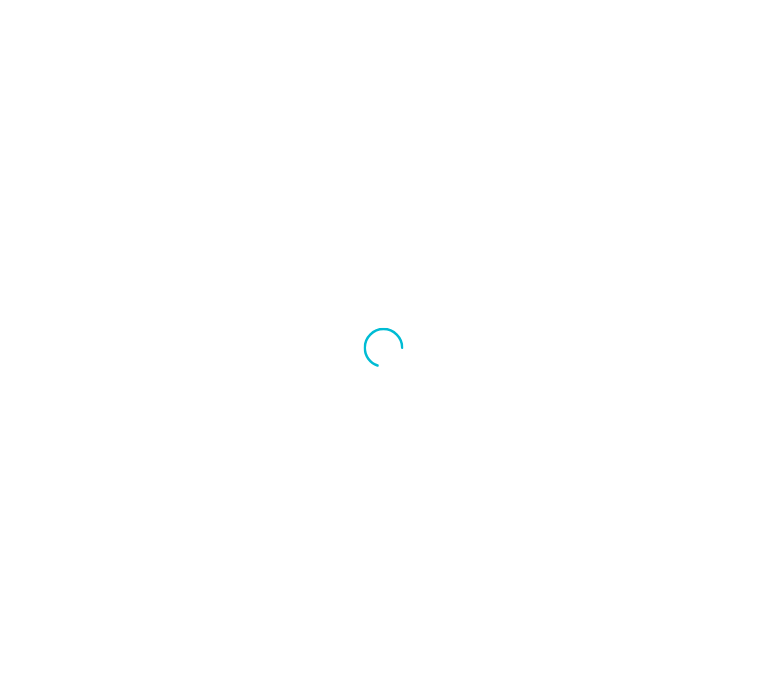 scroll, scrollTop: 0, scrollLeft: 0, axis: both 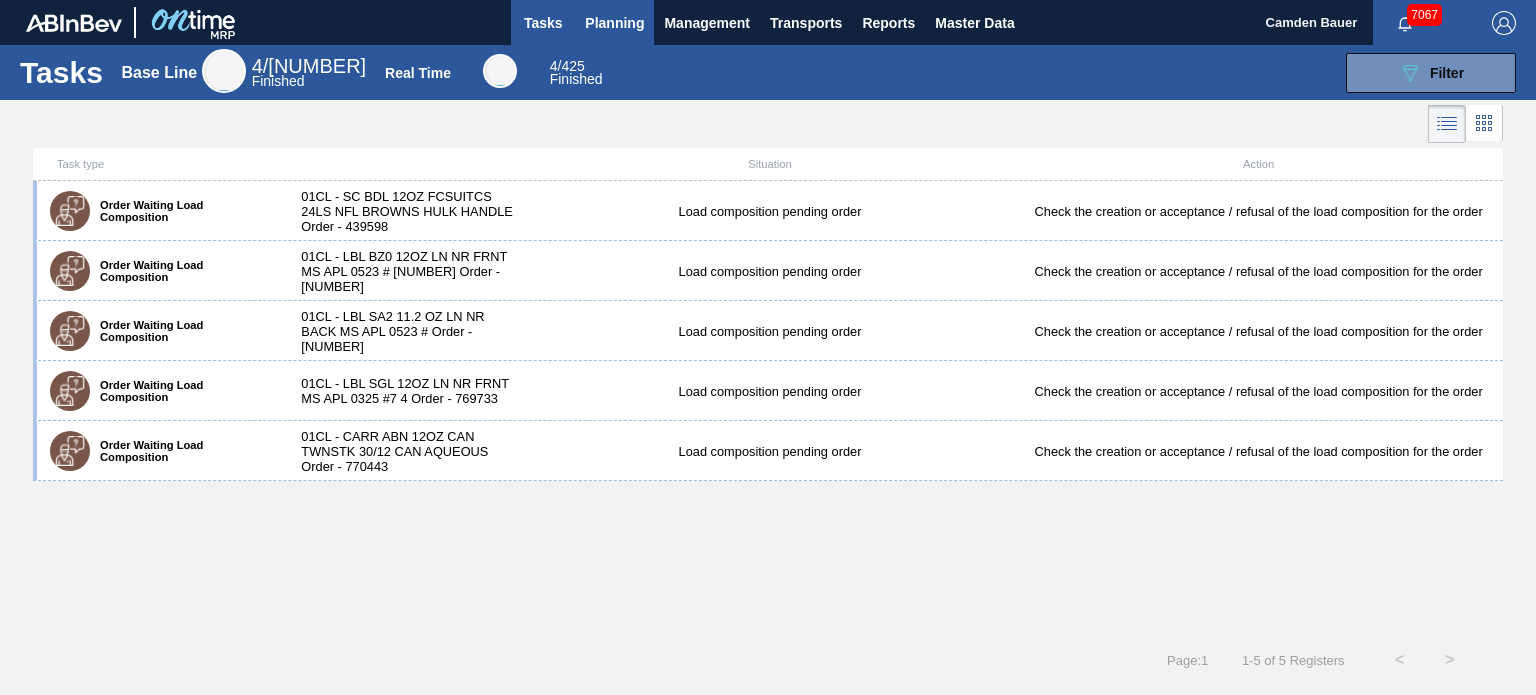 click on "Planning" at bounding box center (614, 23) 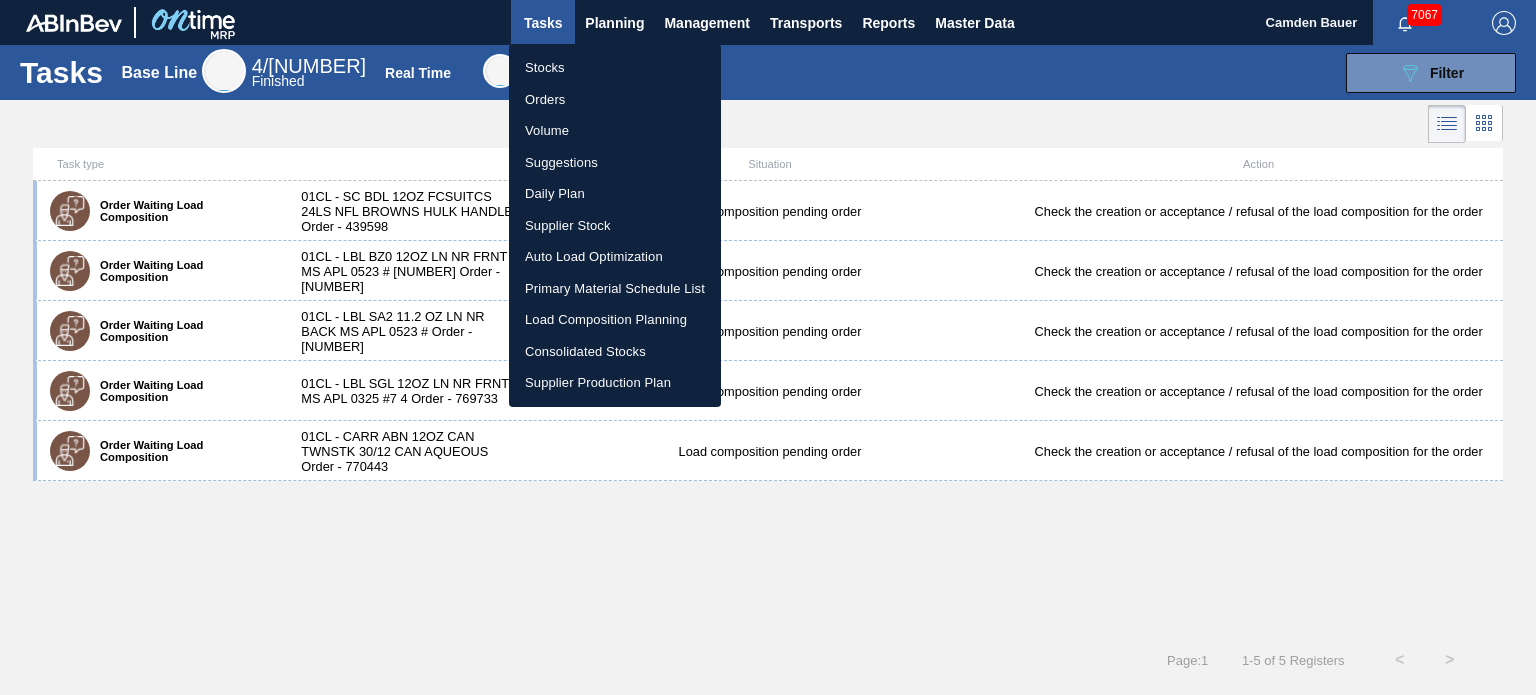 click on "Stocks" at bounding box center [615, 68] 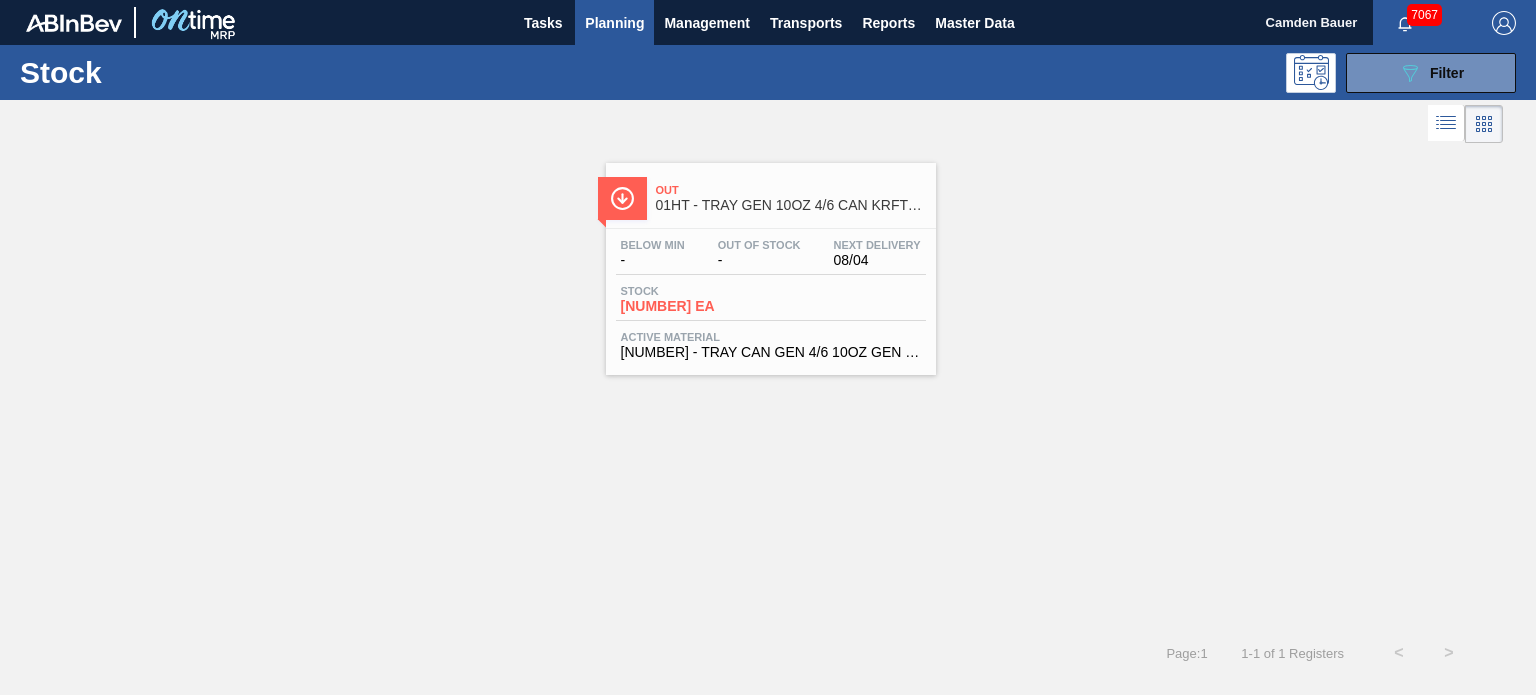 type 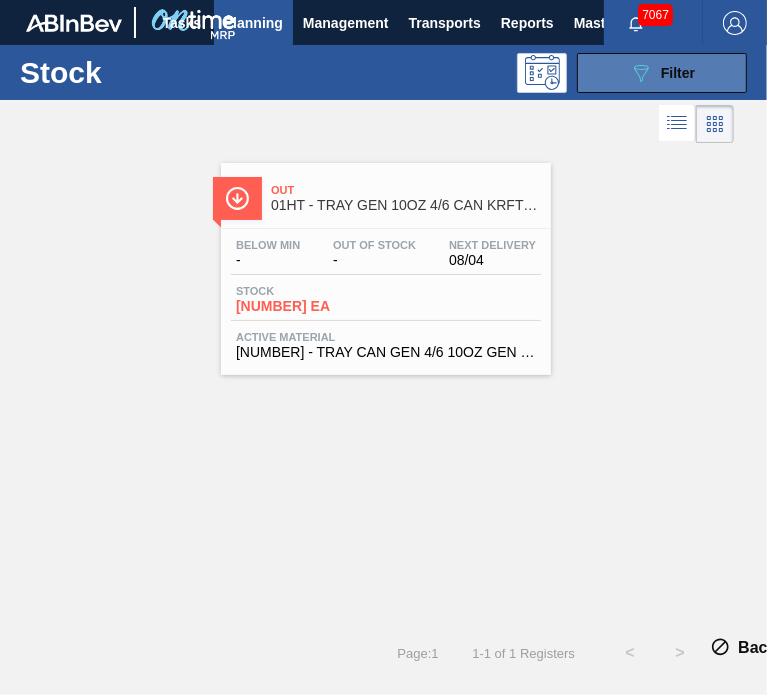 click on "Filter" at bounding box center [678, 73] 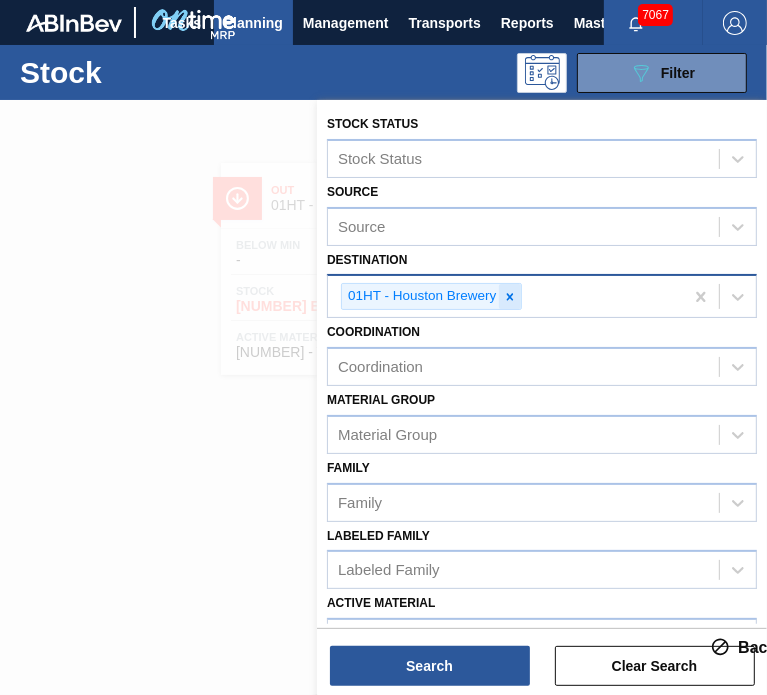 click 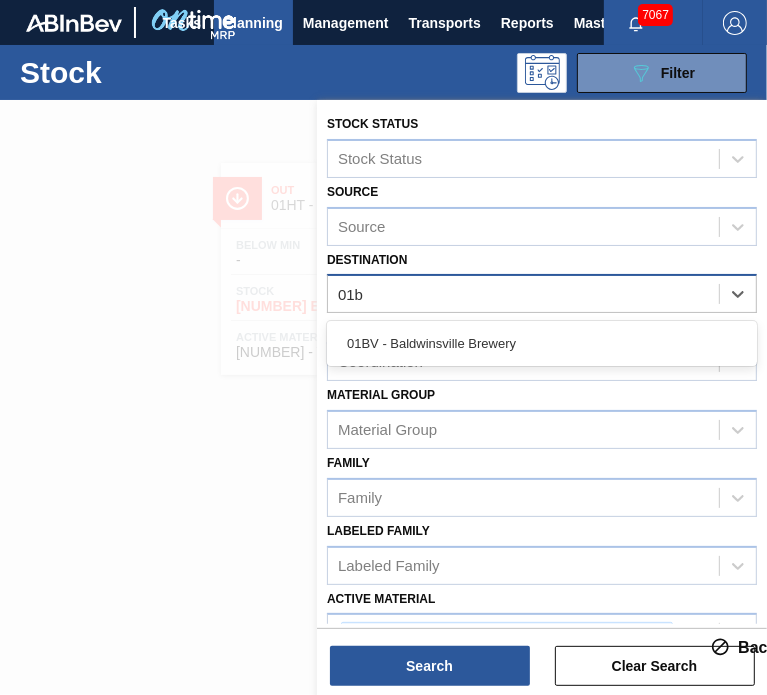 type on "[MONTH][YEAR]" 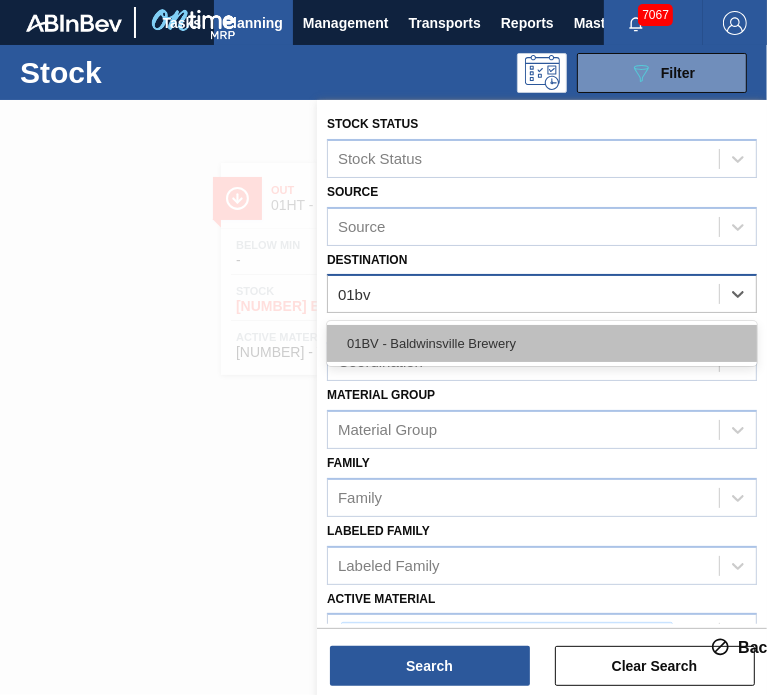 click on "01BV - Baldwinsville Brewery" at bounding box center [542, 343] 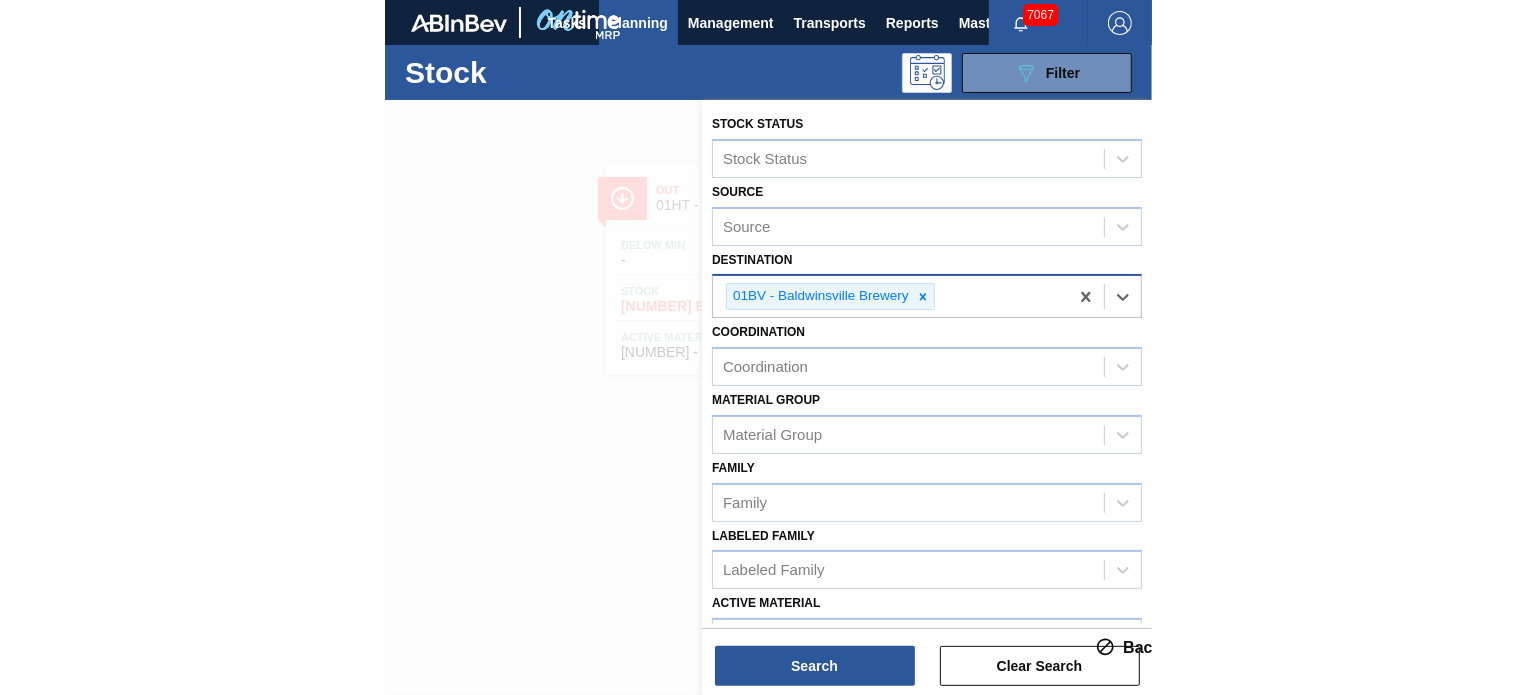 scroll, scrollTop: 146, scrollLeft: 0, axis: vertical 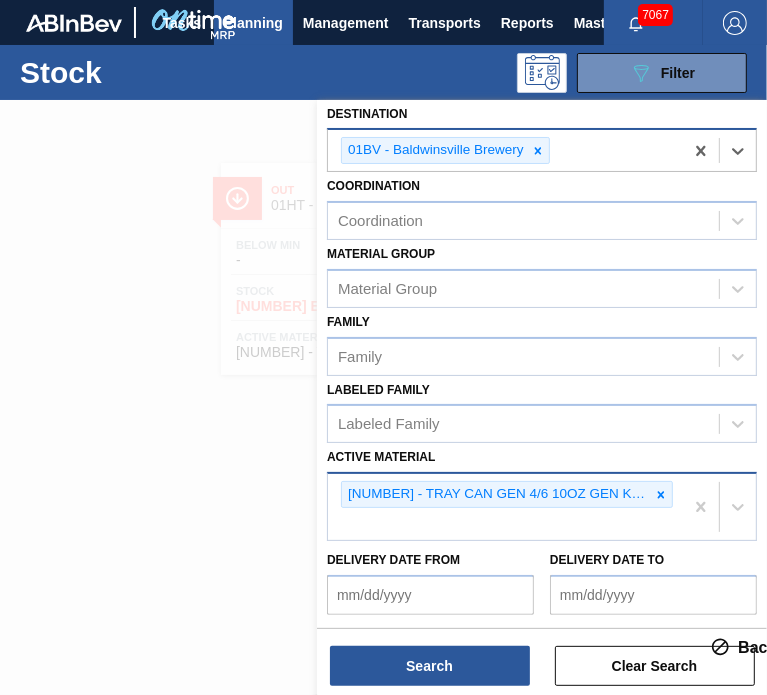 click on "710259 - TRAY CAN GEN 4/6 10OZ GEN KRFT 2130-B 03" at bounding box center (505, 507) 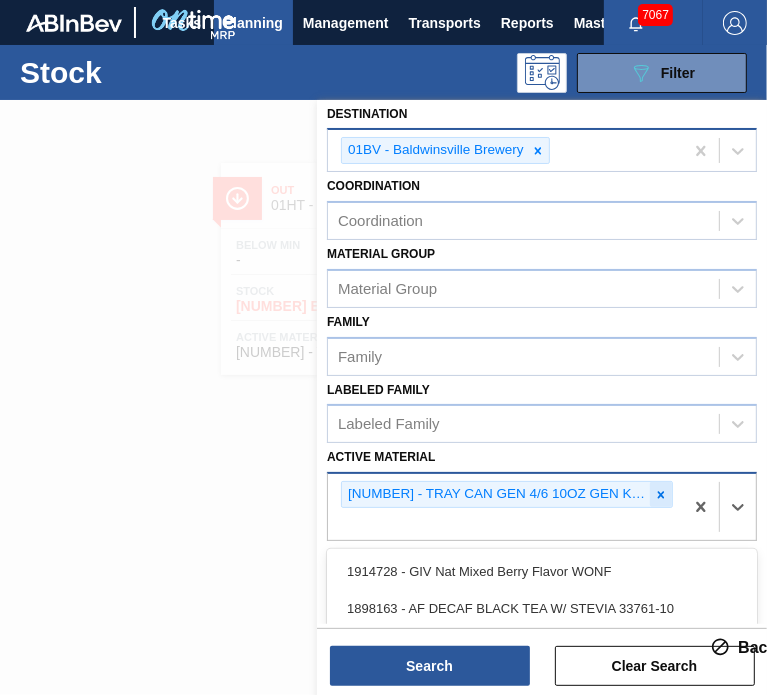 click at bounding box center [661, 494] 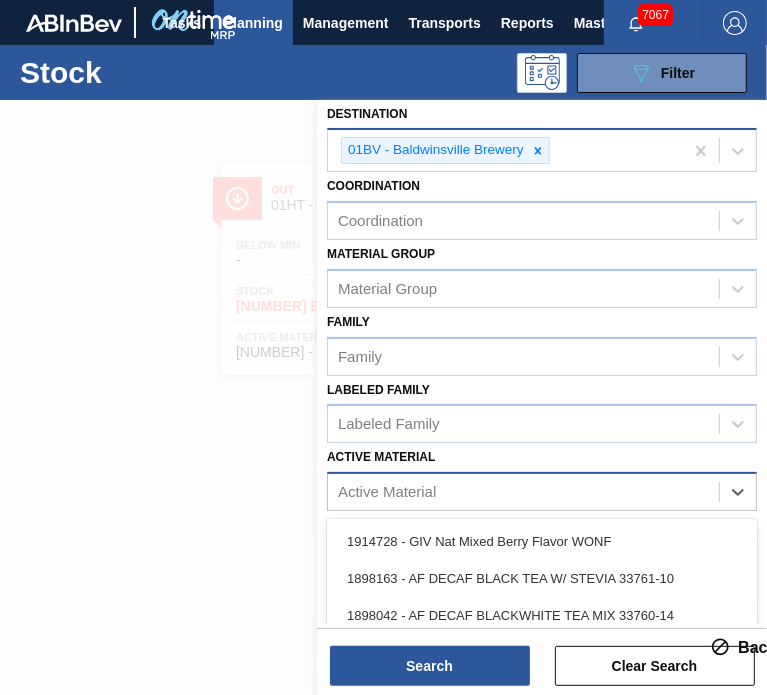 paste on "390373" 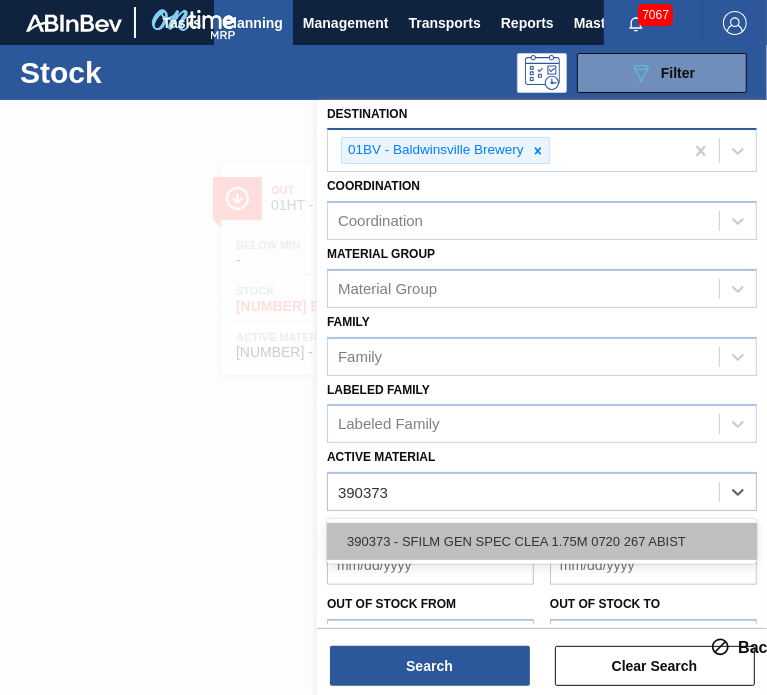 click on "390373 - SFILM GEN SPEC CLEA 1.75M 0720 267 ABIST" at bounding box center (542, 541) 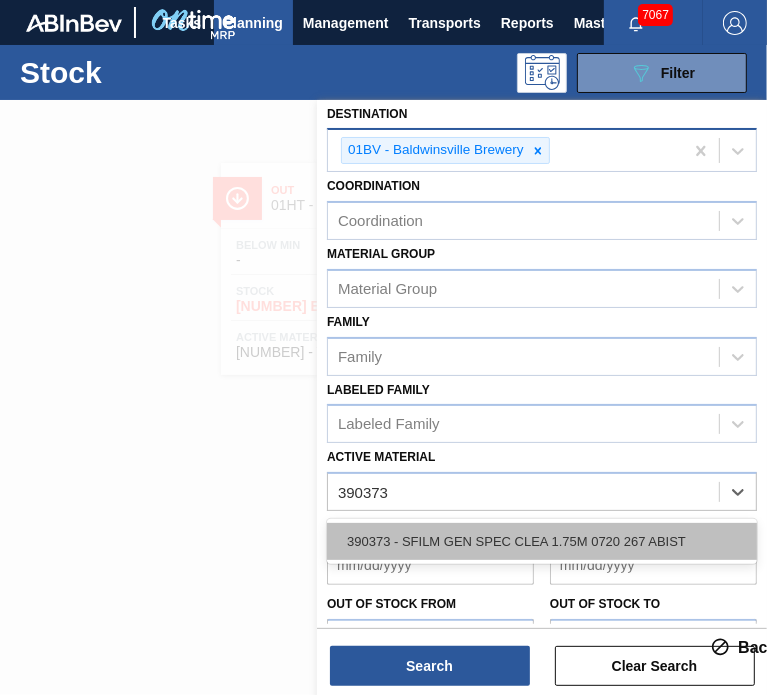 type 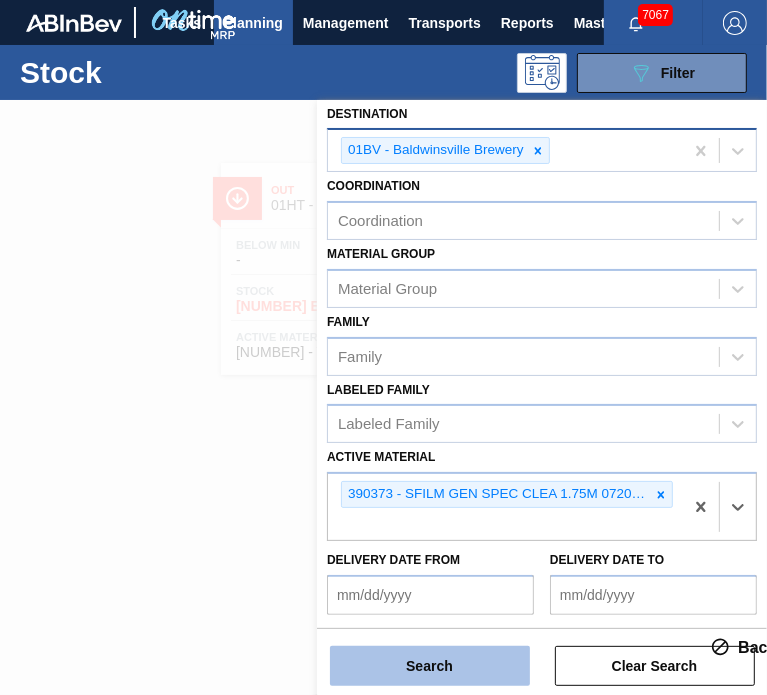 click on "Search" at bounding box center (430, 666) 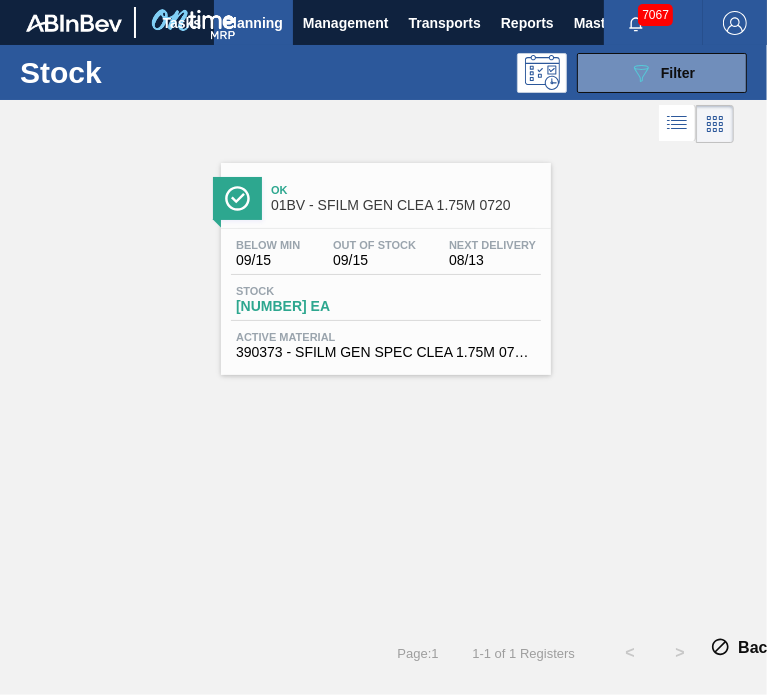 click on "Ok 01BV - SFILM GEN CLEA 1.75M  0720" at bounding box center [406, 198] 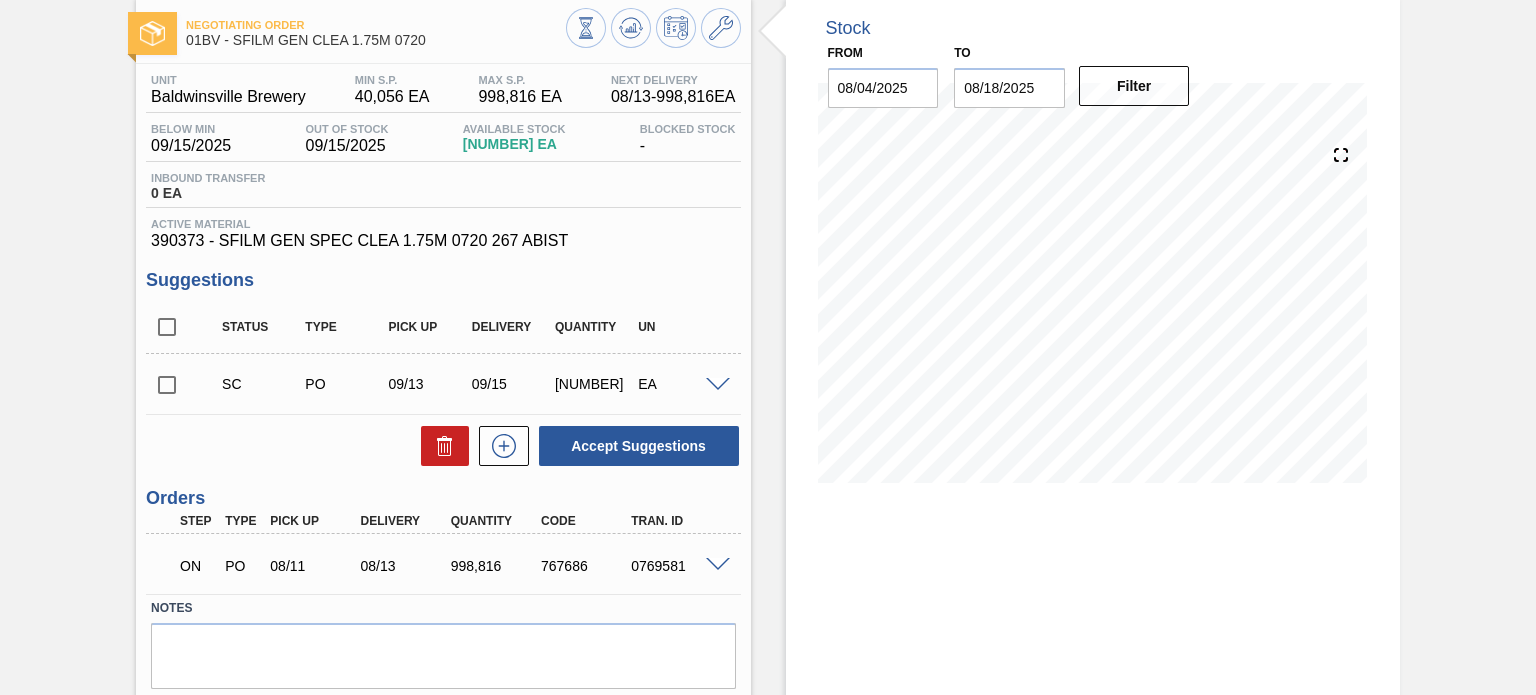 scroll, scrollTop: 112, scrollLeft: 0, axis: vertical 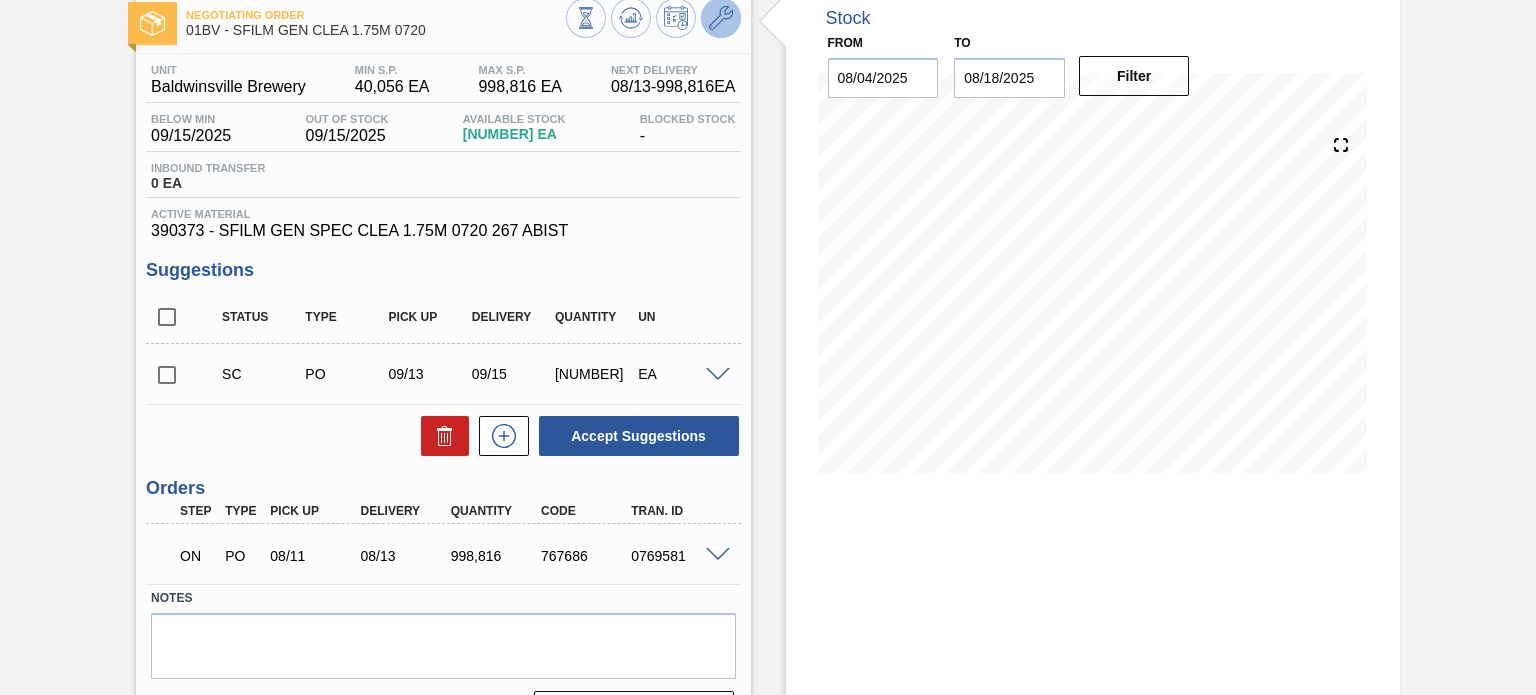 click 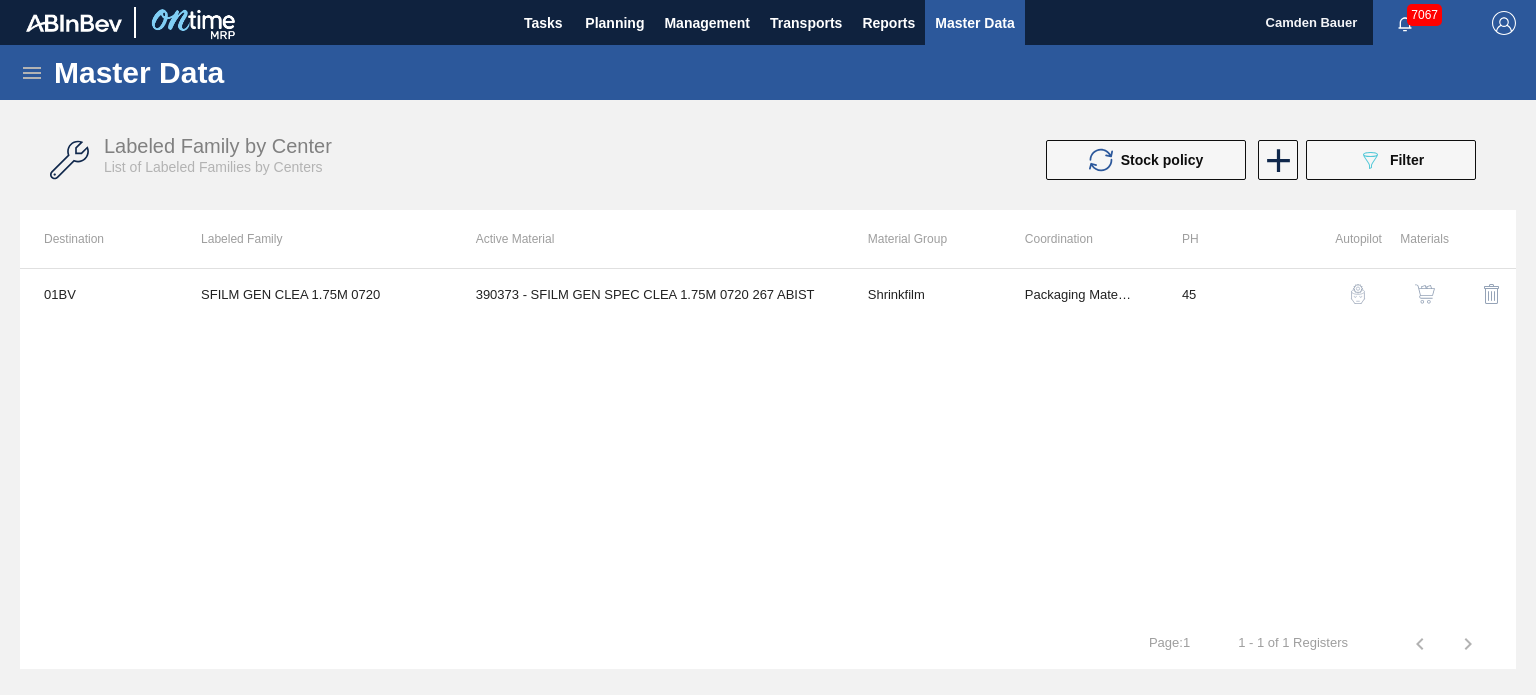 click on "390373 - SFILM GEN SPEC CLEA 1.75M 0720 267 ABIST" at bounding box center (648, 294) 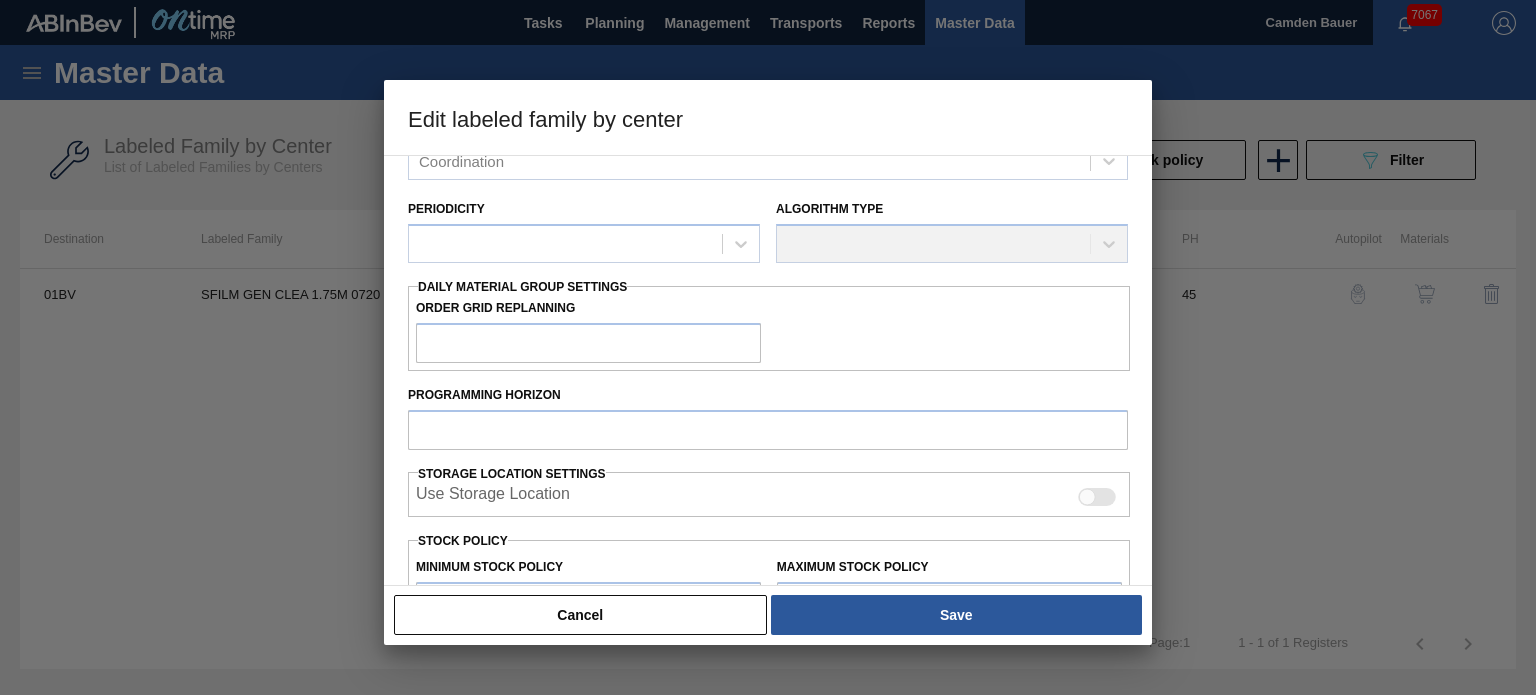scroll, scrollTop: 196, scrollLeft: 0, axis: vertical 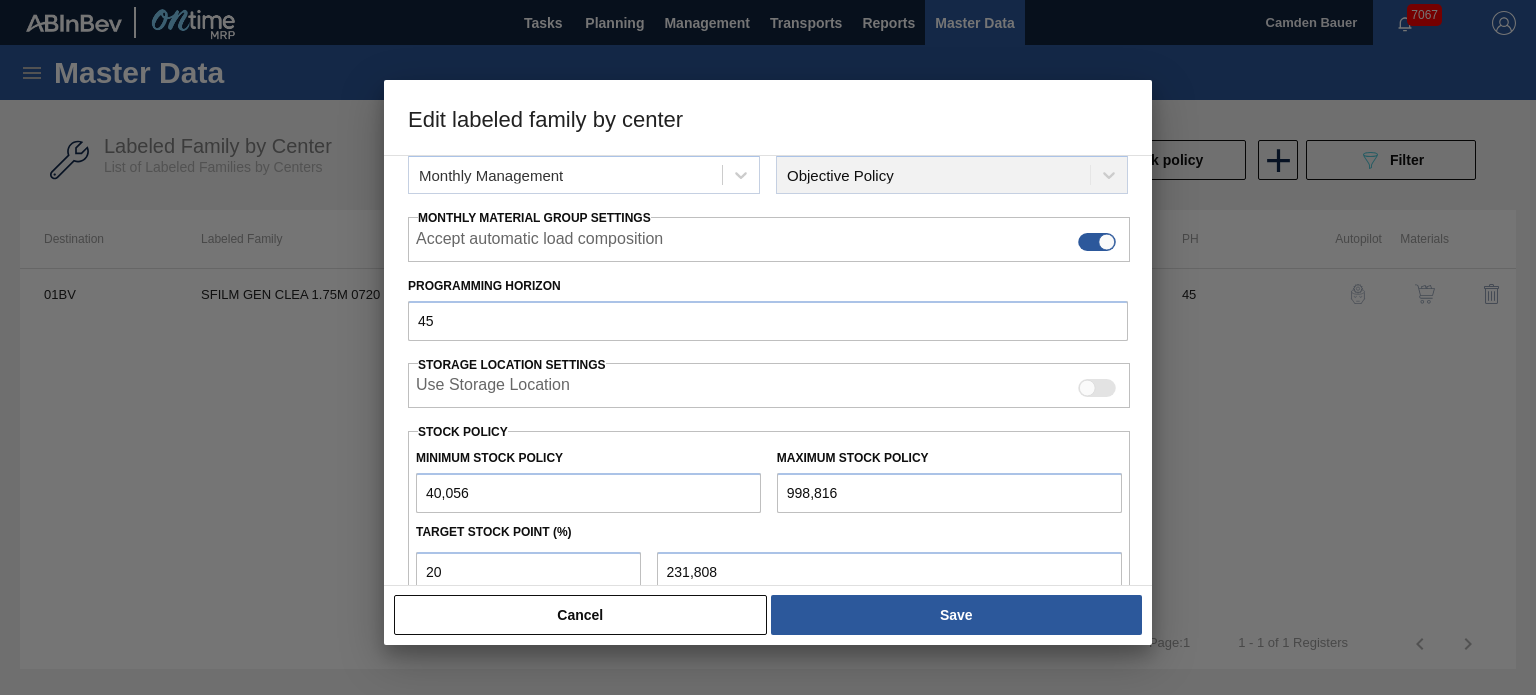 drag, startPoint x: 837, startPoint y: 494, endPoint x: 611, endPoint y: 488, distance: 226.07964 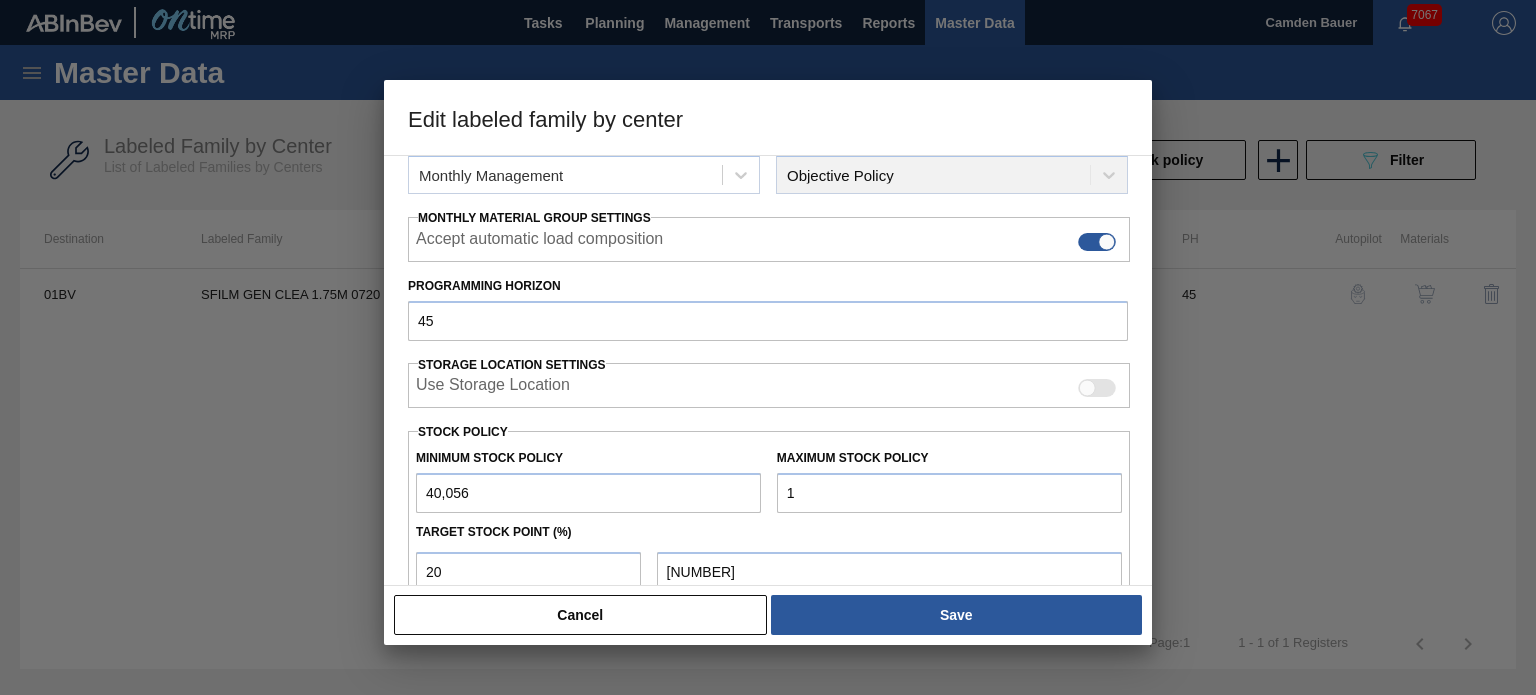 type on "11" 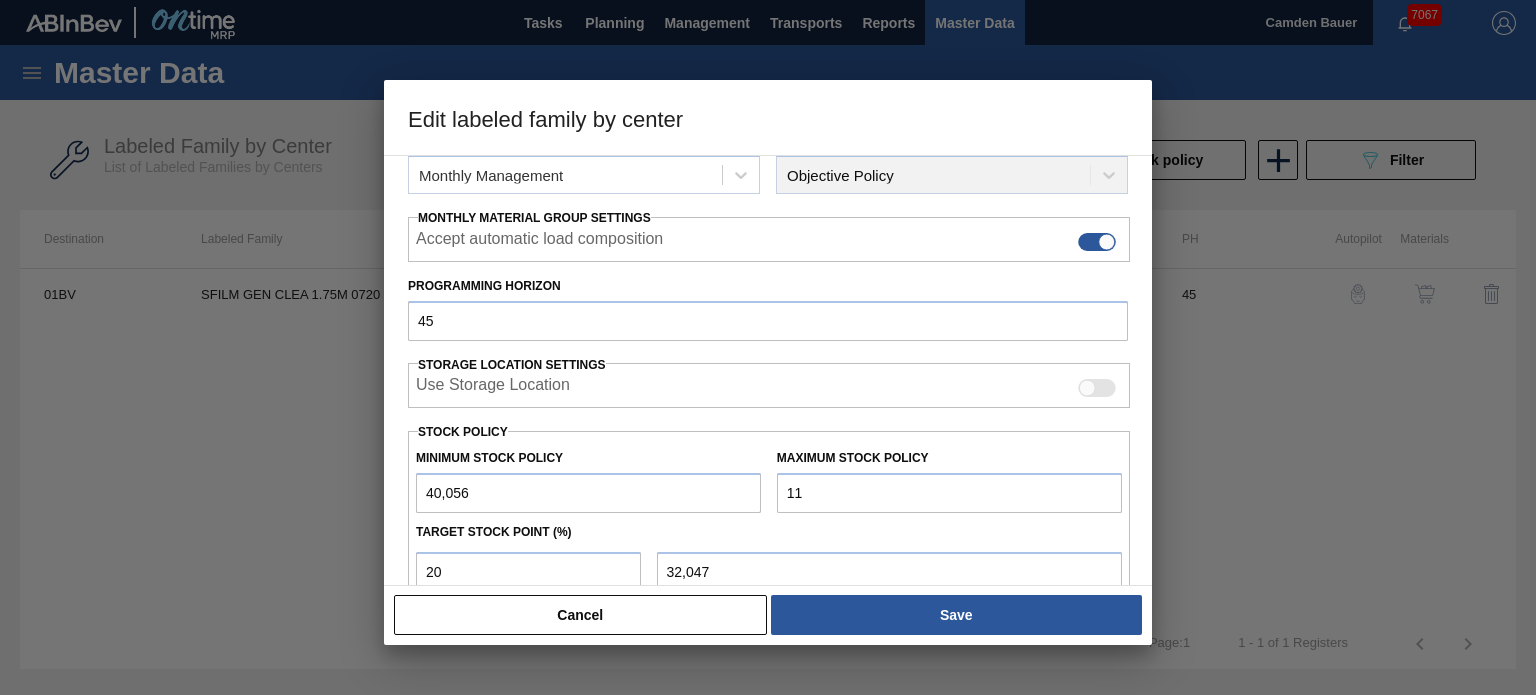 type on "117" 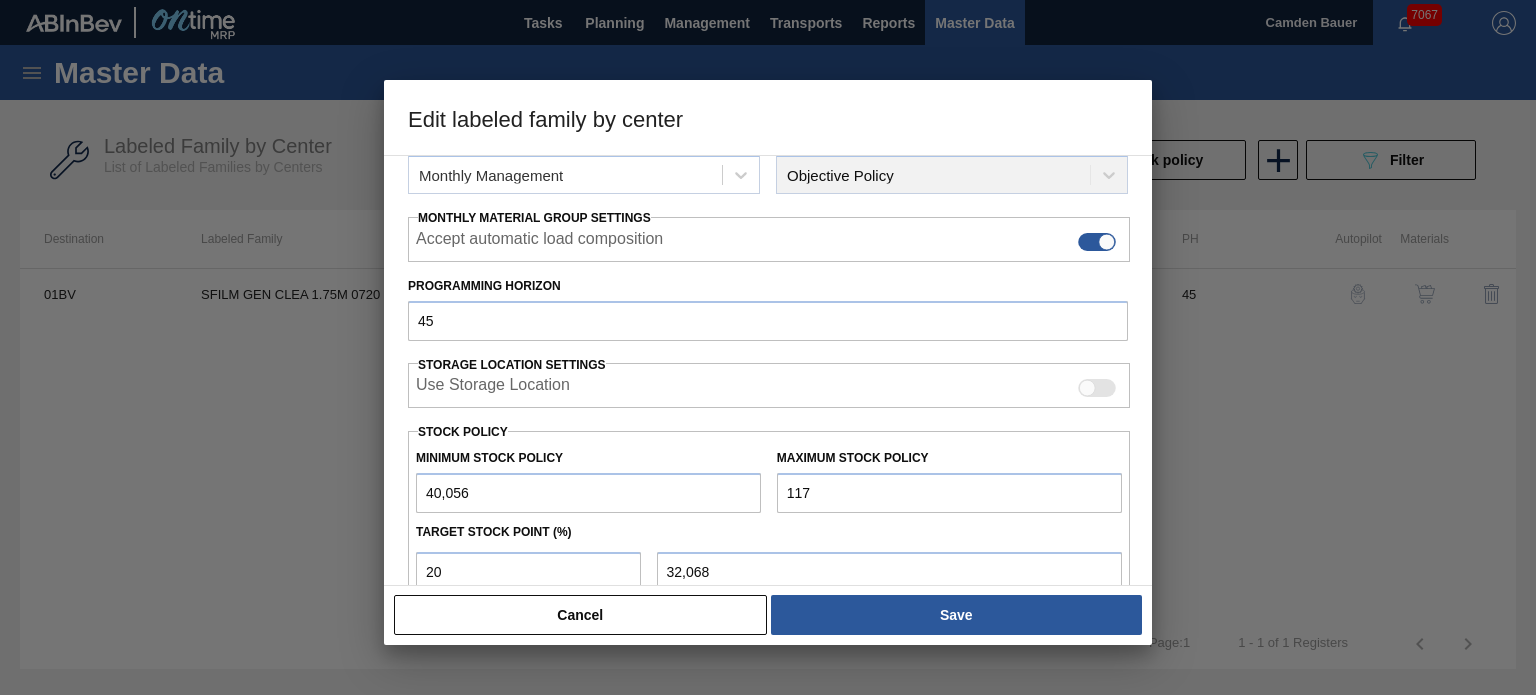 type on "1,170" 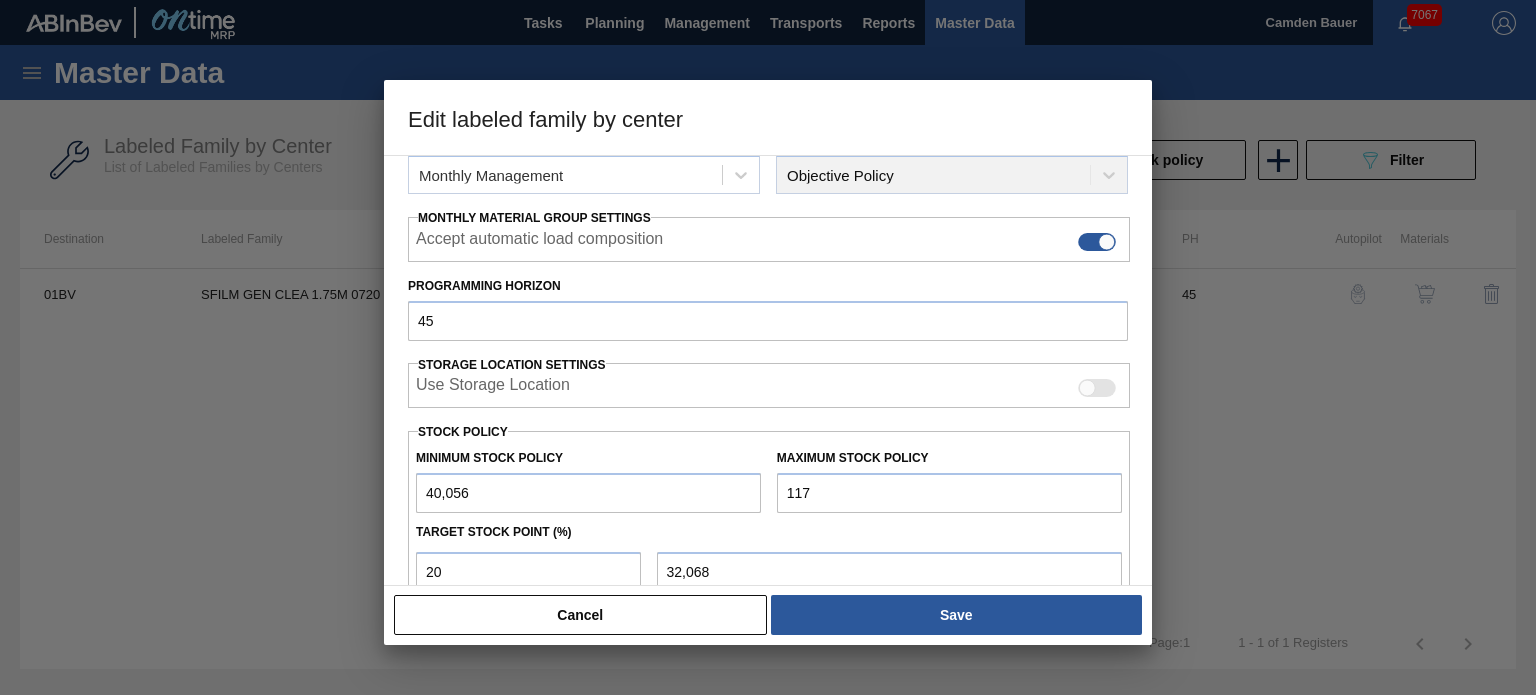 type on "32,279" 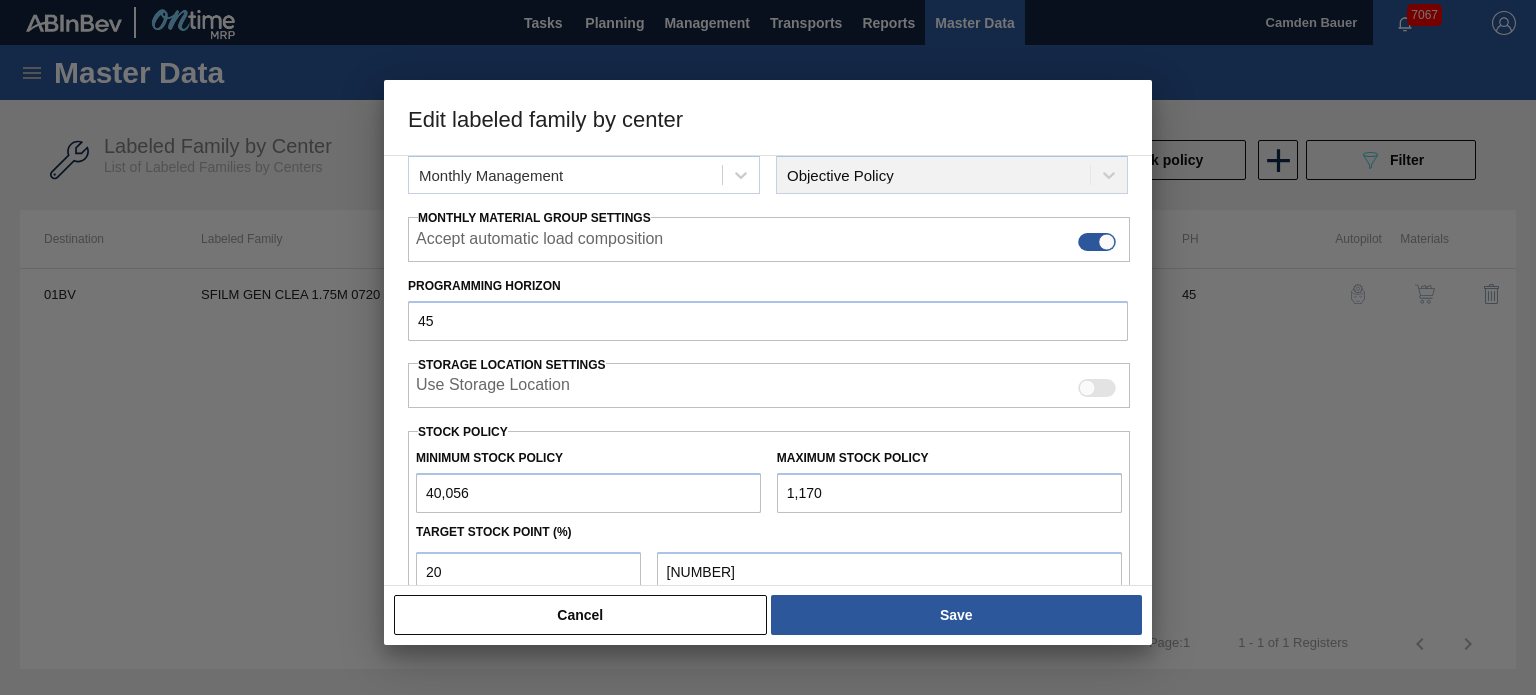 type on "11,705" 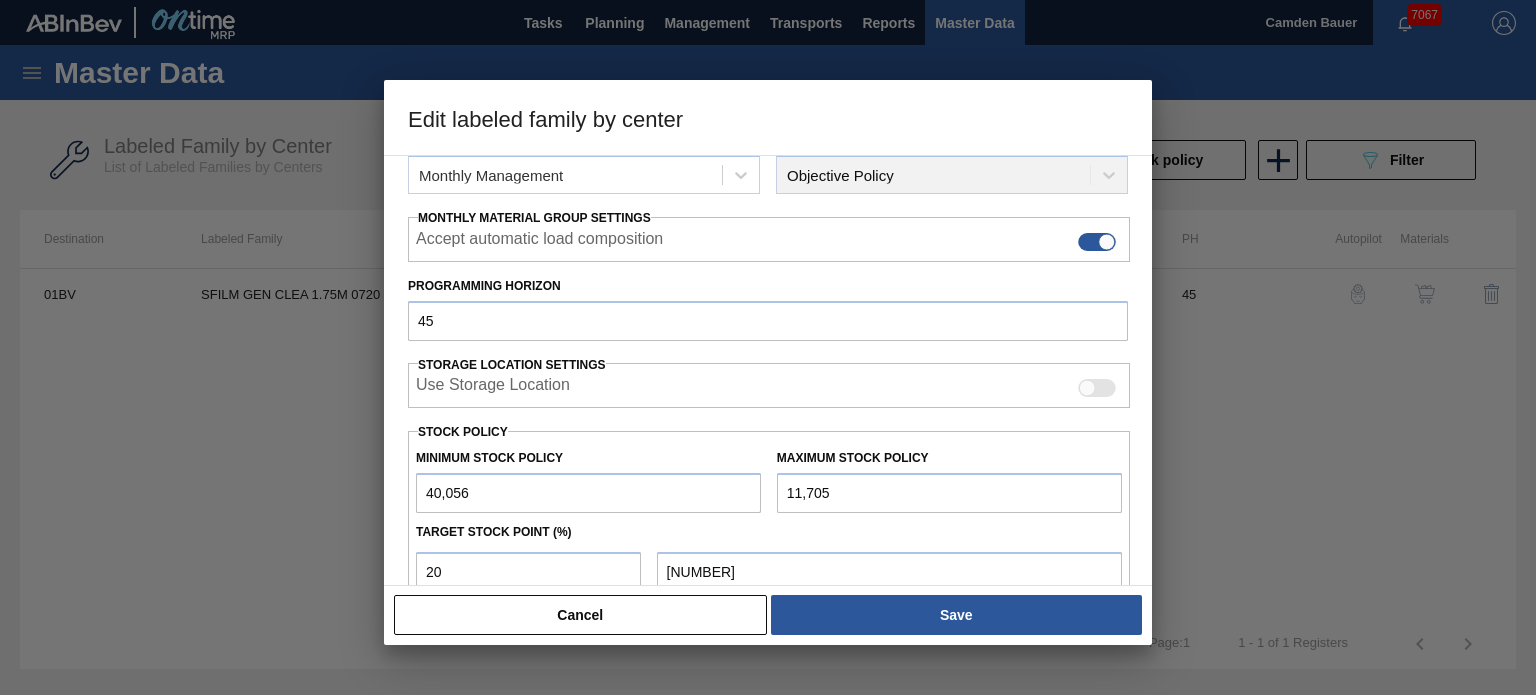 type on "117,059" 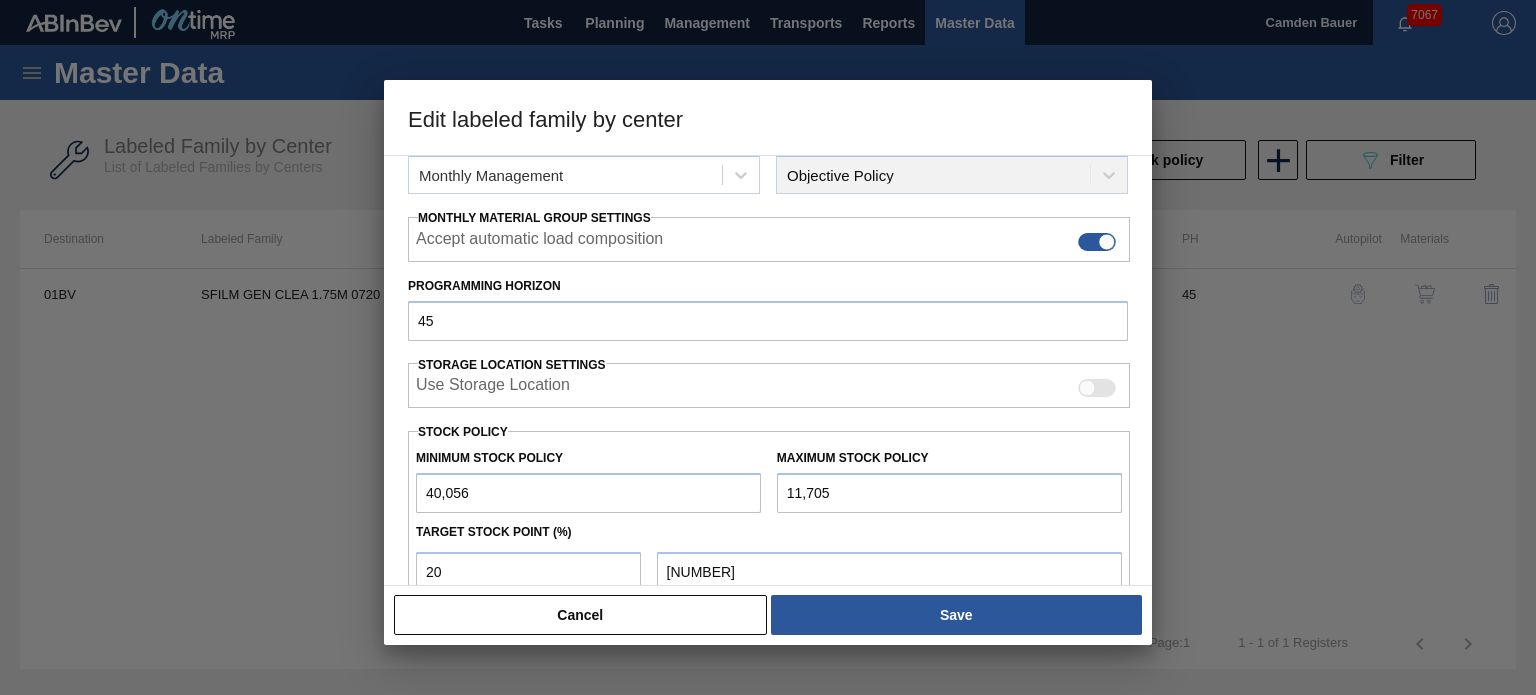 type on "55,457" 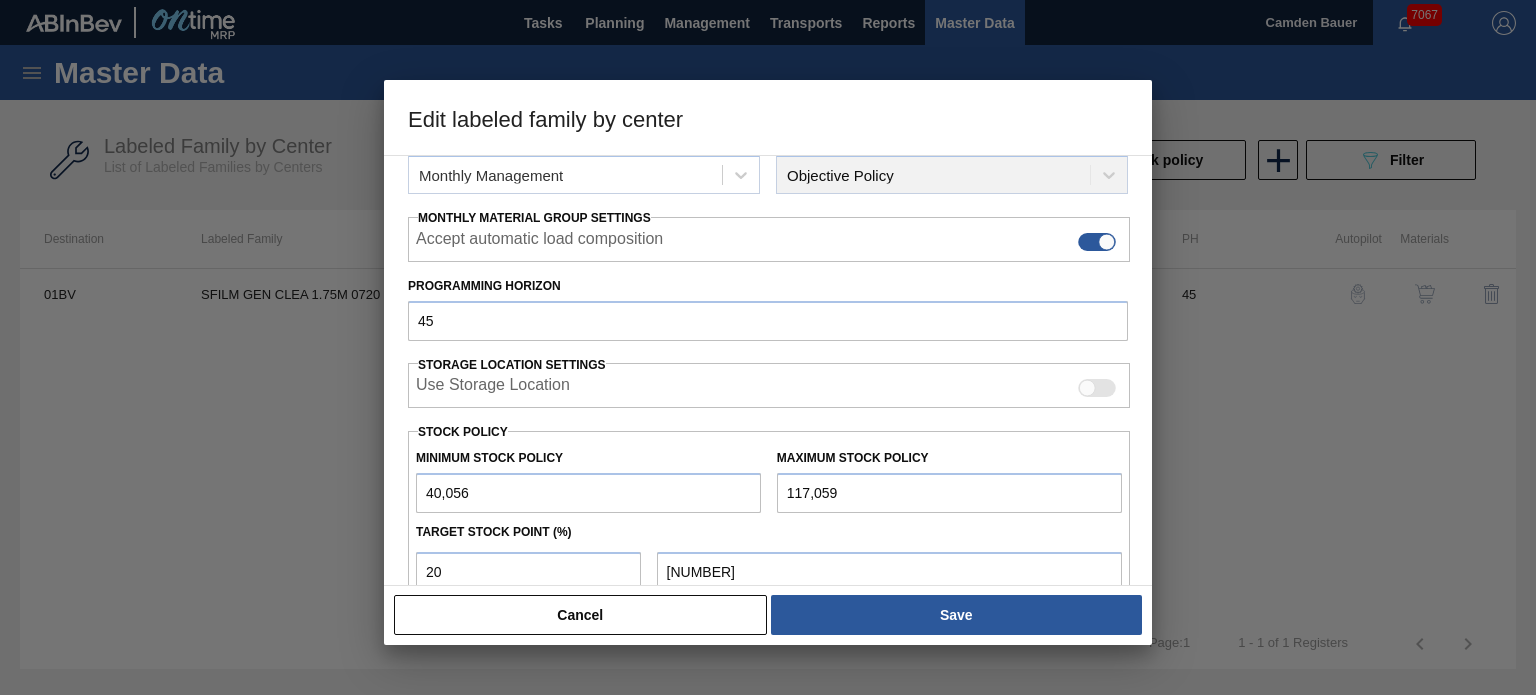 type on "1,170,596" 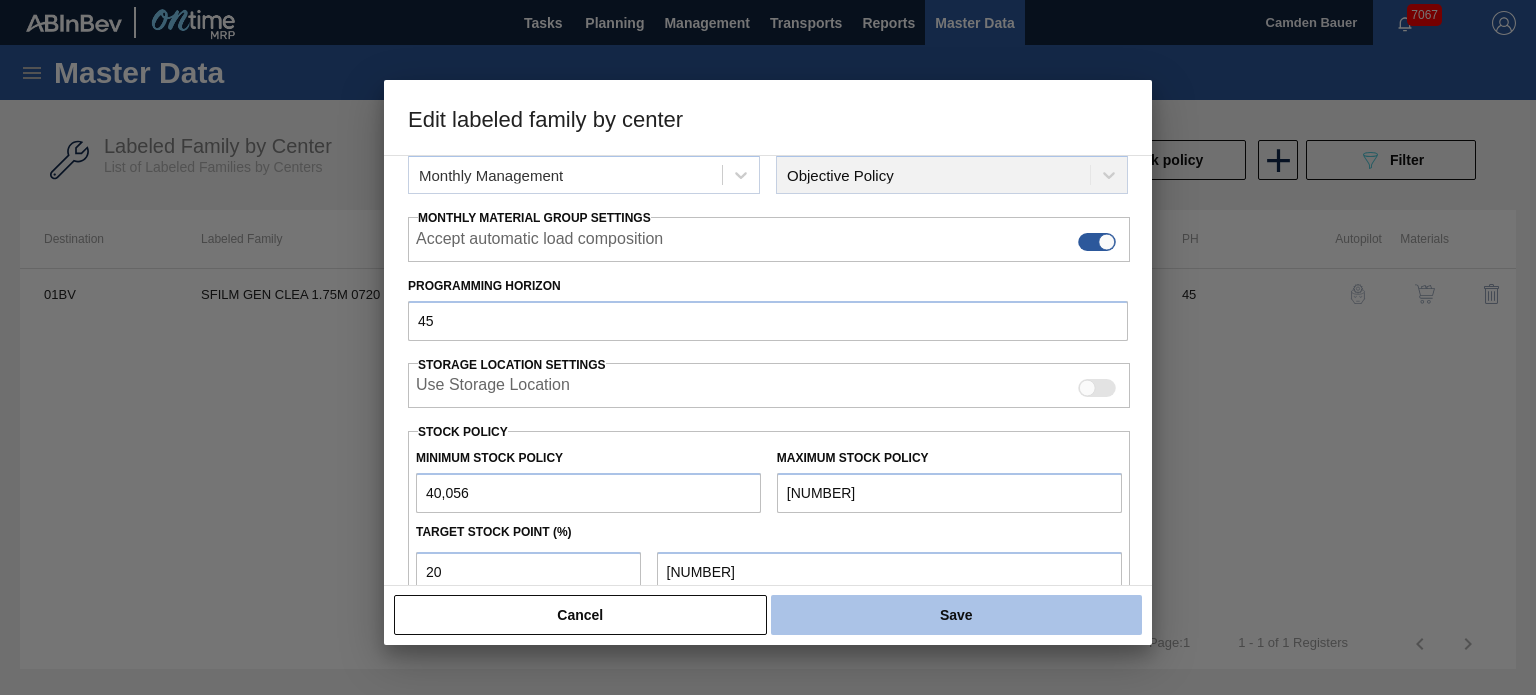 type on "1,170,596" 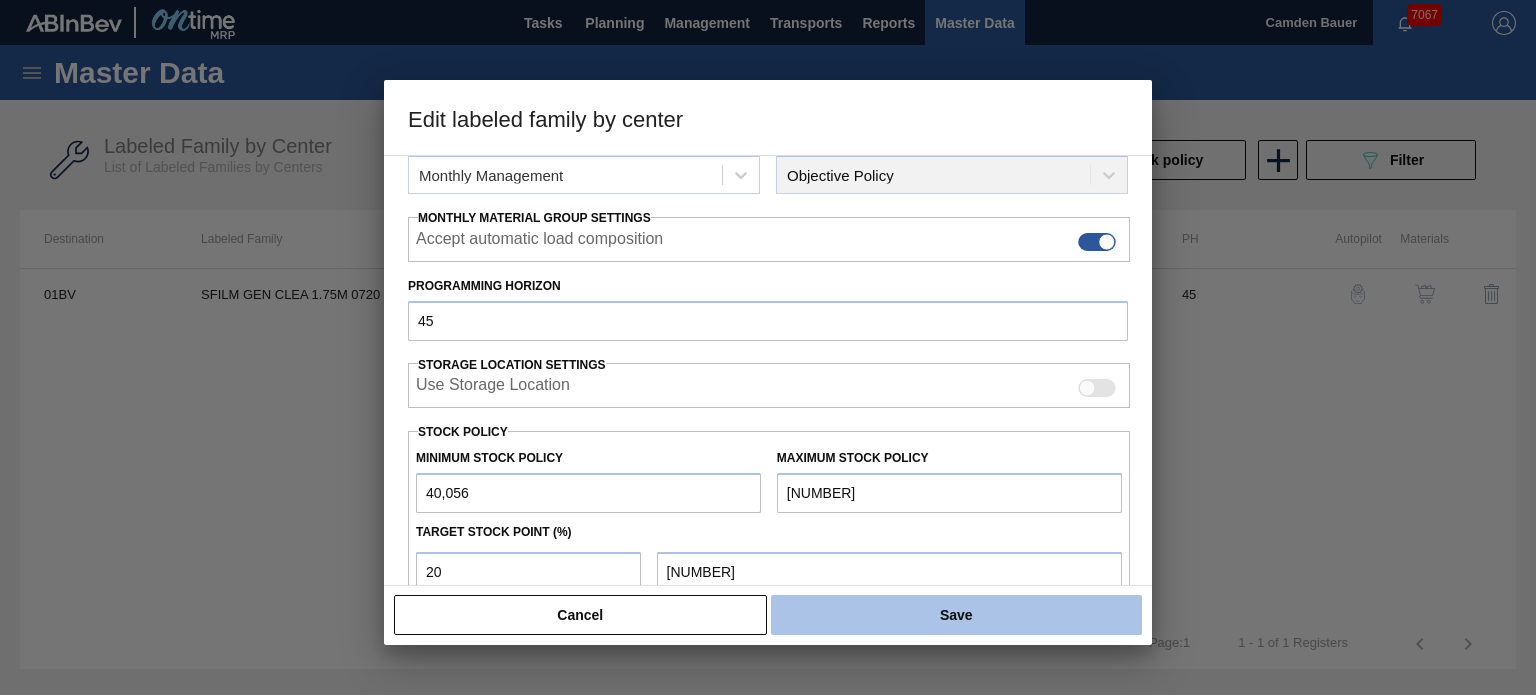 click on "Save" at bounding box center [956, 615] 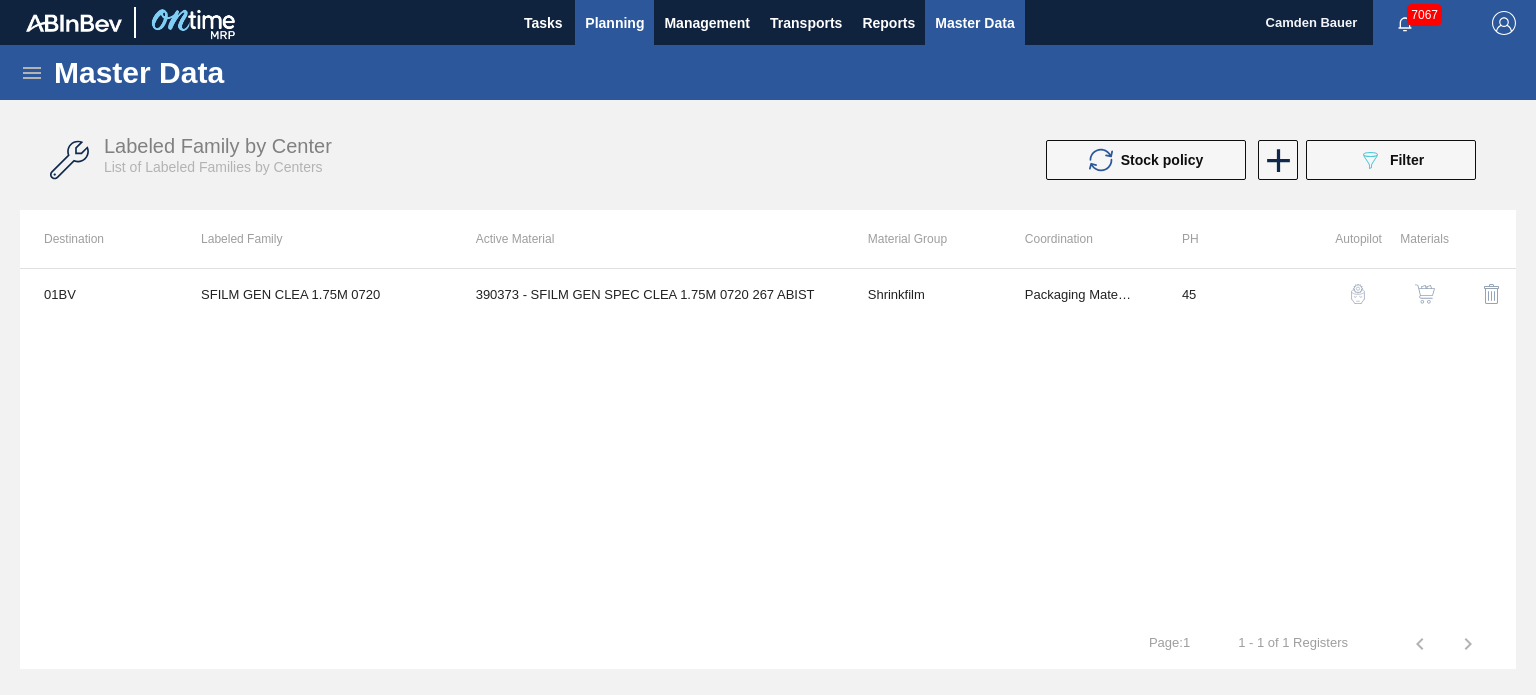 click on "Planning" at bounding box center (614, 23) 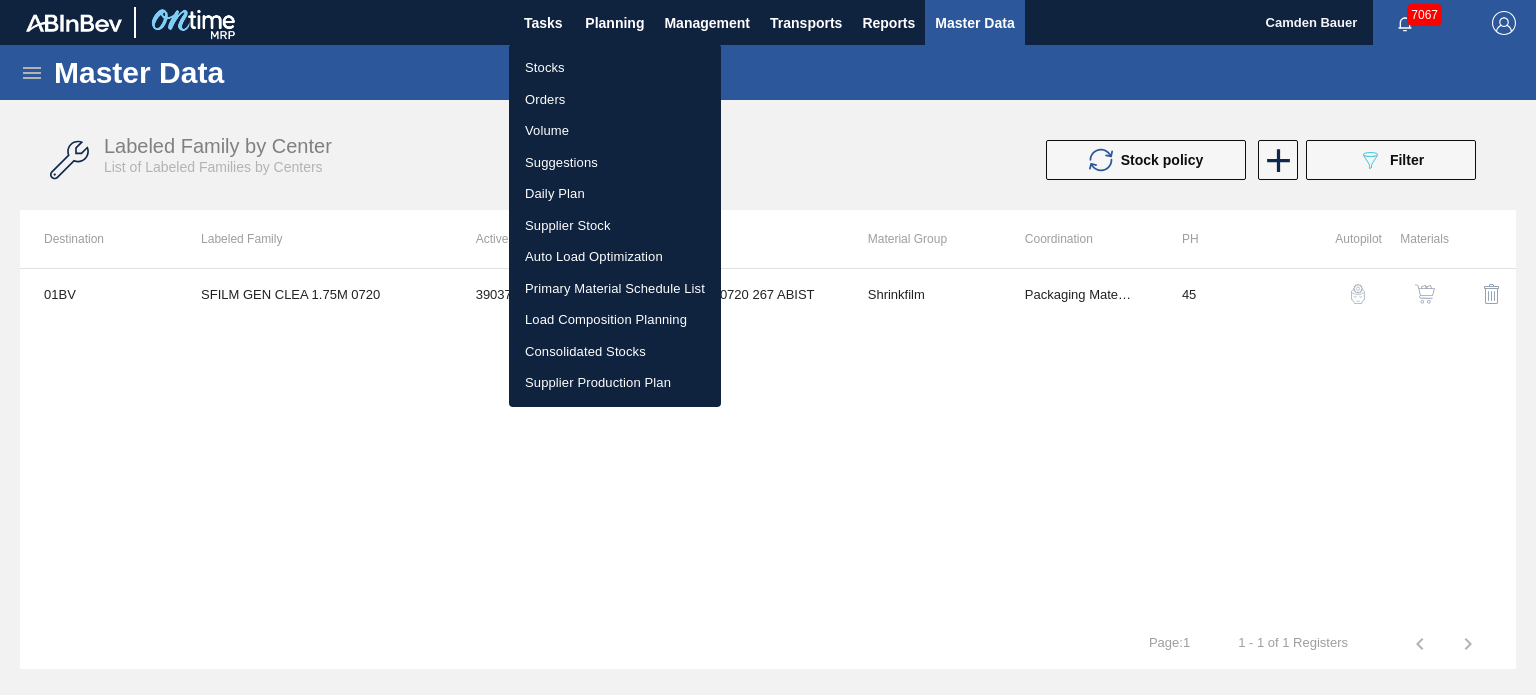 click at bounding box center (768, 347) 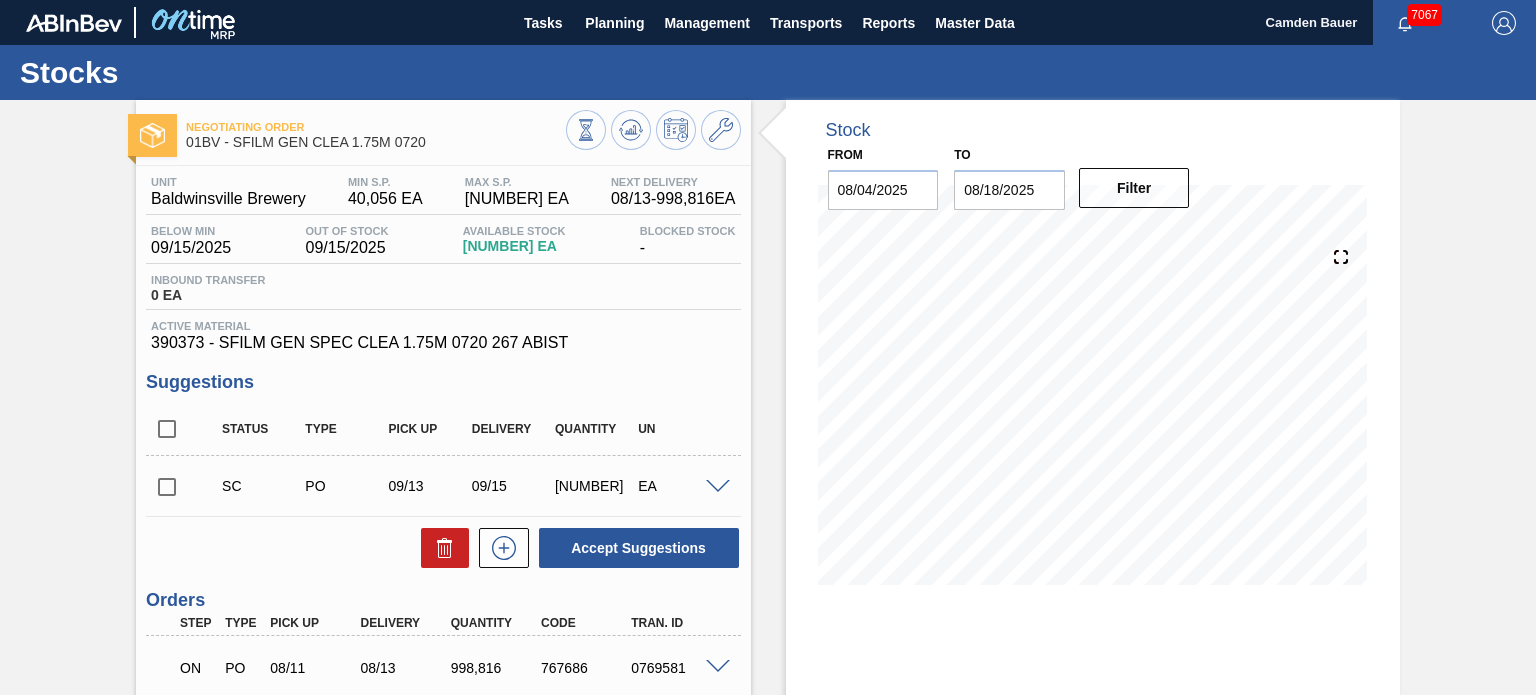 click on "Unit Baldwinsville Brewery MIN S.P. 40,056   EA MAX S.P. 1,170,596   EA Next Delivery 08/13  -  998,816 EA Below Min 09/15/2025 Out Of Stock 09/15/2025 Available Stock 721,316 EA Blocked Stock - Inbound Transfer 0 EA Active Material 390373 - SFILM GEN SPEC CLEA 1.75M 0720 267 ABIST   Suggestions   Status Type Pick up Delivery Quantity UN SC PO 09/13 09/15 428,064 EA Material 390373 - SFILM GEN SPEC CLEA 1.75M 0720 267 ABIST Origin Purchase Order Supplier A - 8311135 - Berry - Evansville Pick up 09/13/2025 Delivery 09/15/2025 Delivery Time Incoterm FOB Lot size 35,672 Quantity 12 Trucks 0.429 Total 428,064 Door Undefined Production Line Comments Observation Accept Suggestions Orders Step Type Pick up Delivery Quantity Code TRAN. ID   ON   PO 08/11 08/13 998,816 767686 0769581 Material 390373 - SFILM GEN SPEC CLEA 1.75M 0720 267 ABIST Origin Berry - Evansville Pick up 08/11/2025 Delivery 08/13/2025 Delivery Time 07:00:00 Lot size 35,672 Quantity 28 Total 998,816 Door Production Line Comments Incoterm FOB Notes" at bounding box center (443, 508) 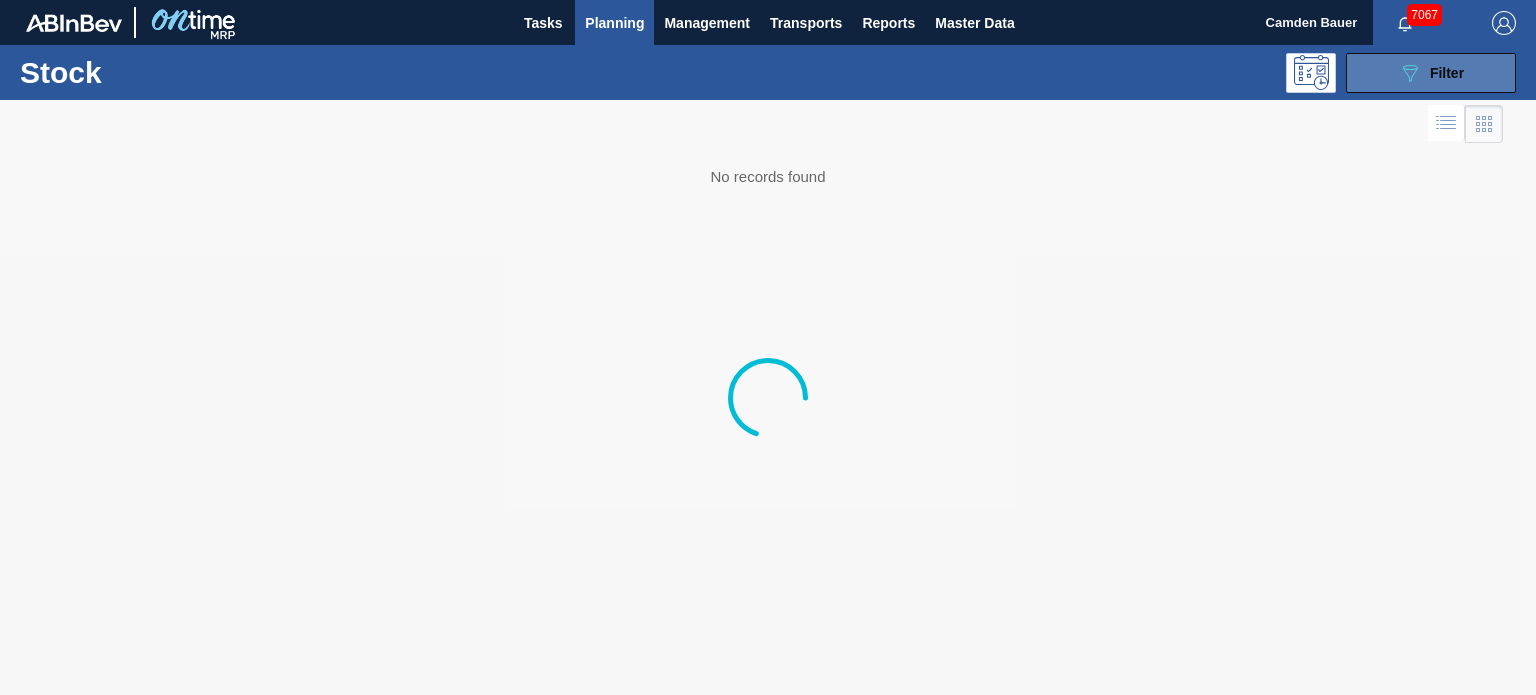 click on "089F7B8B-B2A5-4AFE-B5C0-19BA573D28AC Filter" at bounding box center [1431, 73] 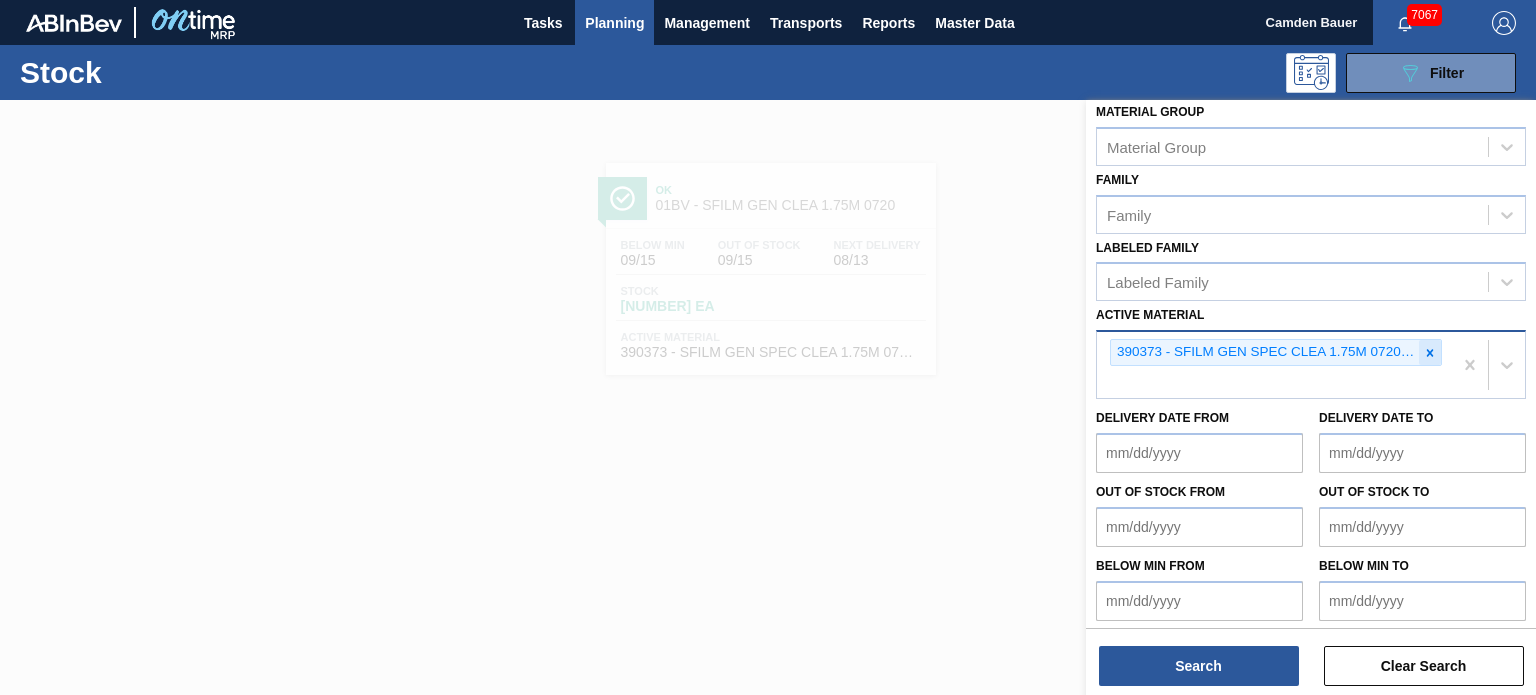 click 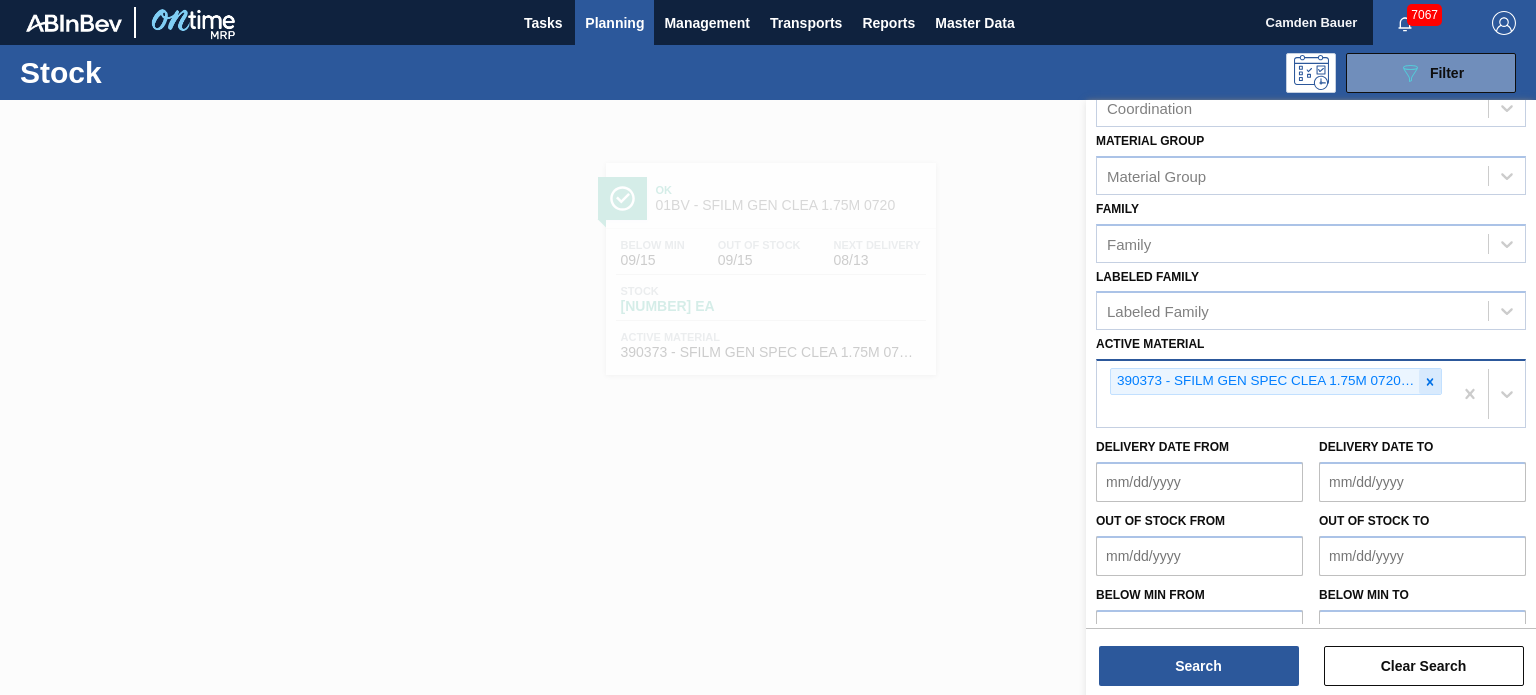 paste on "390442" 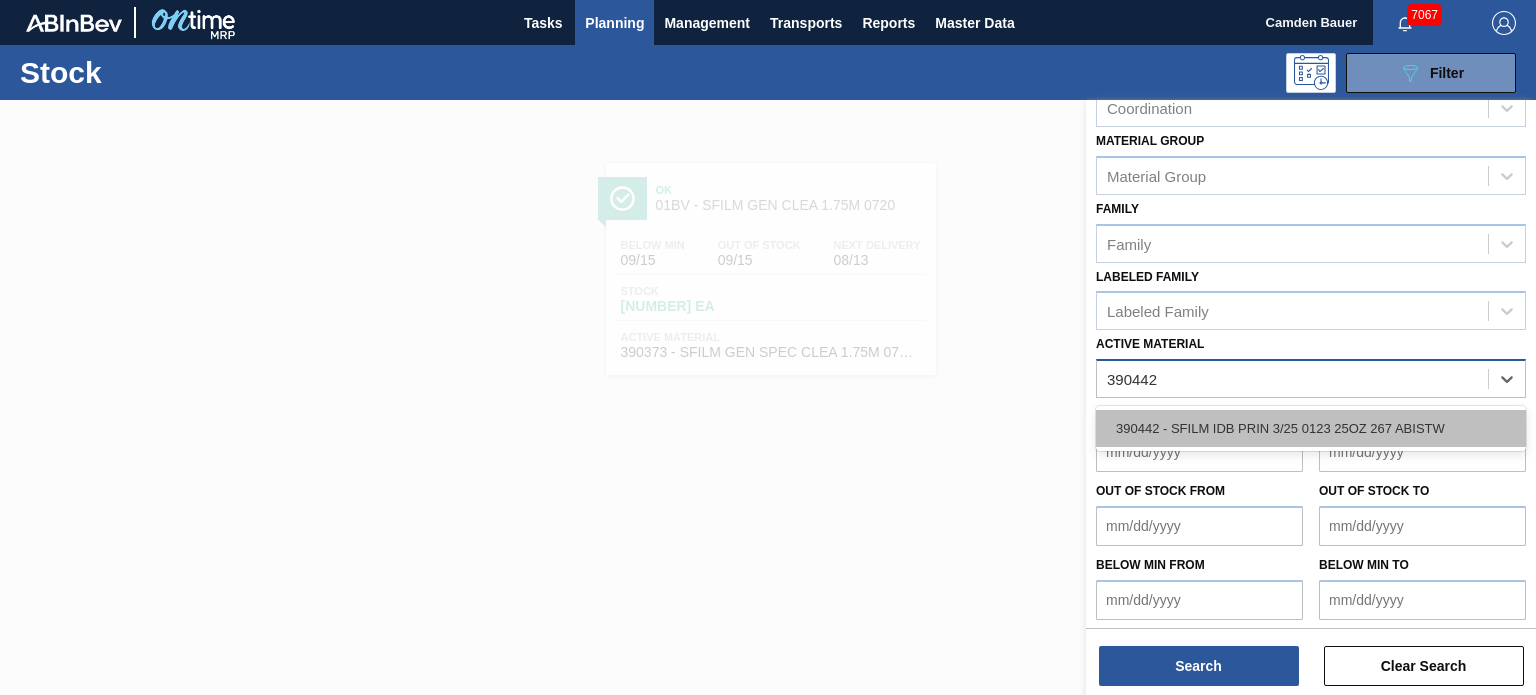click on "390442 - SFILM IDB PRIN 3/25 0123 25OZ 267 ABISTW" at bounding box center (1311, 428) 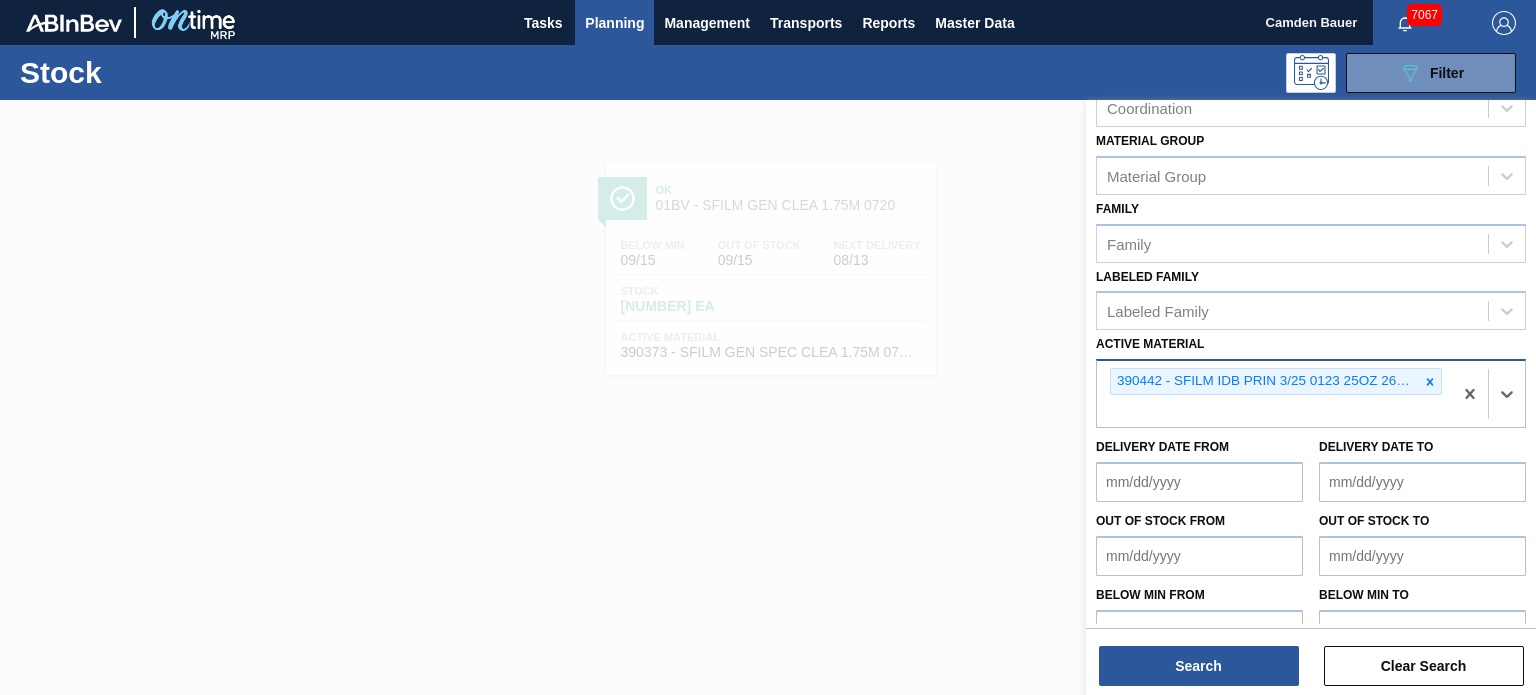 scroll, scrollTop: 288, scrollLeft: 0, axis: vertical 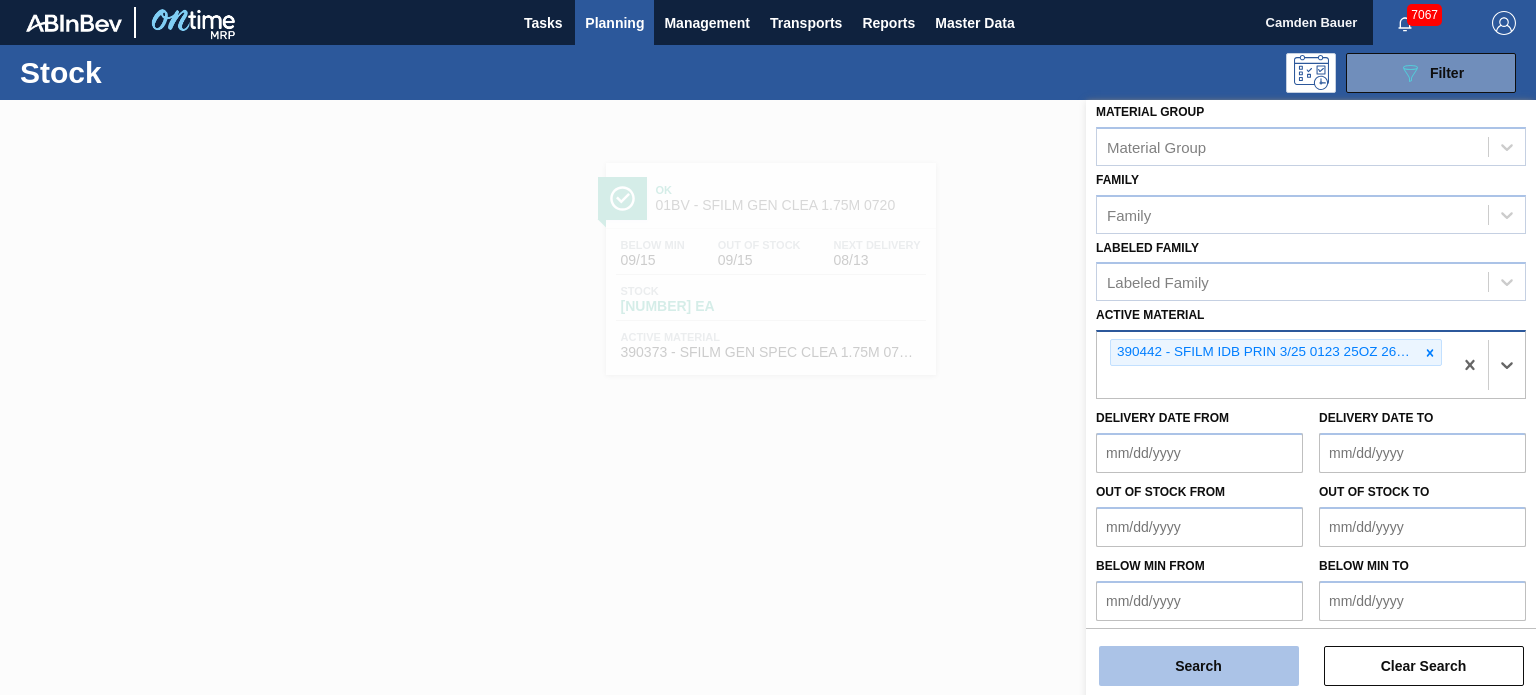 click on "Search" at bounding box center [1199, 666] 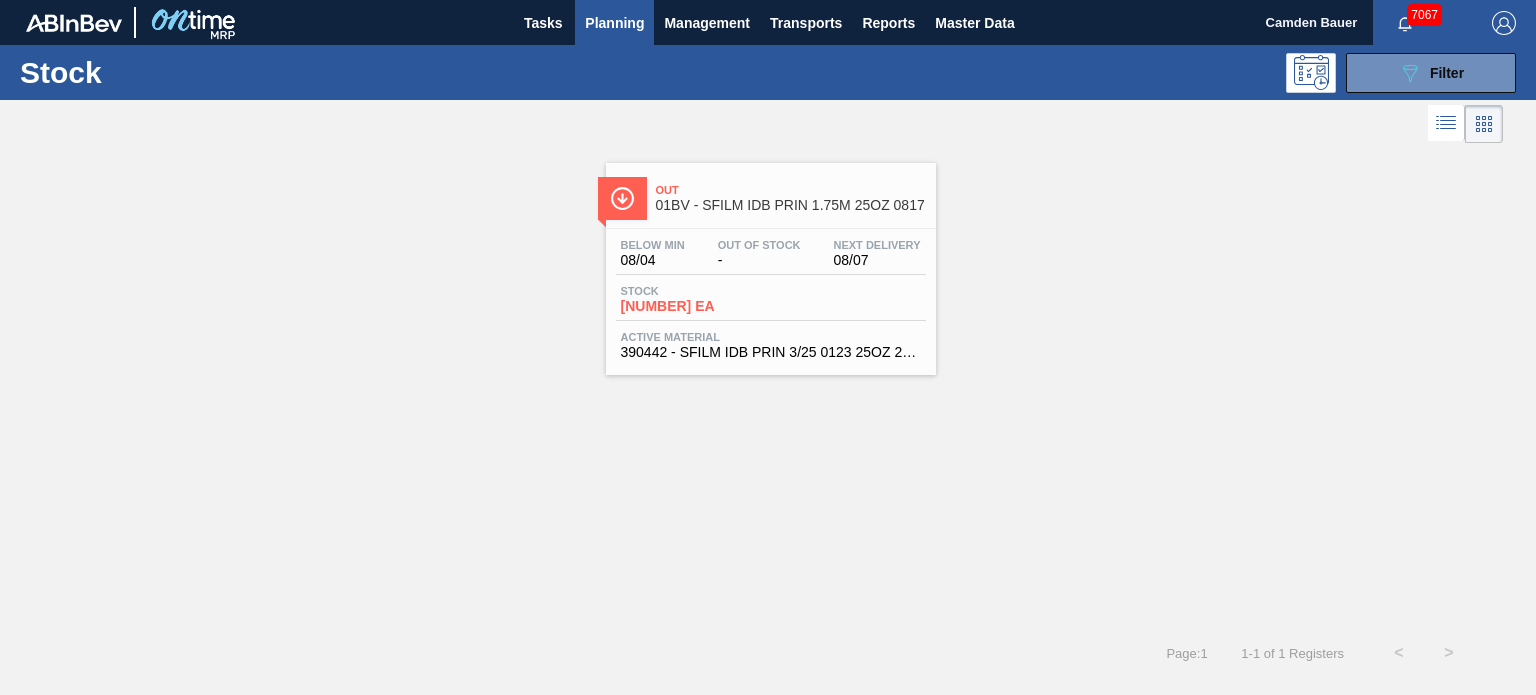 click on "01BV - SFILM IDB PRIN 1.75M 25OZ 0817" at bounding box center (791, 205) 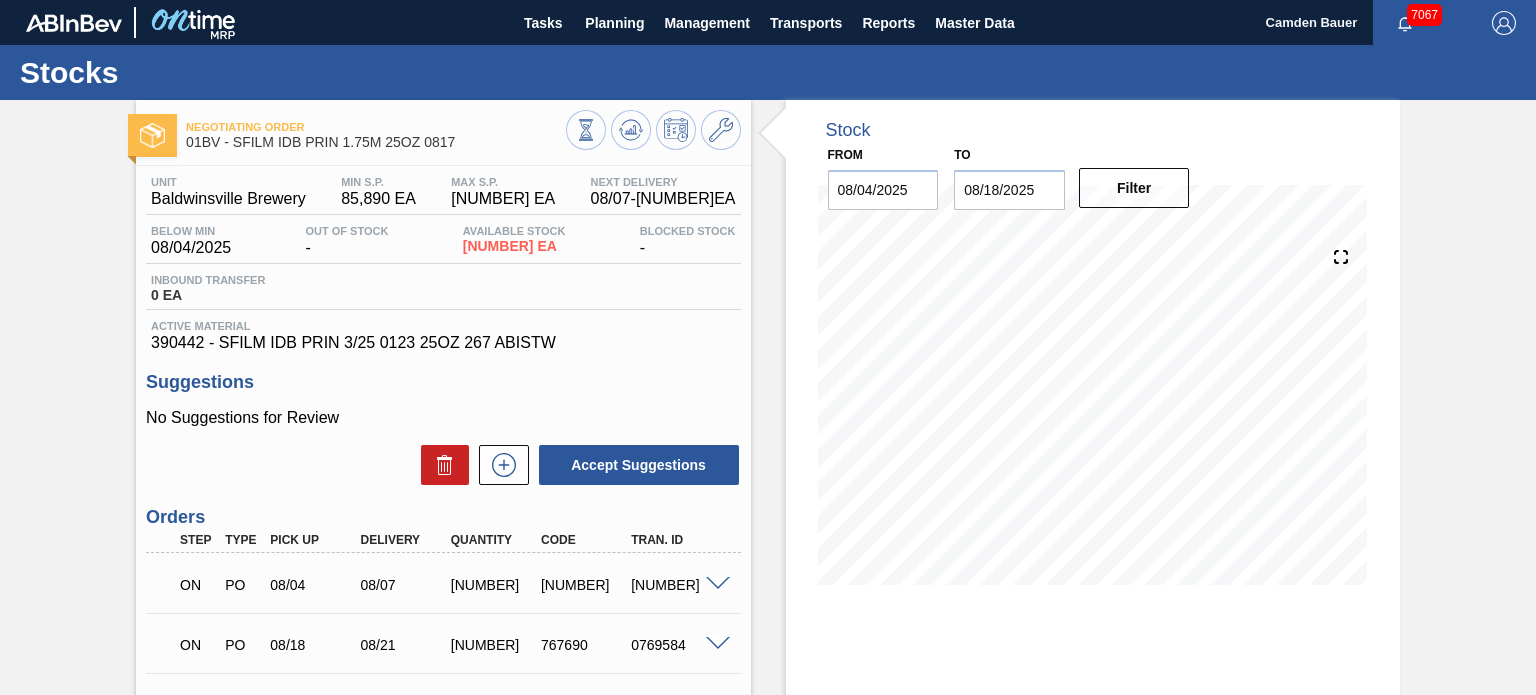 click on "Below Min 08/04/2025 Out Of Stock - Available Stock 26,473 EA Blocked Stock -" at bounding box center (443, 244) 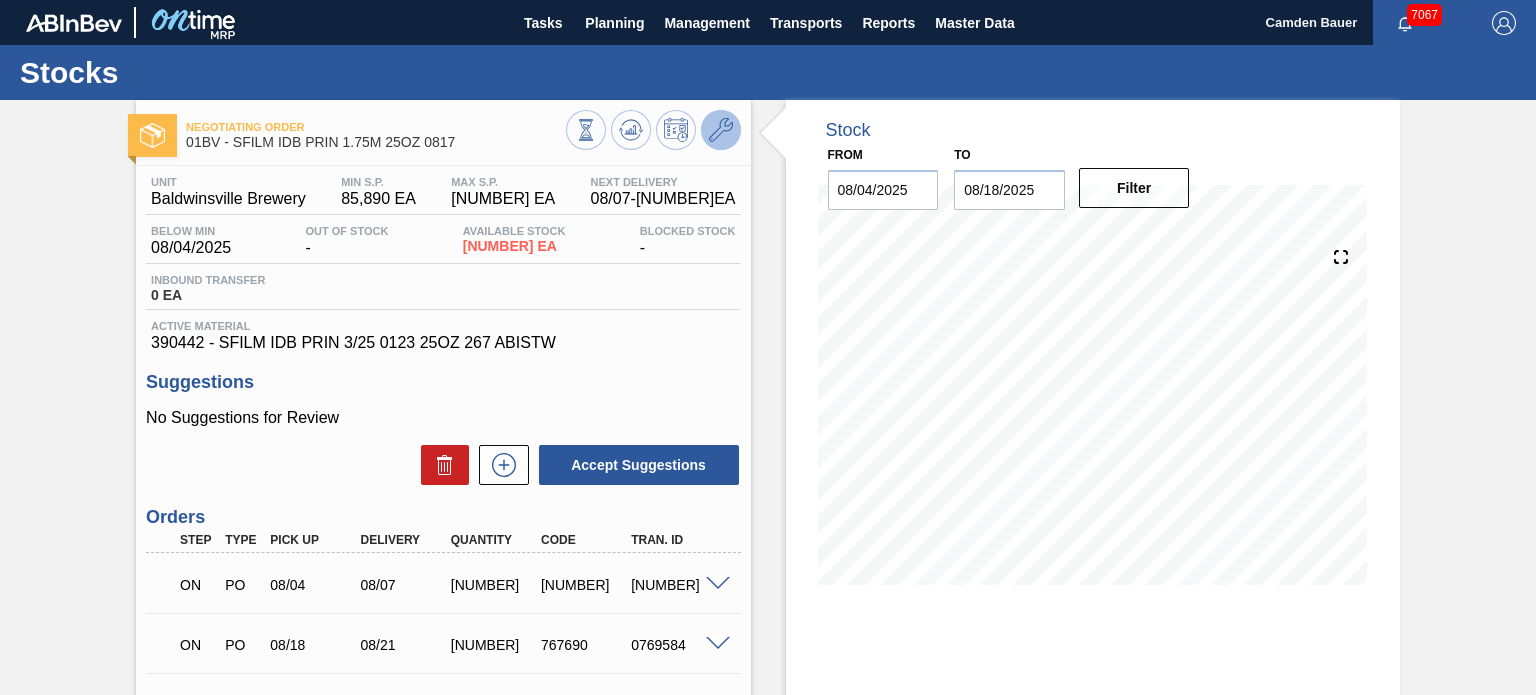 click 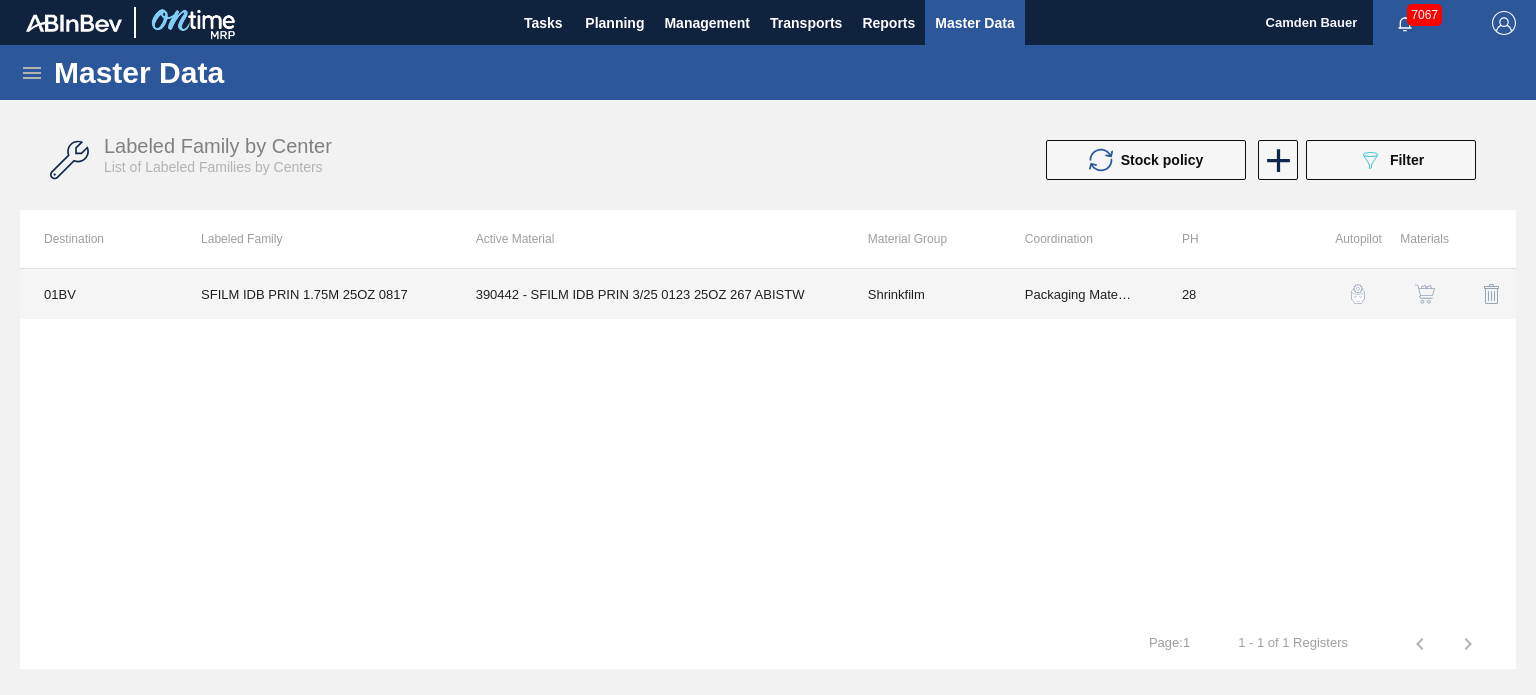 click on "Packaging Materials" at bounding box center [1079, 294] 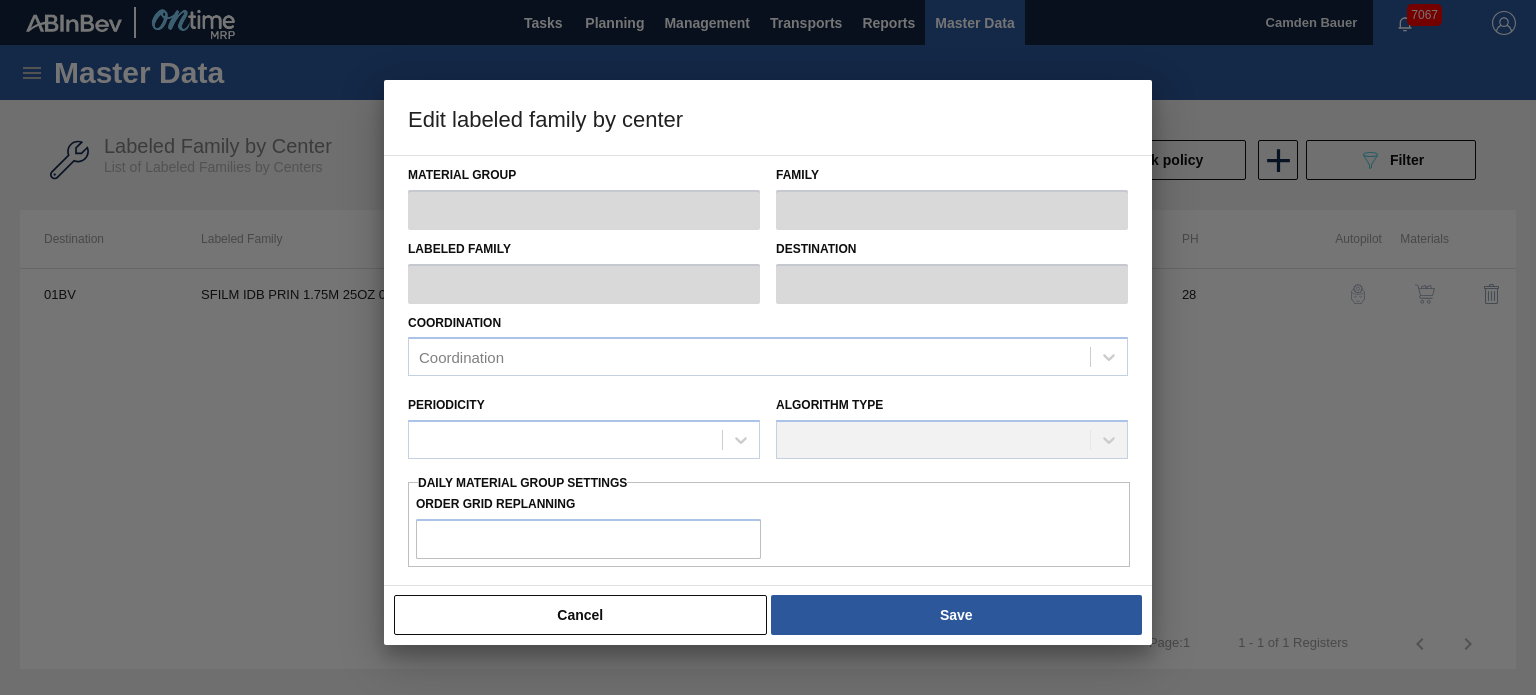 type on "Shrinkfilm" 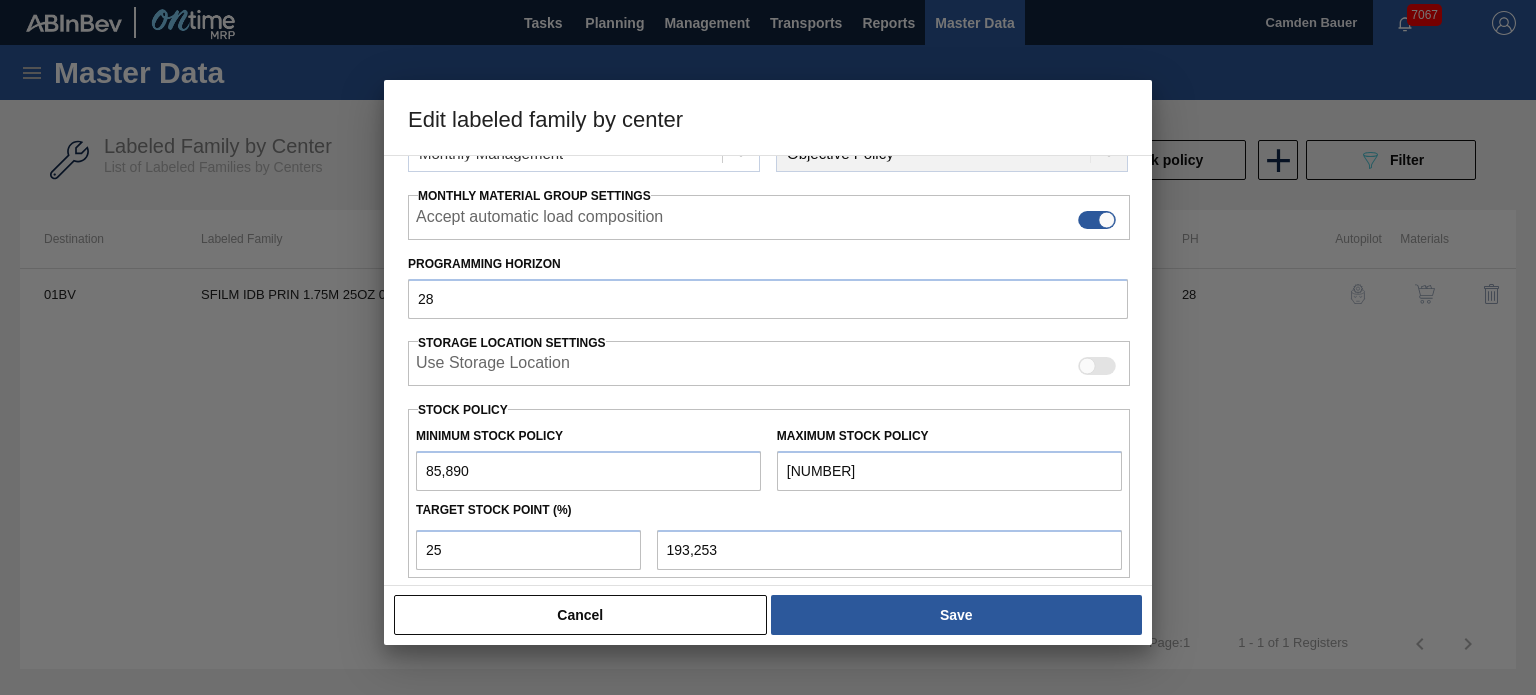 scroll, scrollTop: 292, scrollLeft: 0, axis: vertical 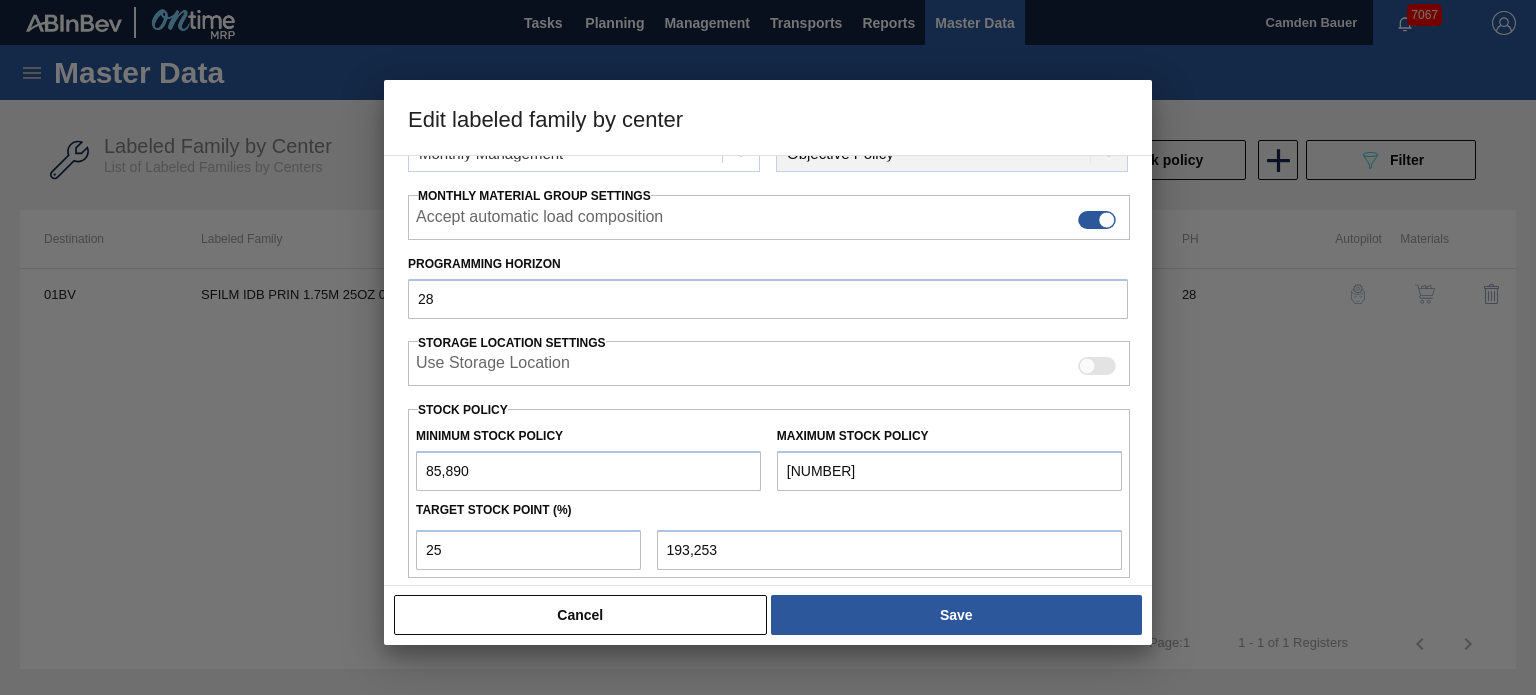 drag, startPoint x: 859, startPoint y: 467, endPoint x: 610, endPoint y: 471, distance: 249.03212 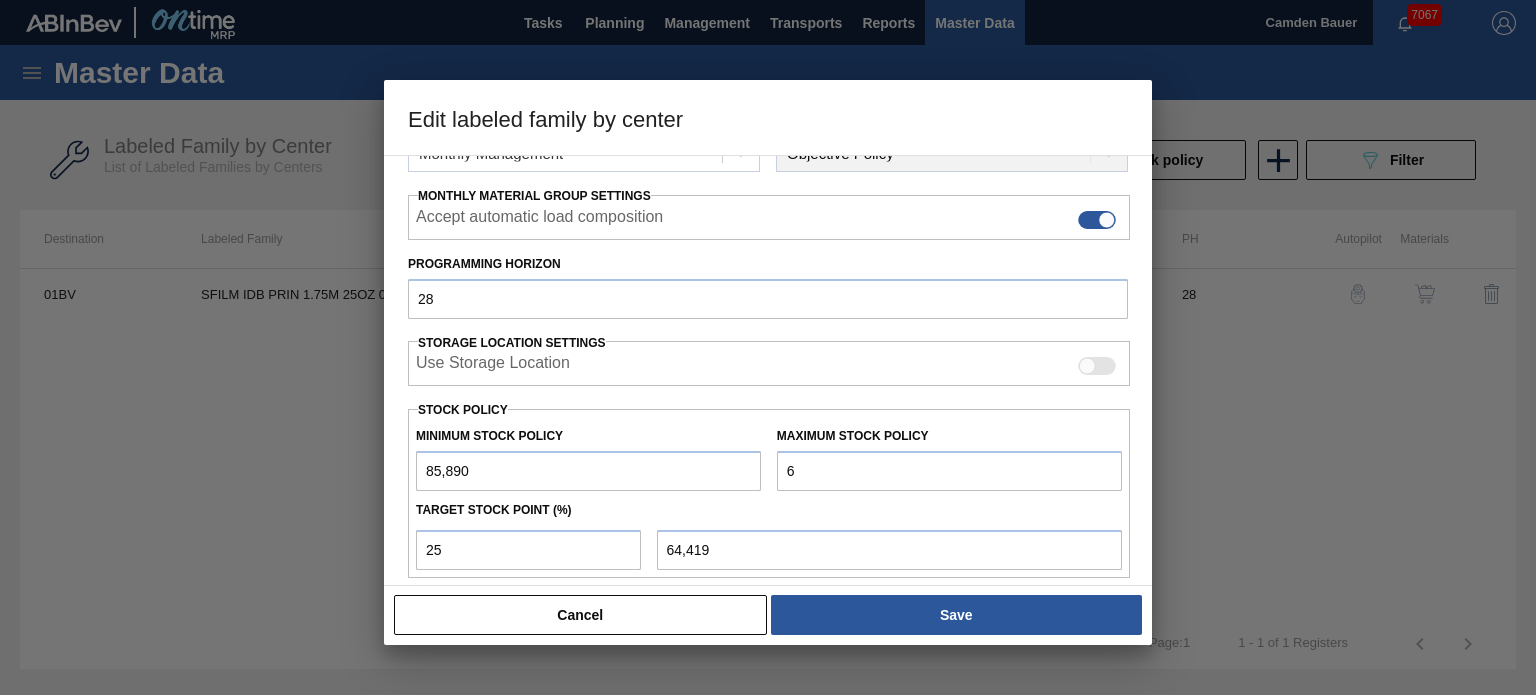 type on "64" 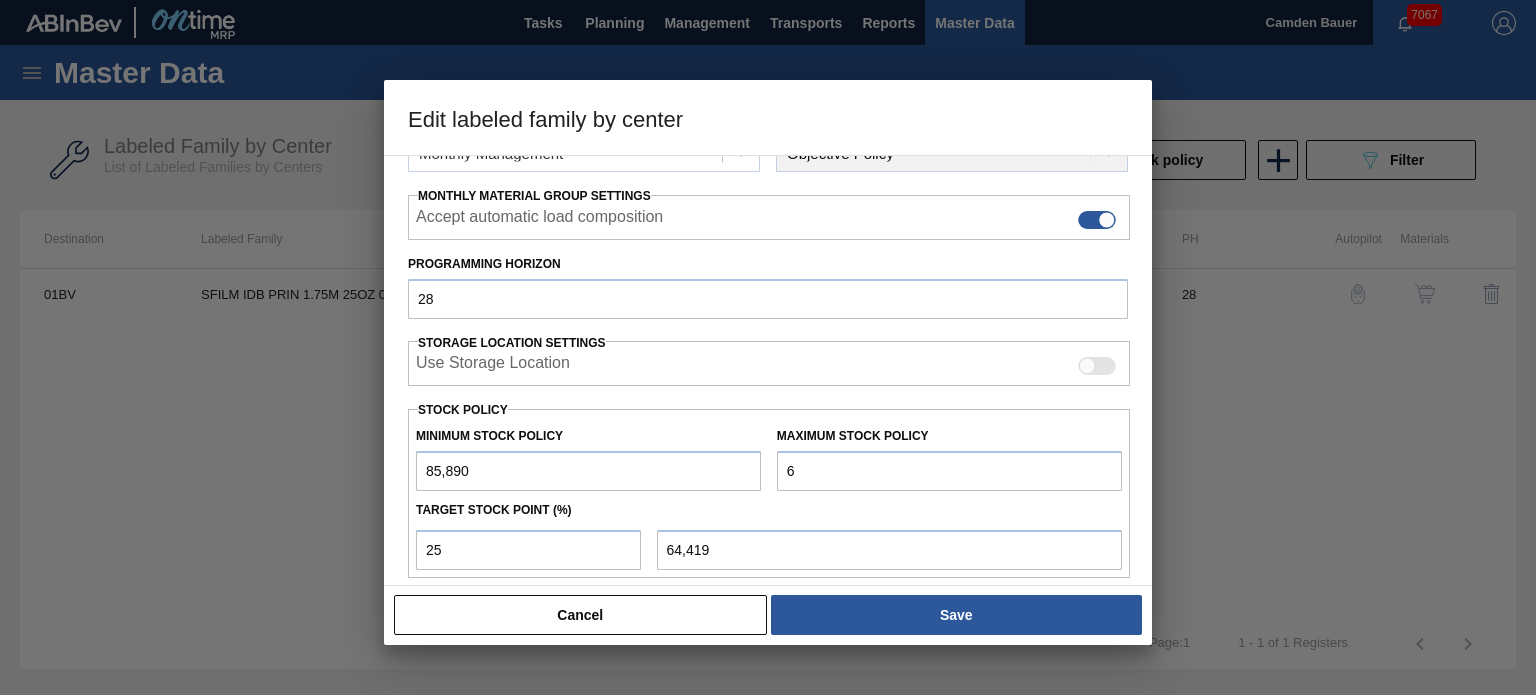 type on "64,434" 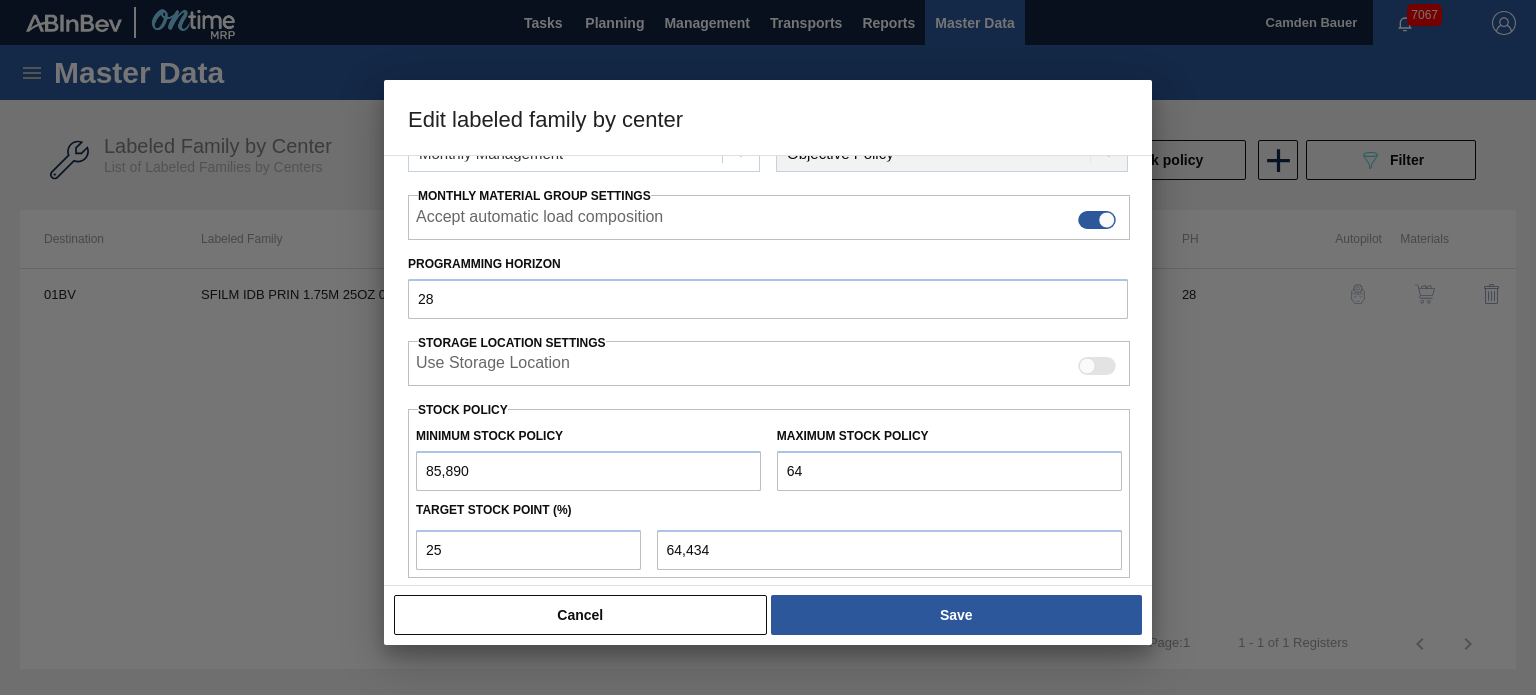 type on "649" 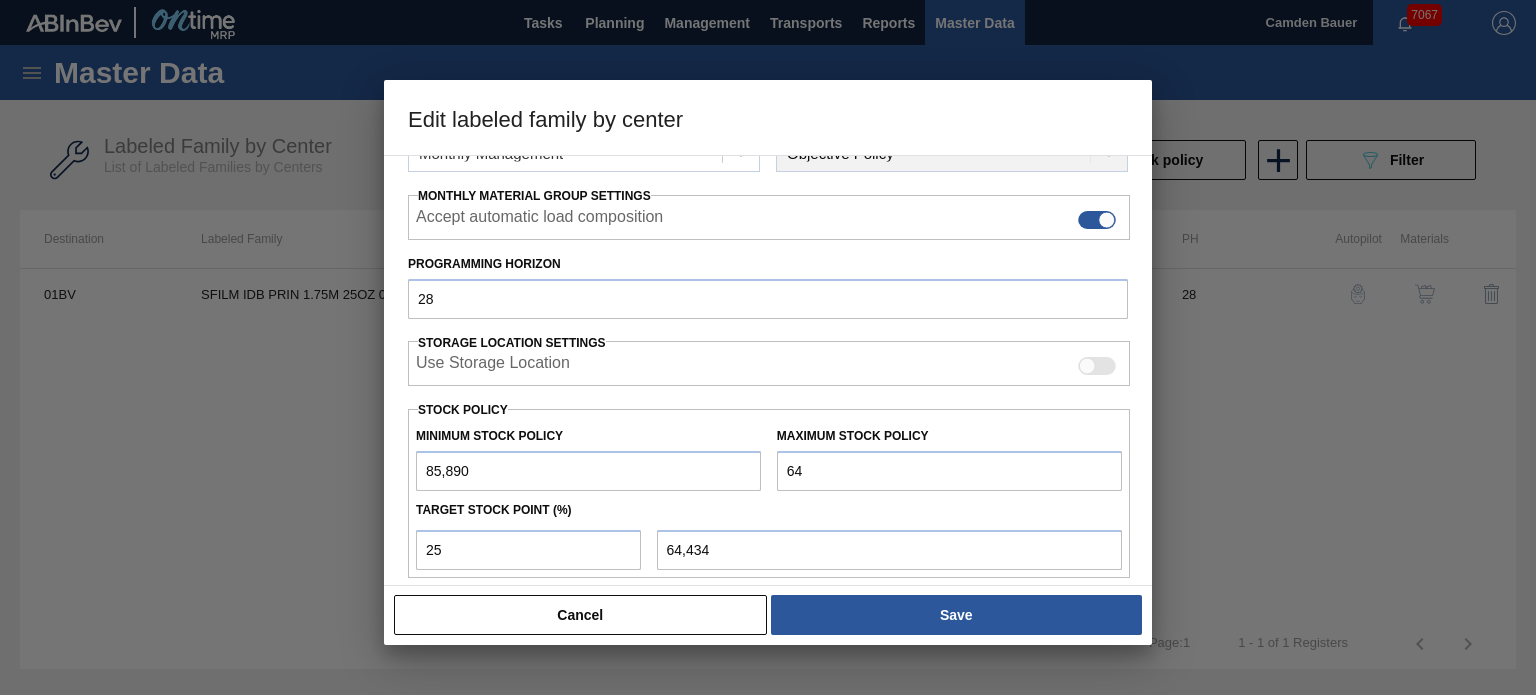 type on "64,580" 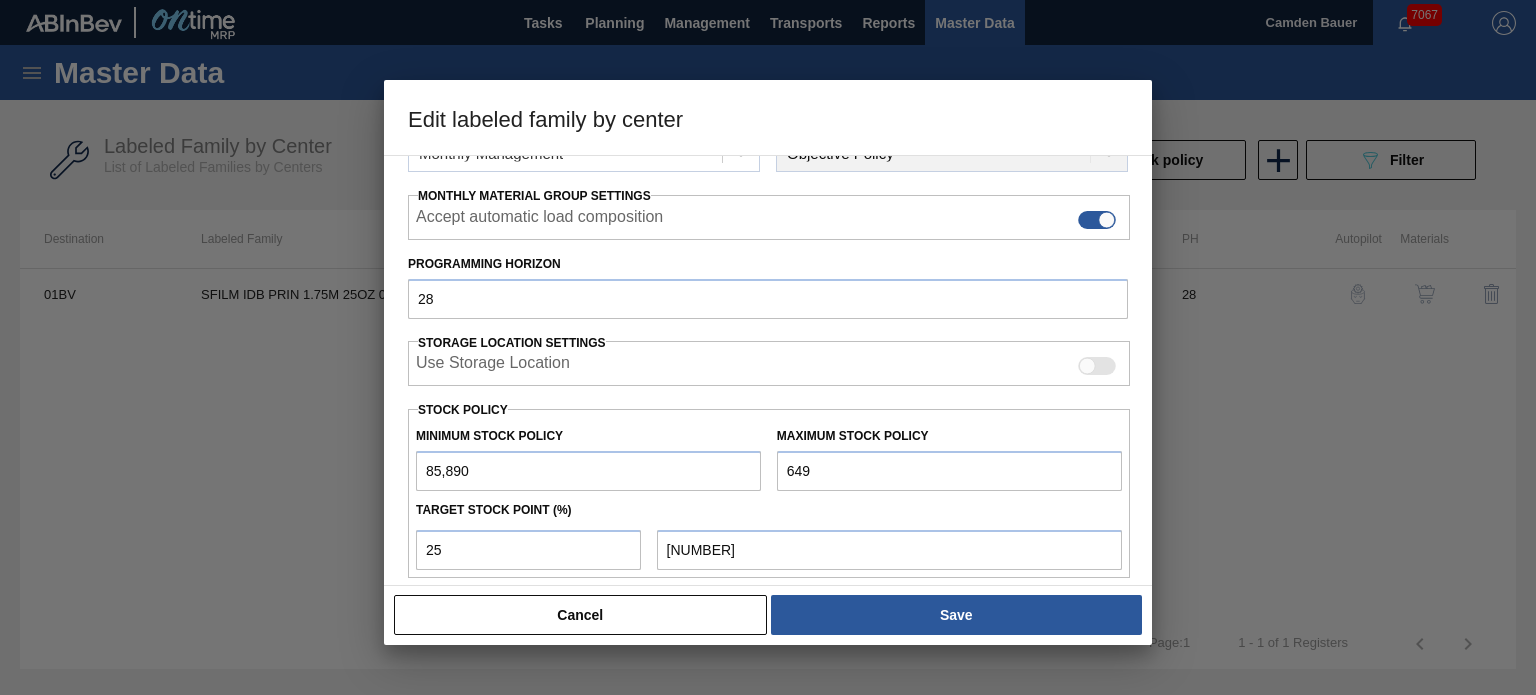 type on "6,496" 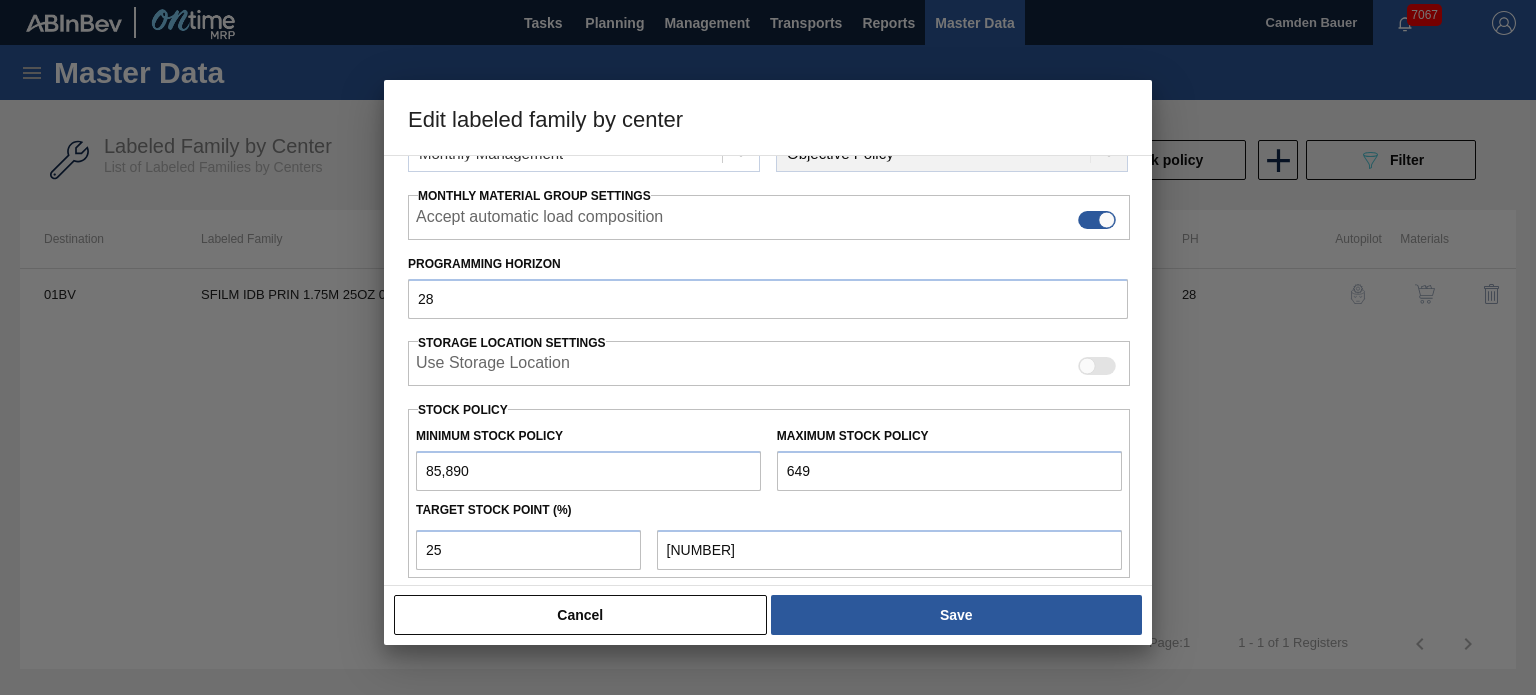 type on "66,042" 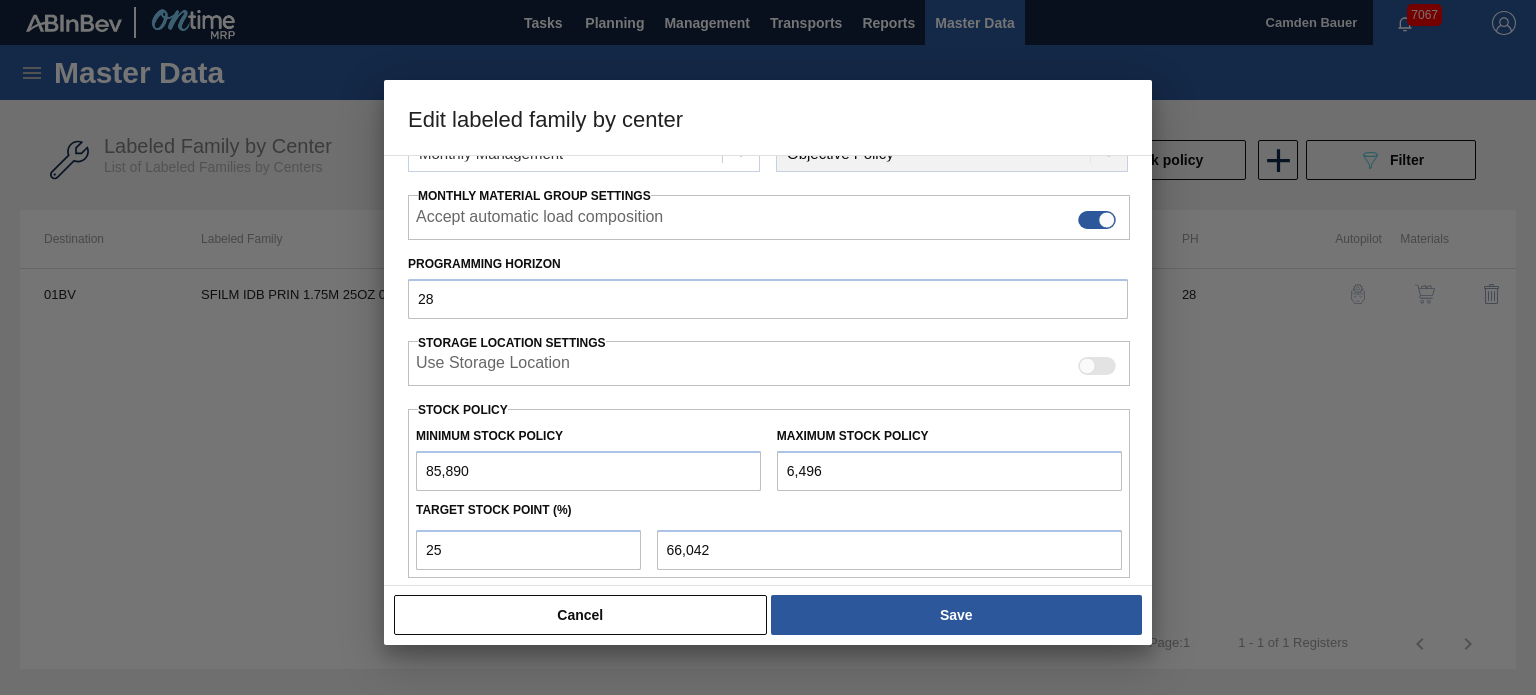 type on "64,966" 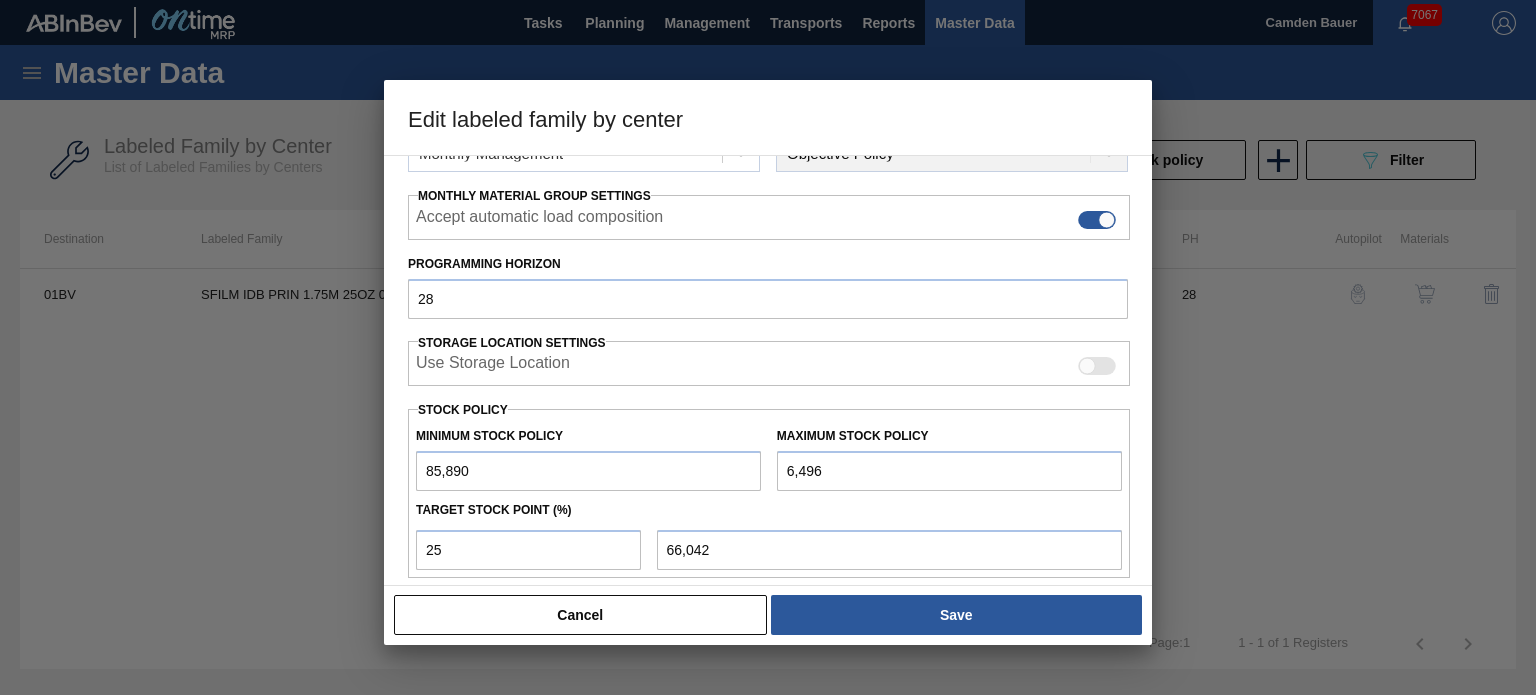 type on "80,659" 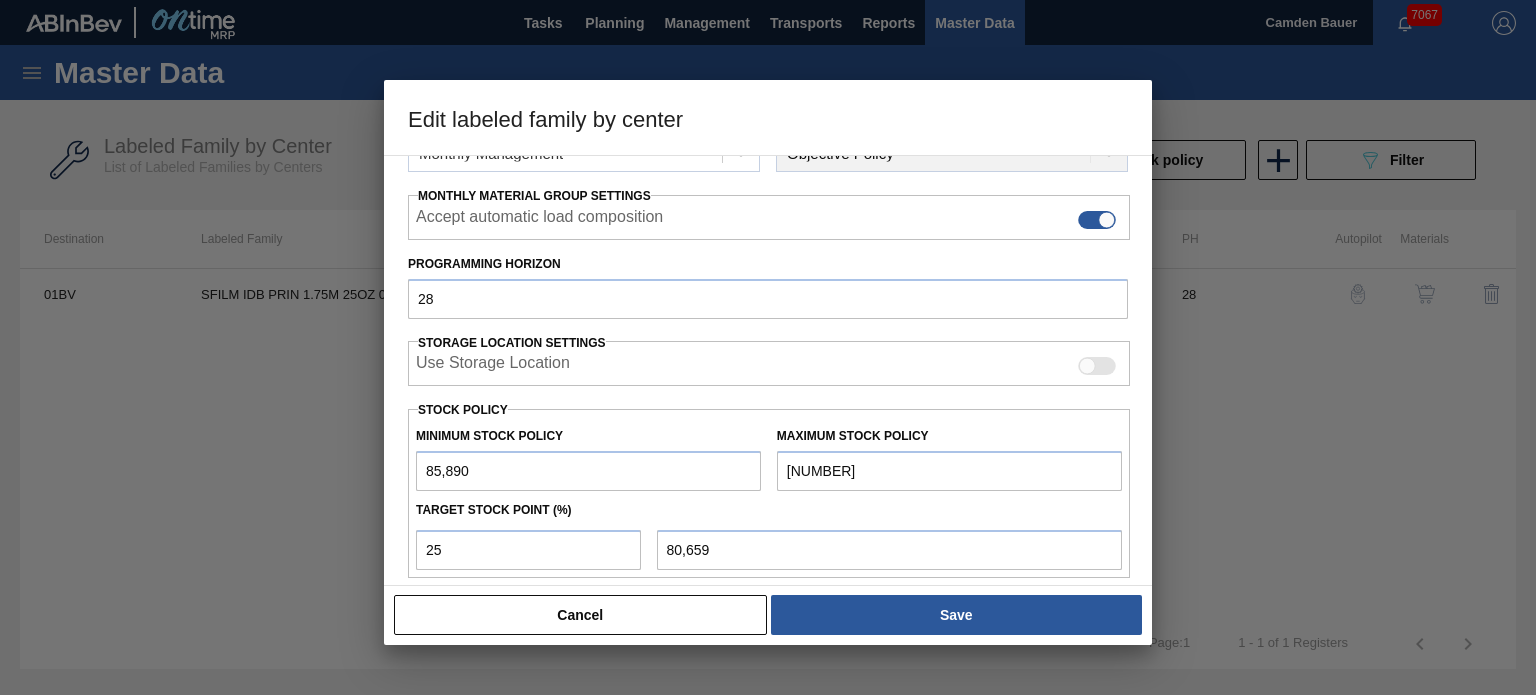type on "649,667" 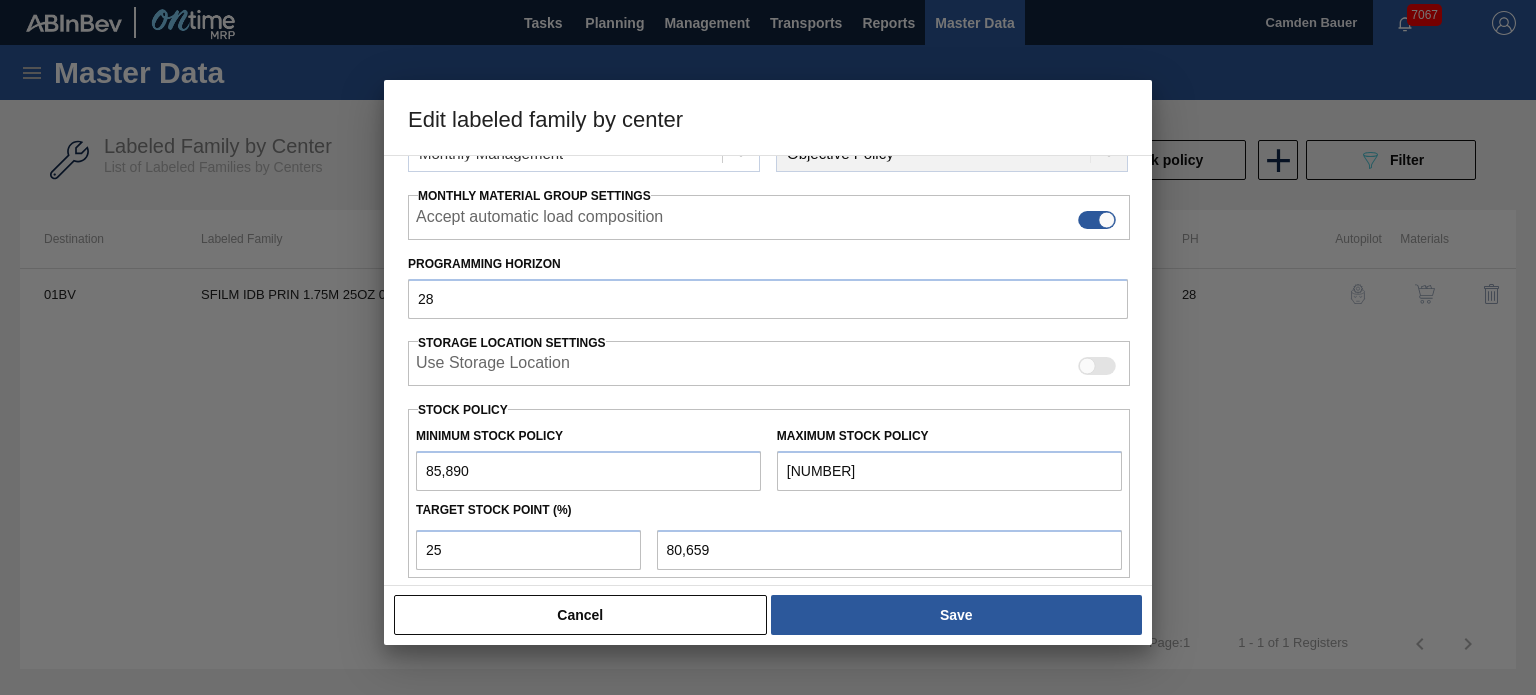 type on "226,834" 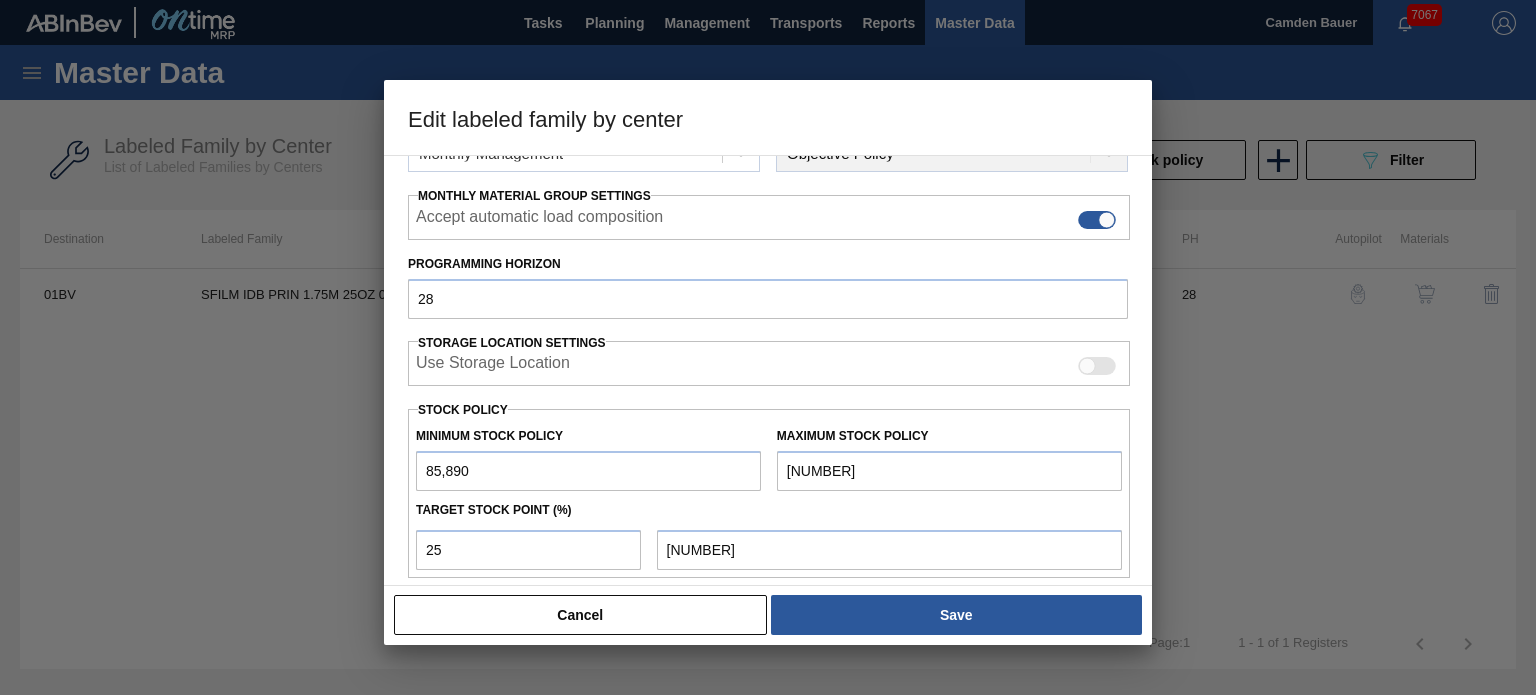 type on "649,667" 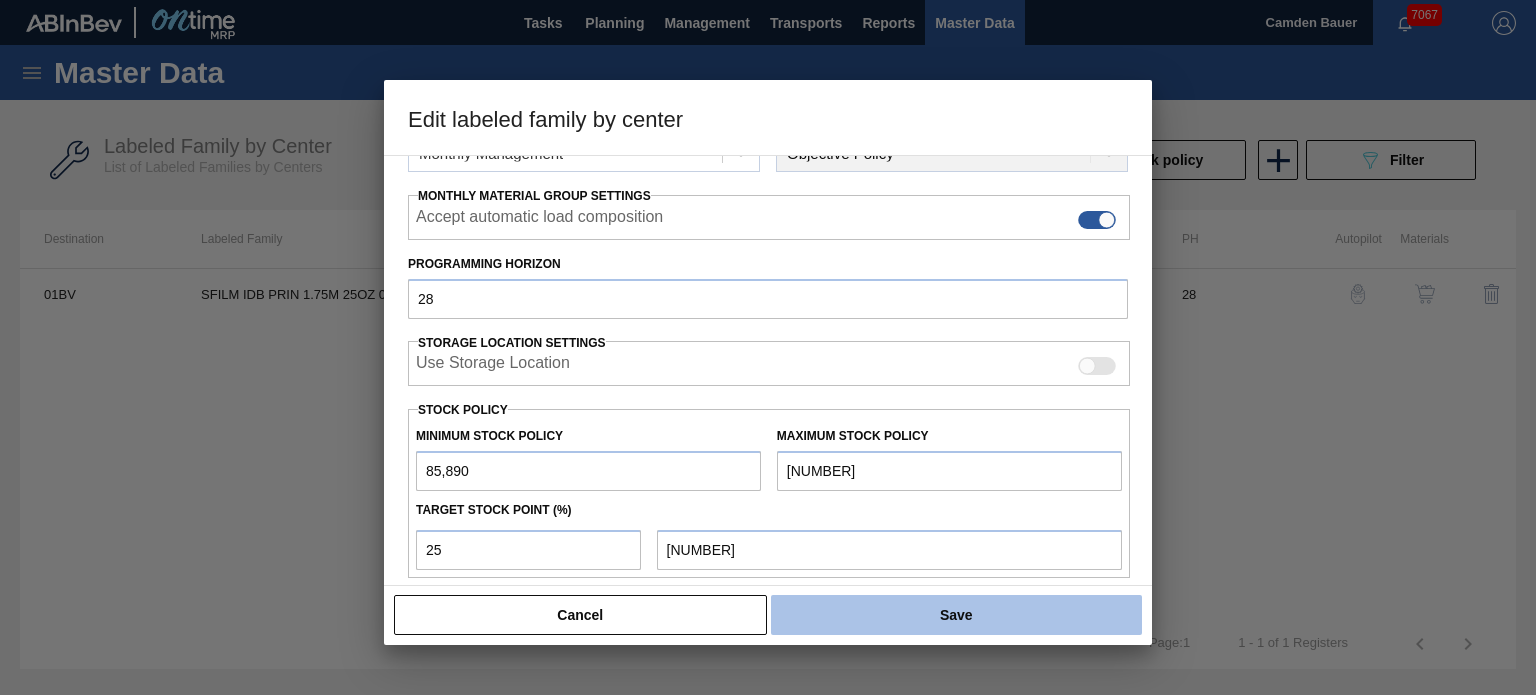 click on "Save" at bounding box center [956, 615] 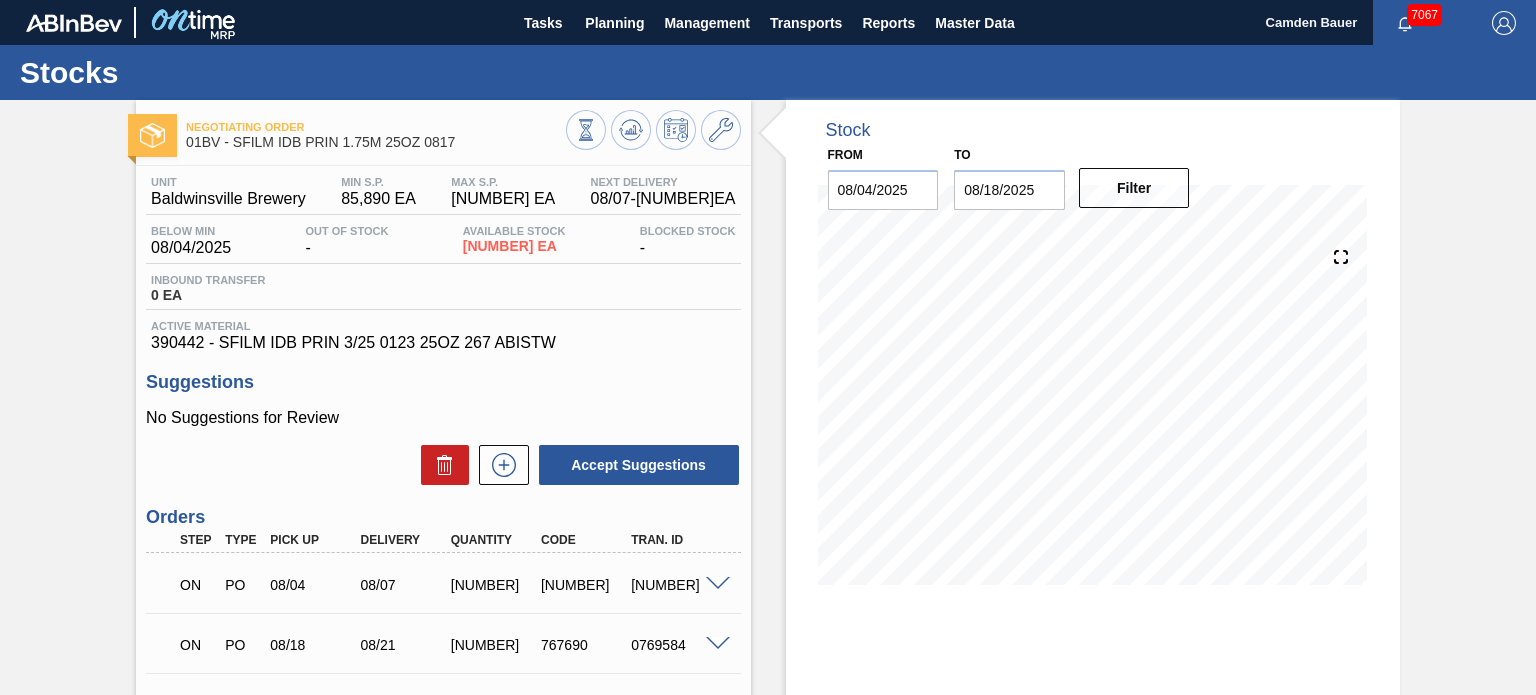 click on "390442 - SFILM IDB PRIN 3/25 0123 25OZ 267 ABISTW" at bounding box center (443, 343) 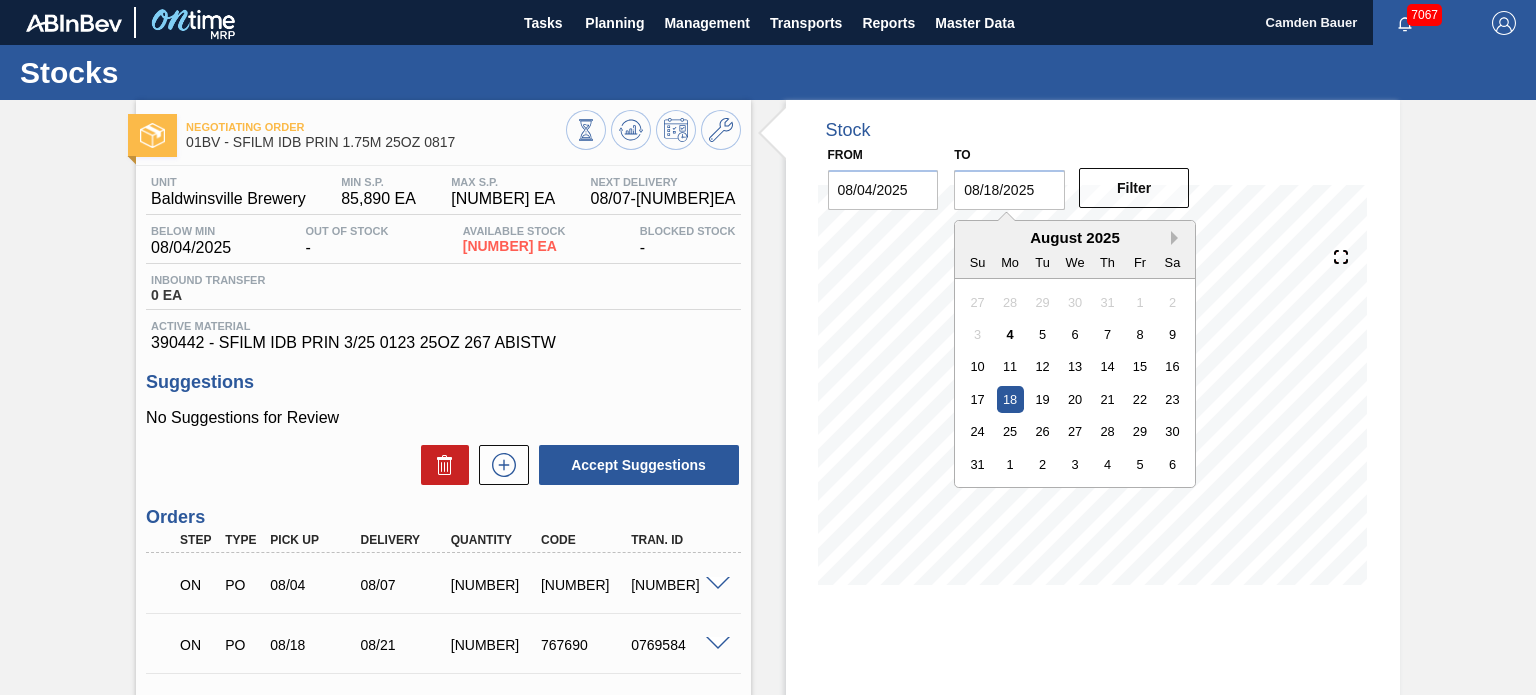 click on "Next Month" at bounding box center (1178, 238) 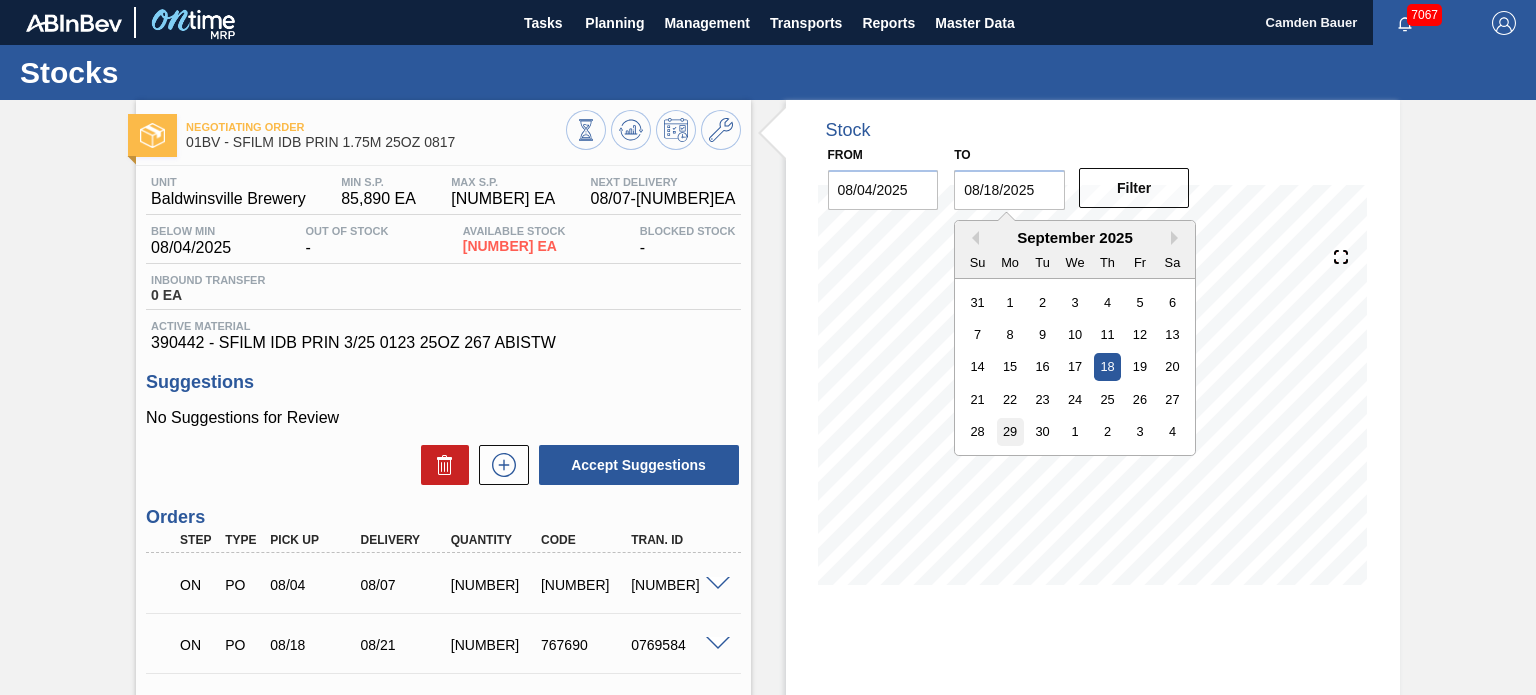 click on "29" at bounding box center (1010, 431) 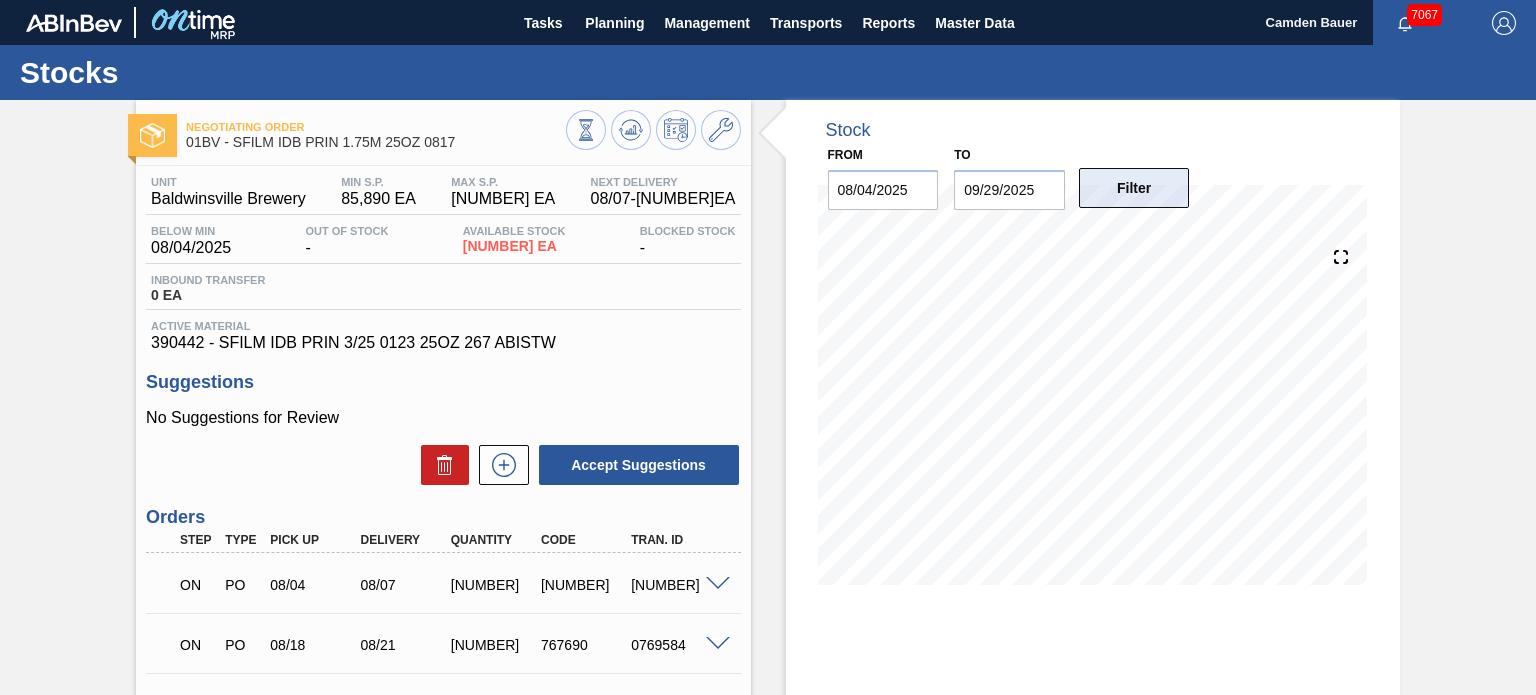 click on "Filter" at bounding box center (1134, 188) 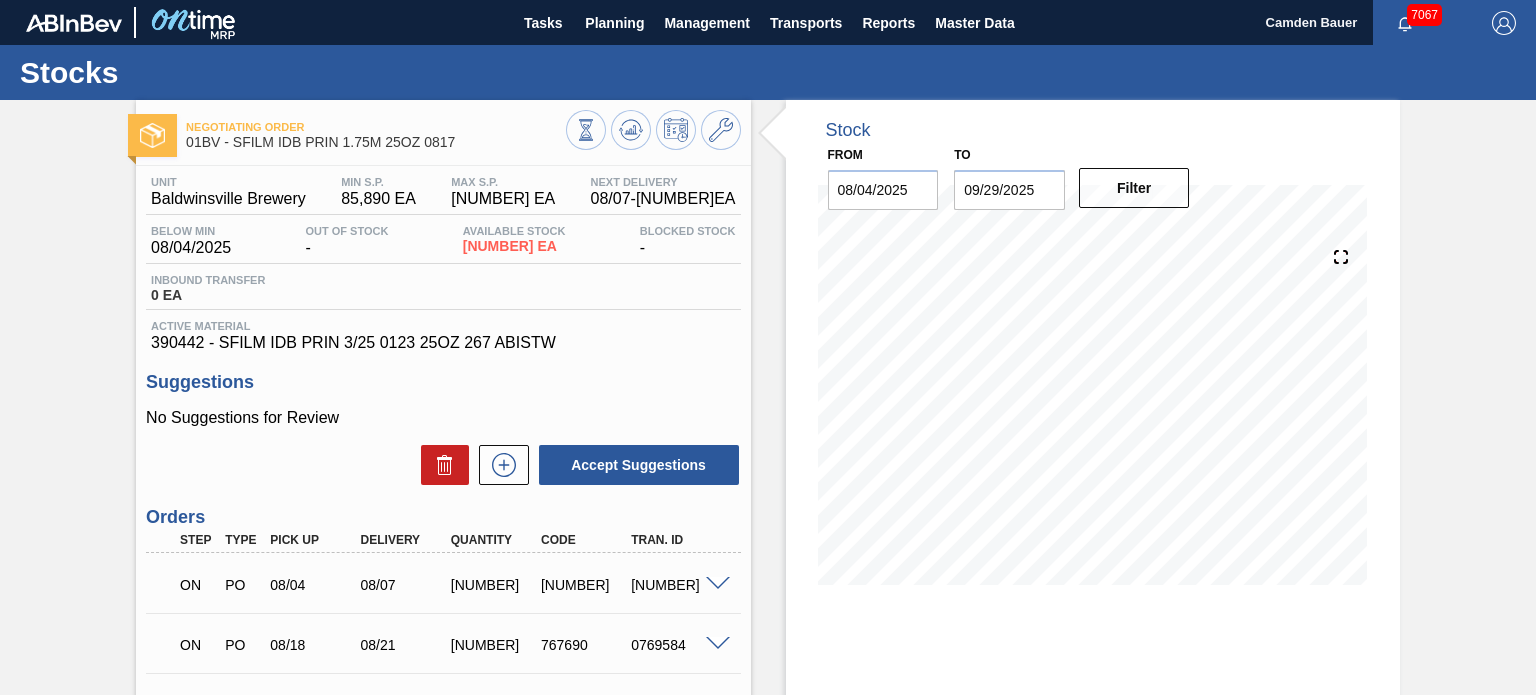 click on "Inbound Transfer 0 EA" at bounding box center (443, 292) 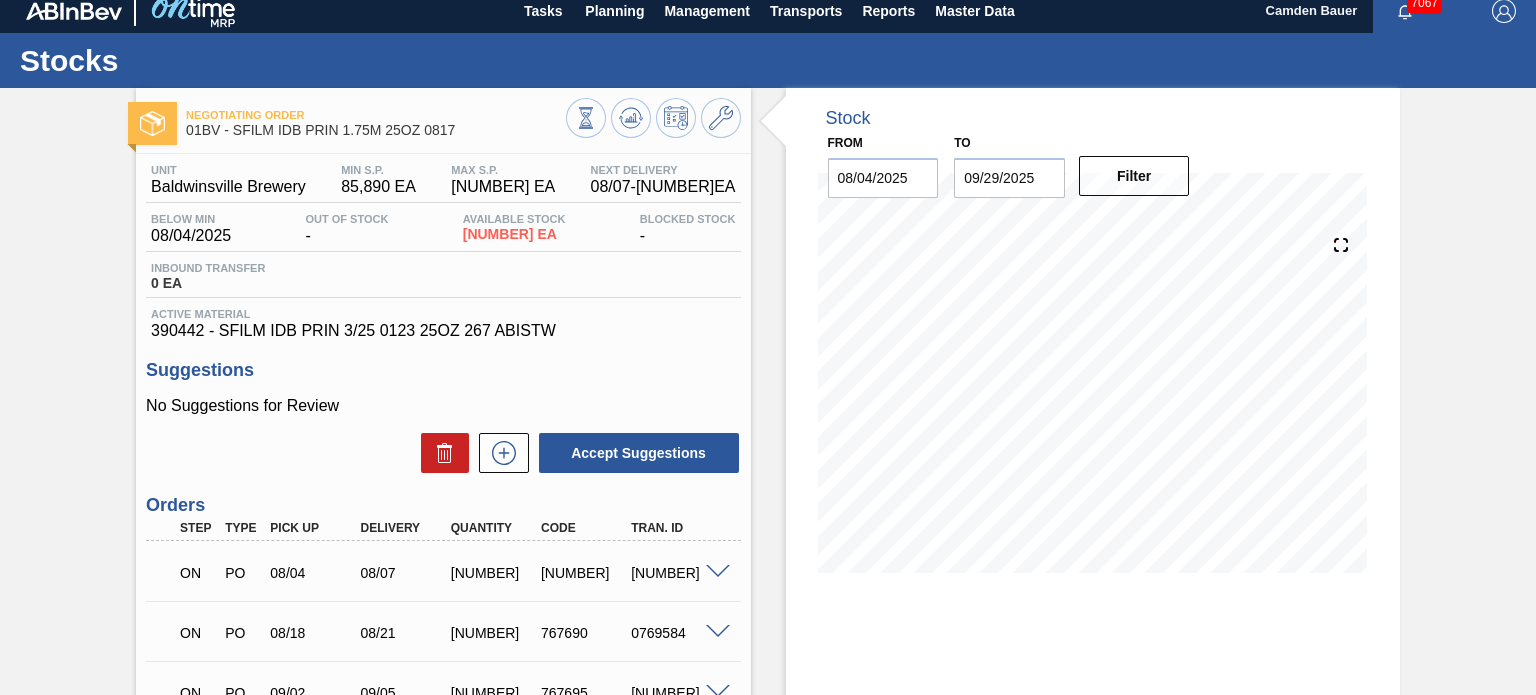 scroll, scrollTop: 19, scrollLeft: 0, axis: vertical 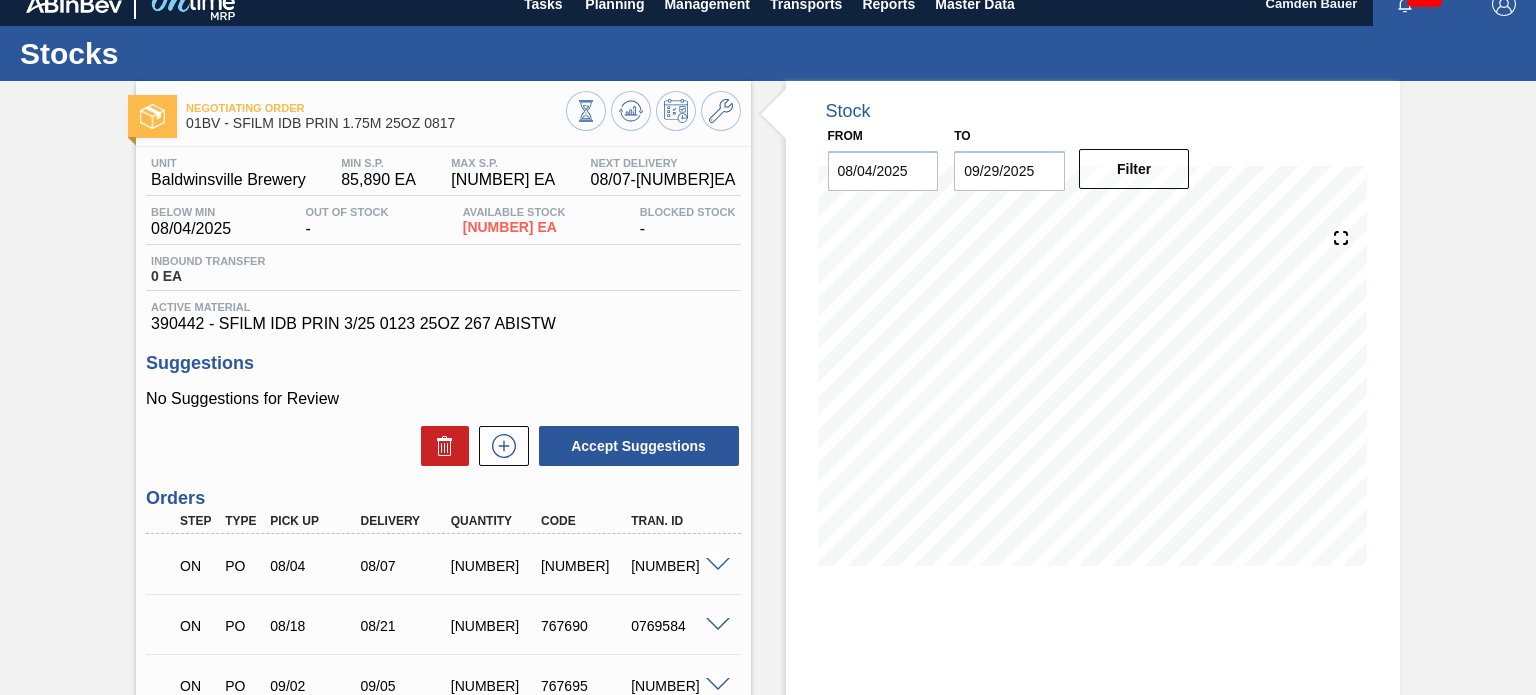click on "26,473 EA" at bounding box center [514, 227] 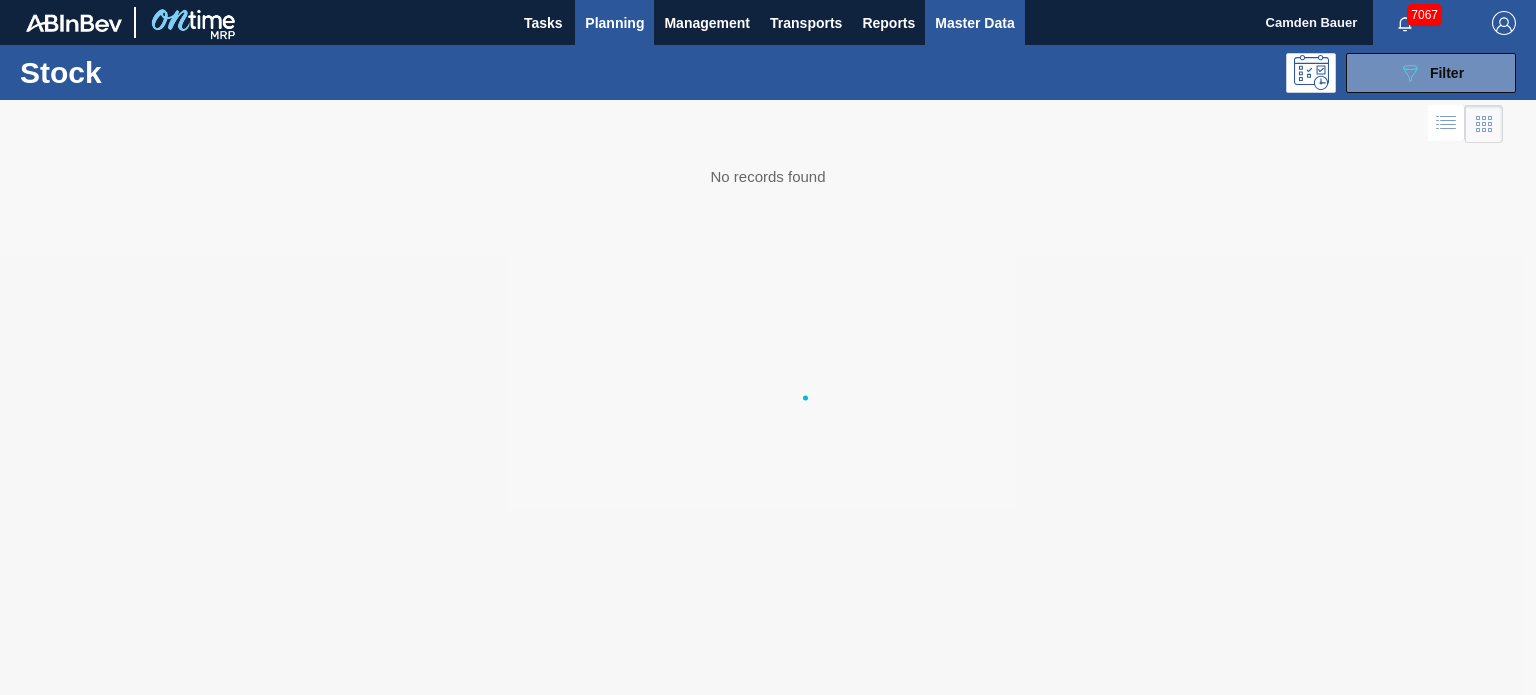 scroll, scrollTop: 0, scrollLeft: 0, axis: both 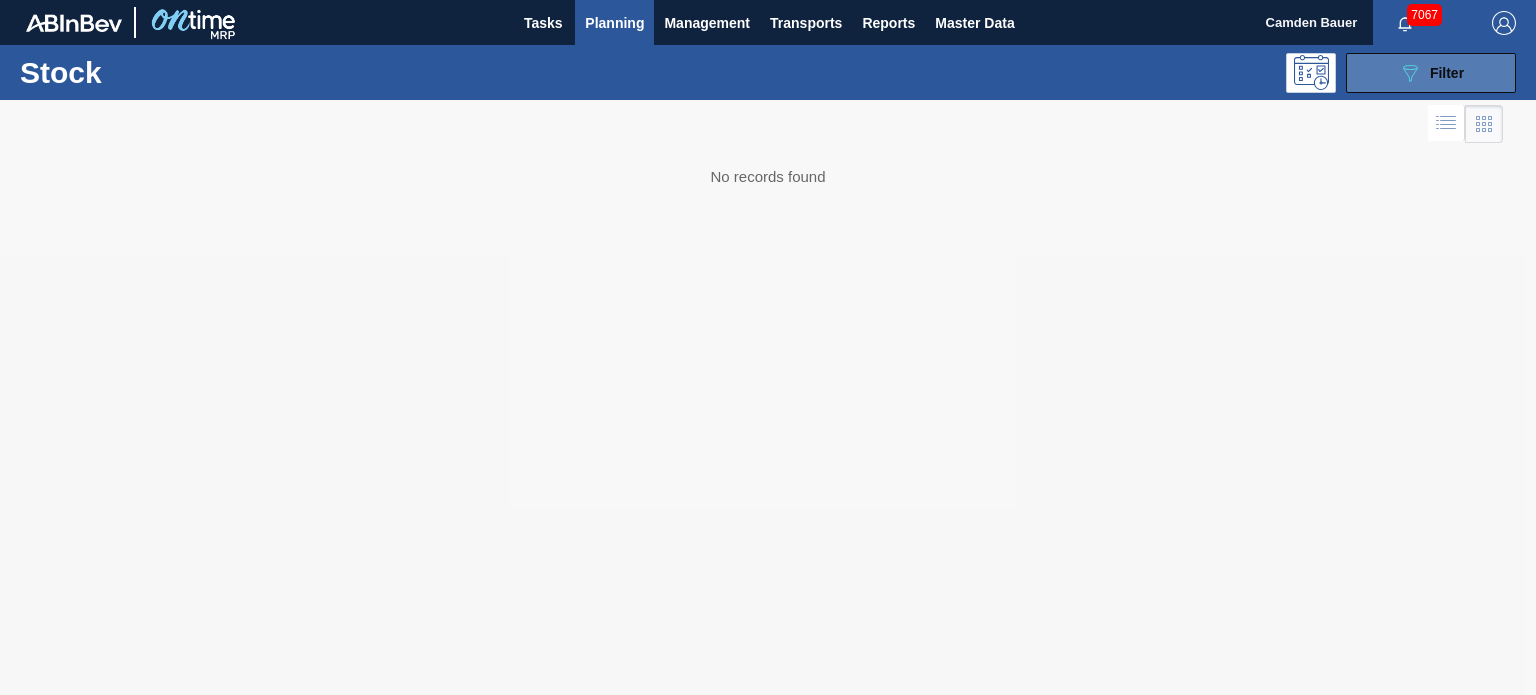 click on "089F7B8B-B2A5-4AFE-B5C0-19BA573D28AC Filter" at bounding box center [1431, 73] 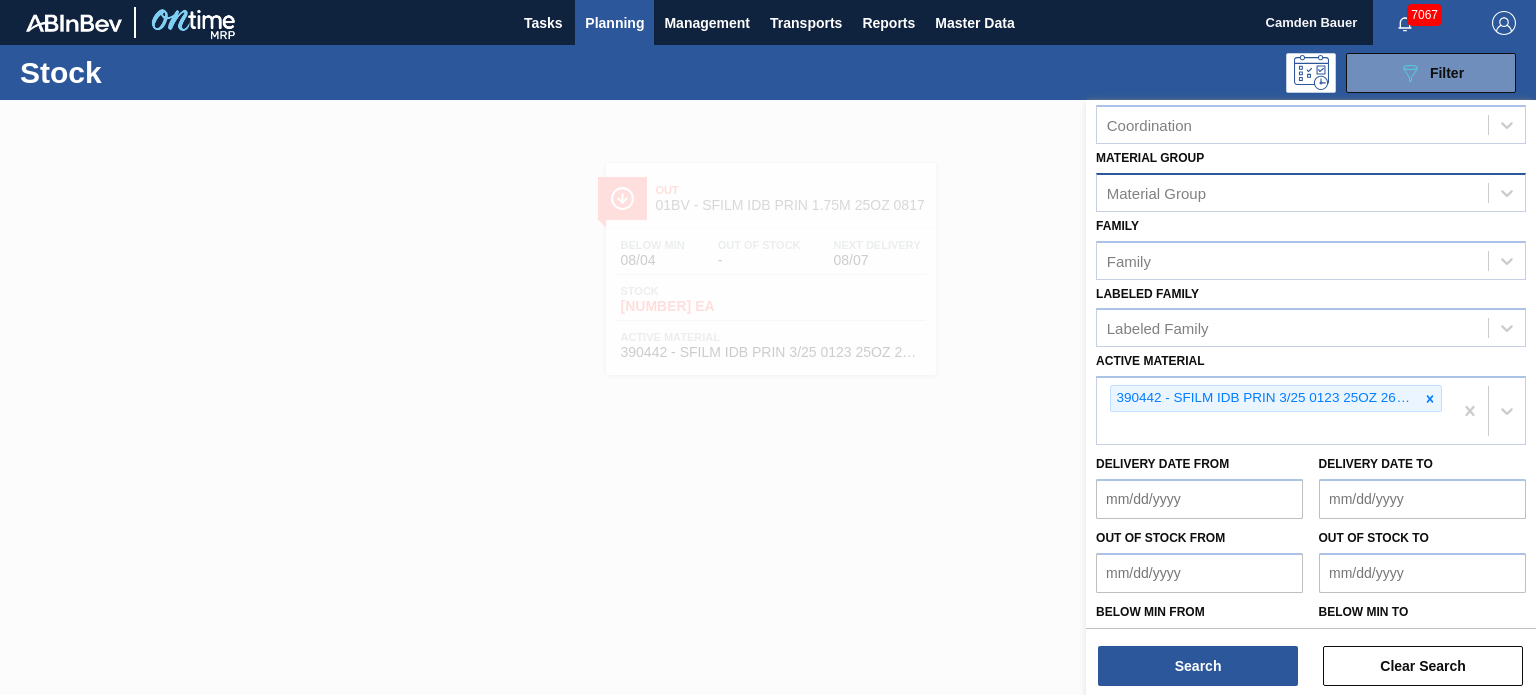 scroll, scrollTop: 244, scrollLeft: 0, axis: vertical 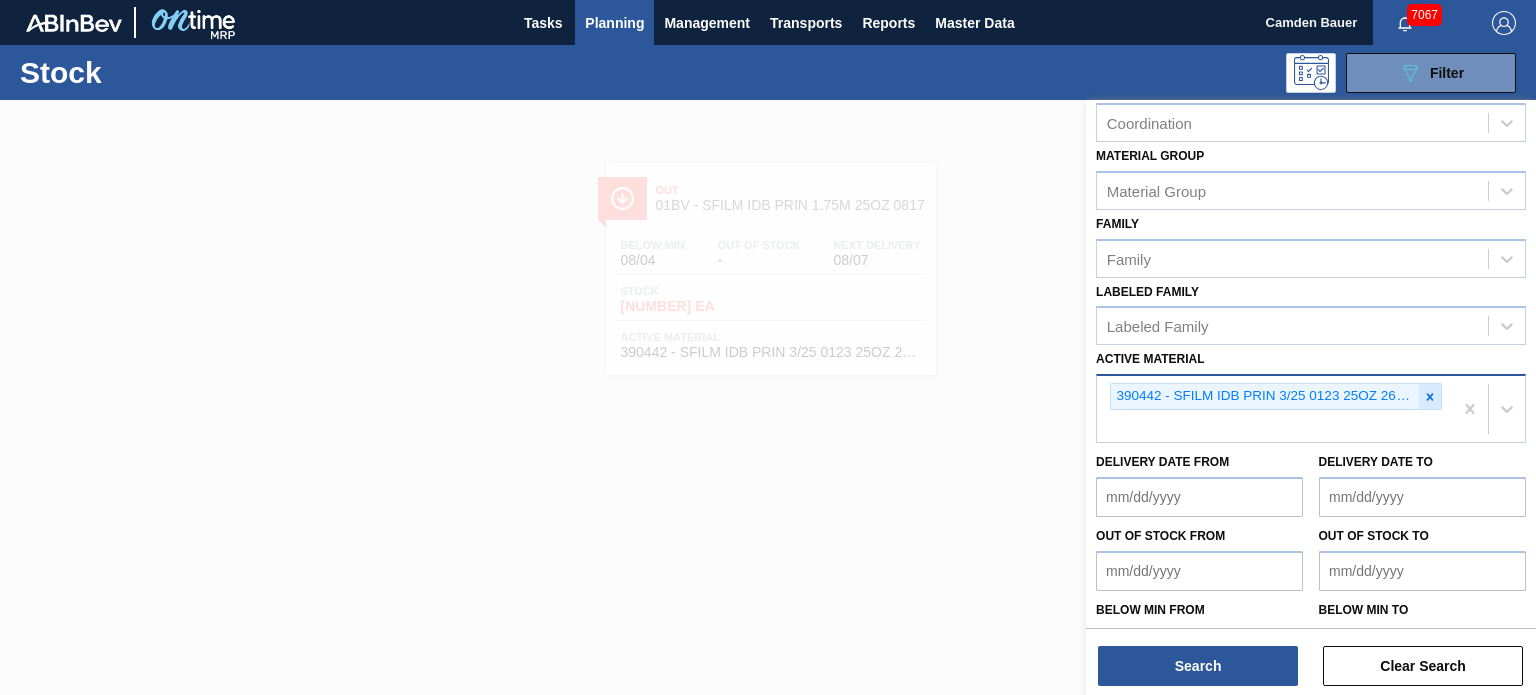 click at bounding box center (1430, 396) 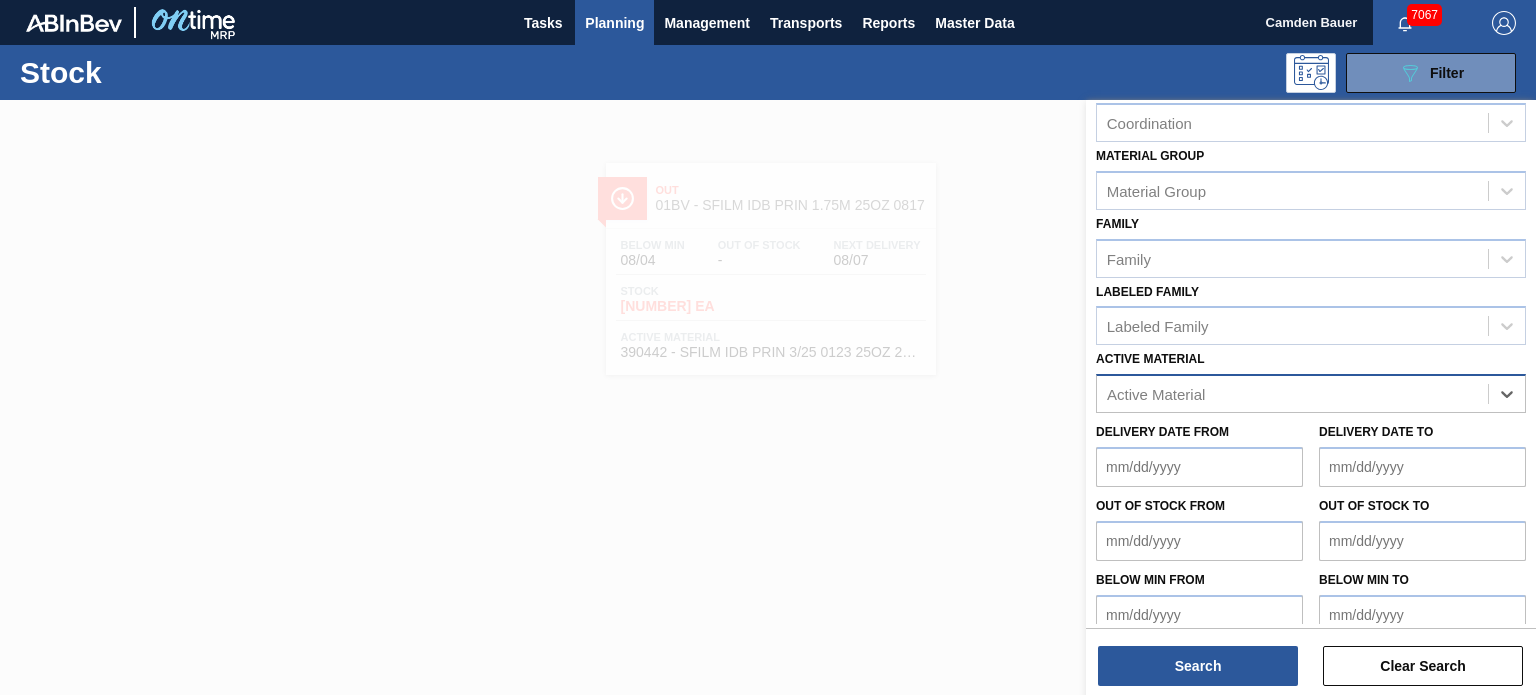 paste on "390327" 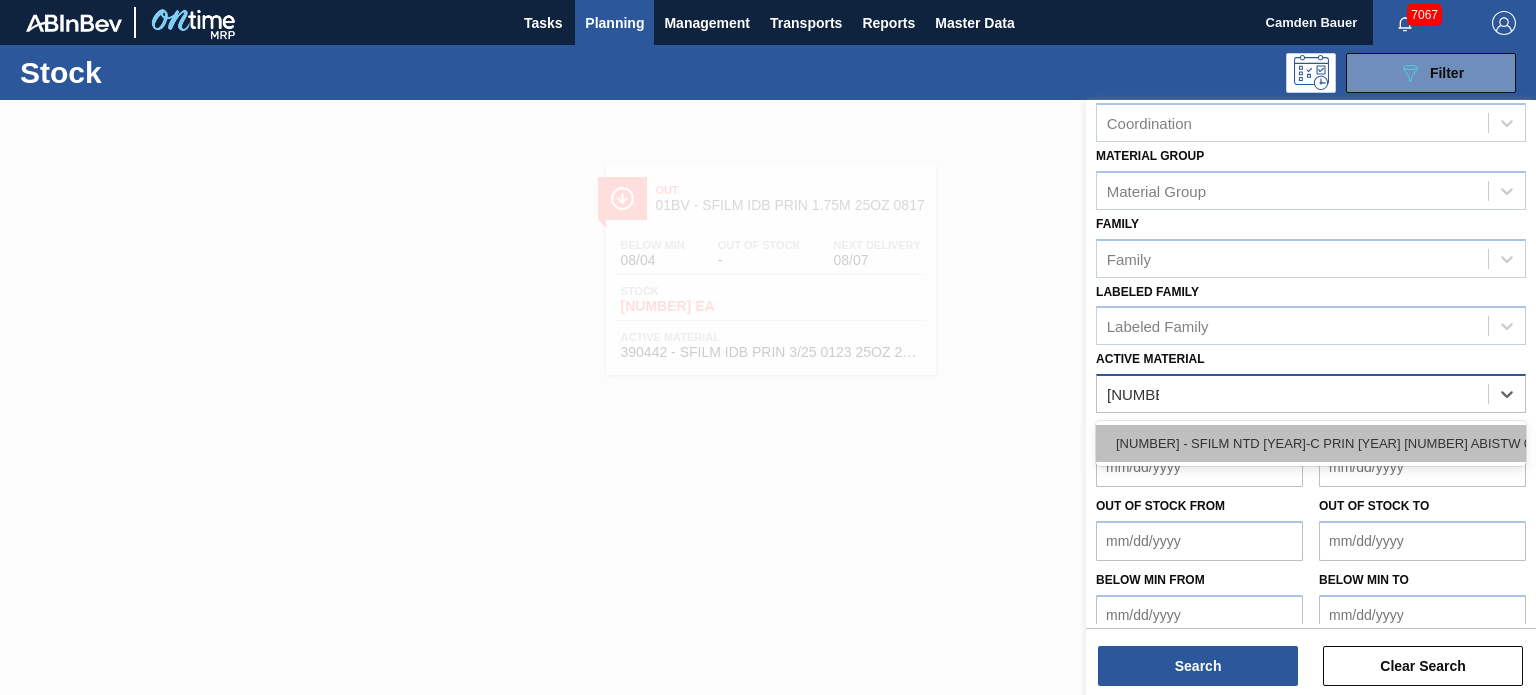 click on "390327 - SFILM NTD 2338-C PRIN 1217 267 ABISTW 01" at bounding box center [1311, 443] 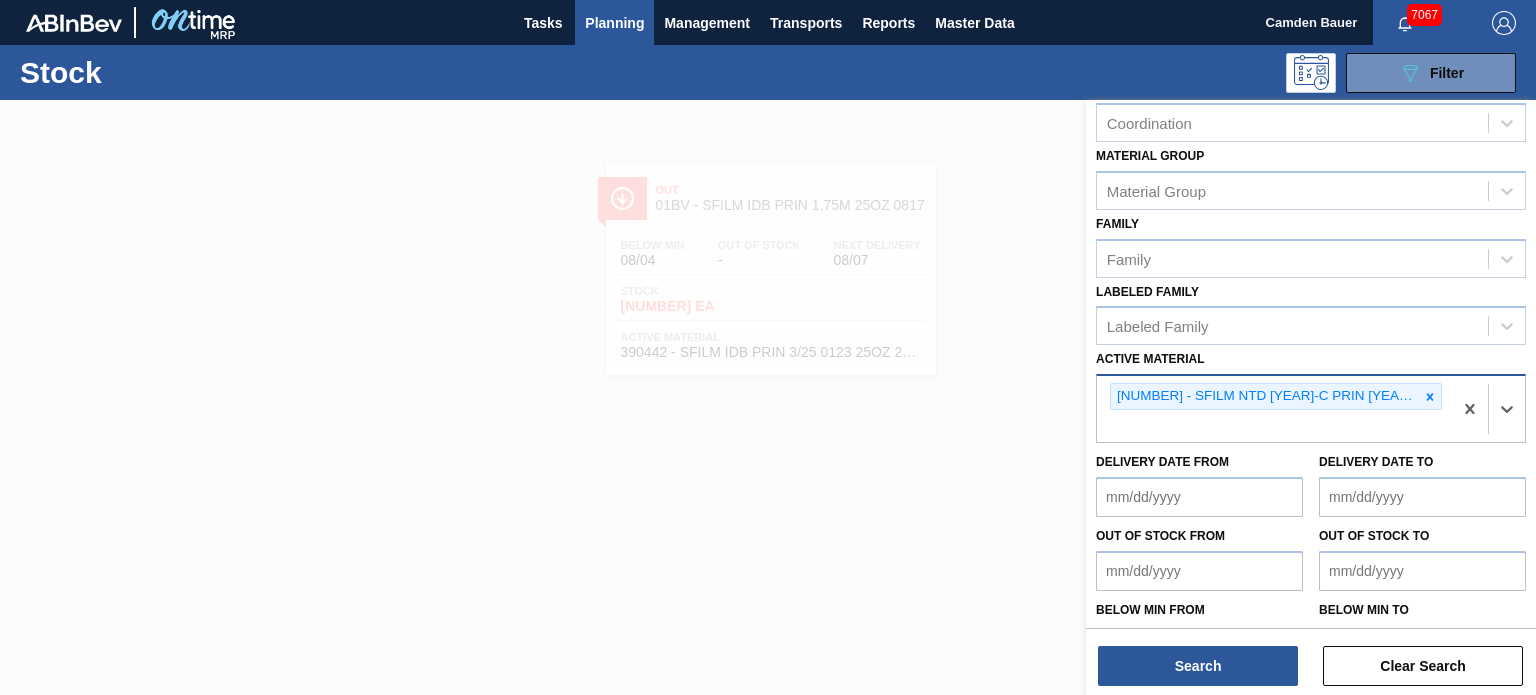 click on "Stock Status Stock Status Source Source Destination 01BV - Baldwinsville Brewery Coordination Coordination Material Group Material Group Family Family Labeled Family Labeled Family Active Material option 390327 - SFILM NTD 2338-C PRIN 1217 267 ABISTW 01, selected.   Select is focused ,type to refine list, press Down to open the menu,  press left to focus selected values 390327 - SFILM NTD 2338-C PRIN 1217 267 ABISTW 01 Delivery Date from Delivery Date to Out of Stock from Out of Stock to Below Min from Below Min to Search Clear Search" at bounding box center [1311, 399] 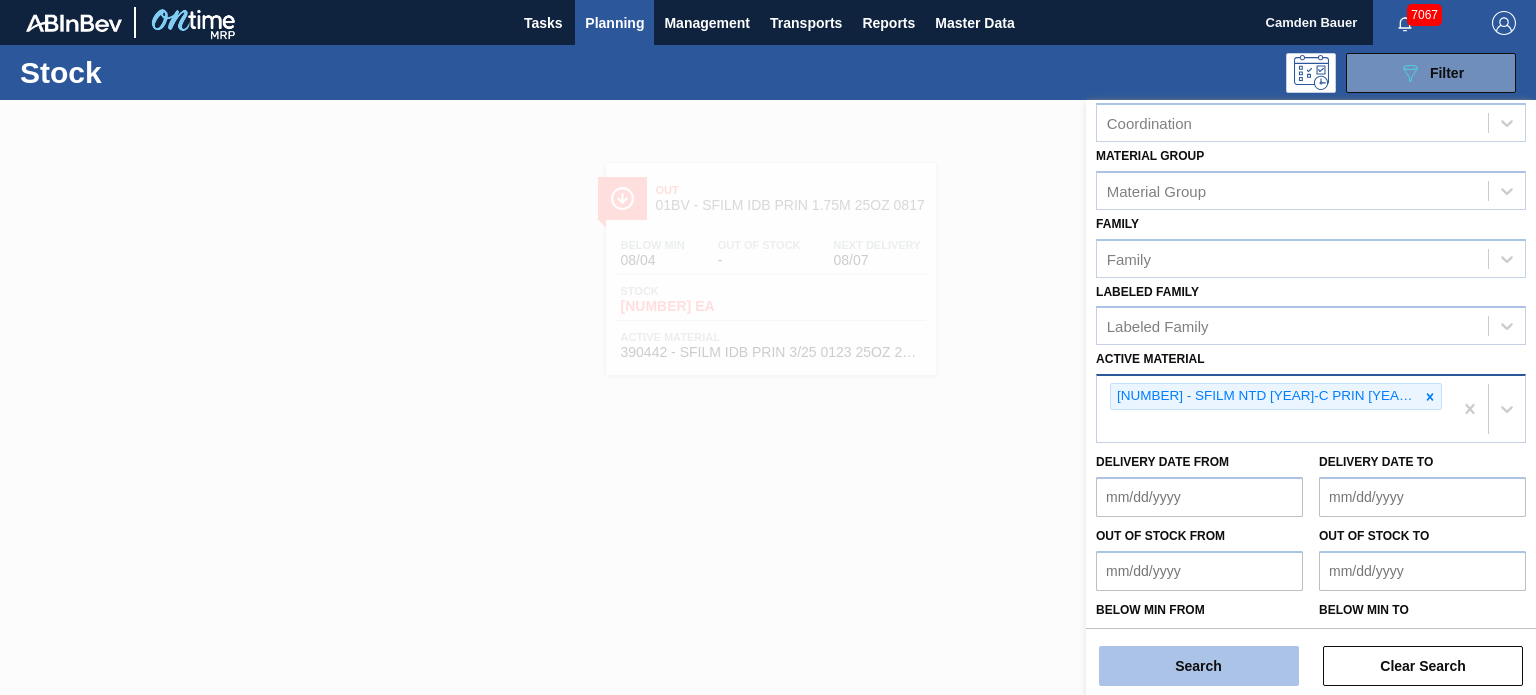 click on "Search" at bounding box center (1199, 666) 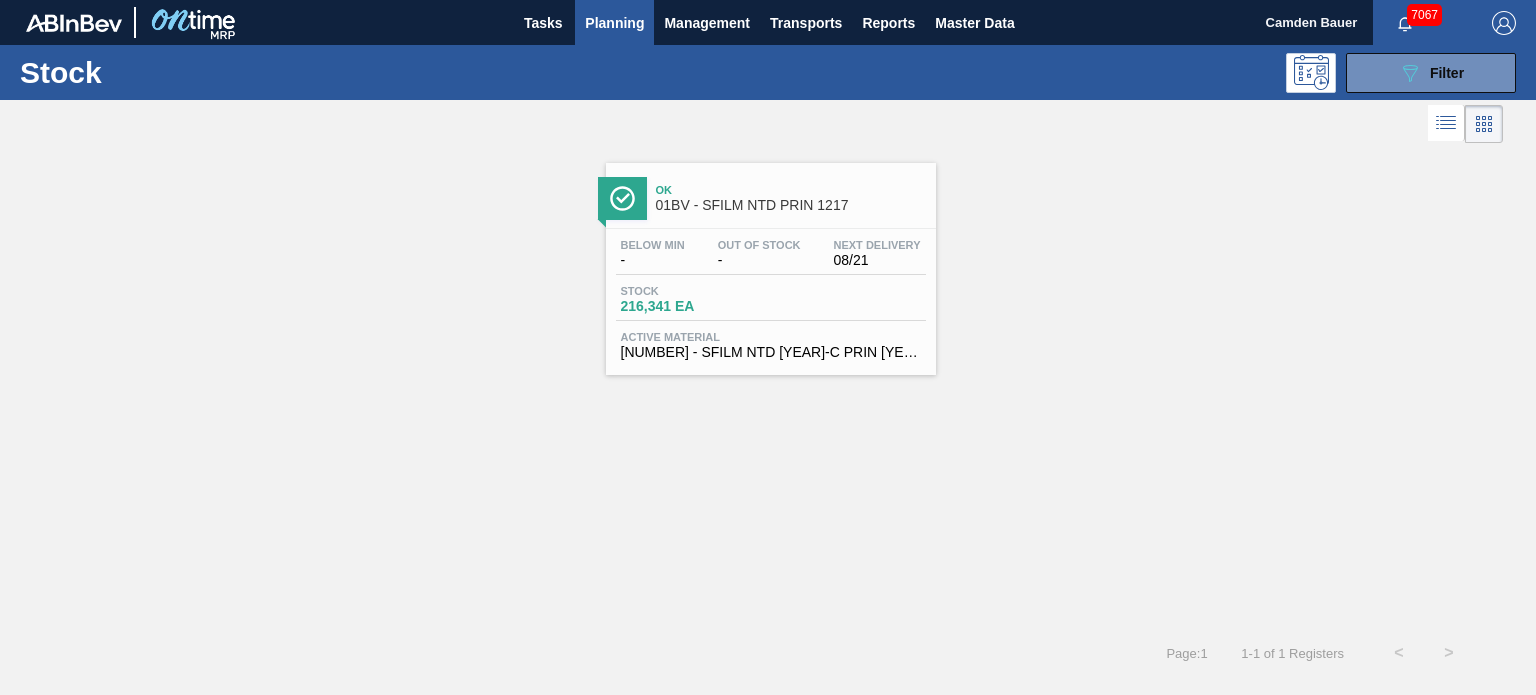 click on "01BV - SFILM NTD PRIN   1217" at bounding box center (791, 205) 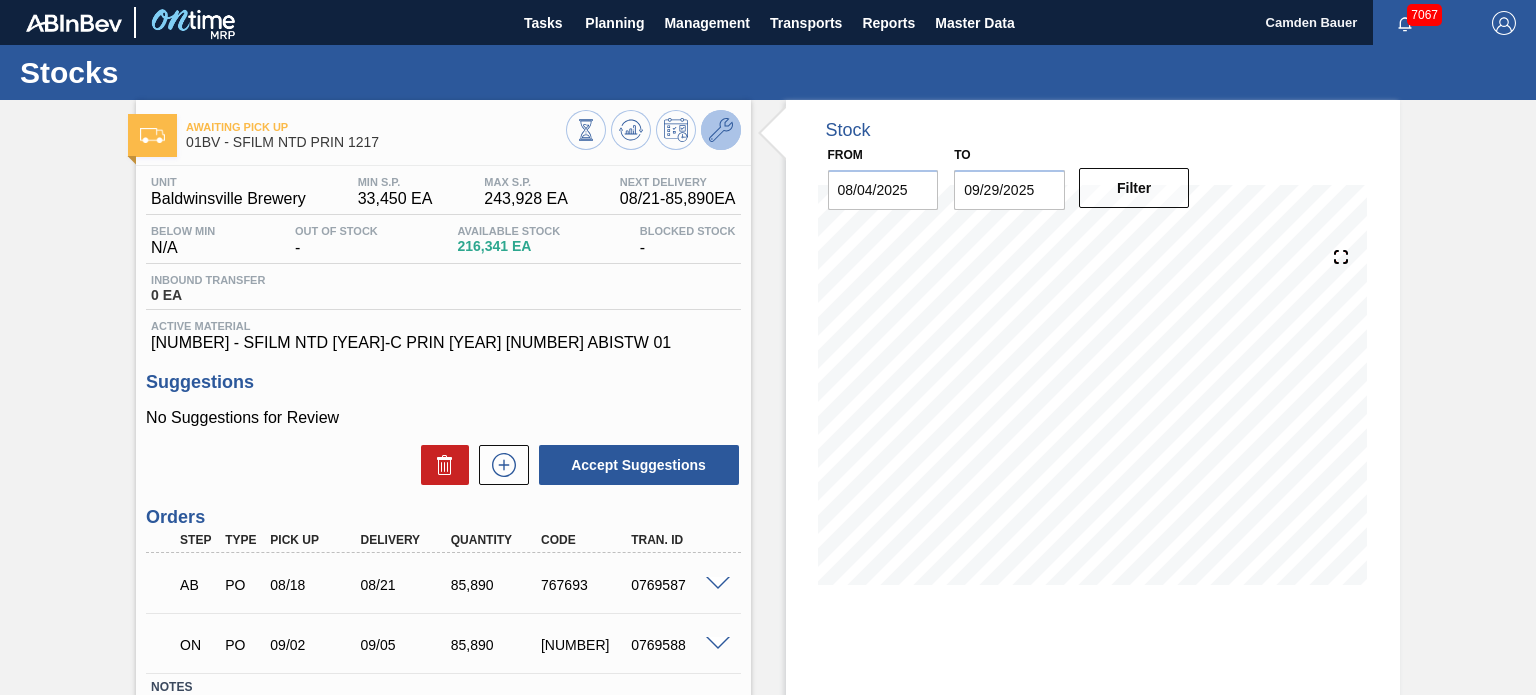 click 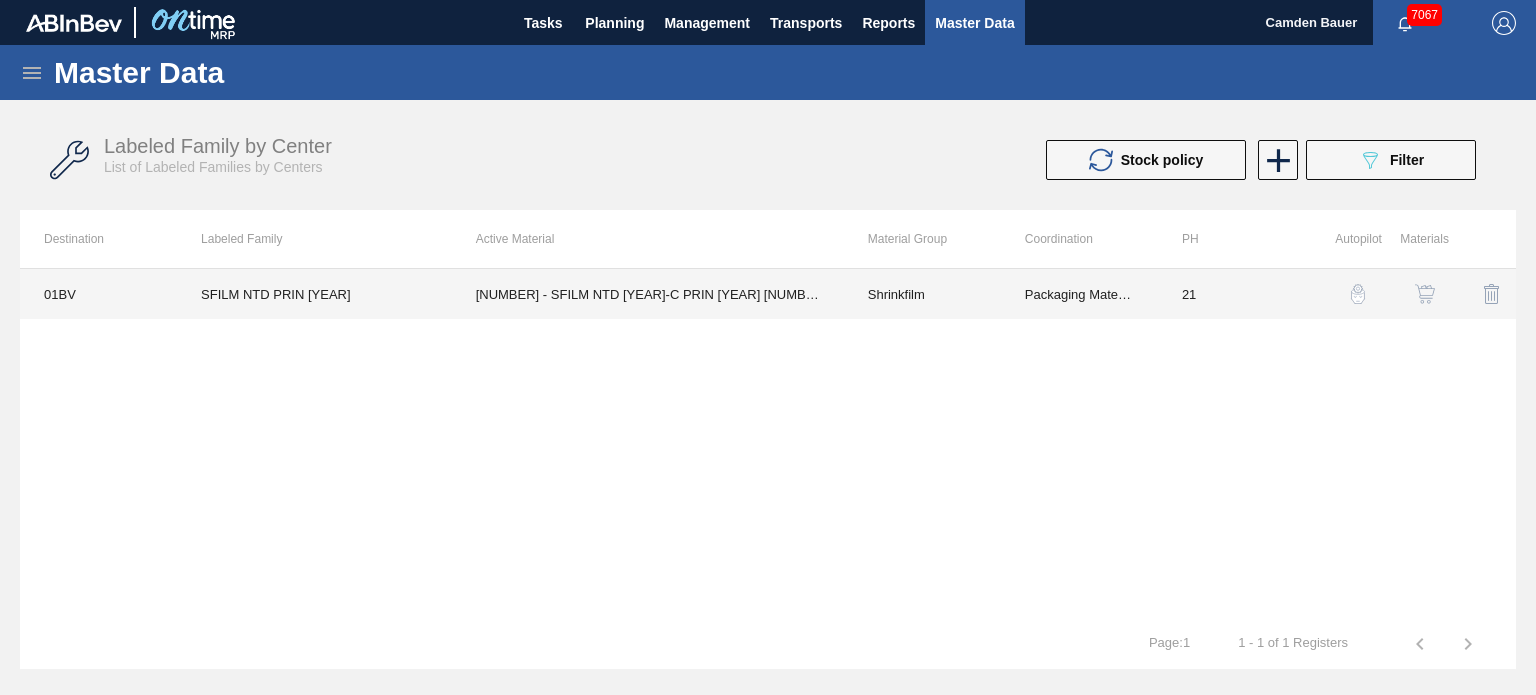 click on "390327 - SFILM NTD 2338-C PRIN 1217 267 ABISTW 01" at bounding box center (648, 294) 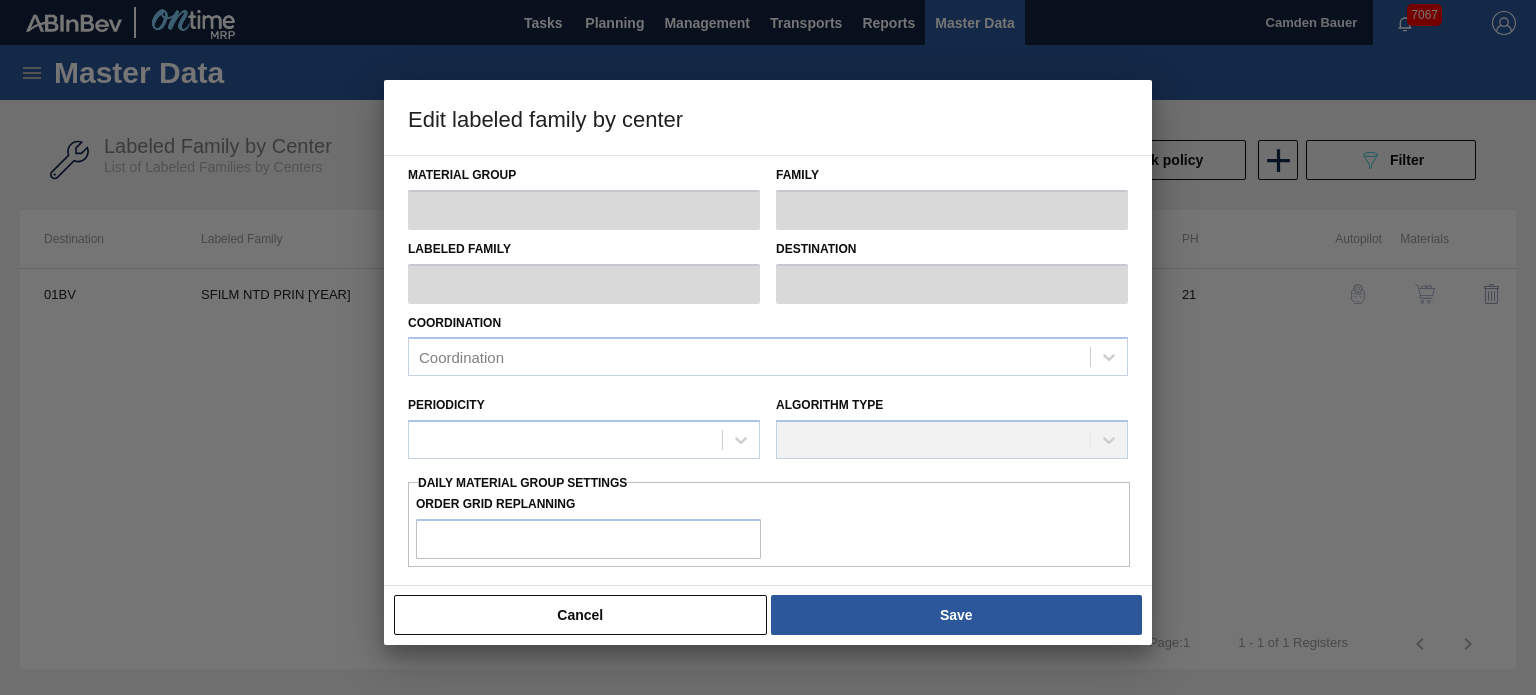 type on "Shrinkfilm" 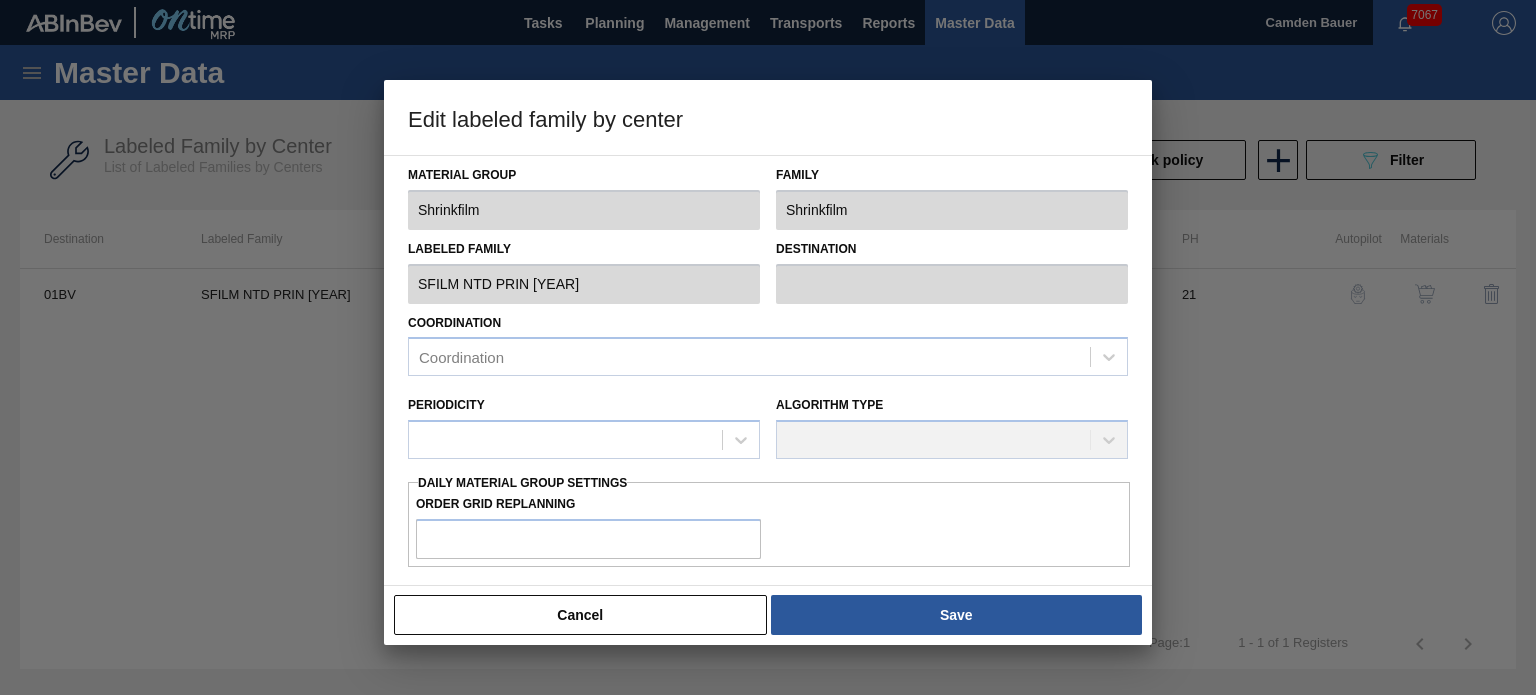 type on "01BV - Baldwinsville Brewery" 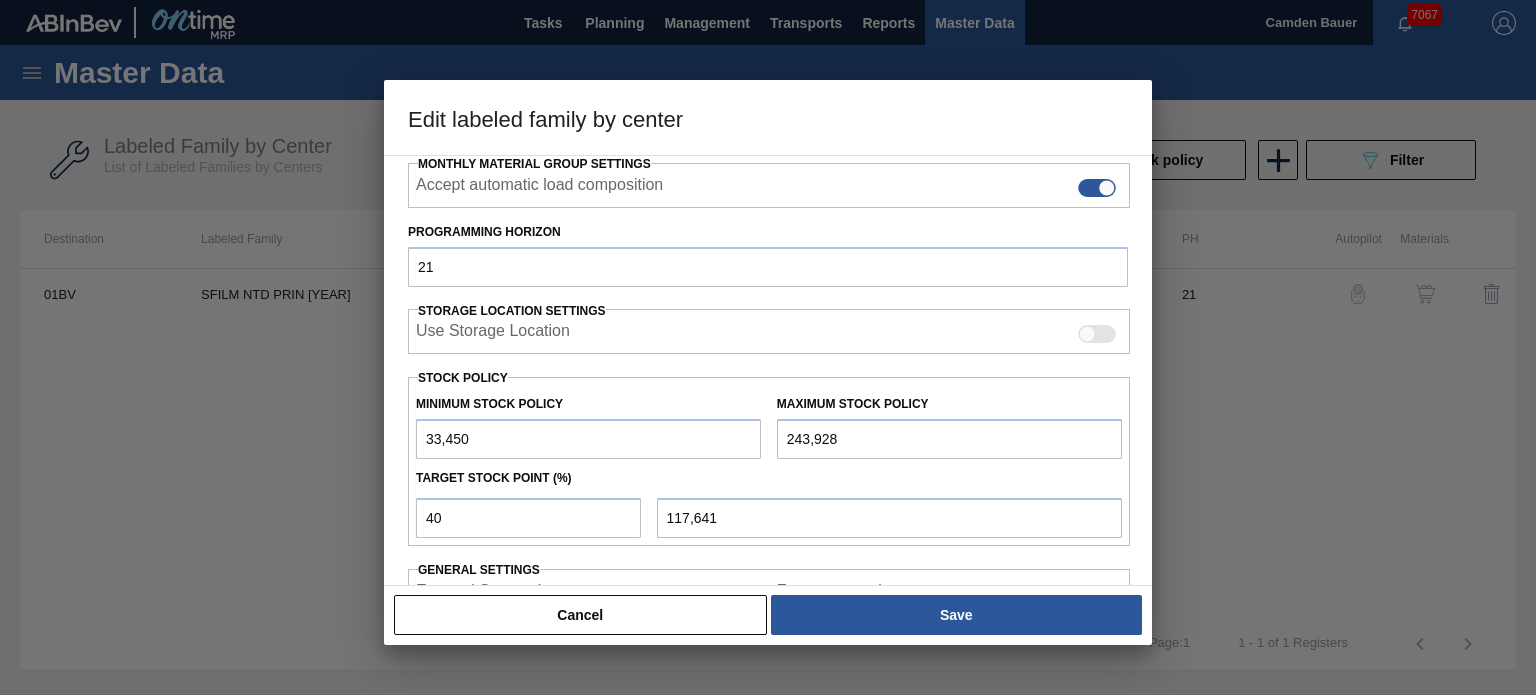 scroll, scrollTop: 324, scrollLeft: 0, axis: vertical 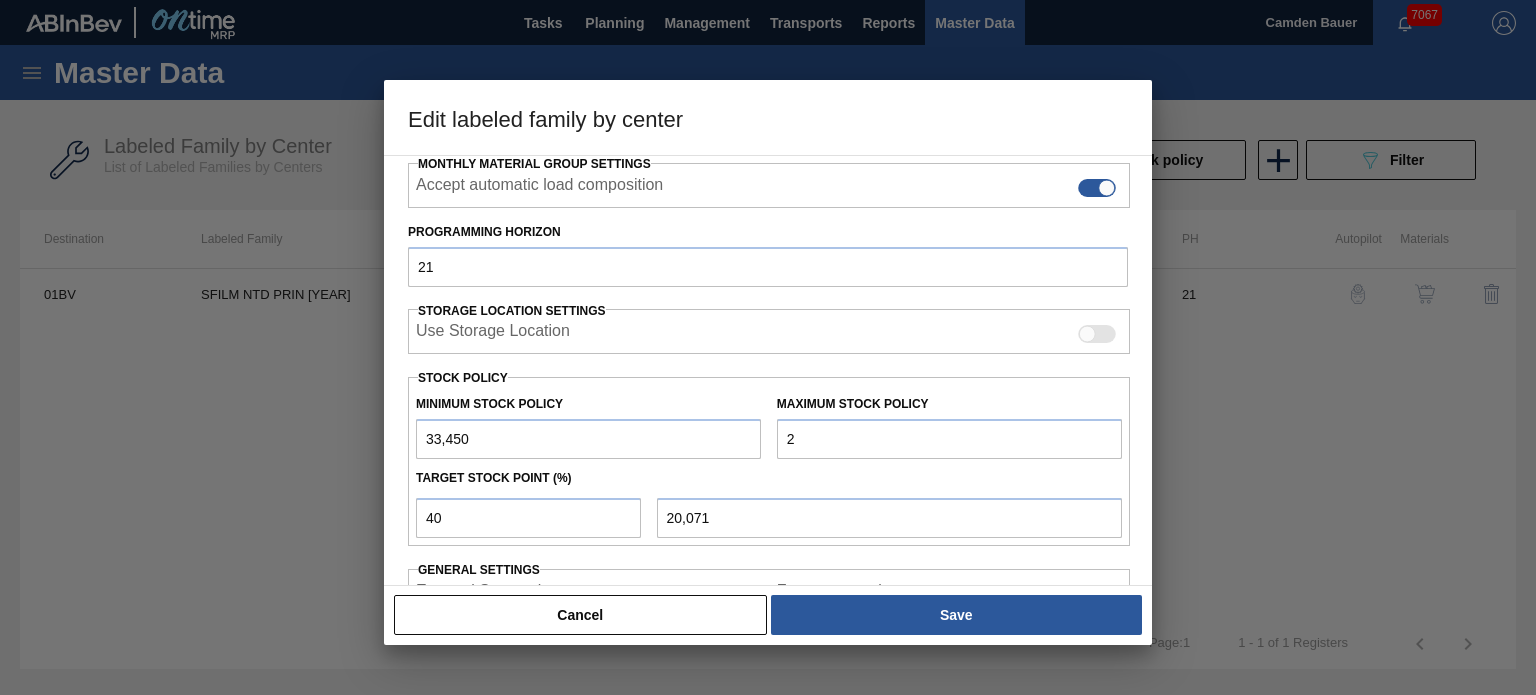 type on "25" 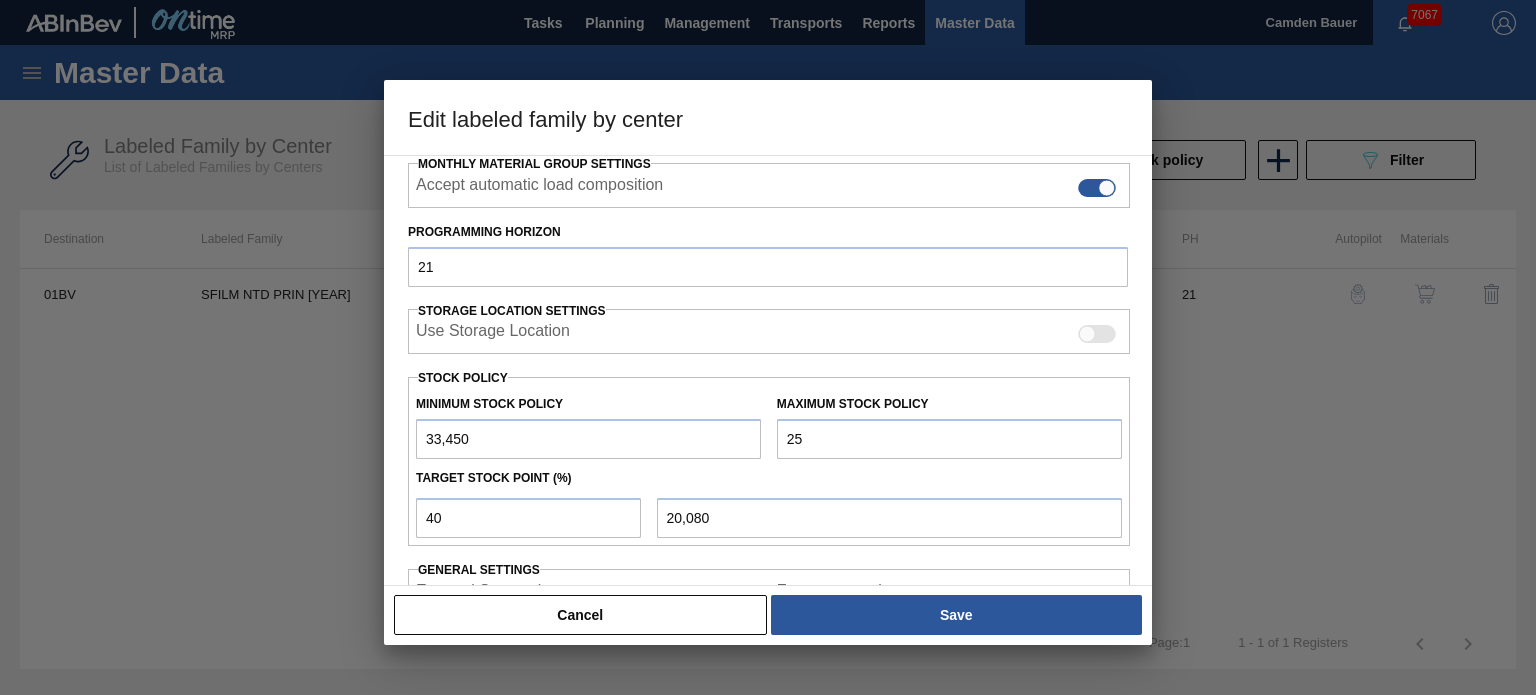 type on "257" 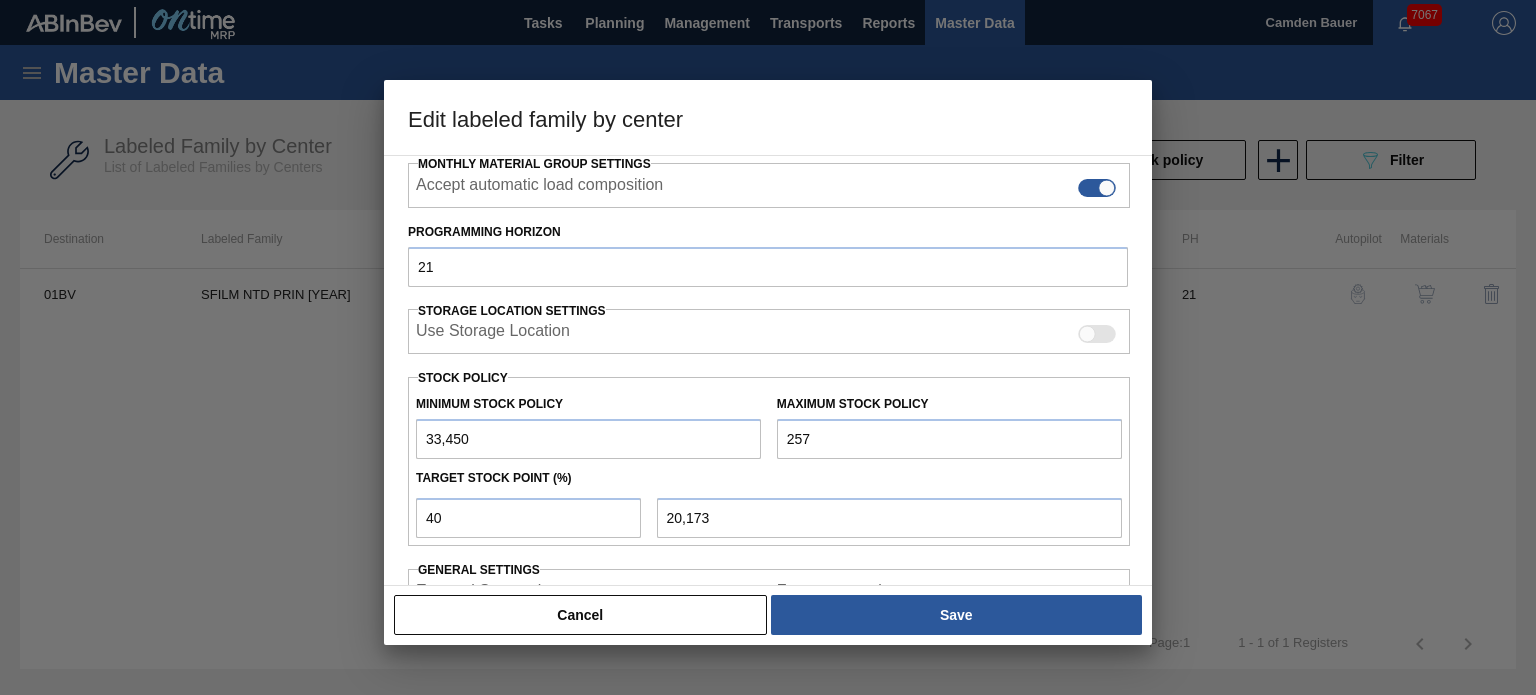 type on "2,576" 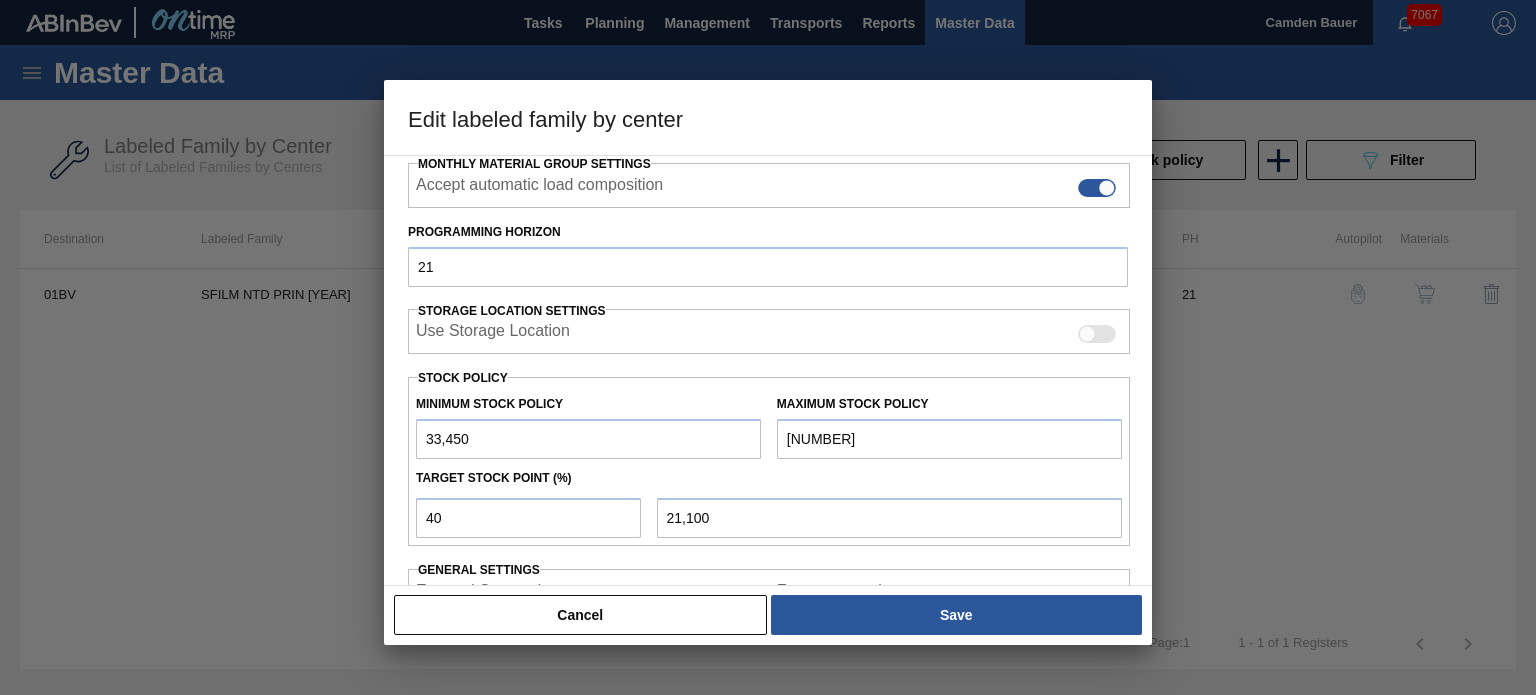 type on "25,767" 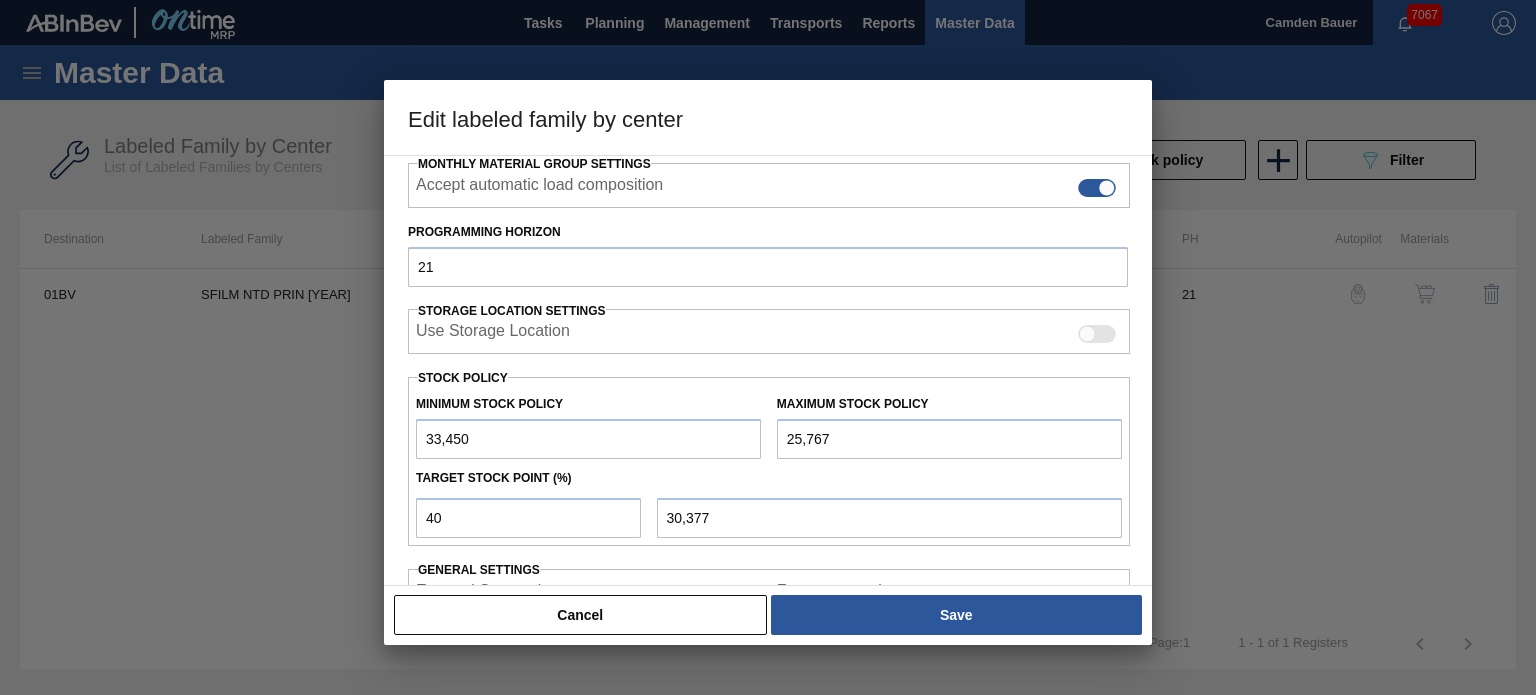 type on "257,670" 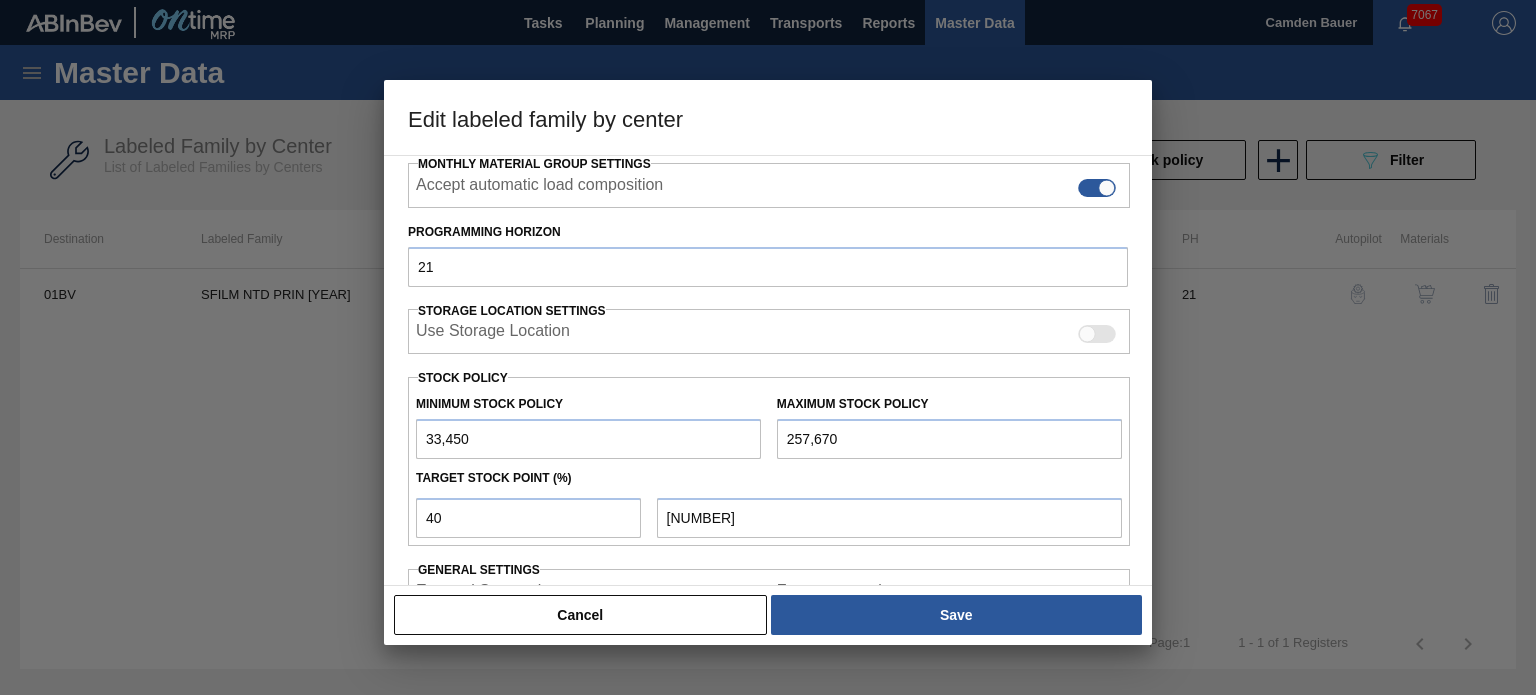type on "257,670" 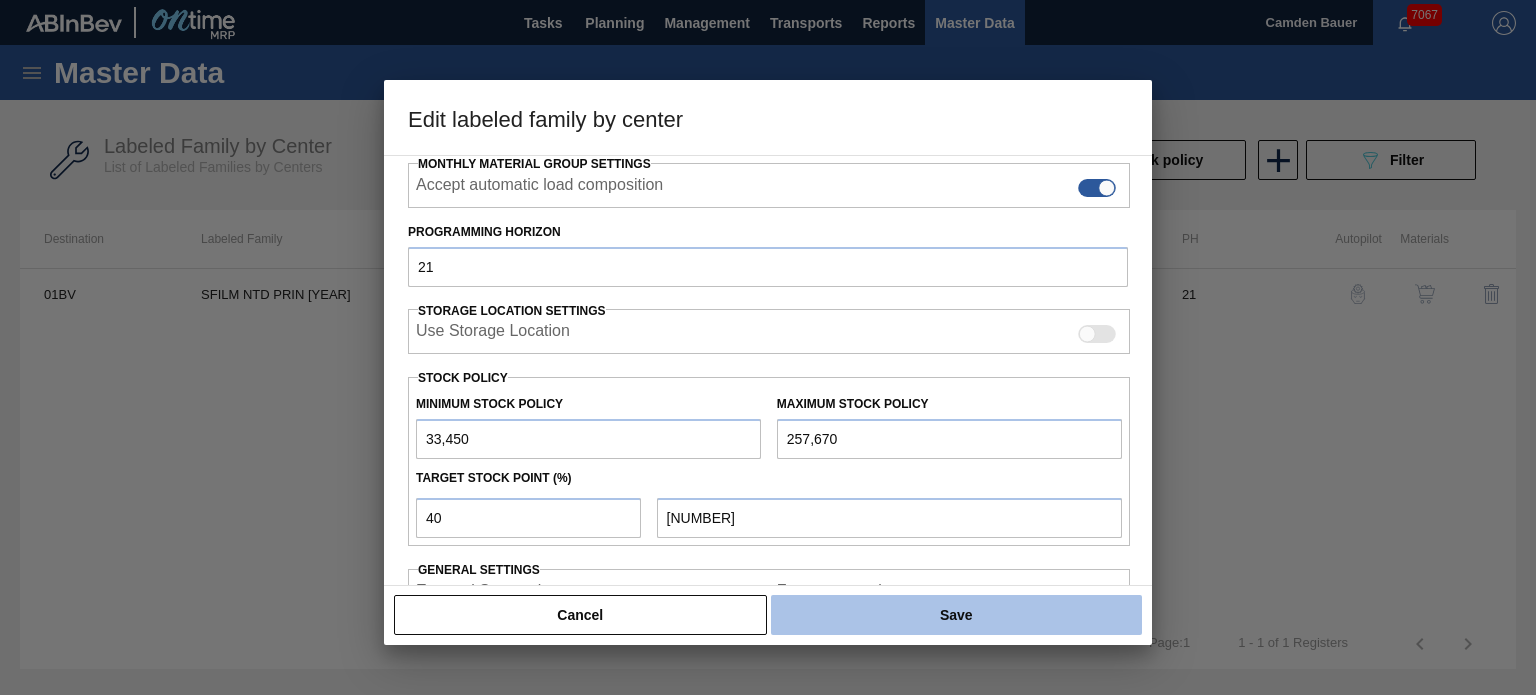click on "Save" at bounding box center [956, 615] 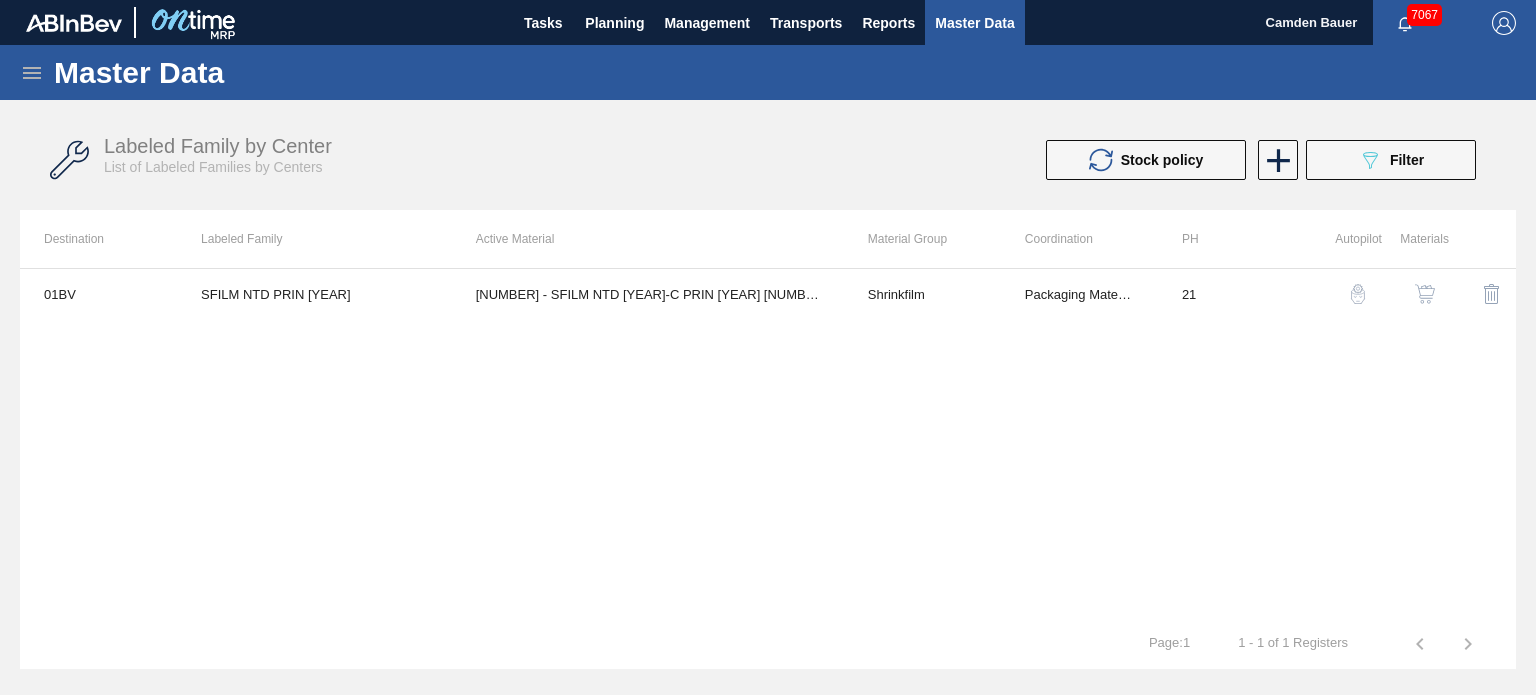click on "01BV SFILM NTD PRIN   1217 390327 - SFILM NTD 2338-C PRIN 1217 267 ABISTW 01 Shrinkfilm Packaging Materials 21" at bounding box center [768, 443] 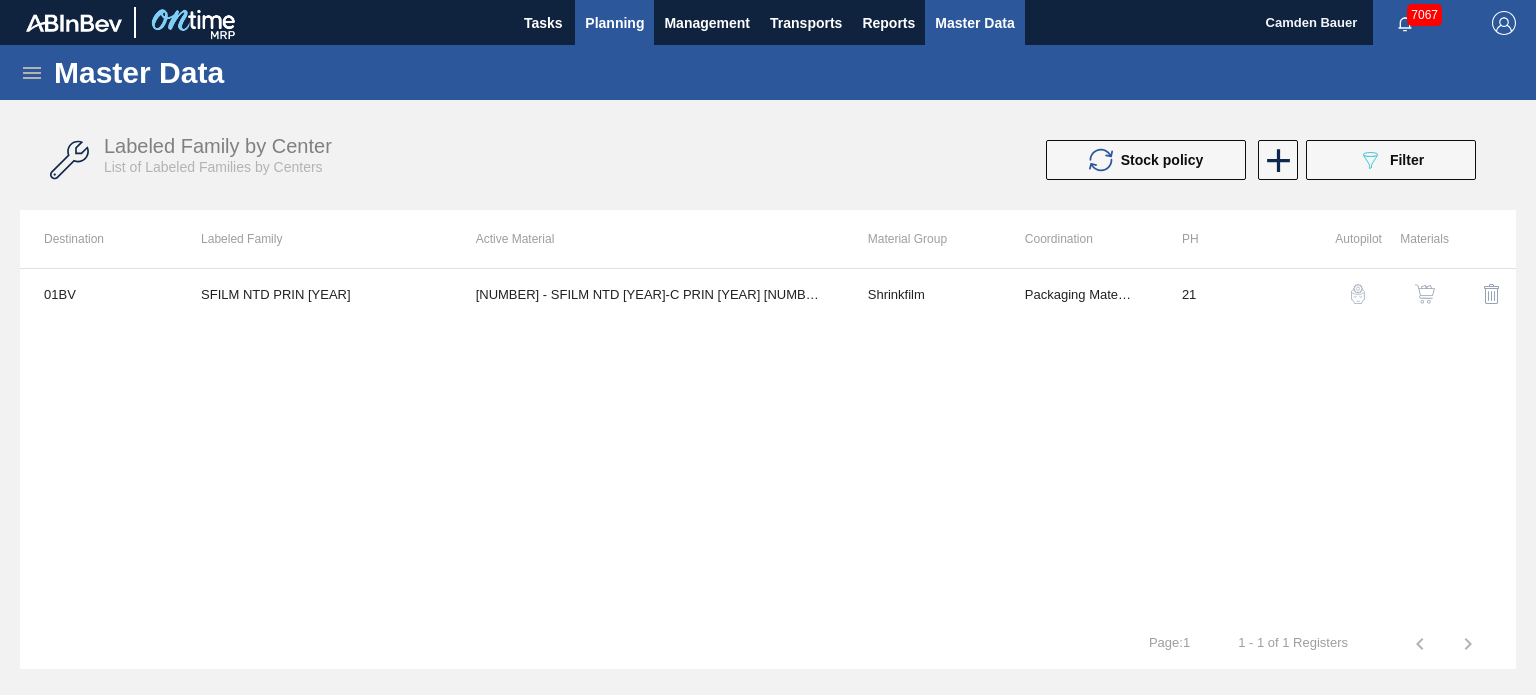 click on "Planning" at bounding box center [614, 23] 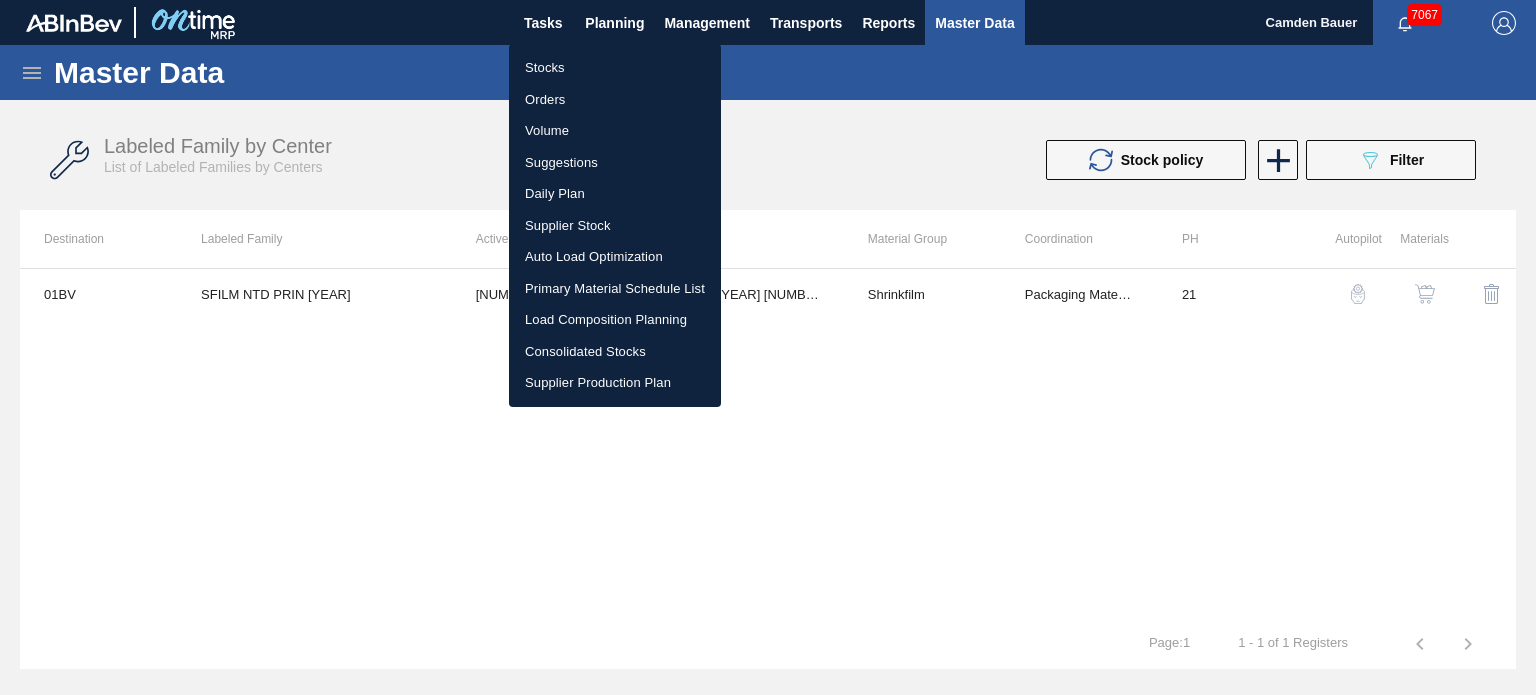 click at bounding box center (768, 347) 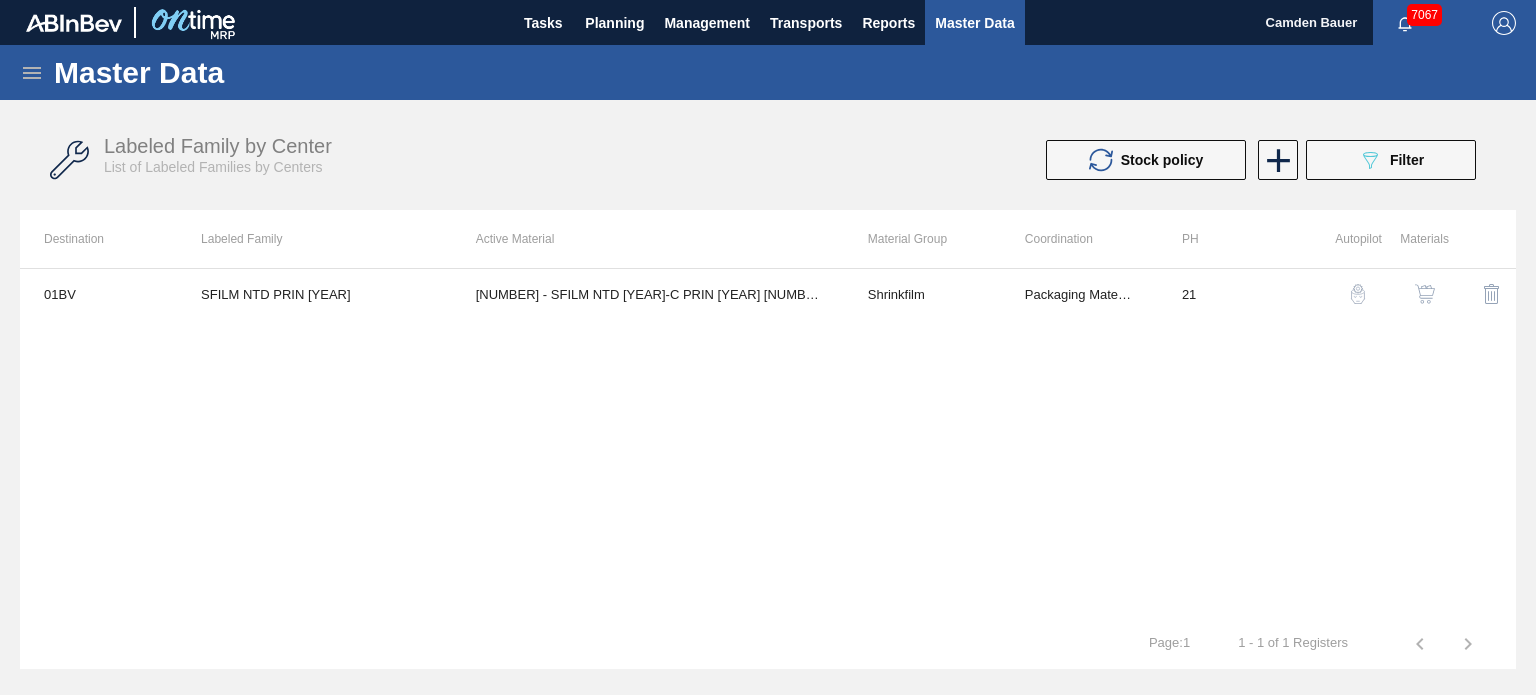click on "Tasks Planning Management Transports Reports Master Data Camden Bauer 7067 Mark all as read Master Data   General   Materials Group and Families Coordinations and Users   Suppliers Materials   Unit Management Settings   Labeled Family by Center List of Labeled Families by Centers Stock policy 089F7B8B-B2A5-4AFE-B5C0-19BA573D28AC Filter Destination Labeled Family Active Material Material Group Coordination PH Autopilot Materials 01BV SFILM NTD PRIN   1217 390327 - SFILM NTD 2338-C PRIN 1217 267 ABISTW 01 Shrinkfilm Packaging Materials 21 1 - 1 of 1 Registers Page :  1 Record Updated successfully! Stocks Orders Volume Suggestions Daily Plan Supplier Stock Auto Load Optimization Primary Material Schedule List Load Composition Planning Consolidated Stocks Supplier Production Plan Capital Employed Critical Items Load Composition Load Building E-mail Notification Wiki Versions My items Theme Logout" at bounding box center (768, 0) 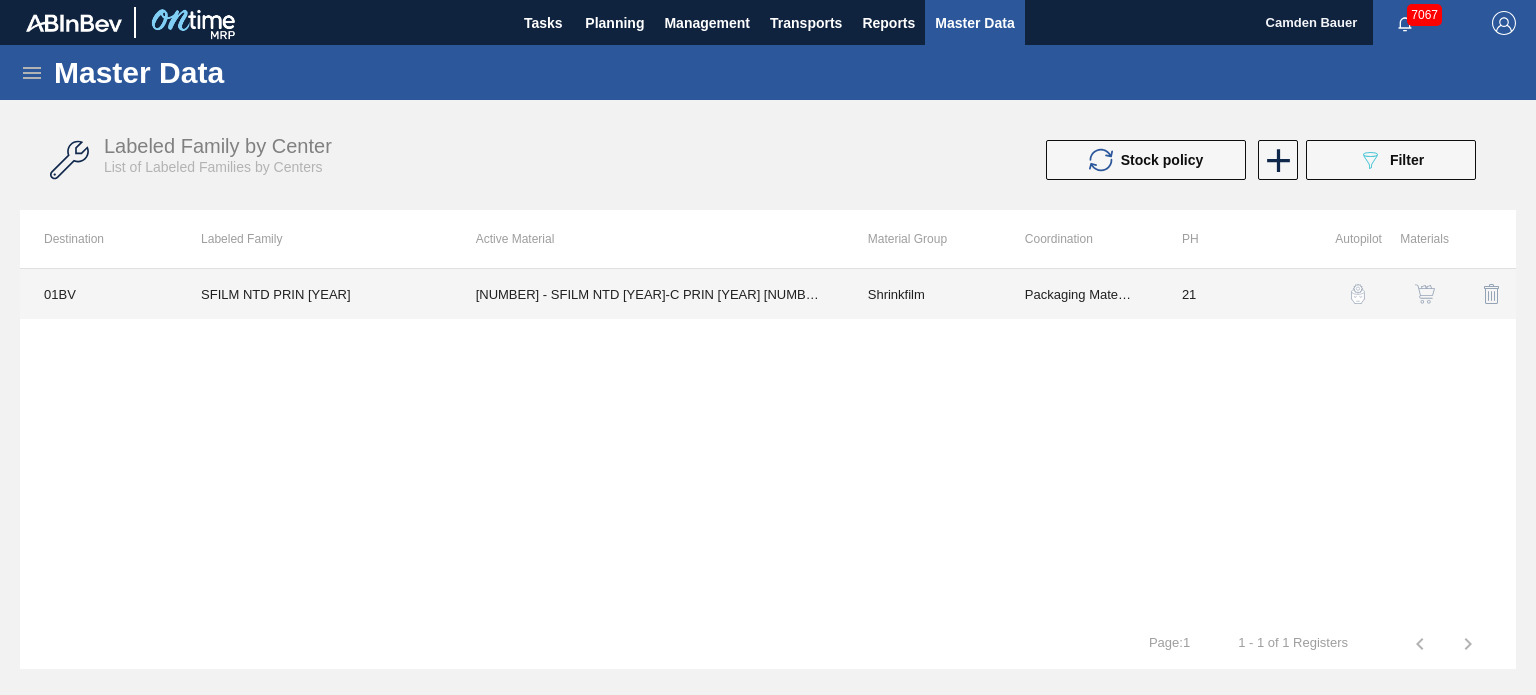 click on "Shrinkfilm" at bounding box center (922, 294) 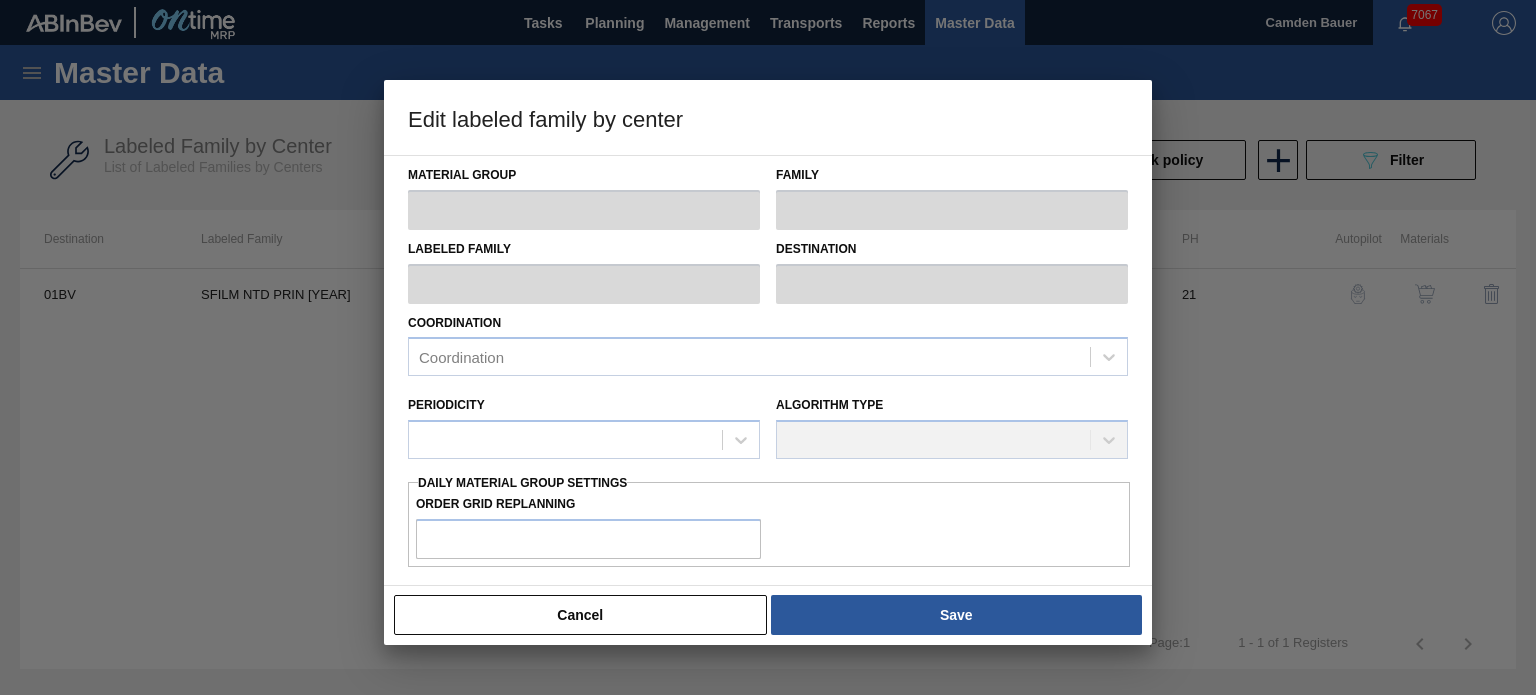 type on "Shrinkfilm" 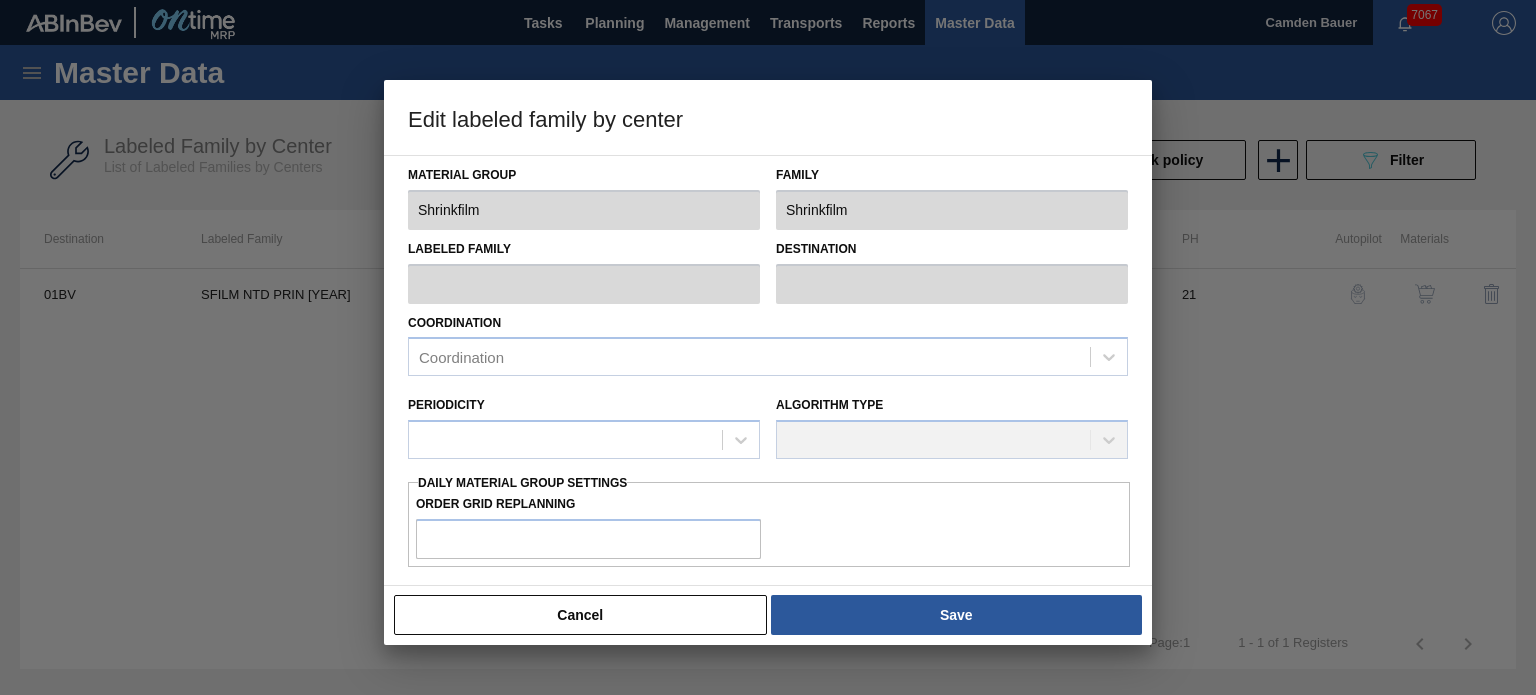 type on "SFILM NTD PRIN   1217" 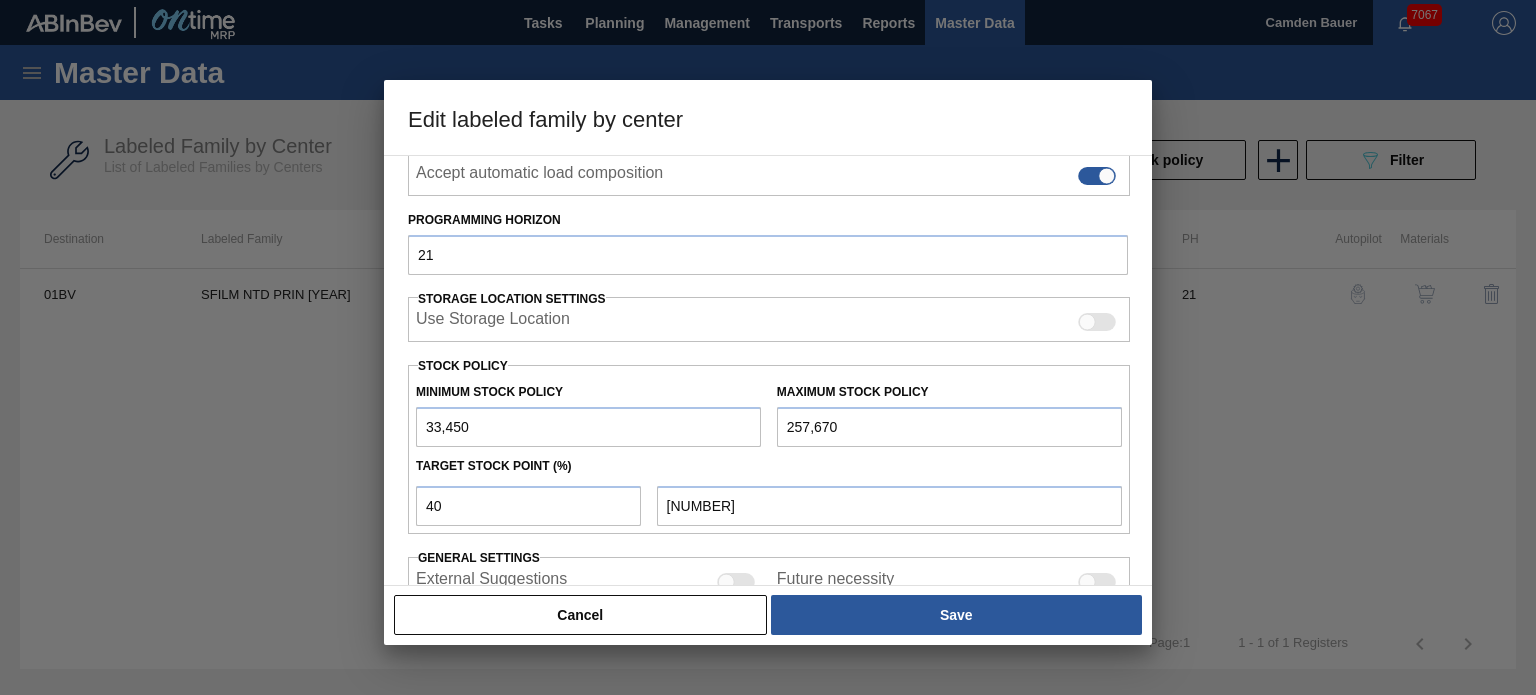 scroll, scrollTop: 339, scrollLeft: 0, axis: vertical 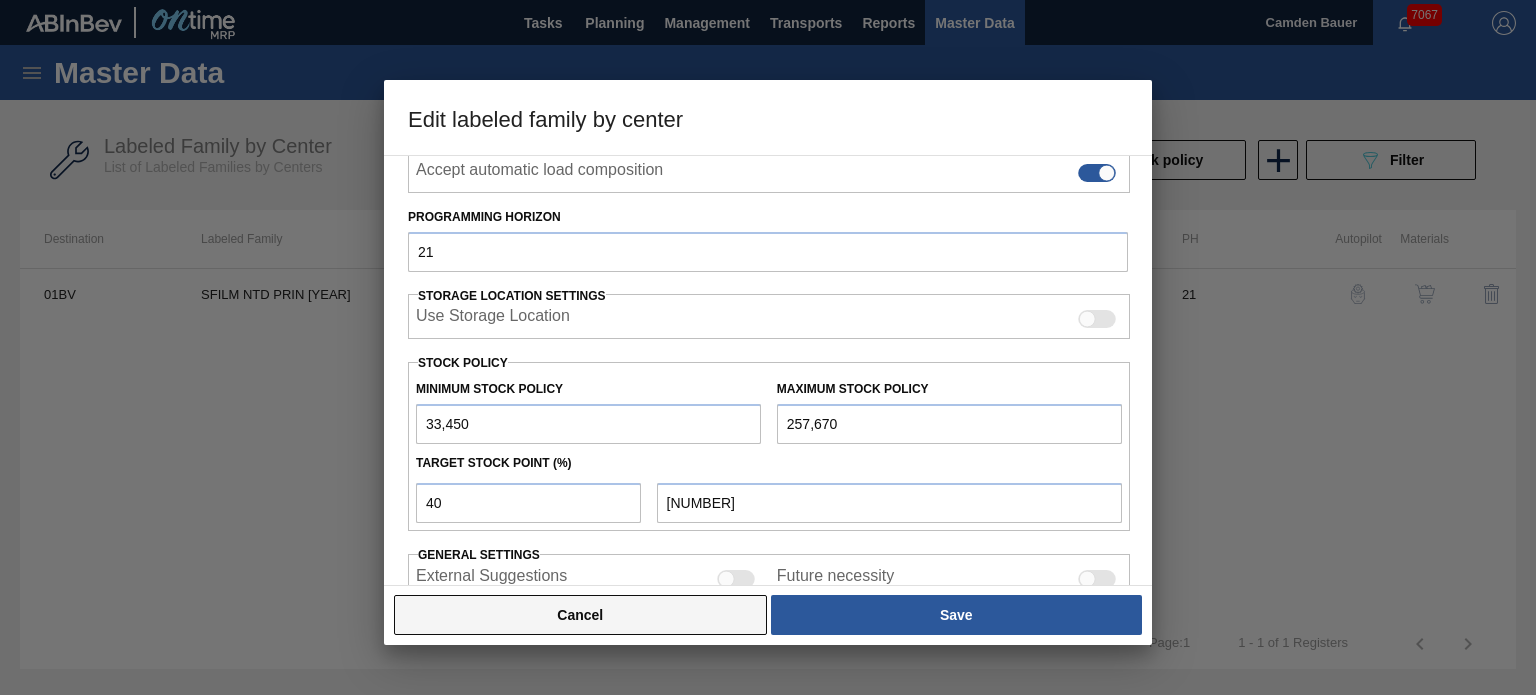 click on "Cancel" at bounding box center (580, 615) 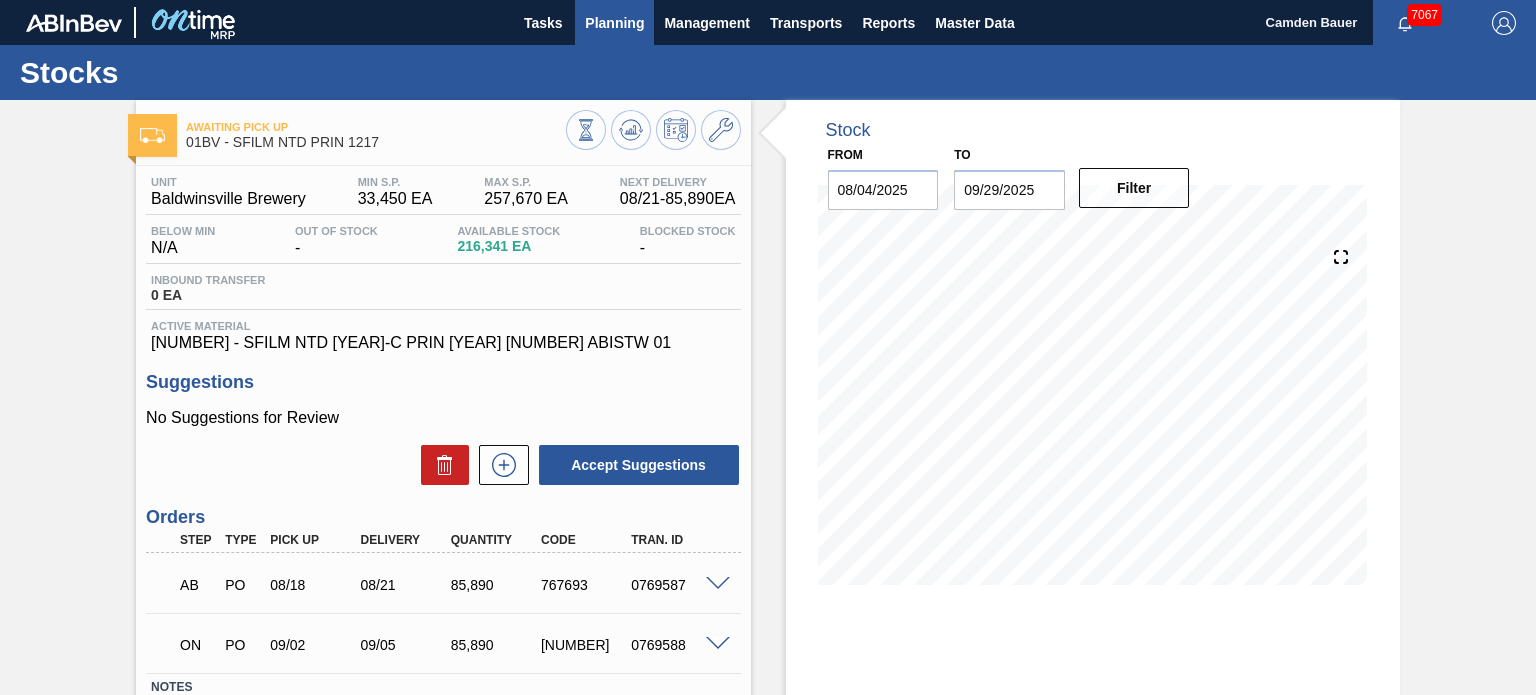 click on "Planning" at bounding box center (614, 23) 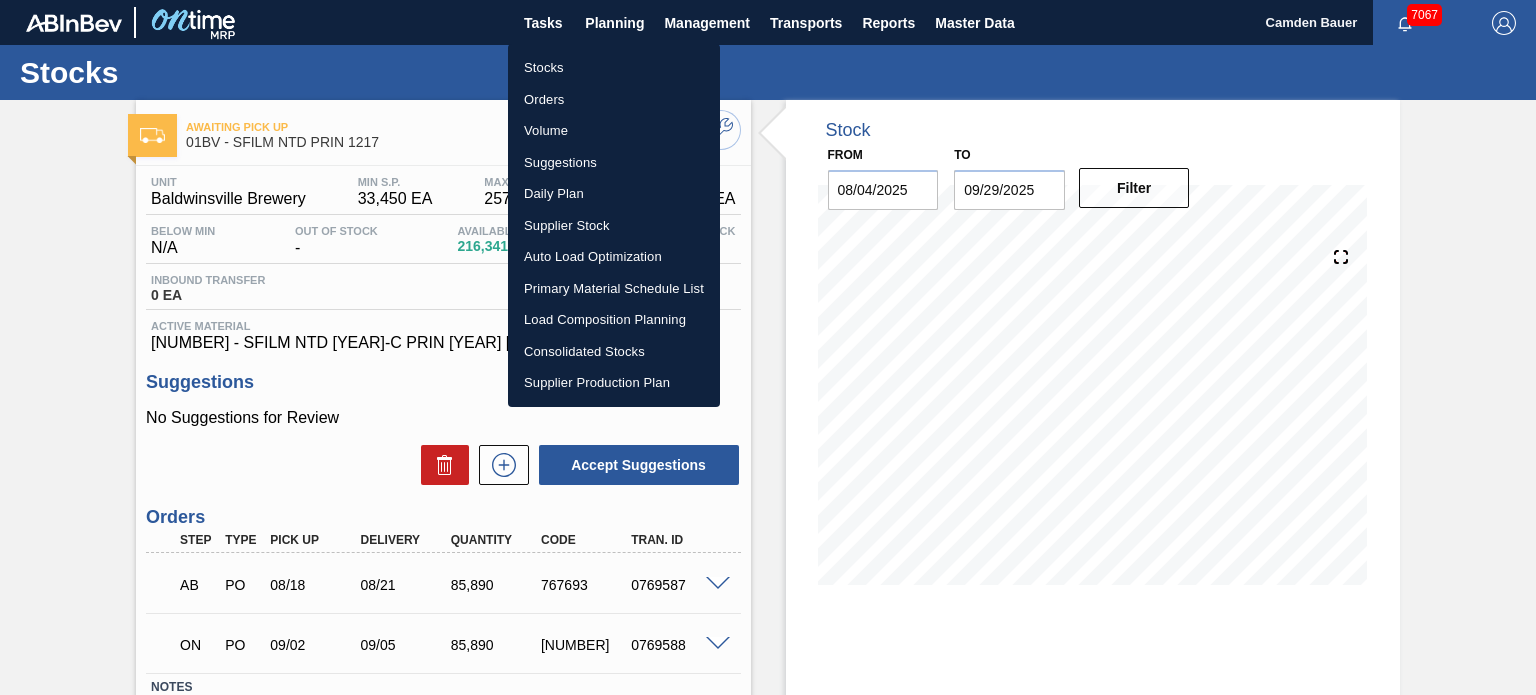 click on "Stocks" at bounding box center [614, 68] 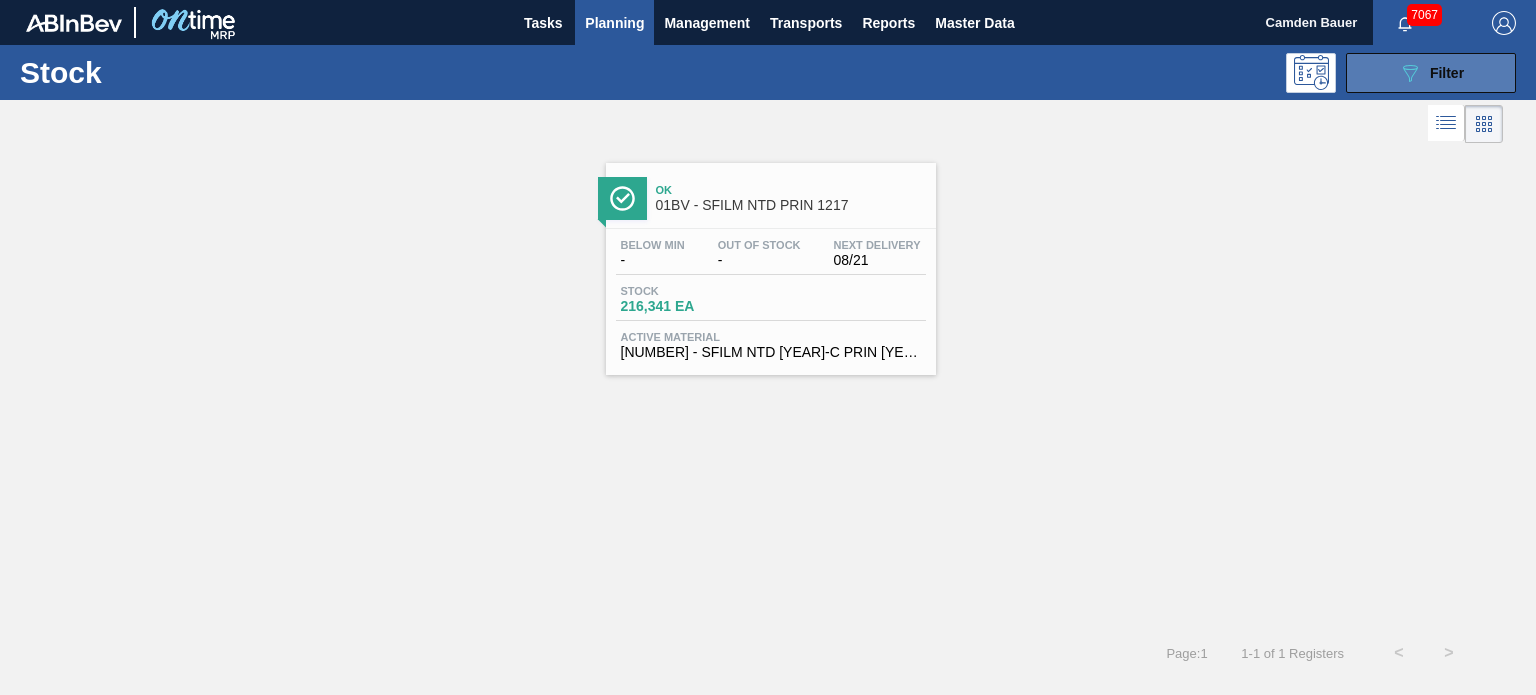 click on "089F7B8B-B2A5-4AFE-B5C0-19BA573D28AC Filter" at bounding box center (1431, 73) 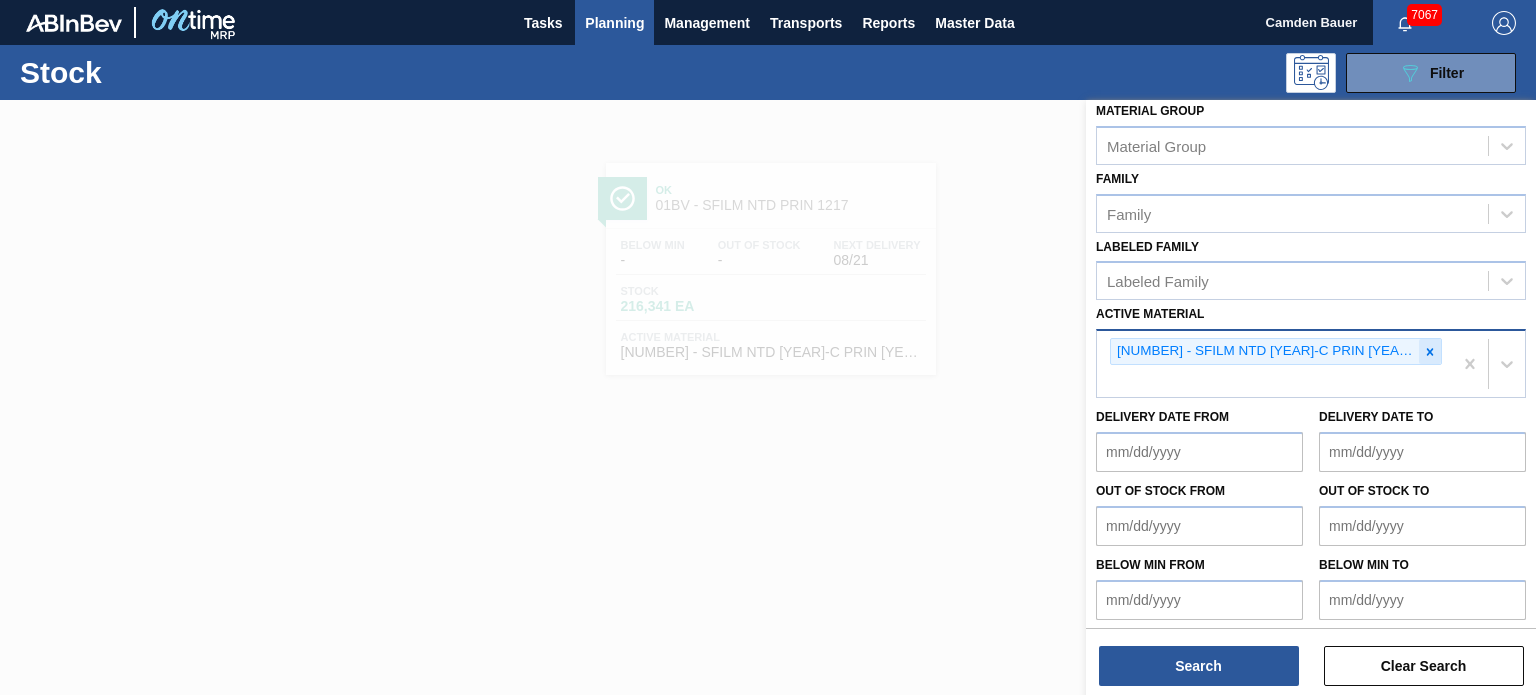 click at bounding box center [1430, 351] 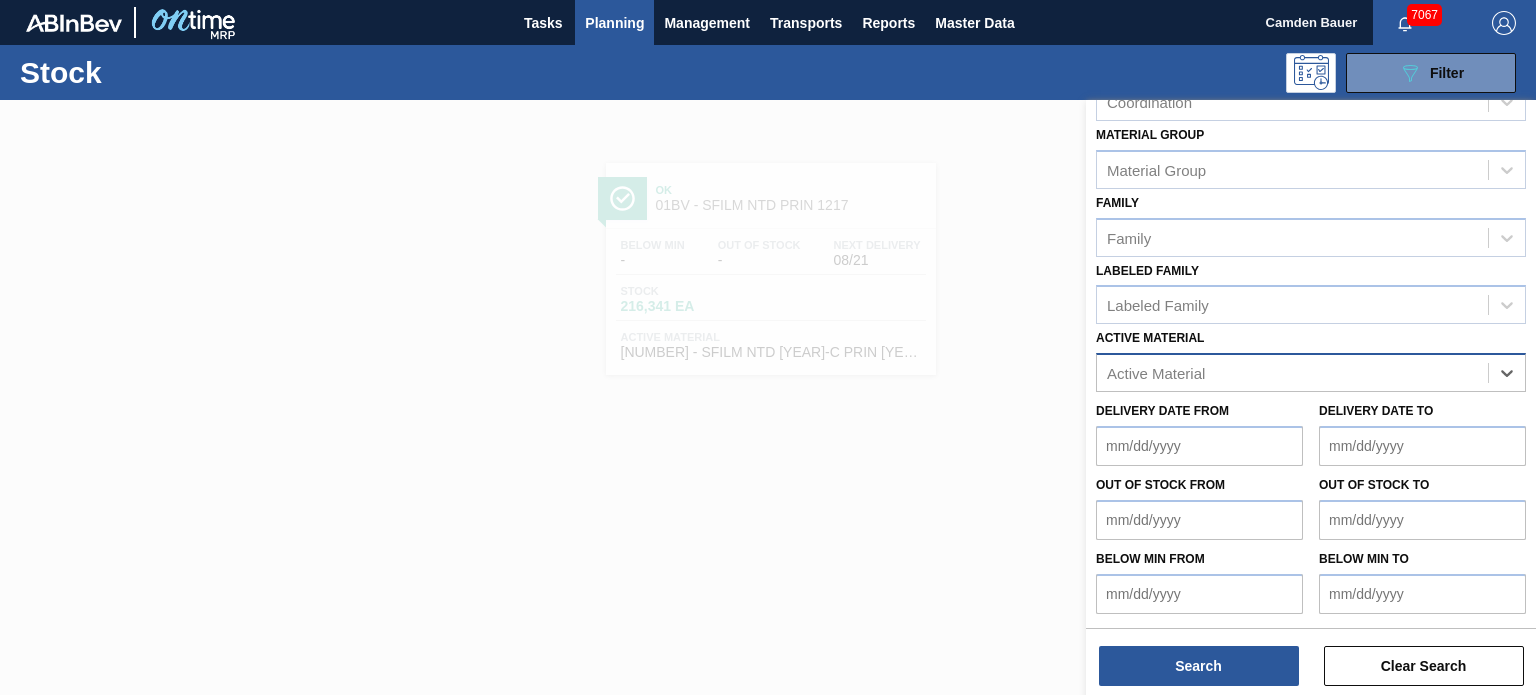scroll, scrollTop: 259, scrollLeft: 0, axis: vertical 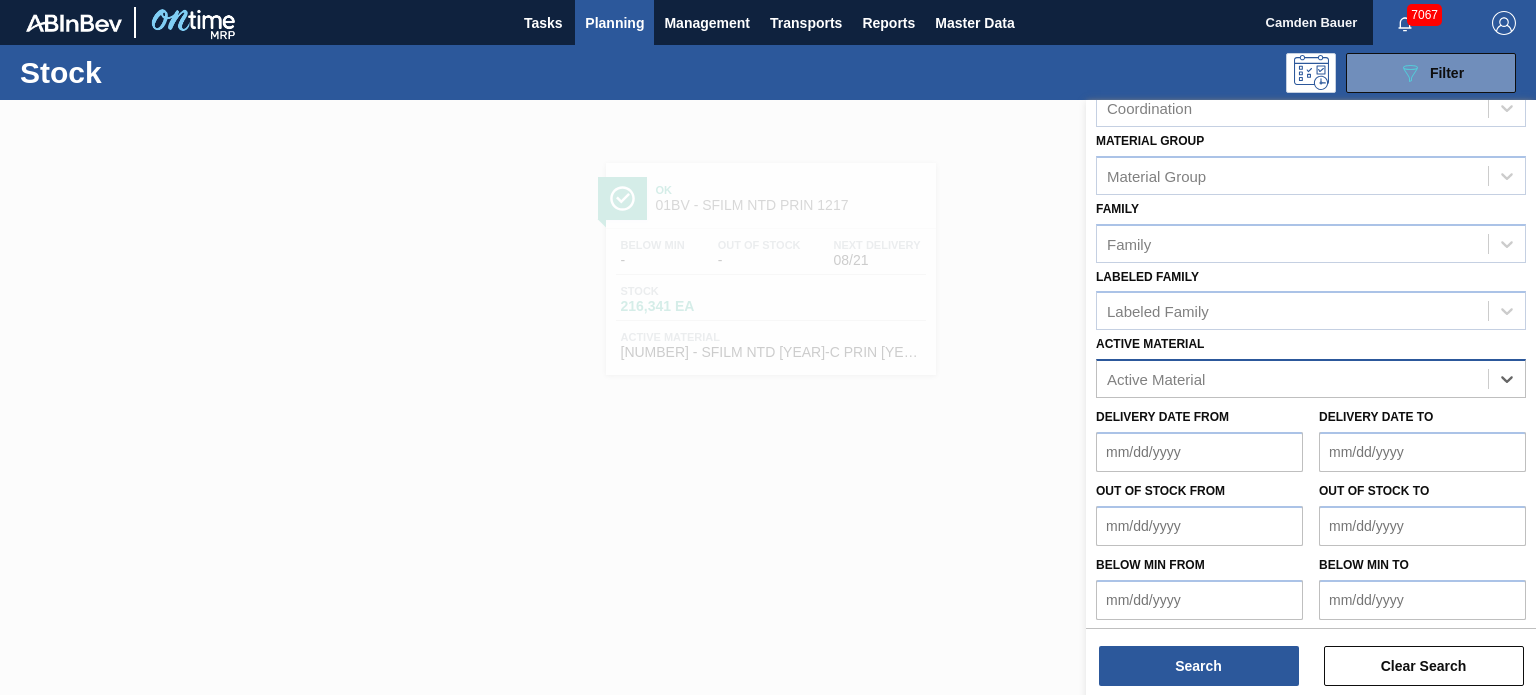 paste on "[NUMBER]" 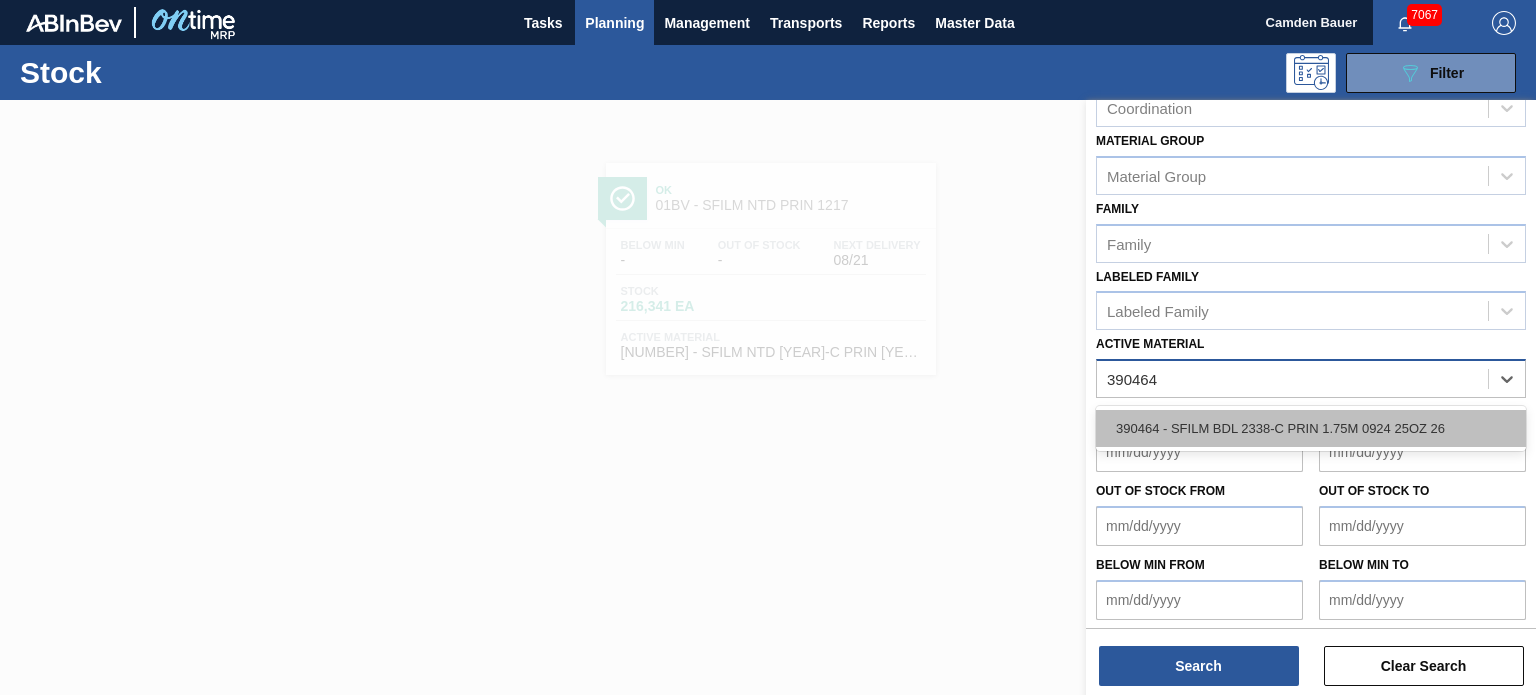 click on "390464 - SFILM BDL 2338-C PRIN 1.75M 0924 25OZ 26" at bounding box center (1311, 428) 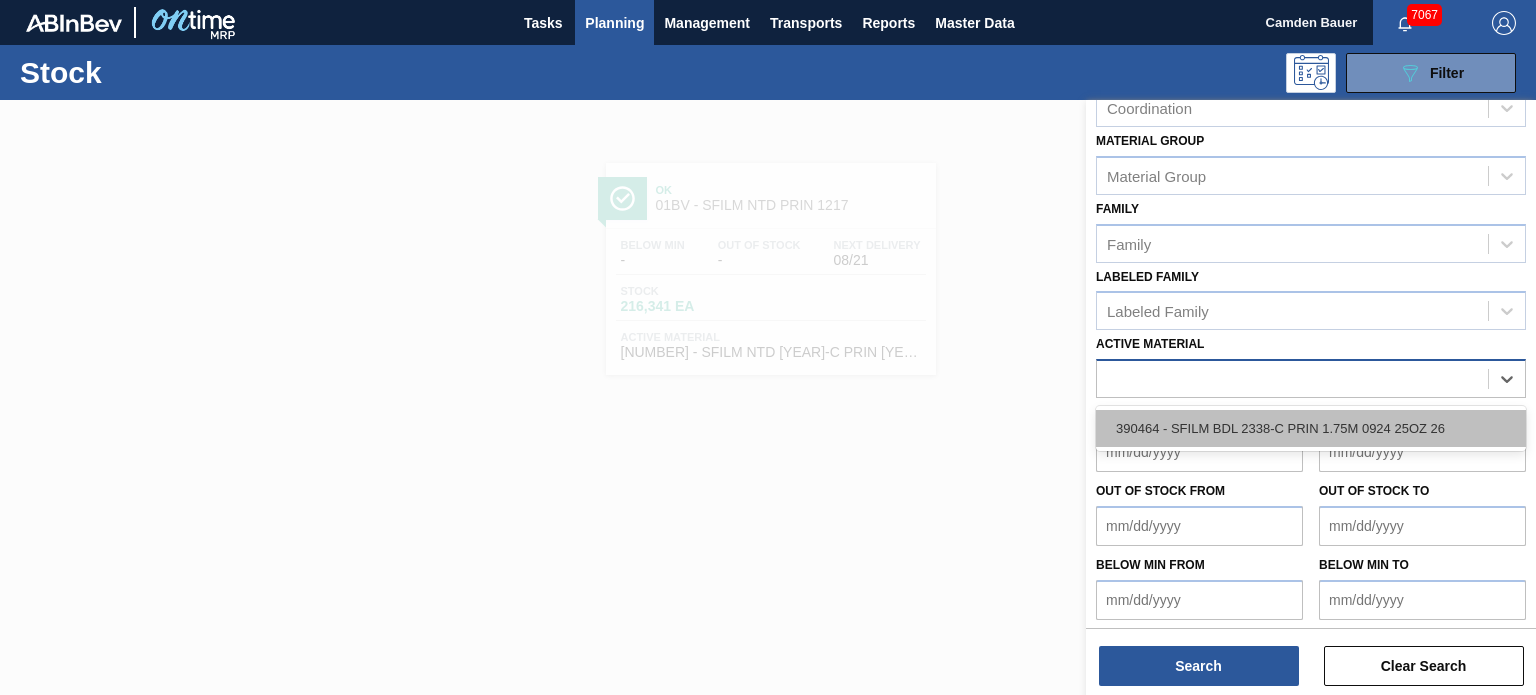 scroll, scrollTop: 289, scrollLeft: 0, axis: vertical 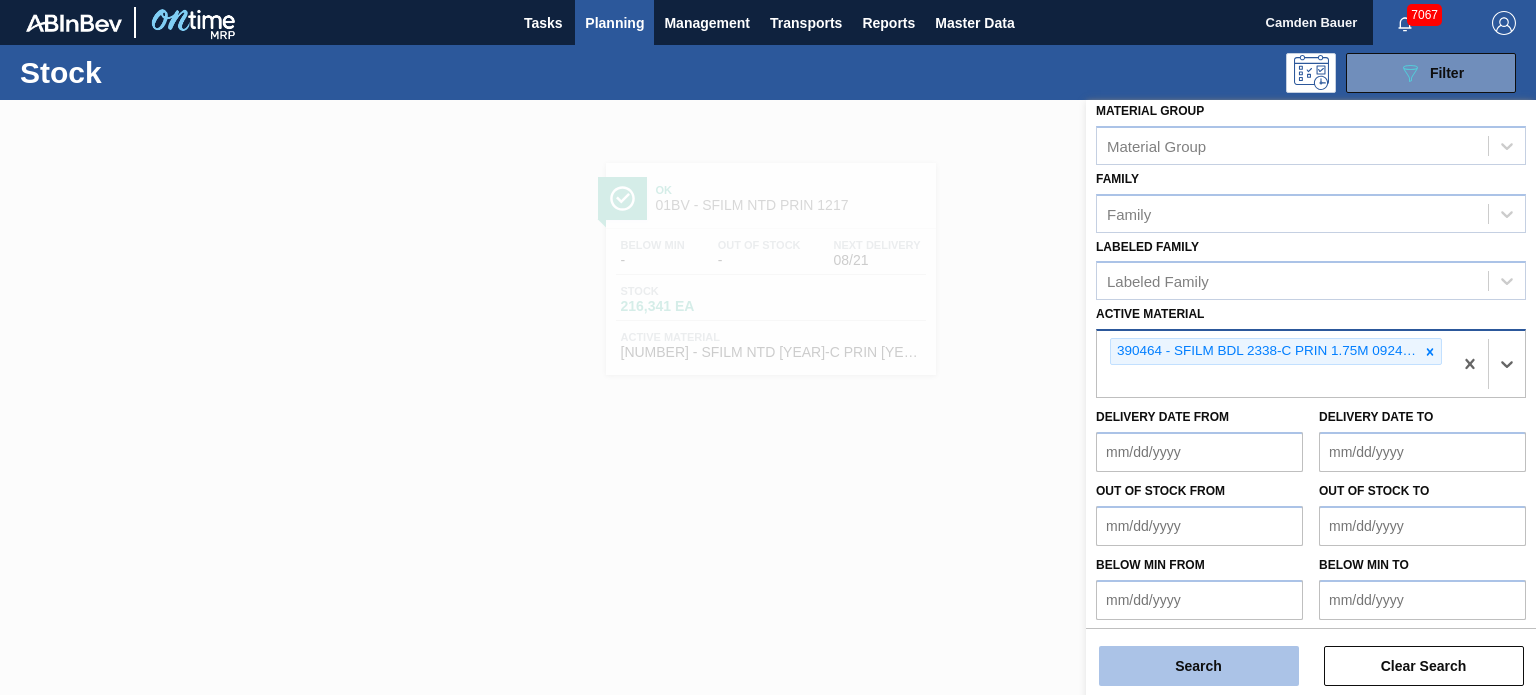 click on "Search" at bounding box center (1199, 666) 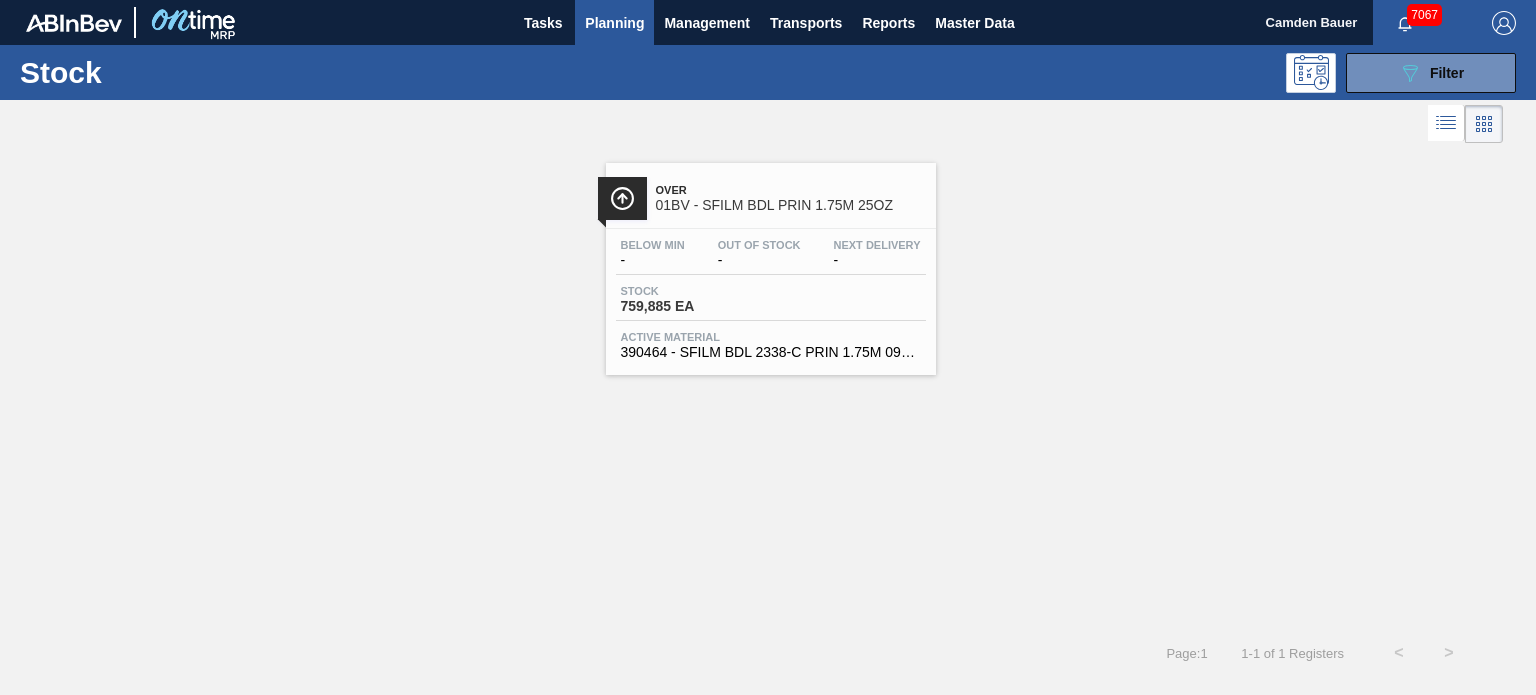 click on "01BV - SFILM BDL PRIN 1.75M 25OZ" at bounding box center (791, 205) 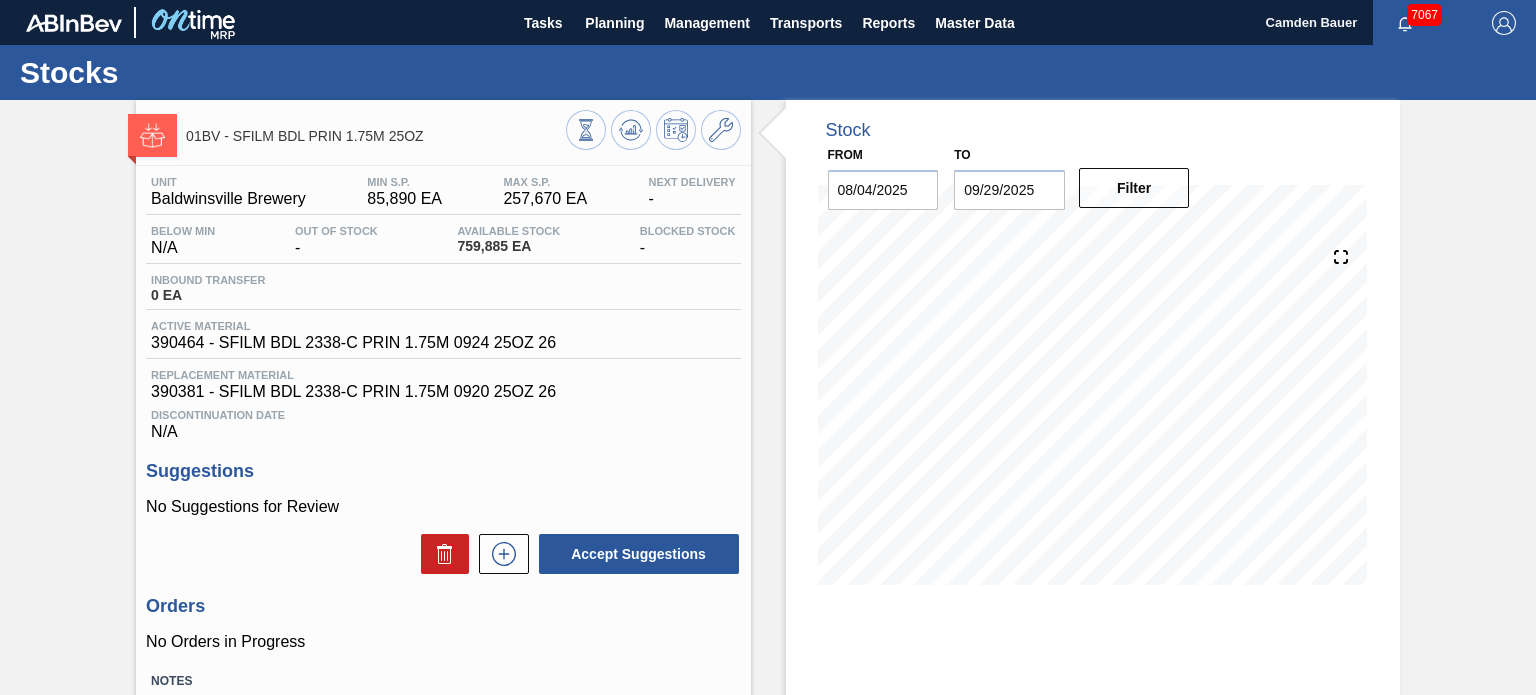 click on "Active Material 390464 - SFILM BDL 2338-C PRIN 1.75M 0924 25OZ 26" at bounding box center (443, 339) 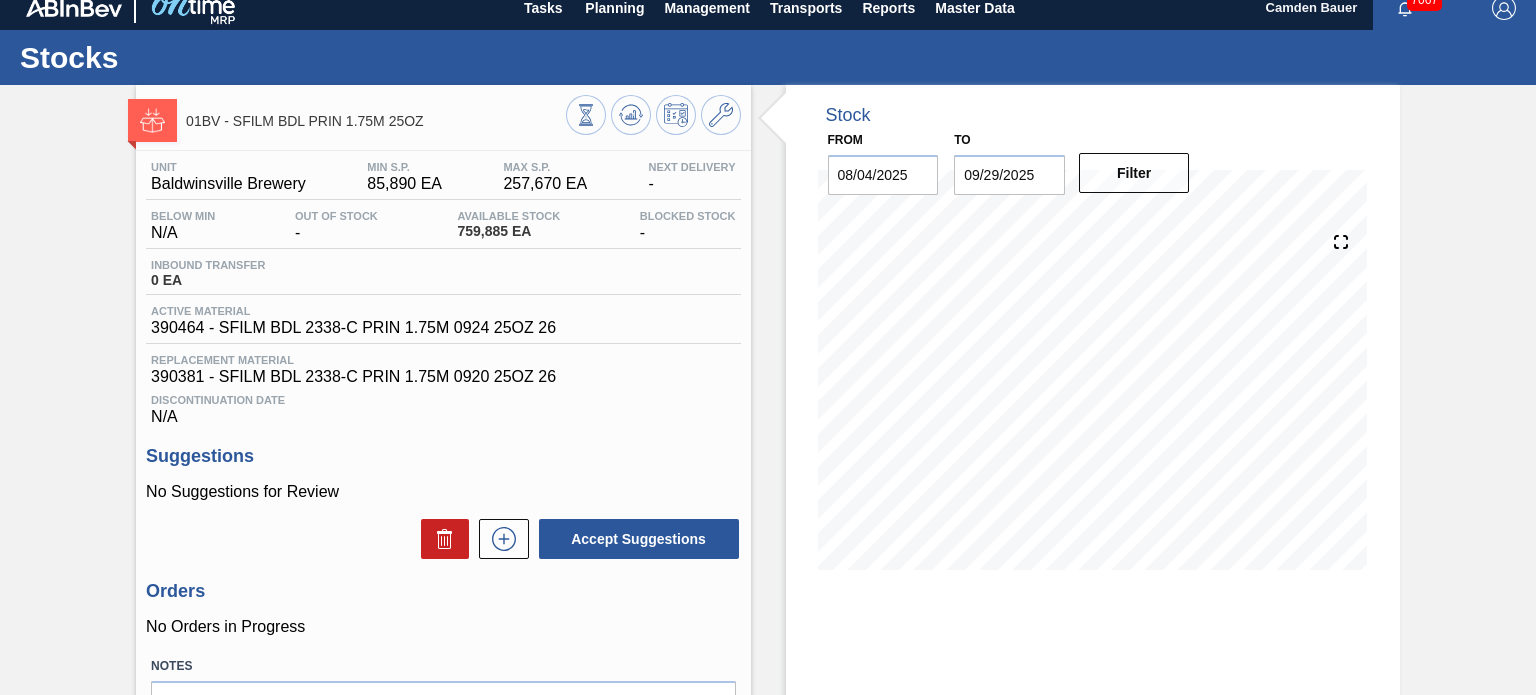 scroll, scrollTop: 0, scrollLeft: 0, axis: both 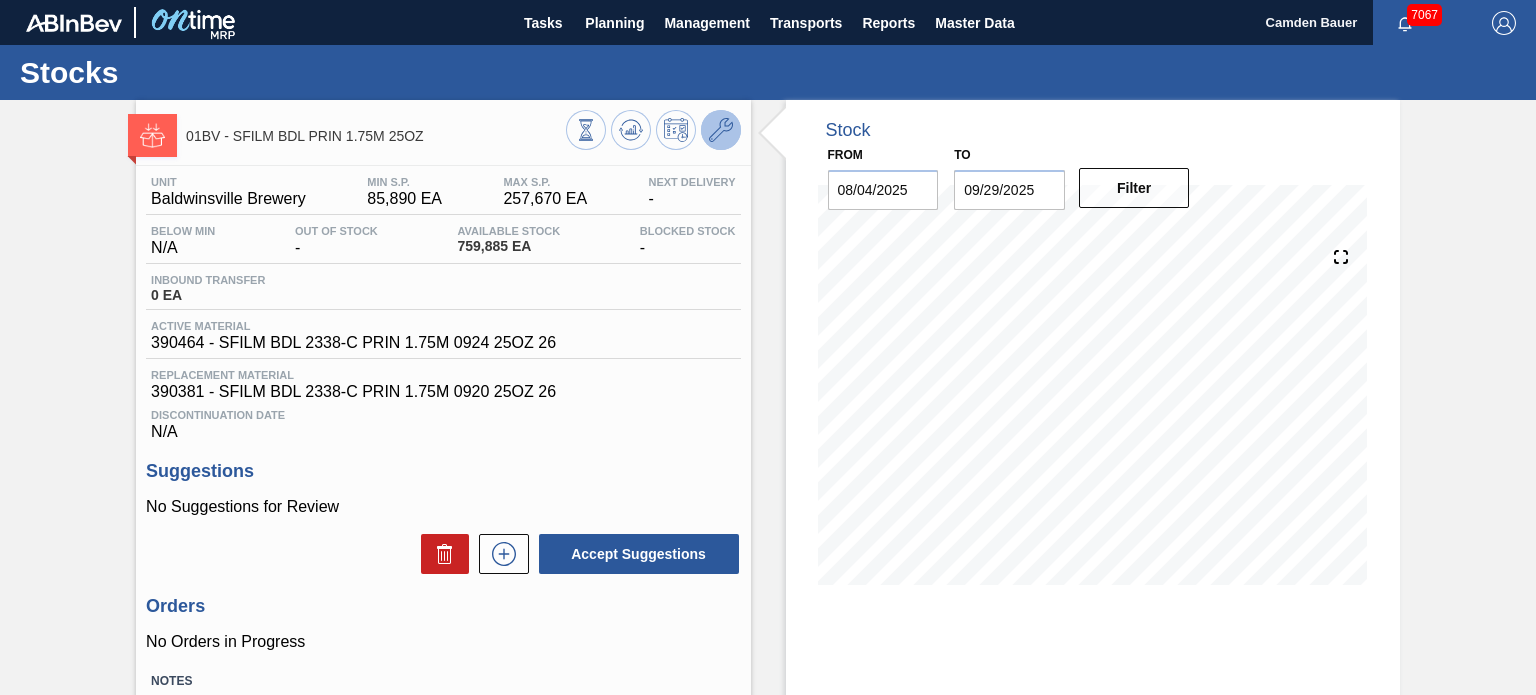 click at bounding box center [721, 130] 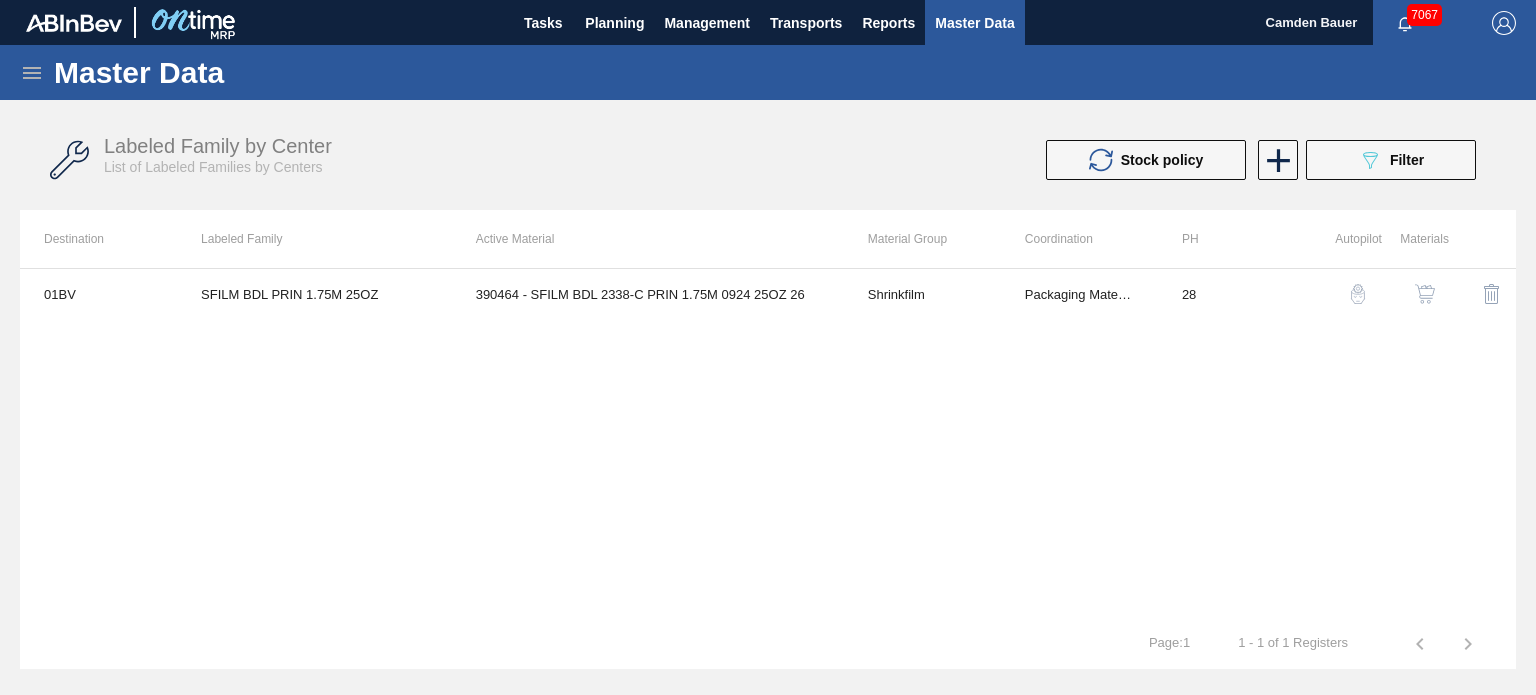 click on "390464 - SFILM BDL 2338-C PRIN 1.75M 0924 25OZ 26" at bounding box center (648, 294) 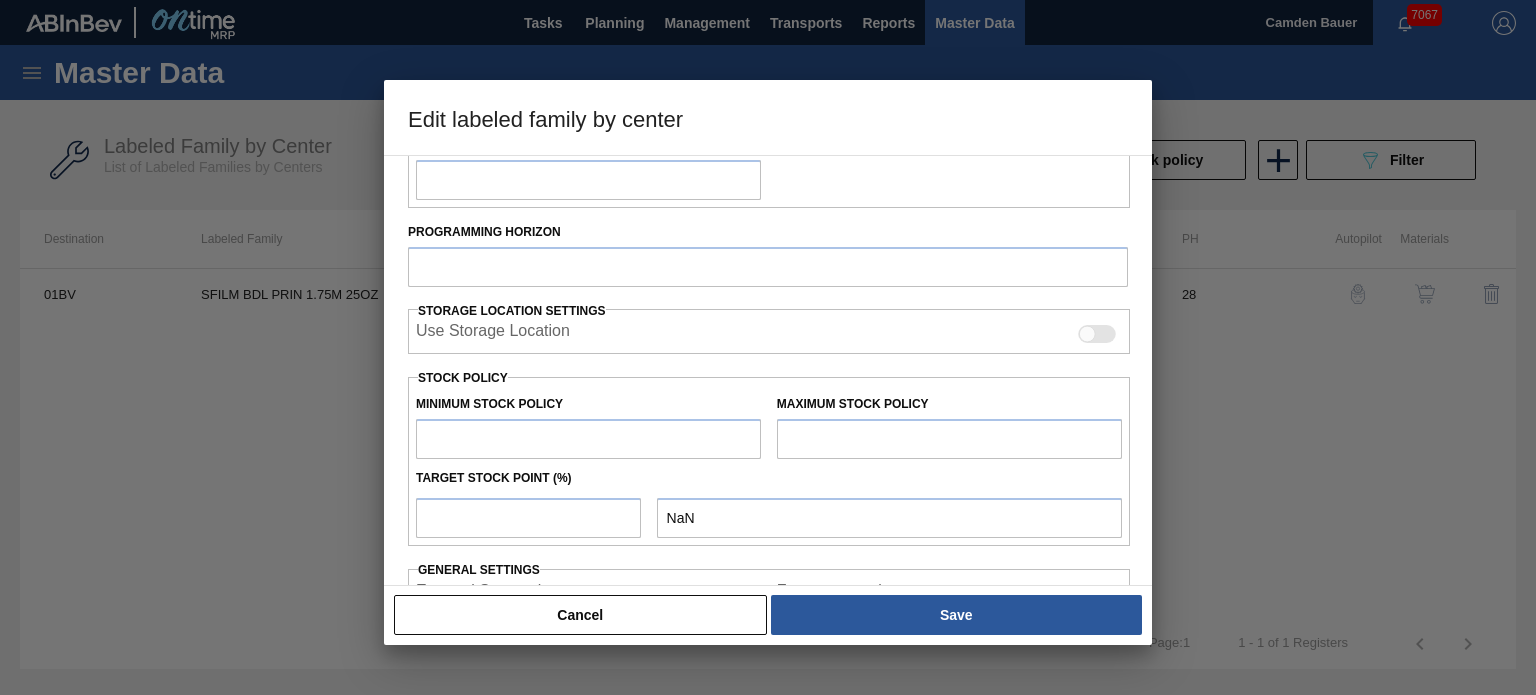 type on "Shrinkfilm" 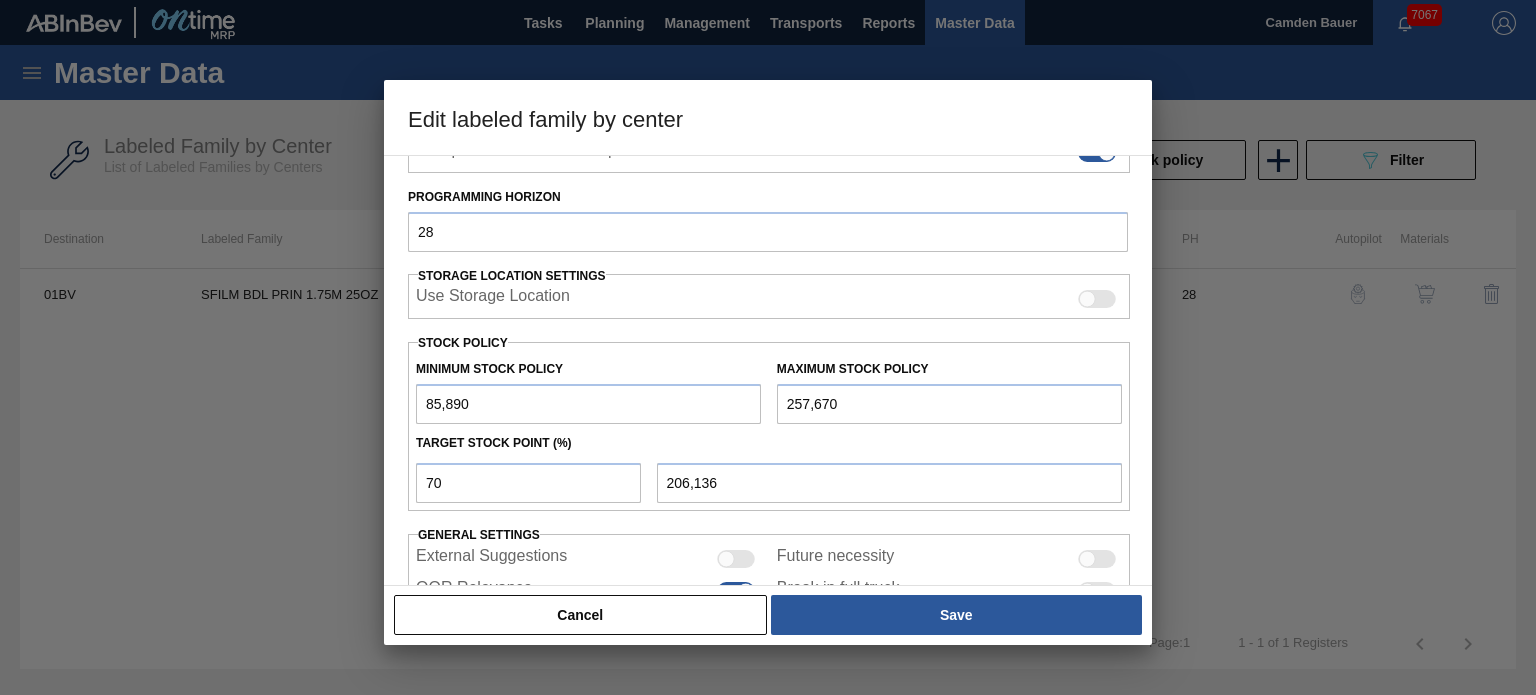 scroll, scrollTop: 324, scrollLeft: 0, axis: vertical 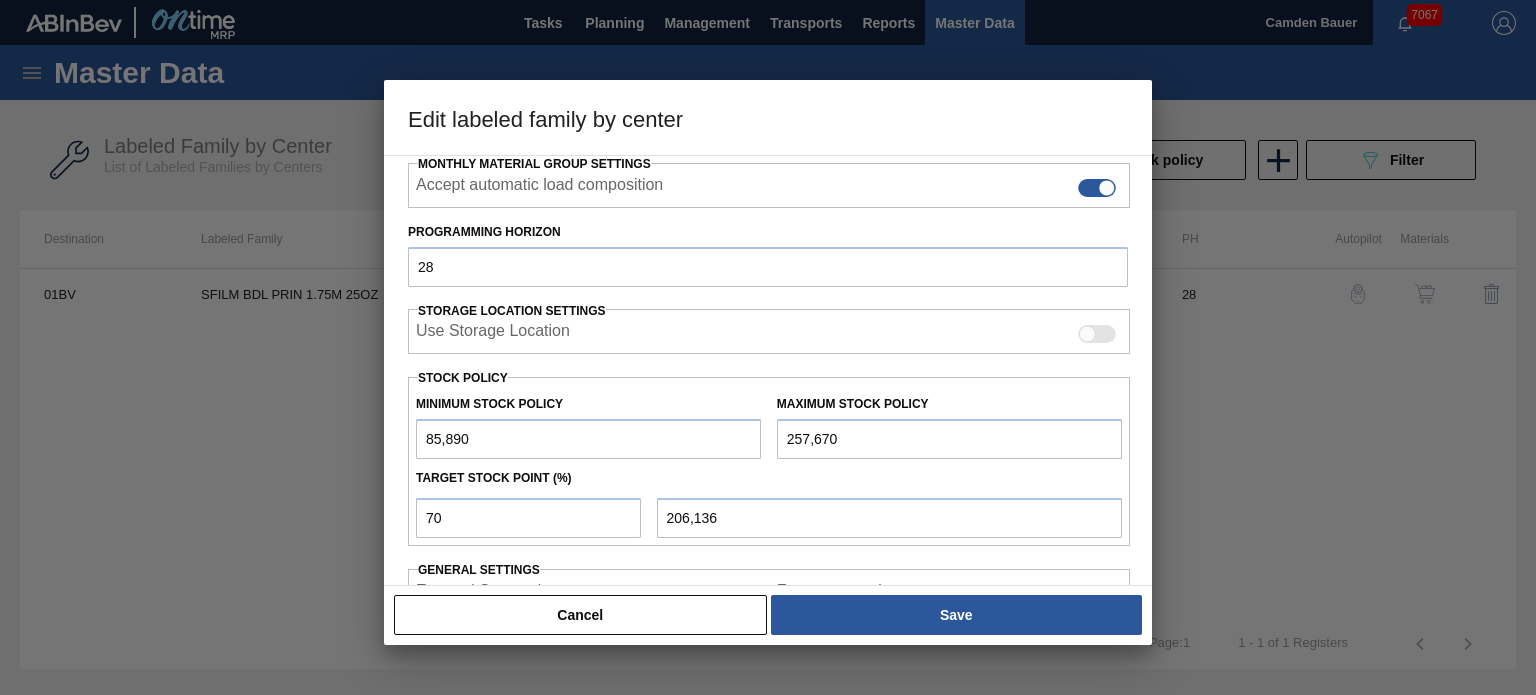 drag, startPoint x: 927, startPoint y: 436, endPoint x: 652, endPoint y: 465, distance: 276.52487 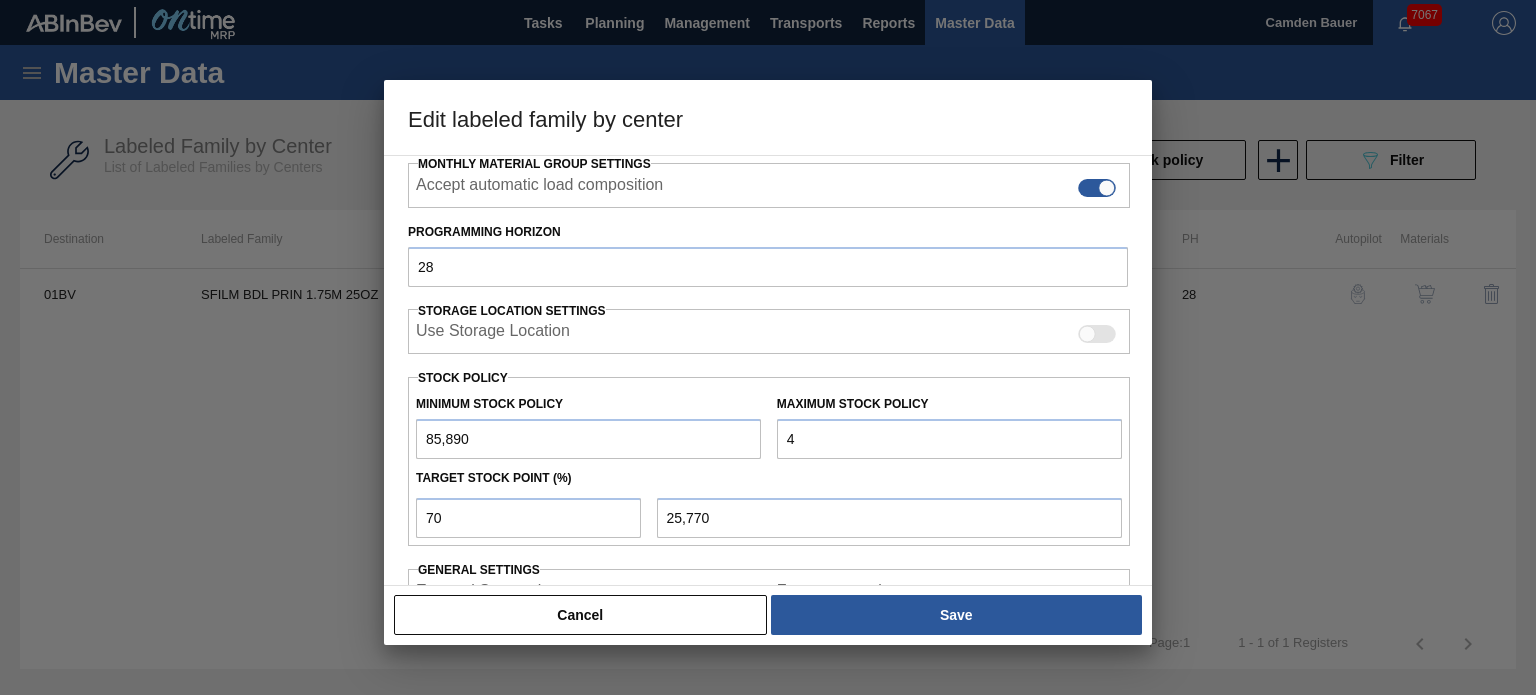 type on "41" 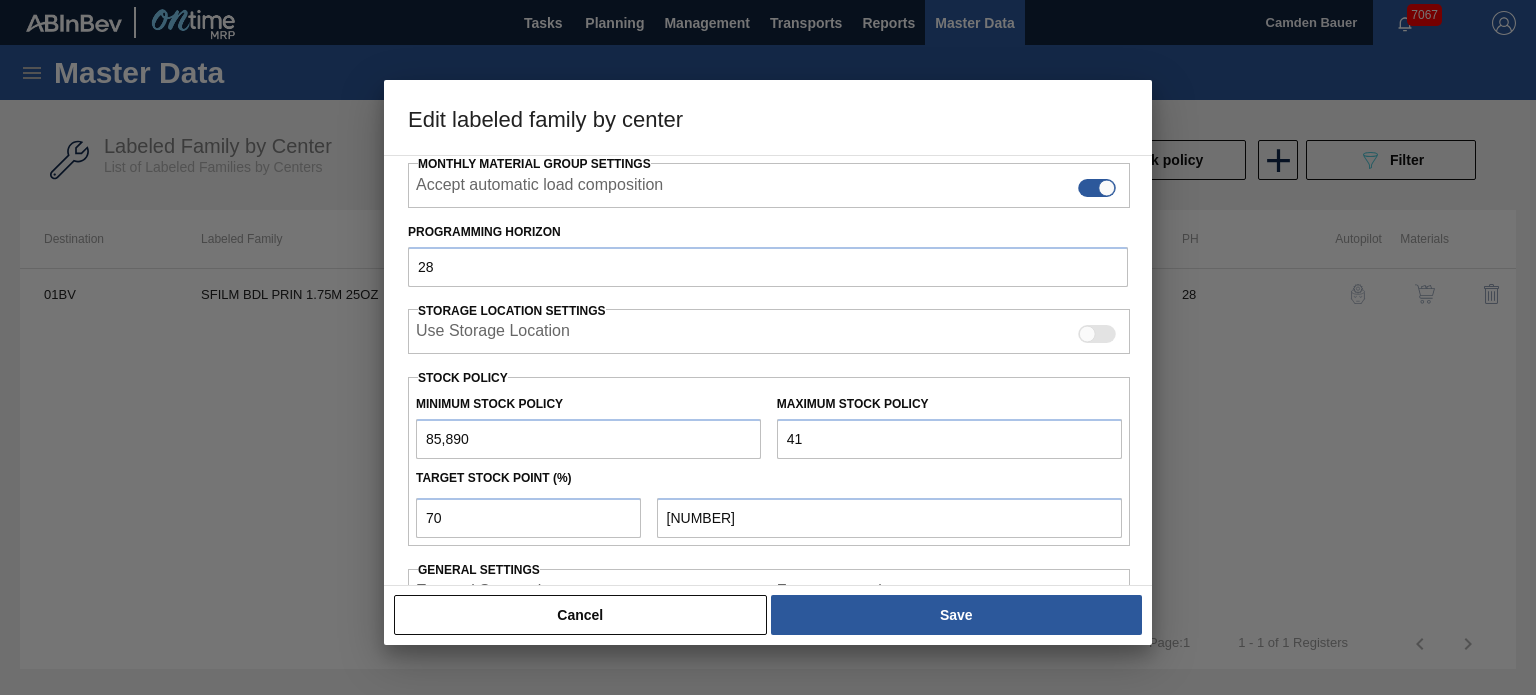 type on "415" 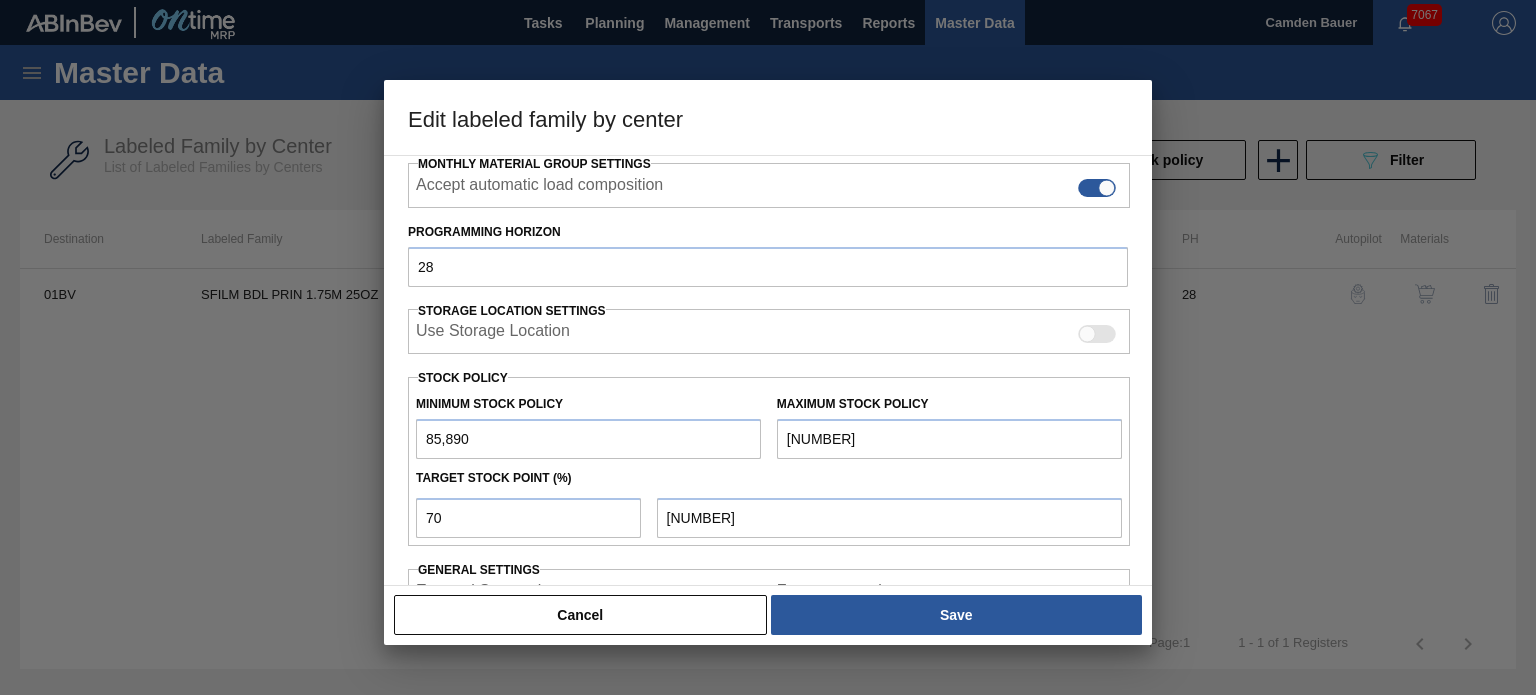 type on "4,159" 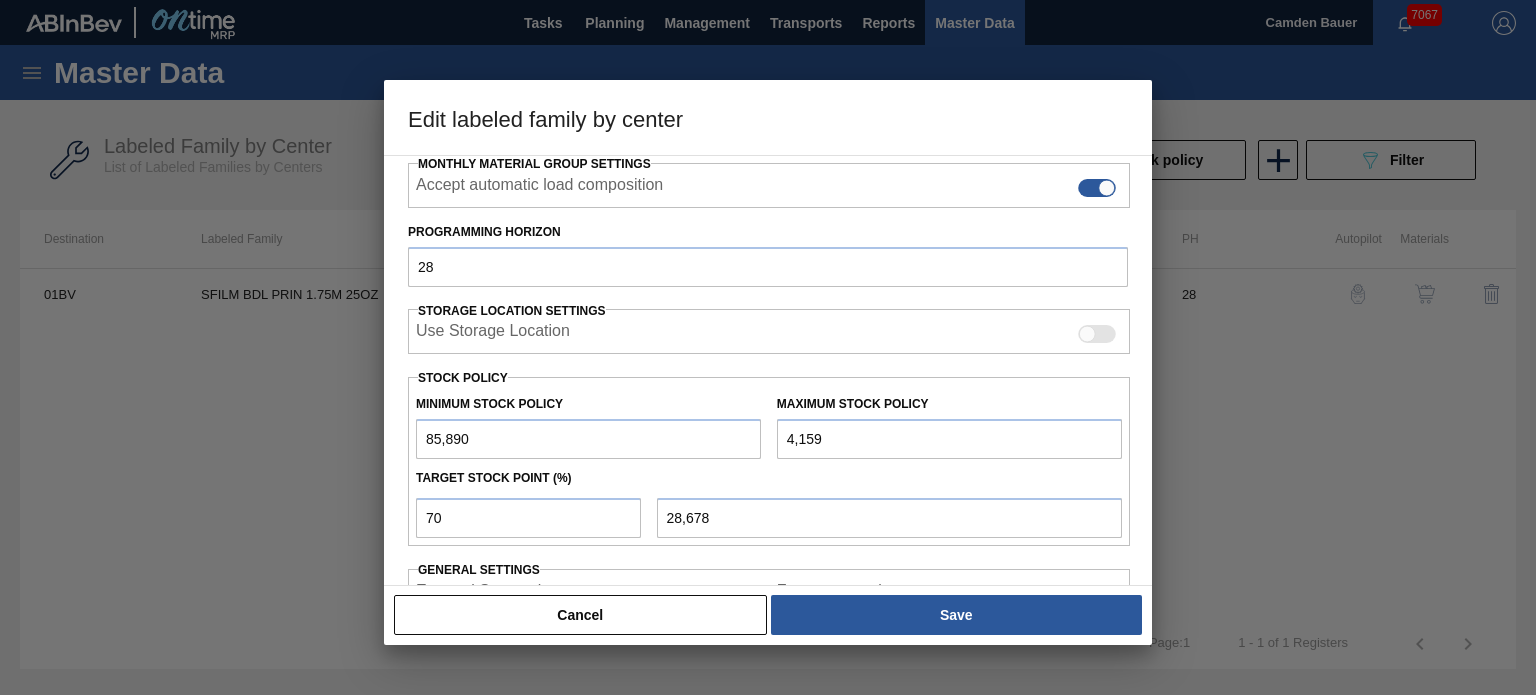 type on "41,598" 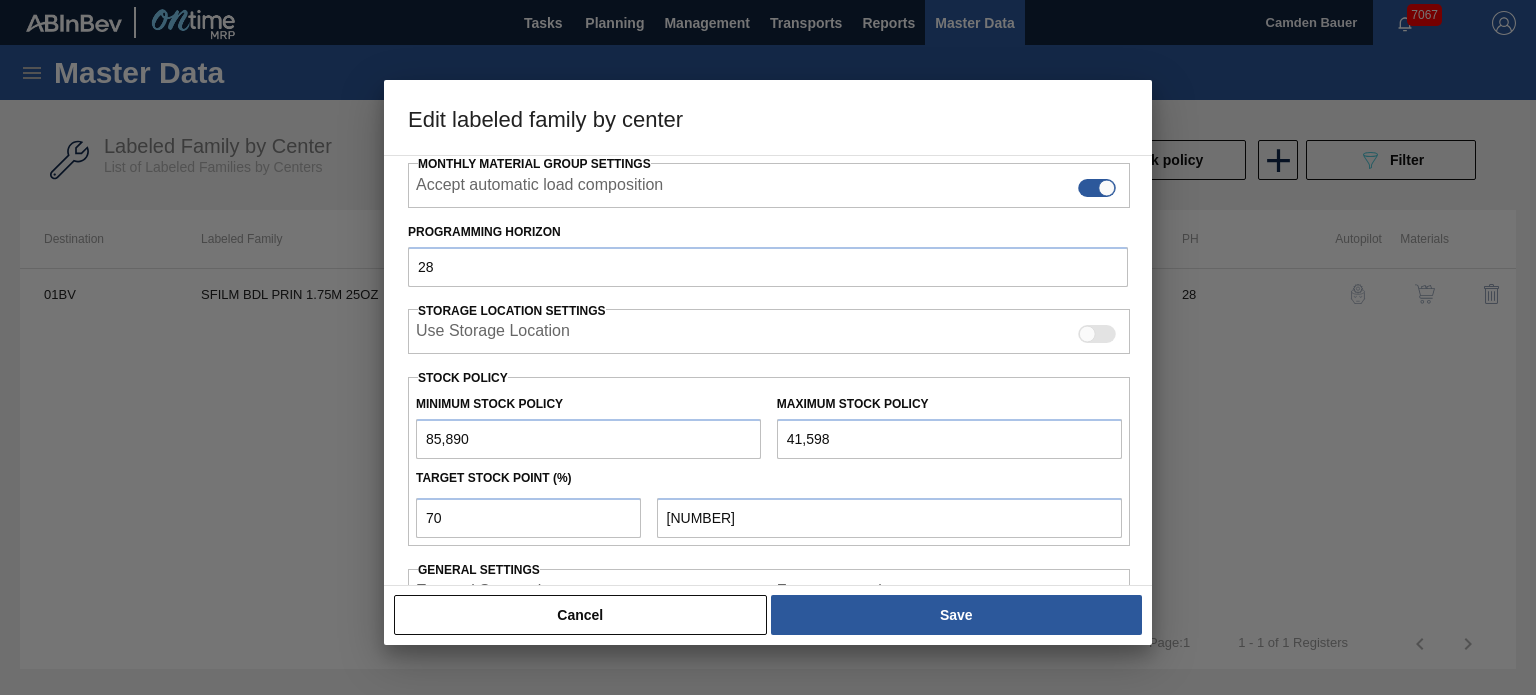 type on "[NUMBER],[NUMBER]" 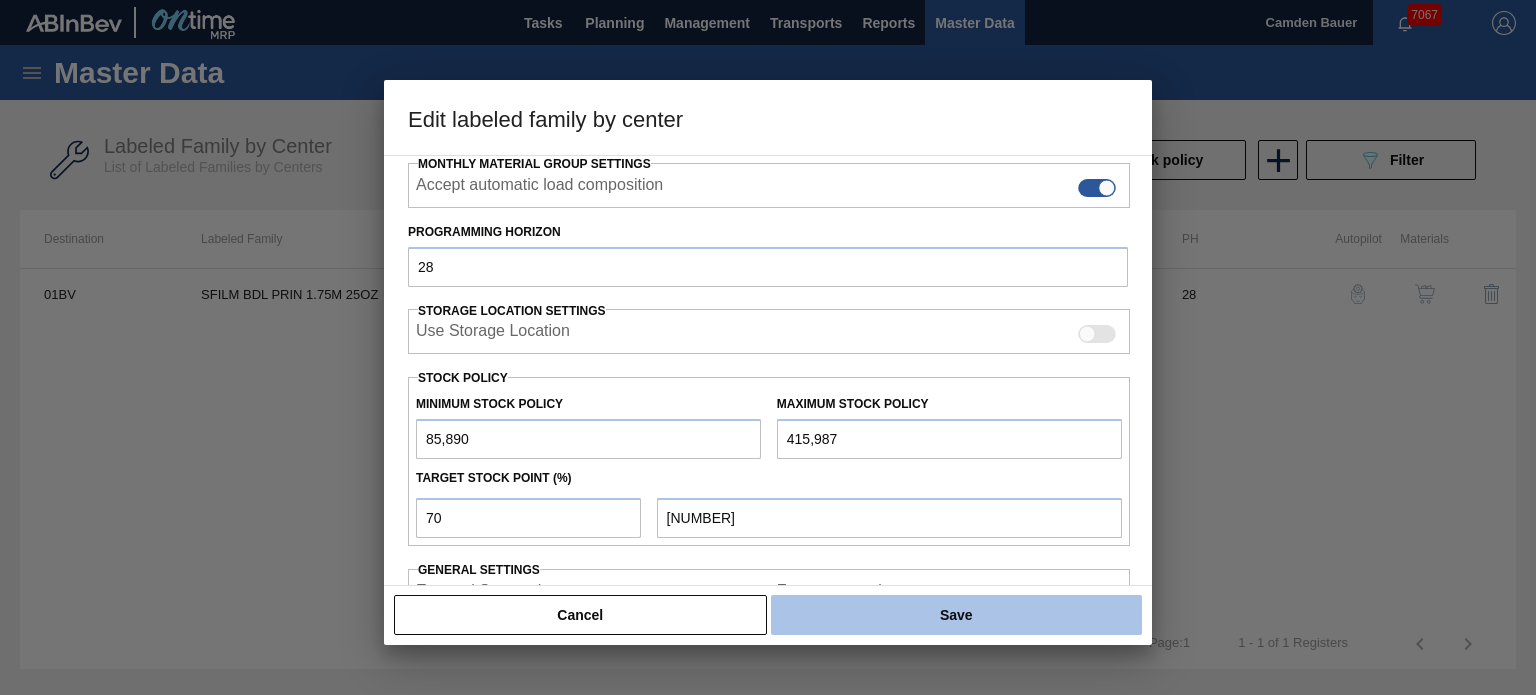 type on "[NUMBER],[NUMBER]" 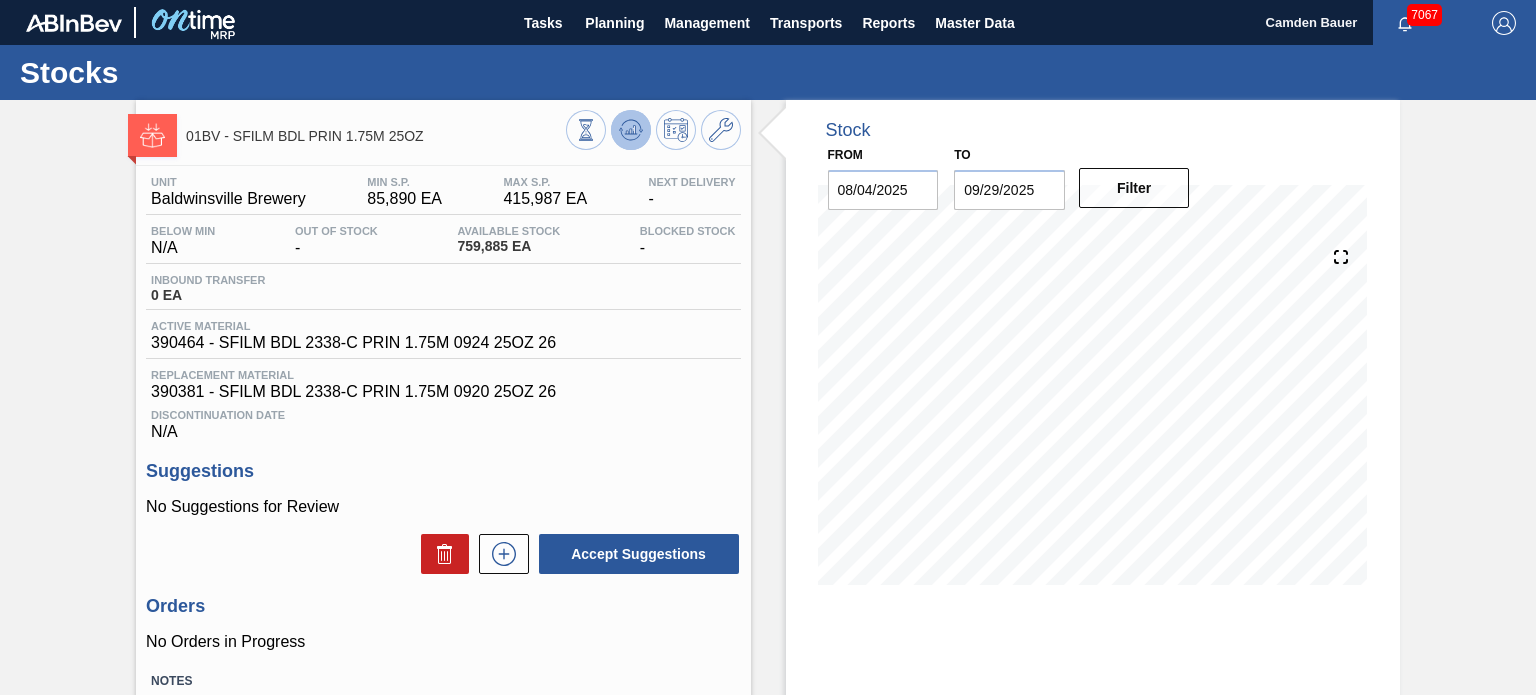 click at bounding box center [631, 130] 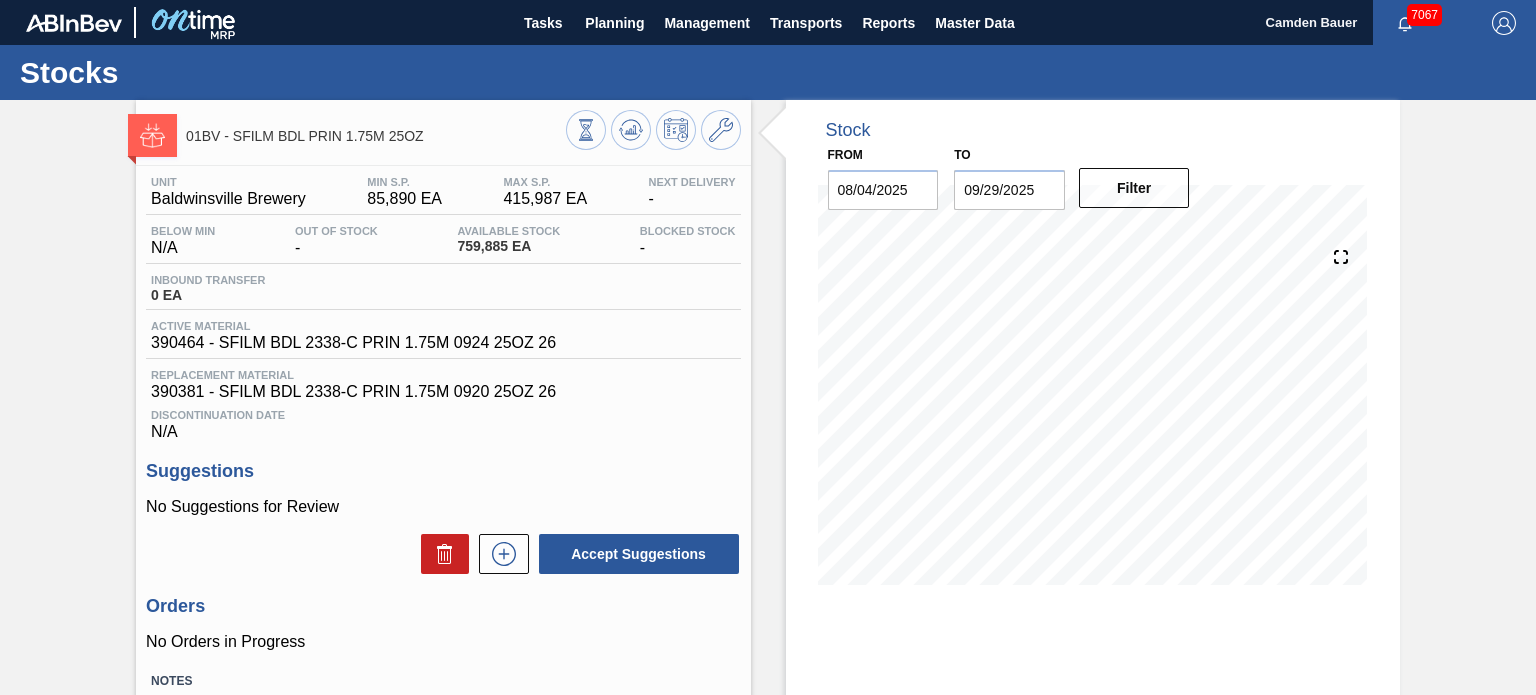 click on "Active Material 390464 - SFILM BDL 2338-C PRIN 1.75M 0924 25OZ 26" at bounding box center [443, 339] 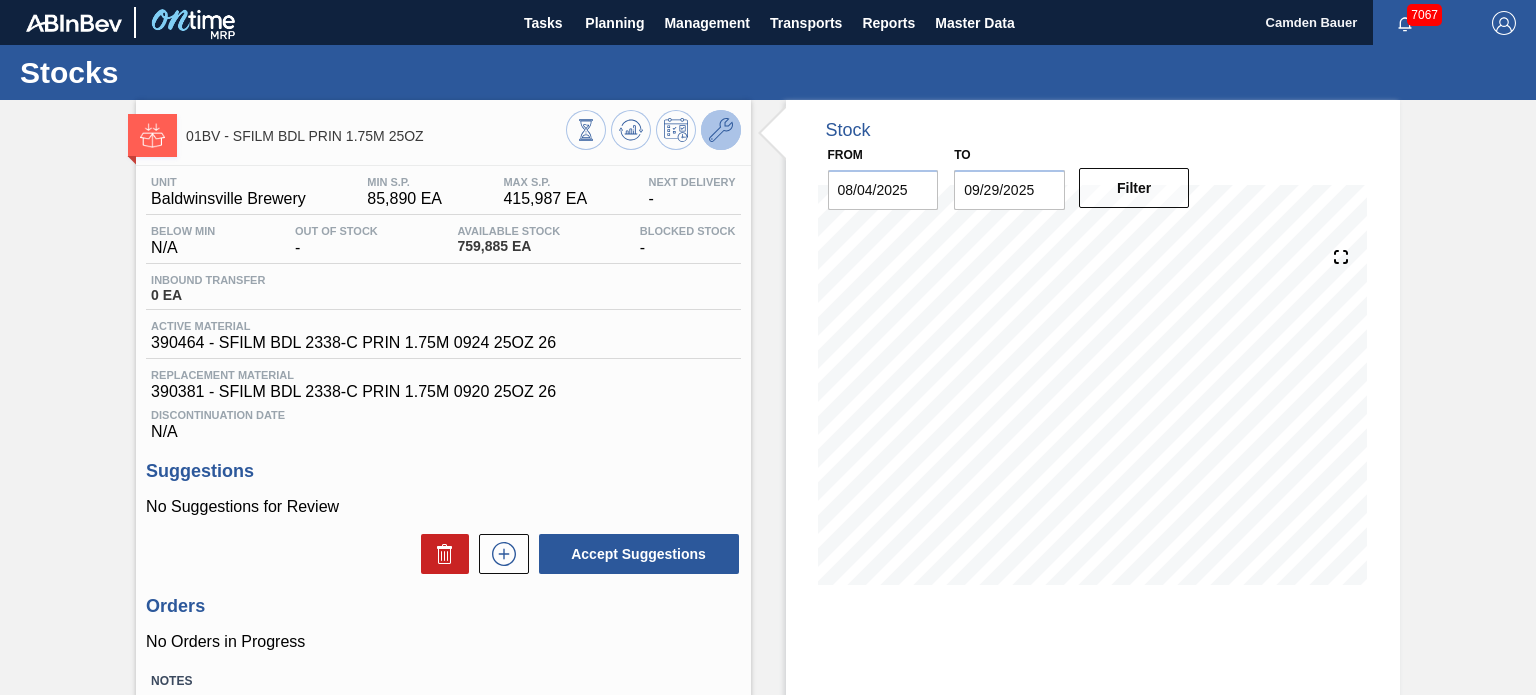 click 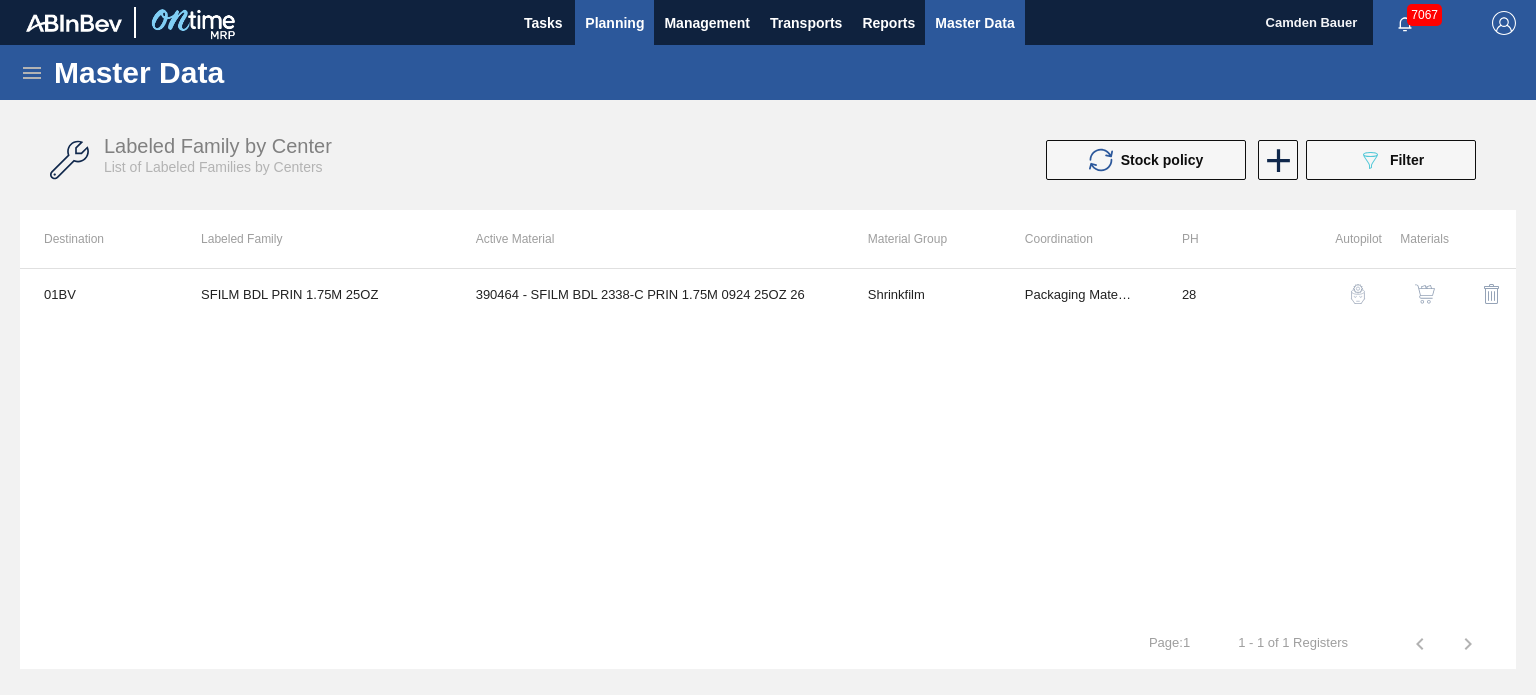 click on "Planning" at bounding box center (614, 23) 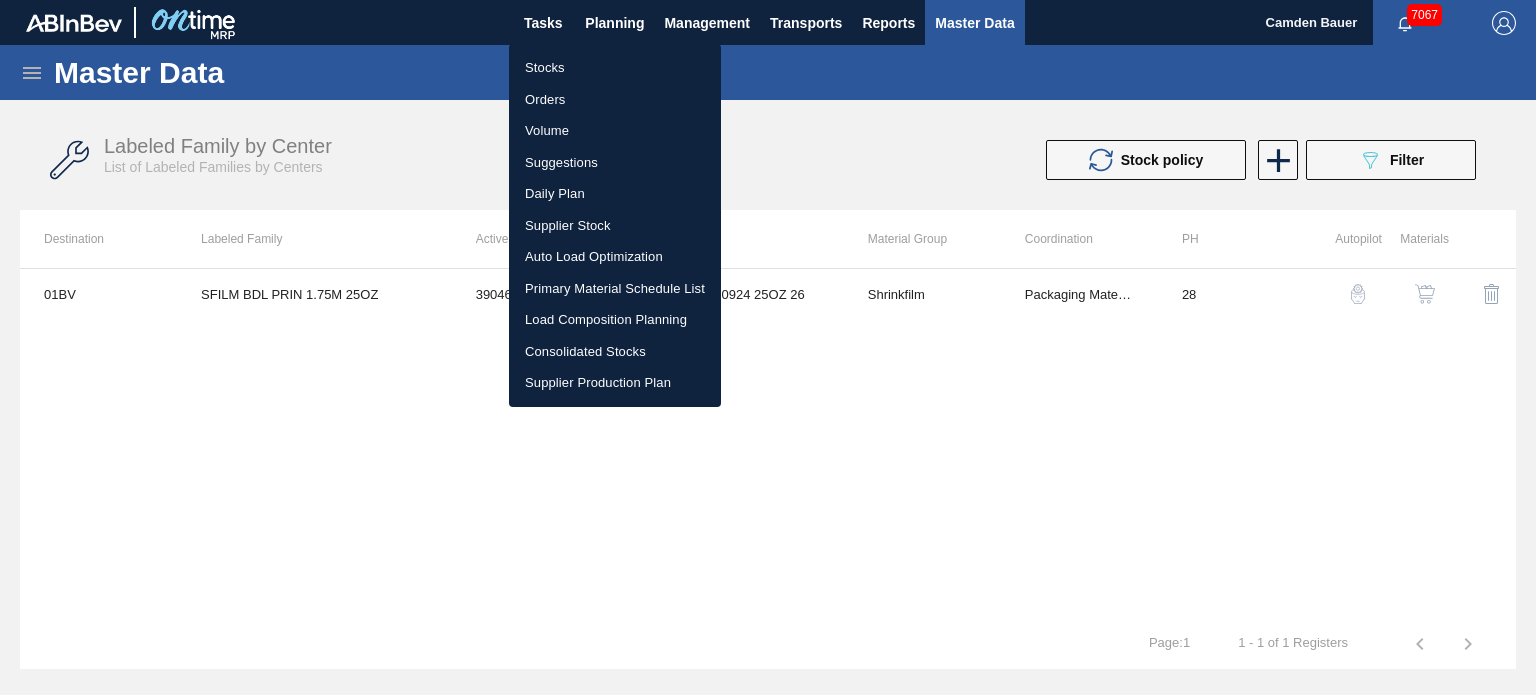click on "Stocks" at bounding box center [615, 68] 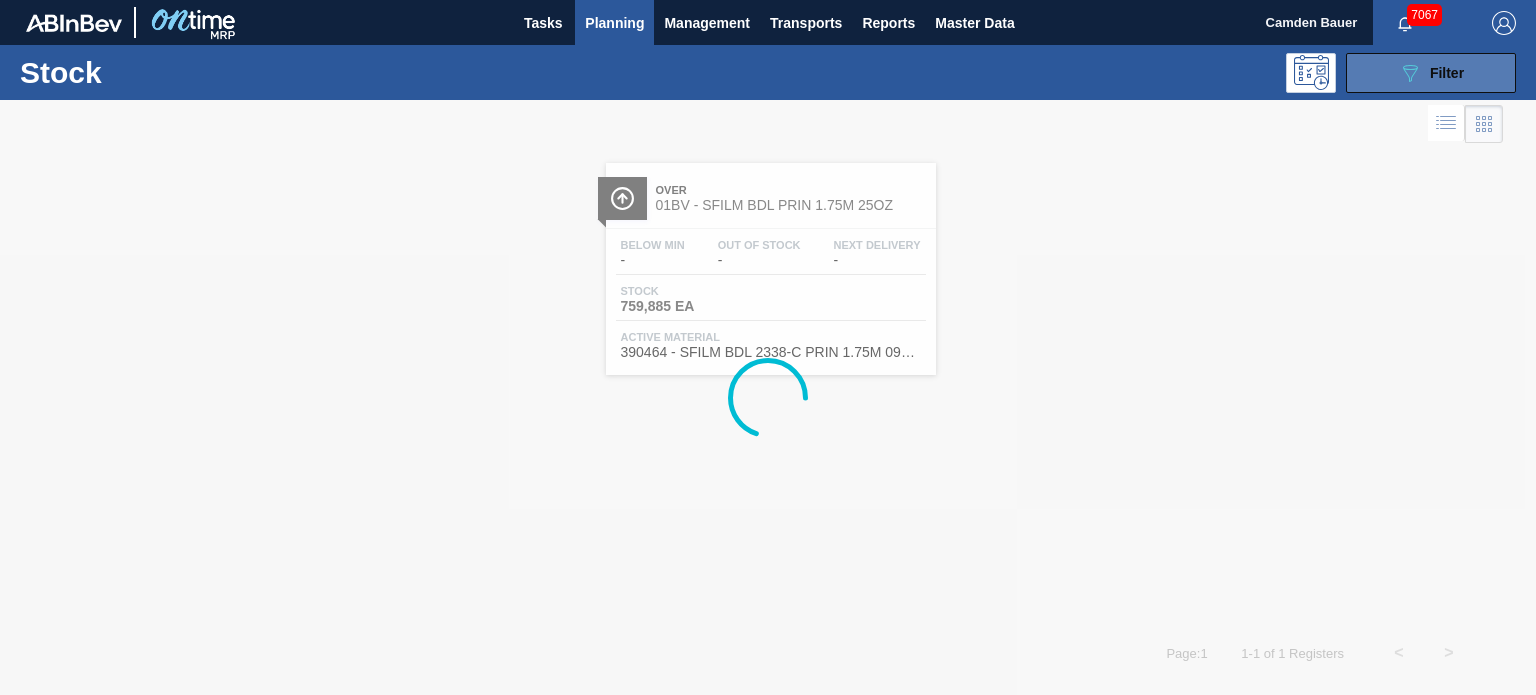 click on "Filter" at bounding box center [1447, 73] 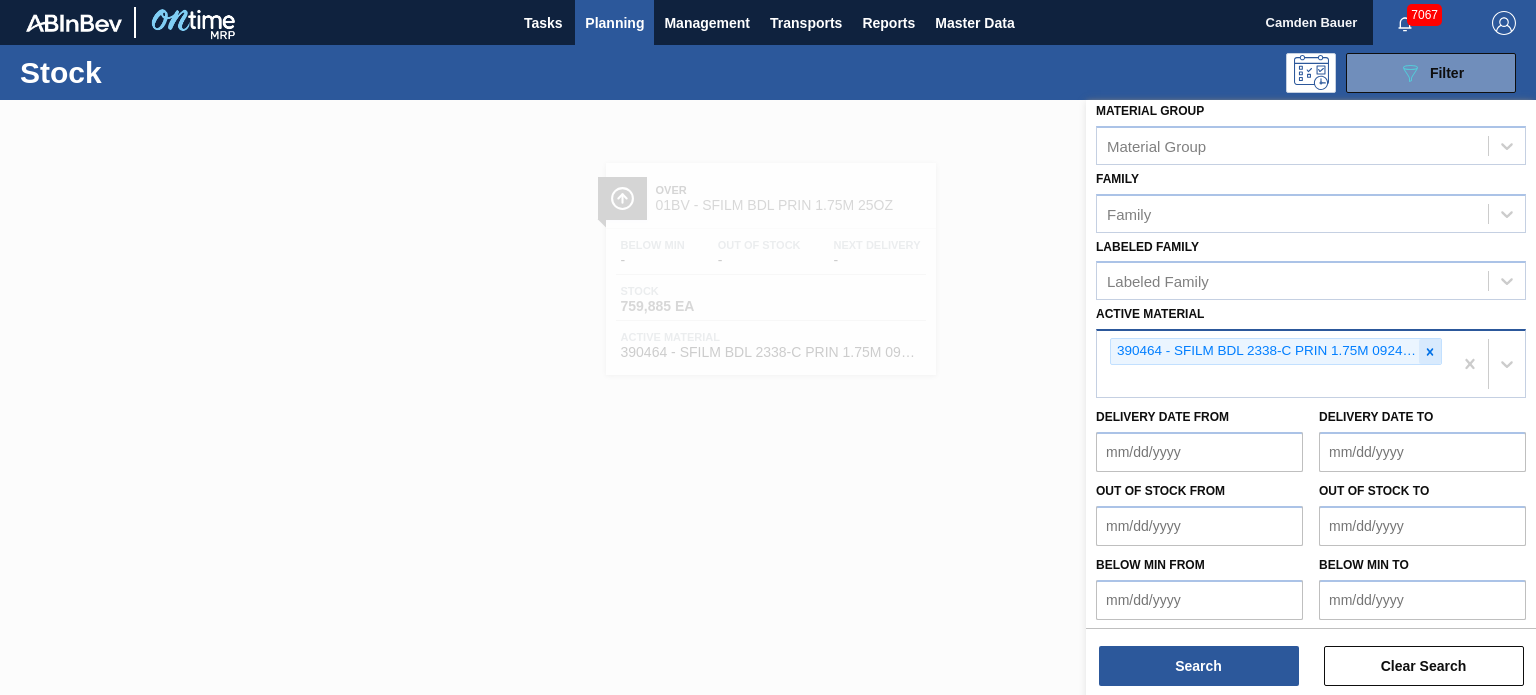 click at bounding box center [1430, 351] 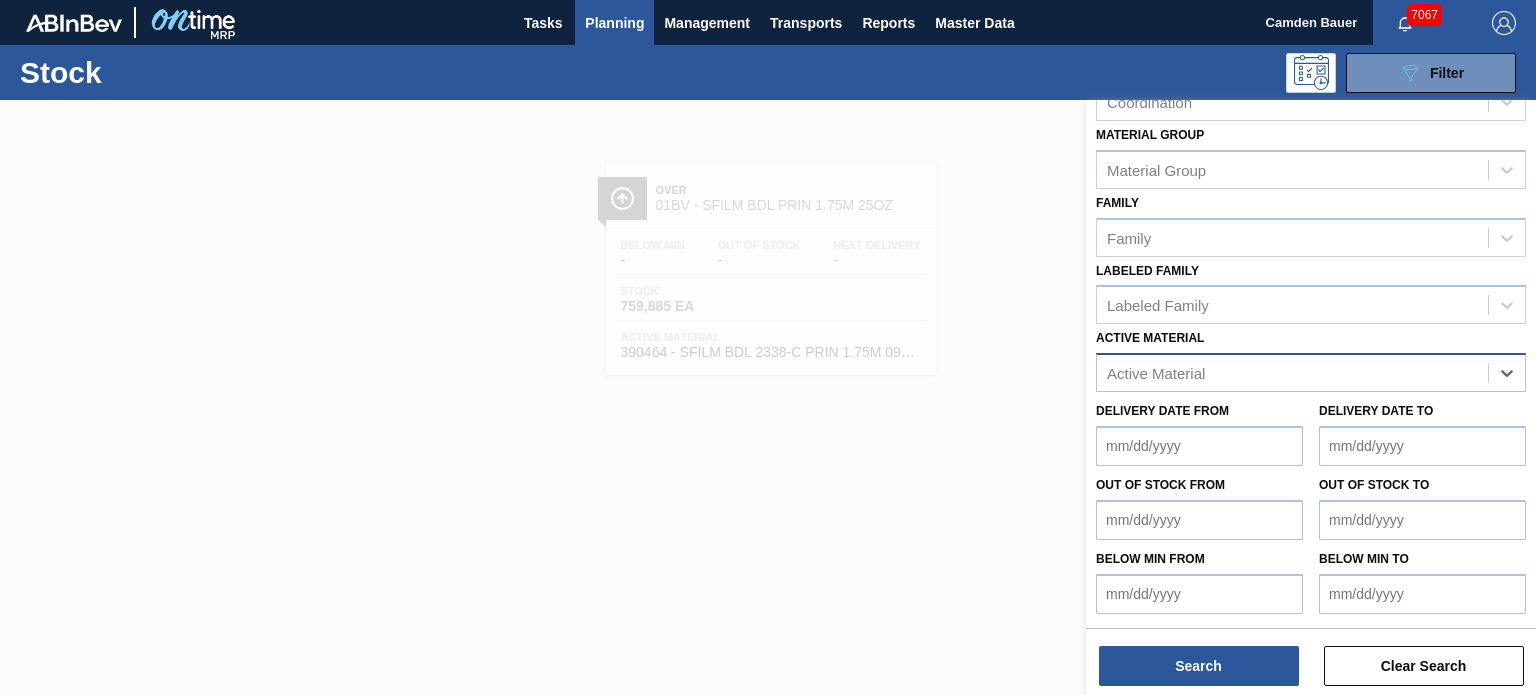 scroll, scrollTop: 259, scrollLeft: 0, axis: vertical 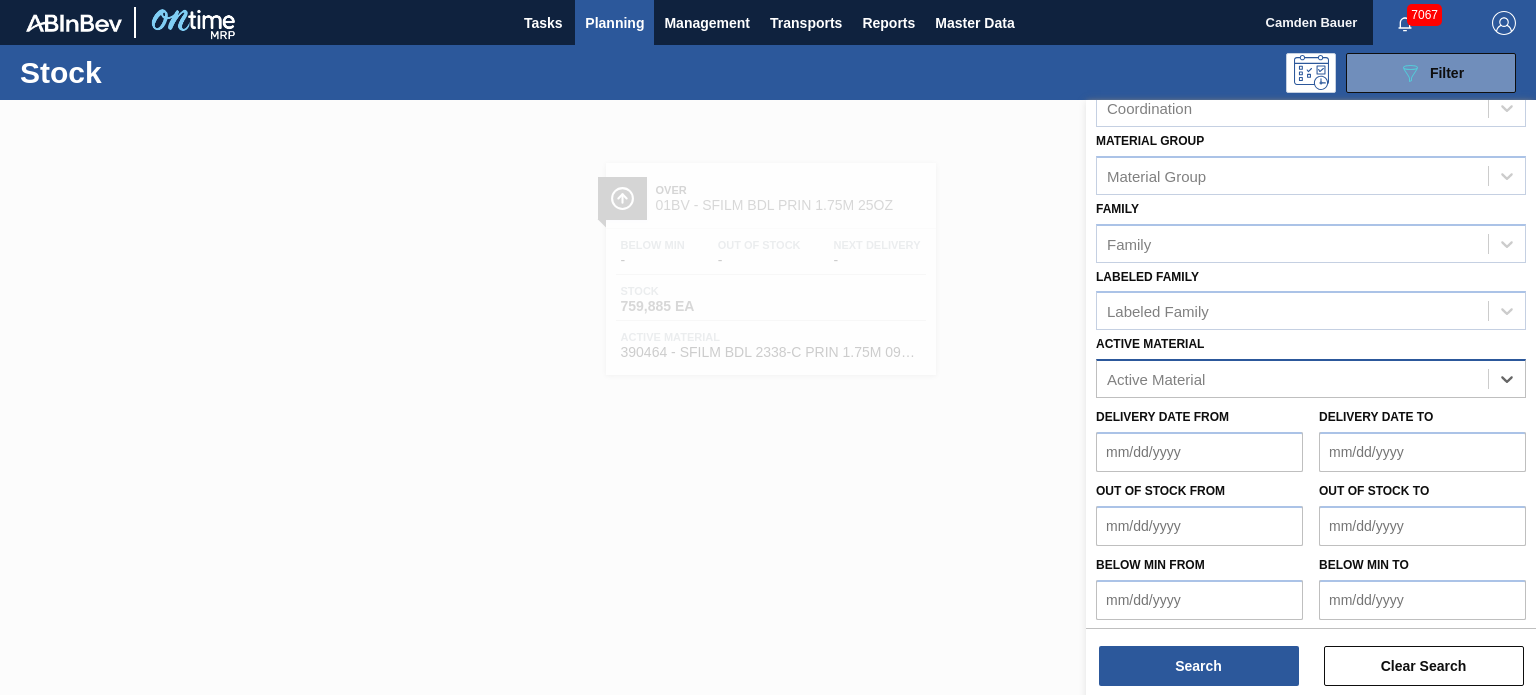 paste on "390435" 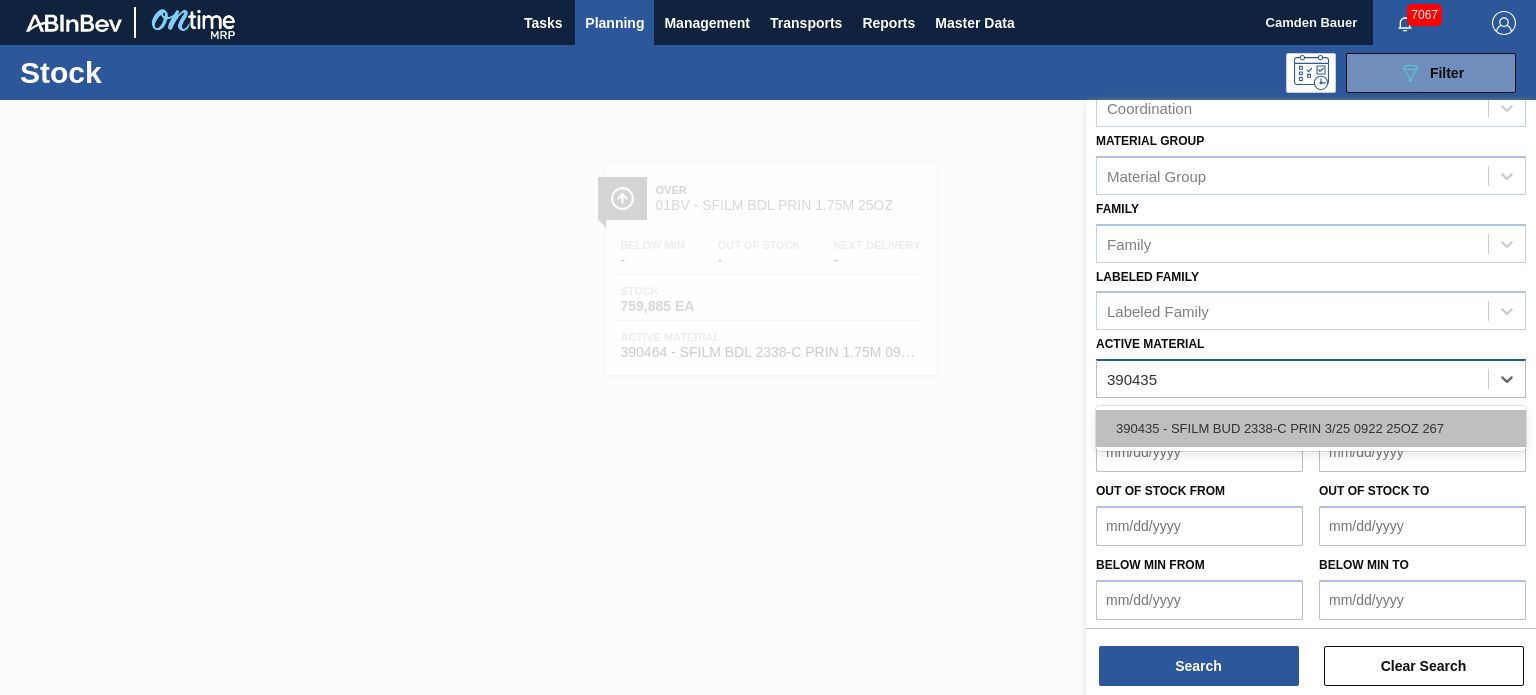click on "390435 - SFILM BUD 2338-C PRIN 3/25 0922 25OZ 267" at bounding box center [1311, 428] 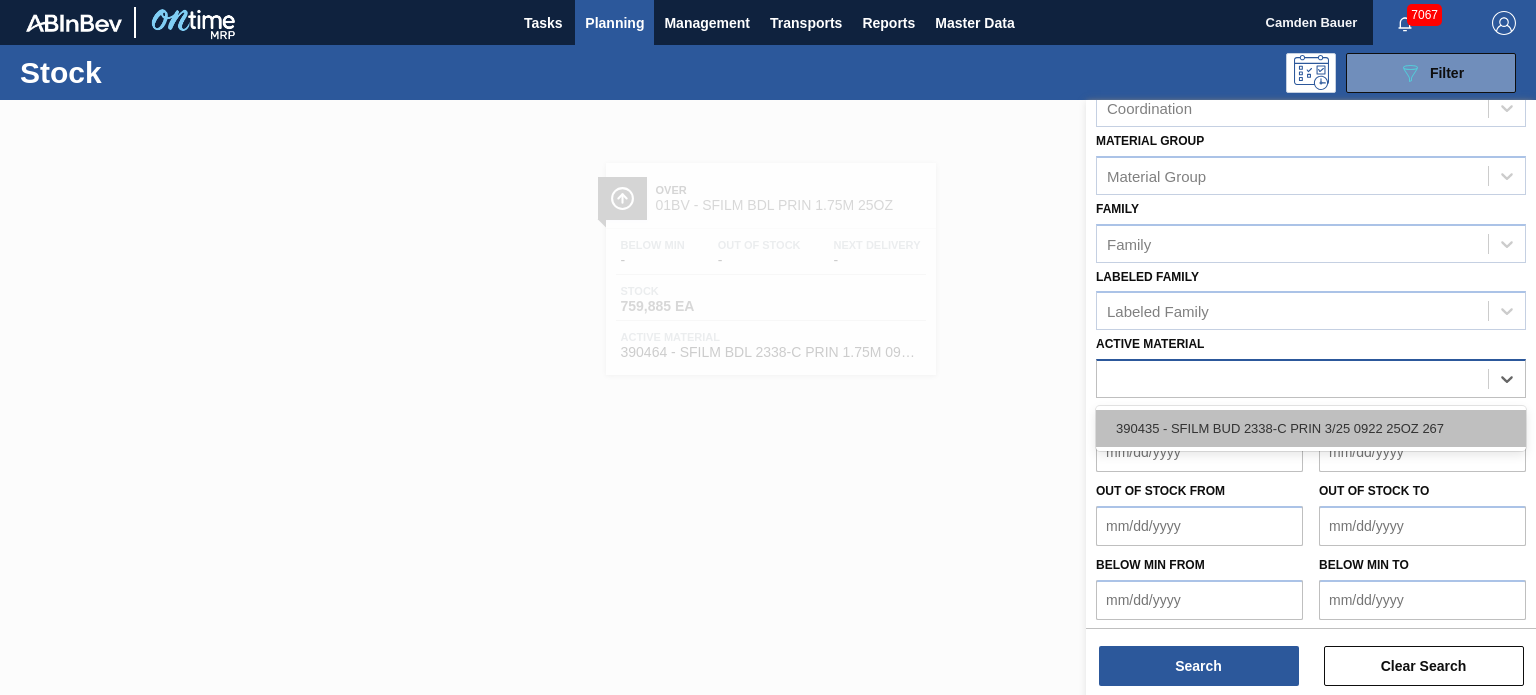 scroll, scrollTop: 289, scrollLeft: 0, axis: vertical 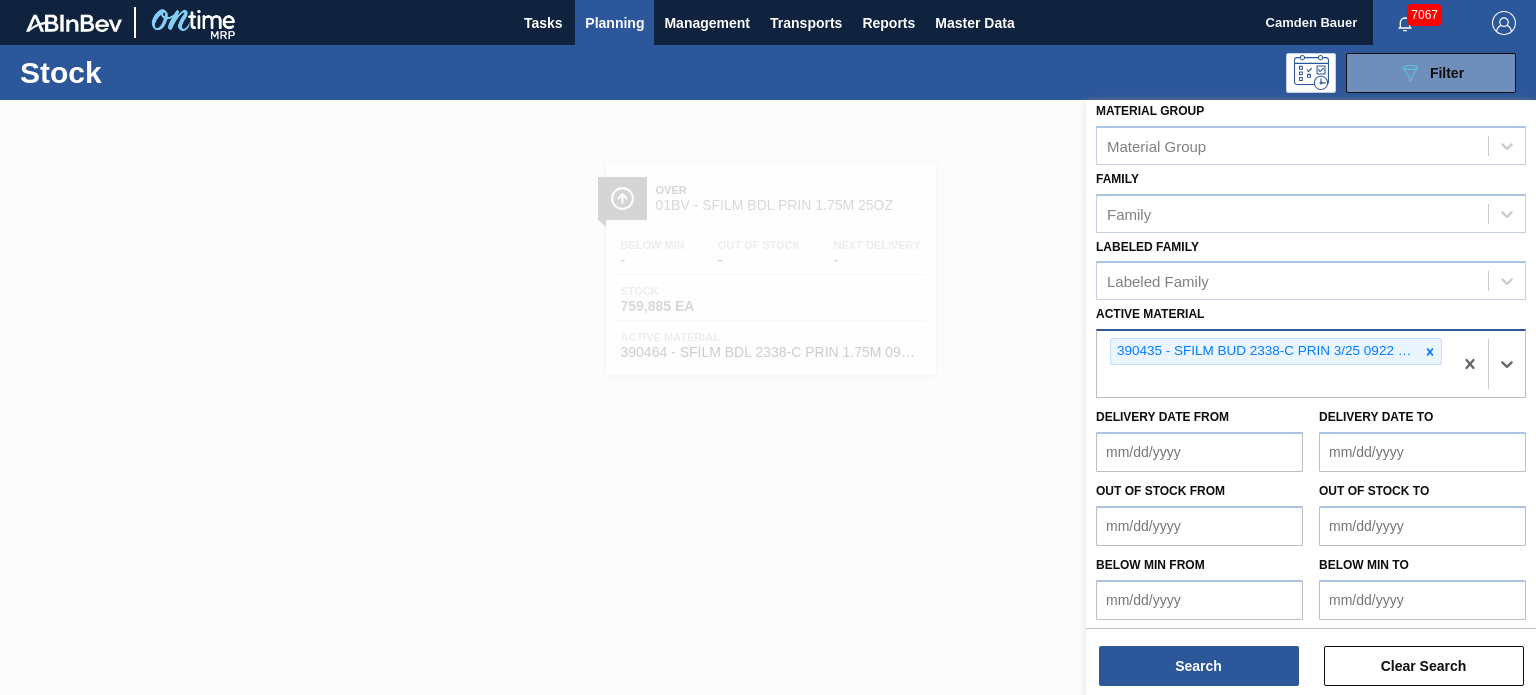 click on "Search Clear Search" at bounding box center [1311, 656] 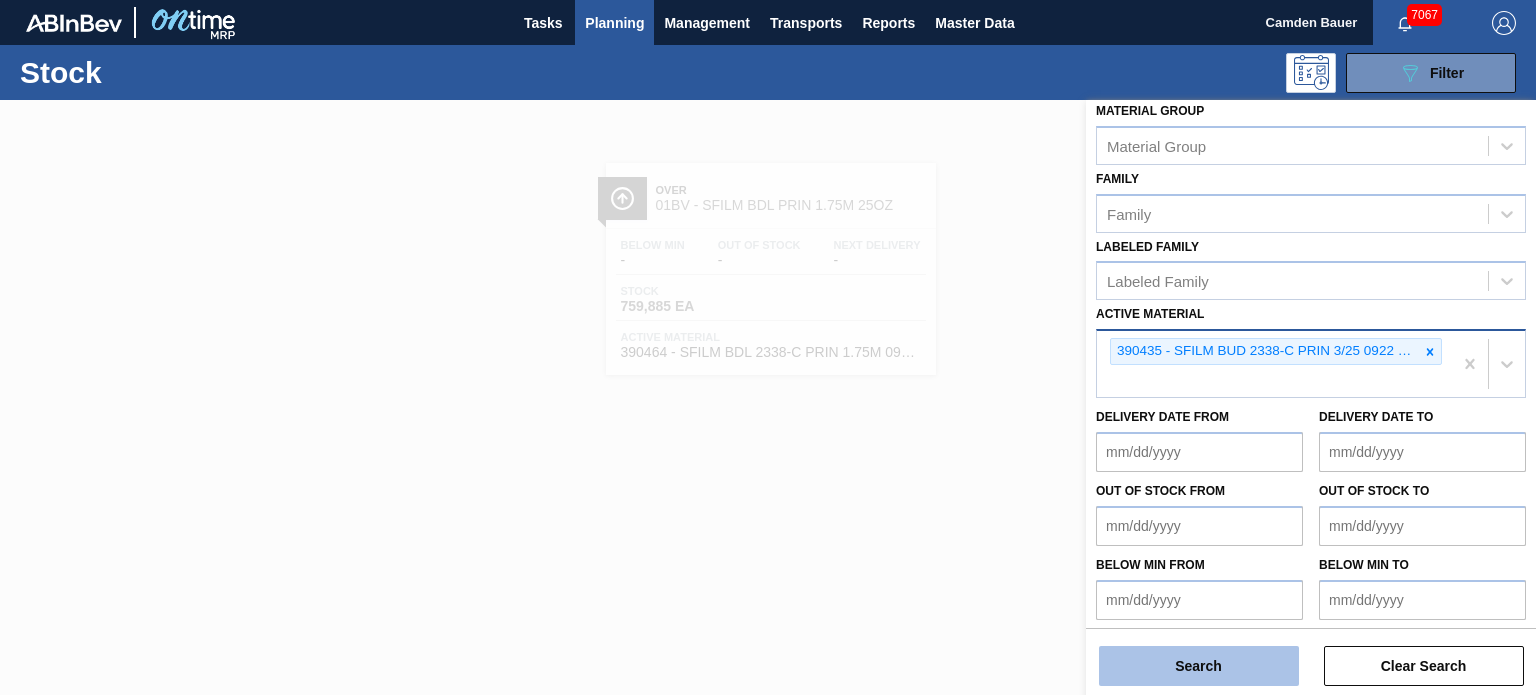 click on "Search" at bounding box center [1199, 666] 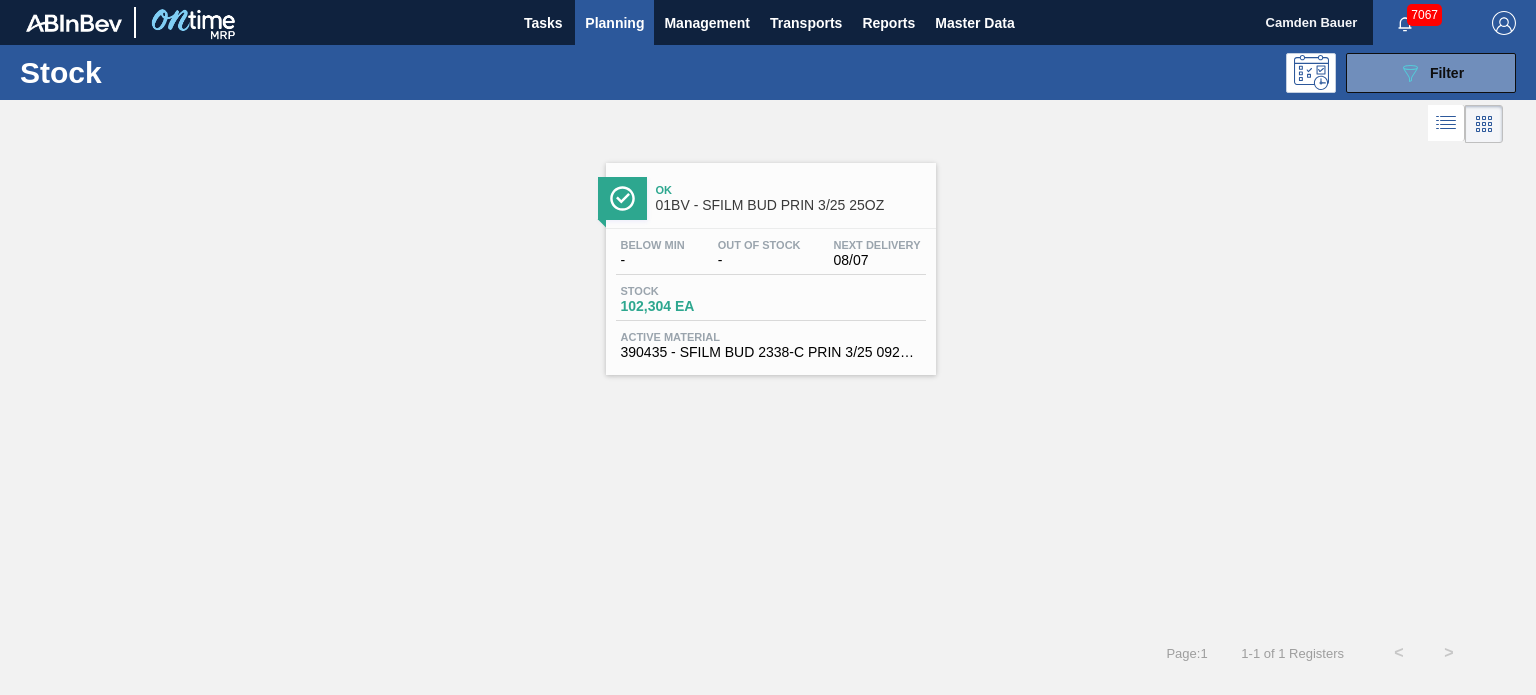 click on "Below Min - Out Of Stock - Next Delivery 08/07 Stock 102,304 EA Active Material 390435 - SFILM BUD 2338-C PRIN 3/25 0922 25OZ 267" at bounding box center (771, 297) 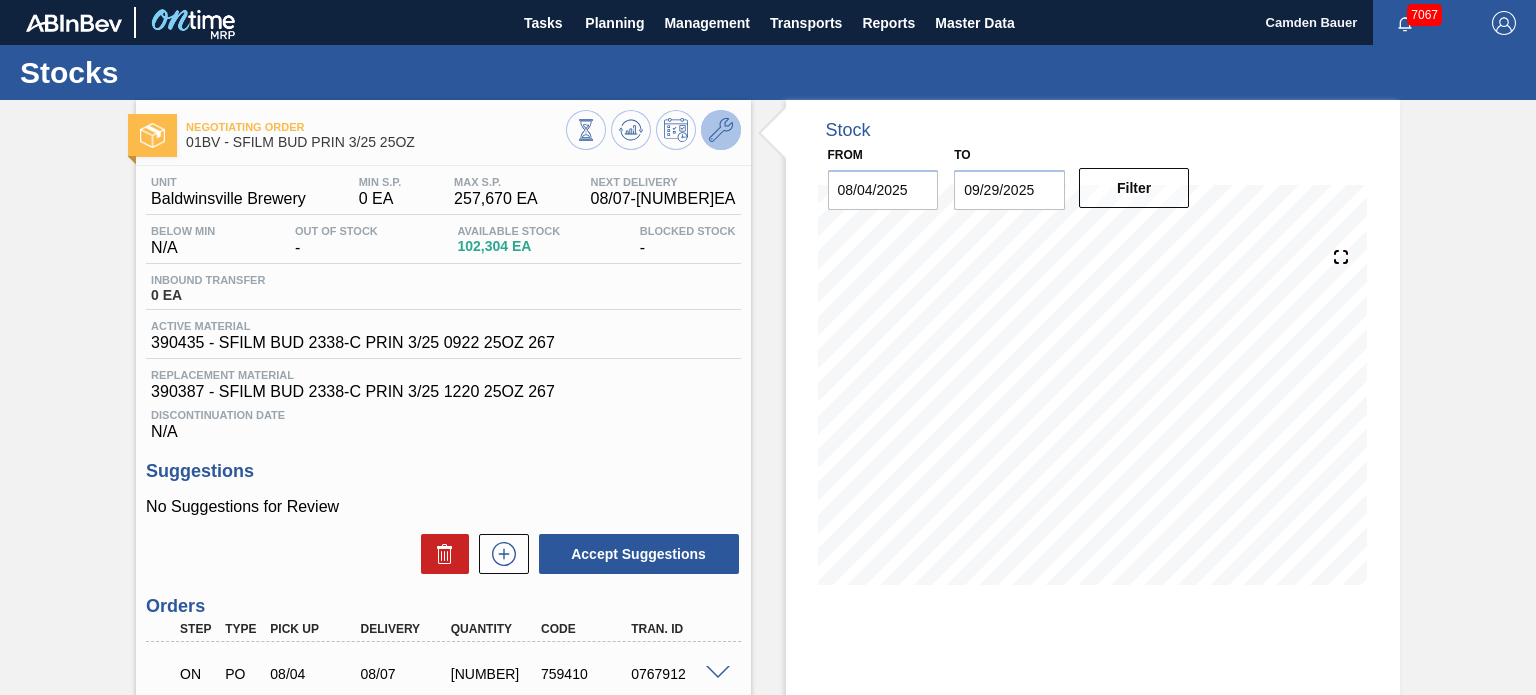 click at bounding box center [721, 130] 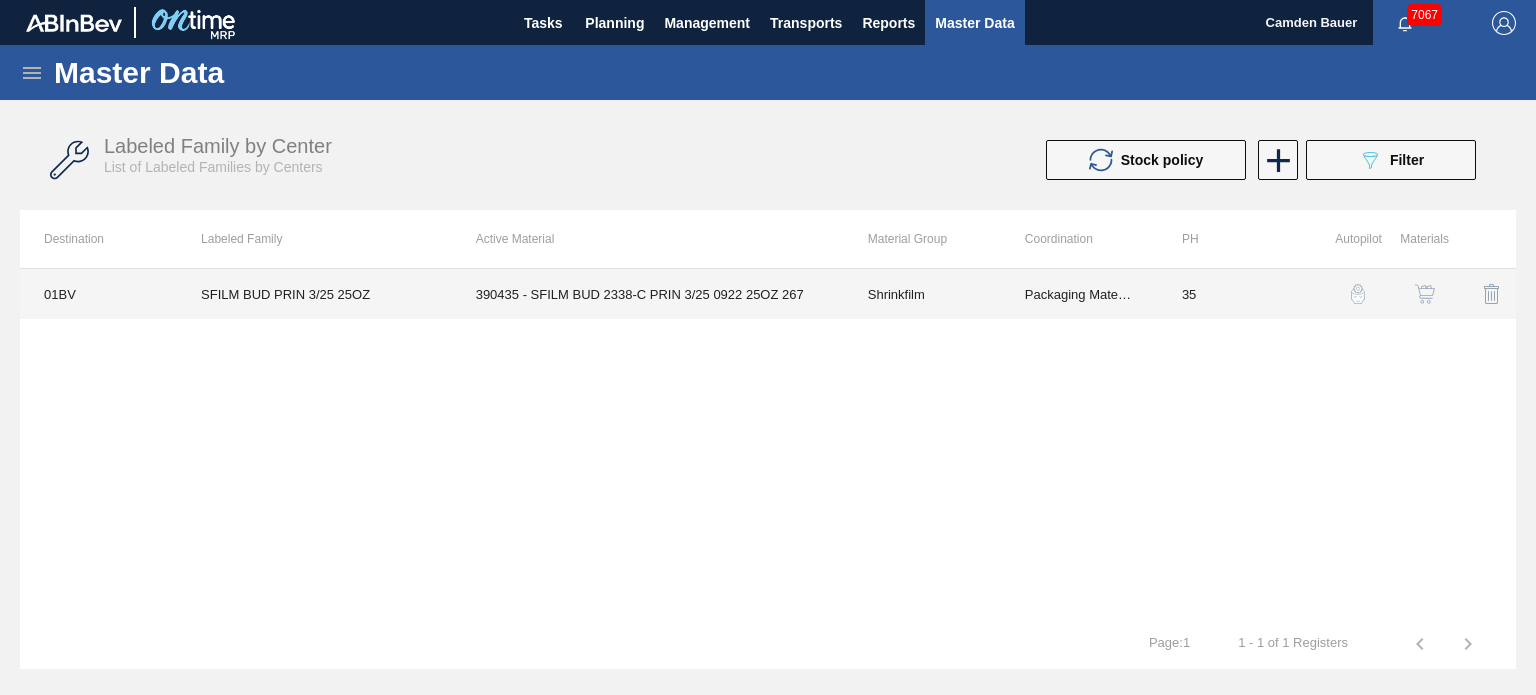 click on "390435 - SFILM BUD 2338-C PRIN 3/25 0922 25OZ 267" at bounding box center (648, 294) 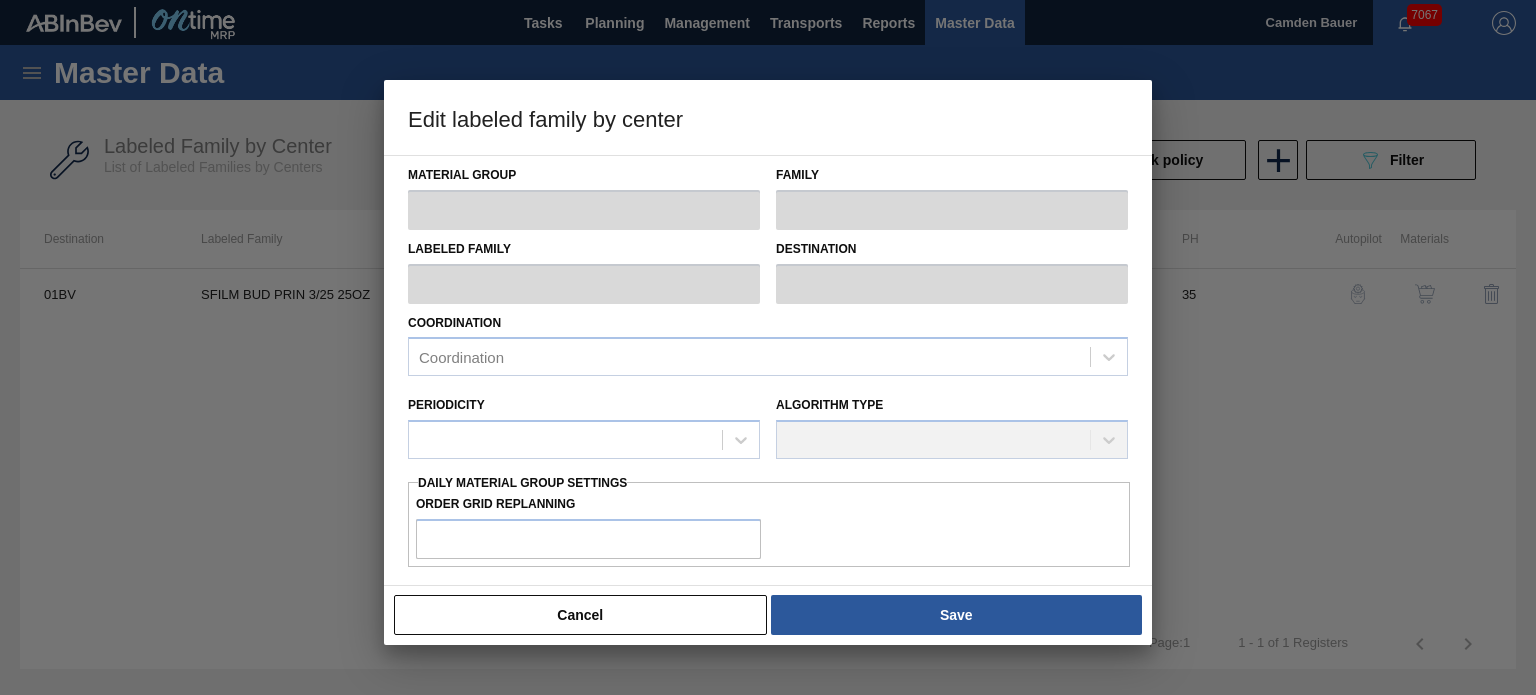 type on "Shrinkfilm" 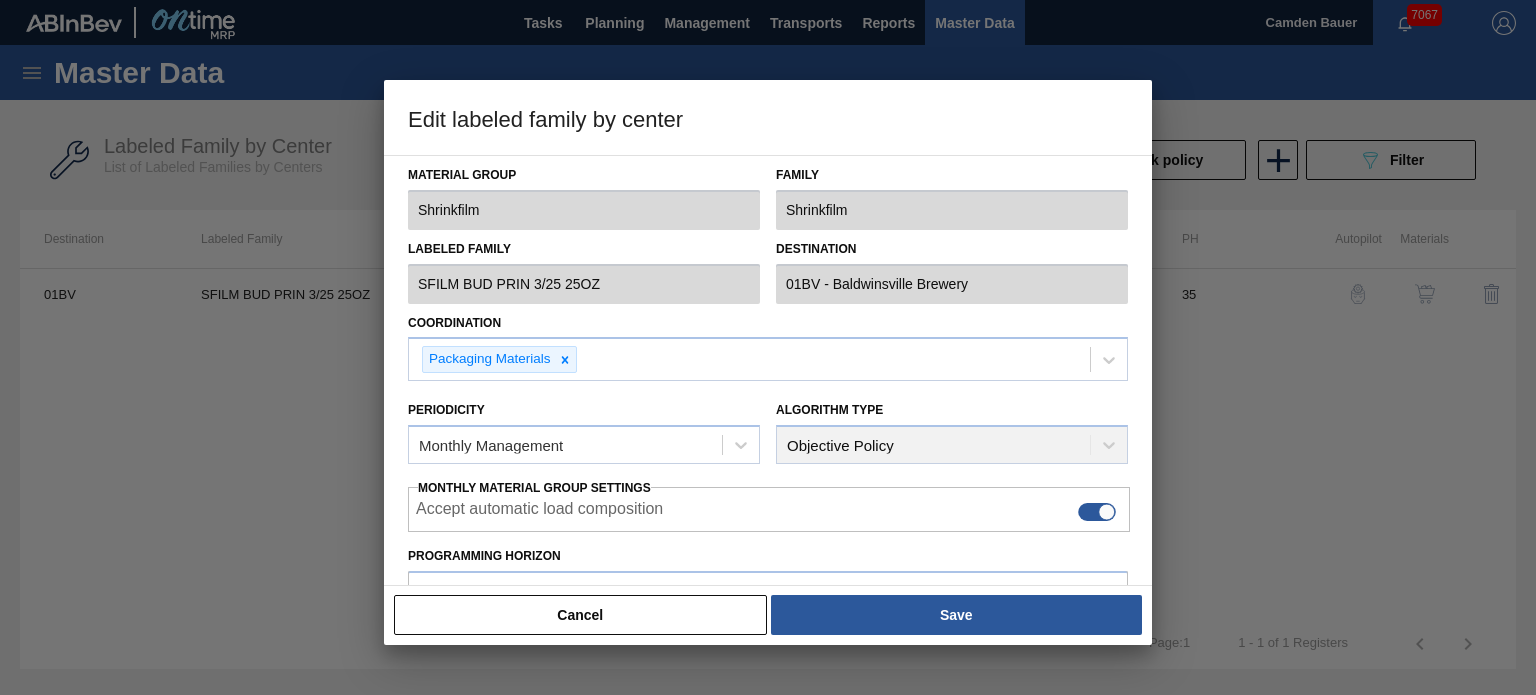 scroll, scrollTop: 304, scrollLeft: 0, axis: vertical 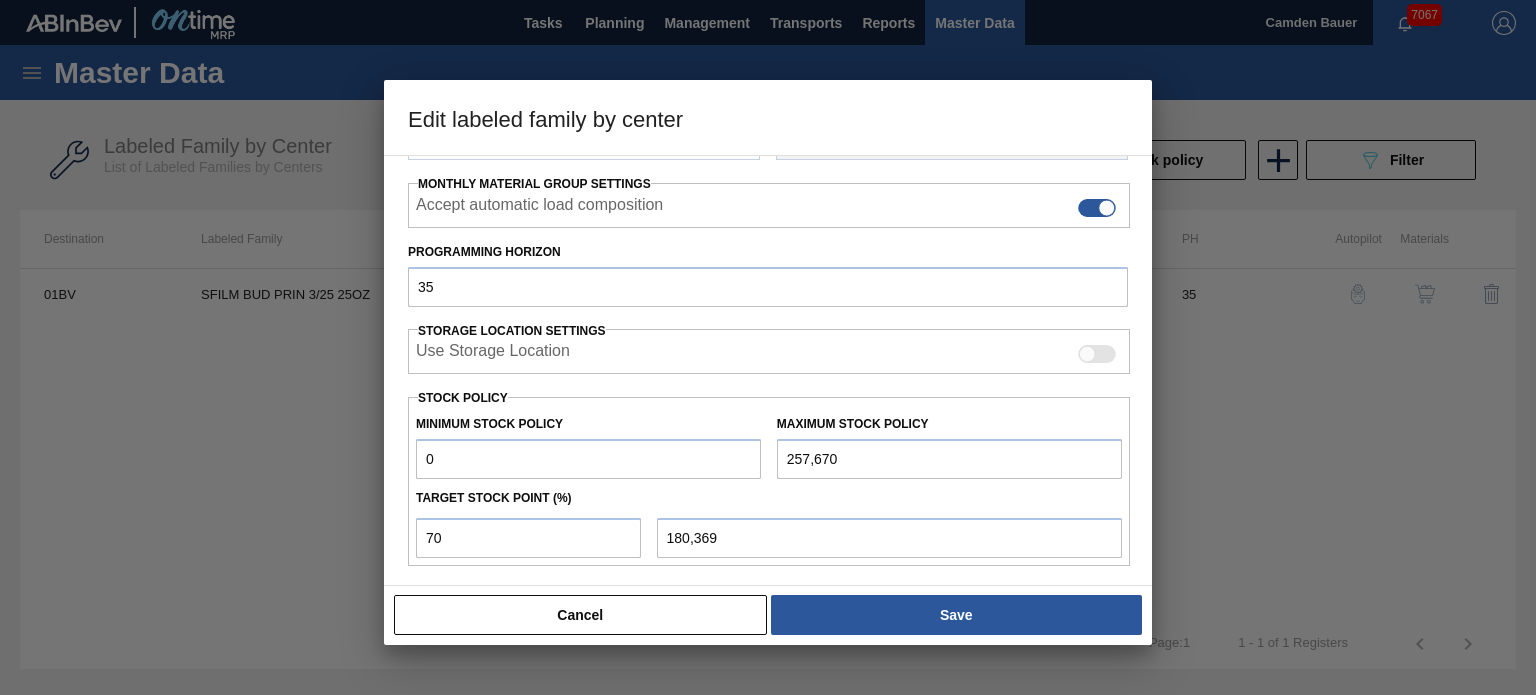 drag, startPoint x: 898, startPoint y: 465, endPoint x: 597, endPoint y: 454, distance: 301.20093 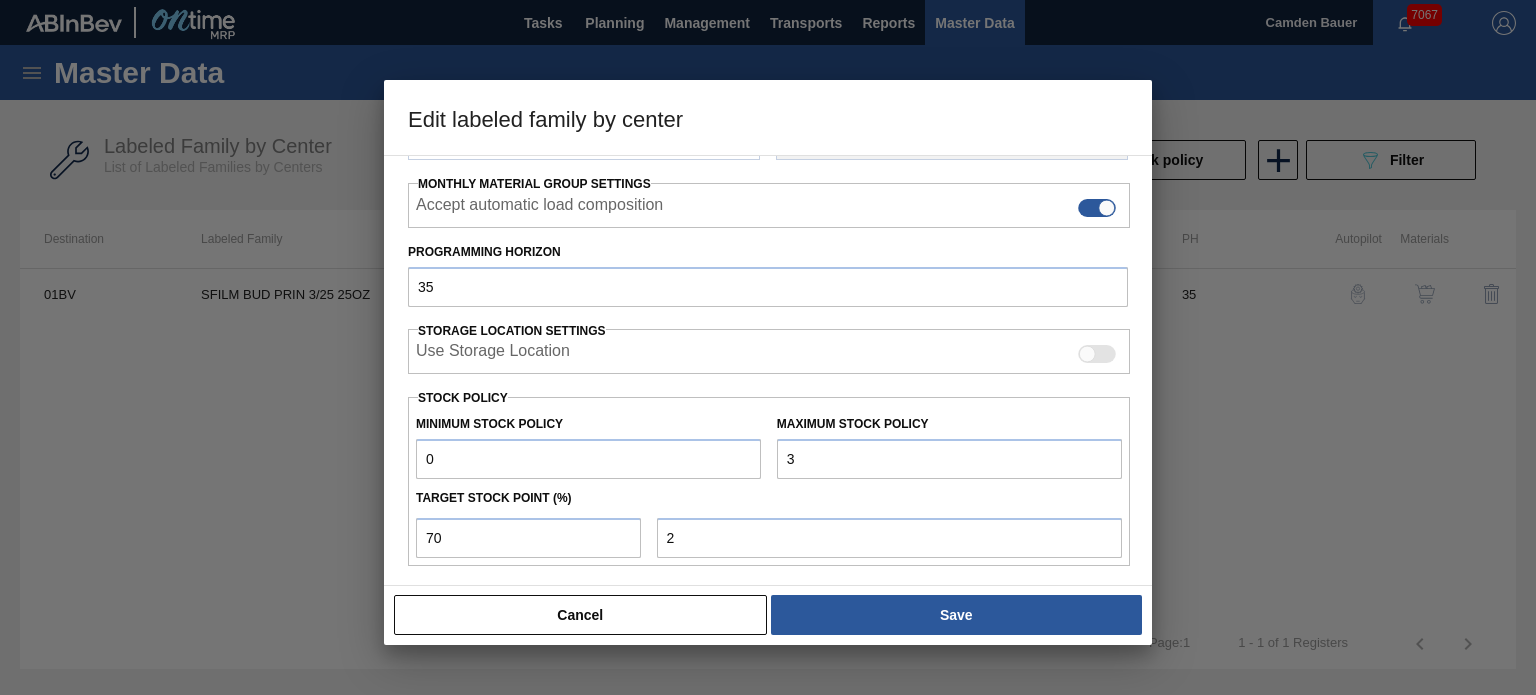 type on "34" 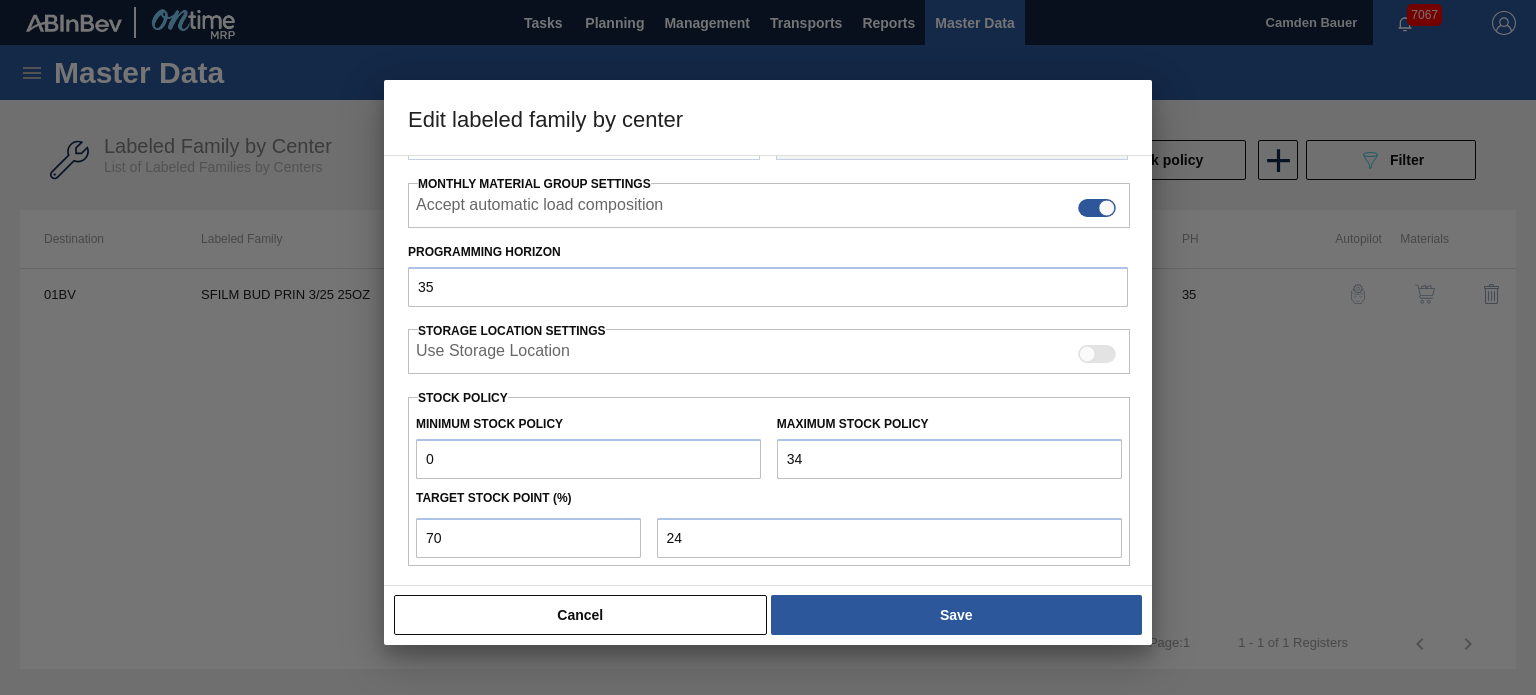 type on "343" 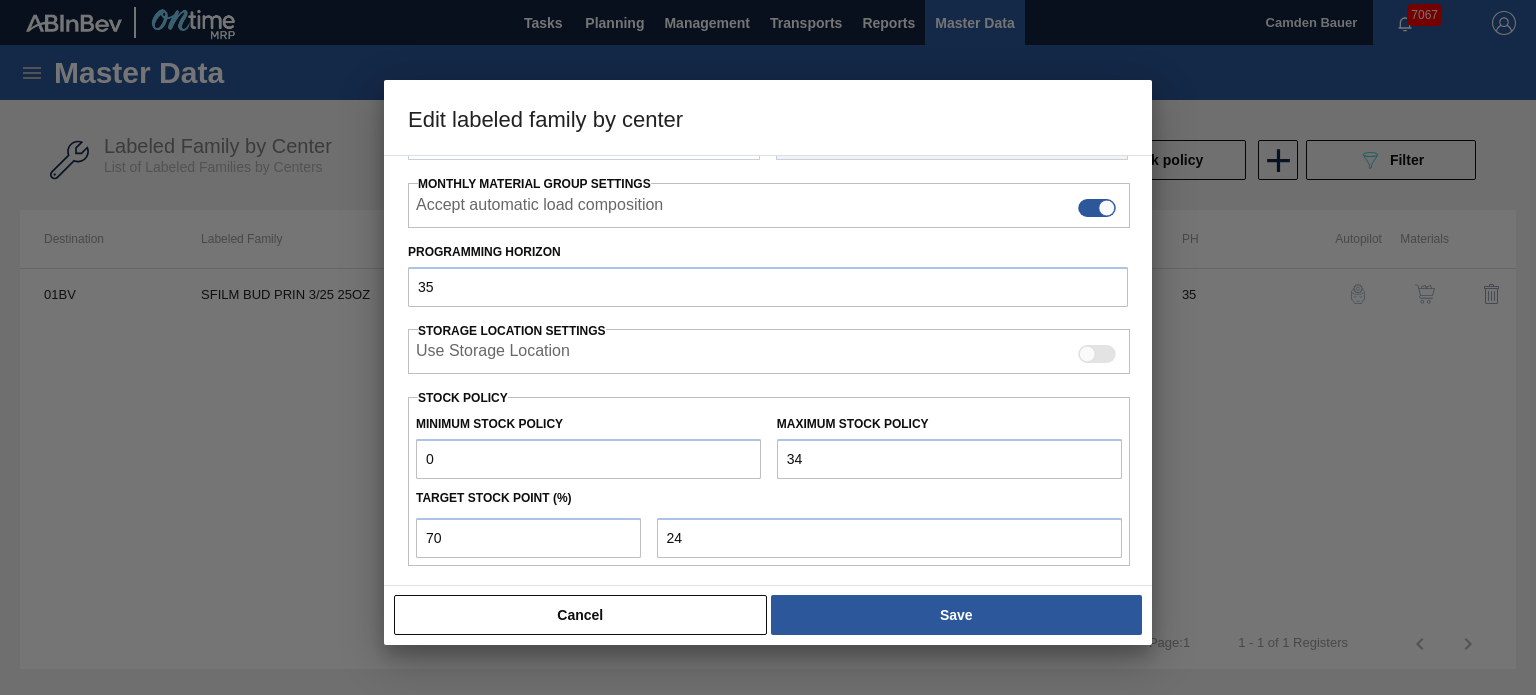 type on "240" 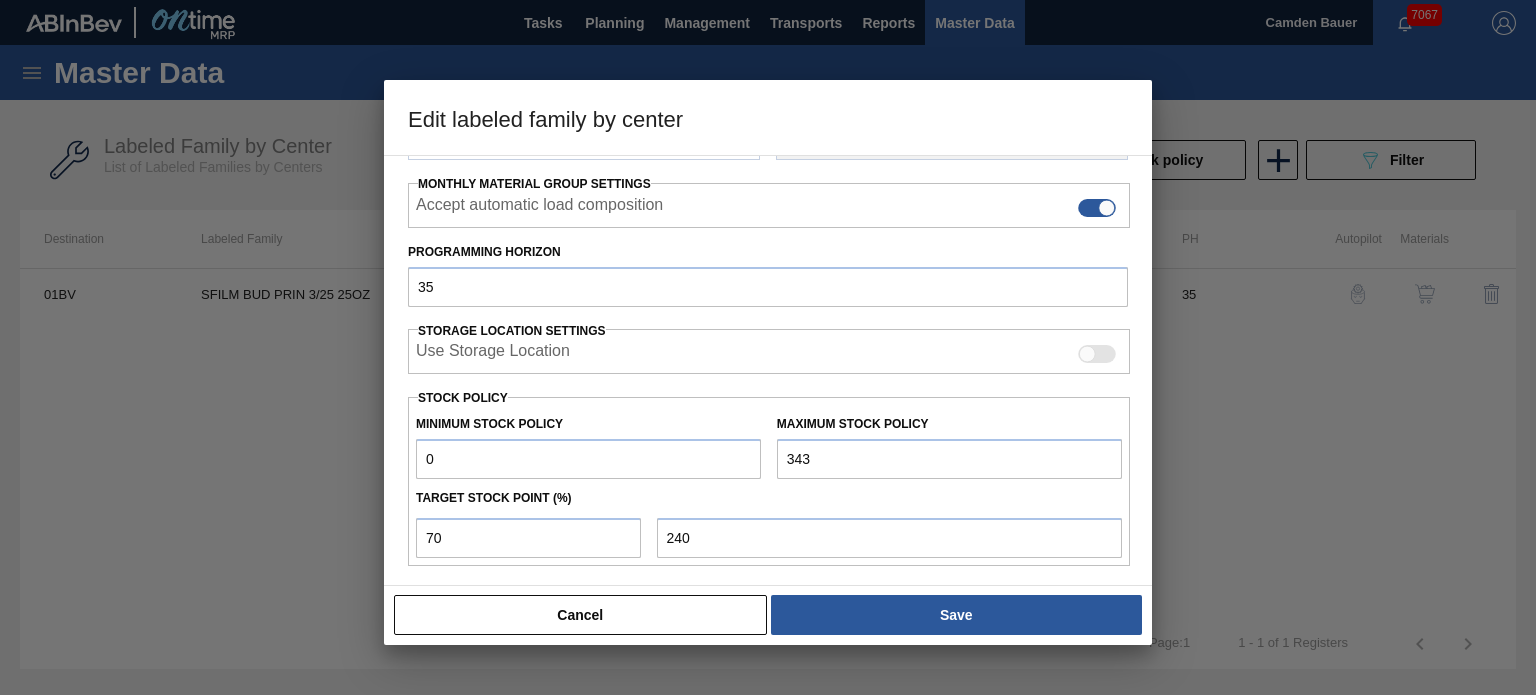 type on "3,435" 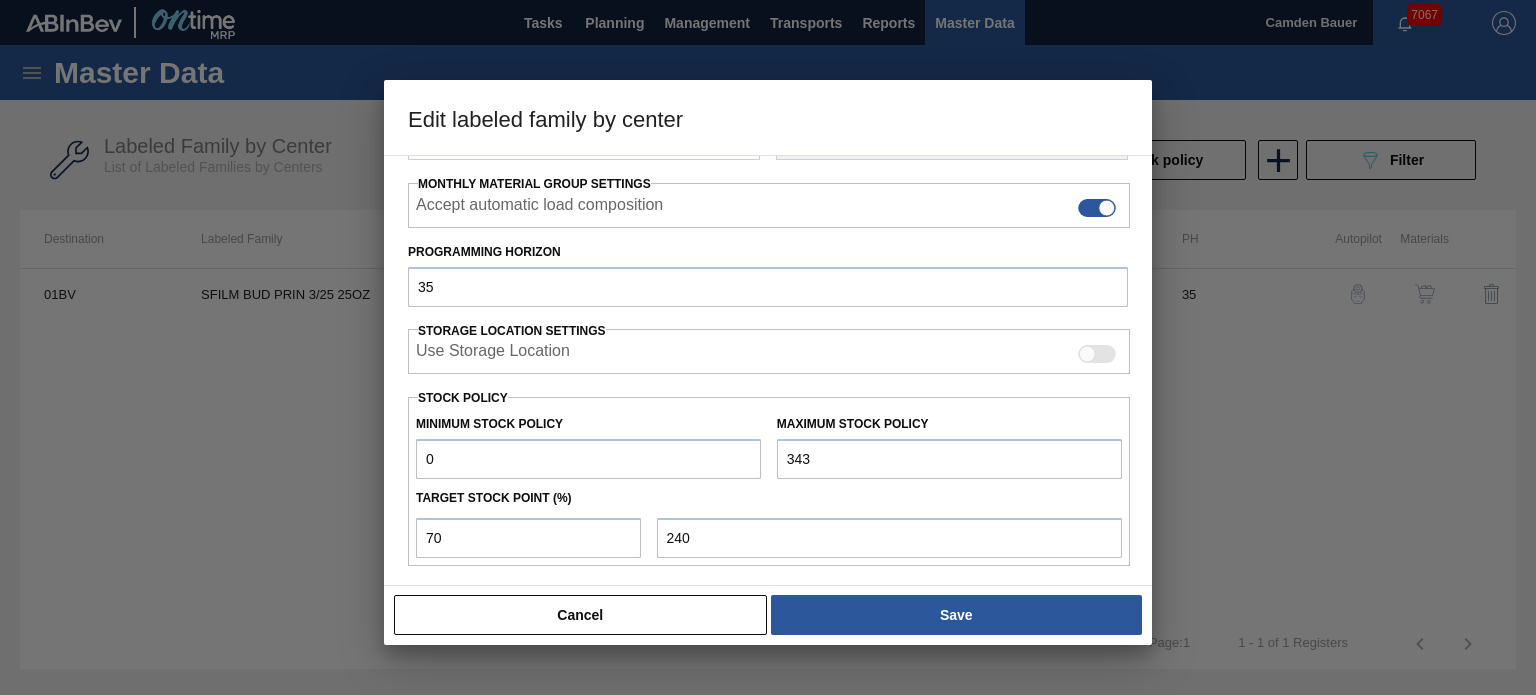 type on "2,405" 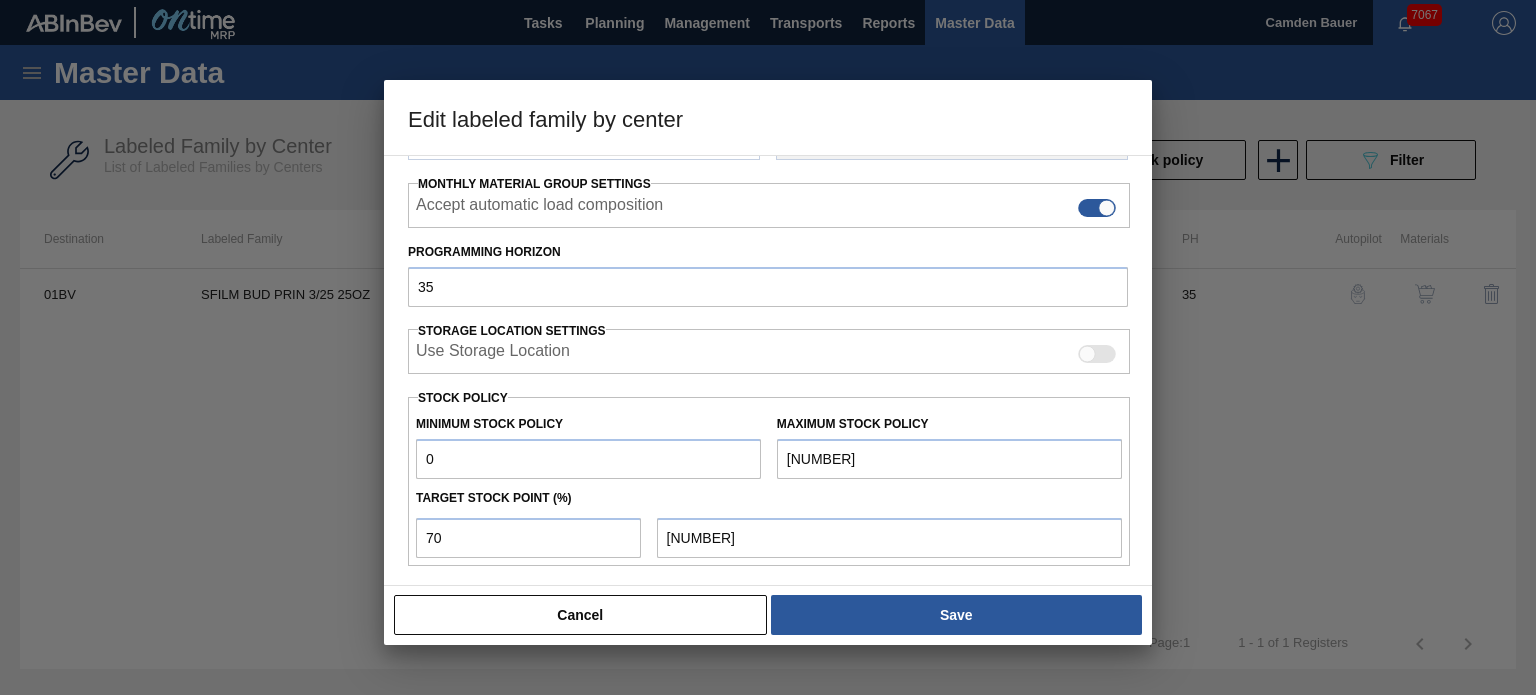 type on "34,356" 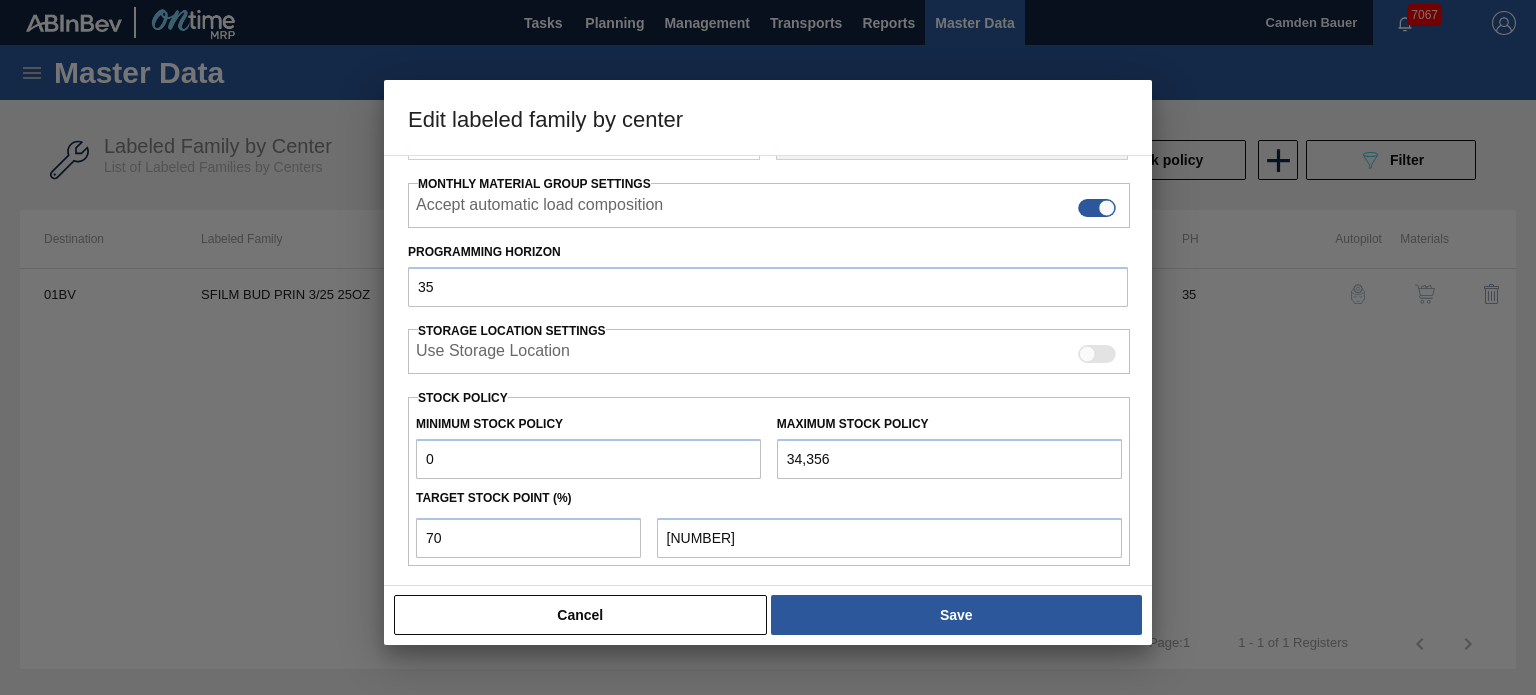type on "343,560" 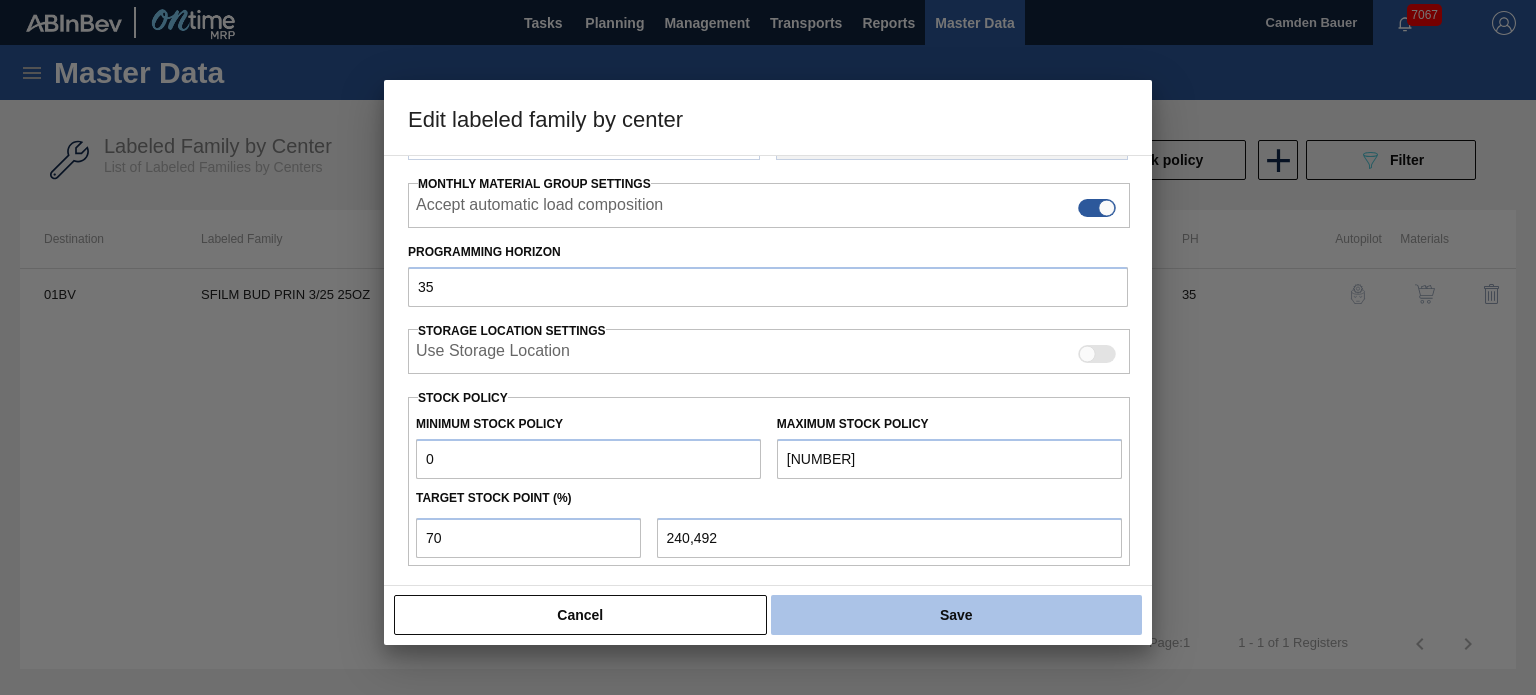 type on "343,560" 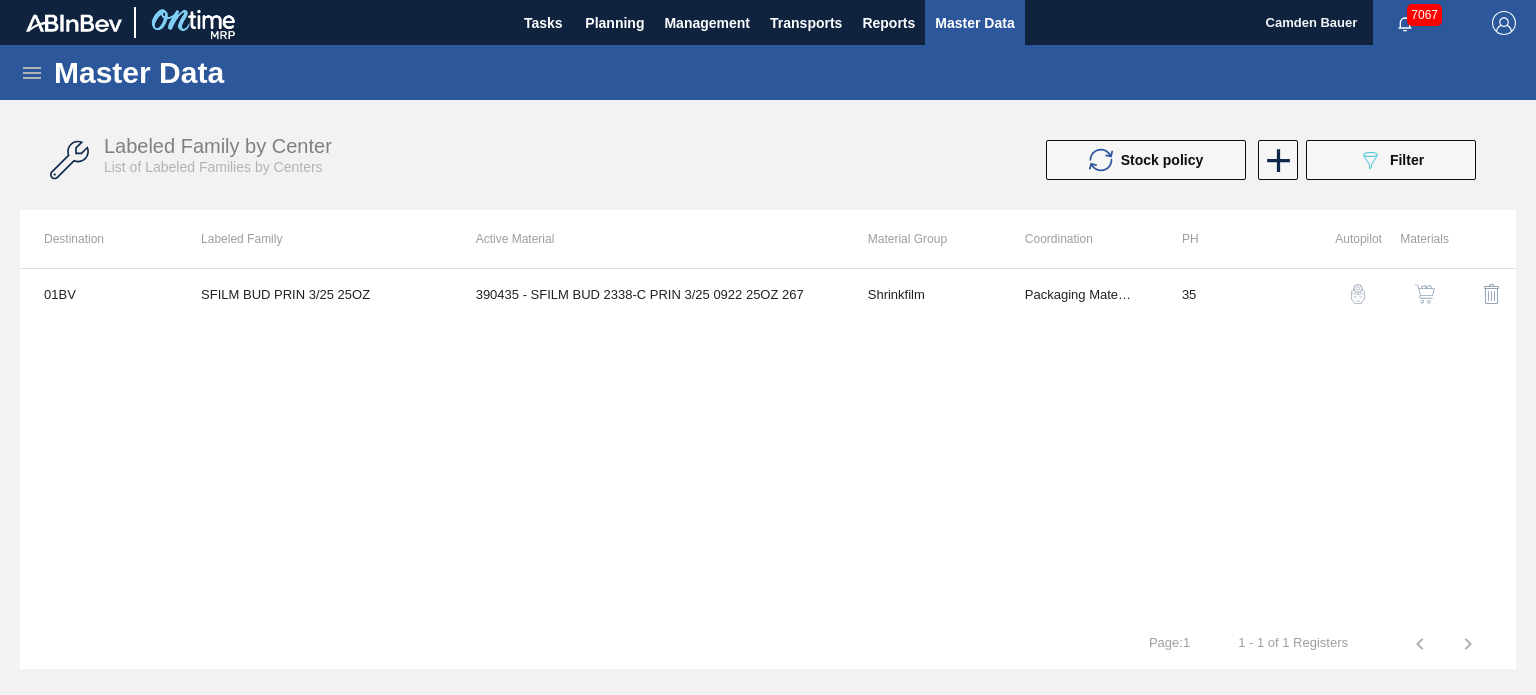 click on "Labeled Family by Center List of Labeled Families by Centers" at bounding box center [453, 155] 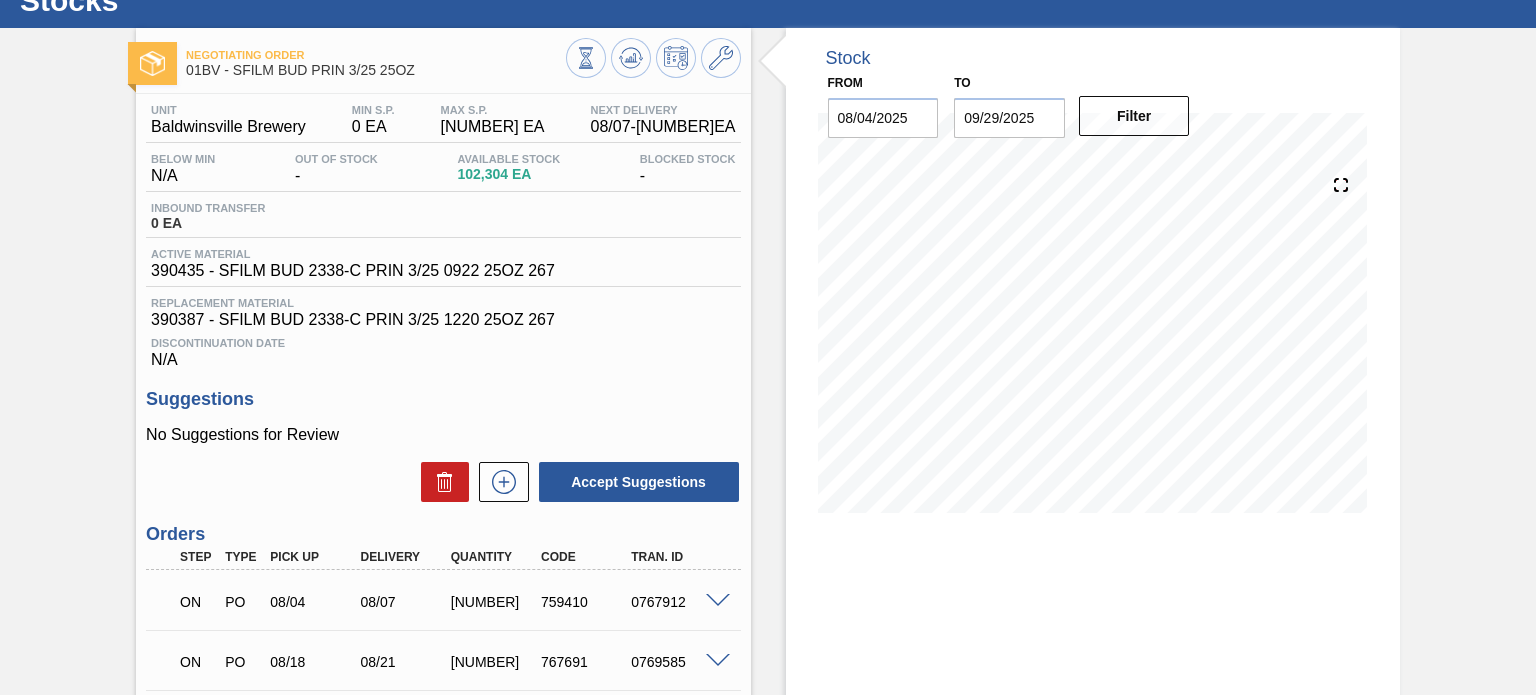 scroll, scrollTop: 72, scrollLeft: 0, axis: vertical 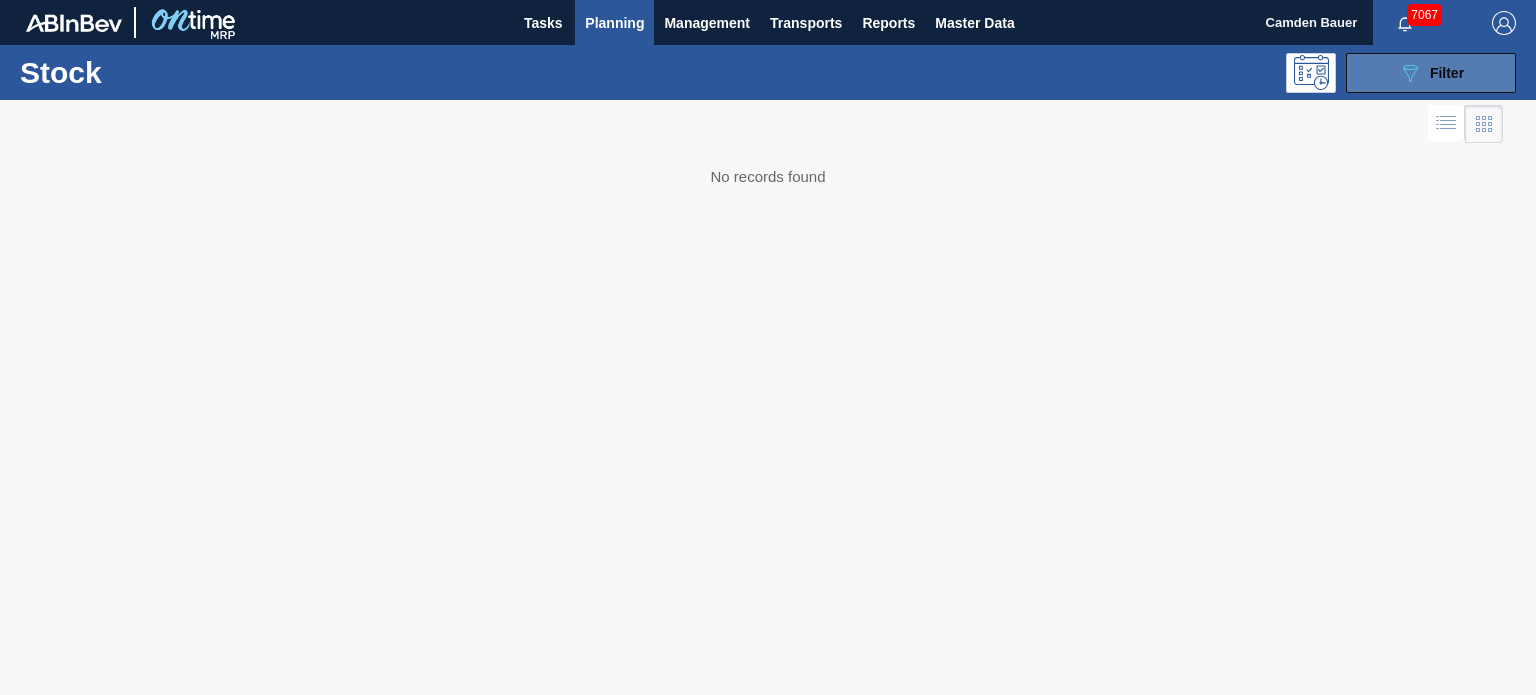 click on "089F7B8B-B2A5-4AFE-B5C0-19BA573D28AC Filter" at bounding box center [1431, 73] 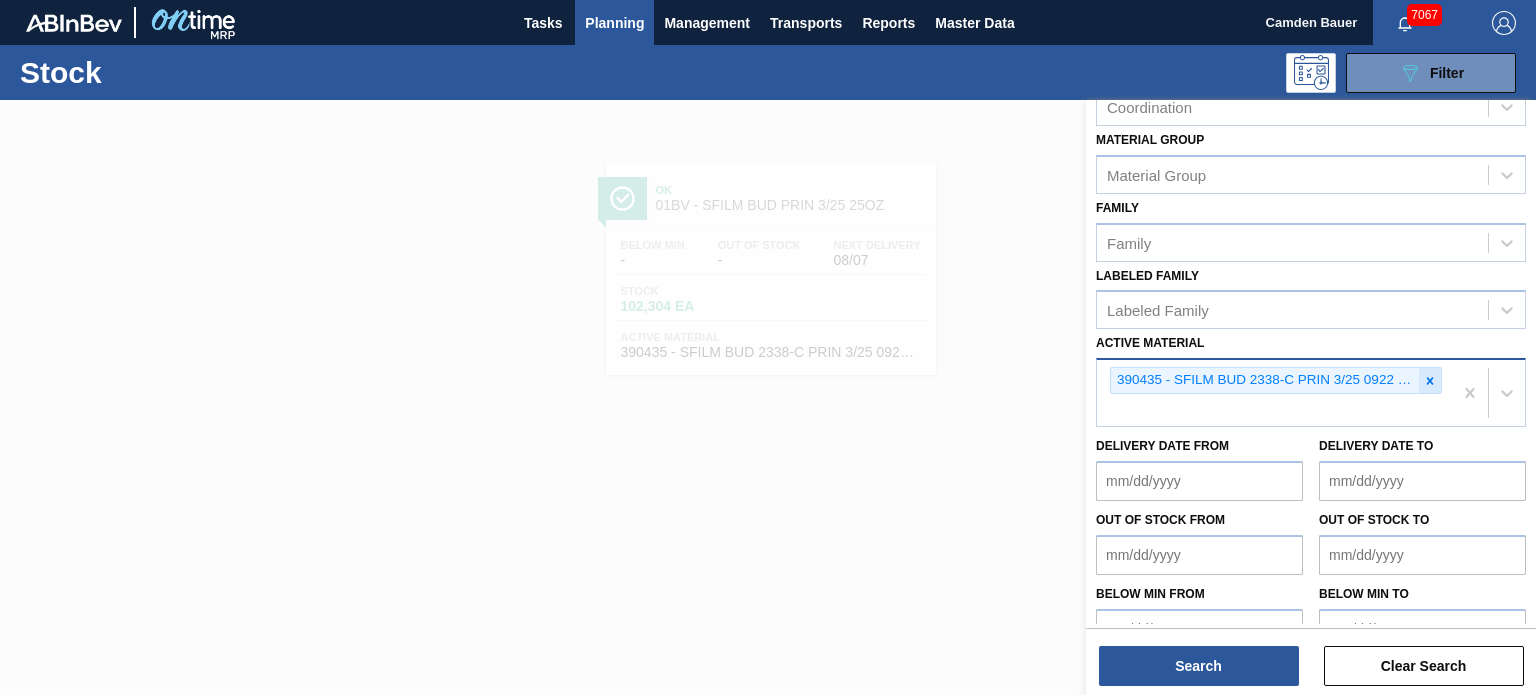 click 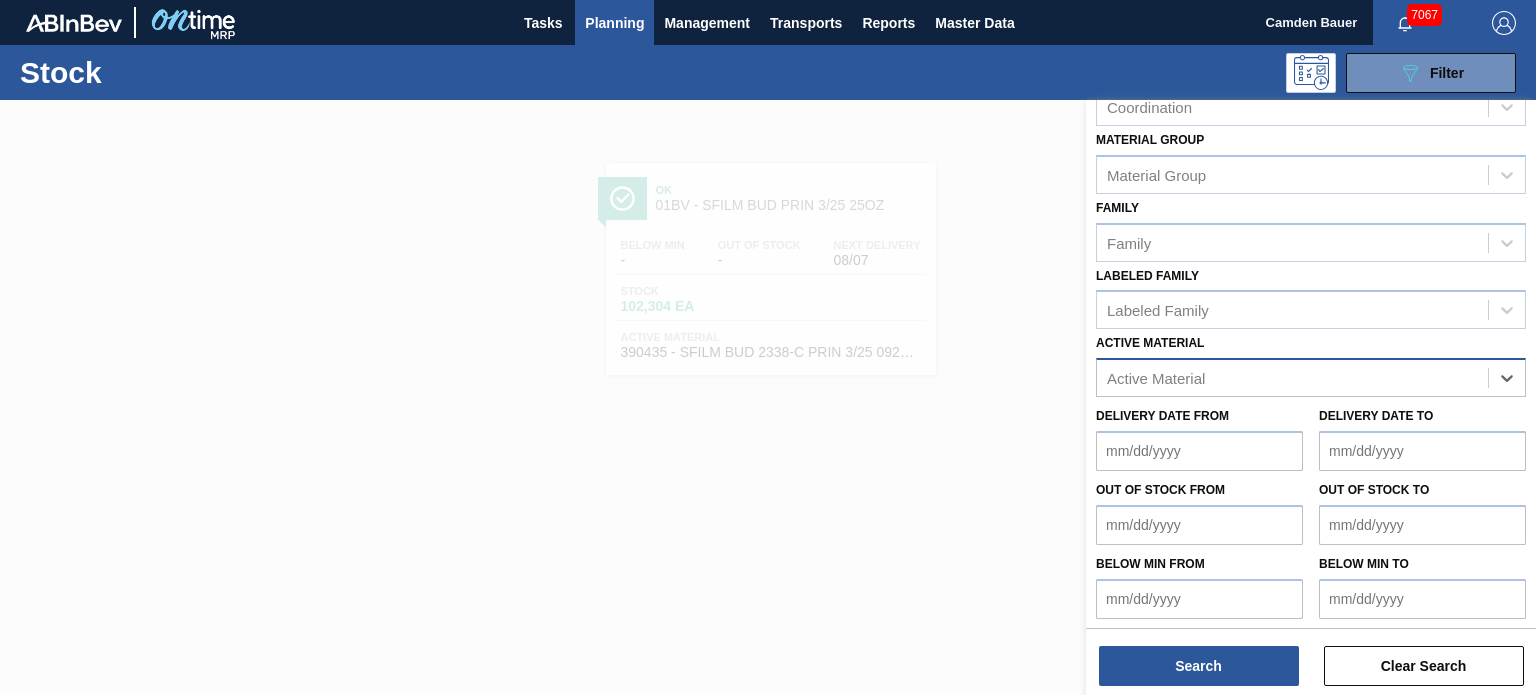 paste on "390447" 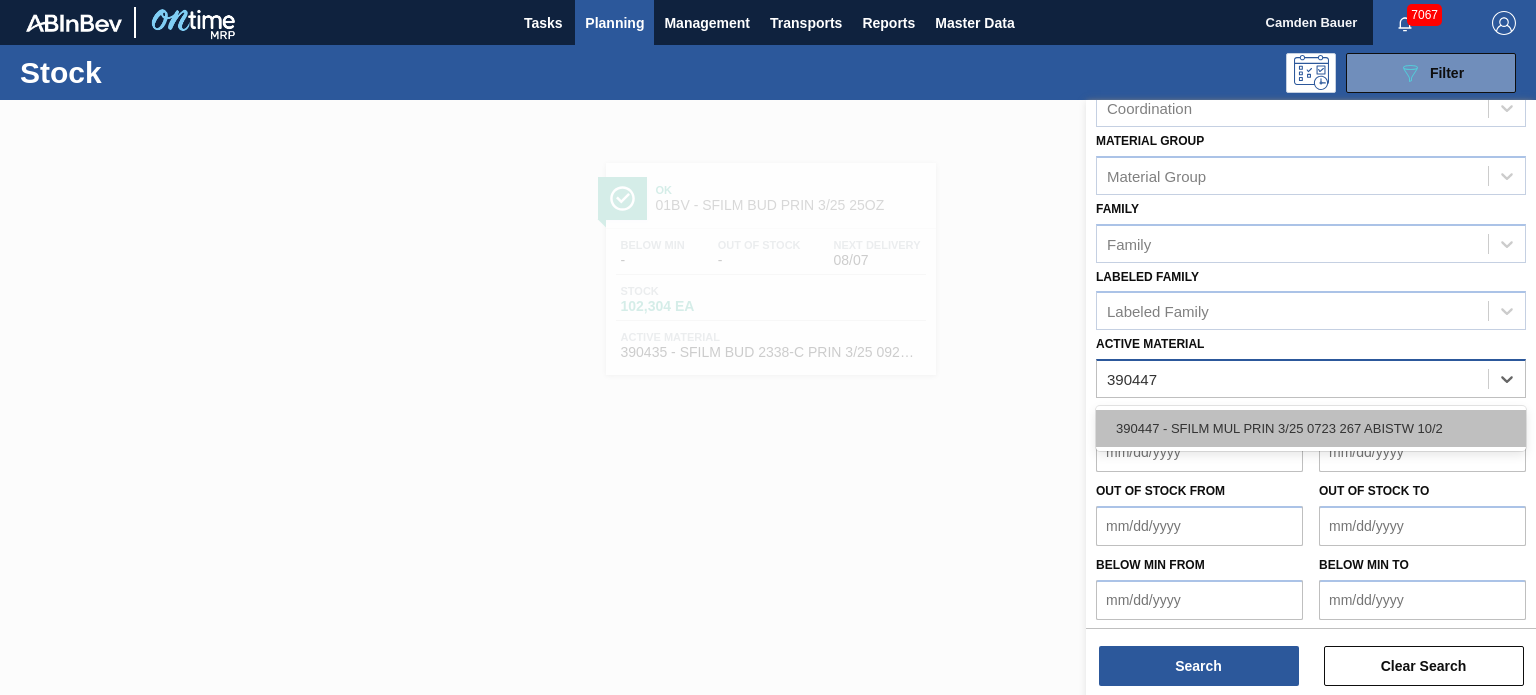 click on "390447 - SFILM MUL PRIN 3/25 0723 267 ABISTW 10/2" at bounding box center [1311, 428] 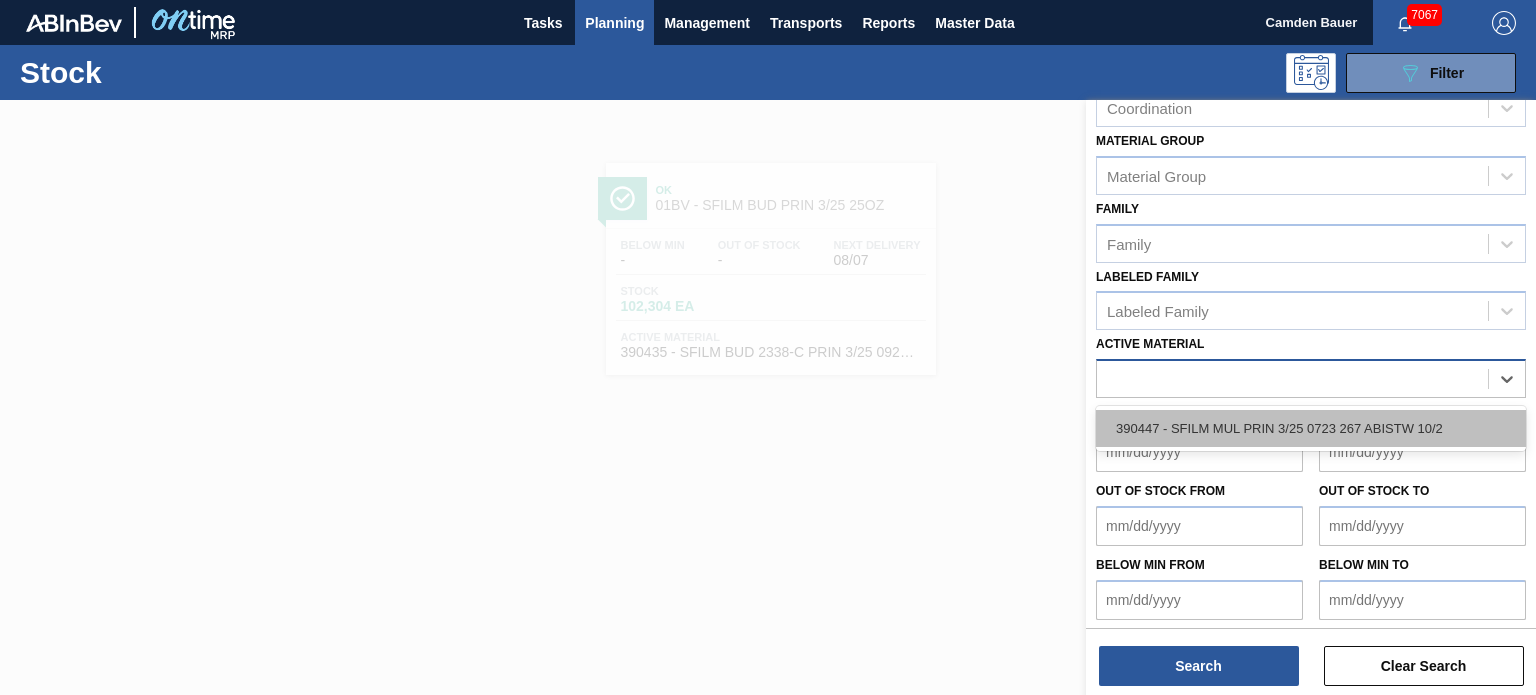 scroll, scrollTop: 260, scrollLeft: 0, axis: vertical 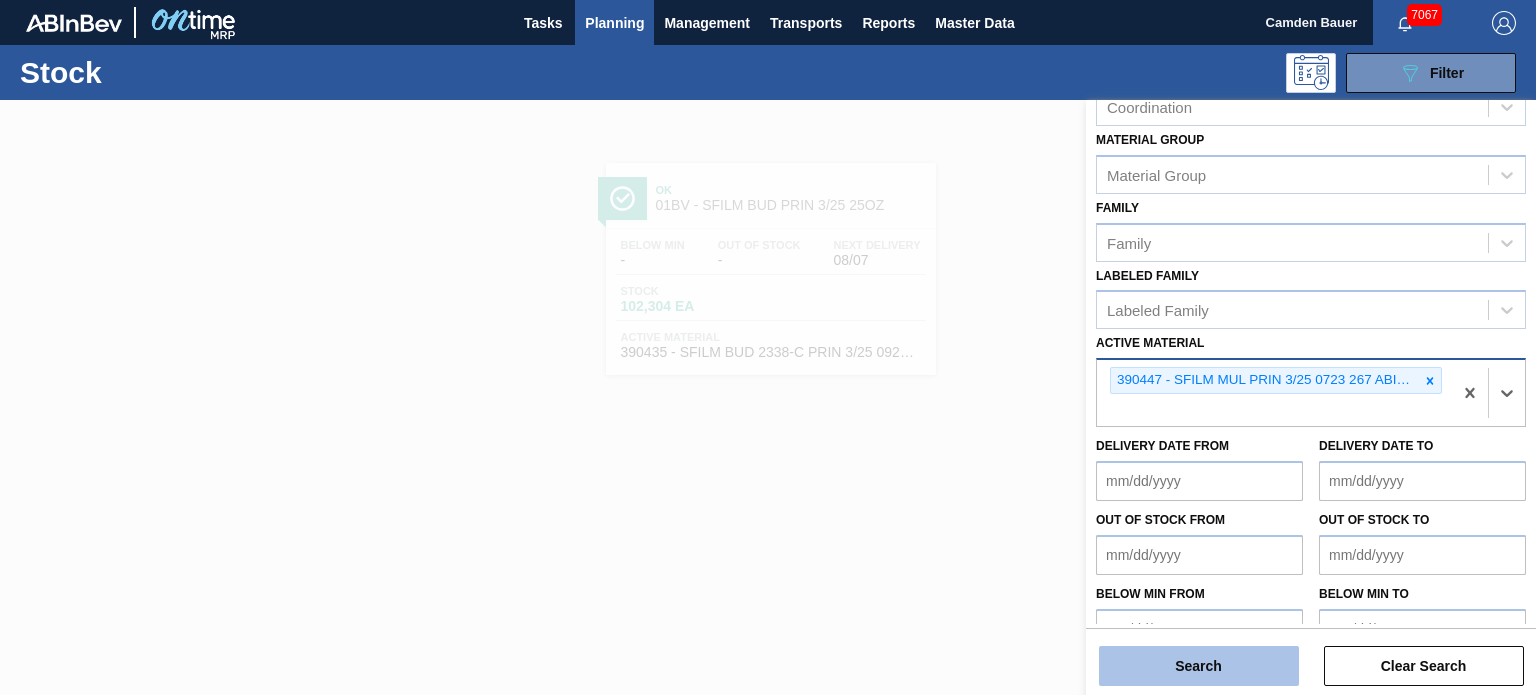 click on "Search" at bounding box center [1199, 666] 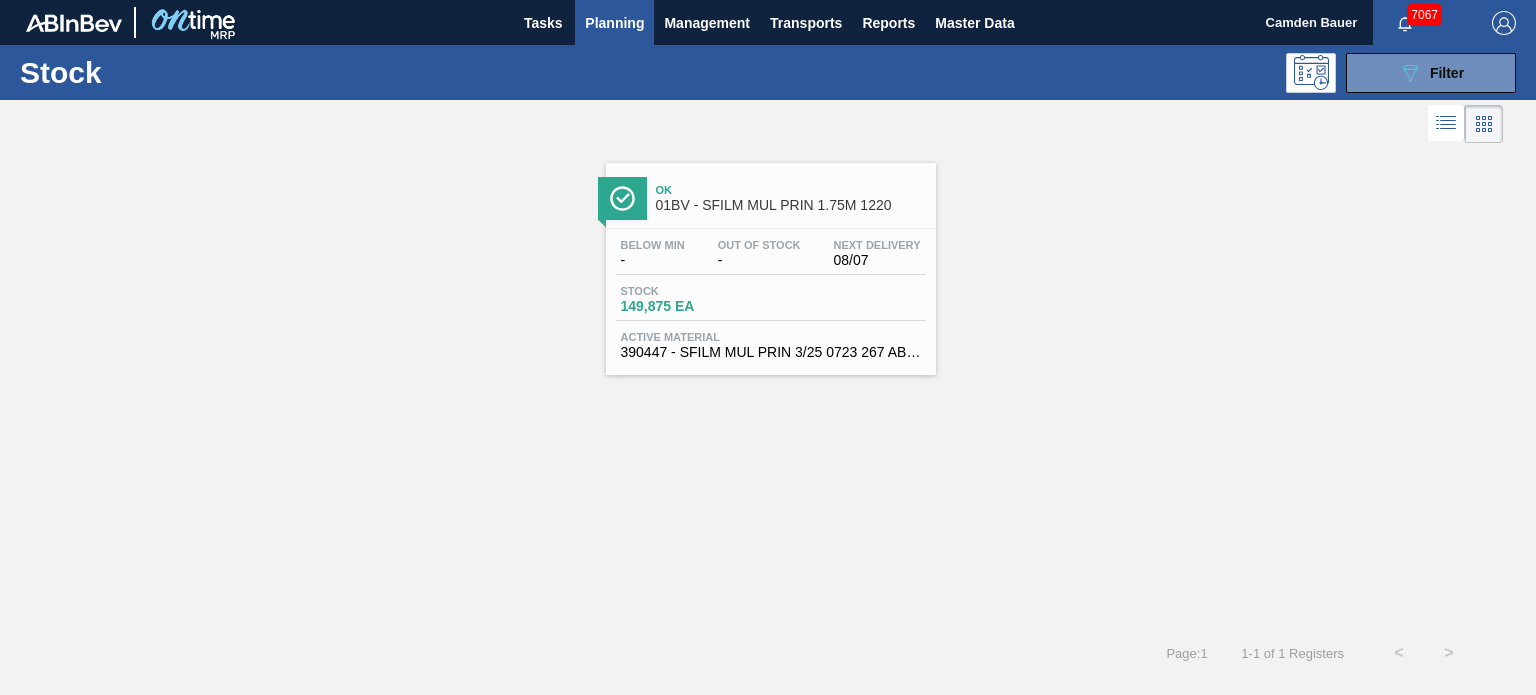 click on "Ok 01BV - SFILM MUL PRIN 1.75M  1220" at bounding box center (791, 198) 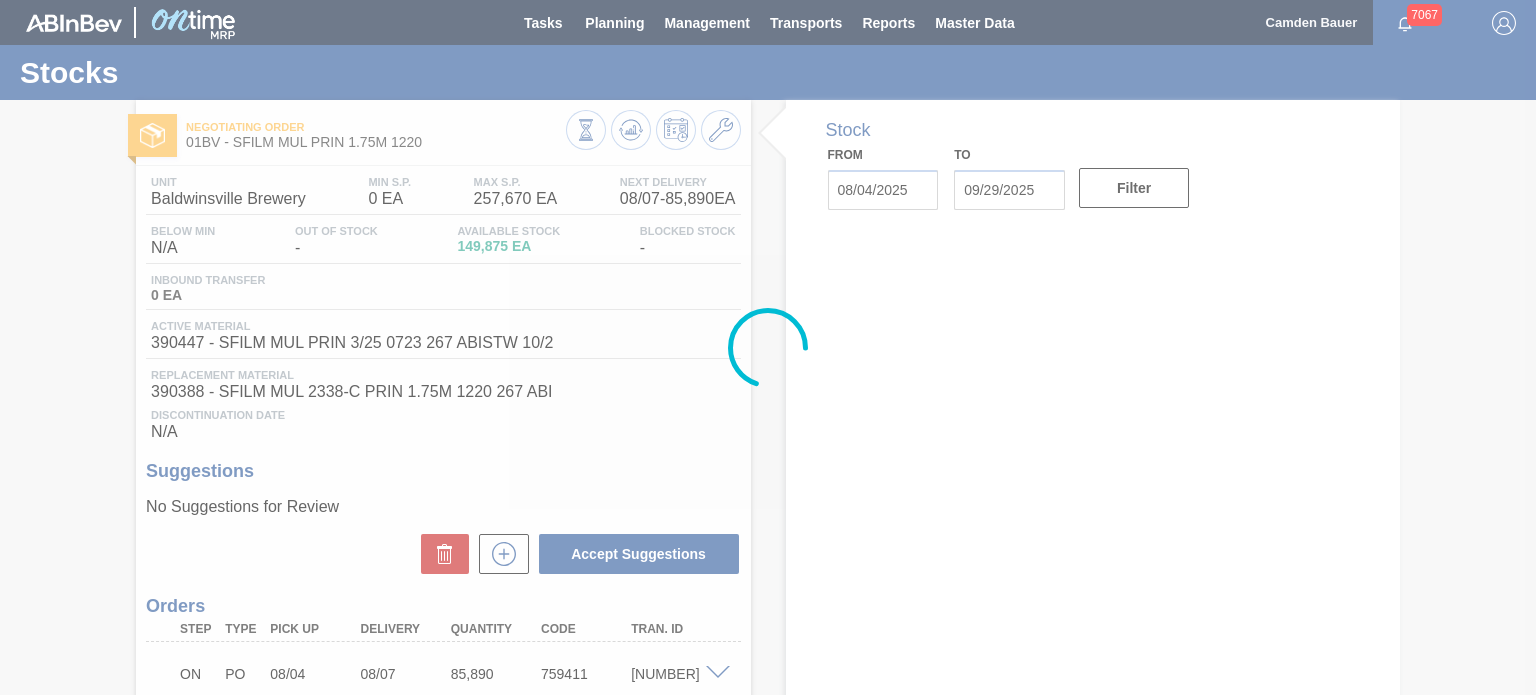 click at bounding box center (768, 347) 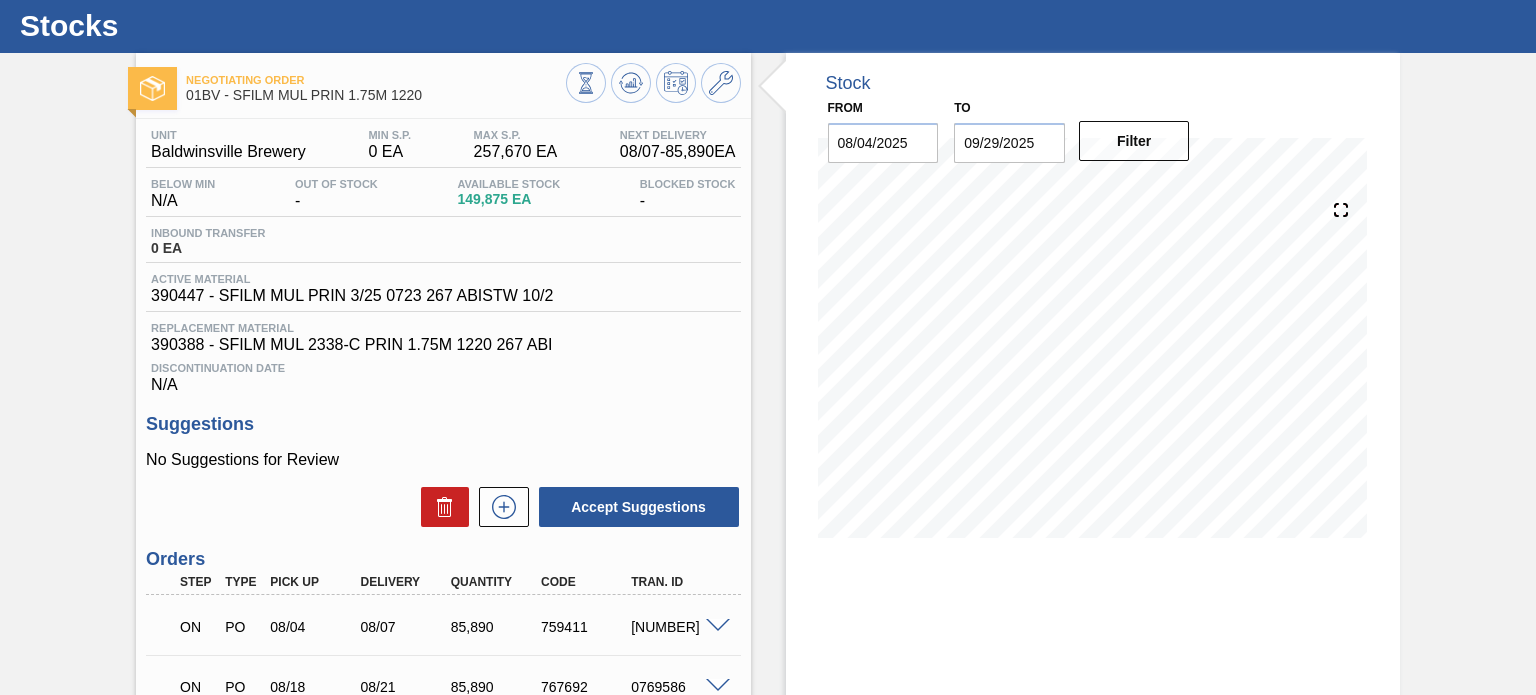scroll, scrollTop: 50, scrollLeft: 0, axis: vertical 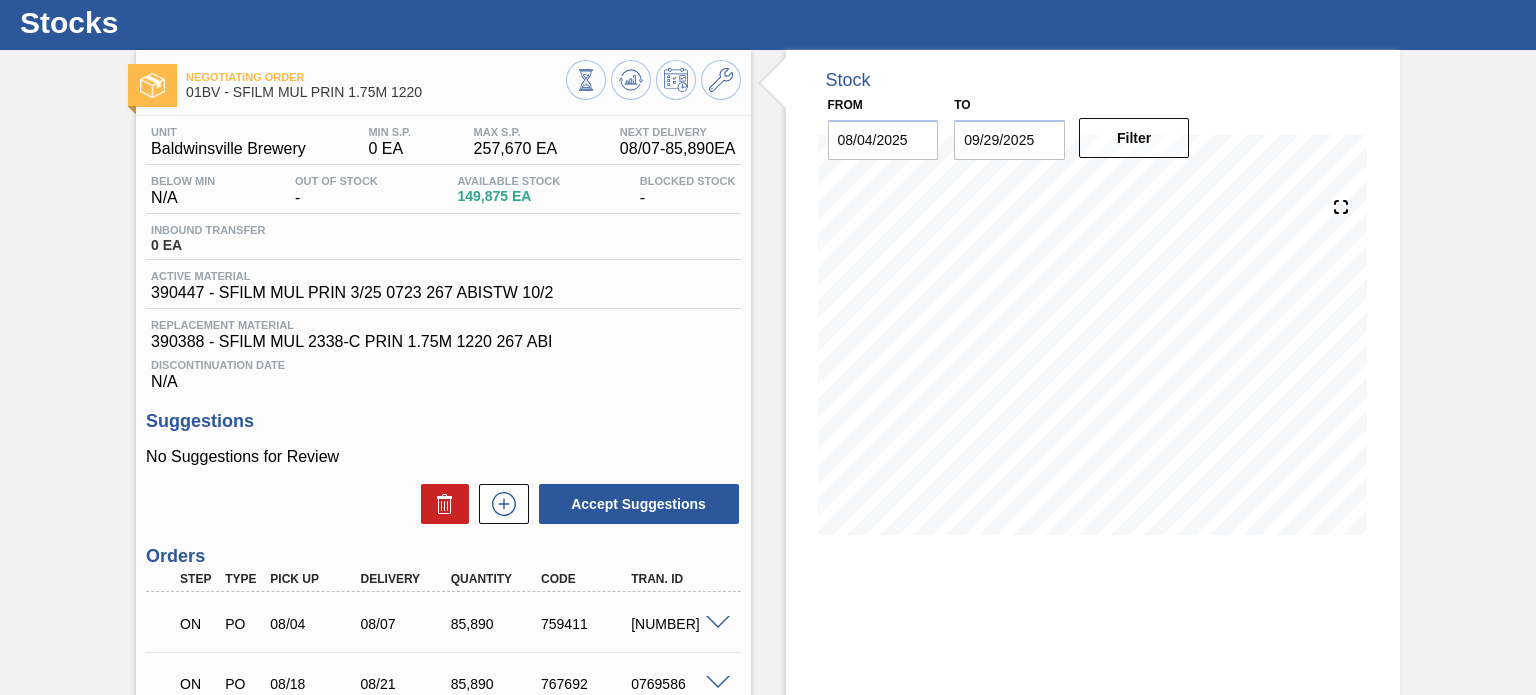 click on "Discontinuation Date N/A" at bounding box center [443, 371] 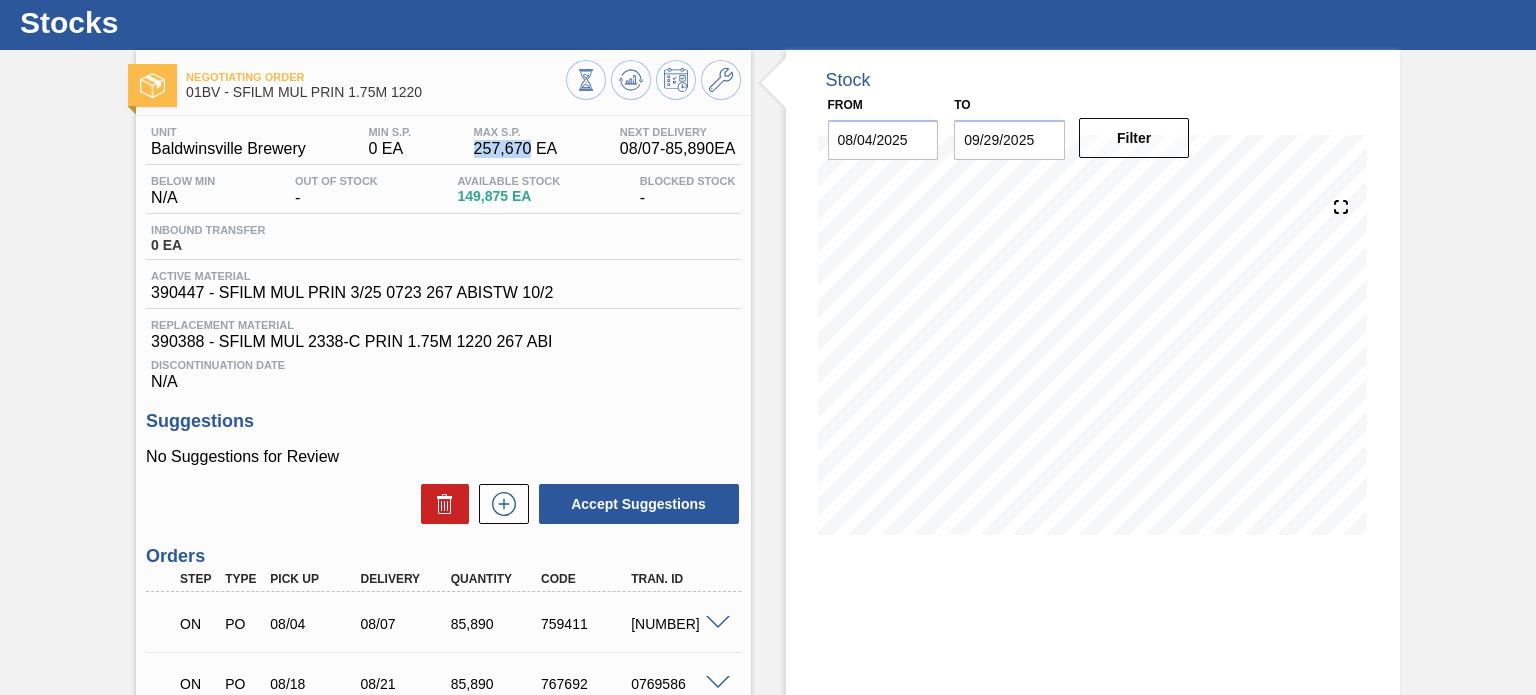drag, startPoint x: 524, startPoint y: 147, endPoint x: 466, endPoint y: 147, distance: 58 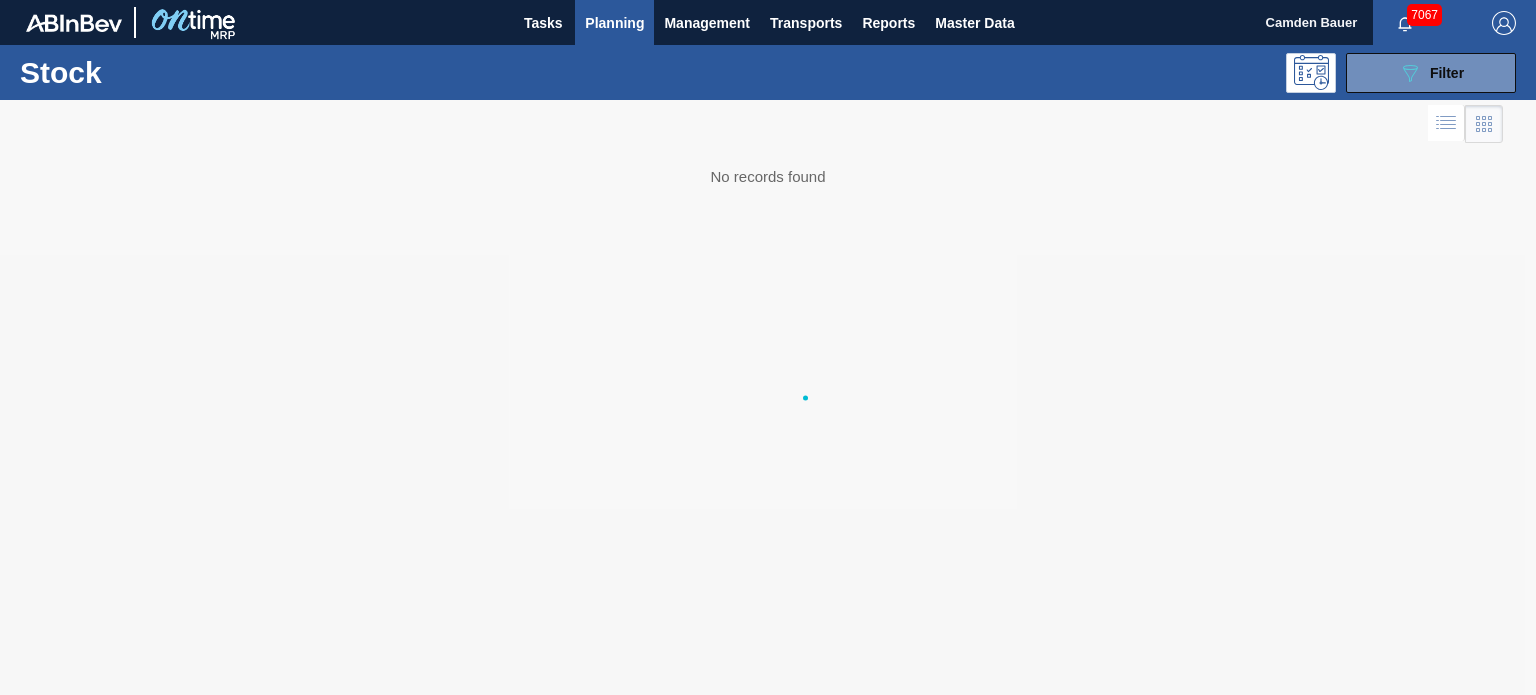 scroll, scrollTop: 0, scrollLeft: 0, axis: both 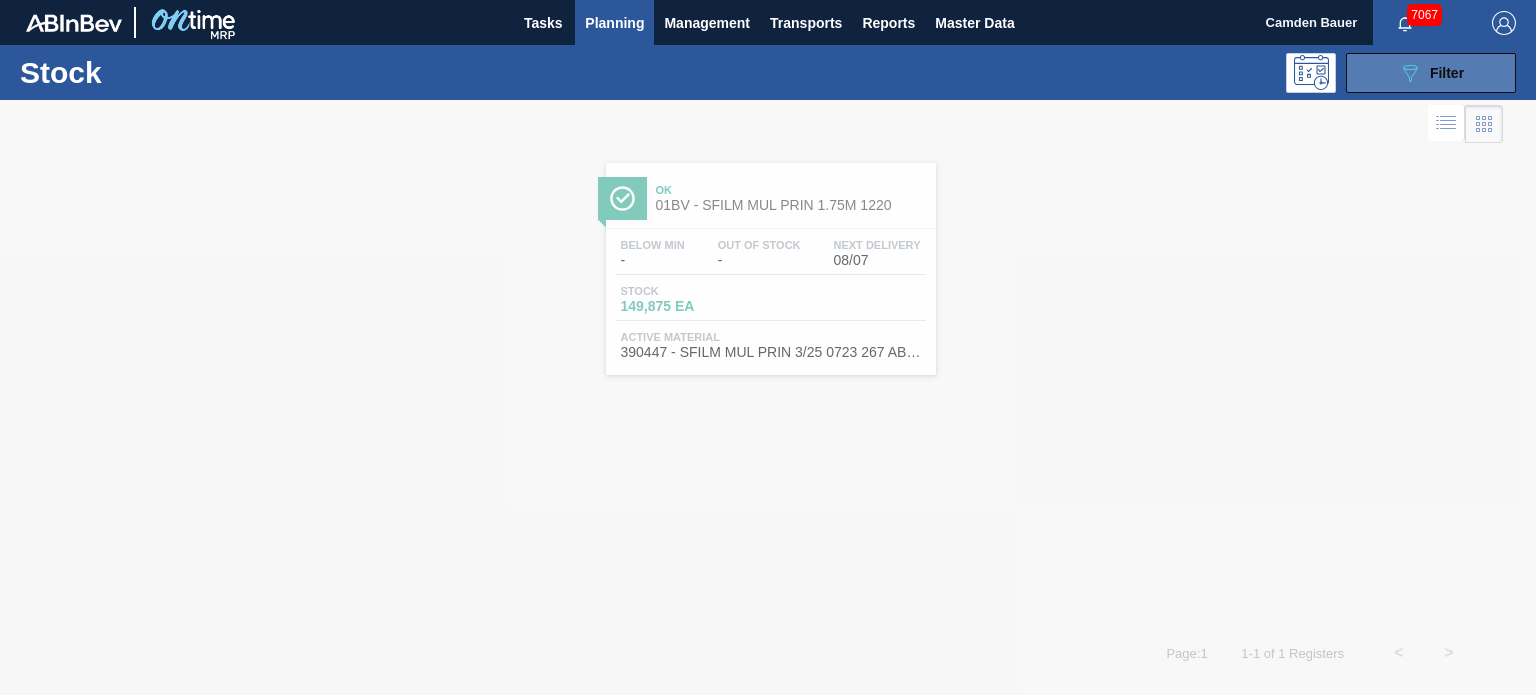 click on "089F7B8B-B2A5-4AFE-B5C0-19BA573D28AC Filter" at bounding box center [1431, 73] 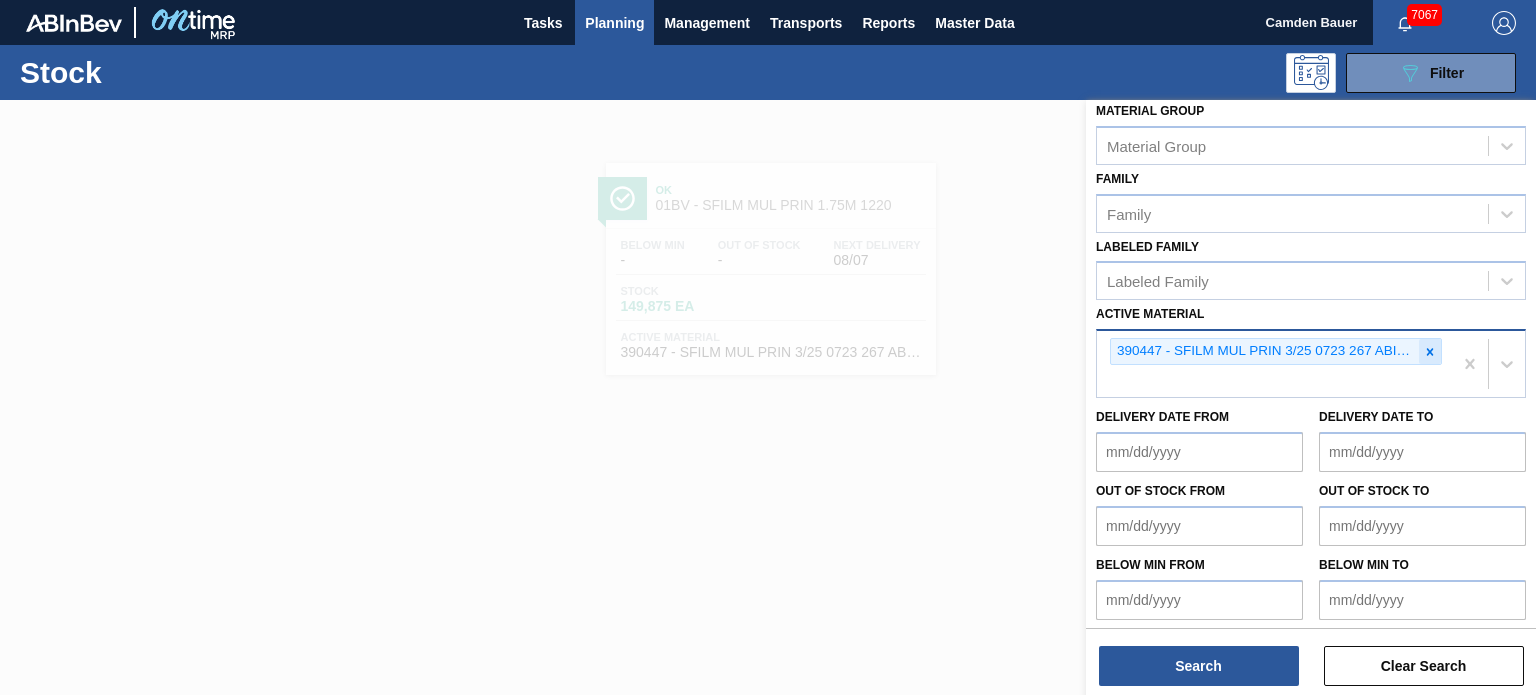 click at bounding box center [1430, 351] 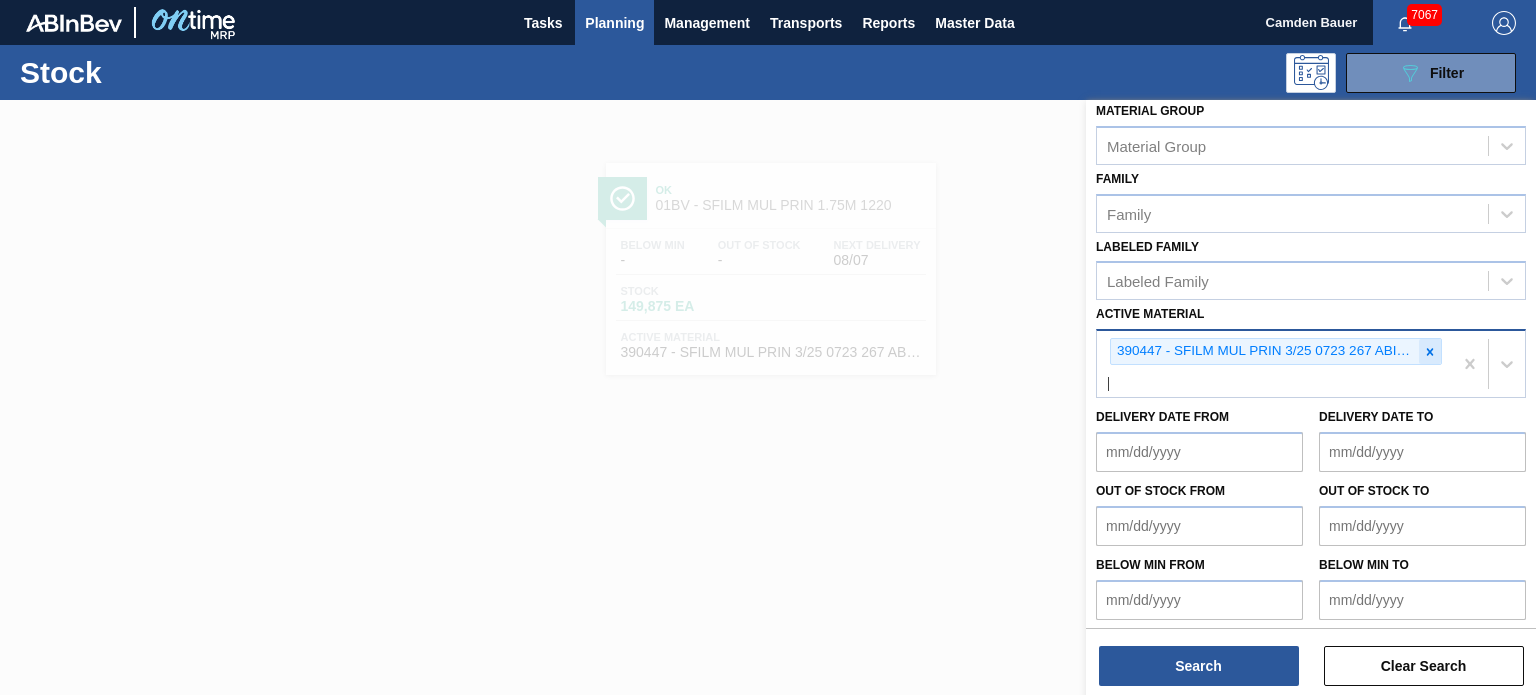 scroll, scrollTop: 259, scrollLeft: 0, axis: vertical 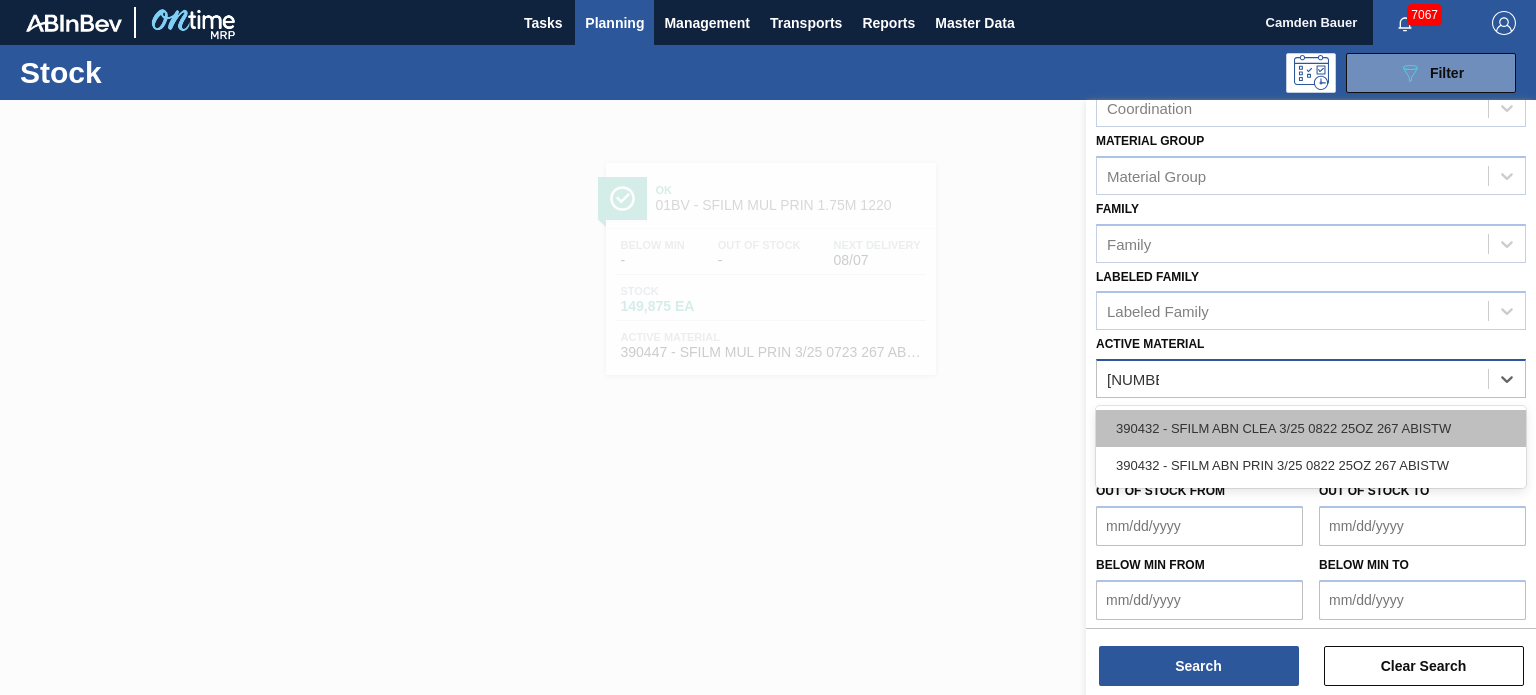 click on "[NUMBER] - SFILM ABN CLEA [NUMBER]/[NUMBER] [NUMBER] [NUMBER]Z [NUMBER] ABISTW" at bounding box center (1311, 428) 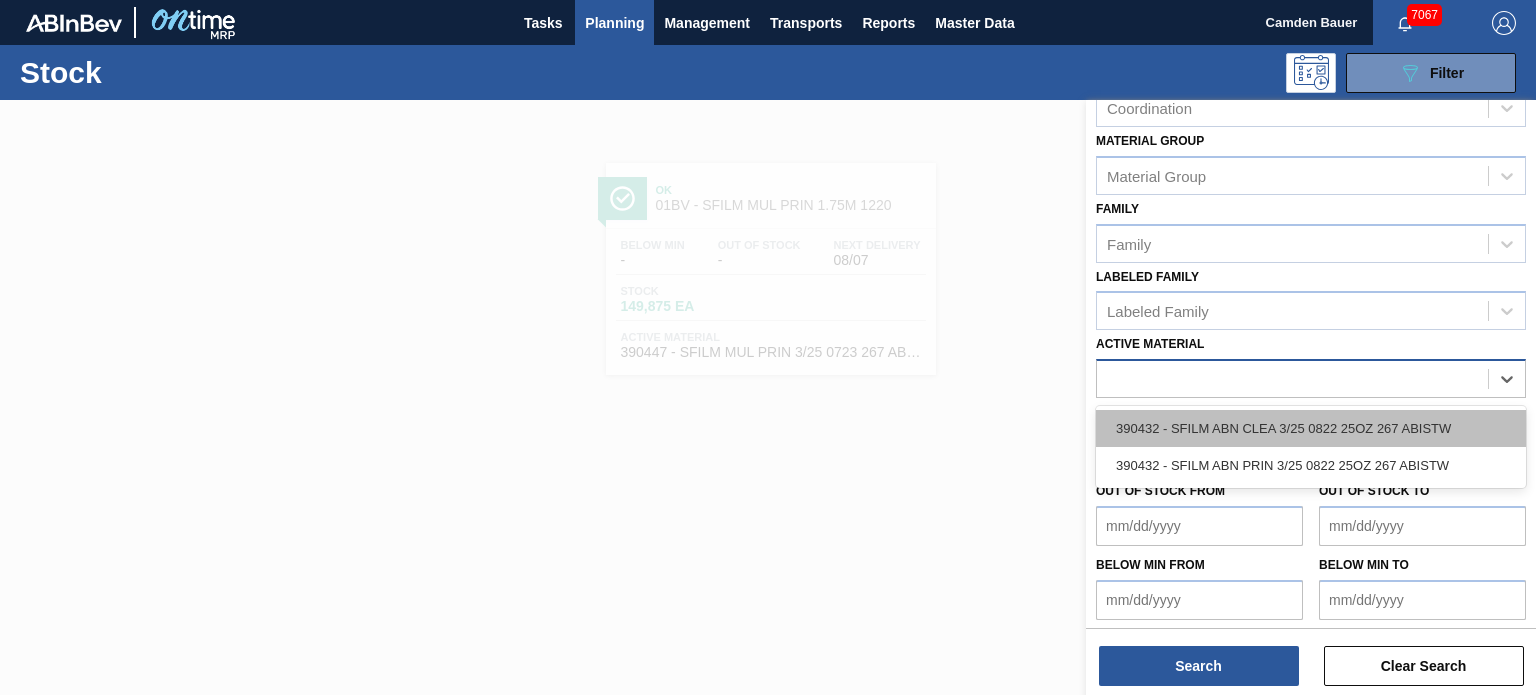 scroll, scrollTop: 289, scrollLeft: 0, axis: vertical 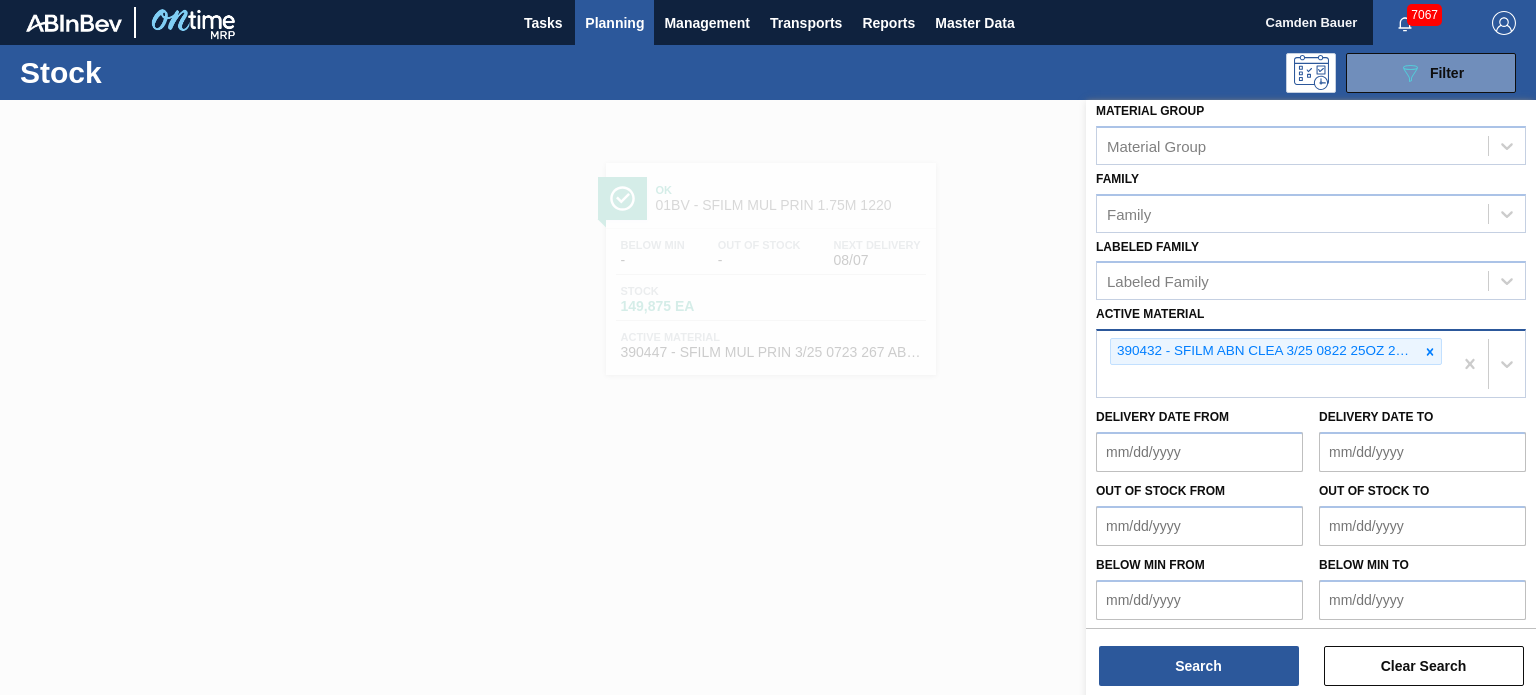 click at bounding box center [768, 447] 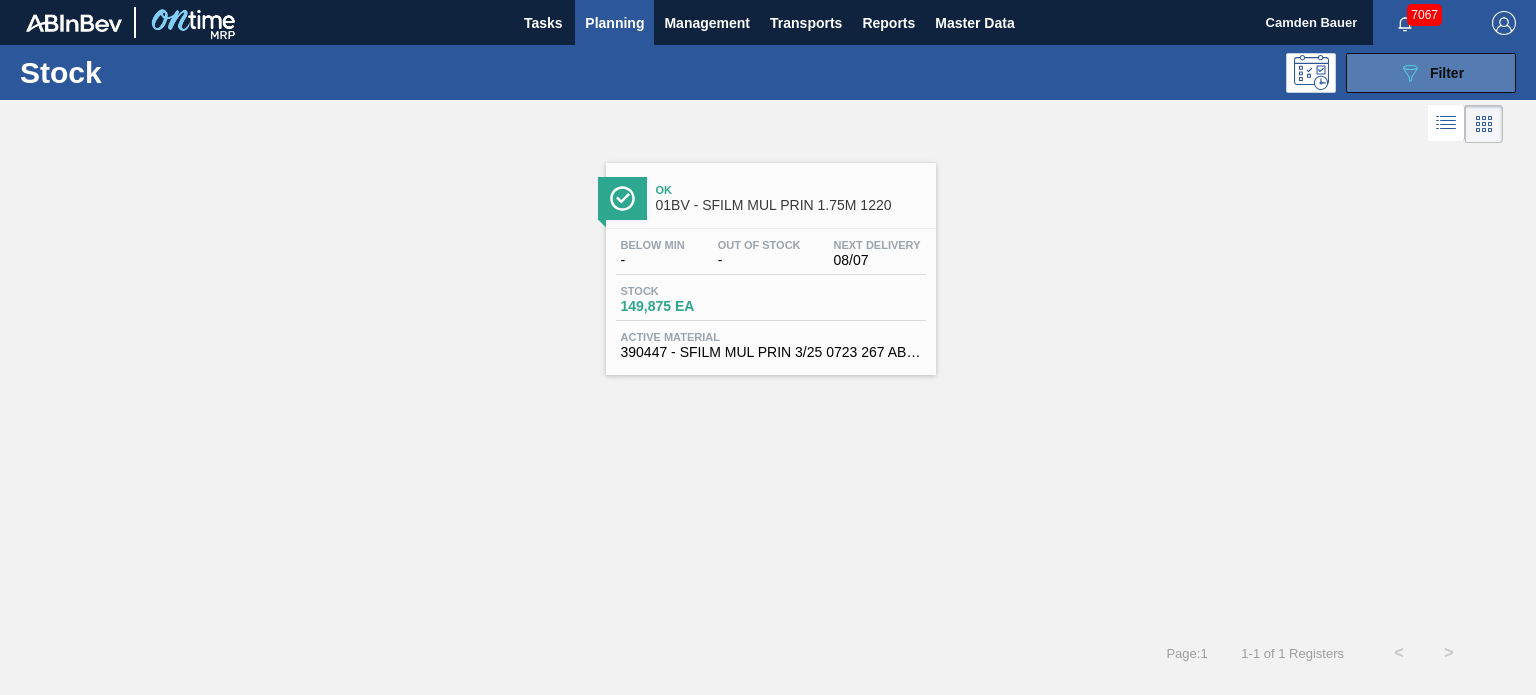 click on "089F7B8B-B2A5-4AFE-B5C0-19BA573D28AC Filter" at bounding box center [1431, 73] 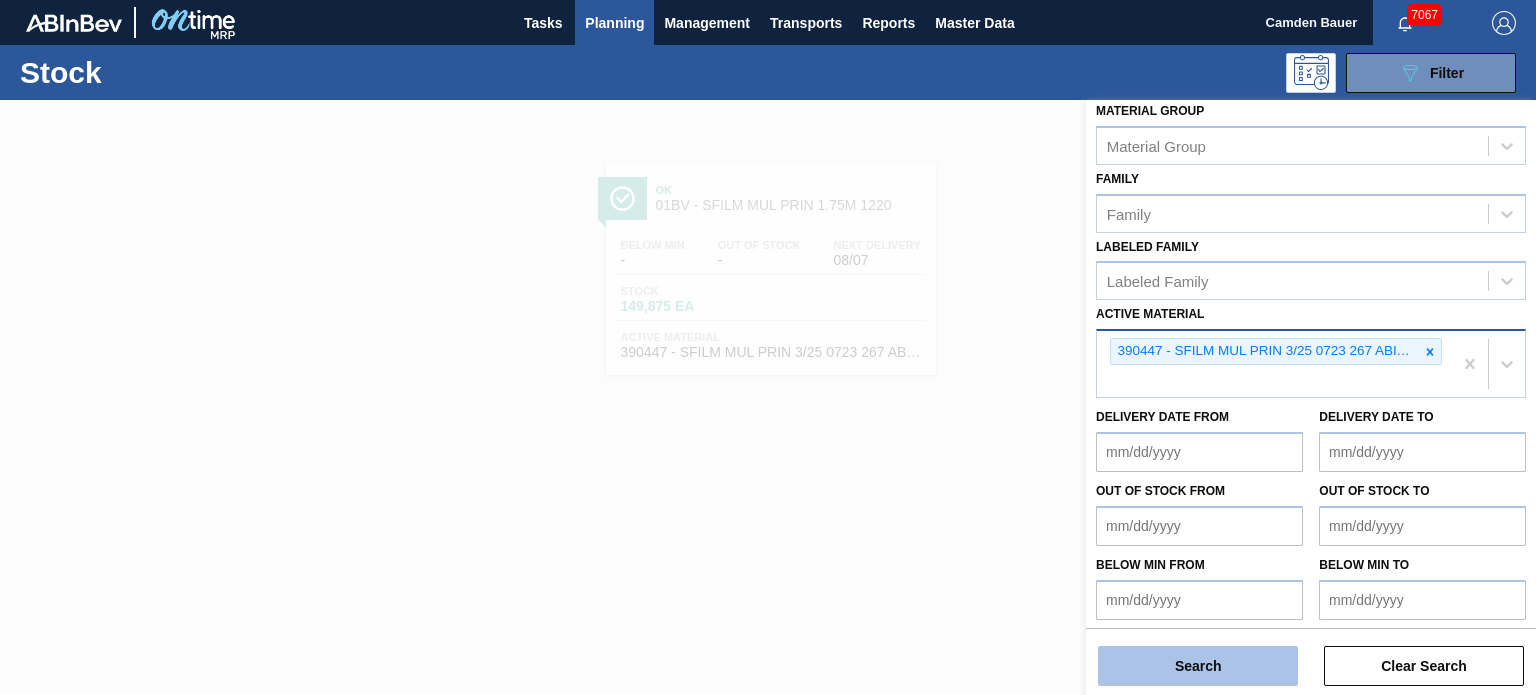 click on "Search" at bounding box center (1199, 666) 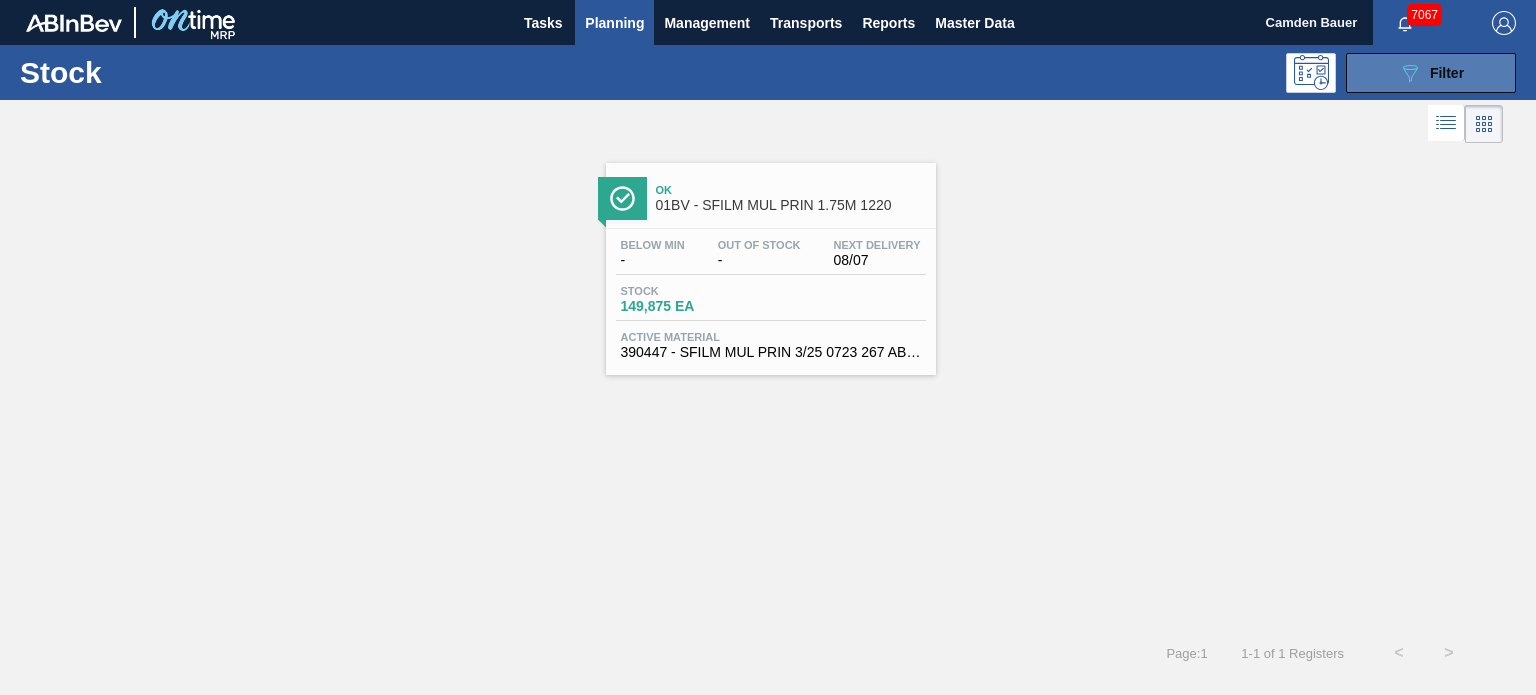 click on "089F7B8B-B2A5-4AFE-B5C0-19BA573D28AC" 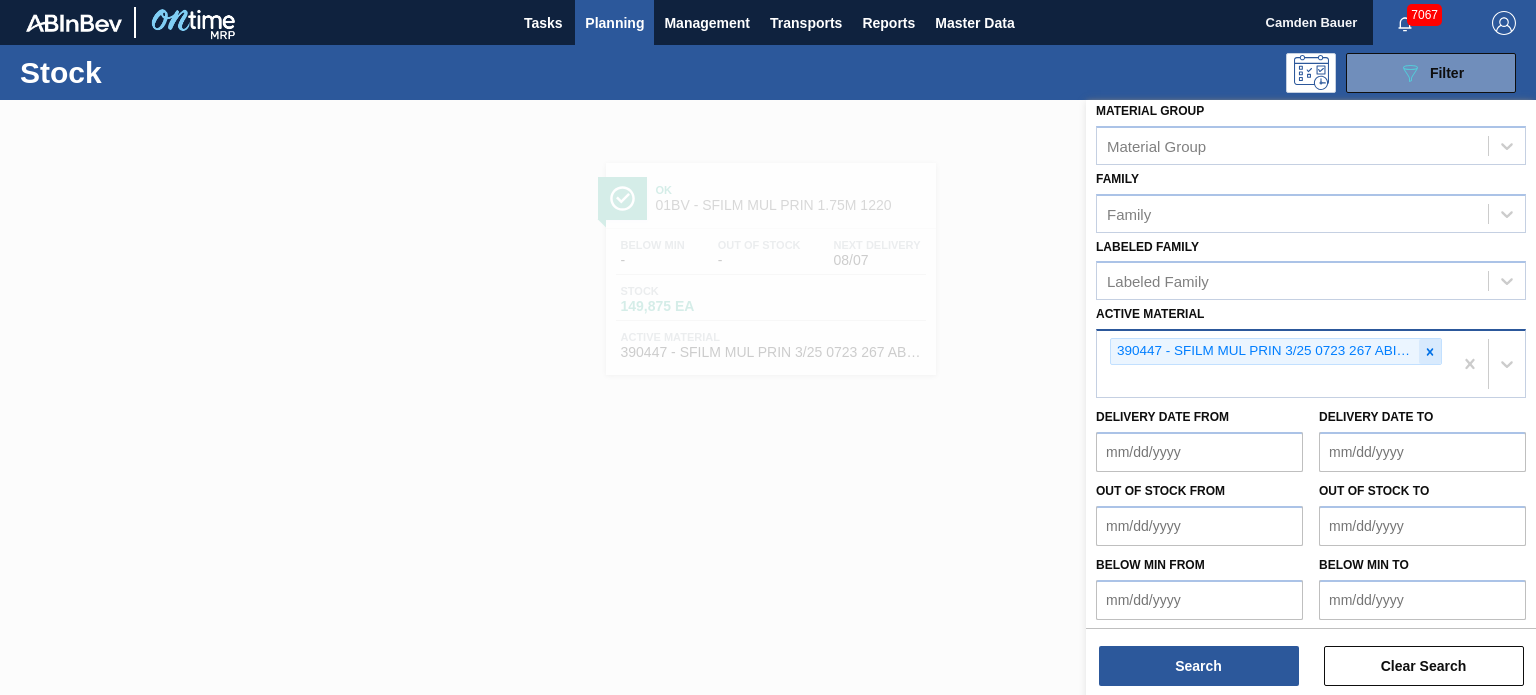 click at bounding box center [1430, 351] 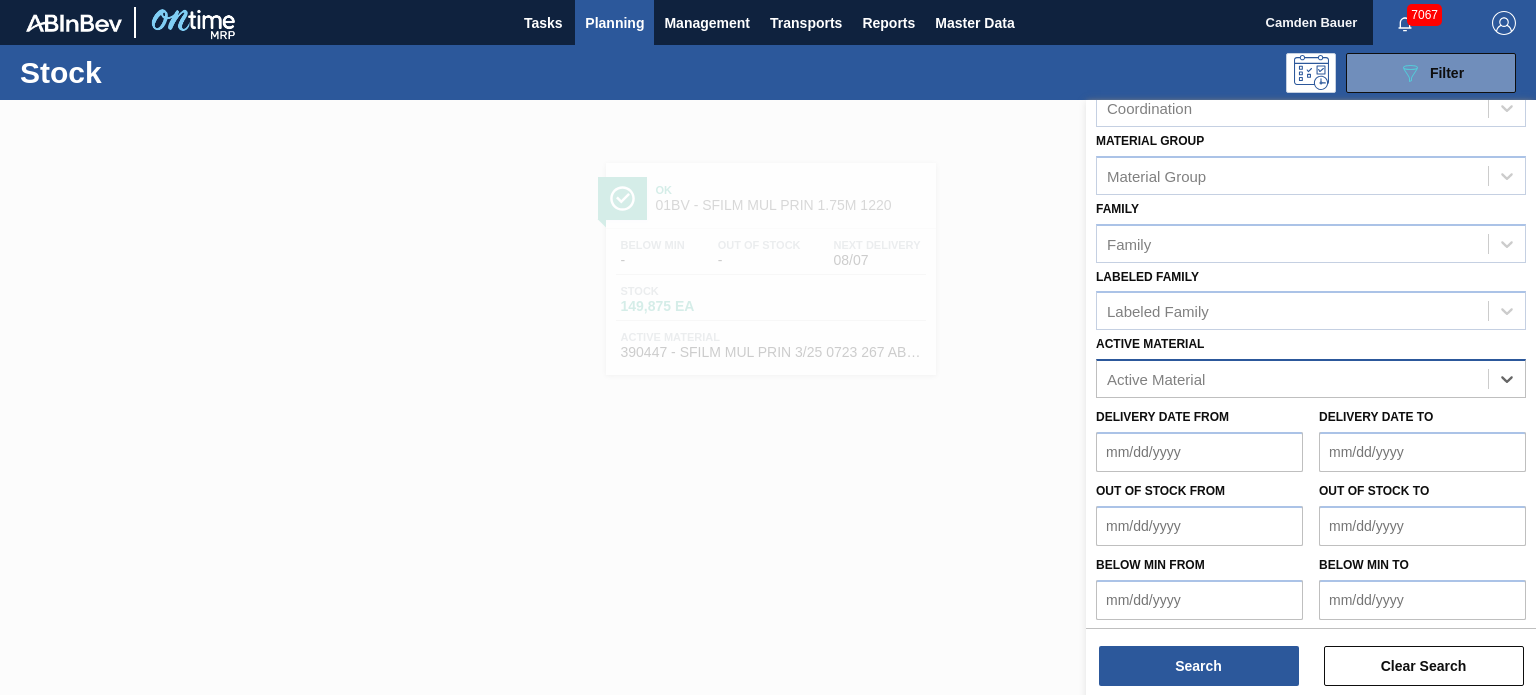 paste on "[NUMBER]" 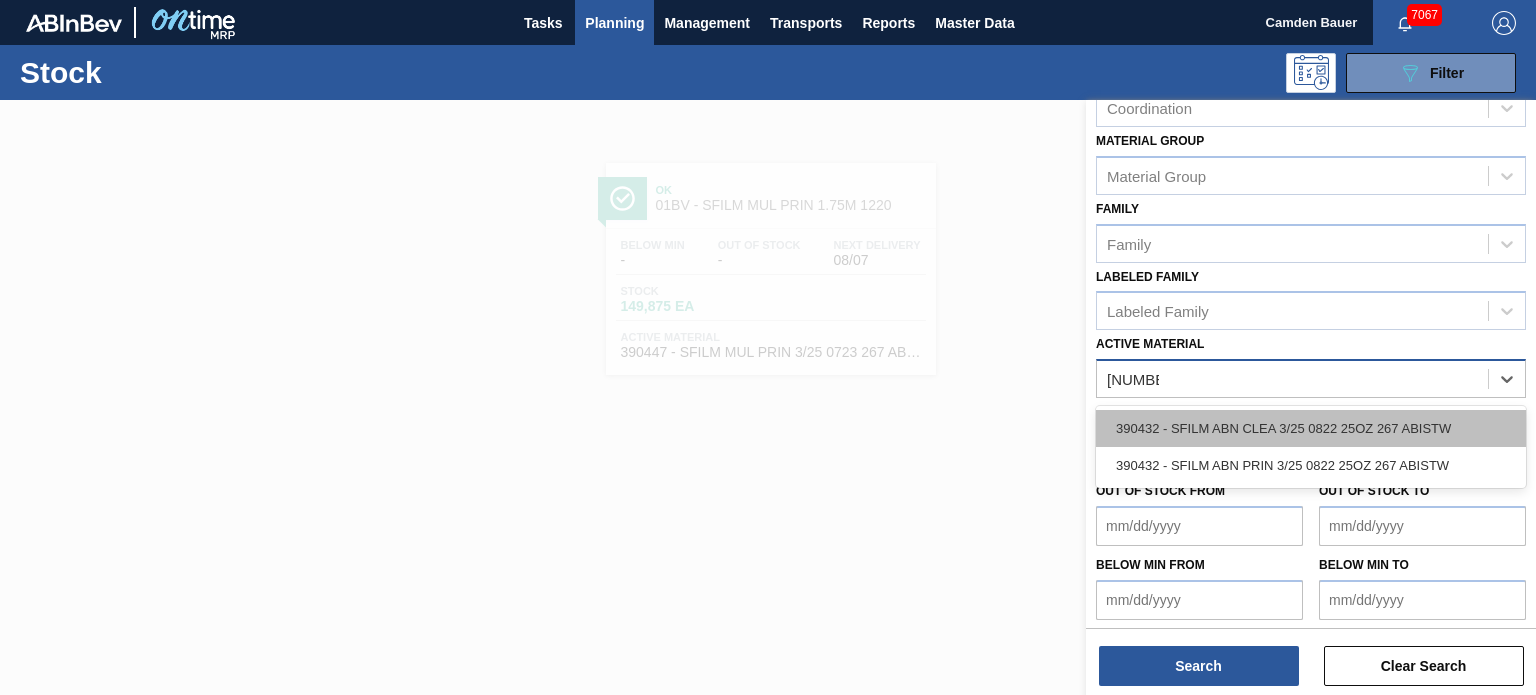click on "[NUMBER] - SFILM ABN CLEA [NUMBER]/[NUMBER] [NUMBER] [NUMBER]Z [NUMBER] ABISTW" at bounding box center [1311, 428] 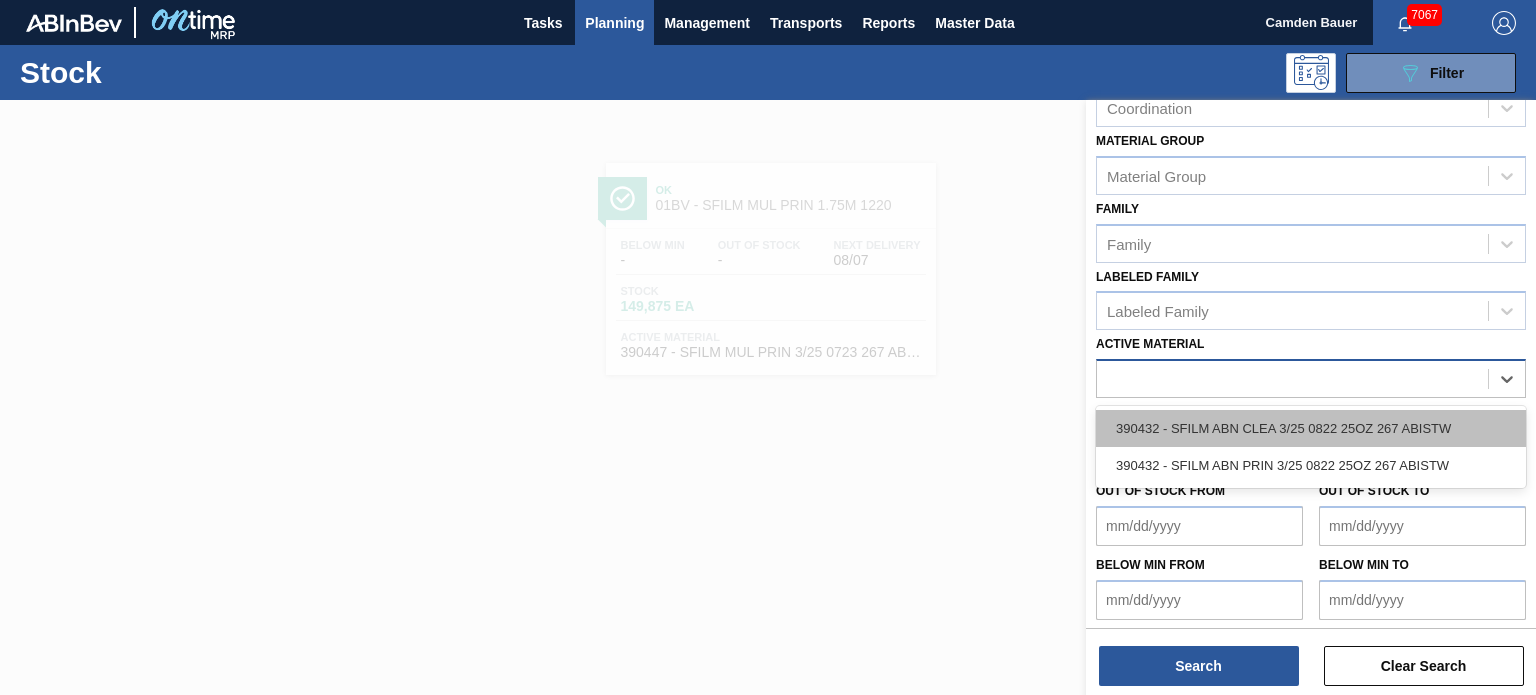 scroll, scrollTop: 289, scrollLeft: 0, axis: vertical 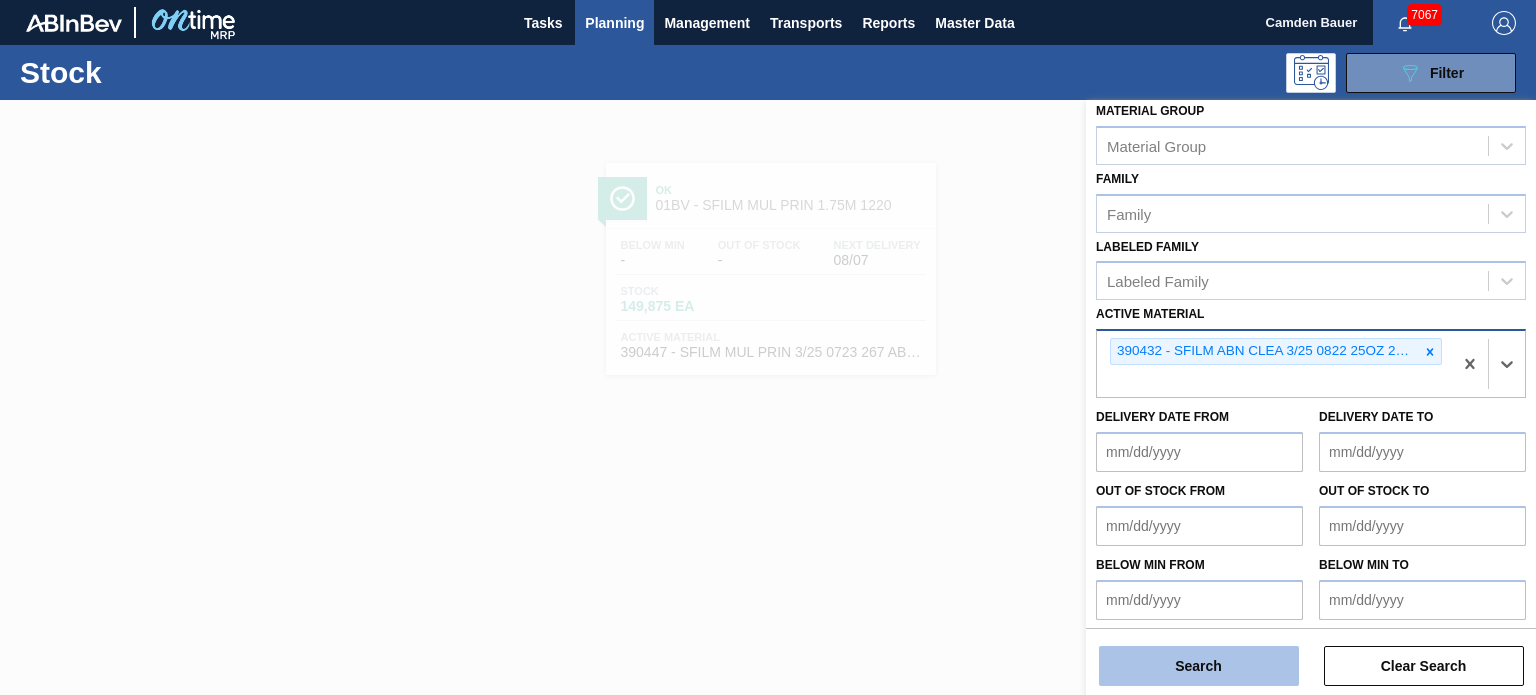 click on "Search" at bounding box center [1199, 666] 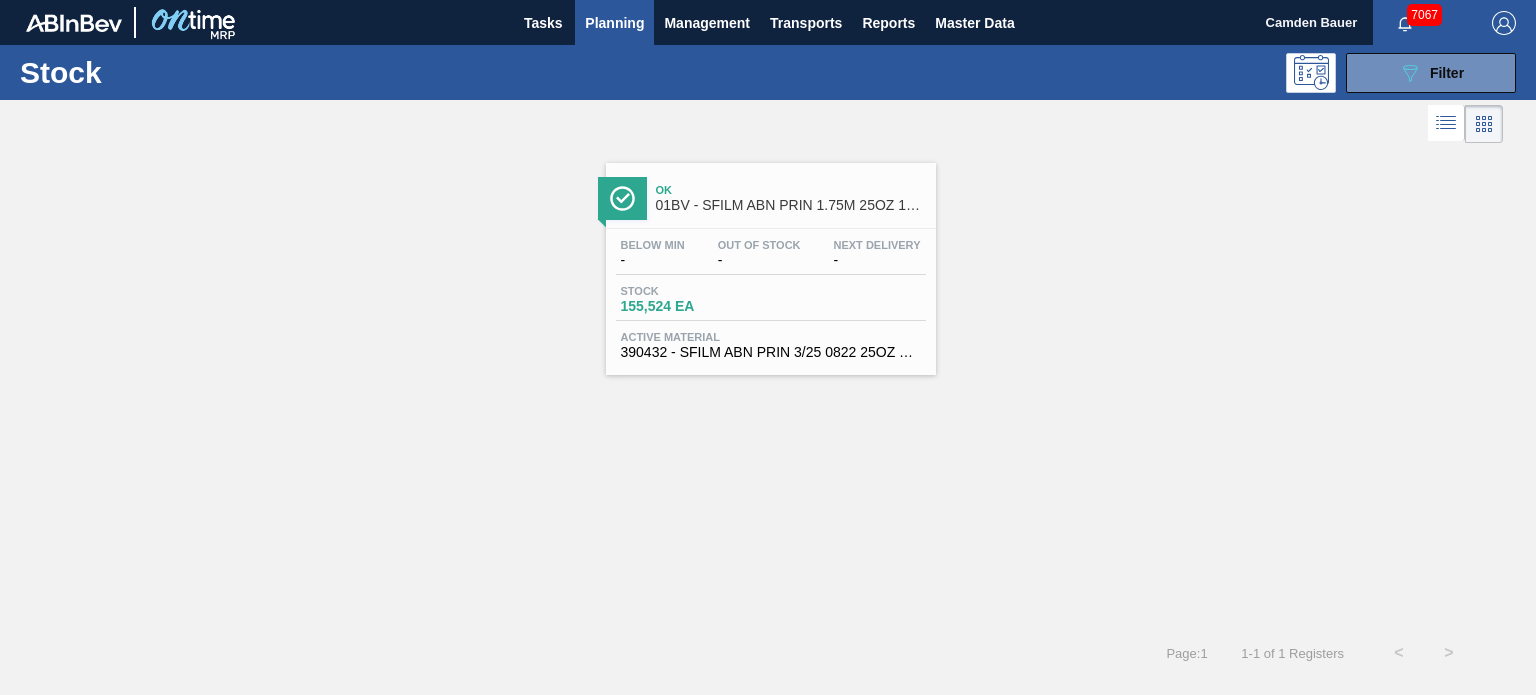 click on "Out Of Stock" at bounding box center [759, 245] 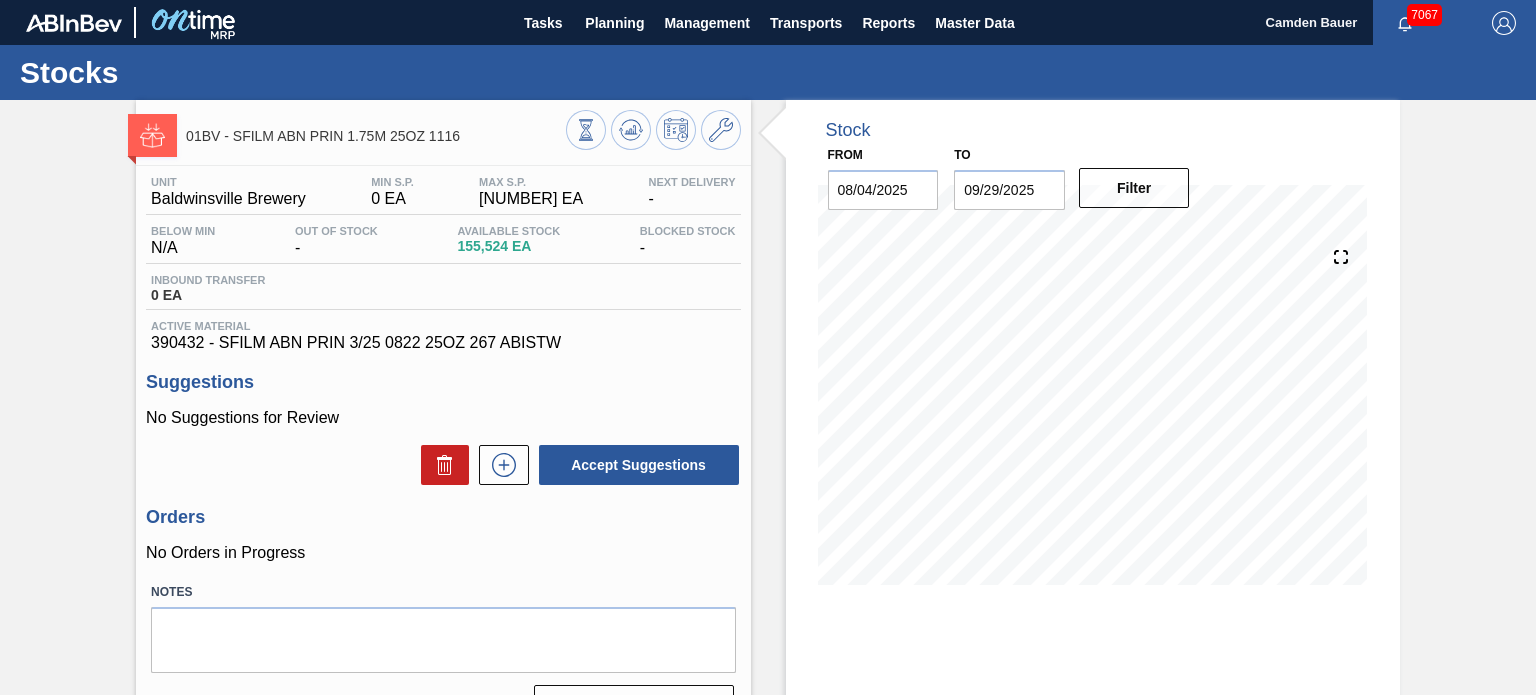 click on "Unit Baldwinsville Brewery MIN S.P. 0   EA MAX S.P. 171,780   EA Next Delivery - Below Min N/A Out Of Stock - Available Stock 155,524 EA Blocked Stock - Inbound Transfer 0 EA Active Material 390432 - SFILM ABN PRIN 3/25 0822 25OZ 267 ABISTW" at bounding box center [443, 264] 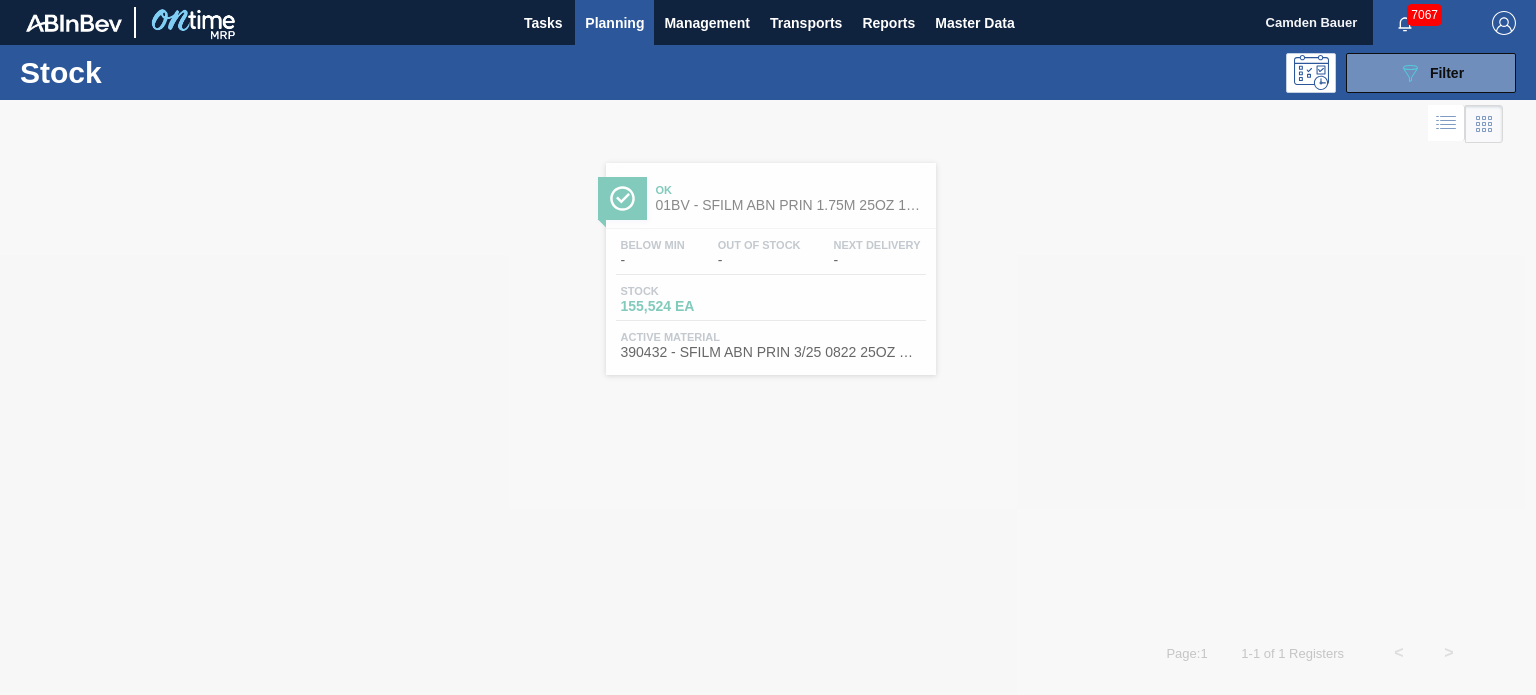 click on "Stock 089F7B8B-B2A5-4AFE-B5C0-19BA573D28AC Filter" at bounding box center [768, 72] 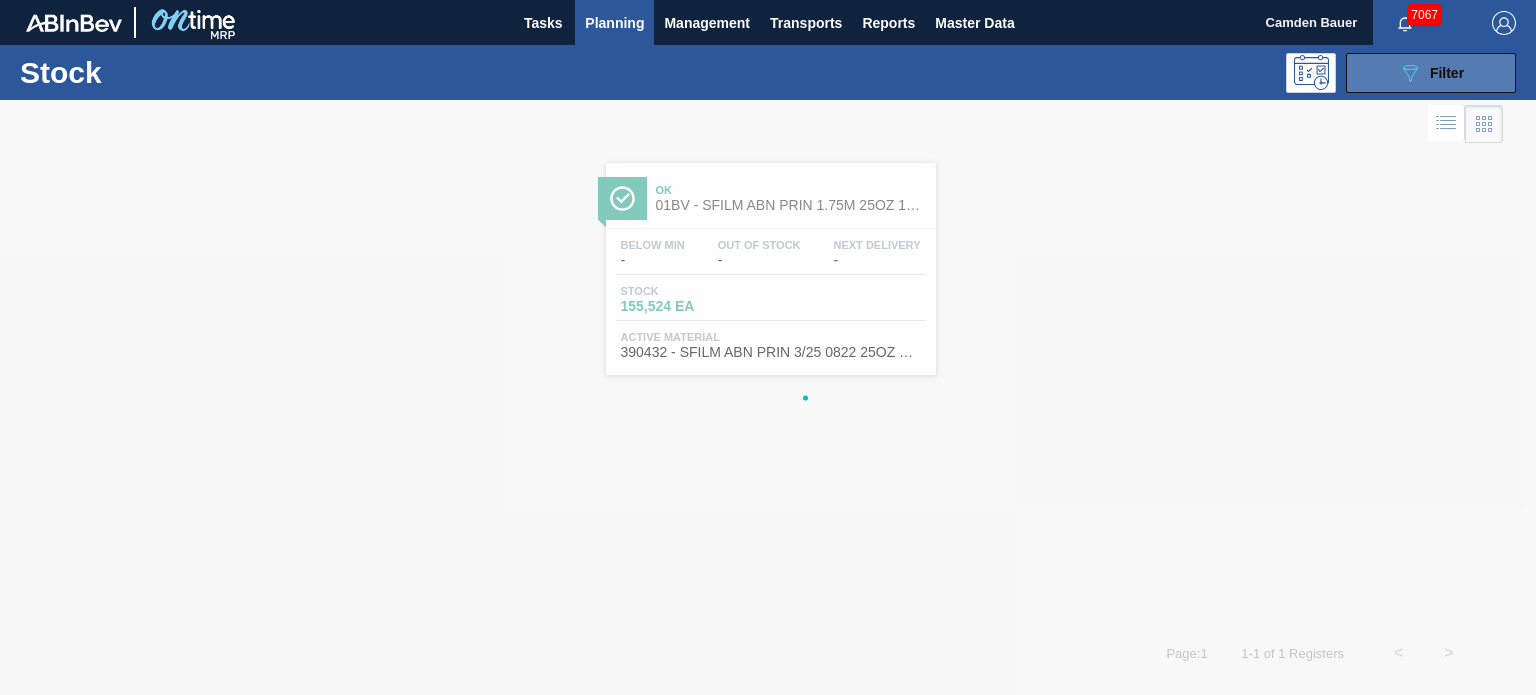click on "089F7B8B-B2A5-4AFE-B5C0-19BA573D28AC Filter" at bounding box center (1431, 73) 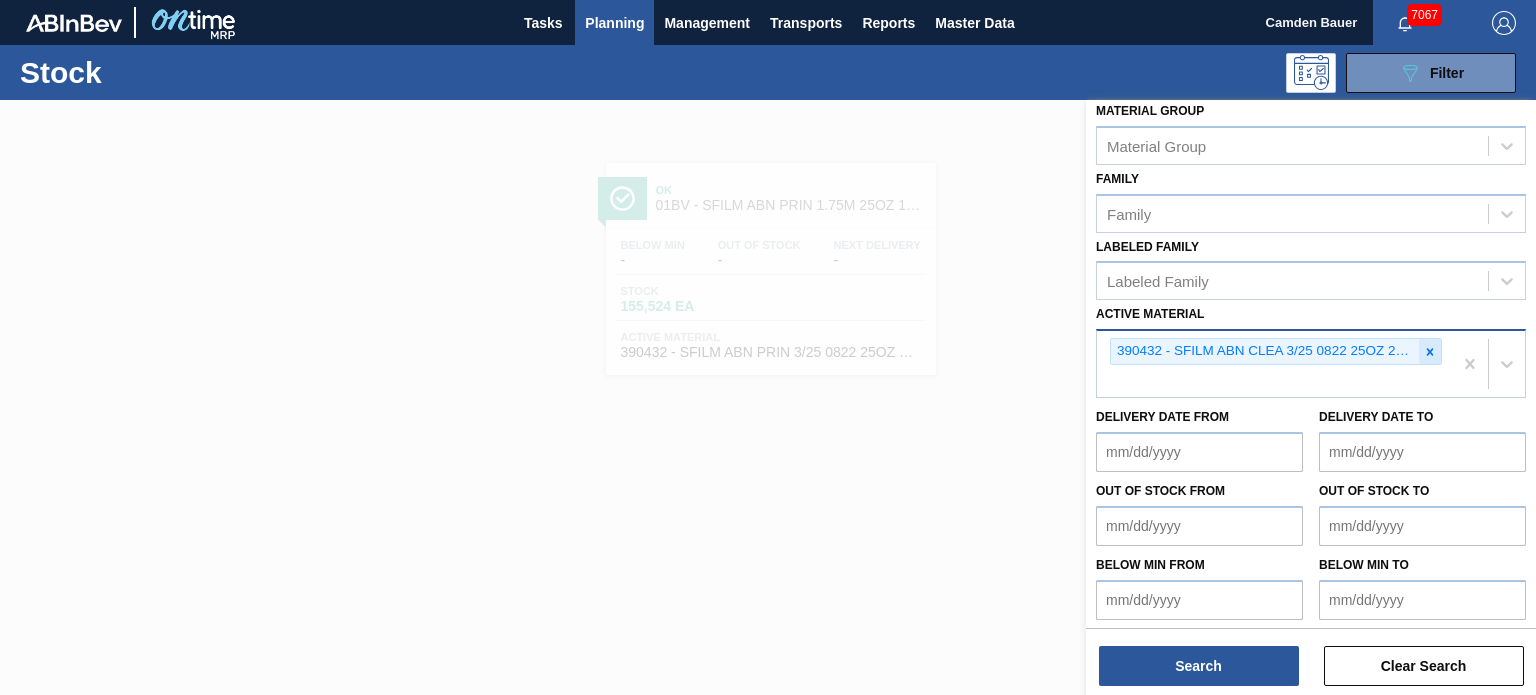 click 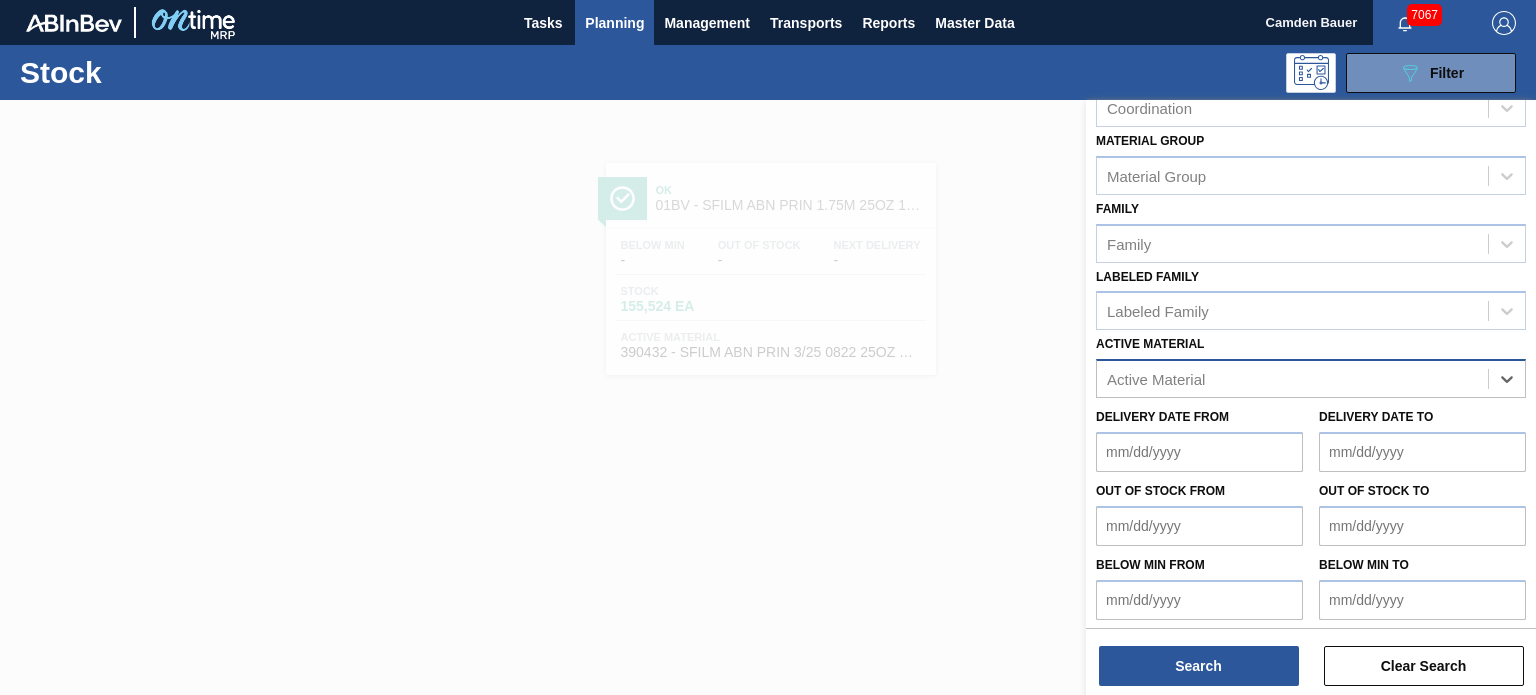 paste on "614865" 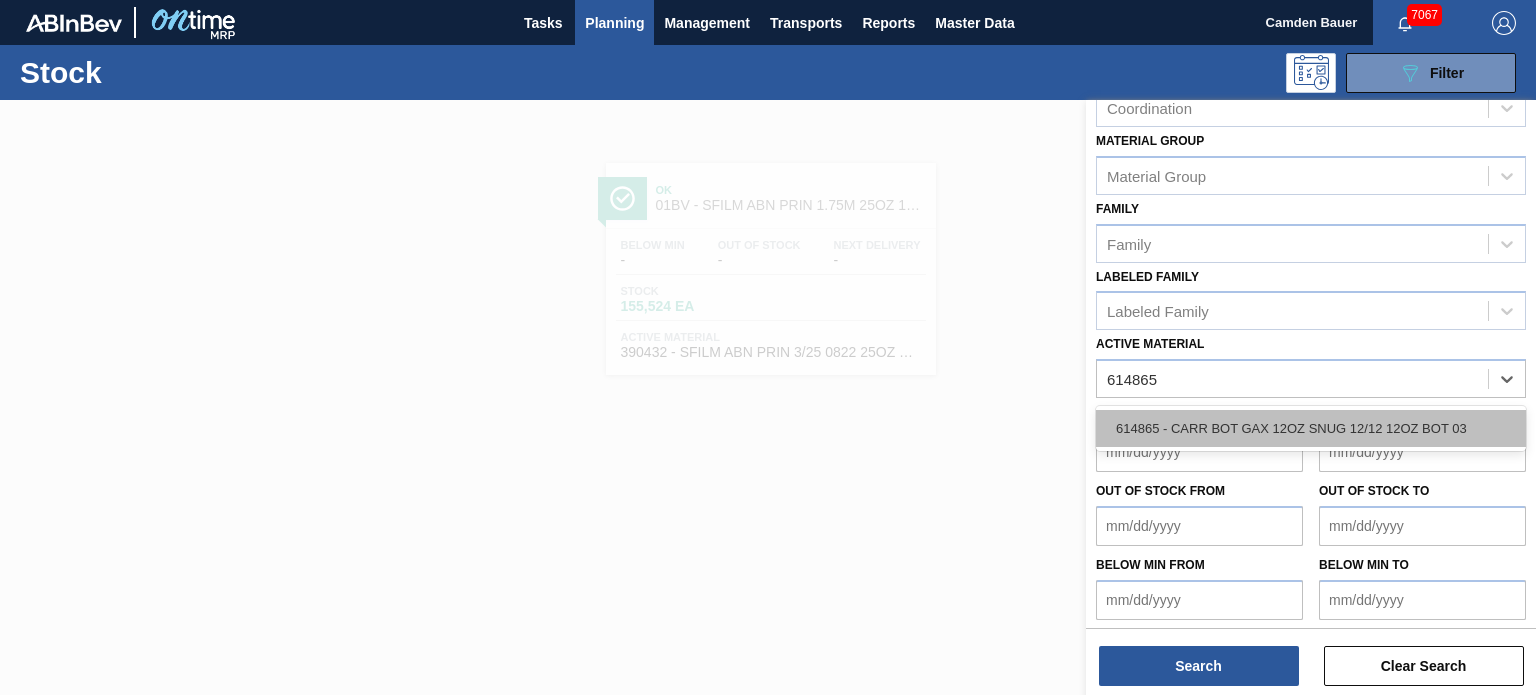 click on "614865 - CARR BOT GAX 12OZ SNUG 12/12 12OZ BOT 03" at bounding box center (1311, 428) 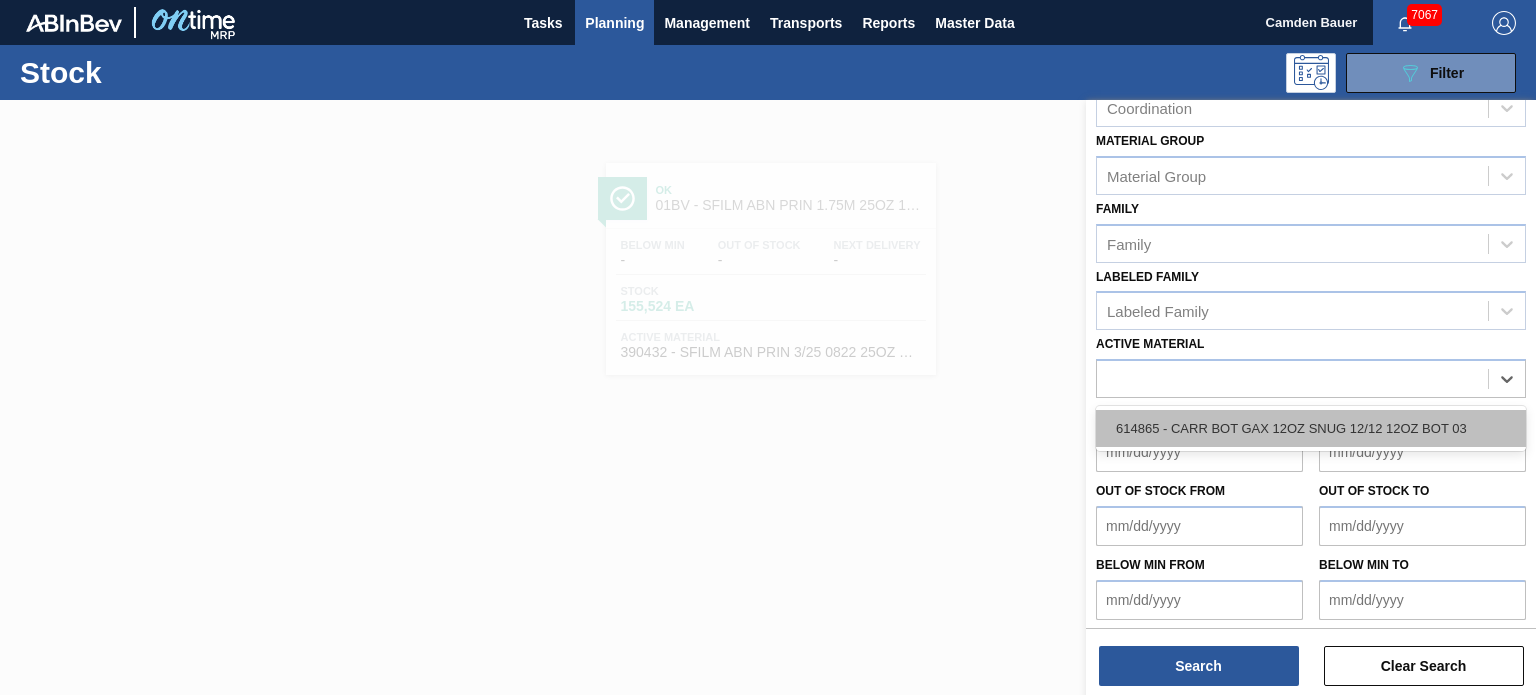scroll, scrollTop: 289, scrollLeft: 0, axis: vertical 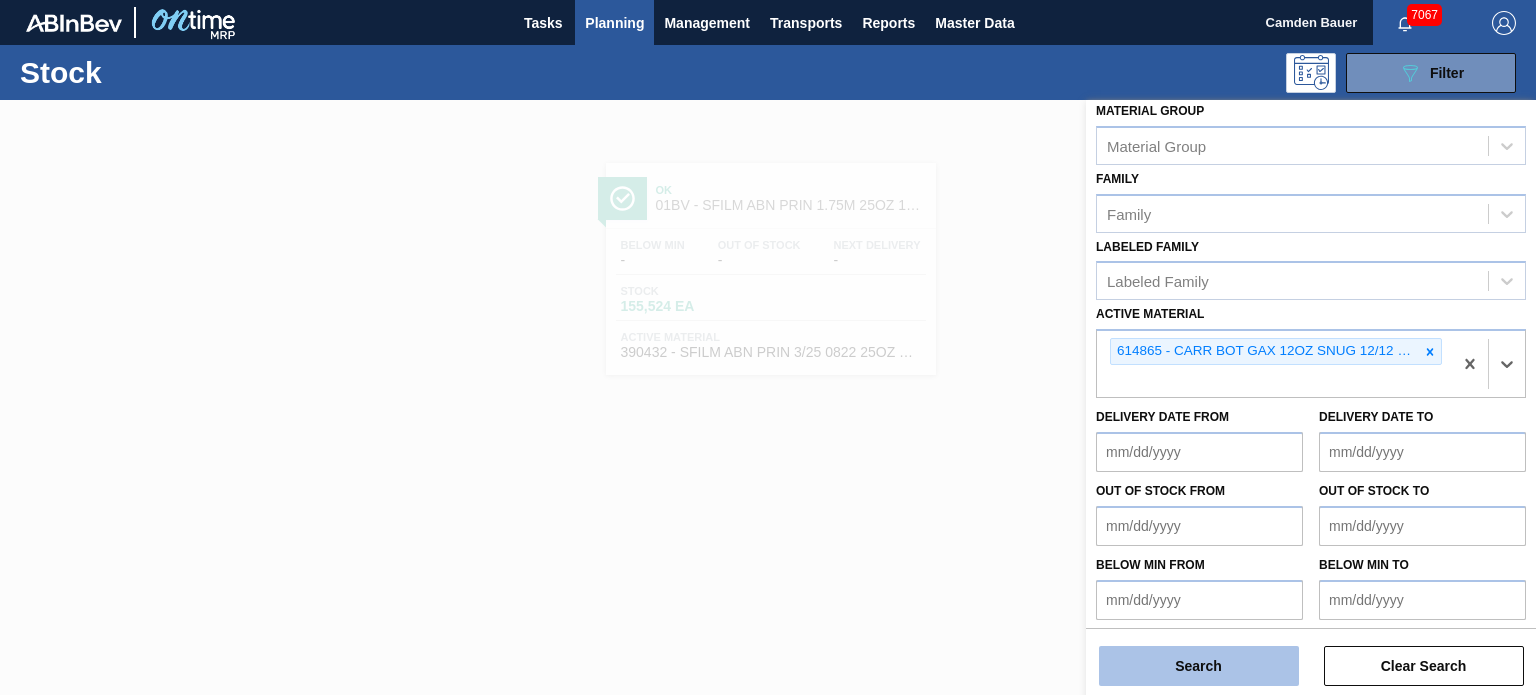 click on "Search" at bounding box center (1199, 666) 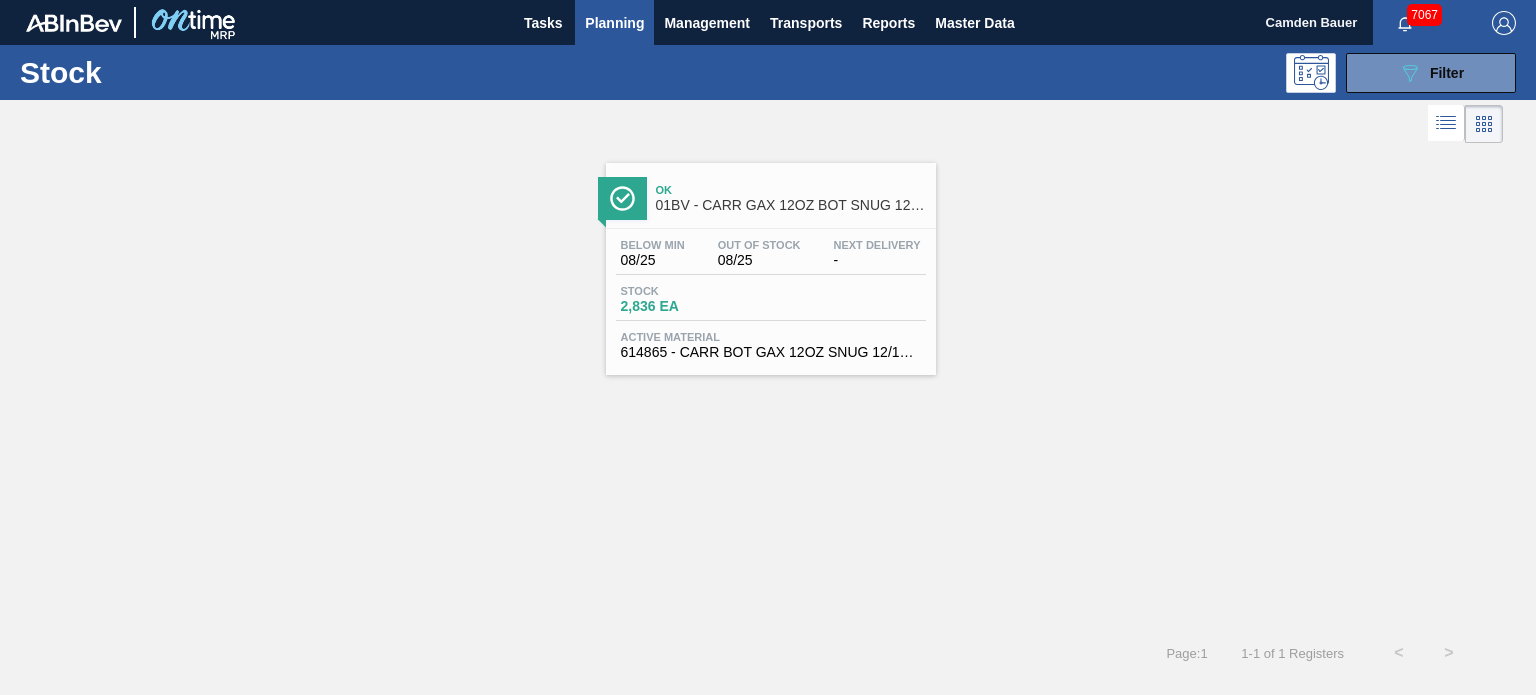 click on "01BV - CARR GAX 12OZ BOT SNUG 12/12 12OZ BOT" at bounding box center (791, 205) 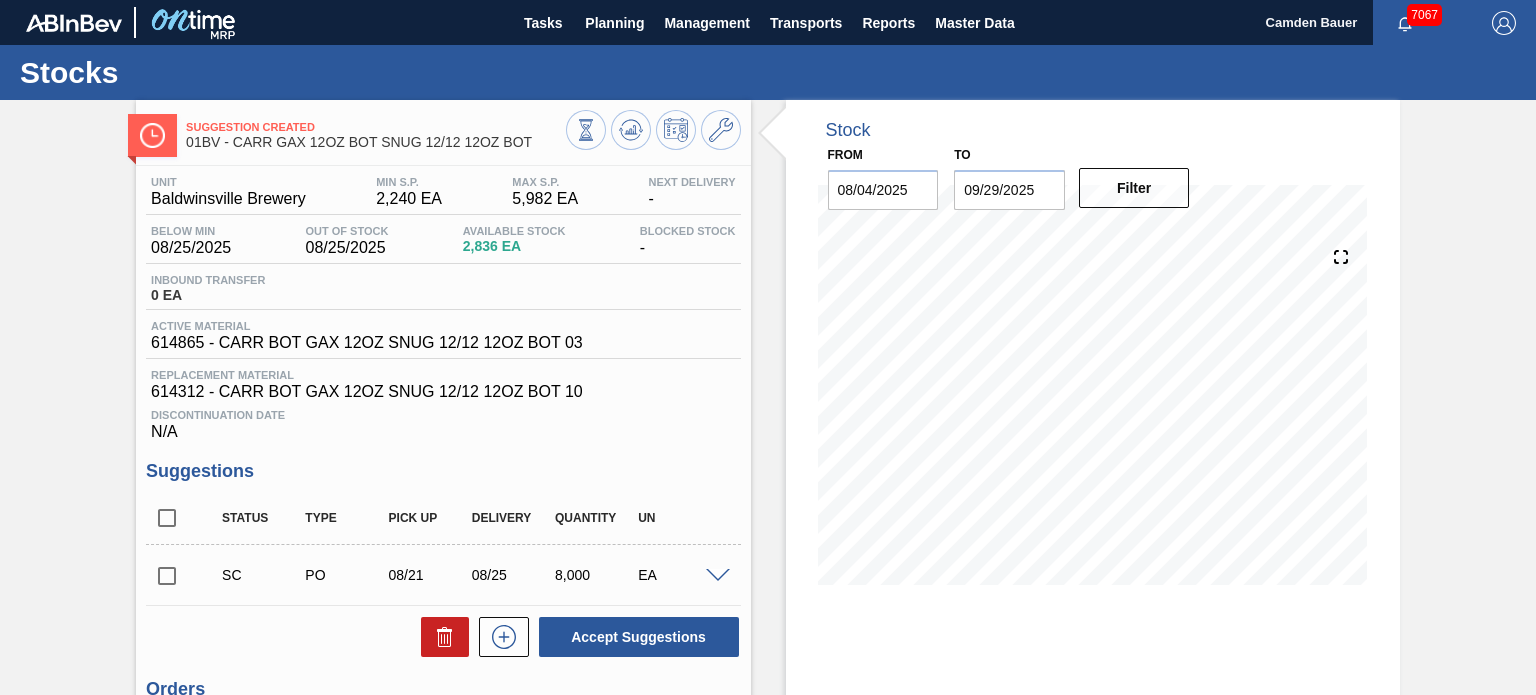 click on "Discontinuation Date N/A" at bounding box center (443, 421) 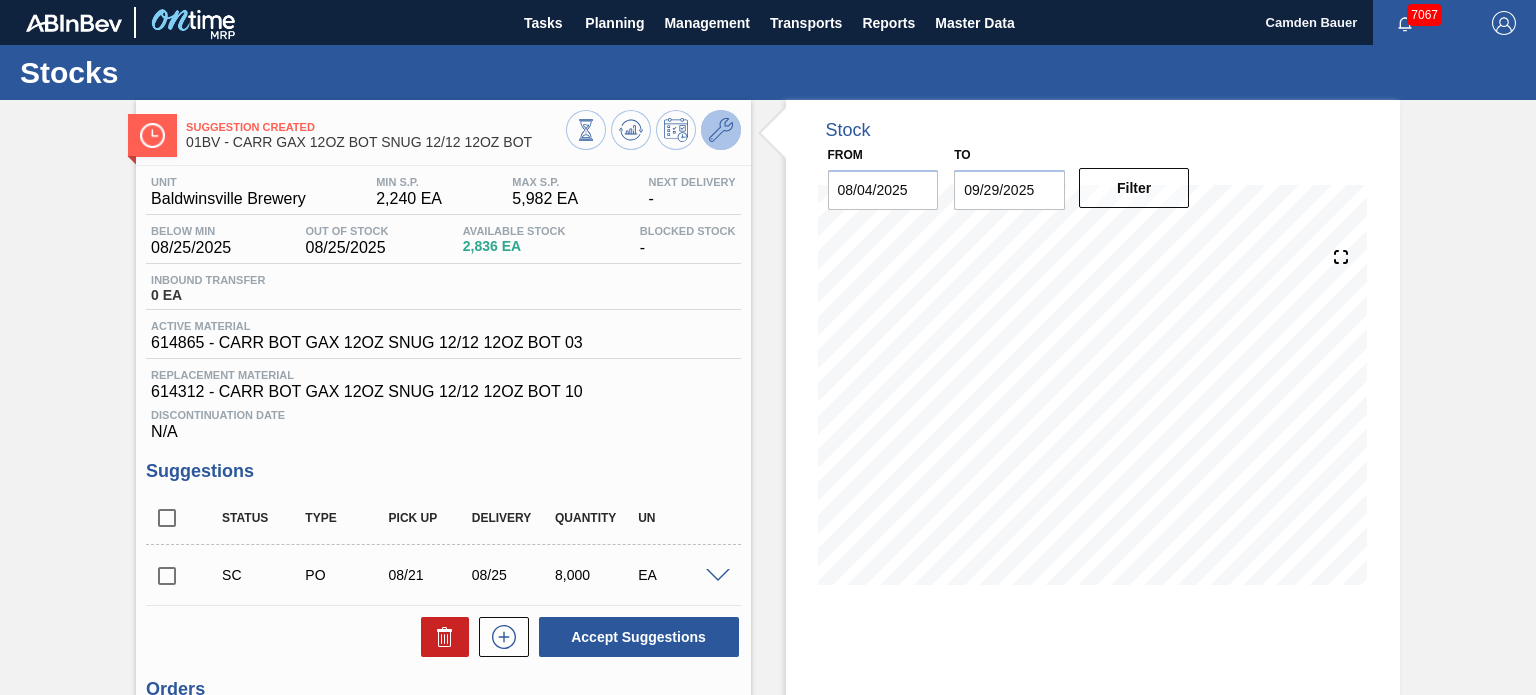 click 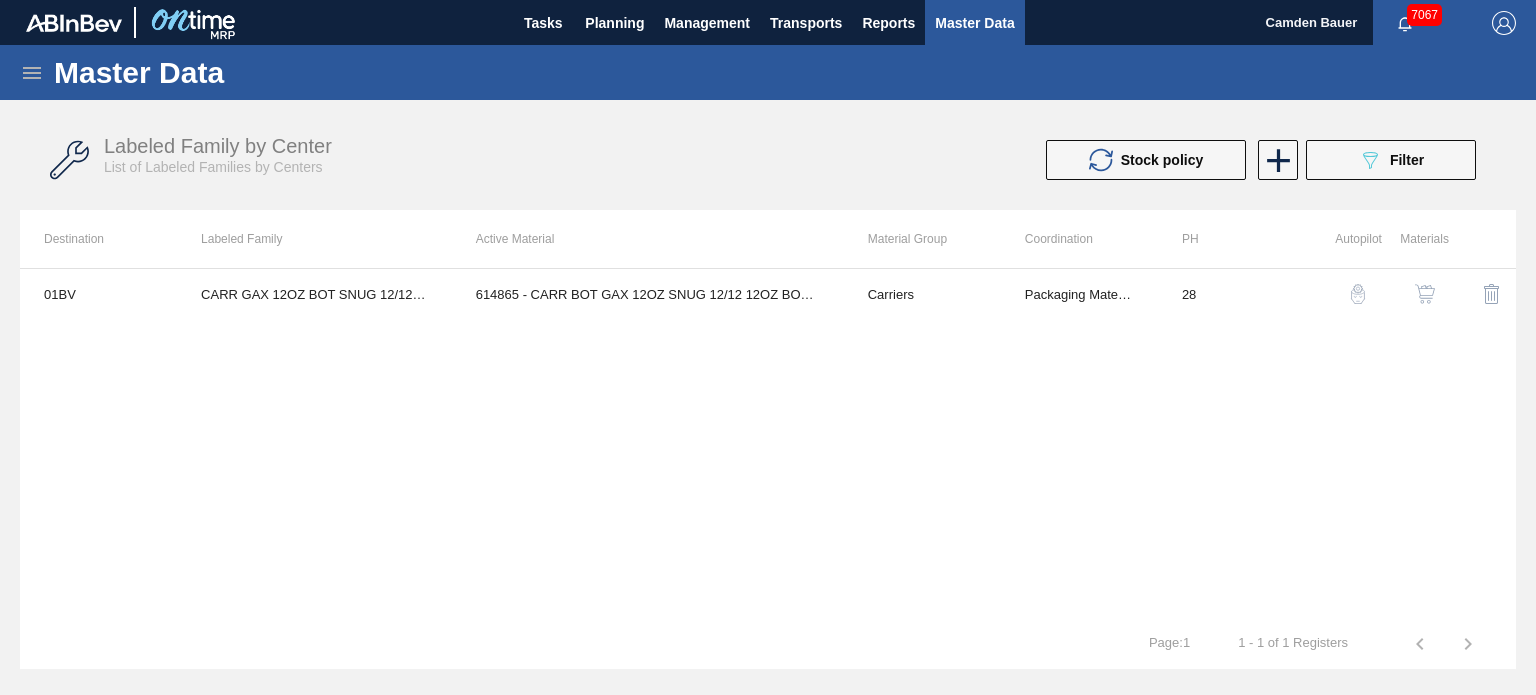 click on "614865 - CARR BOT GAX 12OZ SNUG 12/12 12OZ BOT 03" at bounding box center (648, 294) 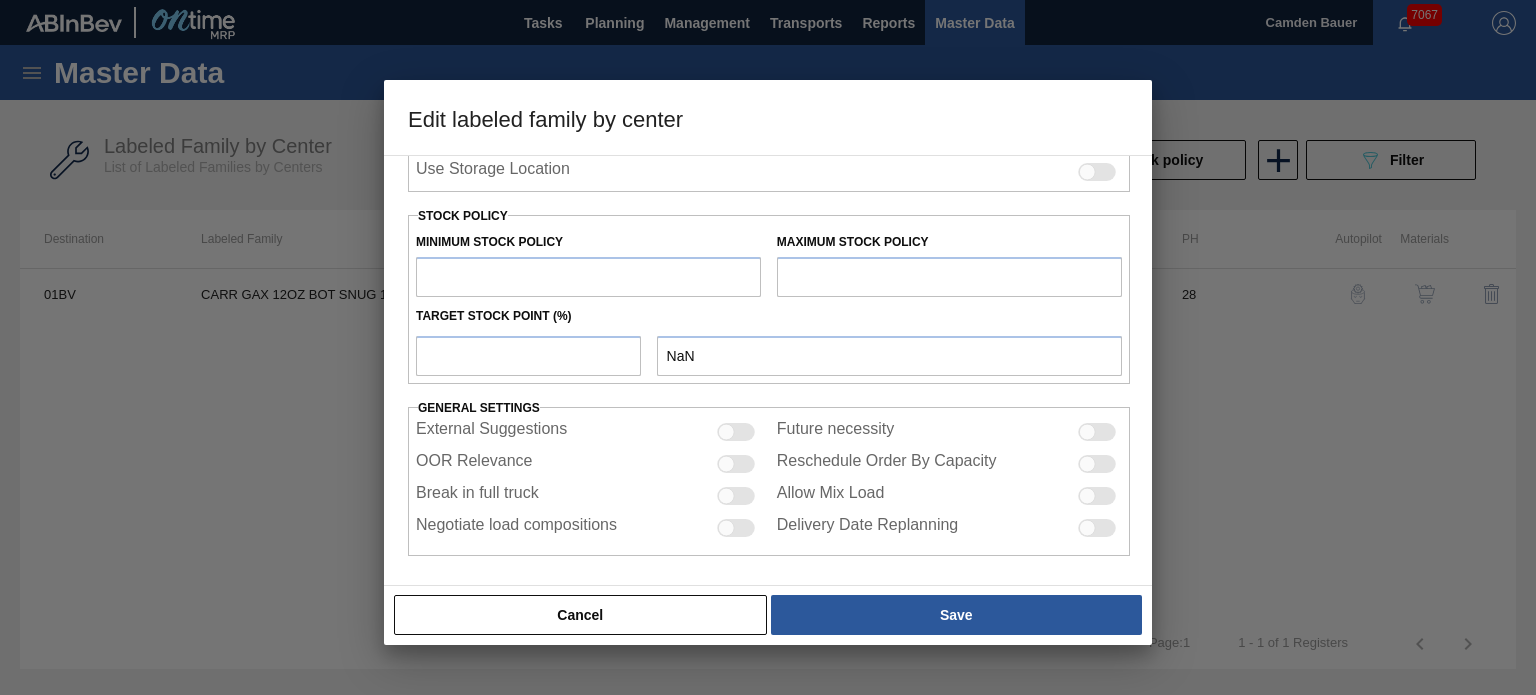 type on "Carriers" 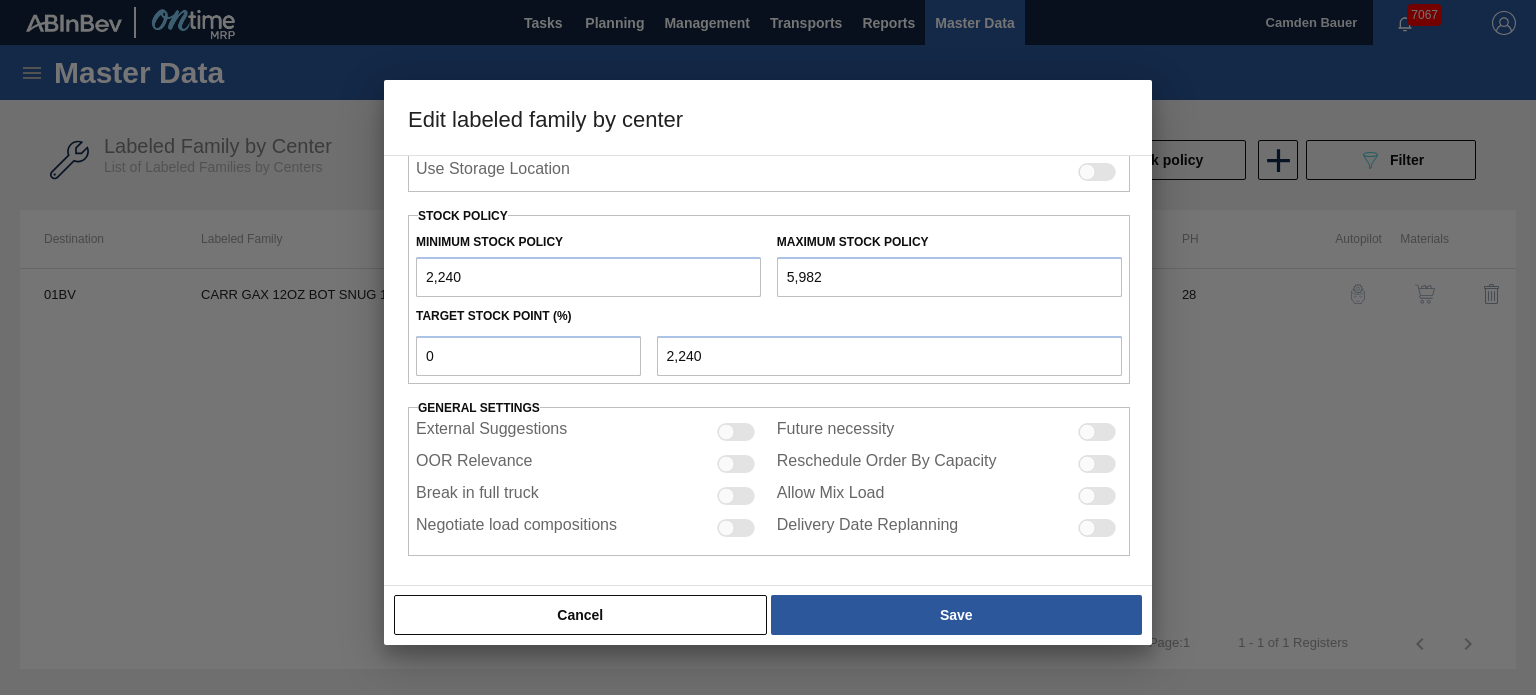 scroll, scrollTop: 455, scrollLeft: 0, axis: vertical 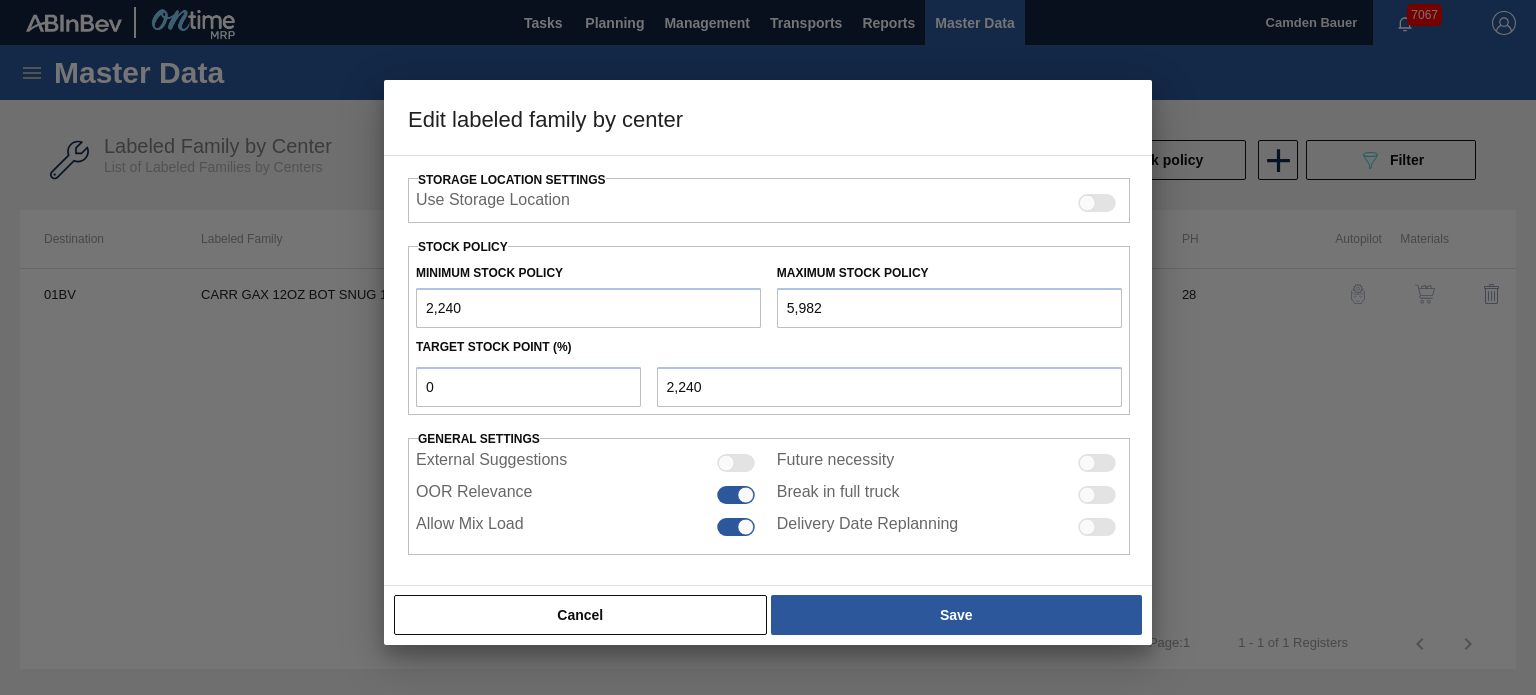drag, startPoint x: 918, startPoint y: 286, endPoint x: 670, endPoint y: 304, distance: 248.65237 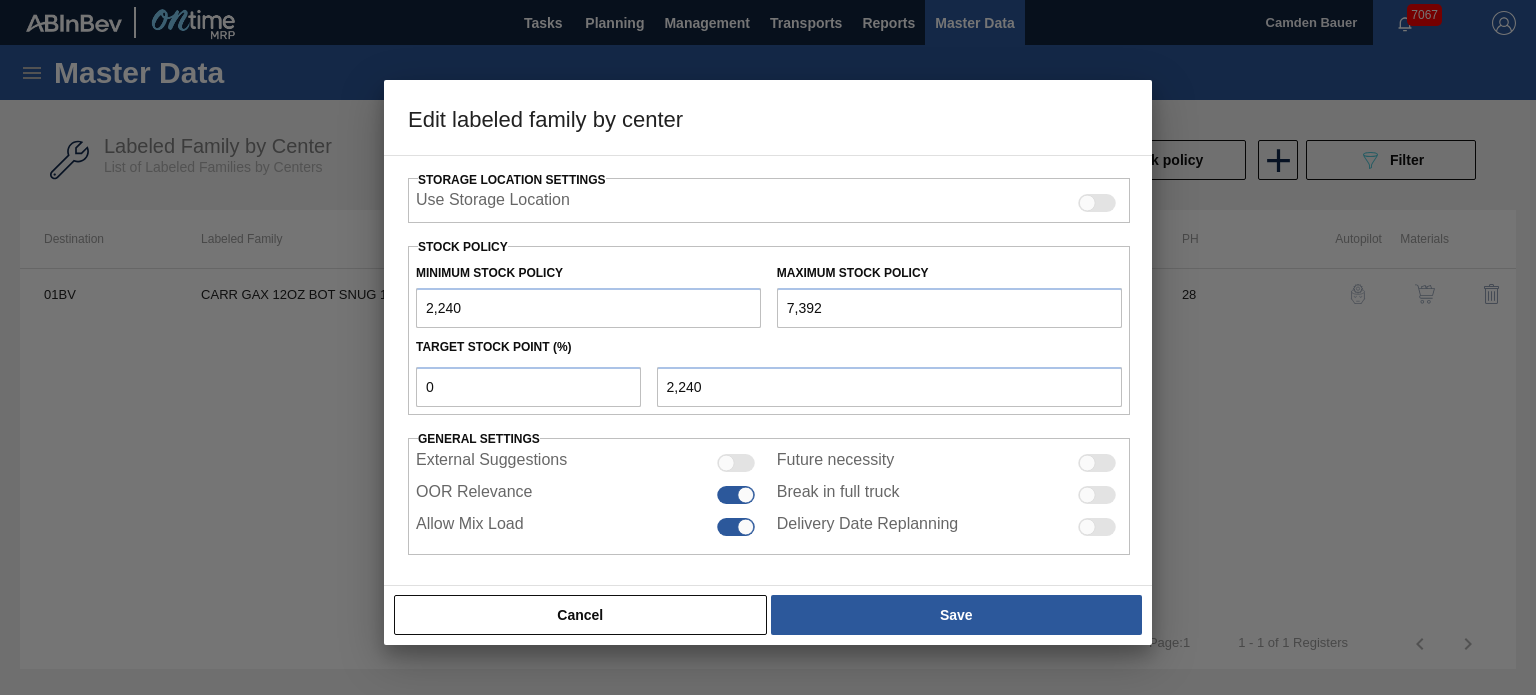 type on "7,392" 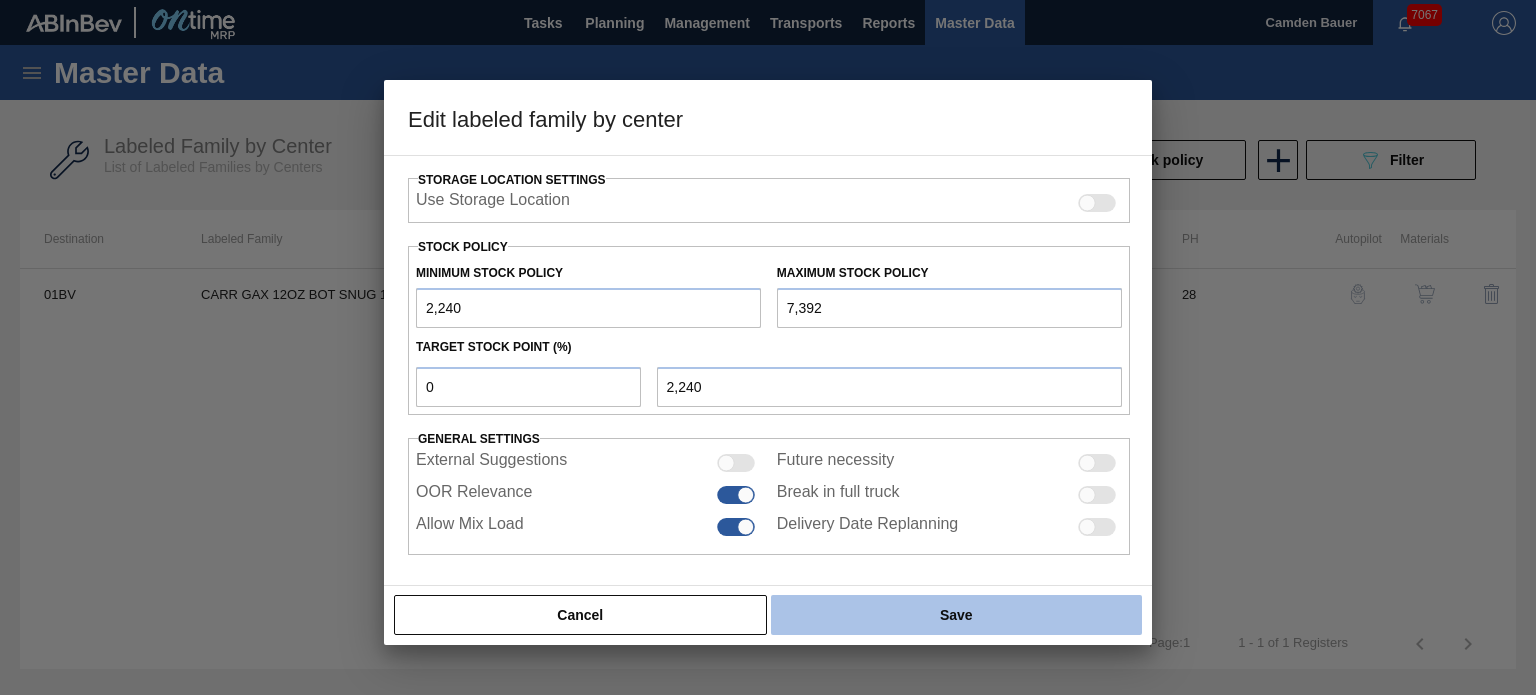 click on "Save" at bounding box center [956, 615] 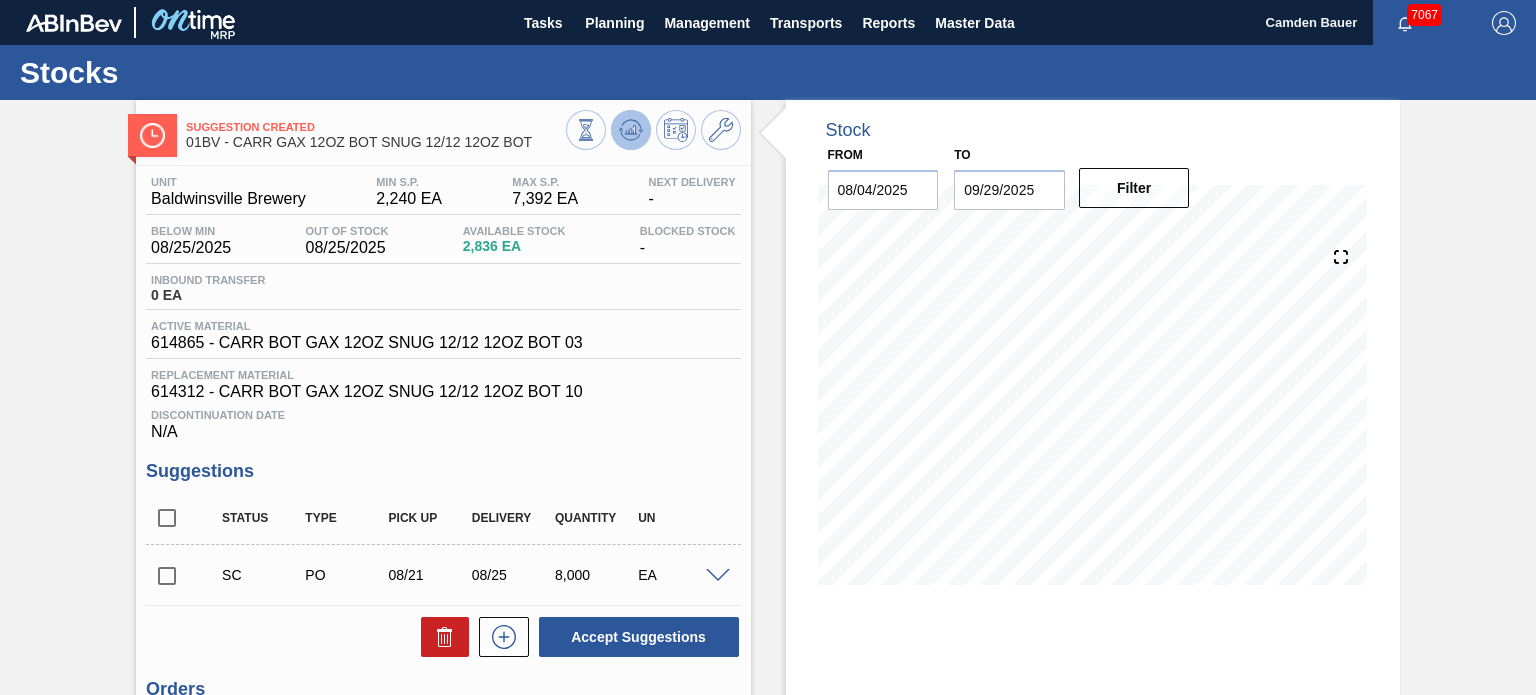 click 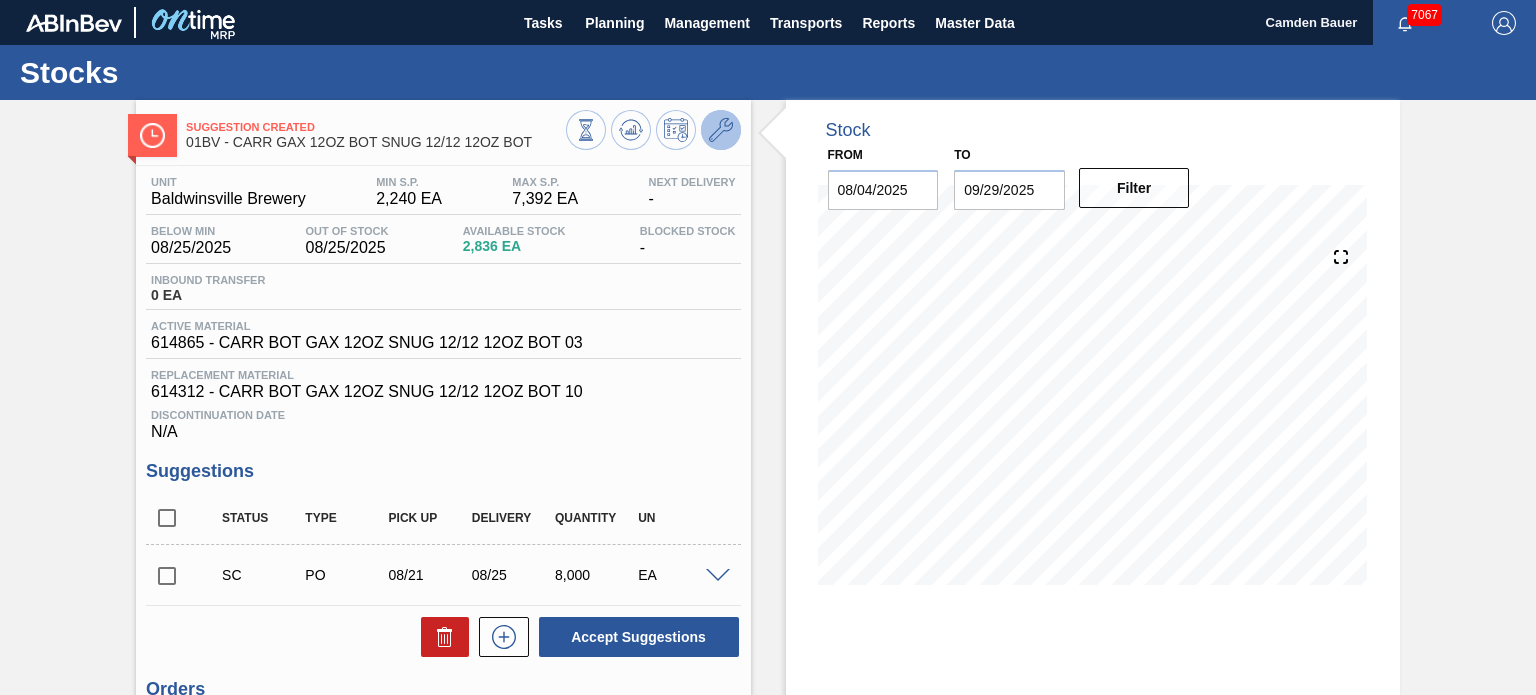 click 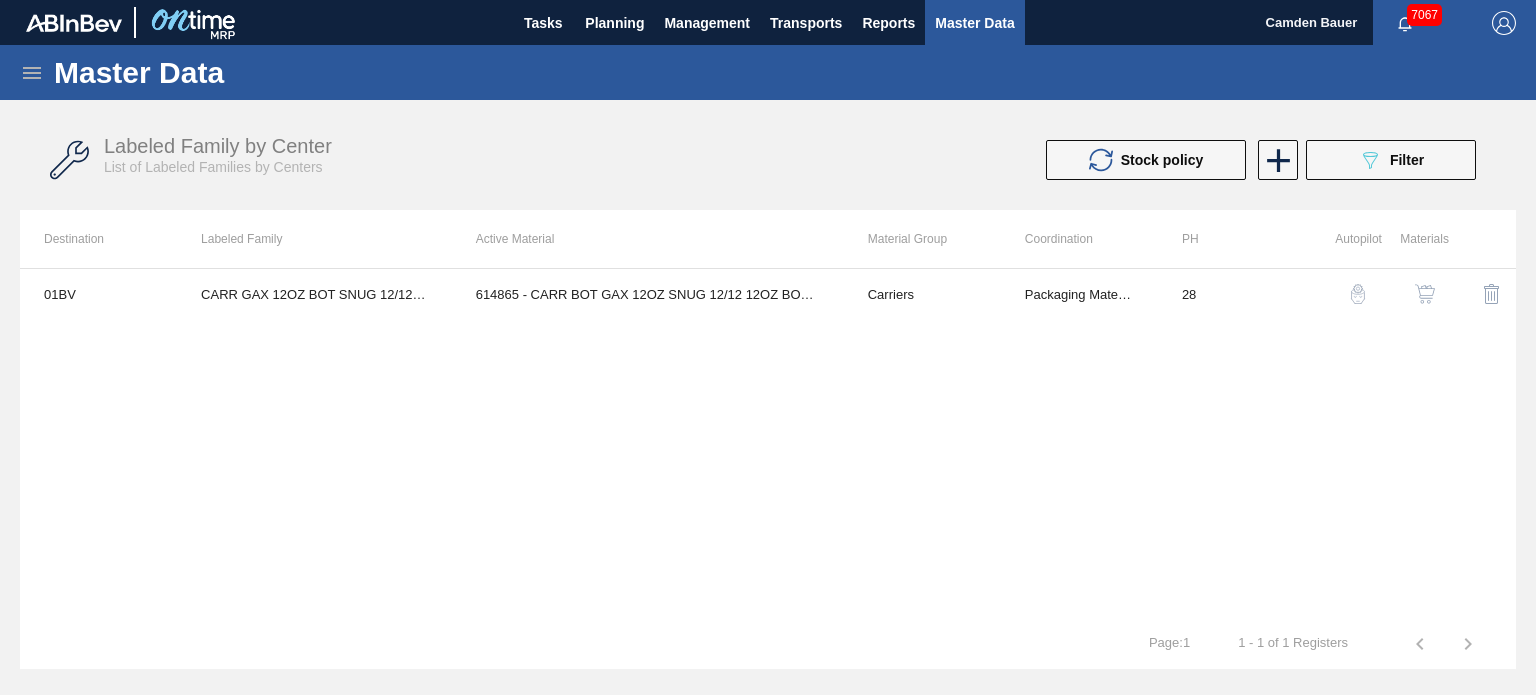 click at bounding box center (1425, 294) 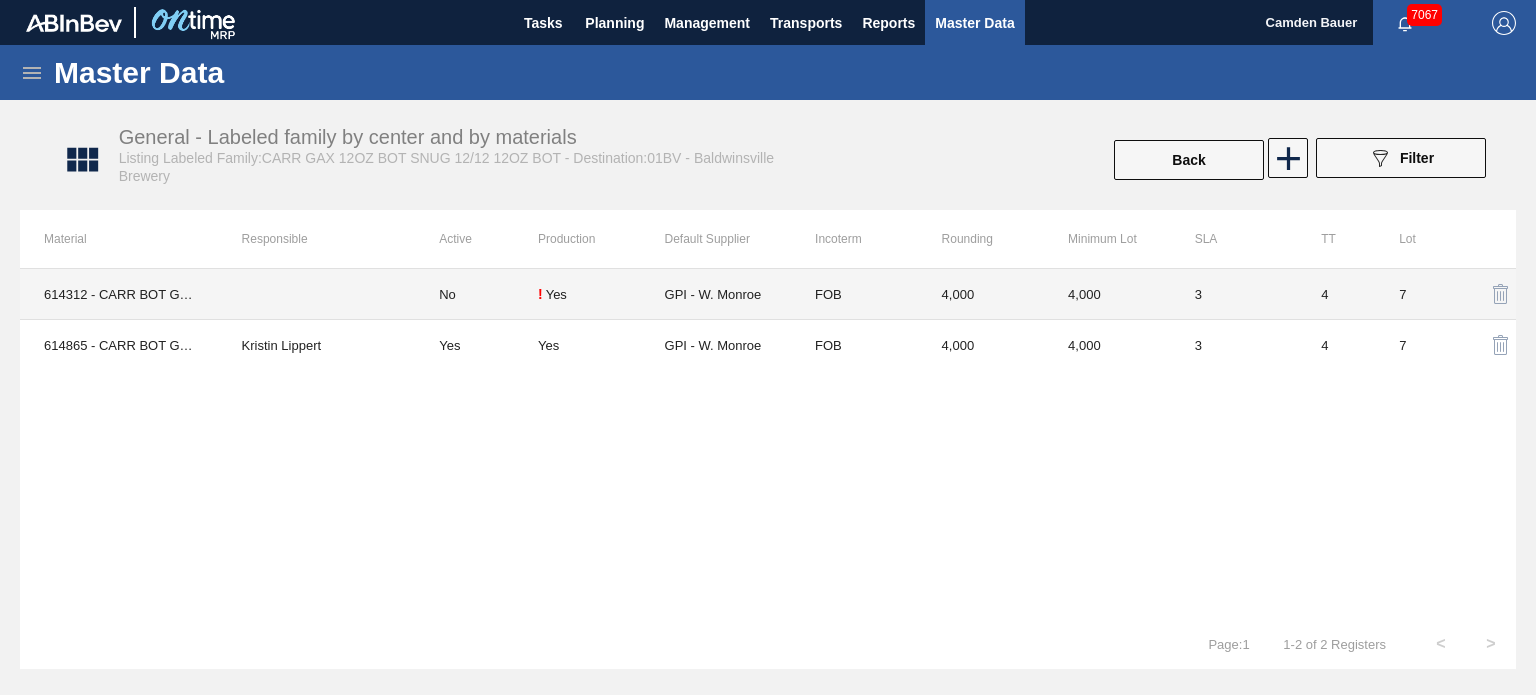 click on "! Yes" at bounding box center (601, 294) 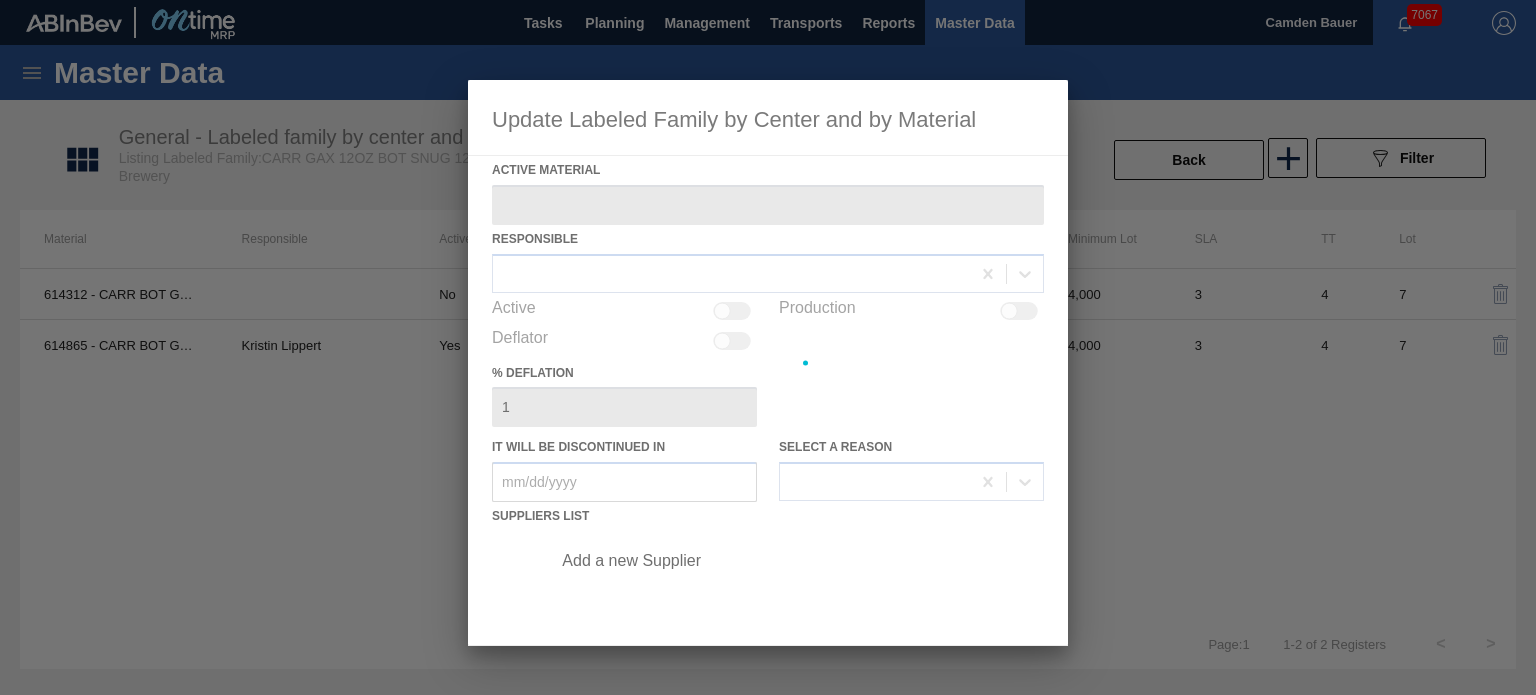 type on "614312 - CARR BOT GAX 12OZ SNUG 12/12 12OZ BOT 10" 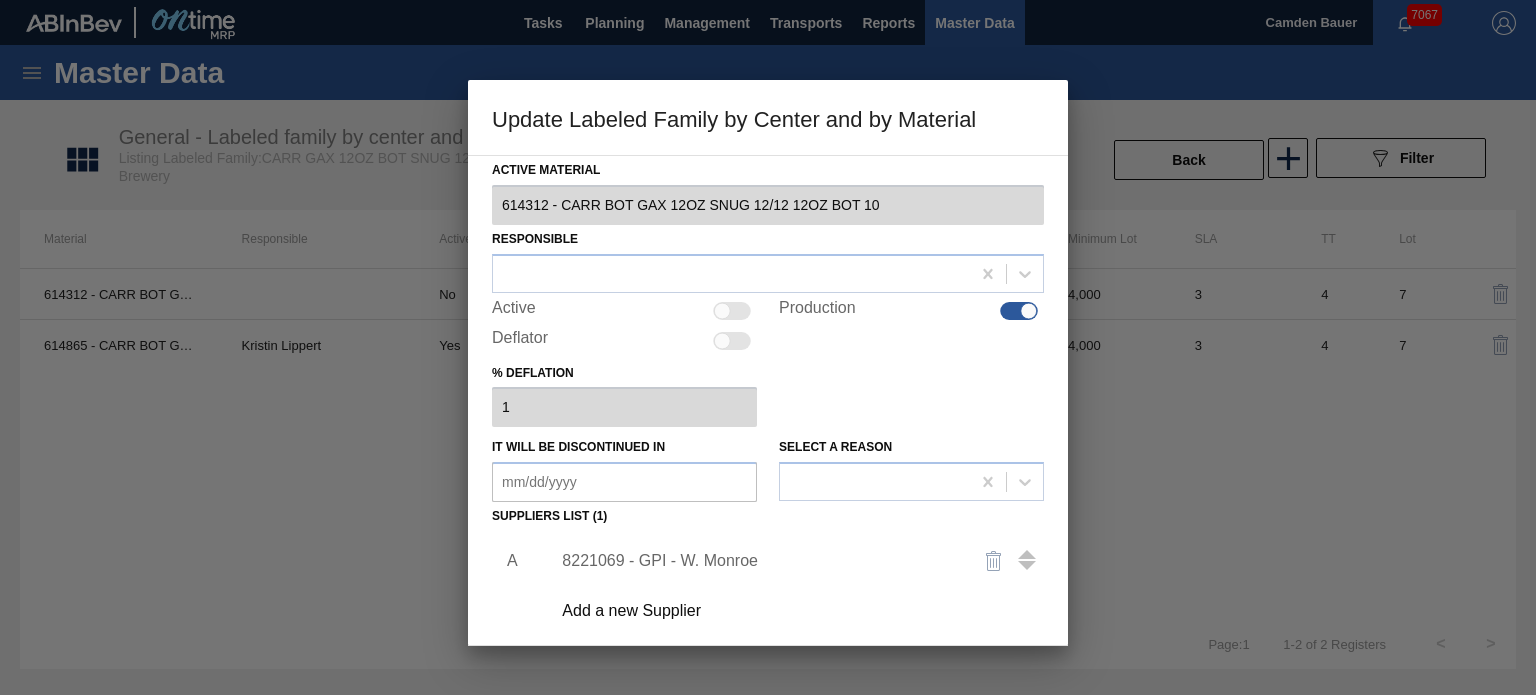 click at bounding box center [768, 347] 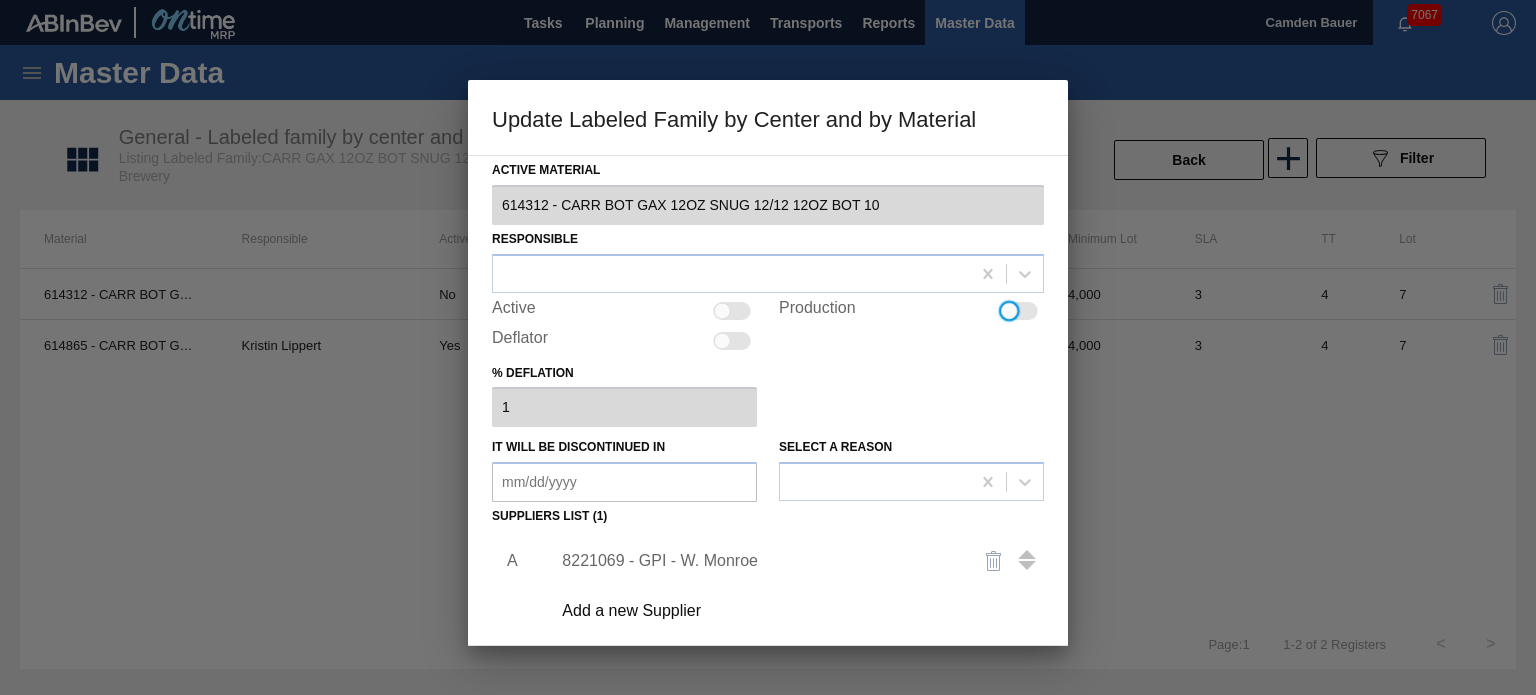 scroll, scrollTop: 204, scrollLeft: 0, axis: vertical 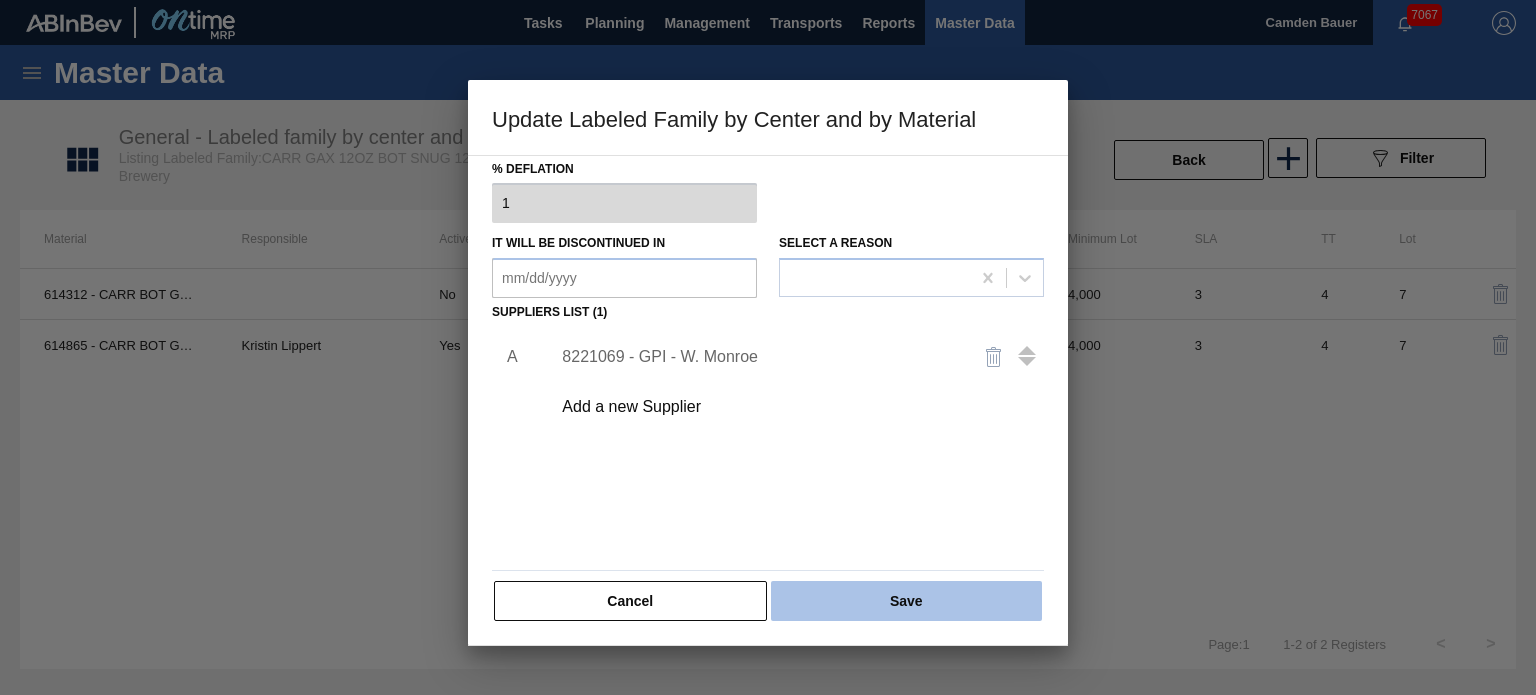 click on "Save" at bounding box center [906, 601] 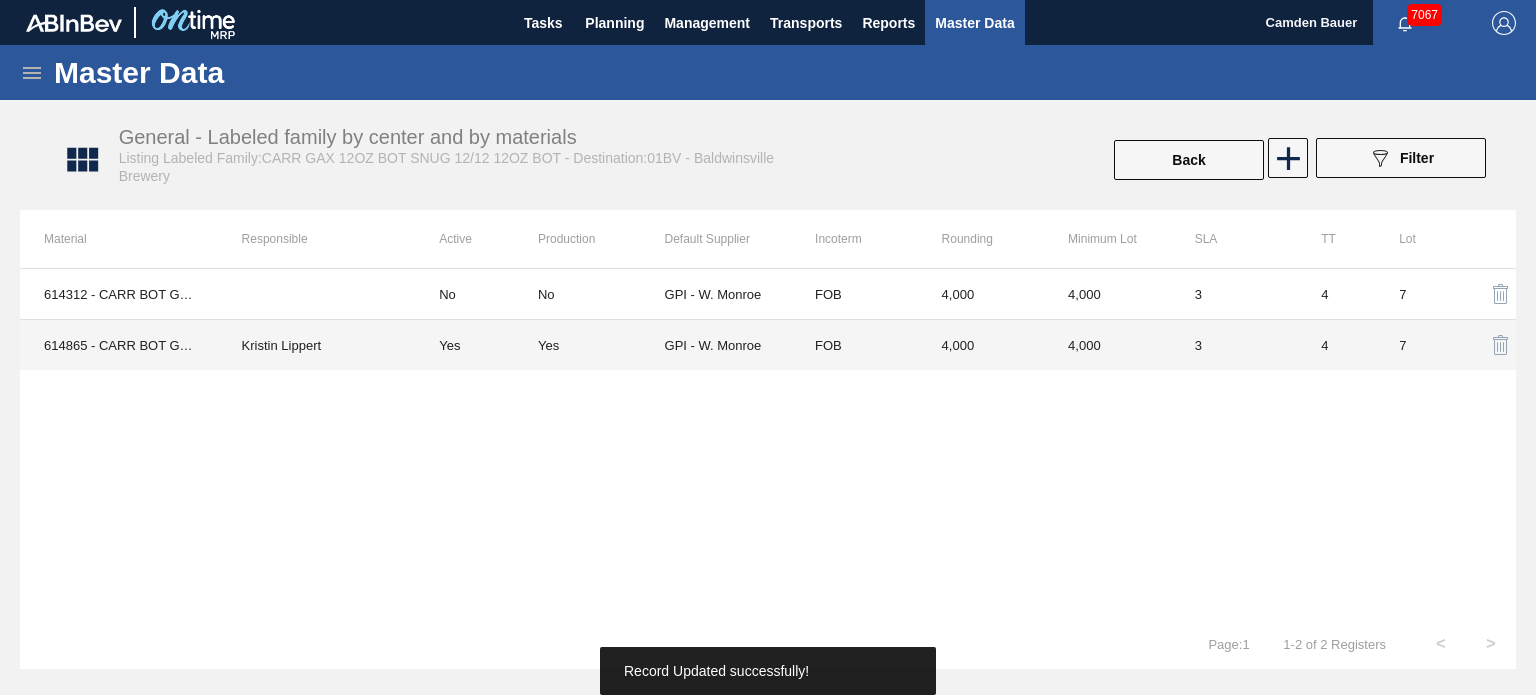 click on "Kristin Lippert" at bounding box center [317, 345] 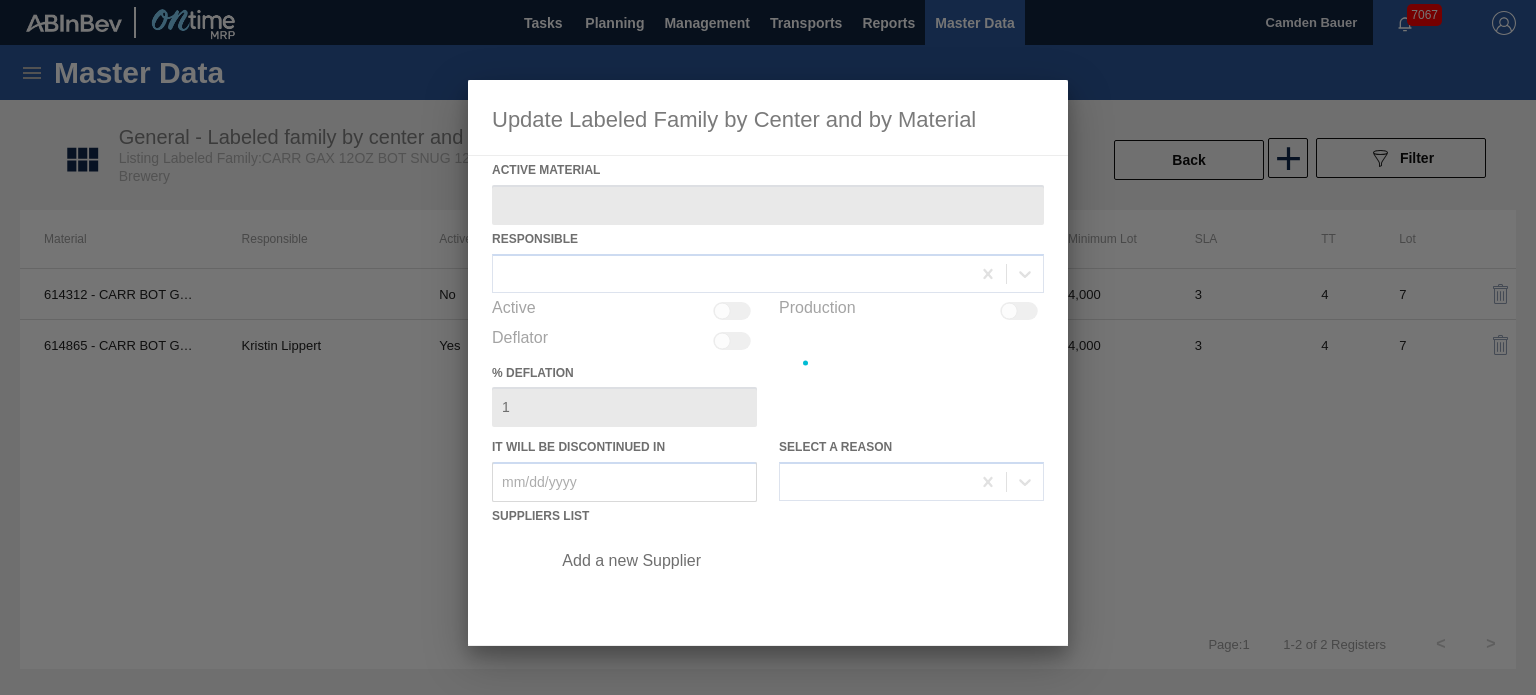 type on "614865 - CARR BOT GAX 12OZ SNUG 12/12 12OZ BOT 03" 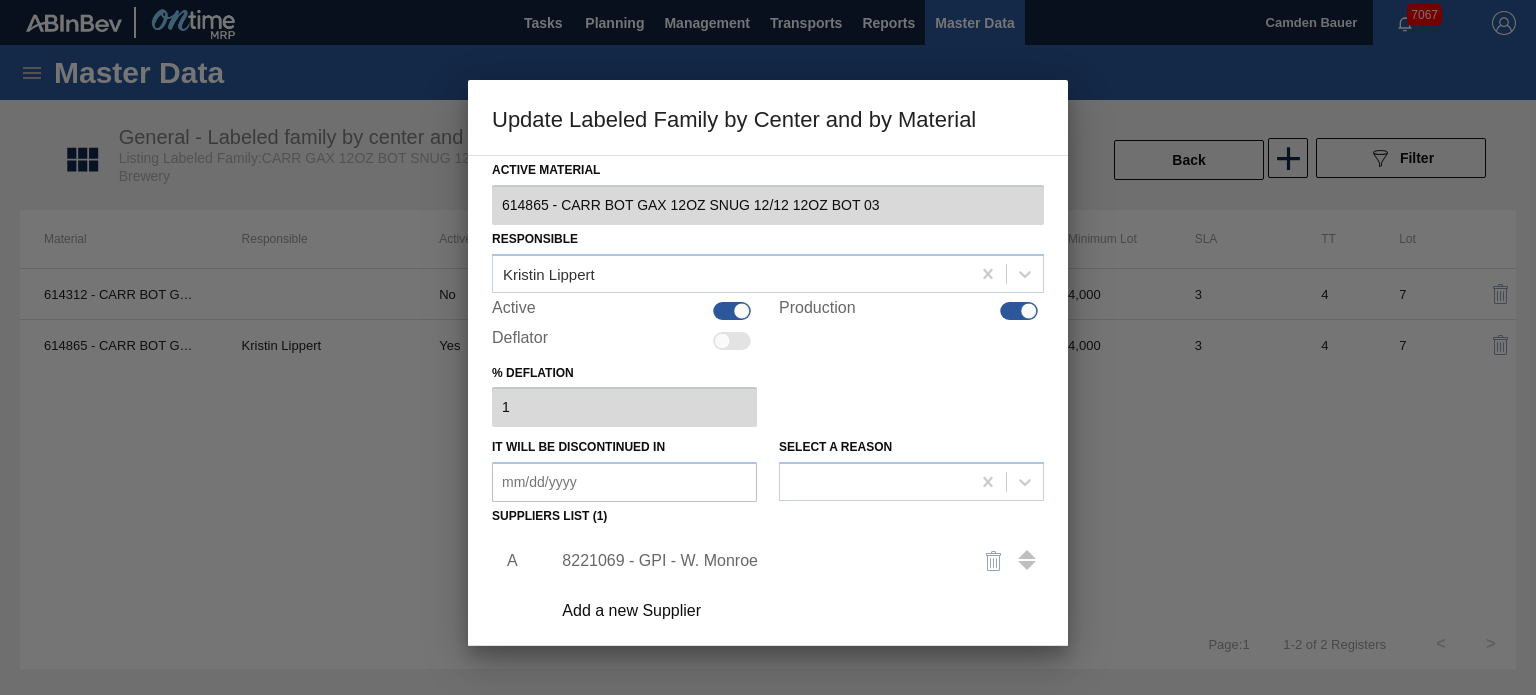 scroll, scrollTop: 204, scrollLeft: 0, axis: vertical 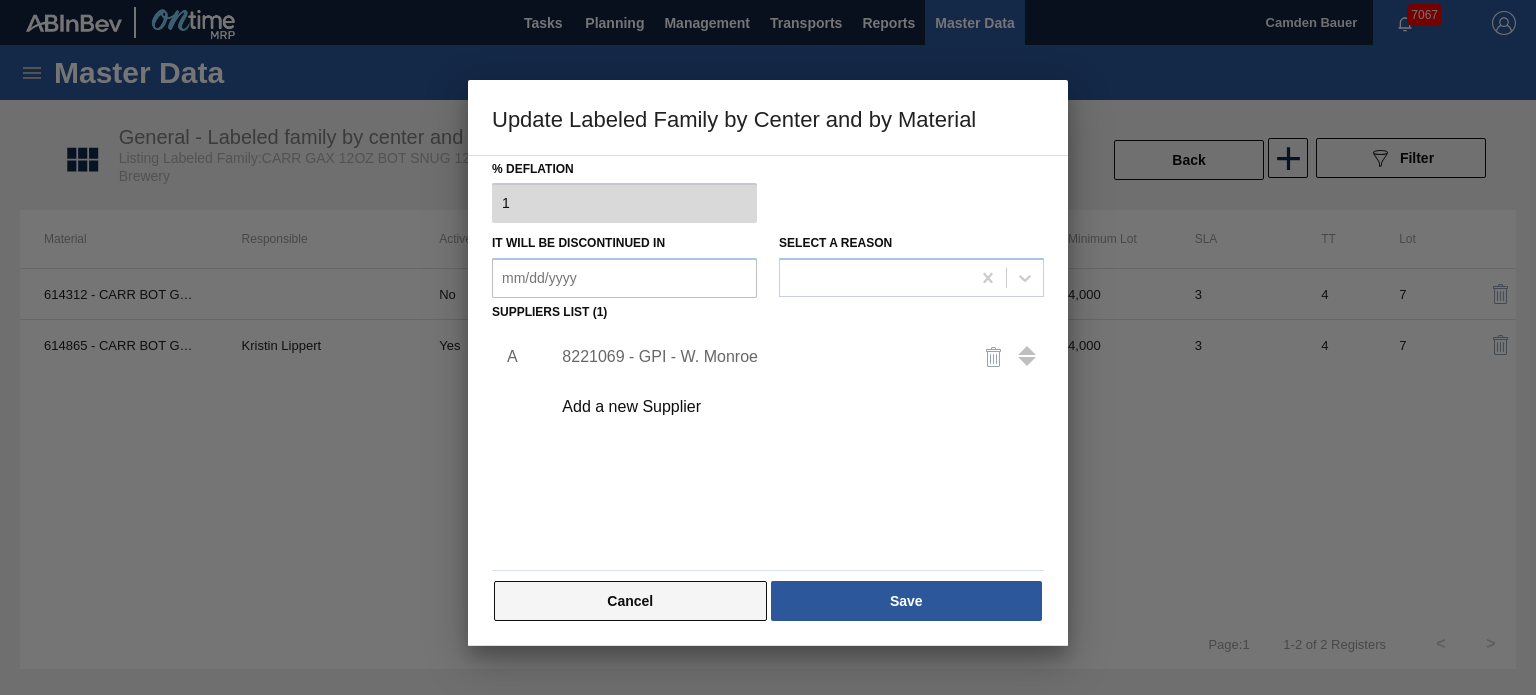 click on "Cancel" at bounding box center (630, 601) 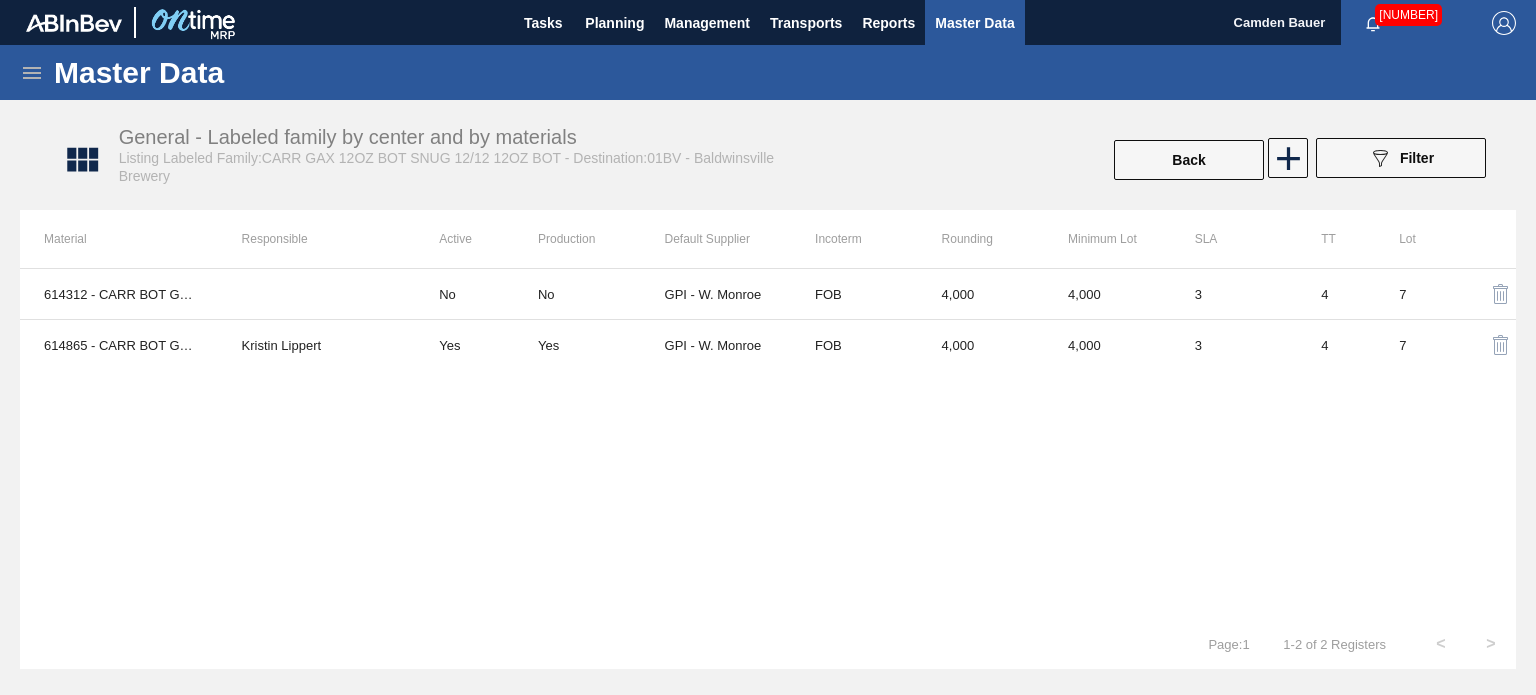 click on "General - Labeled family by center and by materials" at bounding box center [348, 137] 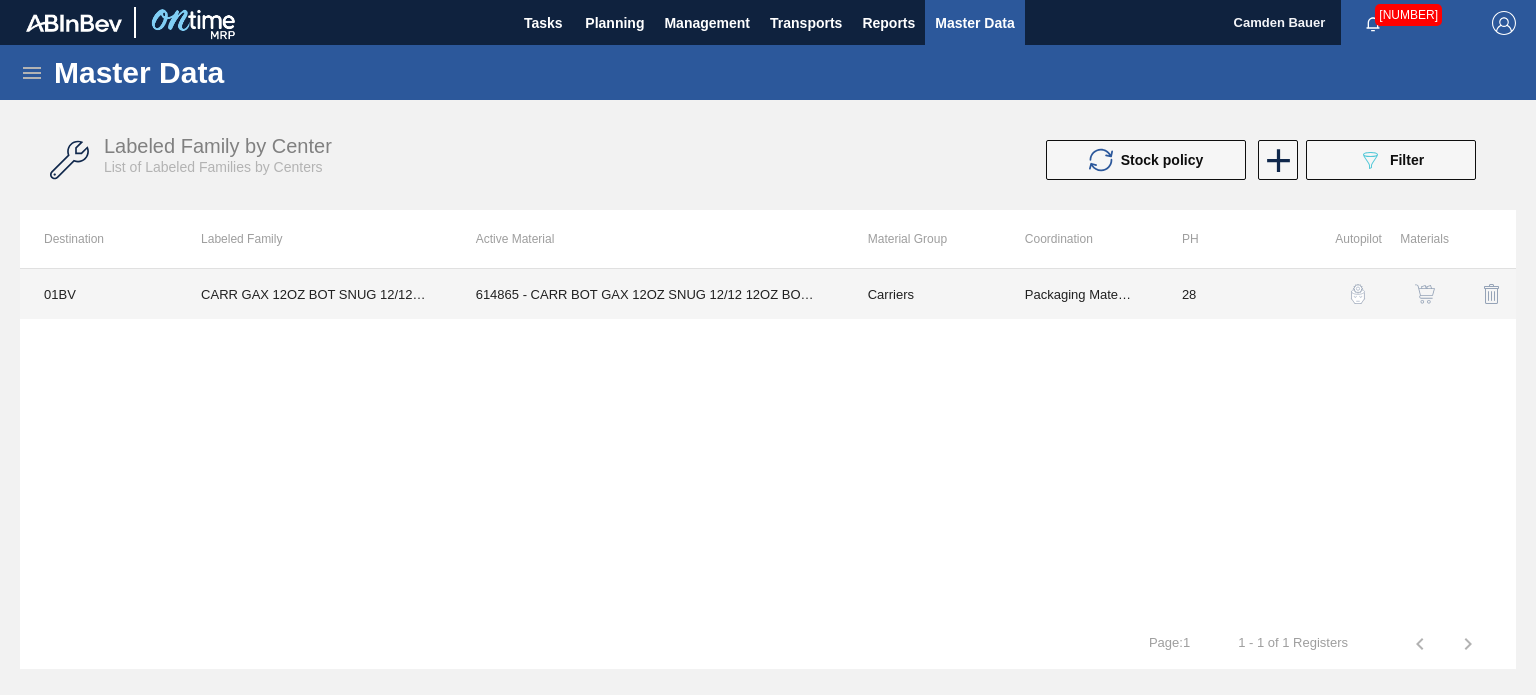 click on "614865 - CARR BOT GAX 12OZ SNUG 12/12 12OZ BOT 03" at bounding box center [648, 294] 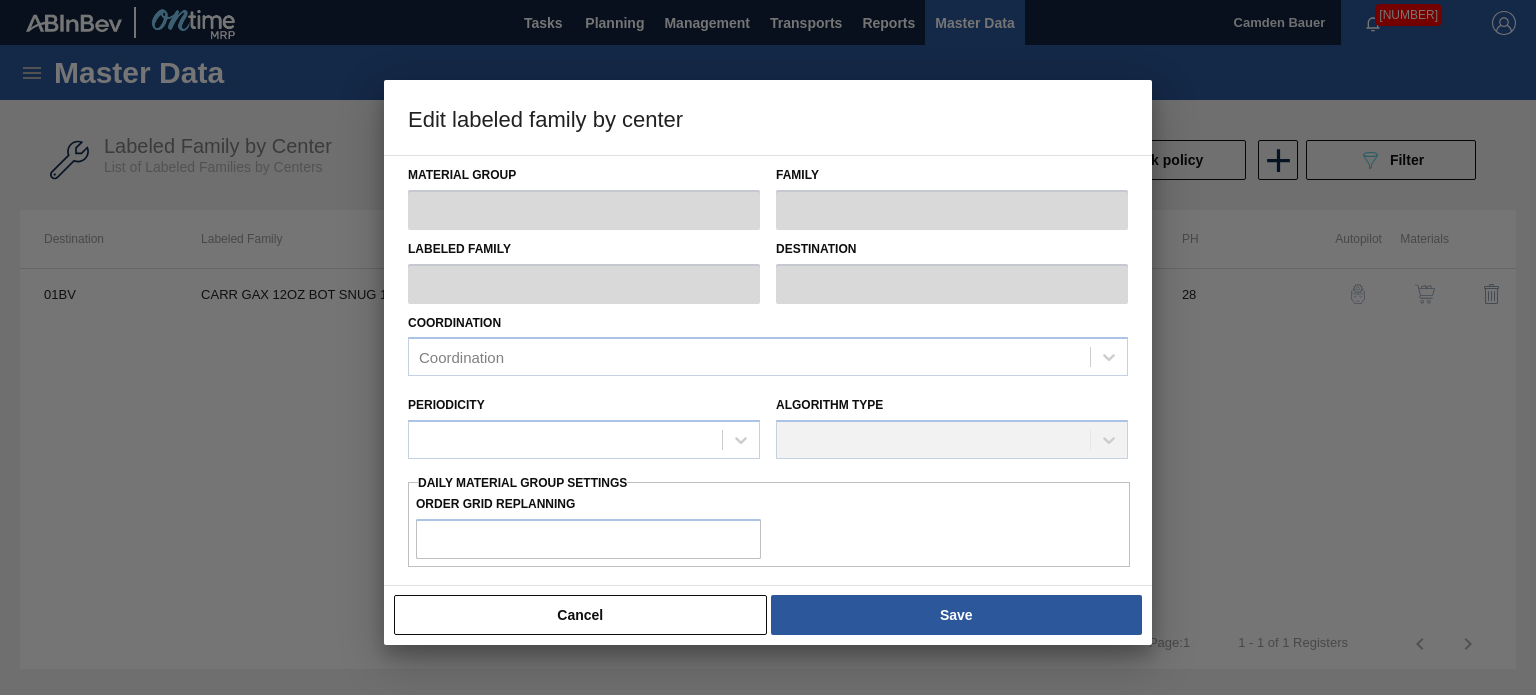 type on "Carriers" 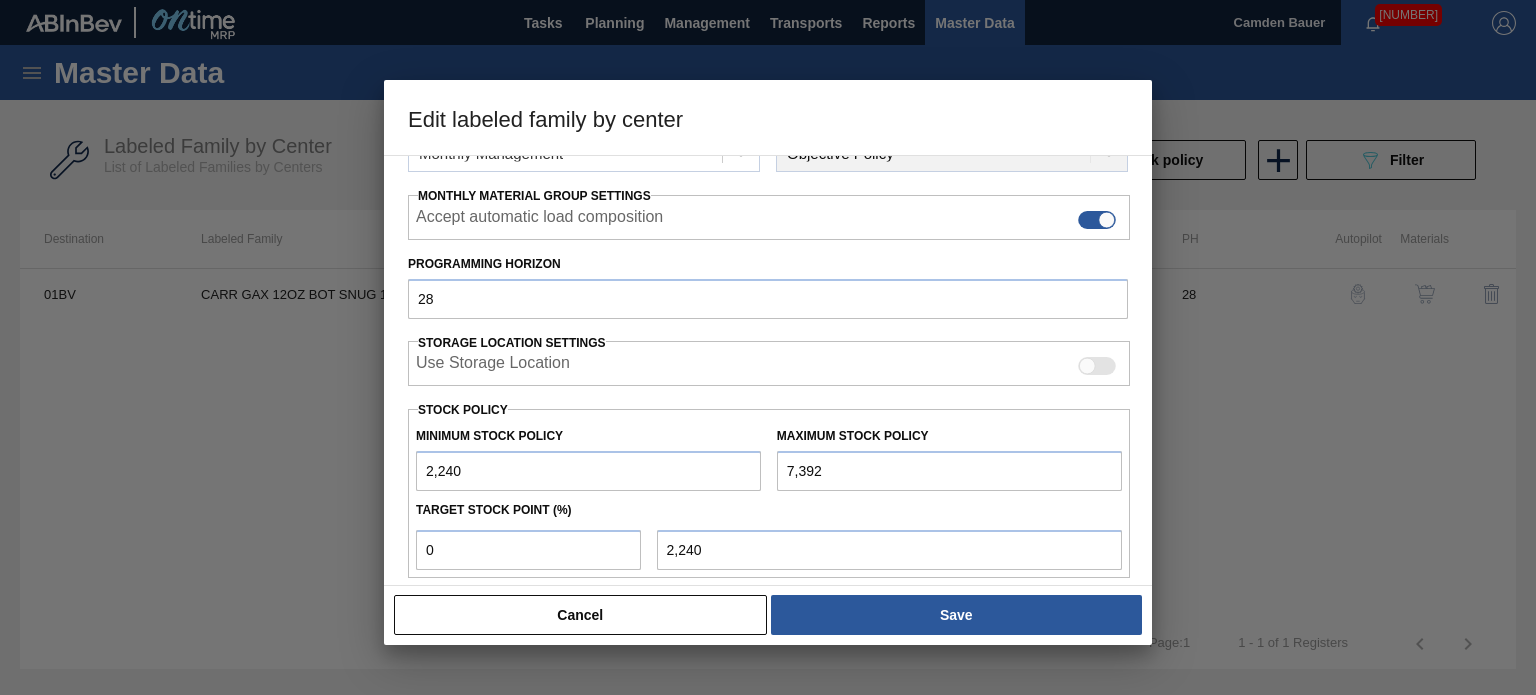 scroll, scrollTop: 294, scrollLeft: 0, axis: vertical 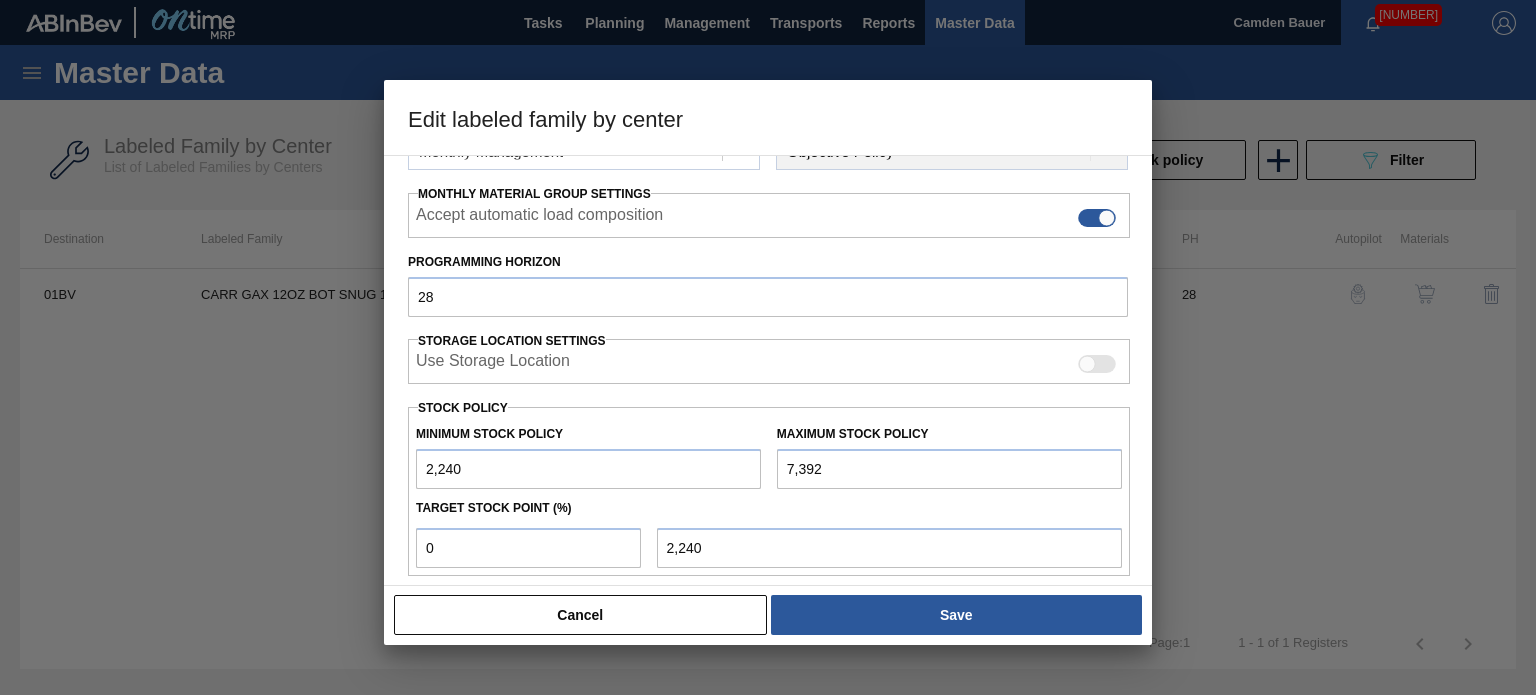 drag, startPoint x: 846, startPoint y: 457, endPoint x: 700, endPoint y: 447, distance: 146.34207 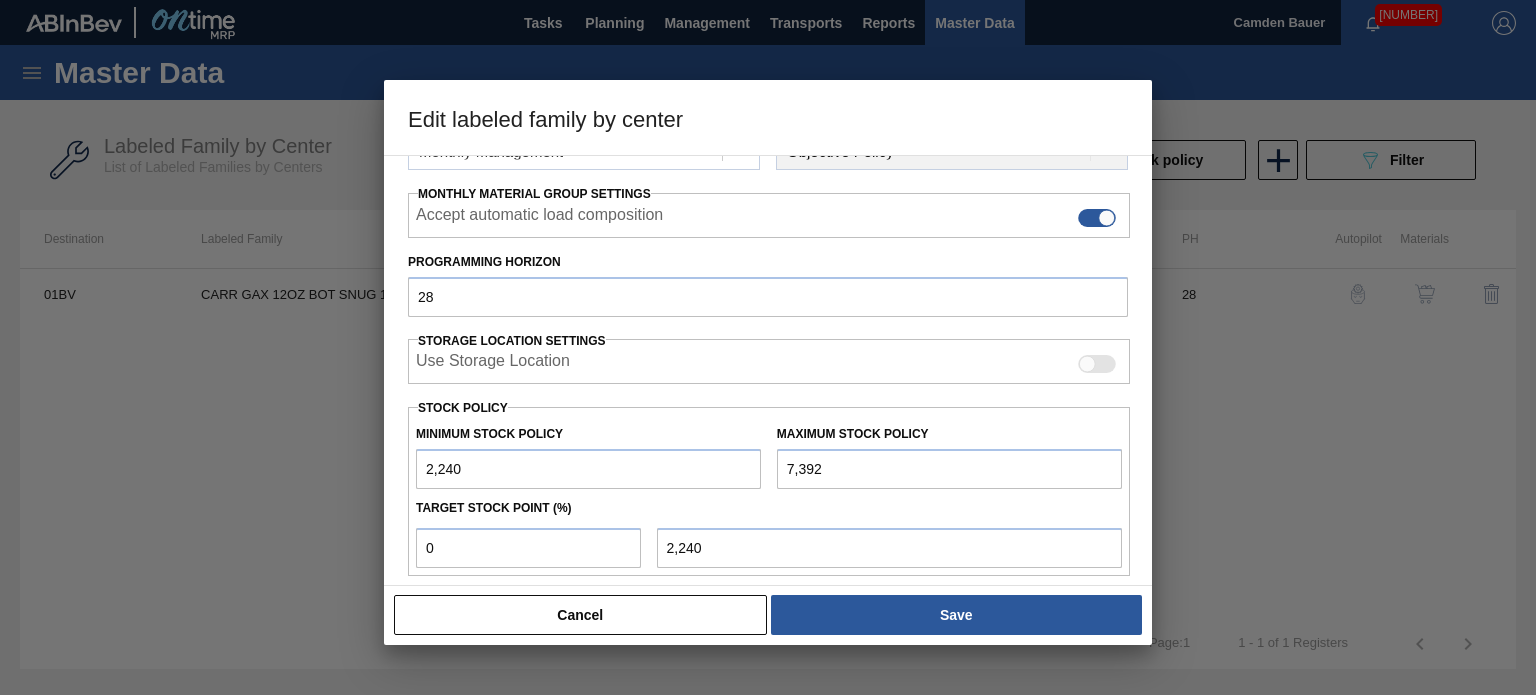 click on "Minimum Stock Policy 2,240 Maximum Stock Policy 7,392" at bounding box center (769, 452) 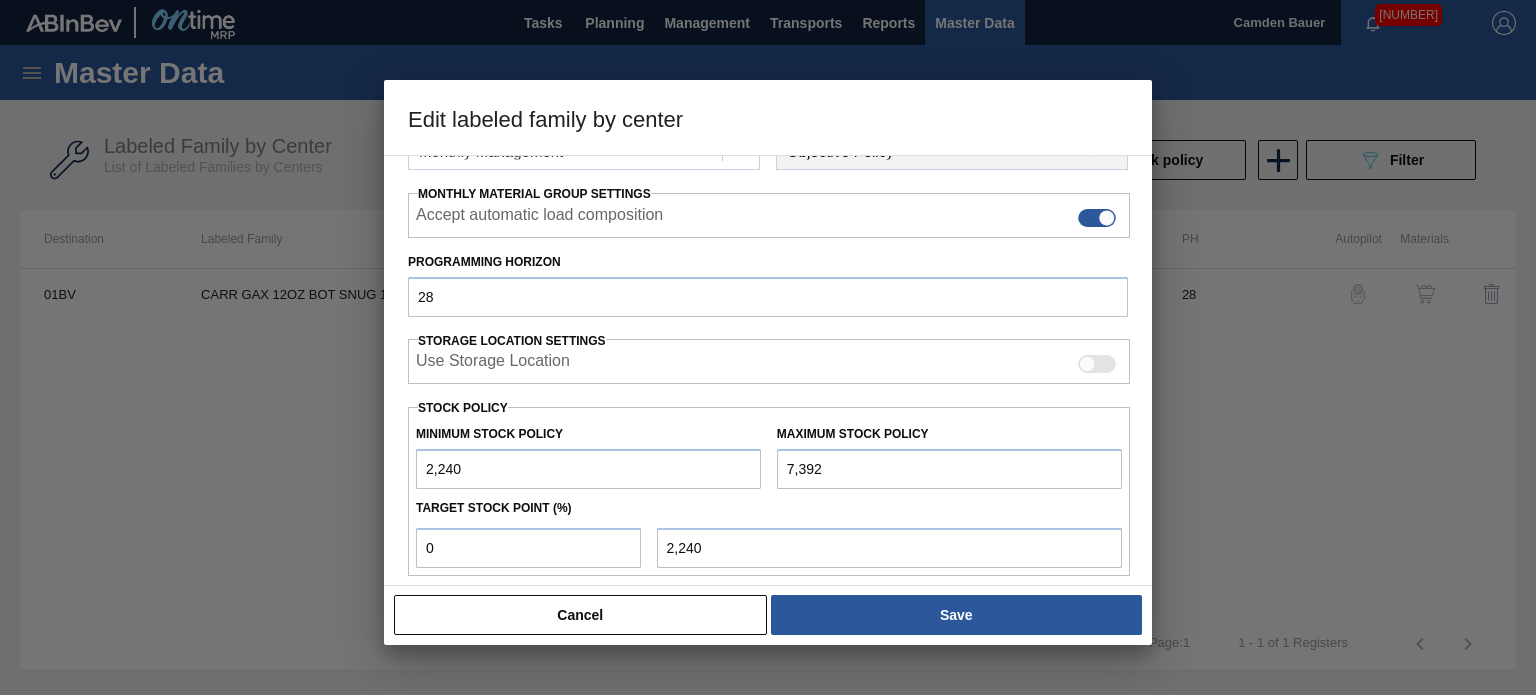 click on "7,392" at bounding box center [949, 469] 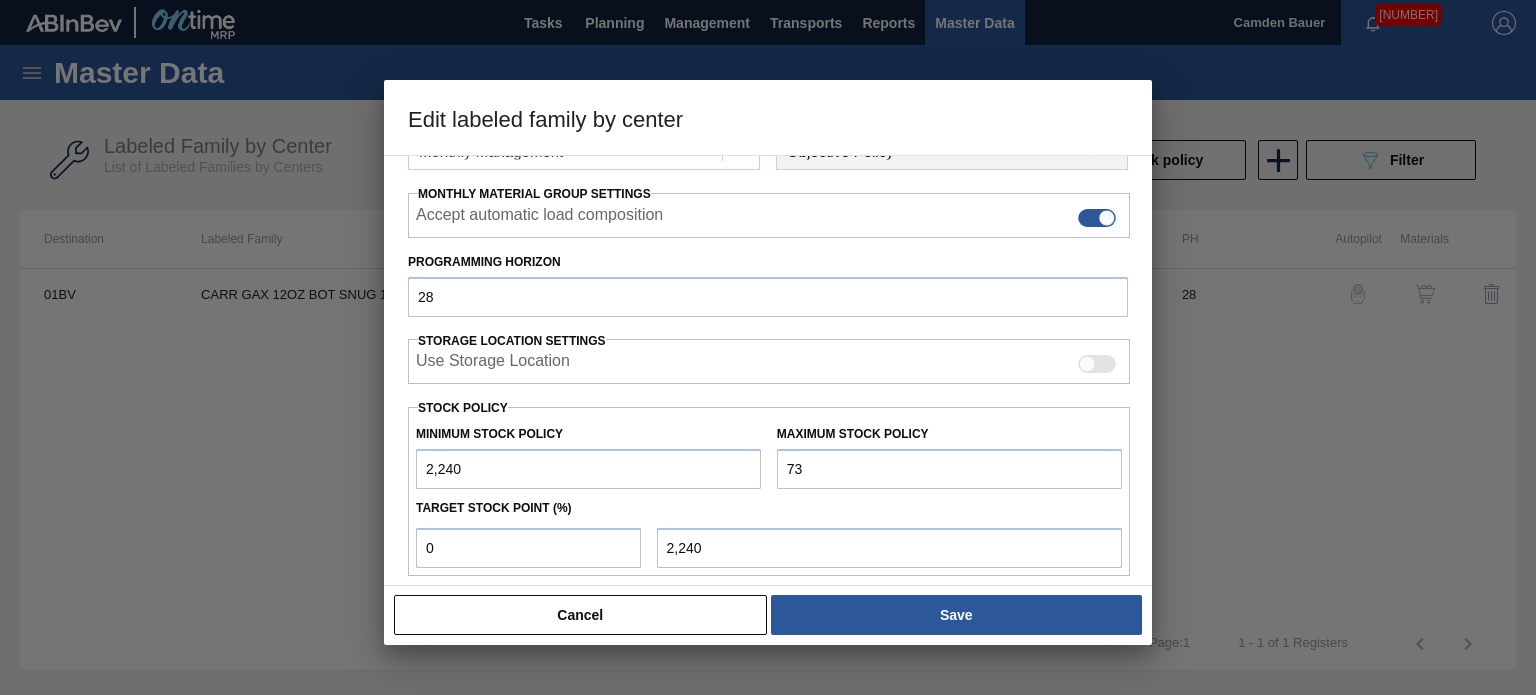 type on "7" 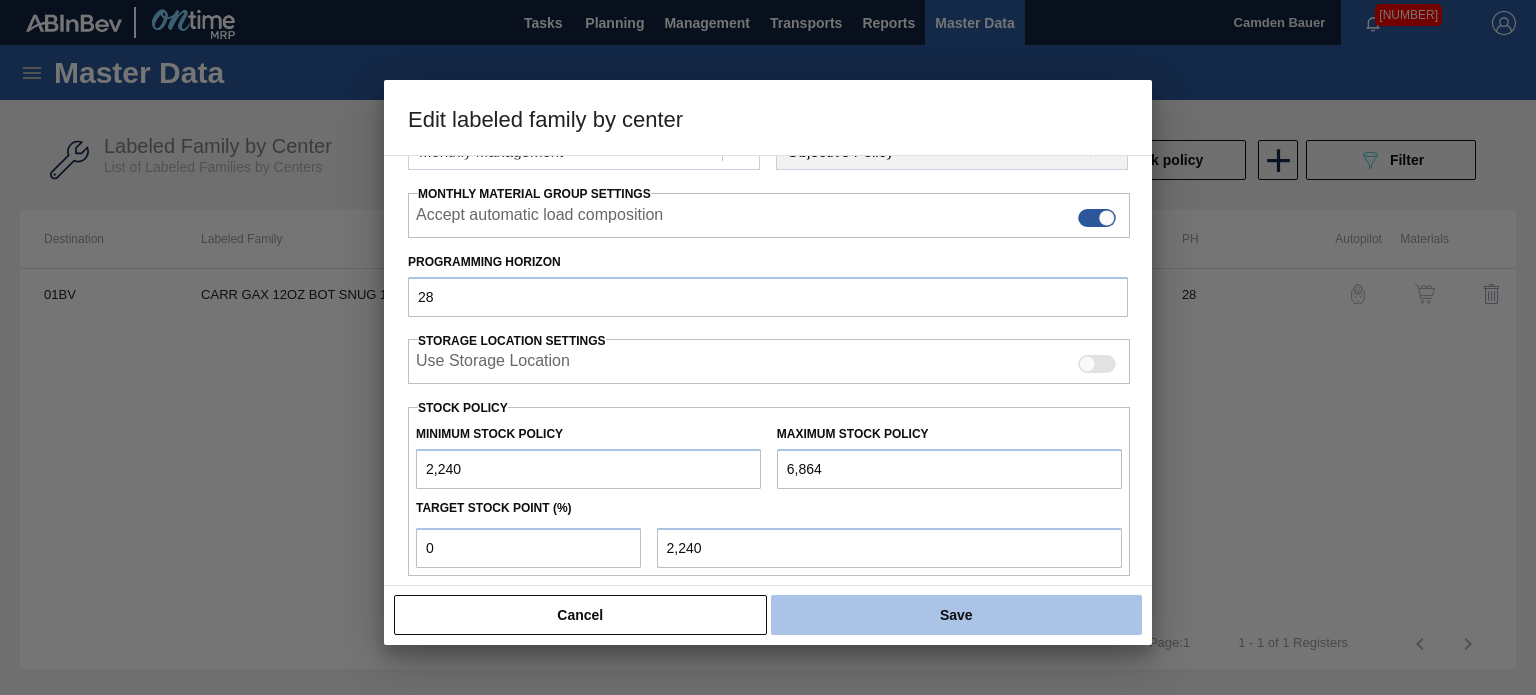 type on "6,864" 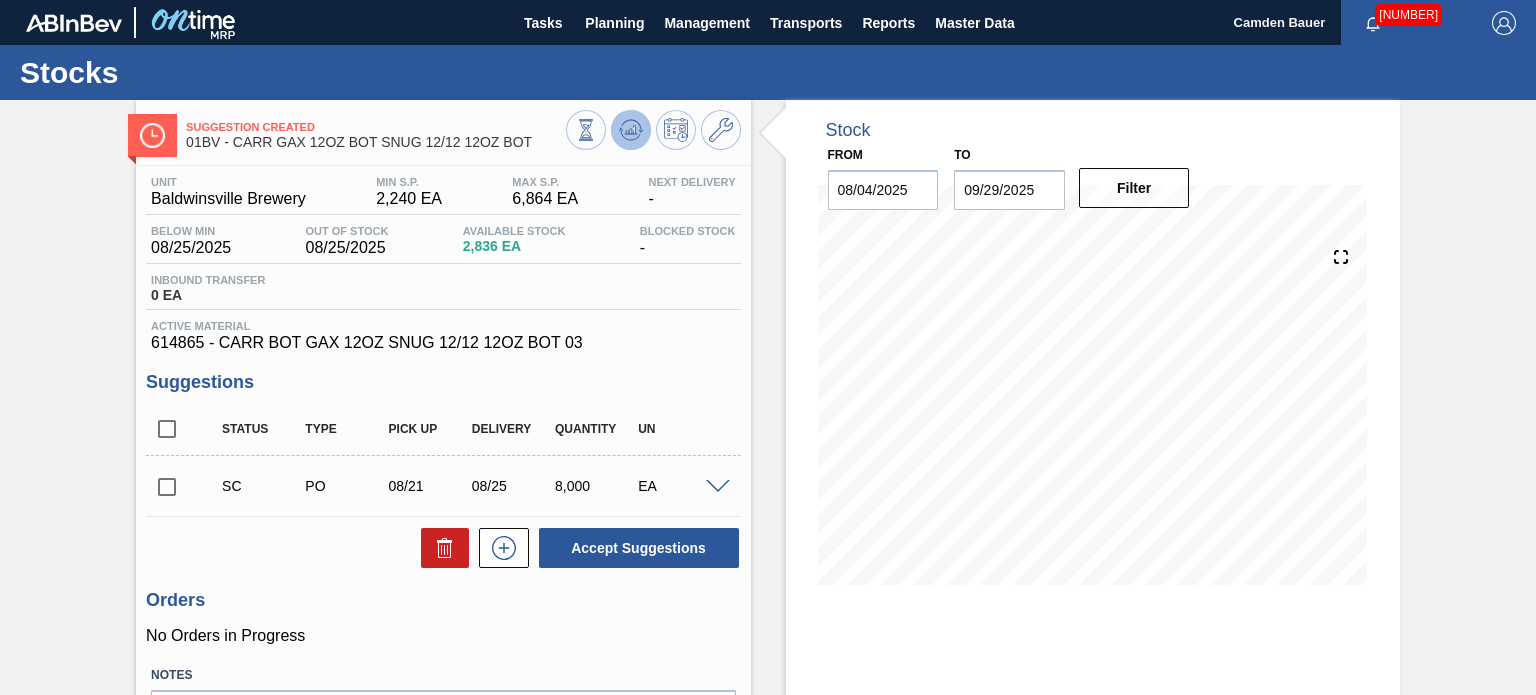 click at bounding box center (631, 130) 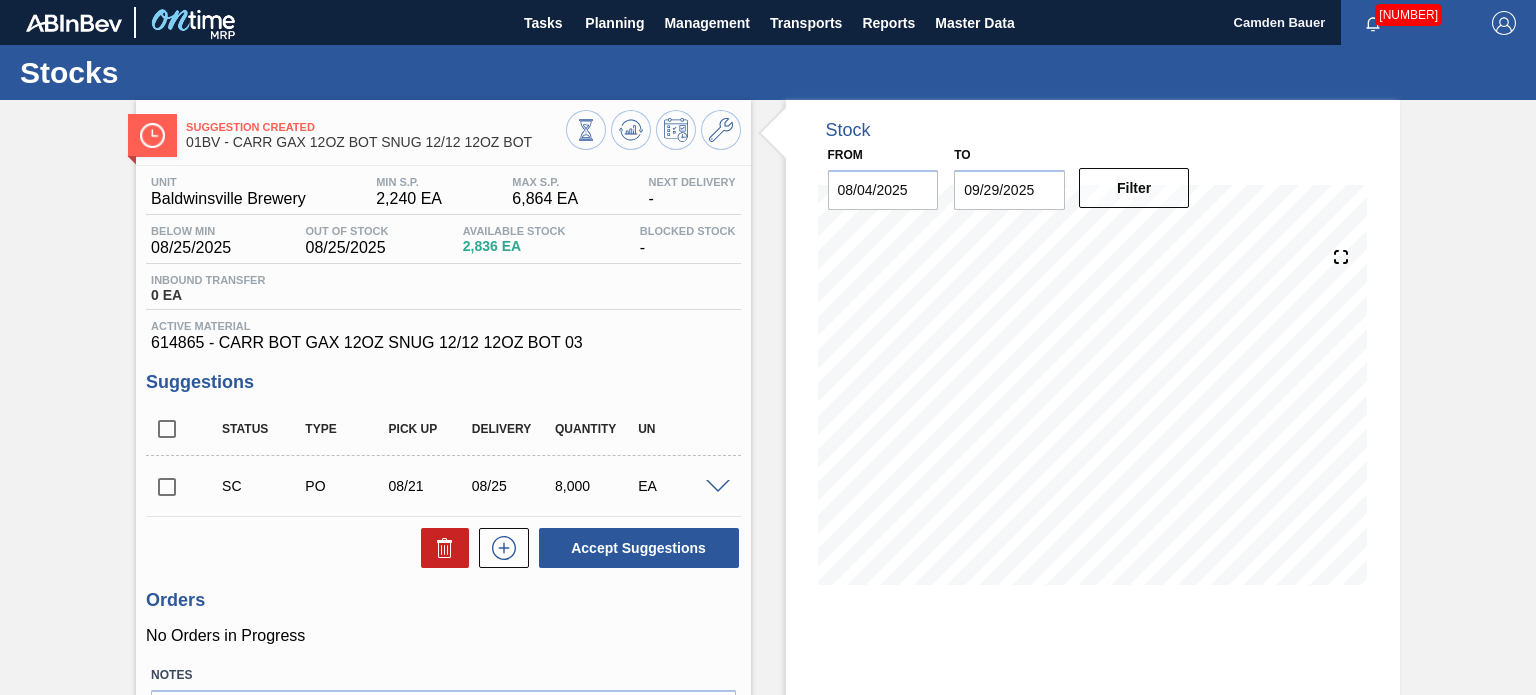 click on "Unit Baldwinsville Brewery MIN S.P. 2,240   EA MAX S.P. 6,864   EA Next Delivery - Below Min 08/25/2025 Out Of Stock 08/25/2025 Available Stock 2,836 EA Blocked Stock - Inbound Transfer 0 EA Active Material 614865 - CARR BOT GAX 12OZ SNUG 12/12 12OZ BOT 03   Suggestions   Status Type Pick up Delivery Quantity UN SC PO 08/21 08/25 8,000 EA Material 614865 - CARR BOT GAX 12OZ SNUG 12/12 12OZ BOT 03 Origin Purchase Order Supplier A - 8221069 - GPI - W. Monroe Pick up 08/21/2025 Delivery 08/25/2025 Delivery Time Incoterm FOB Lot size 4,000 Quantity 2 Trucks 0.16 Total 8,000 Door Undefined Production Line Comments Observation Accept Suggestions Orders No Orders in Progress Notes Save notes" at bounding box center [443, 490] 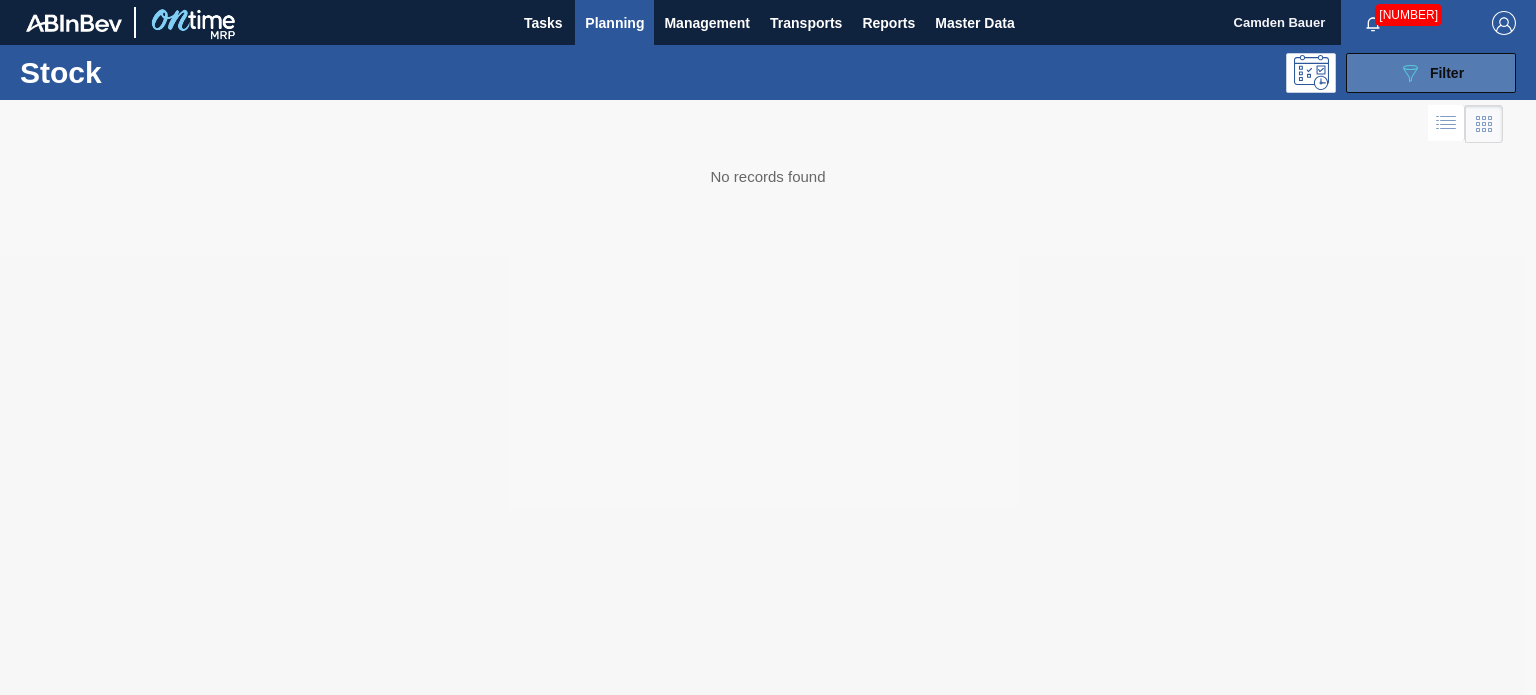click on "089F7B8B-B2A5-4AFE-B5C0-19BA573D28AC" 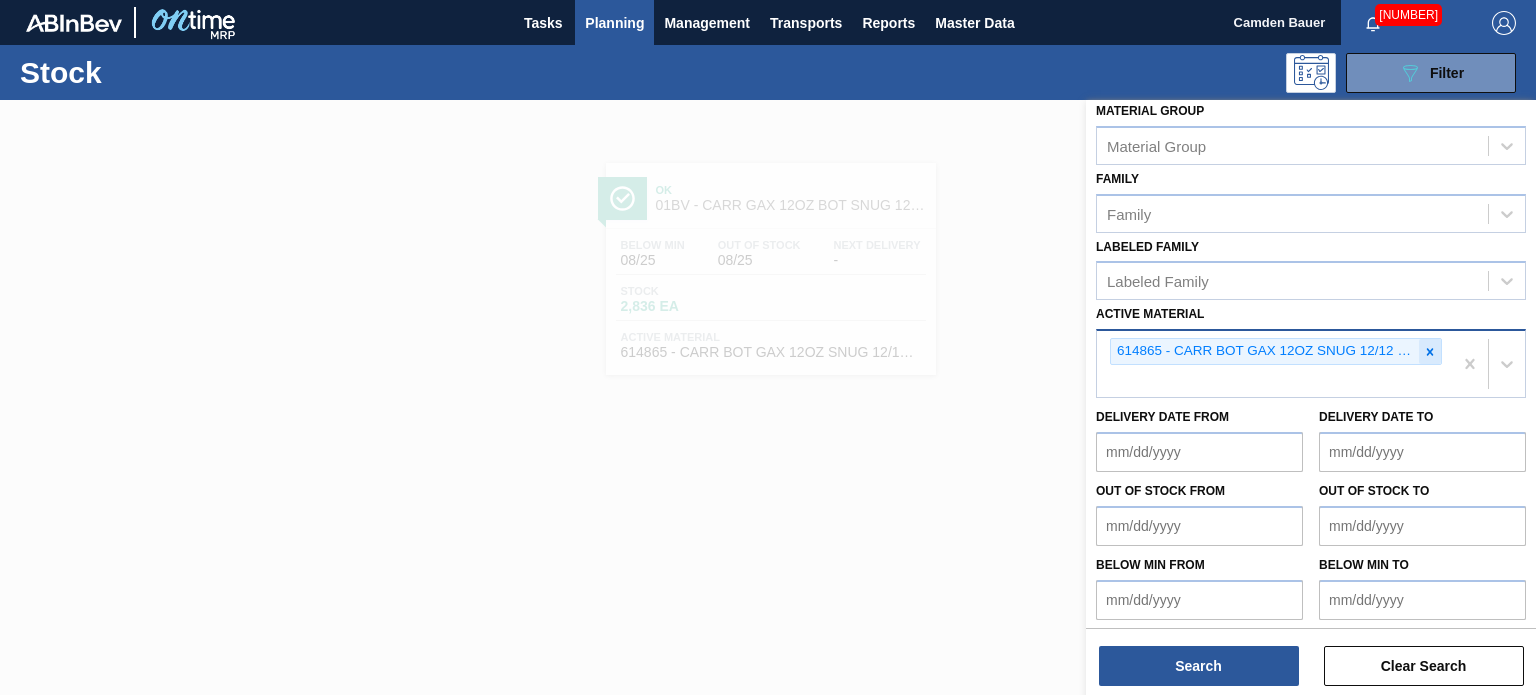 click 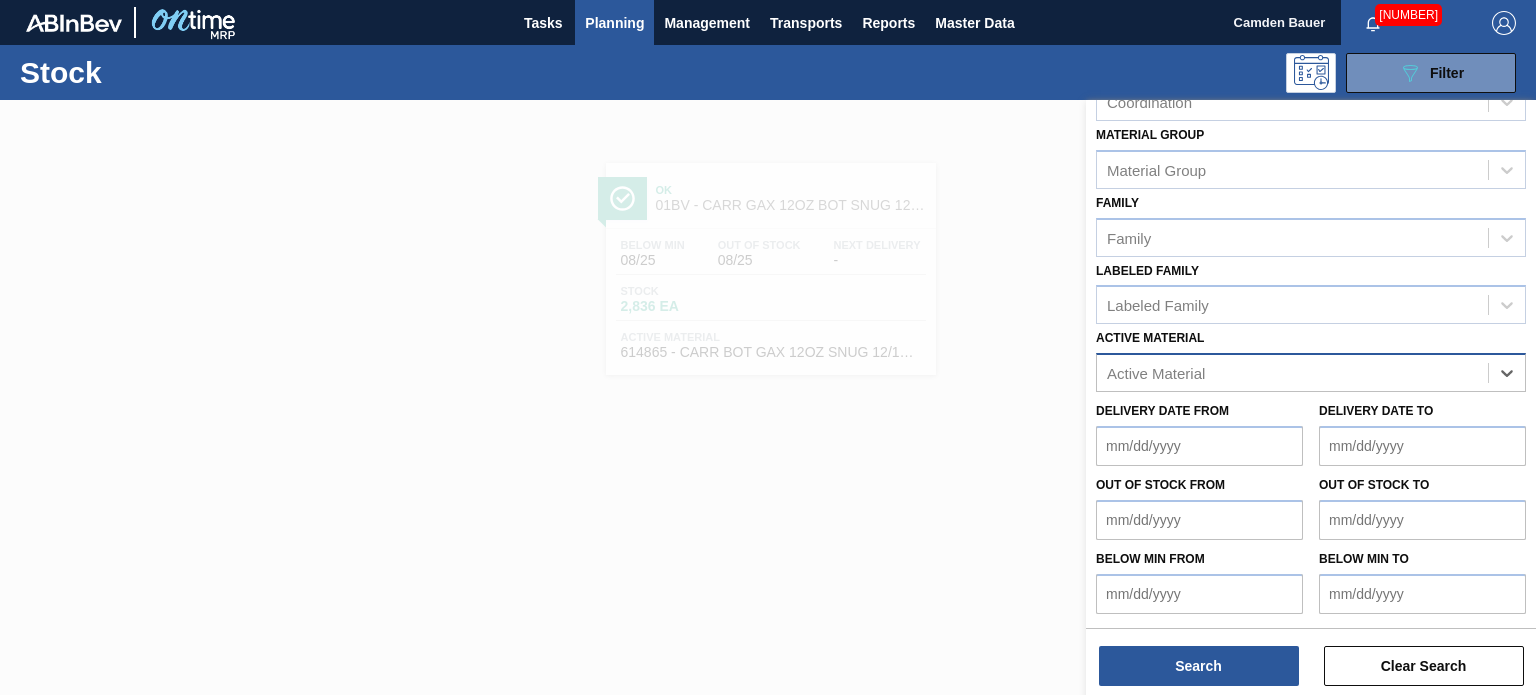 scroll, scrollTop: 259, scrollLeft: 0, axis: vertical 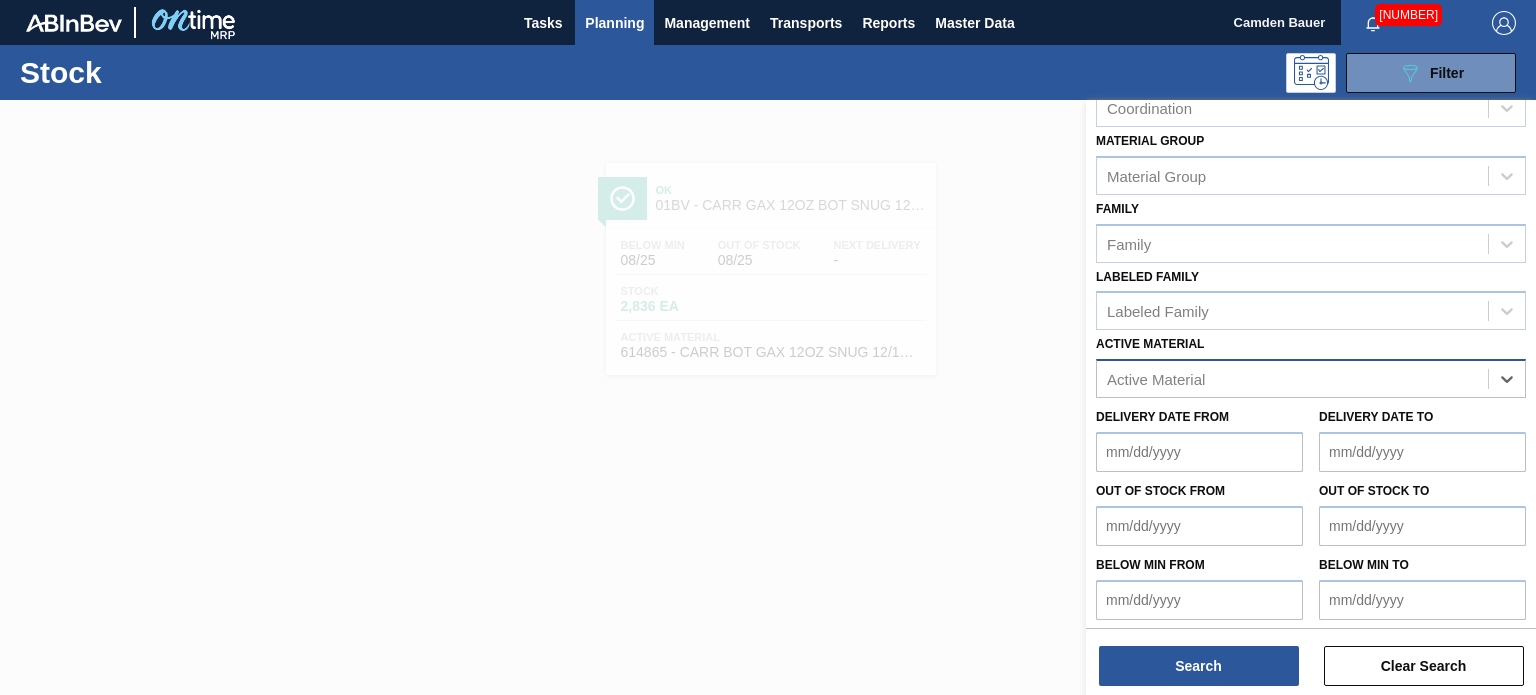 paste on "614866" 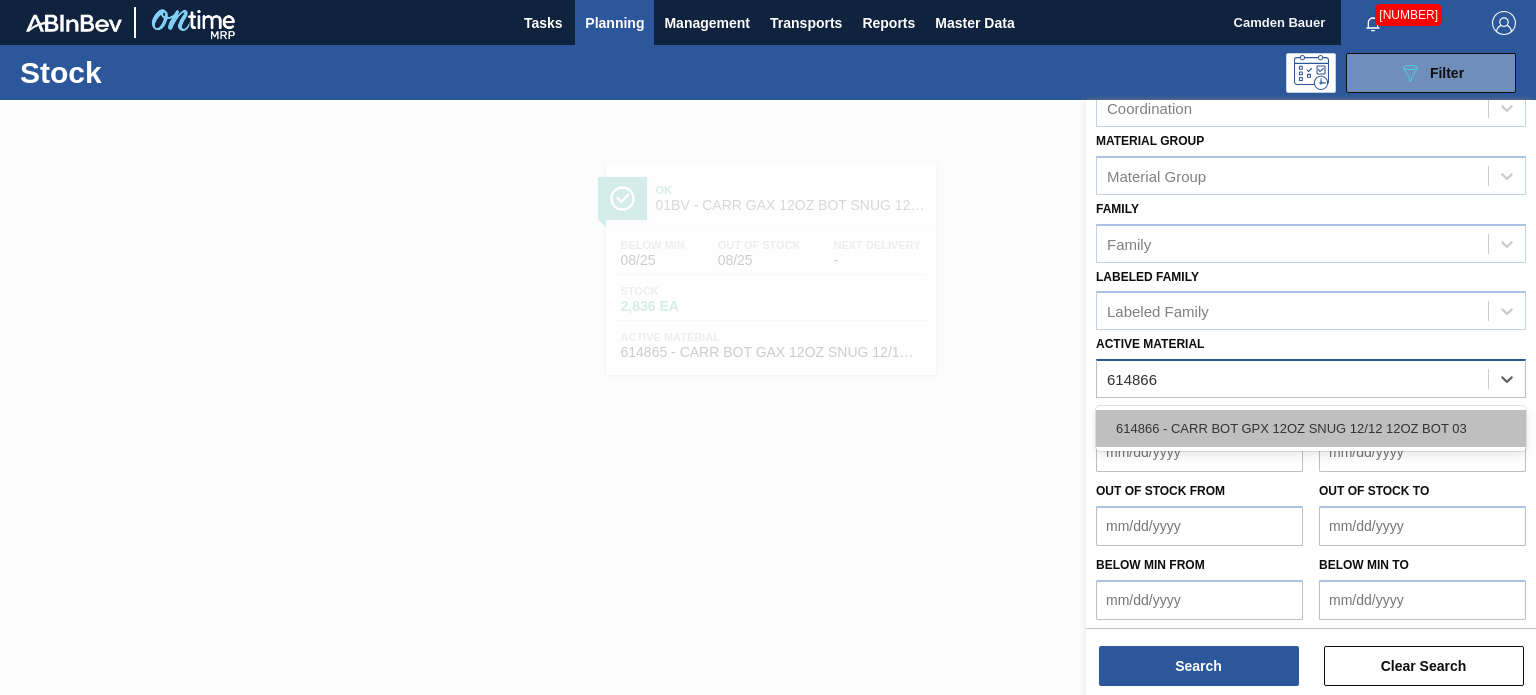 click on "614866 - CARR BOT GPX 12OZ SNUG 12/12 12OZ BOT 03" at bounding box center [1311, 428] 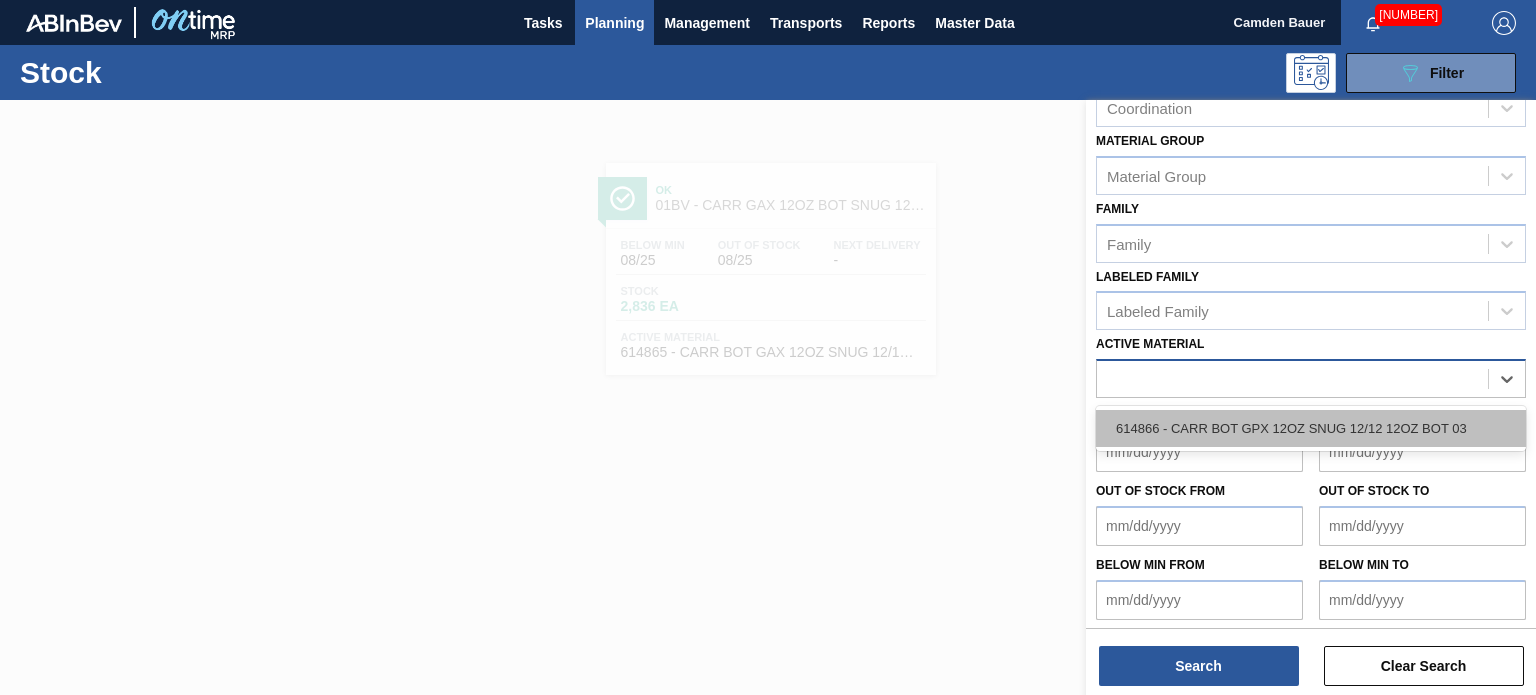 scroll, scrollTop: 289, scrollLeft: 0, axis: vertical 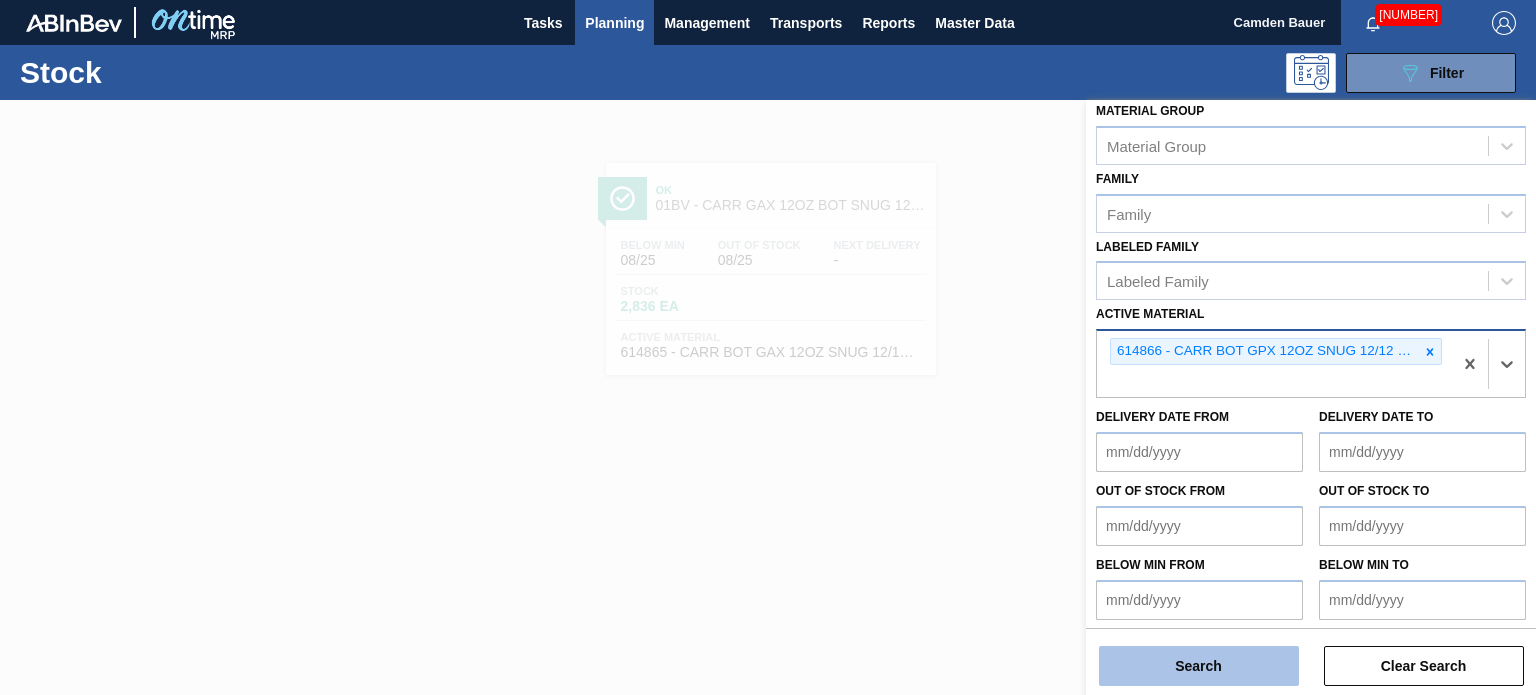 click on "Search" at bounding box center [1199, 666] 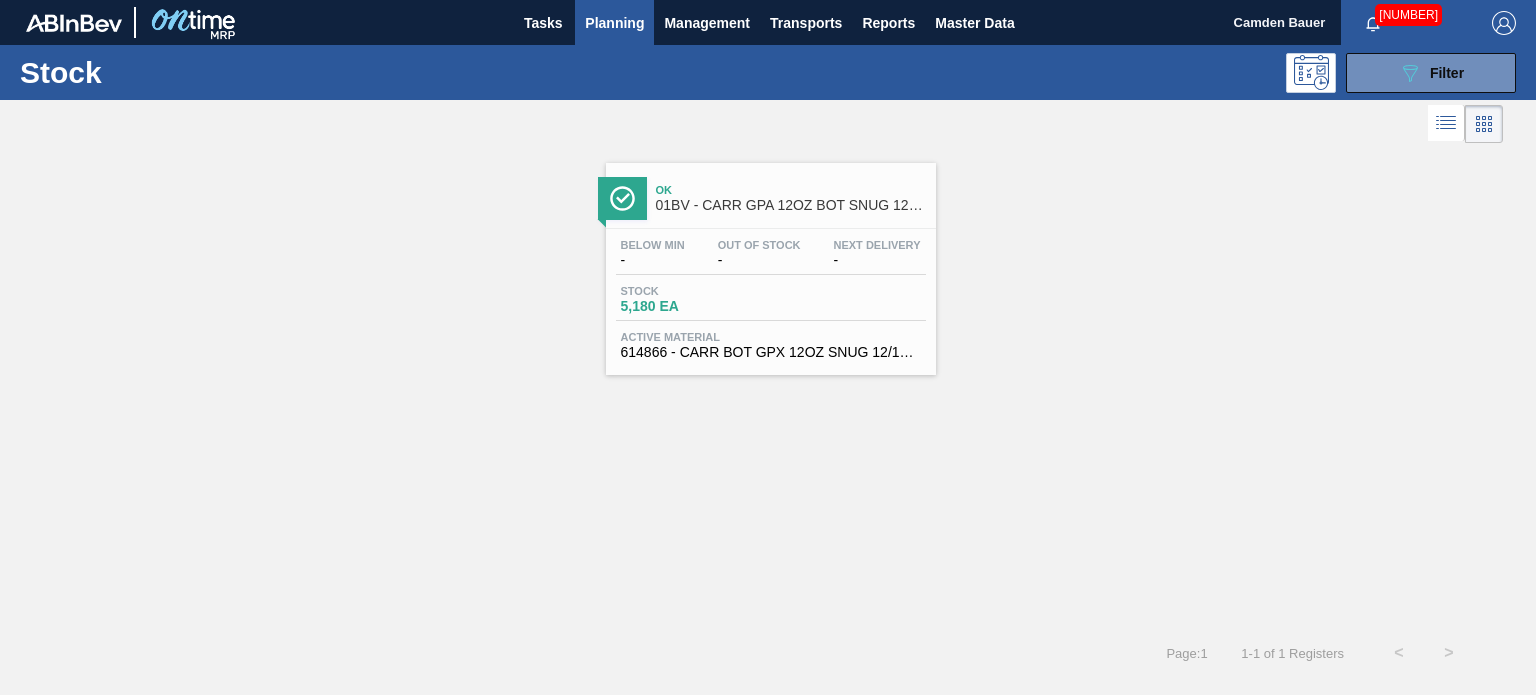 click on "Ok 01BV - CARR GPA 12OZ BOT SNUG 12/12 12OZ BOT  SPOT UV Below Min - Out Of Stock - Next Delivery - Stock 5,180 EA Active Material 614866 - CARR BOT GPX 12OZ SNUG 12/12 12OZ BOT 03" at bounding box center [771, 269] 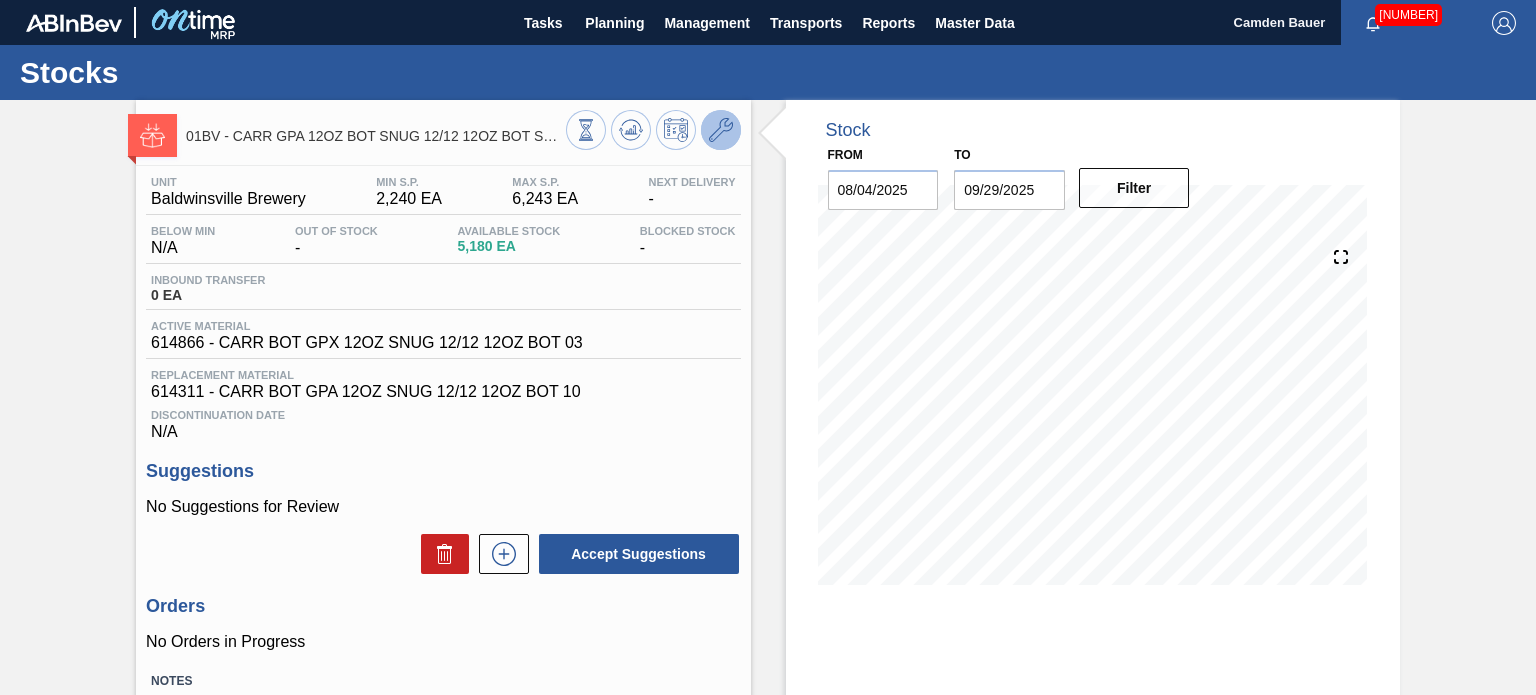 click 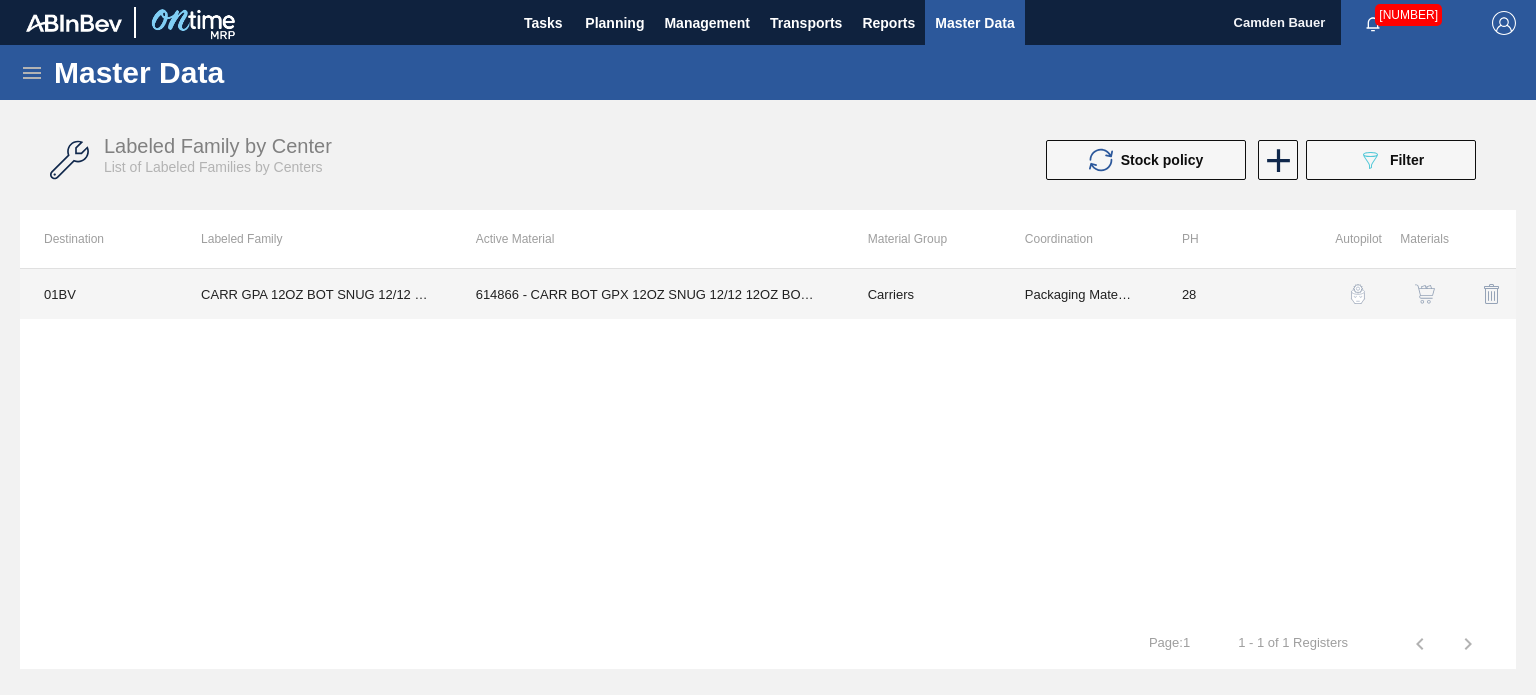 click on "614866 - CARR BOT GPX 12OZ SNUG 12/12 12OZ BOT 03" at bounding box center (648, 294) 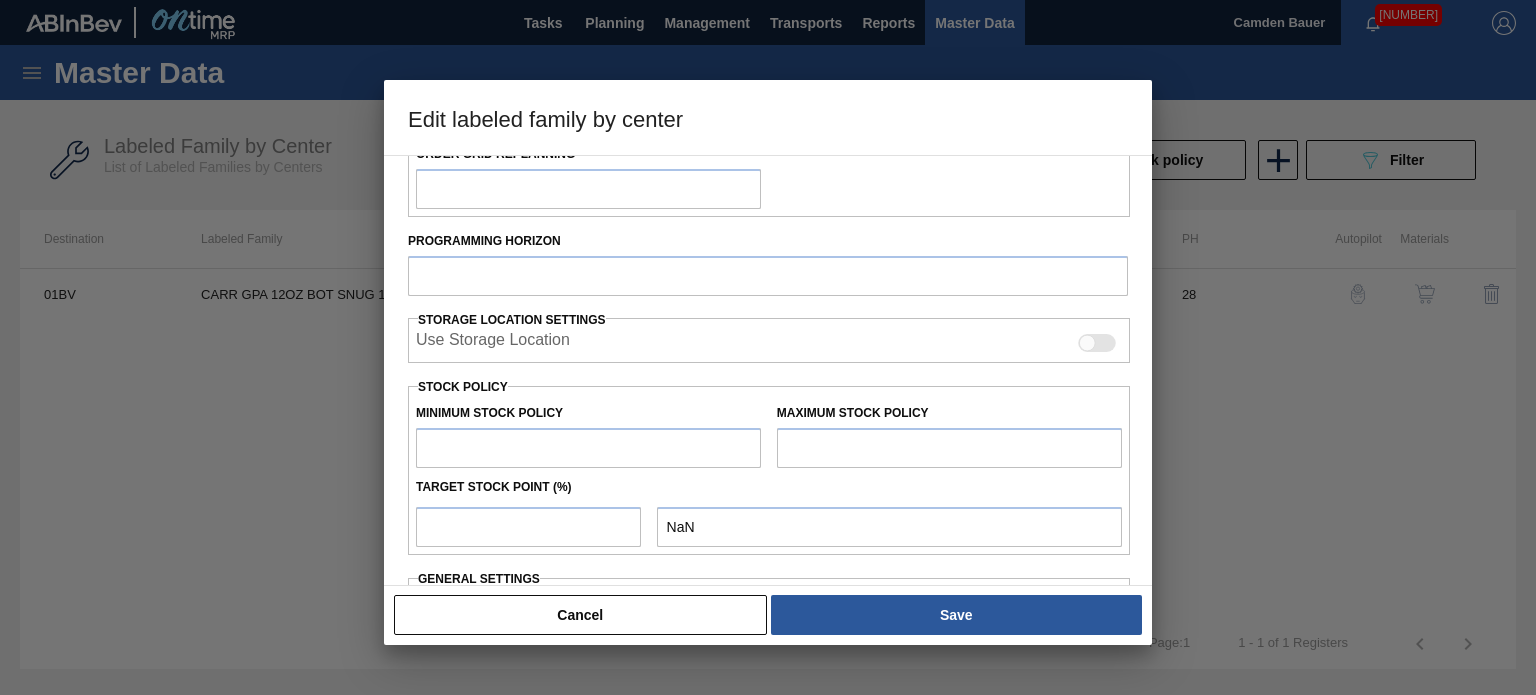 type on "Carriers" 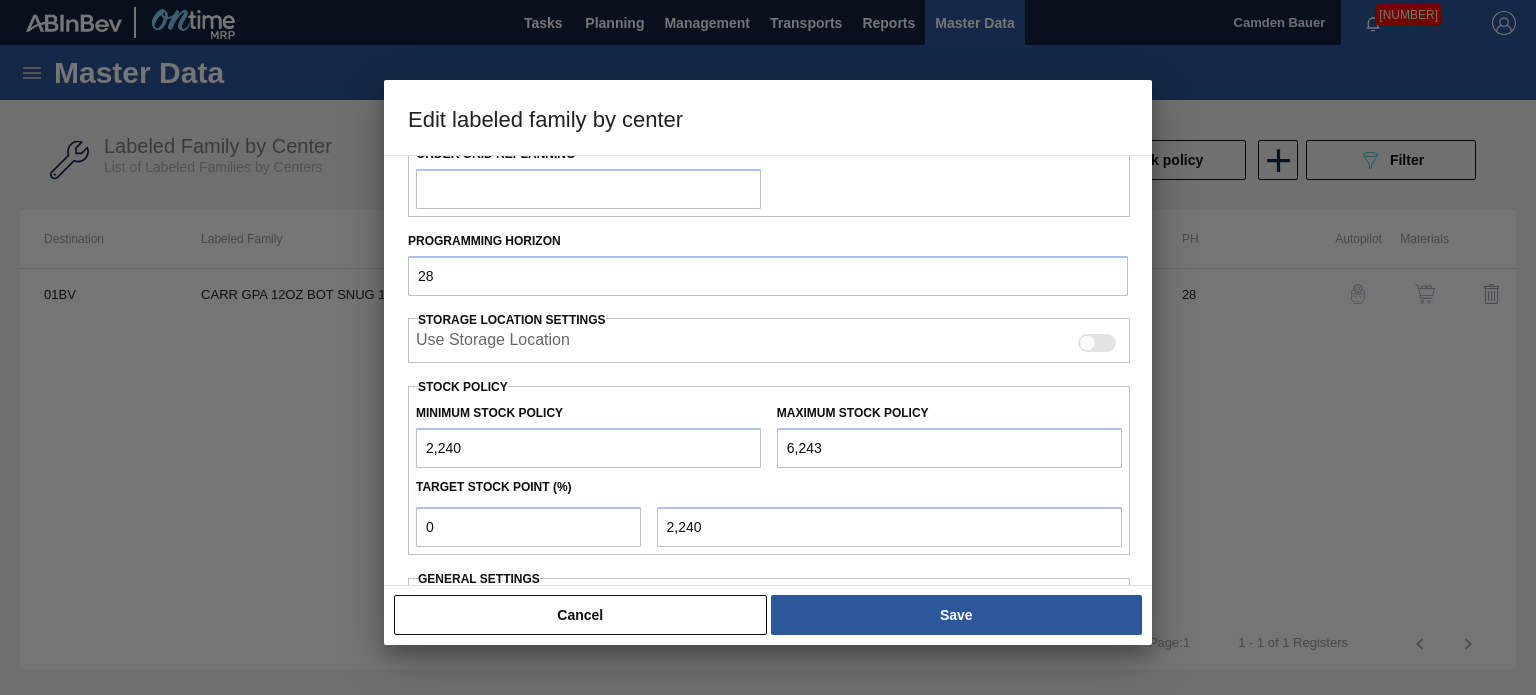 scroll, scrollTop: 316, scrollLeft: 0, axis: vertical 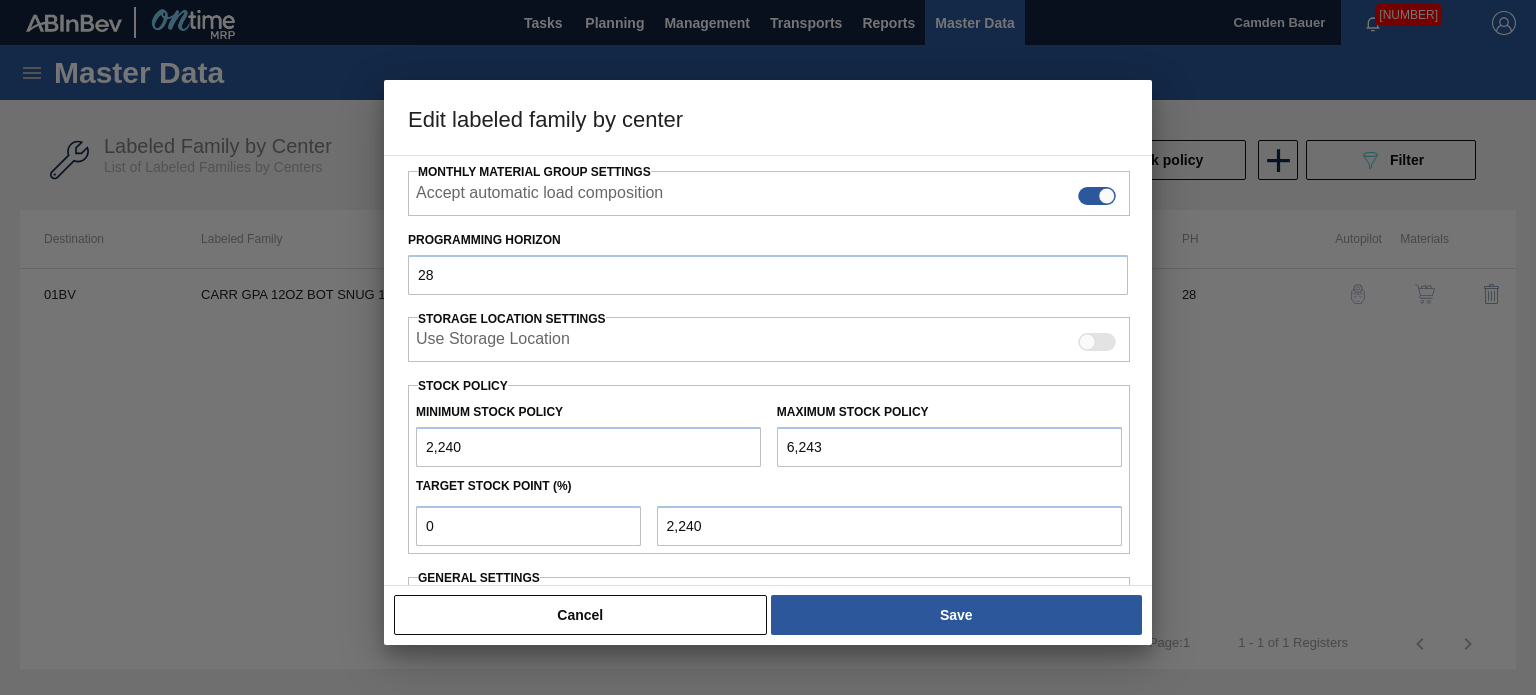 drag, startPoint x: 909, startPoint y: 451, endPoint x: 566, endPoint y: 441, distance: 343.14575 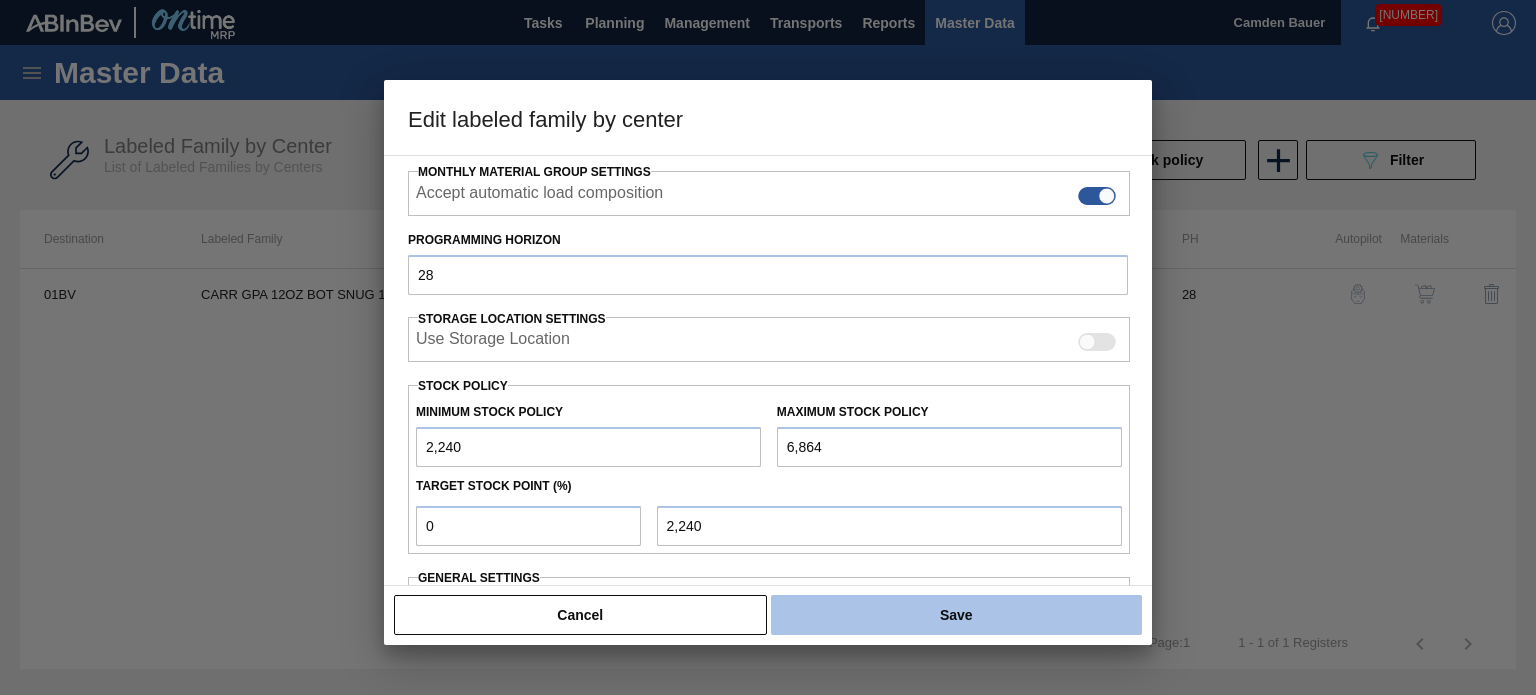 type on "6,864" 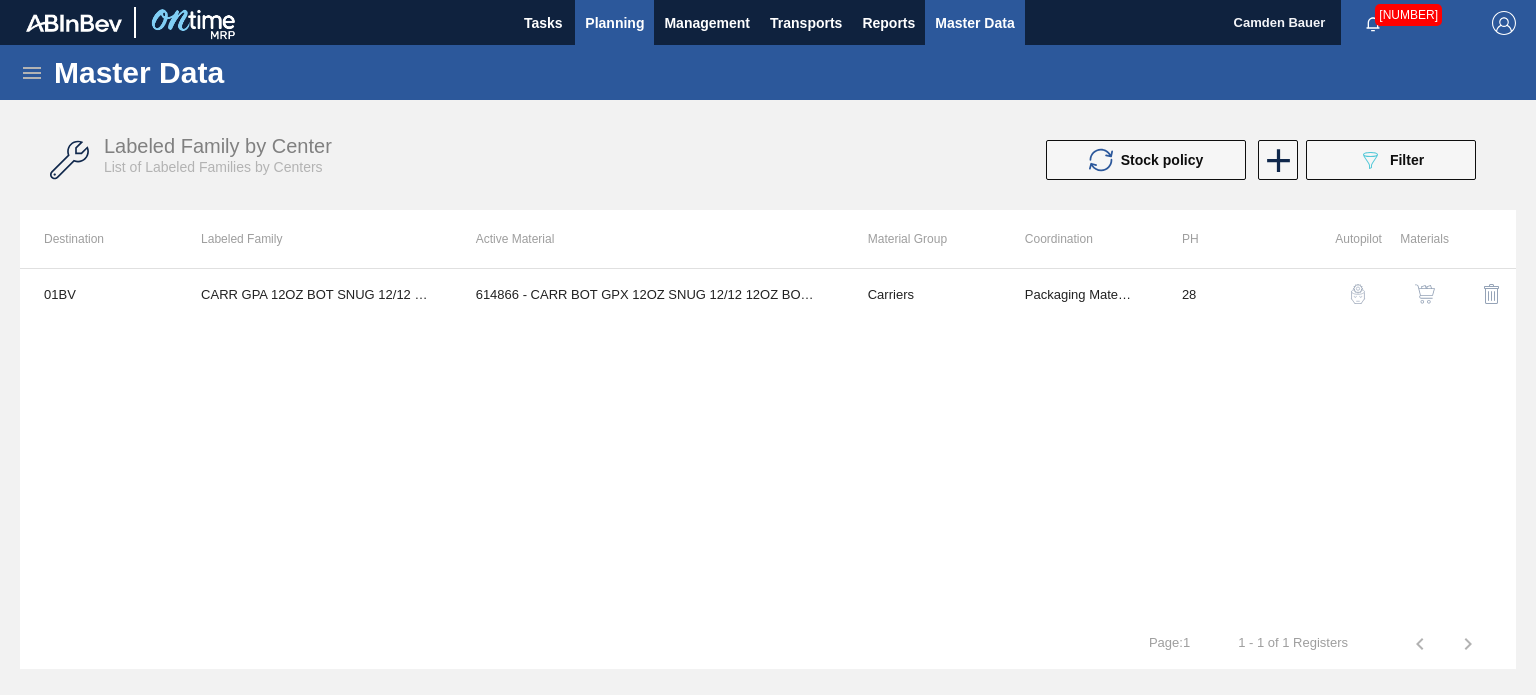 click on "Planning" at bounding box center (614, 23) 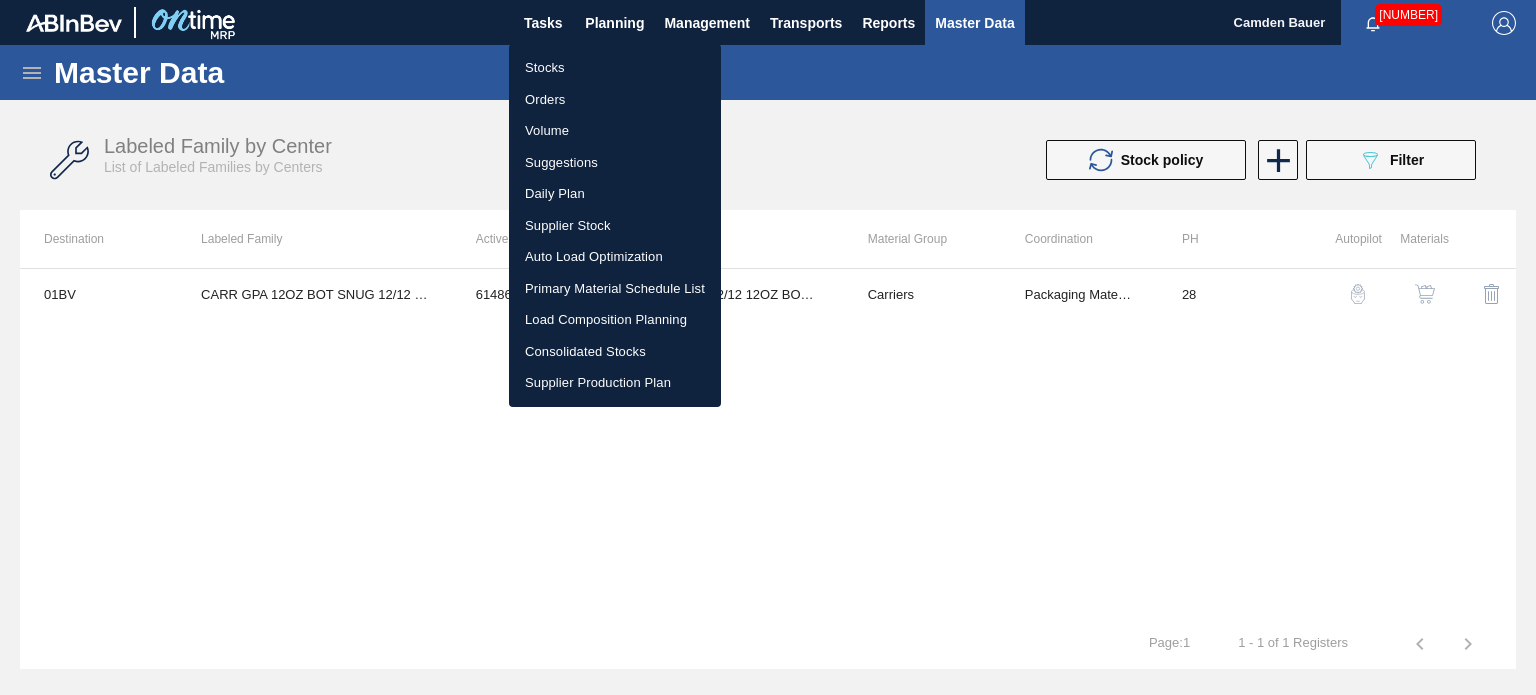 click on "Stocks" at bounding box center [615, 68] 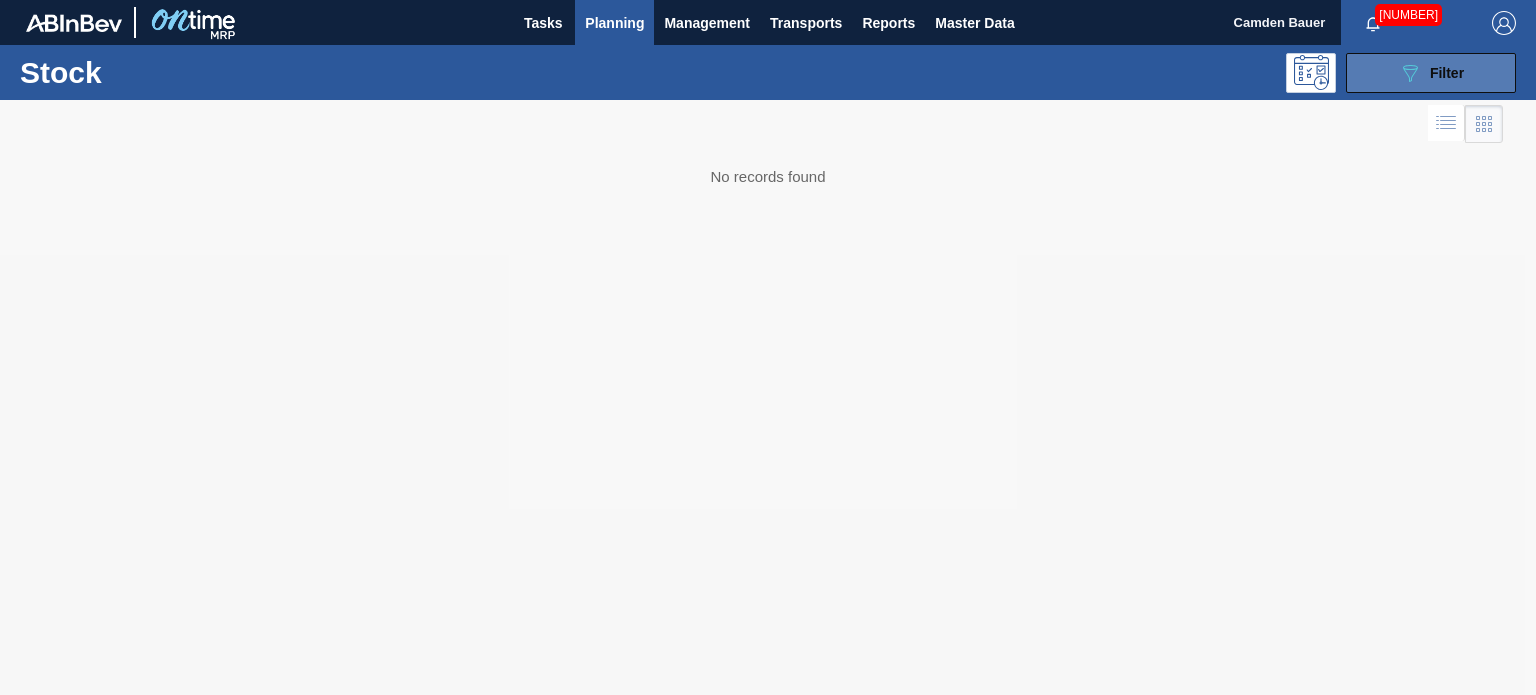 click on "089F7B8B-B2A5-4AFE-B5C0-19BA573D28AC Filter" at bounding box center (1431, 73) 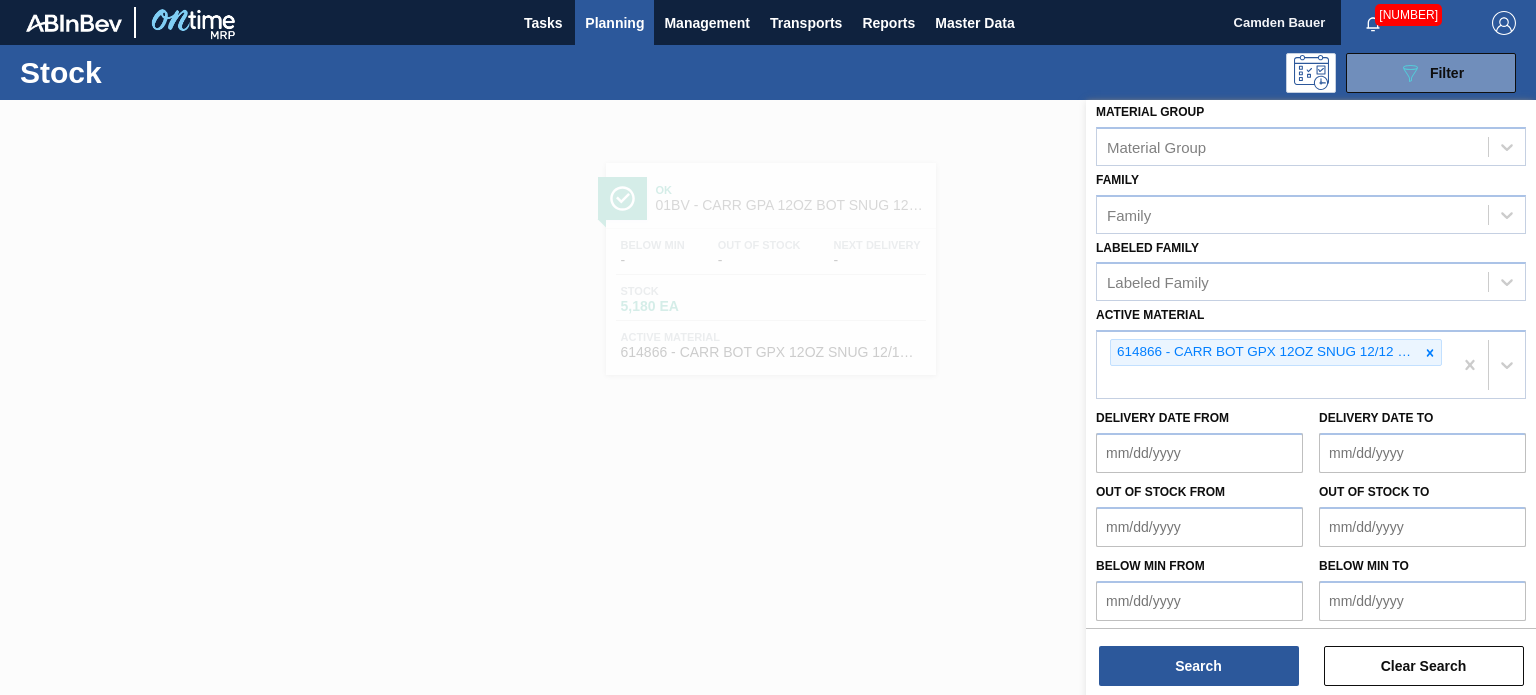 scroll, scrollTop: 289, scrollLeft: 0, axis: vertical 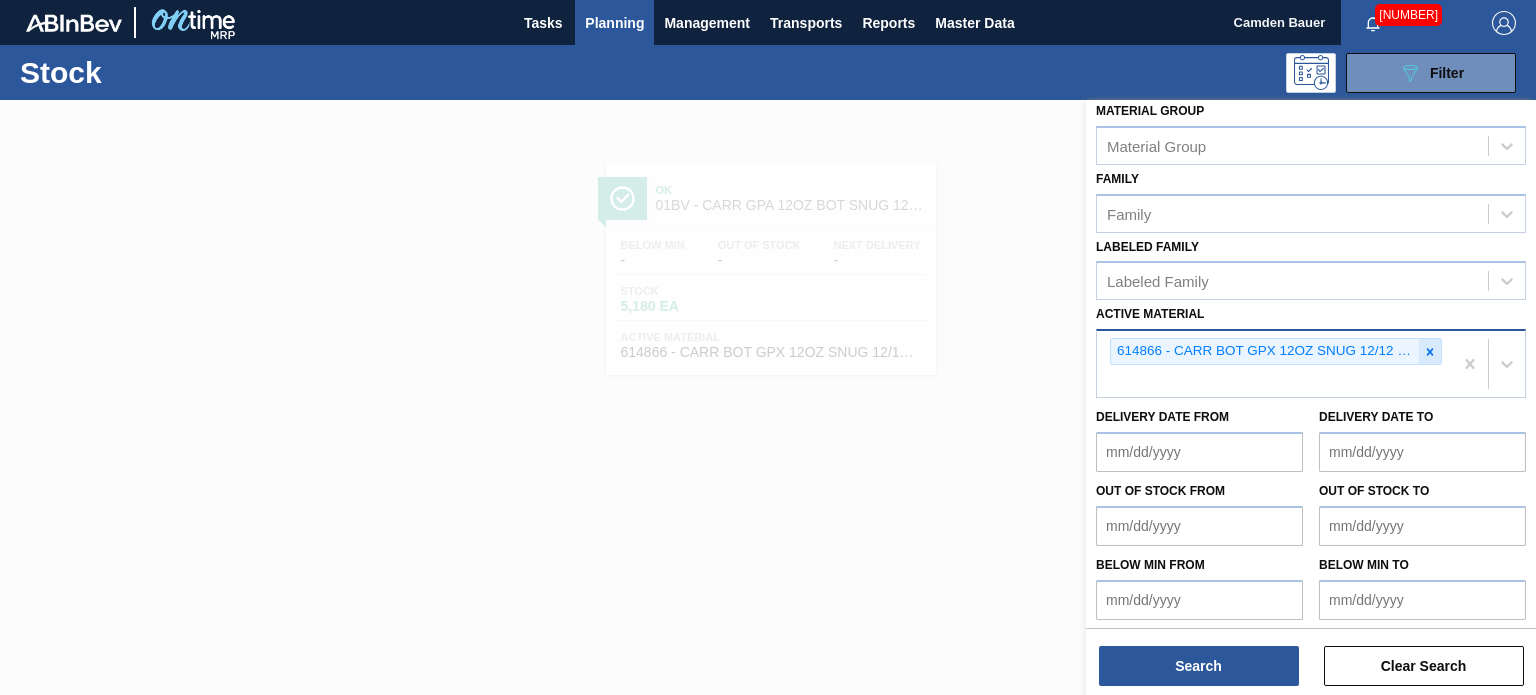 click at bounding box center (1430, 351) 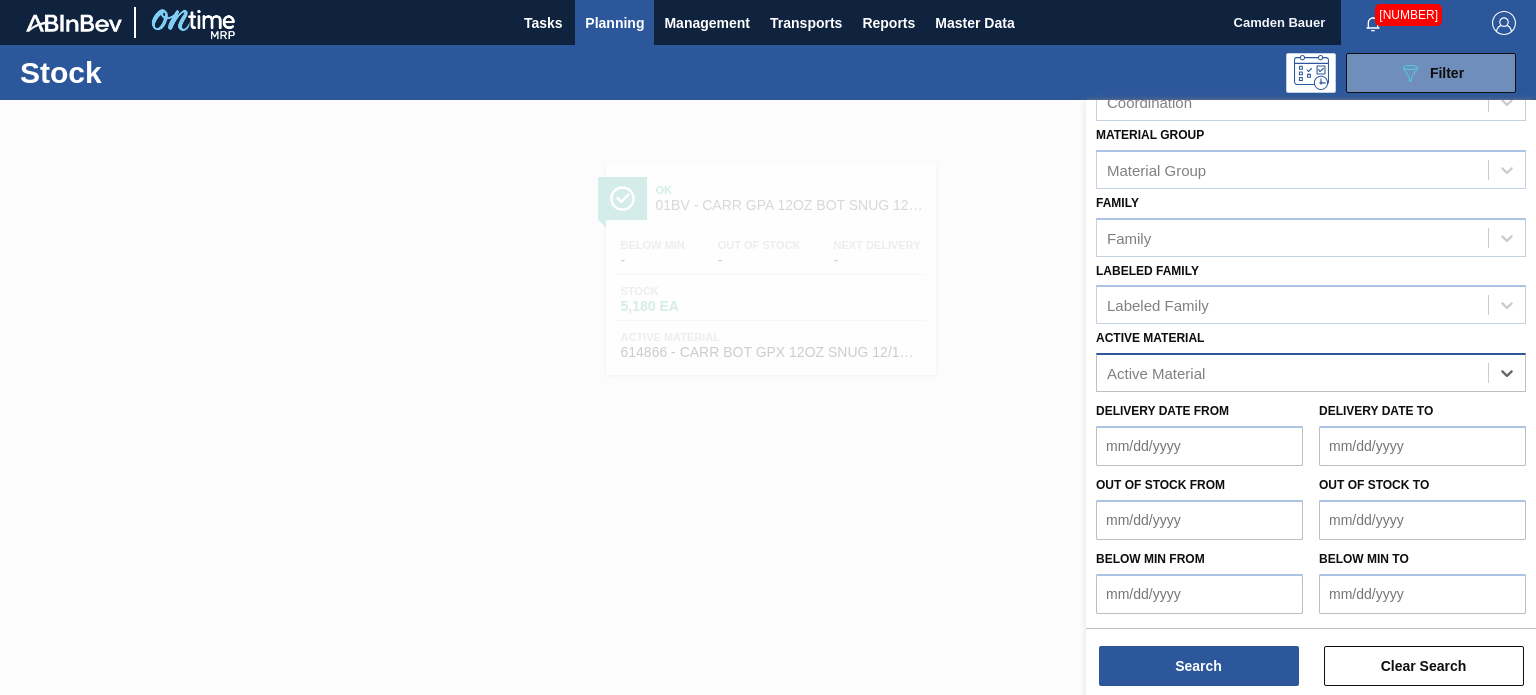 scroll, scrollTop: 259, scrollLeft: 0, axis: vertical 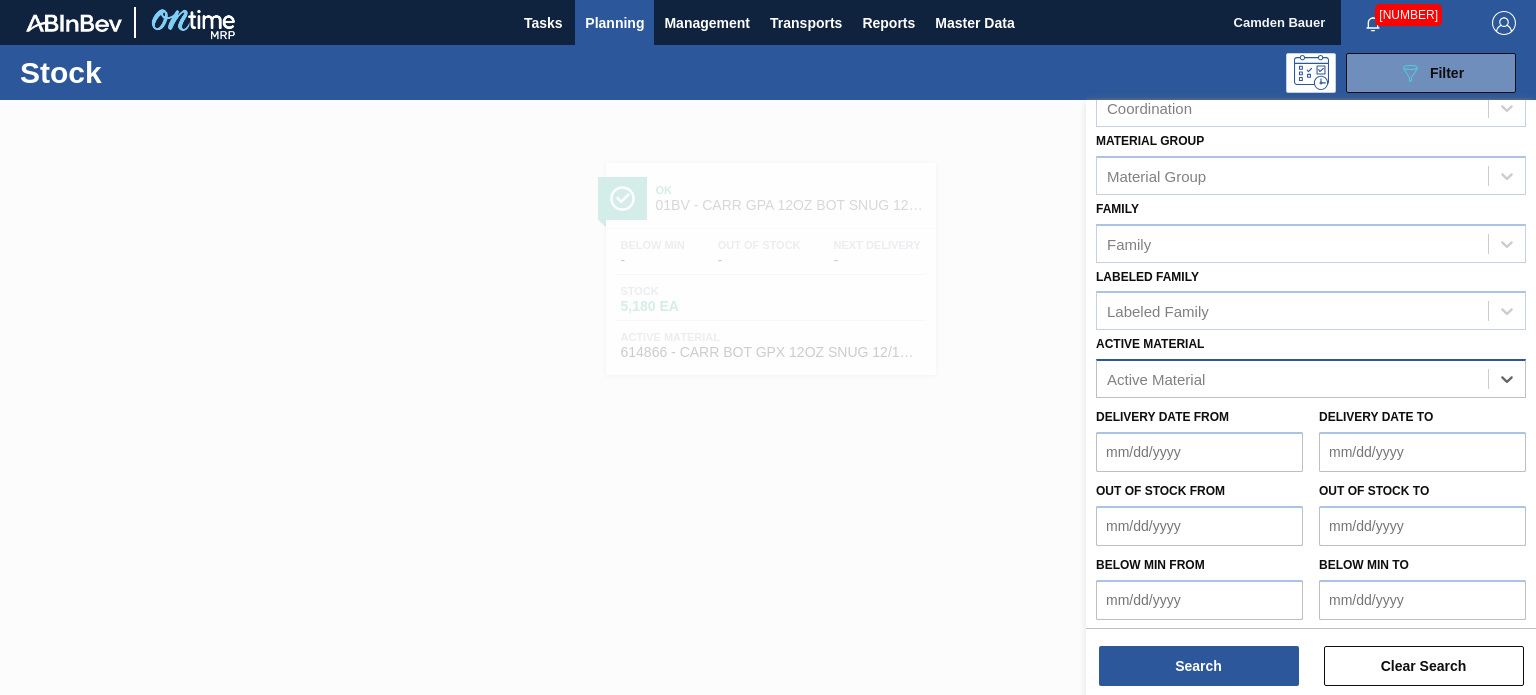 paste on "676901" 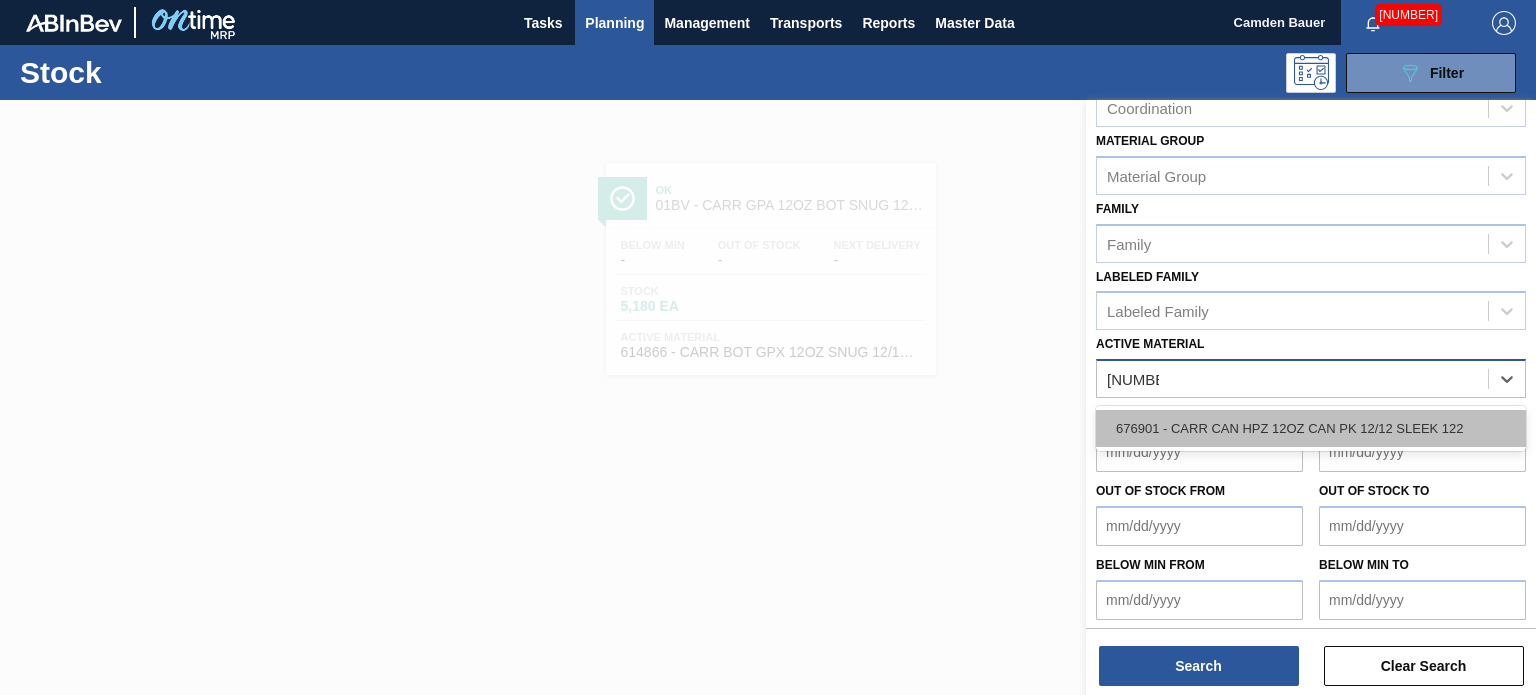 click on "676901 - CARR CAN HPZ 12OZ CAN PK 12/12 SLEEK 122" at bounding box center [1311, 428] 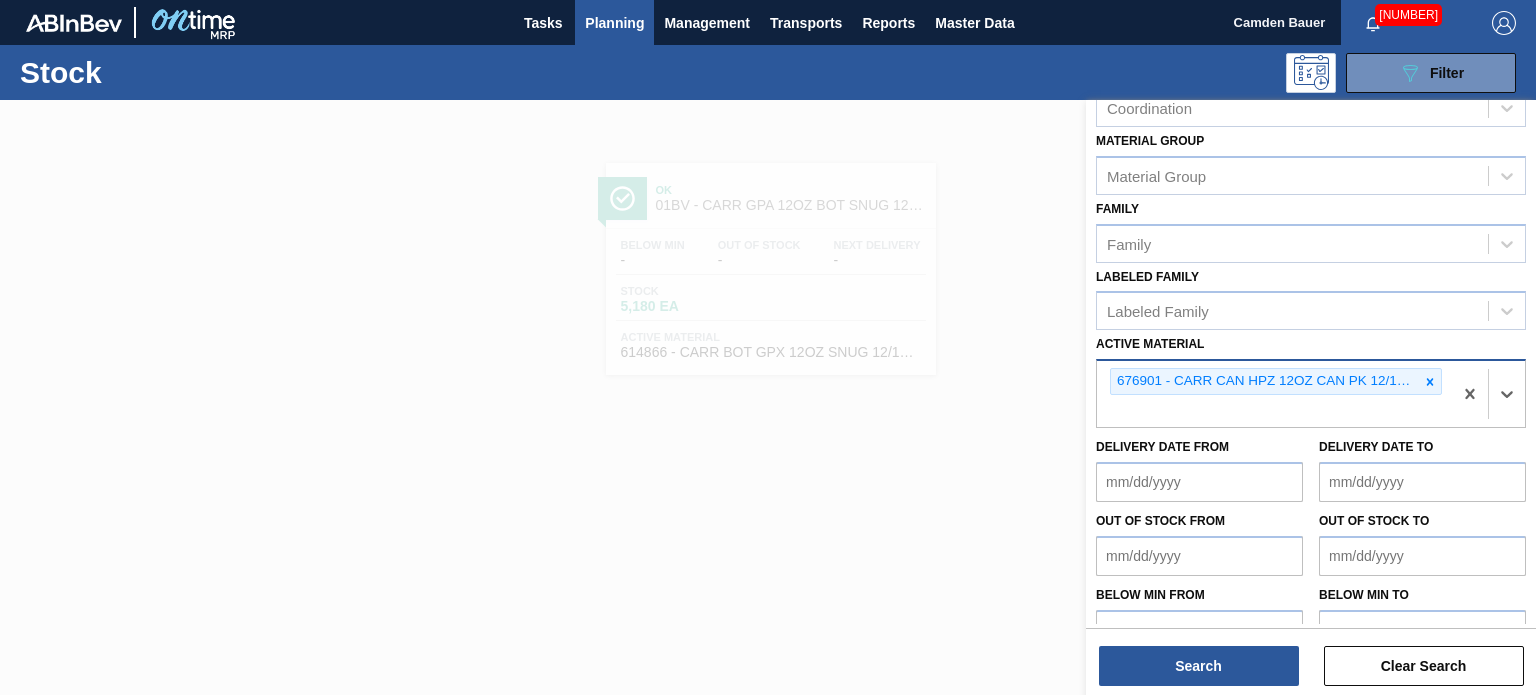 scroll, scrollTop: 289, scrollLeft: 0, axis: vertical 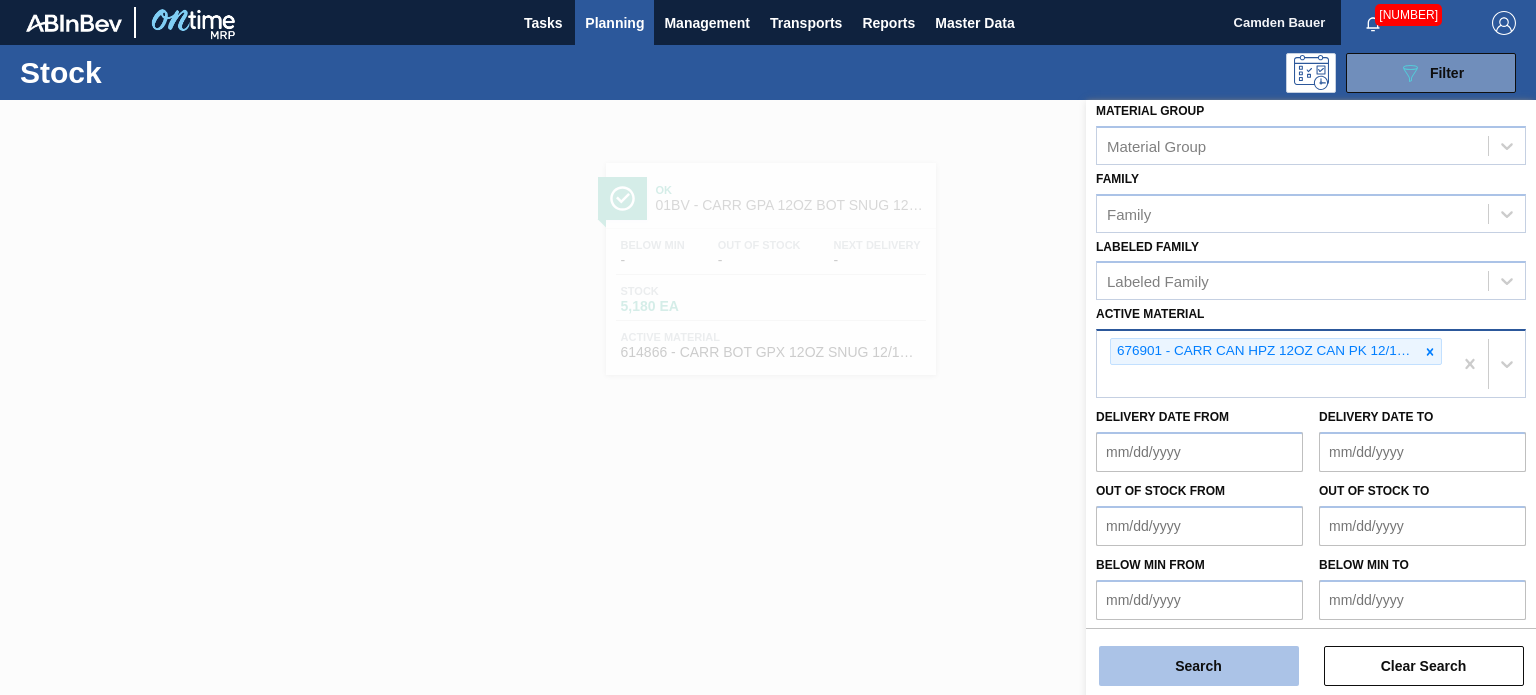 click on "Search" at bounding box center [1199, 666] 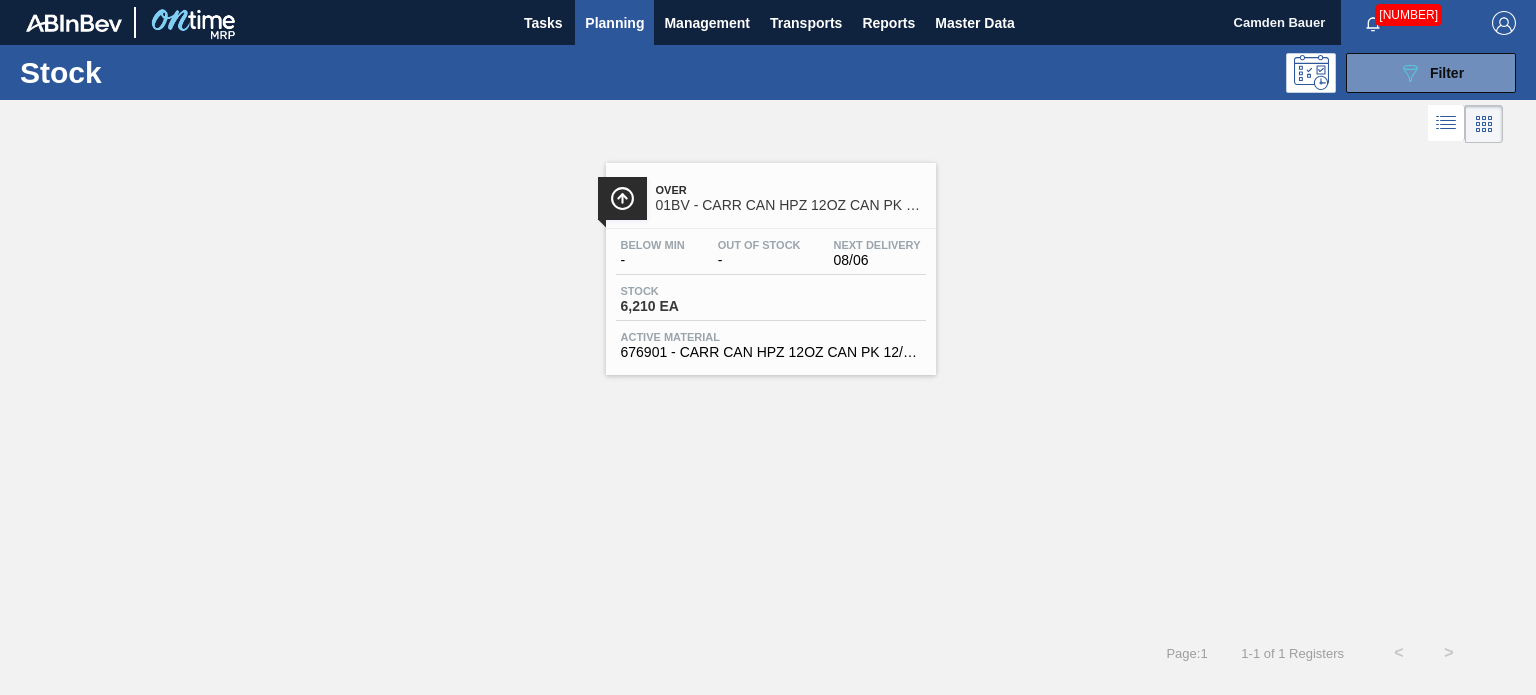 click on "Out Of Stock" at bounding box center (759, 245) 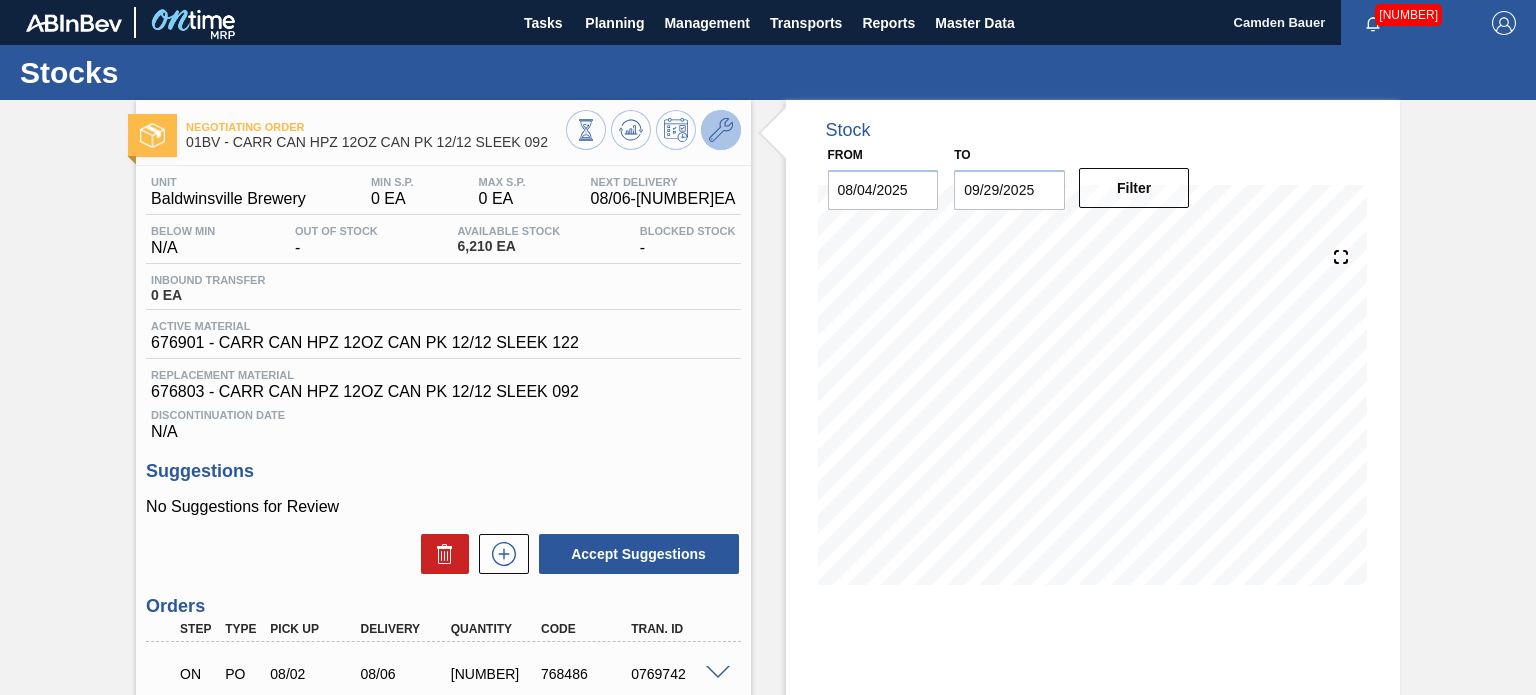 click 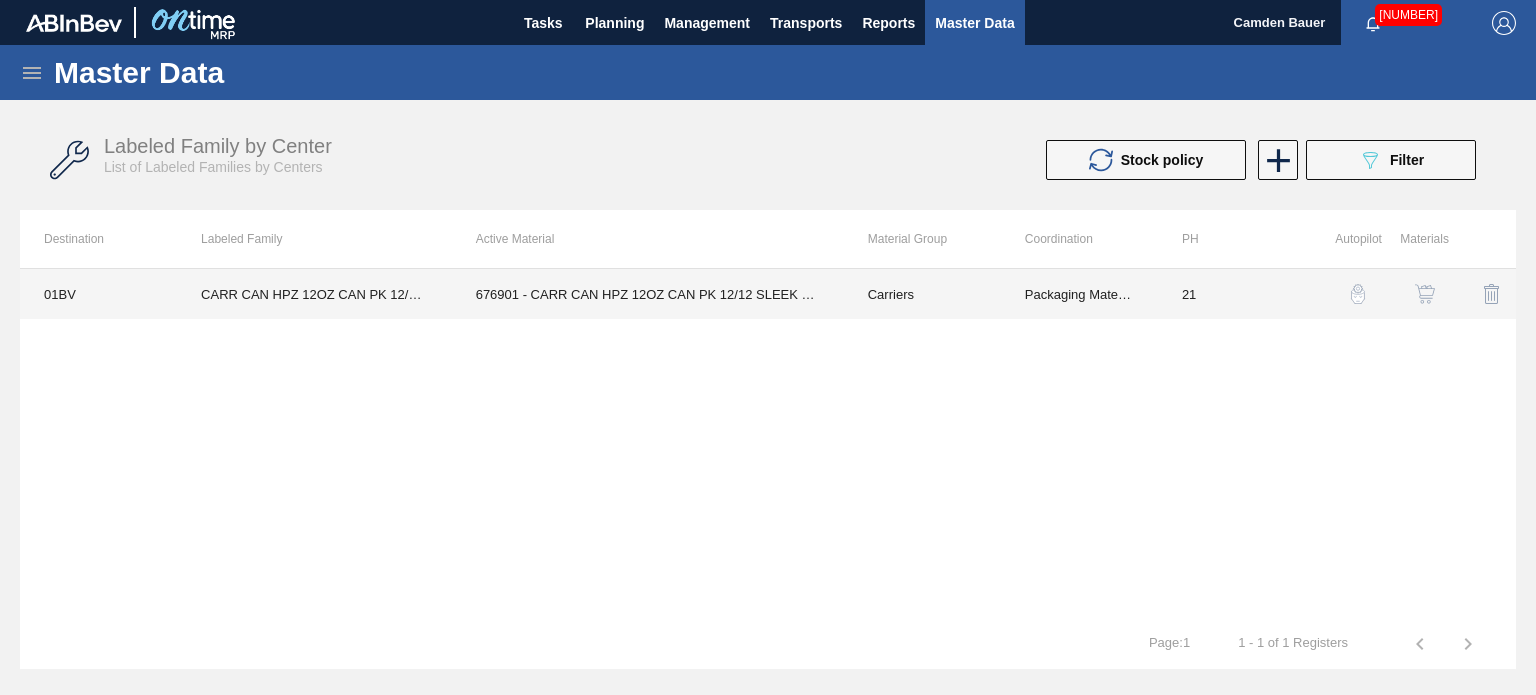 click on "676901 - CARR CAN HPZ 12OZ CAN PK 12/12 SLEEK 122" at bounding box center (648, 294) 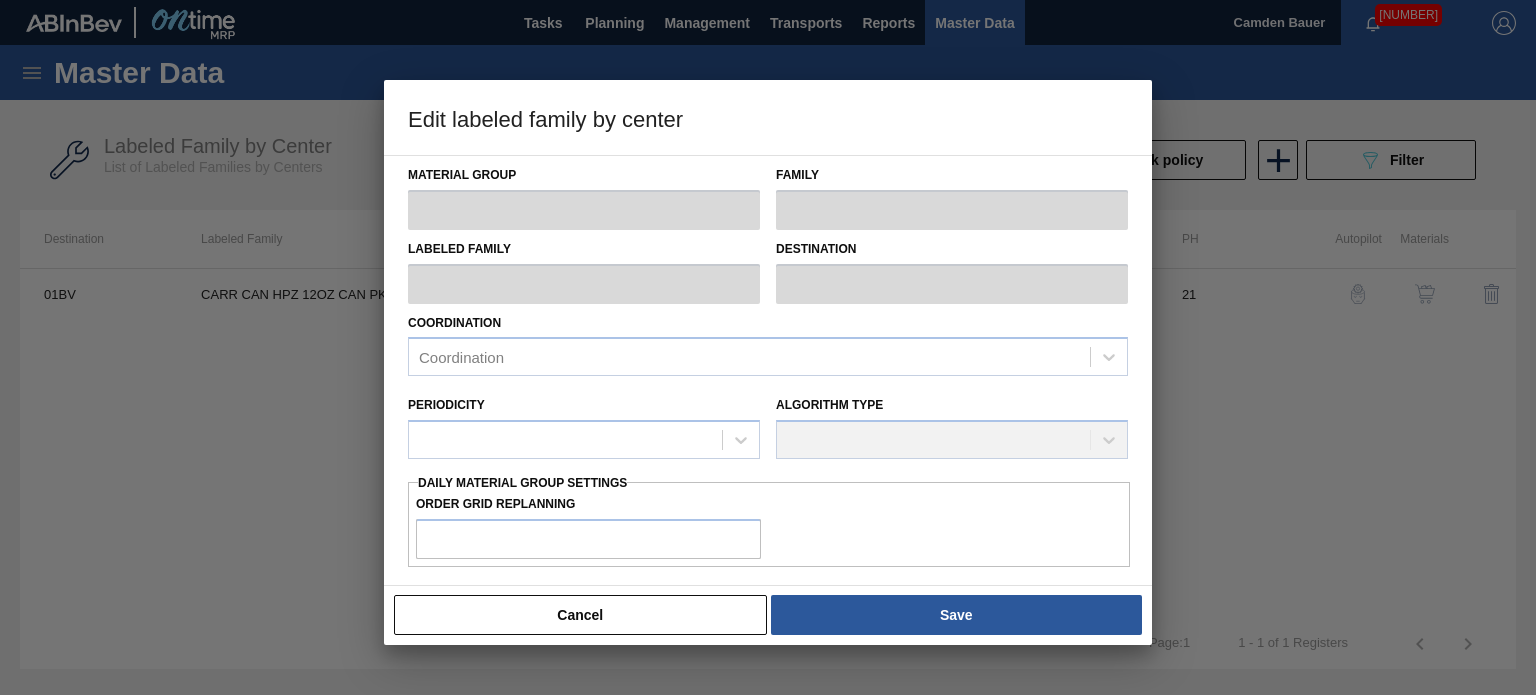 type 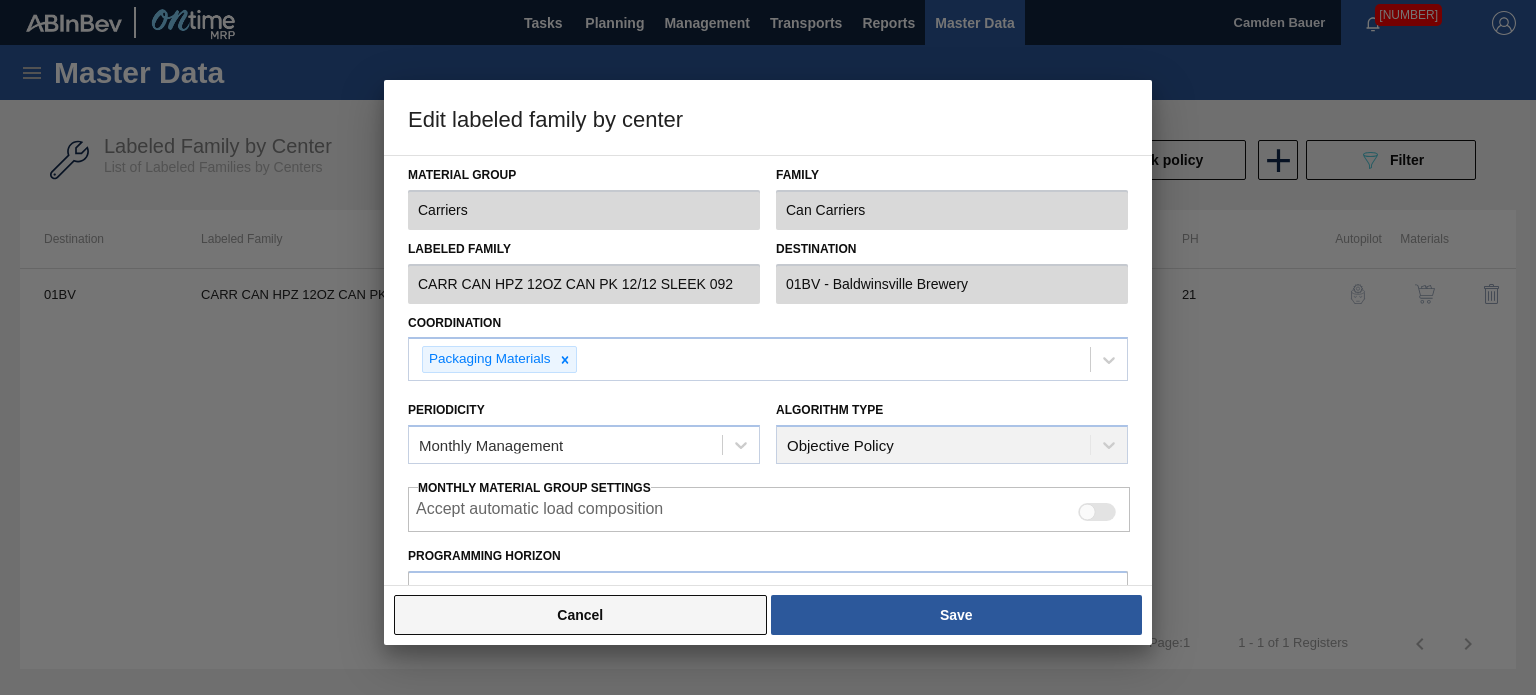 click on "Cancel" at bounding box center (580, 615) 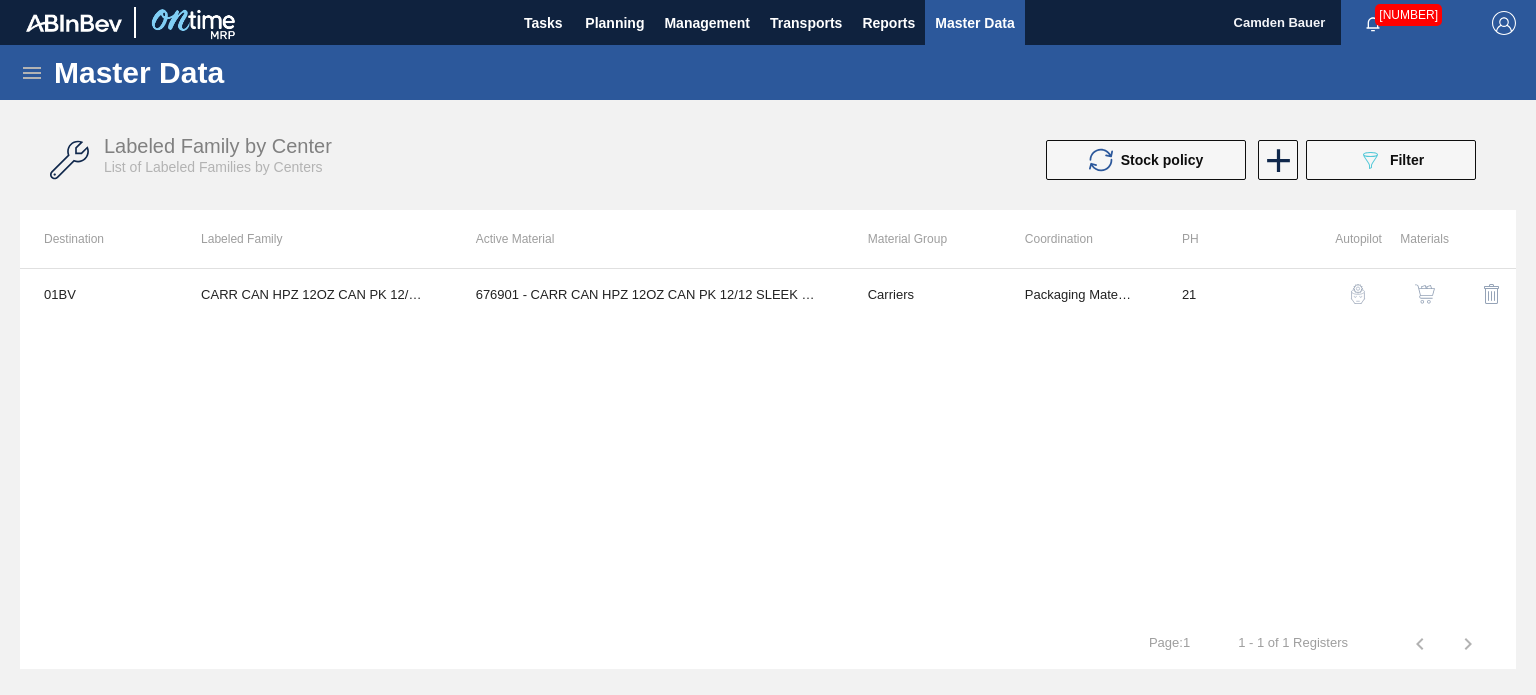 click at bounding box center [1425, 294] 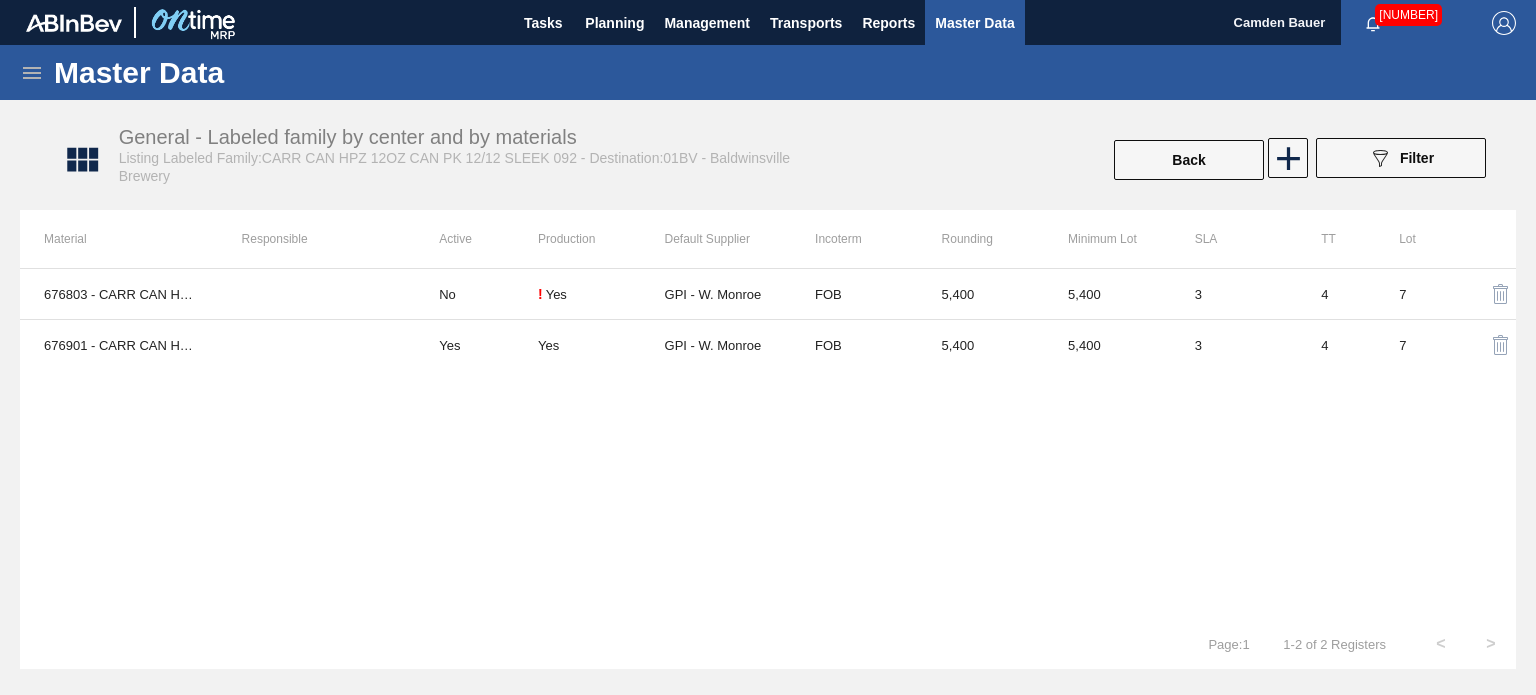 click on "676803 - CARR CAN HPZ 12OZ CAN PK 12/12 SLEEK 092 No ! Yes GPI - W. Monroe FOB 5,400 5,400 3 4 7 676901 - CARR CAN HPZ 12OZ CAN PK 12/12 SLEEK 122 Yes Yes GPI - W. Monroe FOB 5,400 5,400 3 4 7" at bounding box center [768, 443] 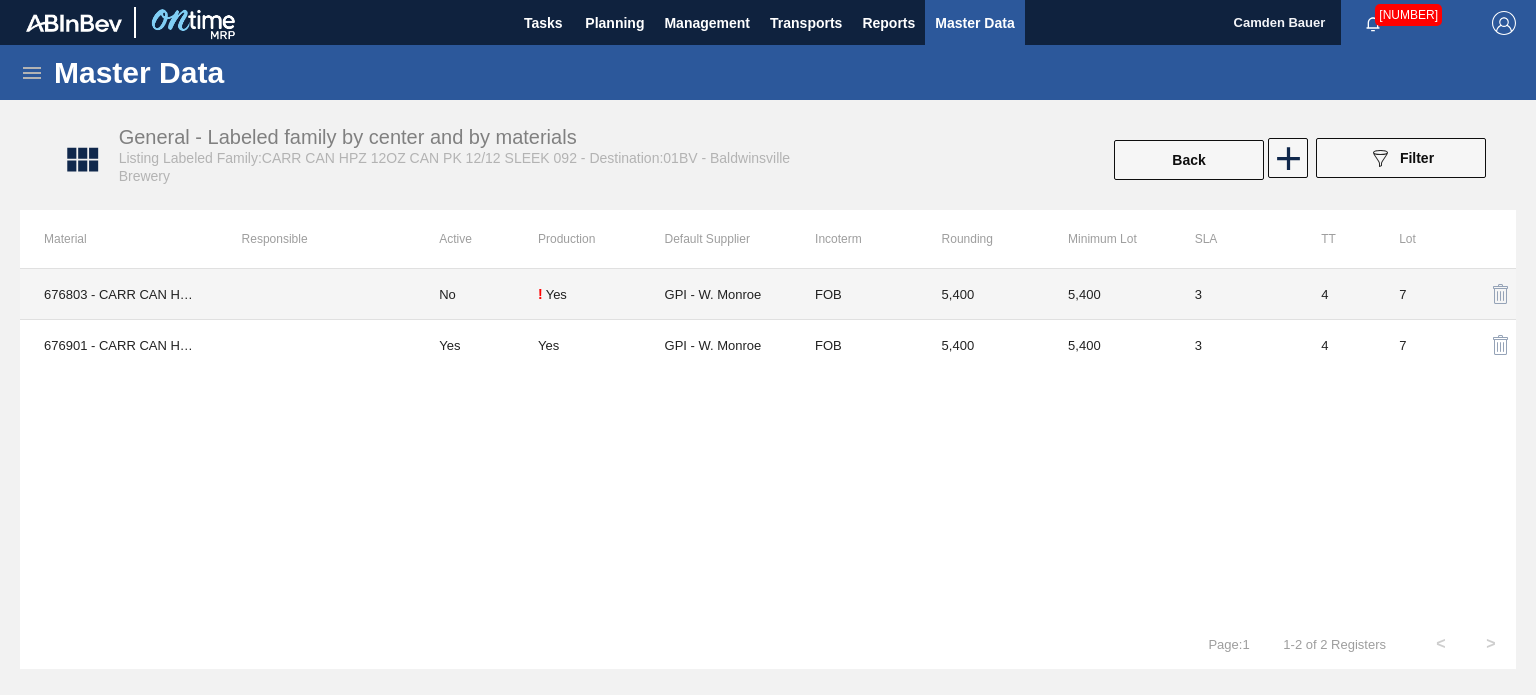 click on "Yes" at bounding box center (556, 294) 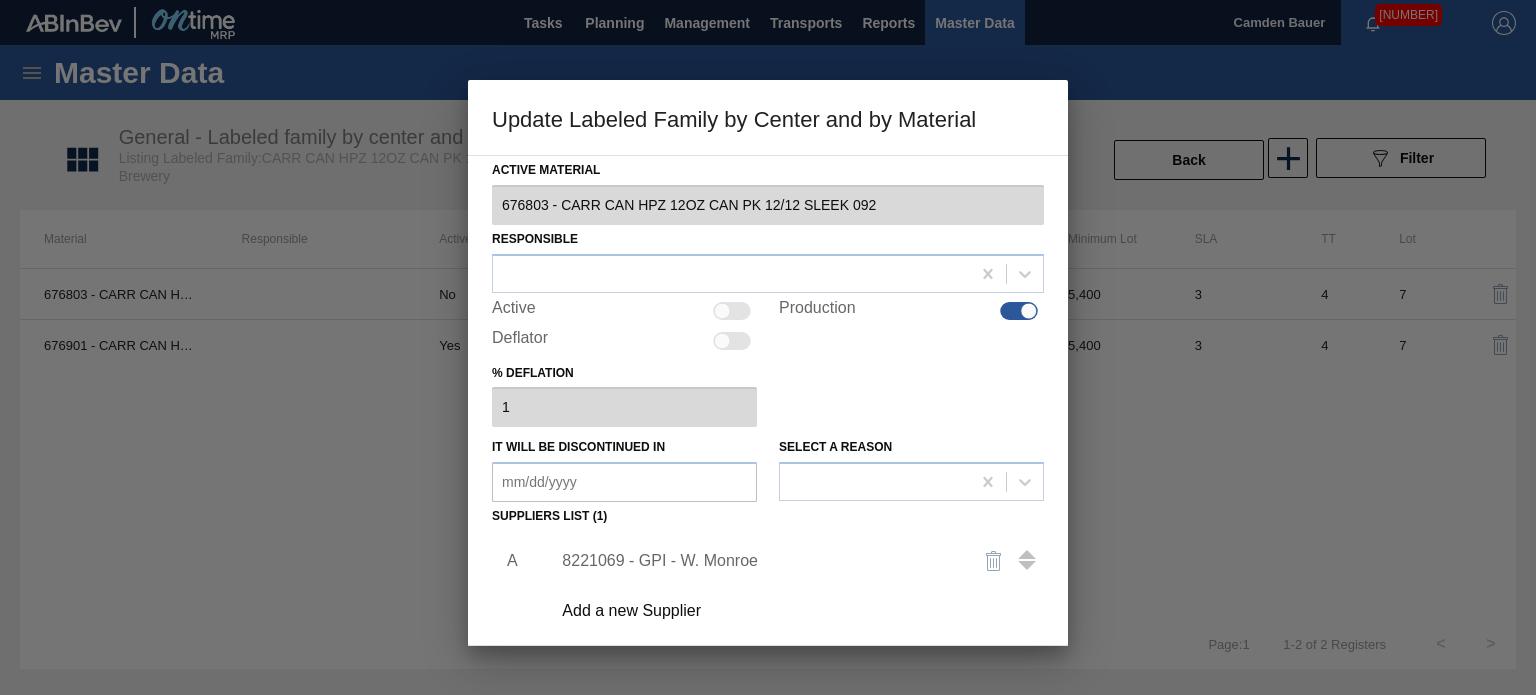 scroll, scrollTop: 164, scrollLeft: 0, axis: vertical 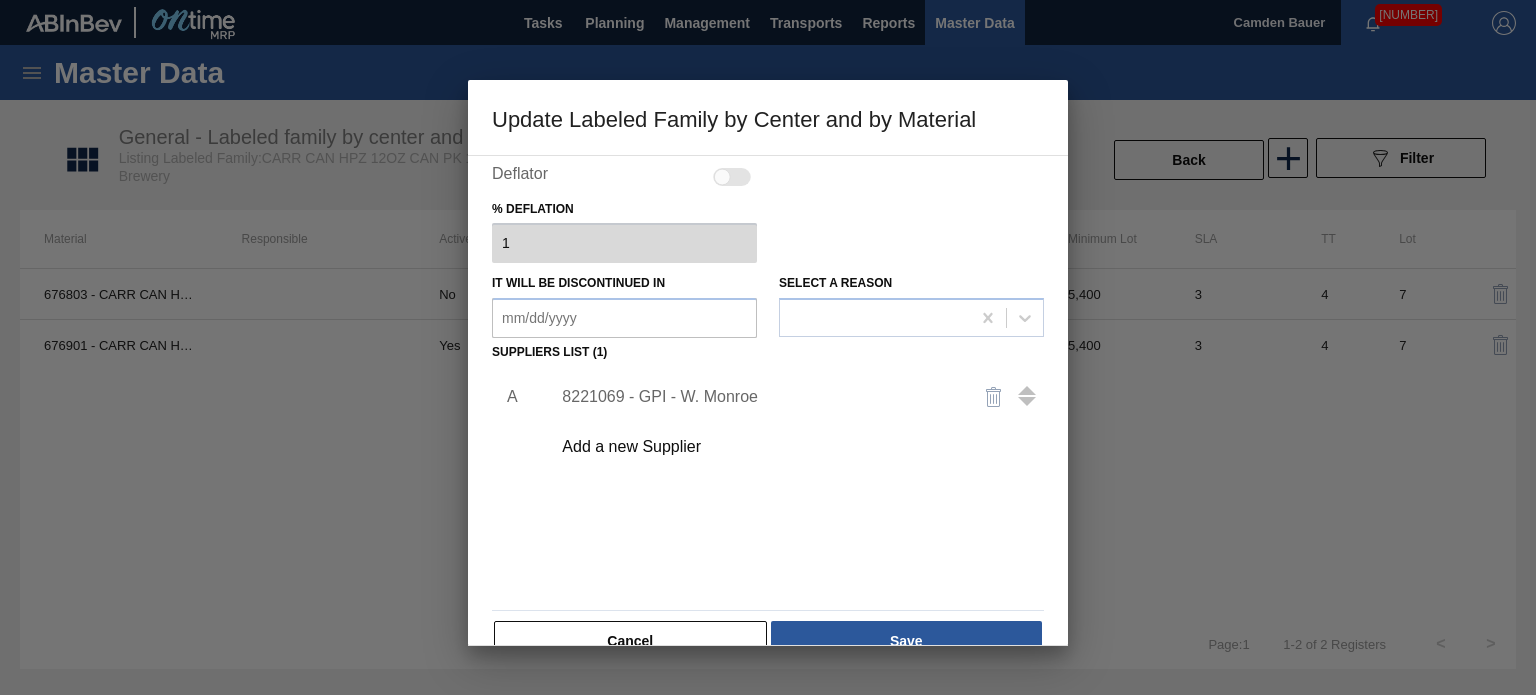 click on "8221069 - GPI - W. Monroe" at bounding box center [758, 397] 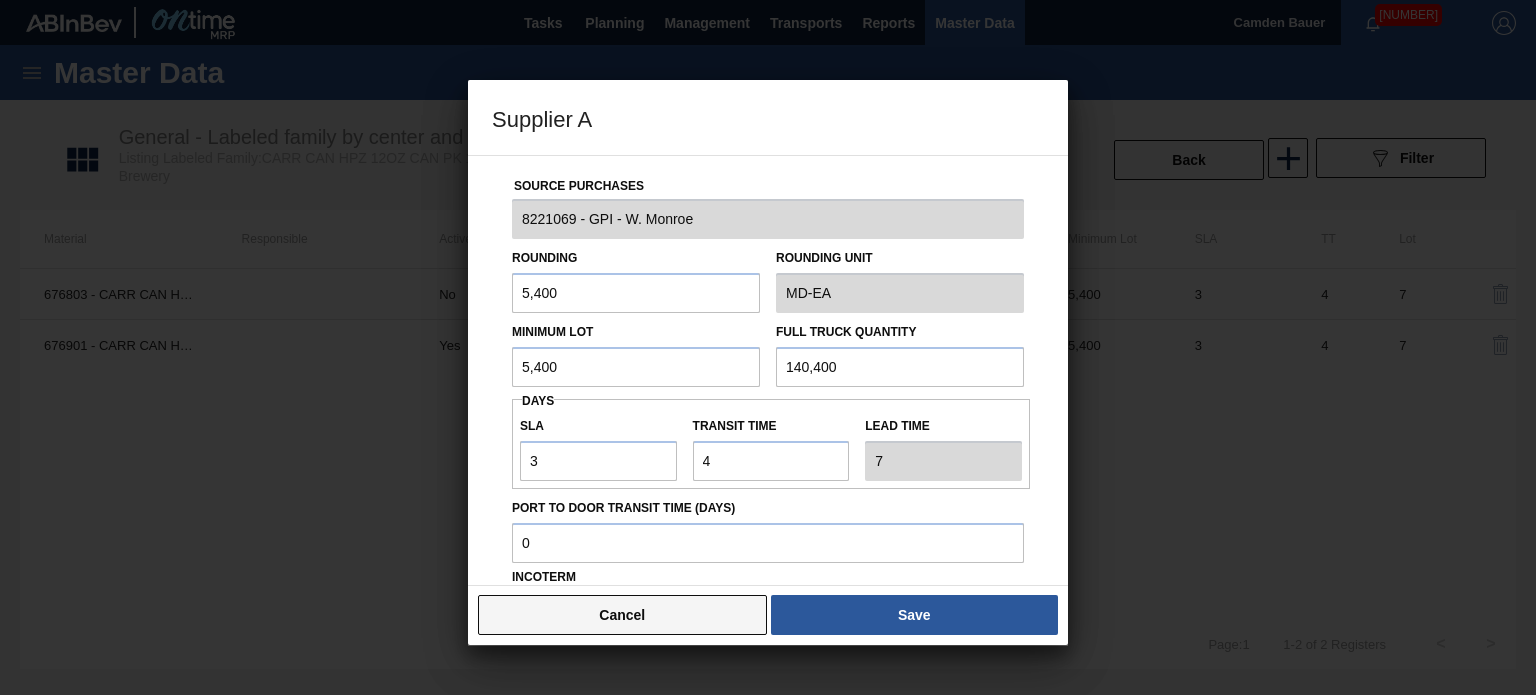 click on "Cancel" at bounding box center (622, 615) 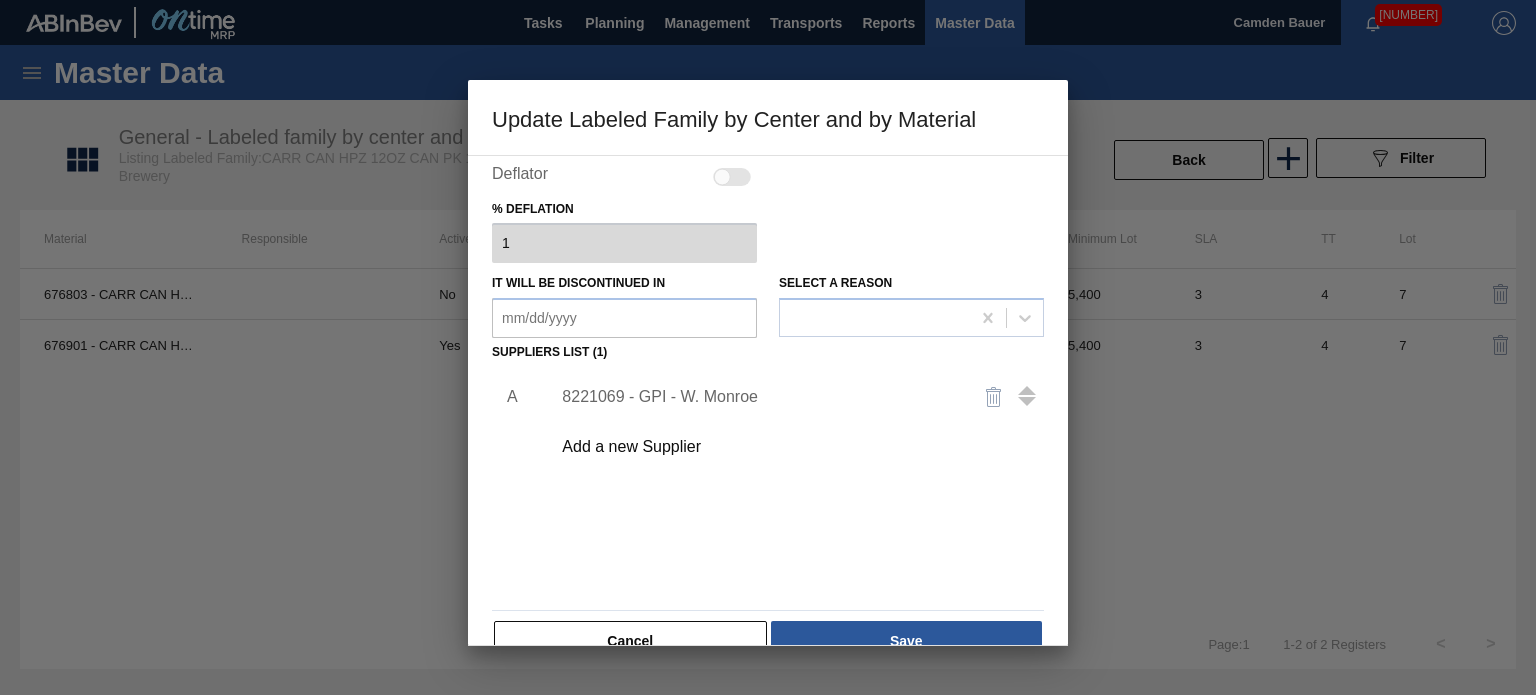 scroll, scrollTop: 0, scrollLeft: 0, axis: both 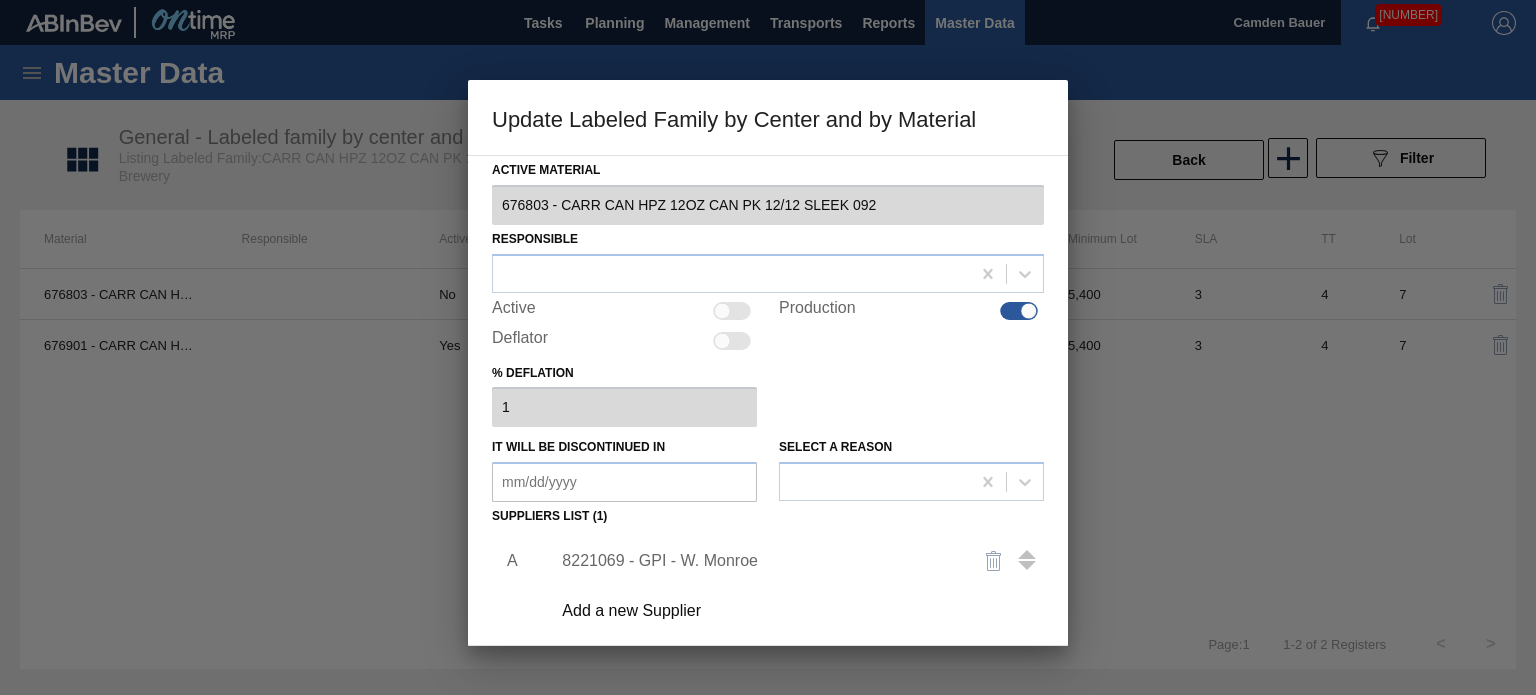 click at bounding box center (1029, 310) 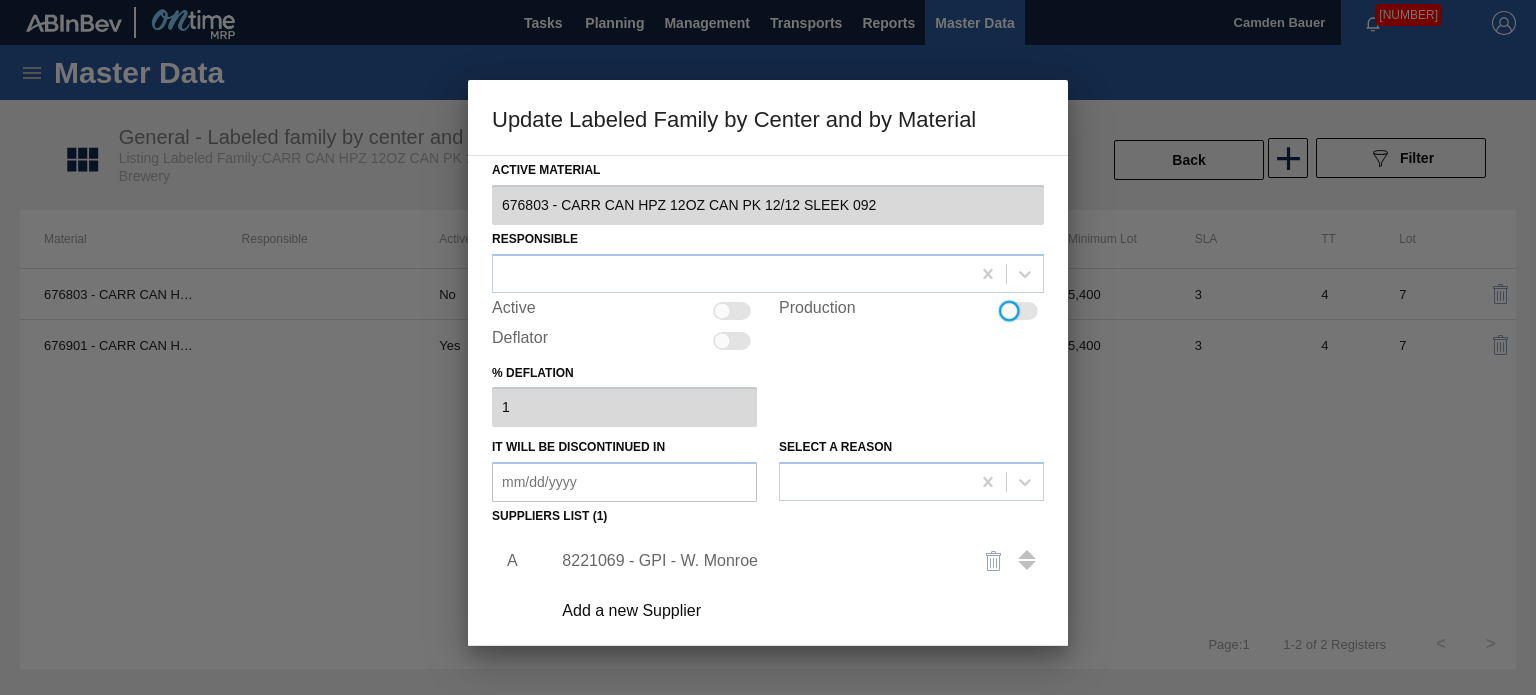scroll, scrollTop: 204, scrollLeft: 0, axis: vertical 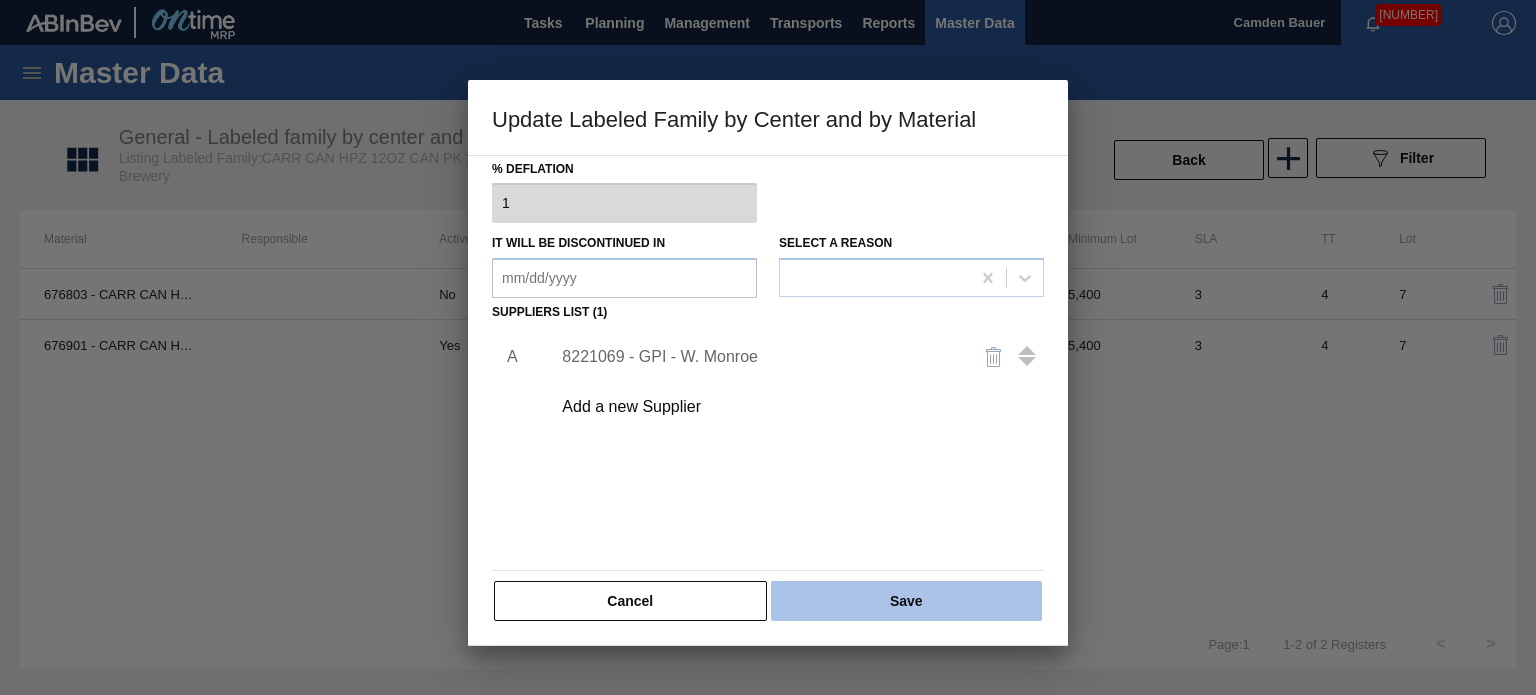 click on "Save" at bounding box center [906, 601] 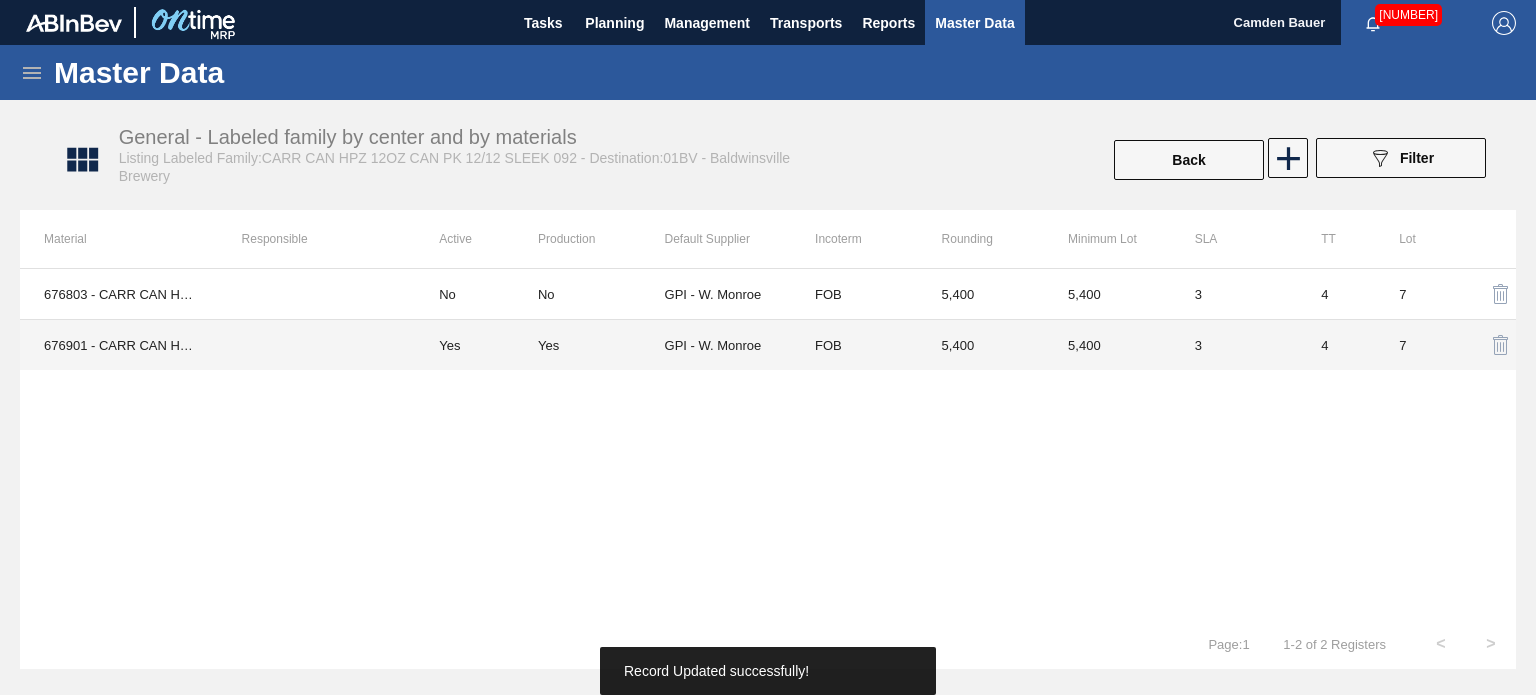click on "Yes" at bounding box center (548, 345) 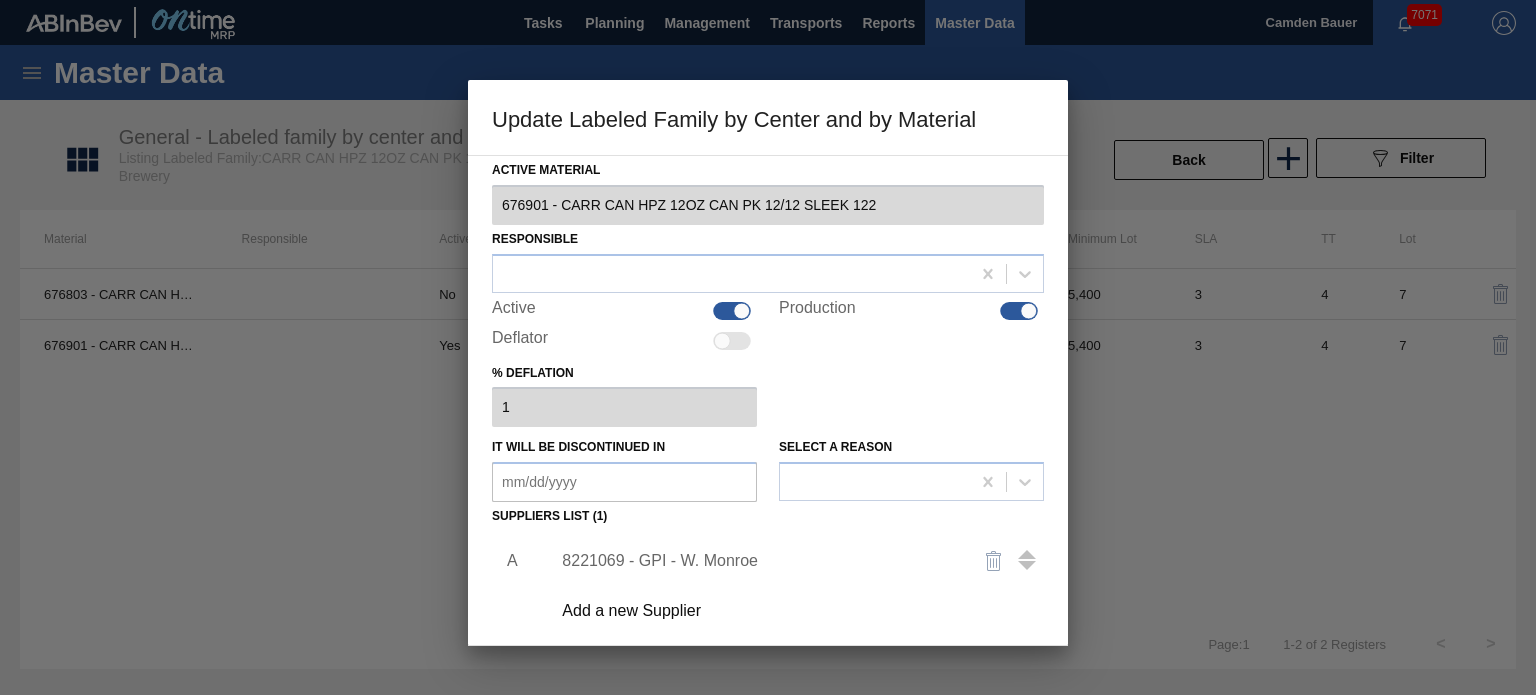 scroll, scrollTop: 155, scrollLeft: 0, axis: vertical 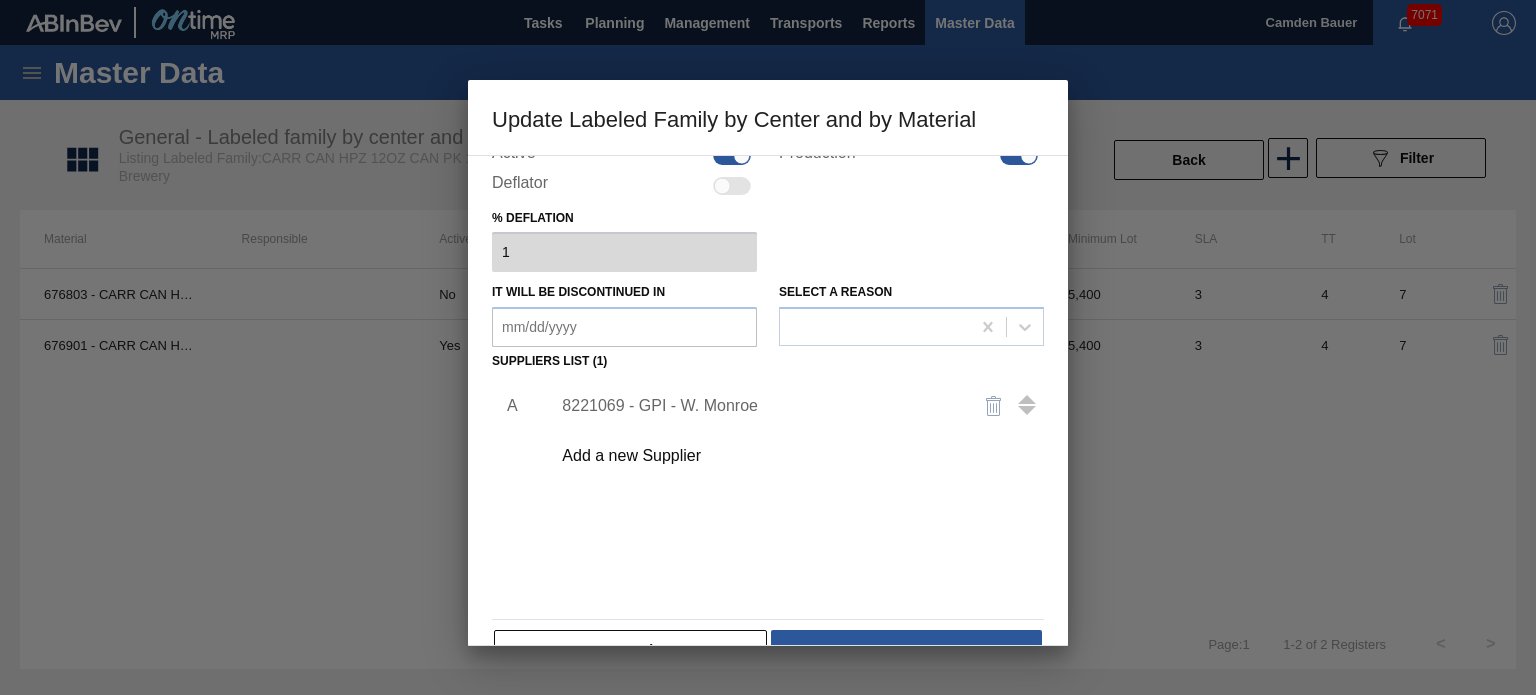 click on "8221069 - GPI - W. Monroe" at bounding box center (791, 406) 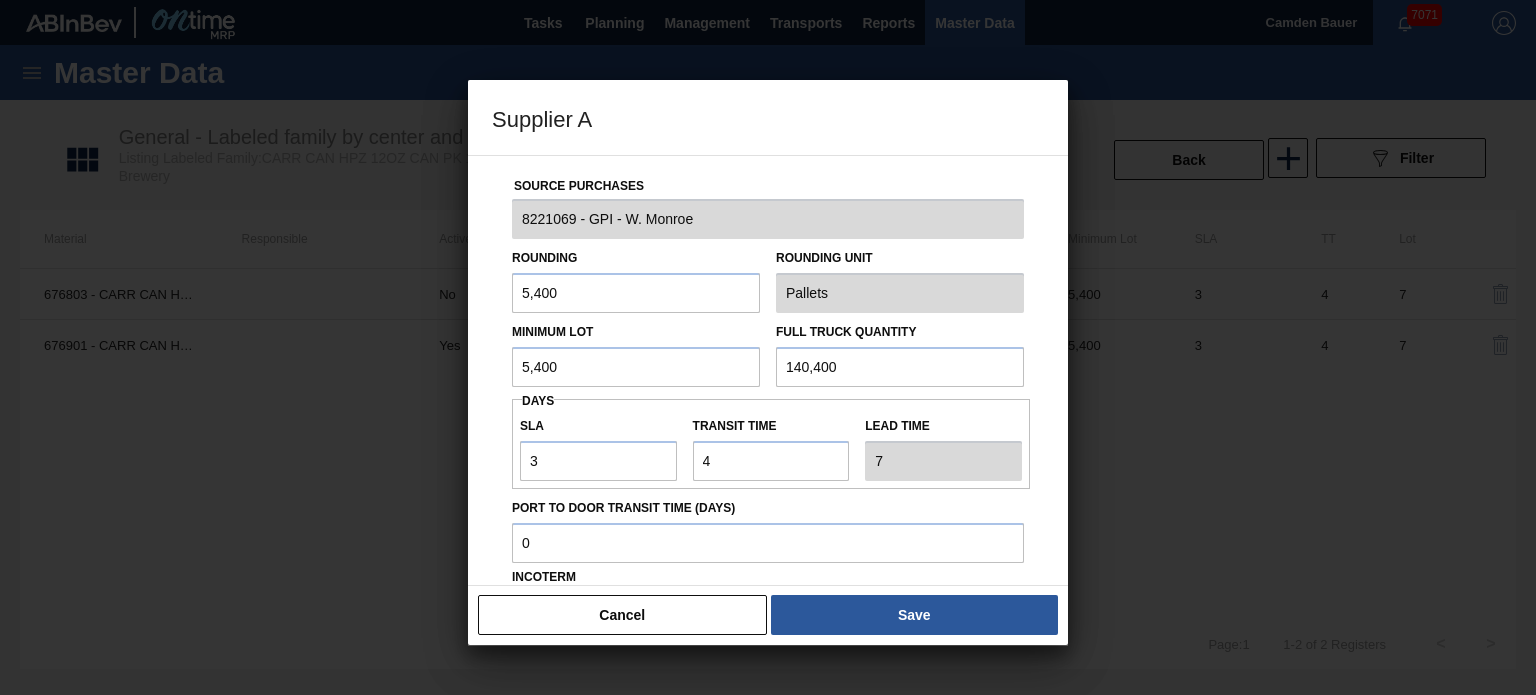click at bounding box center (768, 347) 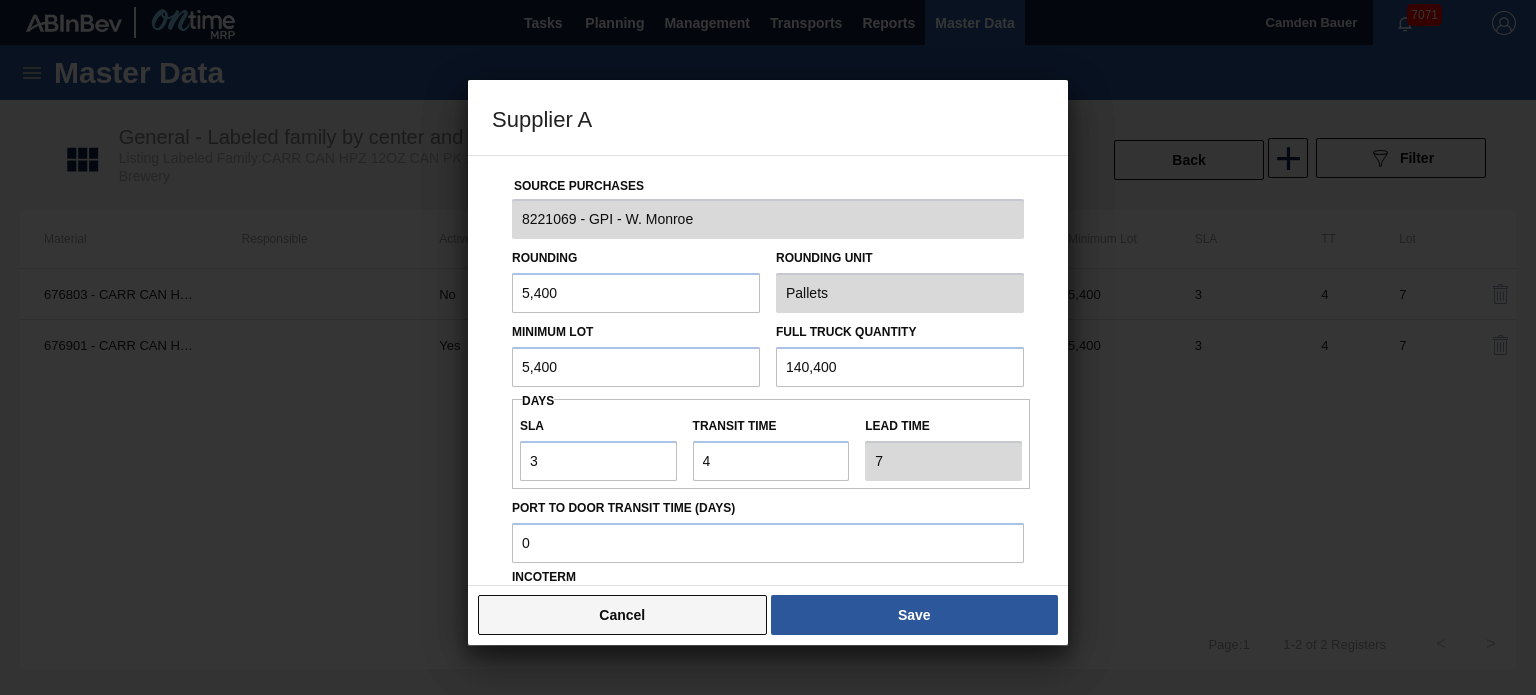 click on "Cancel" at bounding box center [622, 615] 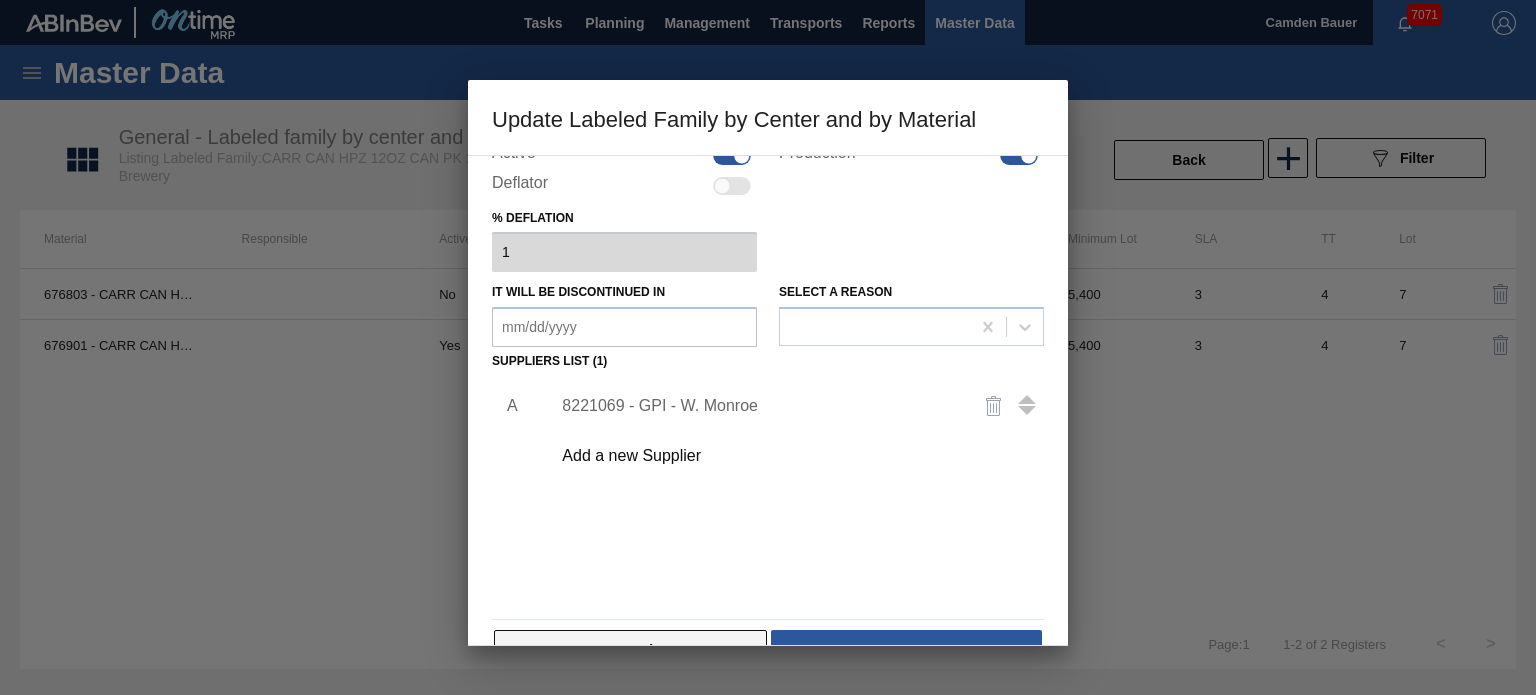 click on "Cancel" at bounding box center (630, 650) 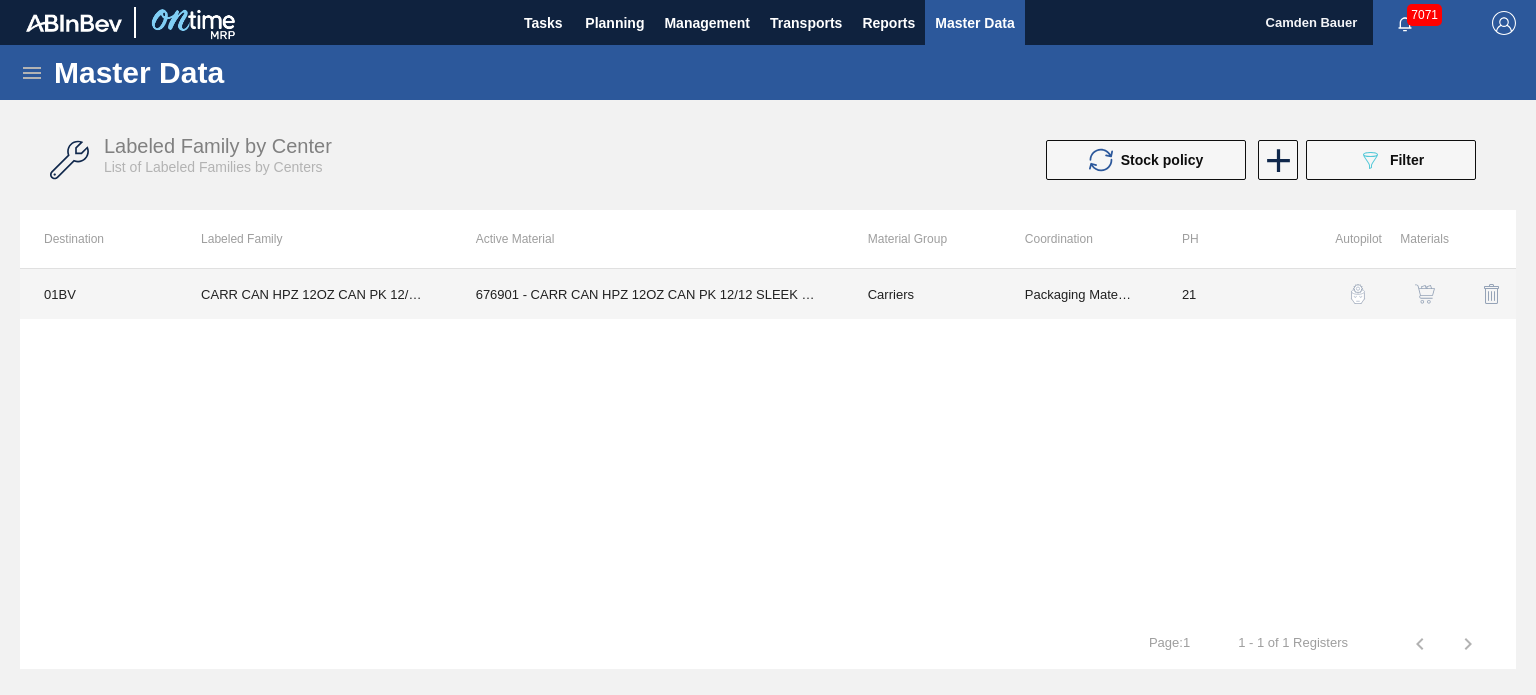 click on "676901 - CARR CAN HPZ 12OZ CAN PK 12/12 SLEEK 122" at bounding box center [648, 294] 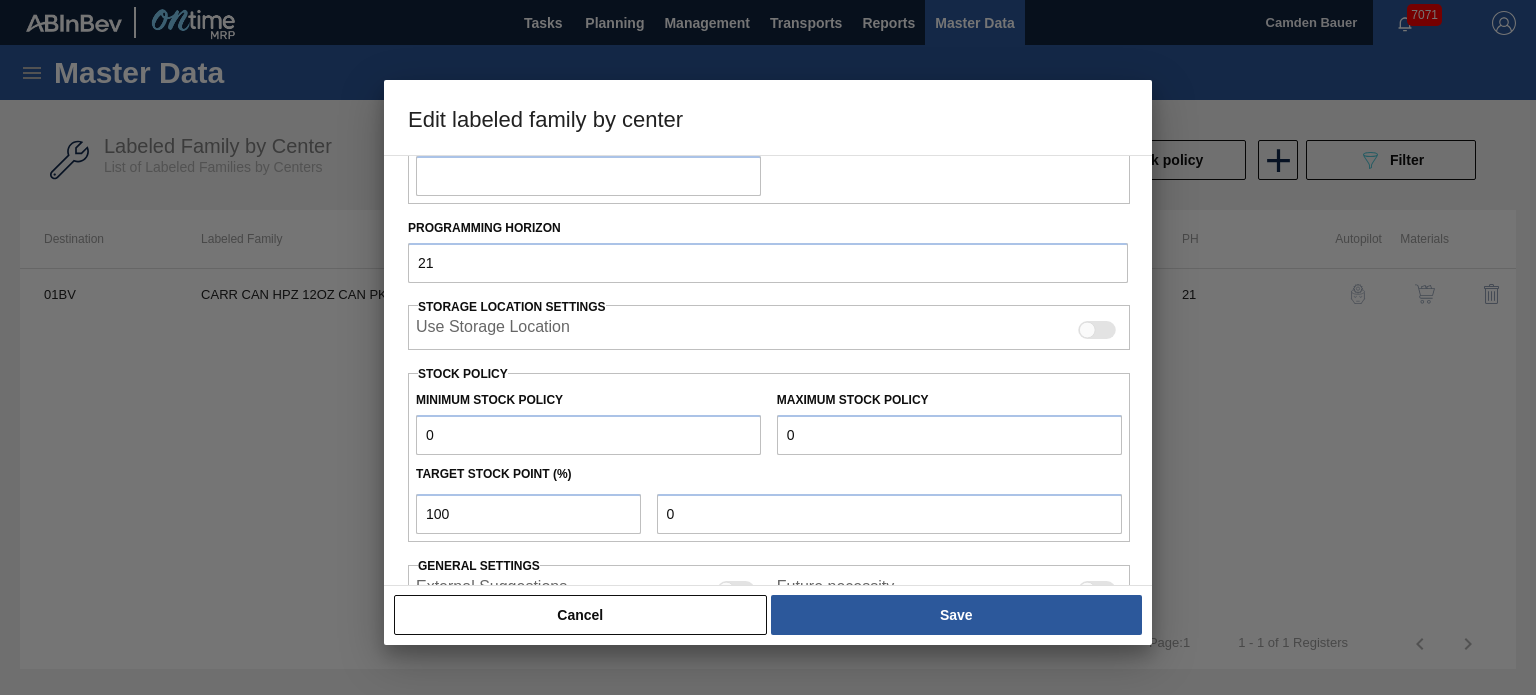 scroll, scrollTop: 328, scrollLeft: 0, axis: vertical 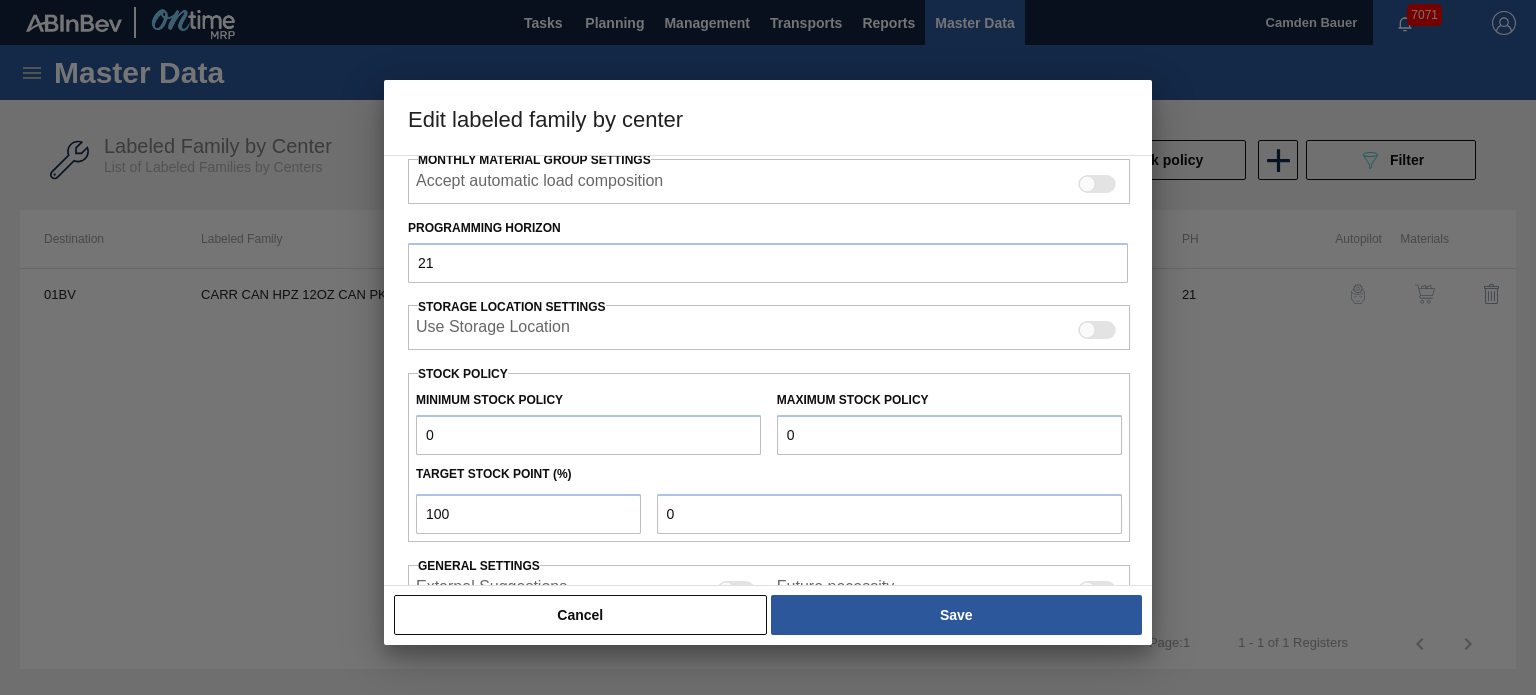 click on "Cancel Save" at bounding box center [768, 615] 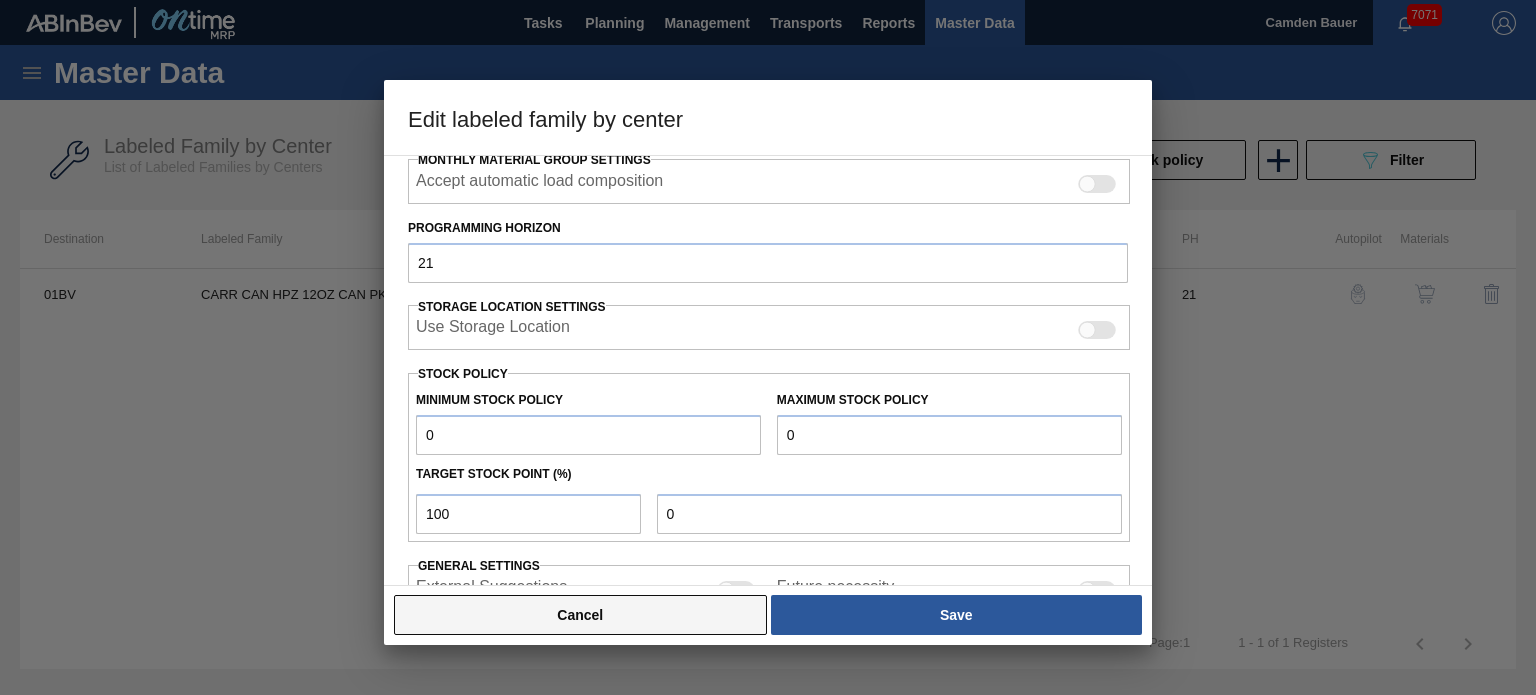 click on "Cancel" at bounding box center [580, 615] 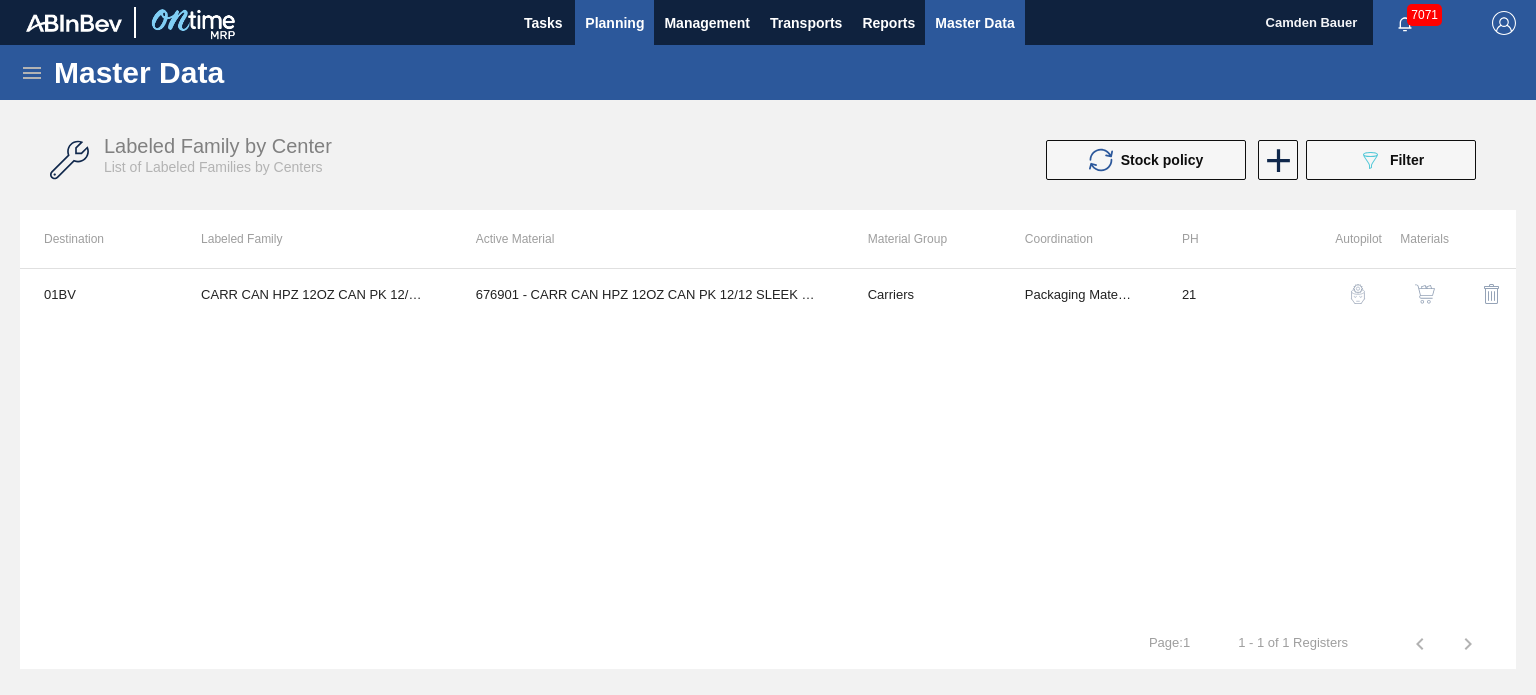 click on "Planning" at bounding box center [614, 23] 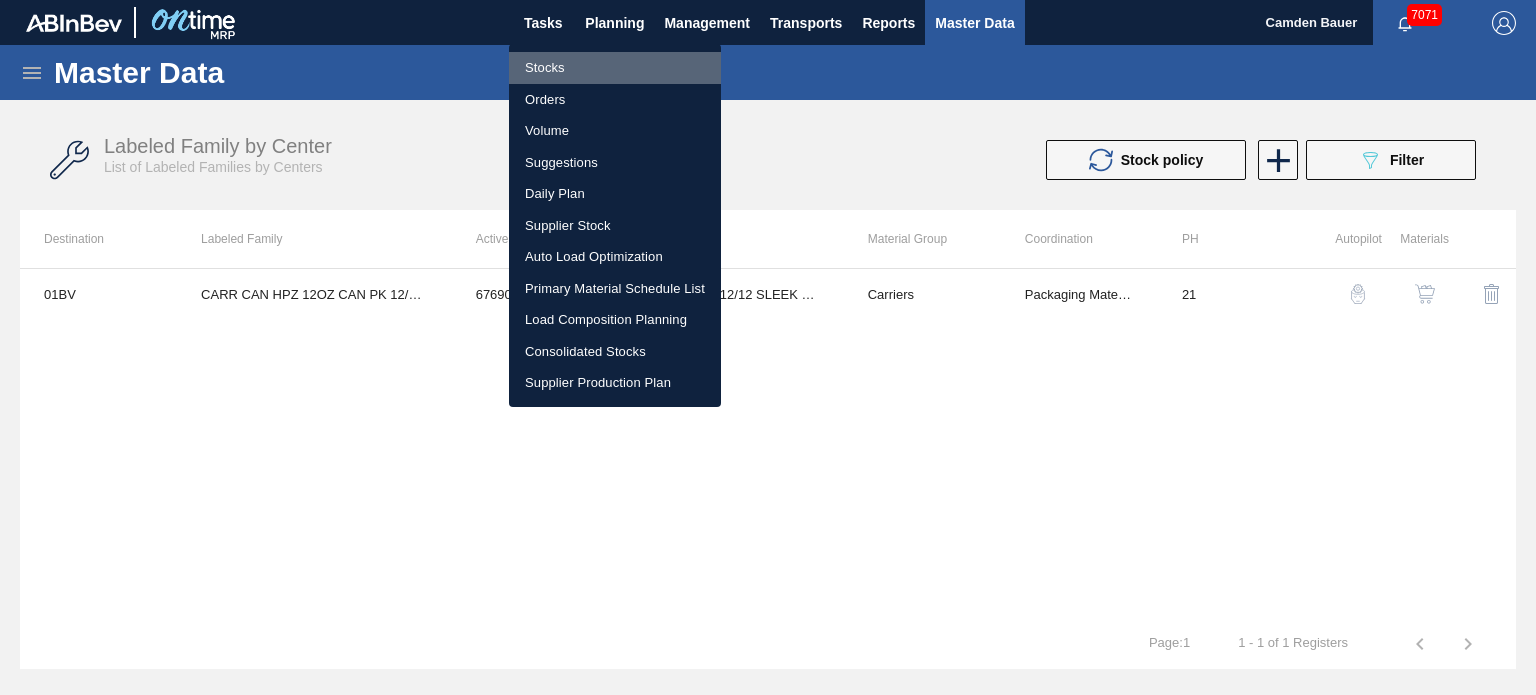 click on "Stocks" at bounding box center [615, 68] 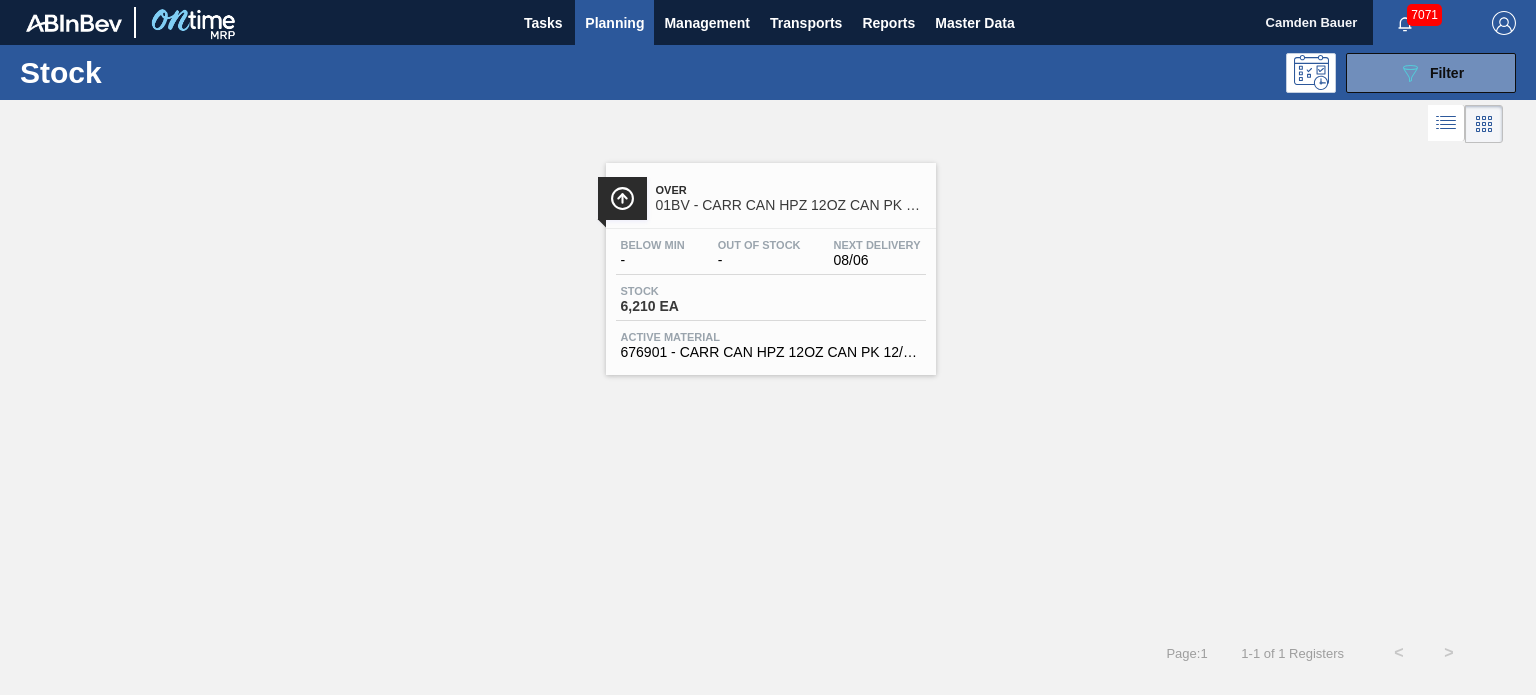 click on "-" at bounding box center (759, 260) 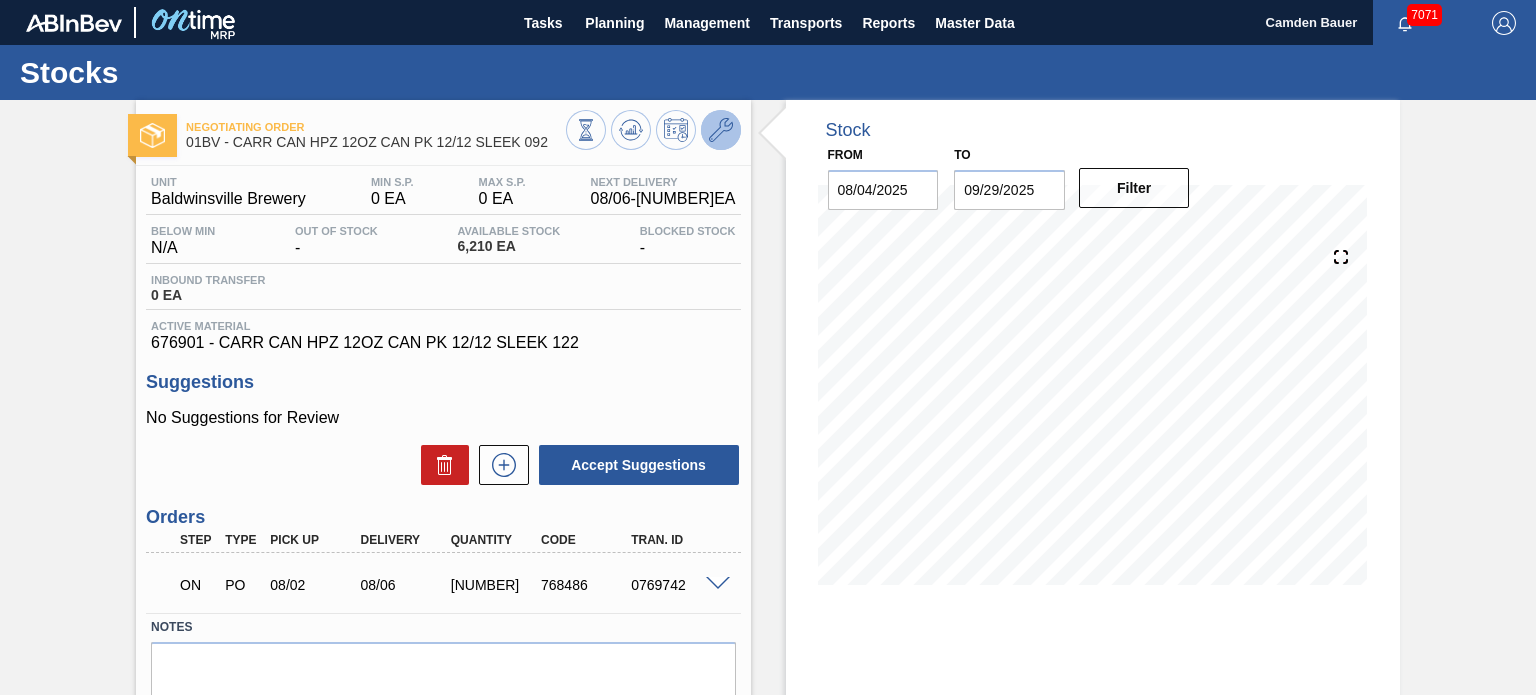 click at bounding box center [721, 130] 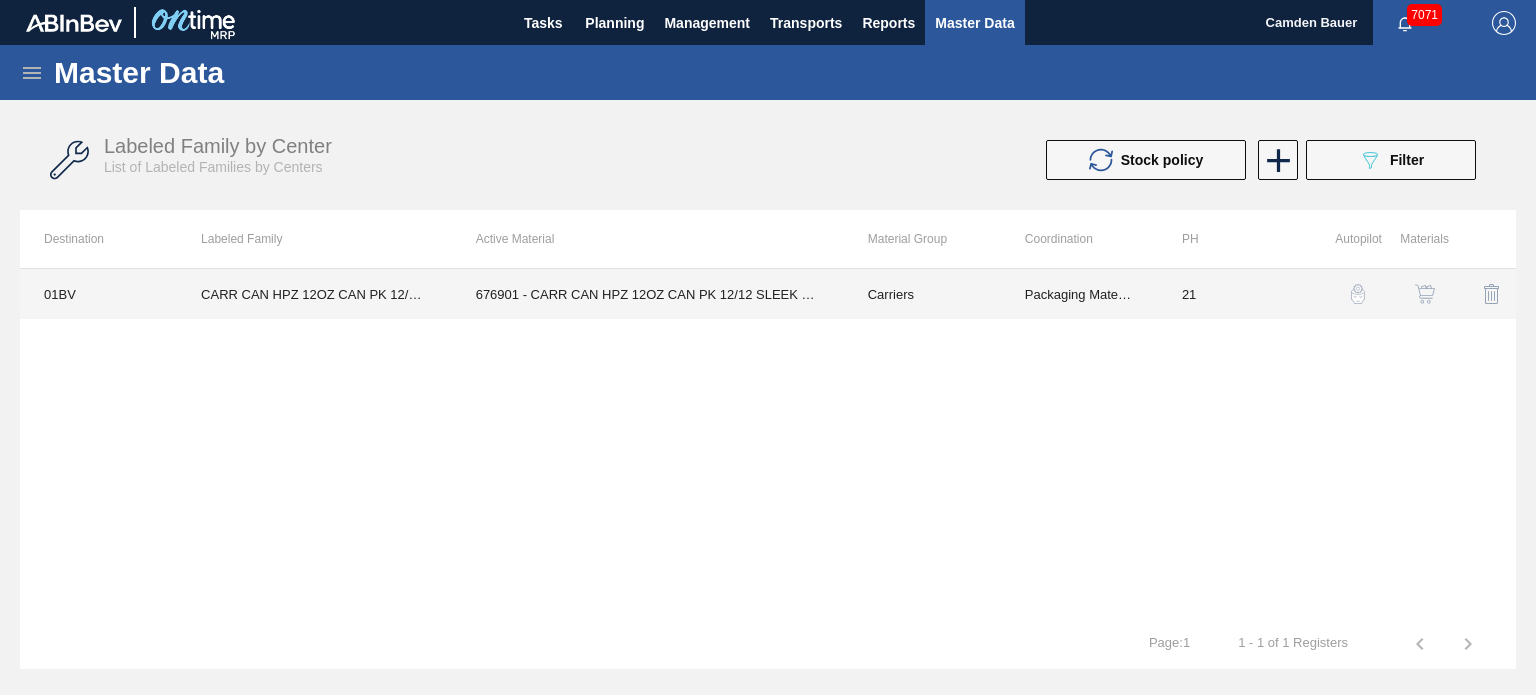 click on "676901 - CARR CAN HPZ 12OZ CAN PK 12/12 SLEEK 122" at bounding box center (648, 294) 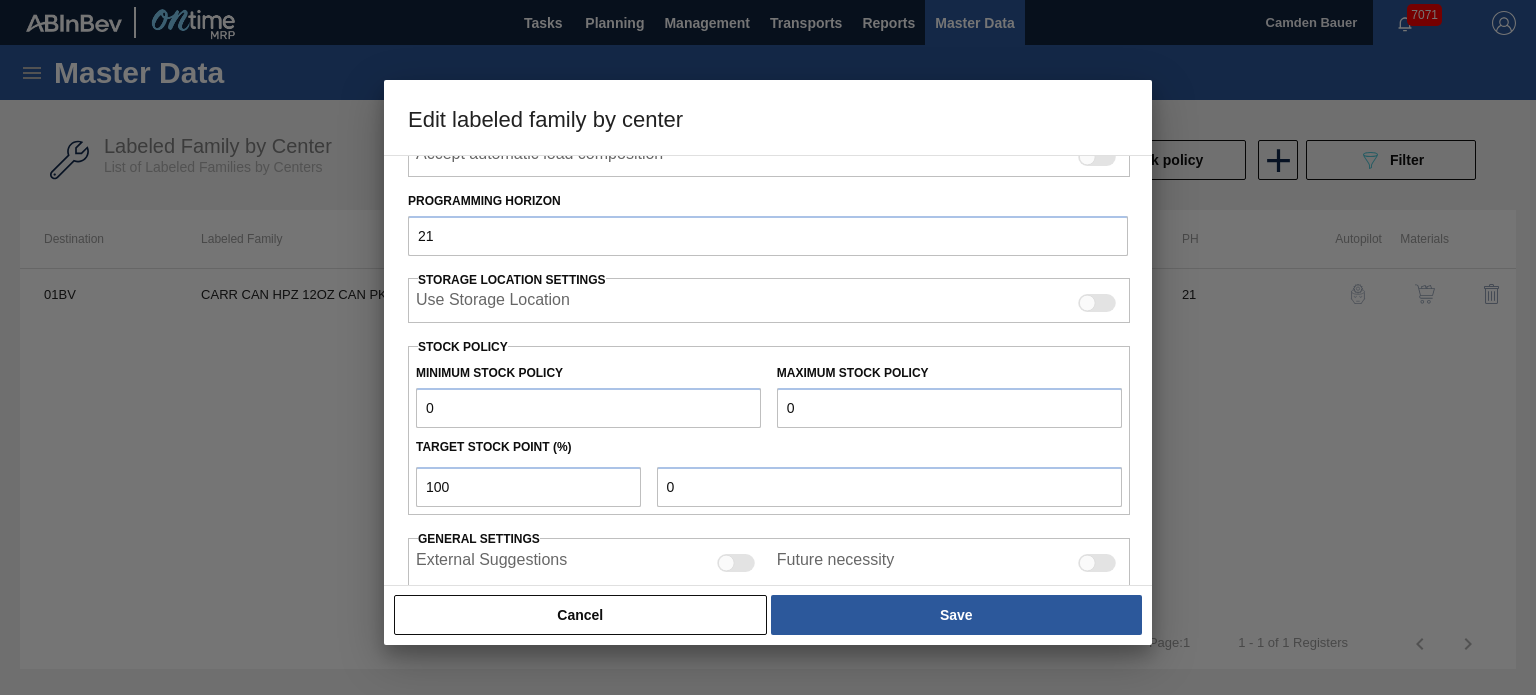 scroll, scrollTop: 320, scrollLeft: 0, axis: vertical 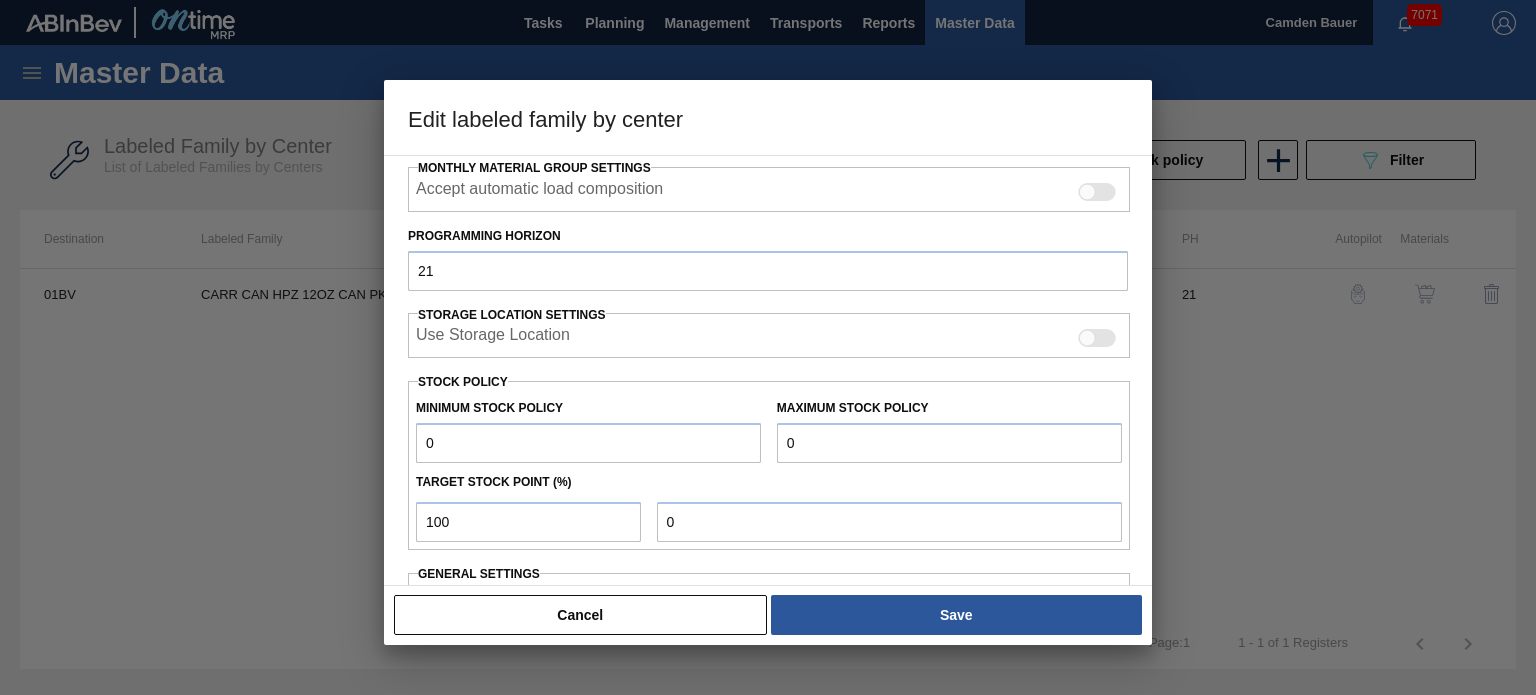 drag, startPoint x: 903, startPoint y: 447, endPoint x: 658, endPoint y: 439, distance: 245.13058 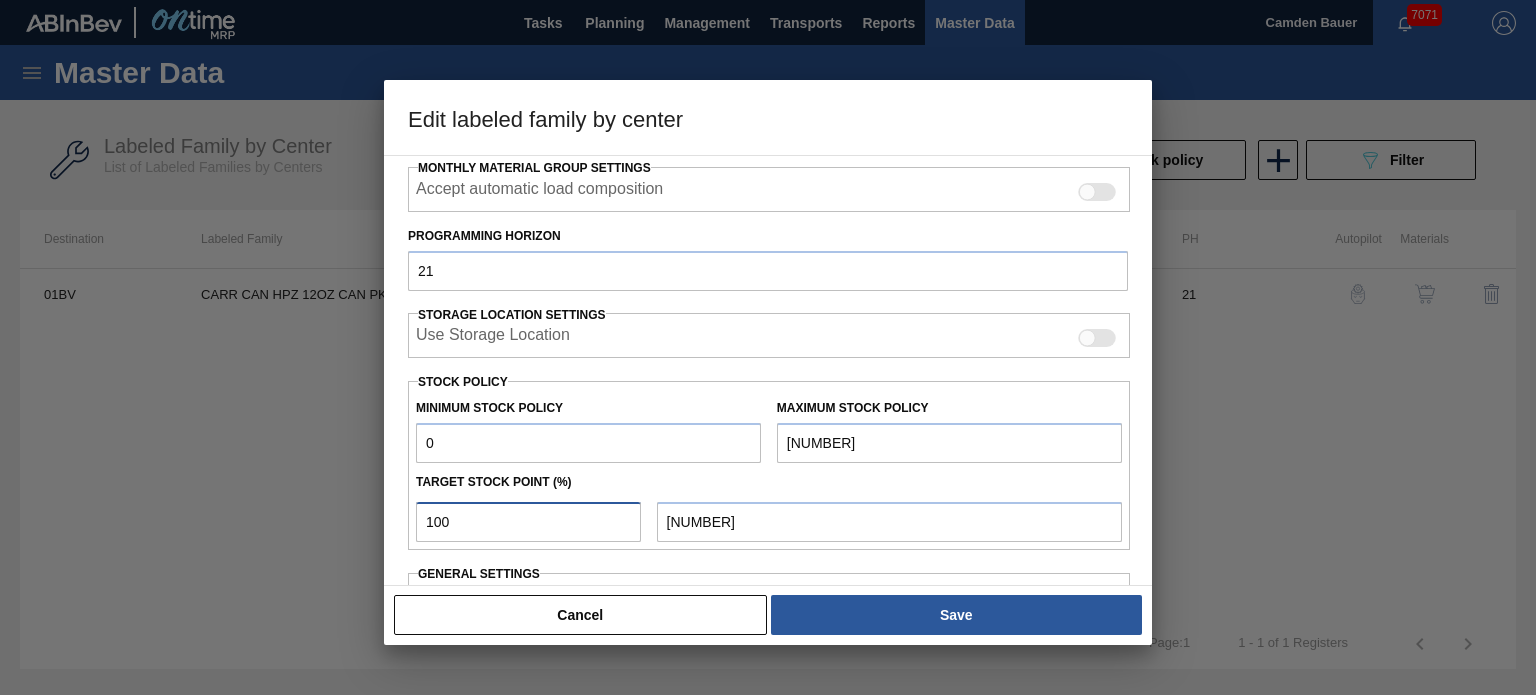 drag, startPoint x: 496, startPoint y: 520, endPoint x: 370, endPoint y: 520, distance: 126 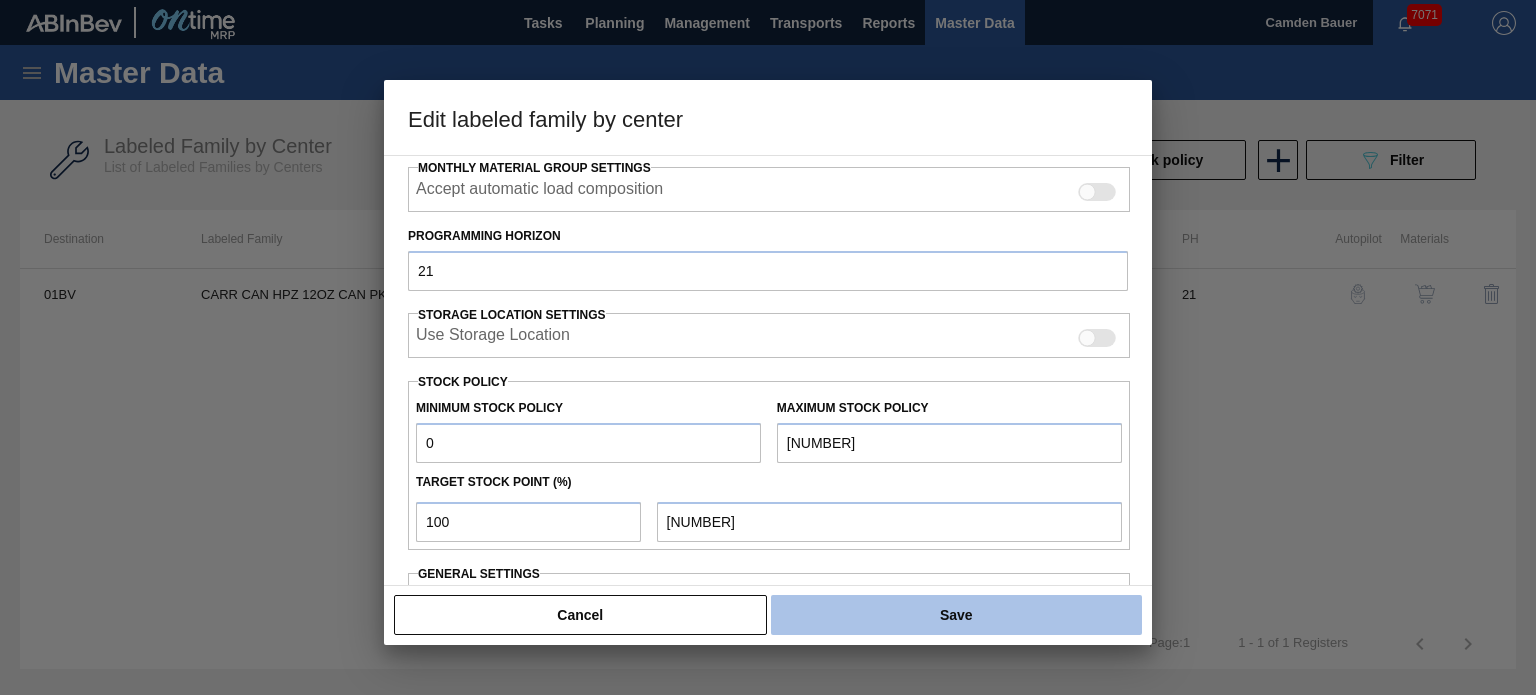 click on "Save" at bounding box center [956, 615] 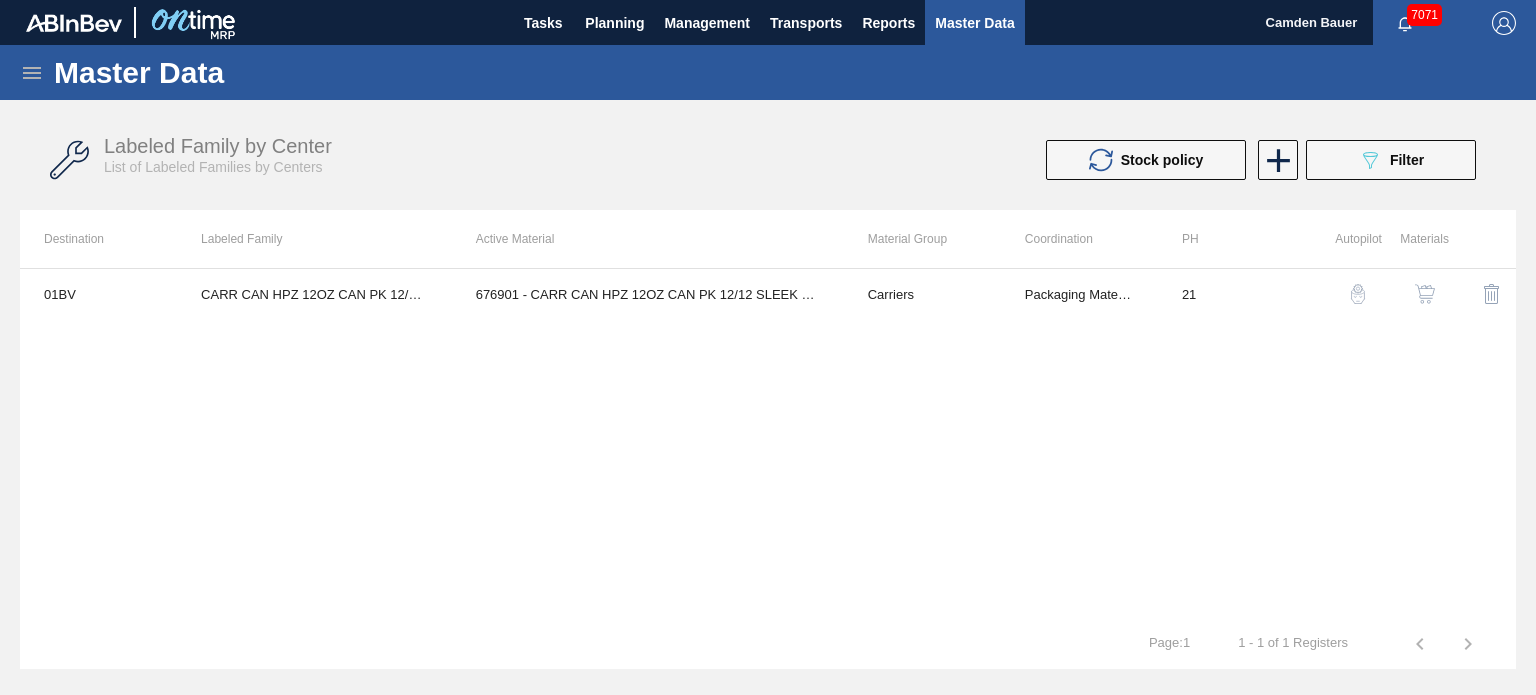 click on "01BV CARR CAN HPZ 12OZ CAN PK 12/12 SLEEK 092 676901 - CARR CAN HPZ 12OZ CAN PK 12/12 SLEEK 122 Carriers Packaging Materials 21" at bounding box center [768, 443] 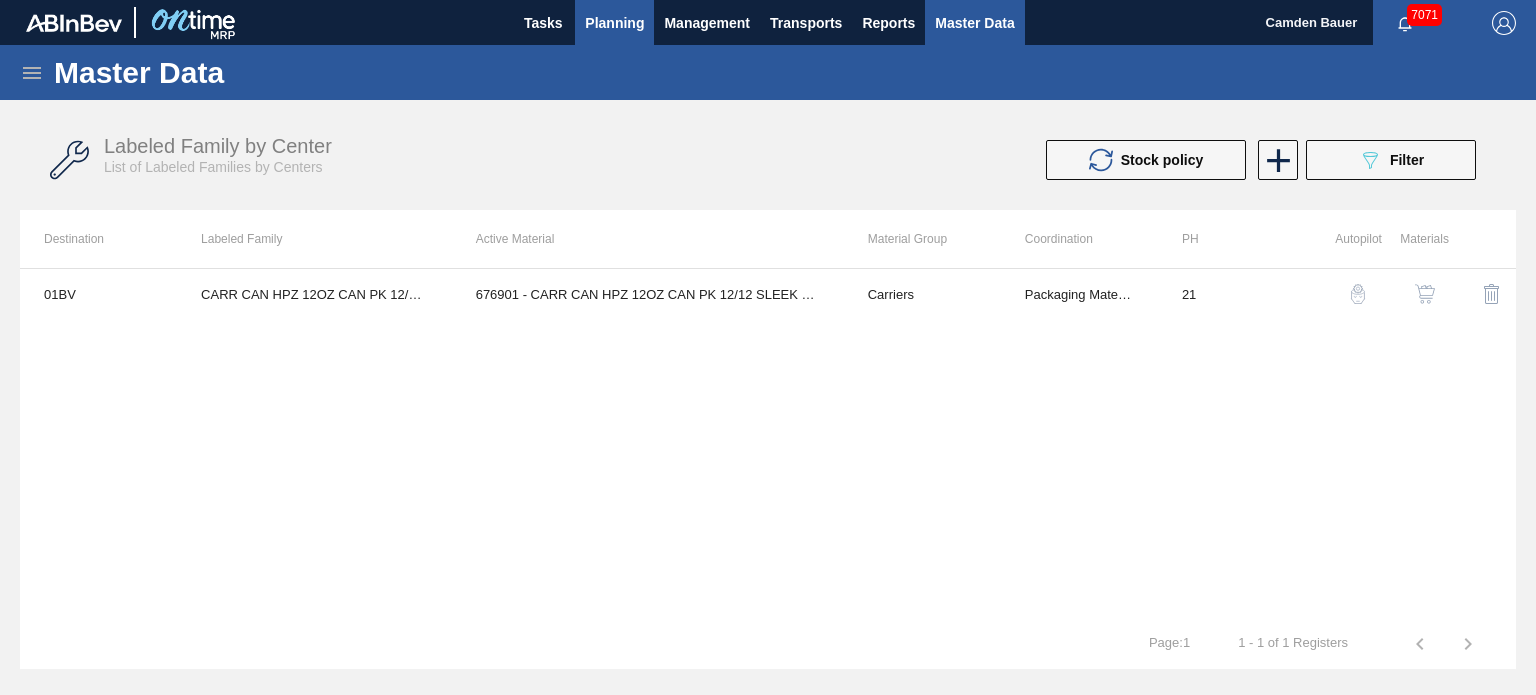 click on "Planning" at bounding box center [614, 23] 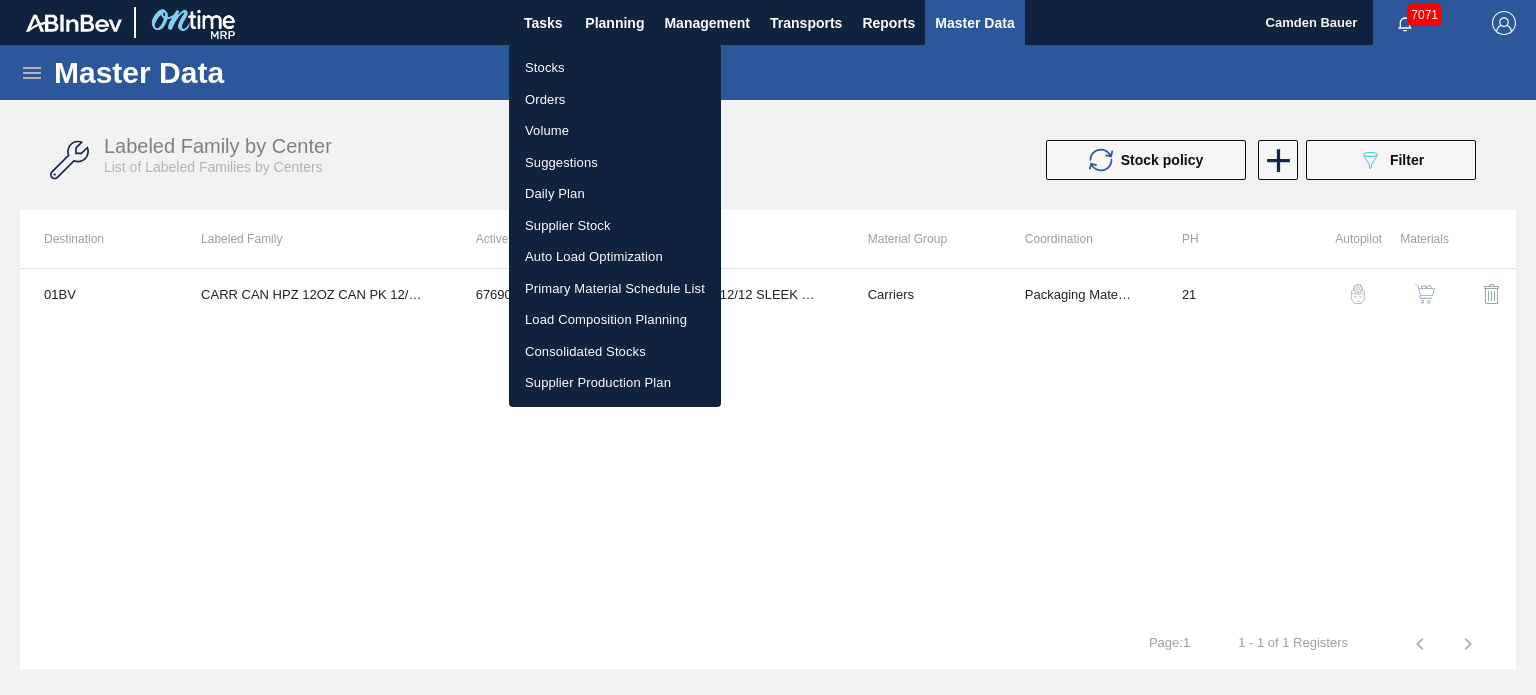 click on "Stocks" at bounding box center [615, 68] 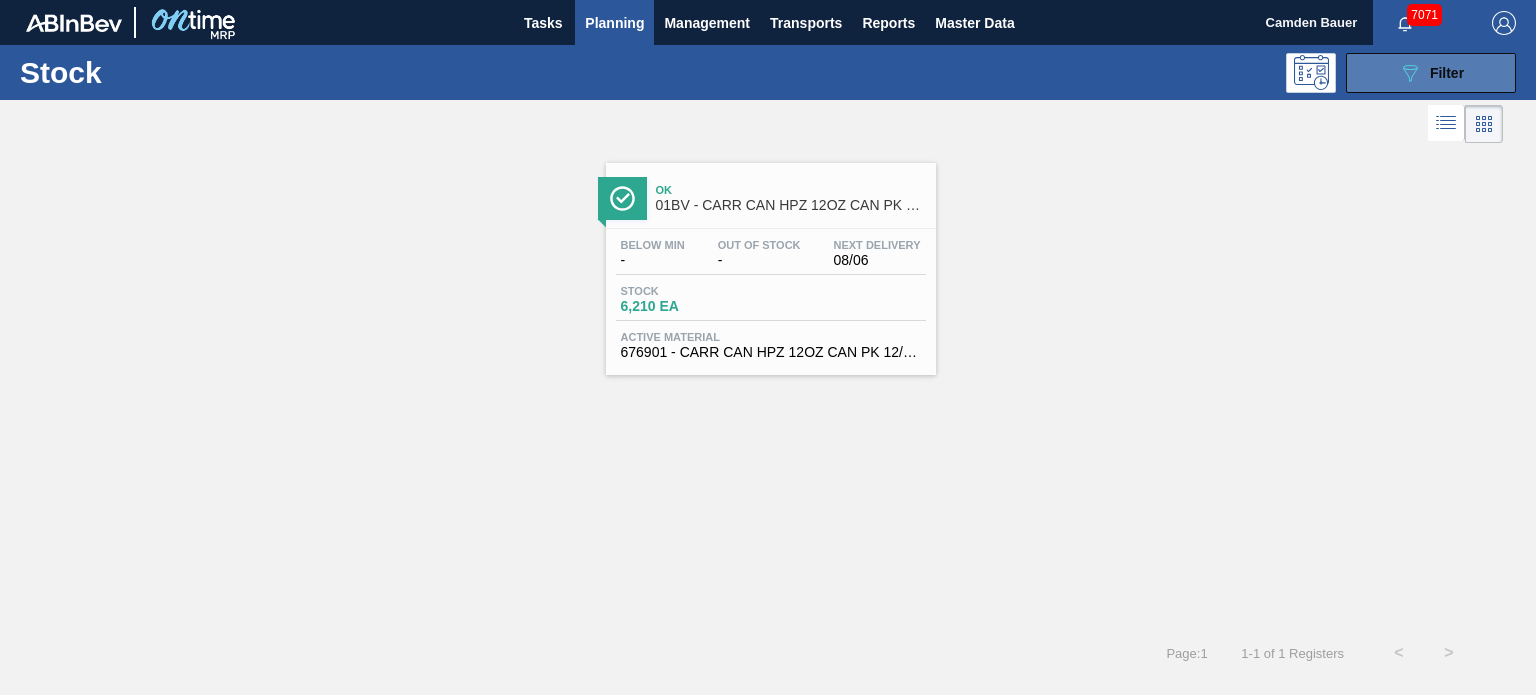 click on "089F7B8B-B2A5-4AFE-B5C0-19BA573D28AC" 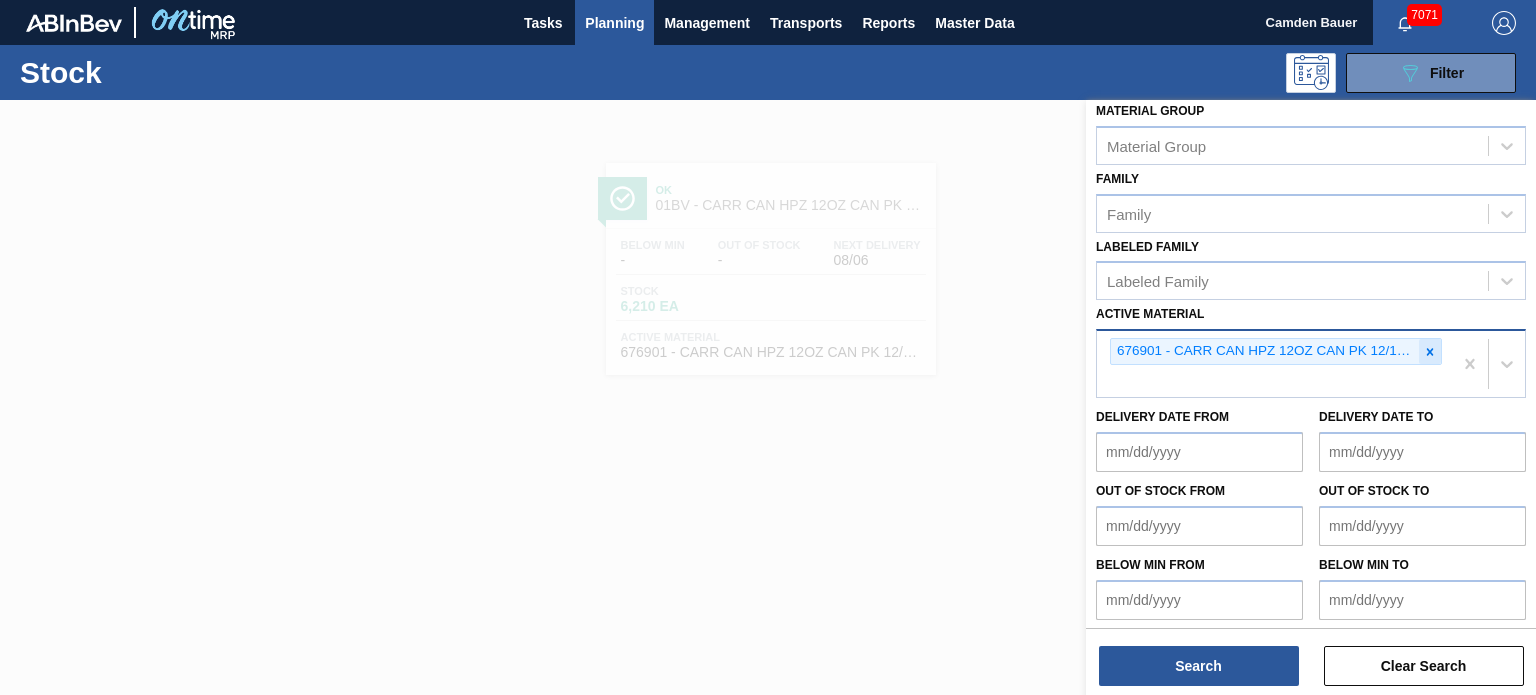 click 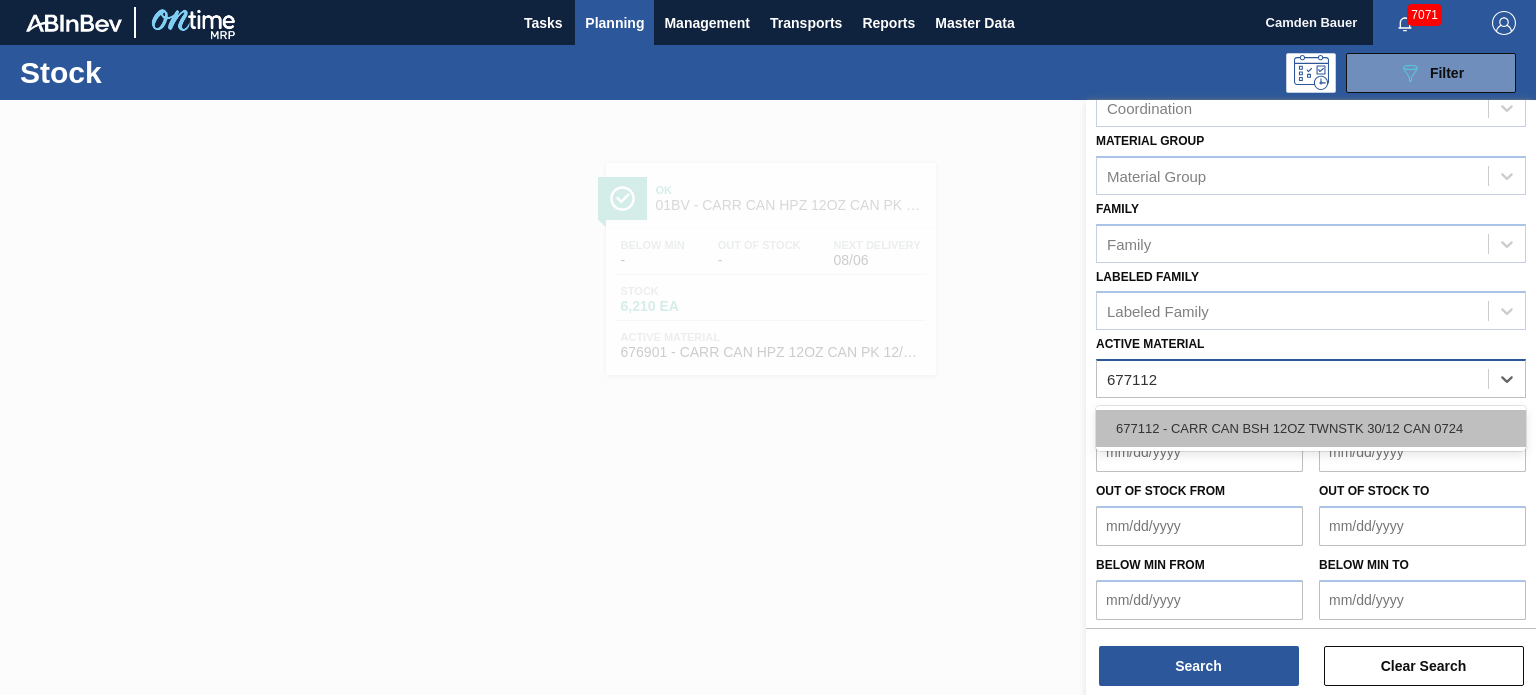 click on "677112 - CARR CAN BSH 12OZ TWNSTK 30/12 CAN 0724" at bounding box center [1311, 428] 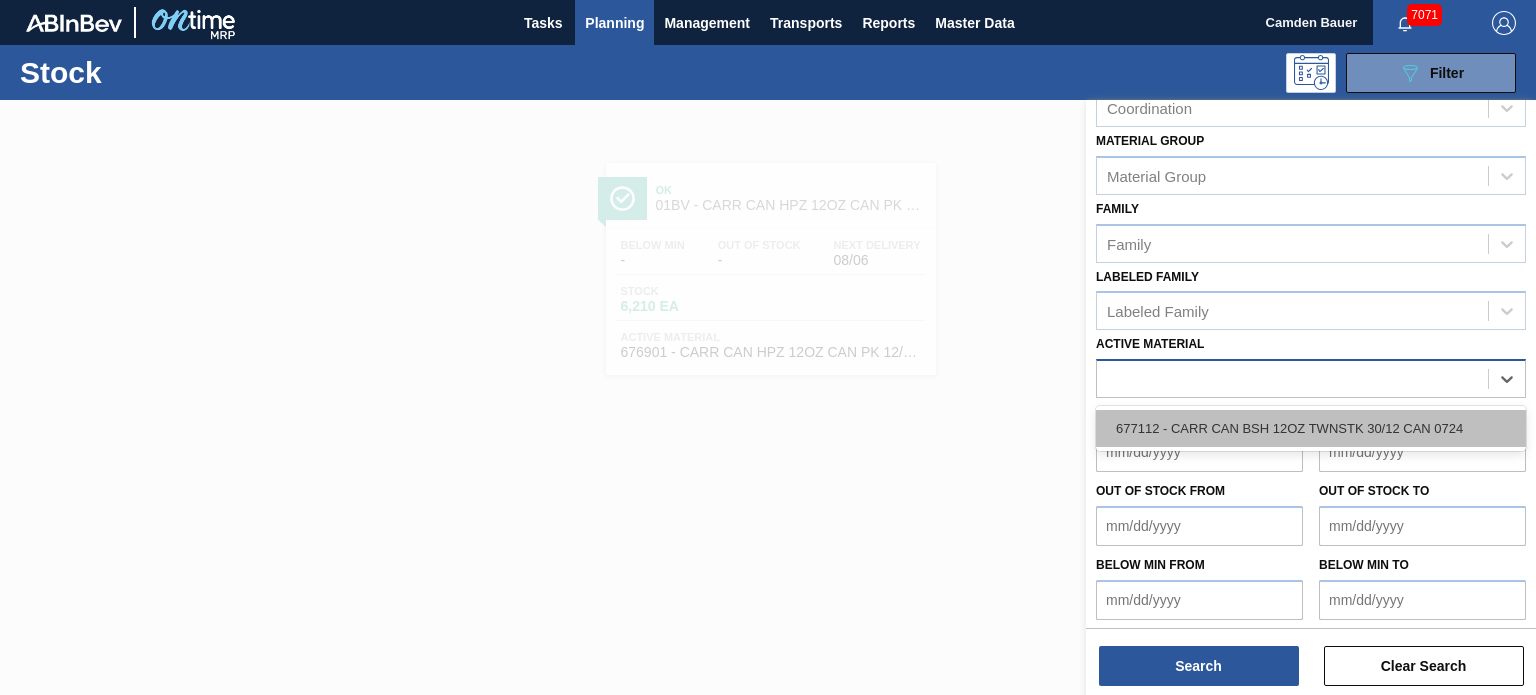 scroll, scrollTop: 289, scrollLeft: 0, axis: vertical 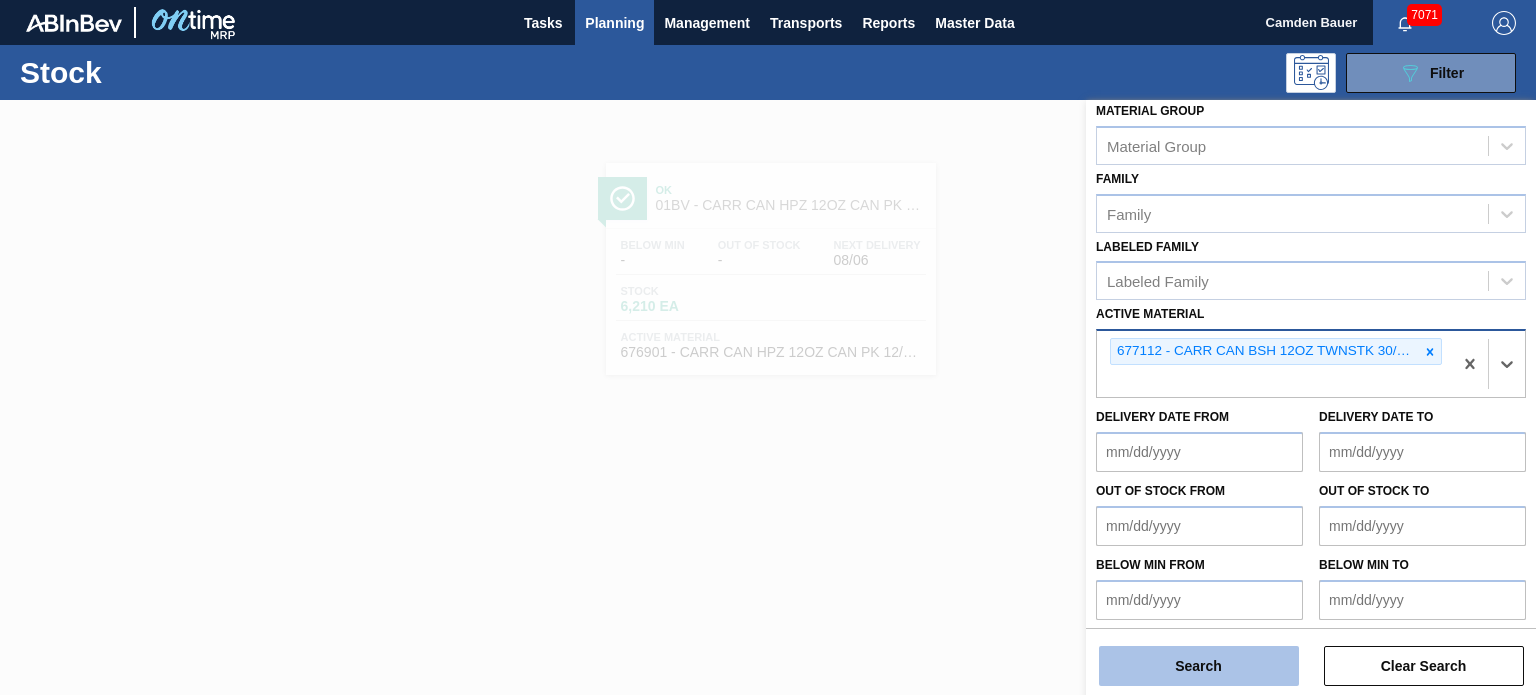 click on "Search" at bounding box center [1199, 666] 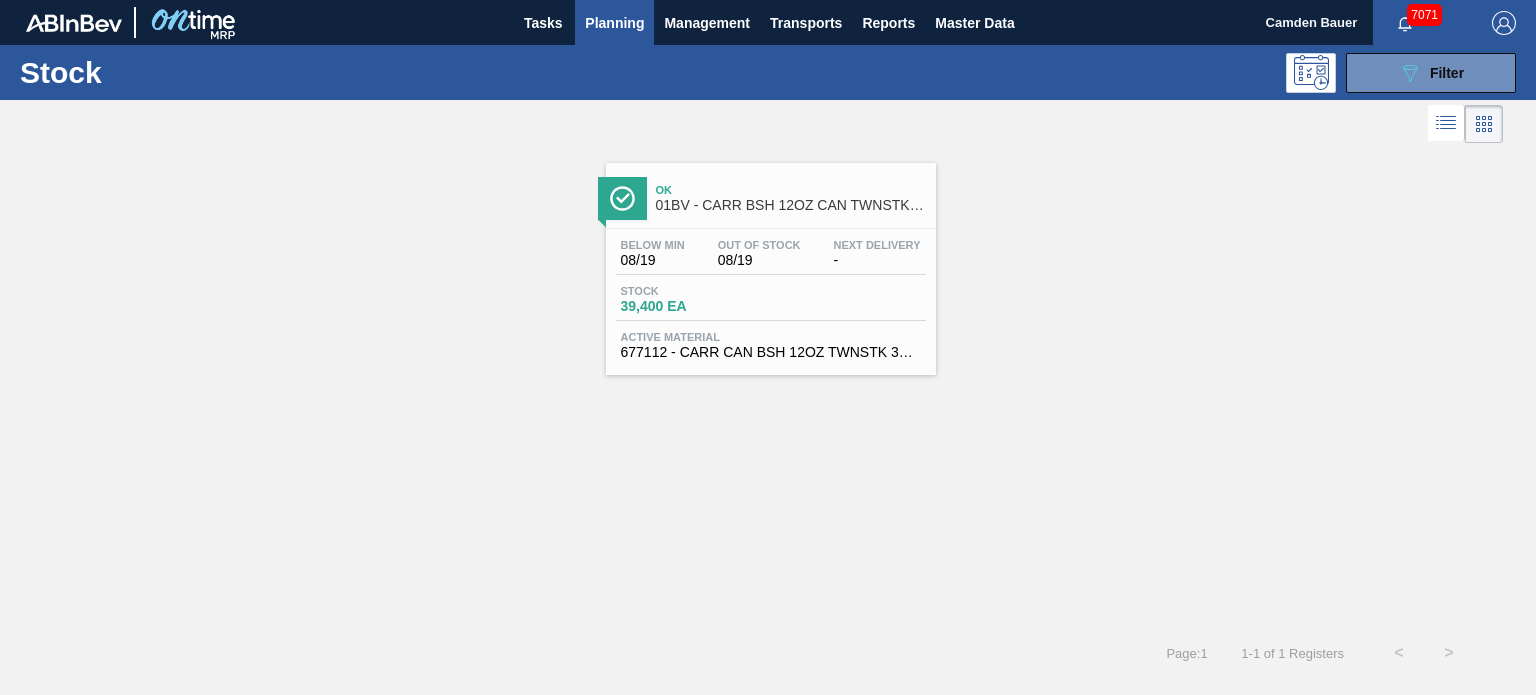 click on "Ok 01BV - CARR BSH 12OZ CAN TWNSTK 30/12 CAN" at bounding box center [791, 198] 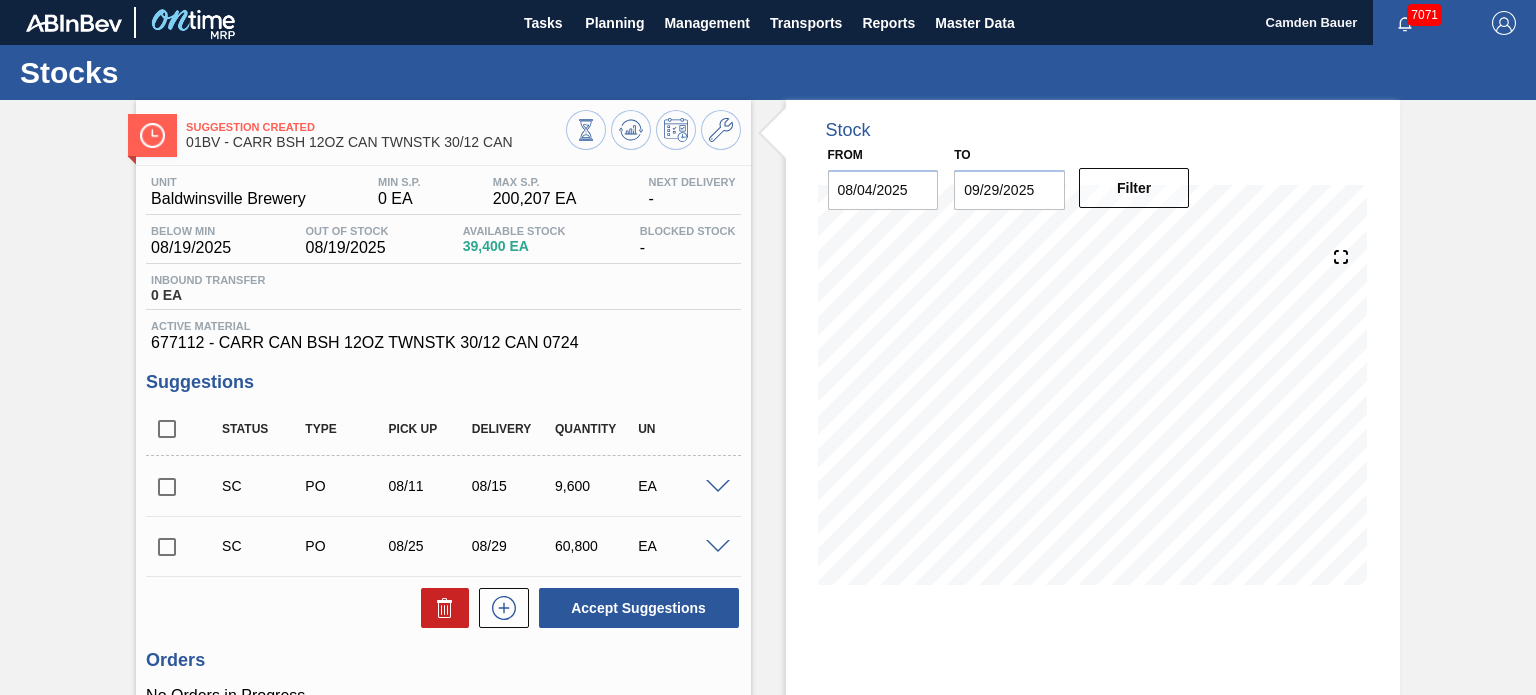 click on "677112 - CARR CAN BSH 12OZ TWNSTK 30/12 CAN 0724" at bounding box center [443, 343] 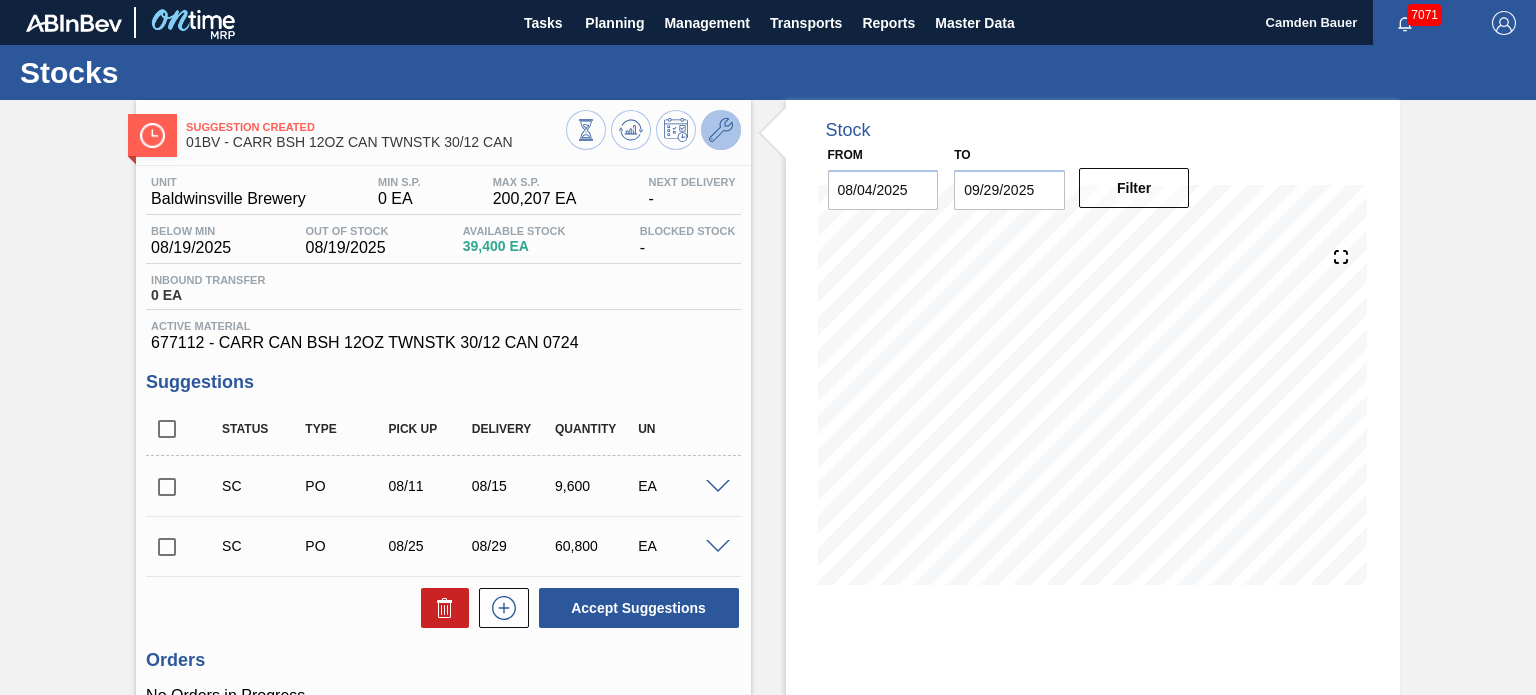 click 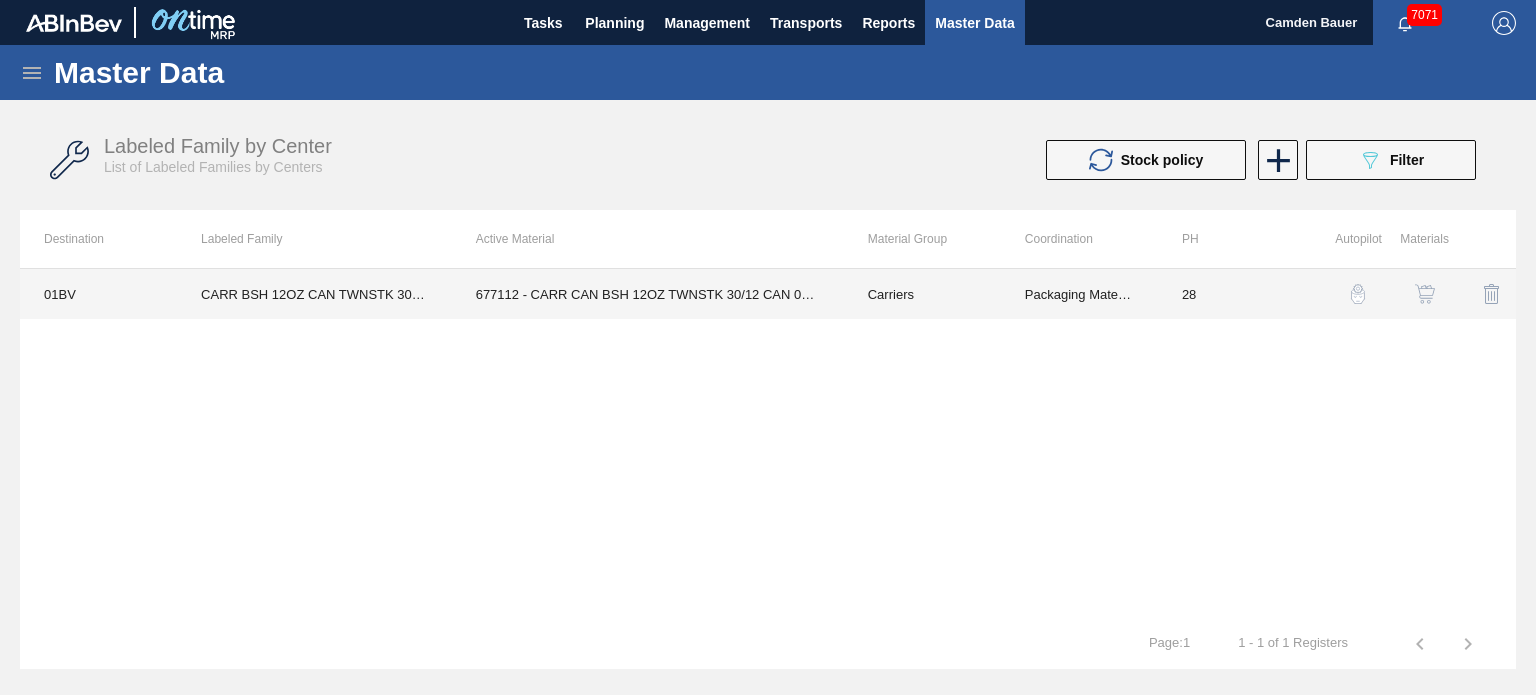 click on "677112 - CARR CAN BSH 12OZ TWNSTK 30/12 CAN 0724" at bounding box center [648, 294] 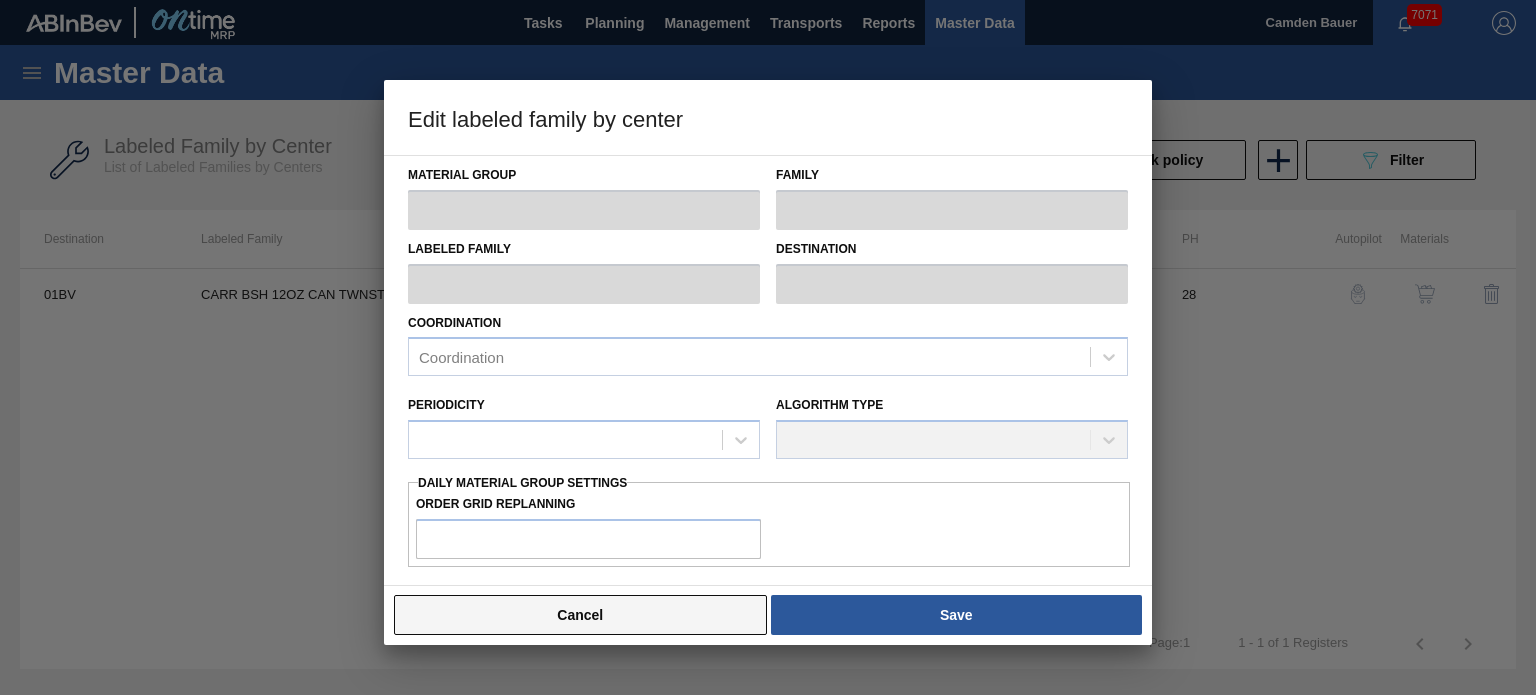 click on "Cancel" at bounding box center (580, 615) 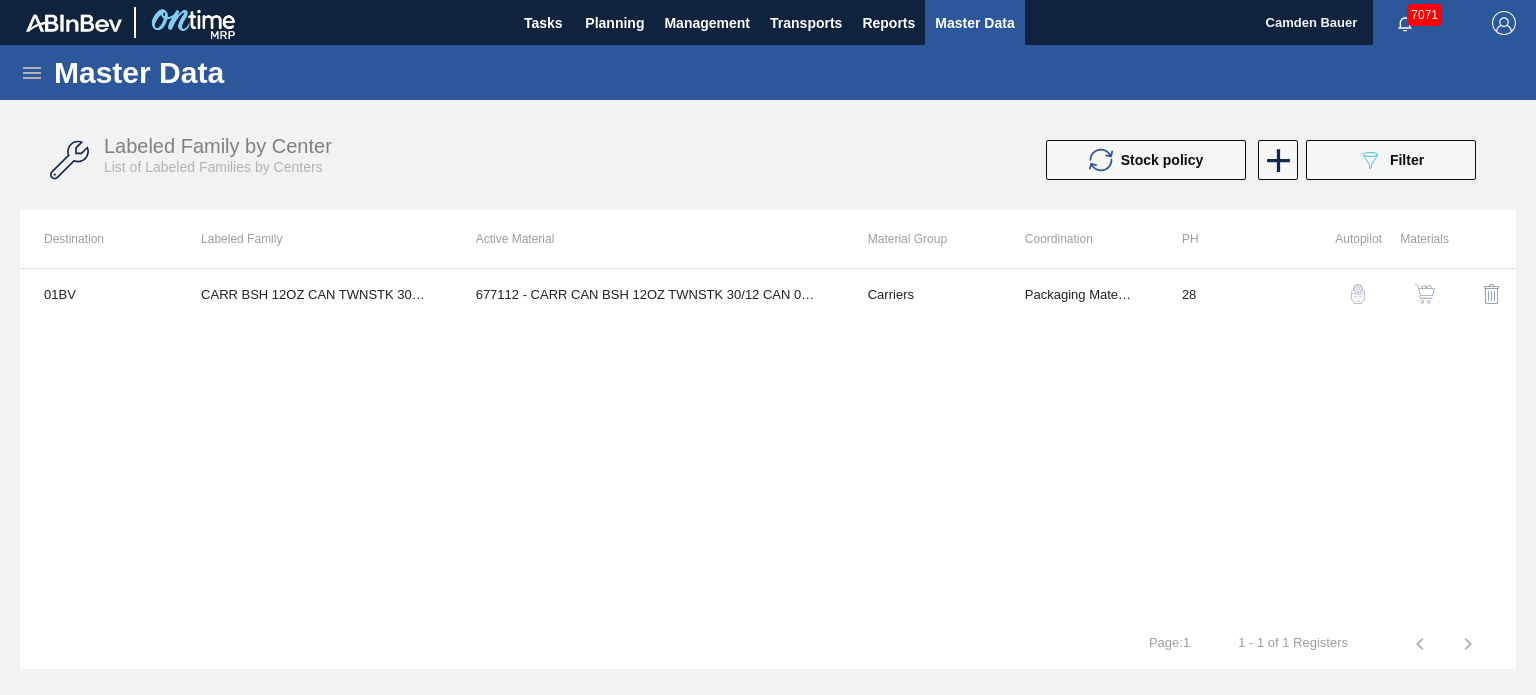 click at bounding box center [1425, 294] 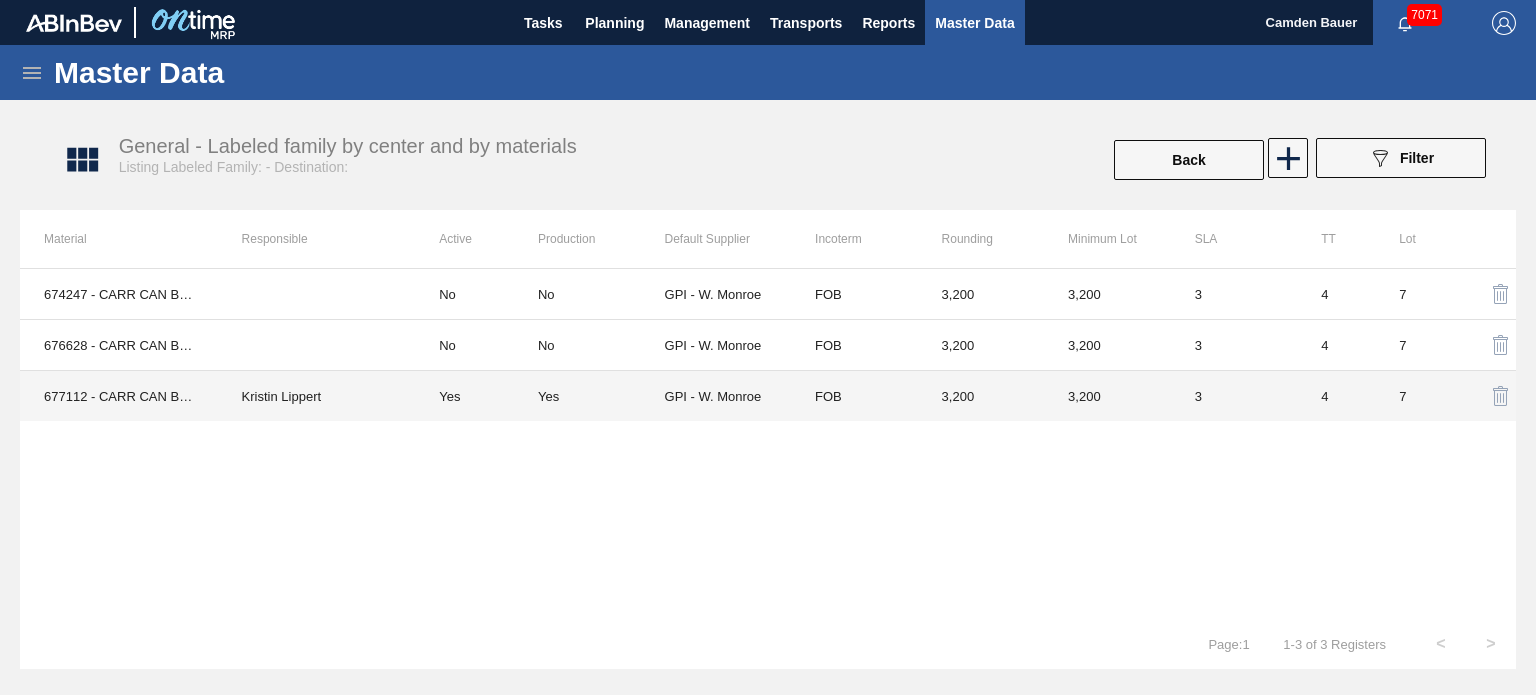 click on "Yes" at bounding box center [601, 396] 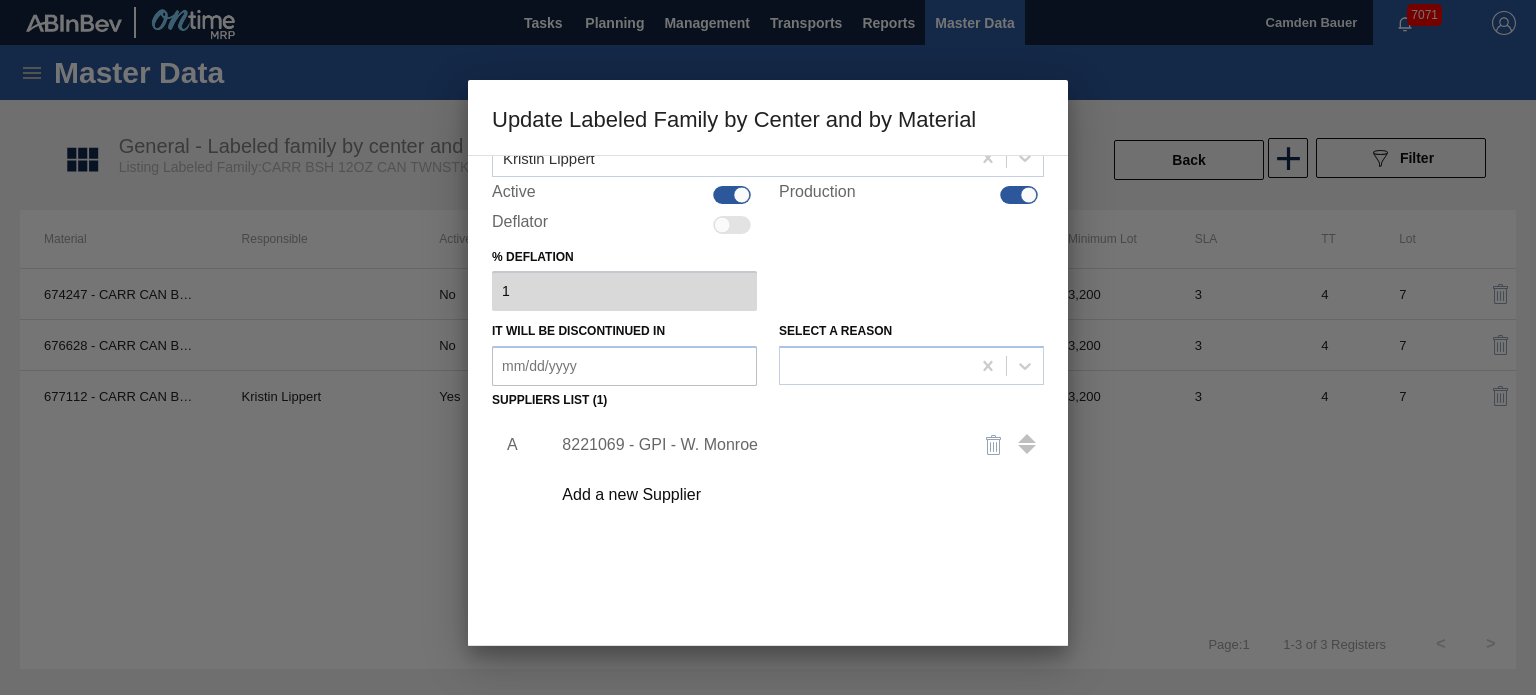 scroll, scrollTop: 114, scrollLeft: 0, axis: vertical 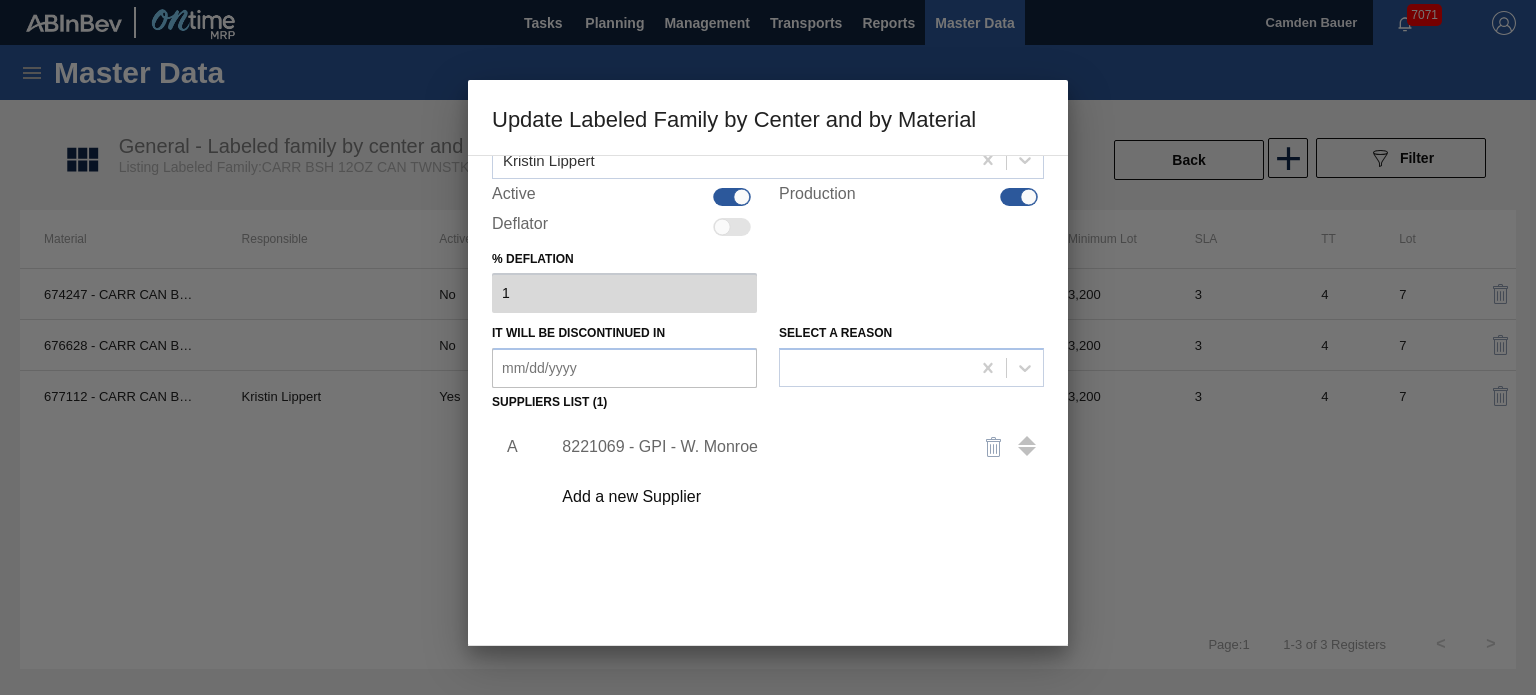 click on "8221069 - GPI - W. Monroe" at bounding box center [758, 447] 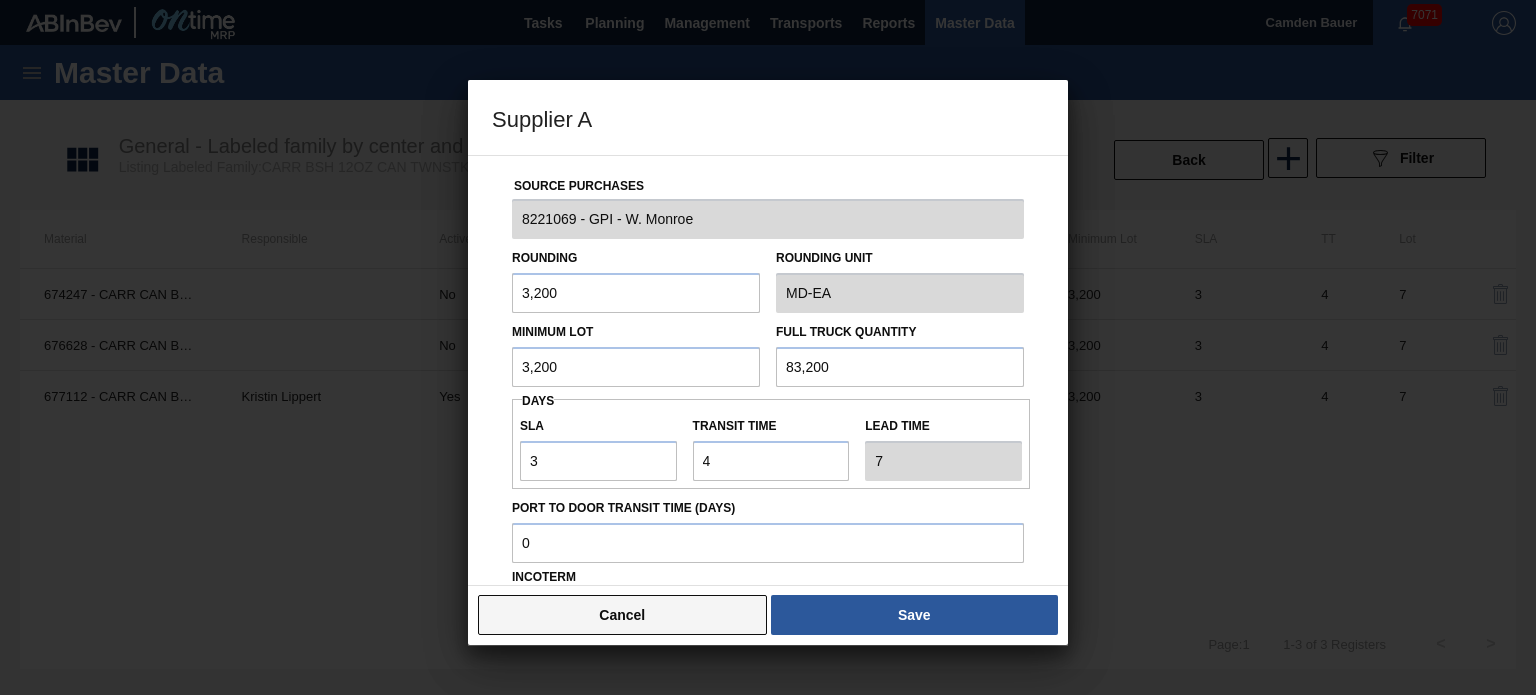 click on "Cancel" at bounding box center [622, 615] 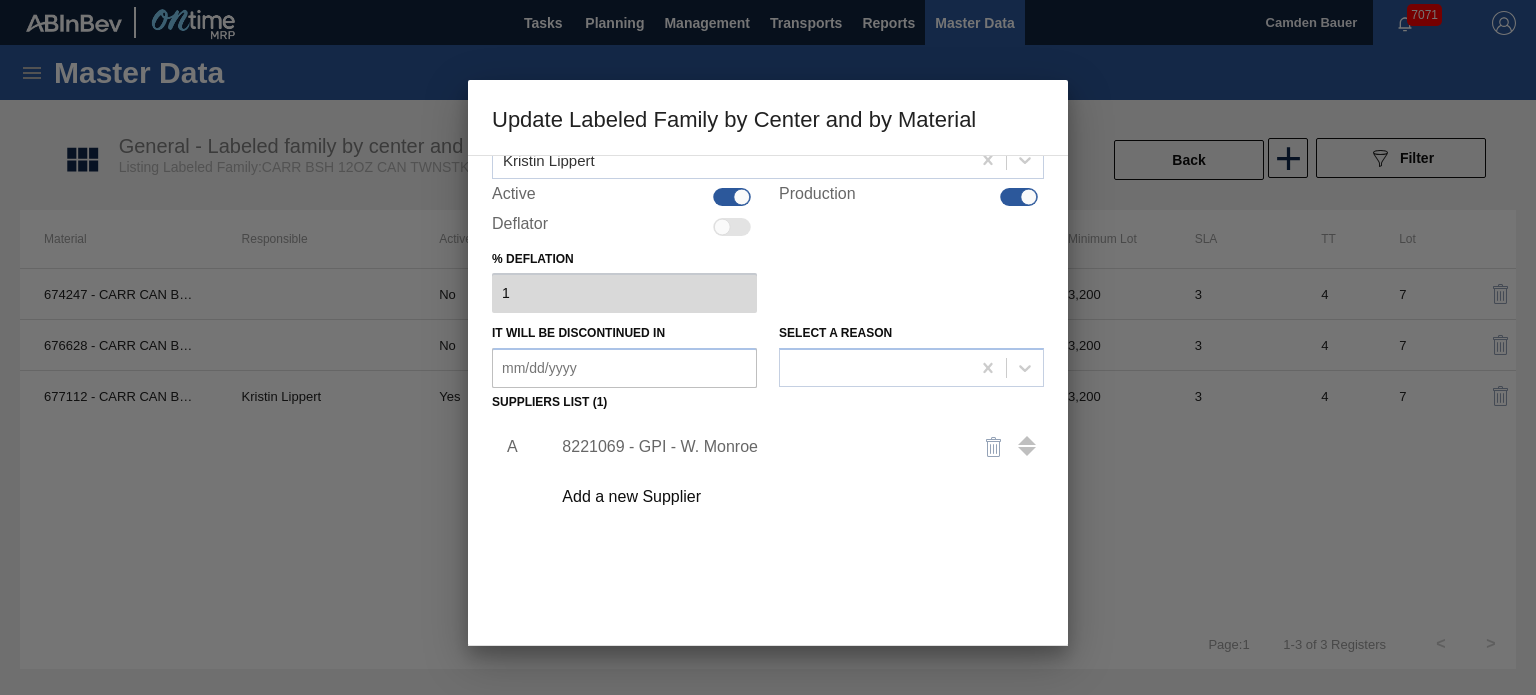 scroll, scrollTop: 204, scrollLeft: 0, axis: vertical 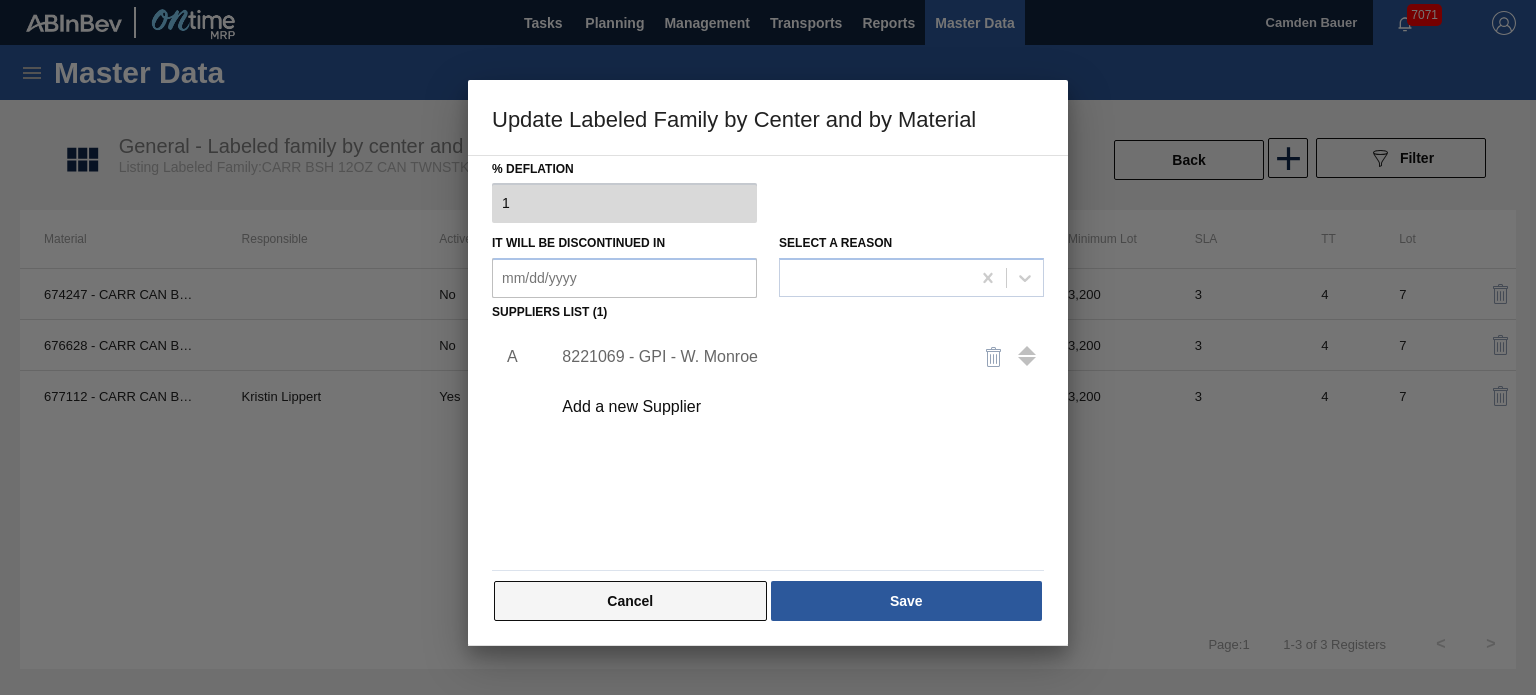 click on "Cancel" at bounding box center (630, 601) 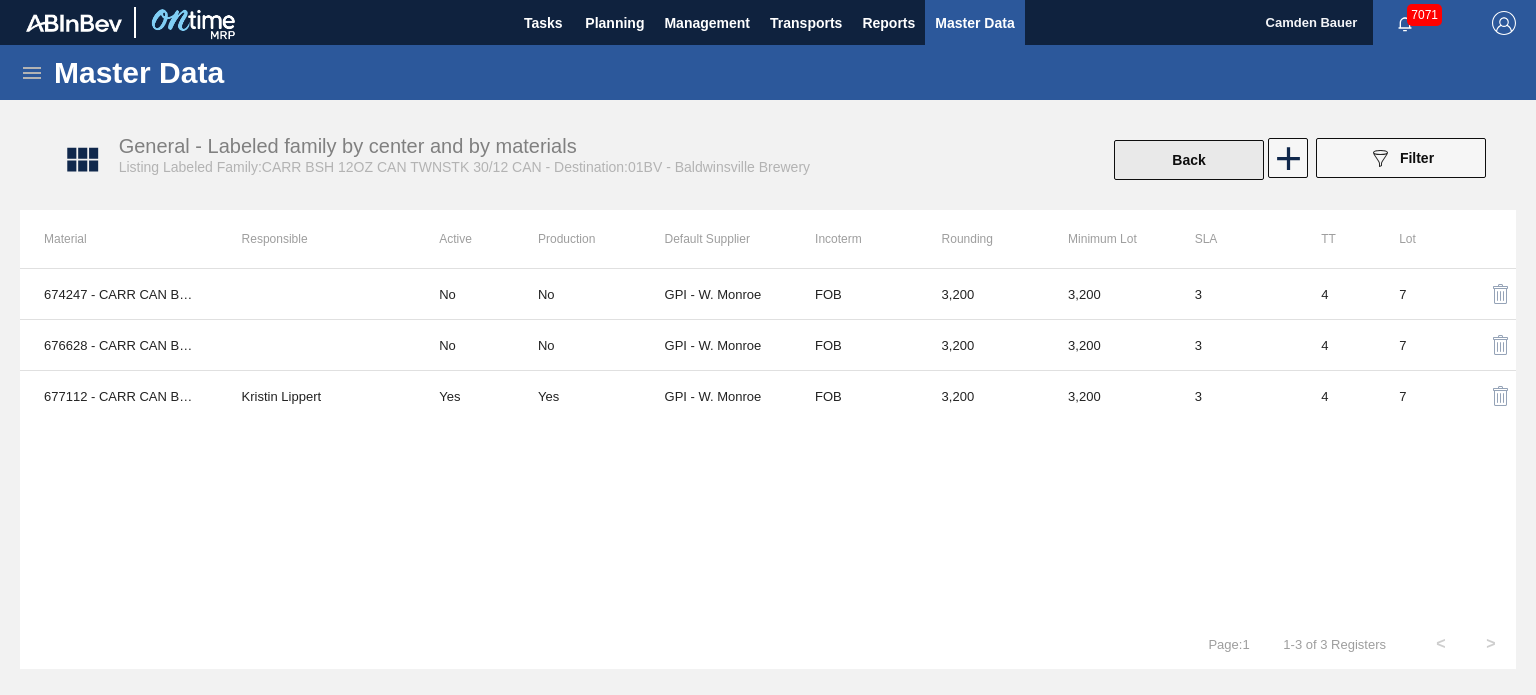 click on "Back" at bounding box center (1189, 160) 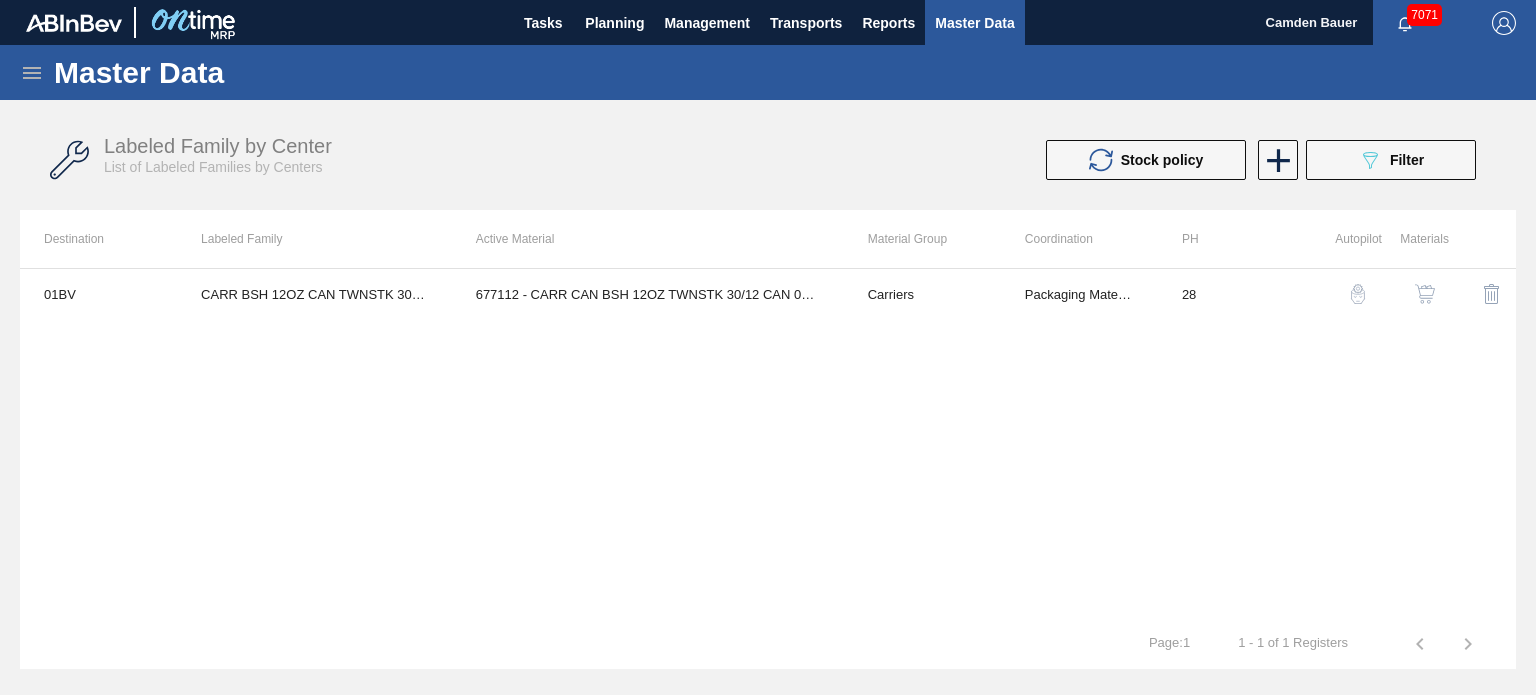 click on "01BV CARR BSH 12OZ CAN TWNSTK 30/12 CAN 677112 - CARR CAN BSH 12OZ TWNSTK 30/12 CAN 0724 Carriers Packaging Materials 28" at bounding box center (768, 443) 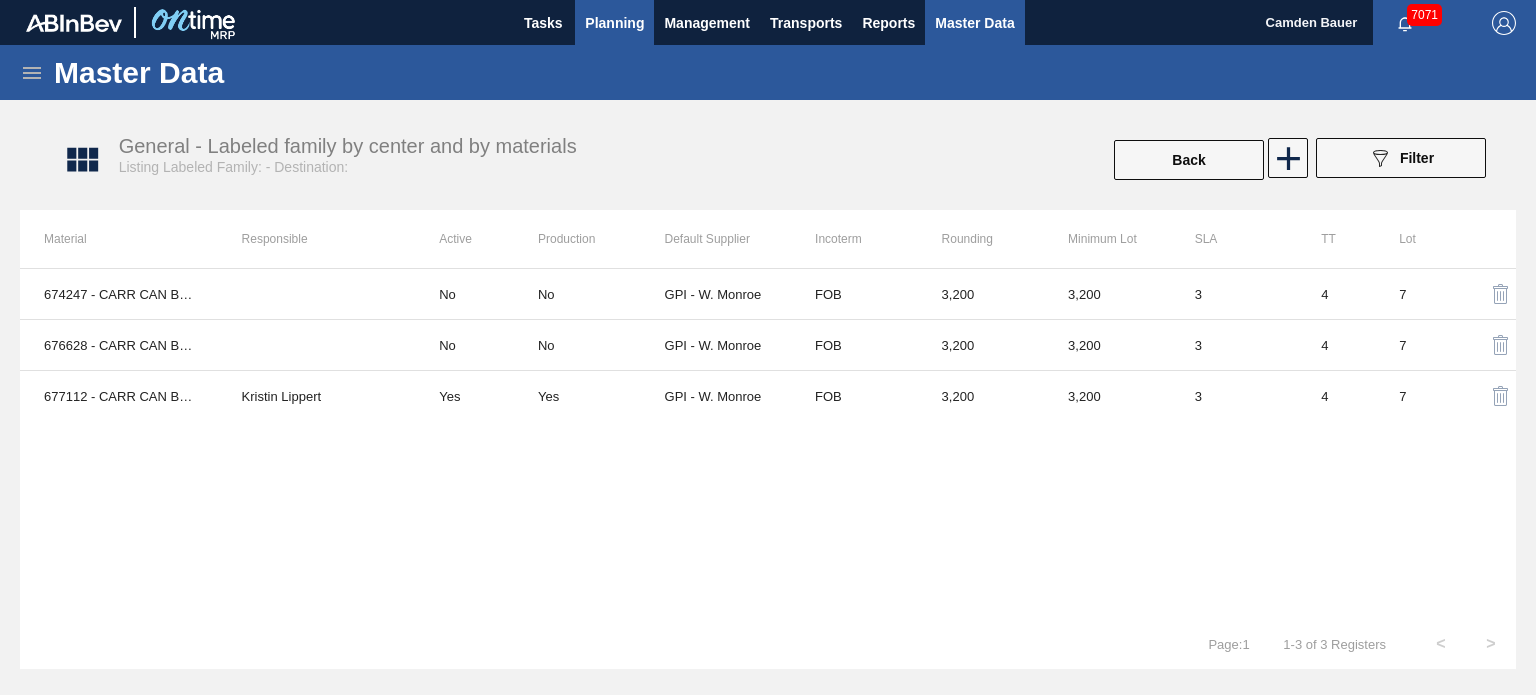 click on "Planning" at bounding box center [614, 23] 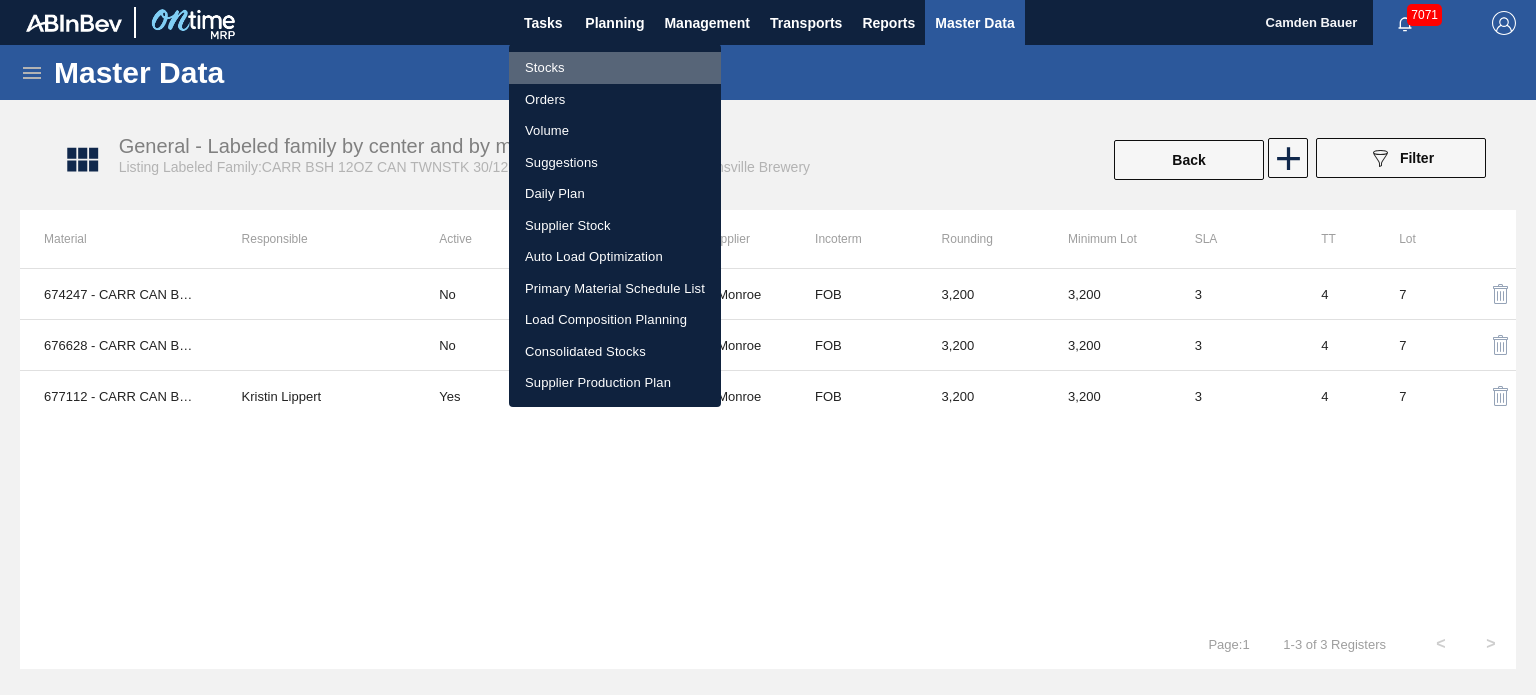 click on "Stocks" at bounding box center (615, 68) 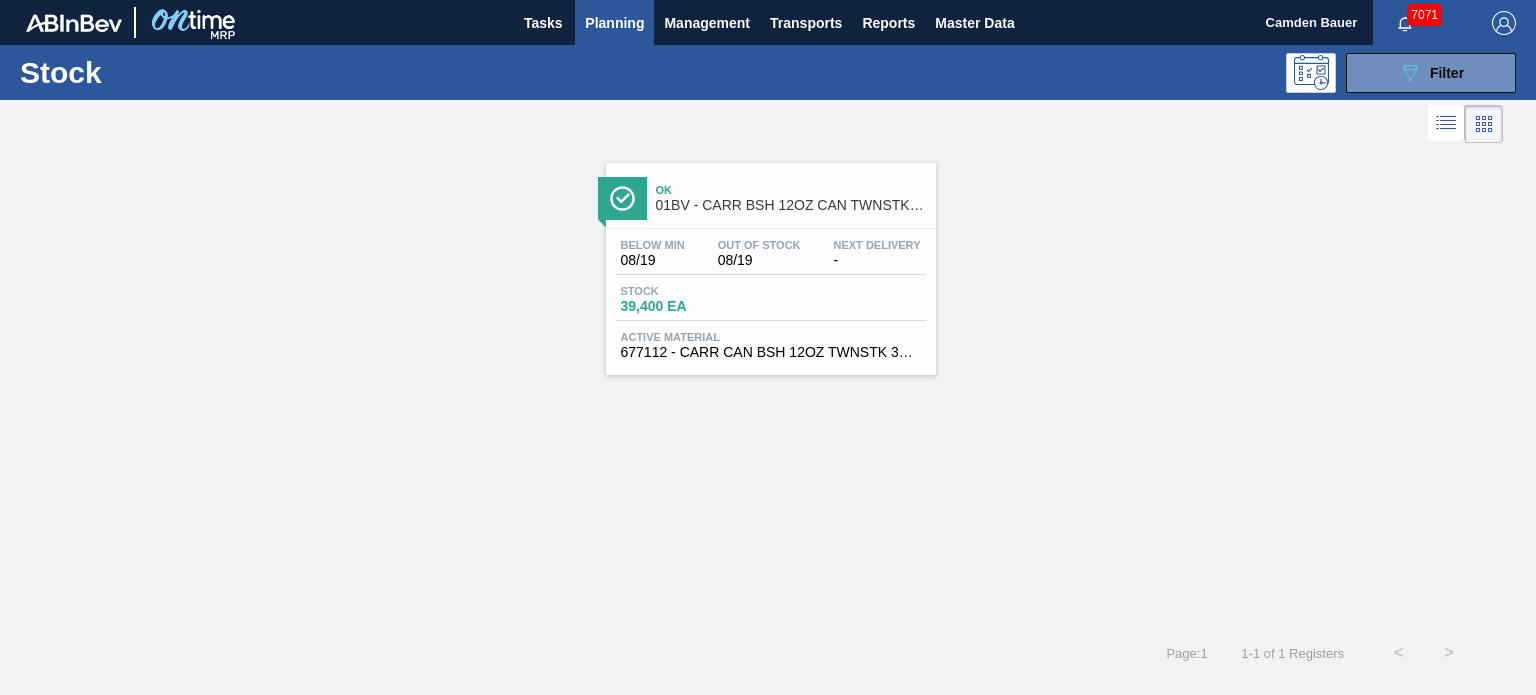 click on "Ok" at bounding box center [791, 190] 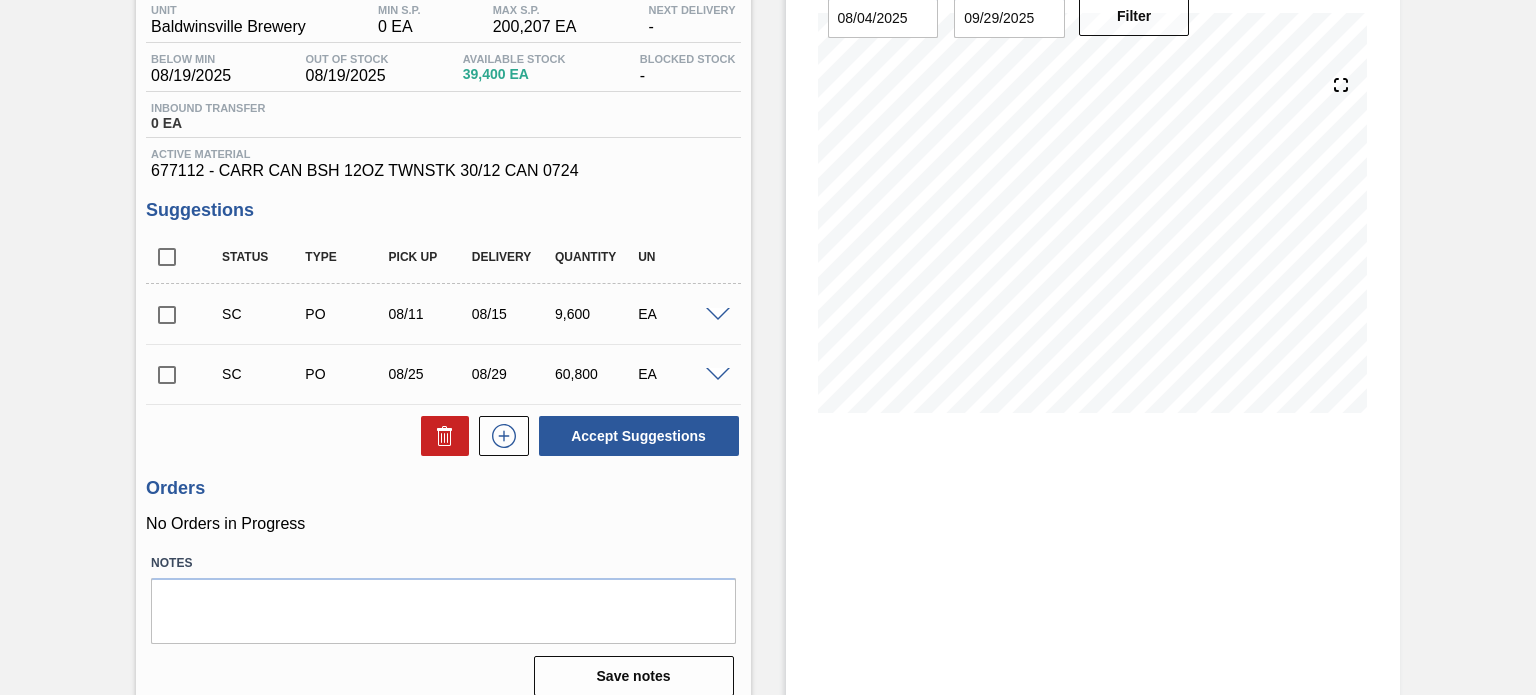 scroll, scrollTop: 172, scrollLeft: 0, axis: vertical 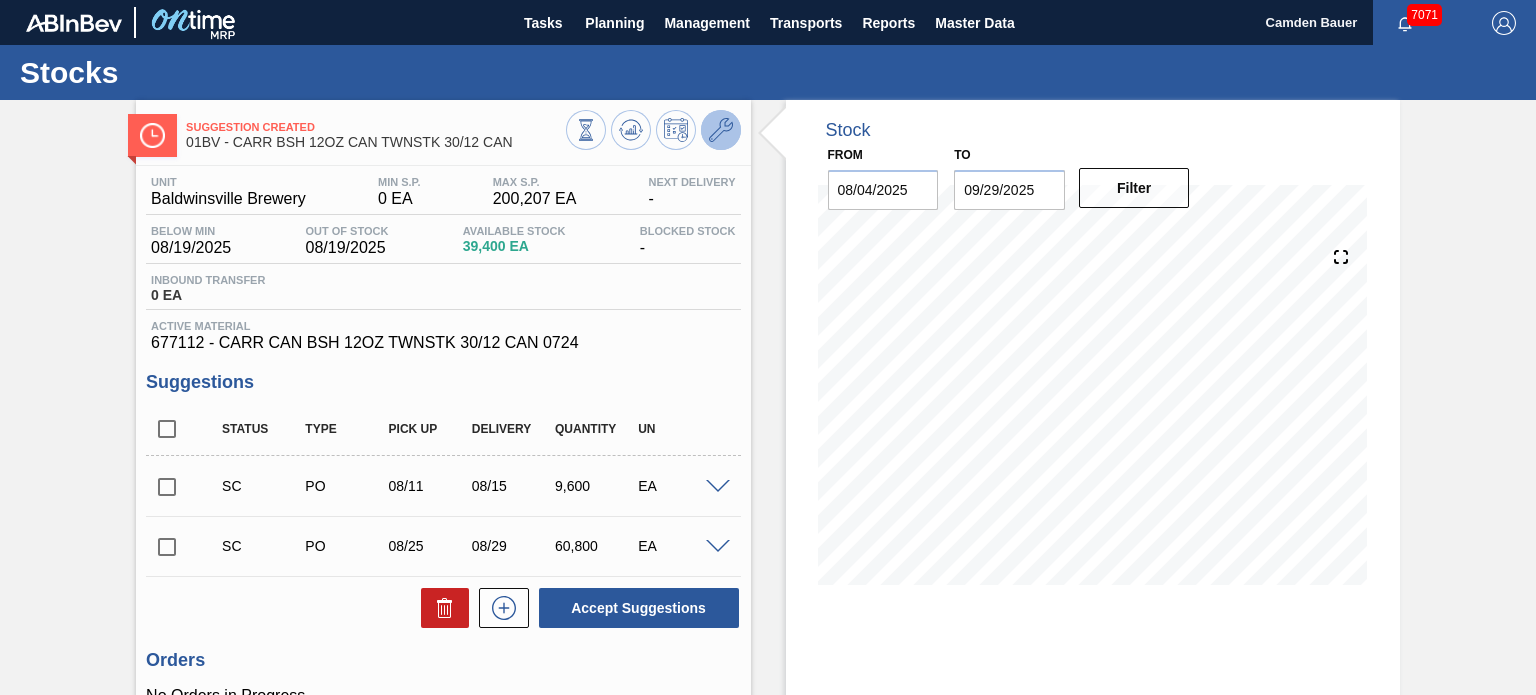 click 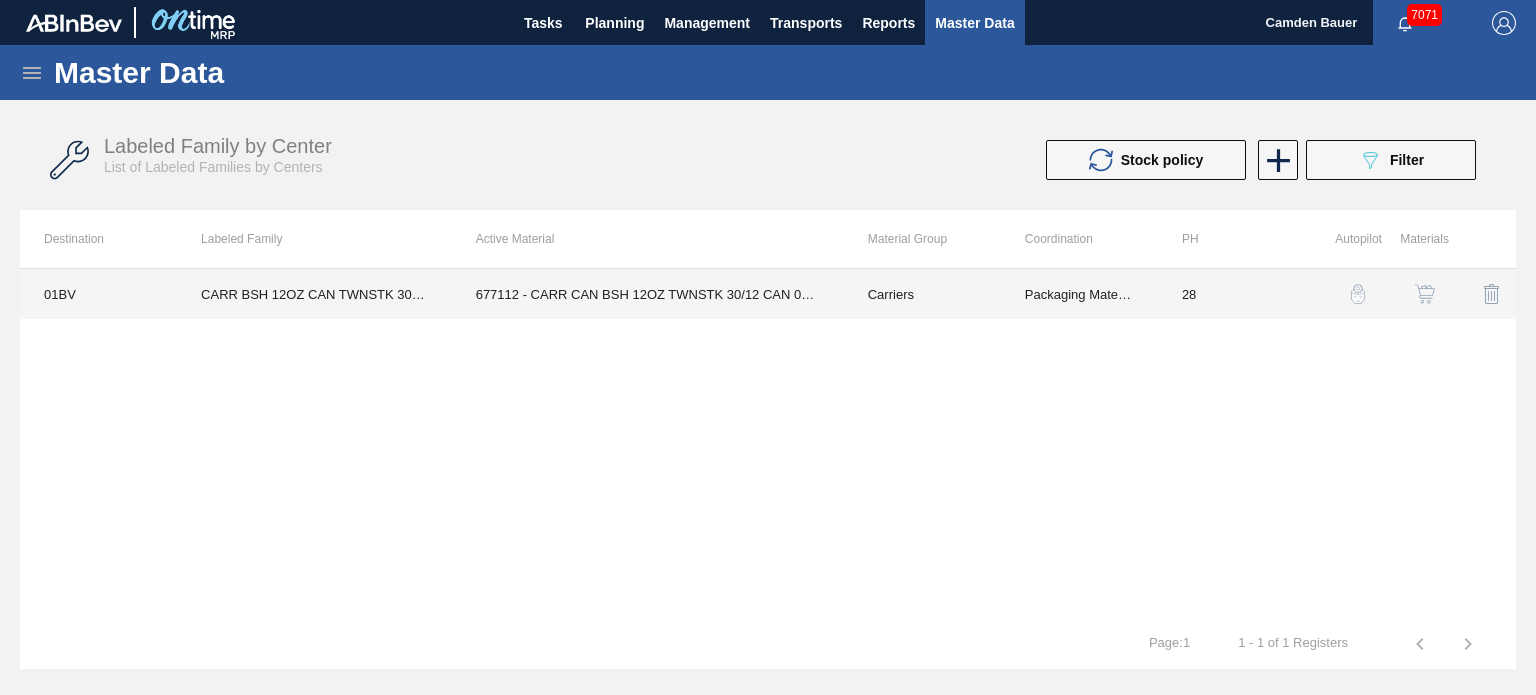 click on "677112 - CARR CAN BSH 12OZ TWNSTK 30/12 CAN 0724" at bounding box center (648, 294) 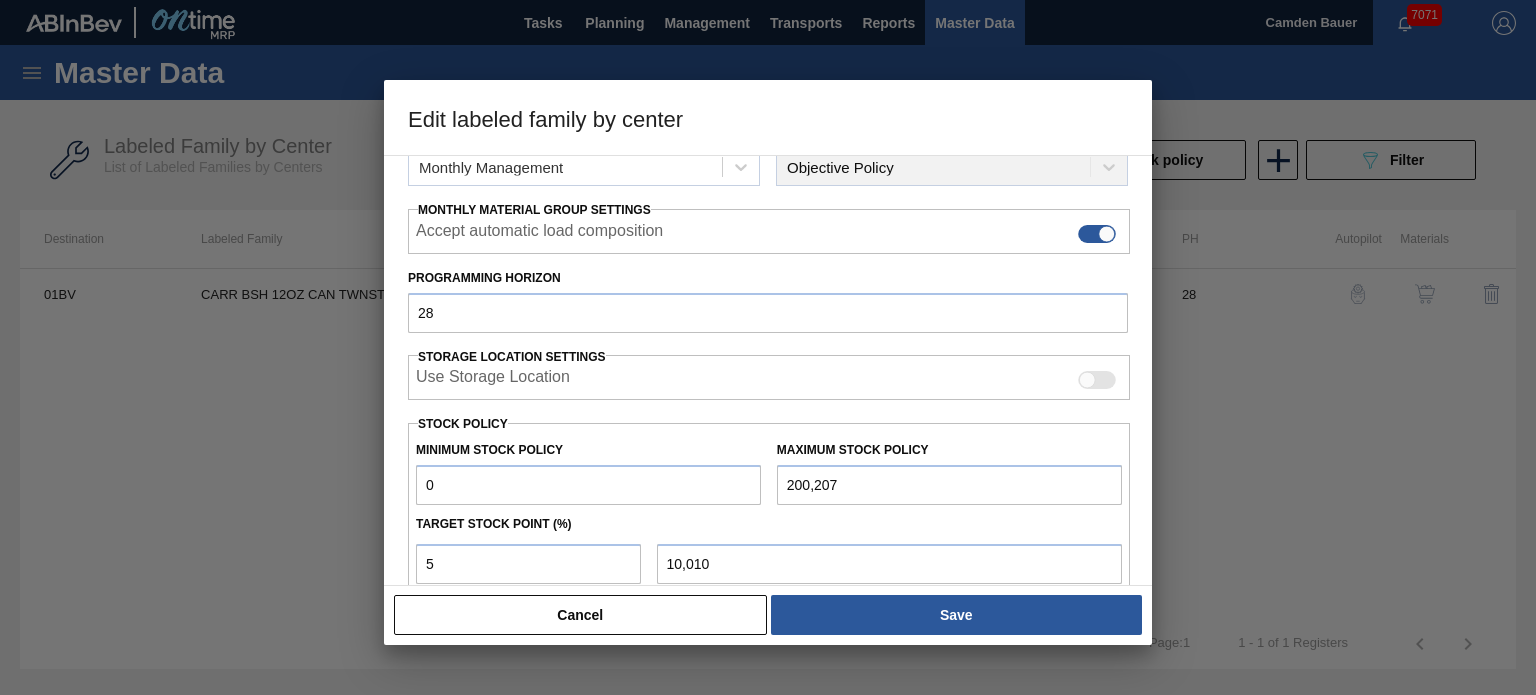 scroll, scrollTop: 276, scrollLeft: 0, axis: vertical 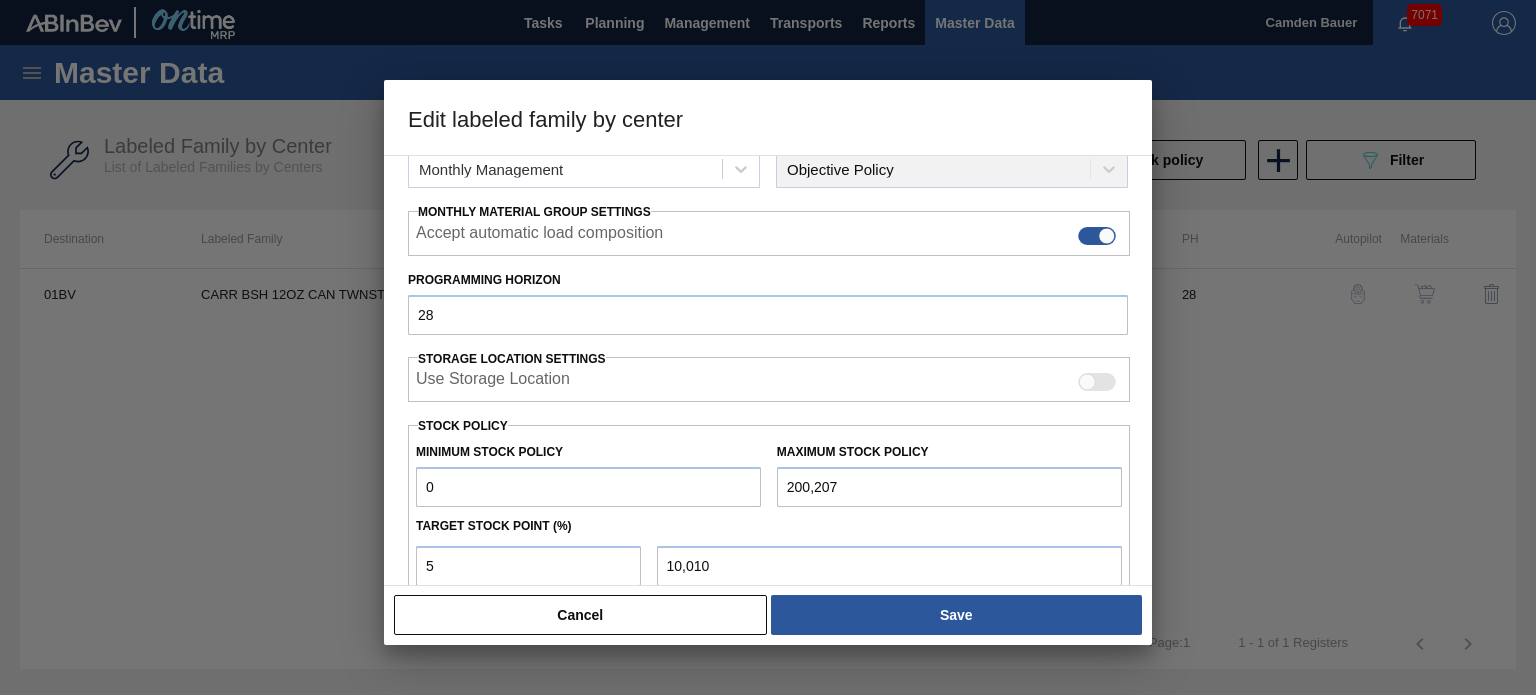 drag, startPoint x: 492, startPoint y: 487, endPoint x: 278, endPoint y: 495, distance: 214.14948 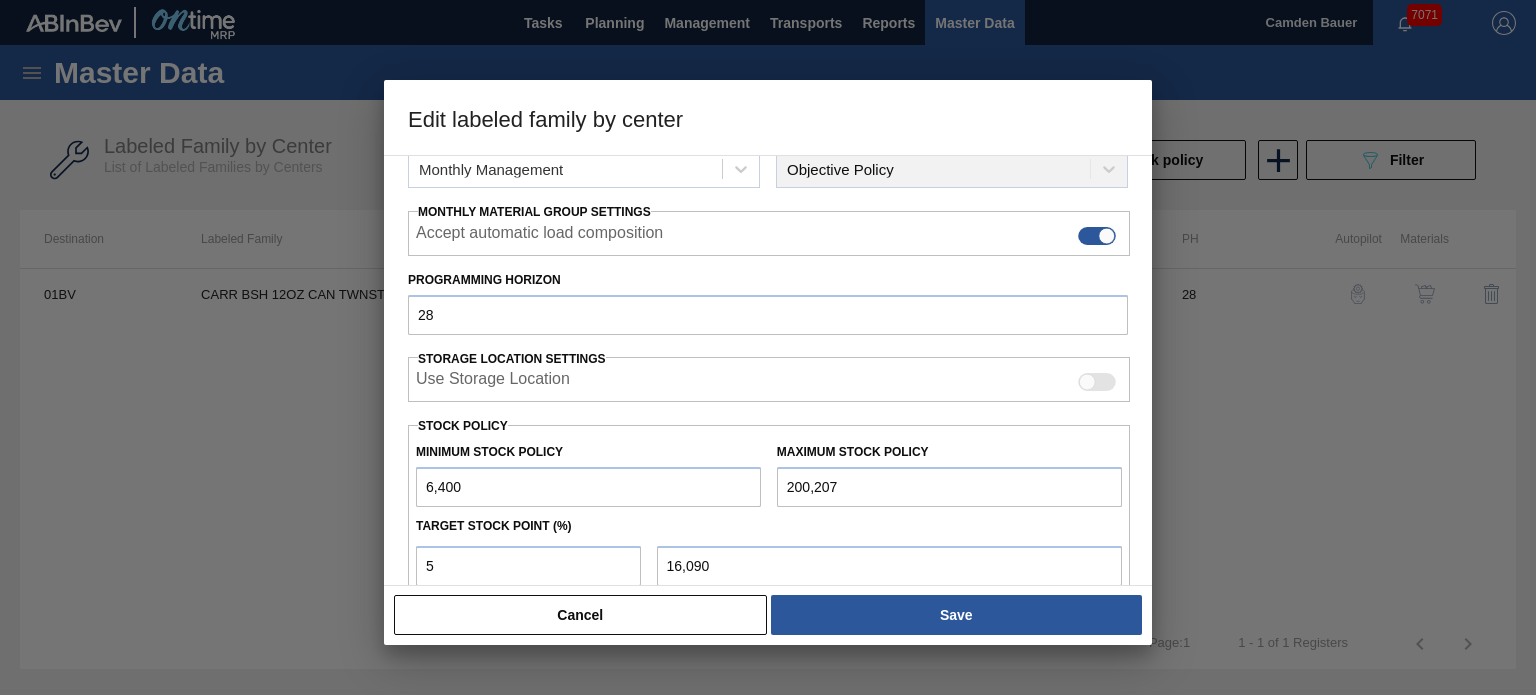 scroll, scrollTop: 338, scrollLeft: 0, axis: vertical 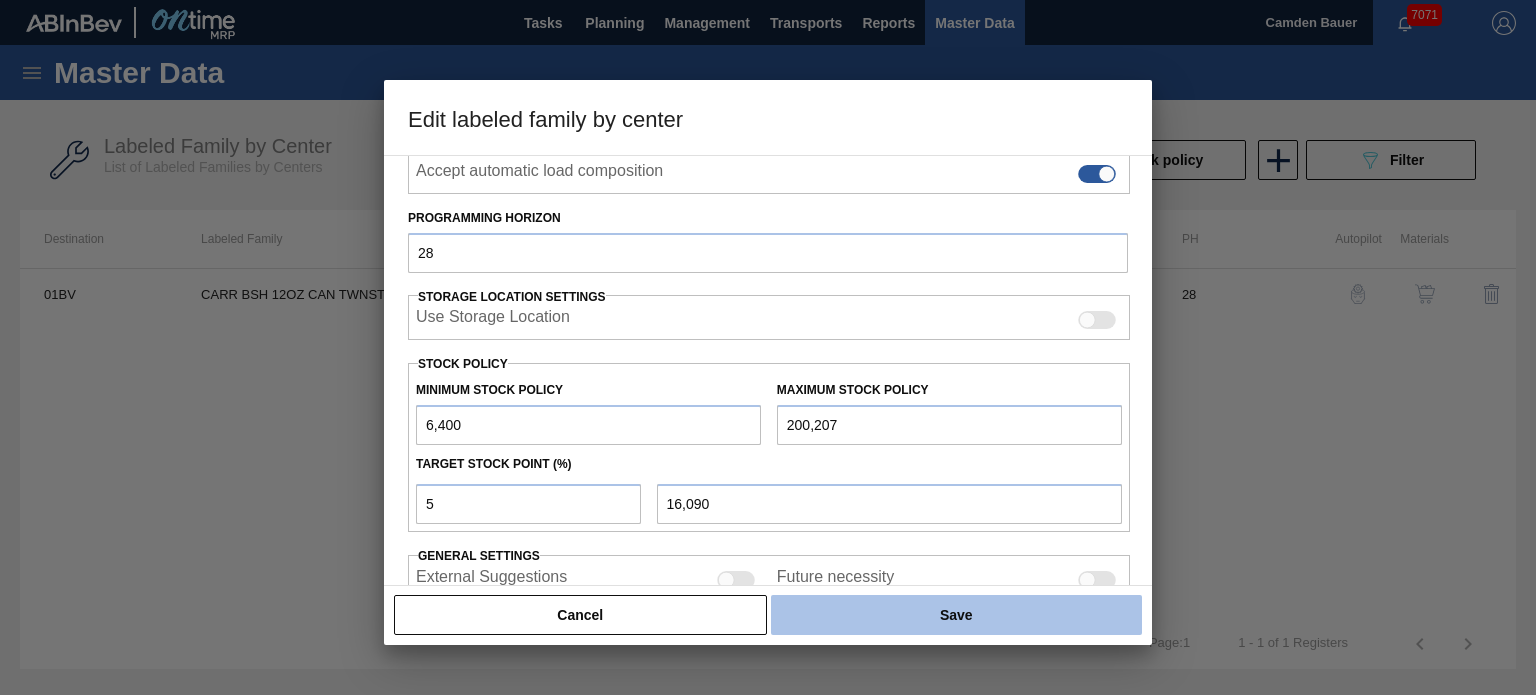 click on "Save" at bounding box center (956, 615) 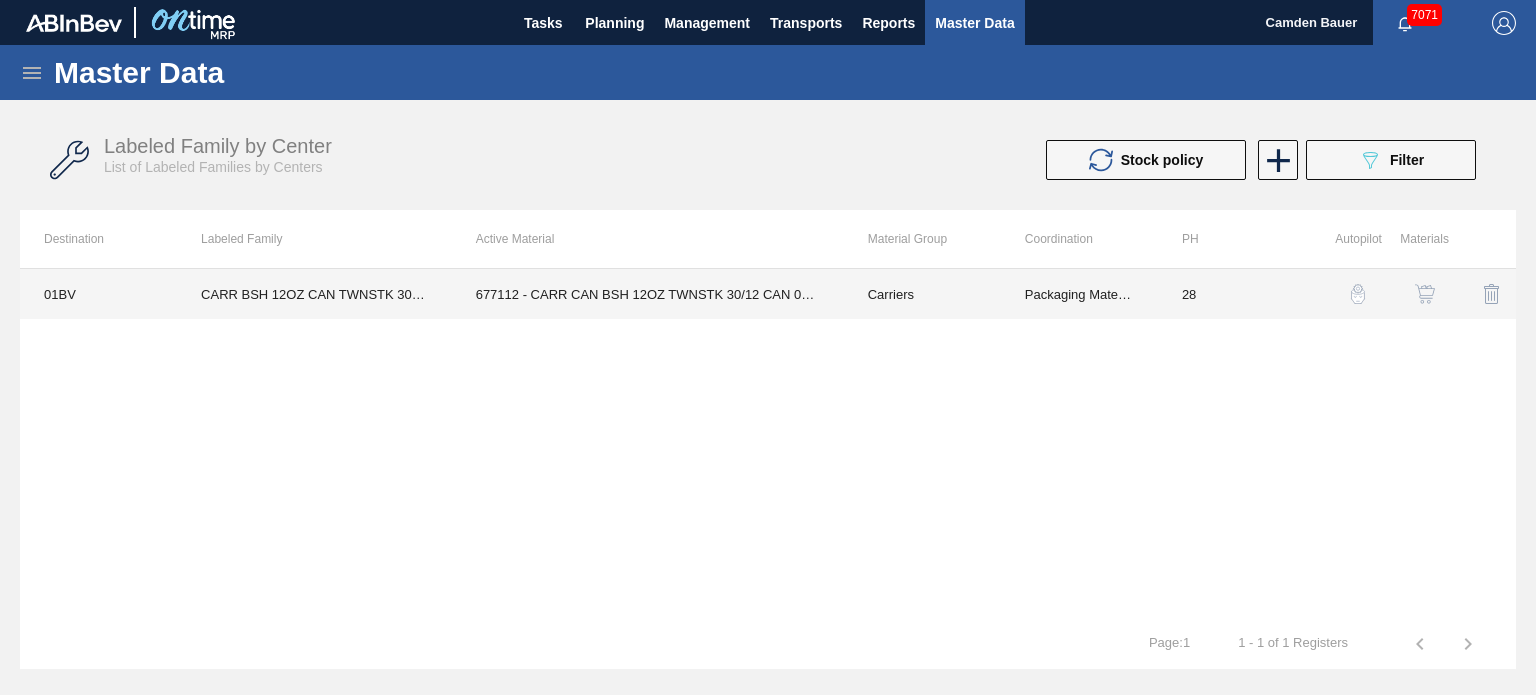 click on "677112 - CARR CAN BSH 12OZ TWNSTK 30/12 CAN 0724" at bounding box center [648, 294] 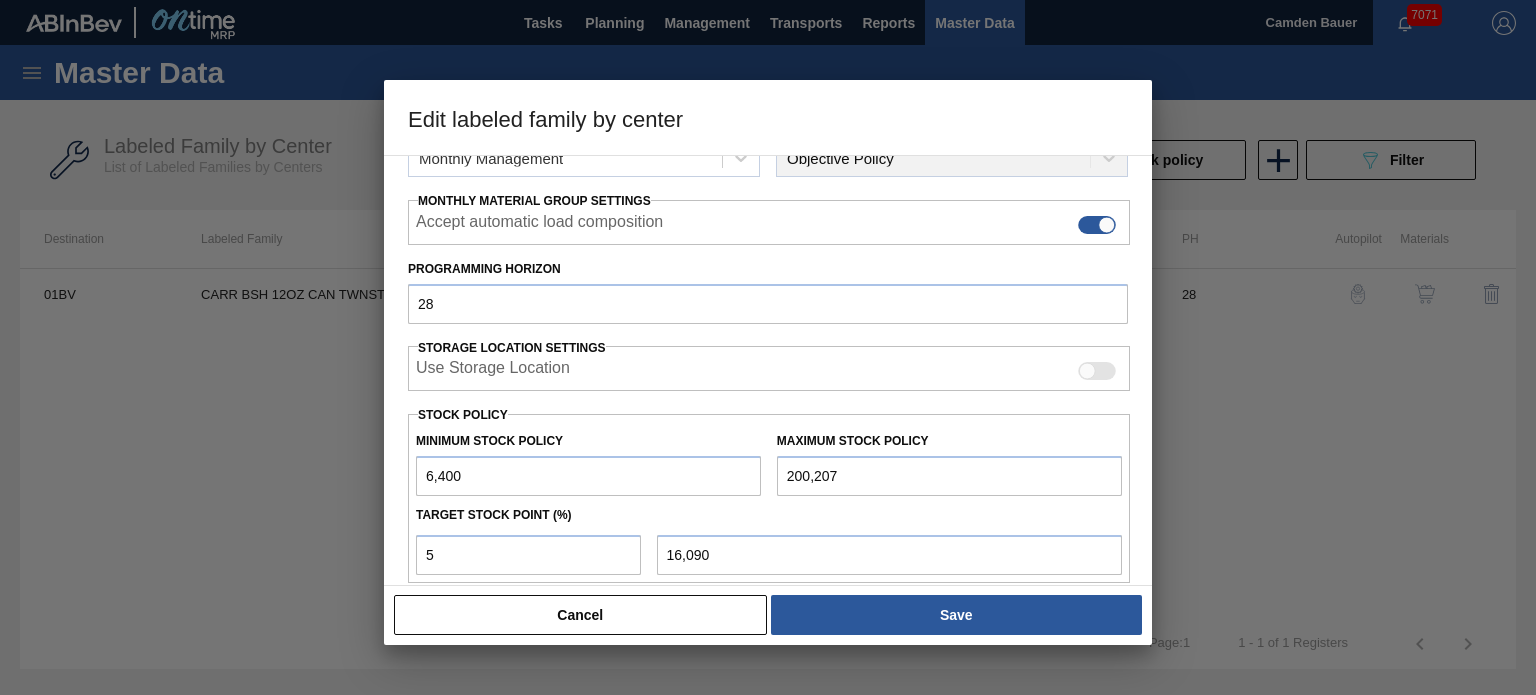 scroll, scrollTop: 287, scrollLeft: 0, axis: vertical 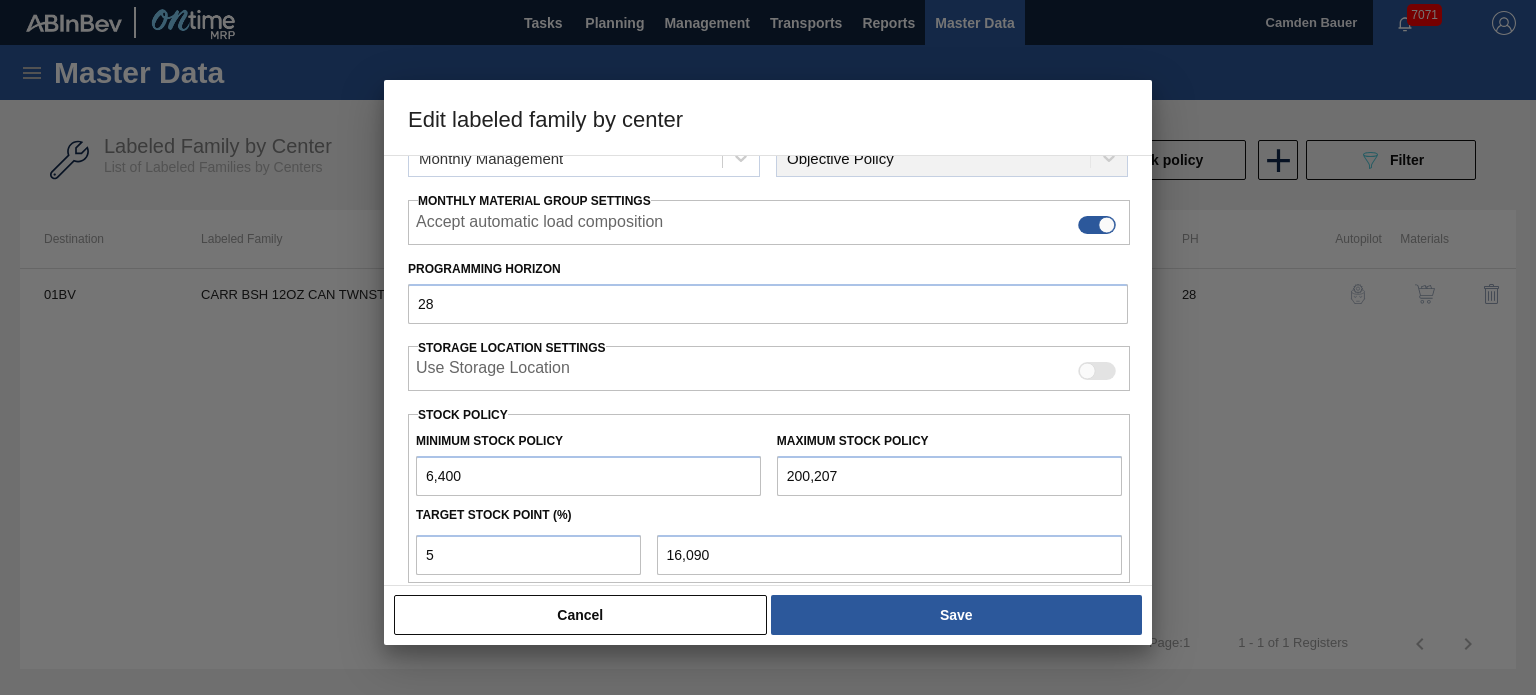 drag, startPoint x: 487, startPoint y: 471, endPoint x: 194, endPoint y: 468, distance: 293.01535 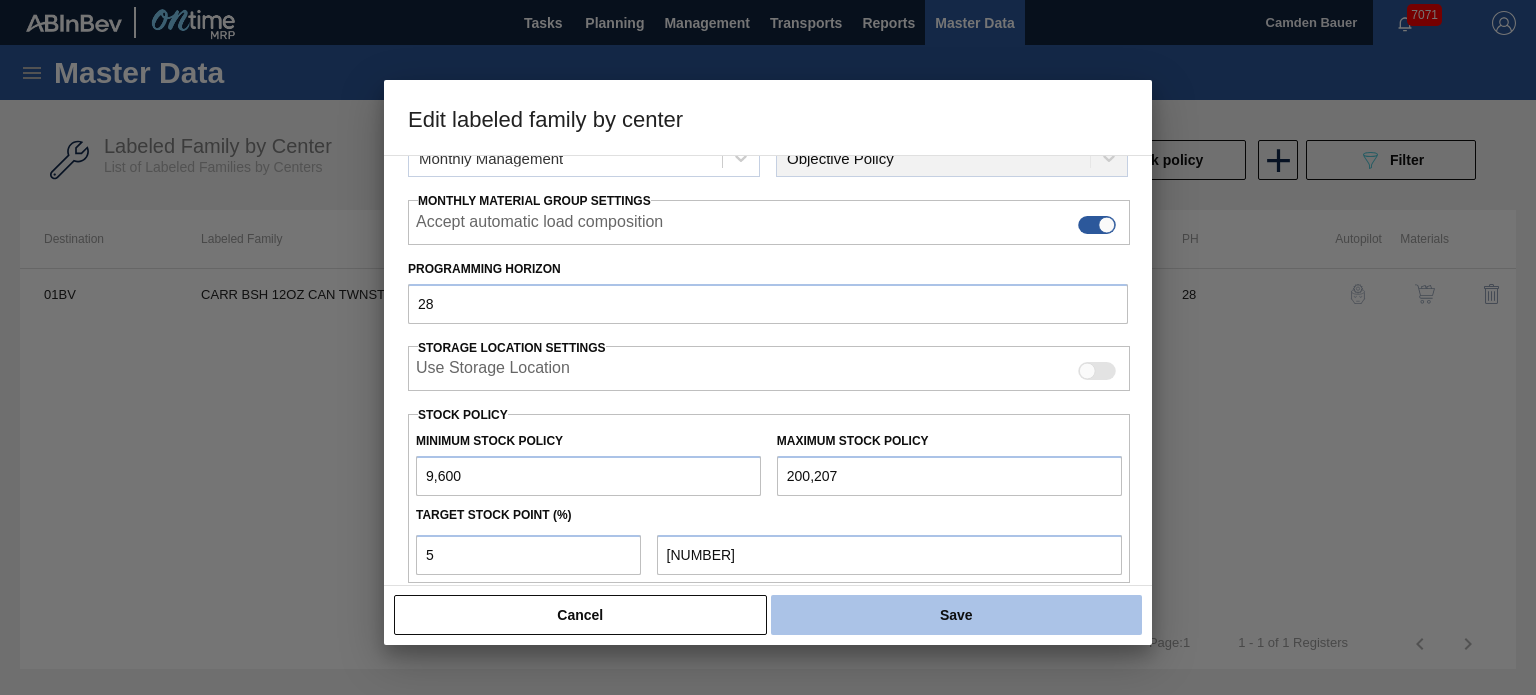 click on "Save" at bounding box center [956, 615] 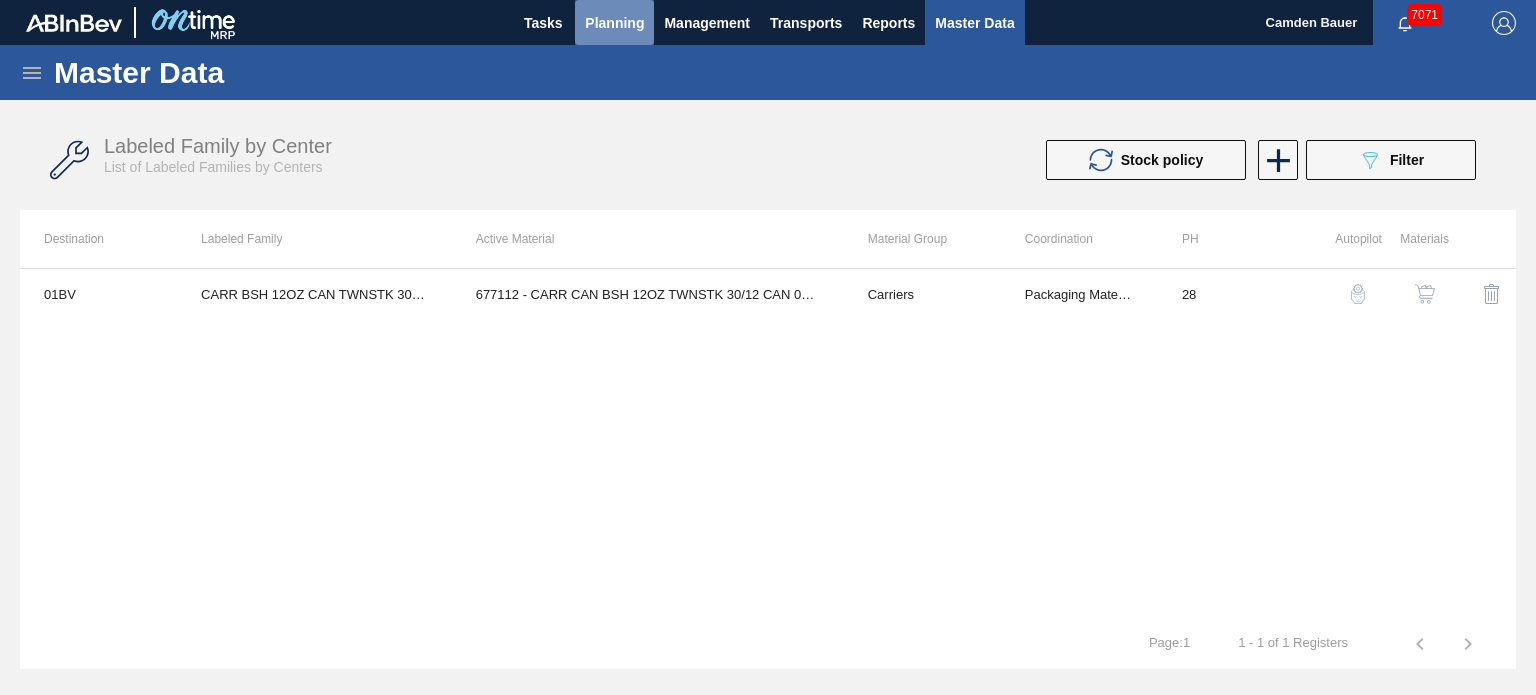 click on "Planning" at bounding box center [614, 23] 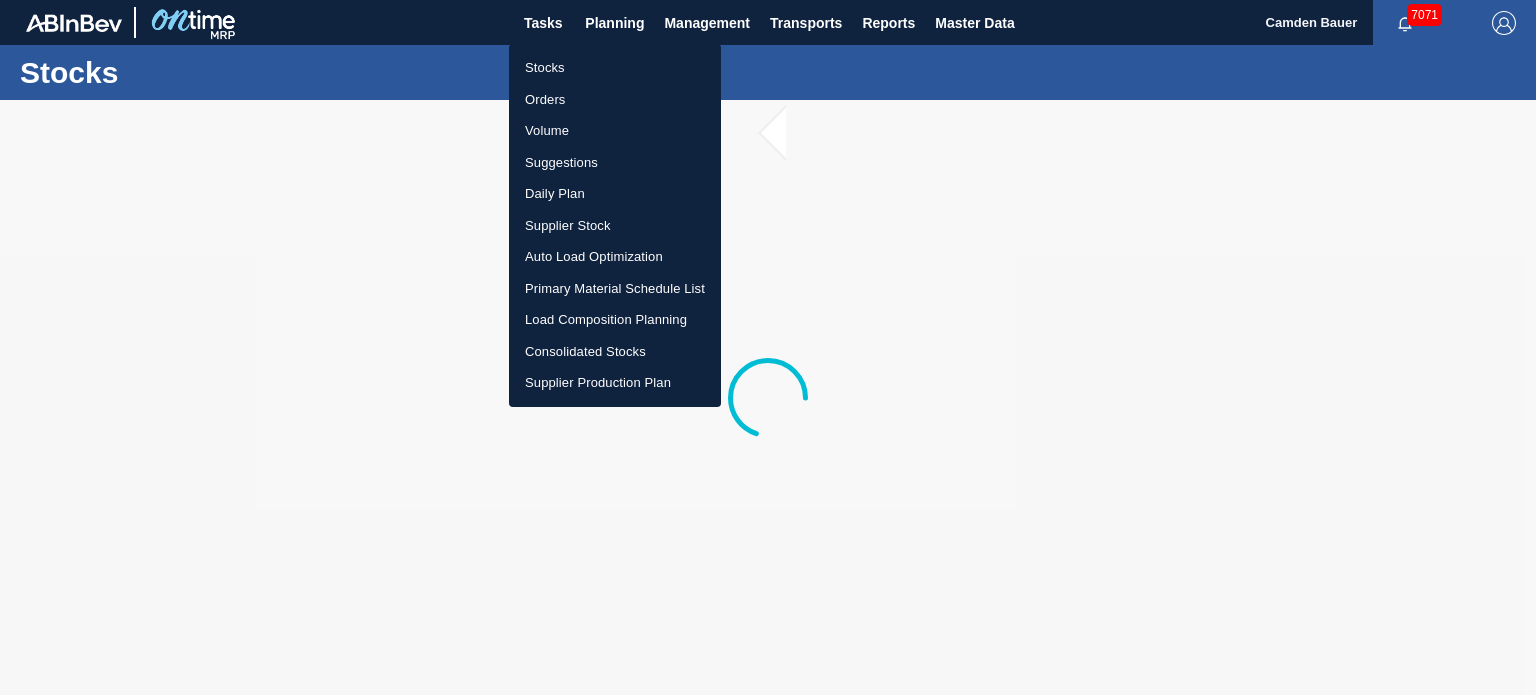 click at bounding box center [768, 347] 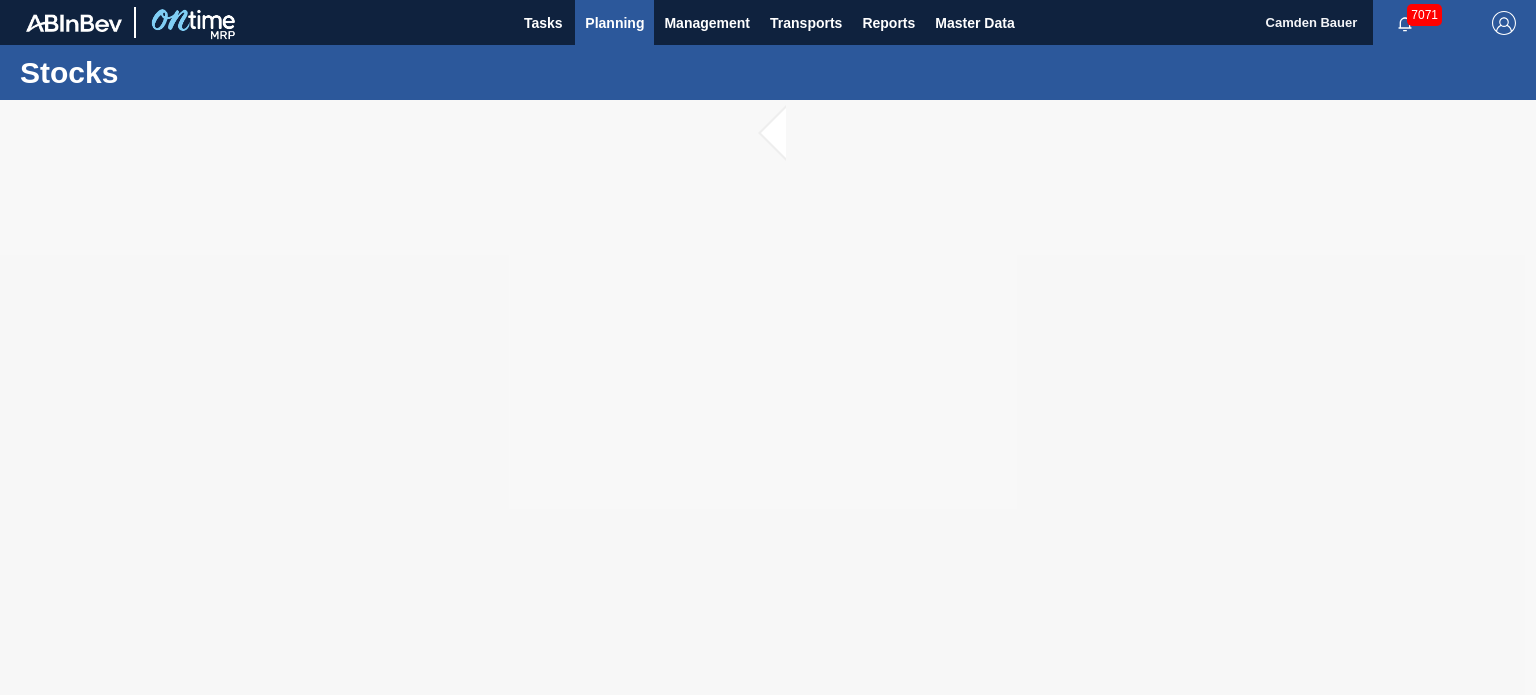 click on "Planning" at bounding box center [614, 23] 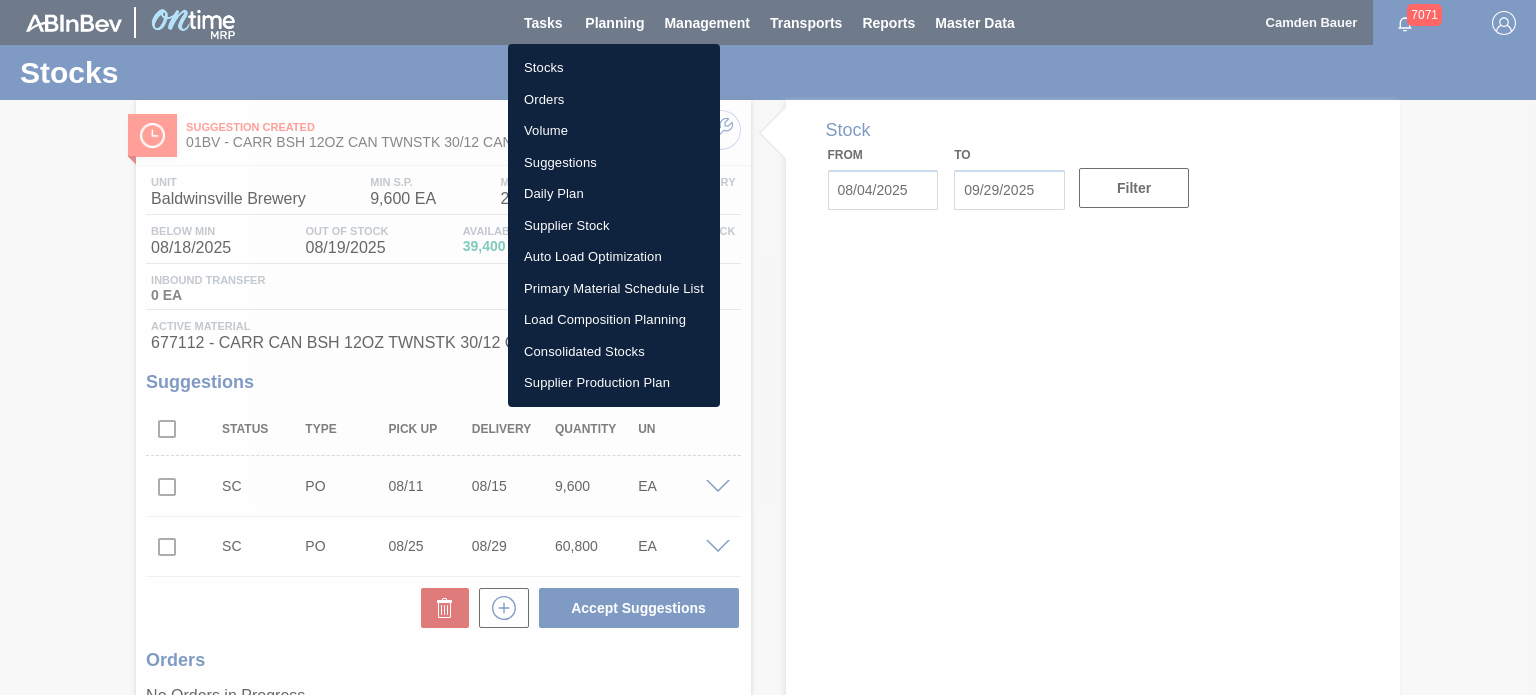 click at bounding box center [768, 347] 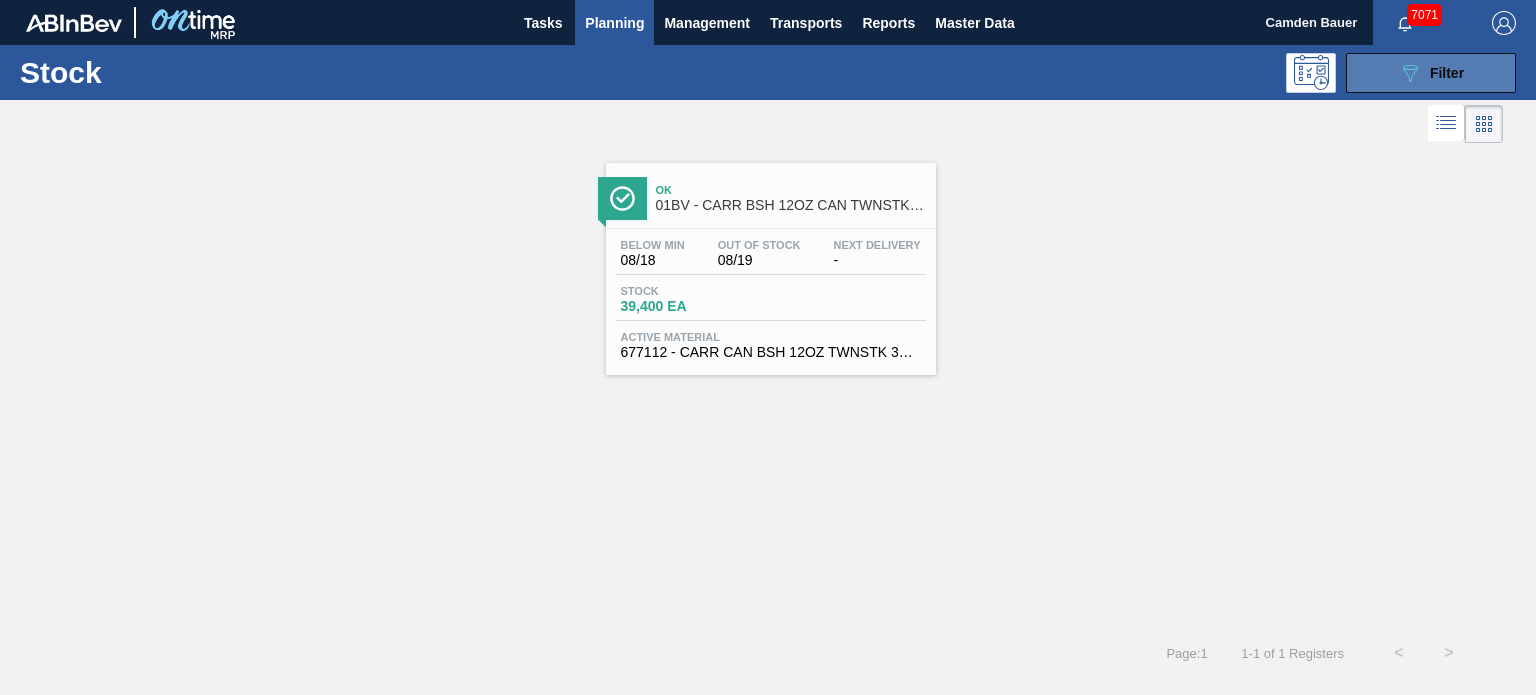 click on "Filter" at bounding box center (1447, 73) 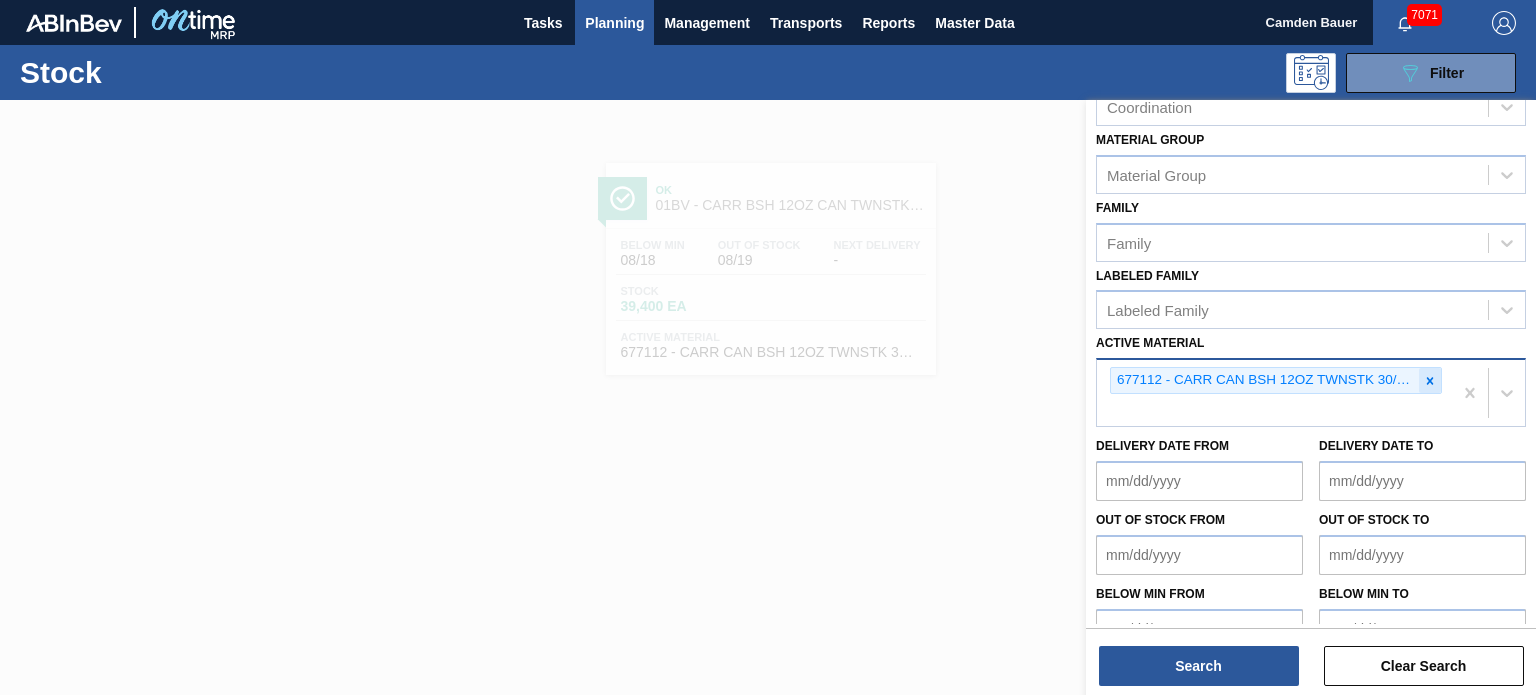 click 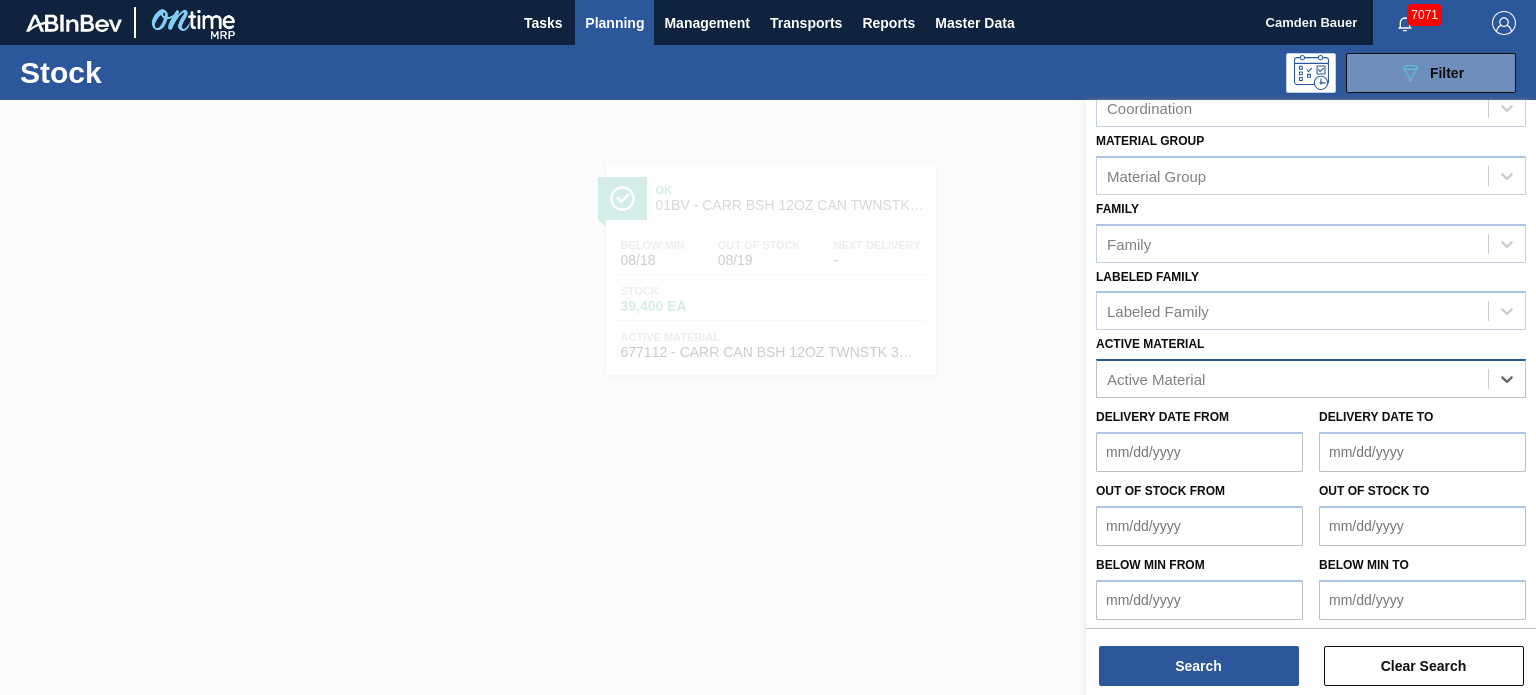 paste on "677151" 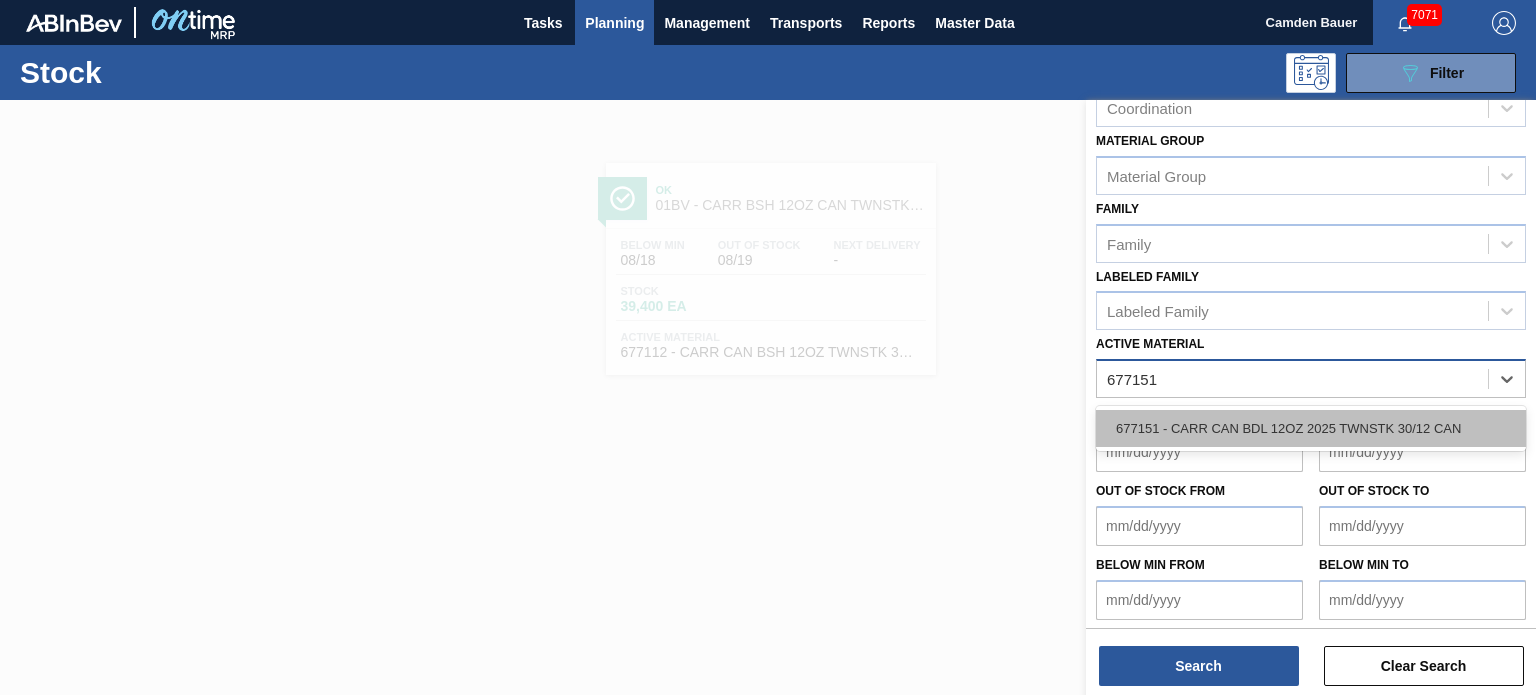 click on "677151 - CARR CAN BDL 12OZ 2025 TWNSTK 30/12 CAN" at bounding box center [1311, 428] 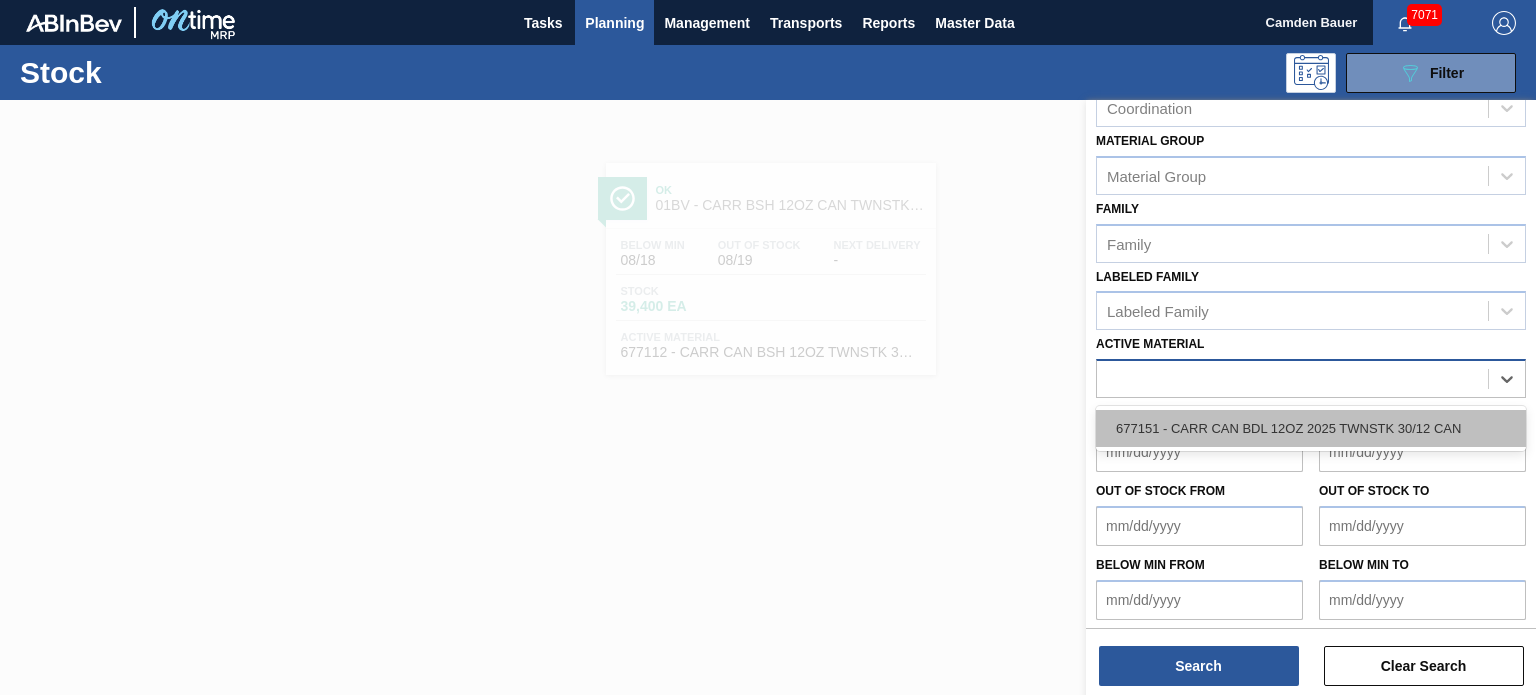scroll, scrollTop: 260, scrollLeft: 0, axis: vertical 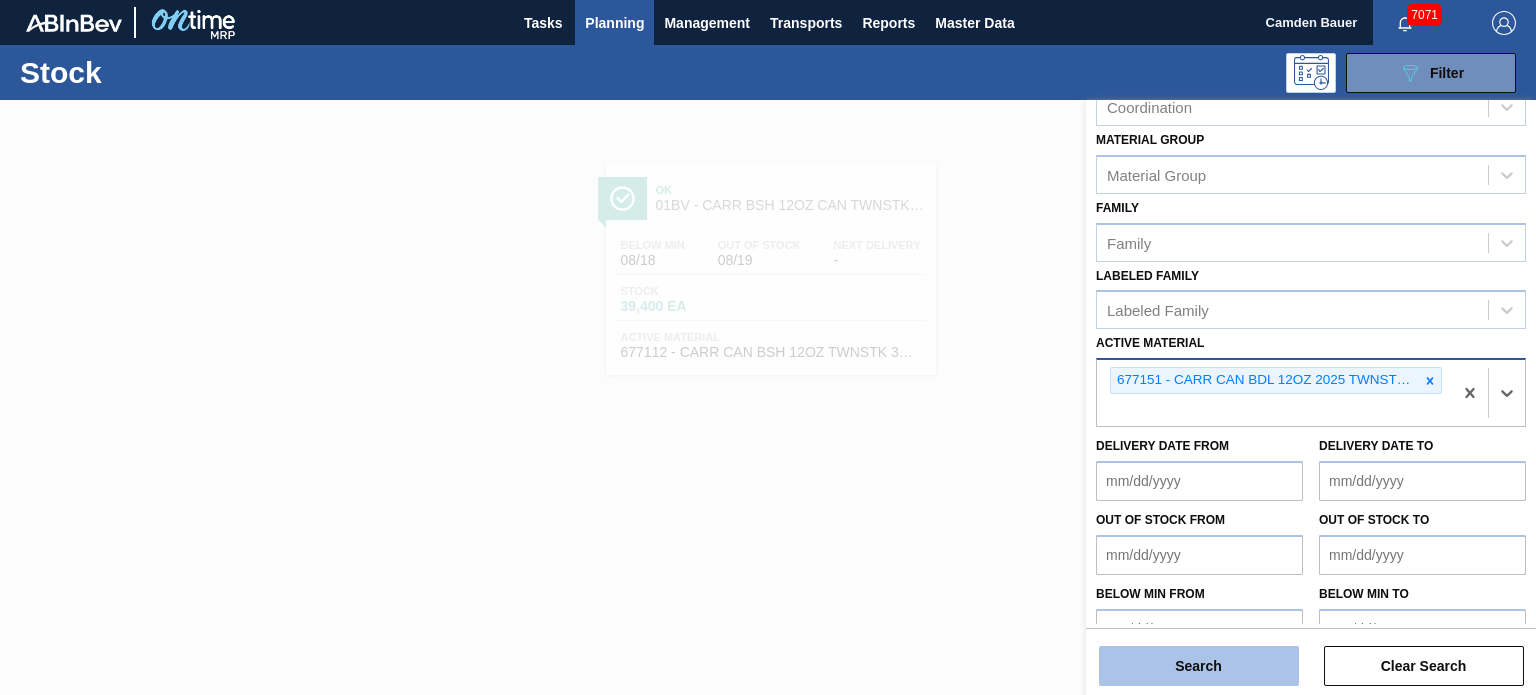 click on "Search" at bounding box center (1199, 666) 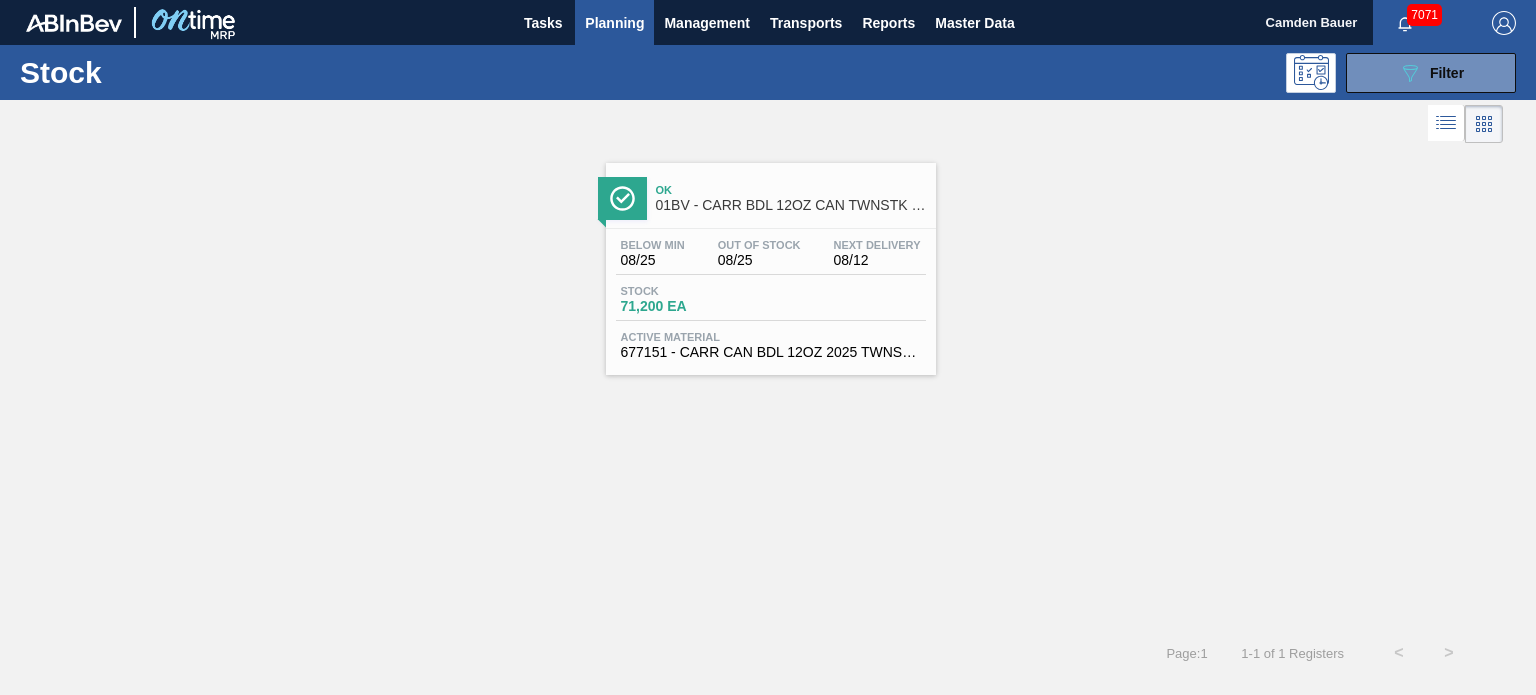 click on "Below Min 08/25 Out Of Stock 08/25 Next Delivery 08/12 Stock 71,200 EA Active Material 677151 - CARR CAN BDL 12OZ 2025 TWNSTK 30/12 CAN" at bounding box center [771, 297] 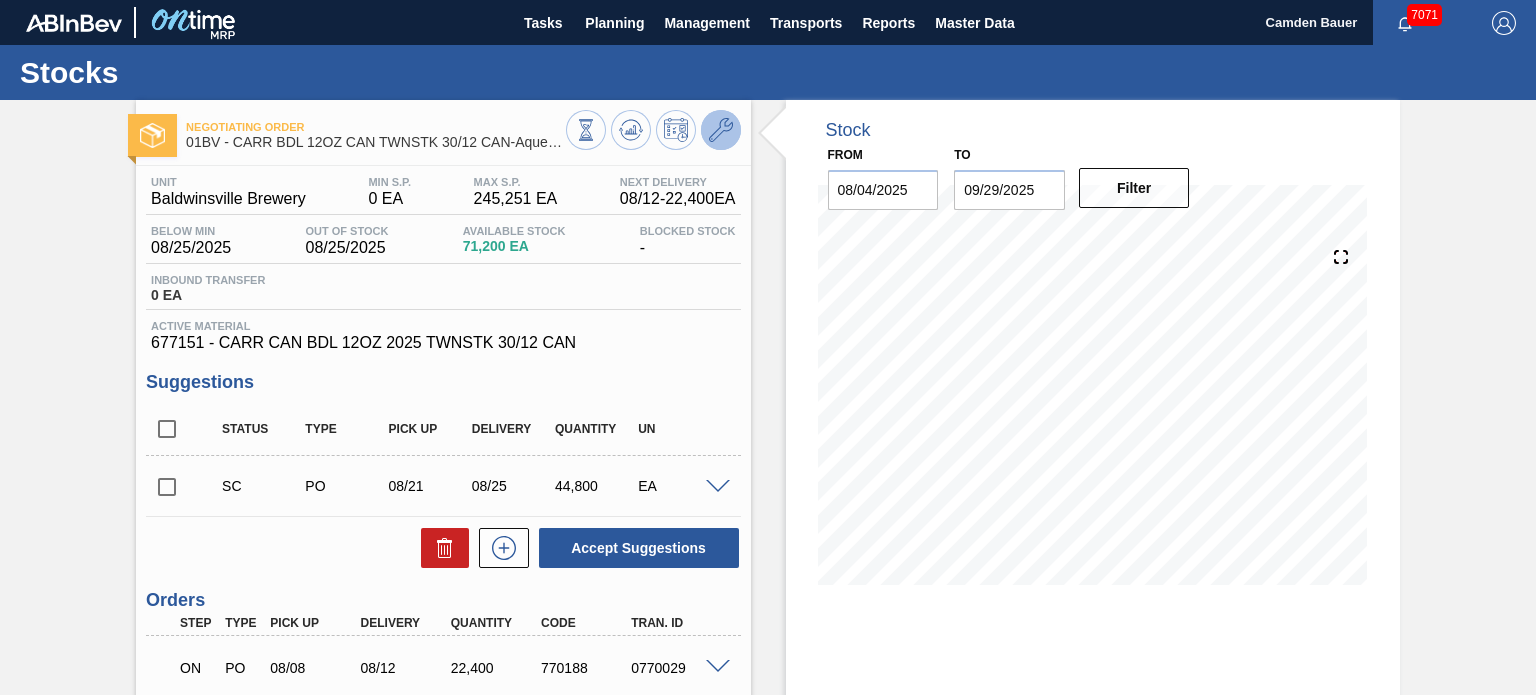 click at bounding box center [721, 130] 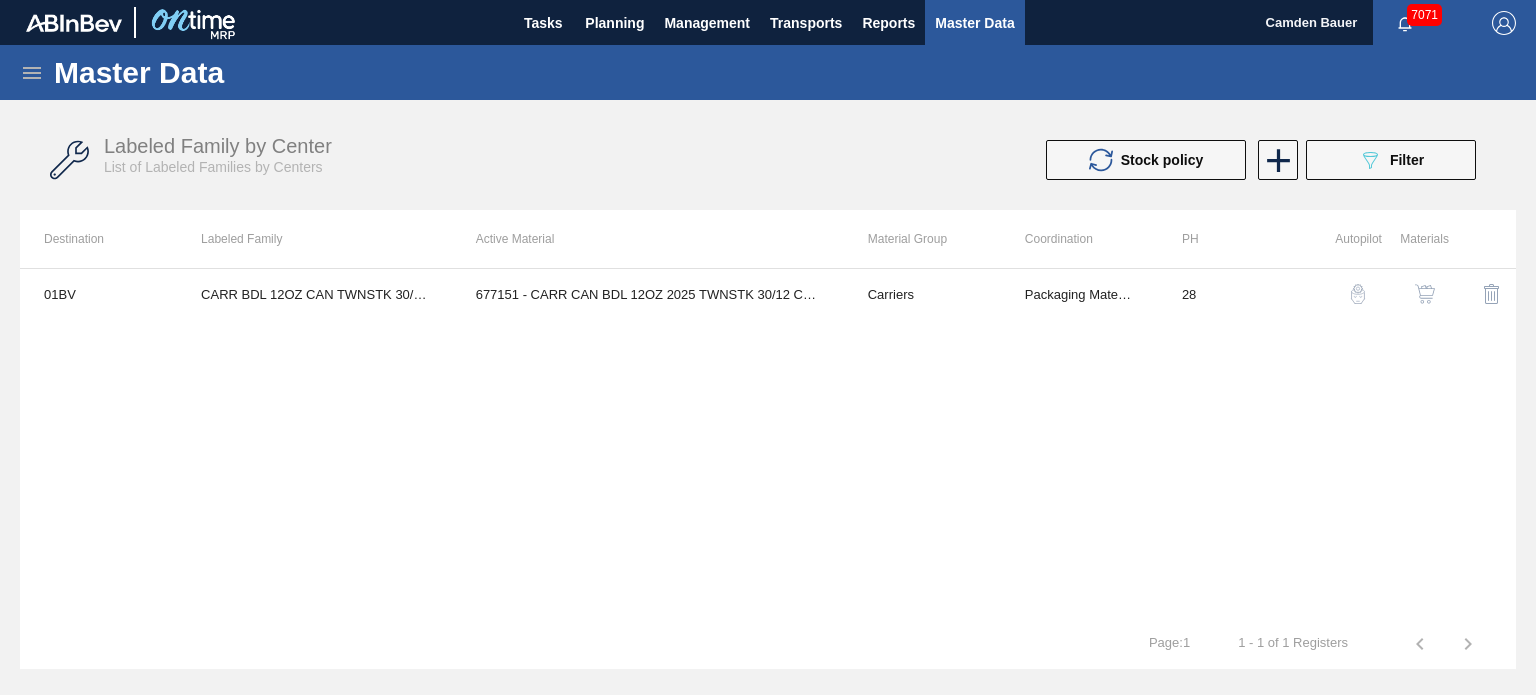 click on "677151 - CARR CAN BDL 12OZ 2025 TWNSTK 30/12 CAN" at bounding box center [648, 294] 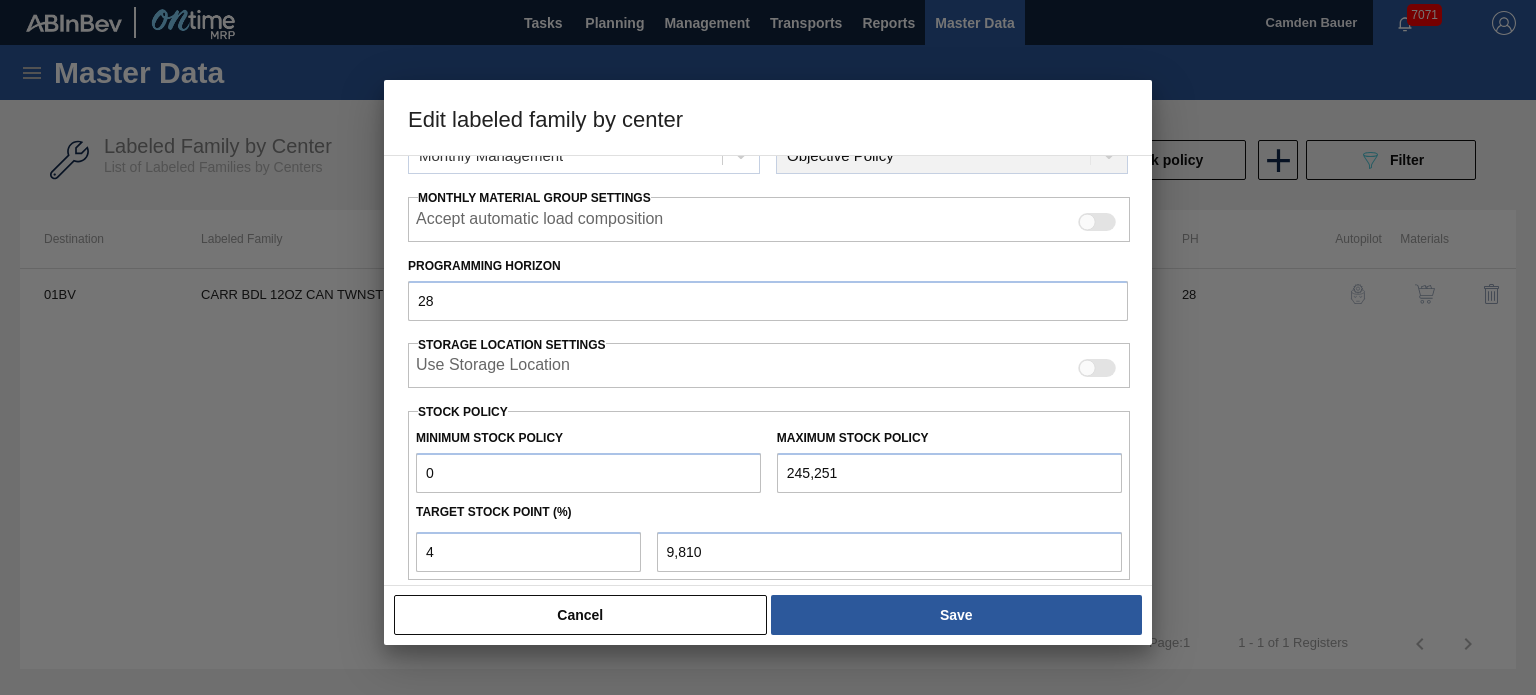 scroll, scrollTop: 287, scrollLeft: 0, axis: vertical 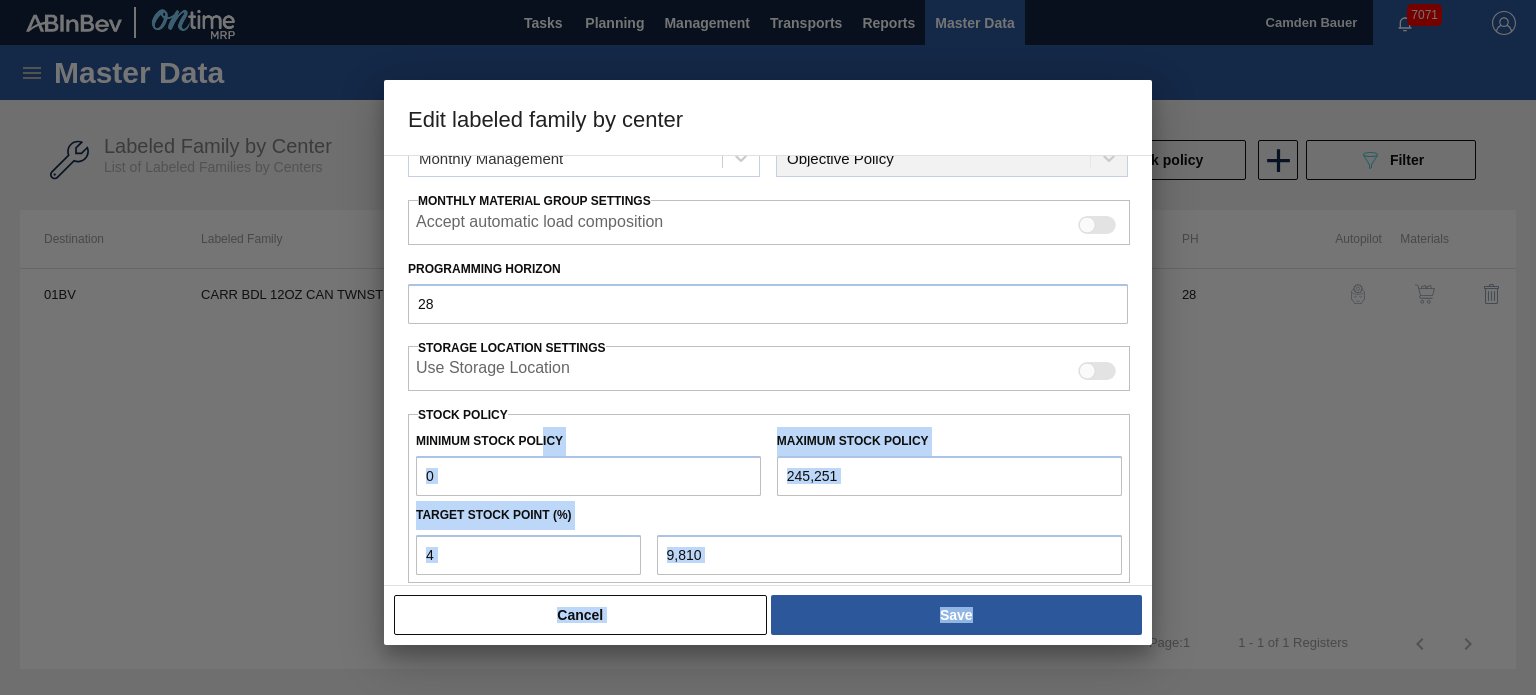 drag, startPoint x: 542, startPoint y: 451, endPoint x: 224, endPoint y: 464, distance: 318.26562 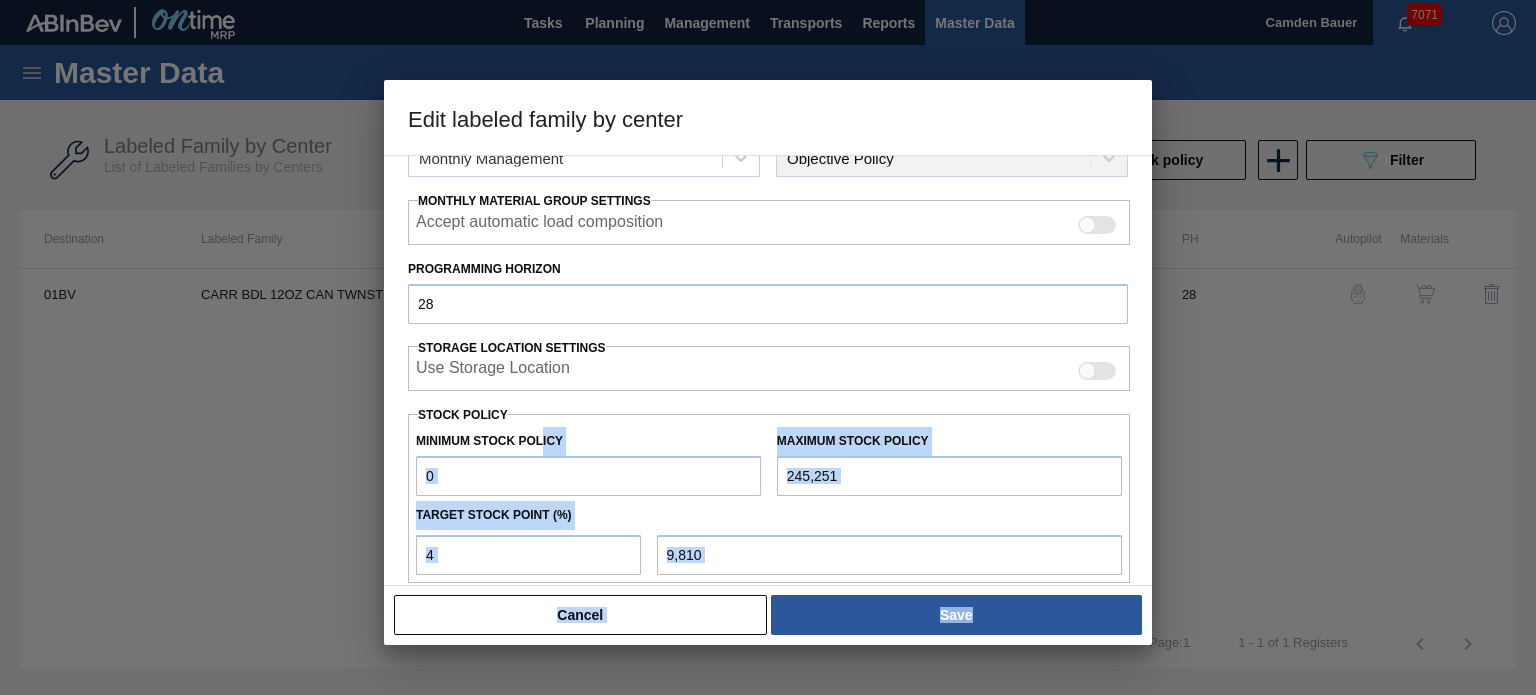 click on "Edit labeled family by center Material Group Carriers Family Can Carriers Labeled Family CARR BDL 12OZ CAN TWNSTK 30/12 CAN-Aqueous Destination 01BV - Baldwinsville Brewery Coordination Packaging Materials Periodicity Monthly Management Algorithm Type Objective Policy Monthly Material Group Settings Accept automatic load composition Programming Horizon 28 Storage Location Settings Use Storage Location   Stock Policy   Minimum Stock Policy 0 Maximum Stock Policy 245,251 Target Stock Point (%) 4 9,810 General settings External Suggestions Future necessity OOR Relevance Break in full truck Allow Mix Load Delivery Date Replanning Cancel Save" at bounding box center [768, 347] 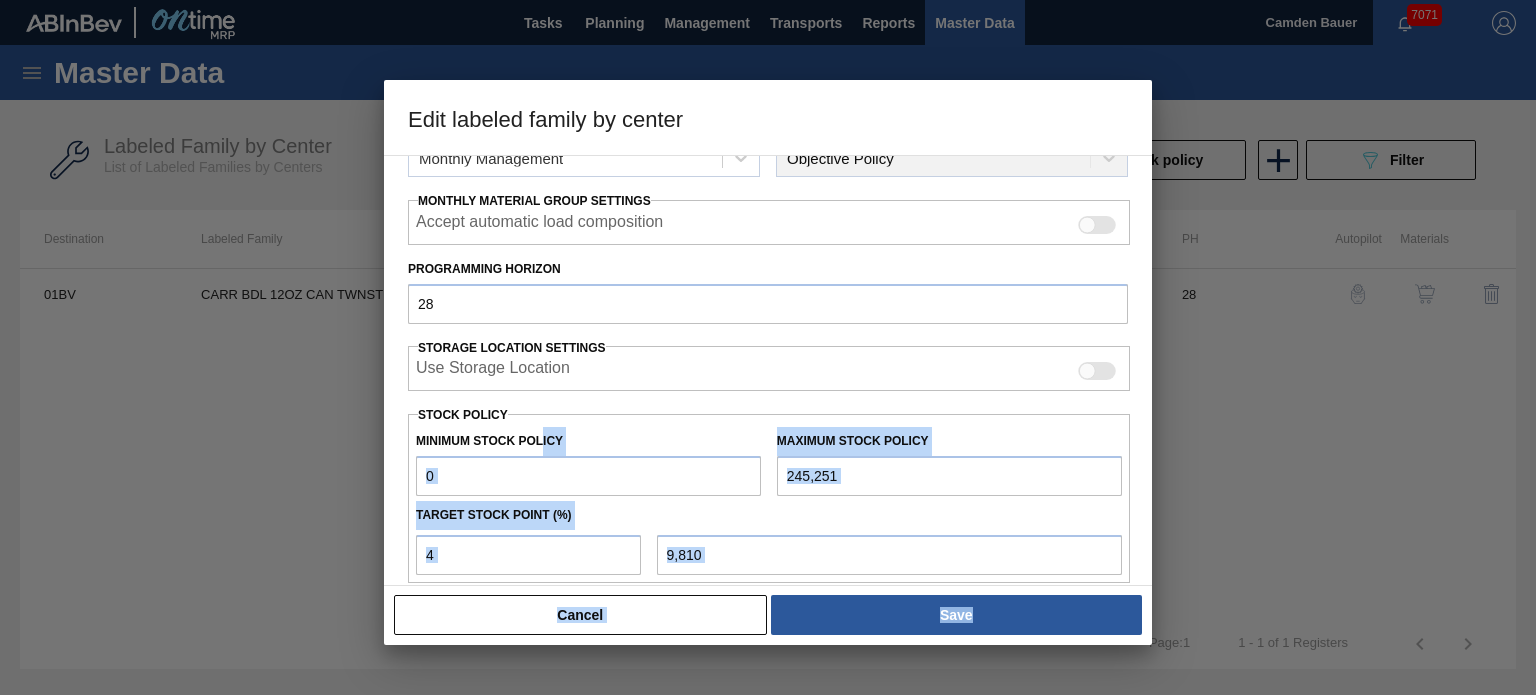 click at bounding box center (768, 347) 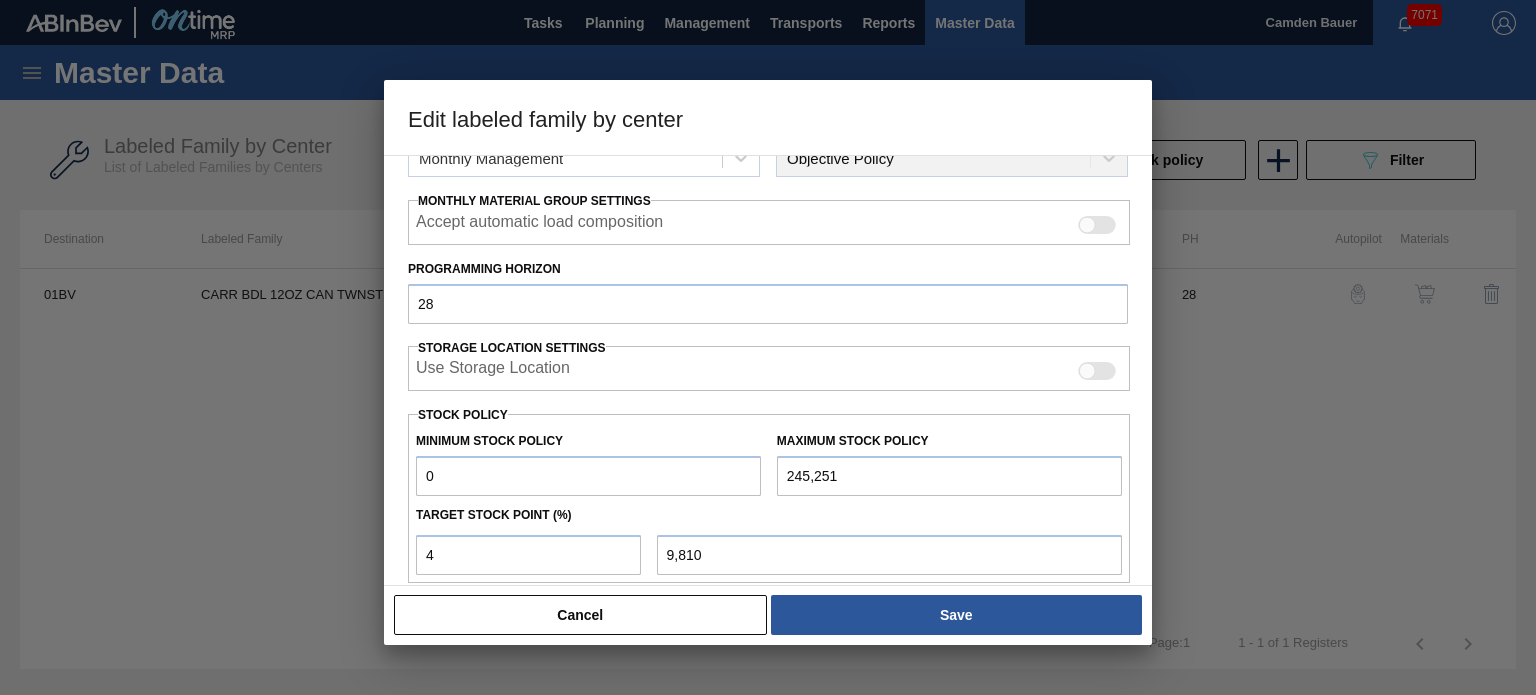 click on "0" at bounding box center (588, 476) 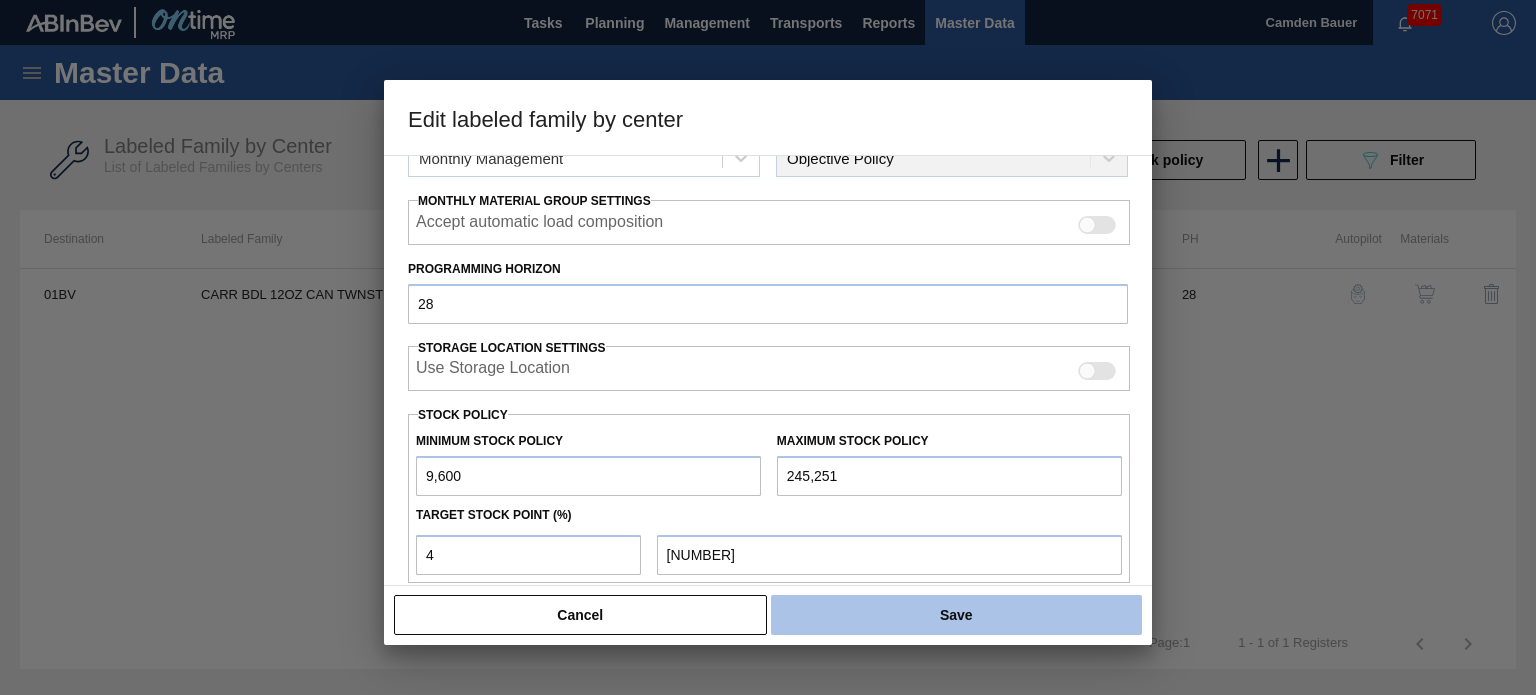 click on "Save" at bounding box center [956, 615] 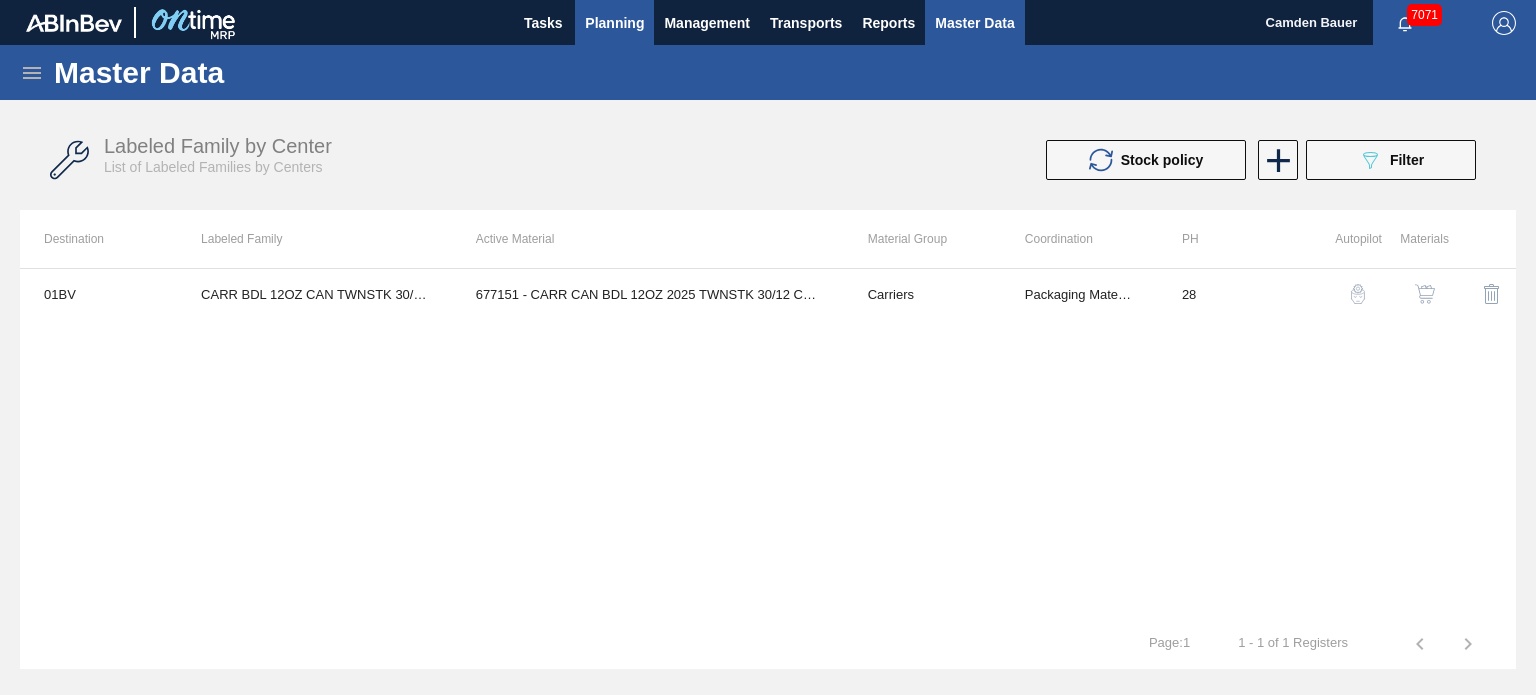 click on "Planning" at bounding box center [614, 23] 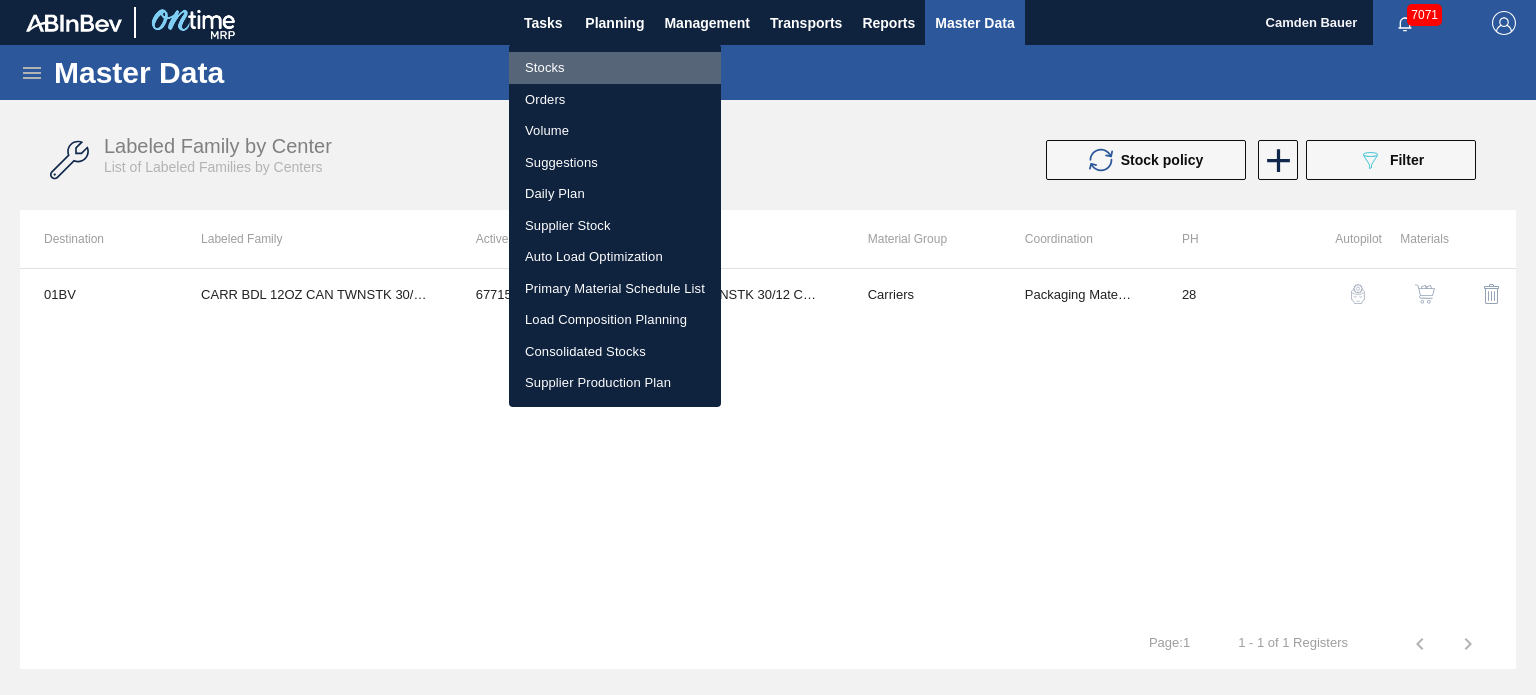 click on "Stocks" at bounding box center [615, 68] 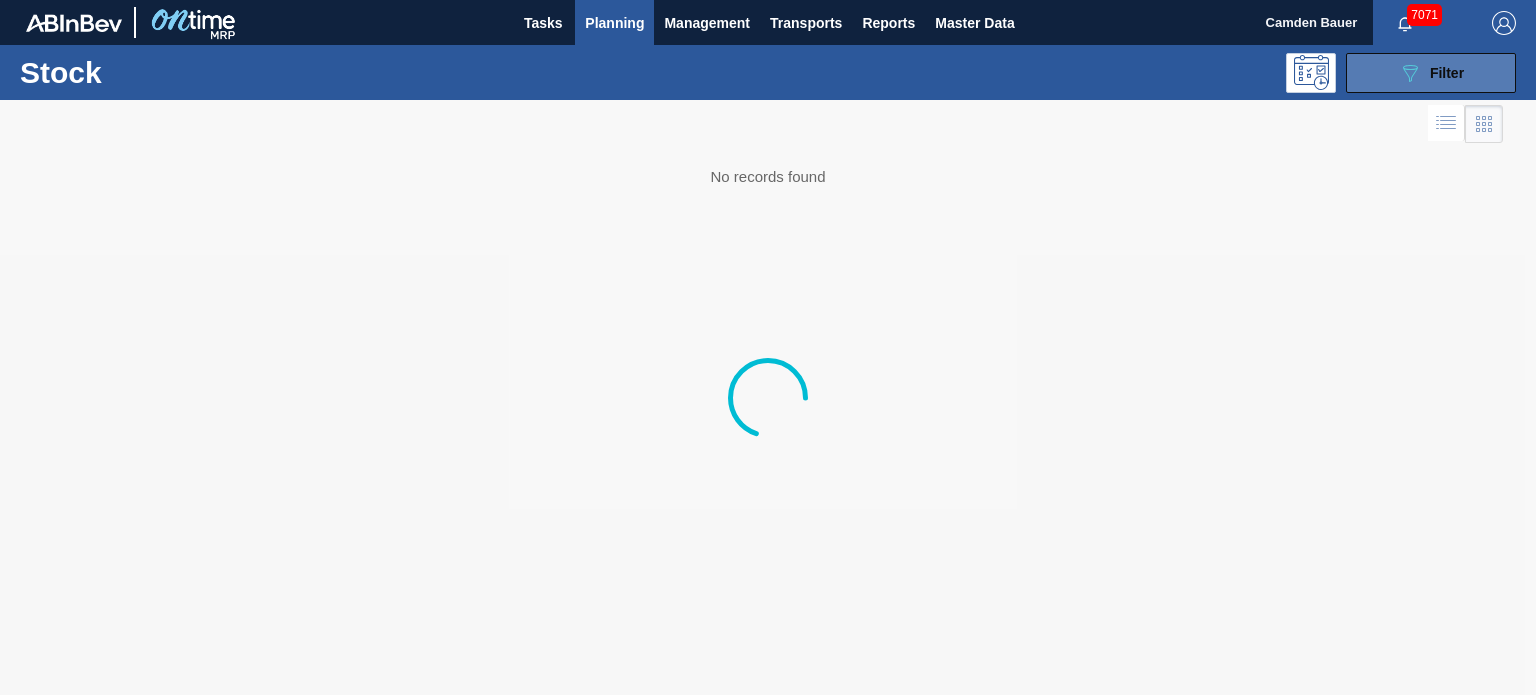 click on "089F7B8B-B2A5-4AFE-B5C0-19BA573D28AC" 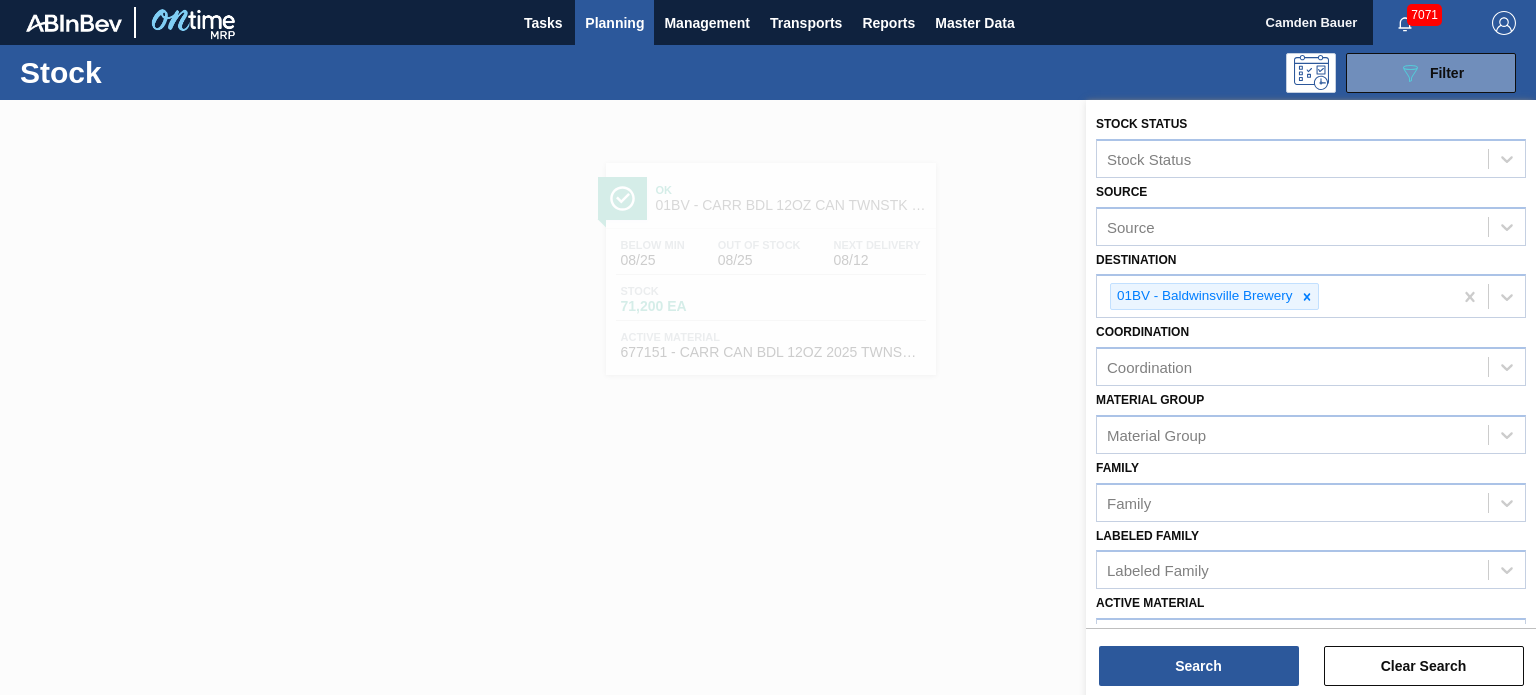 click at bounding box center [768, 447] 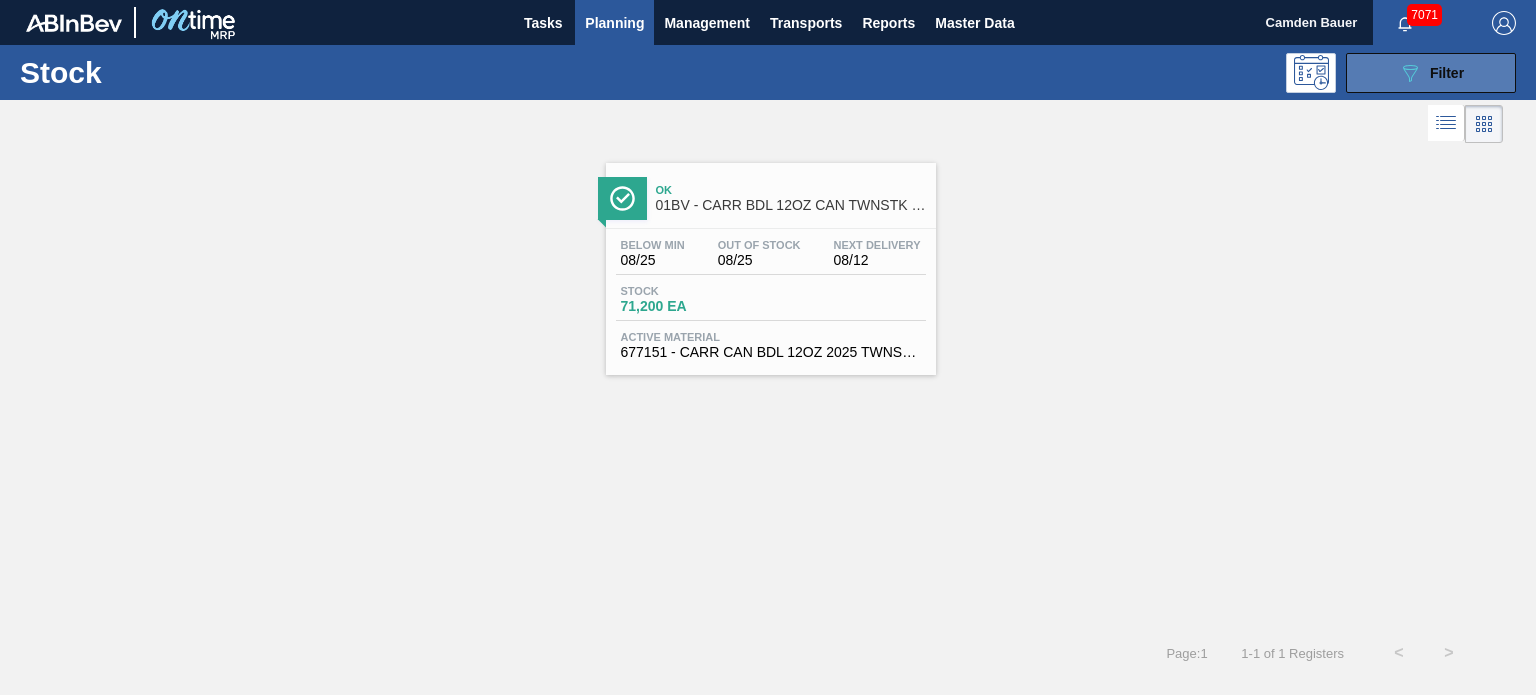 click on "089F7B8B-B2A5-4AFE-B5C0-19BA573D28AC Filter" at bounding box center [1431, 73] 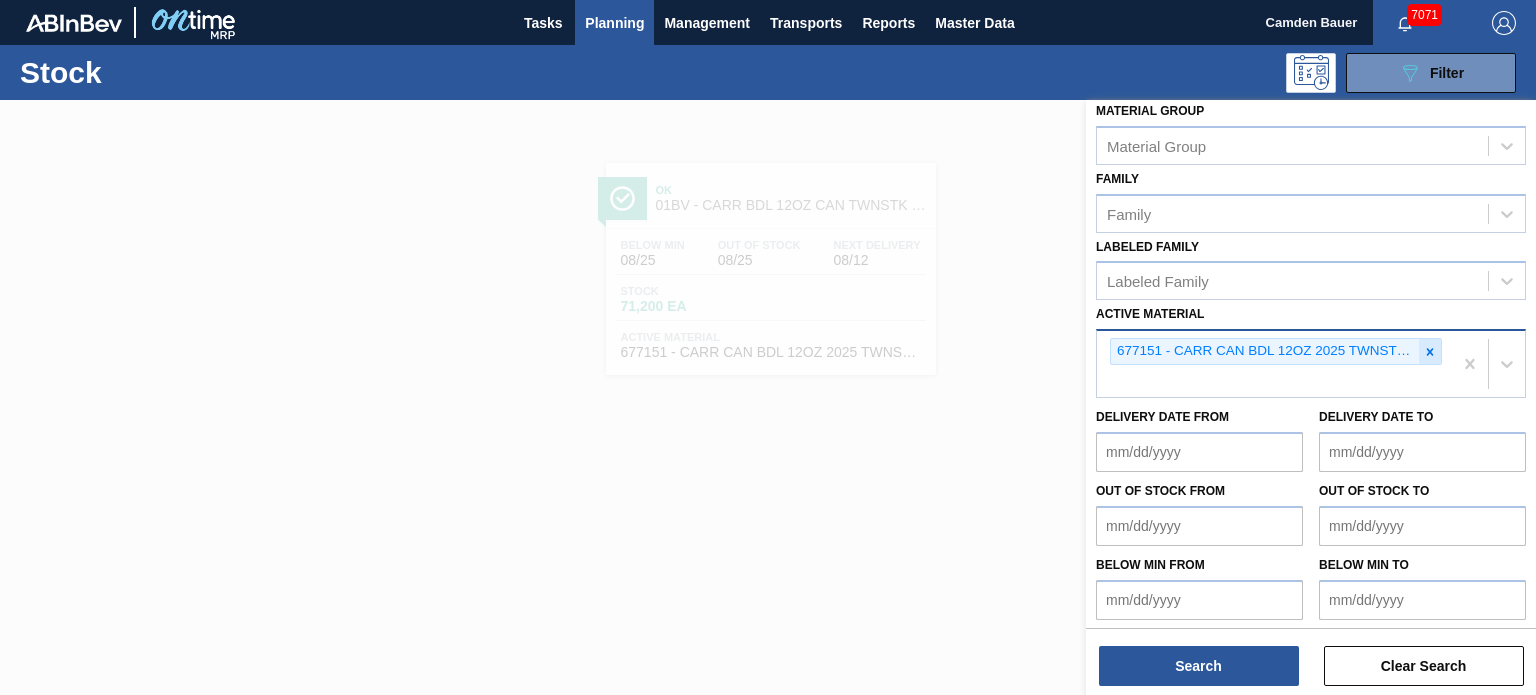 click 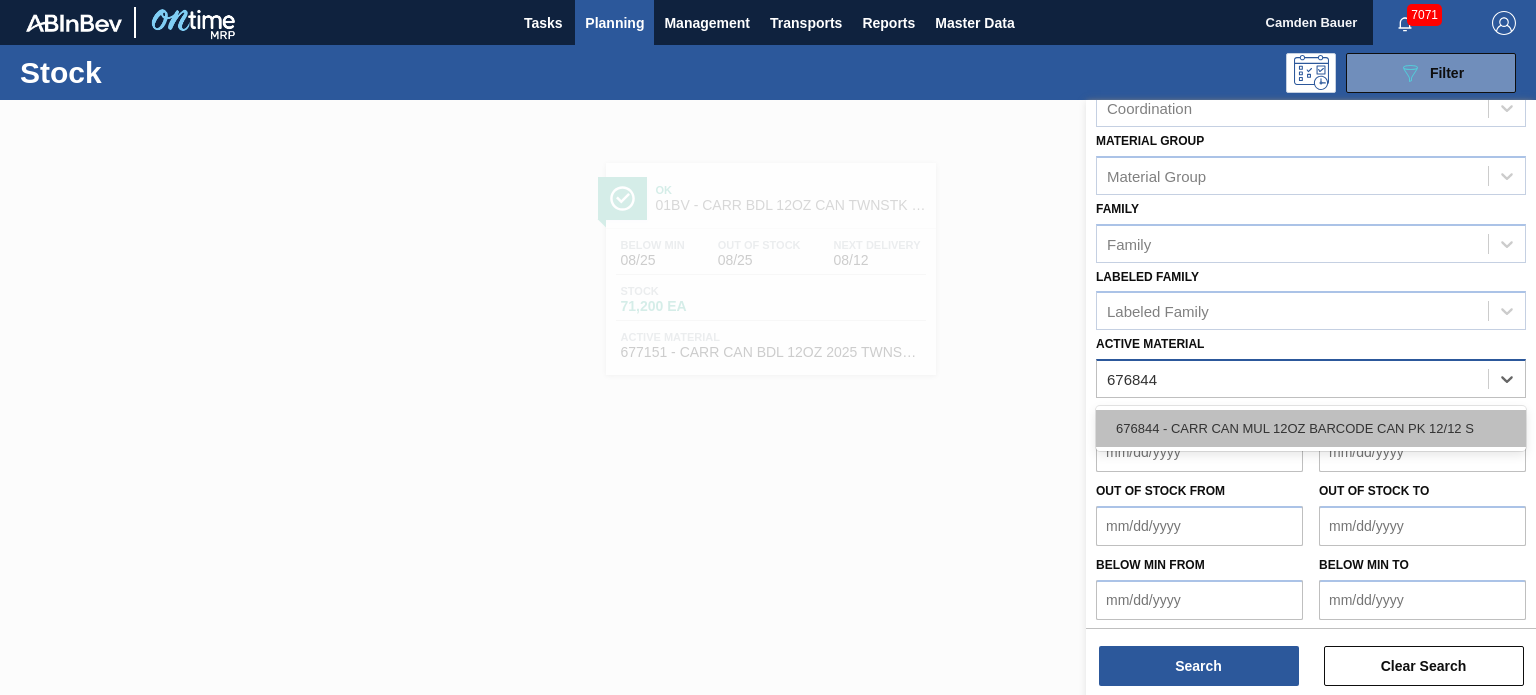 click on "676844 - CARR CAN MUL 12OZ BARCODE CAN PK 12/12 S" at bounding box center (1311, 428) 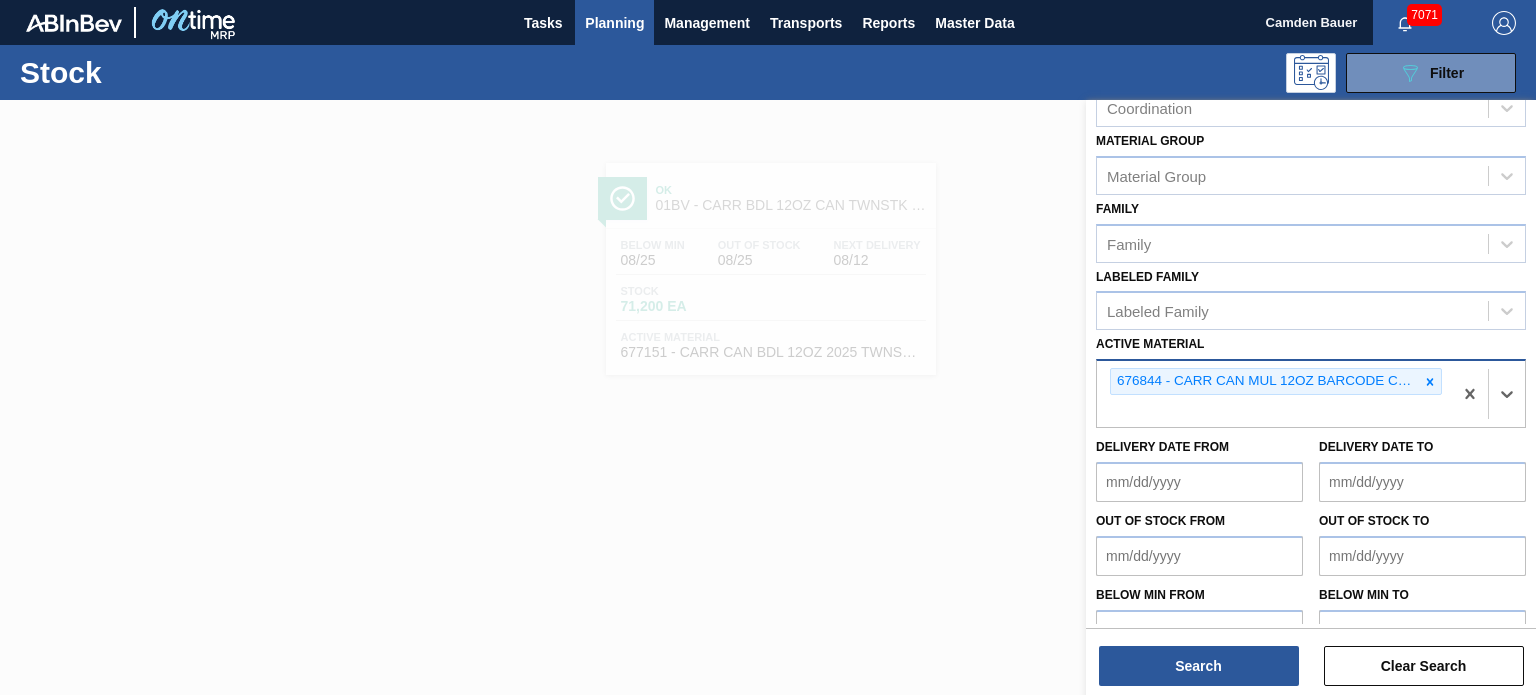scroll, scrollTop: 289, scrollLeft: 0, axis: vertical 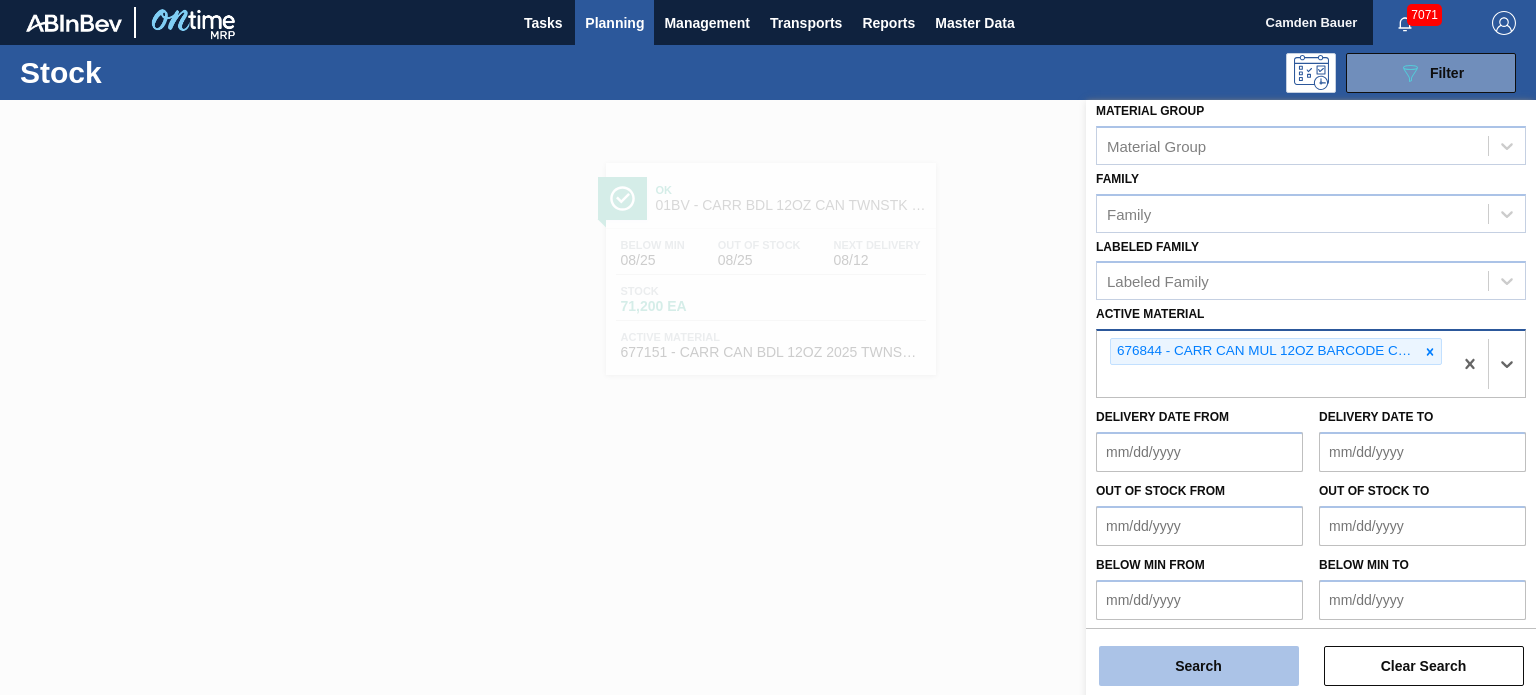 click on "Search" at bounding box center [1199, 666] 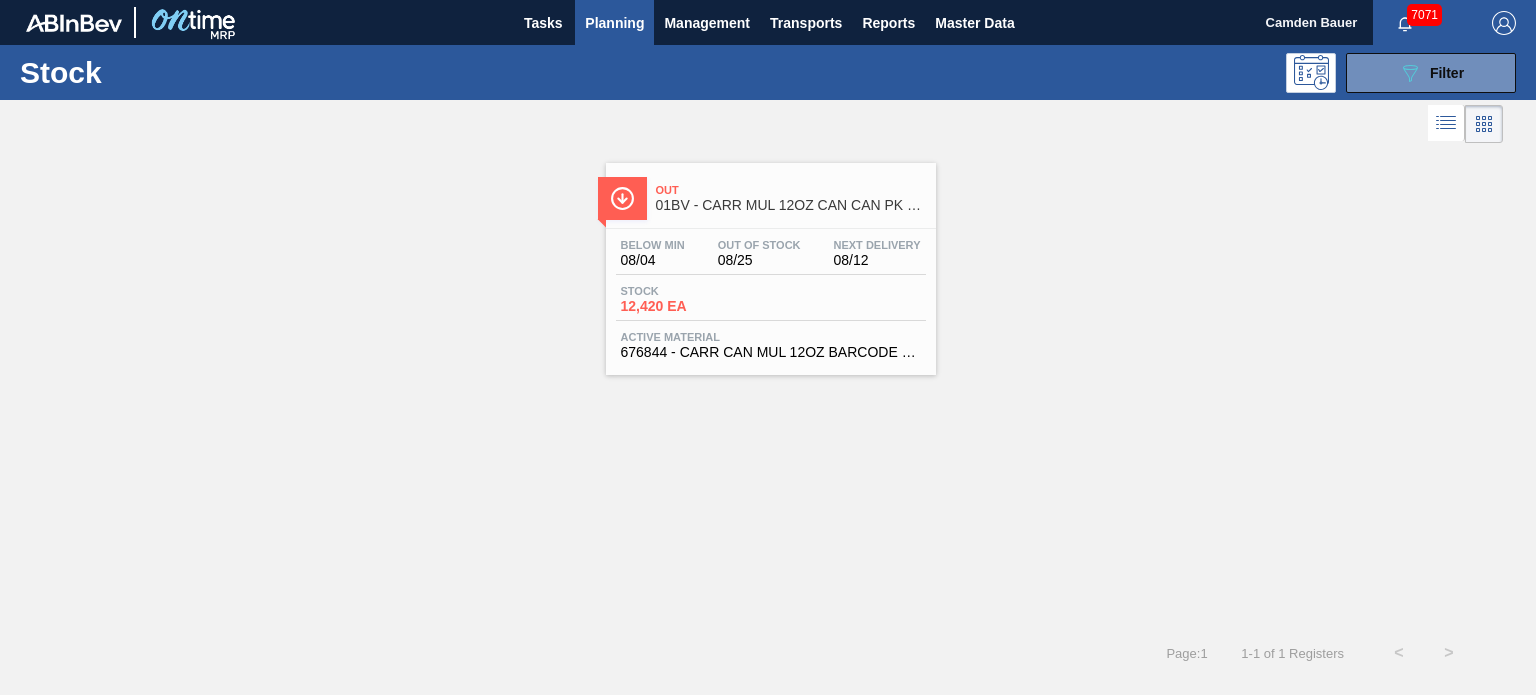 click on "Out 01BV - CARR MUL 12OZ CAN CAN PK 12/12 SLEEK AQUEOUS COATING Below Min 08/04 Out Of Stock 08/25 Next Delivery 08/12 Stock 12,420 EA Active Material 676844 - CARR CAN MUL 12OZ BARCODE CAN PK 12/12 S" at bounding box center [771, 269] 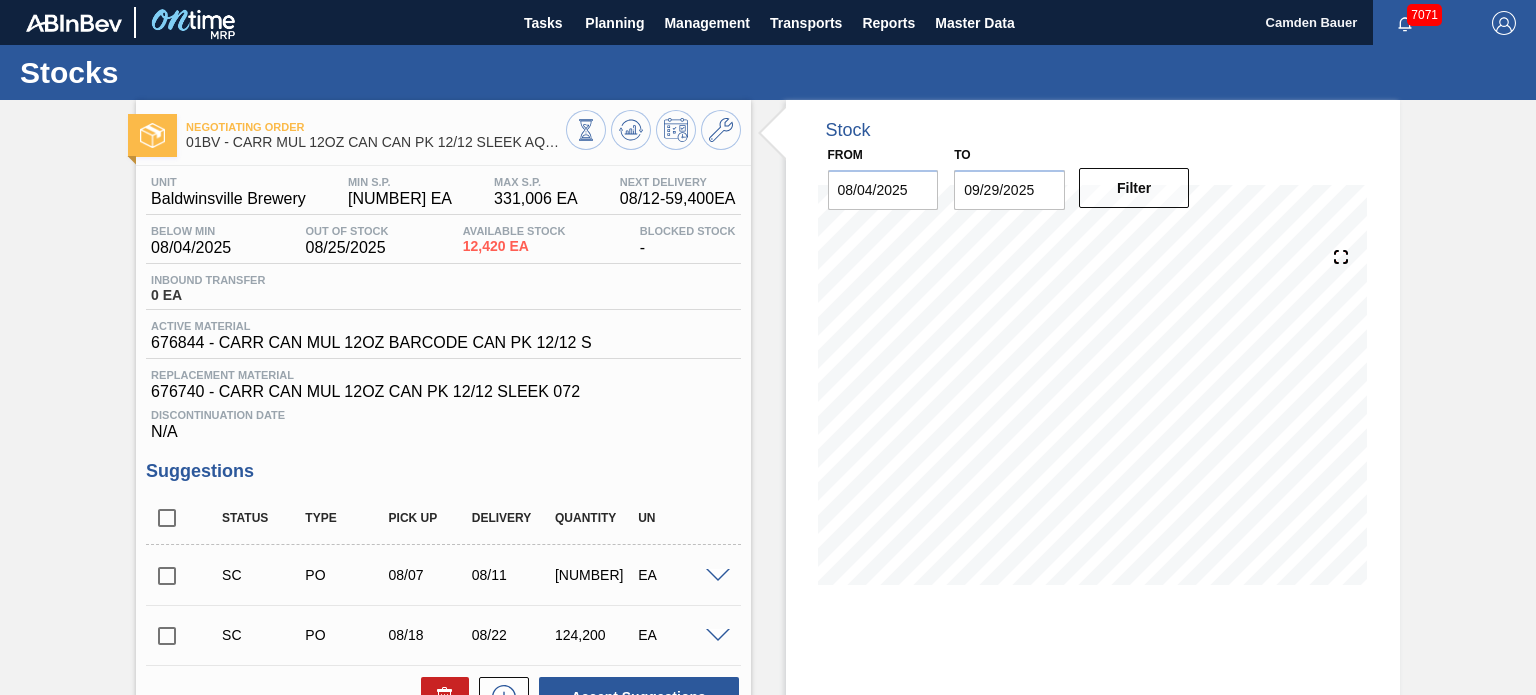 click at bounding box center [653, 132] 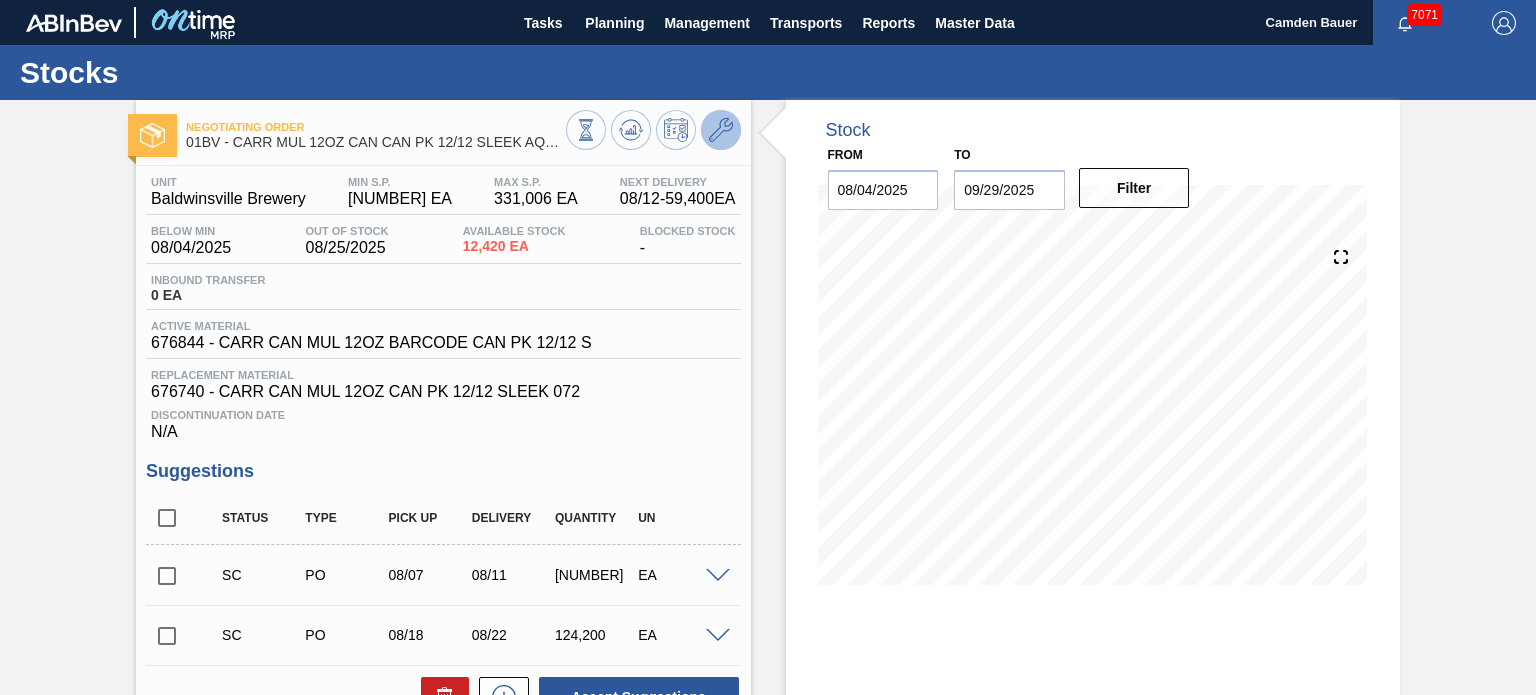 click 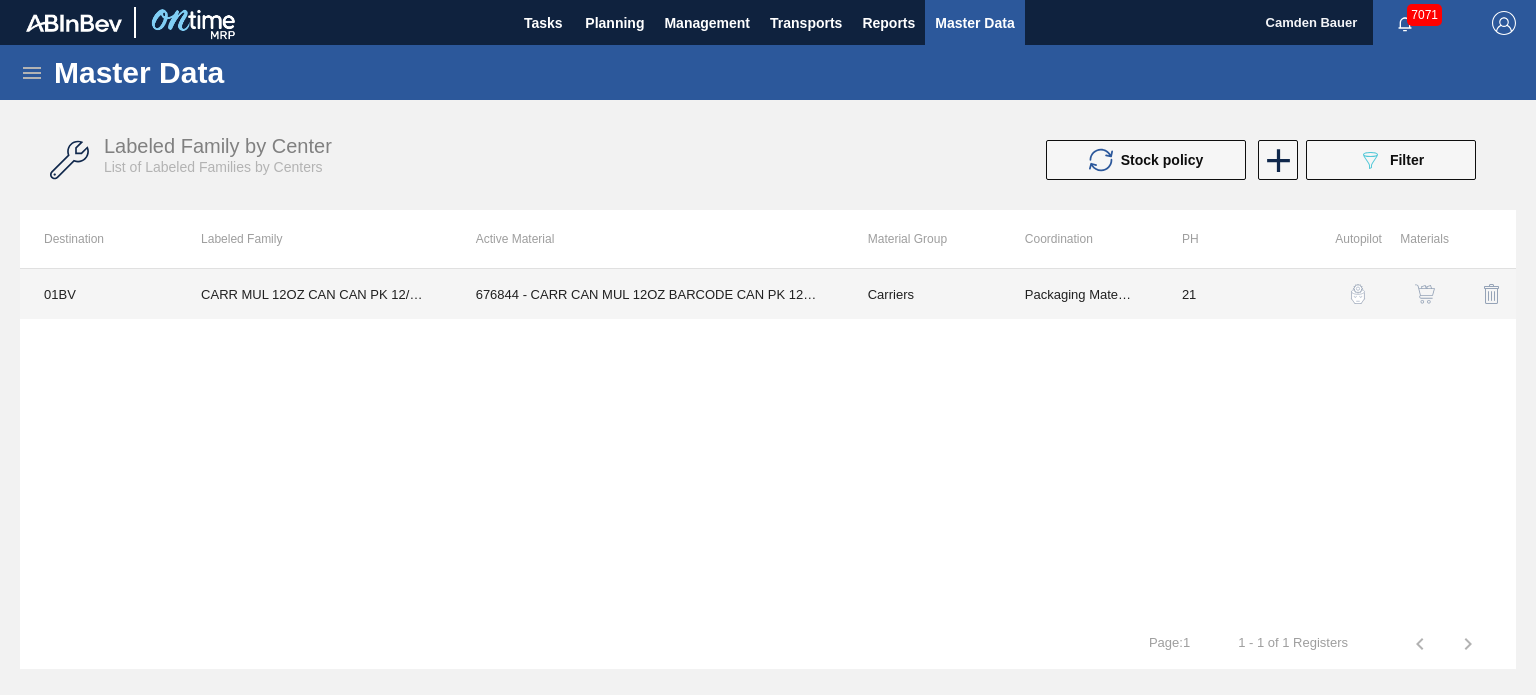 click on "676844 - CARR CAN MUL 12OZ BARCODE CAN PK 12/12 S" at bounding box center [648, 294] 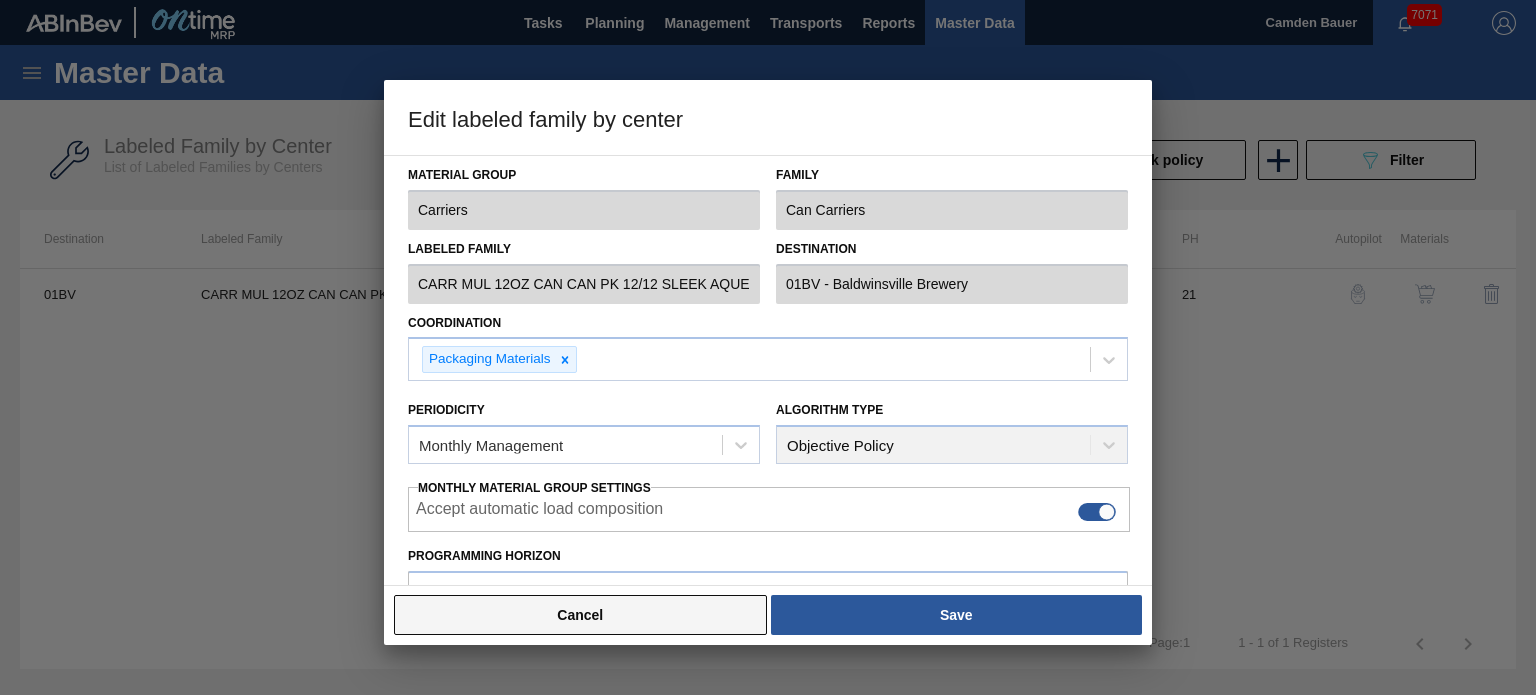 click on "Cancel" at bounding box center [580, 615] 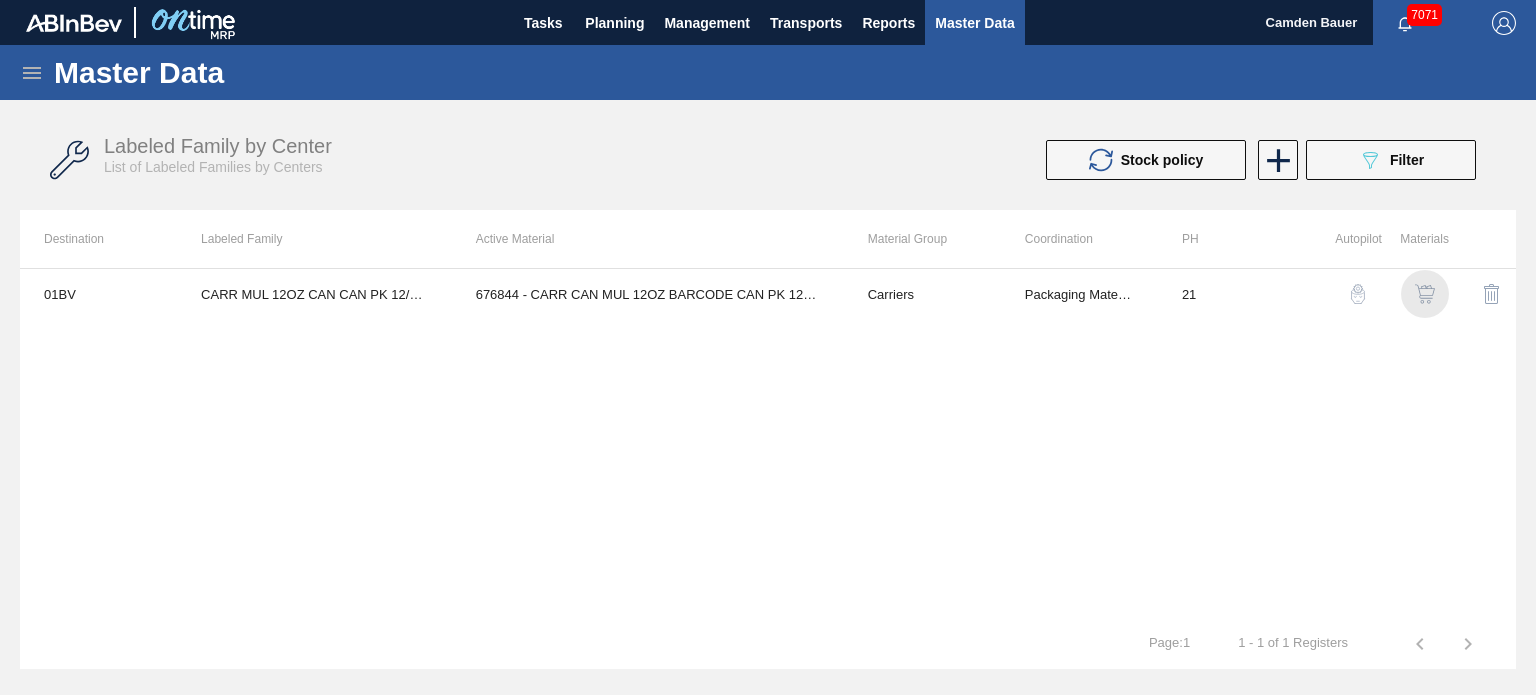 click at bounding box center (1425, 294) 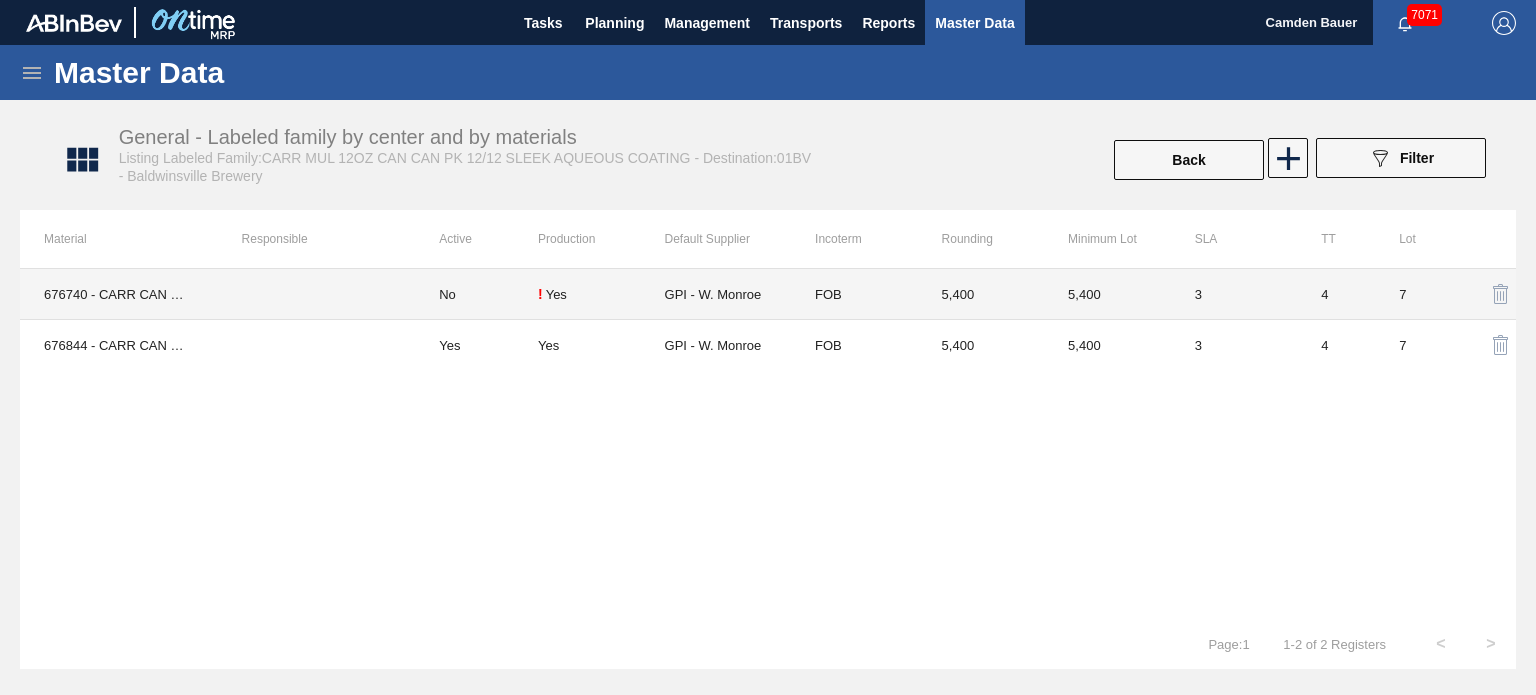 click on "! Yes" at bounding box center (601, 294) 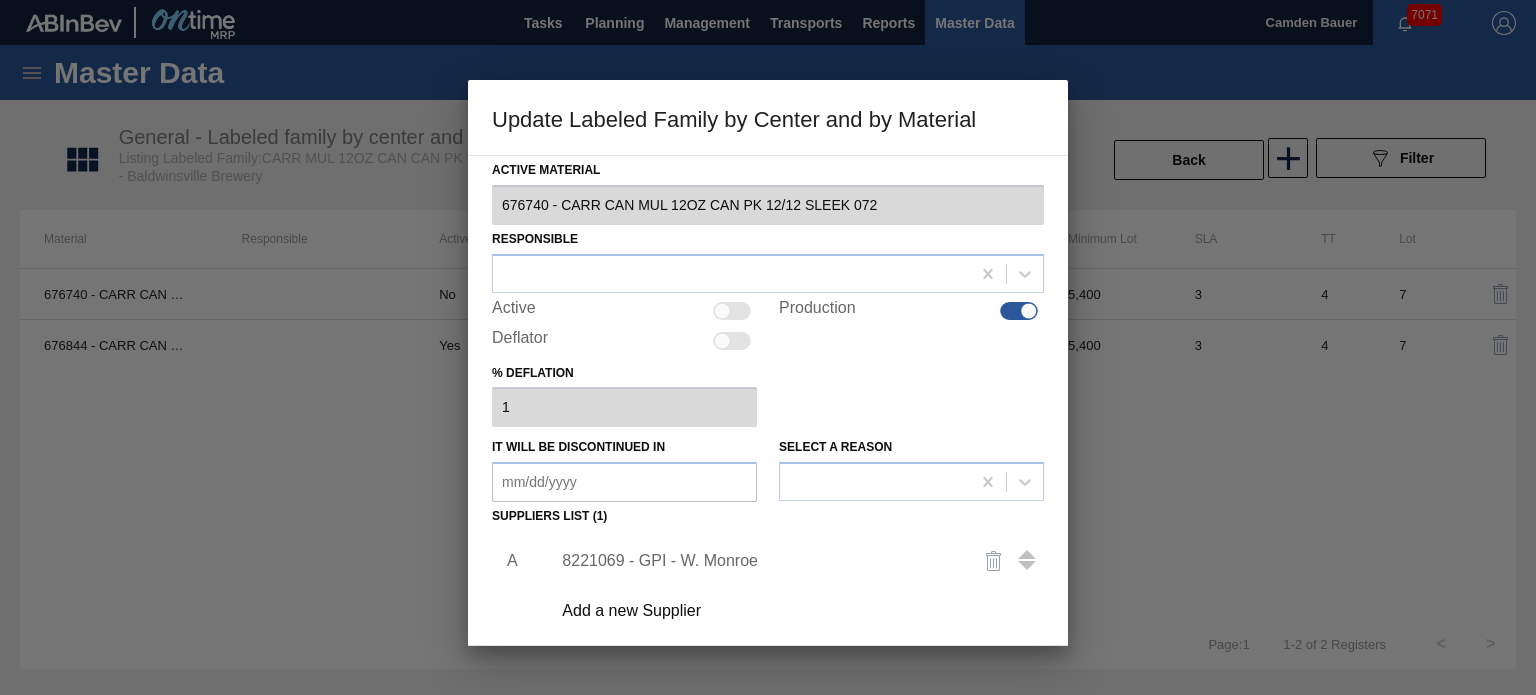click at bounding box center [1029, 310] 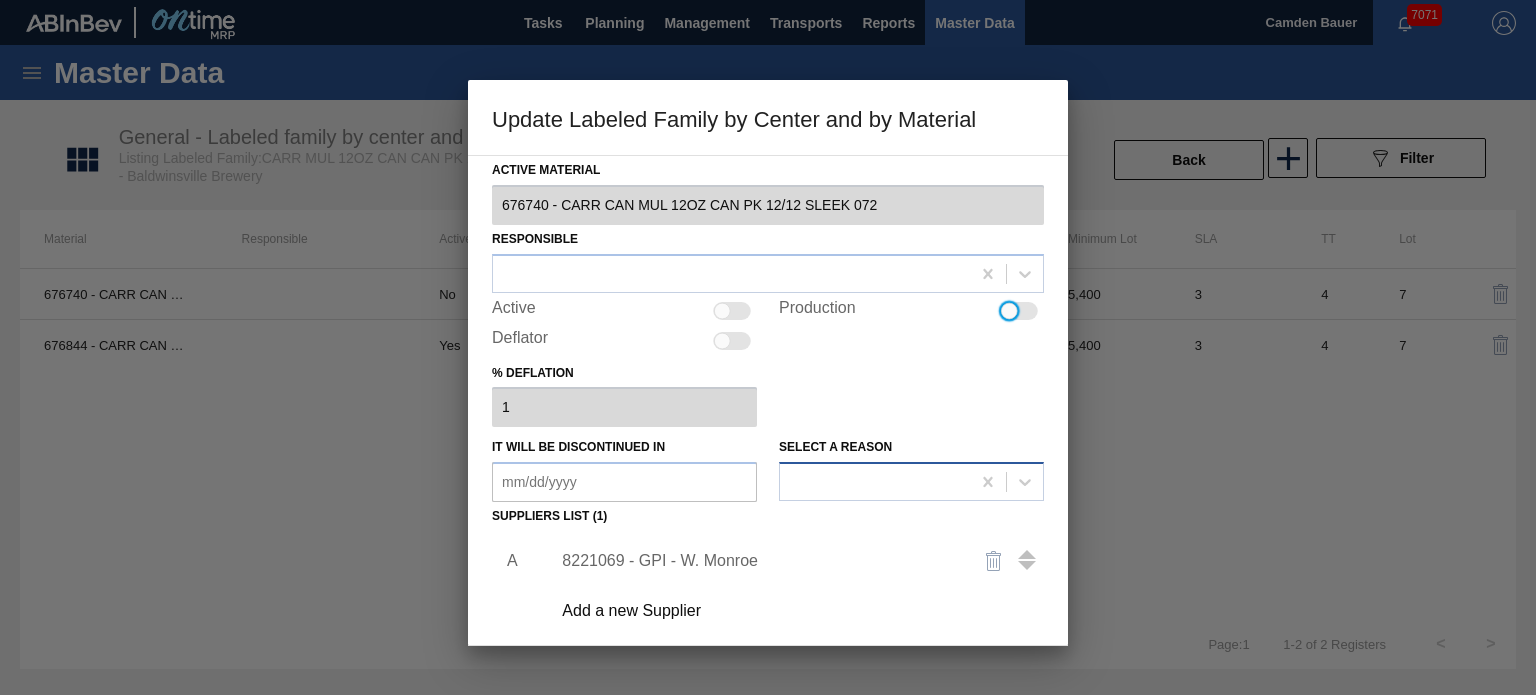 scroll, scrollTop: 204, scrollLeft: 0, axis: vertical 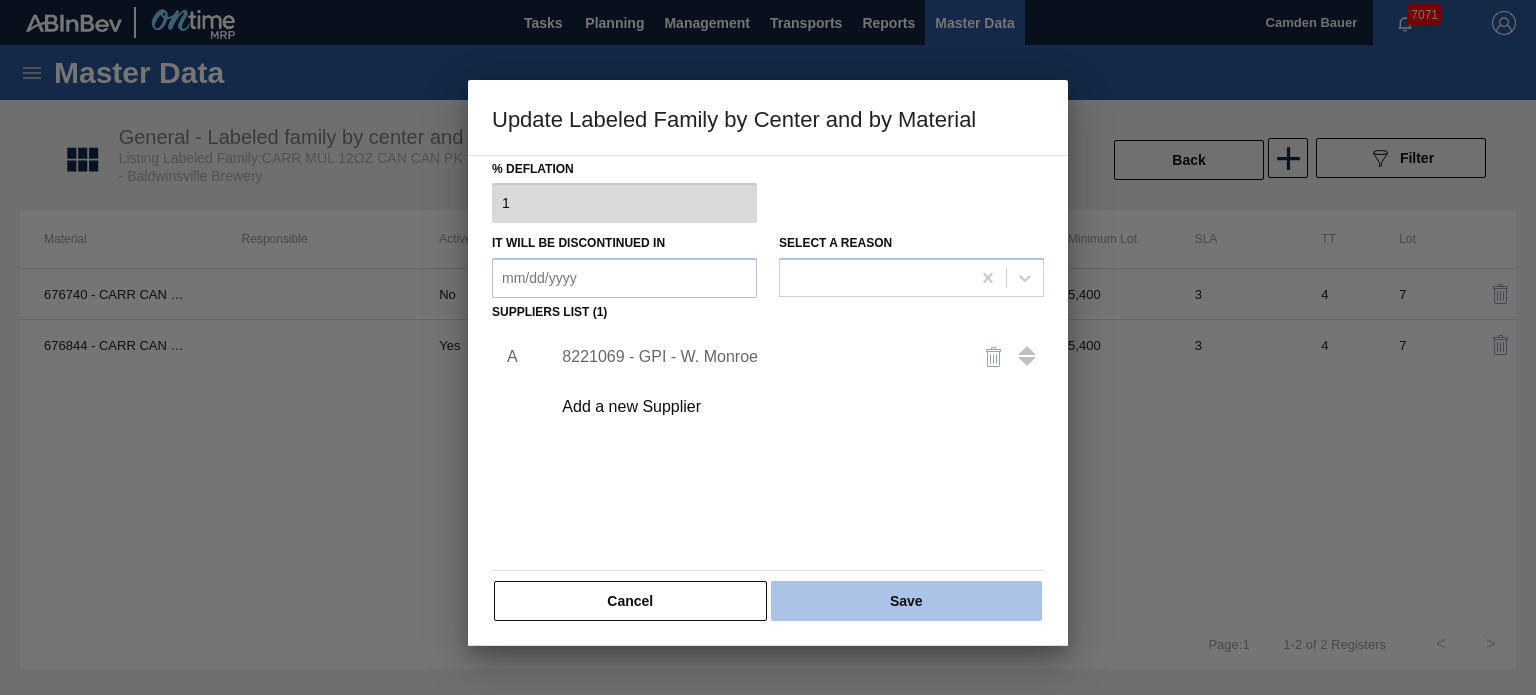 click on "Save" at bounding box center (906, 601) 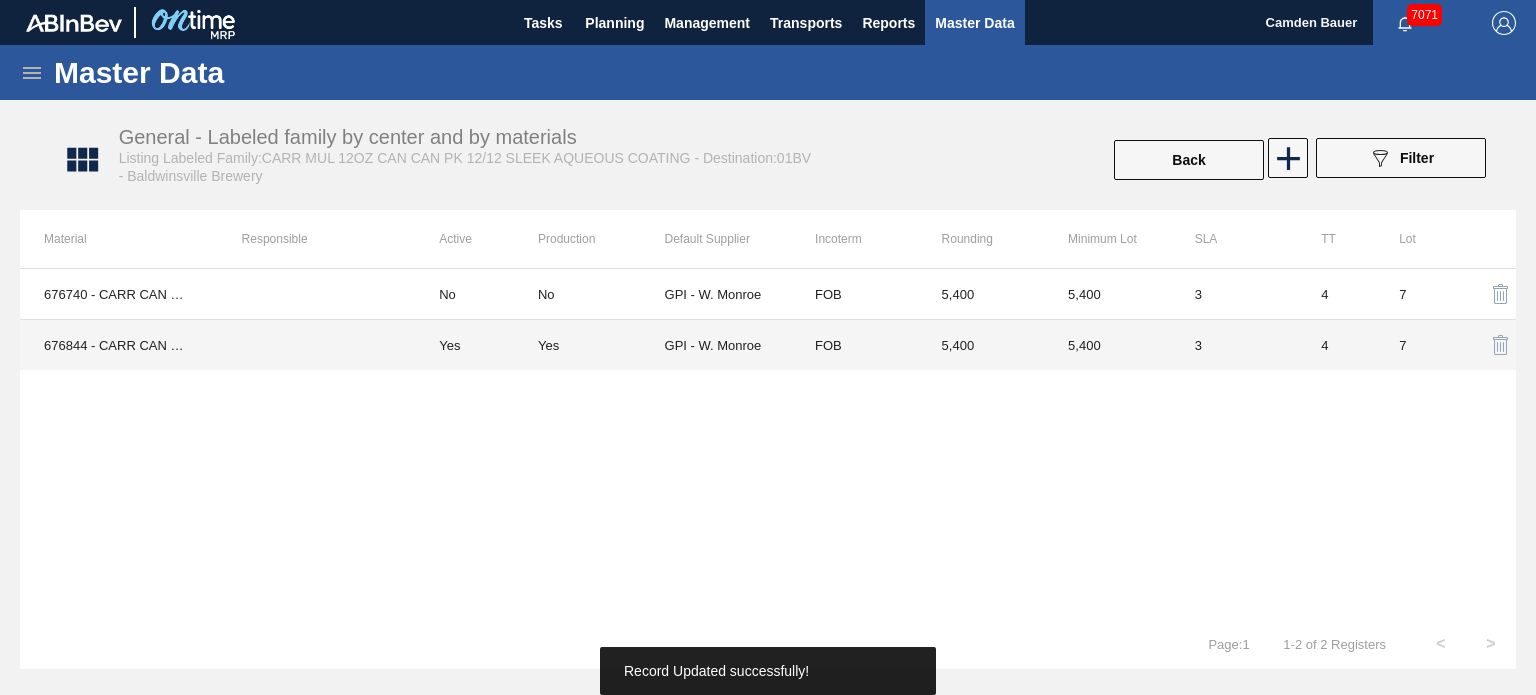 click on "Yes" at bounding box center [476, 345] 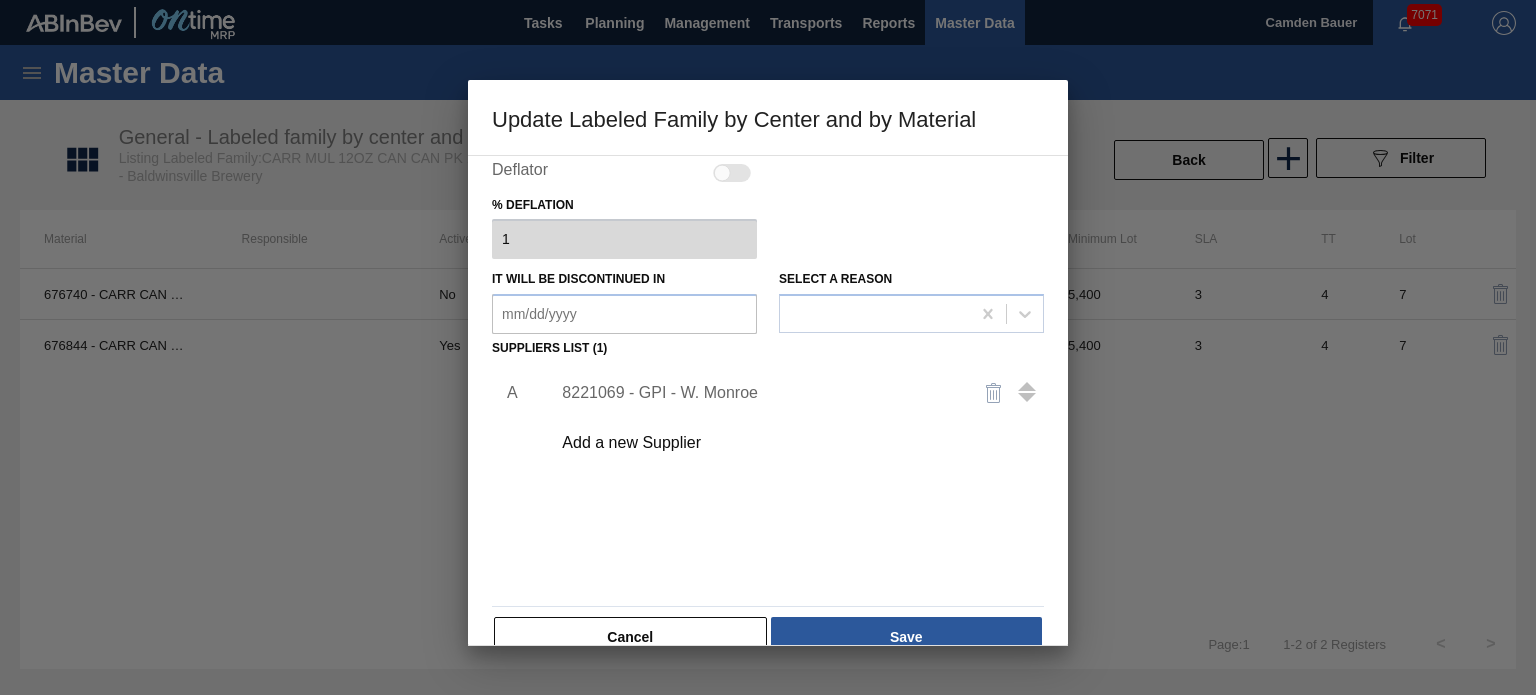 scroll, scrollTop: 168, scrollLeft: 0, axis: vertical 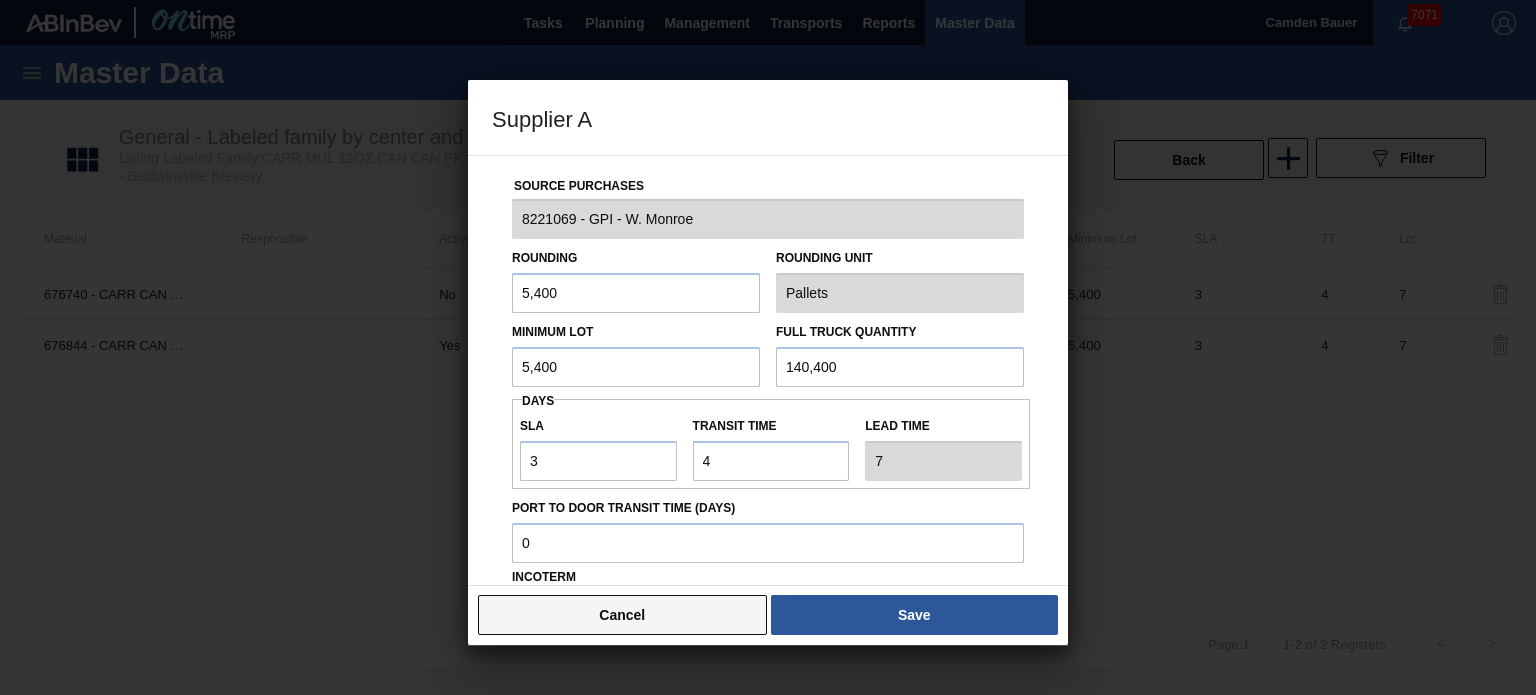 click on "Cancel" at bounding box center (622, 615) 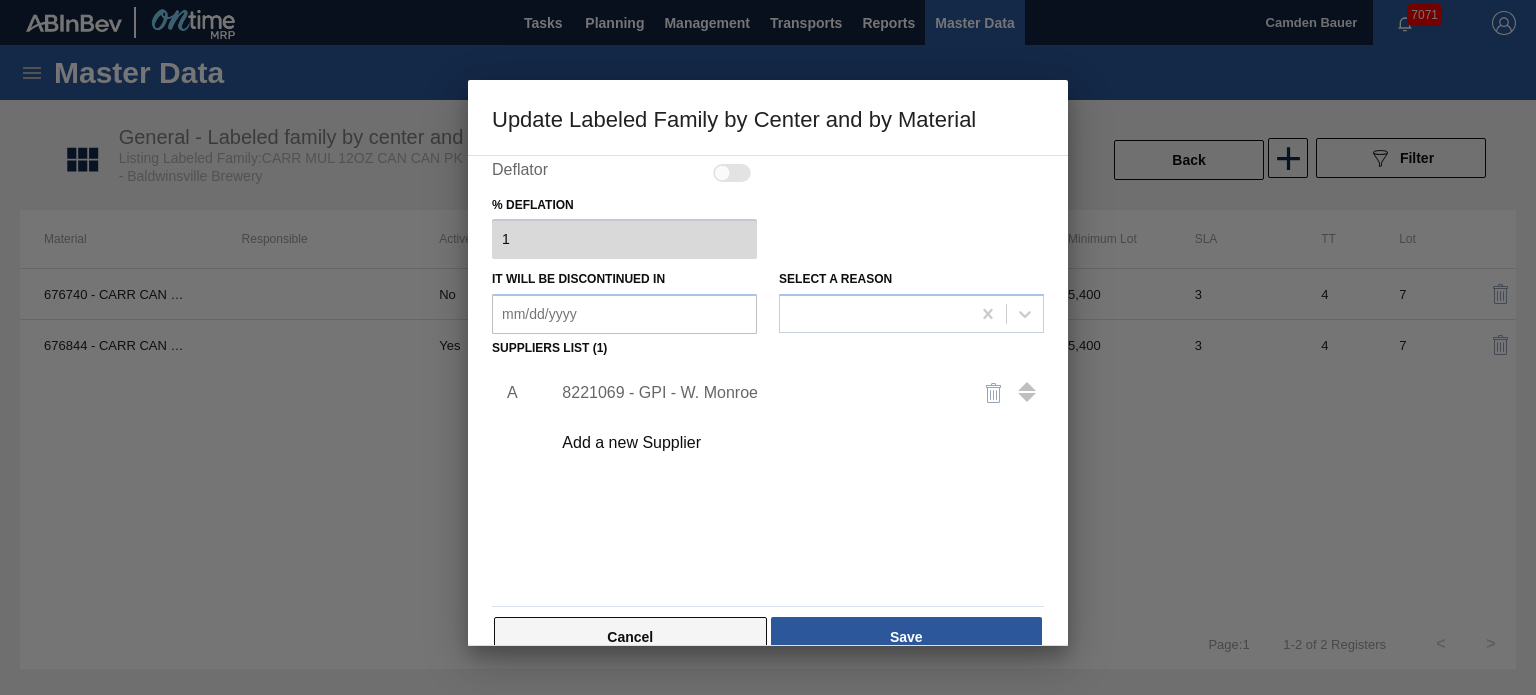 click on "Cancel" at bounding box center (630, 637) 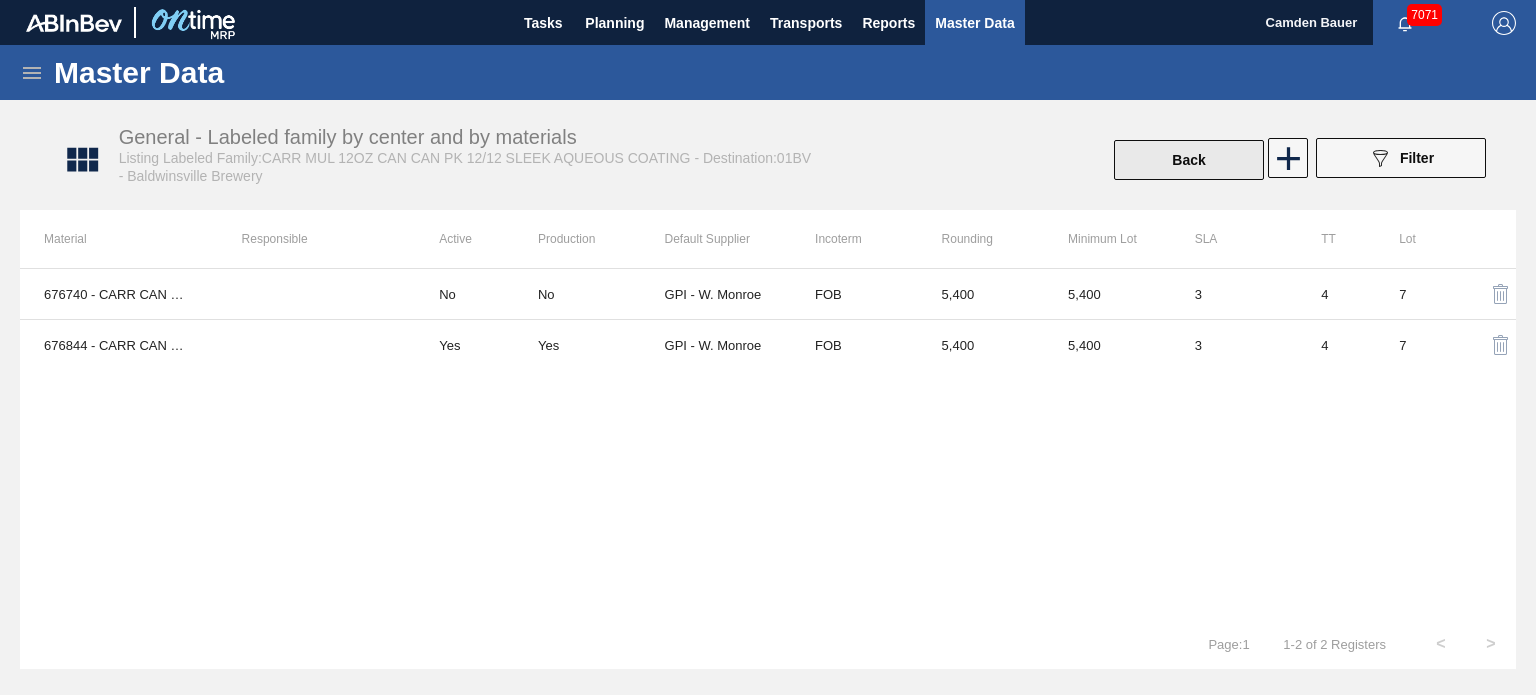 click on "Back" at bounding box center (1189, 160) 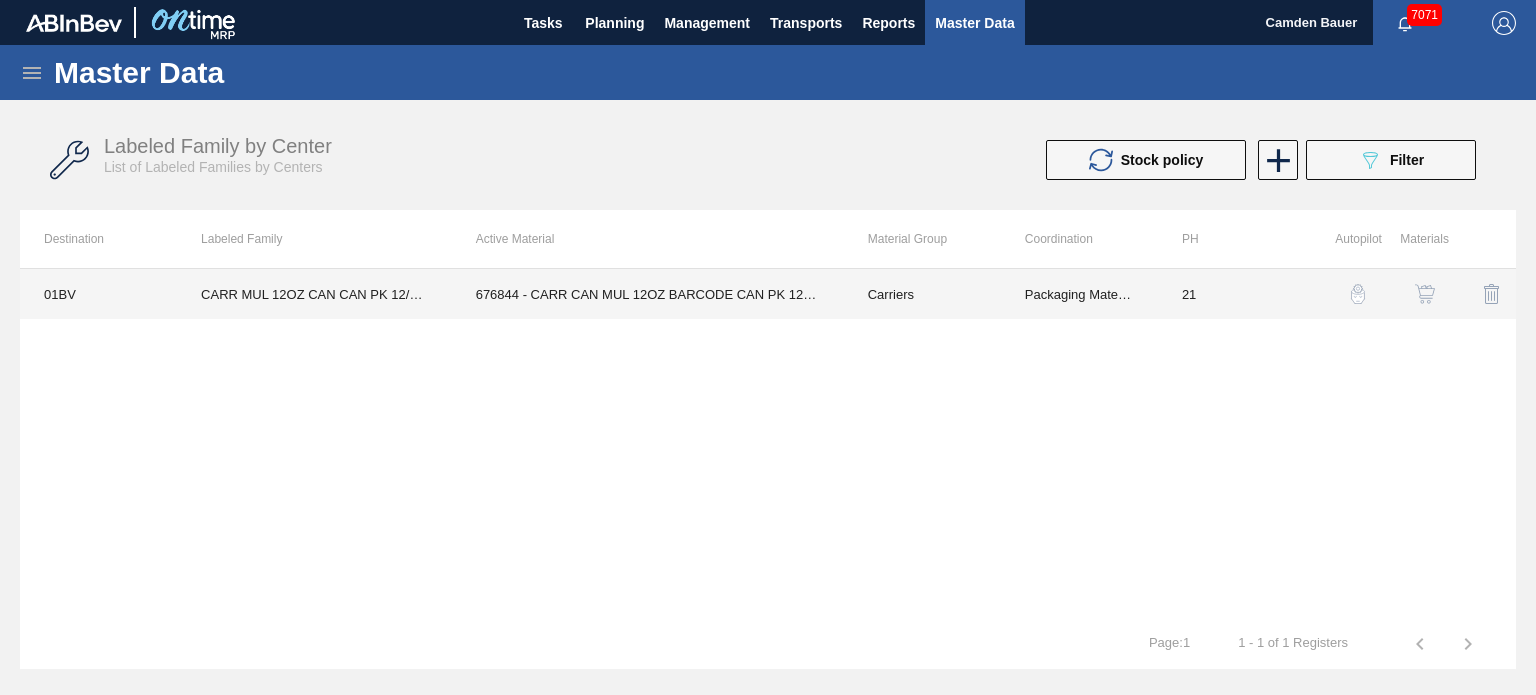 click on "676844 - CARR CAN MUL 12OZ BARCODE CAN PK 12/12 S" at bounding box center (648, 294) 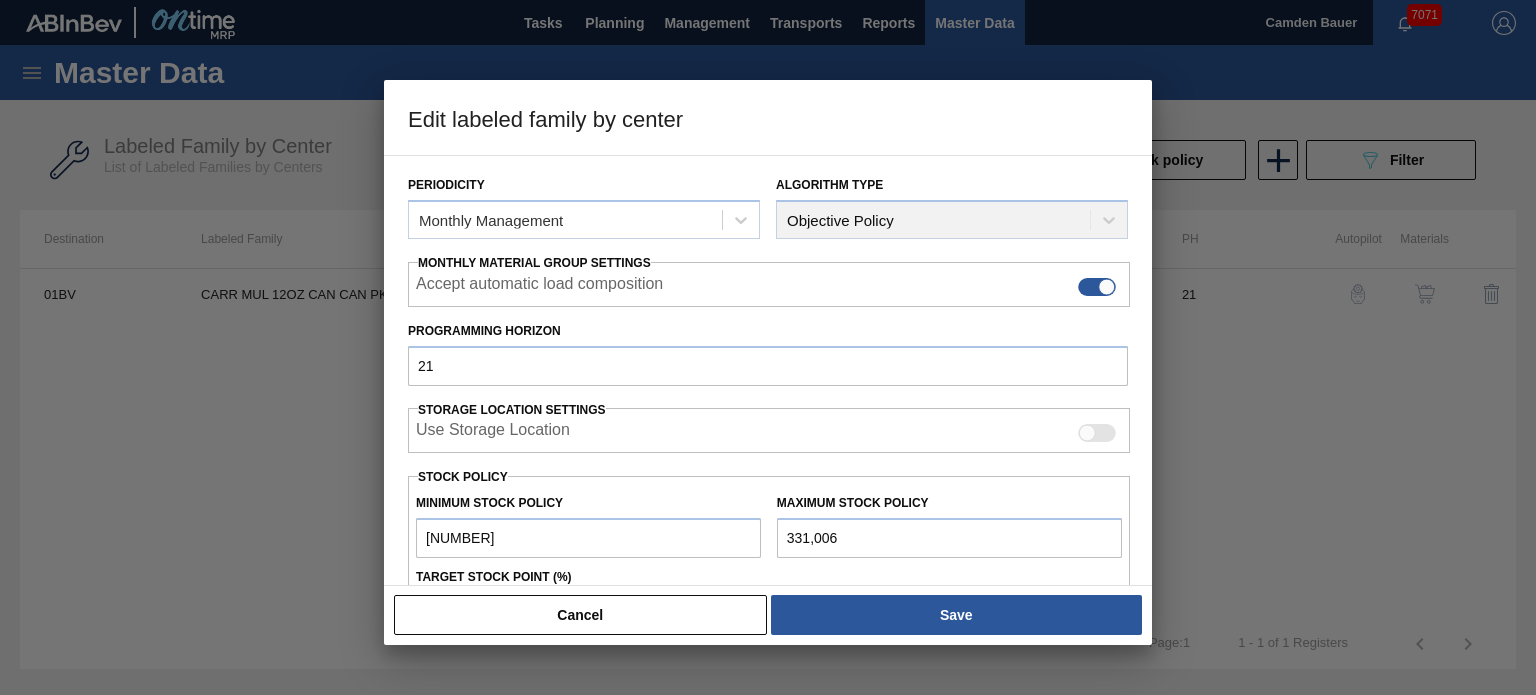 scroll, scrollTop: 324, scrollLeft: 0, axis: vertical 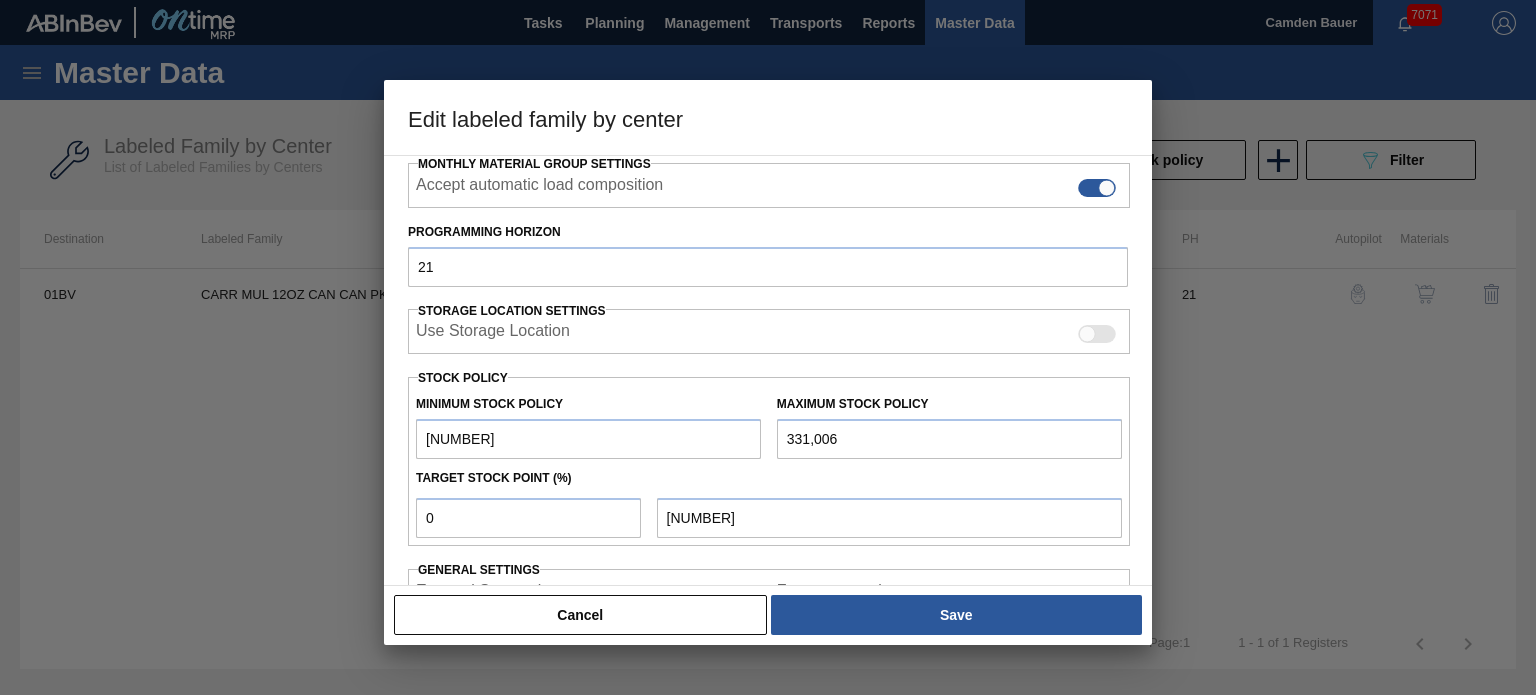 drag, startPoint x: 501, startPoint y: 445, endPoint x: 235, endPoint y: 432, distance: 266.31747 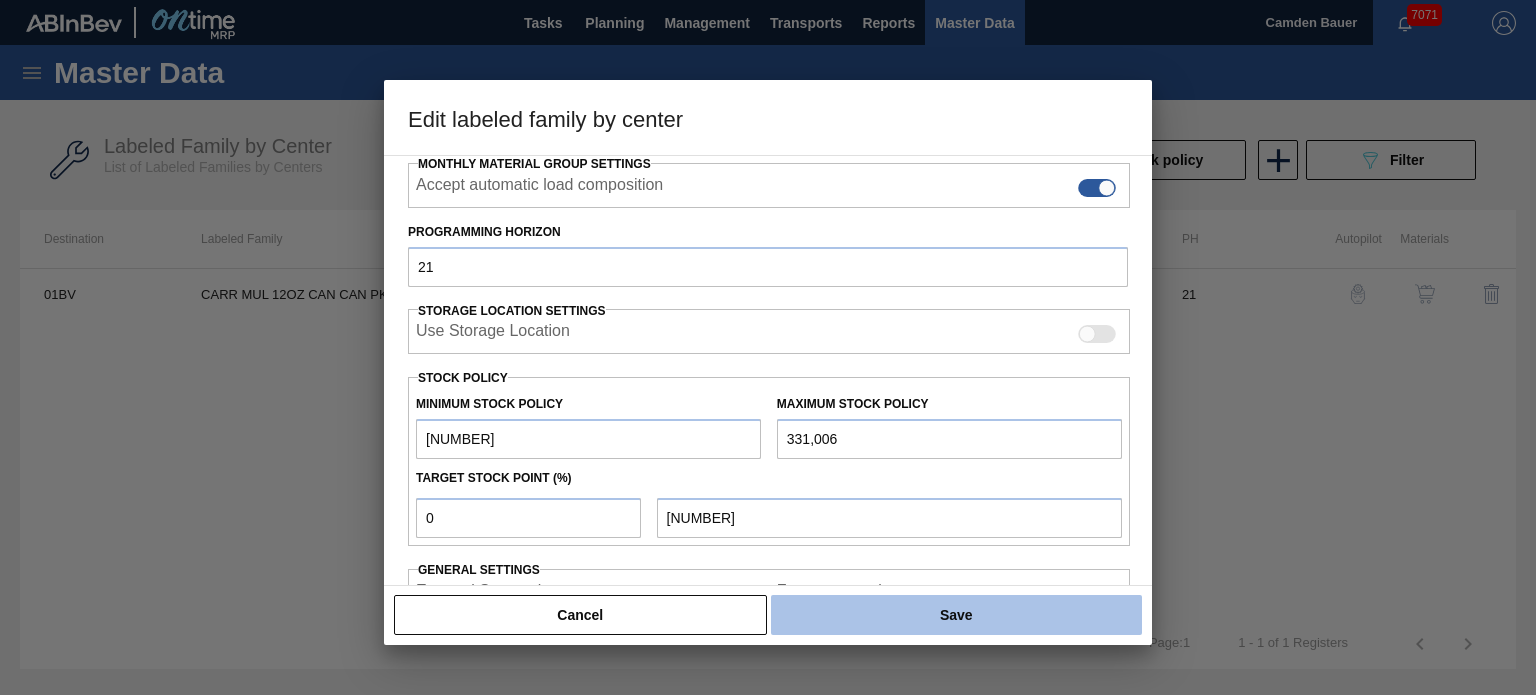 click on "Save" at bounding box center [956, 615] 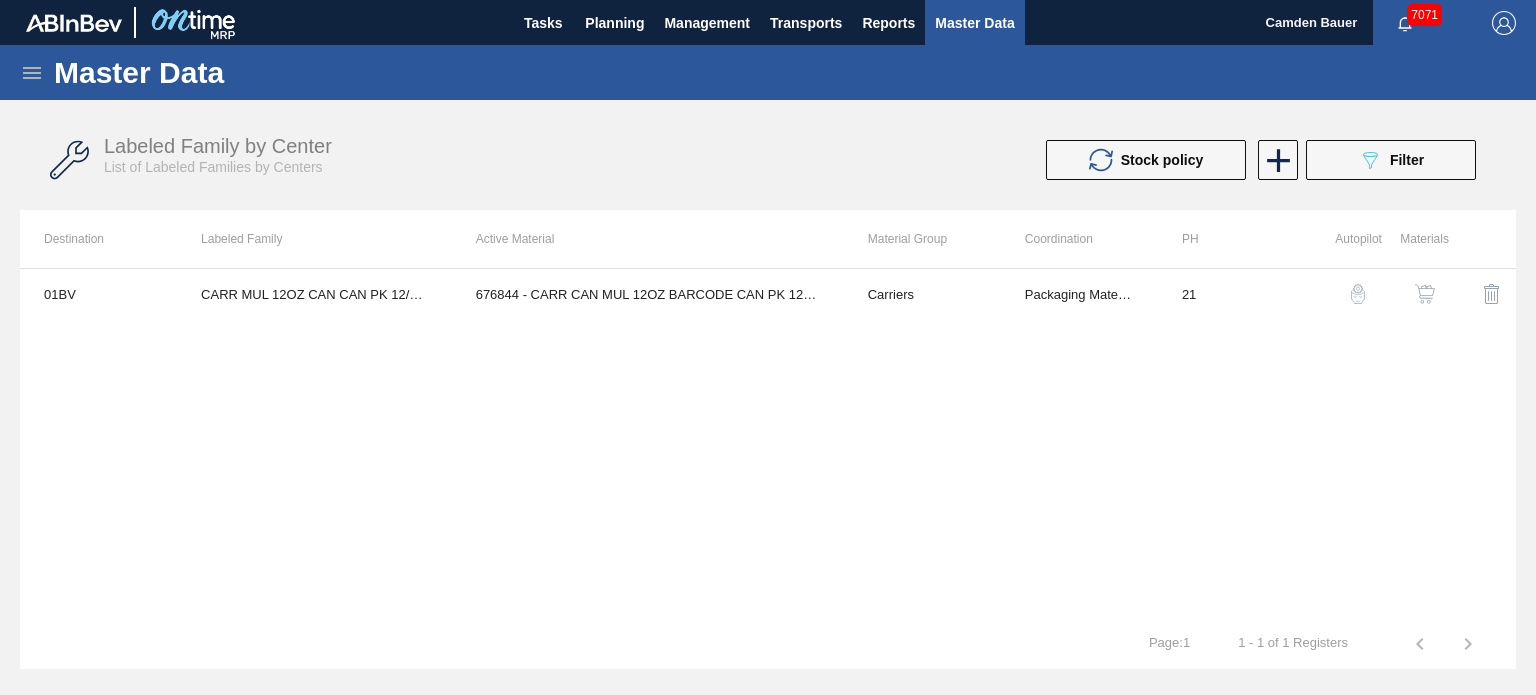 click on "01BV CARR MUL 12OZ CAN CAN PK 12/12 SLEEK AQUEOUS COATING 676844 - CARR CAN MUL 12OZ BARCODE CAN PK 12/12 S Carriers Packaging Materials 21" at bounding box center (768, 443) 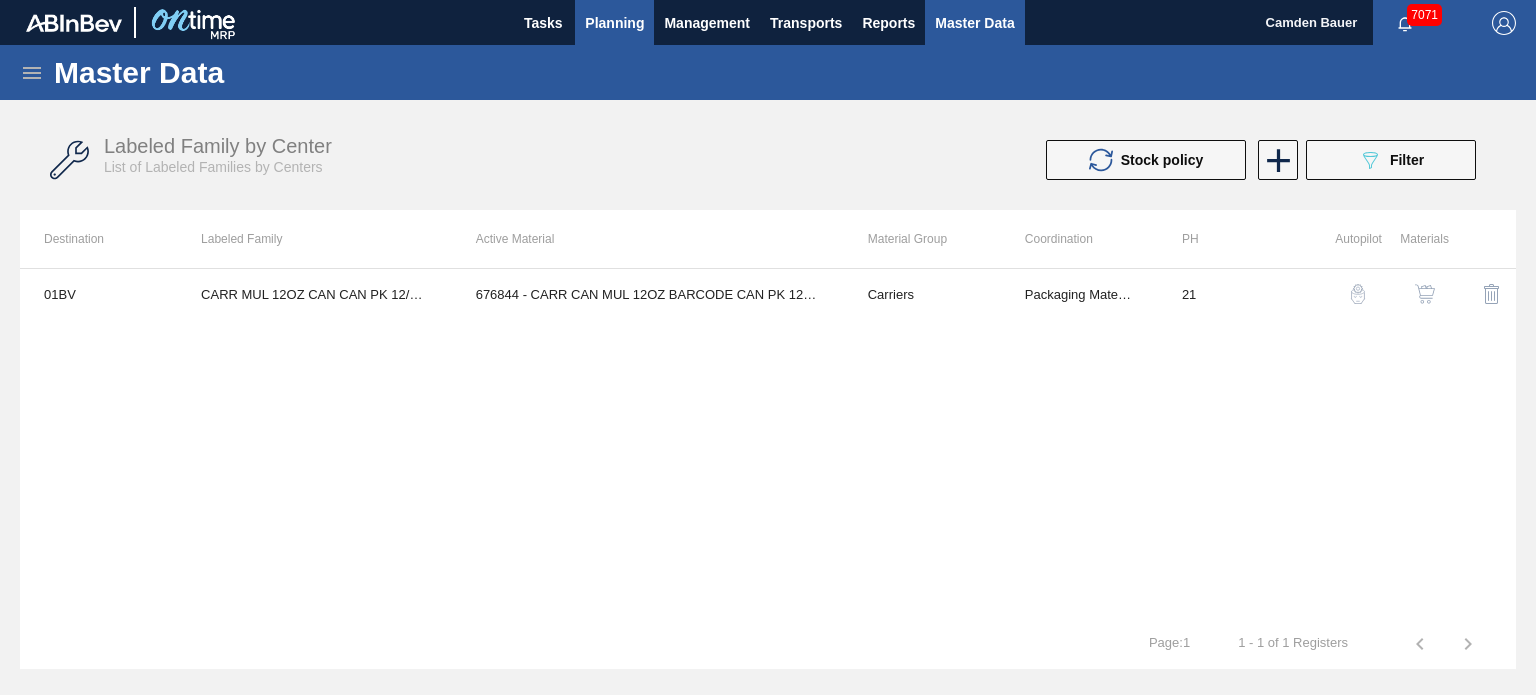 click on "Planning" at bounding box center (614, 22) 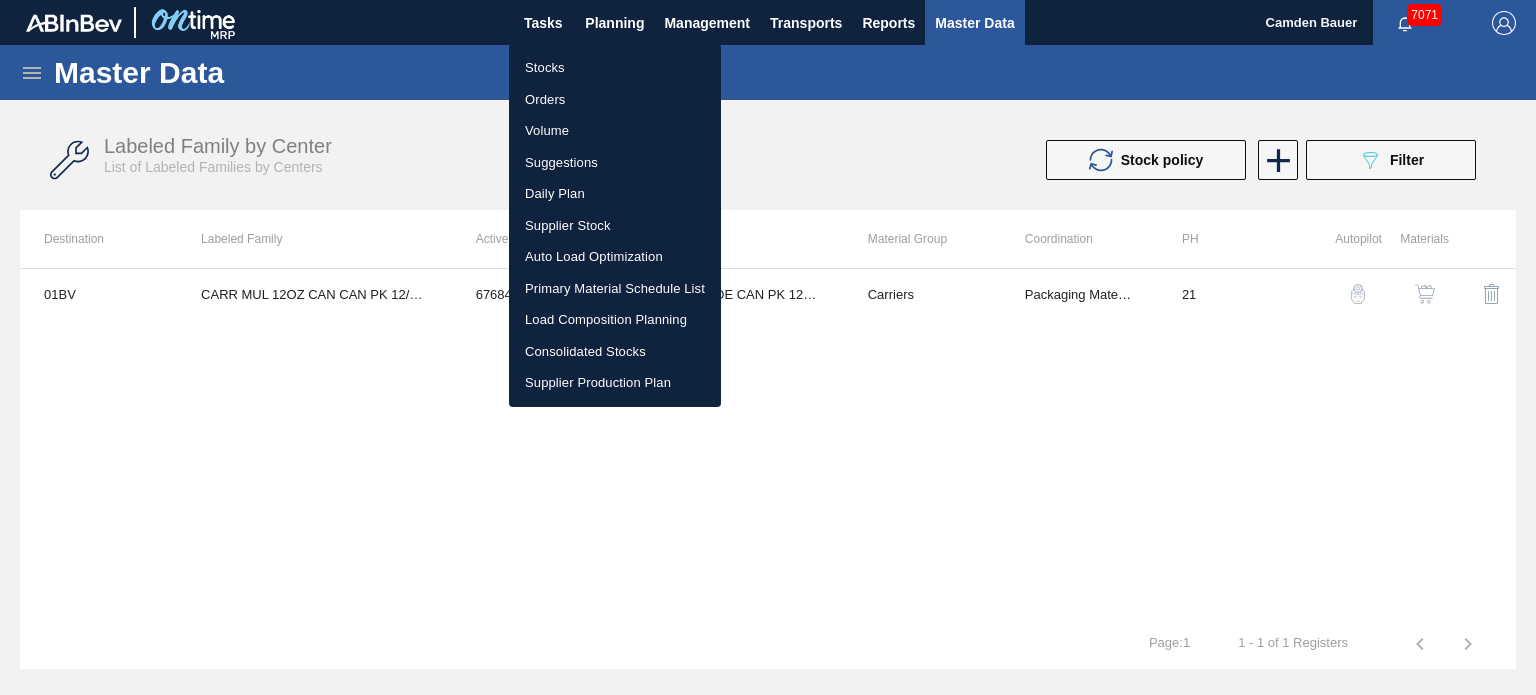 click on "Stocks" at bounding box center (615, 68) 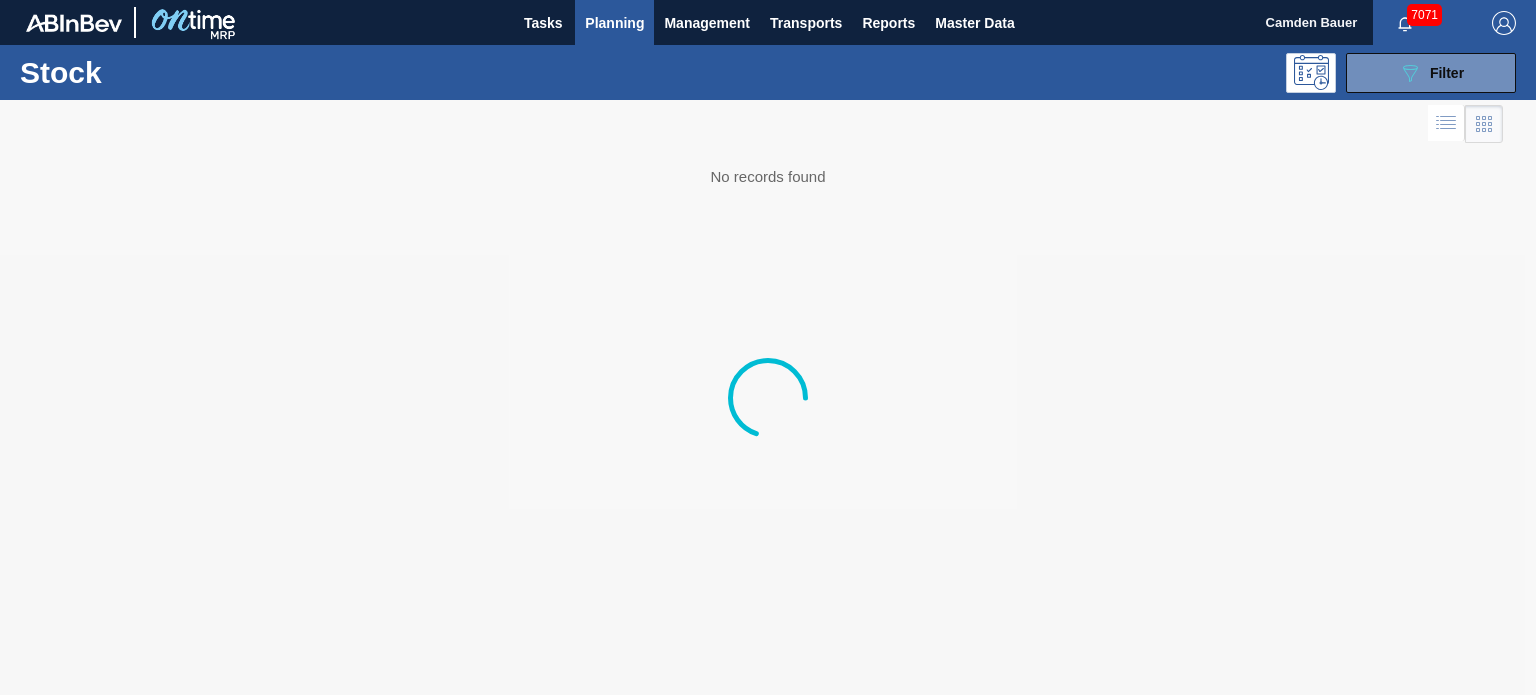 click on "Stock 089F7B8B-B2A5-4AFE-B5C0-19BA573D28AC Filter" at bounding box center [768, 72] 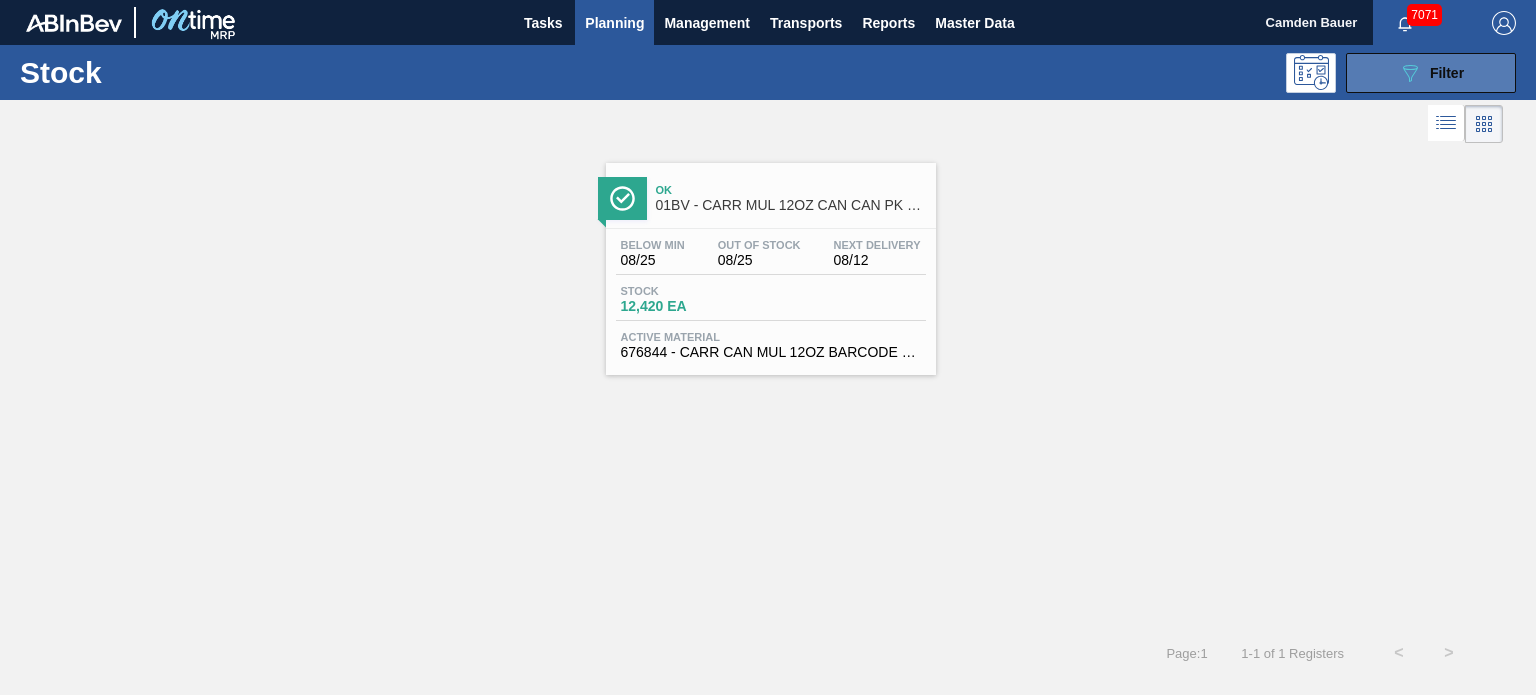 click on "Filter" at bounding box center [1447, 73] 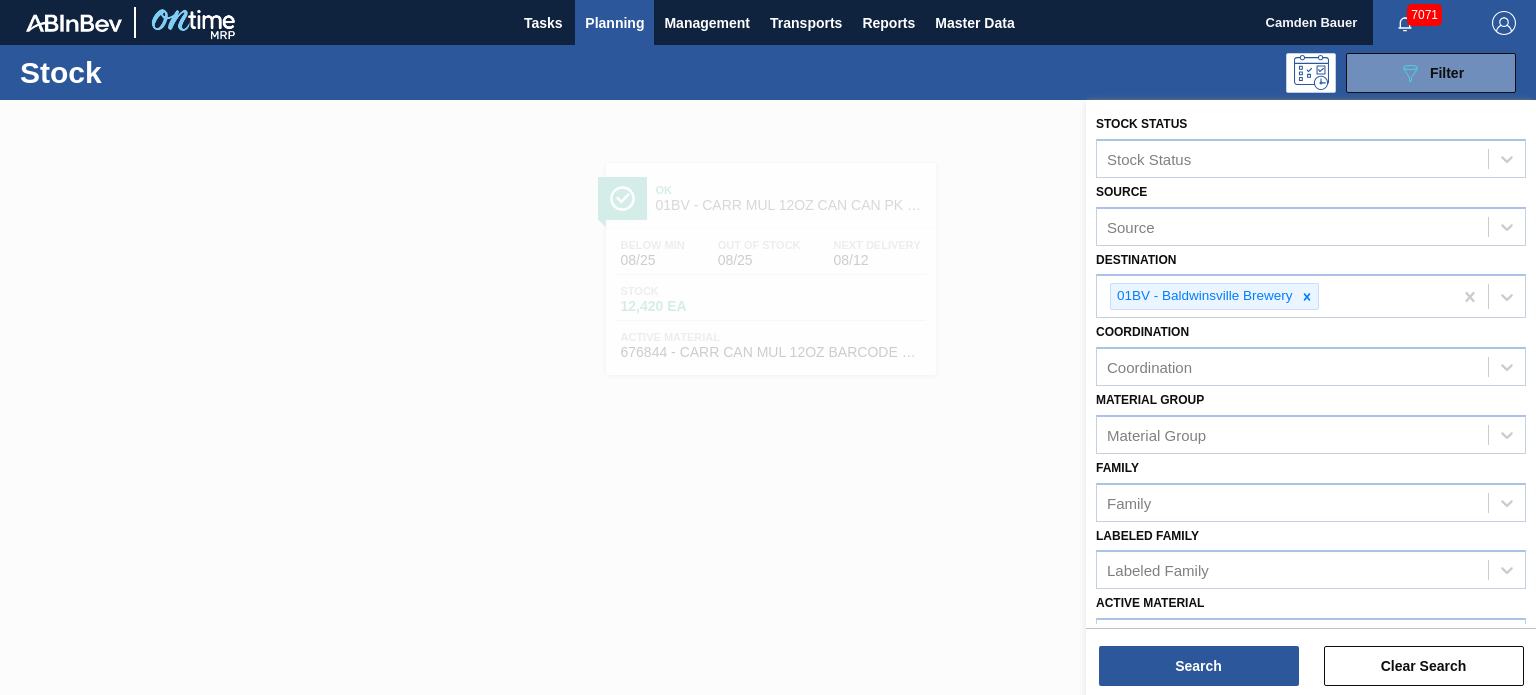 scroll, scrollTop: 183, scrollLeft: 0, axis: vertical 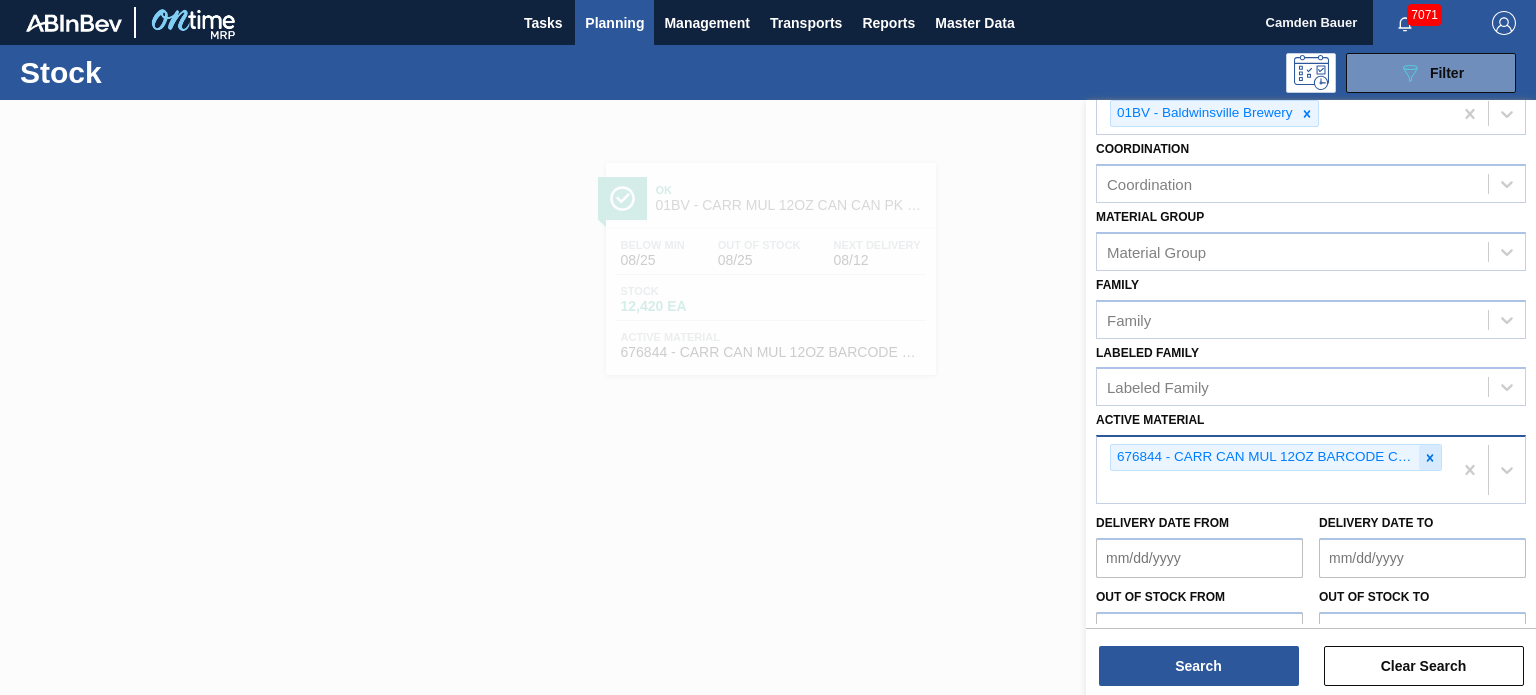 click 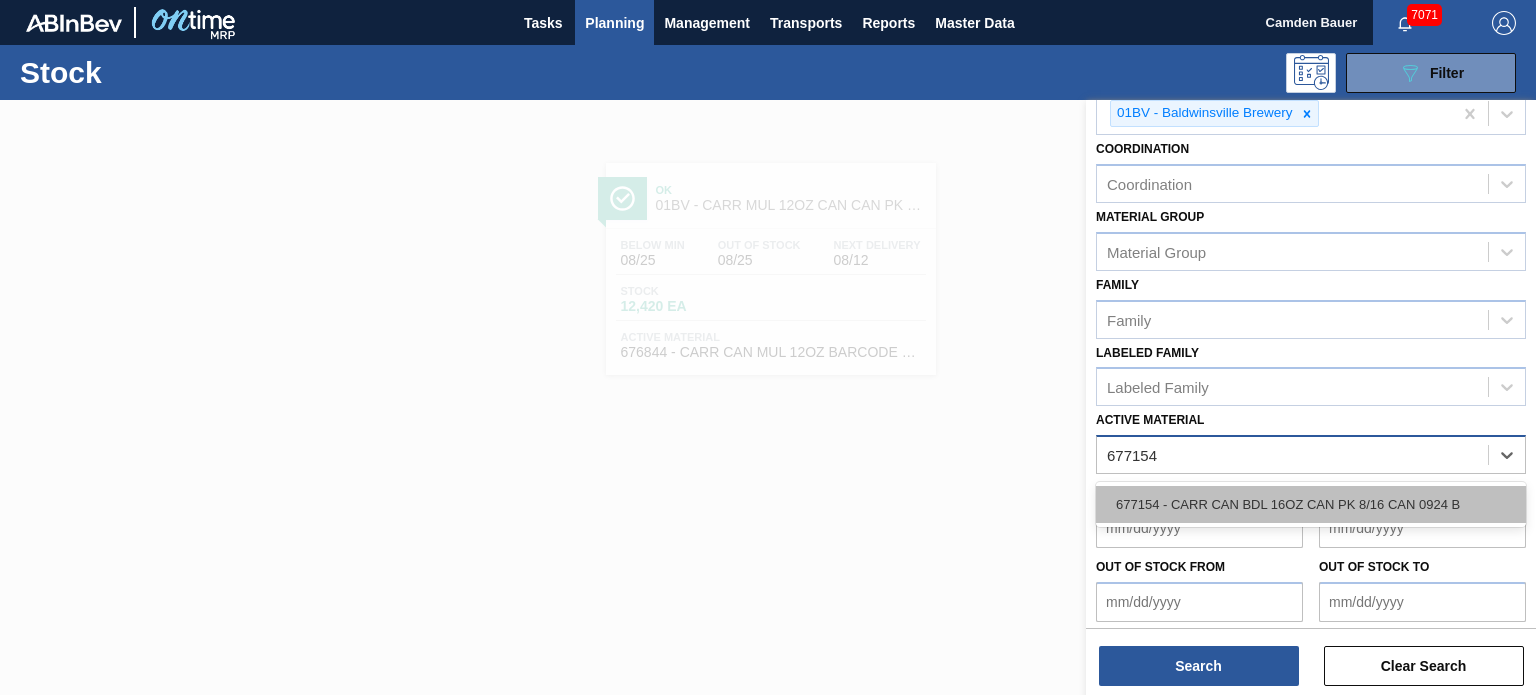 click on "677154 - CARR CAN BDL 16OZ CAN PK 8/16 CAN 0924 B" at bounding box center [1311, 504] 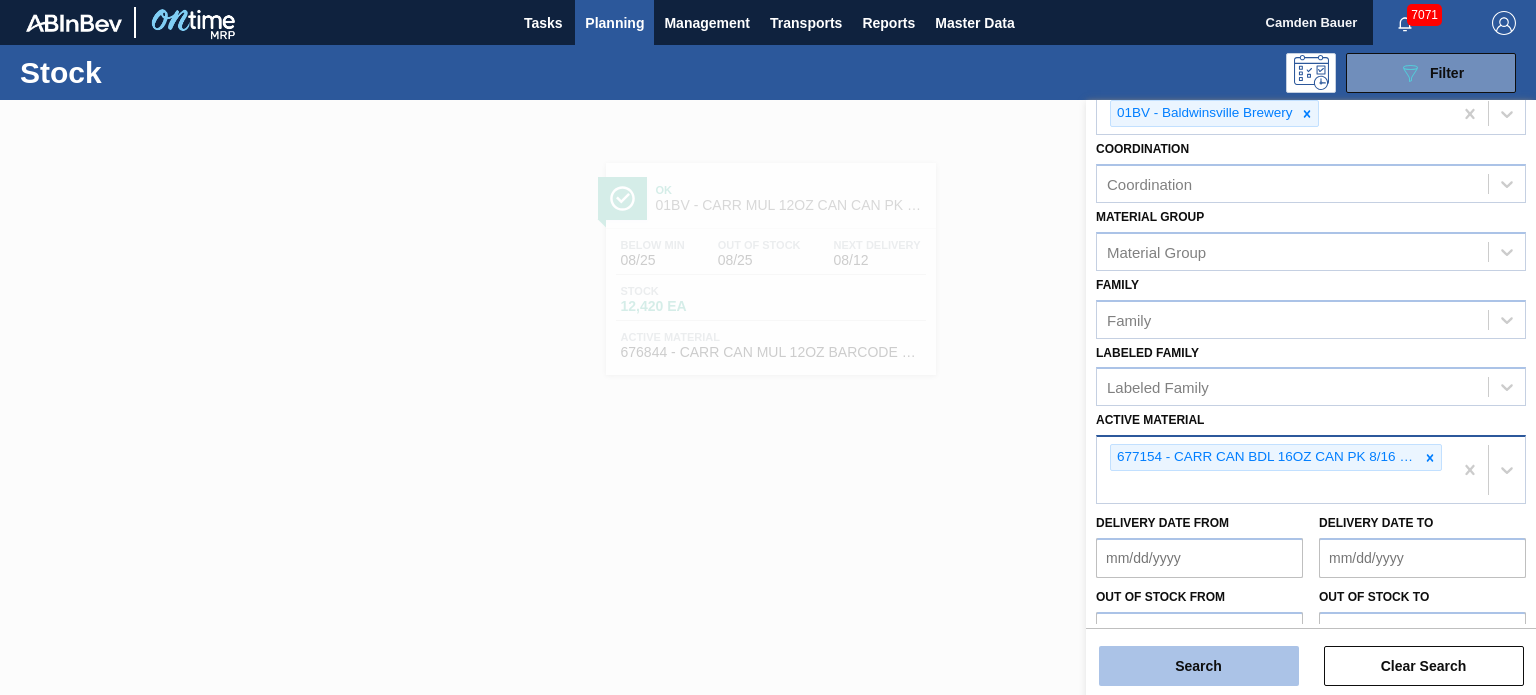 click on "Search" at bounding box center [1199, 666] 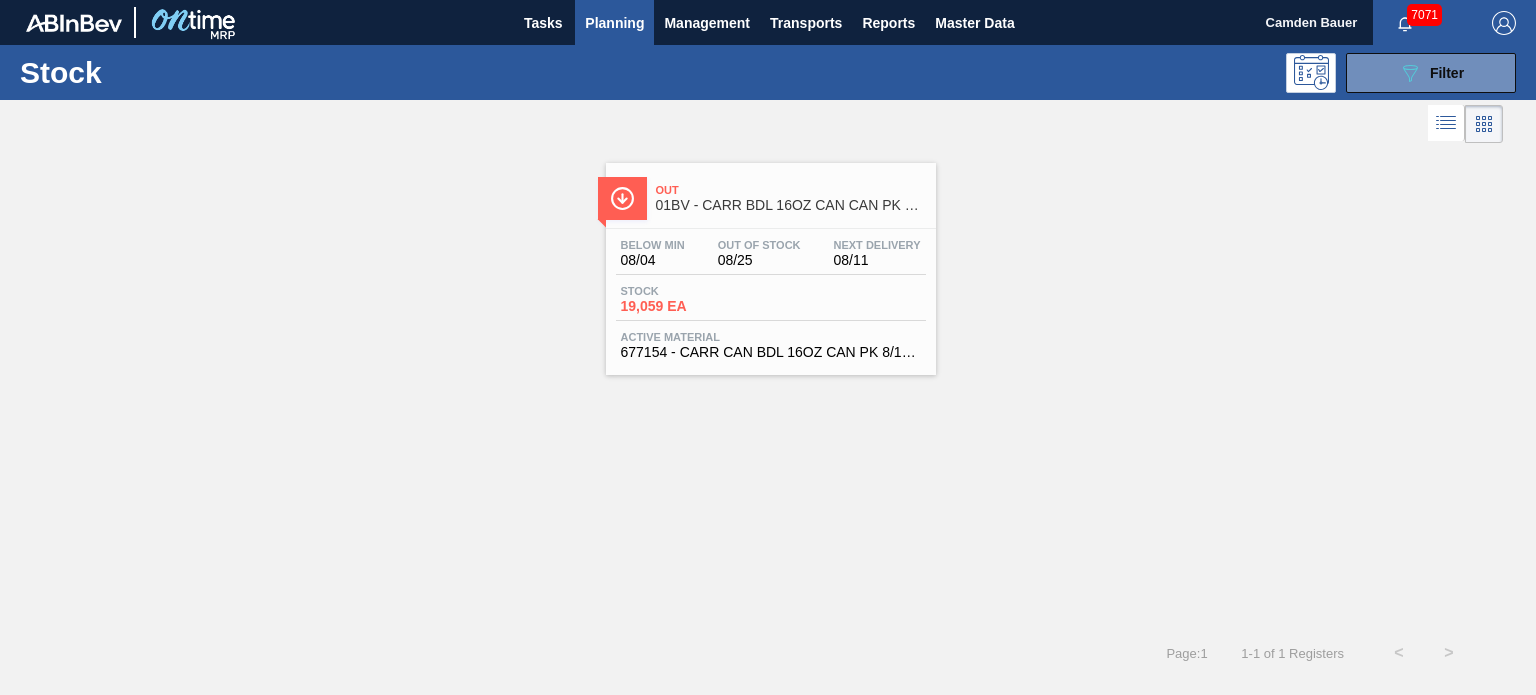 click on "01BV - CARR BDL 16OZ CAN CAN PK 8/16 CAN" at bounding box center (791, 205) 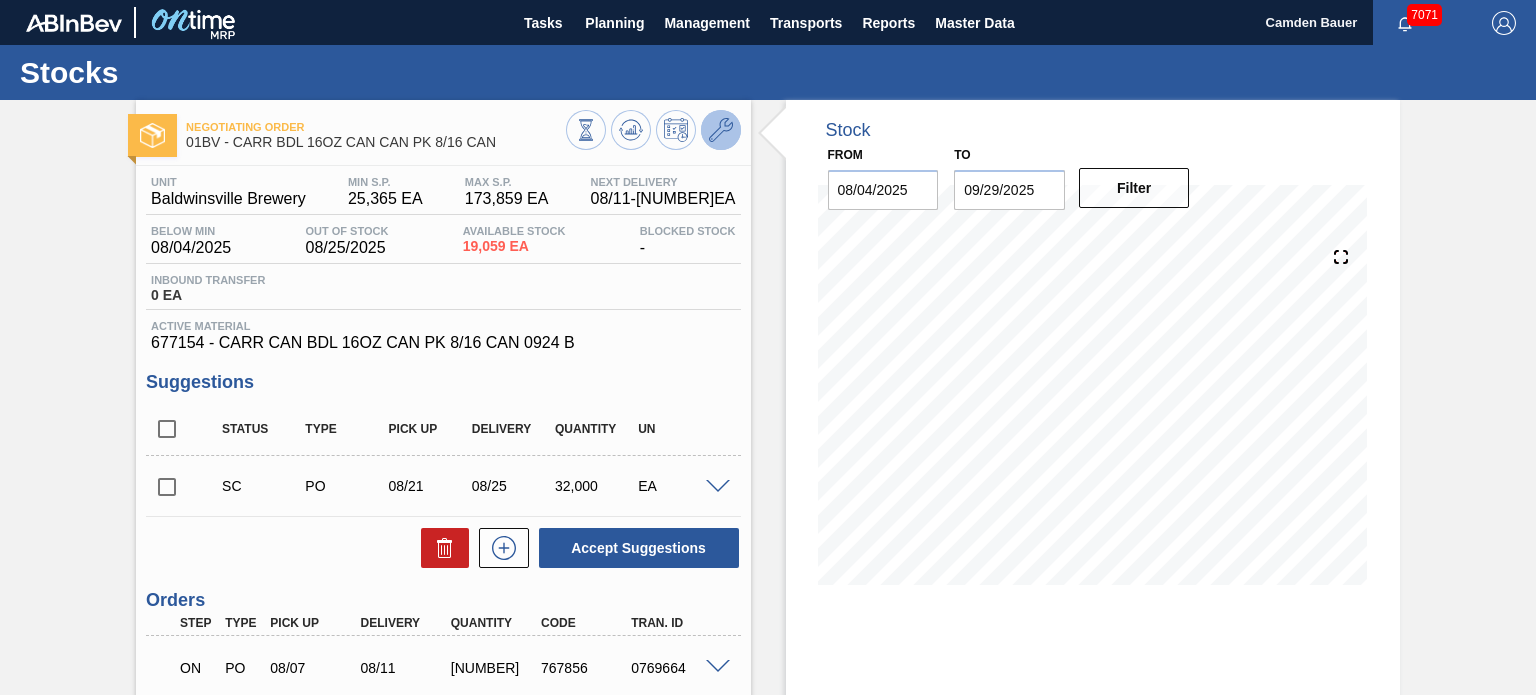click 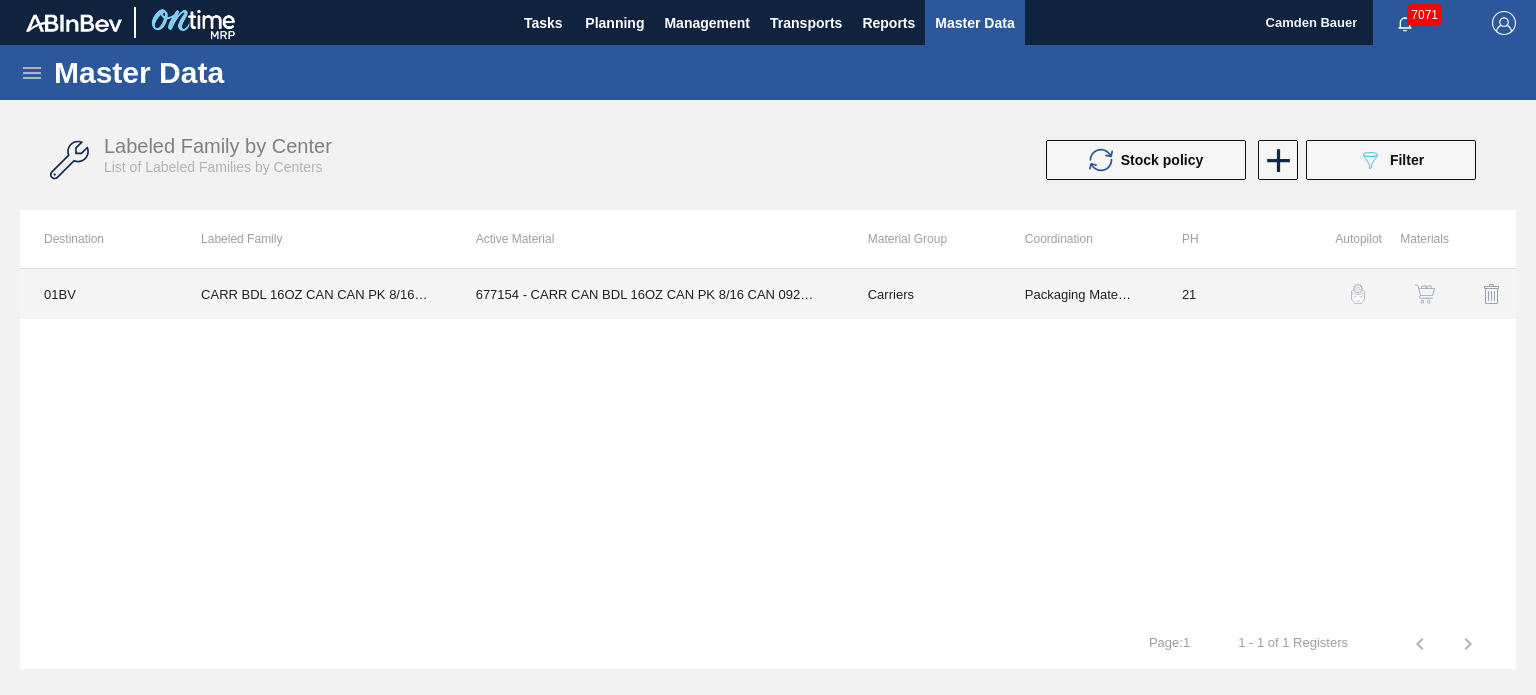 click on "677154 - CARR CAN BDL 16OZ CAN PK 8/16 CAN 0924 B" at bounding box center [648, 294] 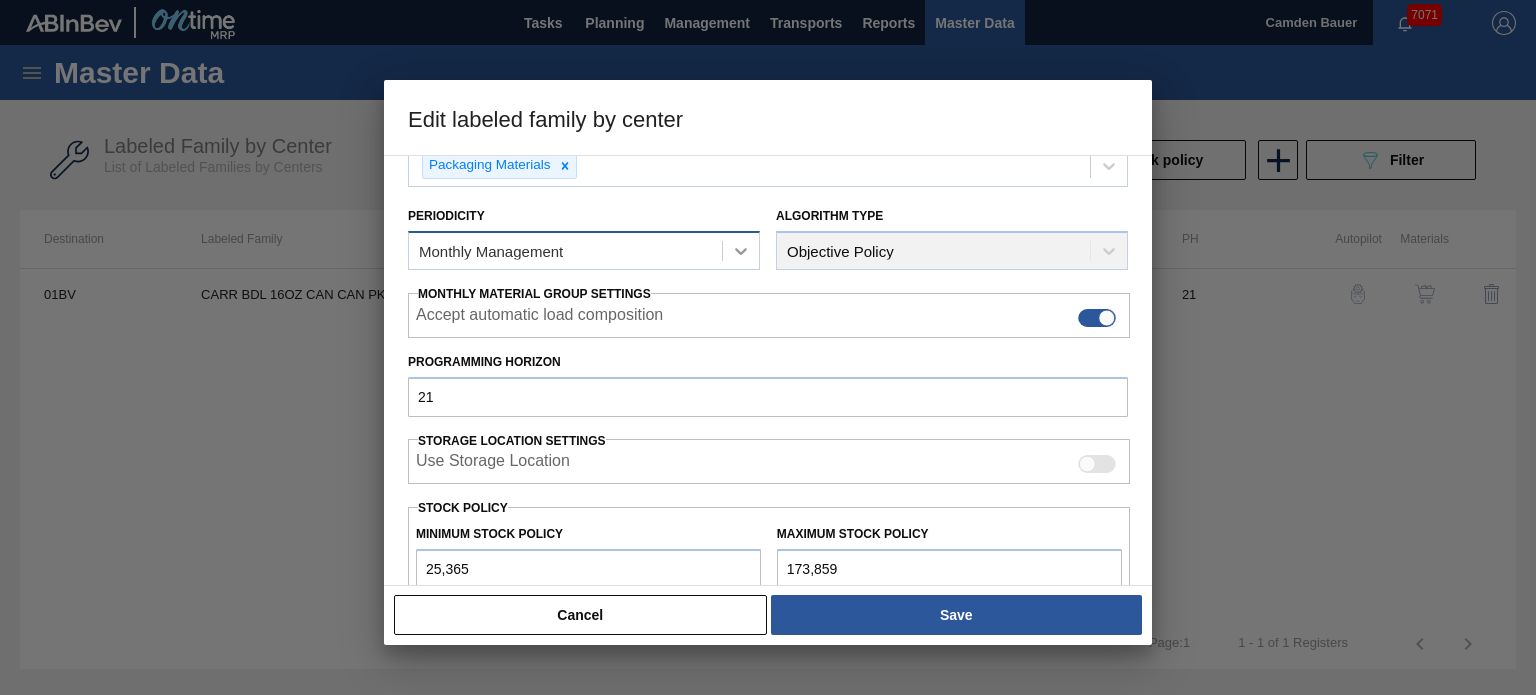 scroll, scrollTop: 190, scrollLeft: 0, axis: vertical 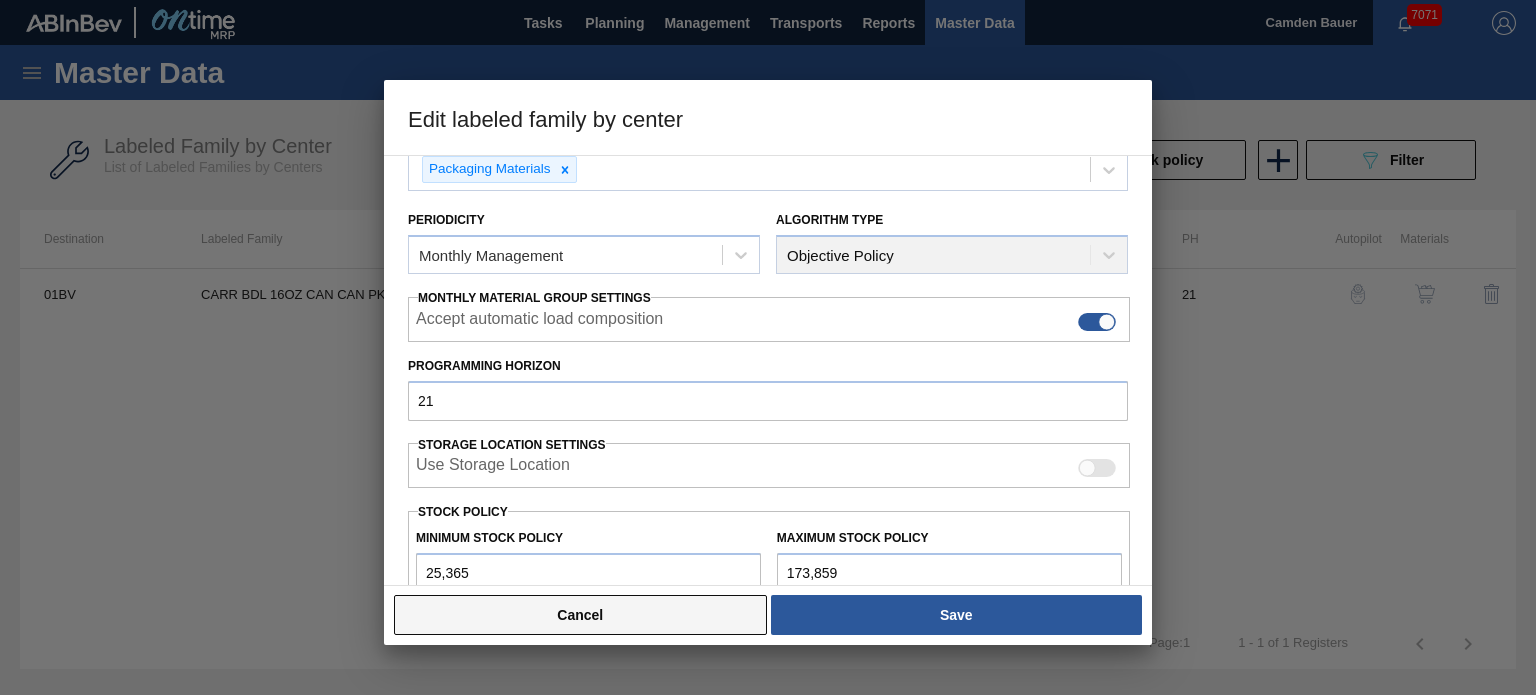 click on "Cancel" at bounding box center [580, 615] 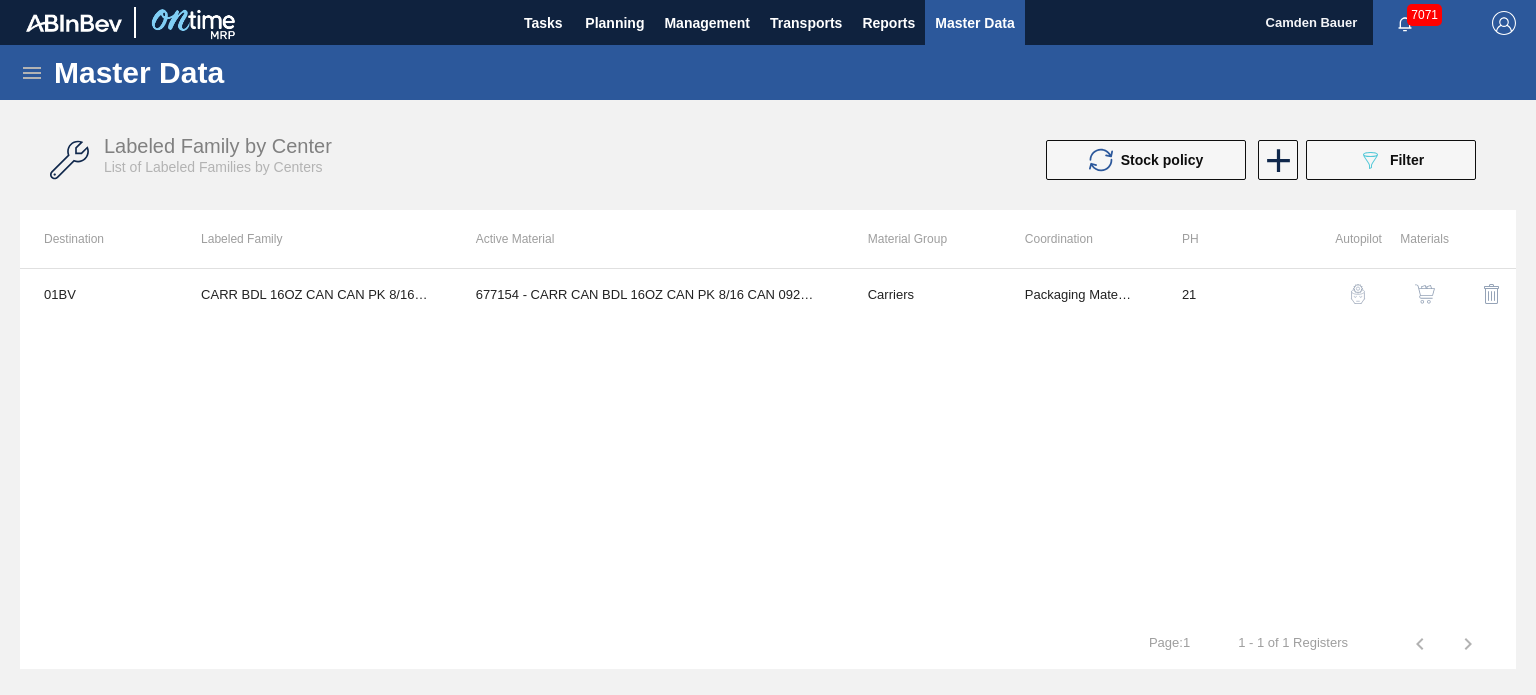 click at bounding box center (1425, 294) 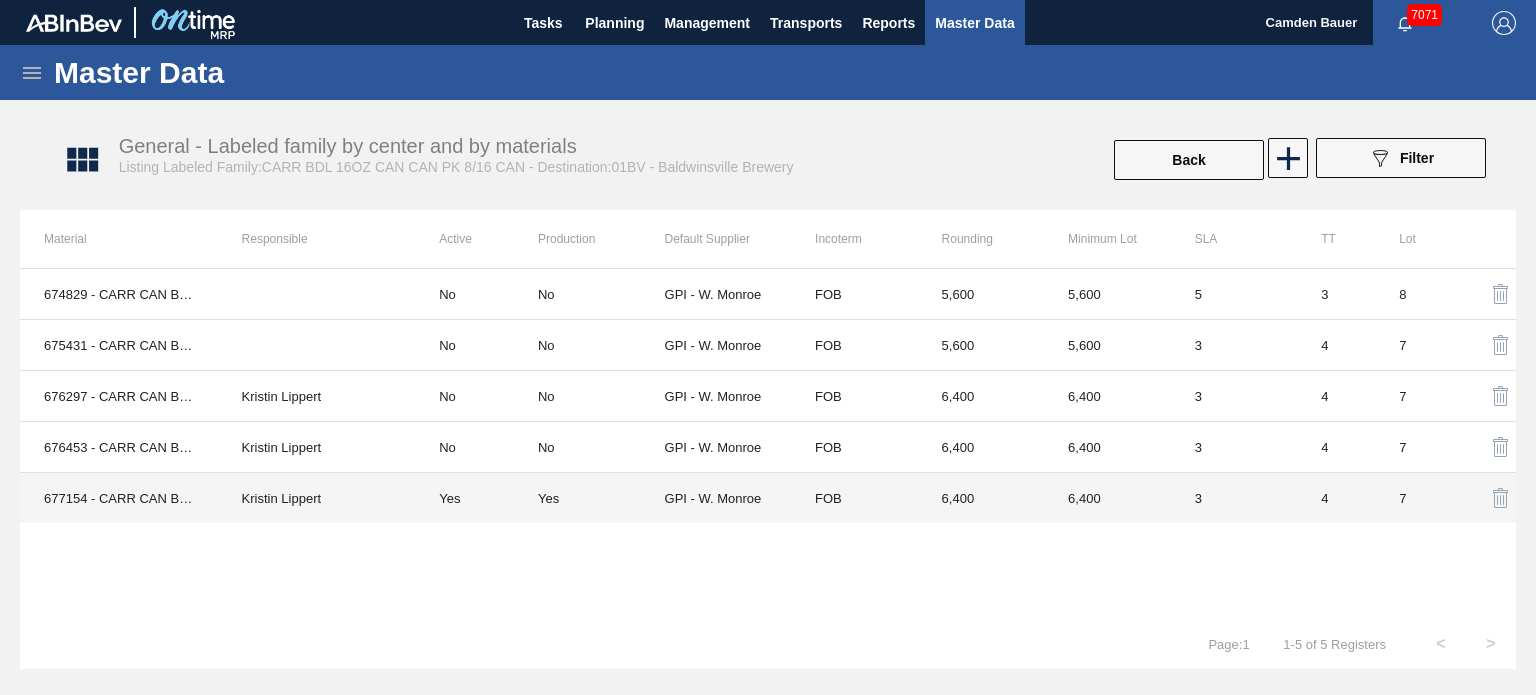 click on "Yes" at bounding box center (476, 498) 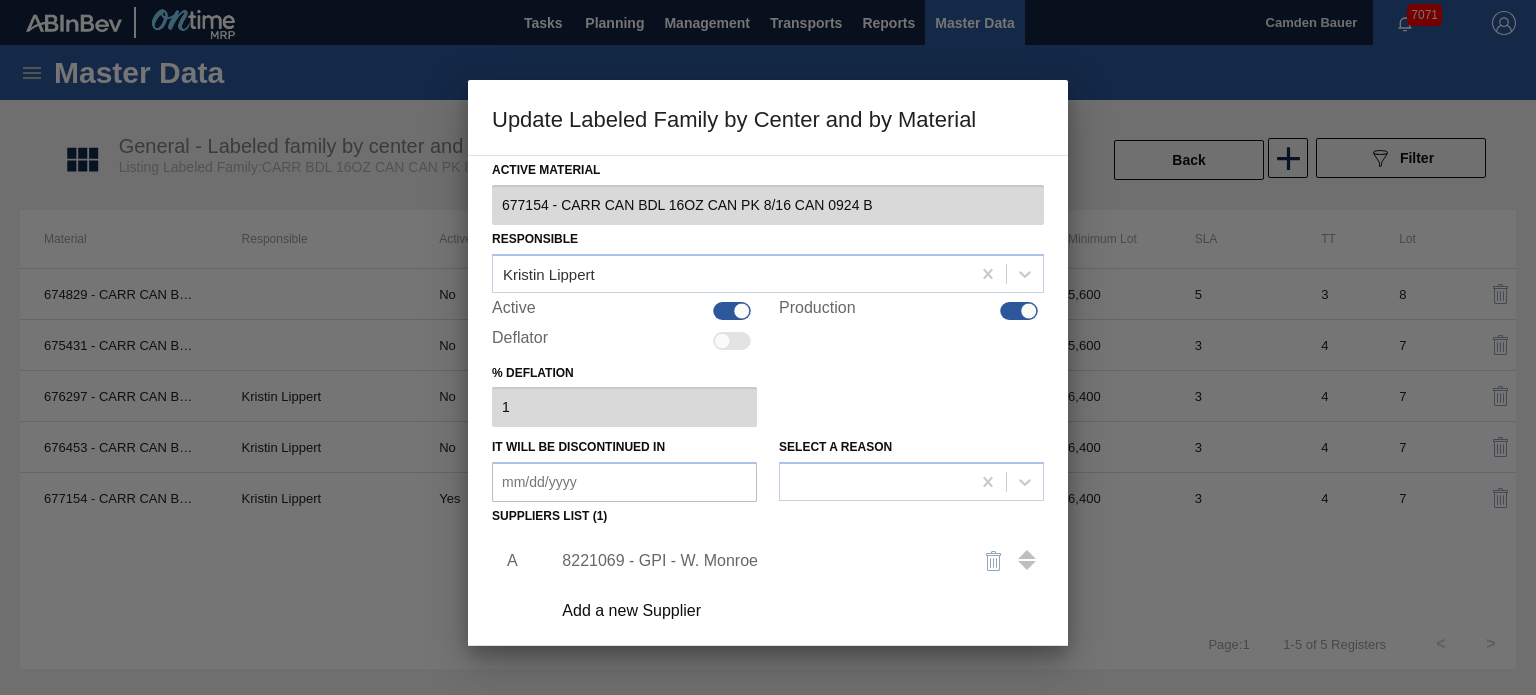 click on "8221069 - GPI - W. Monroe" at bounding box center (758, 561) 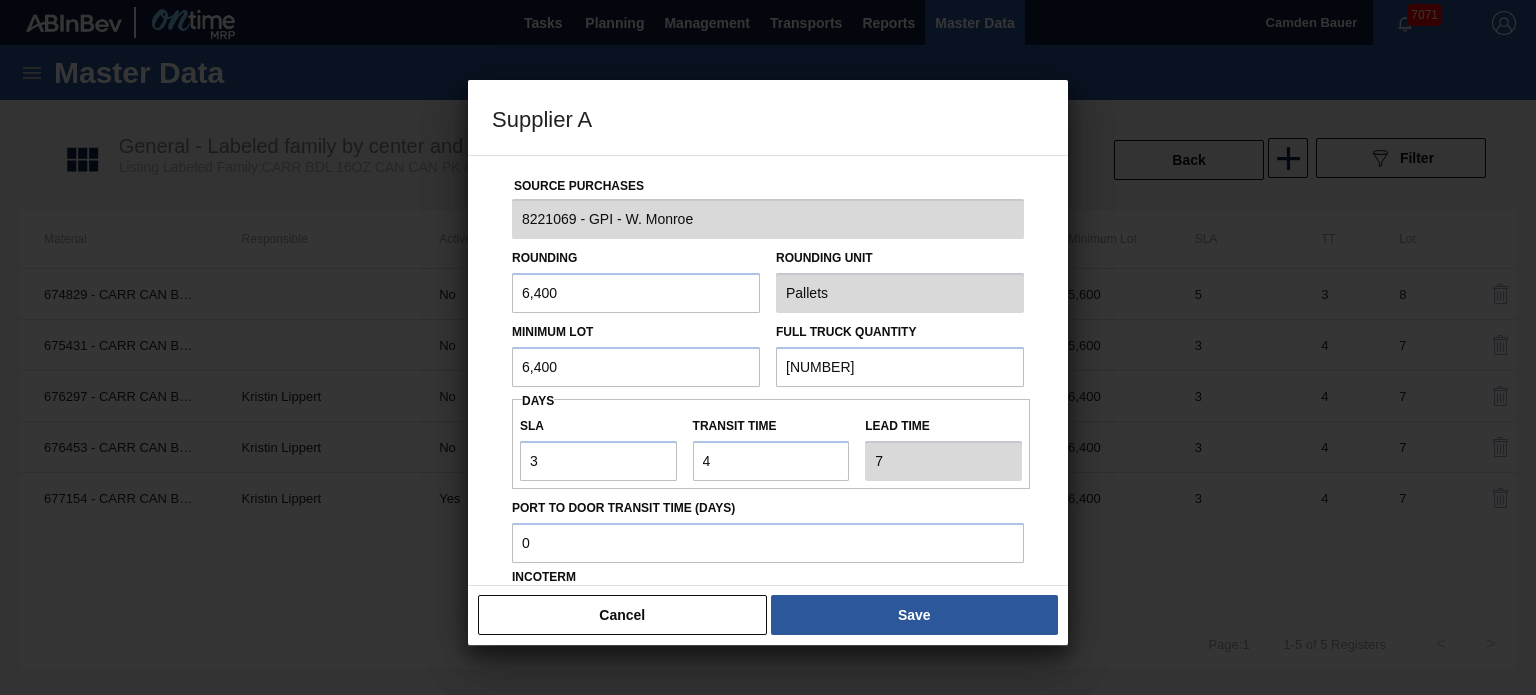 click on "Supplier A" at bounding box center (768, 118) 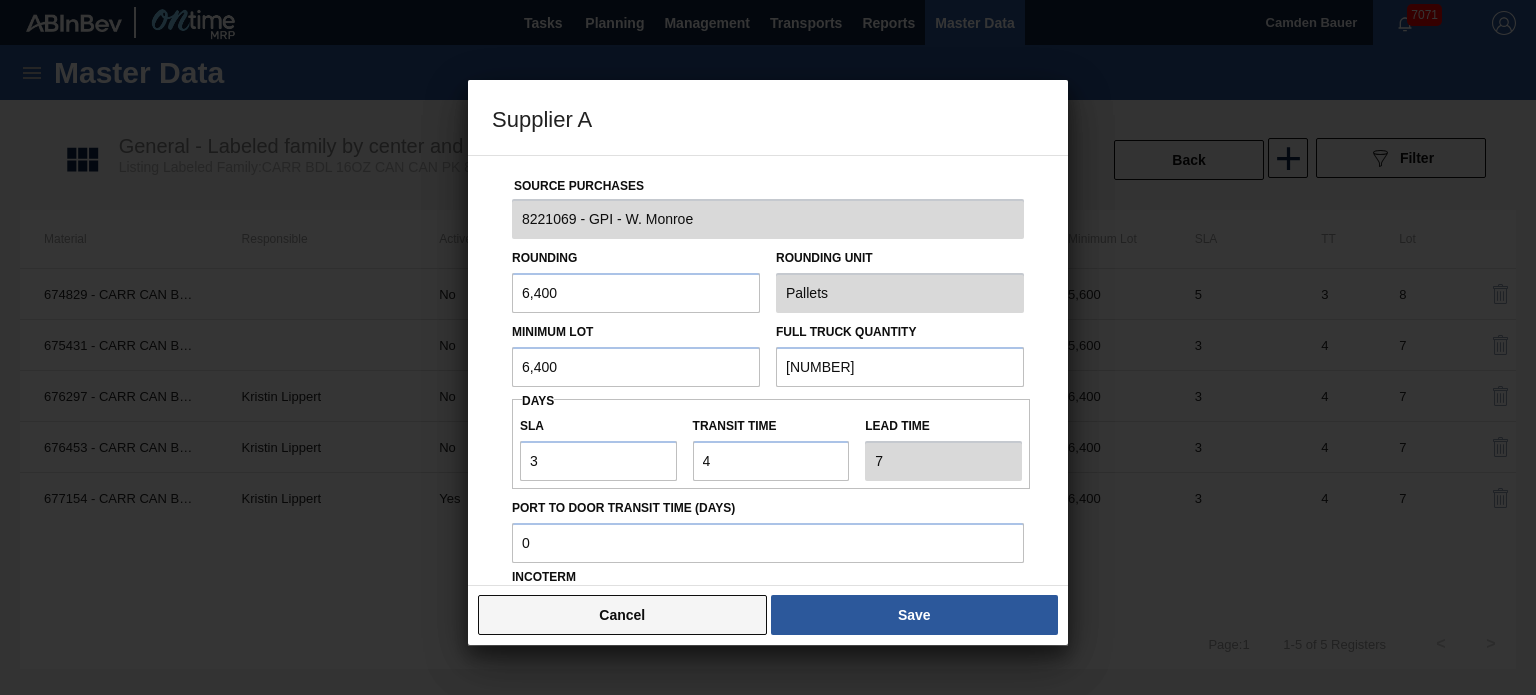 click on "Cancel" at bounding box center [622, 615] 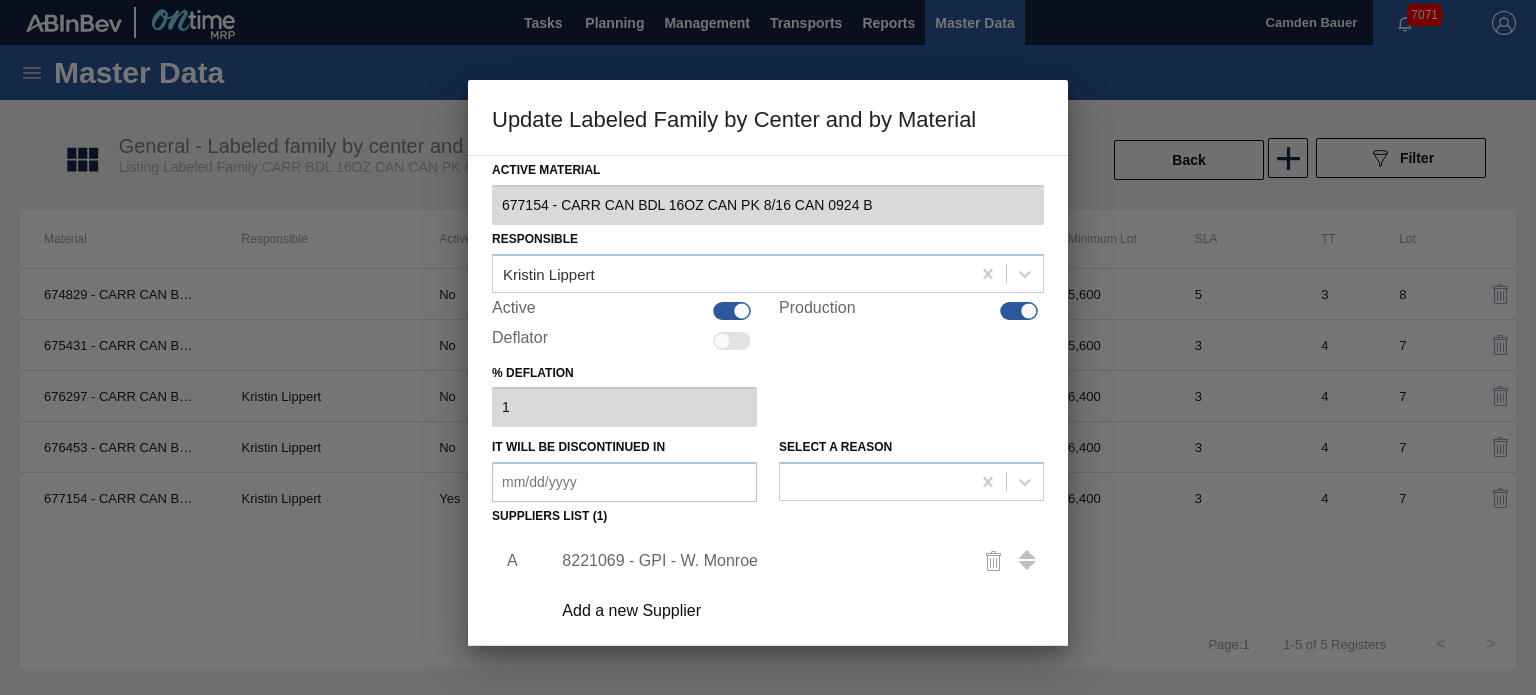 scroll, scrollTop: 204, scrollLeft: 0, axis: vertical 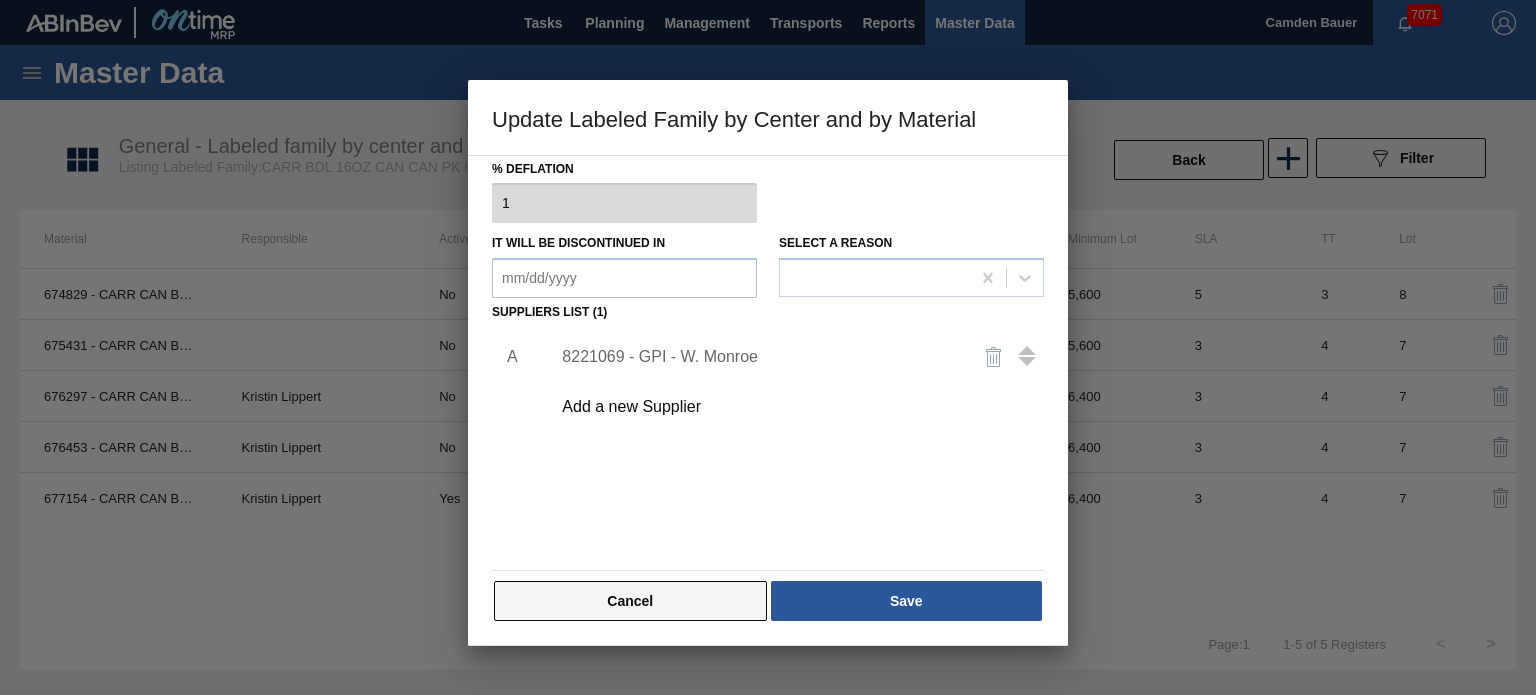 click on "Cancel" at bounding box center [630, 601] 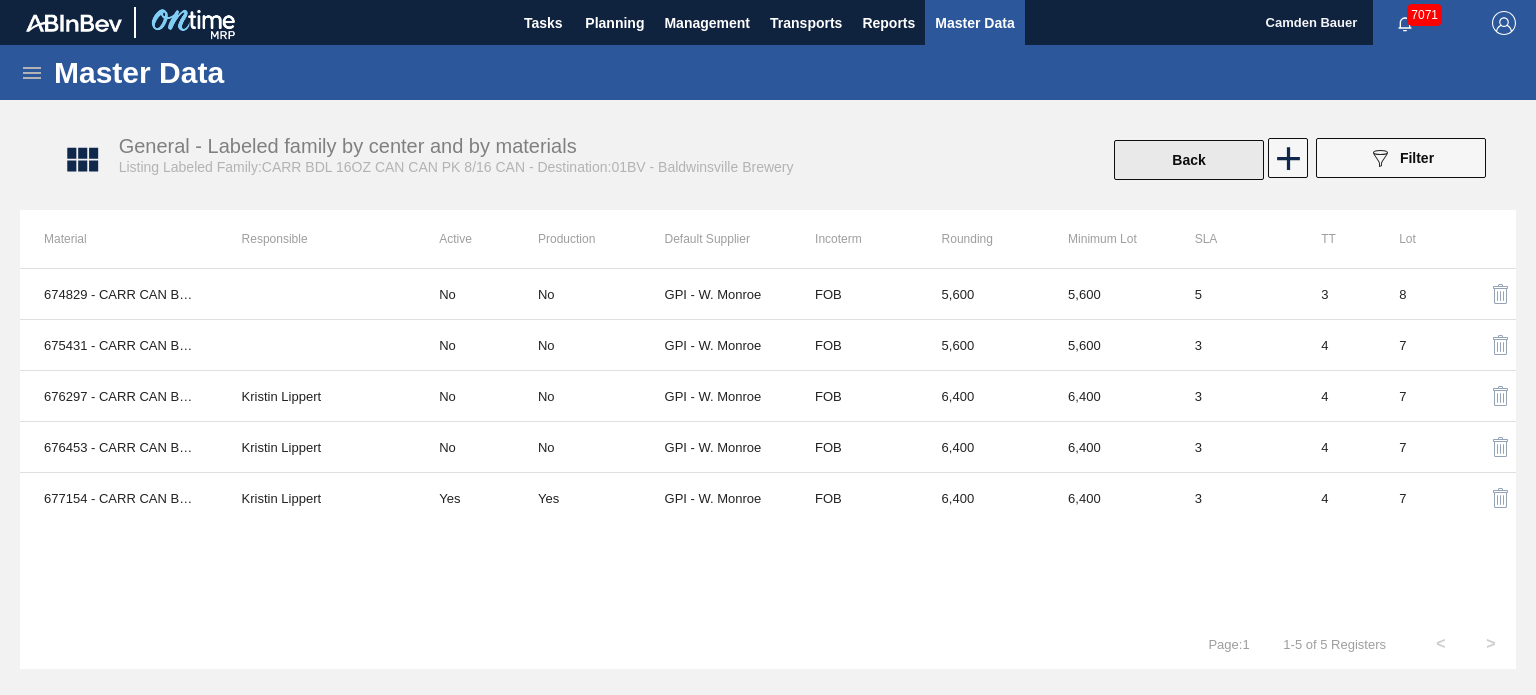 click on "Back" at bounding box center [1189, 160] 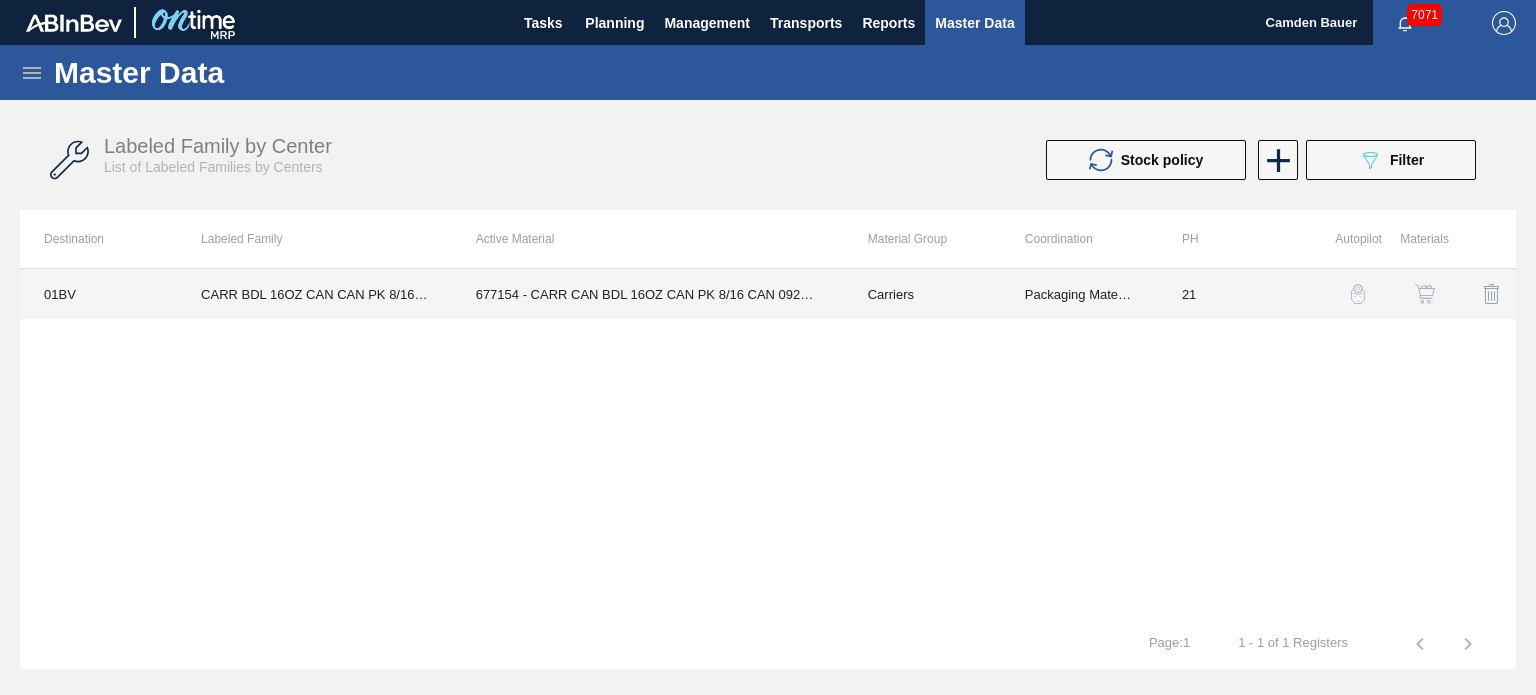 click on "677154 - CARR CAN BDL 16OZ CAN PK 8/16 CAN 0924 B" at bounding box center [648, 294] 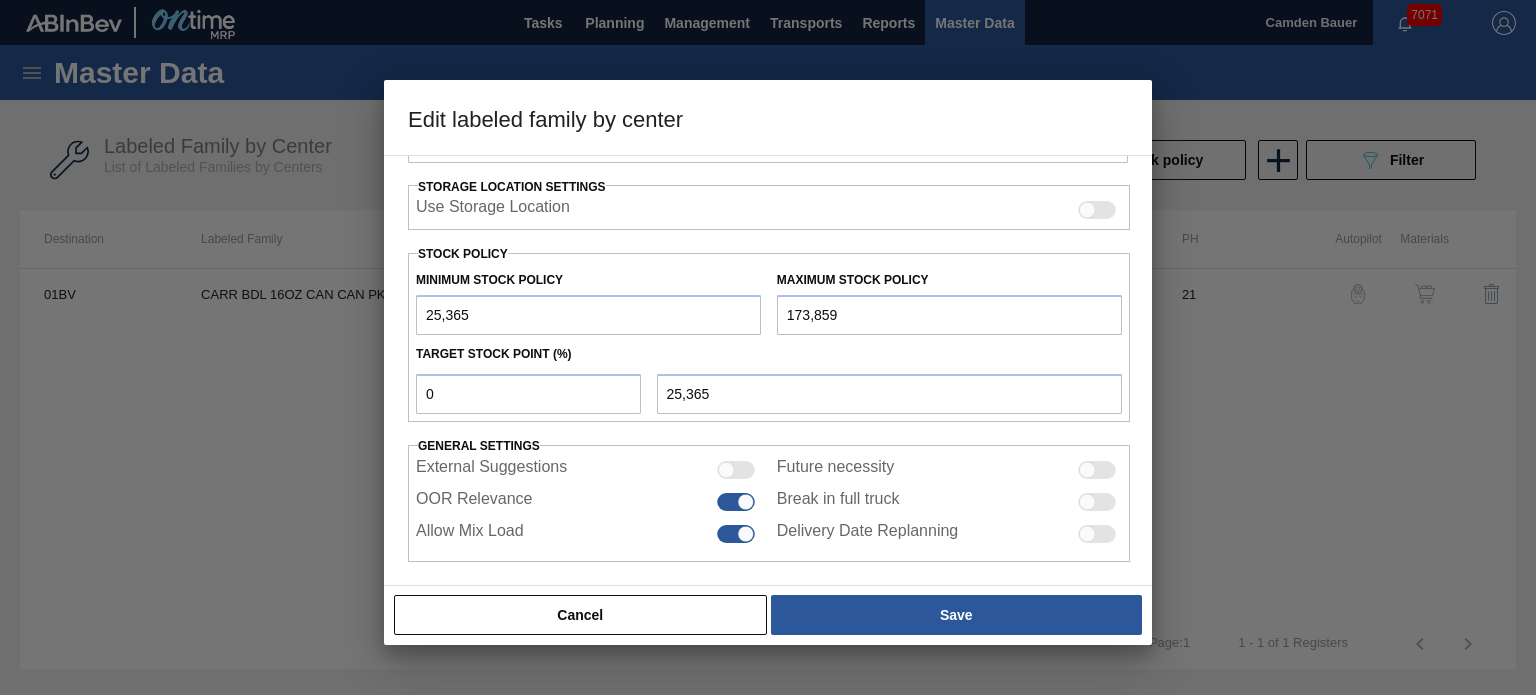 scroll, scrollTop: 452, scrollLeft: 0, axis: vertical 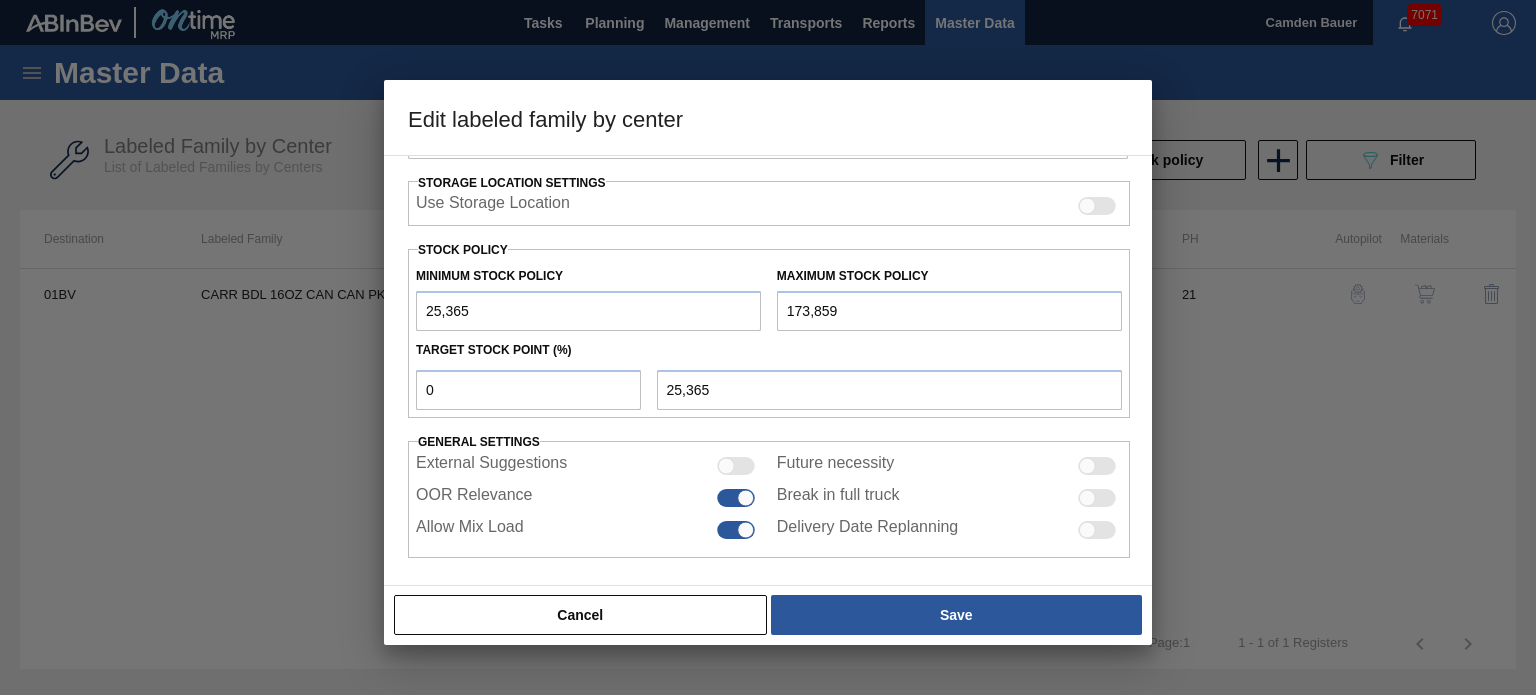 click on "Maximum Stock Policy 173,859" at bounding box center (949, 296) 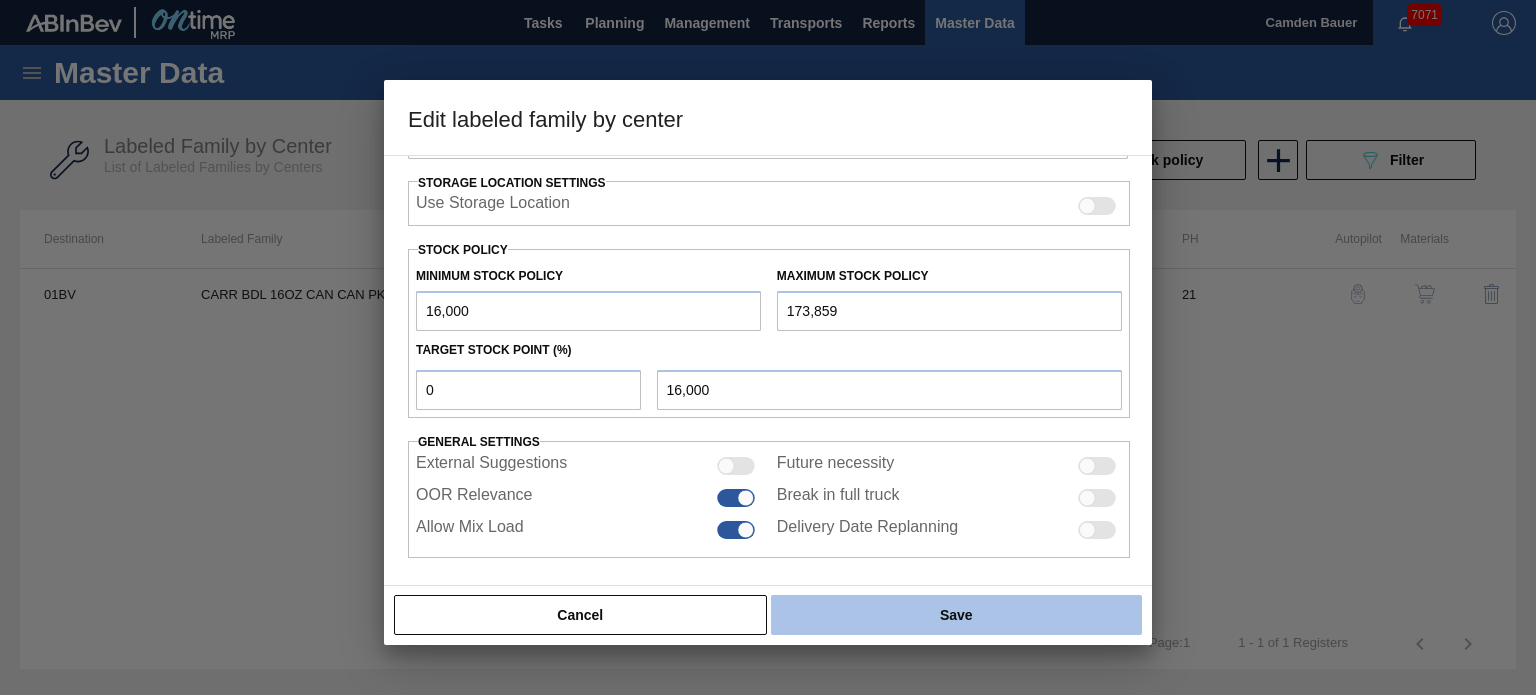 click on "Save" at bounding box center (956, 615) 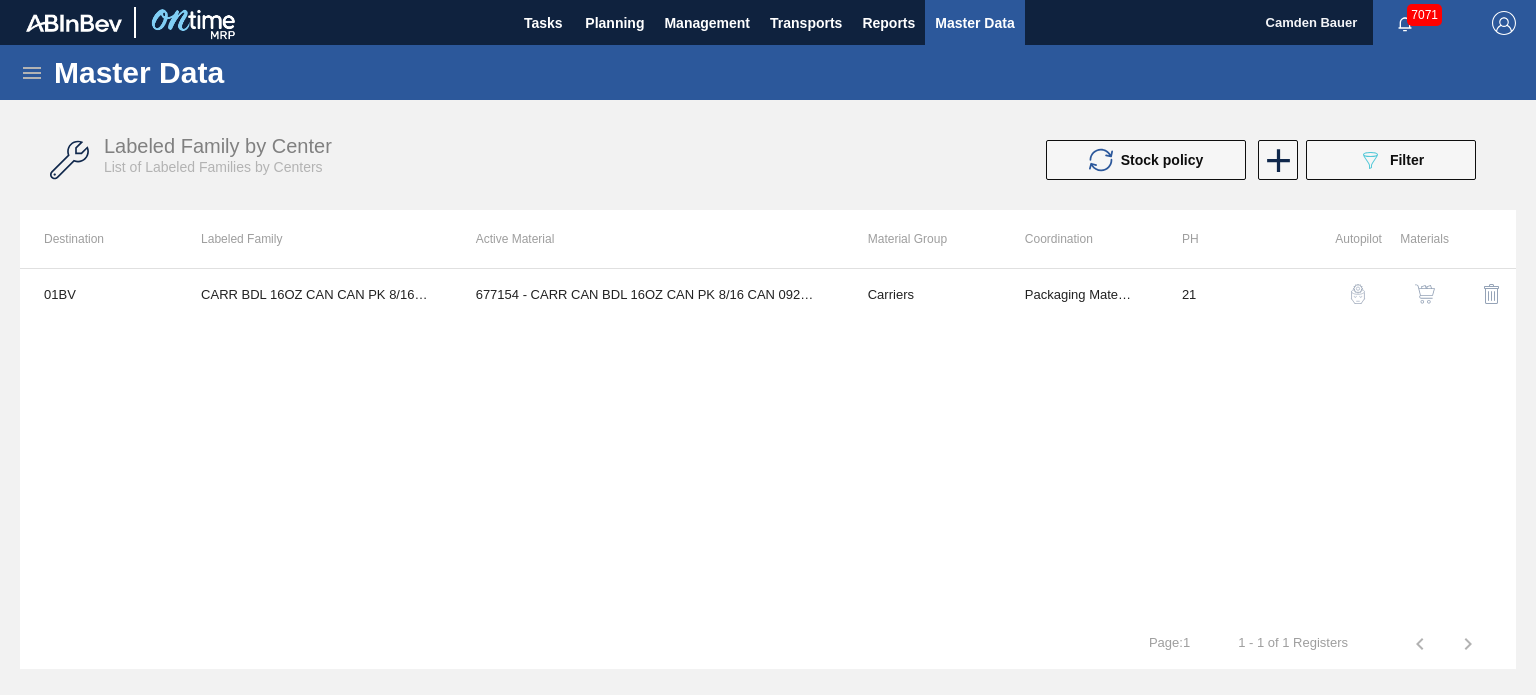 click on "01BV CARR BDL 16OZ CAN CAN PK 8/16 CAN 677154 - CARR CAN BDL 16OZ CAN PK 8/16 CAN 0924 B Carriers Packaging Materials 21" at bounding box center (768, 443) 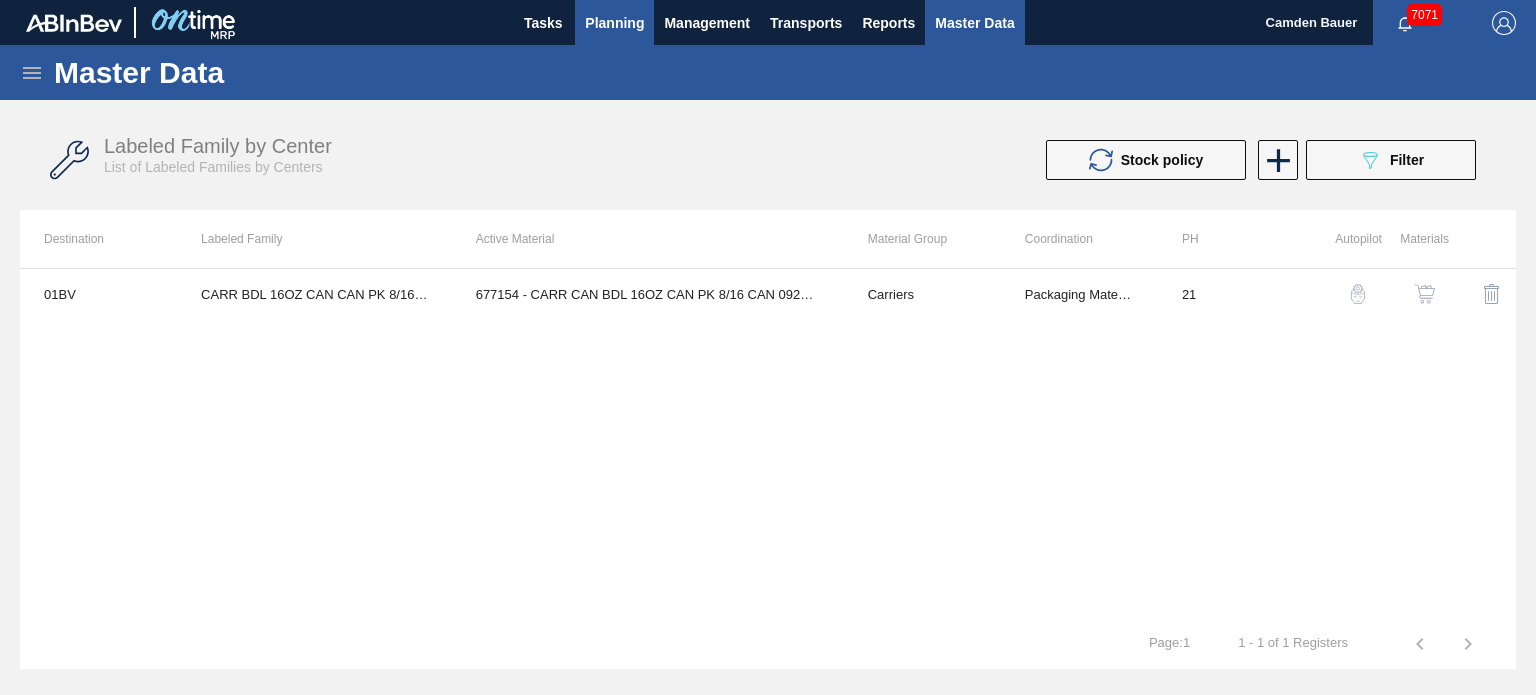 click on "Planning" at bounding box center (614, 23) 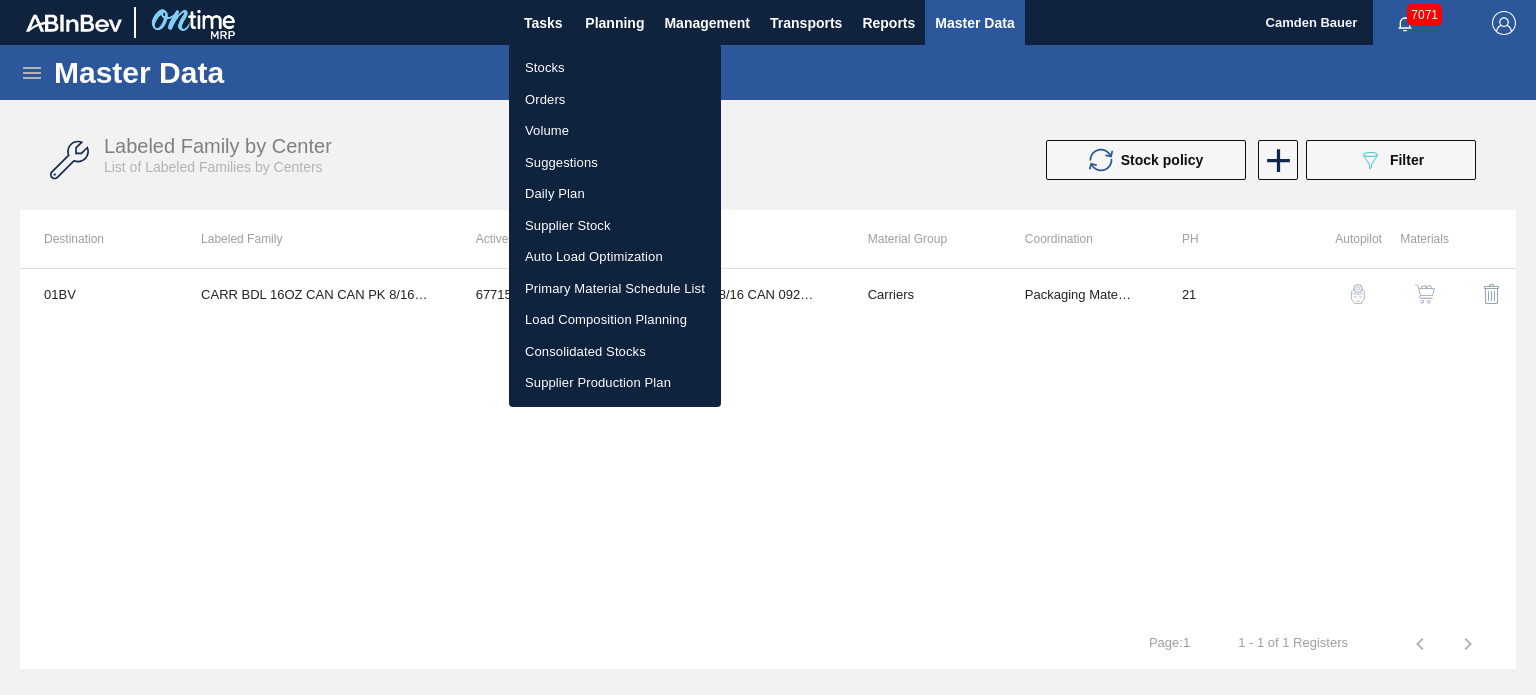 click on "Stocks" at bounding box center (615, 68) 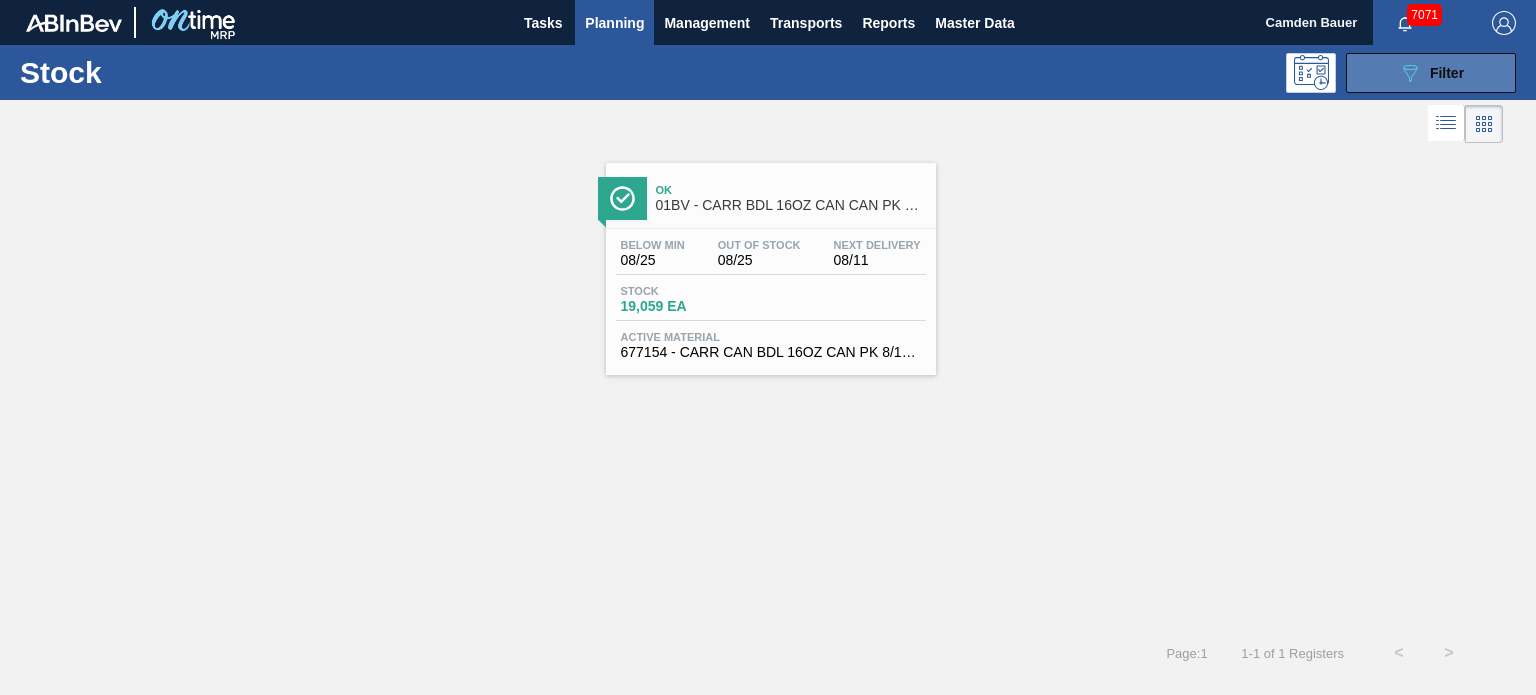 click on "089F7B8B-B2A5-4AFE-B5C0-19BA573D28AC" 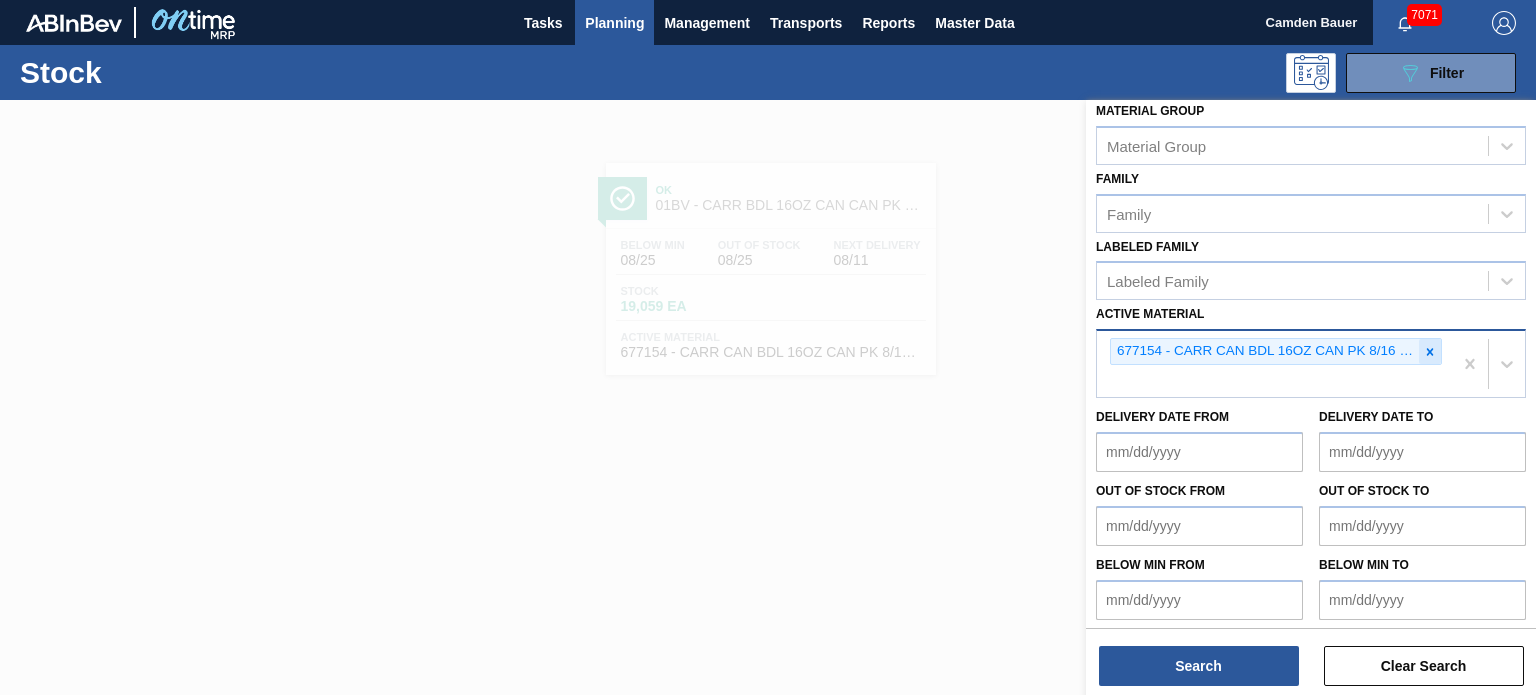 click 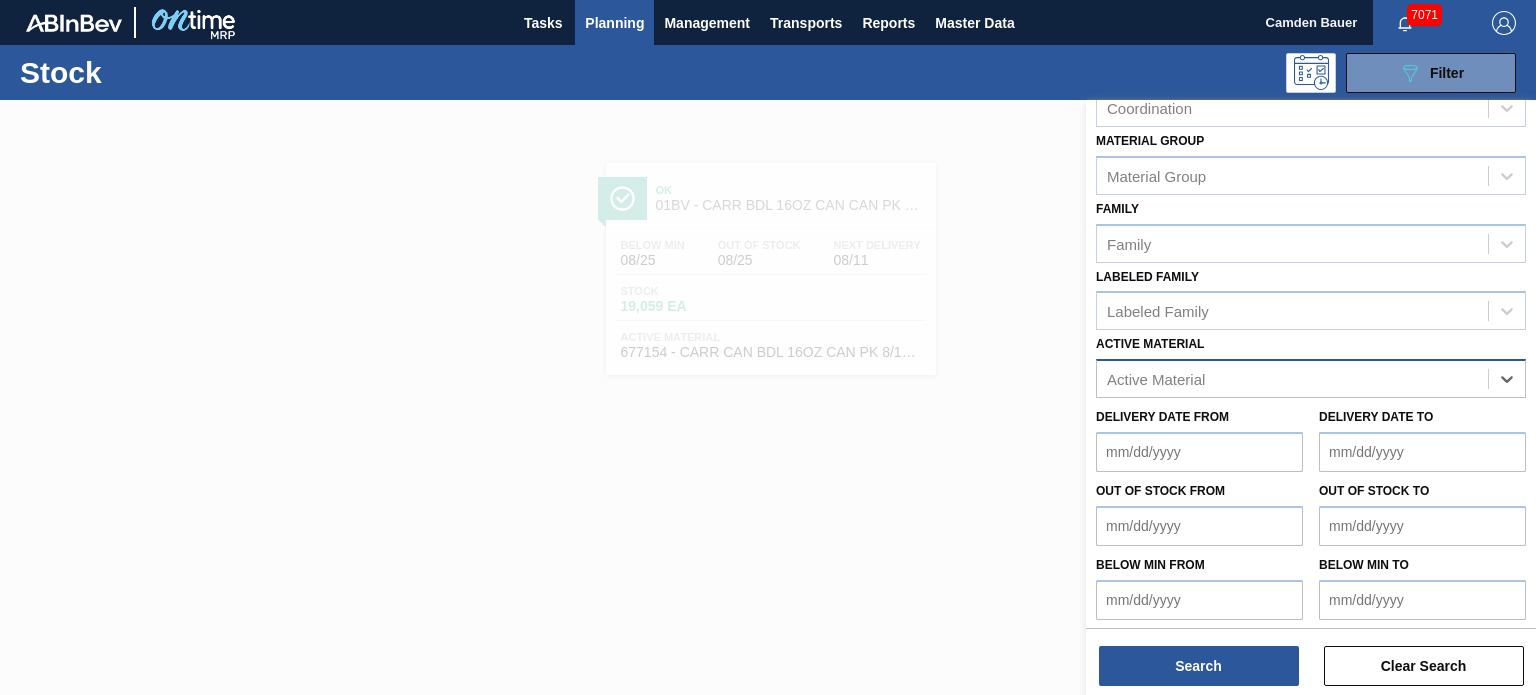 paste on "676844" 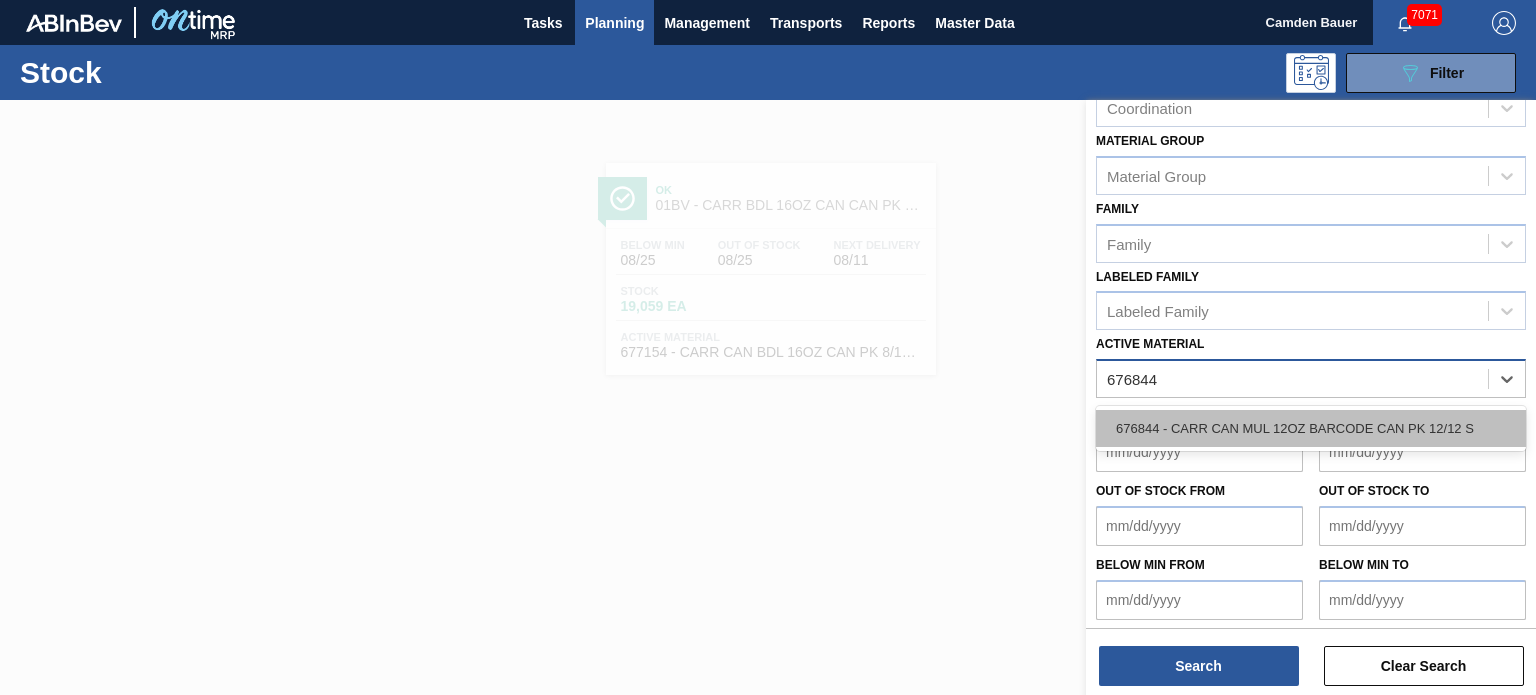 click on "676844 - CARR CAN MUL 12OZ BARCODE CAN PK 12/12 S" at bounding box center (1311, 428) 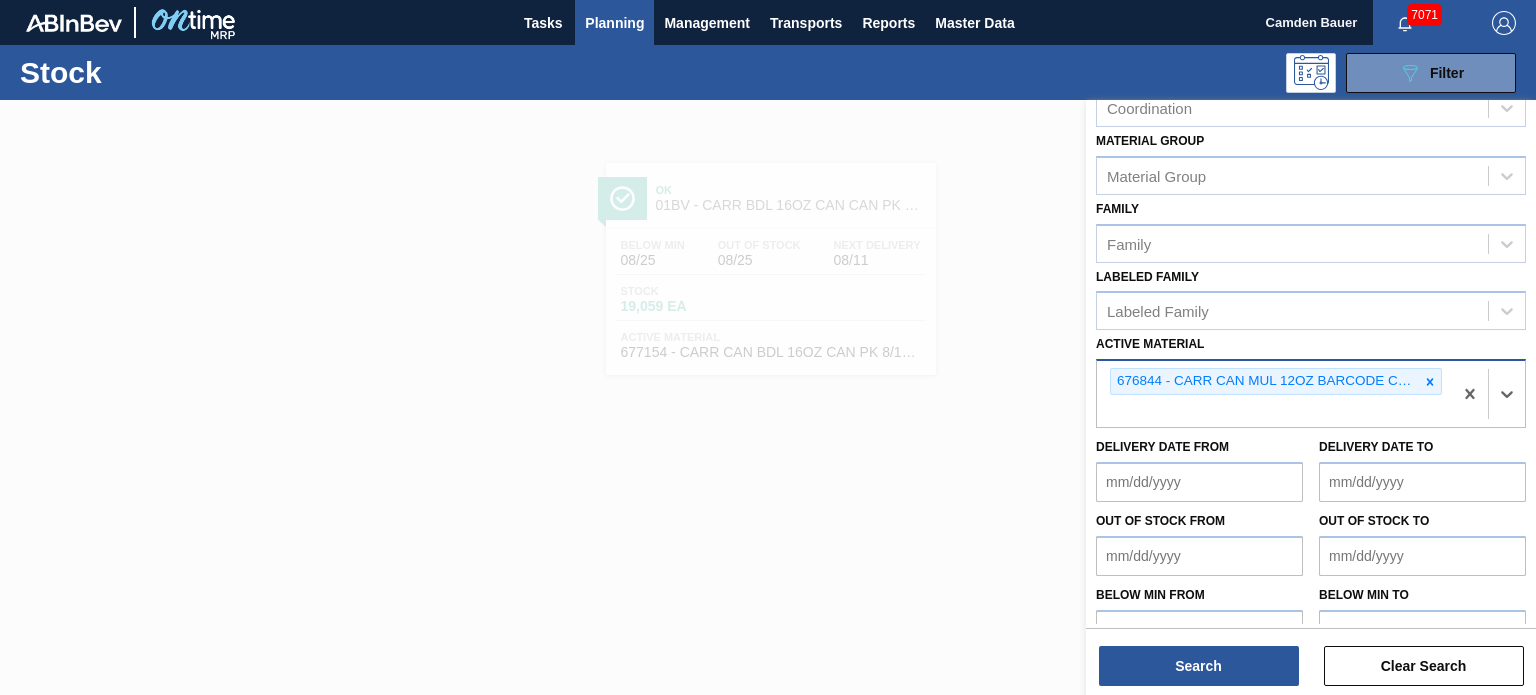 scroll, scrollTop: 289, scrollLeft: 0, axis: vertical 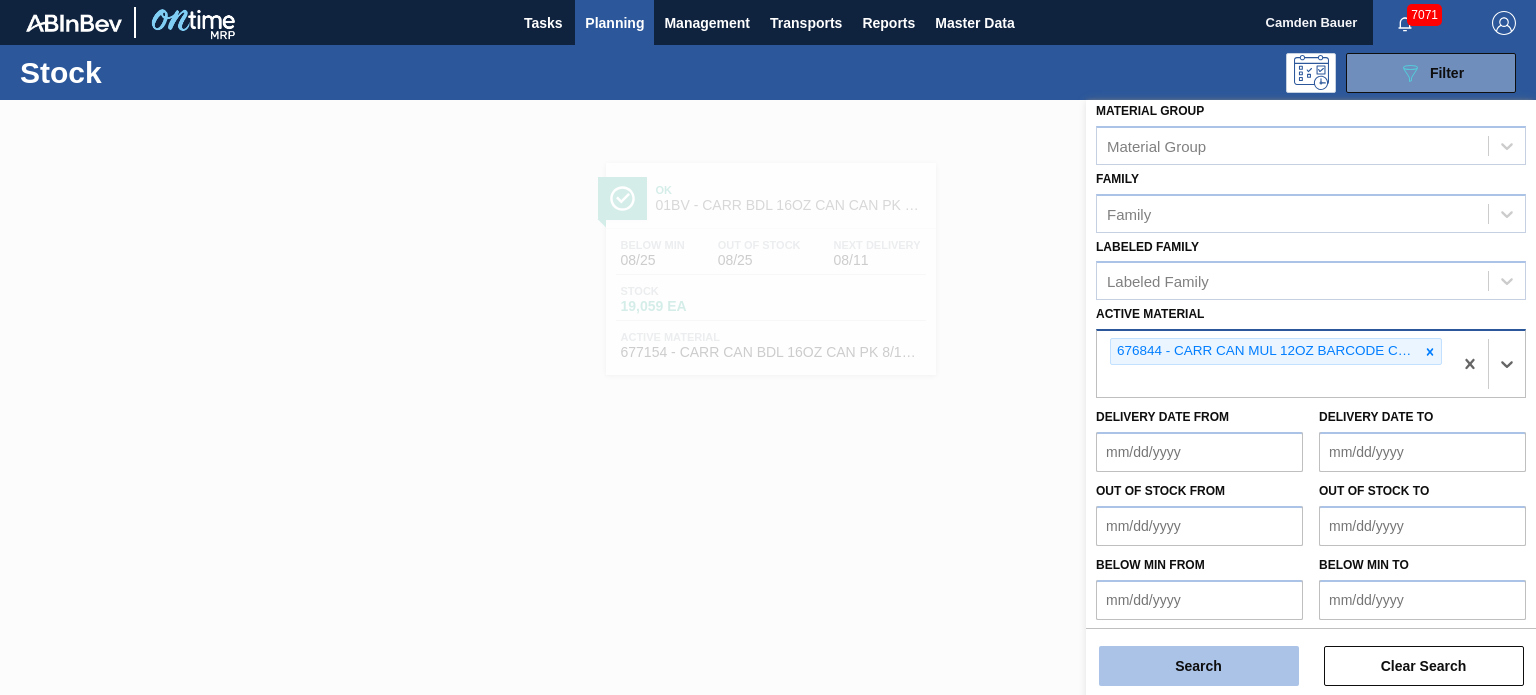 click on "Search" at bounding box center [1199, 666] 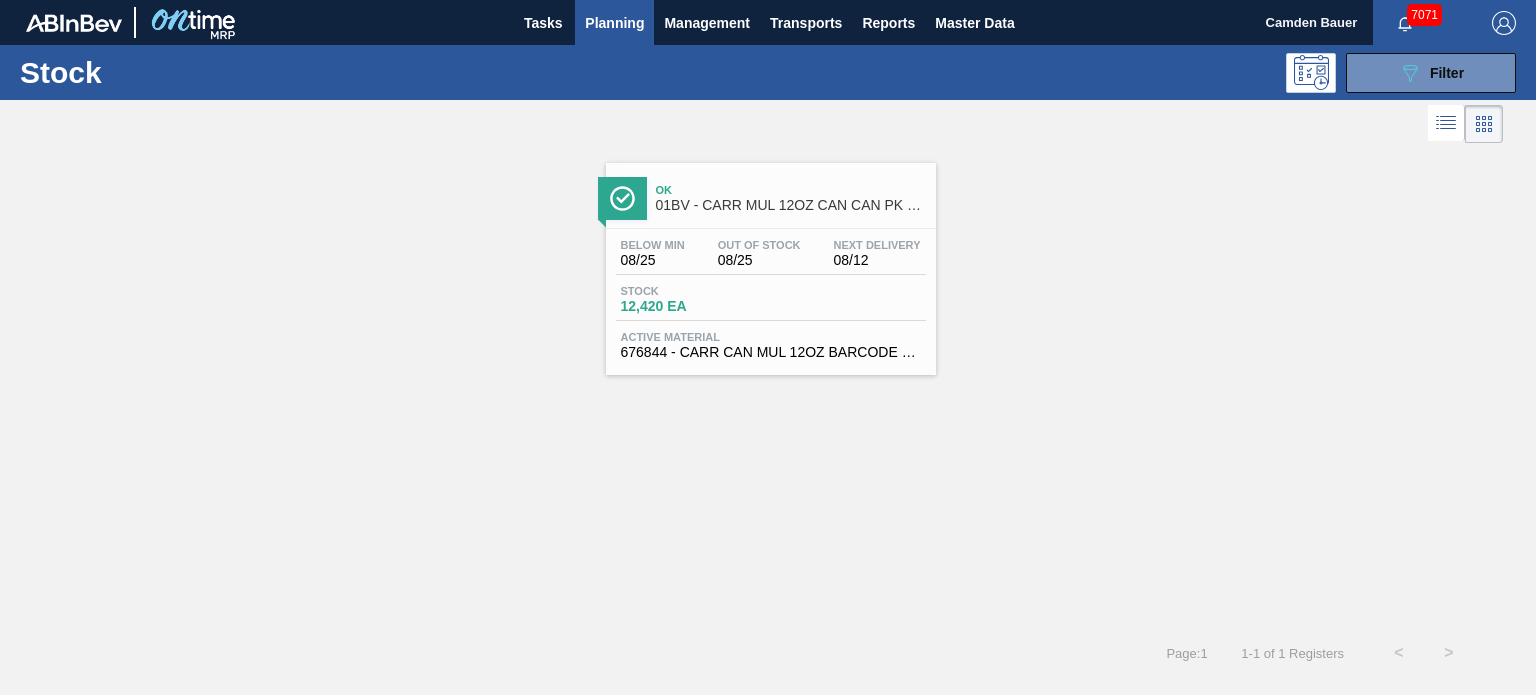 click on "Ok 01BV - CARR MUL 12OZ CAN CAN PK 12/12 SLEEK AQUEOUS COATING Below Min 08/25 Out Of Stock 08/25 Next Delivery 08/12 Stock 12,420 EA Active Material 676844 - CARR CAN MUL 12OZ BARCODE CAN PK 12/12 S" at bounding box center (771, 269) 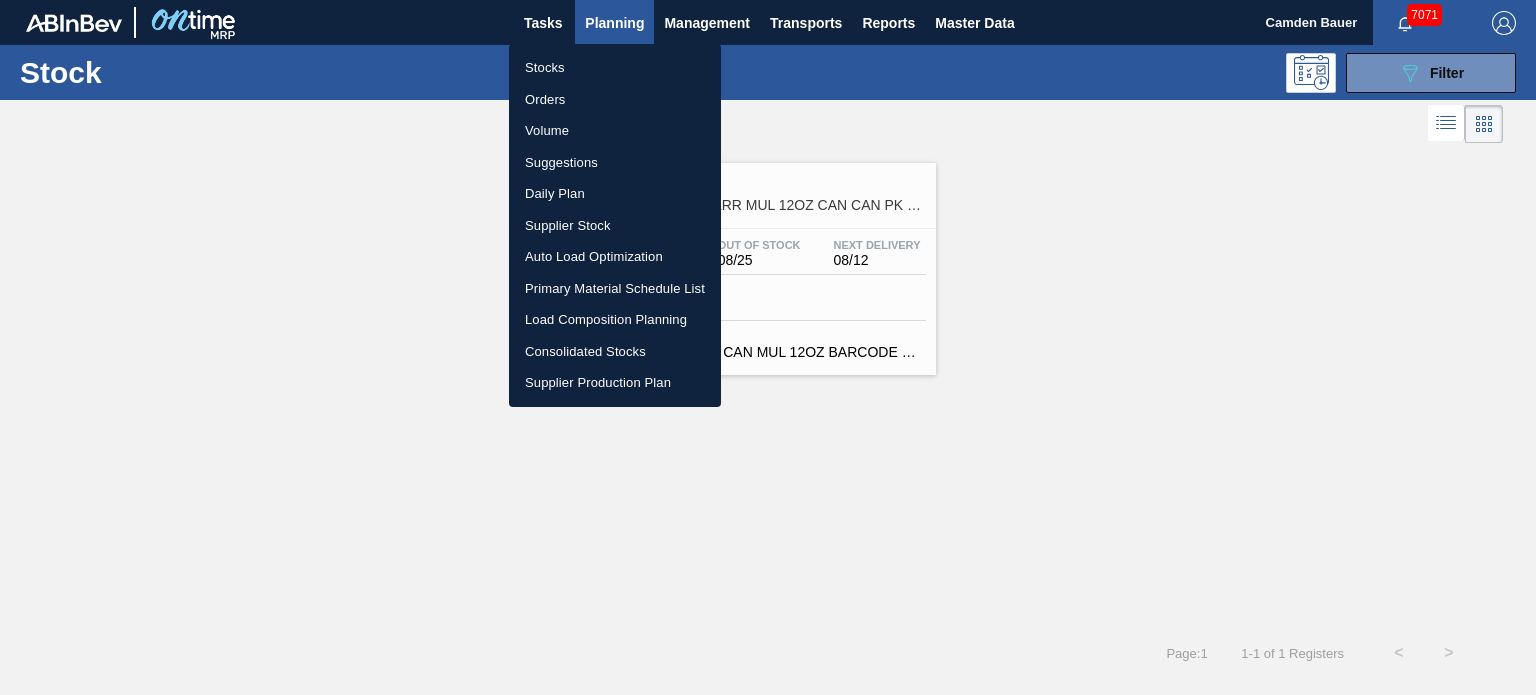click at bounding box center (768, 347) 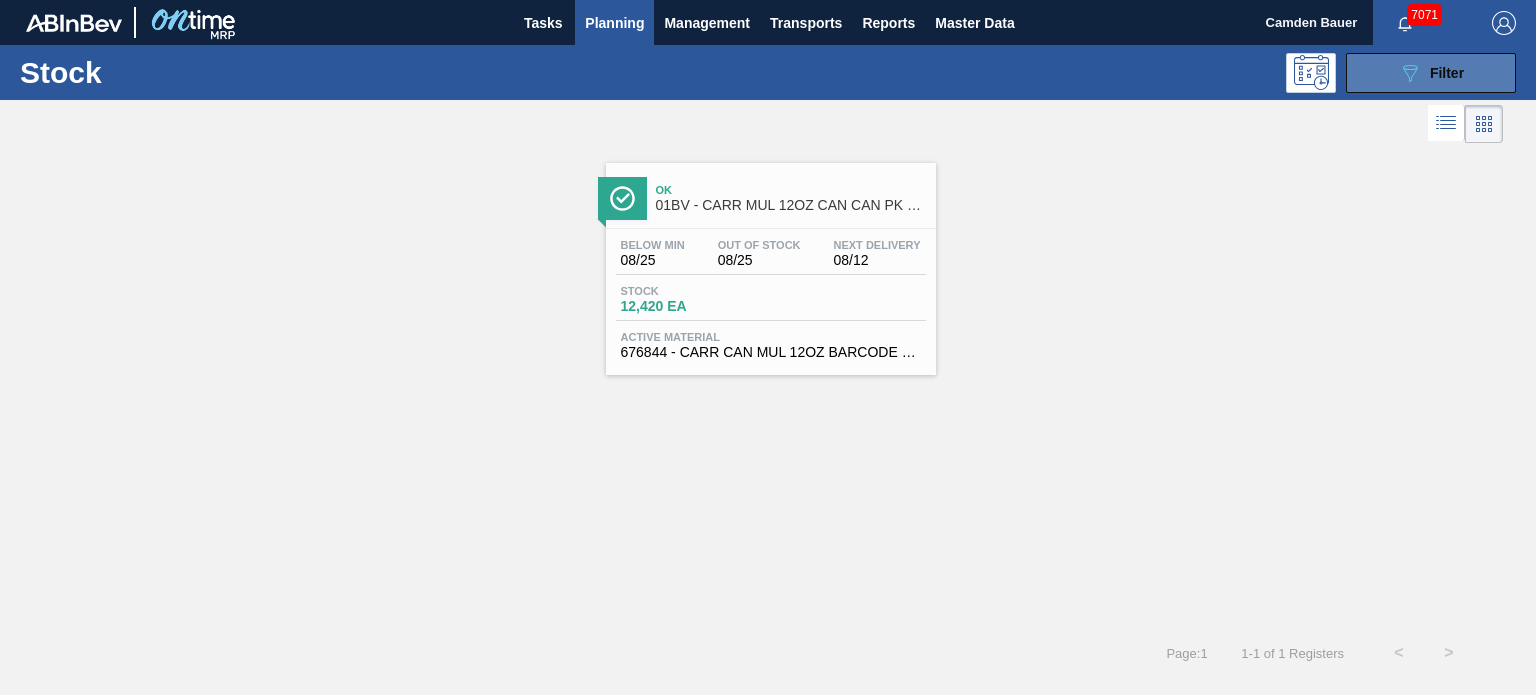 click on "089F7B8B-B2A5-4AFE-B5C0-19BA573D28AC Filter" at bounding box center (1431, 73) 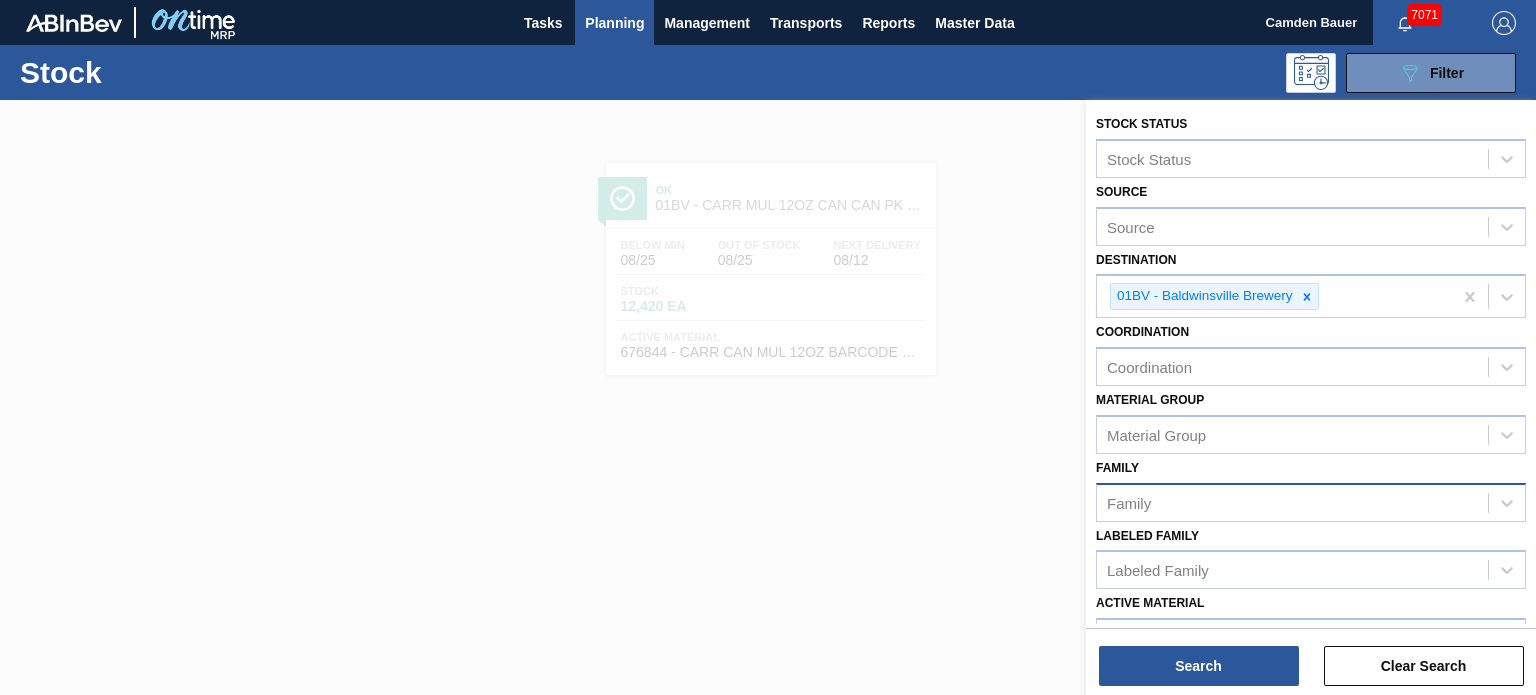 scroll, scrollTop: 188, scrollLeft: 0, axis: vertical 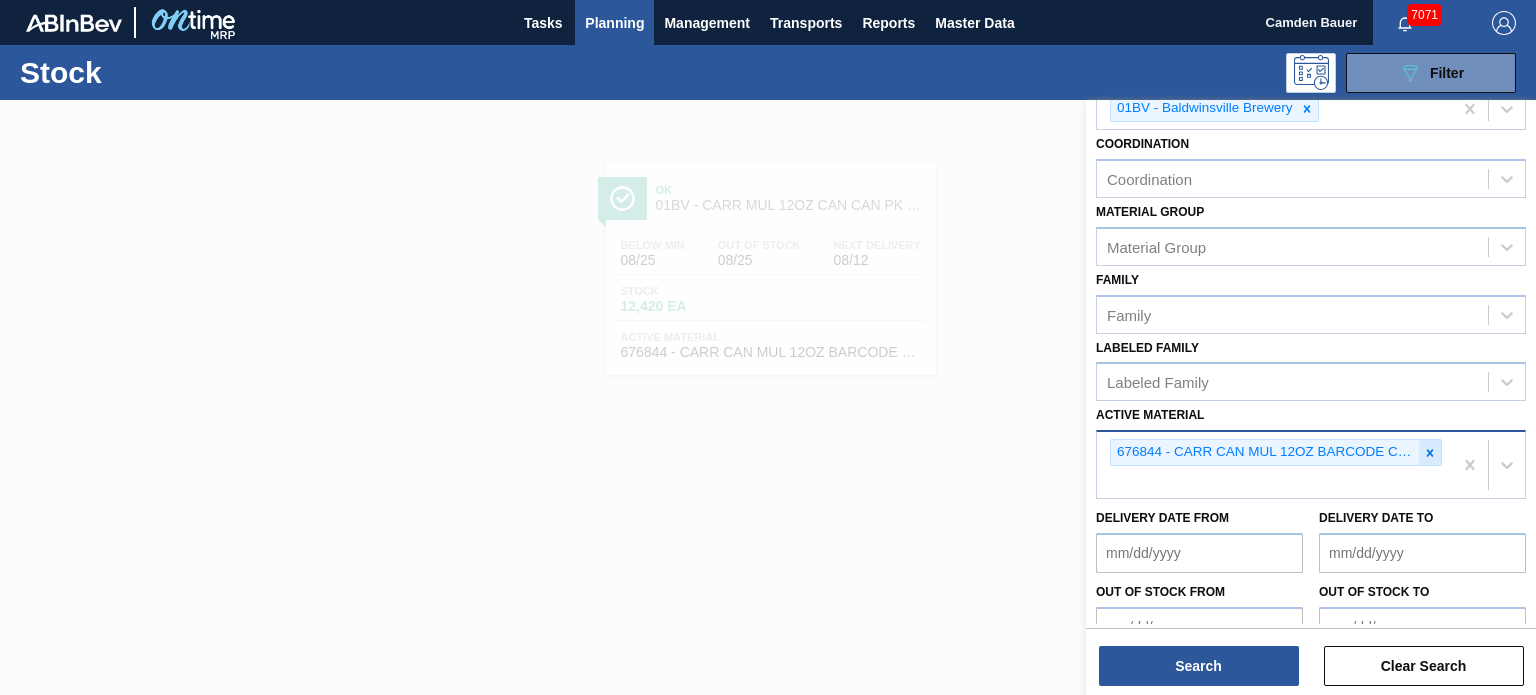 click 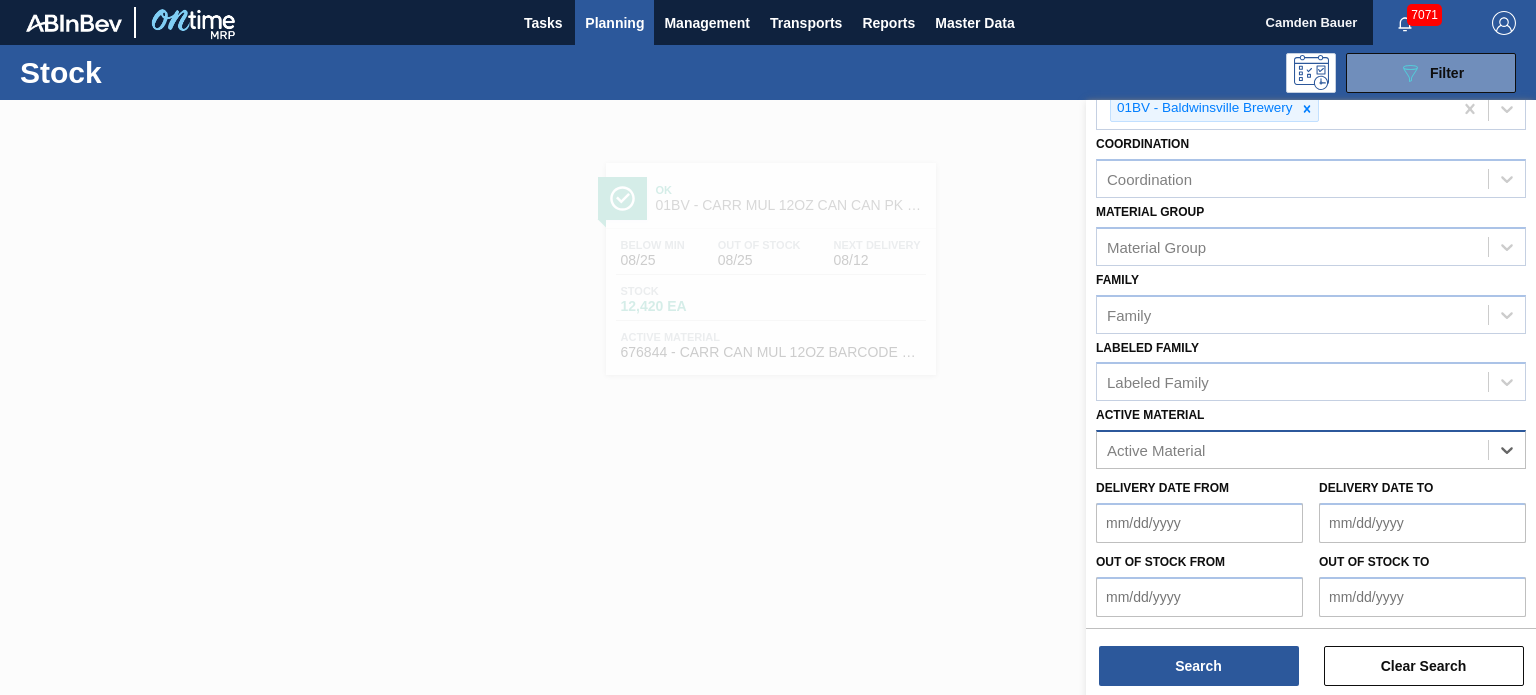 paste on "677181" 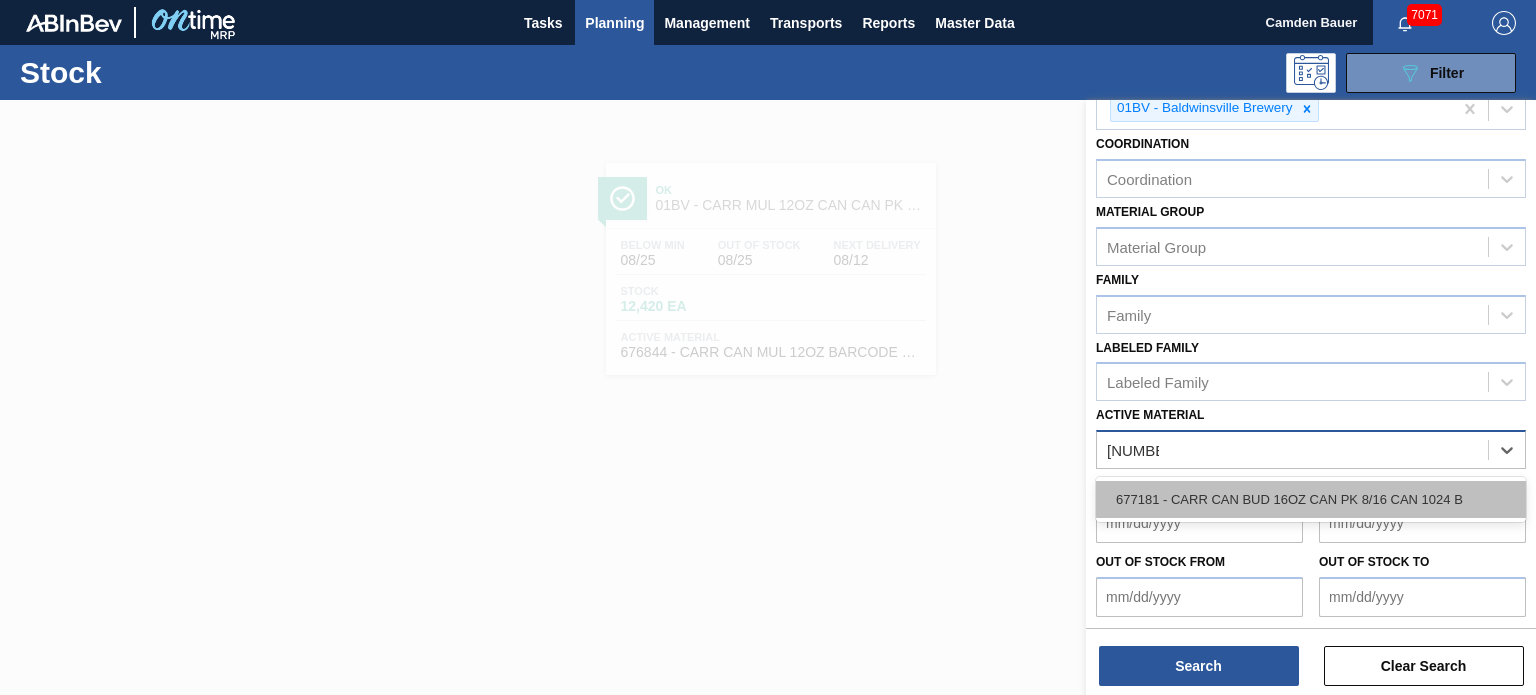 click on "677181 - CARR CAN BUD 16OZ CAN PK 8/16 CAN 1024 B" at bounding box center [1311, 499] 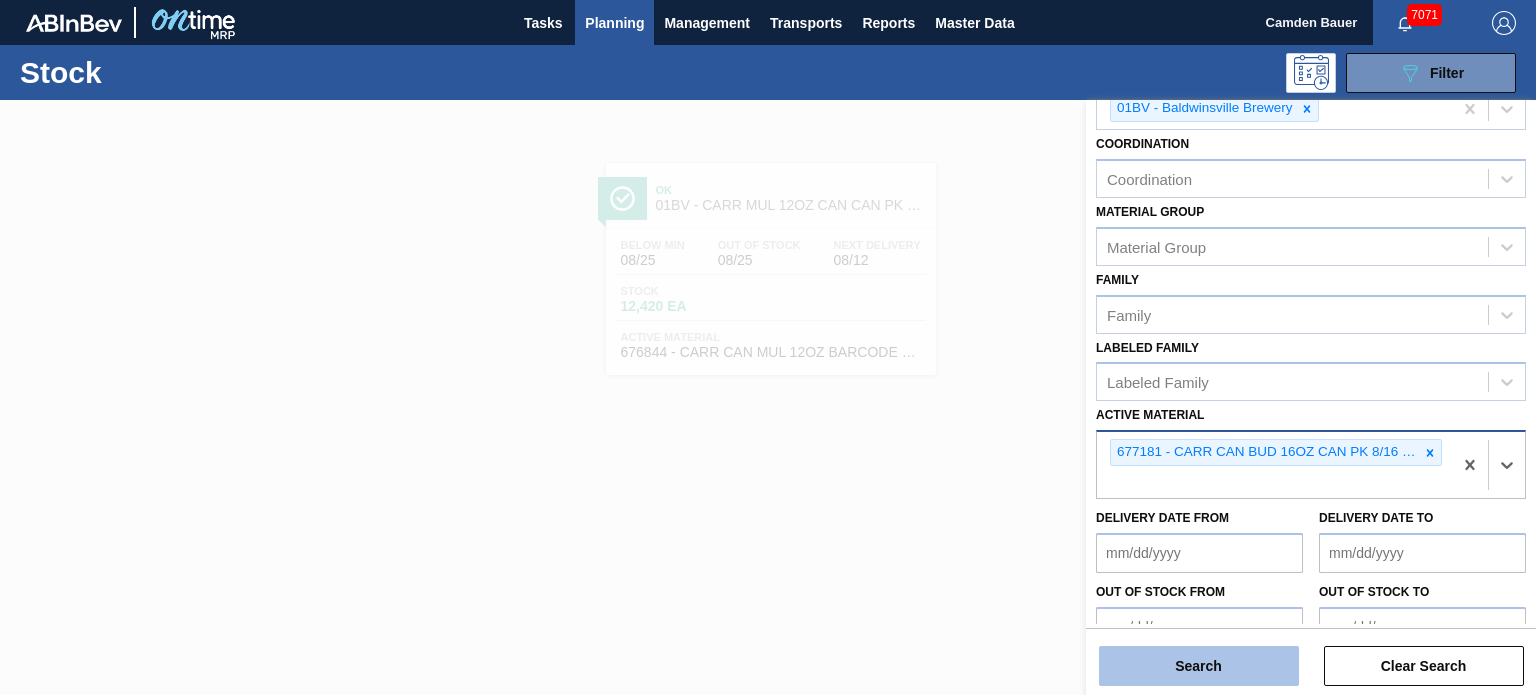 click on "Search" at bounding box center (1199, 666) 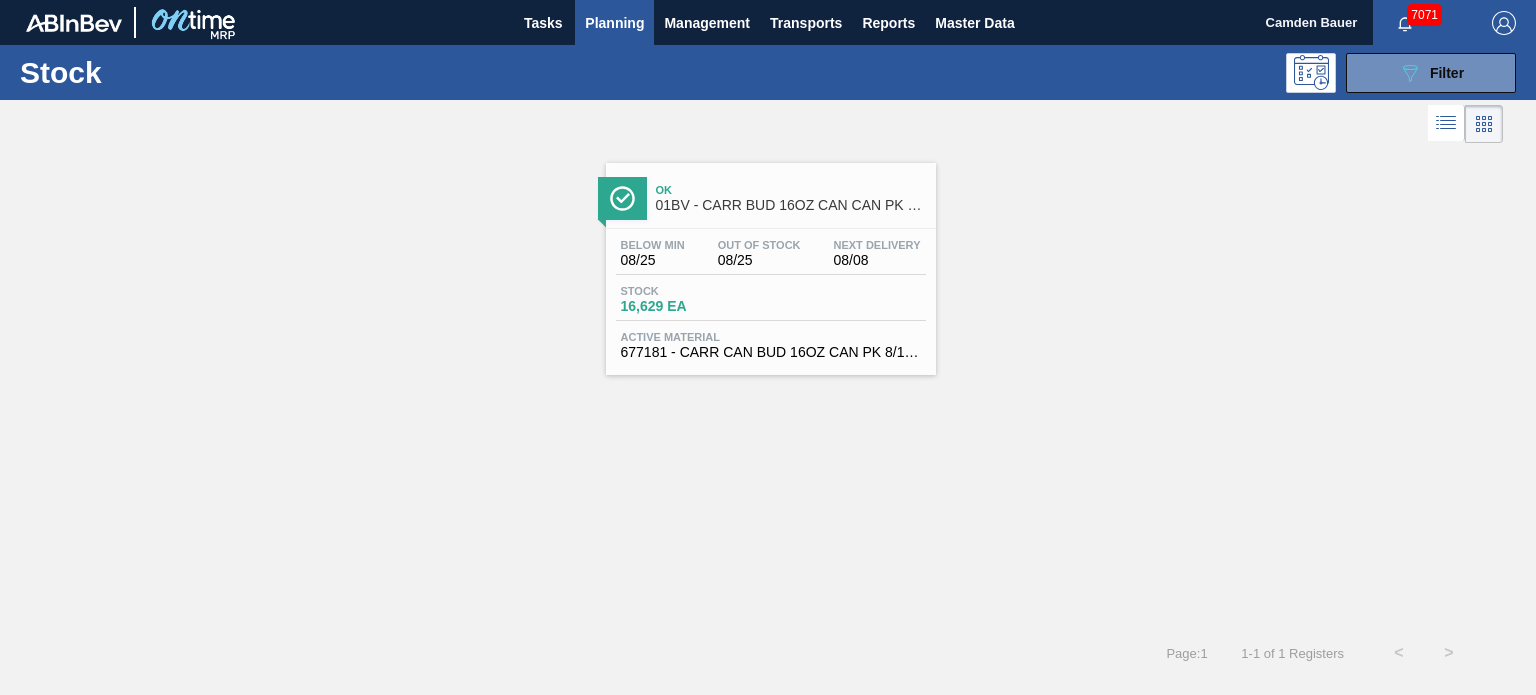 click on "01BV - CARR BUD 16OZ CAN CAN PK 8/16 CAN" at bounding box center [791, 205] 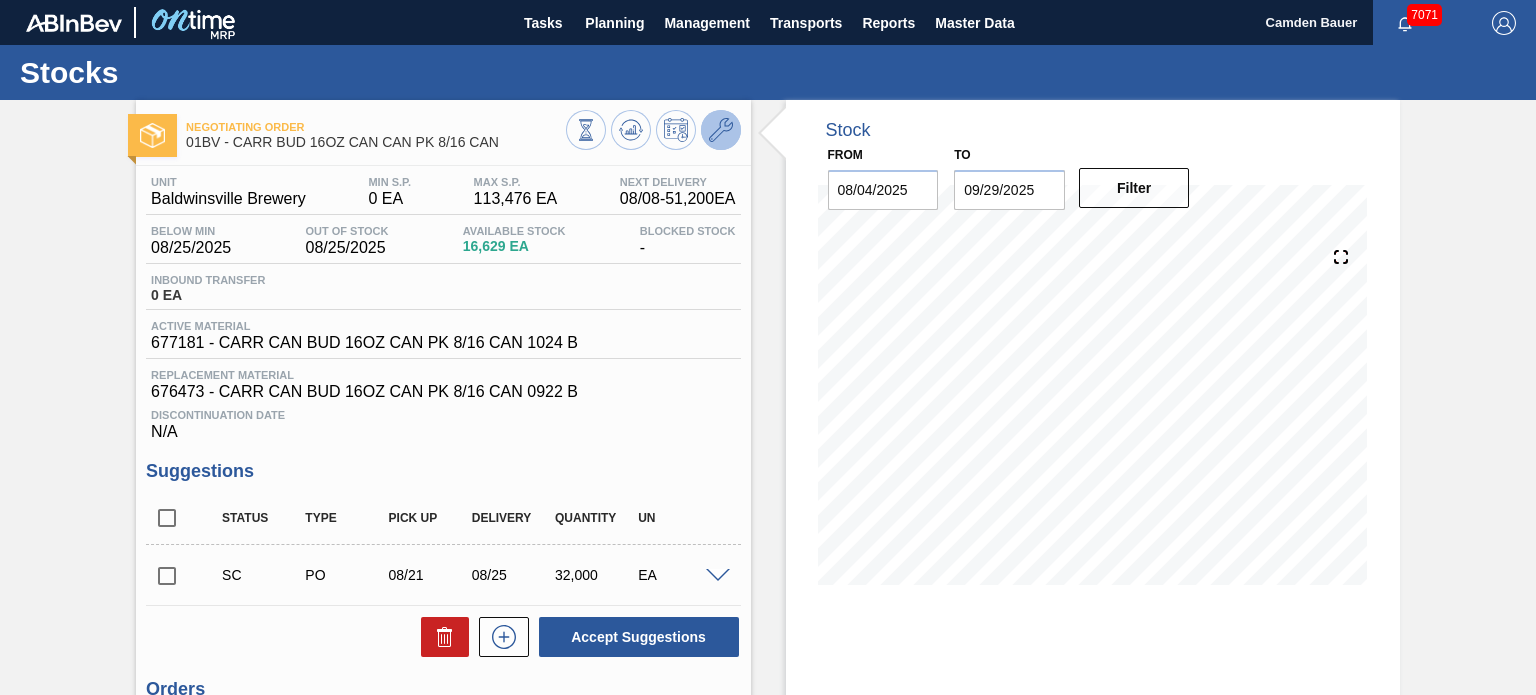 click at bounding box center (721, 130) 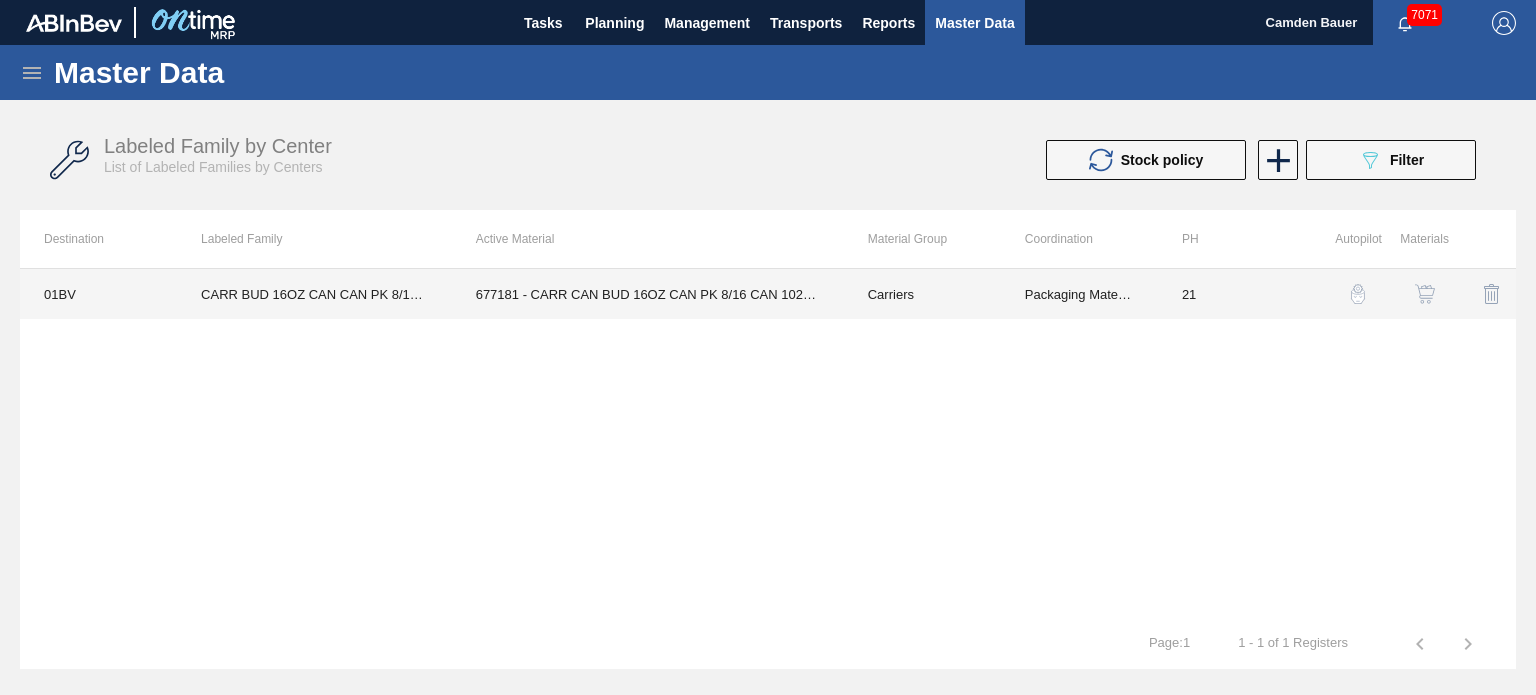 click on "677181 - CARR CAN BUD 16OZ CAN PK 8/16 CAN 1024 B" at bounding box center (648, 294) 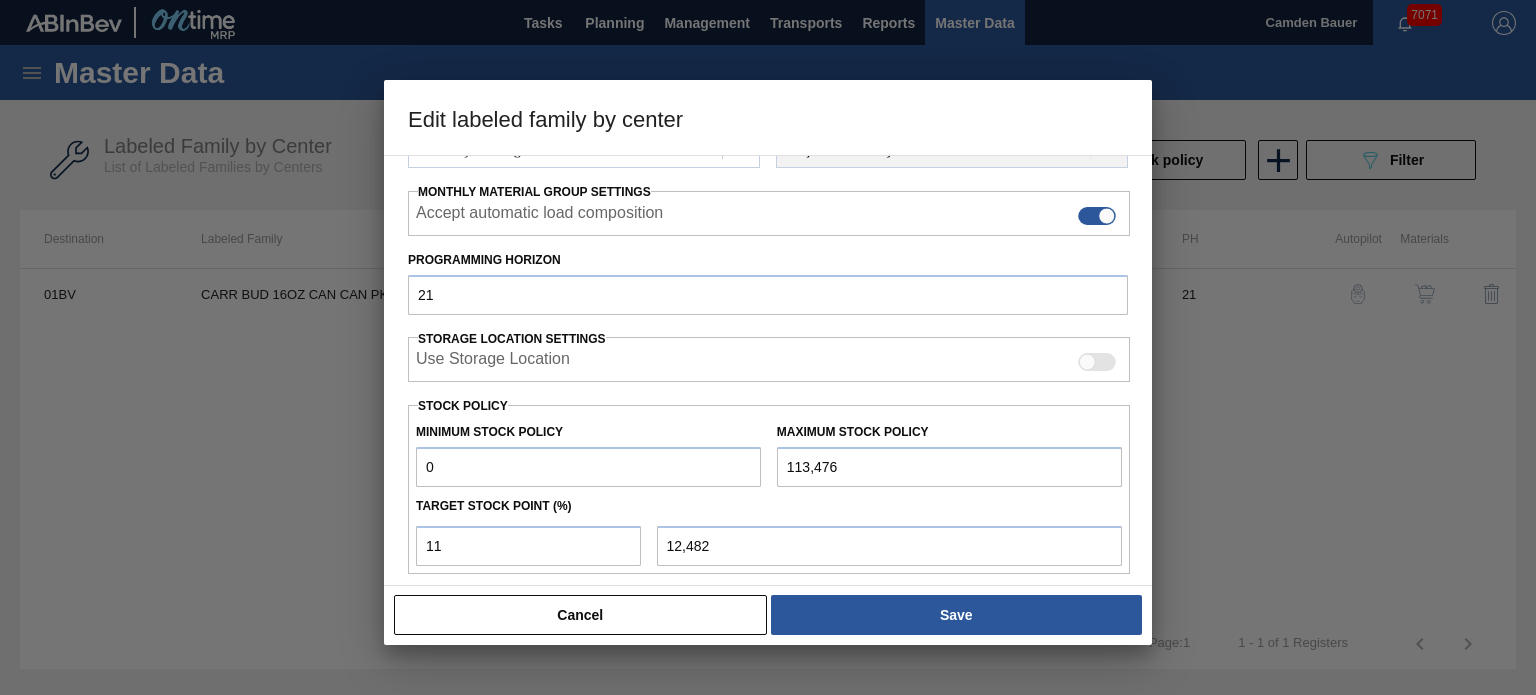 scroll, scrollTop: 297, scrollLeft: 0, axis: vertical 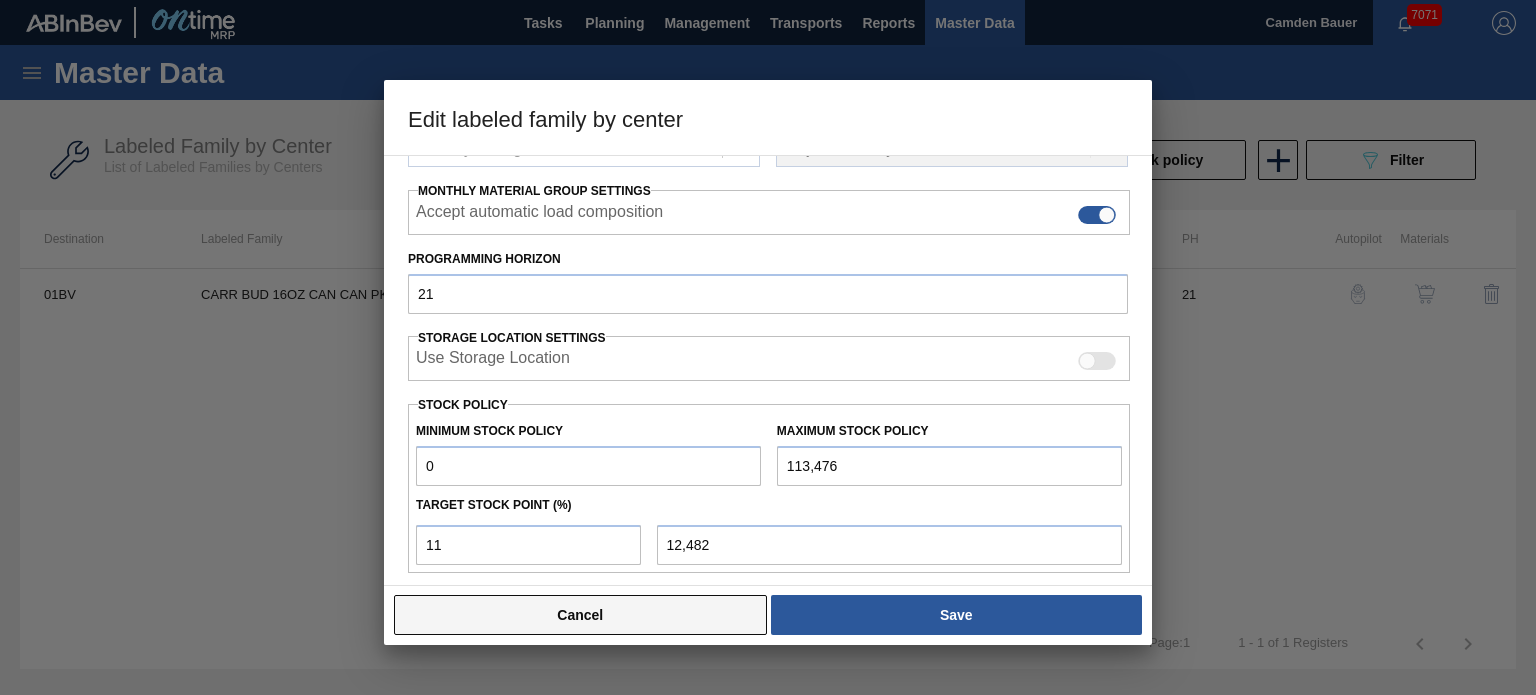 click on "Cancel" at bounding box center [580, 615] 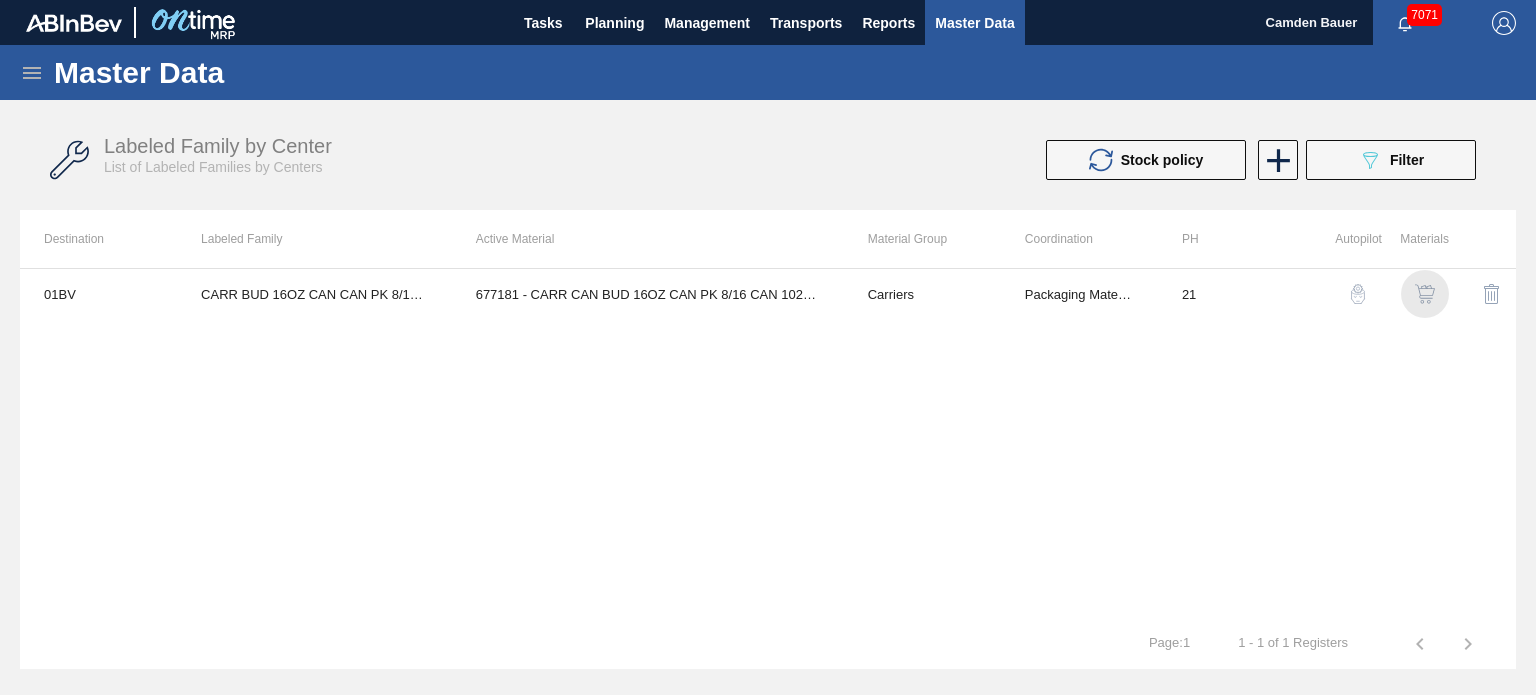 click at bounding box center [1425, 294] 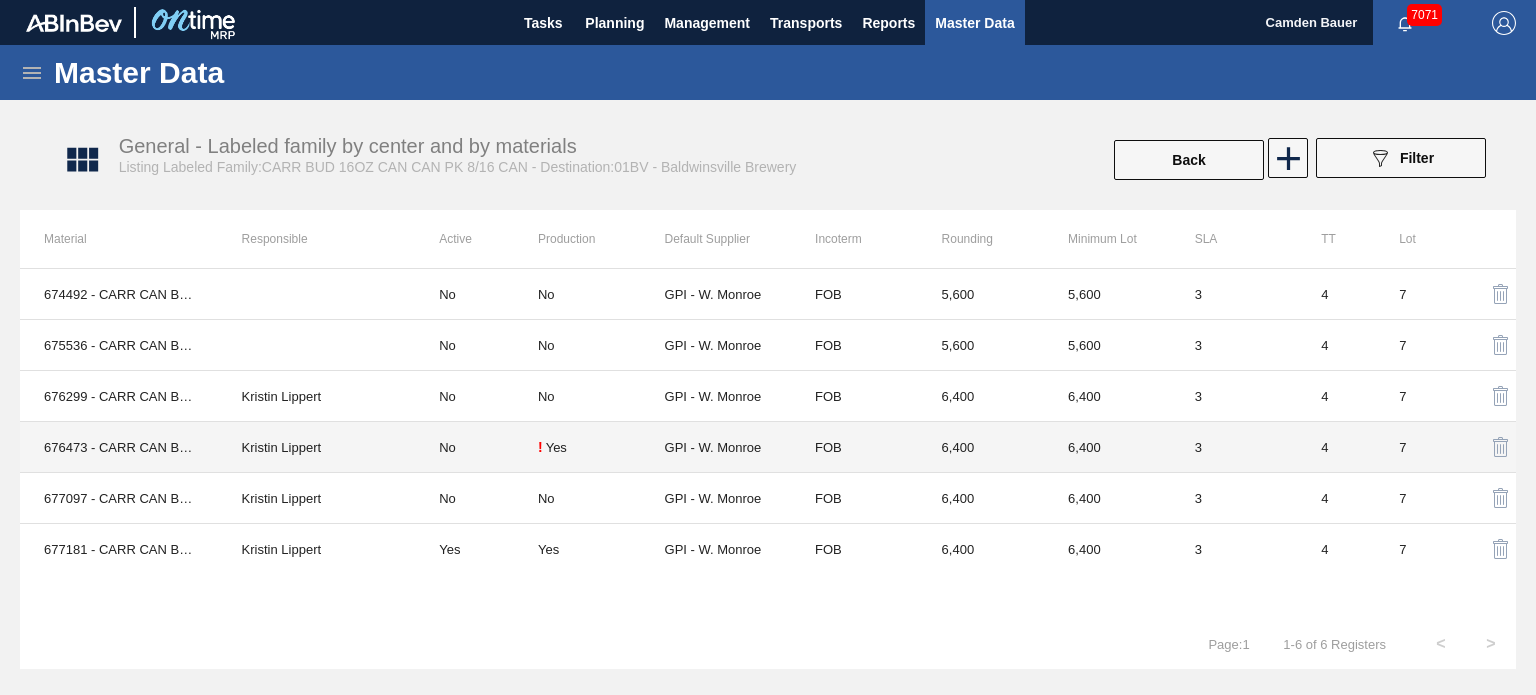 click on "Yes" at bounding box center (556, 447) 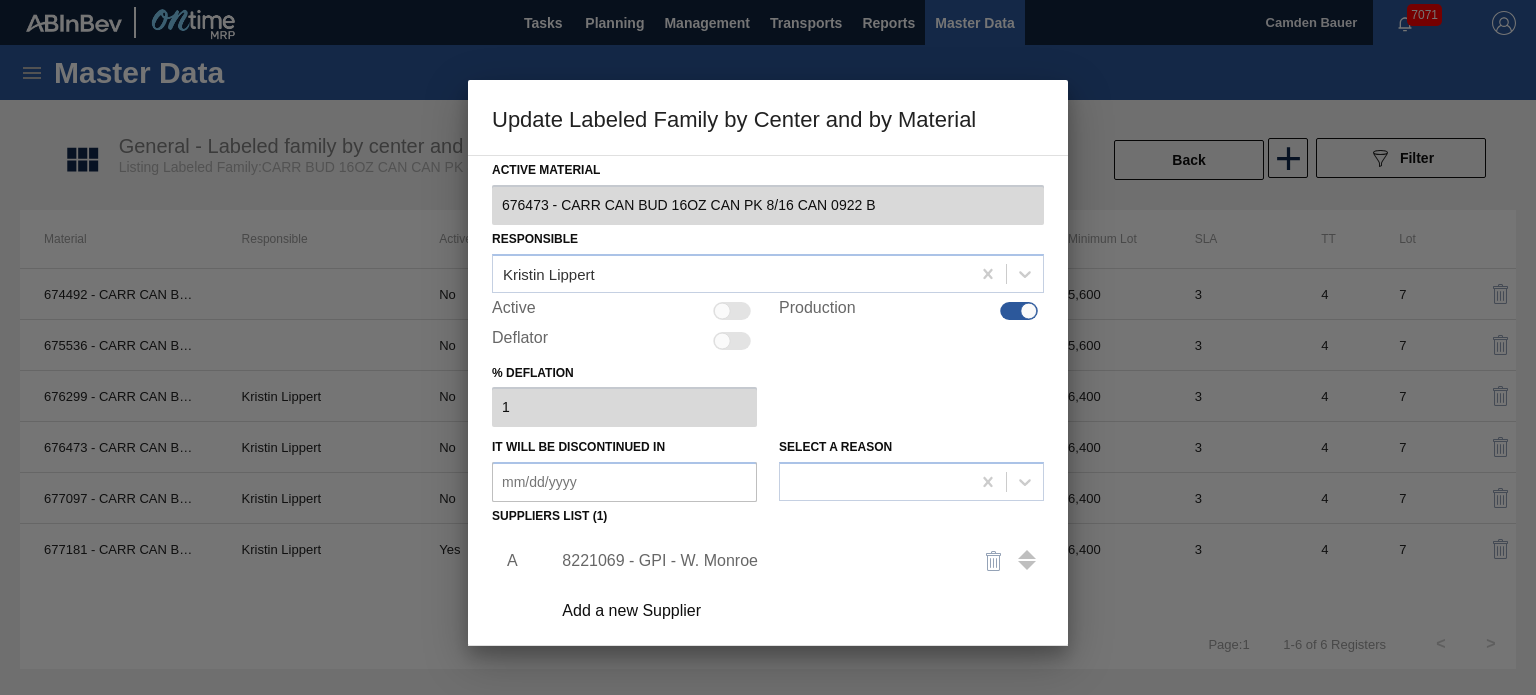 click at bounding box center (1019, 311) 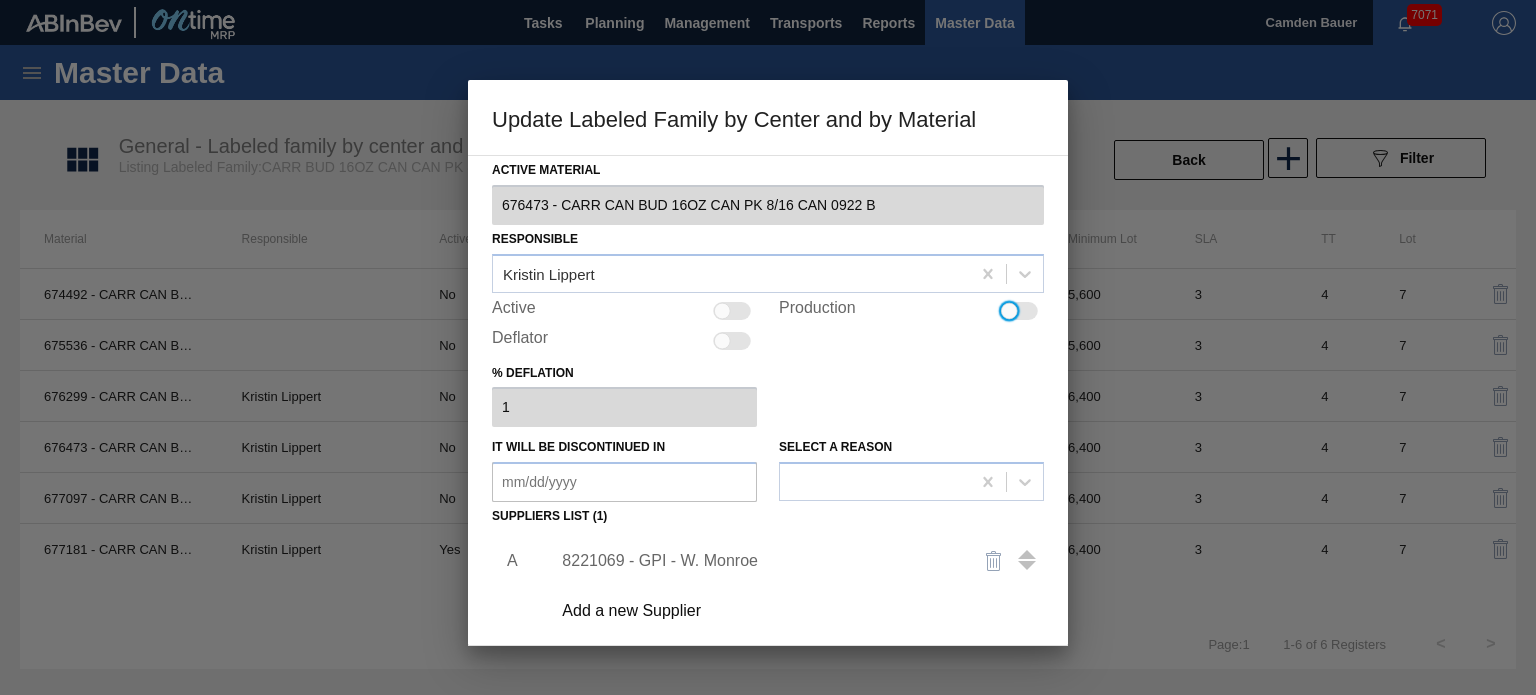 scroll, scrollTop: 204, scrollLeft: 0, axis: vertical 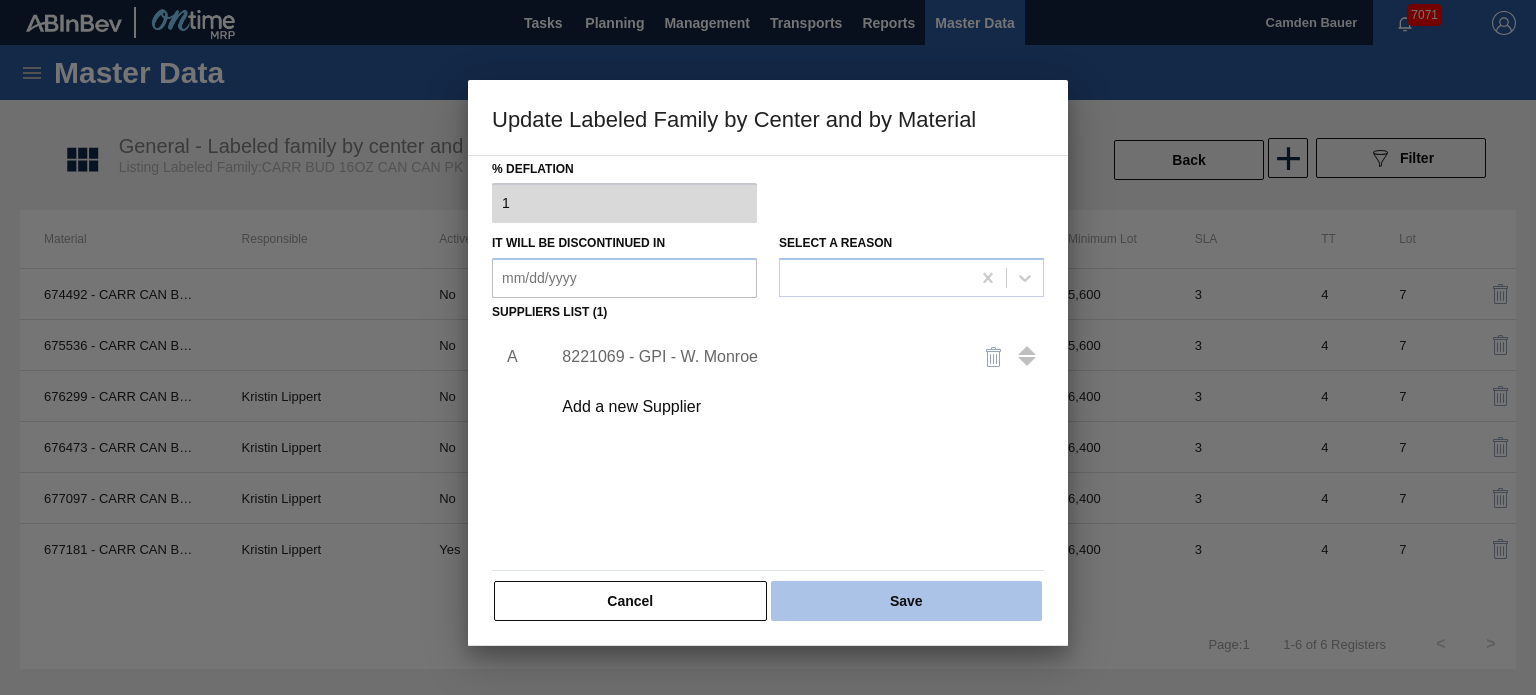 click on "Save" at bounding box center [906, 601] 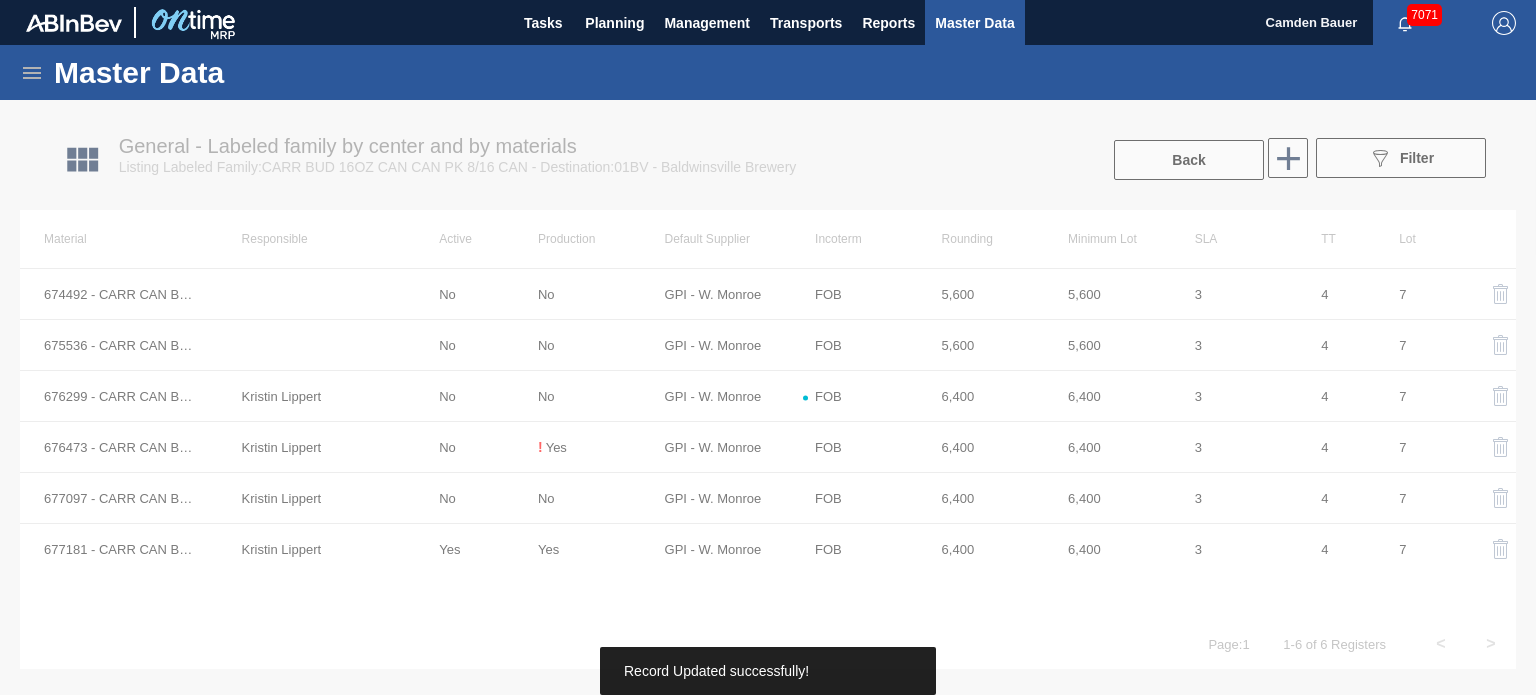 click on "Kristin Lippert" at bounding box center (317, 549) 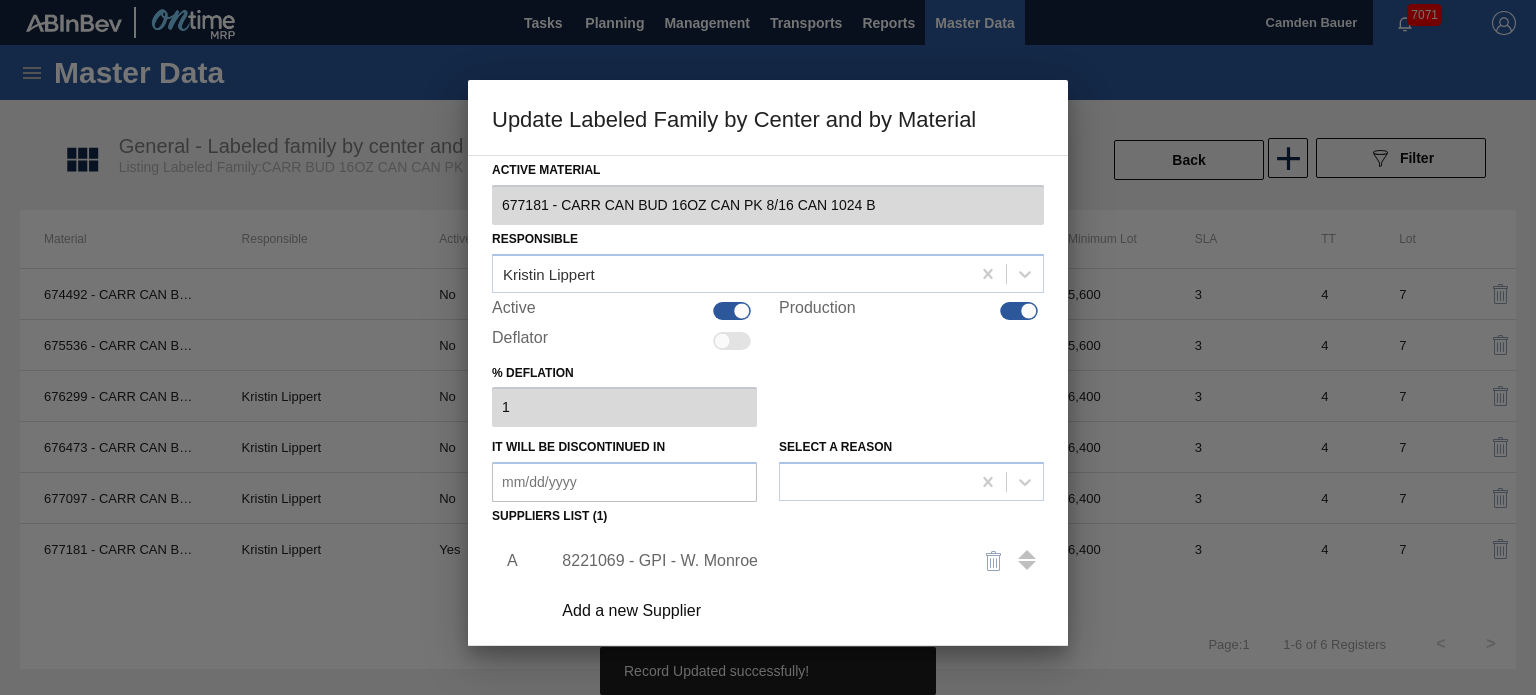 scroll, scrollTop: 12, scrollLeft: 0, axis: vertical 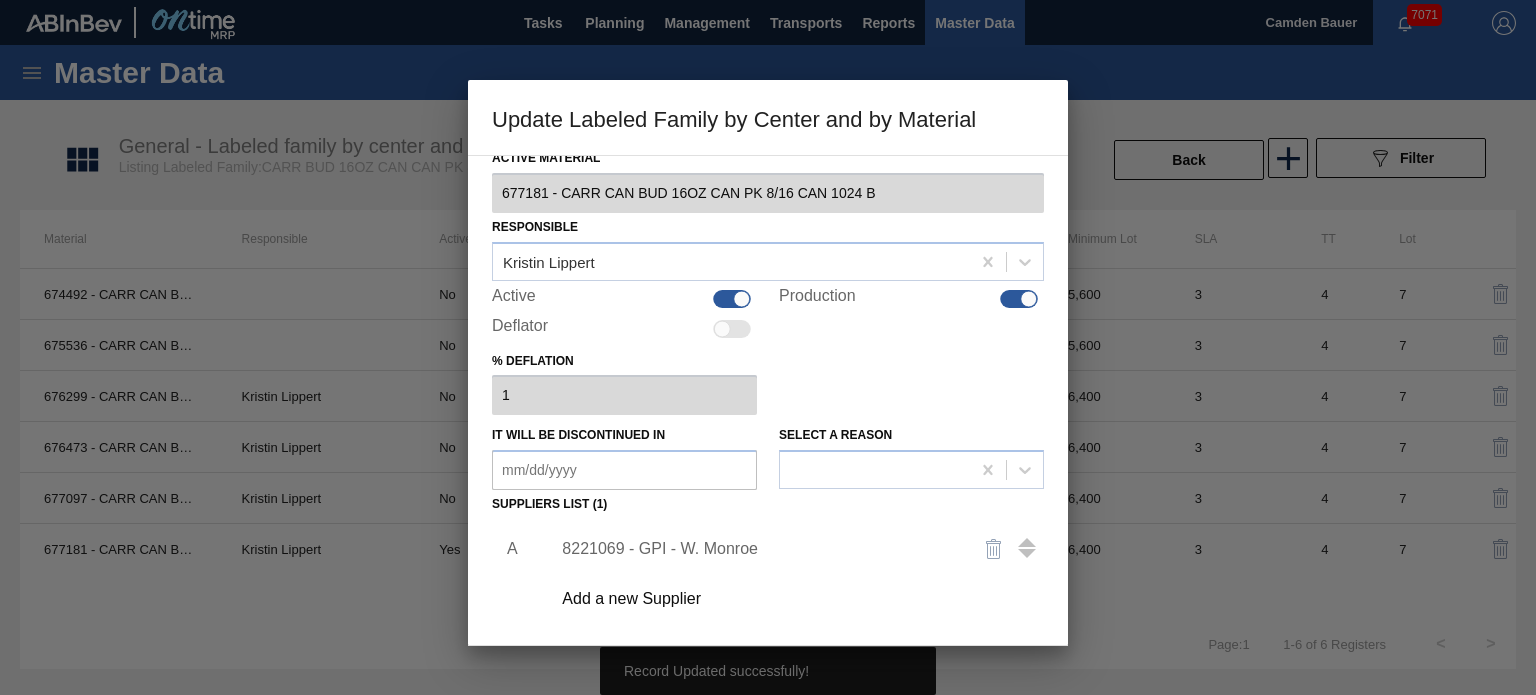 click on "8221069 - GPI - W. Monroe" at bounding box center [791, 549] 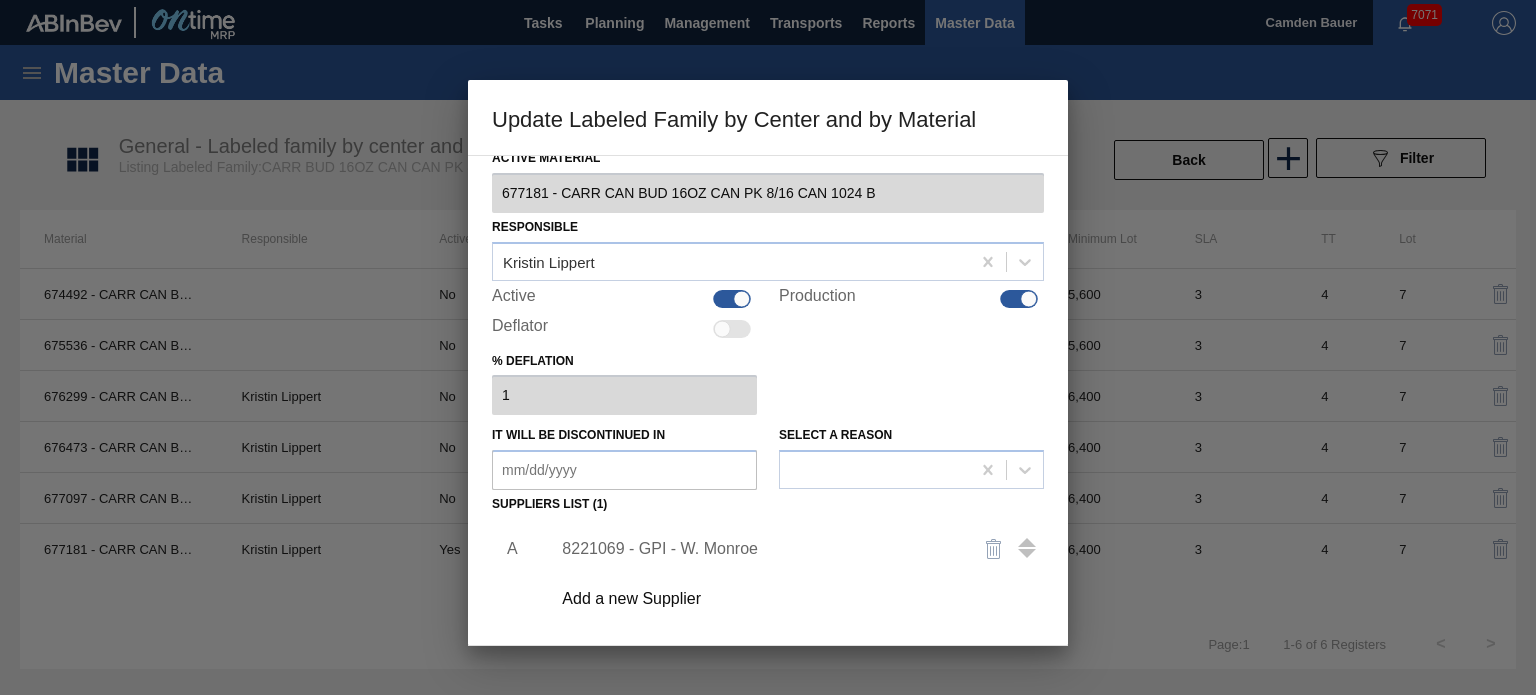 click on "8221069 - GPI - W. Monroe" at bounding box center [758, 549] 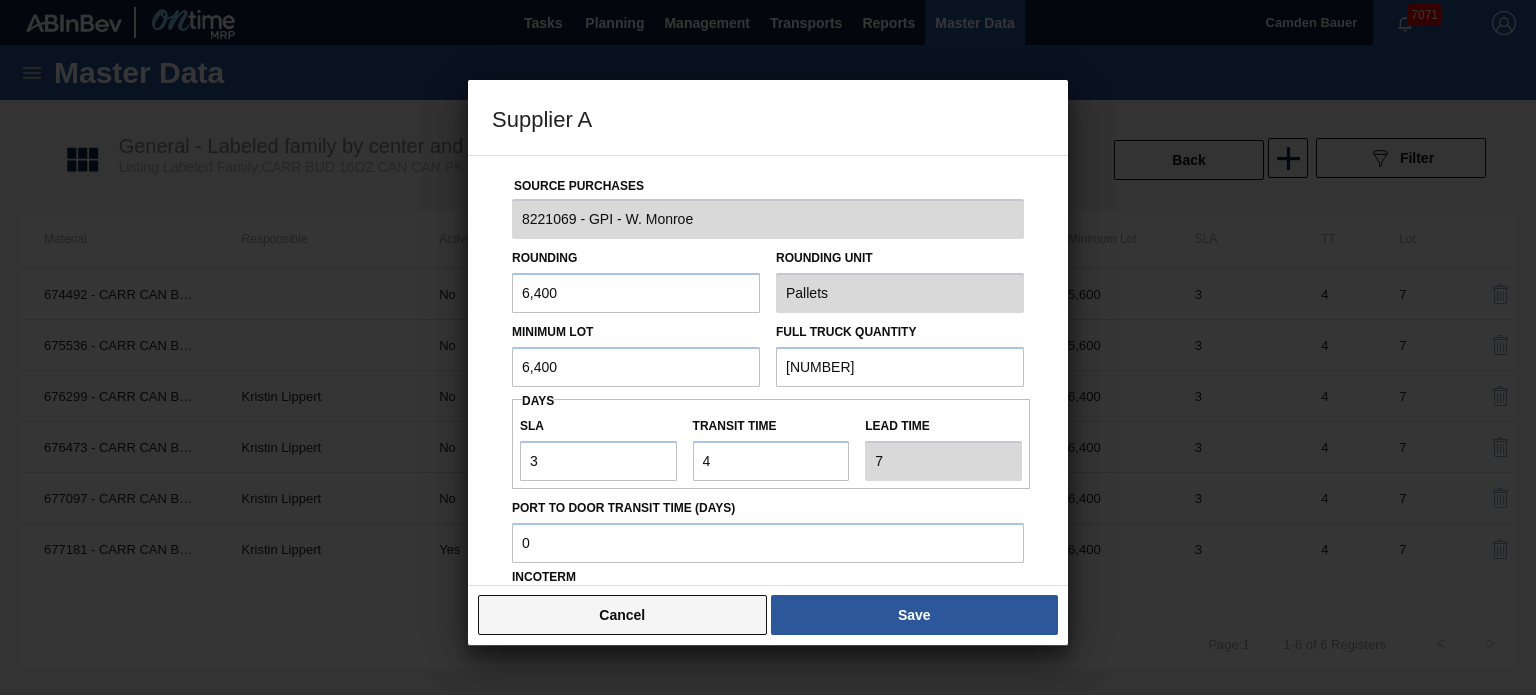 click on "Cancel" at bounding box center [622, 615] 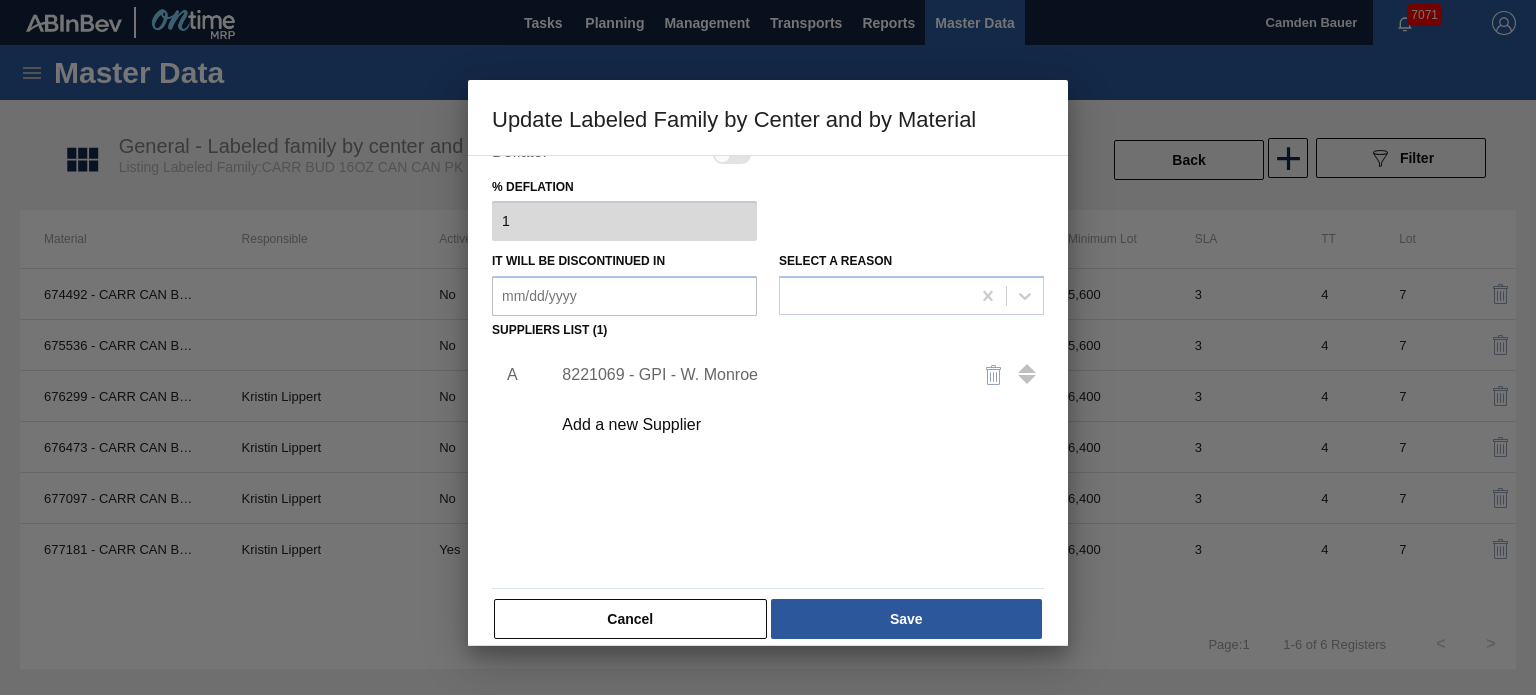 scroll, scrollTop: 190, scrollLeft: 0, axis: vertical 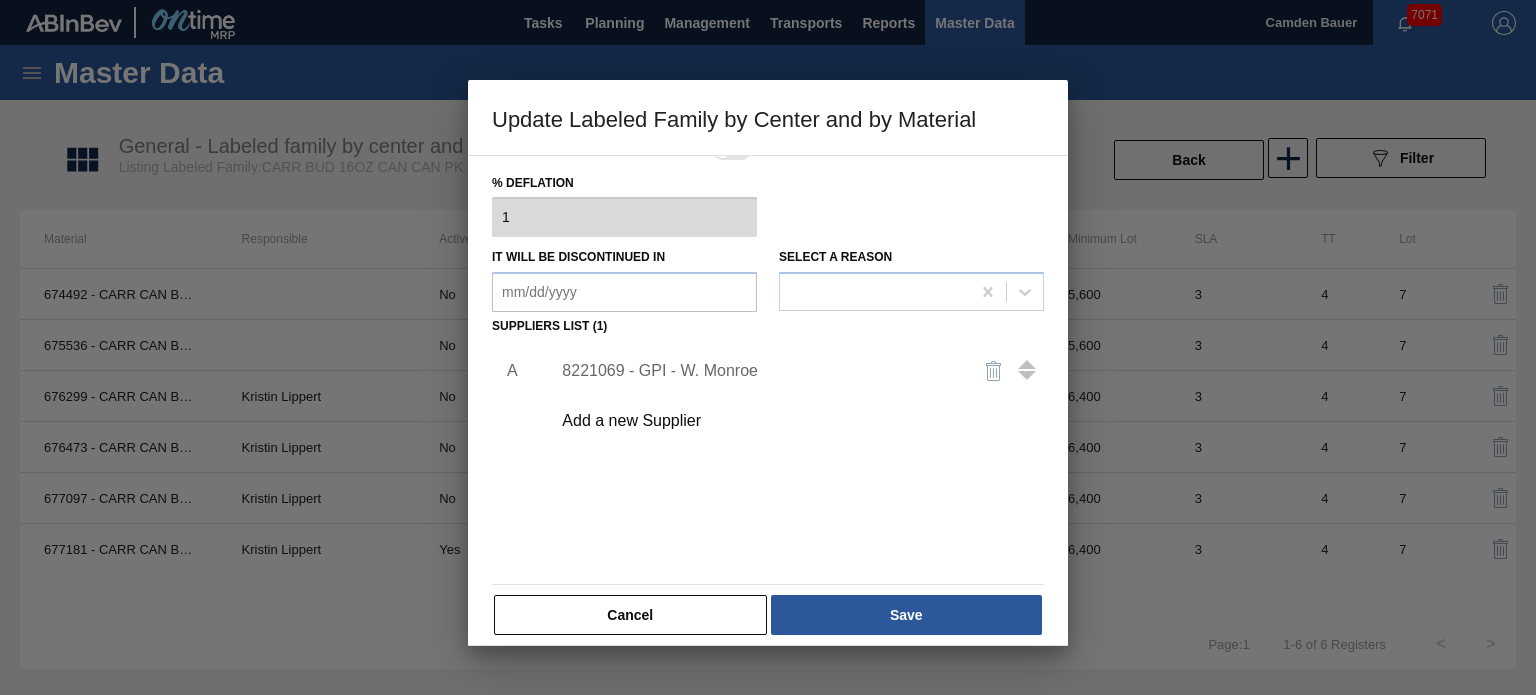 click on "Active Material 677181 - CARR CAN BUD 16OZ CAN PK 8/16 CAN 1024 B Responsible Kristin Lippert Active Production Deflator % deflation 1 It will be discontinued in Select a reason Suppliers list   (1) A     8221069 - GPI - W. Monroe Add a new Supplier Cancel Save" at bounding box center (768, 301) 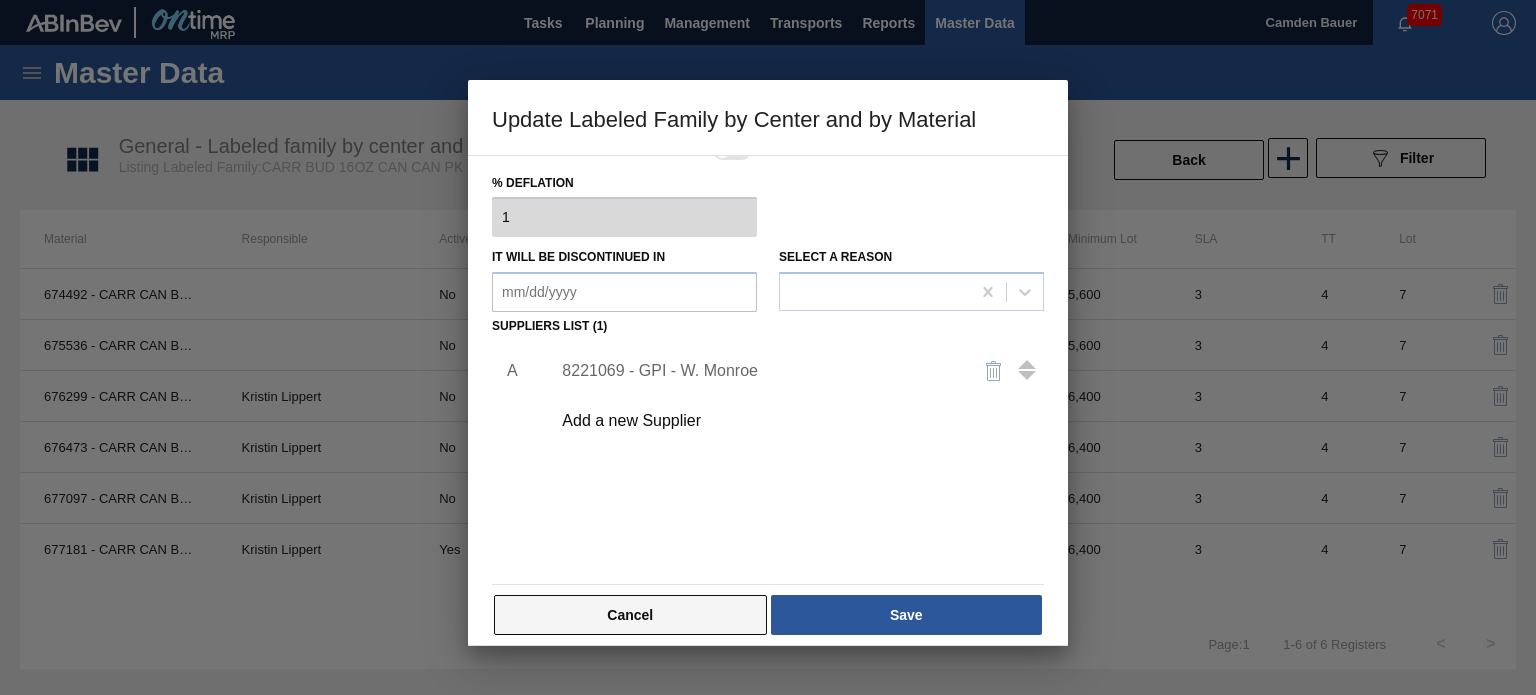 click on "Cancel" at bounding box center (630, 615) 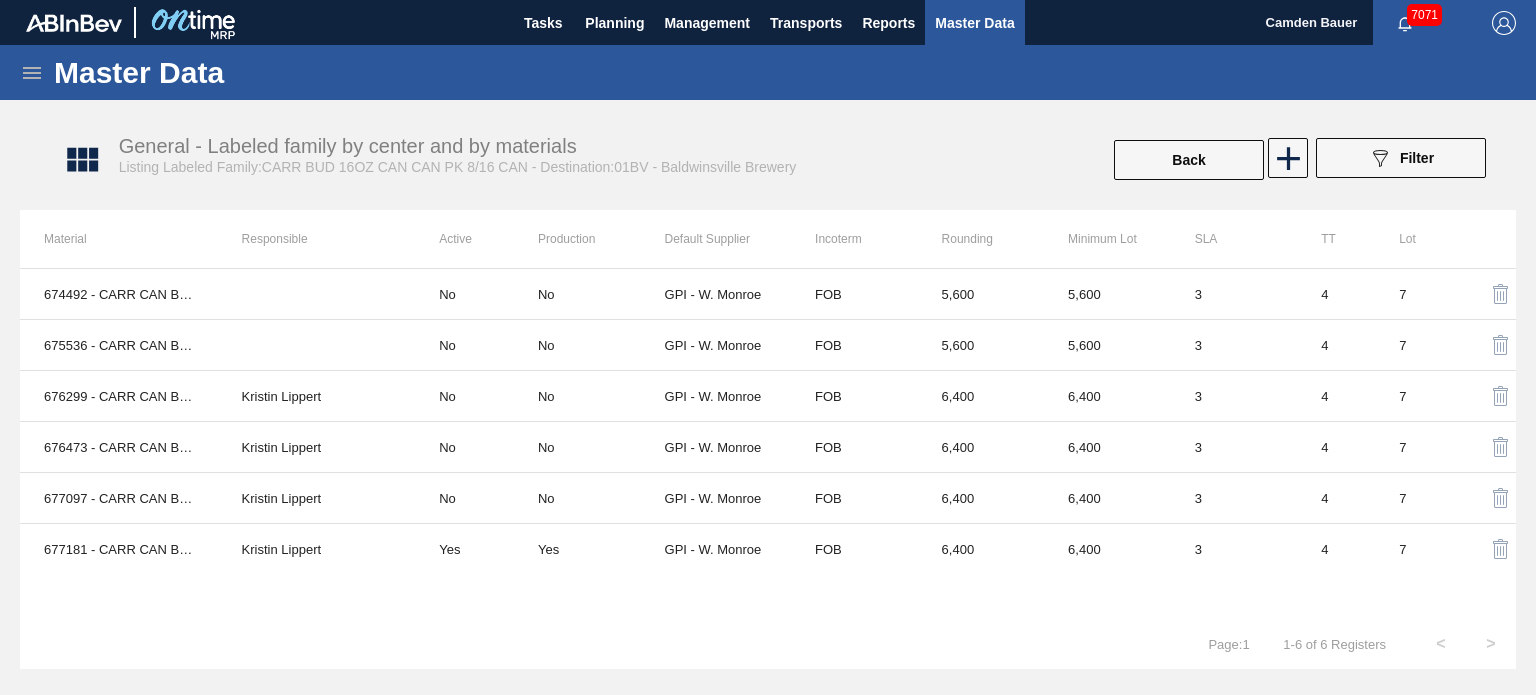 click on "Master Data" at bounding box center [768, 72] 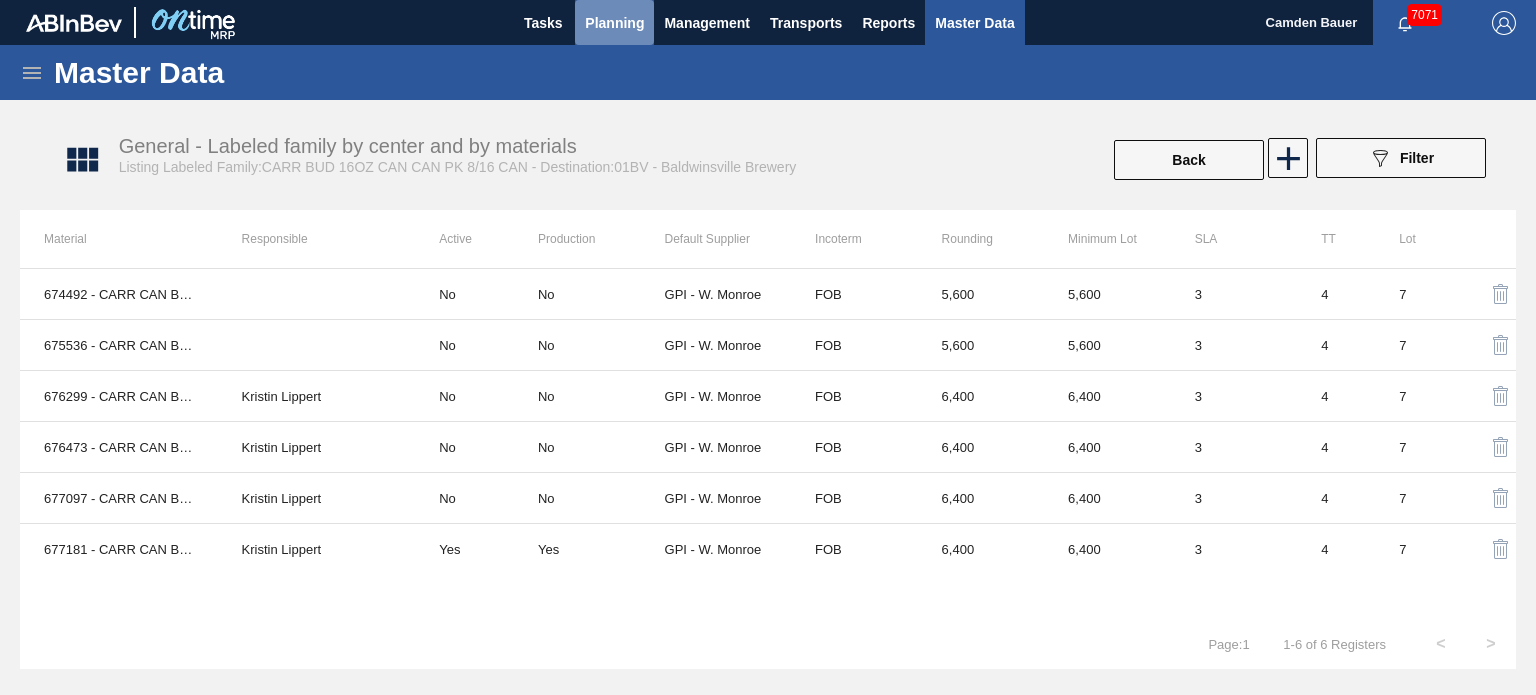 click on "Planning" at bounding box center [614, 22] 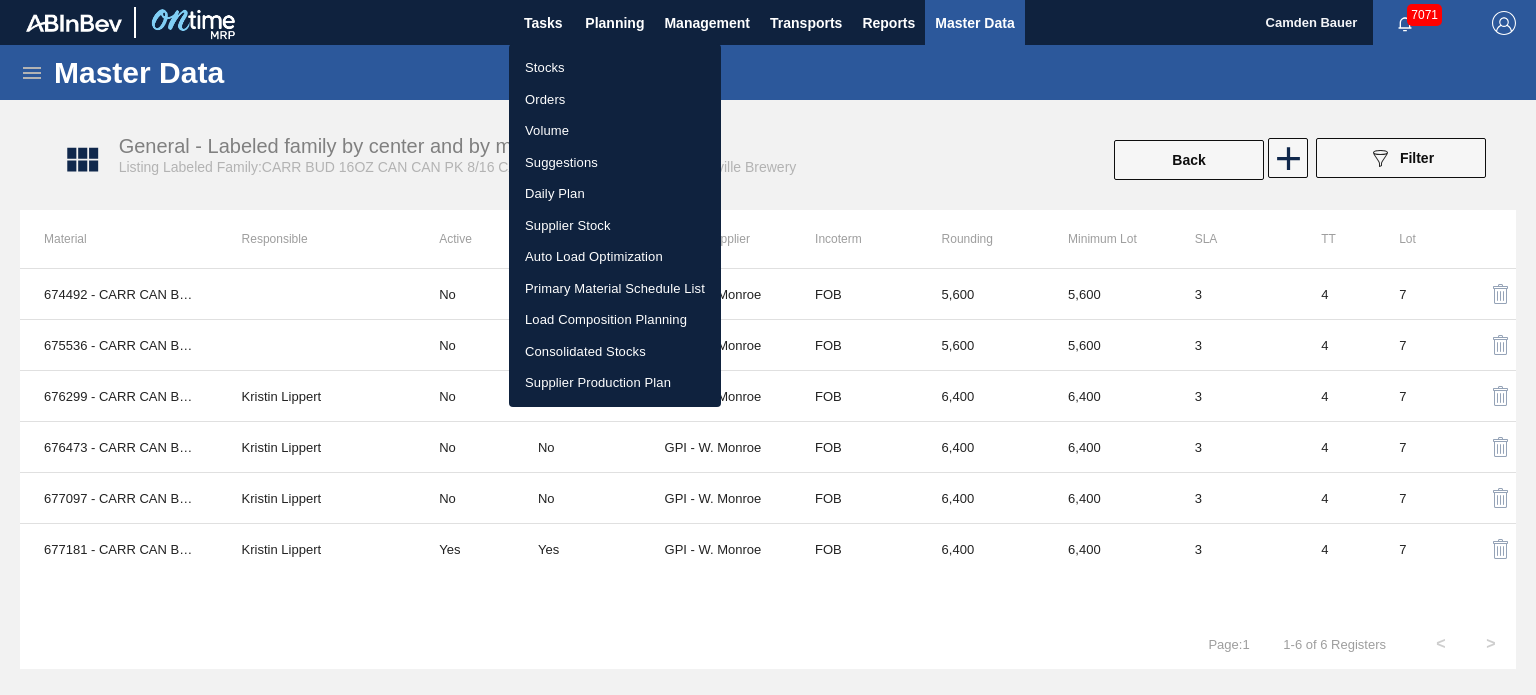 click on "Stocks" at bounding box center [615, 68] 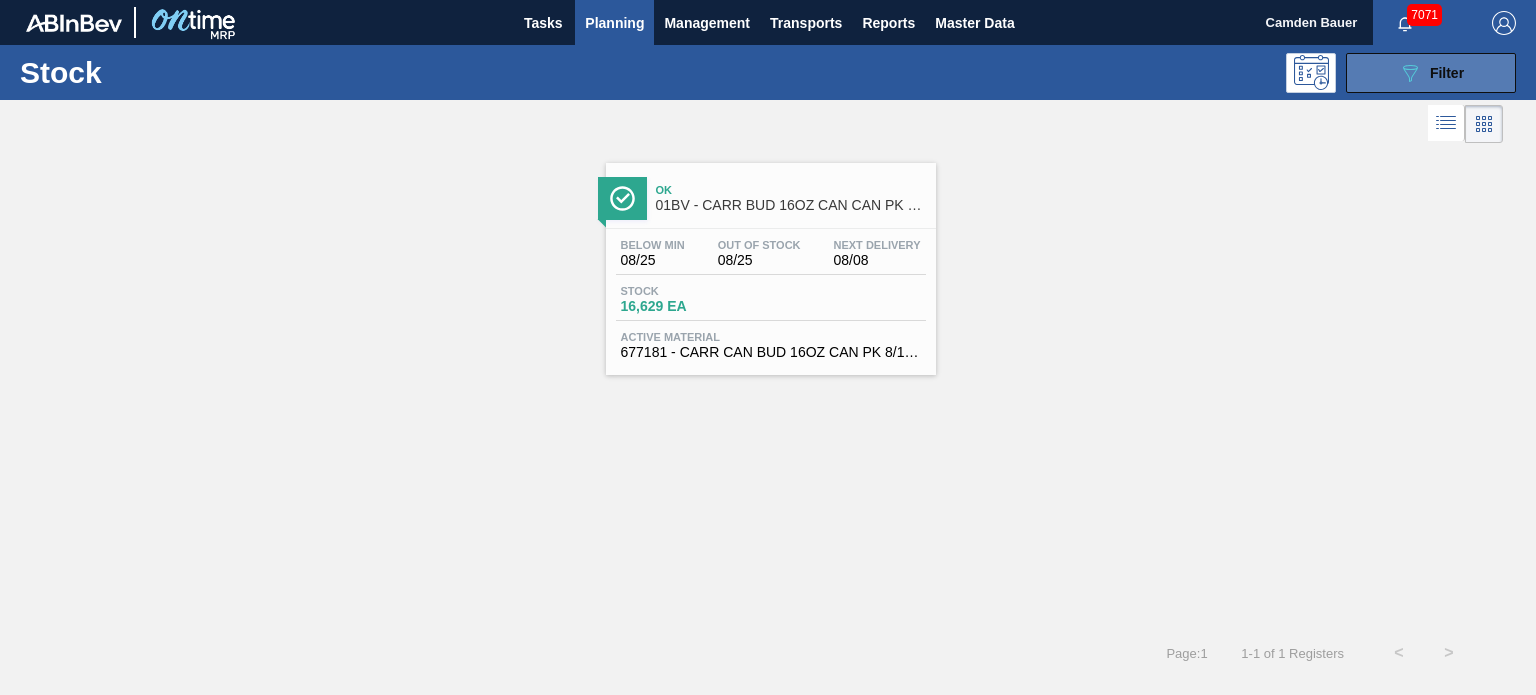 click on "089F7B8B-B2A5-4AFE-B5C0-19BA573D28AC Filter" at bounding box center (1431, 73) 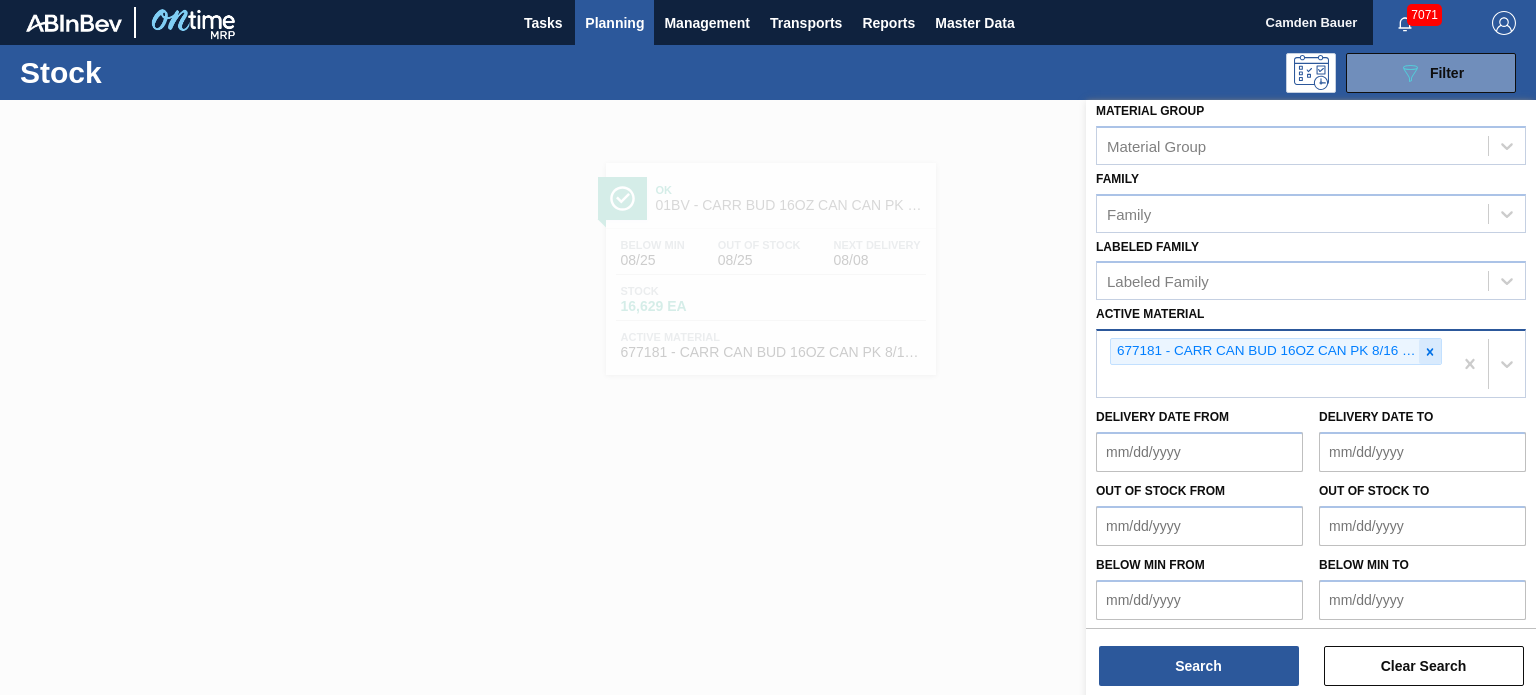 click 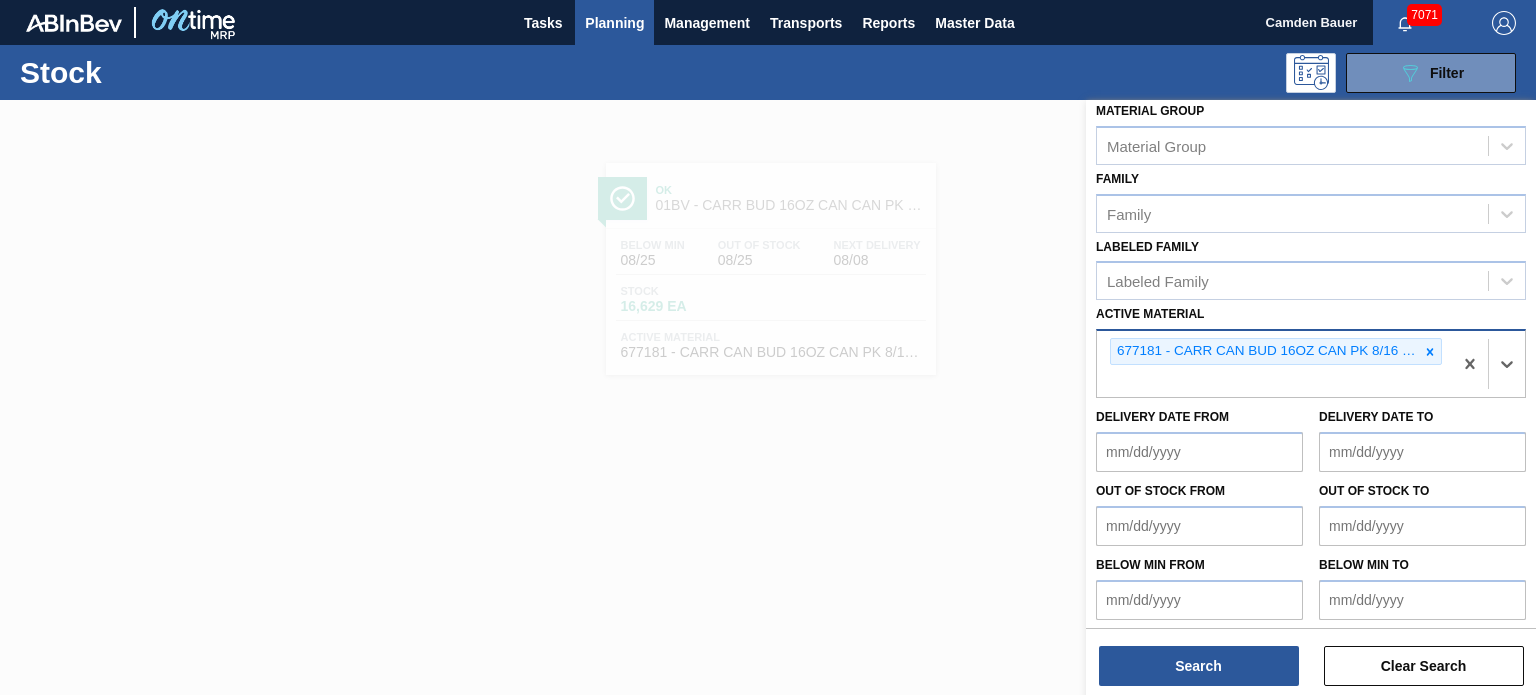 paste on "749403" 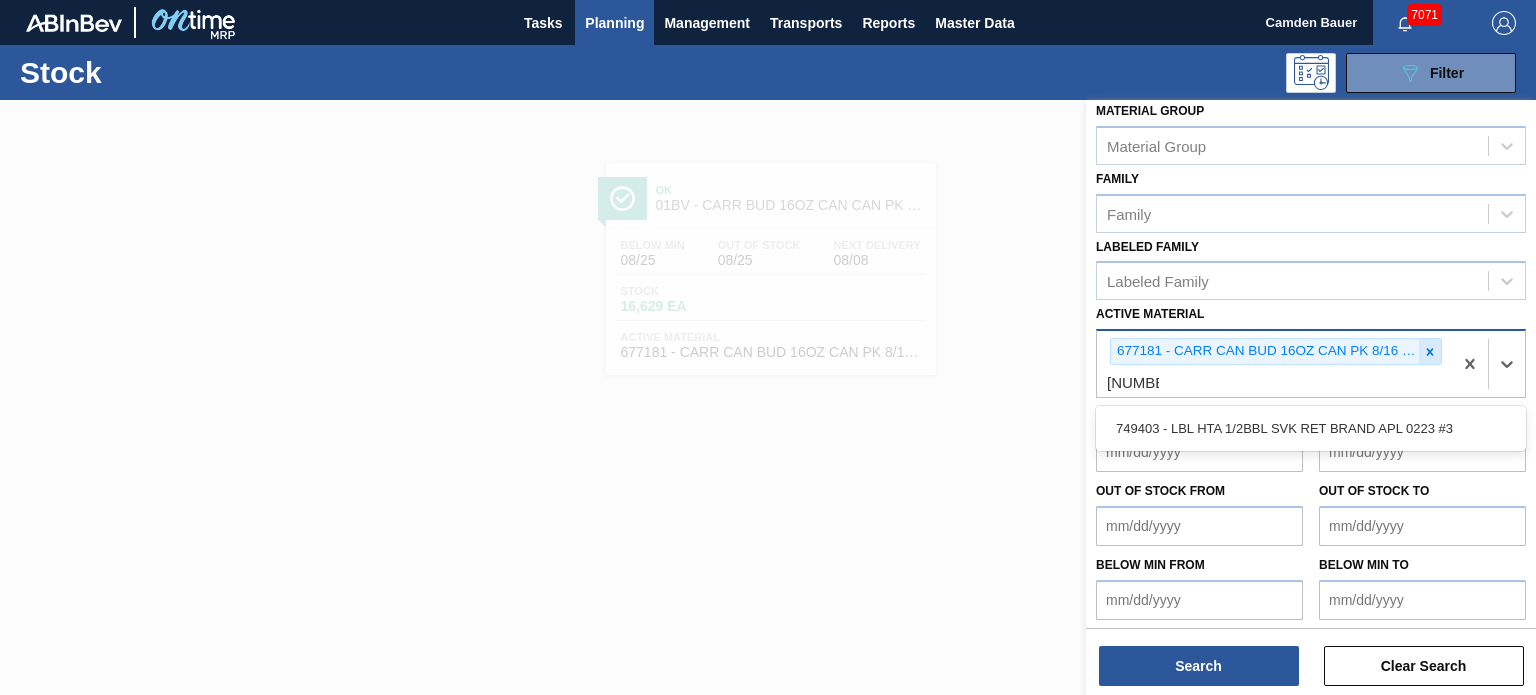 click at bounding box center [1430, 351] 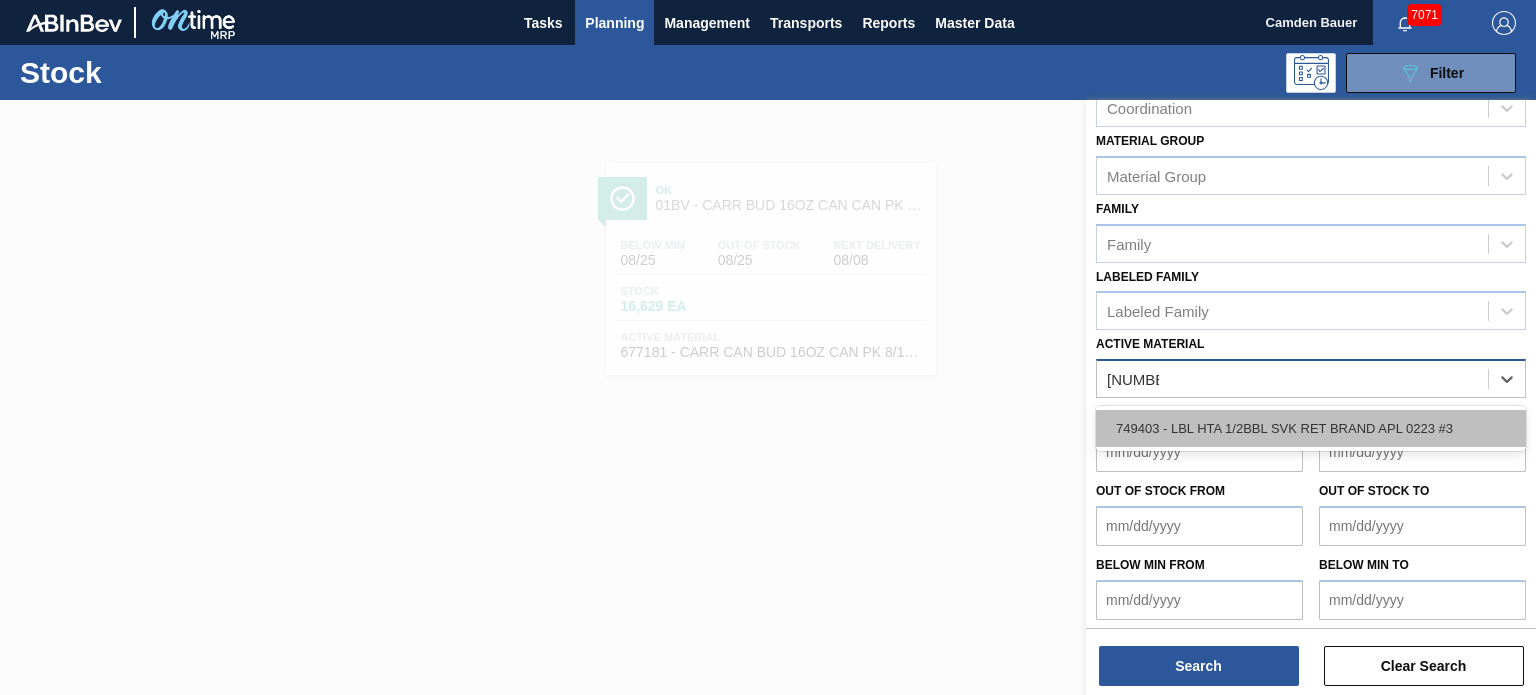 click on "749403 - LBL HTA 1/2BBL SVK RET BRAND APL 0223 #3" at bounding box center (1311, 428) 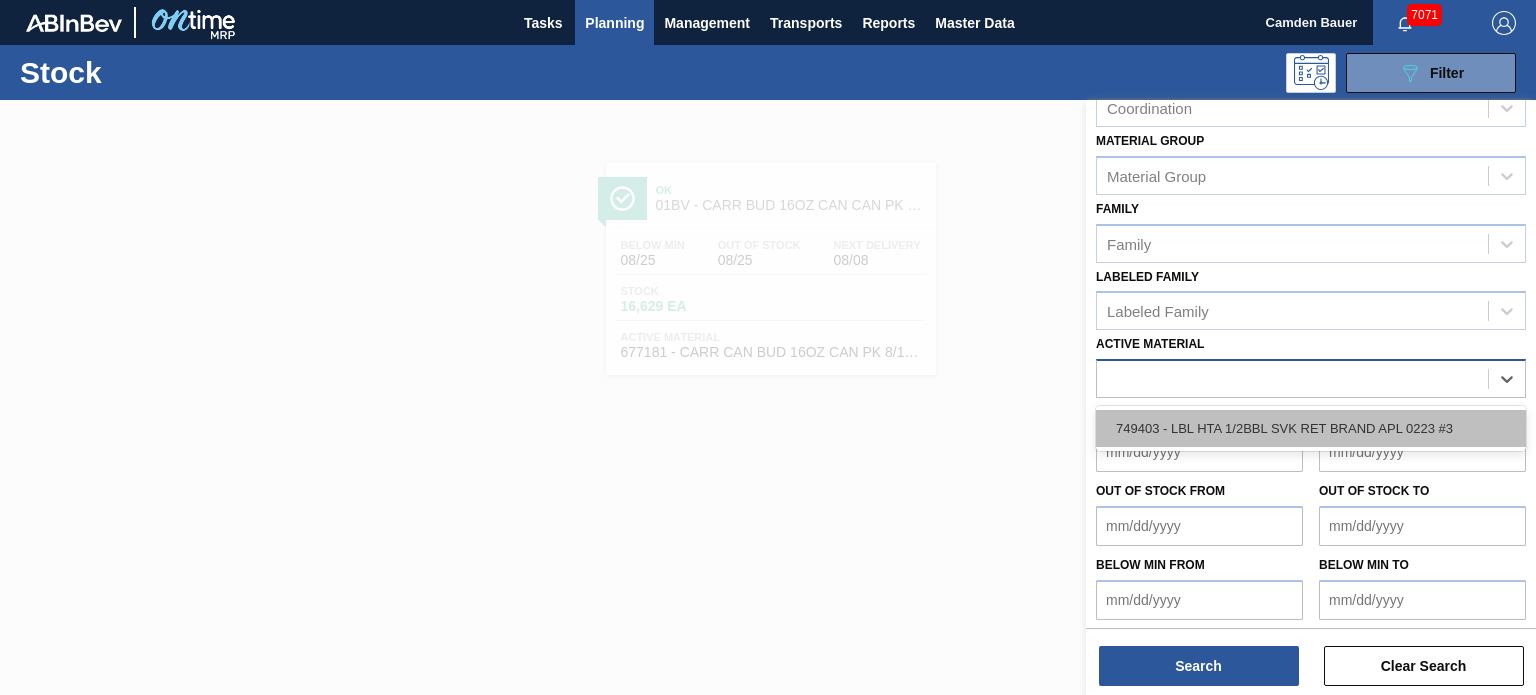scroll, scrollTop: 289, scrollLeft: 0, axis: vertical 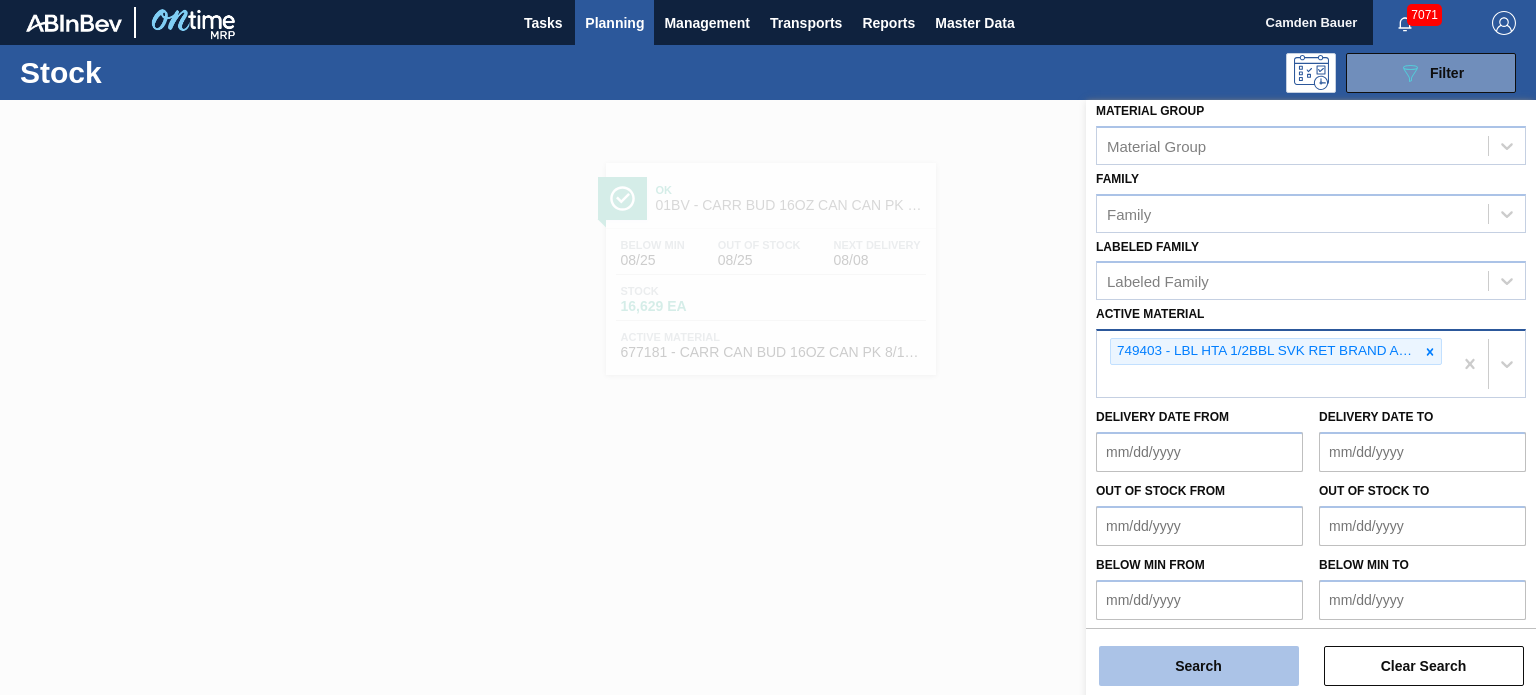 click on "Search" at bounding box center [1199, 666] 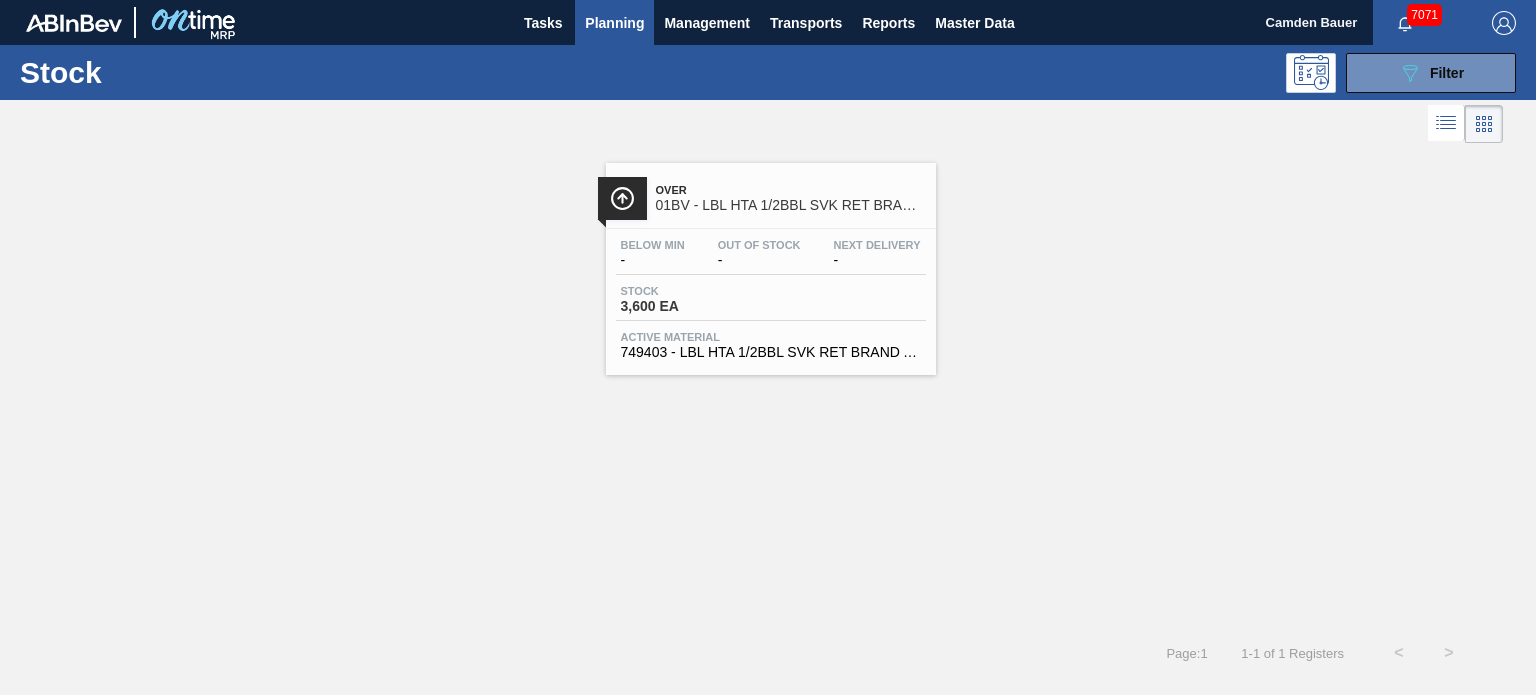click on "Out Of Stock" at bounding box center [759, 245] 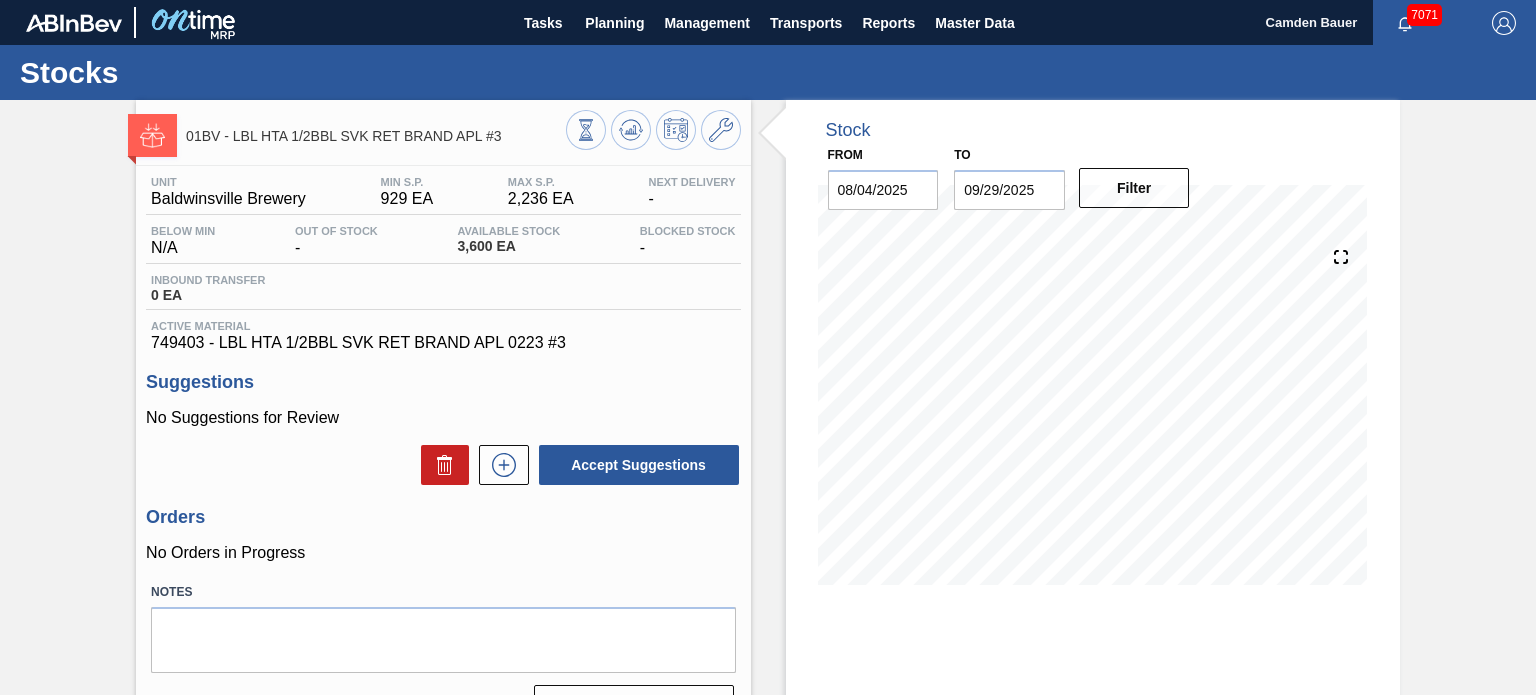 click on "Active Material" at bounding box center (443, 326) 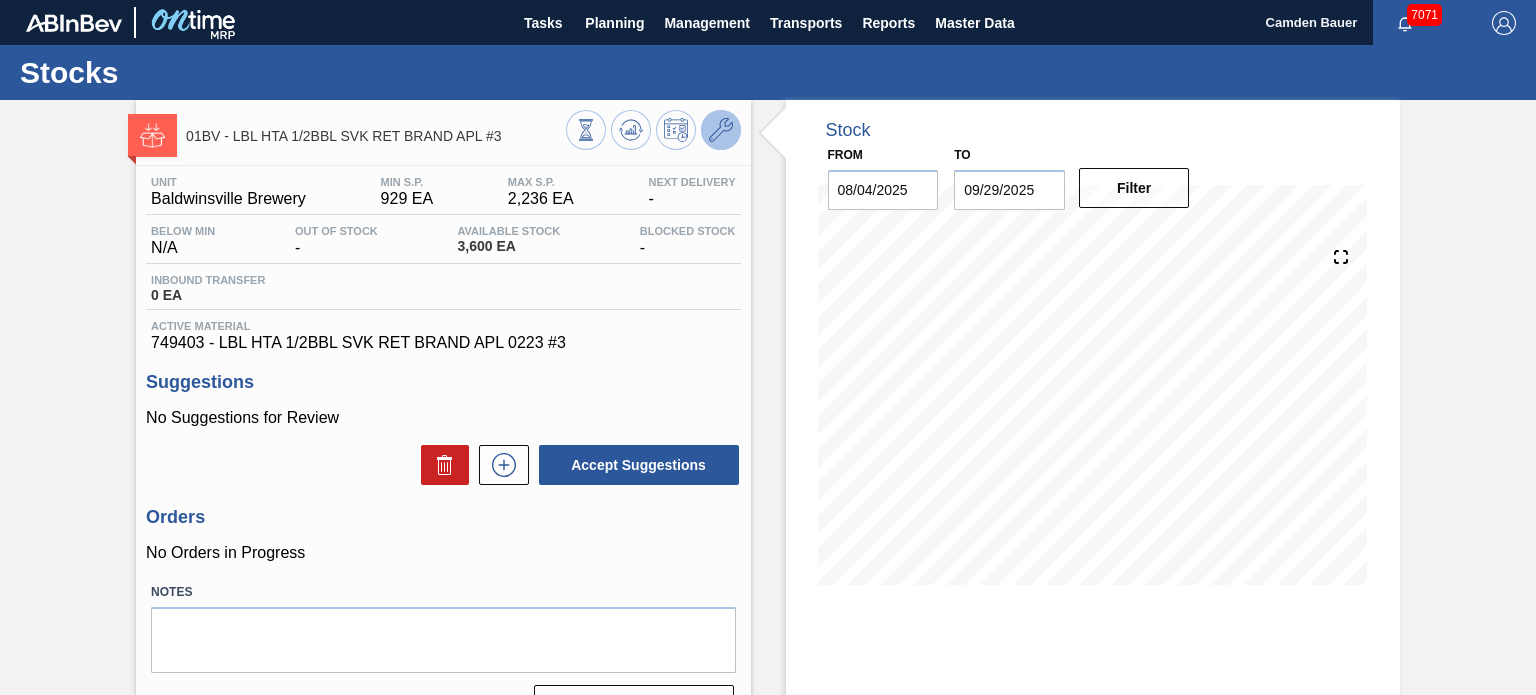 click 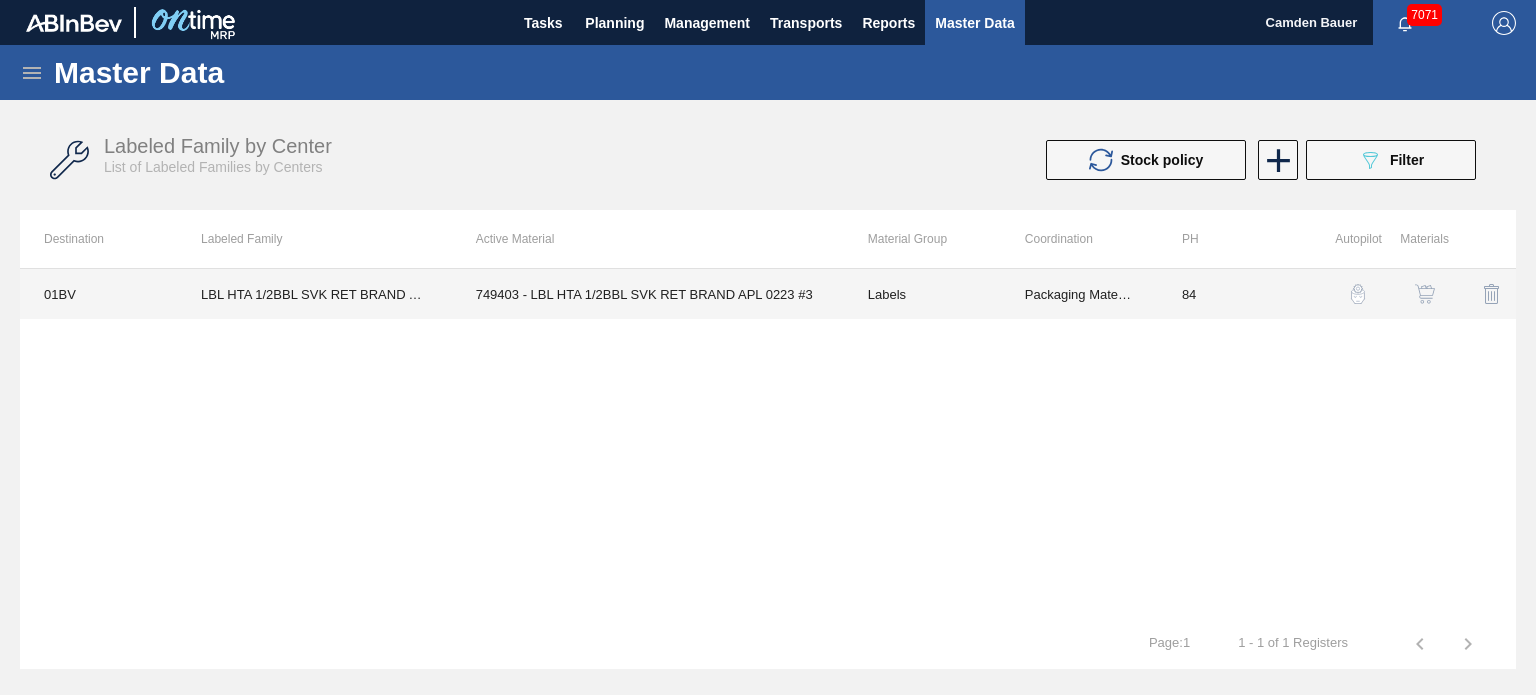 click on "749403 - LBL HTA 1/2BBL SVK RET BRAND APL 0223 #3" at bounding box center [648, 294] 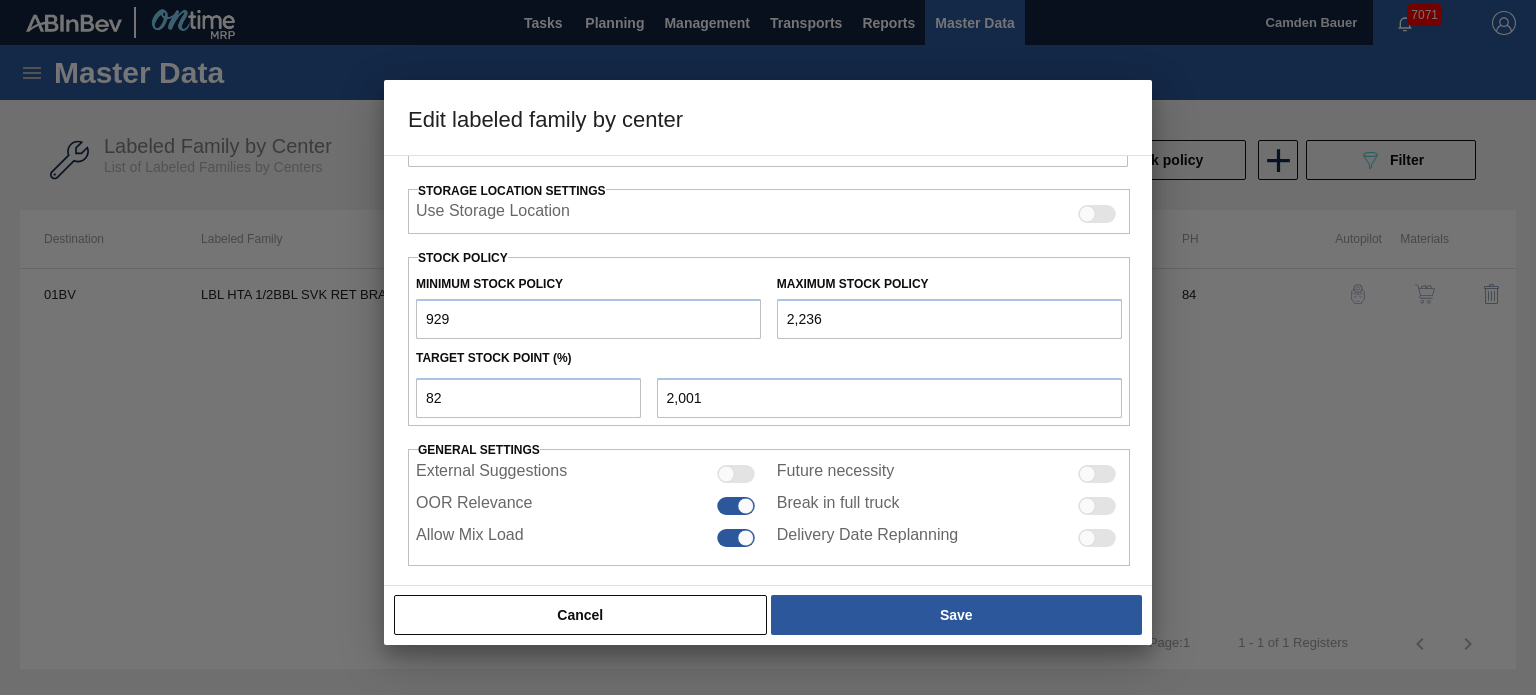 scroll, scrollTop: 450, scrollLeft: 0, axis: vertical 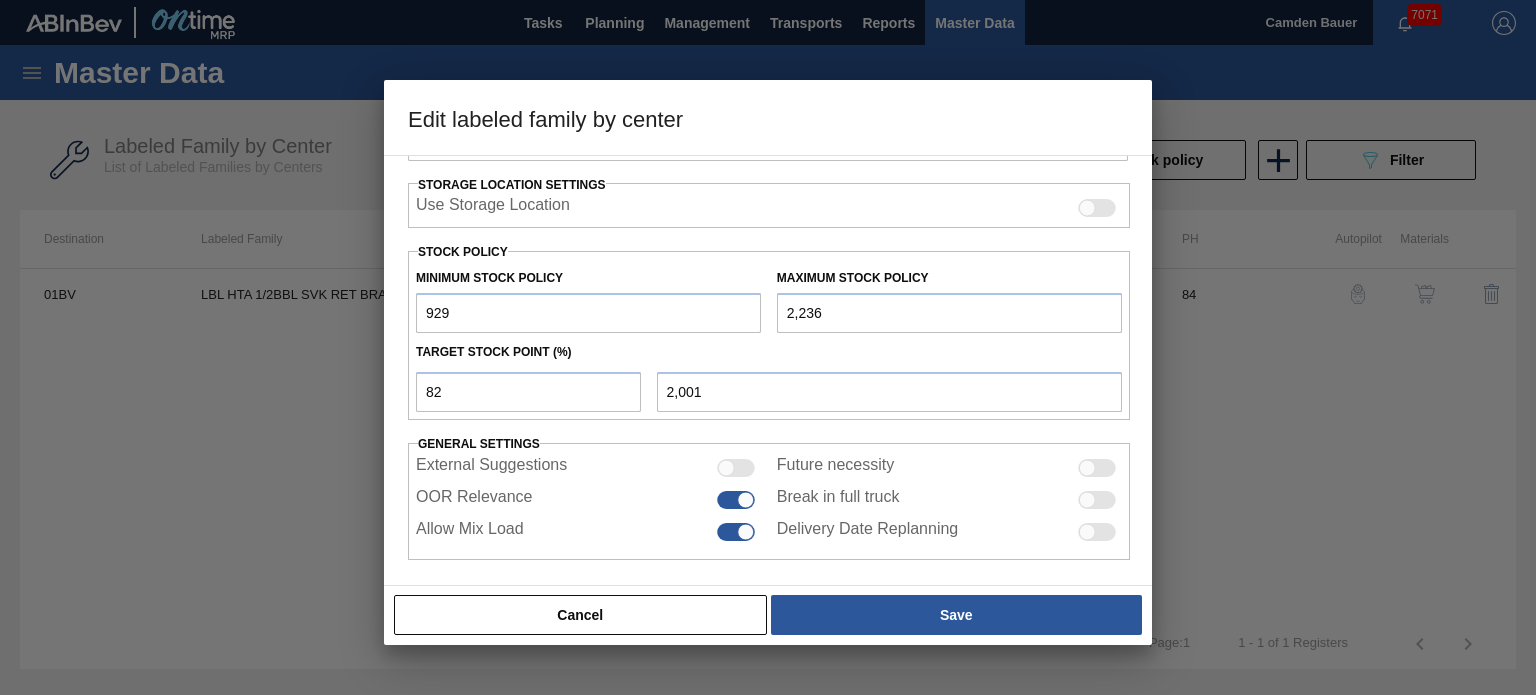 drag, startPoint x: 670, startPoint y: 321, endPoint x: 526, endPoint y: 308, distance: 144.58562 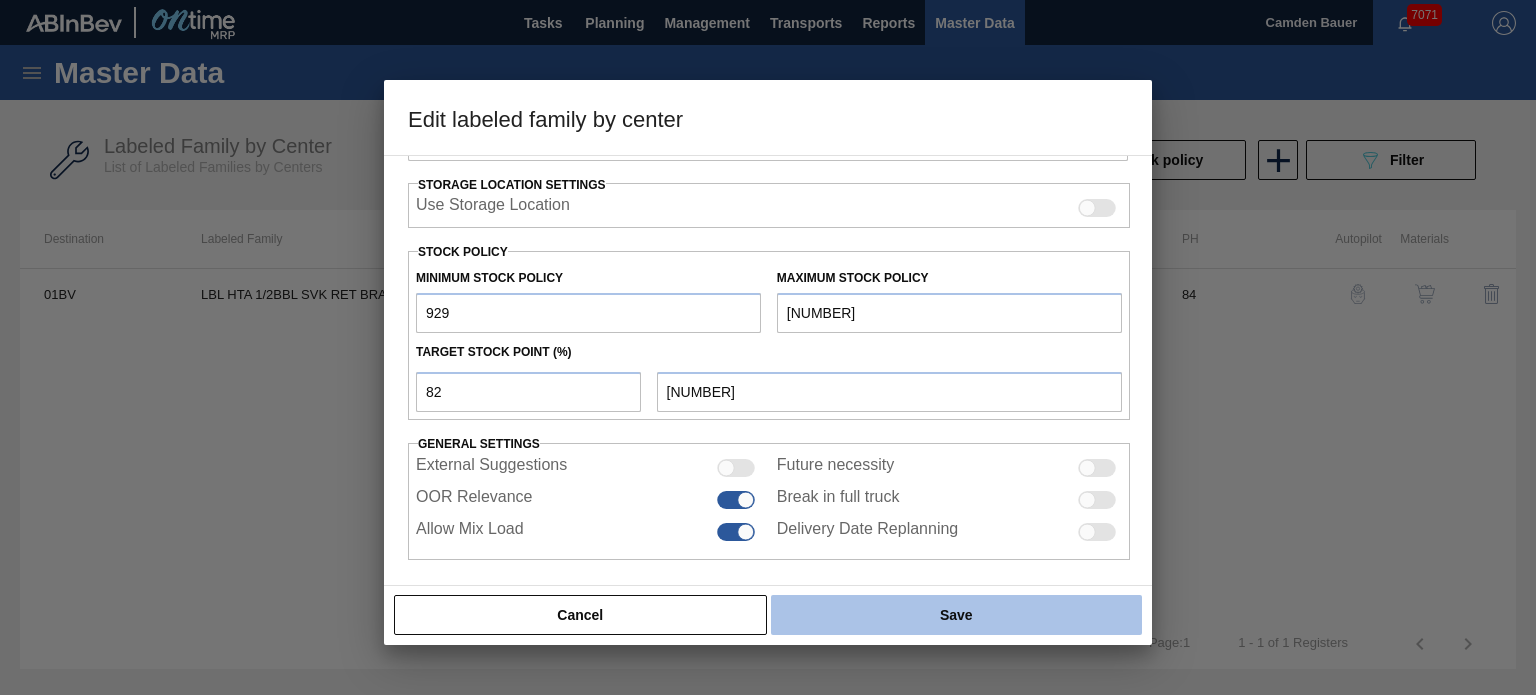 click on "Save" at bounding box center (956, 615) 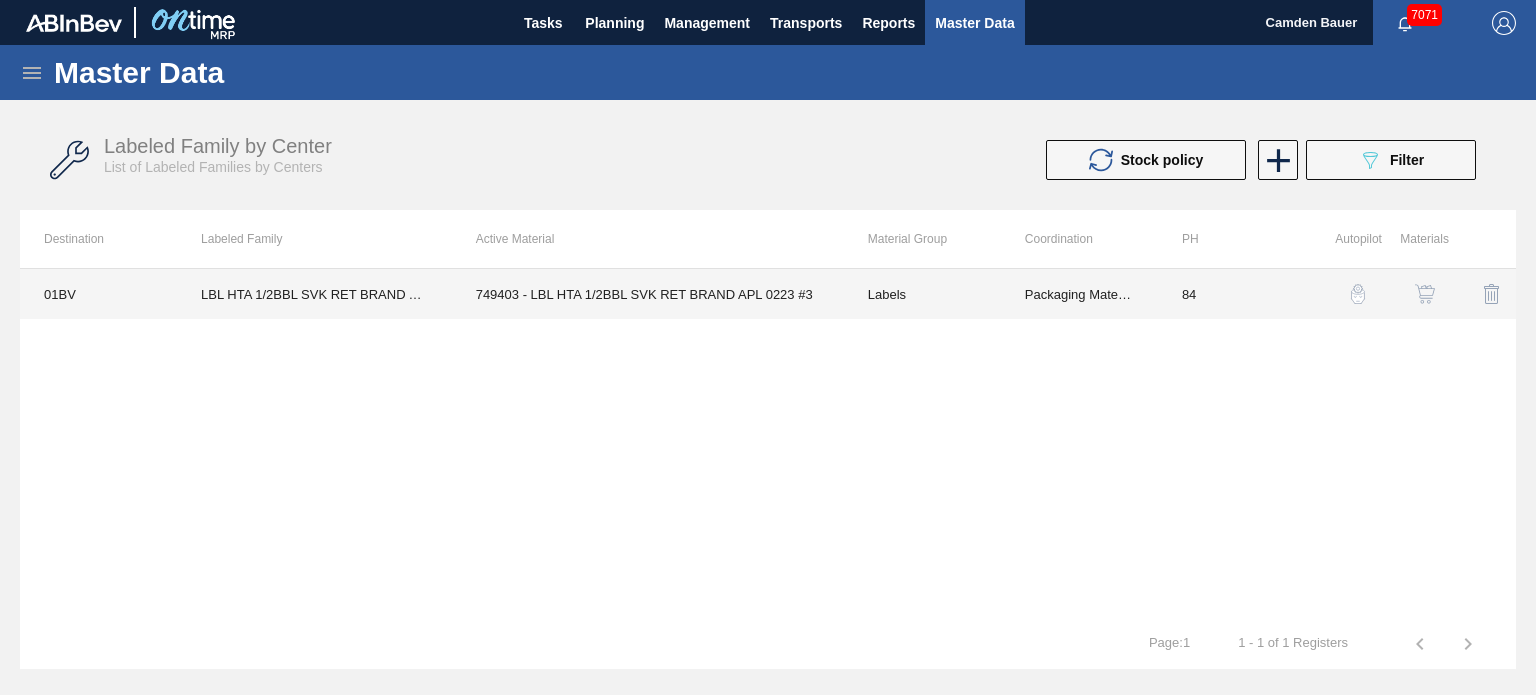click on "749403 - LBL HTA 1/2BBL SVK RET BRAND APL 0223 #3" at bounding box center (648, 294) 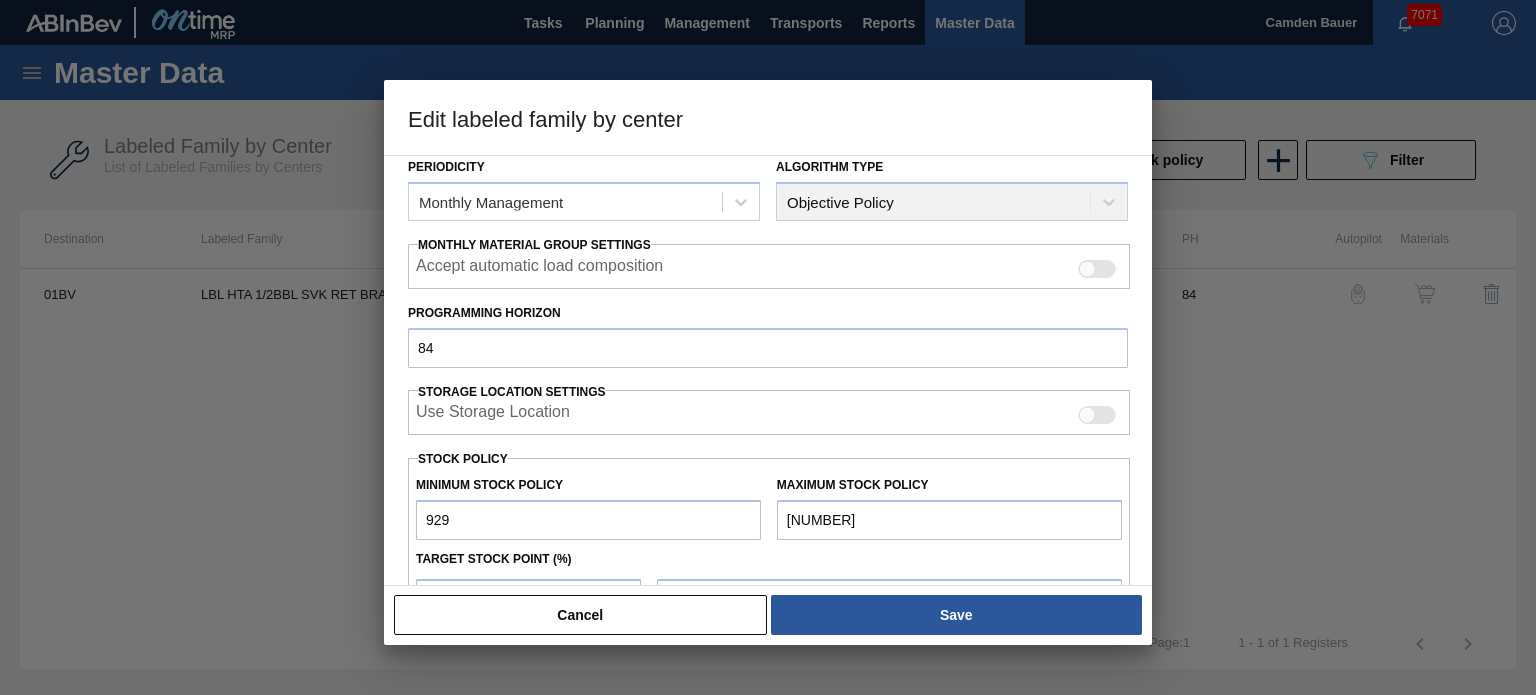 scroll, scrollTop: 342, scrollLeft: 0, axis: vertical 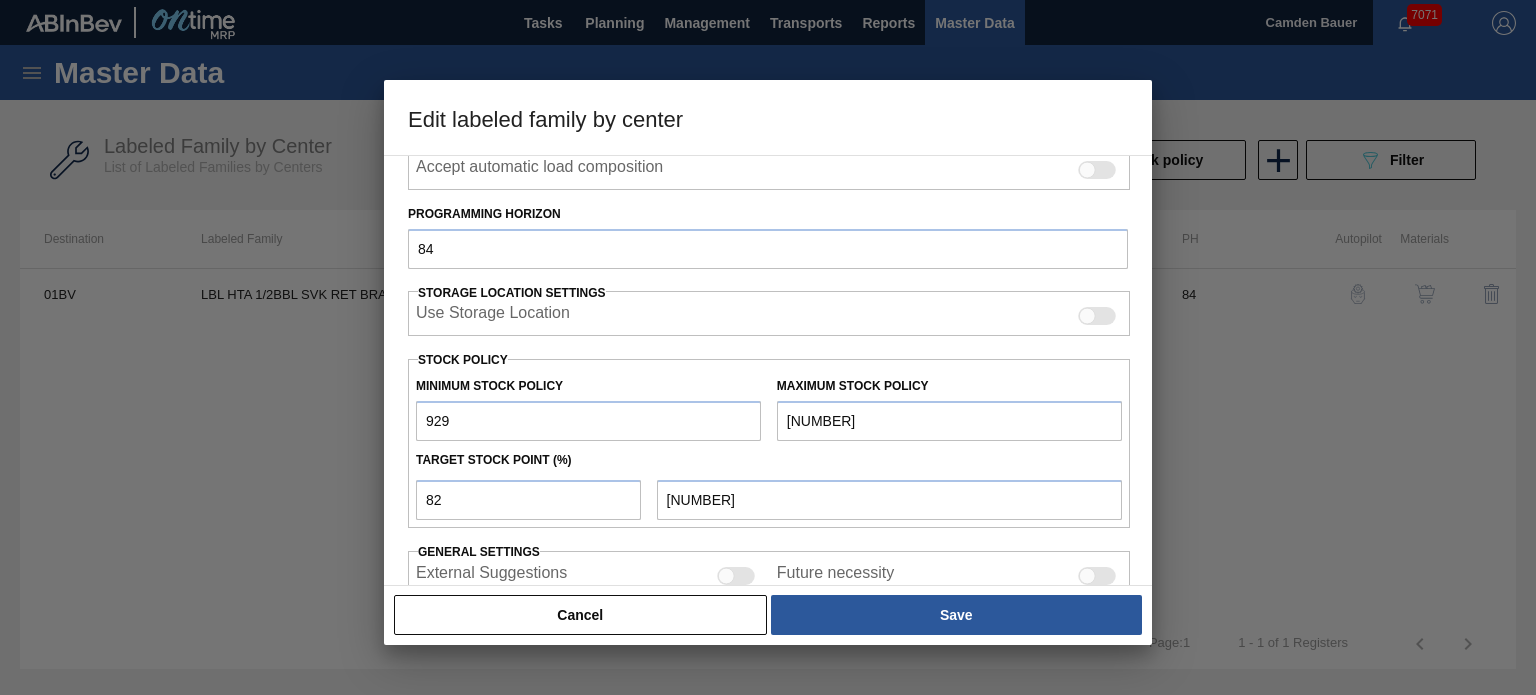 click on "Cancel Save" at bounding box center (768, 615) 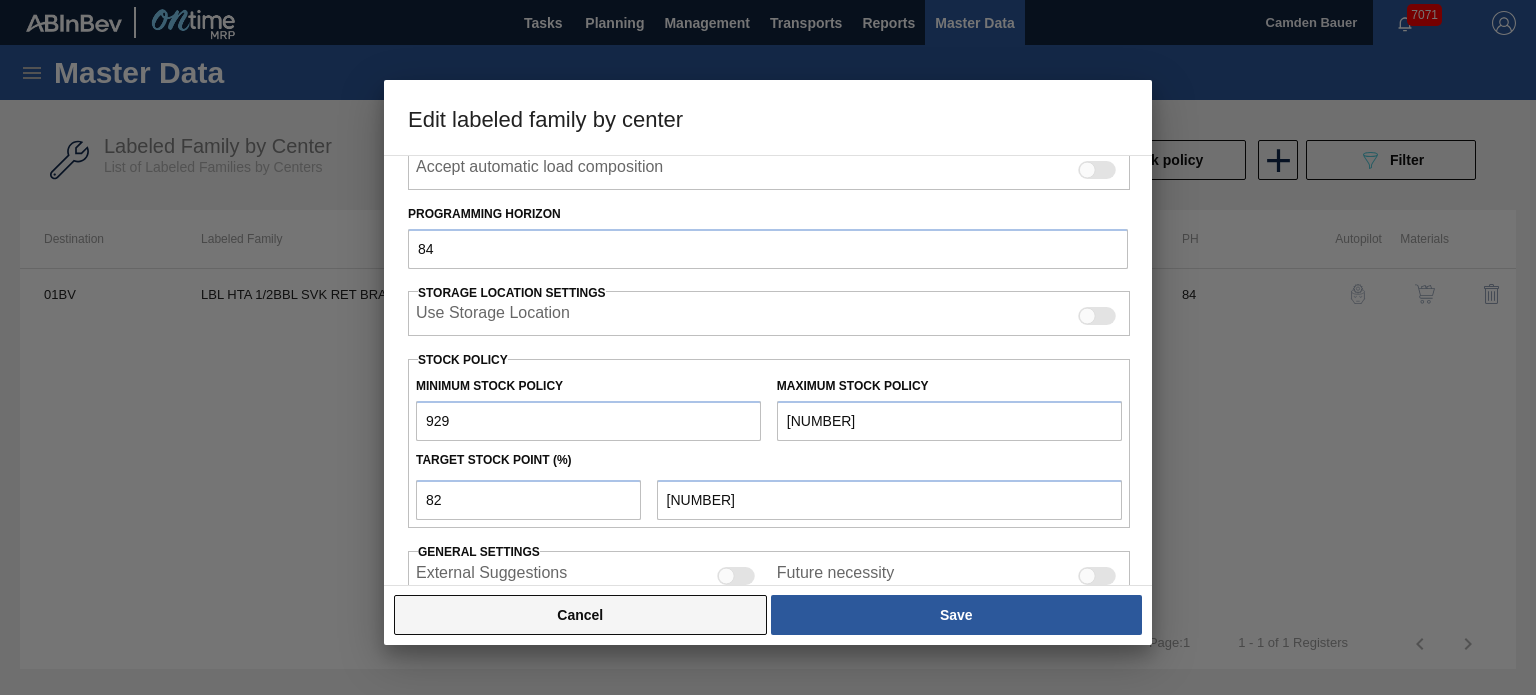 click on "Cancel" at bounding box center (580, 615) 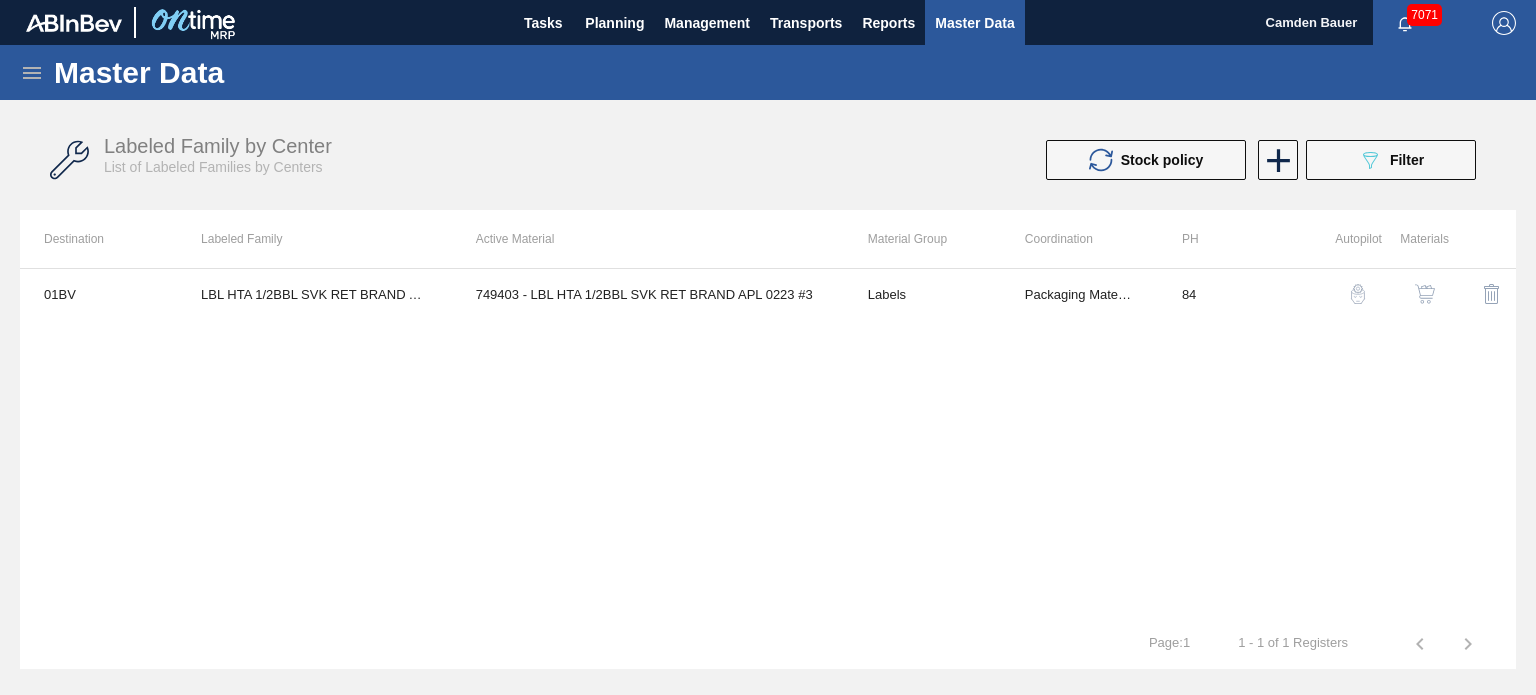 click on "01BV LBL HTA 1/2BBL SVK RET BRAND APL #3 749403 - LBL HTA 1/2BBL SVK RET BRAND APL 0223 #3 Labels Packaging Materials 84" at bounding box center [768, 443] 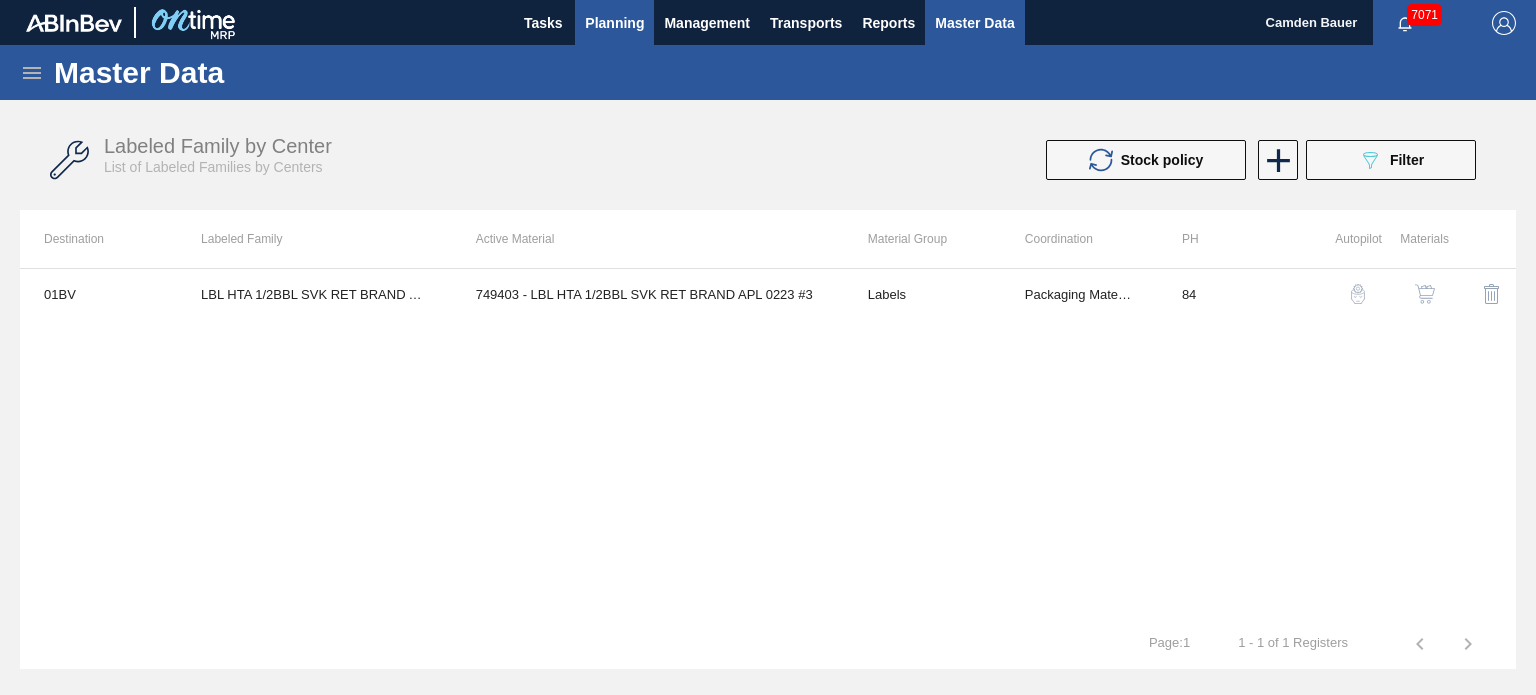 click on "Planning" at bounding box center [614, 23] 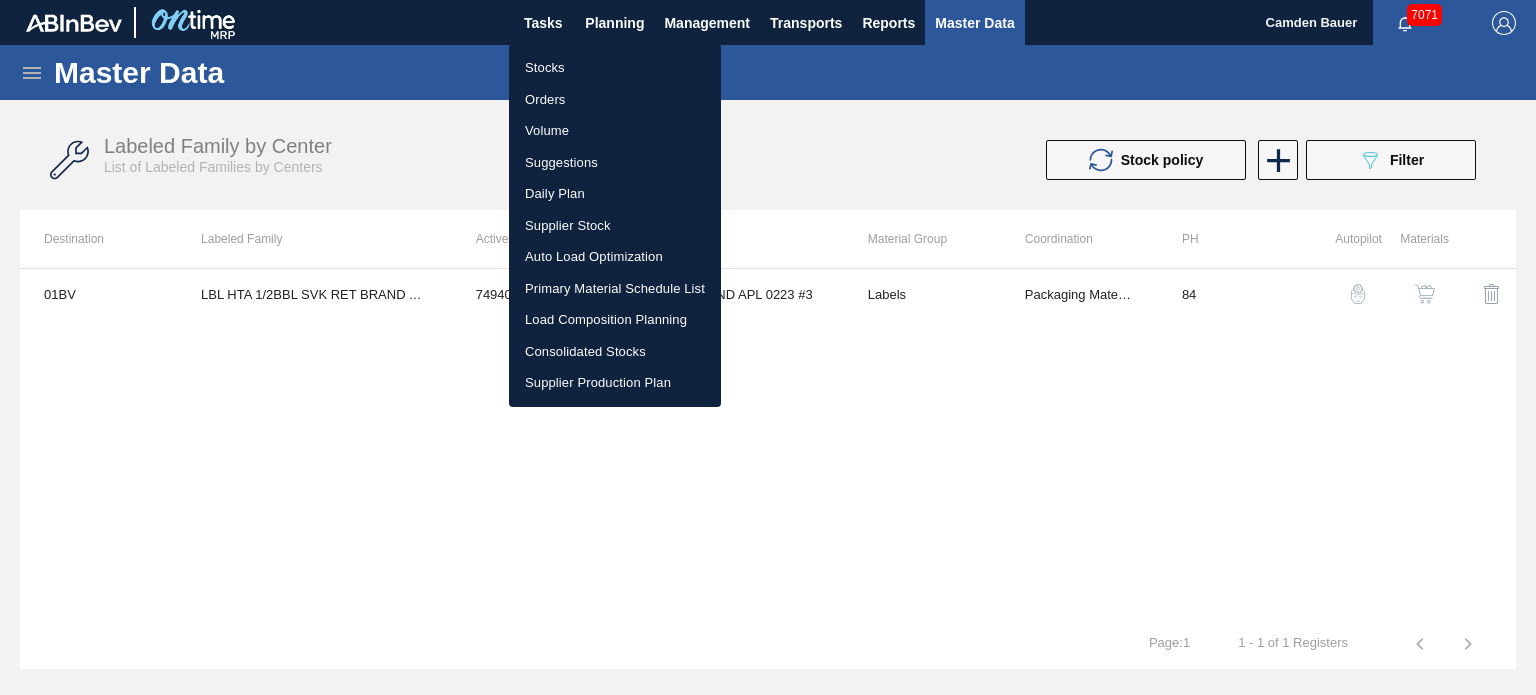 click on "Orders" at bounding box center (615, 100) 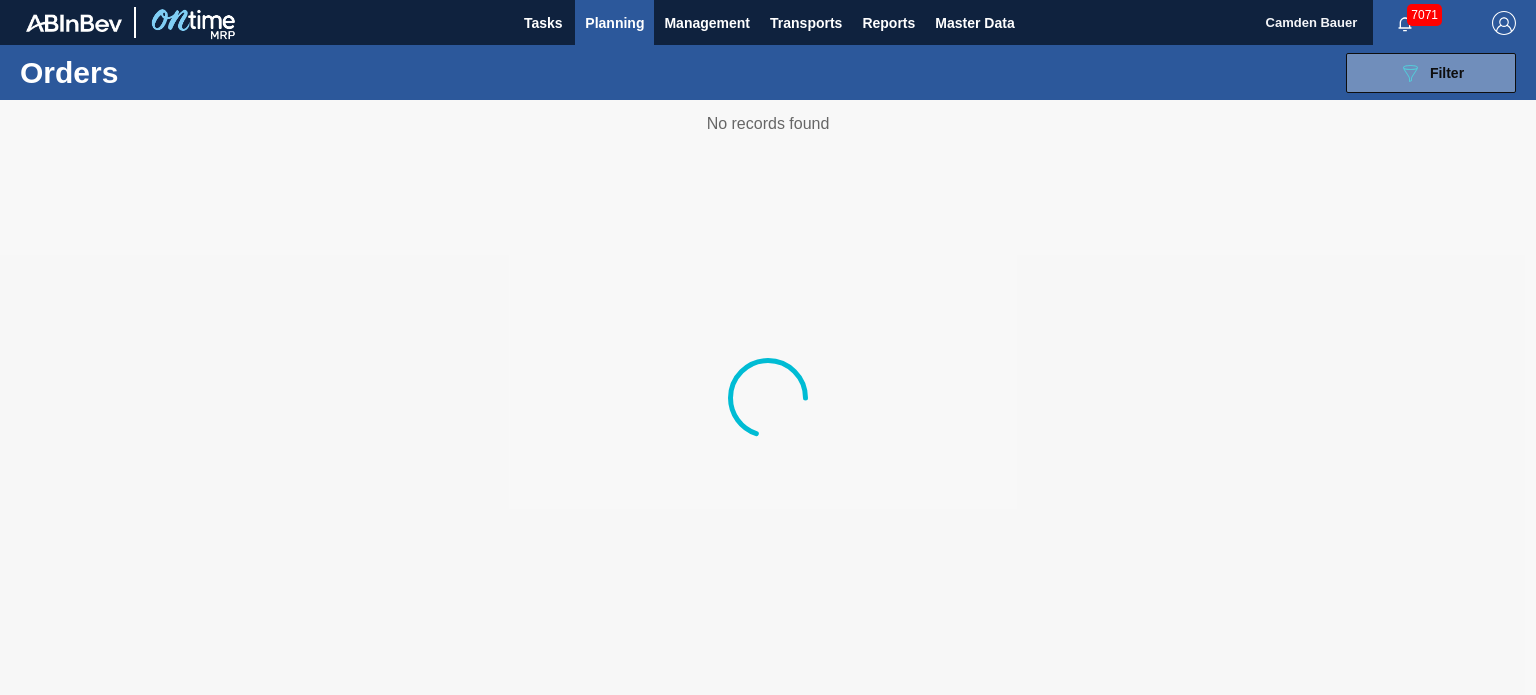 click on "Planning" at bounding box center (614, 22) 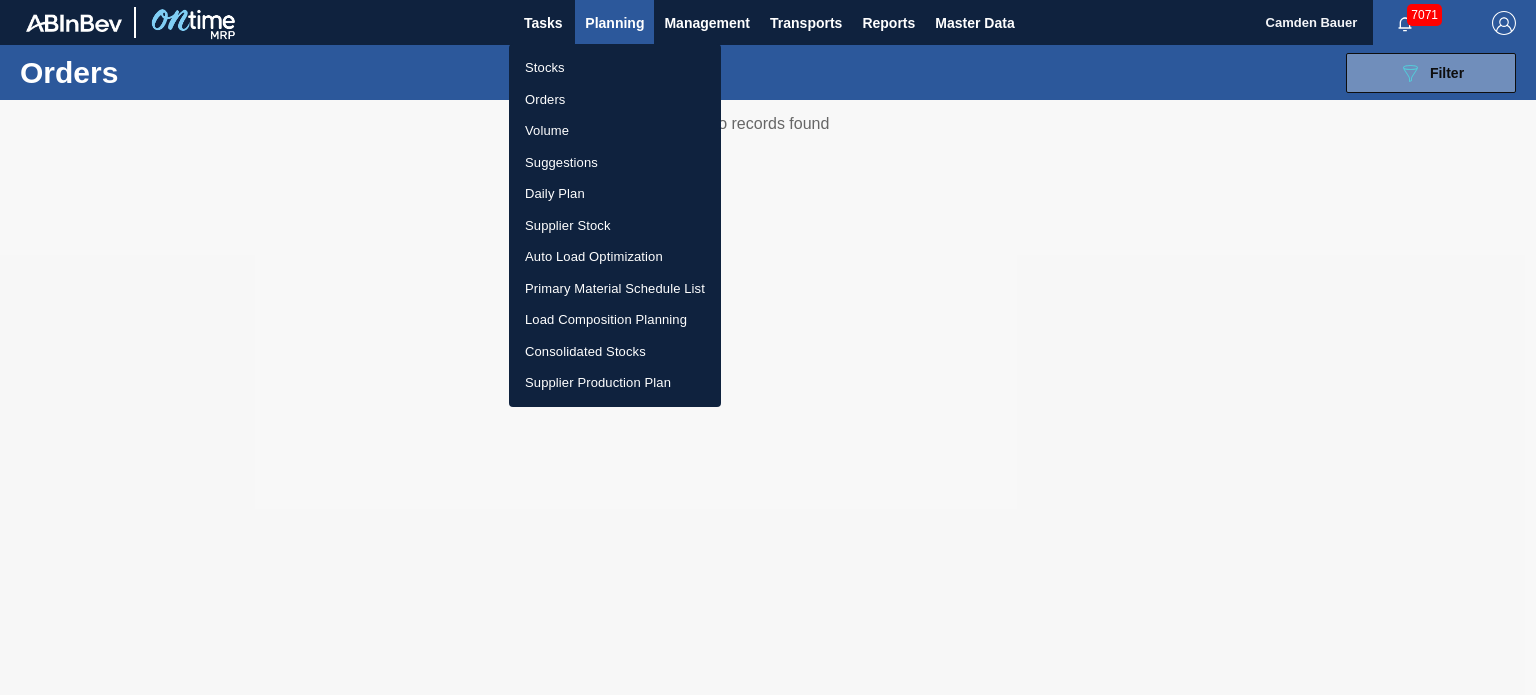 click on "Stocks" at bounding box center [615, 68] 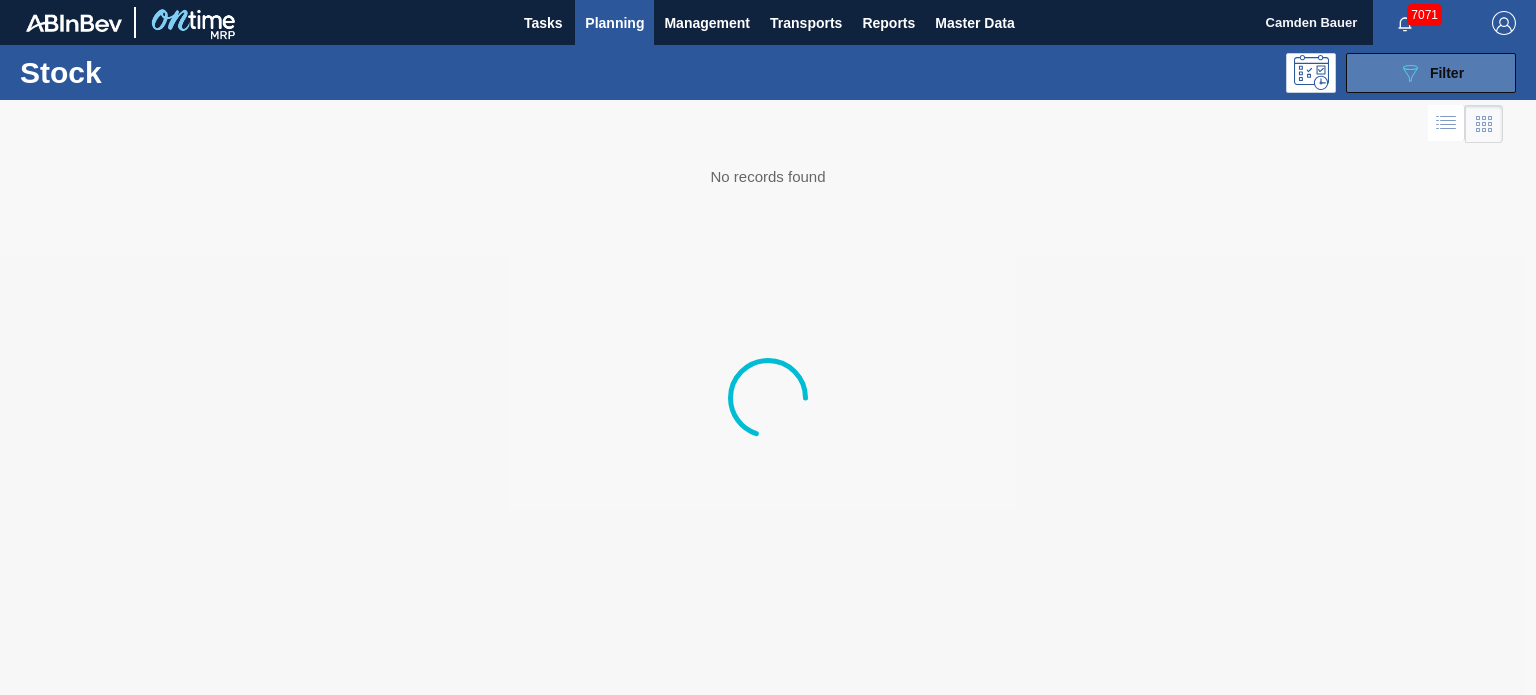 click on "089F7B8B-B2A5-4AFE-B5C0-19BA573D28AC" 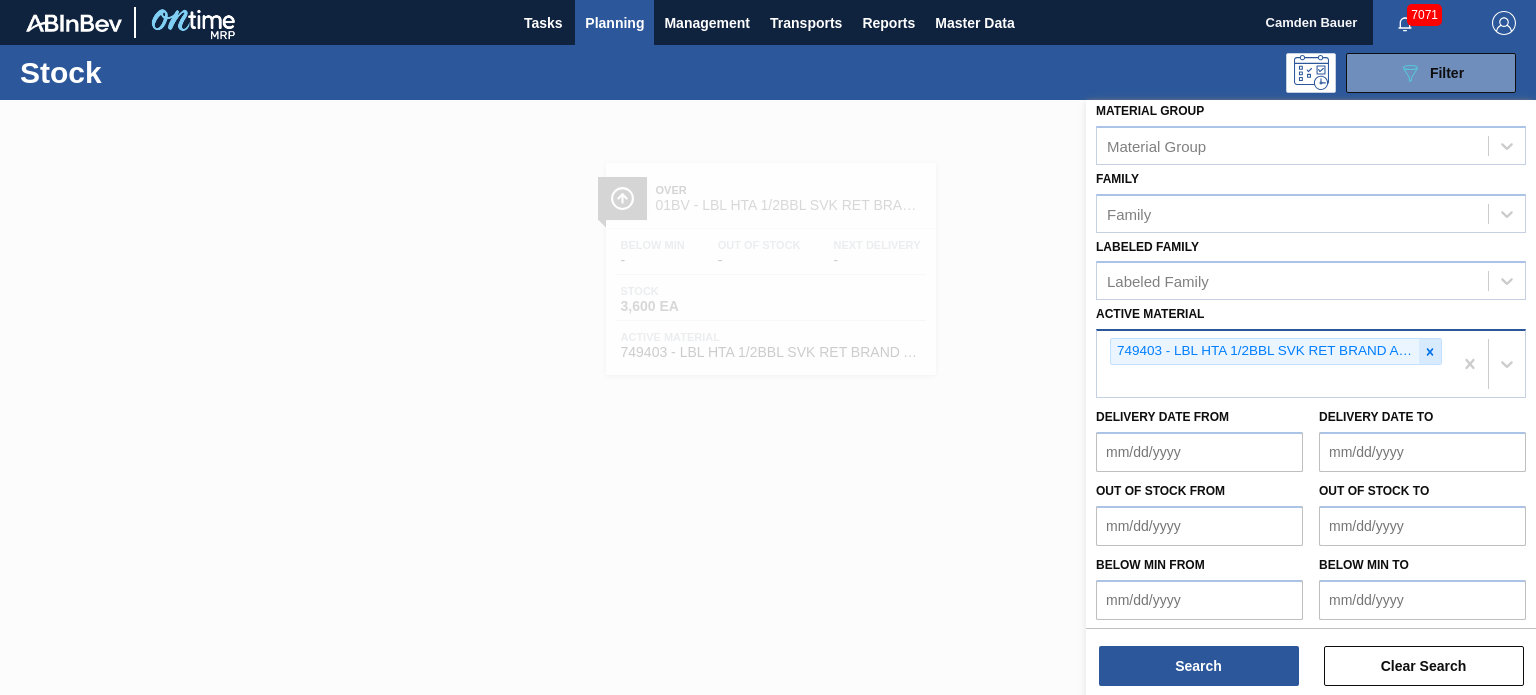 click 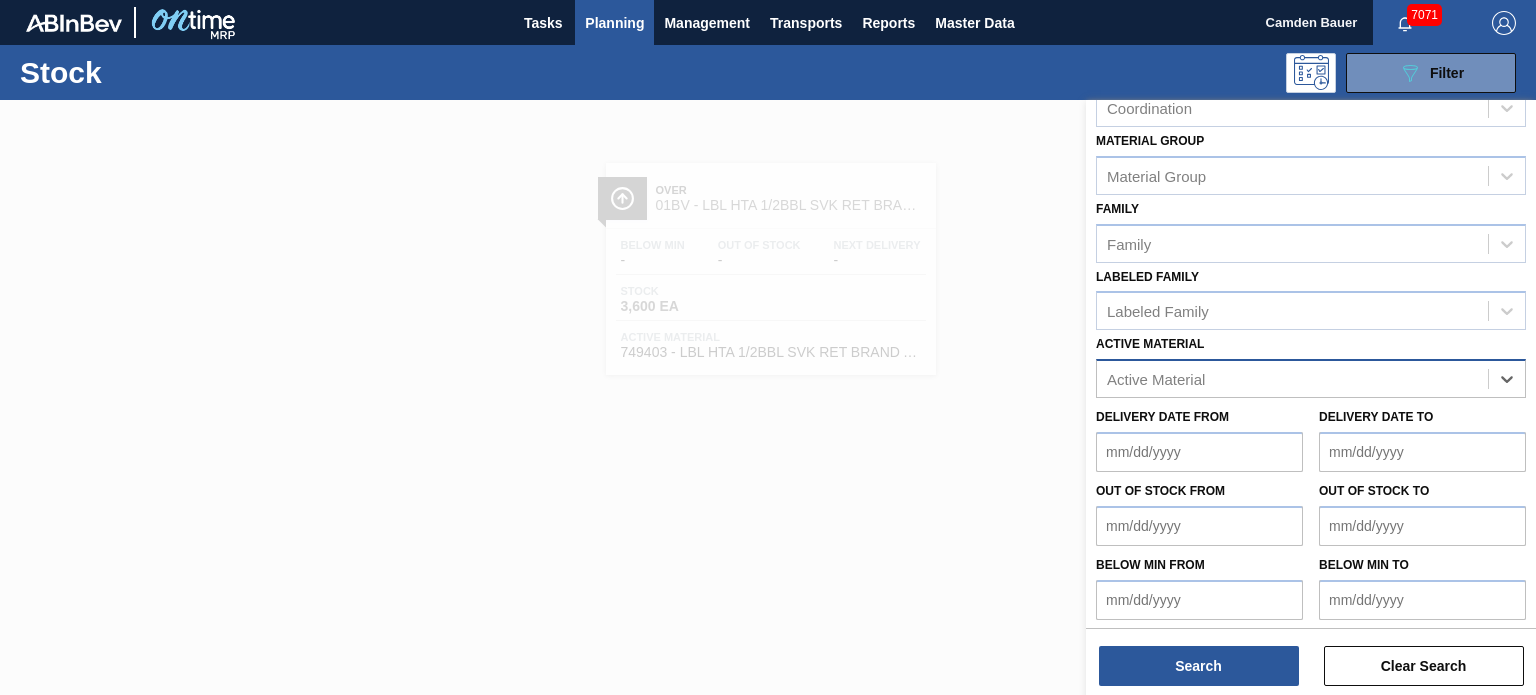 paste on "690285" 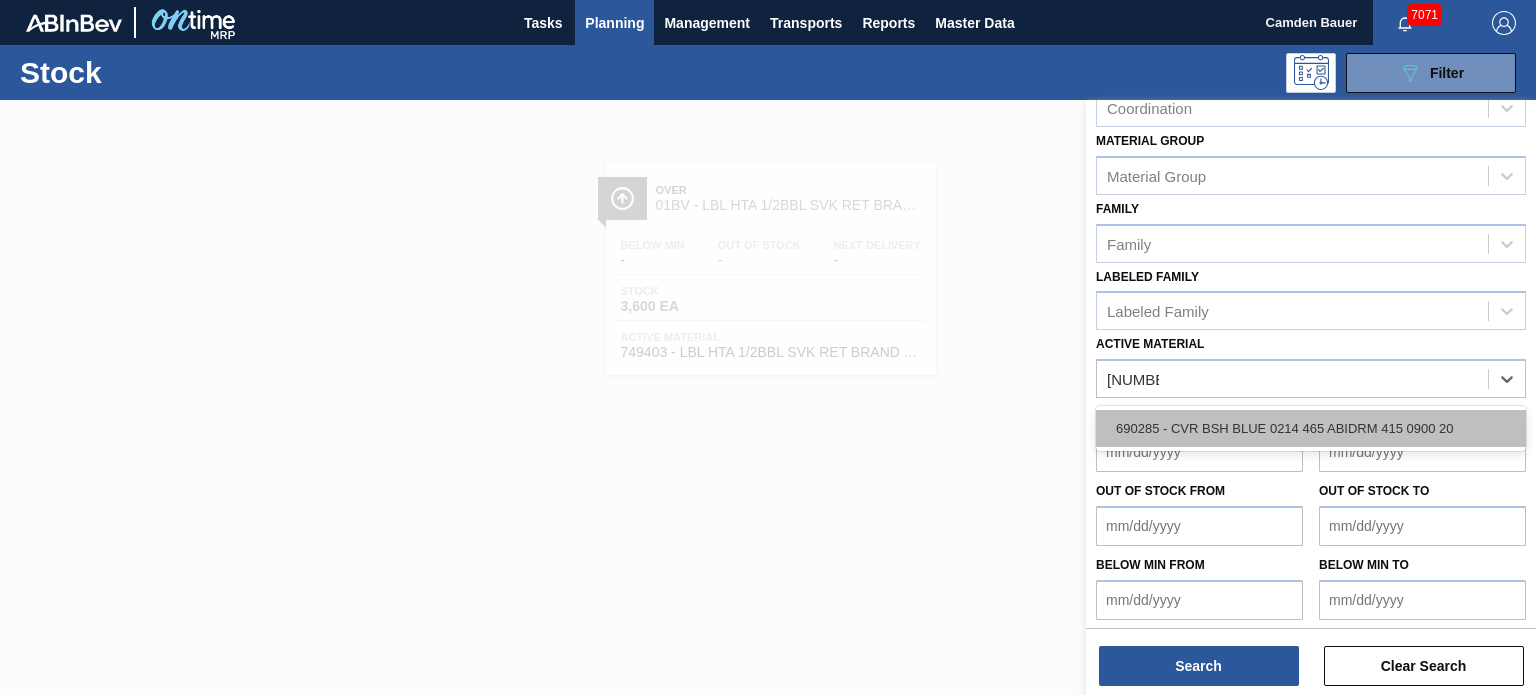click on "690285 - CVR BSH BLUE 0214 465 ABIDRM 415 0900 20" at bounding box center [1311, 428] 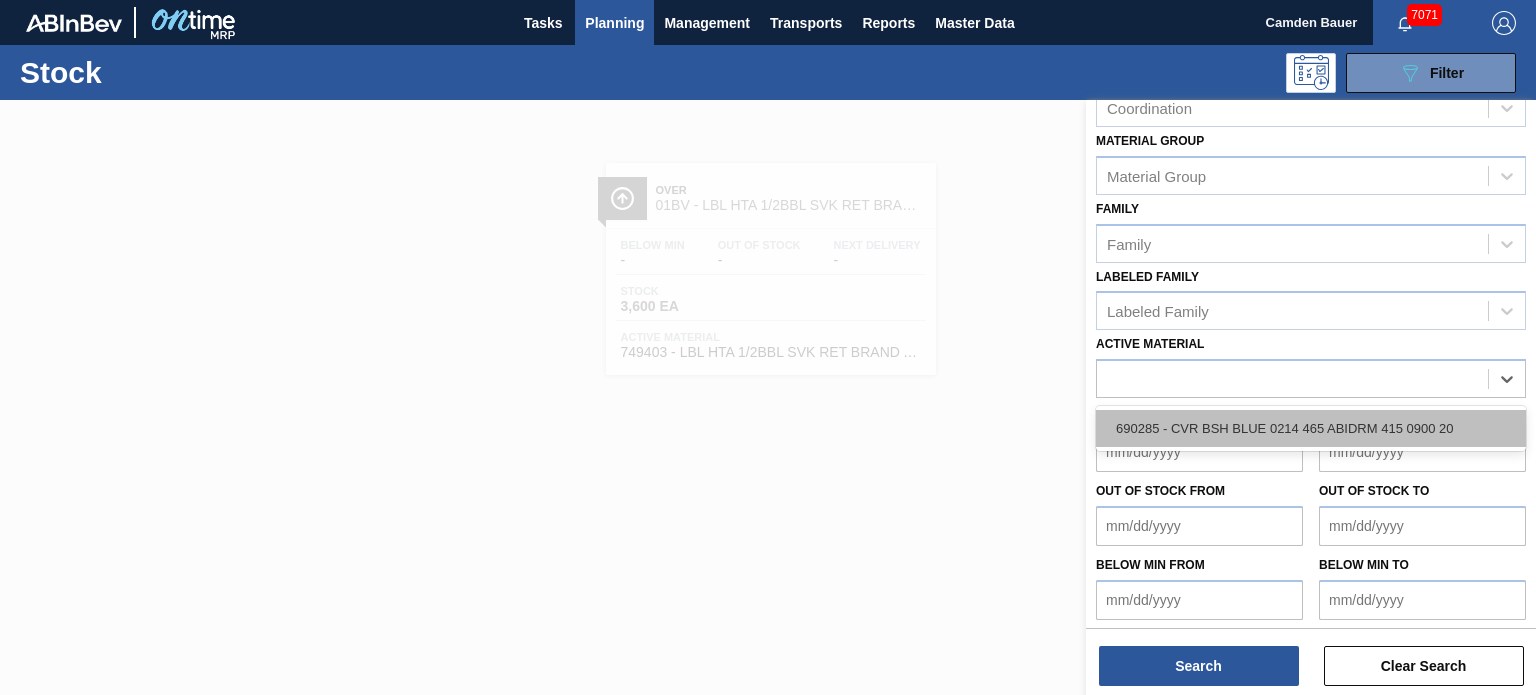 scroll, scrollTop: 289, scrollLeft: 0, axis: vertical 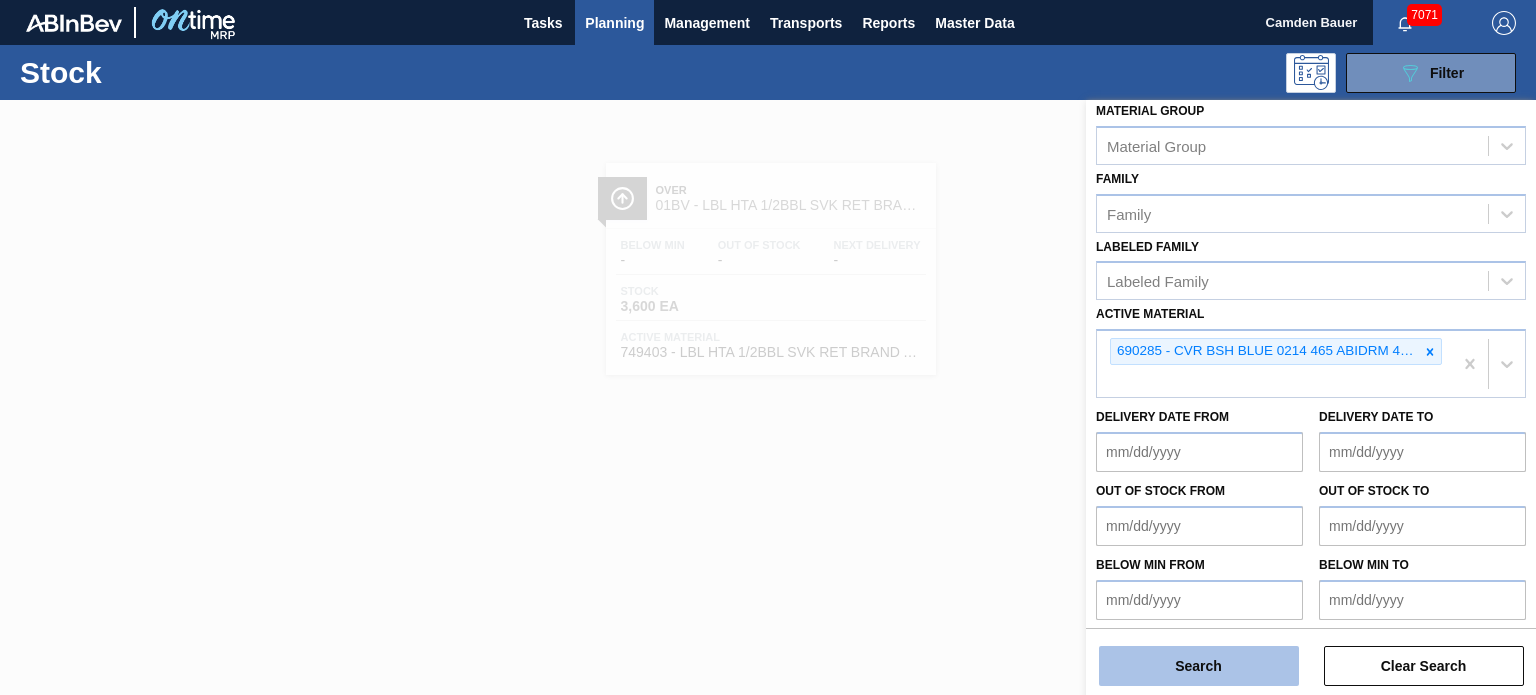 click on "Search" at bounding box center [1199, 666] 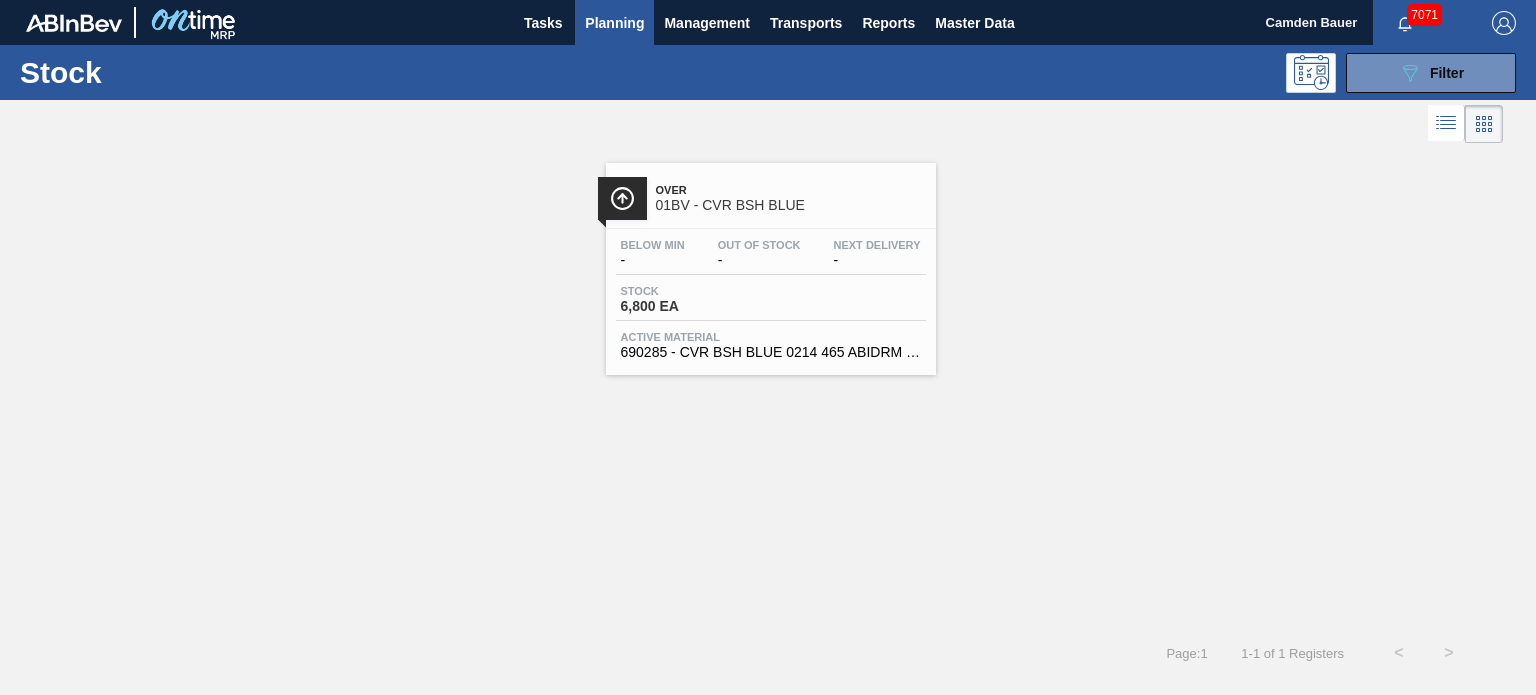 click on "Over" at bounding box center (791, 190) 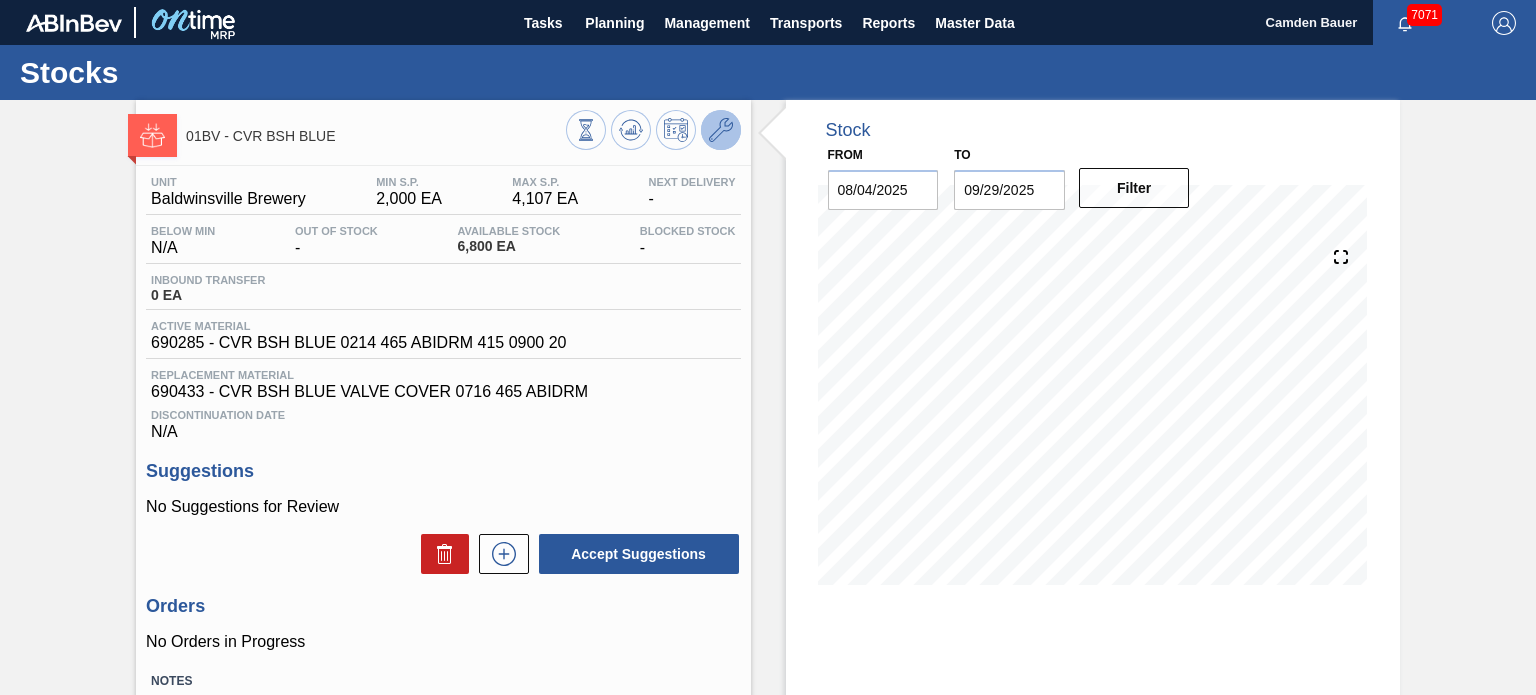 click 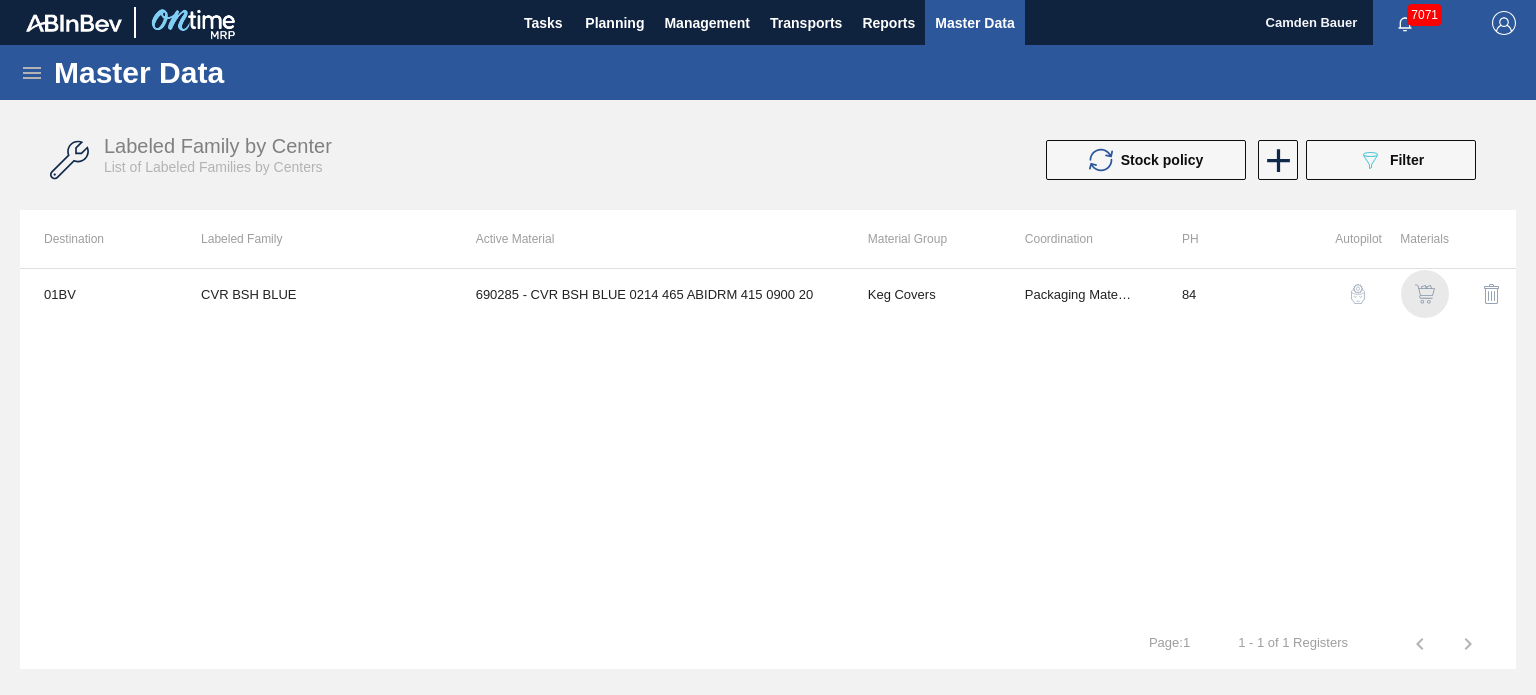 click at bounding box center [1425, 294] 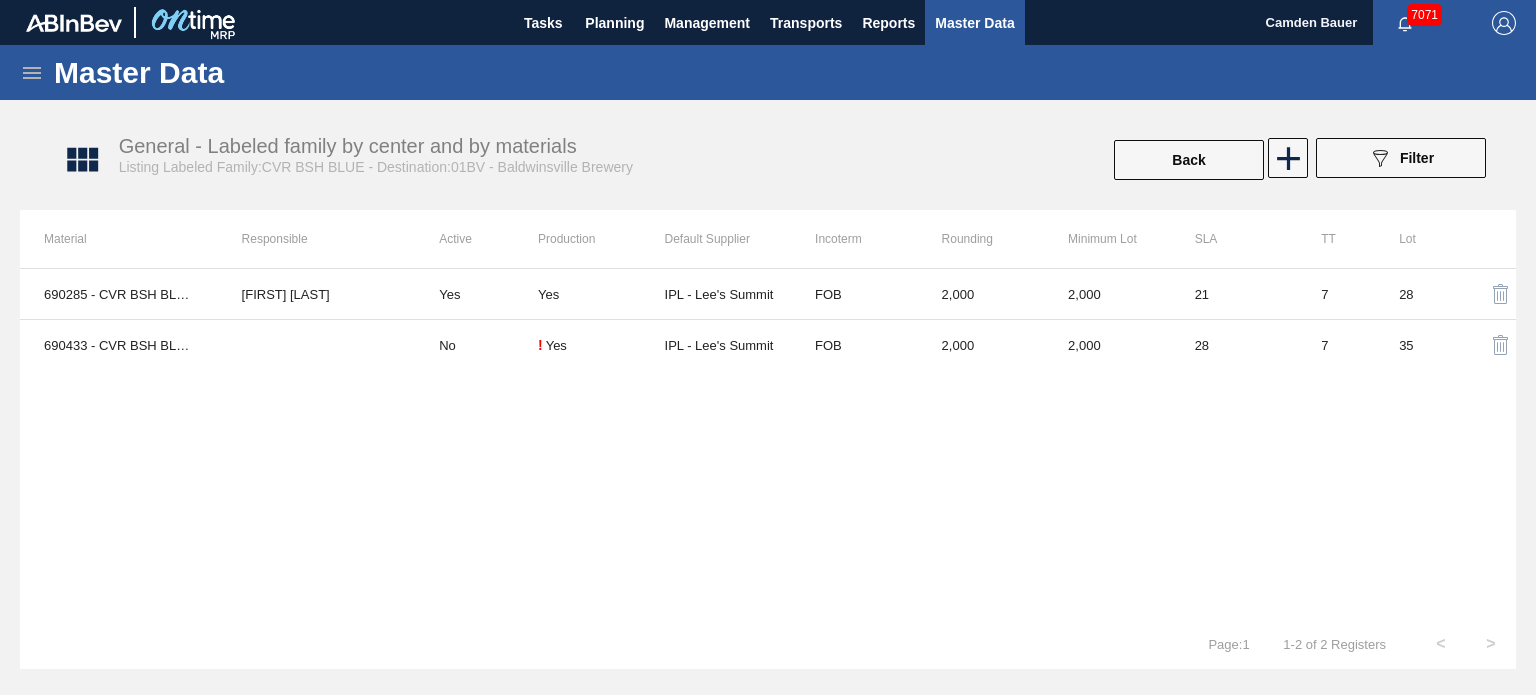 click on "690285 - CVR BSH BLUE 0214 465 ABIDRM 415 0900 20 Joseph Shearburn Yes Yes IPL - Lee's Summit FOB 2,000 2,000 21 7 28 690433 - CVR BSH BLUE VALVE COVER 0716 465 ABIDRM No ! Yes IPL - Lee's Summit FOB 2,000 2,000 28 7 35" at bounding box center (768, 443) 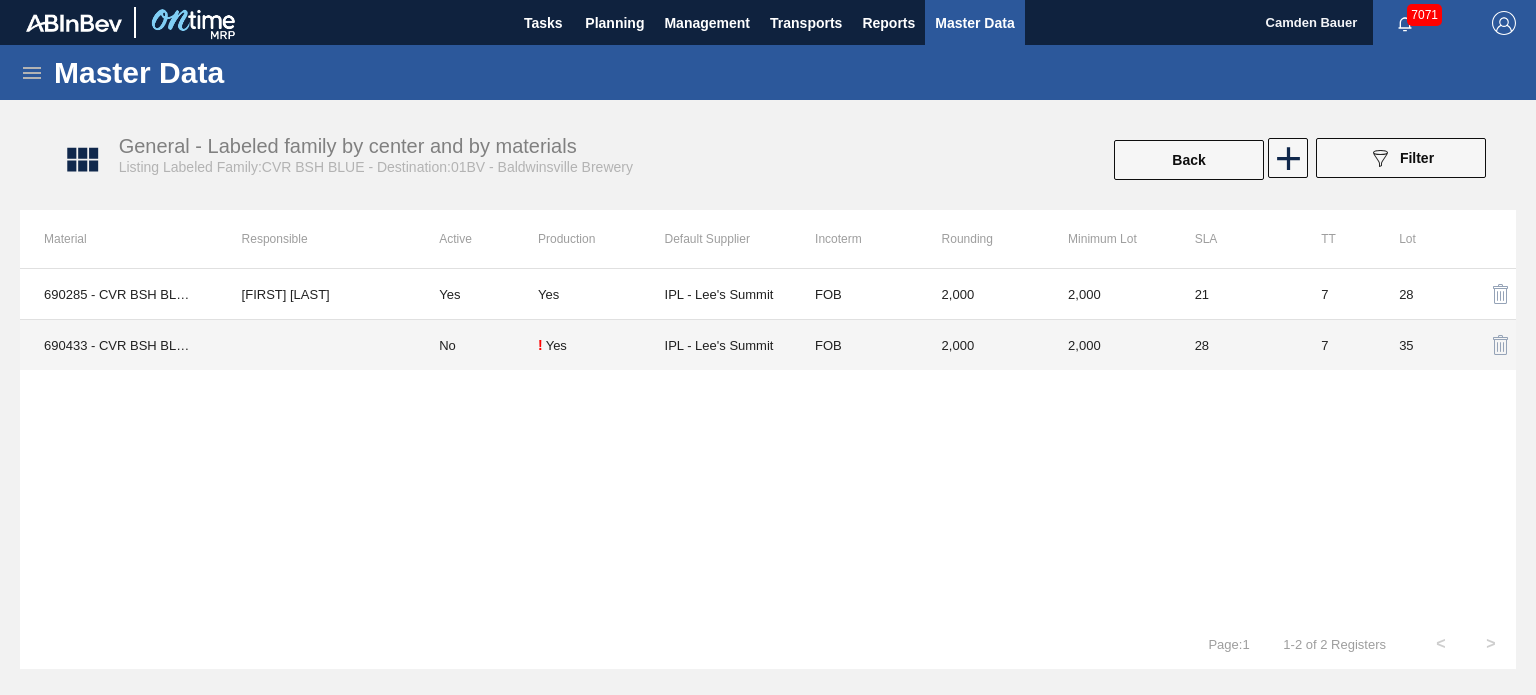 click on "No" at bounding box center [476, 345] 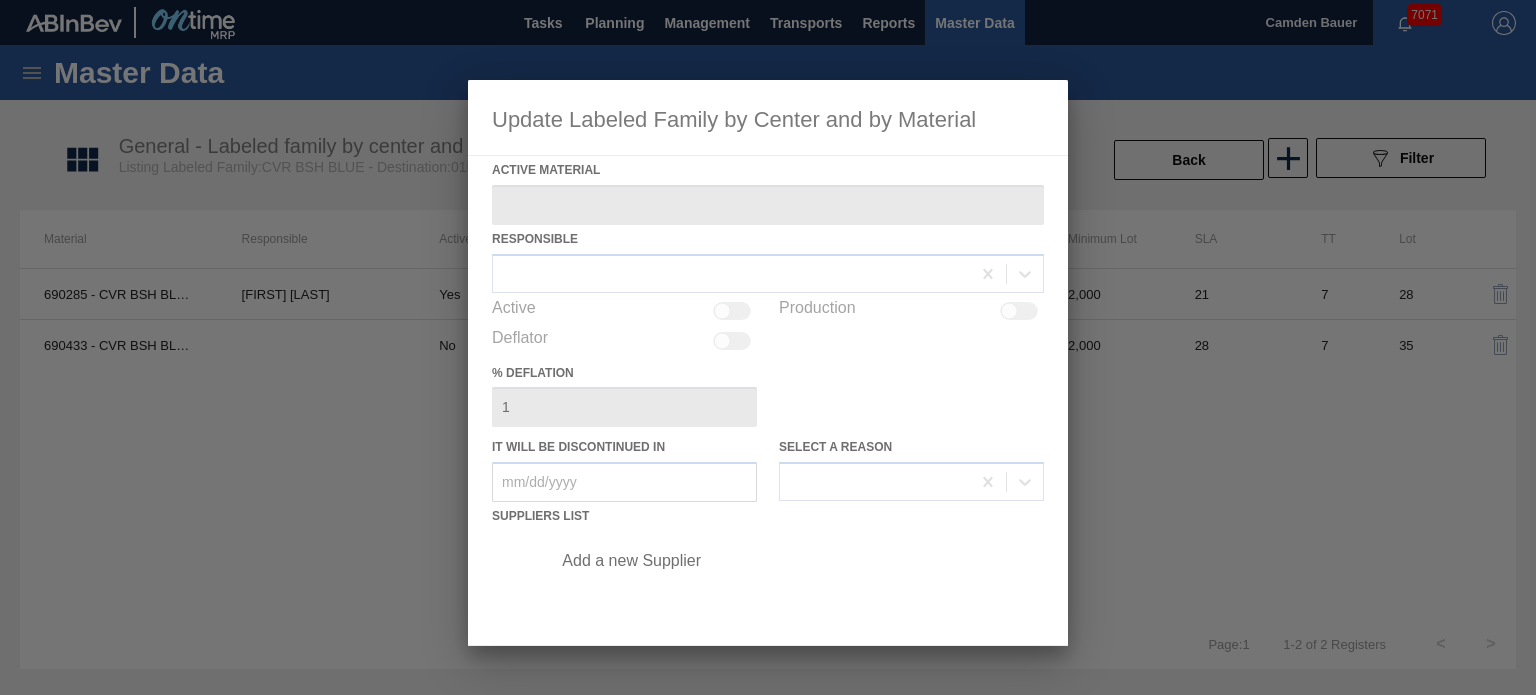 click at bounding box center (768, 363) 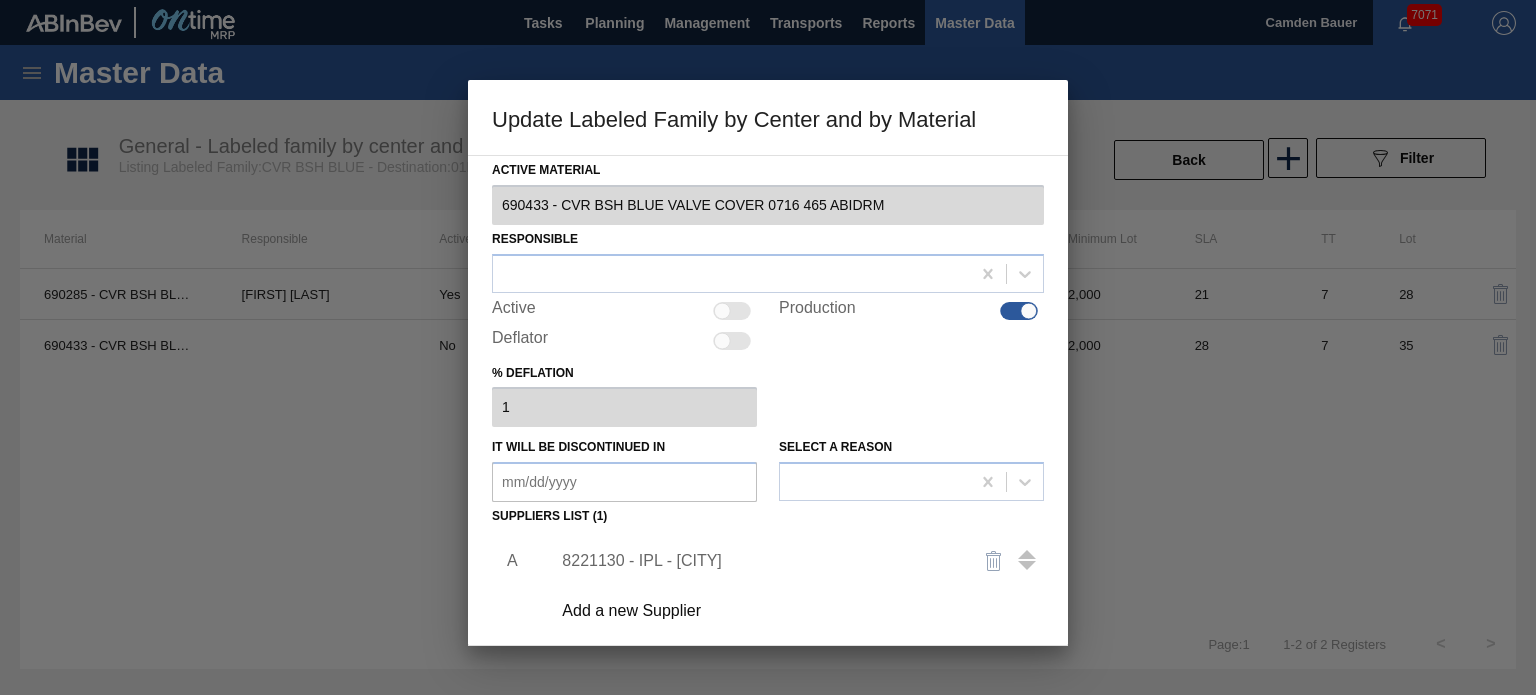 click at bounding box center (1019, 311) 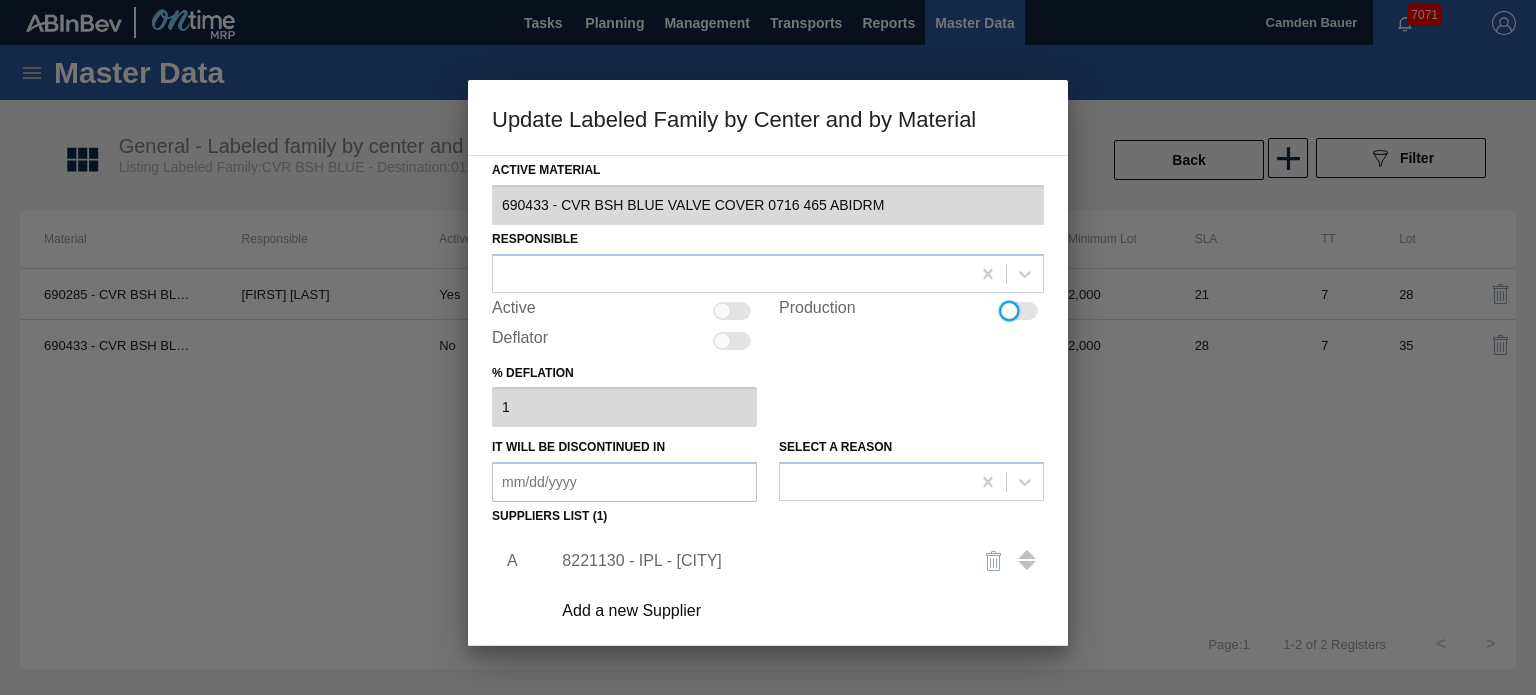 scroll, scrollTop: 204, scrollLeft: 0, axis: vertical 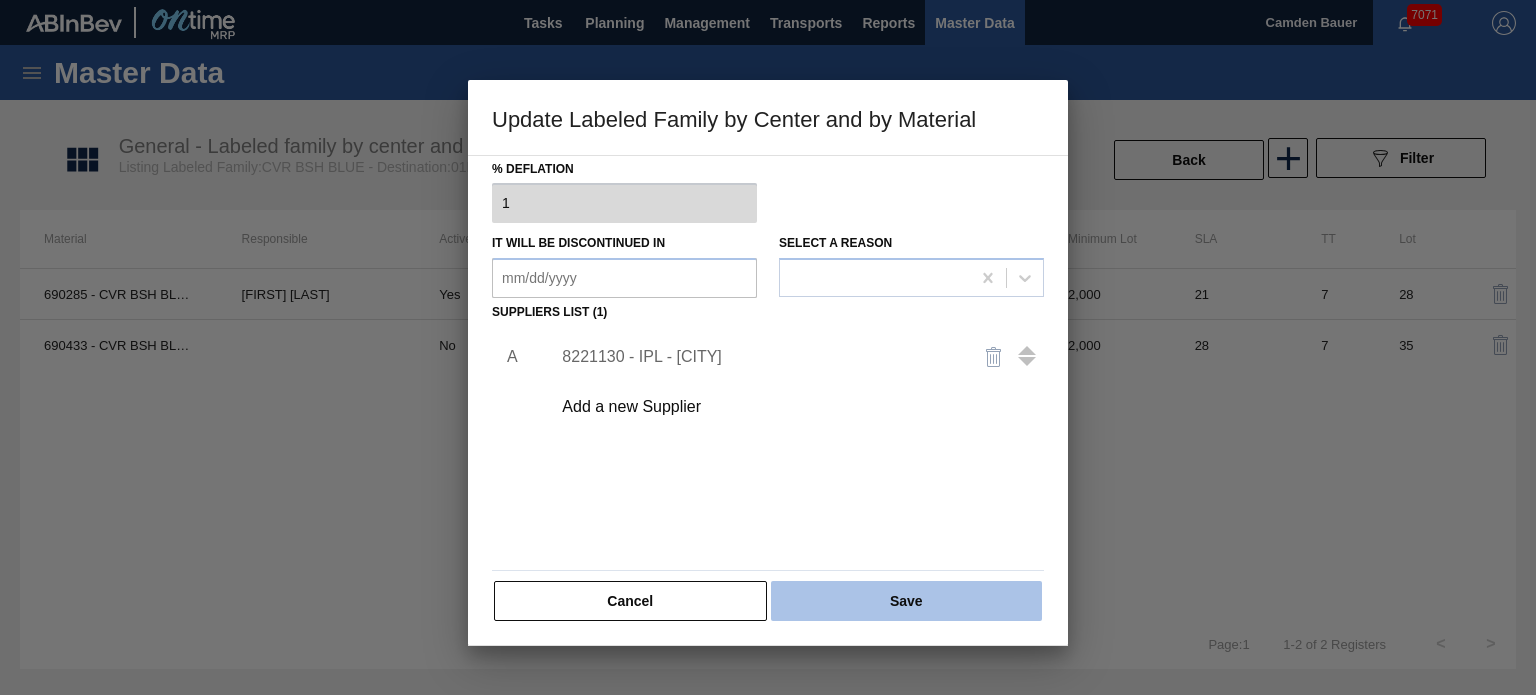 click on "Save" at bounding box center [906, 601] 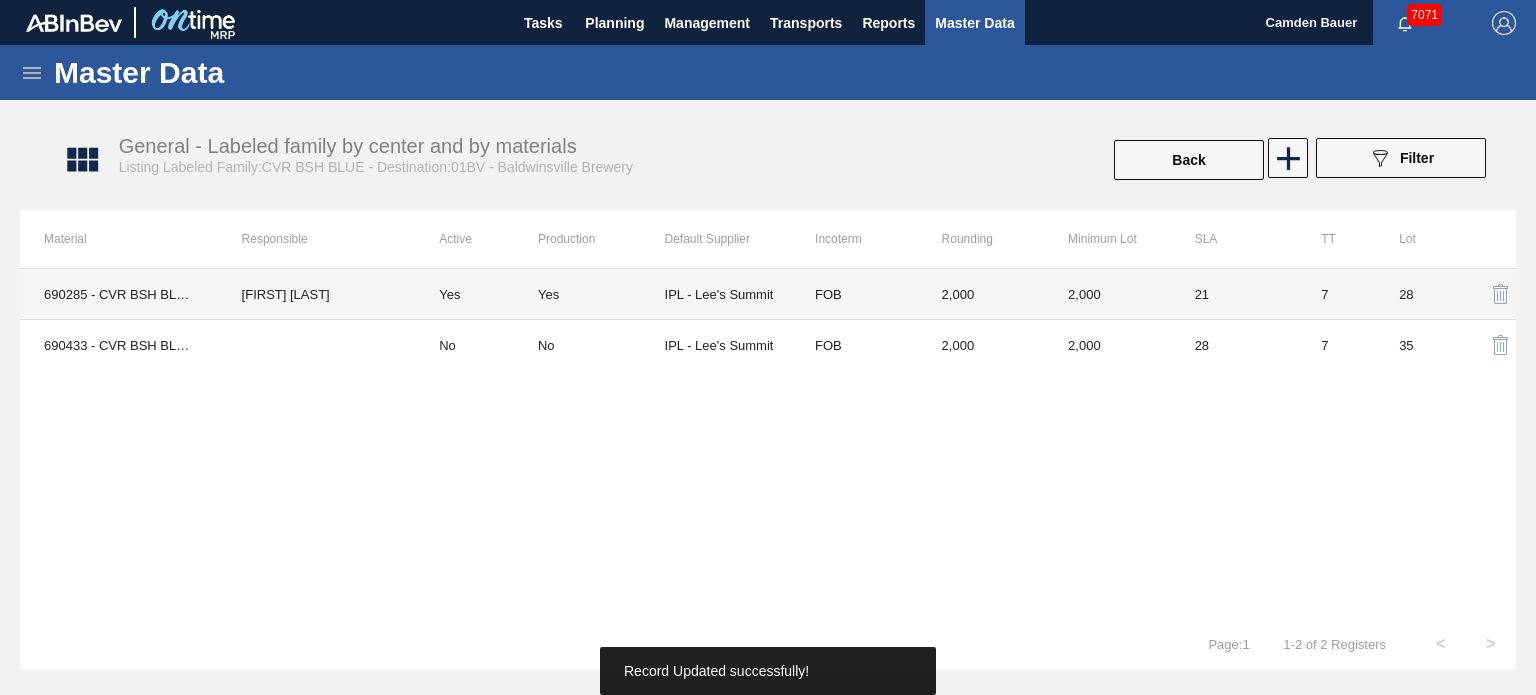 click on "Yes" at bounding box center [476, 294] 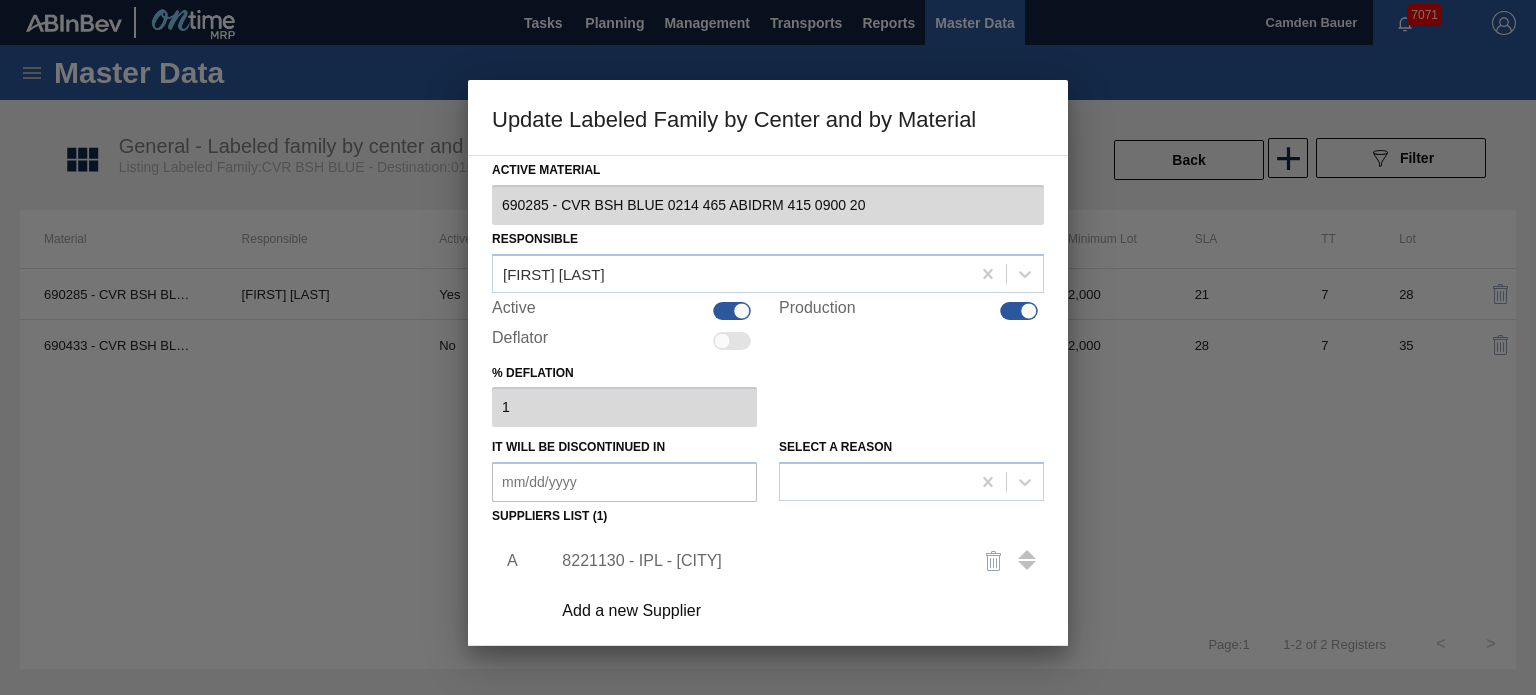 scroll, scrollTop: 32, scrollLeft: 0, axis: vertical 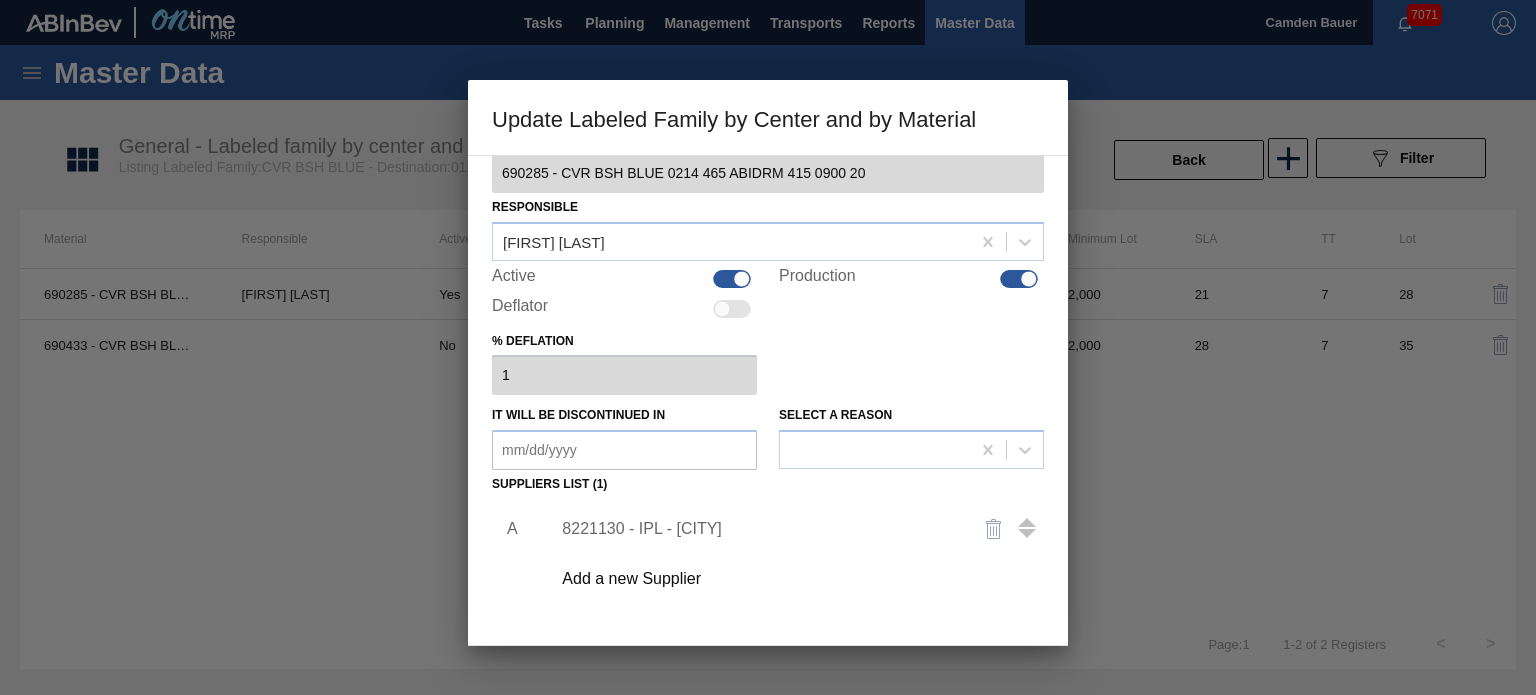 click on "8221130 - IPL - Lee's Summit" at bounding box center (791, 529) 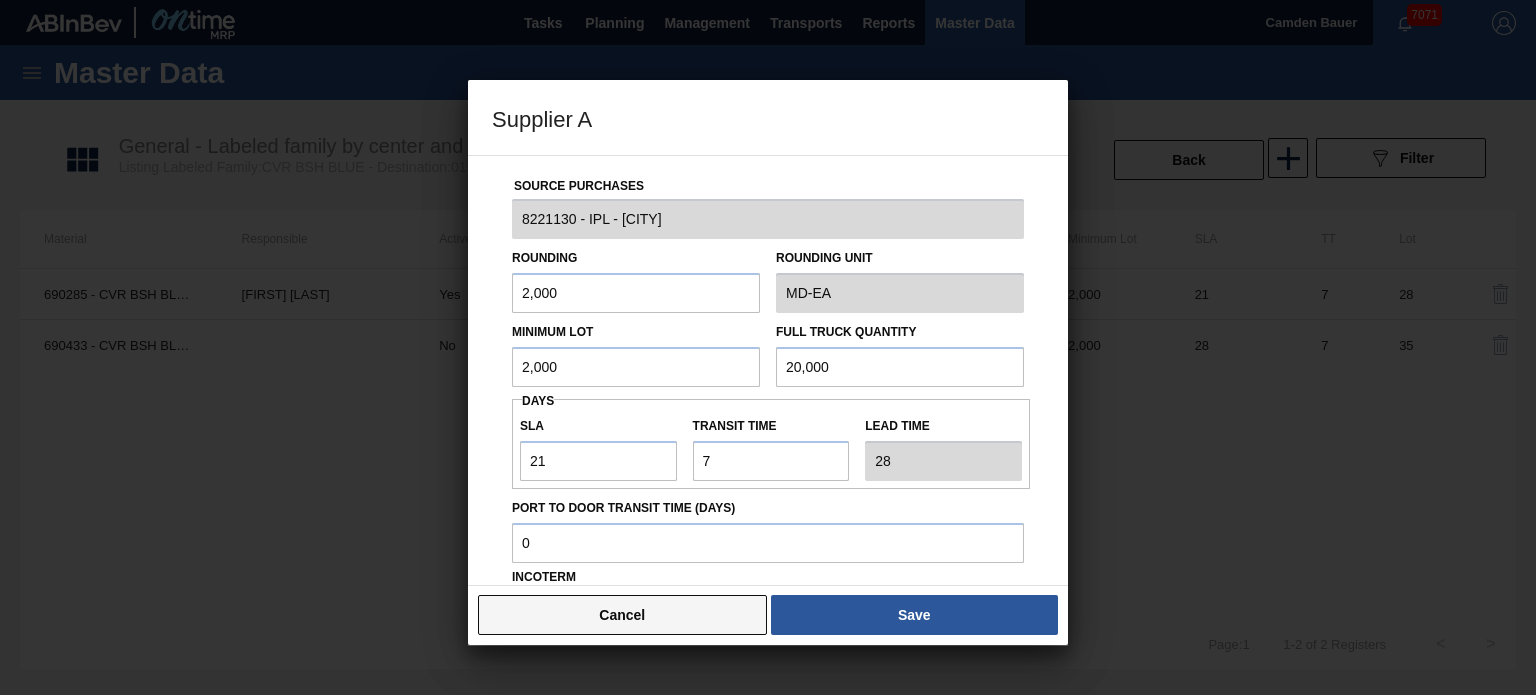 click on "Cancel" at bounding box center [622, 615] 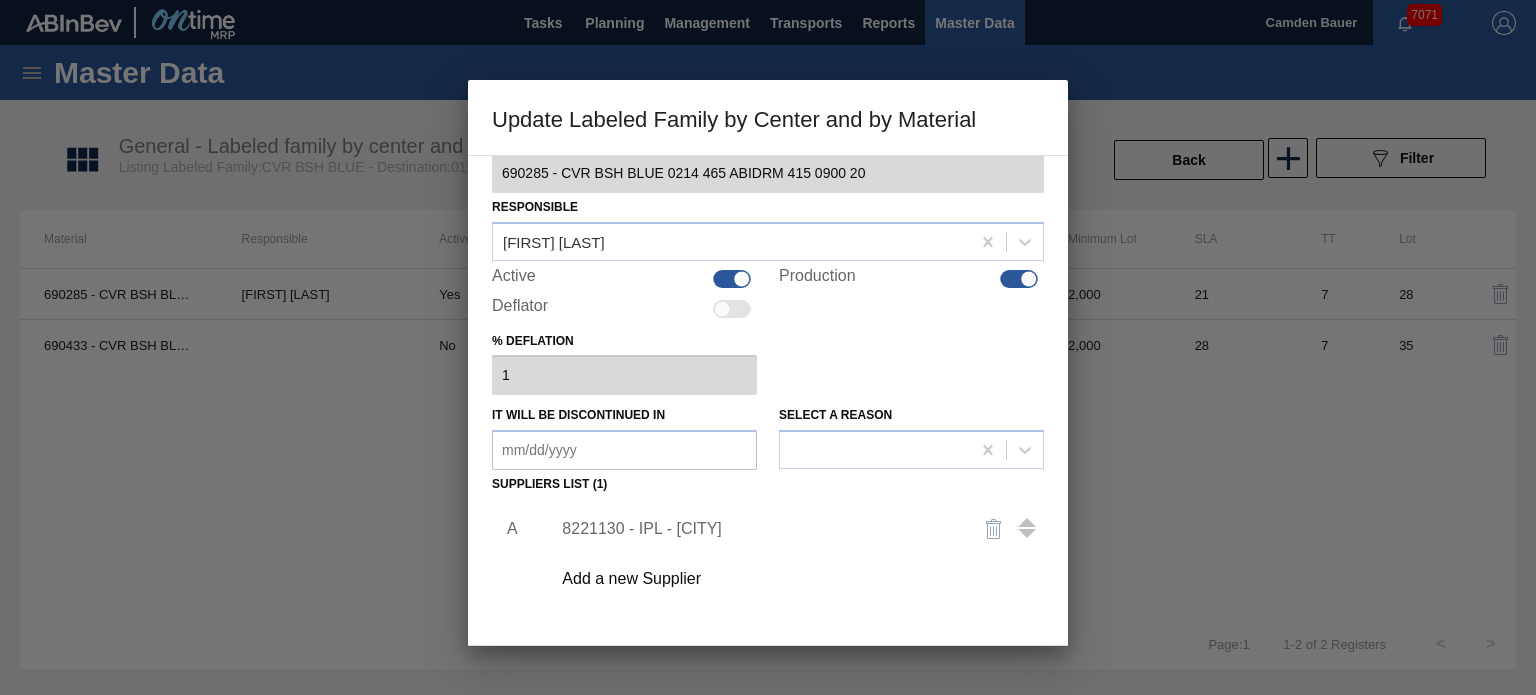 scroll, scrollTop: 204, scrollLeft: 0, axis: vertical 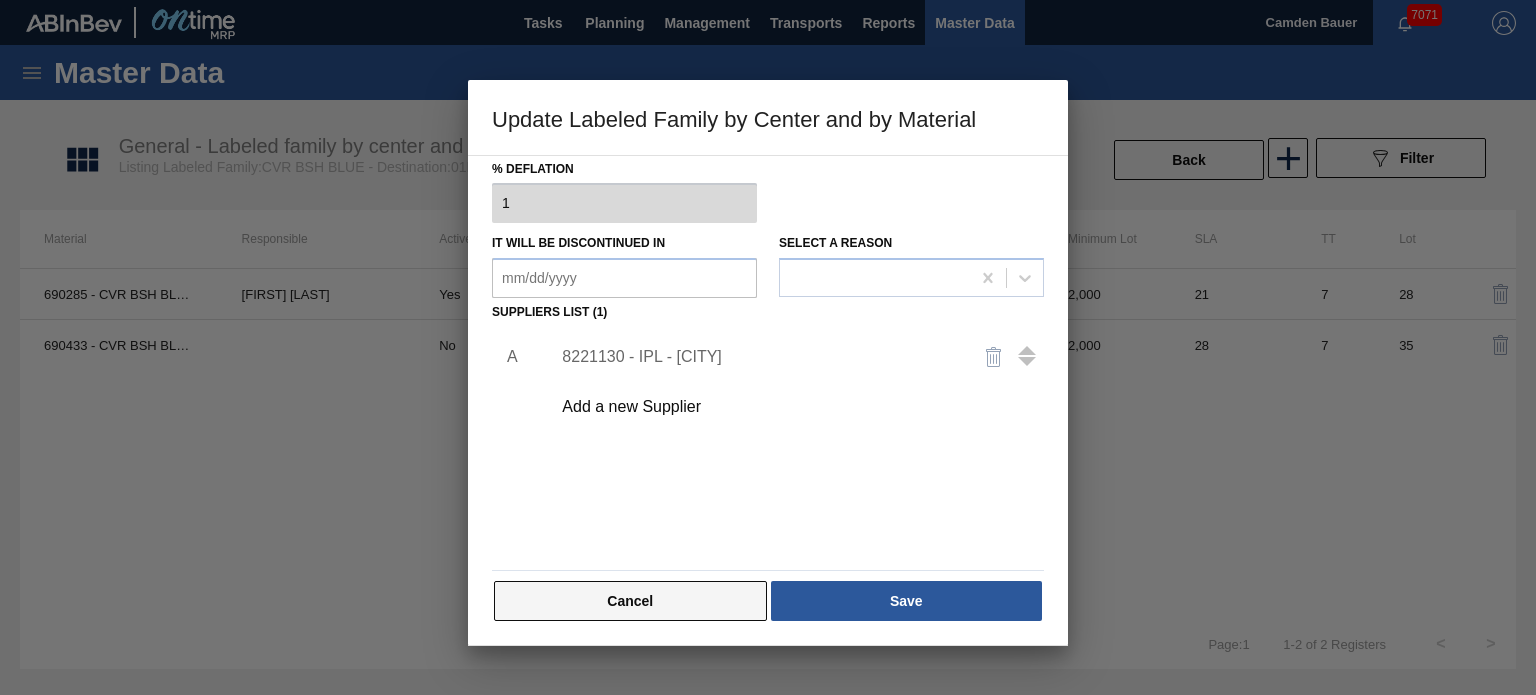 click on "Cancel" at bounding box center (630, 601) 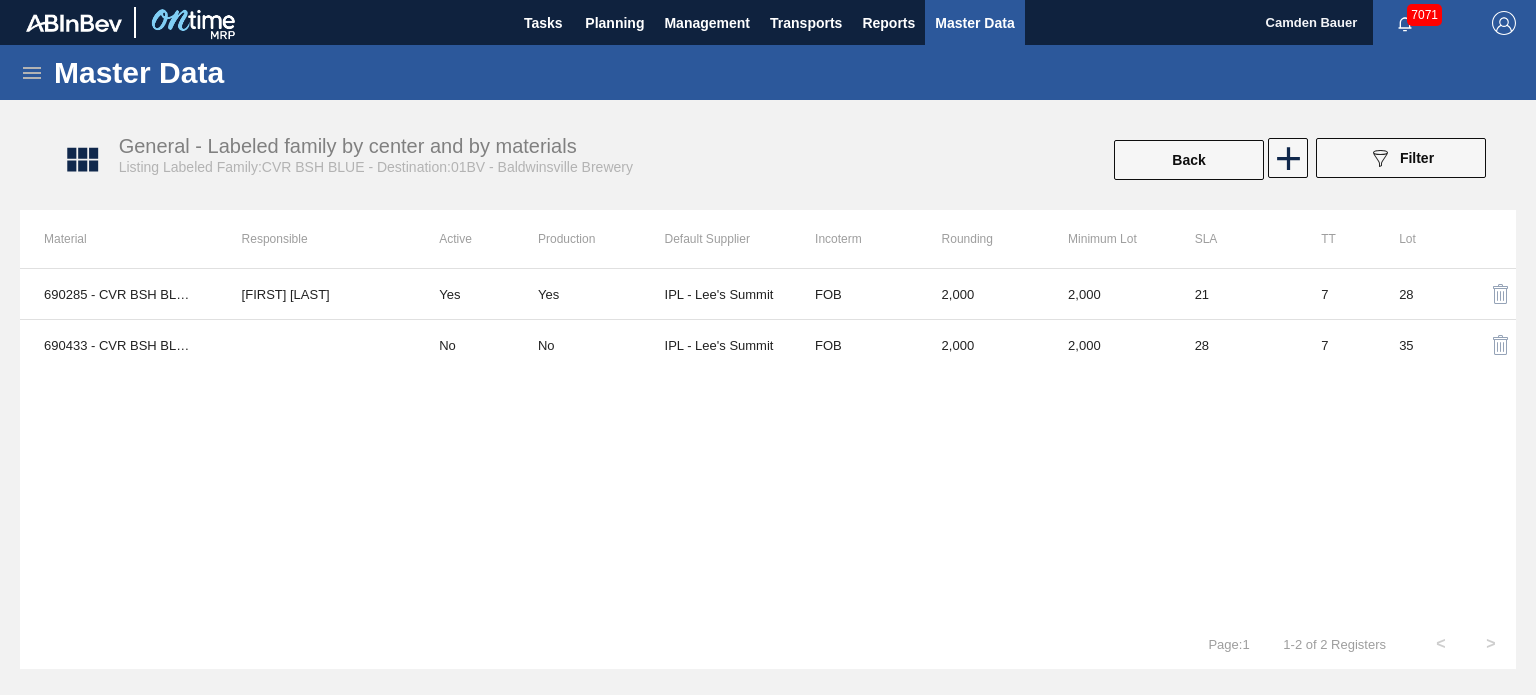click on "Master Data   General   Materials Group and Families Coordinations and Users   Suppliers Materials   Unit Management Settings General - Labeled family by center and by materials Listing Labeled Family:CVR BSH BLUE - Destination:01BV - Baldwinsville Brewery Back 089F7B8B-B2A5-4AFE-B5C0-19BA573D28AC Filter Material Responsible Active Production Default Supplier Incoterm Rounding Minimum Lot SLA TT Lot 690285 - CVR BSH BLUE 0214 465 ABIDRM 415 0900 20 Joseph Shearburn Yes Yes IPL - Lee's Summit FOB 2,000 2,000 21 7 28 690433 - CVR BSH BLUE VALVE COVER 0716 465 ABIDRM No No IPL - Lee's Summit FOB 2,000 2,000 28 7 35 Page :  1   1  -  2   of   2   Registers < > 089F7B8B-B2A5-4AFE-B5C0-19BA573D28AC Created with sketchtool. Record Updated successfully!" at bounding box center [768, 370] 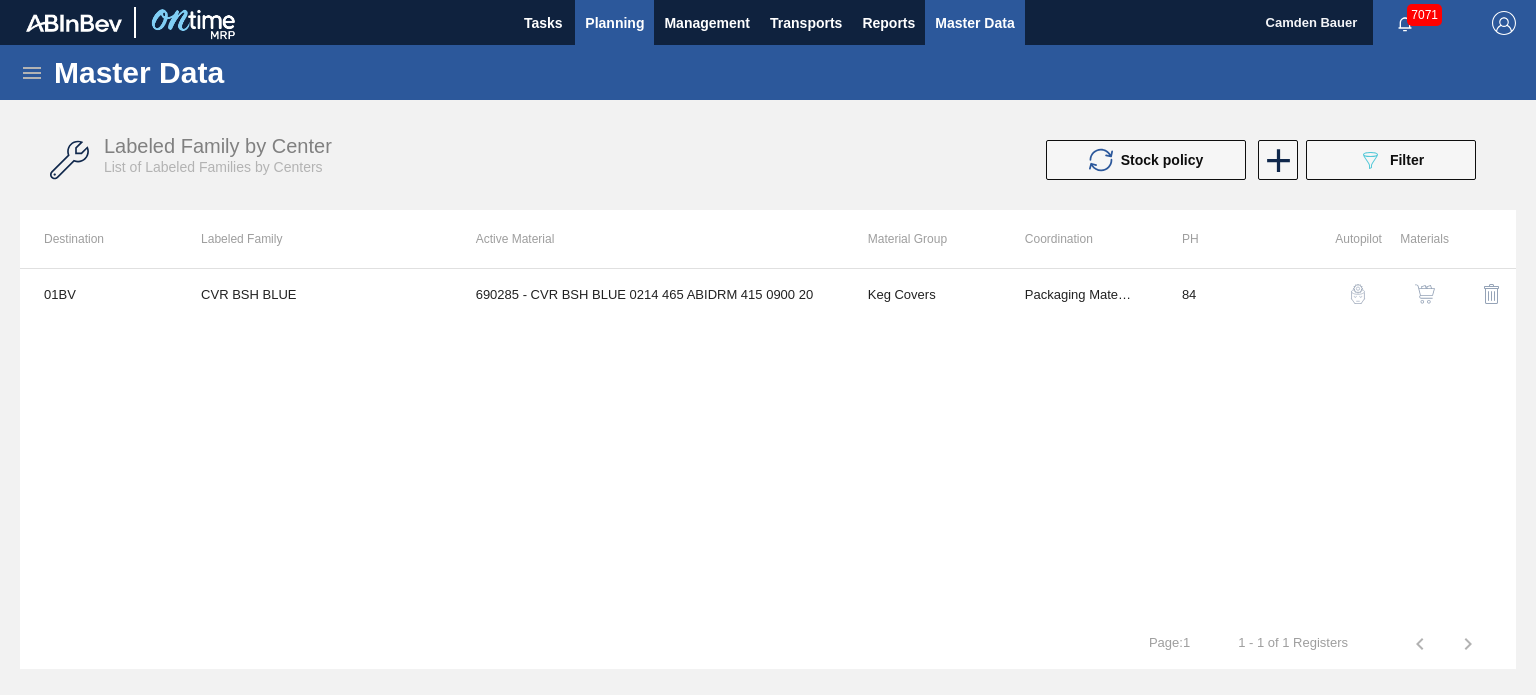 click on "Planning" at bounding box center [614, 23] 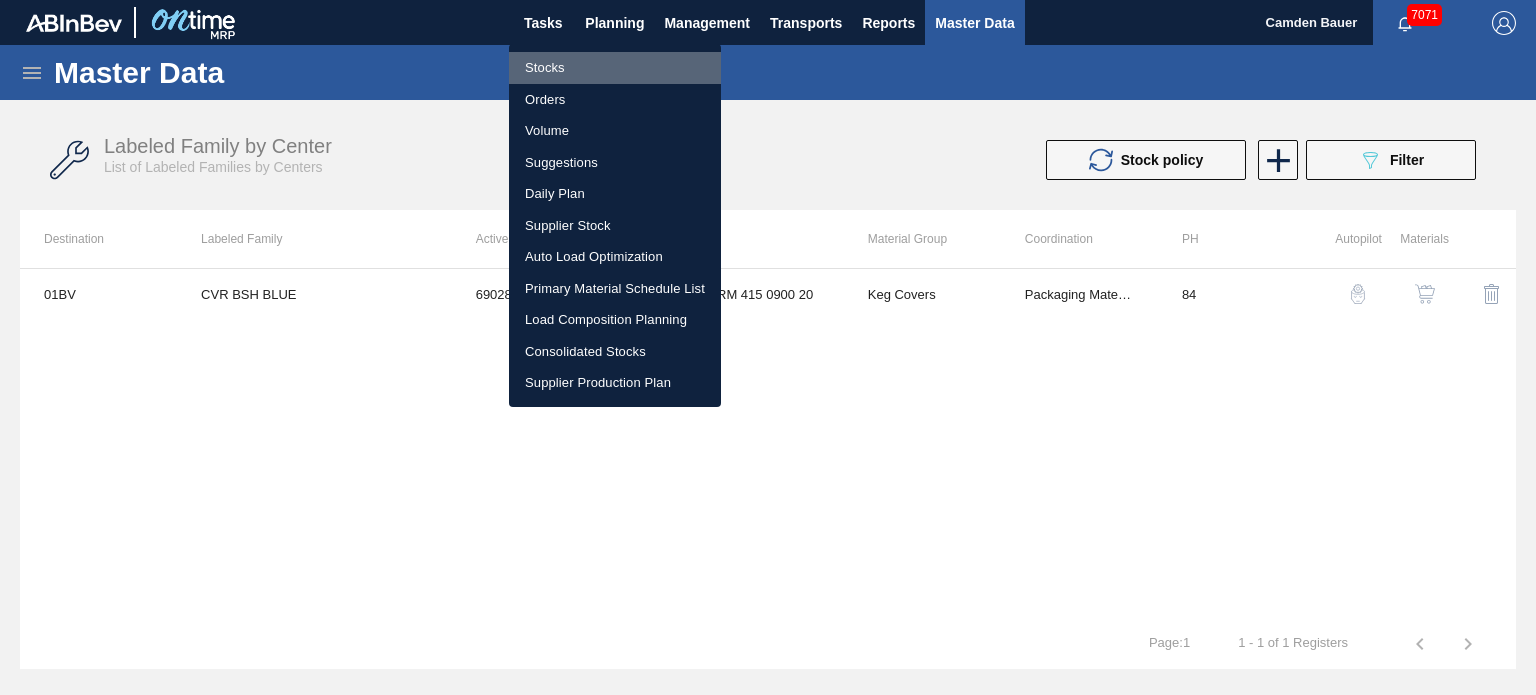 click on "Stocks" at bounding box center [615, 68] 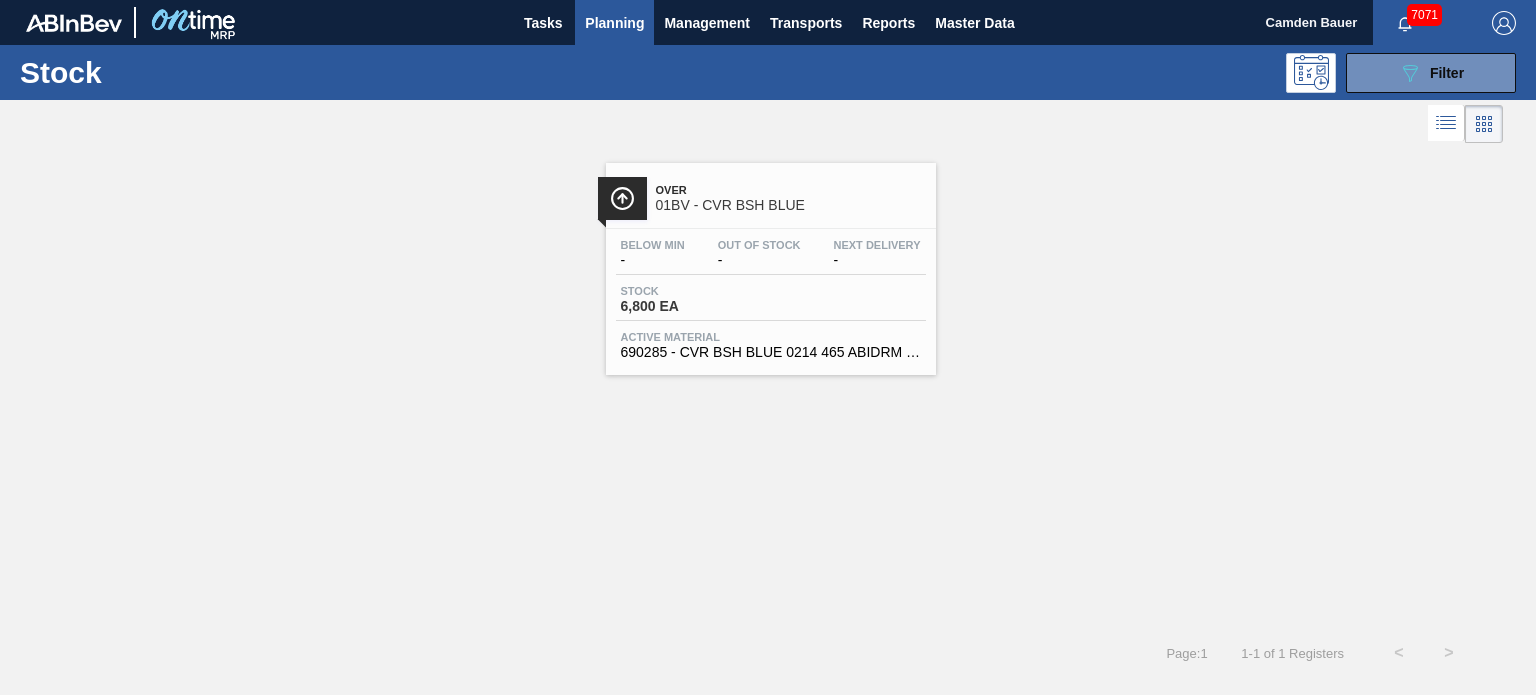 click on "Over" at bounding box center [791, 190] 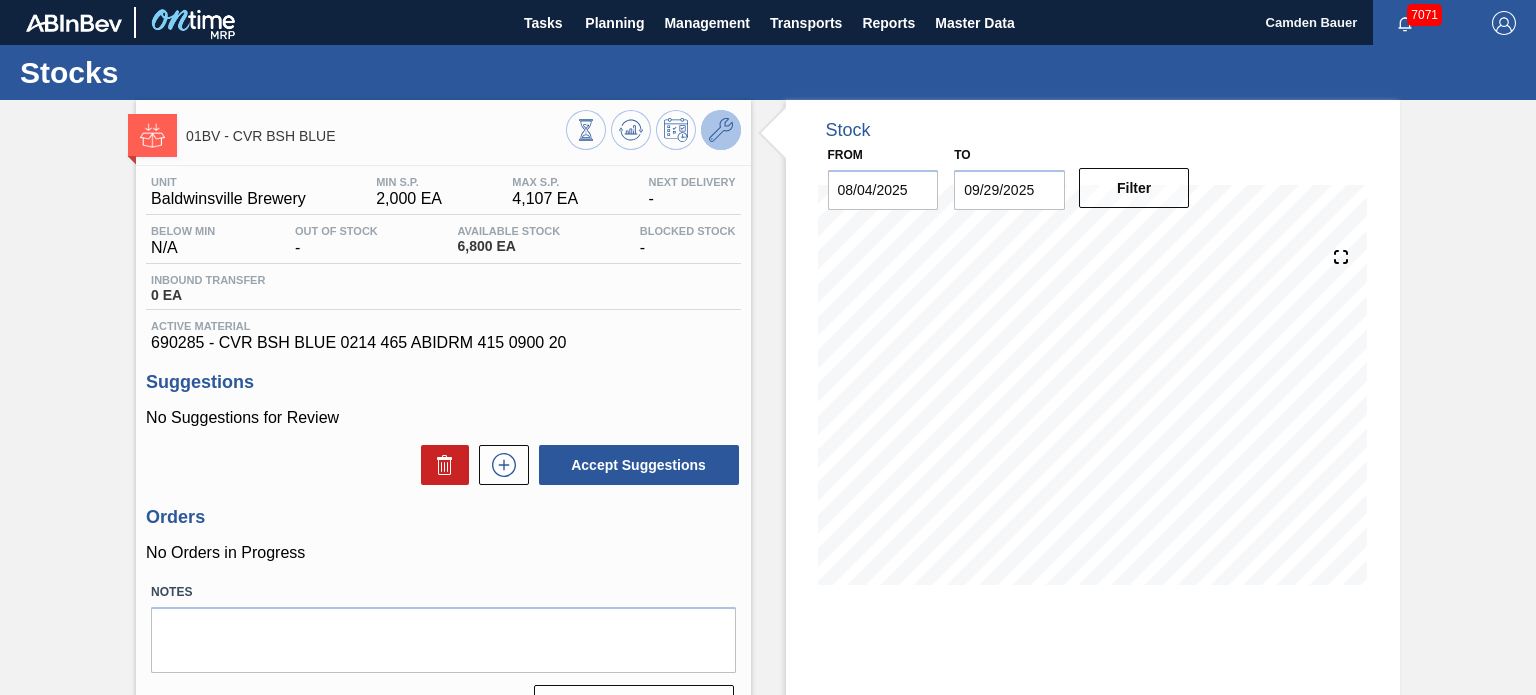 click 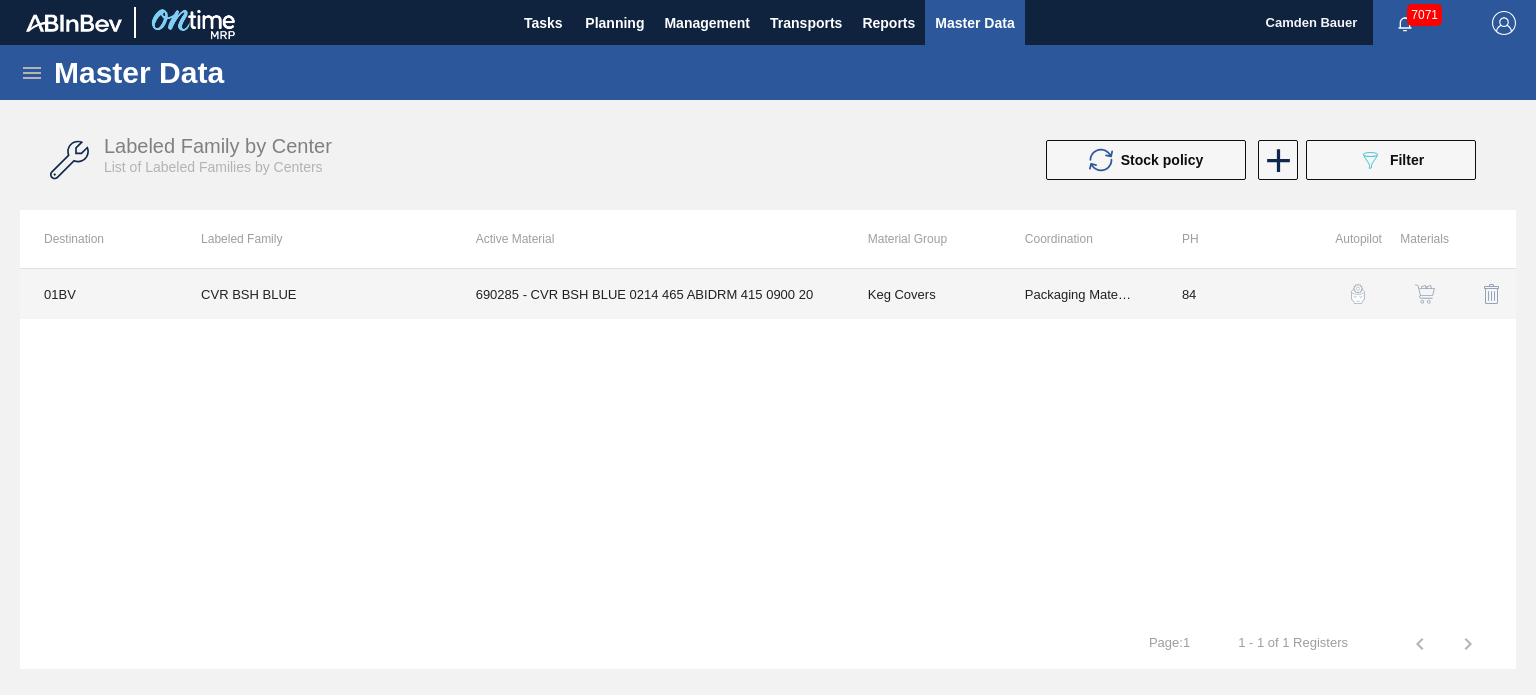 click on "84" at bounding box center [1236, 294] 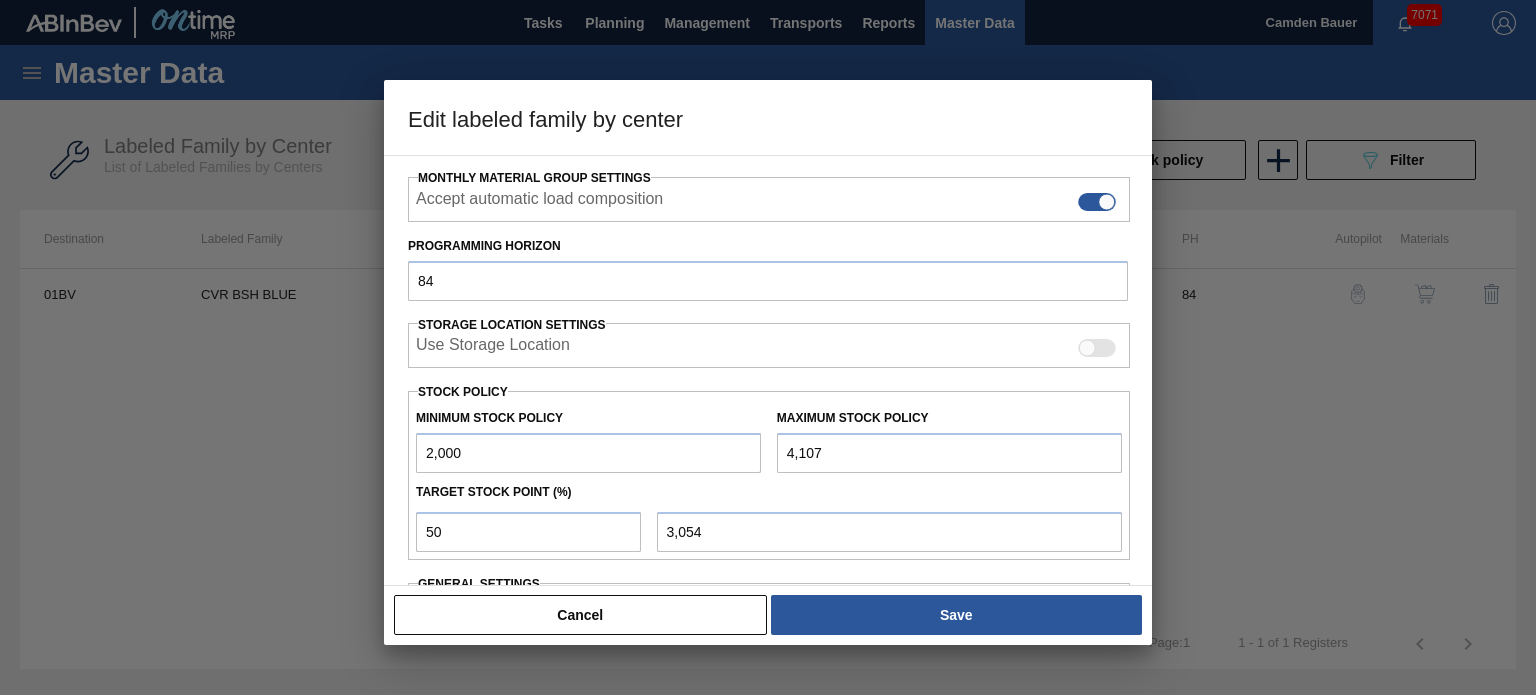 scroll, scrollTop: 311, scrollLeft: 0, axis: vertical 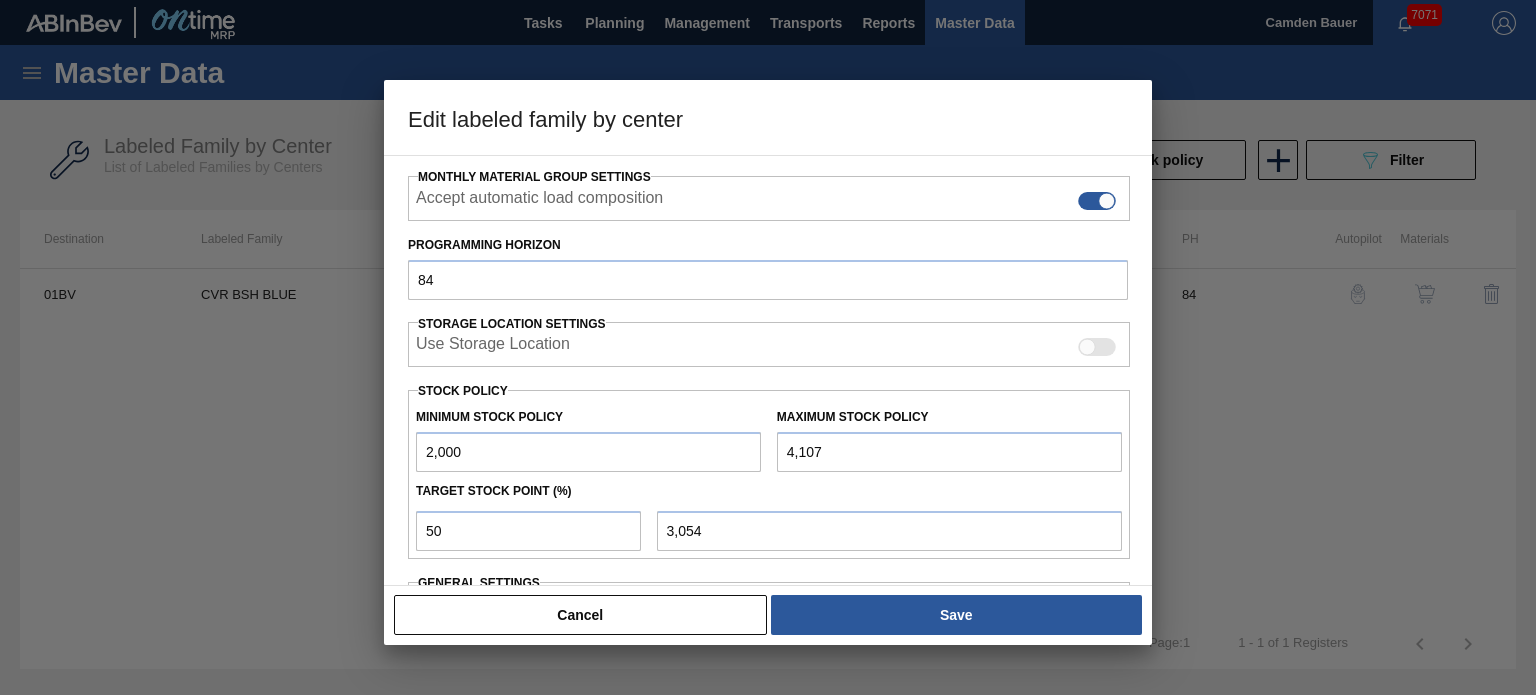 drag, startPoint x: 895, startPoint y: 453, endPoint x: 583, endPoint y: 459, distance: 312.05768 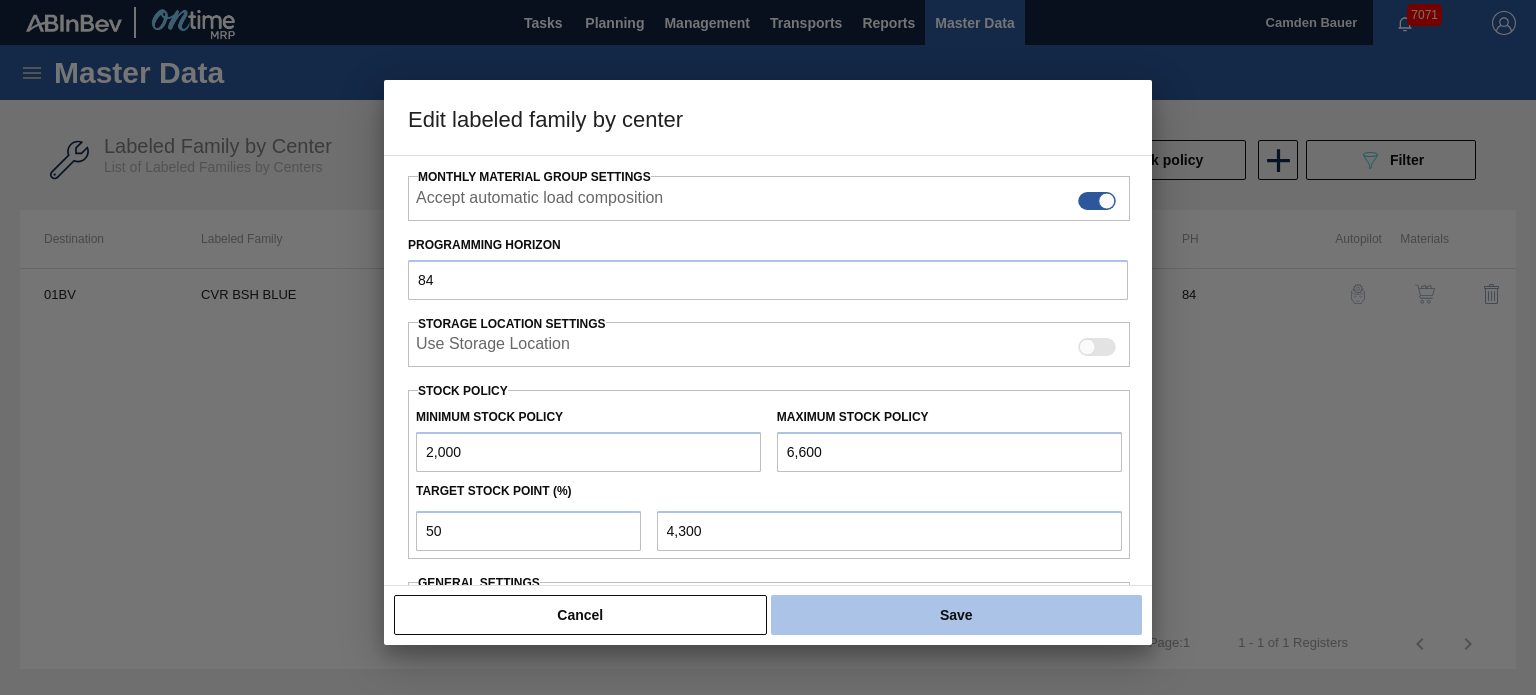click on "Save" at bounding box center (956, 615) 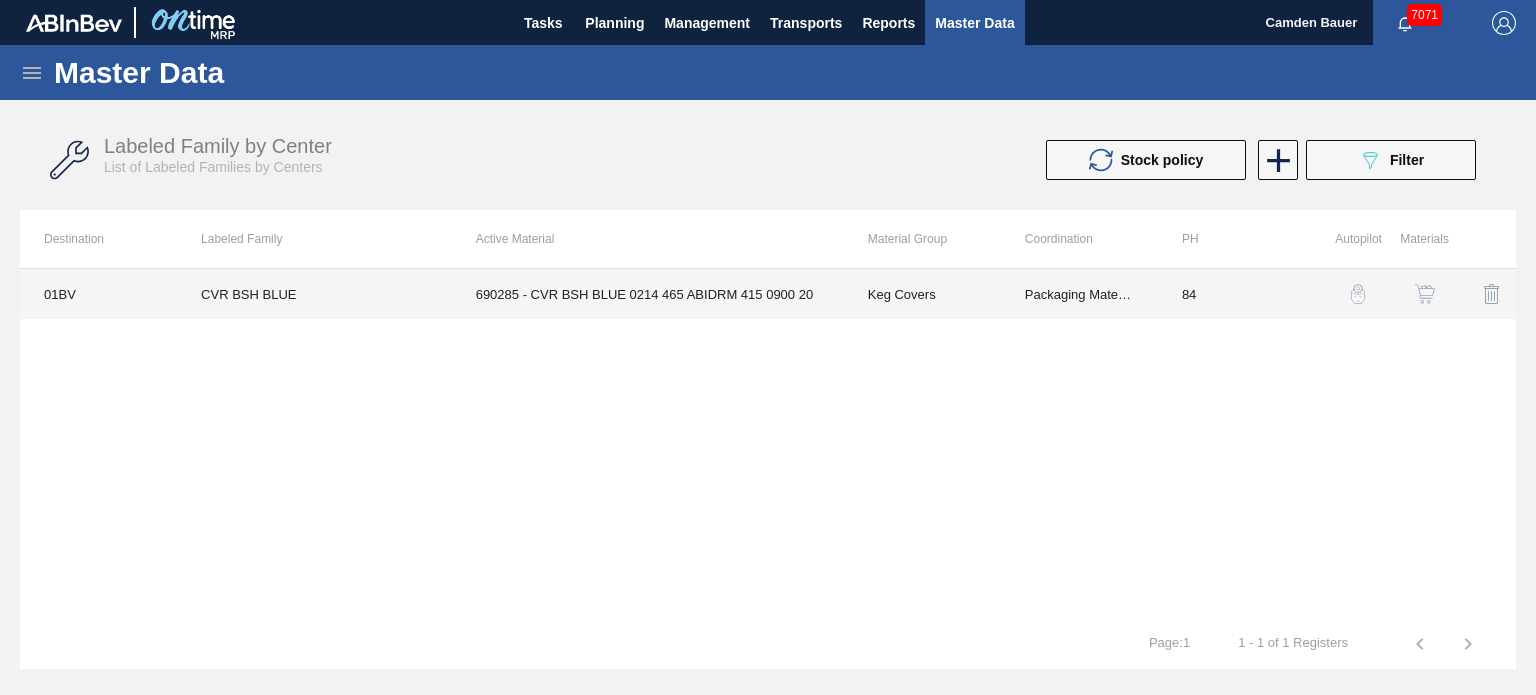 click on "690285 - CVR BSH BLUE 0214 465 ABIDRM 415 0900 20" at bounding box center [648, 294] 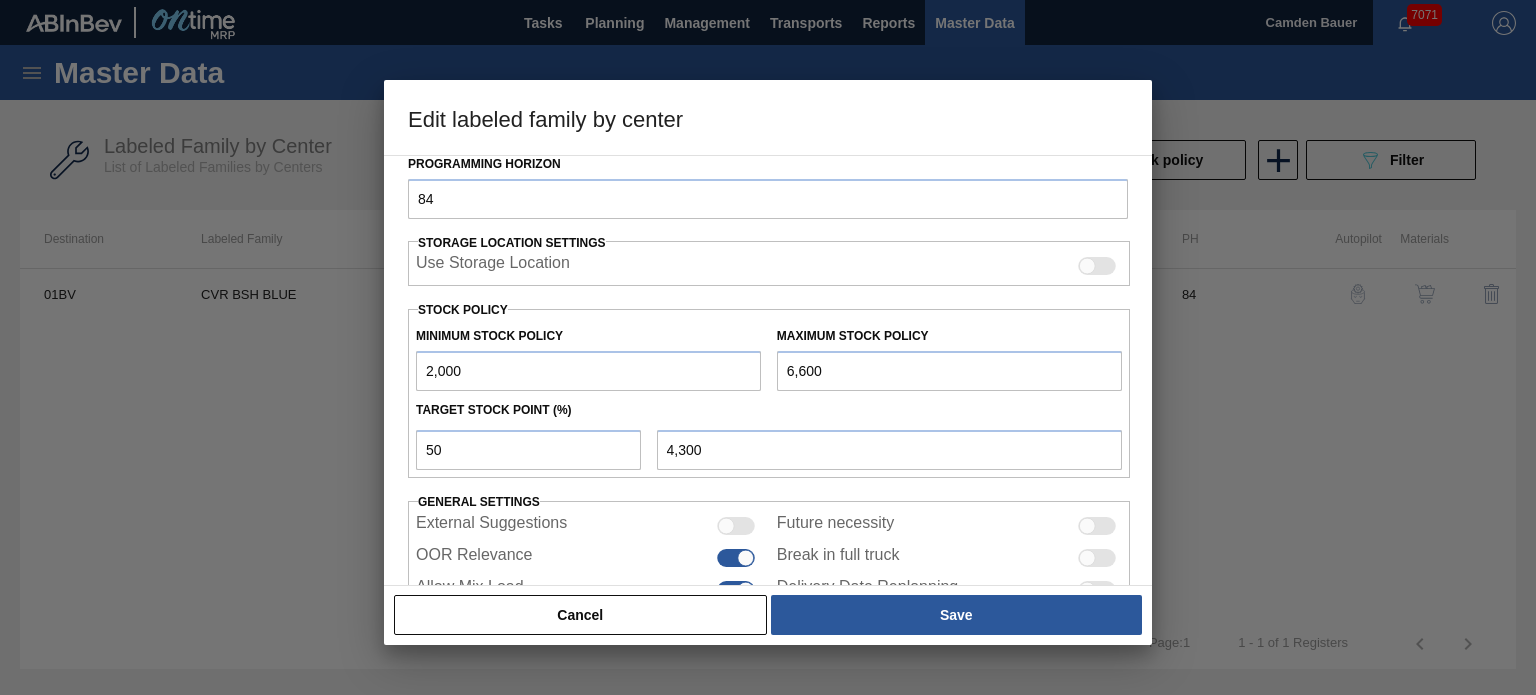 scroll, scrollTop: 392, scrollLeft: 0, axis: vertical 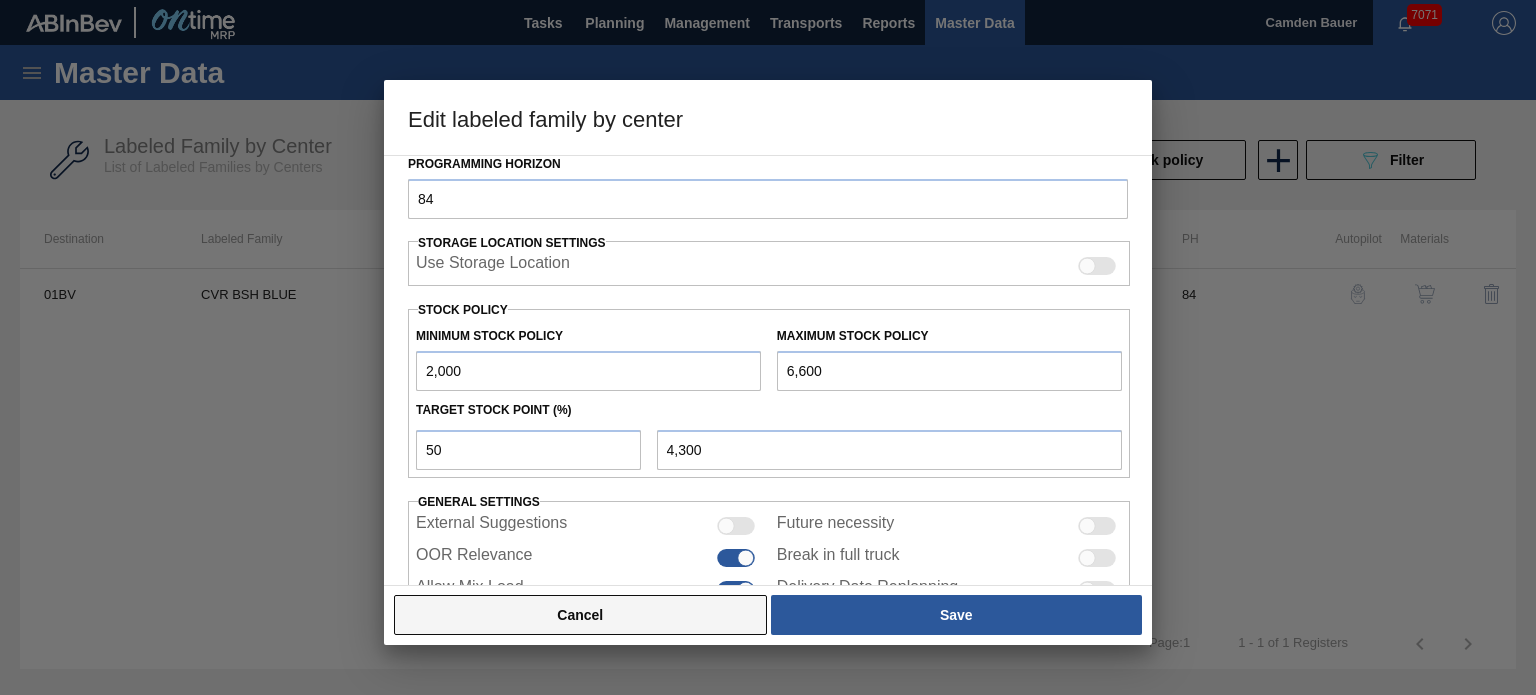 click on "Cancel" at bounding box center [580, 615] 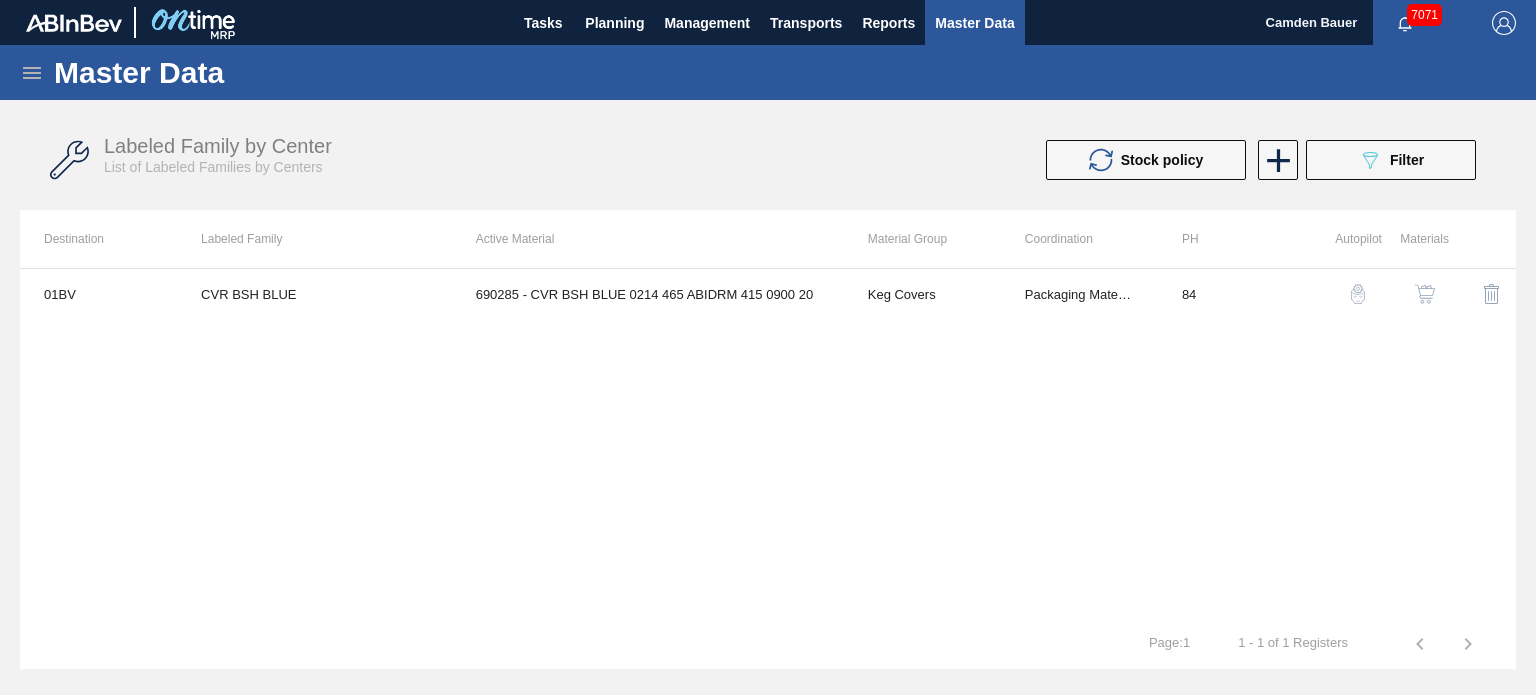 click on "01BV CVR BSH BLUE 690285 - CVR BSH BLUE 0214 465 ABIDRM 415 0900 20 Keg Covers Packaging Materials 84" at bounding box center (768, 443) 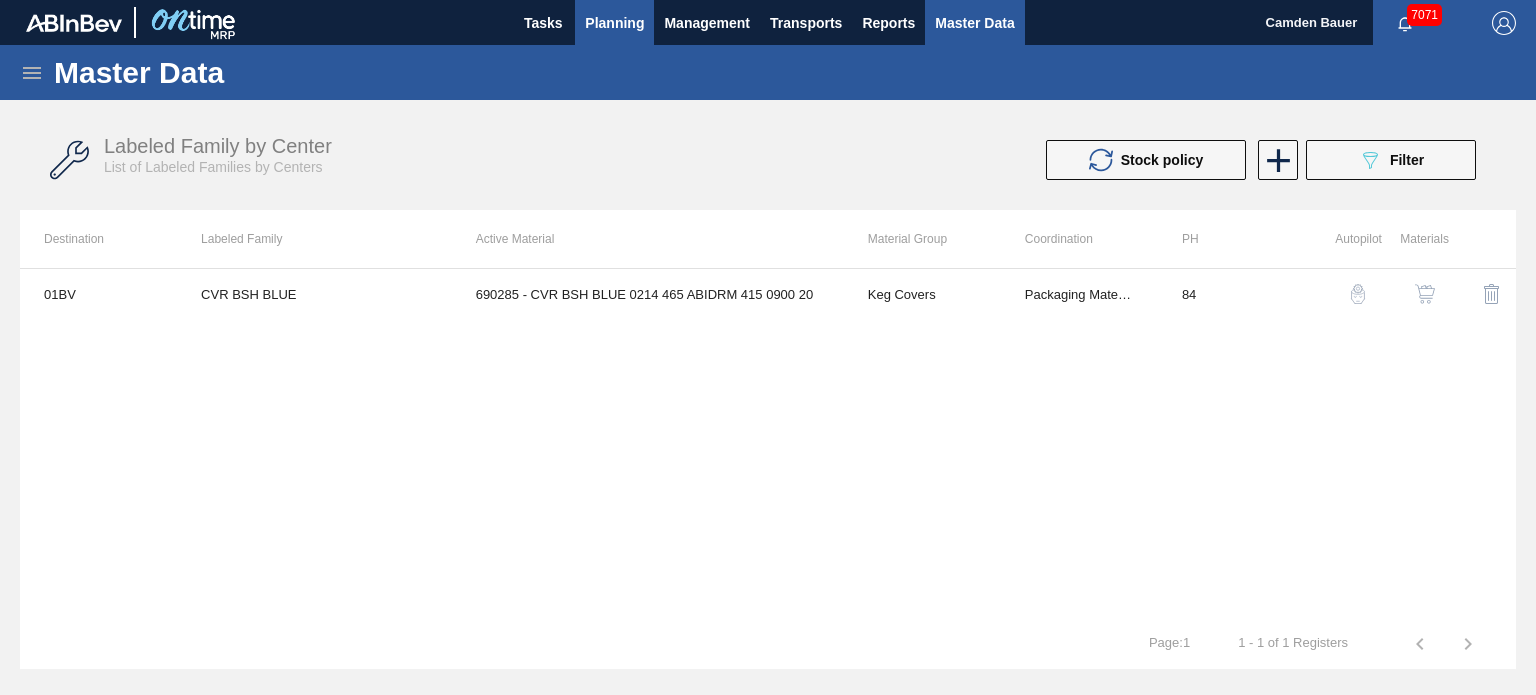 click on "Planning" at bounding box center (614, 22) 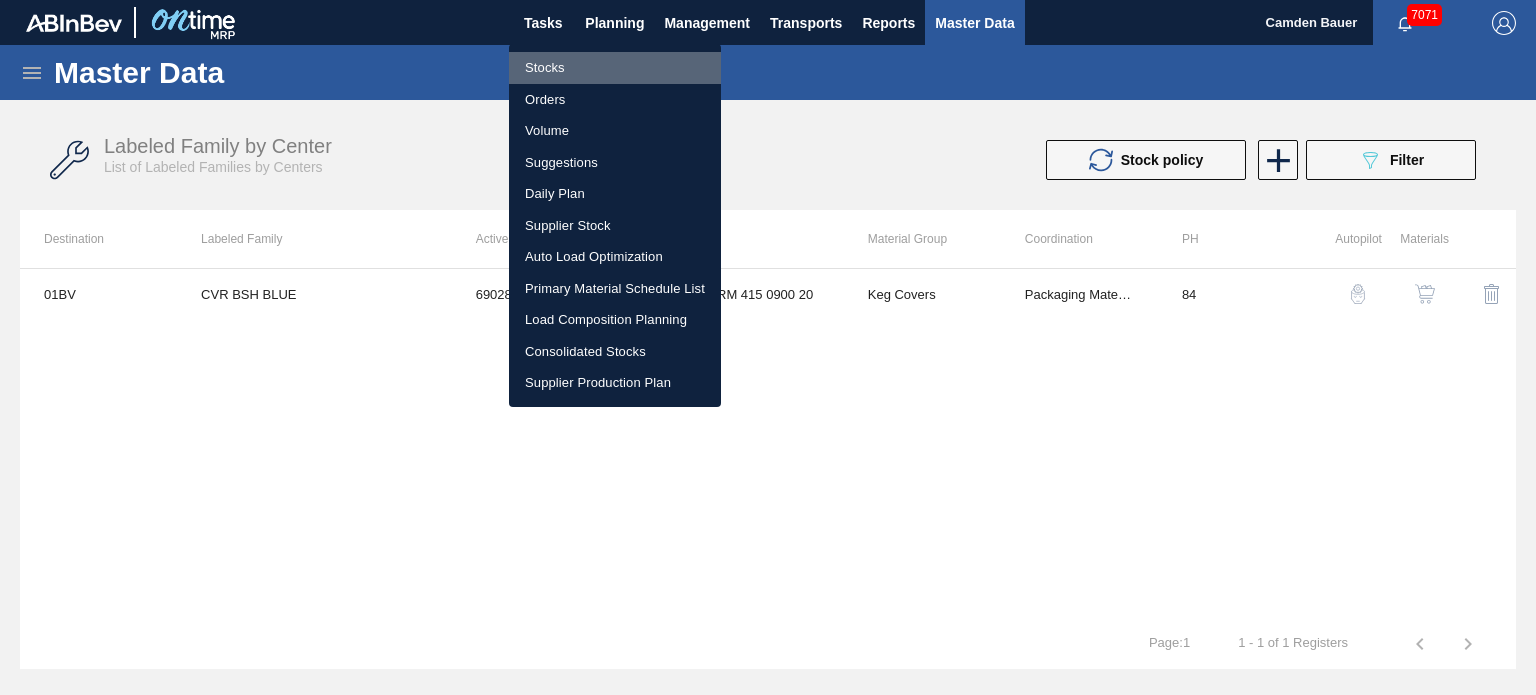 click on "Stocks" at bounding box center [615, 68] 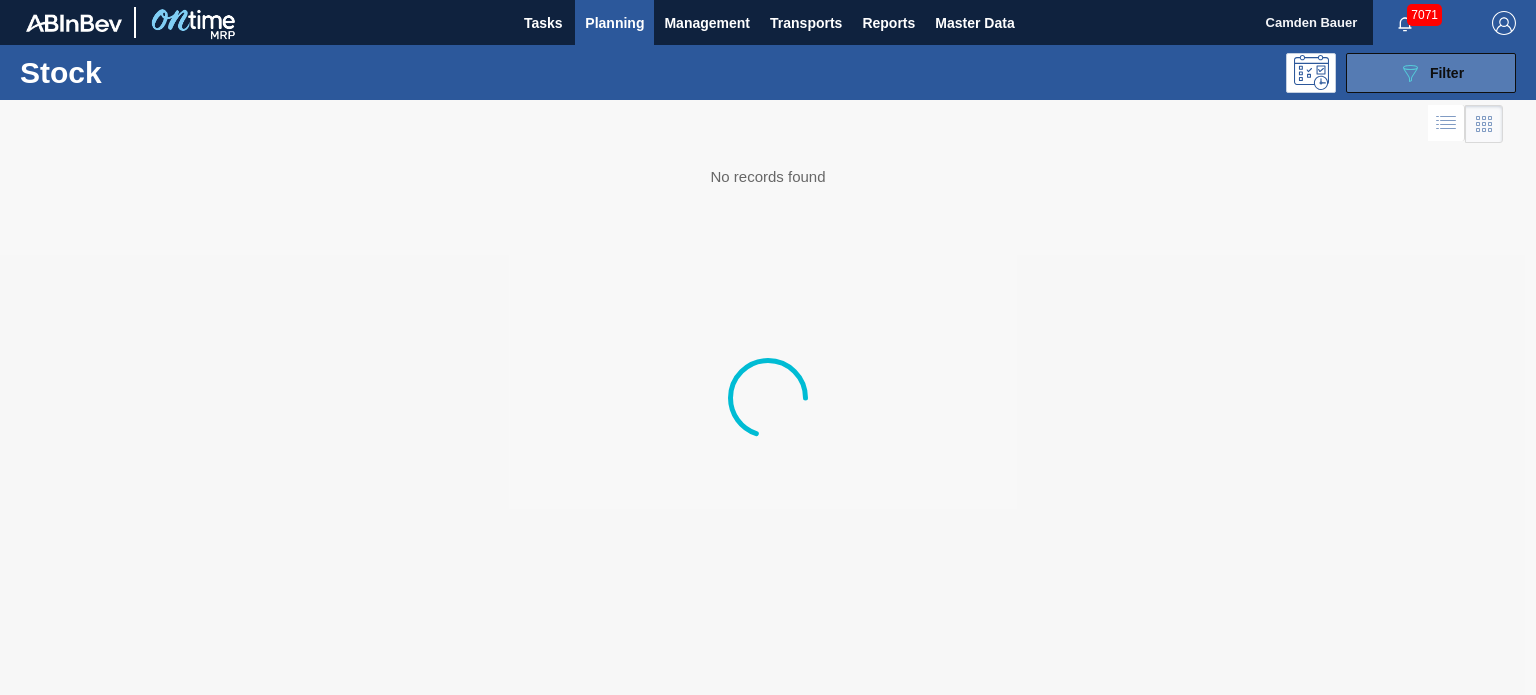 click on "089F7B8B-B2A5-4AFE-B5C0-19BA573D28AC" 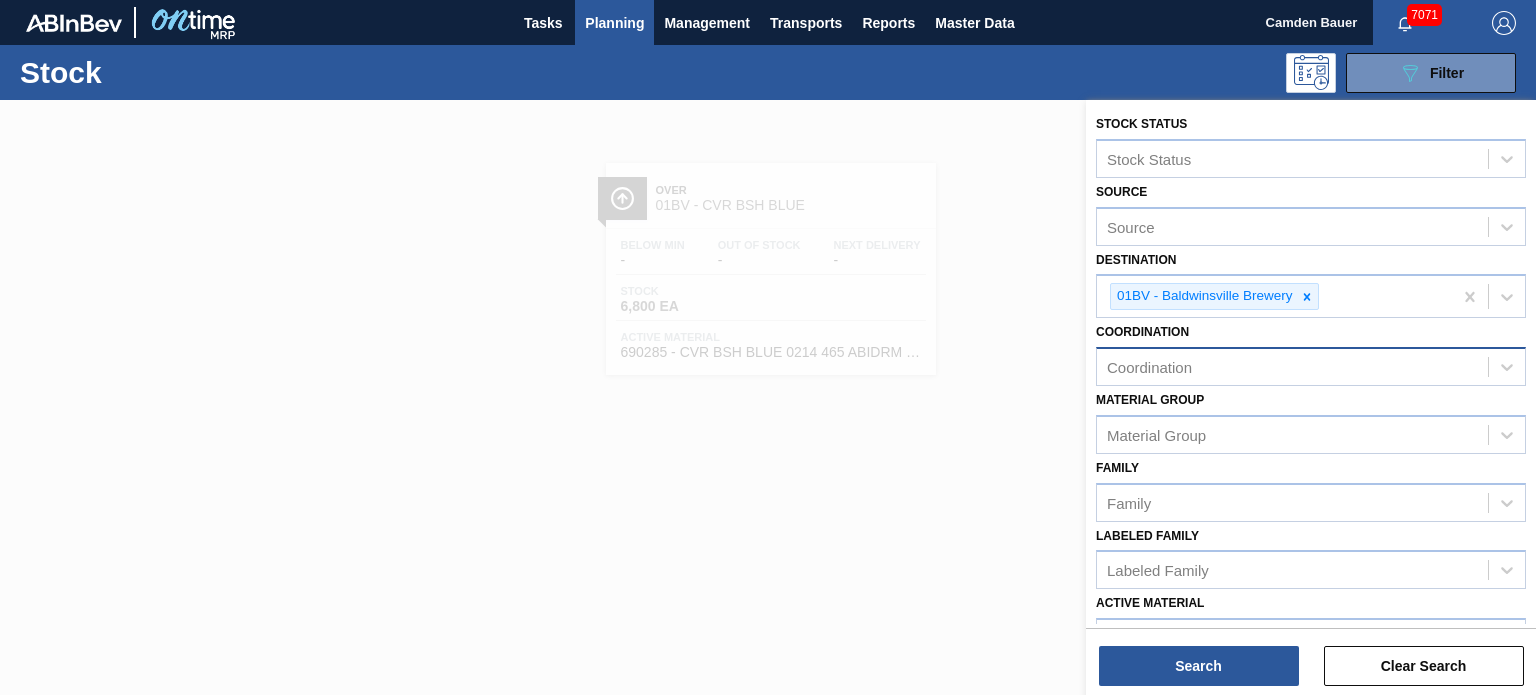 scroll, scrollTop: 289, scrollLeft: 0, axis: vertical 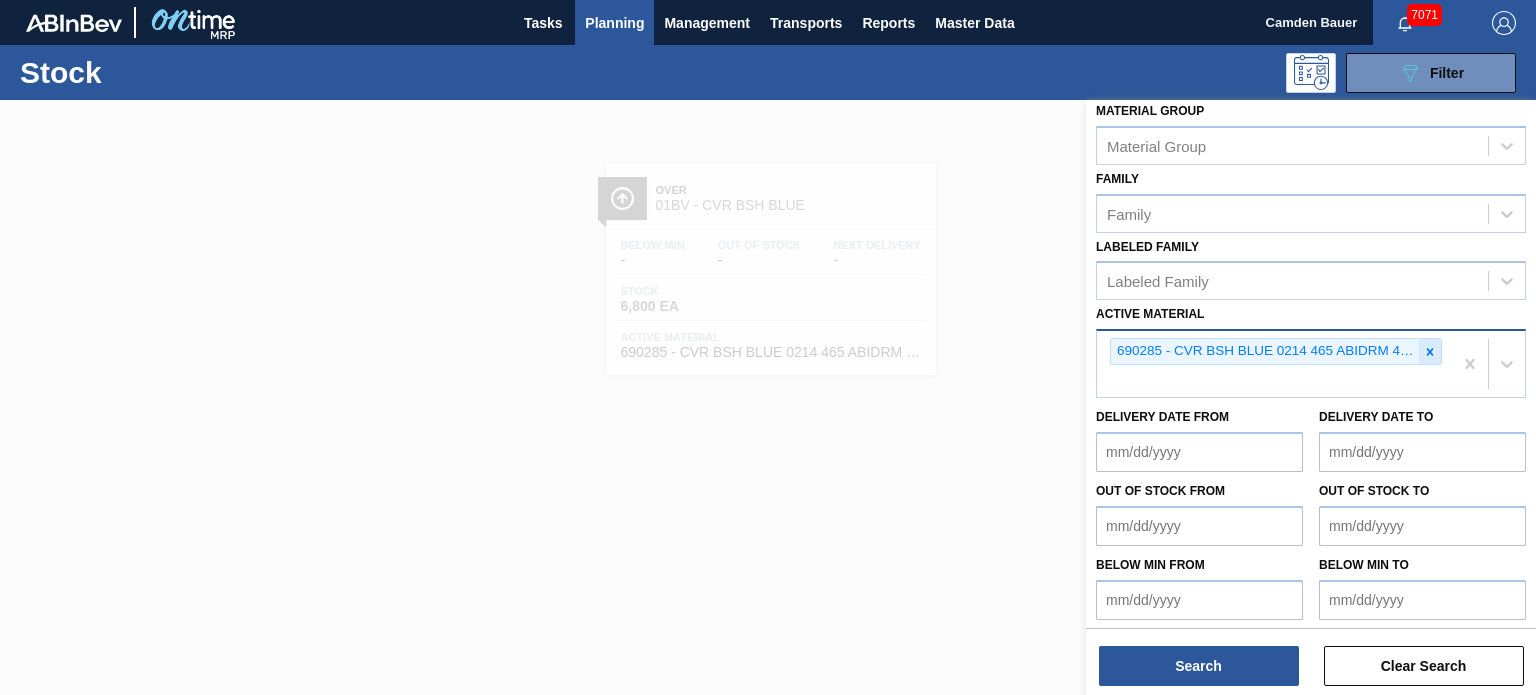 click 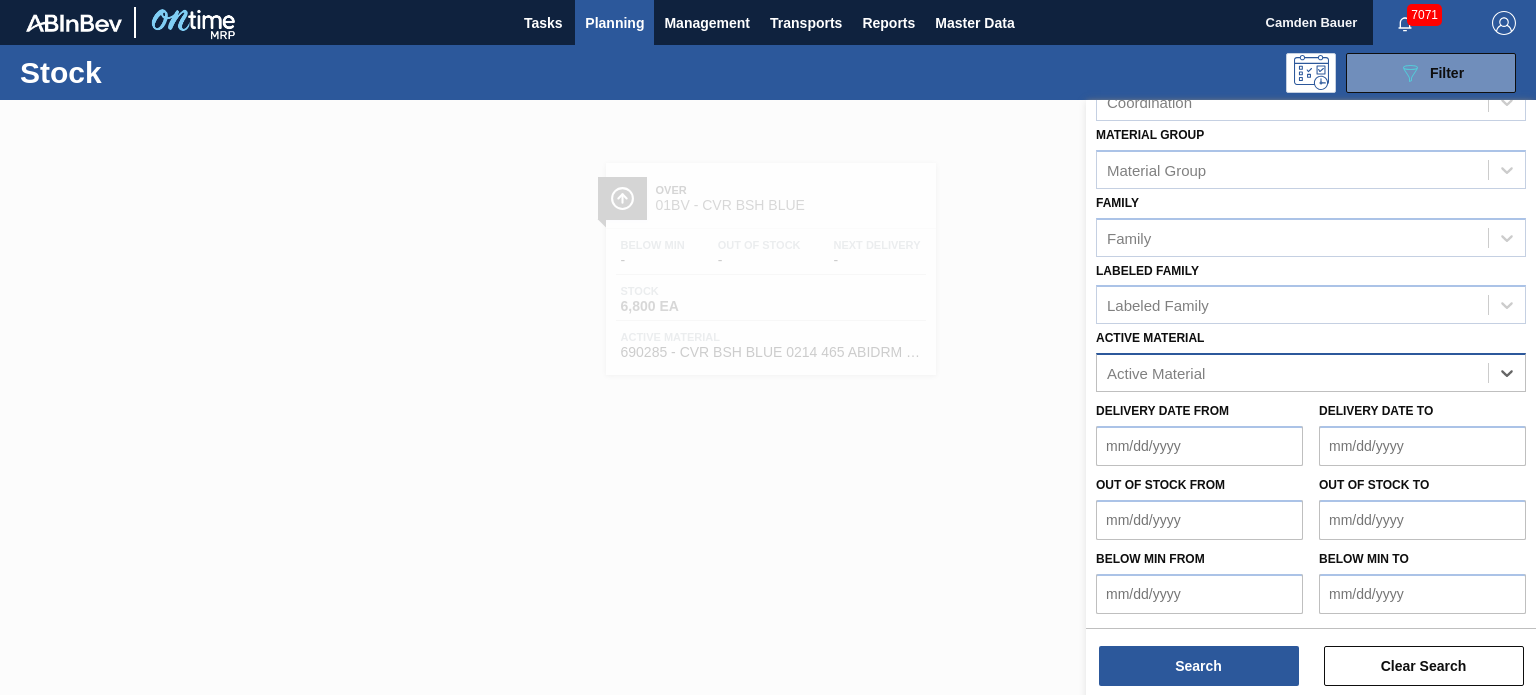 scroll, scrollTop: 259, scrollLeft: 0, axis: vertical 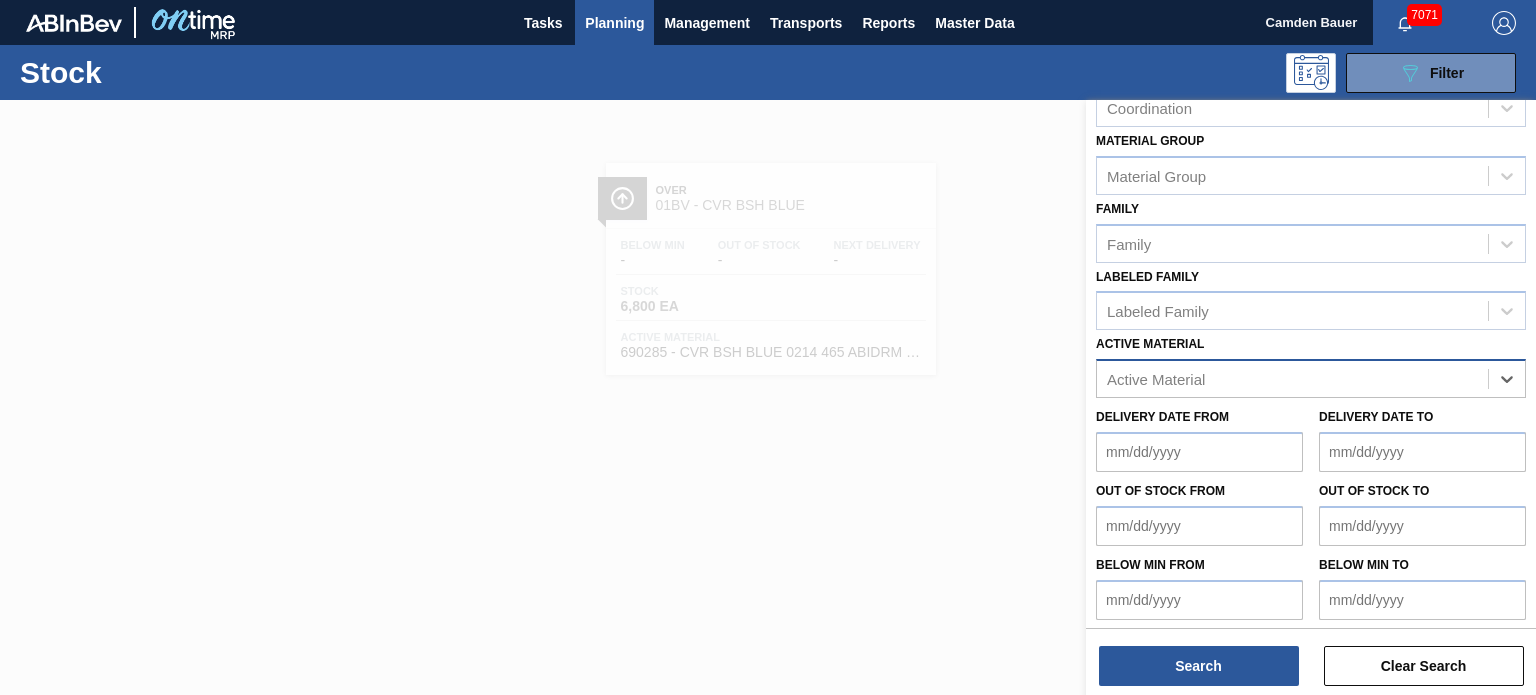paste on "690328" 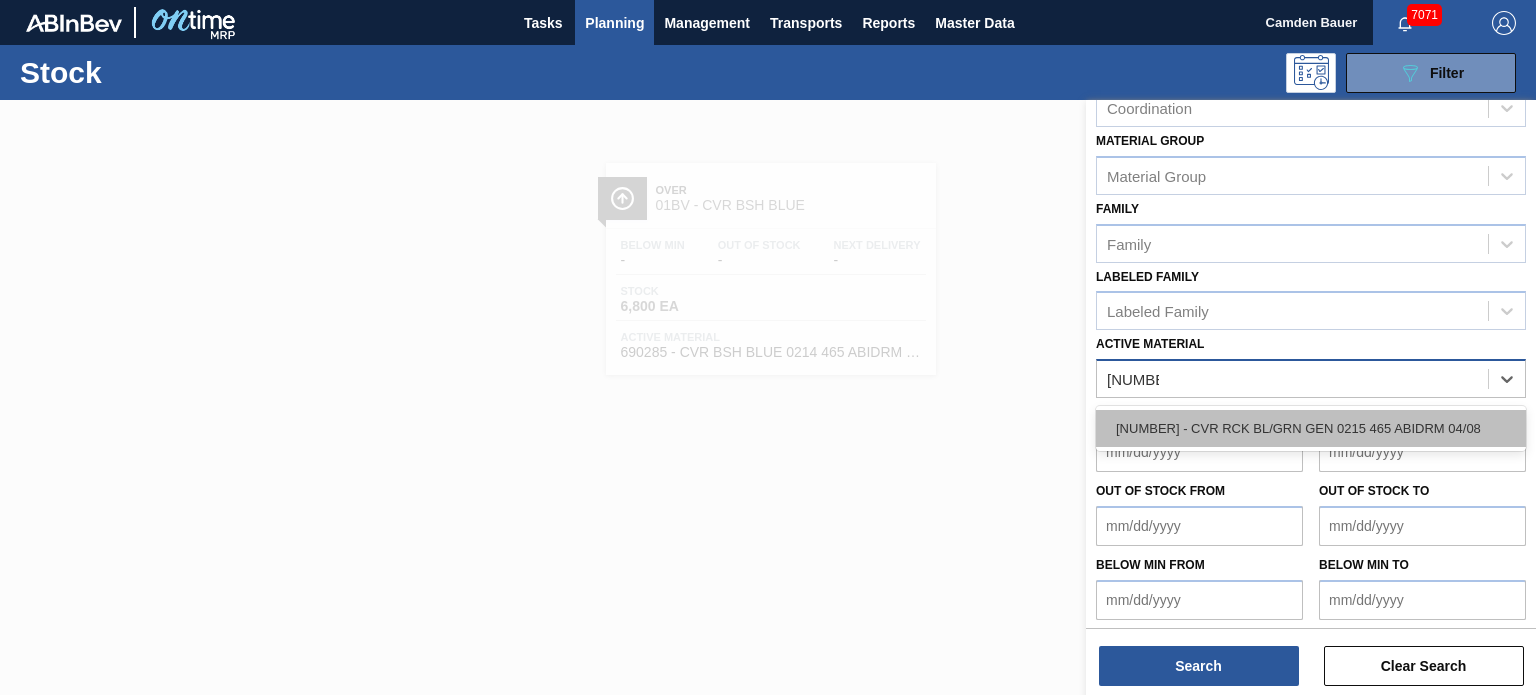 click on "690328 - CVR RCK BL/GRN GEN 0215 465 ABIDRM 04/08" at bounding box center (1311, 428) 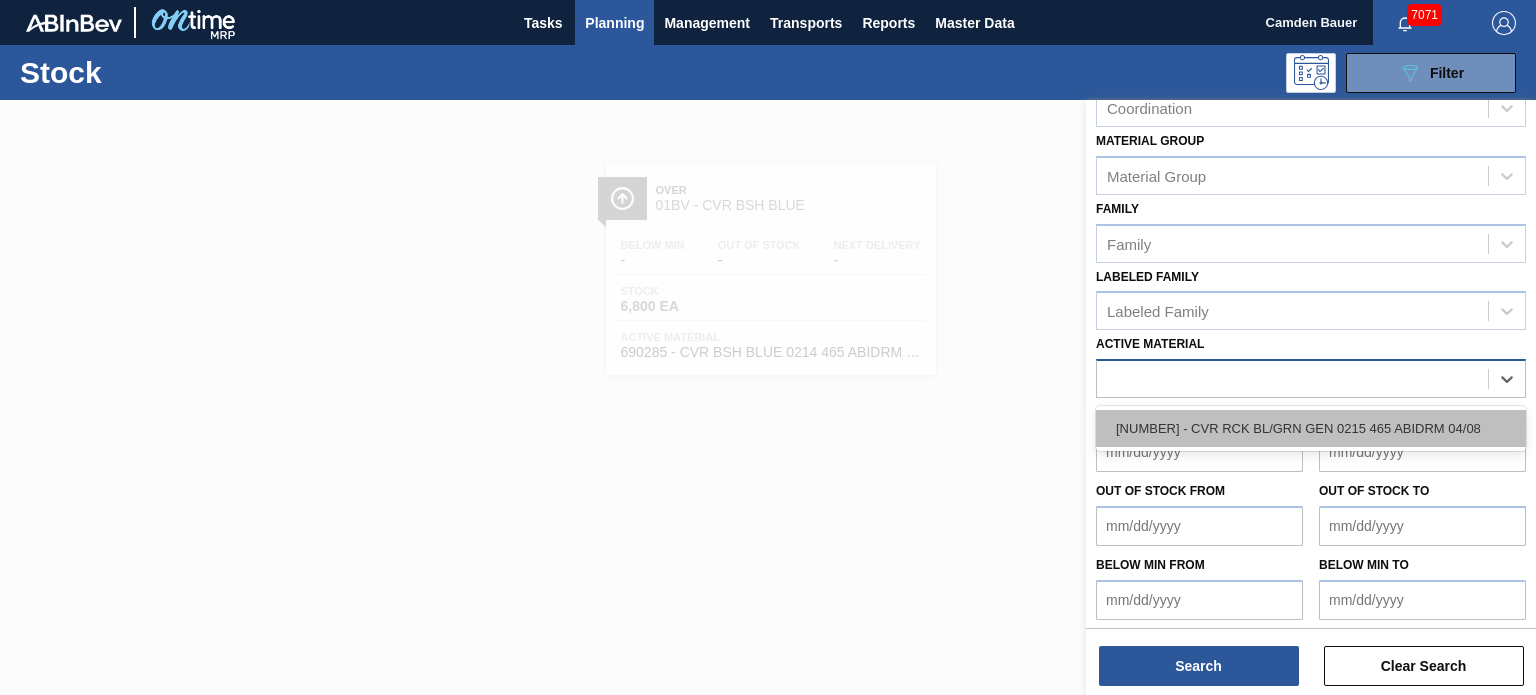 scroll, scrollTop: 289, scrollLeft: 0, axis: vertical 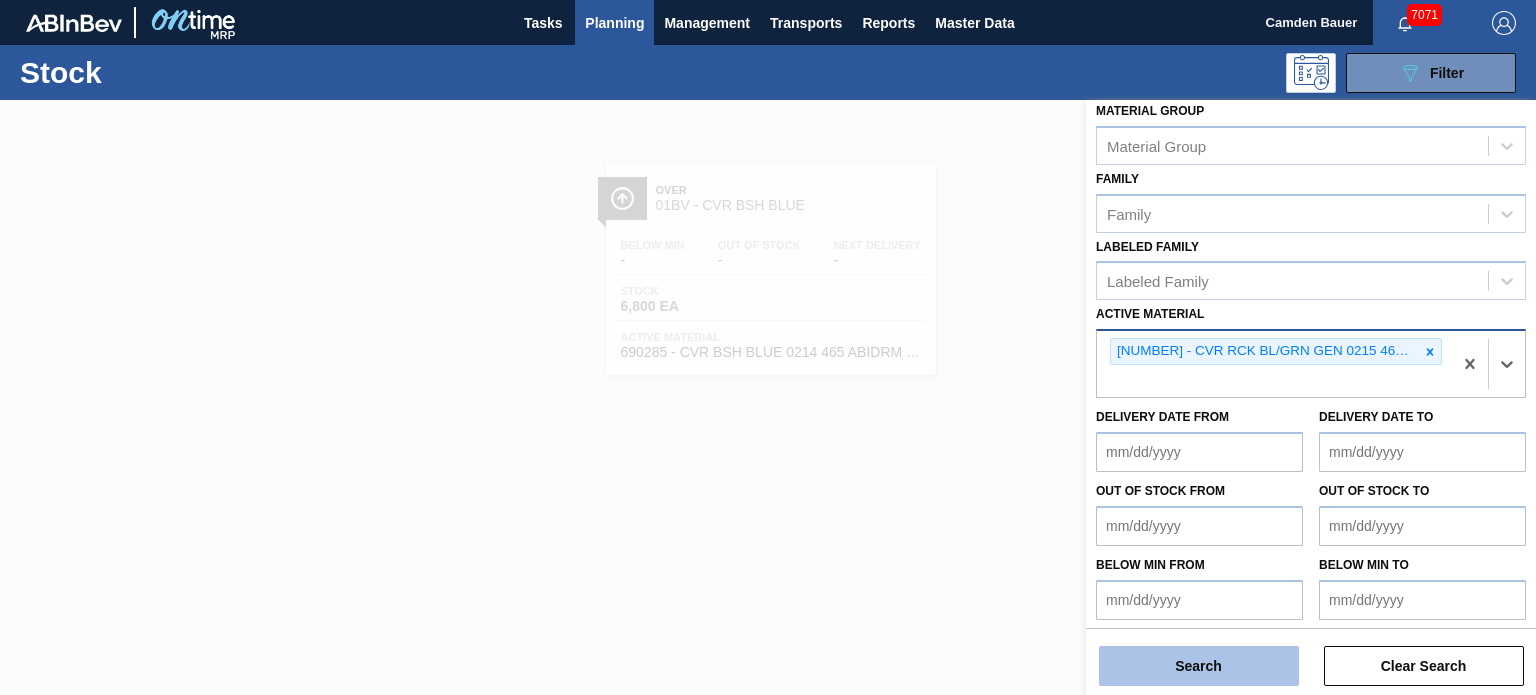click on "Search" at bounding box center [1199, 666] 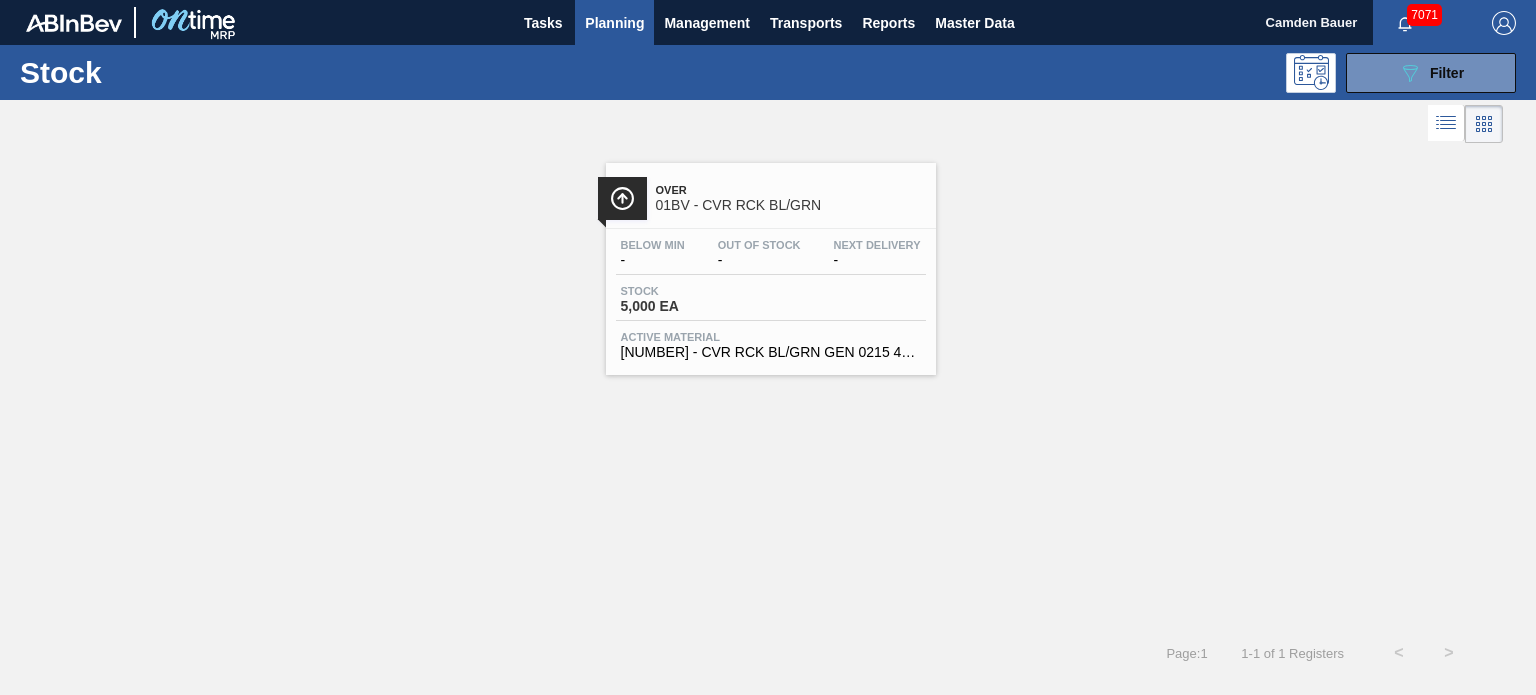 click on "Over 01BV - CVR RCK BL/GRN Below Min - Out Of Stock - Next Delivery - Stock 5,000 EA Active Material 690328 - CVR RCK BL/GRN GEN 0215 465 ABIDRM 04/08" at bounding box center [771, 269] 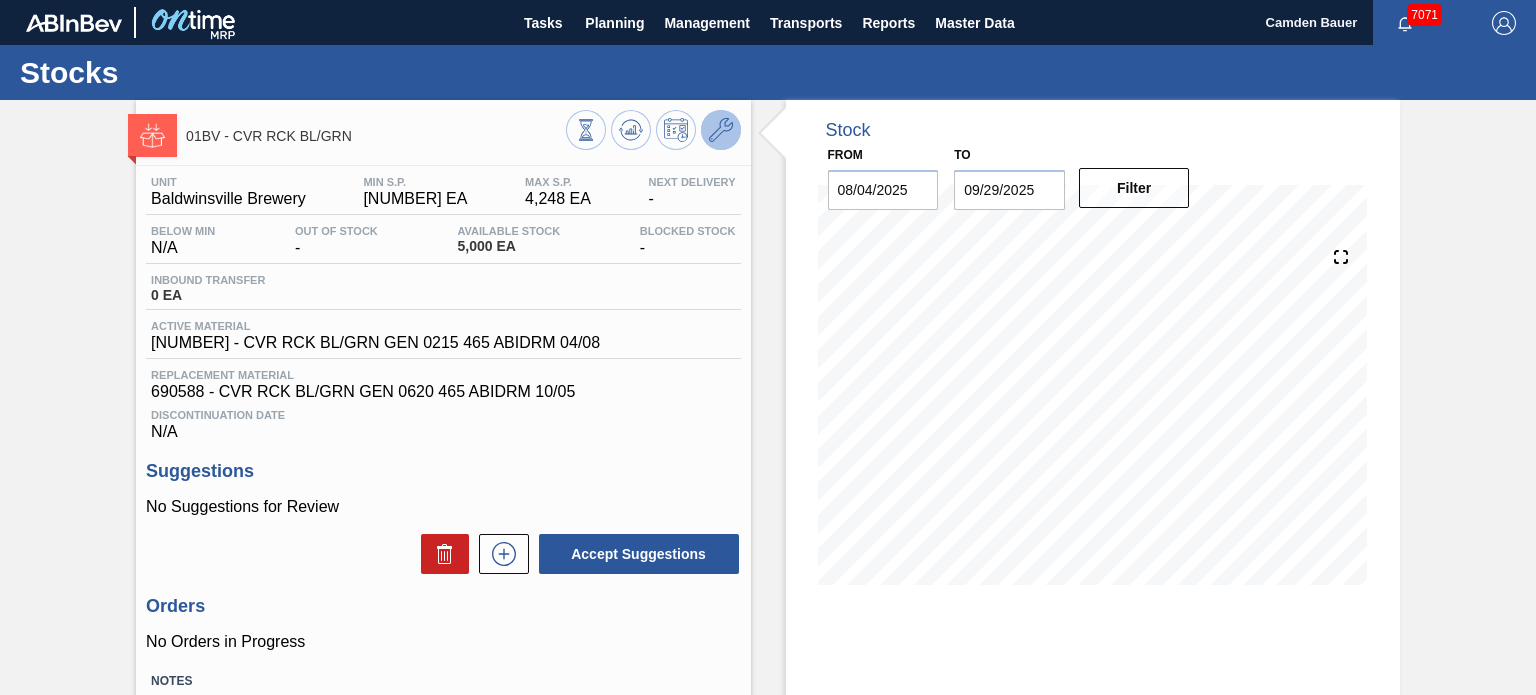 click 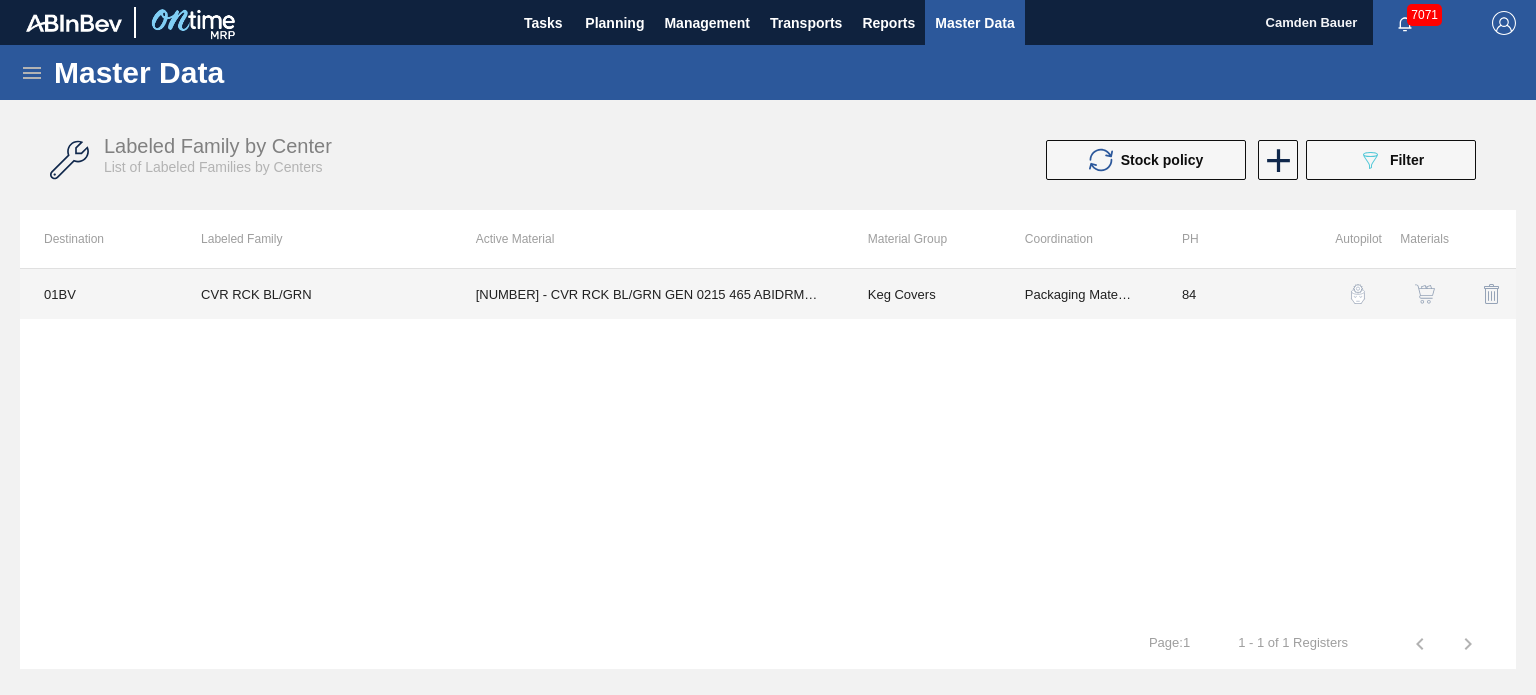 click on "690328 - CVR RCK BL/GRN GEN 0215 465 ABIDRM 04/08" at bounding box center [648, 294] 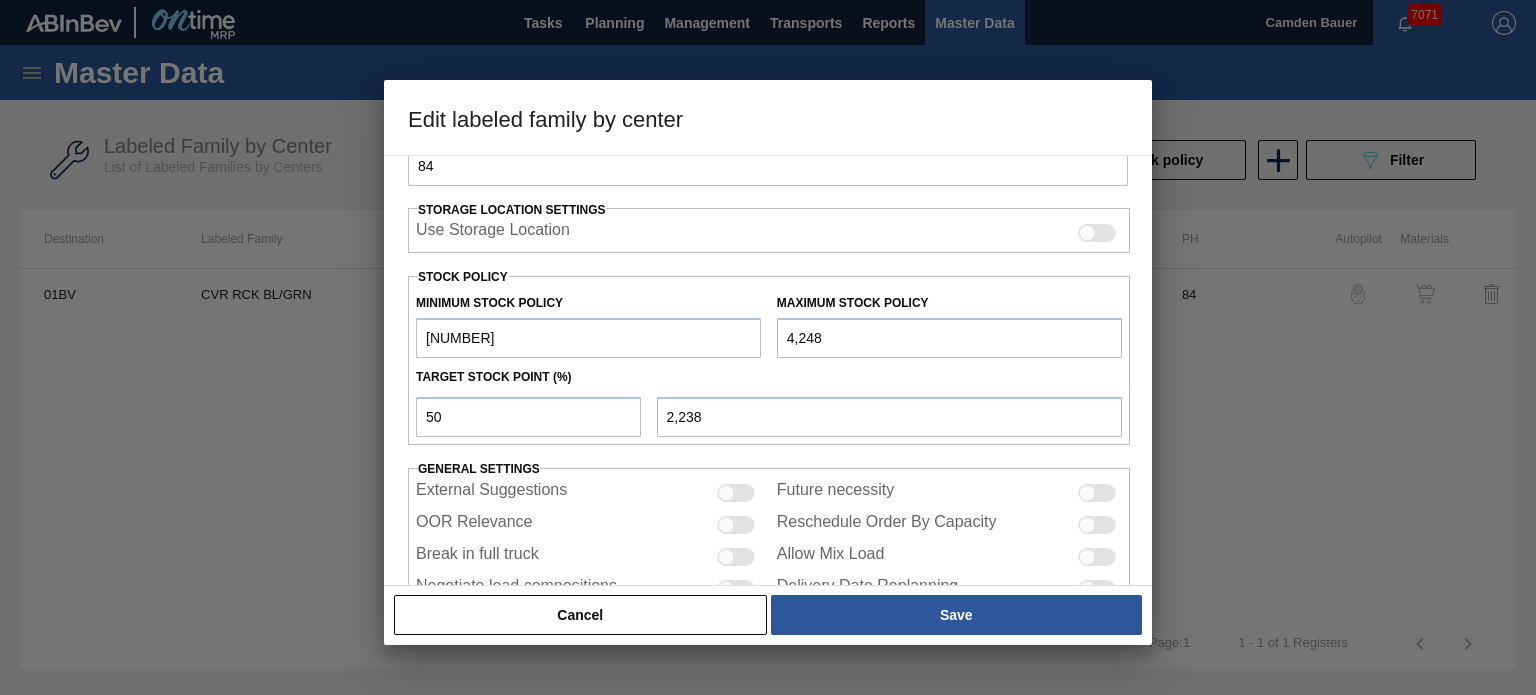 scroll, scrollTop: 424, scrollLeft: 0, axis: vertical 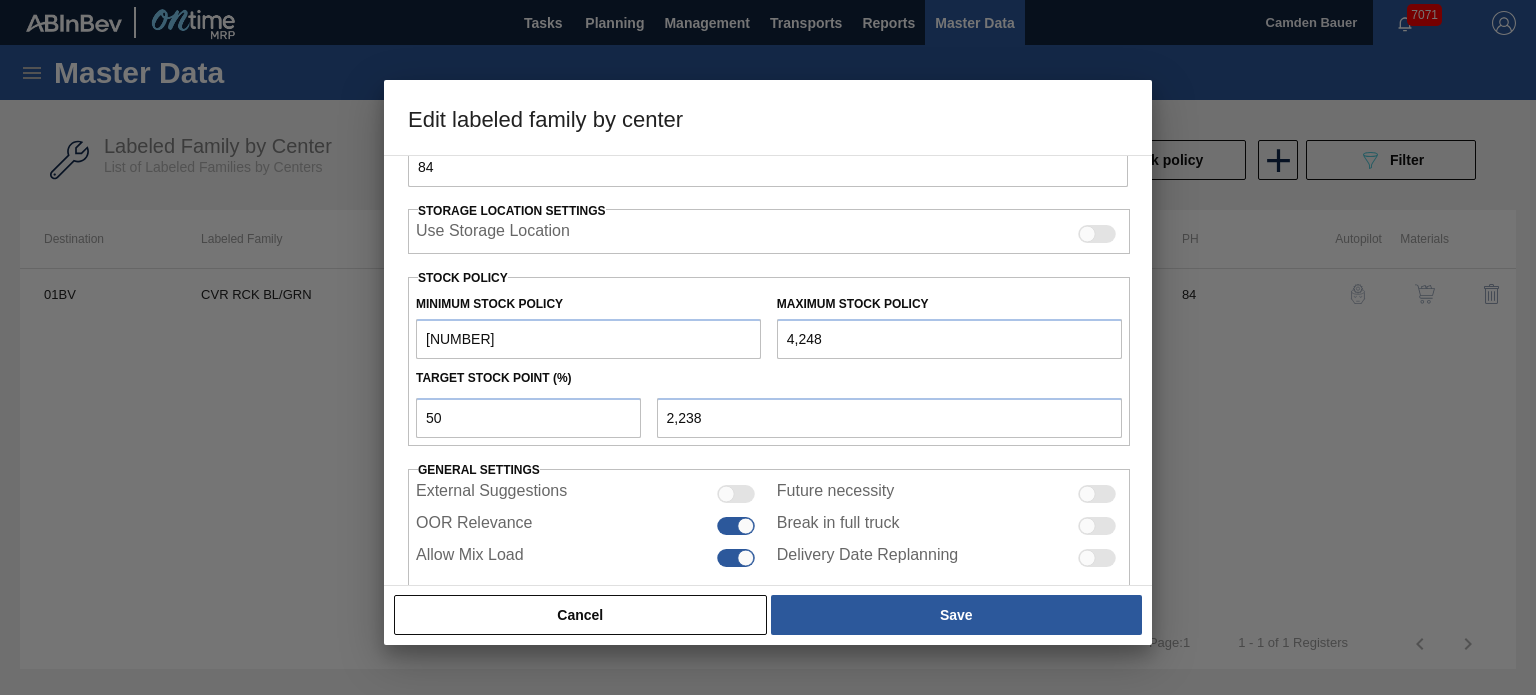 drag, startPoint x: 892, startPoint y: 328, endPoint x: 696, endPoint y: 334, distance: 196.09181 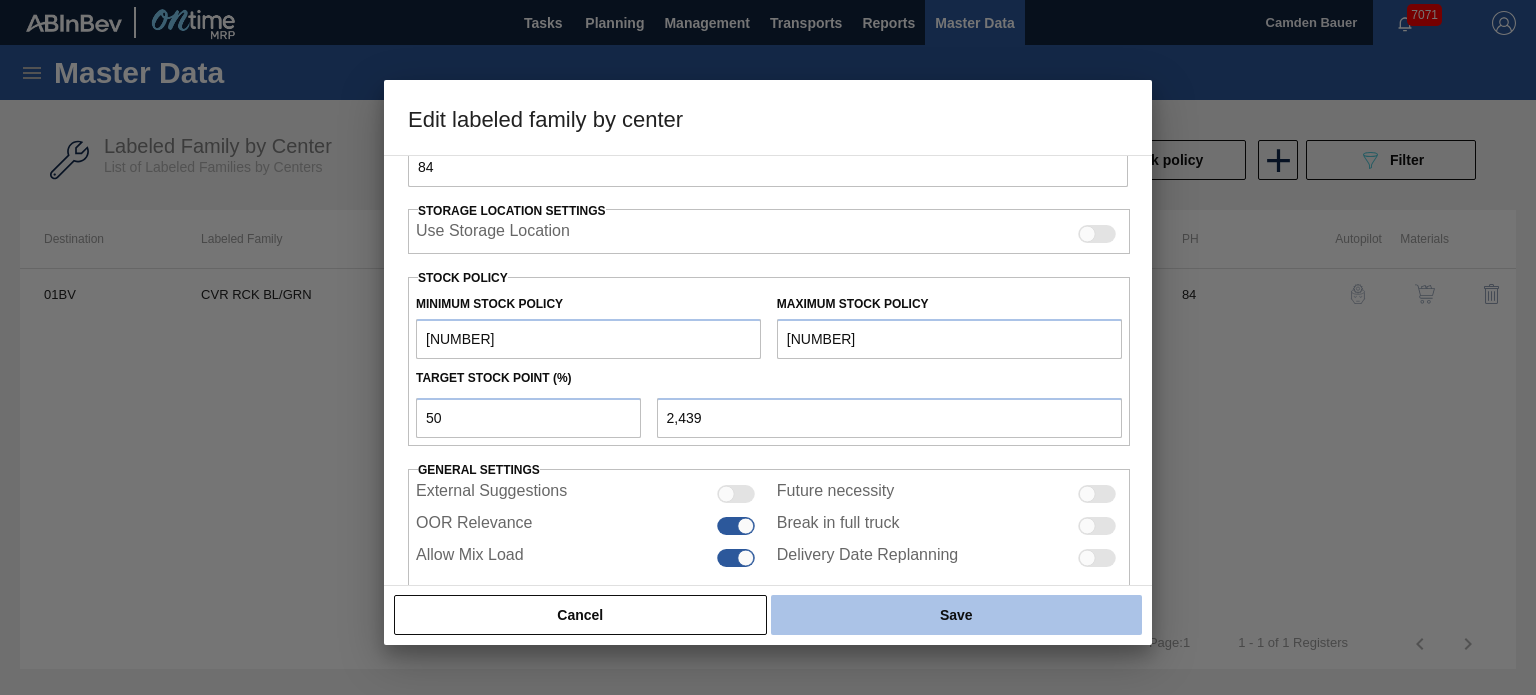 click on "Save" at bounding box center [956, 615] 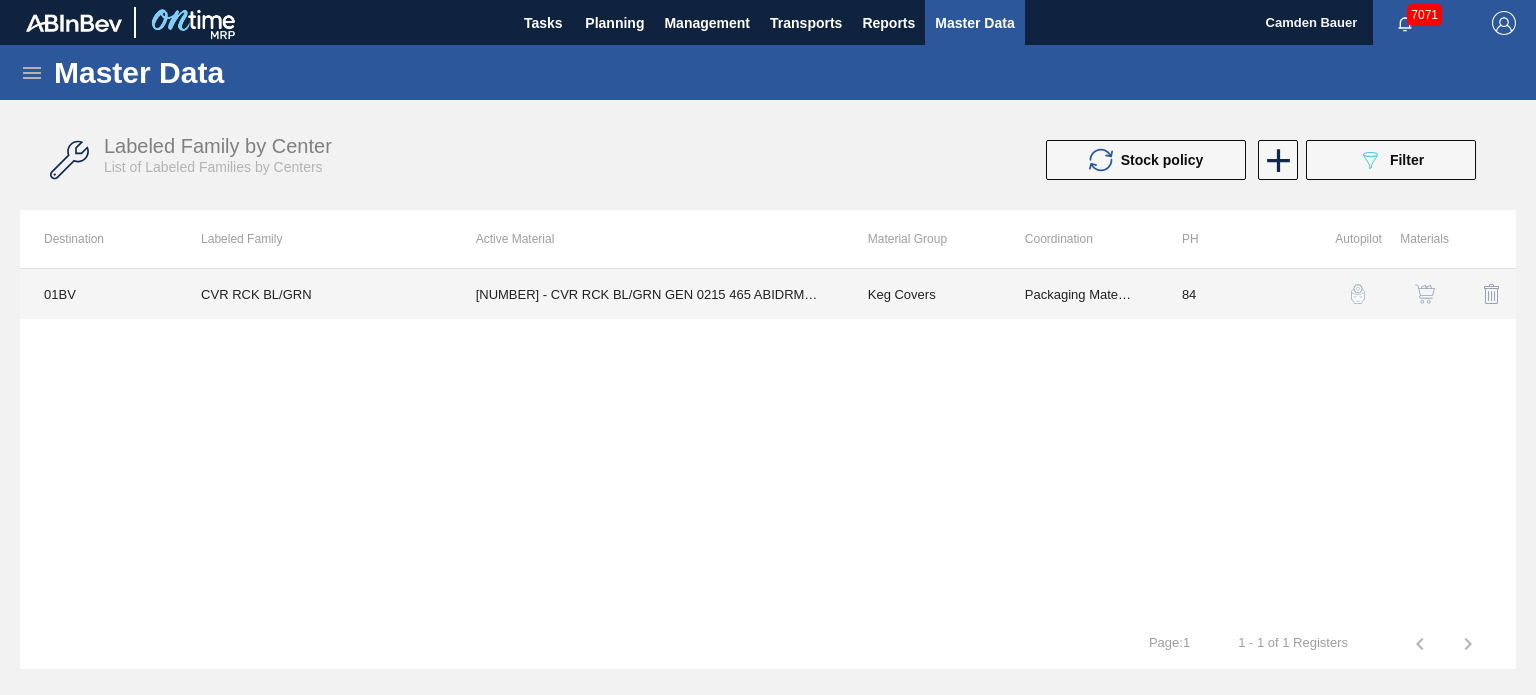 click on "690328 - CVR RCK BL/GRN GEN 0215 465 ABIDRM 04/08" at bounding box center (648, 294) 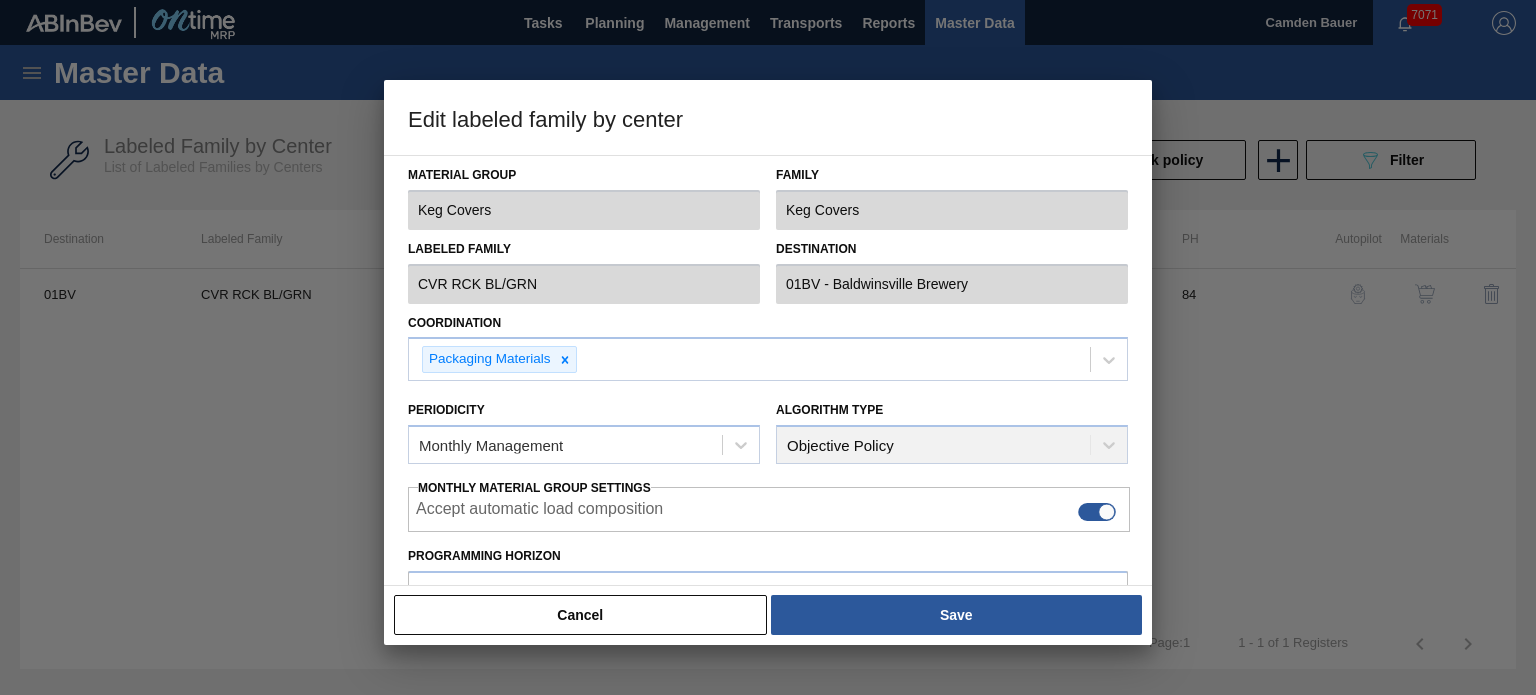 scroll, scrollTop: 260, scrollLeft: 0, axis: vertical 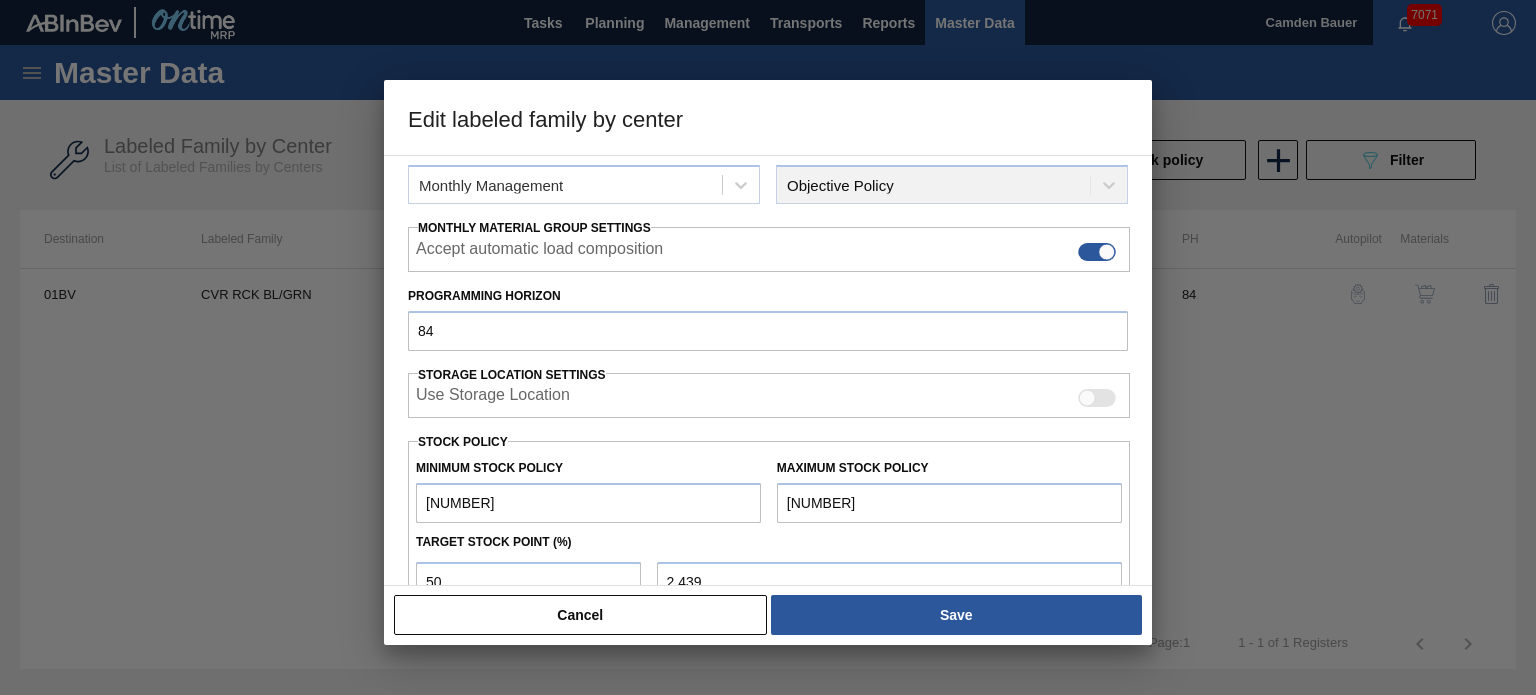 drag, startPoint x: 726, startPoint y: 505, endPoint x: 621, endPoint y: 497, distance: 105.30432 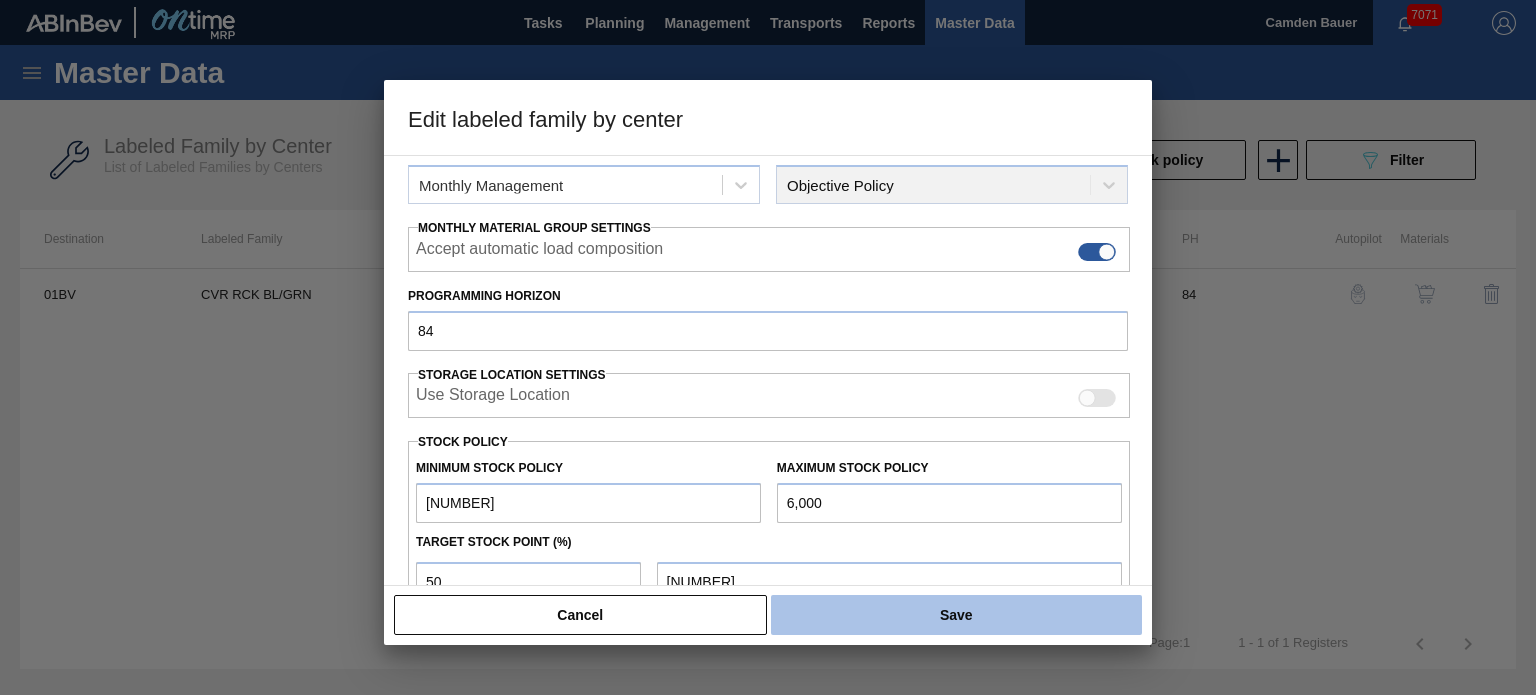 click on "Save" at bounding box center [956, 615] 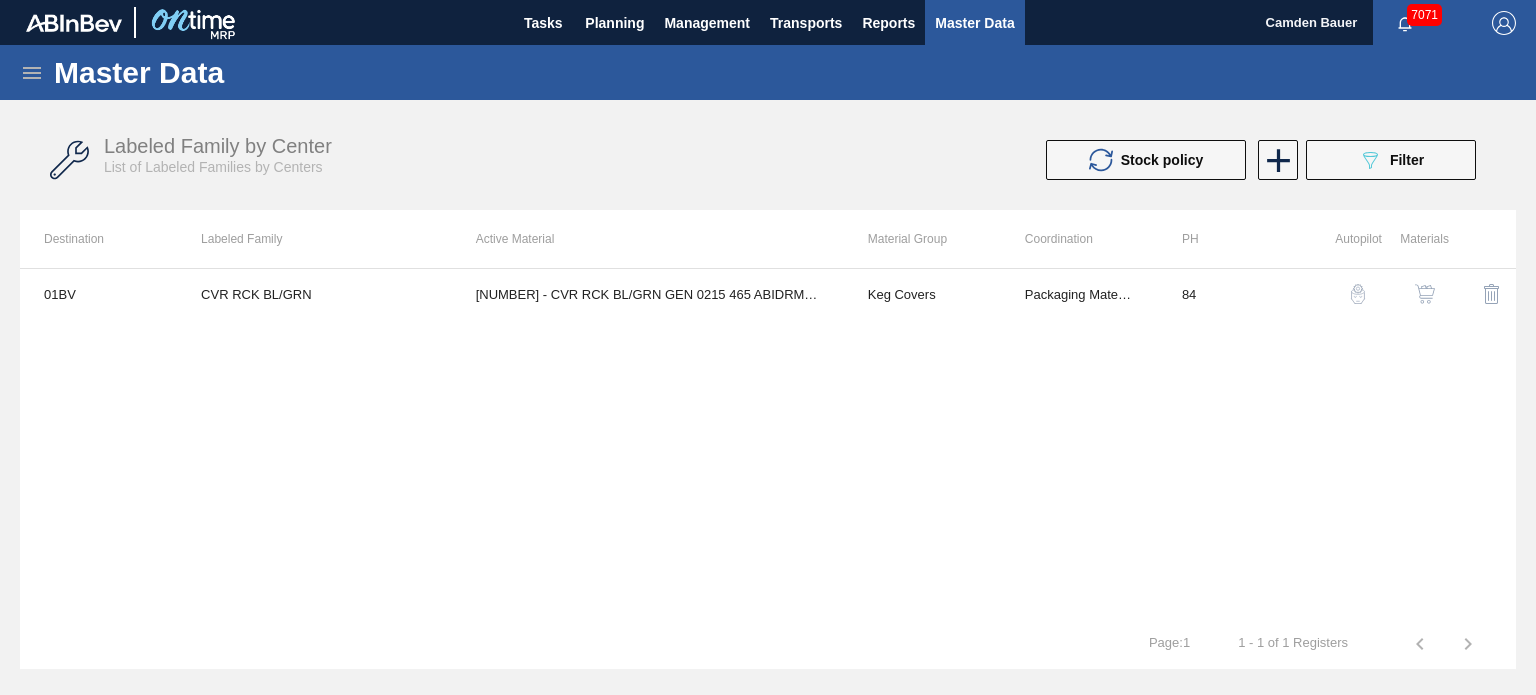 click on "01BV CVR RCK BL/GRN 690328 - CVR RCK BL/GRN GEN 0215 465 ABIDRM 04/08 Keg Covers Packaging Materials 84" at bounding box center (768, 443) 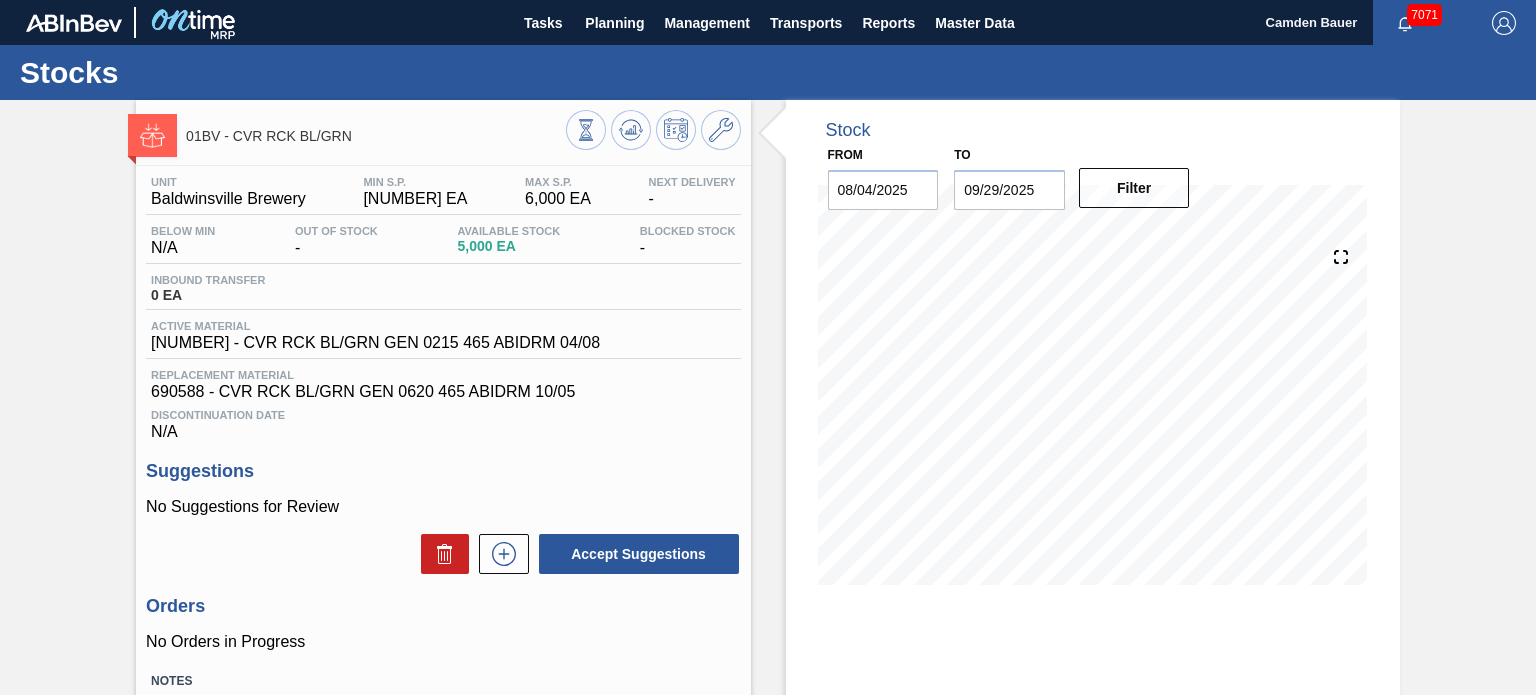 click on "Replacement Material" at bounding box center [443, 375] 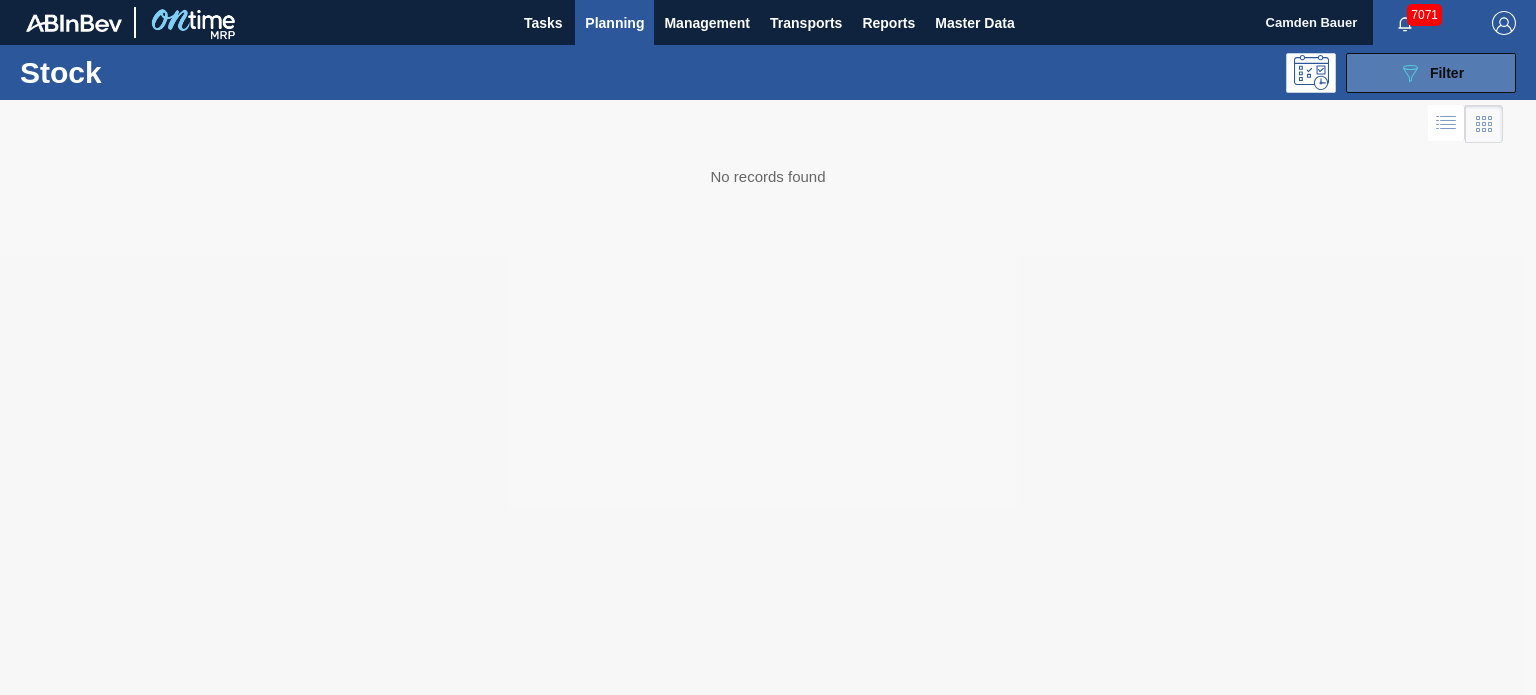 click on "089F7B8B-B2A5-4AFE-B5C0-19BA573D28AC" 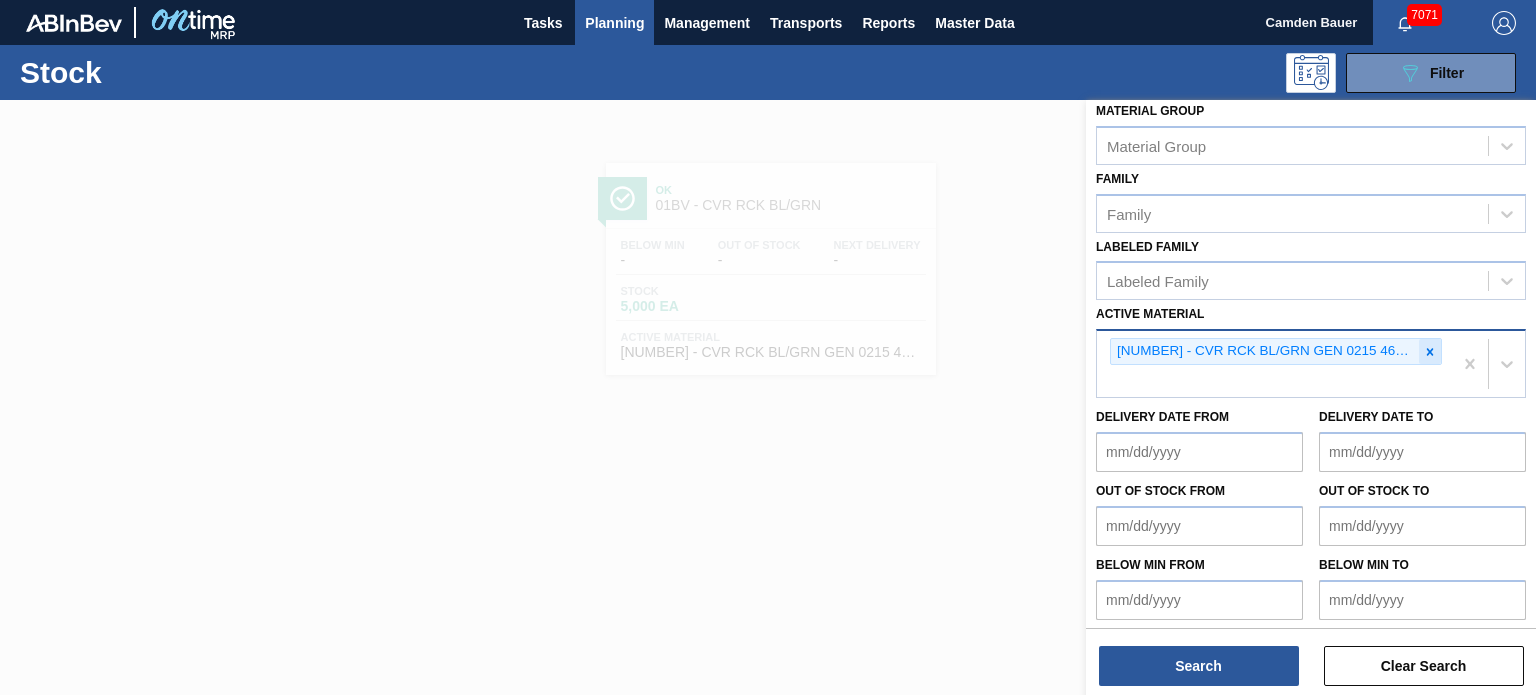 click at bounding box center [1430, 351] 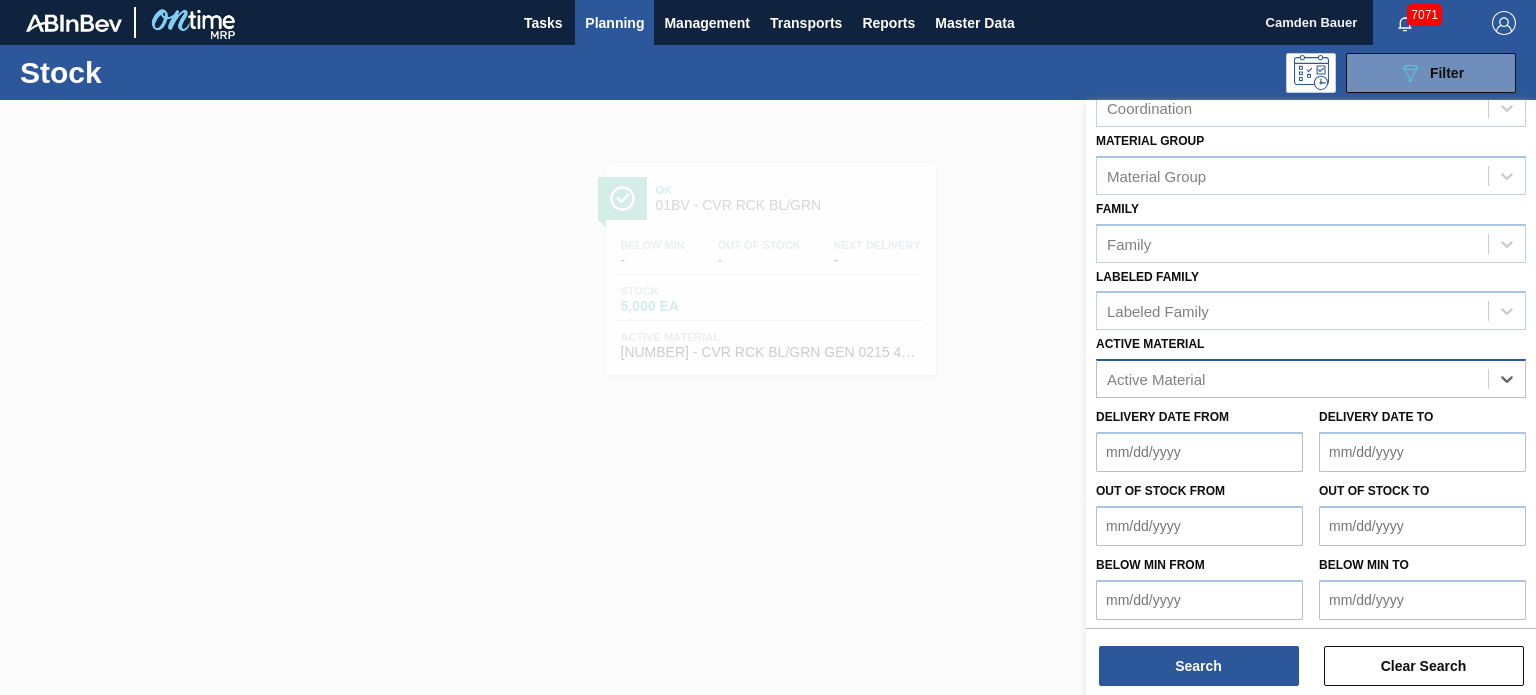 paste on "690671" 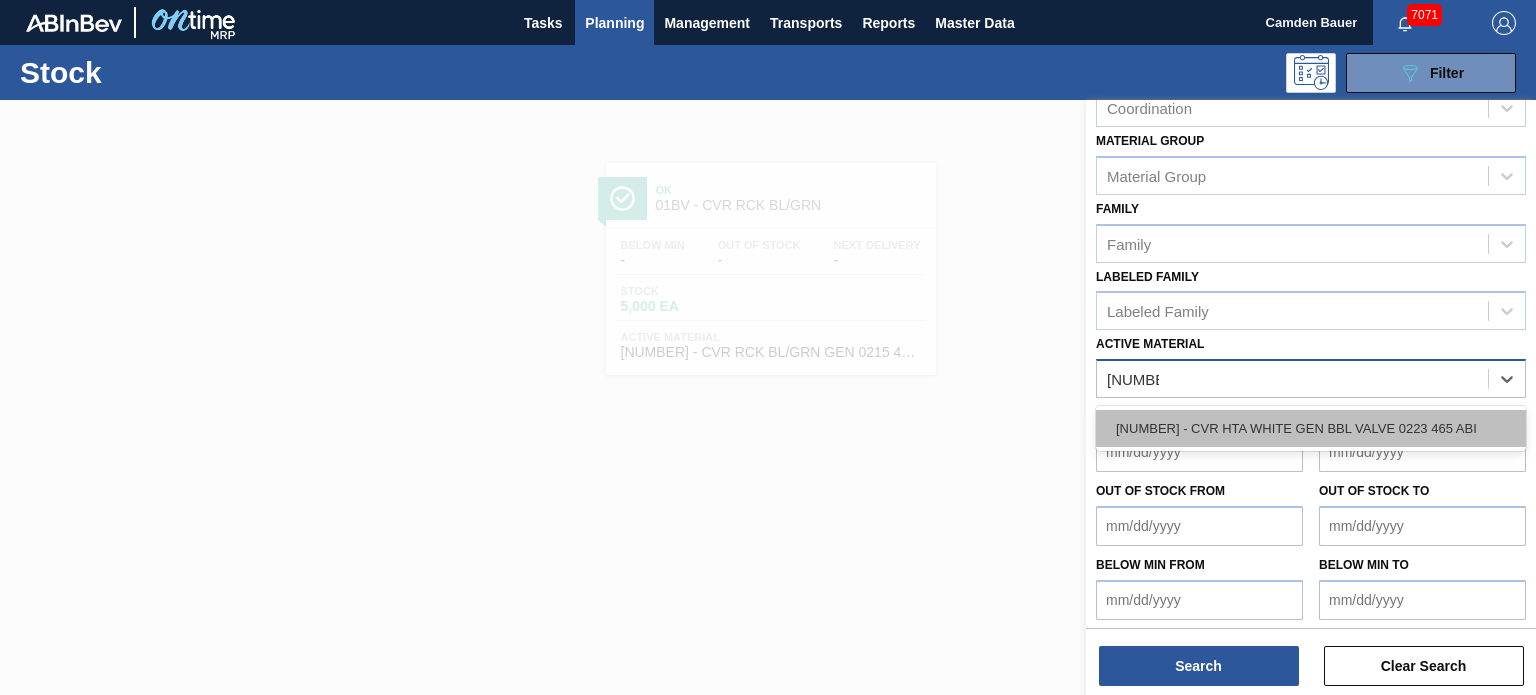 click on "690671 - CVR HTA WHITE GEN BBL VALVE 0223 465 ABI" at bounding box center (1311, 428) 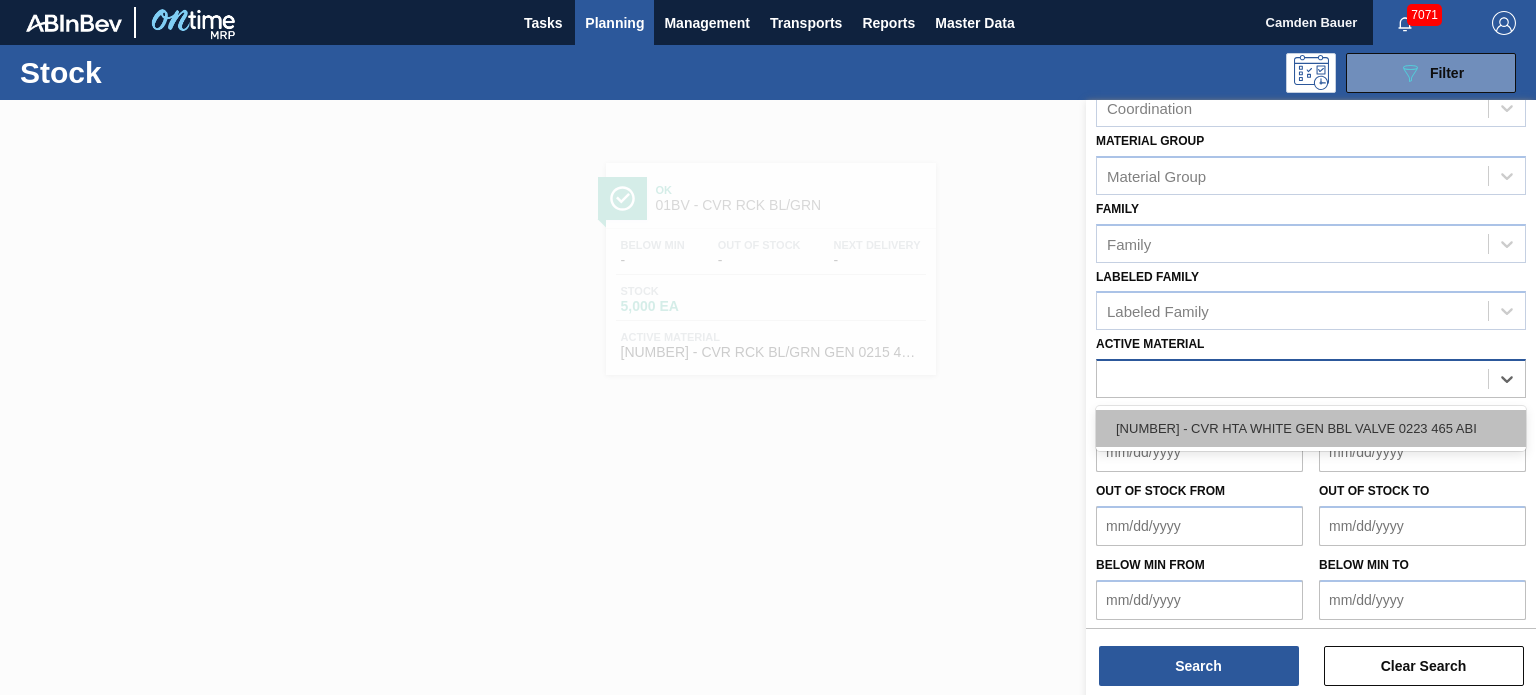 scroll, scrollTop: 289, scrollLeft: 0, axis: vertical 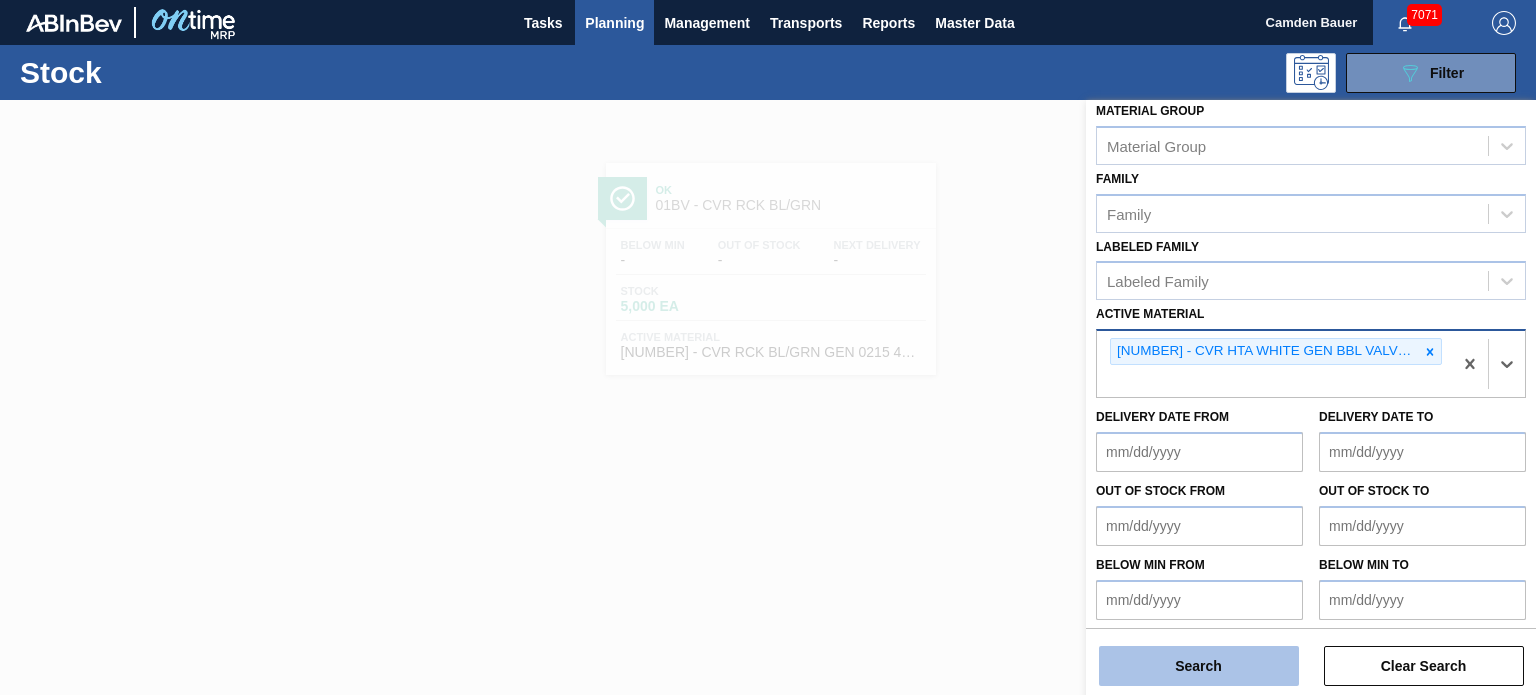 click on "Search" at bounding box center [1199, 666] 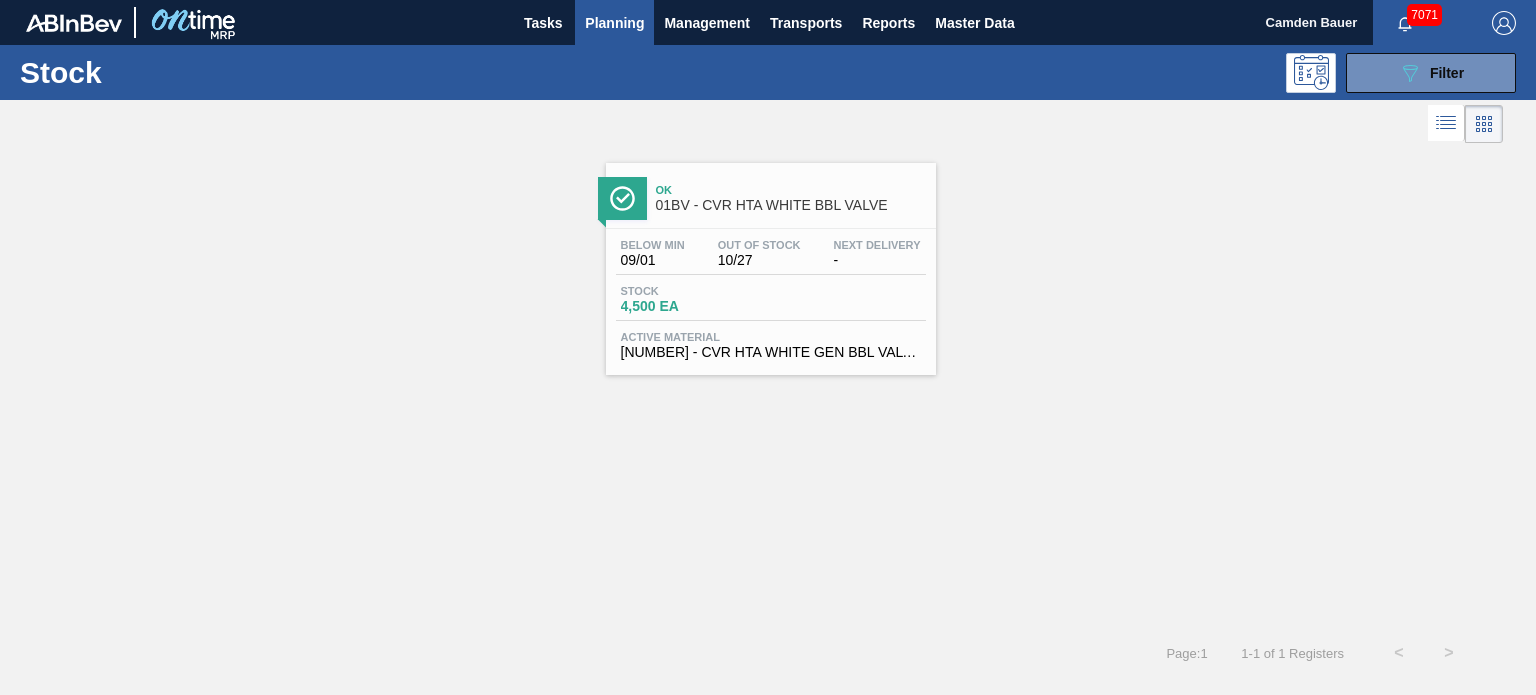 click on "Ok 01BV - CVR HTA WHITE BBL VALVE" at bounding box center (791, 198) 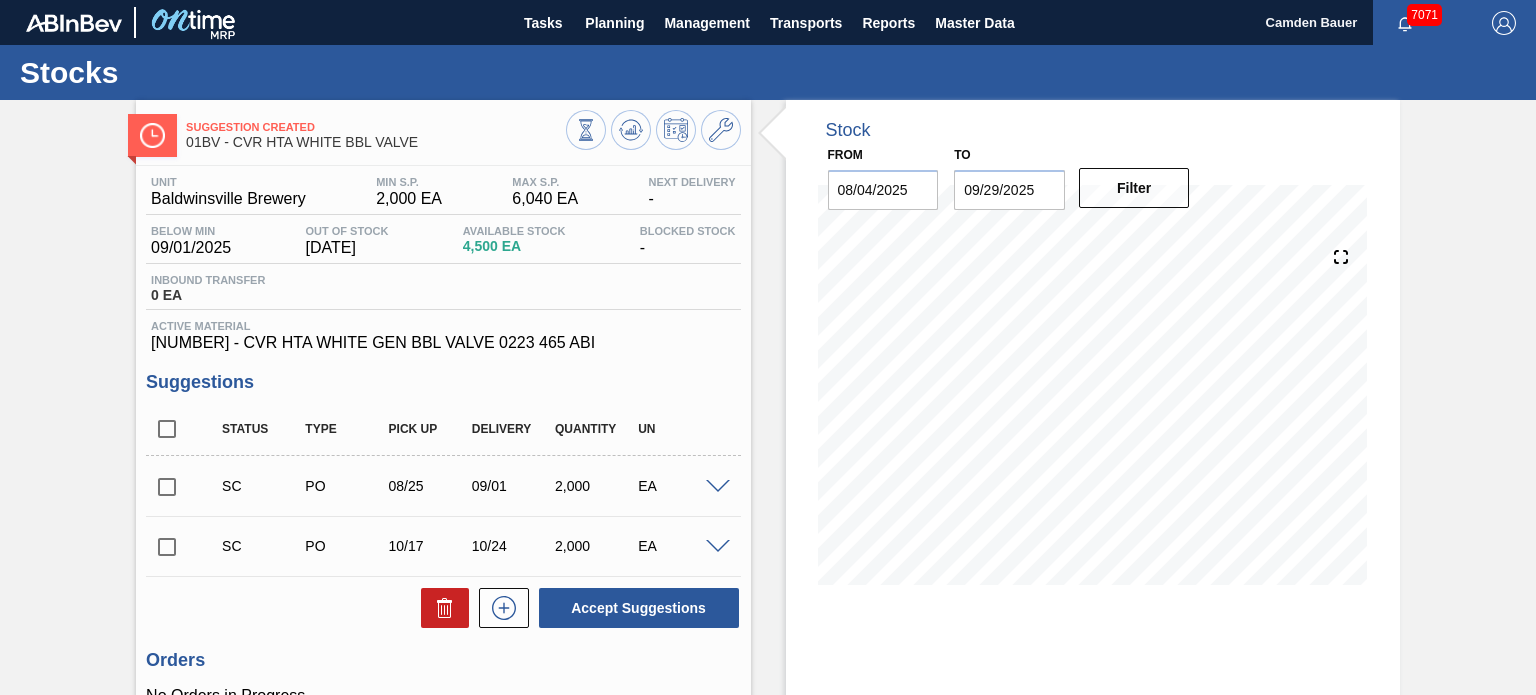 click on "Inbound Transfer 0 EA" at bounding box center (443, 292) 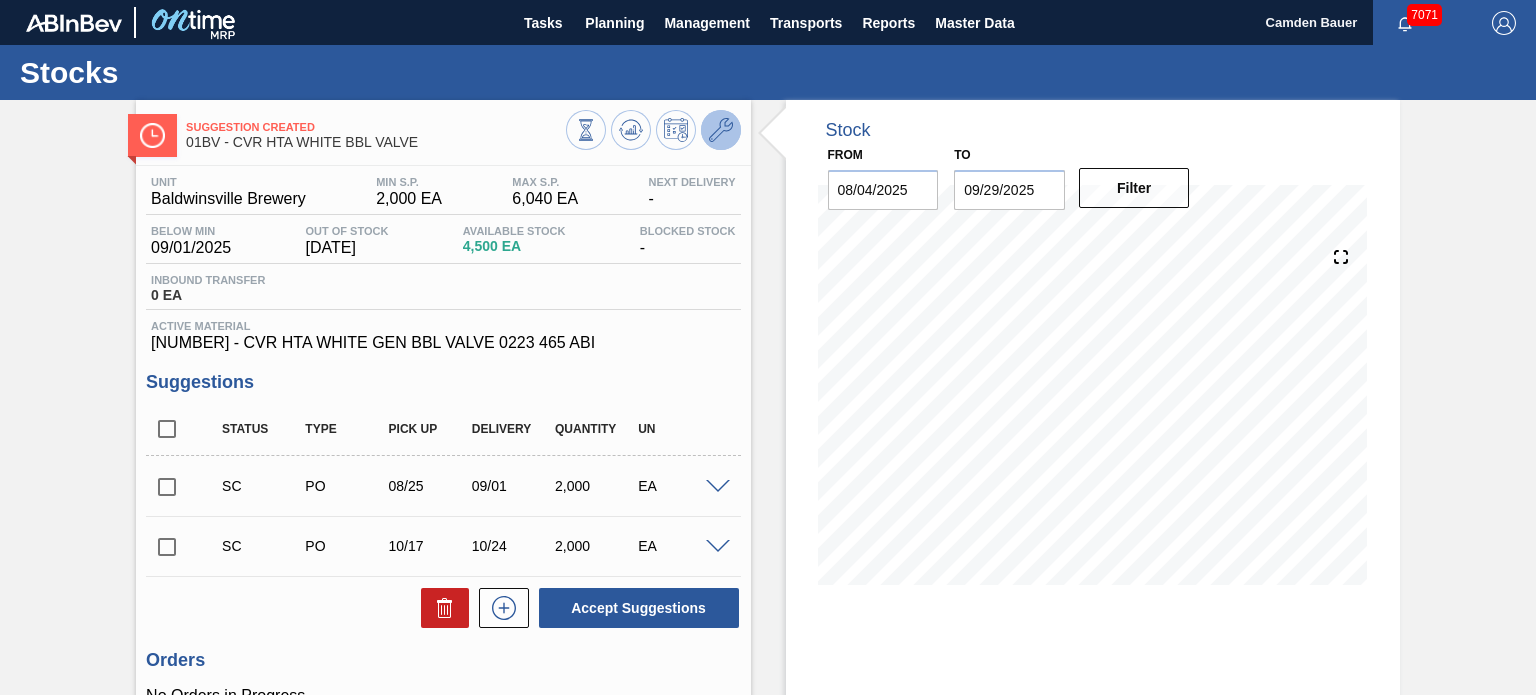 click 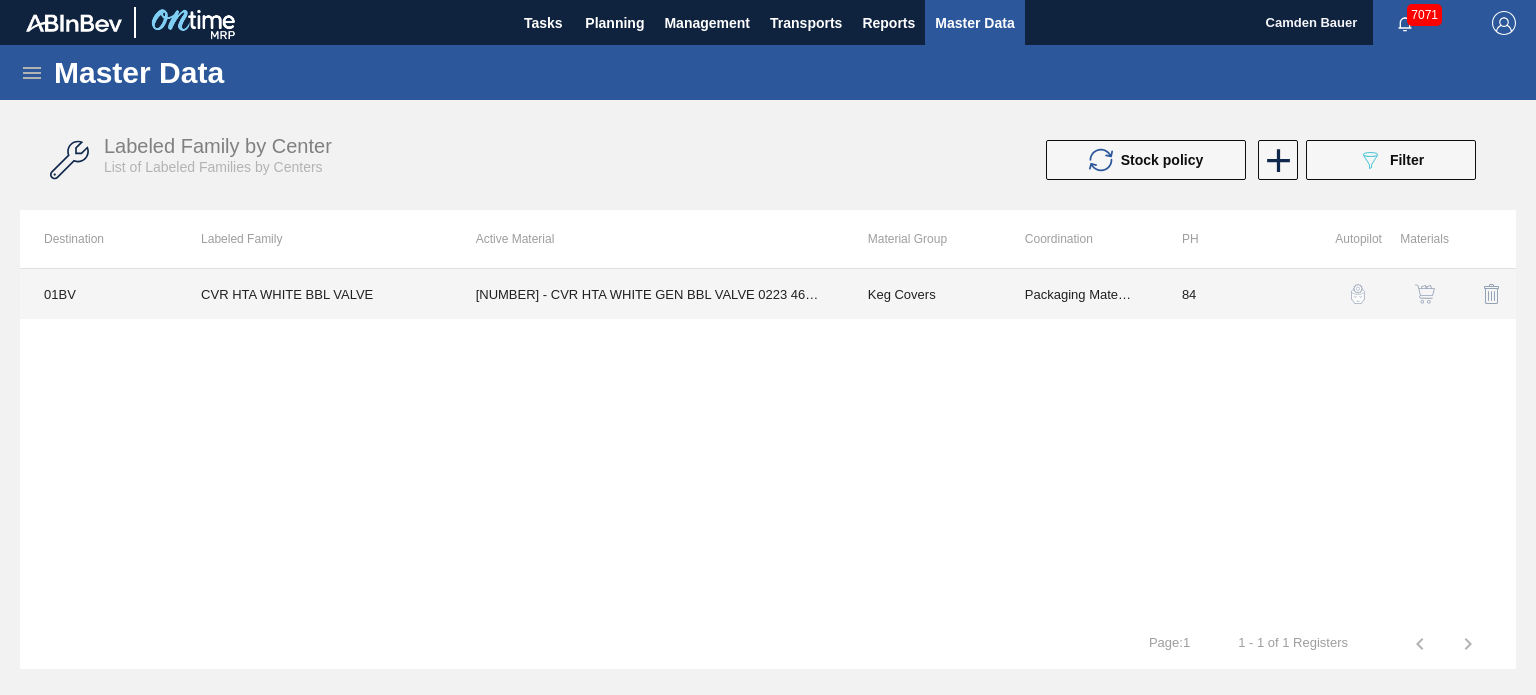 click on "Keg Covers" at bounding box center (922, 294) 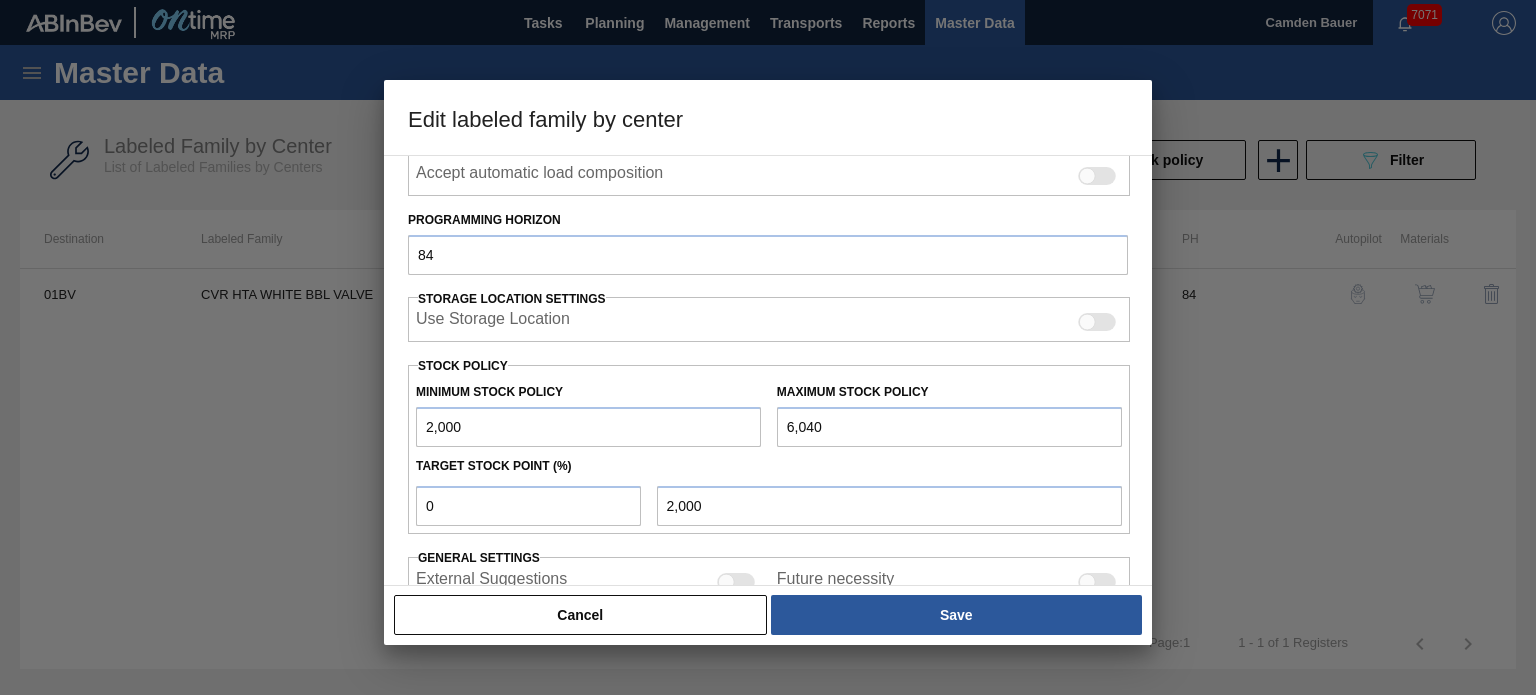 scroll, scrollTop: 347, scrollLeft: 0, axis: vertical 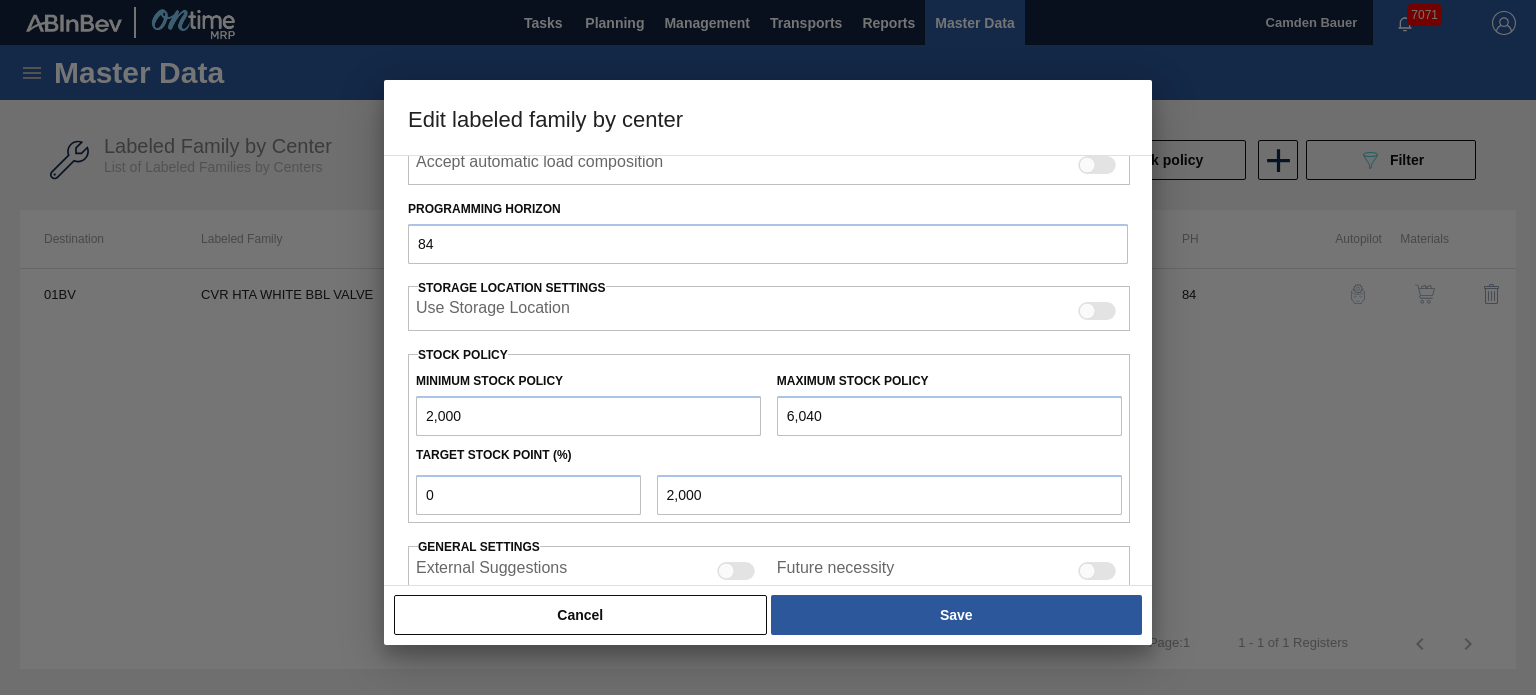 drag, startPoint x: 836, startPoint y: 416, endPoint x: 596, endPoint y: 407, distance: 240.16869 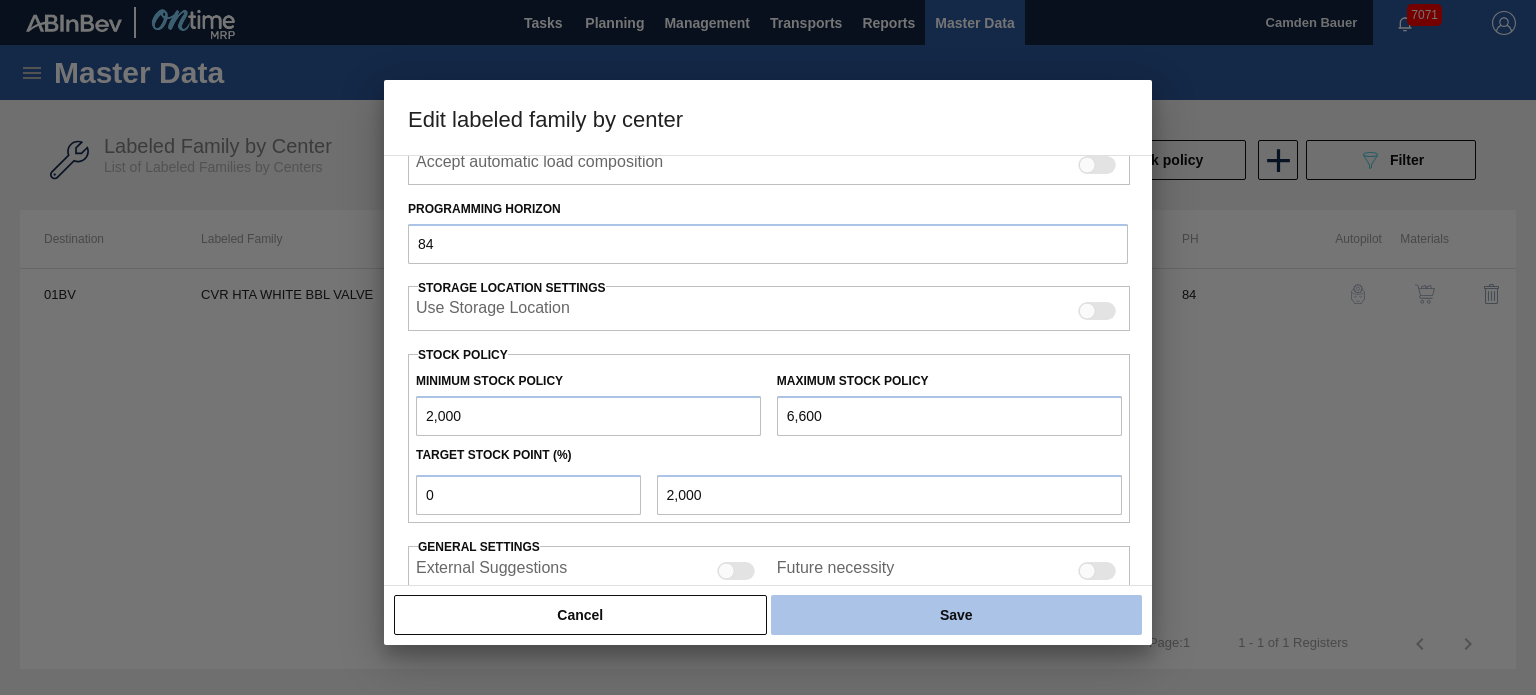 click on "Save" at bounding box center (956, 615) 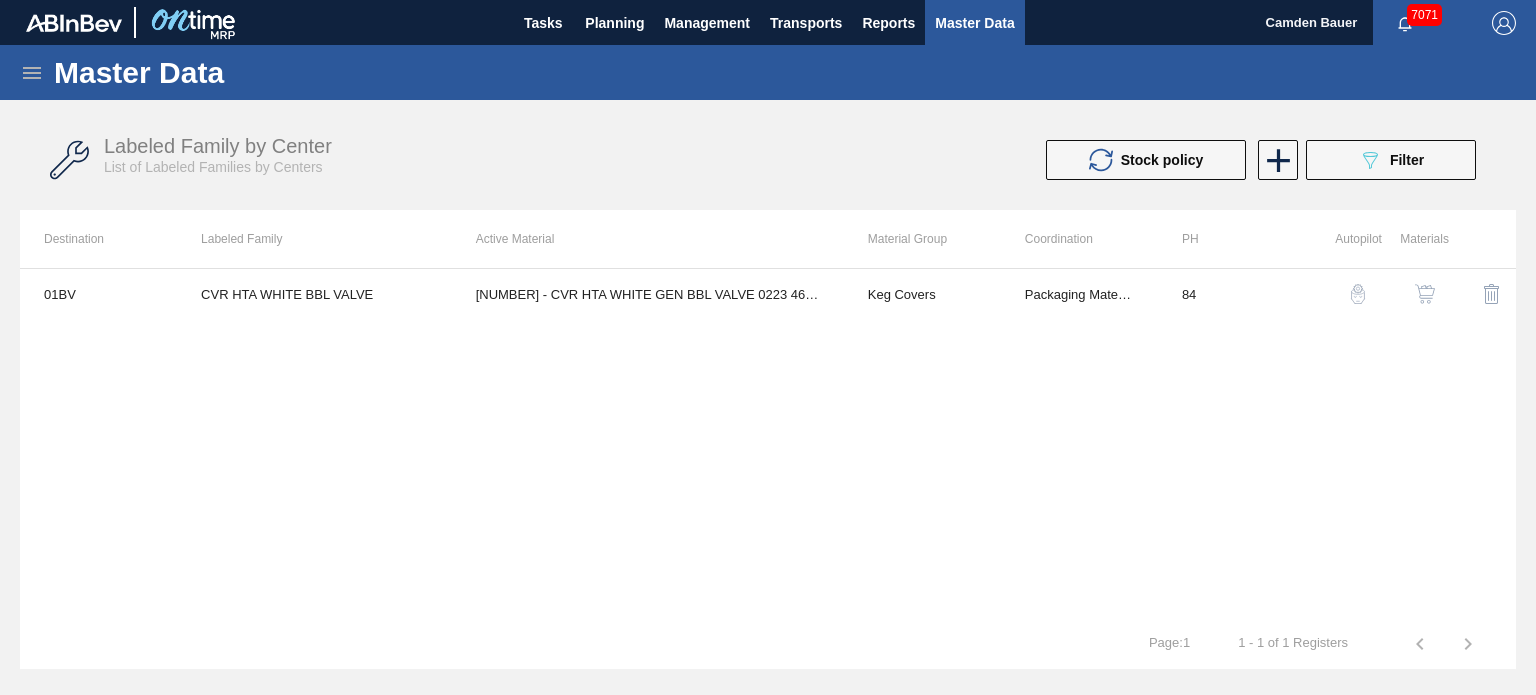 click on "01BV CVR HTA WHITE BBL VALVE 690671 - CVR HTA WHITE GEN BBL VALVE 0223 465 ABI Keg Covers Packaging Materials 84" at bounding box center (768, 443) 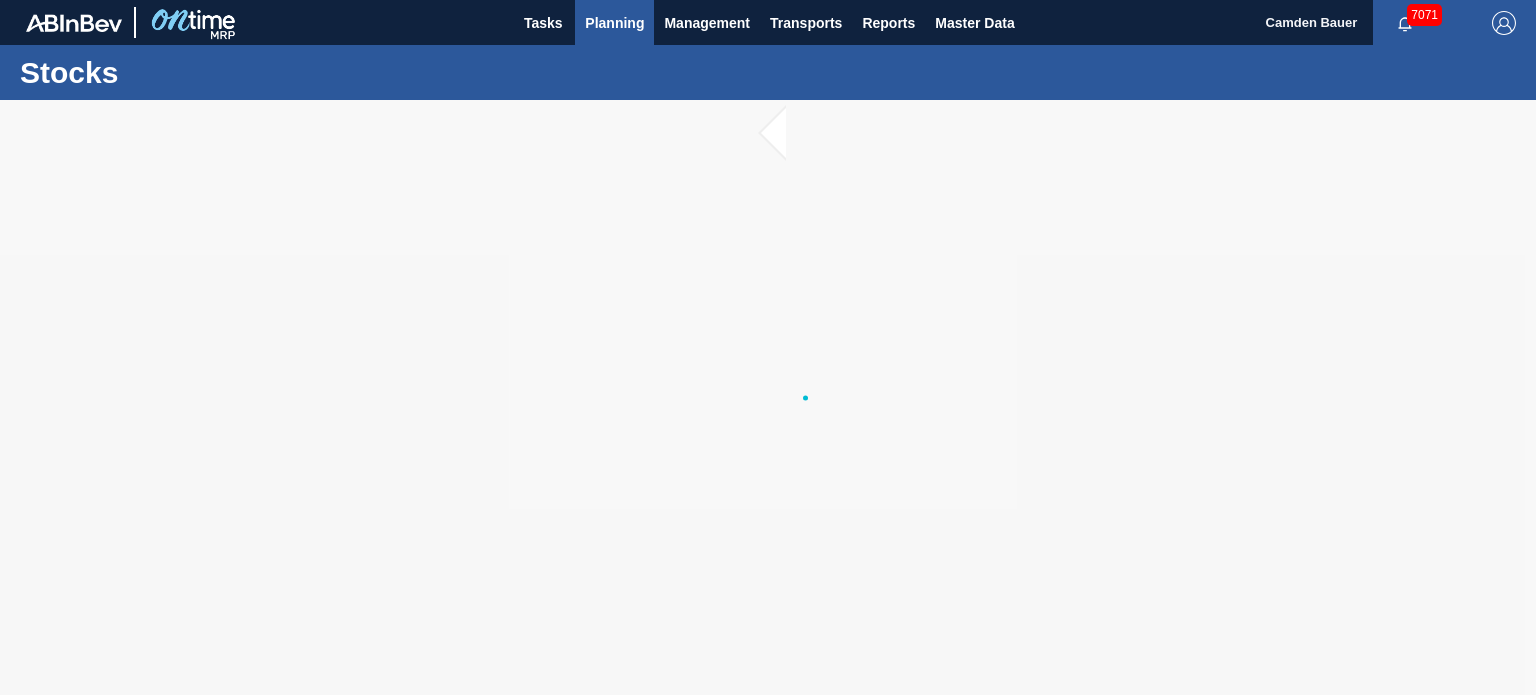 click on "Planning" at bounding box center (614, 23) 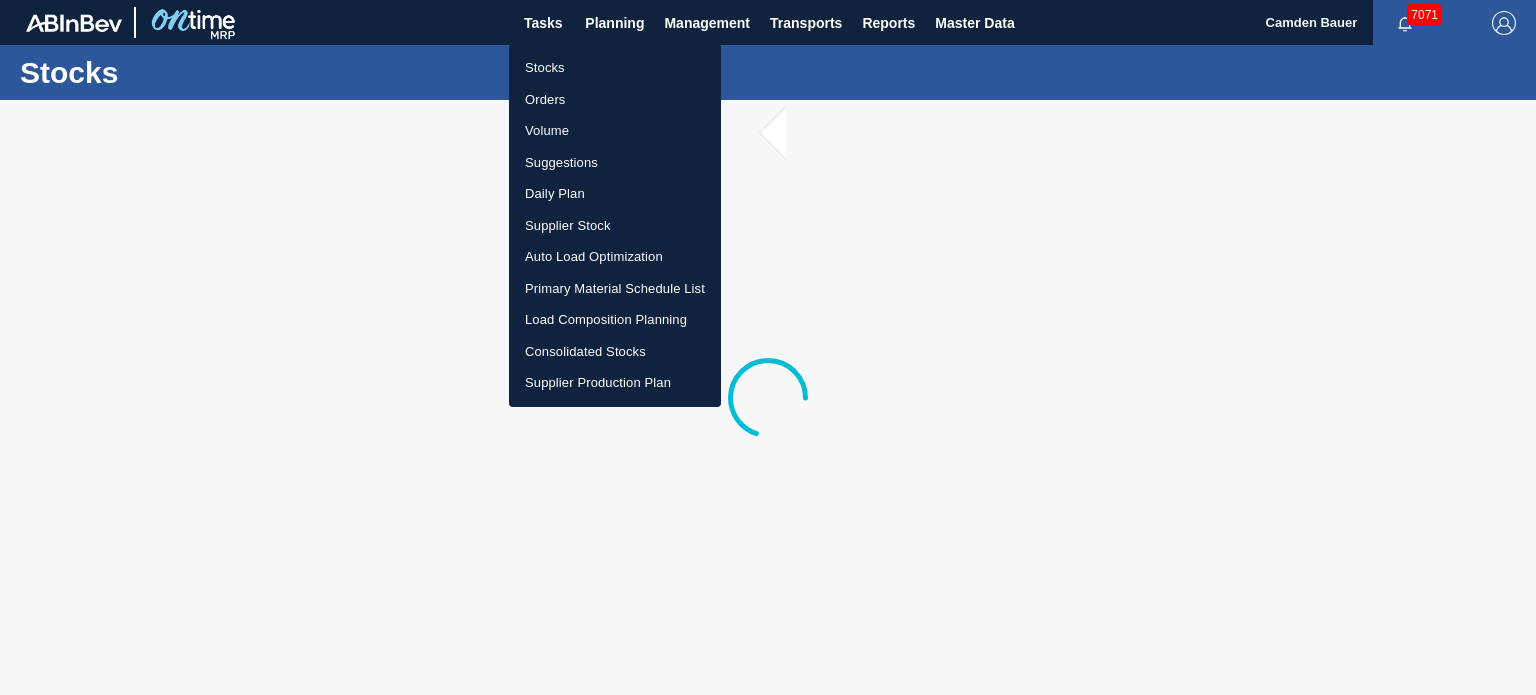 click on "Stocks" at bounding box center (615, 68) 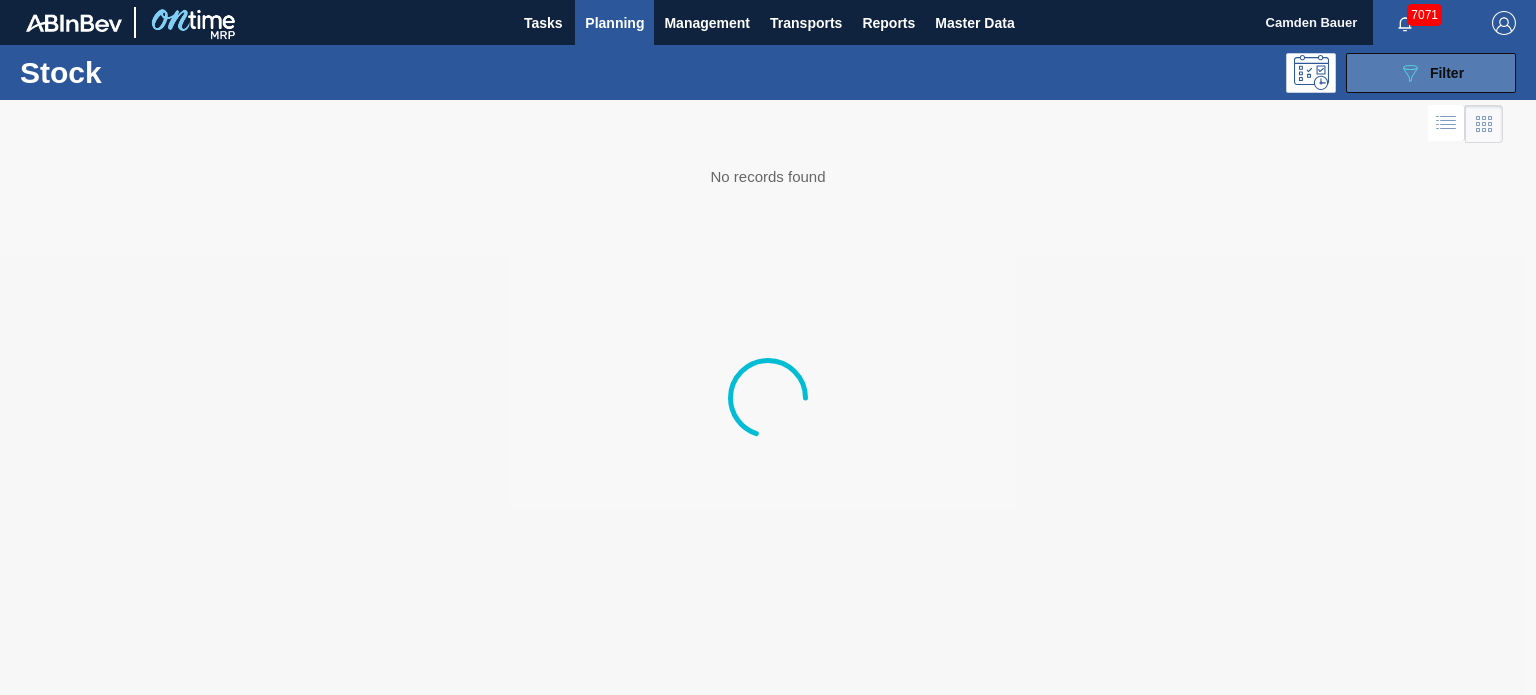 click on "089F7B8B-B2A5-4AFE-B5C0-19BA573D28AC Filter" at bounding box center [1431, 73] 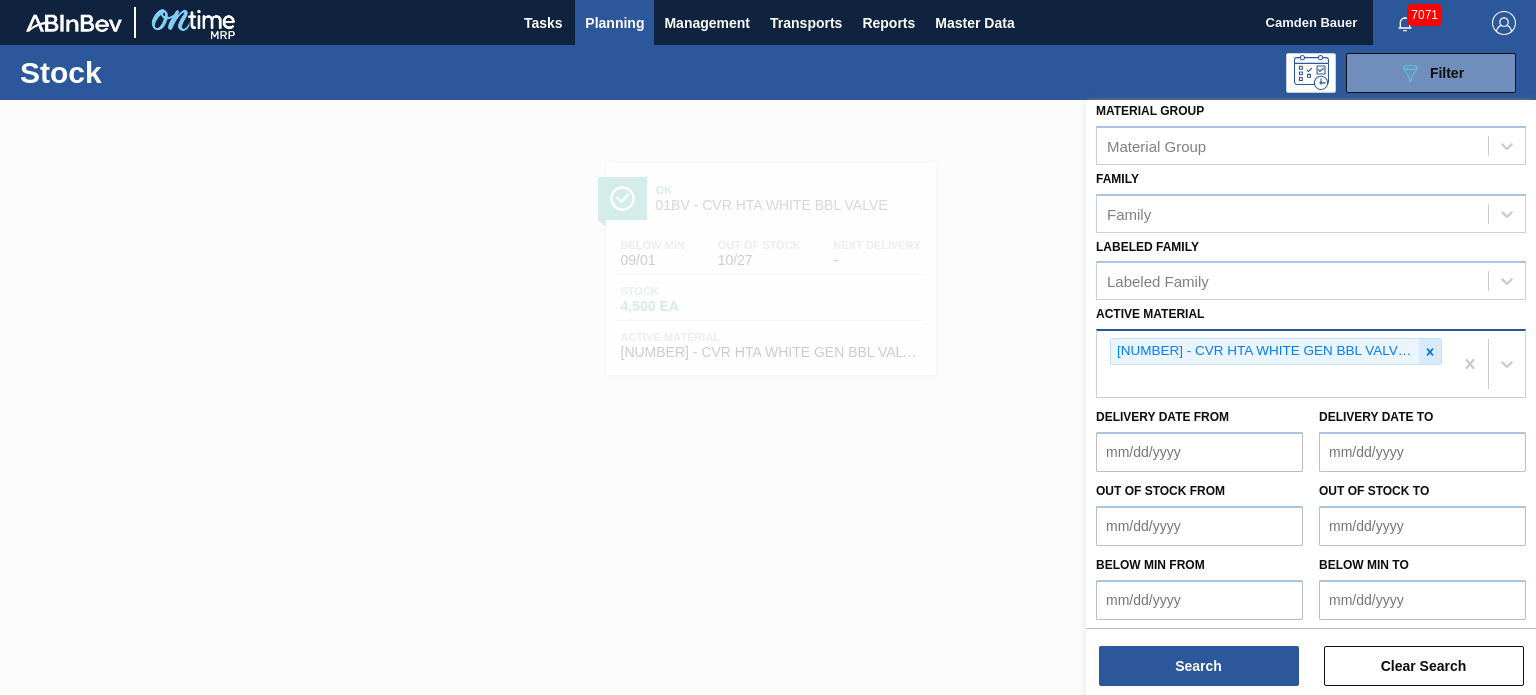 click 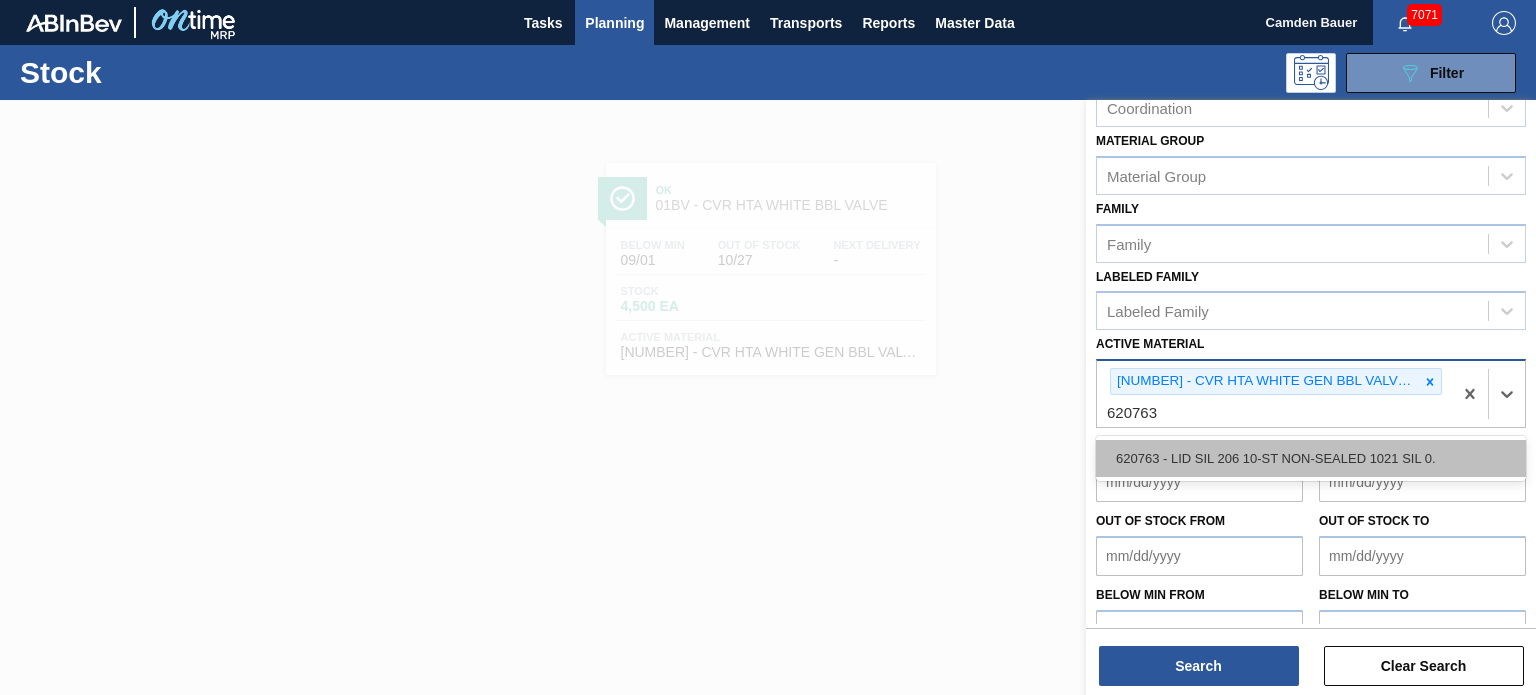 scroll, scrollTop: 289, scrollLeft: 0, axis: vertical 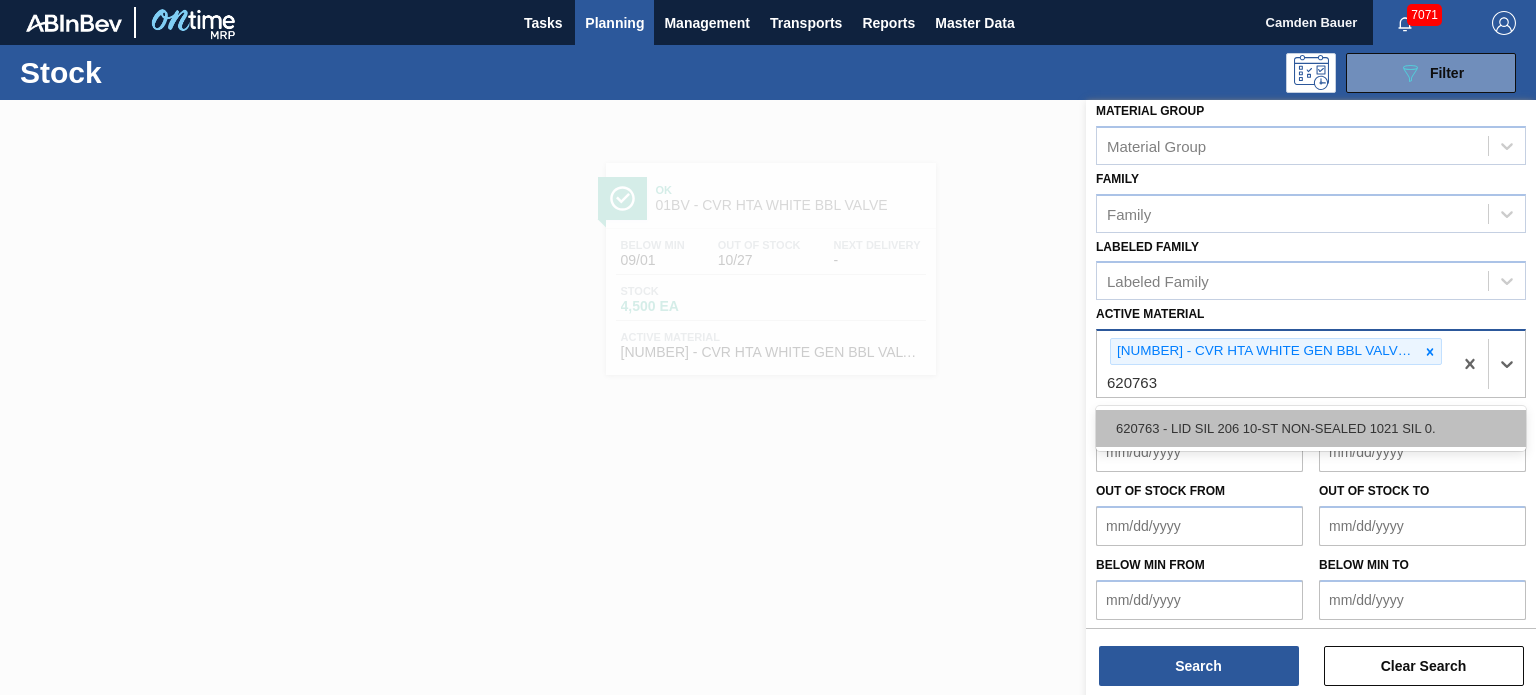 click on "620763 - LID SIL 206 10-ST NON-SEALED 1021 SIL 0." at bounding box center (1311, 428) 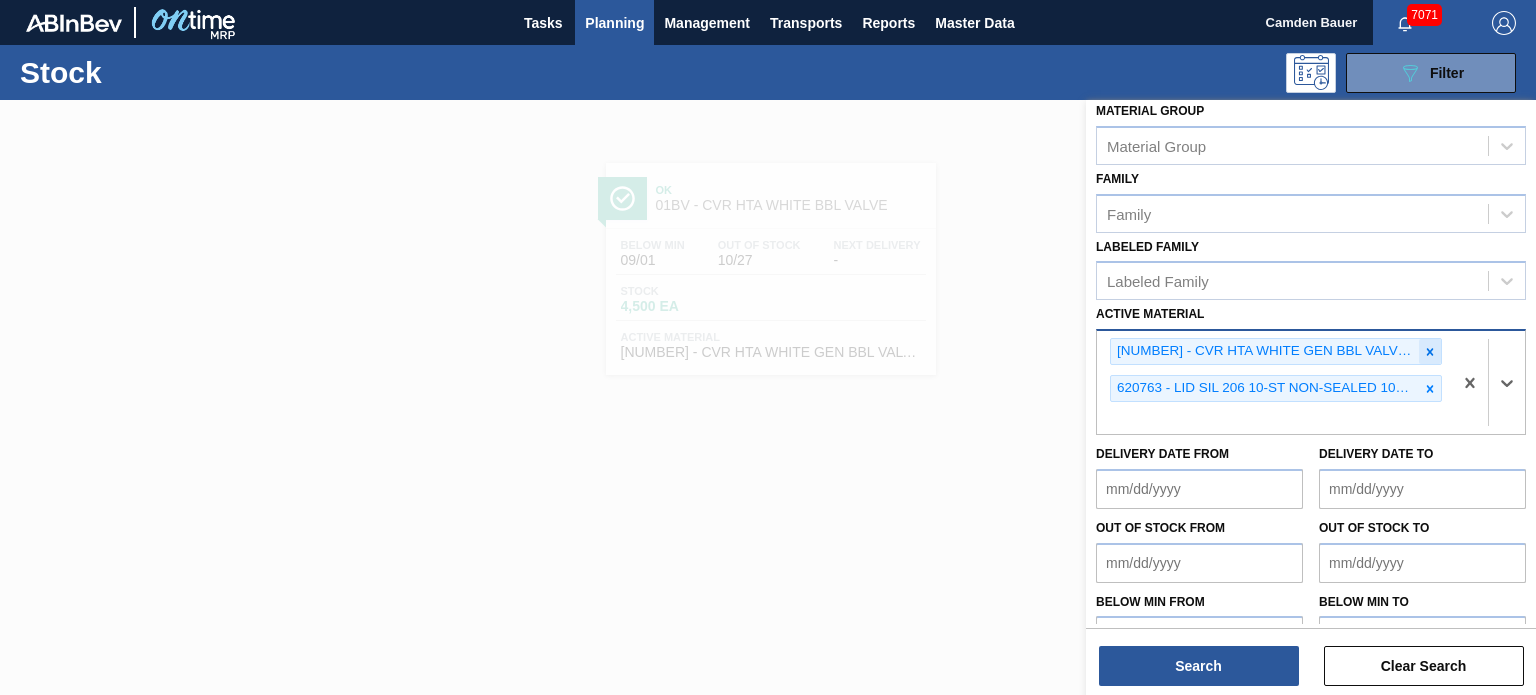 click 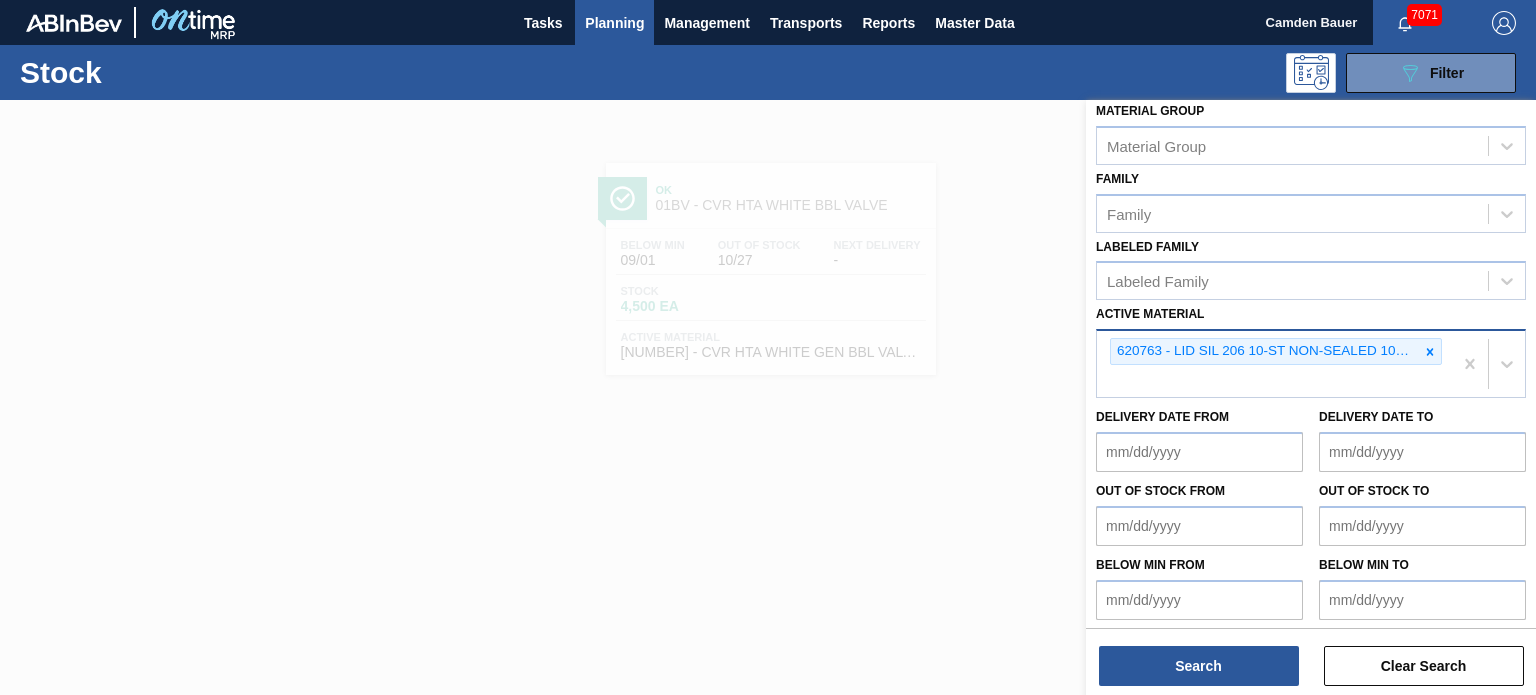 click at bounding box center [768, 447] 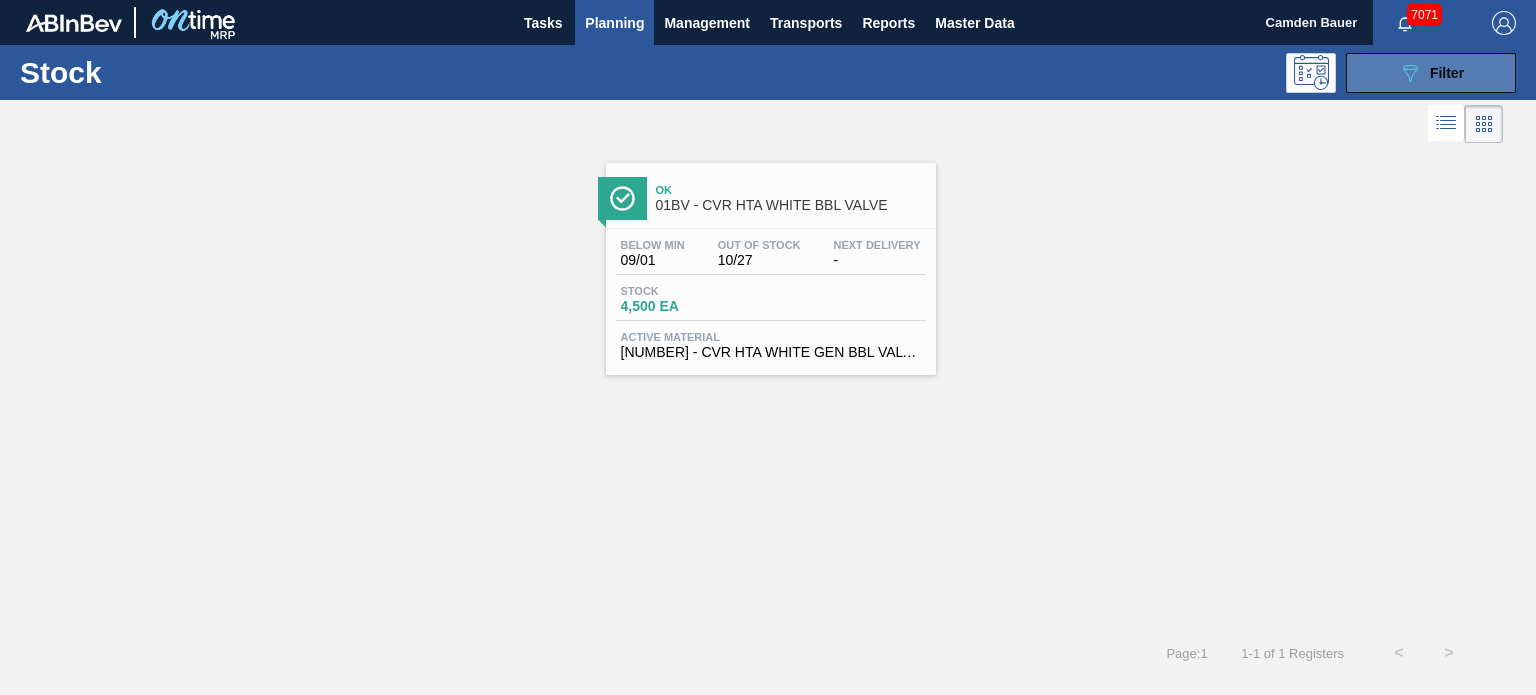 click on "089F7B8B-B2A5-4AFE-B5C0-19BA573D28AC" 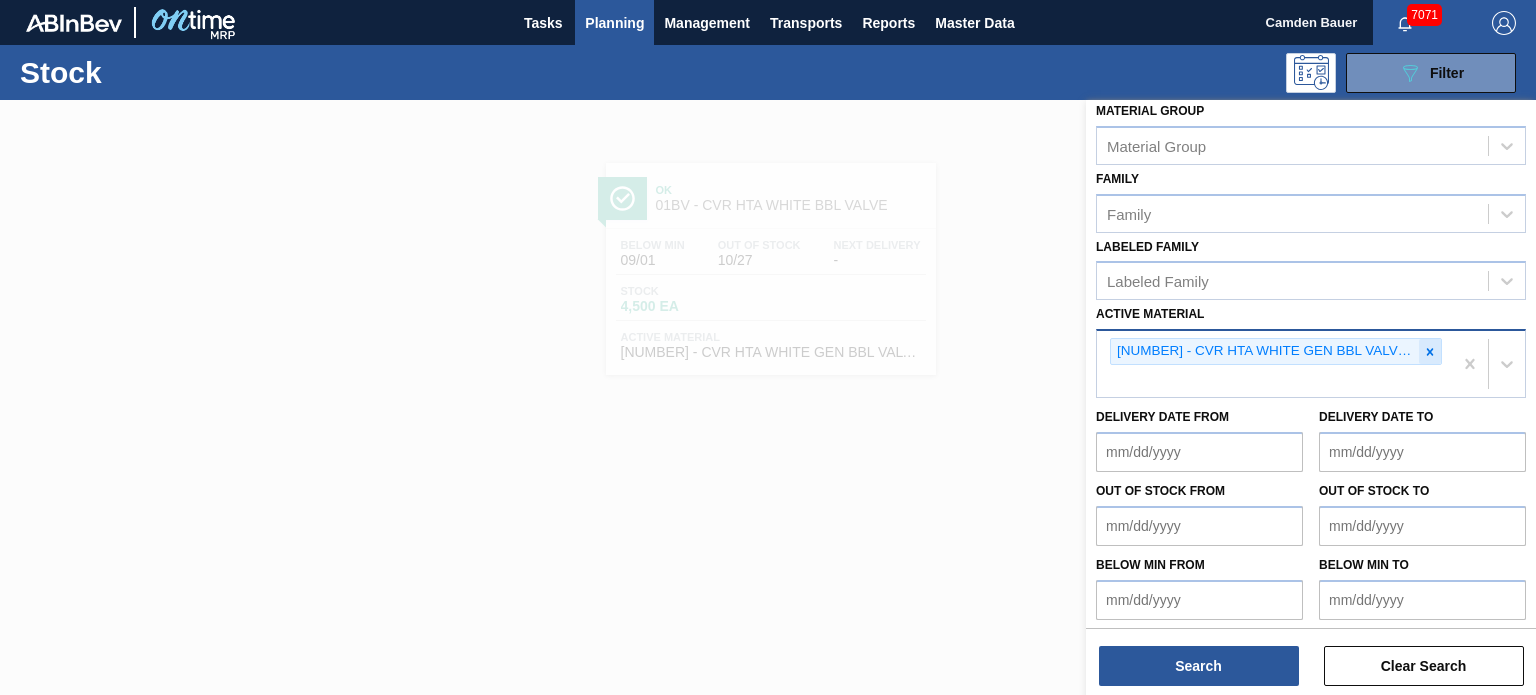 click 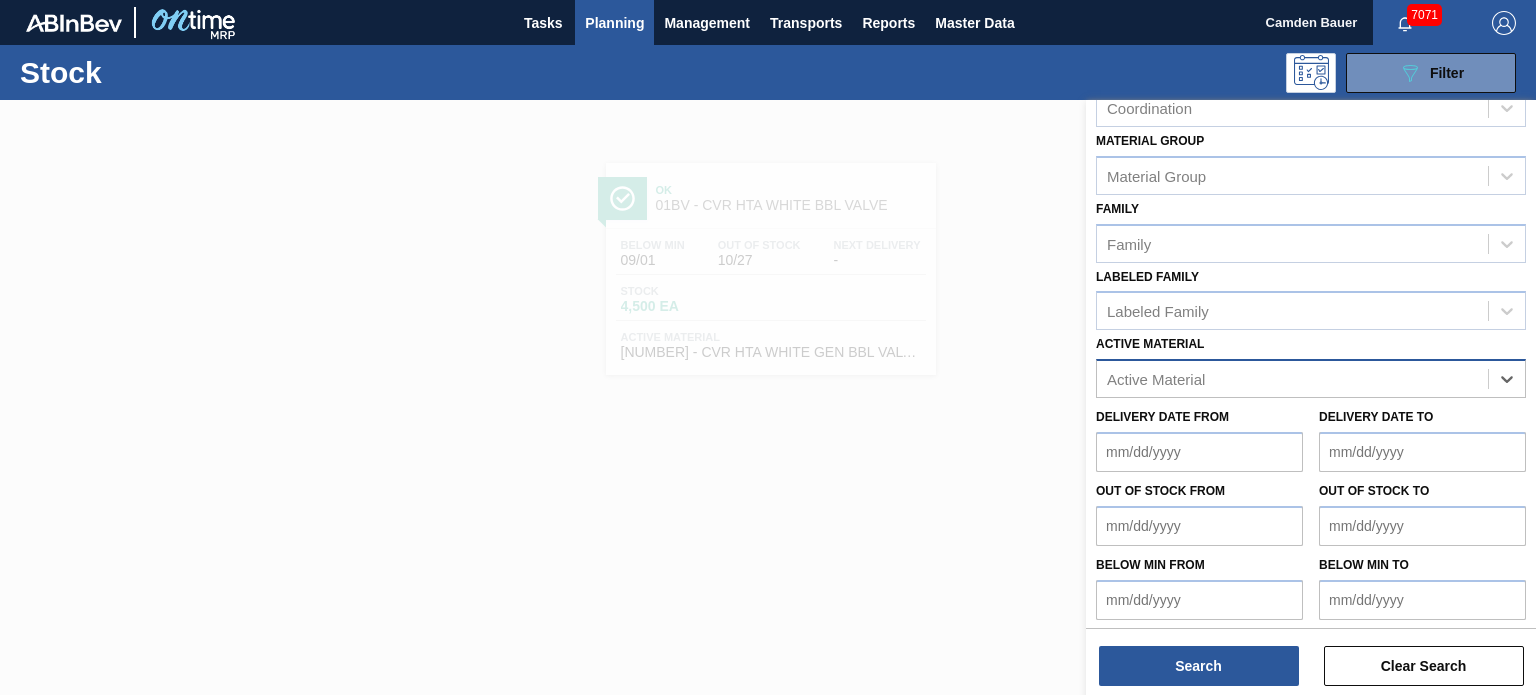 paste on "620763" 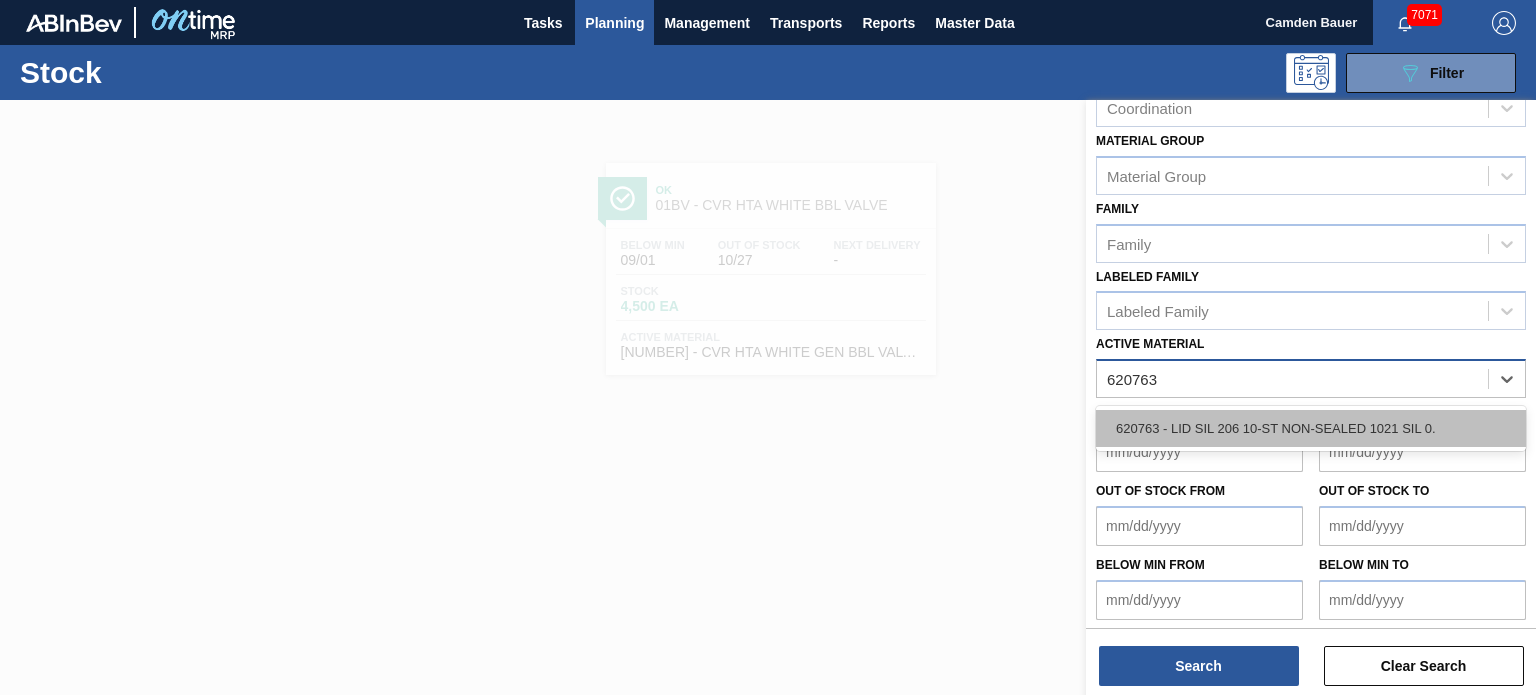 click on "620763 - LID SIL 206 10-ST NON-SEALED 1021 SIL 0." at bounding box center (1311, 428) 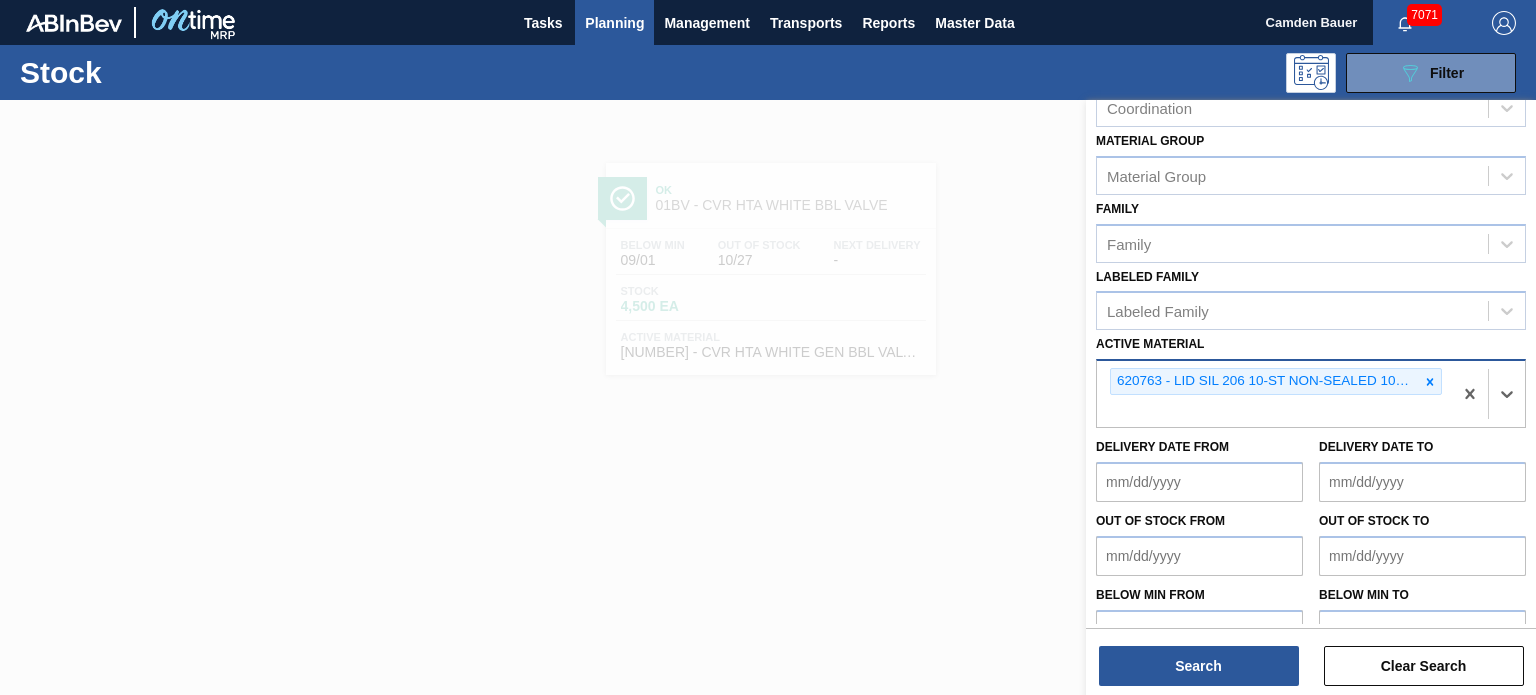 scroll, scrollTop: 289, scrollLeft: 0, axis: vertical 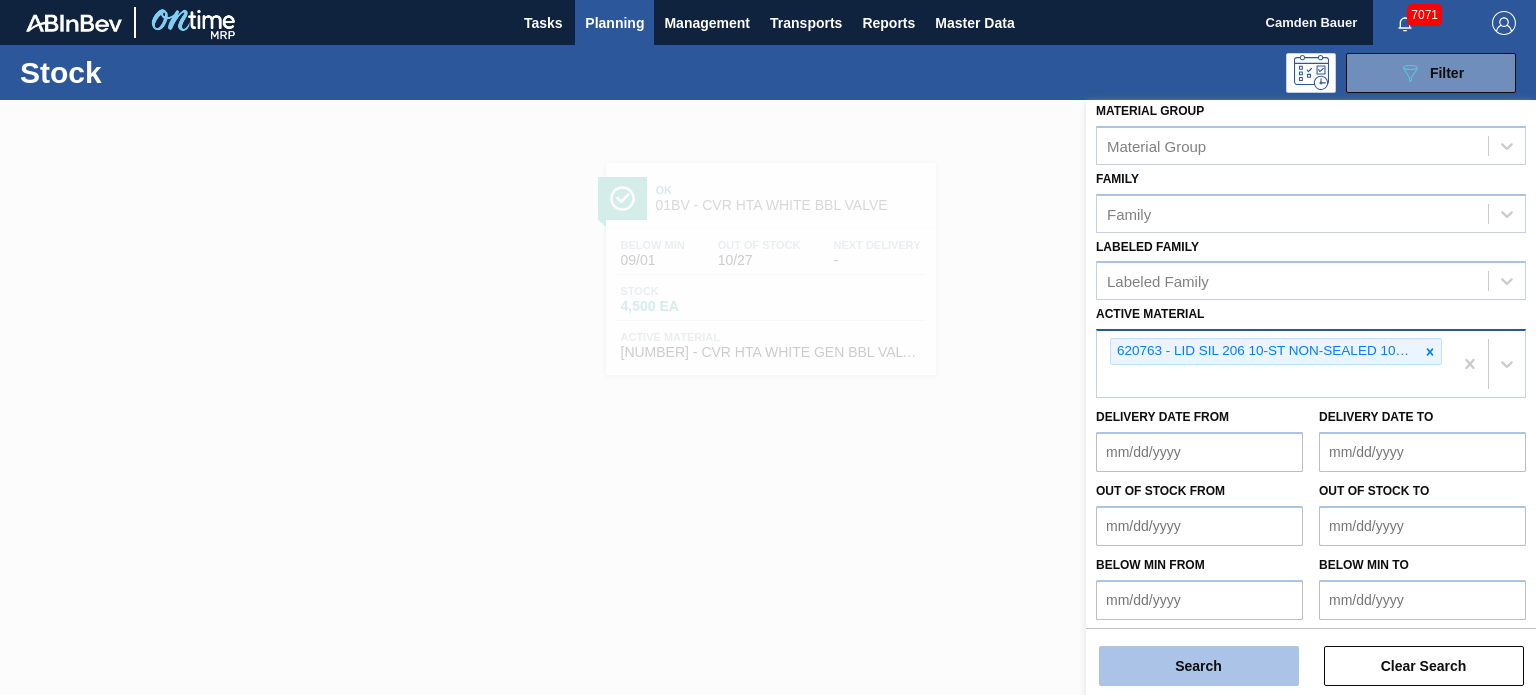 click on "Search" at bounding box center (1199, 666) 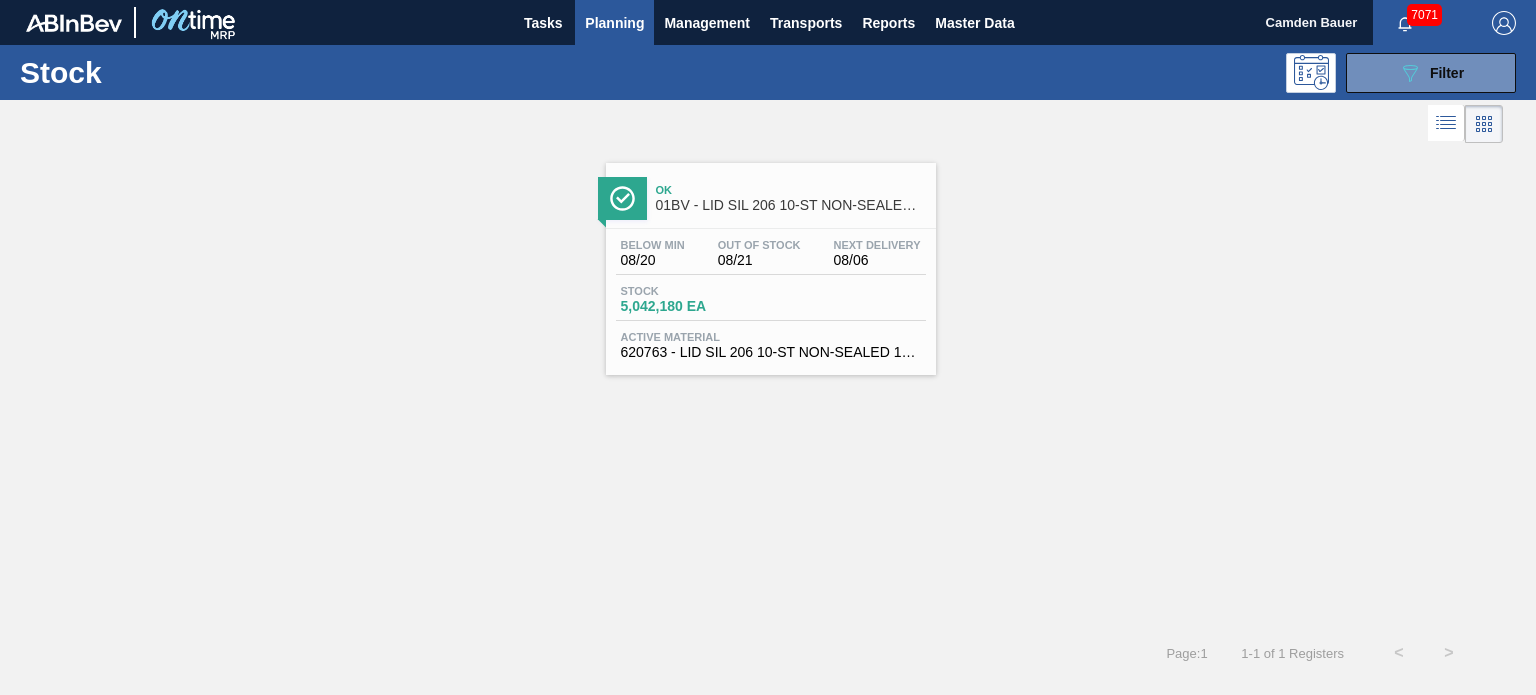 click on "Out Of Stock" at bounding box center [759, 245] 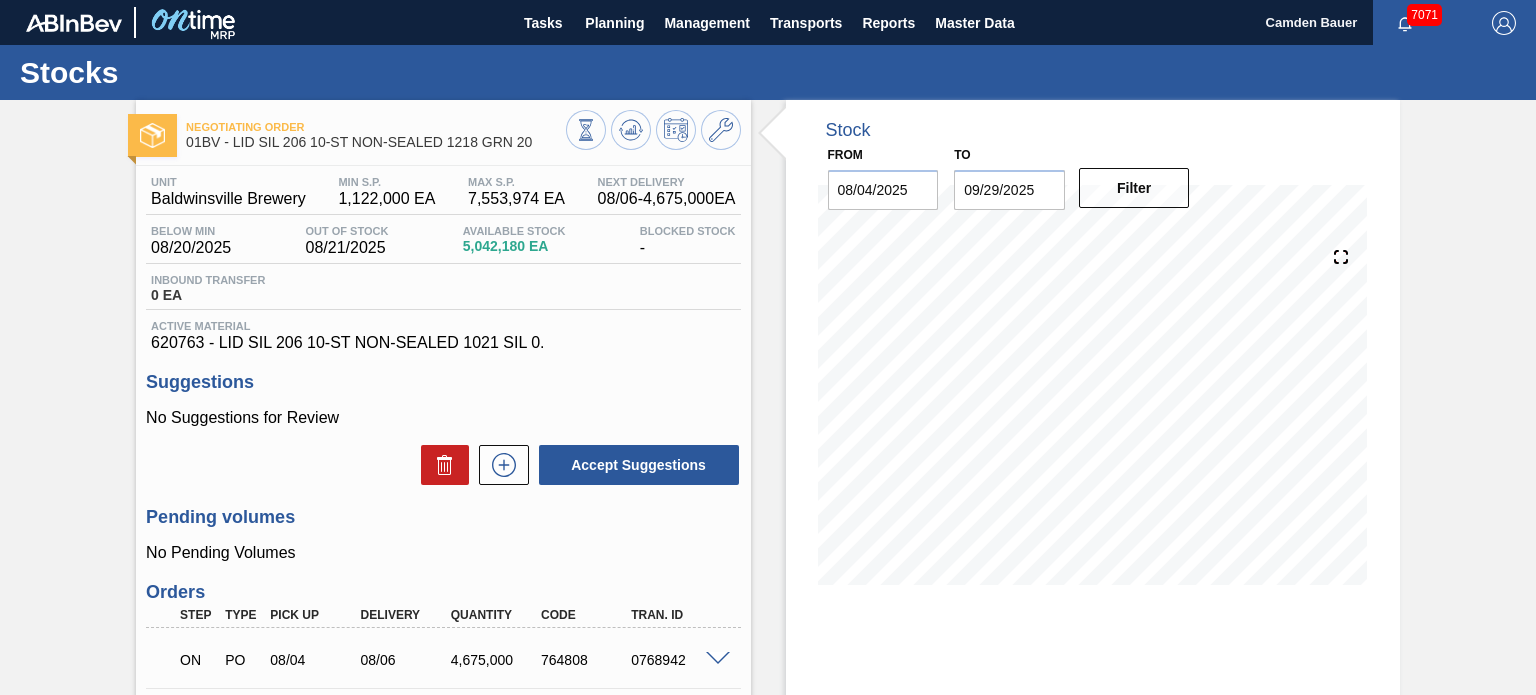 click on "Active Material" at bounding box center [443, 326] 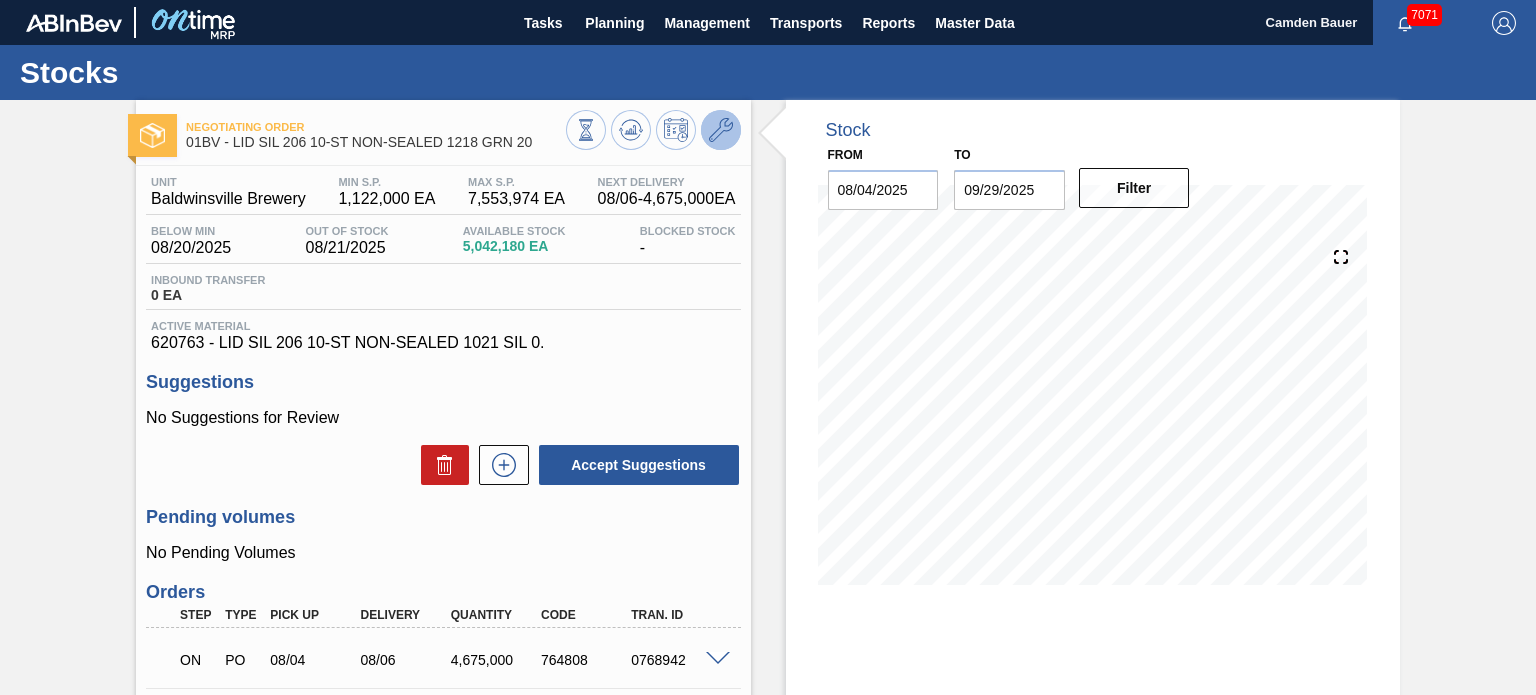 click 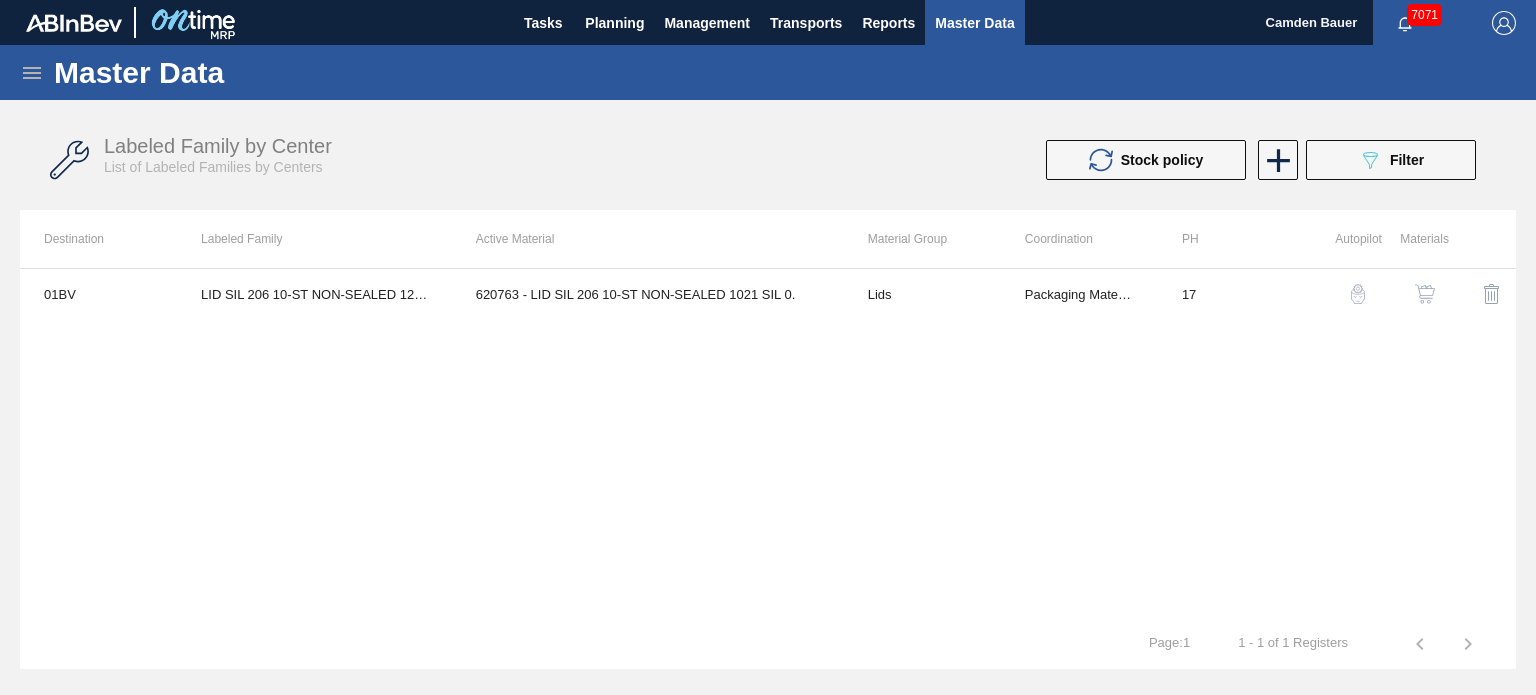 click on "Lids" at bounding box center (922, 294) 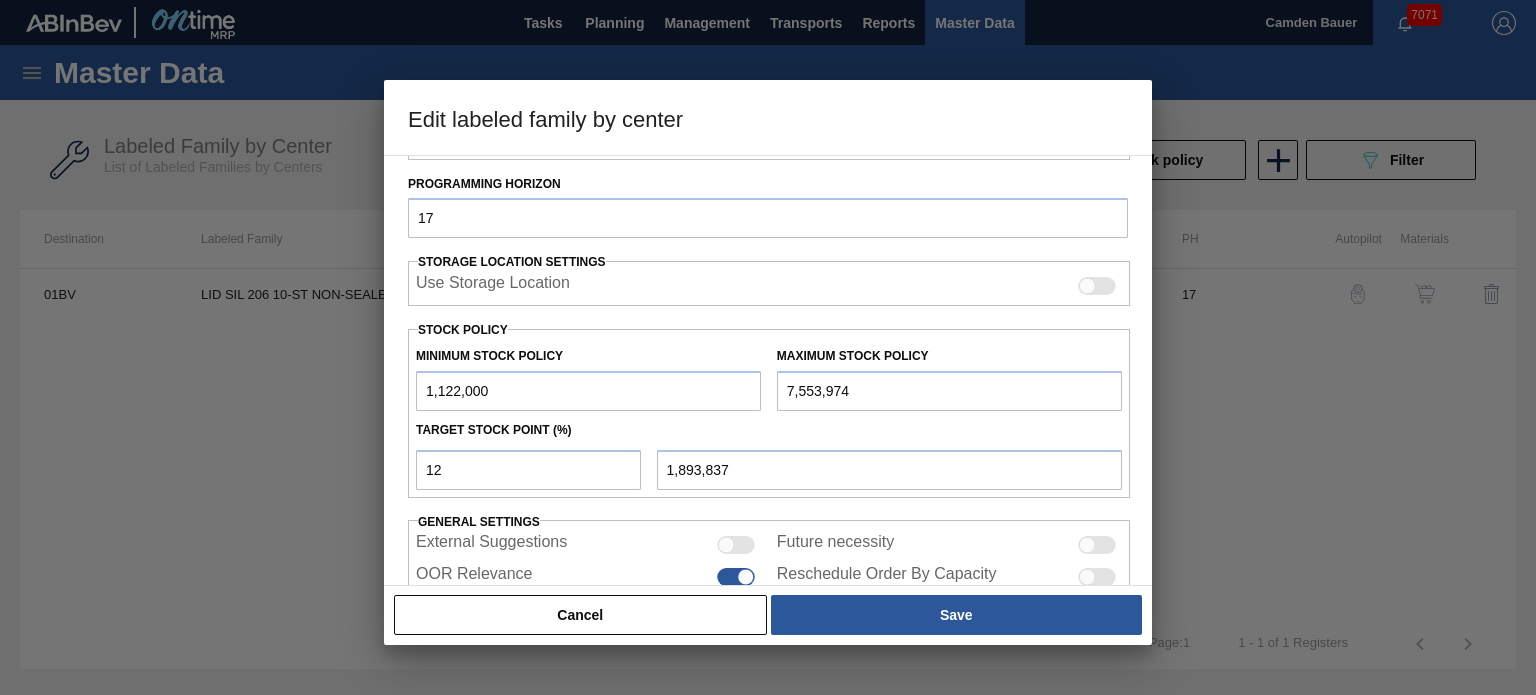 scroll, scrollTop: 415, scrollLeft: 0, axis: vertical 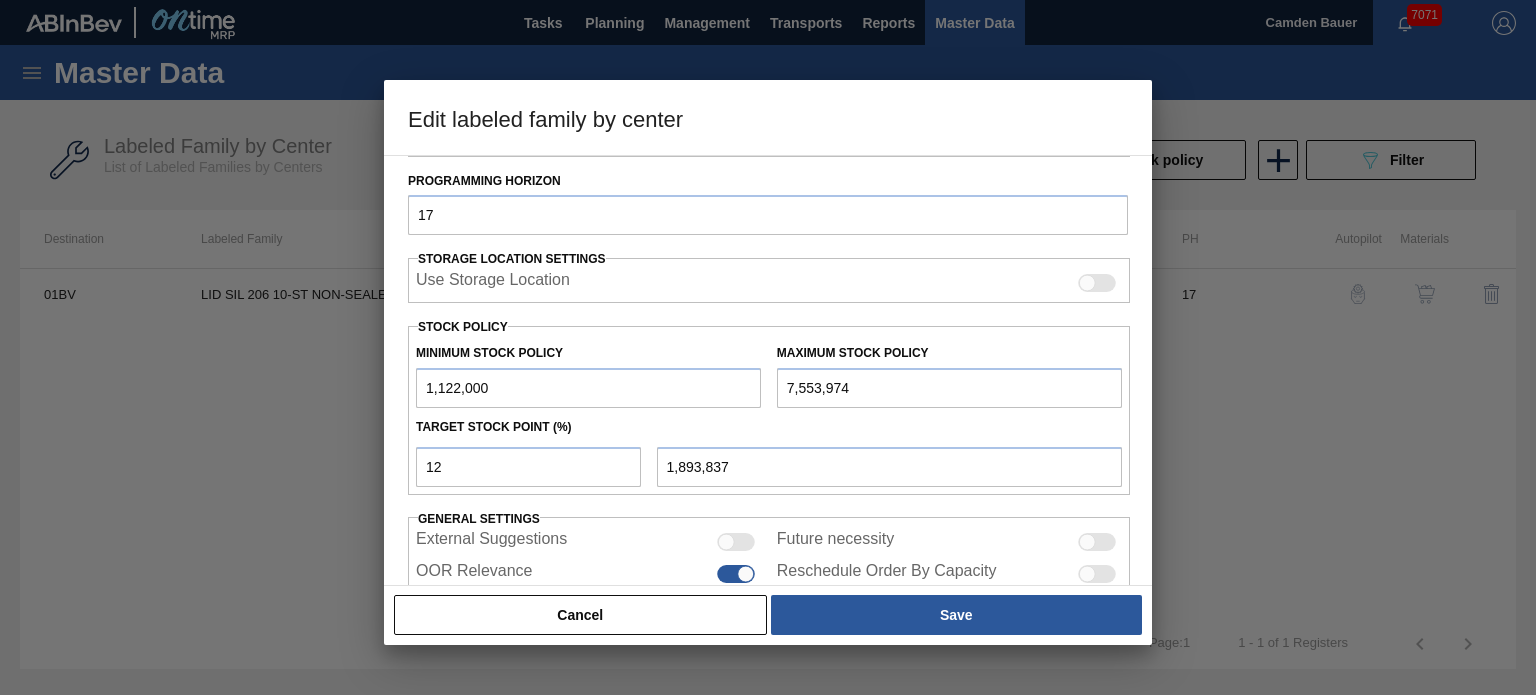 drag, startPoint x: 844, startPoint y: 385, endPoint x: 757, endPoint y: 387, distance: 87.02299 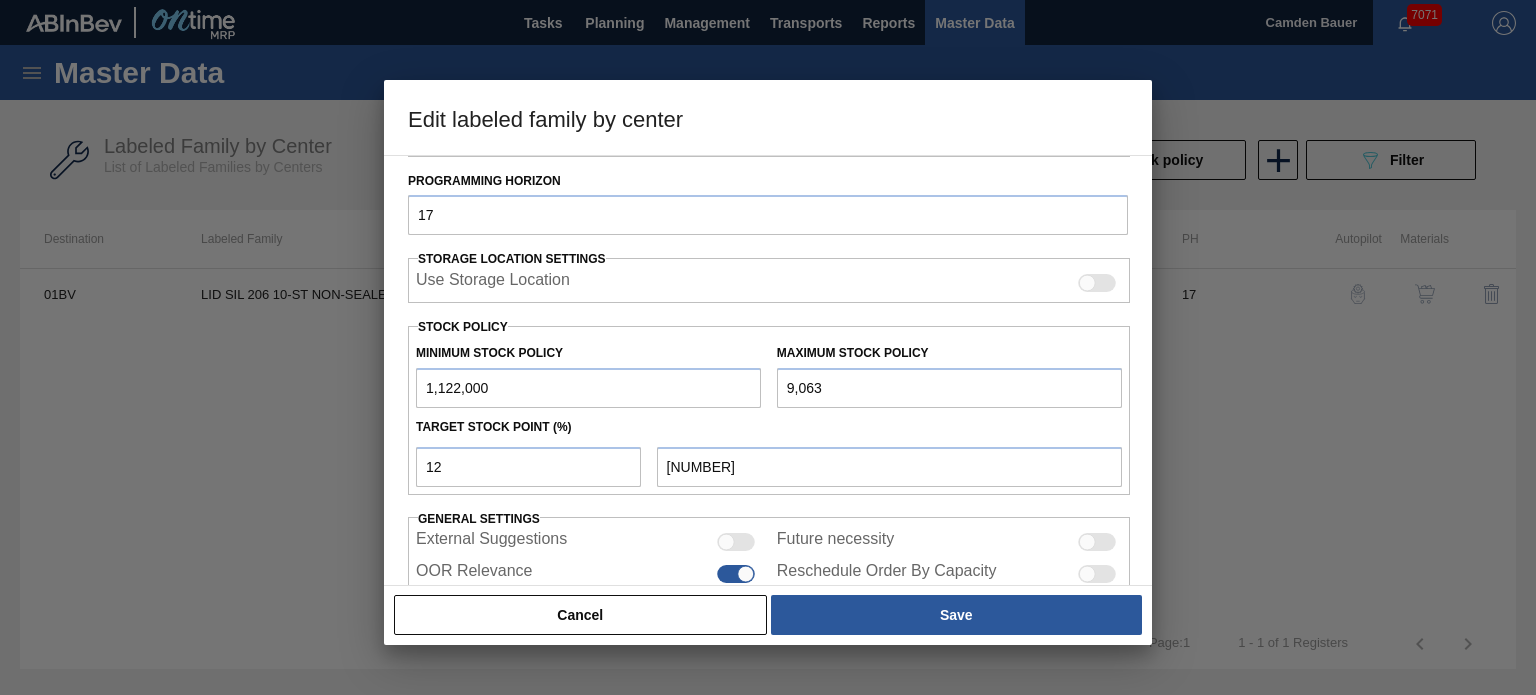click on "9,063" at bounding box center [949, 388] 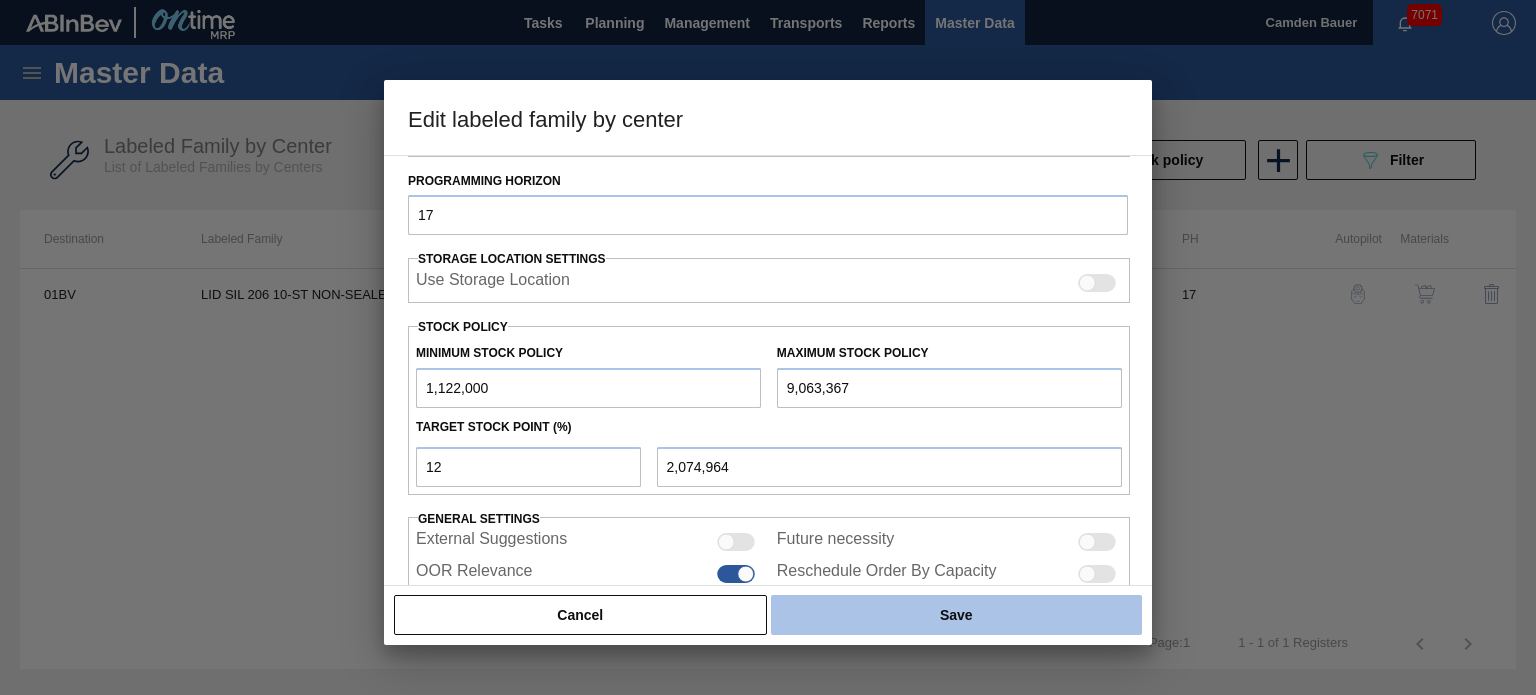 click on "Save" at bounding box center [956, 615] 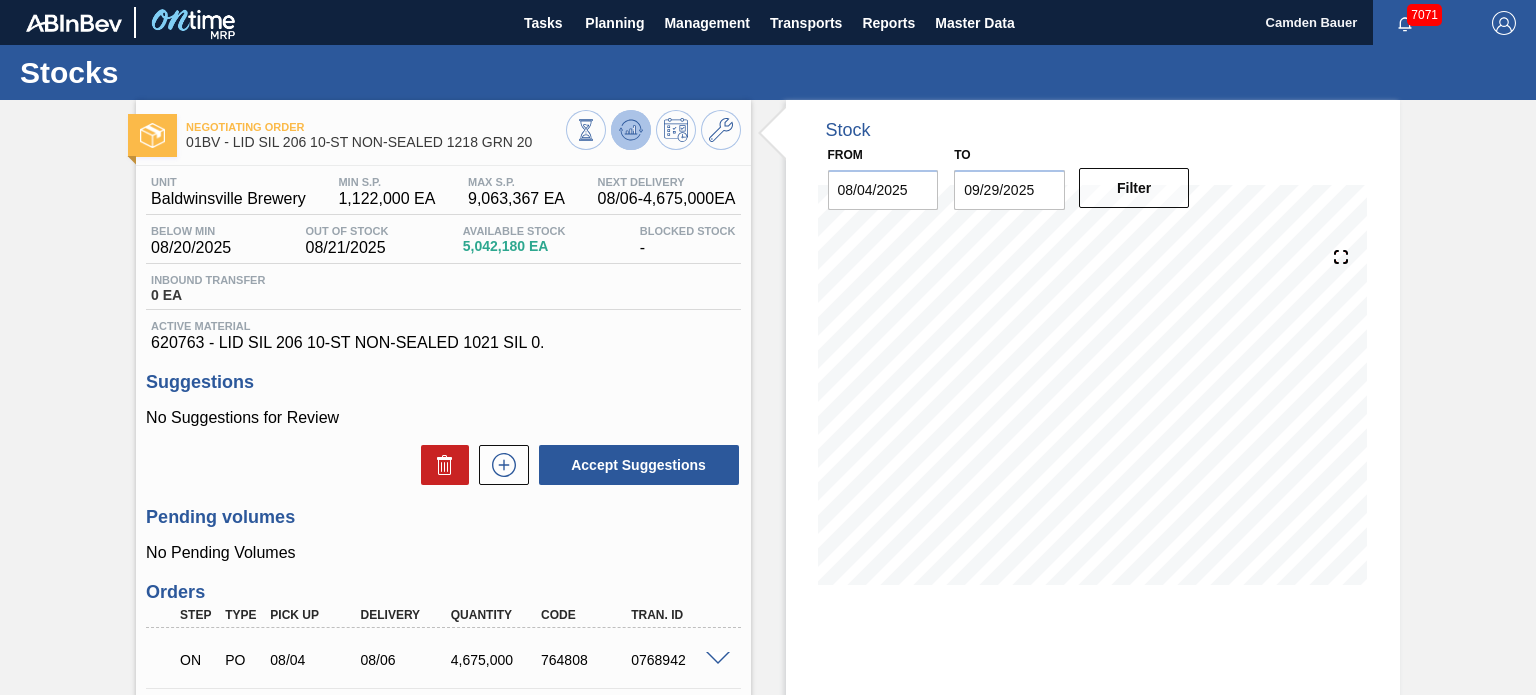 click at bounding box center (631, 130) 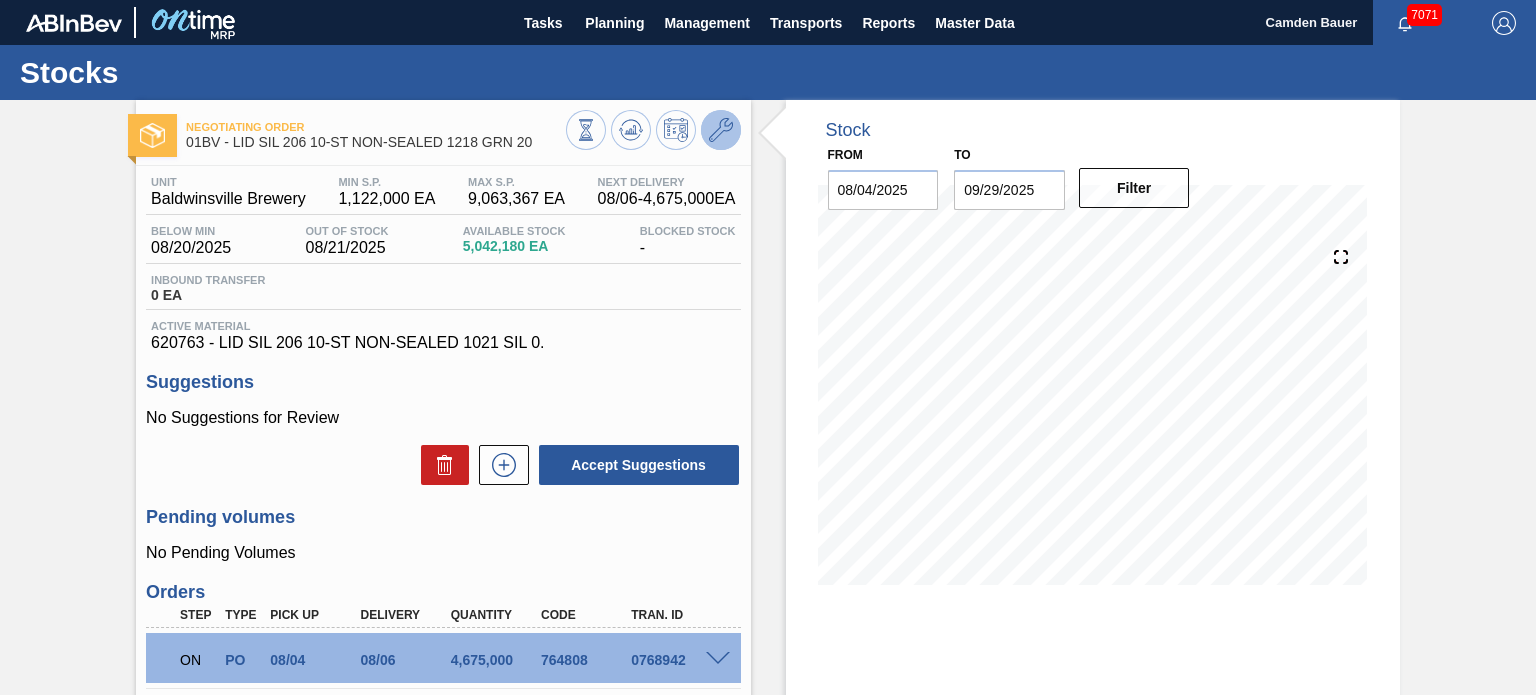 click 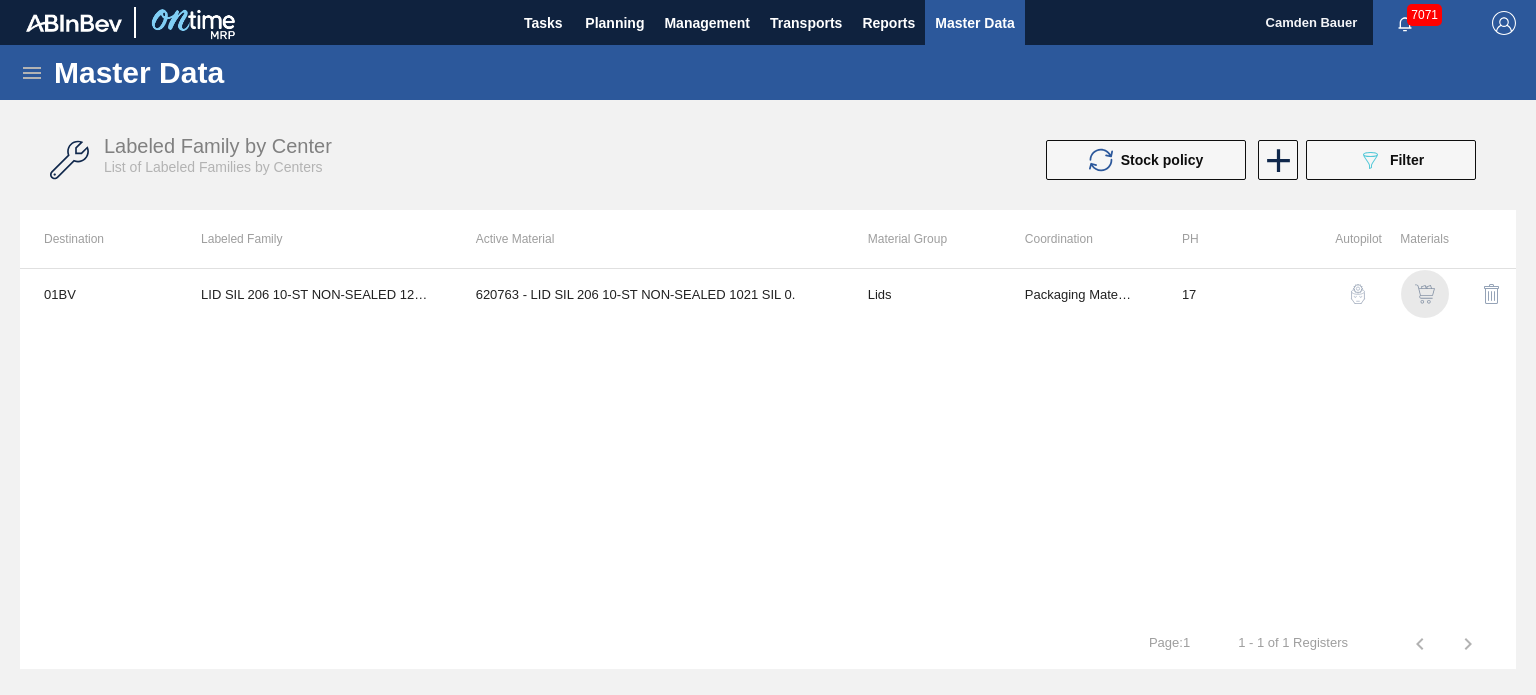 click at bounding box center (1425, 294) 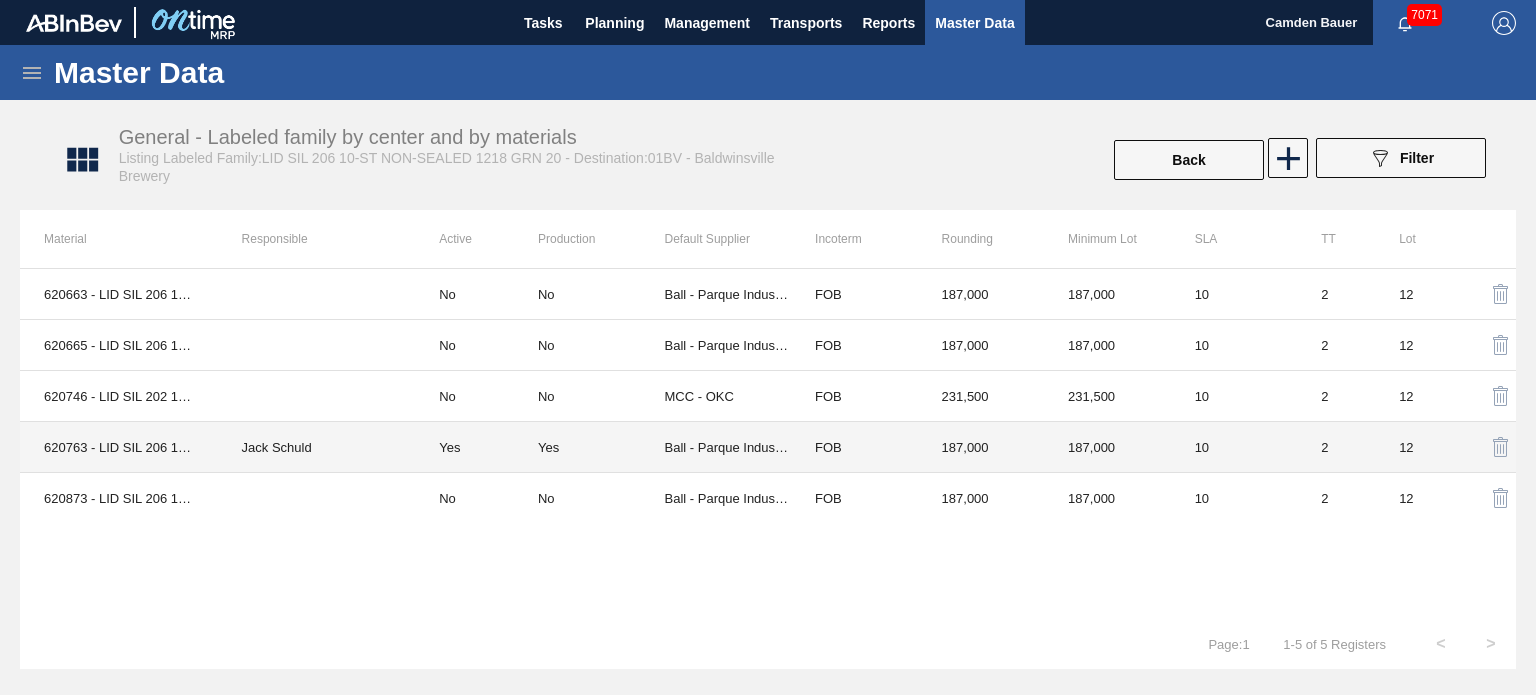 click on "Yes" at bounding box center [601, 447] 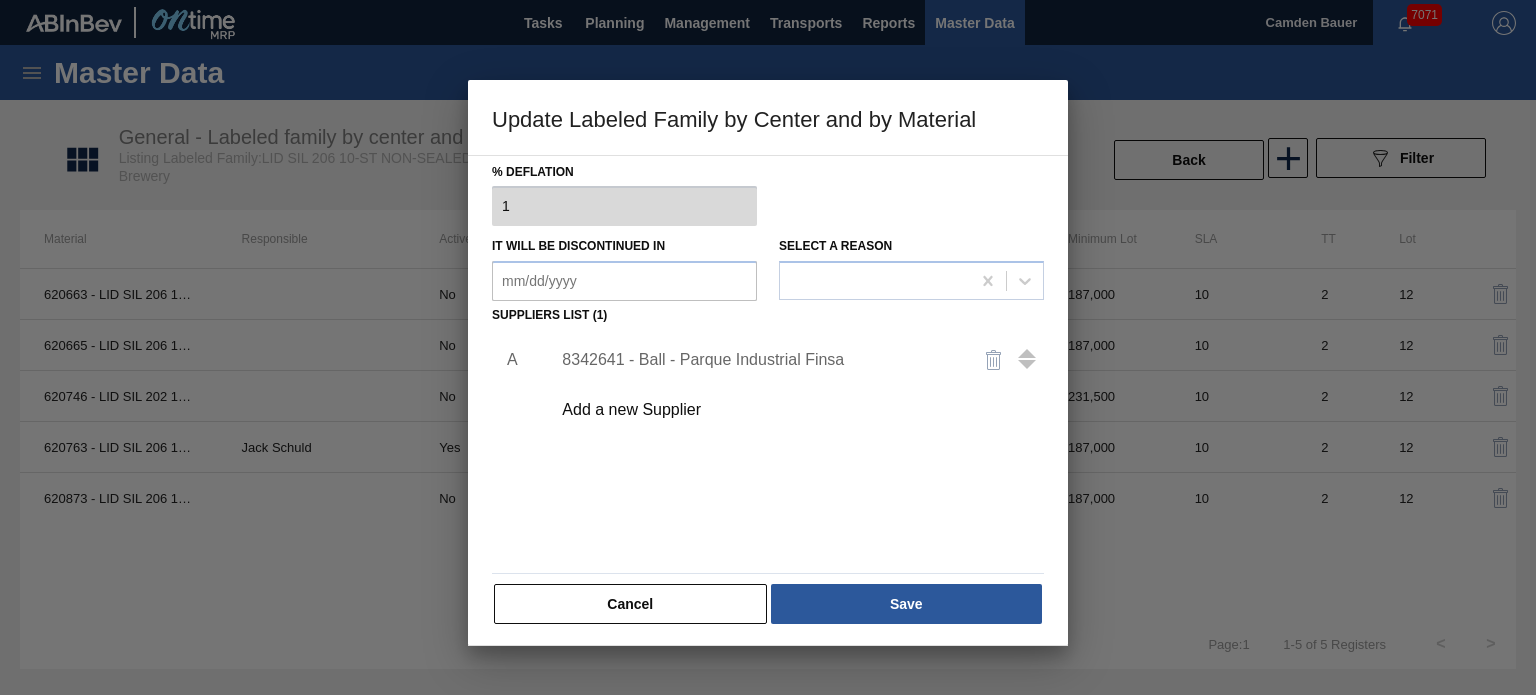 scroll, scrollTop: 204, scrollLeft: 0, axis: vertical 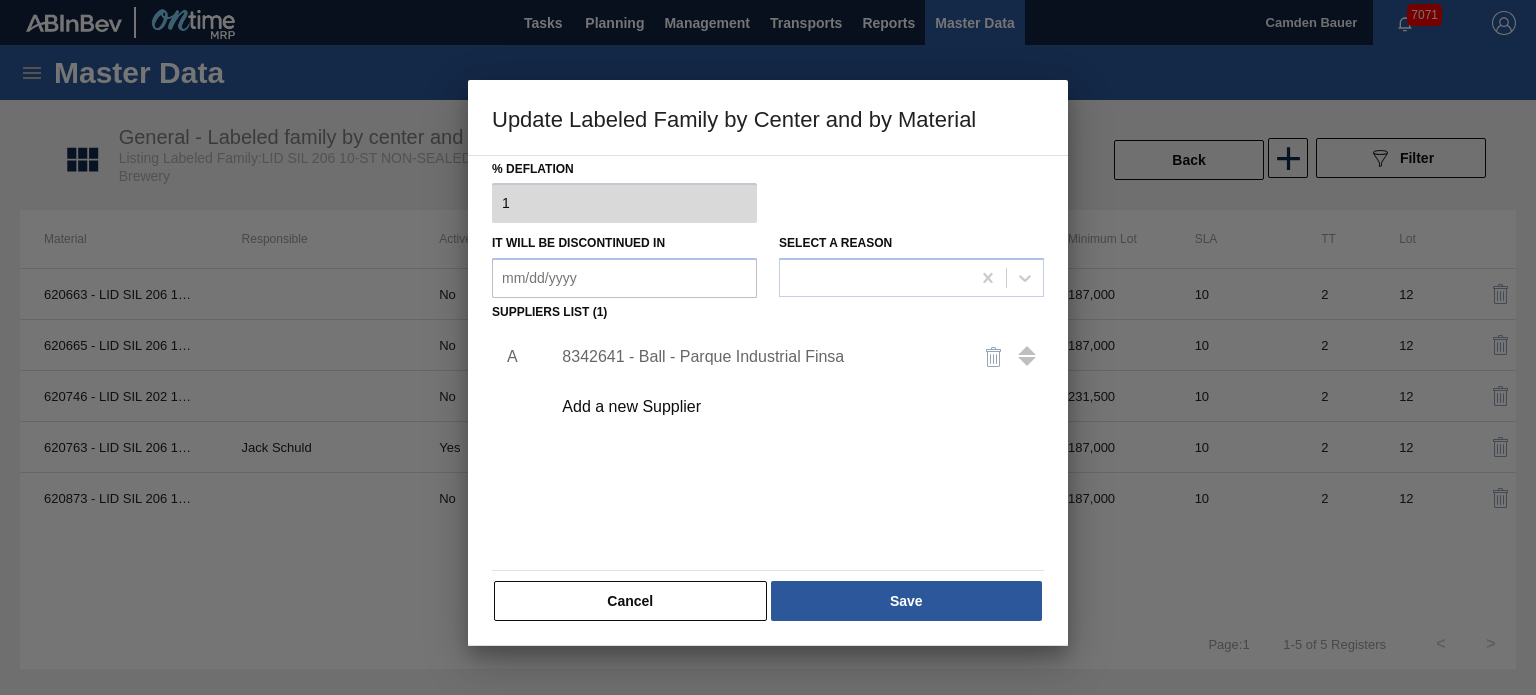 click on "8342641 - Ball - Parque Industrial Finsa" at bounding box center [758, 357] 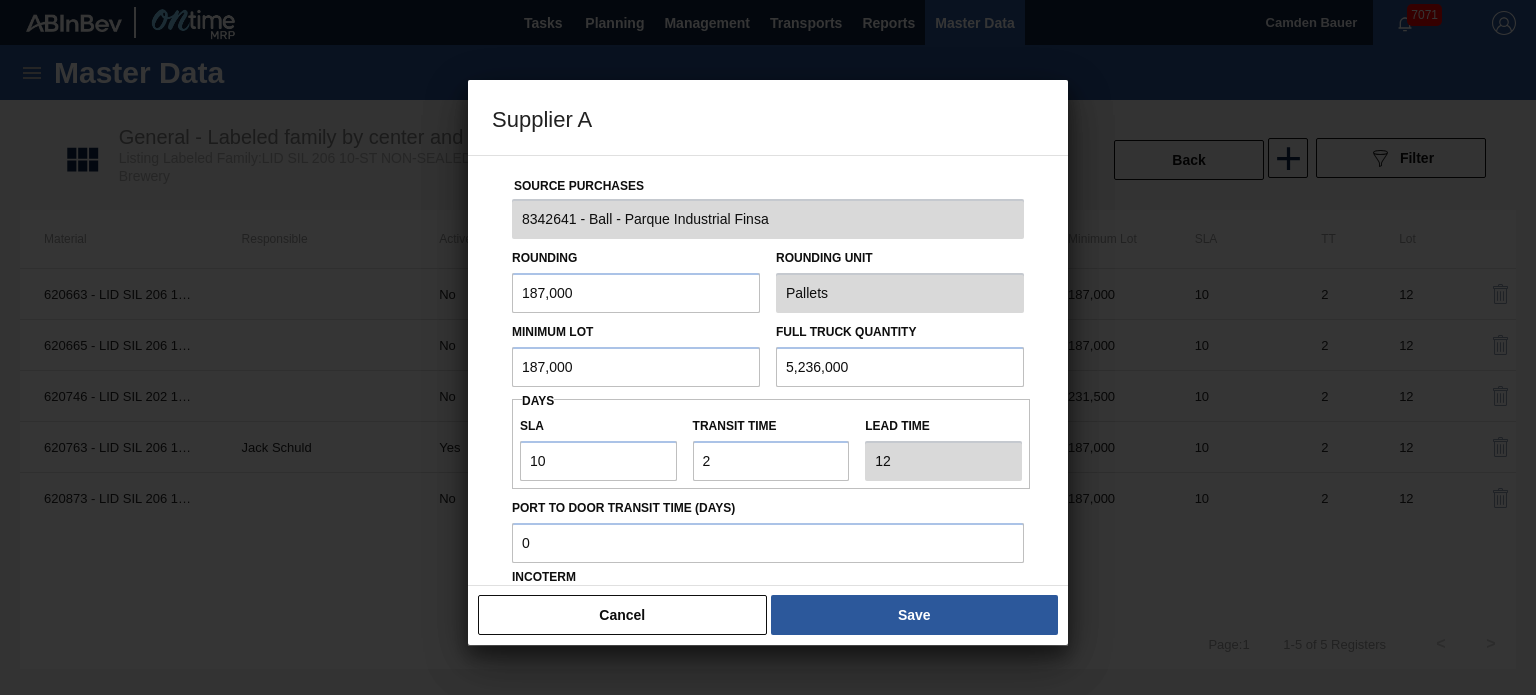 scroll, scrollTop: 68, scrollLeft: 0, axis: vertical 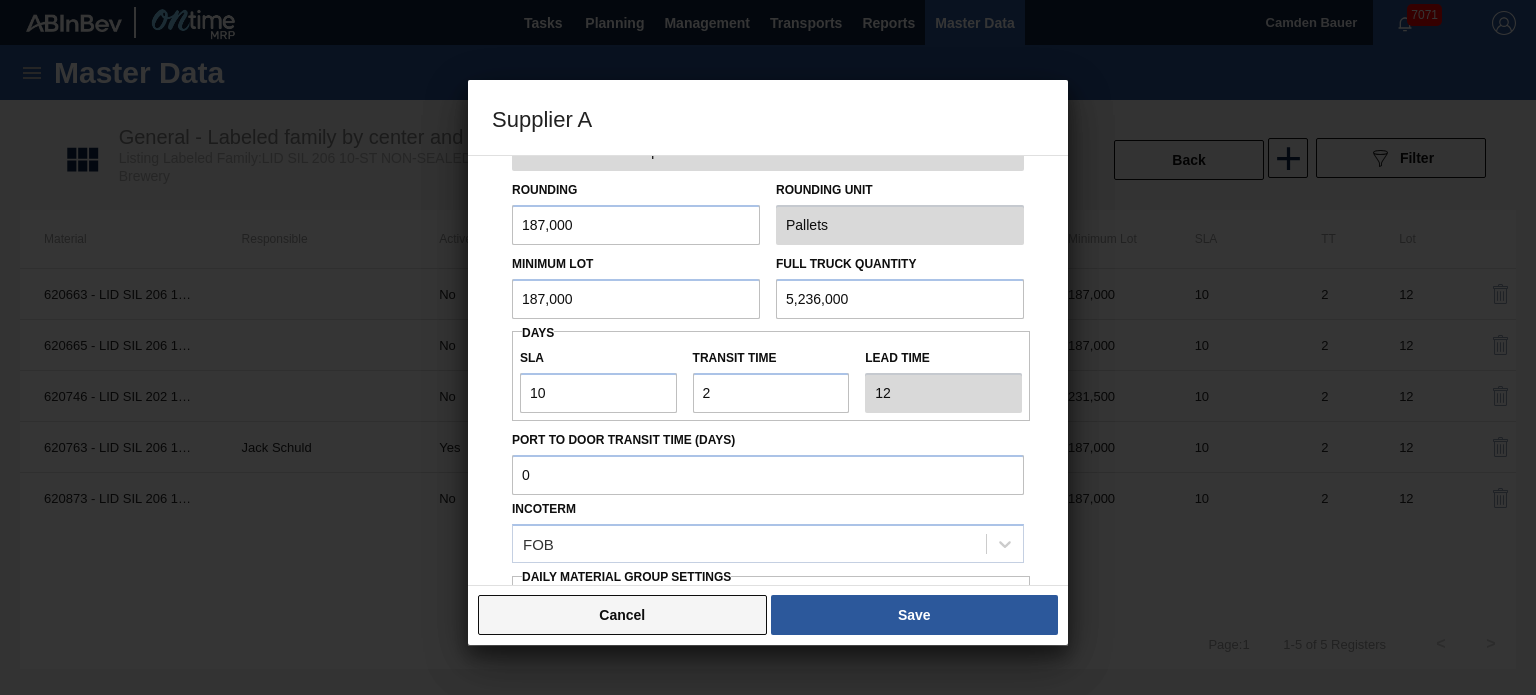 click on "Cancel" at bounding box center (622, 615) 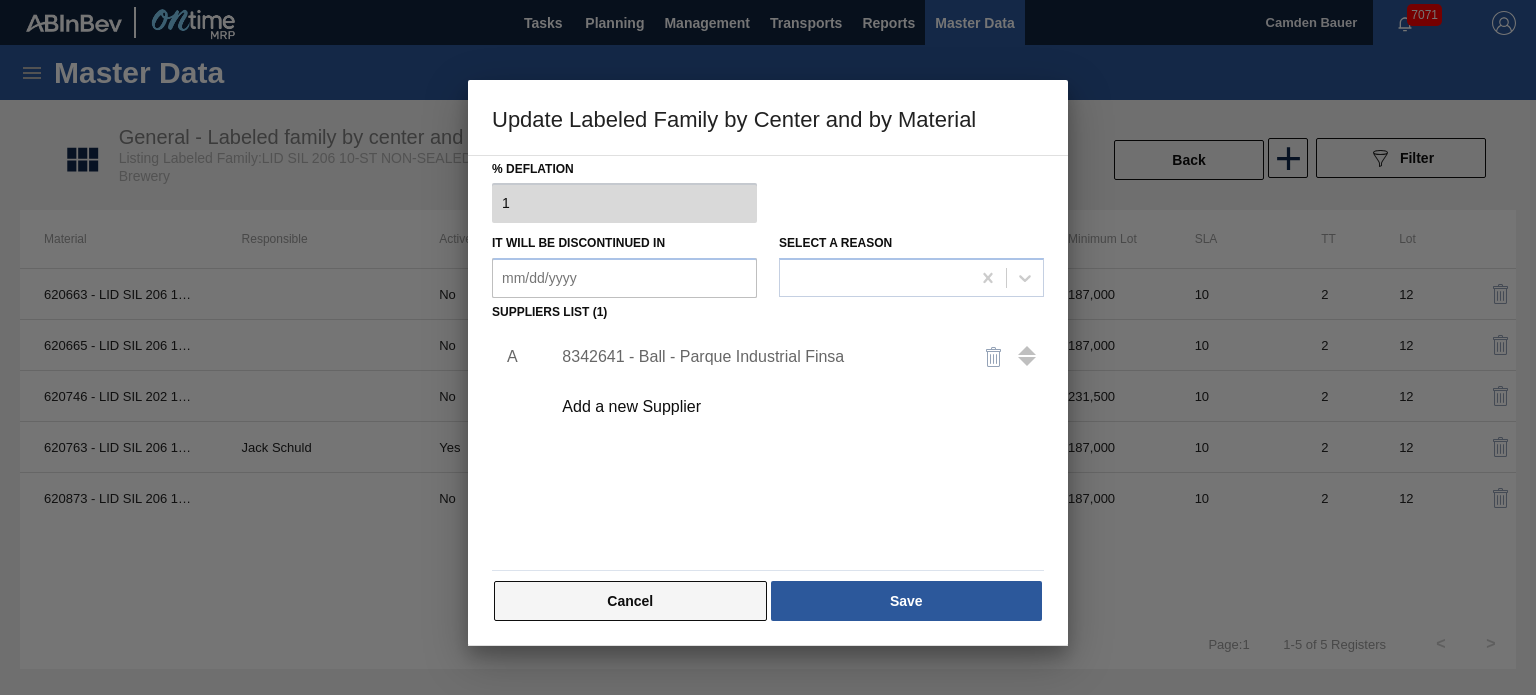 click on "Cancel" at bounding box center (630, 601) 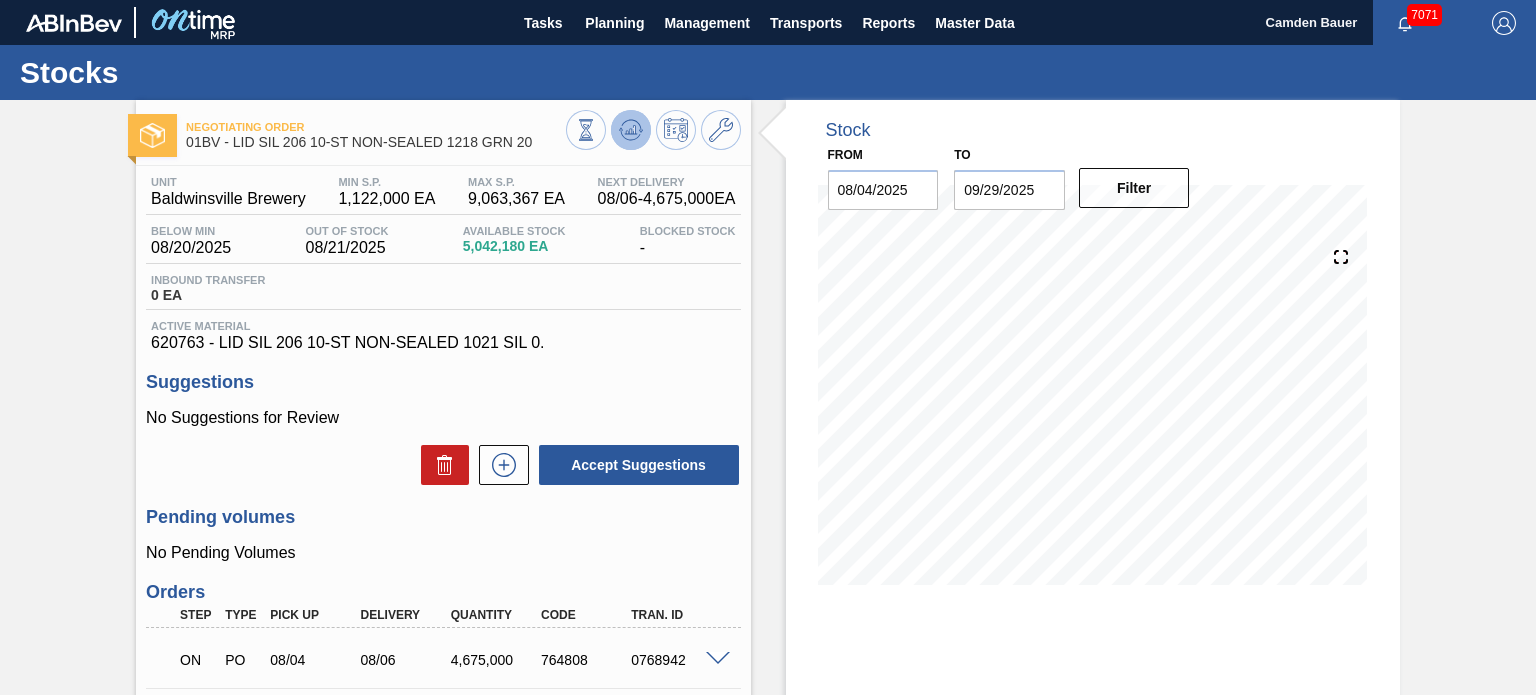click at bounding box center [631, 130] 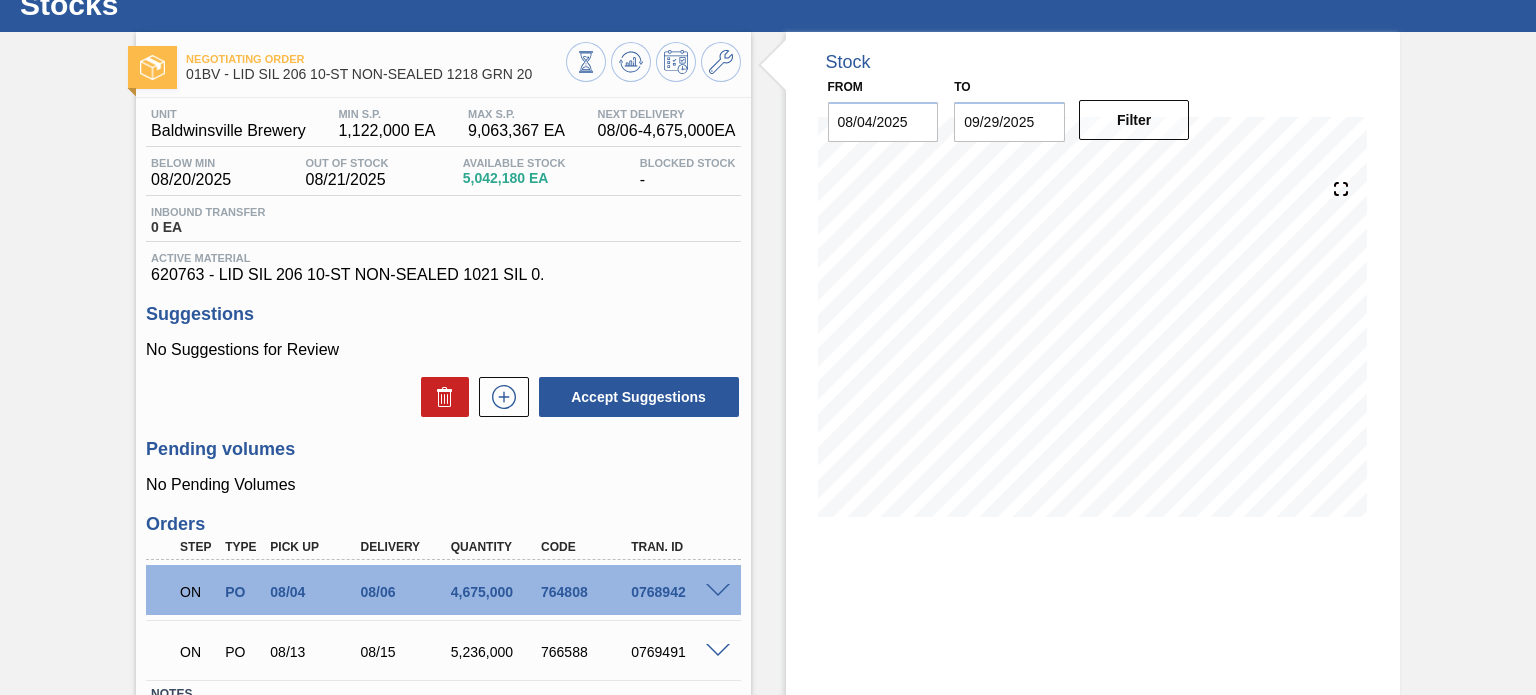 scroll, scrollTop: 44, scrollLeft: 0, axis: vertical 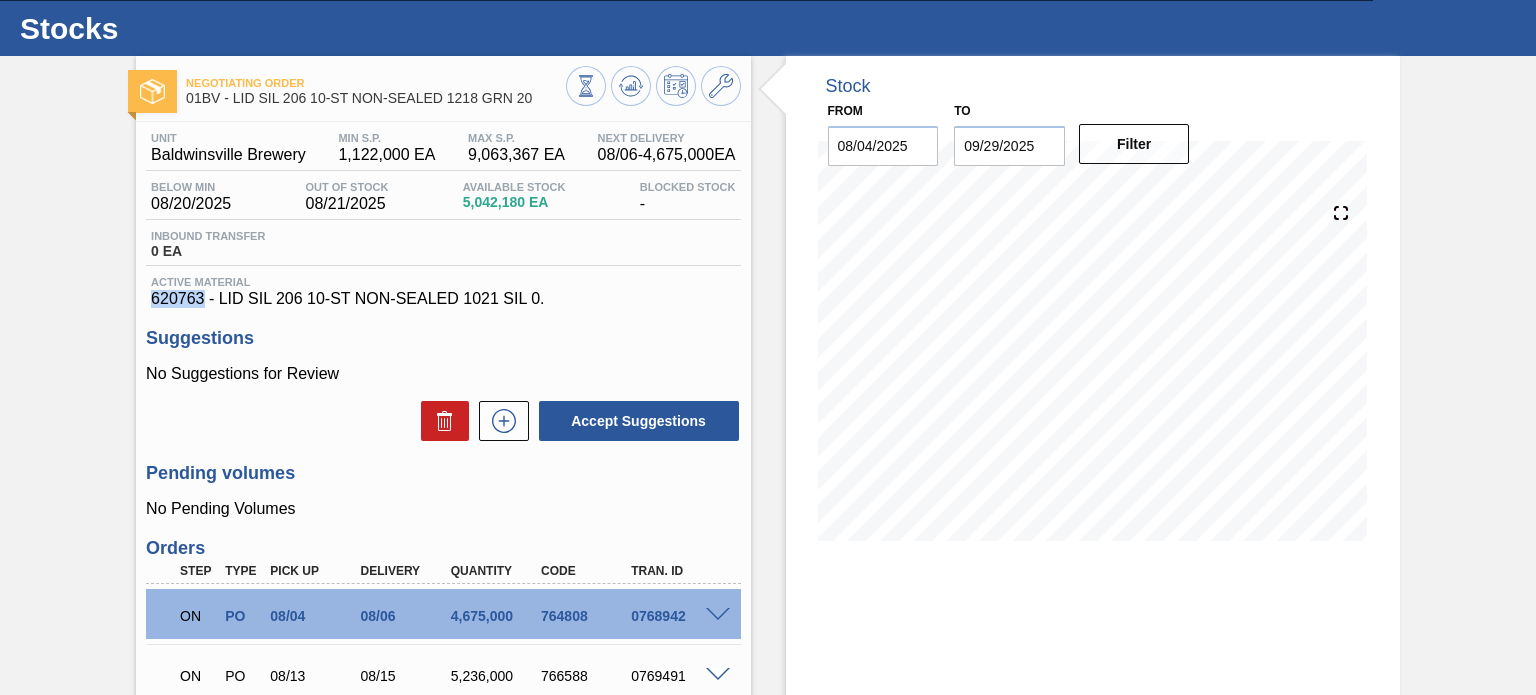 drag, startPoint x: 204, startPoint y: 299, endPoint x: 111, endPoint y: 300, distance: 93.00538 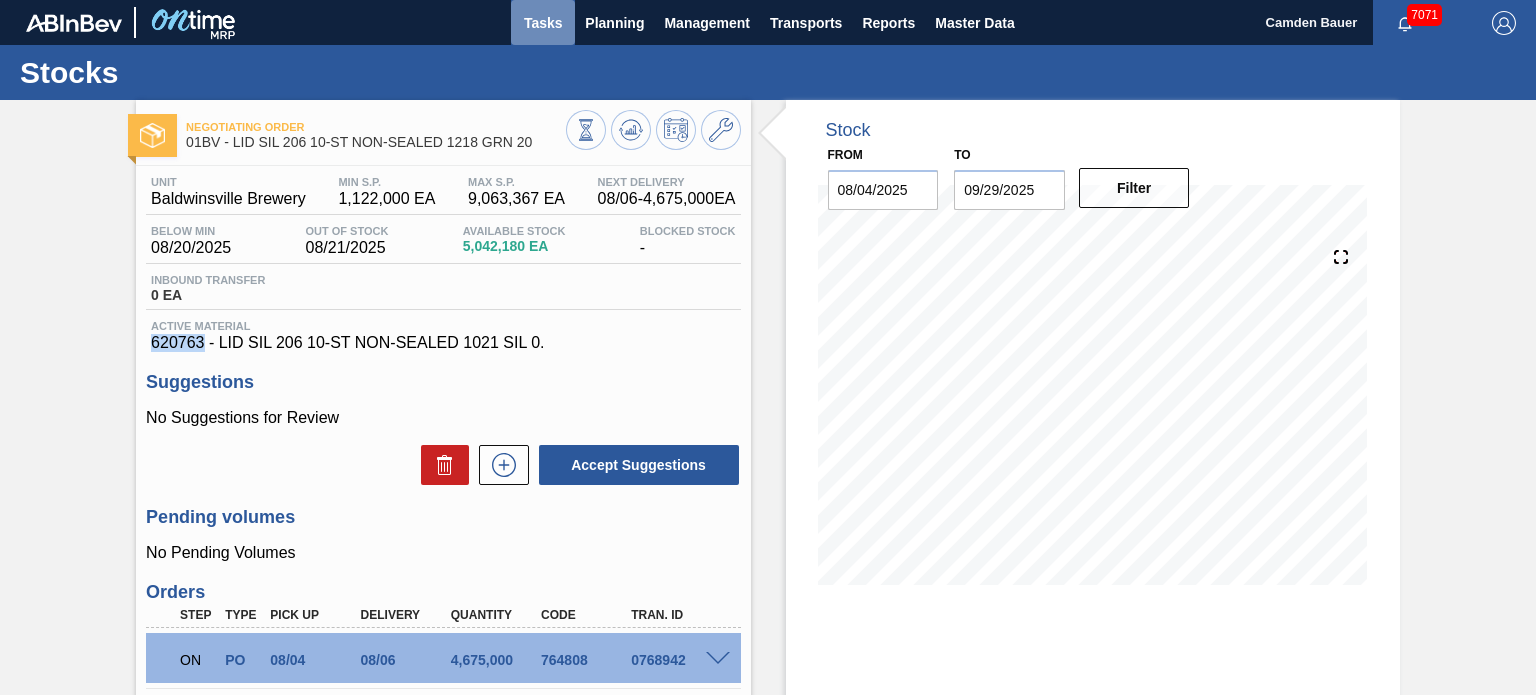 click on "Tasks" at bounding box center [543, 23] 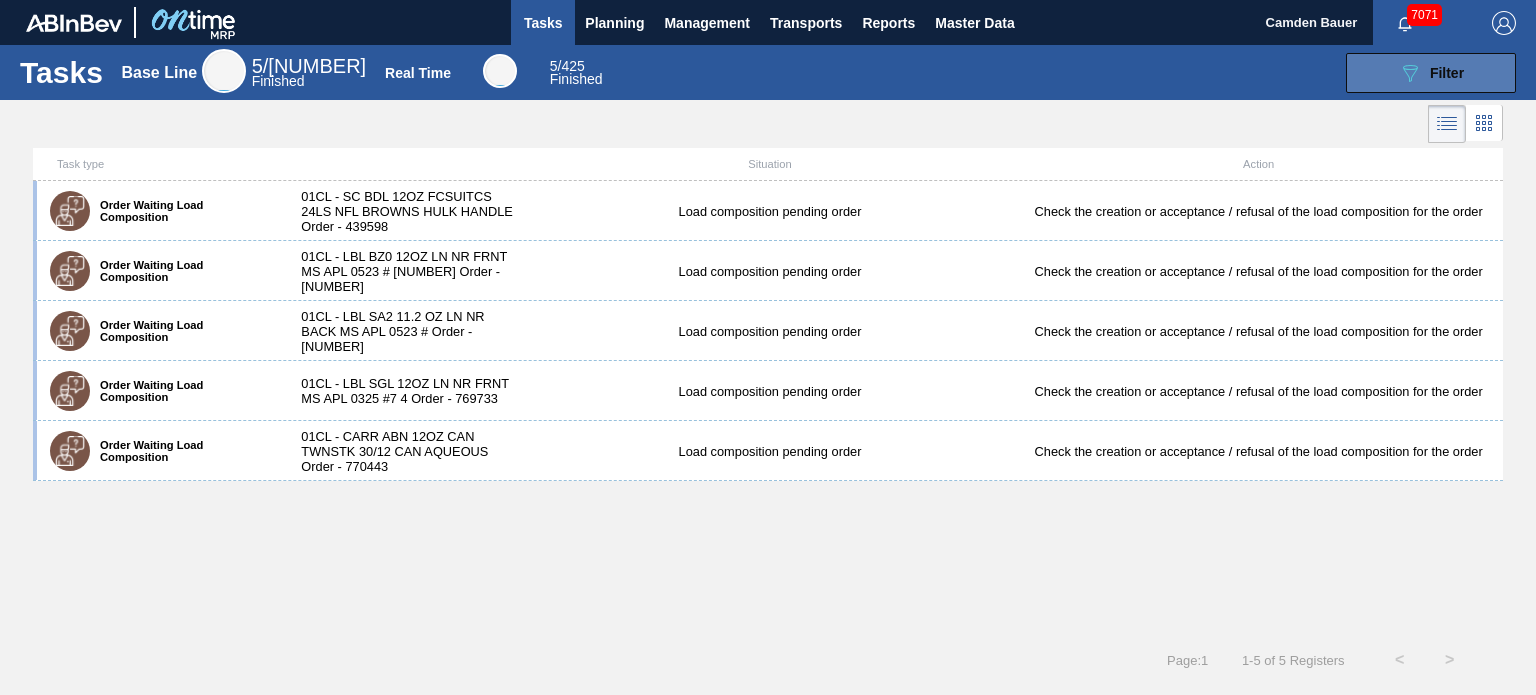 click on "089F7B8B-B2A5-4AFE-B5C0-19BA573D28AC Filter" at bounding box center (1431, 73) 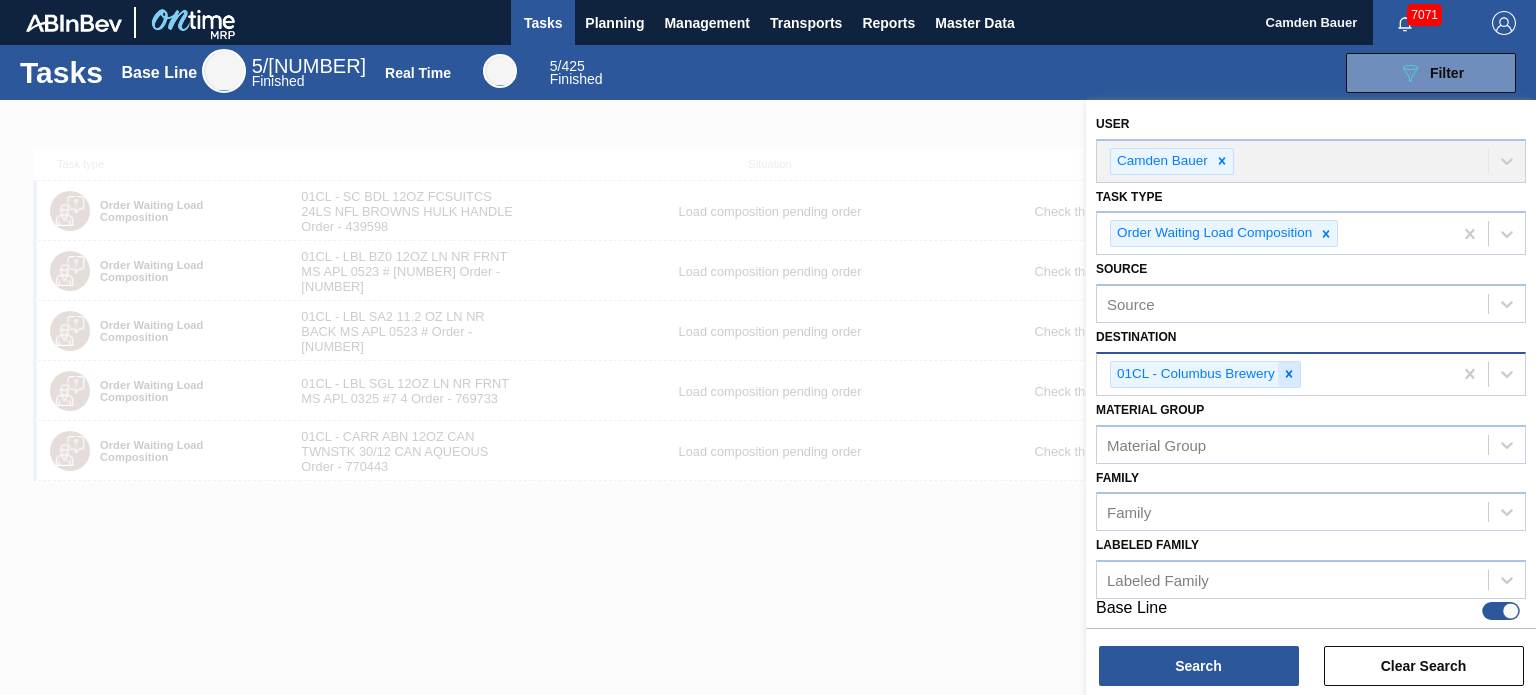 click 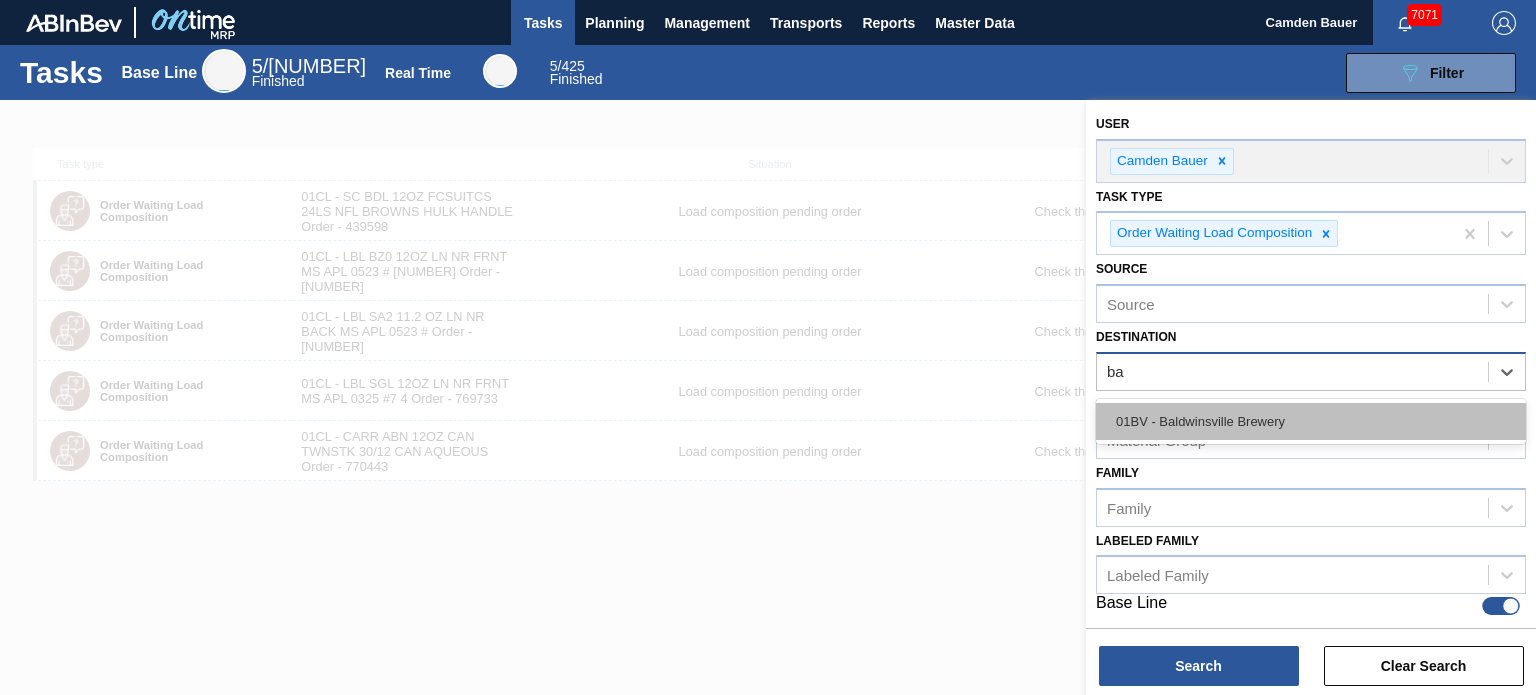 click on "01BV - Baldwinsville Brewery" at bounding box center (1311, 421) 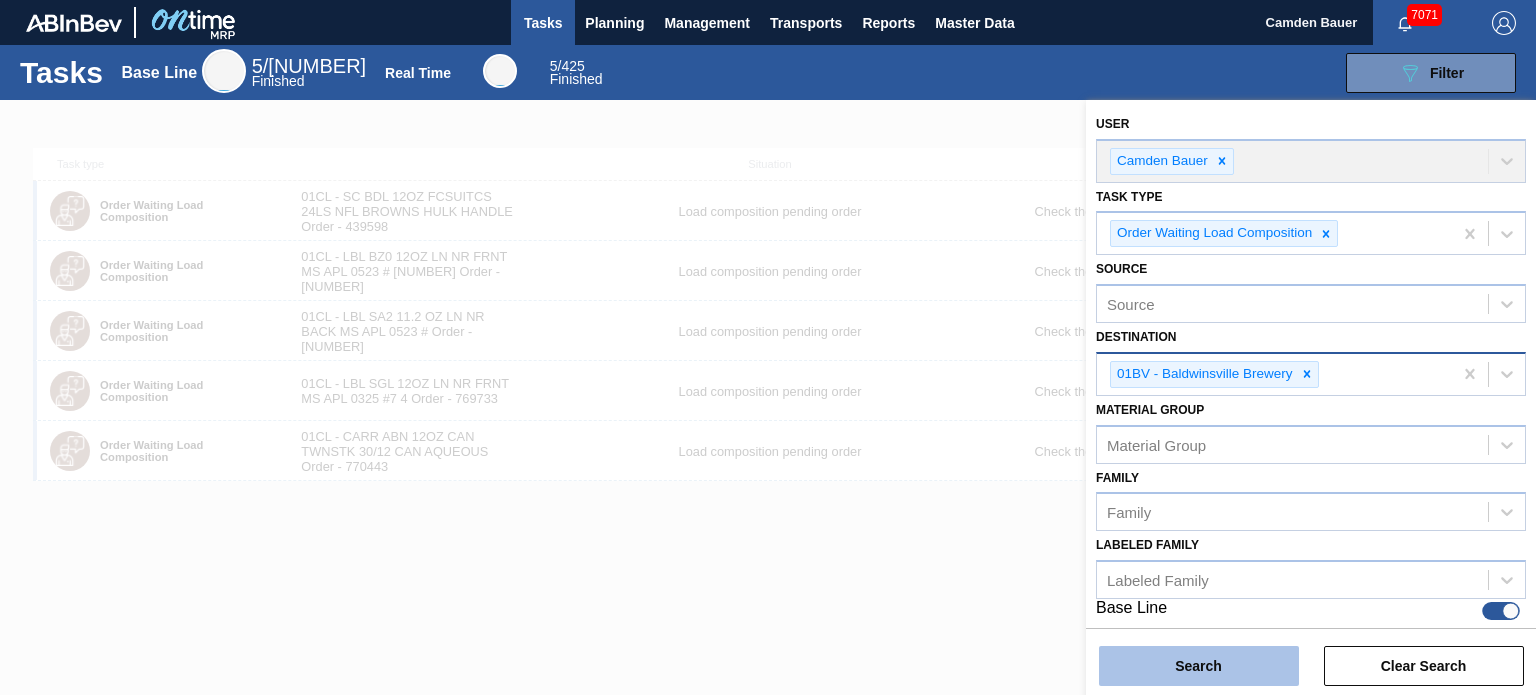 click on "Search" at bounding box center [1199, 666] 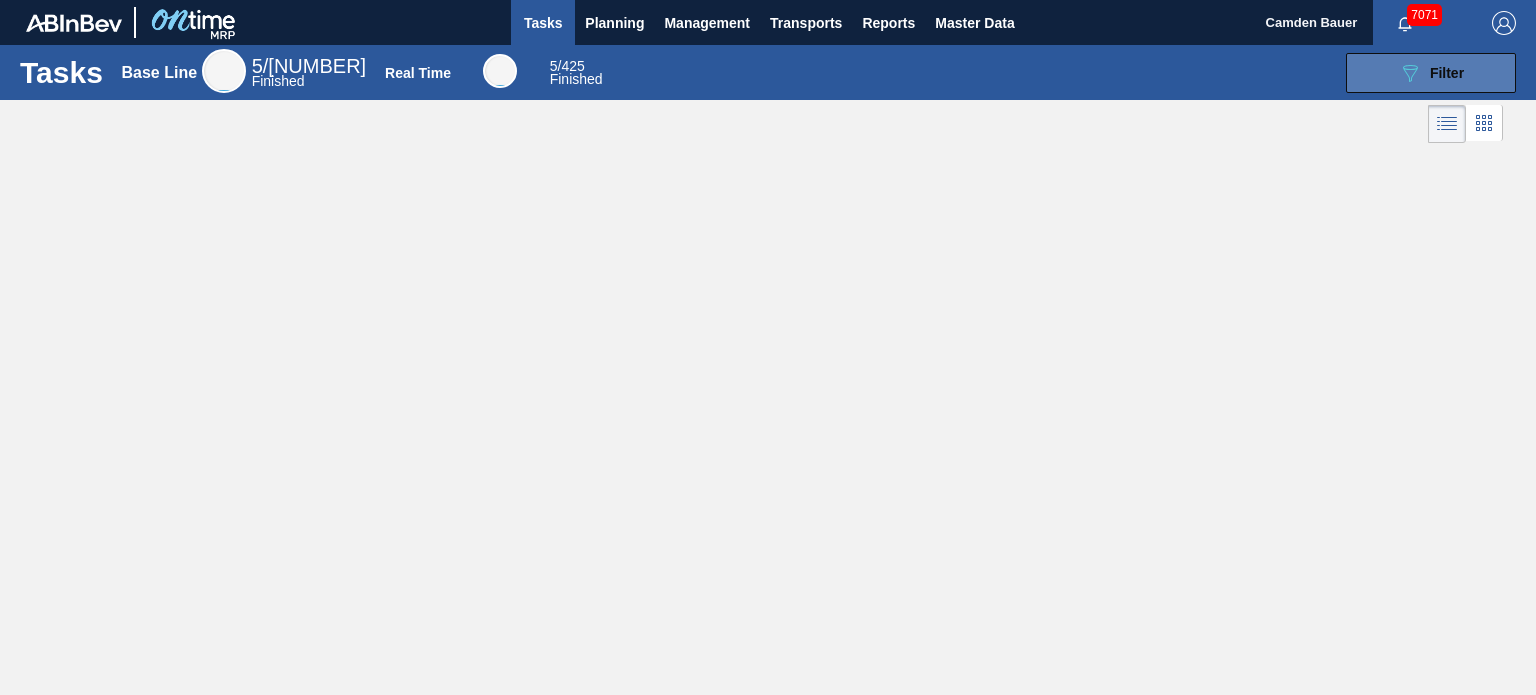 click on "089F7B8B-B2A5-4AFE-B5C0-19BA573D28AC Filter" at bounding box center [1431, 73] 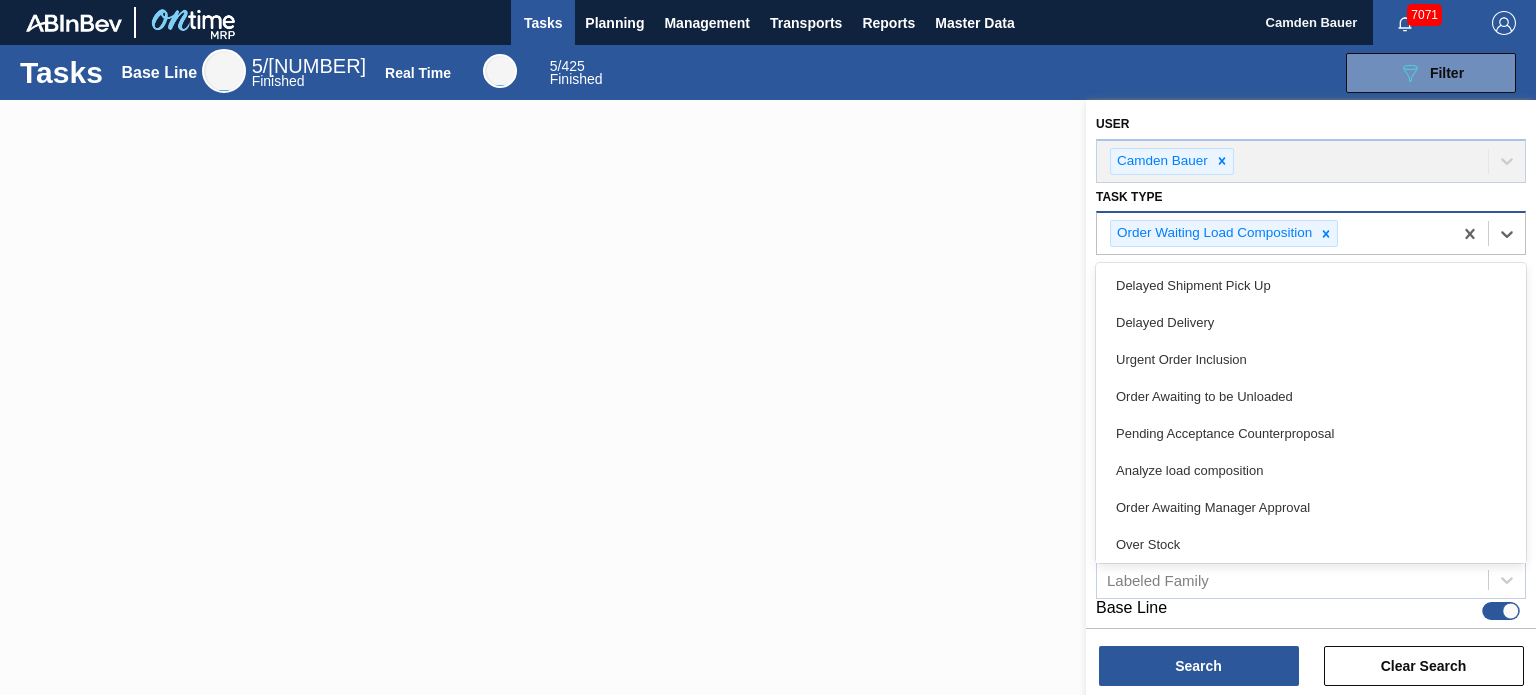 click on "Order Waiting Load Composition" at bounding box center [1224, 233] 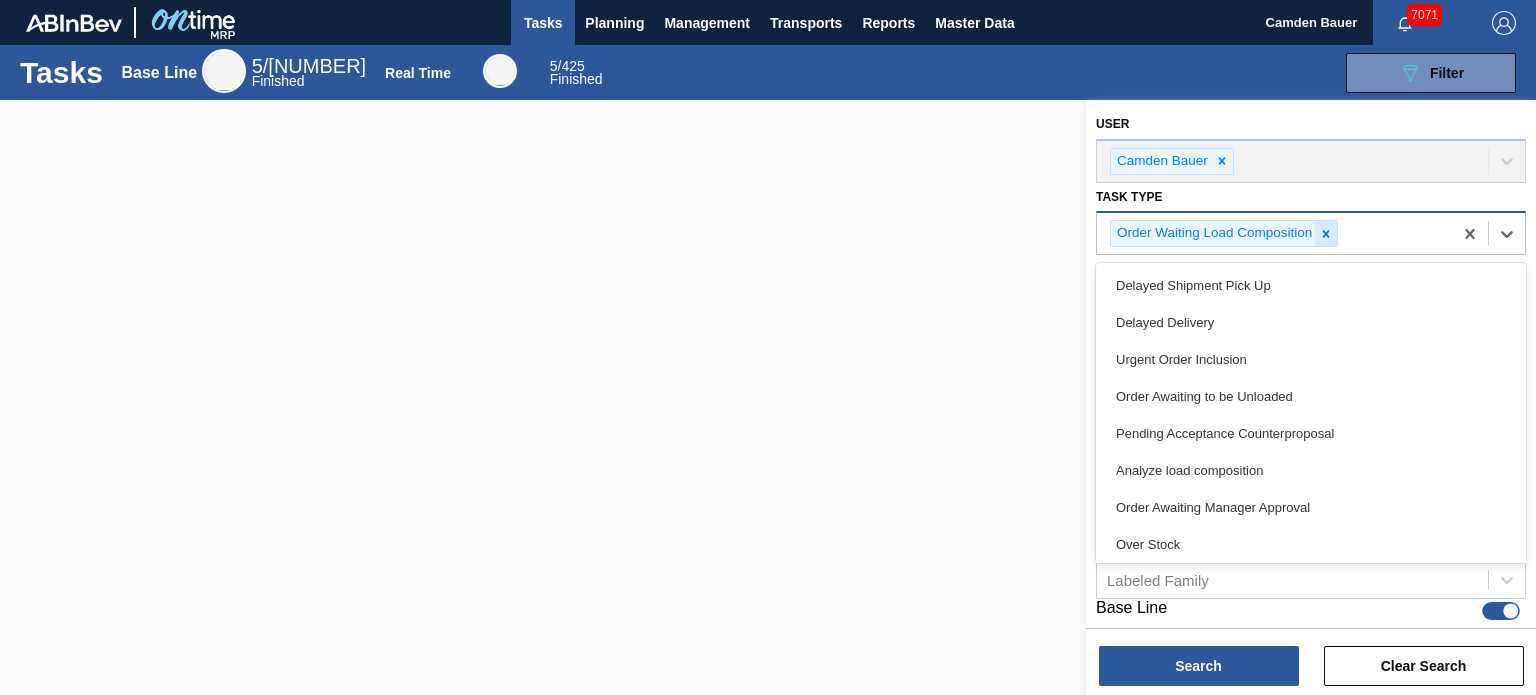 click 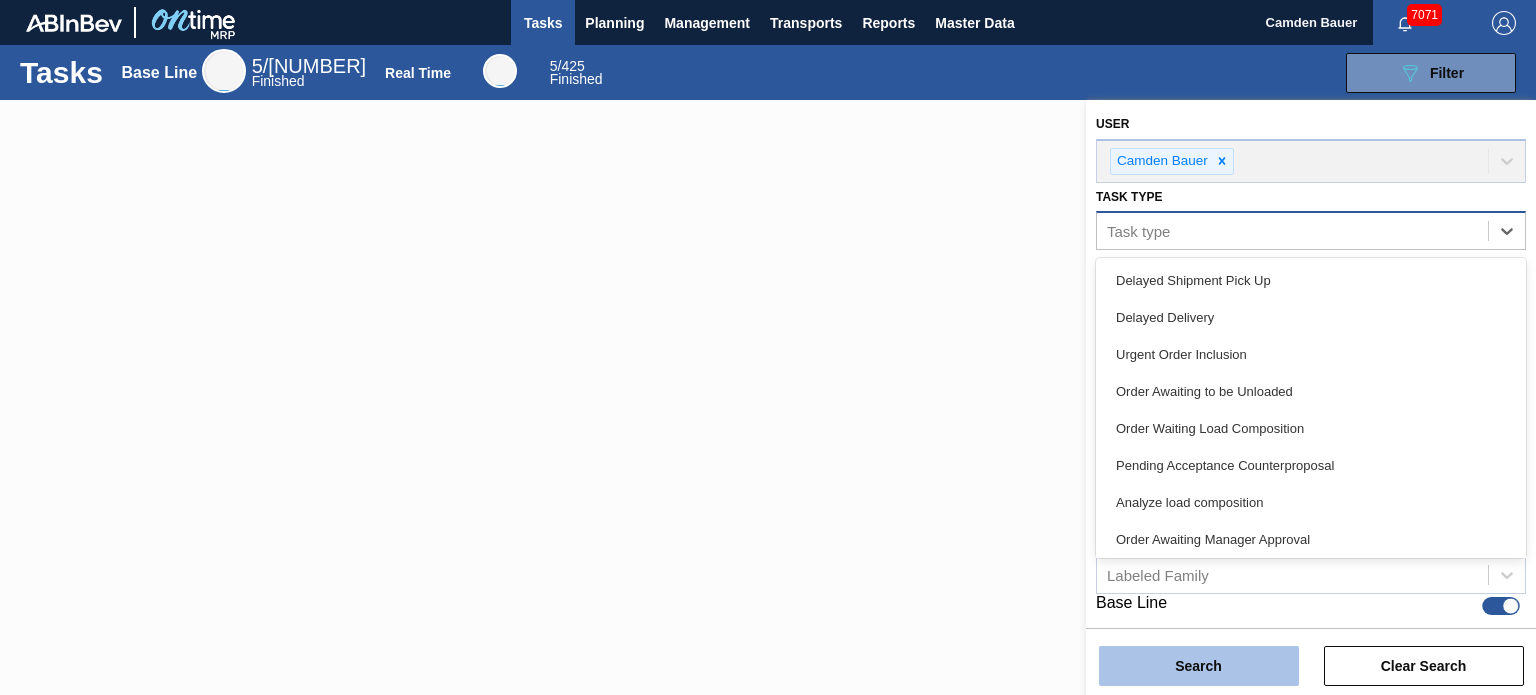 click on "Search" at bounding box center (1199, 666) 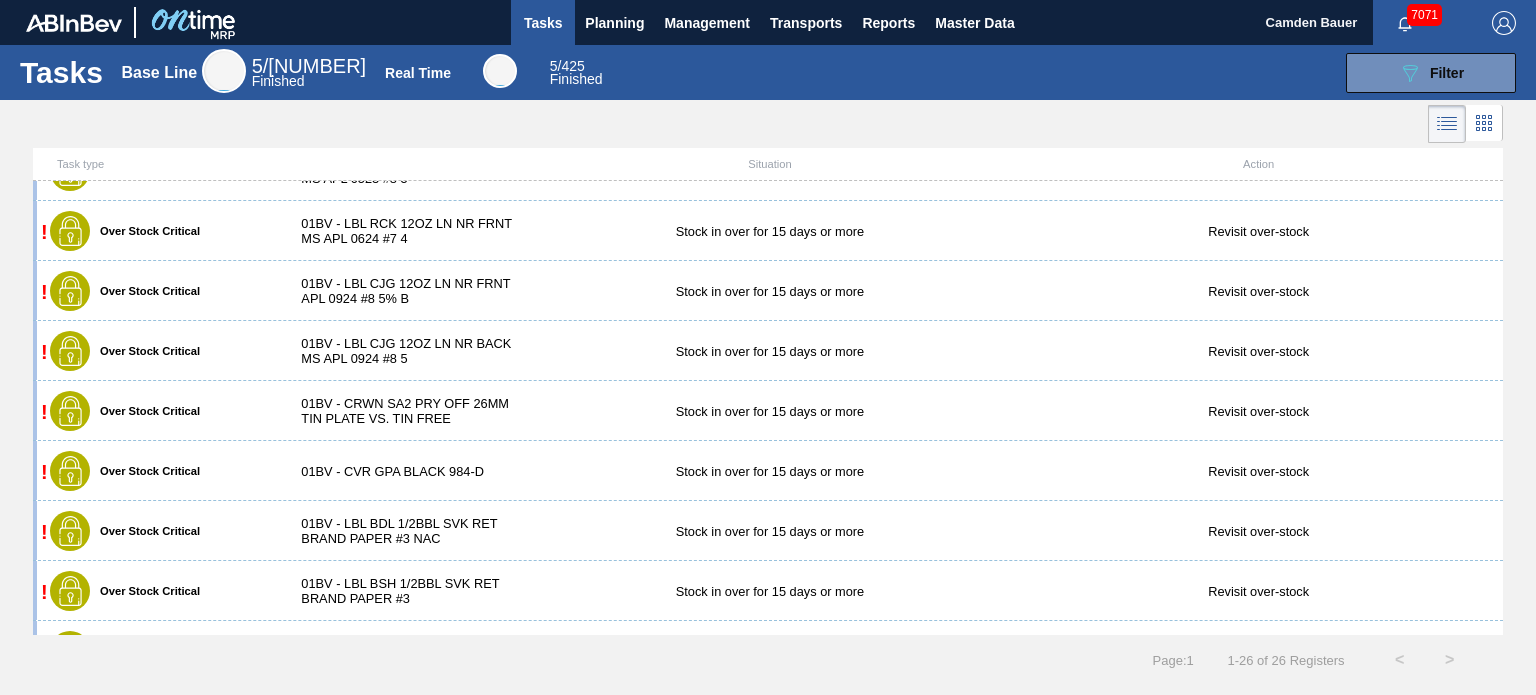 scroll, scrollTop: 1105, scrollLeft: 0, axis: vertical 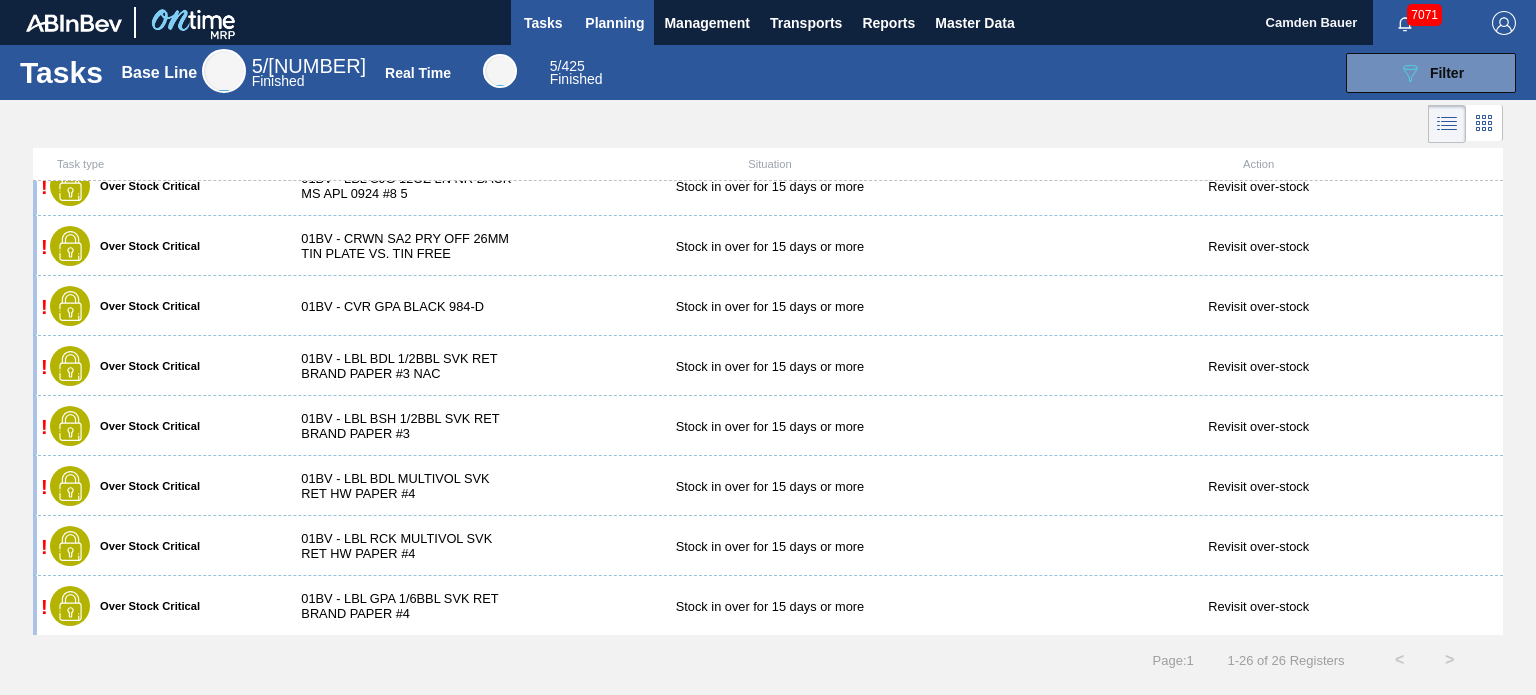click on "Planning" at bounding box center (614, 23) 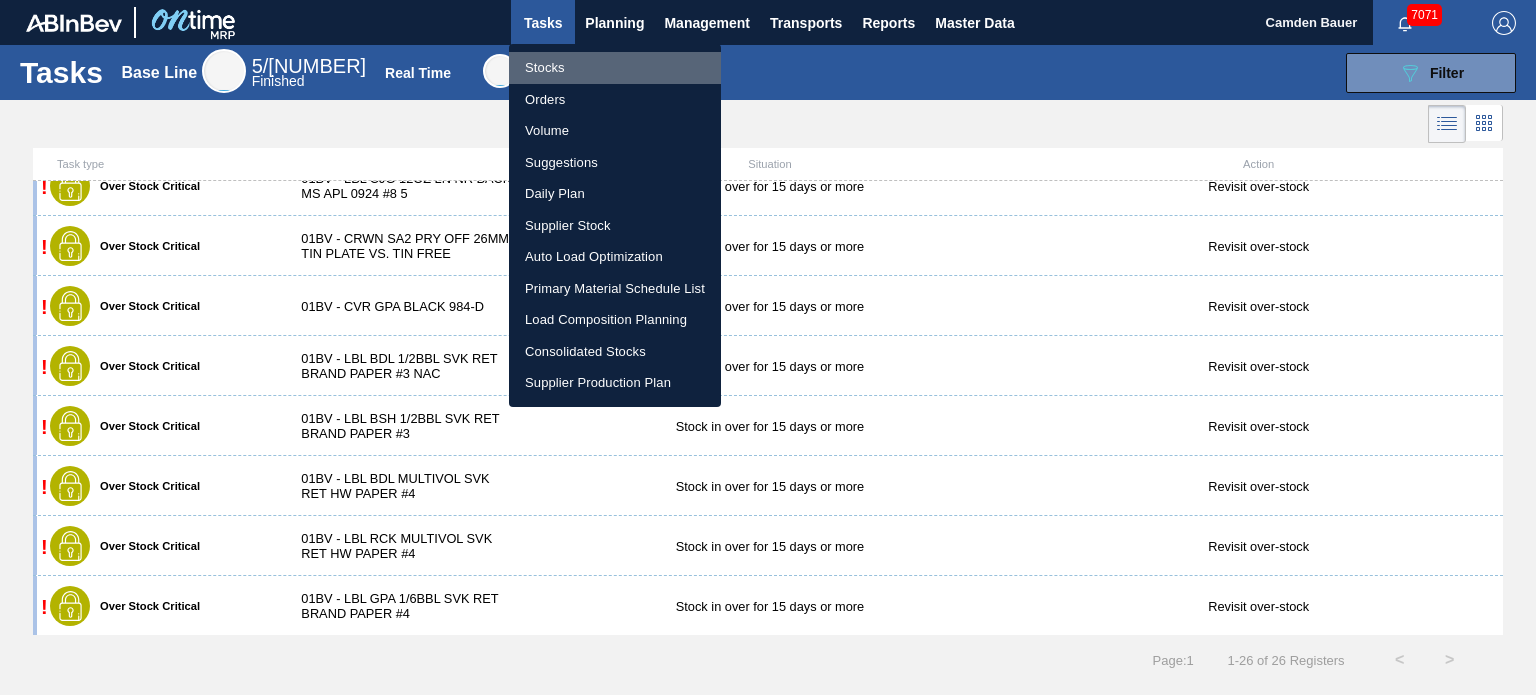 click on "Stocks" at bounding box center (615, 68) 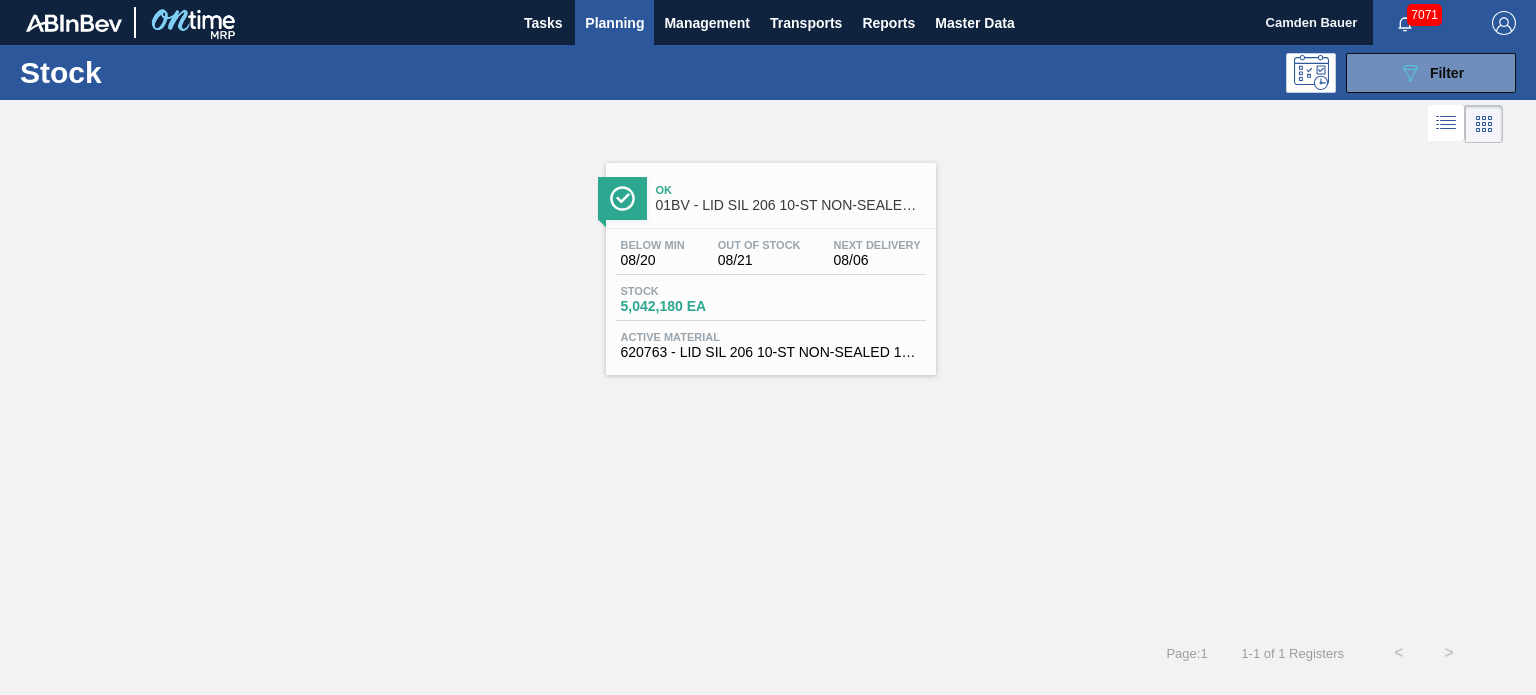 click on "Below Min 08/20 Out Of Stock 08/21 Next Delivery 08/06 Stock 5,042,180 EA Active Material 620763 - LID SIL 206 10-ST NON-SEALED 1021 SIL 0." at bounding box center (771, 297) 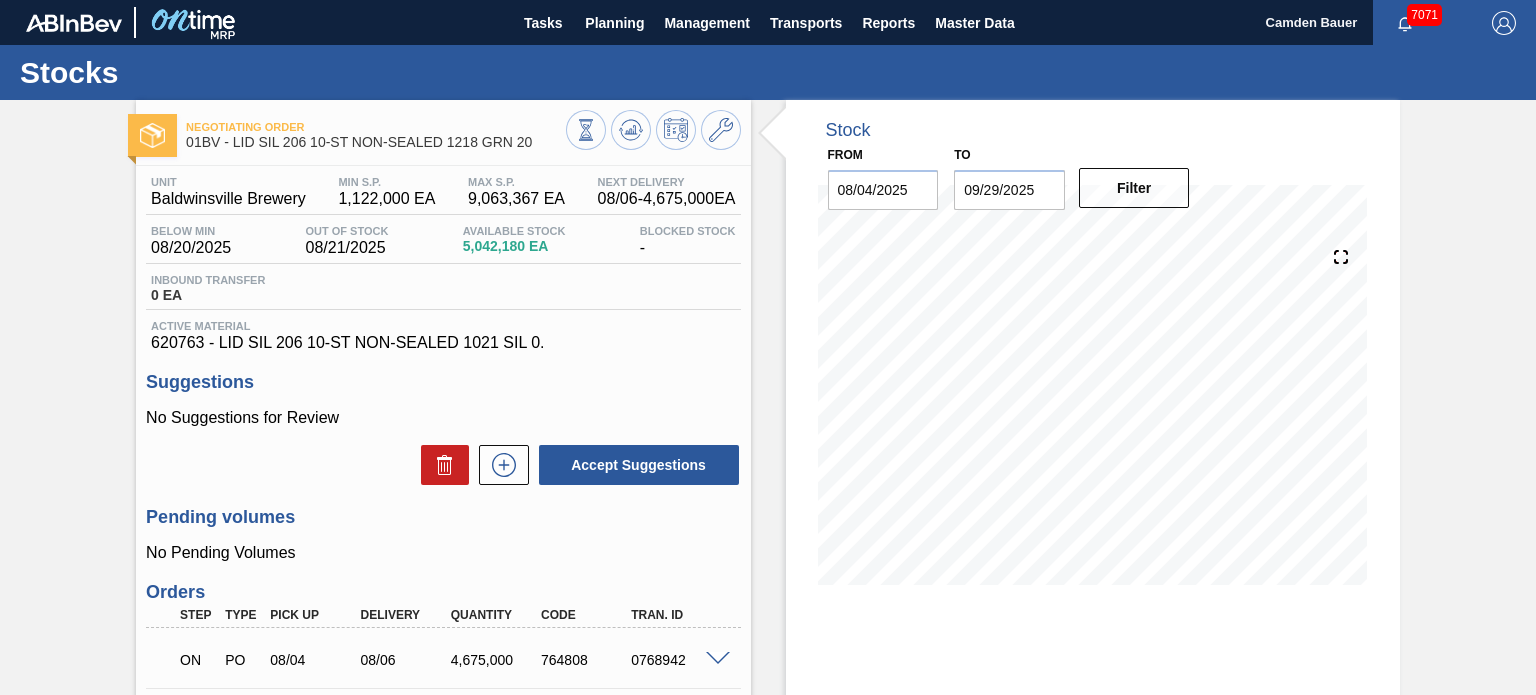 click on "Stock From 08/04/2025 to 09/29/2025 Filter 08/20 Stock Projection 67,925 SAP Planning 1,236,636 Target Point 2,074,964.04 Orders 0" at bounding box center [1093, 506] 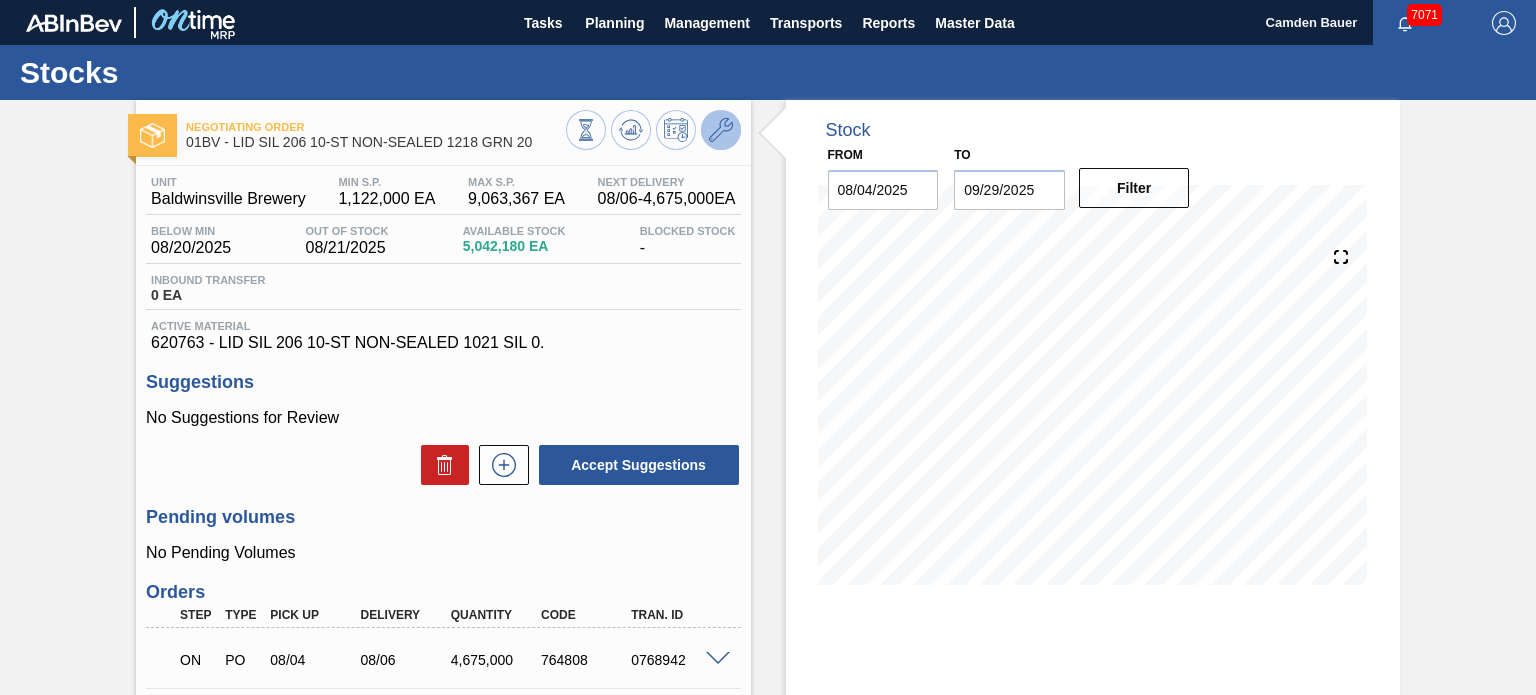 click at bounding box center (721, 130) 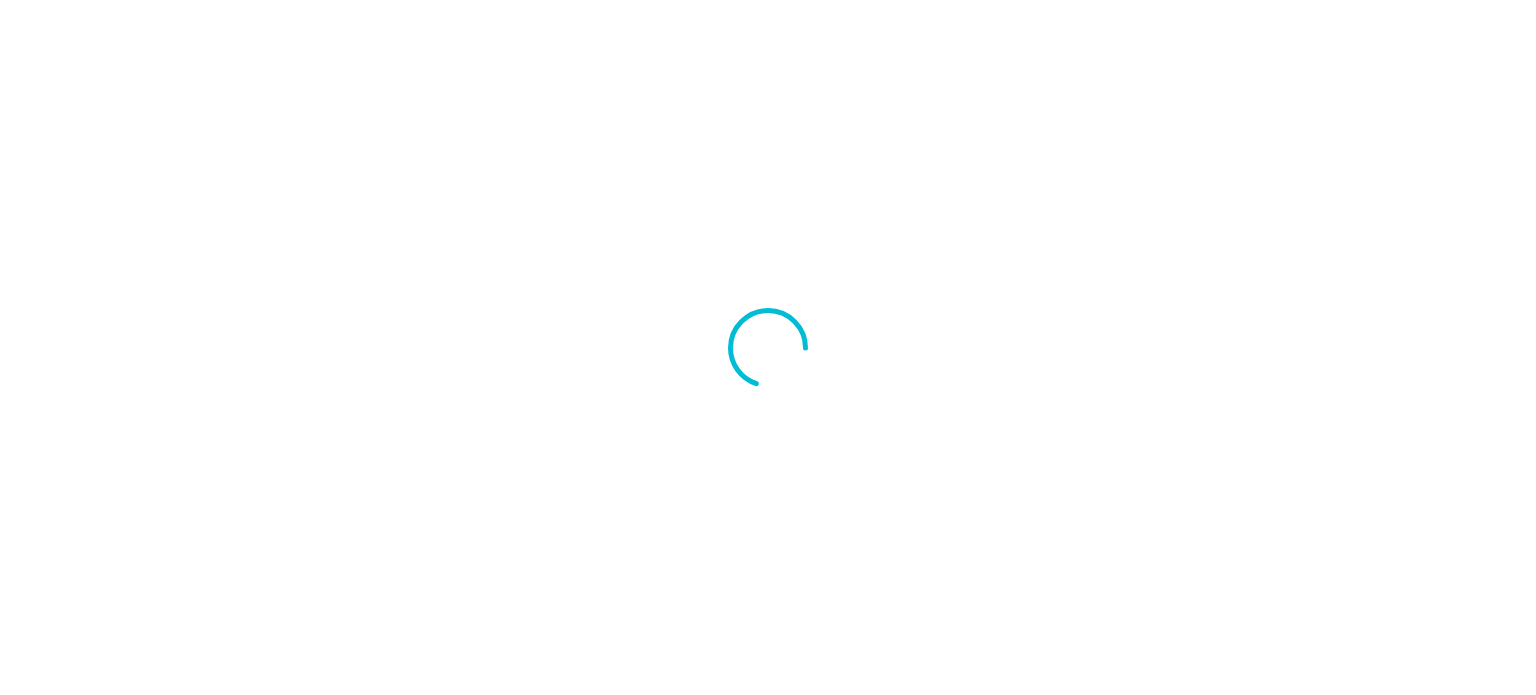 scroll, scrollTop: 0, scrollLeft: 0, axis: both 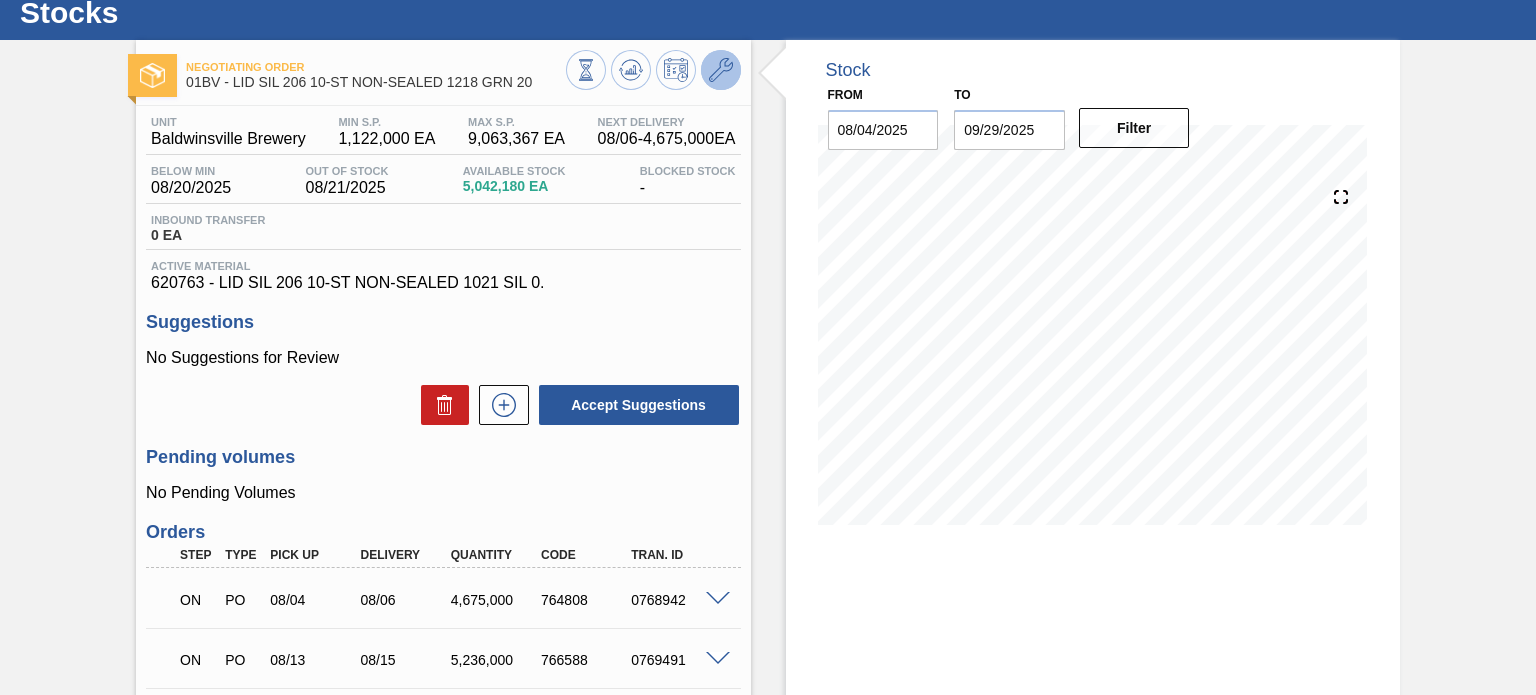 click 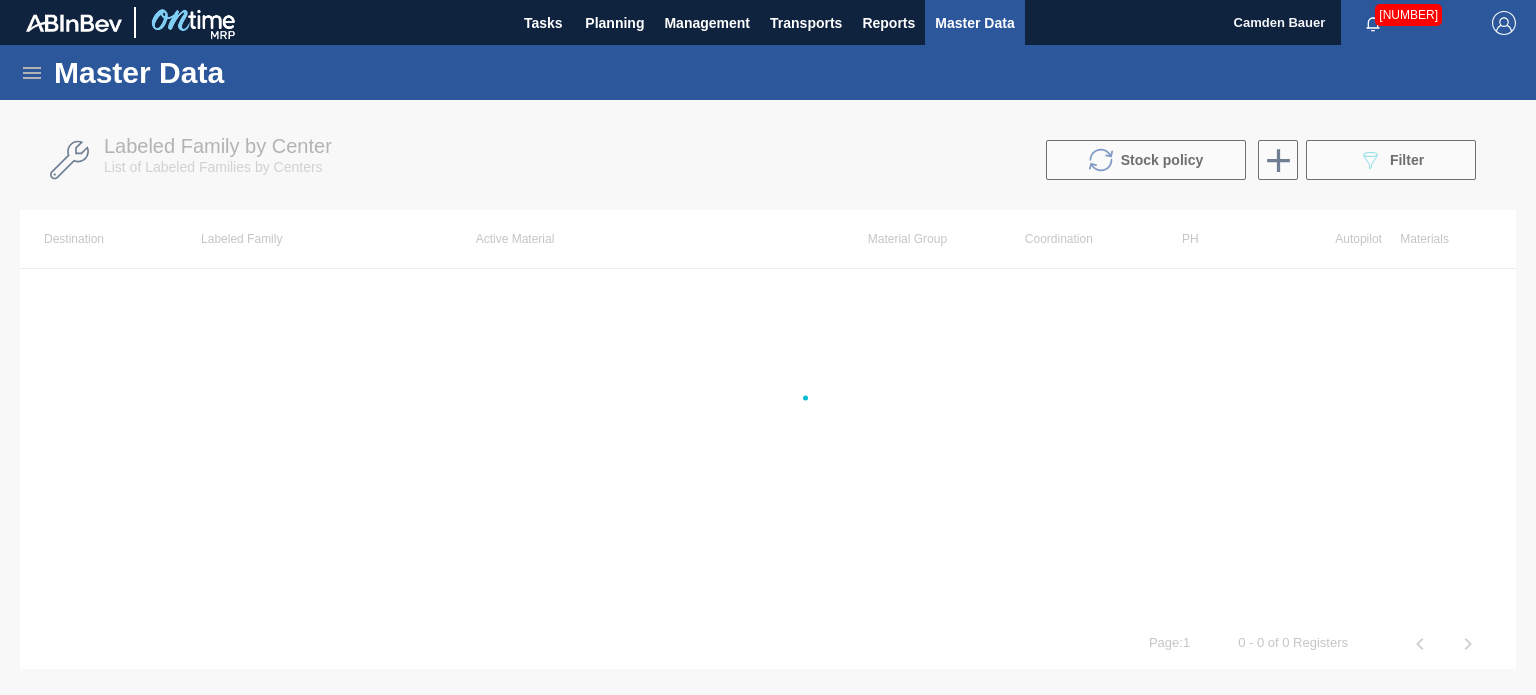 scroll, scrollTop: 0, scrollLeft: 0, axis: both 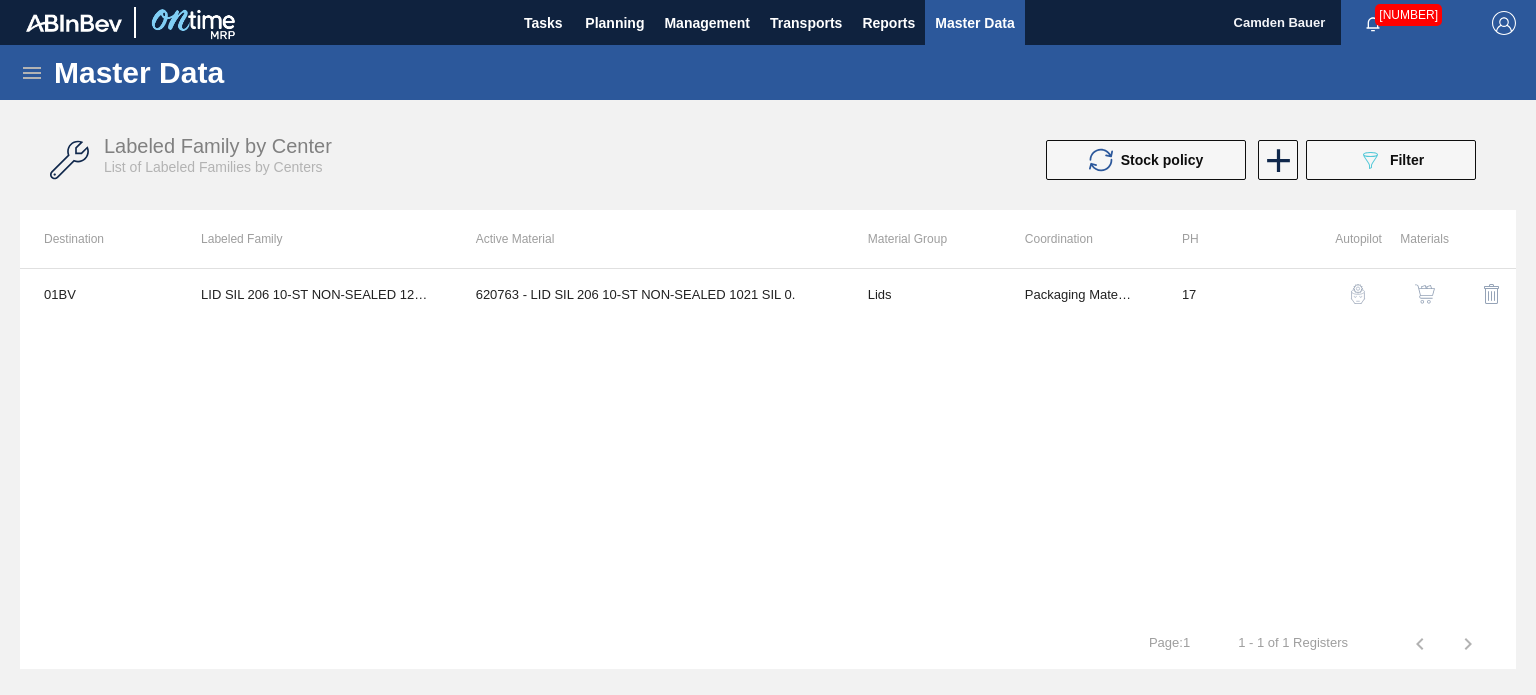 click on "01BV LID SIL 206 10-ST NON-SEALED 1218 GRN 20 620763 - LID SIL 206 10-ST NON-SEALED 1021 SIL 0. Lids Packaging Materials 17" at bounding box center (768, 443) 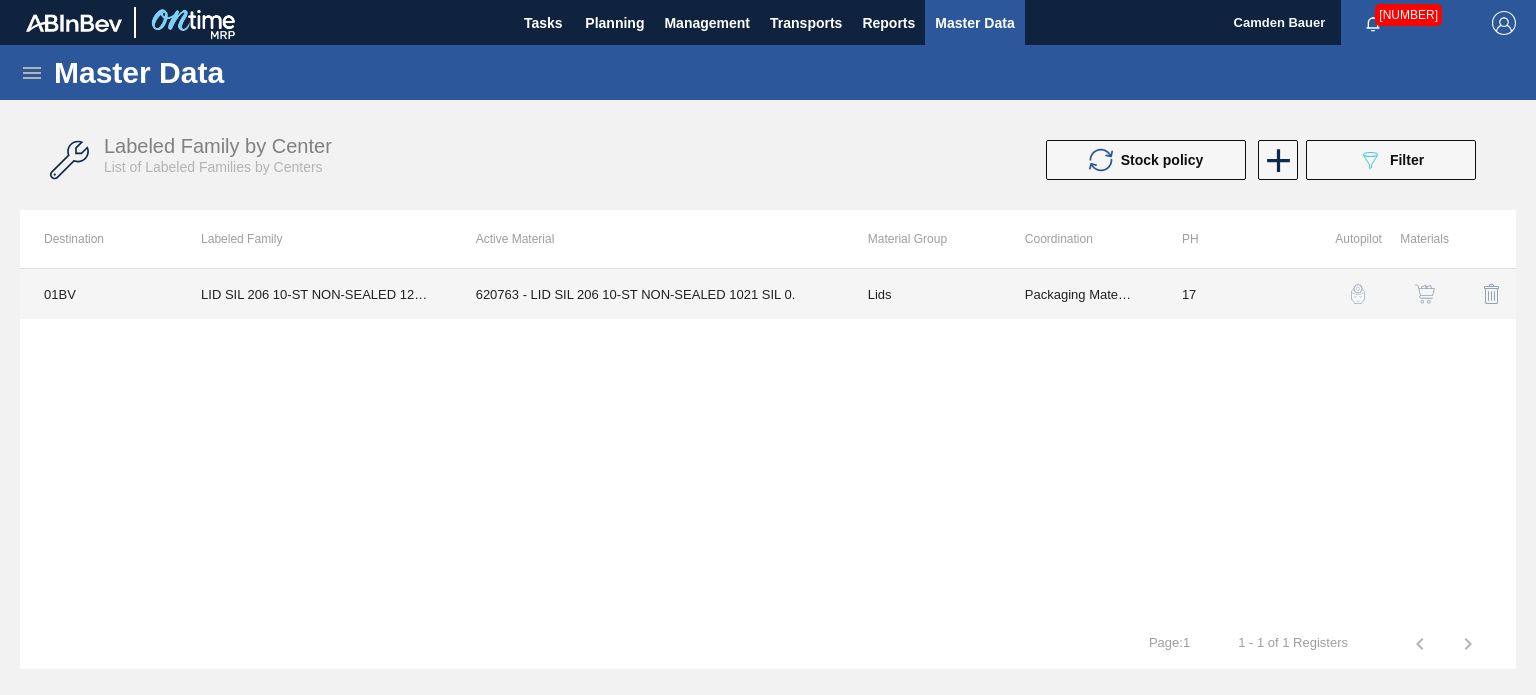 click on "Packaging Materials" at bounding box center [1079, 294] 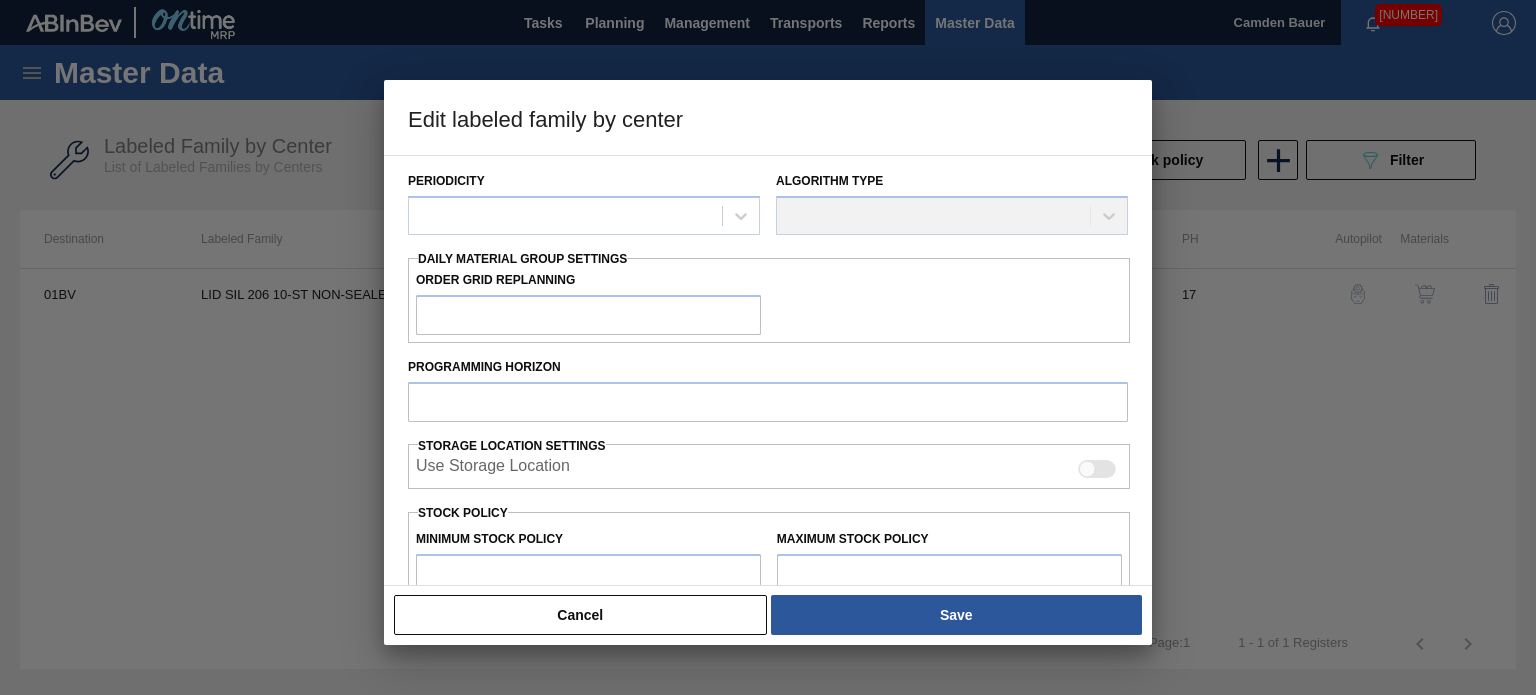 type on "Lids" 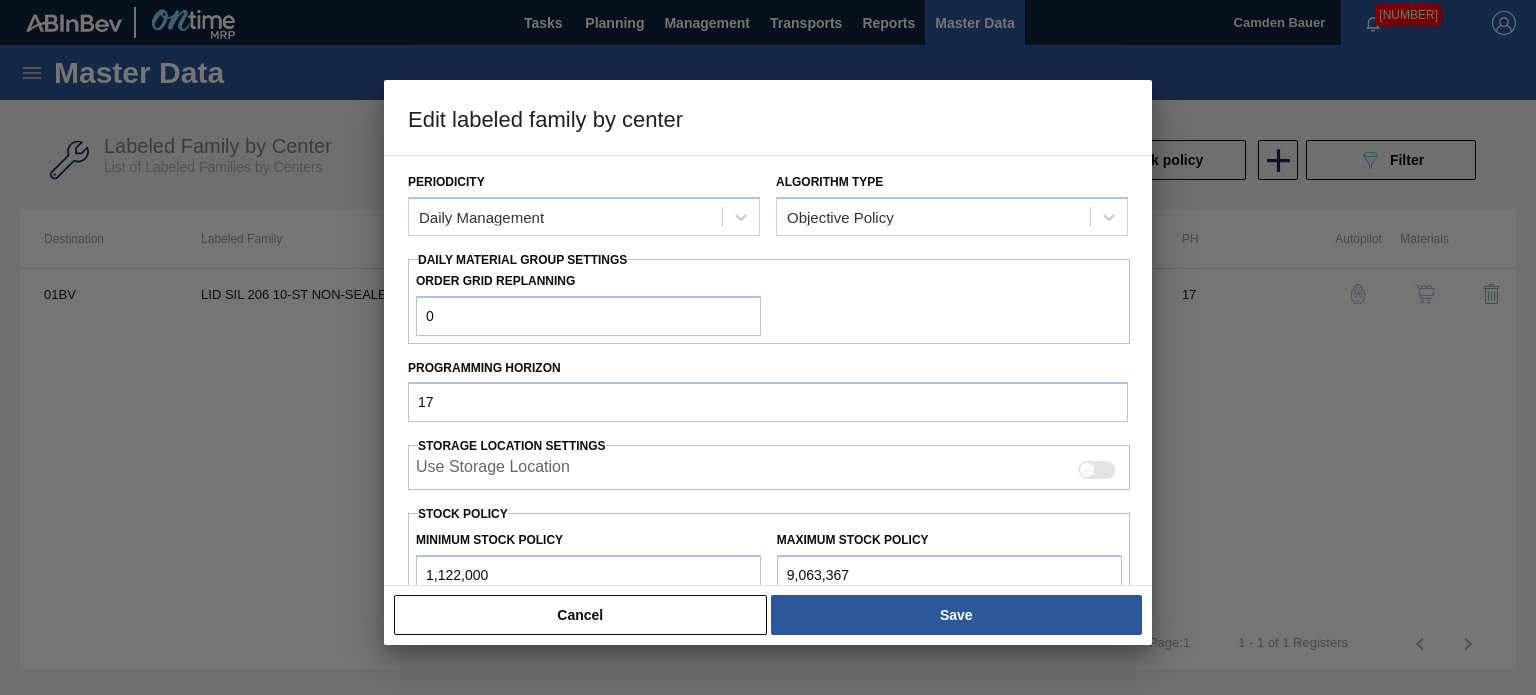 scroll, scrollTop: 320, scrollLeft: 0, axis: vertical 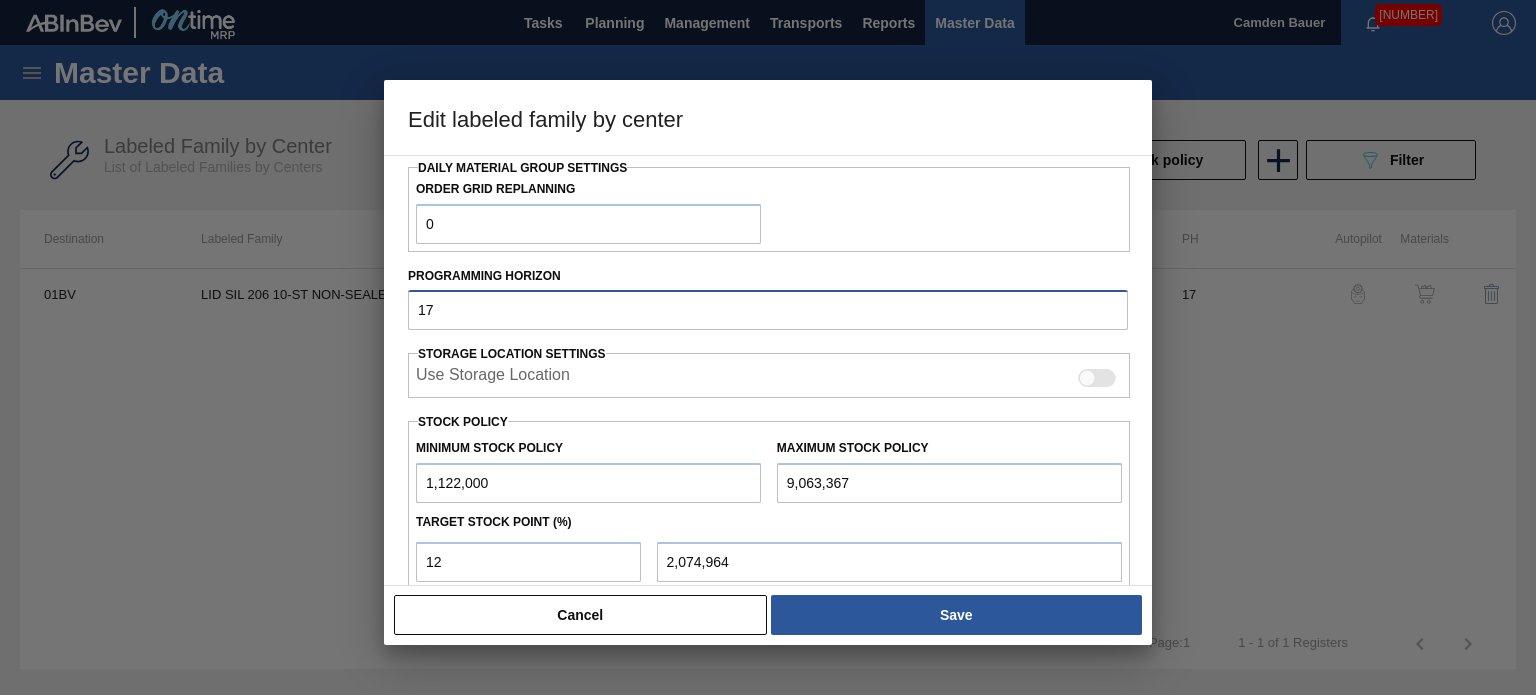 drag, startPoint x: 458, startPoint y: 294, endPoint x: 357, endPoint y: 315, distance: 103.16007 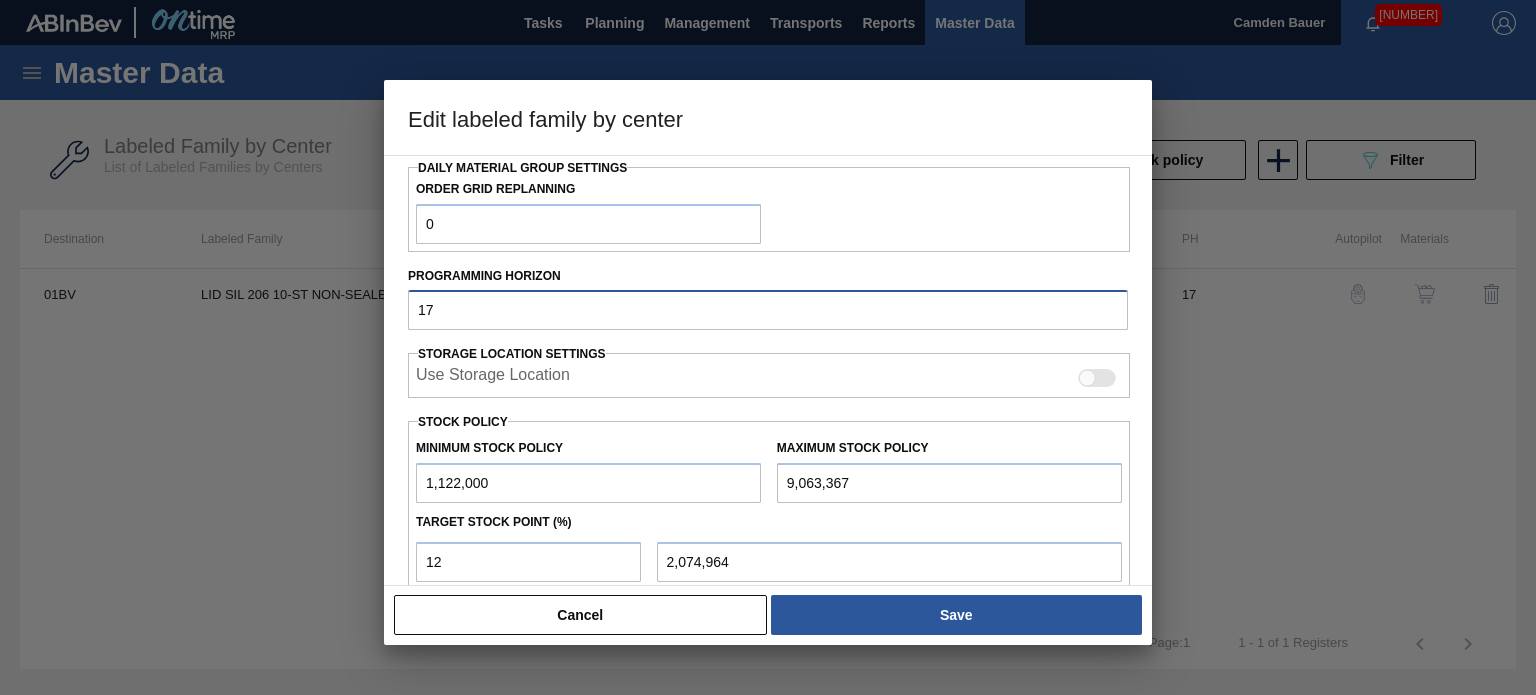 click on "Edit labeled family by center Material Group Lids Family Generic 206 Lid Labeled Family LID SIL 206 10-ST NON-SEALED 1218 GRN 20 Destination 01BV - Baldwinsville Brewery Coordination Packaging Materials Periodicity Daily Management Algorithm Type Objective Policy Daily Material Group Settings Order Grid Replanning 0 Programming Horizon 17 Storage Location Settings Use Storage Location   Stock Policy   Minimum Stock Policy 1,122,000 Maximum Stock Policy 9,063,367 Target Stock Point (%) 12 2,074,964 General settings External Suggestions Future necessity OOR Relevance Reschedule Order By Capacity Break in full truck Allow Mix Load Negotiate load compositions Delivery Date Replanning Cancel Save" at bounding box center (768, 347) 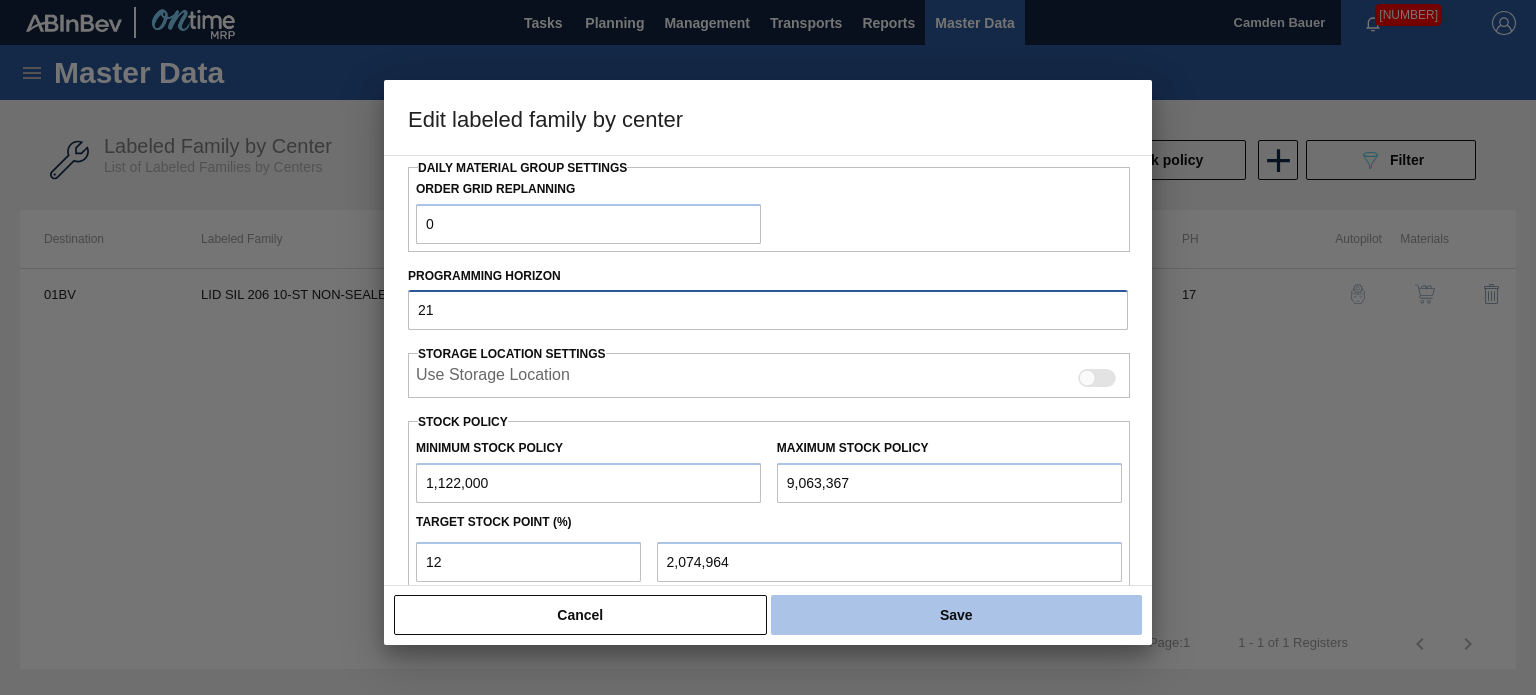 type on "21" 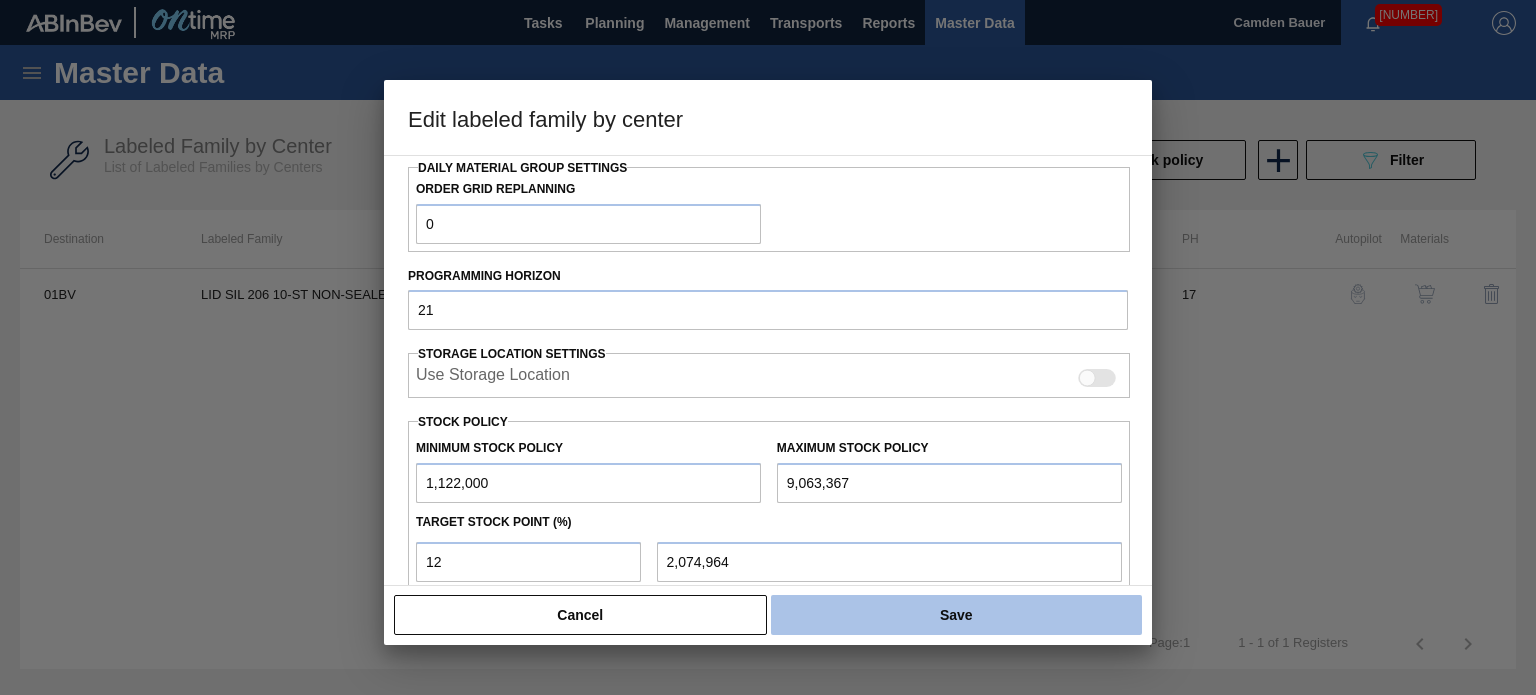 click on "Save" at bounding box center (956, 615) 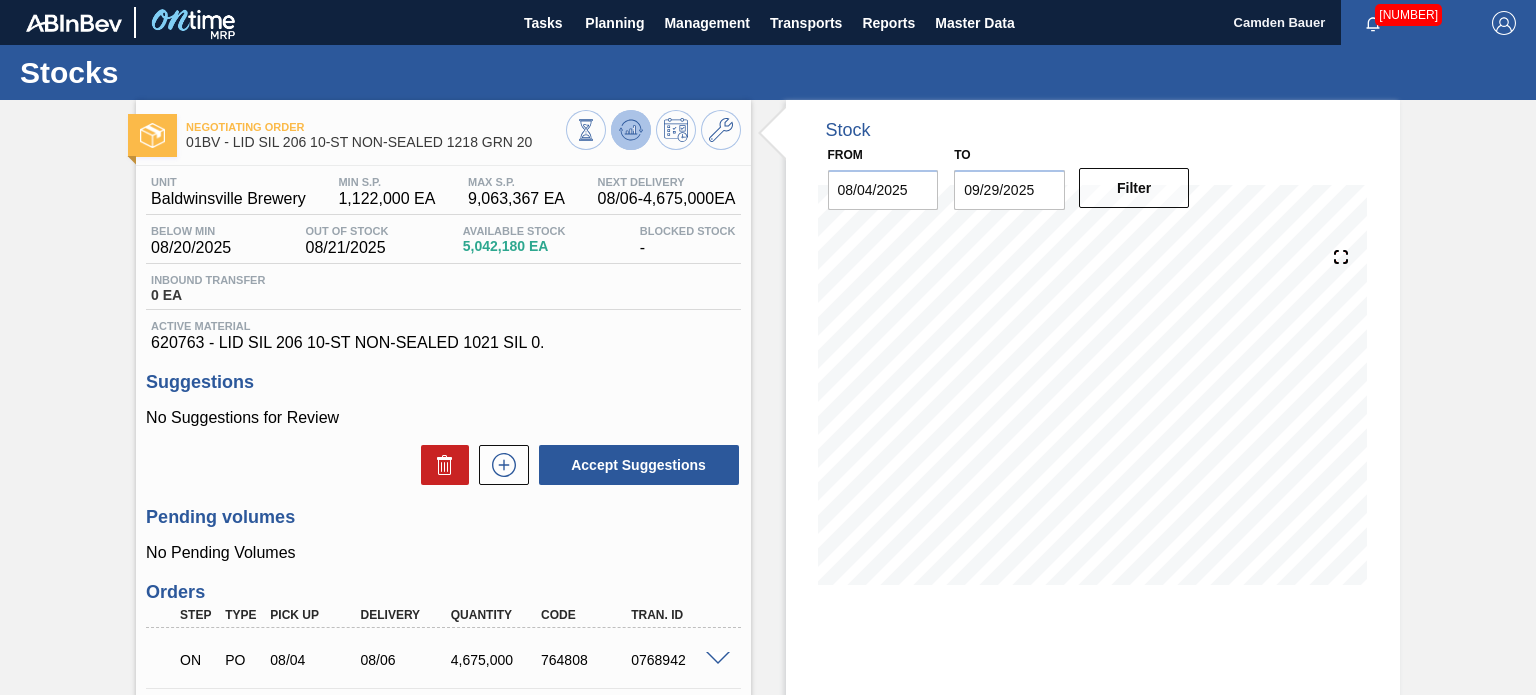 click at bounding box center [631, 130] 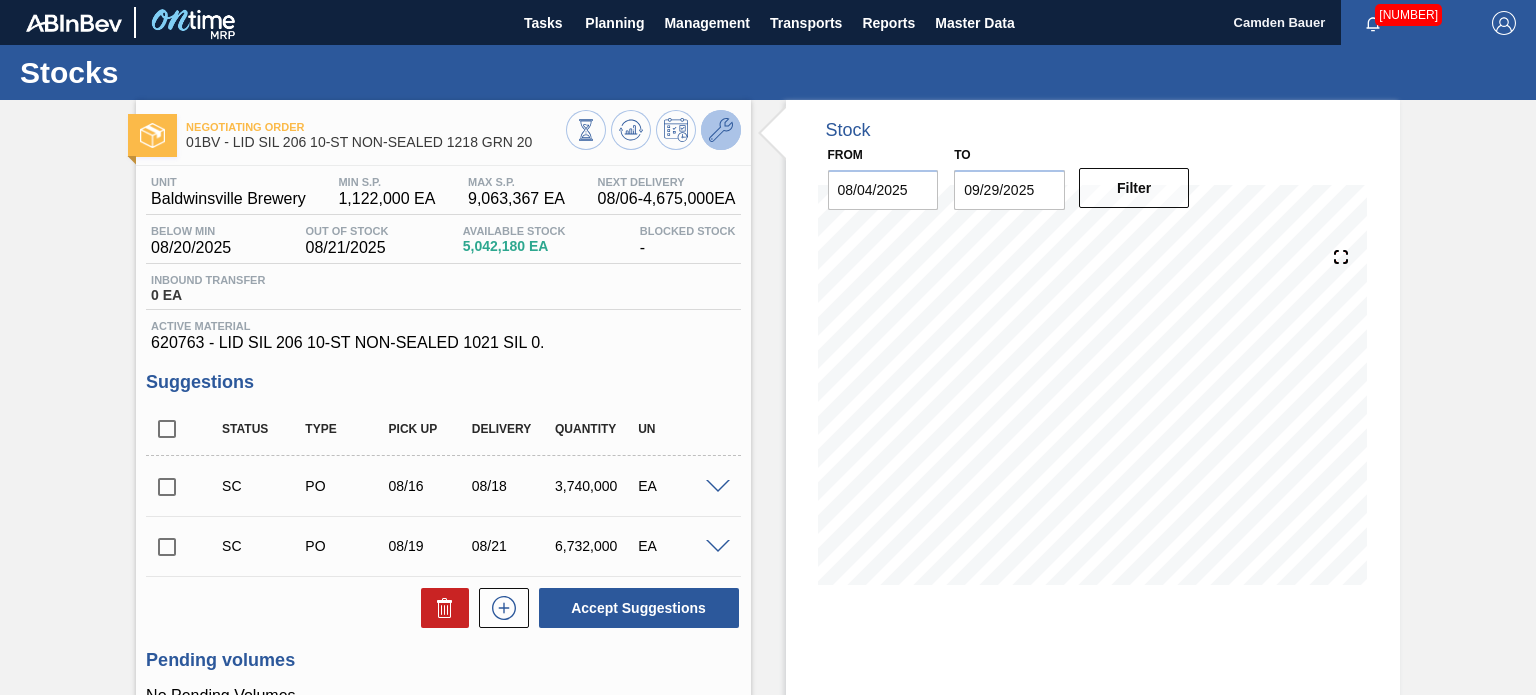 click at bounding box center (721, 130) 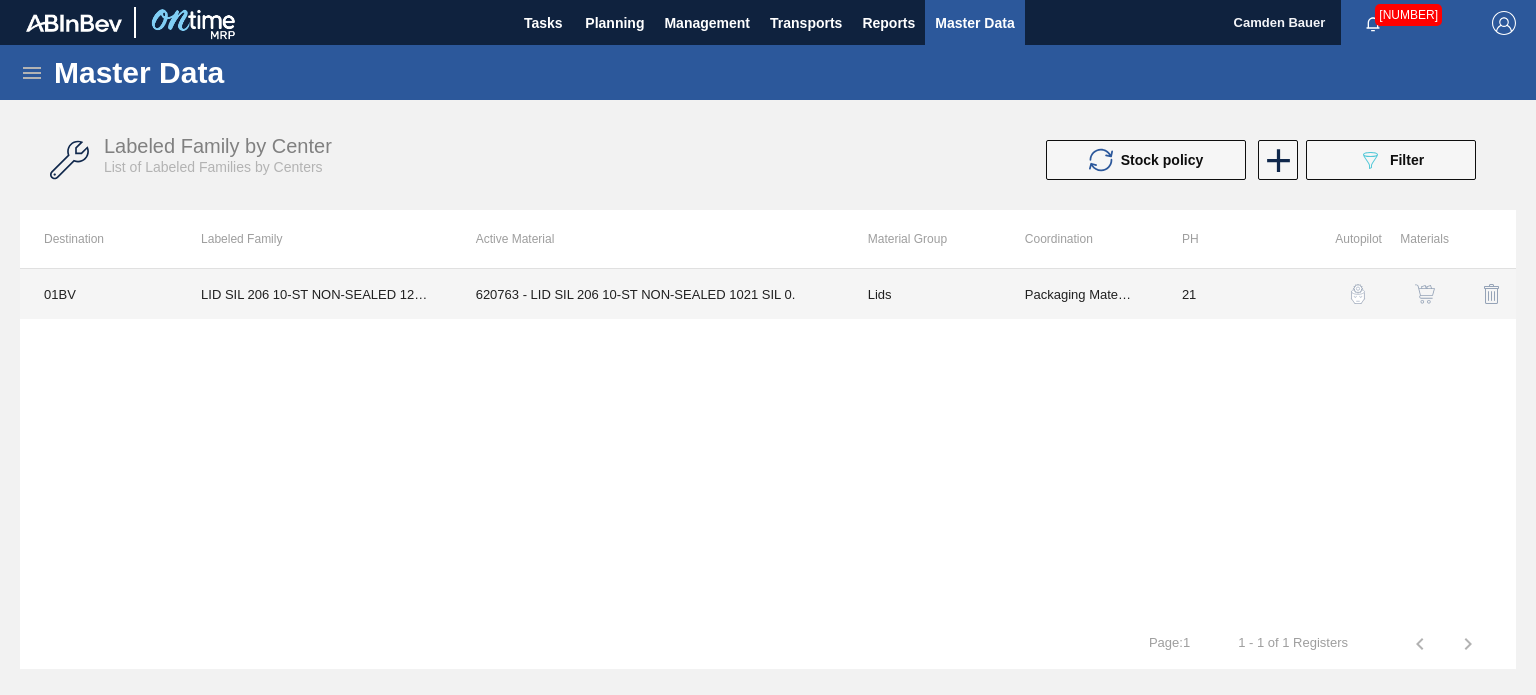 click on "21" at bounding box center (1236, 294) 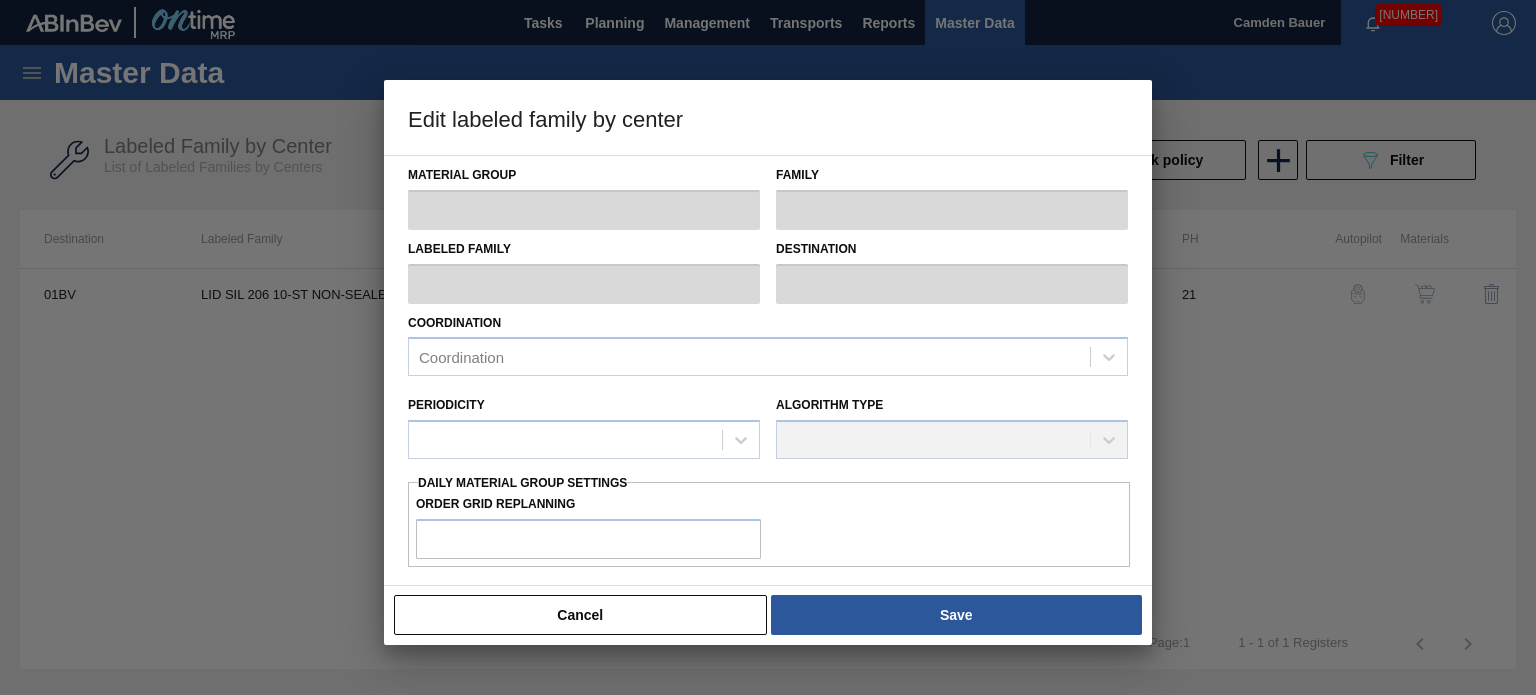 type on "Lids" 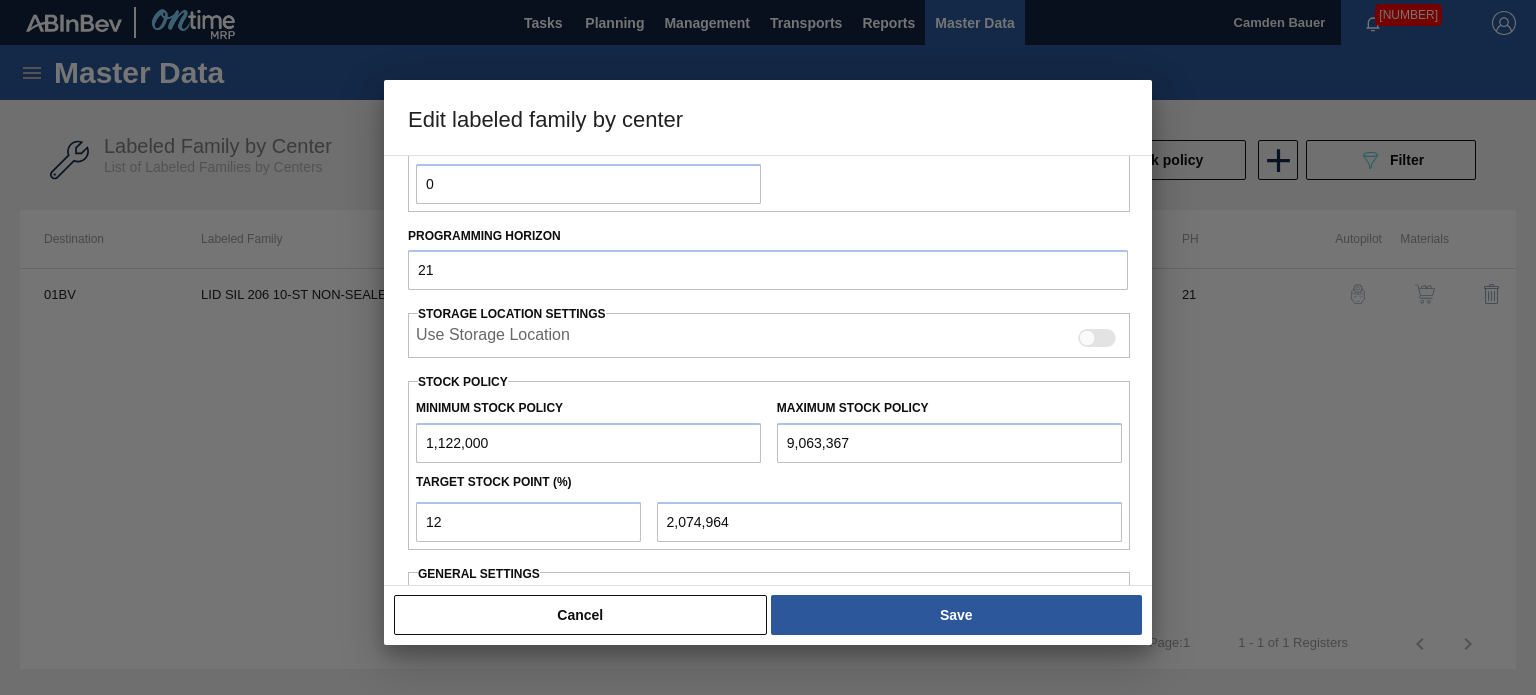 scroll, scrollTop: 362, scrollLeft: 0, axis: vertical 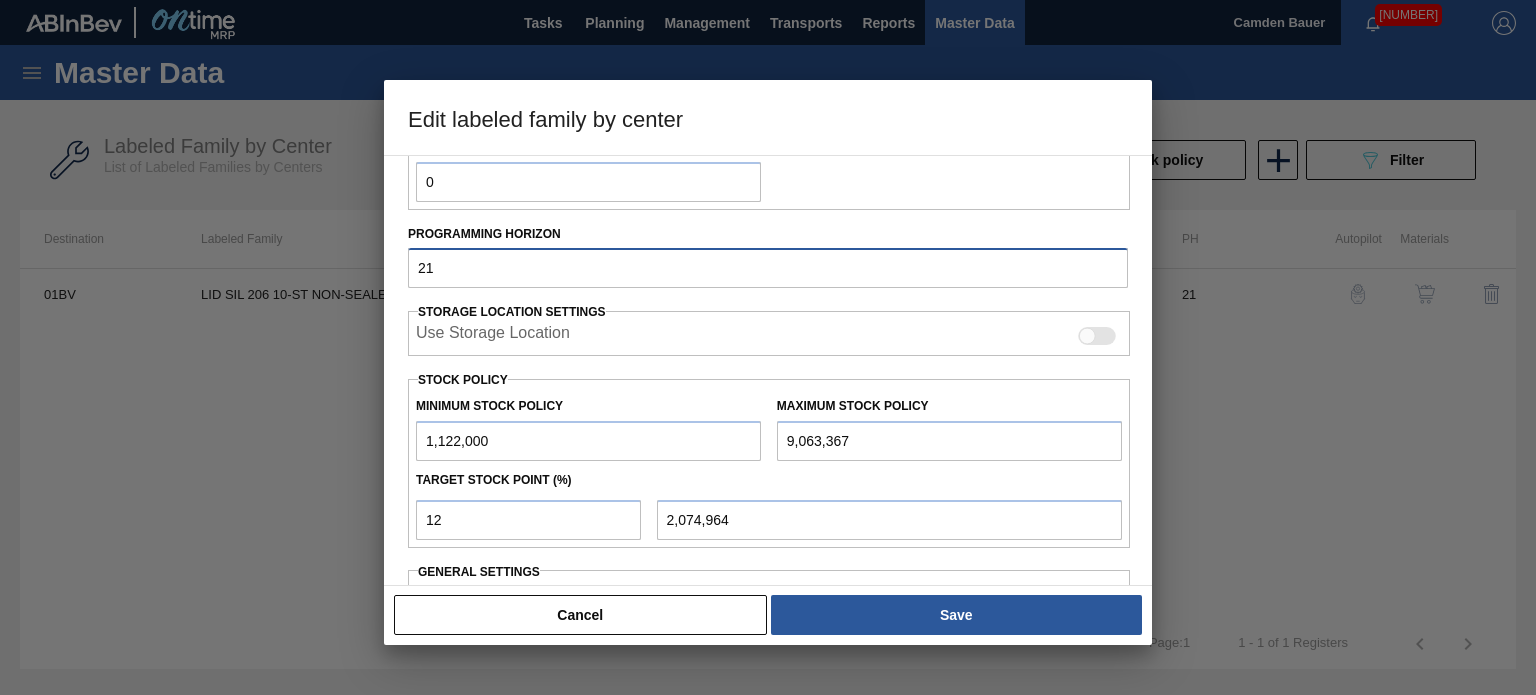 drag, startPoint x: 479, startPoint y: 257, endPoint x: 327, endPoint y: 278, distance: 153.4438 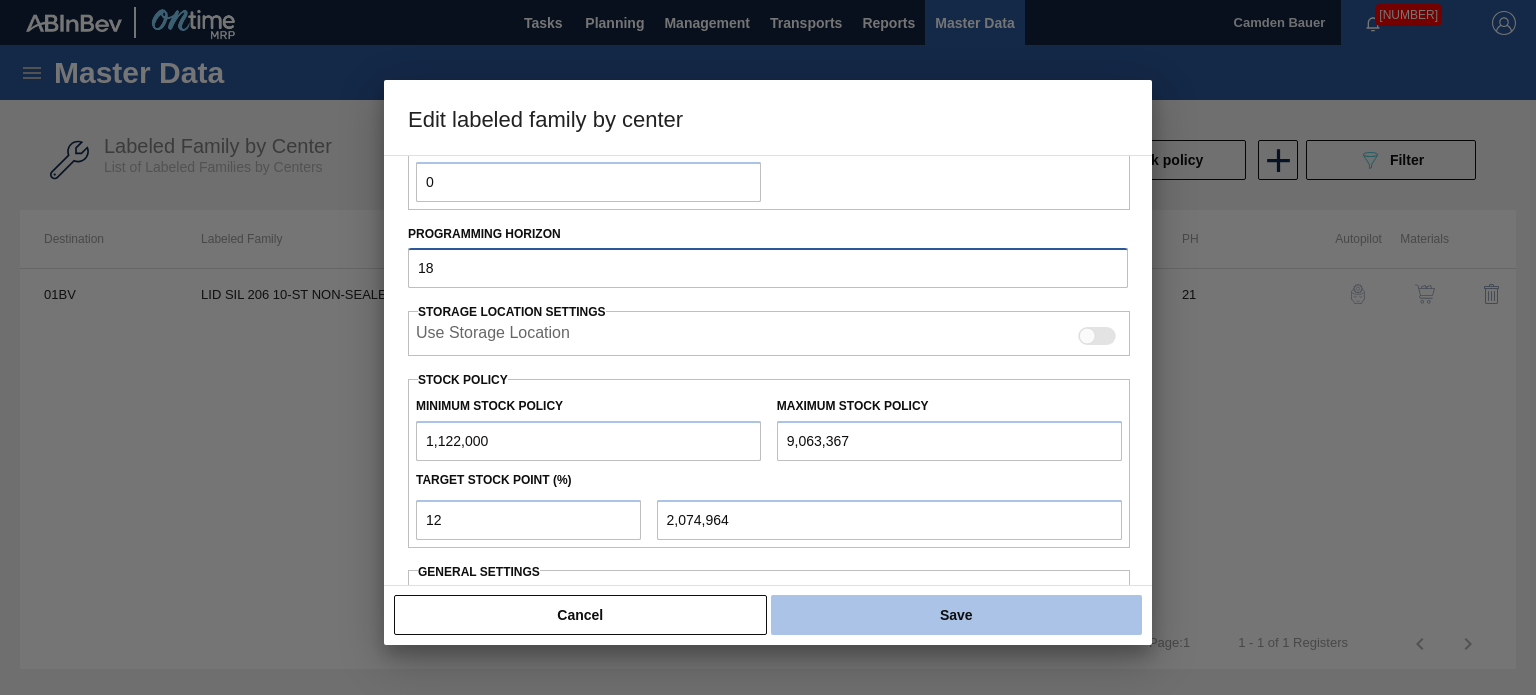 type on "18" 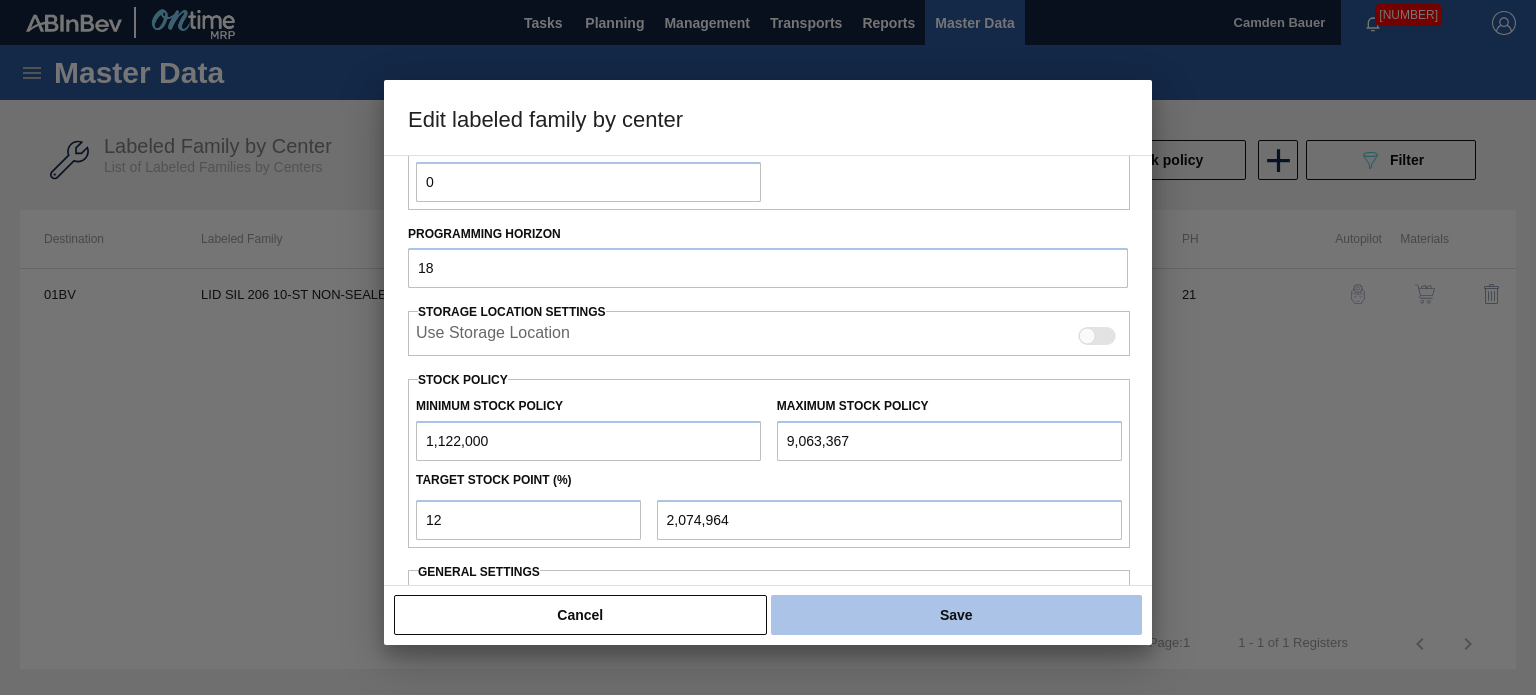 click on "Save" at bounding box center (956, 615) 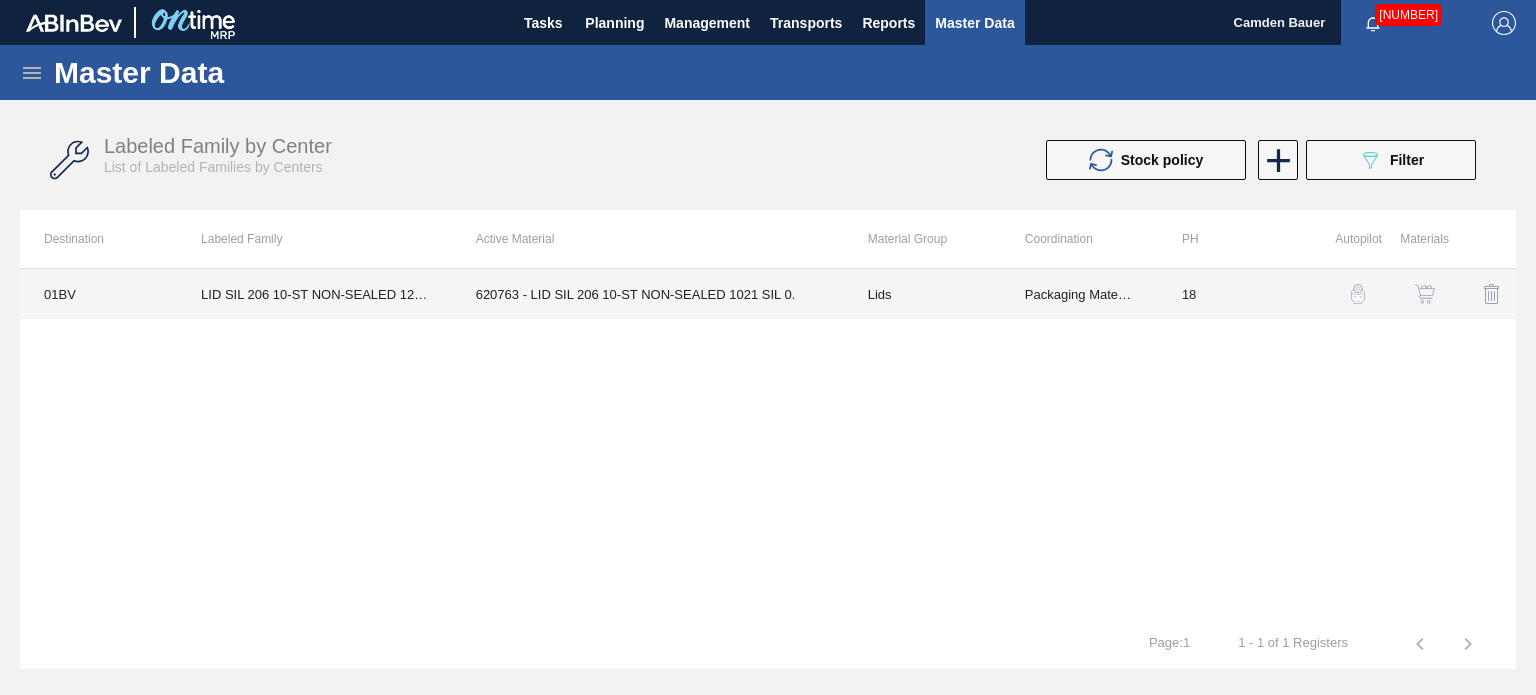click on "620763 - LID SIL 206 10-ST NON-SEALED 1021 SIL 0." at bounding box center (648, 294) 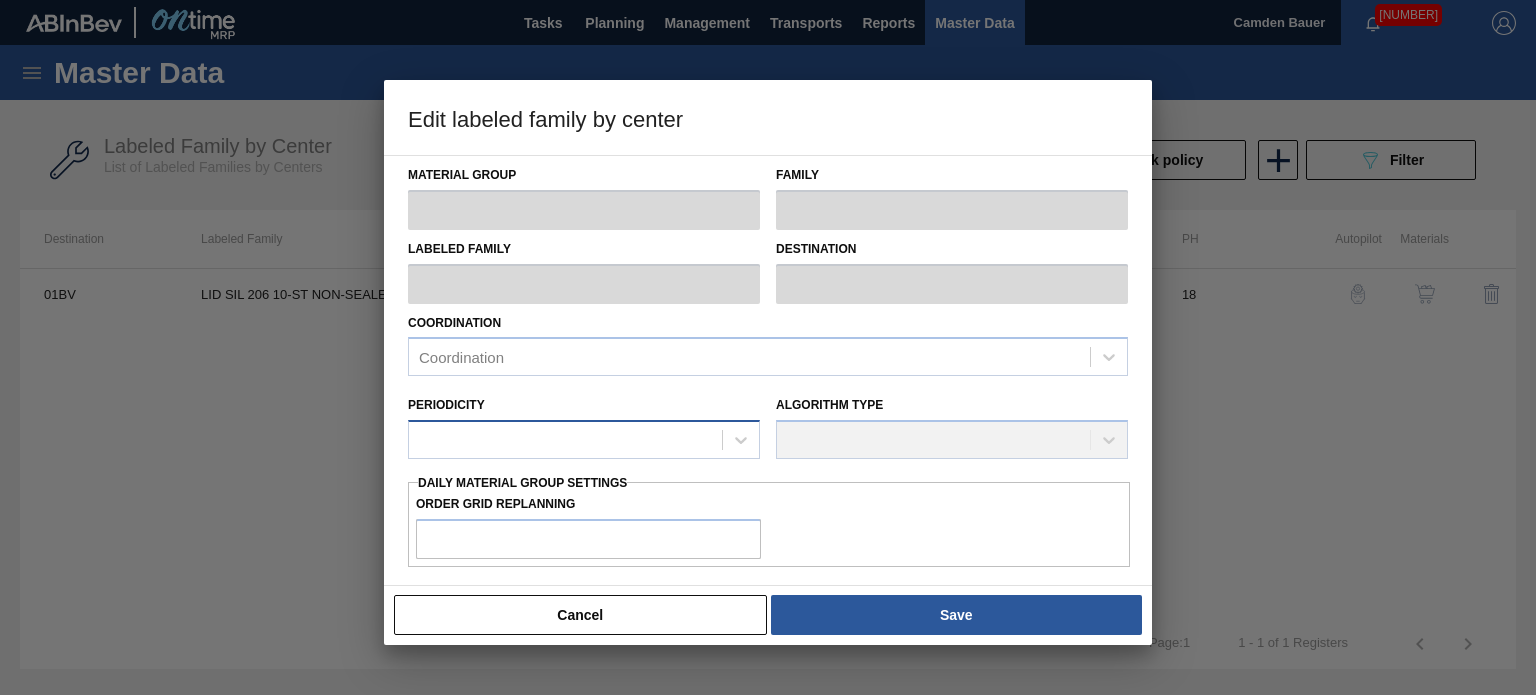 type on "Lids" 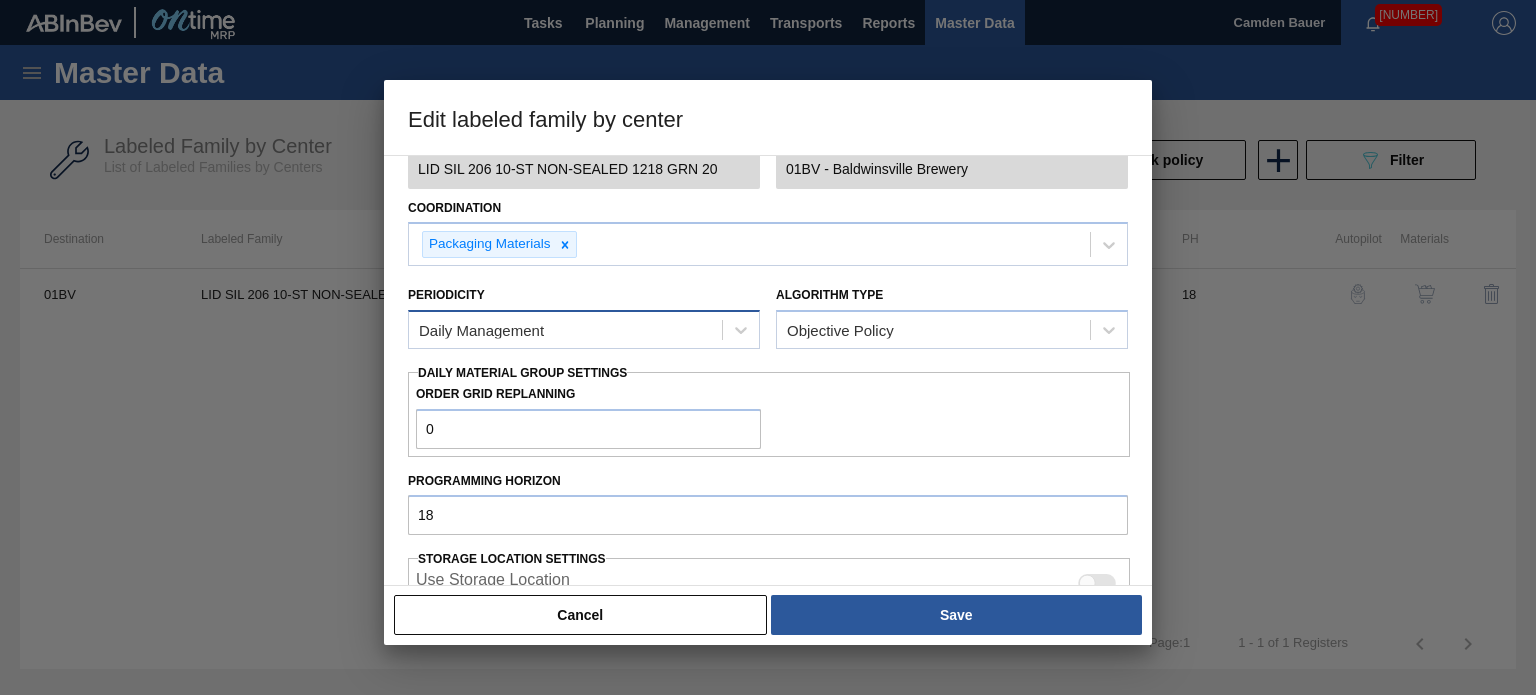 scroll, scrollTop: 114, scrollLeft: 0, axis: vertical 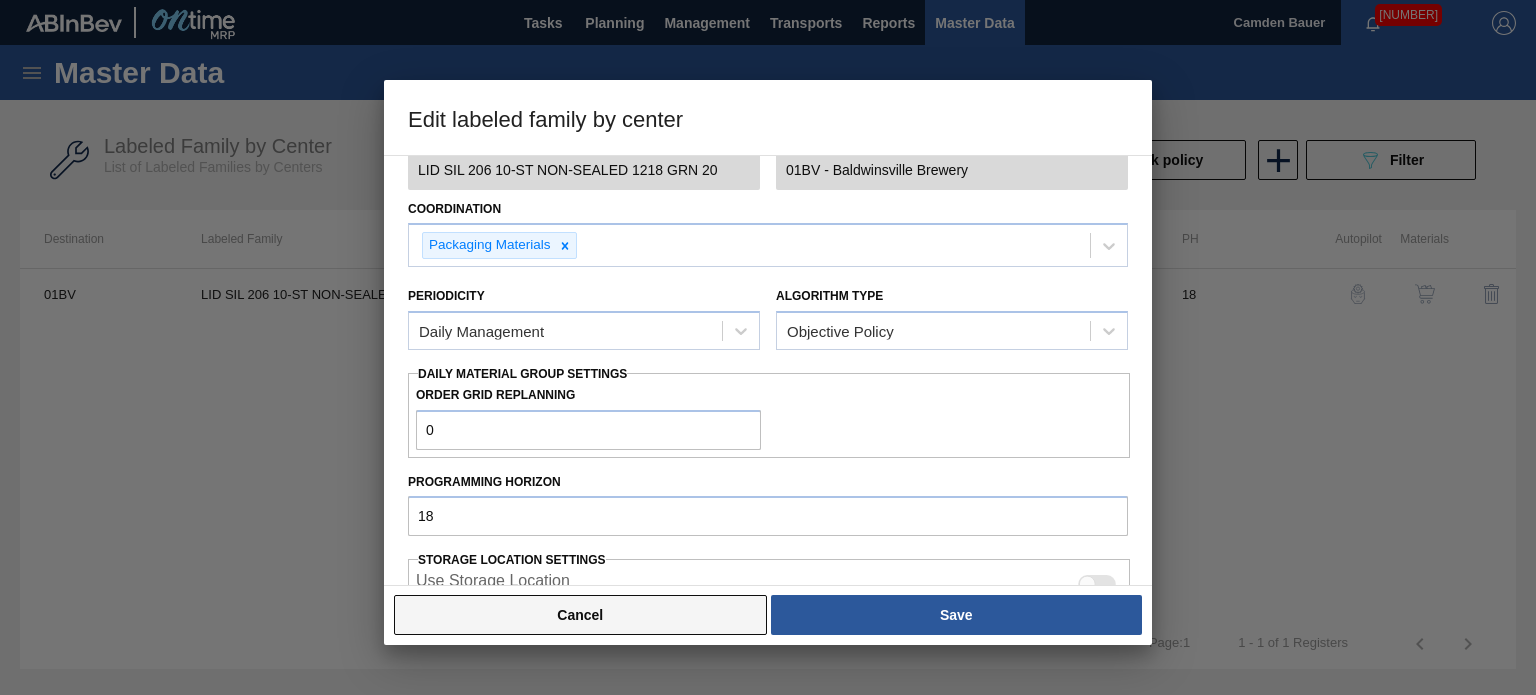 click on "Cancel" at bounding box center [580, 615] 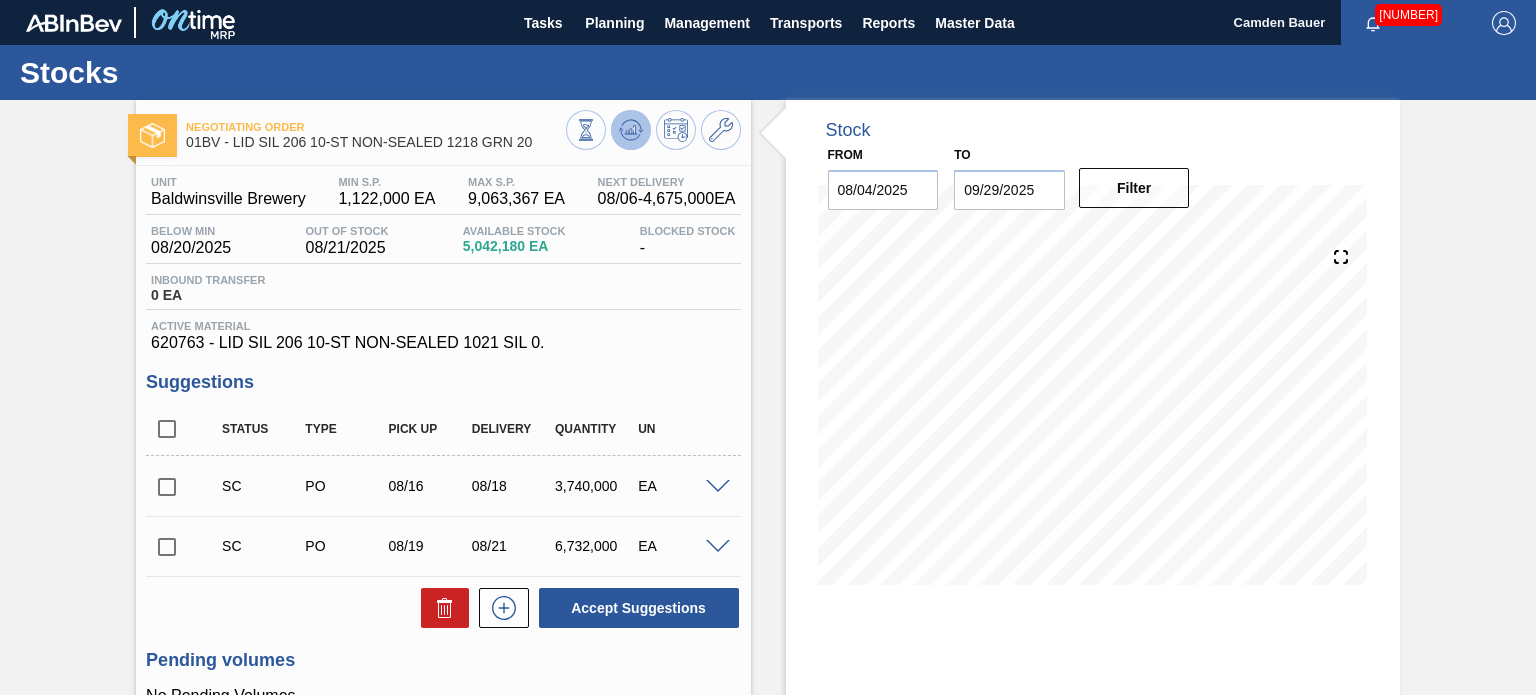 click 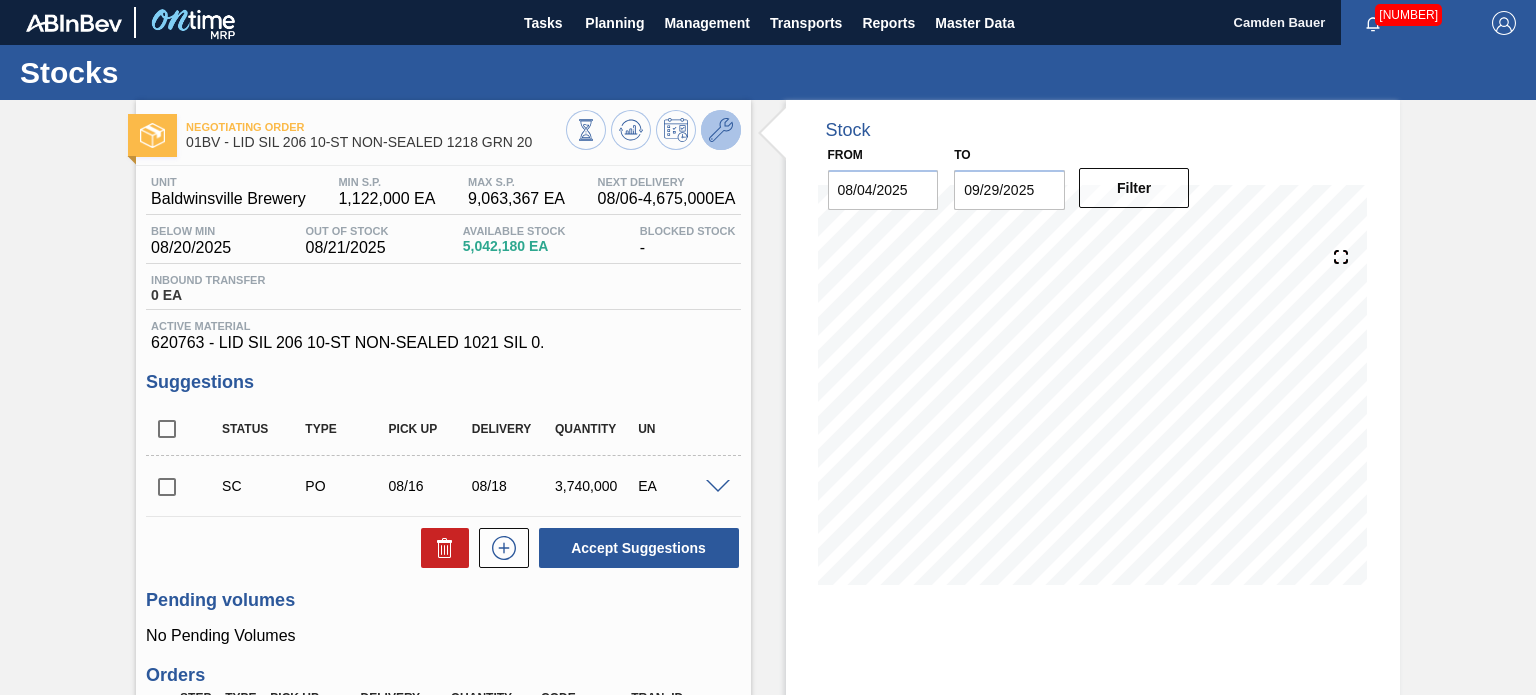 click 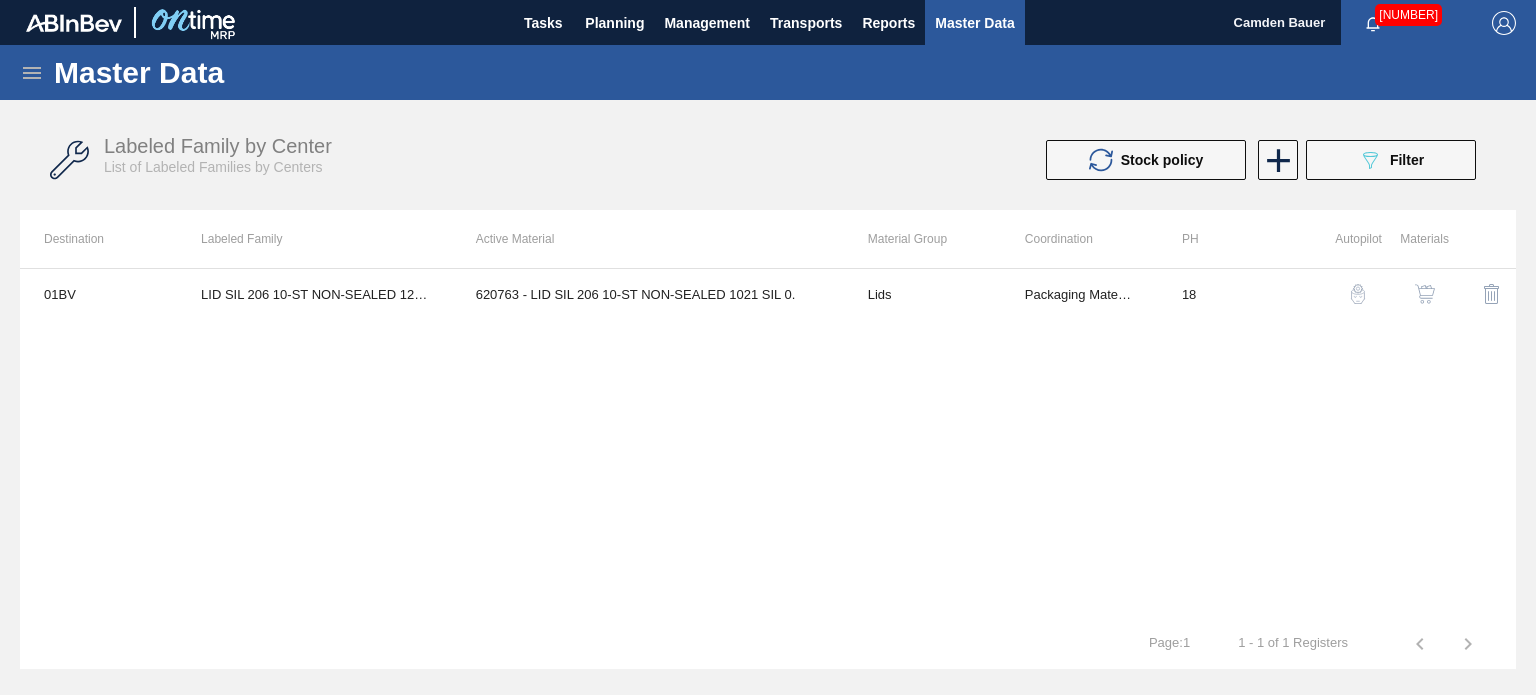 click on "Packaging Materials" at bounding box center (1079, 294) 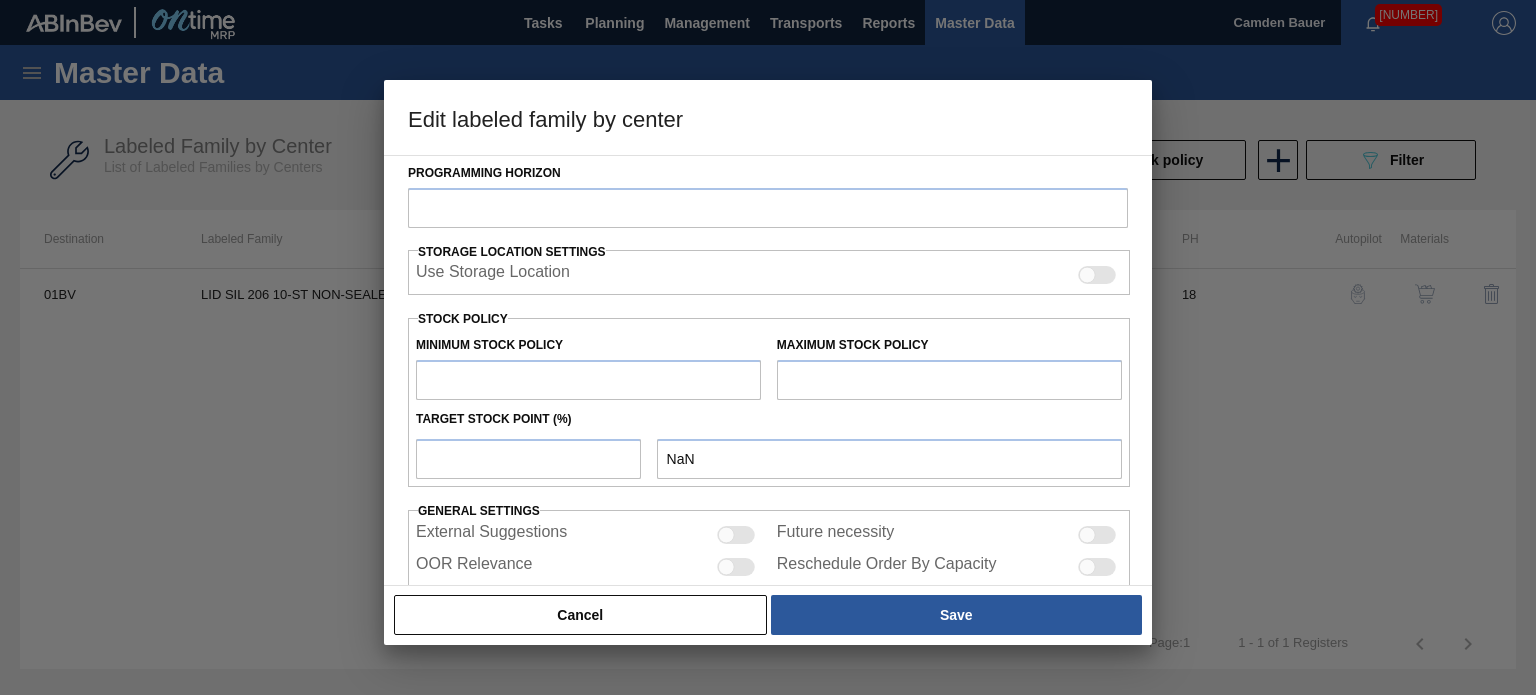 type on "Lids" 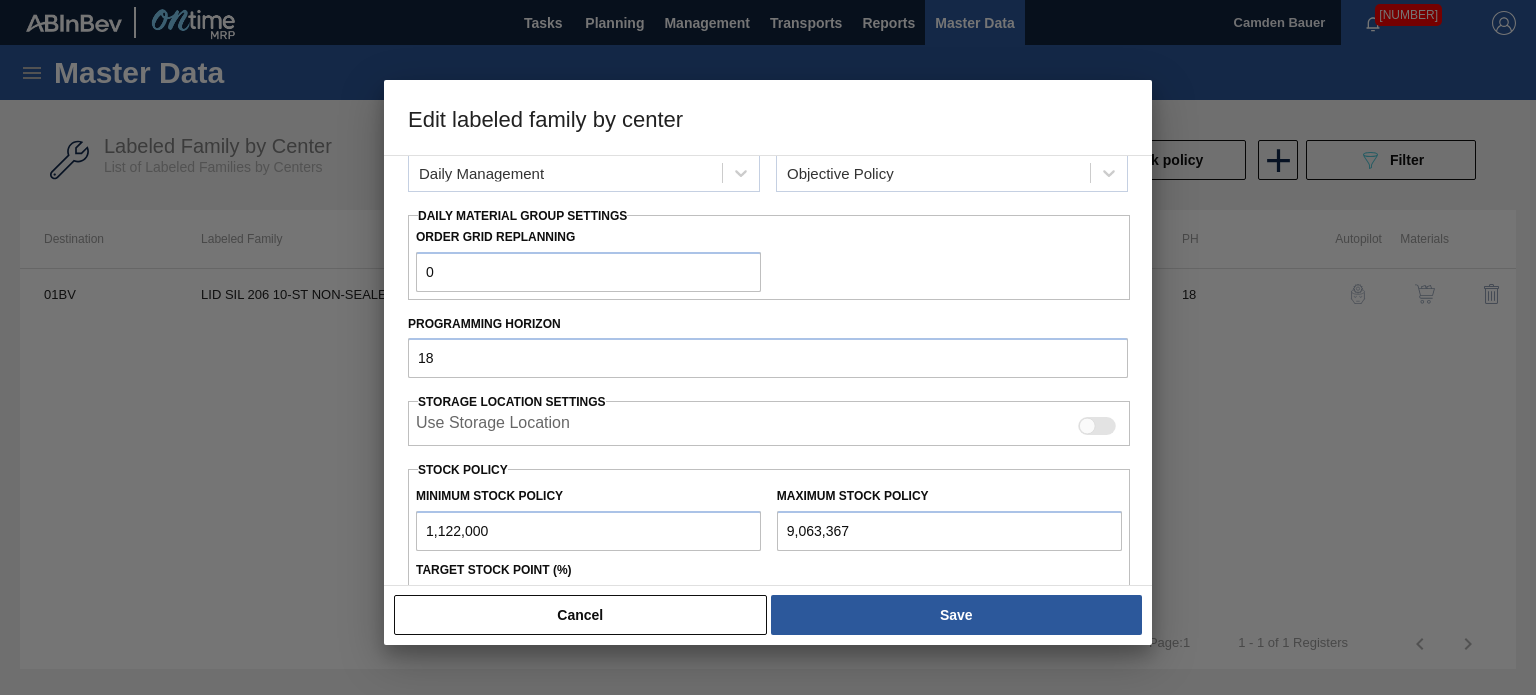 scroll, scrollTop: 264, scrollLeft: 0, axis: vertical 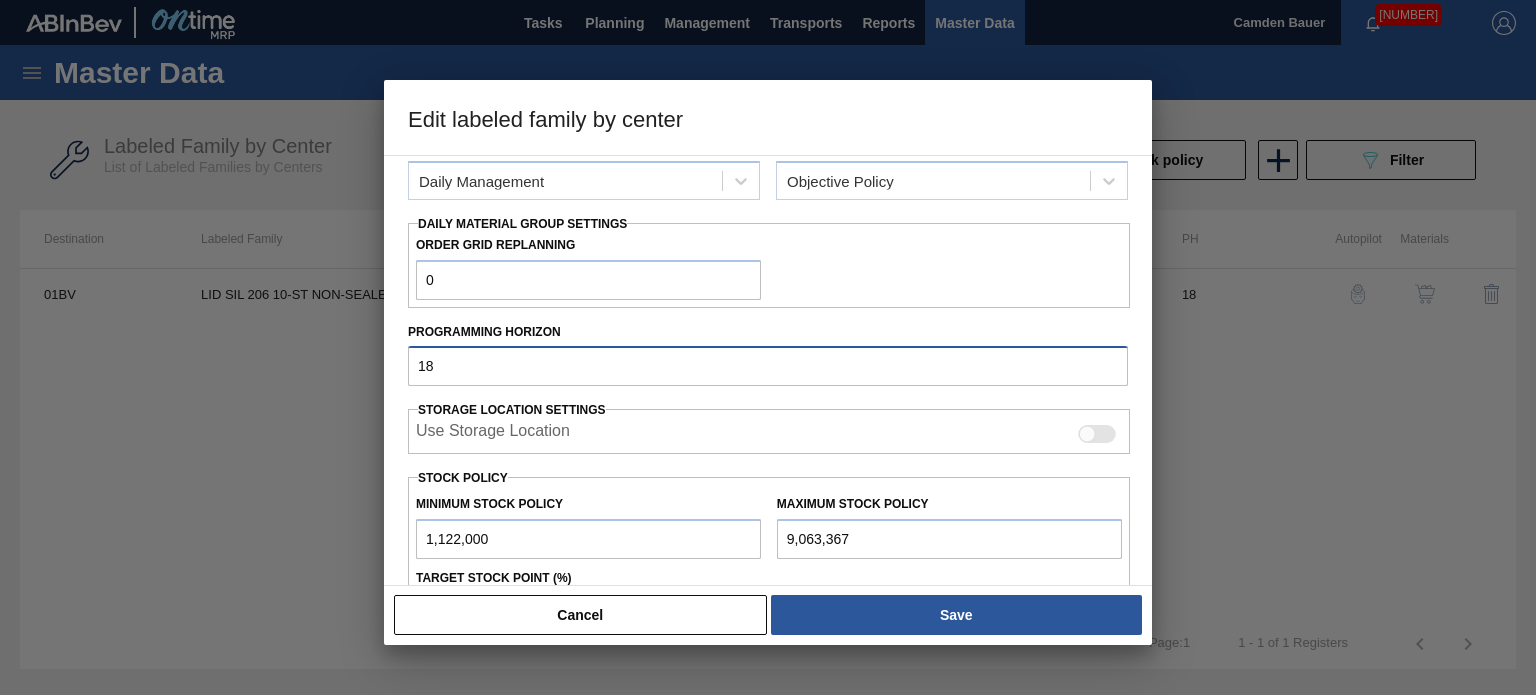 drag, startPoint x: 447, startPoint y: 367, endPoint x: 298, endPoint y: 426, distance: 160.25604 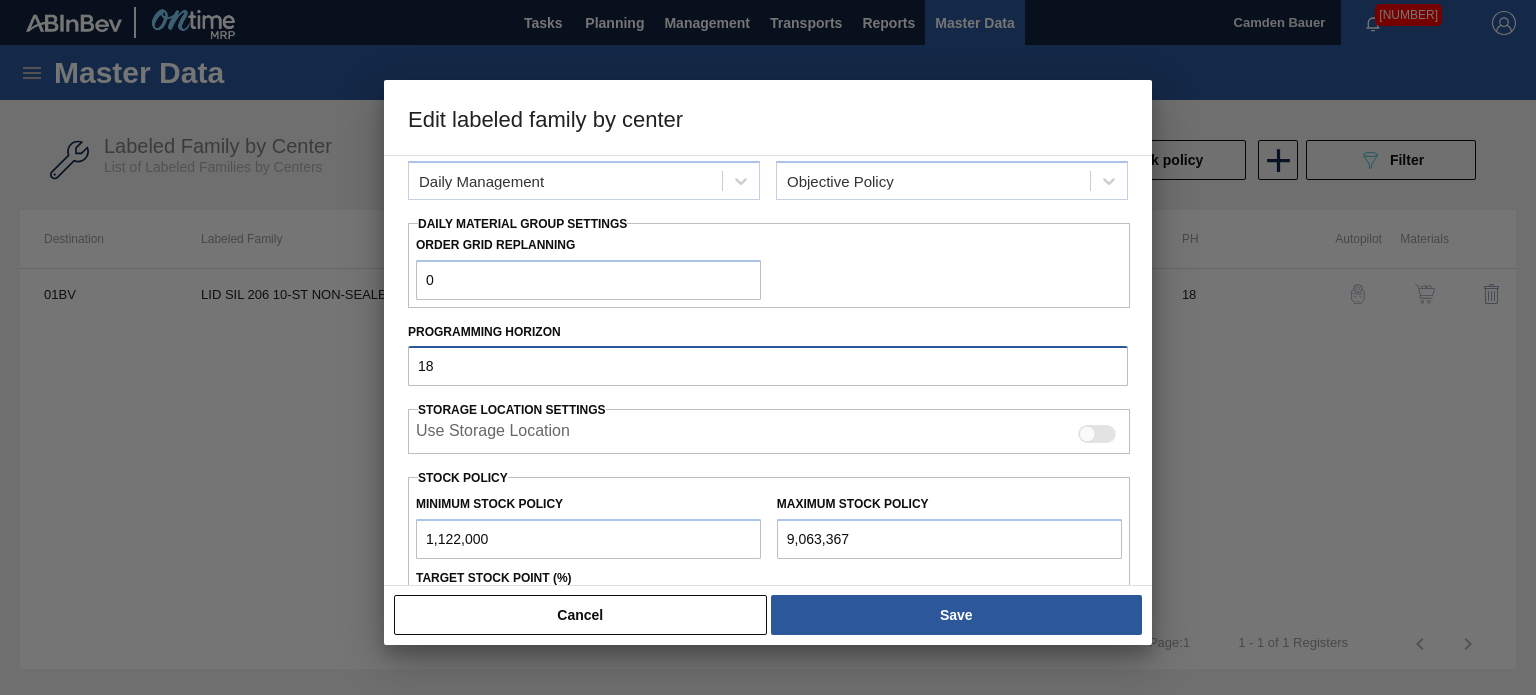 click on "Edit labeled family by center Material Group Lids Family Generic 206 Lid Labeled Family LID SIL 206 10-ST NON-SEALED 1218 GRN 20 Destination 01BV - Baldwinsville Brewery Coordination Packaging Materials Periodicity Daily Management Algorithm Type Objective Policy Daily Material Group Settings Order Grid Replanning 0 Programming Horizon 18 Storage Location Settings Use Storage Location   Stock Policy   Minimum Stock Policy 1,122,000 Maximum Stock Policy 9,063,367 Target Stock Point (%) 12 2,074,964 General settings External Suggestions Future necessity OOR Relevance Reschedule Order By Capacity Break in full truck Allow Mix Load Negotiate load compositions Delivery Date Replanning Cancel Save" at bounding box center [768, 347] 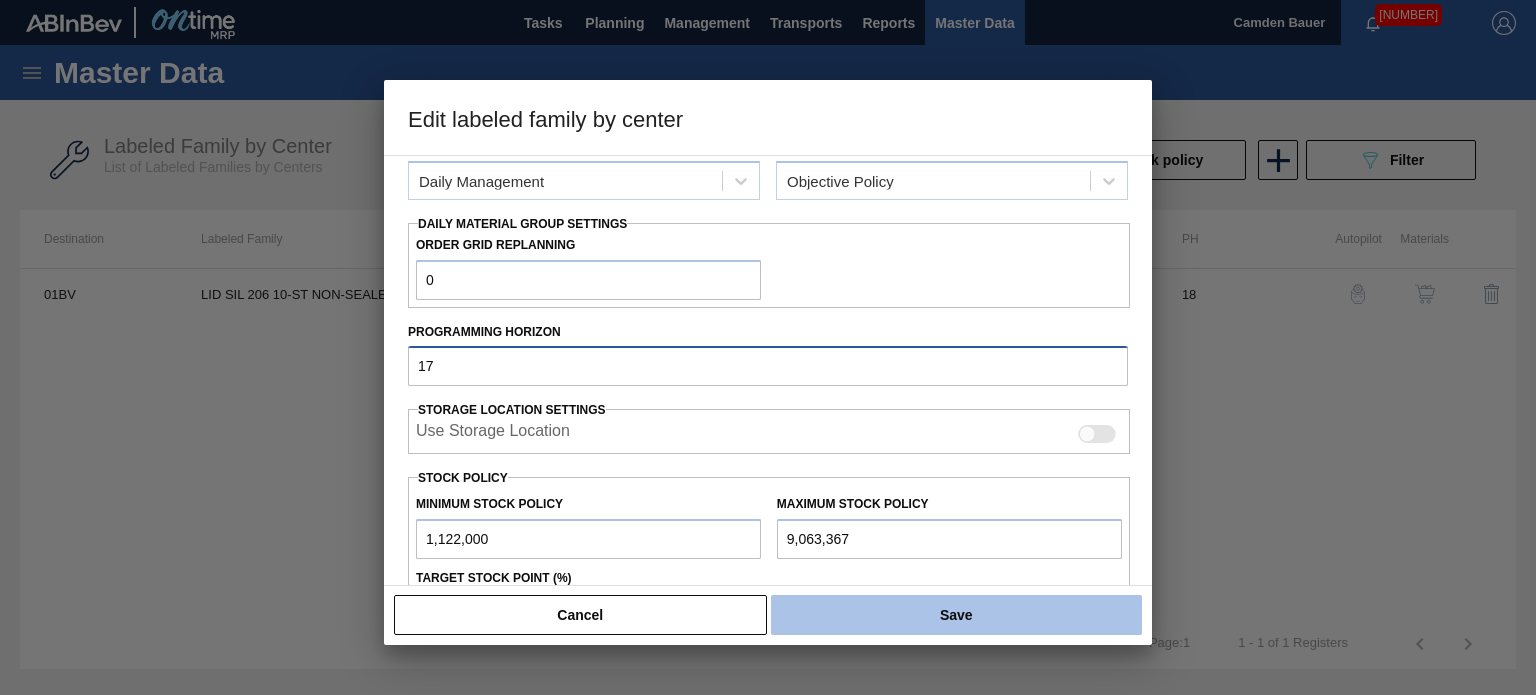 type on "17" 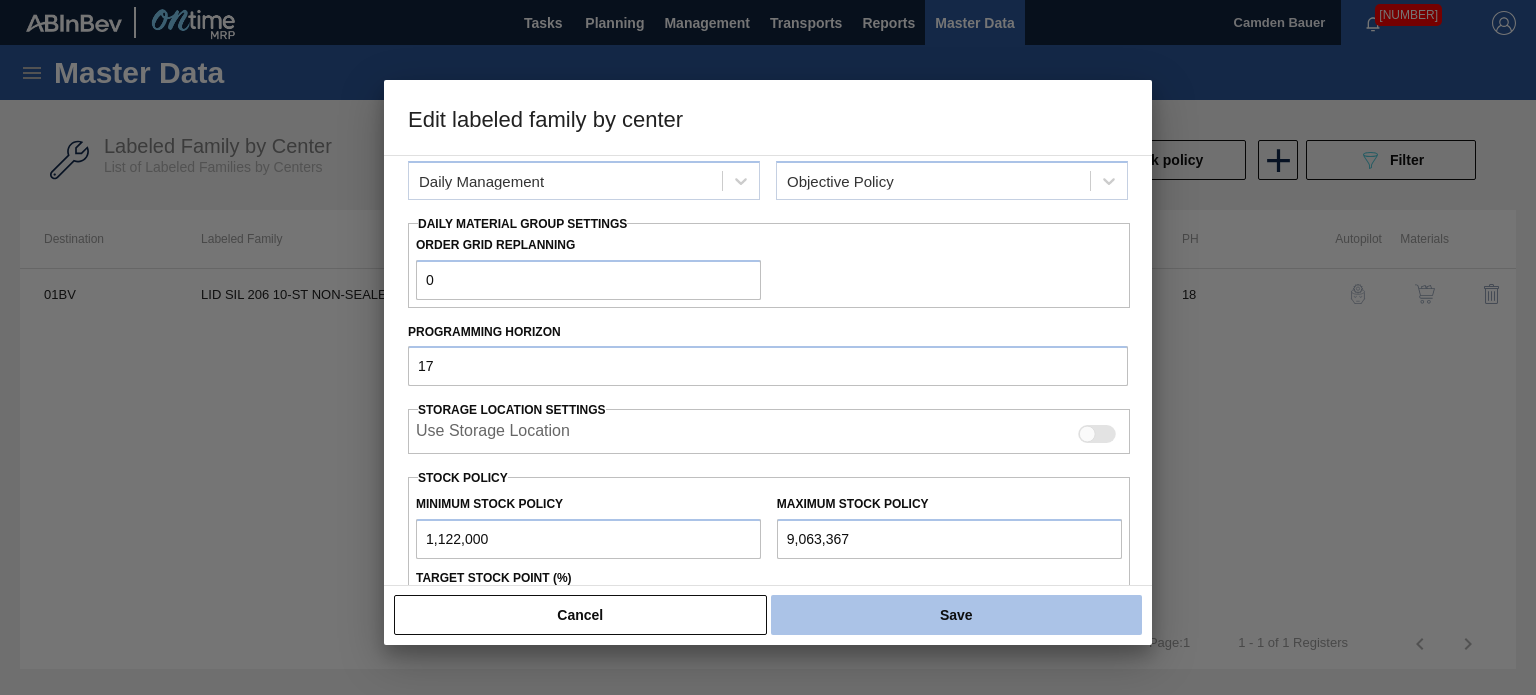 click on "Save" at bounding box center [956, 615] 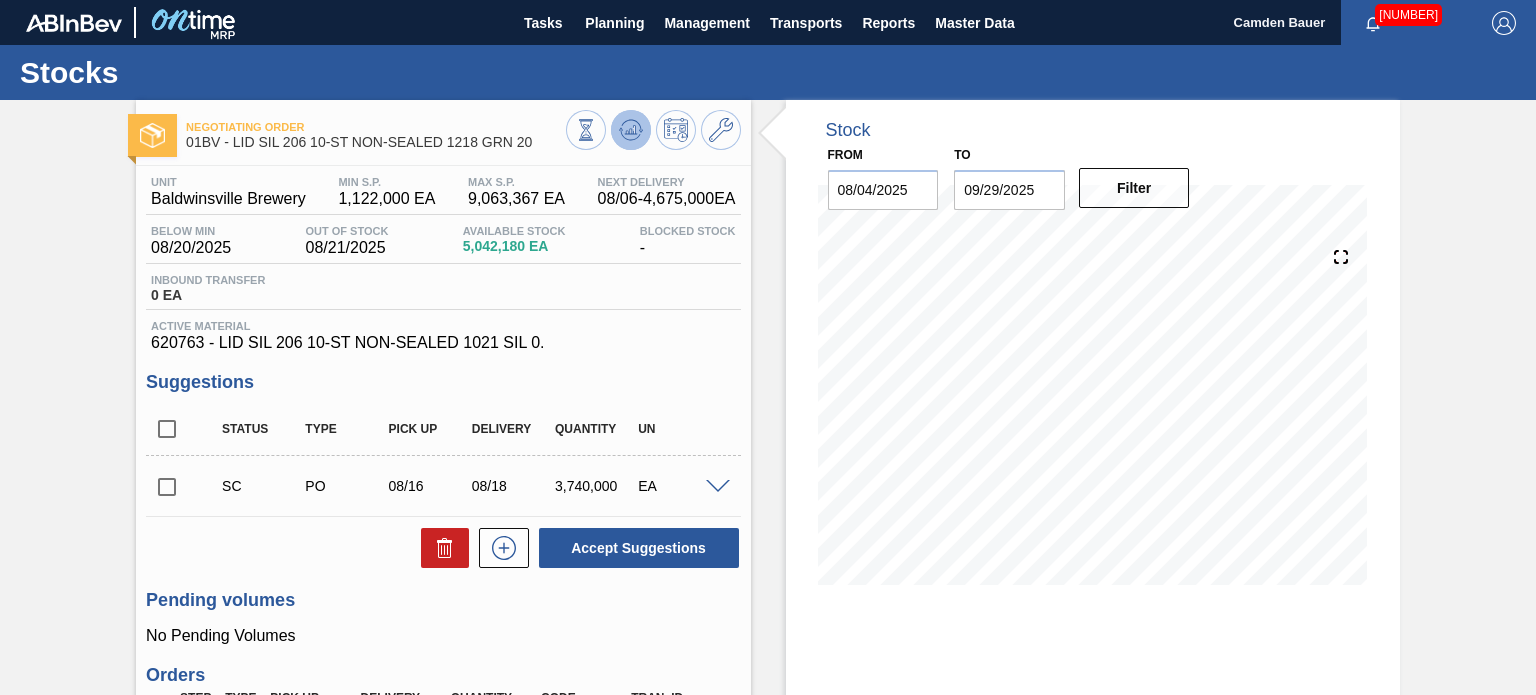 click 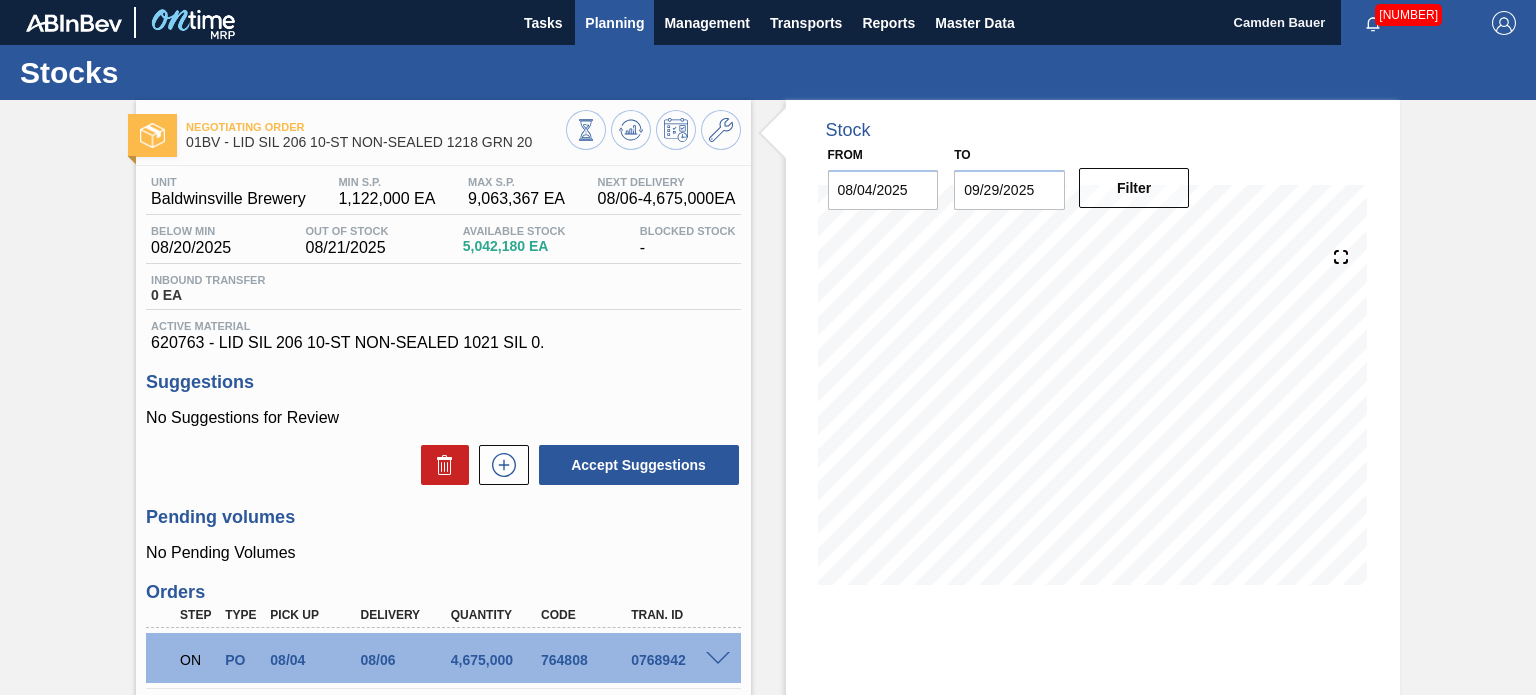 click on "Planning" at bounding box center (614, 22) 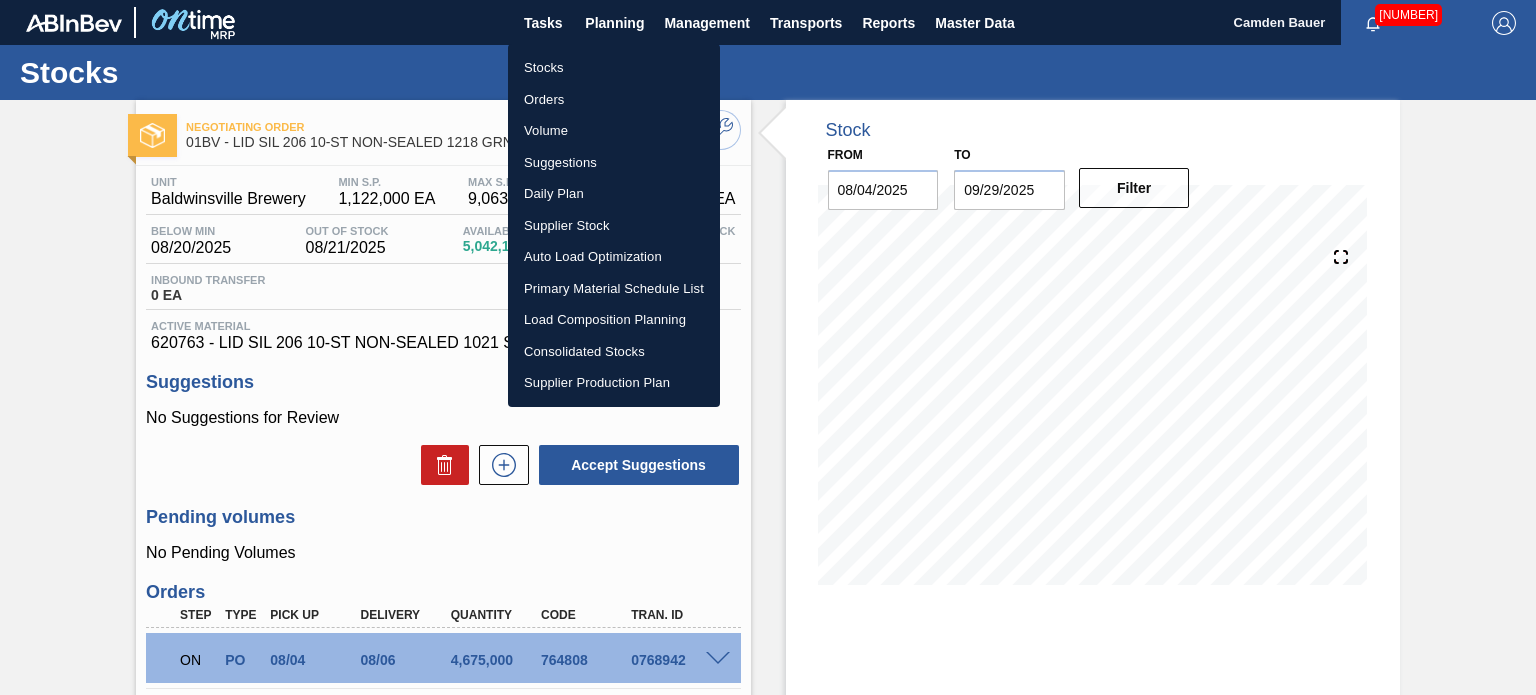 click on "Stocks" at bounding box center (614, 68) 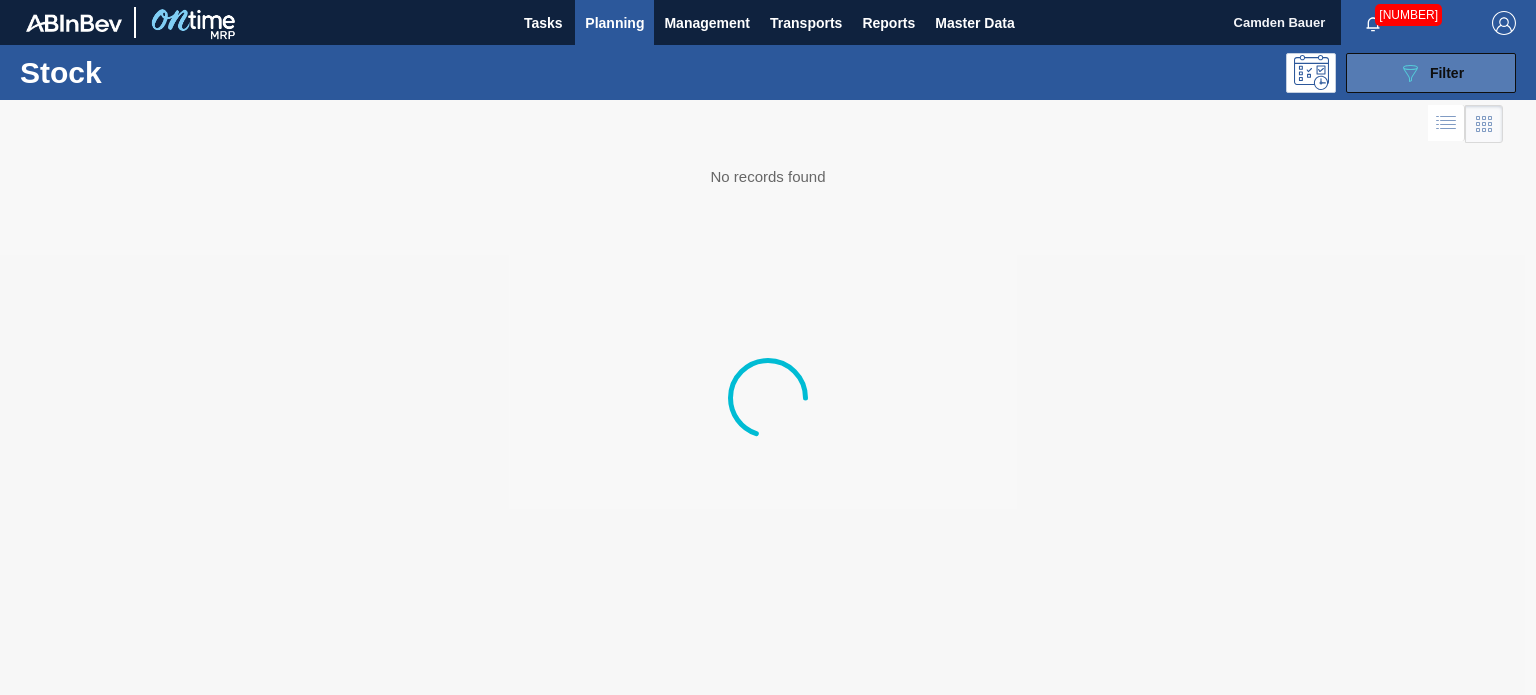 click on "089F7B8B-B2A5-4AFE-B5C0-19BA573D28AC" 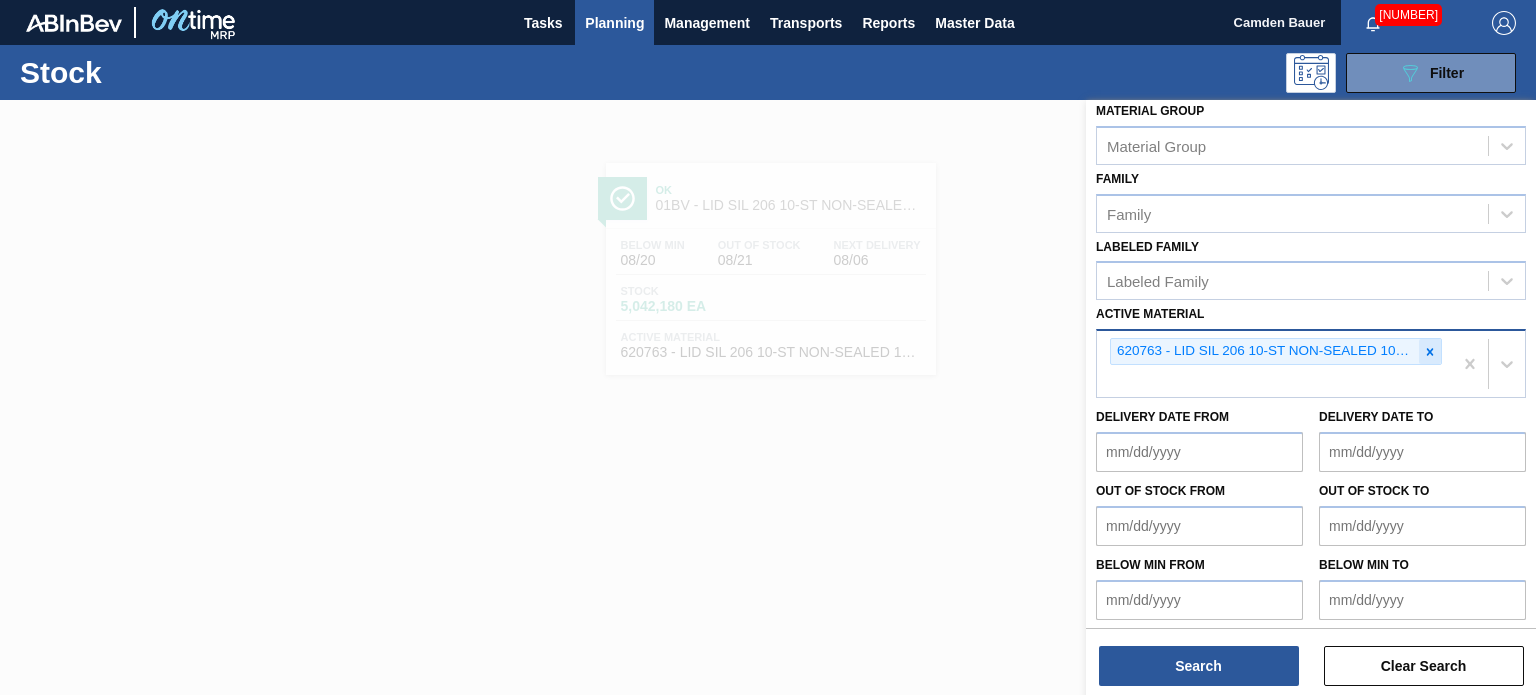 click at bounding box center [1430, 351] 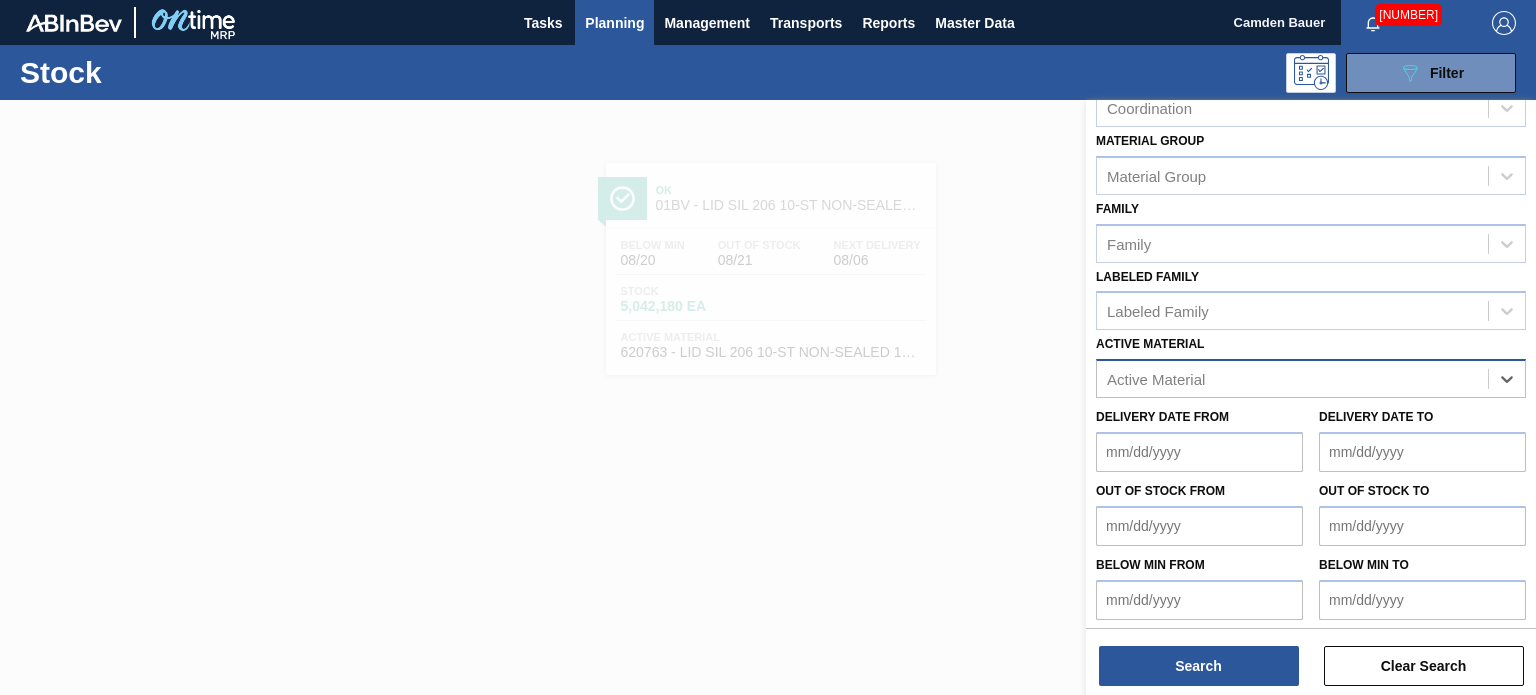 paste on "614866" 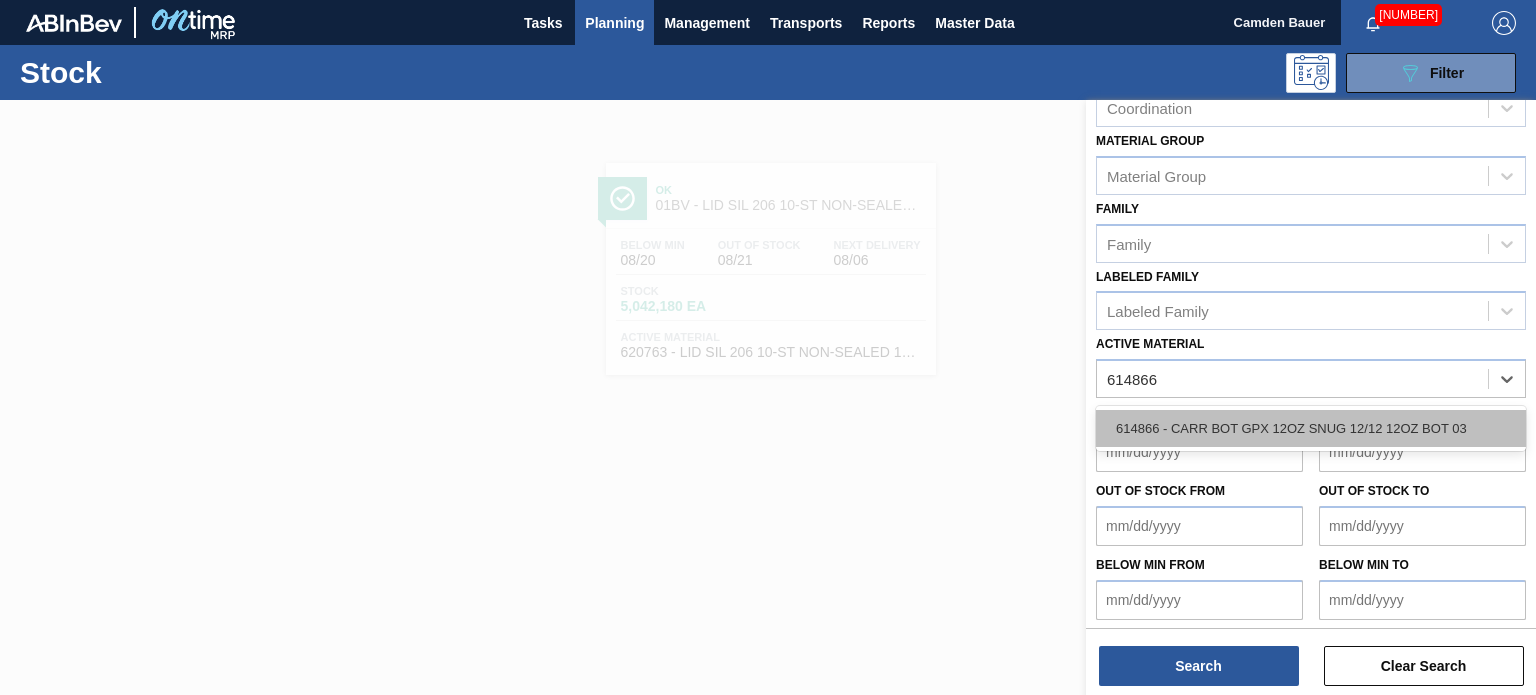 click on "614866 - CARR BOT GPX 12OZ SNUG 12/12 12OZ BOT 03" at bounding box center (1311, 428) 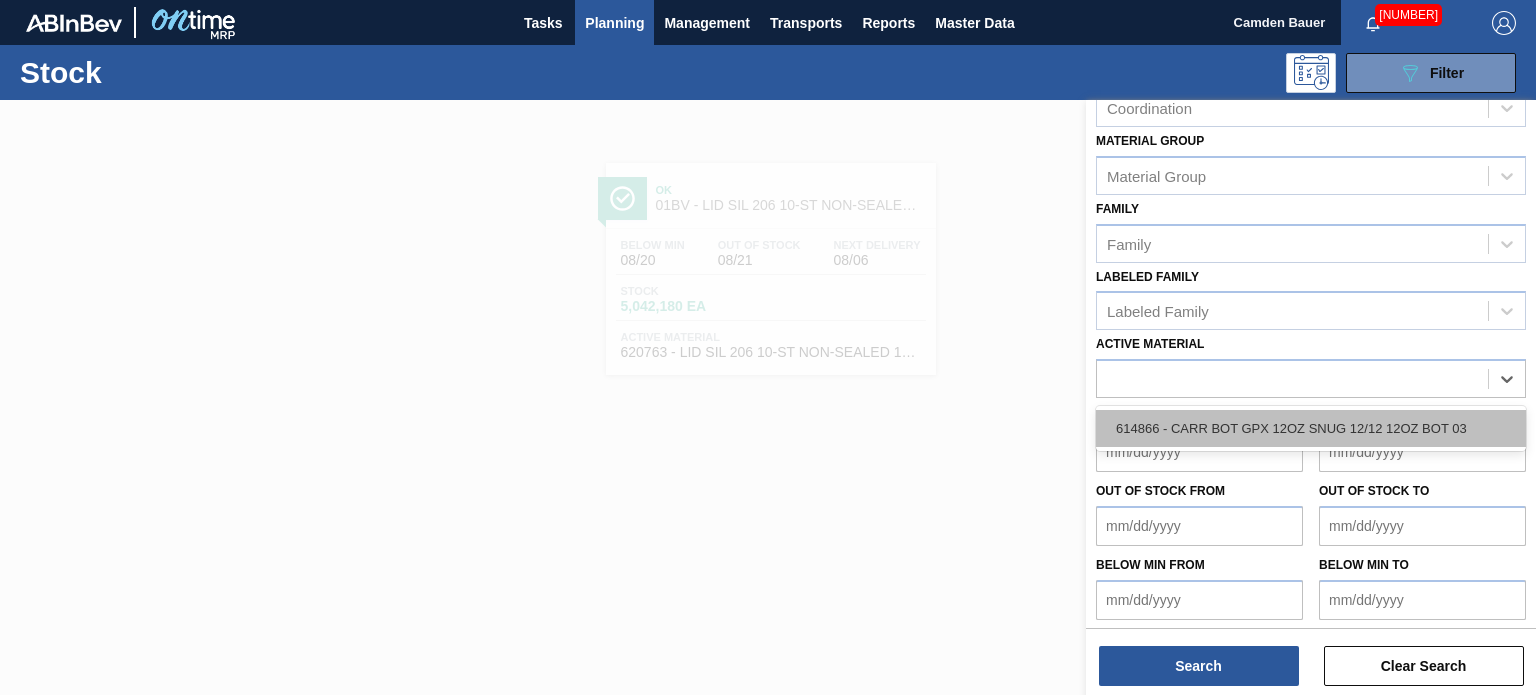 scroll, scrollTop: 289, scrollLeft: 0, axis: vertical 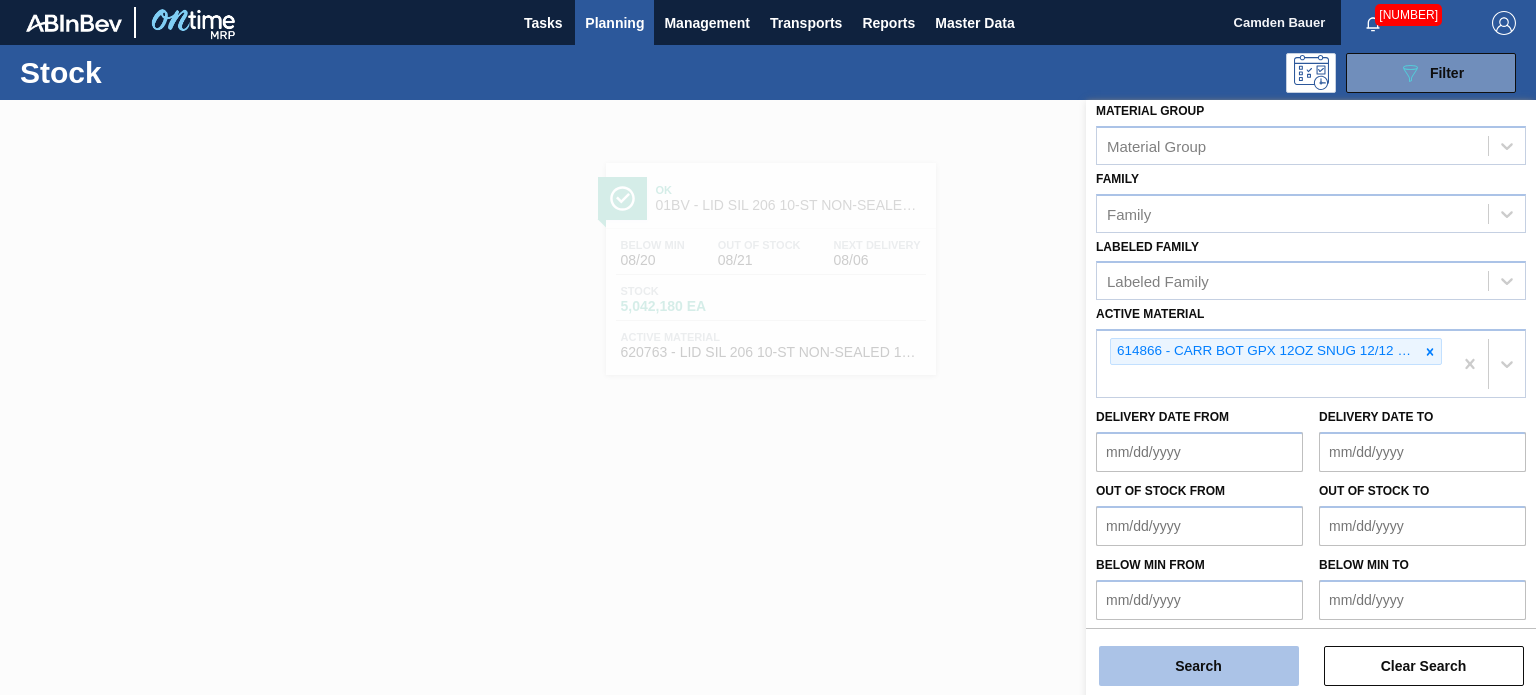 click on "Search" at bounding box center [1199, 666] 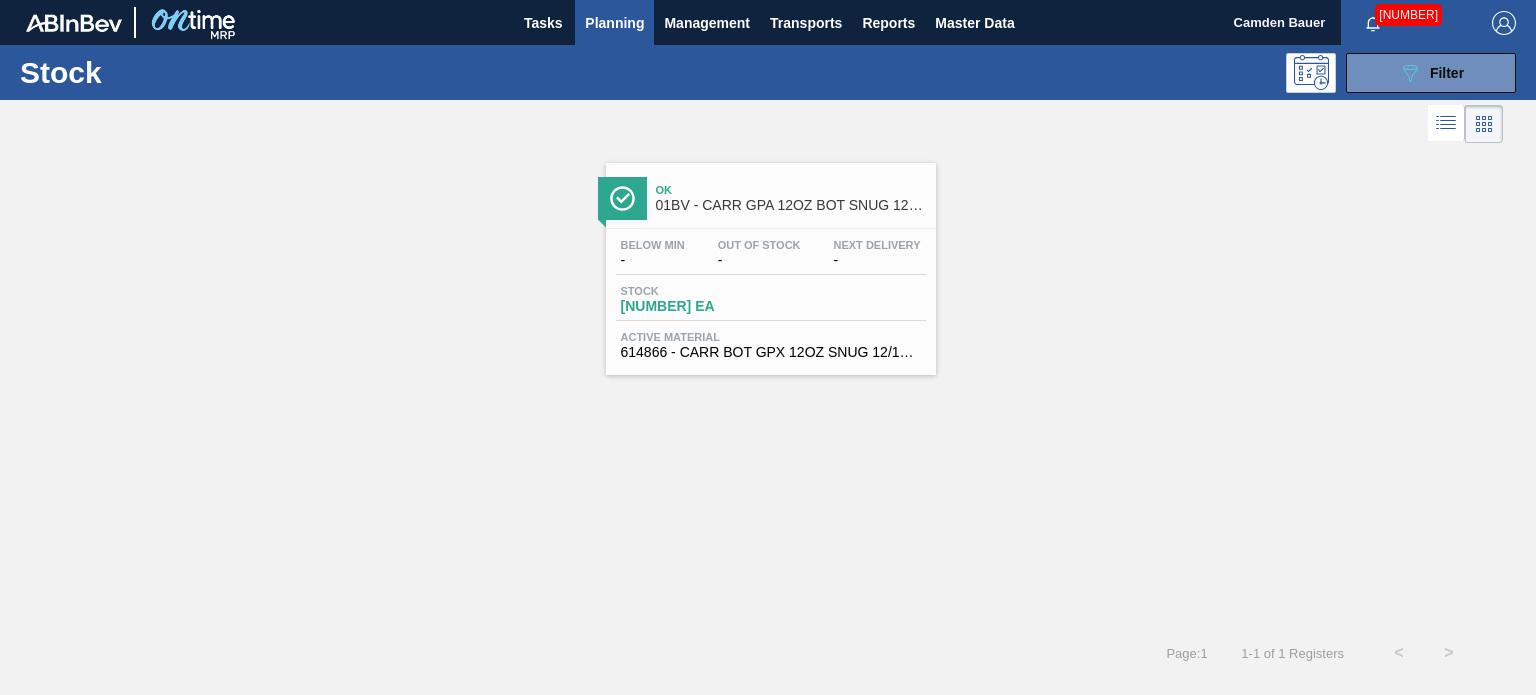click on "Ok" at bounding box center [791, 190] 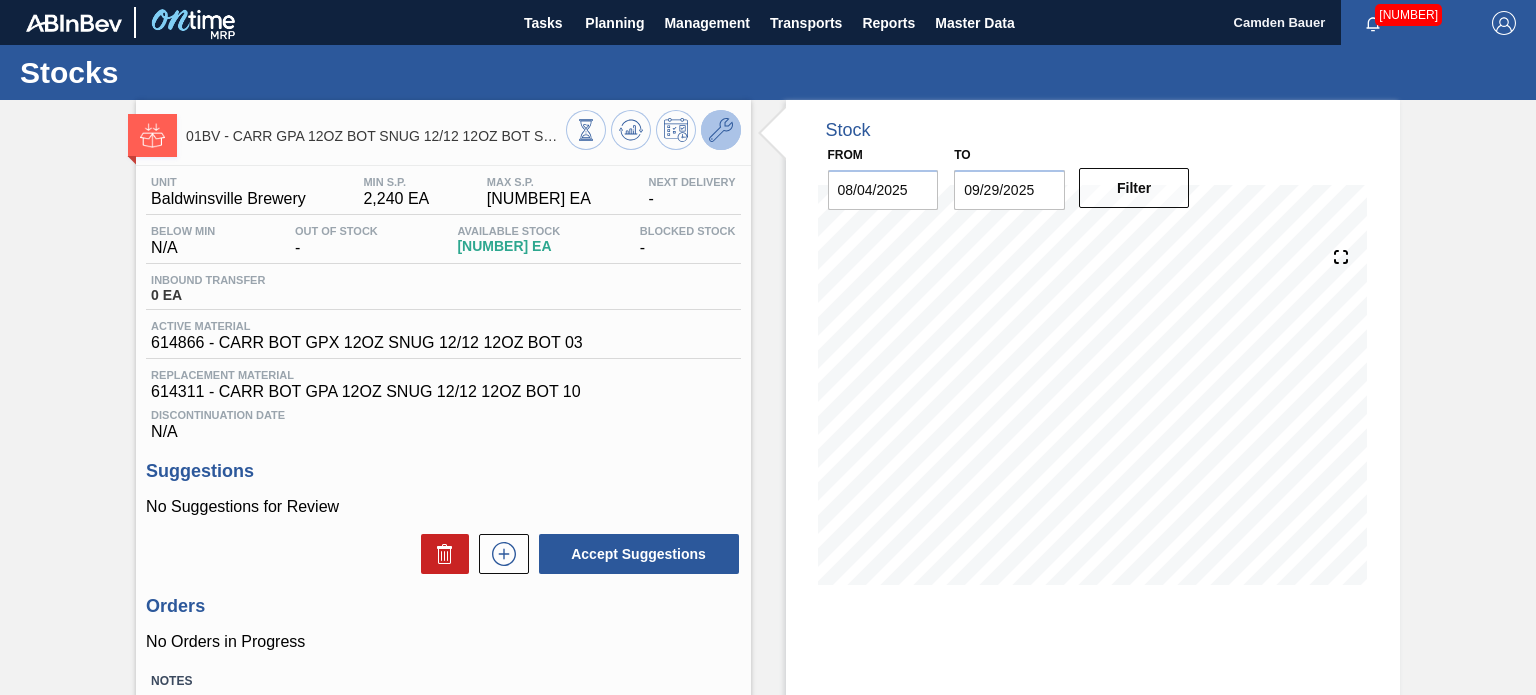 click 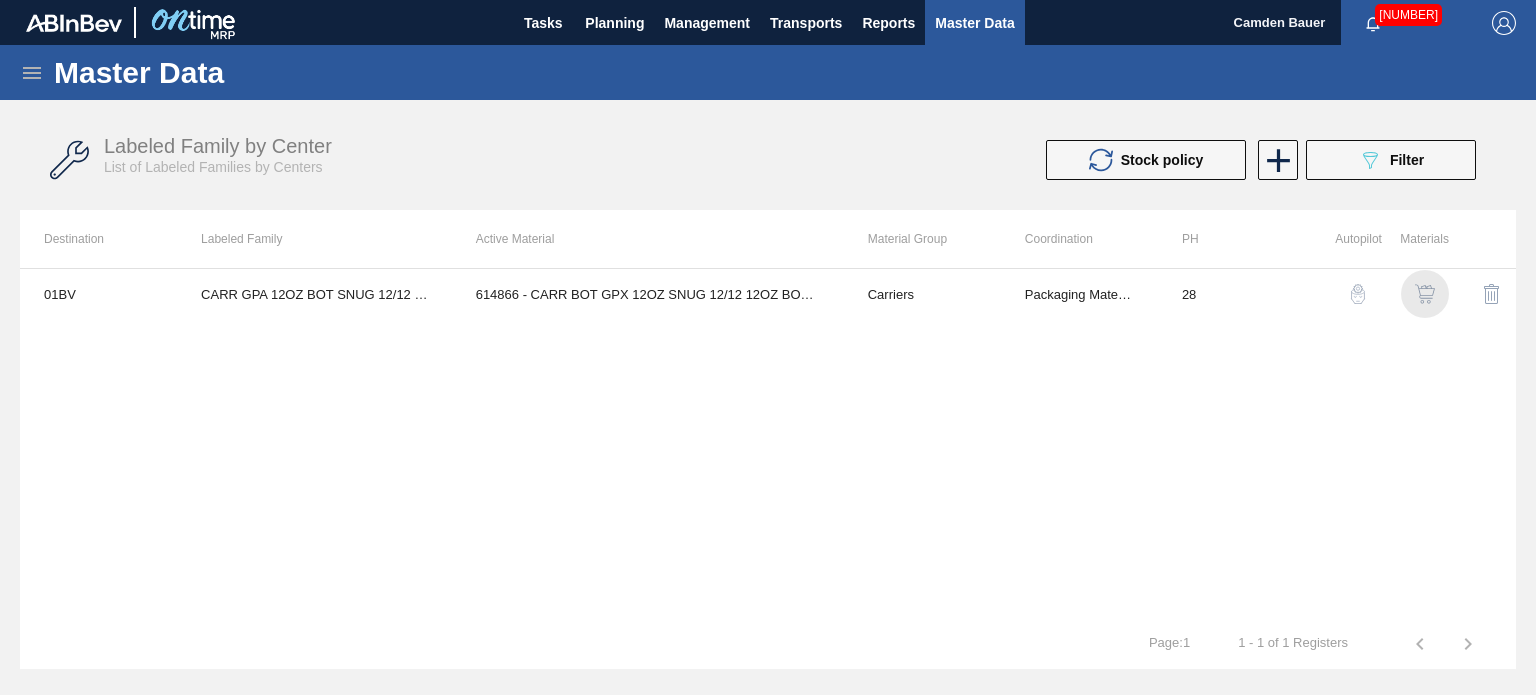 click at bounding box center (1425, 294) 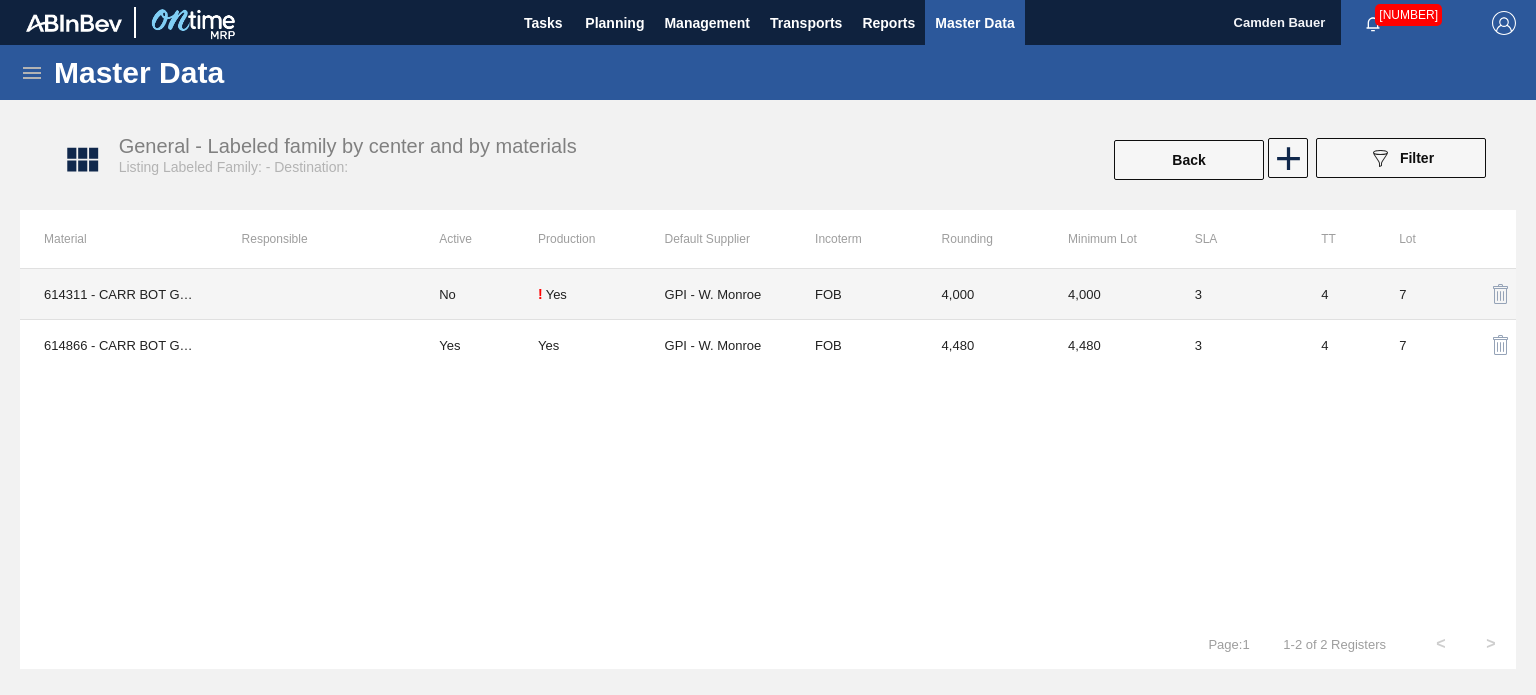 click on "! Yes" at bounding box center [601, 294] 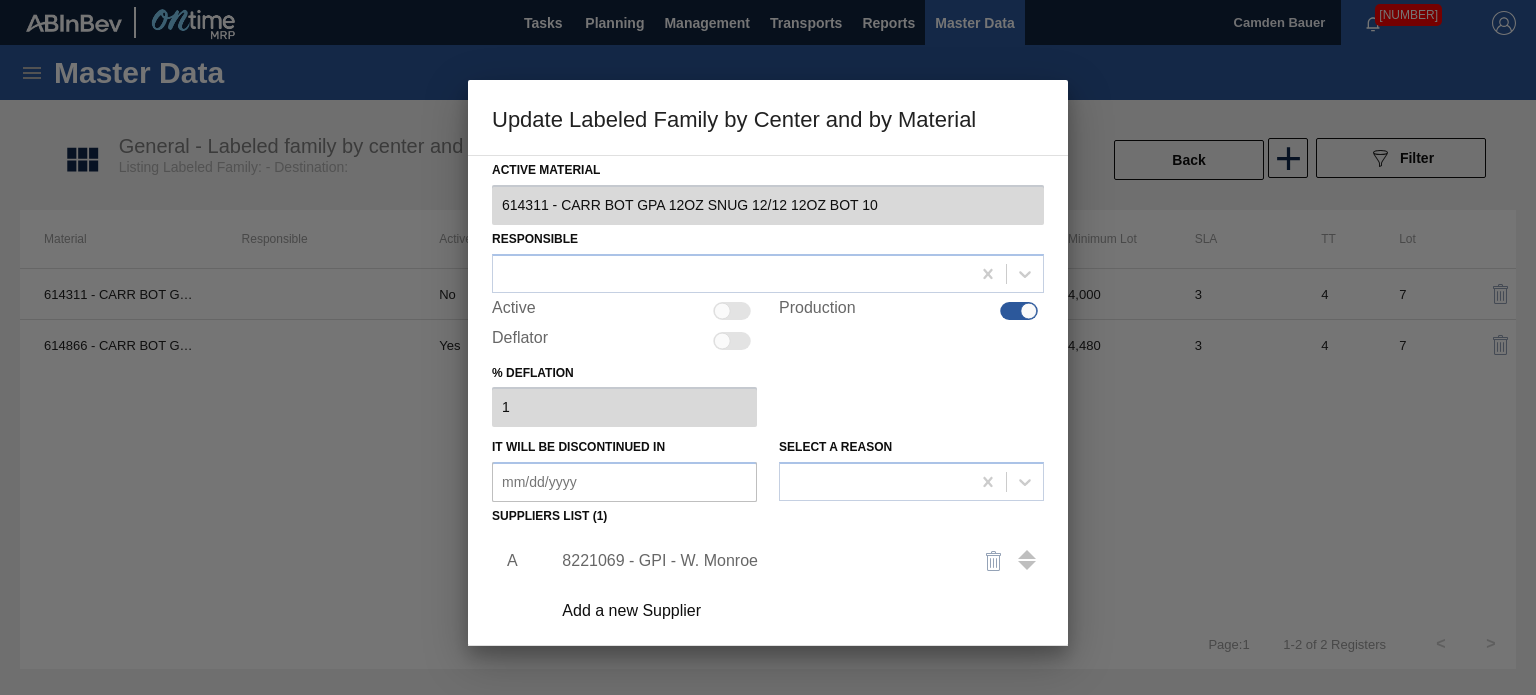 click on "Production" at bounding box center [911, 311] 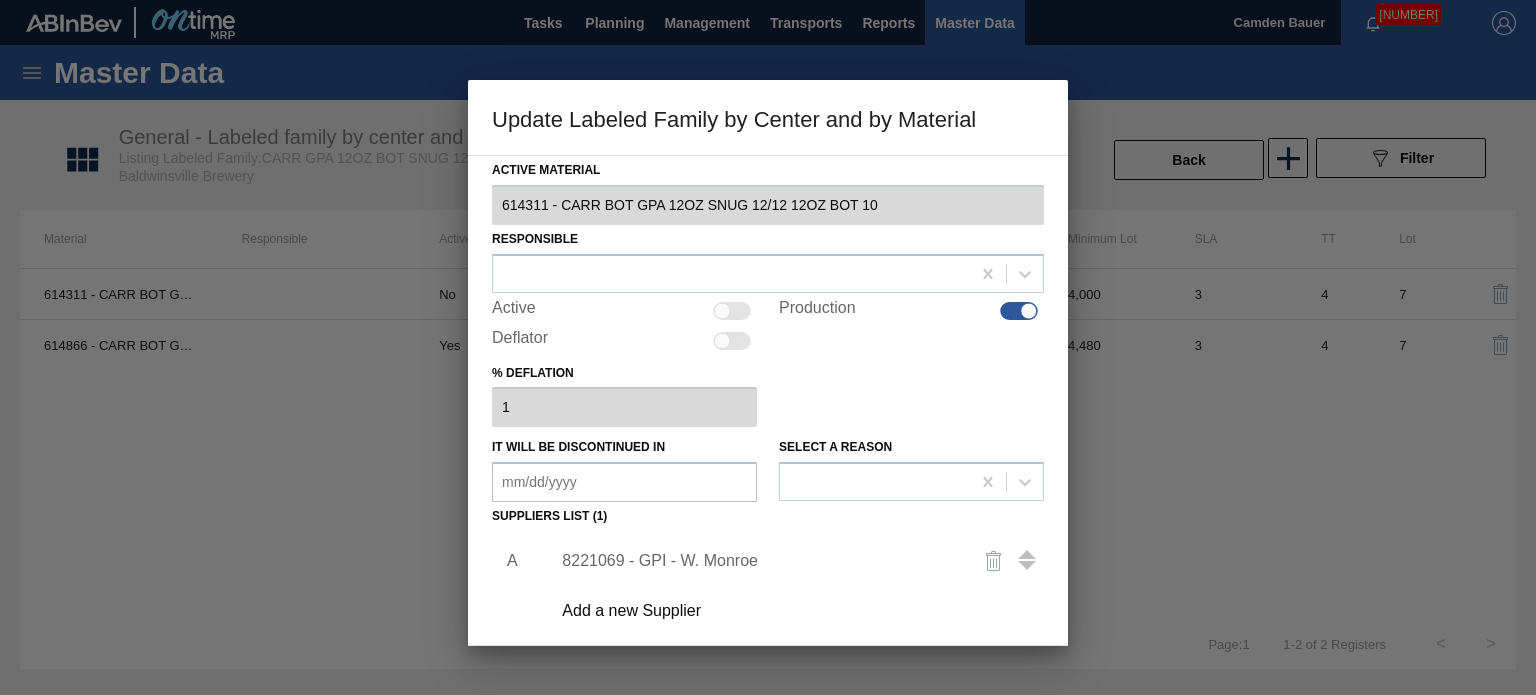 click on "Active Material 614311 - CARR BOT GPA 12OZ SNUG 12/12 12OZ BOT 10 Responsible Active Production Deflator % deflation 1 It will be discontinued in Select a reason Suppliers list   (1) A     8221069 - GPI - W. Monroe Add a new Supplier Cancel Save" at bounding box center [768, 491] 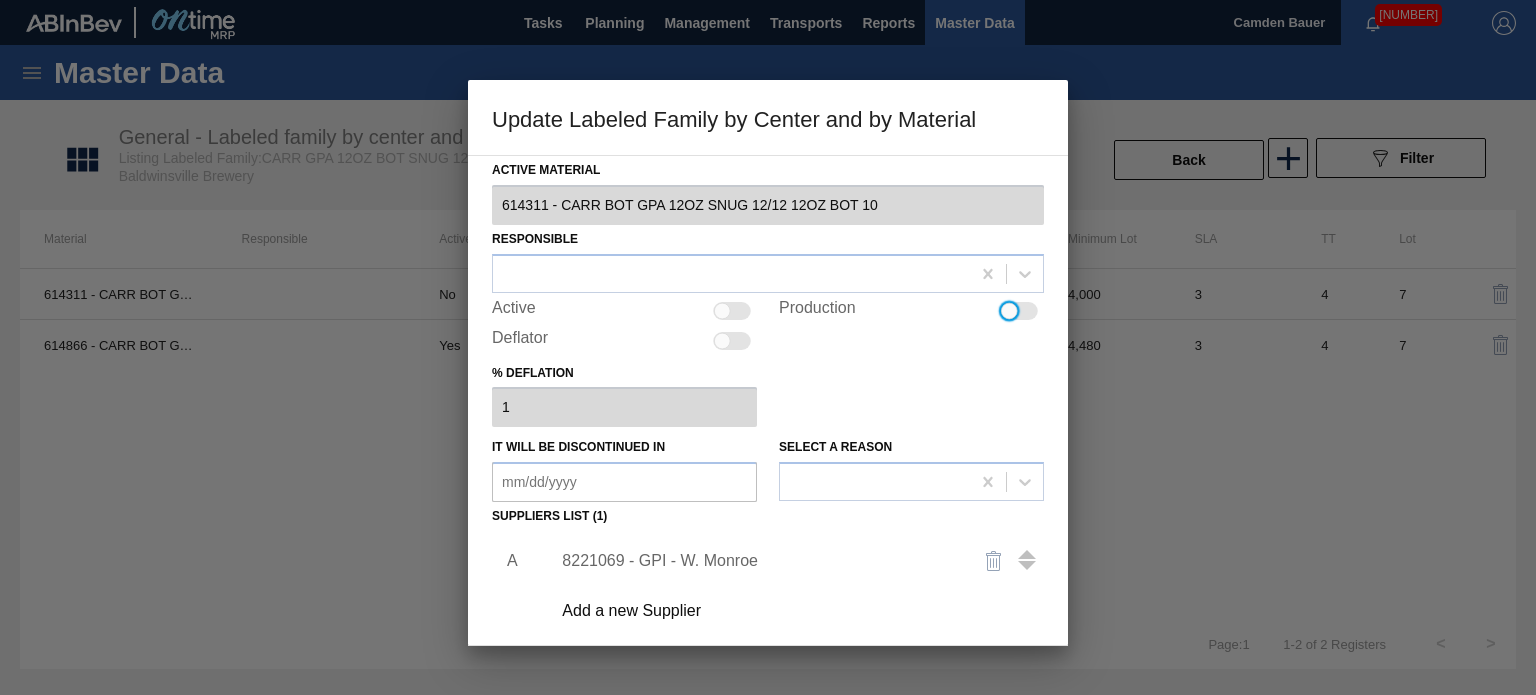scroll, scrollTop: 204, scrollLeft: 0, axis: vertical 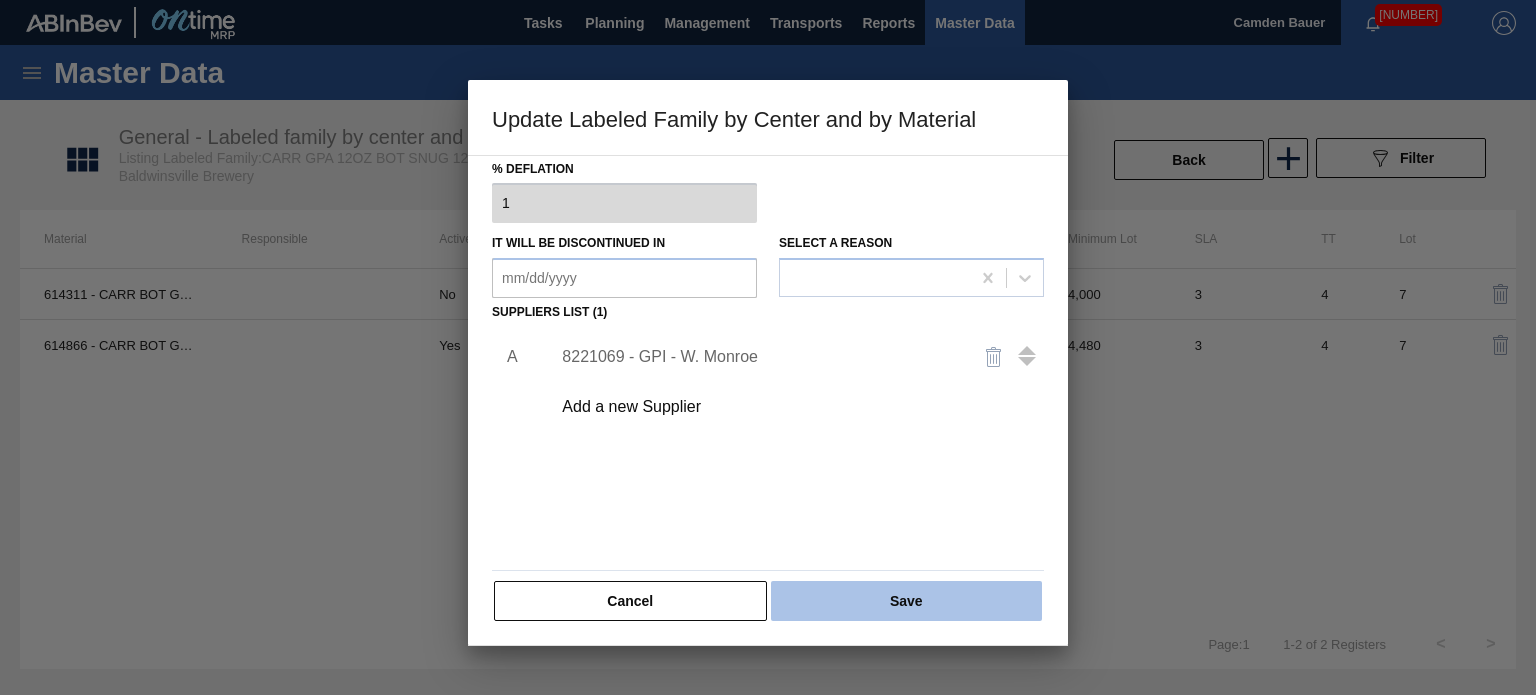 click on "Save" at bounding box center (906, 601) 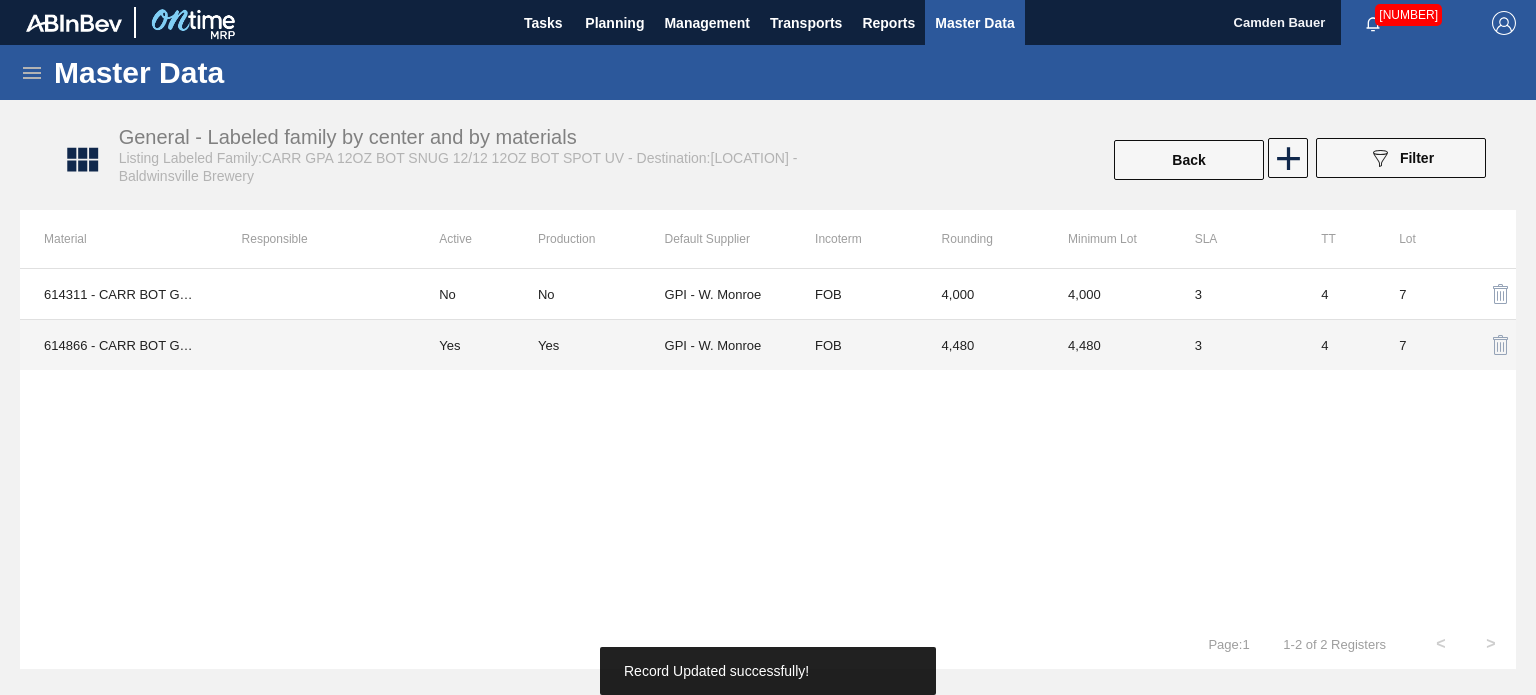 click on "Yes" at bounding box center [548, 345] 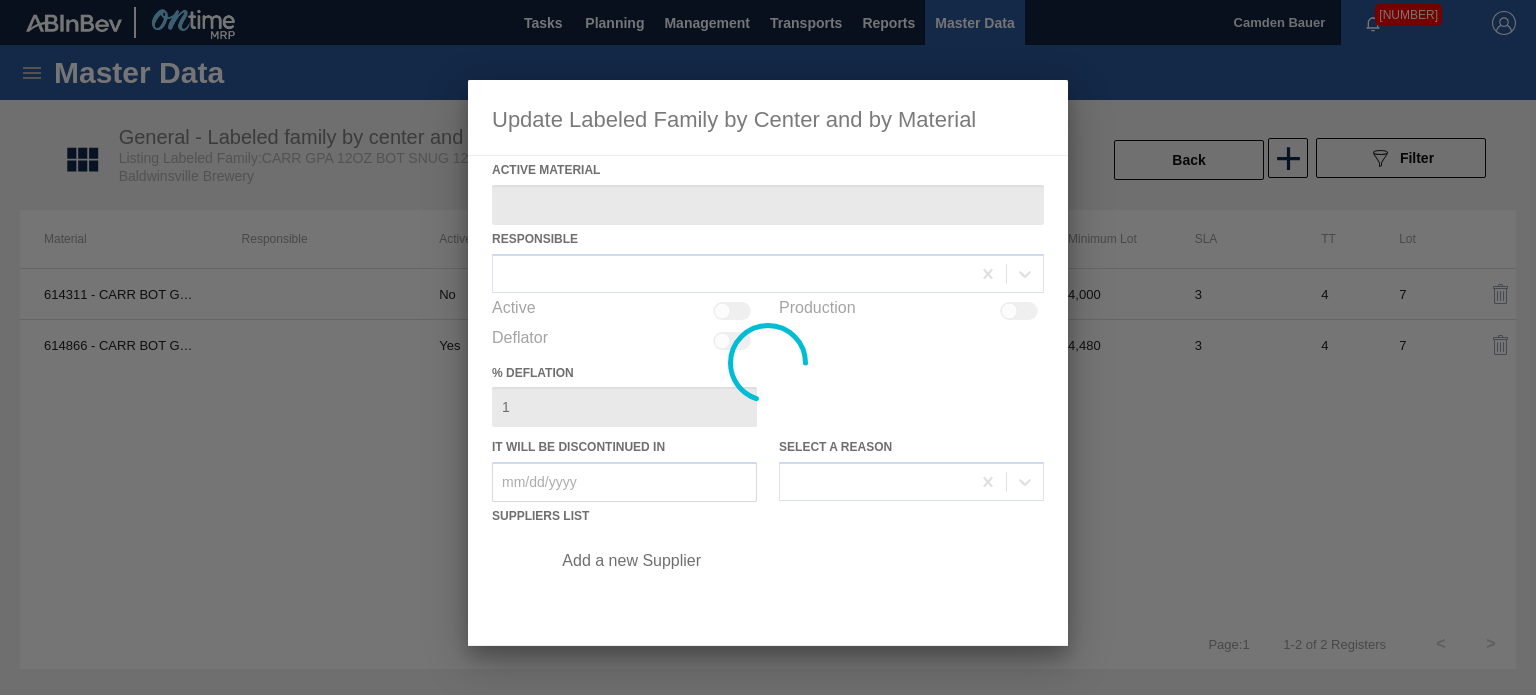 type on "614866 - CARR BOT GPX 12OZ SNUG 12/12 12OZ BOT 03" 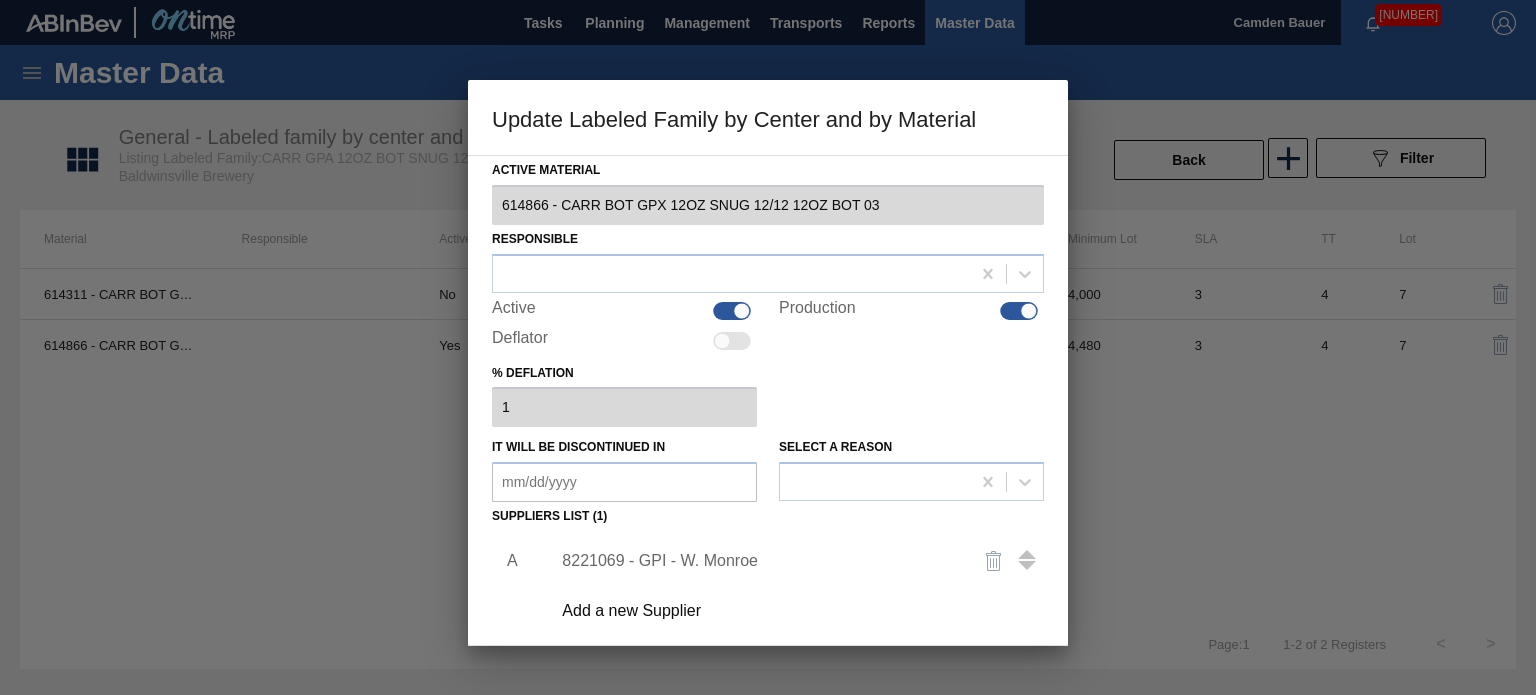 click on "8221069 - GPI - W. Monroe" at bounding box center (758, 561) 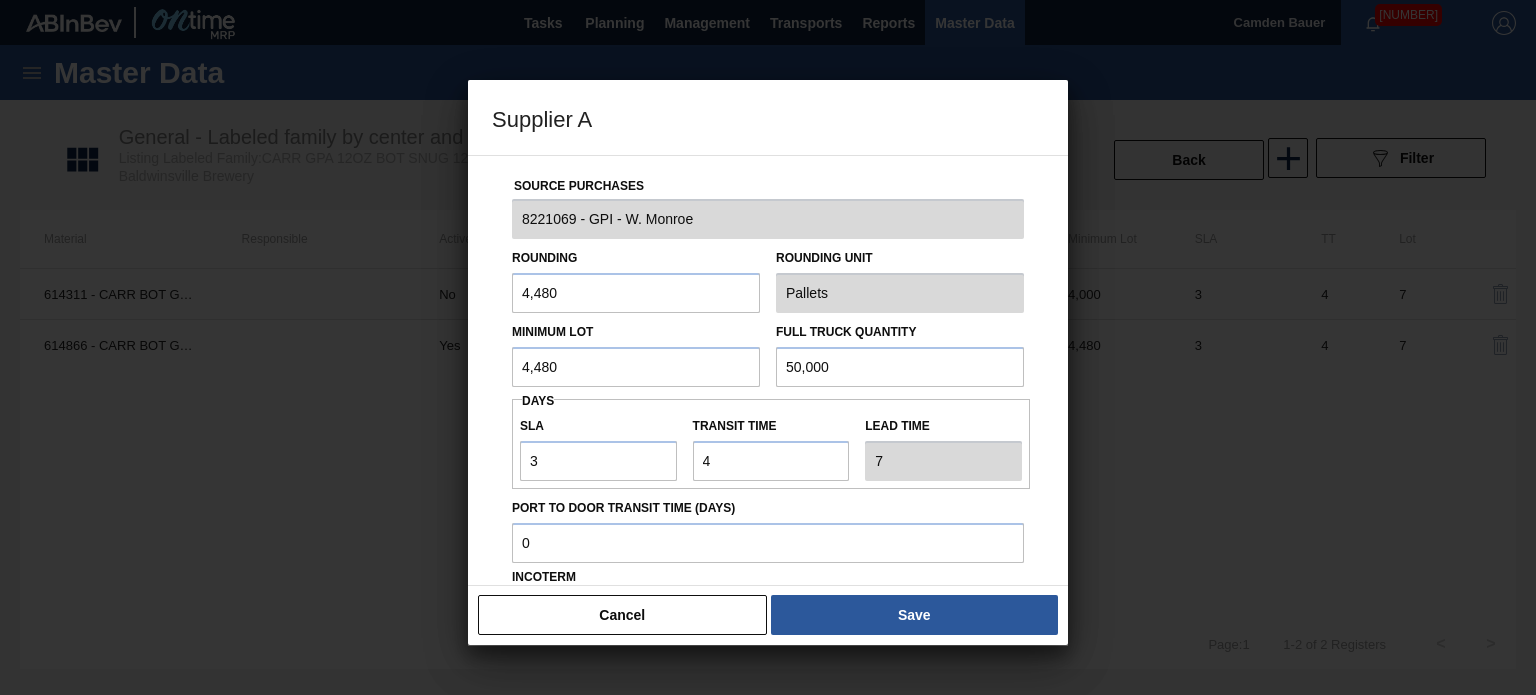 click on "Cancel Save" at bounding box center (768, 615) 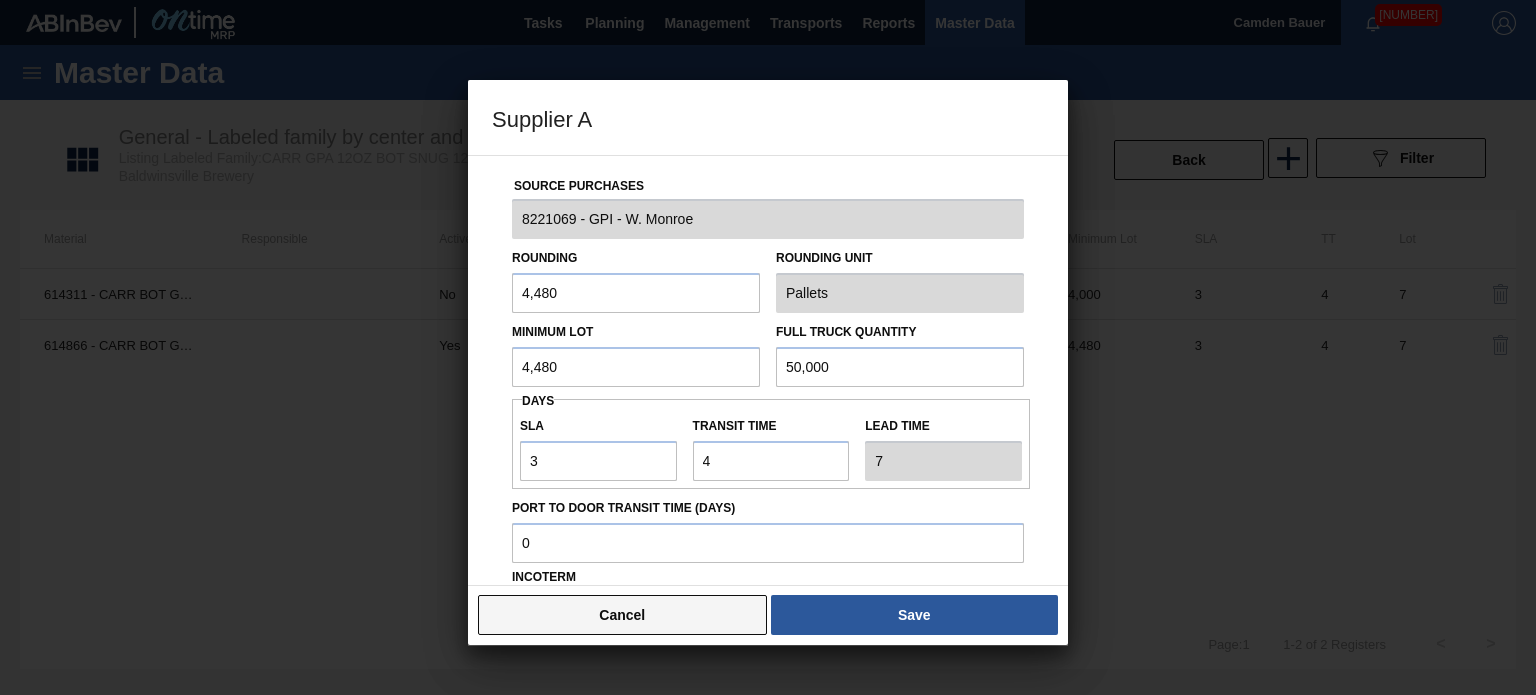 click on "Cancel" at bounding box center (622, 615) 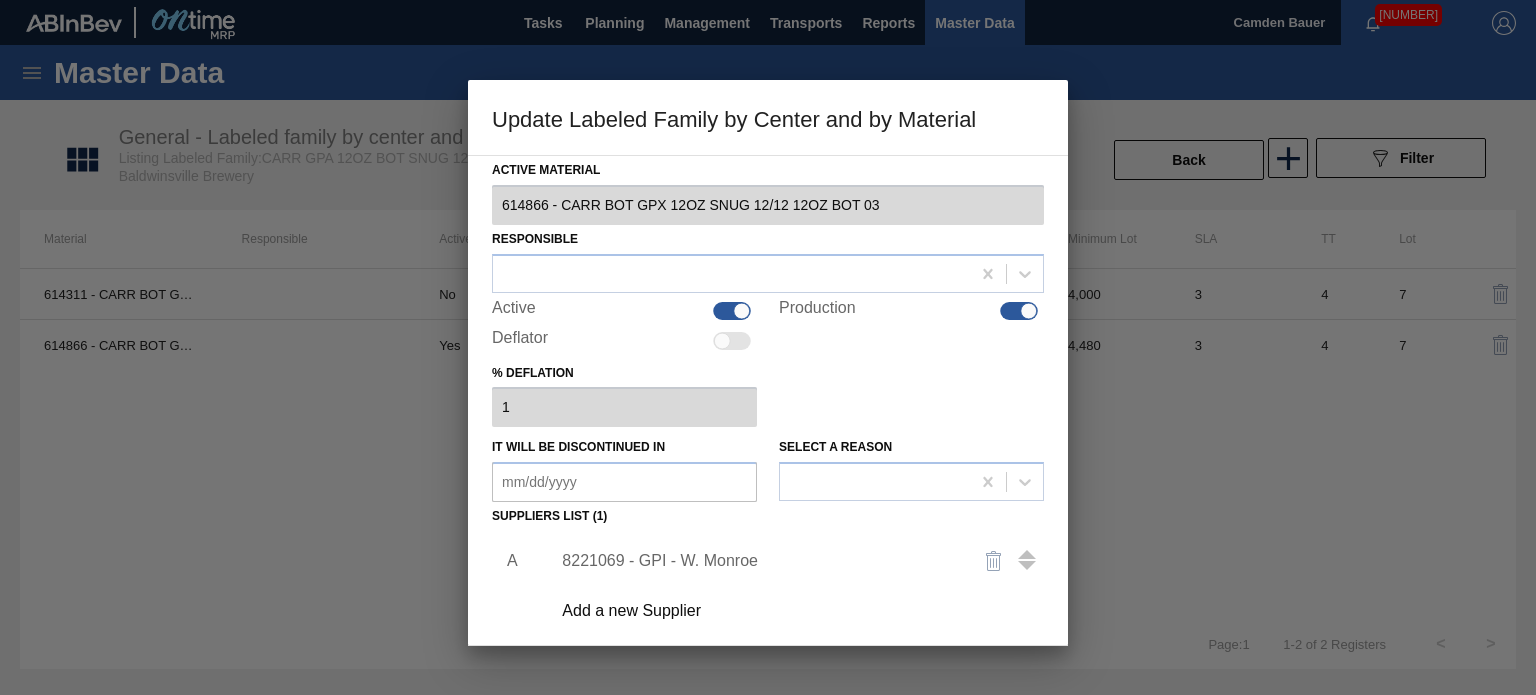 scroll, scrollTop: 204, scrollLeft: 0, axis: vertical 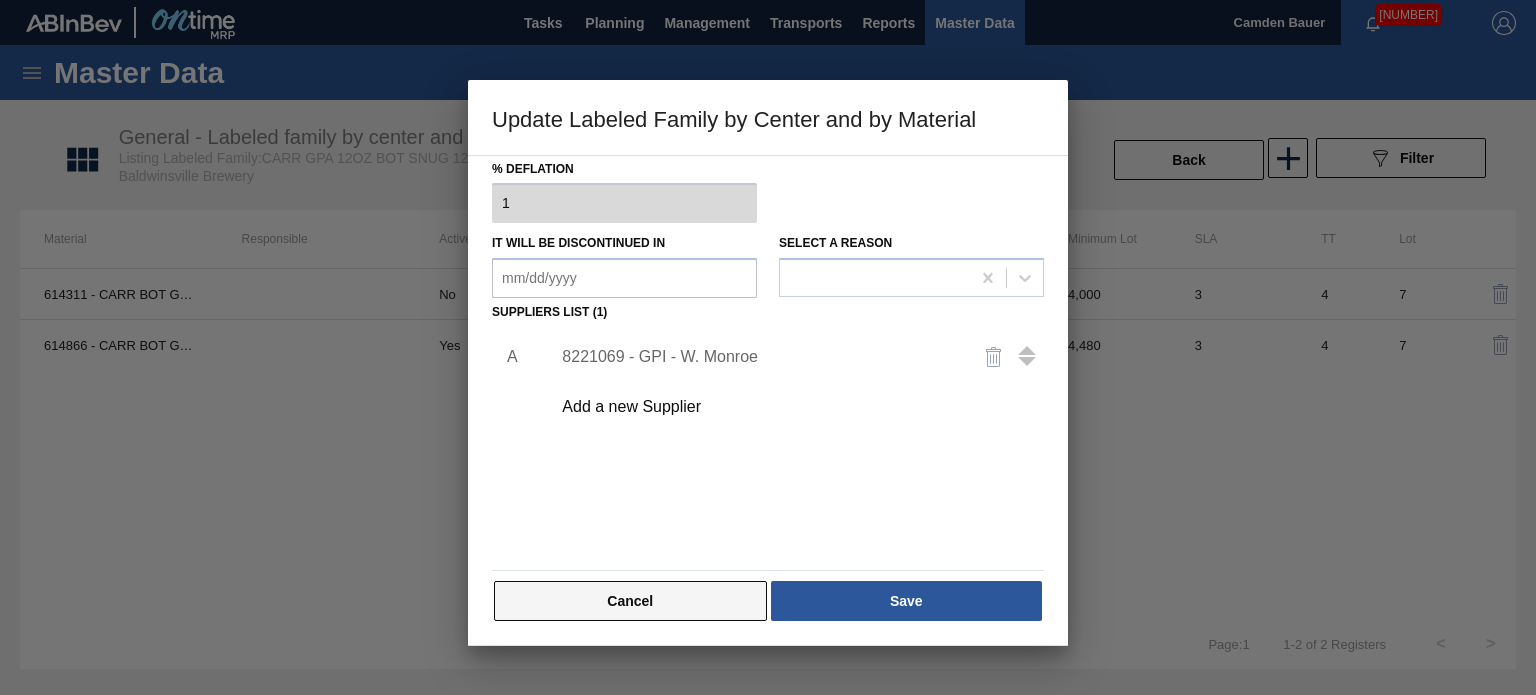 click on "Cancel" at bounding box center (630, 601) 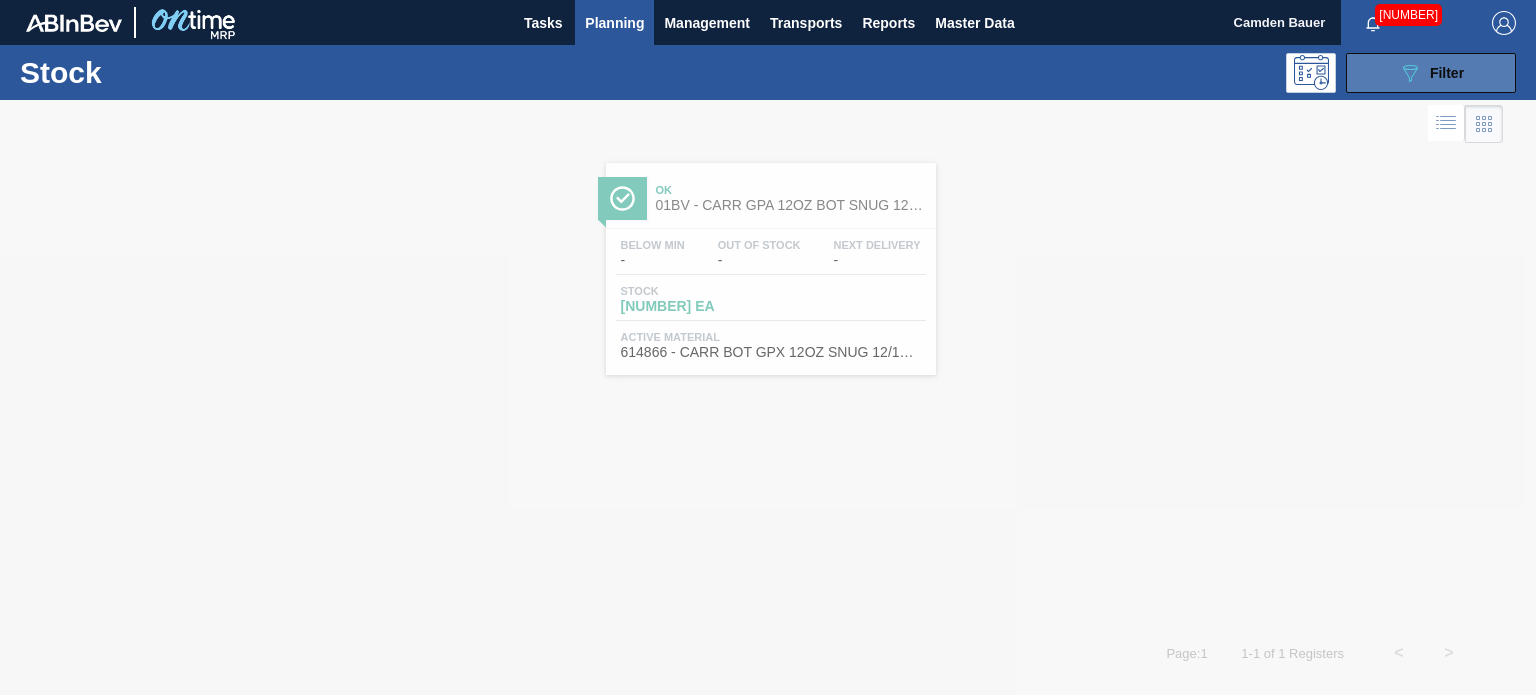 click on "Filter" at bounding box center (1447, 73) 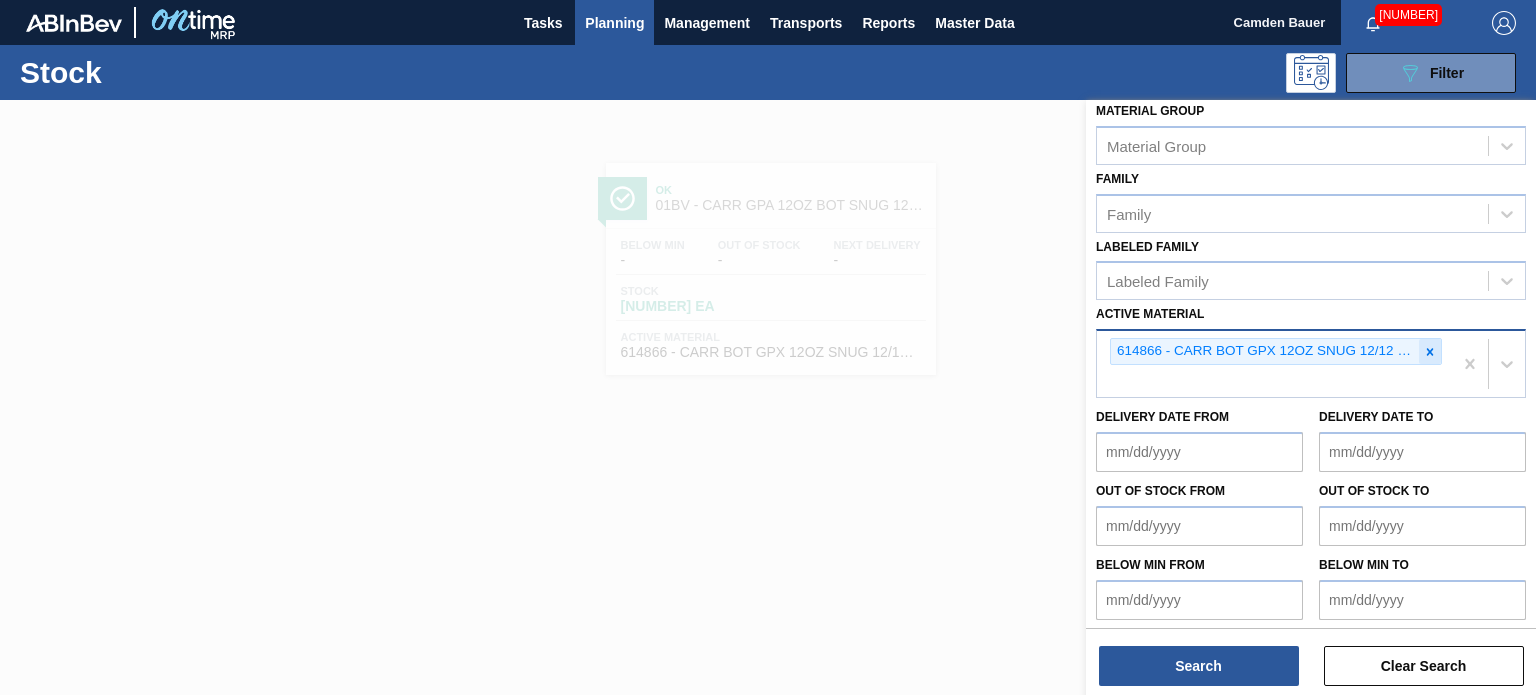 click 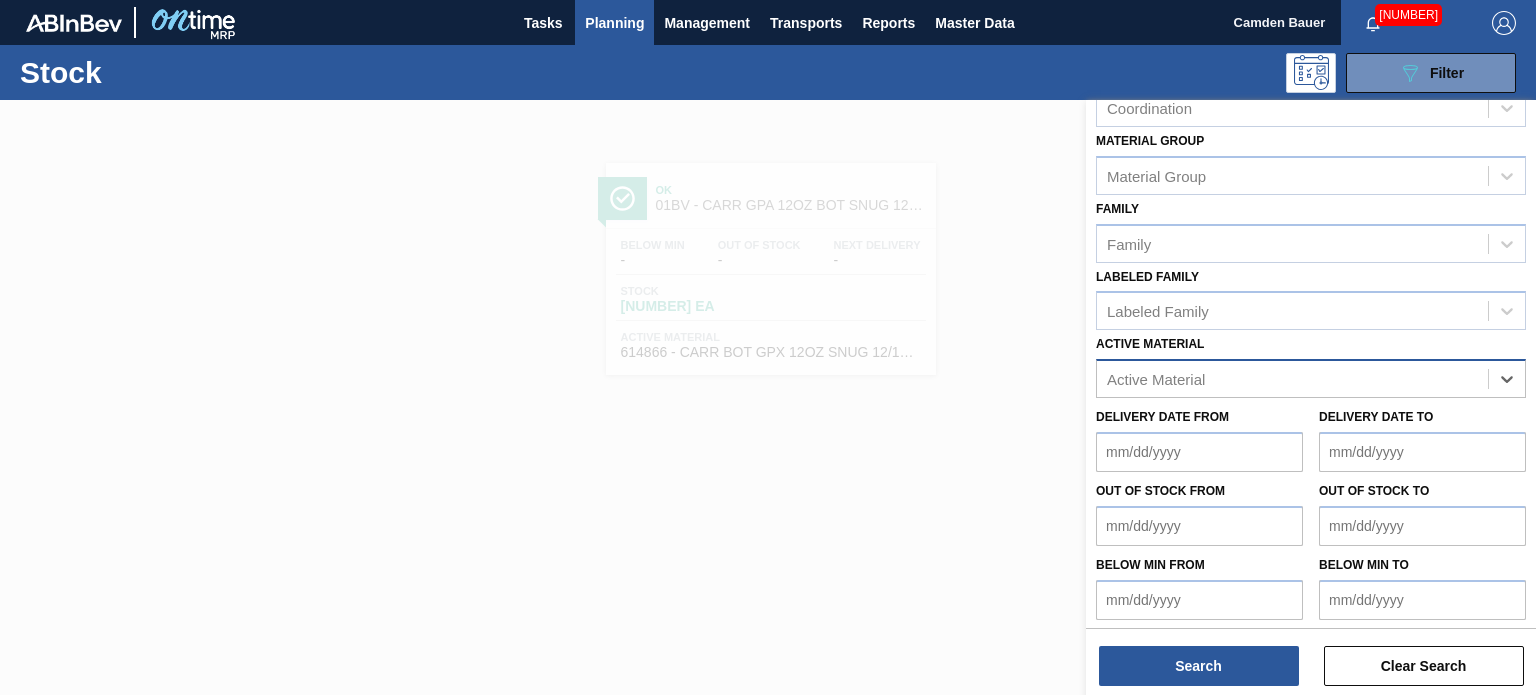 paste on "614865" 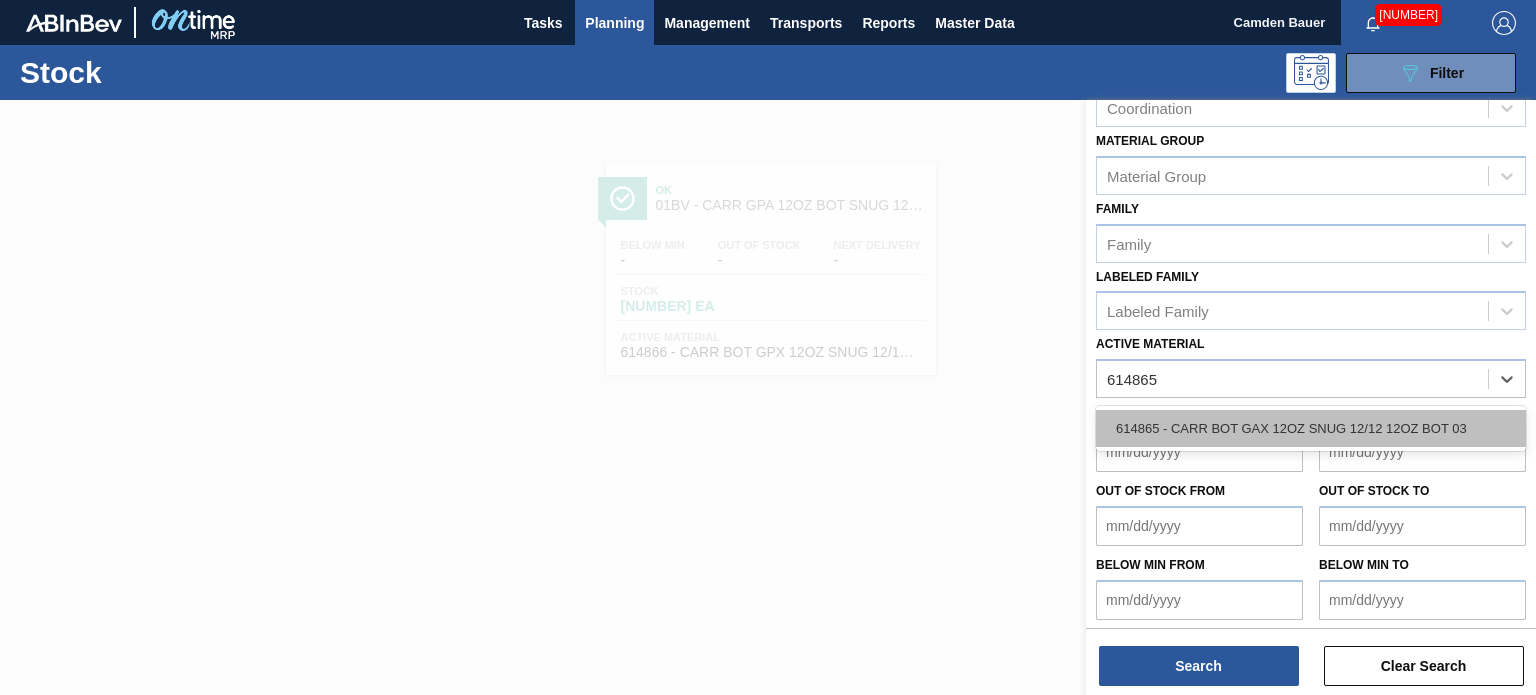 click on "614865 - CARR BOT GAX 12OZ SNUG 12/12 12OZ BOT 03" at bounding box center [1311, 428] 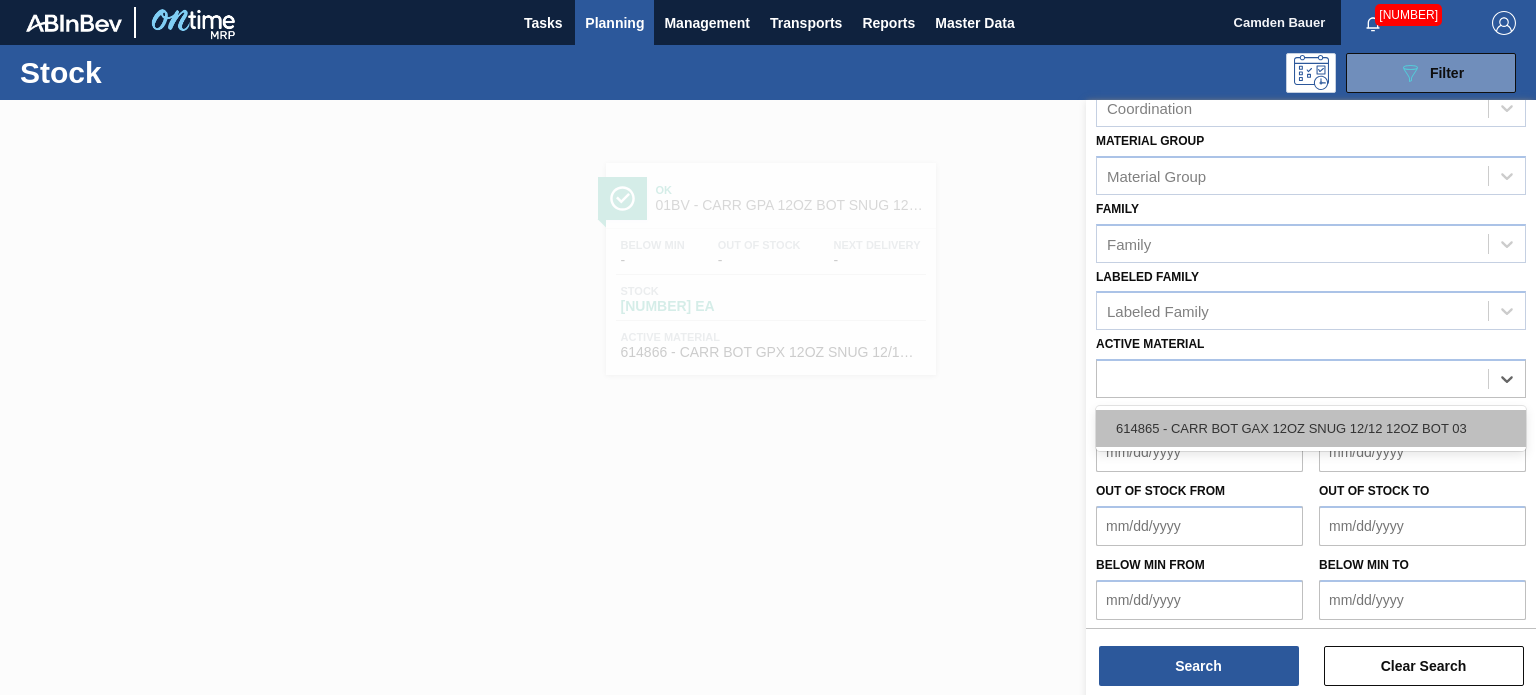 scroll, scrollTop: 289, scrollLeft: 0, axis: vertical 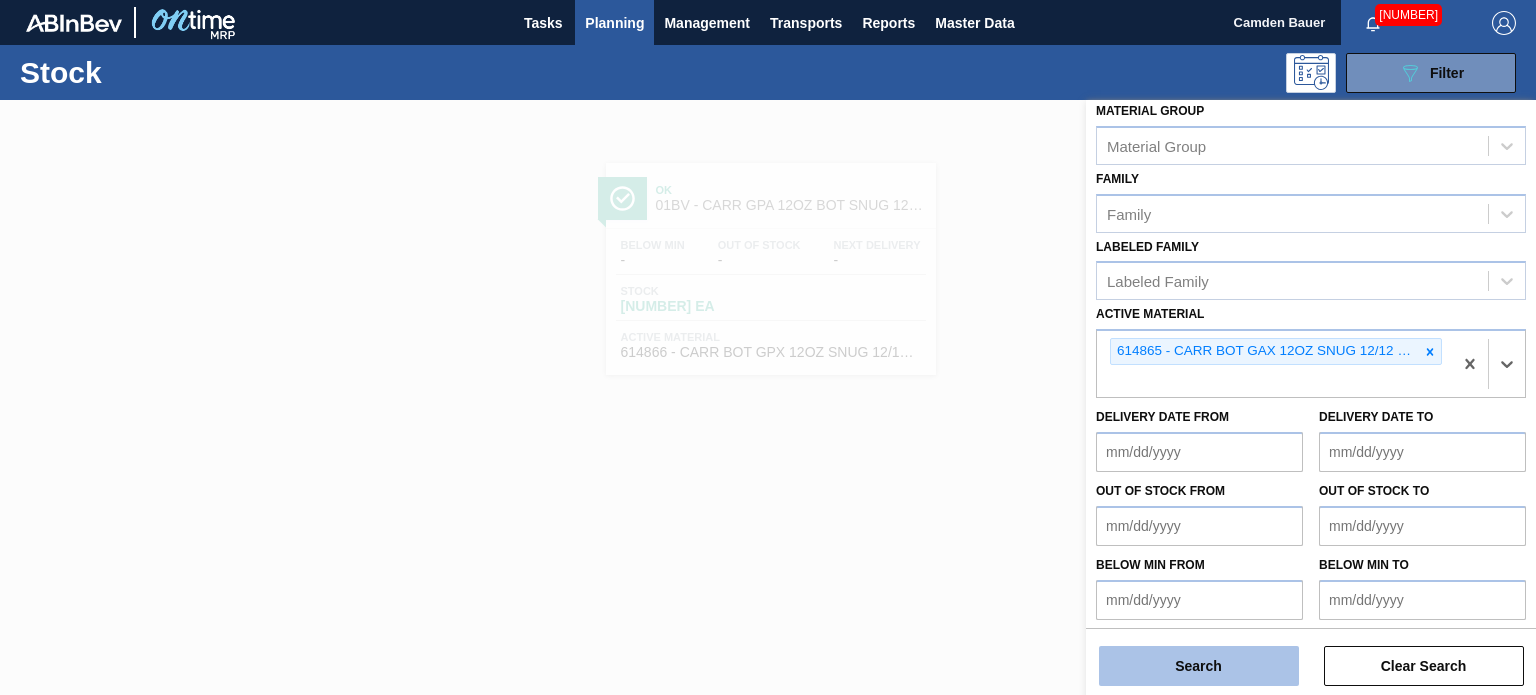 click on "Search" at bounding box center [1199, 666] 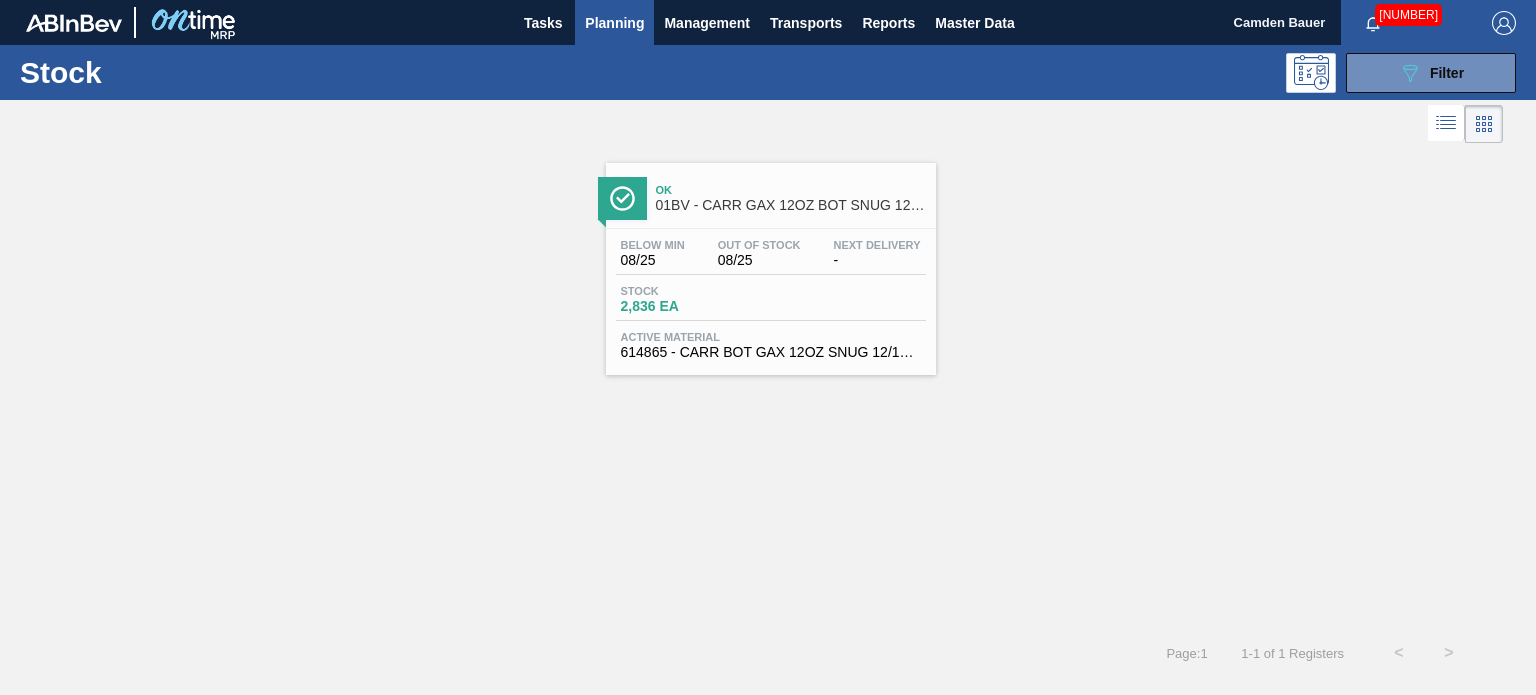 click on "Below Min 08/25 Out Of Stock 08/25 Next Delivery - Stock 2,836 EA Active Material 614865 - CARR BOT GAX 12OZ SNUG 12/12 12OZ BOT 03" at bounding box center (771, 297) 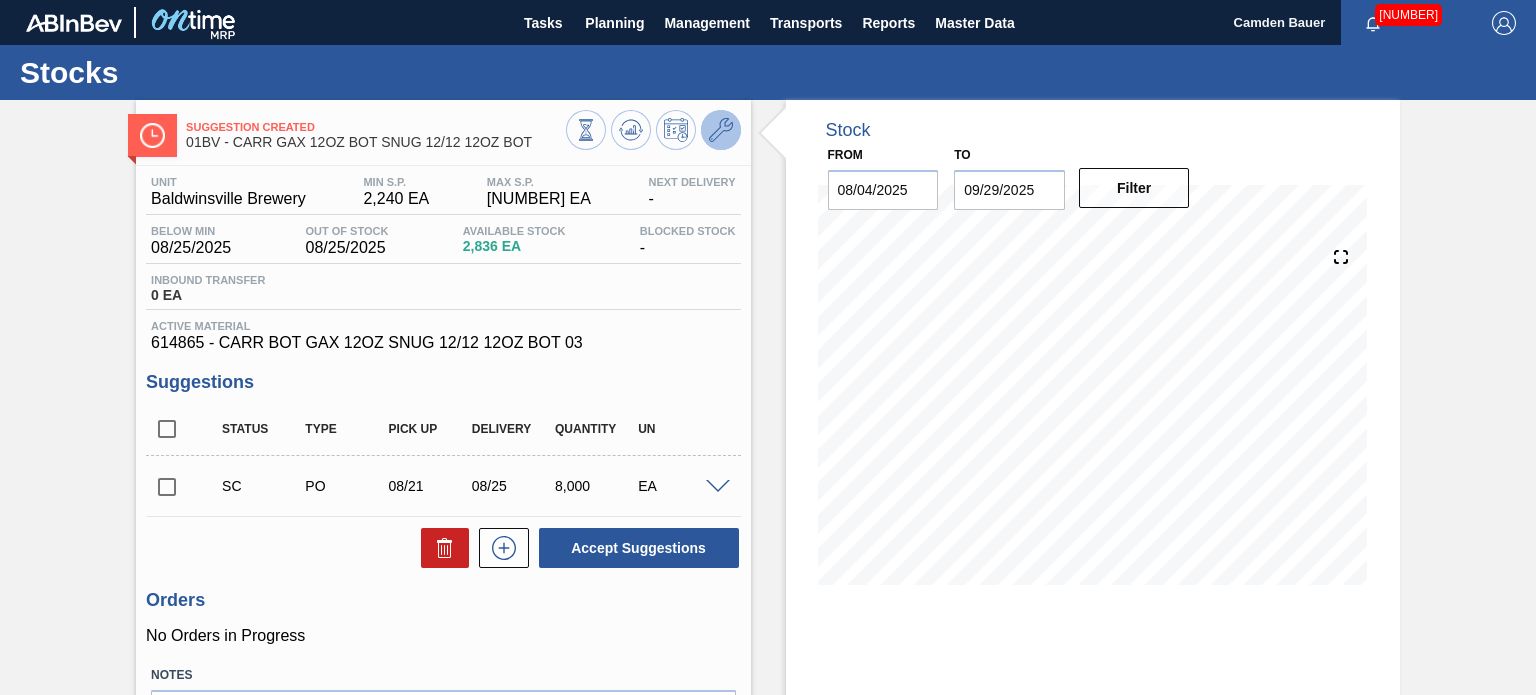 click 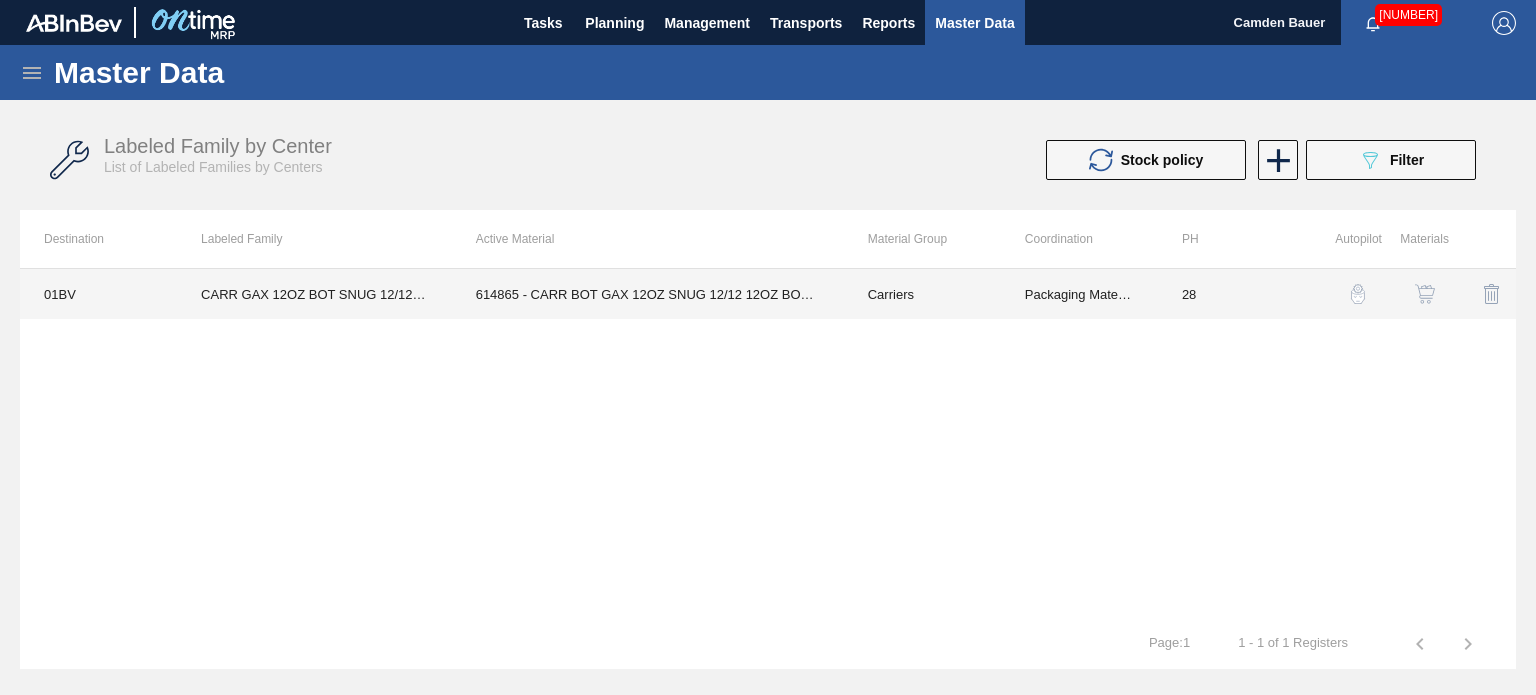 click on "Carriers" at bounding box center [922, 294] 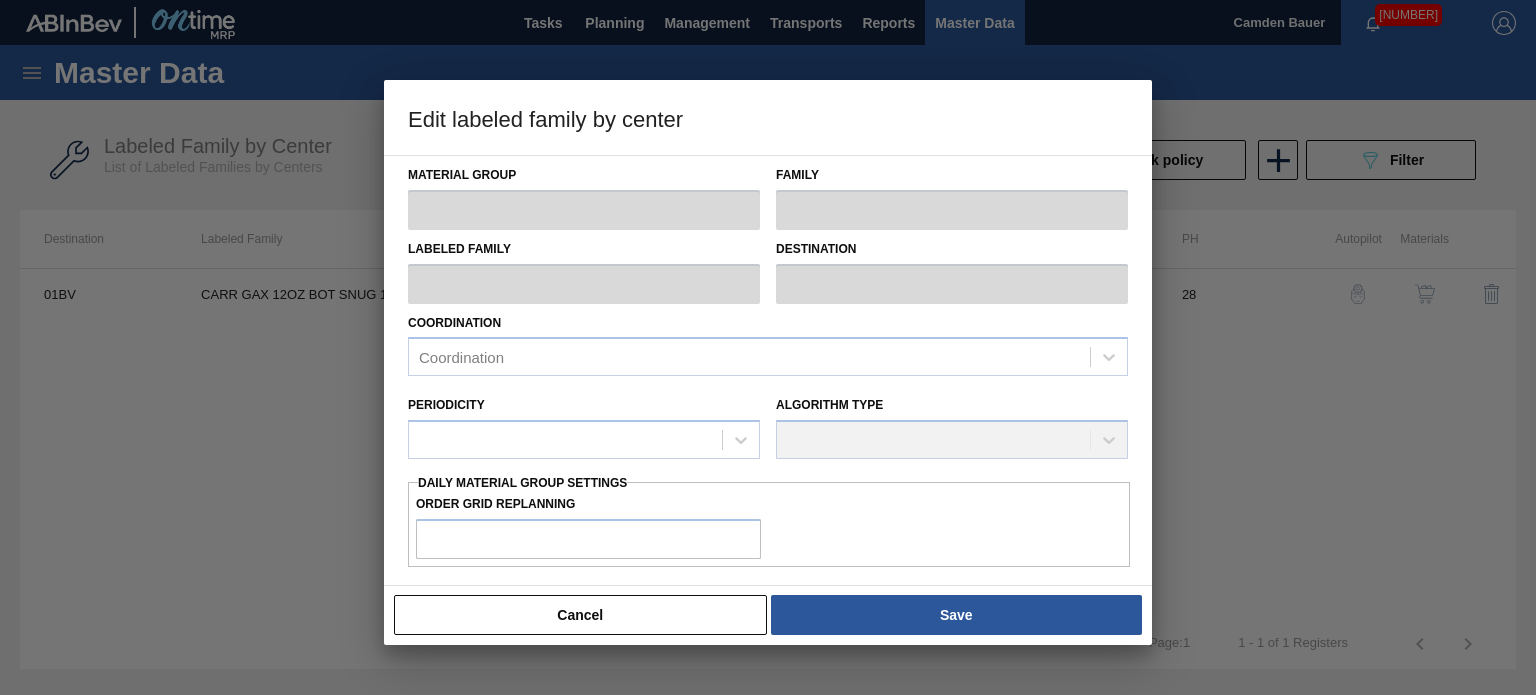 type on "Carriers" 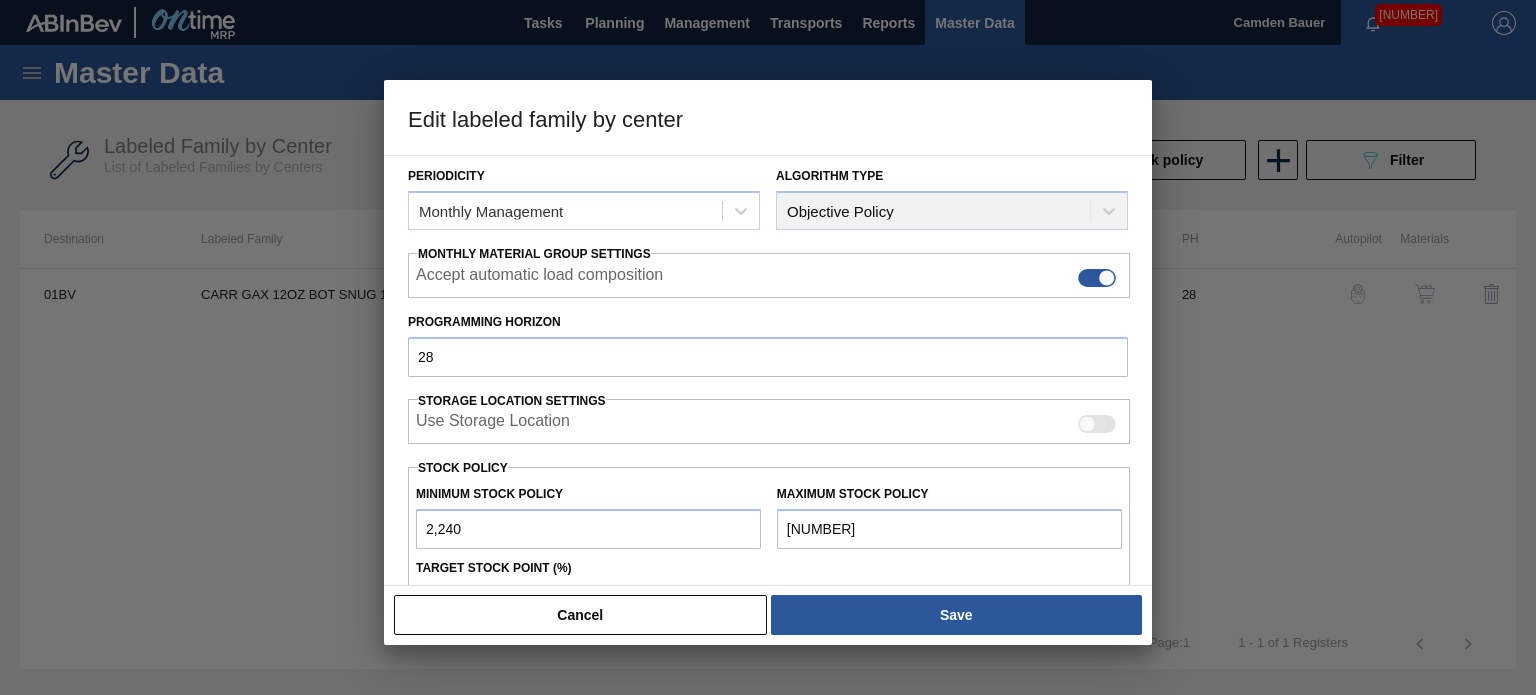 scroll, scrollTop: 236, scrollLeft: 0, axis: vertical 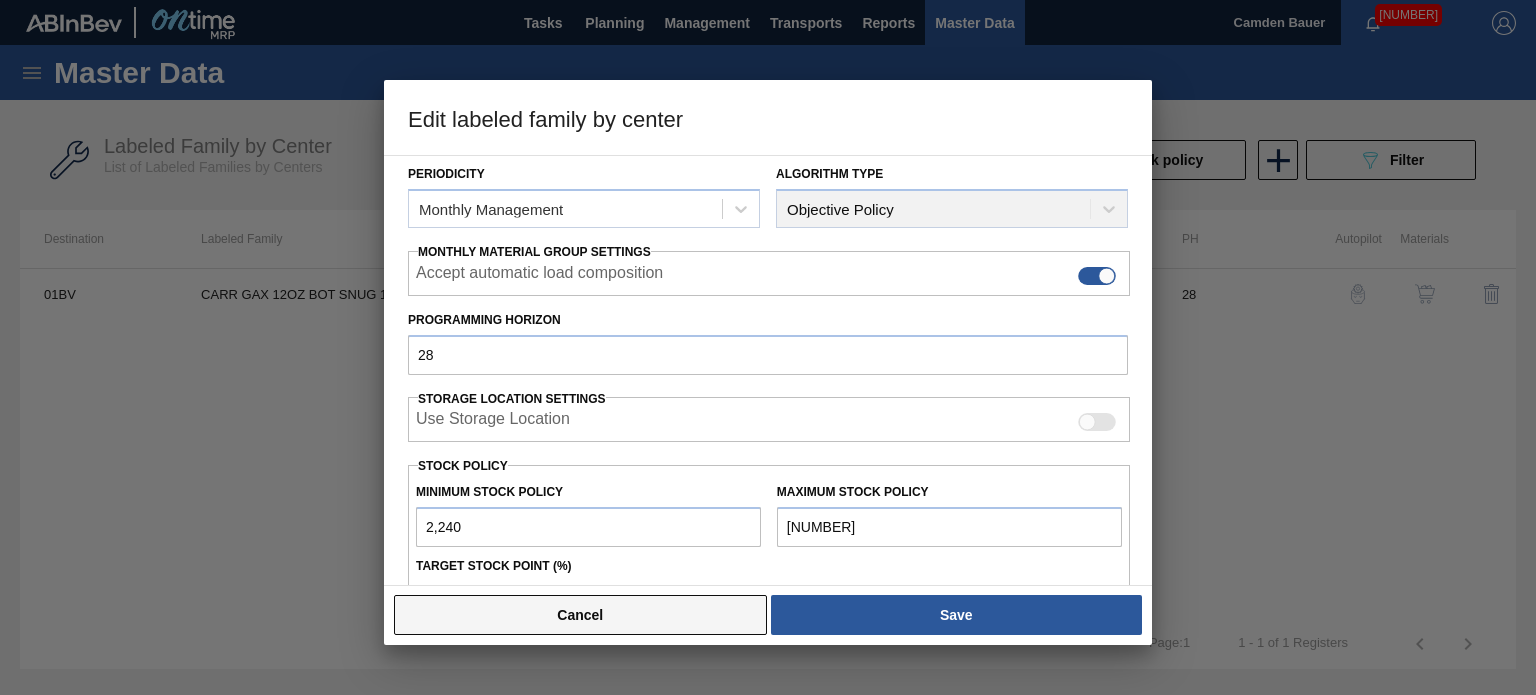 click on "Cancel" at bounding box center [580, 615] 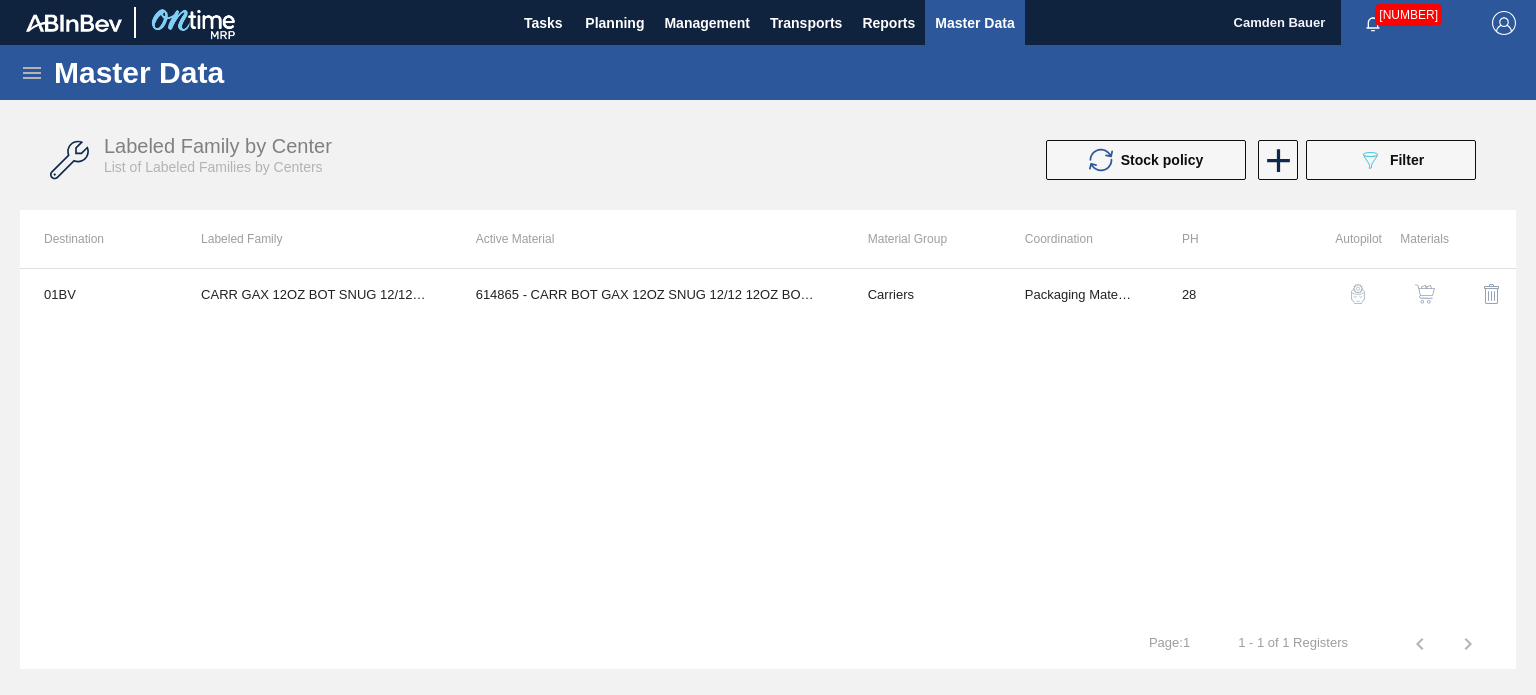 click at bounding box center [1425, 294] 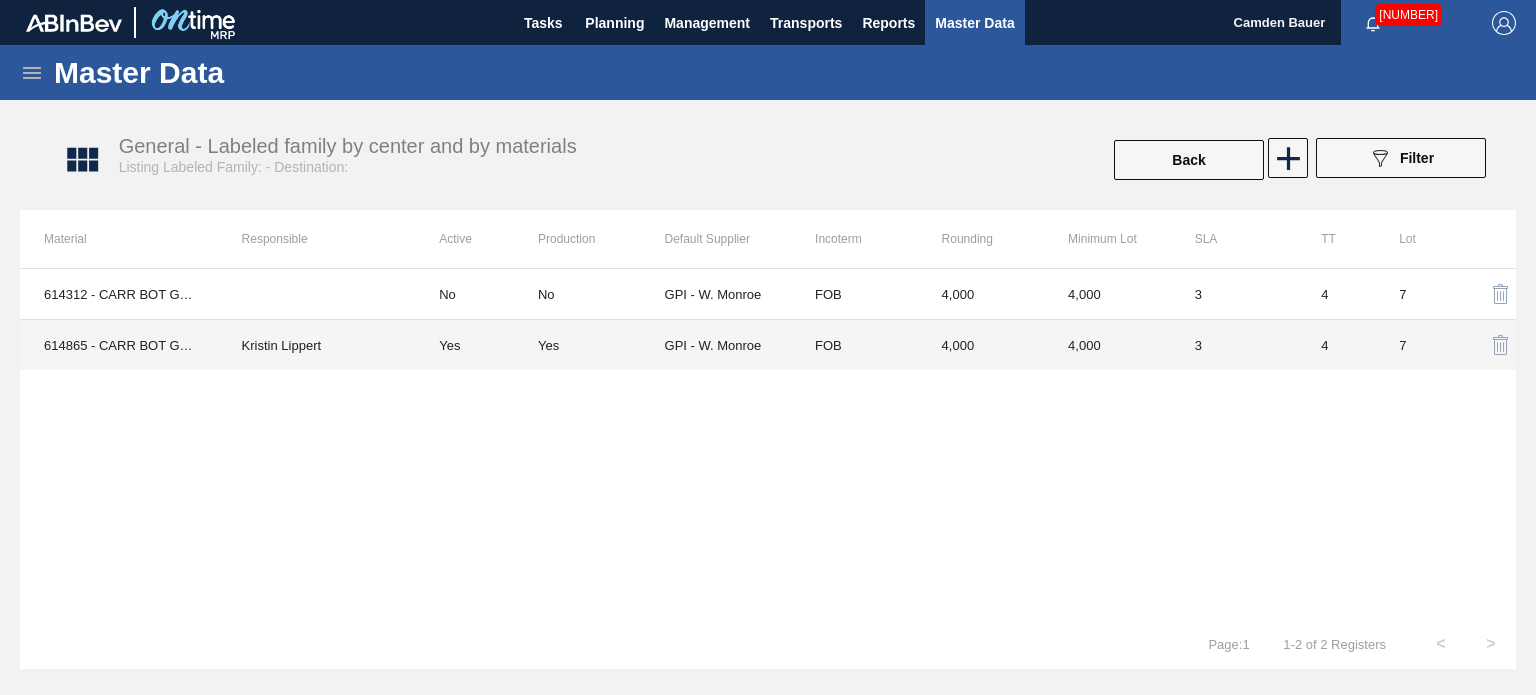 click on "Yes" at bounding box center [601, 345] 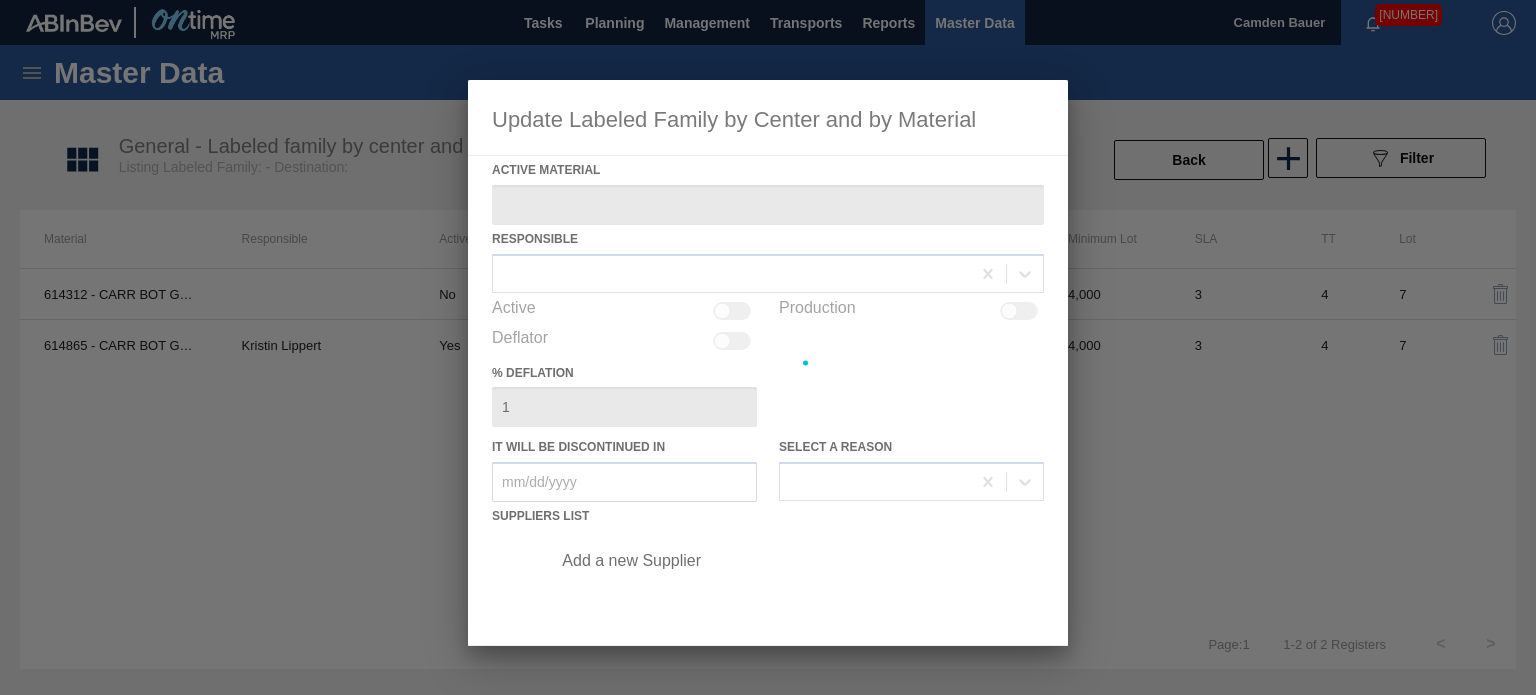 type on "614865 - CARR BOT GAX 12OZ SNUG 12/12 12OZ BOT 03" 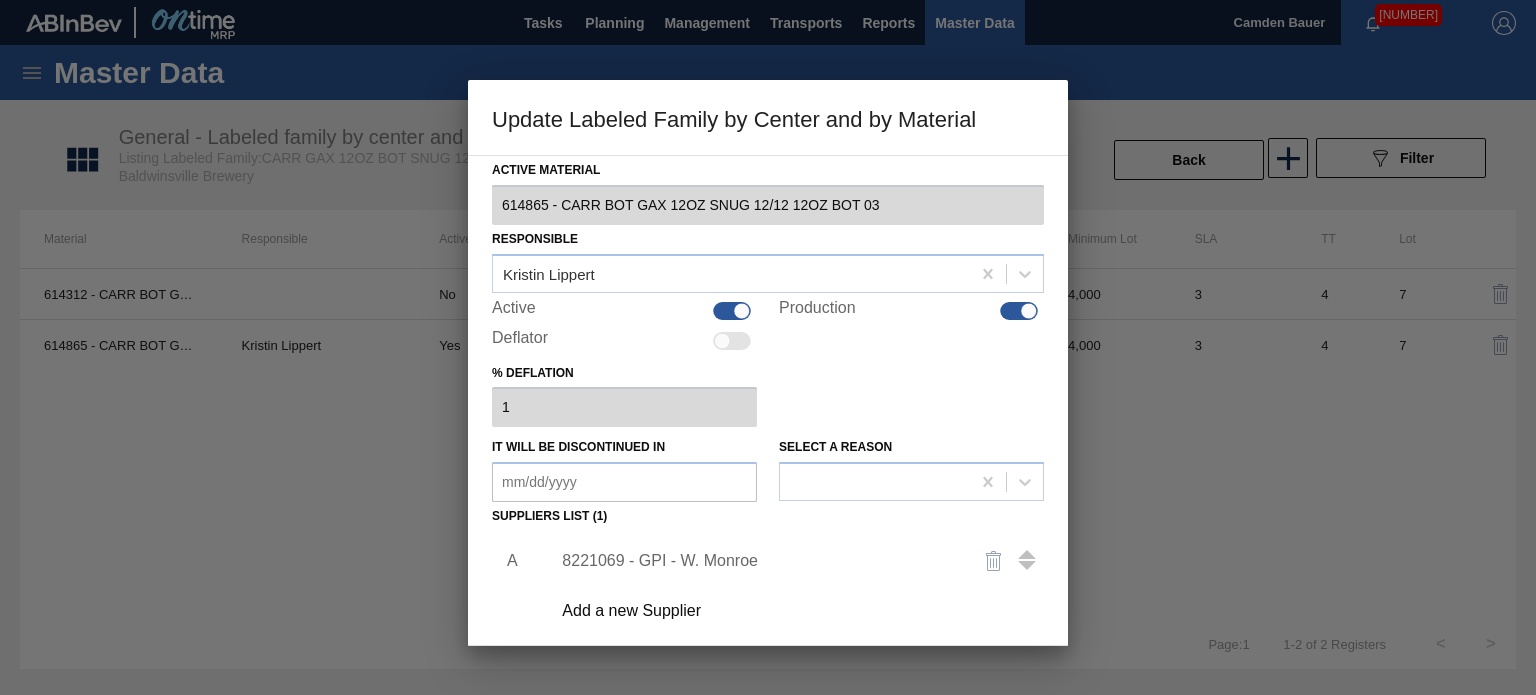 click on "8221069 - GPI - W. Monroe" at bounding box center (758, 561) 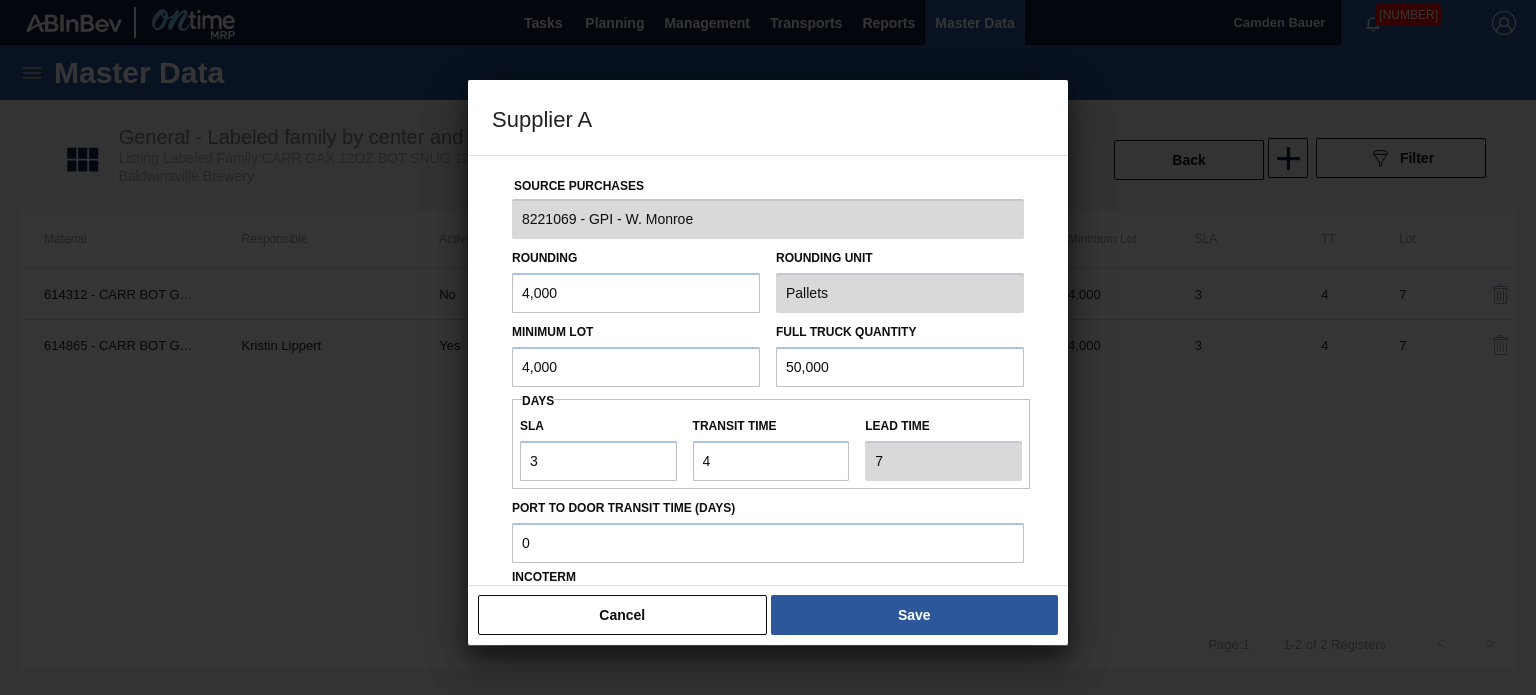 drag, startPoint x: 637, startPoint y: 363, endPoint x: 517, endPoint y: 379, distance: 121.061966 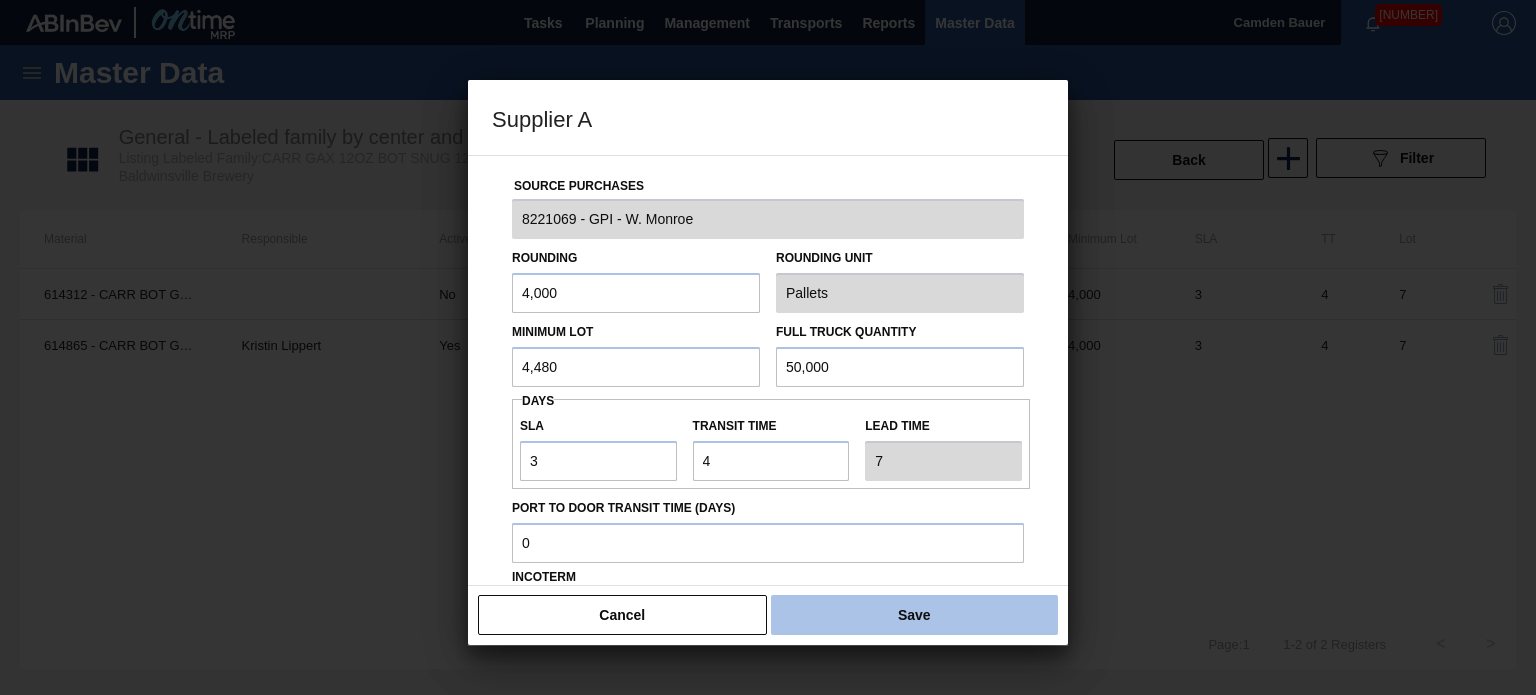 type on "4,480" 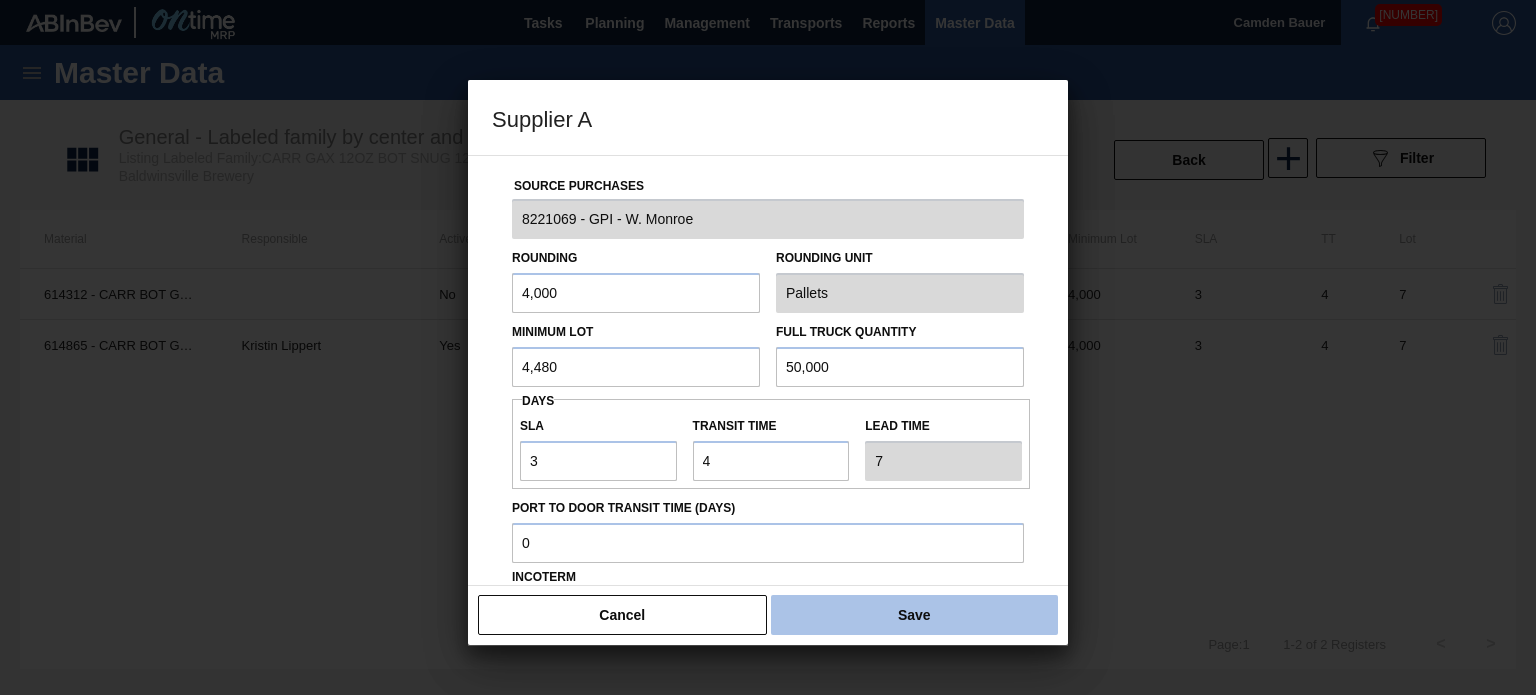 click on "Save" at bounding box center [914, 615] 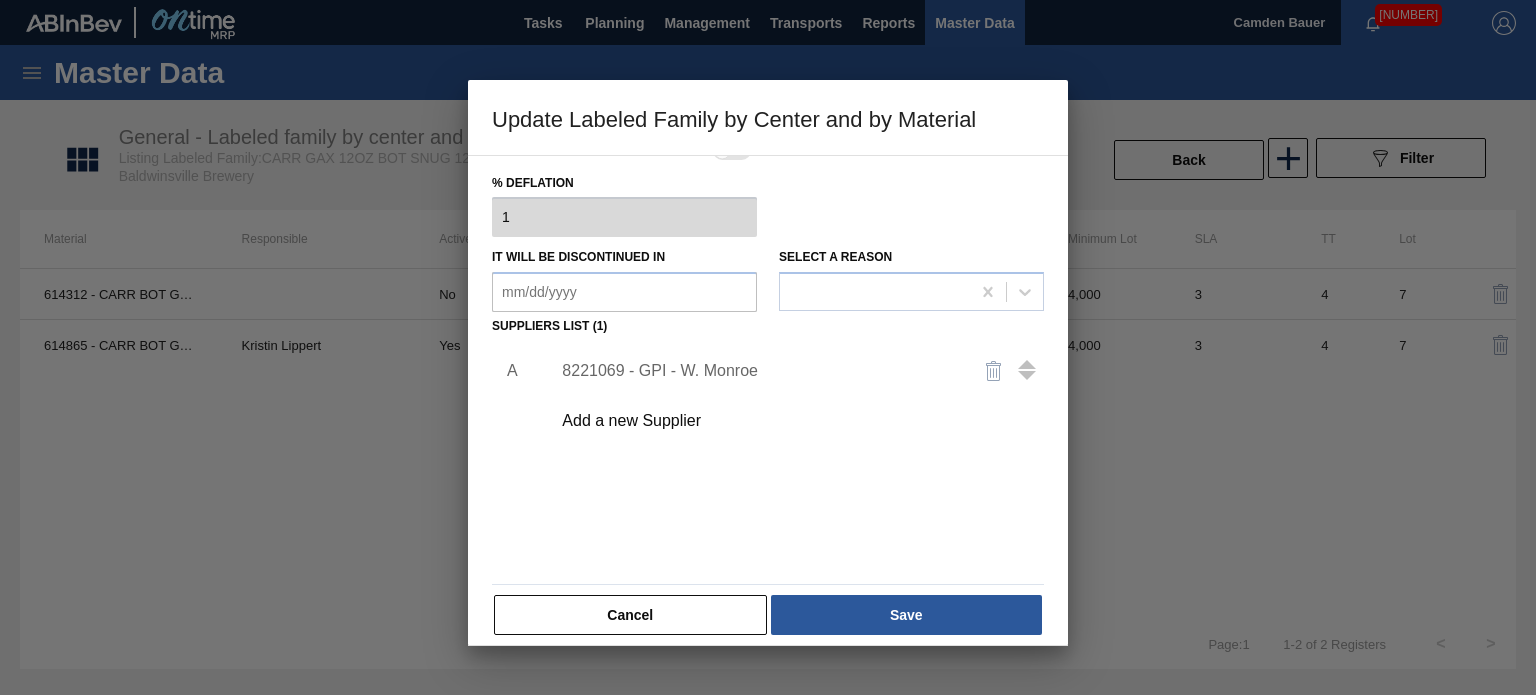 scroll, scrollTop: 204, scrollLeft: 0, axis: vertical 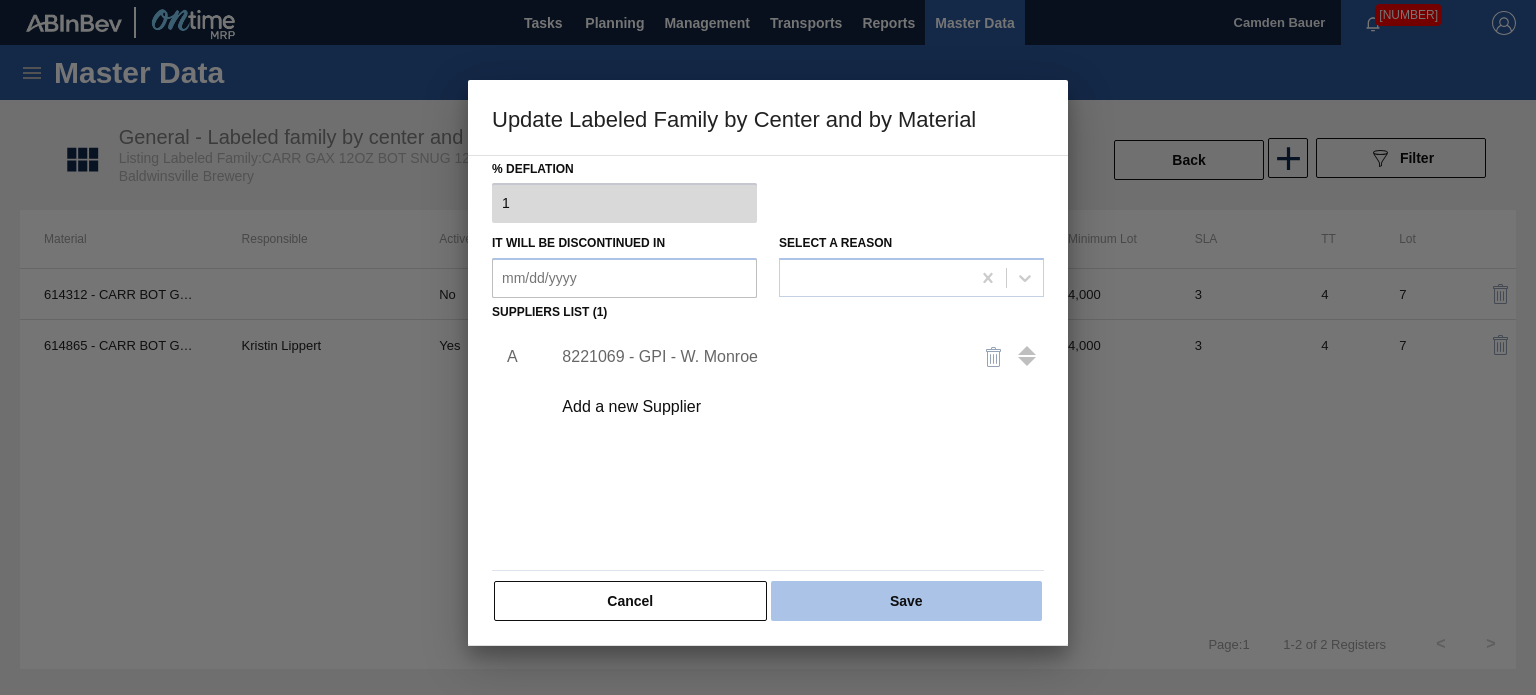 click on "Save" at bounding box center [906, 601] 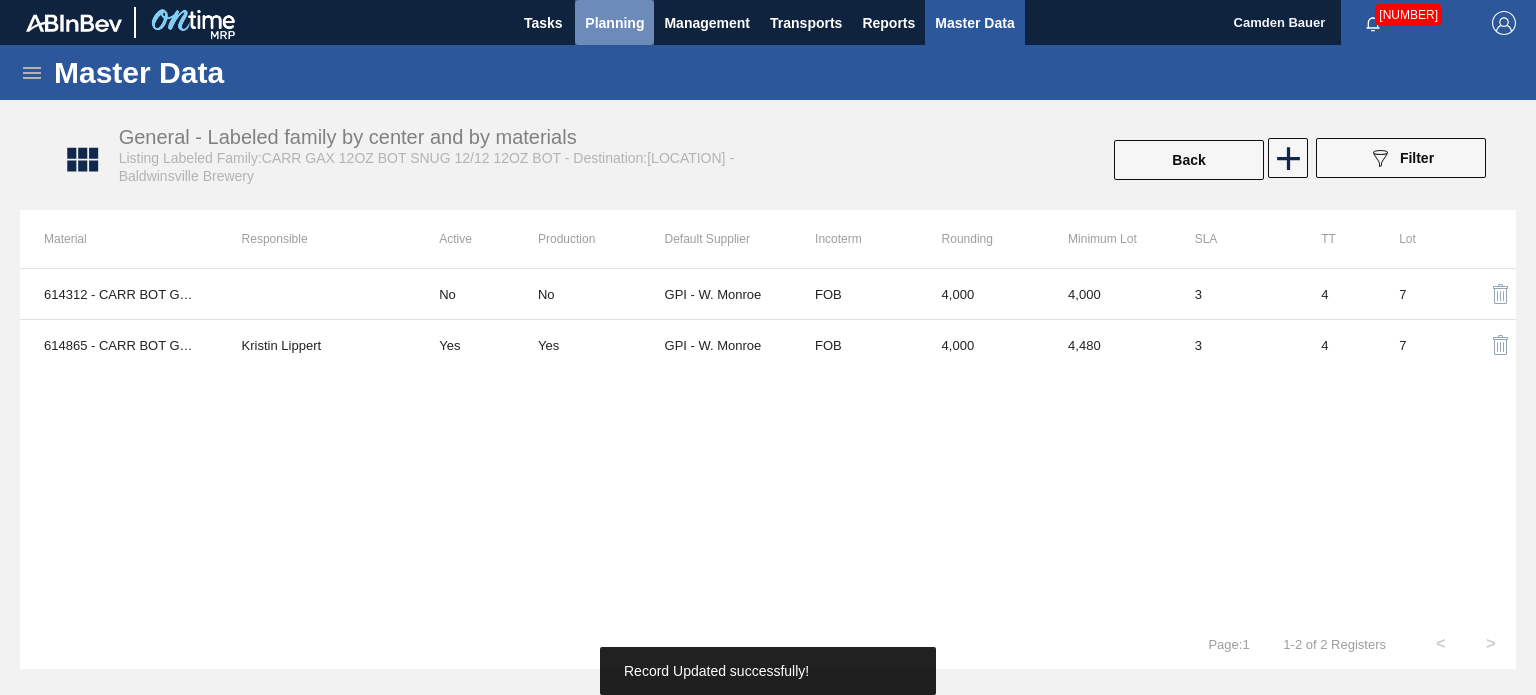 click on "Planning" at bounding box center [614, 22] 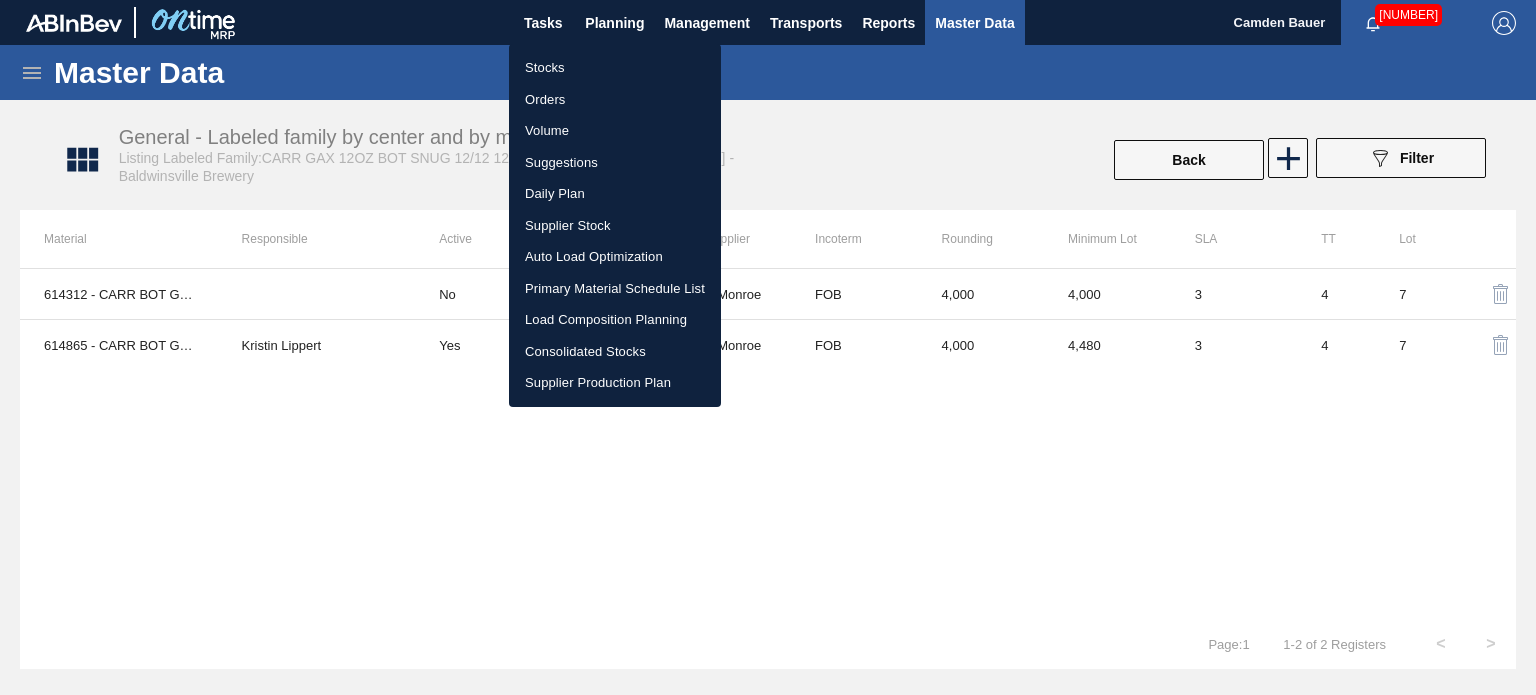 click at bounding box center [768, 347] 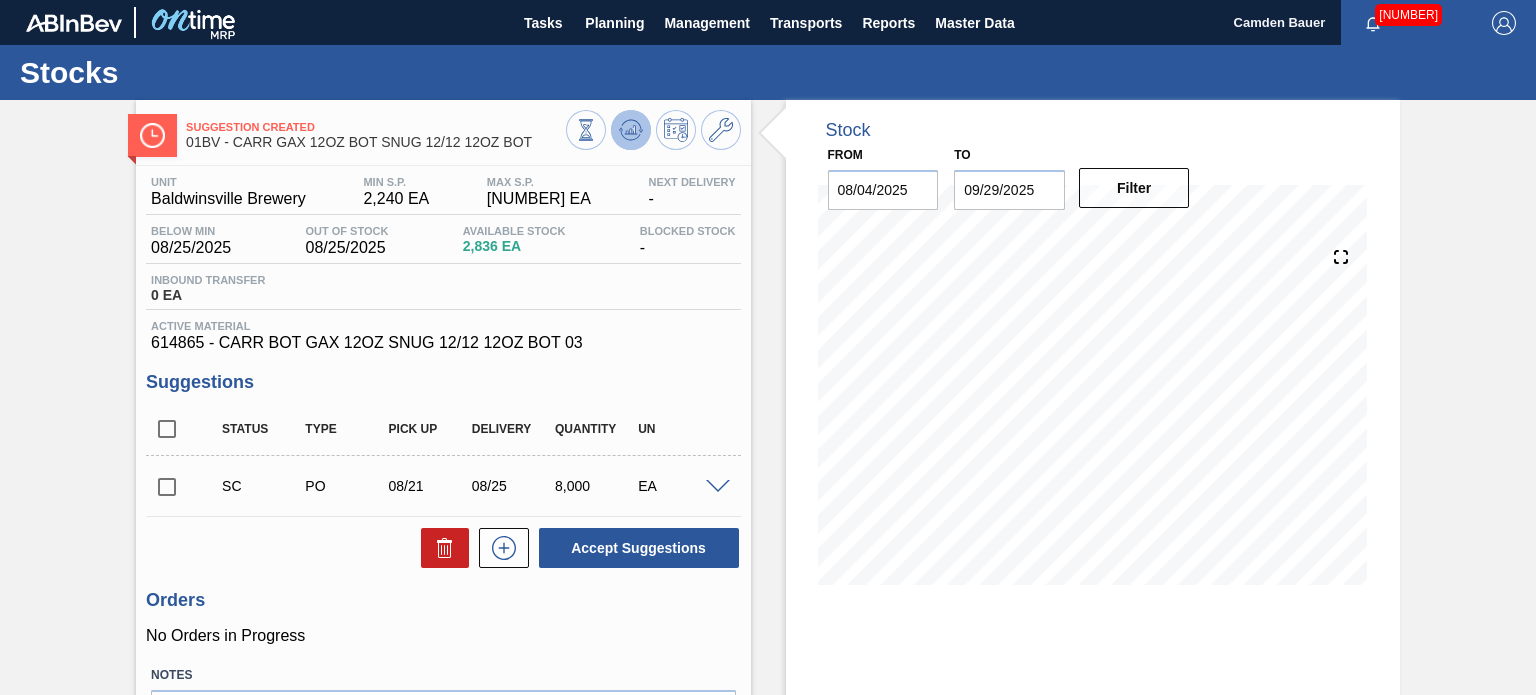 click 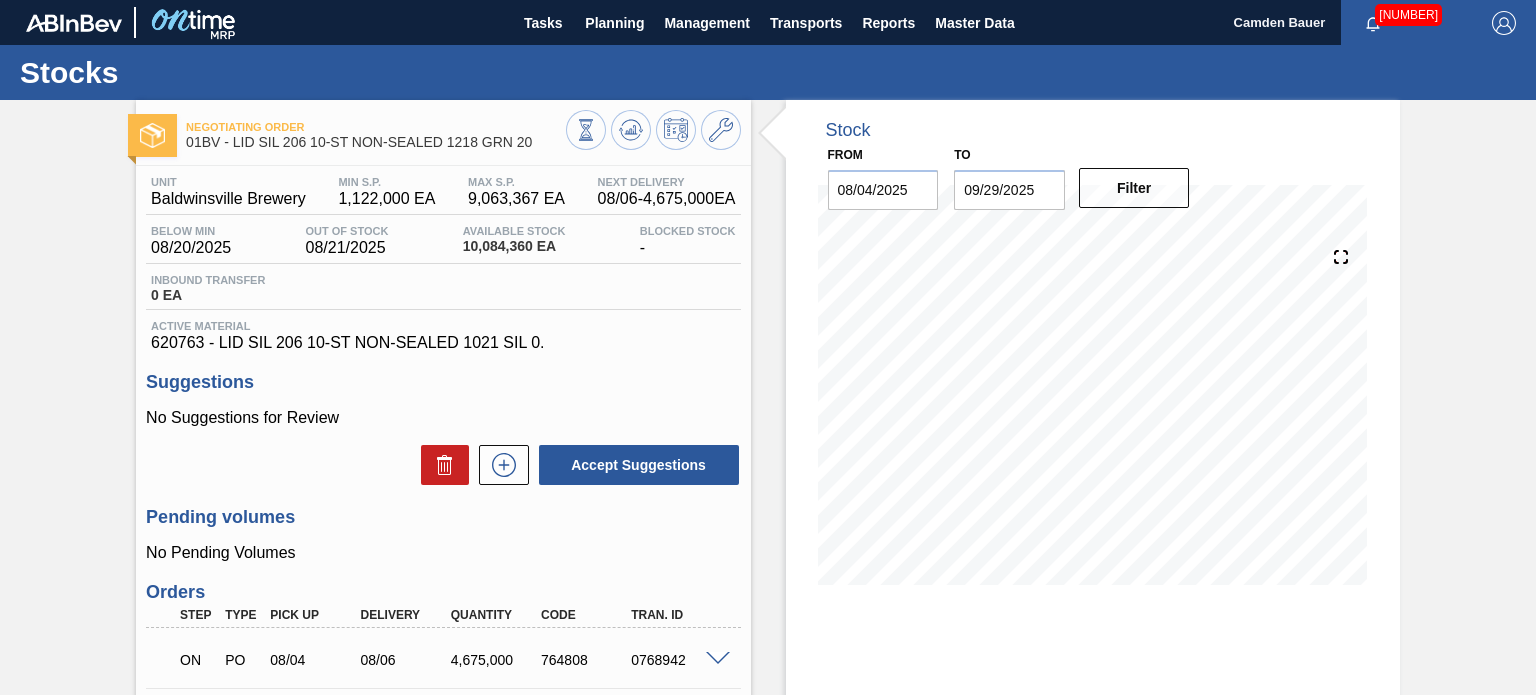 click on "Below Min 08/20/2025 Out Of Stock 08/21/2025 Available Stock 10,084,360 EA Blocked Stock -" at bounding box center (443, 244) 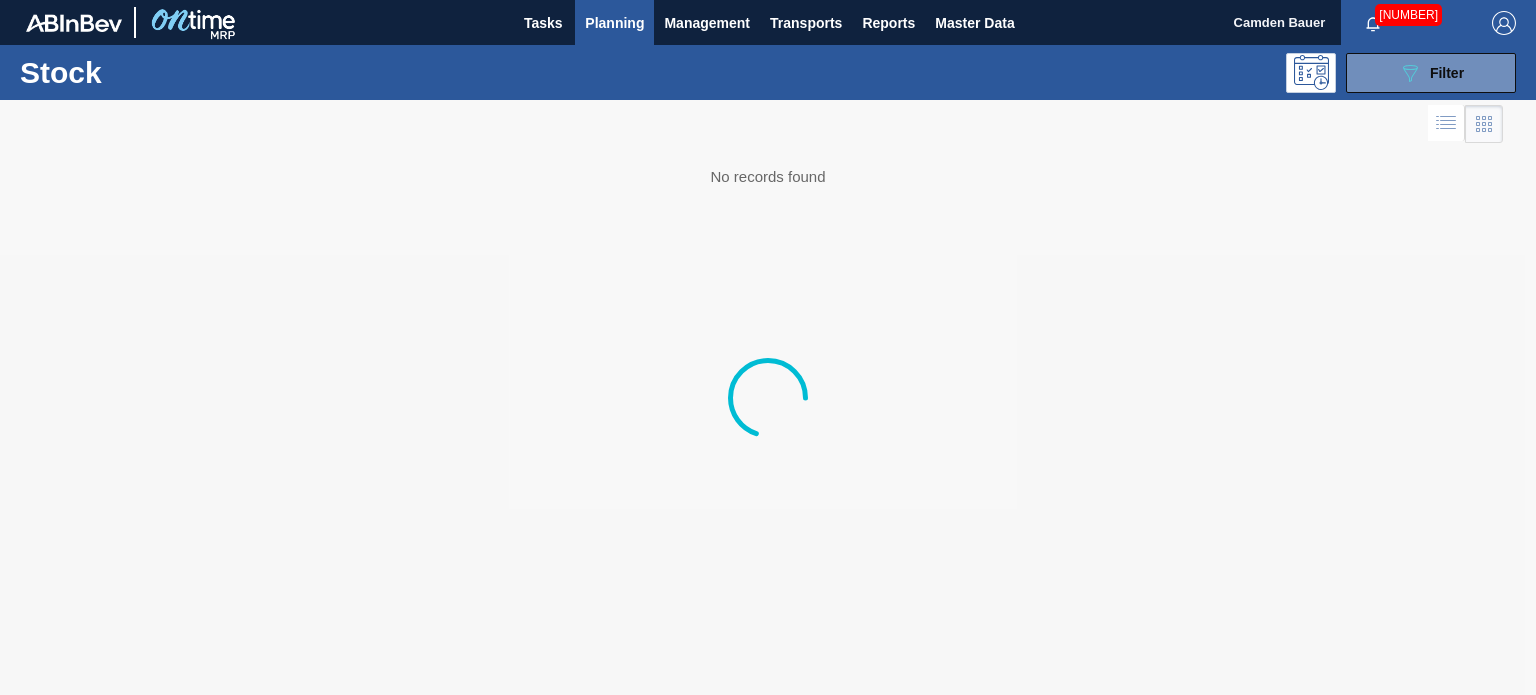 click on "Planning" at bounding box center [614, 23] 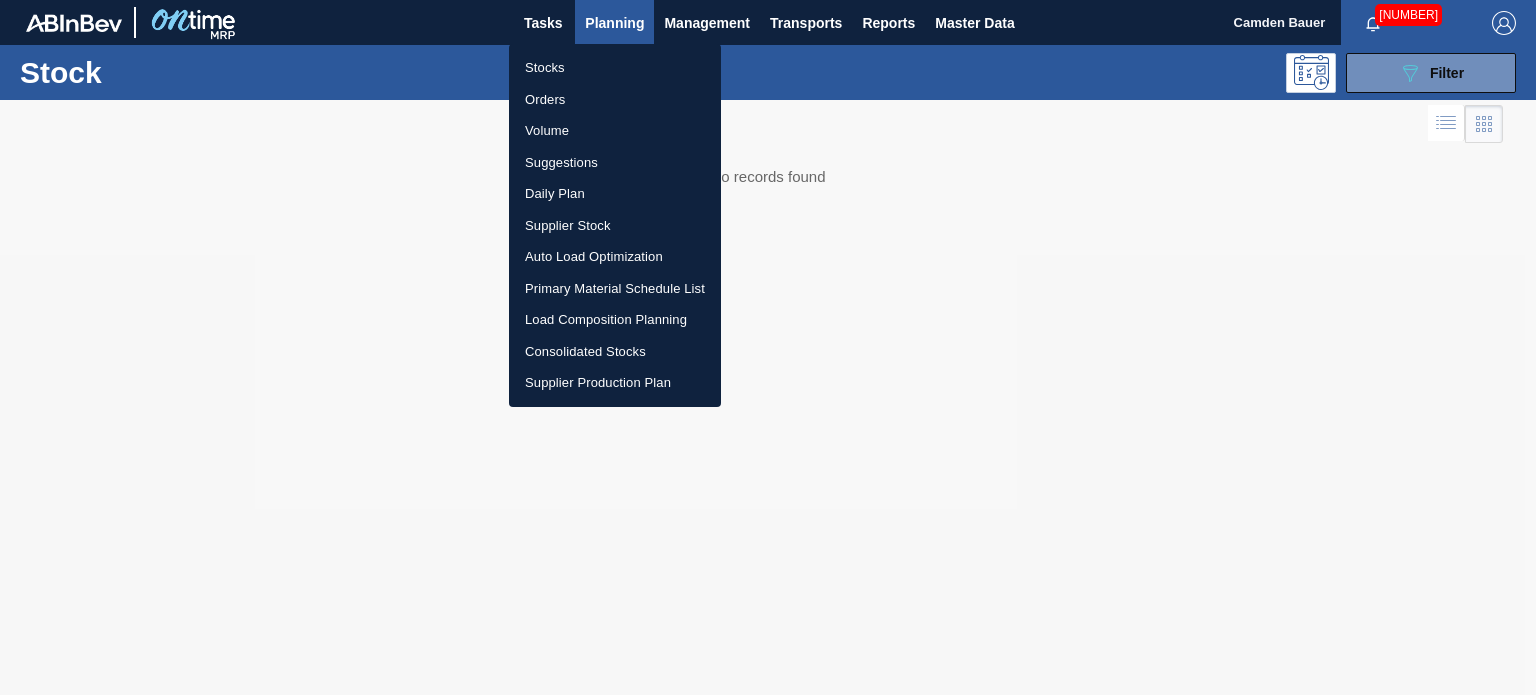 click at bounding box center (768, 347) 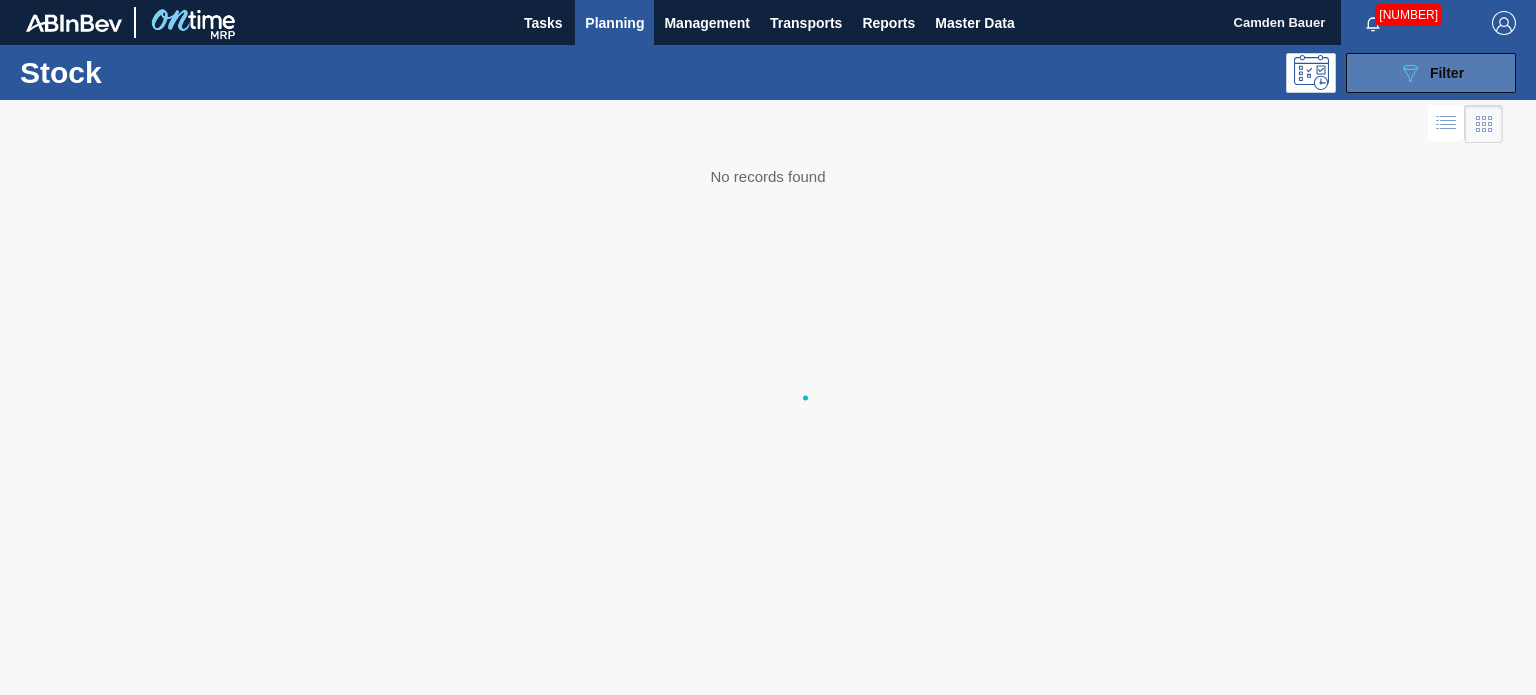 click on "089F7B8B-B2A5-4AFE-B5C0-19BA573D28AC Filter" at bounding box center (1431, 73) 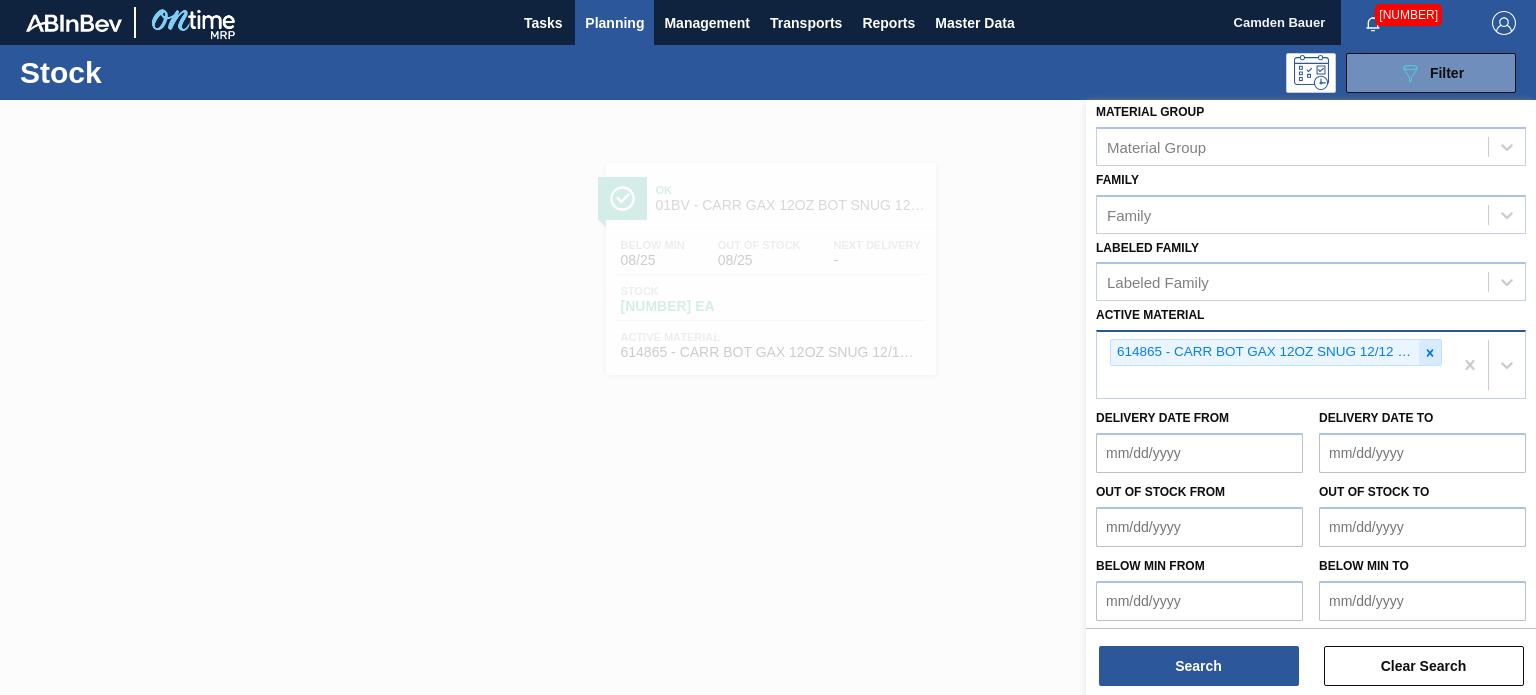 click at bounding box center (1430, 352) 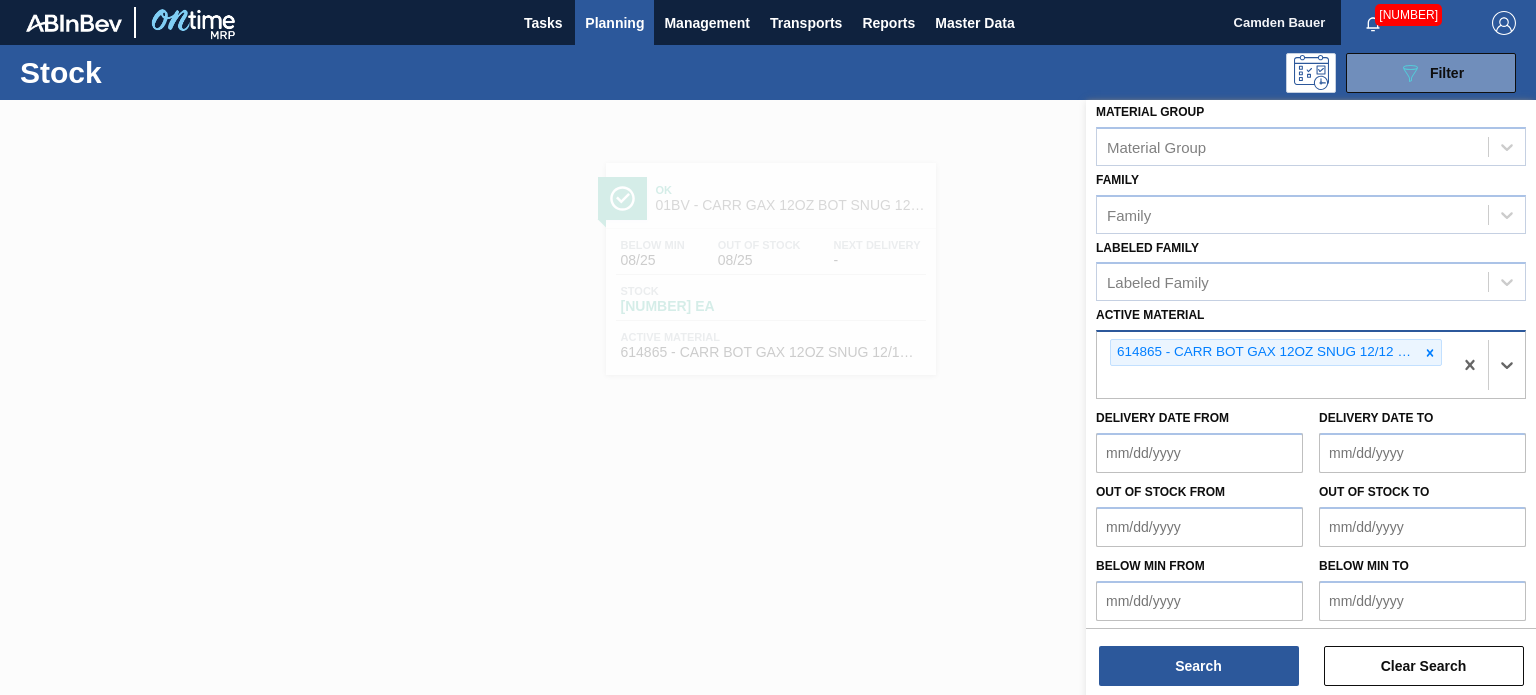 scroll, scrollTop: 288, scrollLeft: 0, axis: vertical 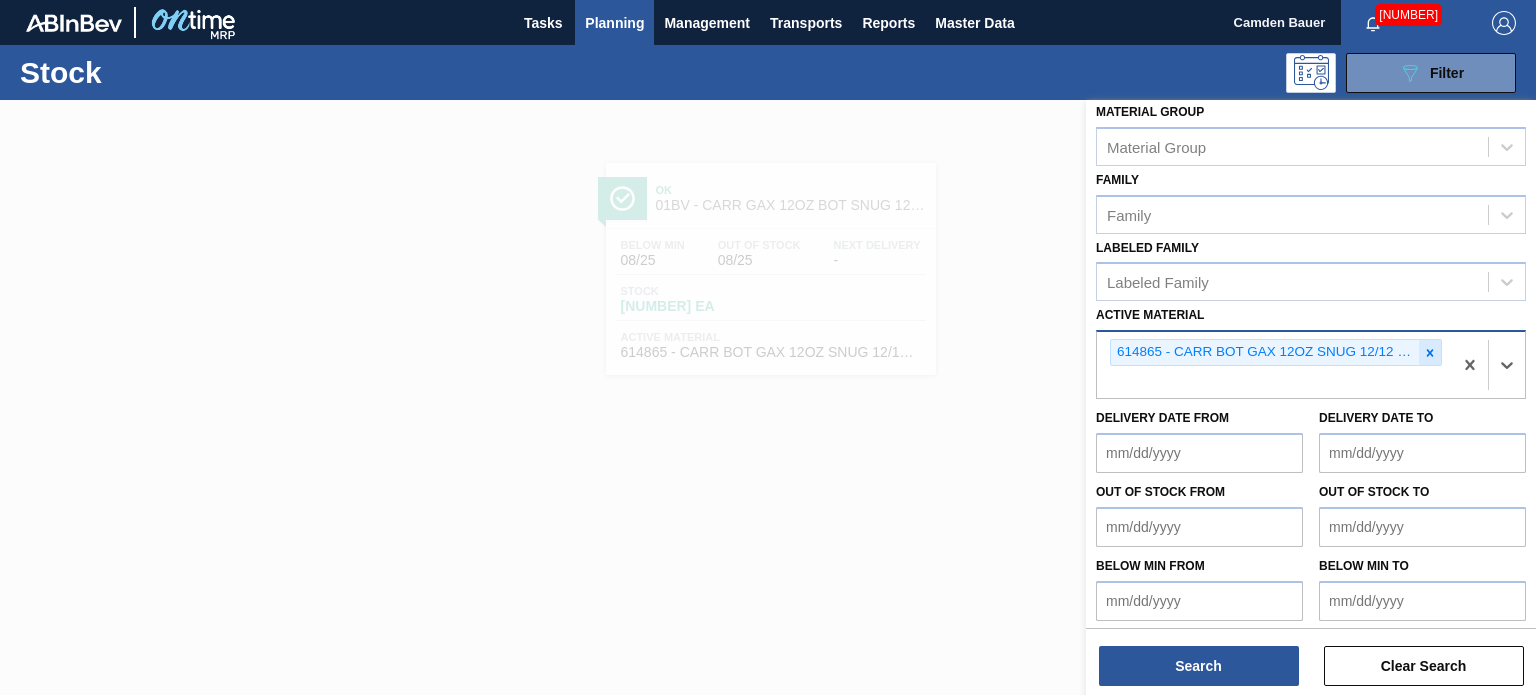 paste on "620763" 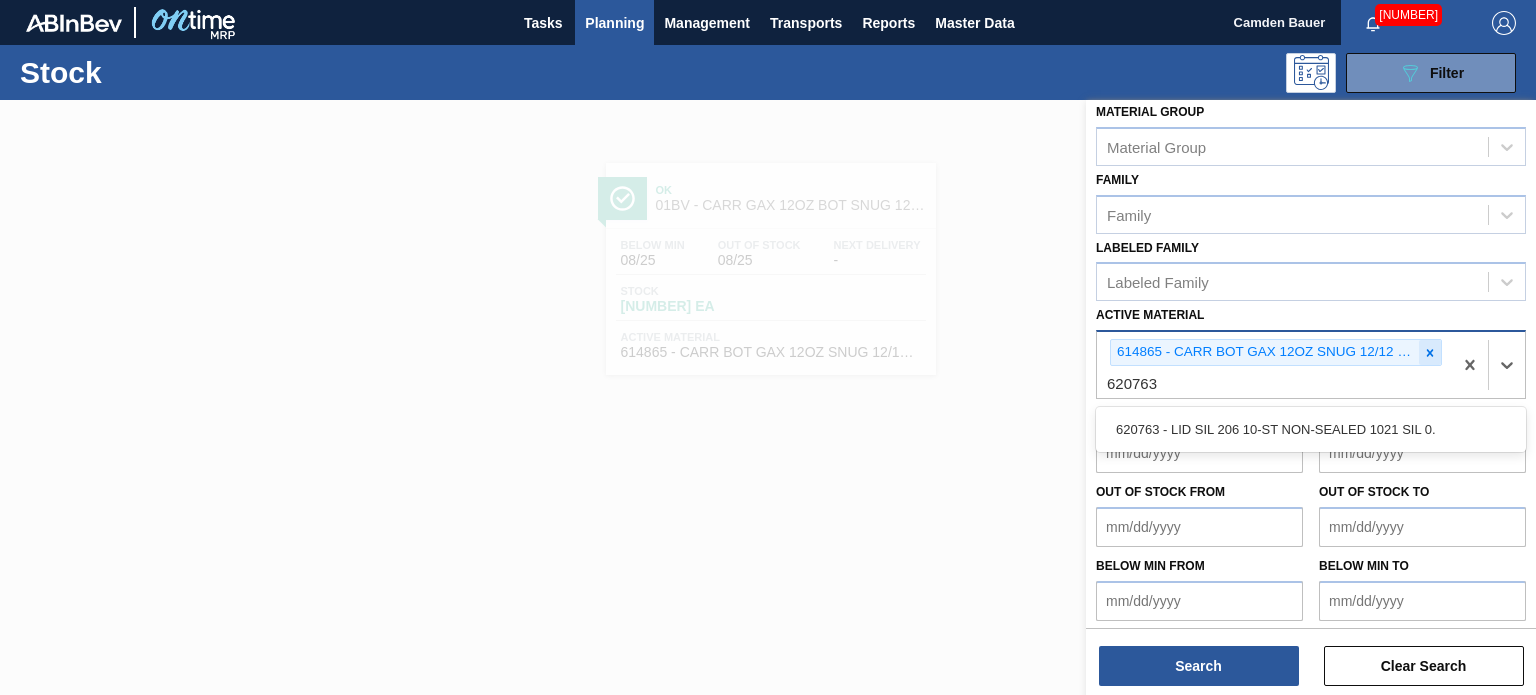 click 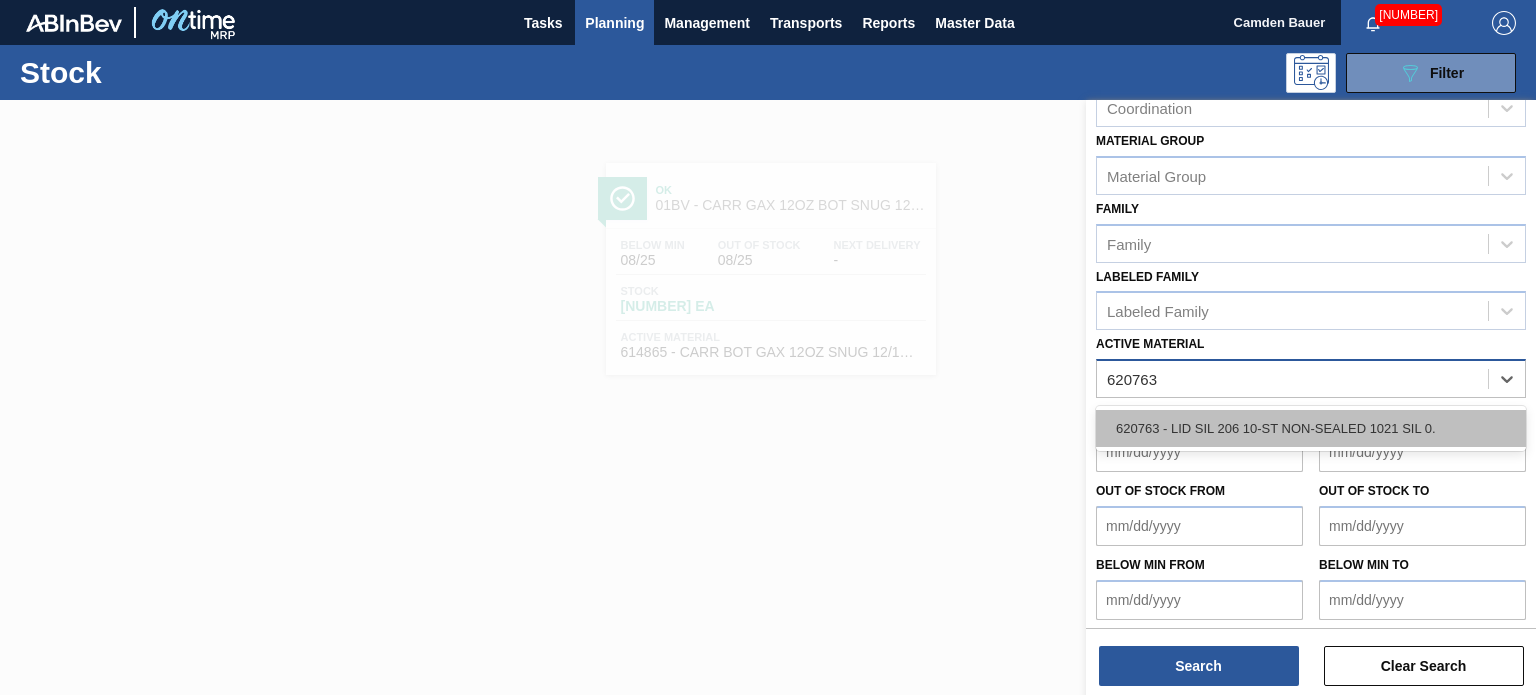 click on "620763 - LID SIL 206 10-ST NON-SEALED 1021 SIL 0." at bounding box center [1311, 428] 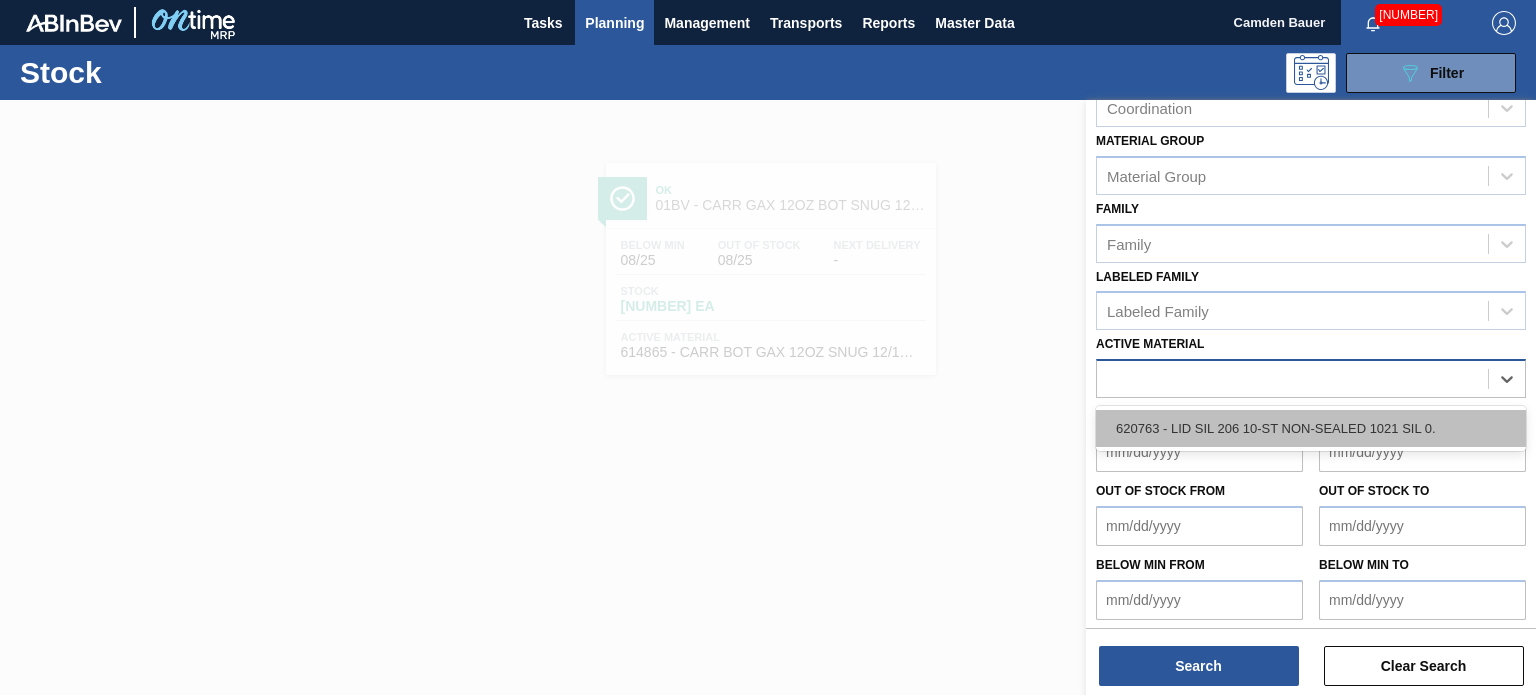 scroll, scrollTop: 288, scrollLeft: 0, axis: vertical 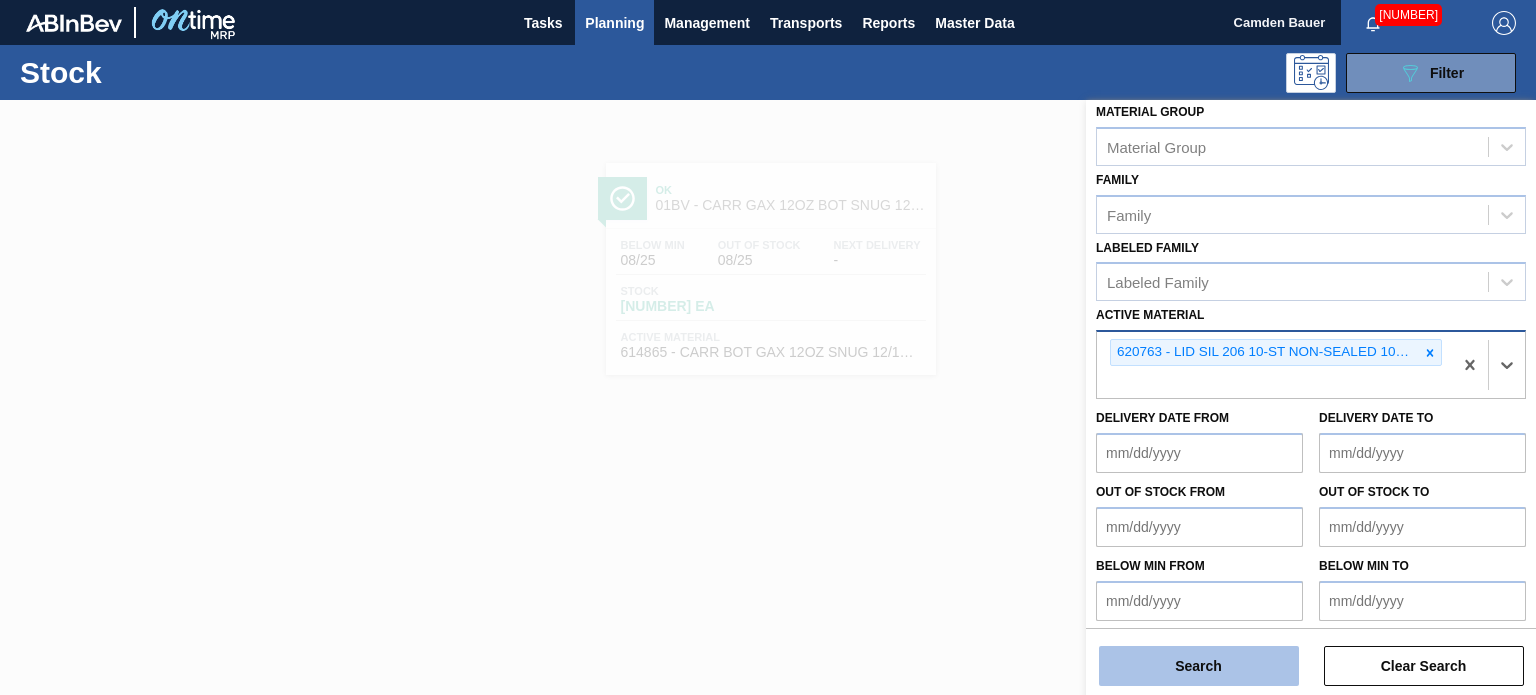 click on "Search" at bounding box center [1199, 666] 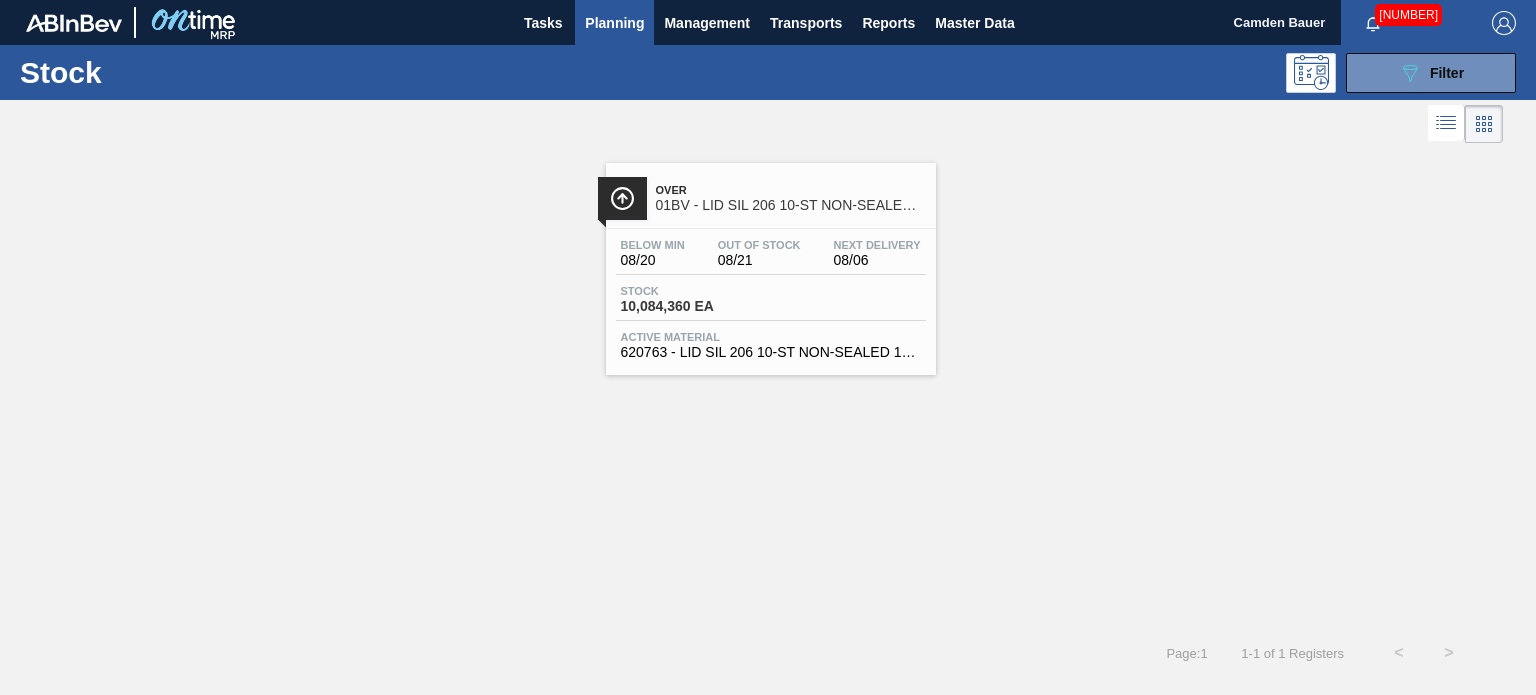 click on "01BV - LID SIL 206 10-ST NON-SEALED 1218 GRN 20" at bounding box center (791, 205) 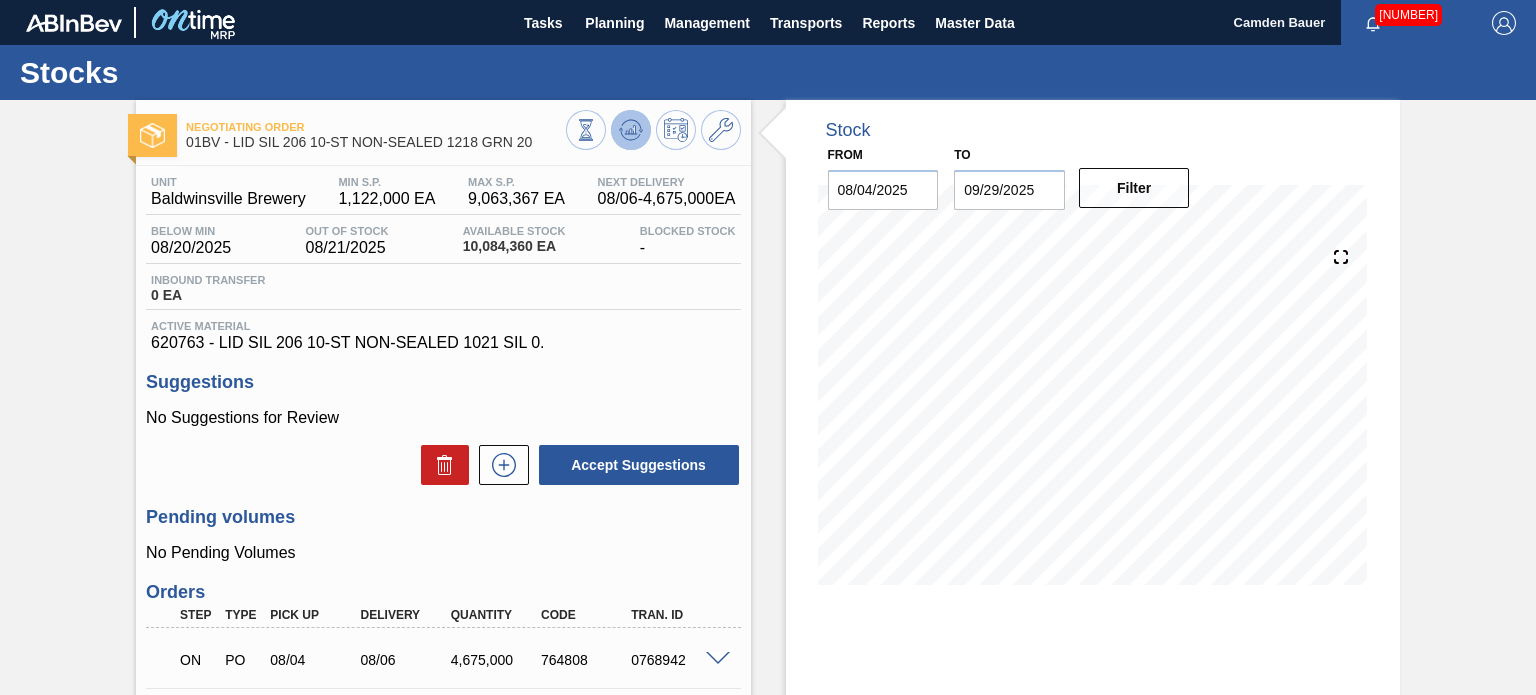 click at bounding box center [631, 130] 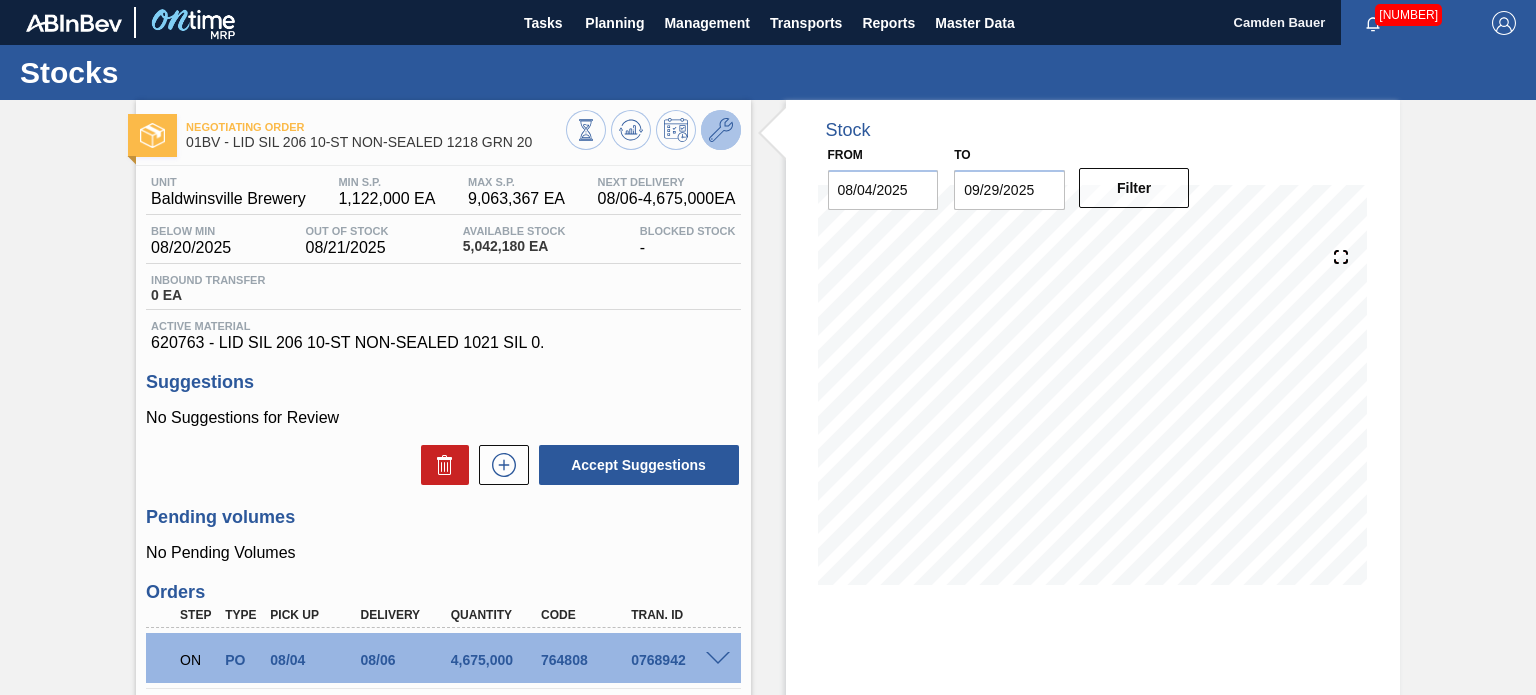 click 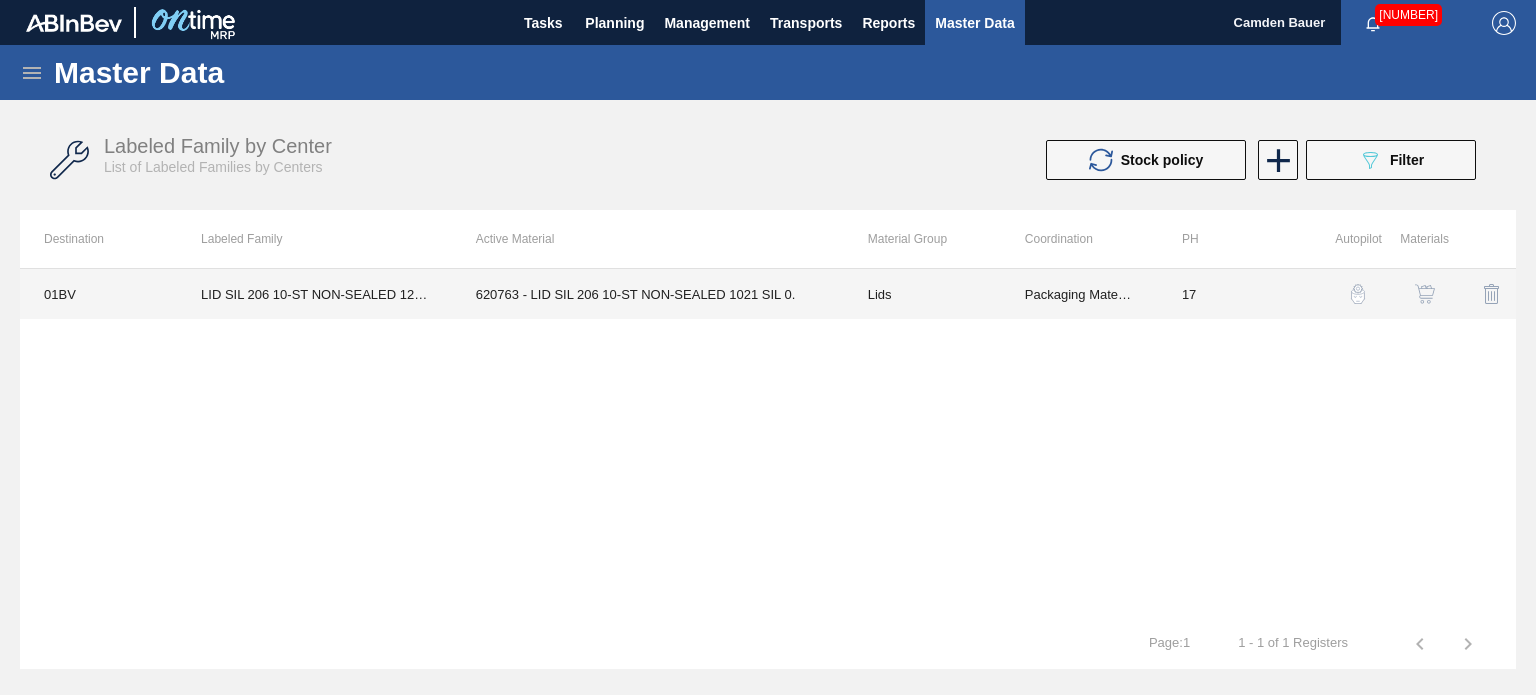 click on "Packaging Materials" at bounding box center [1079, 294] 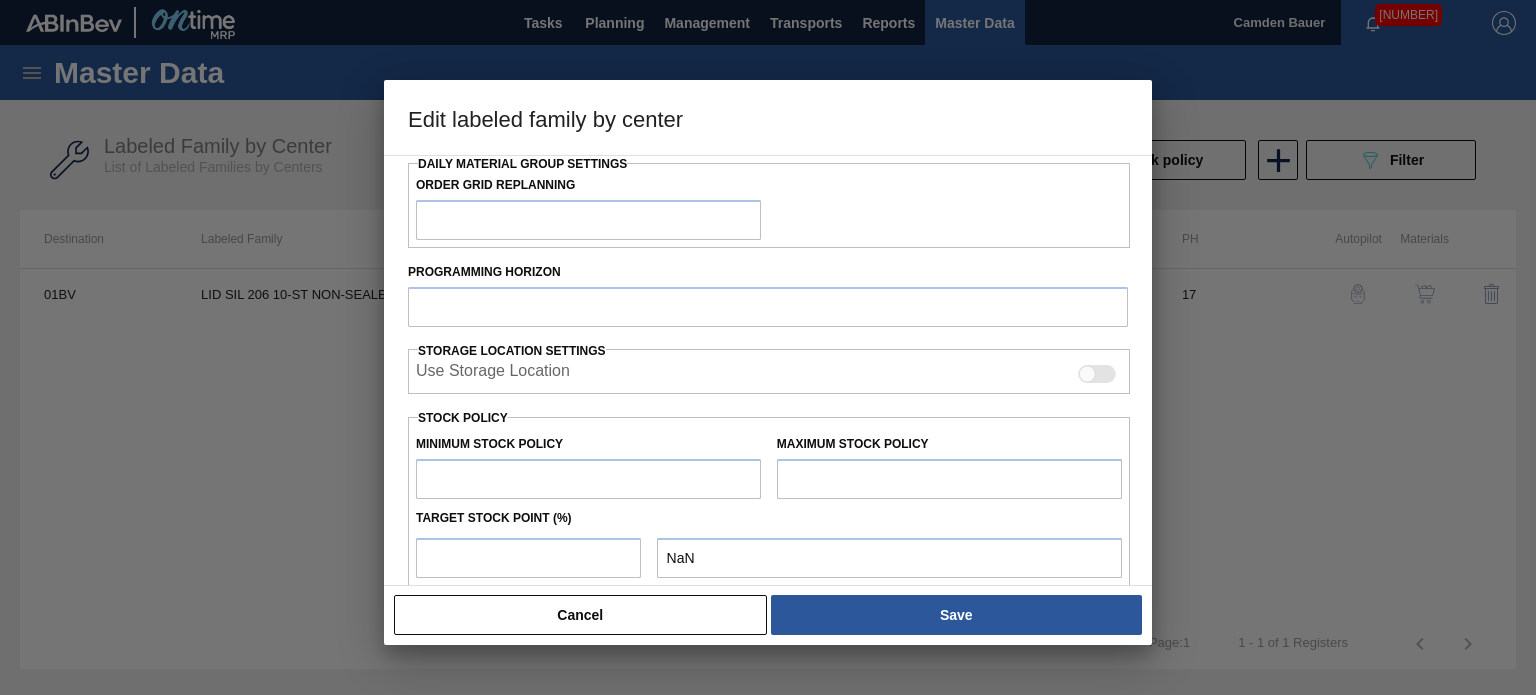 scroll, scrollTop: 318, scrollLeft: 0, axis: vertical 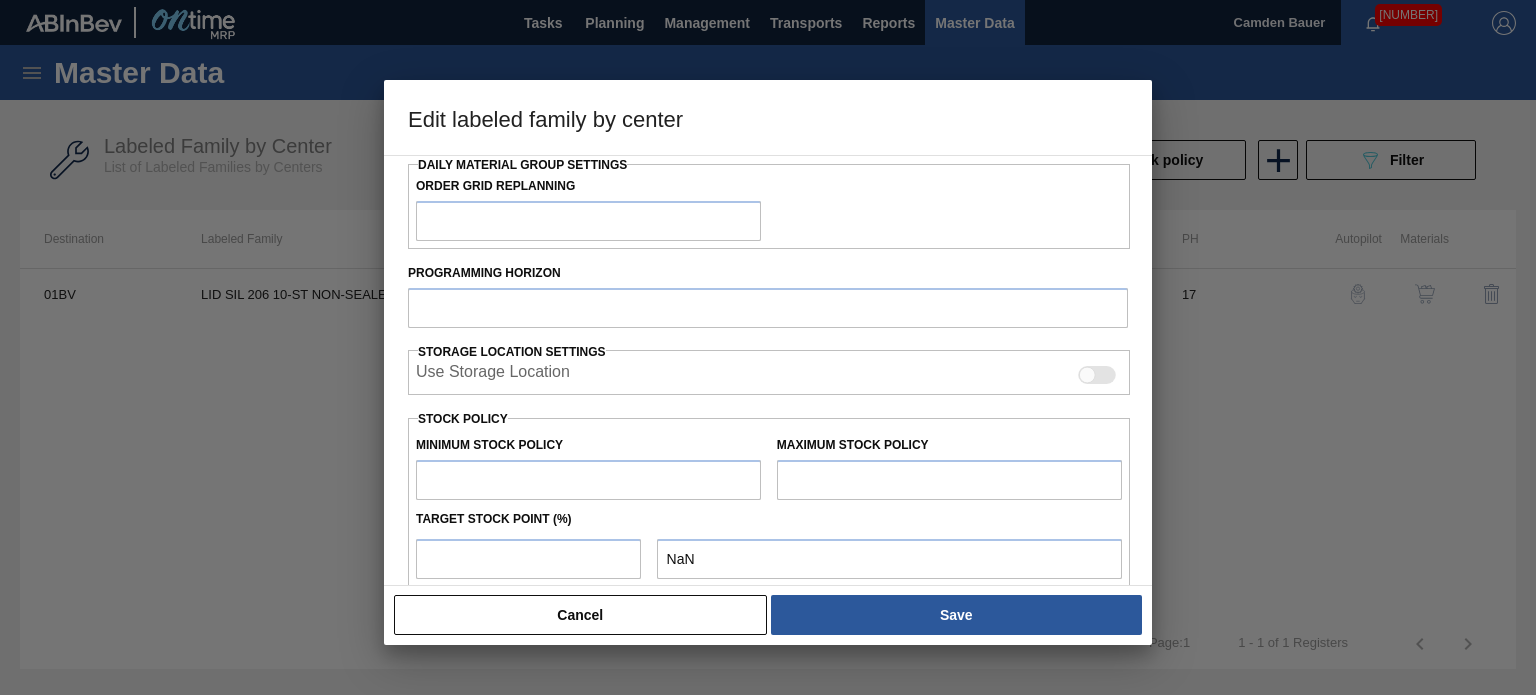 type on "Lids" 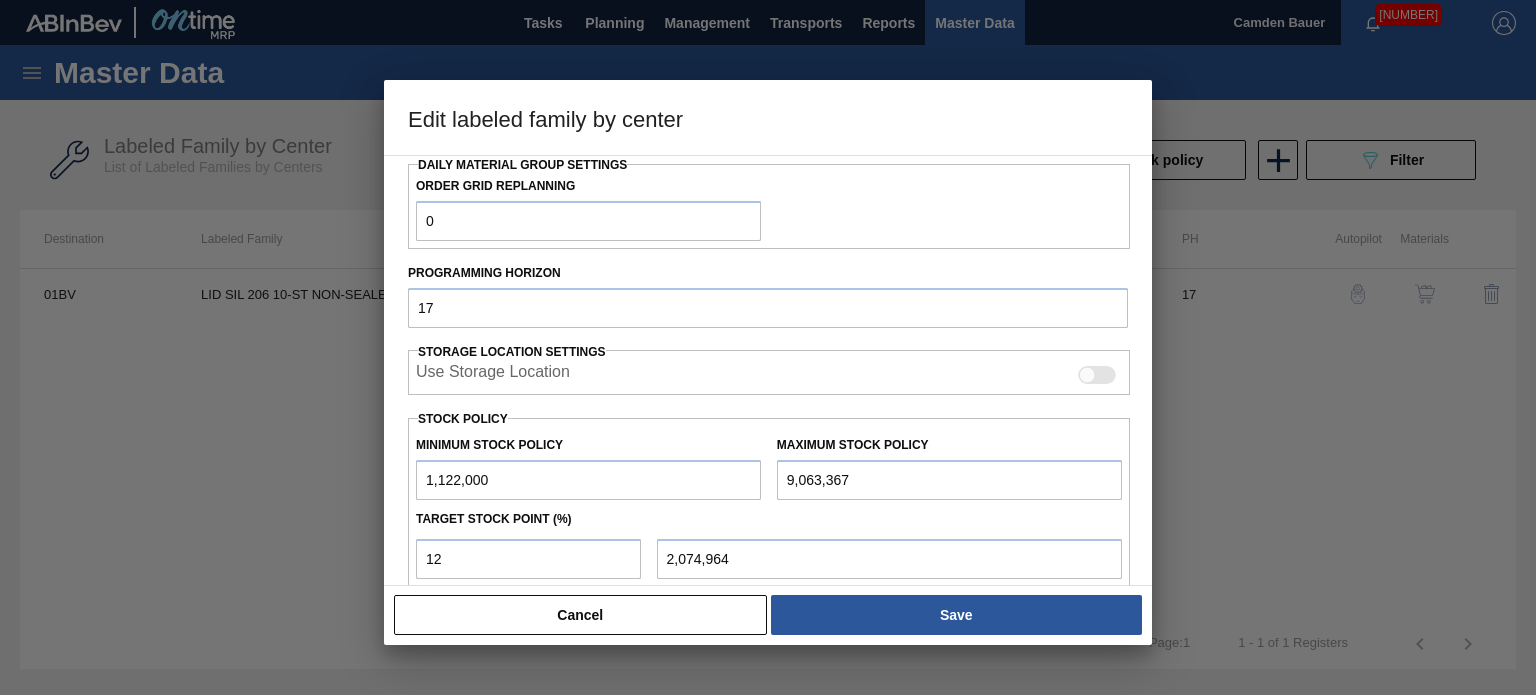 scroll, scrollTop: 323, scrollLeft: 0, axis: vertical 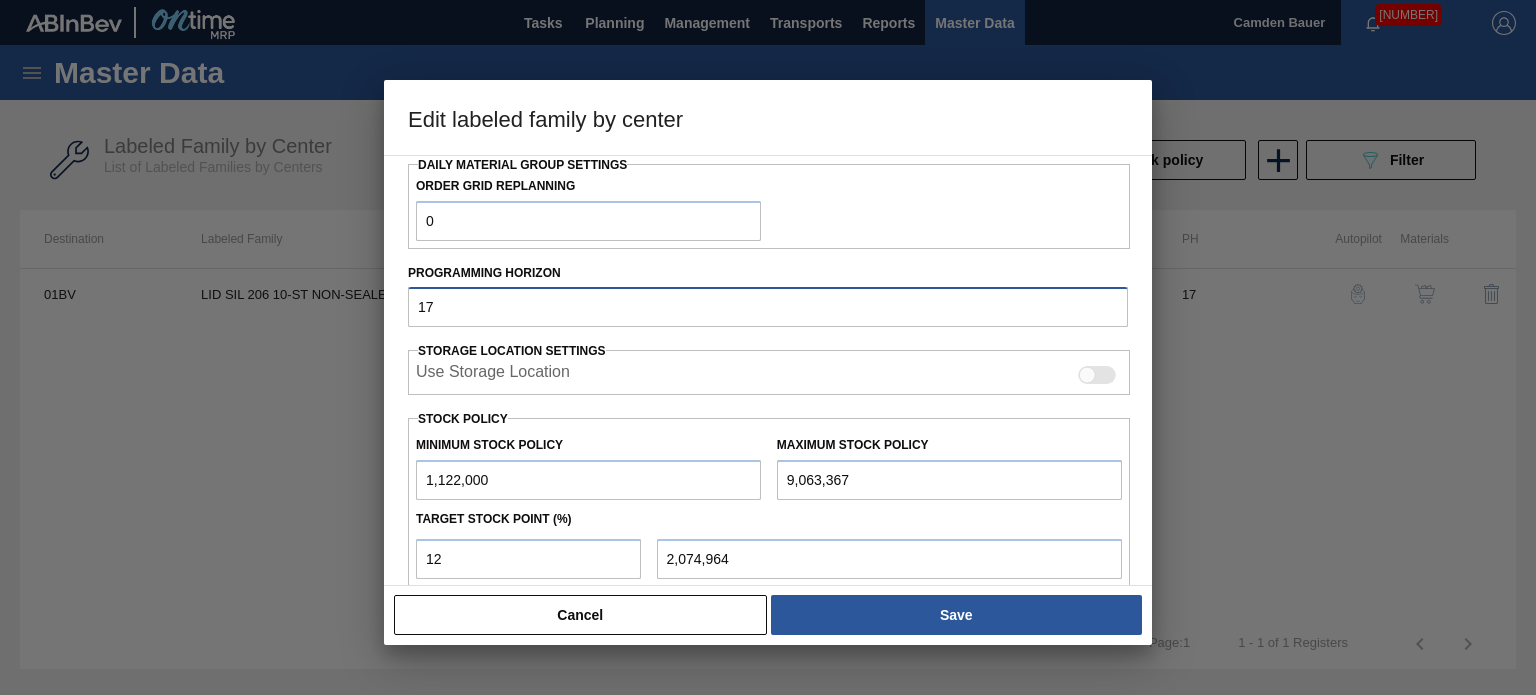 click on "17" at bounding box center (768, 307) 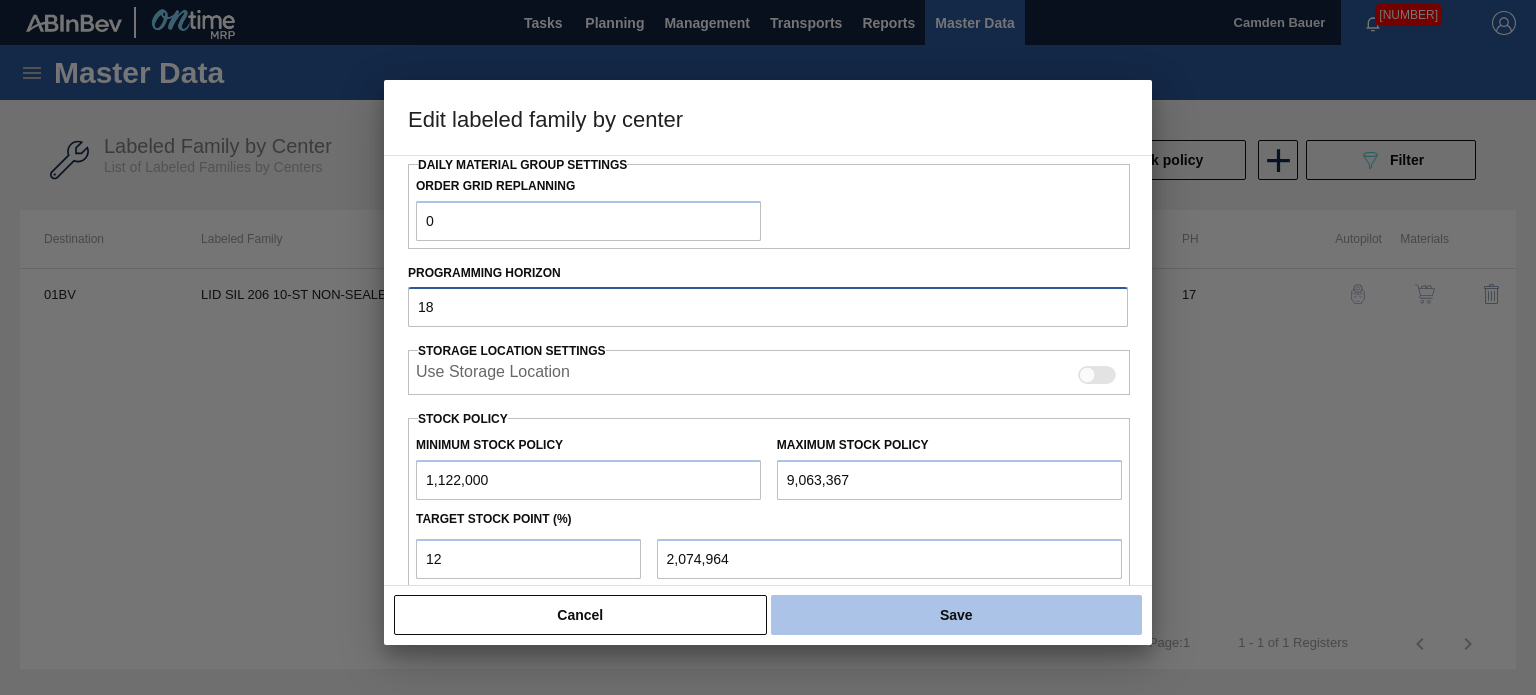 type on "18" 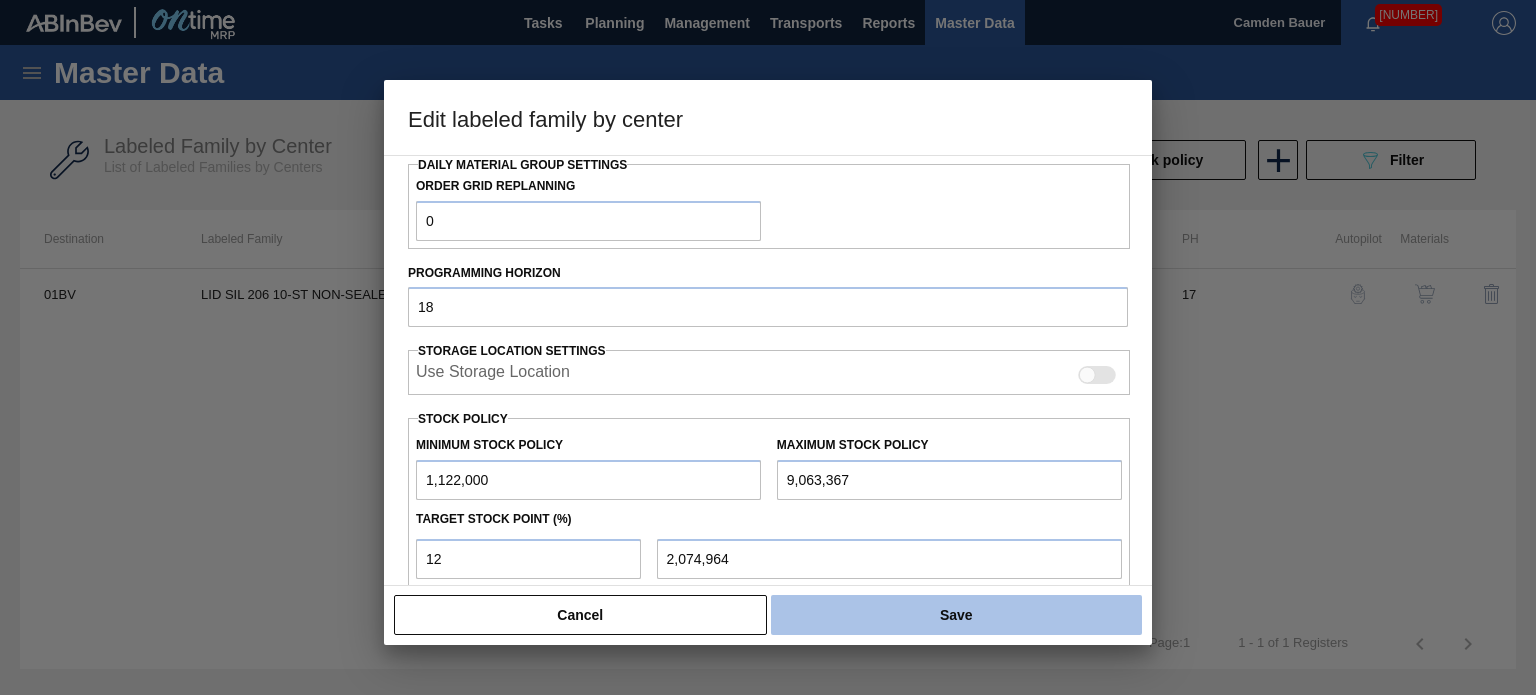 click on "Save" at bounding box center [956, 615] 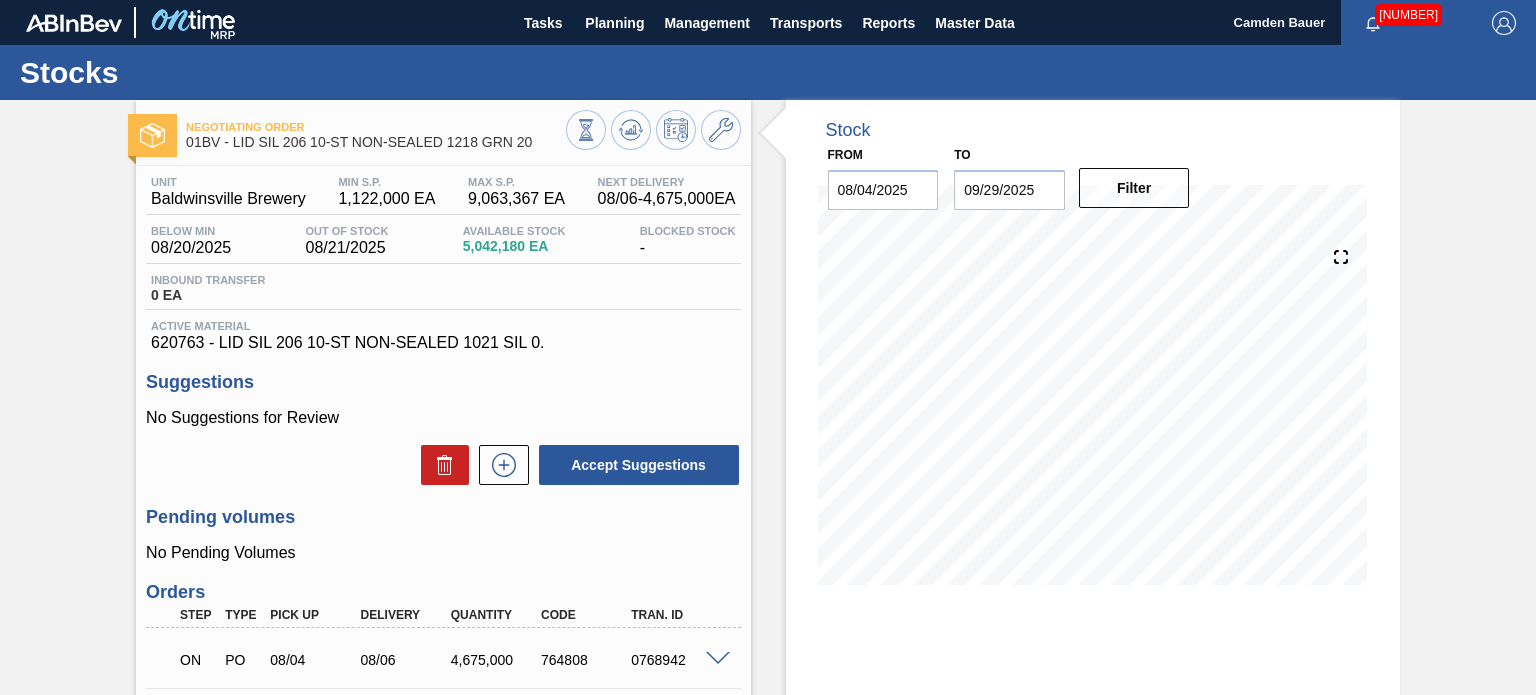 click 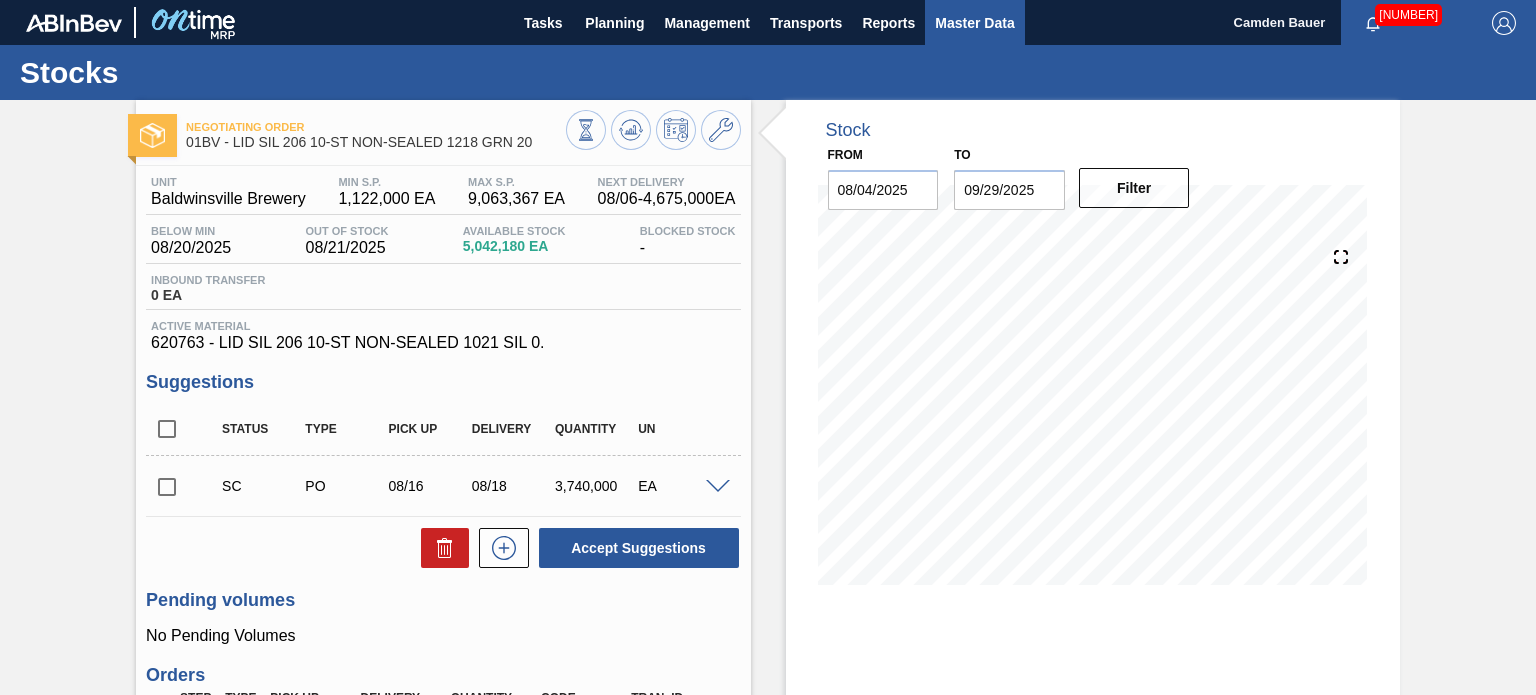 click on "Master Data" at bounding box center (974, 23) 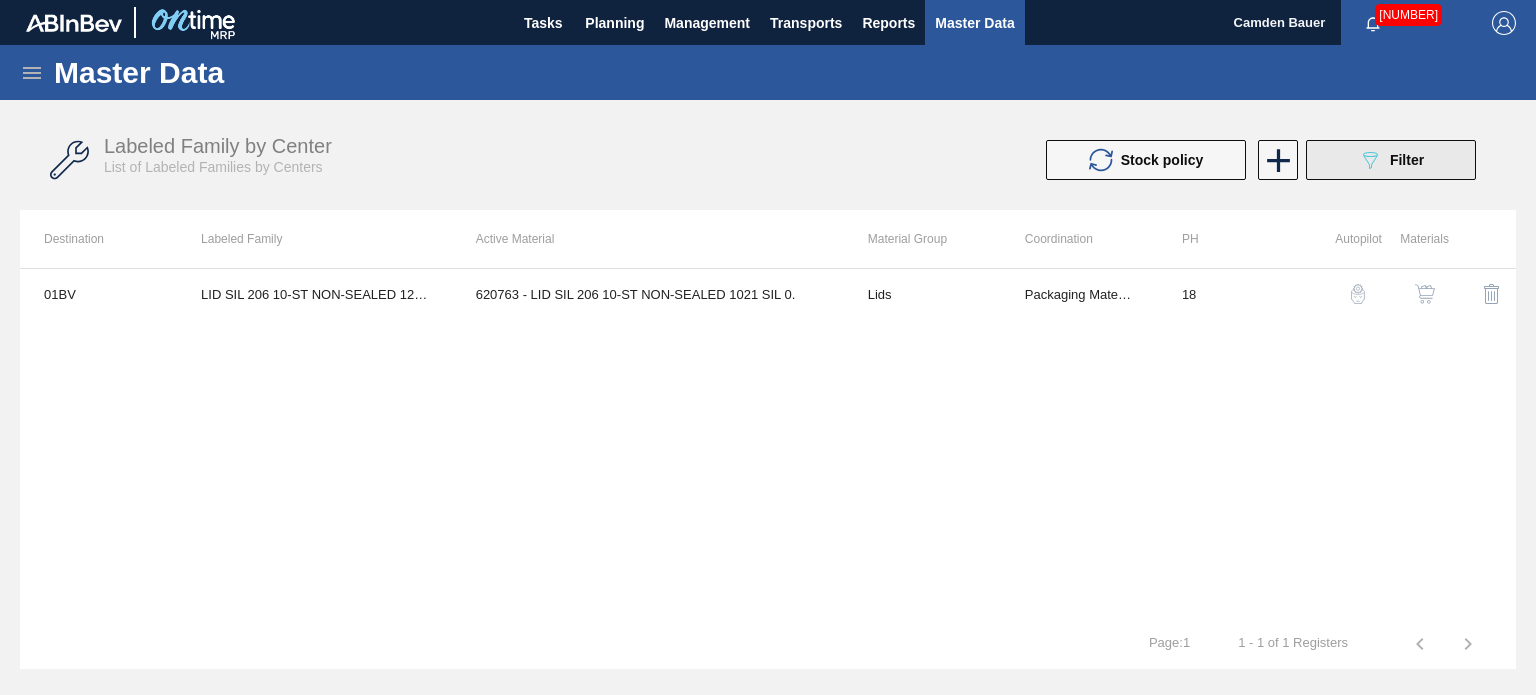 click on "089F7B8B-B2A5-4AFE-B5C0-19BA573D28AC Filter" at bounding box center [1391, 160] 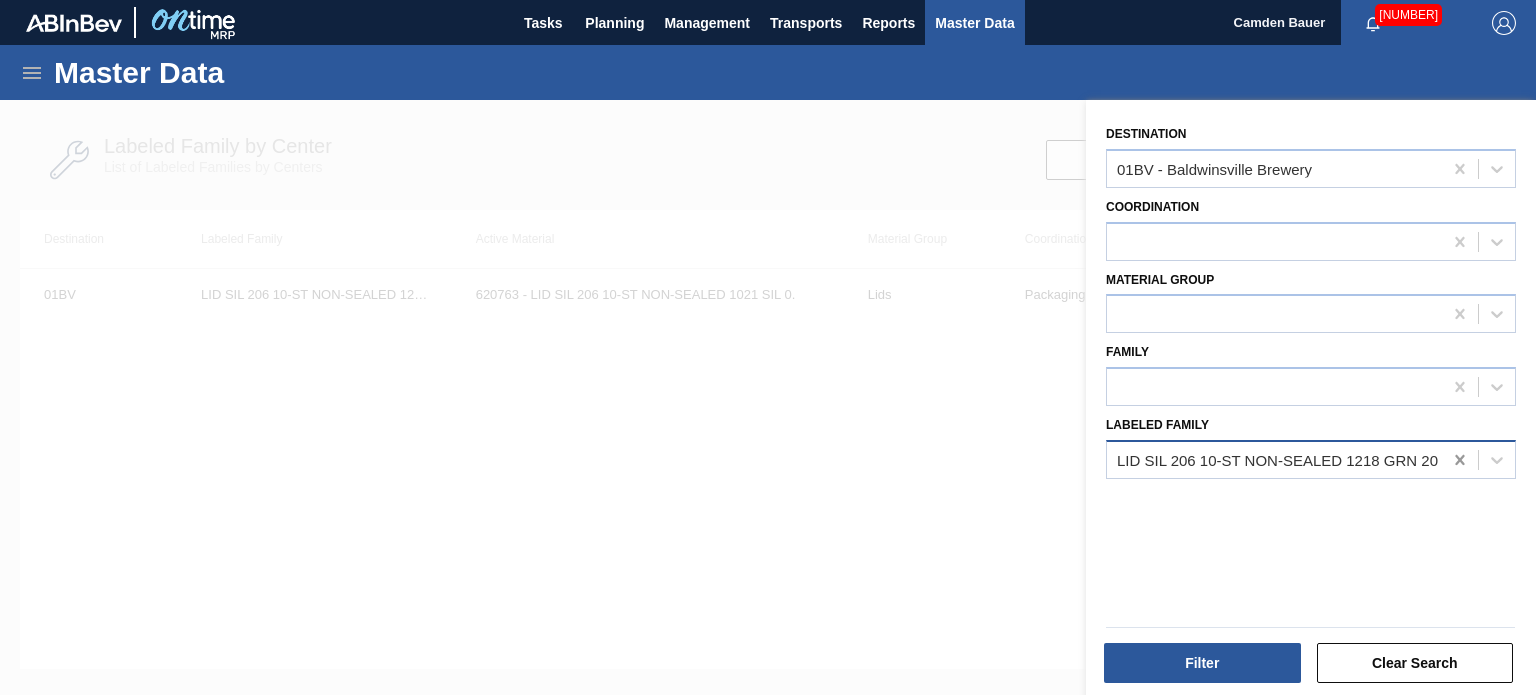 click 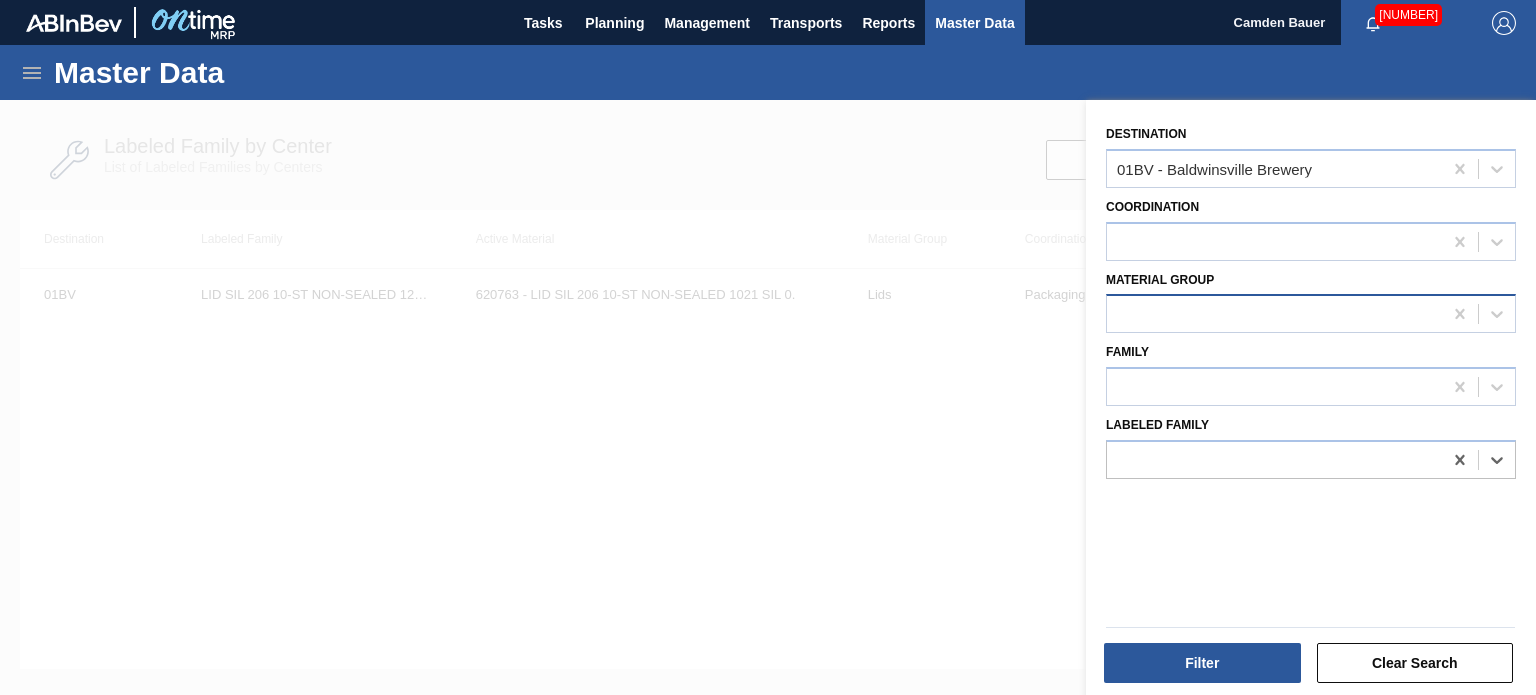 click at bounding box center (1274, 314) 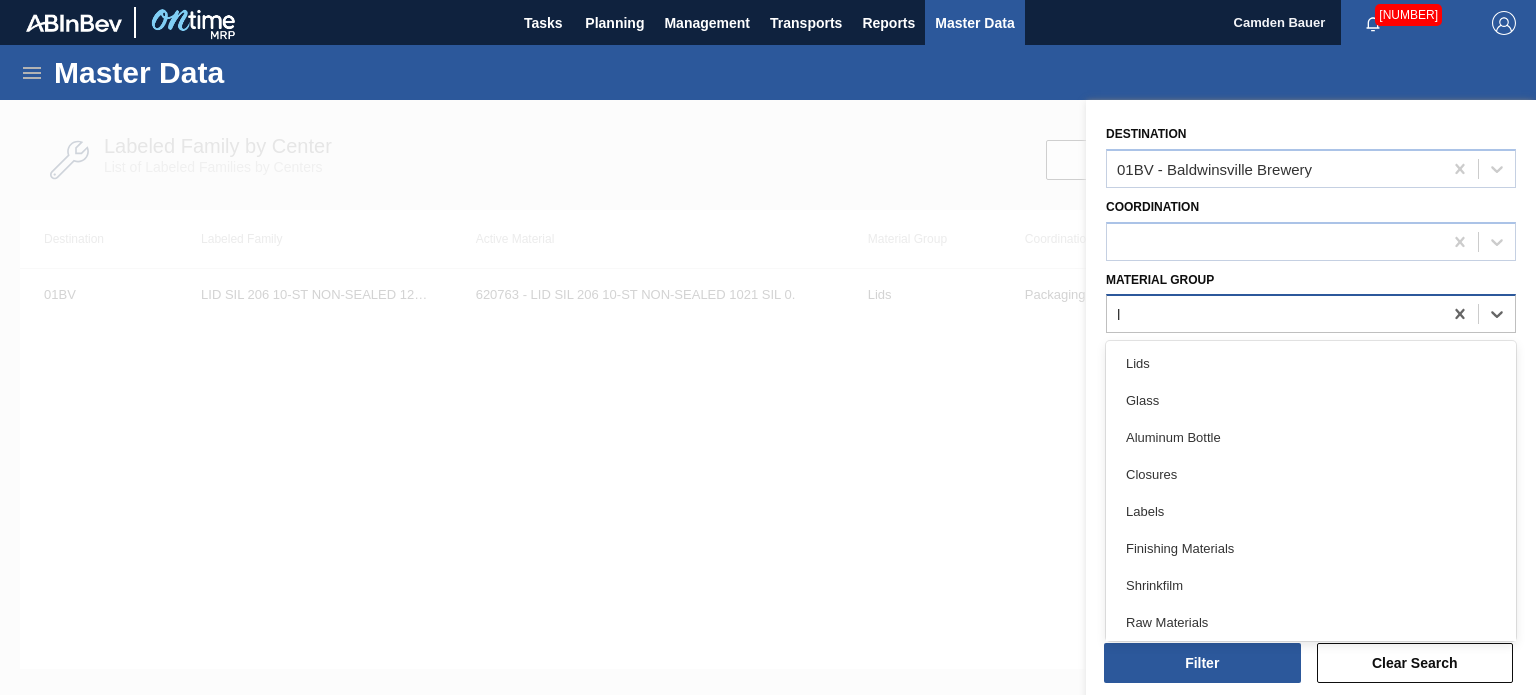 type on "li" 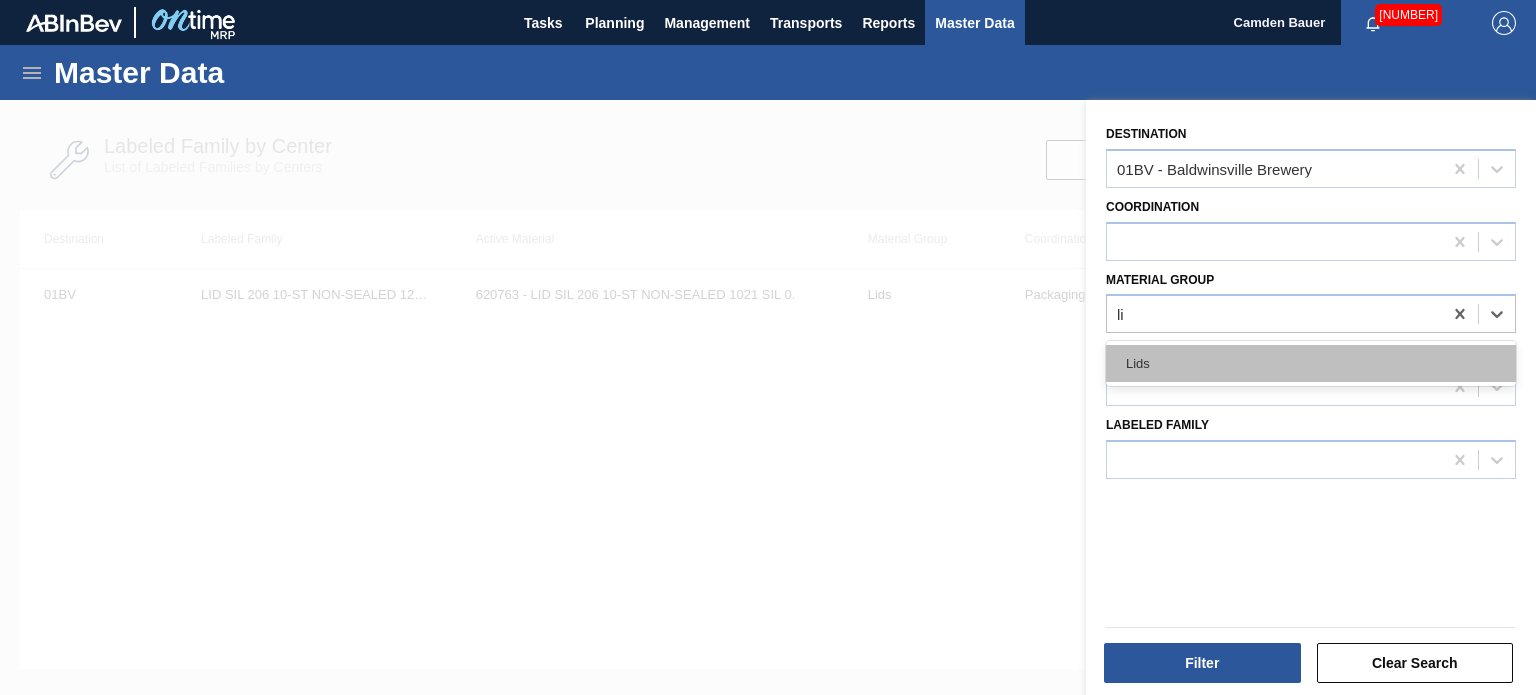 click on "Lids" at bounding box center [1311, 363] 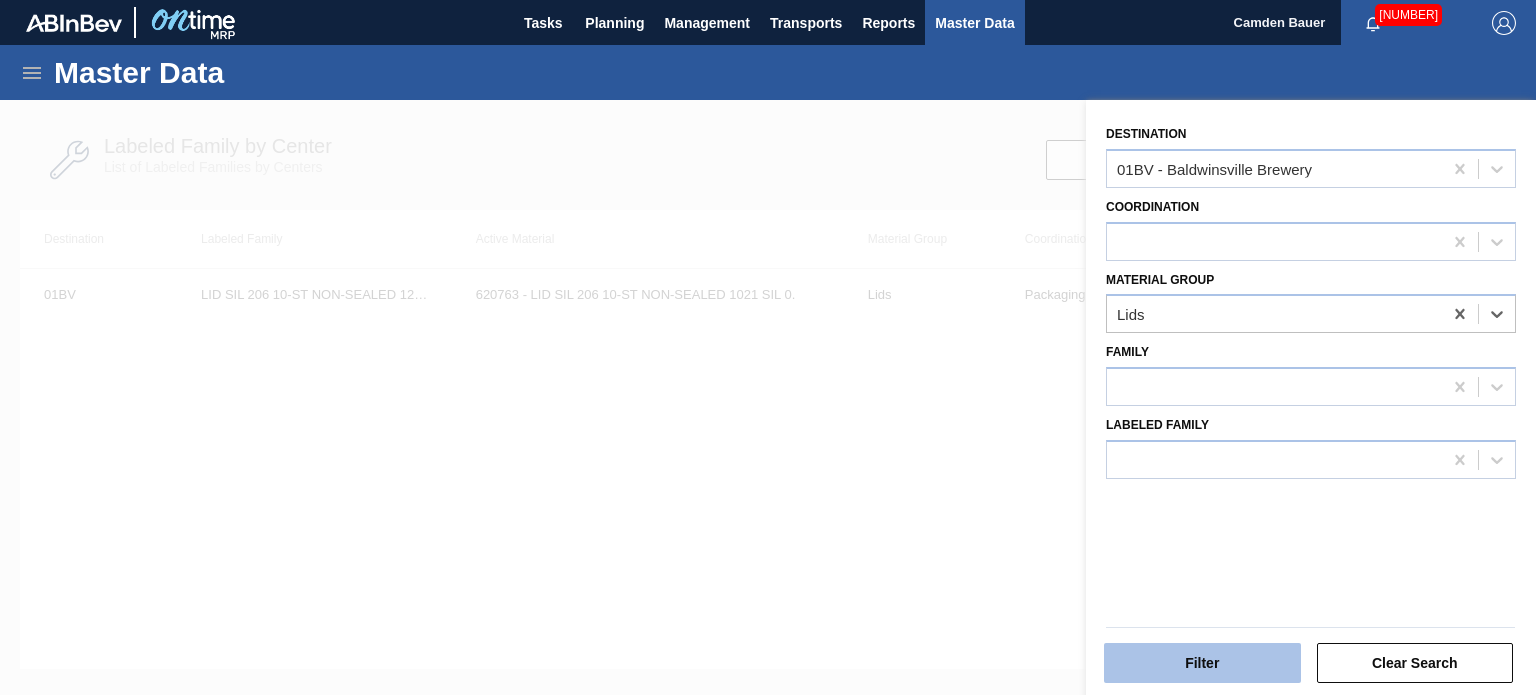 click on "Filter" at bounding box center (1202, 663) 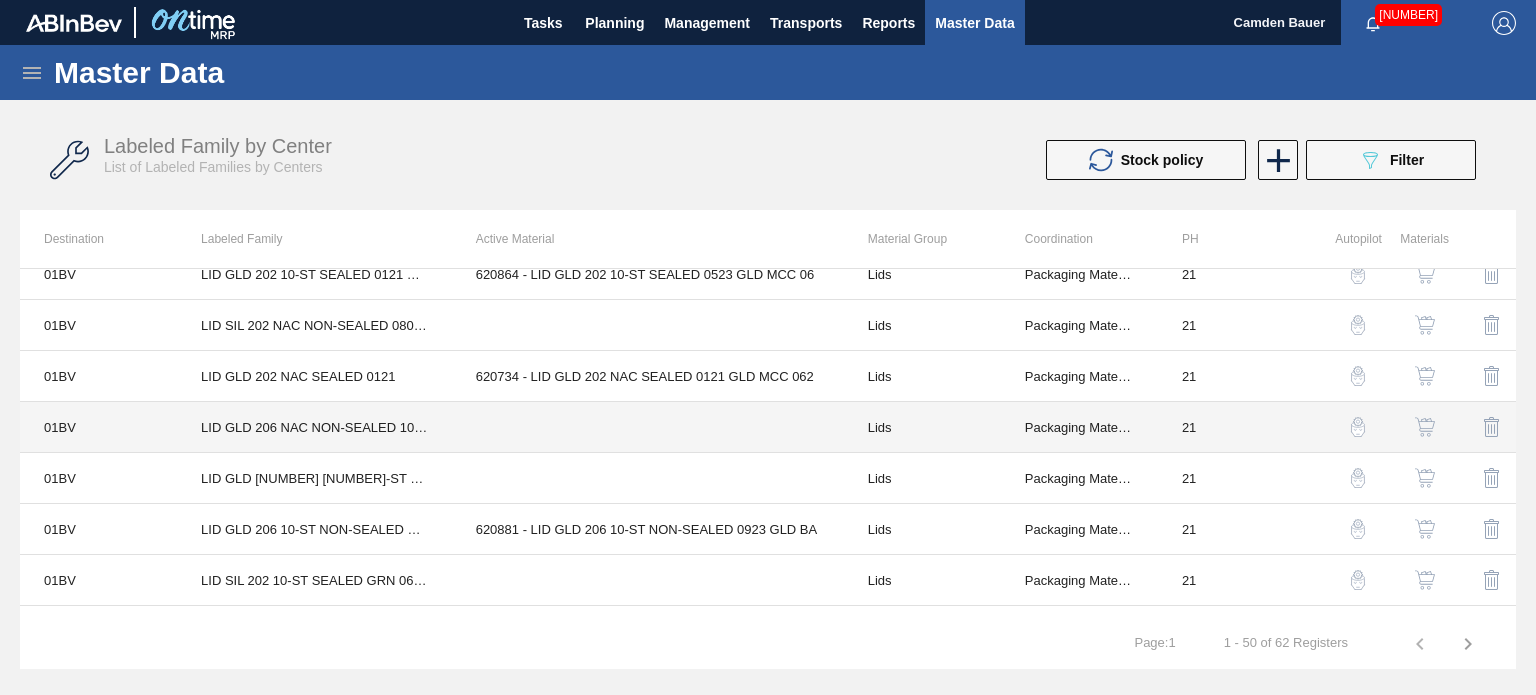 scroll, scrollTop: 2188, scrollLeft: 0, axis: vertical 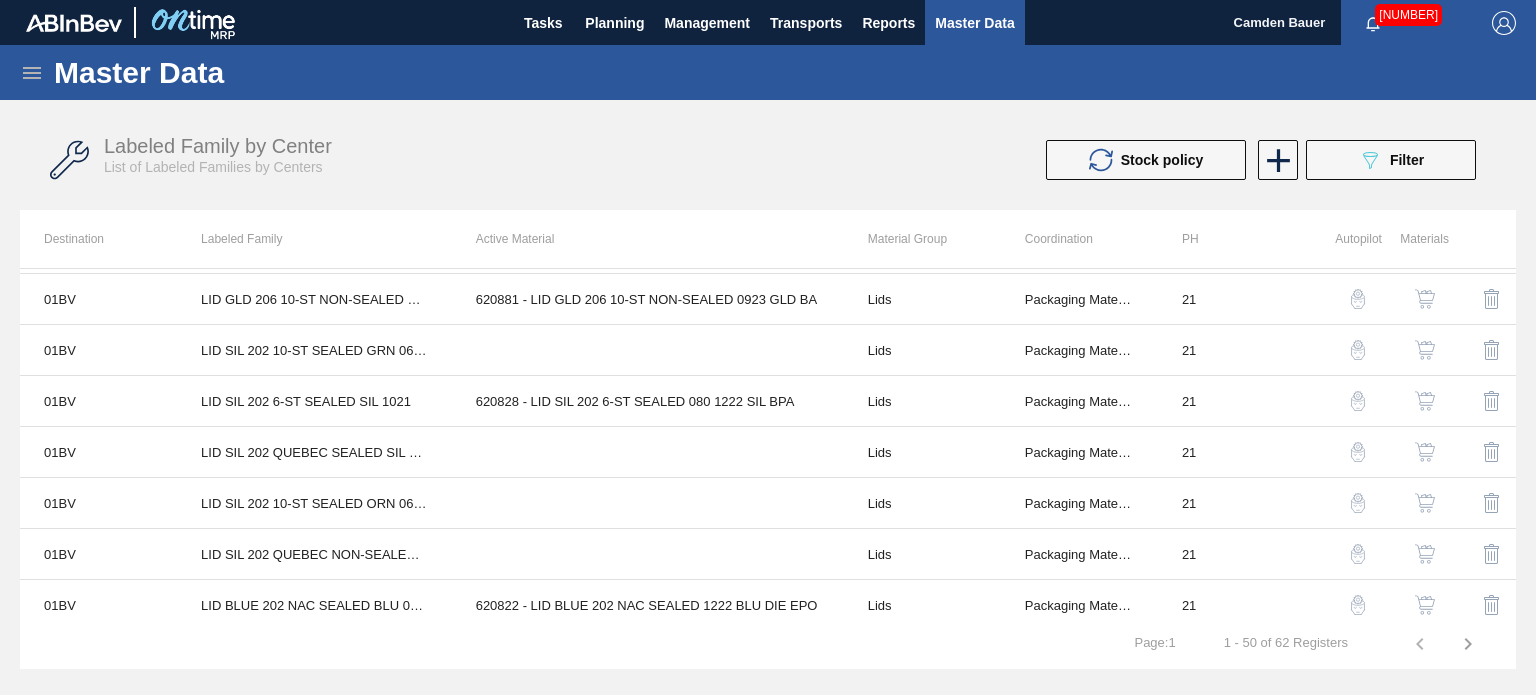 click 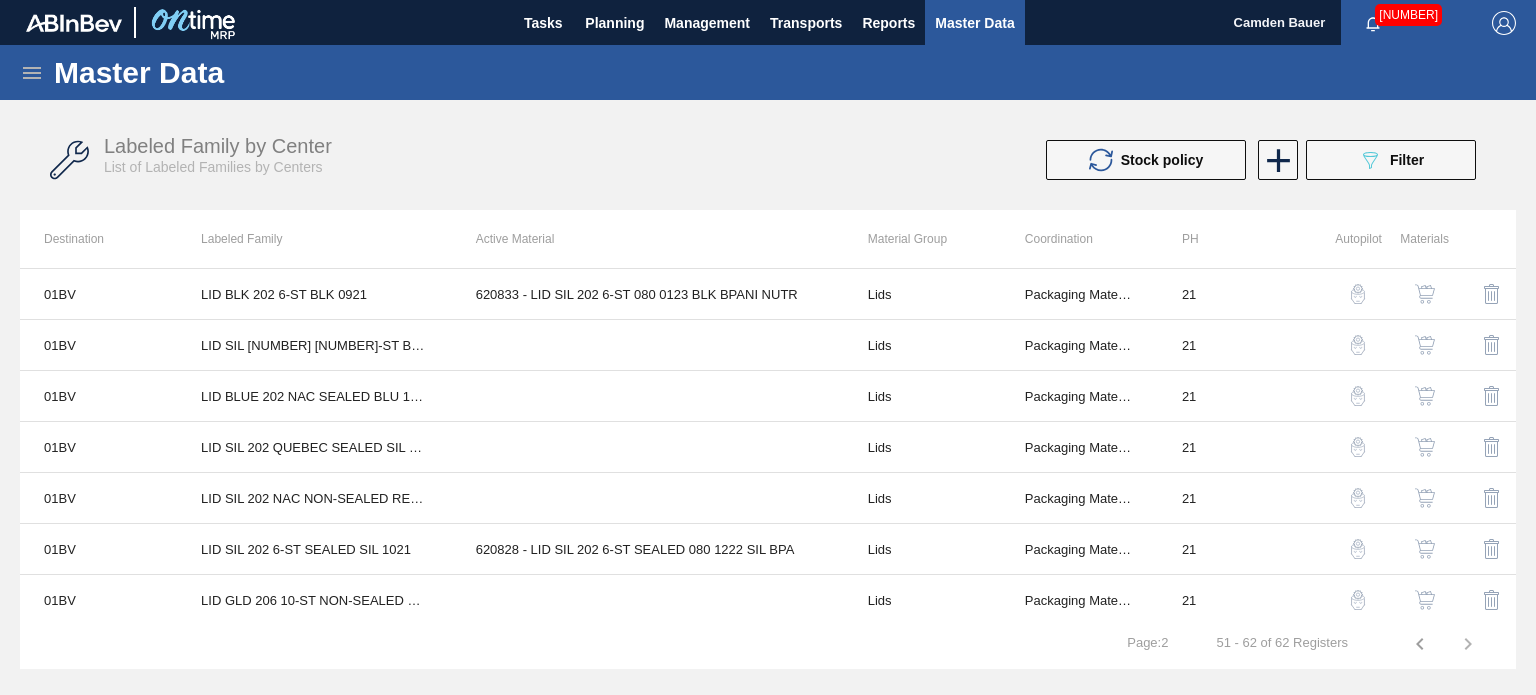 scroll, scrollTop: 258, scrollLeft: 0, axis: vertical 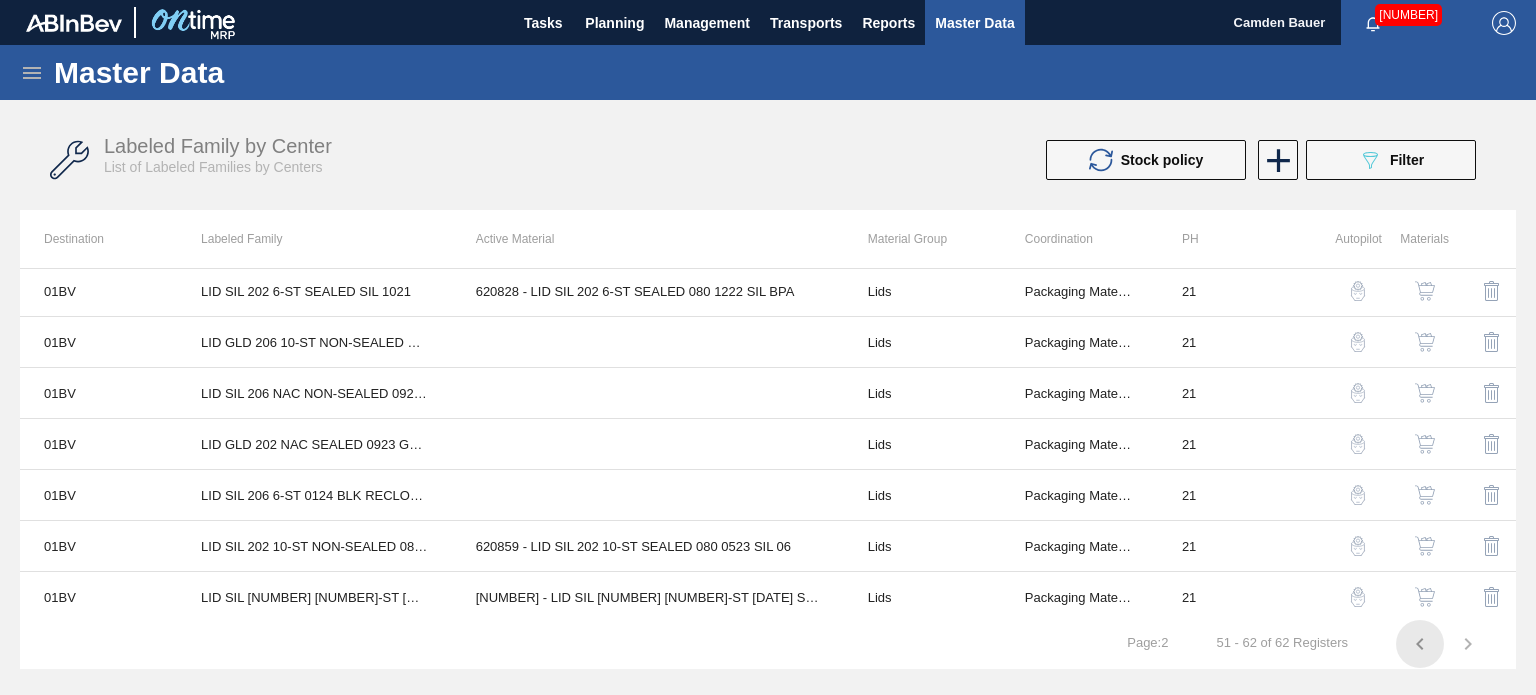 click 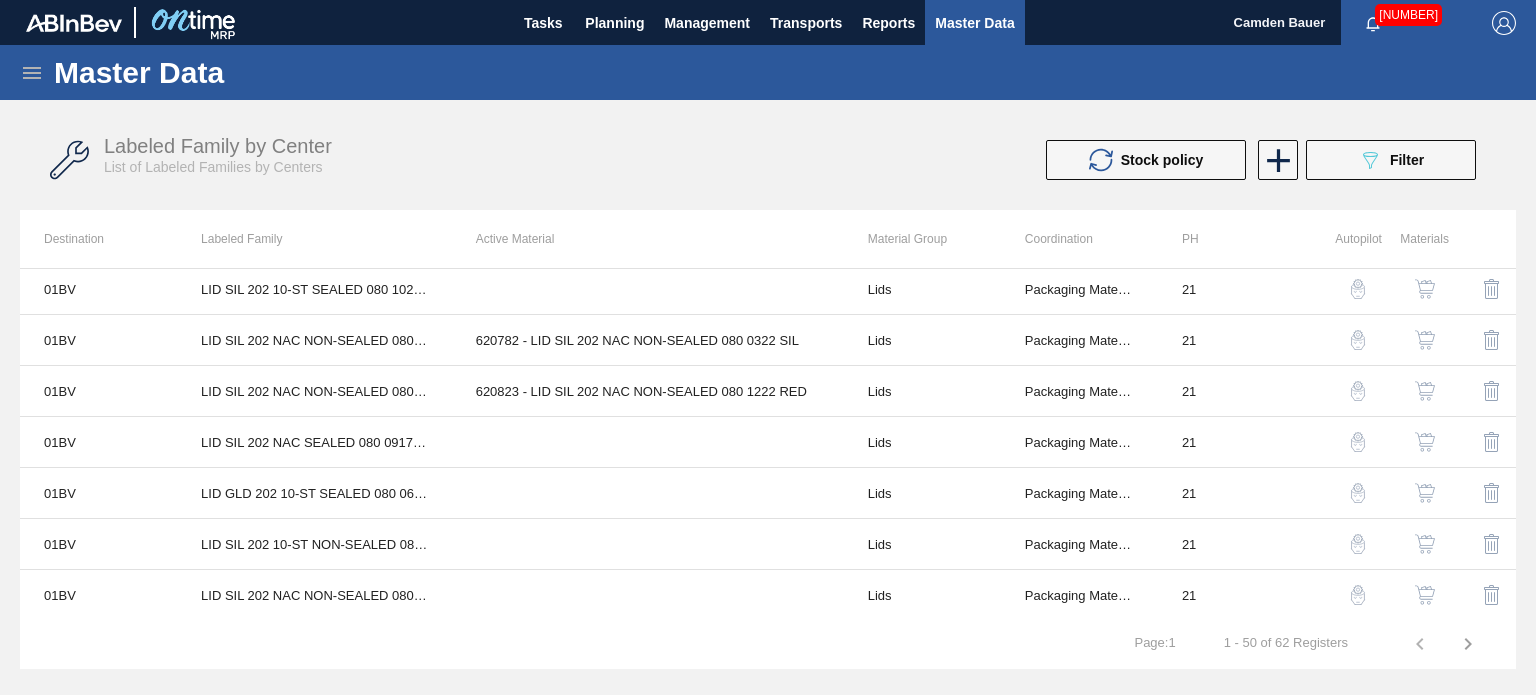 scroll, scrollTop: 680, scrollLeft: 0, axis: vertical 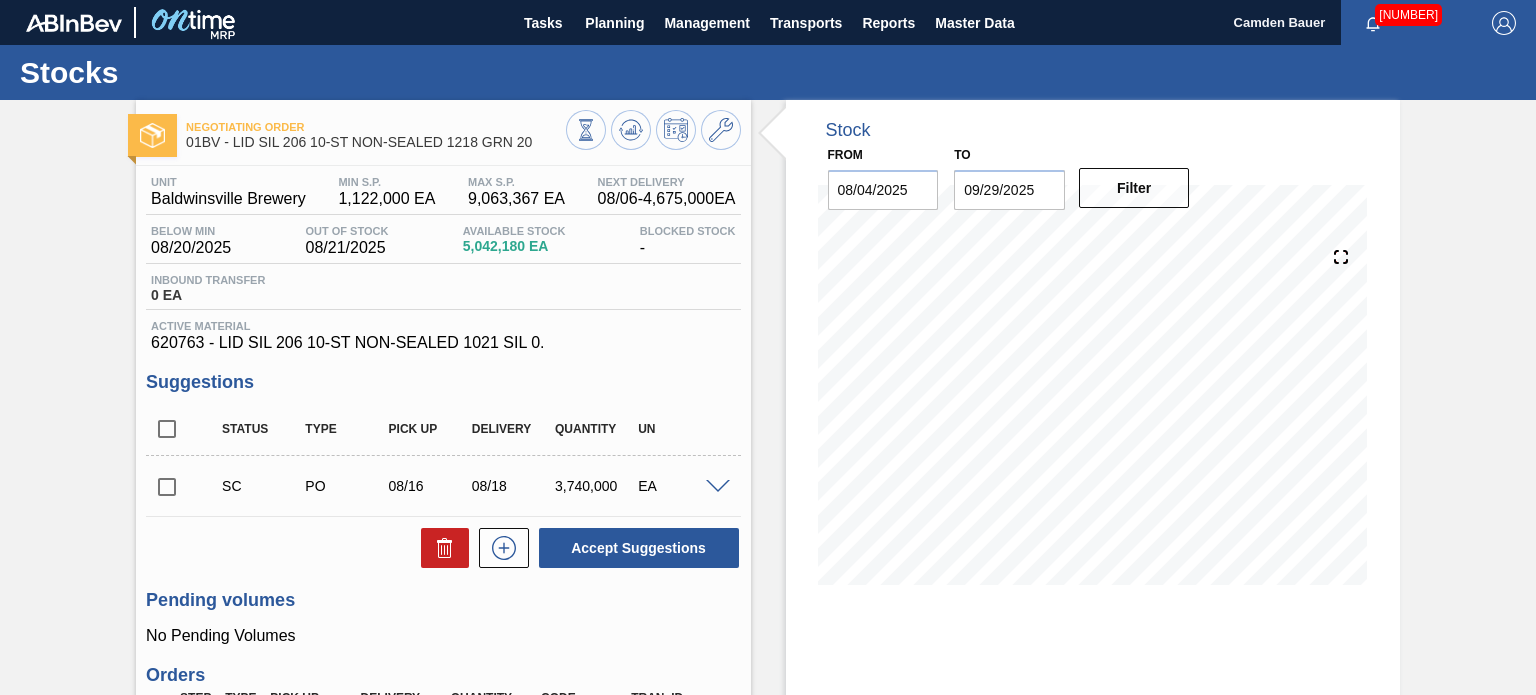 click on "Inbound Transfer 0 EA" at bounding box center (443, 292) 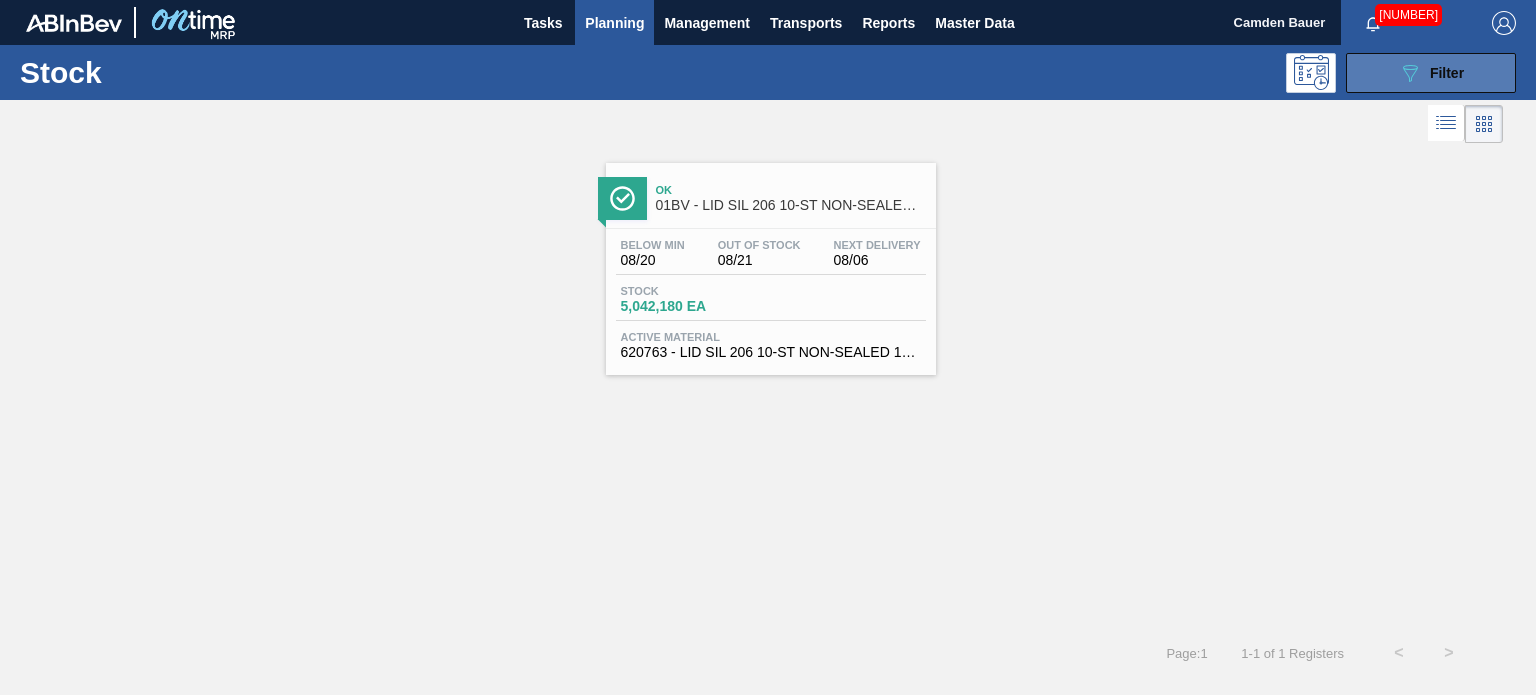 click on "089F7B8B-B2A5-4AFE-B5C0-19BA573D28AC Filter" at bounding box center [1431, 73] 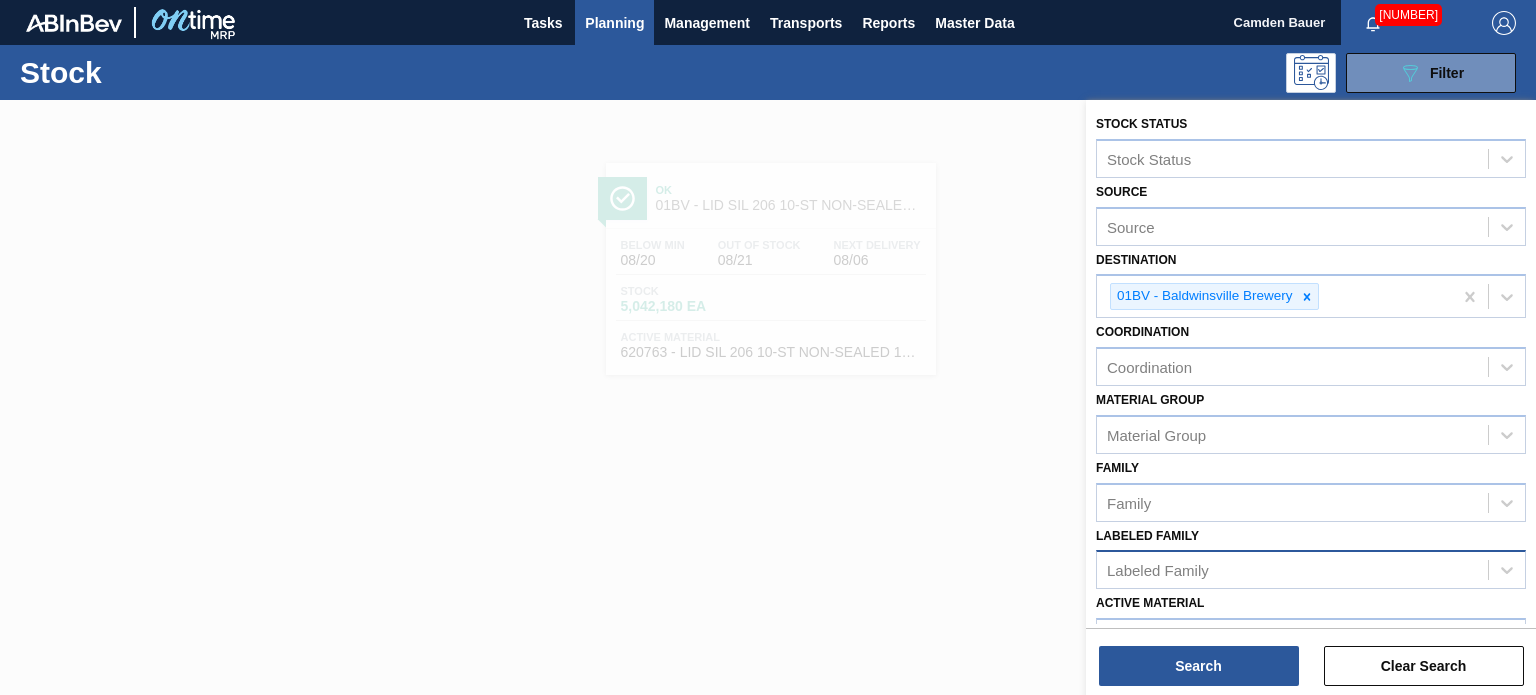 scroll, scrollTop: 289, scrollLeft: 0, axis: vertical 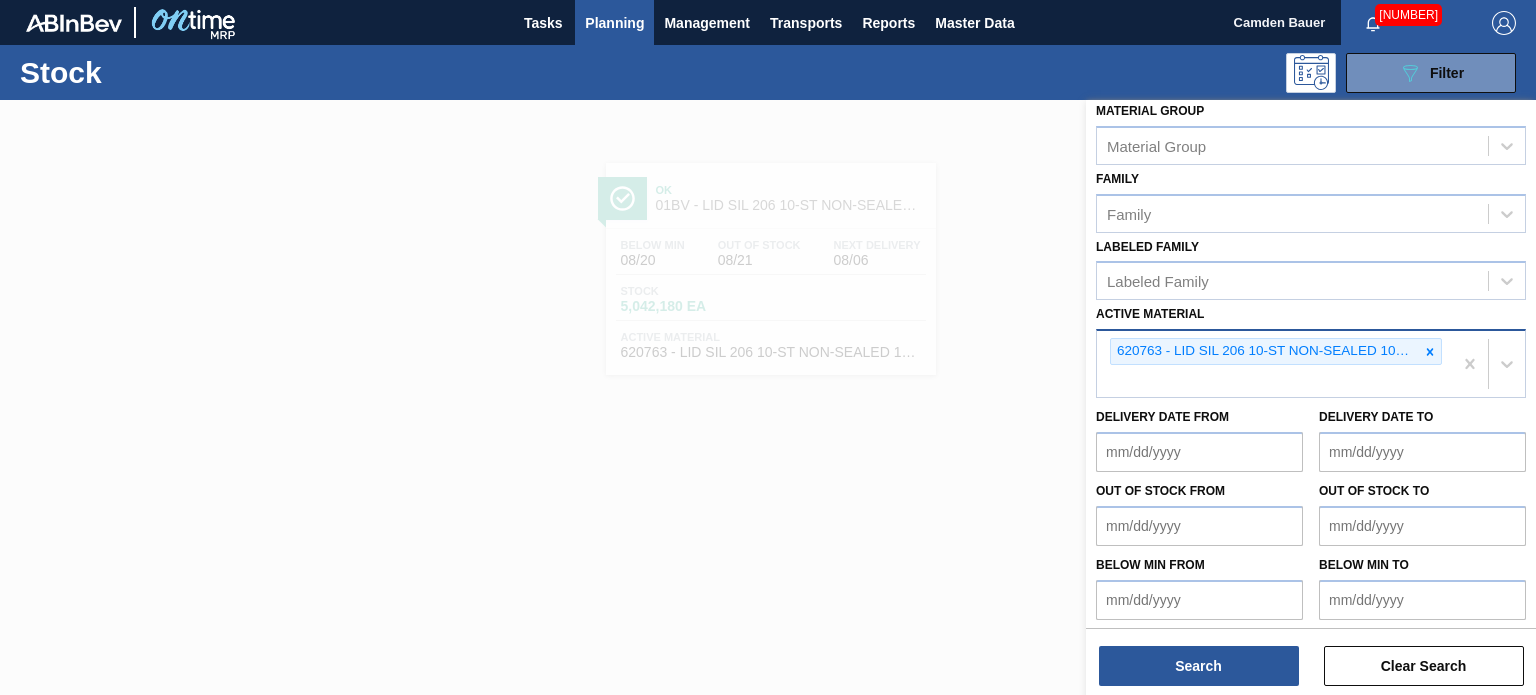 click on "620763 - LID SIL 206 10-ST NON-SEALED 1021 SIL 0." at bounding box center [1274, 364] 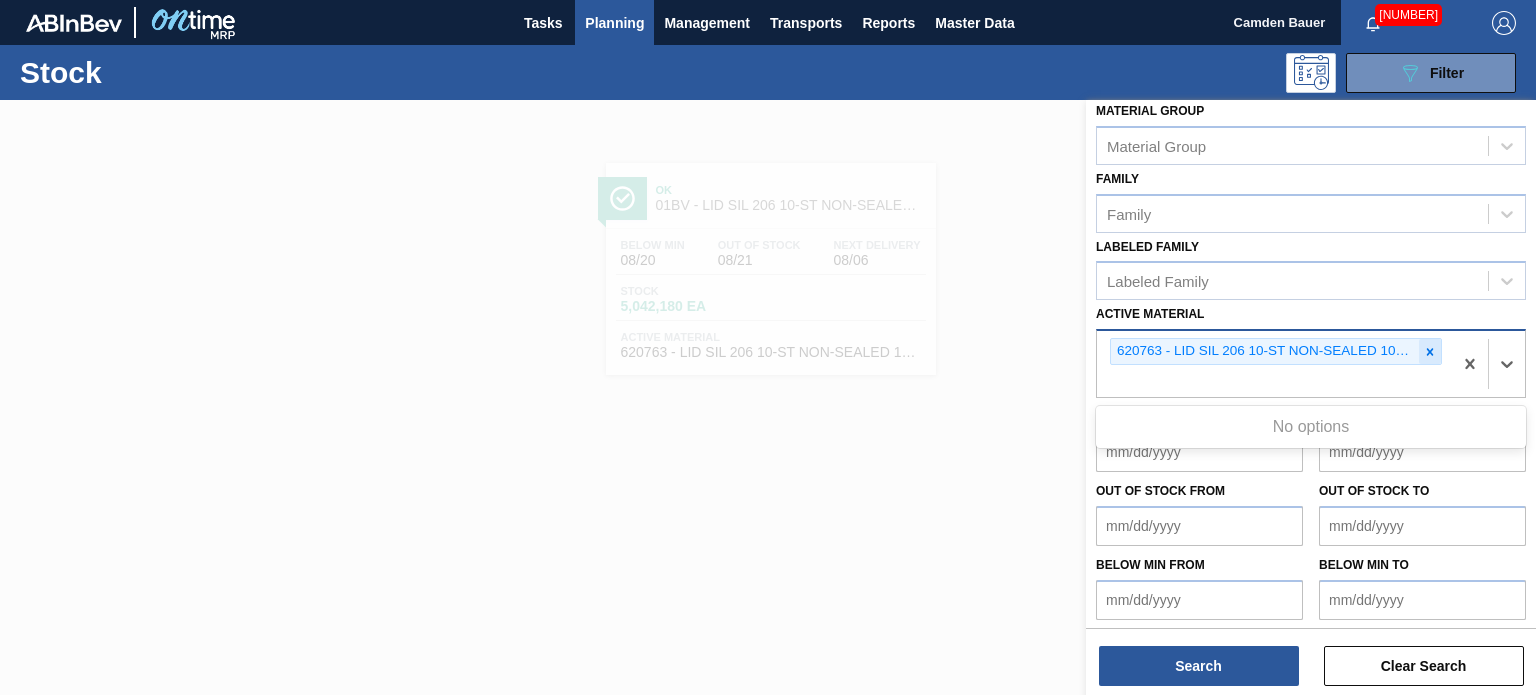 click 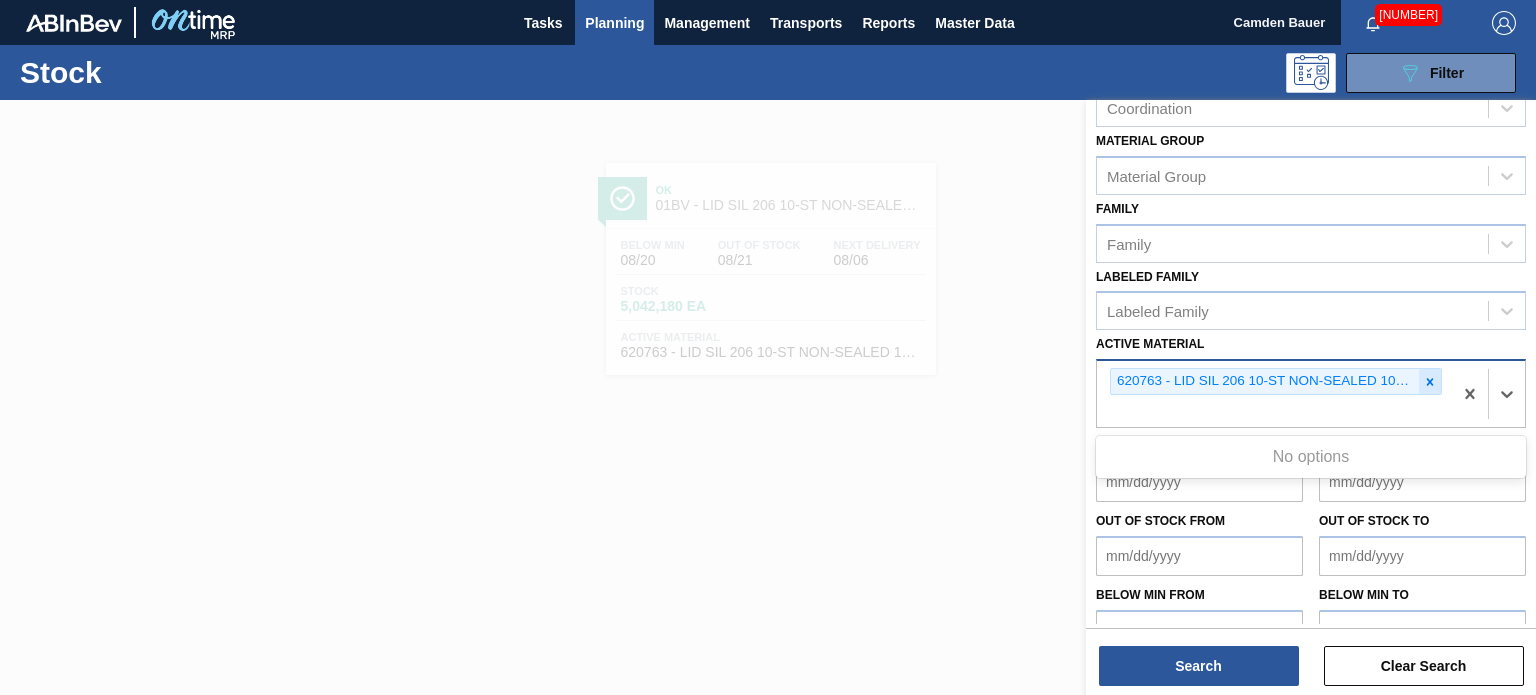 paste on "620823" 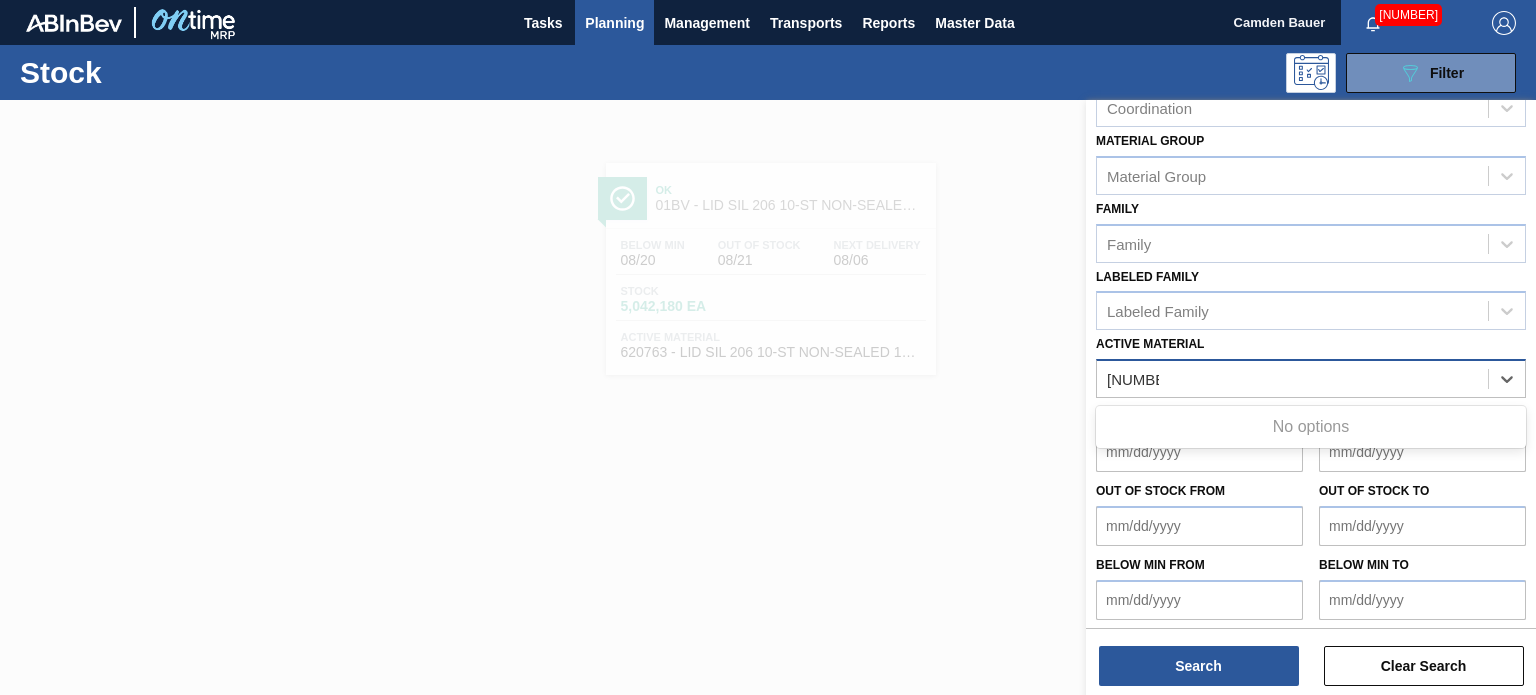 scroll, scrollTop: 289, scrollLeft: 0, axis: vertical 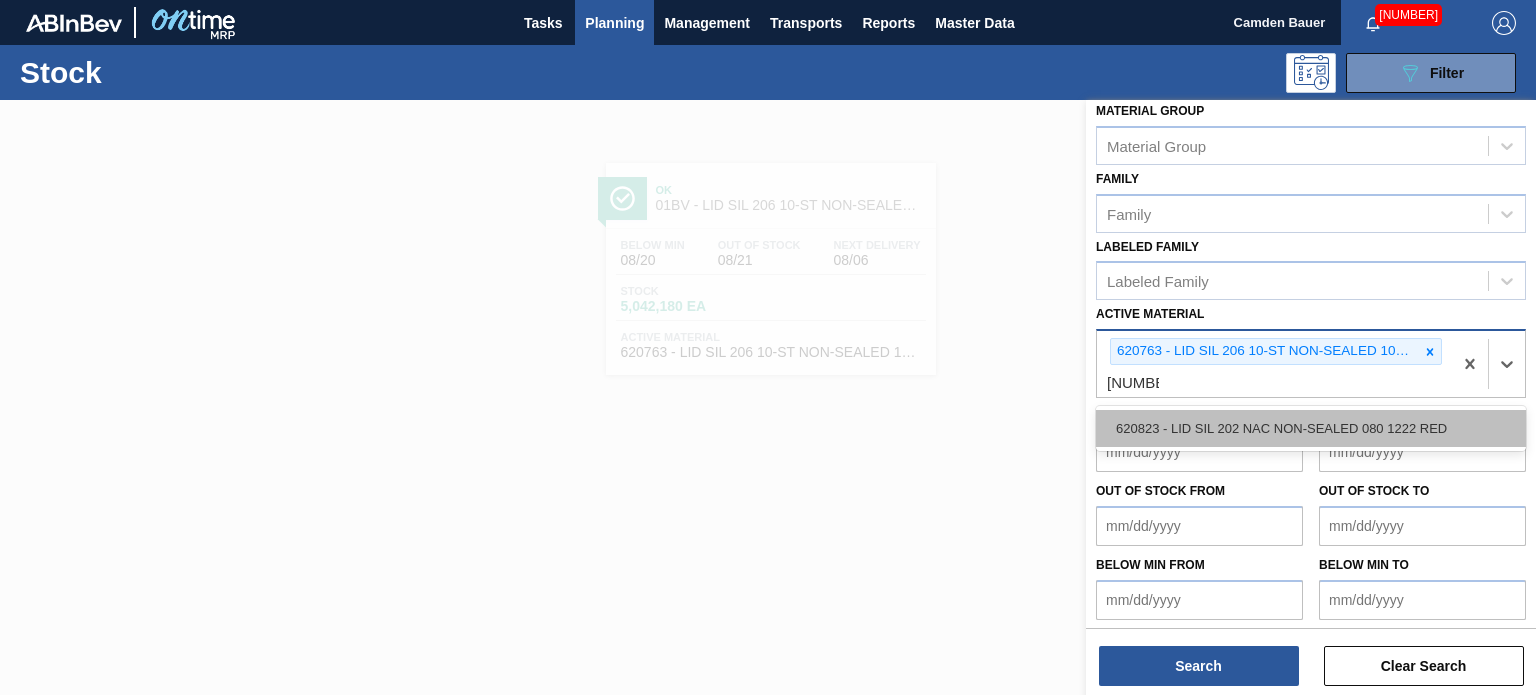 click on "620823 - LID SIL 202 NAC NON-SEALED 080 1222 RED" at bounding box center (1311, 428) 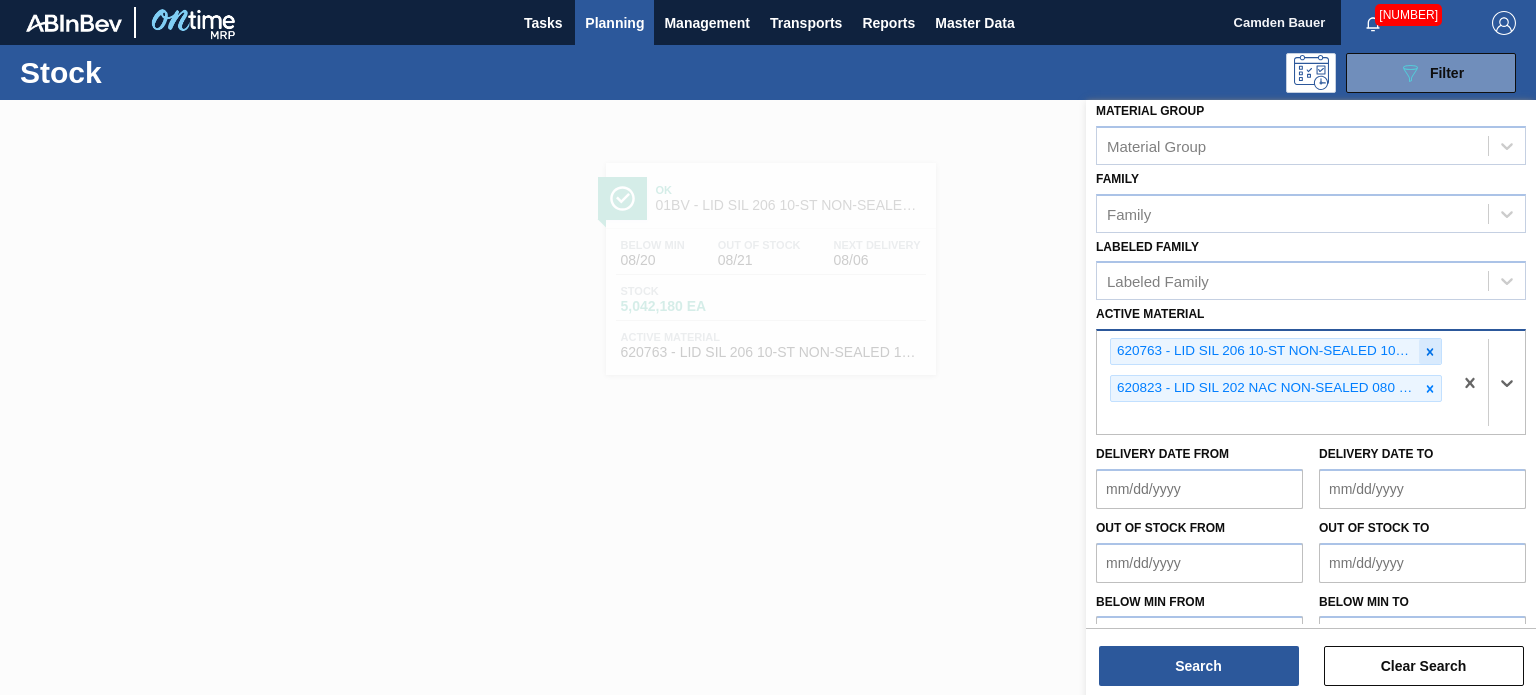 click 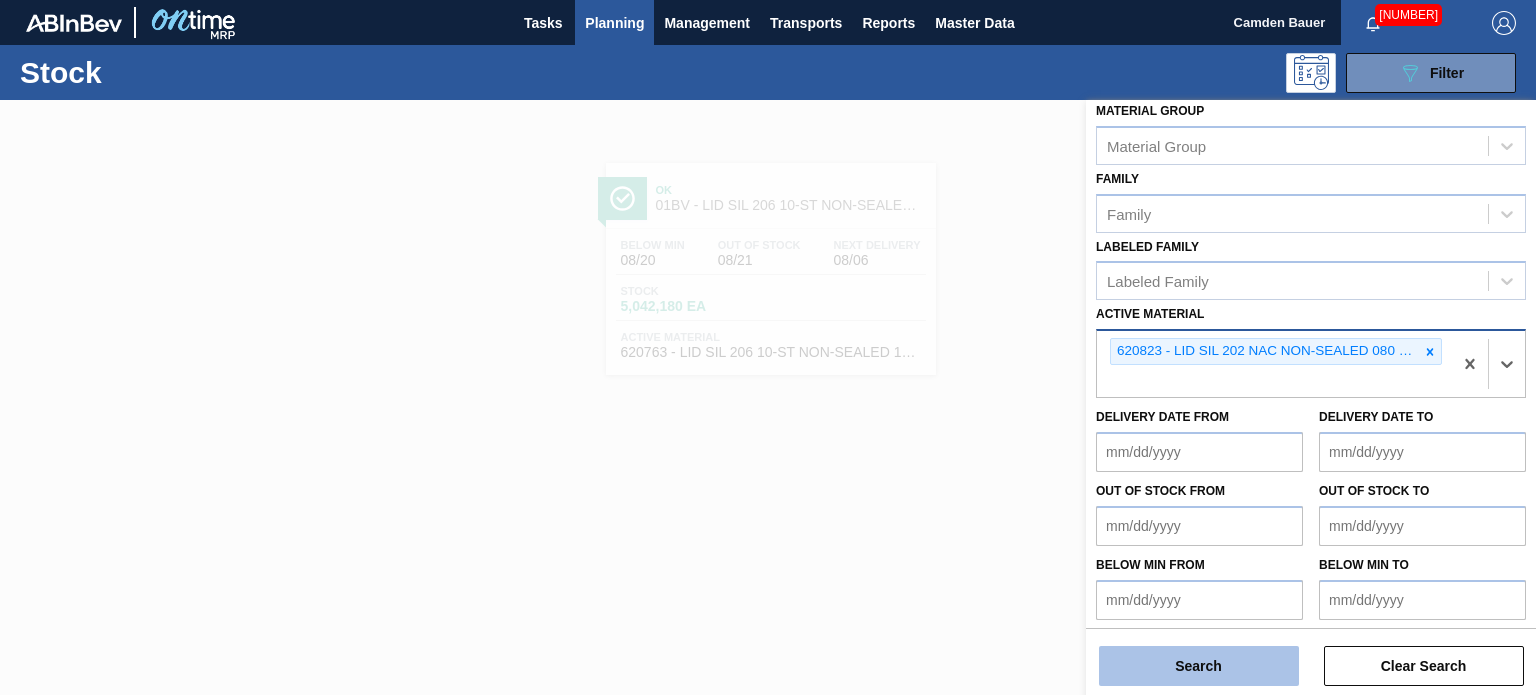 click on "Search" at bounding box center (1199, 666) 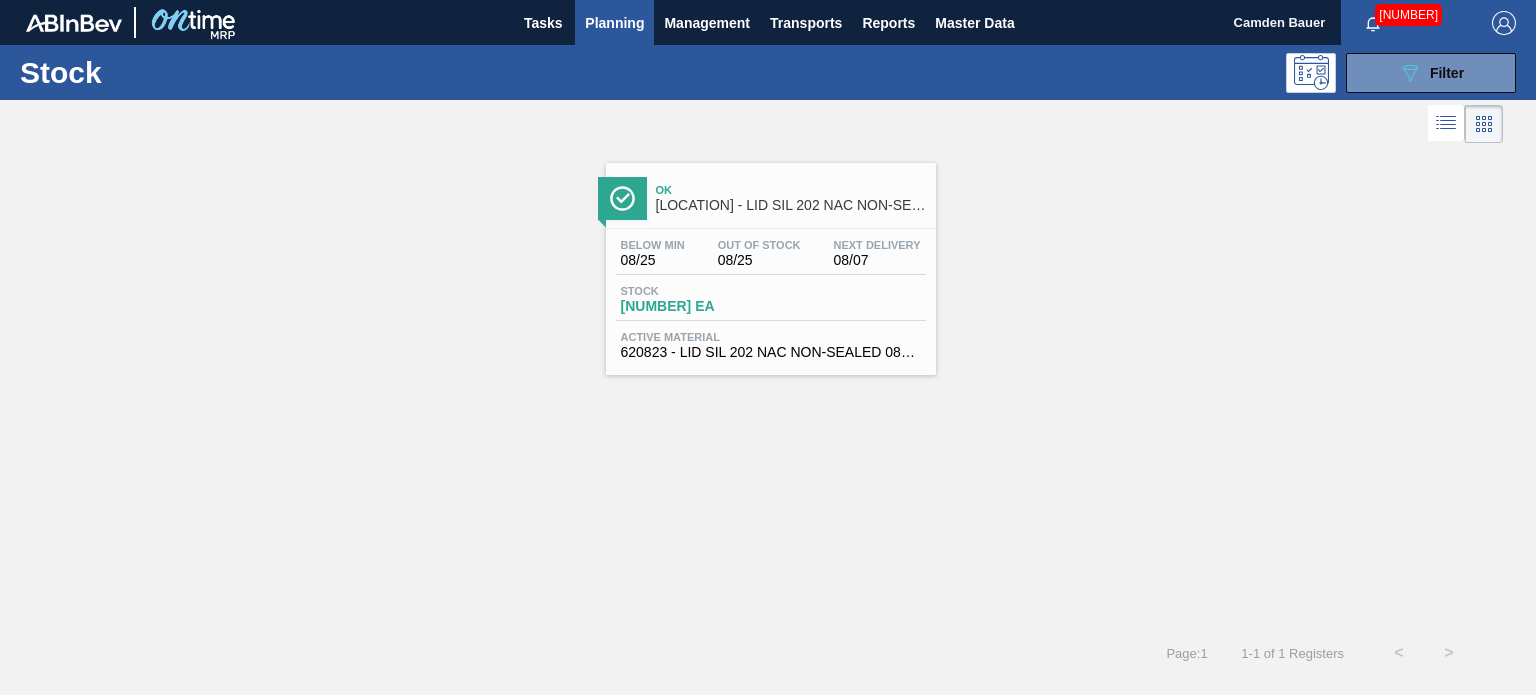 click on "Below Min 08/25 Out Of Stock 08/25 Next Delivery 08/07 Stock 3,074,494 EA Active Material 620823 - LID SIL 202 NAC NON-SEALED 080 1222 RED" at bounding box center (771, 297) 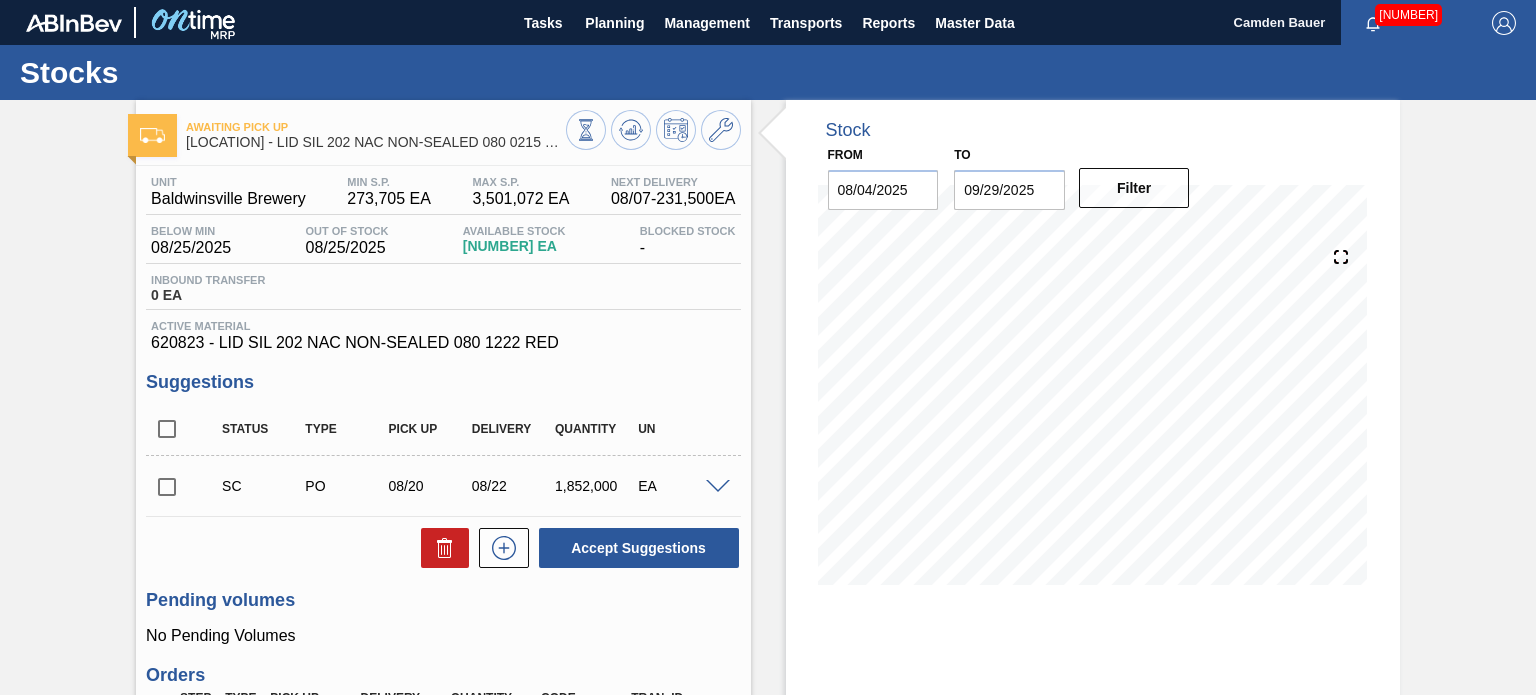 click on "Stock From 08/04/2025 to 09/29/2025 Filter 08/04 Stock Projection 2,827,245 SAP Planning 247,249 Target Point 1,241,915.1 Orders 0 Suggestions 0" at bounding box center [1075, 547] 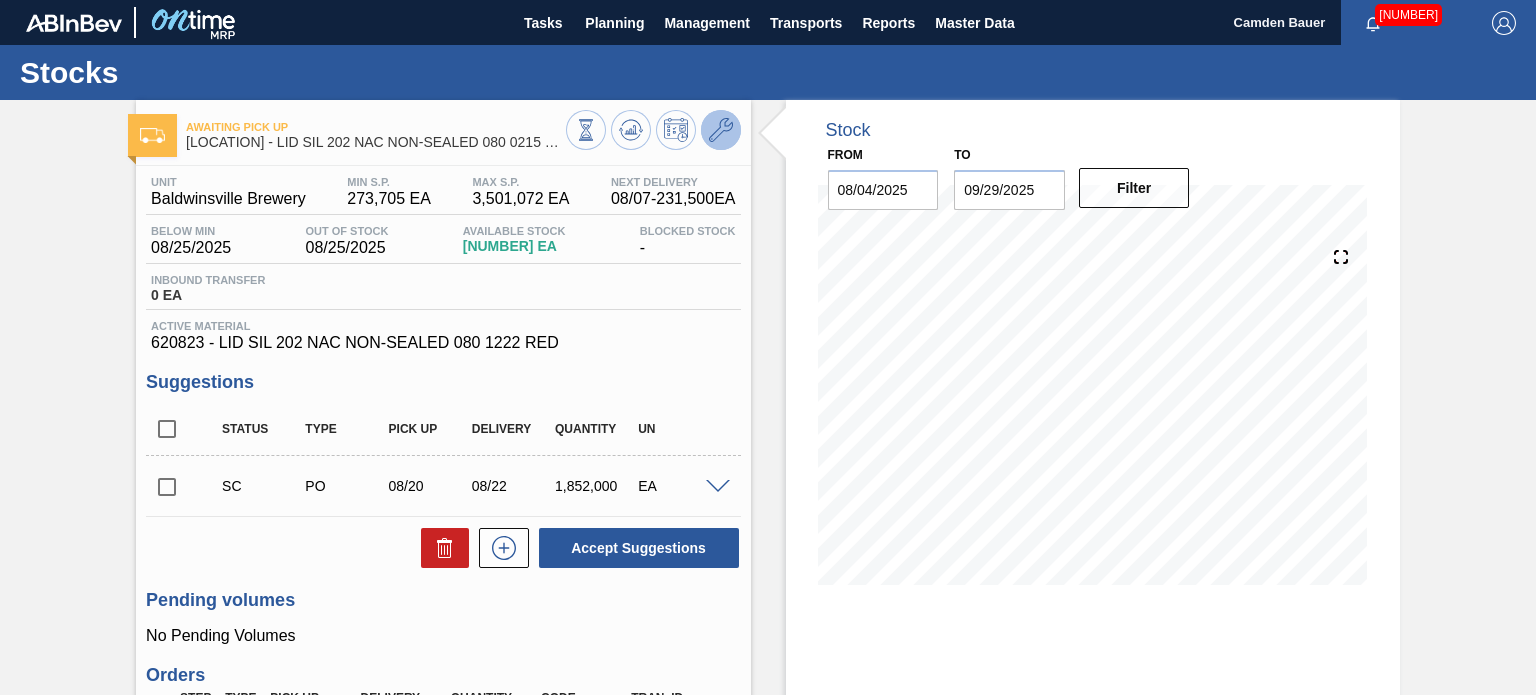 click 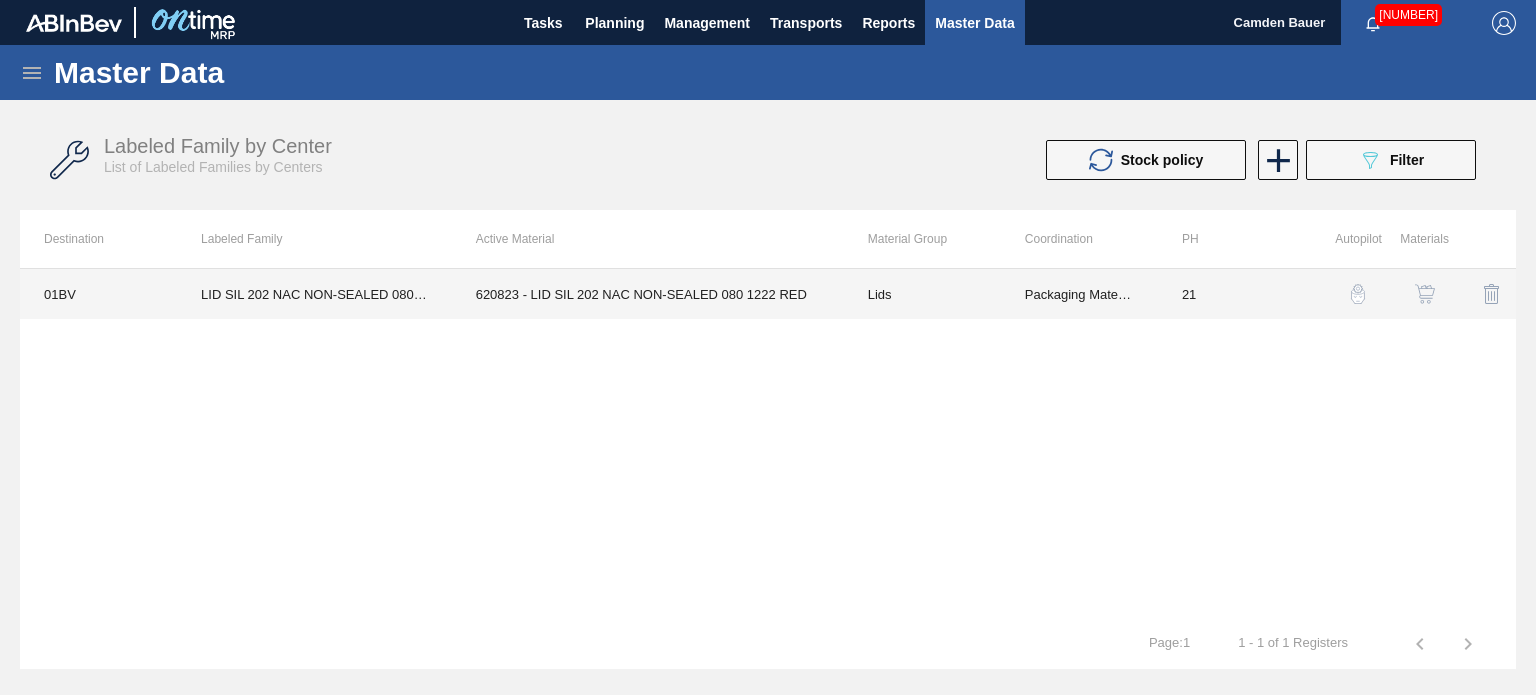 click on "620823 - LID SIL 202 NAC NON-SEALED 080 1222 RED" at bounding box center [648, 294] 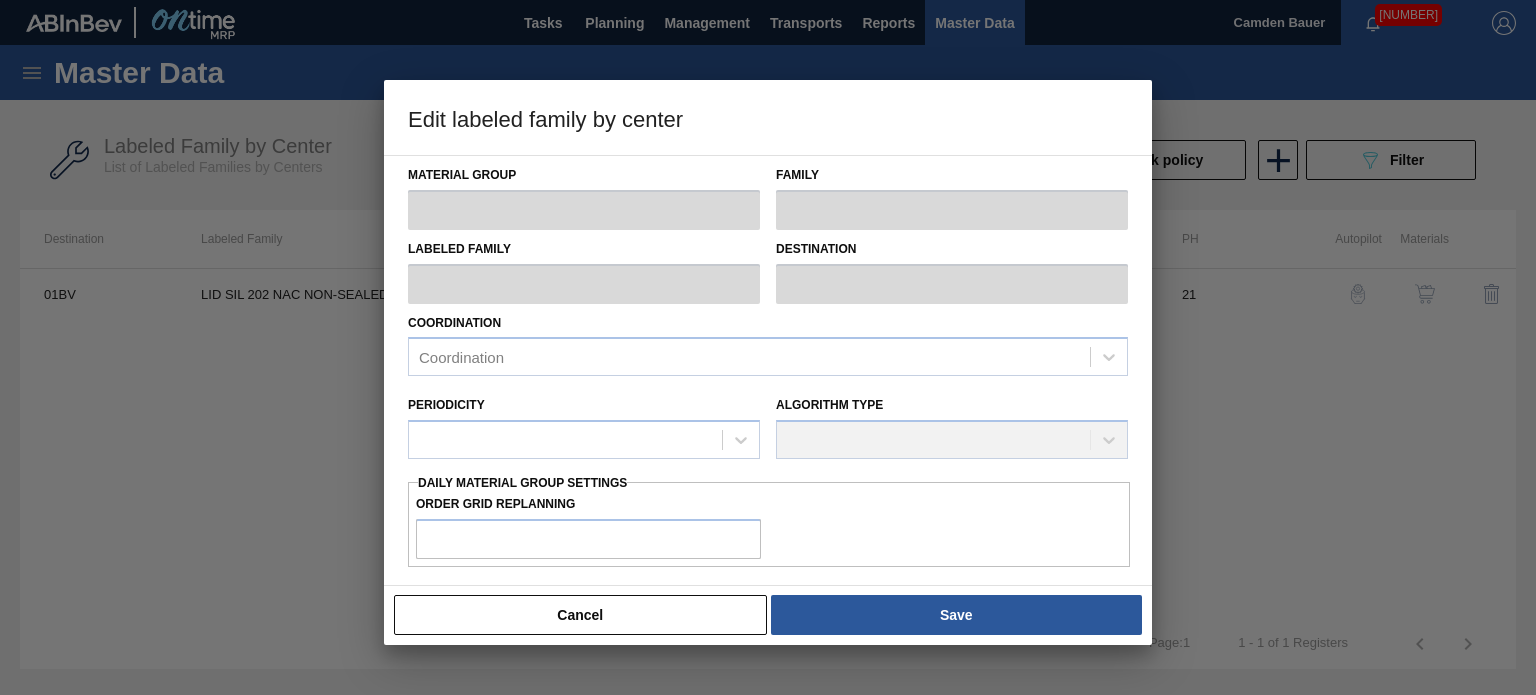 type on "Lids" 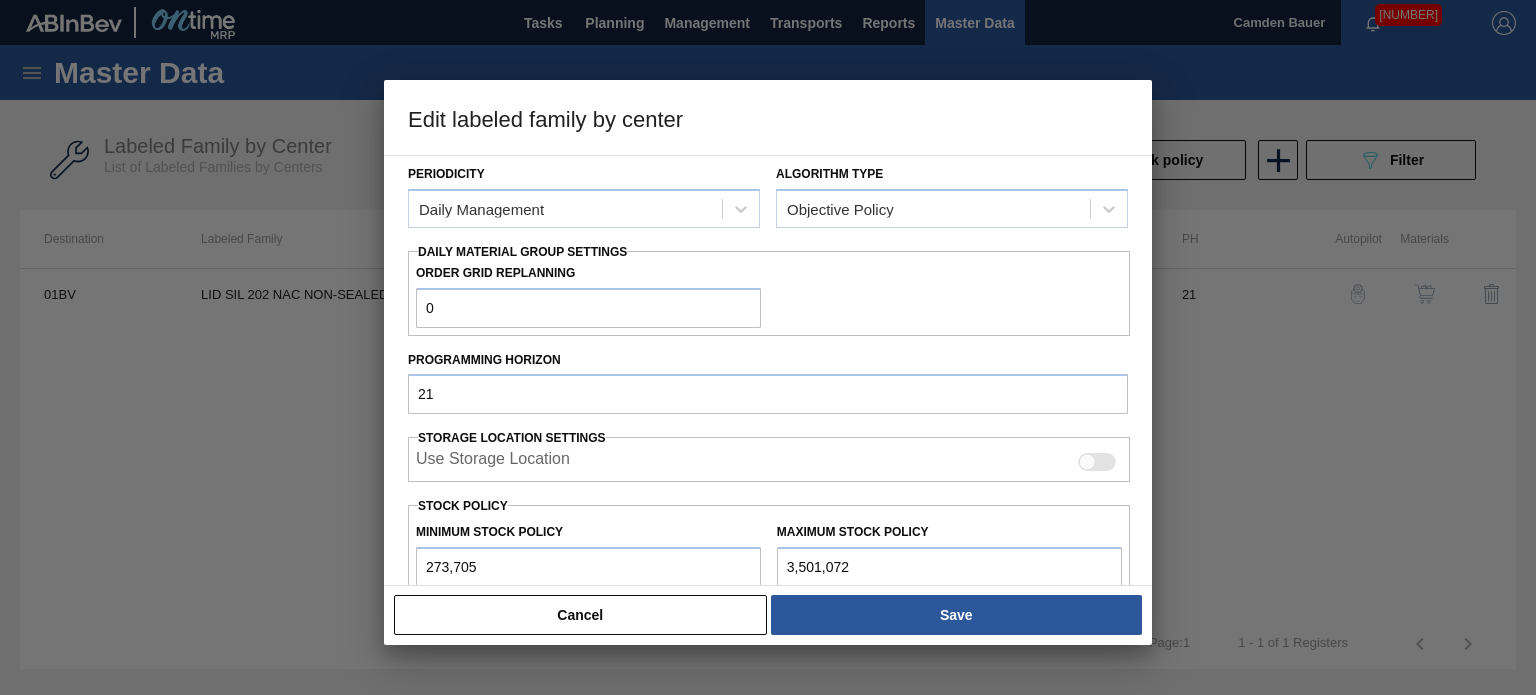 scroll, scrollTop: 235, scrollLeft: 0, axis: vertical 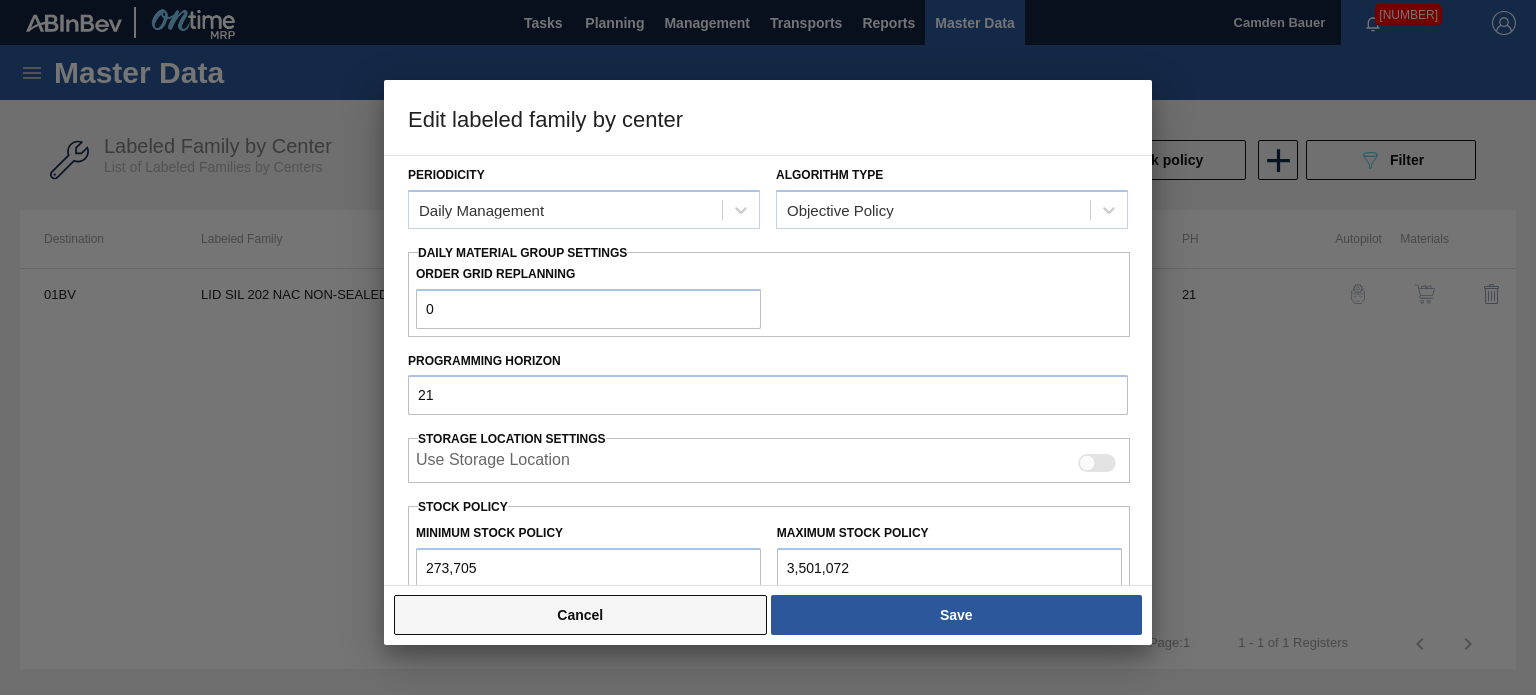 click on "Cancel" at bounding box center [580, 615] 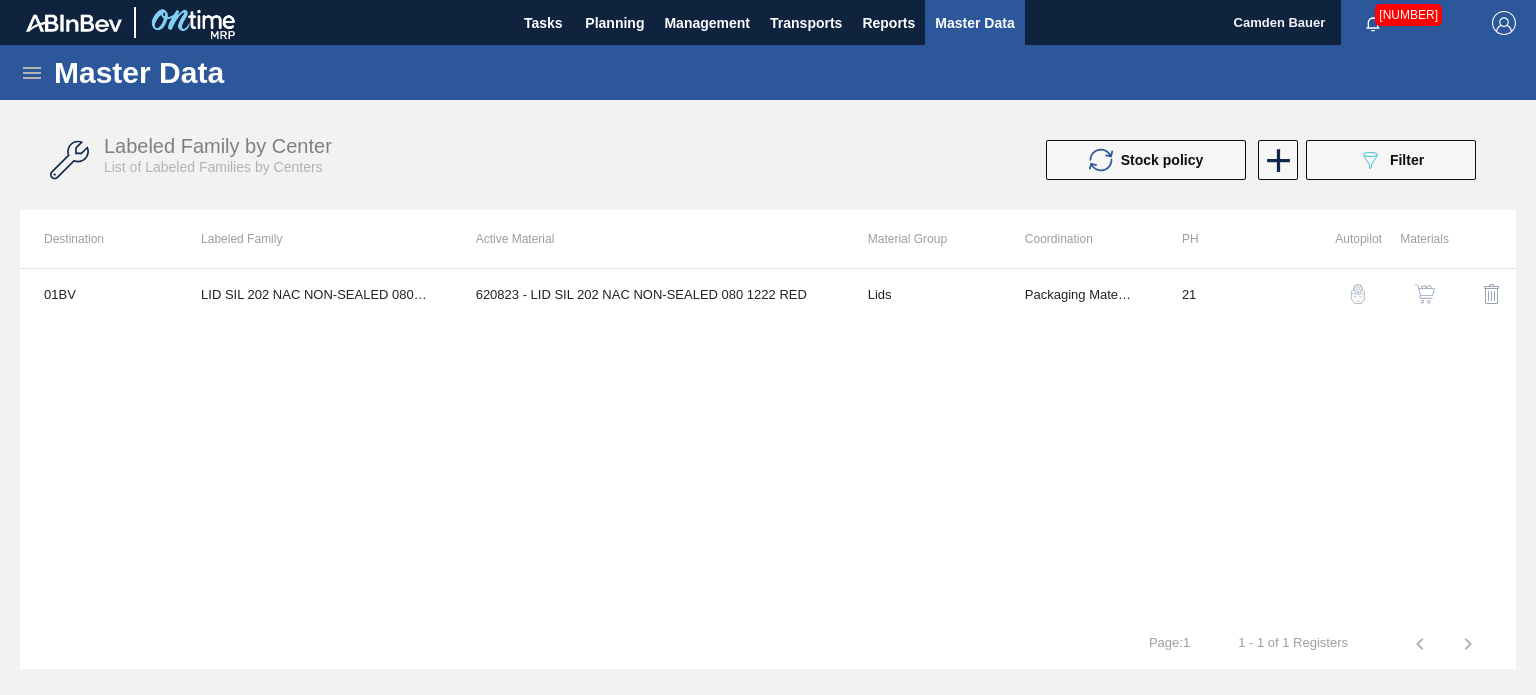 click at bounding box center (1425, 294) 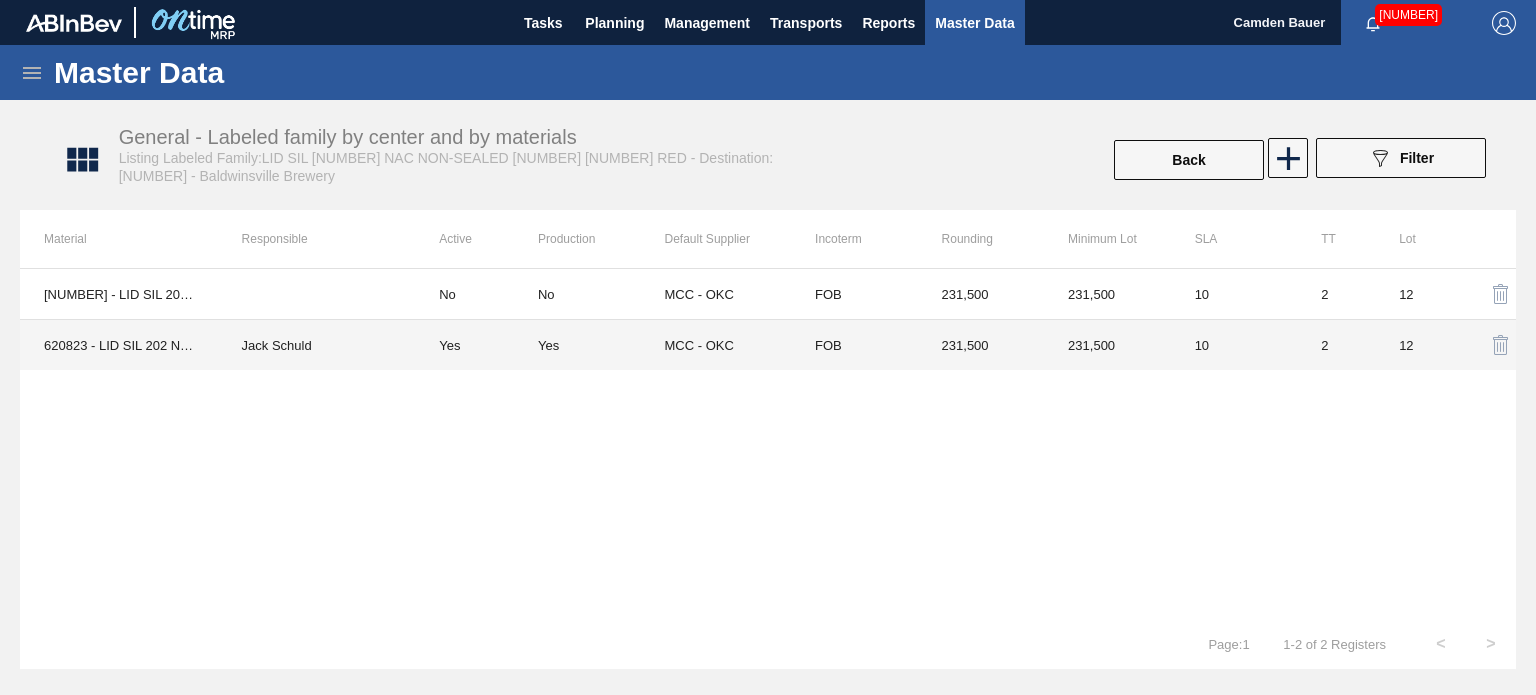 click on "Yes" at bounding box center [601, 345] 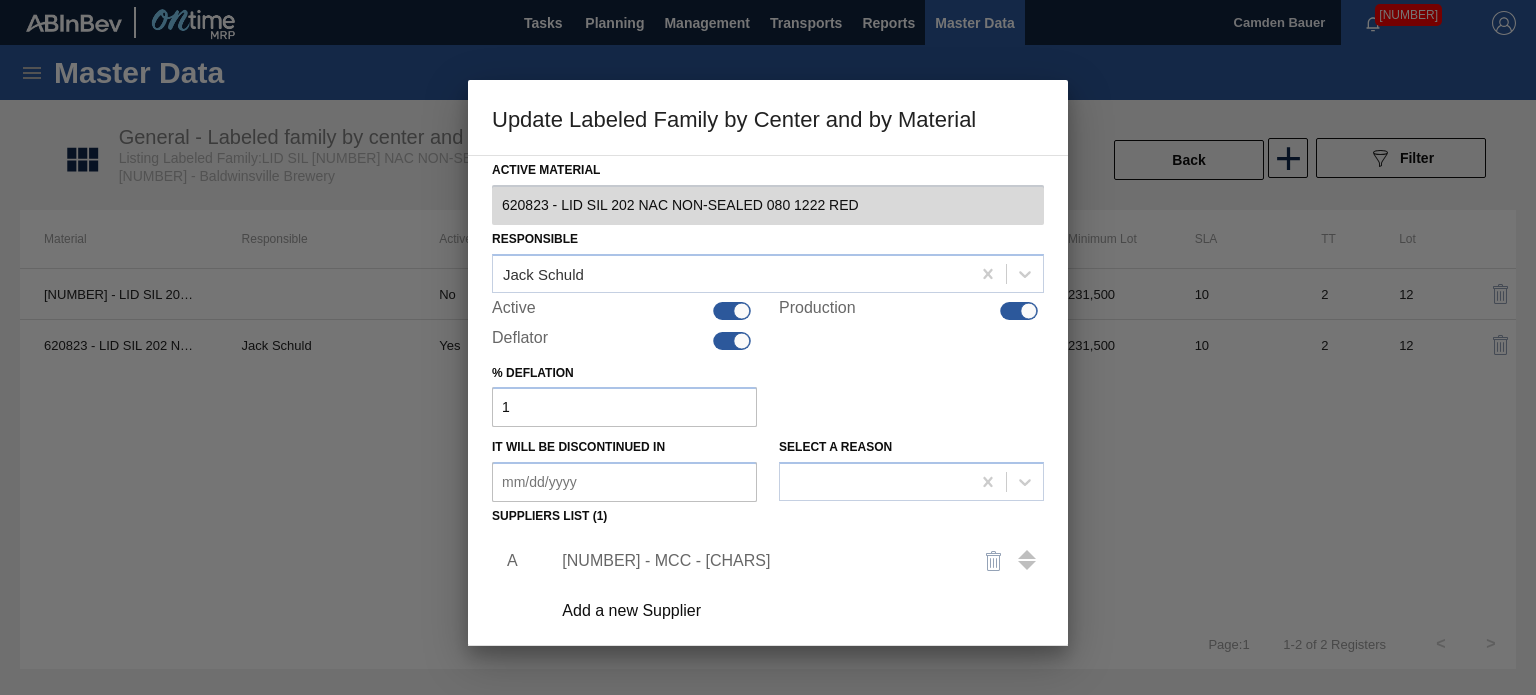 click on "8219743 - MCC - OKC" at bounding box center (758, 561) 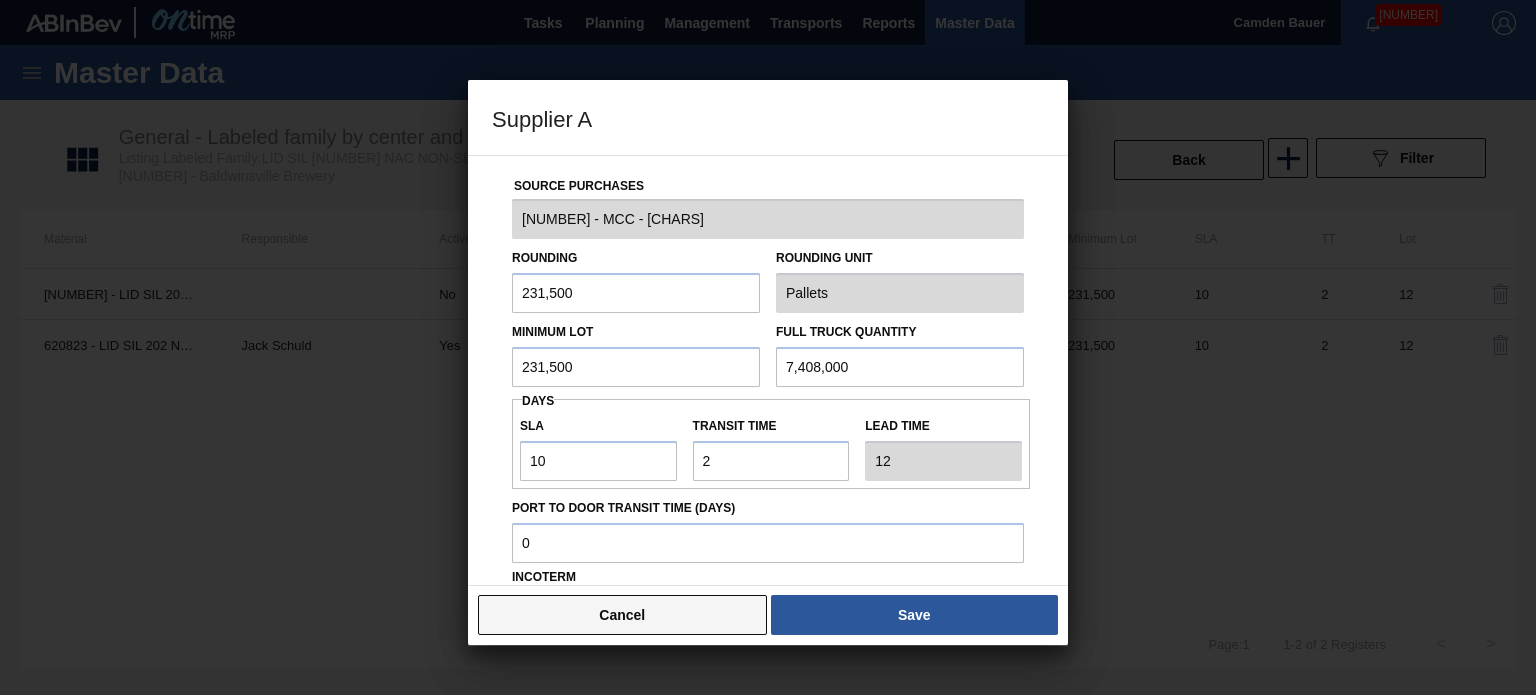 click on "Cancel" at bounding box center (622, 615) 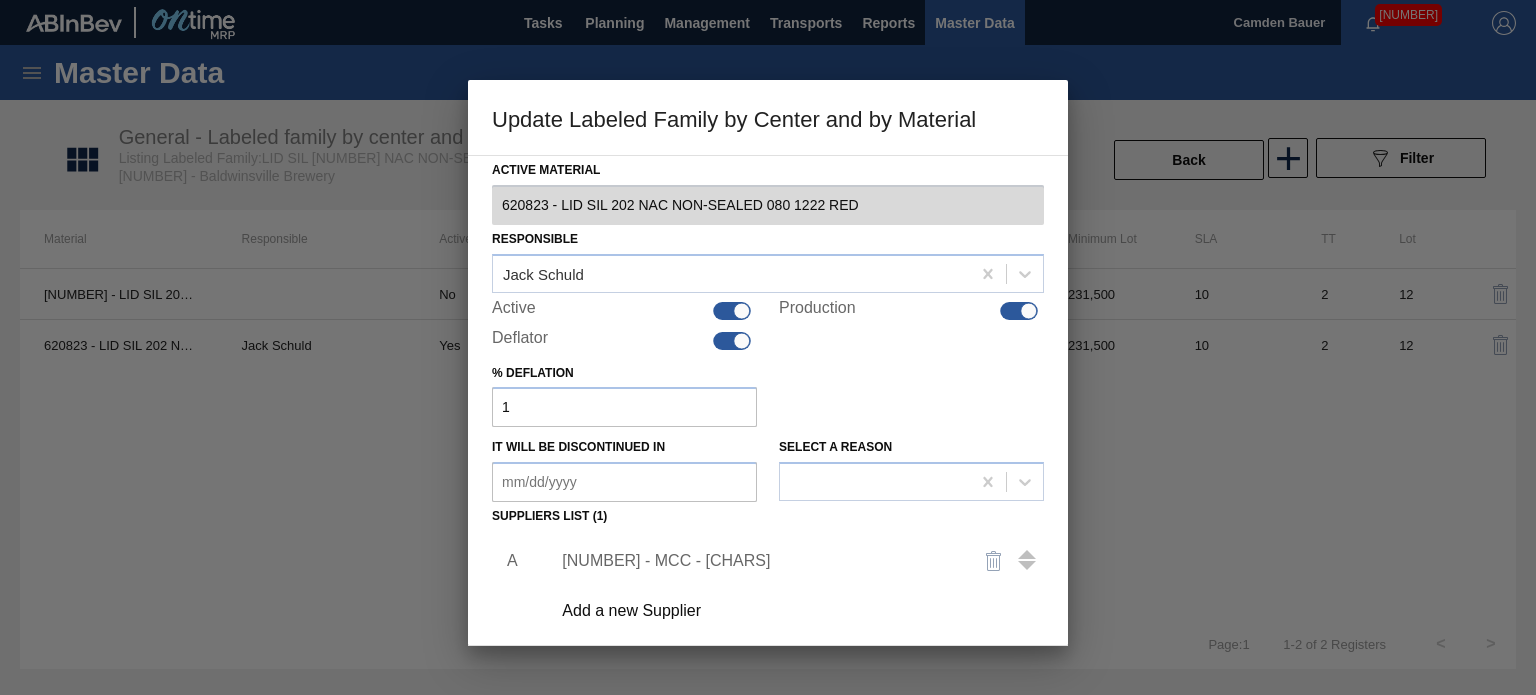 scroll, scrollTop: 204, scrollLeft: 0, axis: vertical 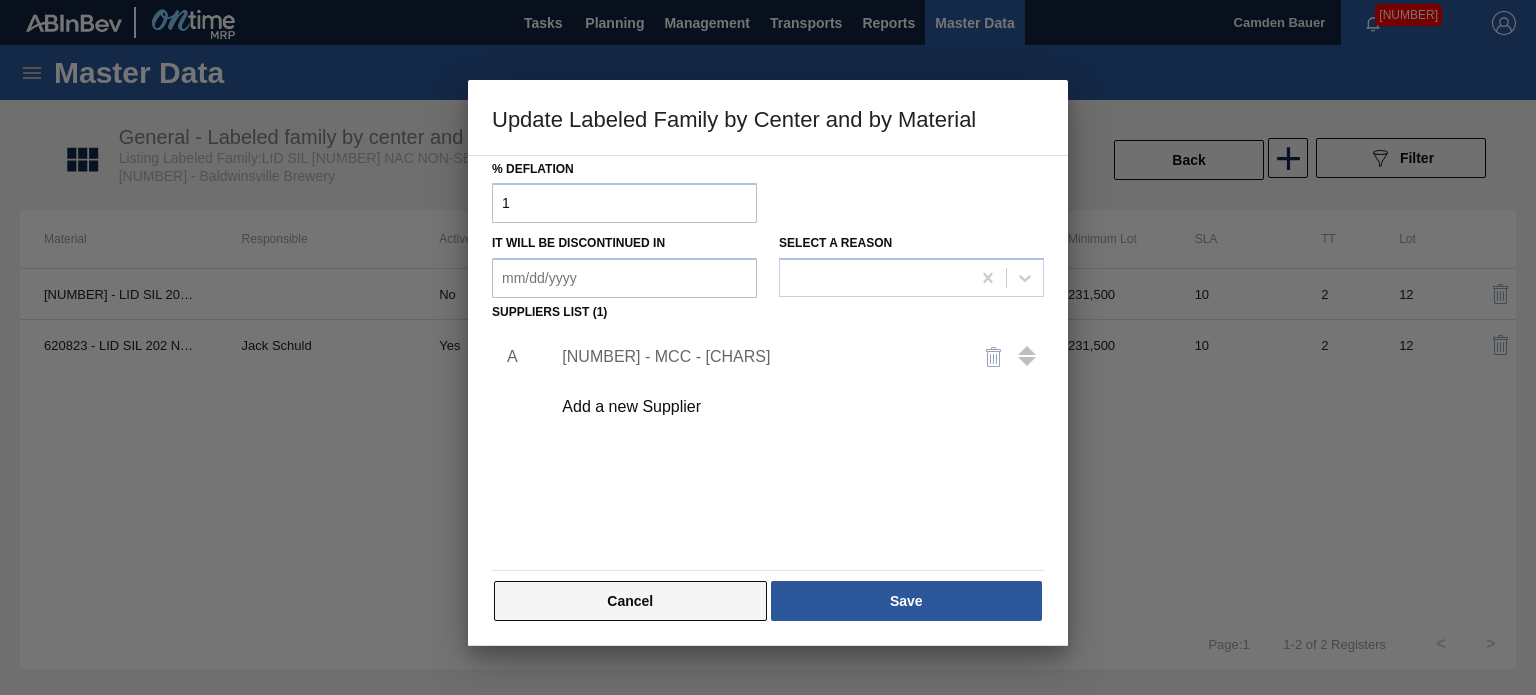 click on "Cancel" at bounding box center [630, 601] 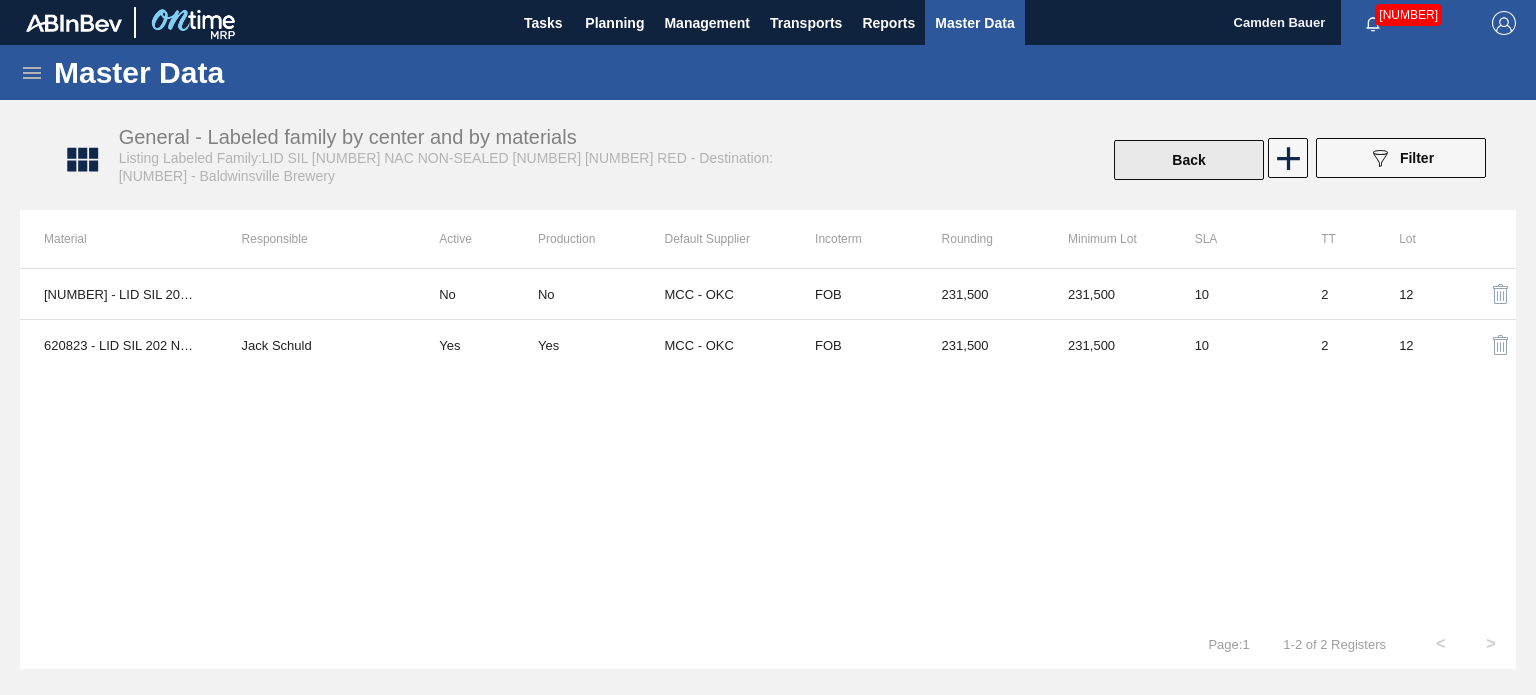 click on "Back" at bounding box center [1189, 160] 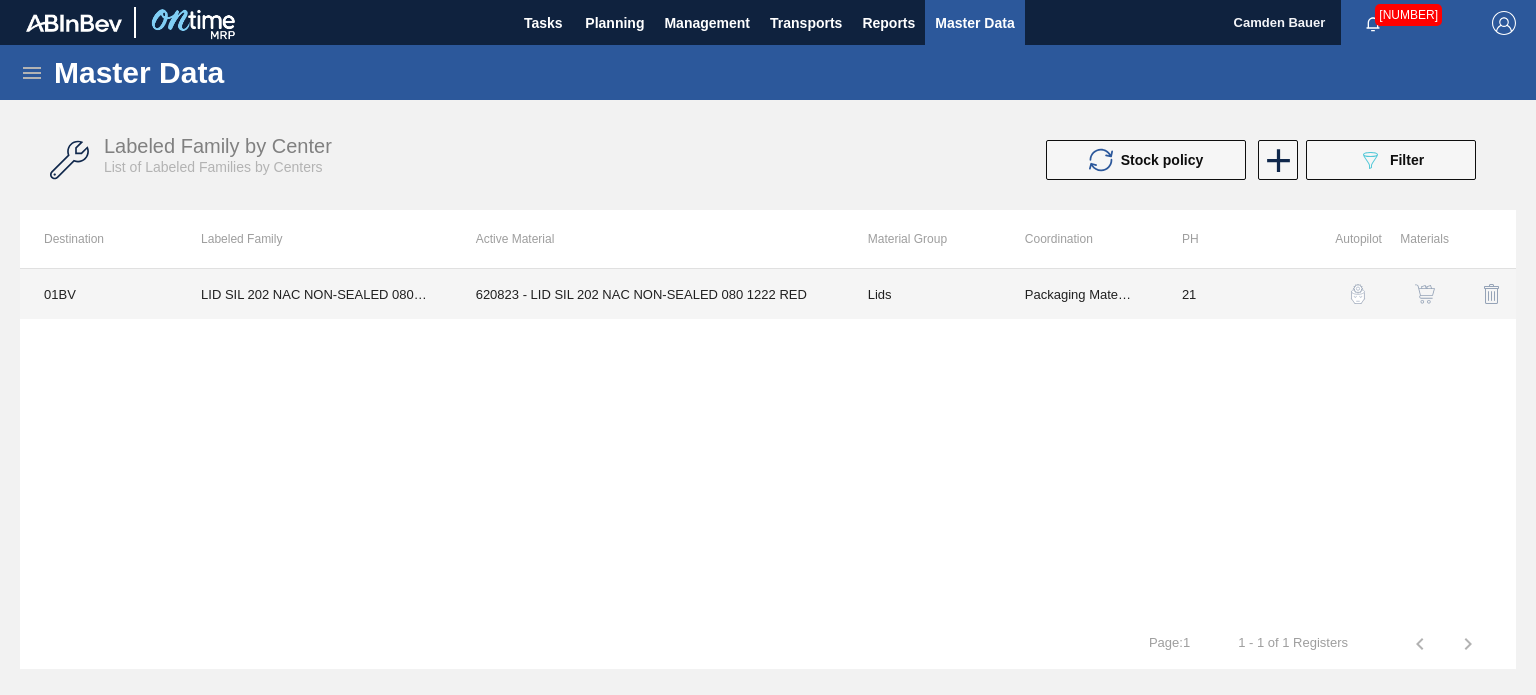 click on "620823 - LID SIL 202 NAC NON-SEALED 080 1222 RED" at bounding box center [648, 294] 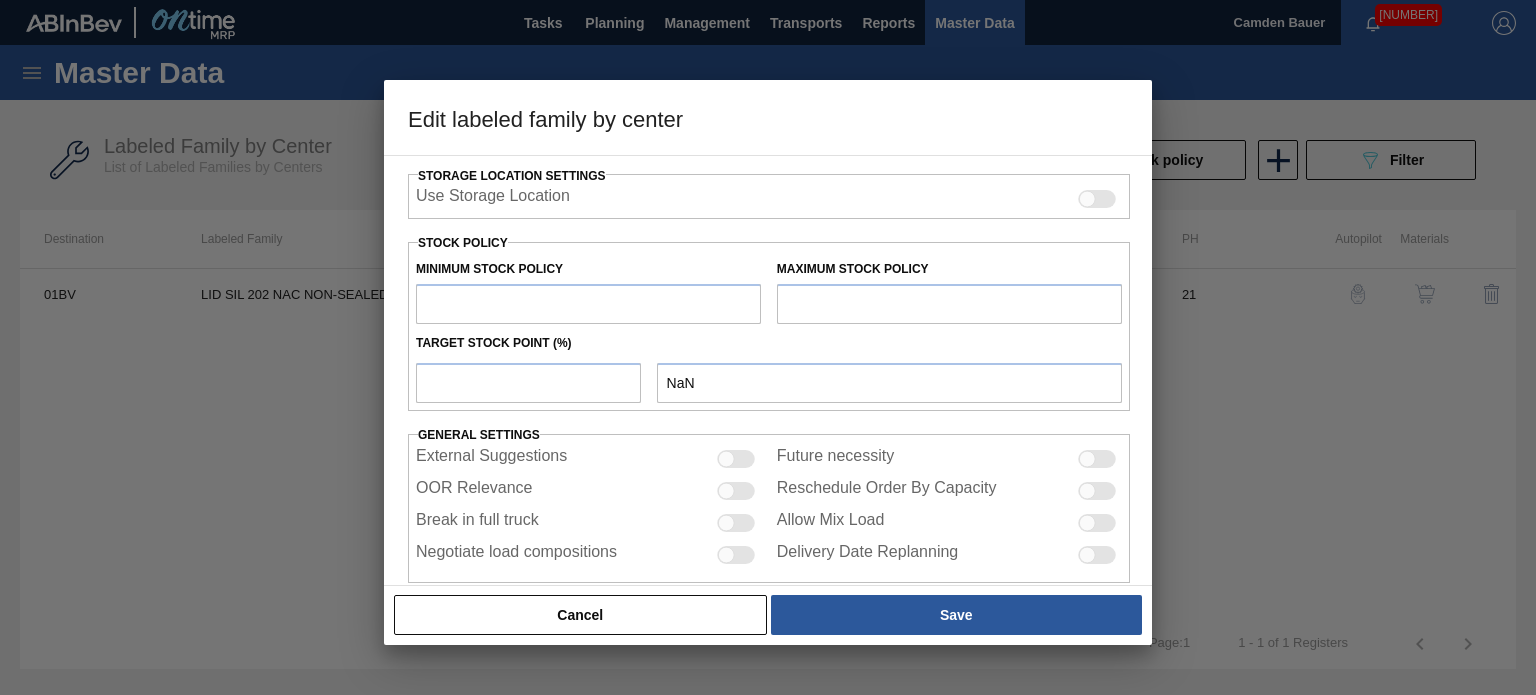 type on "Lids" 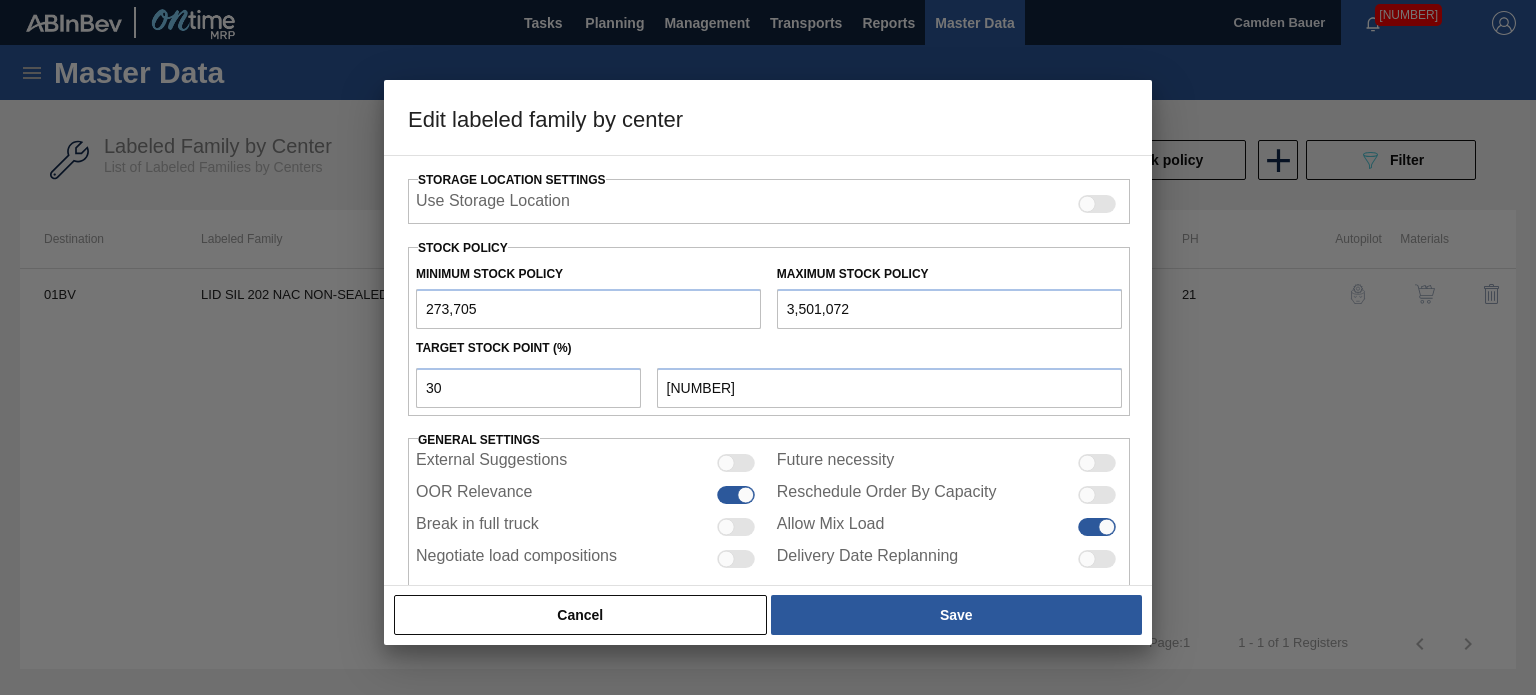 scroll, scrollTop: 499, scrollLeft: 0, axis: vertical 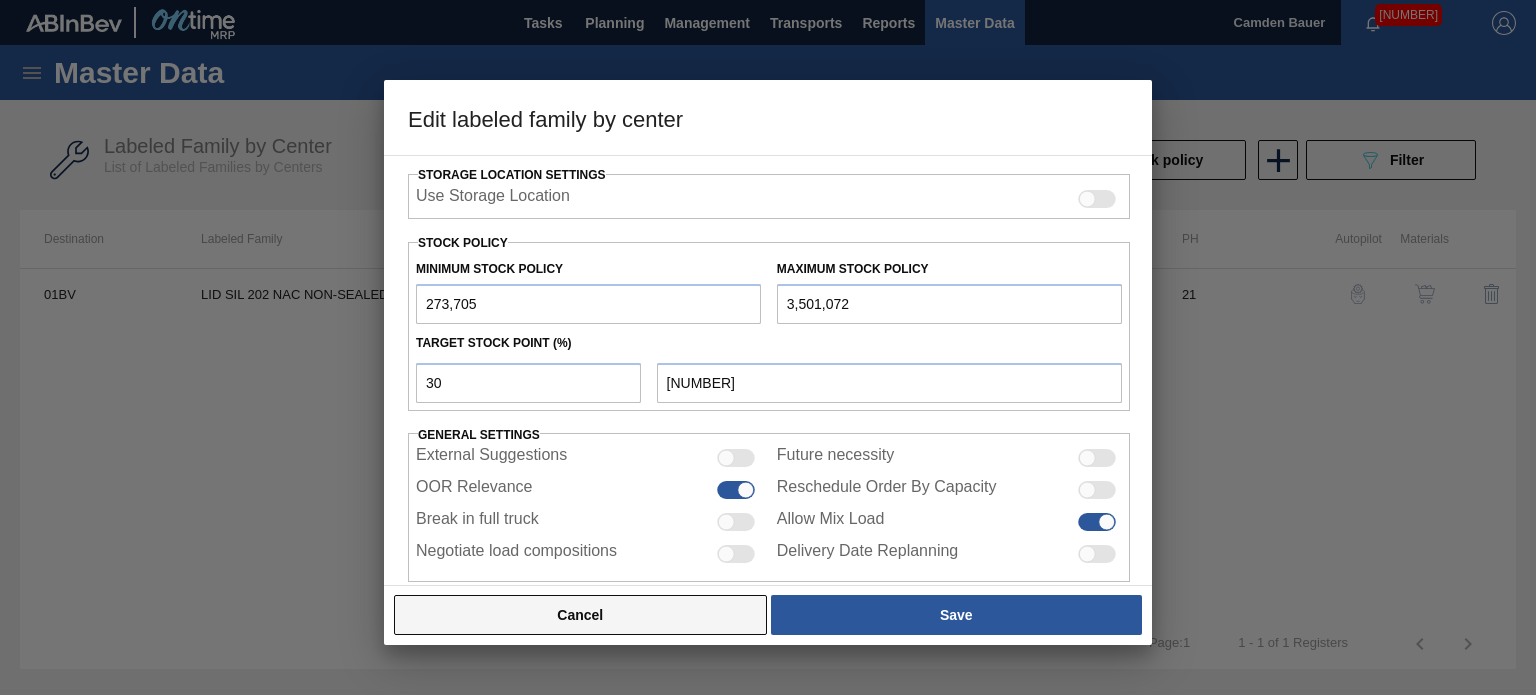 click on "Cancel" at bounding box center (580, 615) 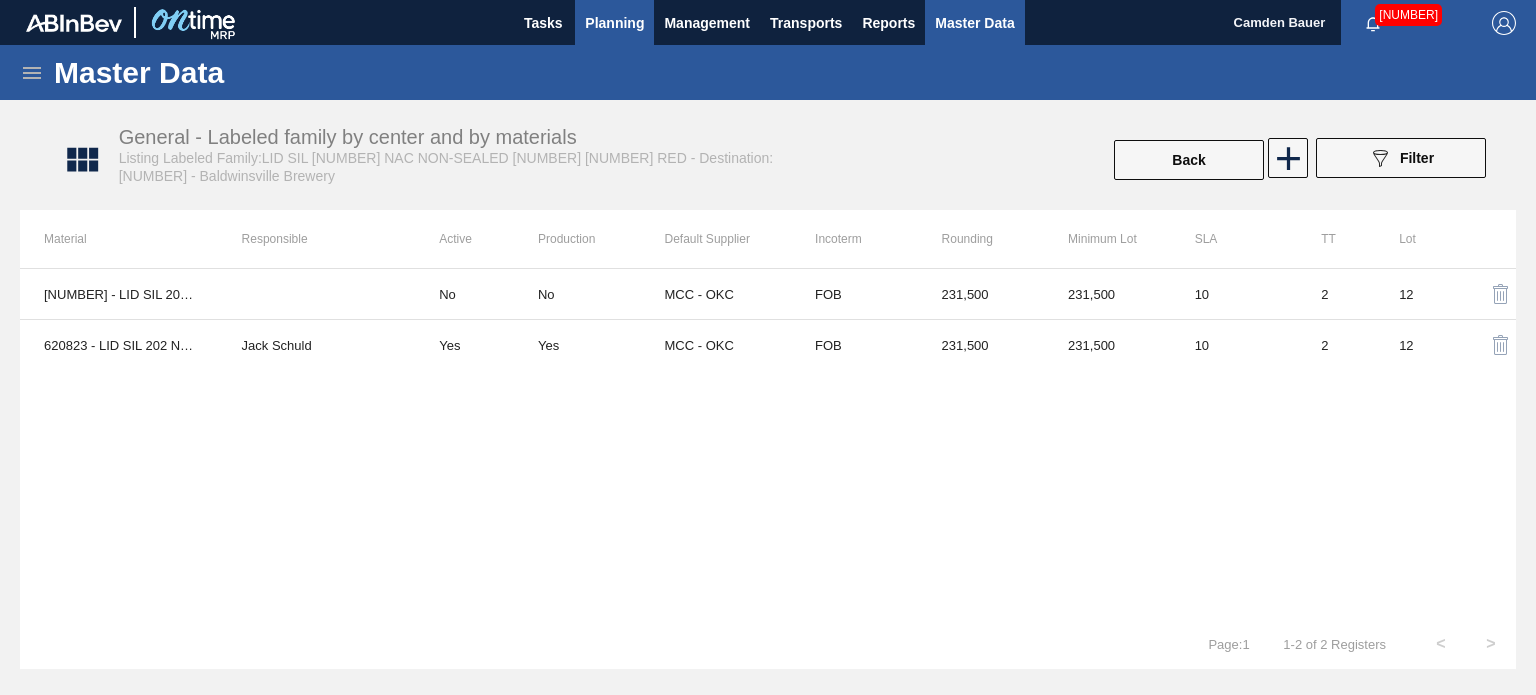click on "Planning" at bounding box center [614, 23] 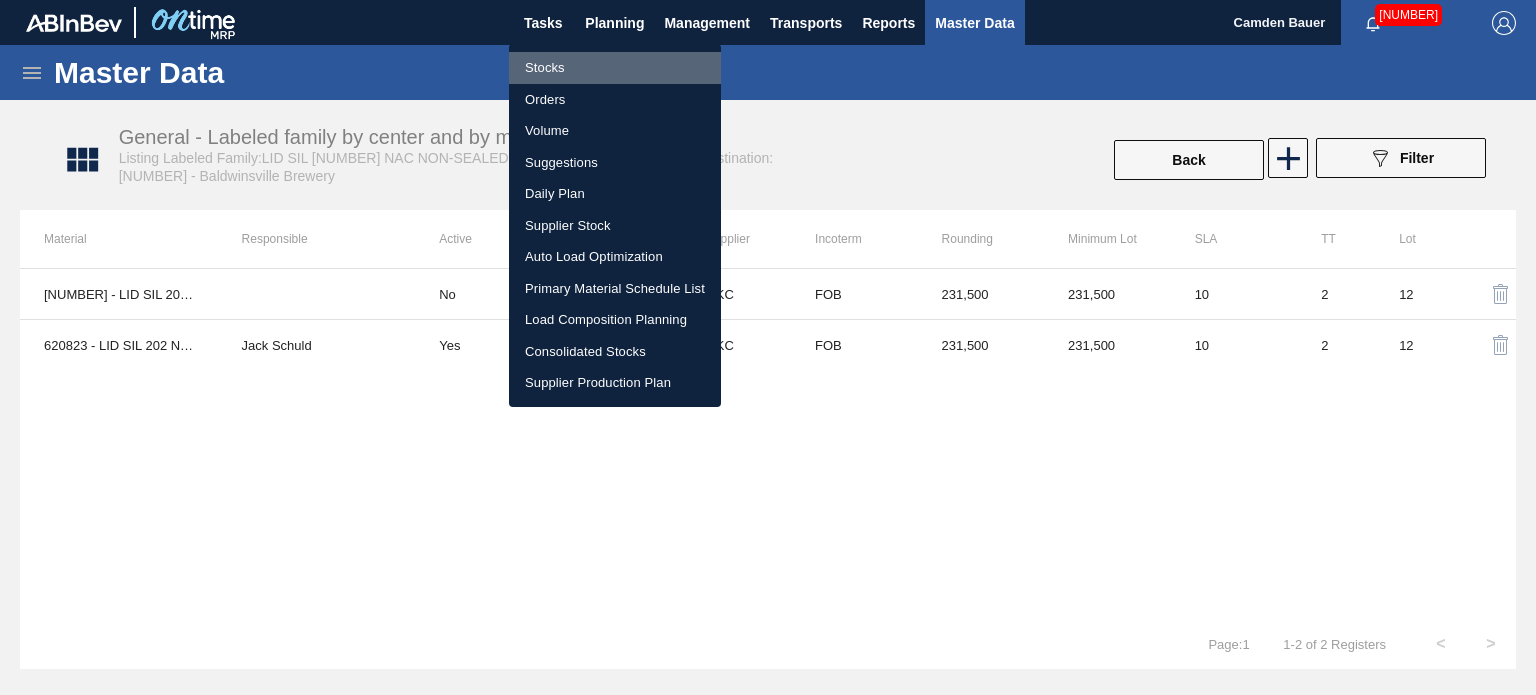 click on "Stocks" at bounding box center (615, 68) 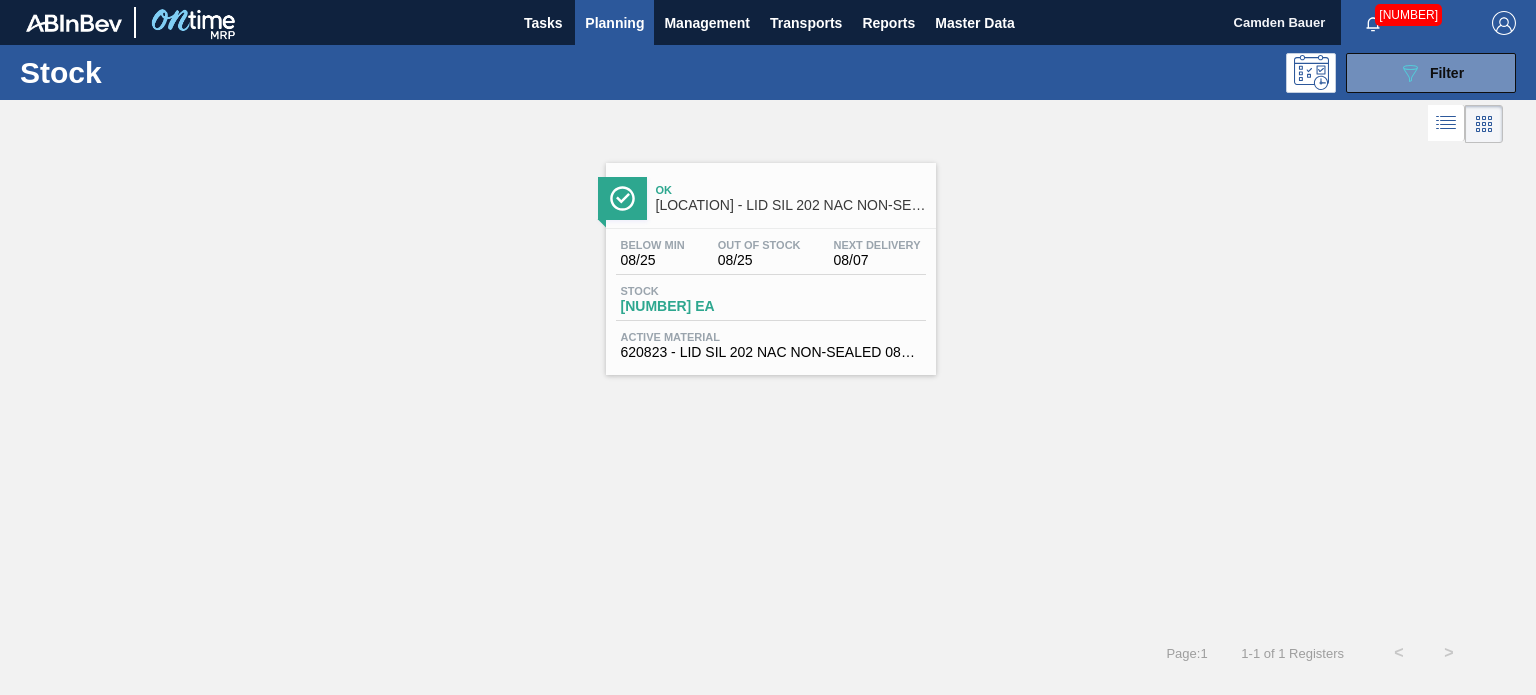 click on "Below Min 08/25 Out Of Stock 08/25 Next Delivery 08/07" at bounding box center (771, 257) 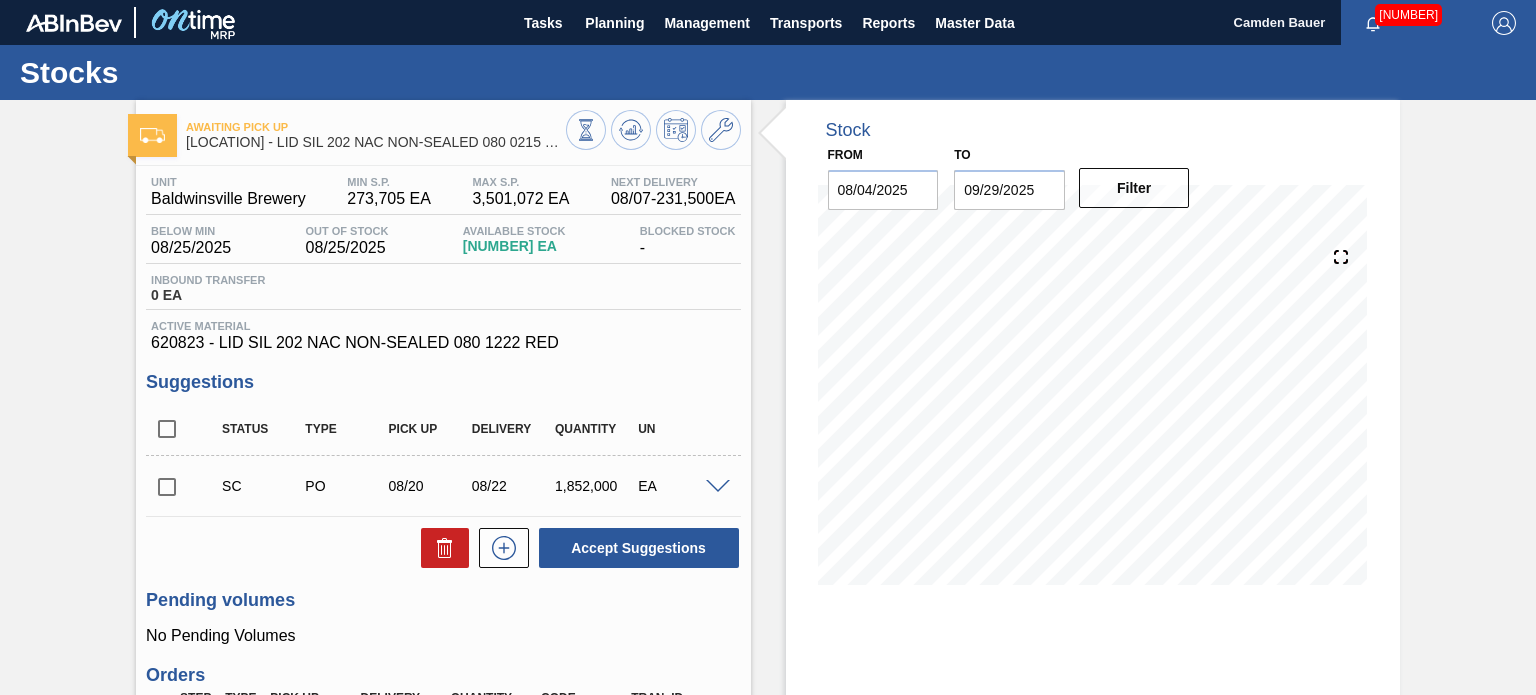 click on "Below Min 08/25/2025 Out Of Stock 08/25/2025 Available Stock 3,074,494 EA Blocked Stock -" at bounding box center (443, 244) 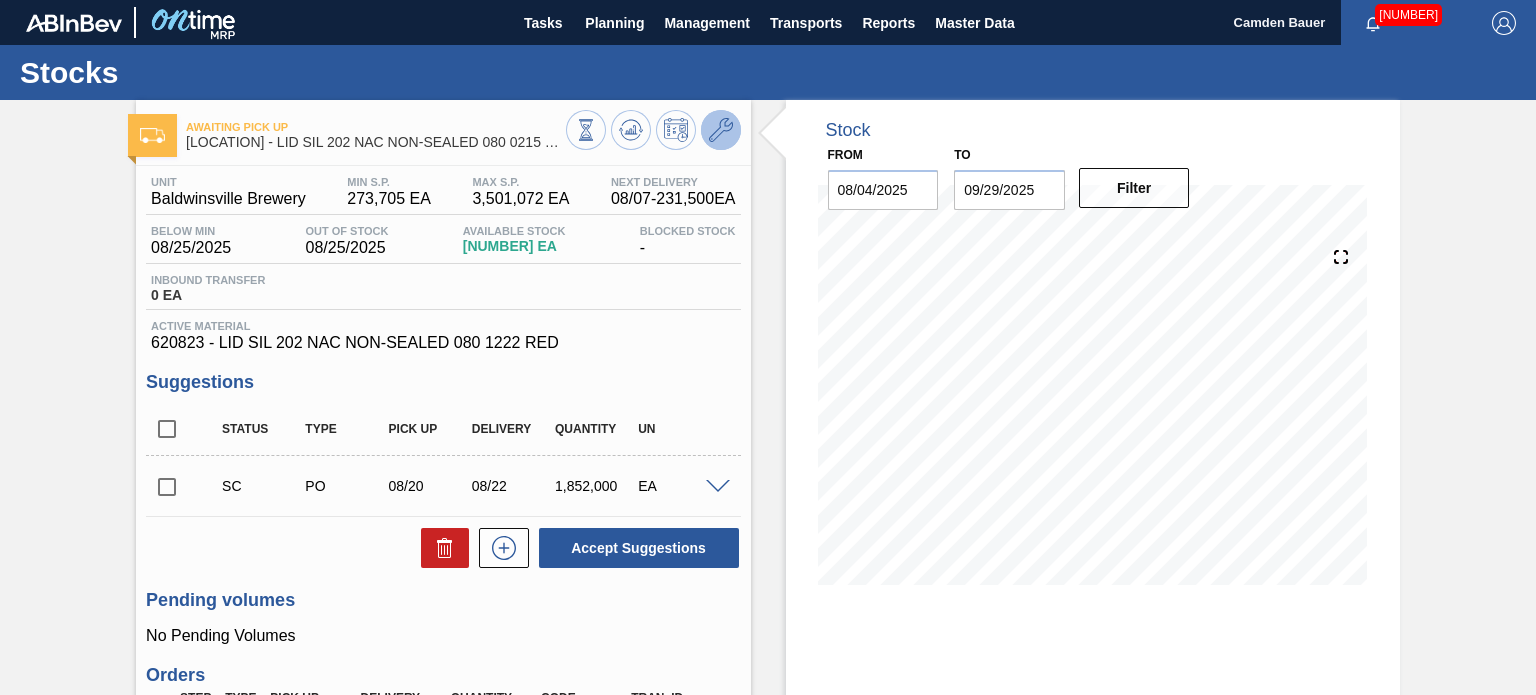 click 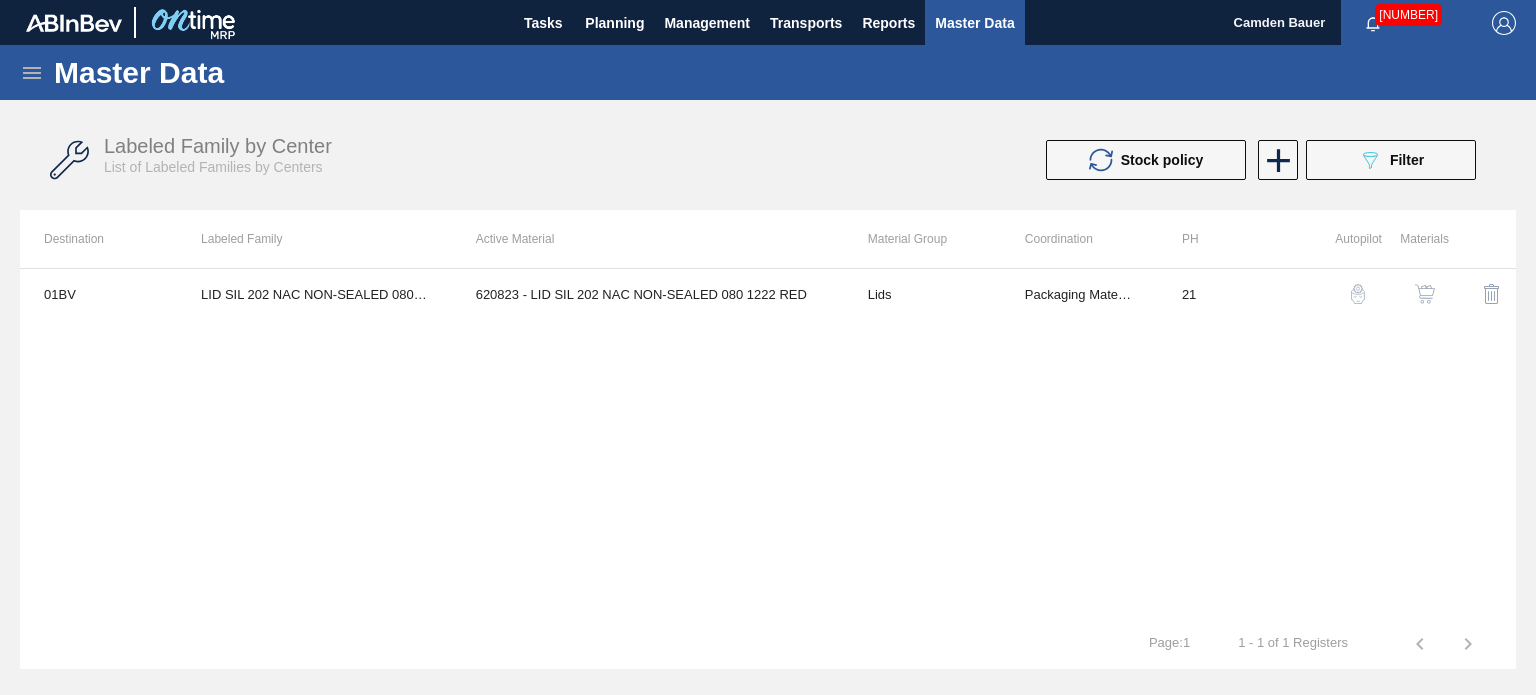 click on "01BV LID SIL 202 NAC NON-SEALED 080 0215 RED 620823 - LID SIL 202 NAC NON-SEALED 080 1222 RED Lids Packaging Materials 21" at bounding box center [768, 443] 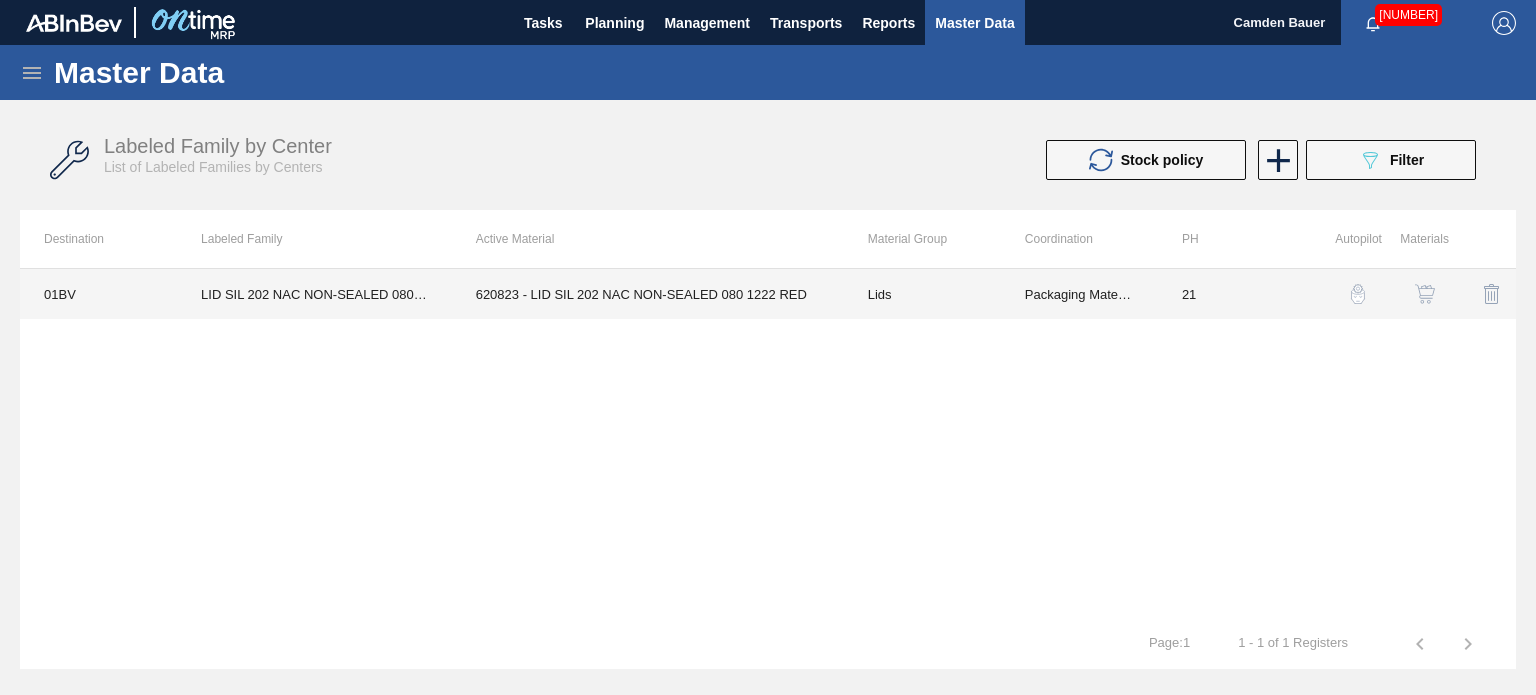 click on "Packaging Materials" at bounding box center (1079, 294) 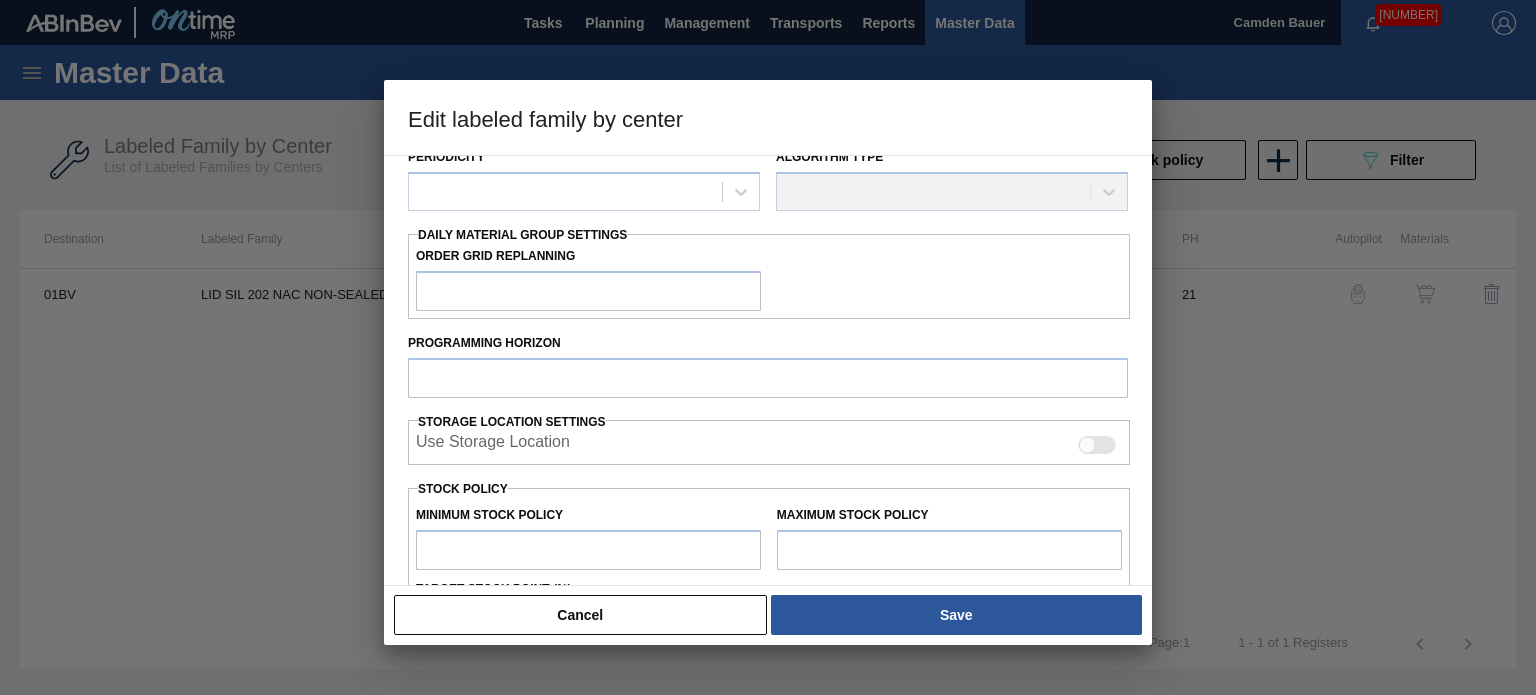 scroll, scrollTop: 247, scrollLeft: 0, axis: vertical 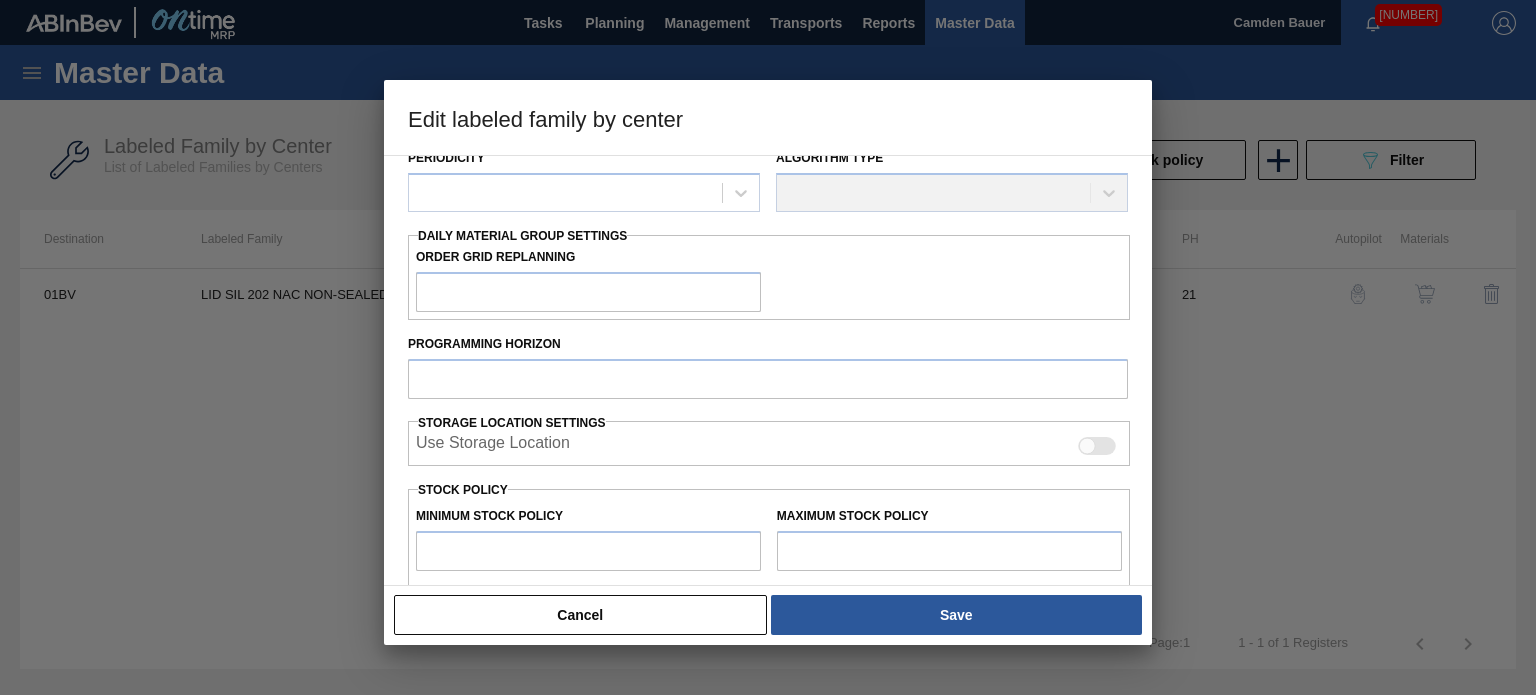 type on "Lids" 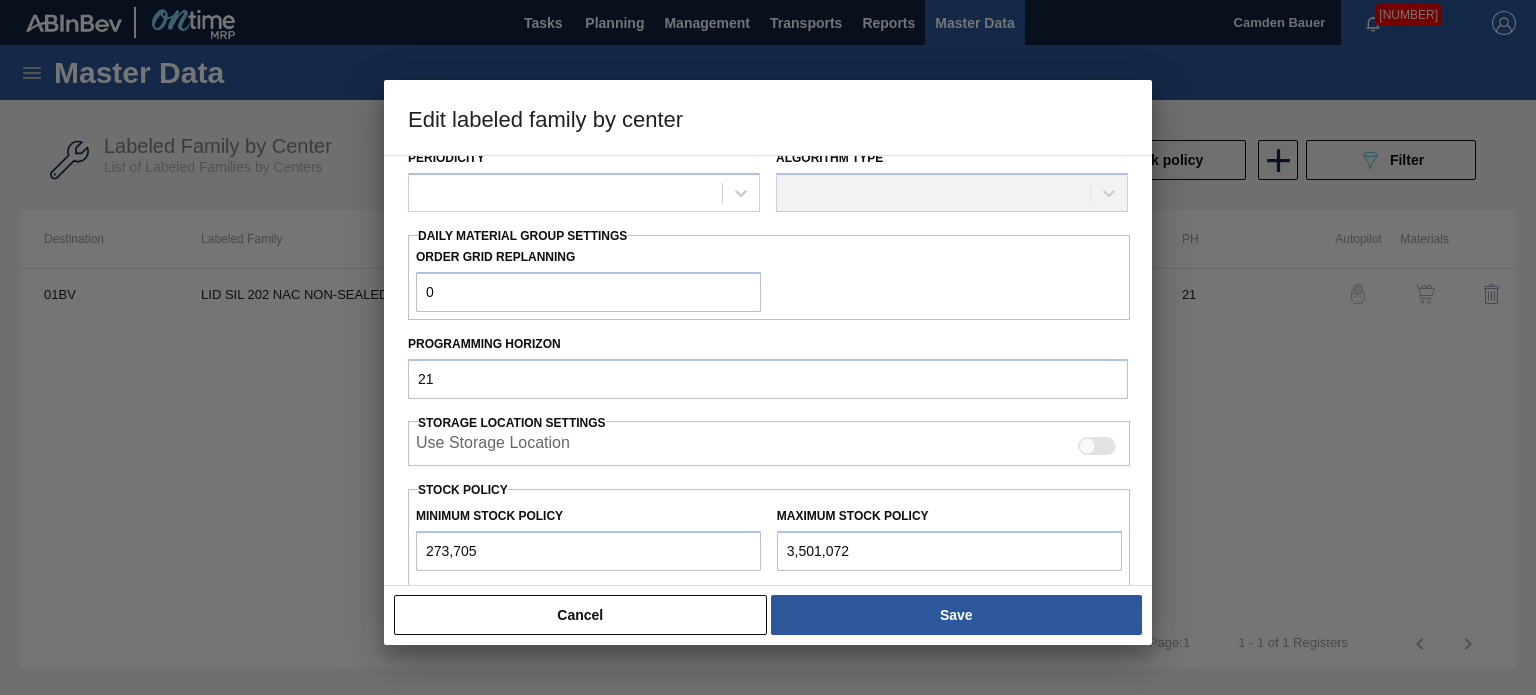 scroll, scrollTop: 251, scrollLeft: 0, axis: vertical 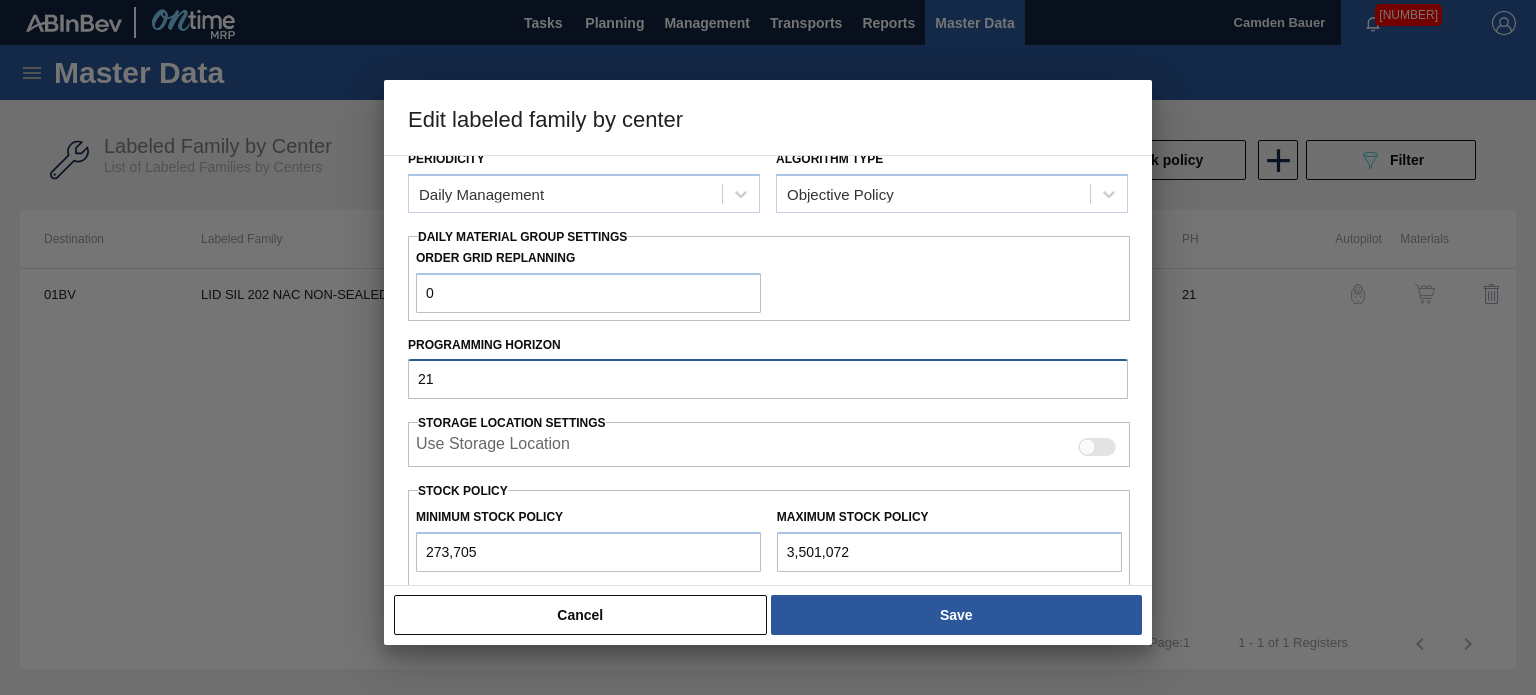 drag, startPoint x: 493, startPoint y: 369, endPoint x: 352, endPoint y: 390, distance: 142.55525 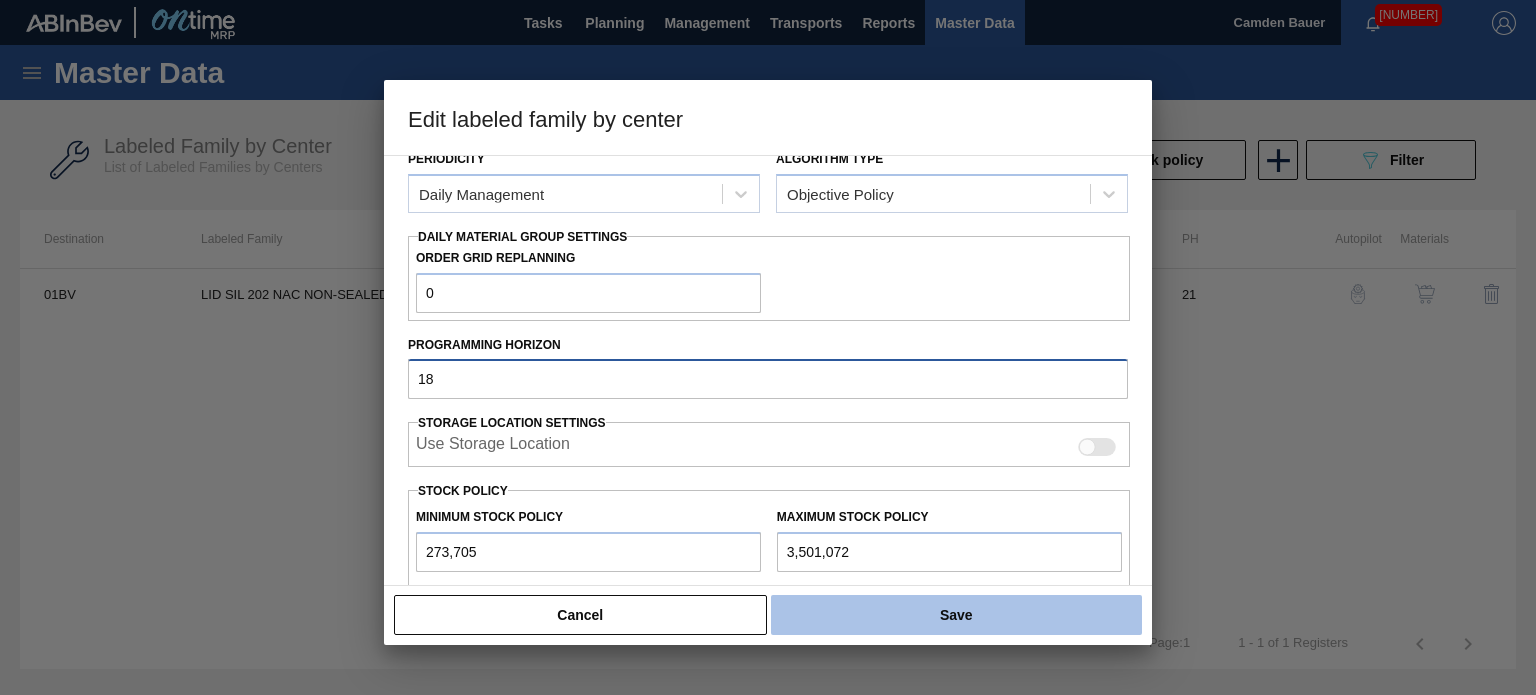 type on "18" 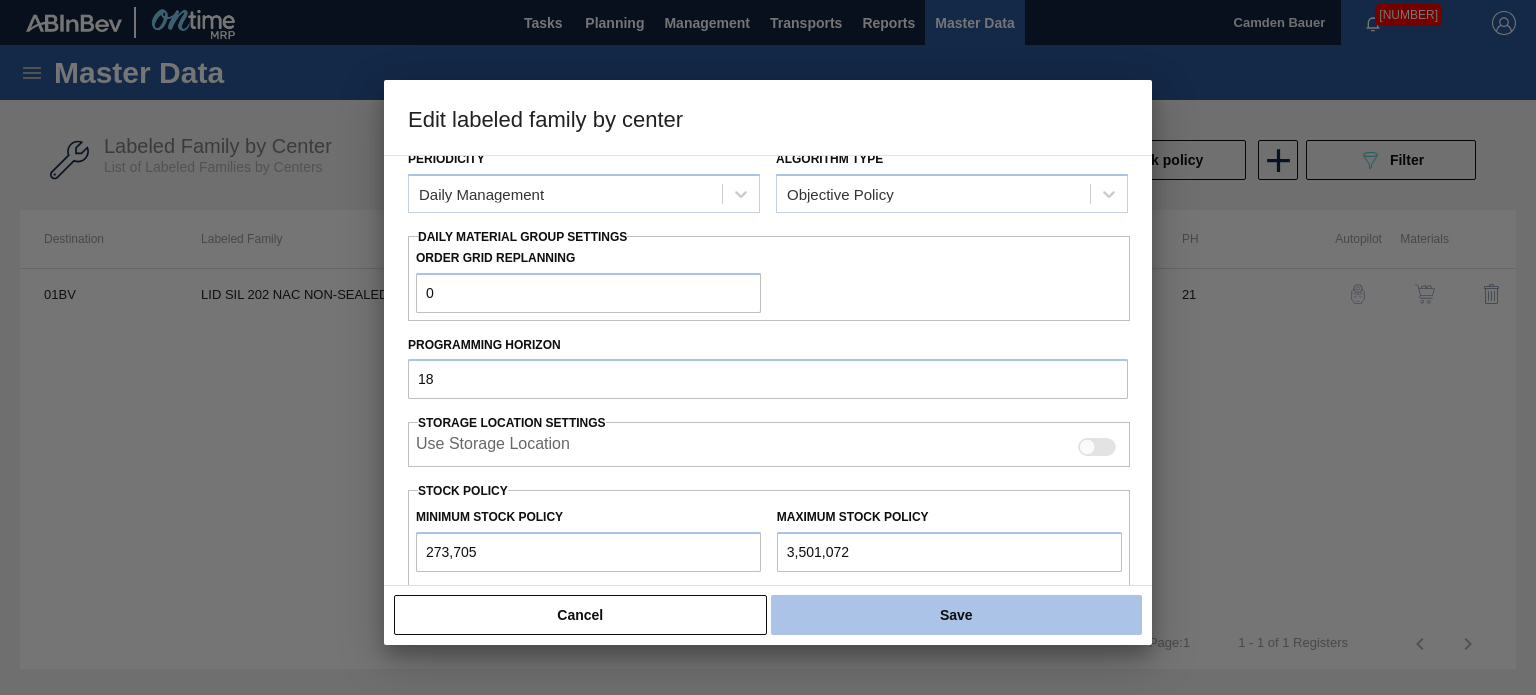 click on "Save" at bounding box center [956, 615] 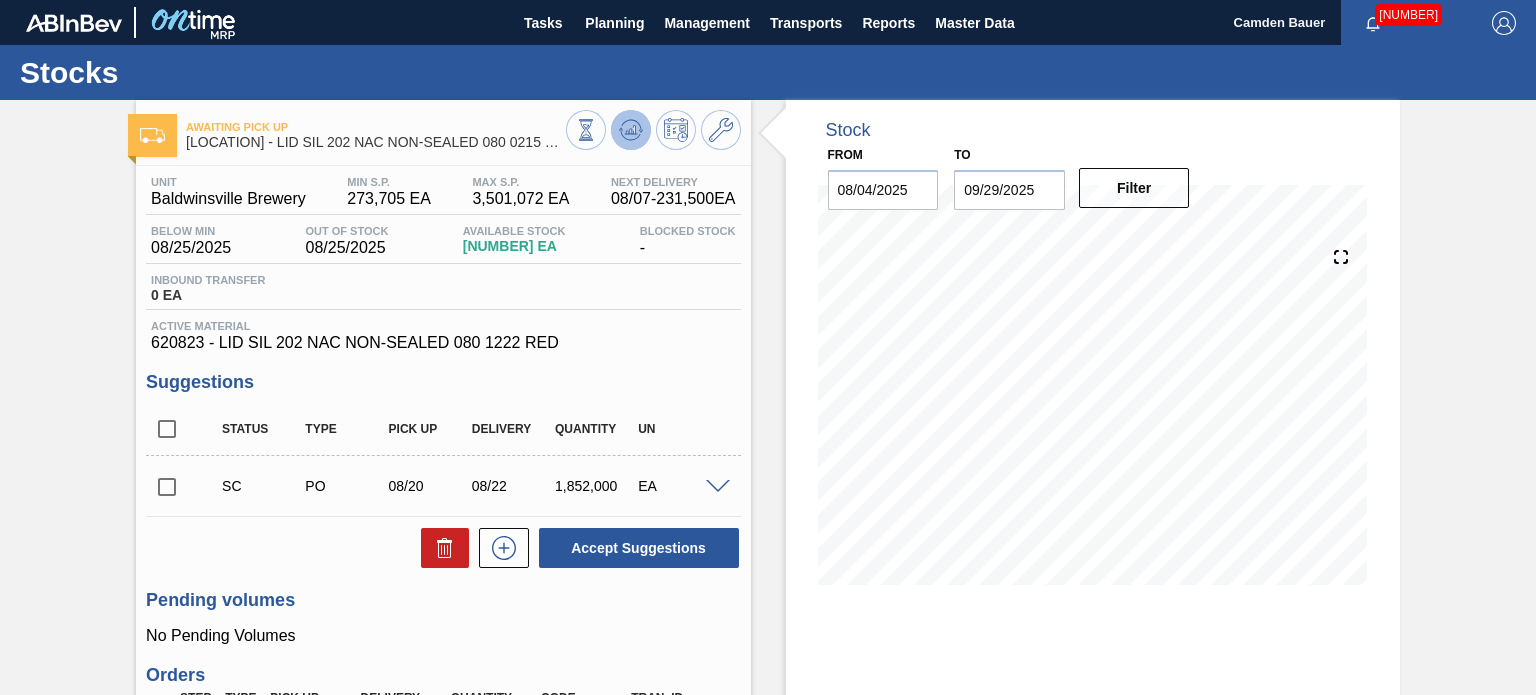 click 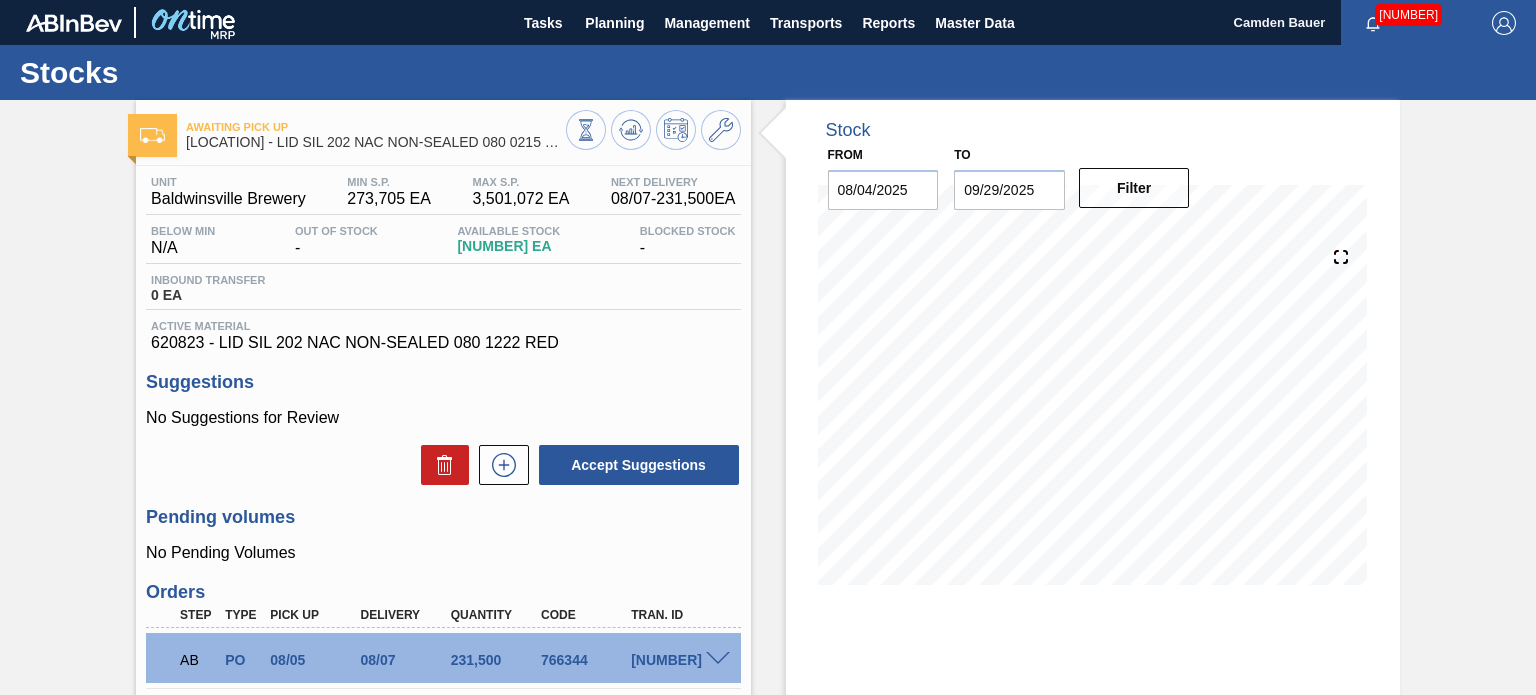 click on "Active Material 620823 - LID SIL 202 NAC NON-SEALED 080 1222 RED" at bounding box center (443, 336) 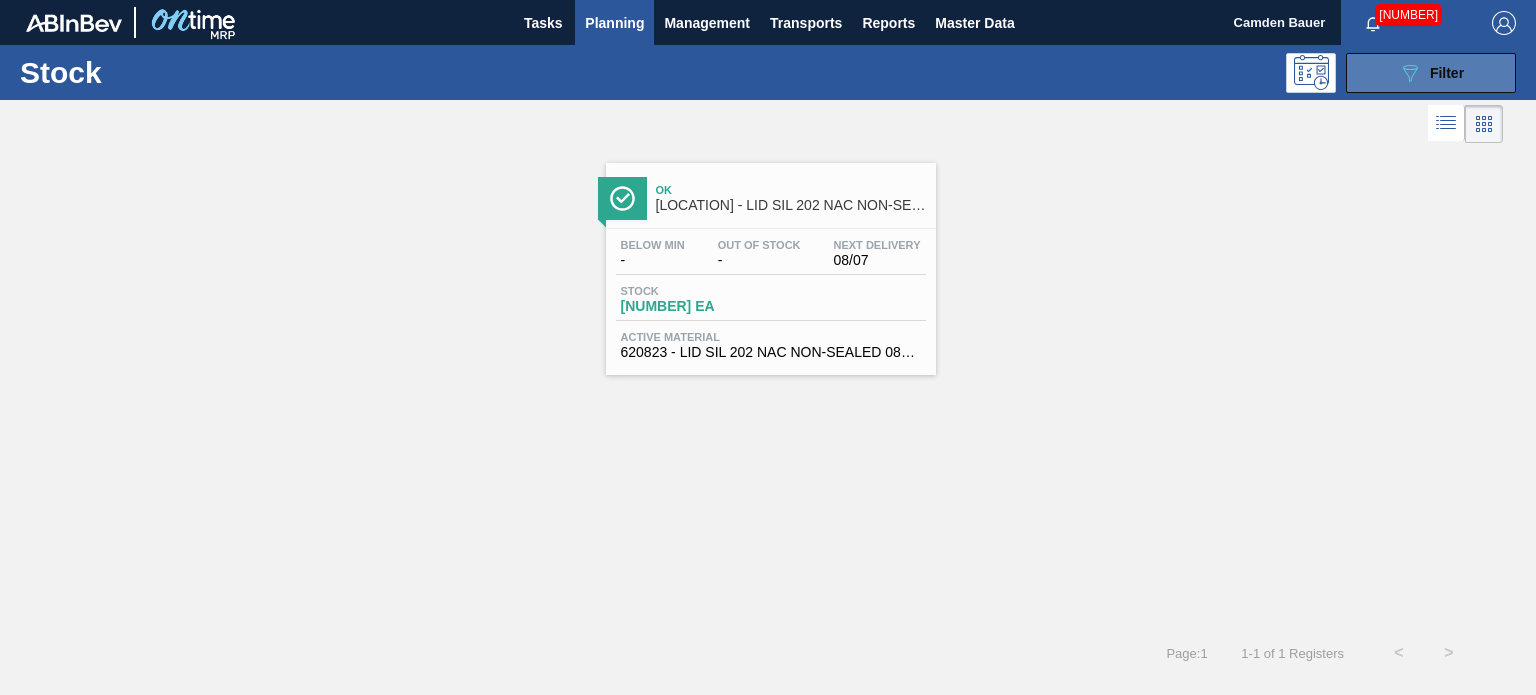 click on "089F7B8B-B2A5-4AFE-B5C0-19BA573D28AC Filter" at bounding box center (1431, 73) 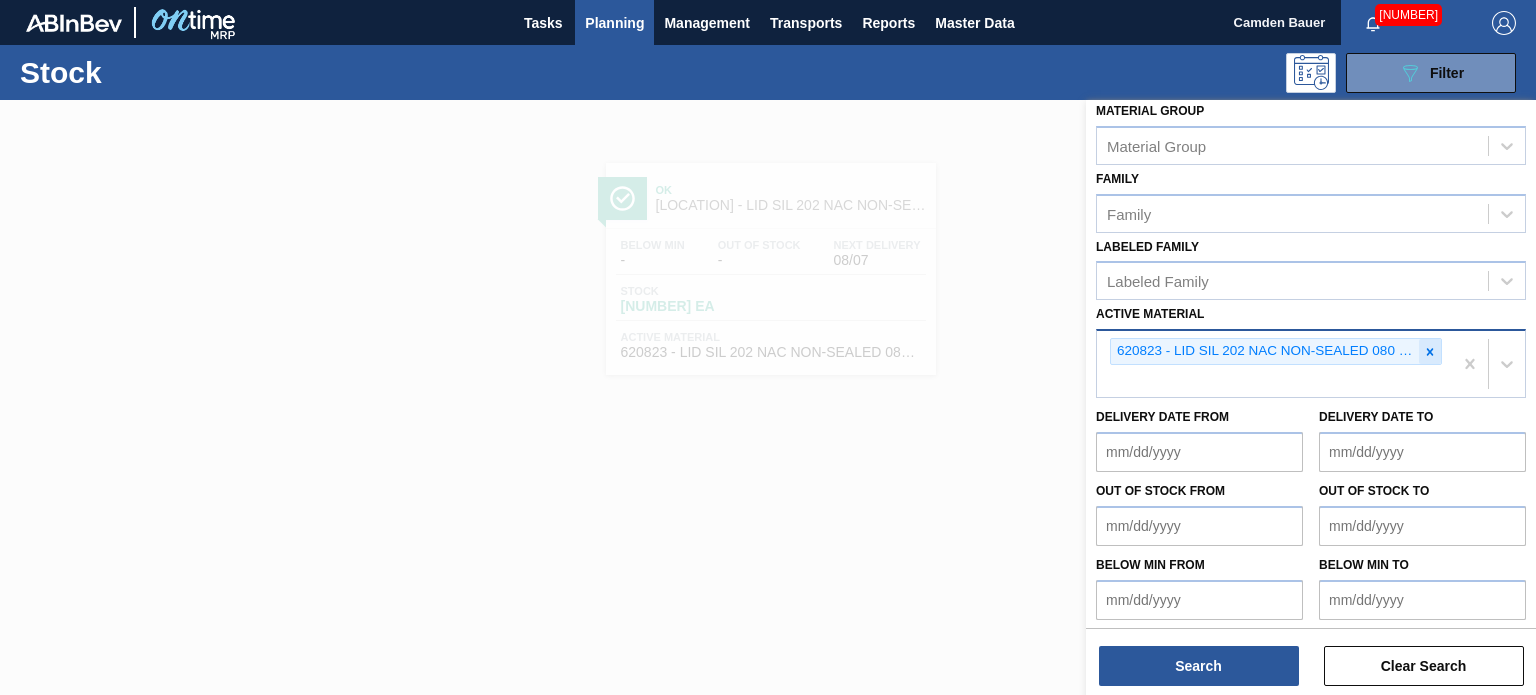 click 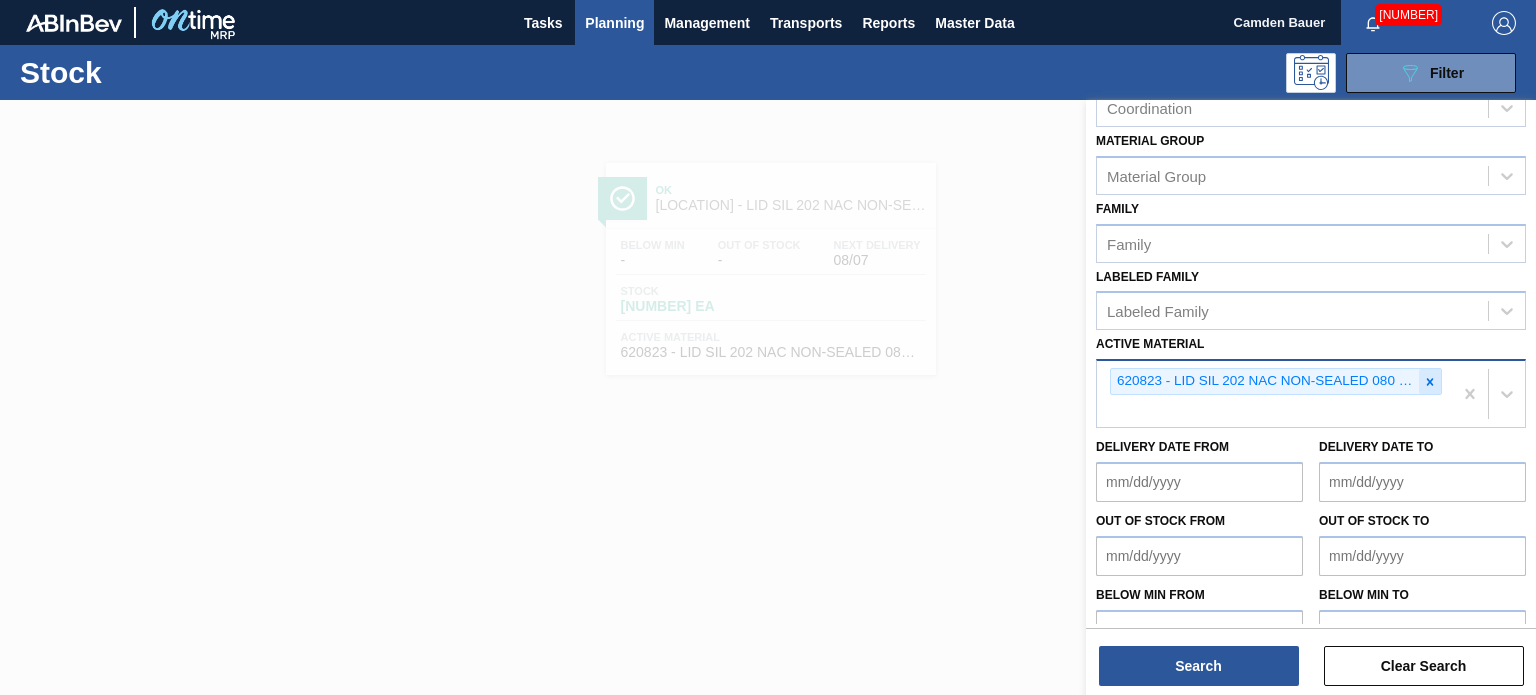 paste on "620862" 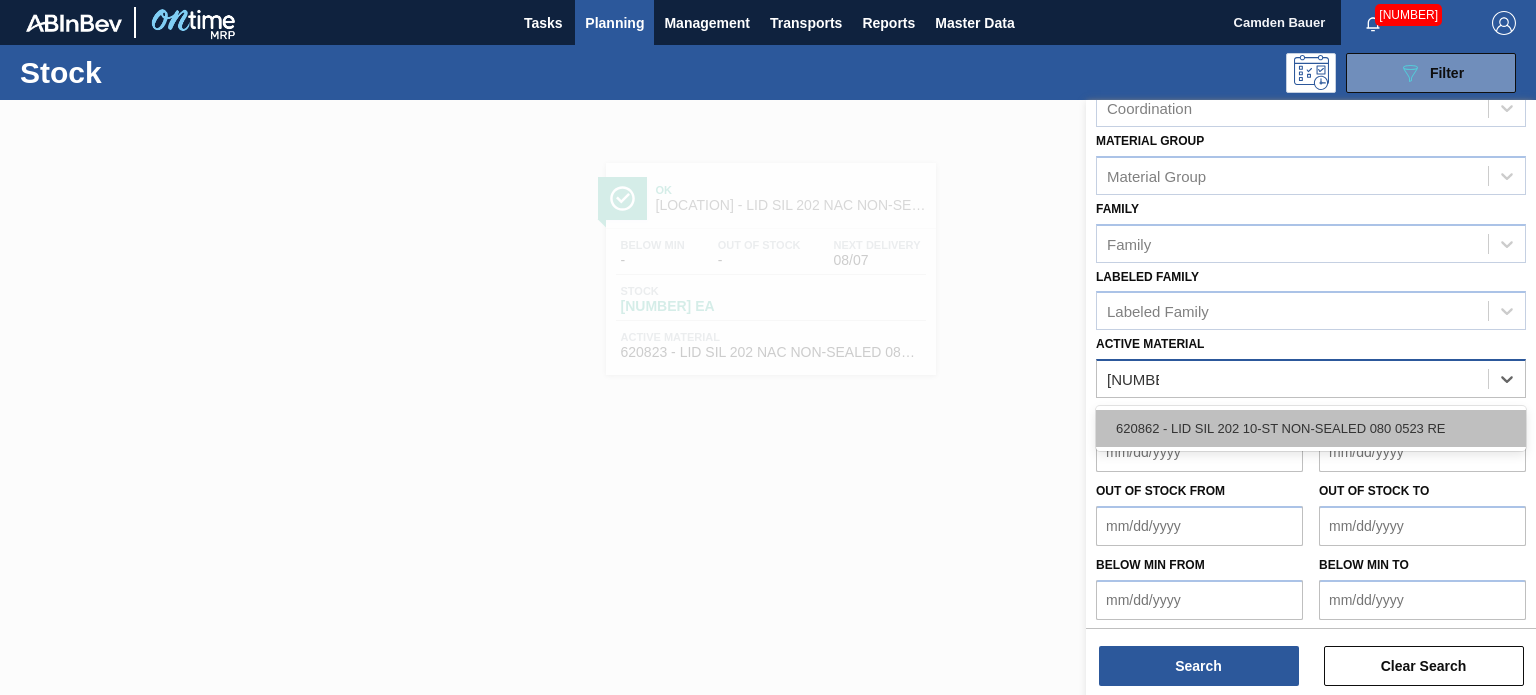 click on "620862 - LID SIL 202 10-ST NON-SEALED 080 0523 RE" at bounding box center (1311, 428) 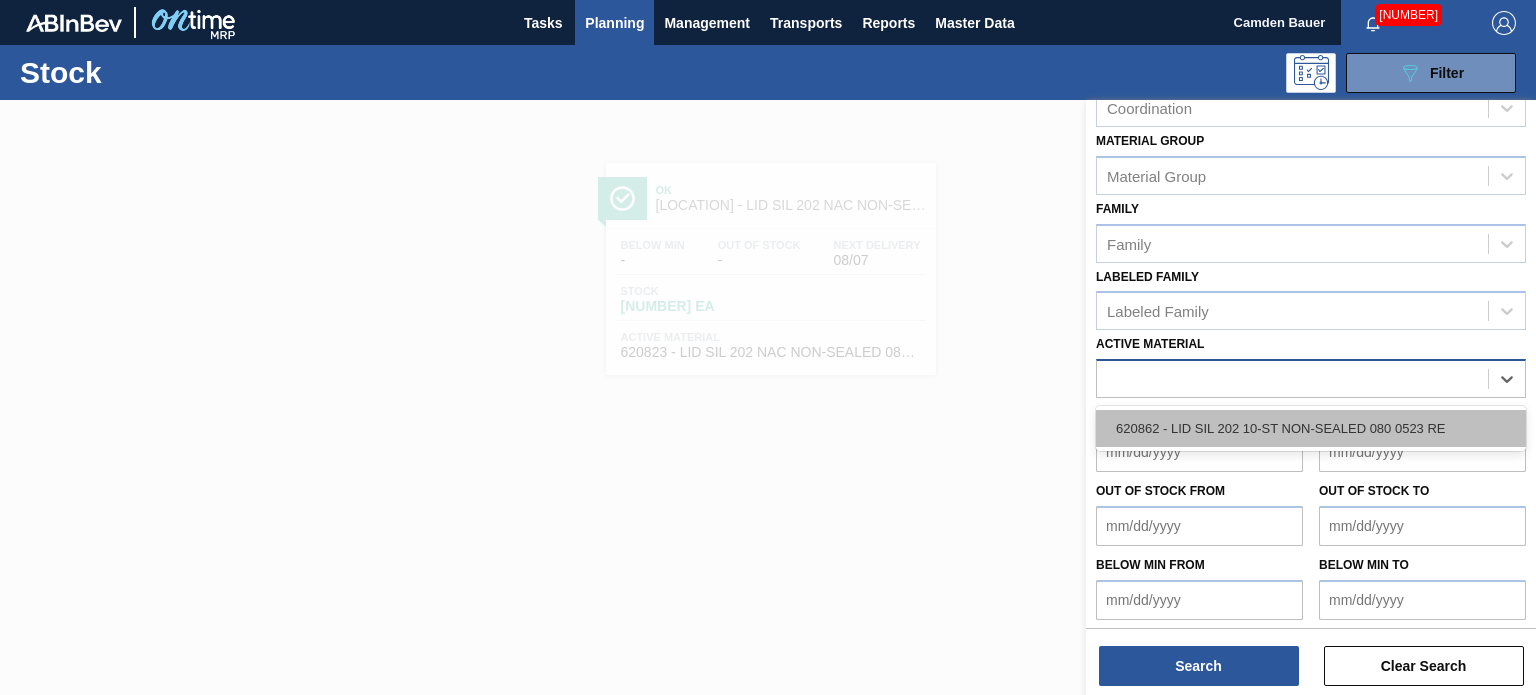 scroll, scrollTop: 289, scrollLeft: 0, axis: vertical 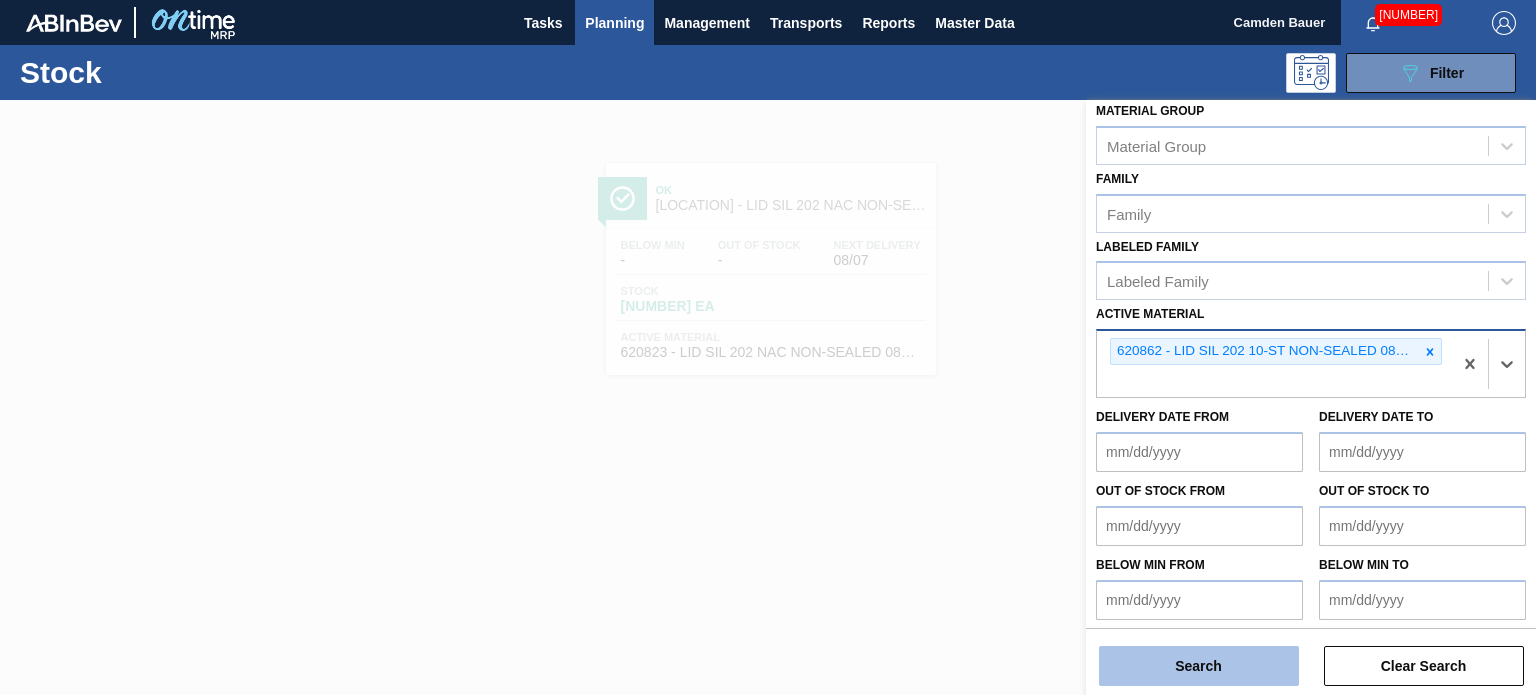 click on "Search" at bounding box center [1199, 666] 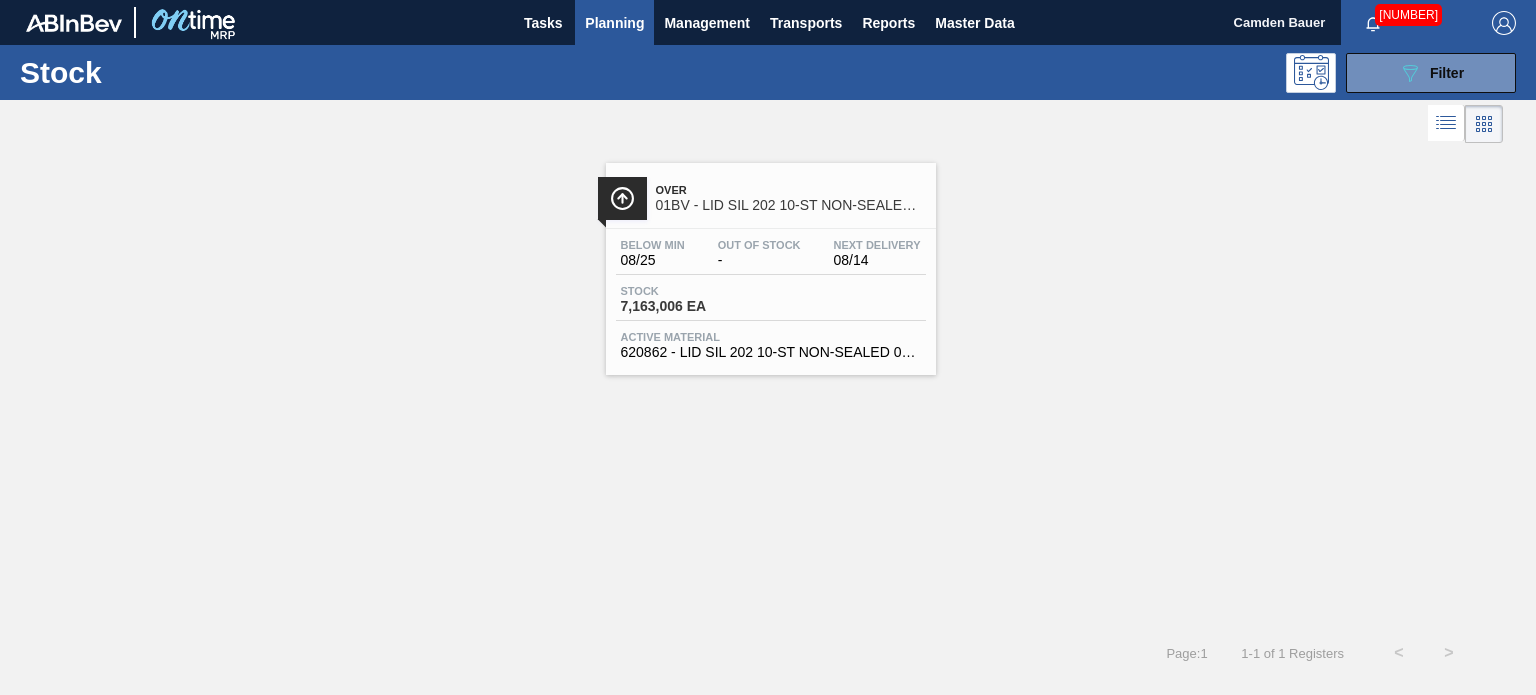 click on "Below Min 08/25 Out Of Stock - Next Delivery 08/14 Stock 7,163,006 EA Active Material 620862 - LID SIL 202 10-ST NON-SEALED 080 0523 RE" at bounding box center (771, 297) 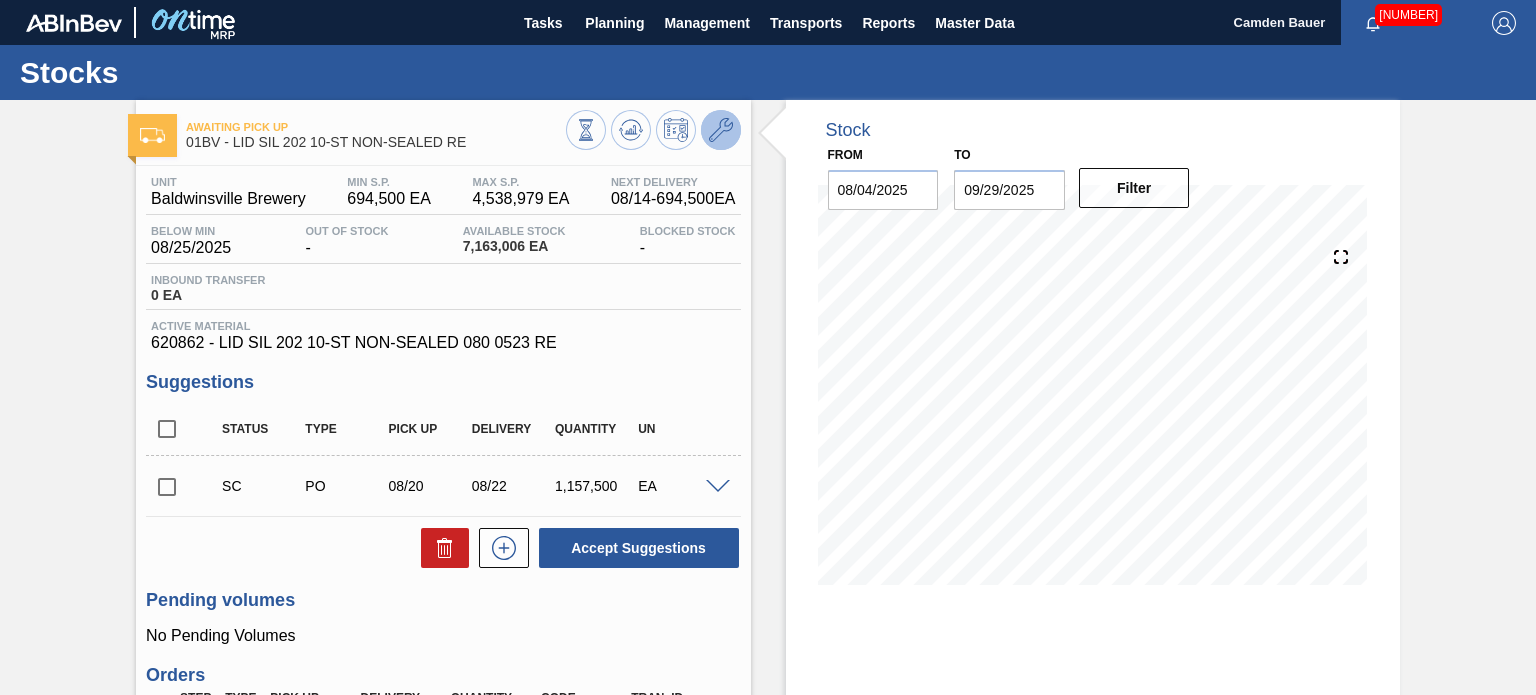 click at bounding box center (721, 130) 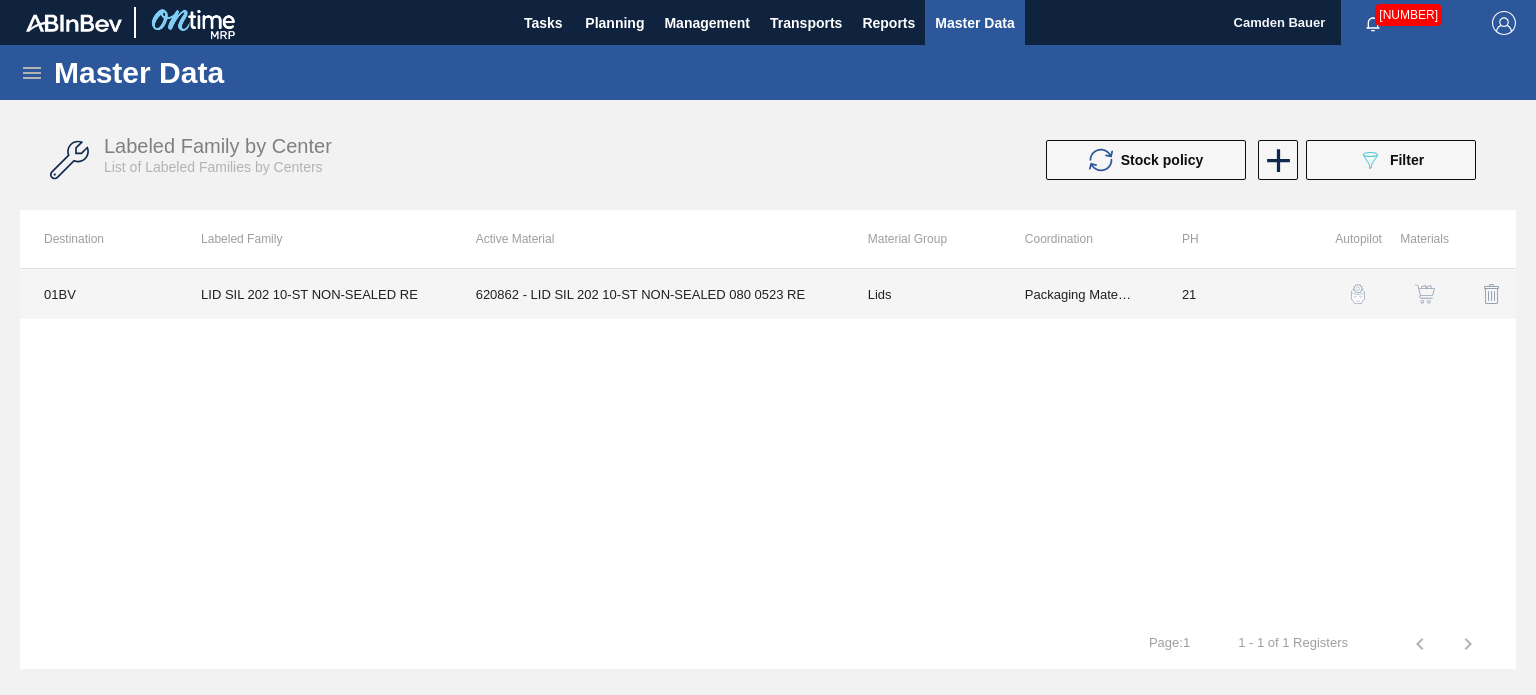click on "620862 - LID SIL 202 10-ST NON-SEALED 080 0523 RE" at bounding box center [648, 294] 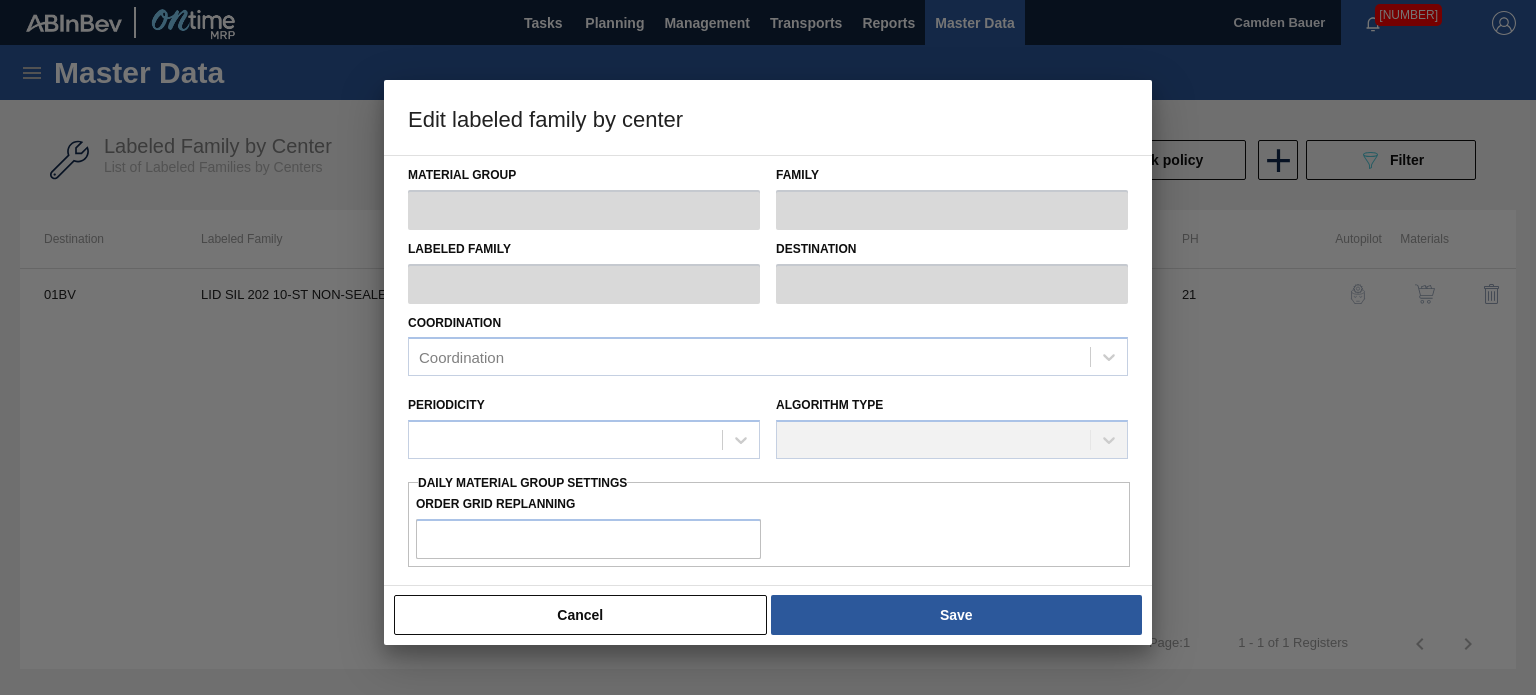 type on "Lids" 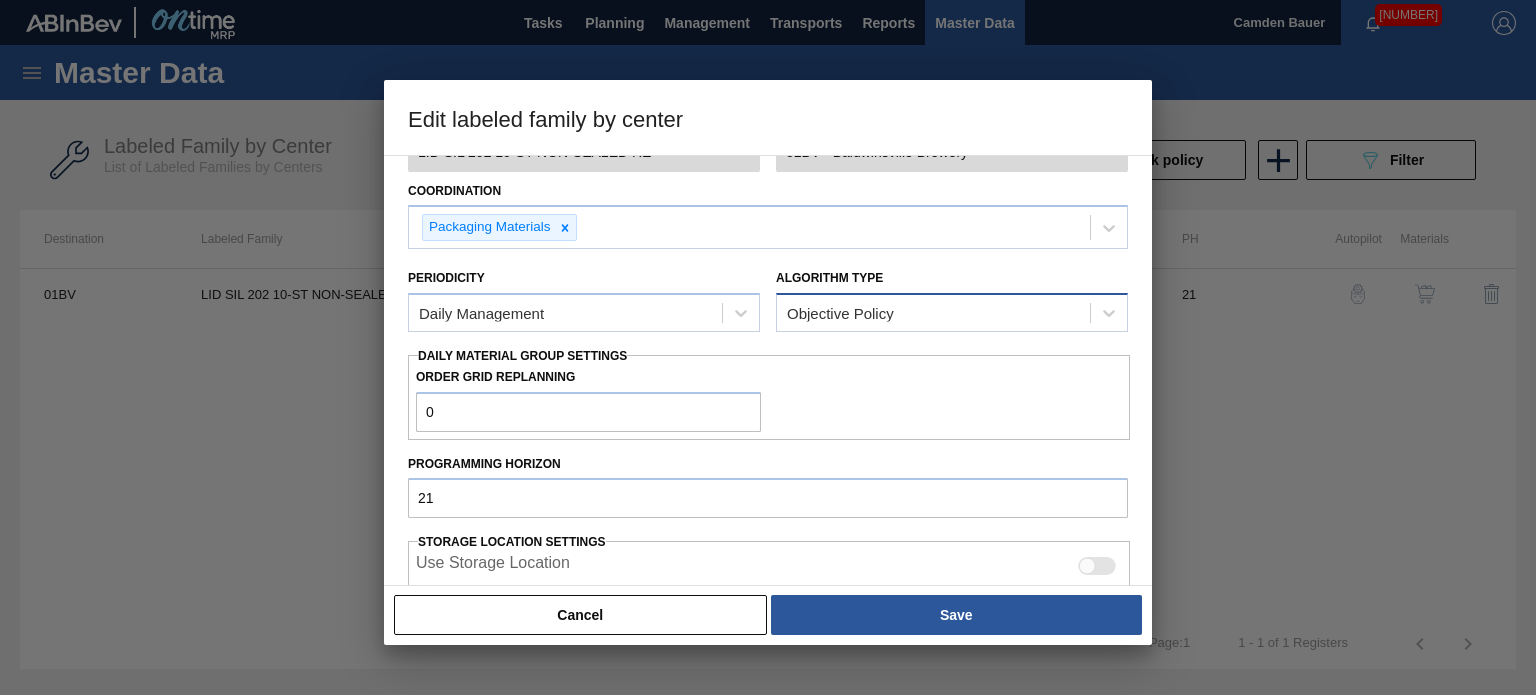 scroll, scrollTop: 259, scrollLeft: 0, axis: vertical 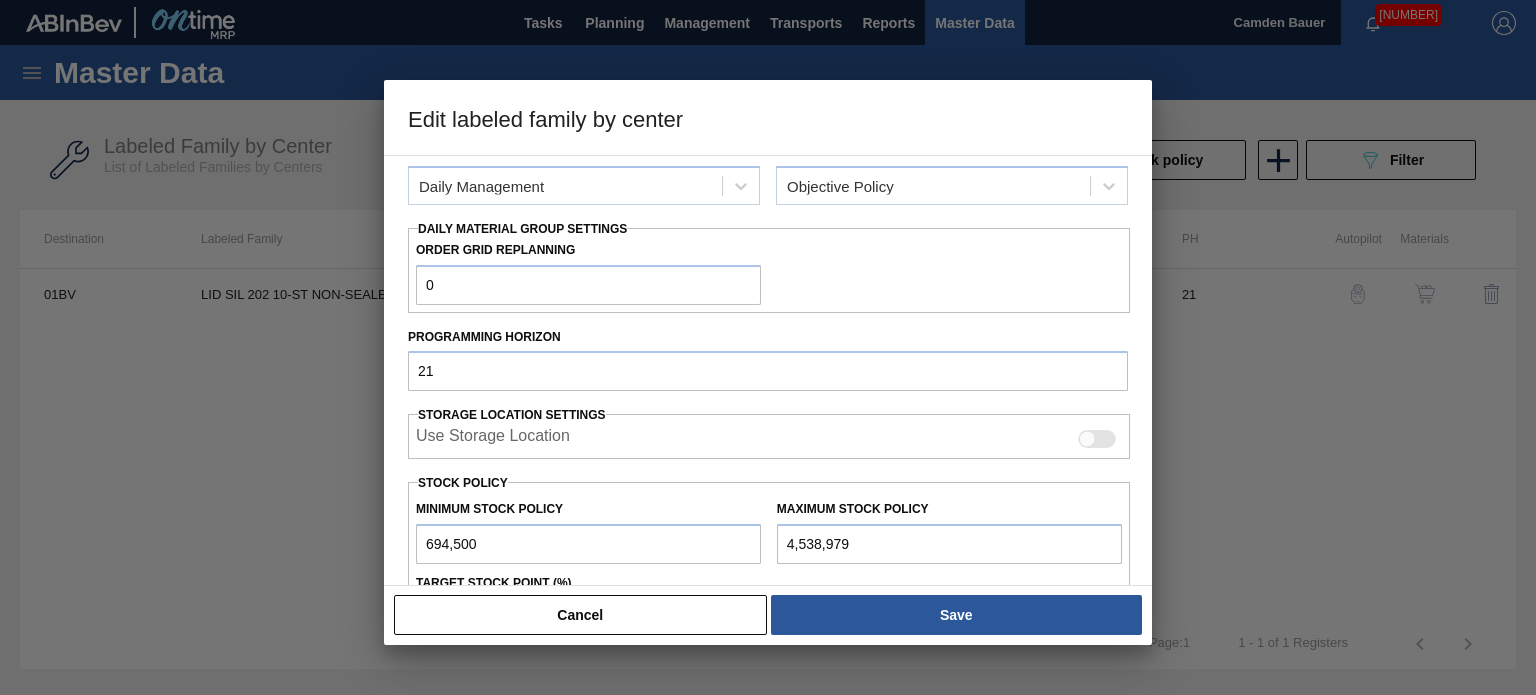 drag, startPoint x: 868, startPoint y: 527, endPoint x: 624, endPoint y: 559, distance: 246.08942 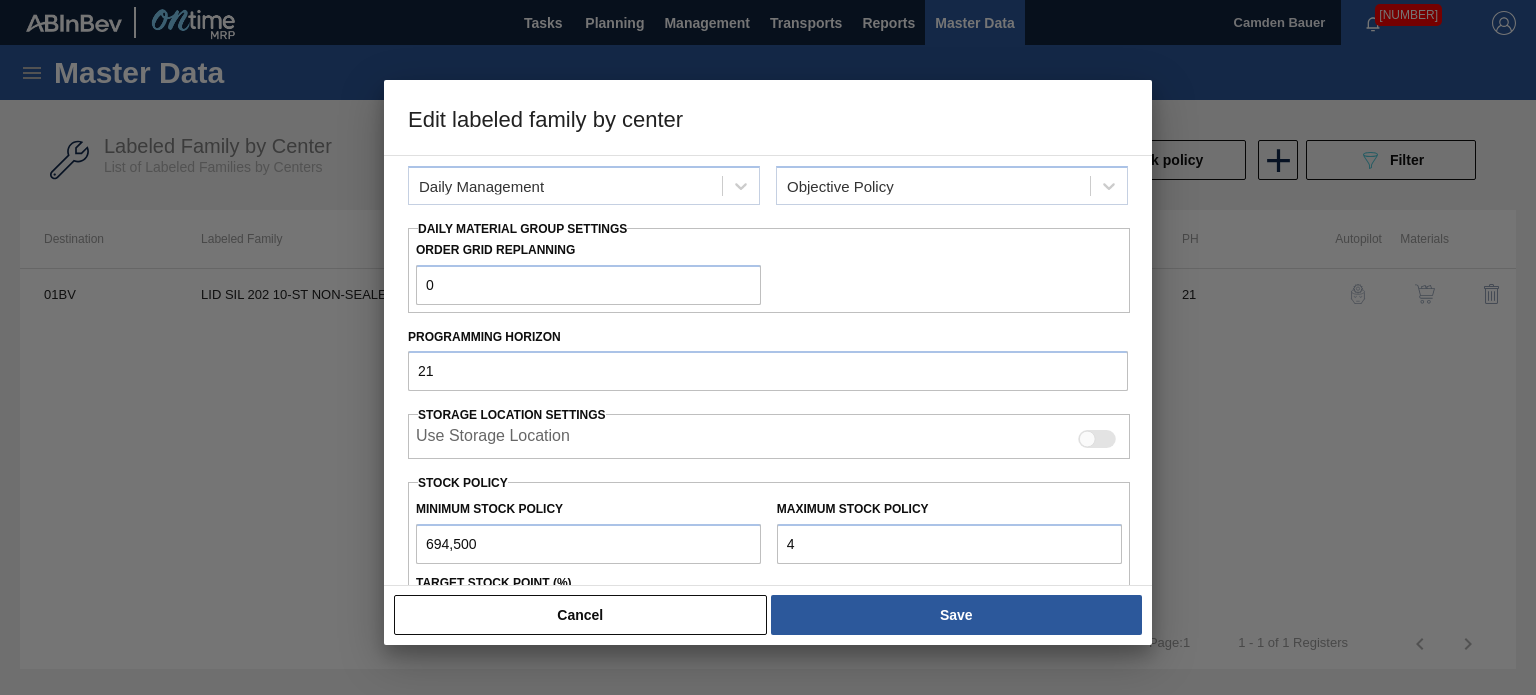 type on "555,601" 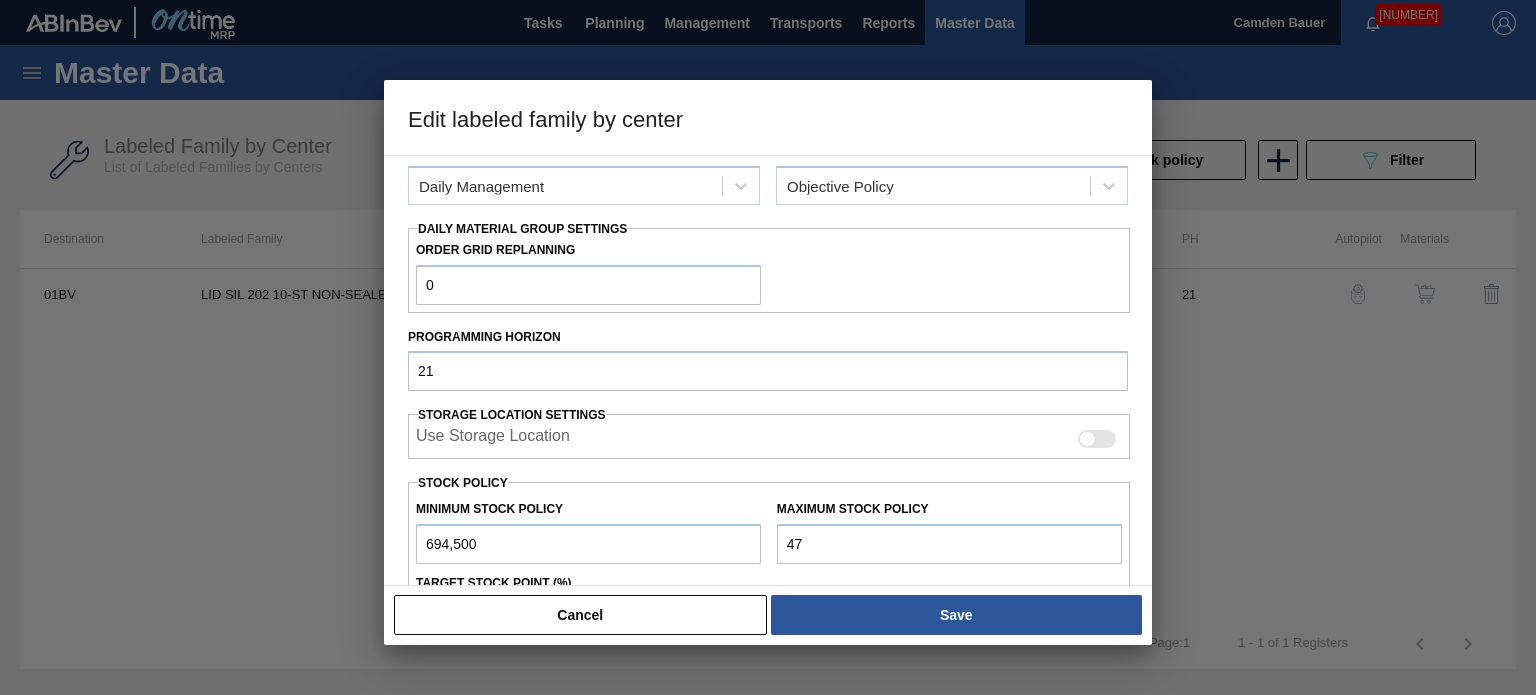 type on "475" 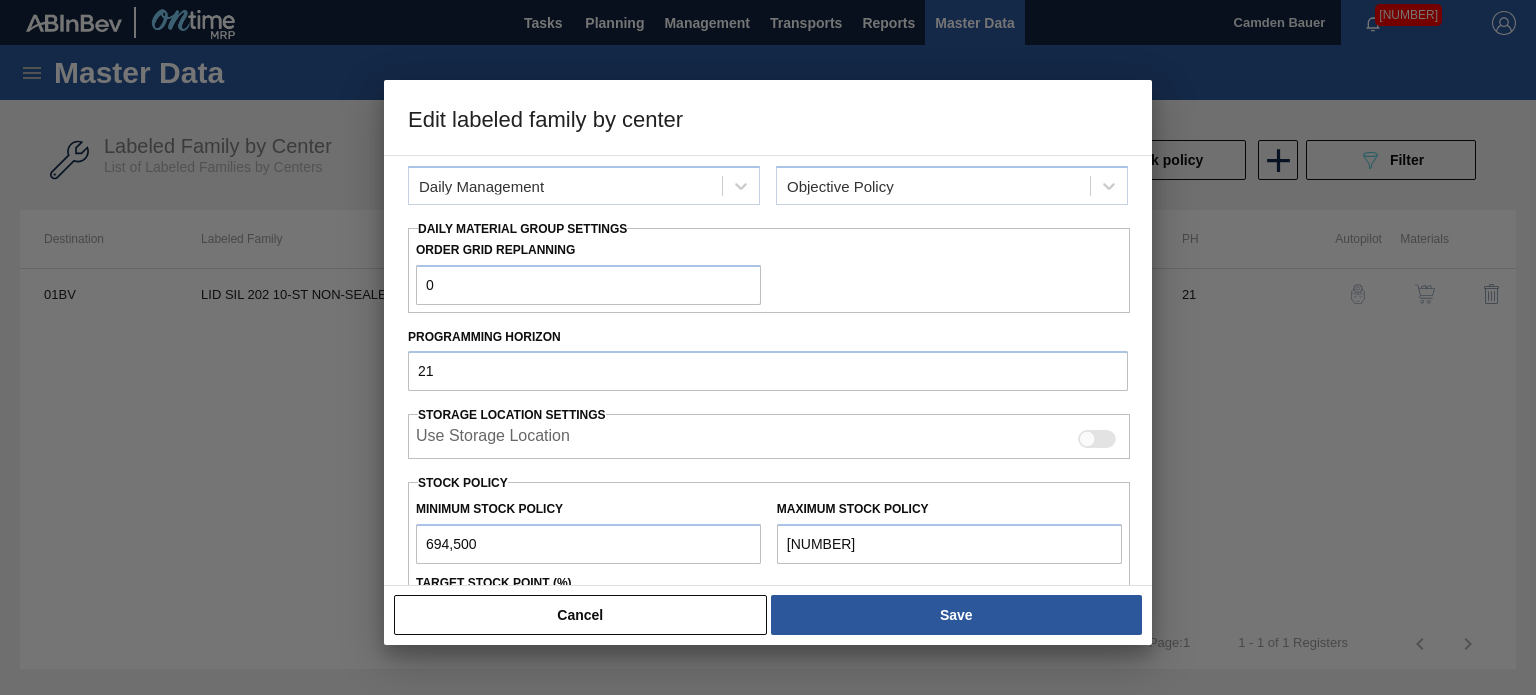 type on "4,754" 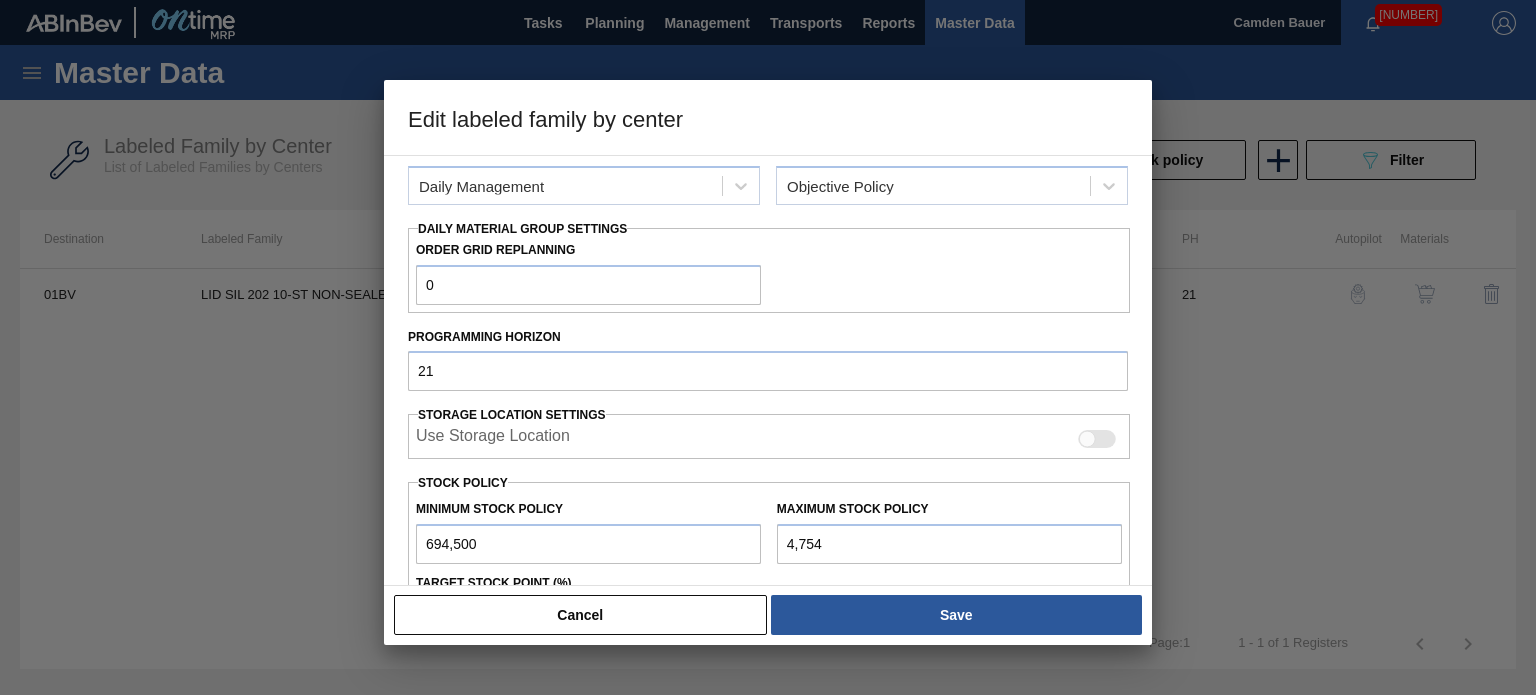 click on "4,754" at bounding box center [949, 544] 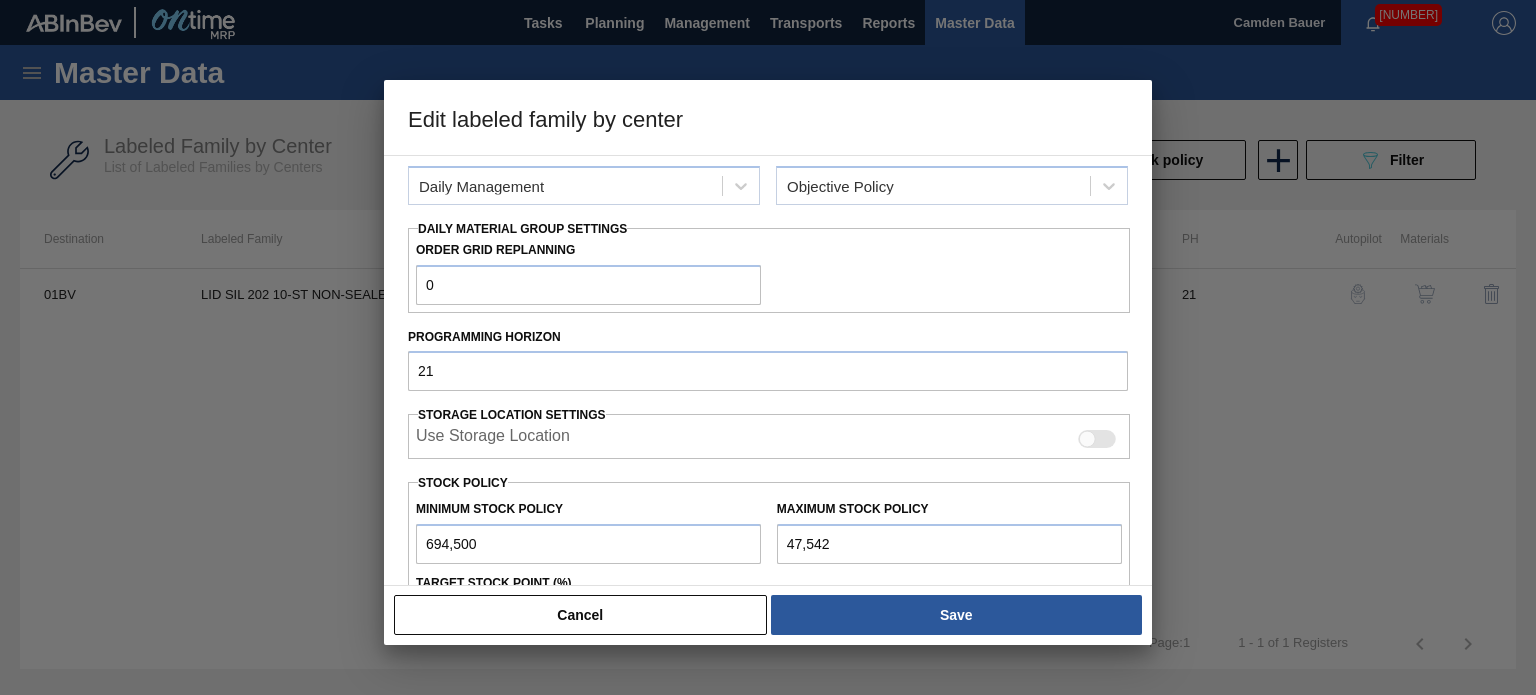 type on "475,426" 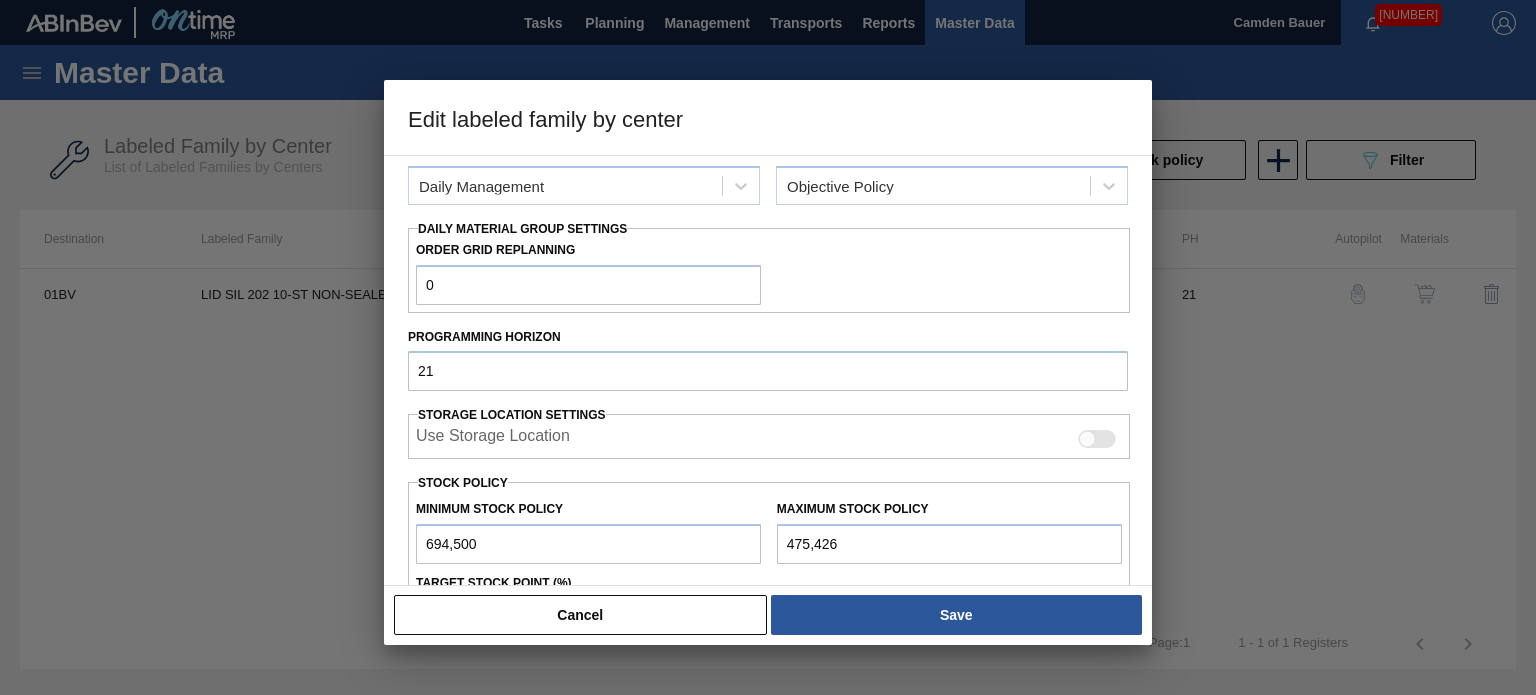type on "4,754,263" 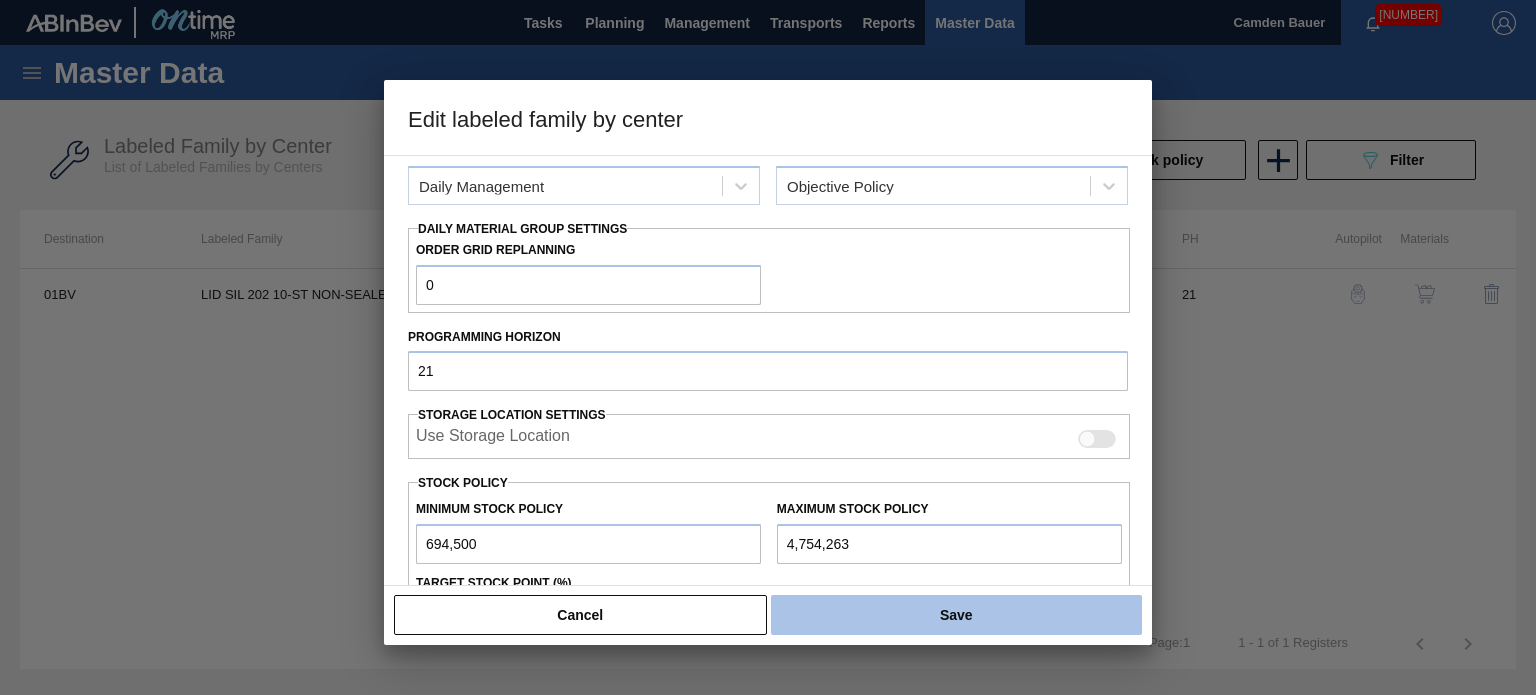 type on "4,754,263" 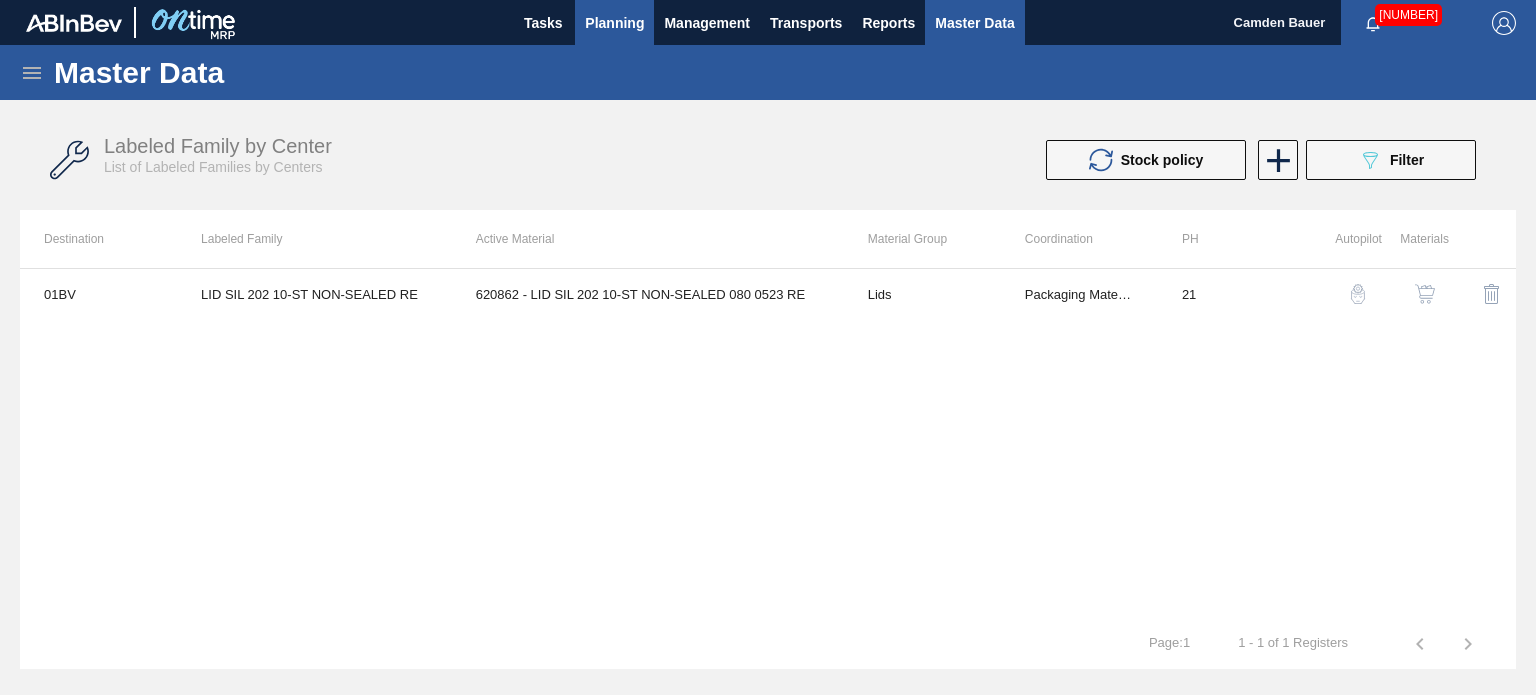 click on "Planning" at bounding box center [614, 23] 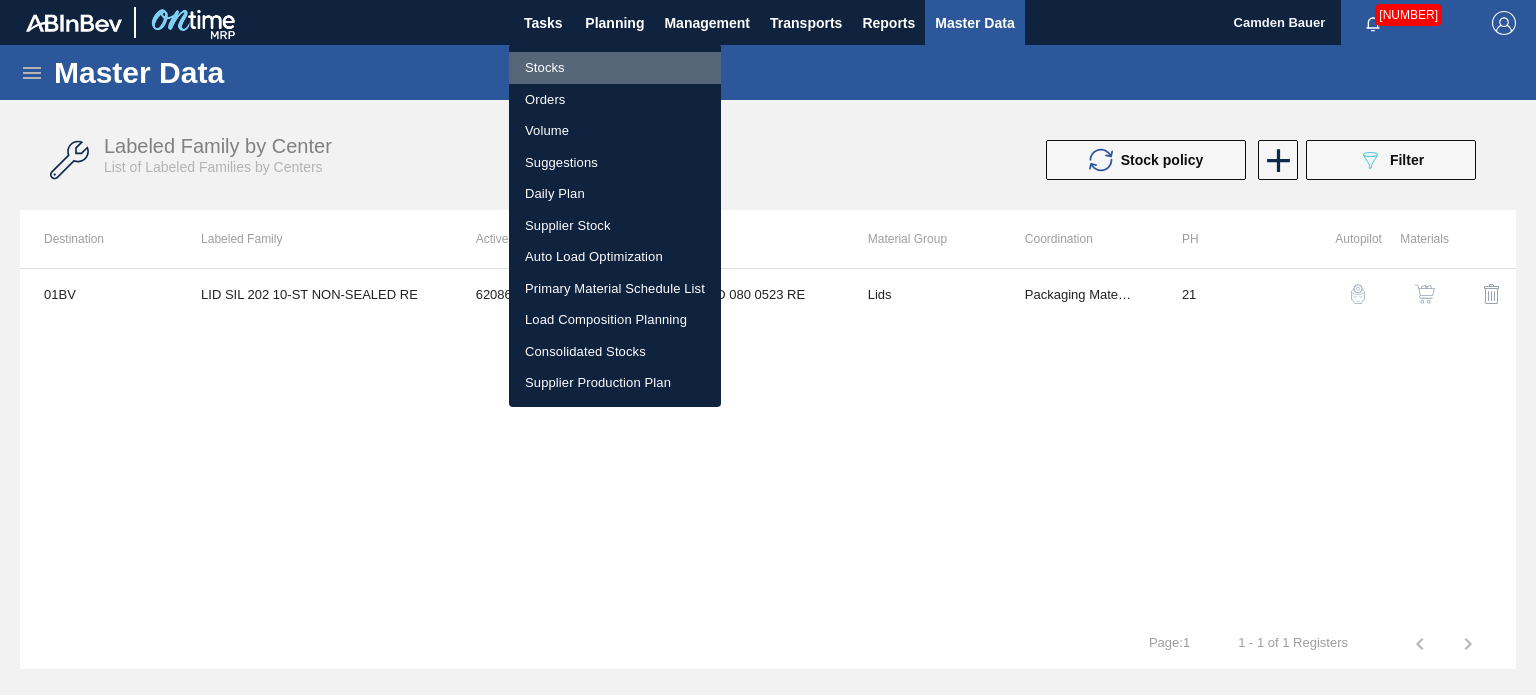 click on "Stocks" at bounding box center (615, 68) 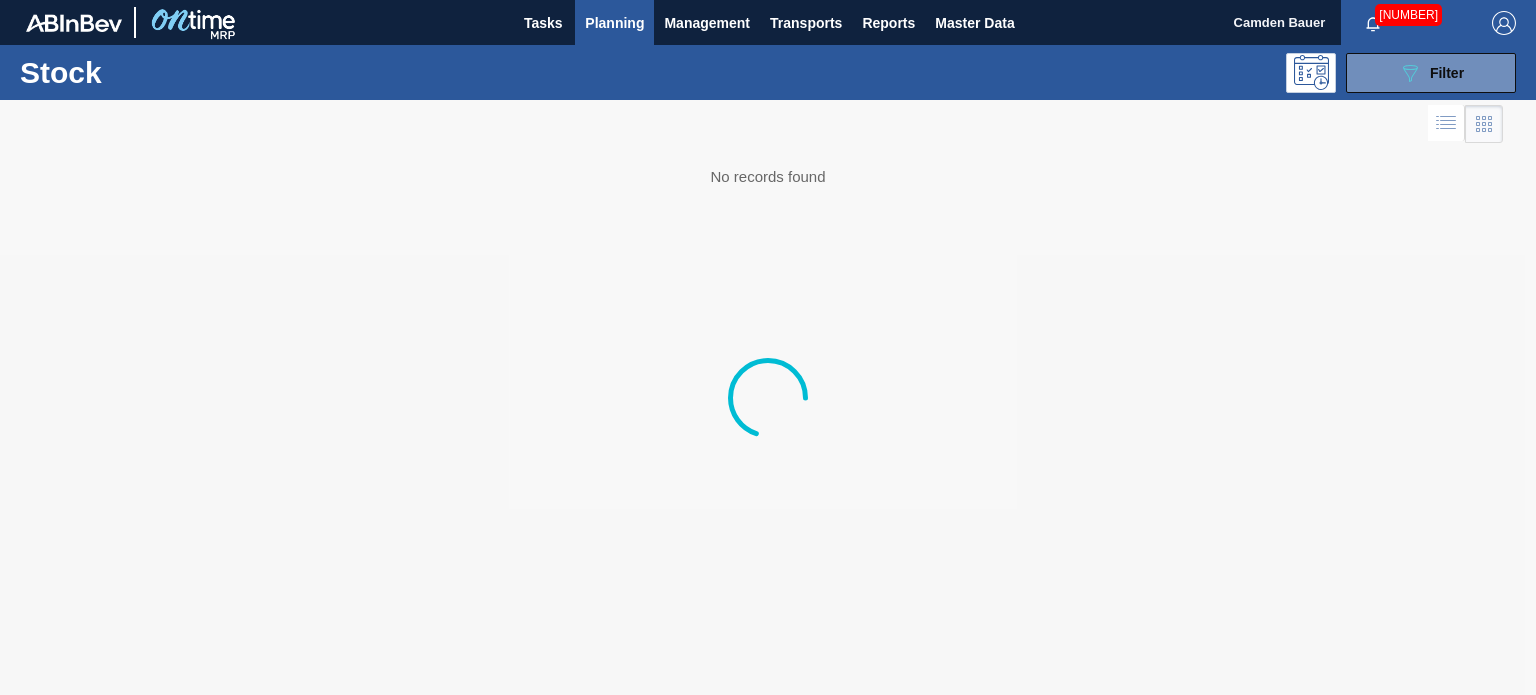 click on "Stock 089F7B8B-B2A5-4AFE-B5C0-19BA573D28AC Filter" at bounding box center (768, 72) 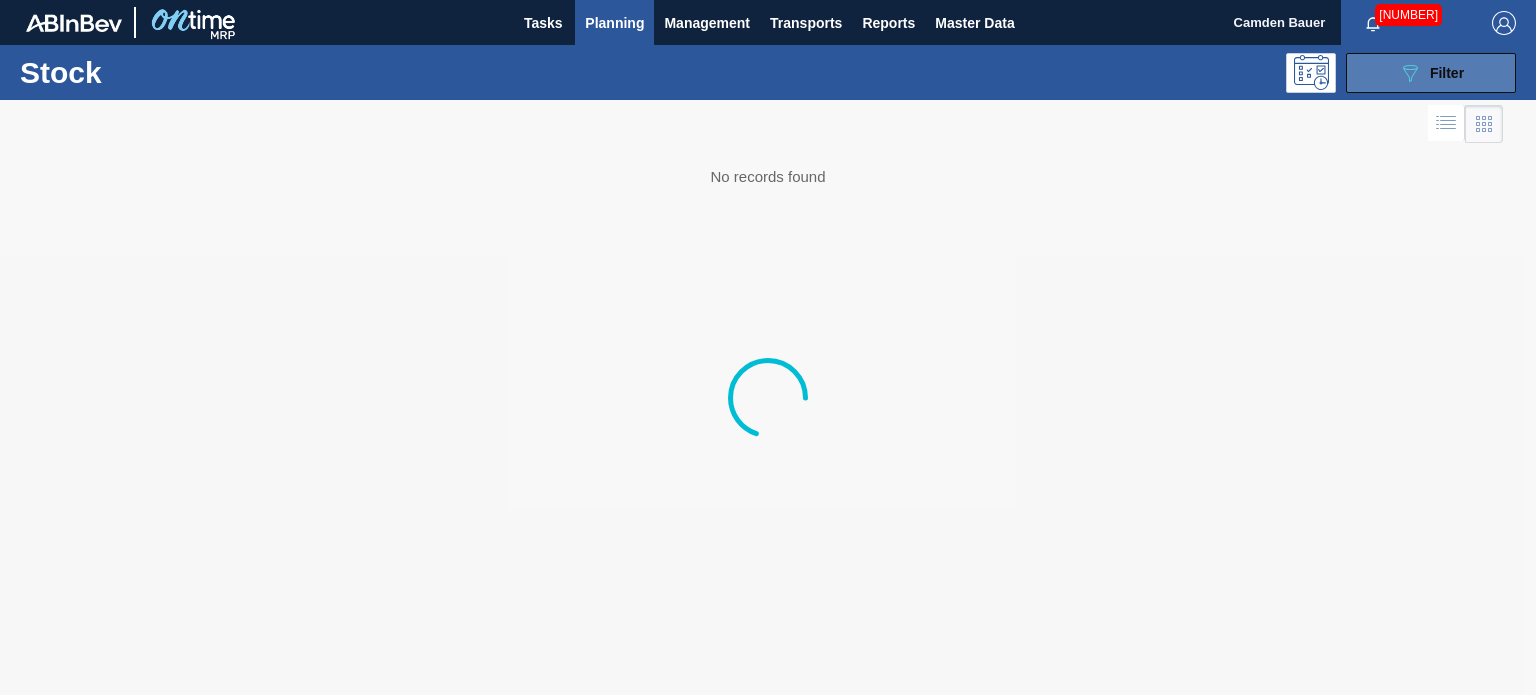 click on "089F7B8B-B2A5-4AFE-B5C0-19BA573D28AC" 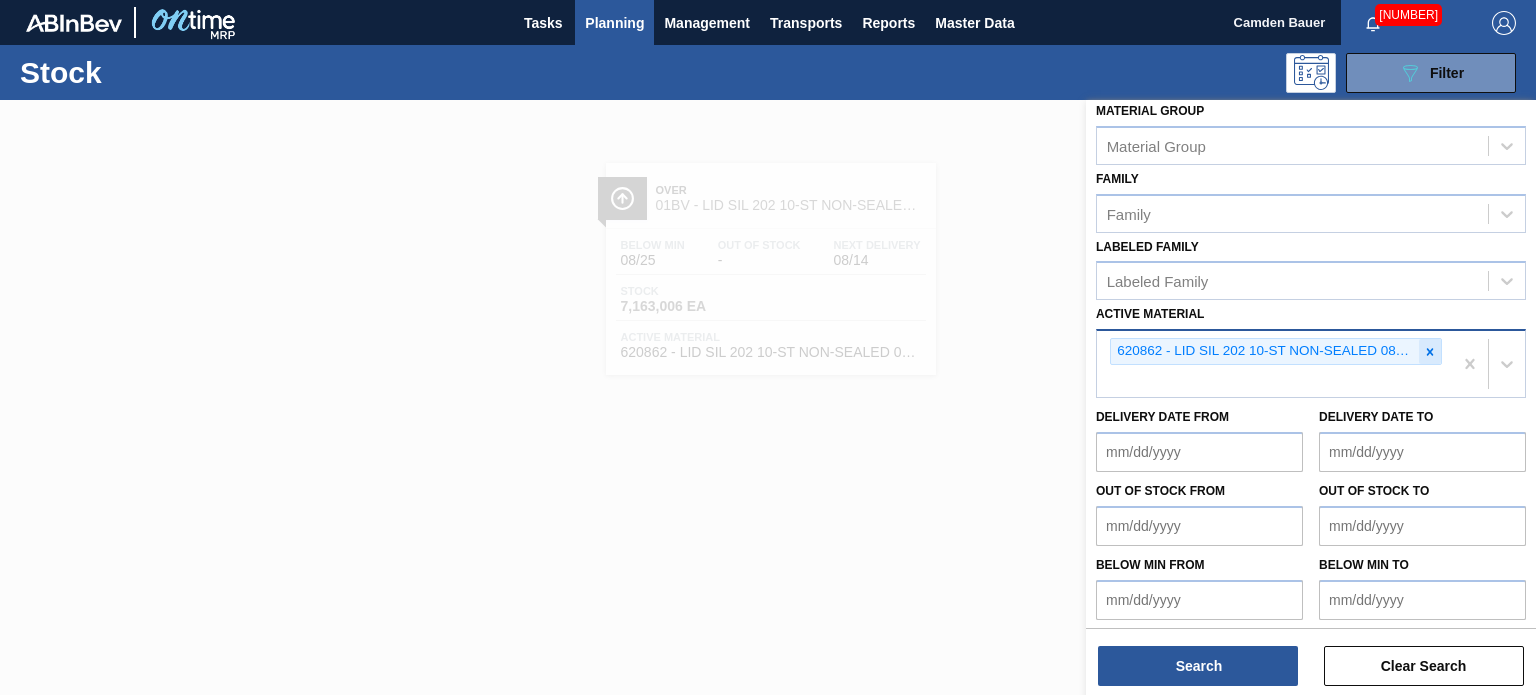 click 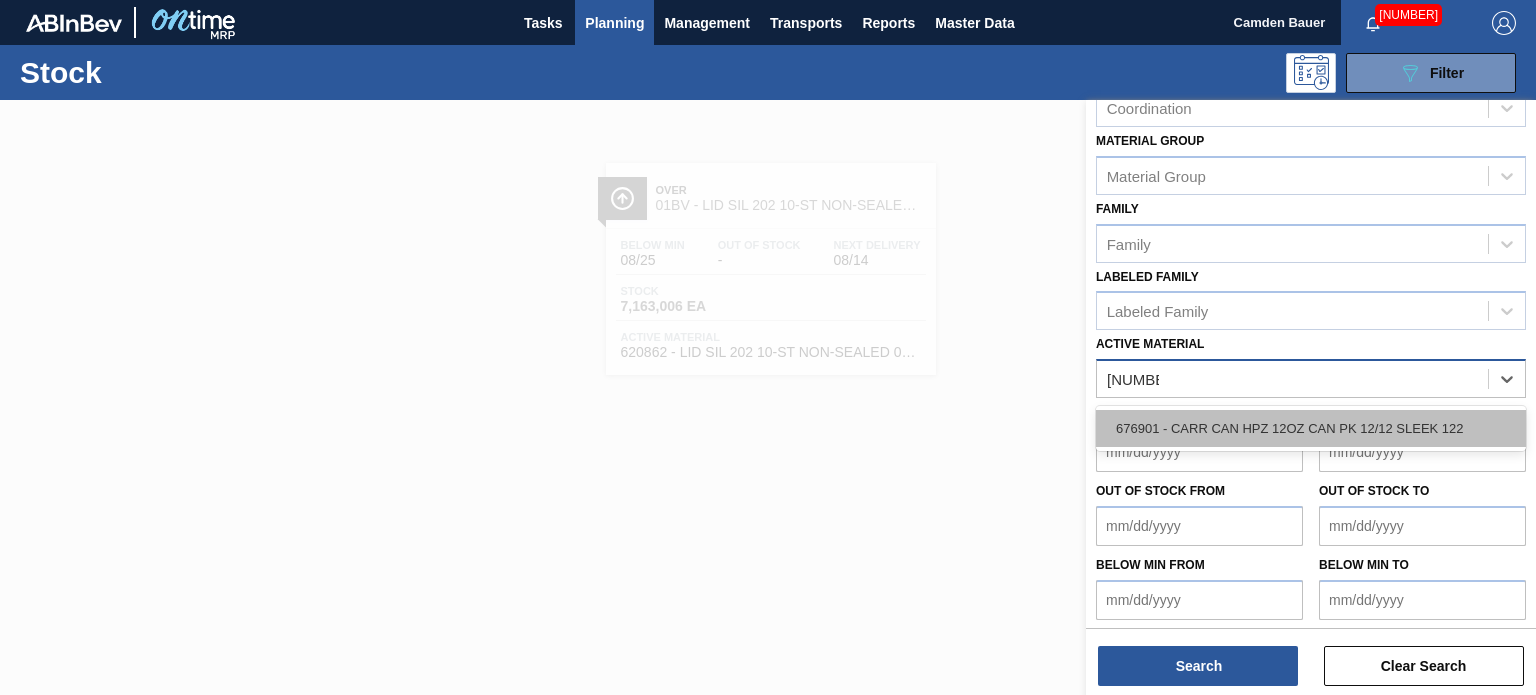 click on "676901 - CARR CAN HPZ 12OZ CAN PK 12/12 SLEEK 122" at bounding box center [1311, 428] 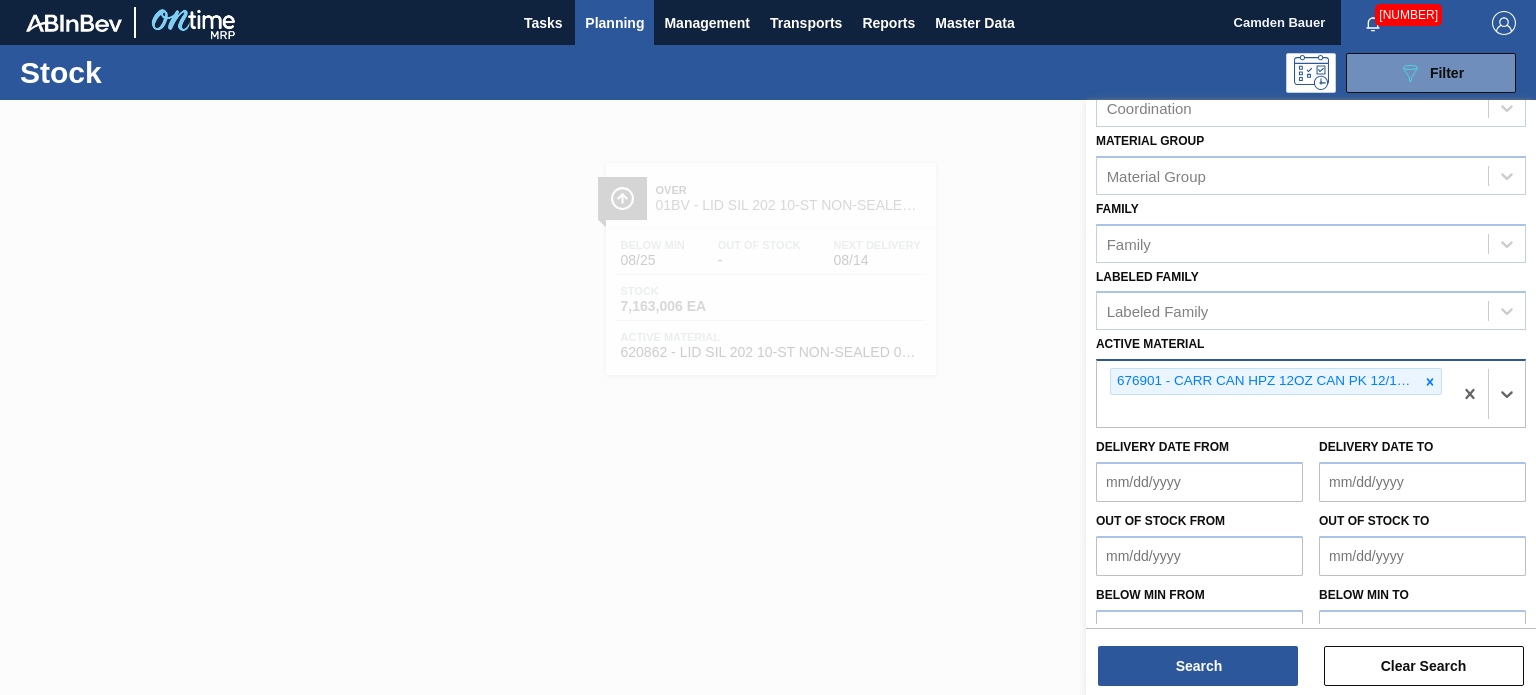 scroll, scrollTop: 289, scrollLeft: 0, axis: vertical 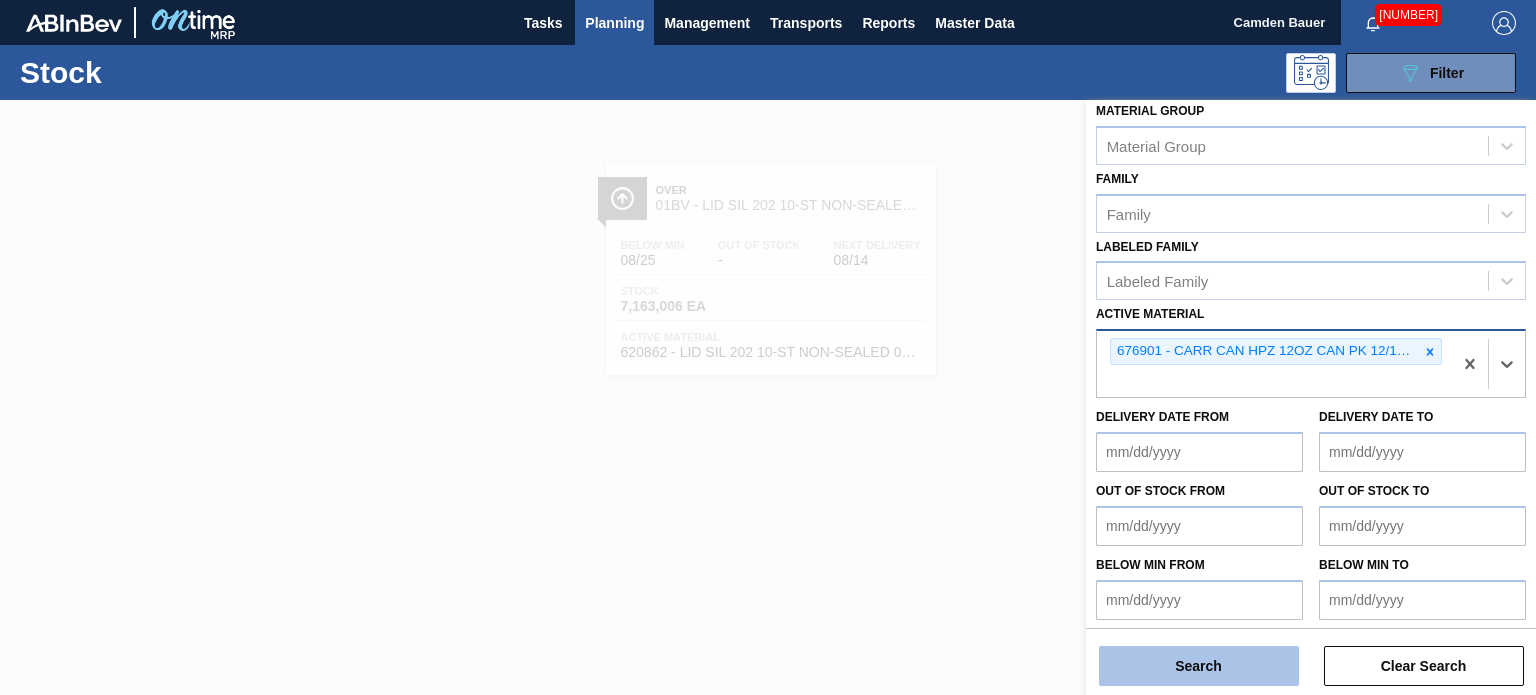 click on "Search" at bounding box center [1199, 666] 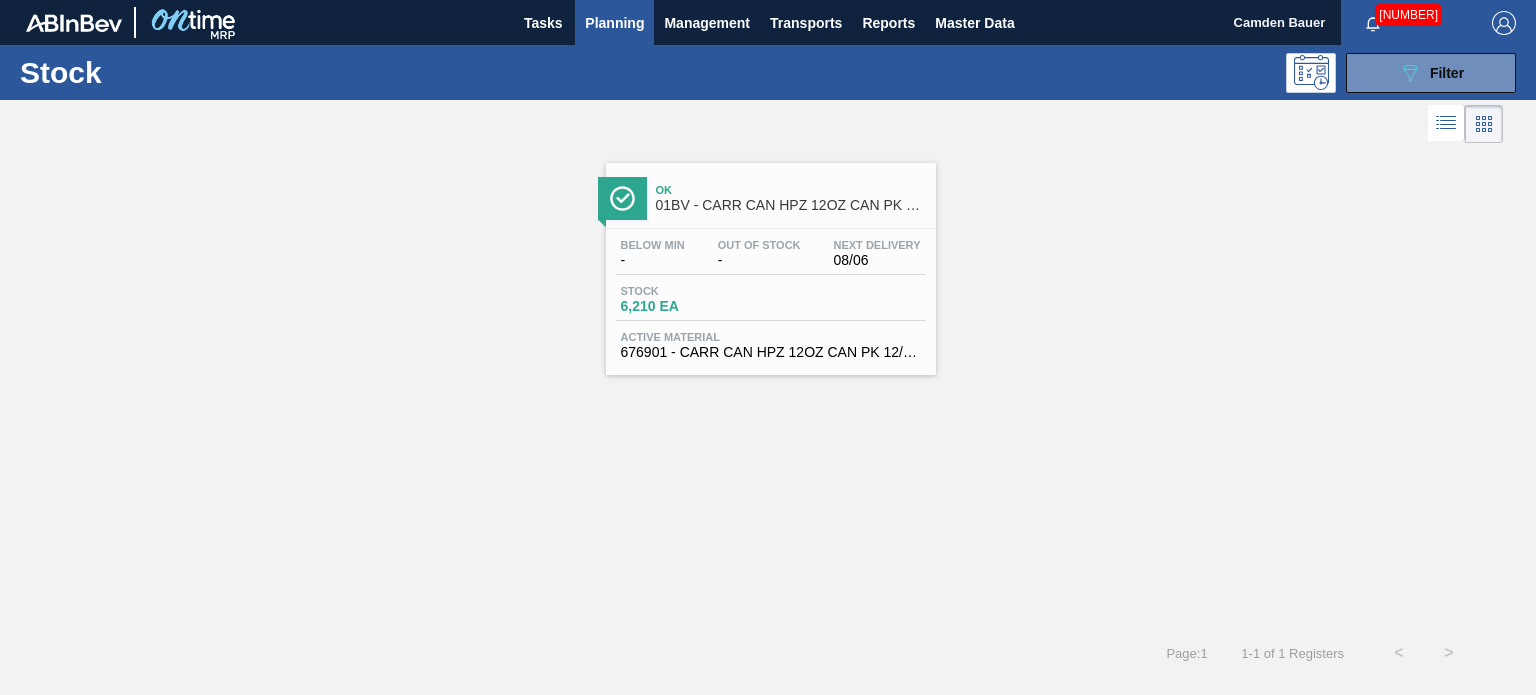 click at bounding box center [770, 228] 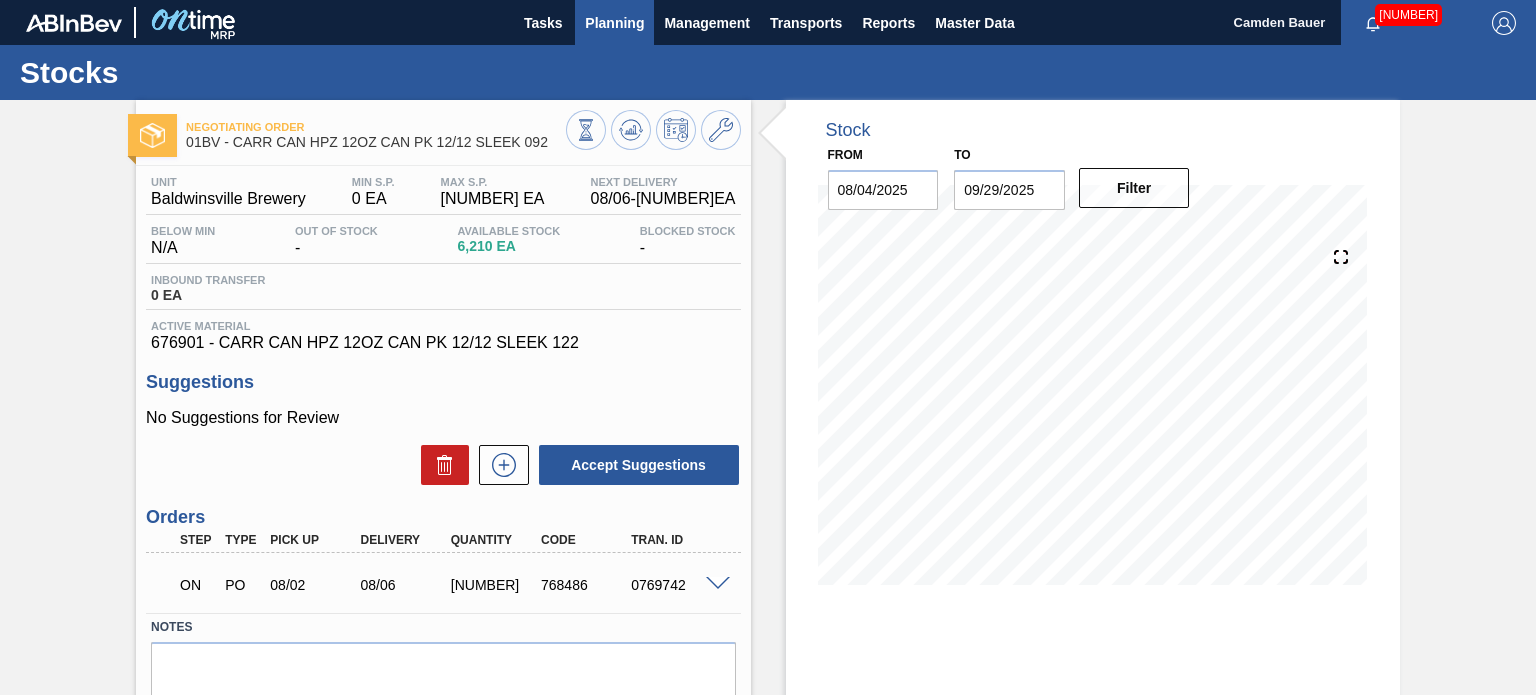 click on "Planning" at bounding box center (614, 23) 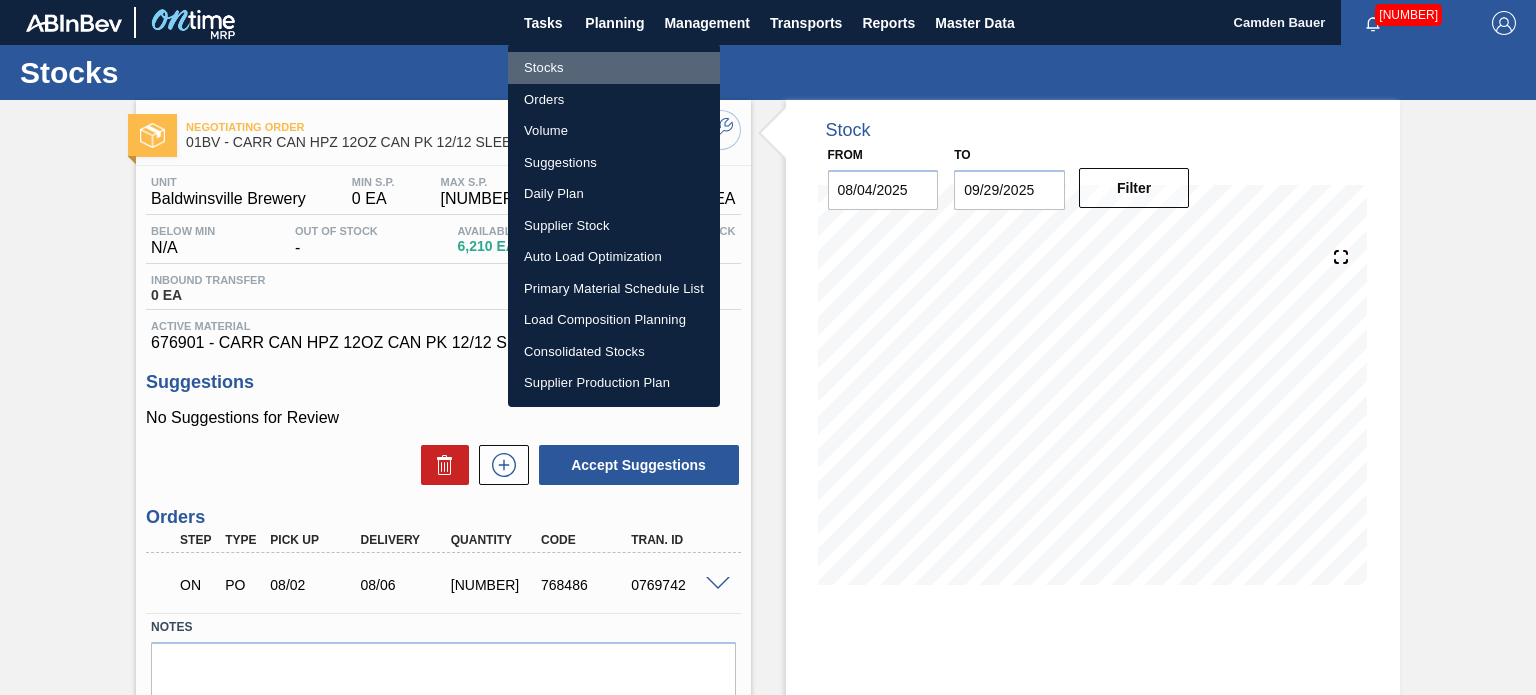 click on "Stocks" at bounding box center (614, 68) 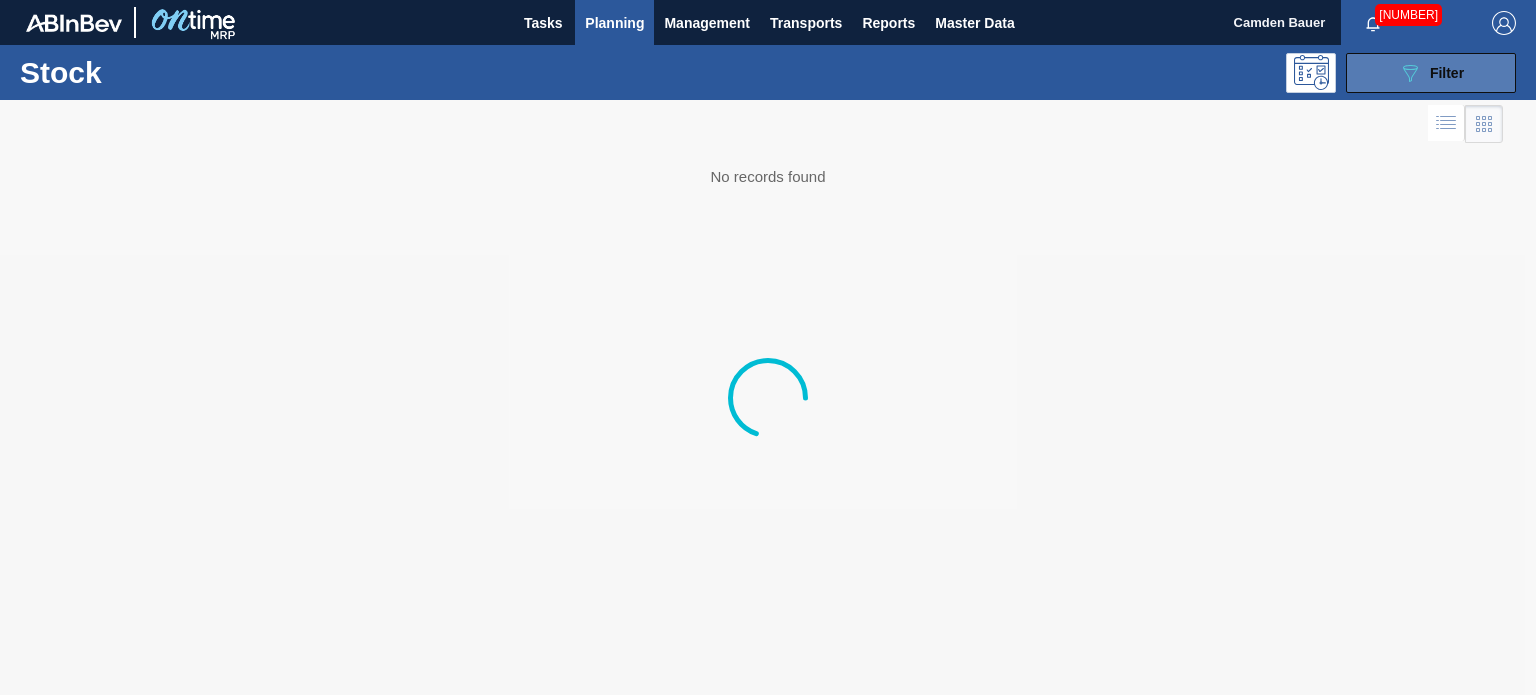 click on "089F7B8B-B2A5-4AFE-B5C0-19BA573D28AC Filter" at bounding box center (1431, 73) 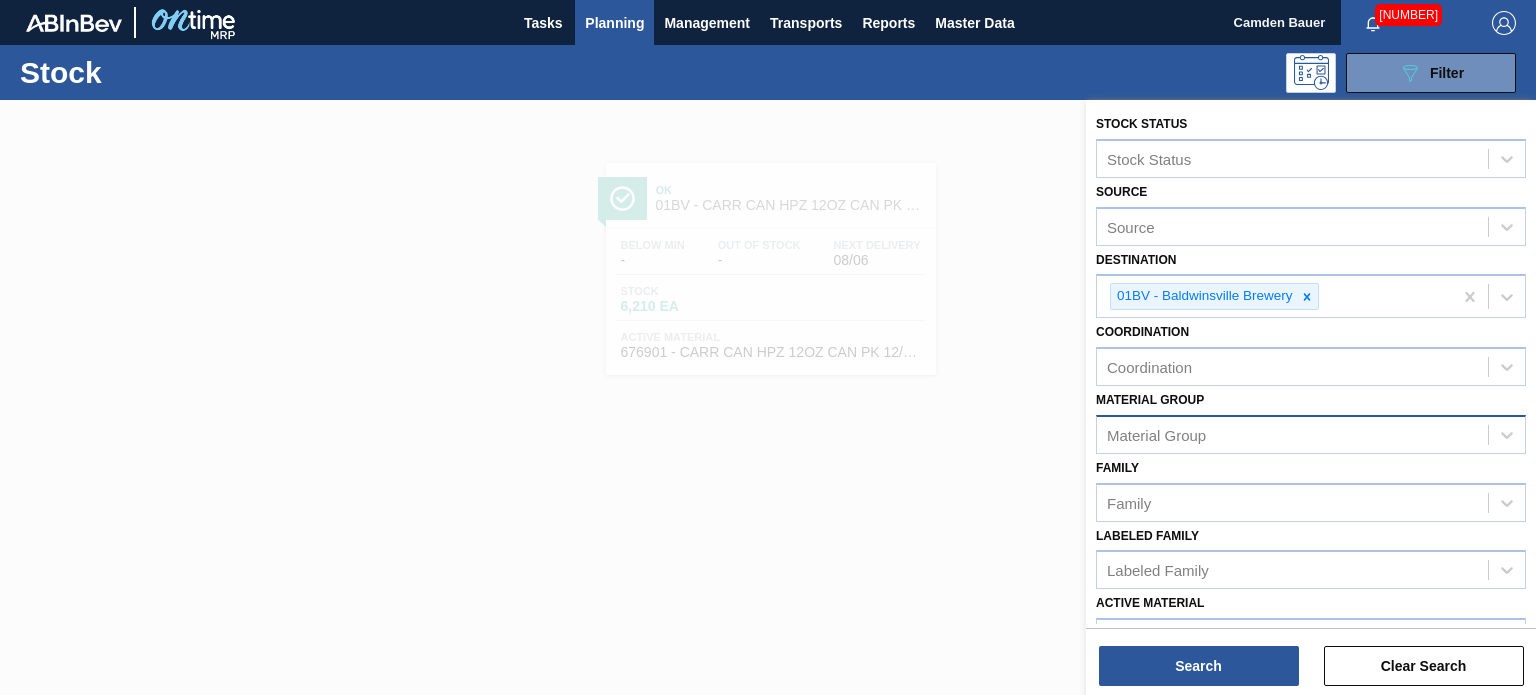 scroll, scrollTop: 212, scrollLeft: 0, axis: vertical 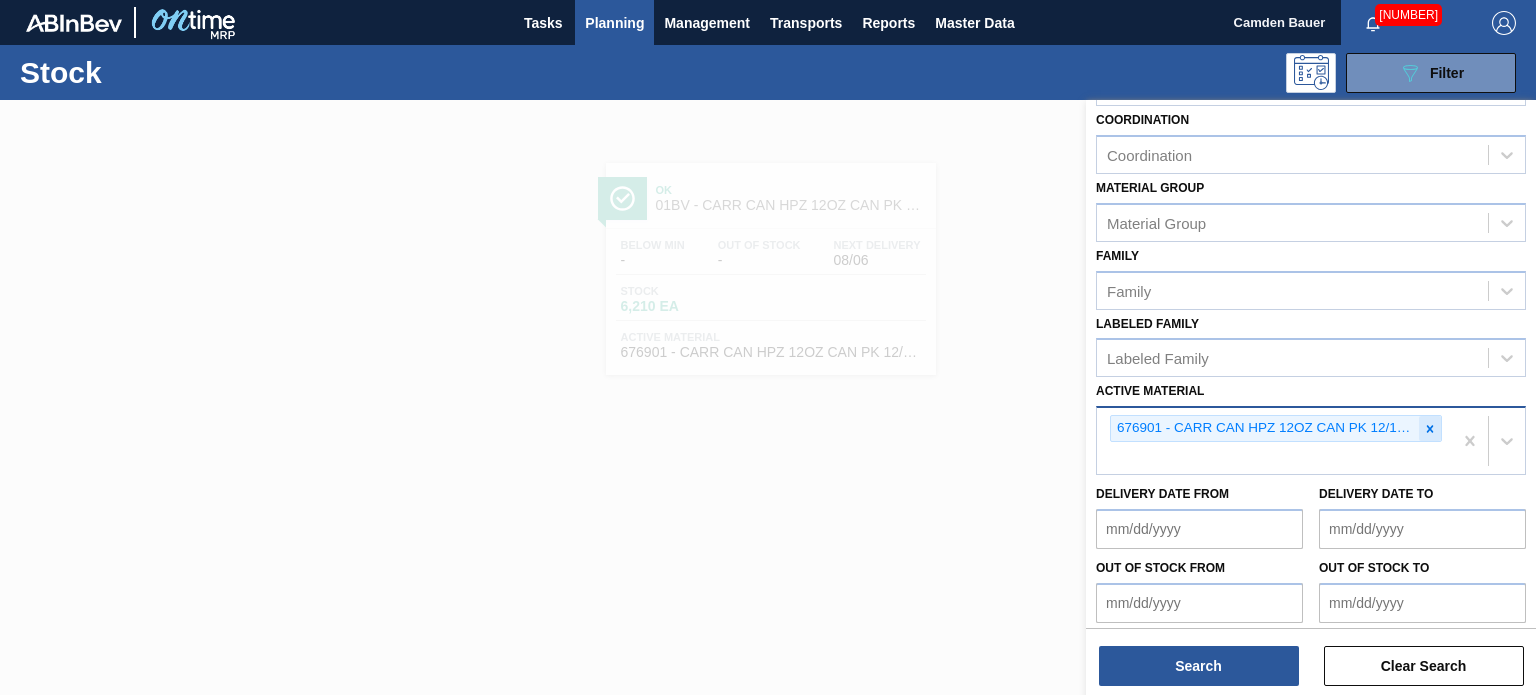 click 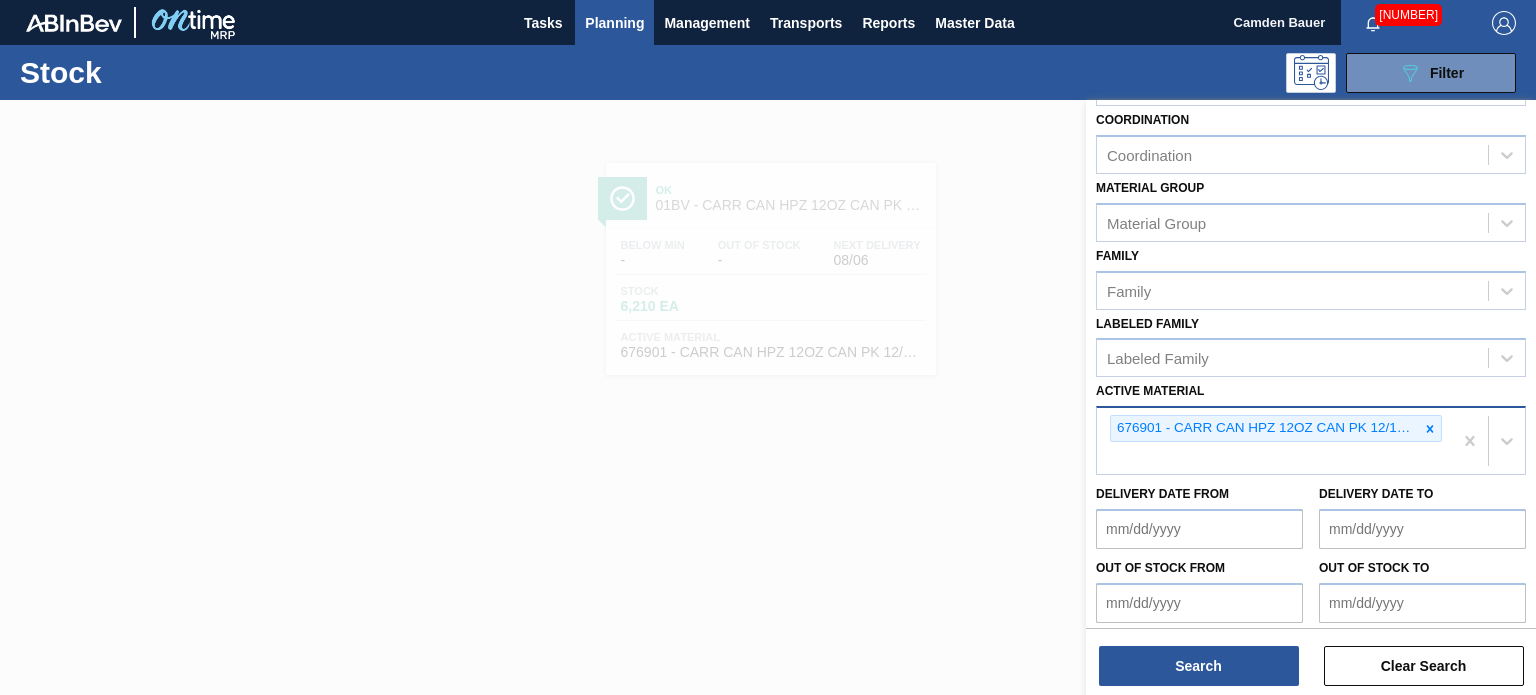 type on "390447" 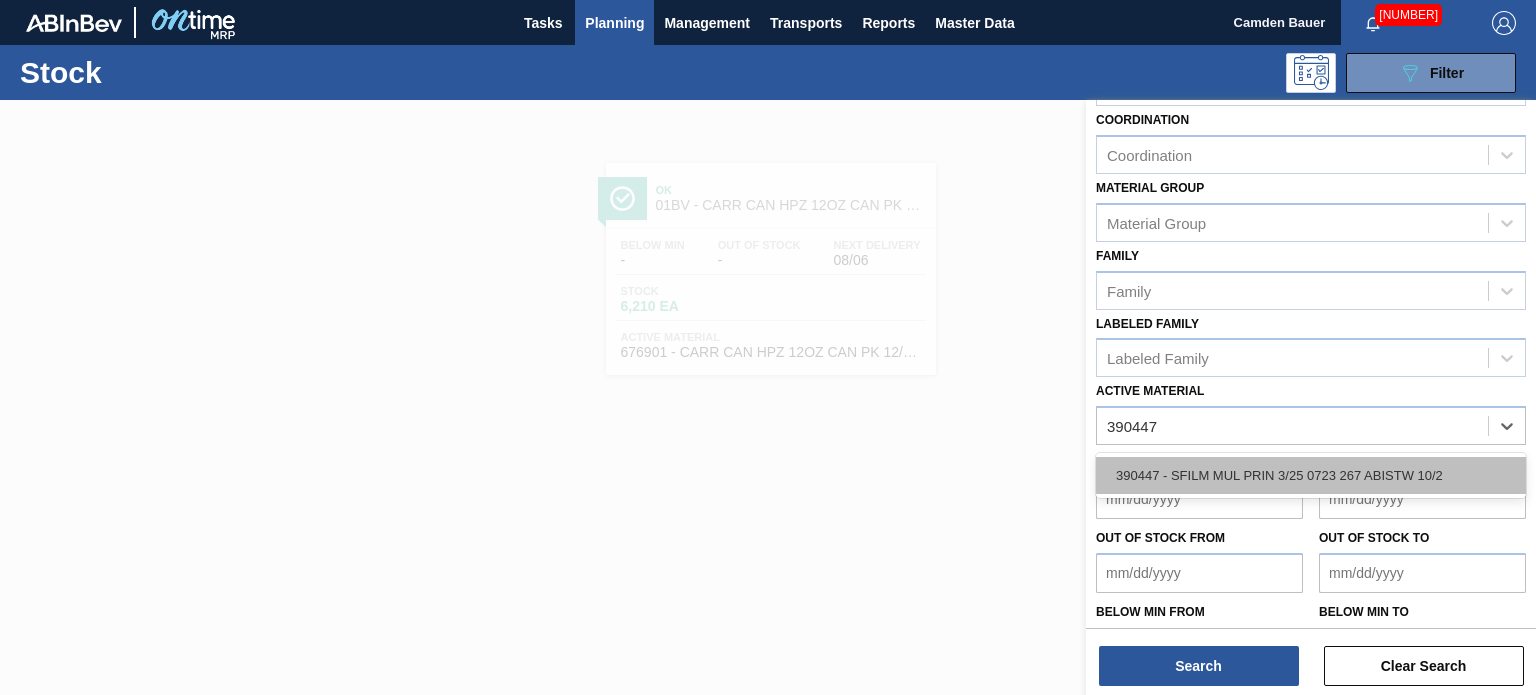 click on "390447 - SFILM MUL PRIN 3/25 0723 267 ABISTW 10/2" at bounding box center [1311, 475] 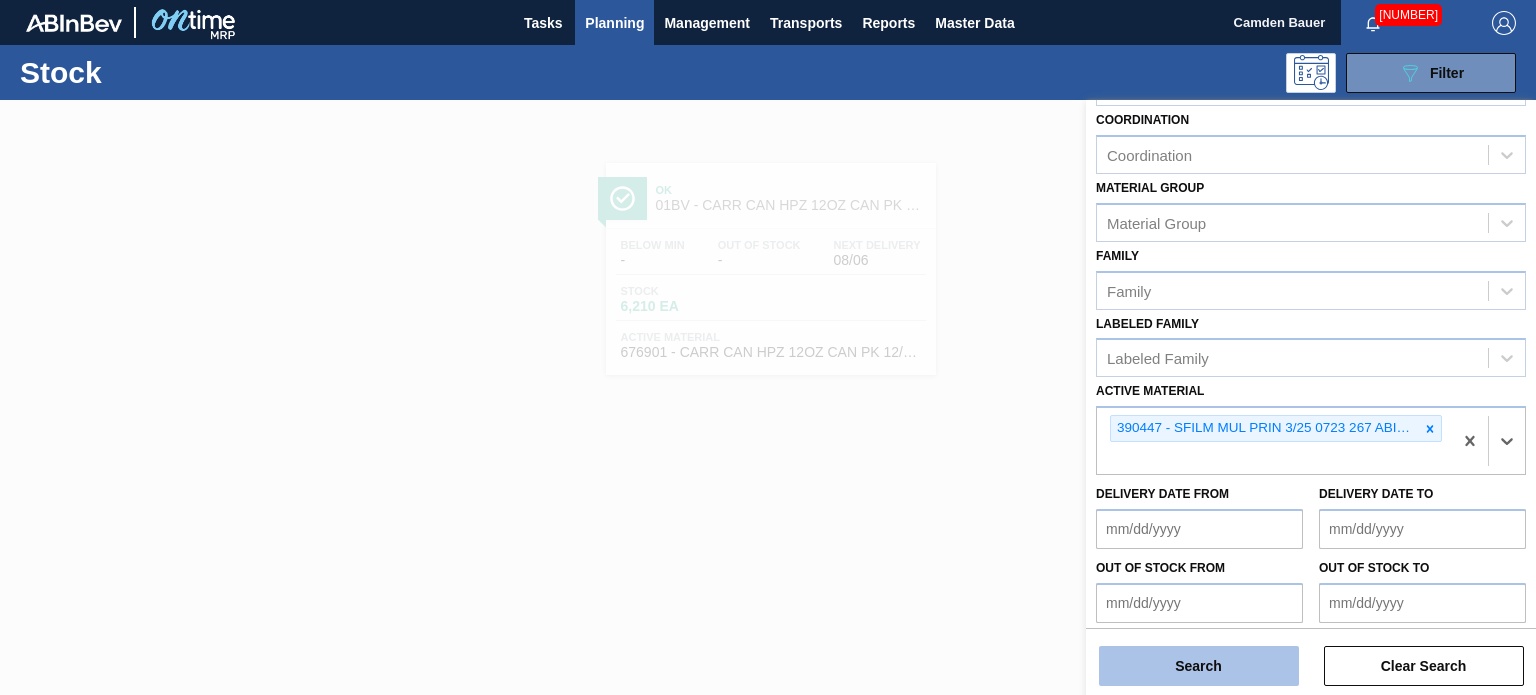 click on "Search" at bounding box center [1199, 666] 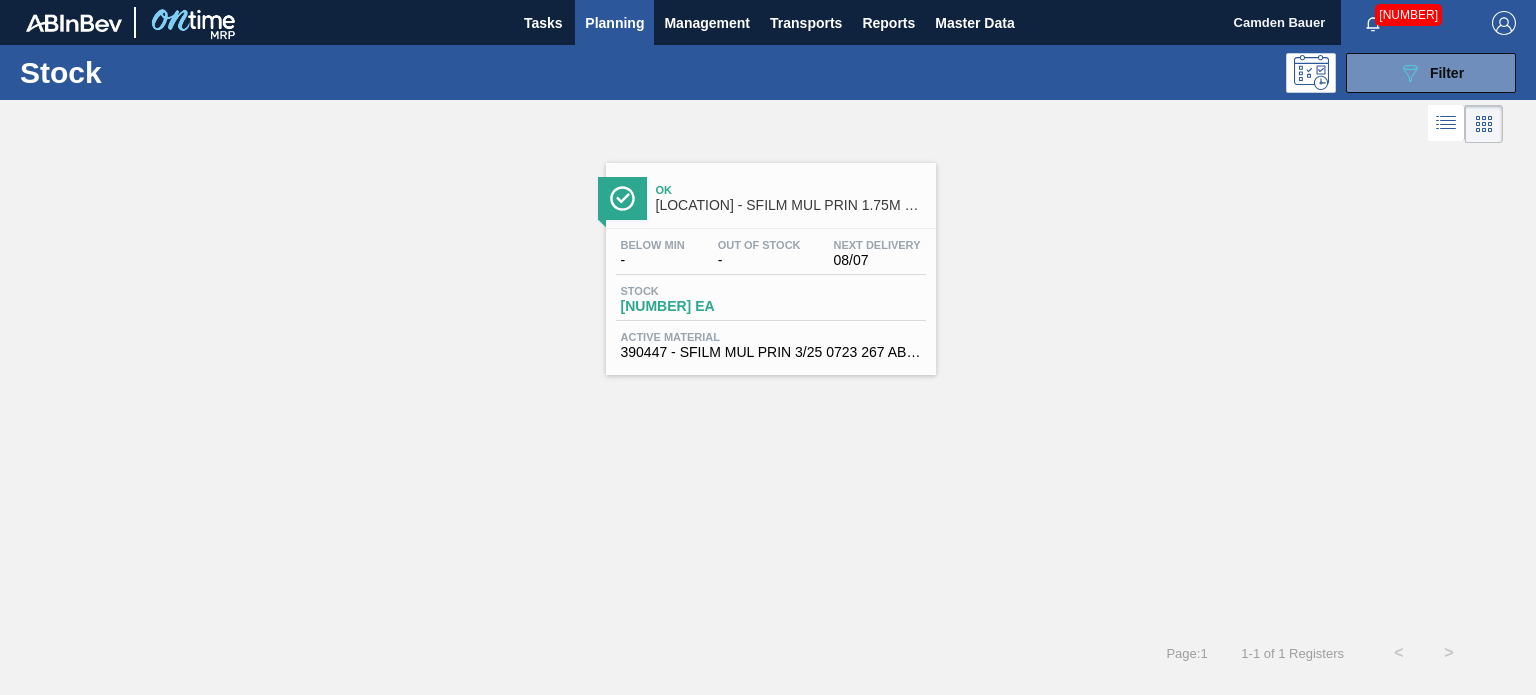 click on "Ok 01BV - SFILM MUL PRIN 1.75M  1220 Below Min - Out Of Stock - Next Delivery 08/07 Stock 149,875 EA Active Material 390447 - SFILM MUL PRIN 3/25 0723 267 ABISTW 10/2" at bounding box center [771, 269] 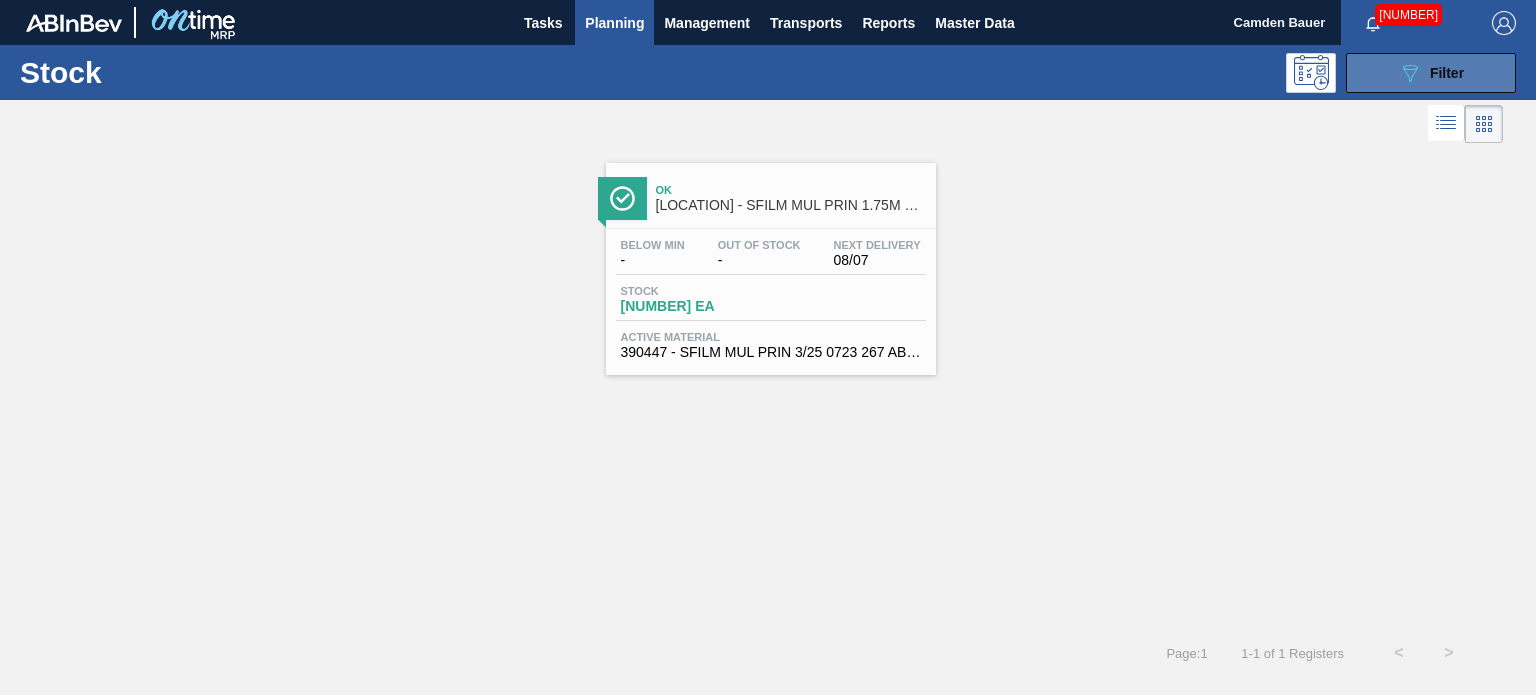 click on "089F7B8B-B2A5-4AFE-B5C0-19BA573D28AC Filter" at bounding box center [1431, 73] 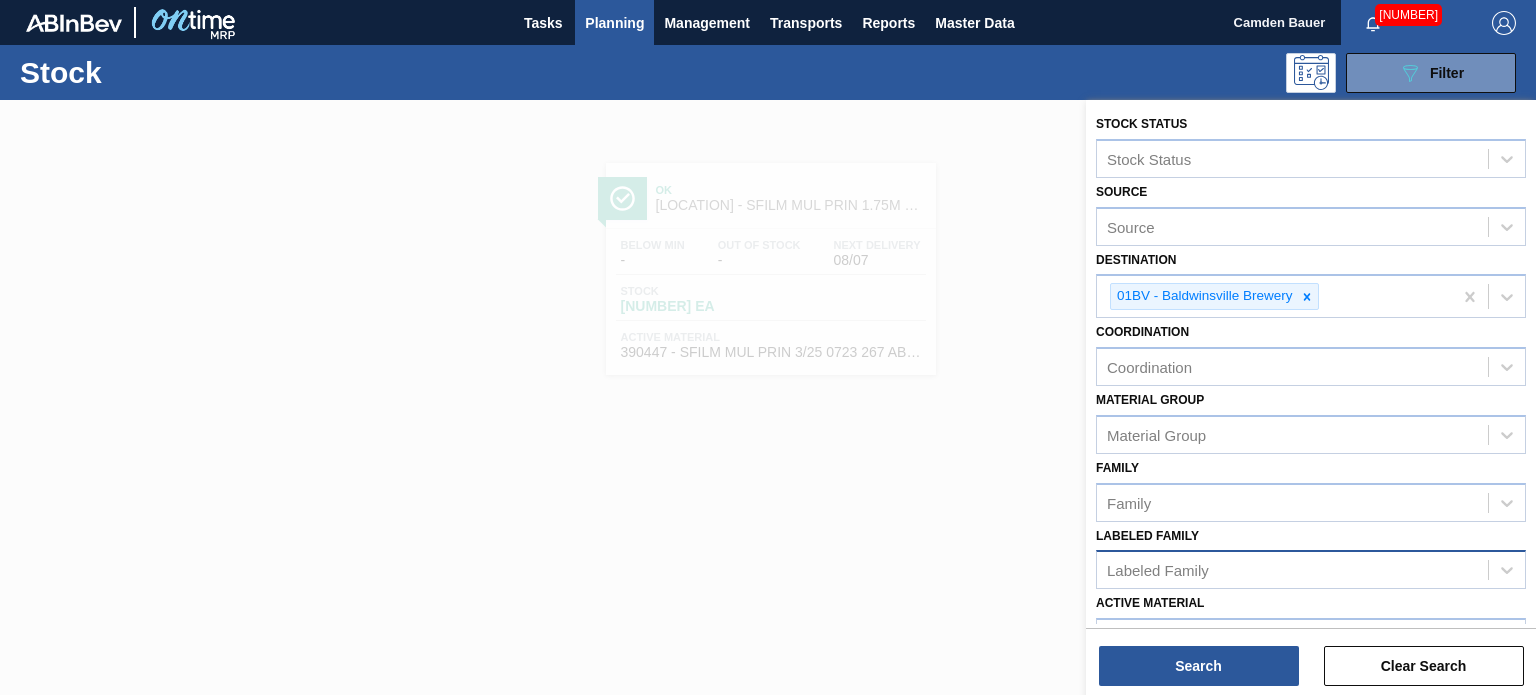 scroll, scrollTop: 289, scrollLeft: 0, axis: vertical 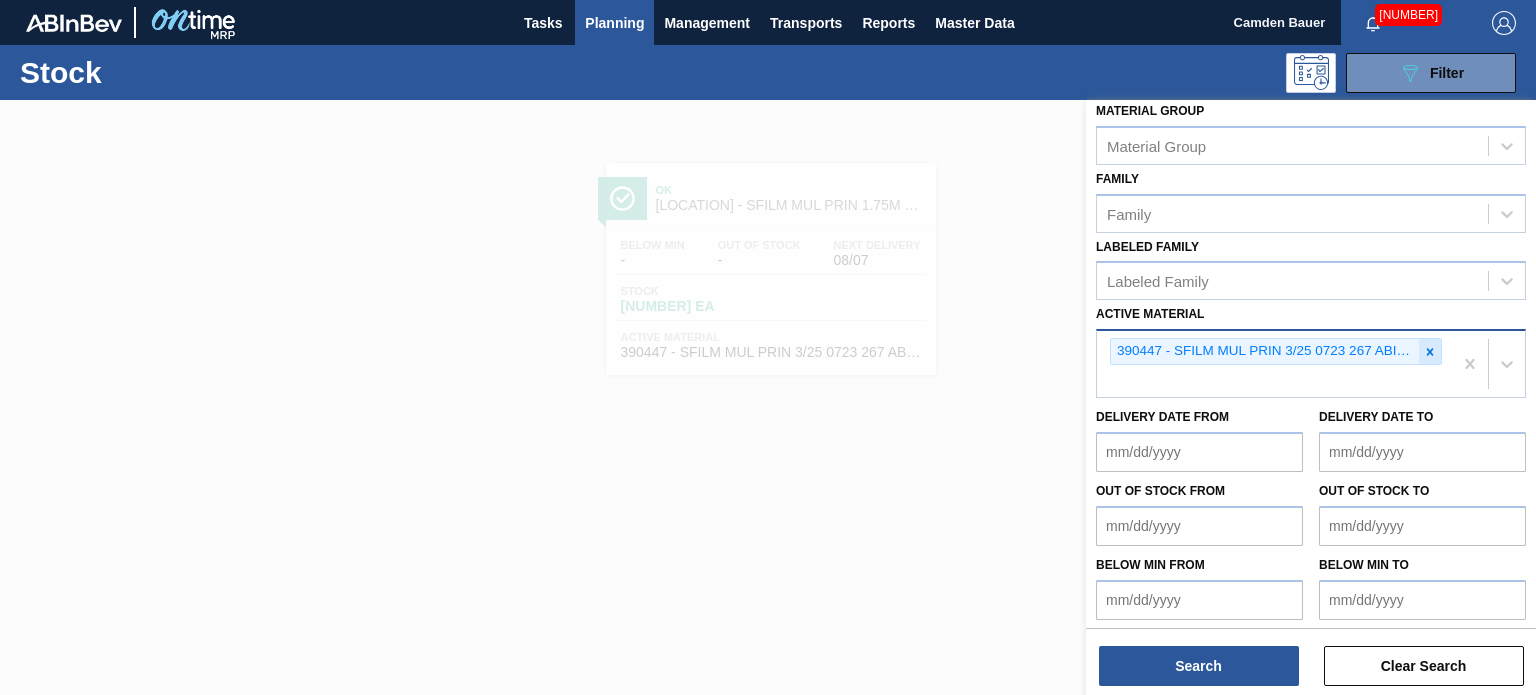 click 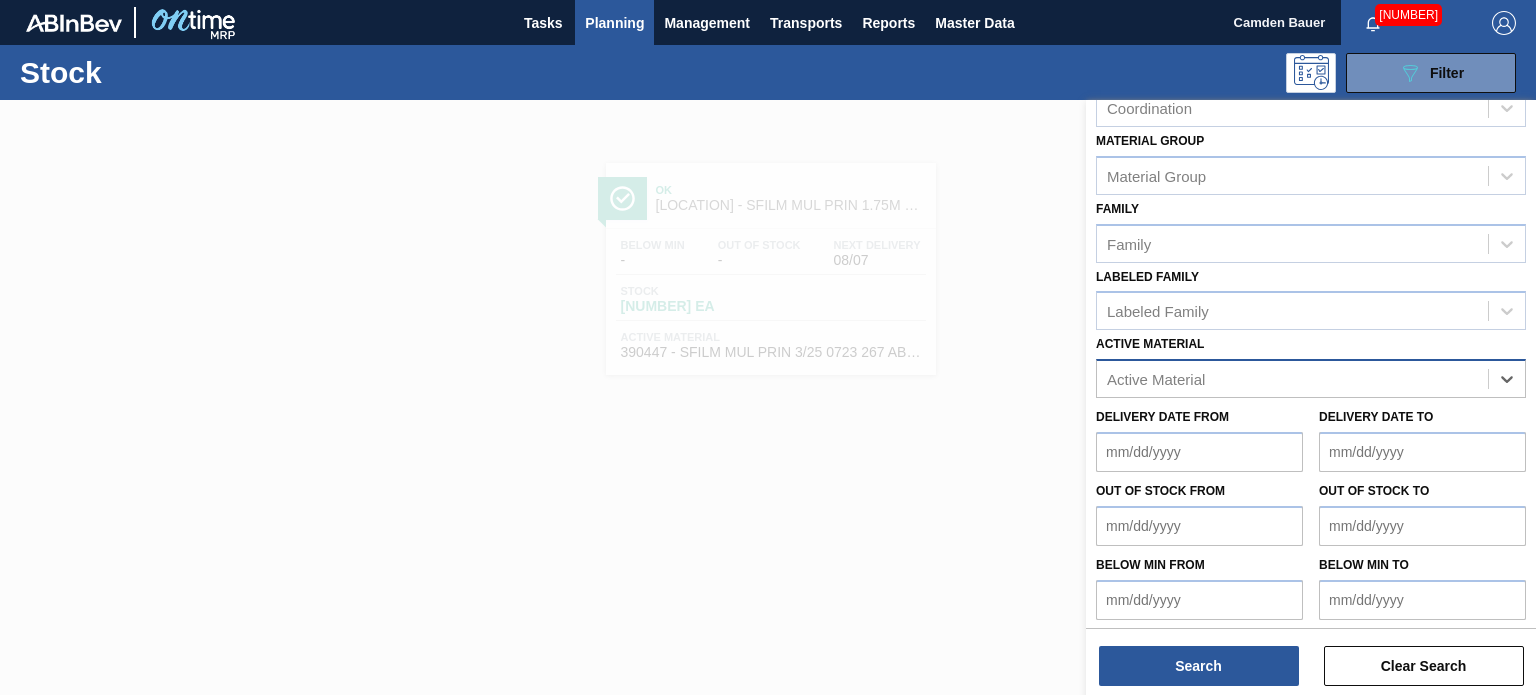 paste on "390447" 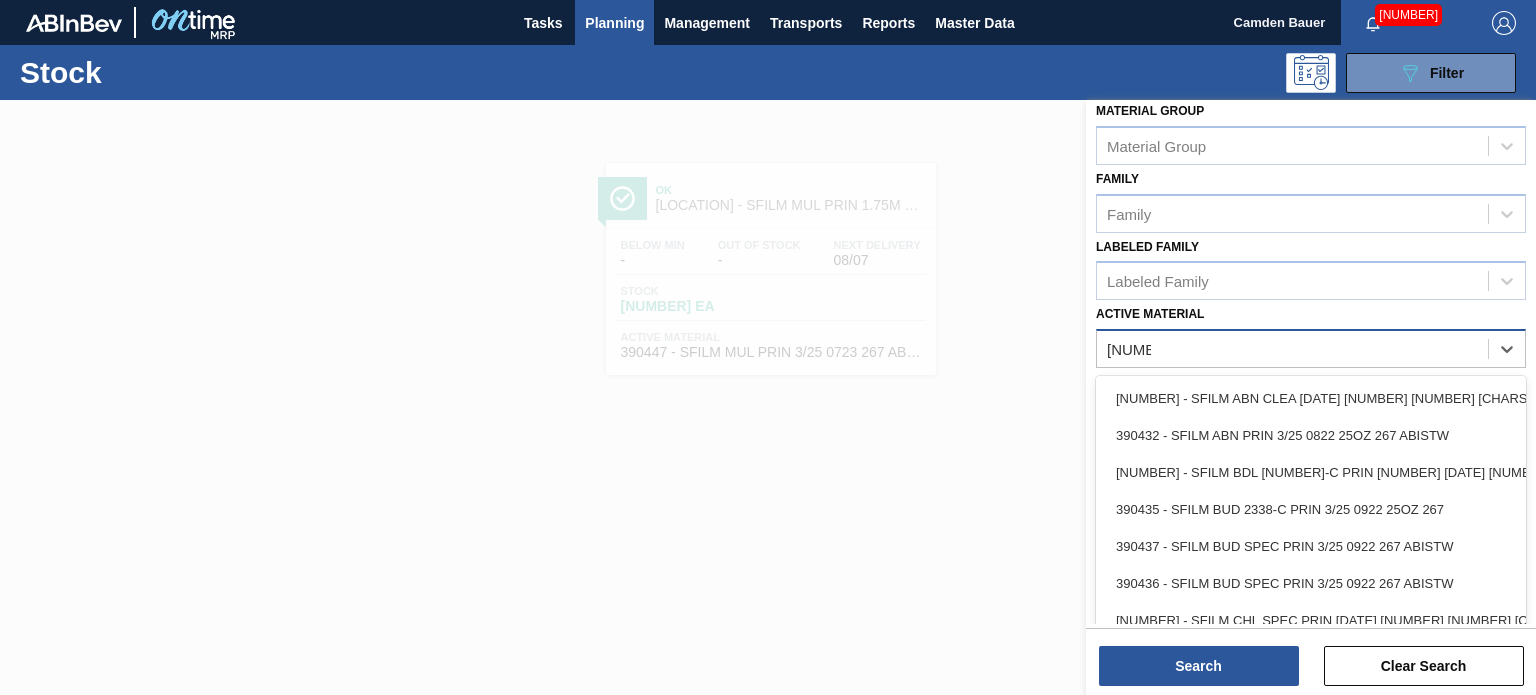 type on "[NUMBER]" 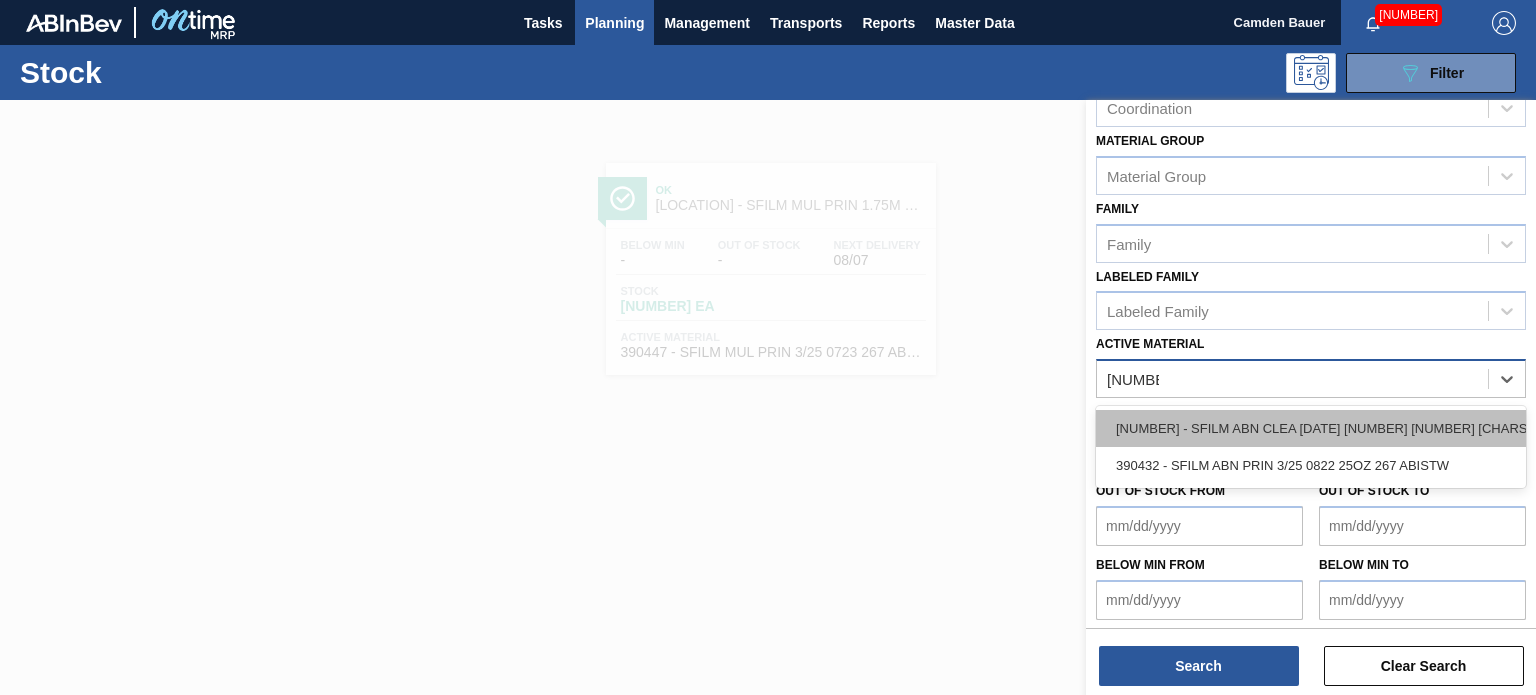 click on "[NUMBER] - SFILM ABN CLEA [NUMBER]/[NUMBER] [NUMBER] [NUMBER]Z [NUMBER] ABISTW" at bounding box center (1311, 428) 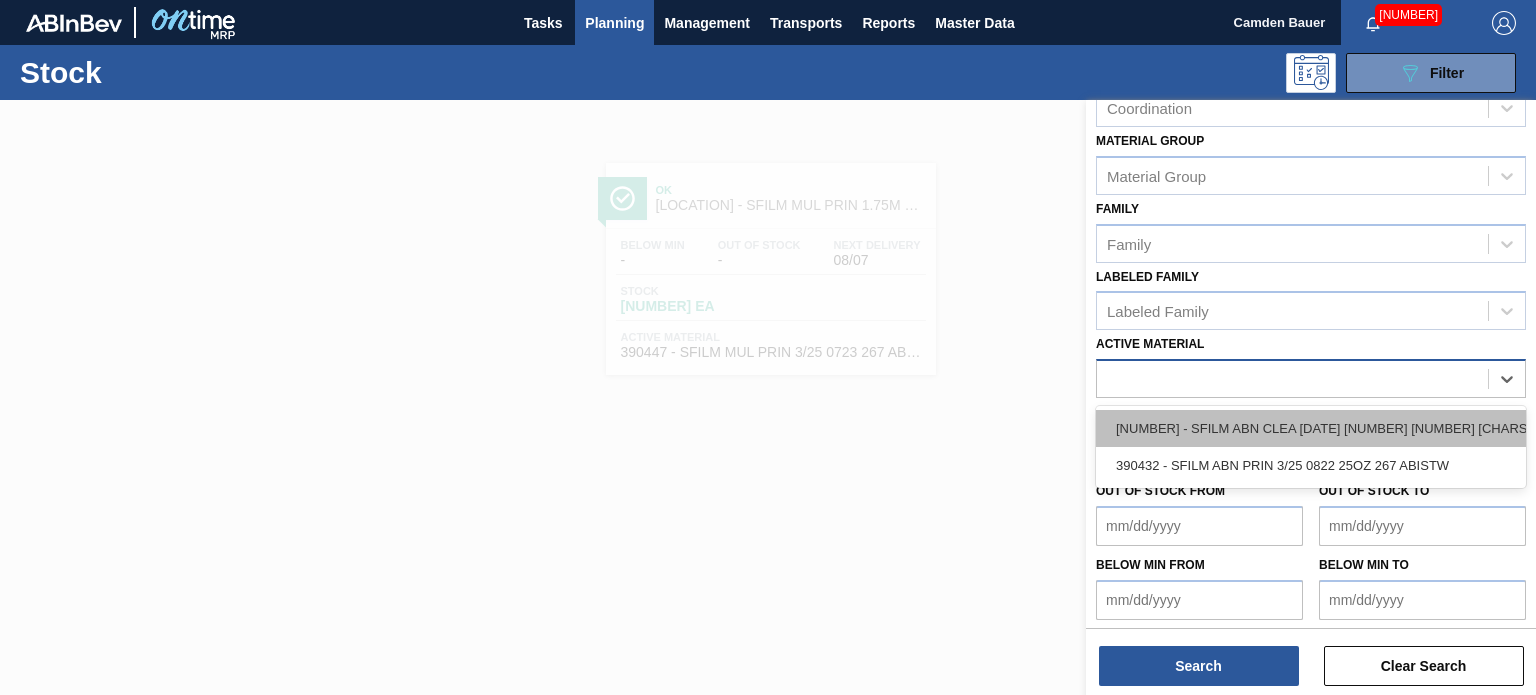scroll, scrollTop: 289, scrollLeft: 0, axis: vertical 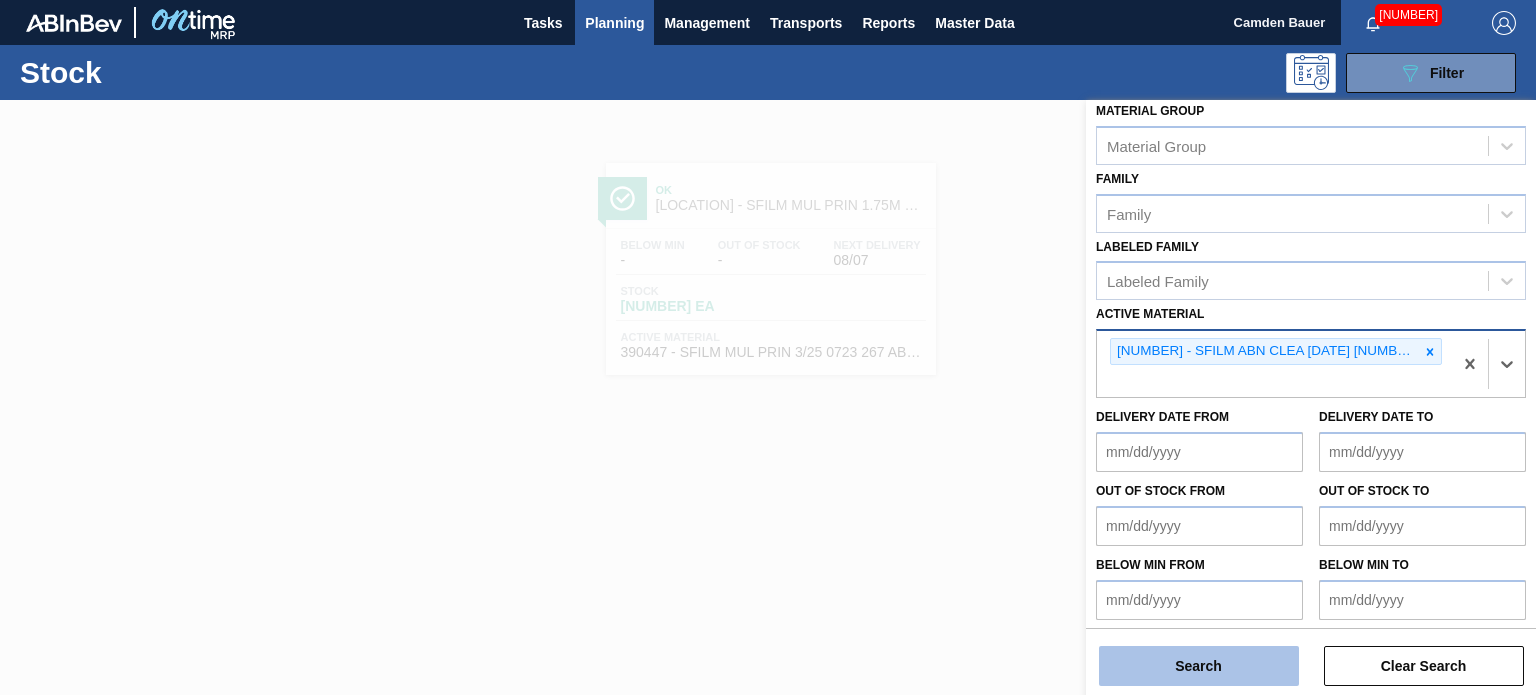 click on "Search" at bounding box center [1199, 666] 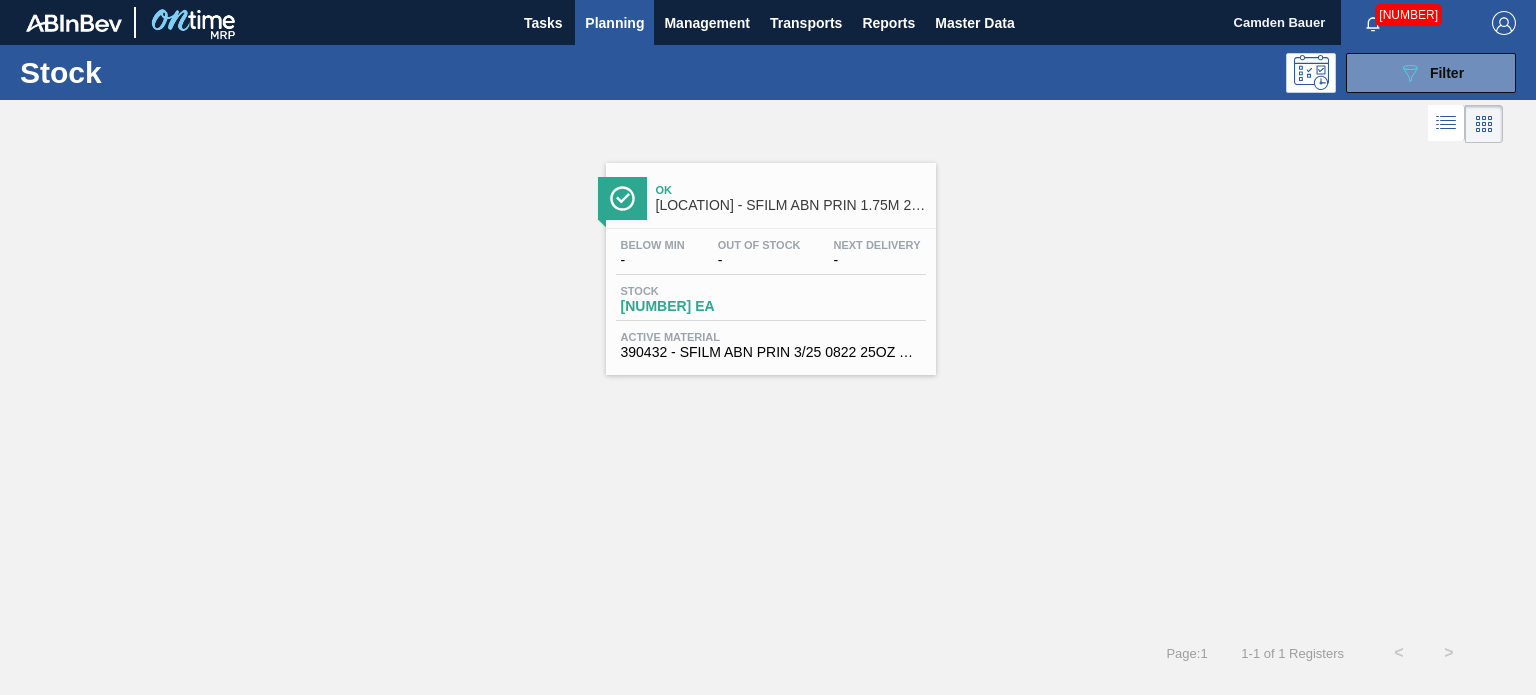 click on "Ok 01BV - SFILM ABN PRIN 1.75M 25OZ 1116" at bounding box center (791, 198) 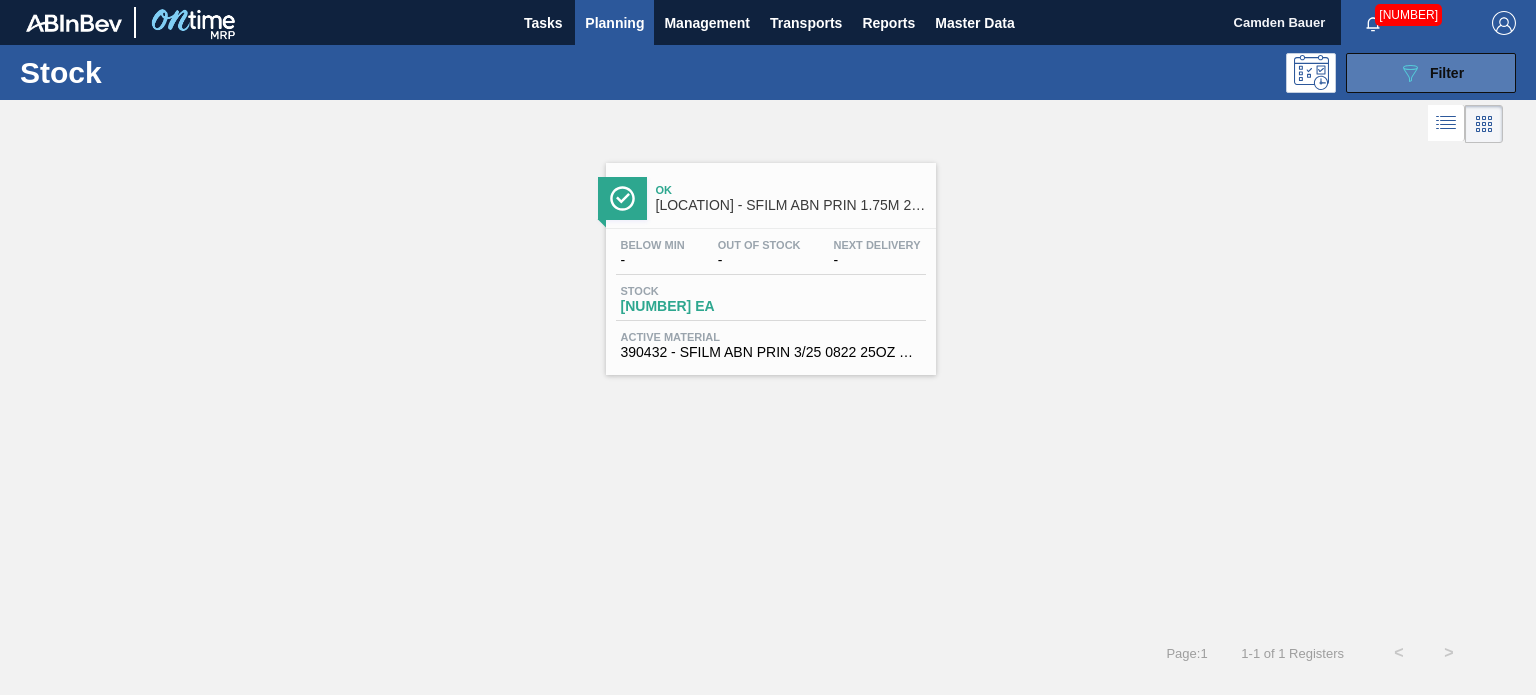 click on "089F7B8B-B2A5-4AFE-B5C0-19BA573D28AC Filter" at bounding box center (1431, 73) 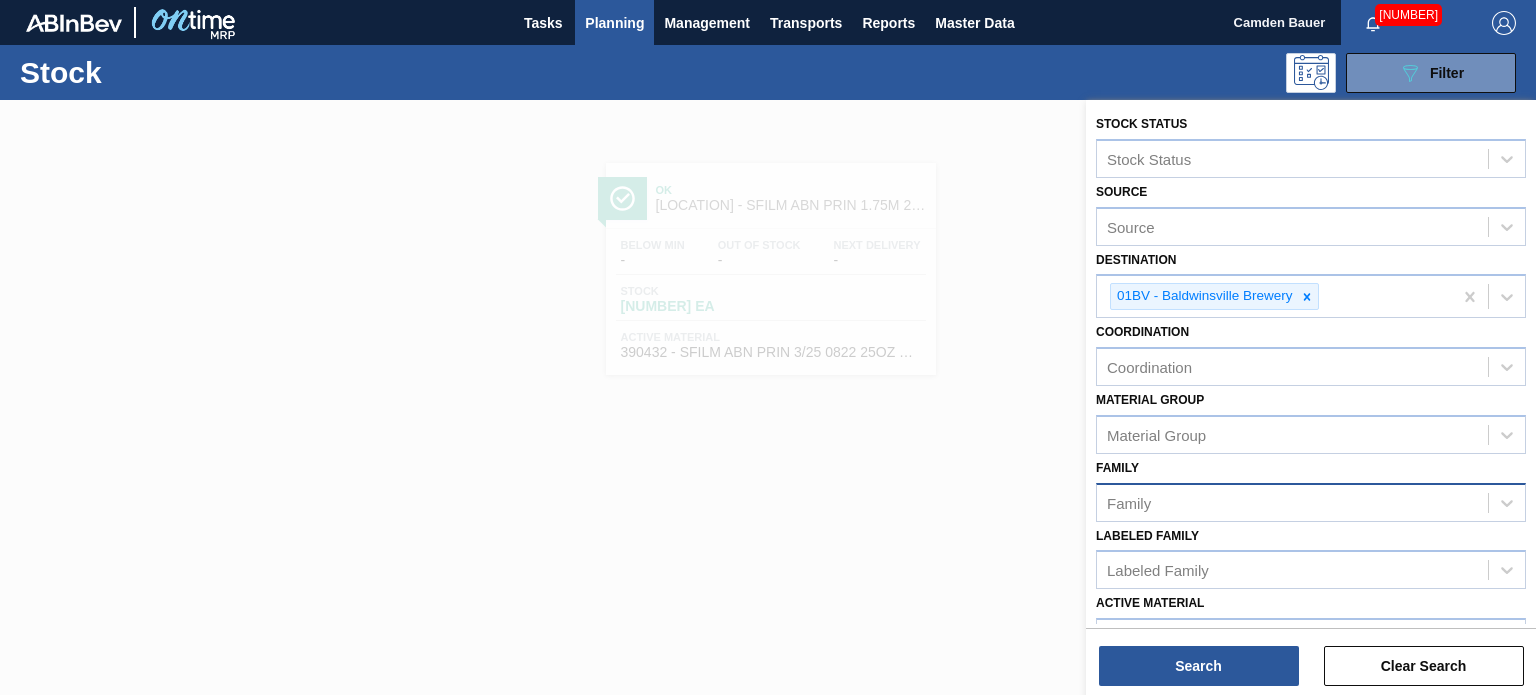 scroll, scrollTop: 223, scrollLeft: 0, axis: vertical 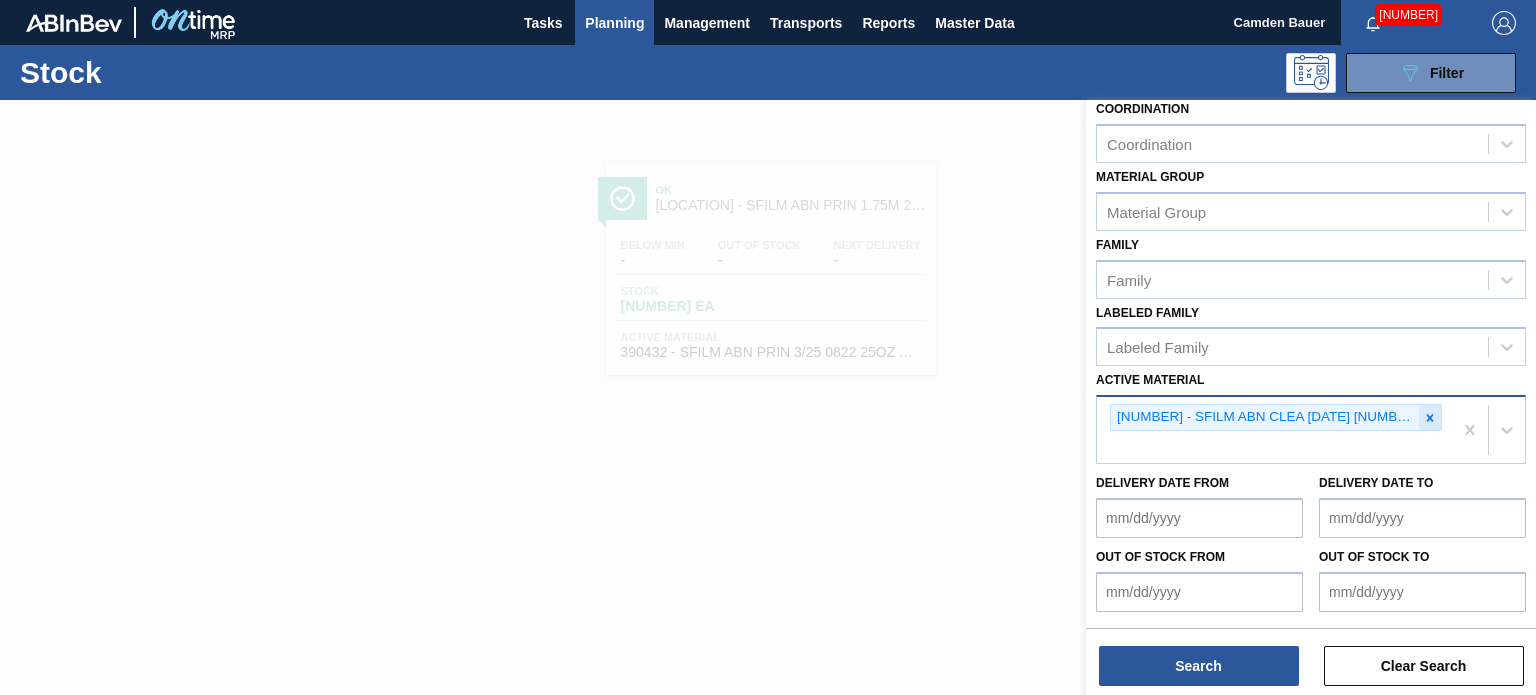 click 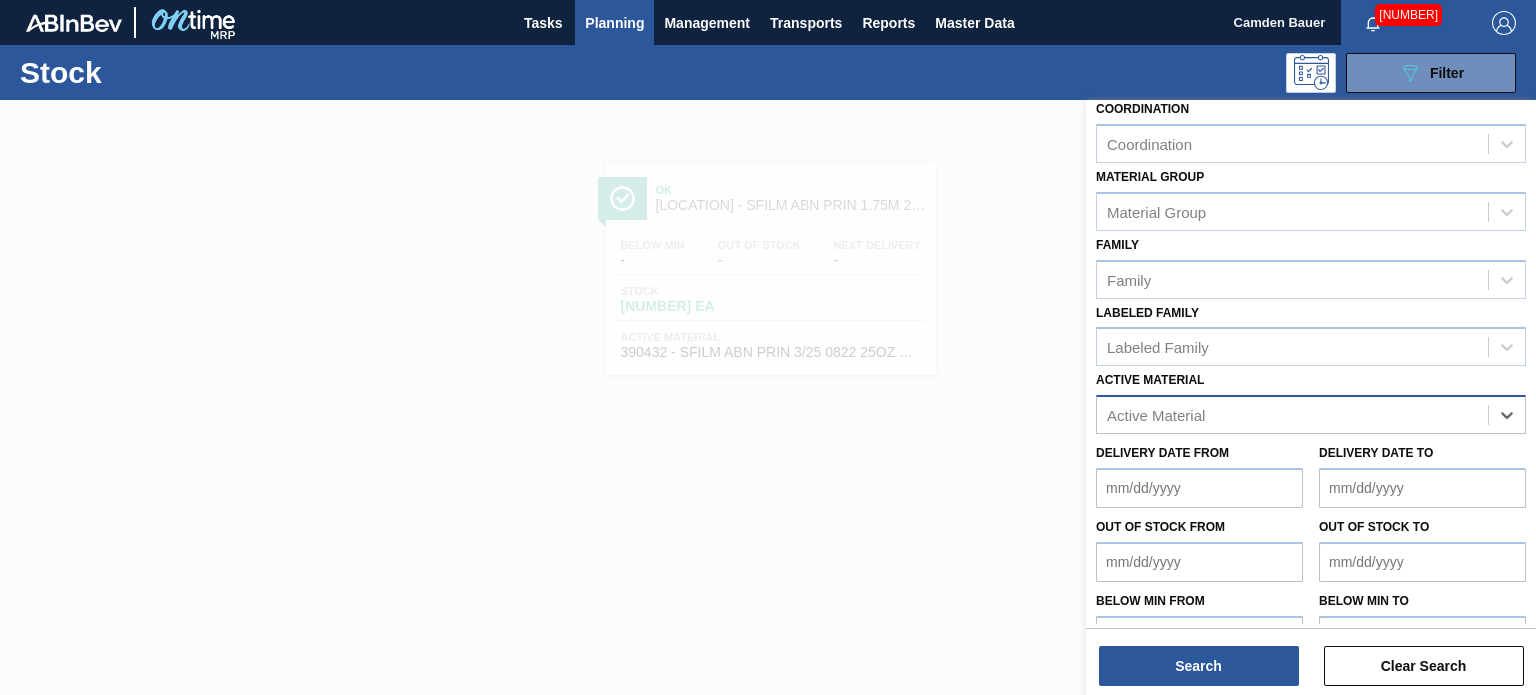 paste on "614865" 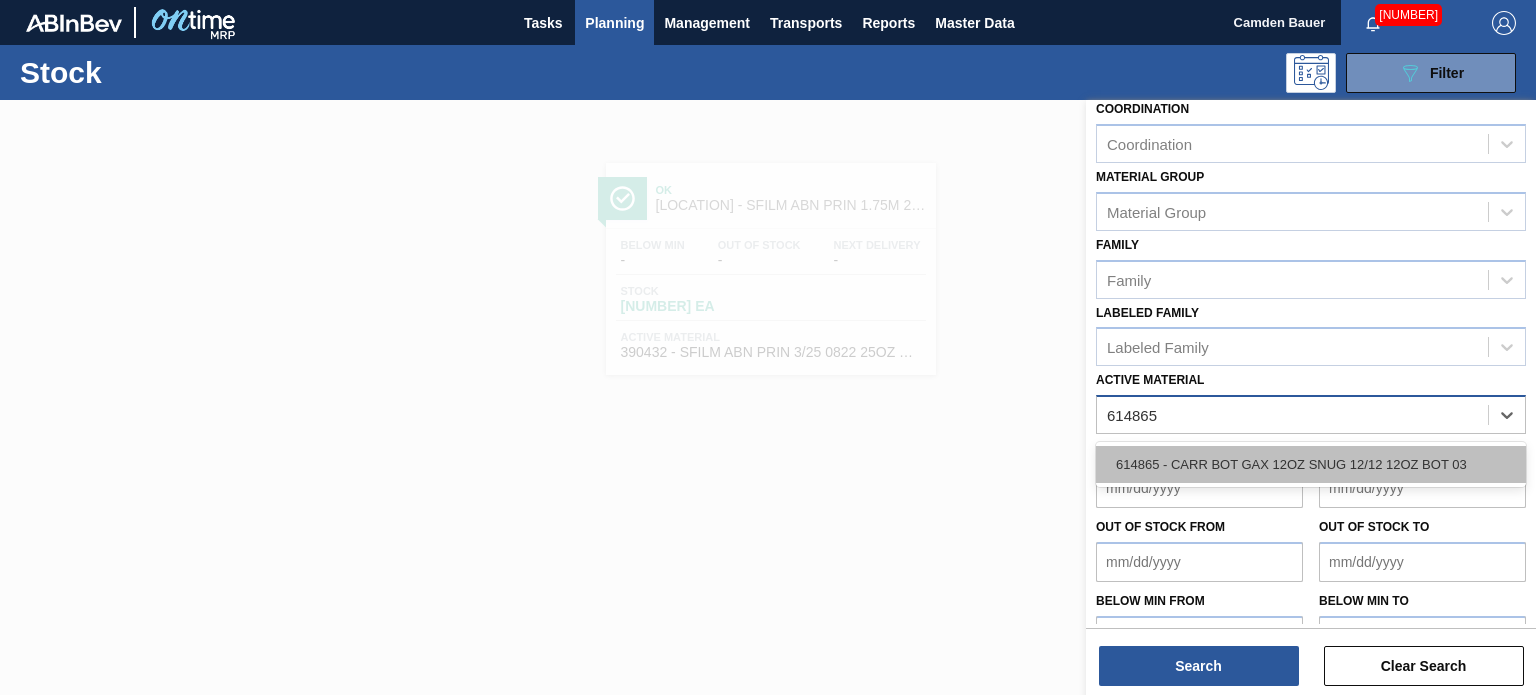 click on "614865 - CARR BOT GAX 12OZ SNUG 12/12 12OZ BOT 03" at bounding box center [1311, 464] 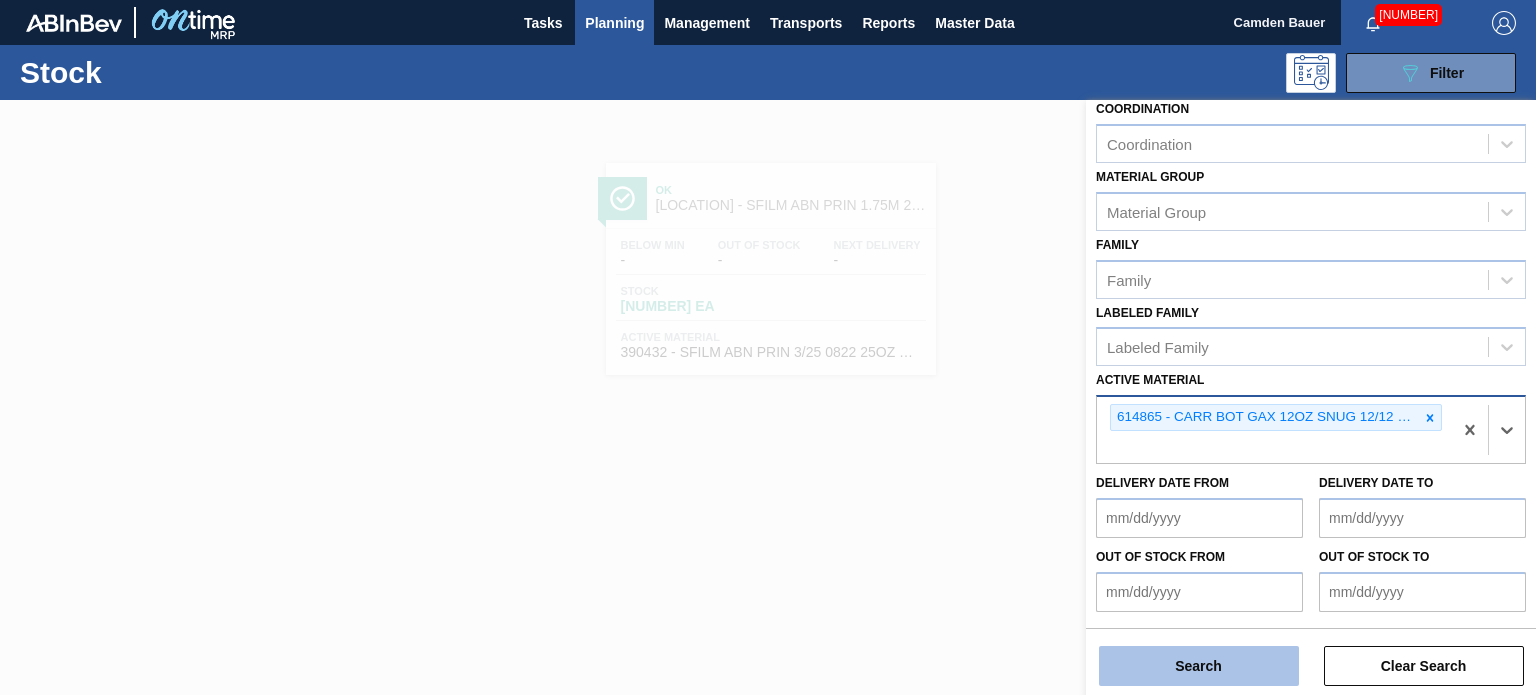 click on "Search" at bounding box center (1199, 666) 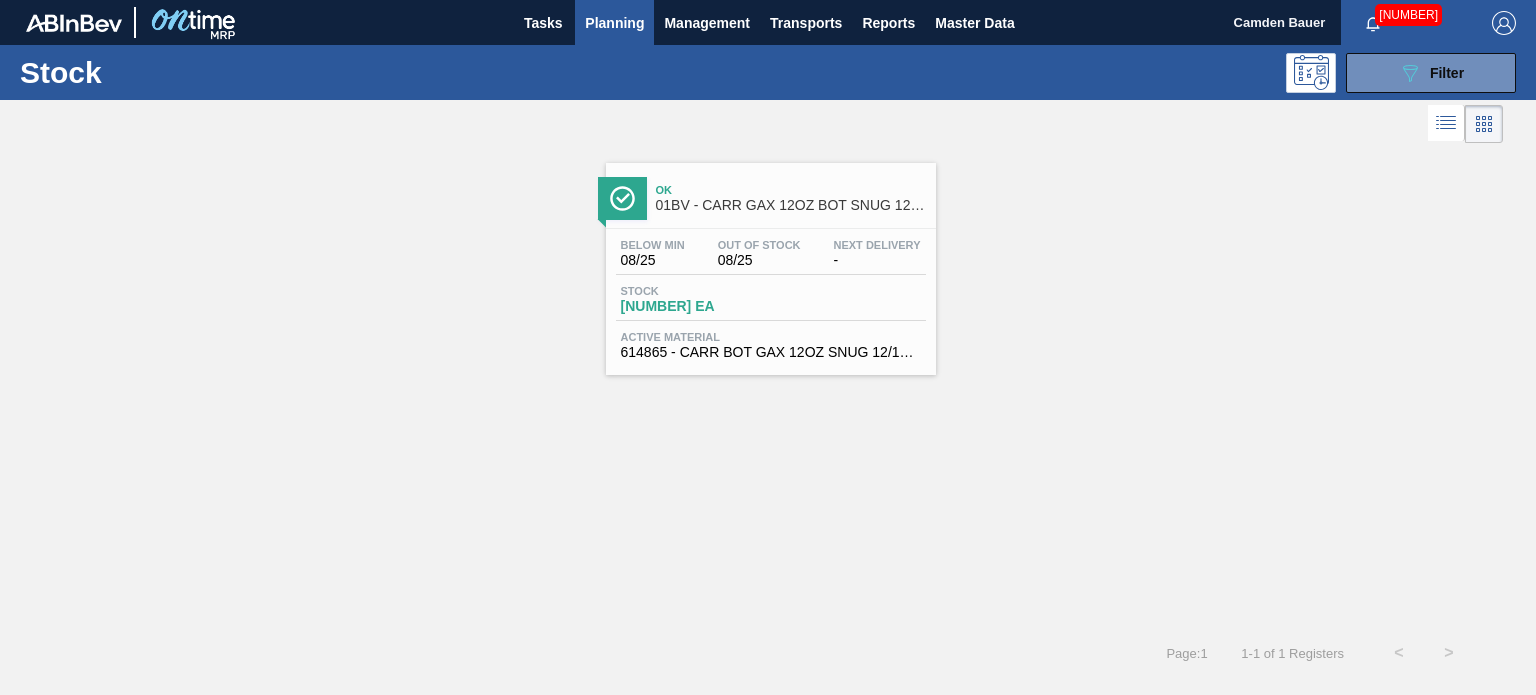 click on "01BV - CARR GAX 12OZ BOT SNUG 12/12 12OZ BOT" at bounding box center (791, 205) 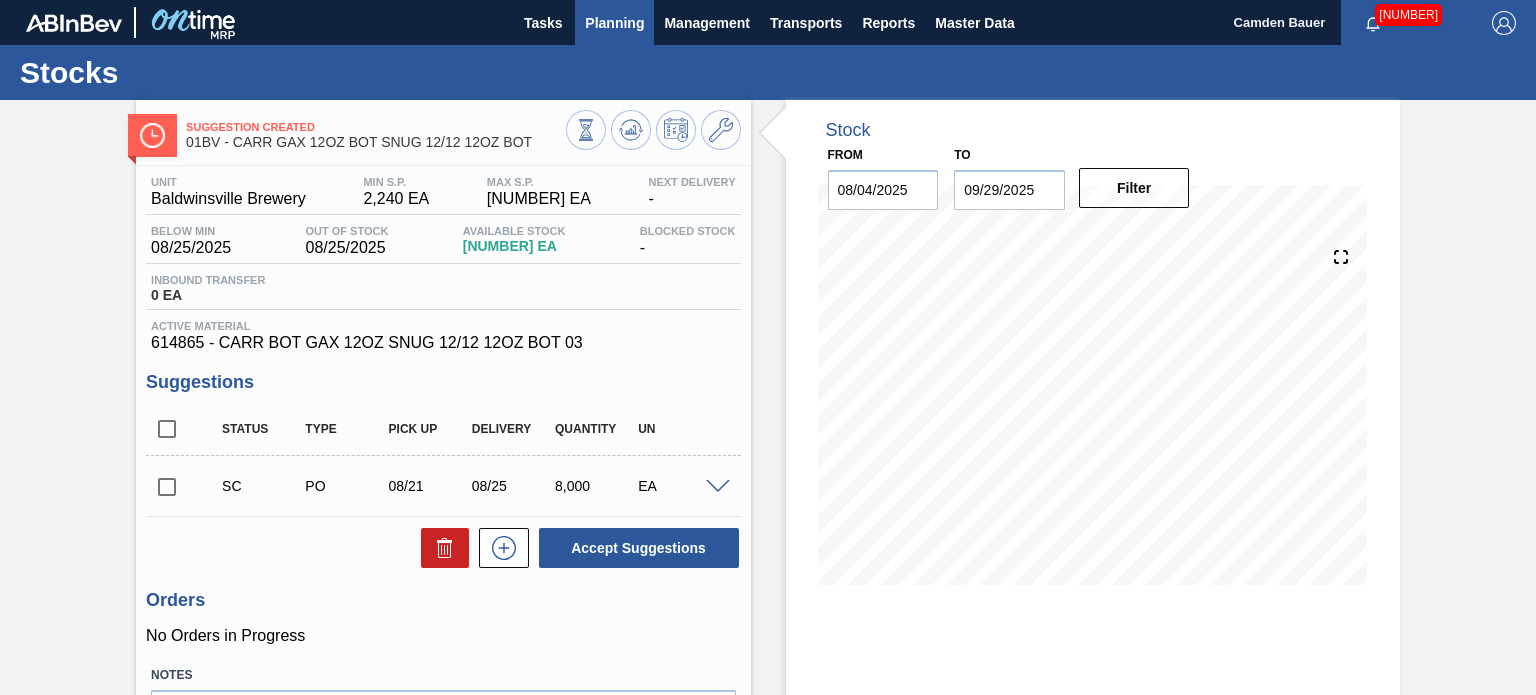 click on "Planning" at bounding box center [614, 23] 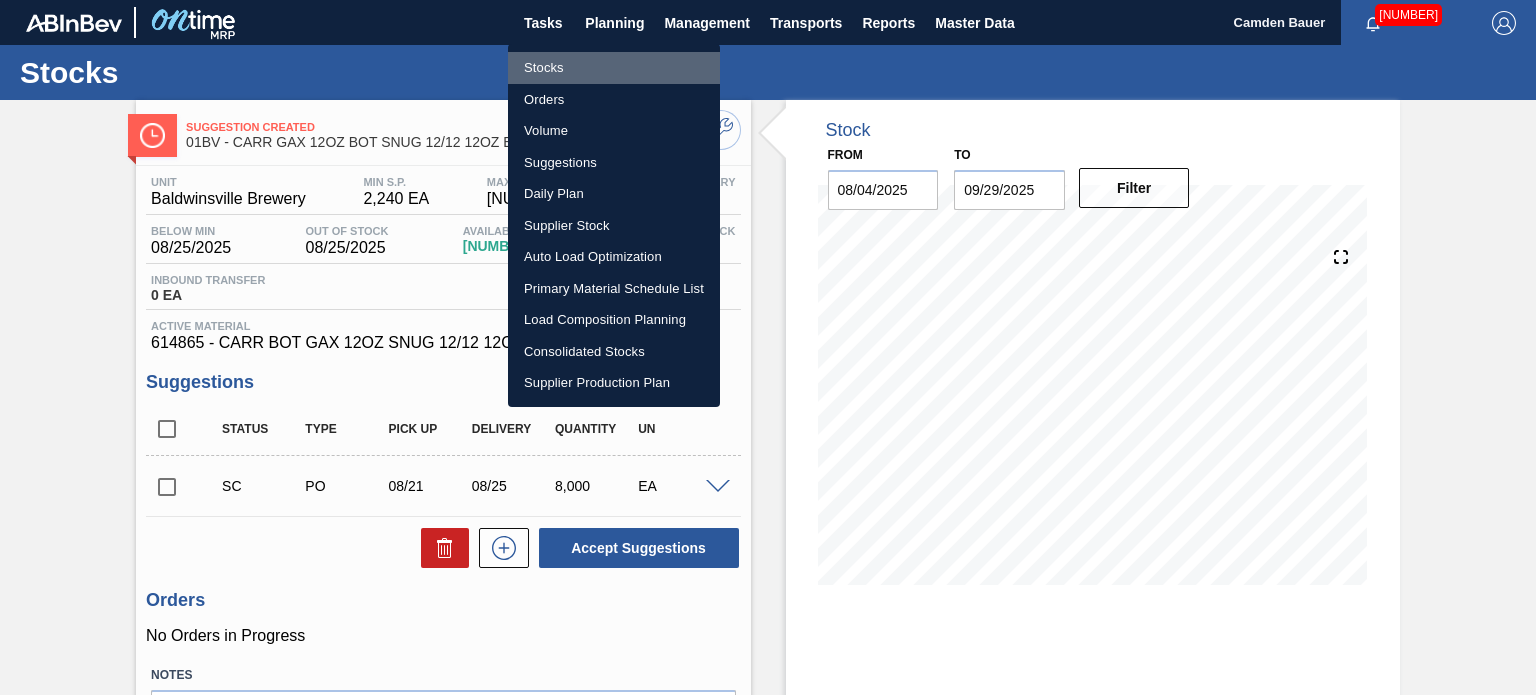 click on "Stocks" at bounding box center (614, 68) 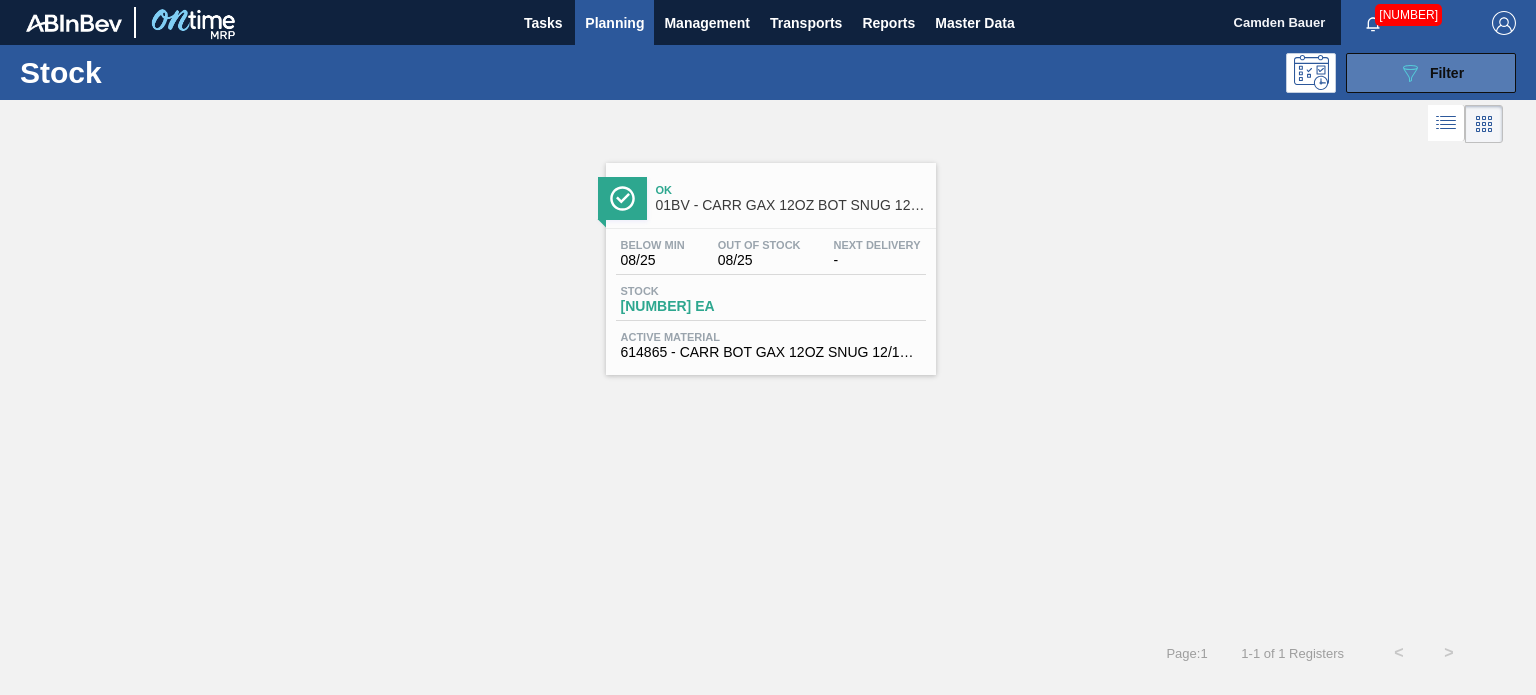 click on "089F7B8B-B2A5-4AFE-B5C0-19BA573D28AC" 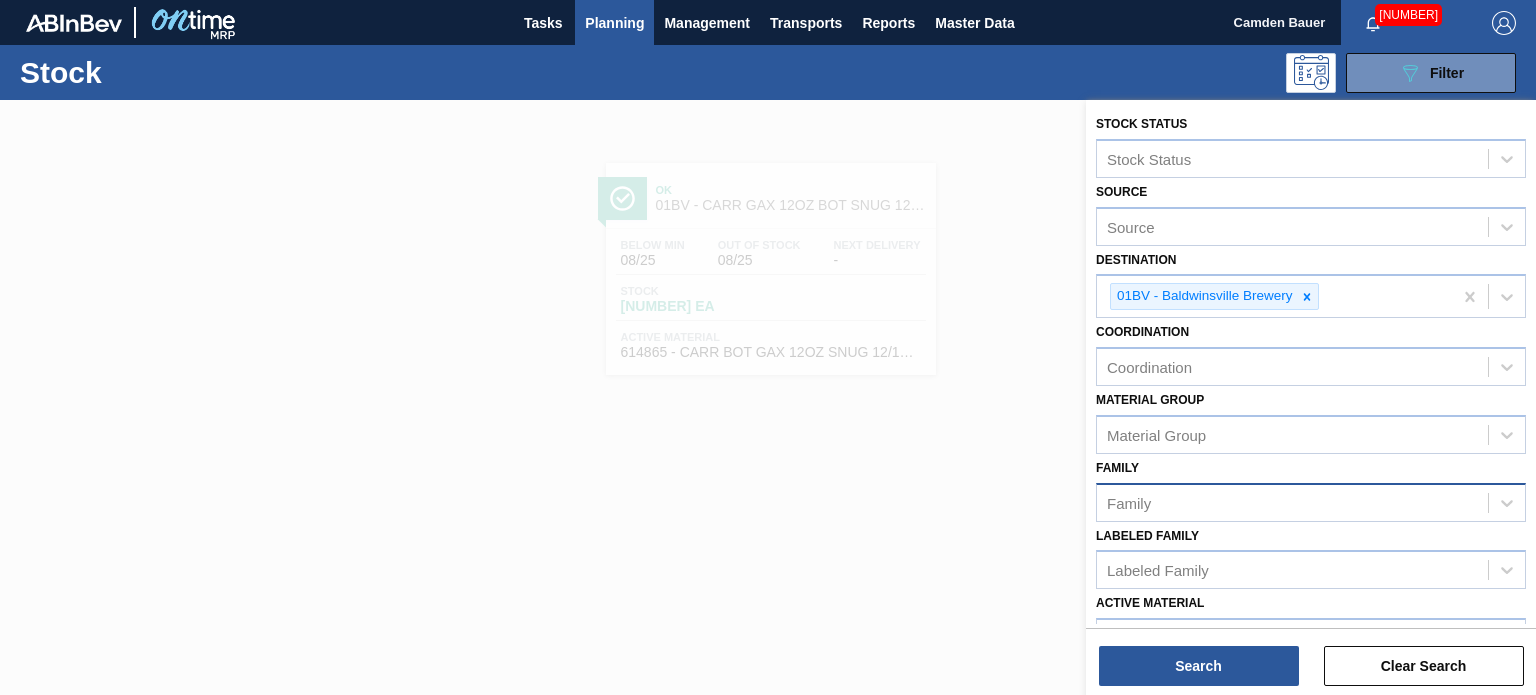 scroll, scrollTop: 289, scrollLeft: 0, axis: vertical 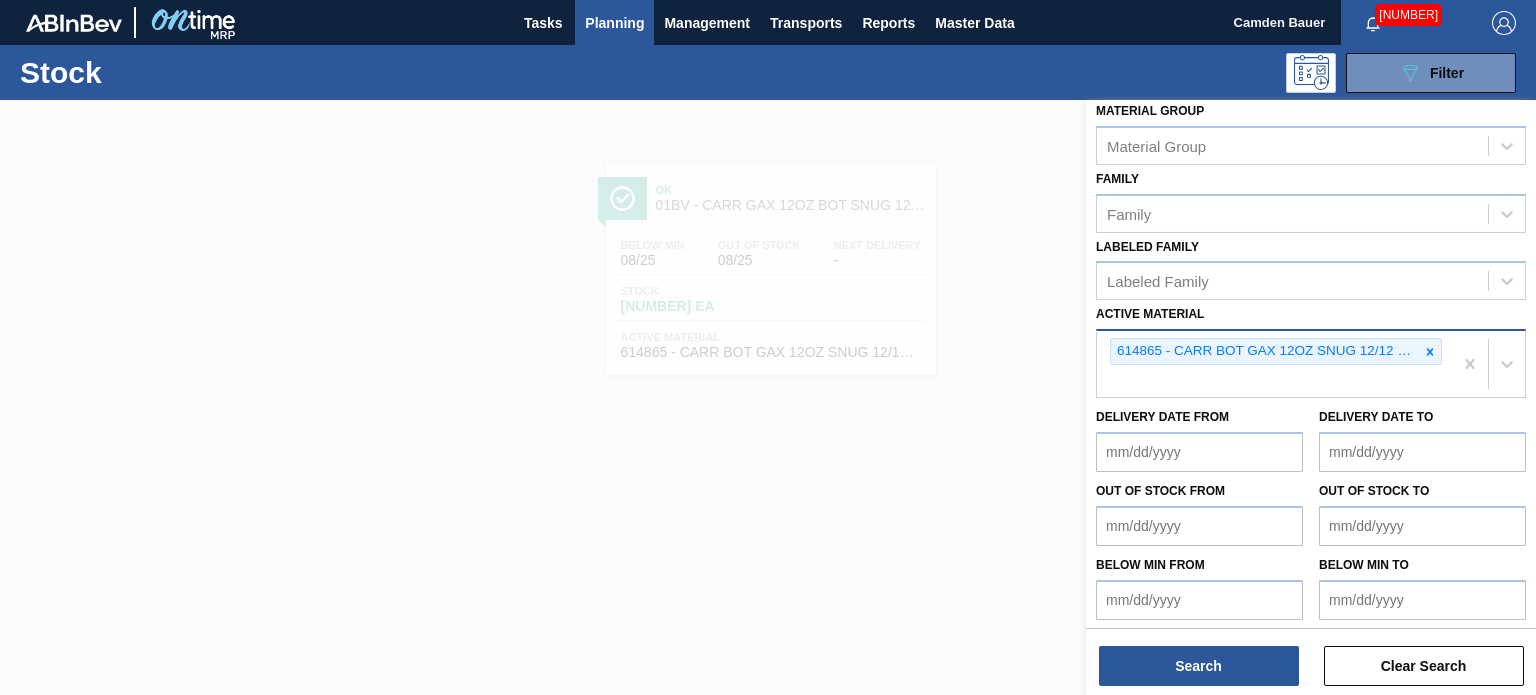 click on "614865 - CARR BOT GAX 12OZ SNUG 12/12 12OZ BOT 03" at bounding box center [1274, 364] 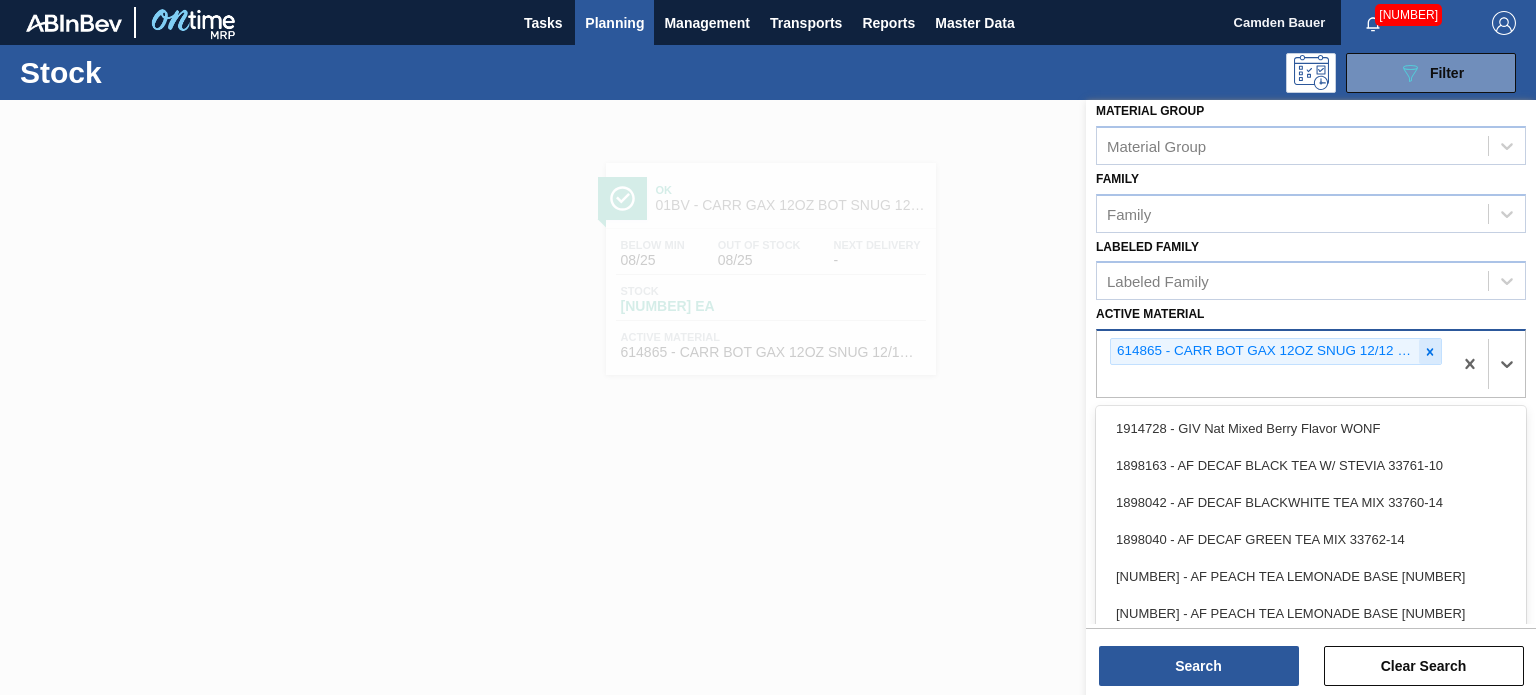 click at bounding box center [1430, 351] 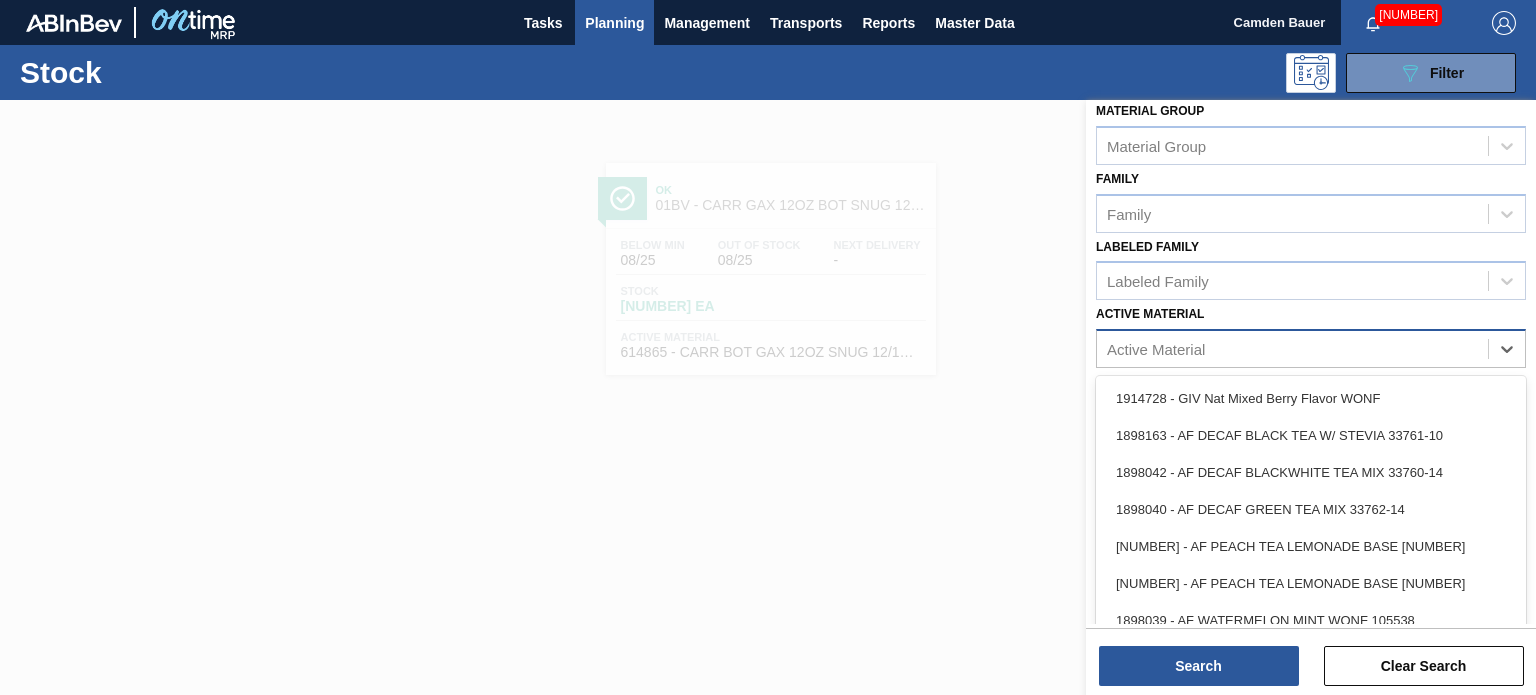 paste on "677181" 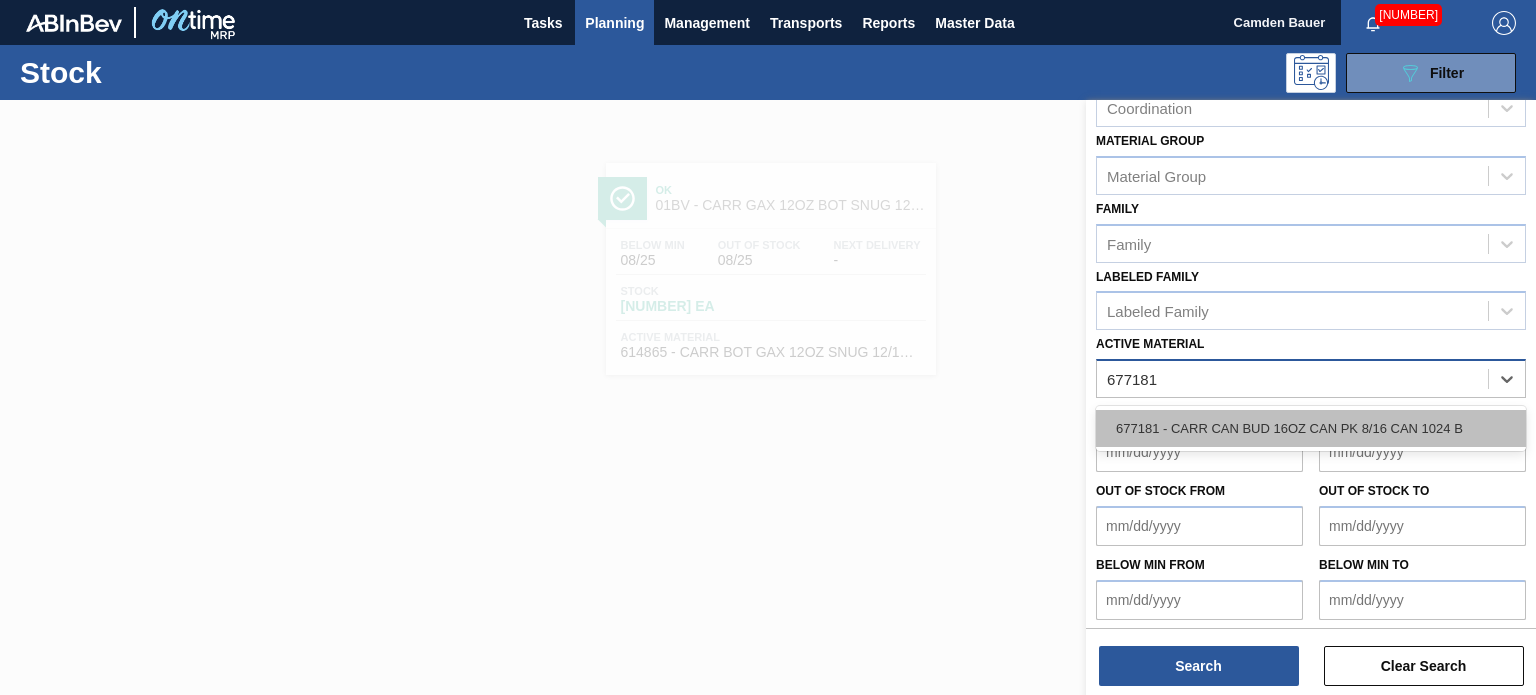 click on "677181 - CARR CAN BUD 16OZ CAN PK 8/16 CAN 1024 B" at bounding box center (1311, 428) 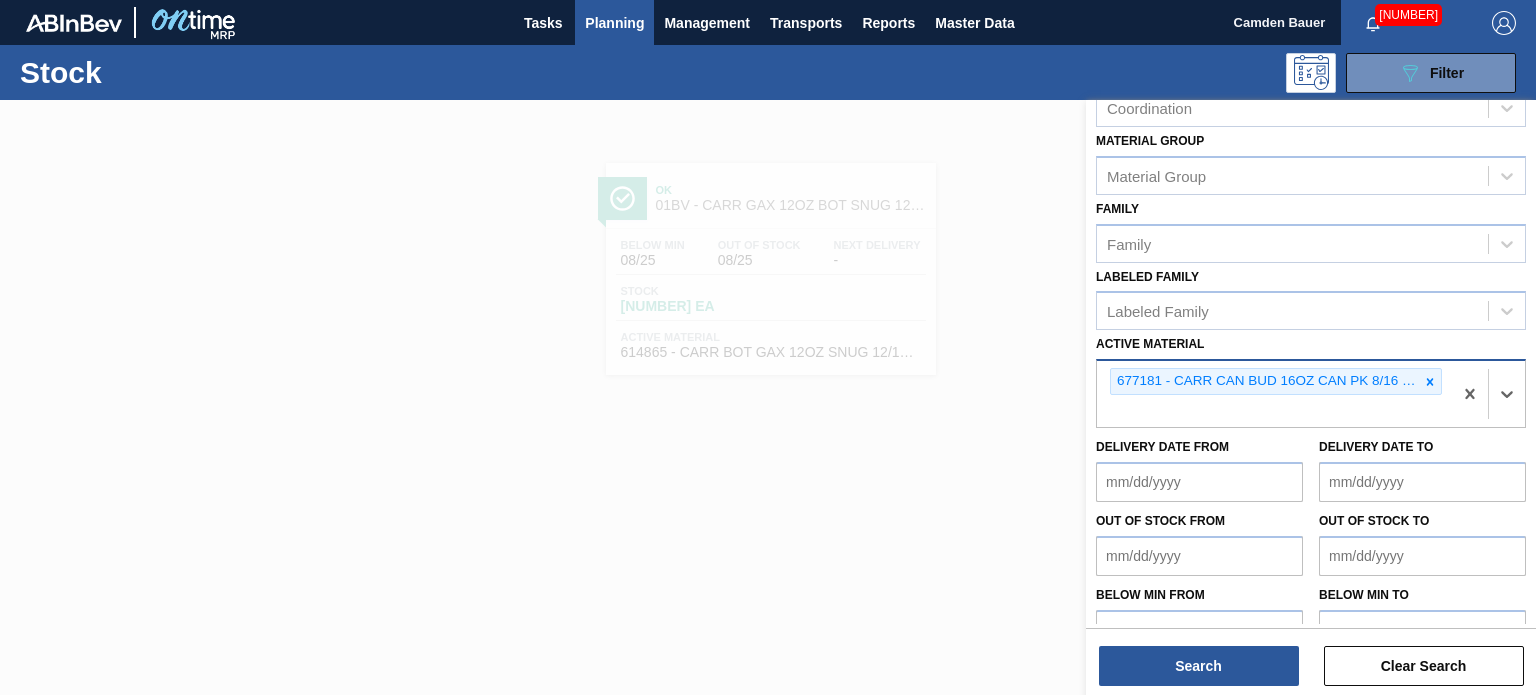 scroll, scrollTop: 289, scrollLeft: 0, axis: vertical 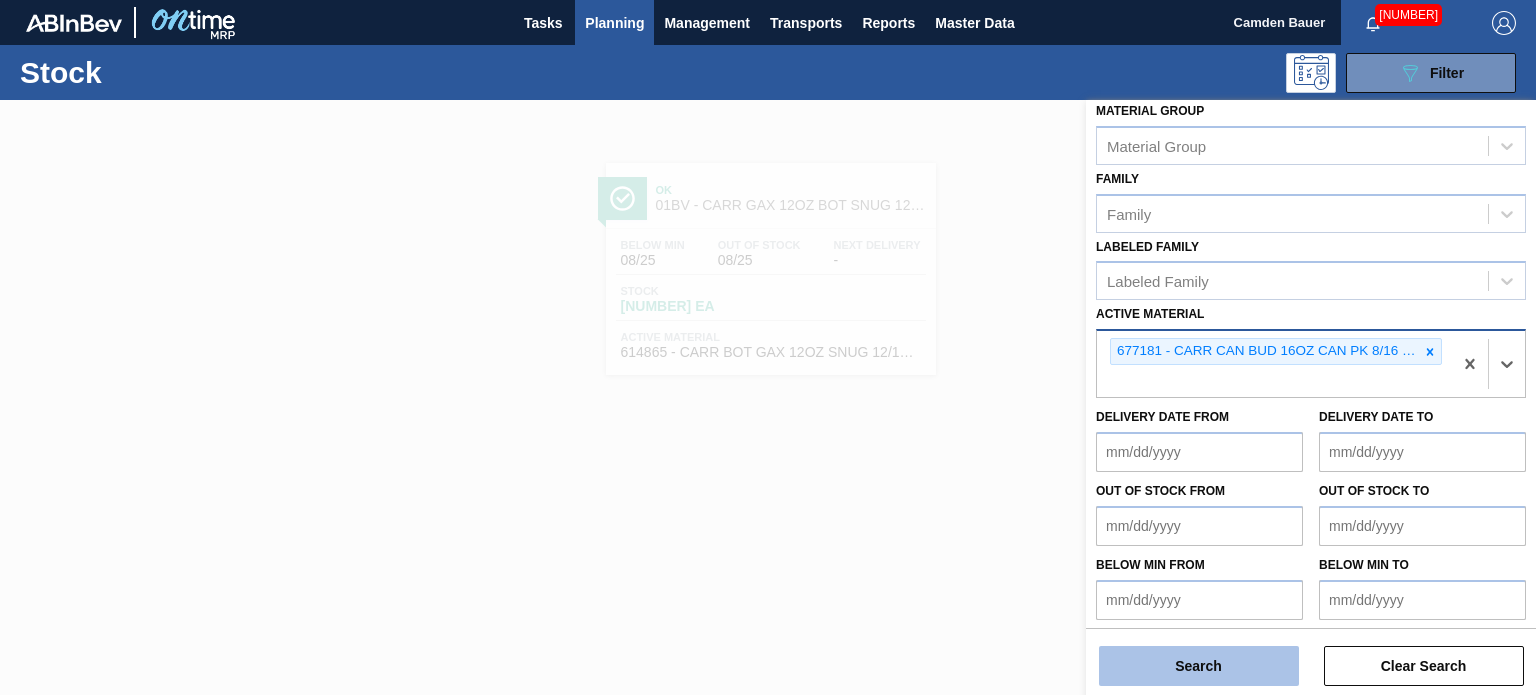click on "Search" at bounding box center [1199, 666] 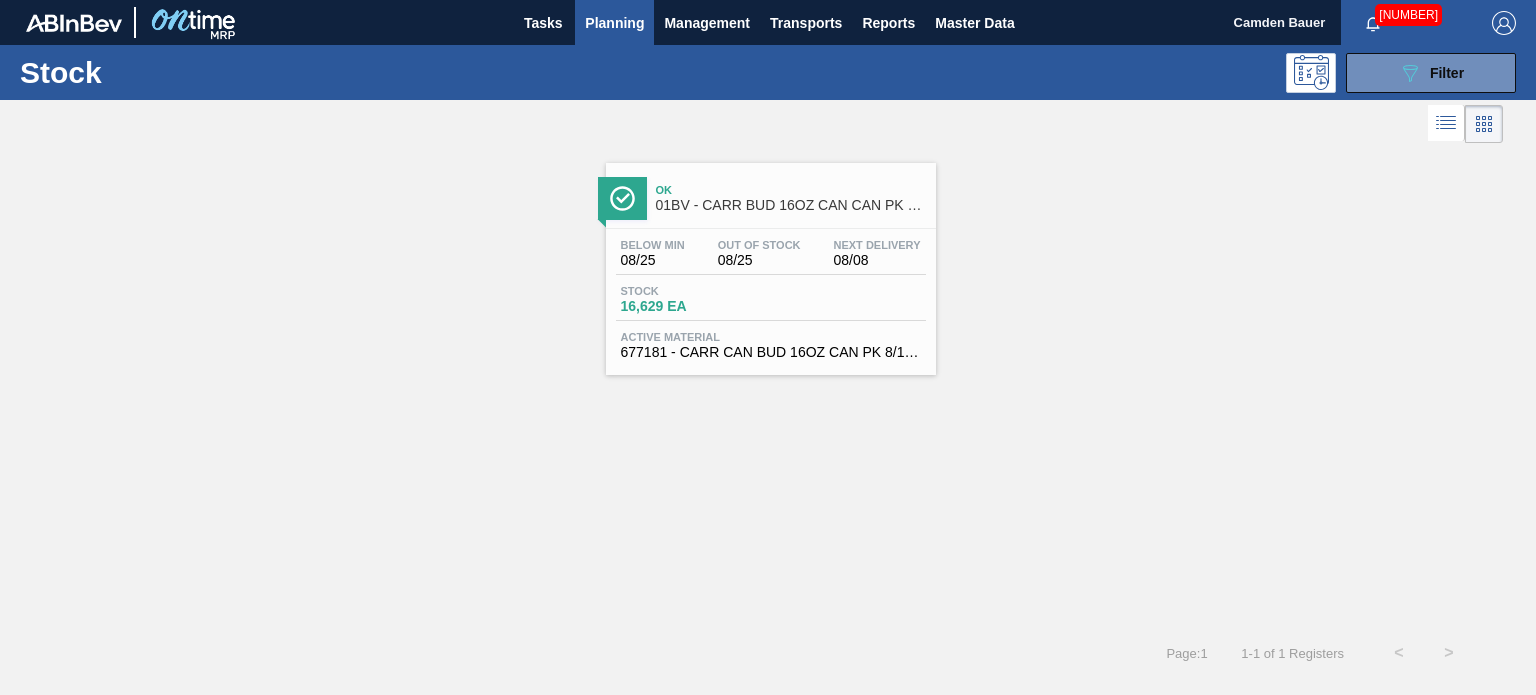 click on "01BV - CARR BUD 16OZ CAN CAN PK 8/16 CAN" at bounding box center (791, 205) 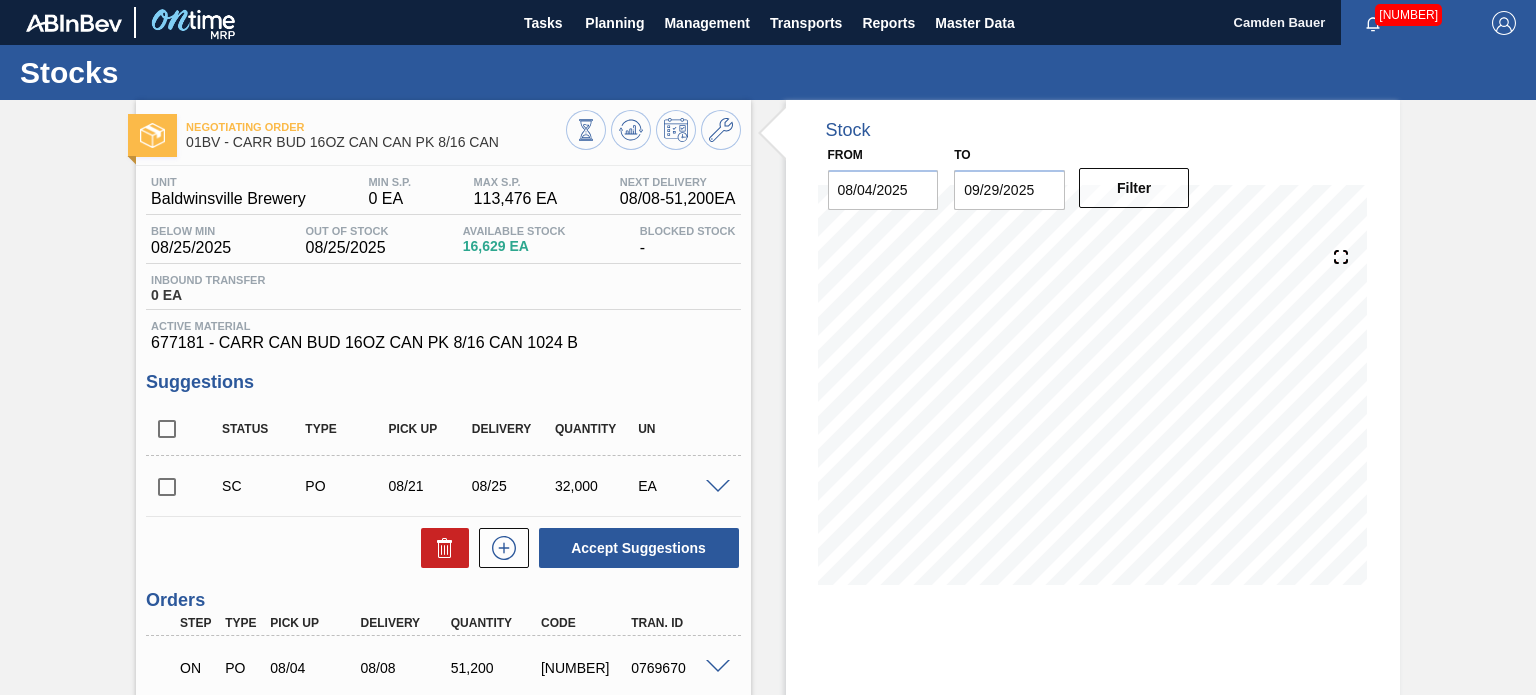 click 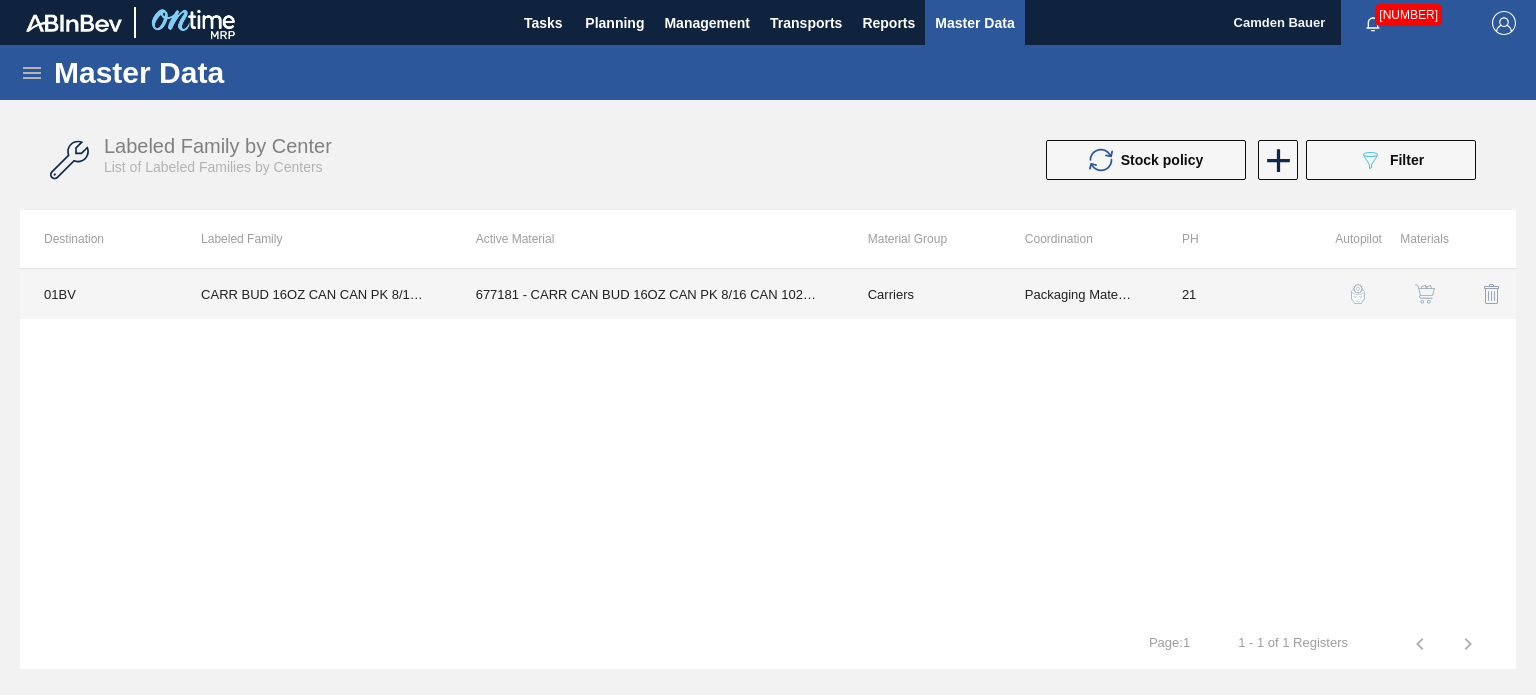 click on "677181 - CARR CAN BUD 16OZ CAN PK 8/16 CAN 1024 B" at bounding box center (648, 294) 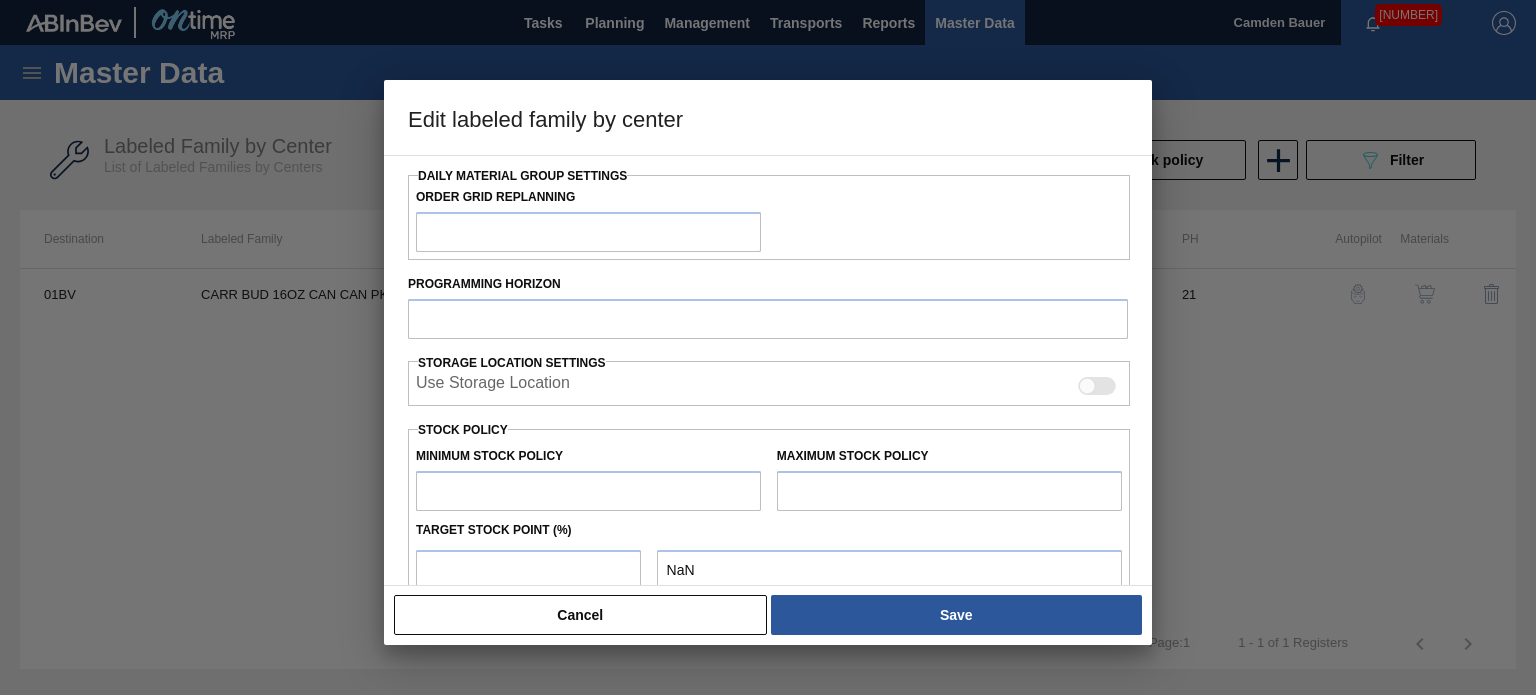 scroll, scrollTop: 427, scrollLeft: 0, axis: vertical 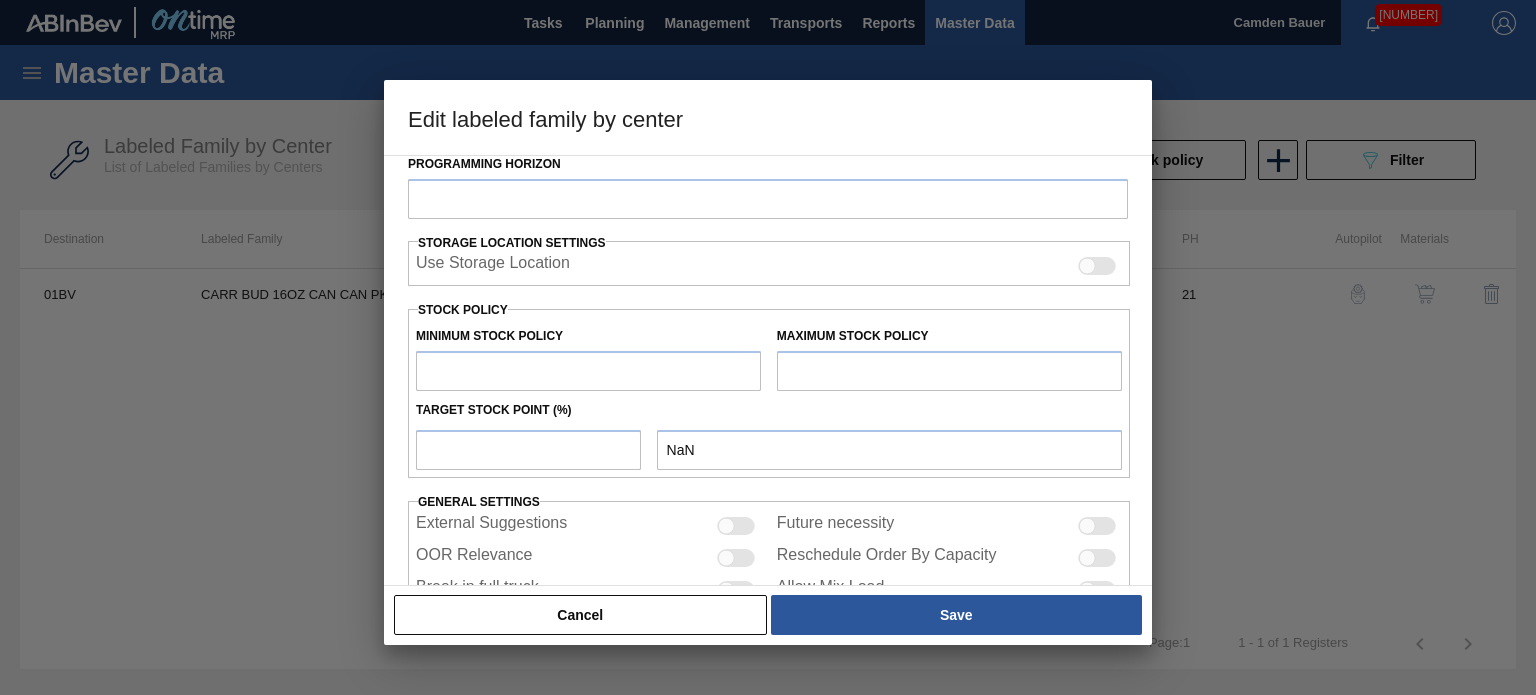 type on "Carriers" 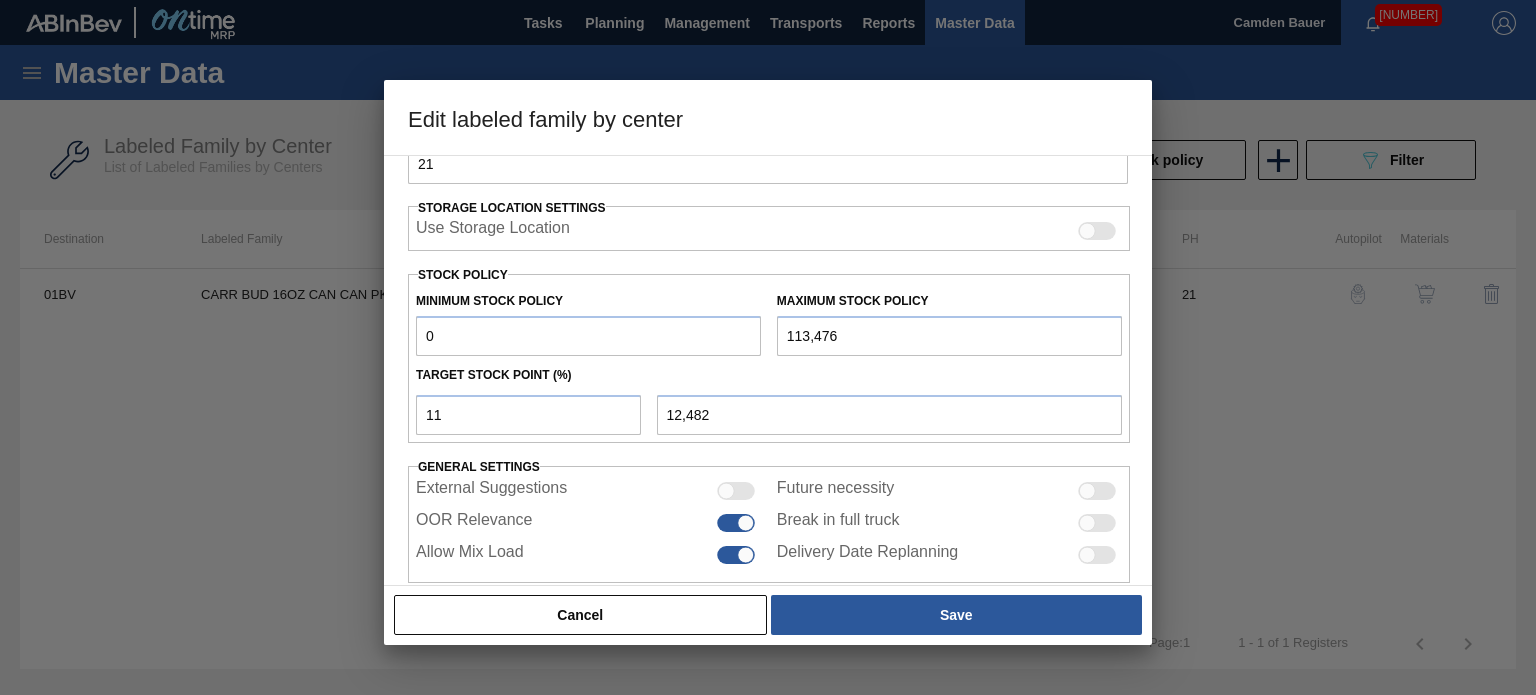scroll, scrollTop: 392, scrollLeft: 0, axis: vertical 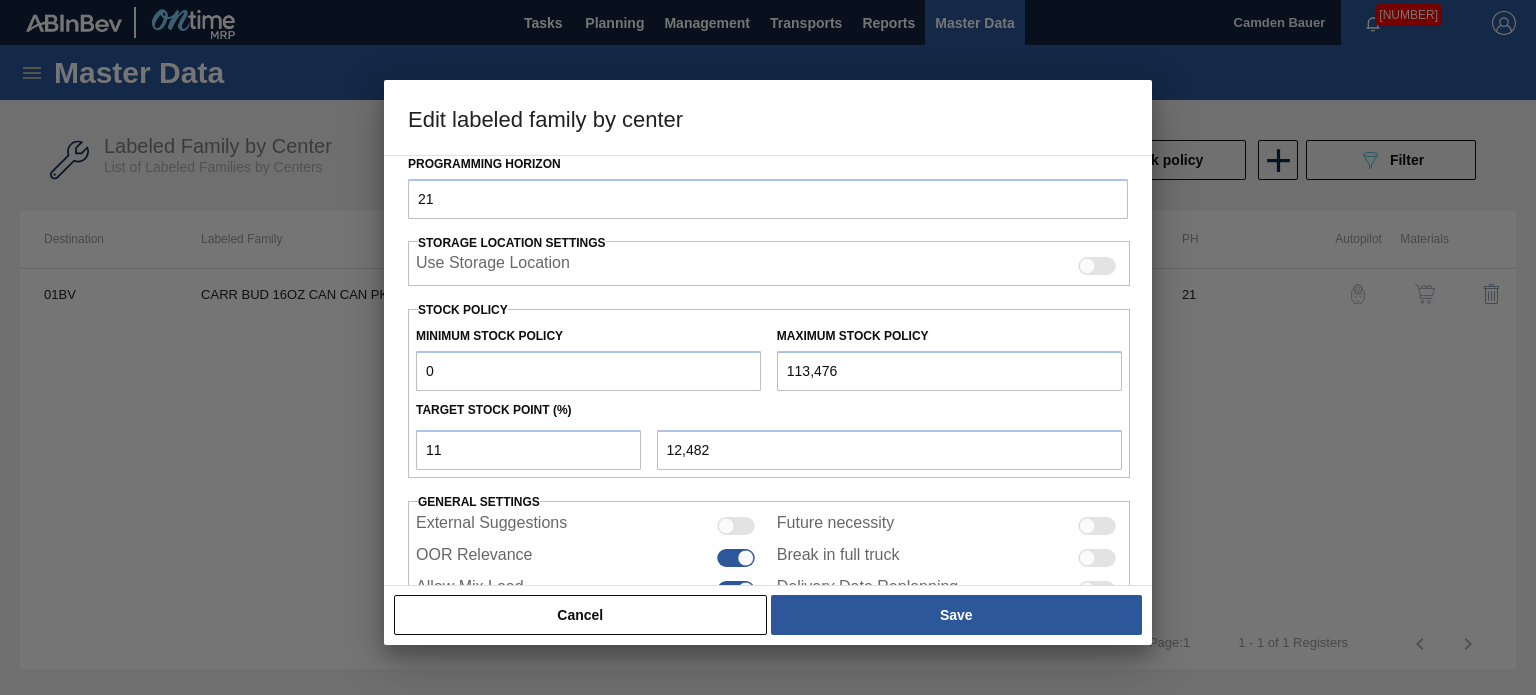 drag, startPoint x: 576, startPoint y: 381, endPoint x: 312, endPoint y: 368, distance: 264.3199 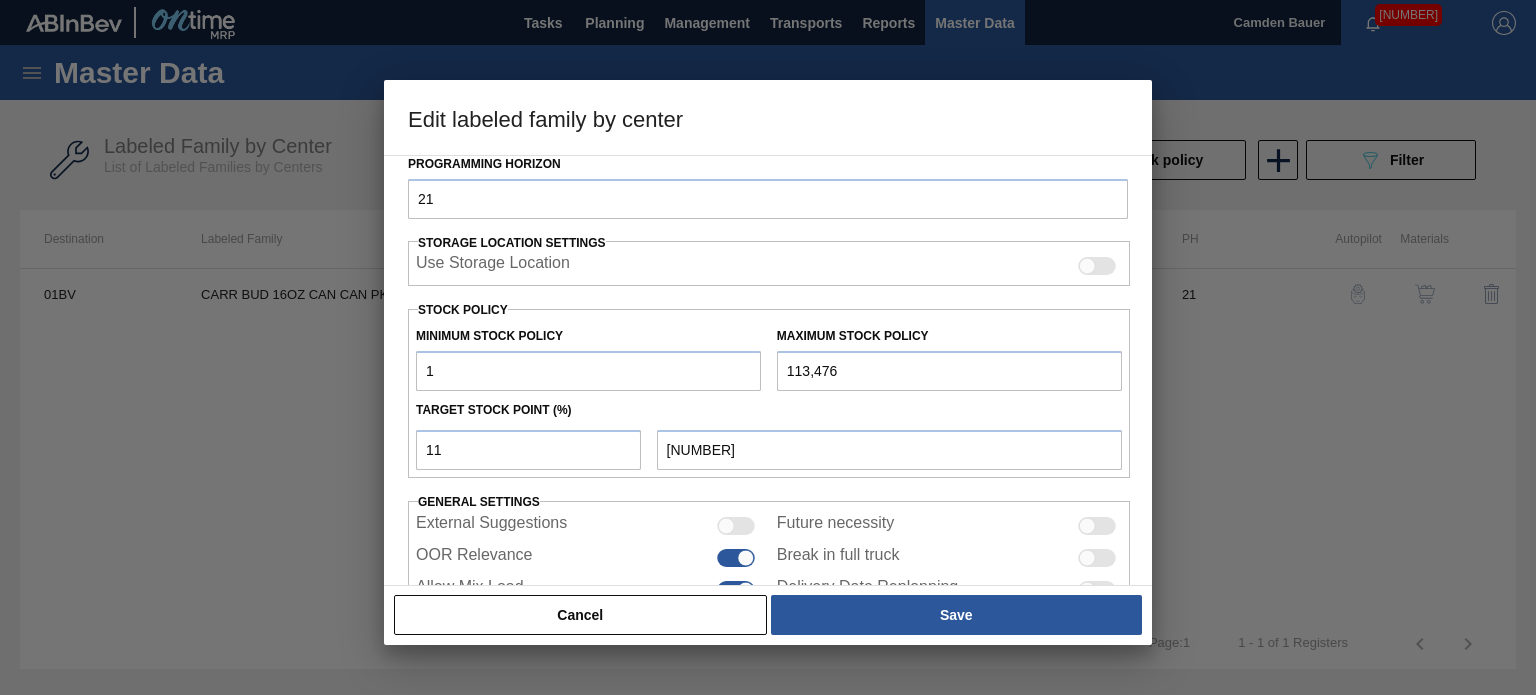 type on "12" 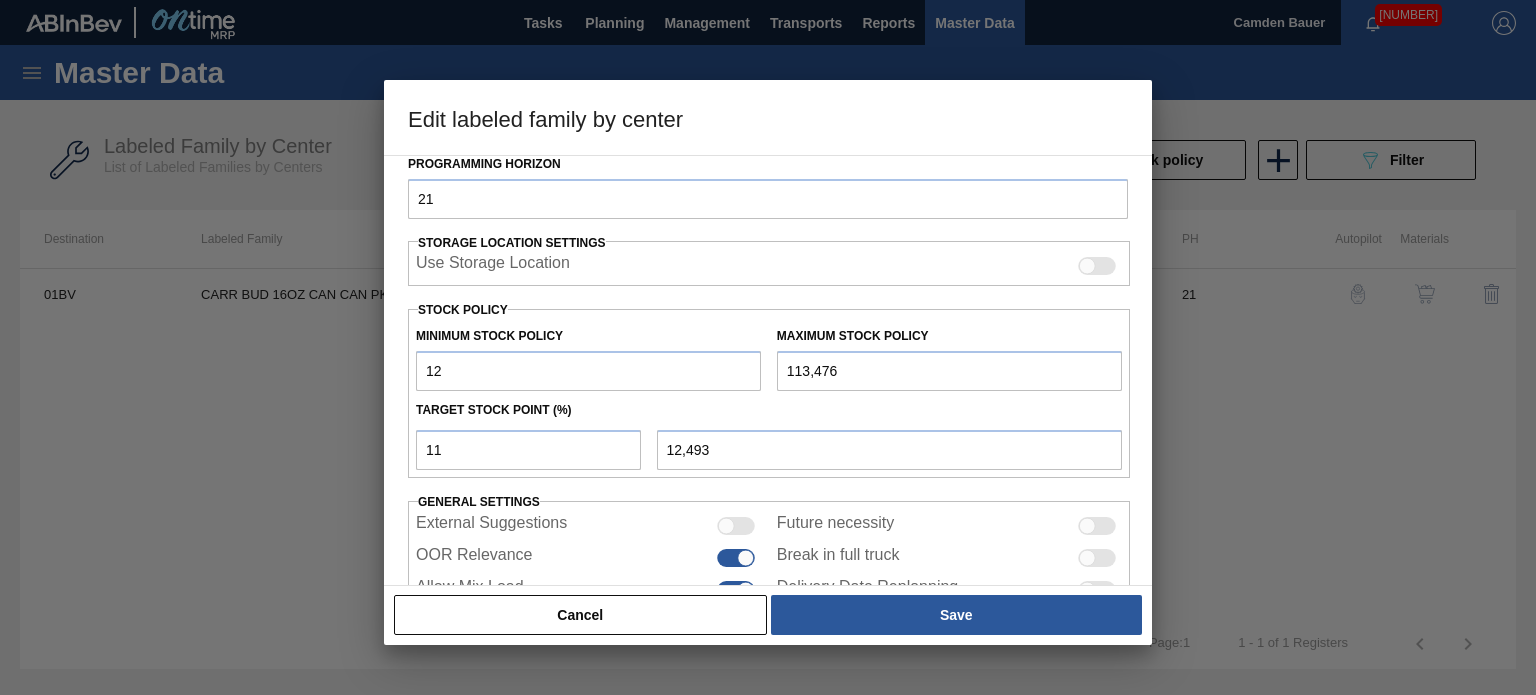 type on "128" 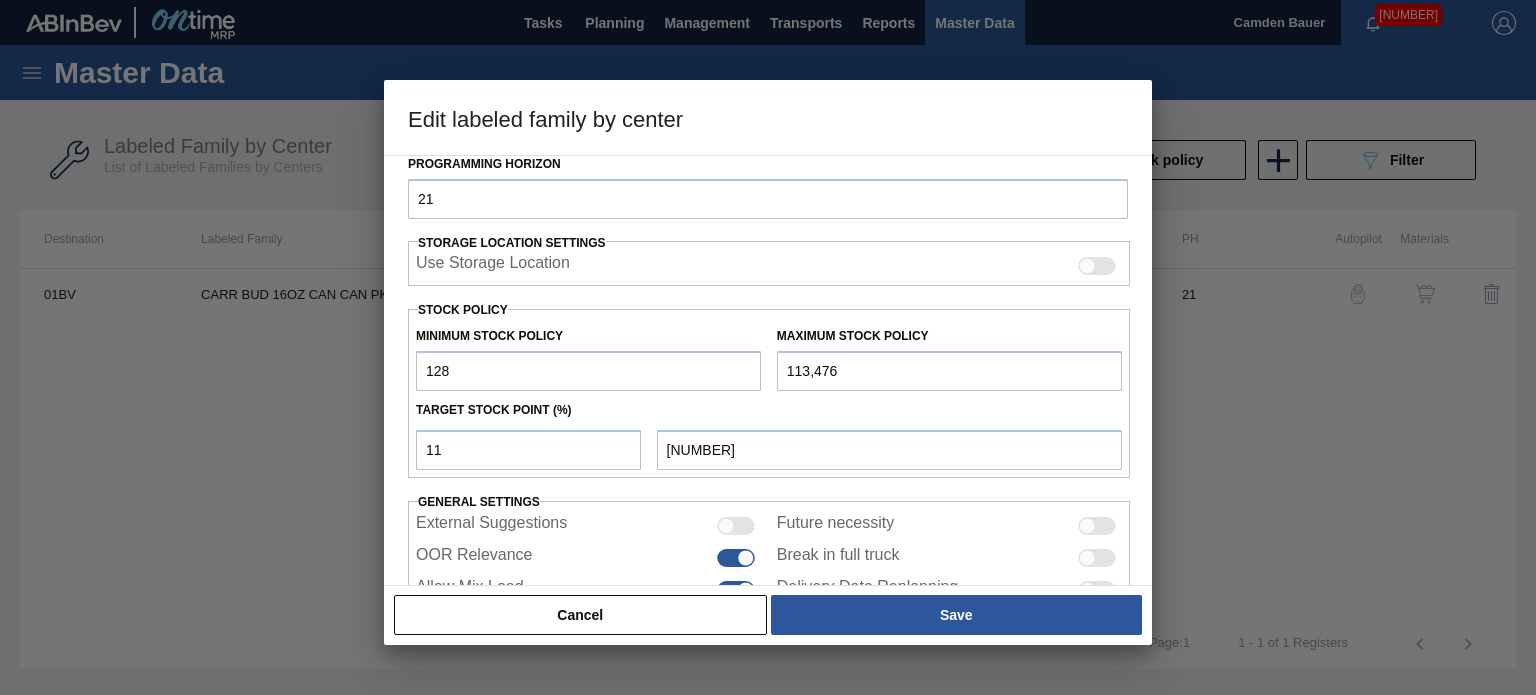 type on "1,280" 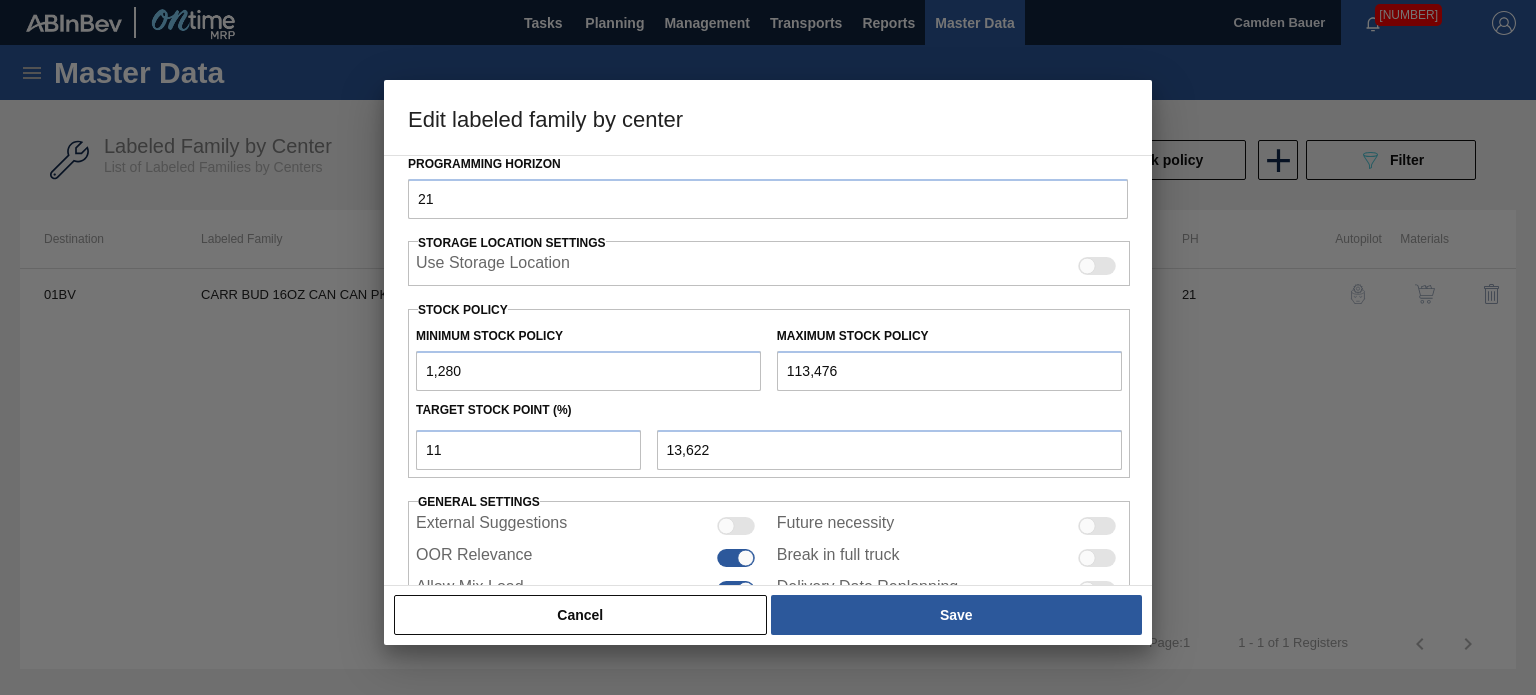 type on "12,800" 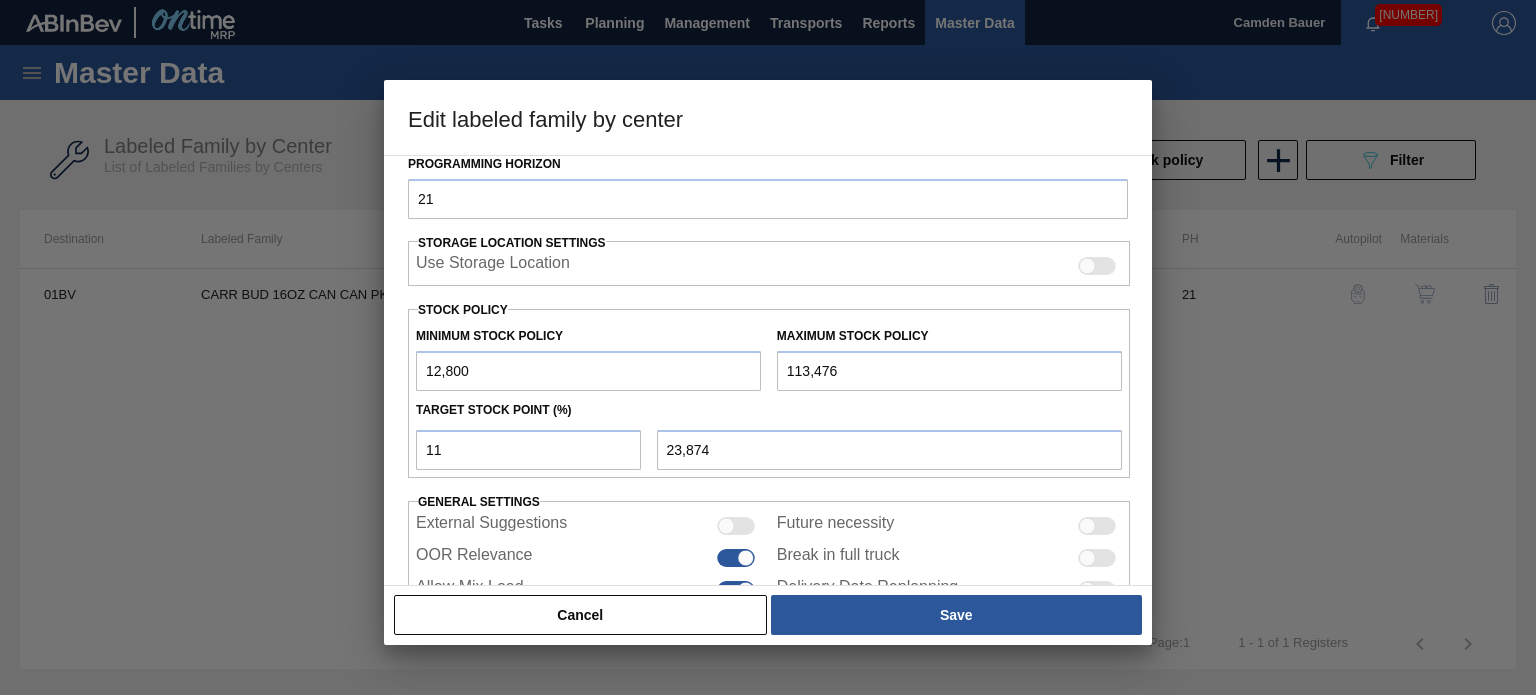 type on "12,800" 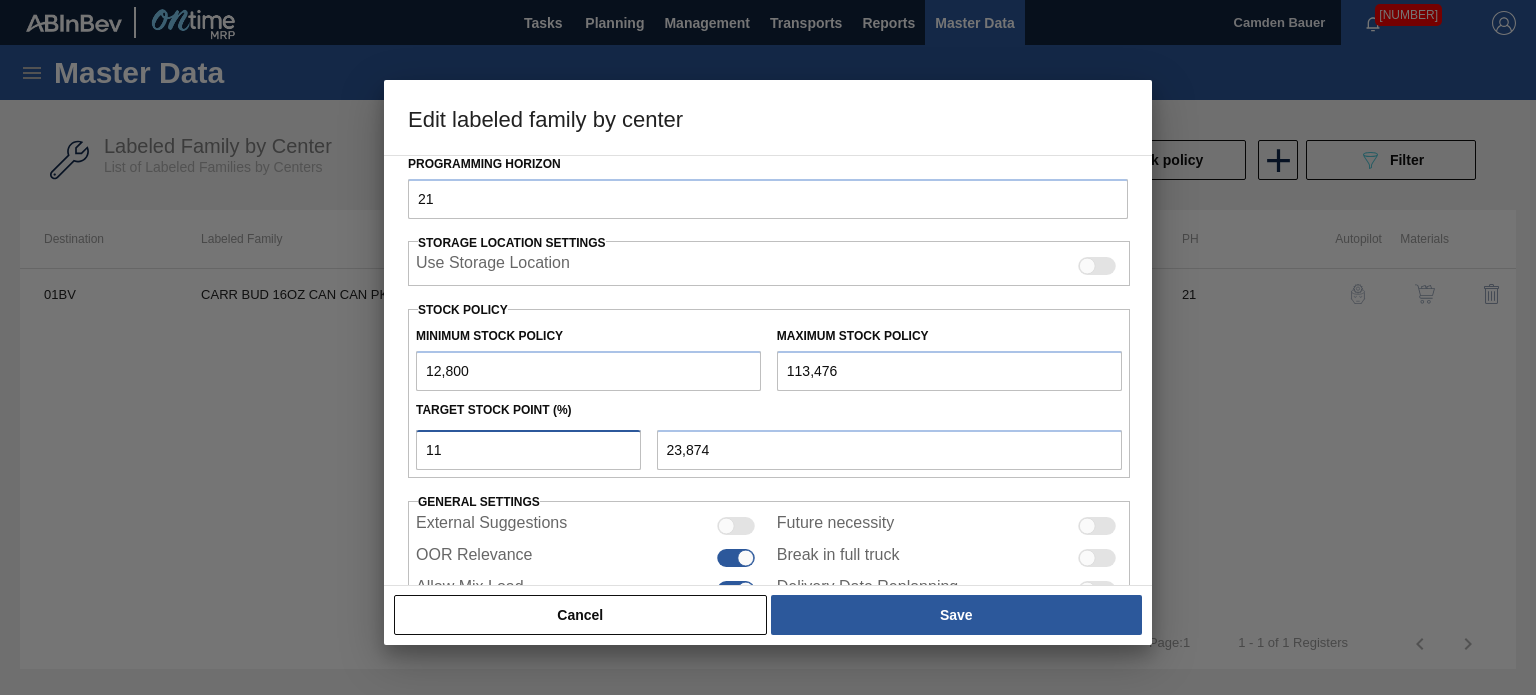 drag, startPoint x: 523, startPoint y: 451, endPoint x: 310, endPoint y: 447, distance: 213.03755 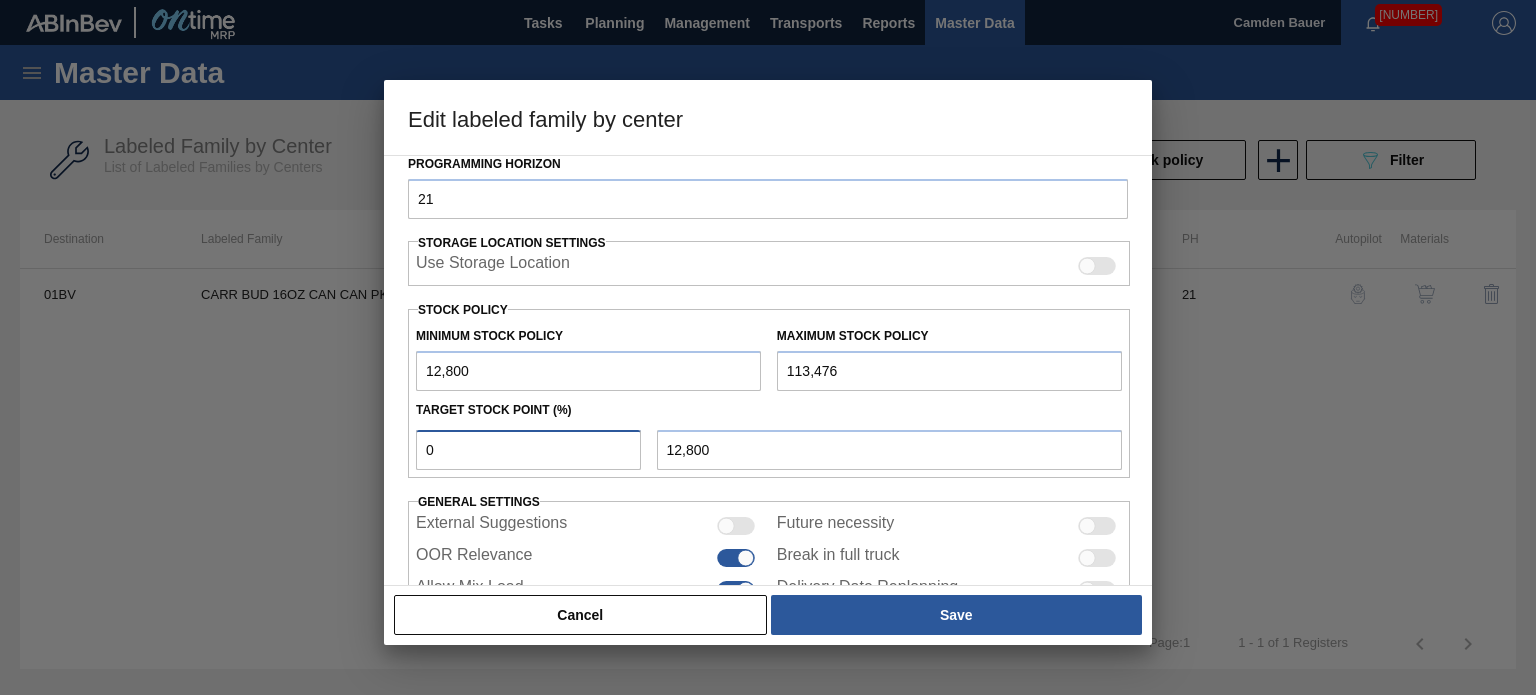 type on "0" 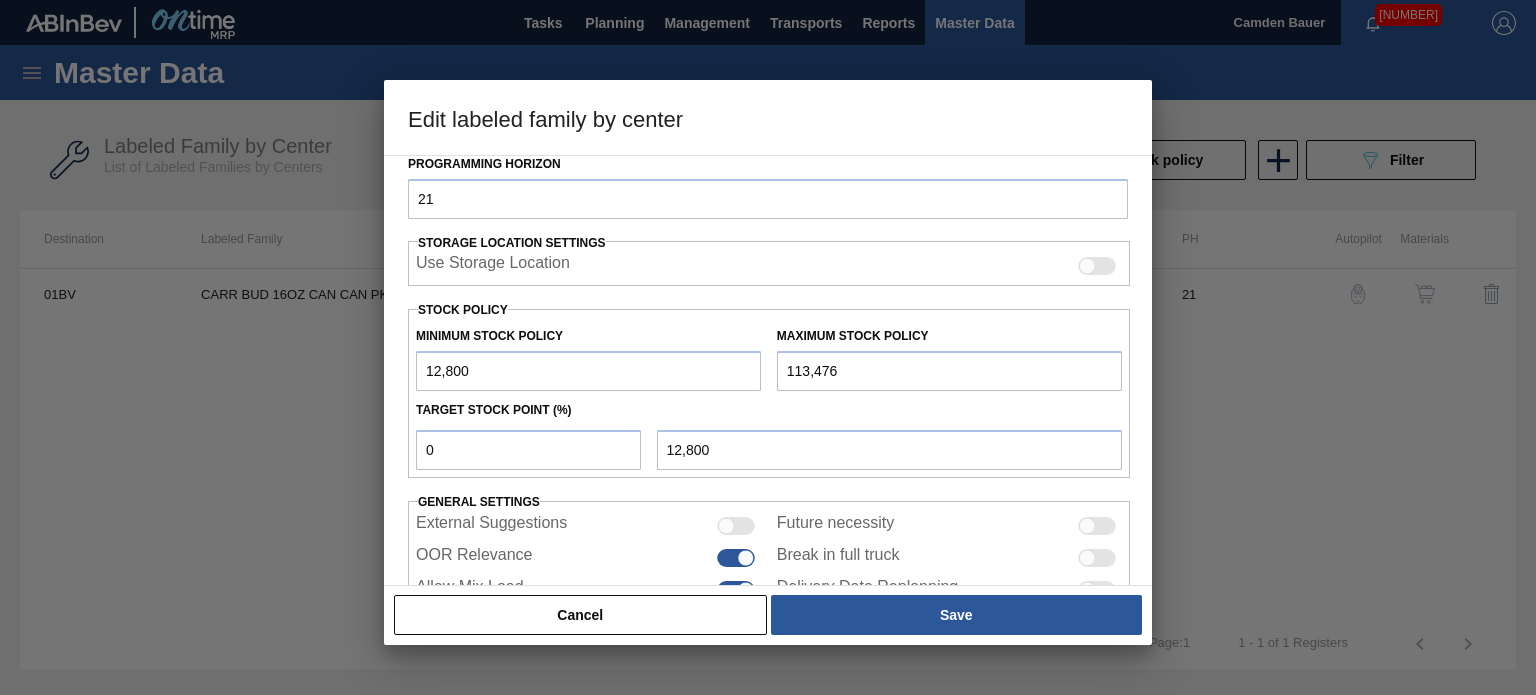 drag, startPoint x: 568, startPoint y: 377, endPoint x: 305, endPoint y: 354, distance: 264.00378 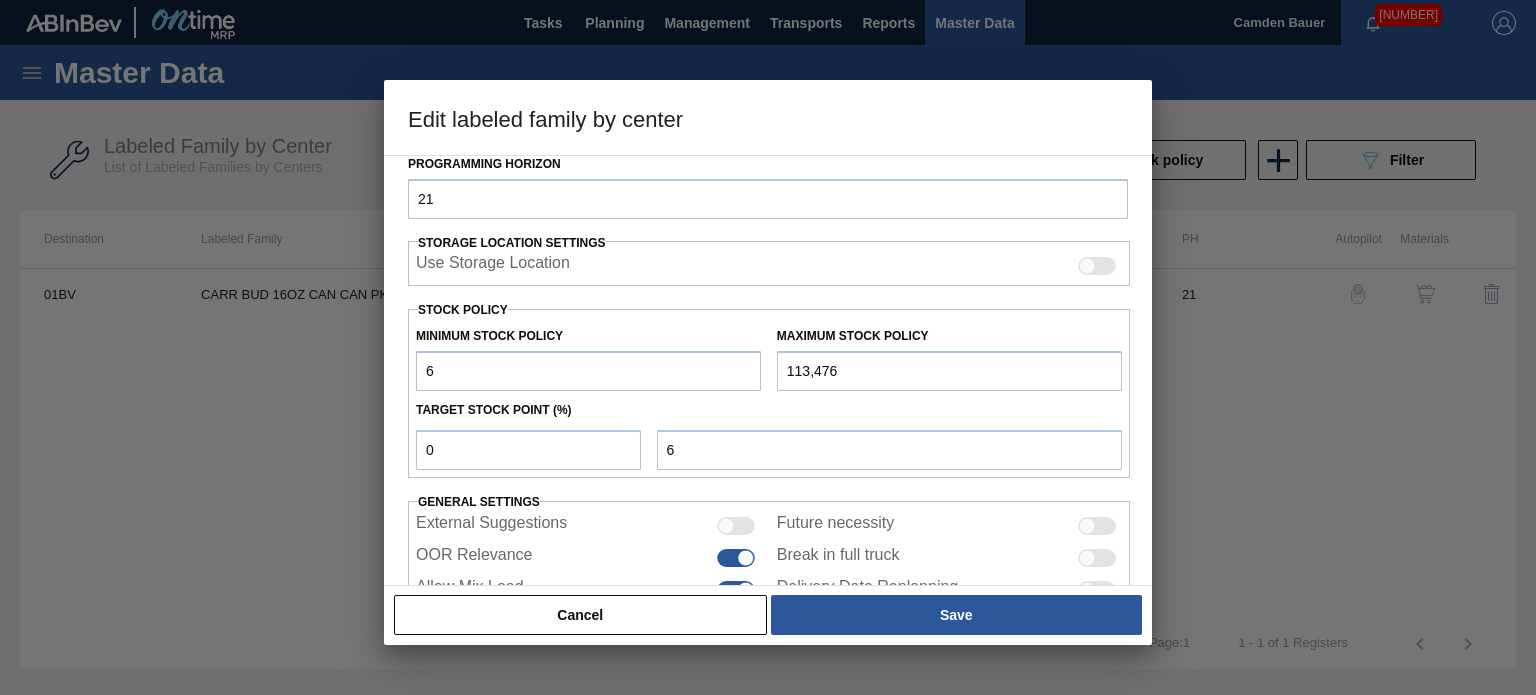 type on "64" 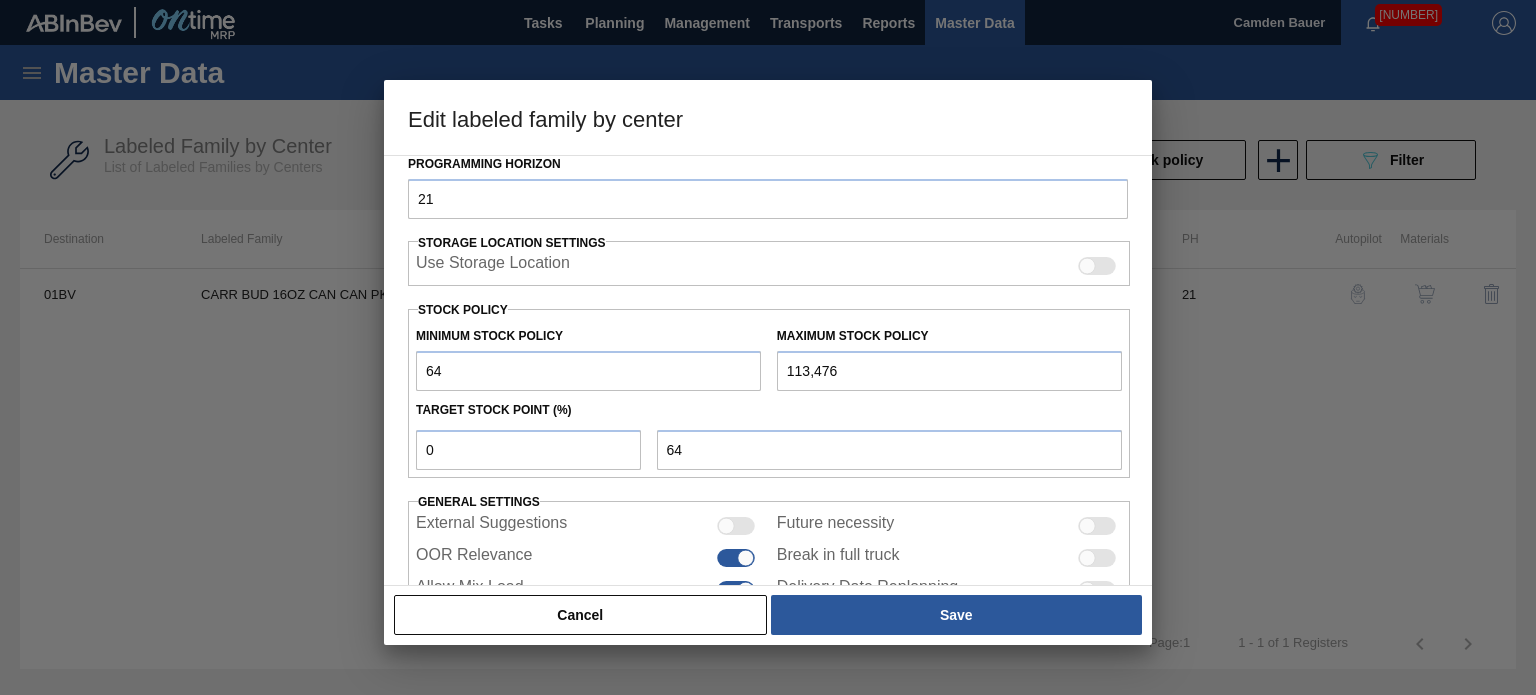 type on "640" 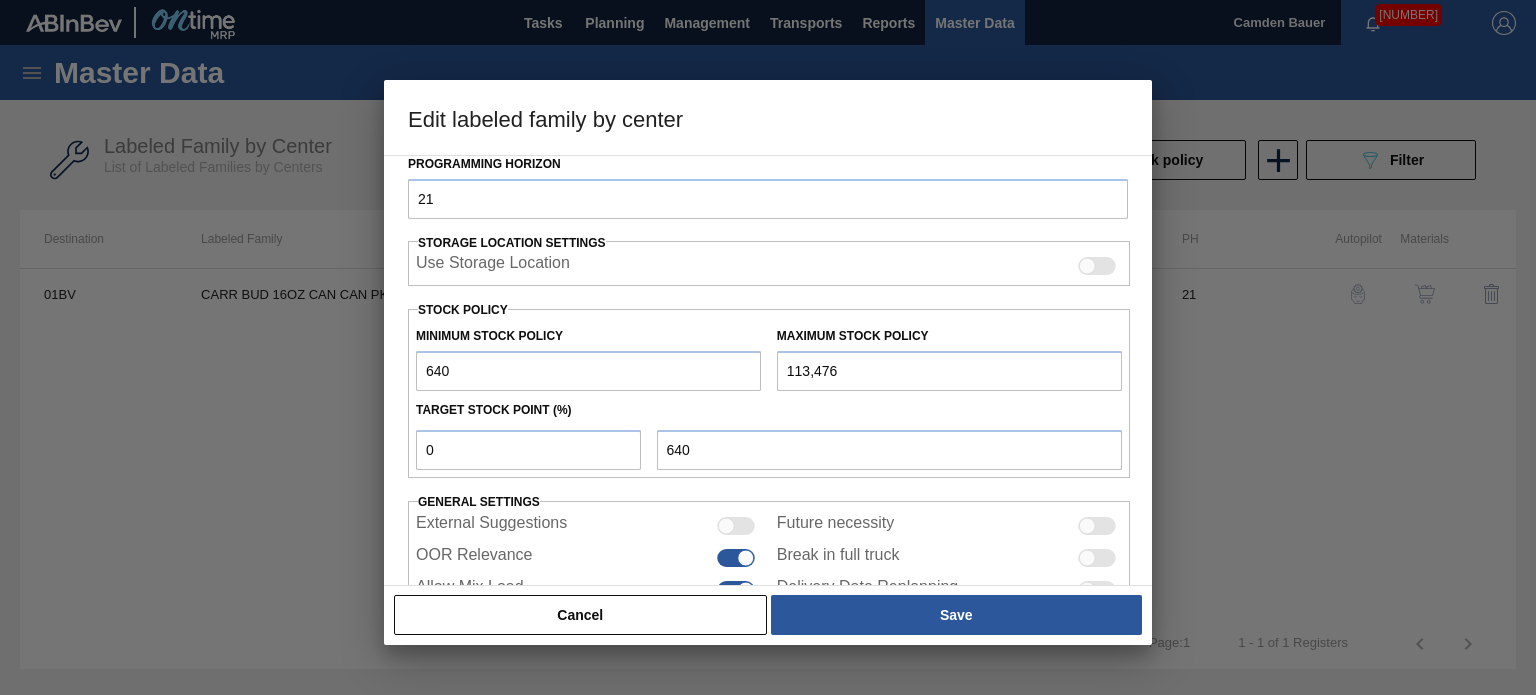type 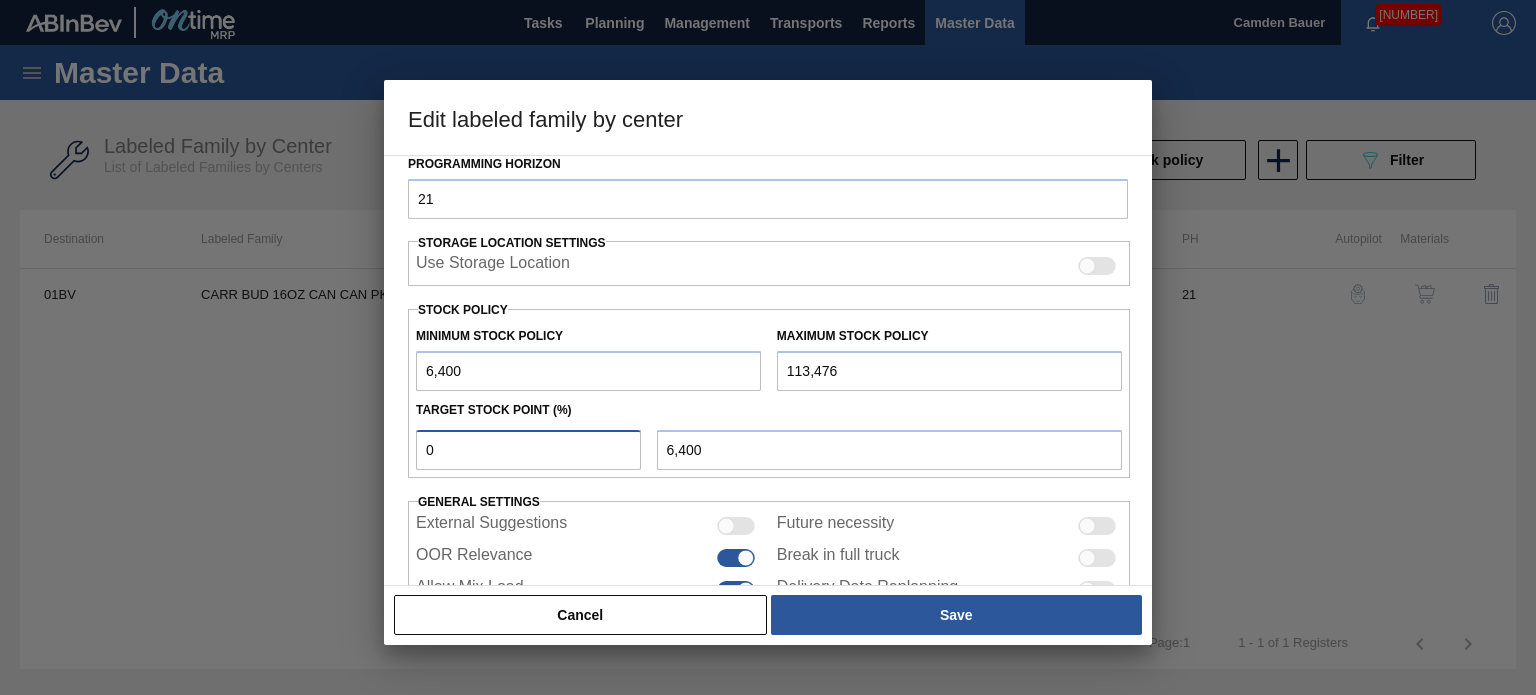 drag, startPoint x: 496, startPoint y: 454, endPoint x: 379, endPoint y: 455, distance: 117.00427 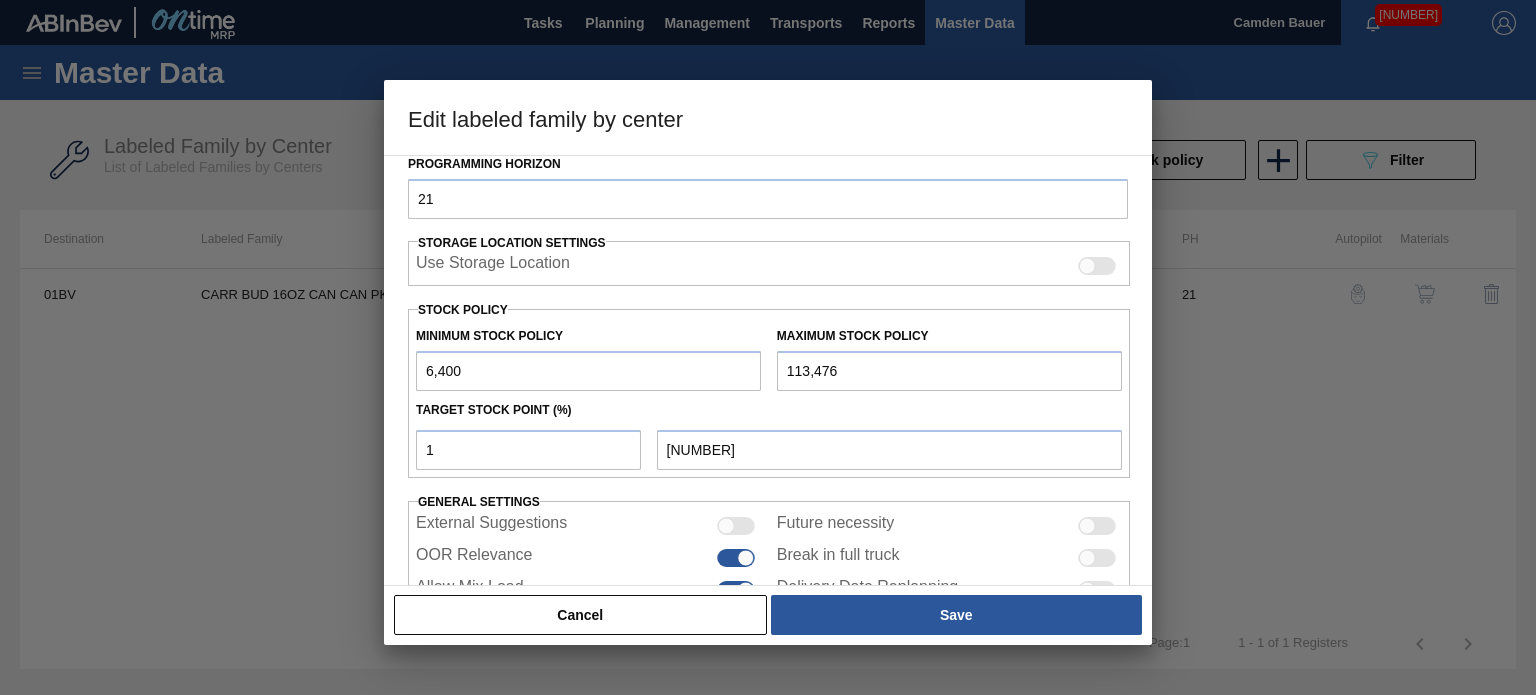 drag, startPoint x: 515, startPoint y: 370, endPoint x: 353, endPoint y: 375, distance: 162.07715 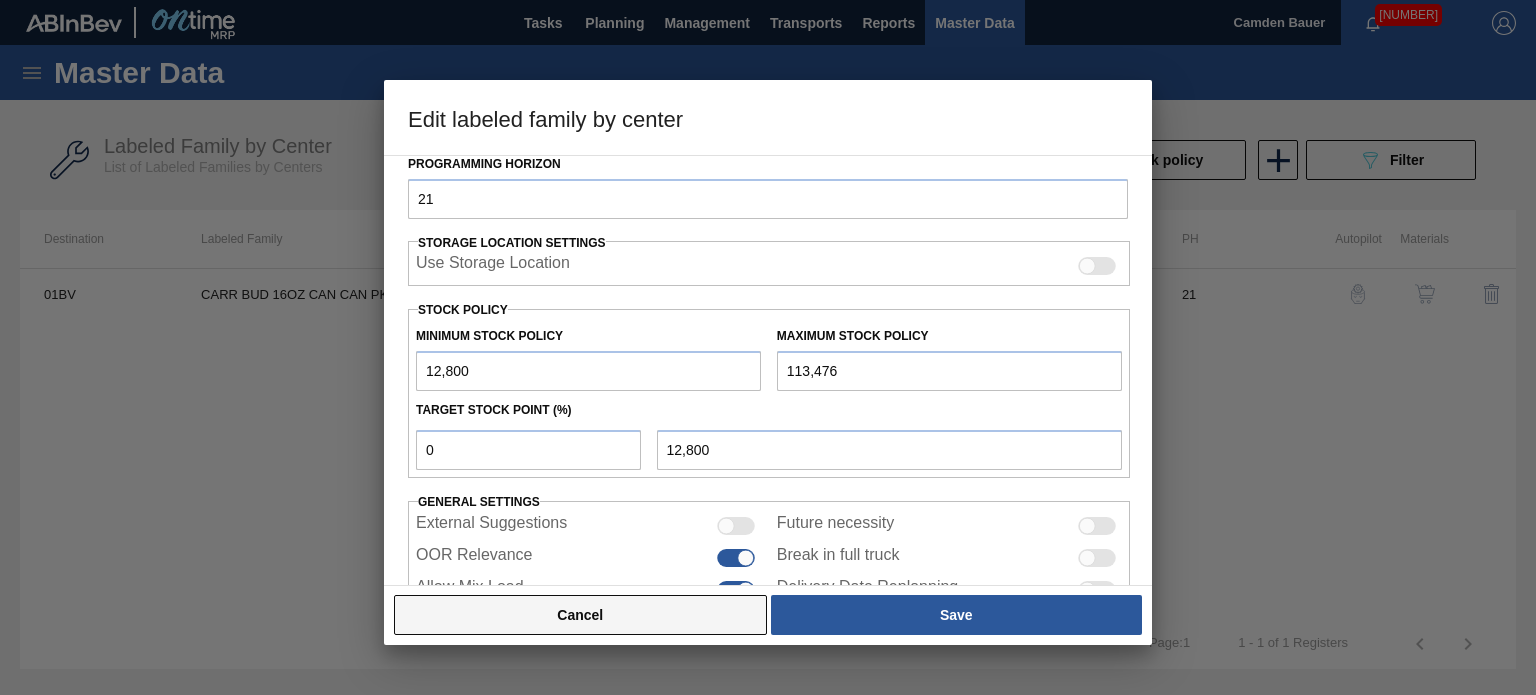 click on "Cancel" at bounding box center (580, 615) 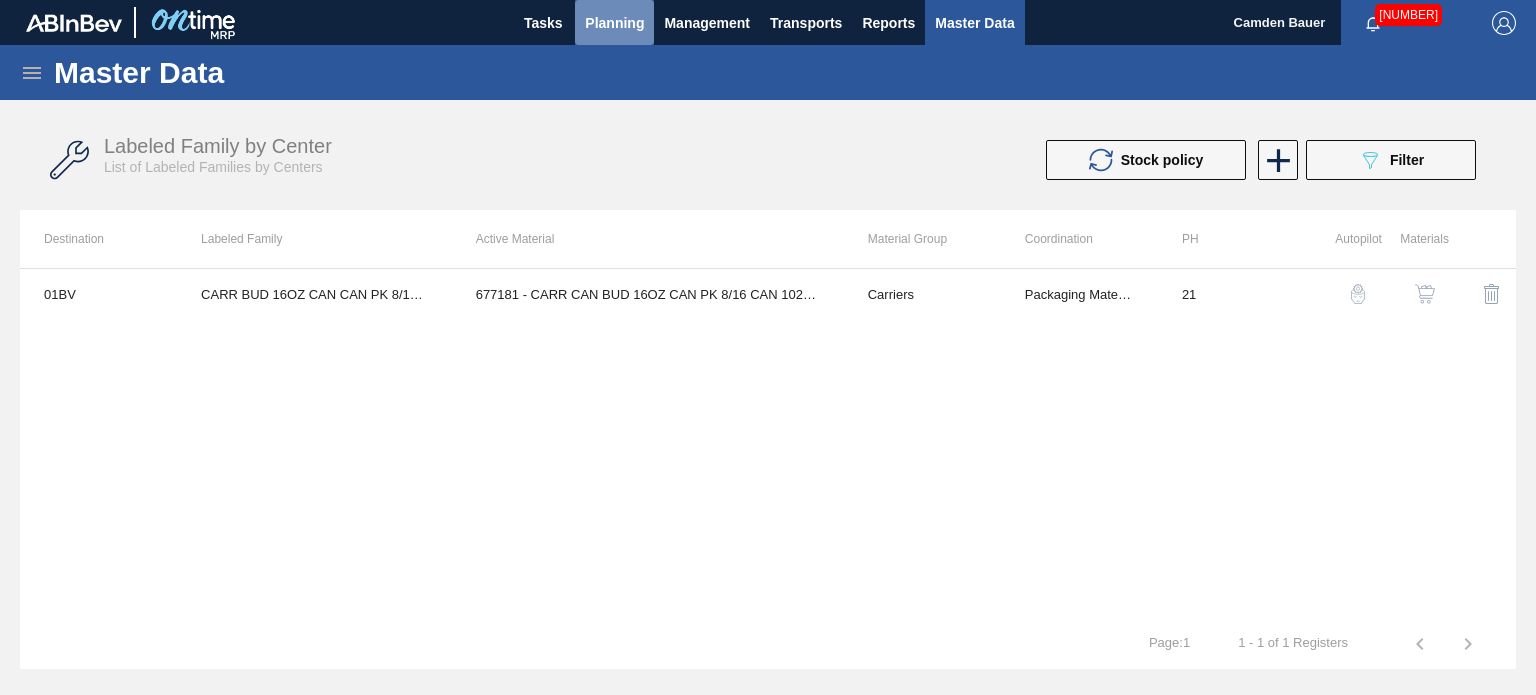 click on "Planning" at bounding box center [614, 23] 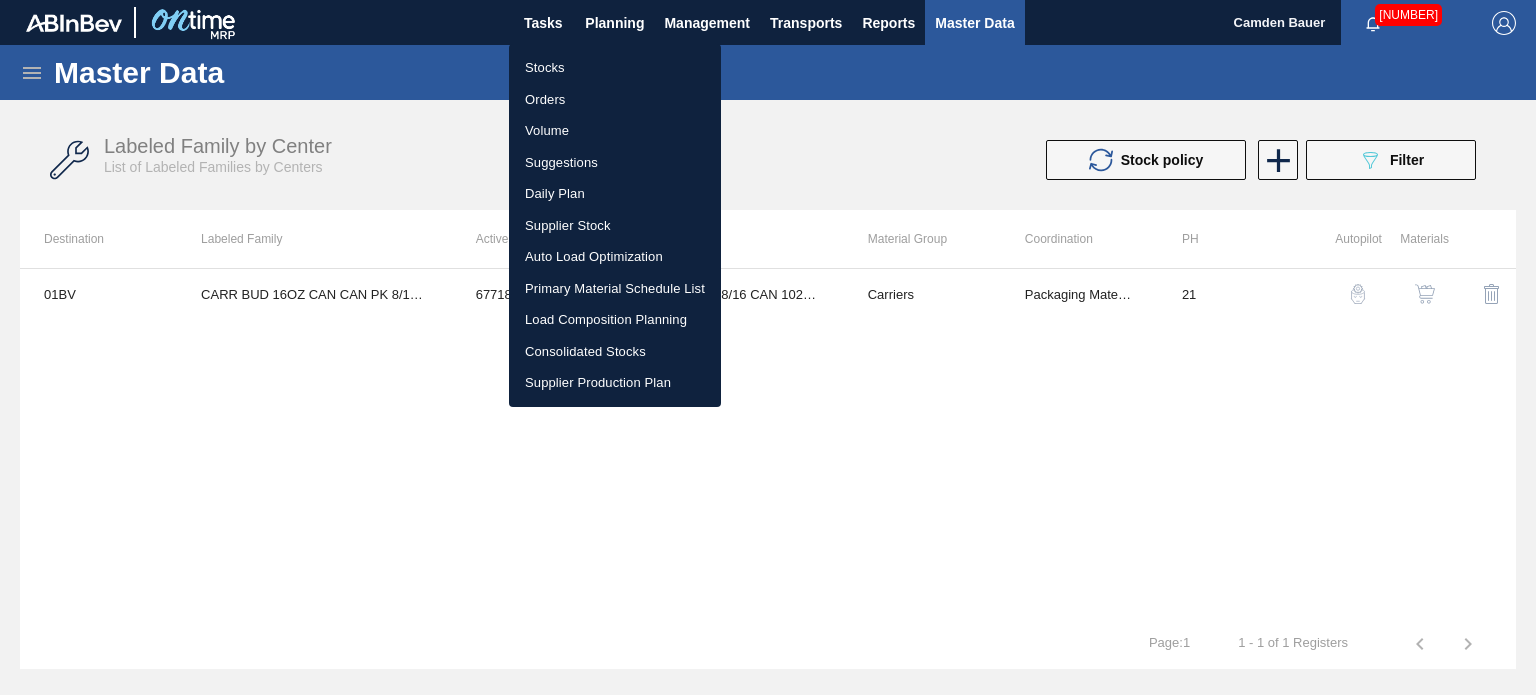click on "Stocks" at bounding box center [615, 68] 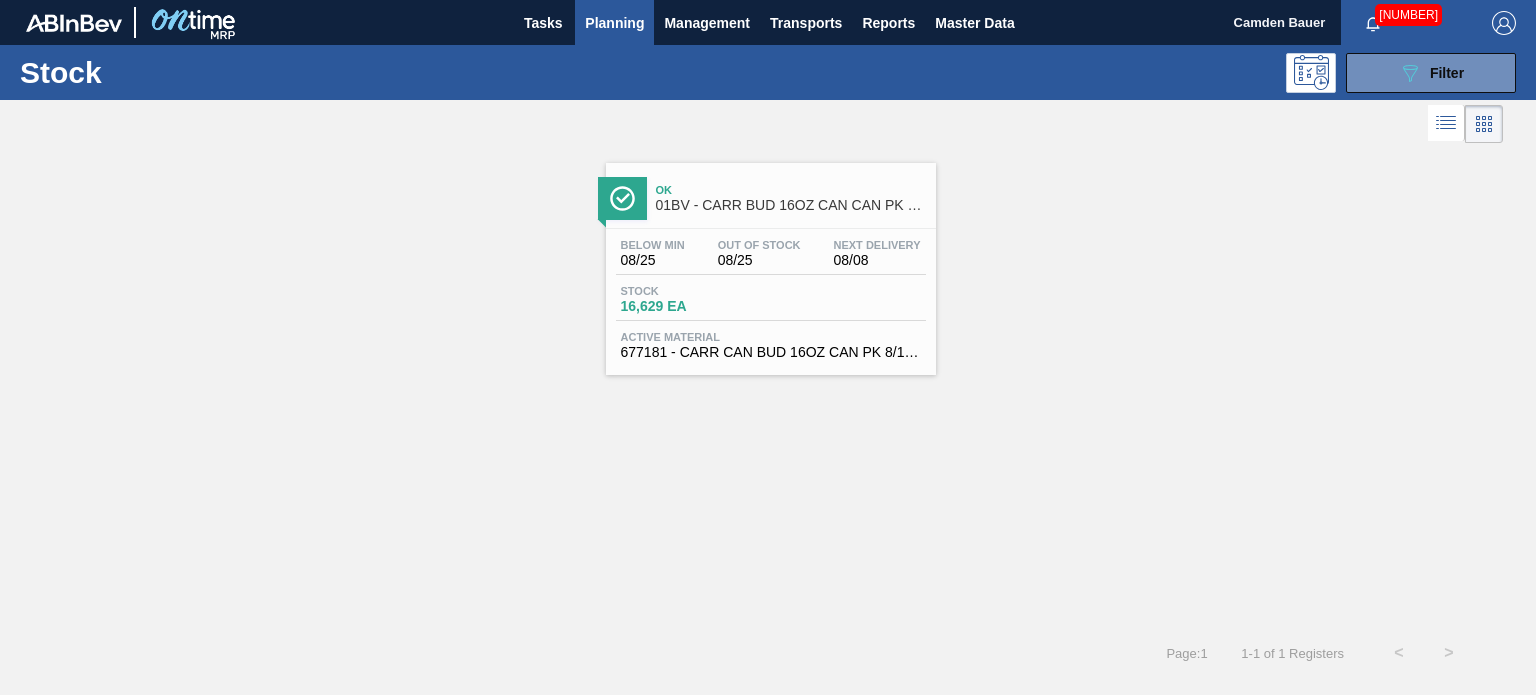 click on "01BV - CARR BUD 16OZ CAN CAN PK 8/16 CAN" at bounding box center (791, 205) 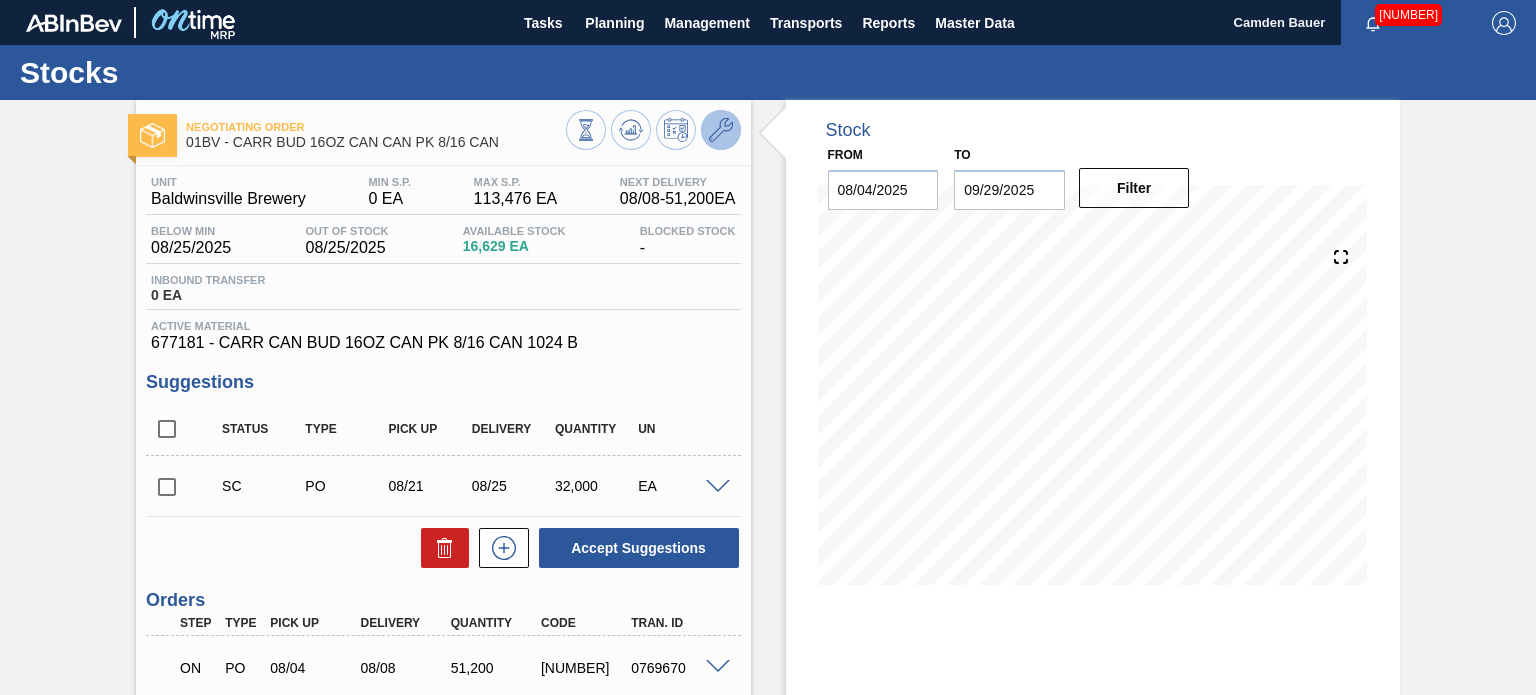 click 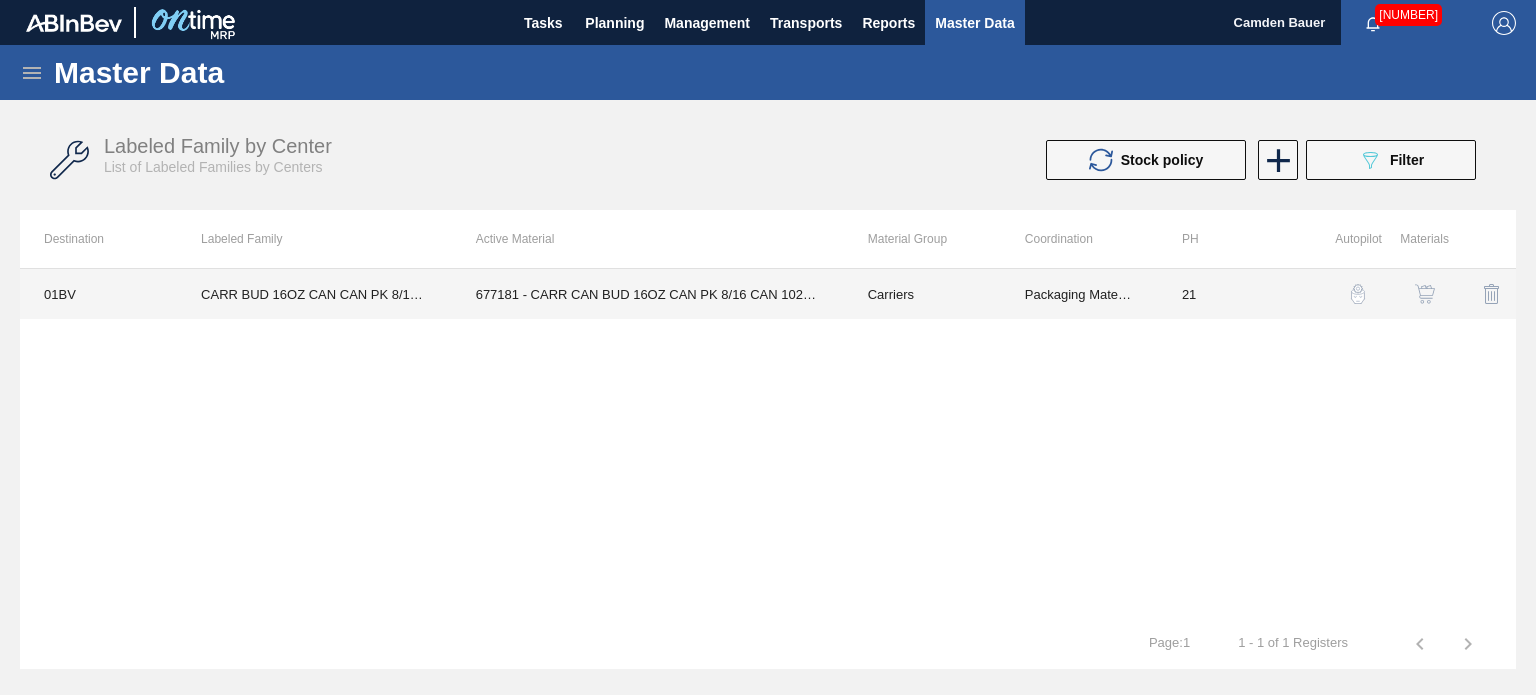 click on "677181 - CARR CAN BUD 16OZ CAN PK 8/16 CAN 1024 B" at bounding box center (648, 294) 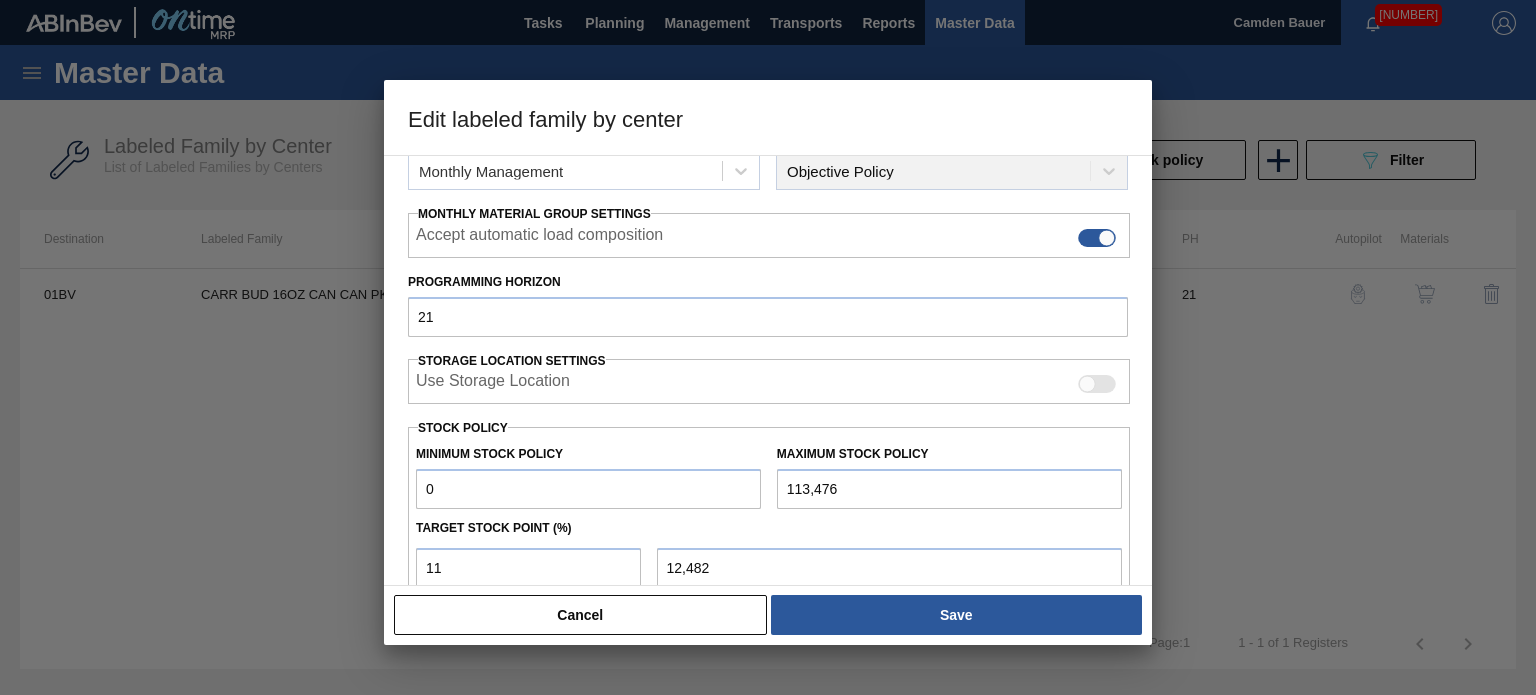 scroll, scrollTop: 272, scrollLeft: 0, axis: vertical 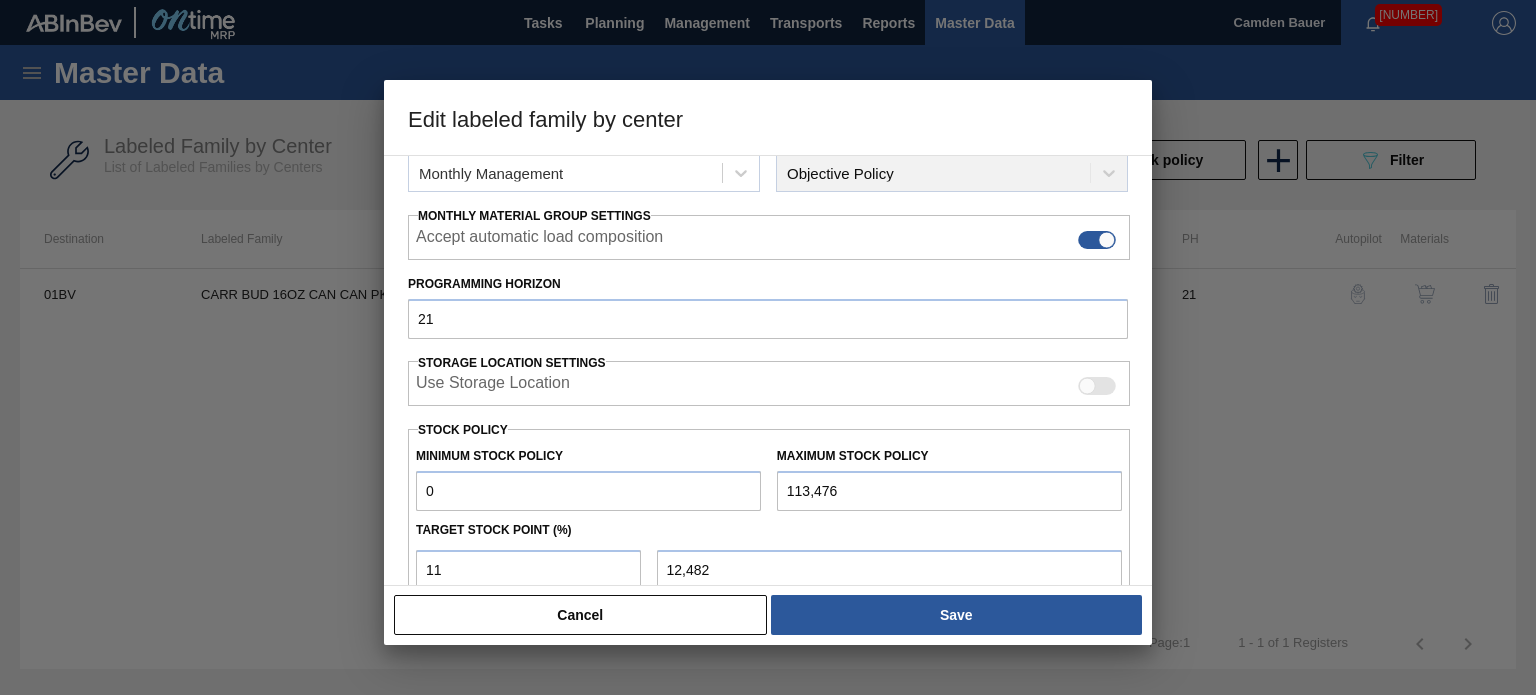 drag, startPoint x: 500, startPoint y: 471, endPoint x: 375, endPoint y: 471, distance: 125 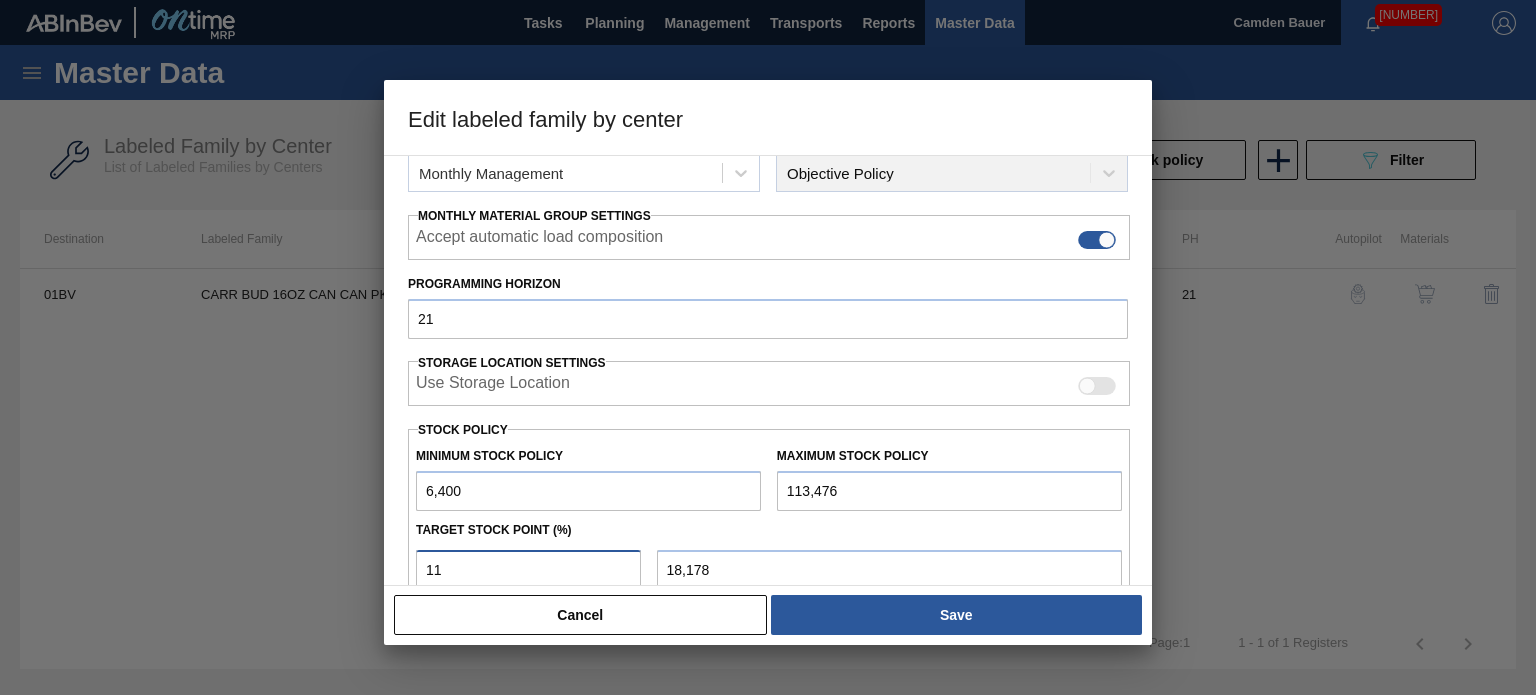 click on "11" at bounding box center [528, 570] 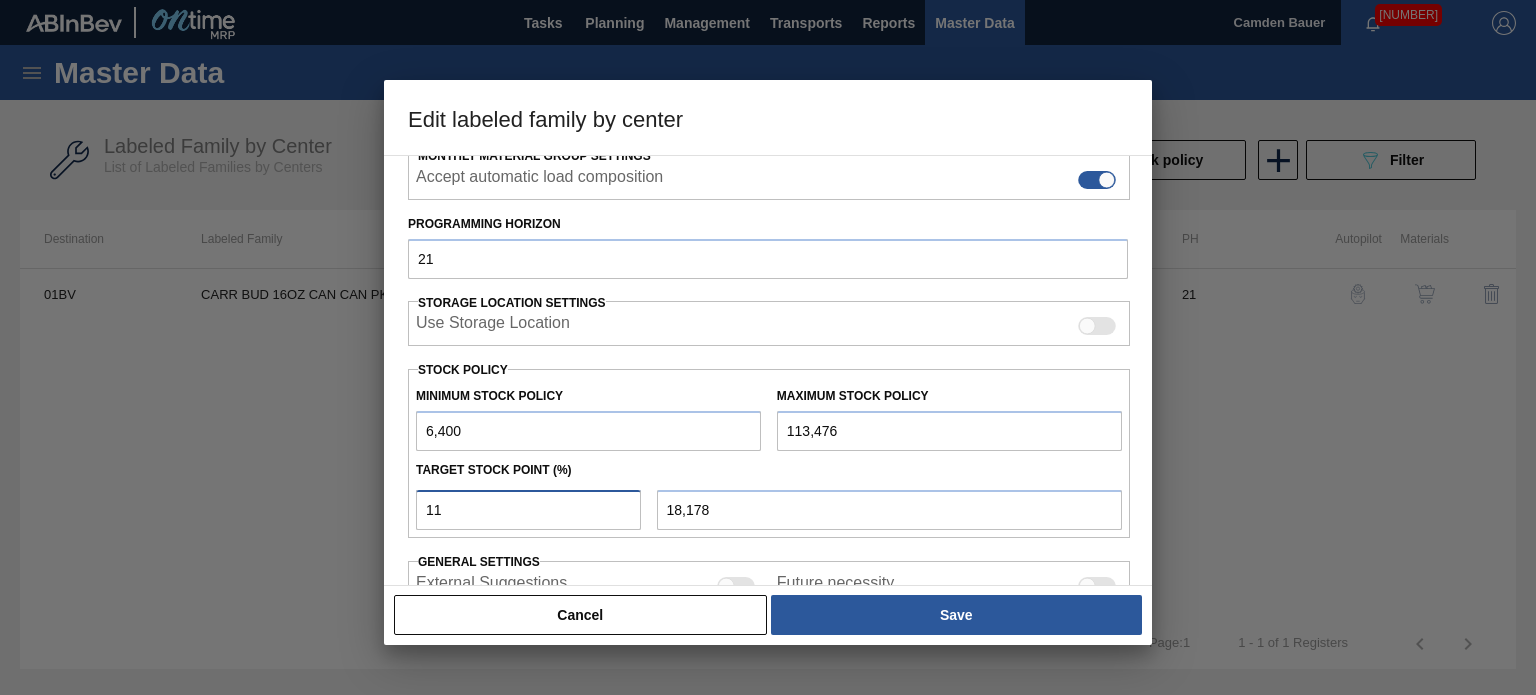 scroll, scrollTop: 332, scrollLeft: 0, axis: vertical 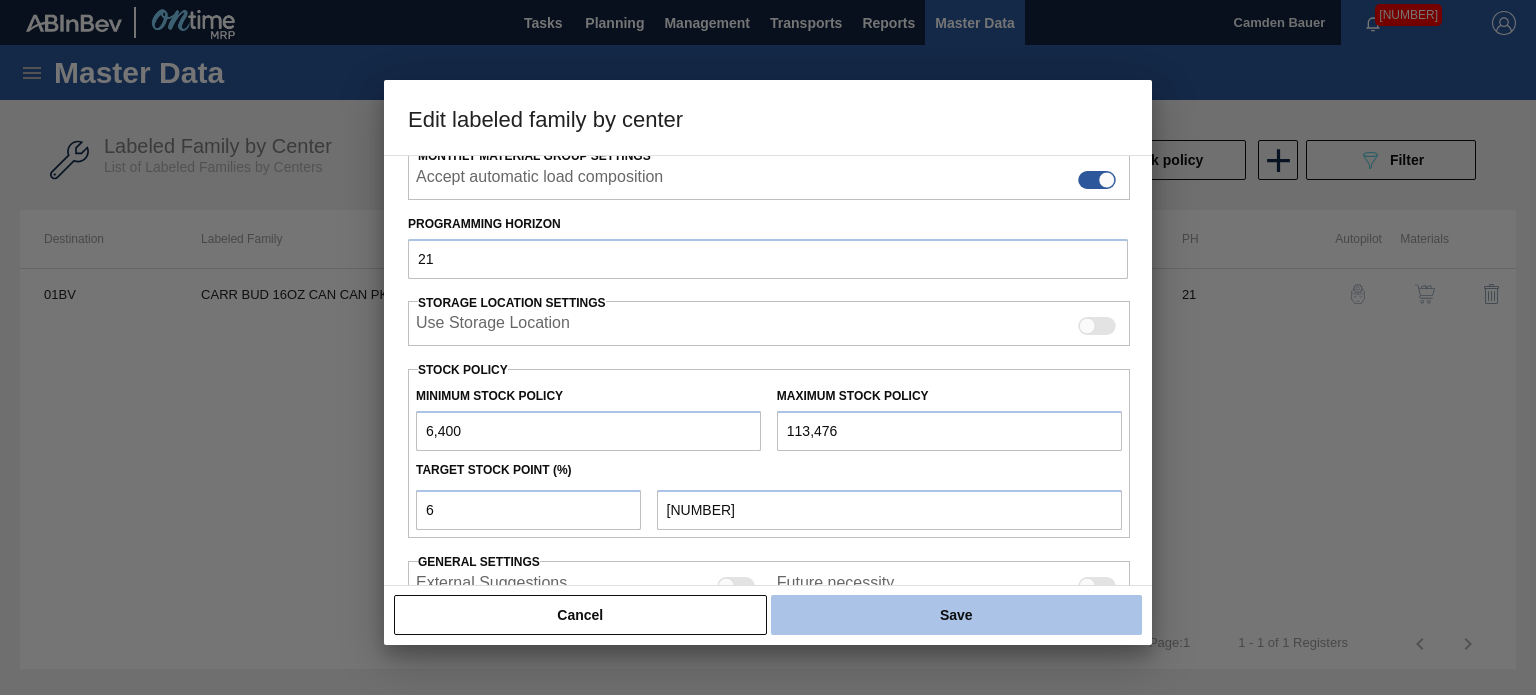 click on "Save" at bounding box center [956, 615] 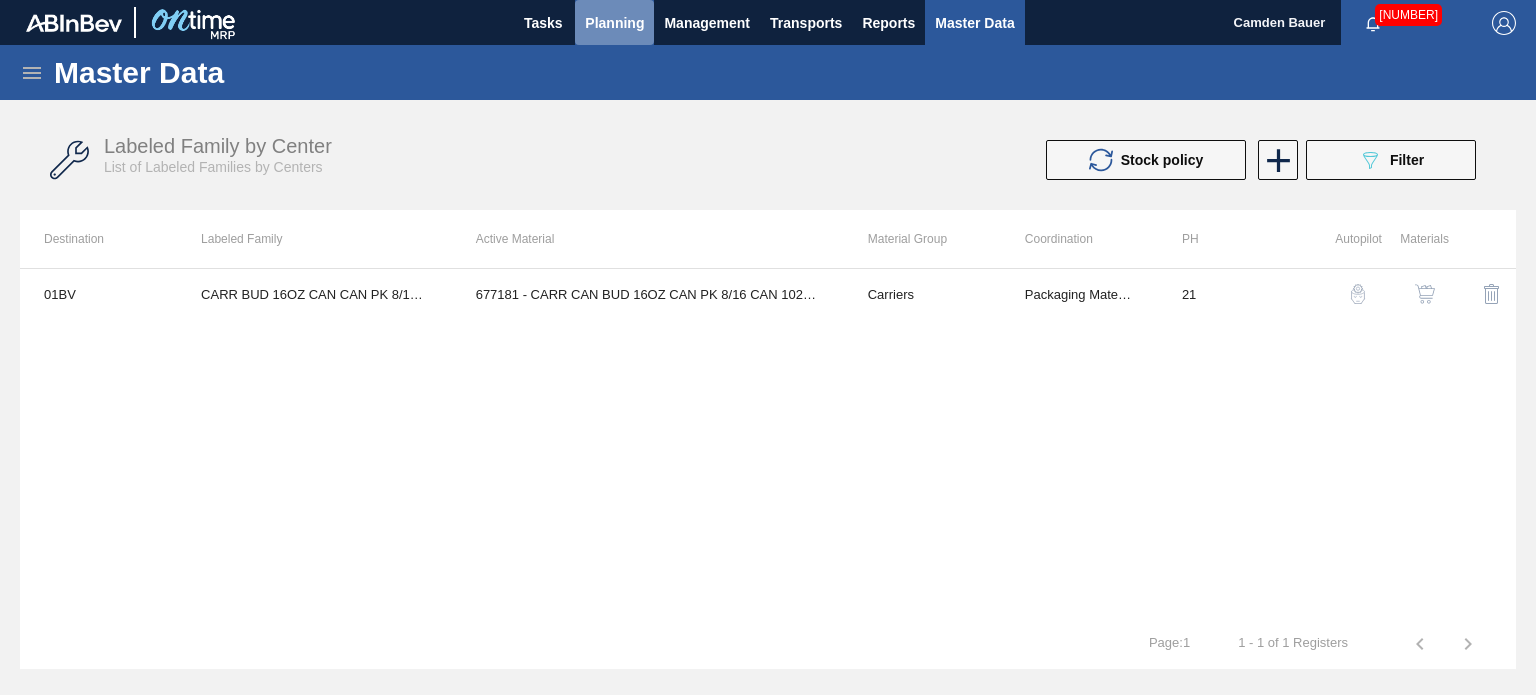 click on "Planning" at bounding box center (614, 23) 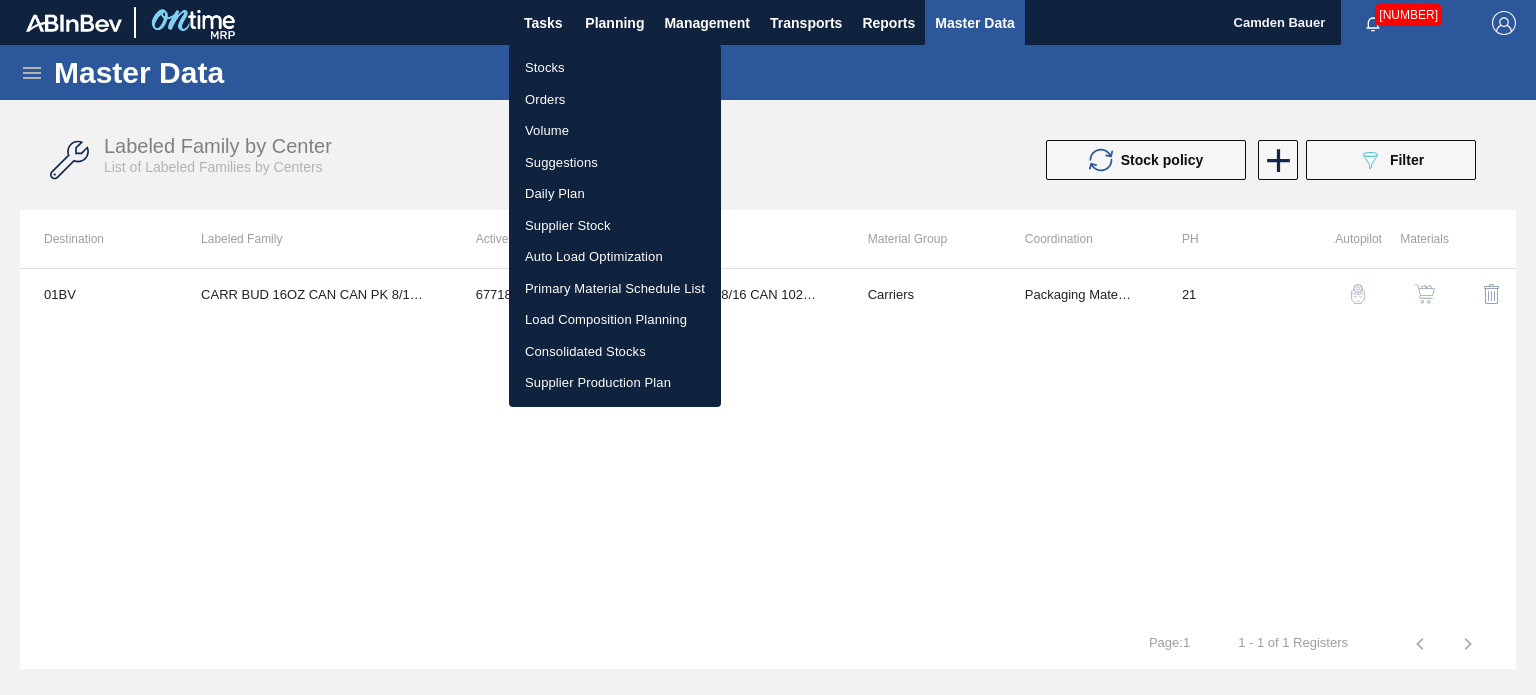 click on "Stocks" at bounding box center (615, 68) 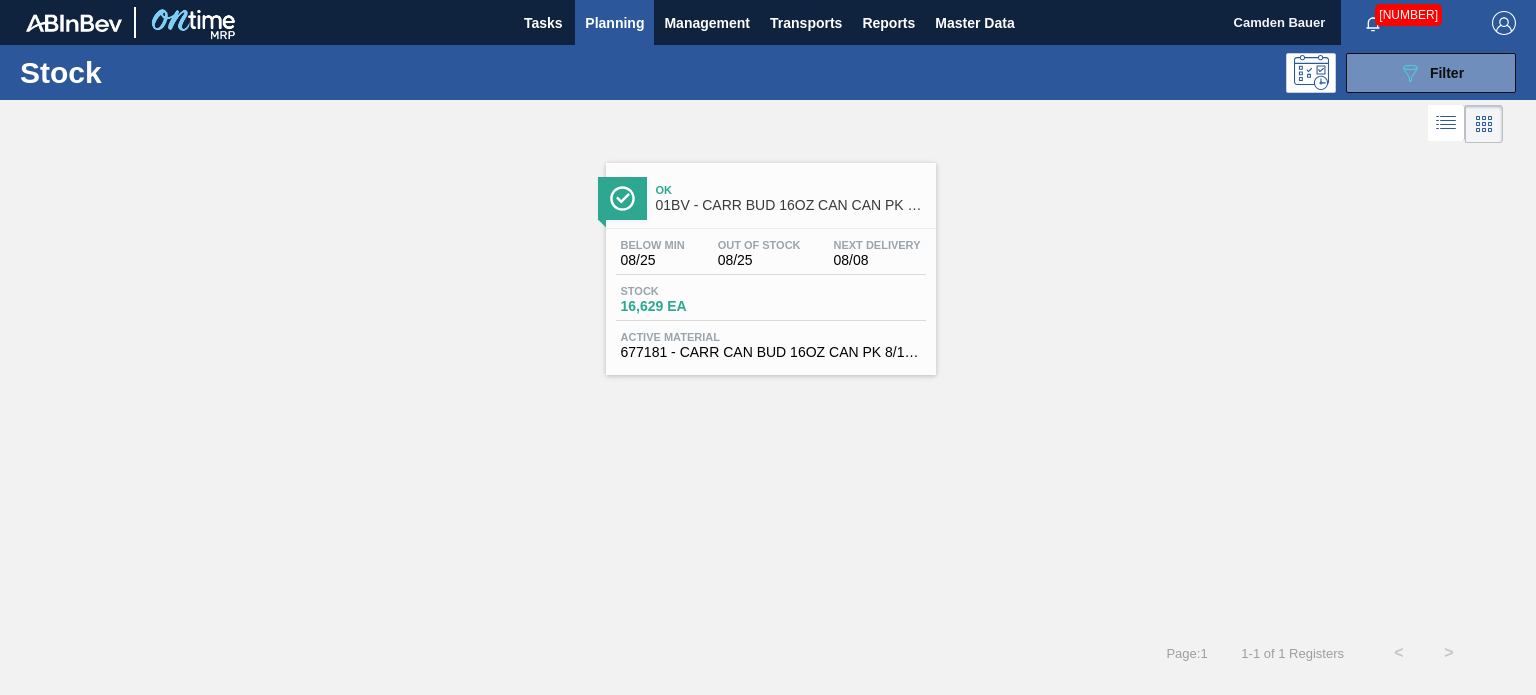 click on "Ok" at bounding box center (791, 190) 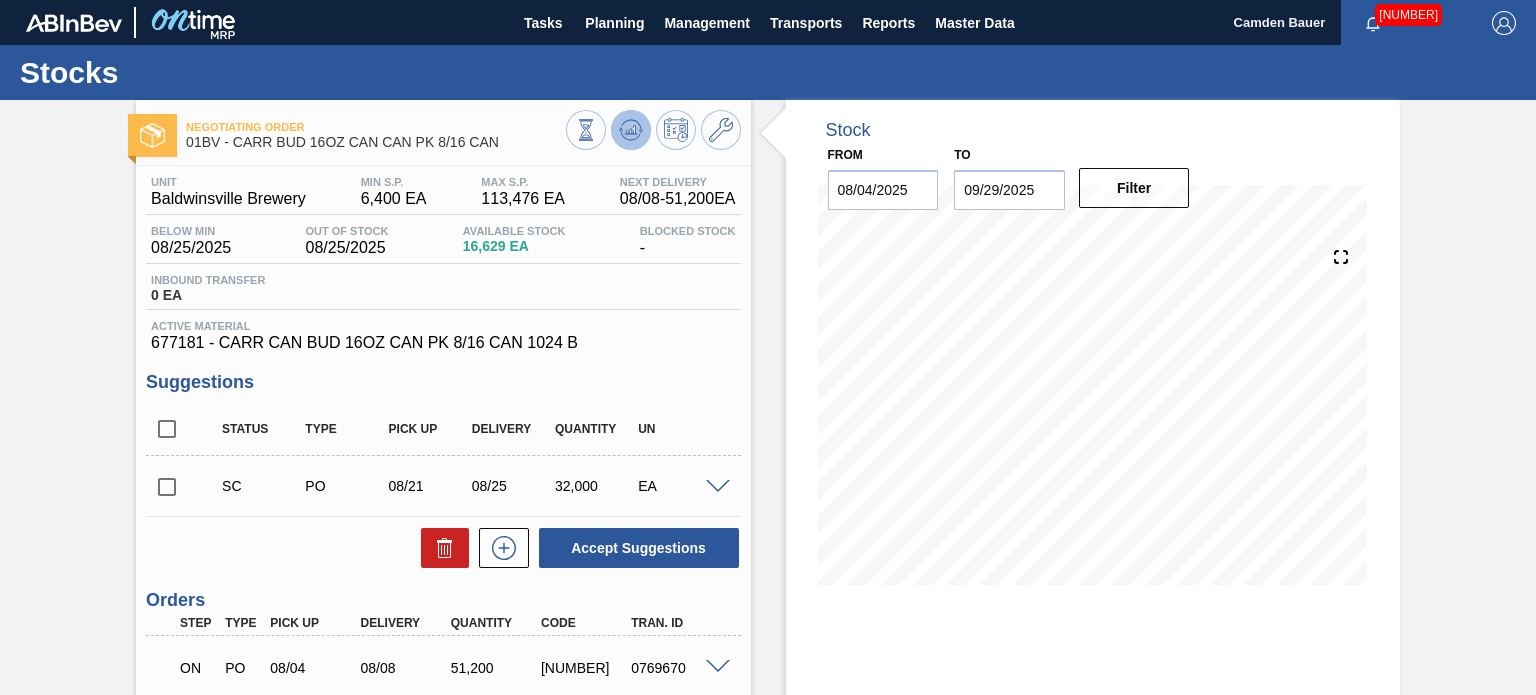 click 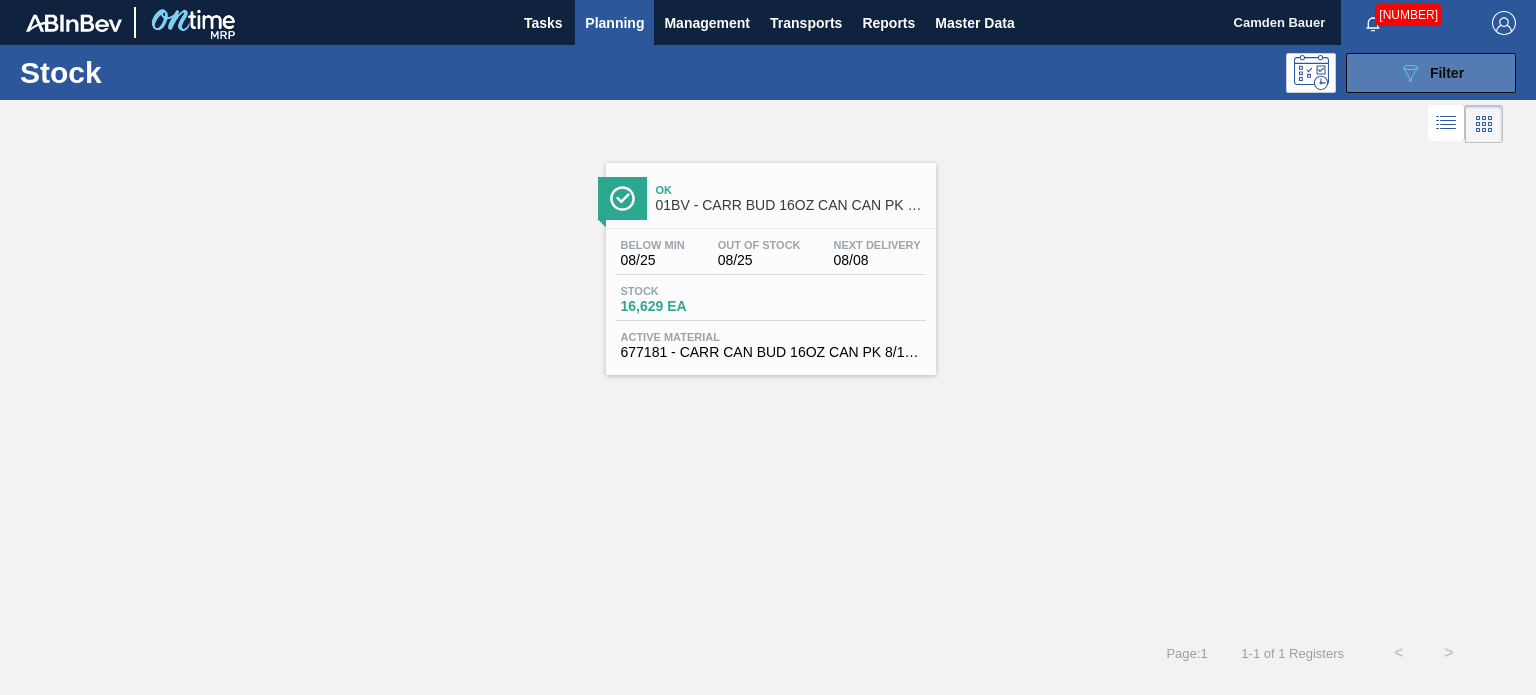 click on "089F7B8B-B2A5-4AFE-B5C0-19BA573D28AC Filter" at bounding box center [1431, 73] 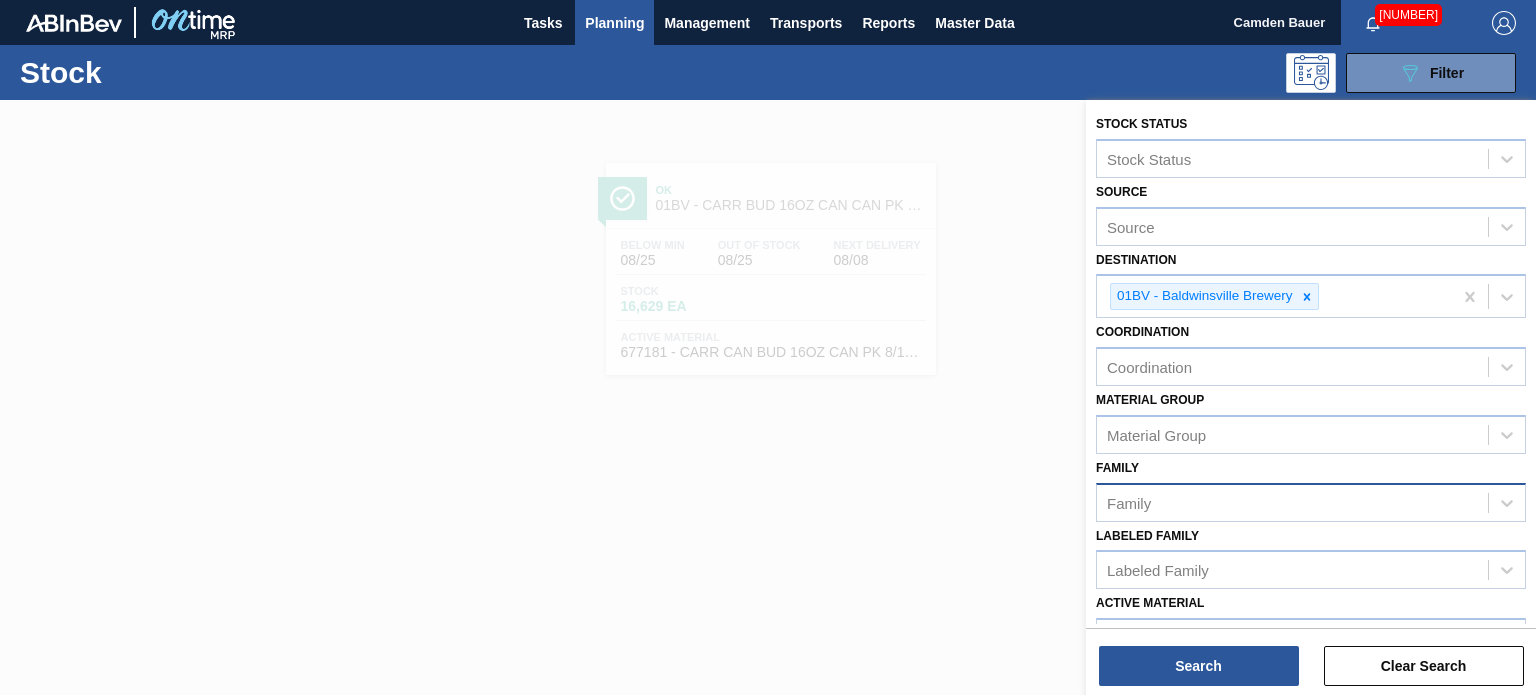 scroll, scrollTop: 289, scrollLeft: 0, axis: vertical 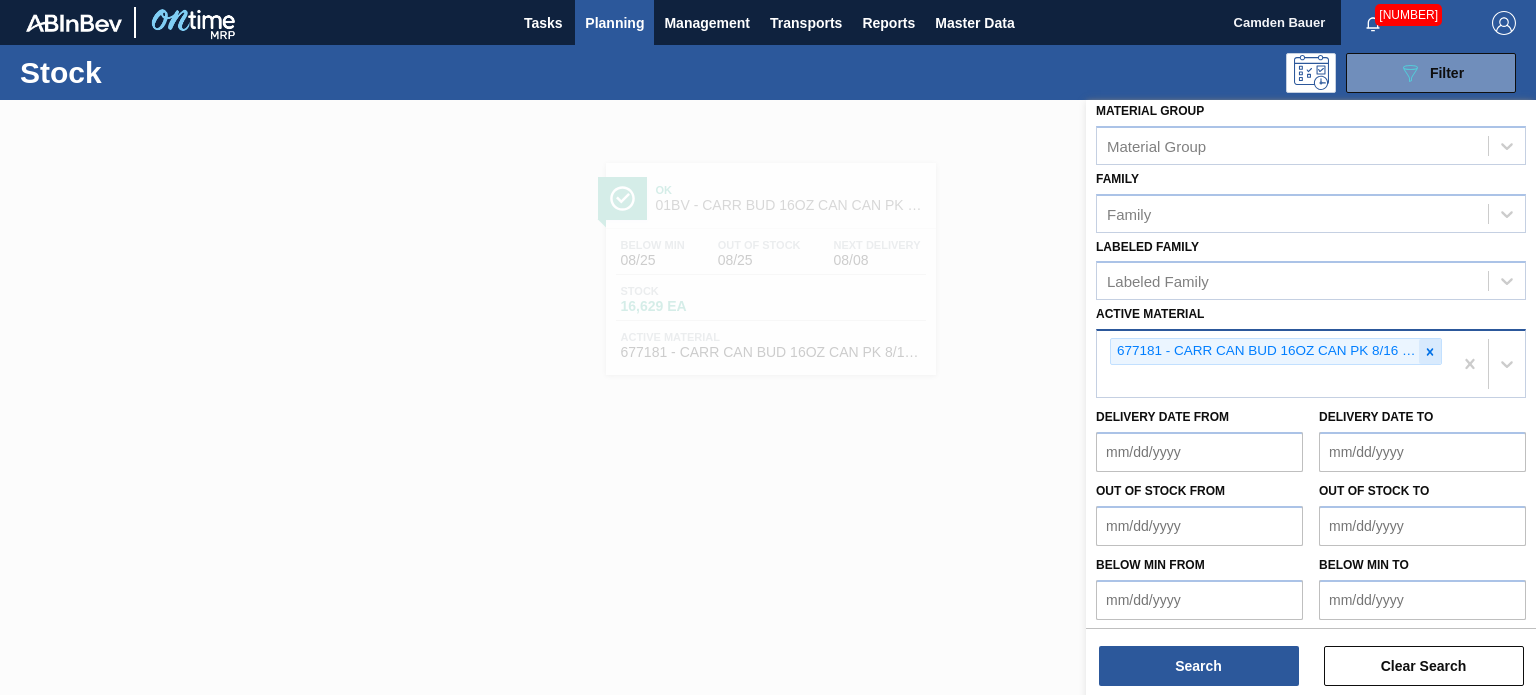 click at bounding box center (1430, 351) 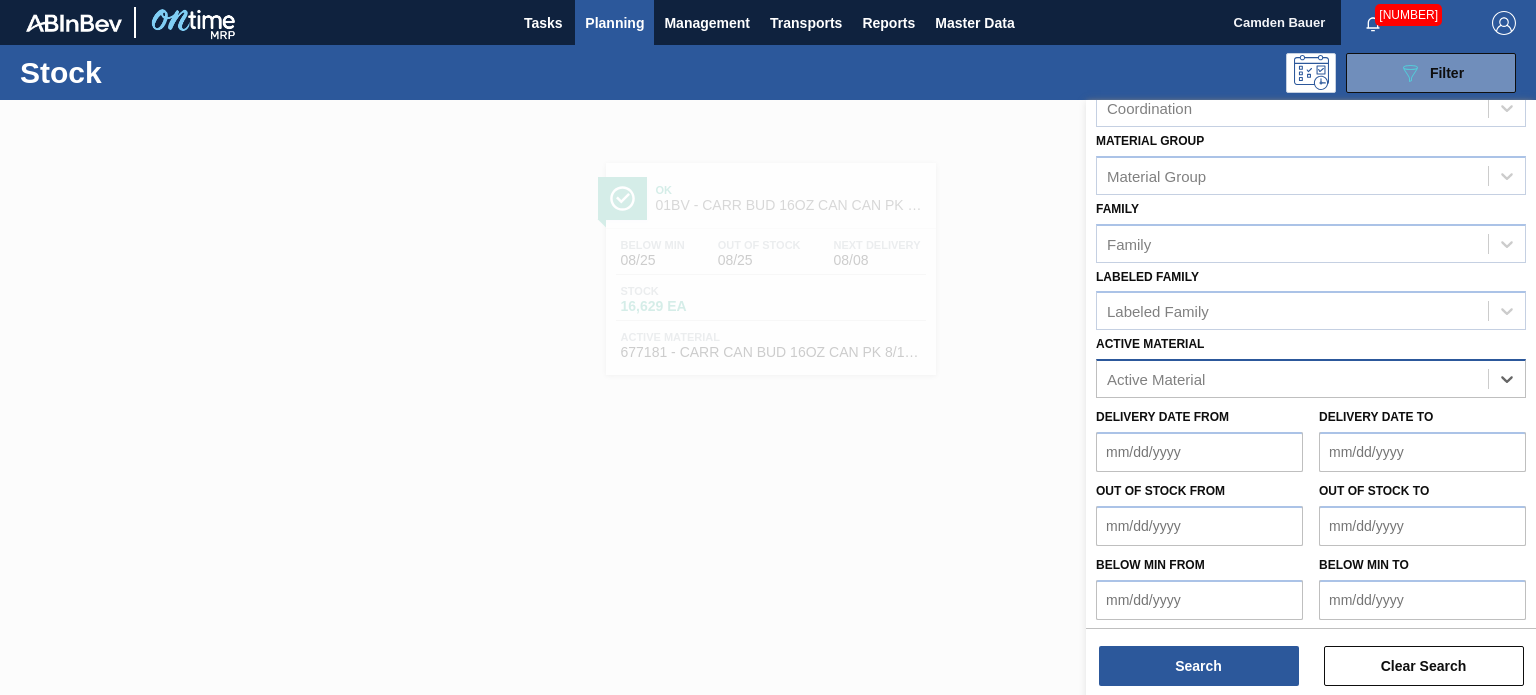 paste on "749403" 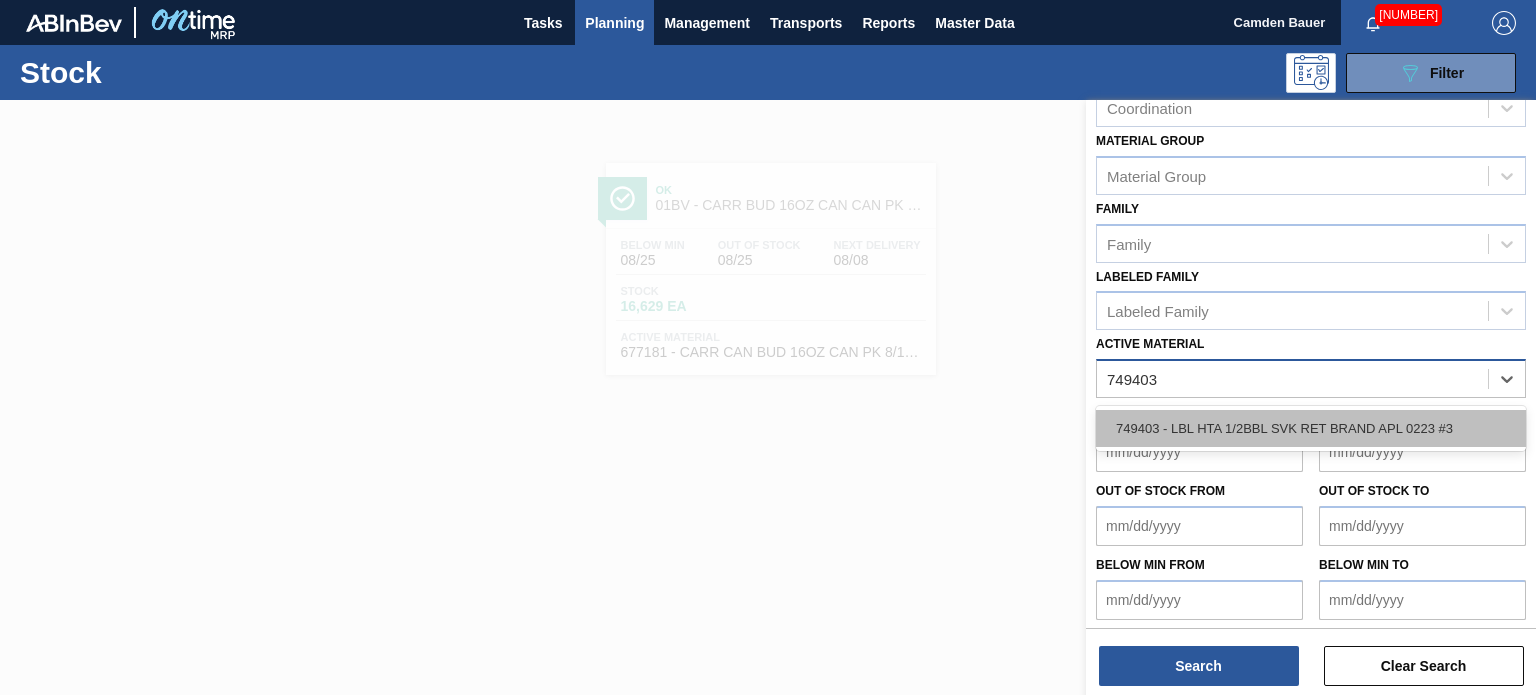 click on "749403 - LBL HTA 1/2BBL SVK RET BRAND APL 0223 #3" at bounding box center (1311, 428) 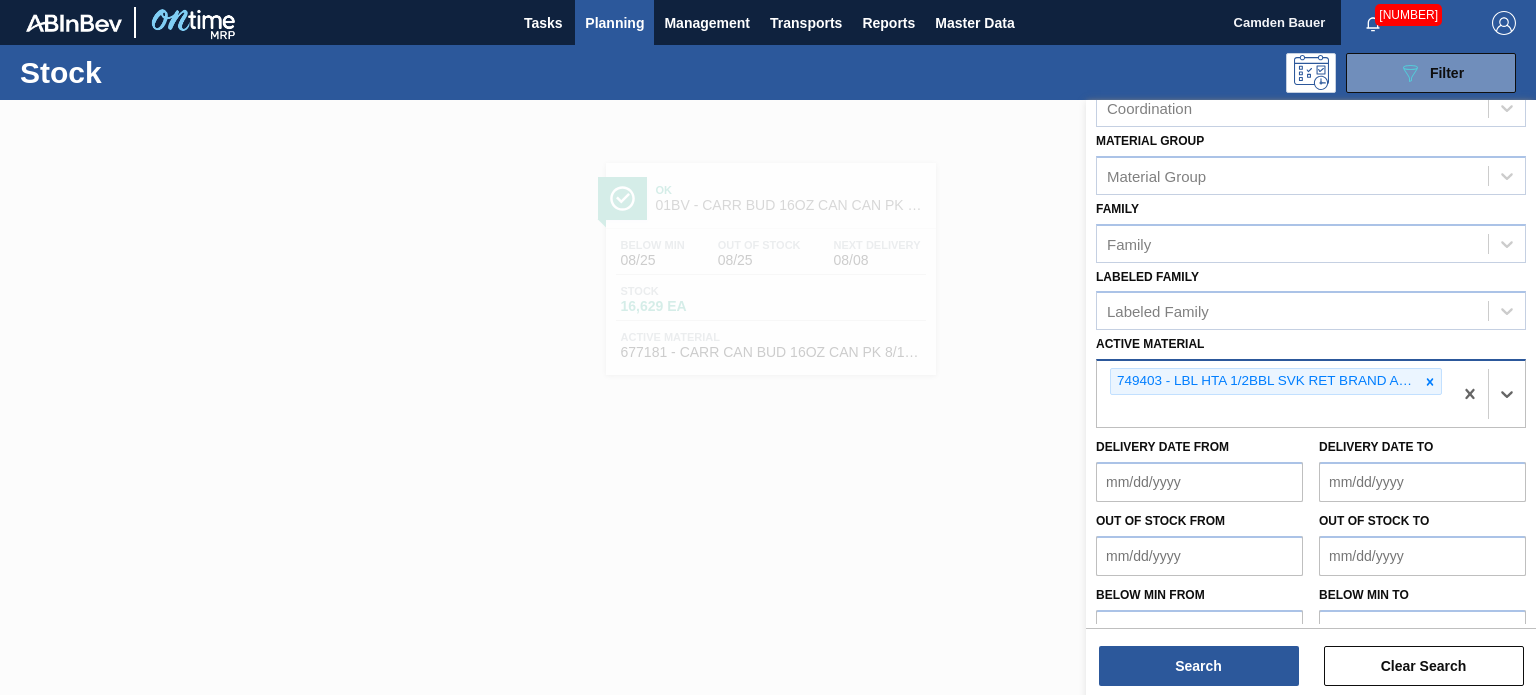 scroll, scrollTop: 289, scrollLeft: 0, axis: vertical 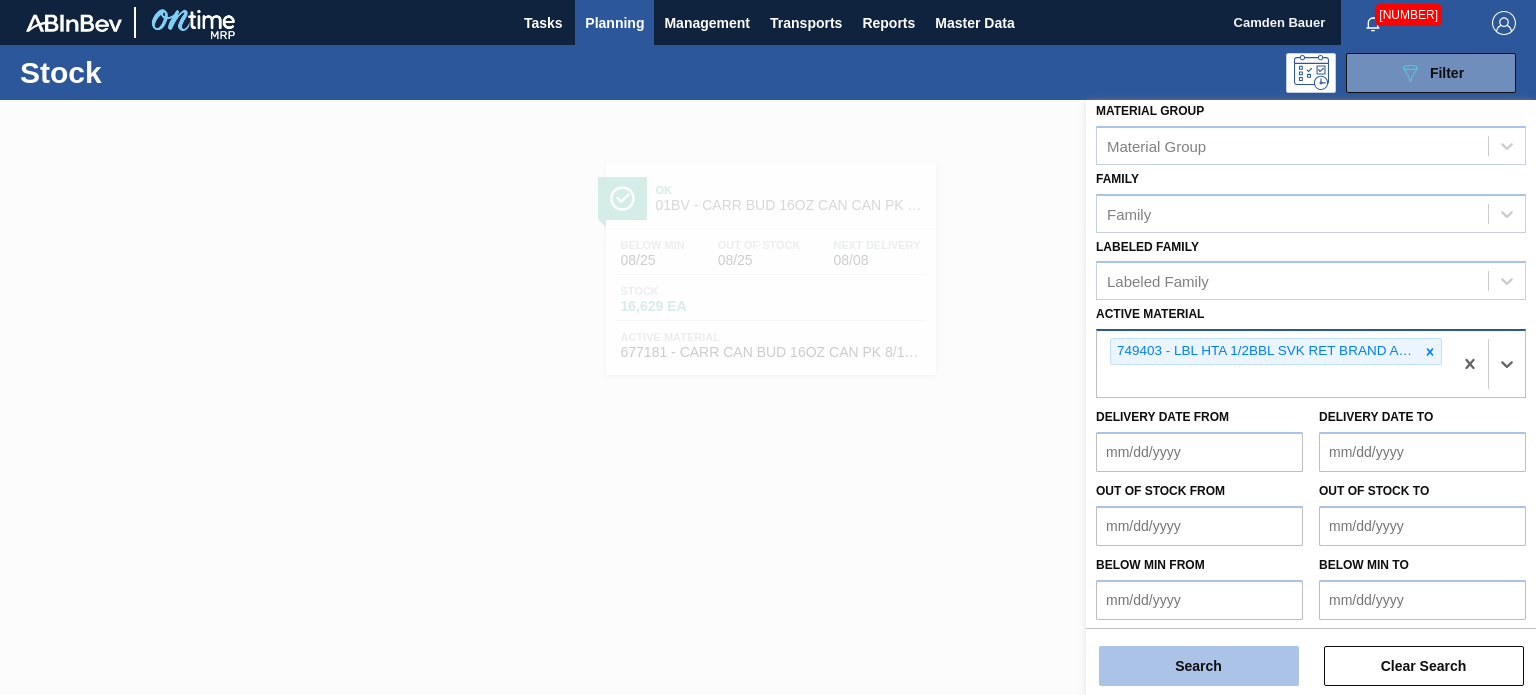 click on "Search" at bounding box center [1199, 666] 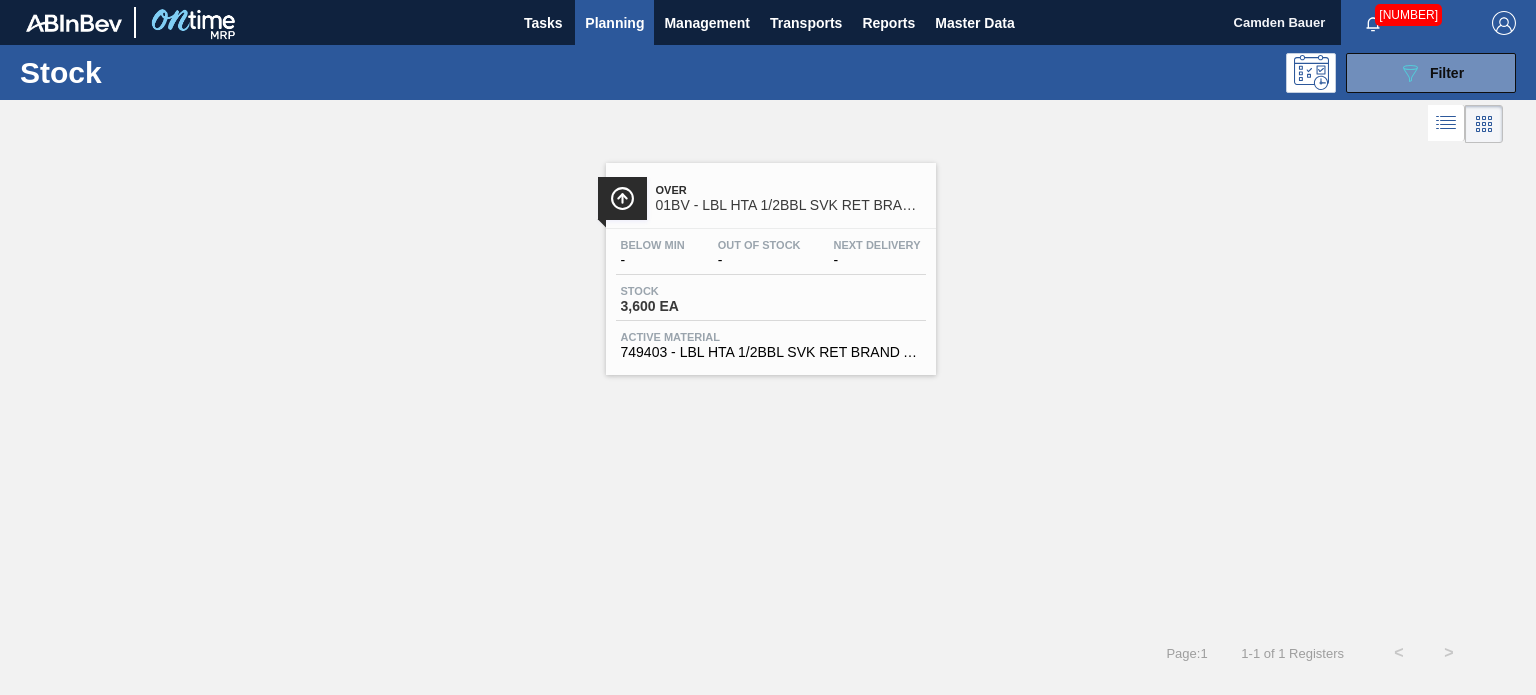 click on "01BV - LBL HTA 1/2BBL SVK RET BRAND APL #3" at bounding box center [791, 205] 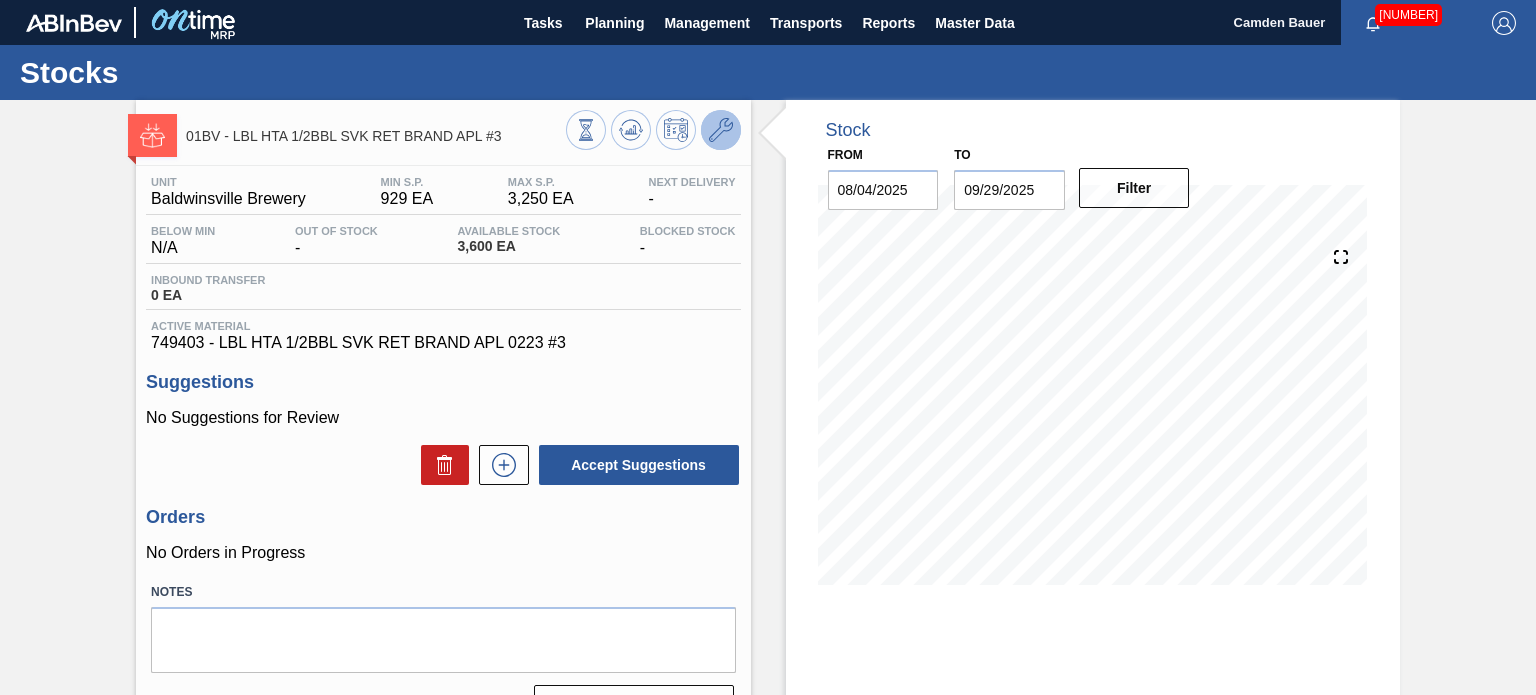 click at bounding box center [721, 130] 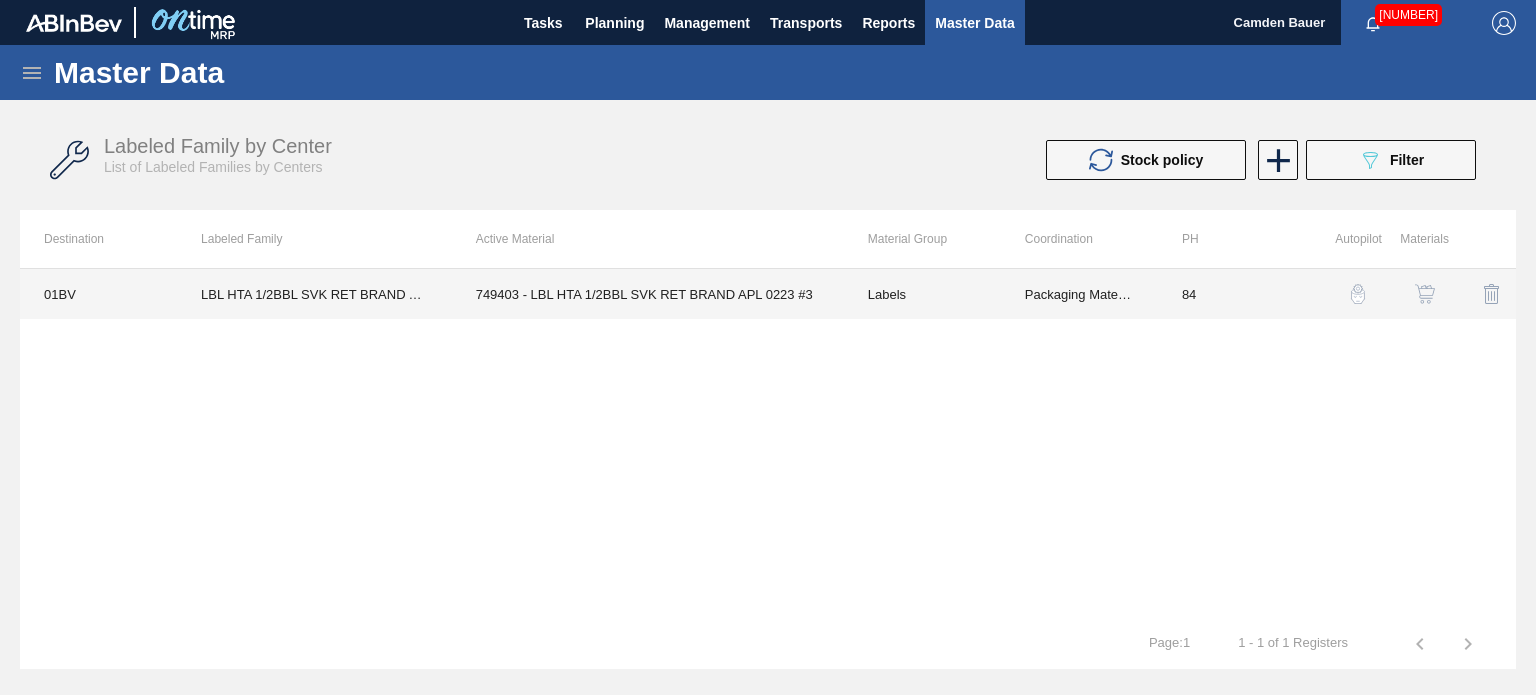 click on "749403 - LBL HTA 1/2BBL SVK RET BRAND APL 0223 #3" at bounding box center [648, 294] 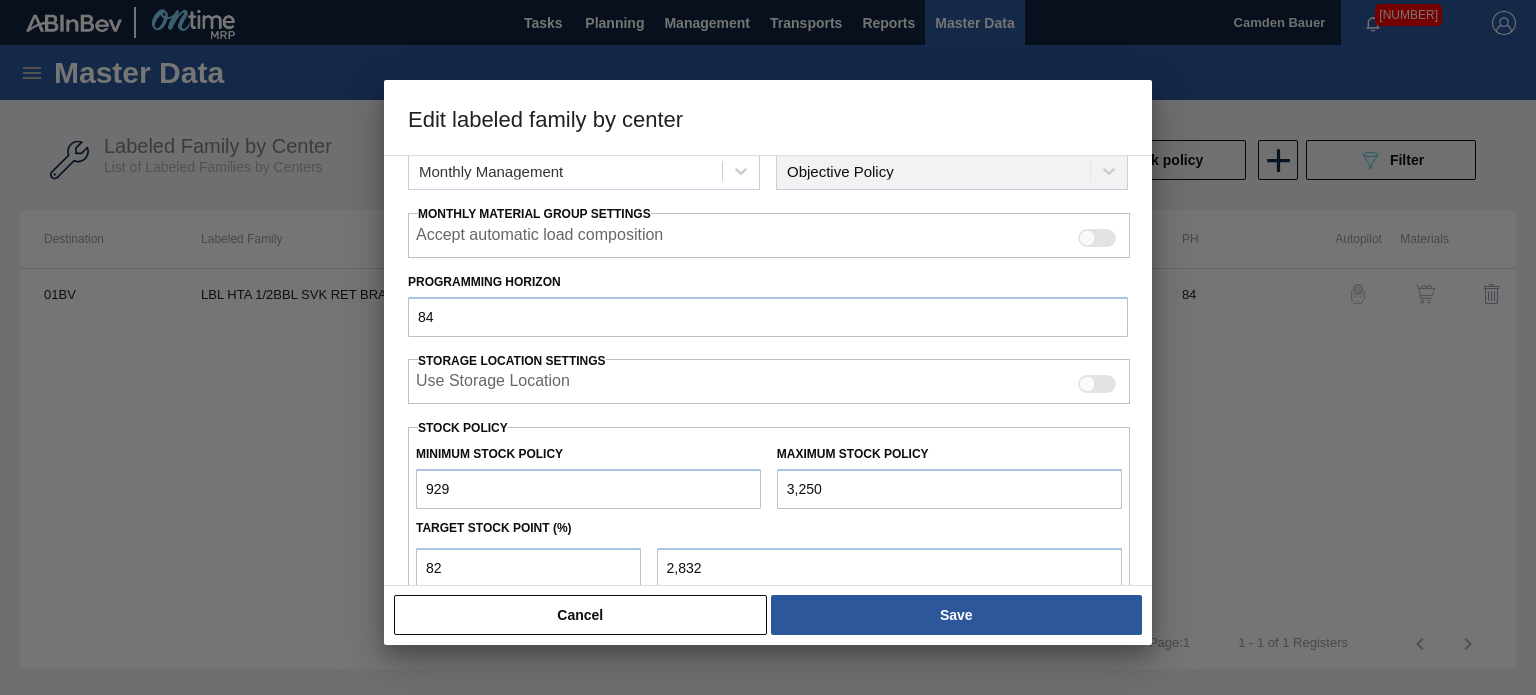scroll, scrollTop: 352, scrollLeft: 0, axis: vertical 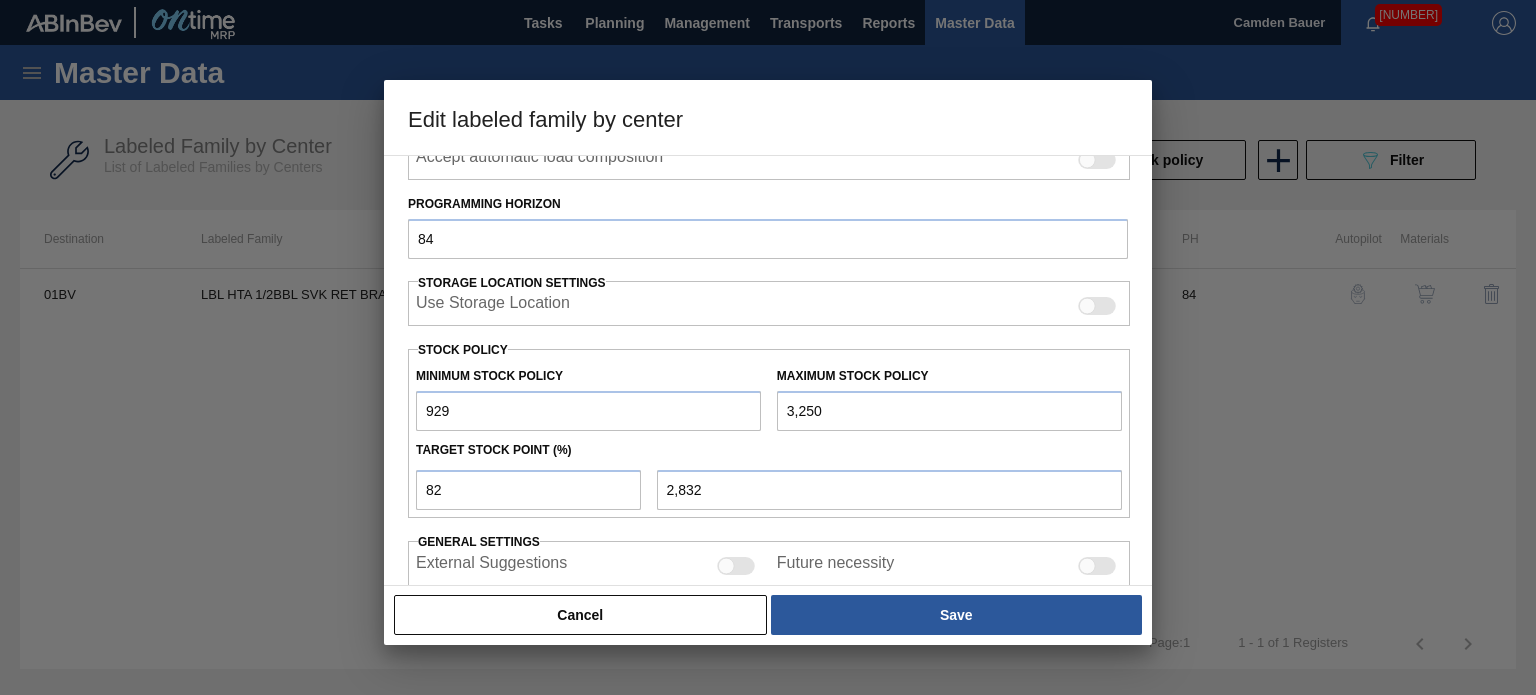 drag, startPoint x: 906, startPoint y: 419, endPoint x: 696, endPoint y: 418, distance: 210.00238 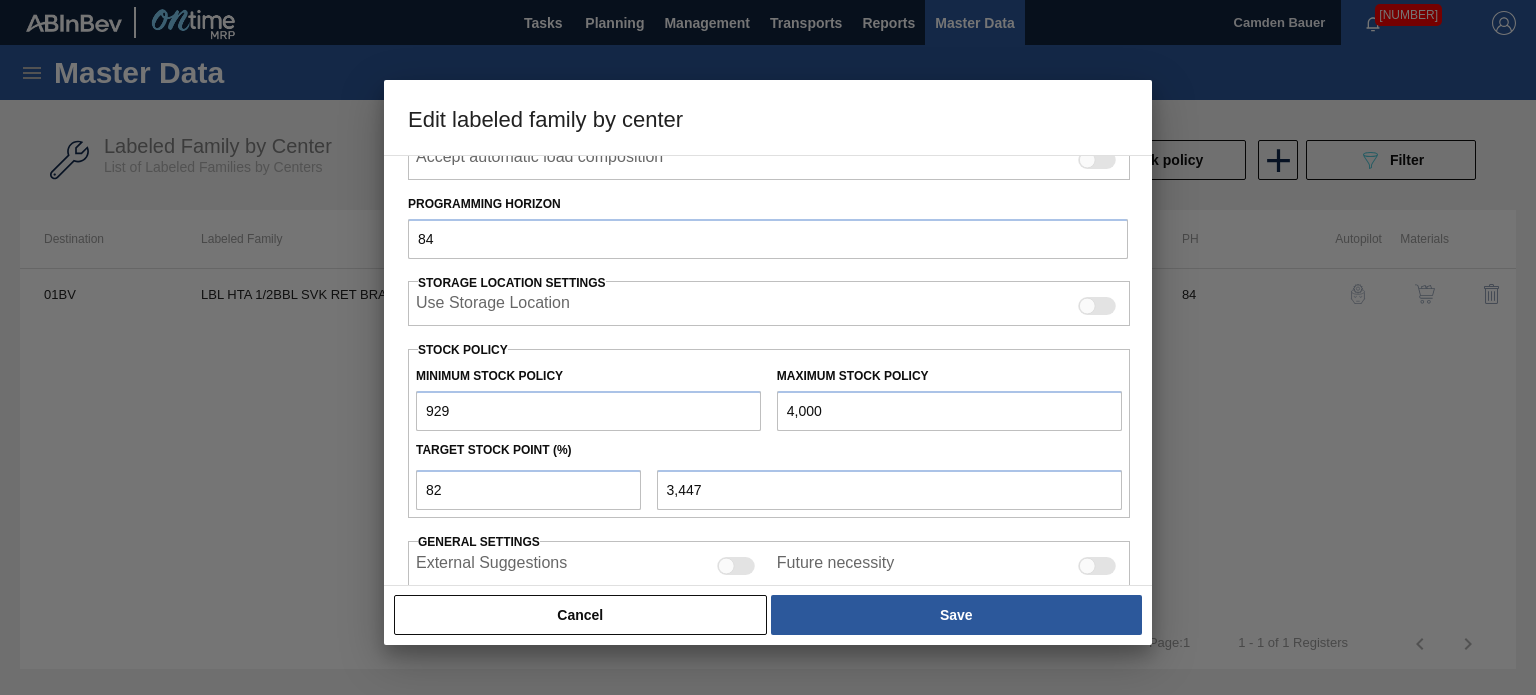 drag, startPoint x: 528, startPoint y: 407, endPoint x: 329, endPoint y: 414, distance: 199.12308 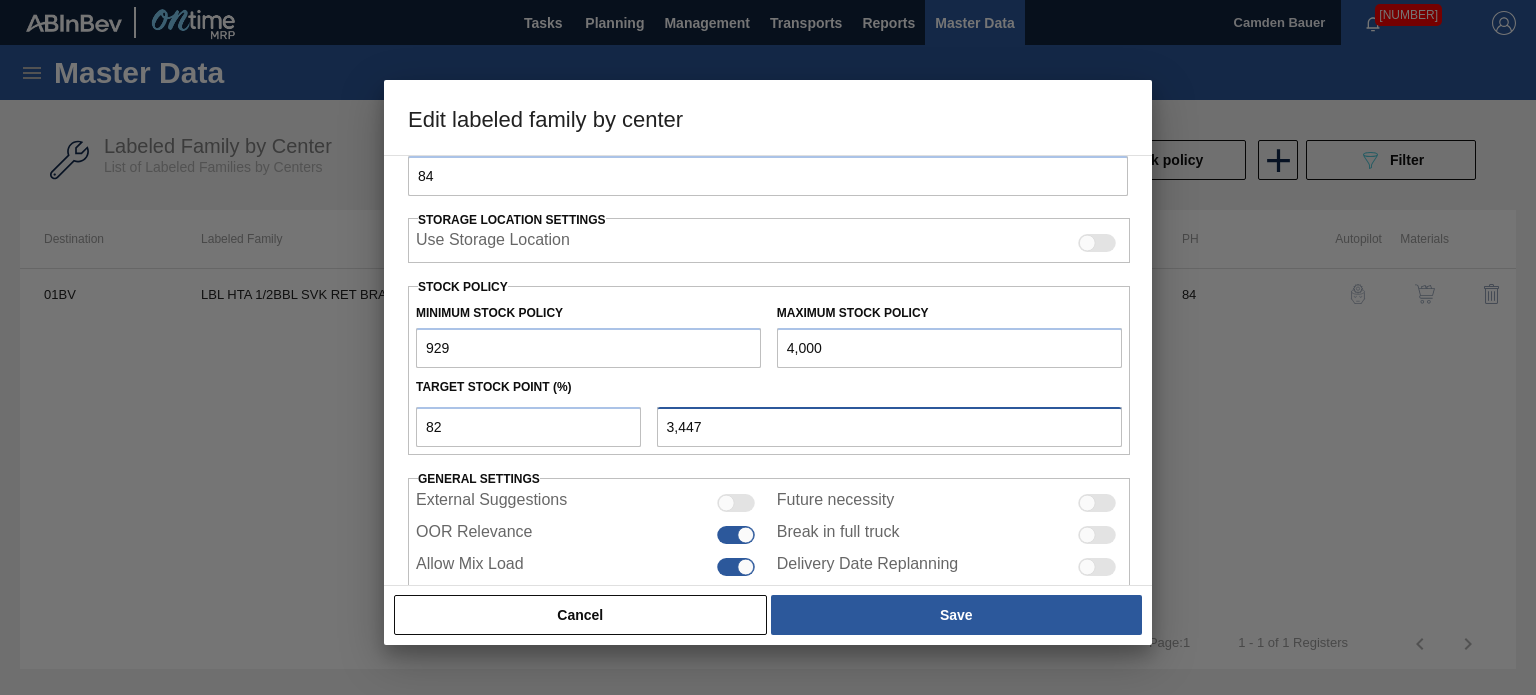 drag, startPoint x: 734, startPoint y: 420, endPoint x: 655, endPoint y: 419, distance: 79.00633 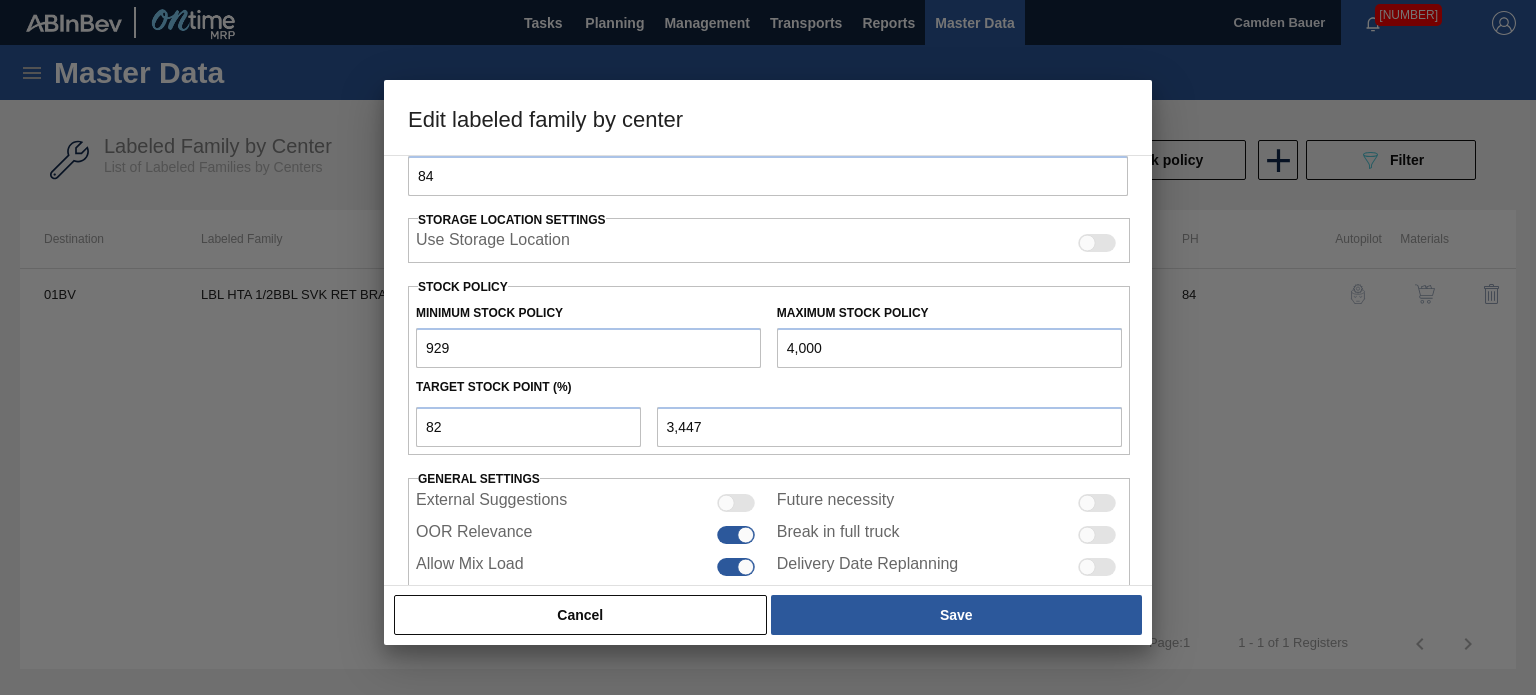 click on "929" at bounding box center [588, 348] 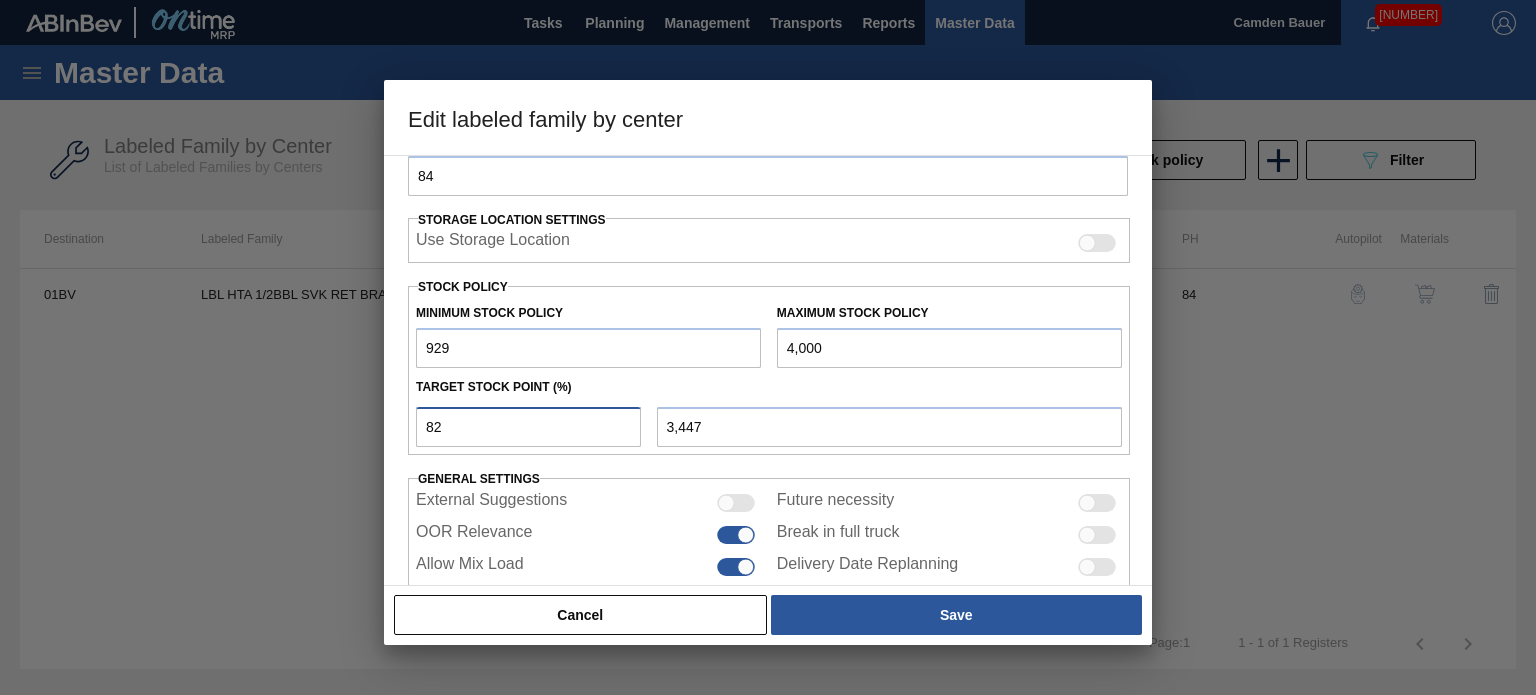 drag, startPoint x: 492, startPoint y: 425, endPoint x: 367, endPoint y: 430, distance: 125.09996 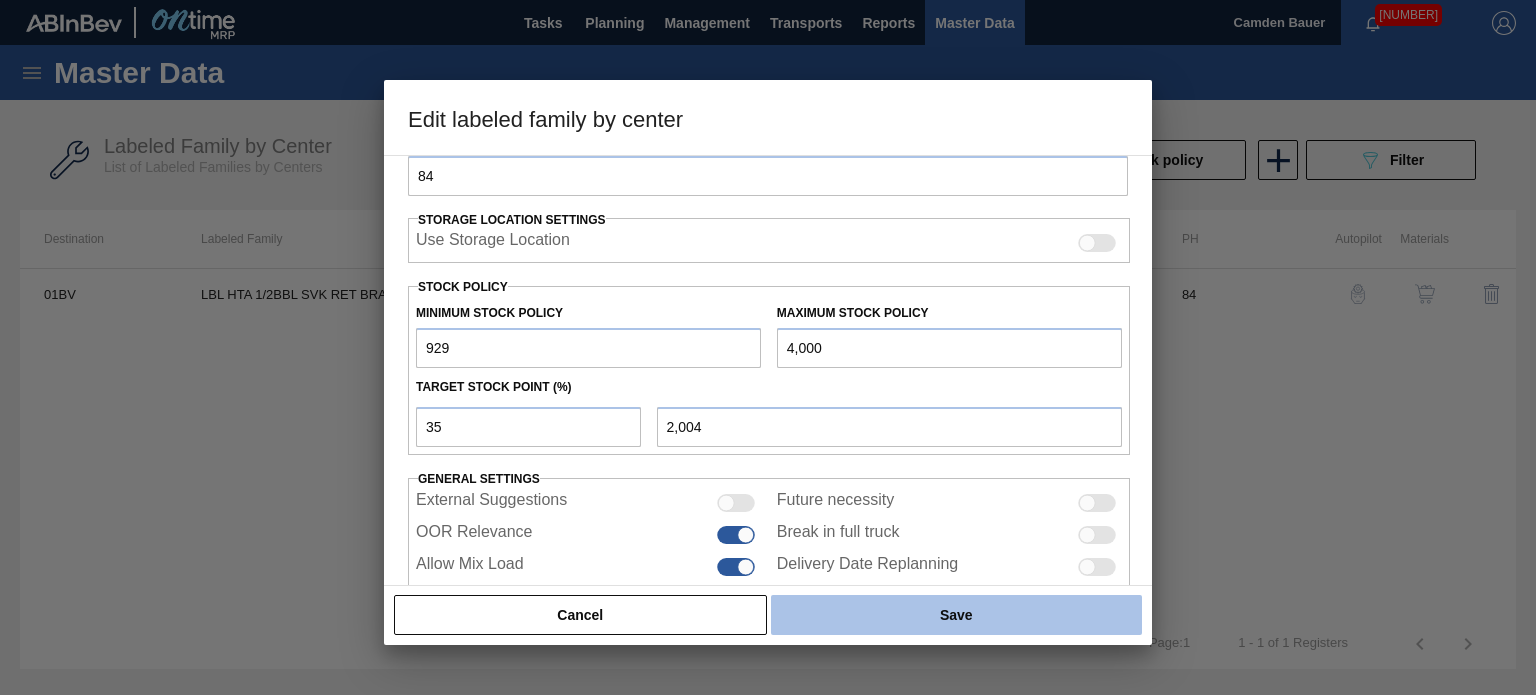 click on "Save" at bounding box center [956, 615] 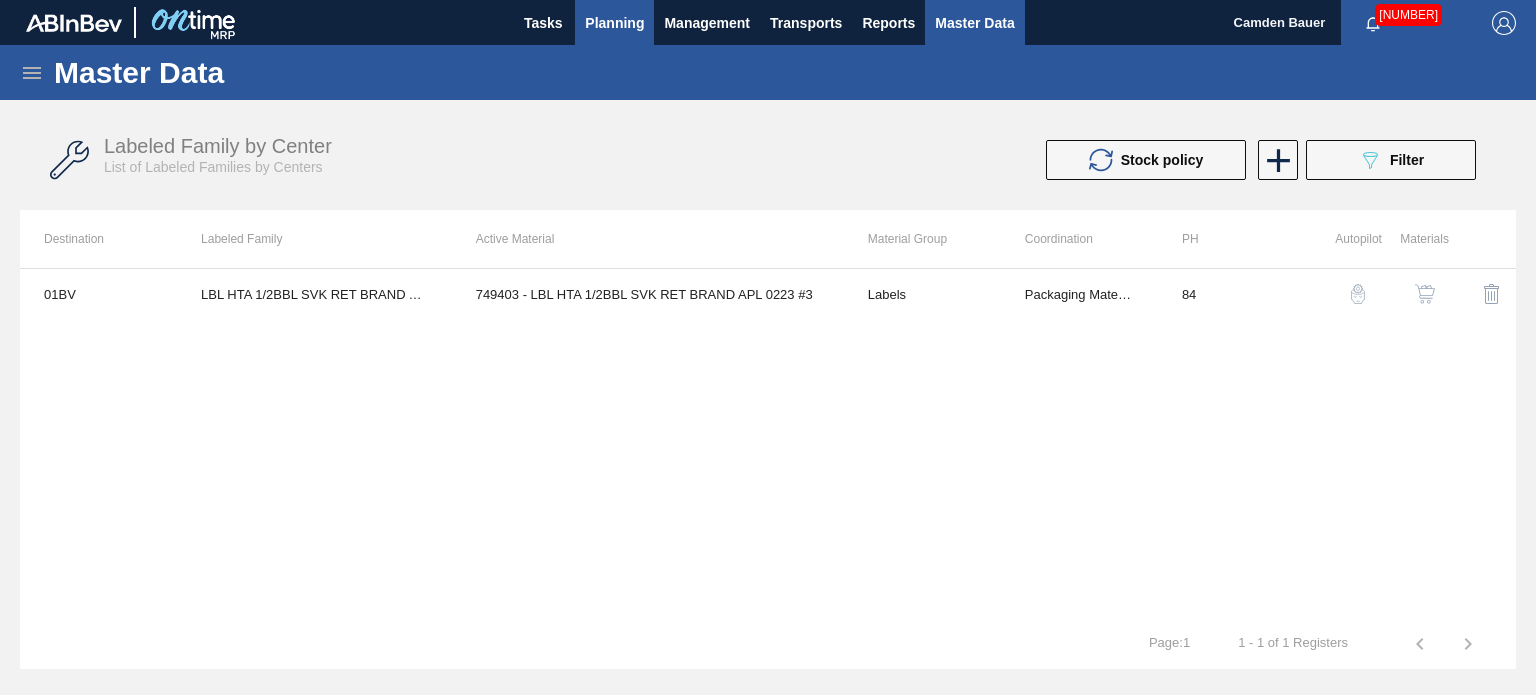 click on "Planning" at bounding box center [614, 23] 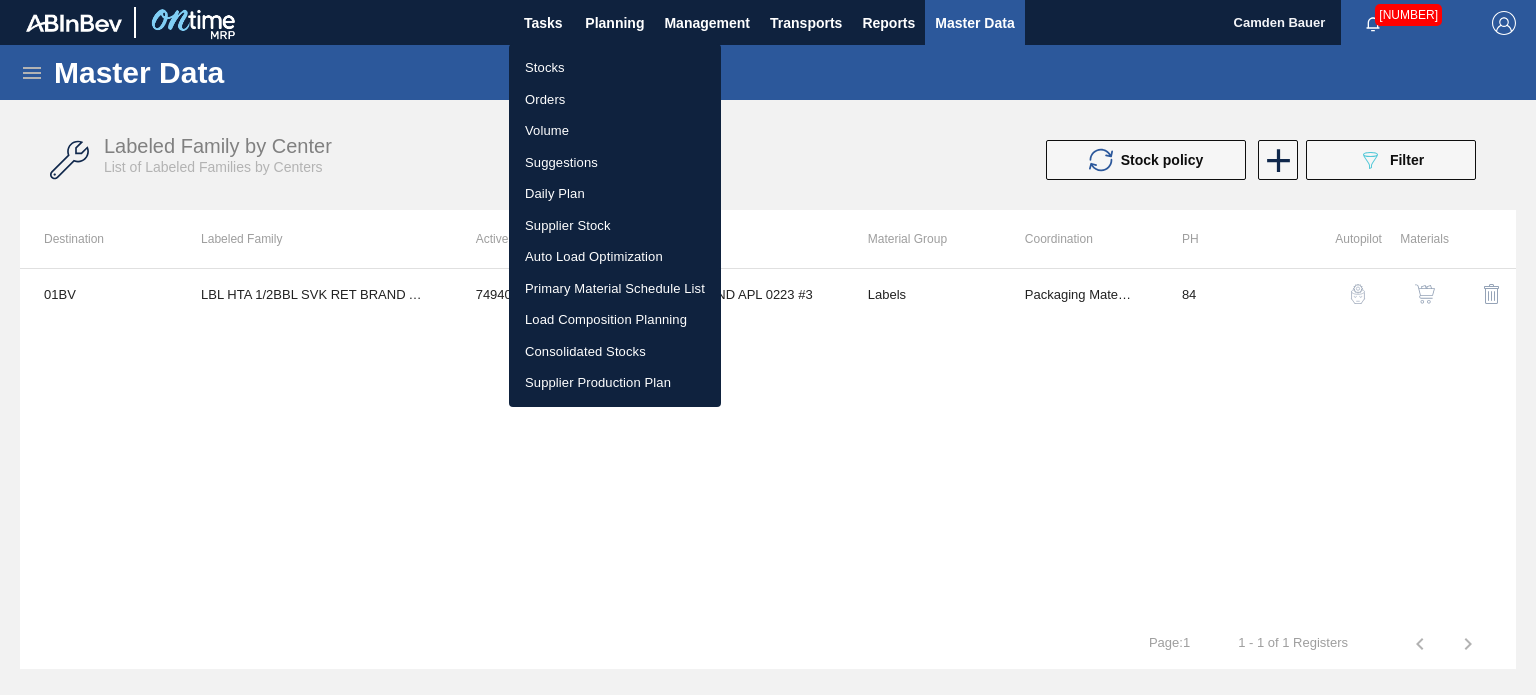 click on "Stocks" at bounding box center [615, 68] 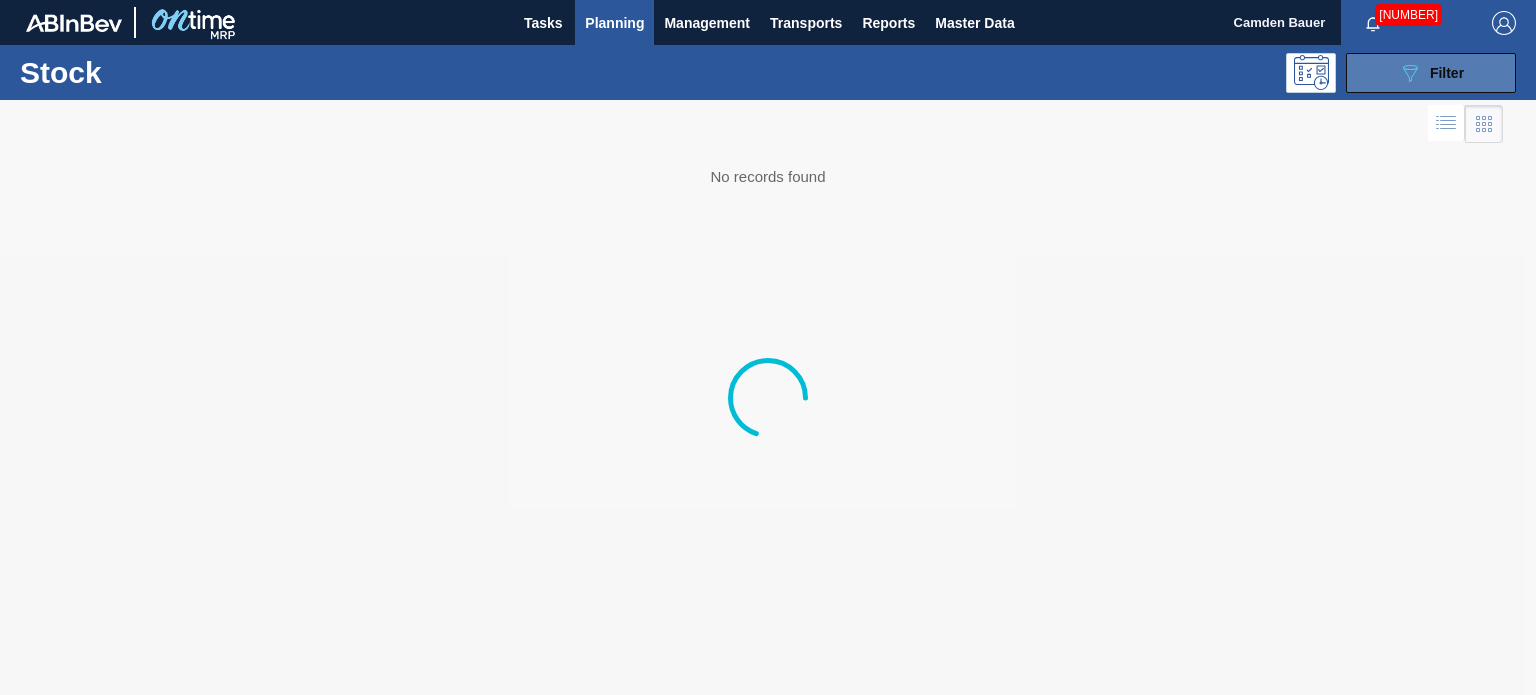 click on "089F7B8B-B2A5-4AFE-B5C0-19BA573D28AC Filter" at bounding box center (1431, 73) 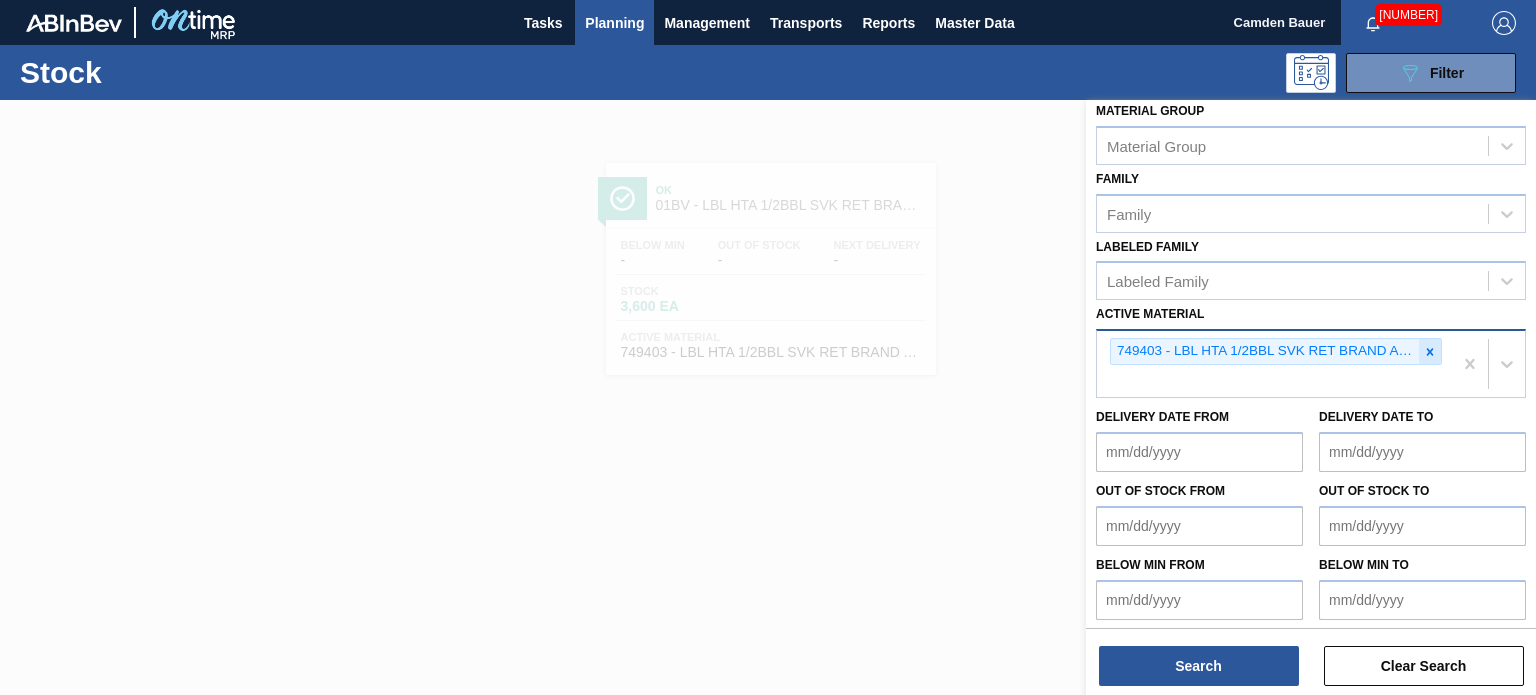 click 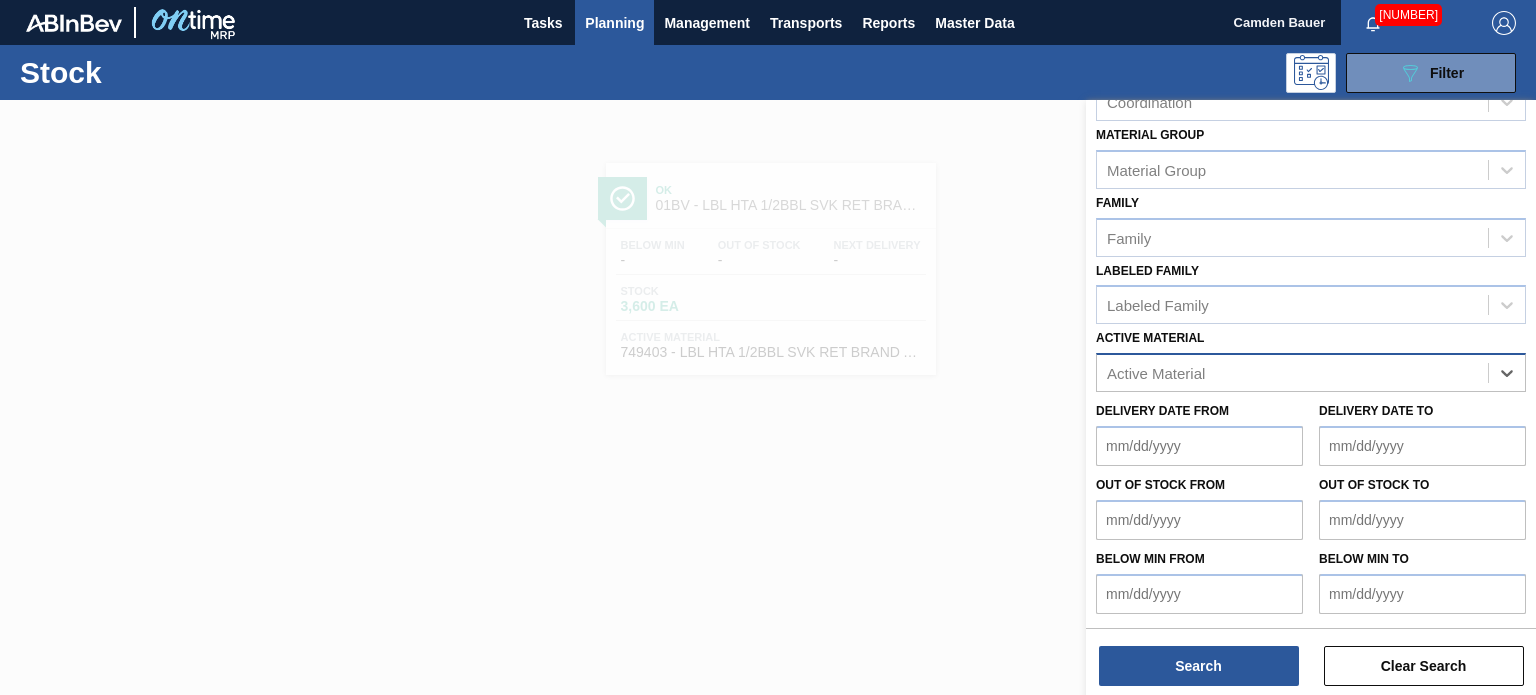 paste on "690285" 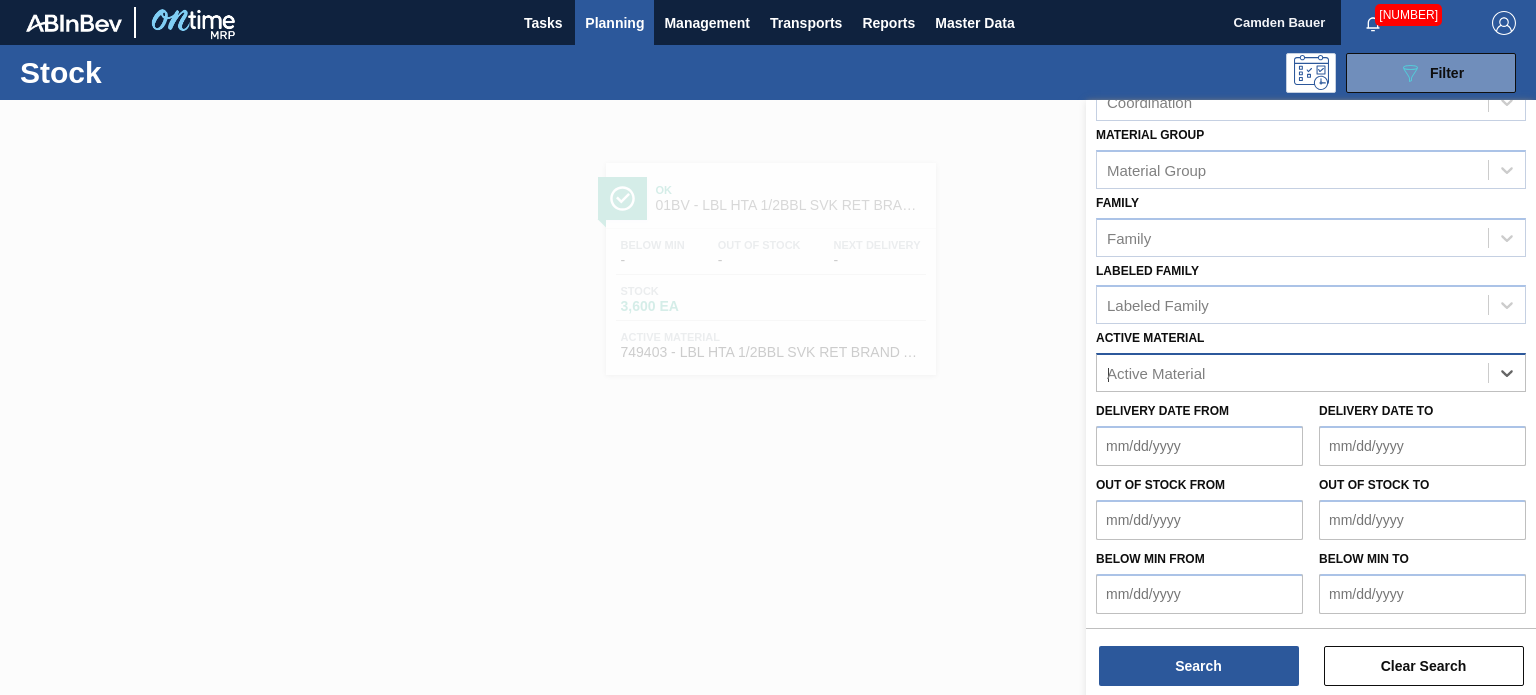 scroll, scrollTop: 259, scrollLeft: 0, axis: vertical 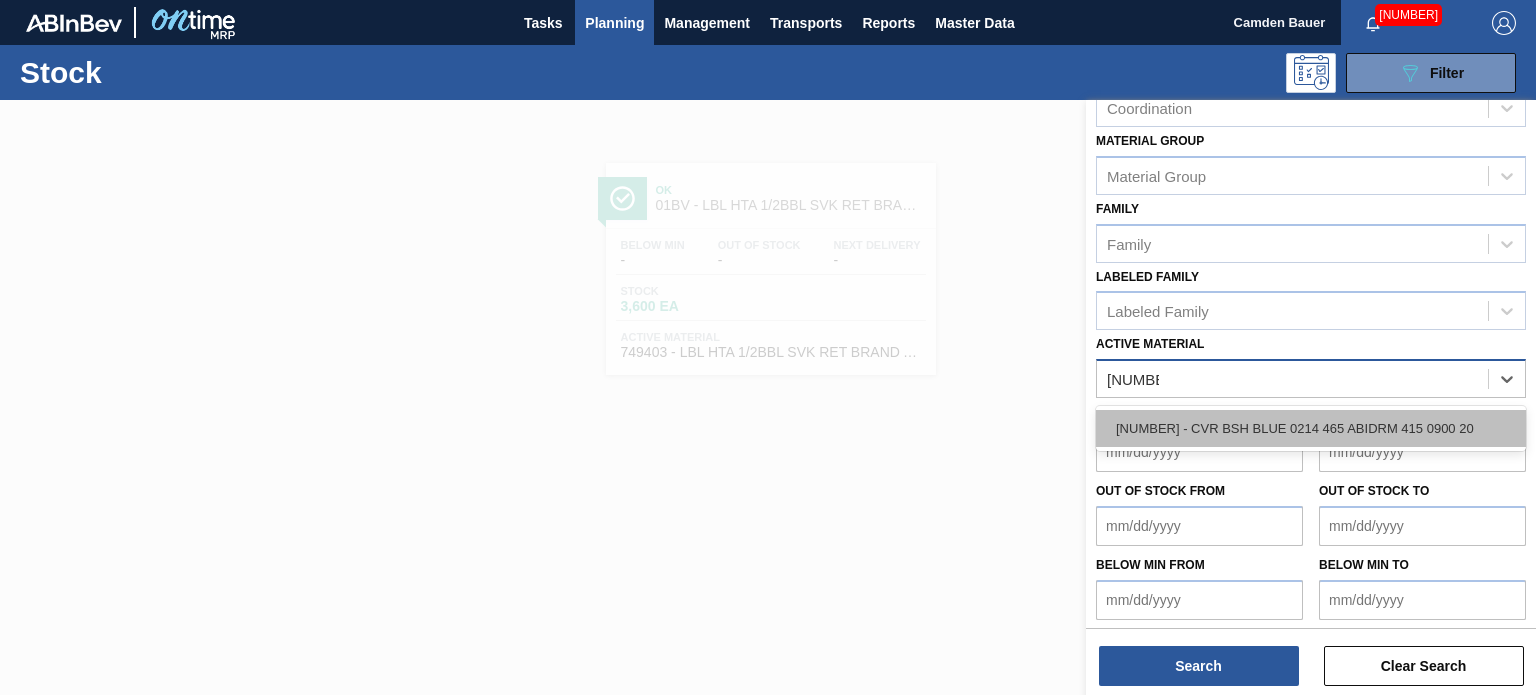 click on "690285 - CVR BSH BLUE 0214 465 ABIDRM 415 0900 20" at bounding box center (1311, 428) 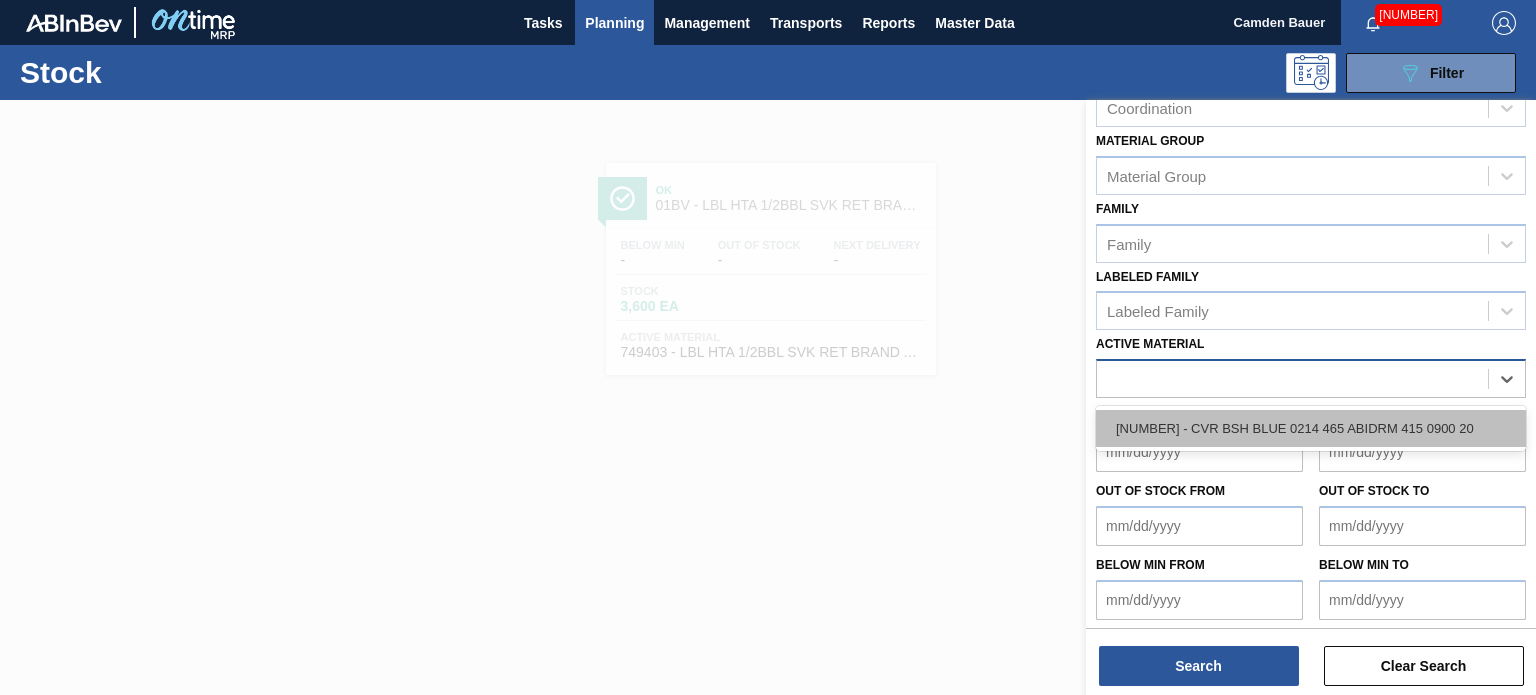 scroll, scrollTop: 289, scrollLeft: 0, axis: vertical 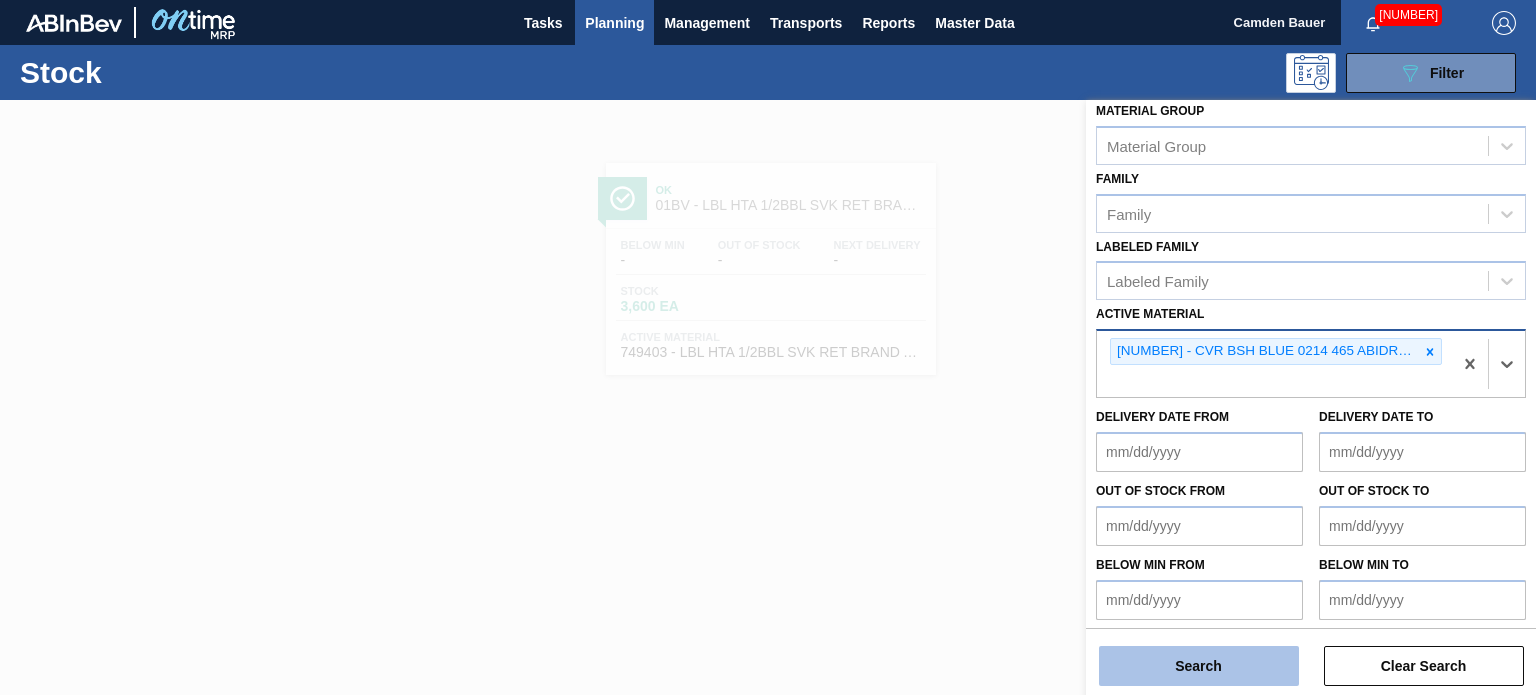 click on "Search" at bounding box center [1199, 666] 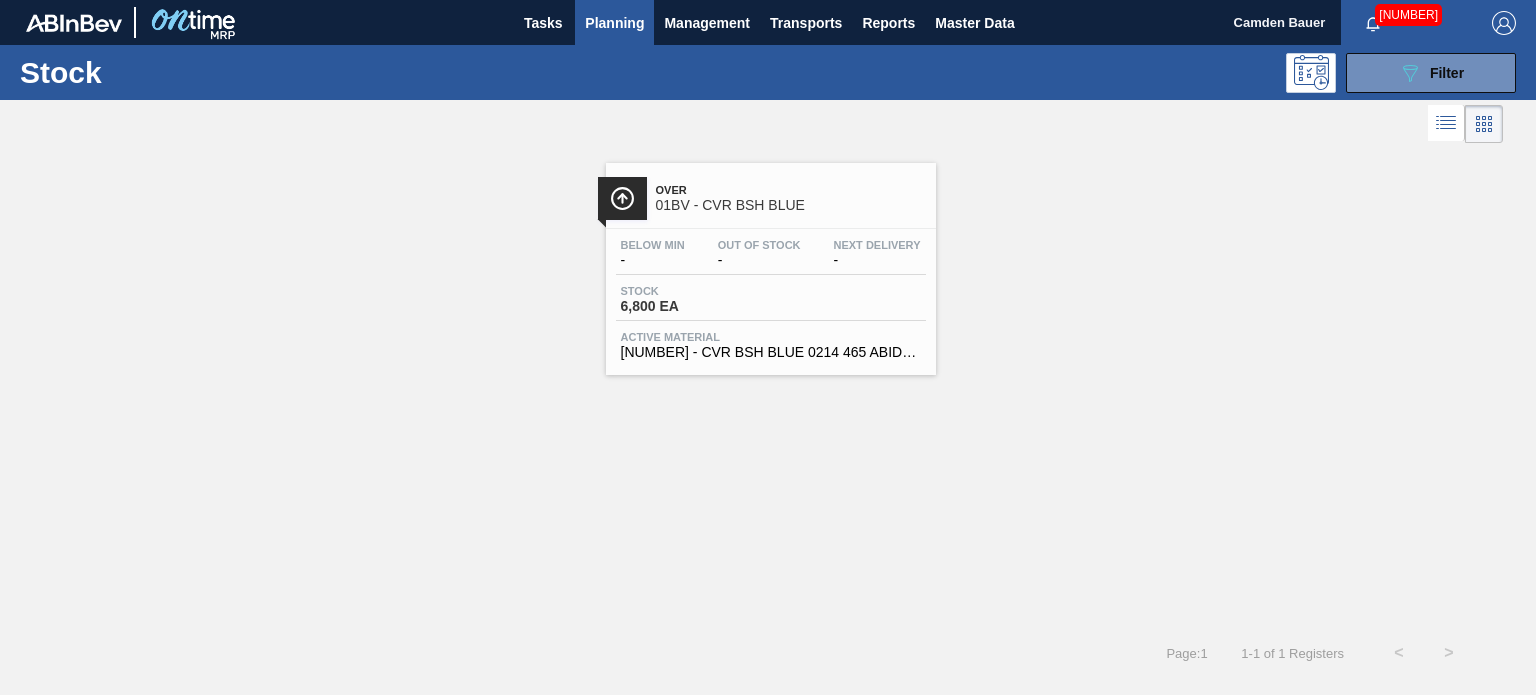 click on "Over" at bounding box center (791, 190) 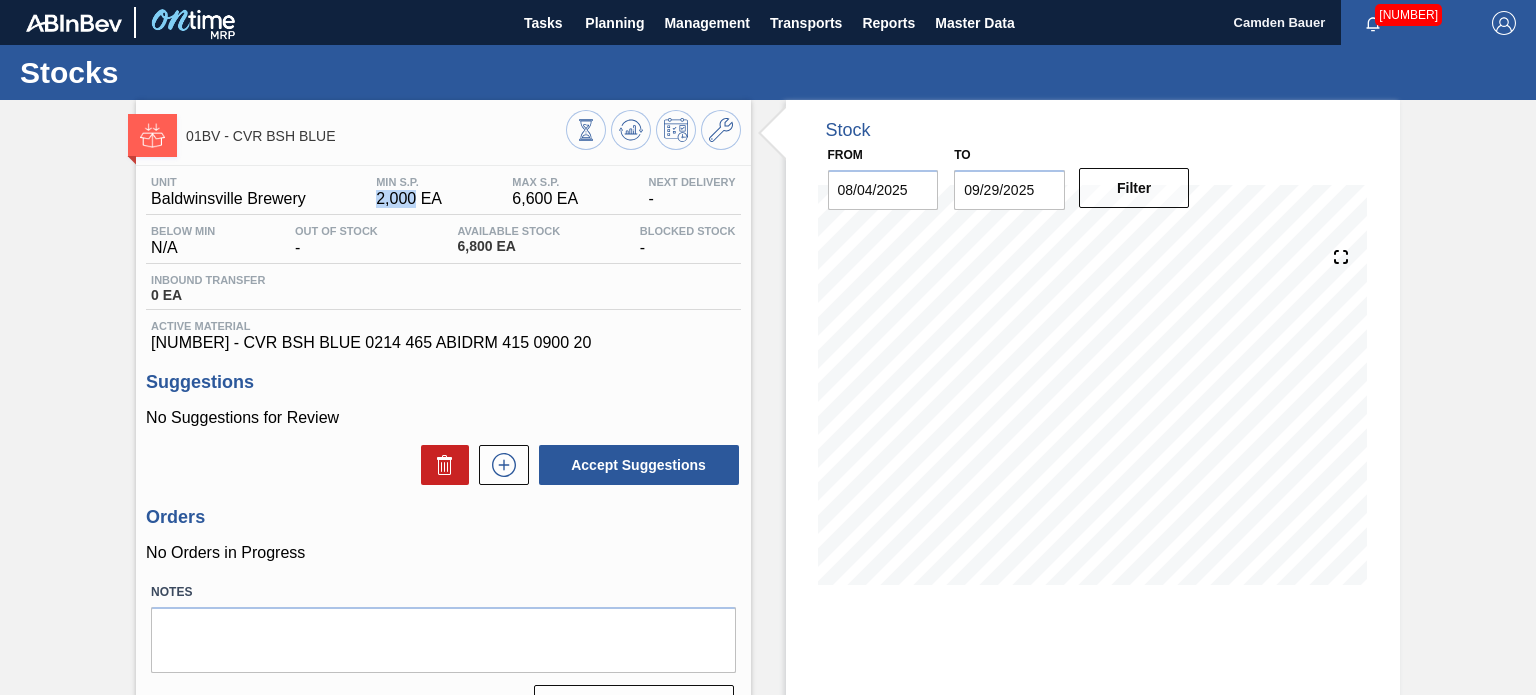 drag, startPoint x: 376, startPoint y: 199, endPoint x: 410, endPoint y: 201, distance: 34.058773 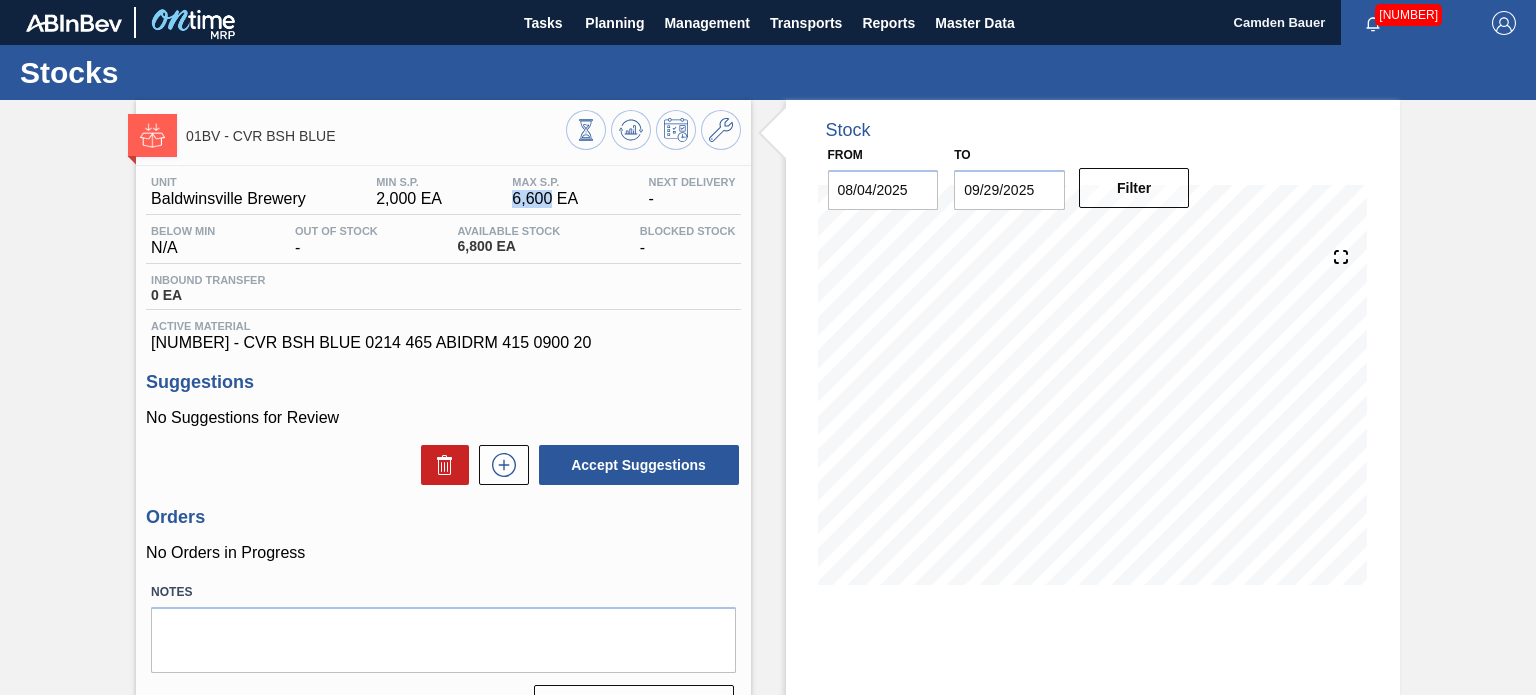 drag, startPoint x: 511, startPoint y: 200, endPoint x: 552, endPoint y: 204, distance: 41.19466 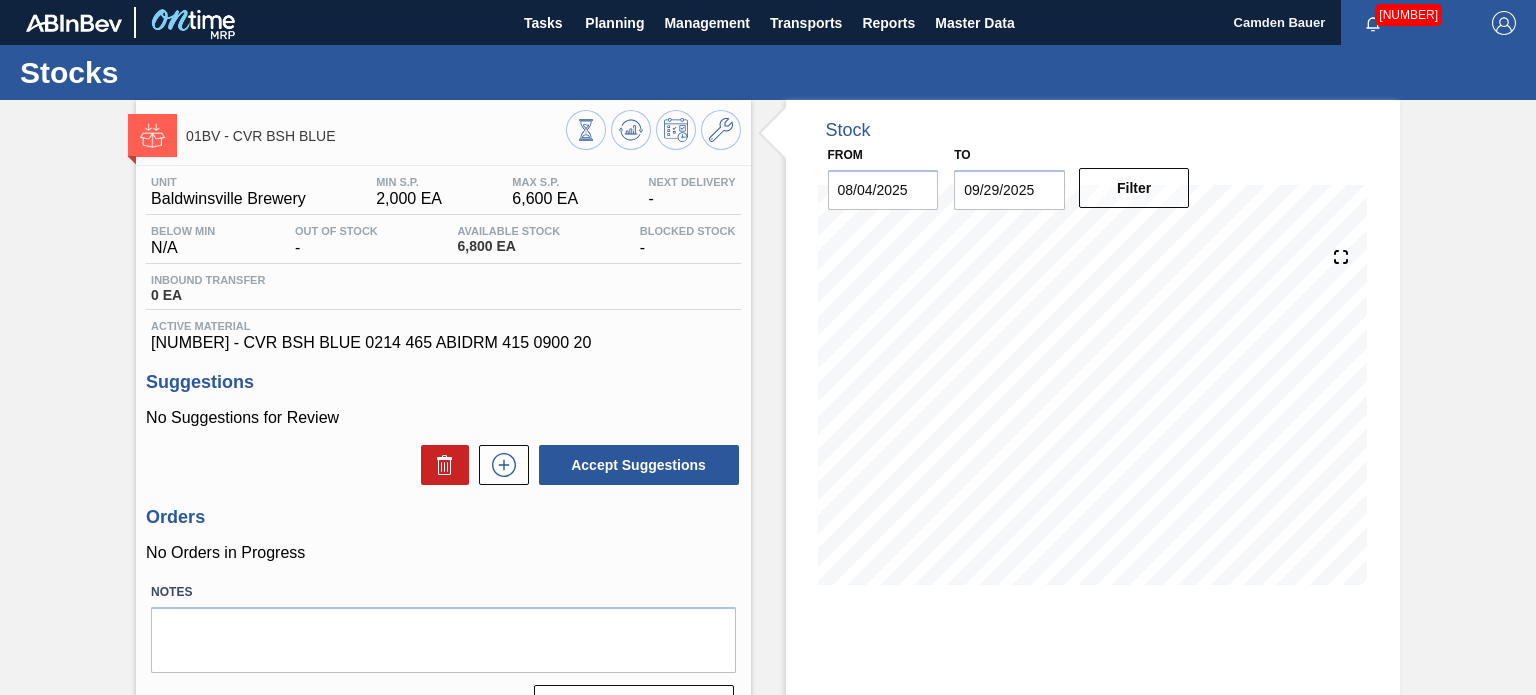 click on "Inbound Transfer 0 EA" at bounding box center [443, 292] 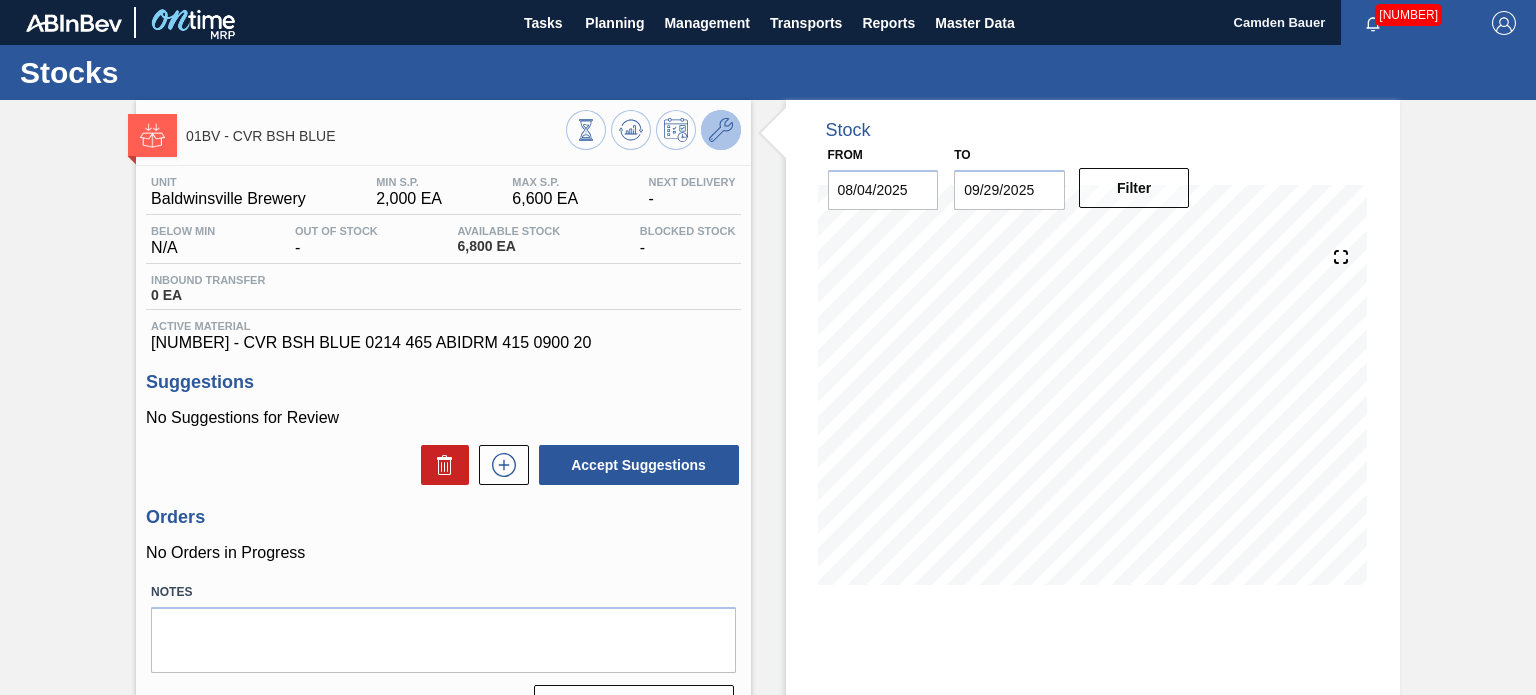 click 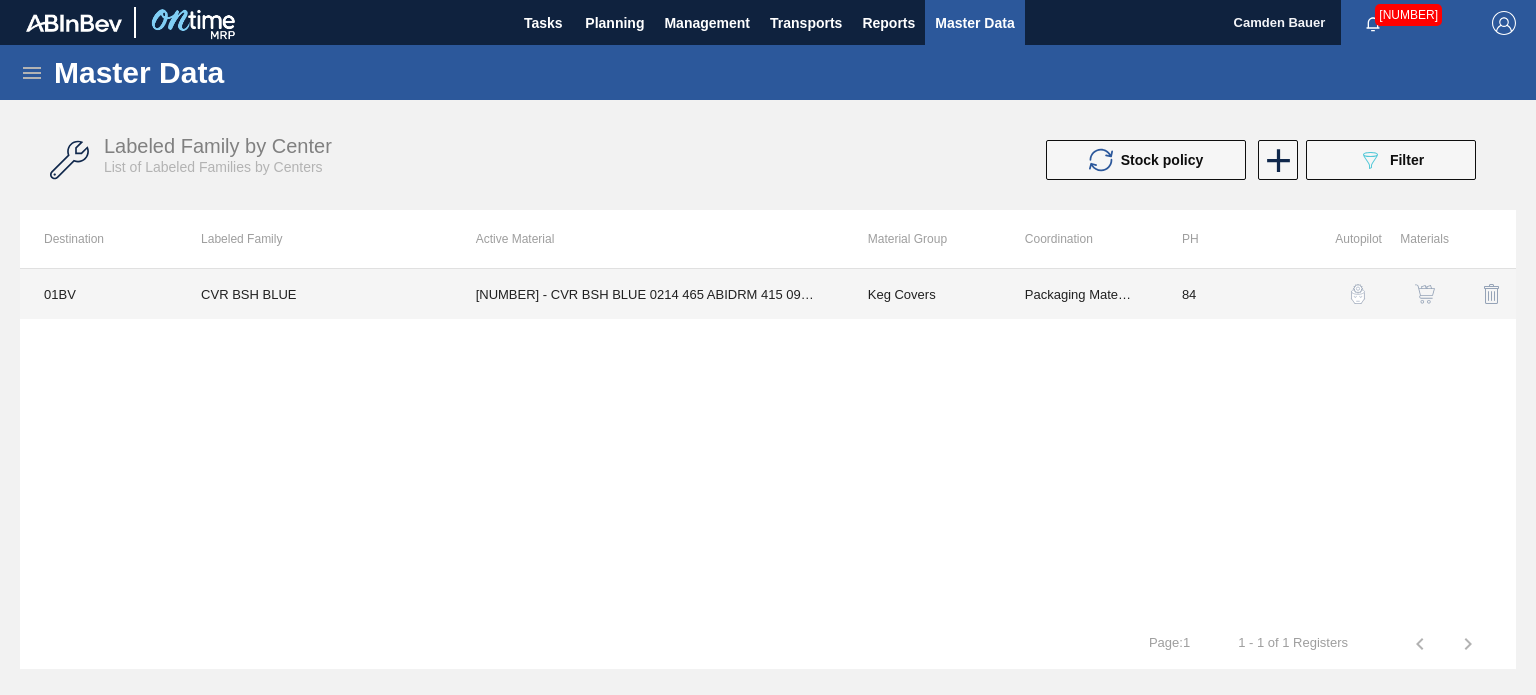 click on "Keg Covers" at bounding box center [922, 294] 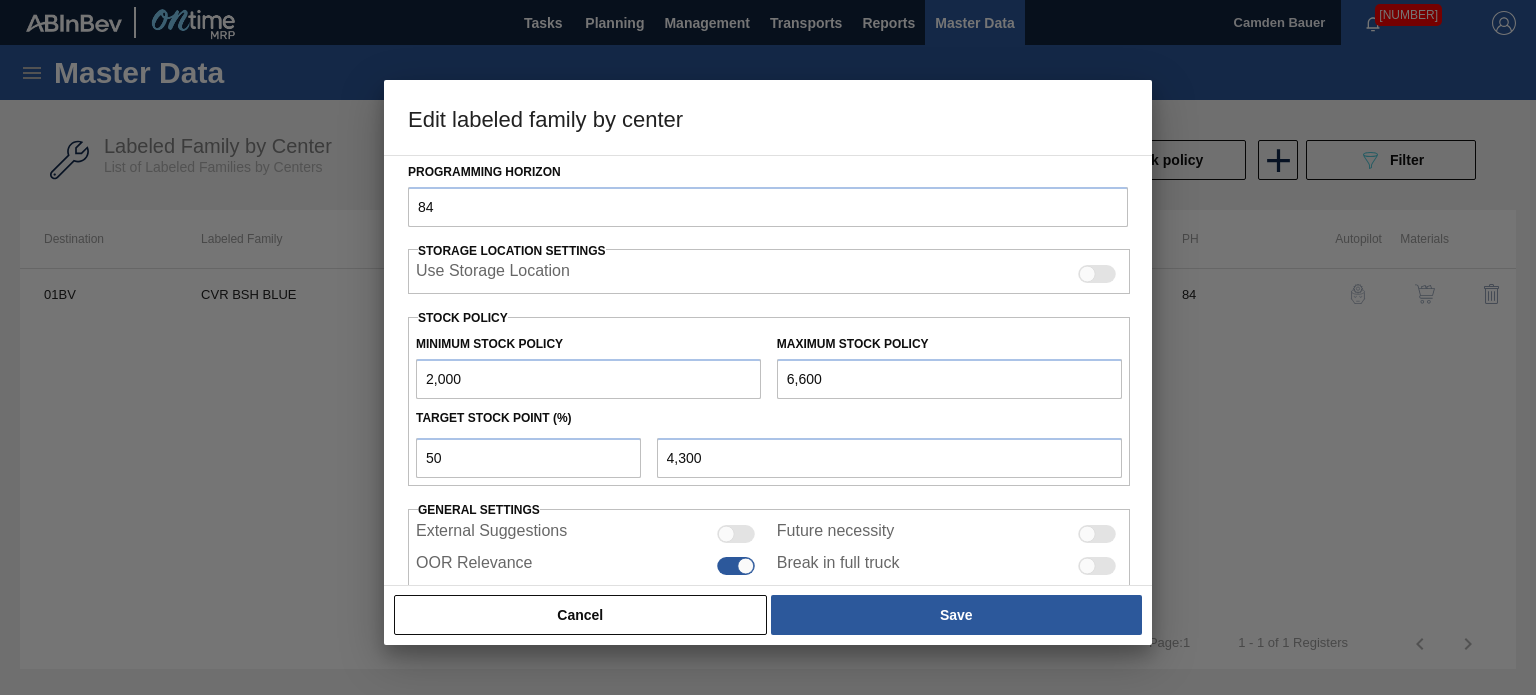 scroll, scrollTop: 408, scrollLeft: 0, axis: vertical 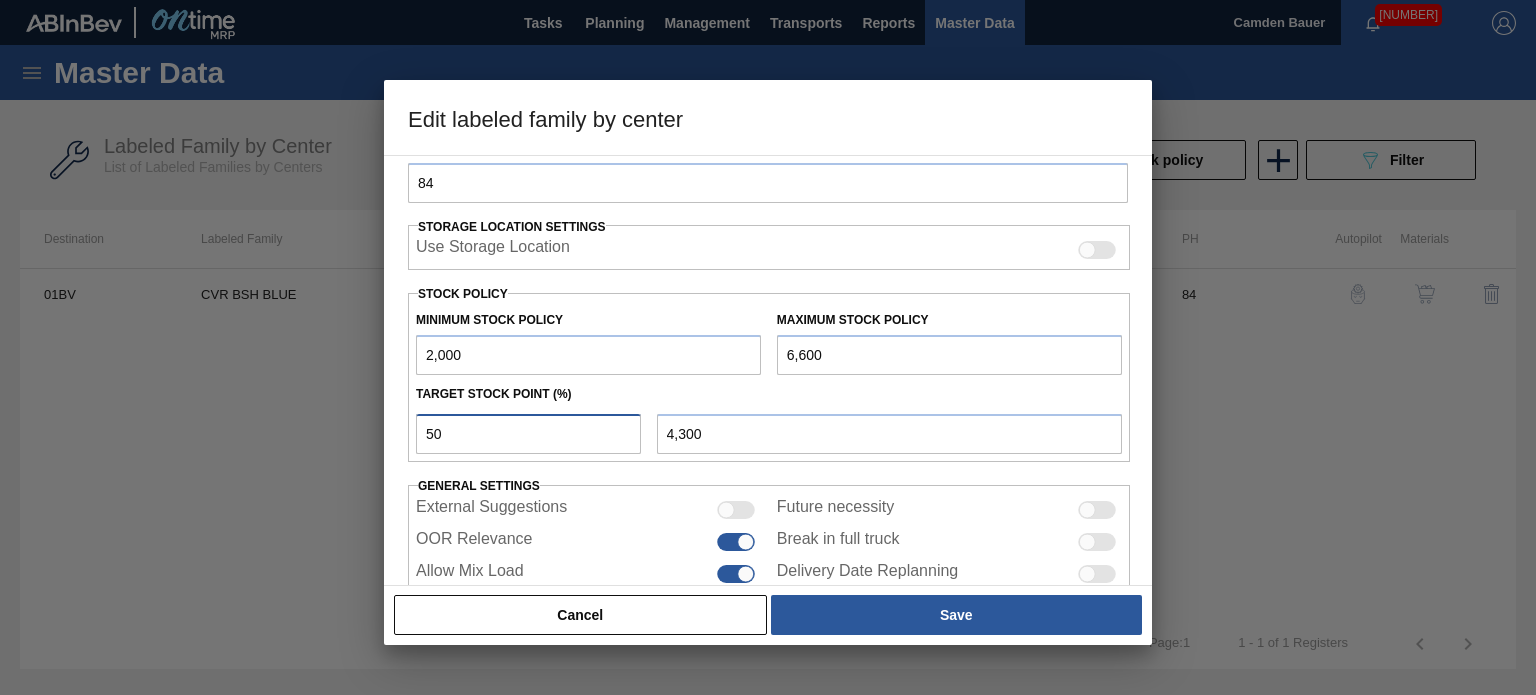 drag, startPoint x: 534, startPoint y: 436, endPoint x: 373, endPoint y: 435, distance: 161.00311 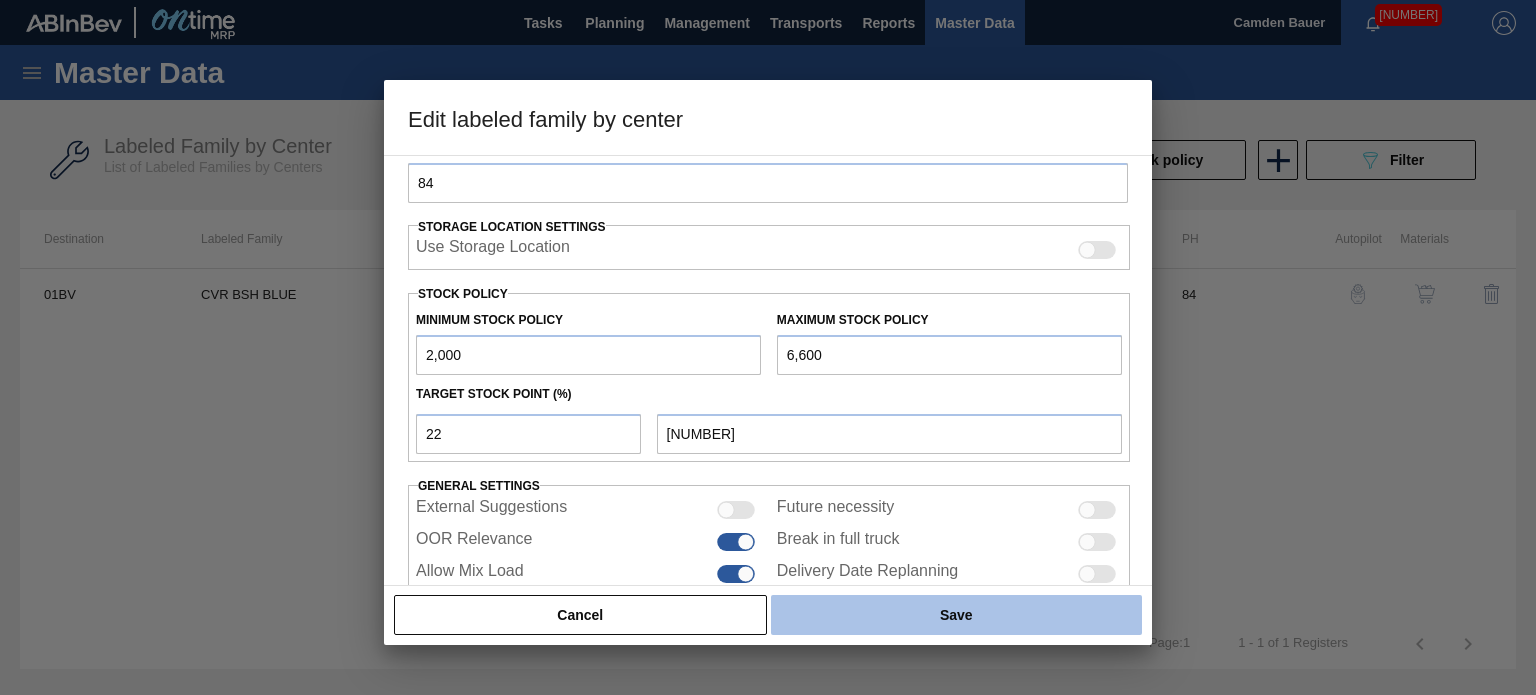 click on "Save" at bounding box center [956, 615] 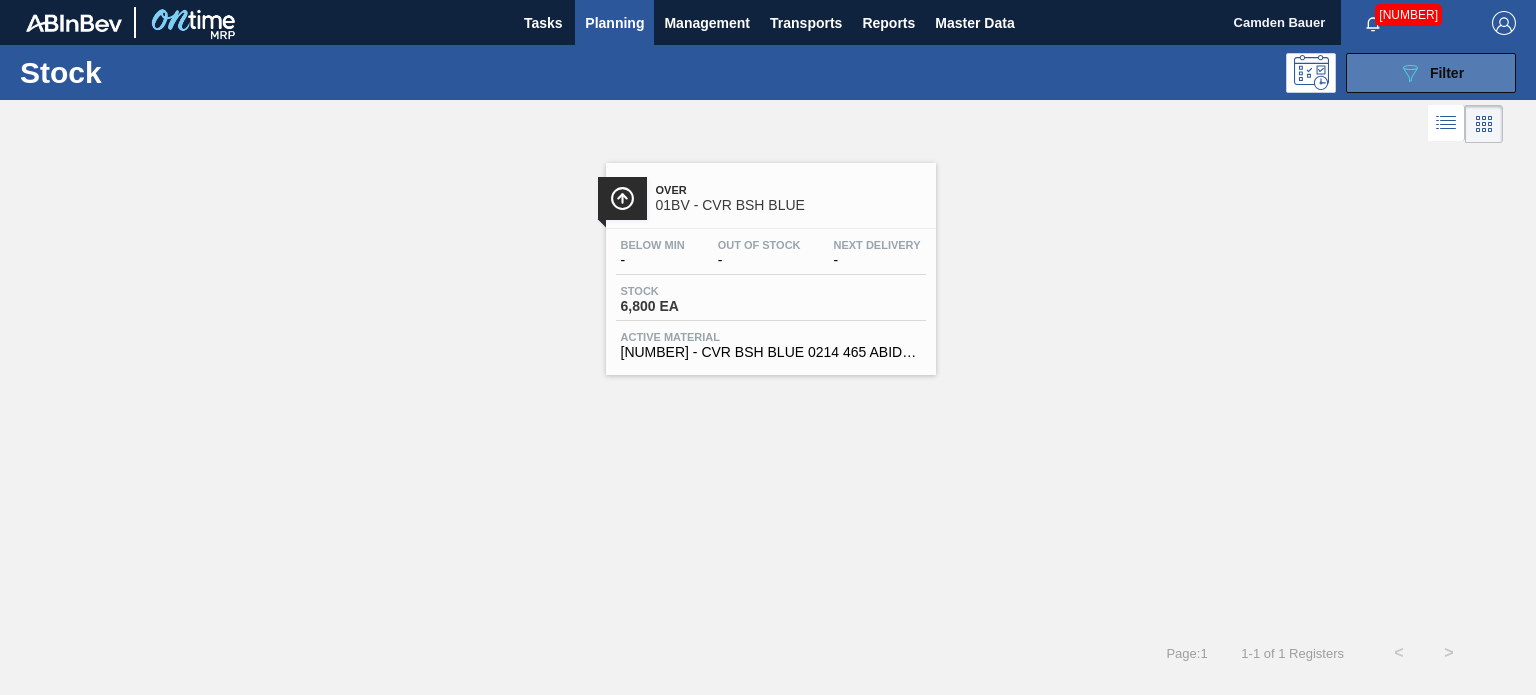 click on "089F7B8B-B2A5-4AFE-B5C0-19BA573D28AC Filter" at bounding box center (1431, 73) 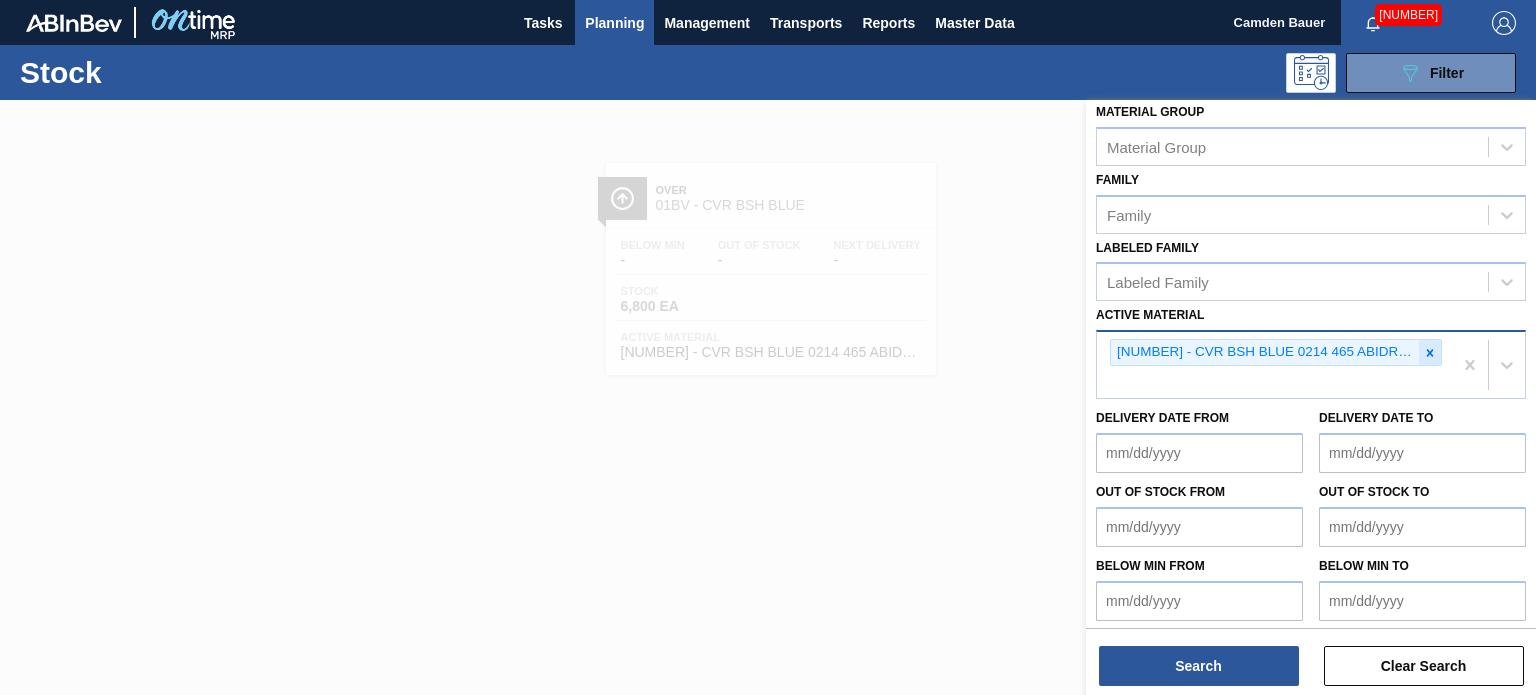 click at bounding box center [1430, 352] 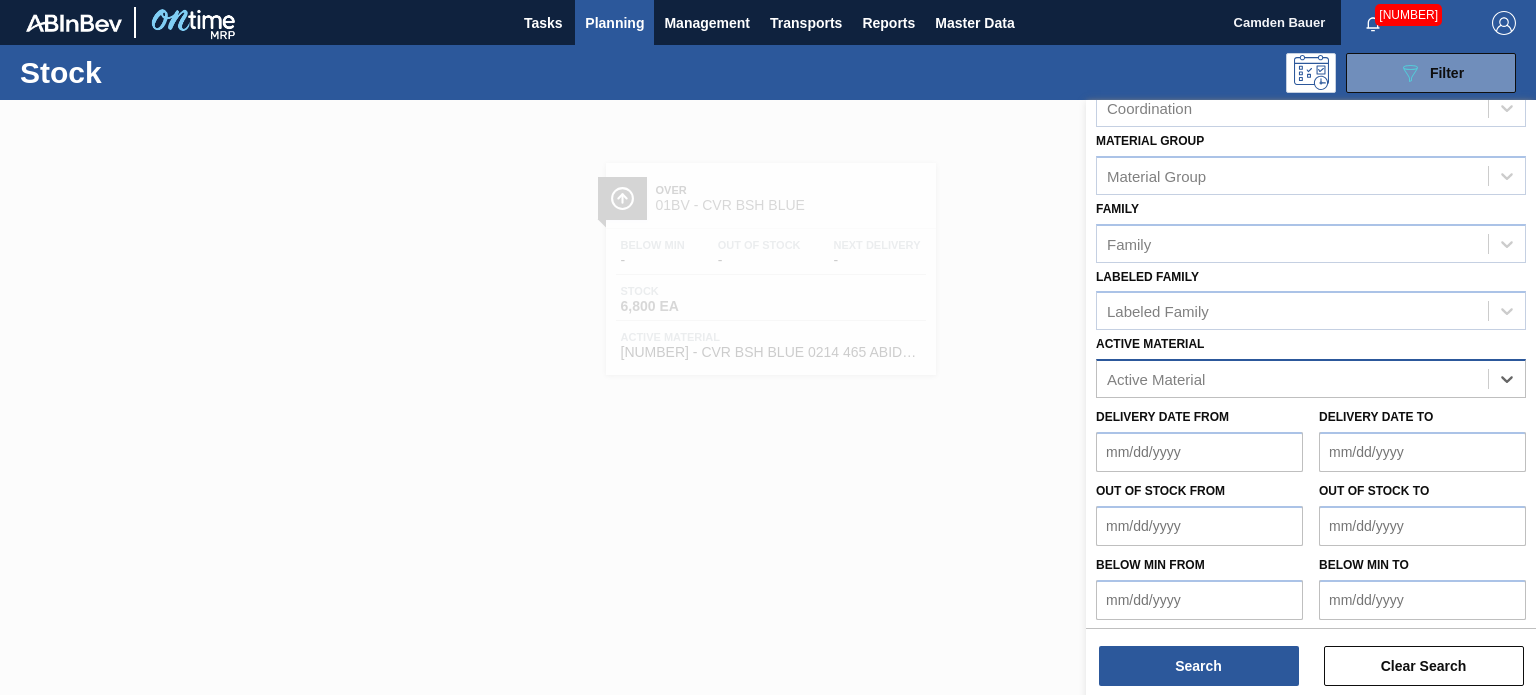 paste on "690671" 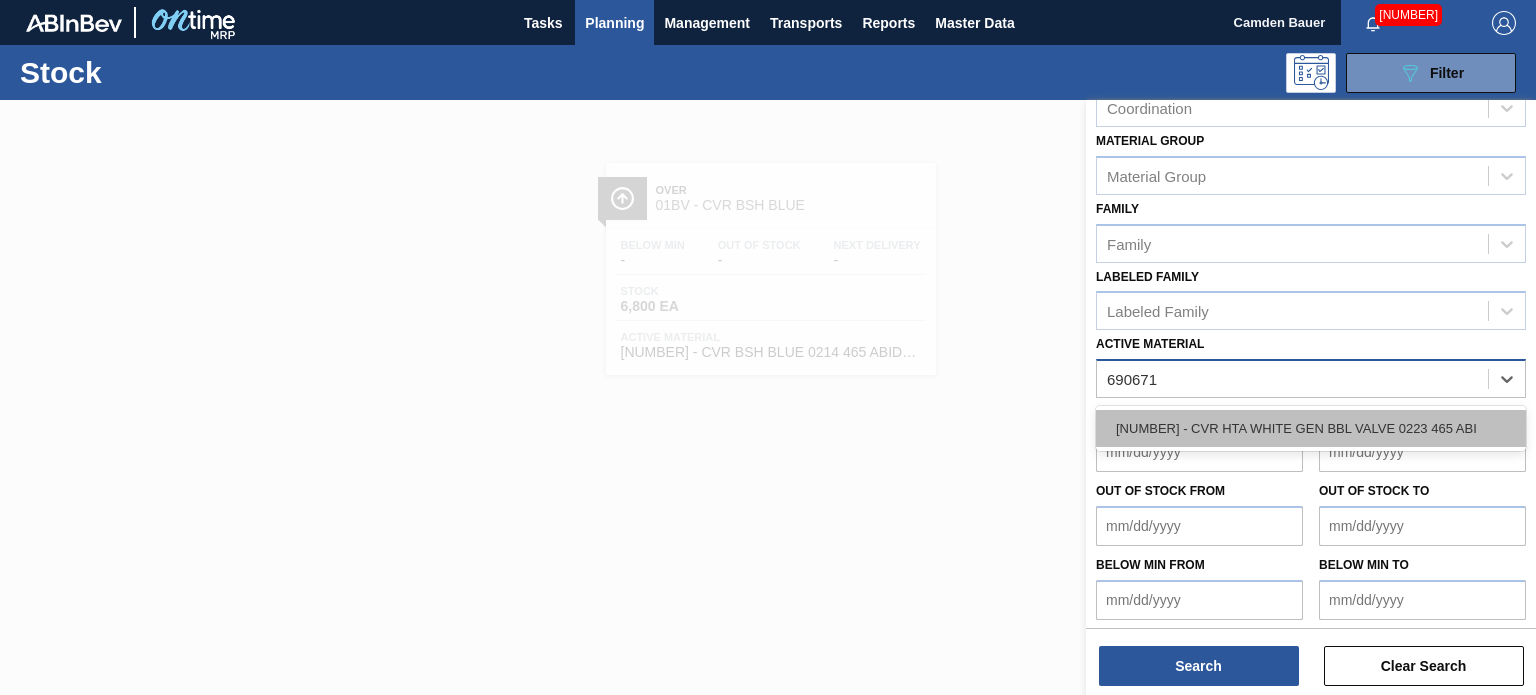 click on "690671 - CVR HTA WHITE GEN BBL VALVE 0223 465 ABI" at bounding box center (1311, 428) 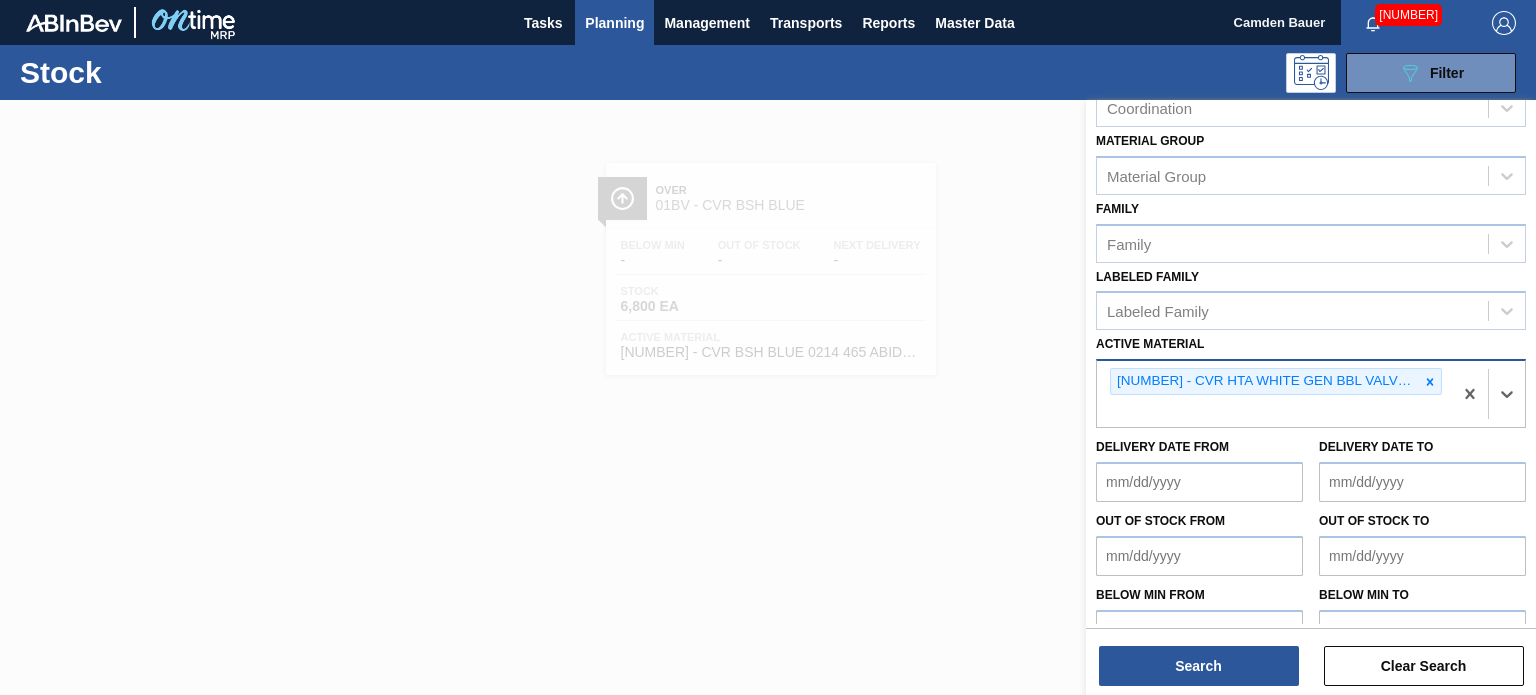scroll, scrollTop: 288, scrollLeft: 0, axis: vertical 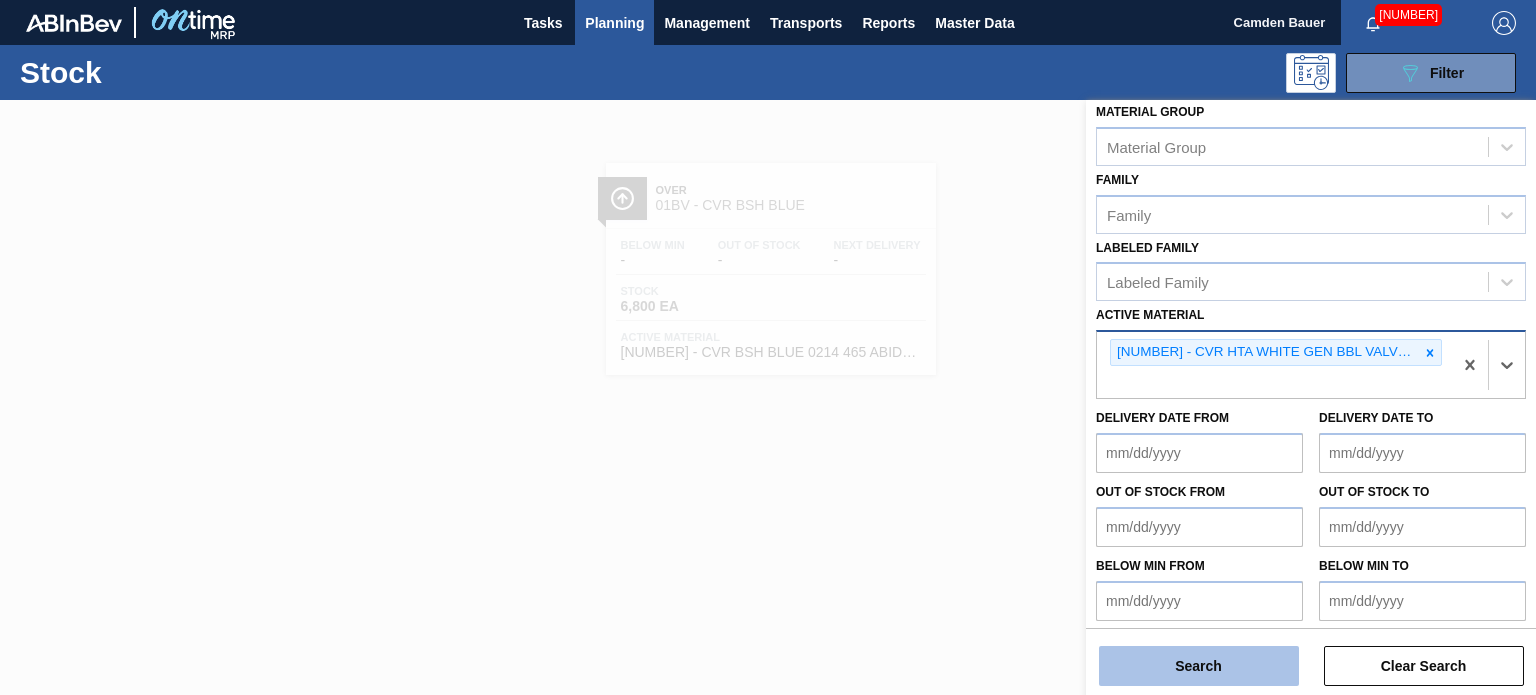click on "Search" at bounding box center [1199, 666] 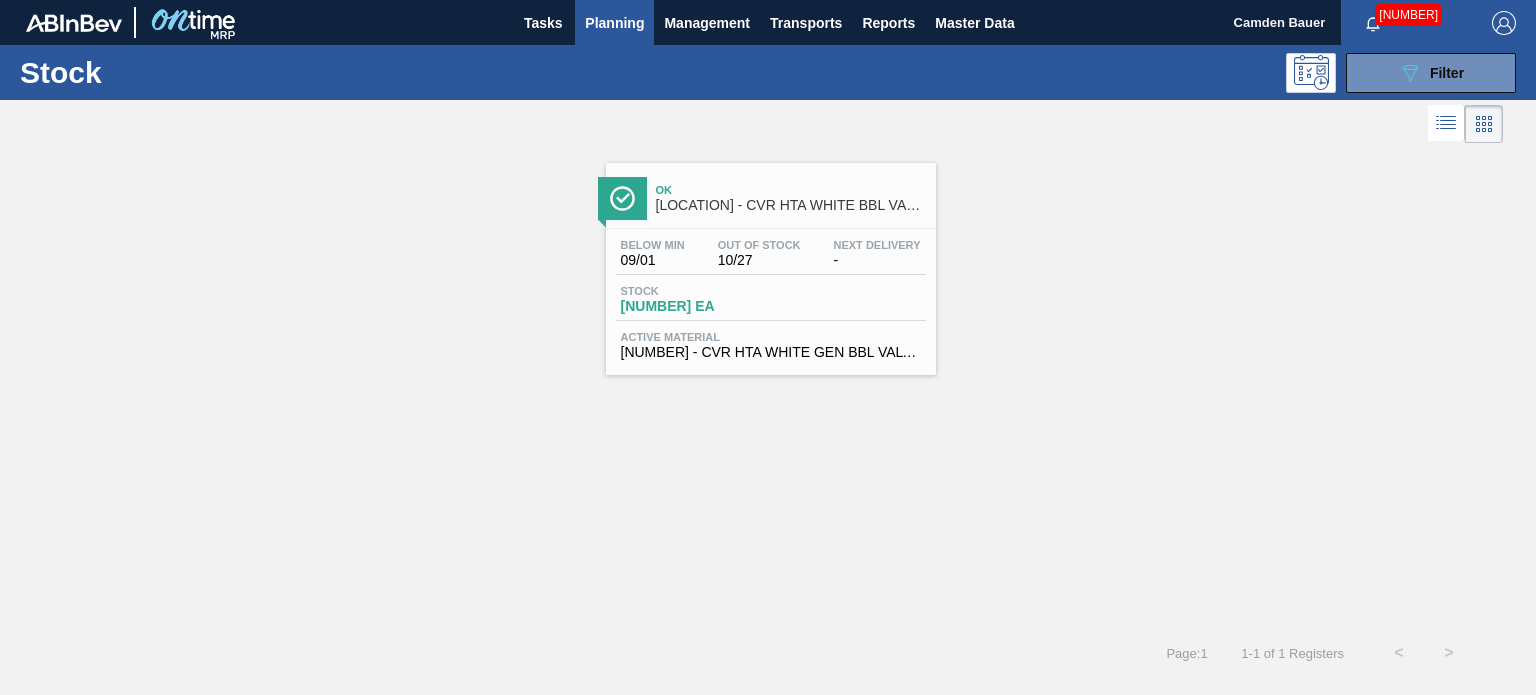click on "10/27" at bounding box center (759, 260) 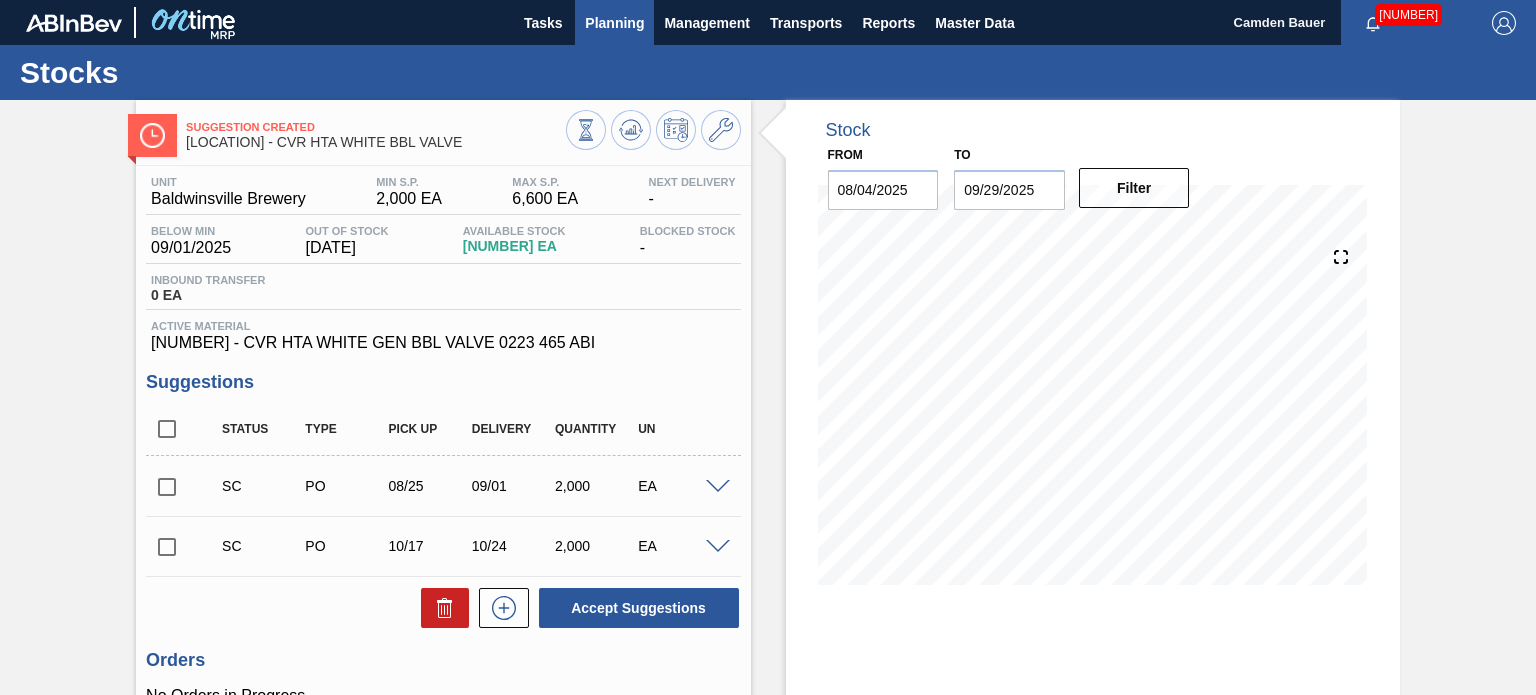 click on "Planning" at bounding box center (614, 22) 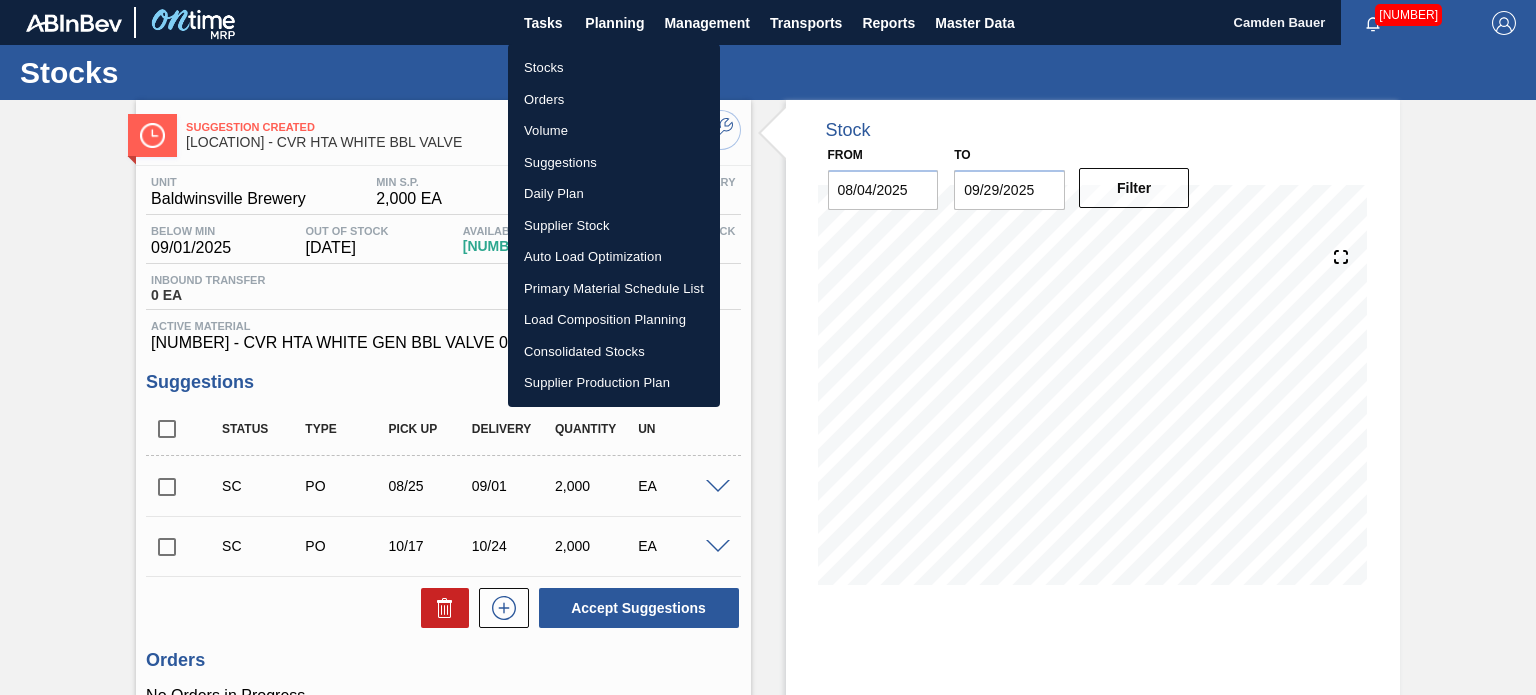click on "Stocks" at bounding box center [614, 68] 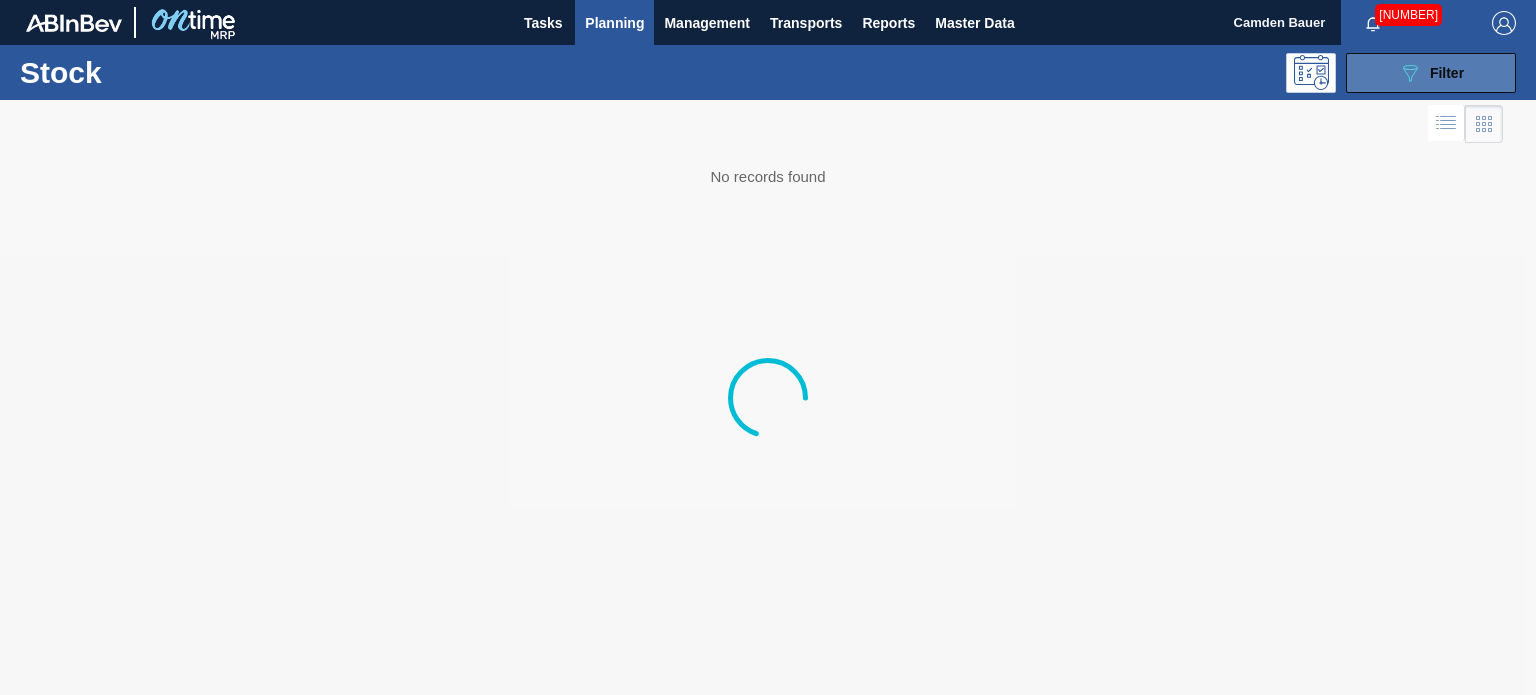 click on "089F7B8B-B2A5-4AFE-B5C0-19BA573D28AC" 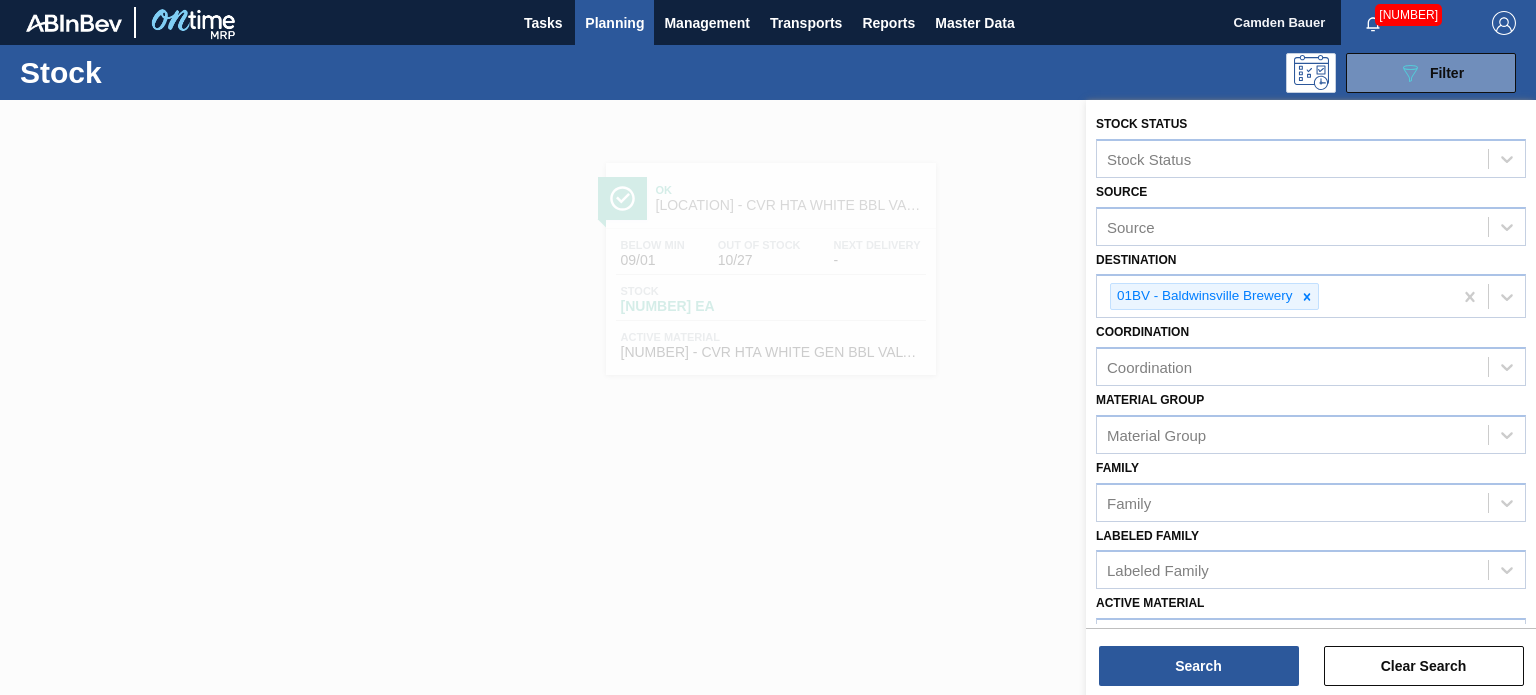scroll, scrollTop: 289, scrollLeft: 0, axis: vertical 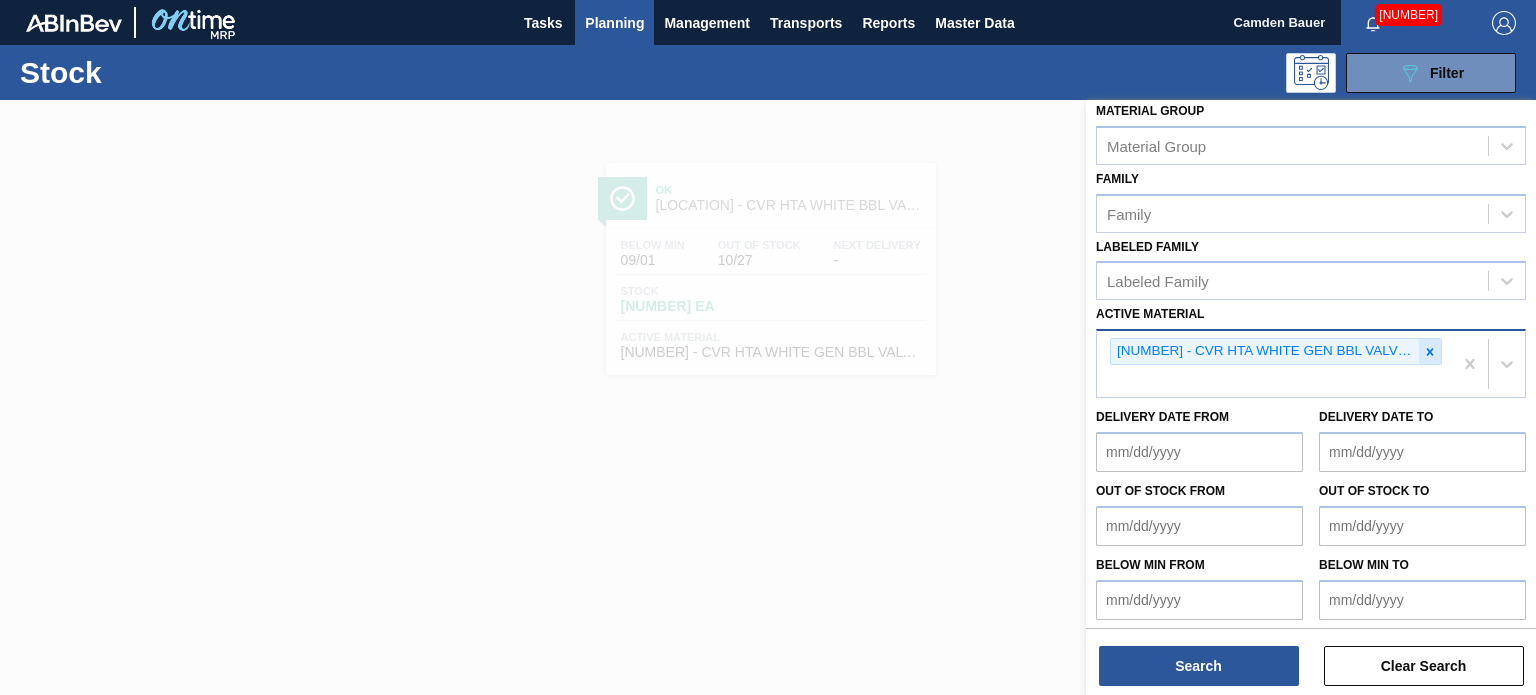 click 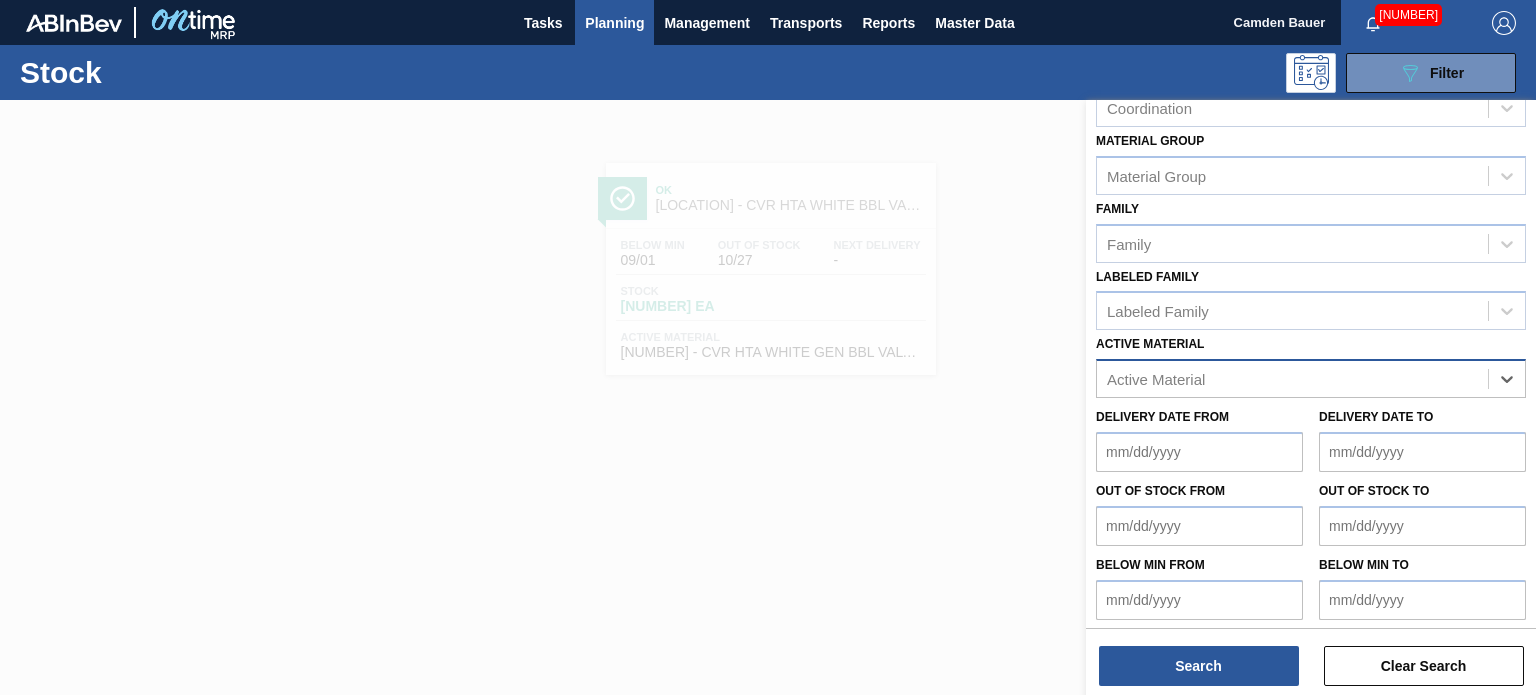 paste on "690328" 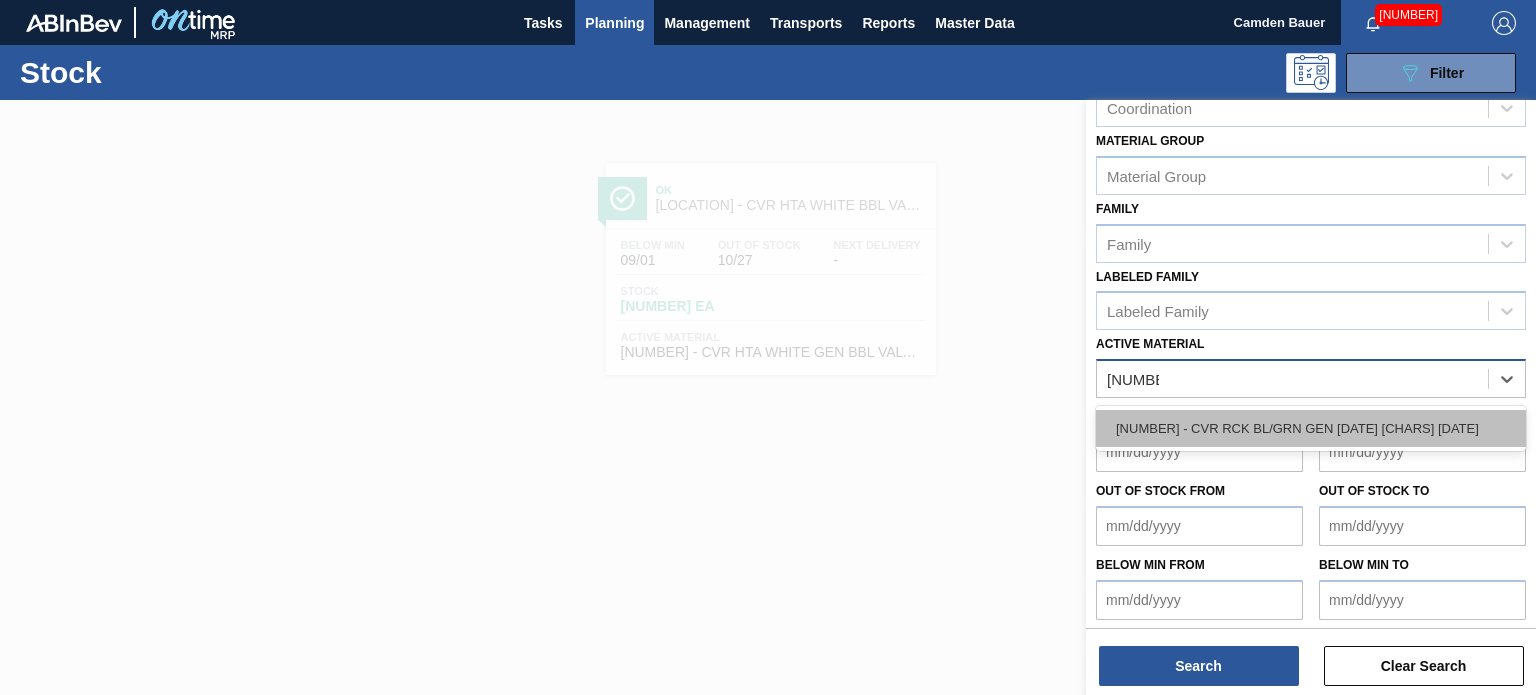 click on "690328 - CVR RCK BL/GRN GEN 0215 465 ABIDRM 04/08" at bounding box center [1311, 428] 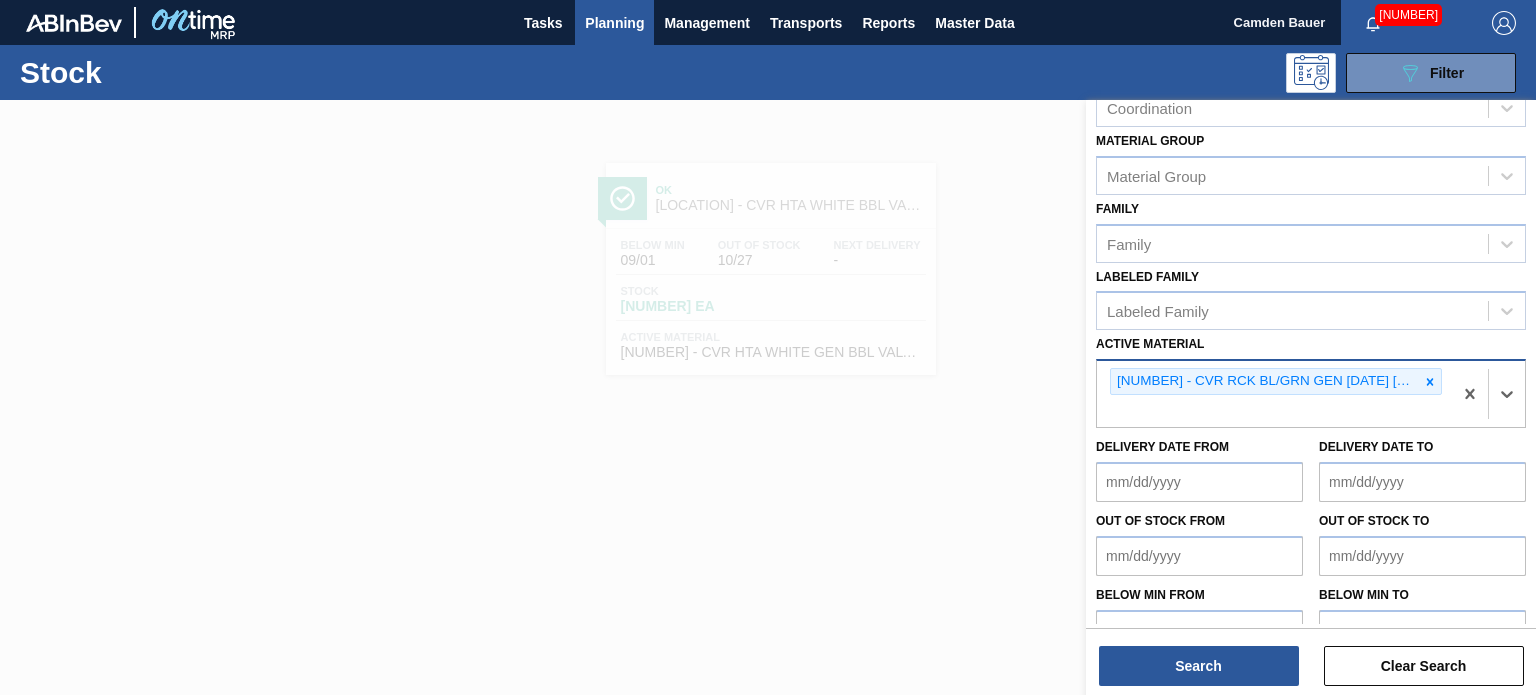 scroll, scrollTop: 289, scrollLeft: 0, axis: vertical 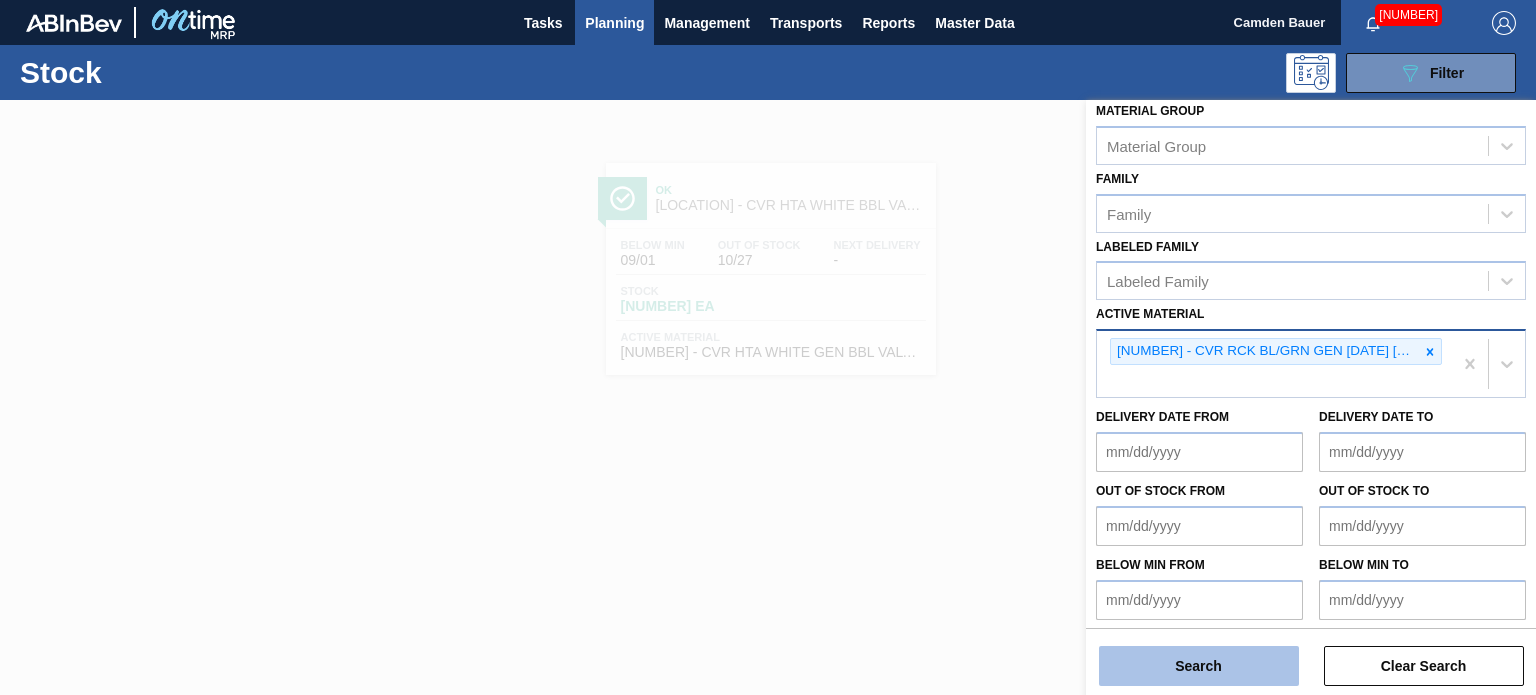 click on "Search" at bounding box center (1199, 666) 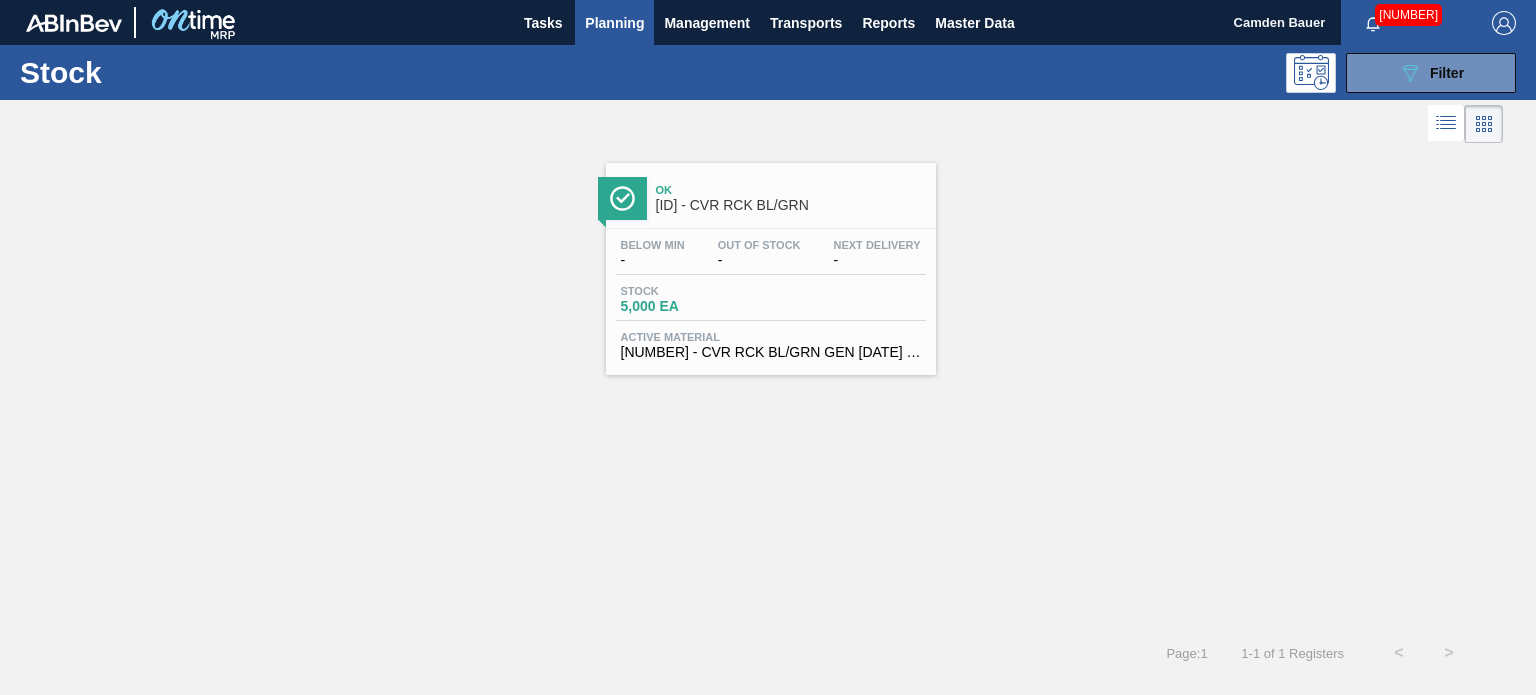 click on "Ok 01BV - CVR RCK BL/GRN Below Min - Out Of Stock - Next Delivery - Stock 5,000 EA Active Material 690328 - CVR RCK BL/GRN GEN 0215 465 ABIDRM 04/08" at bounding box center [771, 269] 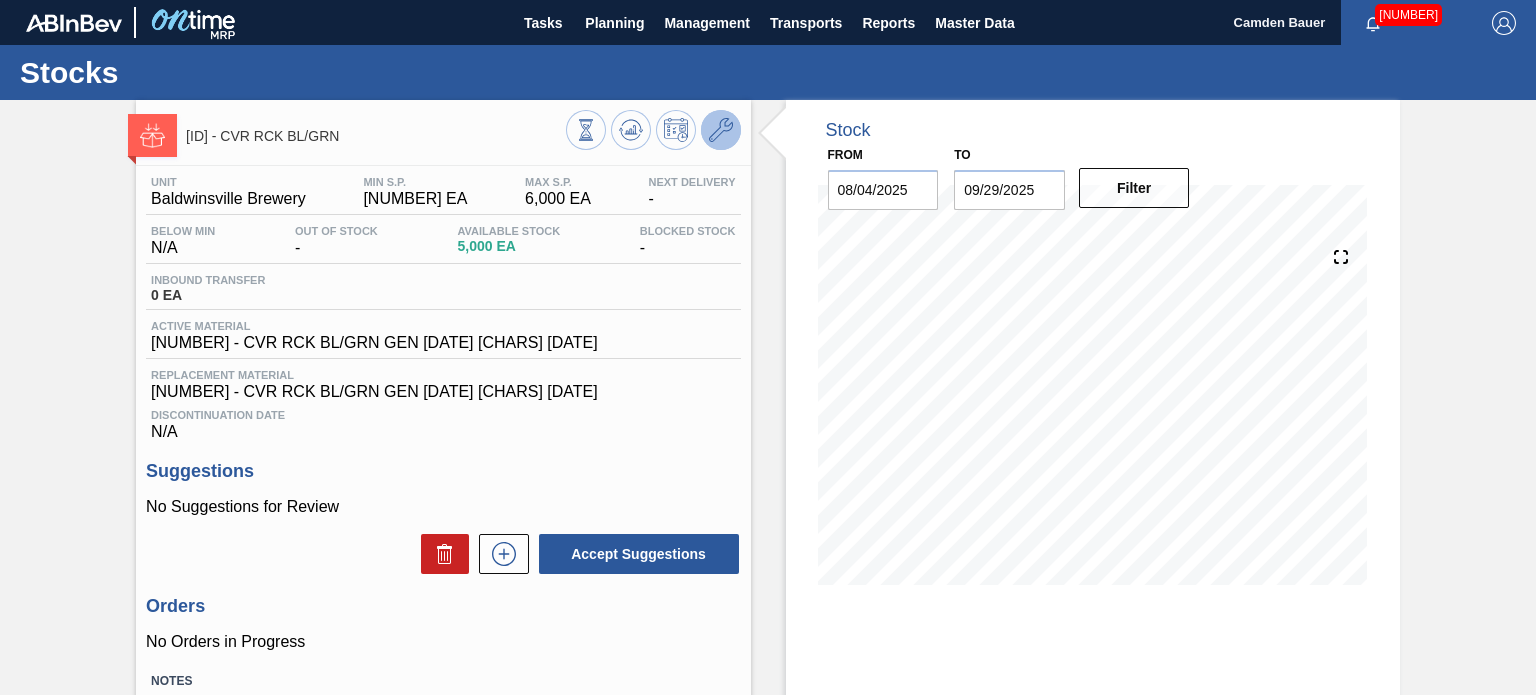 click 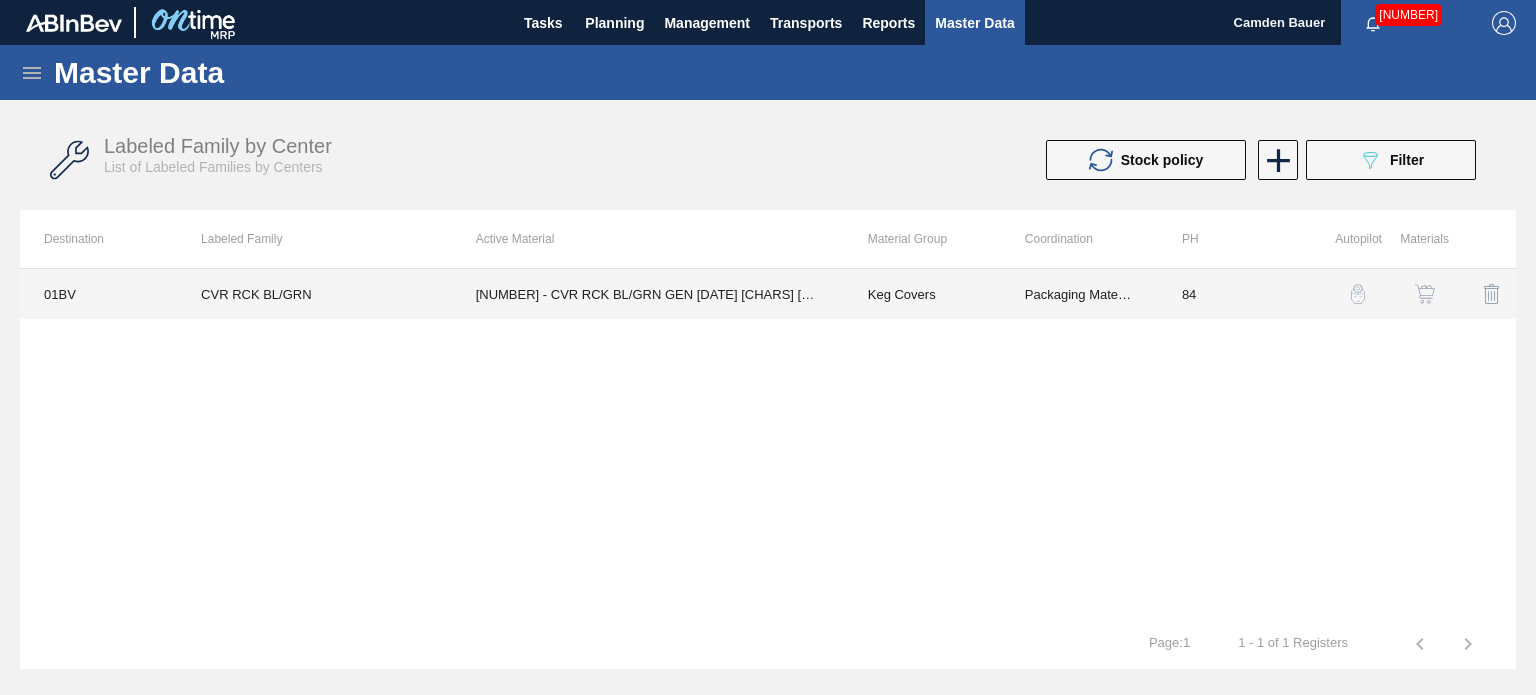 click on "Packaging Materials" at bounding box center [1079, 294] 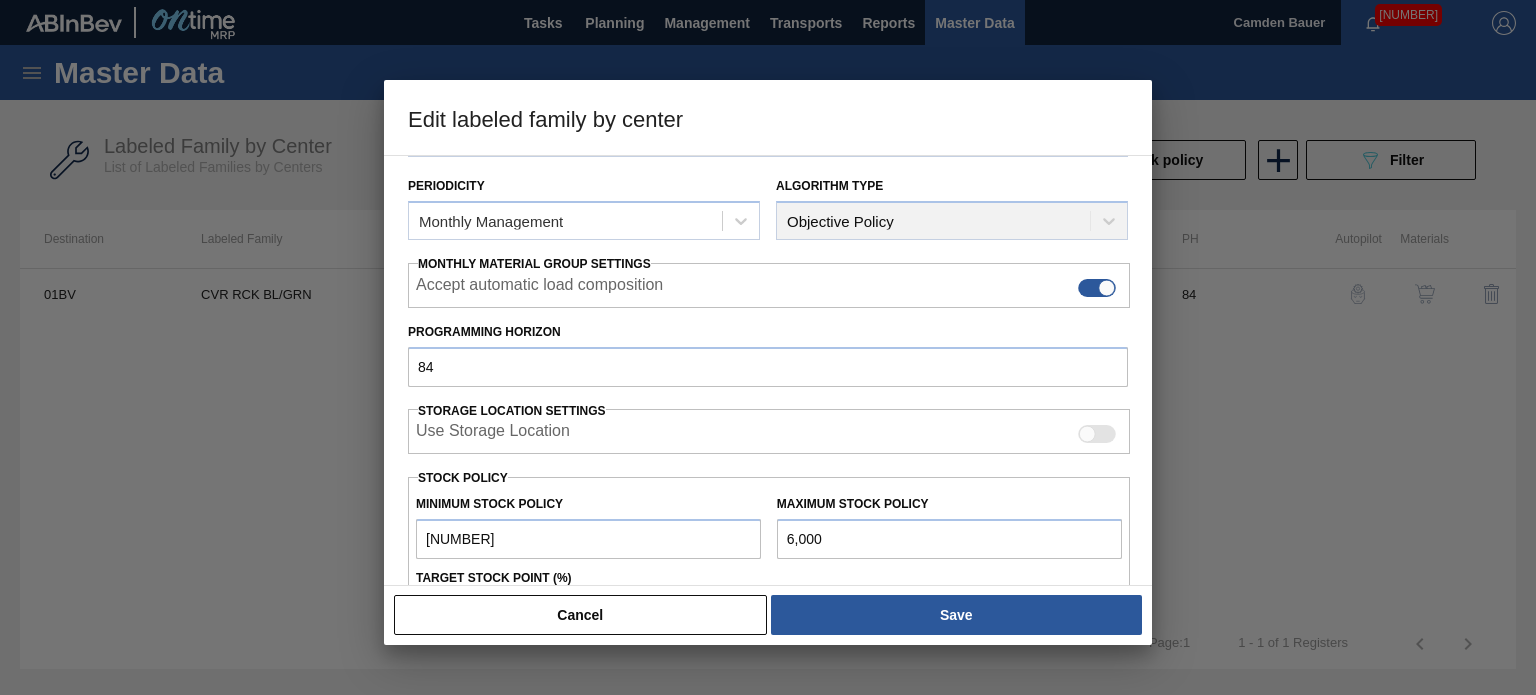 scroll, scrollTop: 283, scrollLeft: 0, axis: vertical 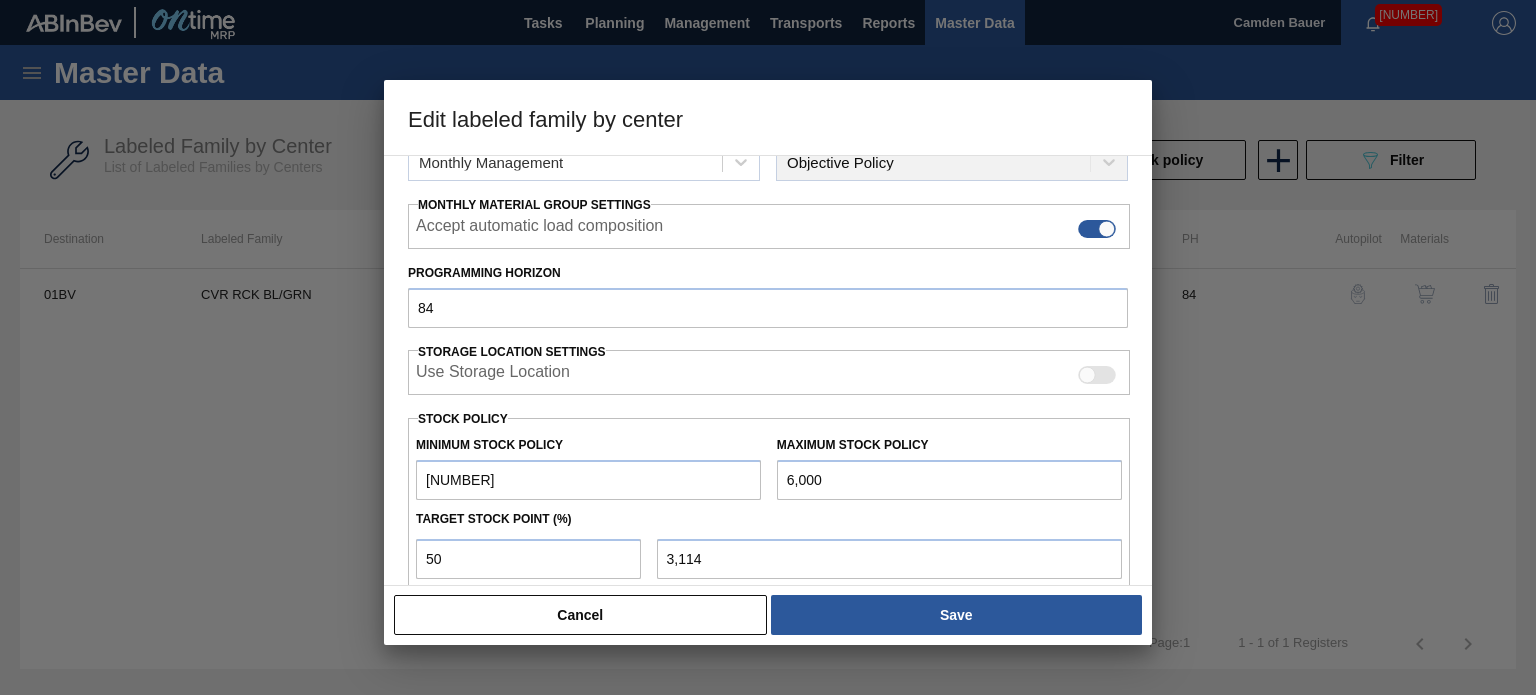click on "6,000" at bounding box center (949, 480) 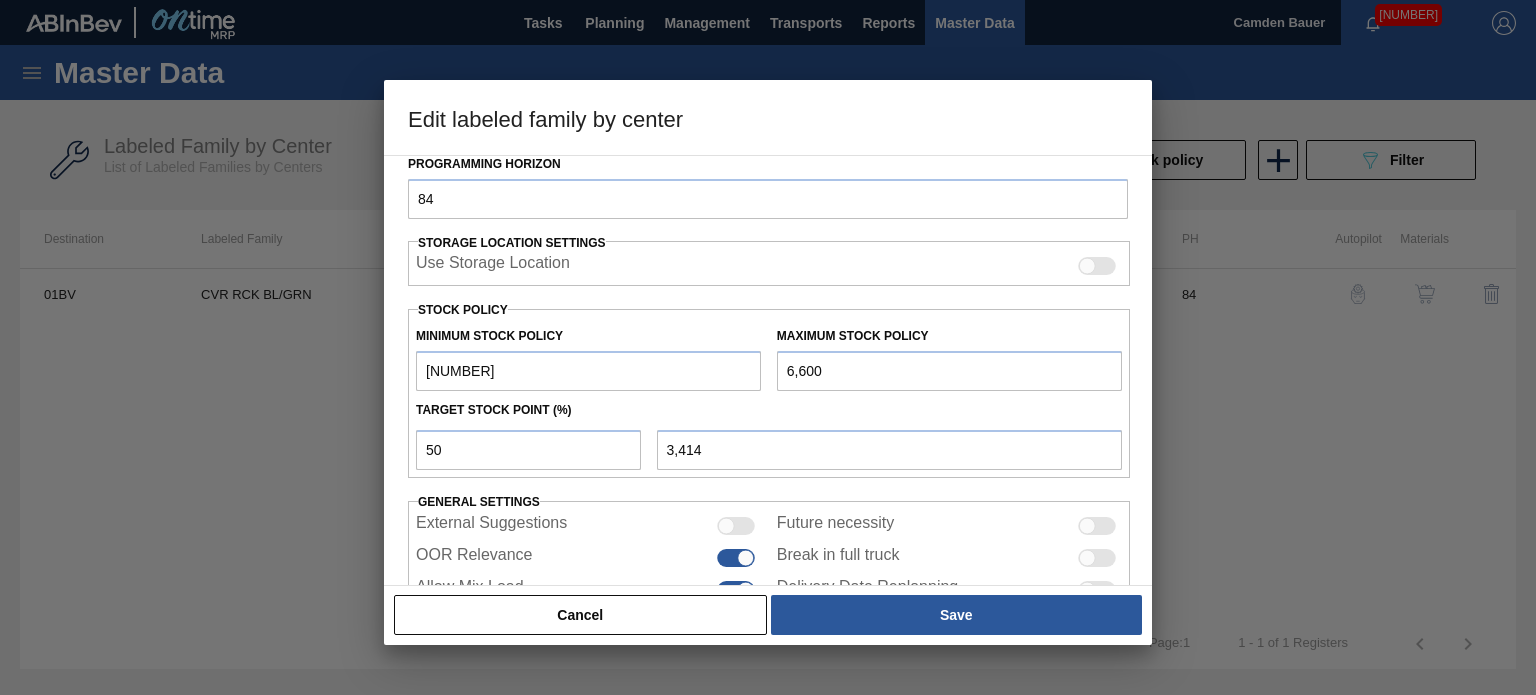 scroll, scrollTop: 392, scrollLeft: 0, axis: vertical 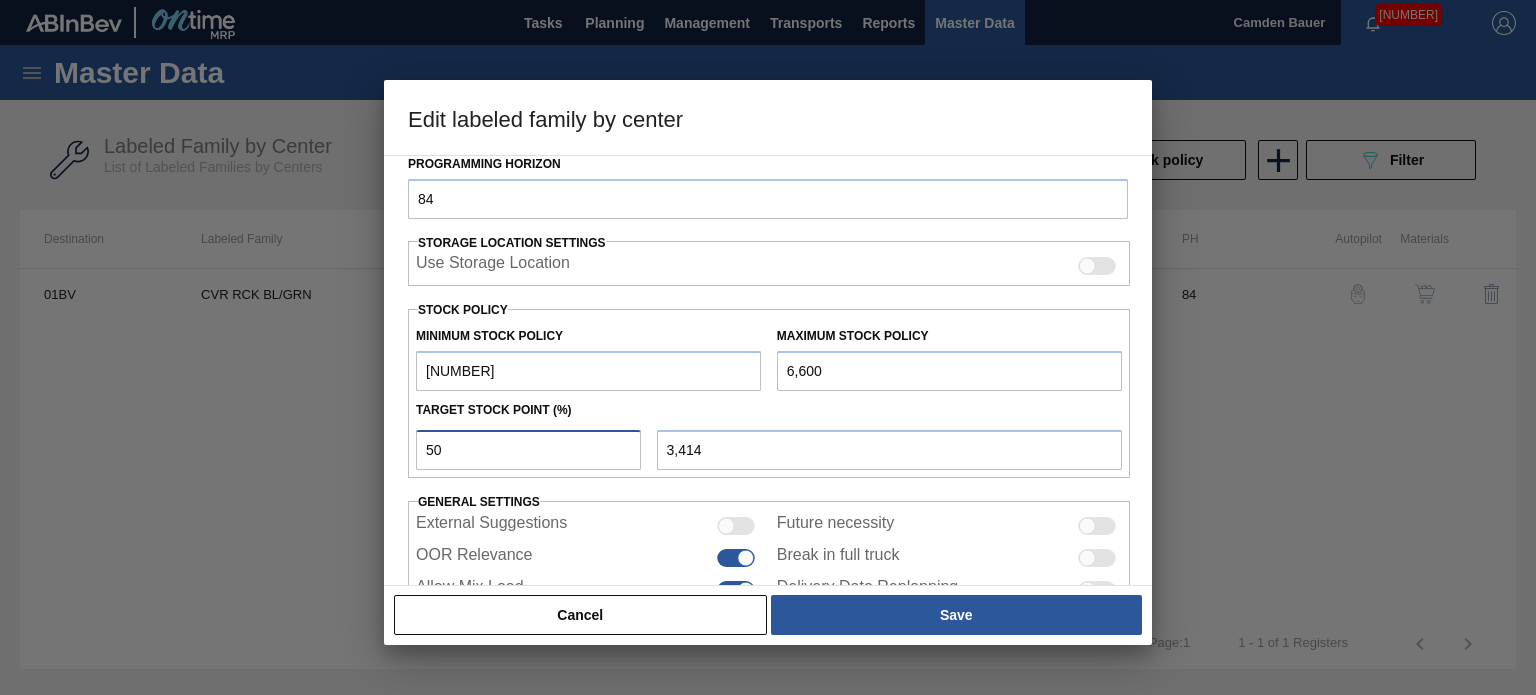 drag, startPoint x: 555, startPoint y: 447, endPoint x: 415, endPoint y: 449, distance: 140.01428 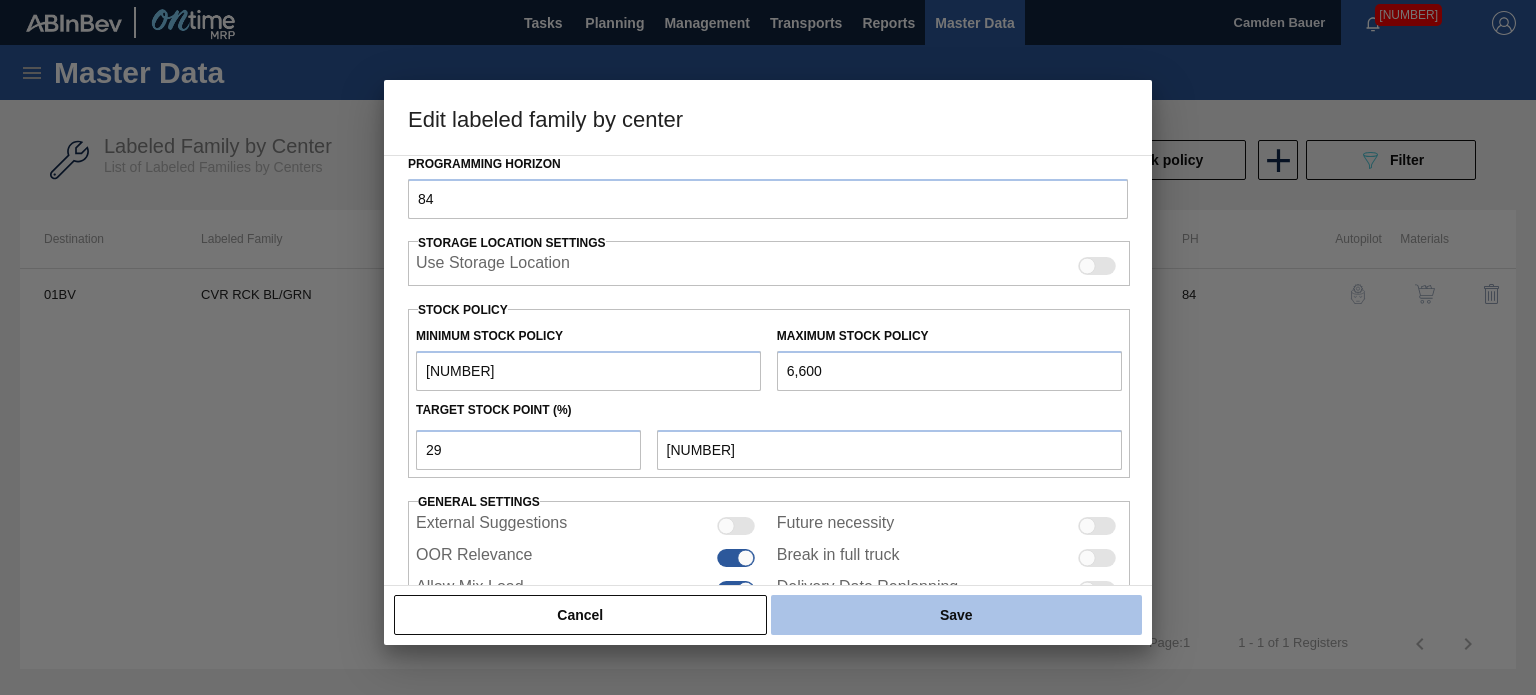 click on "Save" at bounding box center [956, 615] 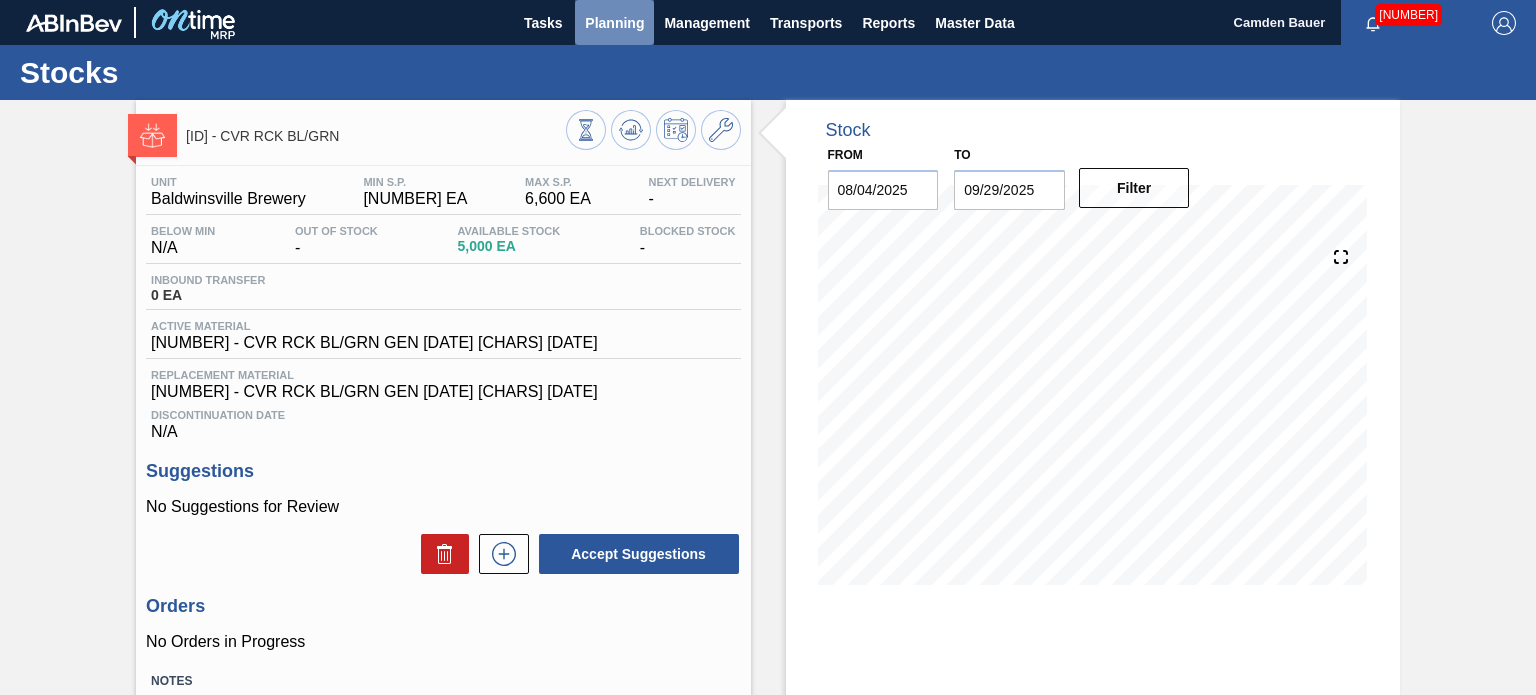 click on "Planning" at bounding box center (614, 23) 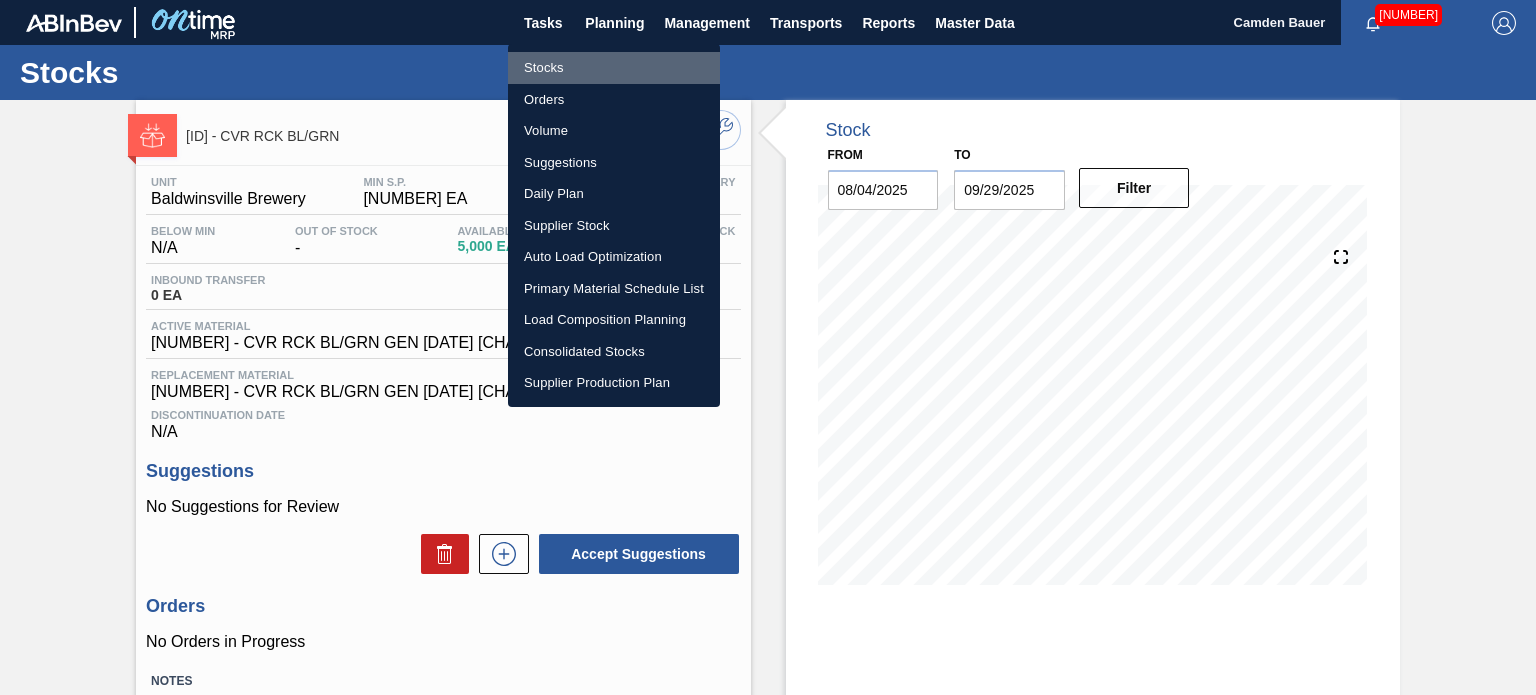 click on "Stocks" at bounding box center (614, 68) 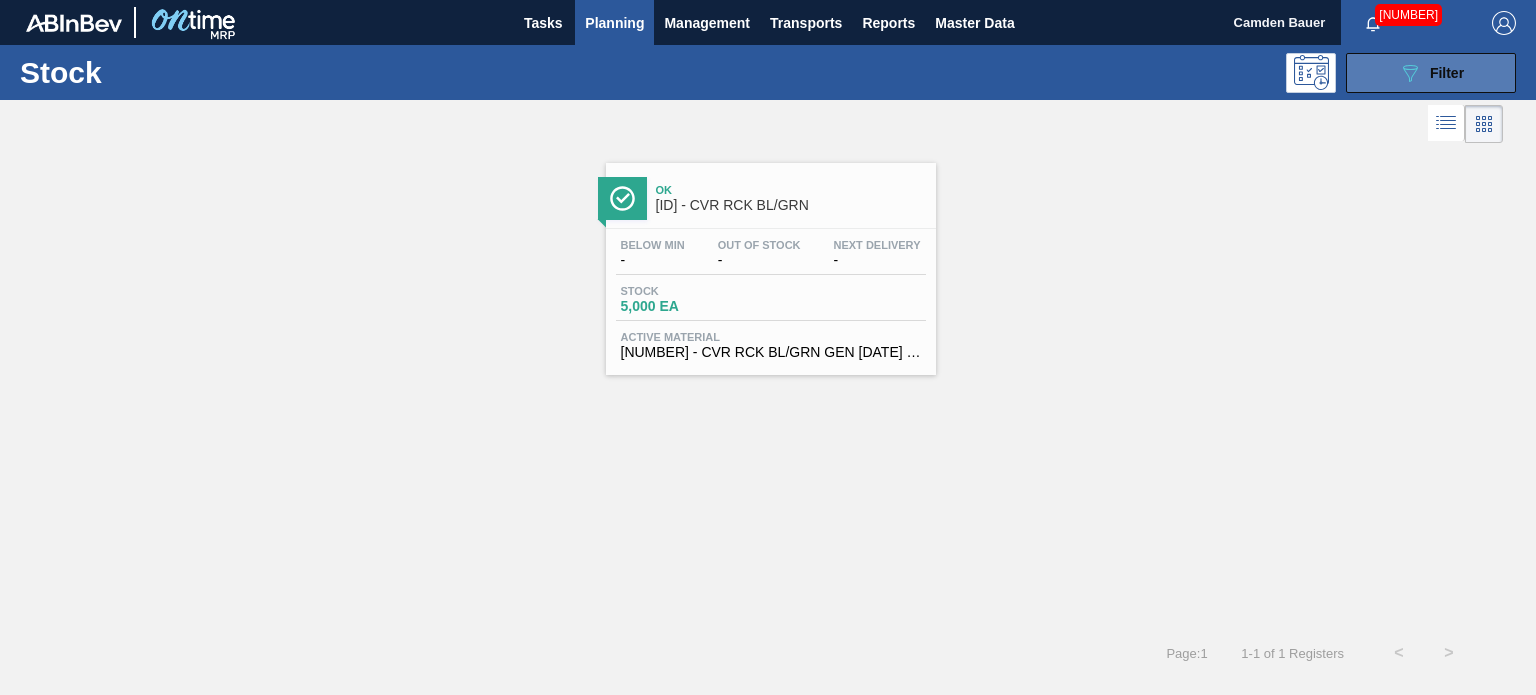 click on "089F7B8B-B2A5-4AFE-B5C0-19BA573D28AC Filter" at bounding box center [1431, 73] 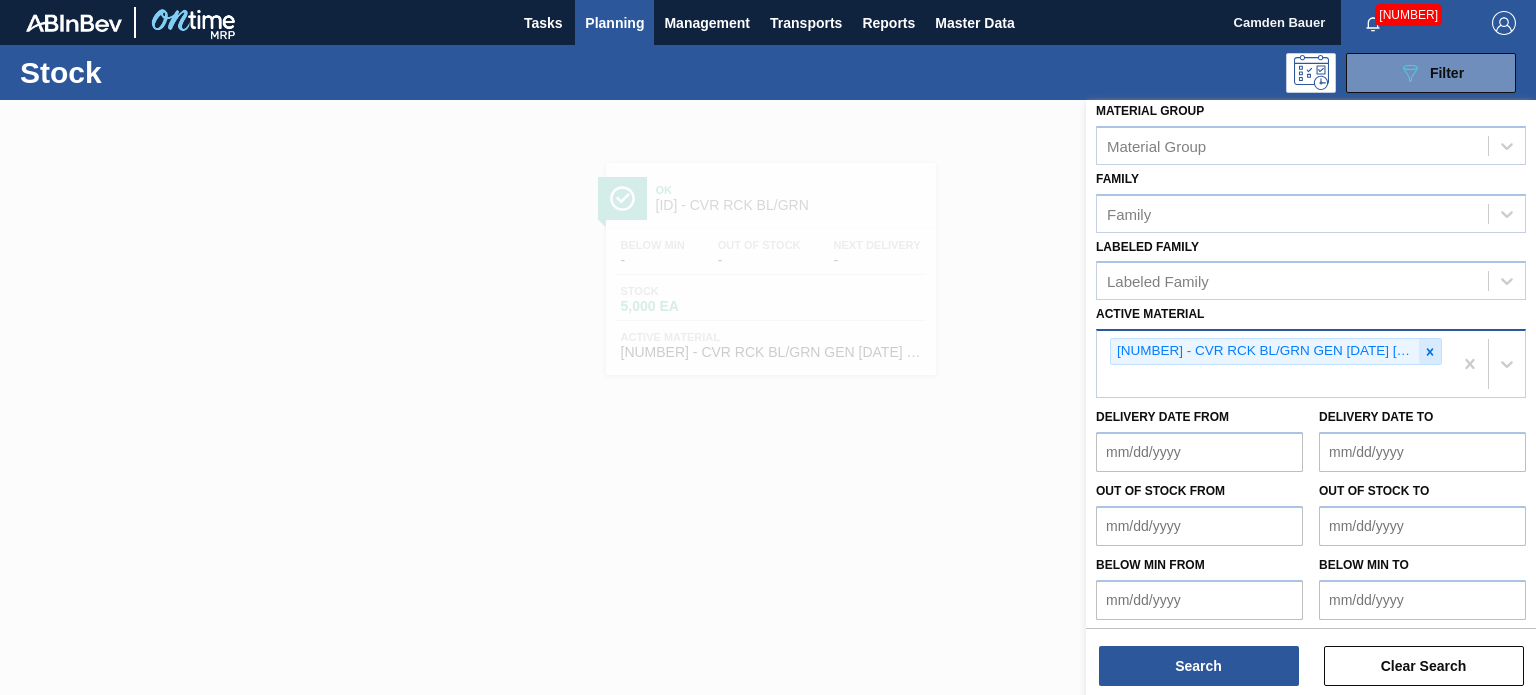 click 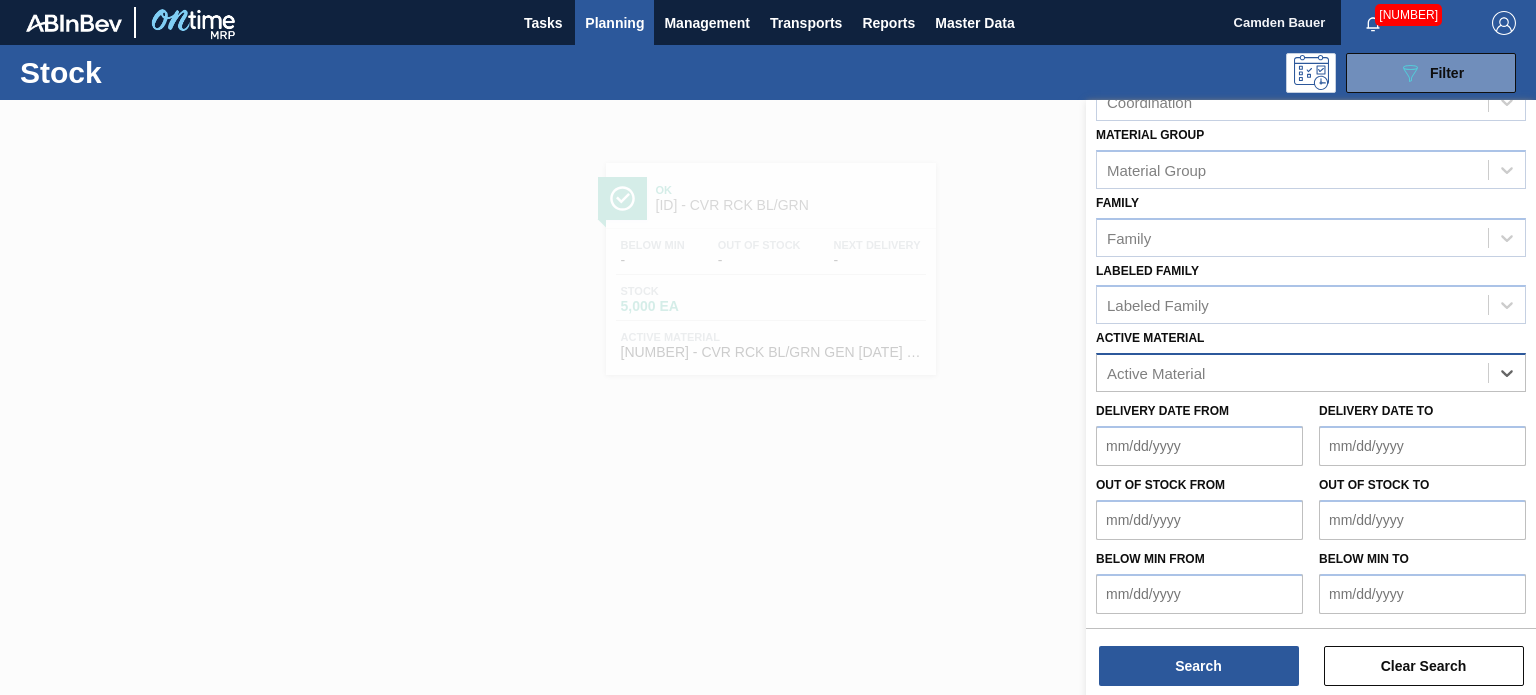paste on "620823" 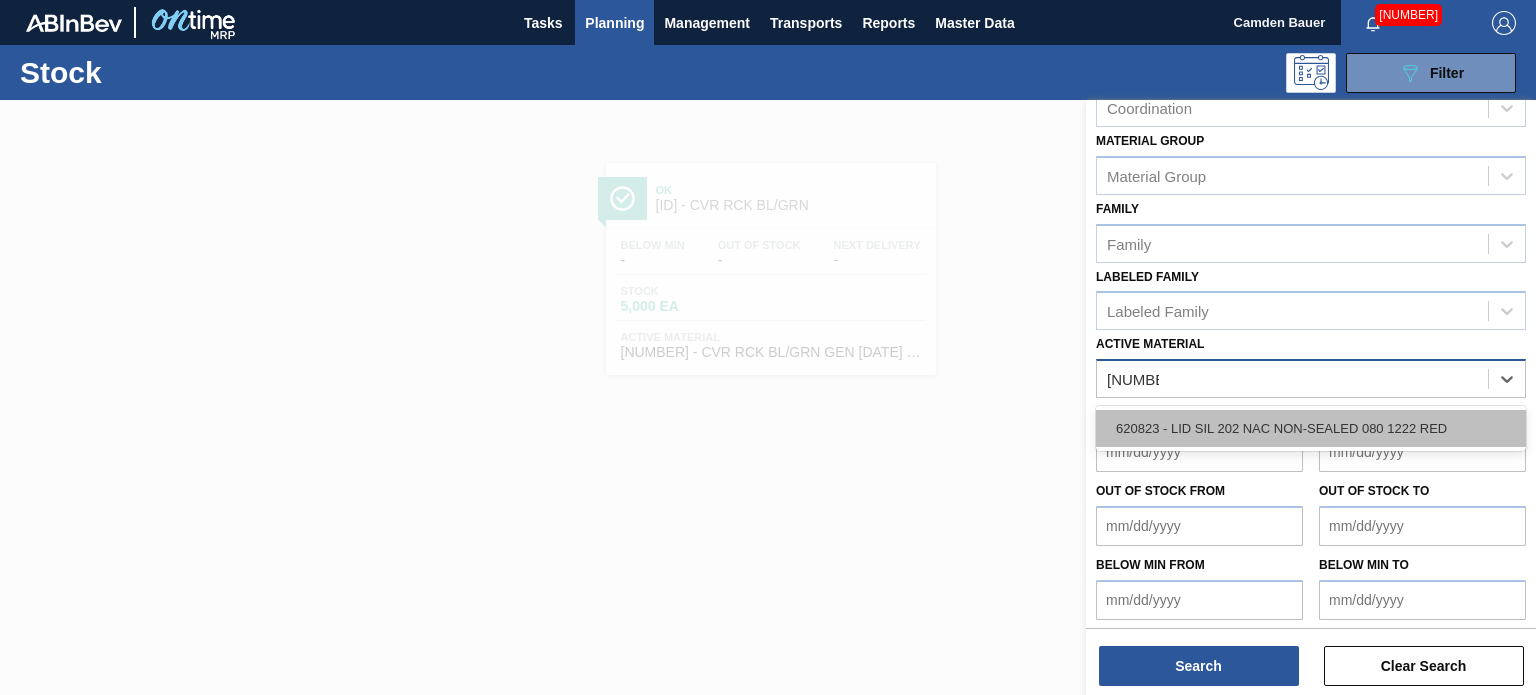 click on "620823 - LID SIL 202 NAC NON-SEALED 080 1222 RED" at bounding box center (1311, 428) 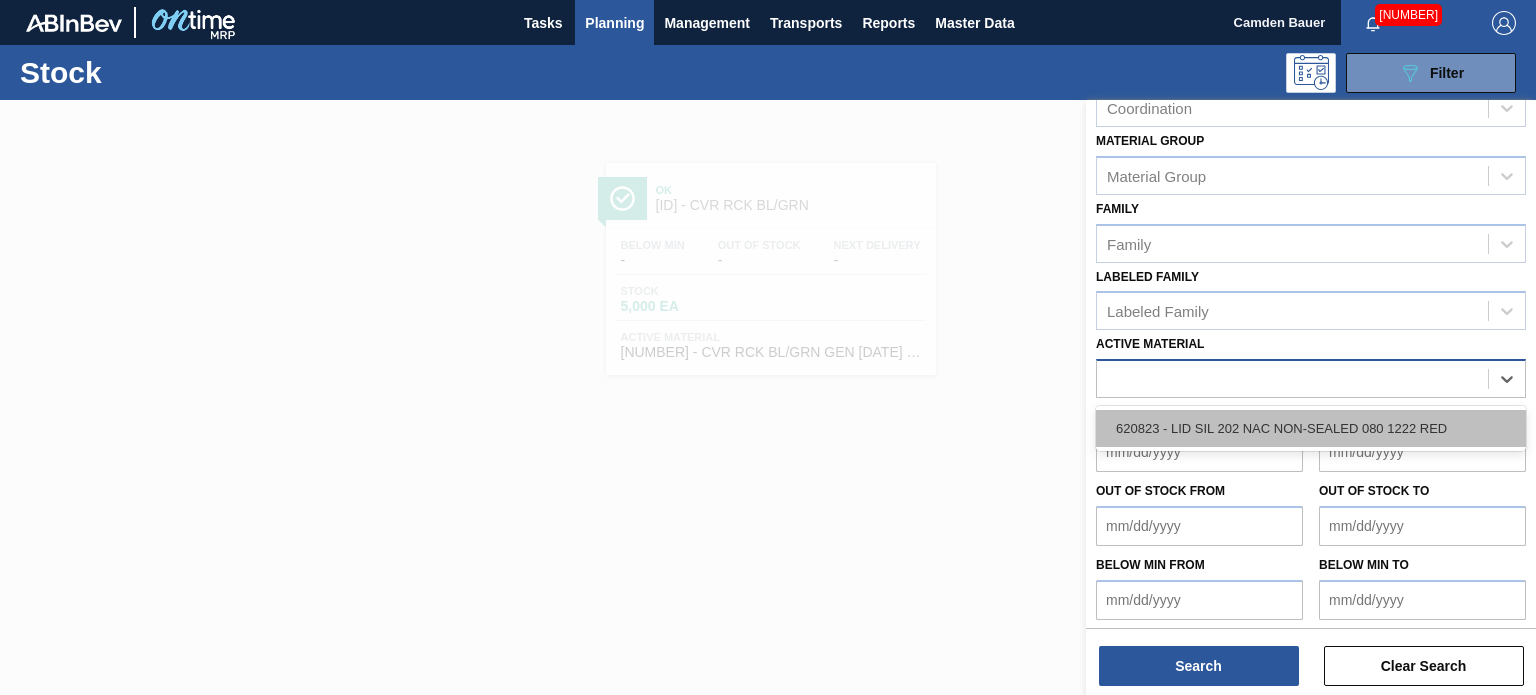 scroll, scrollTop: 289, scrollLeft: 0, axis: vertical 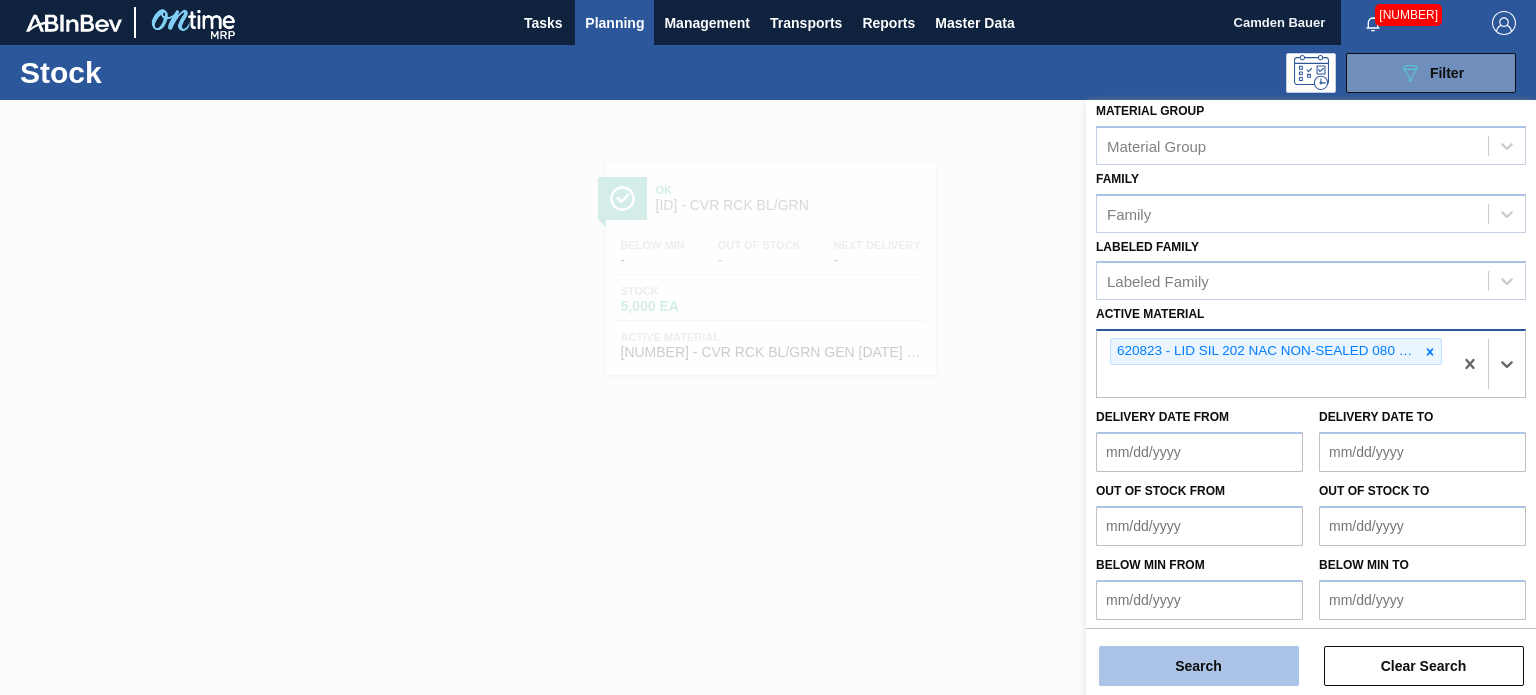 click on "Search" at bounding box center (1199, 666) 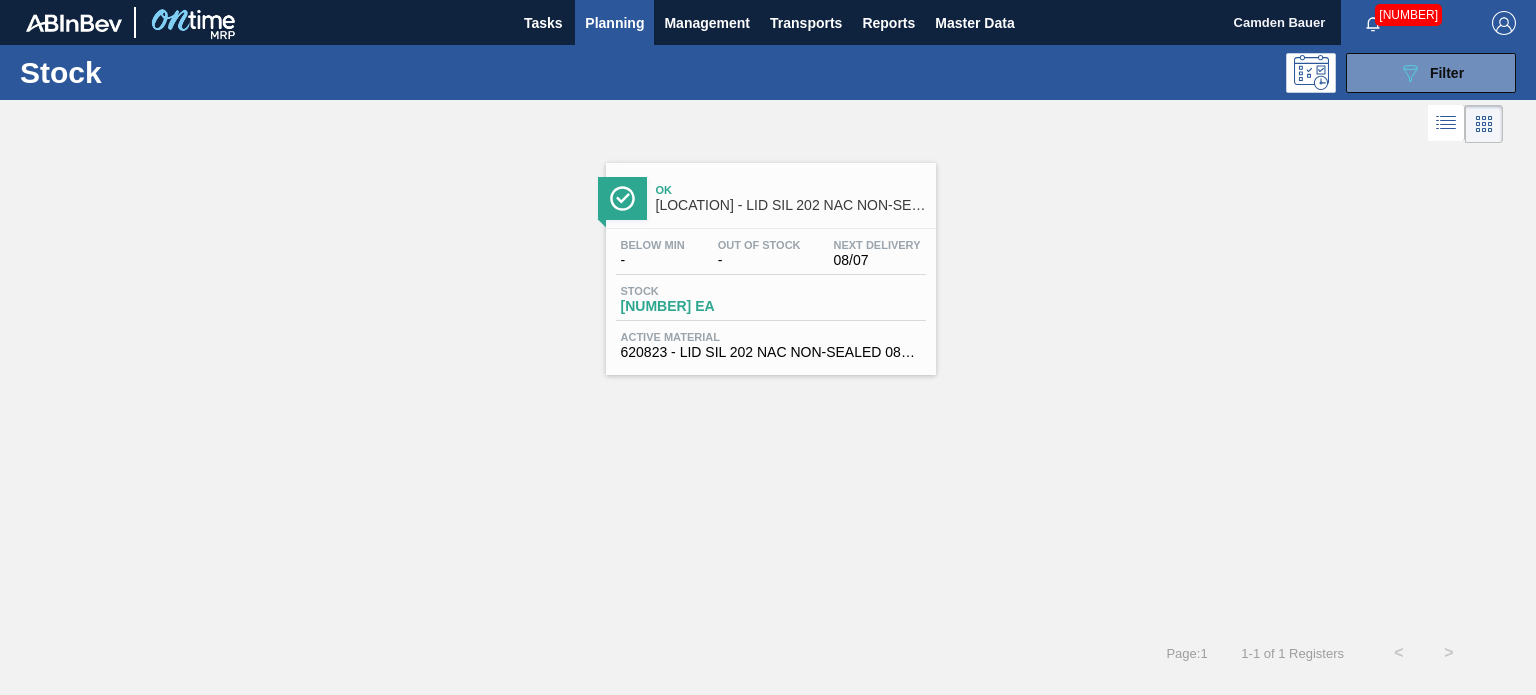 click on "01BV - LID SIL 202 NAC NON-SEALED 080 0215 RED" at bounding box center [791, 205] 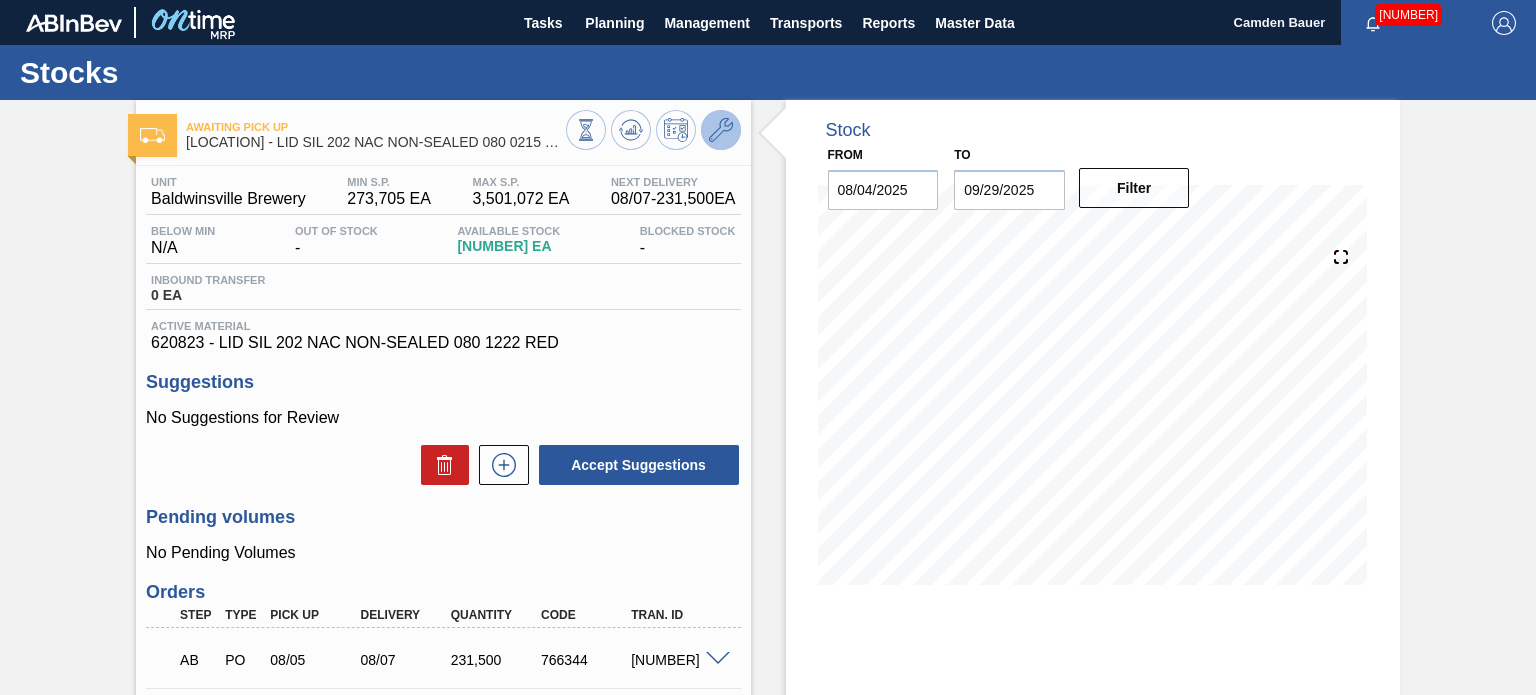 click 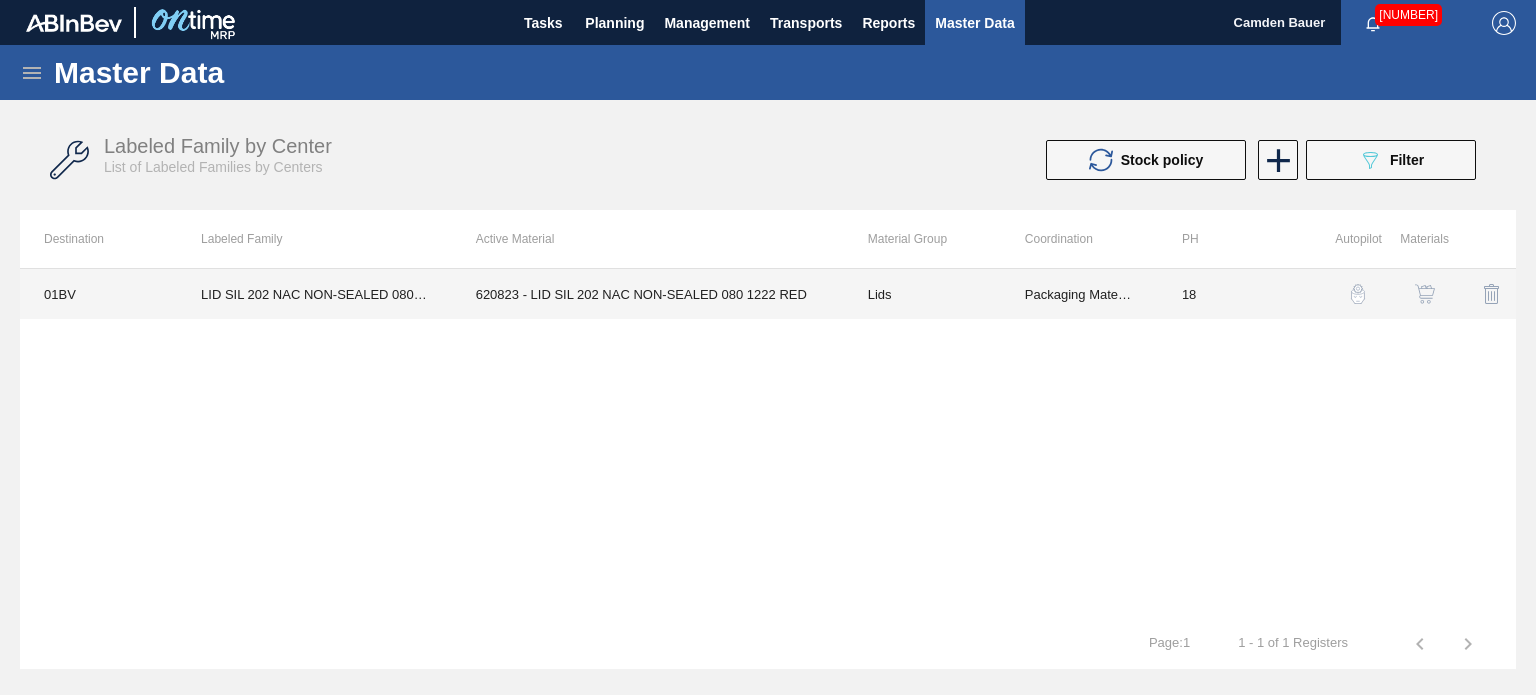 click on "620823 - LID SIL 202 NAC NON-SEALED 080 1222 RED" at bounding box center [648, 294] 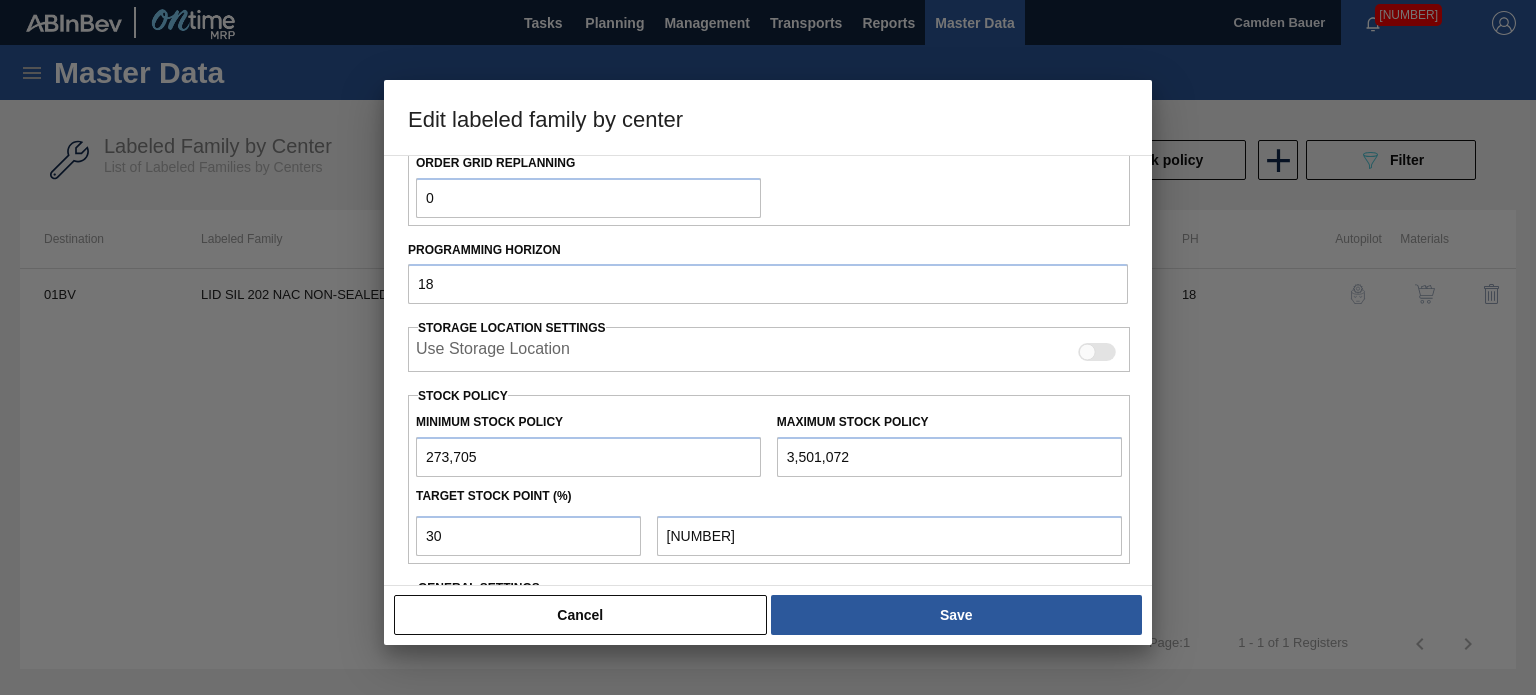 scroll, scrollTop: 380, scrollLeft: 0, axis: vertical 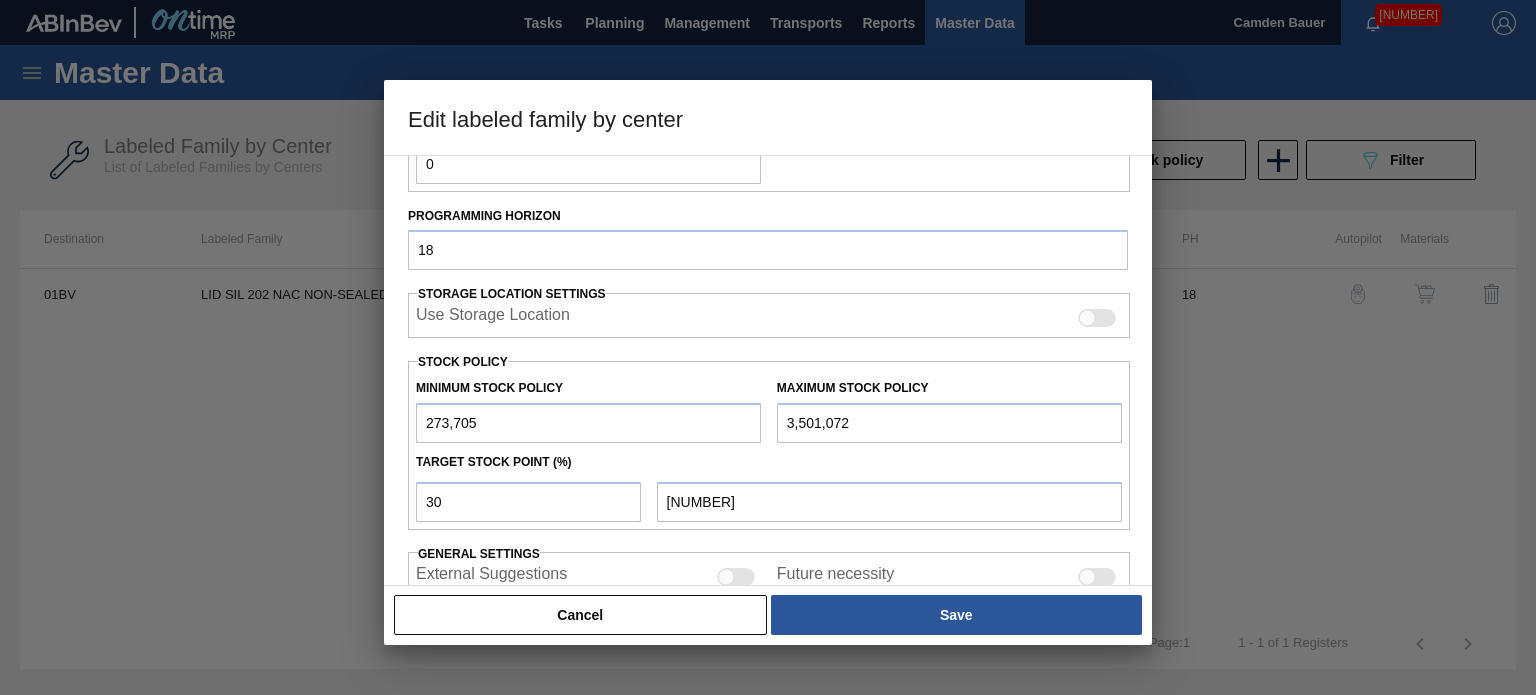 drag, startPoint x: 876, startPoint y: 419, endPoint x: 679, endPoint y: 439, distance: 198.01262 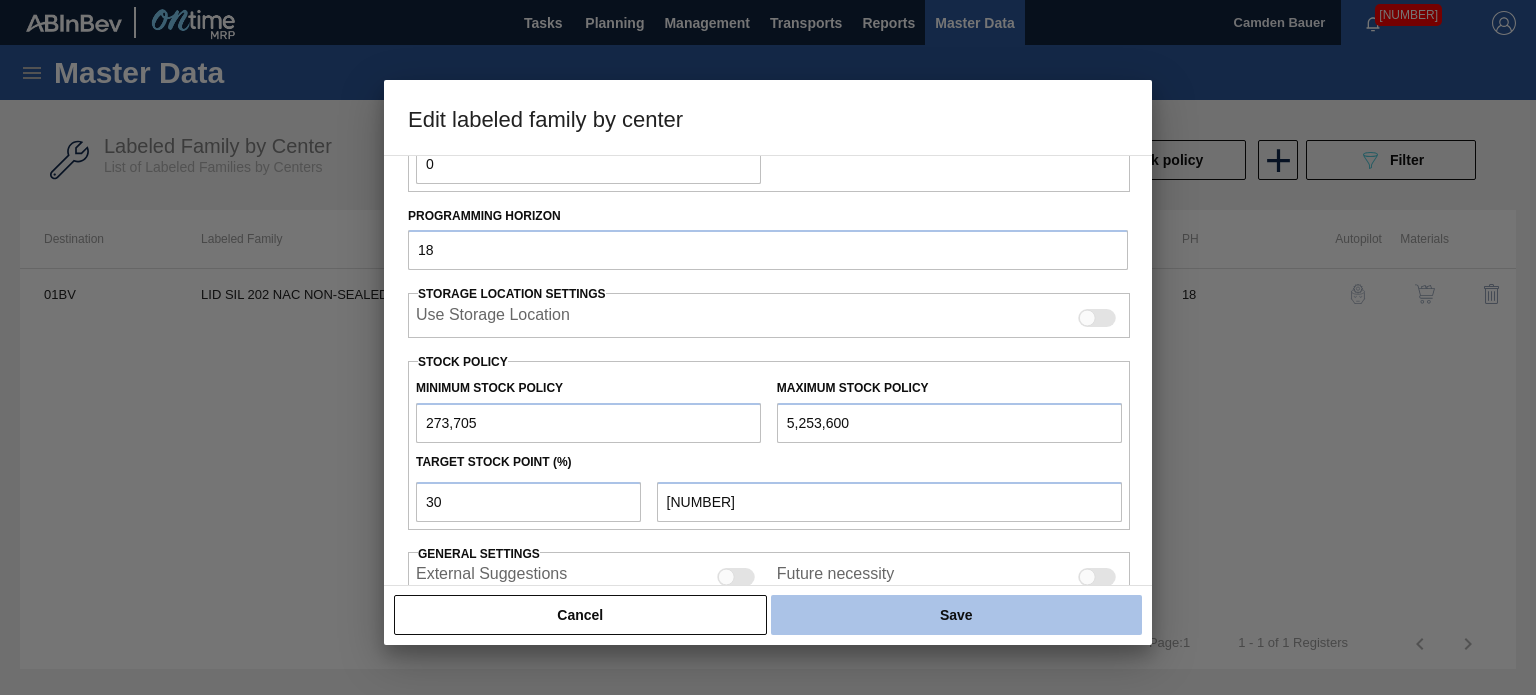 click on "Save" at bounding box center [956, 615] 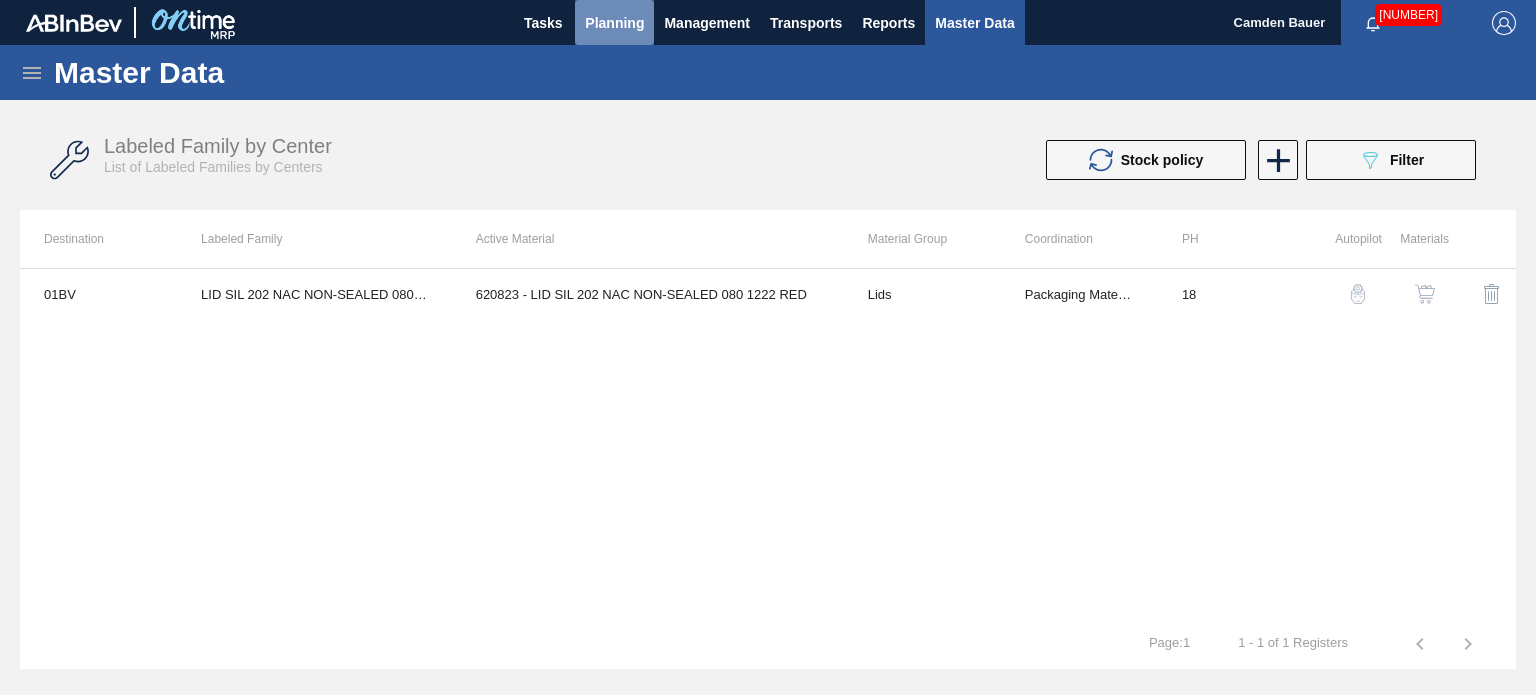 click on "Planning" at bounding box center (614, 22) 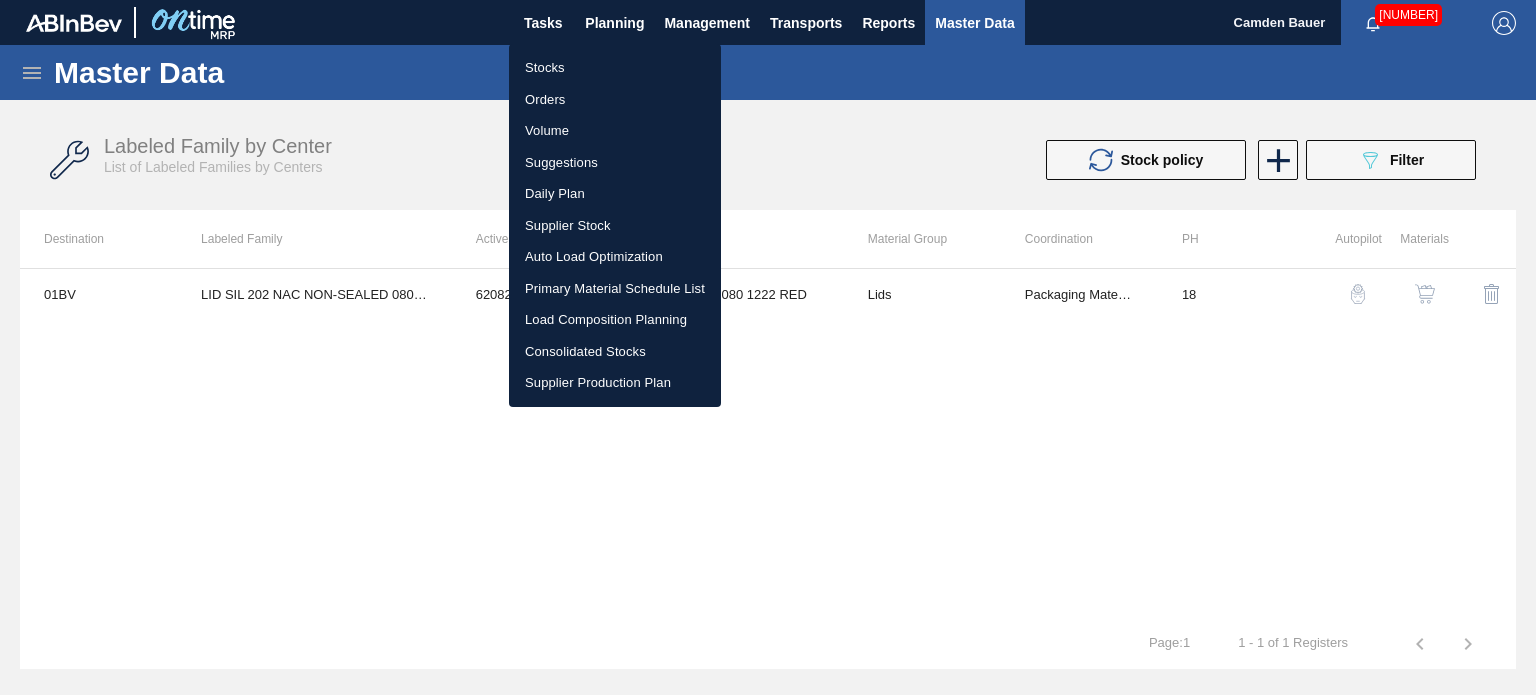 click on "Stocks" at bounding box center (615, 68) 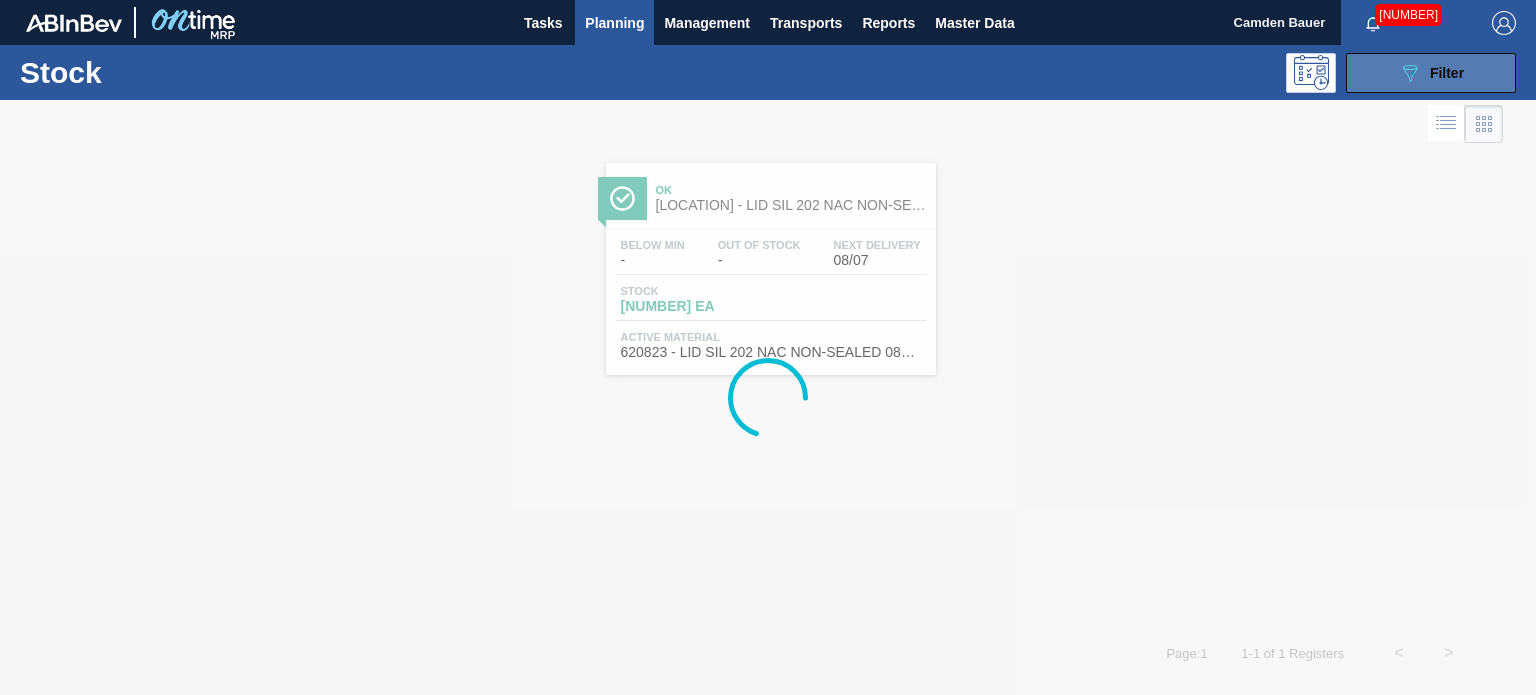 click on "089F7B8B-B2A5-4AFE-B5C0-19BA573D28AC" 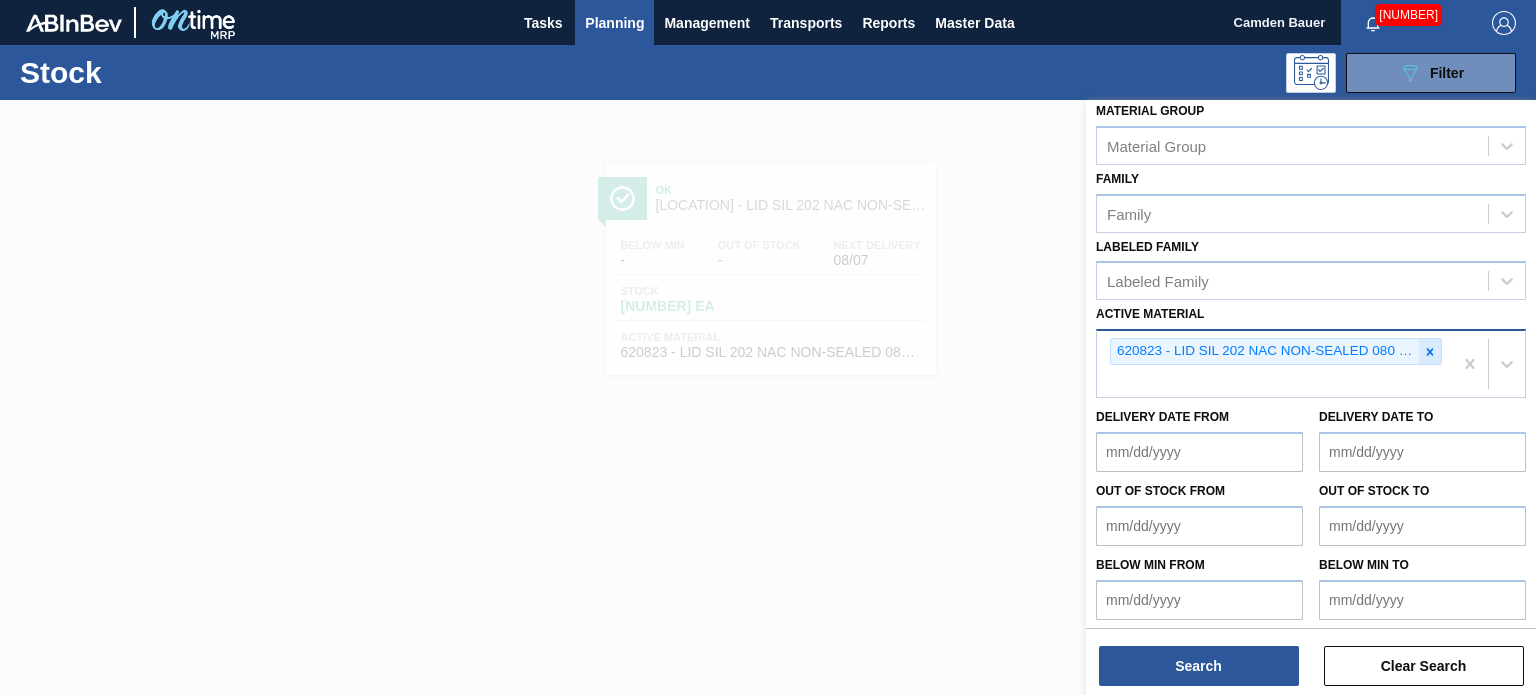 click 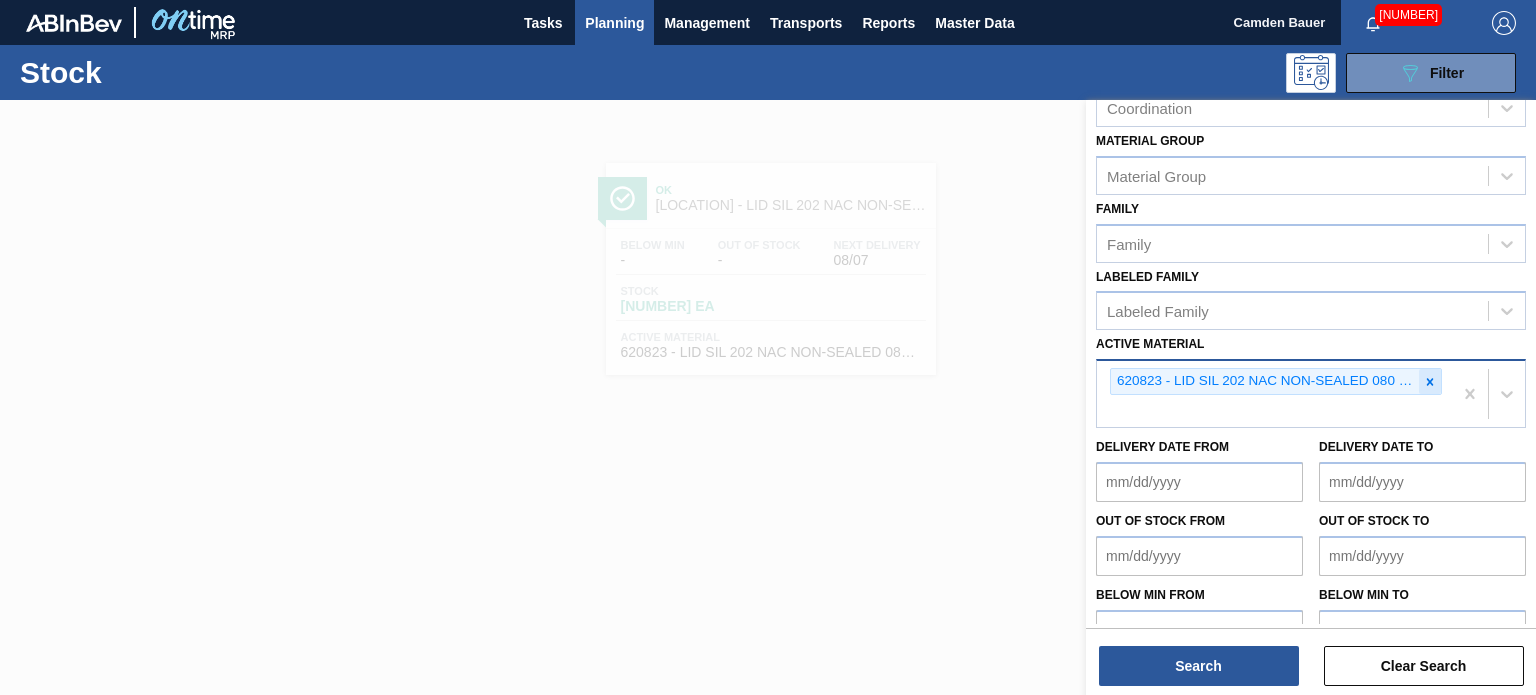 paste on "620862" 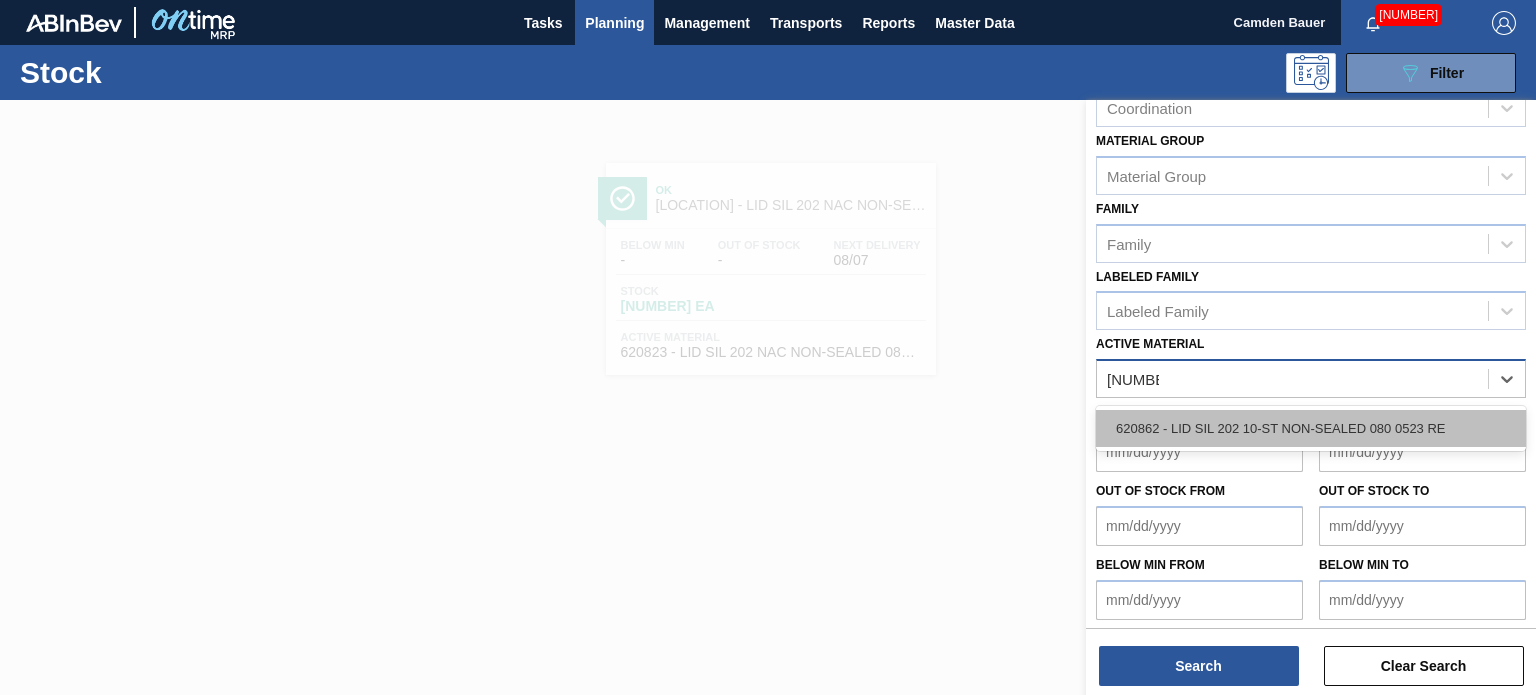 click on "620862 - LID SIL 202 10-ST NON-SEALED 080 0523 RE" at bounding box center [1311, 428] 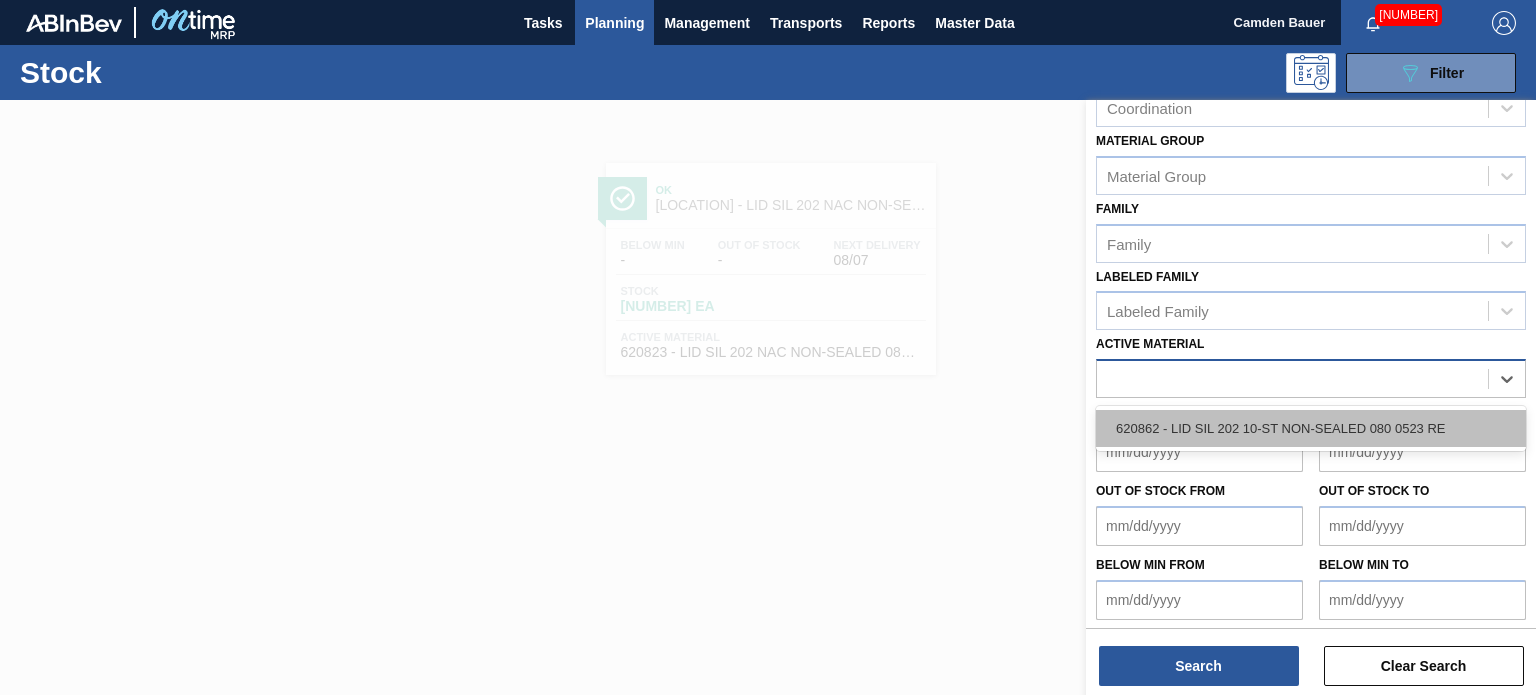 scroll, scrollTop: 289, scrollLeft: 0, axis: vertical 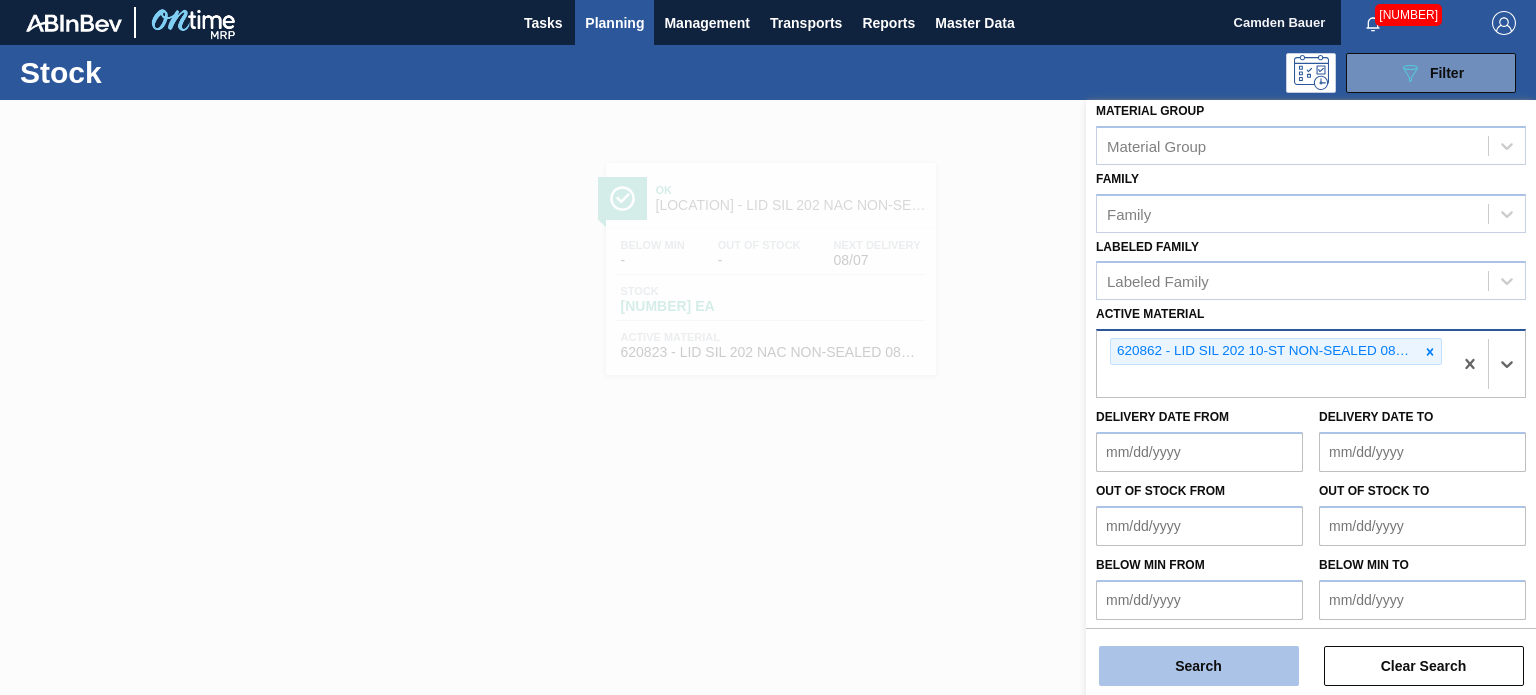 click on "Search" at bounding box center (1199, 666) 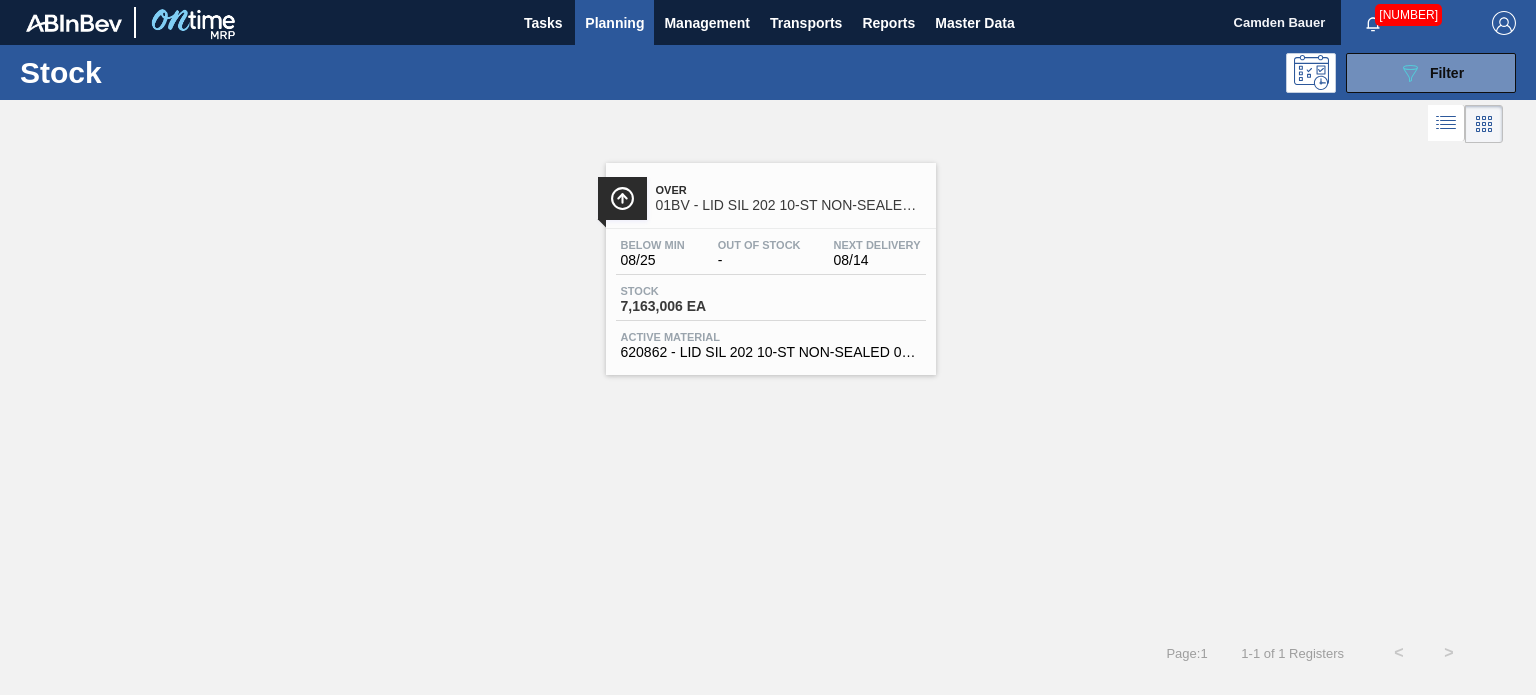 click on "01BV - LID SIL 202 10-ST NON-SEALED RE" at bounding box center [791, 205] 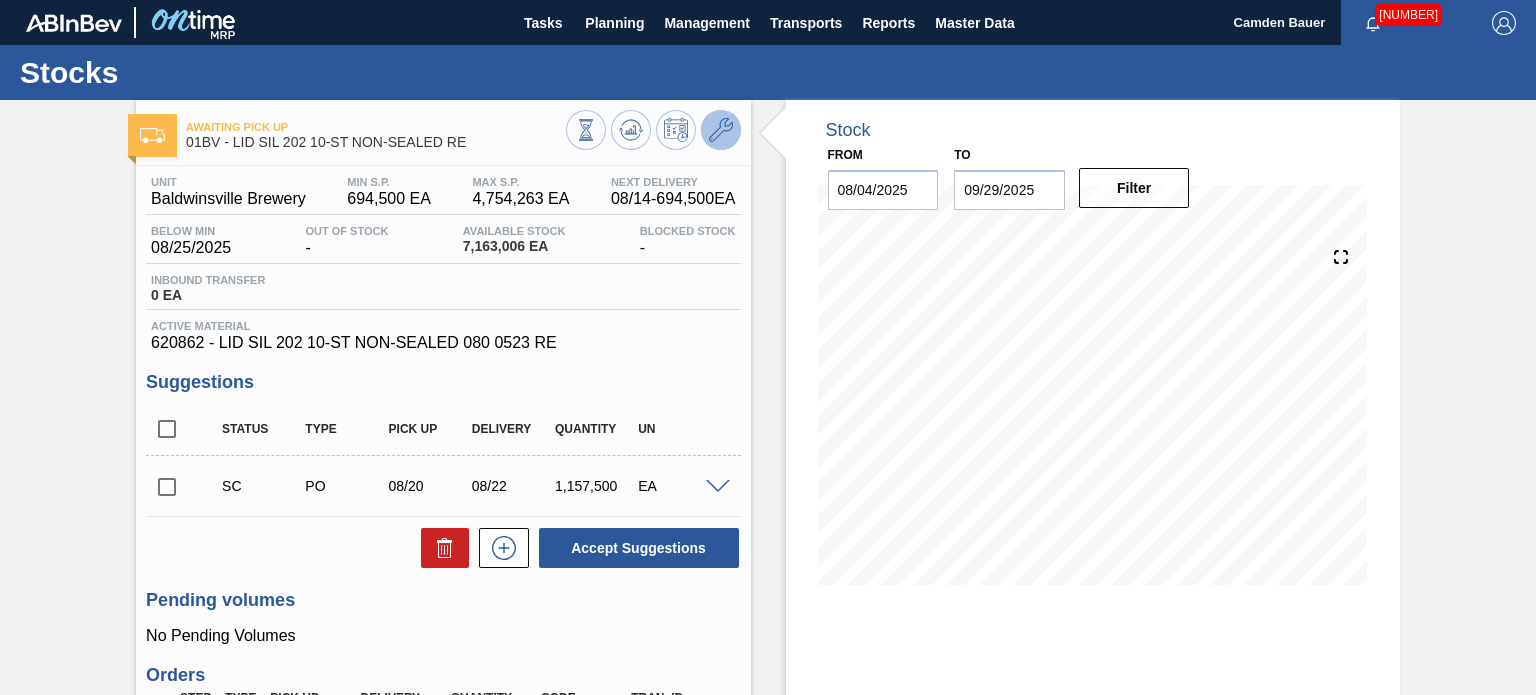click 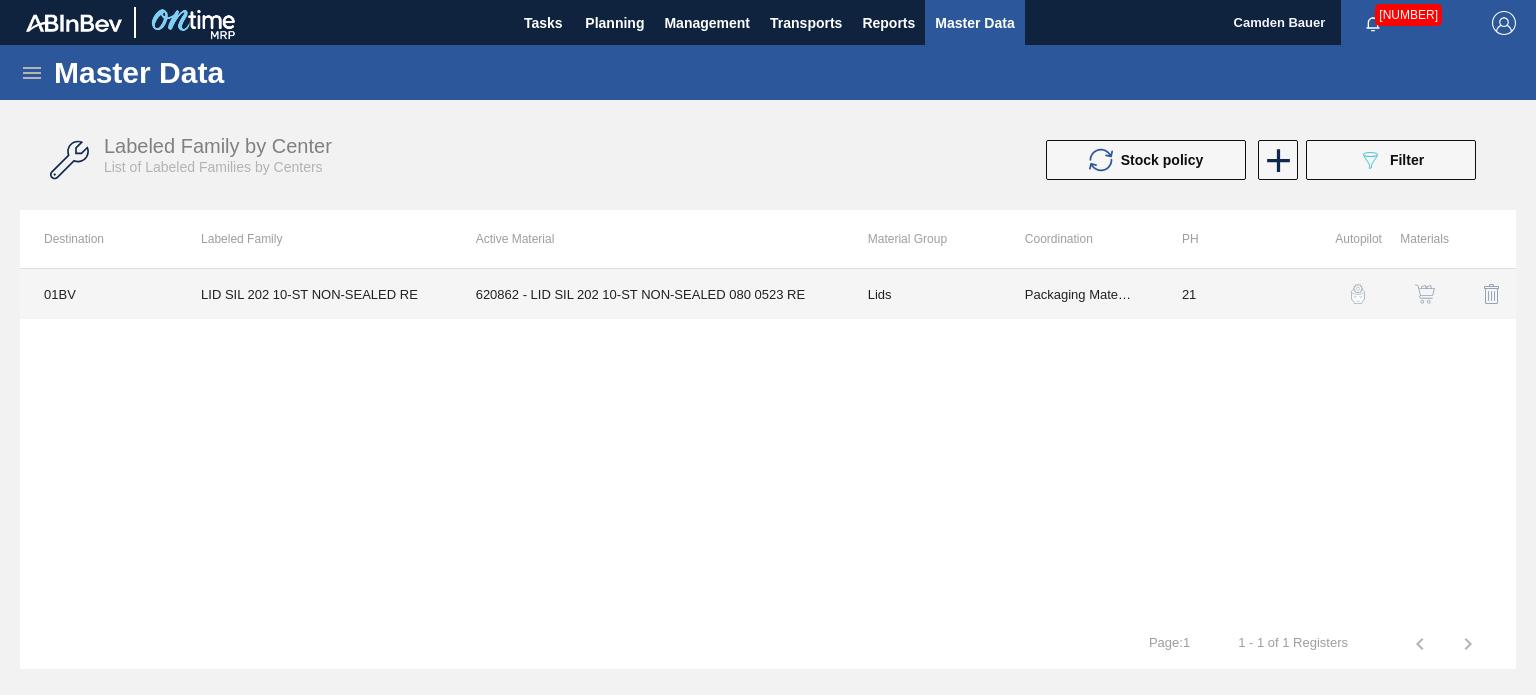 click on "620862 - LID SIL 202 10-ST NON-SEALED 080 0523 RE" at bounding box center [648, 294] 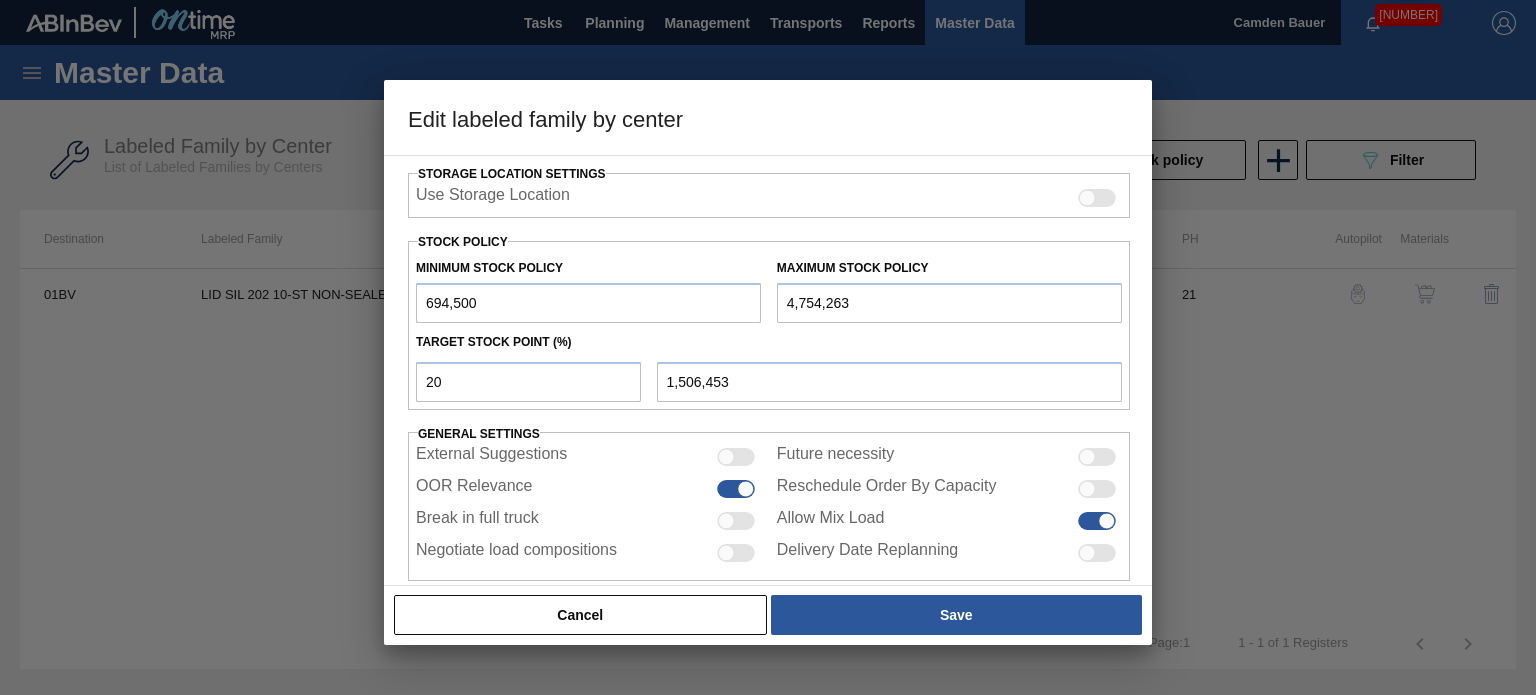 scroll, scrollTop: 507, scrollLeft: 0, axis: vertical 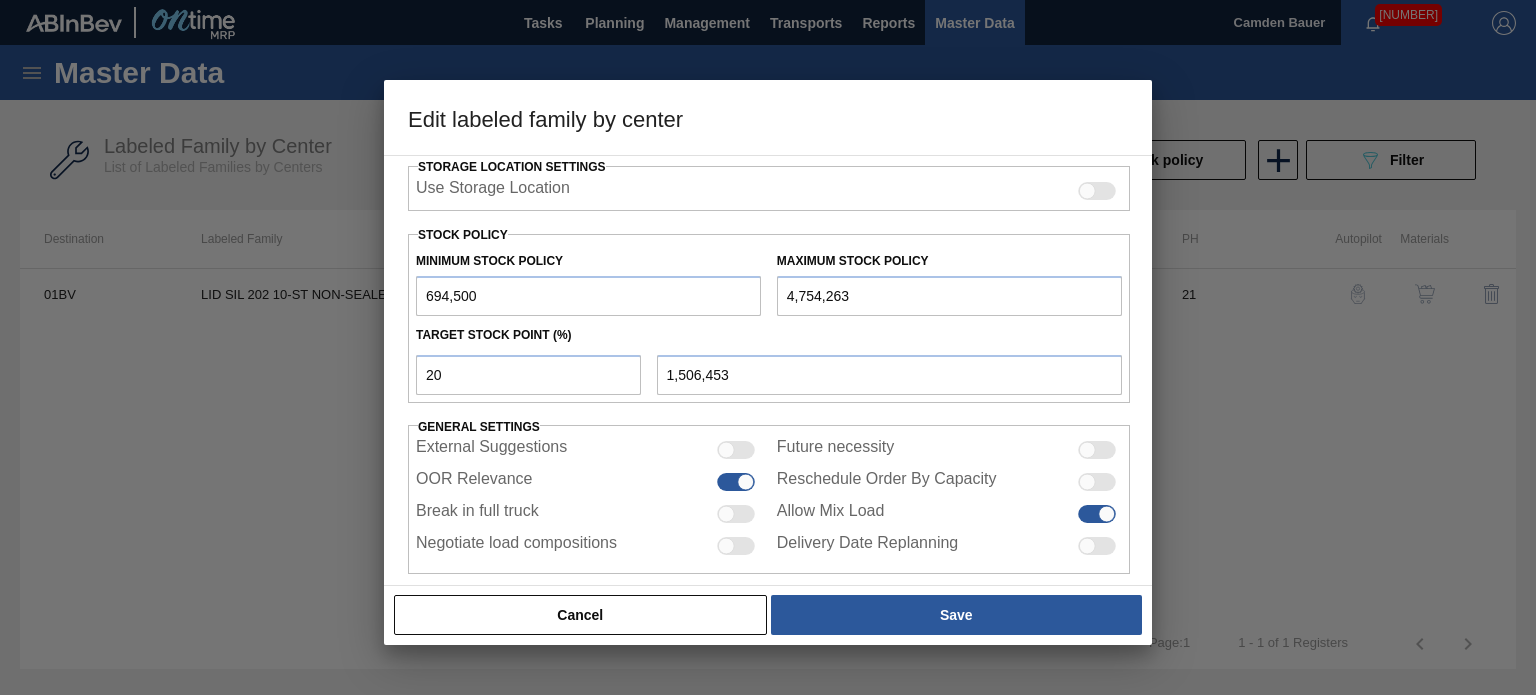 drag, startPoint x: 886, startPoint y: 285, endPoint x: 624, endPoint y: 264, distance: 262.84024 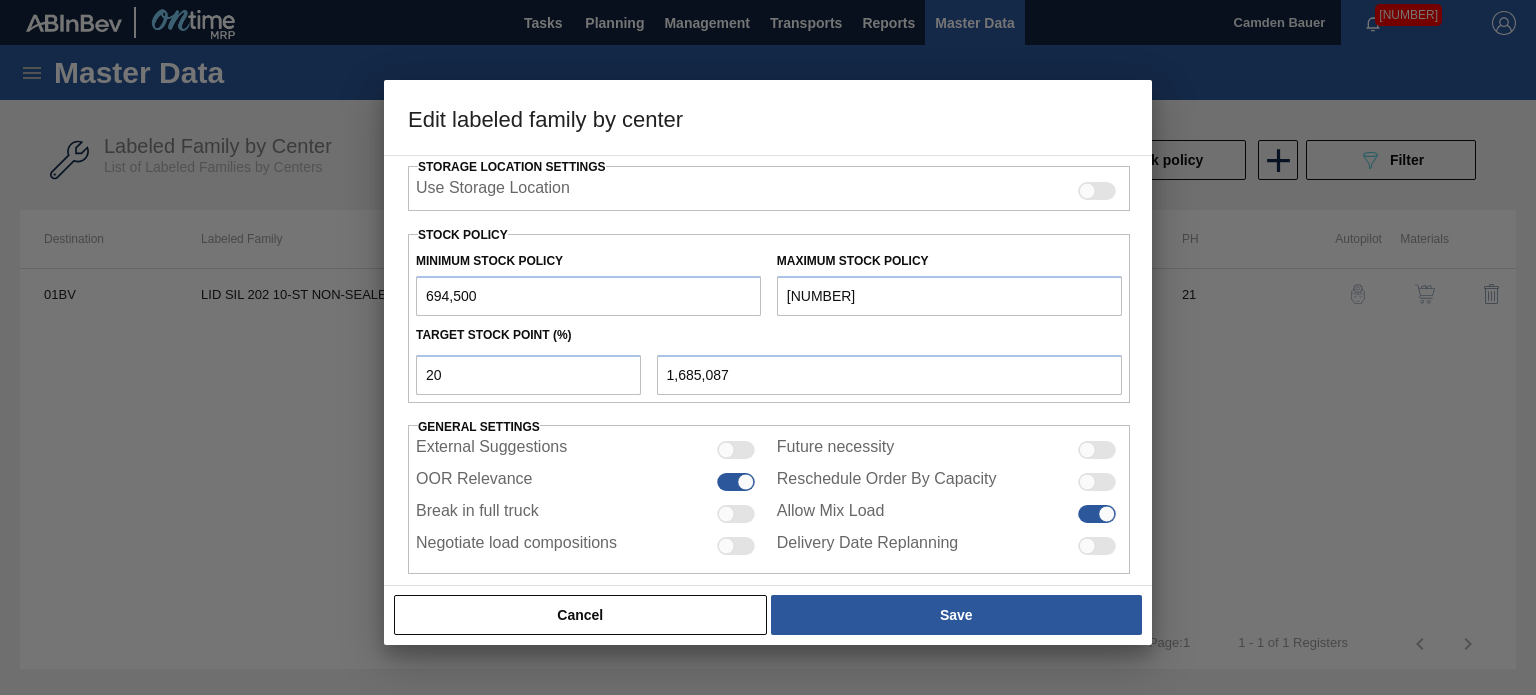 click on "External Suggestions Future necessity OOR Relevance Reschedule Order By Capacity Break in full truck Allow Mix Load Negotiate load compositions Delivery Date Replanning" at bounding box center (769, 499) 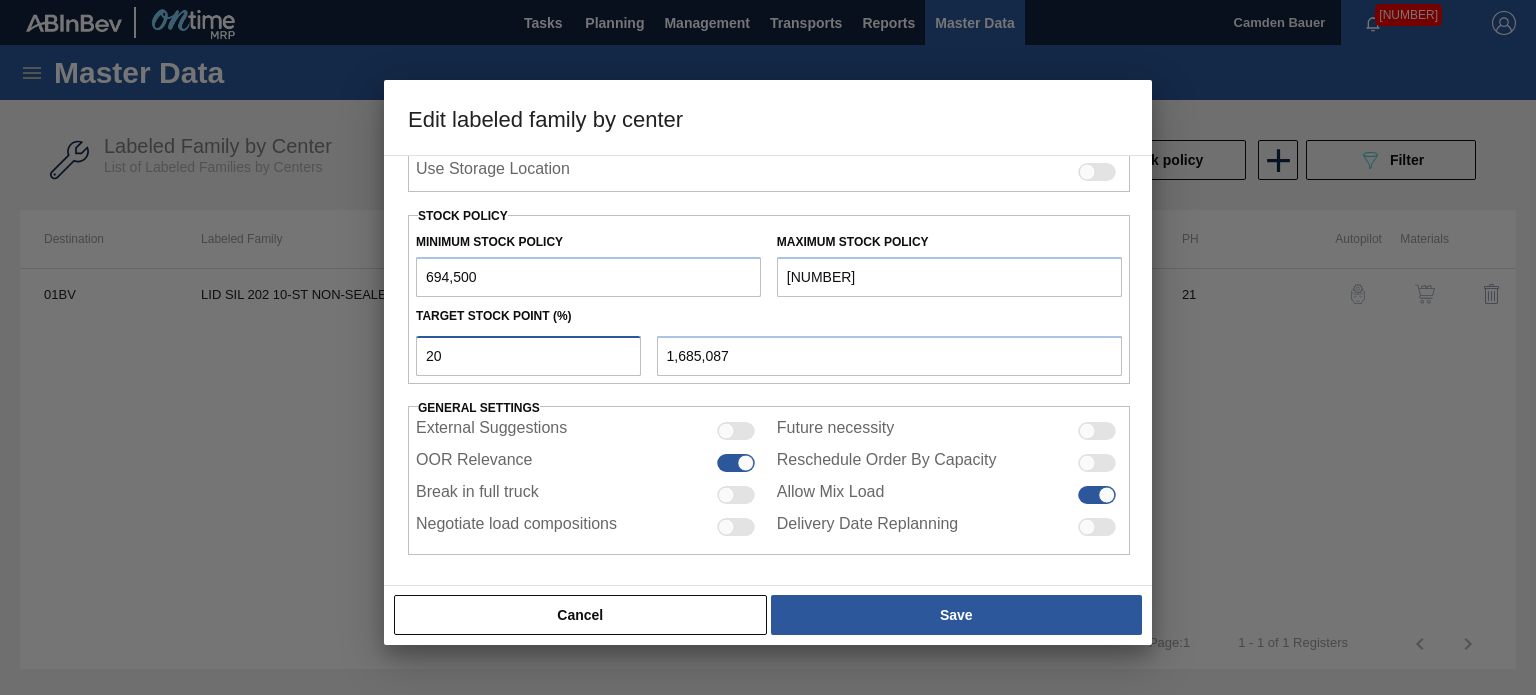 drag, startPoint x: 444, startPoint y: 355, endPoint x: 372, endPoint y: 342, distance: 73.1642 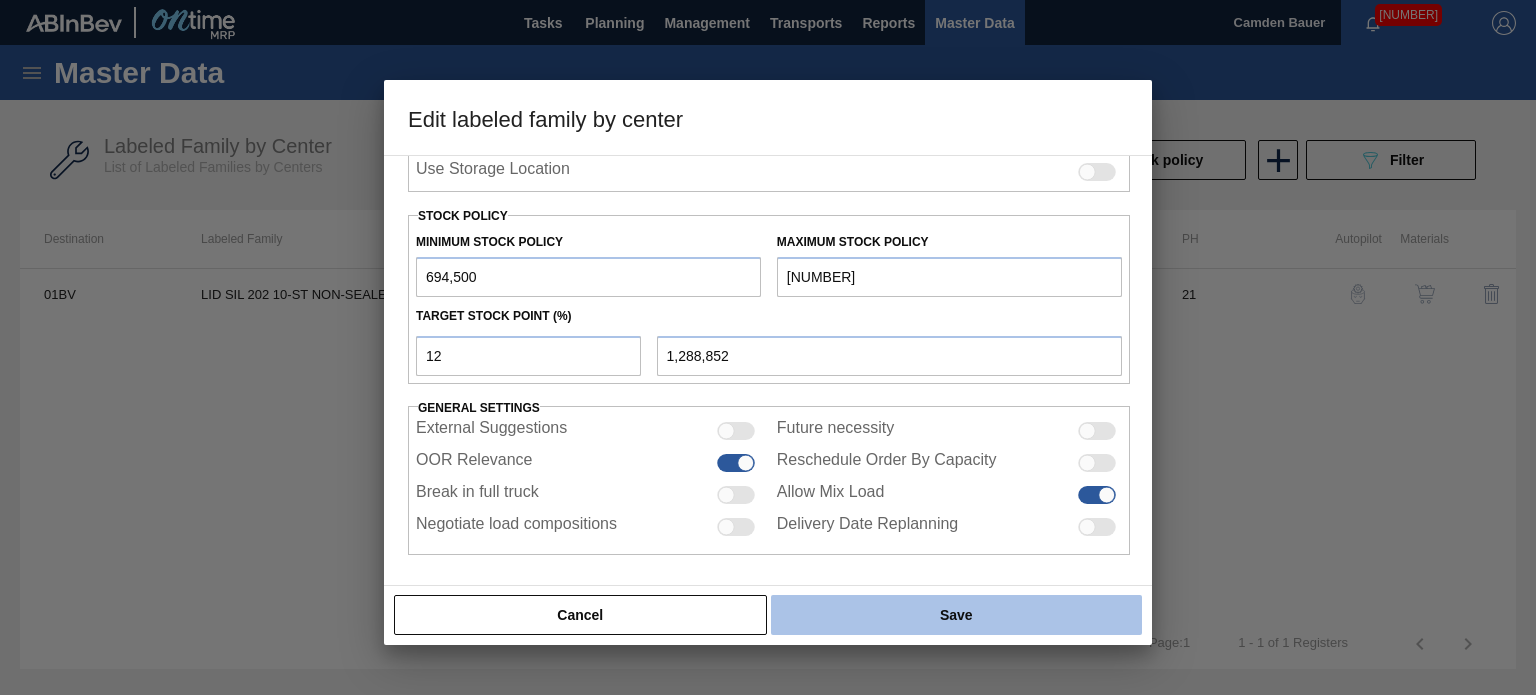 click on "Save" at bounding box center (956, 615) 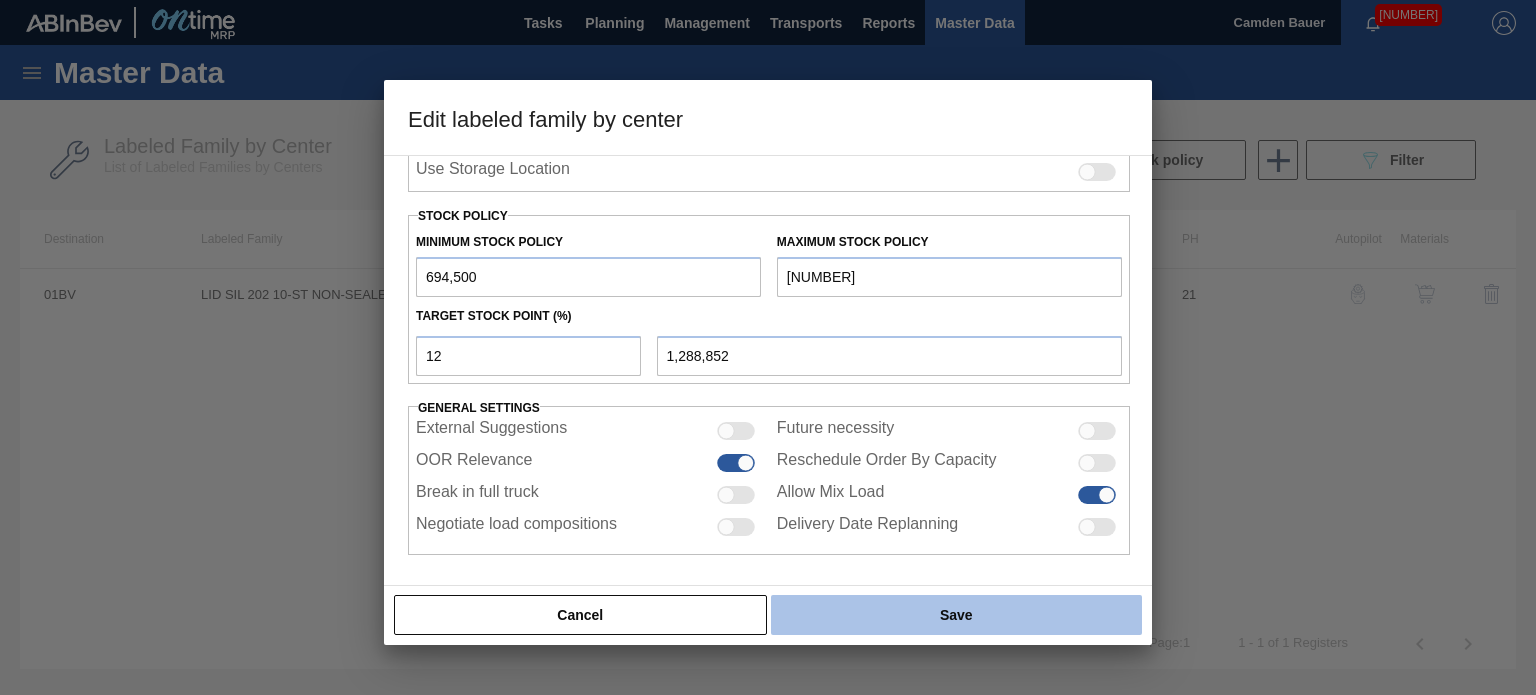 click on "Save" at bounding box center (956, 615) 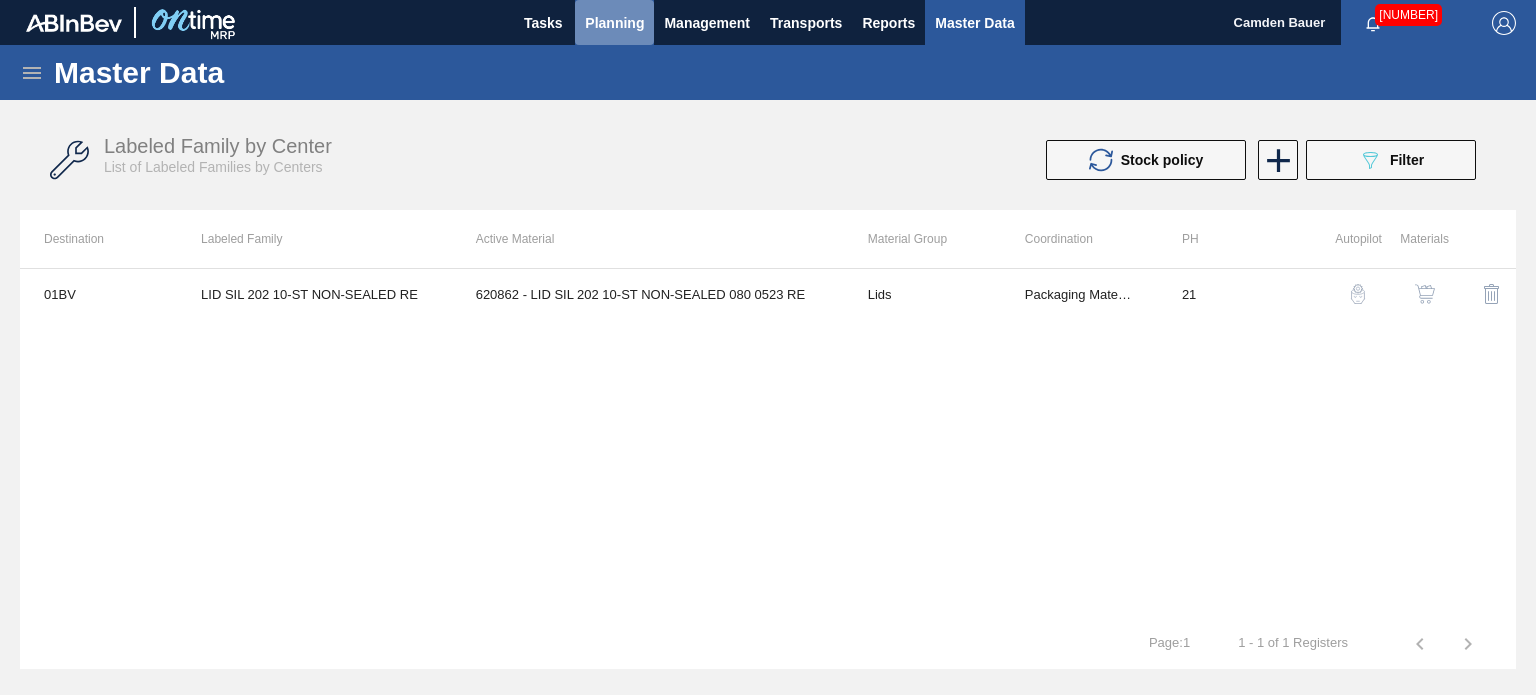 click on "Planning" at bounding box center [614, 23] 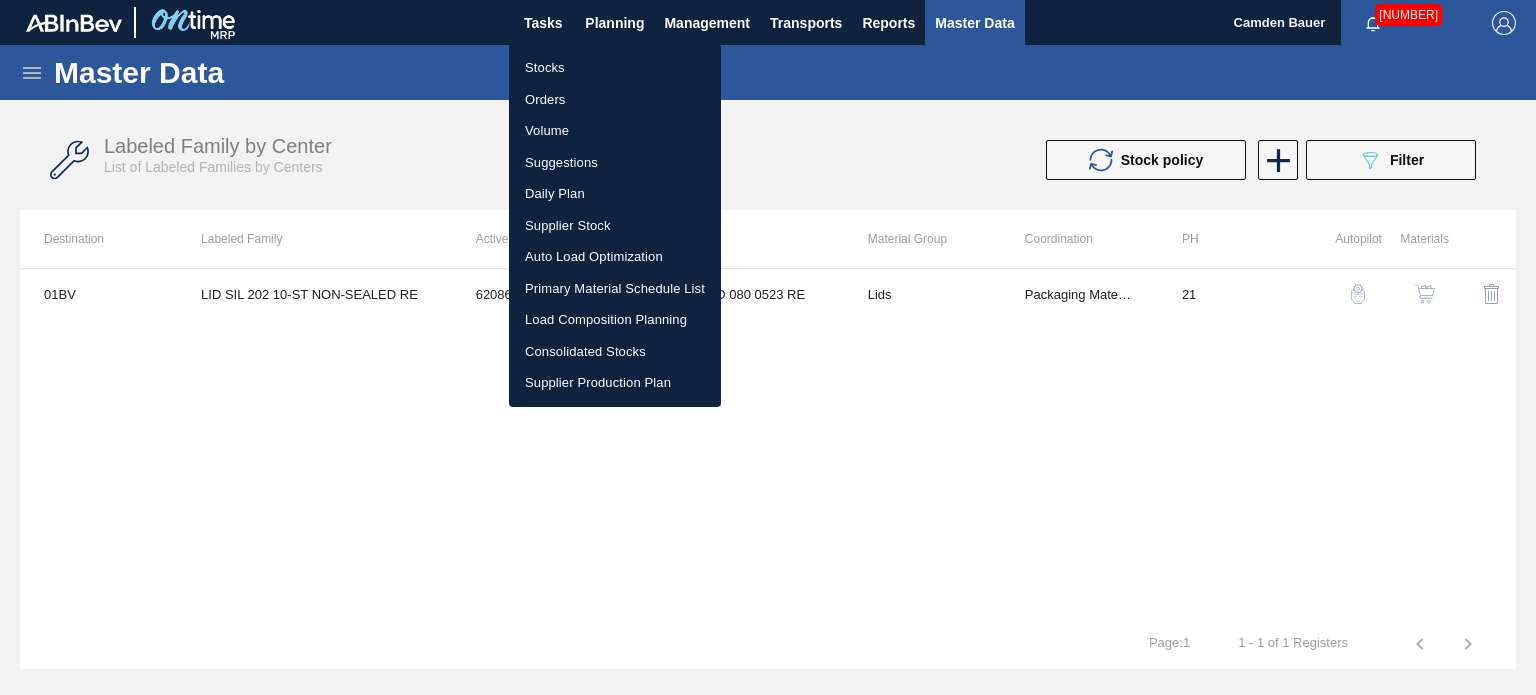 click on "Stocks" at bounding box center (615, 68) 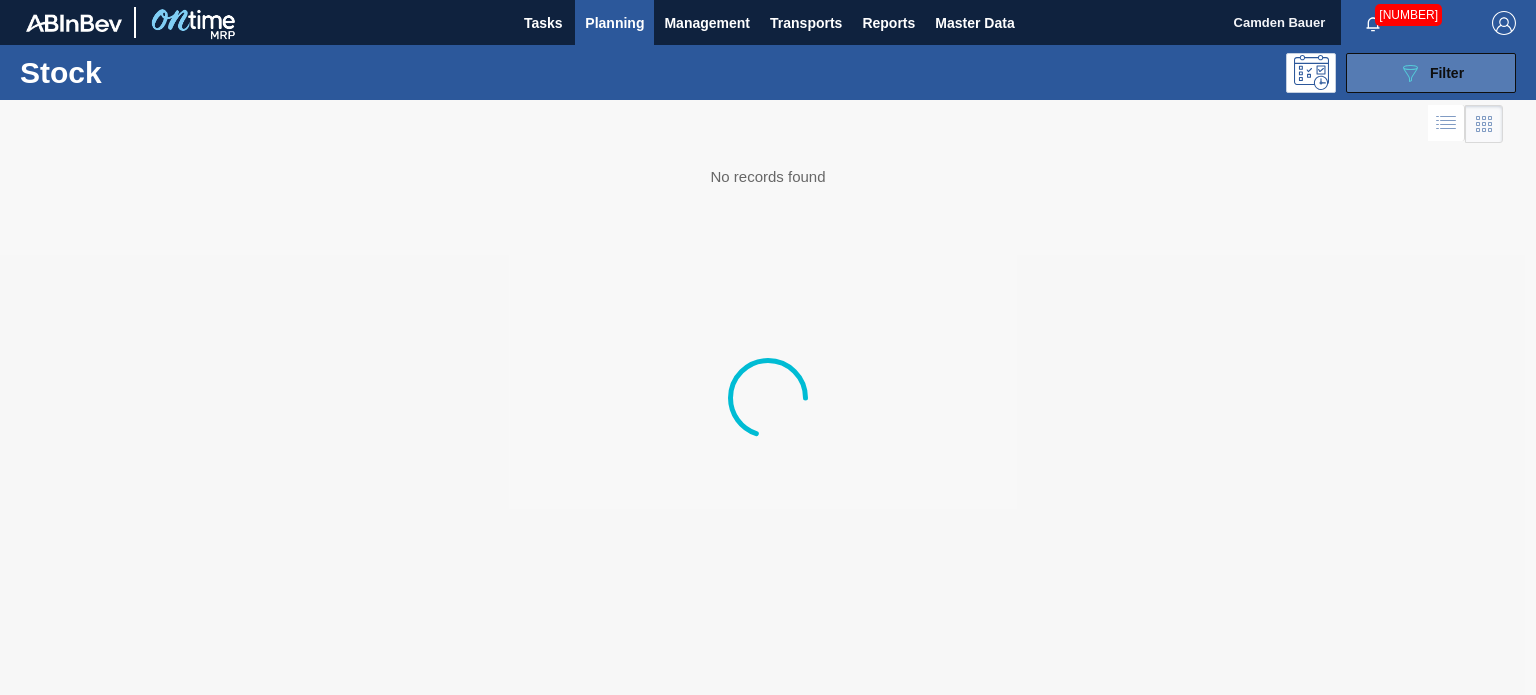 click on "089F7B8B-B2A5-4AFE-B5C0-19BA573D28AC Filter" at bounding box center [1431, 73] 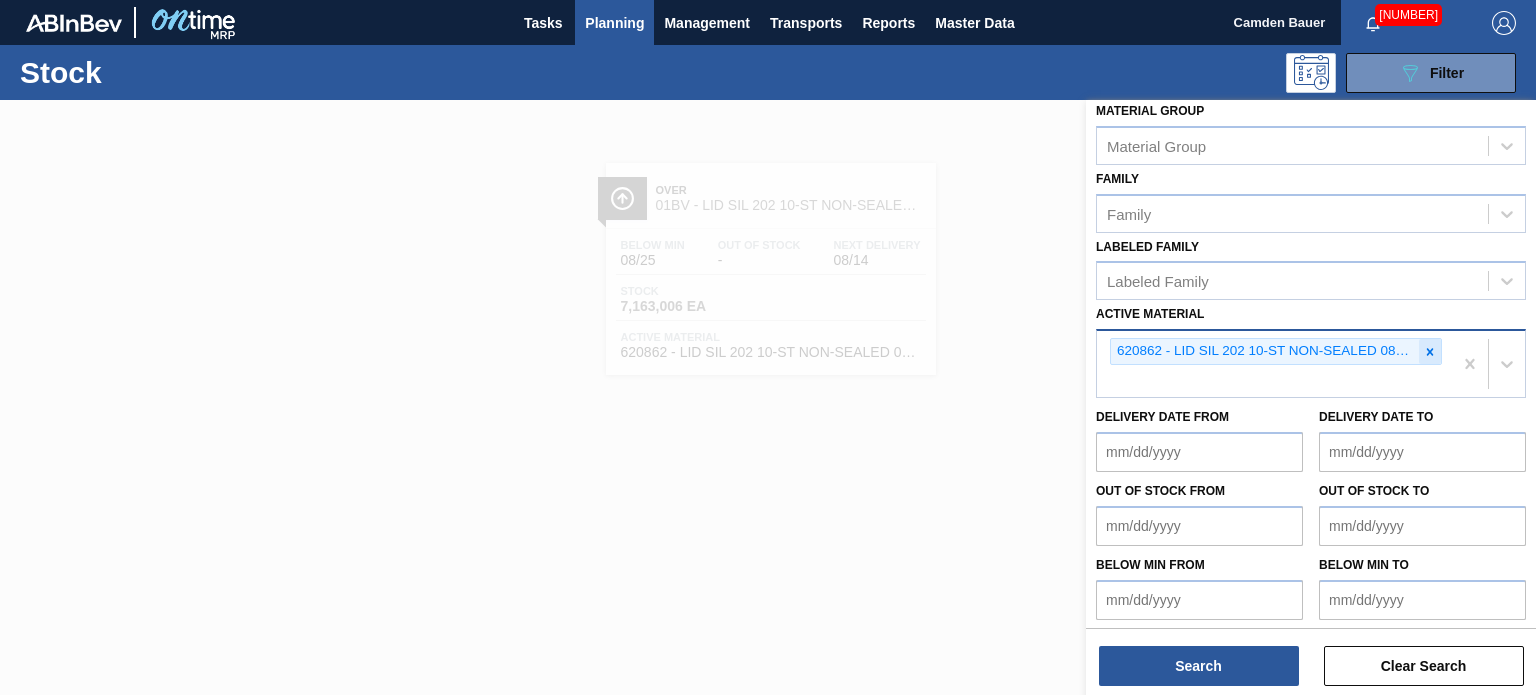 click 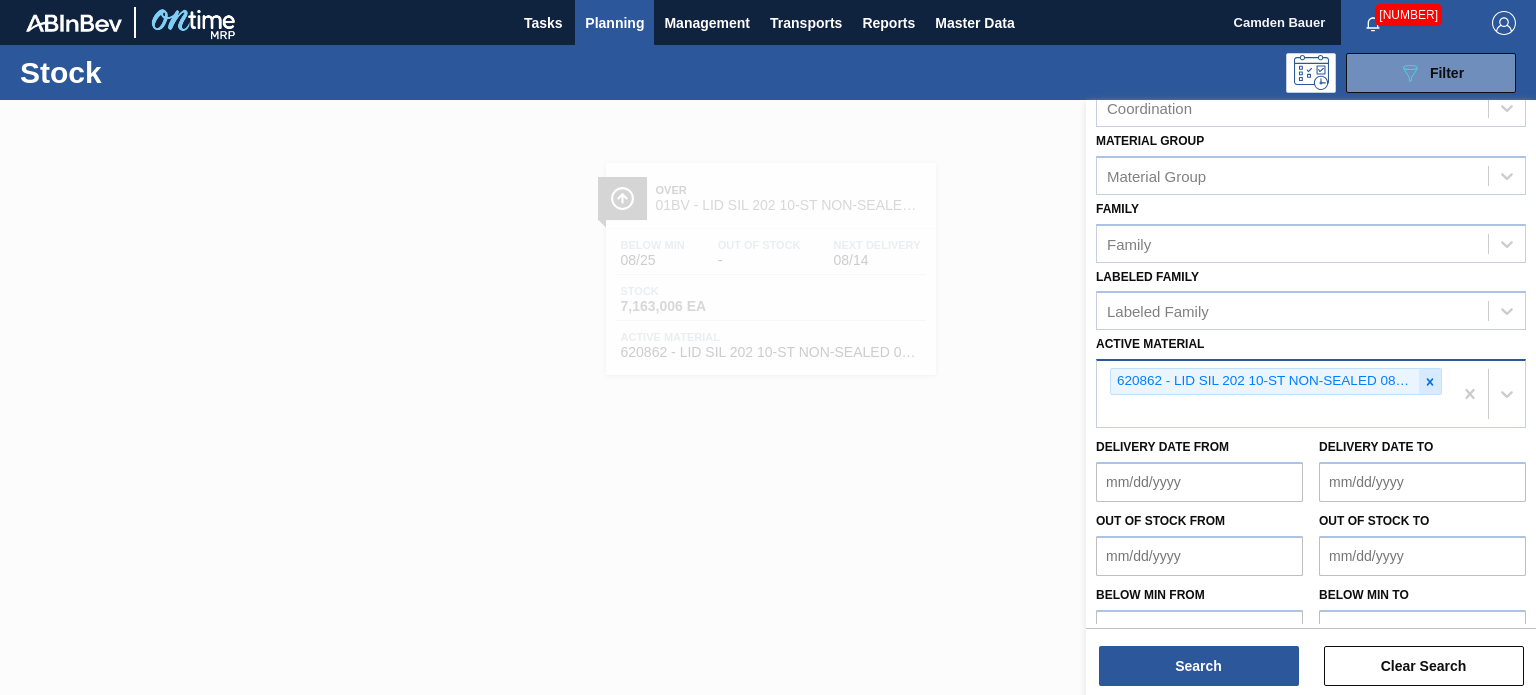 paste on "614865" 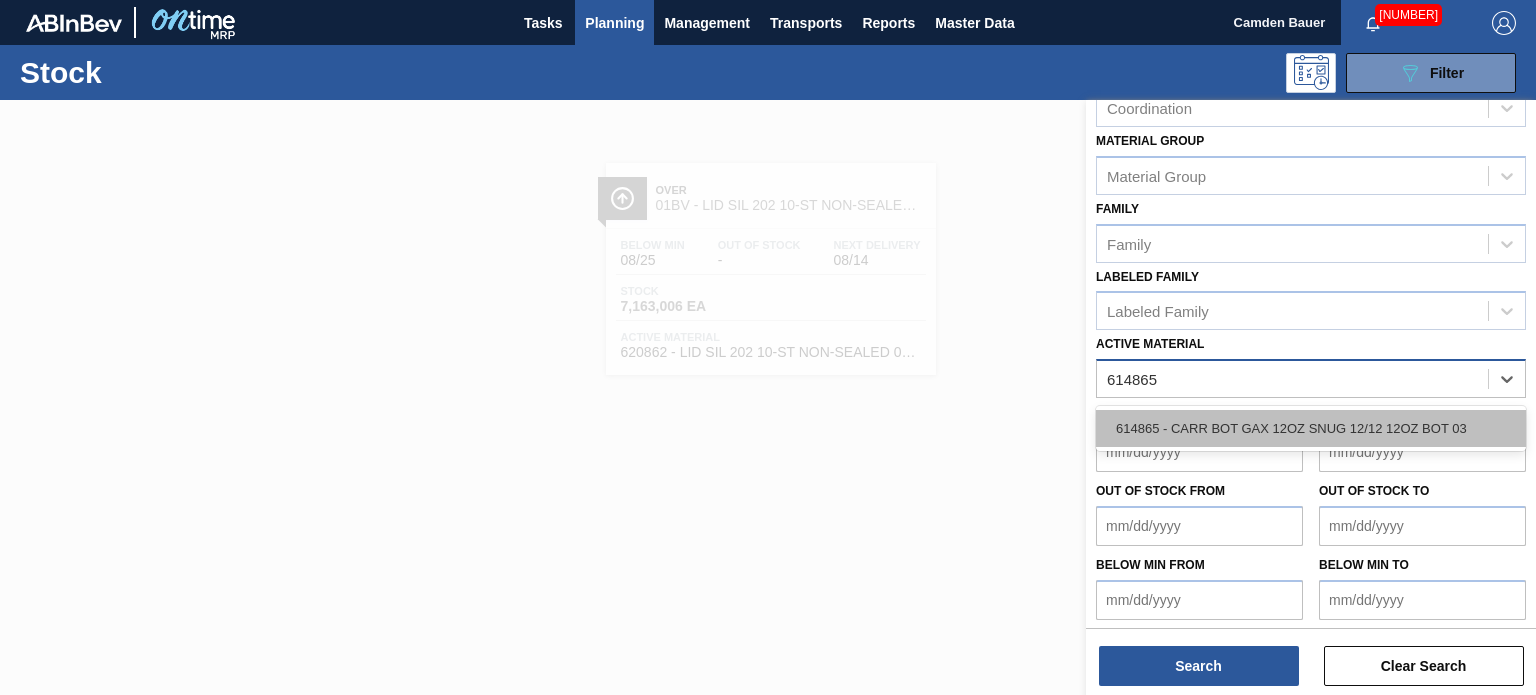 click on "614865 - CARR BOT GAX 12OZ SNUG 12/12 12OZ BOT 03" at bounding box center [1311, 428] 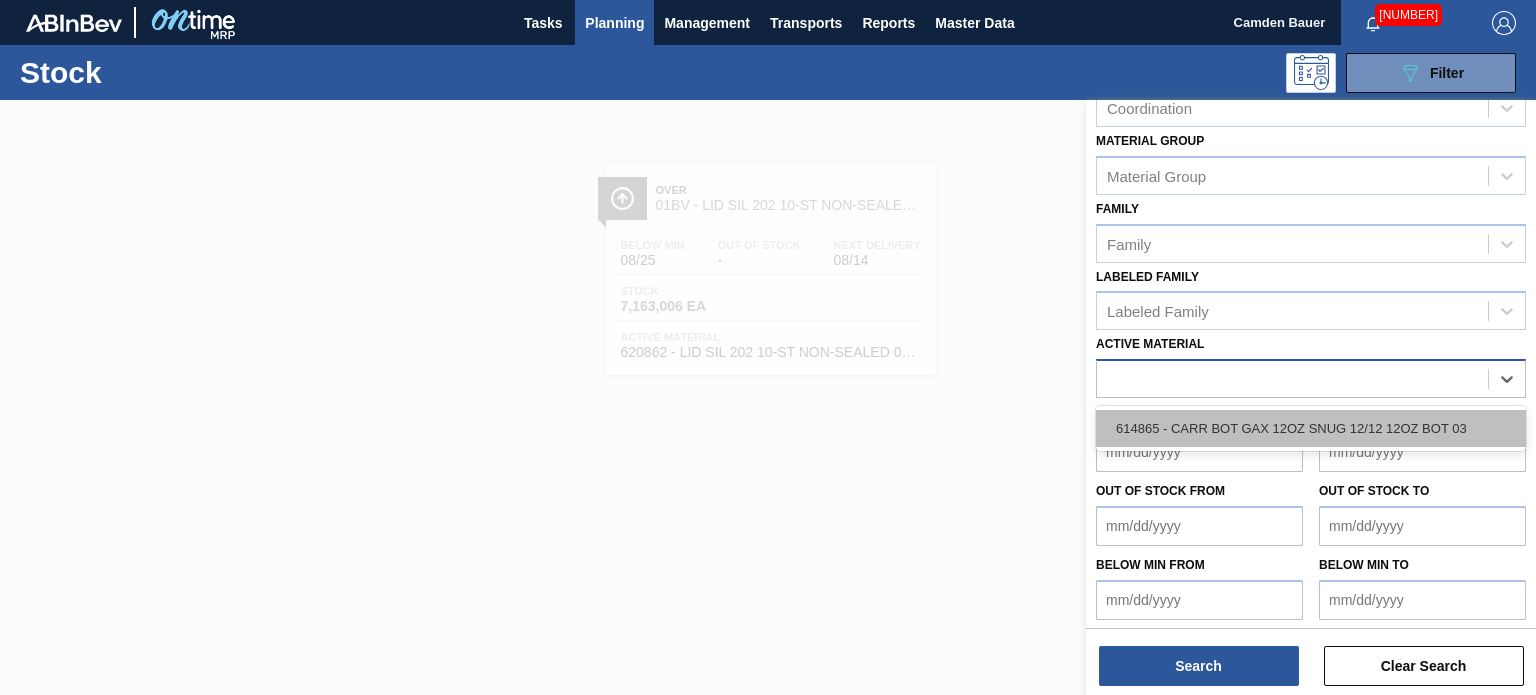 scroll, scrollTop: 289, scrollLeft: 0, axis: vertical 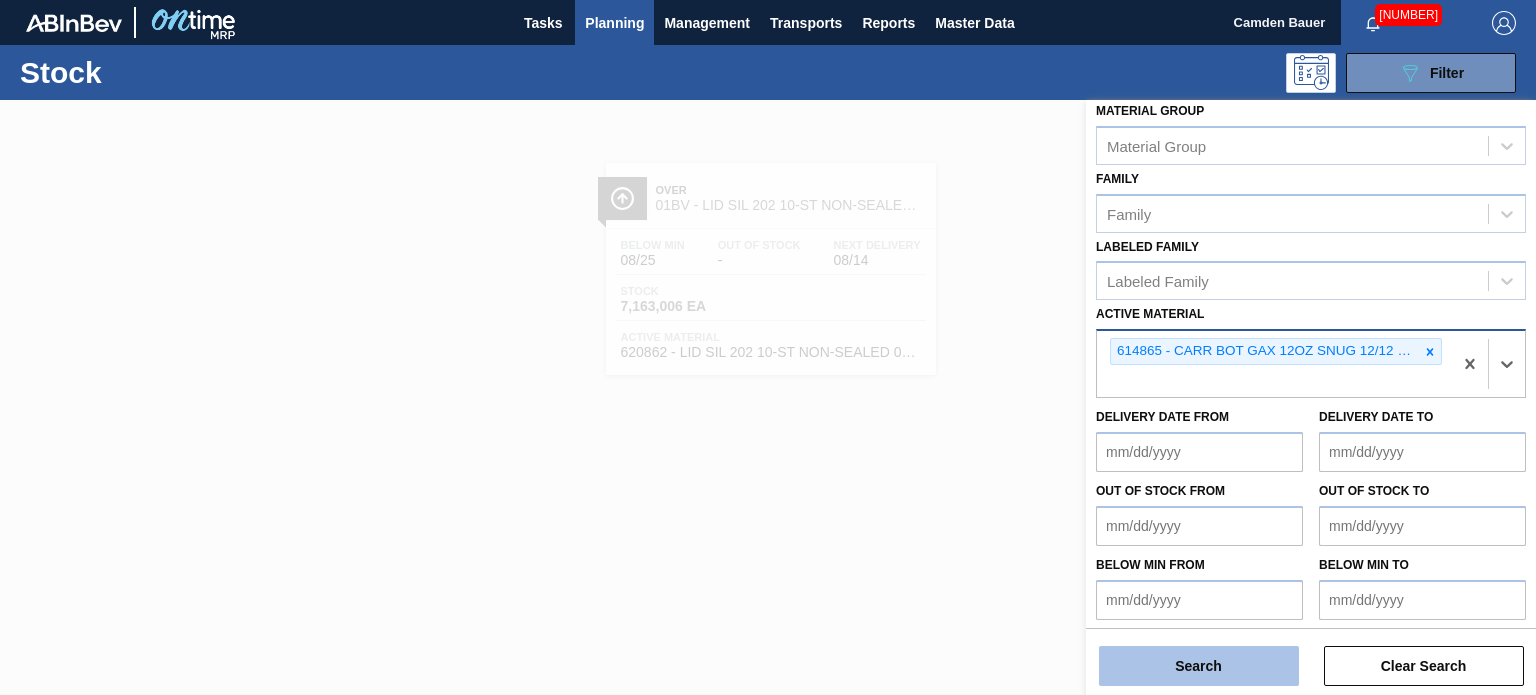 click on "Search" at bounding box center [1199, 666] 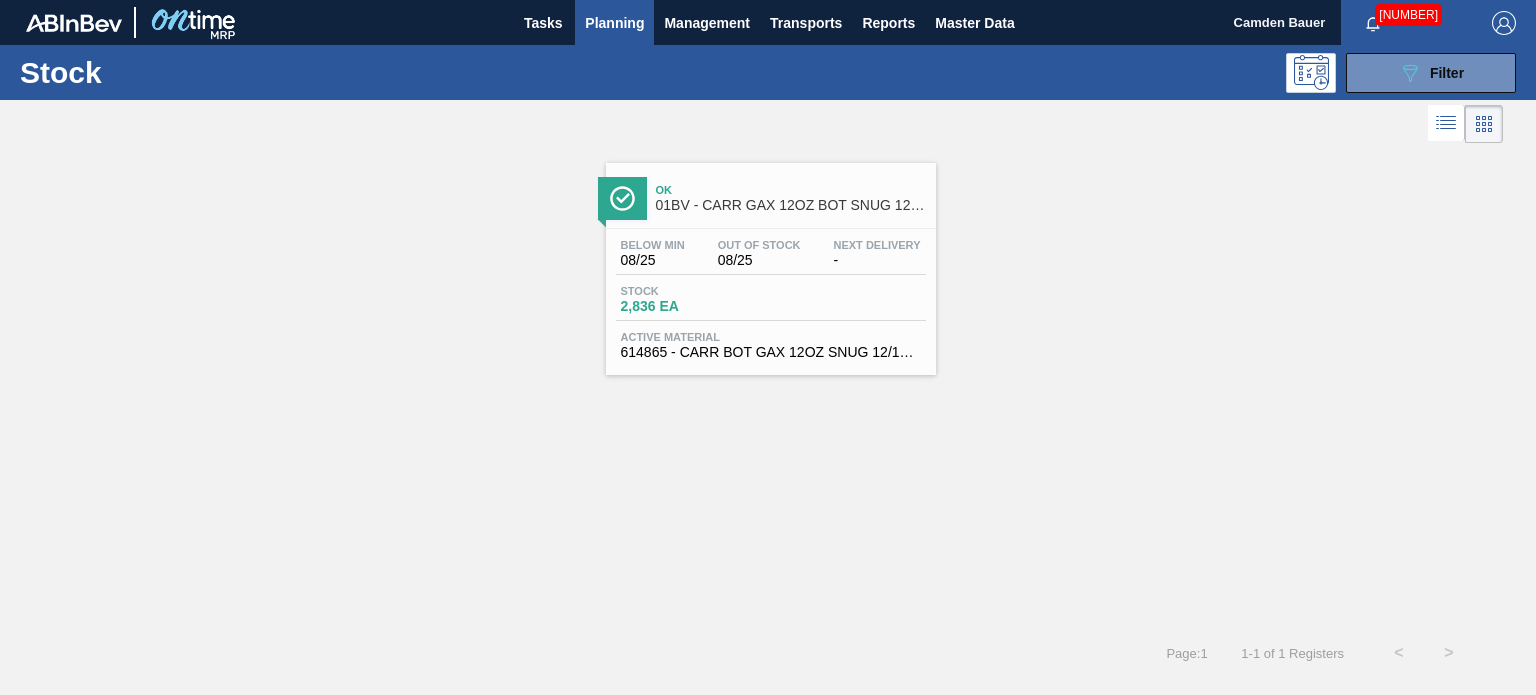 click on "01BV - CARR GAX 12OZ BOT SNUG 12/12 12OZ BOT" at bounding box center [791, 205] 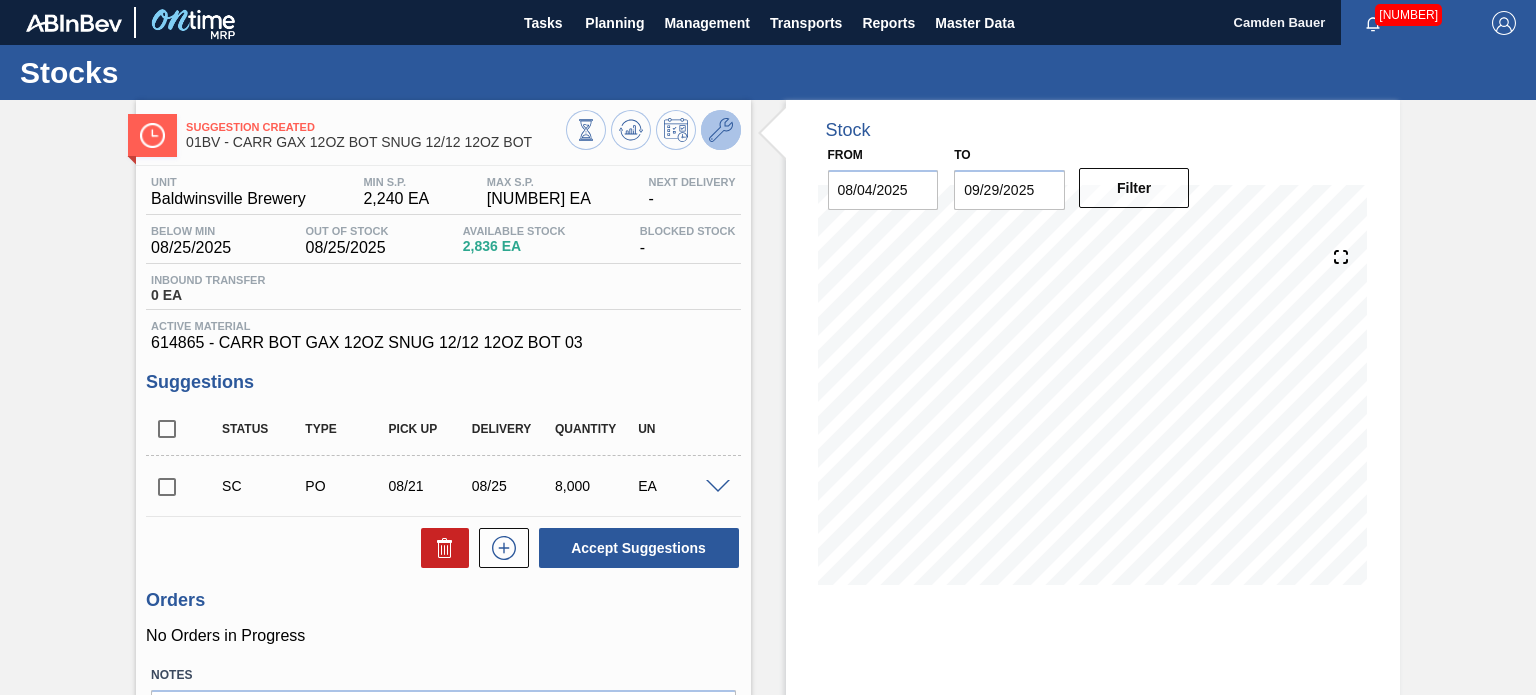 click at bounding box center [721, 130] 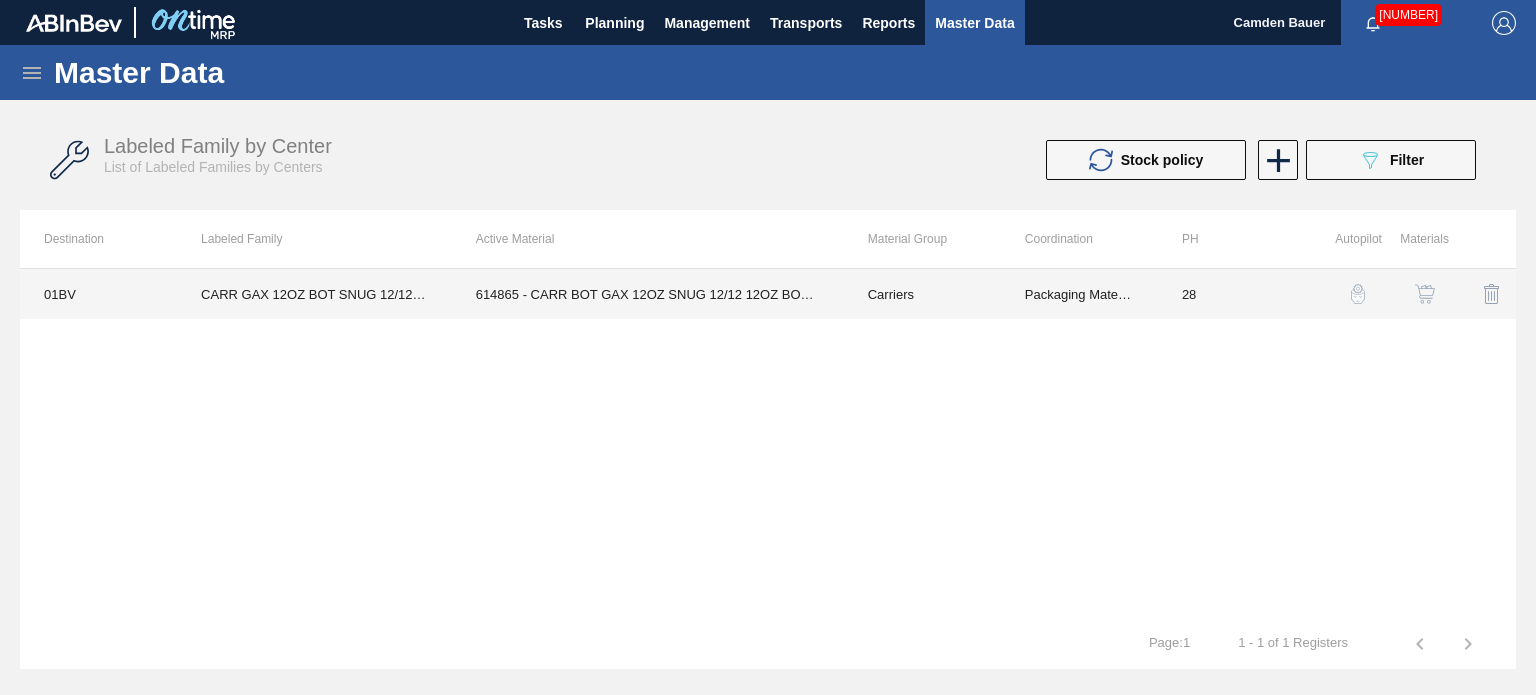click on "614865 - CARR BOT GAX 12OZ SNUG 12/12 12OZ BOT 03" at bounding box center [648, 294] 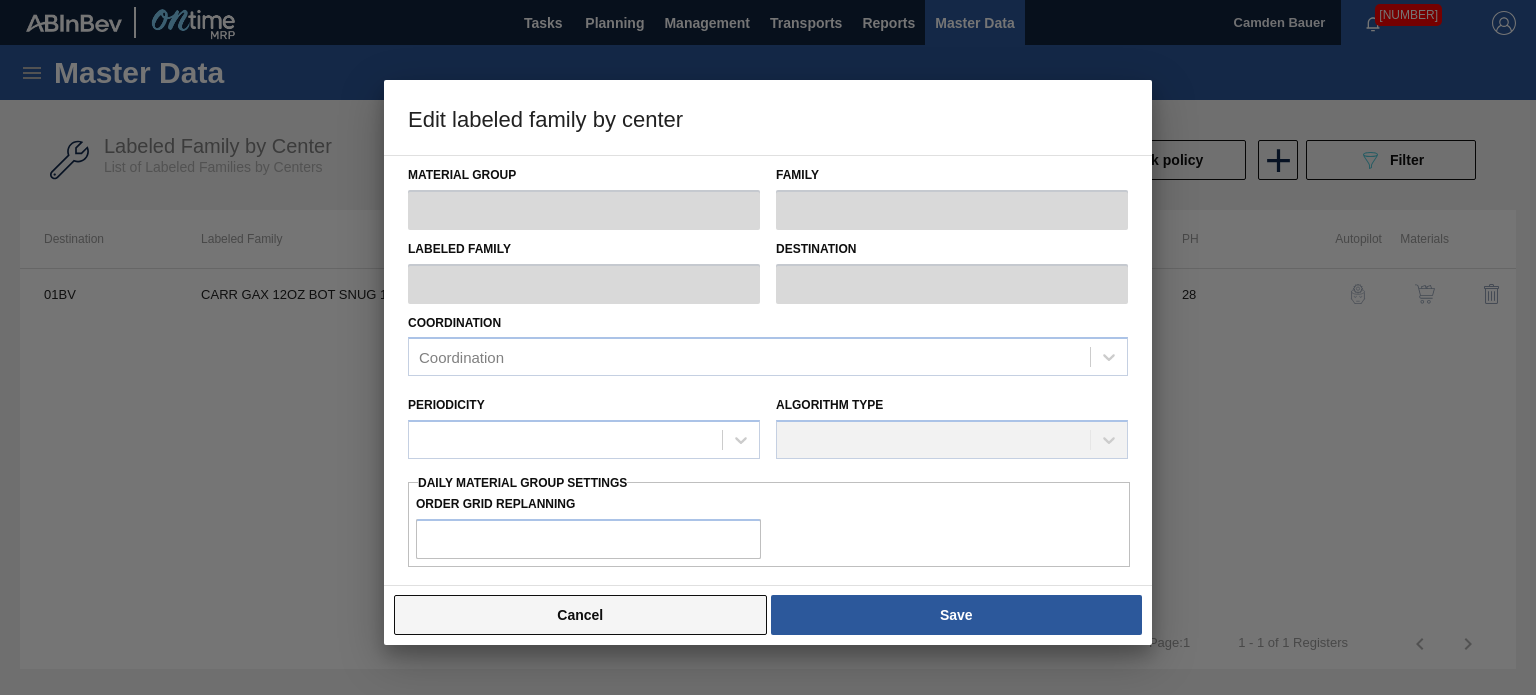 click on "Cancel" at bounding box center [580, 615] 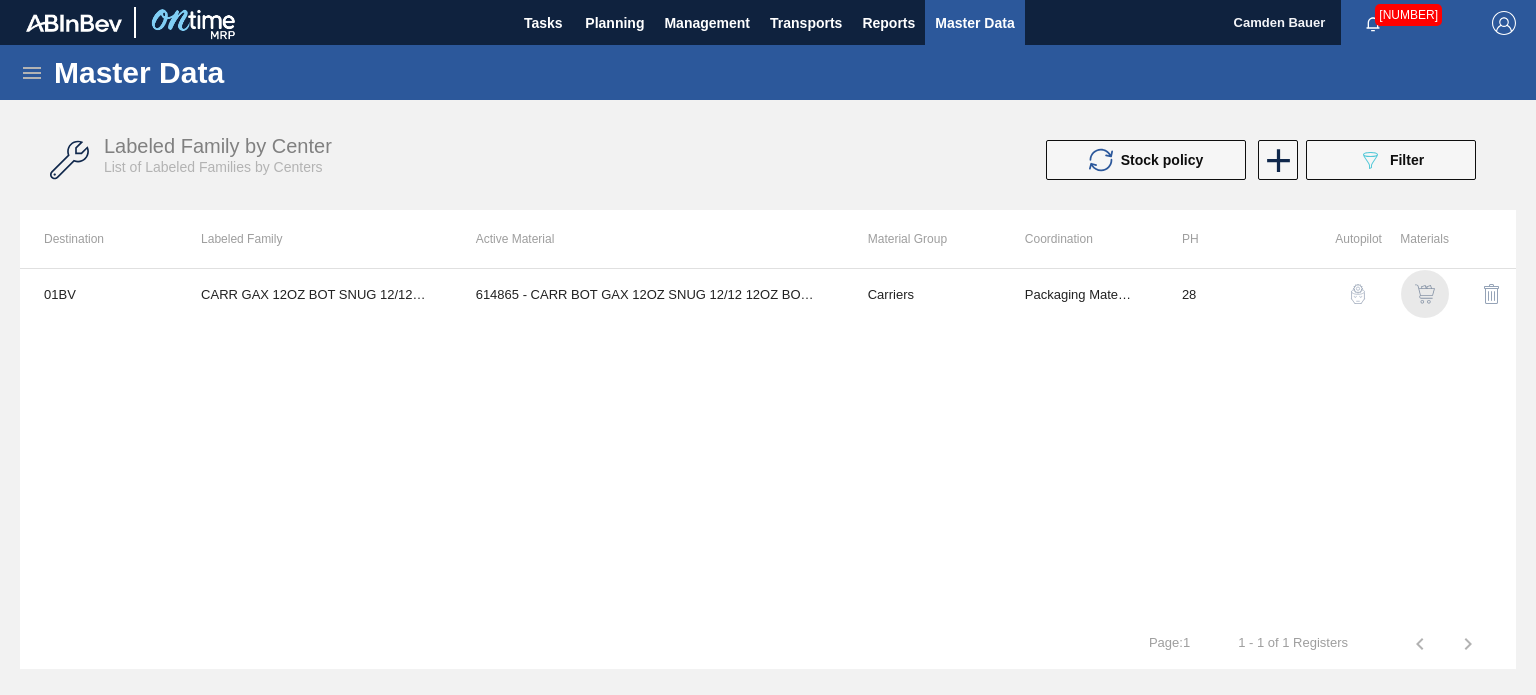 click at bounding box center (1425, 294) 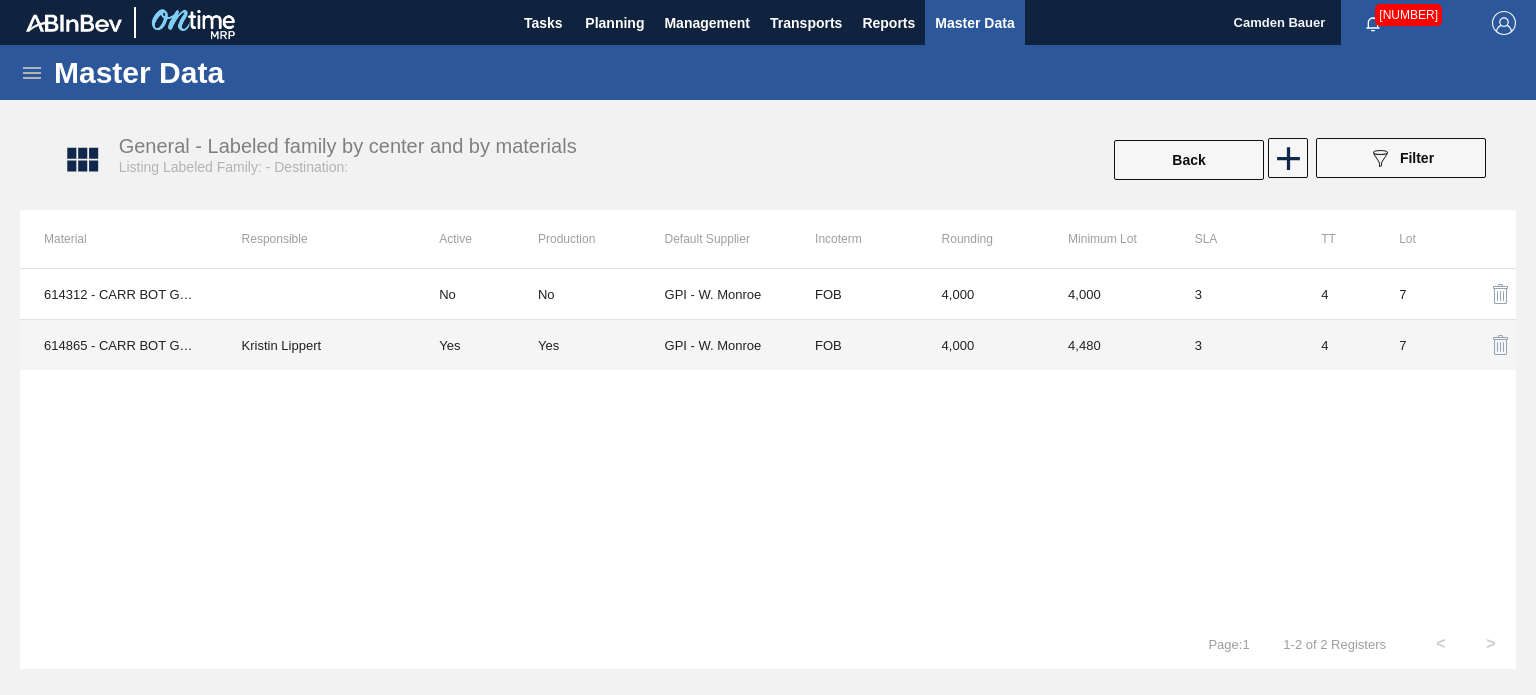 click on "Yes" at bounding box center (601, 345) 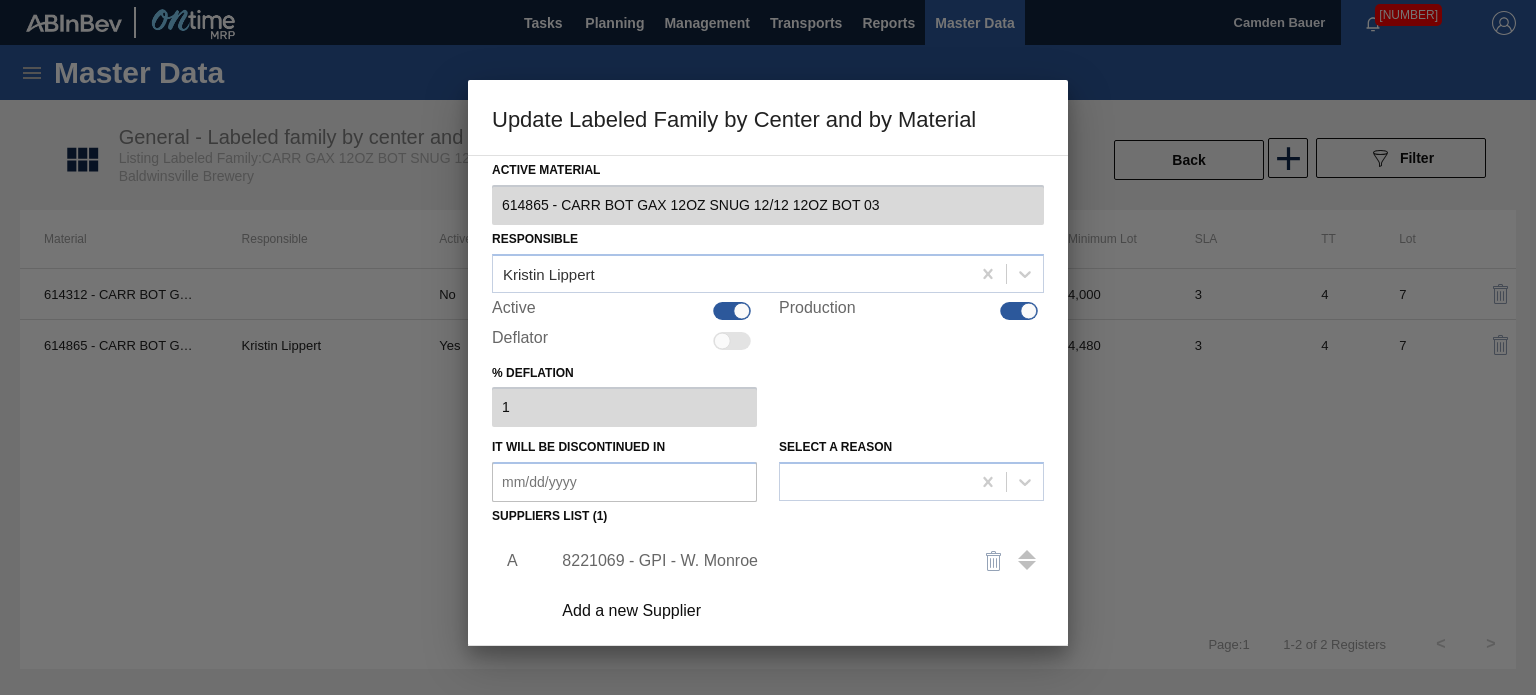 scroll, scrollTop: 0, scrollLeft: 0, axis: both 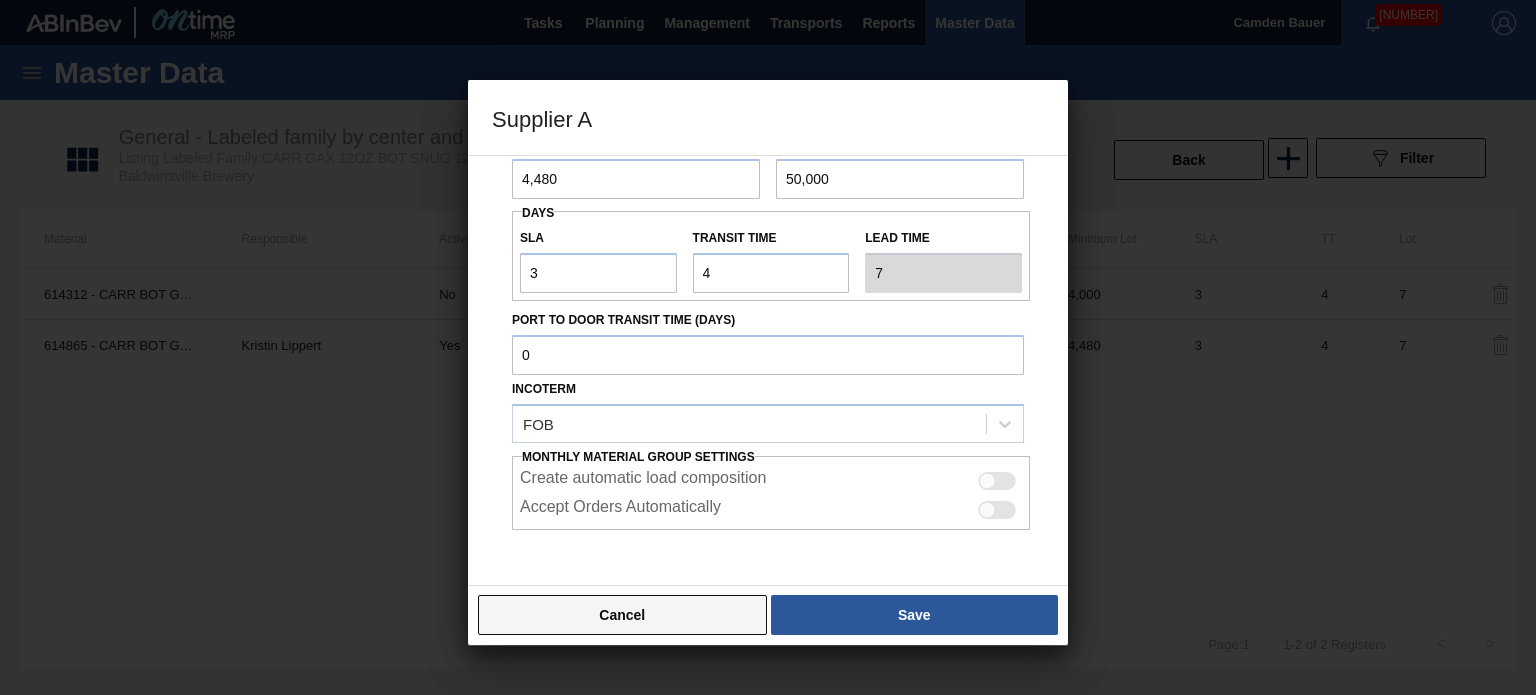 click on "Cancel" at bounding box center [622, 615] 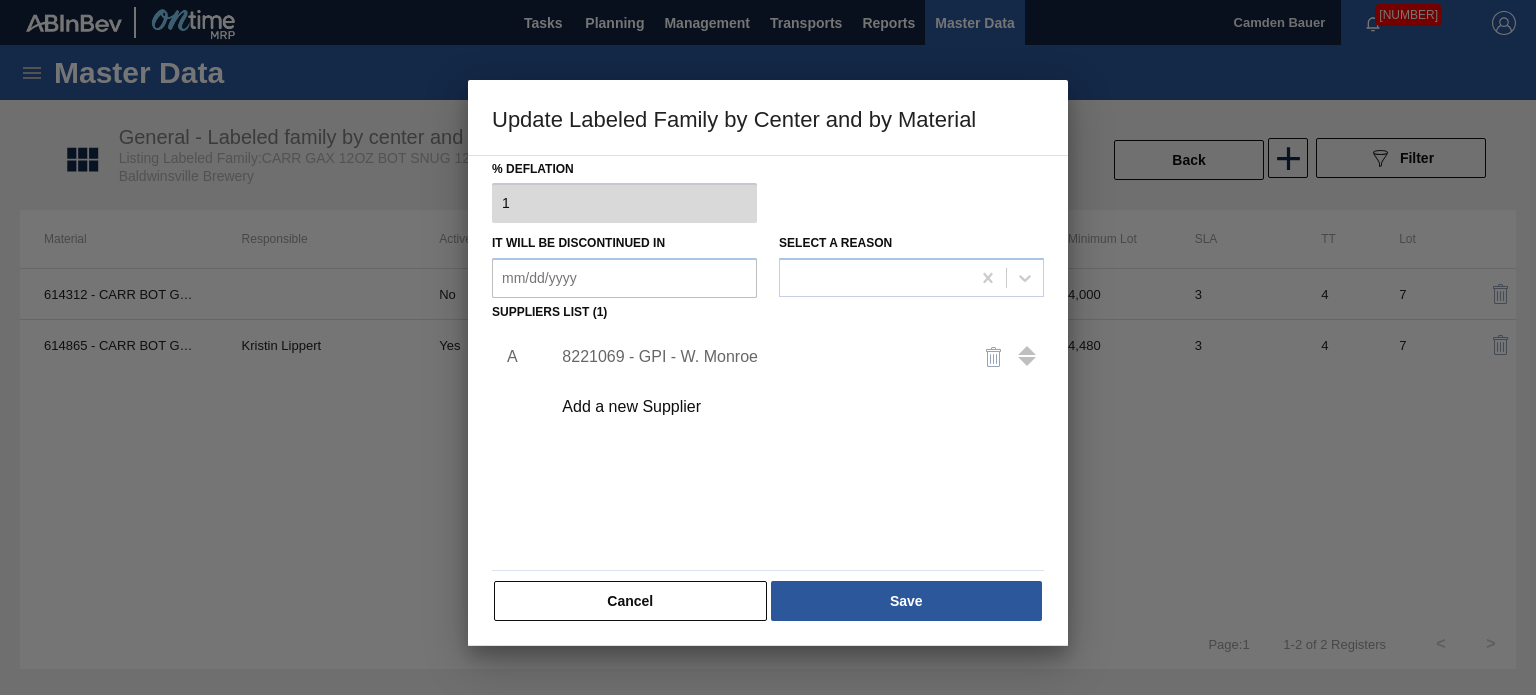 scroll, scrollTop: 204, scrollLeft: 0, axis: vertical 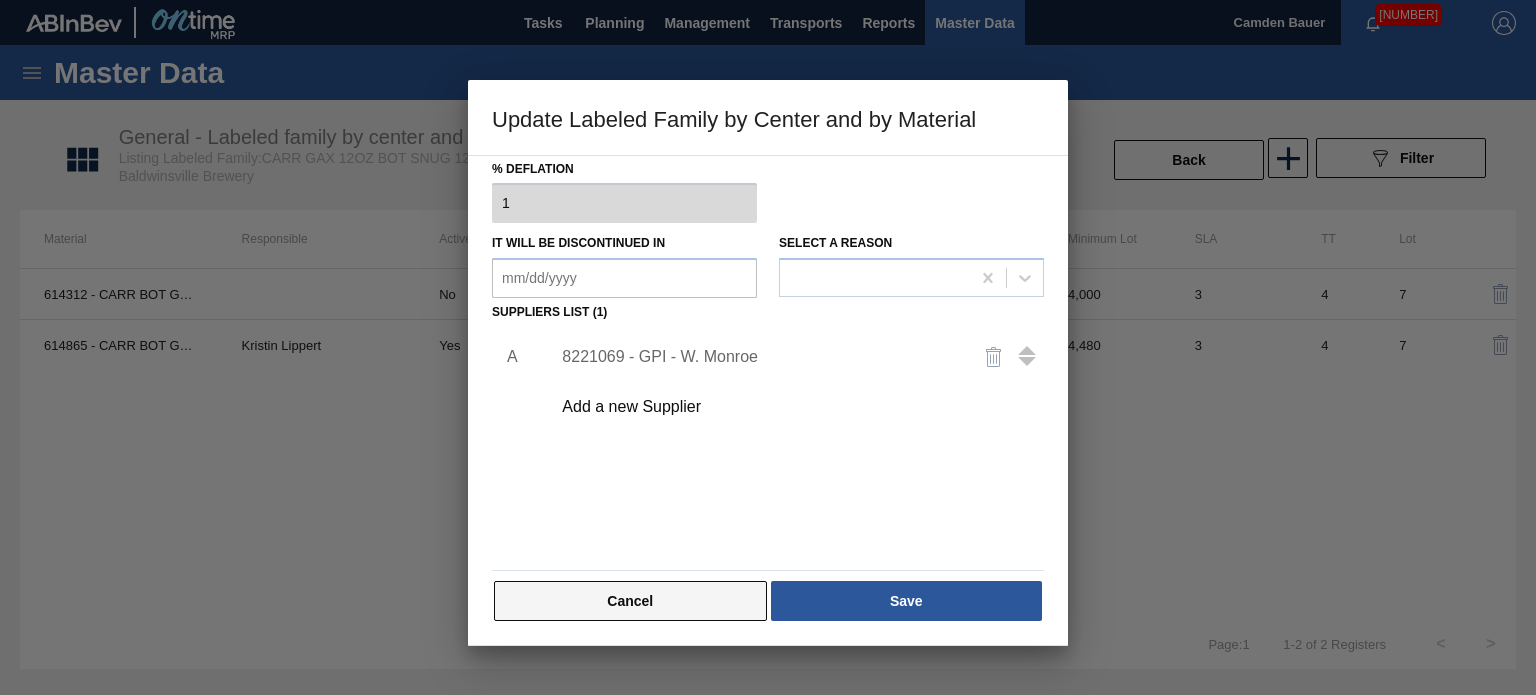 click on "Cancel" at bounding box center [630, 601] 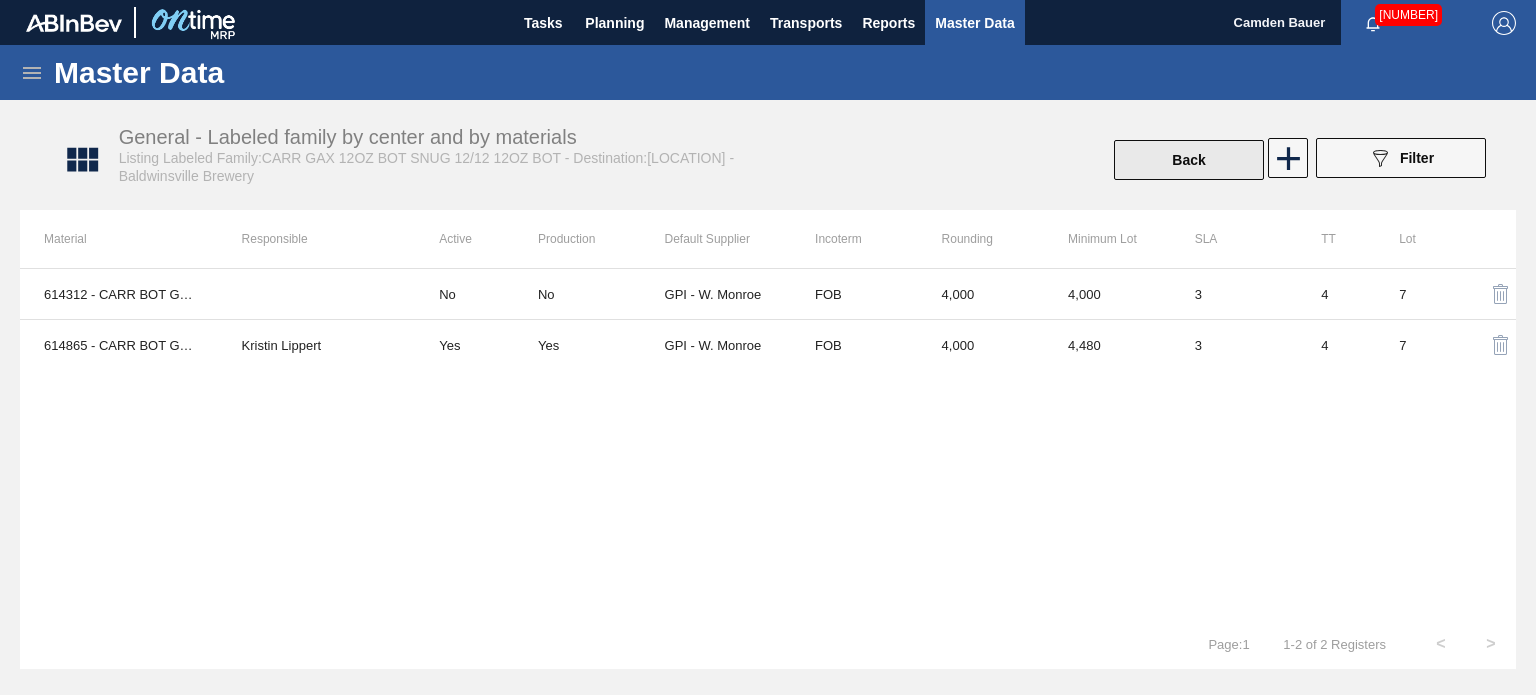 click on "Back" at bounding box center [1189, 160] 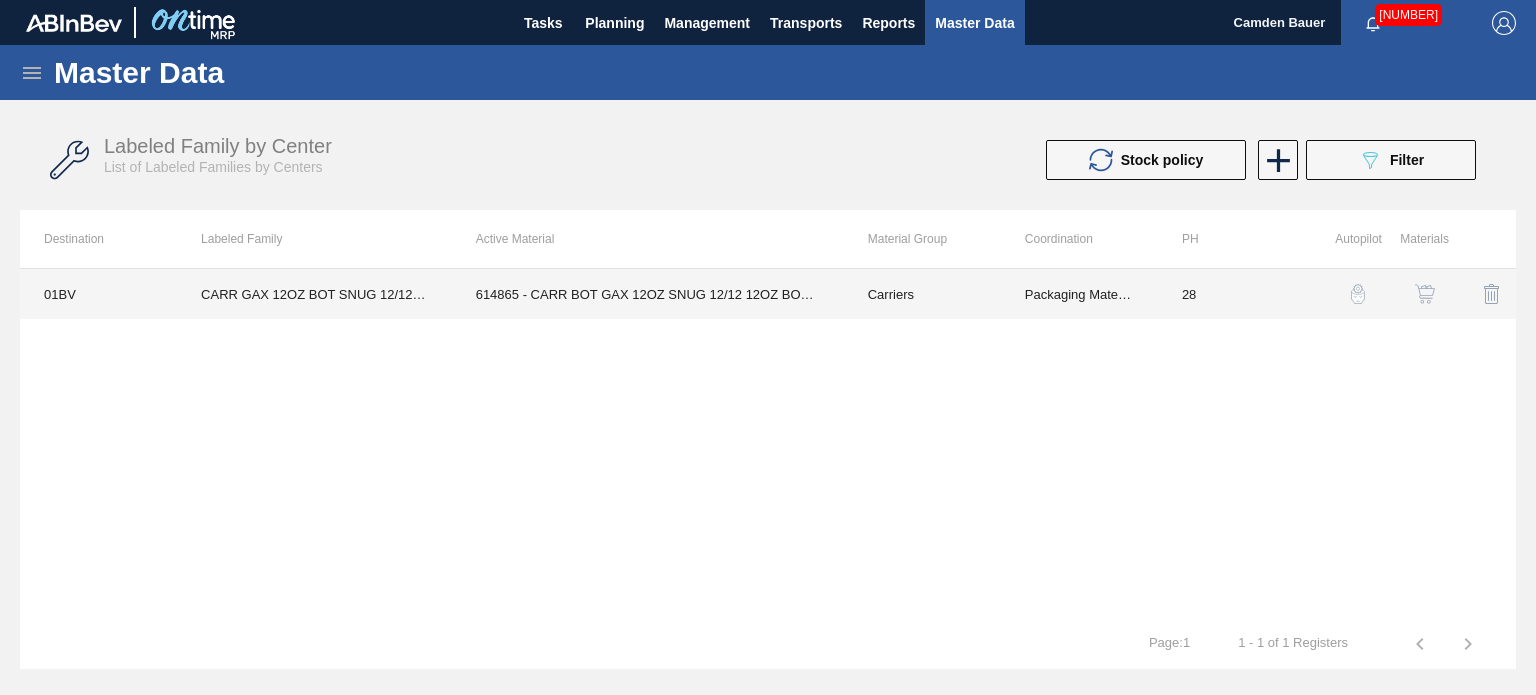 click on "01BV CARR GAX 12OZ BOT SNUG 12/12 12OZ BOT 614865 - CARR BOT GAX 12OZ SNUG 12/12 12OZ BOT 03 Carriers Packaging Materials 28" at bounding box center [768, 443] 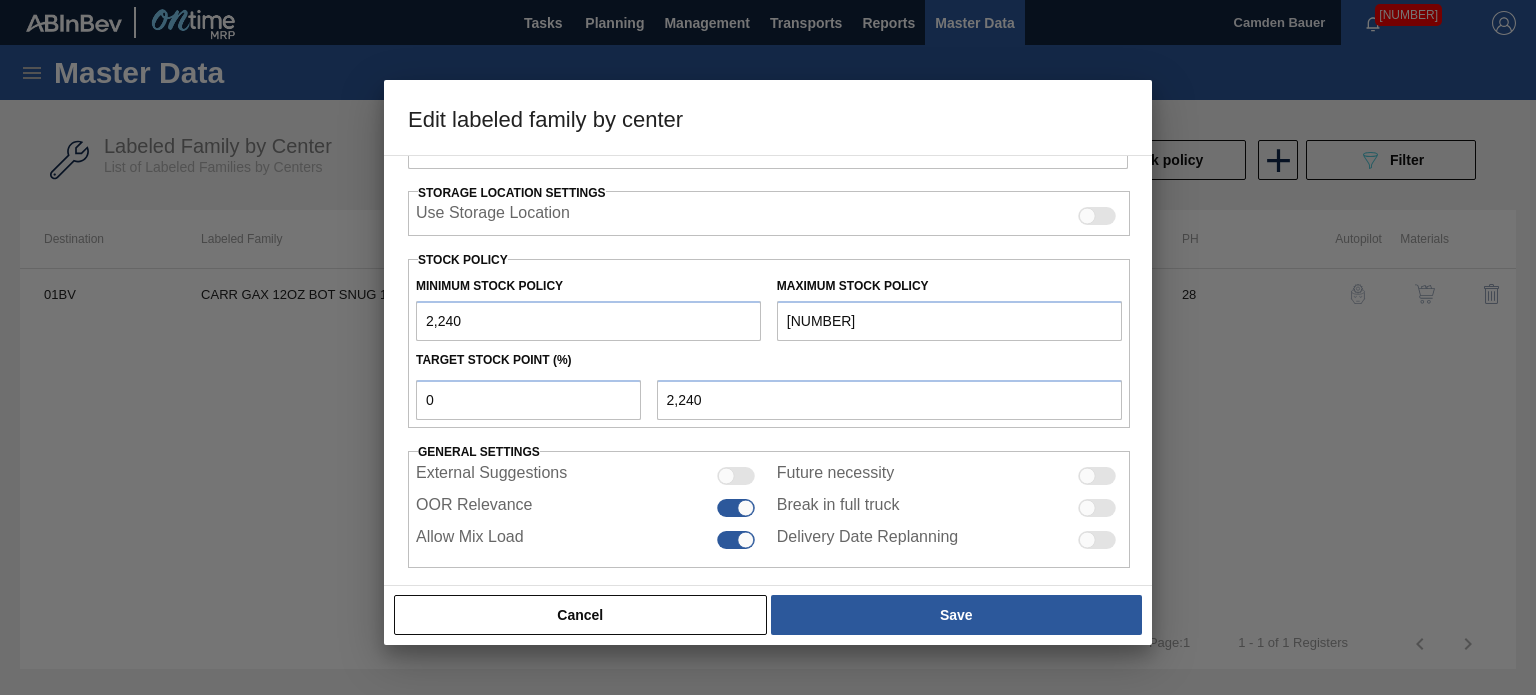 scroll, scrollTop: 407, scrollLeft: 0, axis: vertical 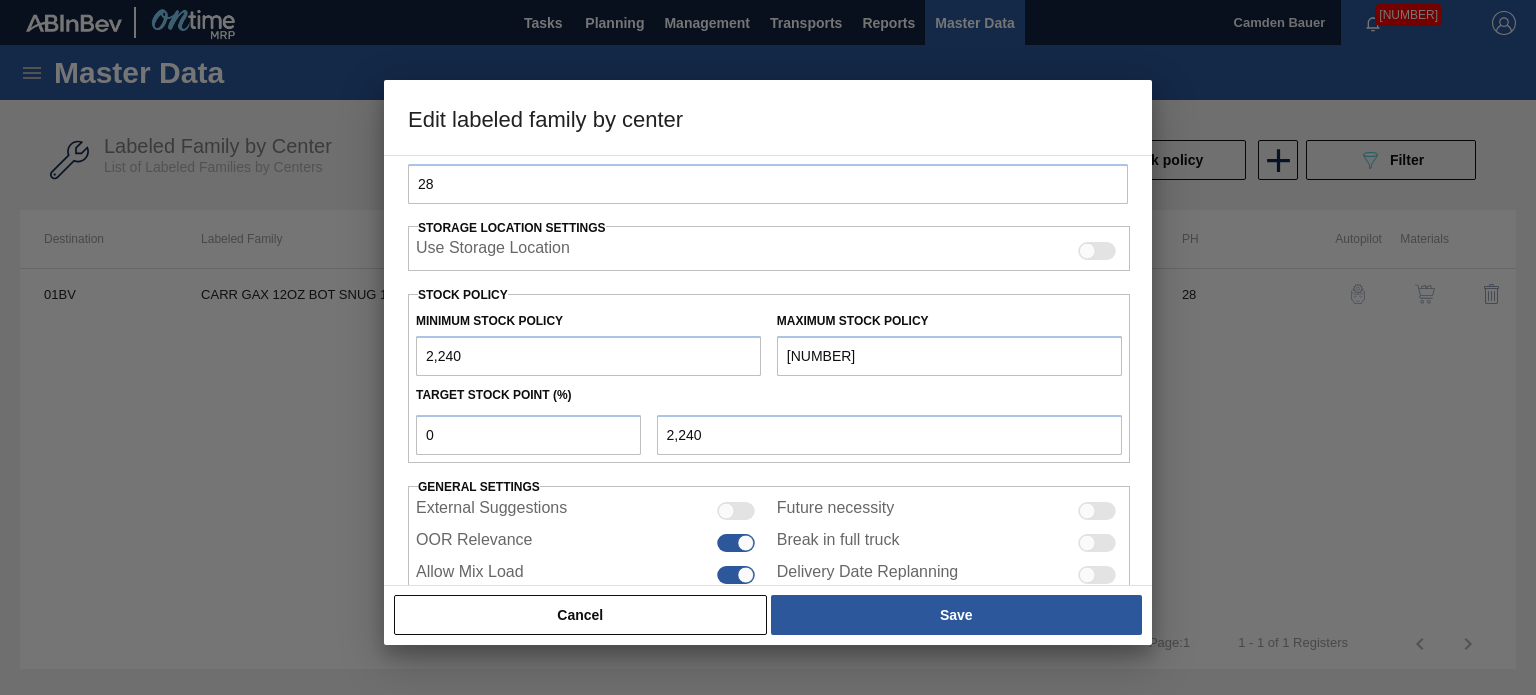 drag, startPoint x: 850, startPoint y: 351, endPoint x: 706, endPoint y: 344, distance: 144.17004 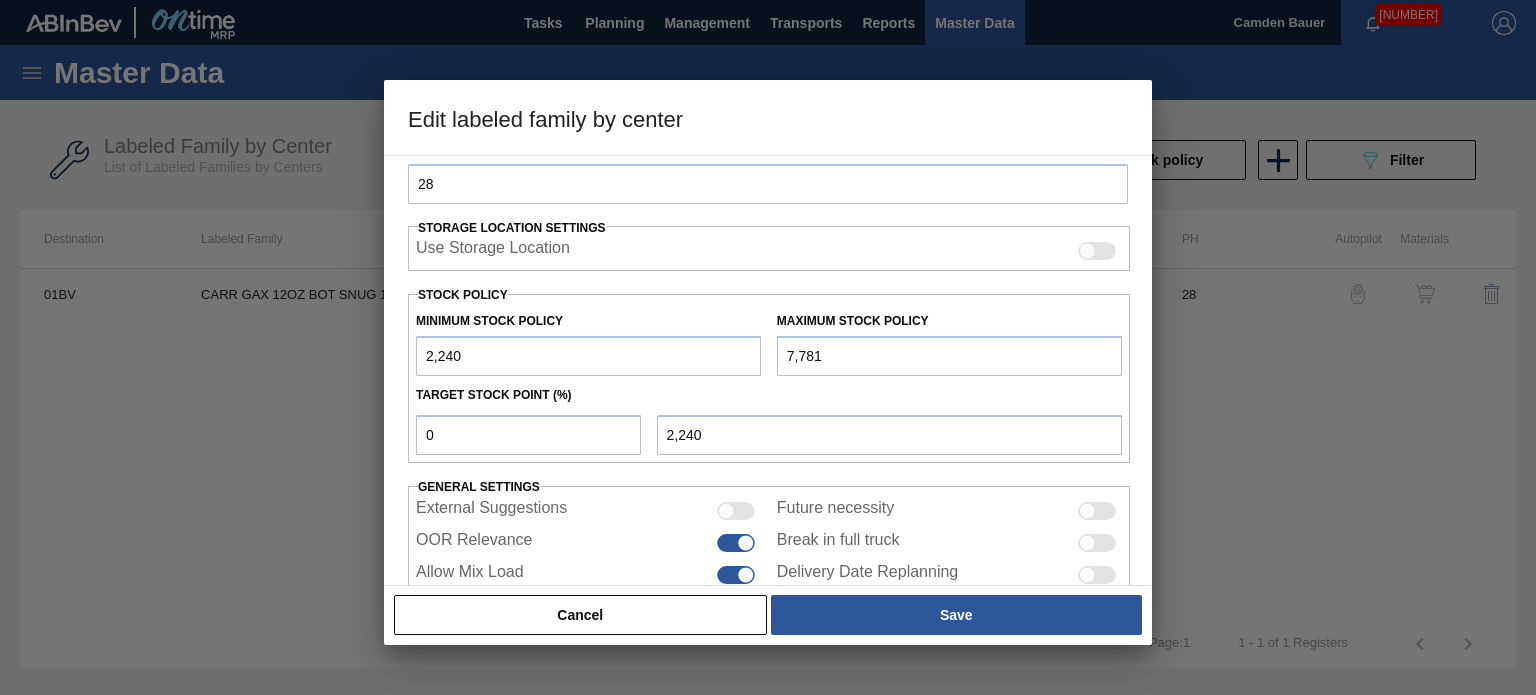scroll, scrollTop: 454, scrollLeft: 0, axis: vertical 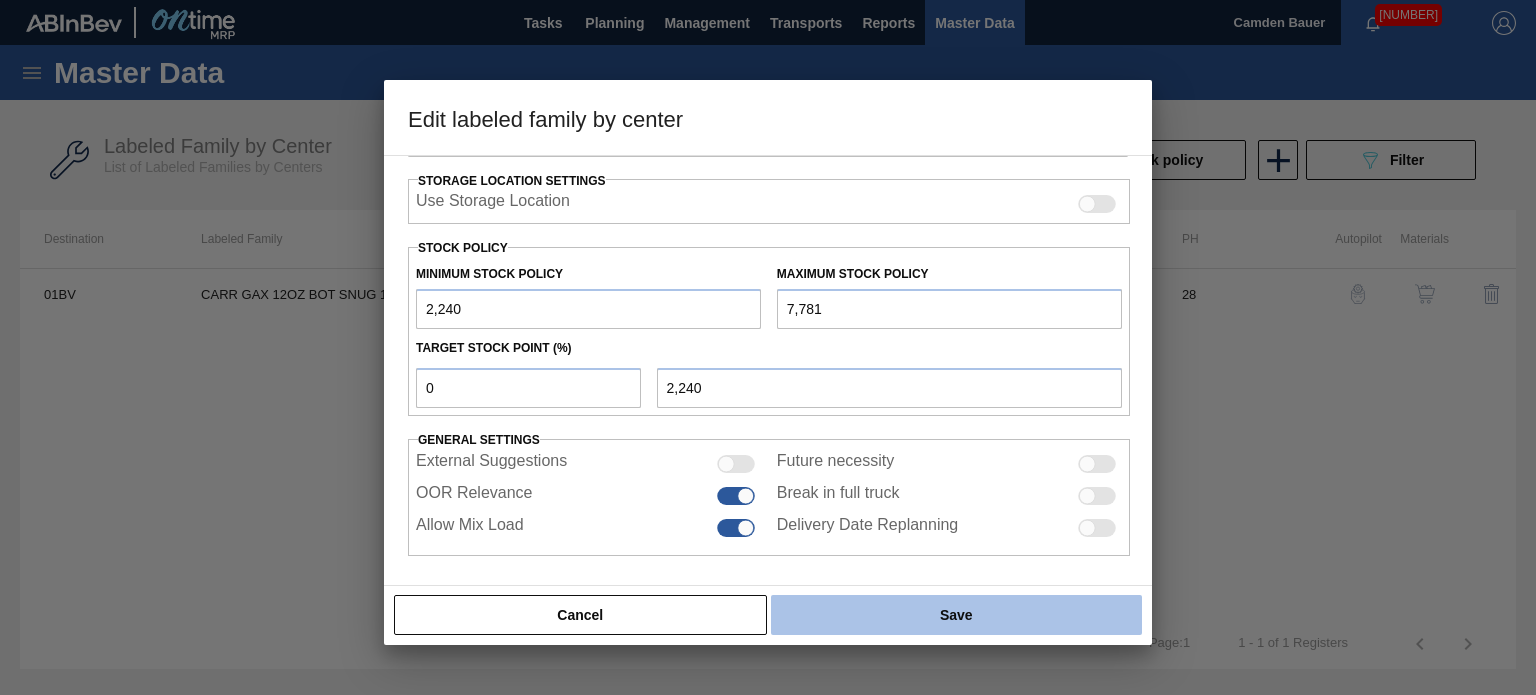 click on "Save" at bounding box center (956, 615) 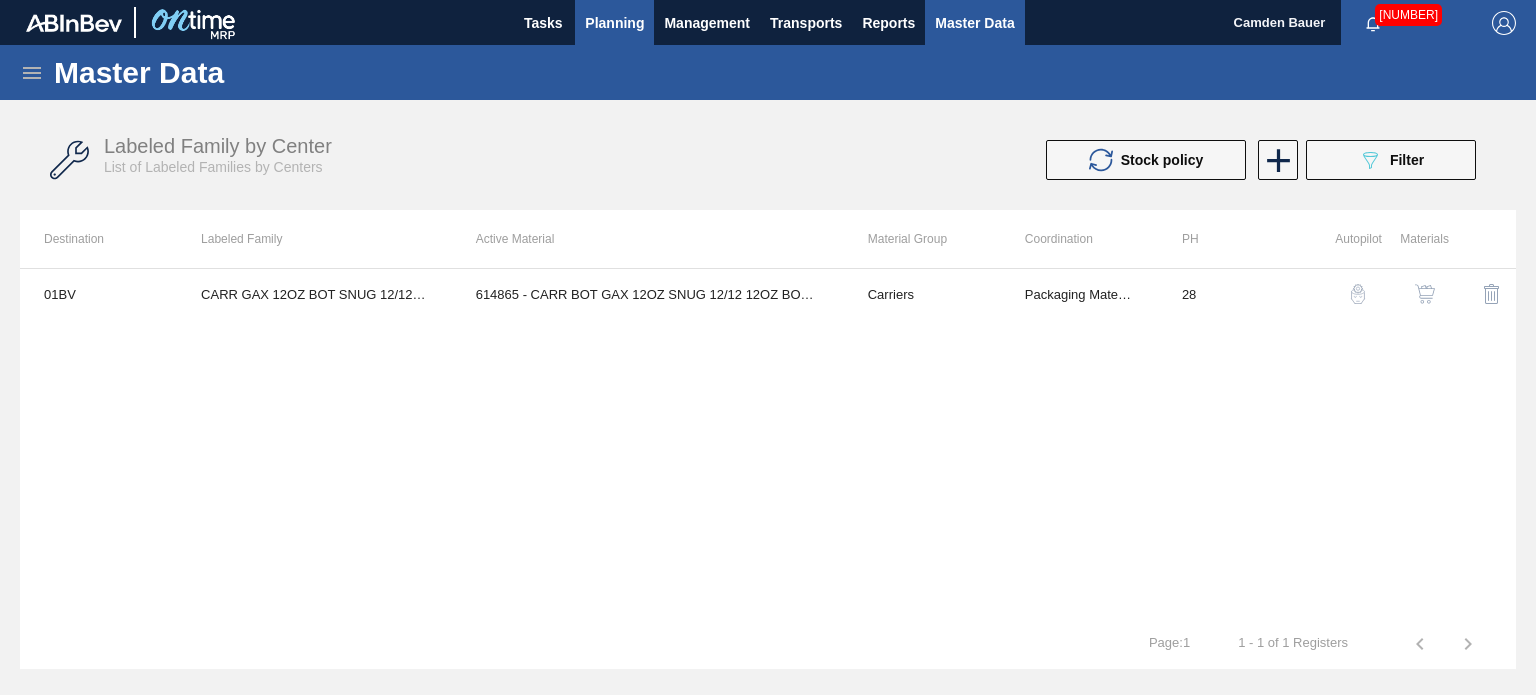 click on "Planning" at bounding box center [614, 23] 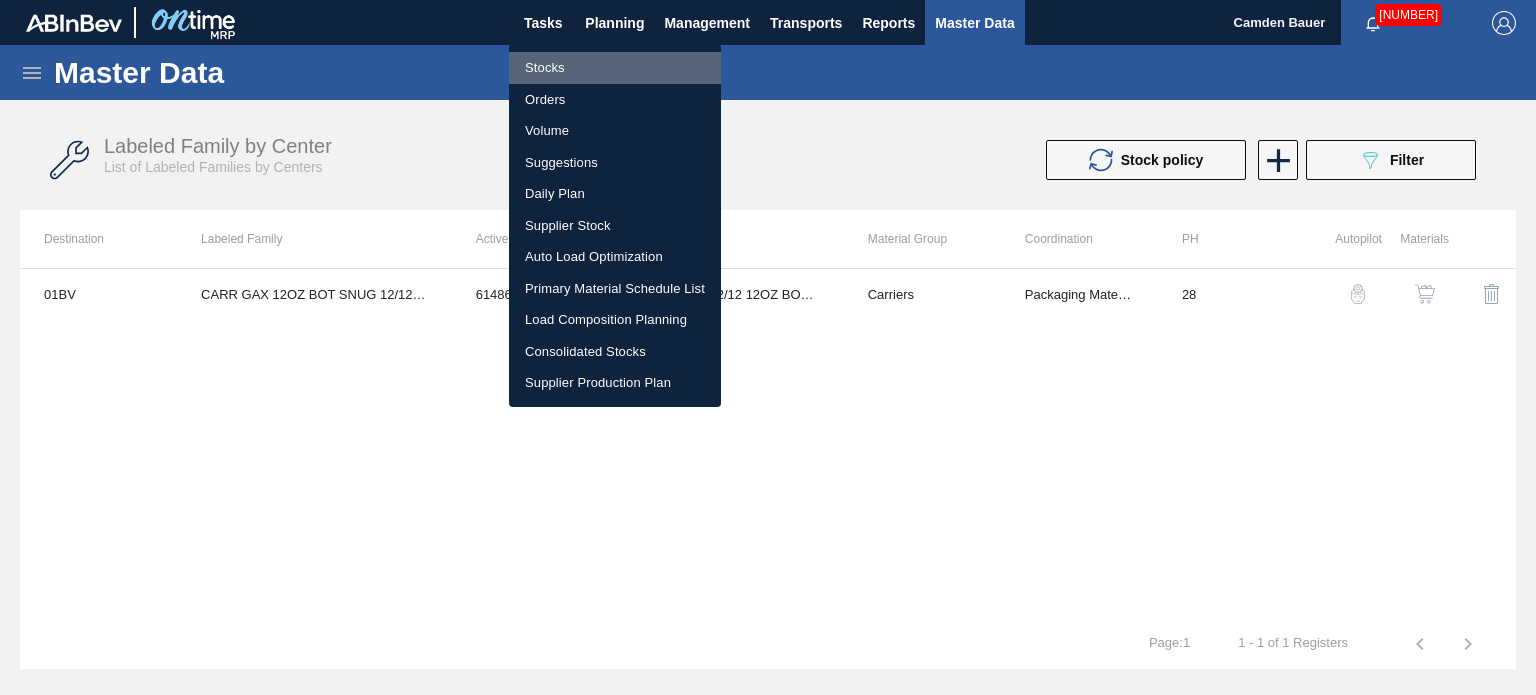 click on "Stocks" at bounding box center [615, 68] 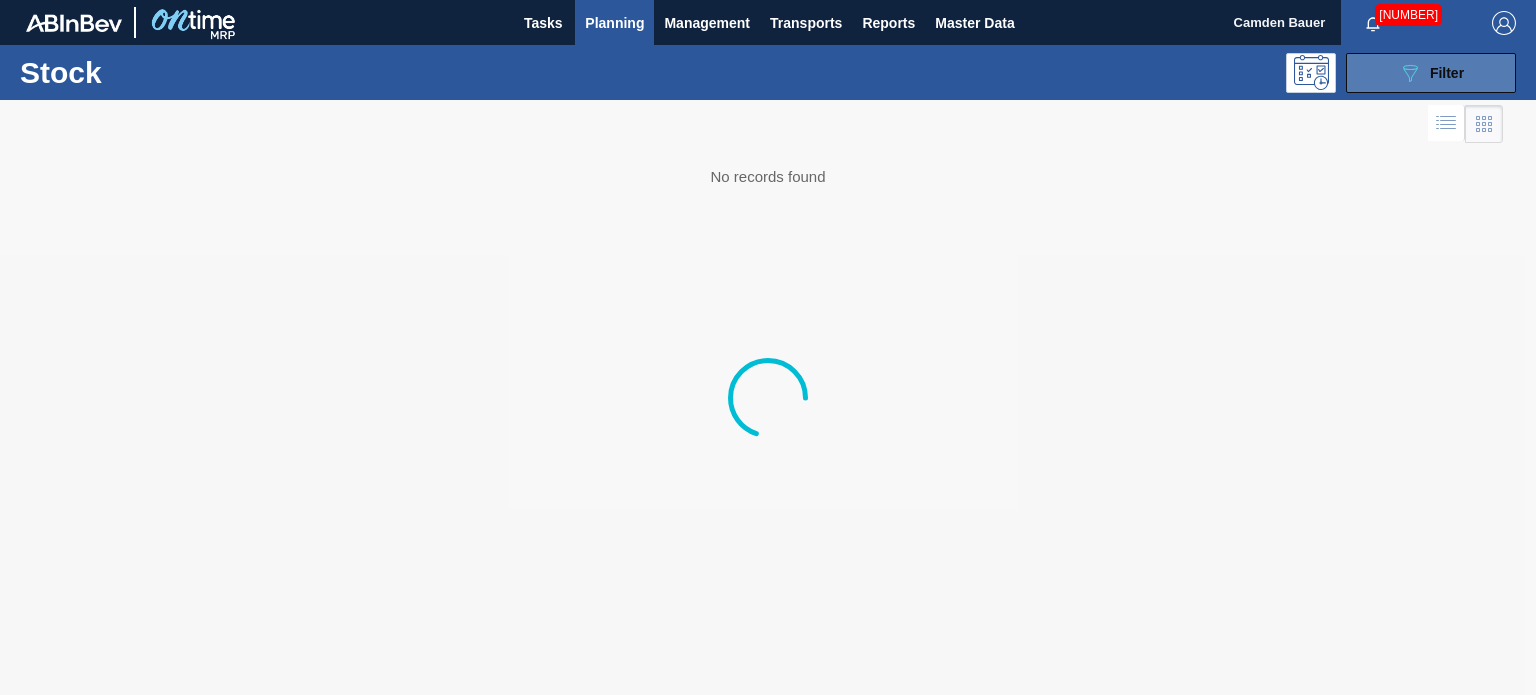 click on "089F7B8B-B2A5-4AFE-B5C0-19BA573D28AC Filter" at bounding box center (1431, 73) 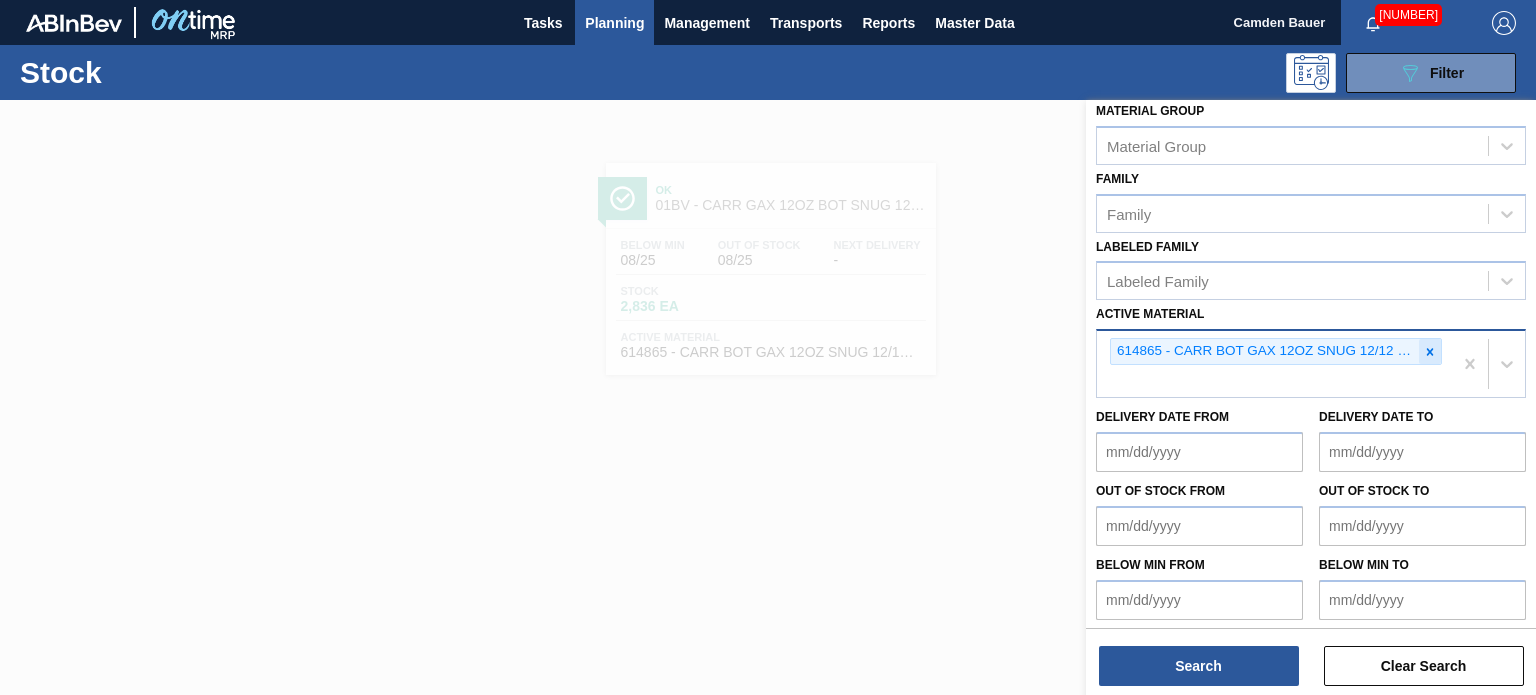click 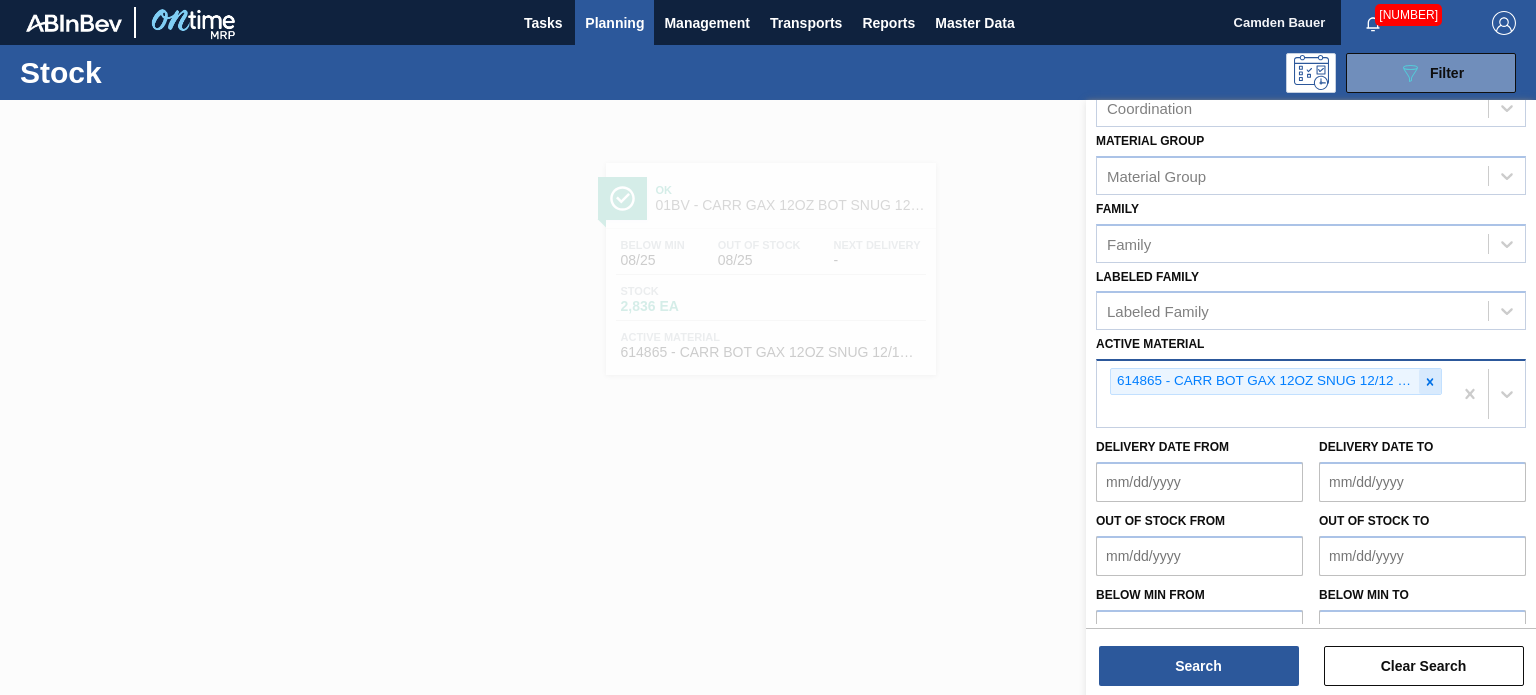 paste on "614866" 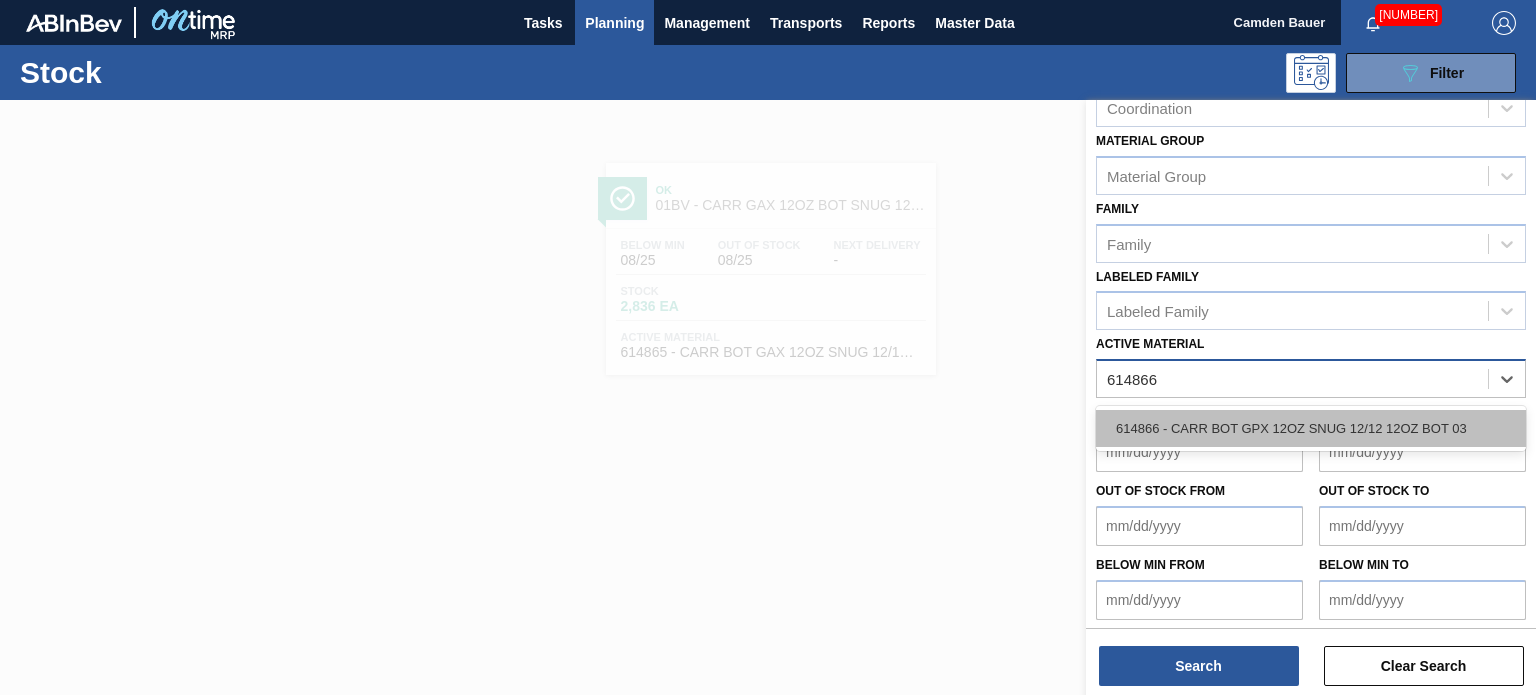 click on "614866 - CARR BOT GPX 12OZ SNUG 12/12 12OZ BOT 03" at bounding box center (1311, 428) 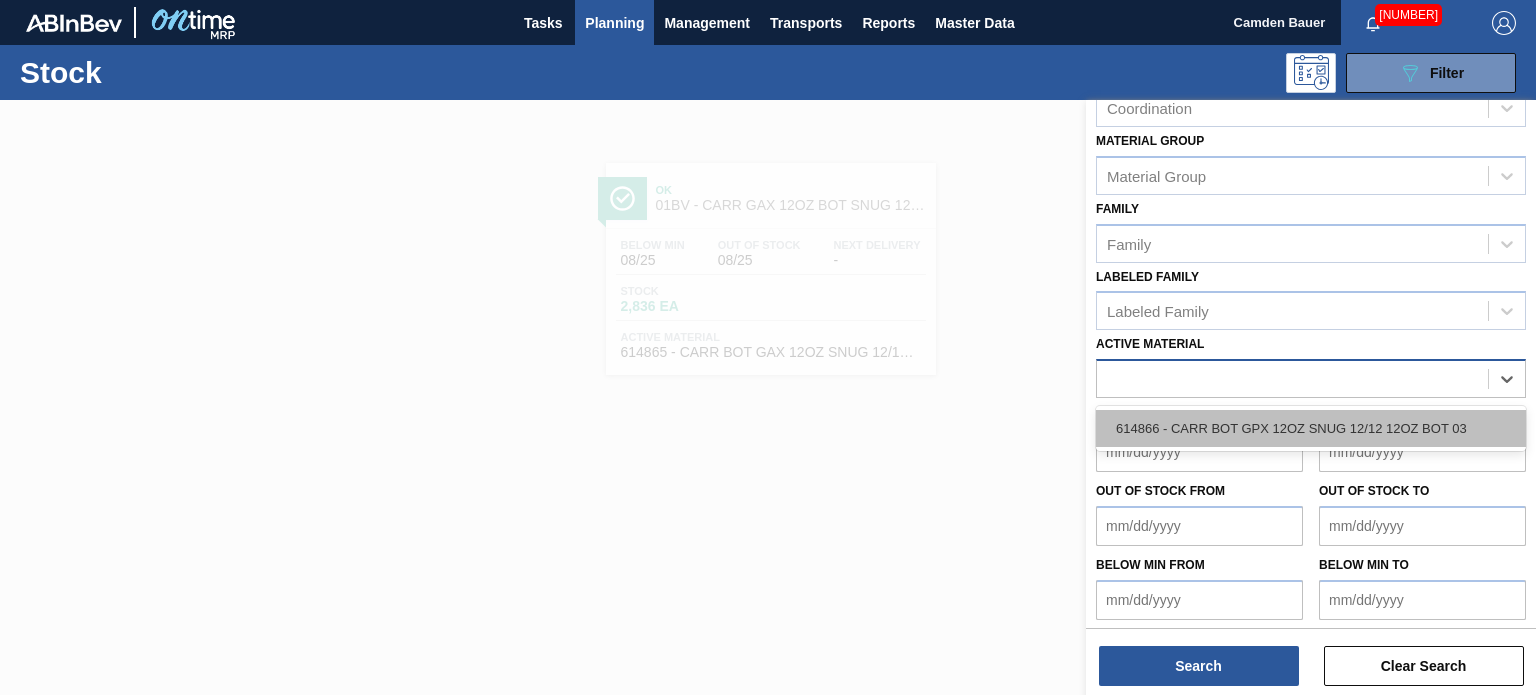 scroll, scrollTop: 289, scrollLeft: 0, axis: vertical 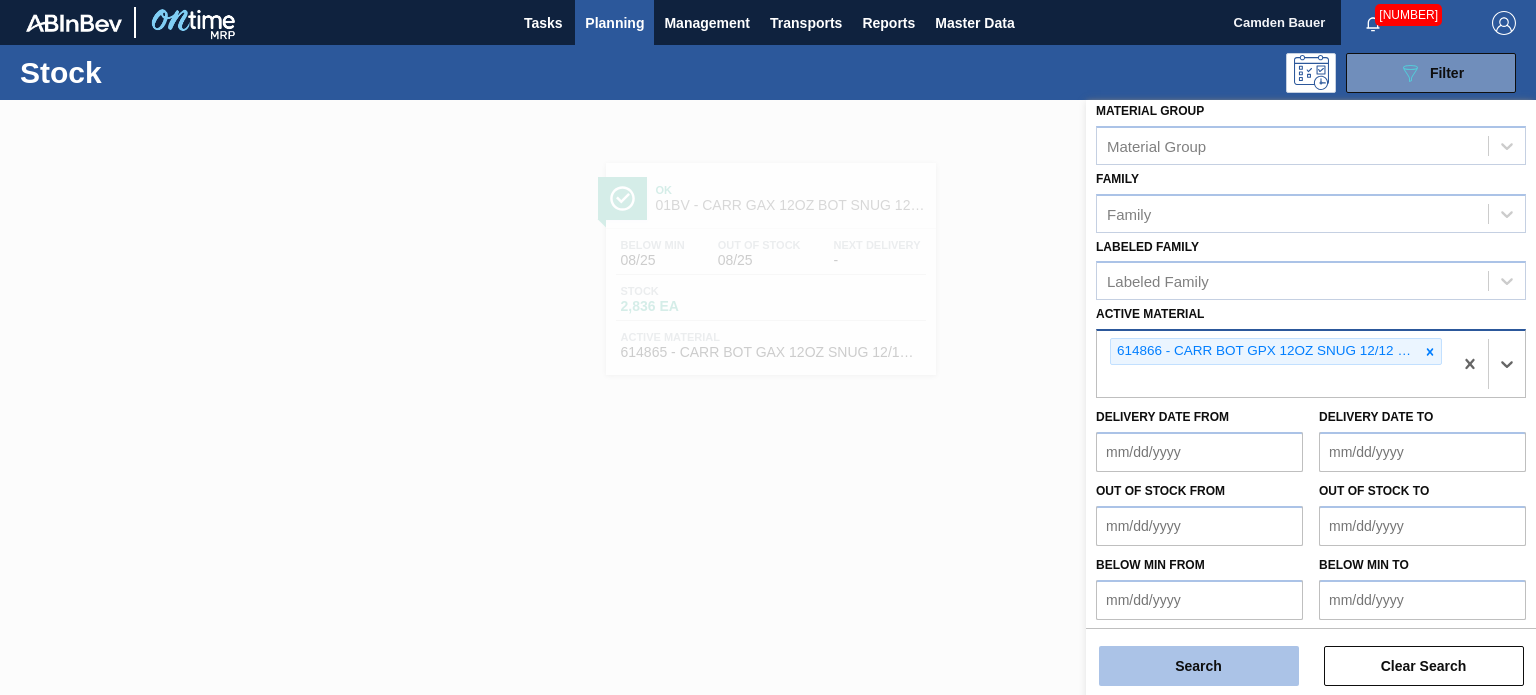 click on "Search" at bounding box center (1199, 666) 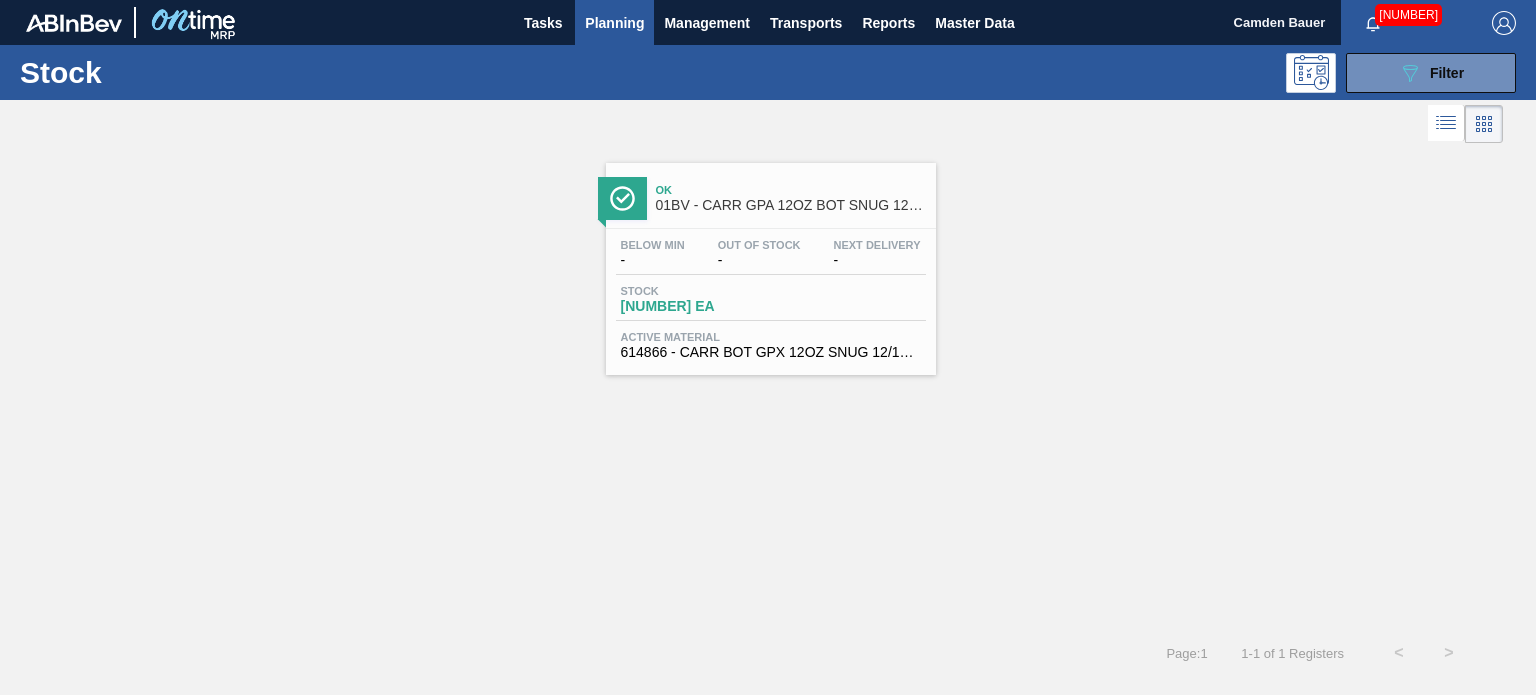 click on "Below Min - Out Of Stock - Next Delivery -" at bounding box center [771, 257] 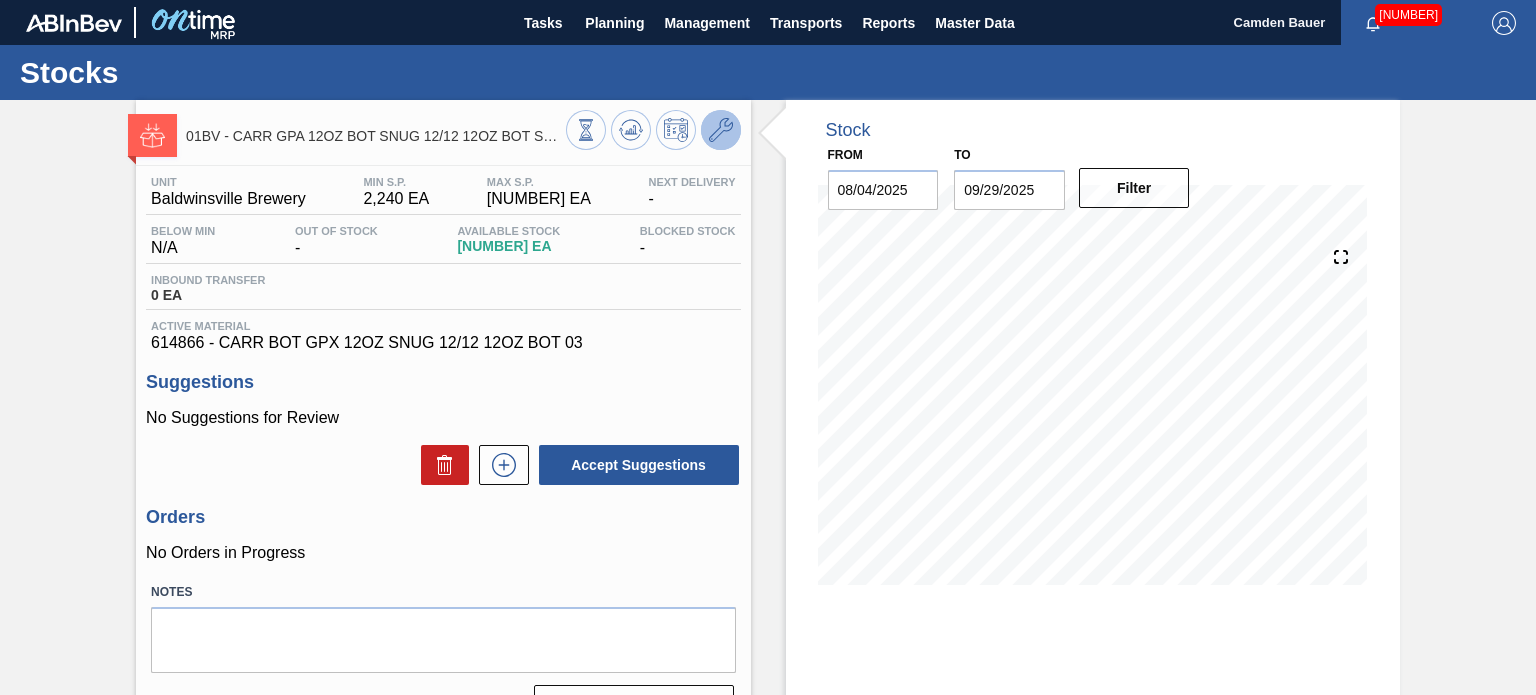 click 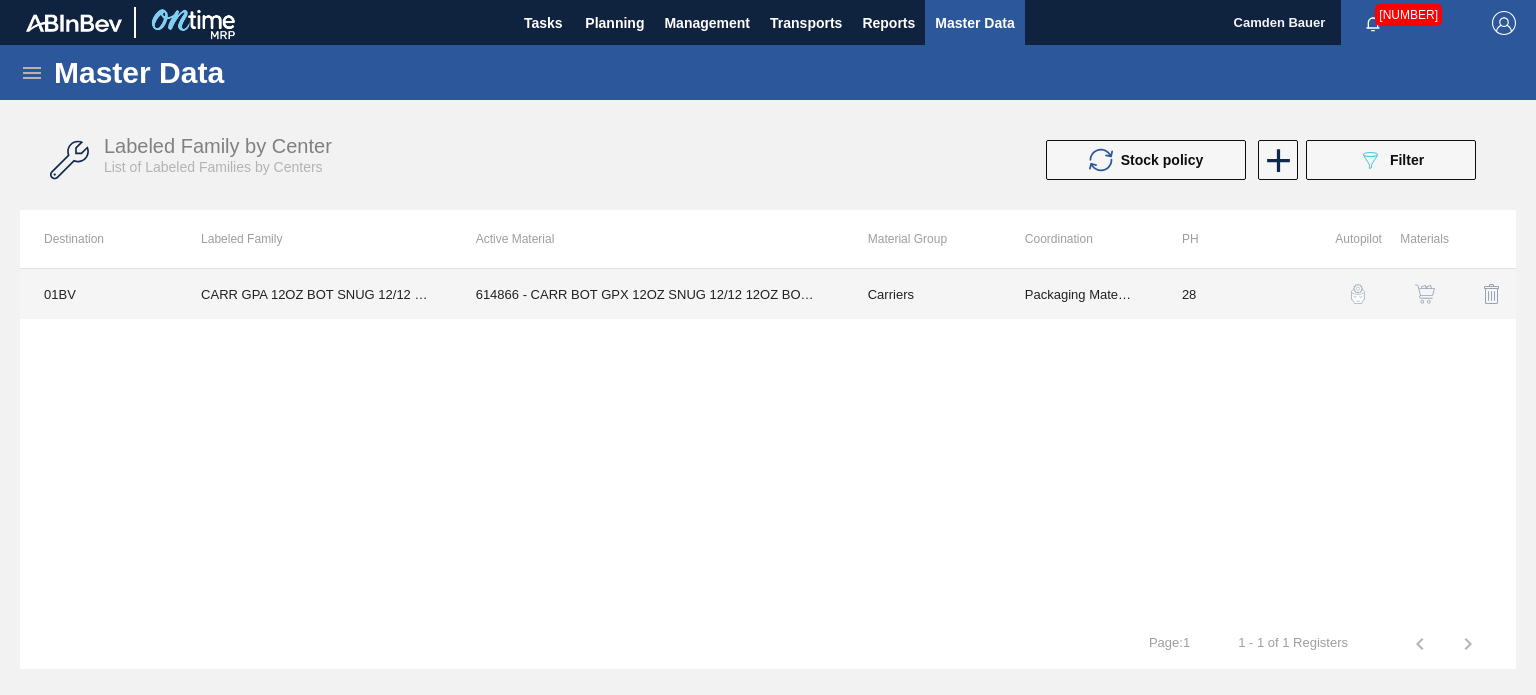 click on "Carriers" at bounding box center (922, 294) 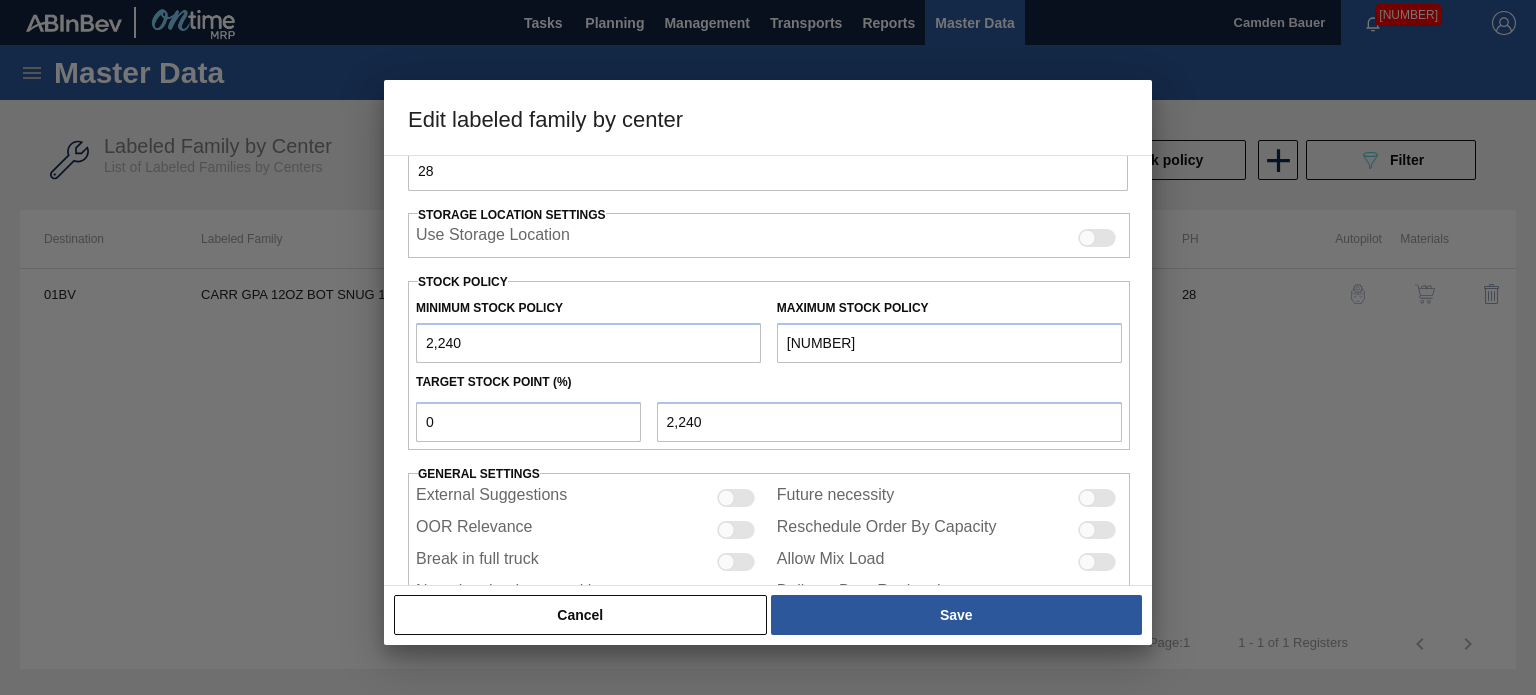 scroll, scrollTop: 419, scrollLeft: 0, axis: vertical 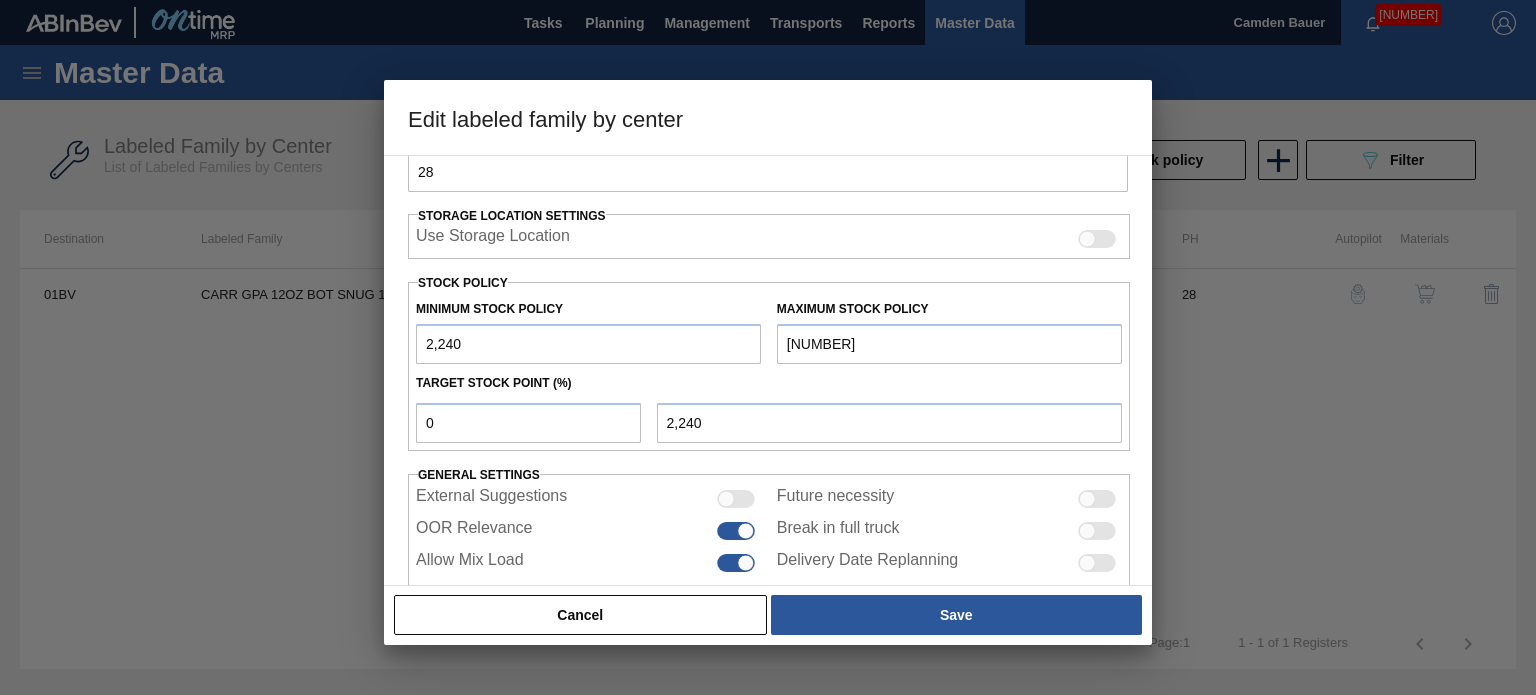 drag, startPoint x: 864, startPoint y: 345, endPoint x: 752, endPoint y: 345, distance: 112 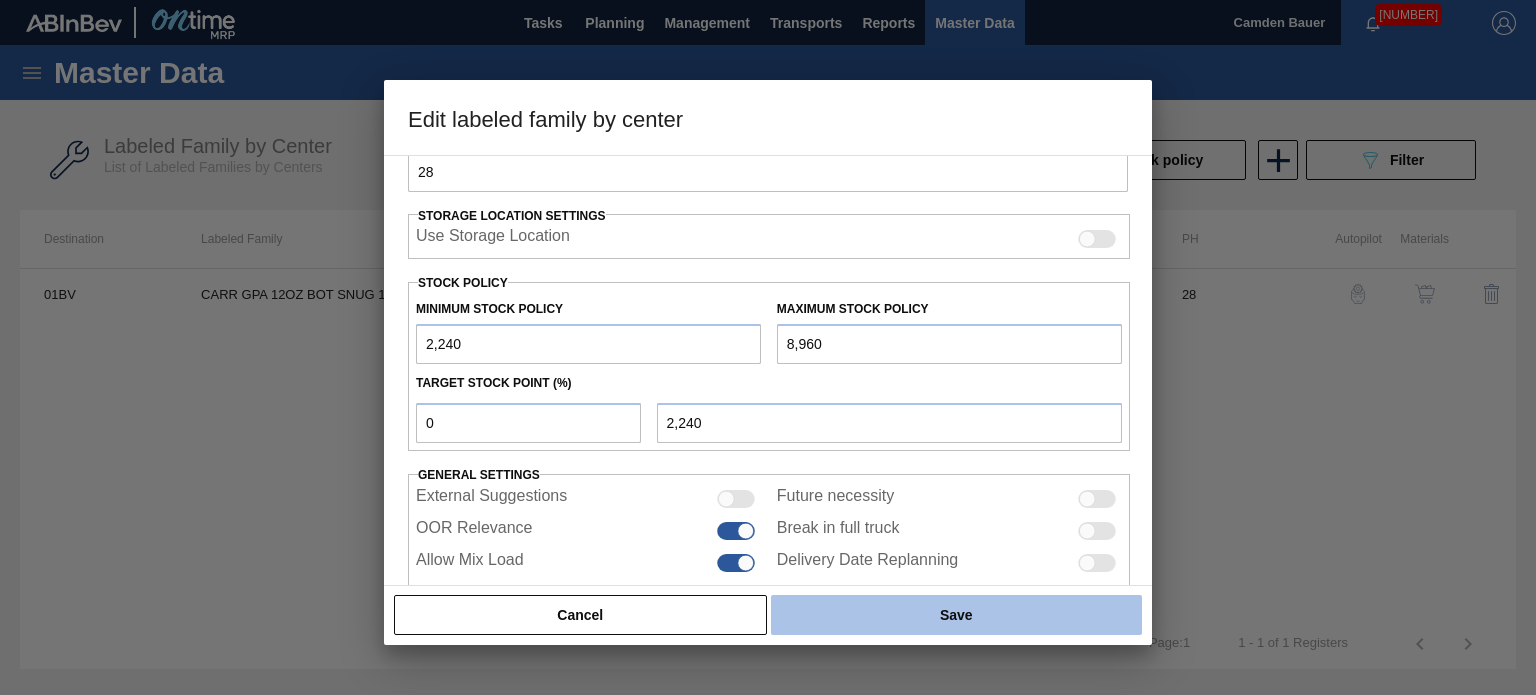 click on "Save" at bounding box center (956, 615) 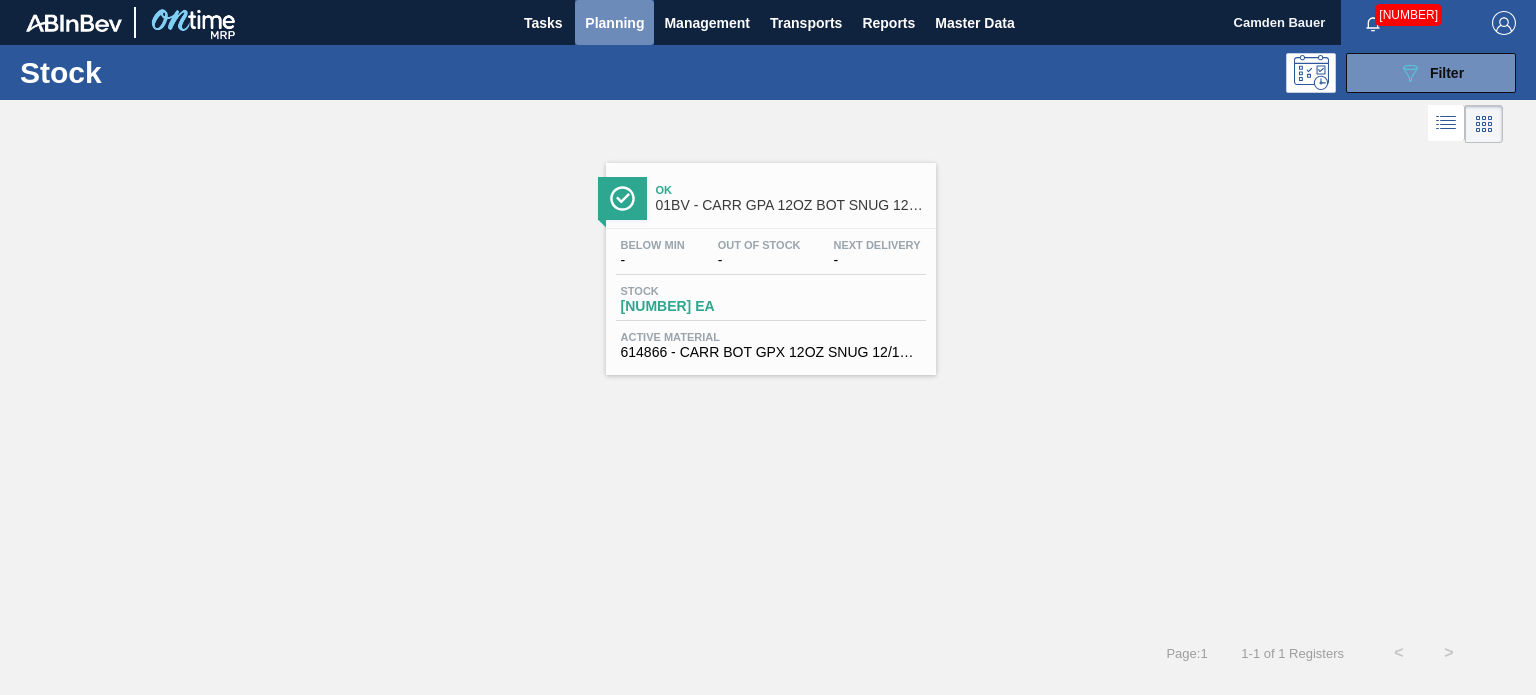 click on "Planning" at bounding box center (614, 23) 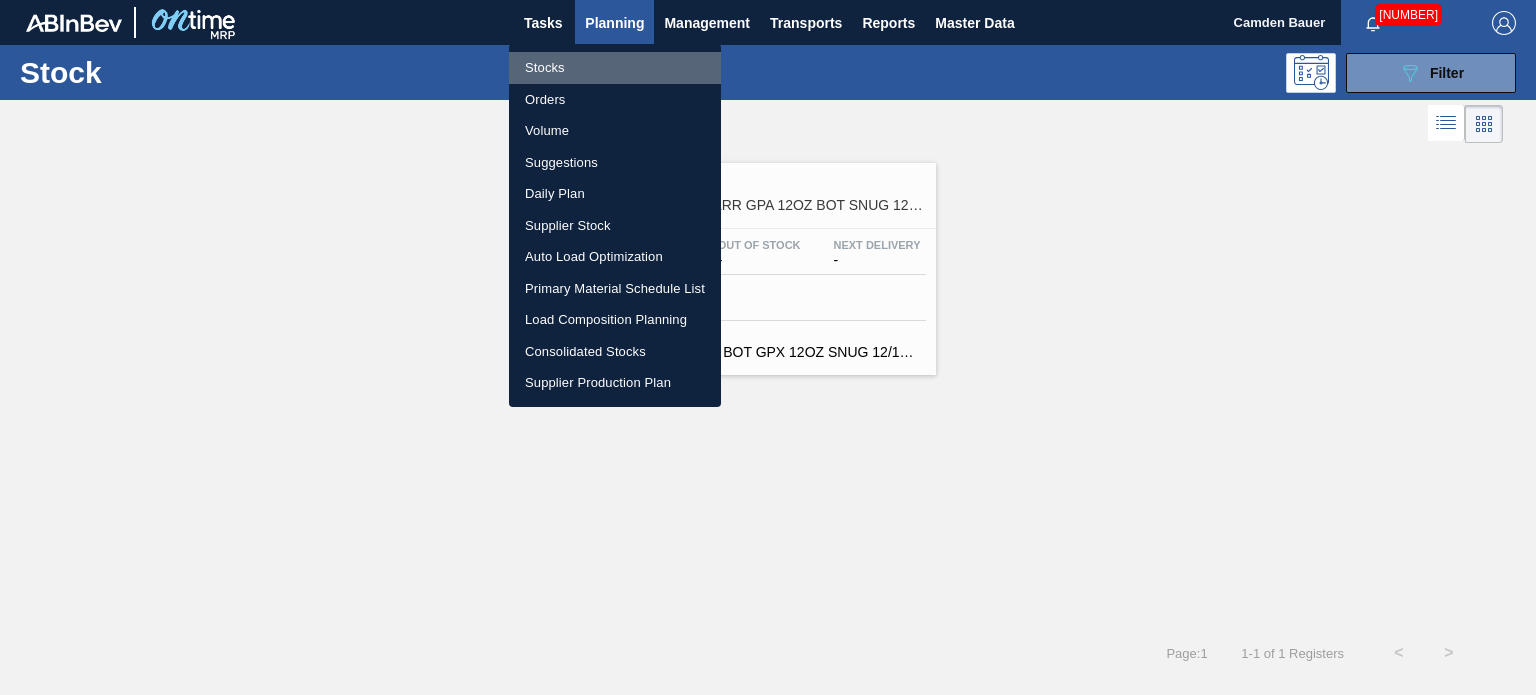 click on "Stocks" at bounding box center (615, 68) 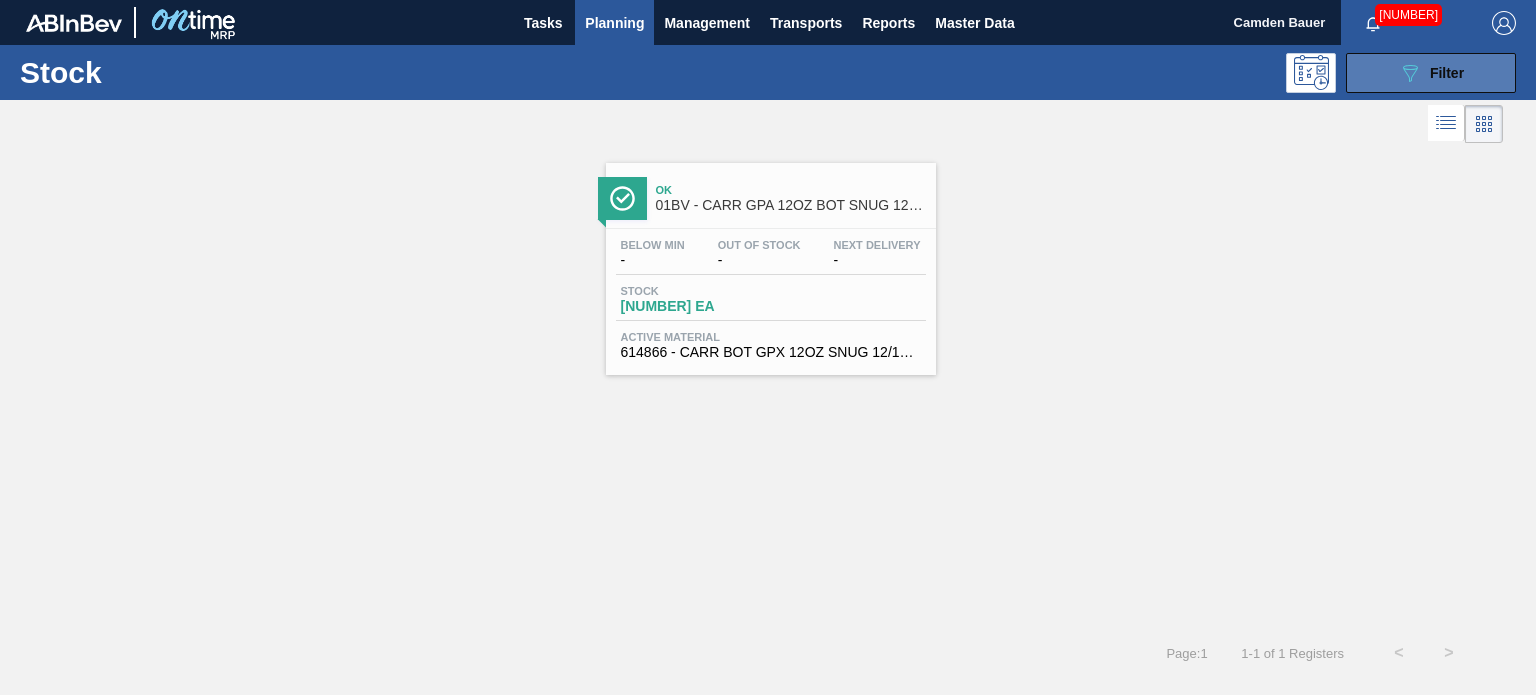 click on "089F7B8B-B2A5-4AFE-B5C0-19BA573D28AC" 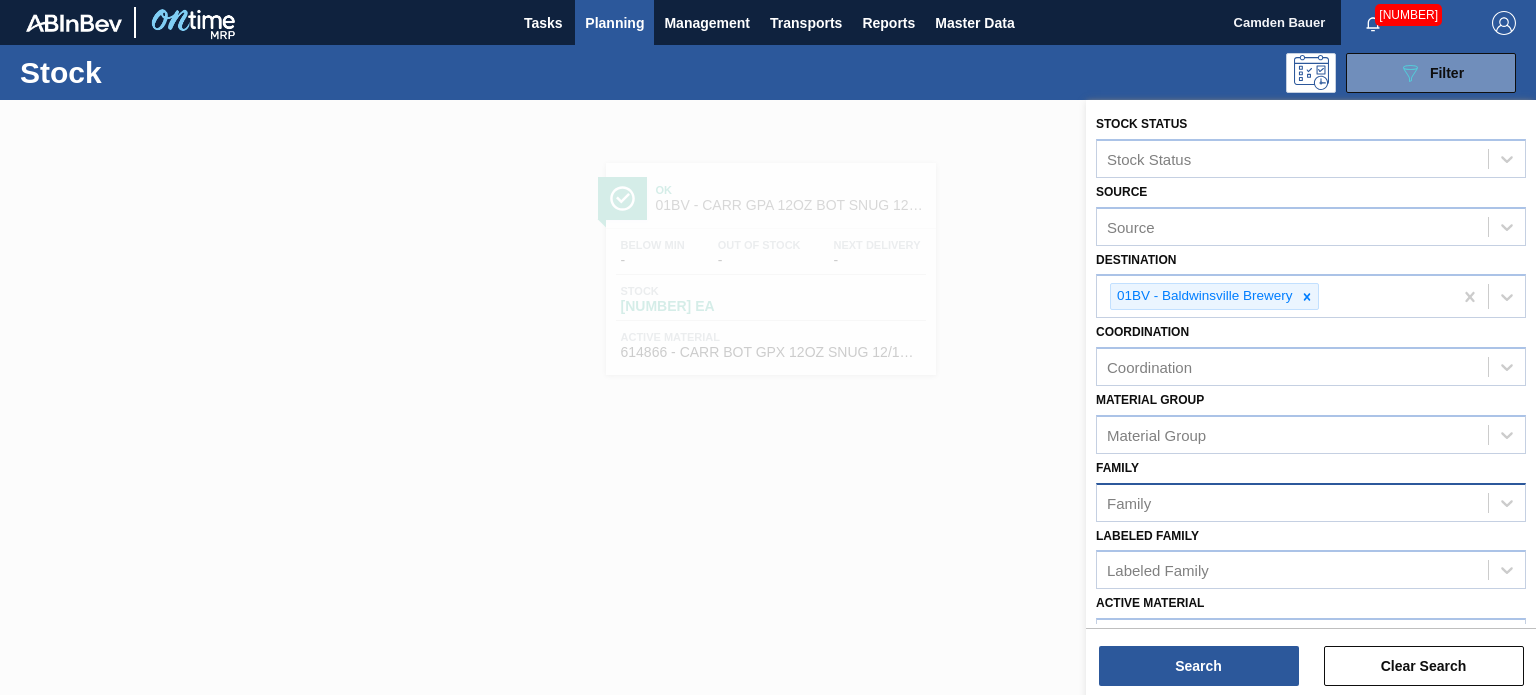 scroll, scrollTop: 289, scrollLeft: 0, axis: vertical 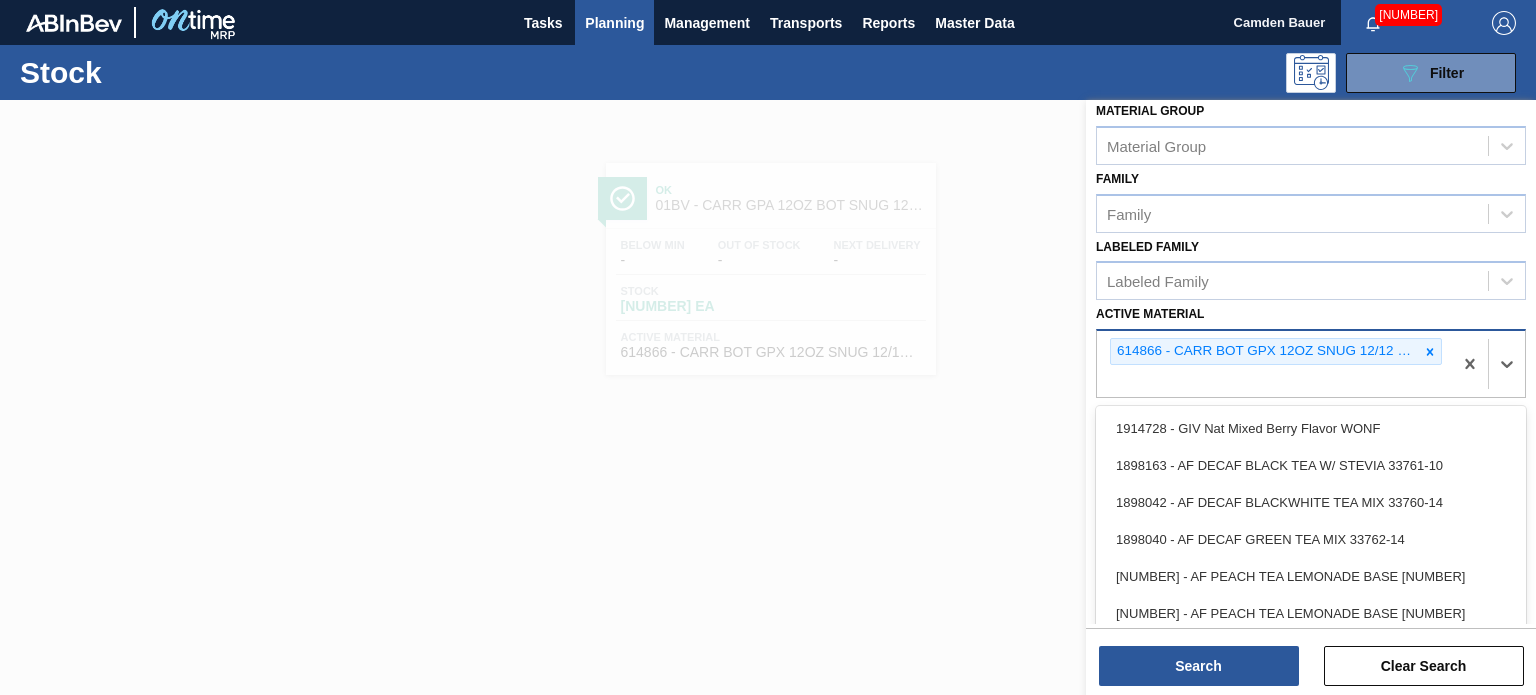 click on "614866 - CARR BOT GPX 12OZ SNUG 12/12 12OZ BOT 03" at bounding box center [1274, 364] 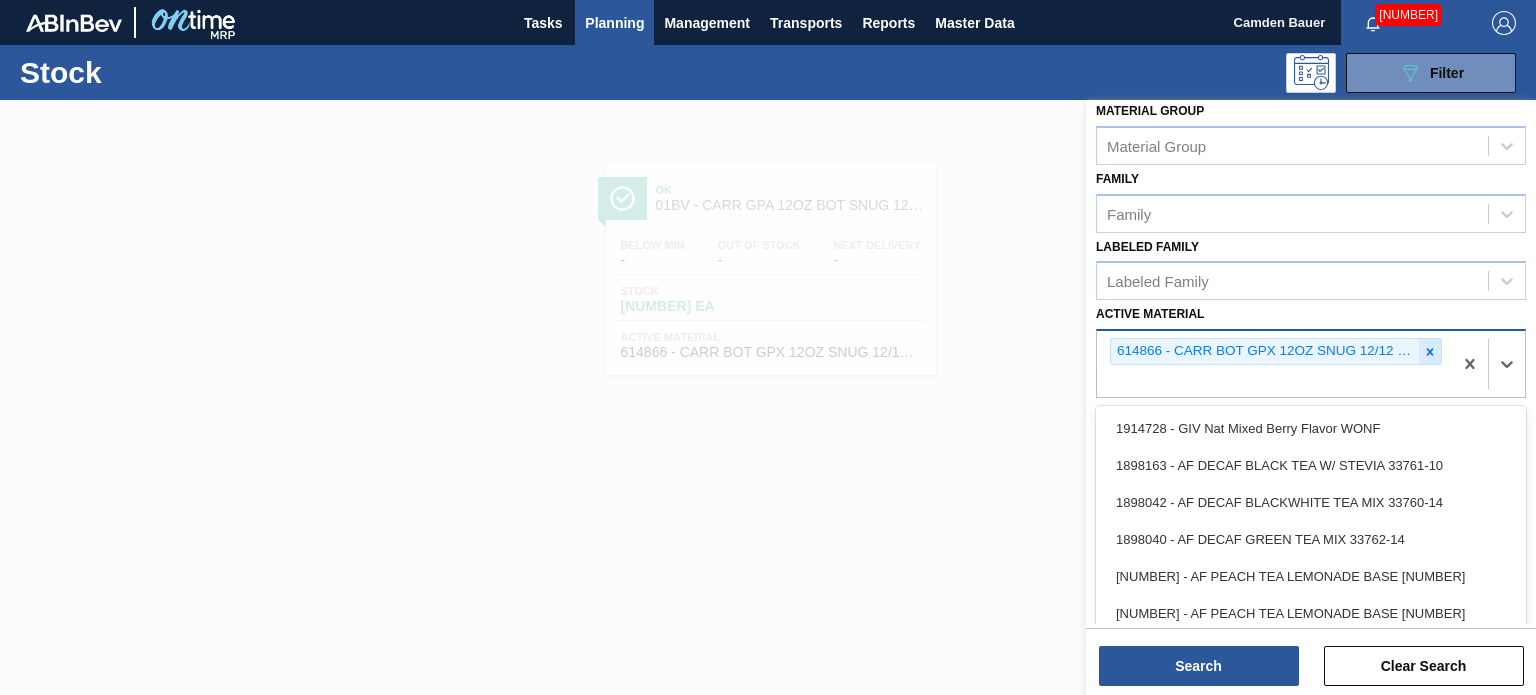click 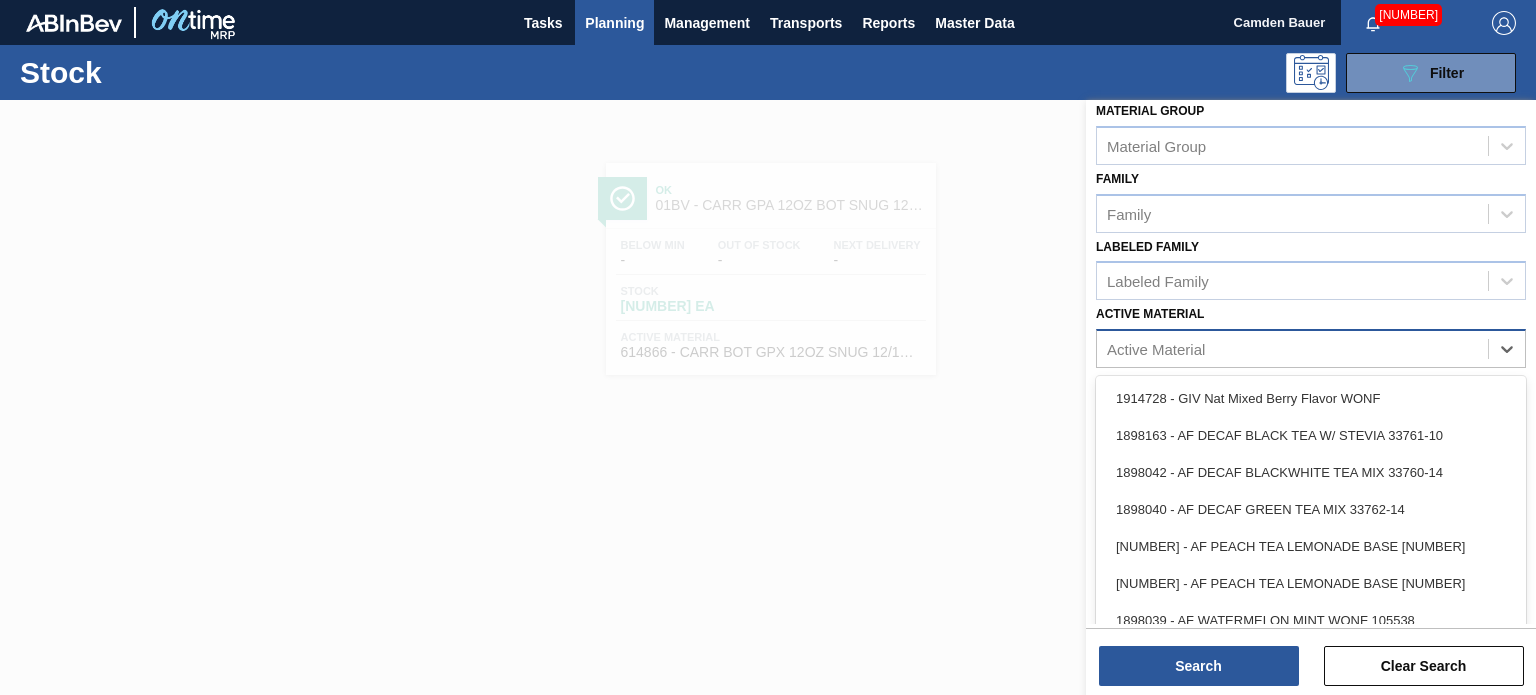 paste on "614865" 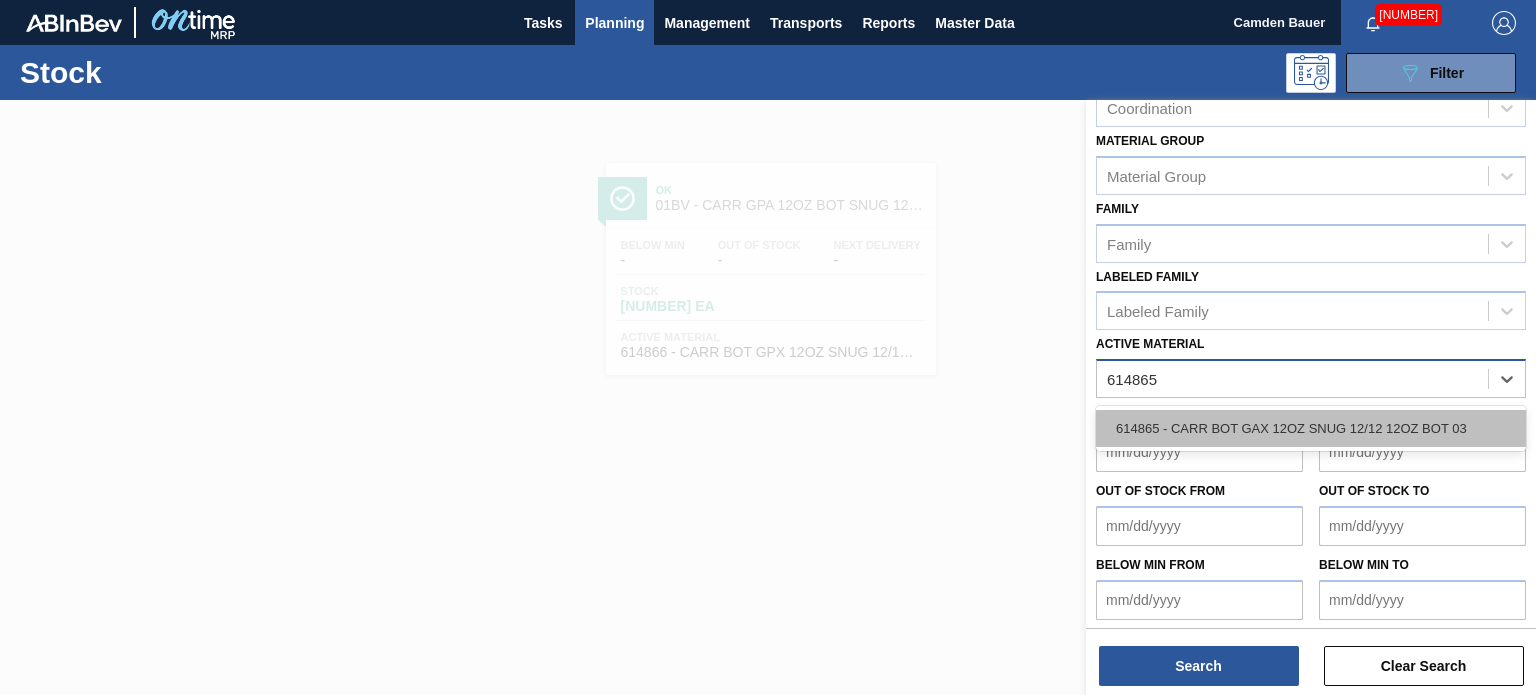 click on "614865 - CARR BOT GAX 12OZ SNUG 12/12 12OZ BOT 03" at bounding box center (1311, 428) 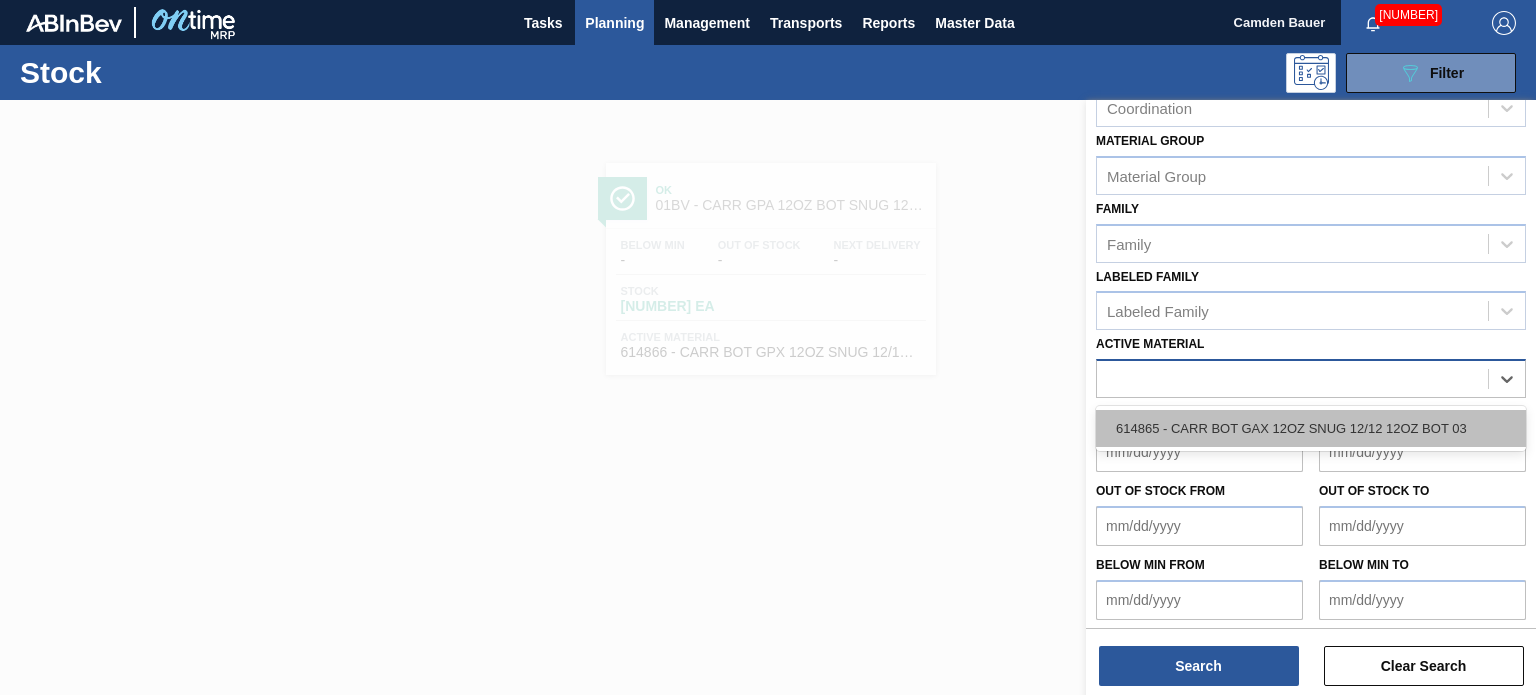 scroll, scrollTop: 289, scrollLeft: 0, axis: vertical 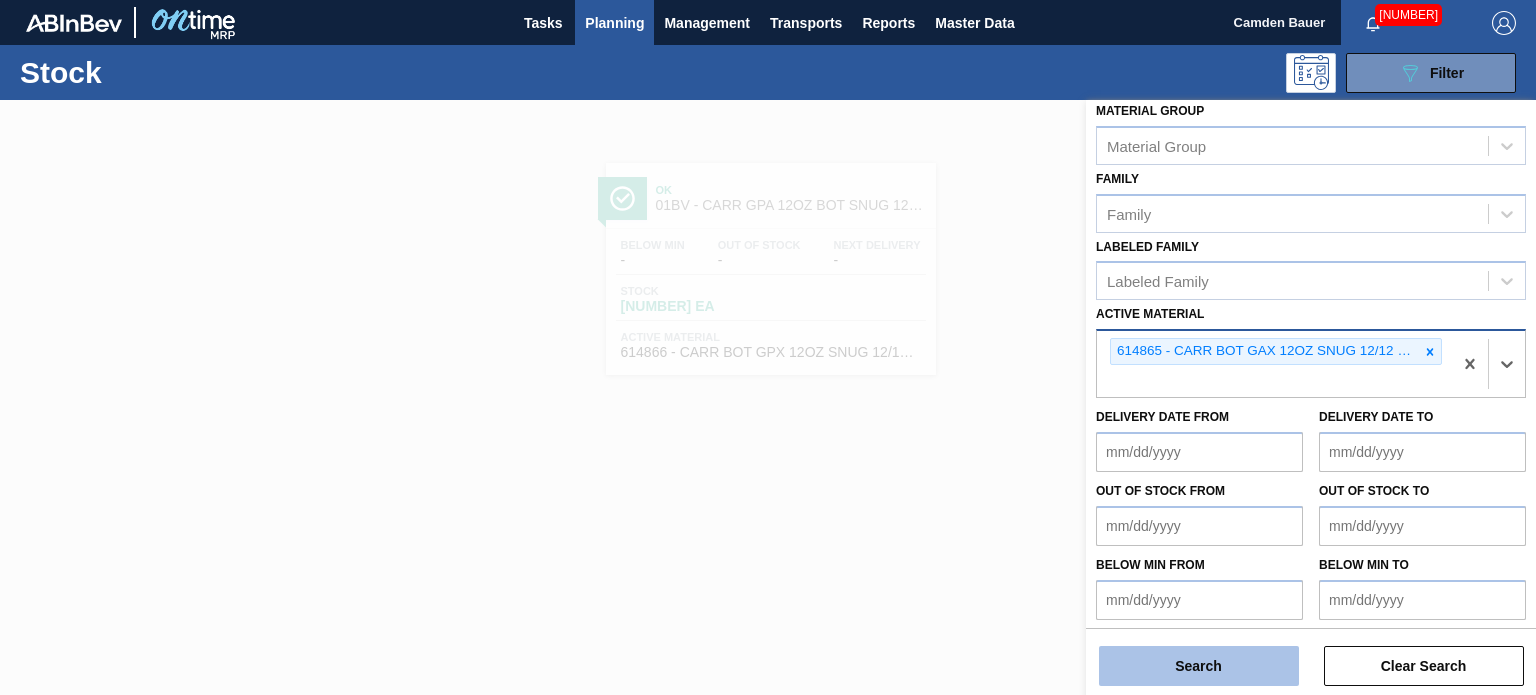 click on "Search" at bounding box center [1199, 666] 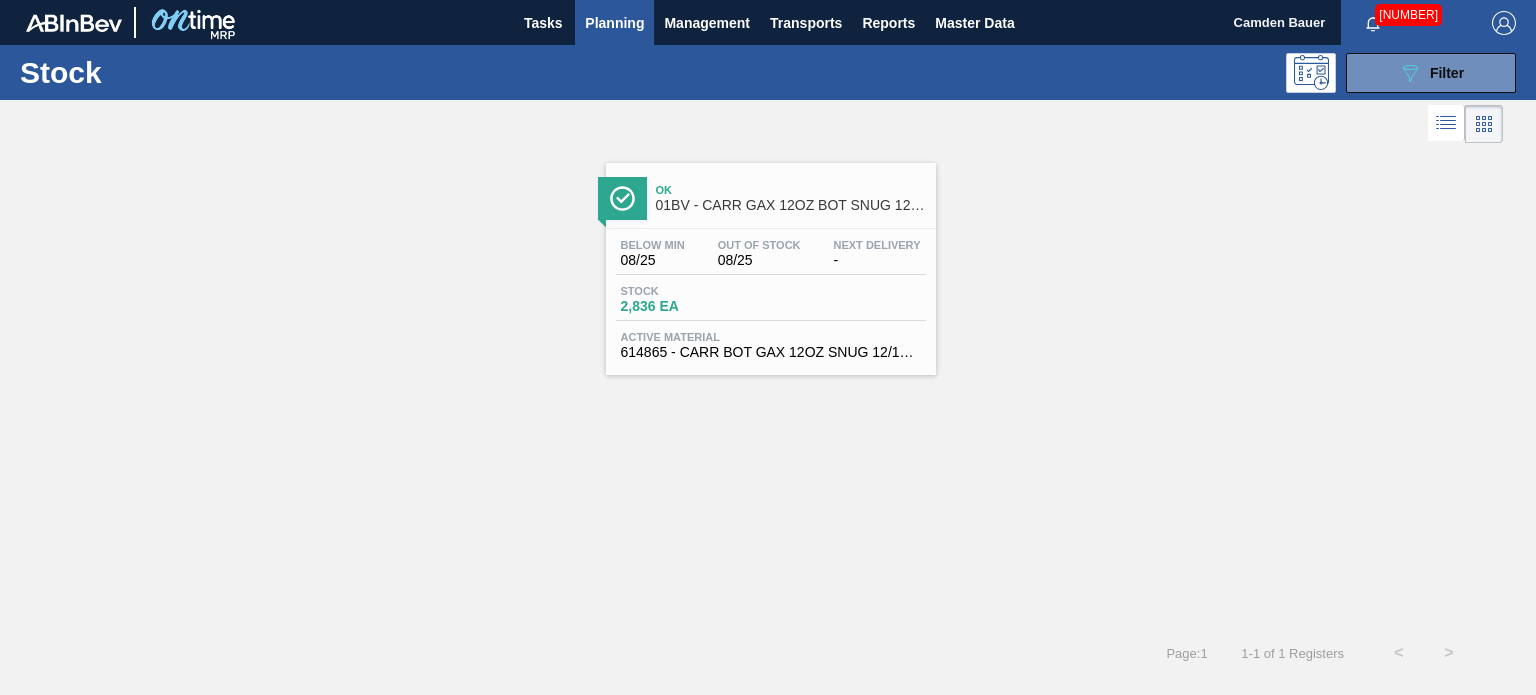 click on "Stock" at bounding box center (691, 291) 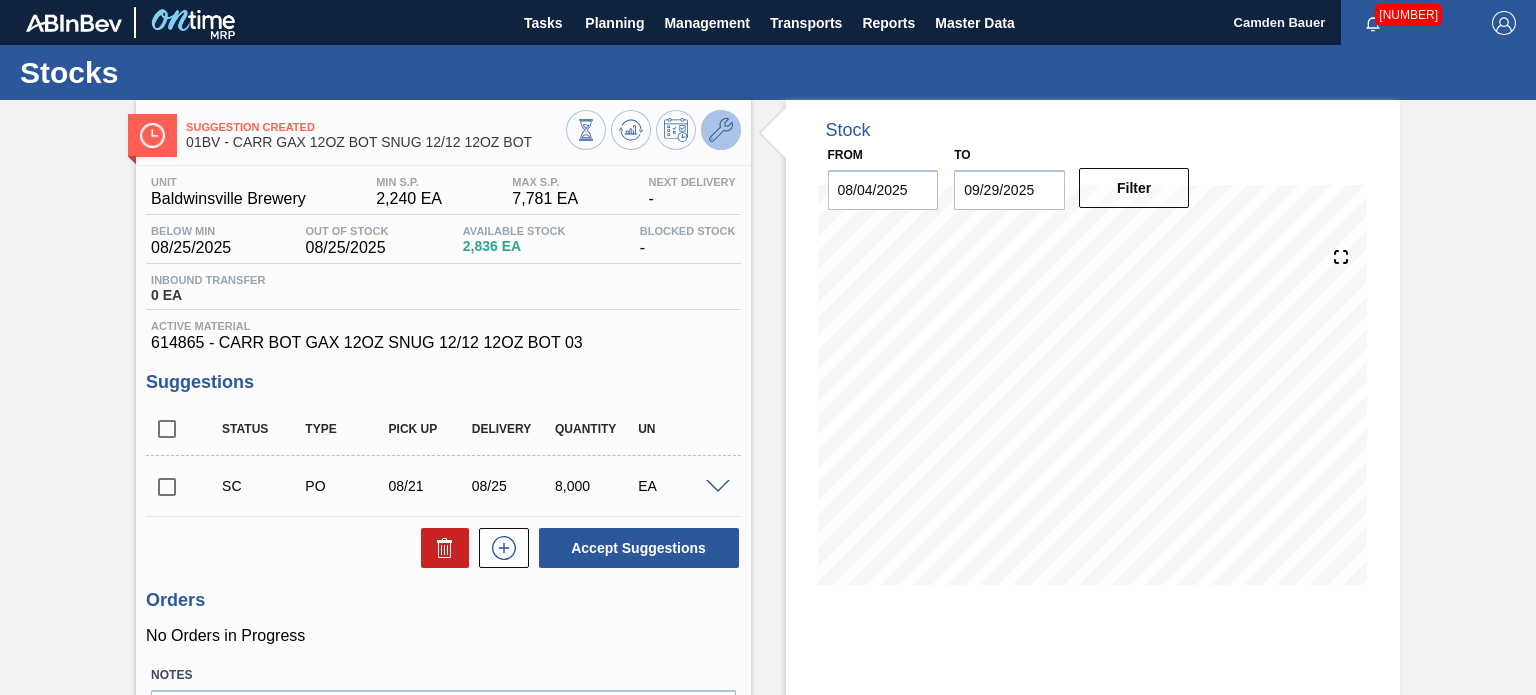 click 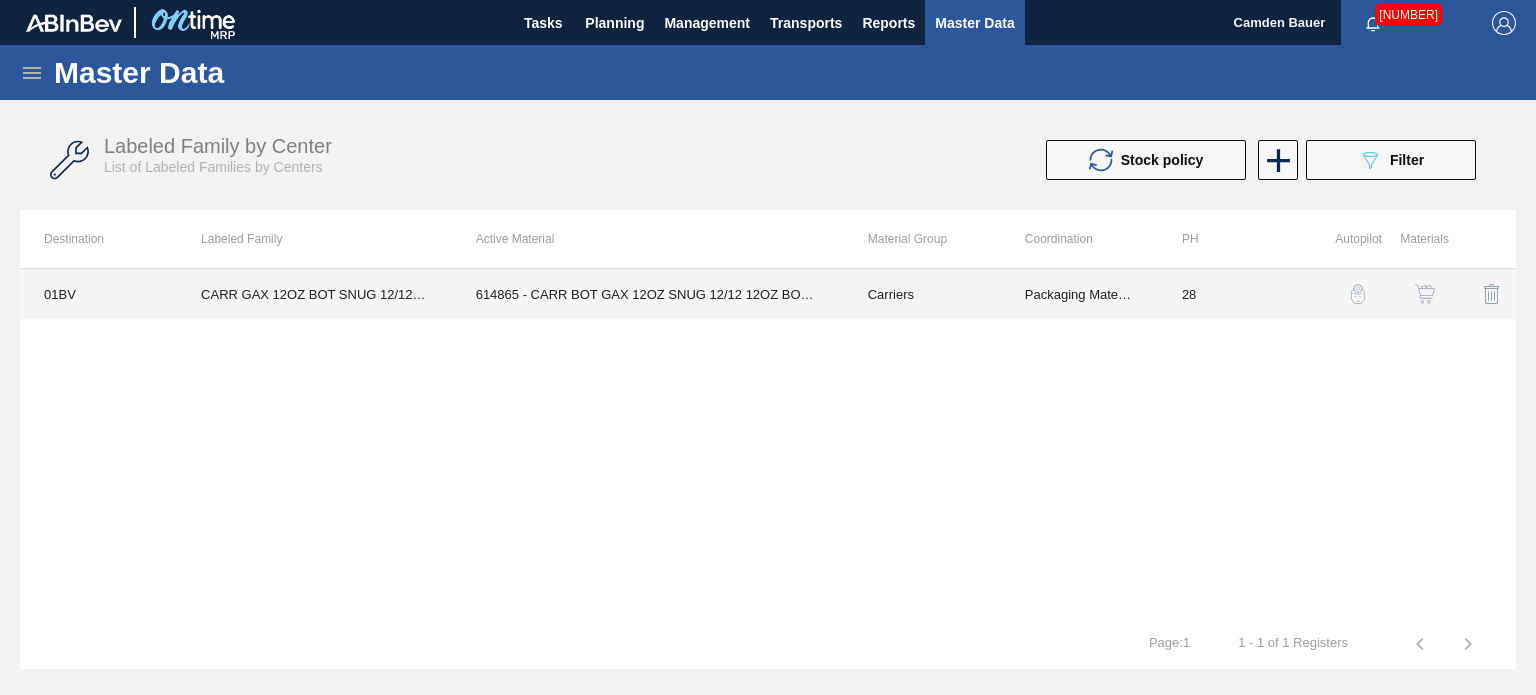 click on "614865 - CARR BOT GAX 12OZ SNUG 12/12 12OZ BOT 03" at bounding box center (648, 294) 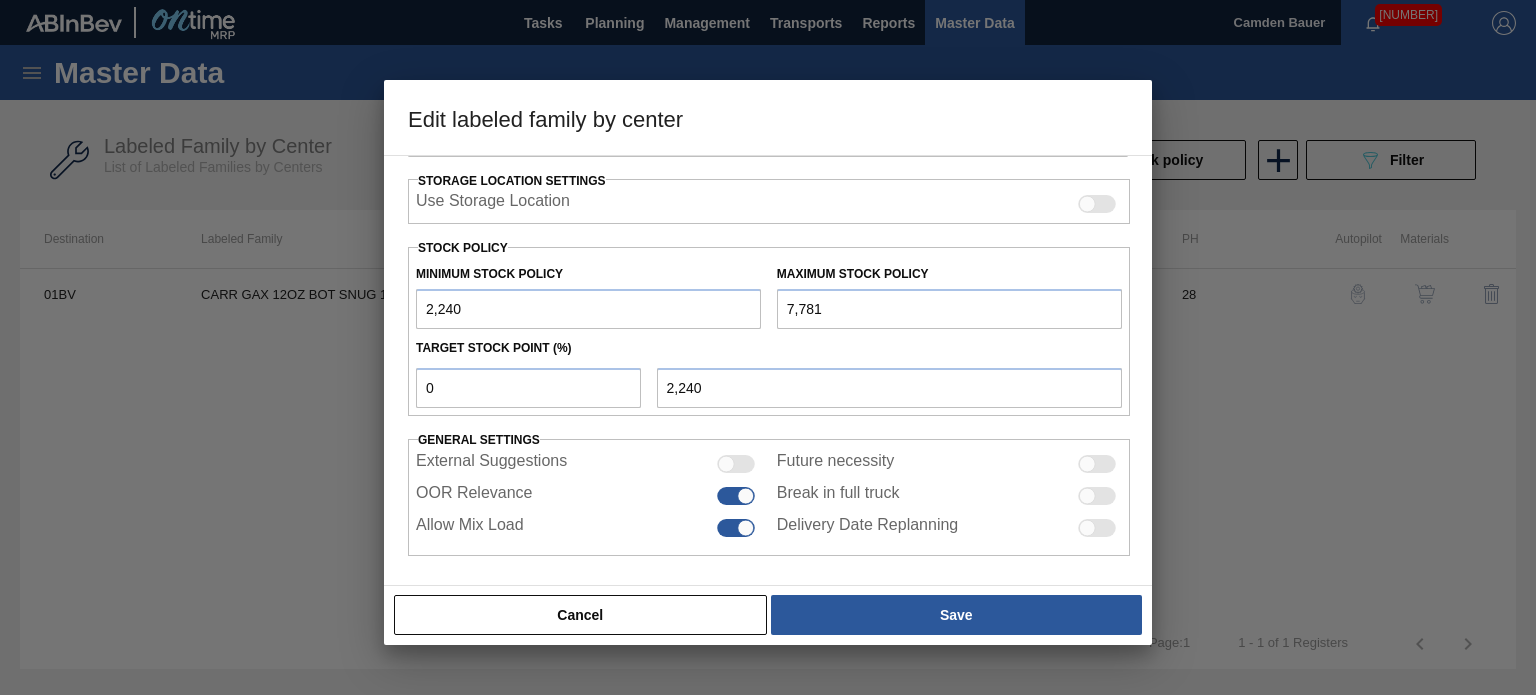 scroll, scrollTop: 453, scrollLeft: 0, axis: vertical 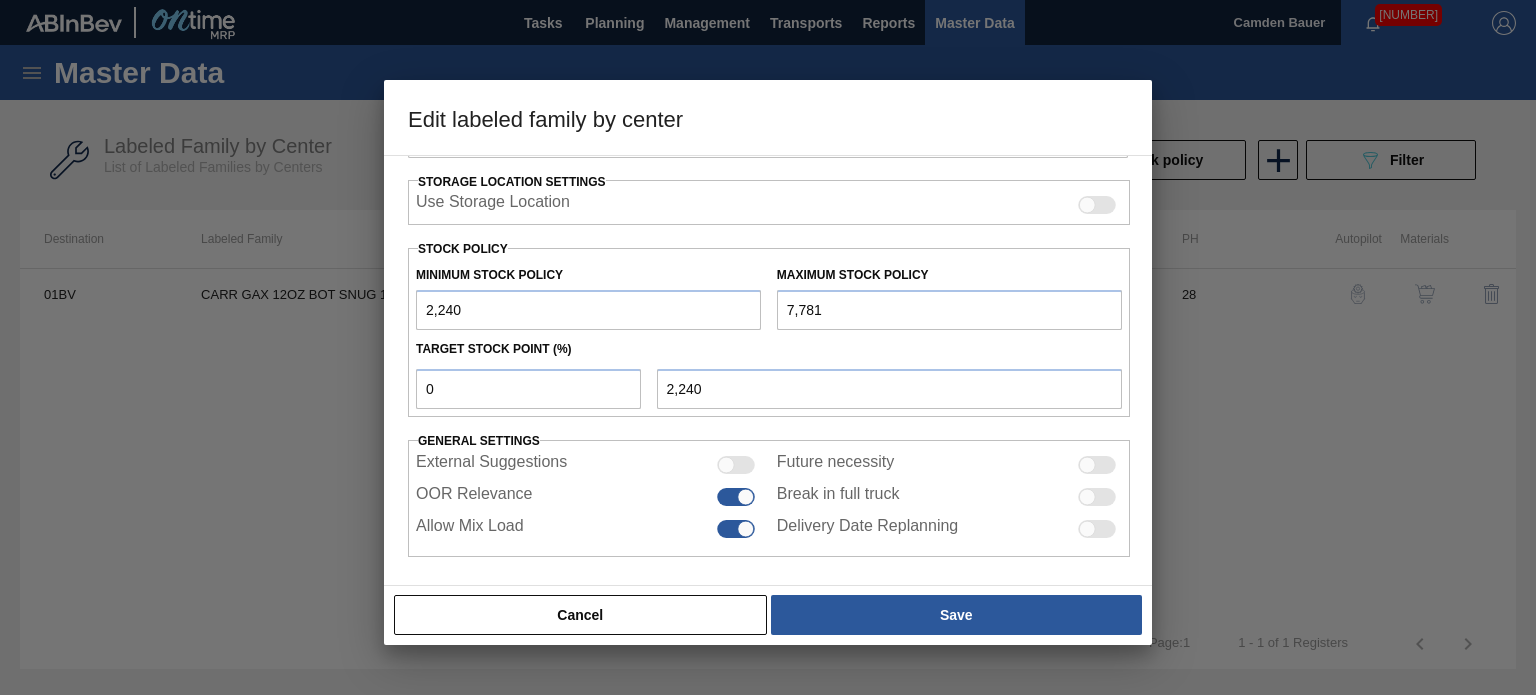 drag, startPoint x: 889, startPoint y: 307, endPoint x: 699, endPoint y: 311, distance: 190.0421 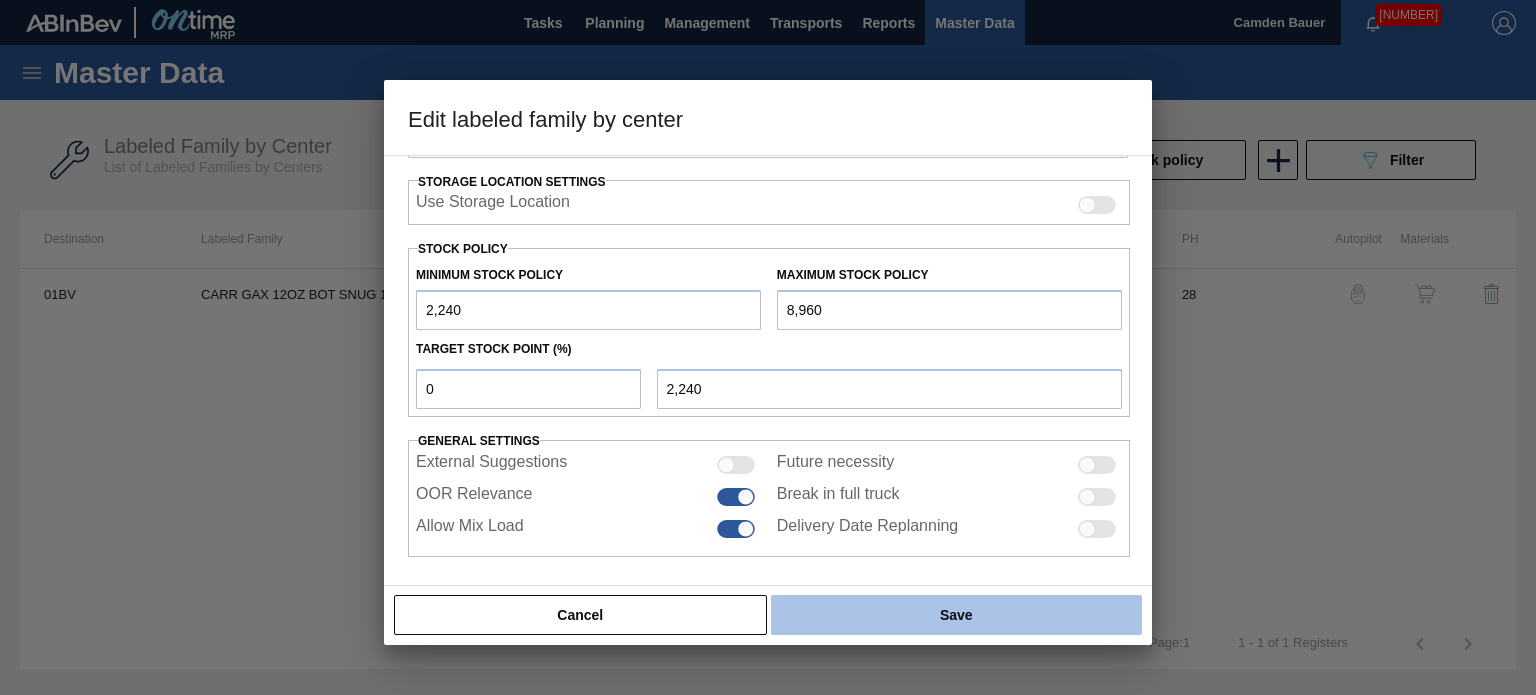 click on "Save" at bounding box center [956, 615] 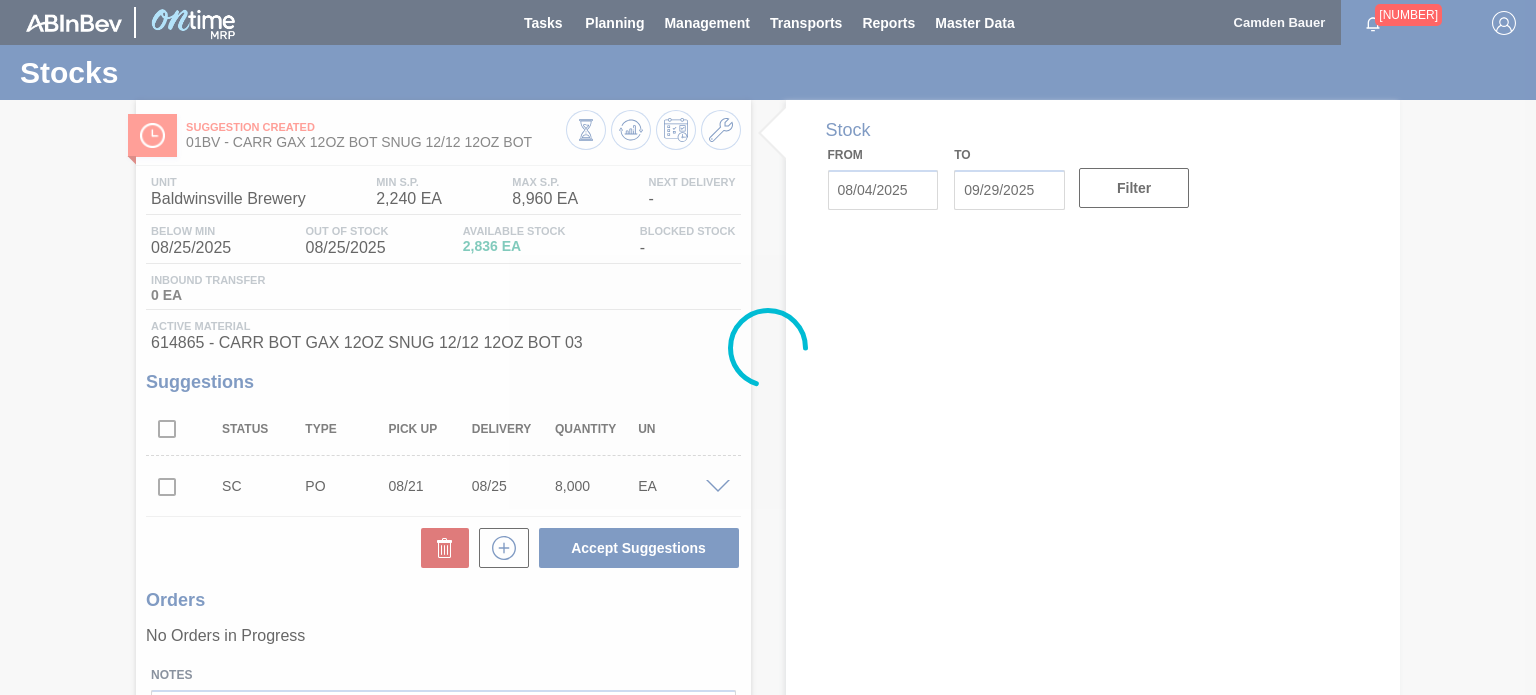 click at bounding box center [768, 347] 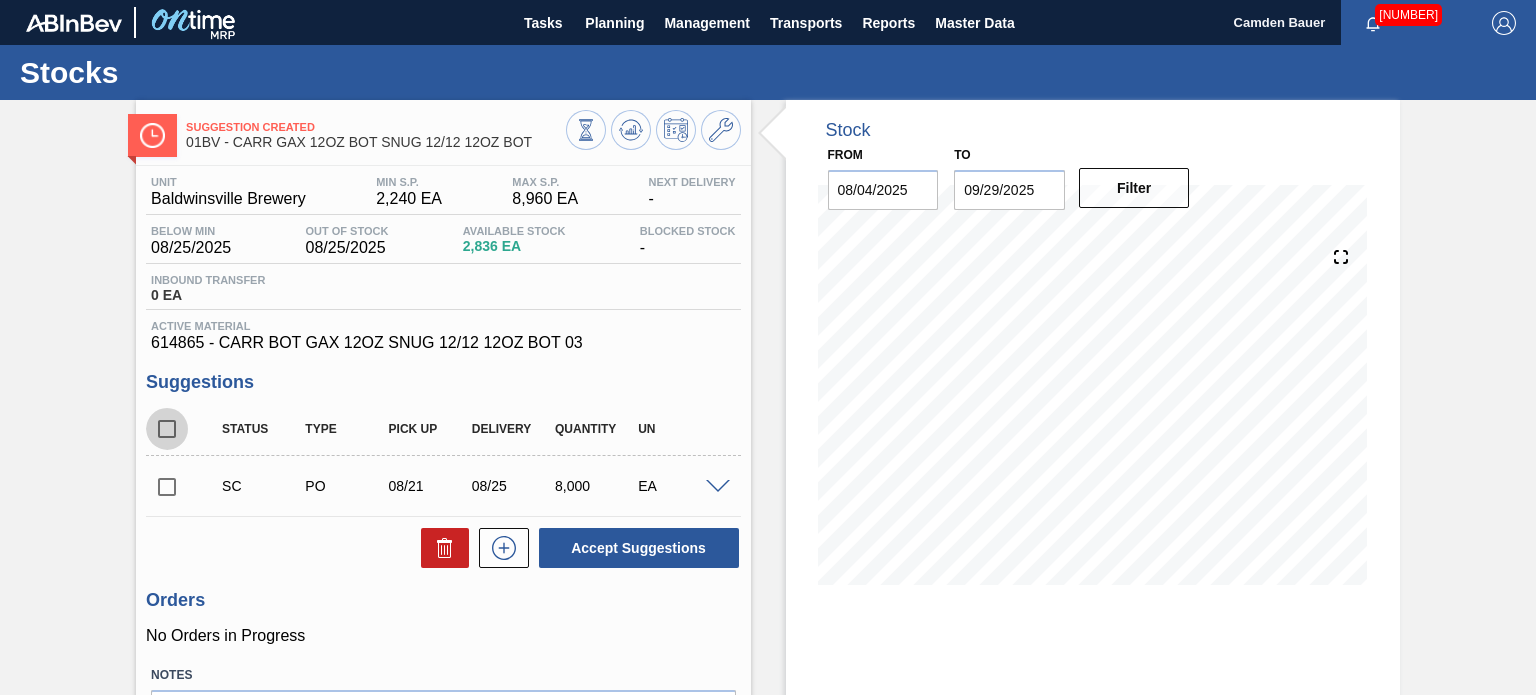 click at bounding box center (167, 429) 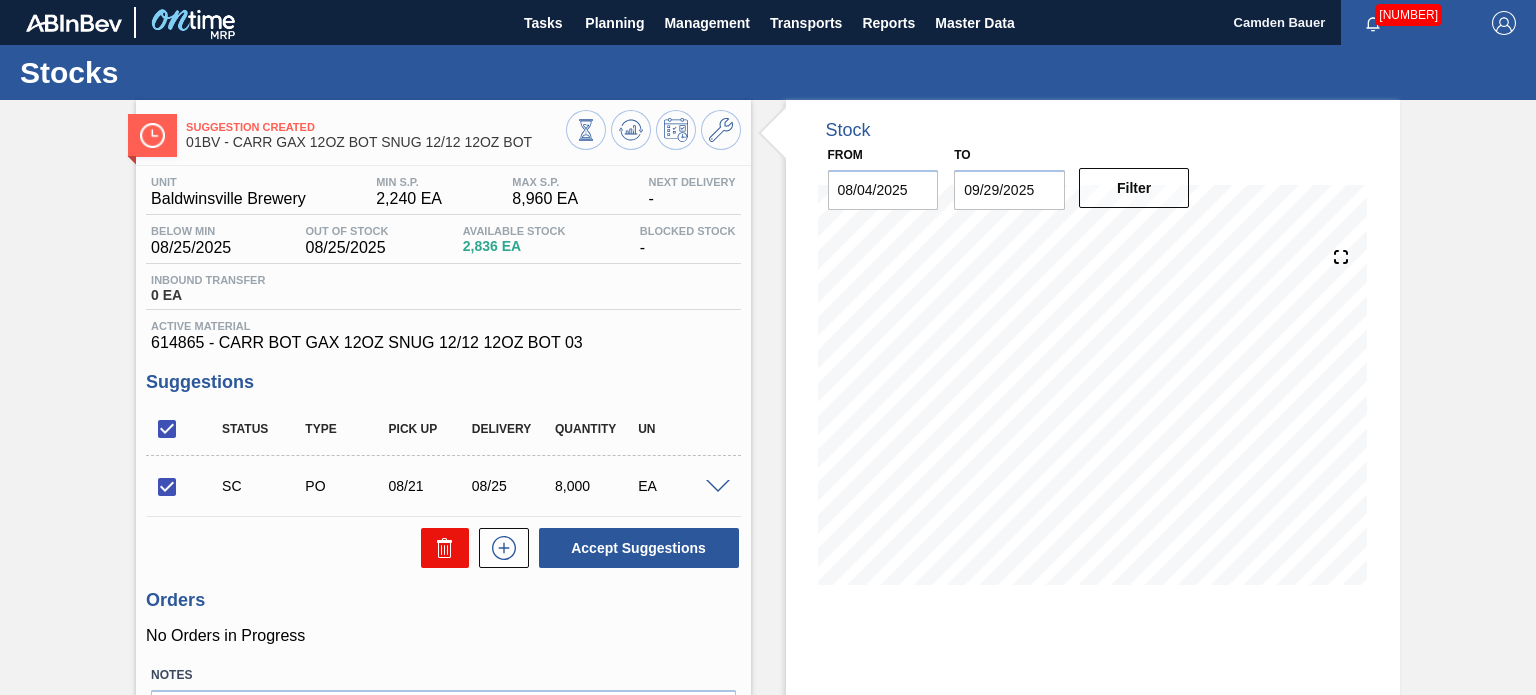 click 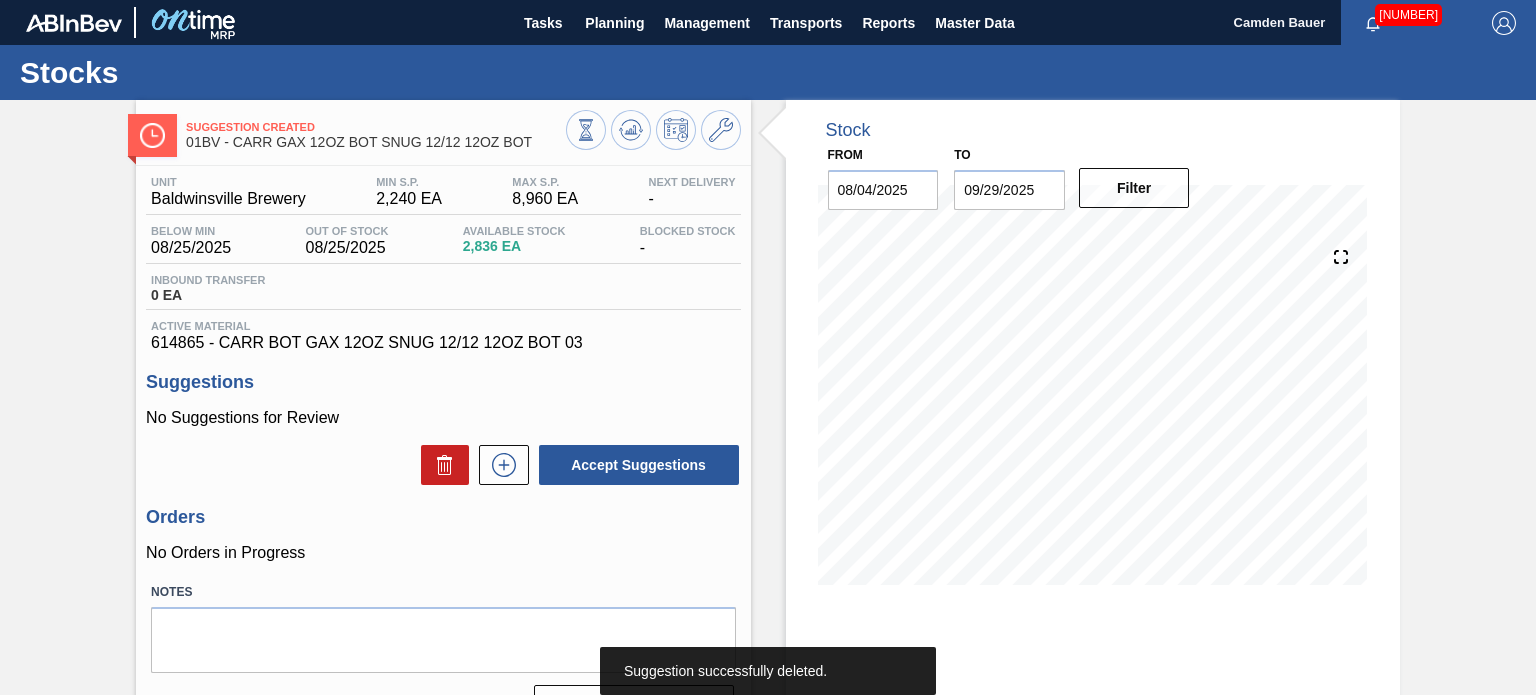 click 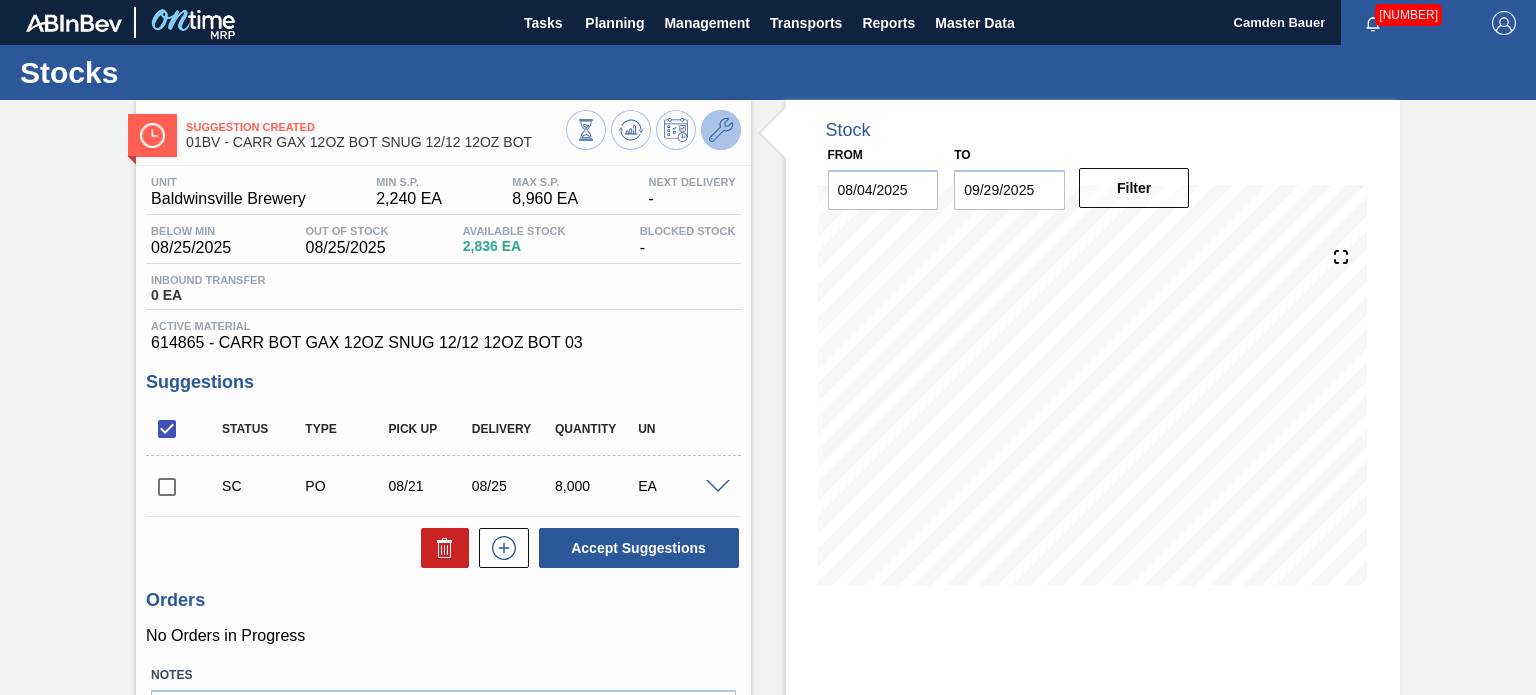click 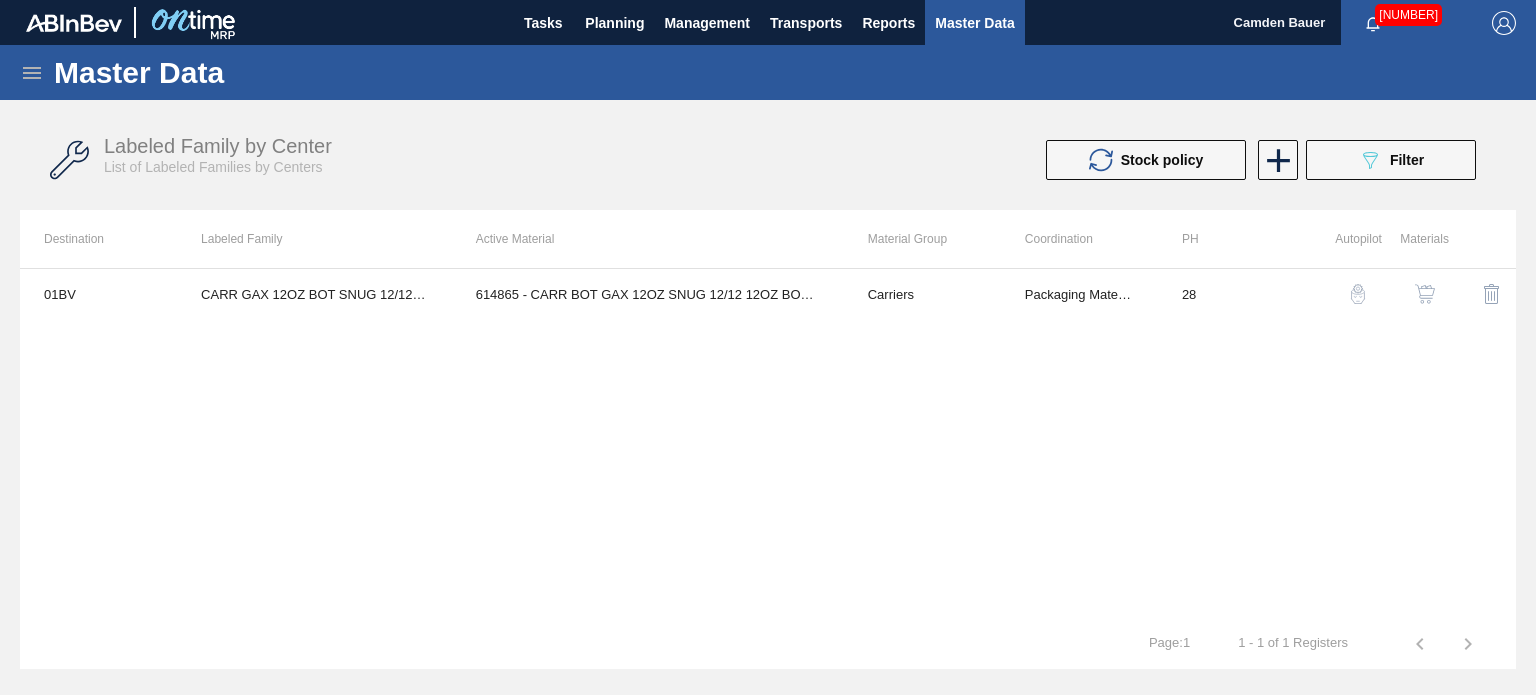 click at bounding box center (1425, 294) 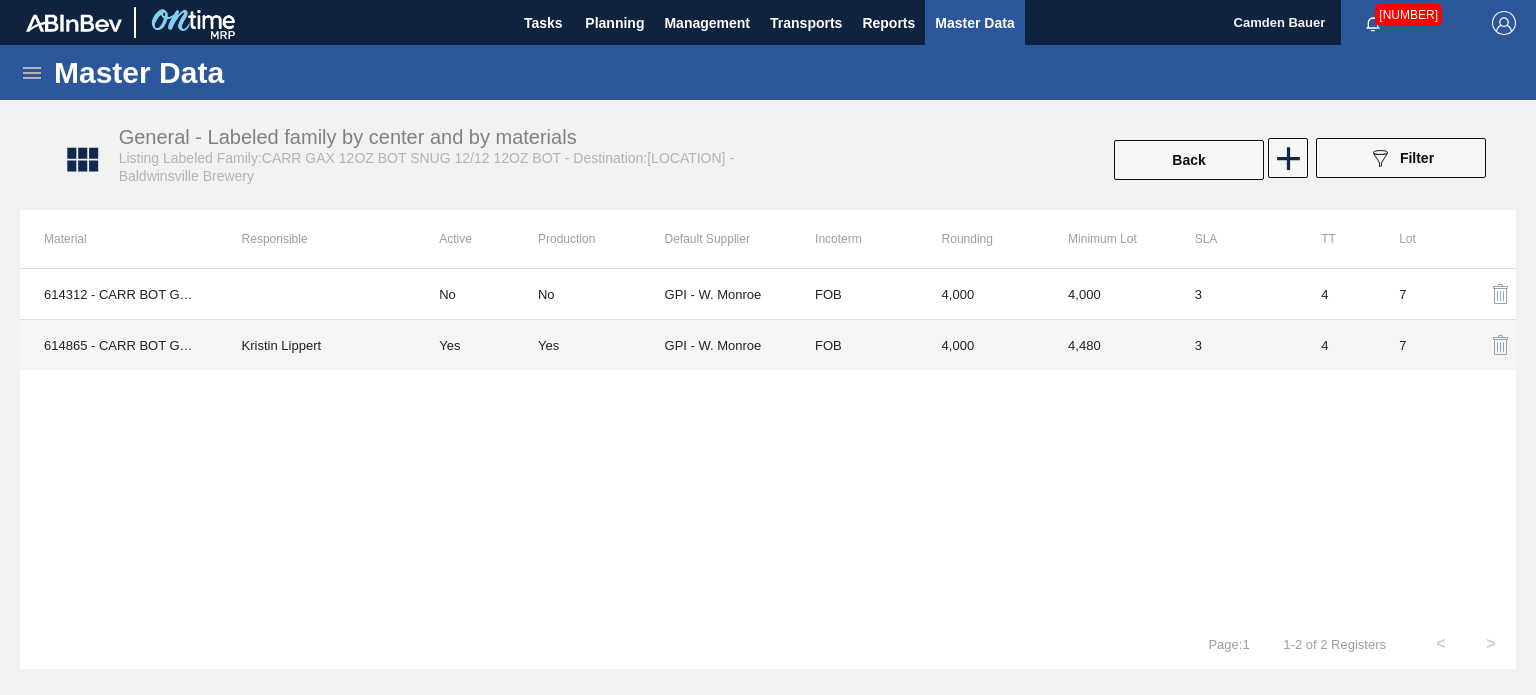 click on "Yes" at bounding box center [548, 345] 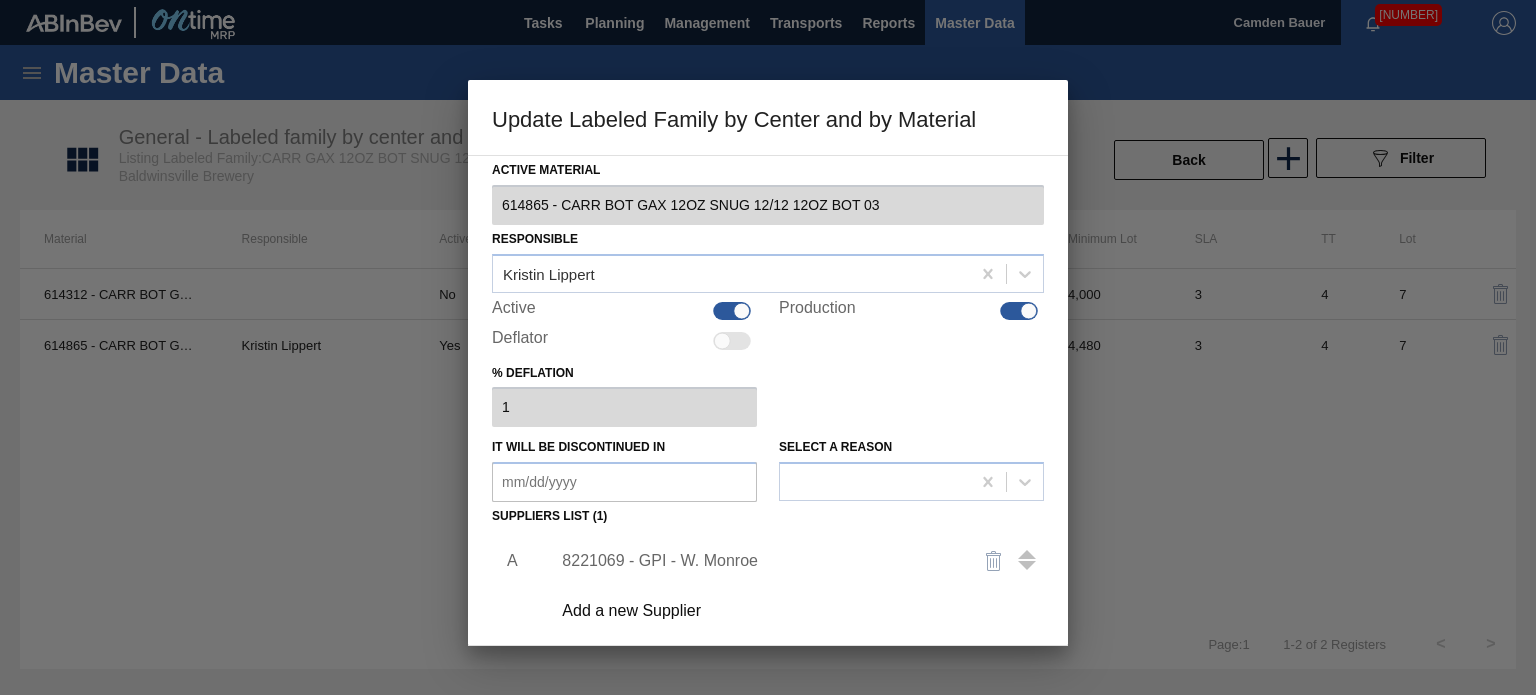 click on "8221069 - GPI - W. Monroe" at bounding box center [791, 561] 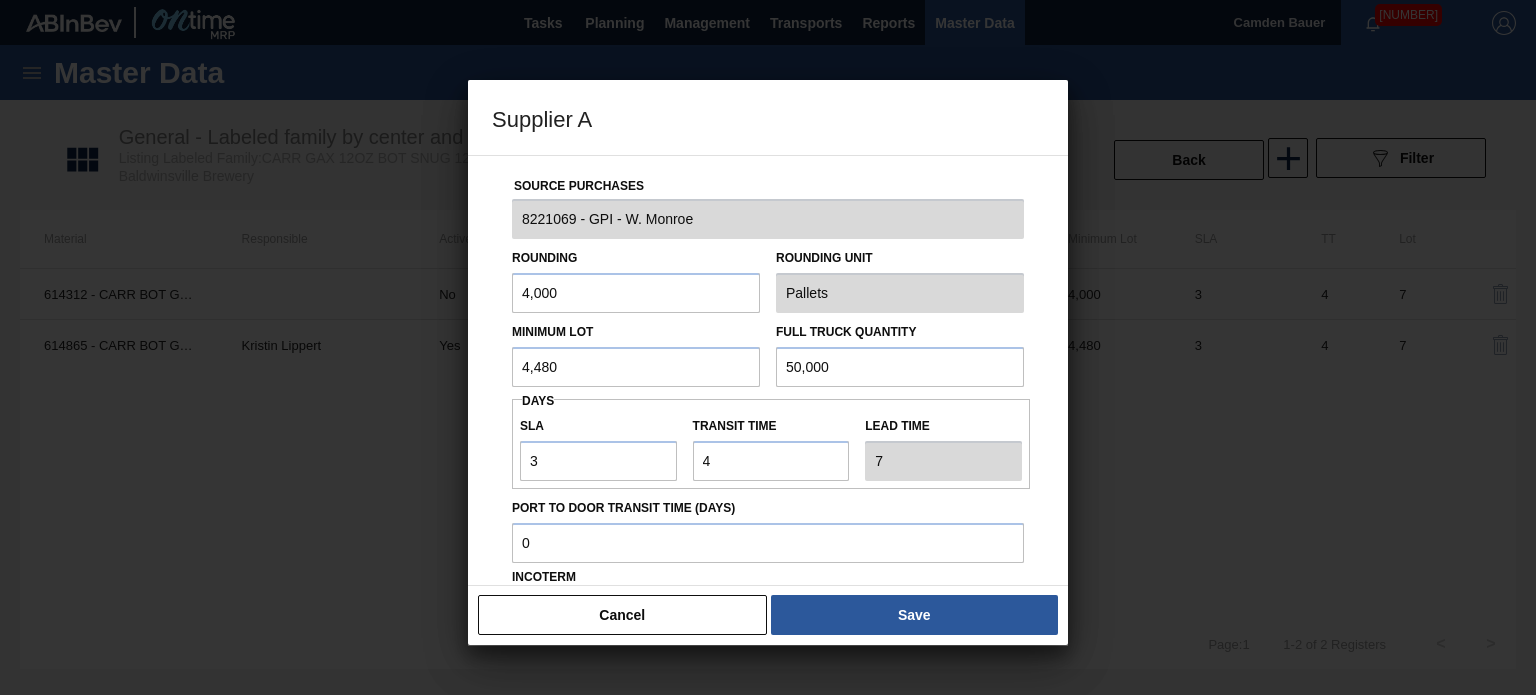 scroll, scrollTop: 255, scrollLeft: 0, axis: vertical 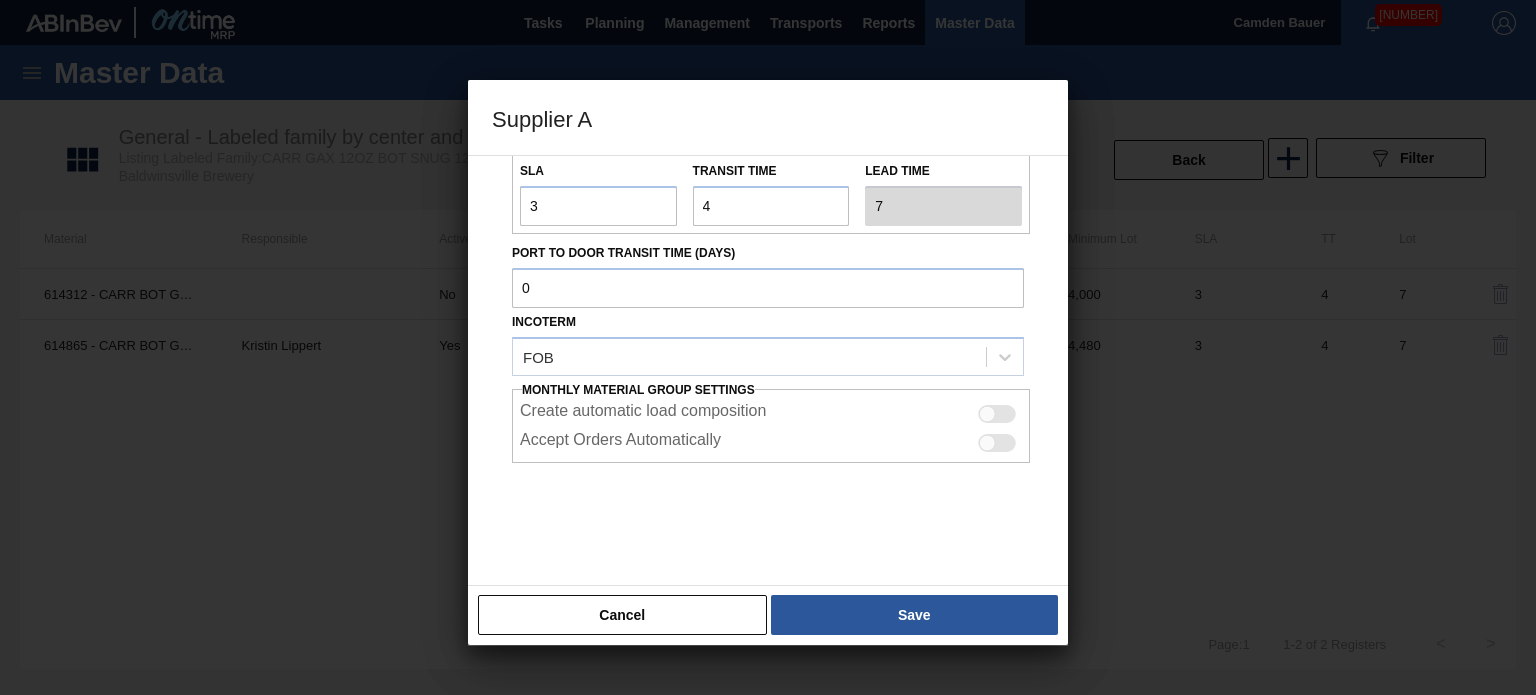 click at bounding box center (997, 414) 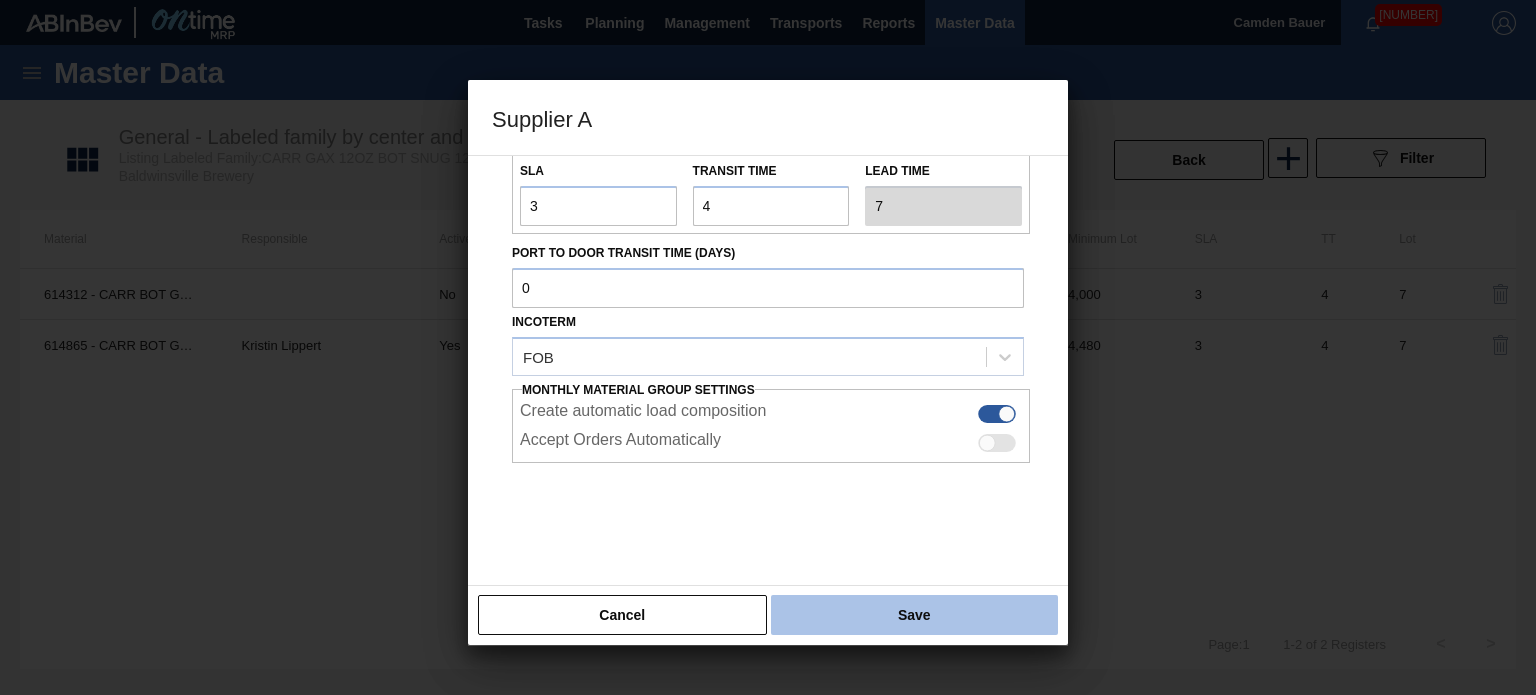 click on "Save" at bounding box center (914, 615) 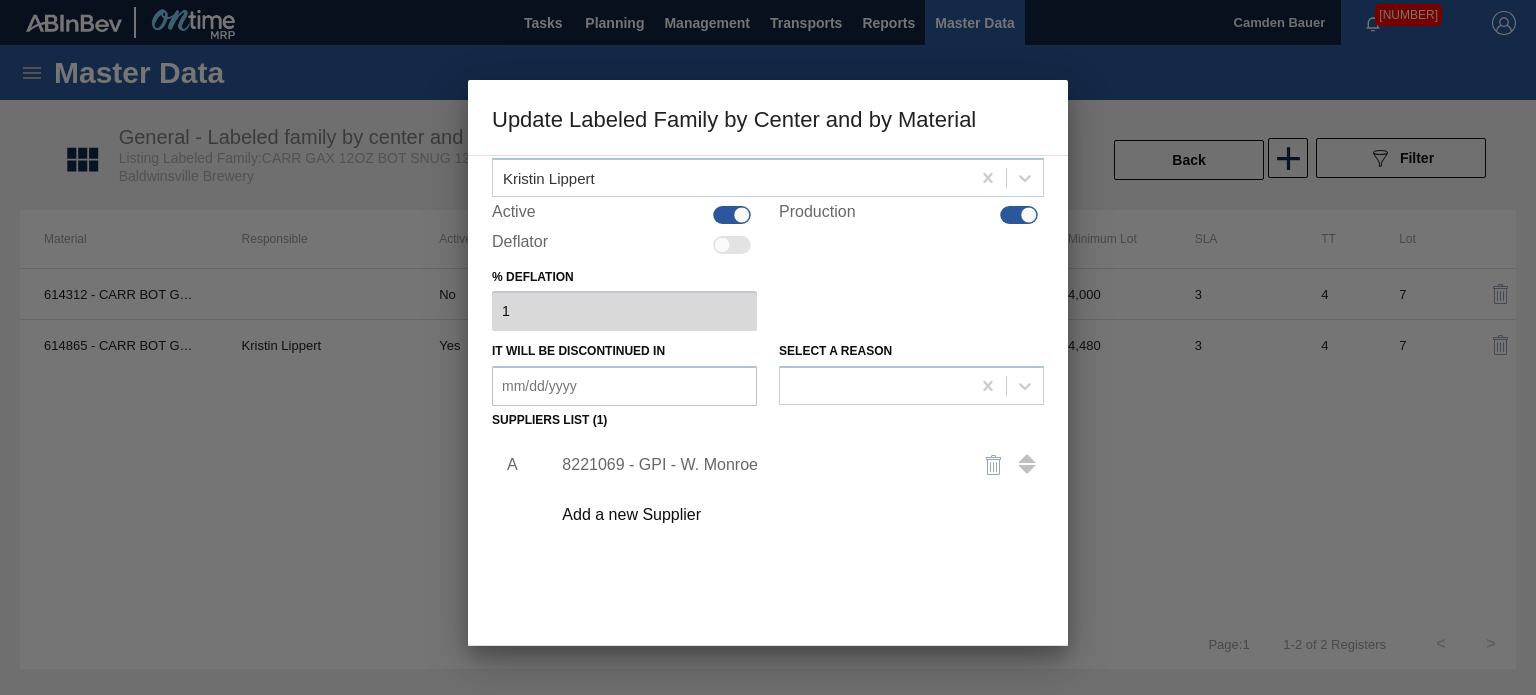 scroll, scrollTop: 178, scrollLeft: 0, axis: vertical 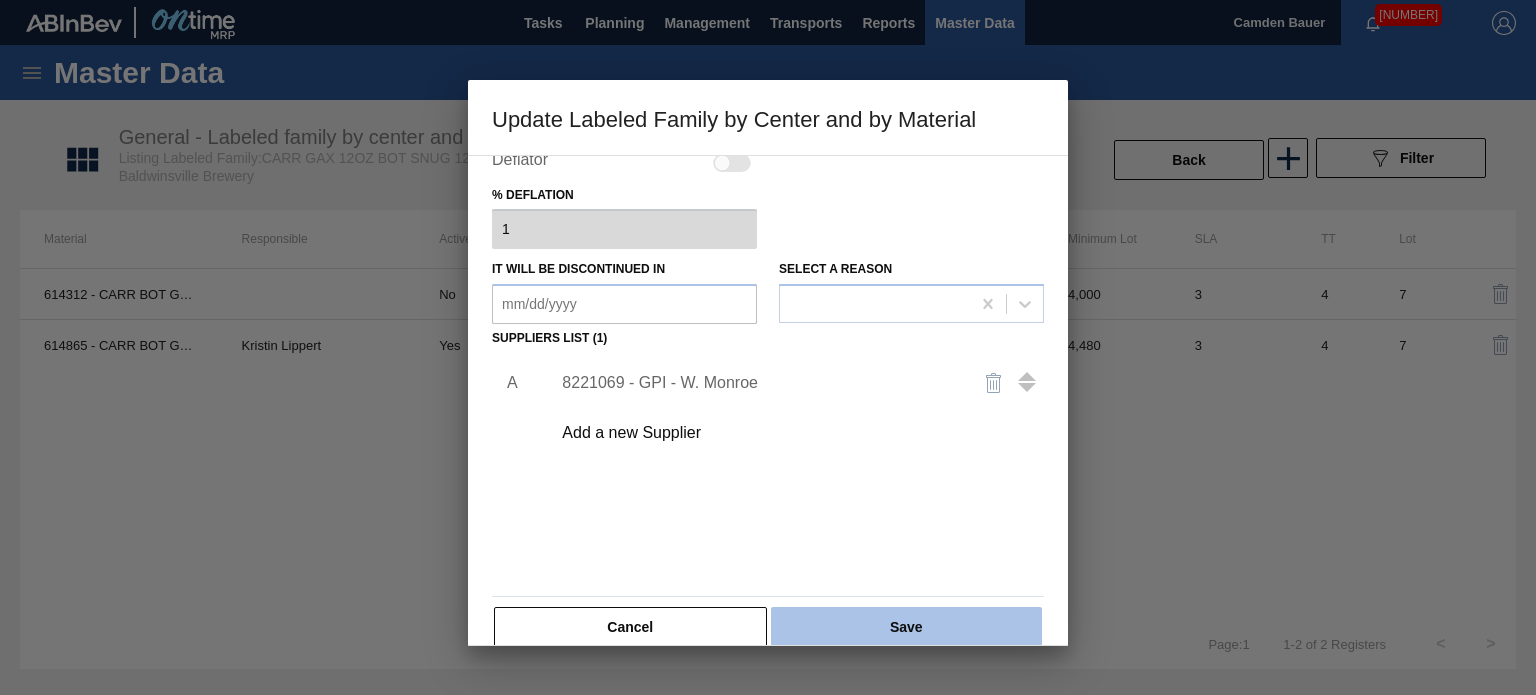 click on "Save" at bounding box center (906, 627) 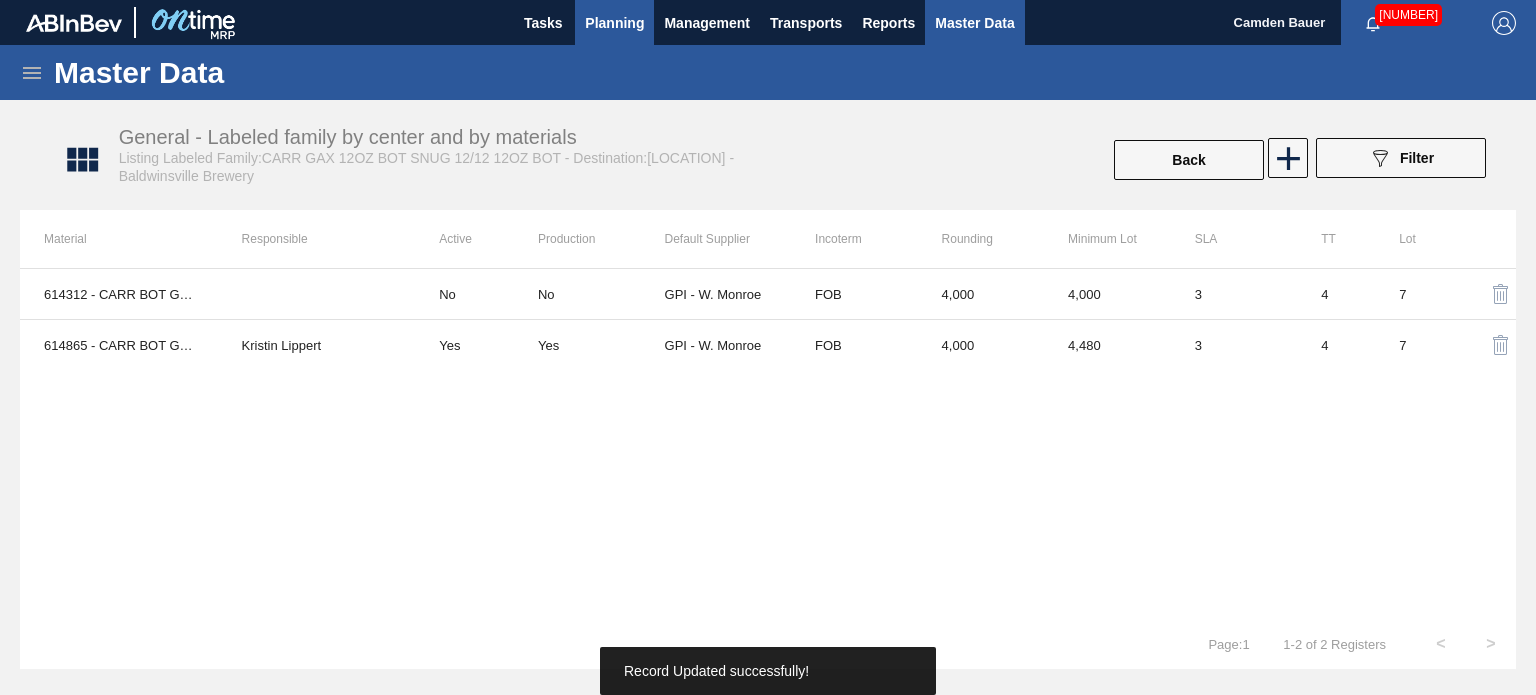 click on "Planning" at bounding box center [614, 23] 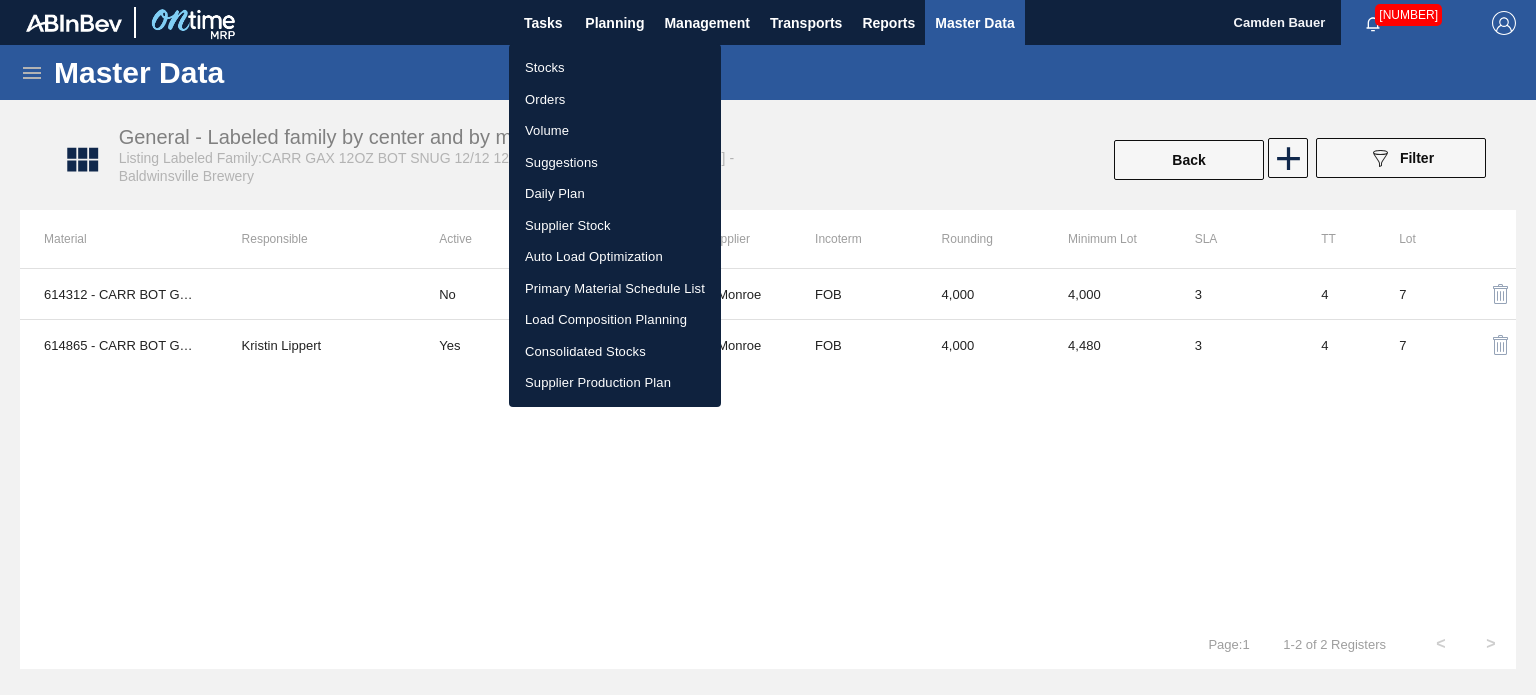 click on "Stocks" at bounding box center (615, 68) 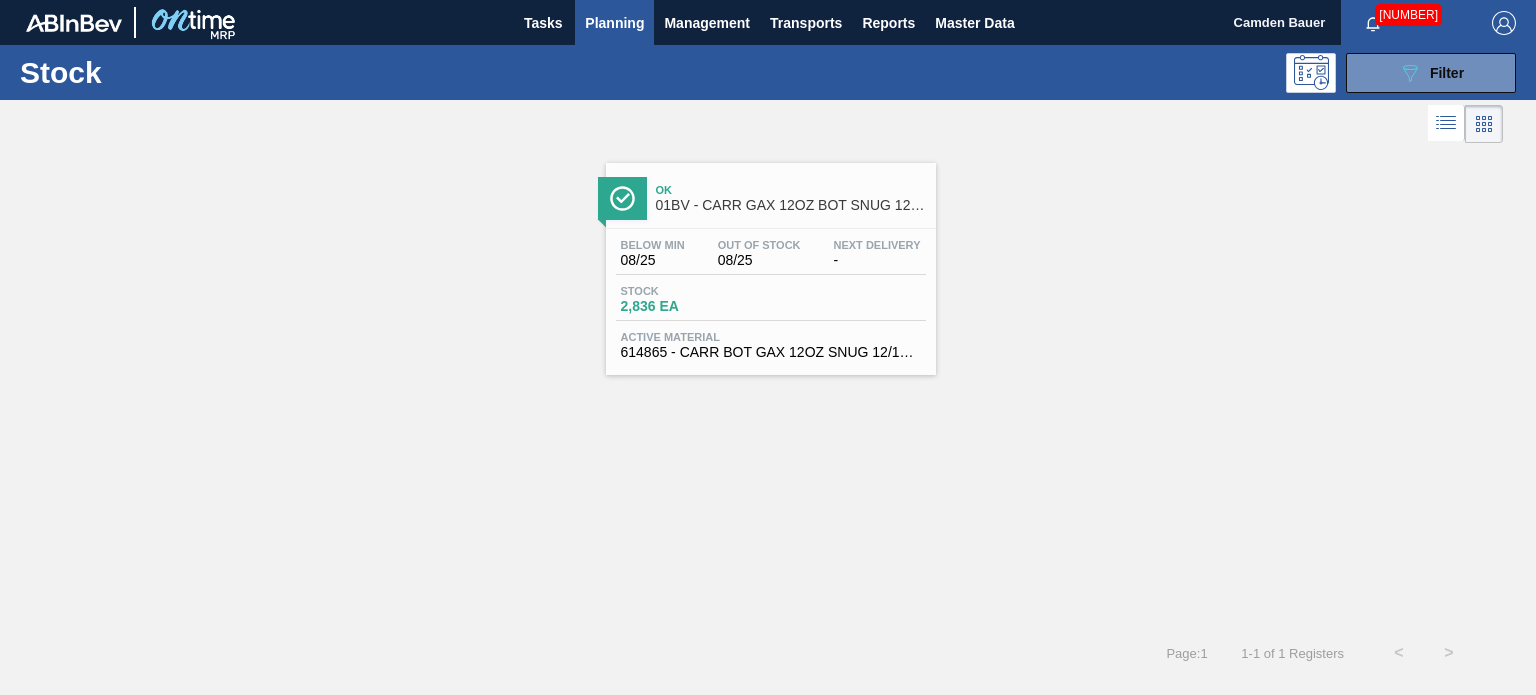 click on "08/25" at bounding box center (759, 260) 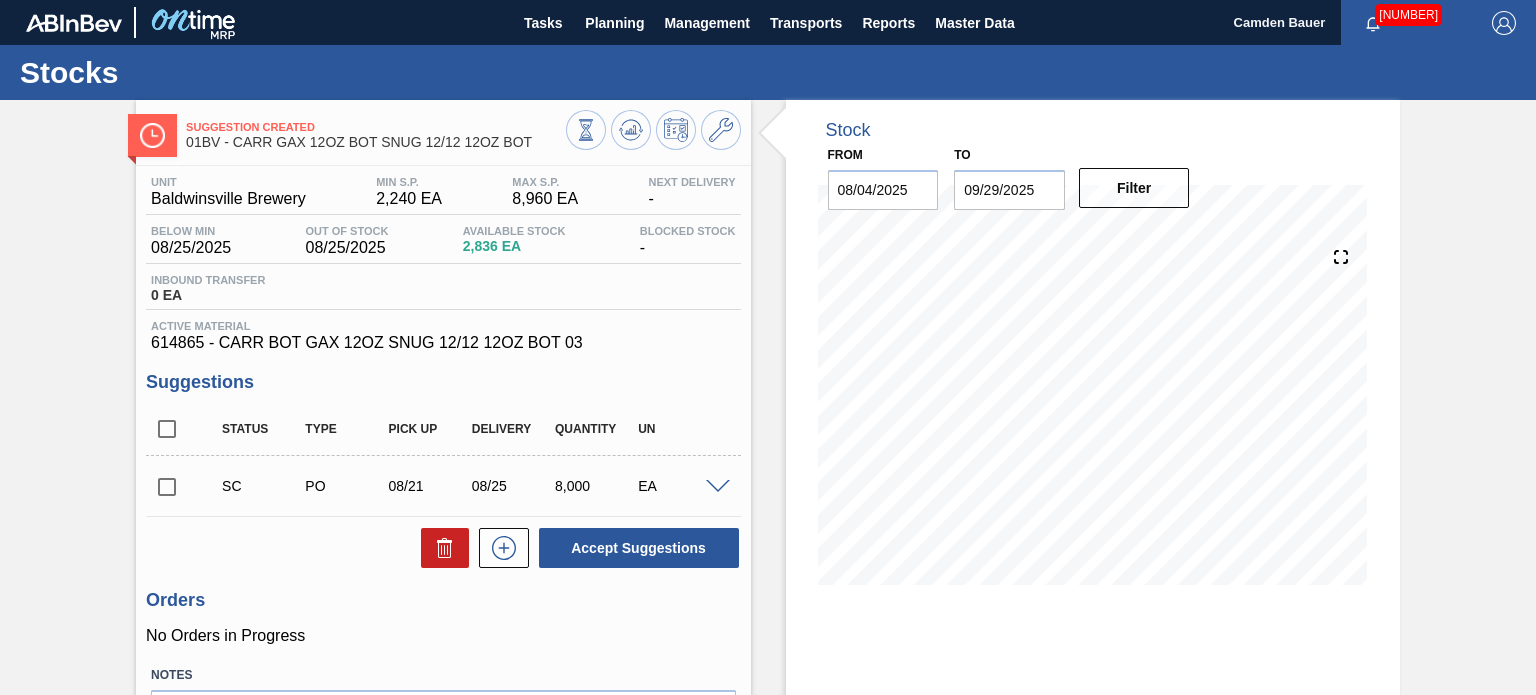 click at bounding box center (167, 487) 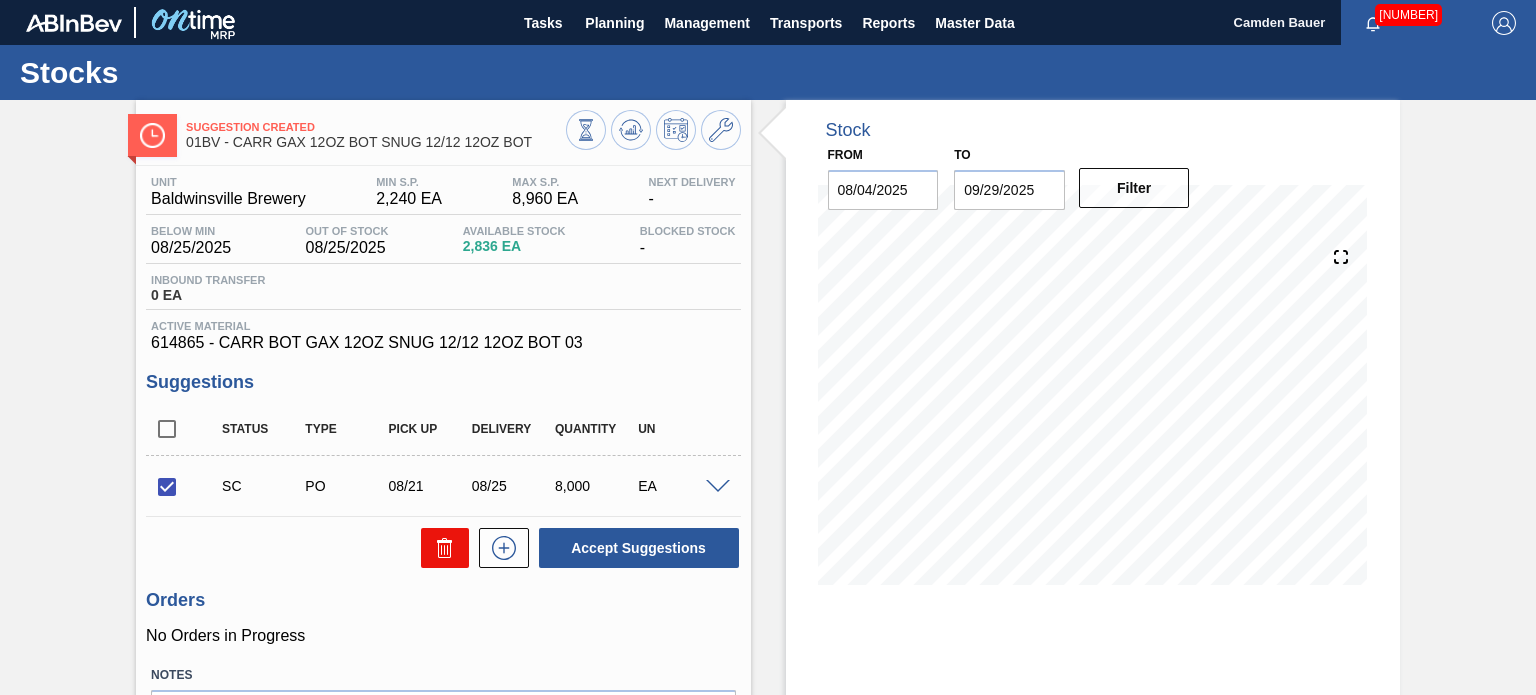 click 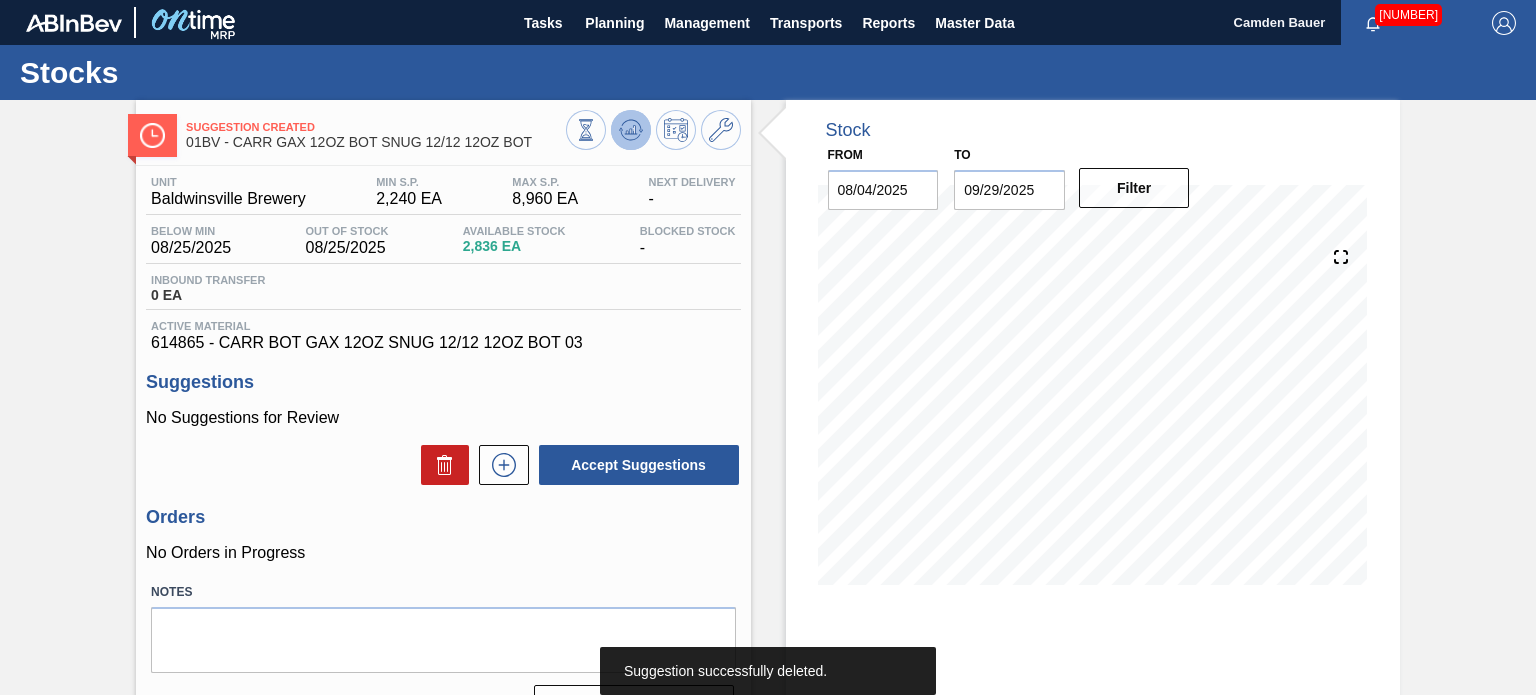 click at bounding box center [631, 130] 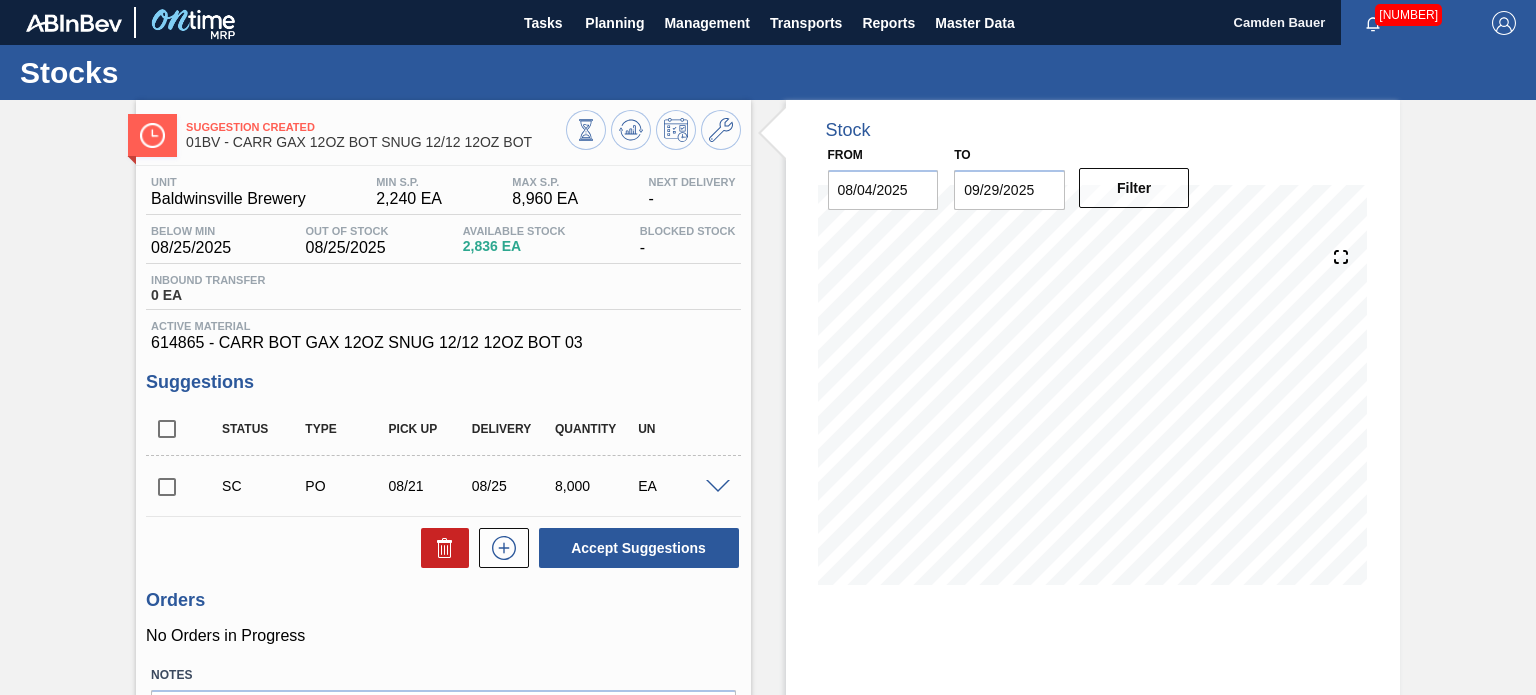 click on "Suggestion Created 01BV - CARR GAX 12OZ BOT SNUG 12/12 12OZ BOT" at bounding box center (443, 127) 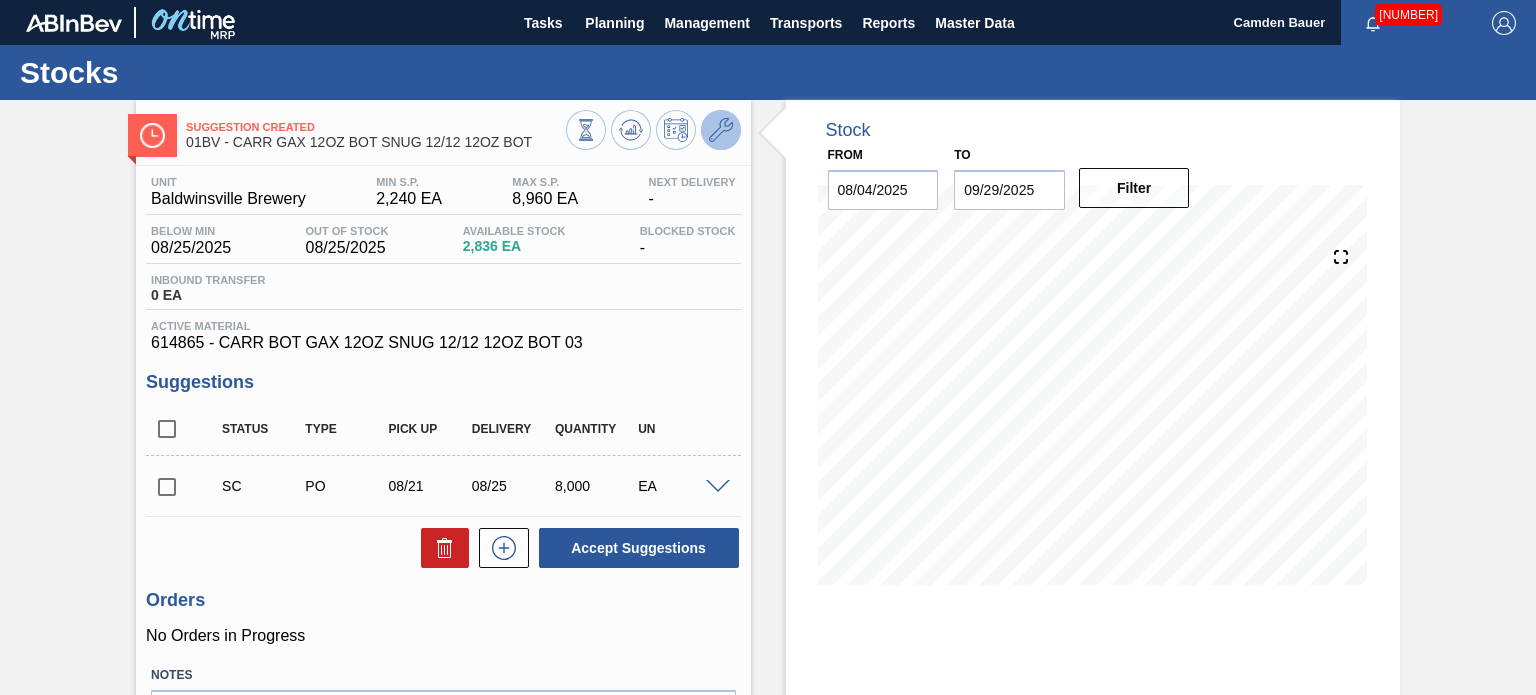 click 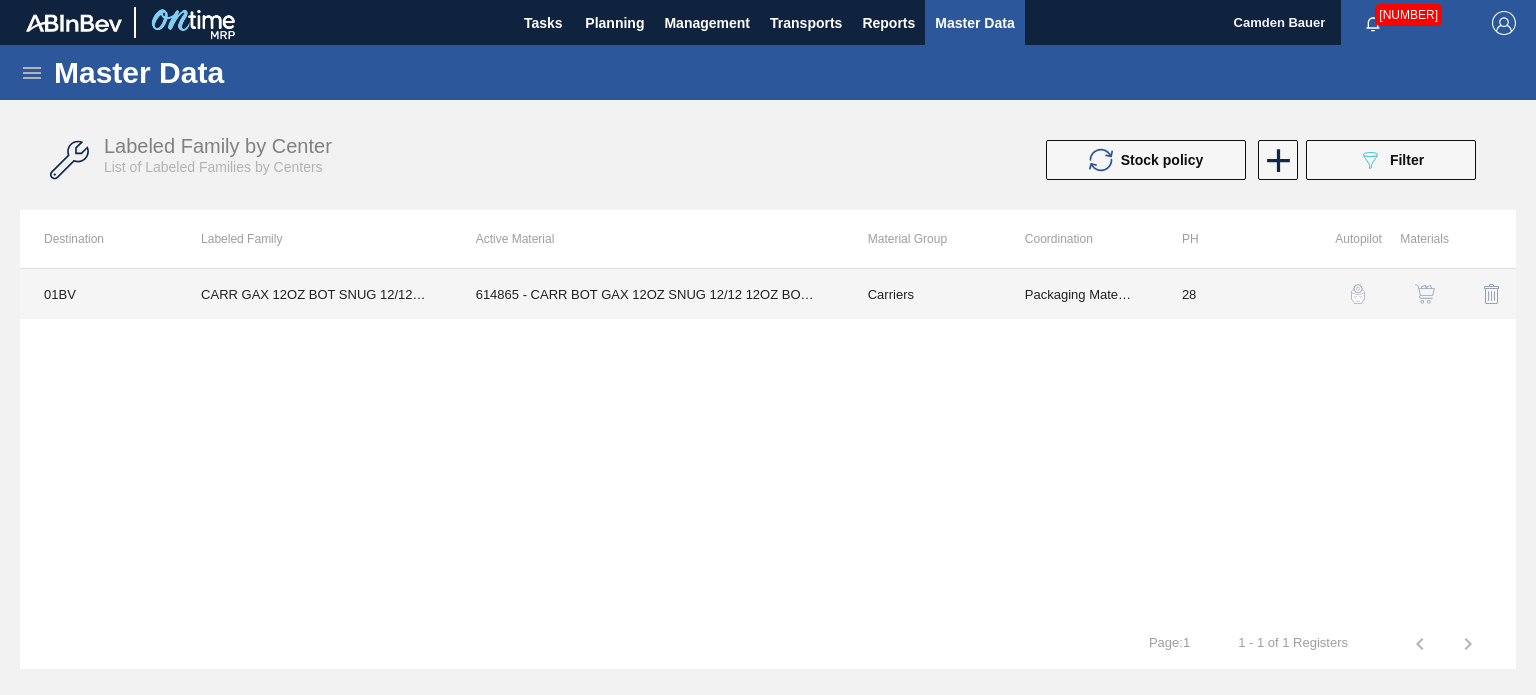 click on "Packaging Materials" at bounding box center (1079, 294) 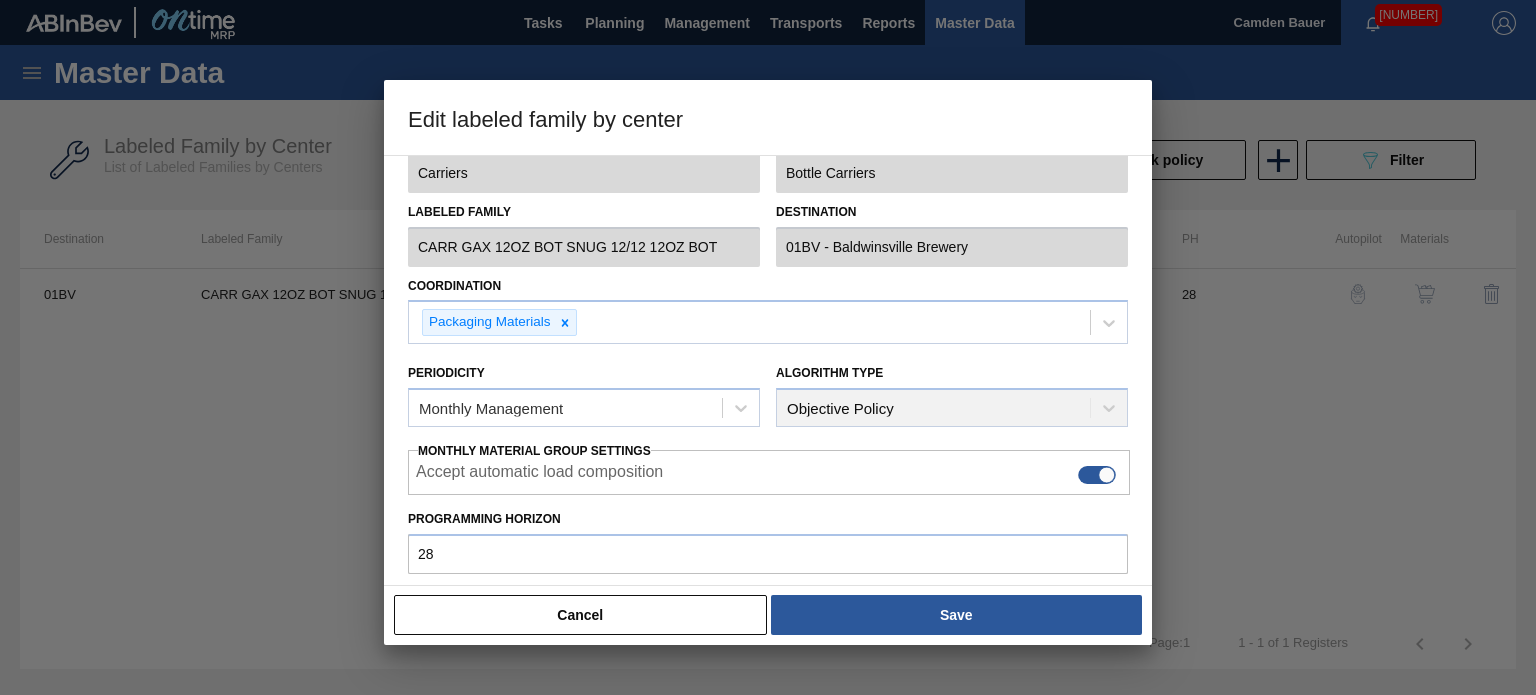 scroll, scrollTop: 0, scrollLeft: 0, axis: both 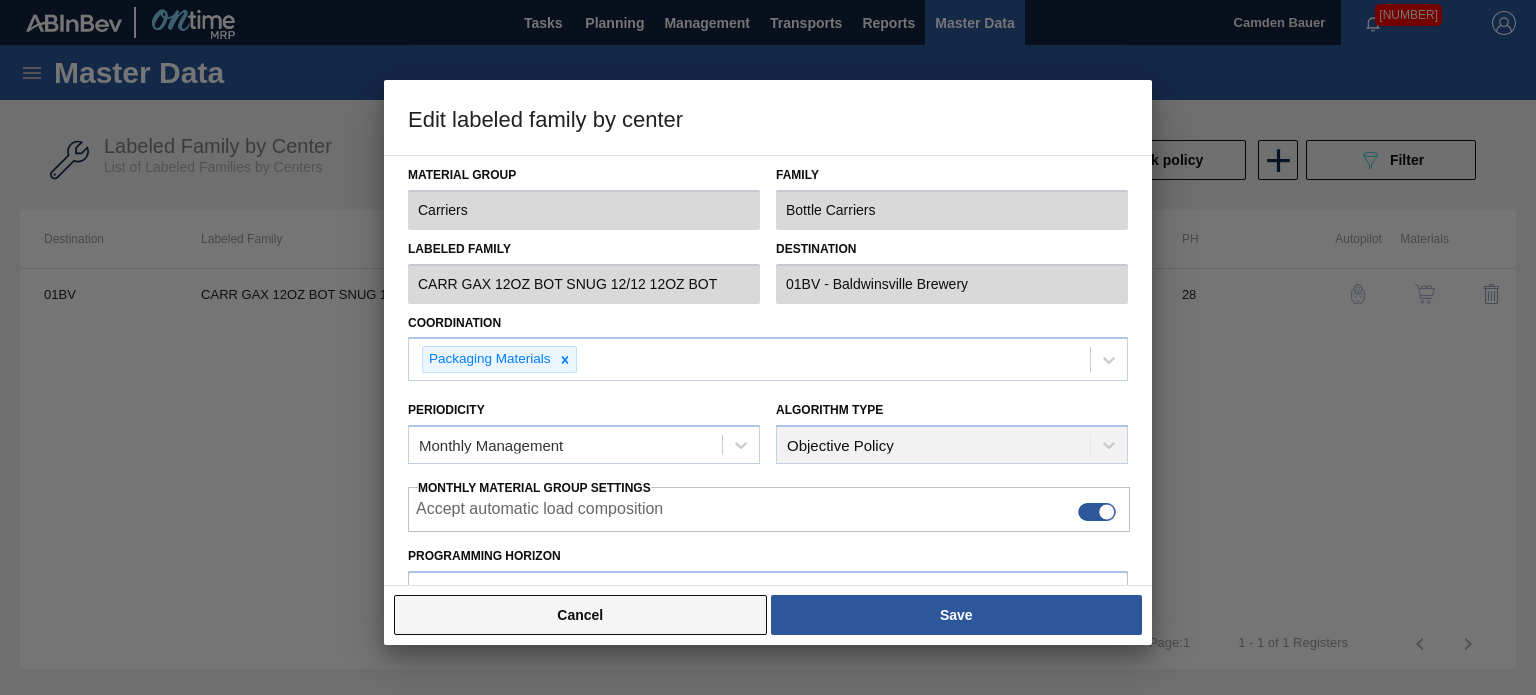 click on "Cancel" at bounding box center [580, 615] 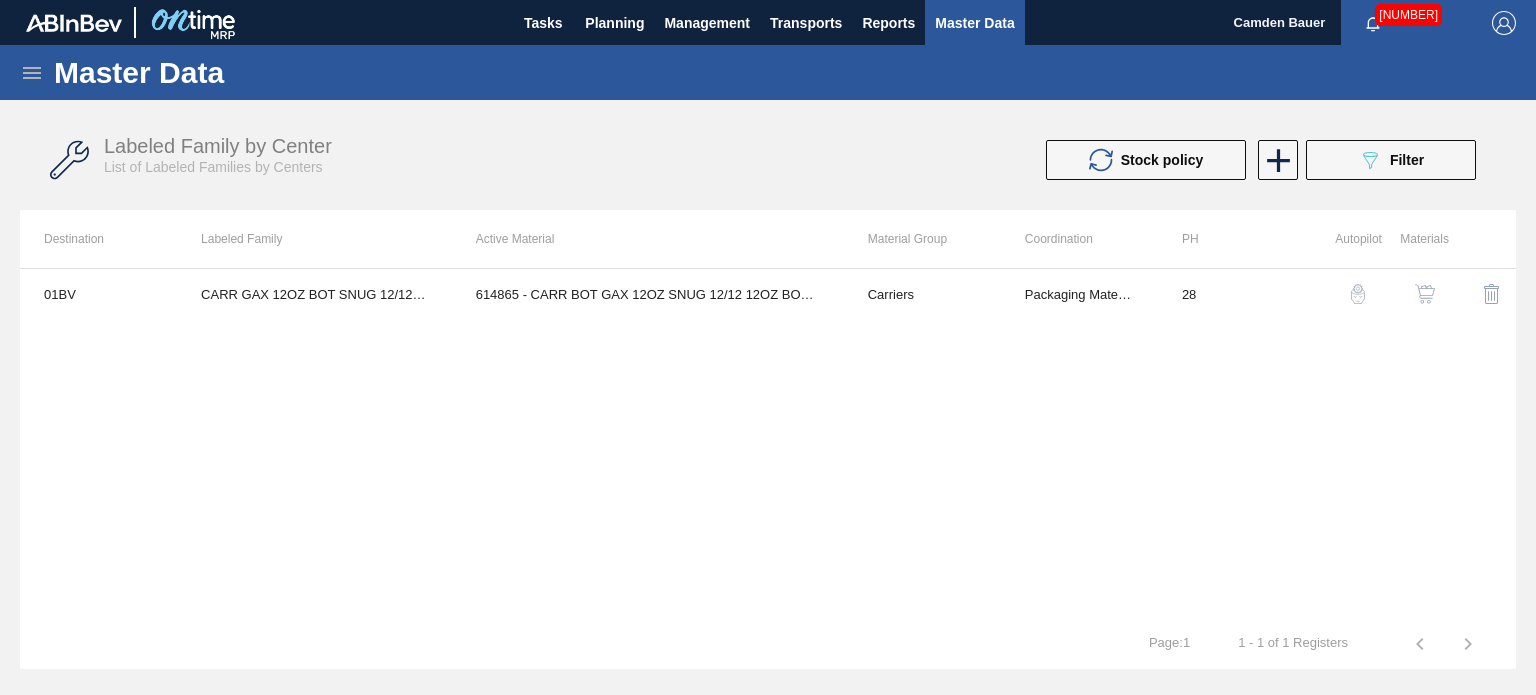 click at bounding box center [1425, 294] 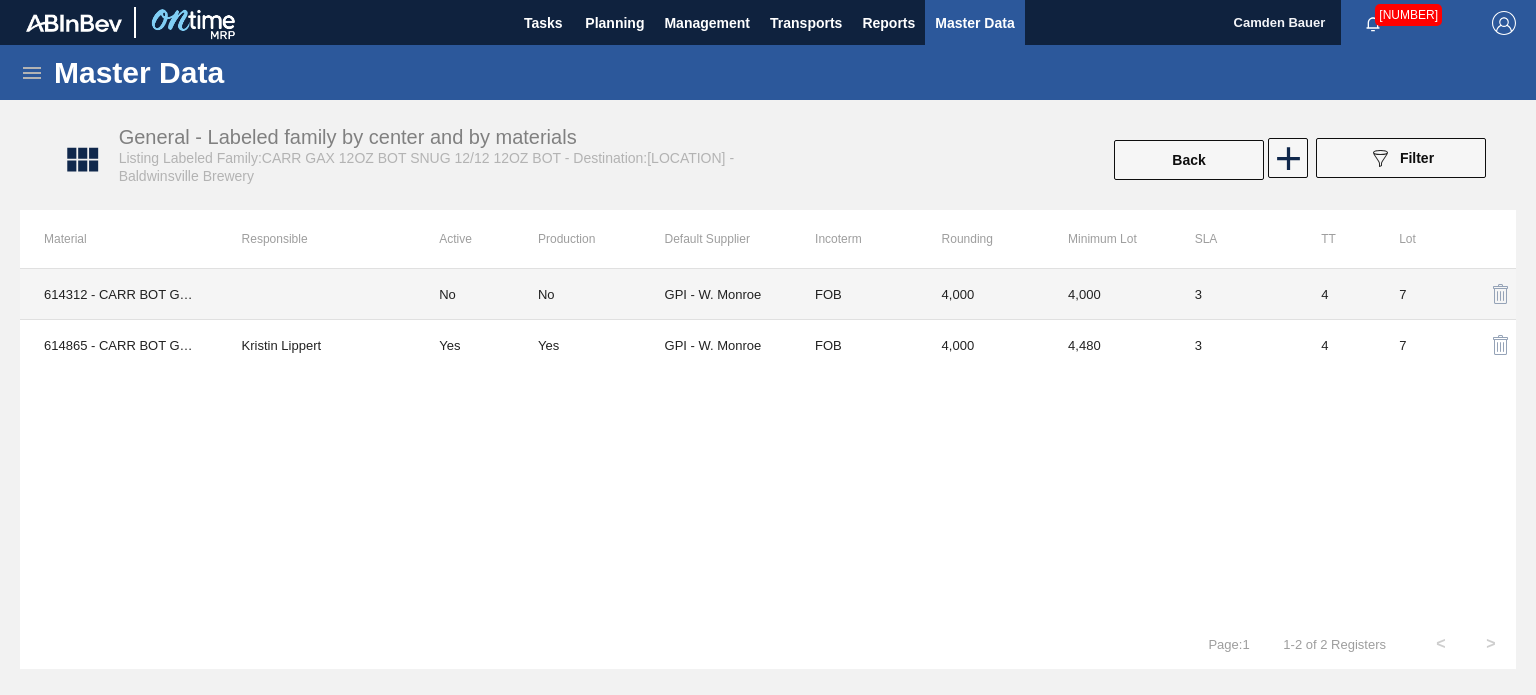 click on "No" at bounding box center (476, 294) 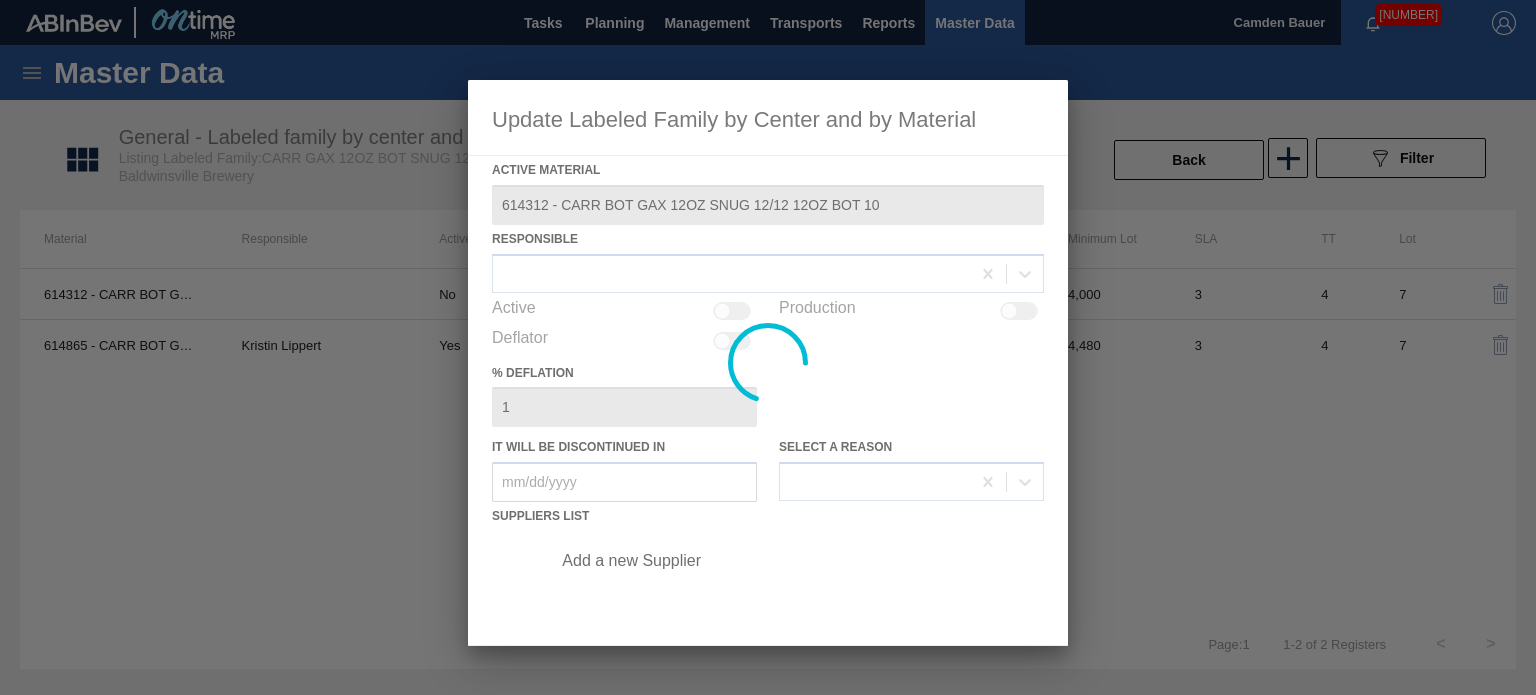 scroll, scrollTop: 204, scrollLeft: 0, axis: vertical 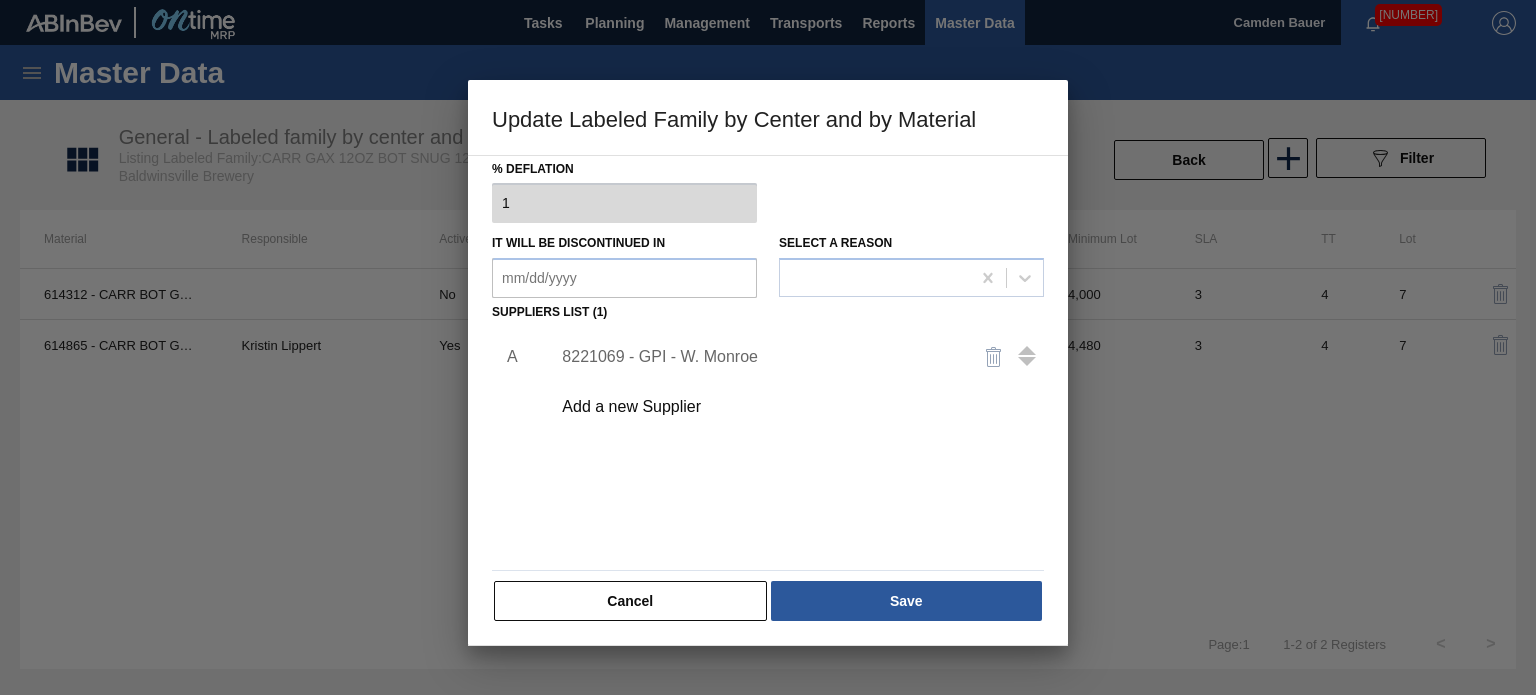 click on "8221069 - GPI - W. Monroe" at bounding box center [758, 357] 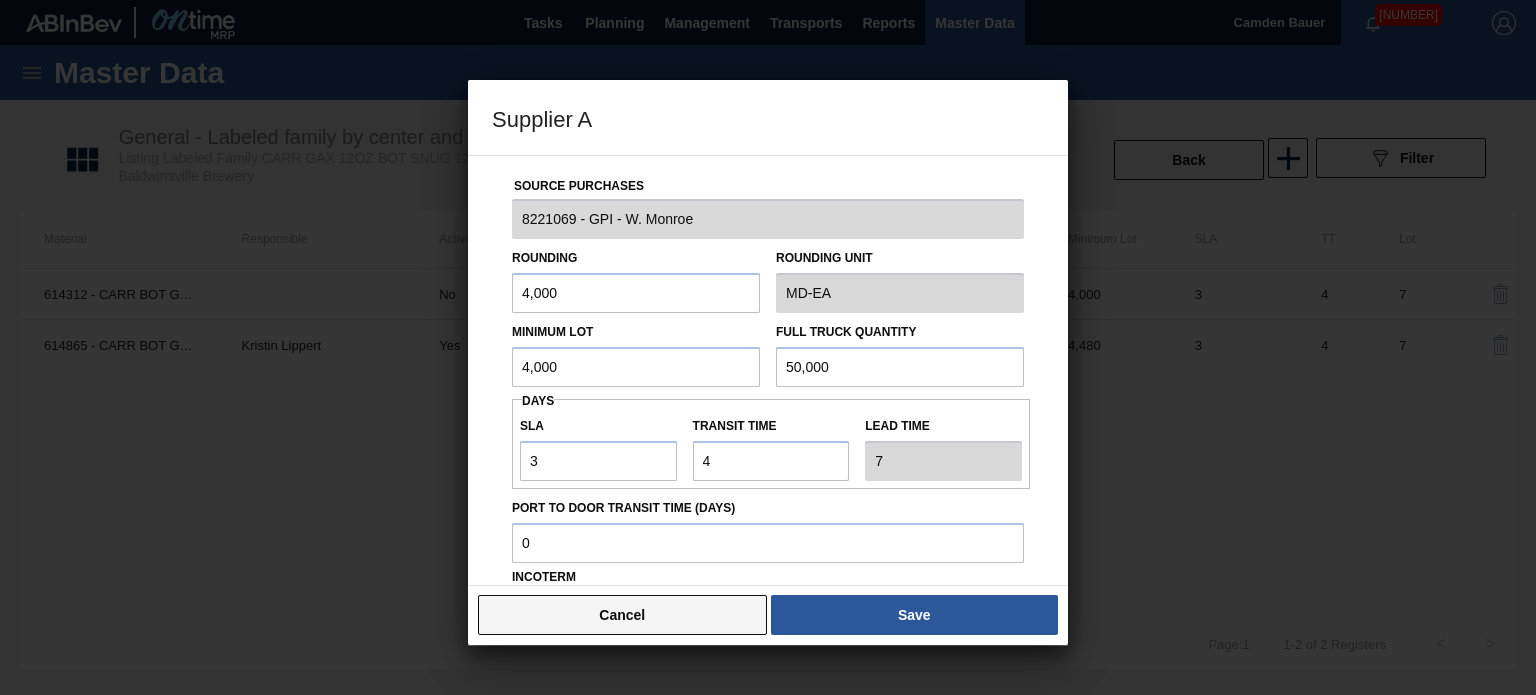 click on "Cancel" at bounding box center [622, 615] 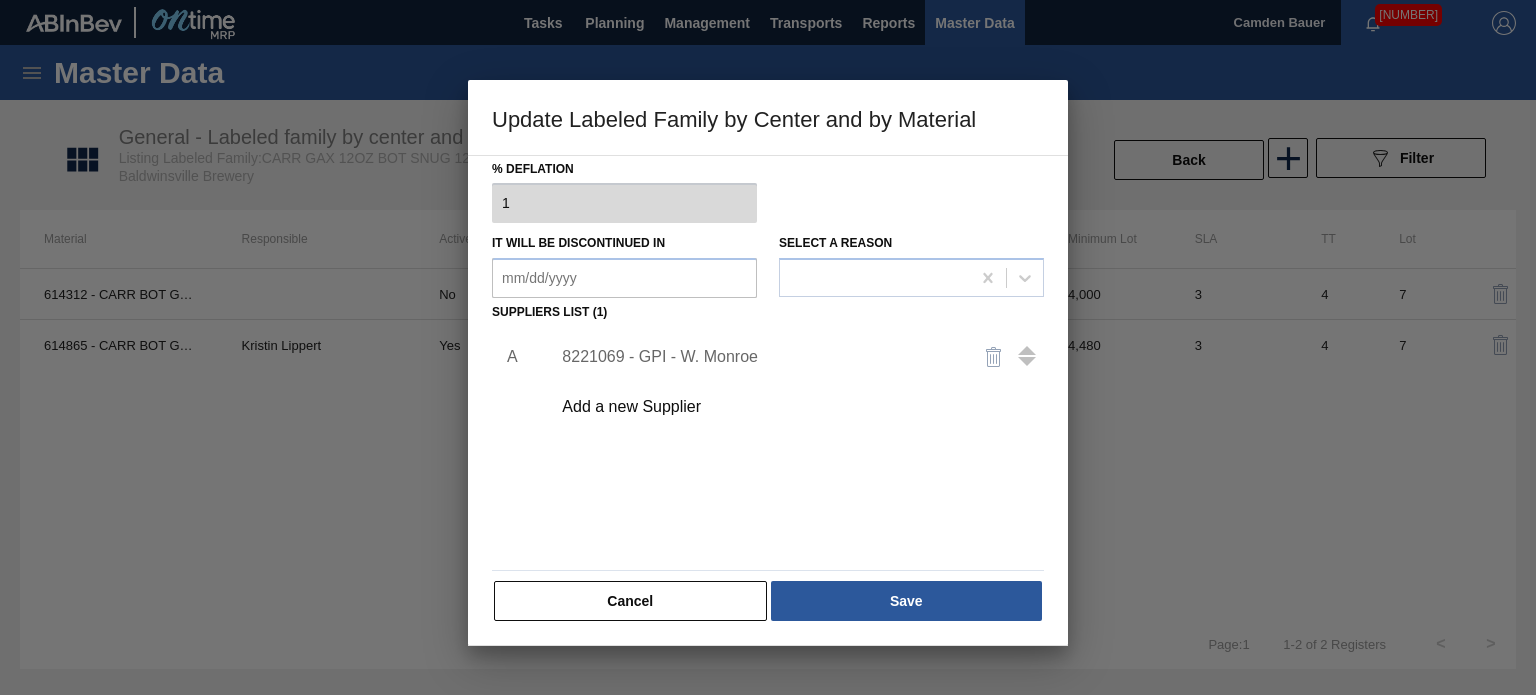 click on "8221069 - GPI - W. Monroe" at bounding box center [791, 357] 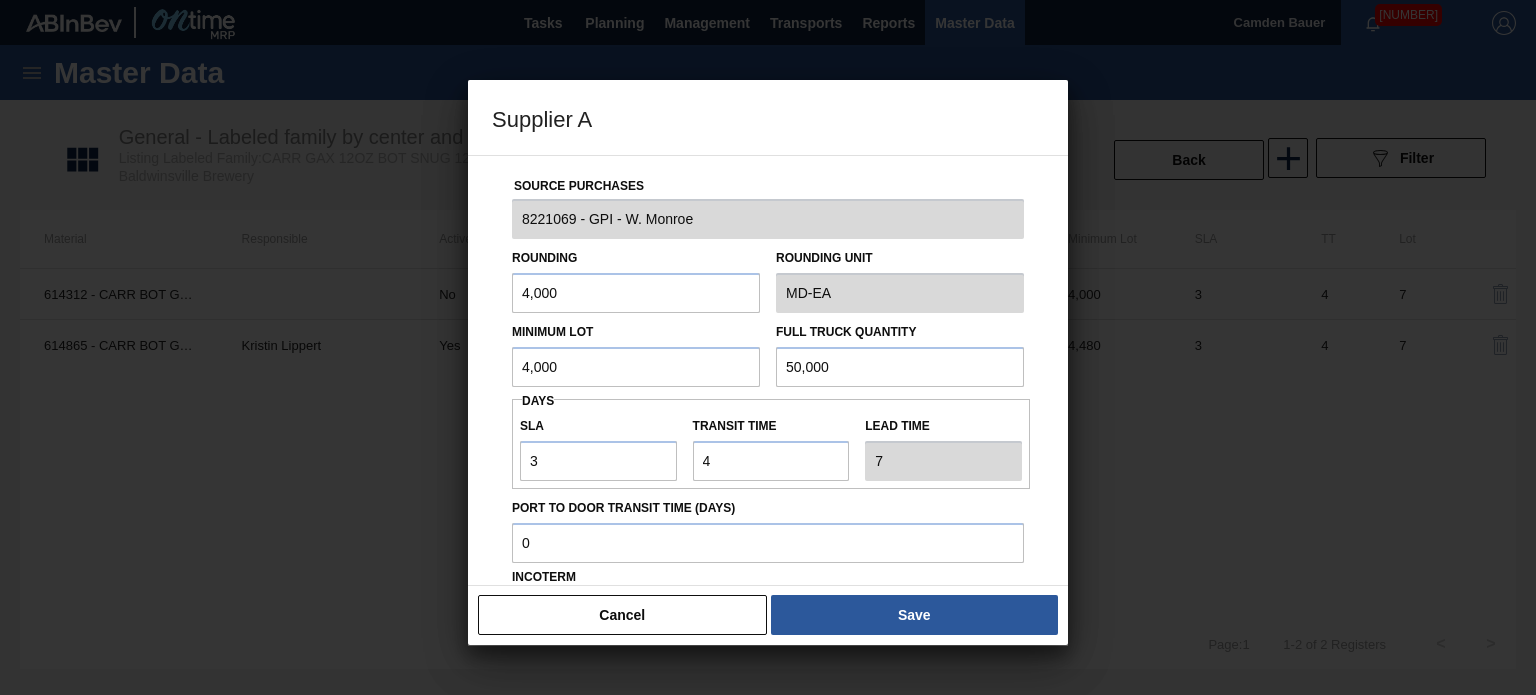 drag, startPoint x: 583, startPoint y: 371, endPoint x: 433, endPoint y: 377, distance: 150.11995 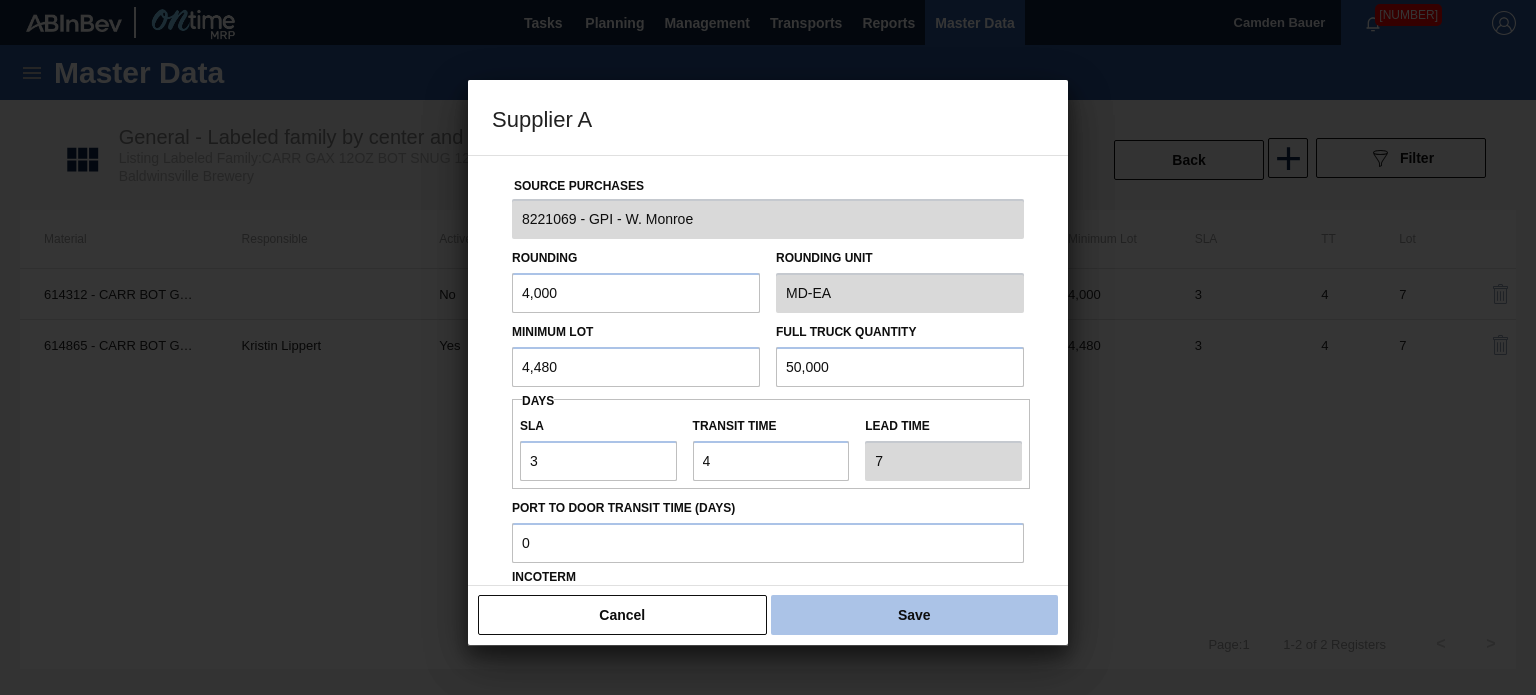 click on "Save" at bounding box center (914, 615) 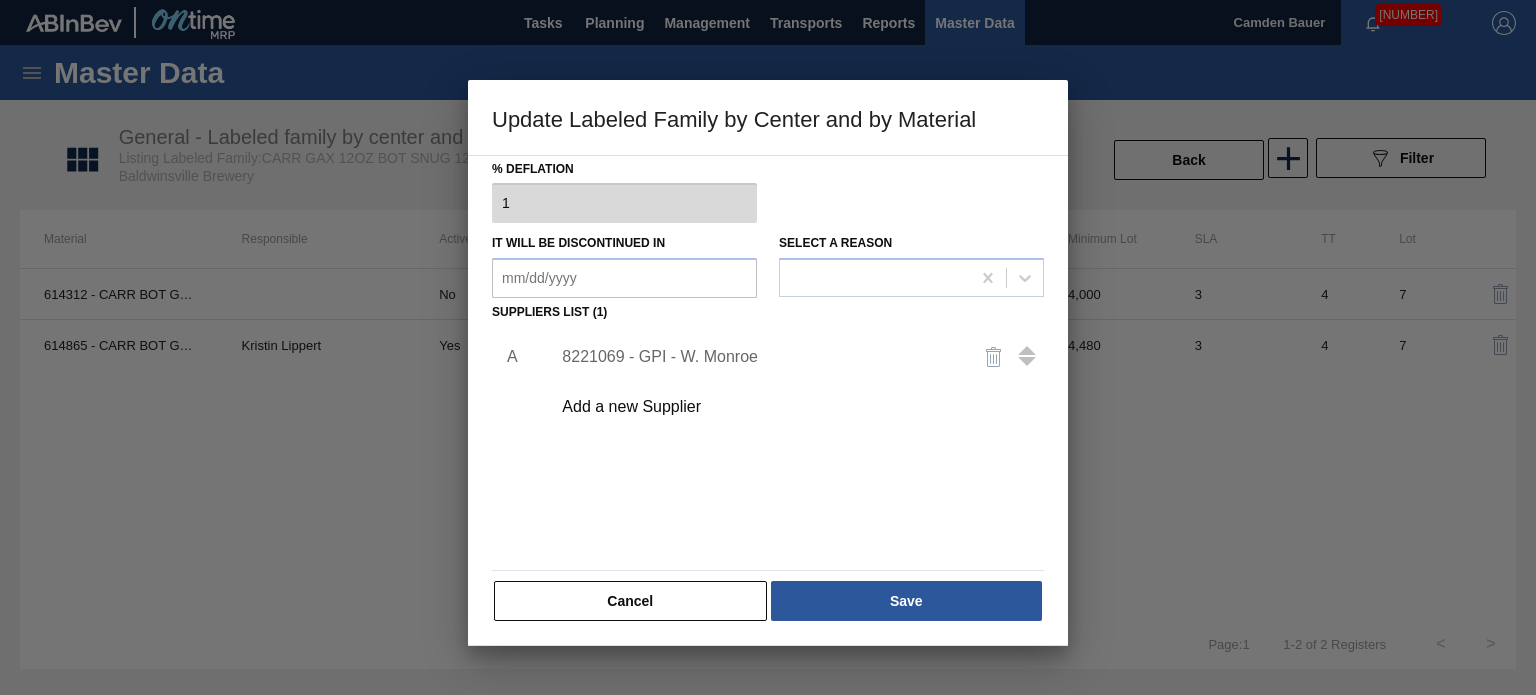 click on "Active Material 614312 - CARR BOT GAX 12OZ SNUG 12/12 12OZ BOT 10 Responsible Active Production Deflator % deflation 1 It will be discontinued in Select a reason Suppliers list   (1) A     8221069 - GPI - W. Monroe Add a new Supplier Cancel Save" at bounding box center (768, 287) 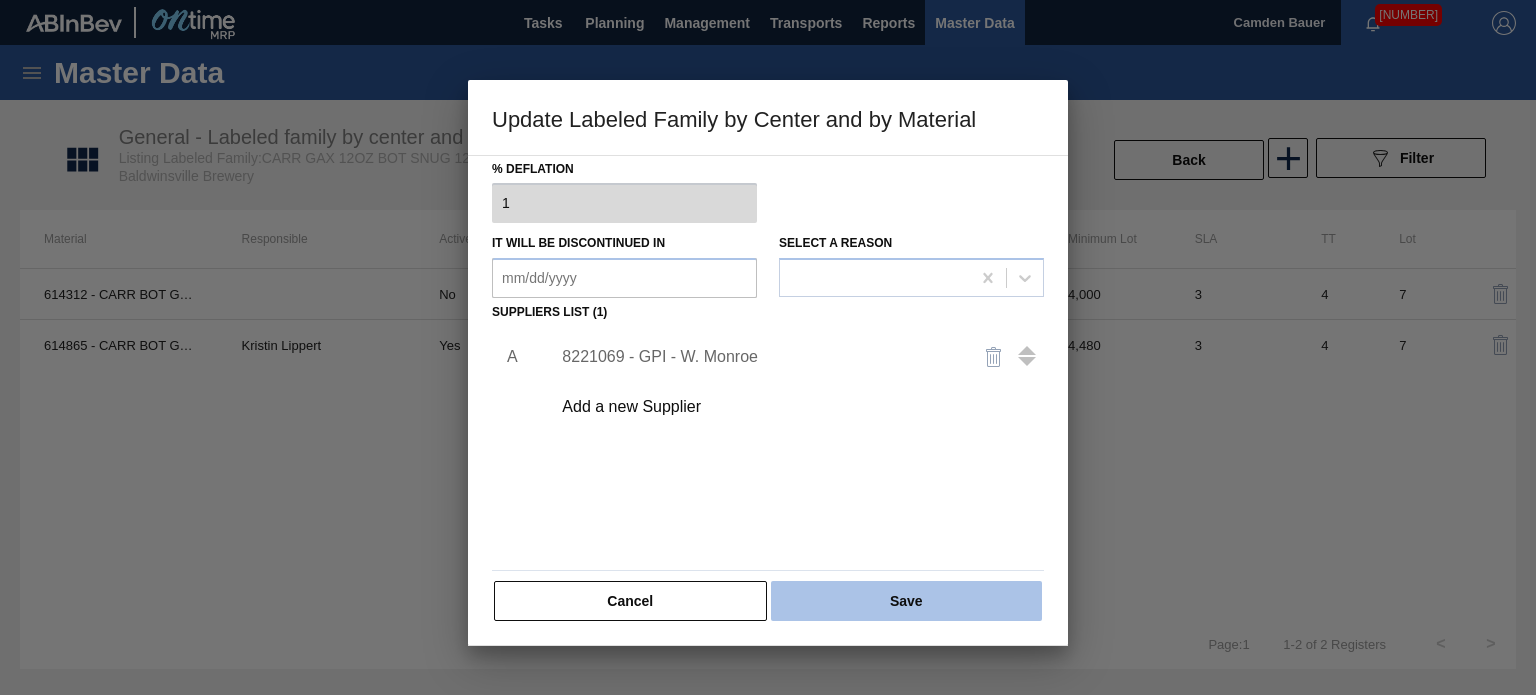 click on "Save" at bounding box center (906, 601) 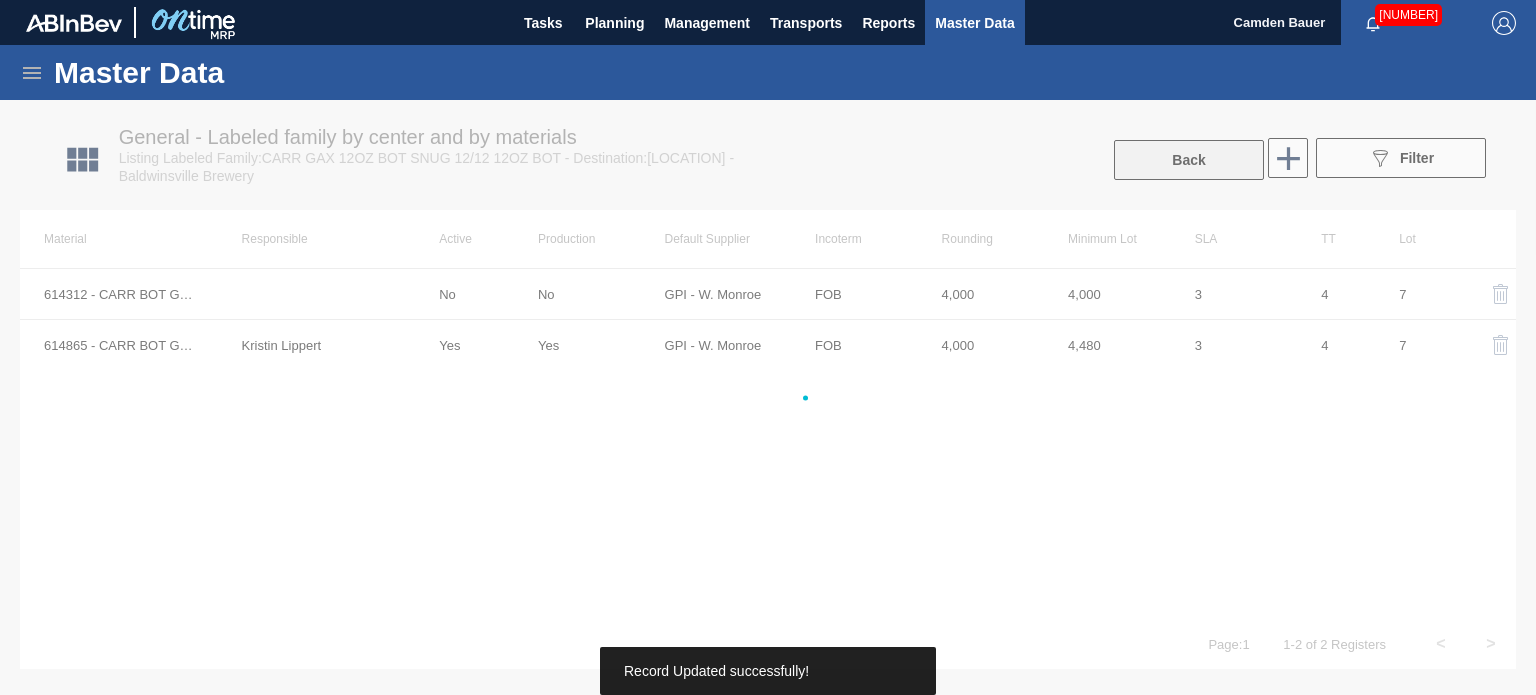 click on "Back" at bounding box center [1189, 160] 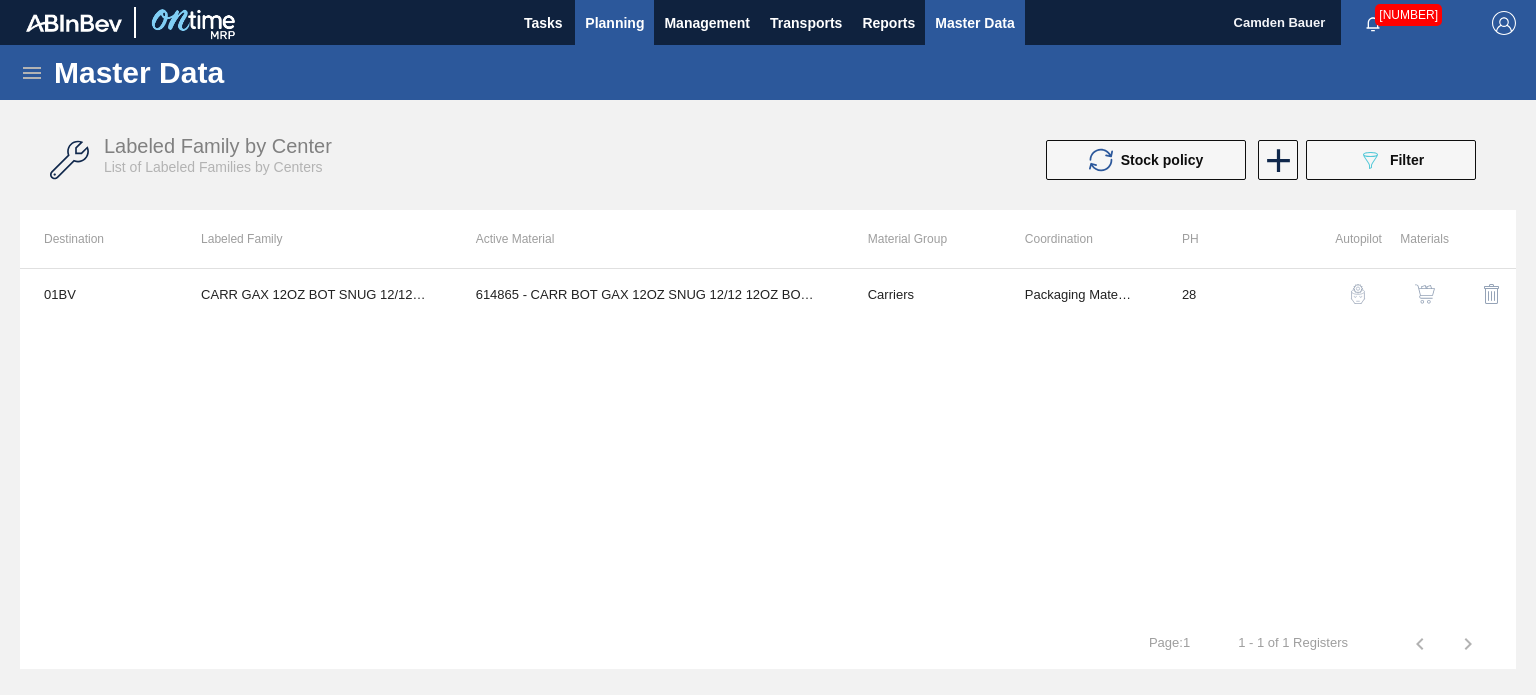 click on "Planning" at bounding box center (614, 23) 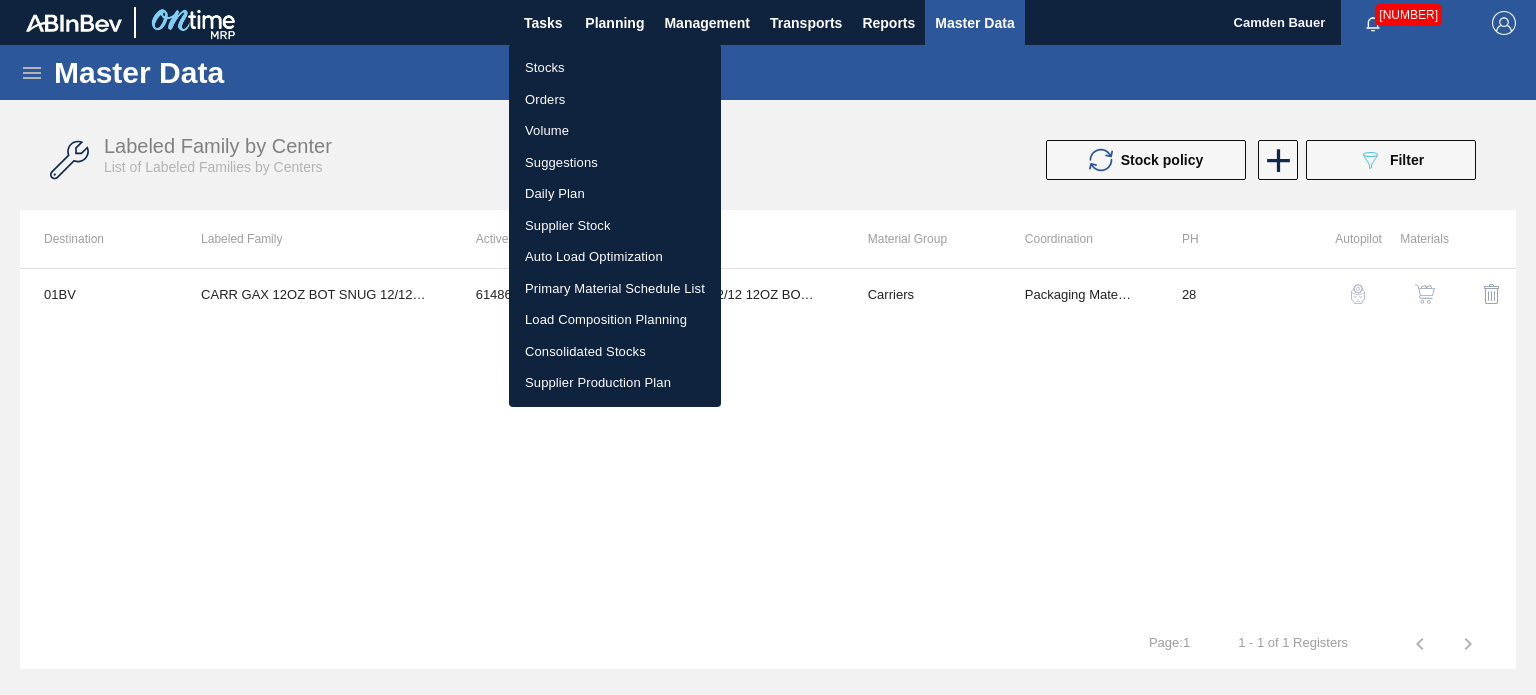 click on "Stocks" at bounding box center [615, 68] 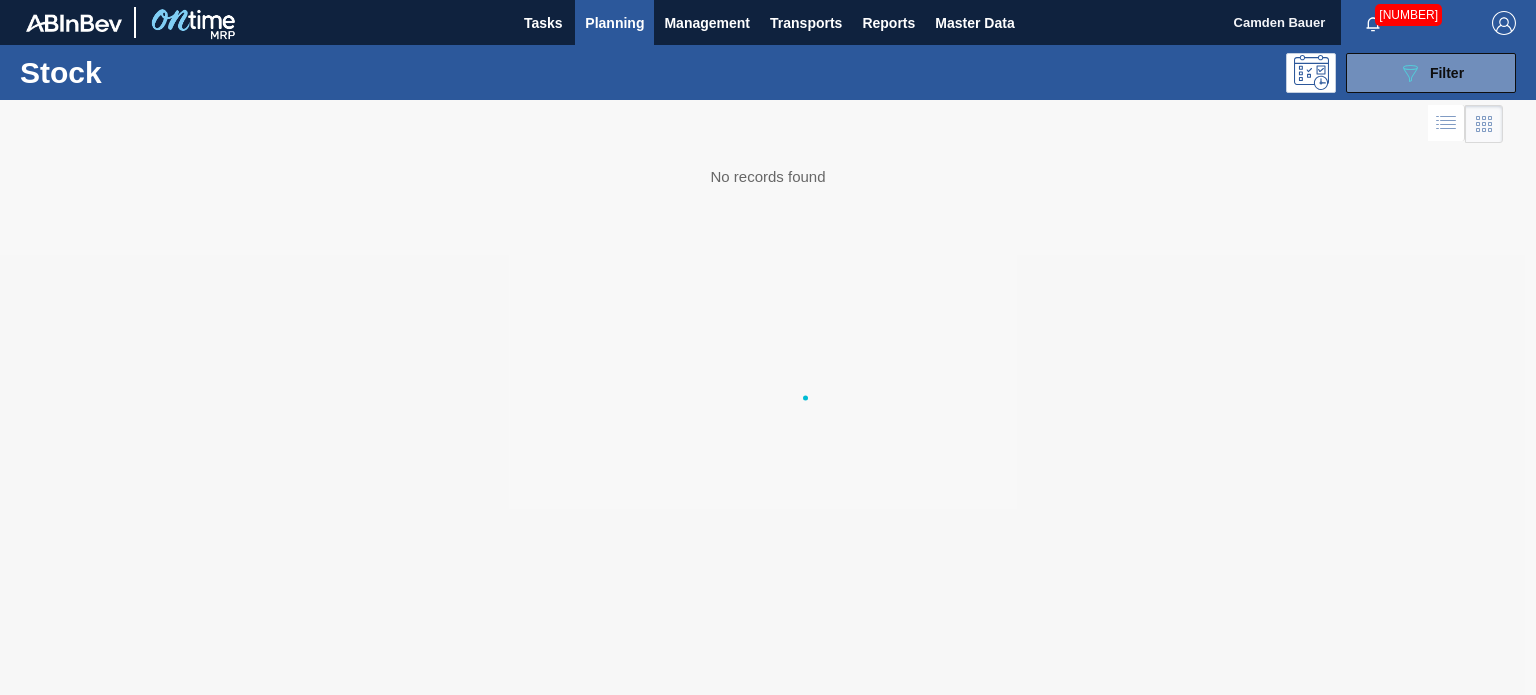 click at bounding box center [768, 397] 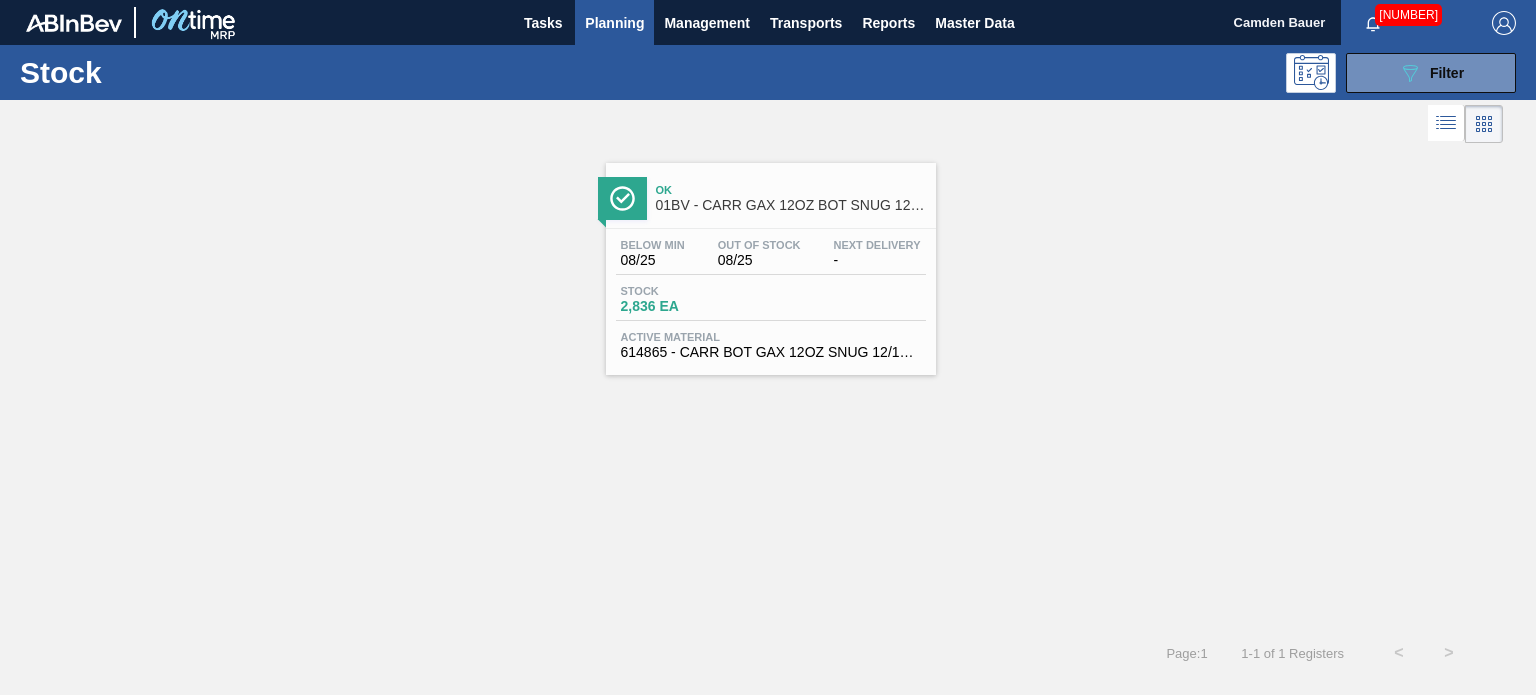 click on "Out Of Stock 08/25" at bounding box center (759, 253) 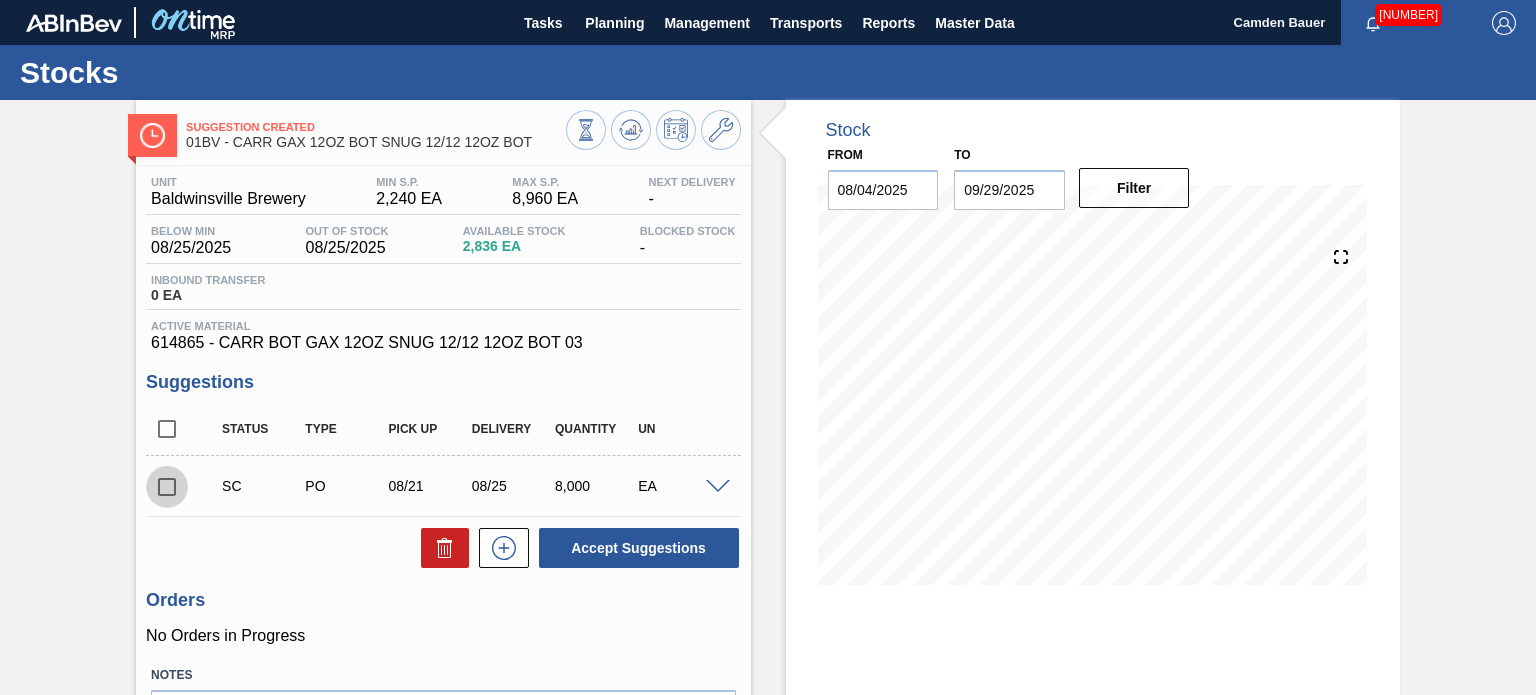 click at bounding box center (167, 487) 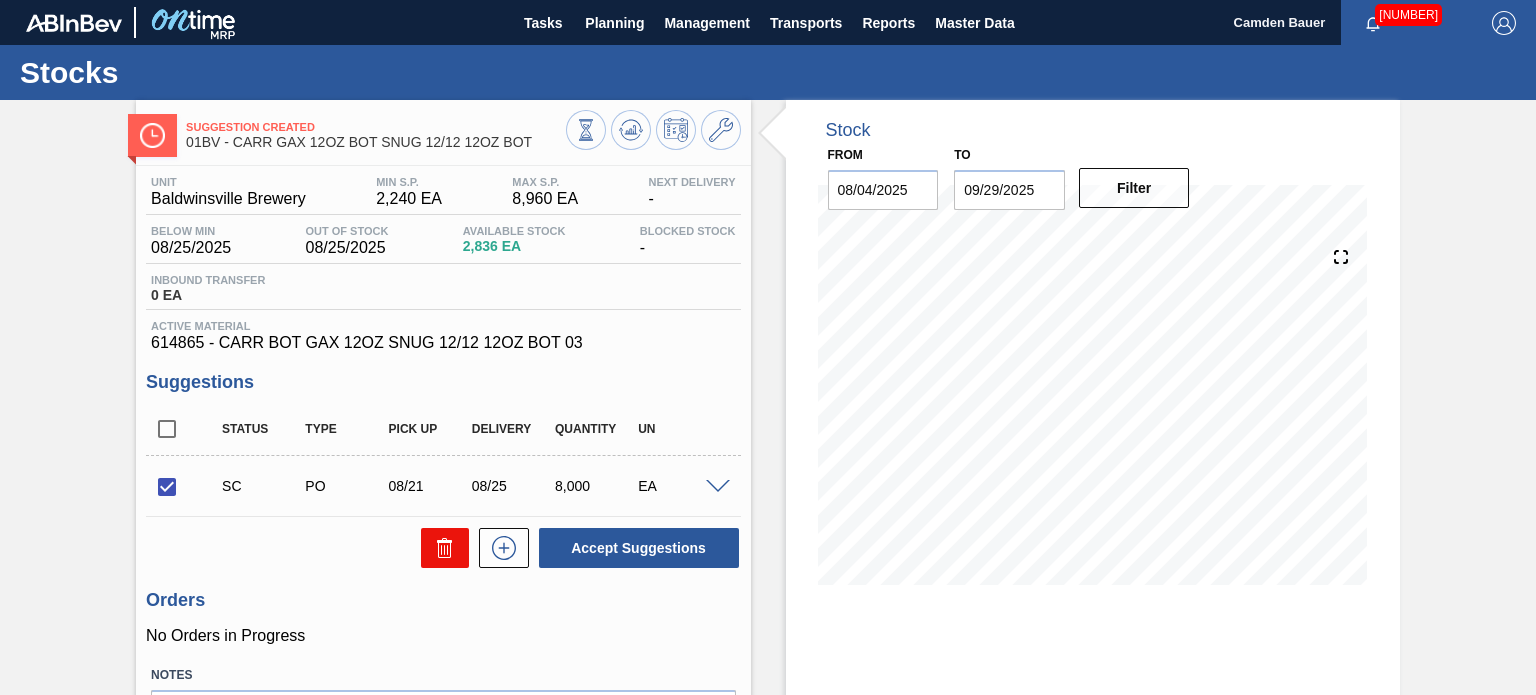 click at bounding box center (445, 548) 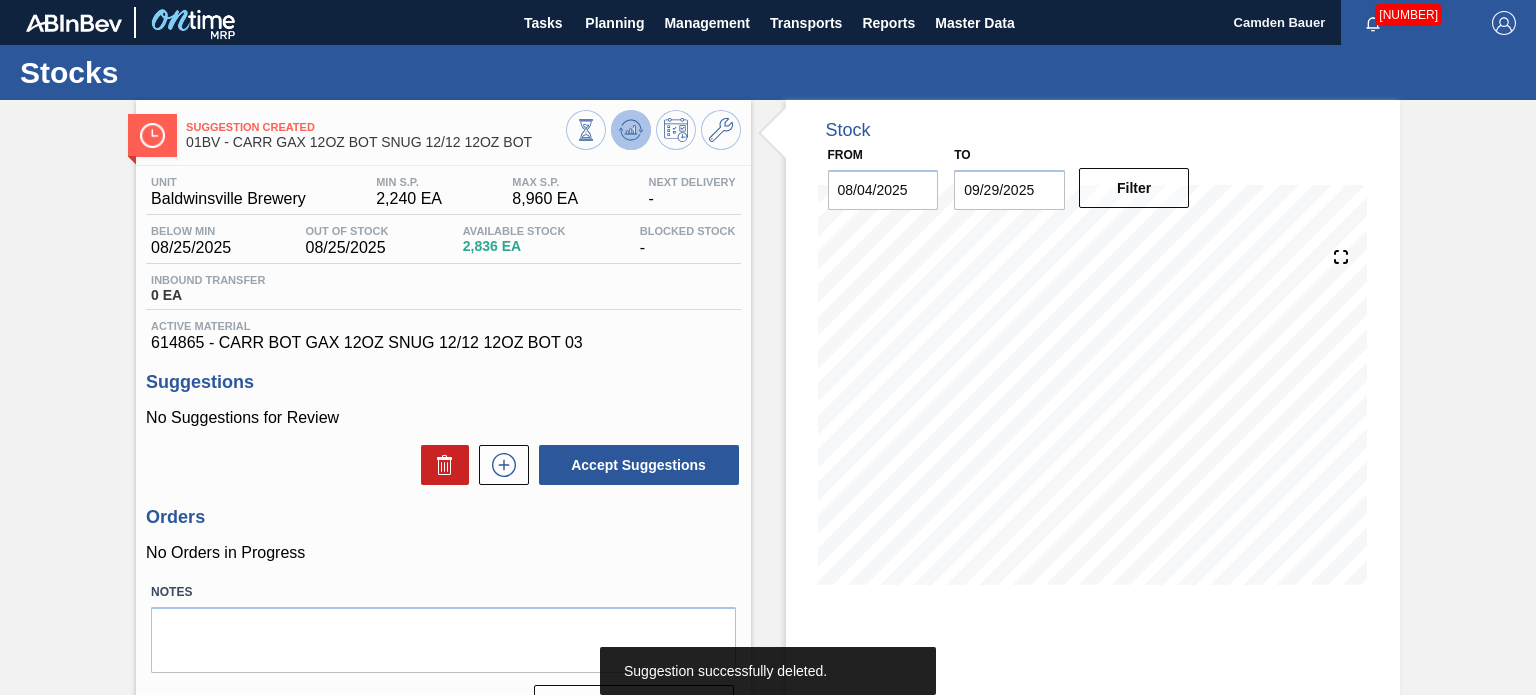 click 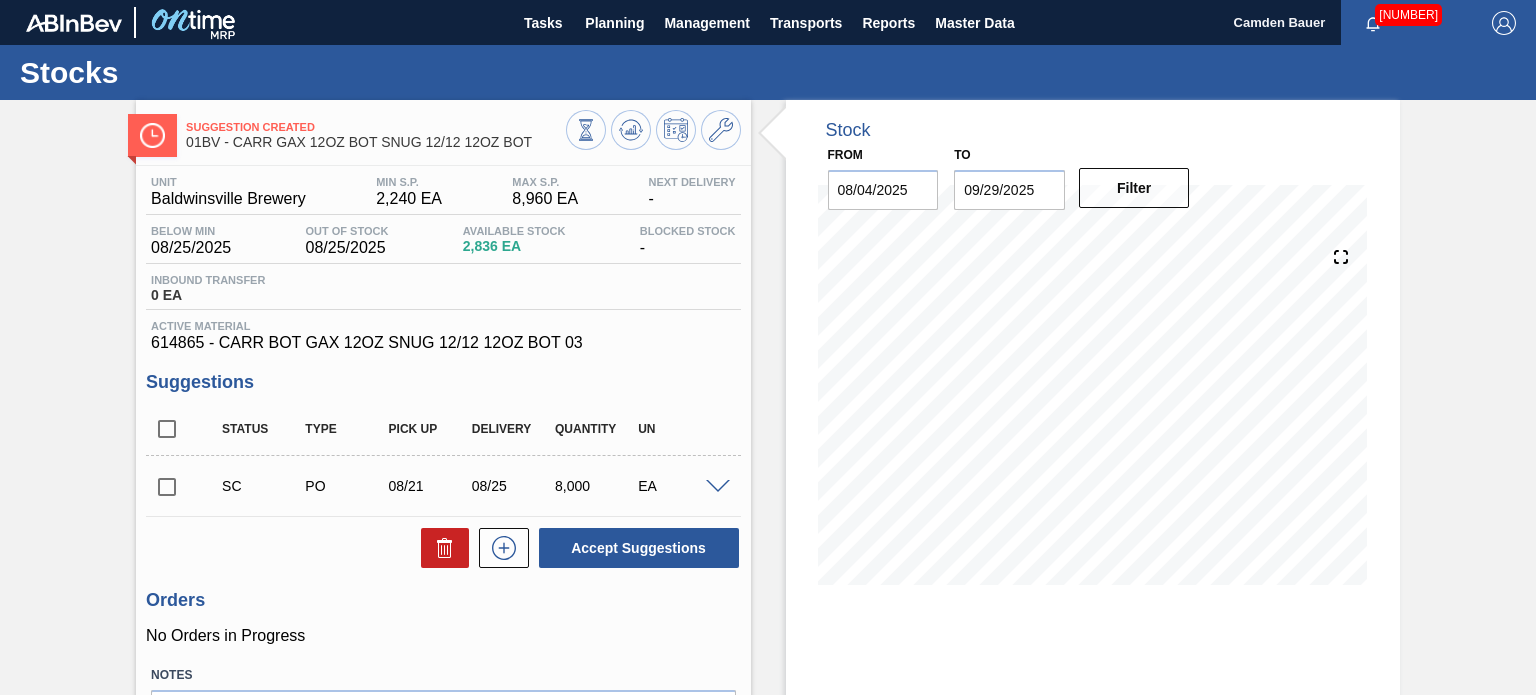 click at bounding box center (167, 487) 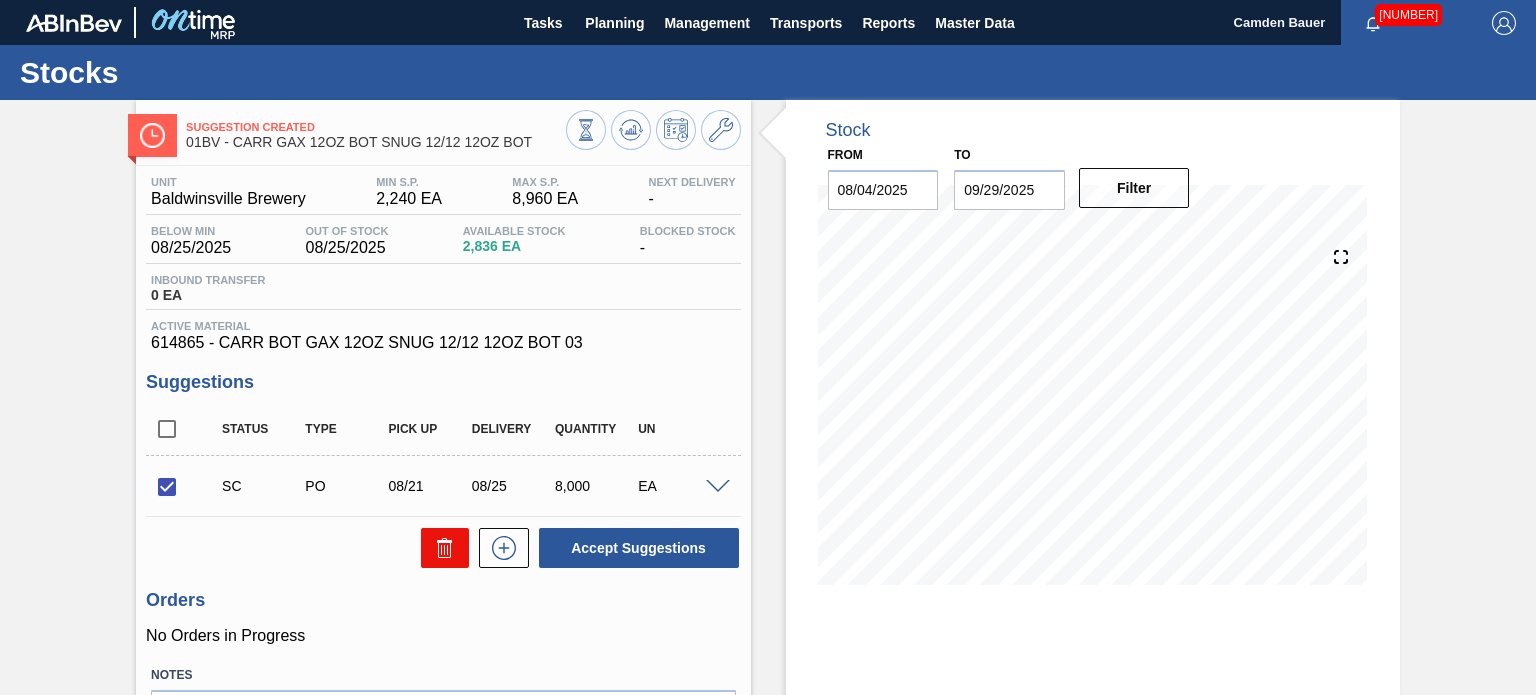 click 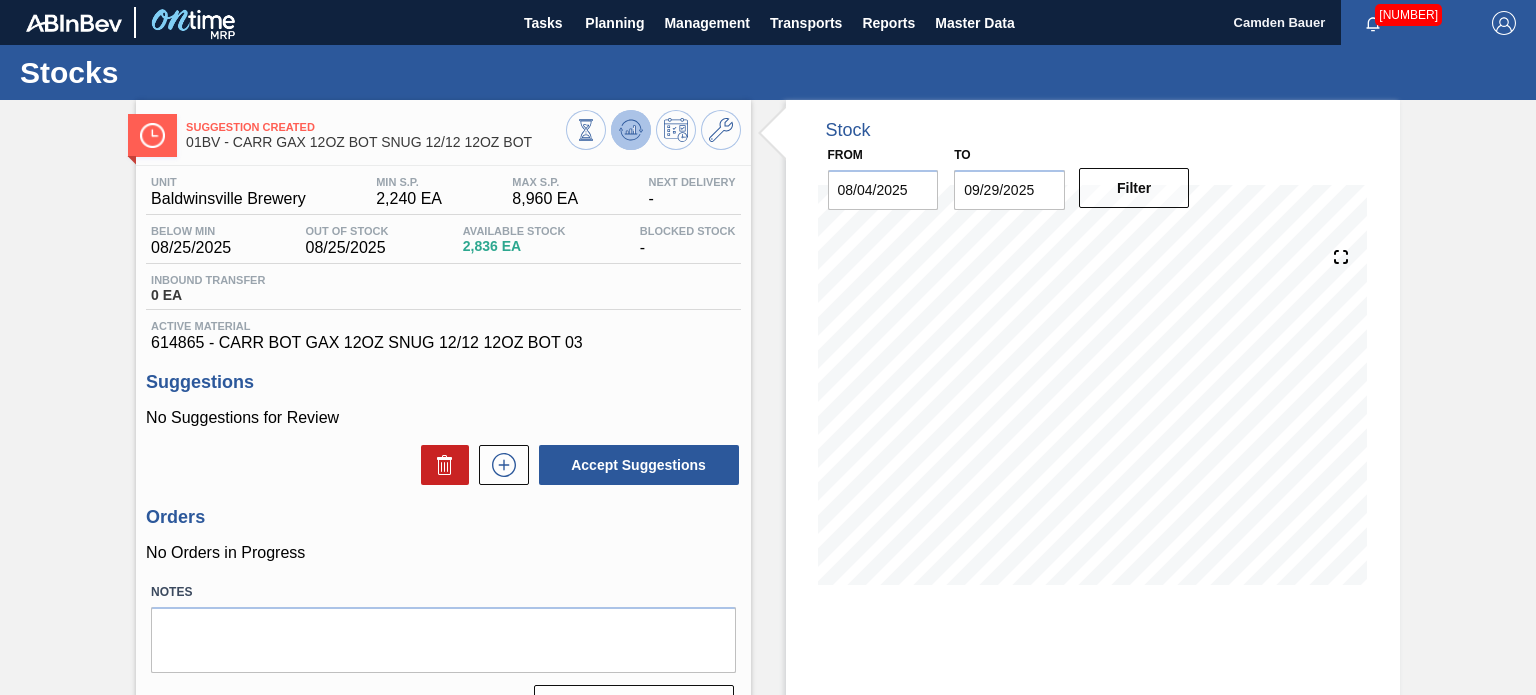 click at bounding box center (631, 130) 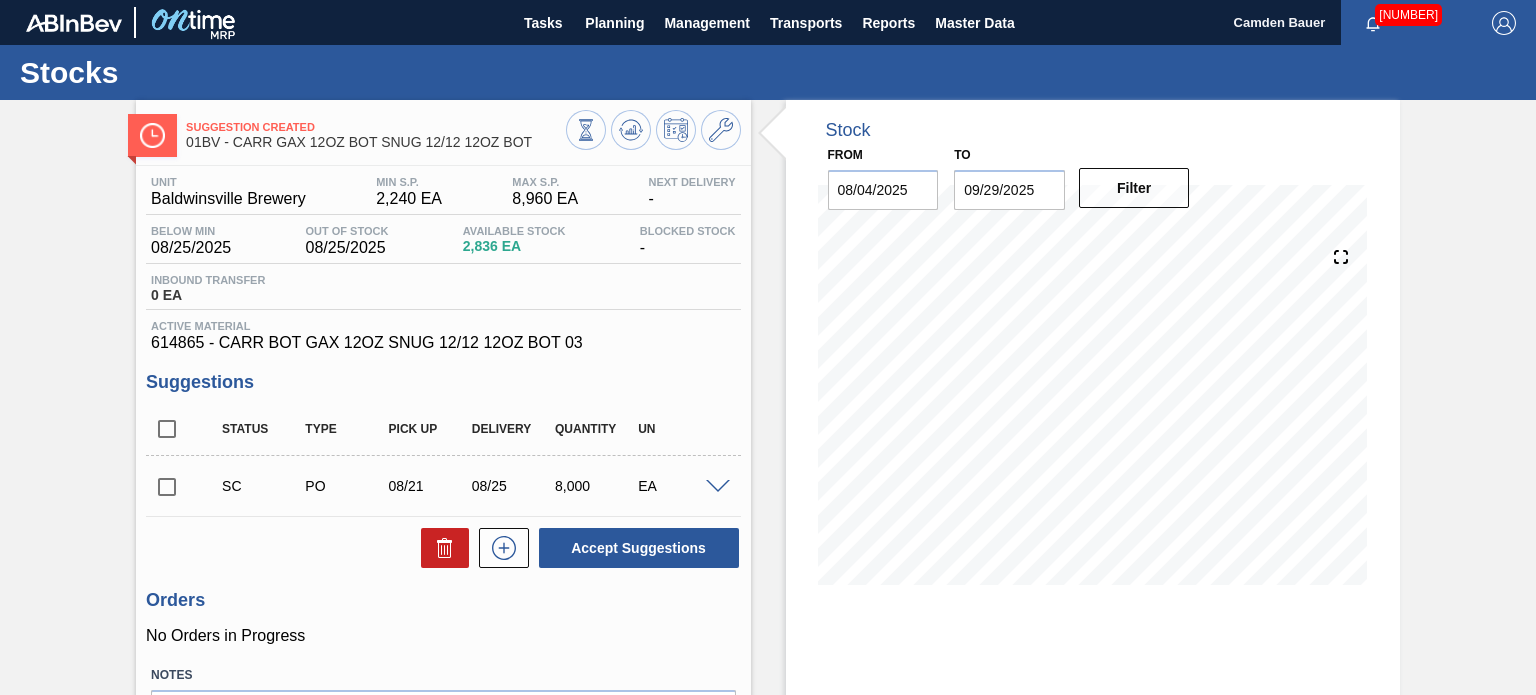 click at bounding box center [167, 487] 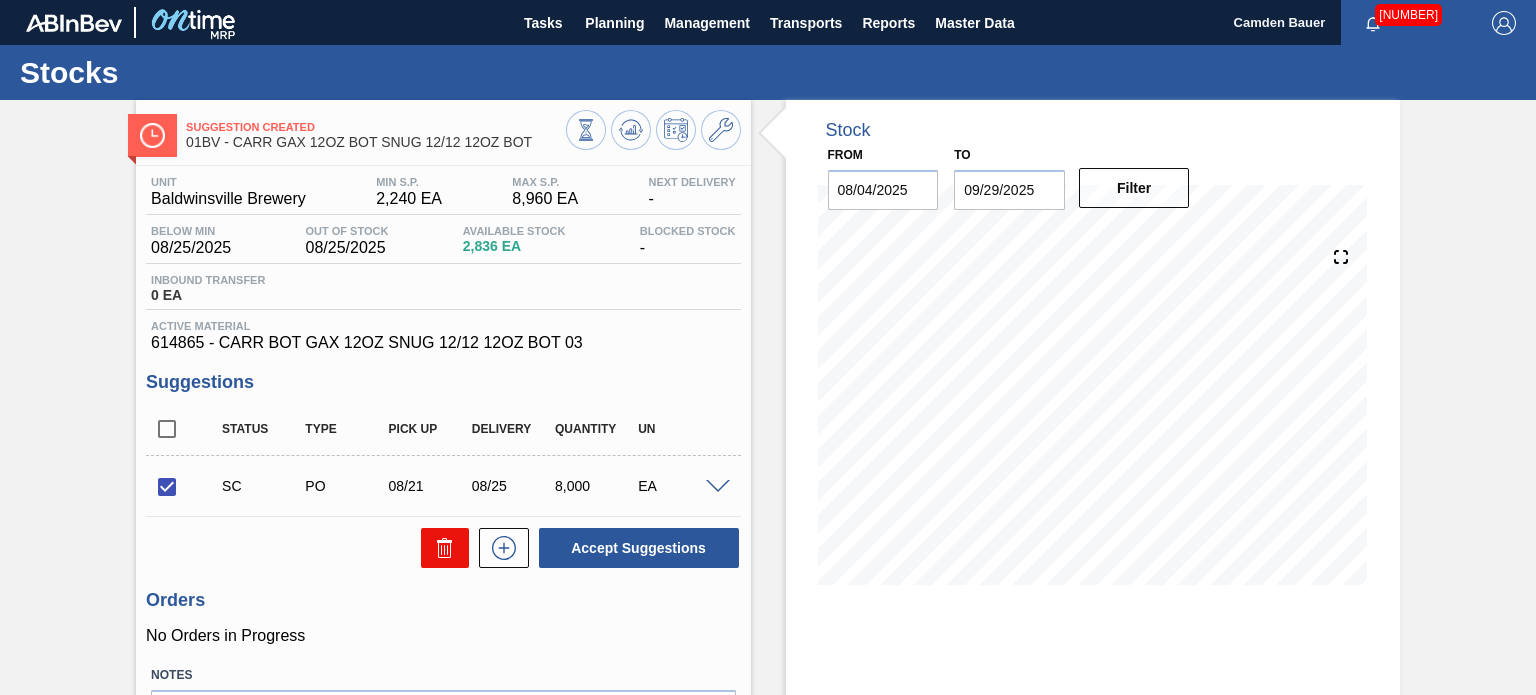 click at bounding box center [445, 548] 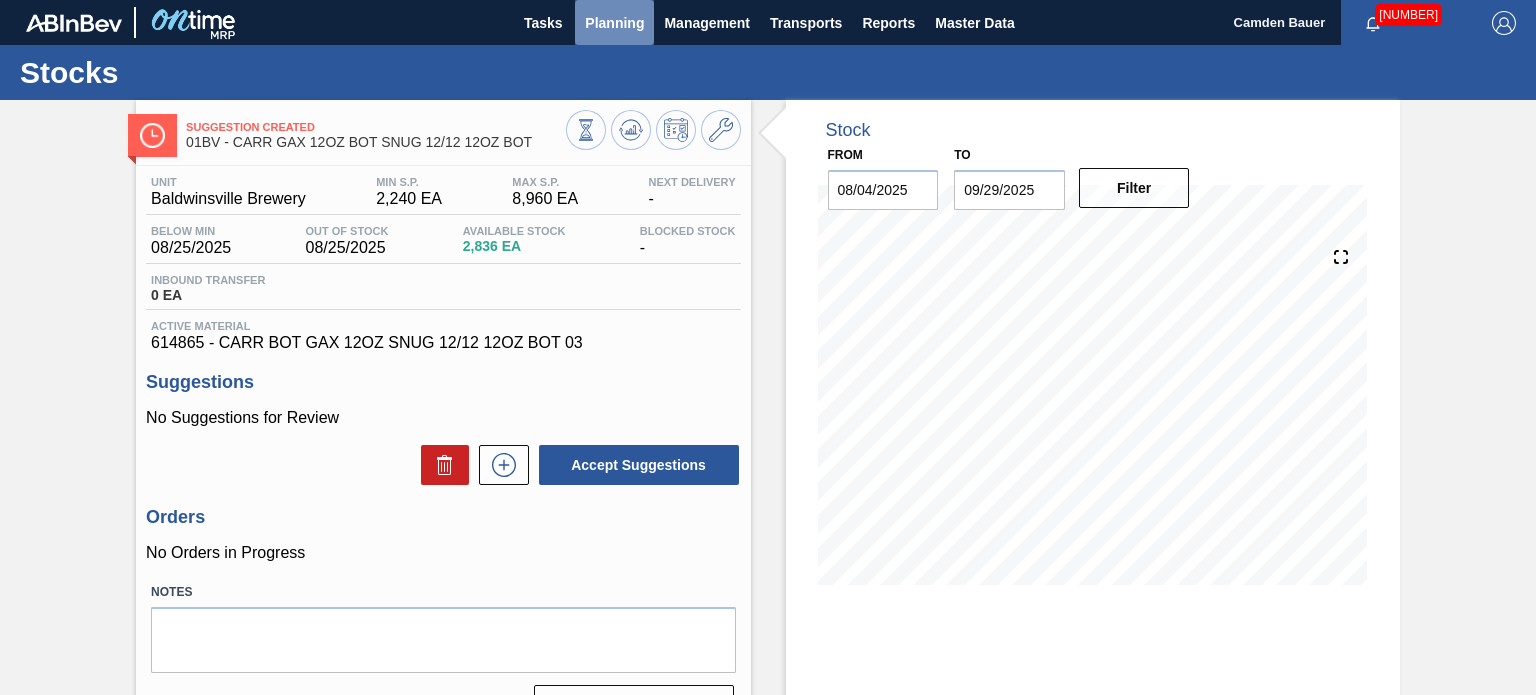 click on "Planning" at bounding box center (614, 23) 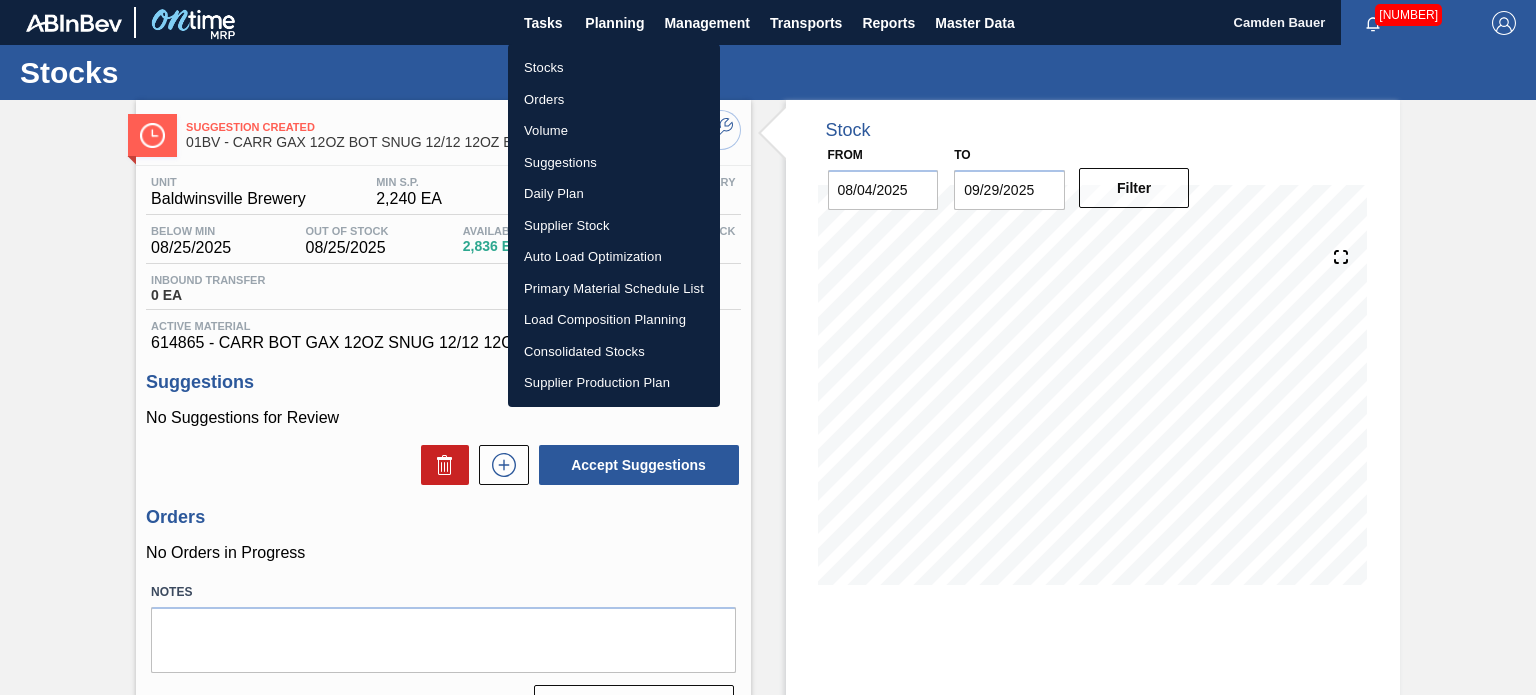 click on "Stocks" at bounding box center [614, 68] 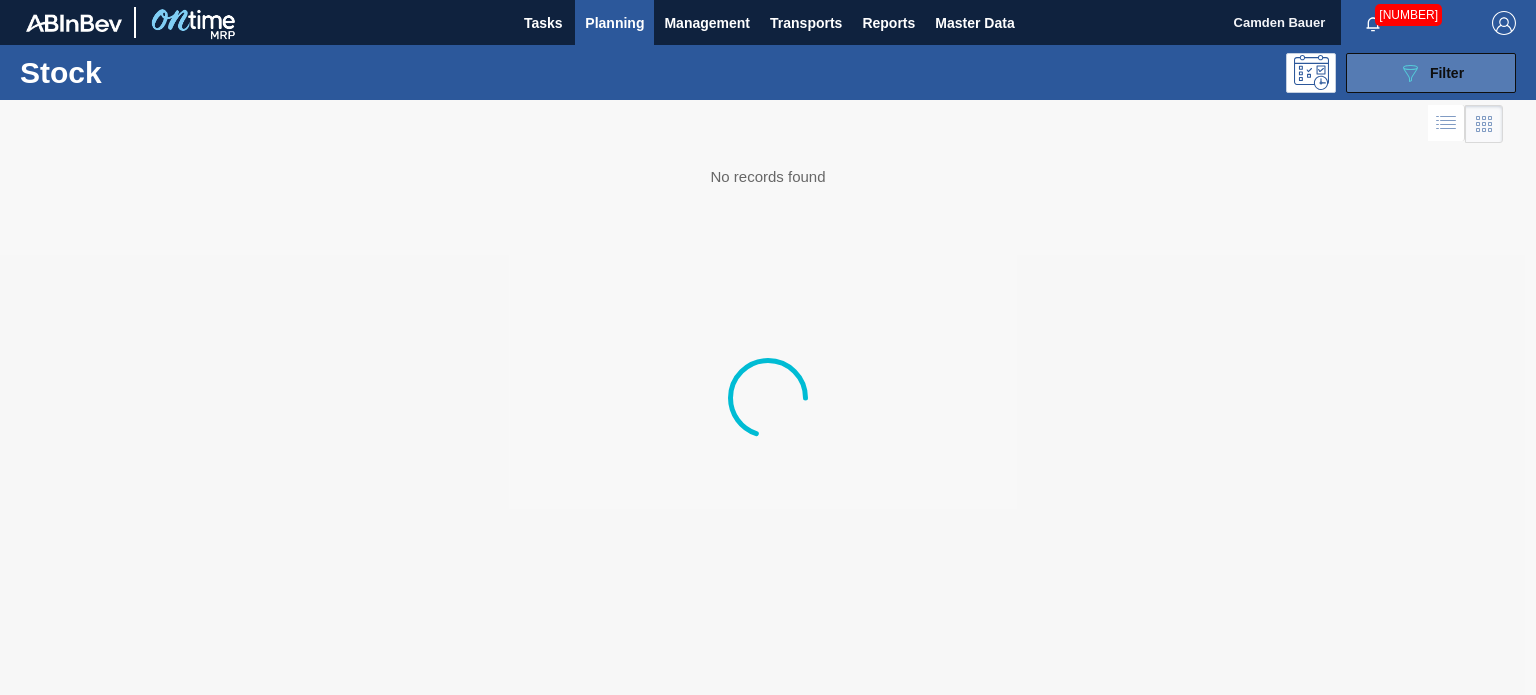 click on "089F7B8B-B2A5-4AFE-B5C0-19BA573D28AC" 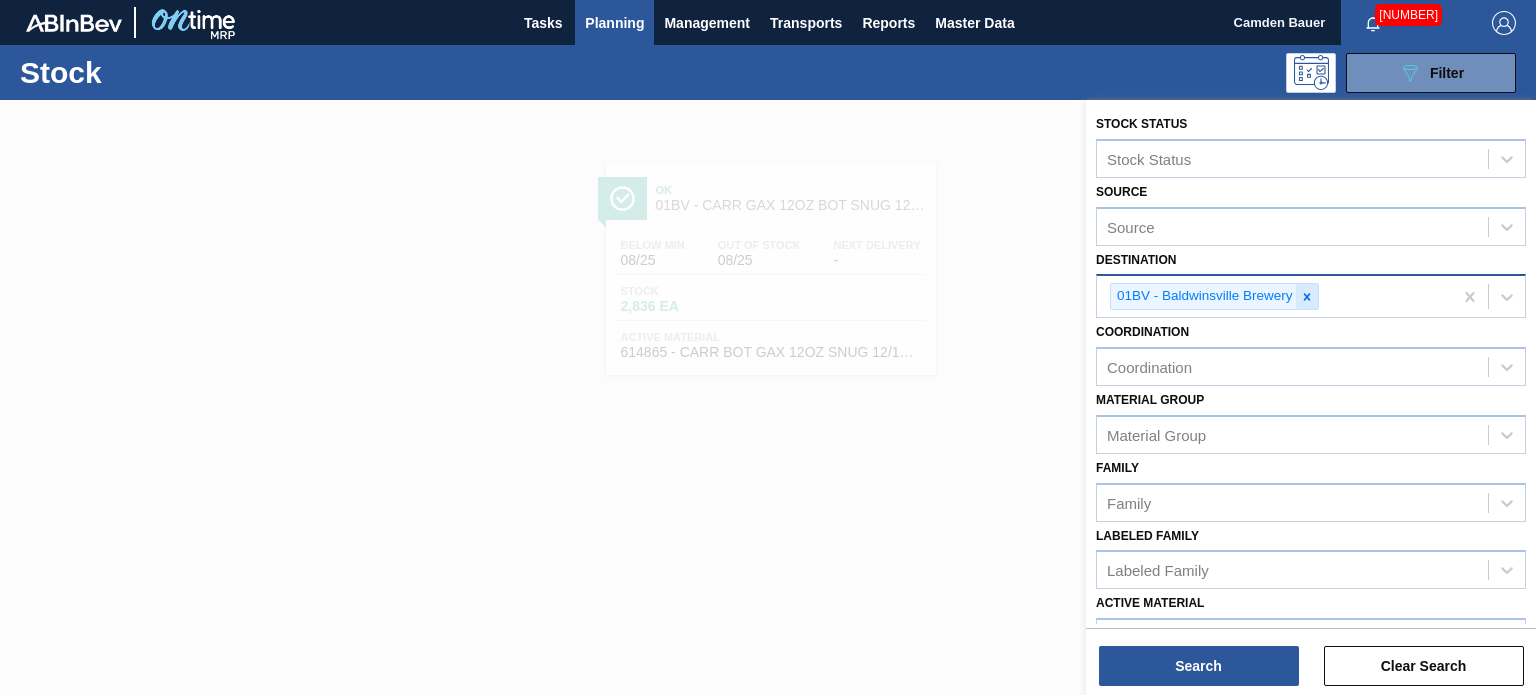 click 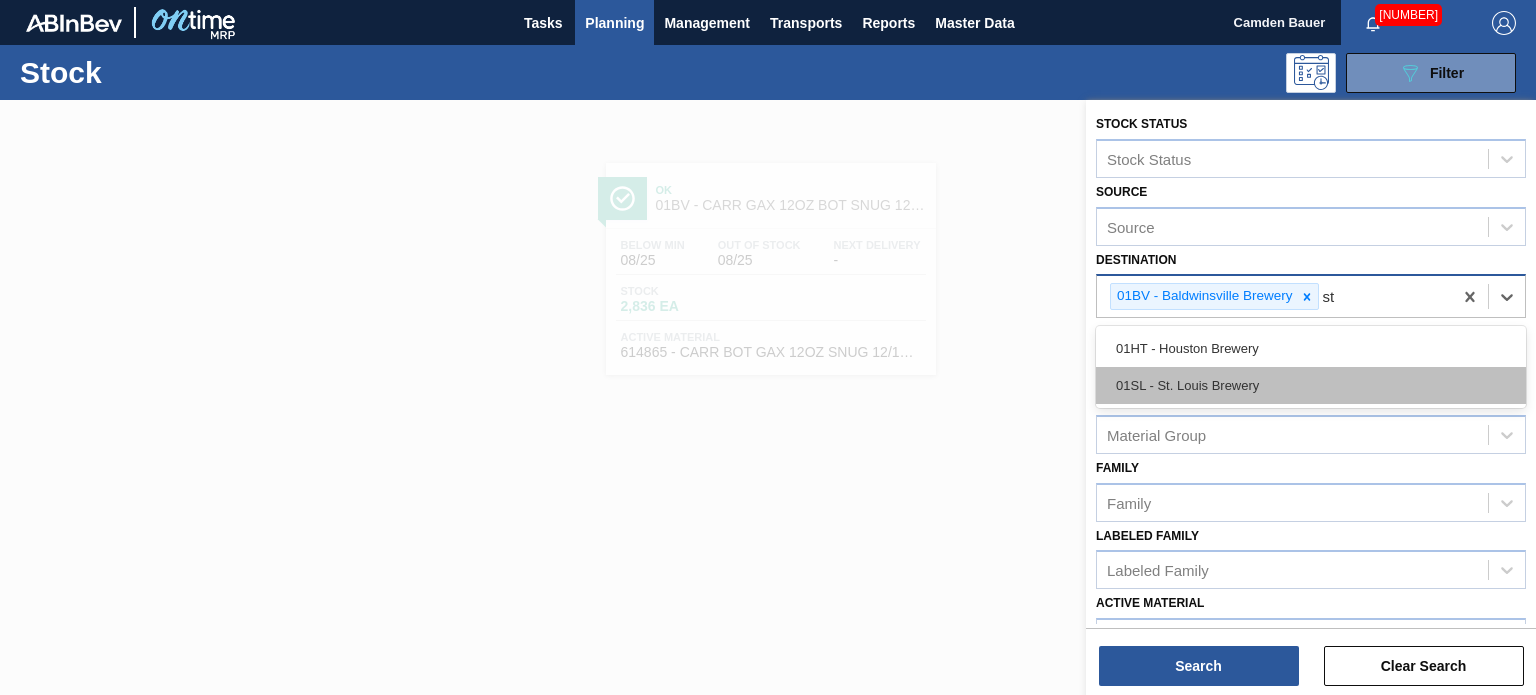 click on "01SL - St. Louis Brewery" at bounding box center [1311, 385] 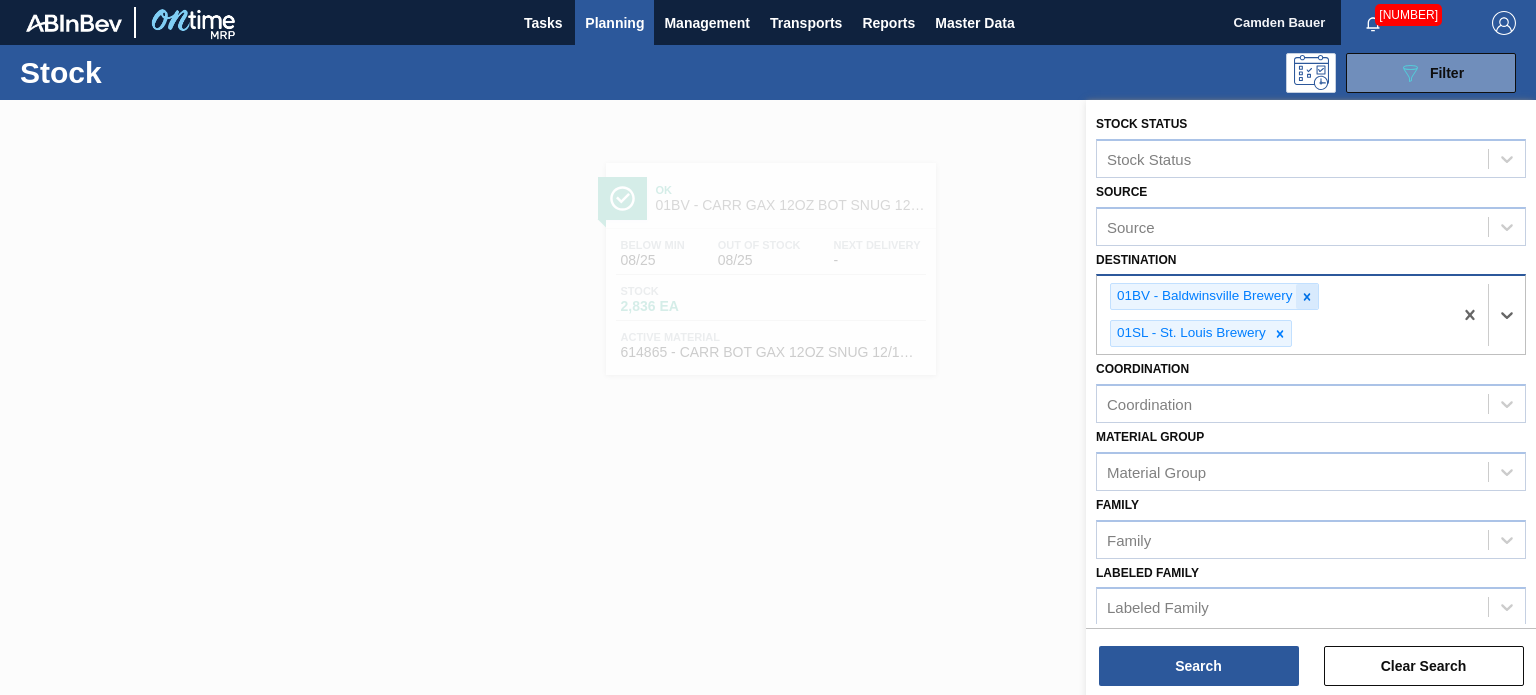 click 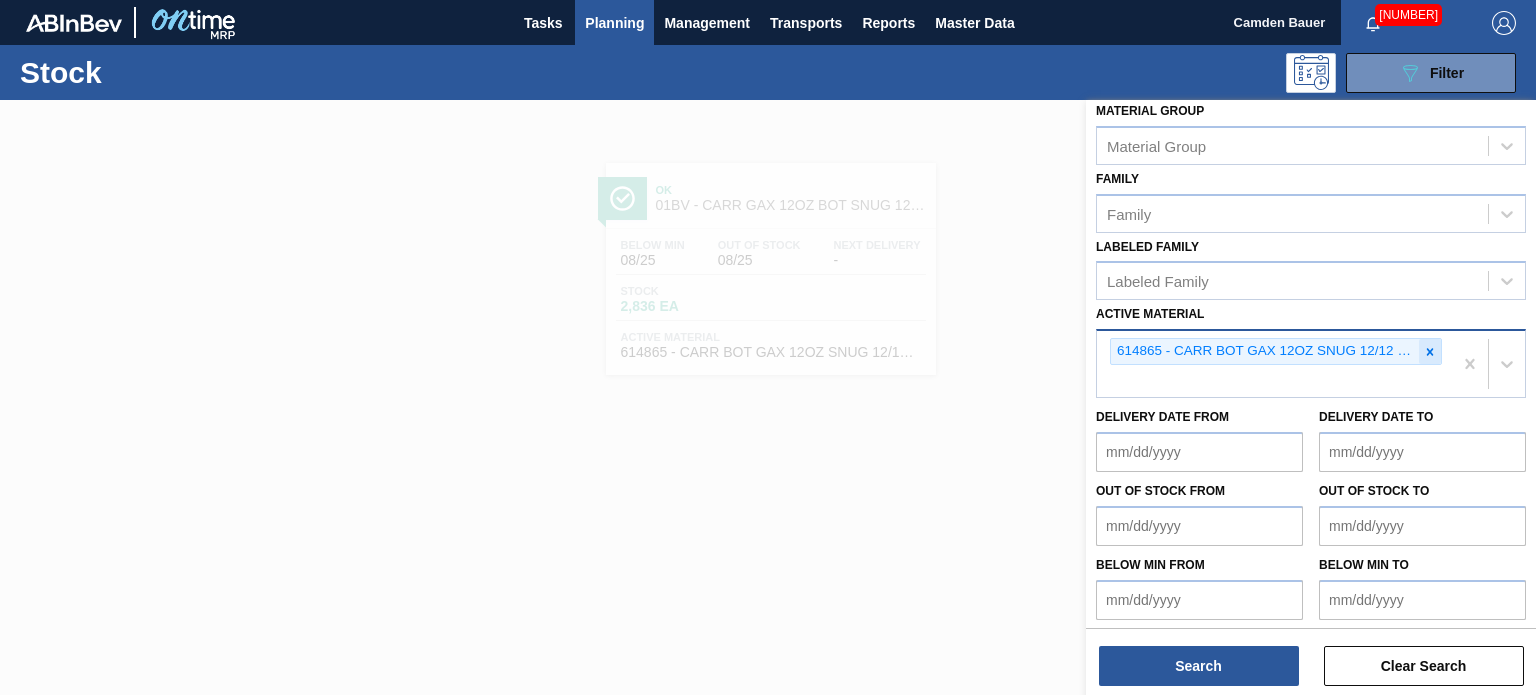 click 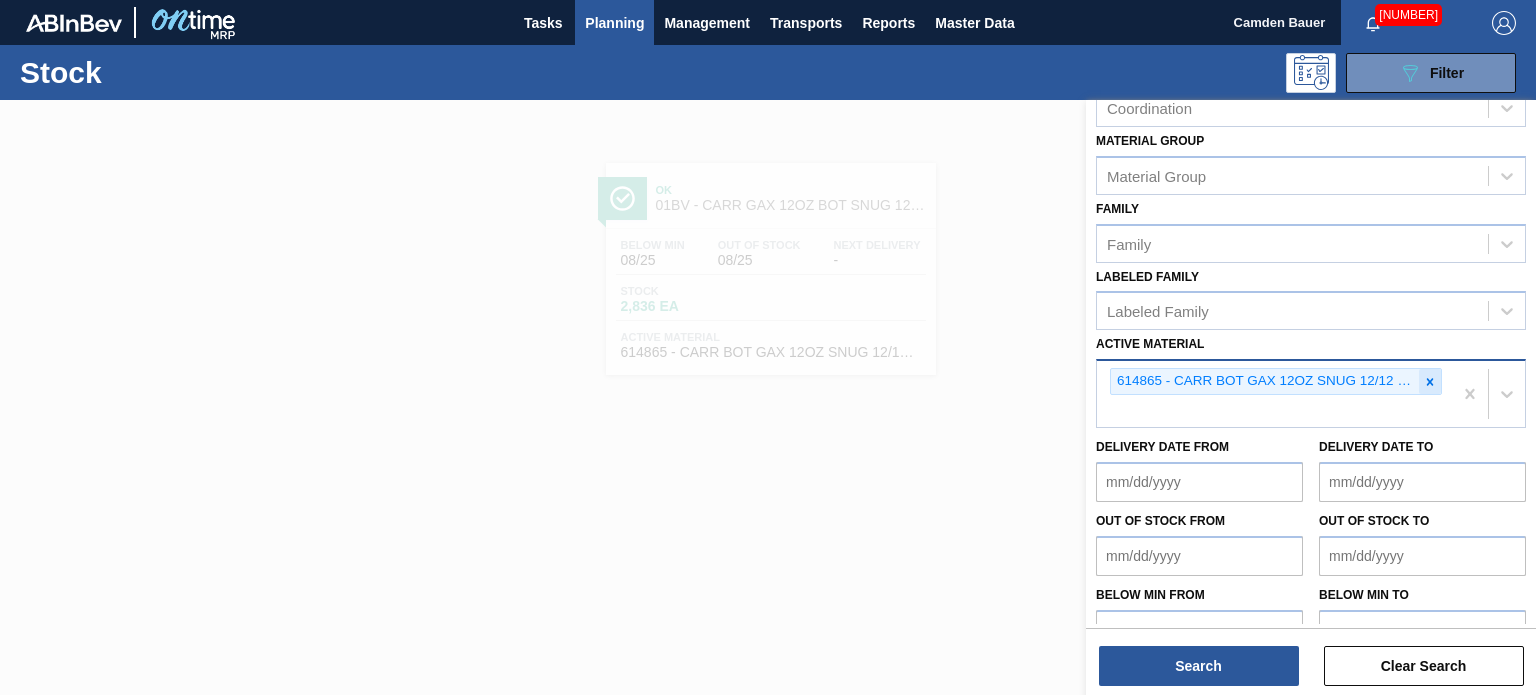 paste on "683834" 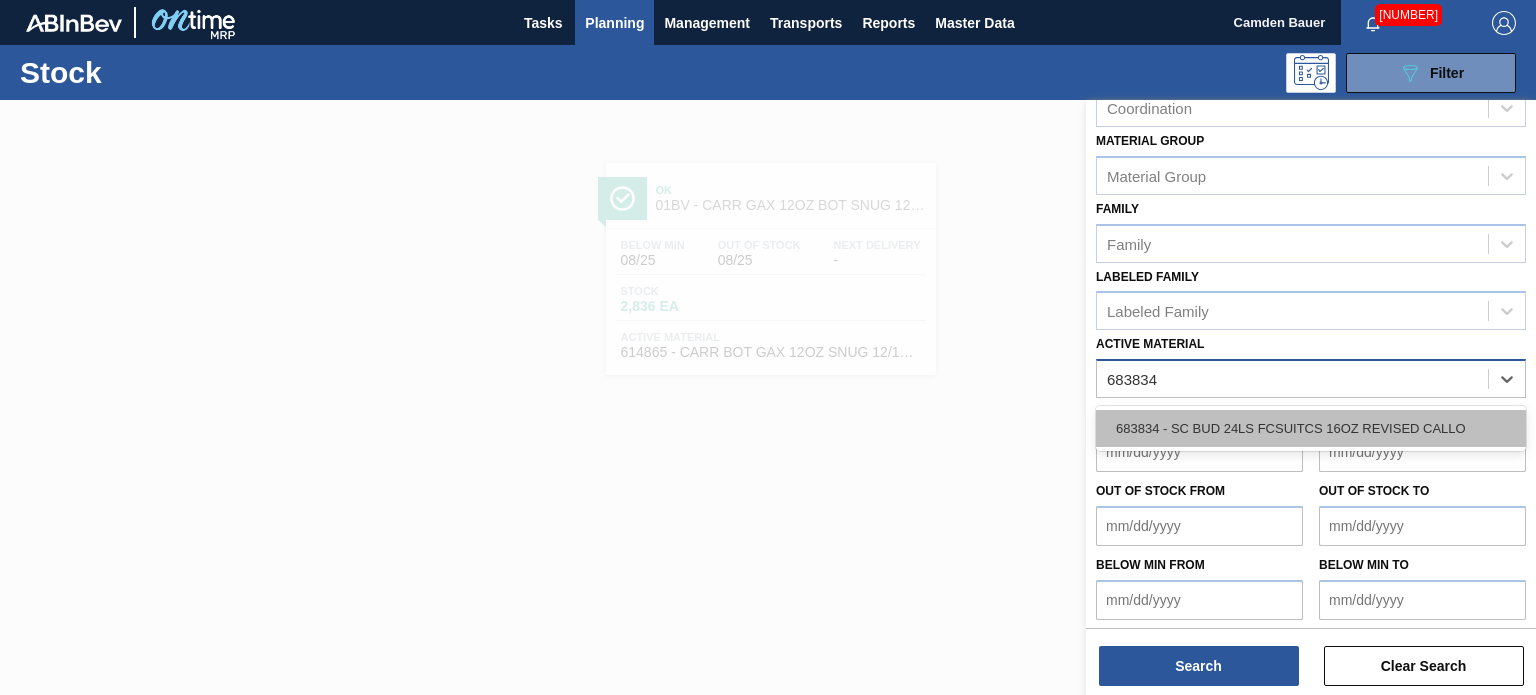 click on "683834 - SC BUD 24LS FCSUITCS 16OZ  REVISED CALLO" at bounding box center [1311, 428] 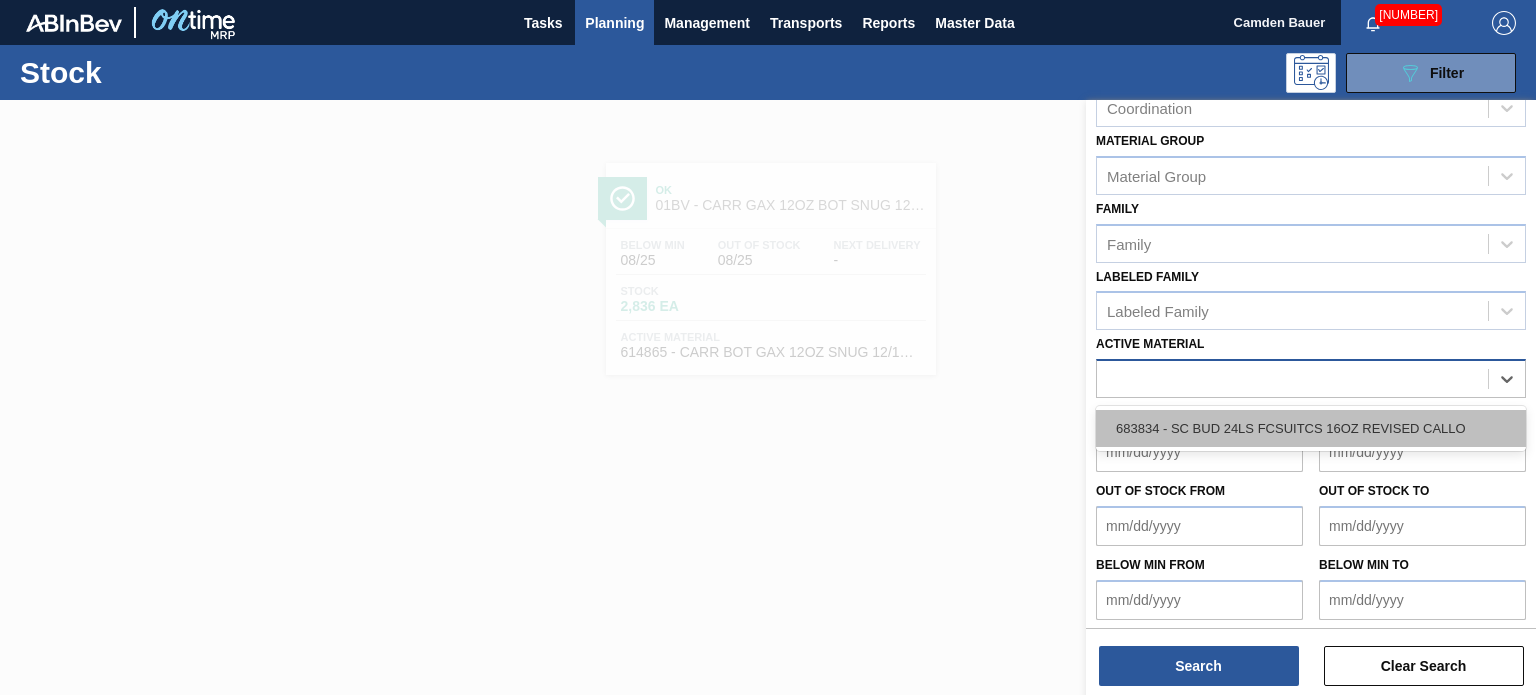 scroll, scrollTop: 289, scrollLeft: 0, axis: vertical 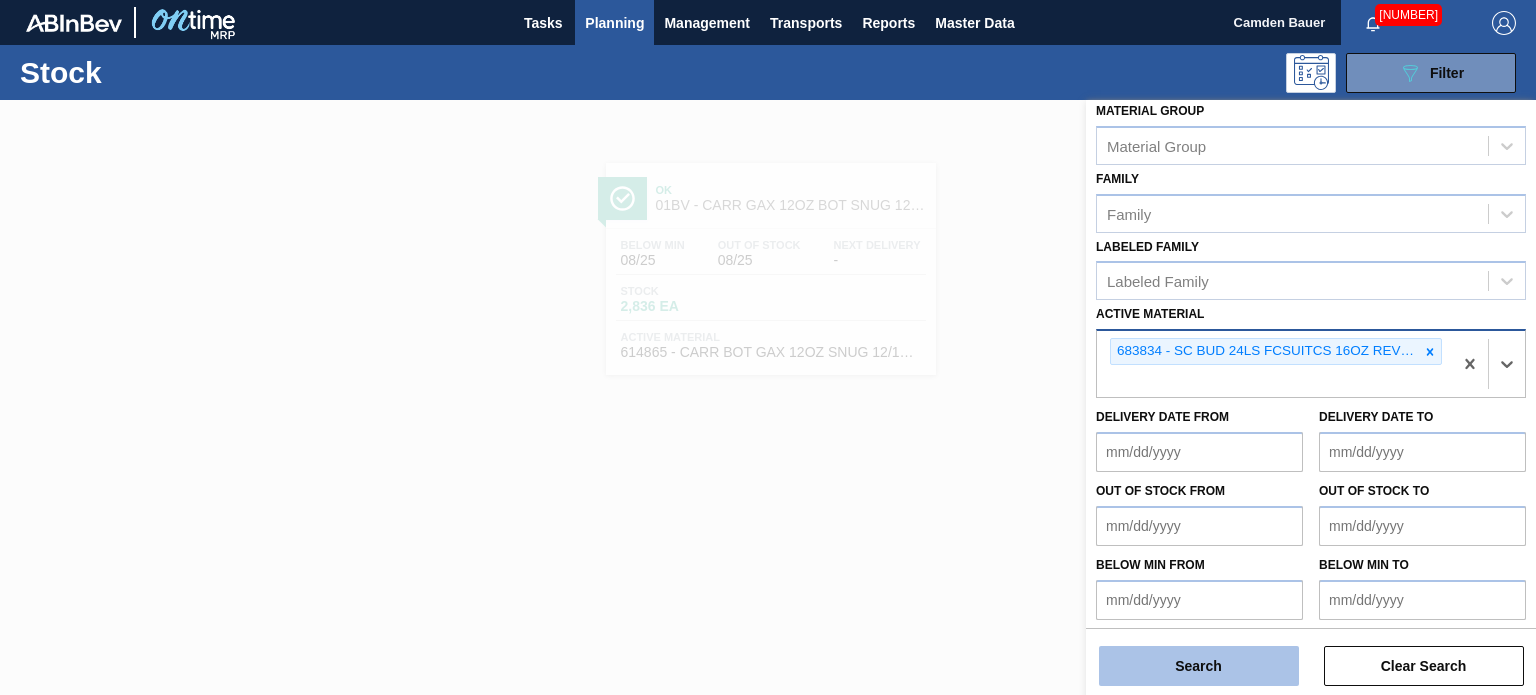 click on "Search" at bounding box center [1199, 666] 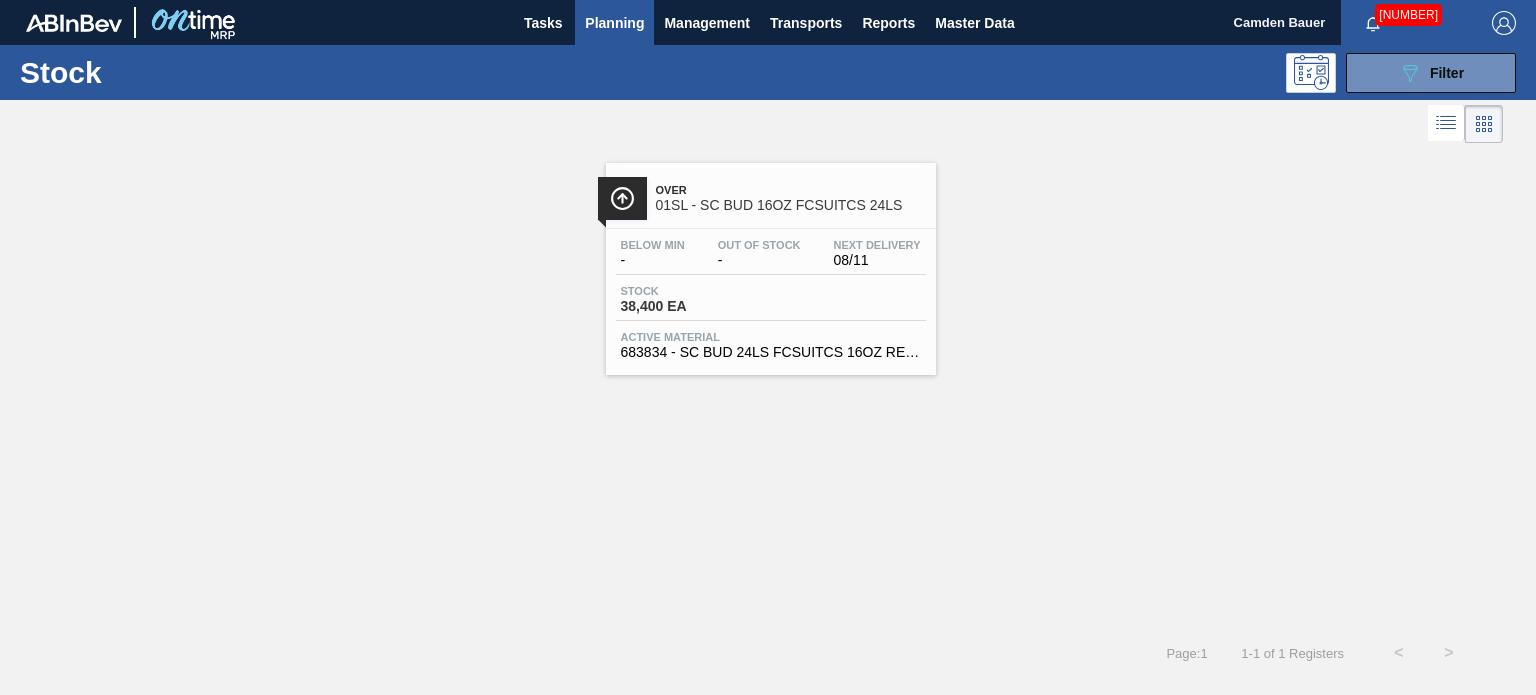 click on "Over 01SL - SC BUD 16OZ FCSUITCS 24LS Below Min - Out Of Stock - Next Delivery 08/11 Stock 38,400 EA Active Material 683834 - SC BUD 24LS FCSUITCS 16OZ  REVISED CALLO" at bounding box center (771, 269) 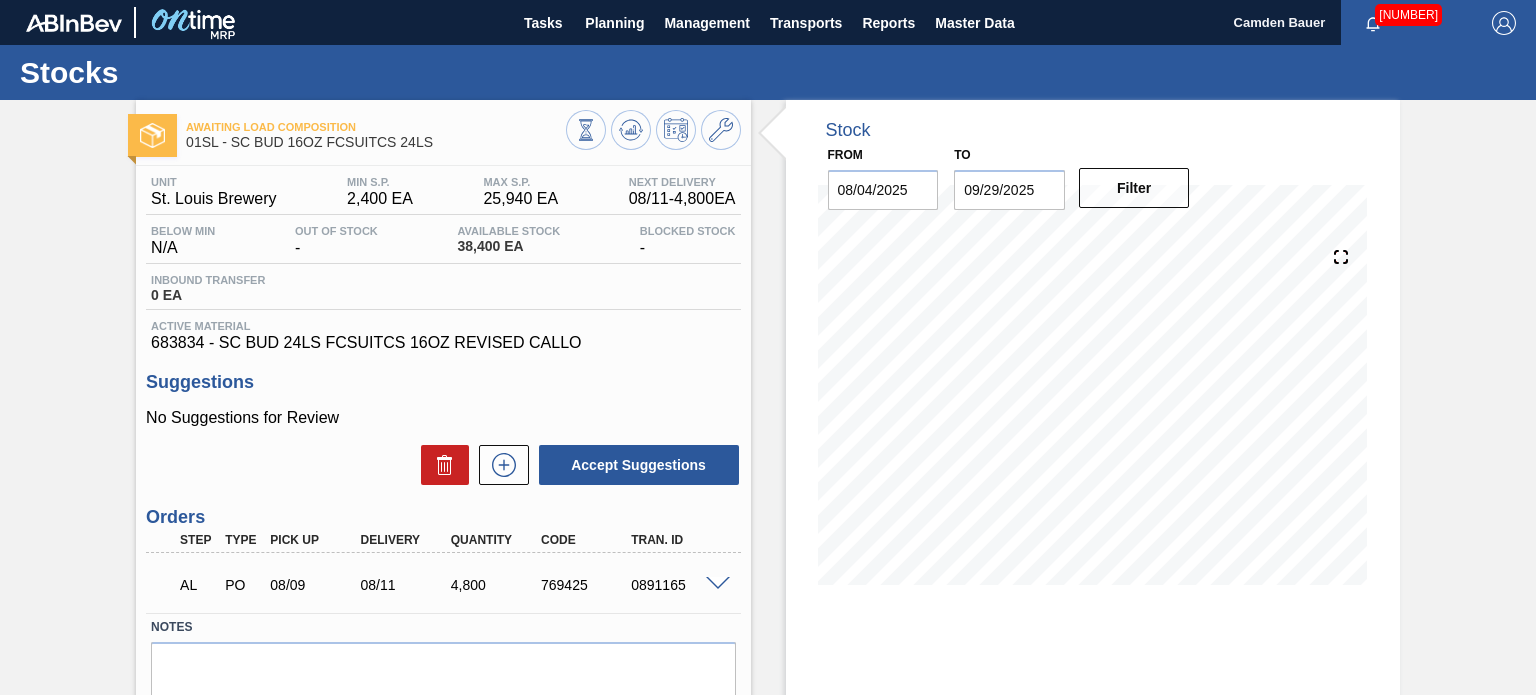 drag, startPoint x: 770, startPoint y: 355, endPoint x: 976, endPoint y: 689, distance: 392.41815 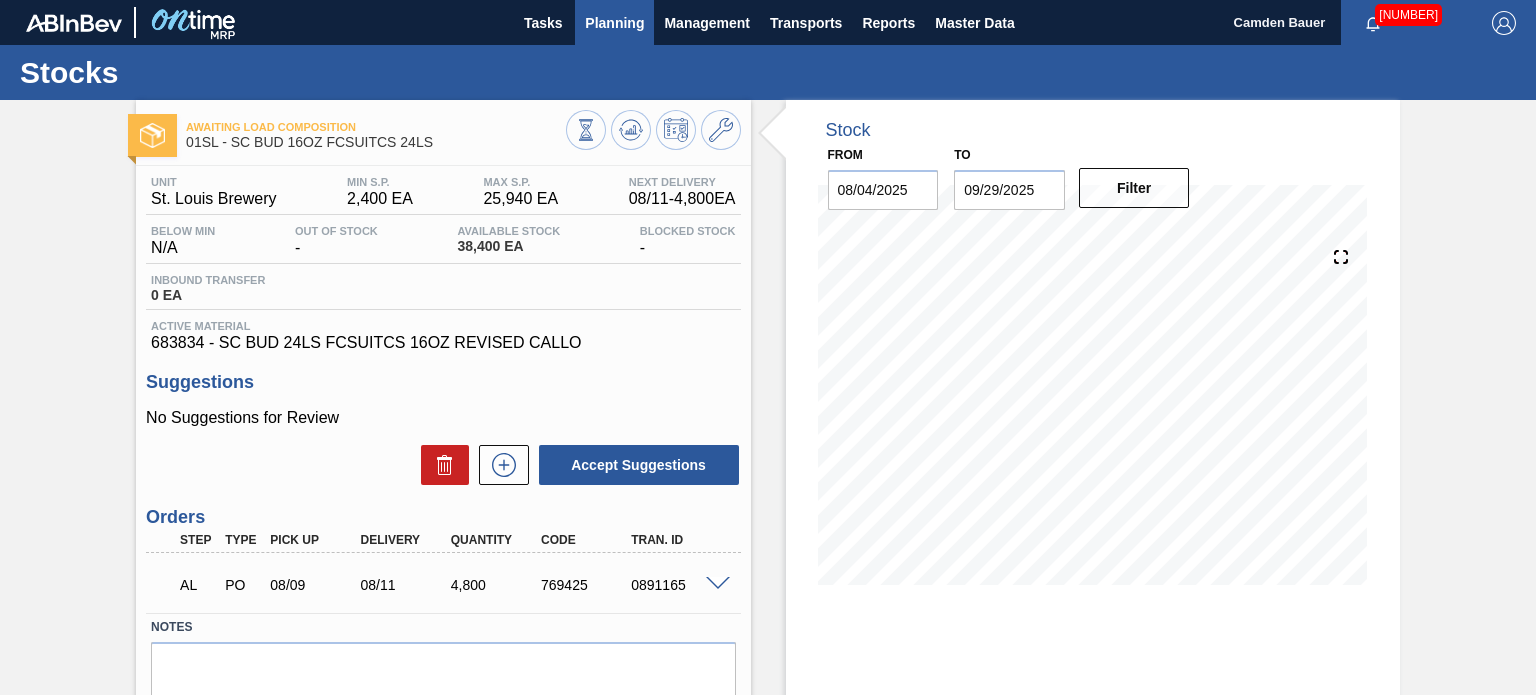 click on "Planning" at bounding box center [614, 23] 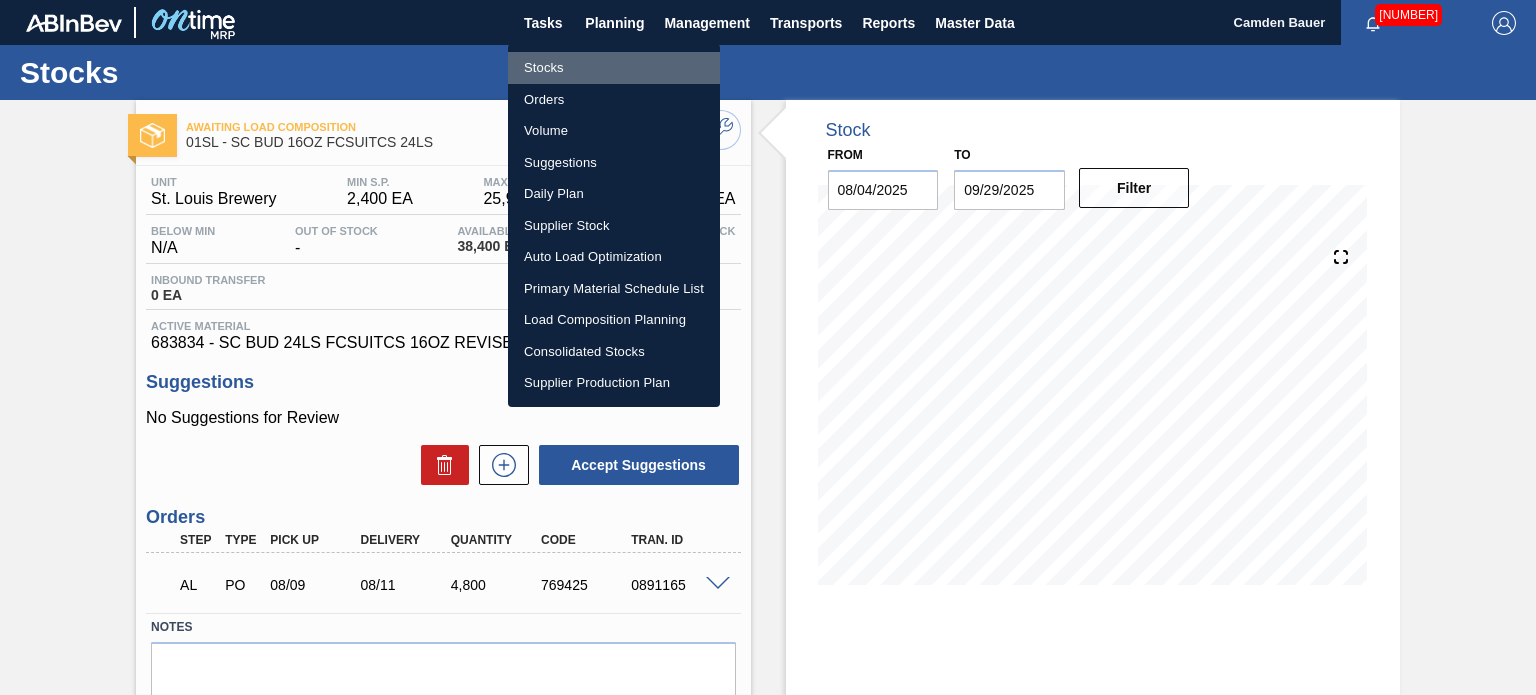 click on "Stocks" at bounding box center [614, 68] 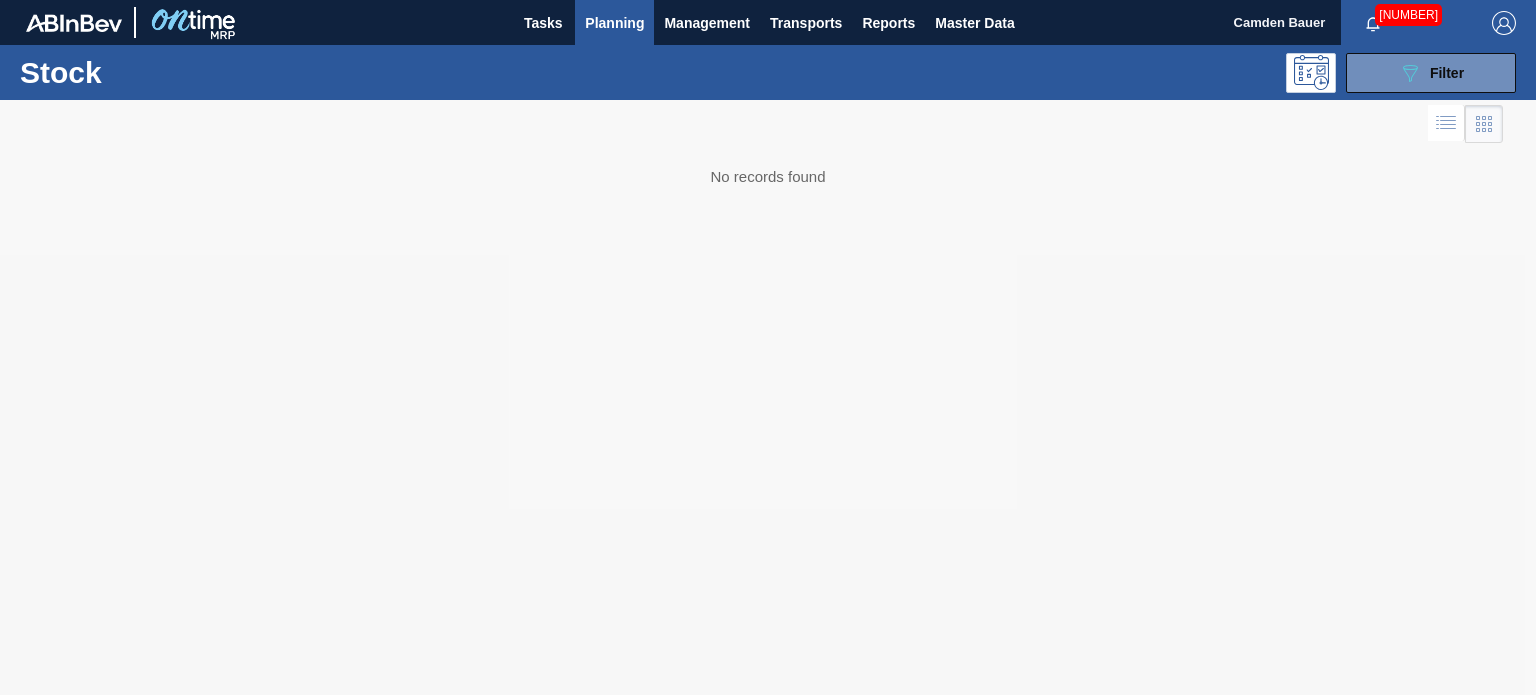 click on "Stock 089F7B8B-B2A5-4AFE-B5C0-19BA573D28AC Filter" at bounding box center [768, 72] 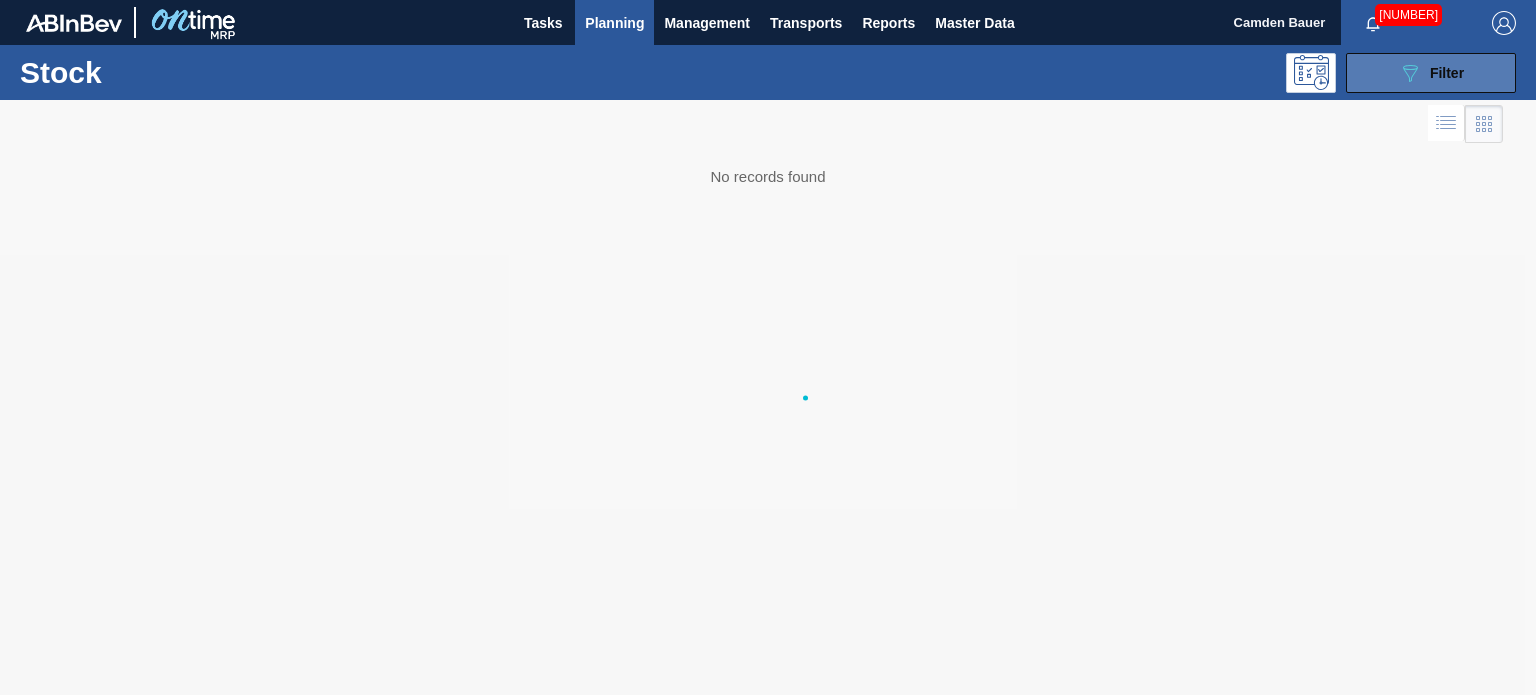 click on "089F7B8B-B2A5-4AFE-B5C0-19BA573D28AC Filter" at bounding box center (1431, 73) 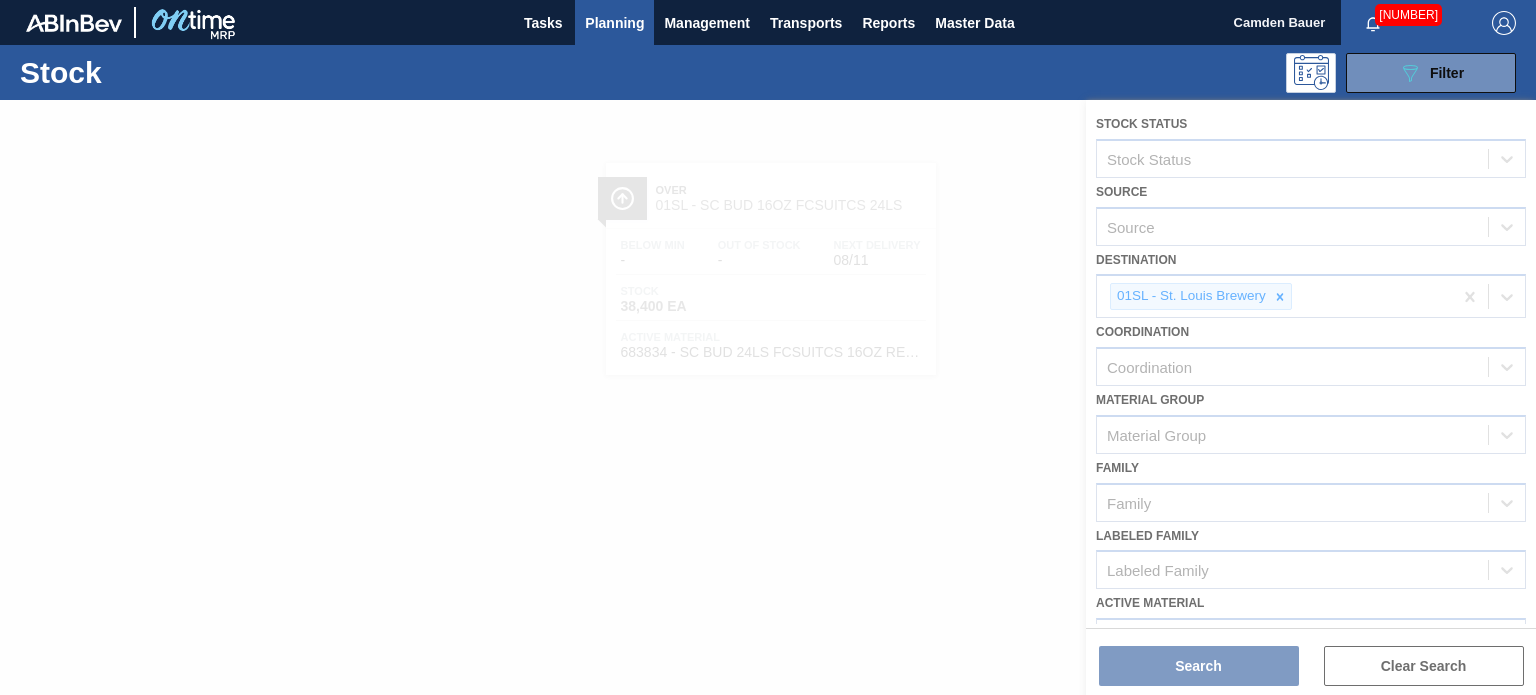 scroll, scrollTop: 289, scrollLeft: 0, axis: vertical 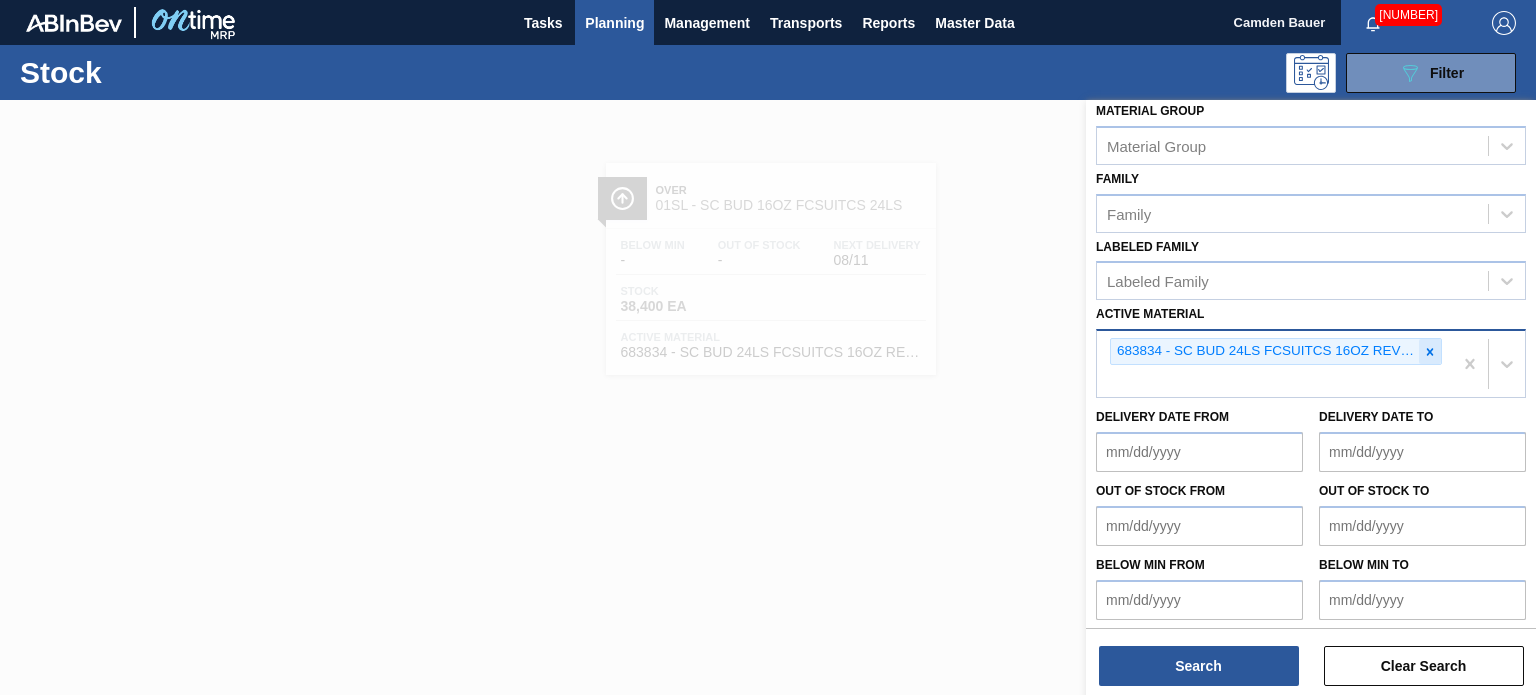click 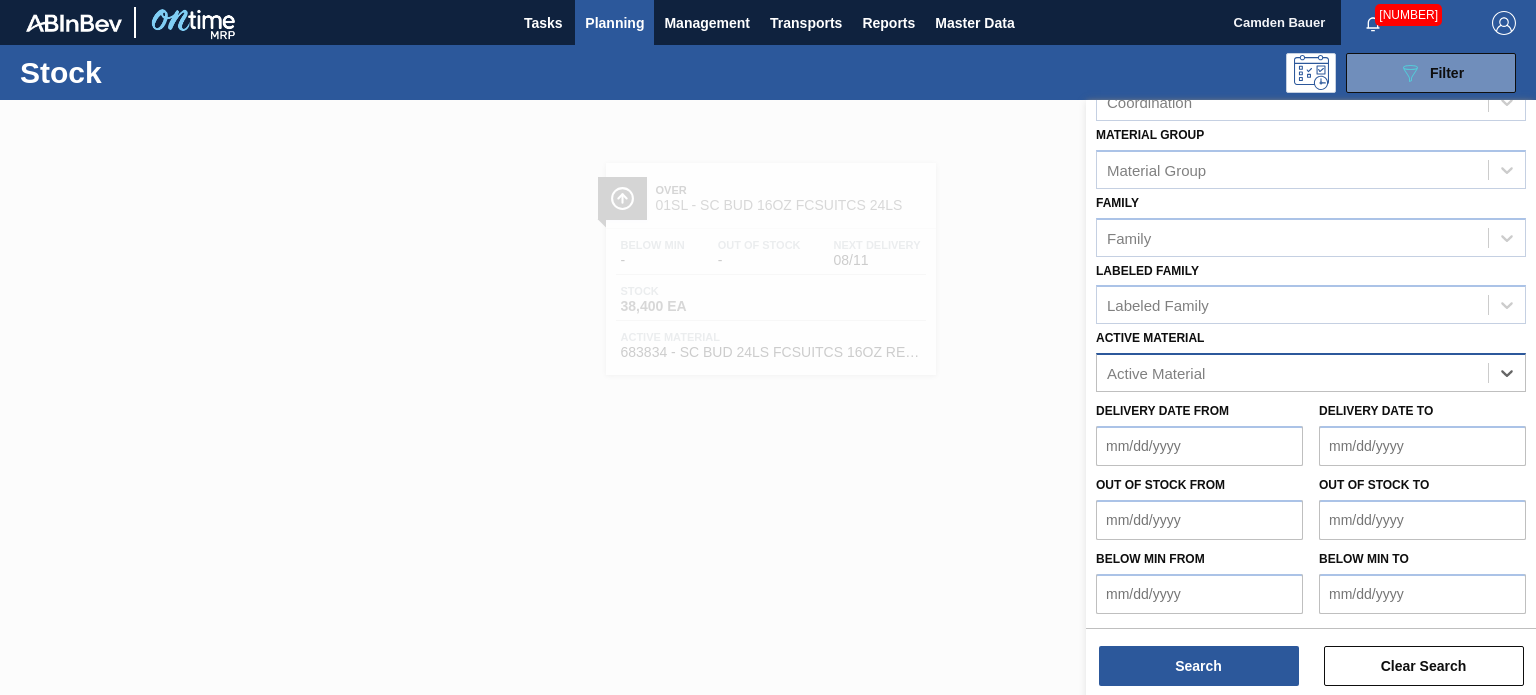 scroll, scrollTop: 259, scrollLeft: 0, axis: vertical 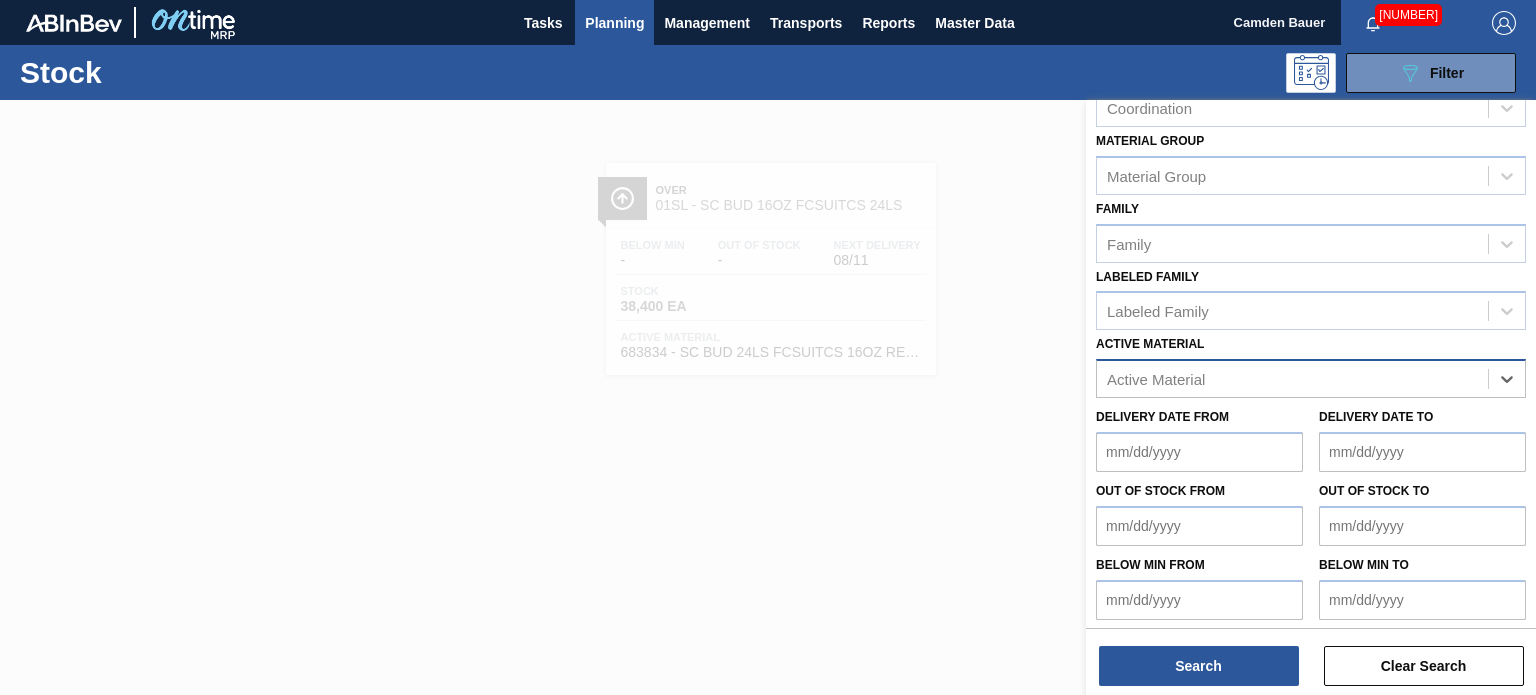 click on "Active Material" at bounding box center [1311, 378] 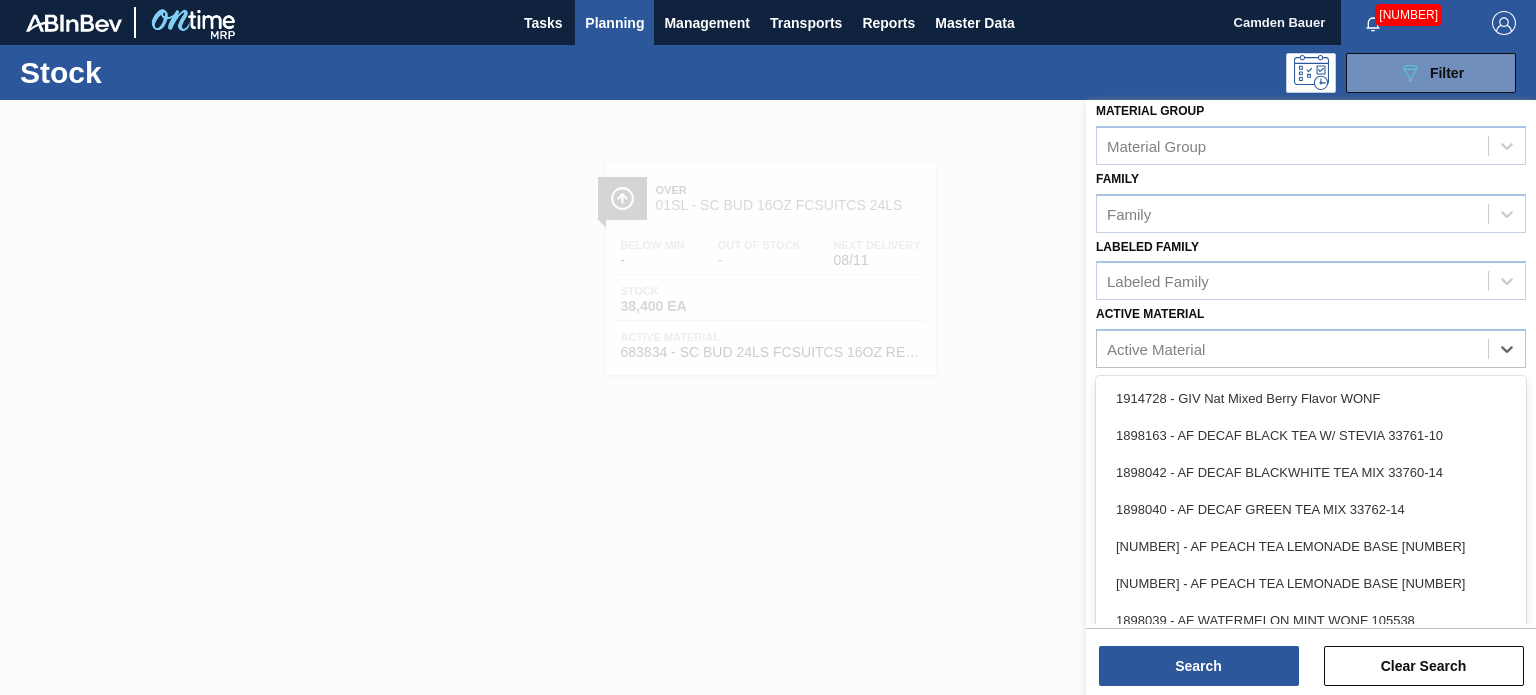 paste on "615471" 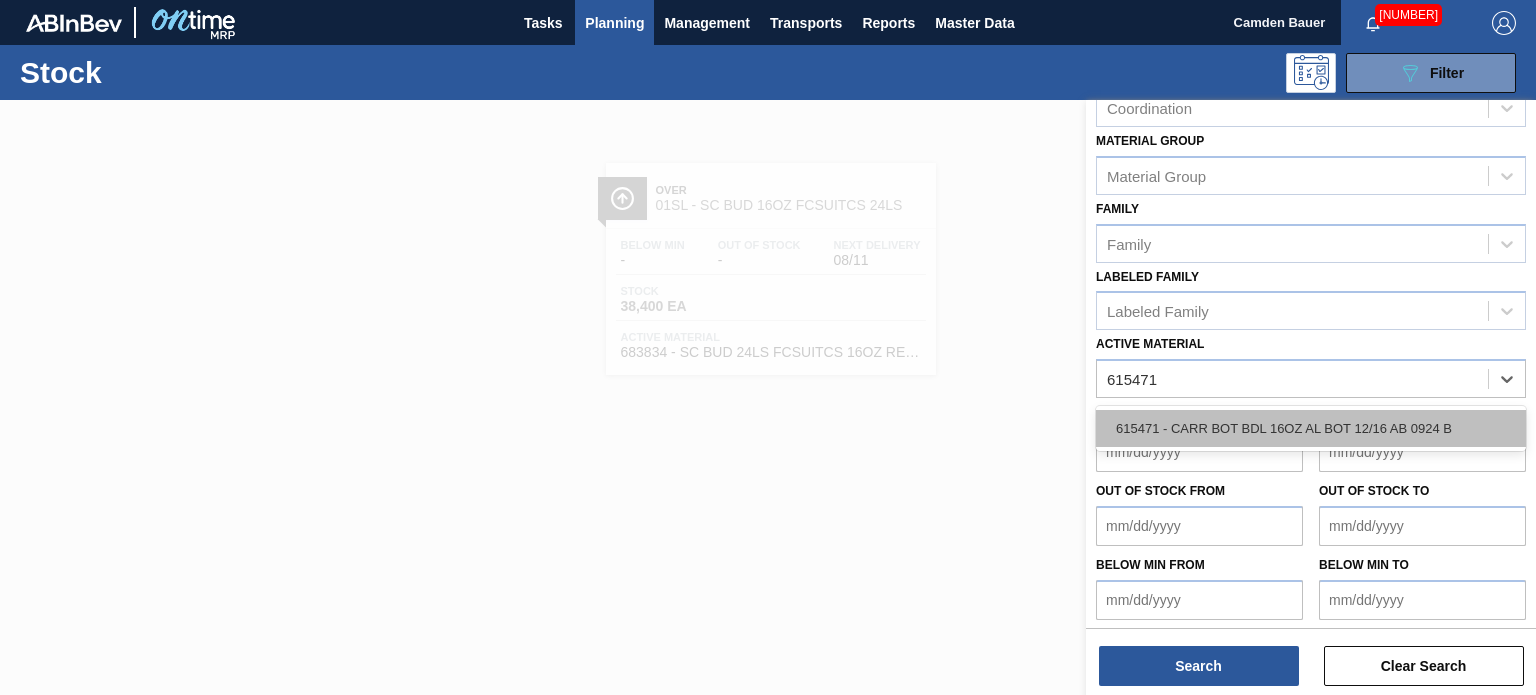 click on "615471 - CARR BOT BDL 16OZ AL BOT 12/16 AB 0924 B" at bounding box center [1311, 428] 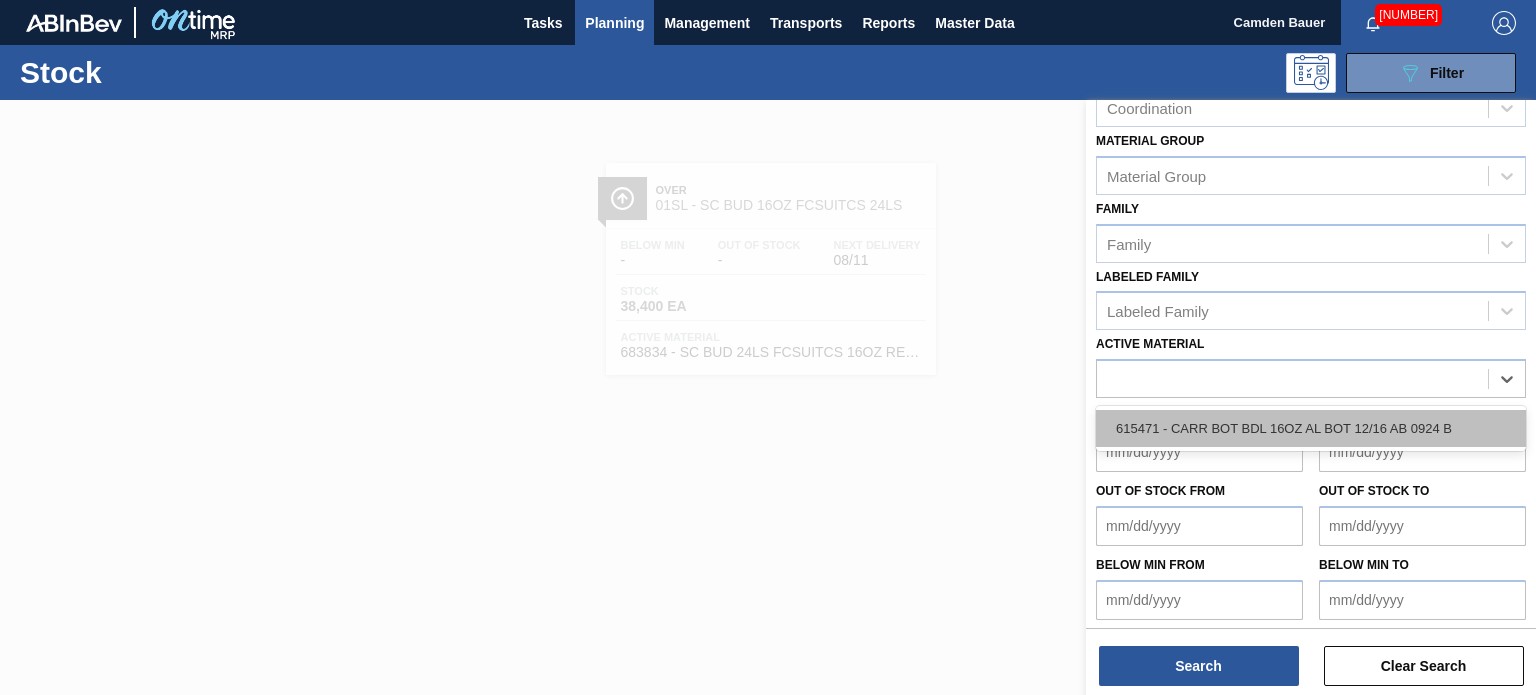 scroll, scrollTop: 289, scrollLeft: 0, axis: vertical 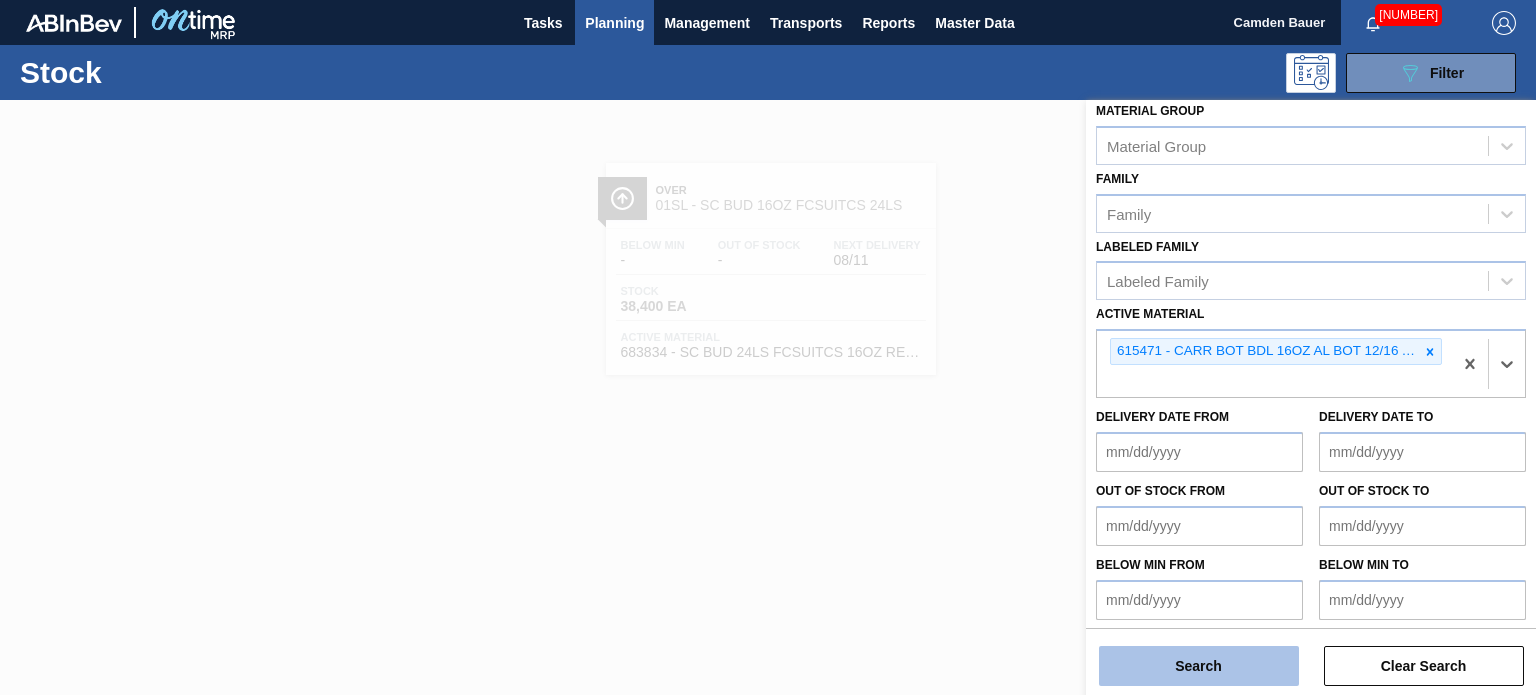 click on "Search" at bounding box center (1199, 666) 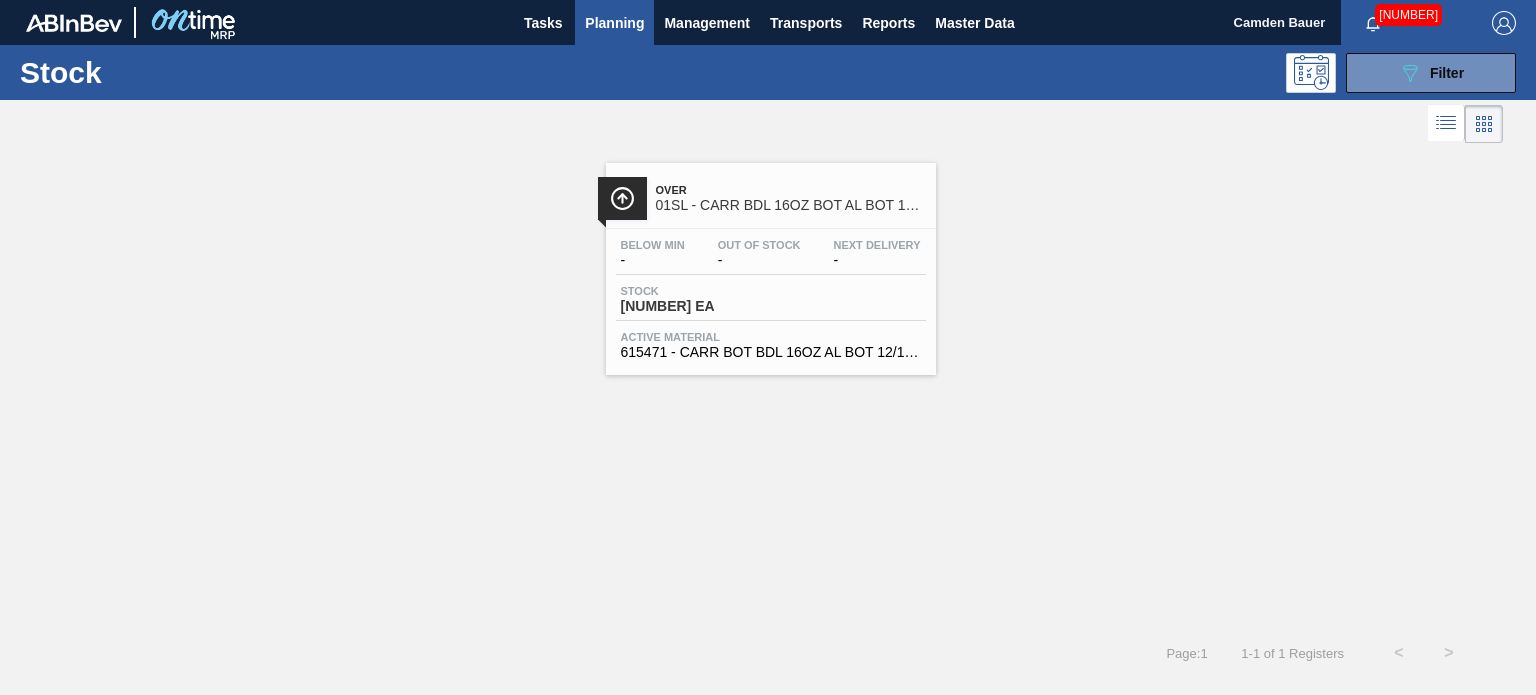 click on "Over" at bounding box center [791, 190] 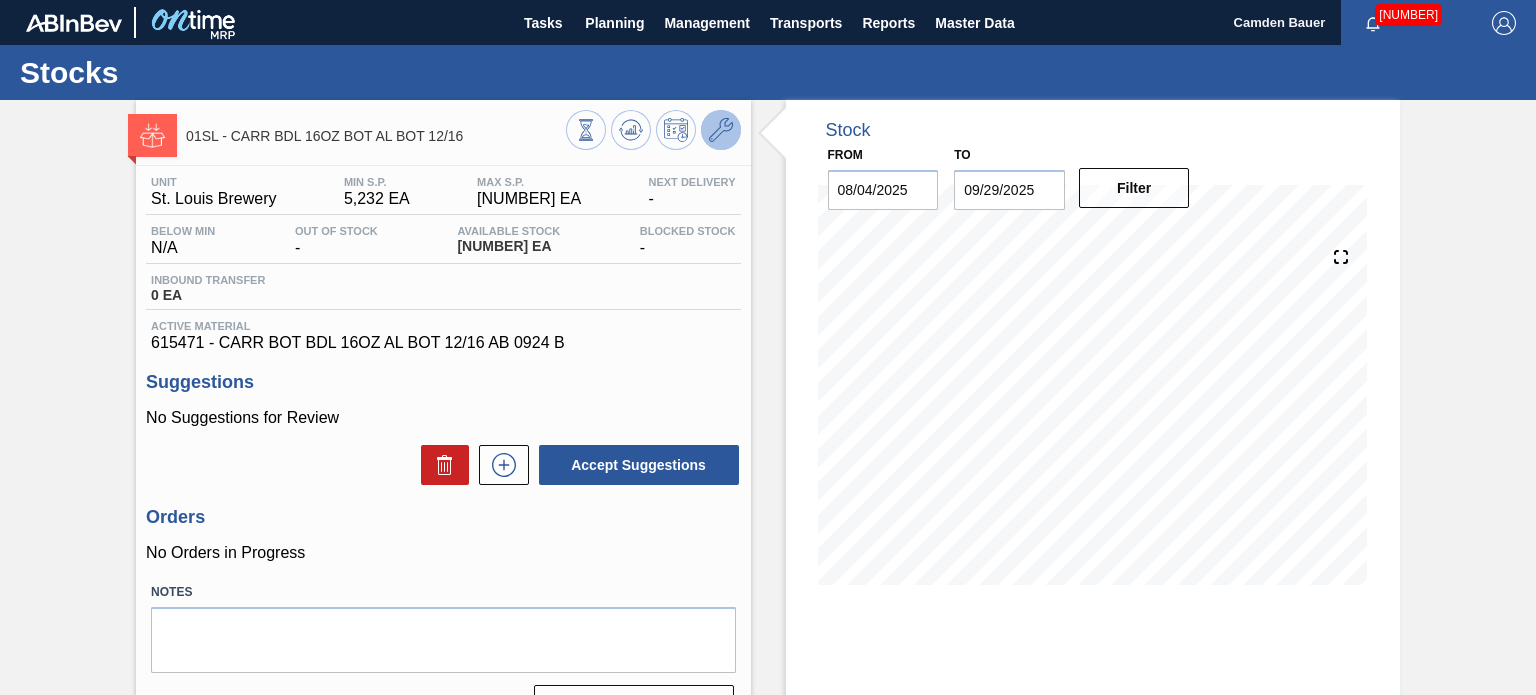 click at bounding box center [721, 130] 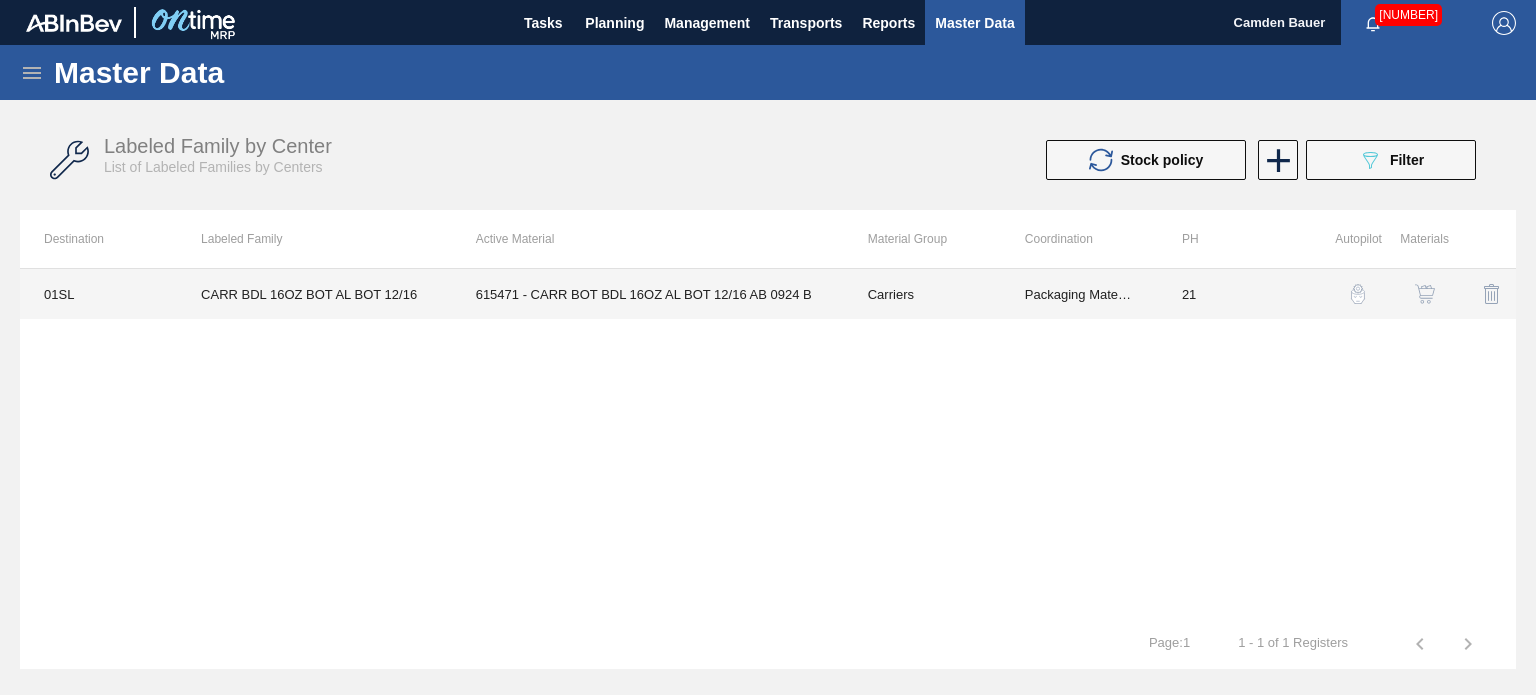 click on "615471 - CARR BOT BDL 16OZ AL BOT 12/16 AB 0924 B" at bounding box center [648, 294] 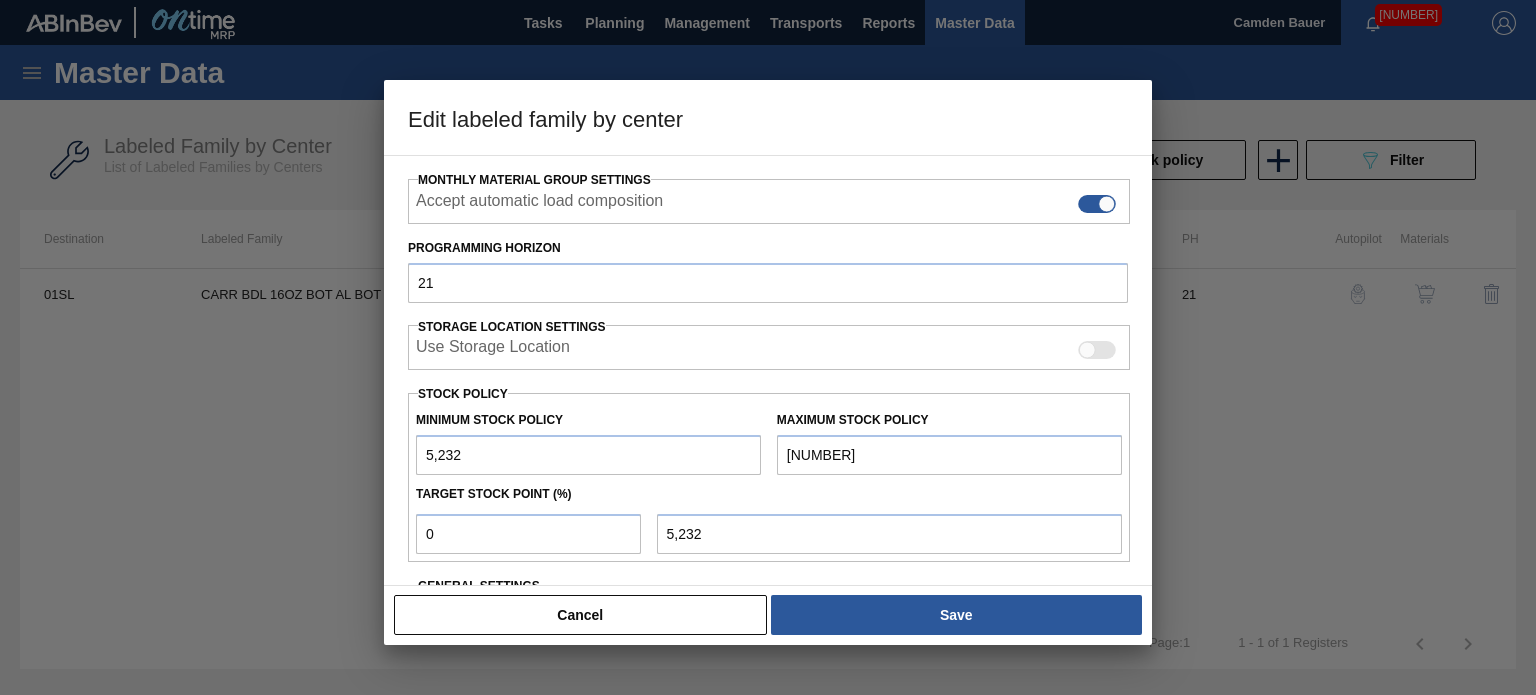 scroll, scrollTop: 36, scrollLeft: 0, axis: vertical 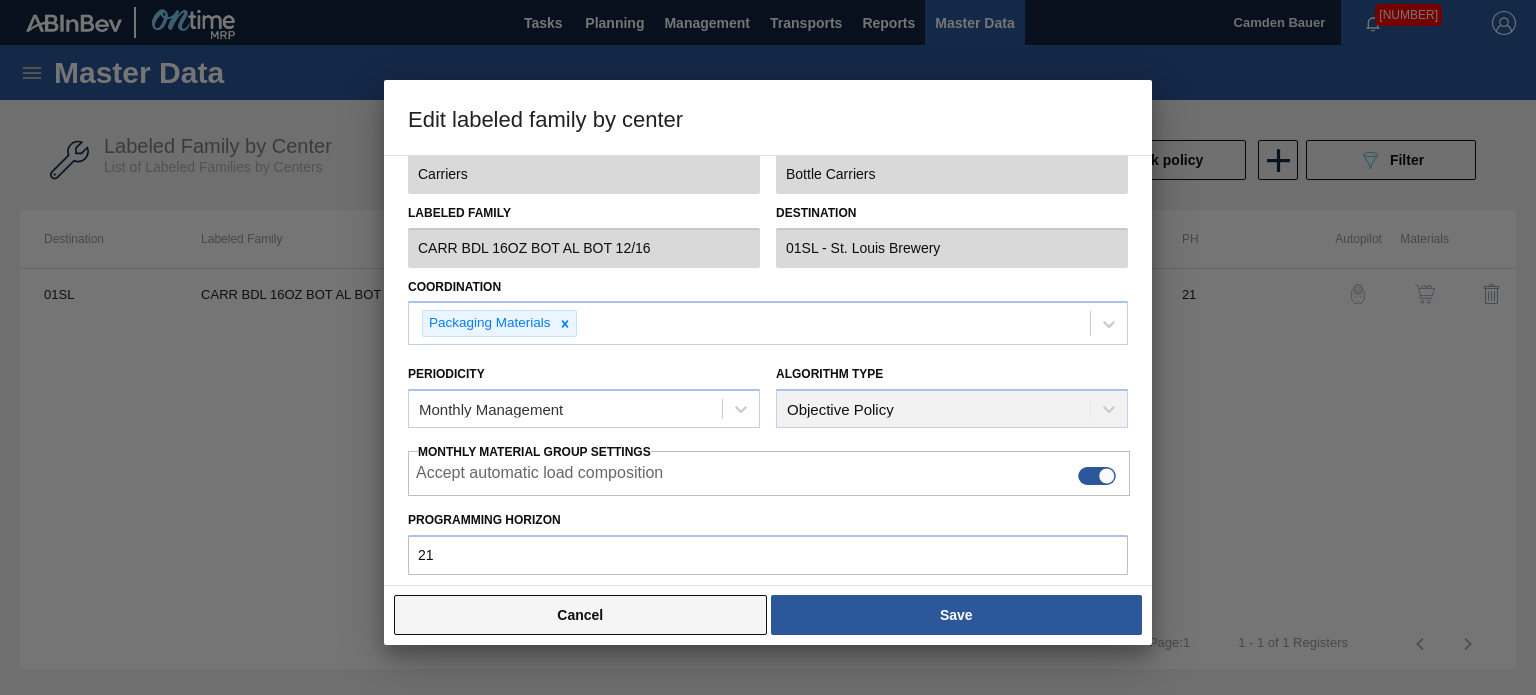 click on "Cancel" at bounding box center [580, 615] 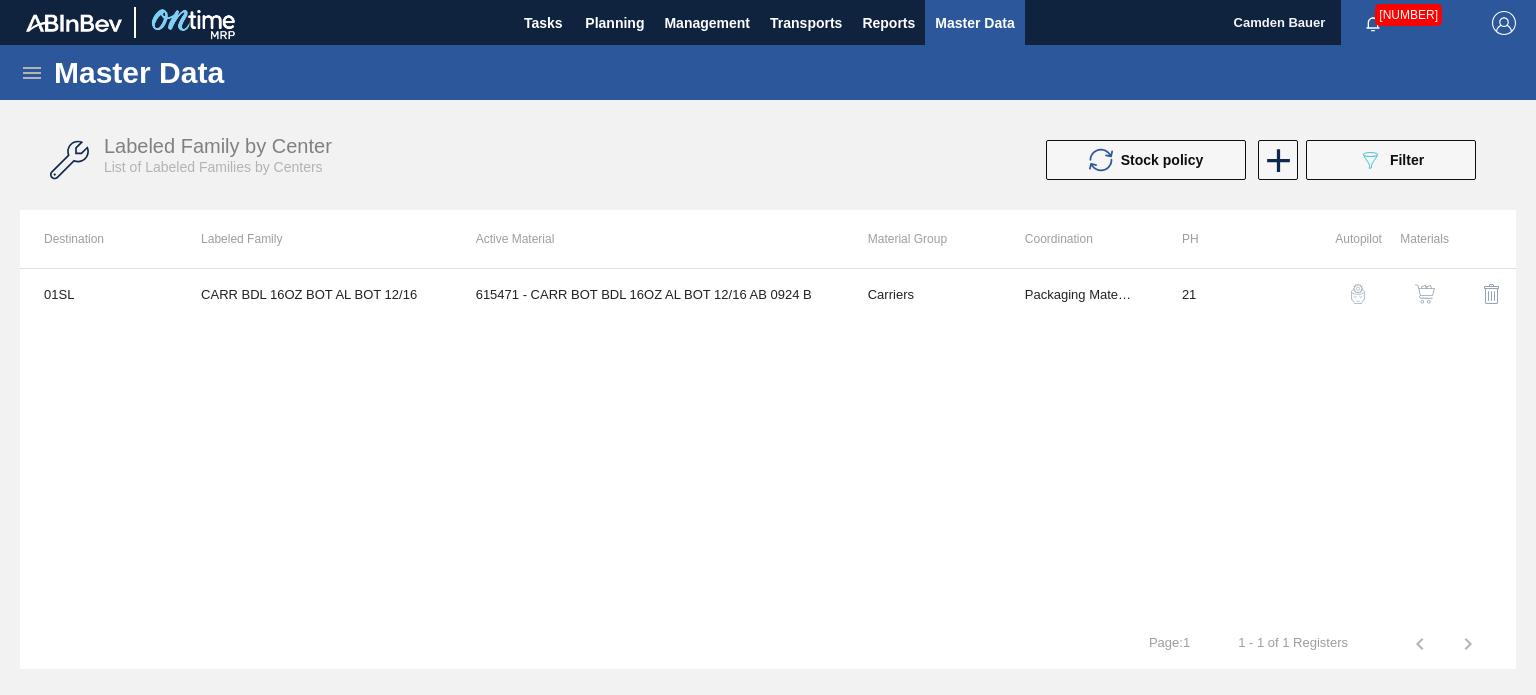 click at bounding box center (1425, 294) 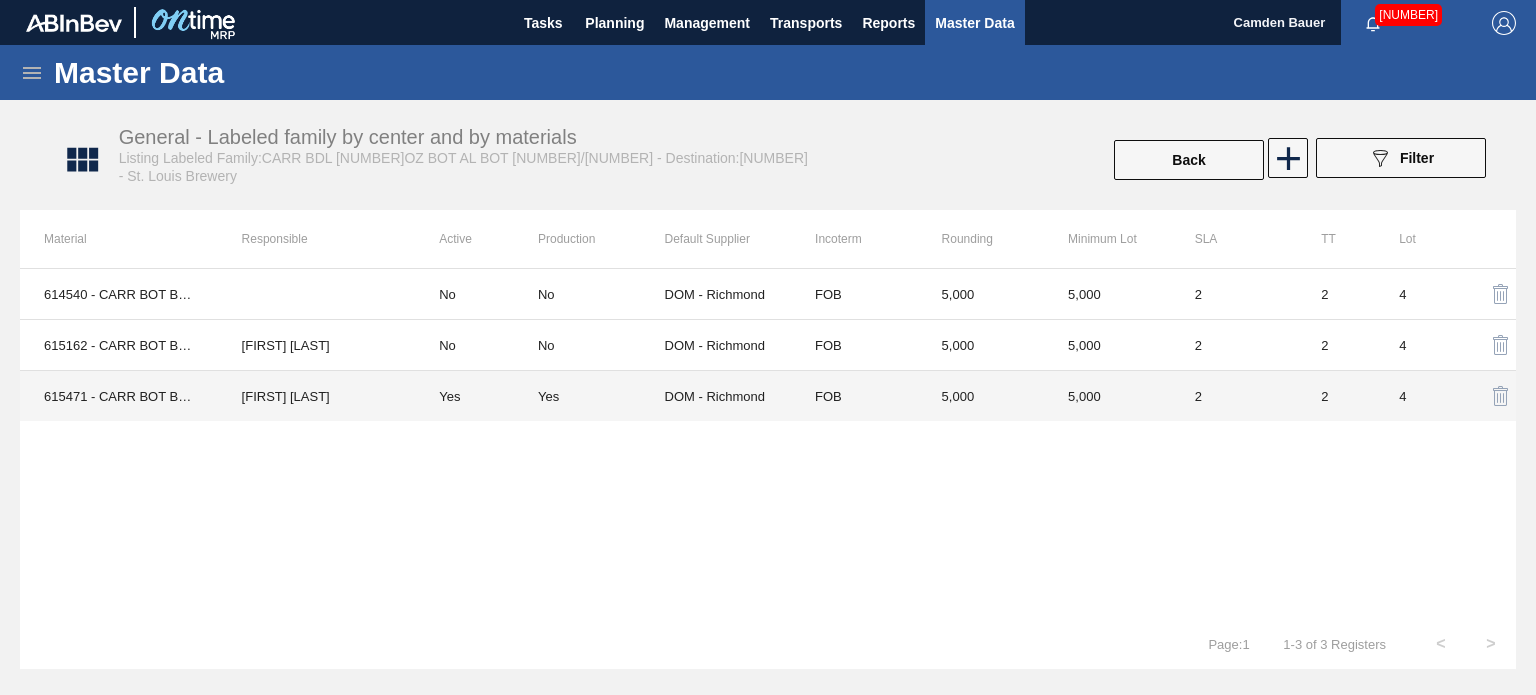 click on "Yes" at bounding box center (601, 396) 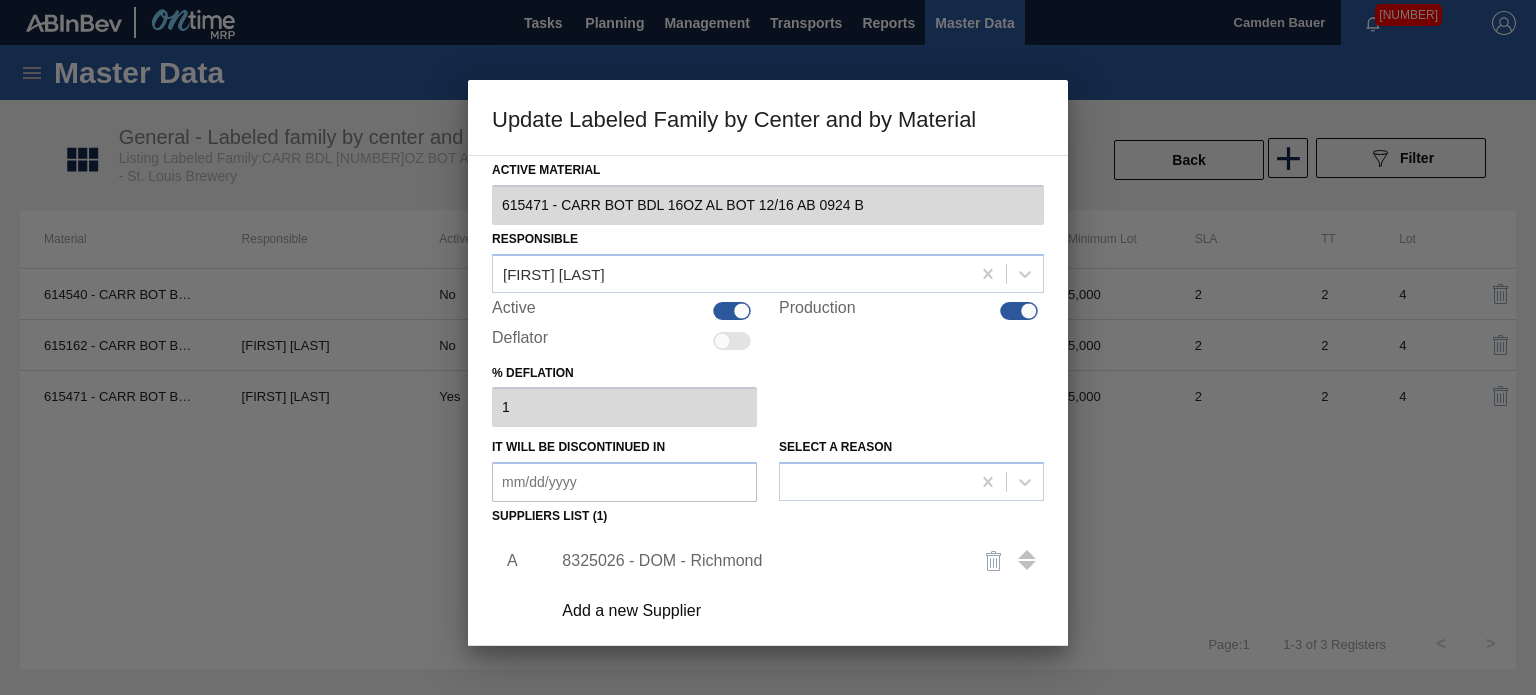 click on "8325026 - DOM - Richmond" at bounding box center (758, 561) 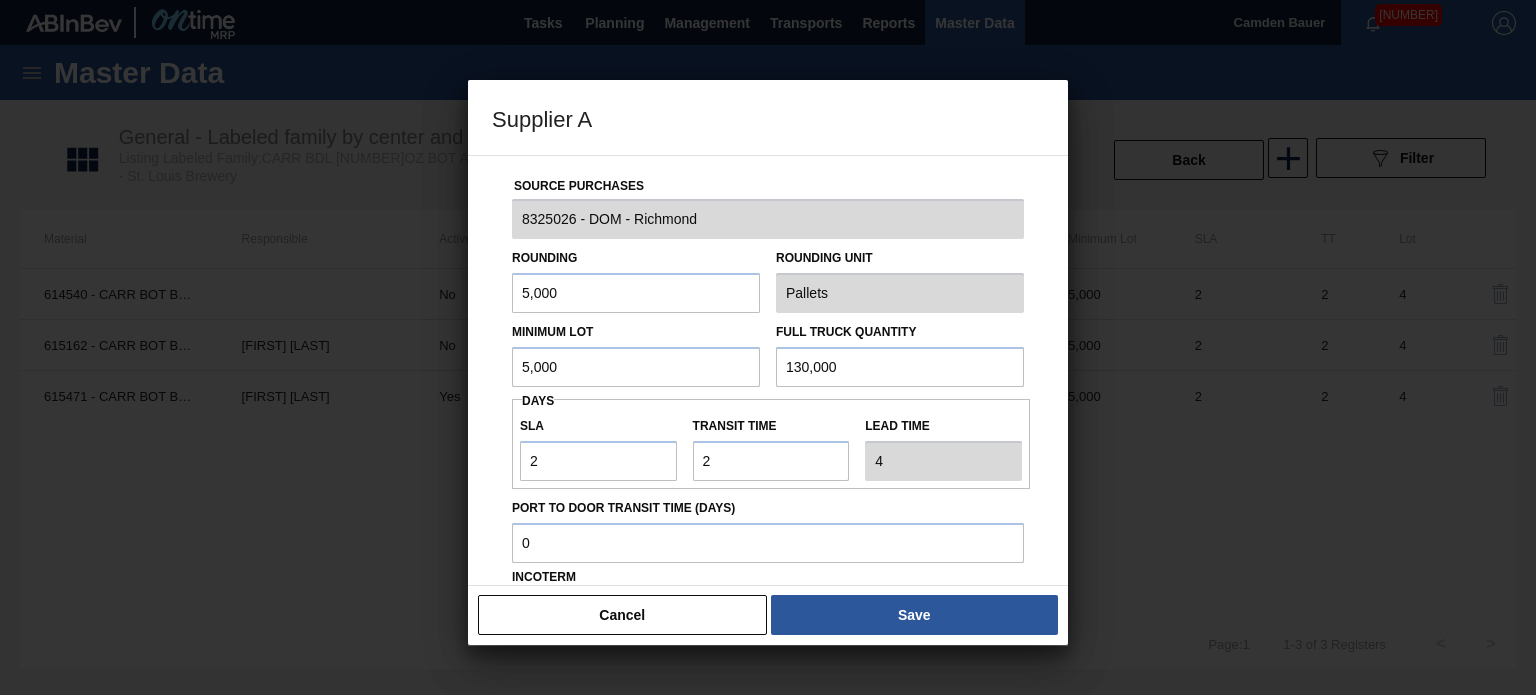 click on "Cancel Save" at bounding box center (768, 615) 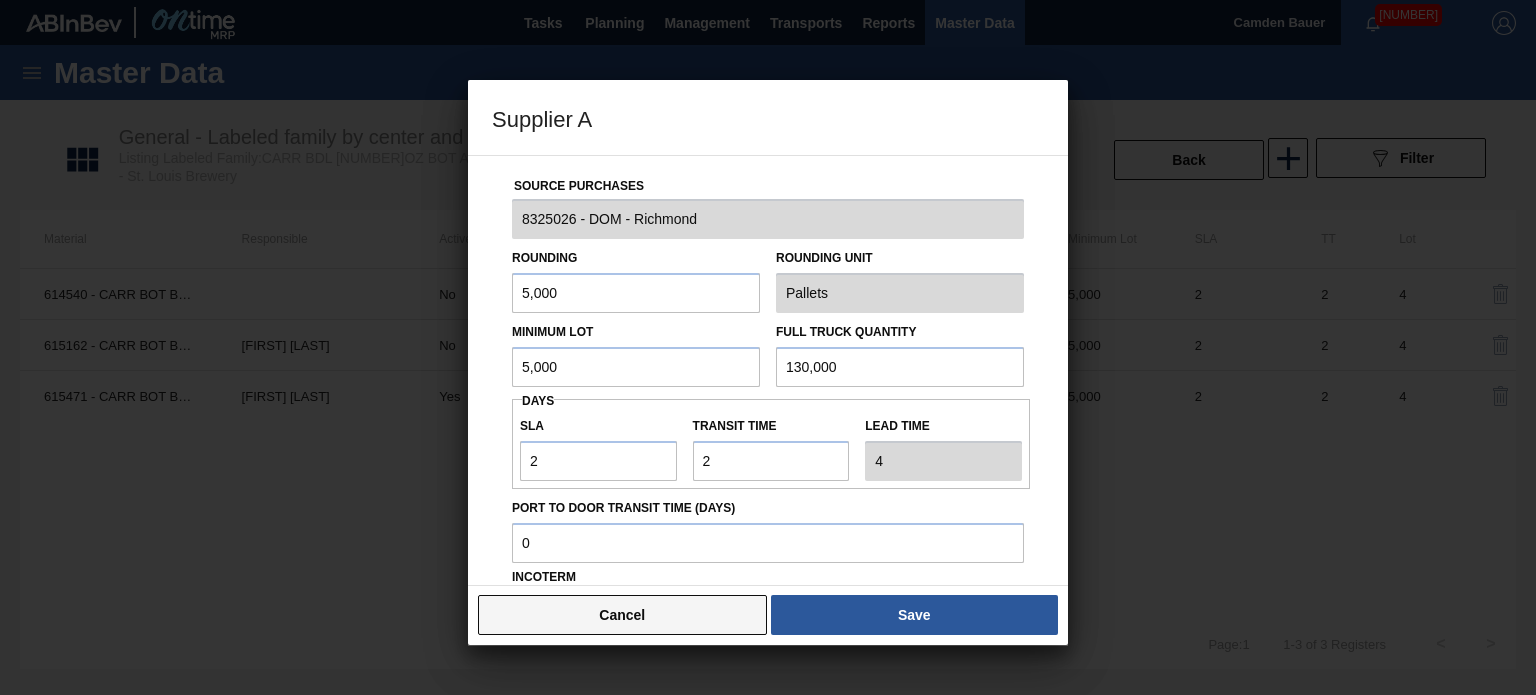click on "Cancel" at bounding box center (622, 615) 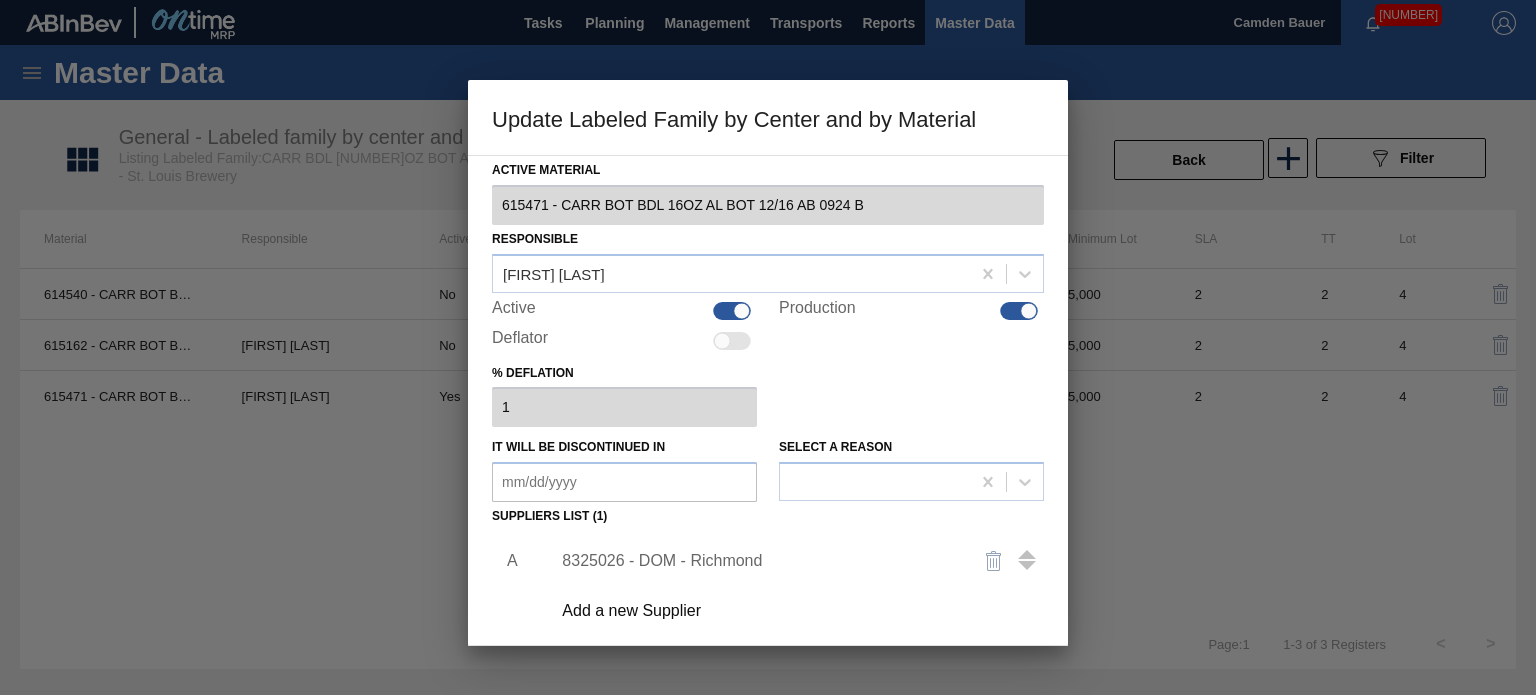 scroll, scrollTop: 204, scrollLeft: 0, axis: vertical 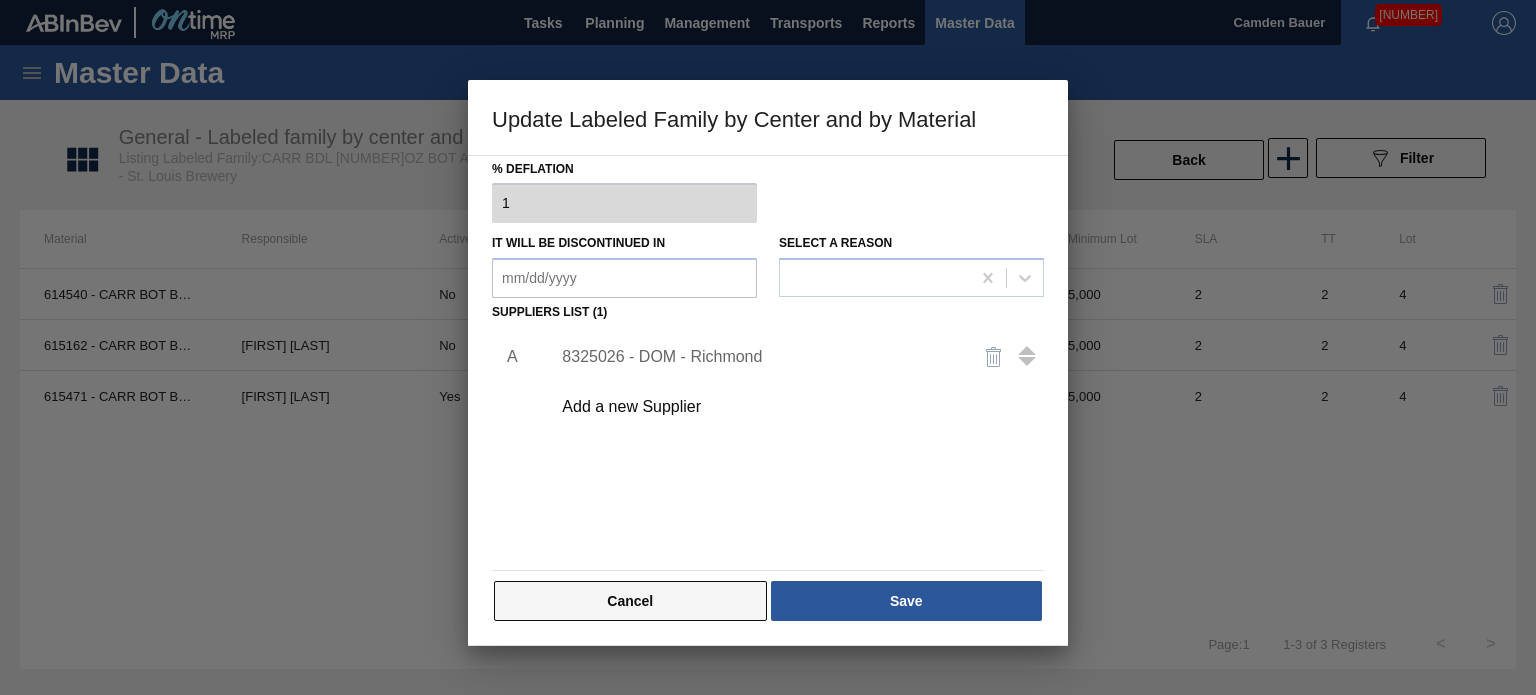 click on "Cancel" at bounding box center [630, 601] 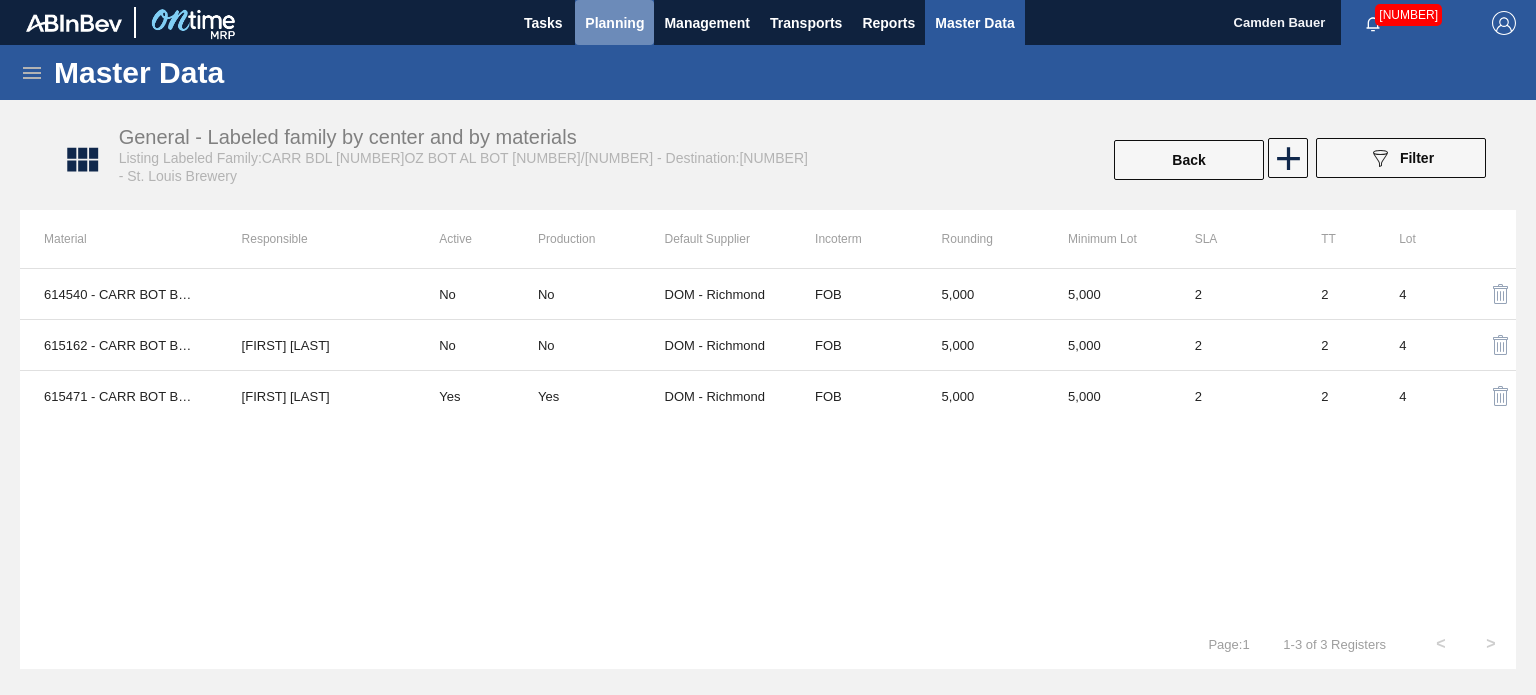 click on "Planning" at bounding box center (614, 23) 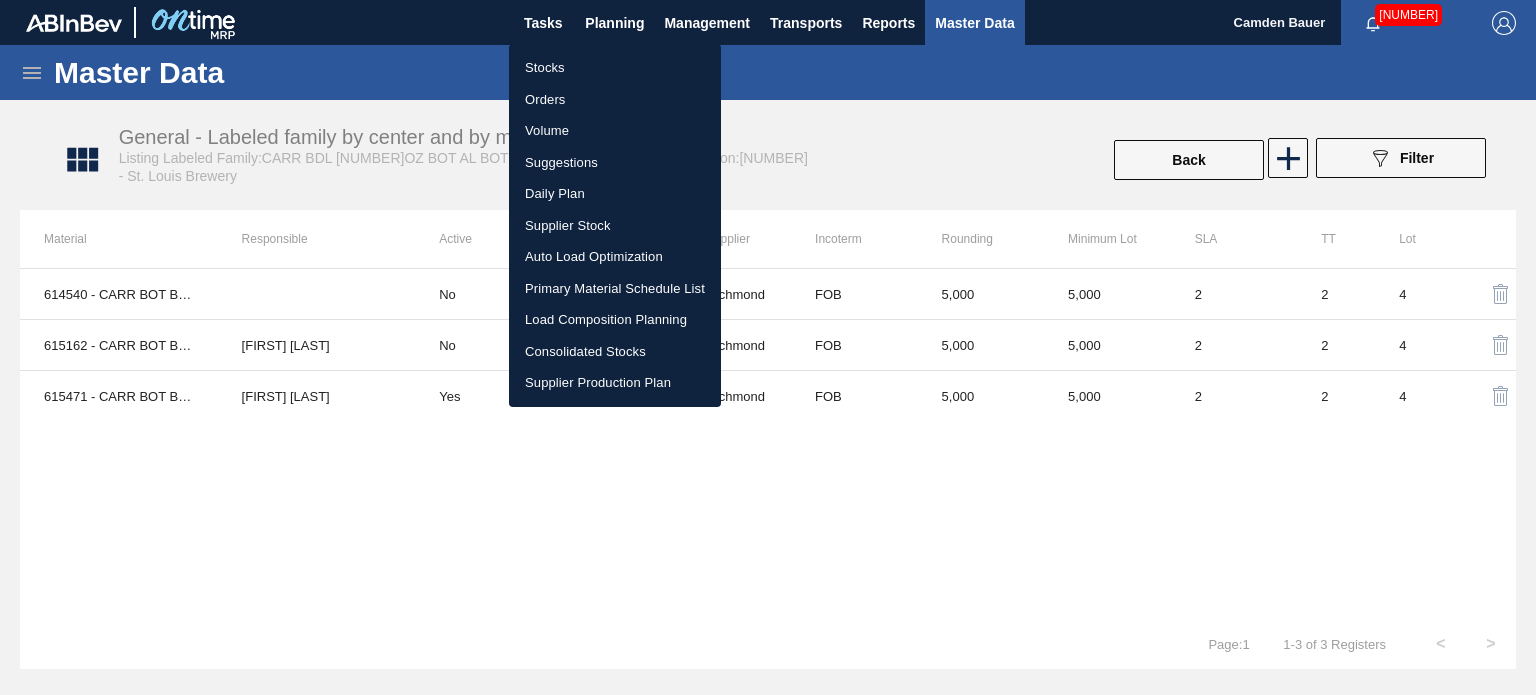 drag, startPoint x: 576, startPoint y: 64, endPoint x: 1112, endPoint y: 279, distance: 577.51276 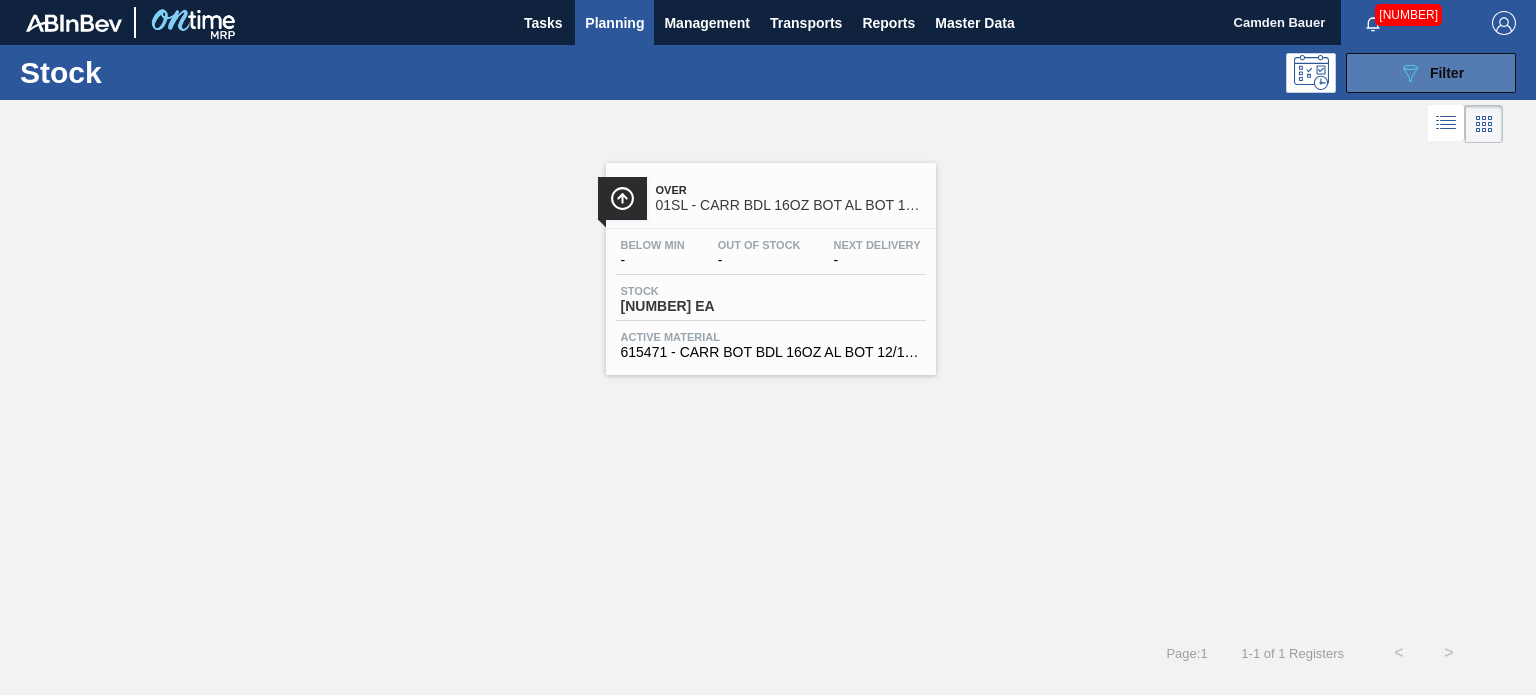 click on "089F7B8B-B2A5-4AFE-B5C0-19BA573D28AC Filter" at bounding box center (1431, 73) 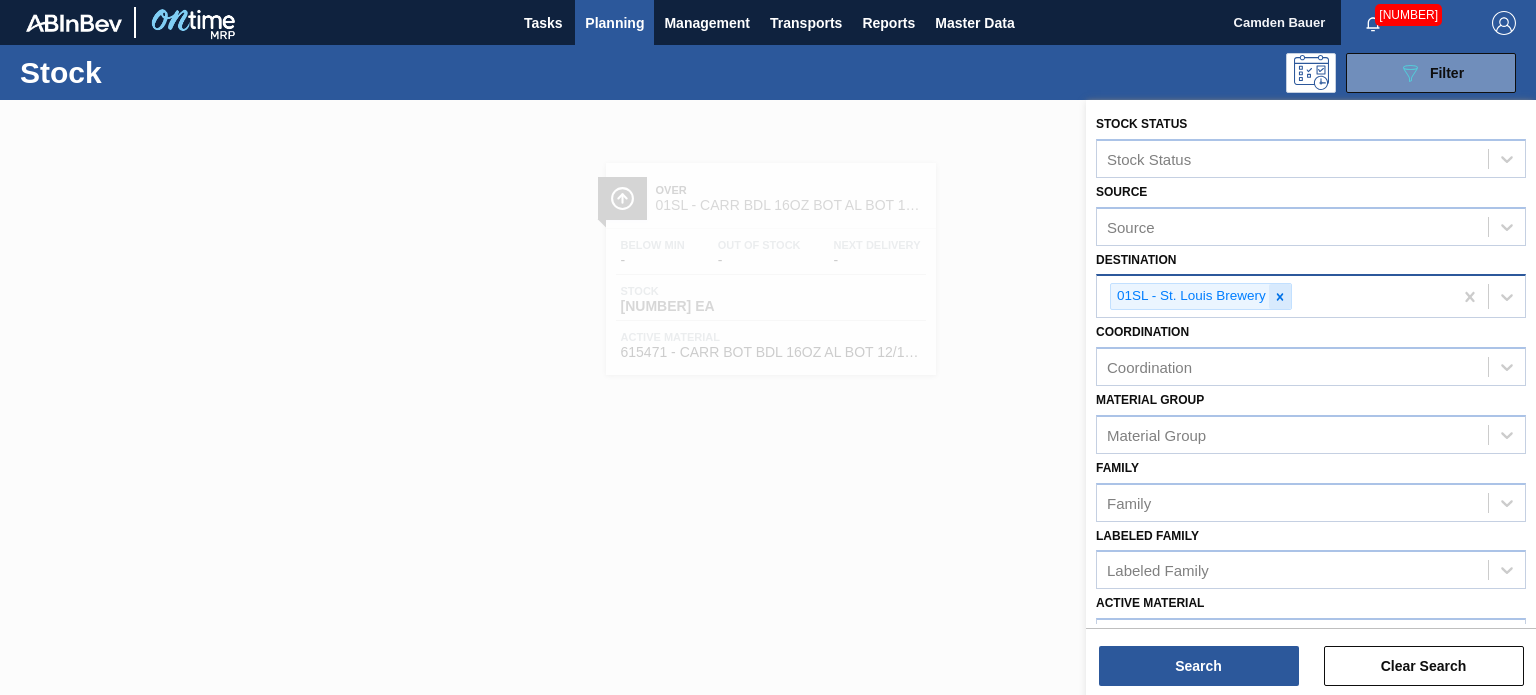 click 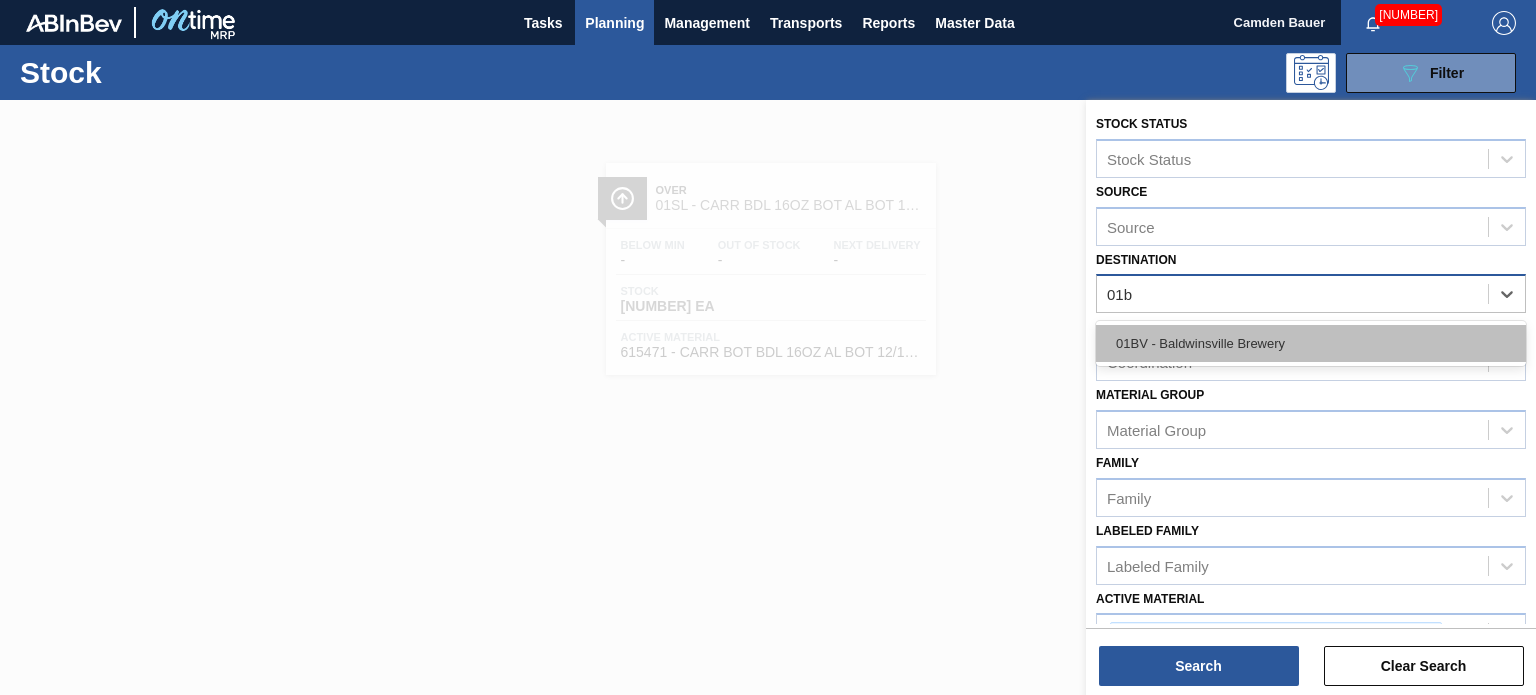click on "01BV - Baldwinsville Brewery" at bounding box center (1311, 343) 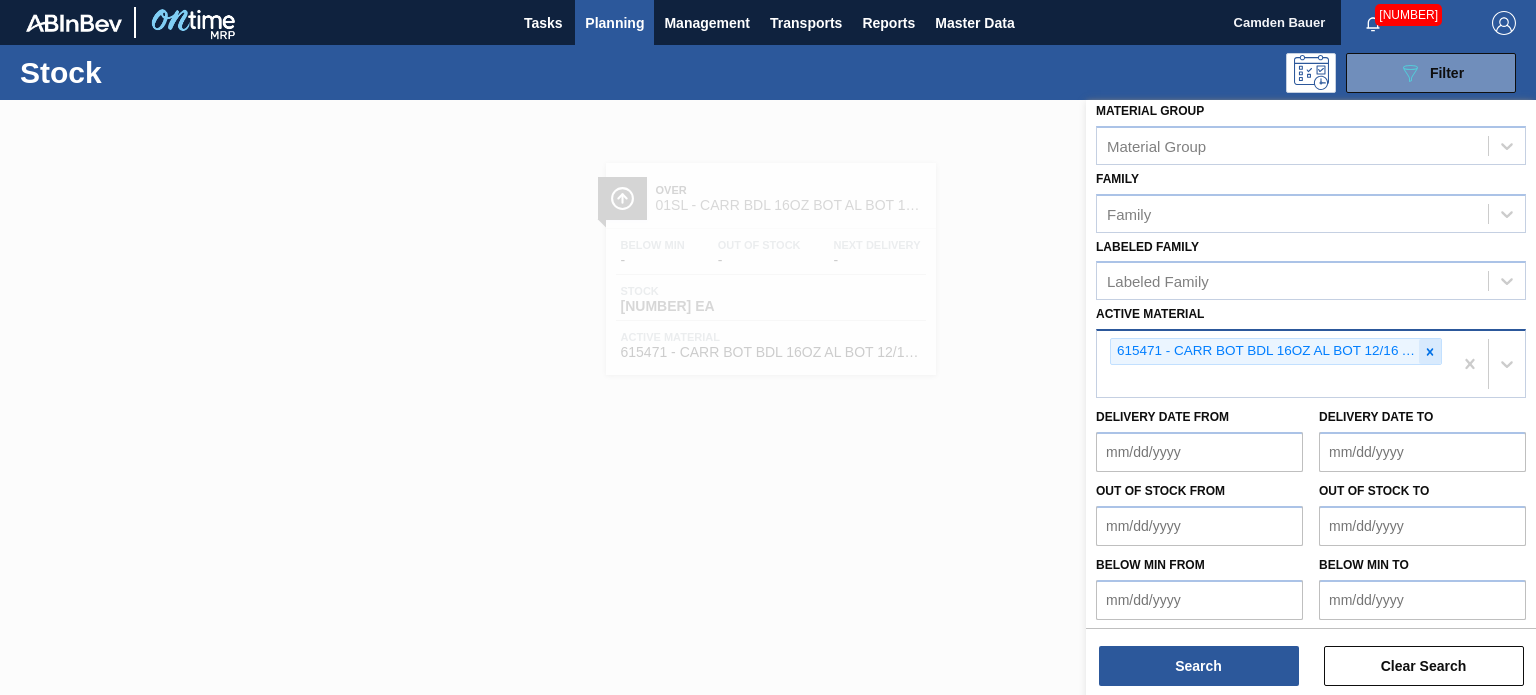 click 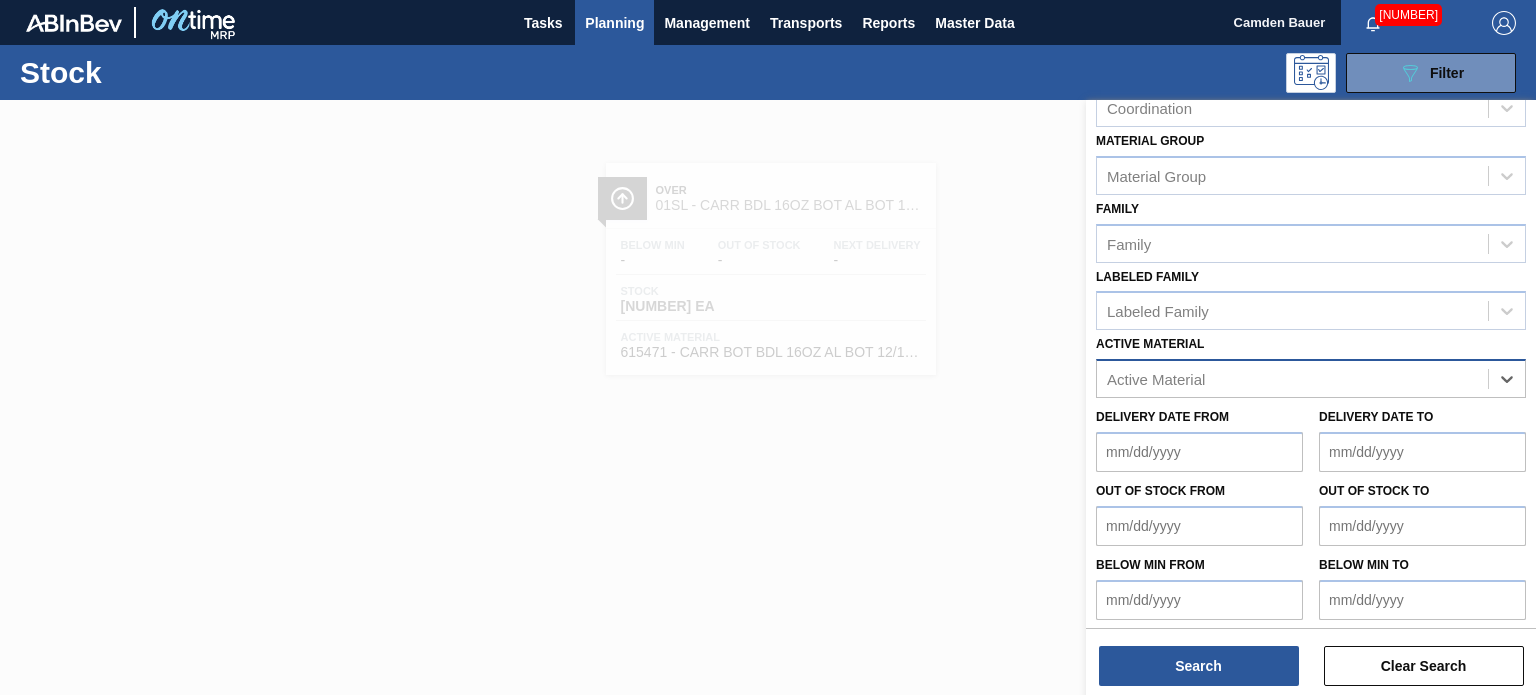 paste on "620763" 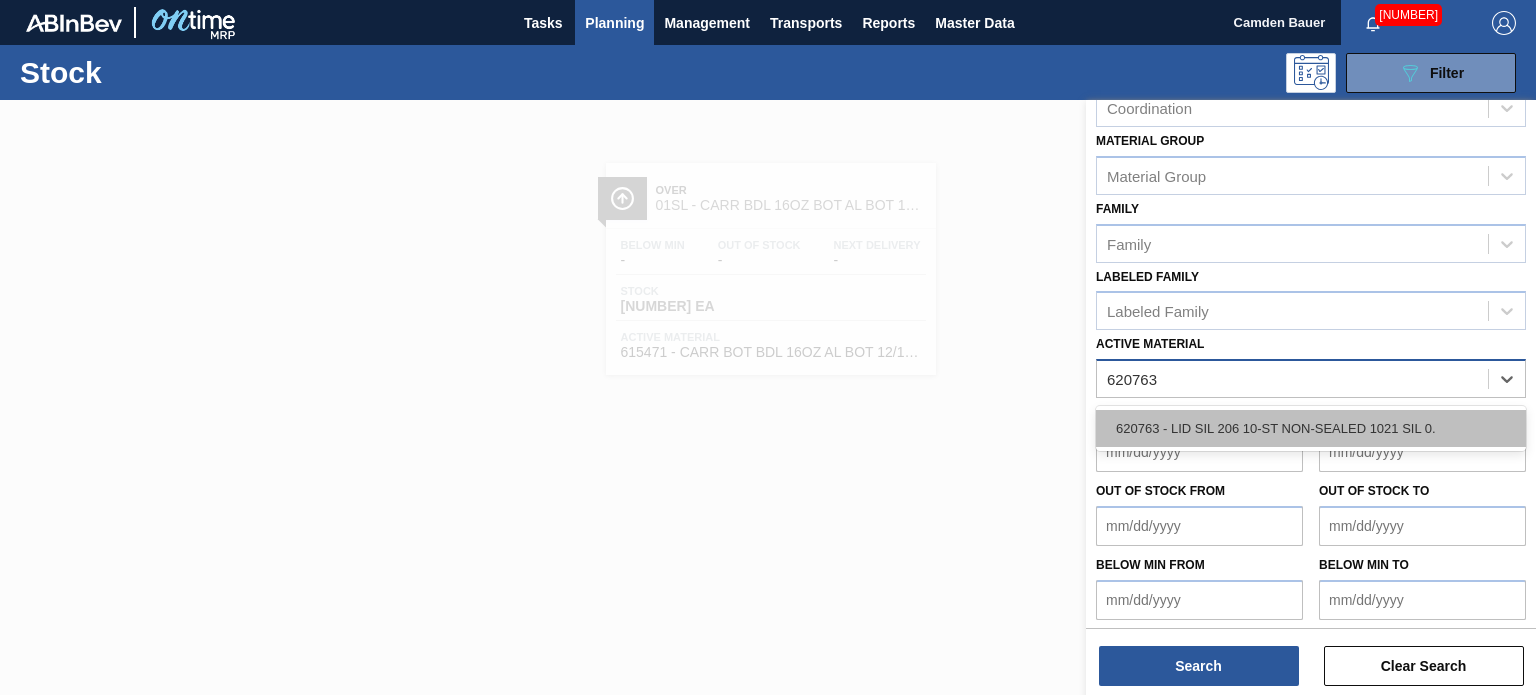 click on "620763 - LID SIL 206 10-ST NON-SEALED 1021 SIL 0." at bounding box center (1311, 428) 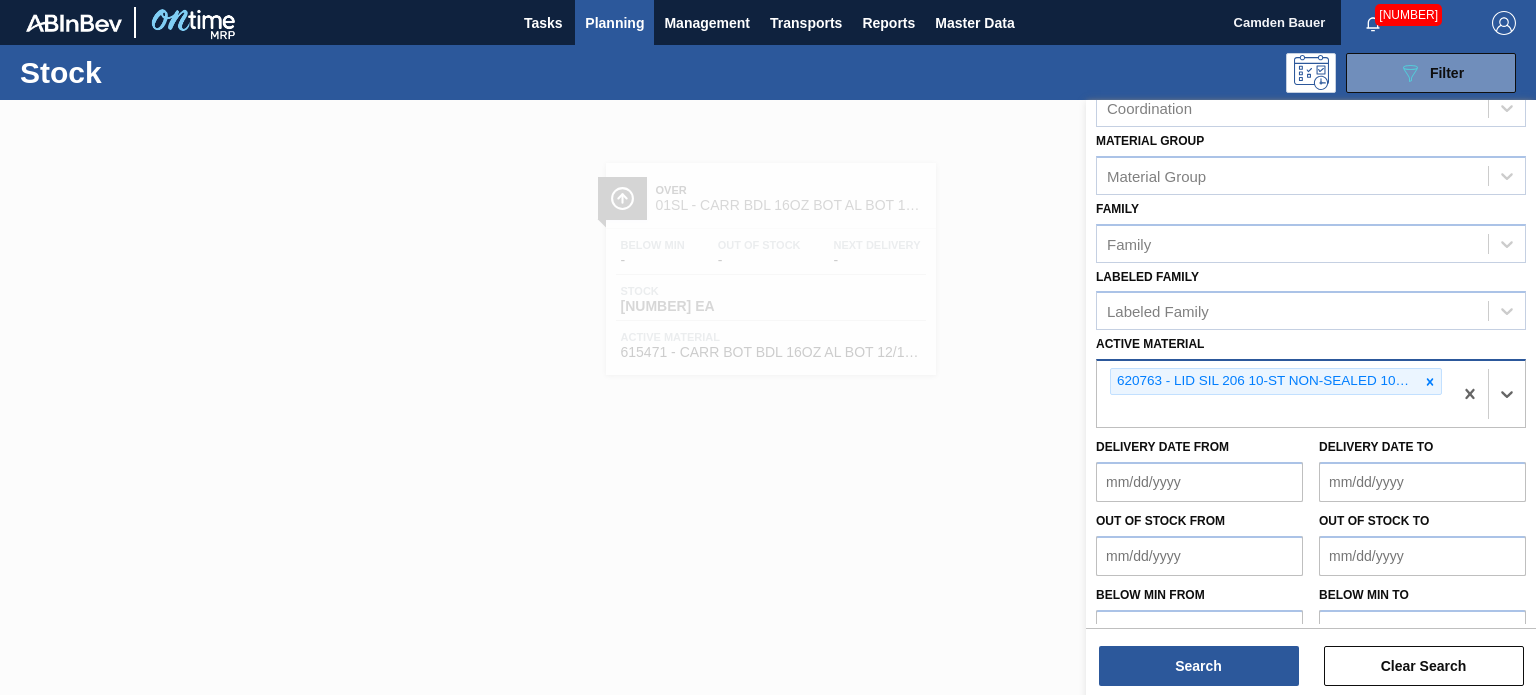 scroll, scrollTop: 289, scrollLeft: 0, axis: vertical 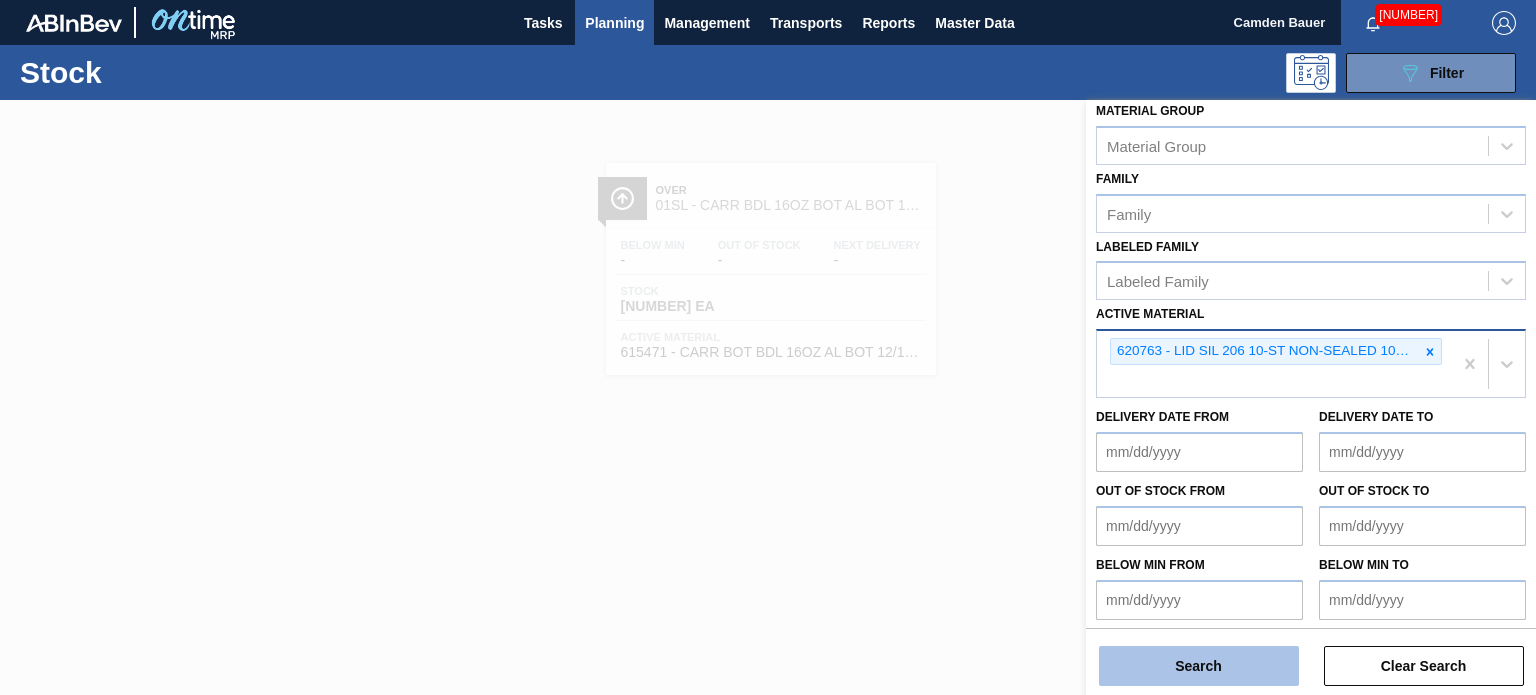 click on "Search" at bounding box center [1199, 666] 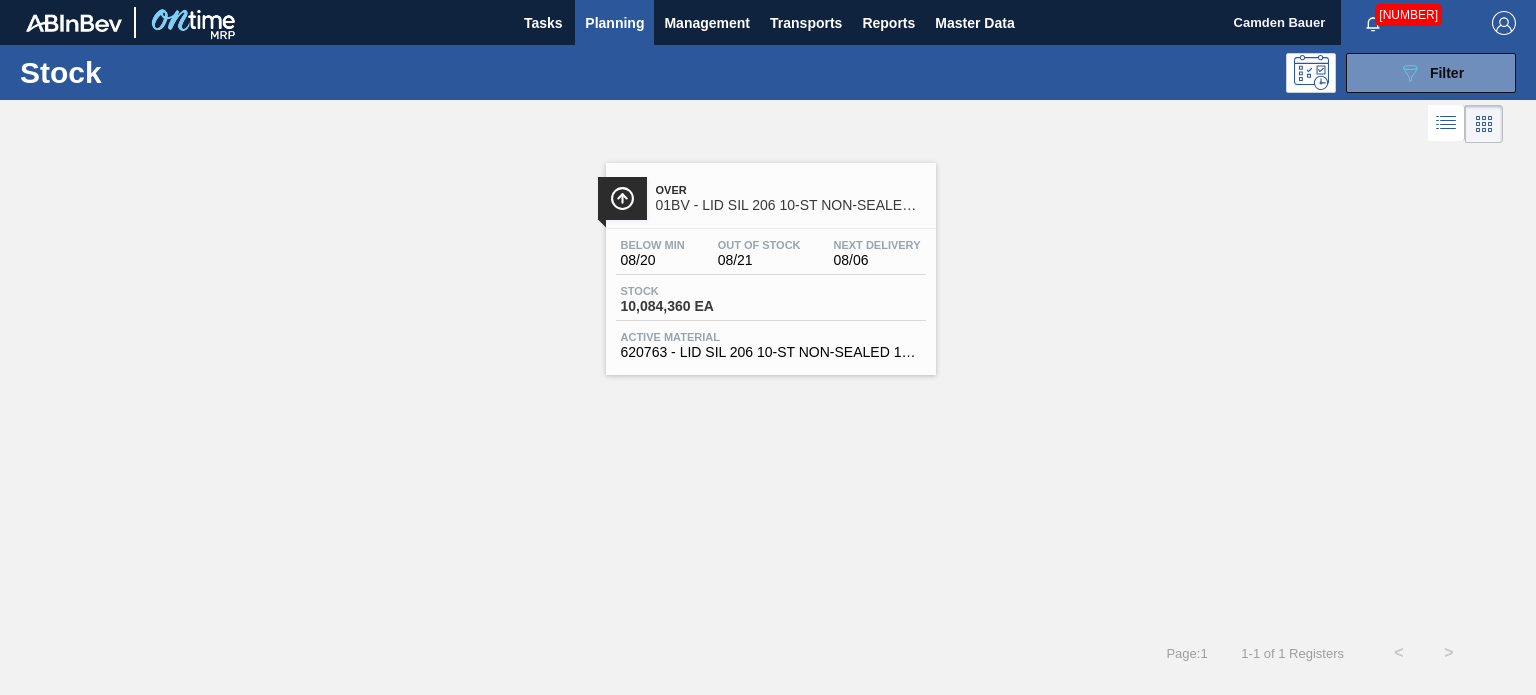 click on "Over 01BV - LID SIL 206 10-ST NON-SEALED 1218 GRN 20" at bounding box center (771, 195) 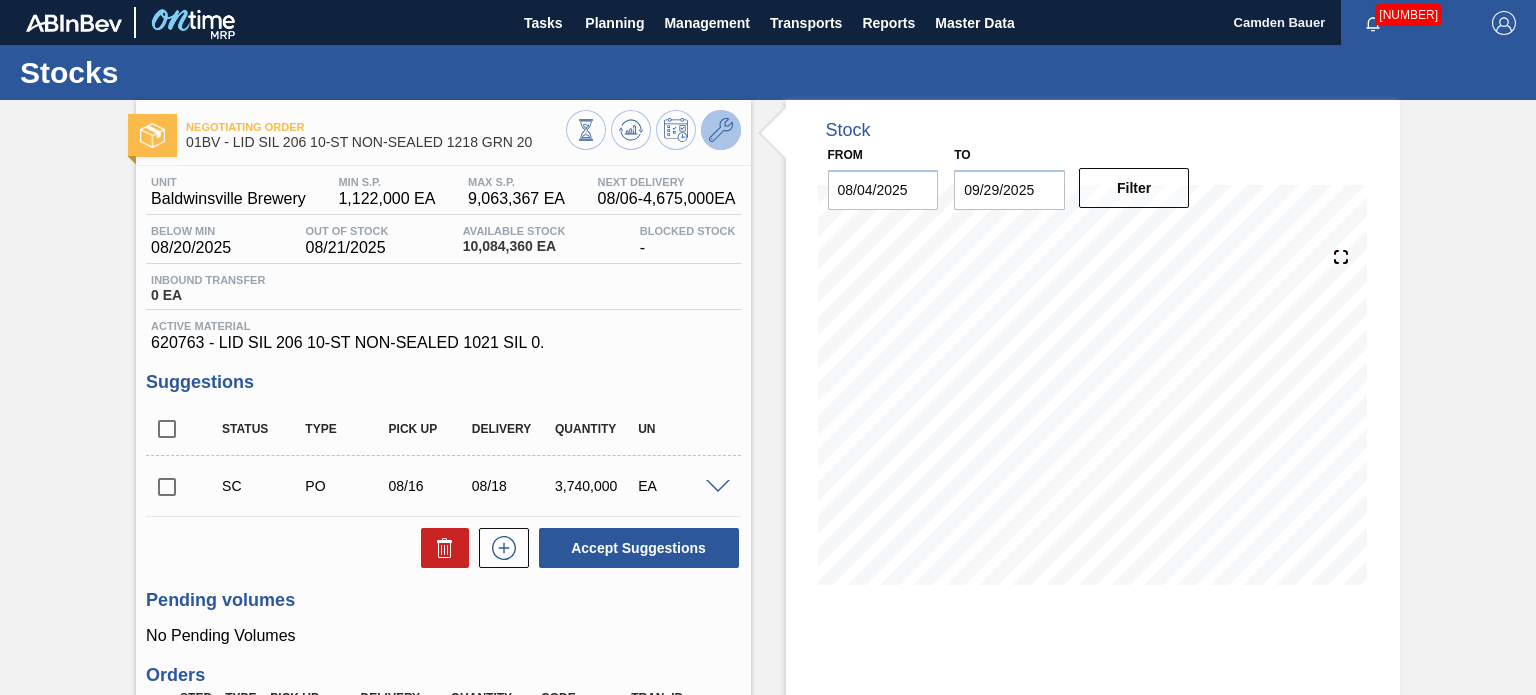 click 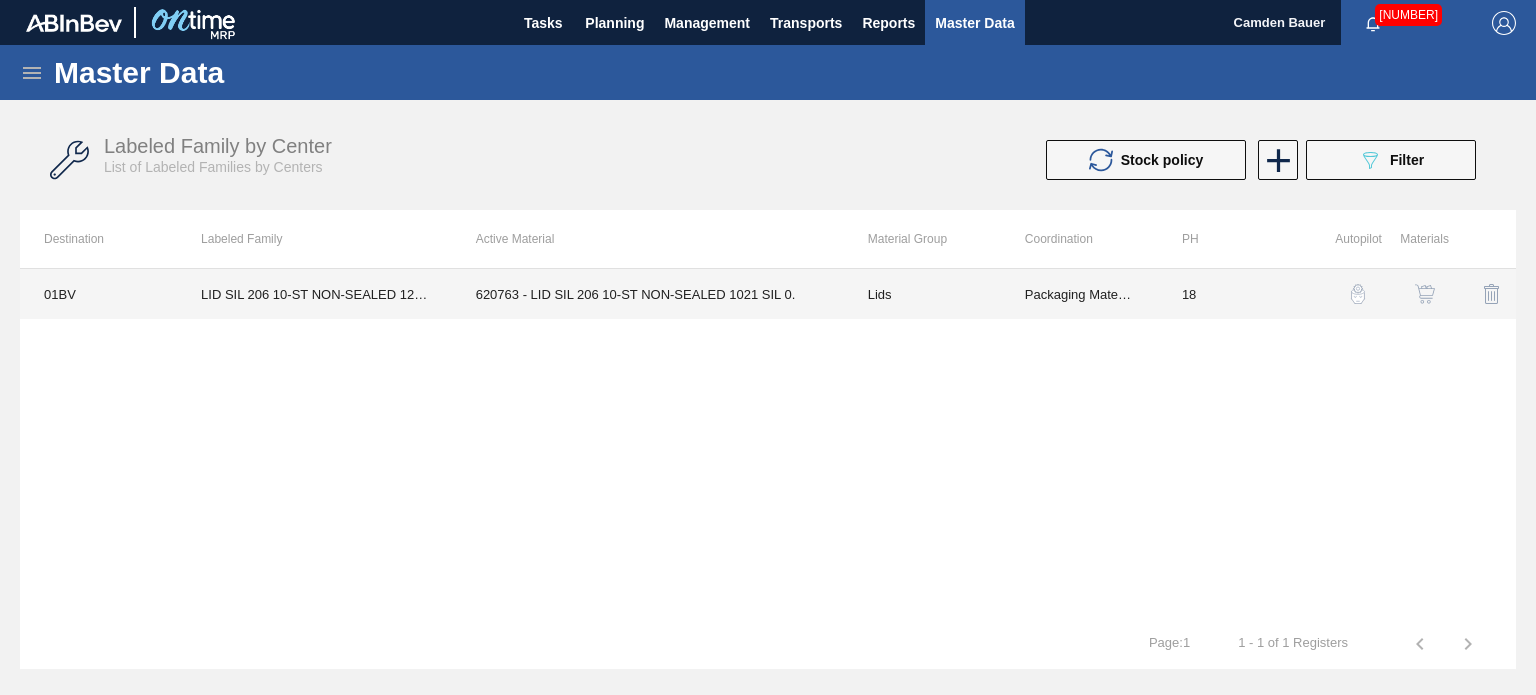 click on "Packaging Materials" at bounding box center [1079, 294] 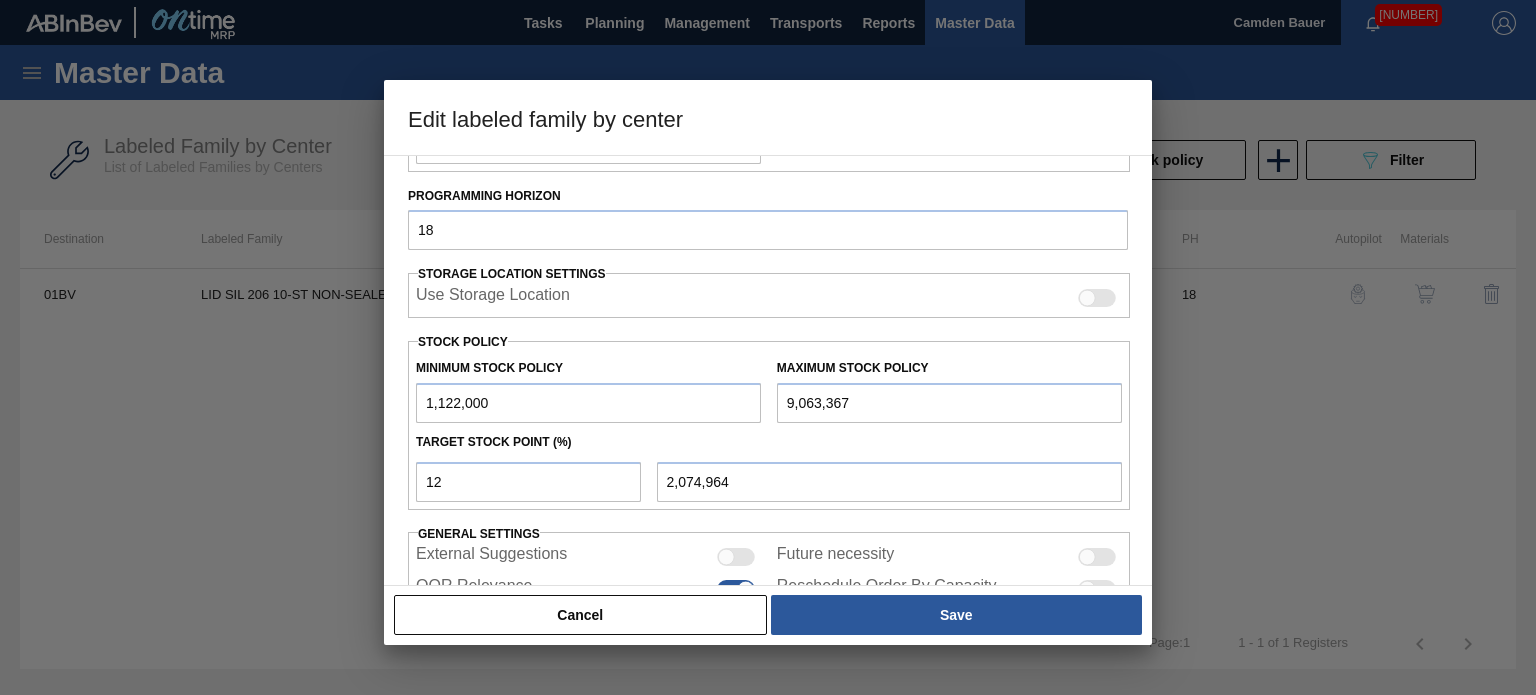 scroll, scrollTop: 404, scrollLeft: 0, axis: vertical 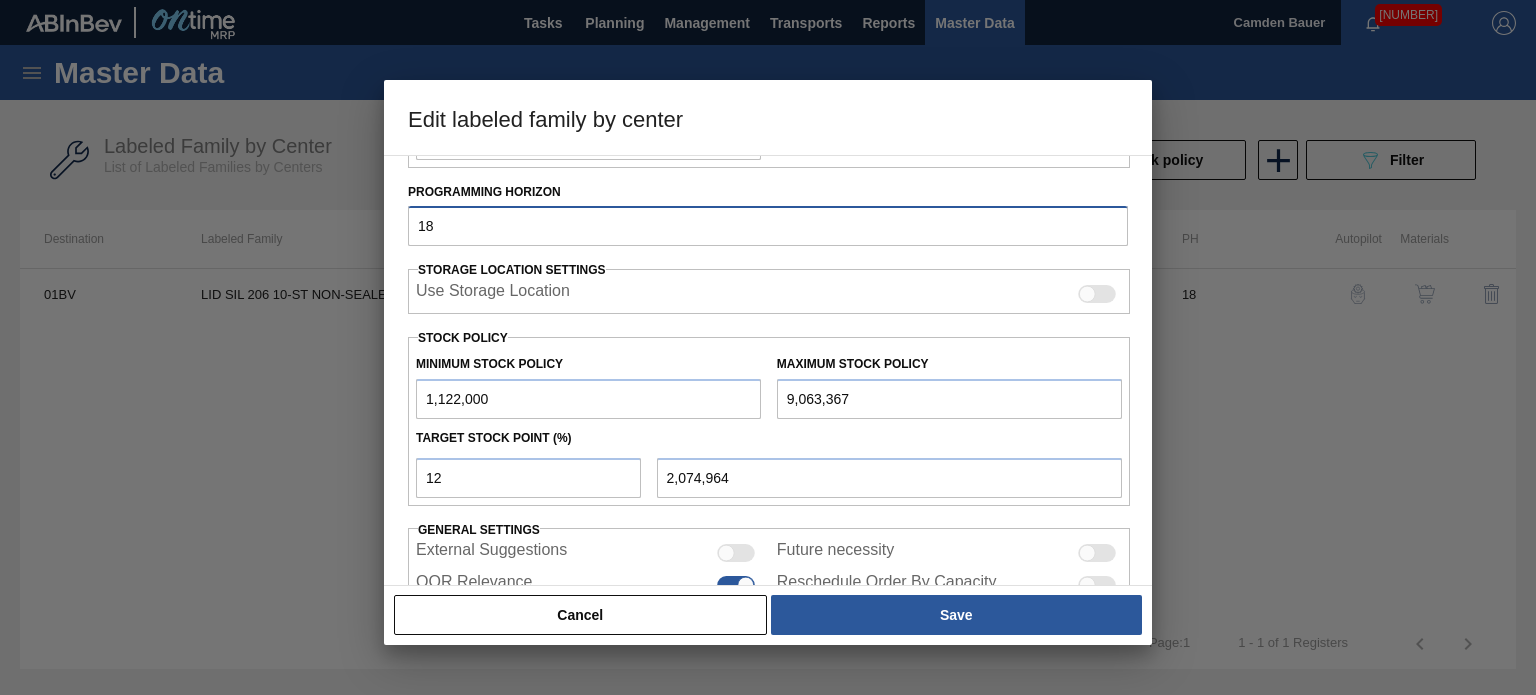 click on "18" at bounding box center (768, 226) 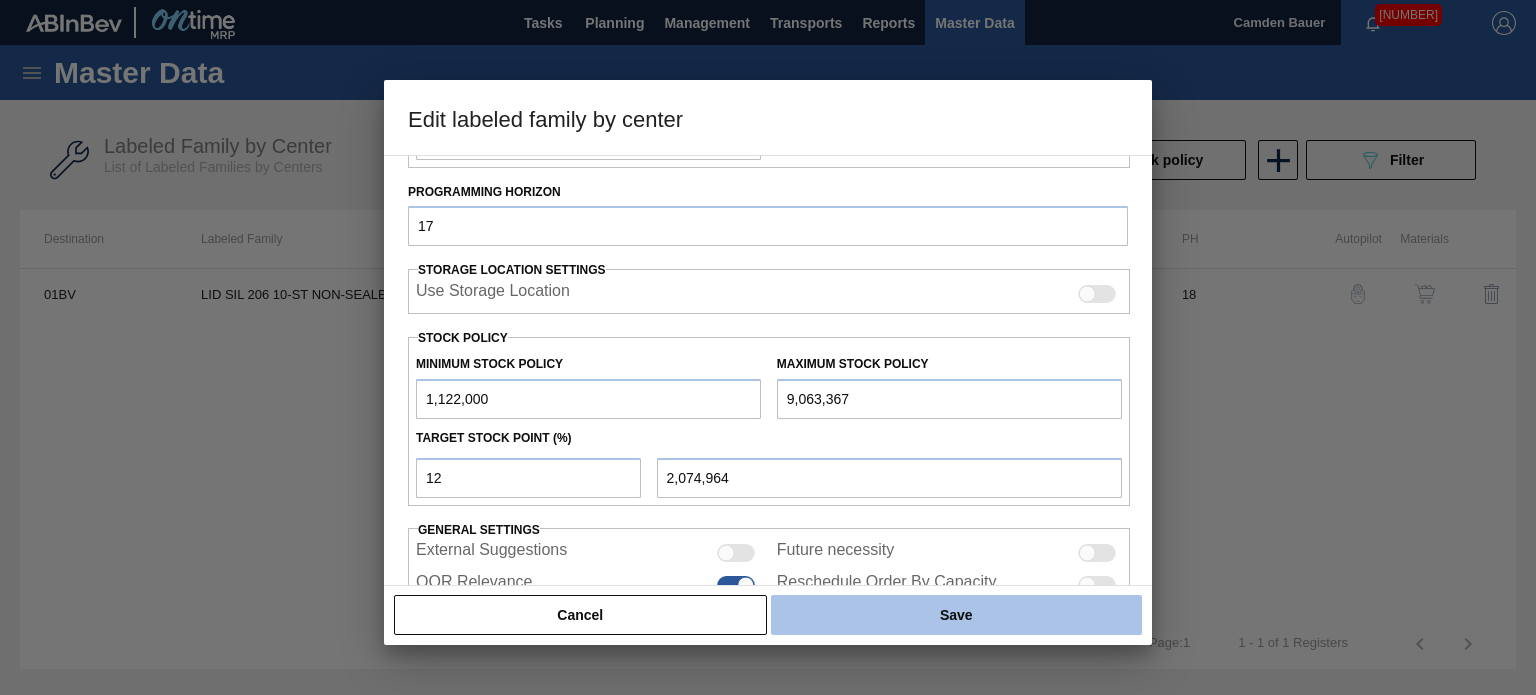 click on "Save" at bounding box center [956, 615] 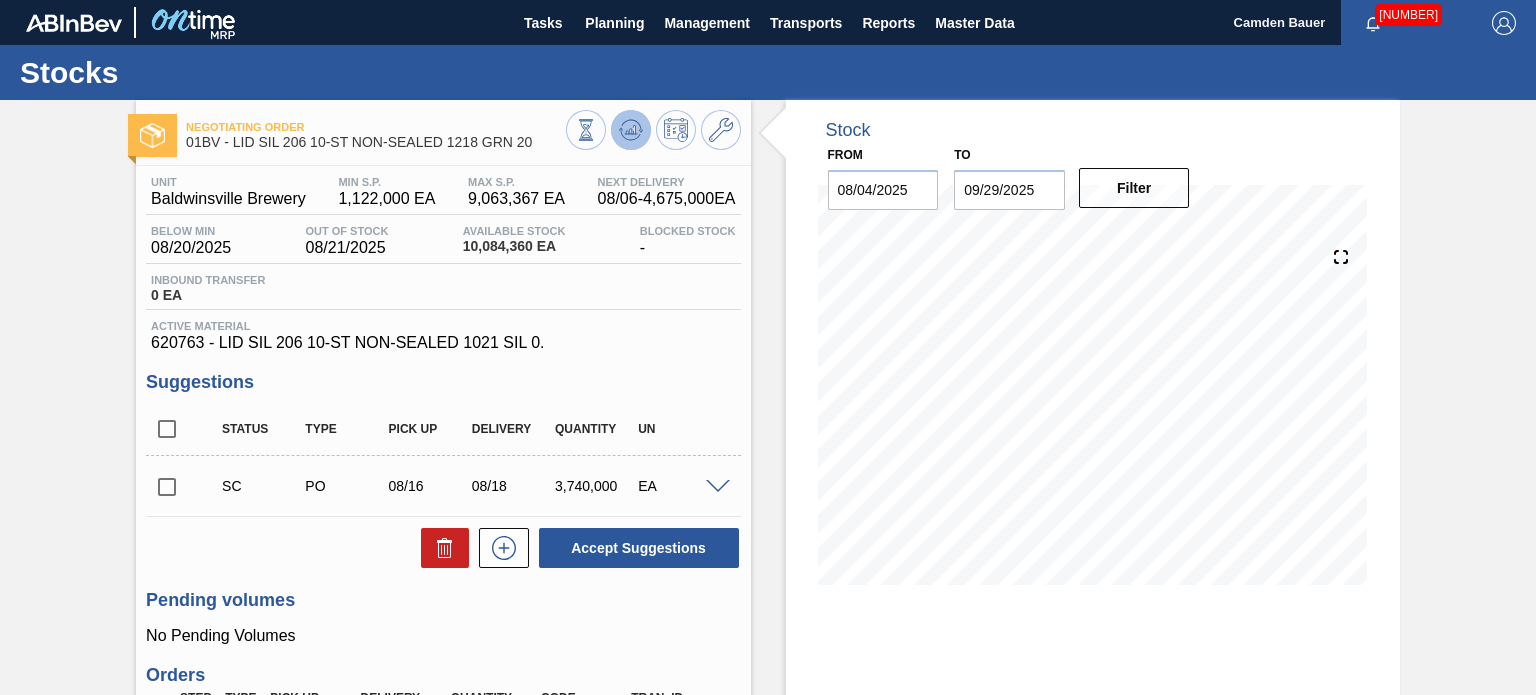 click at bounding box center (631, 130) 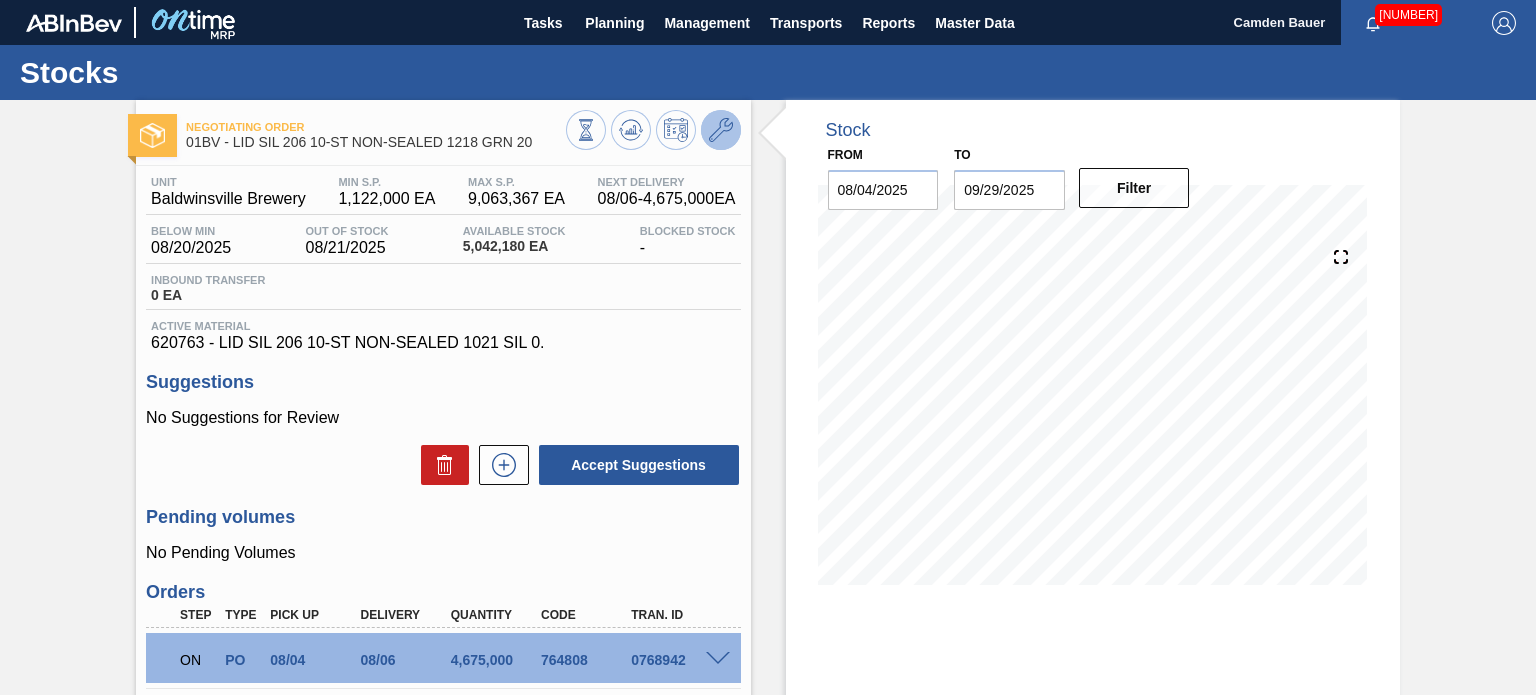 click at bounding box center [721, 130] 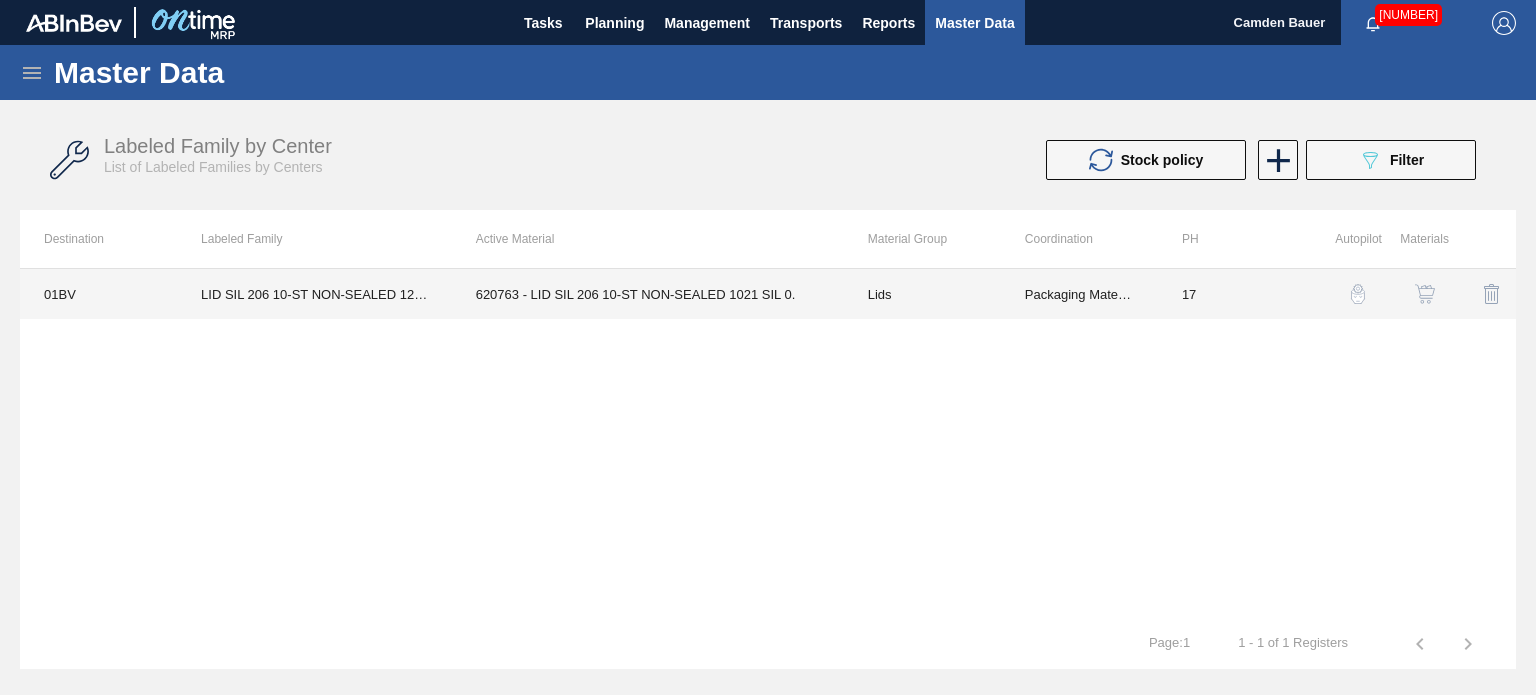 click on "17" at bounding box center [1236, 294] 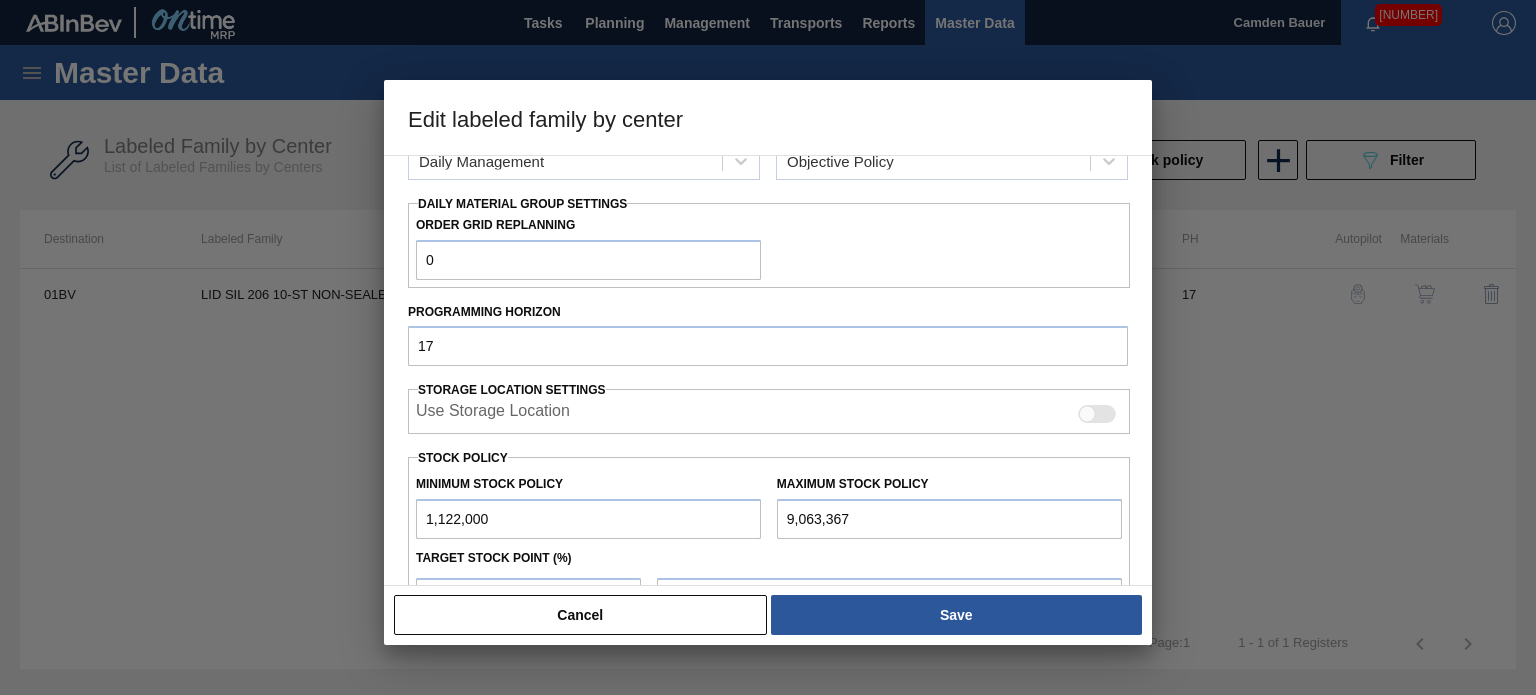 scroll, scrollTop: 284, scrollLeft: 0, axis: vertical 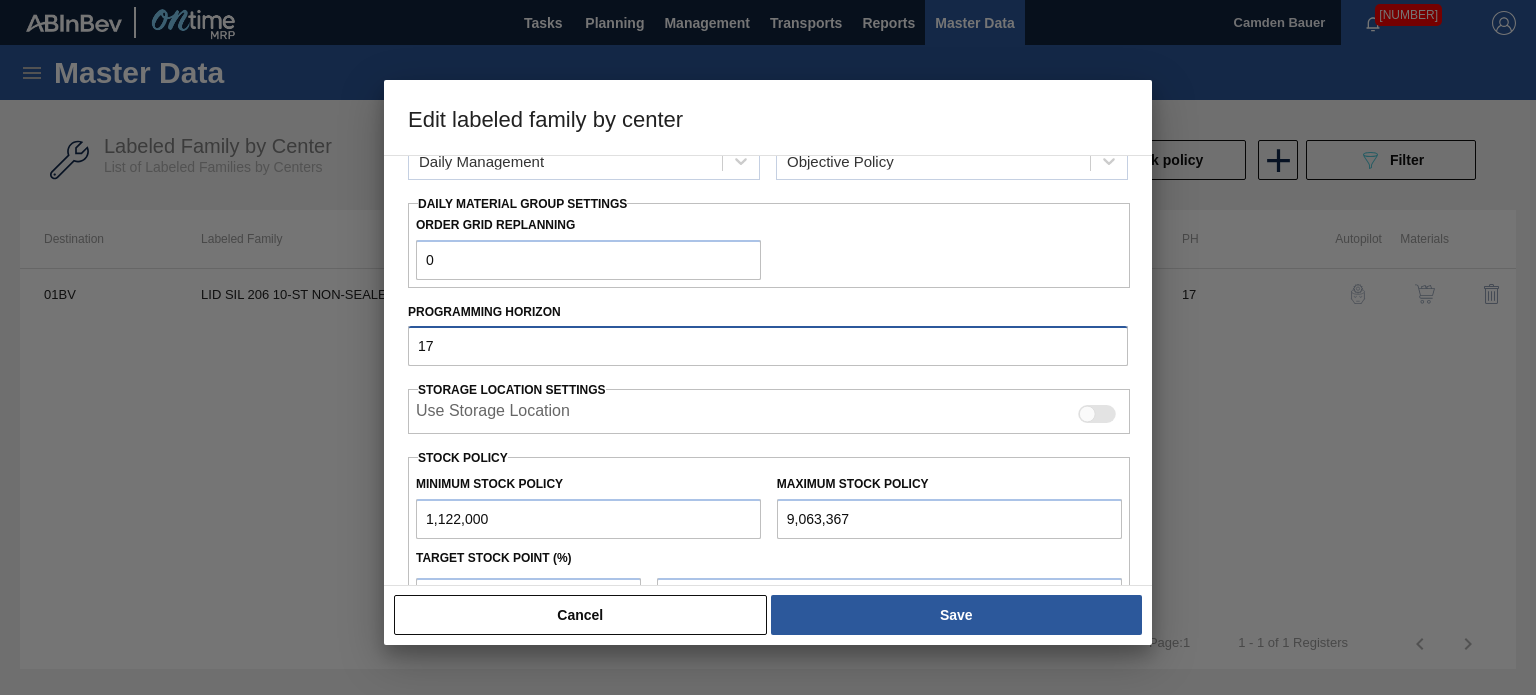 click on "17" at bounding box center [768, 346] 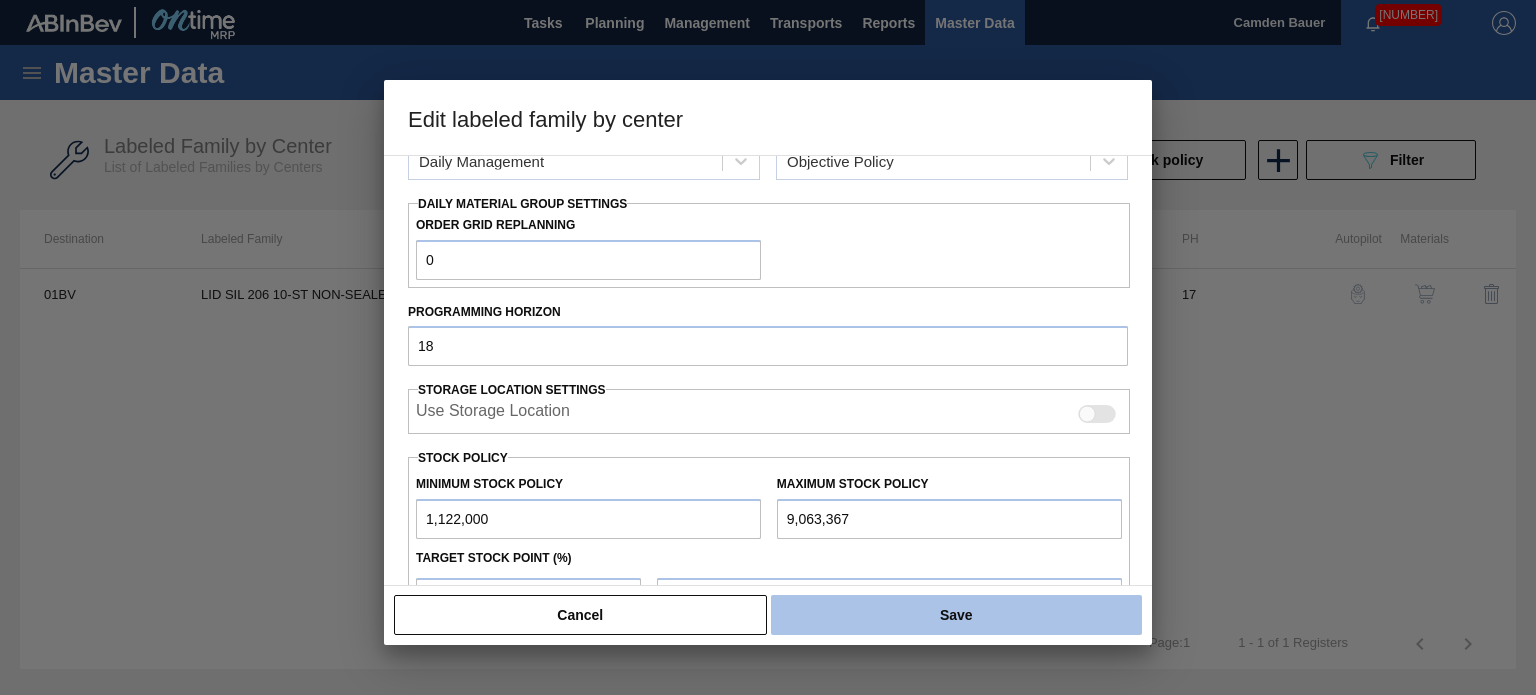 click on "Save" at bounding box center (956, 615) 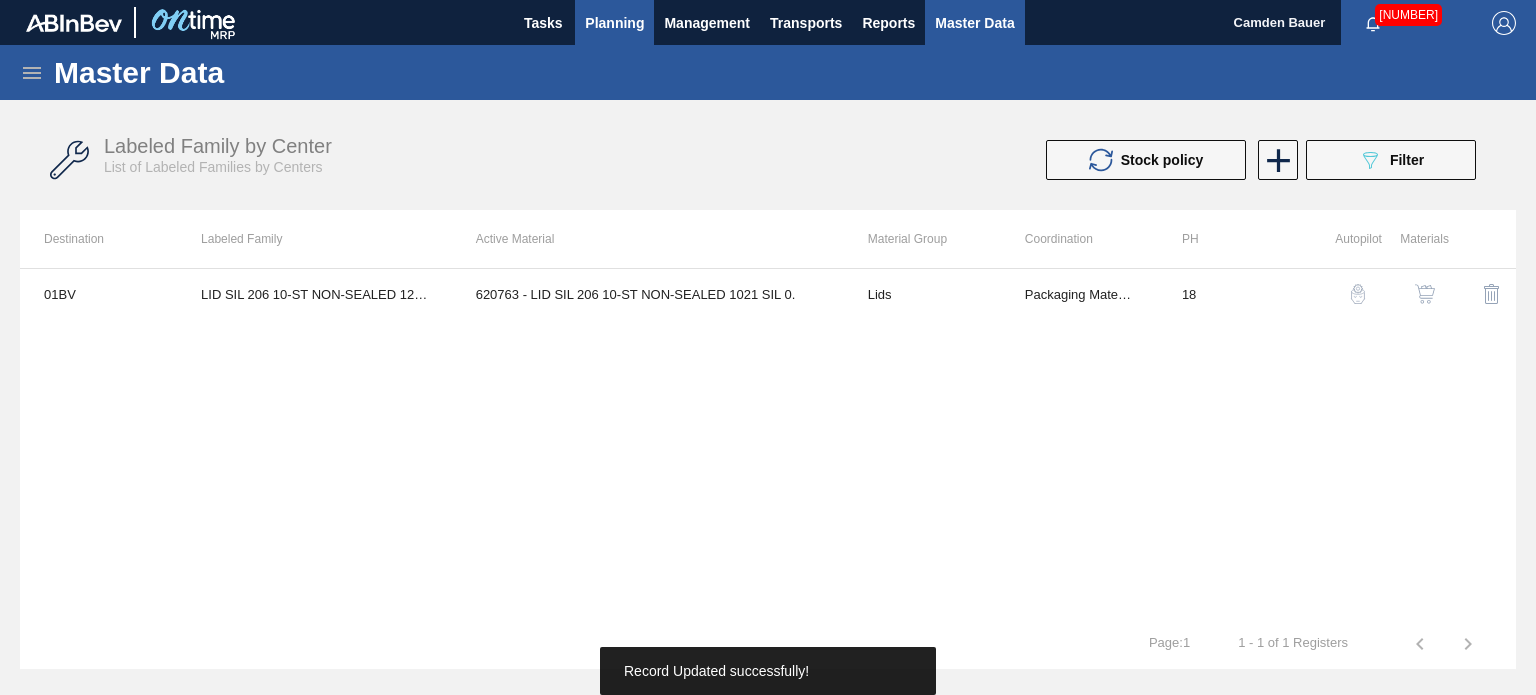 click on "Planning" at bounding box center [614, 23] 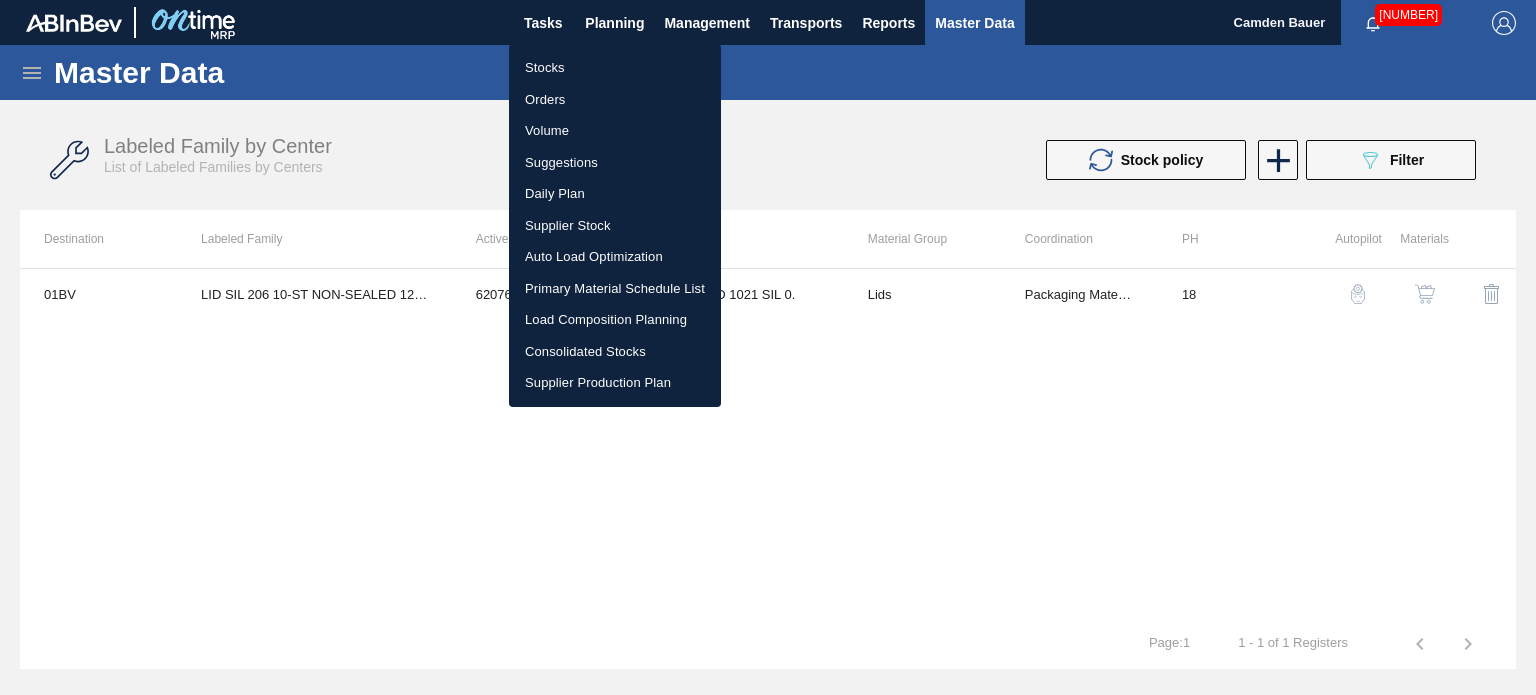 click on "Stocks" at bounding box center [615, 68] 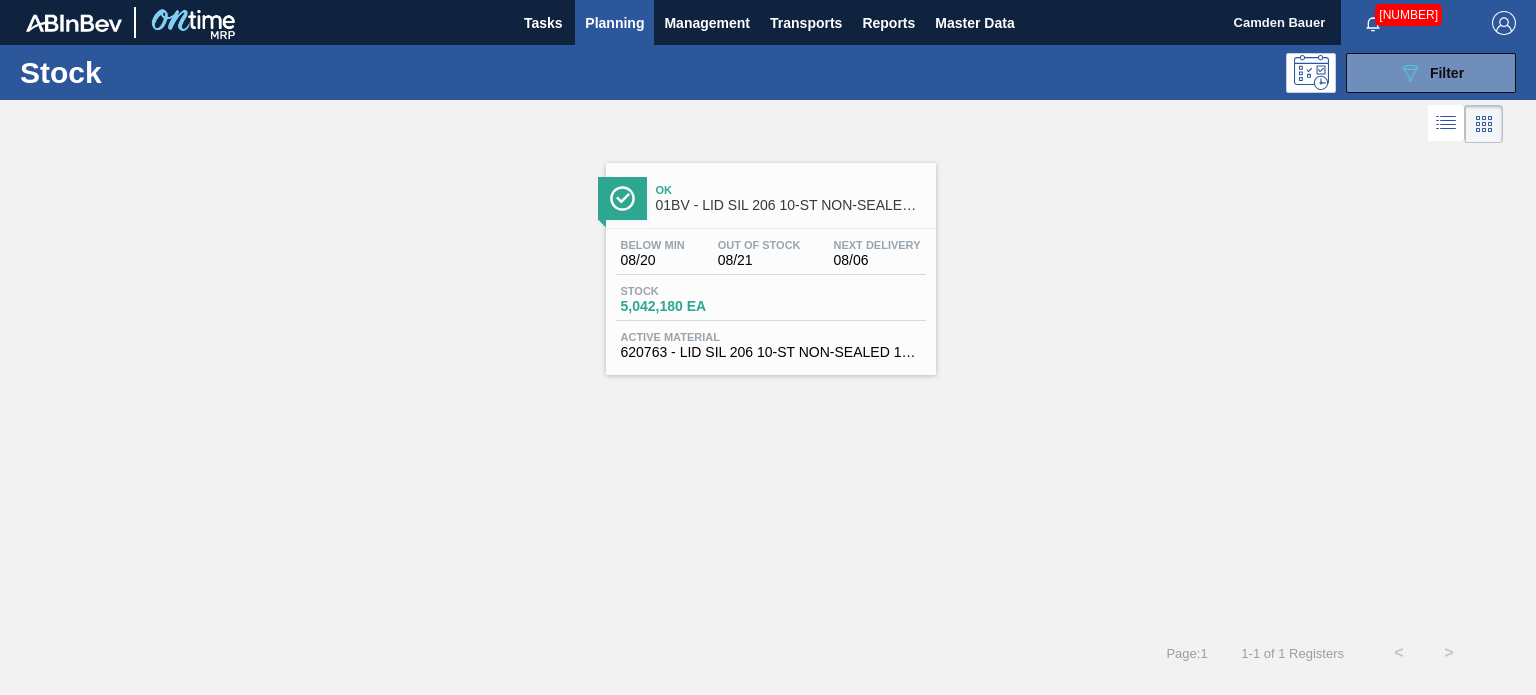 click on "Below Min 08/20 Out Of Stock 08/21 Next Delivery 08/06" at bounding box center (771, 257) 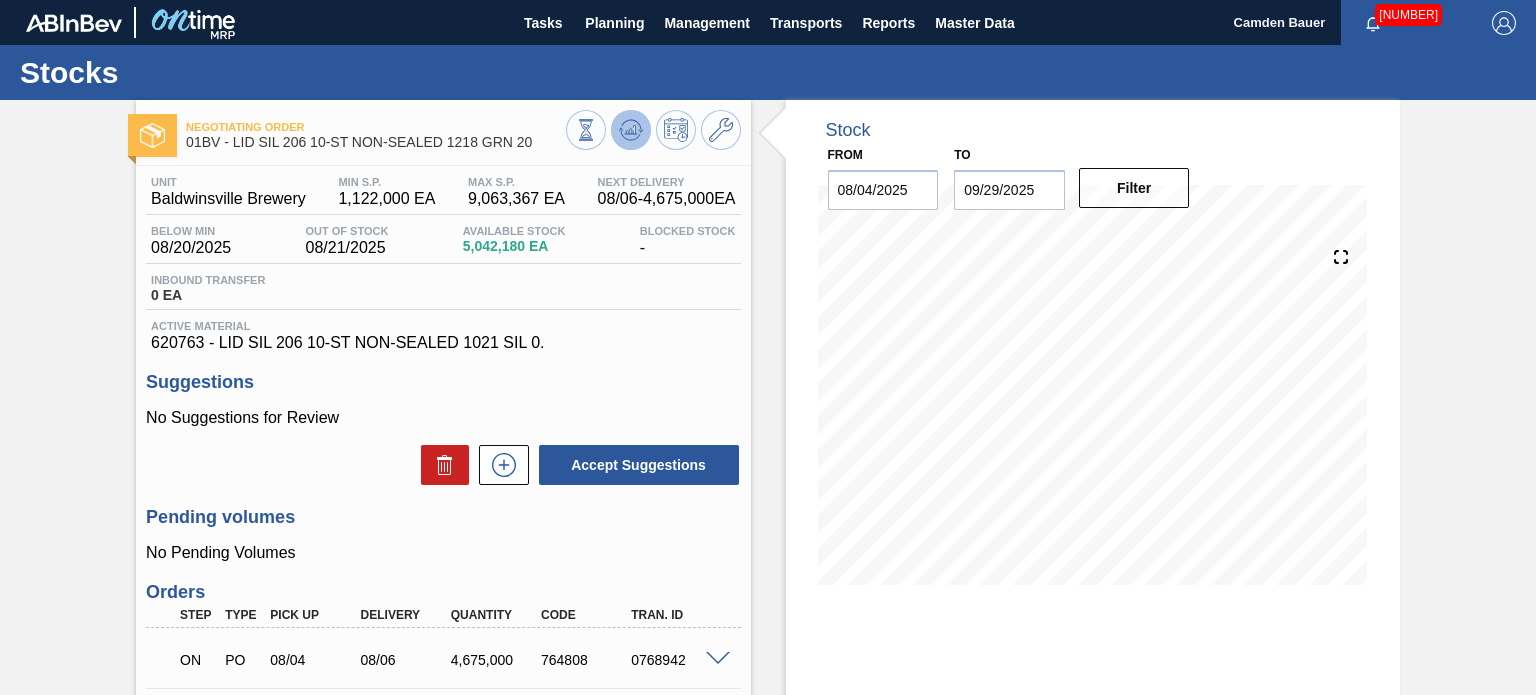 click 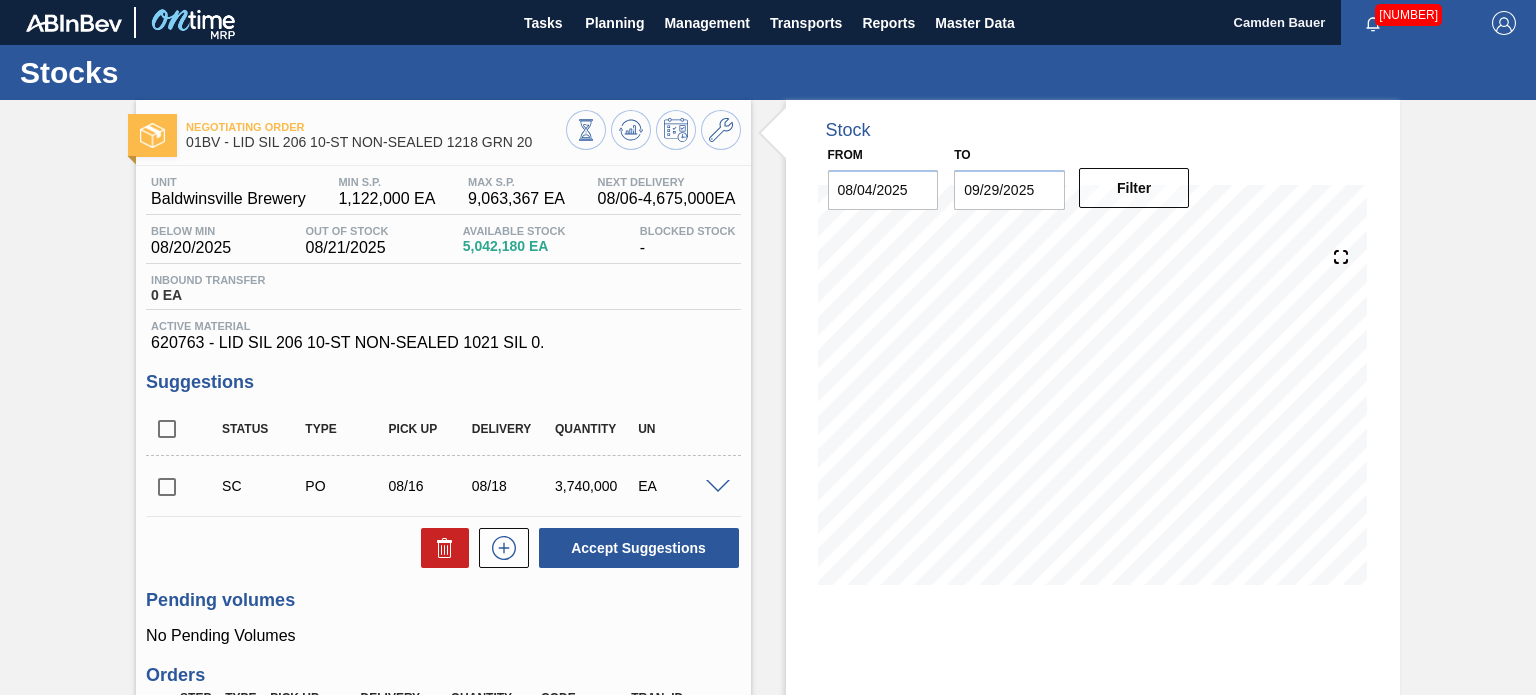 click at bounding box center [167, 487] 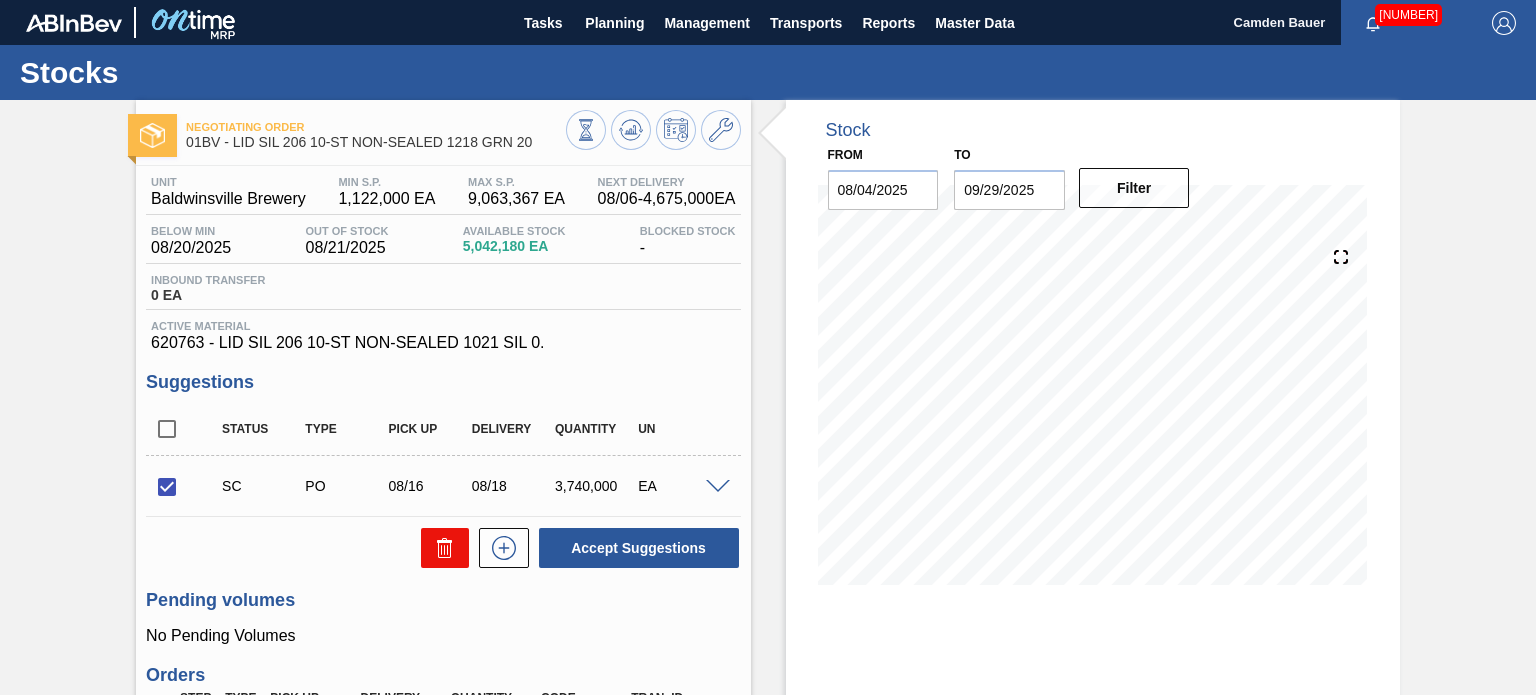 click at bounding box center [445, 548] 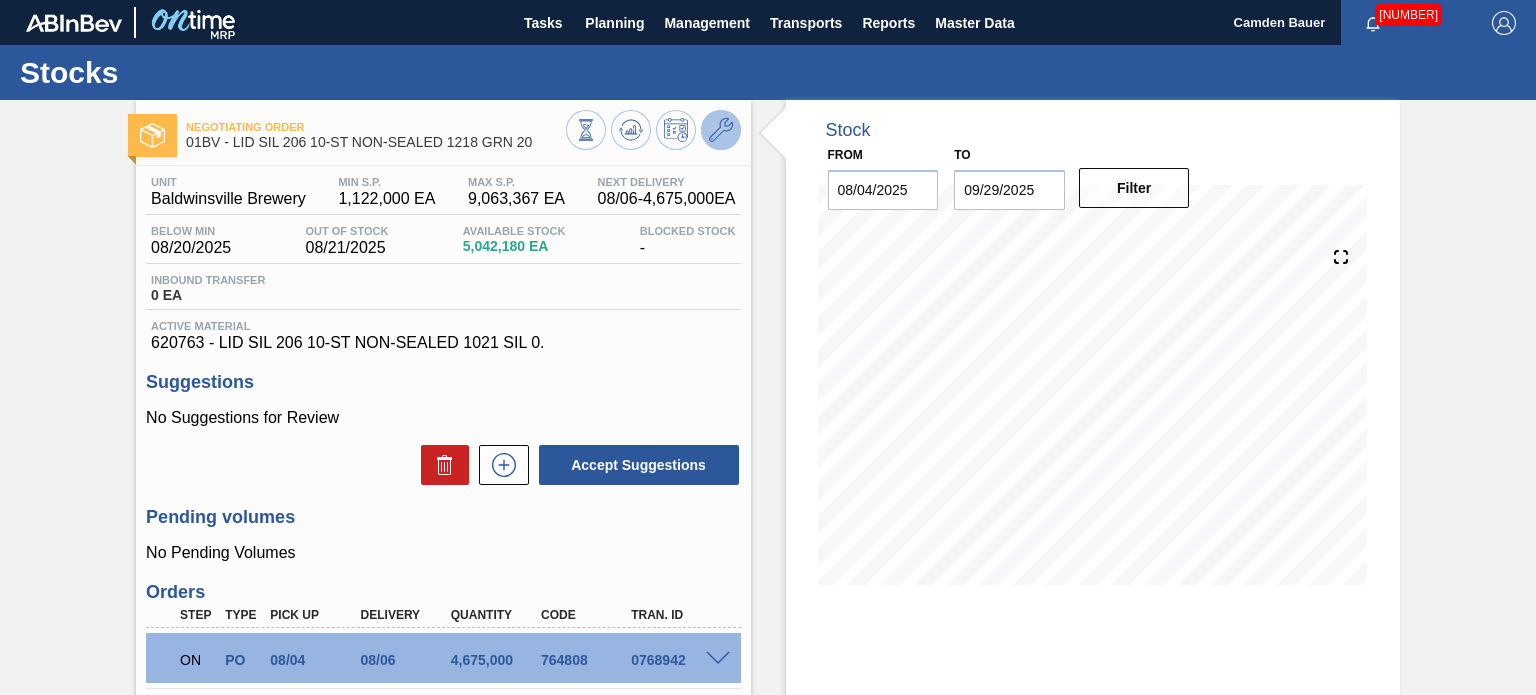 click 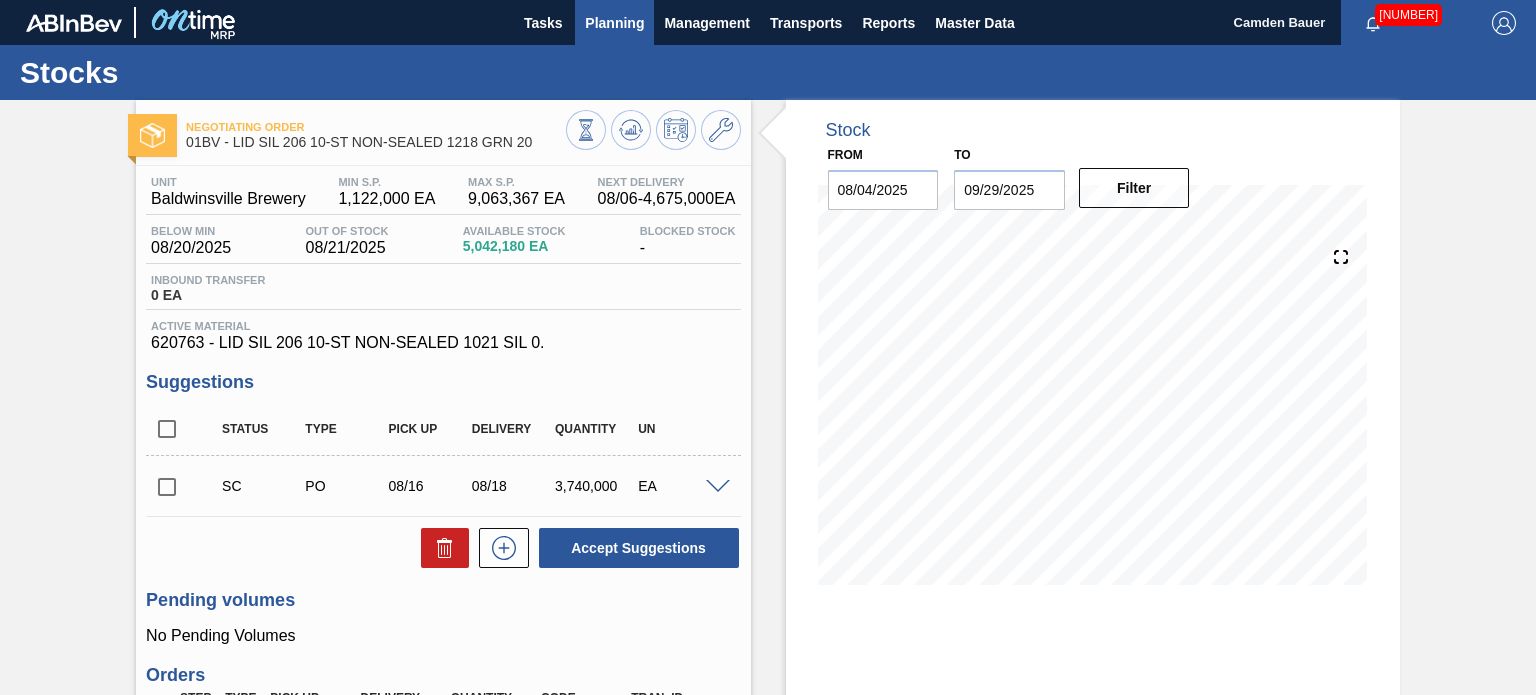 click on "Planning" at bounding box center (614, 22) 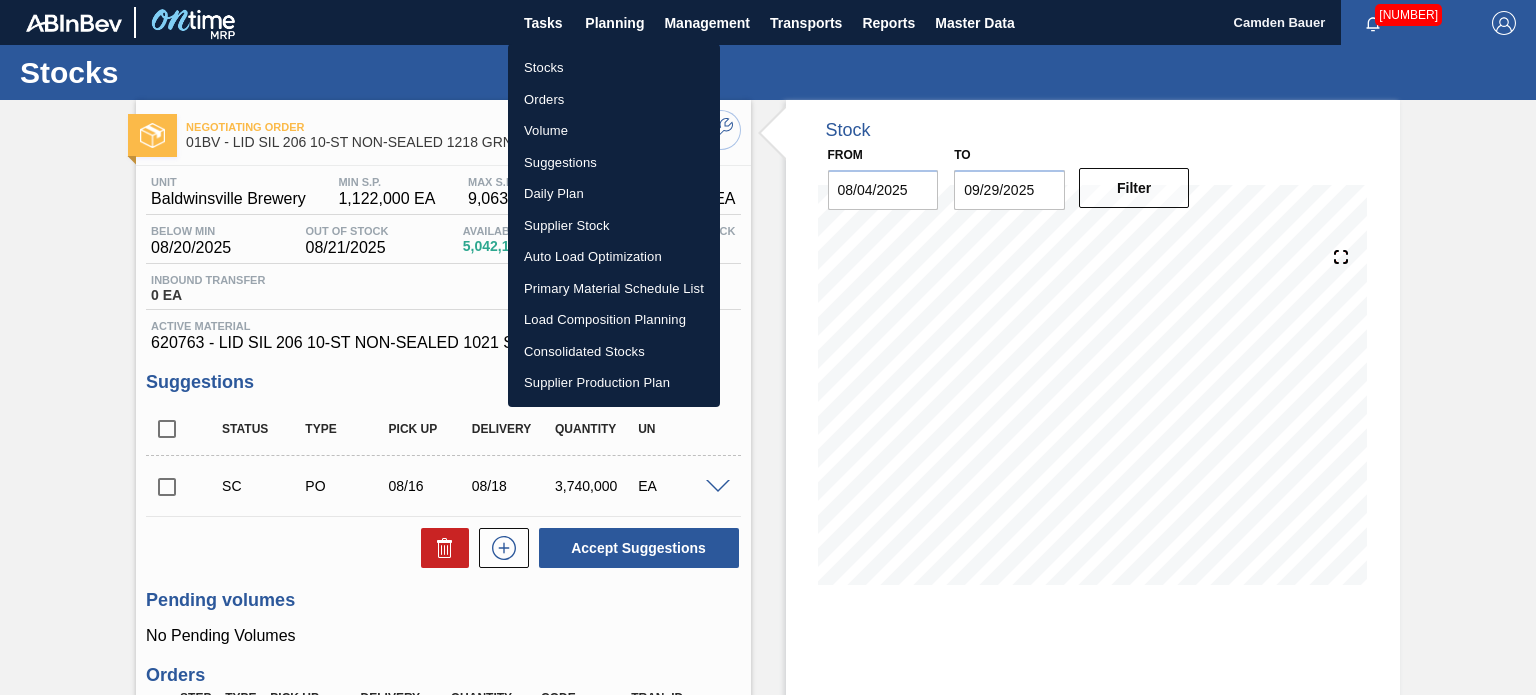click on "Stocks" at bounding box center (614, 68) 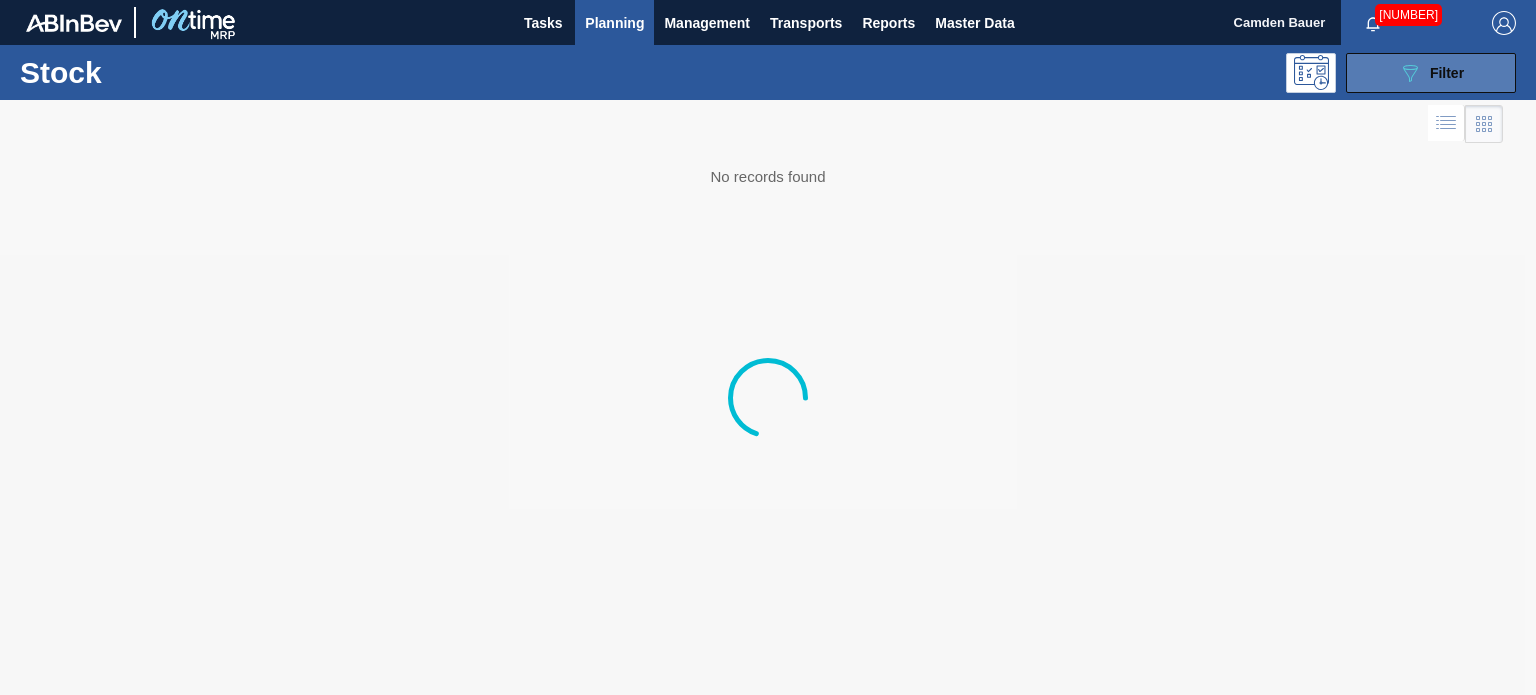 click on "089F7B8B-B2A5-4AFE-B5C0-19BA573D28AC Filter" at bounding box center (1431, 73) 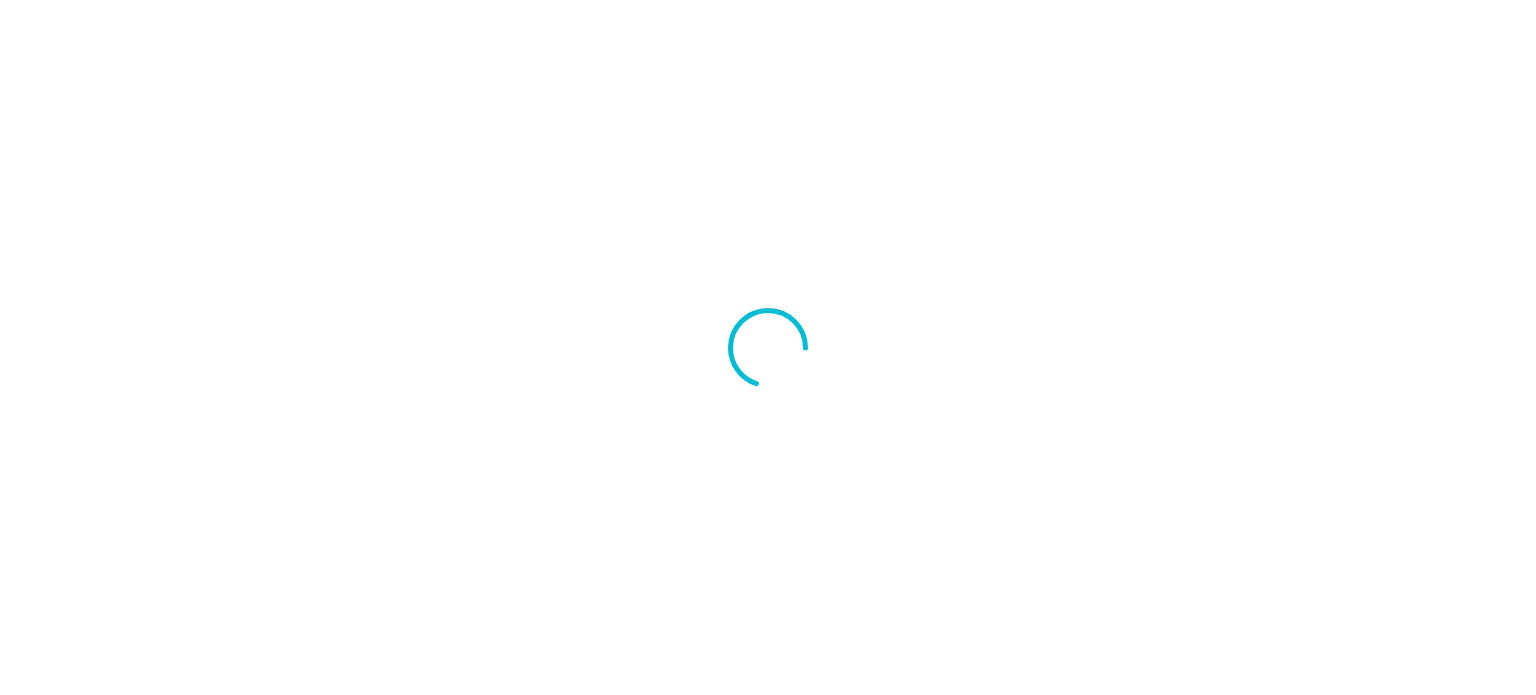 scroll, scrollTop: 0, scrollLeft: 0, axis: both 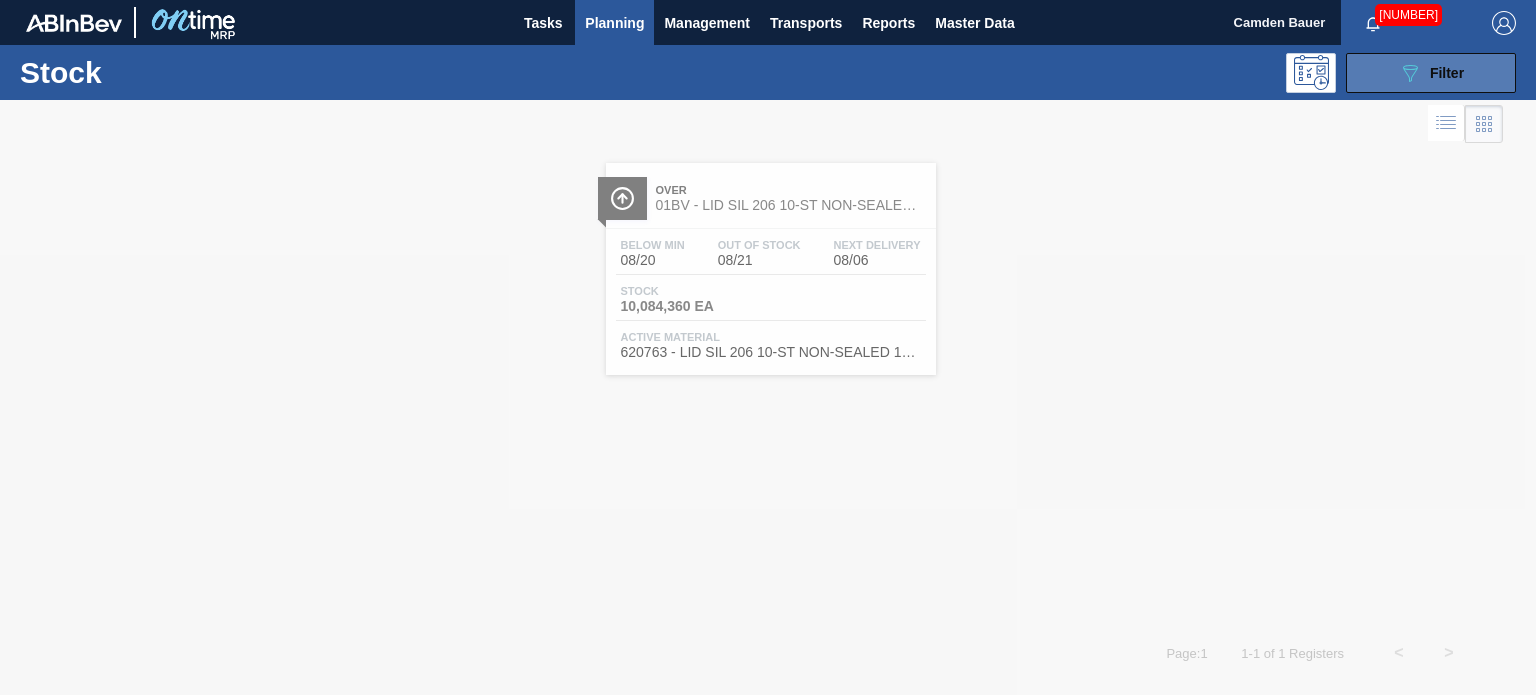 click on "089F7B8B-B2A5-4AFE-B5C0-19BA573D28AC" 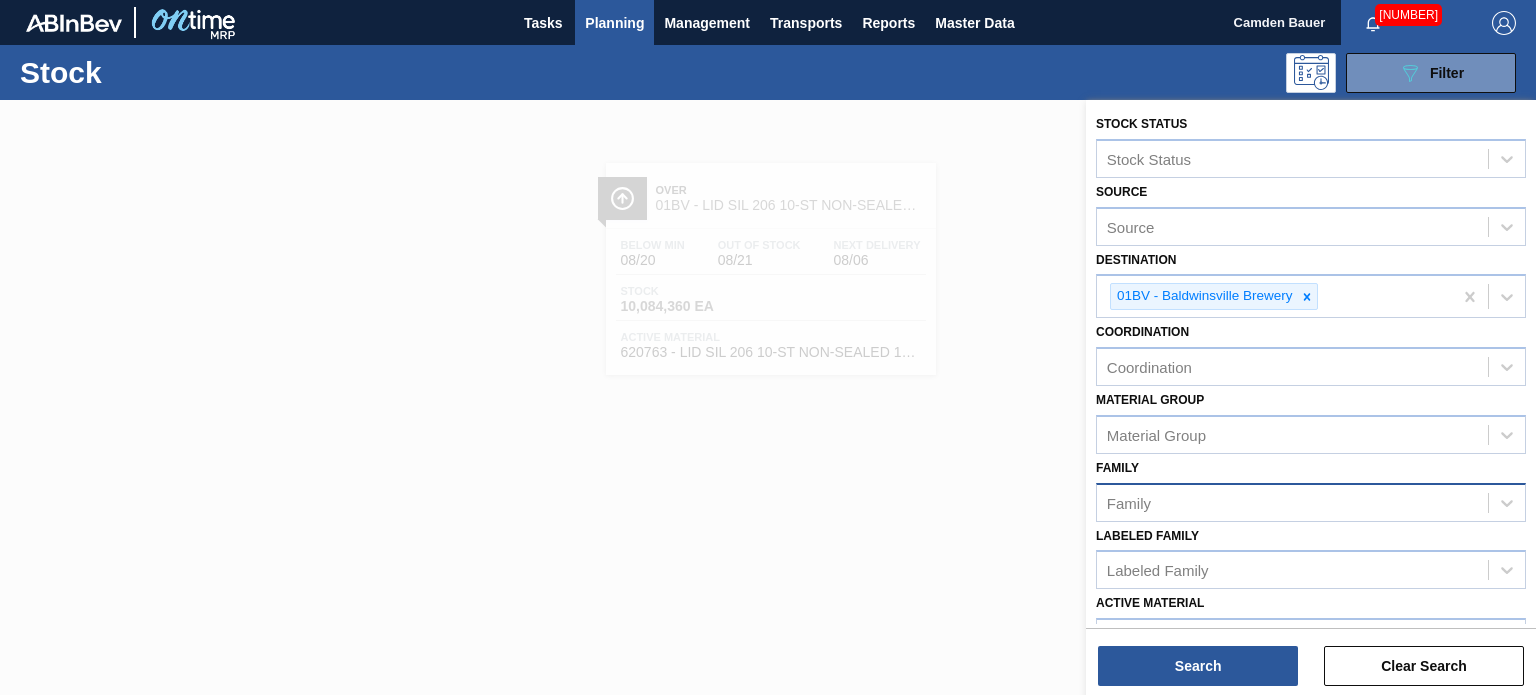 scroll, scrollTop: 38, scrollLeft: 0, axis: vertical 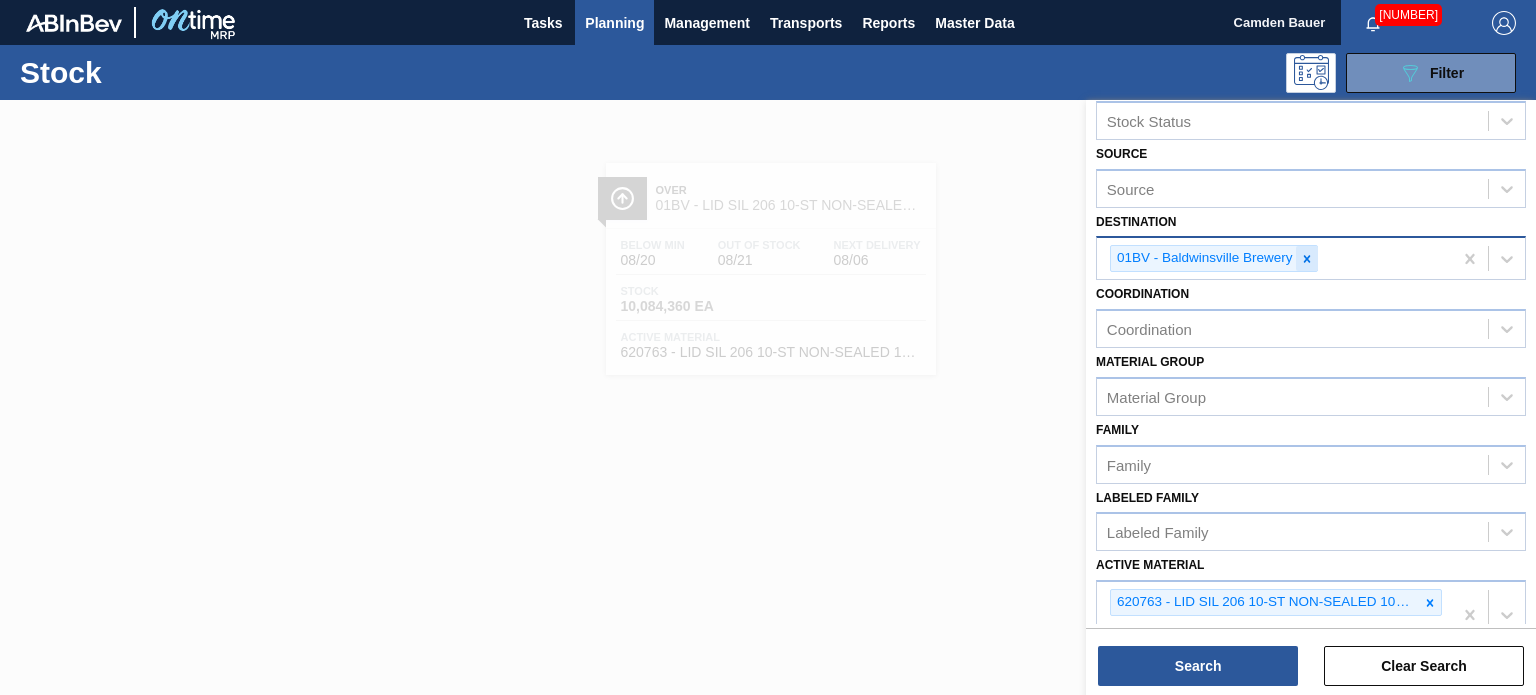 click at bounding box center [1307, 258] 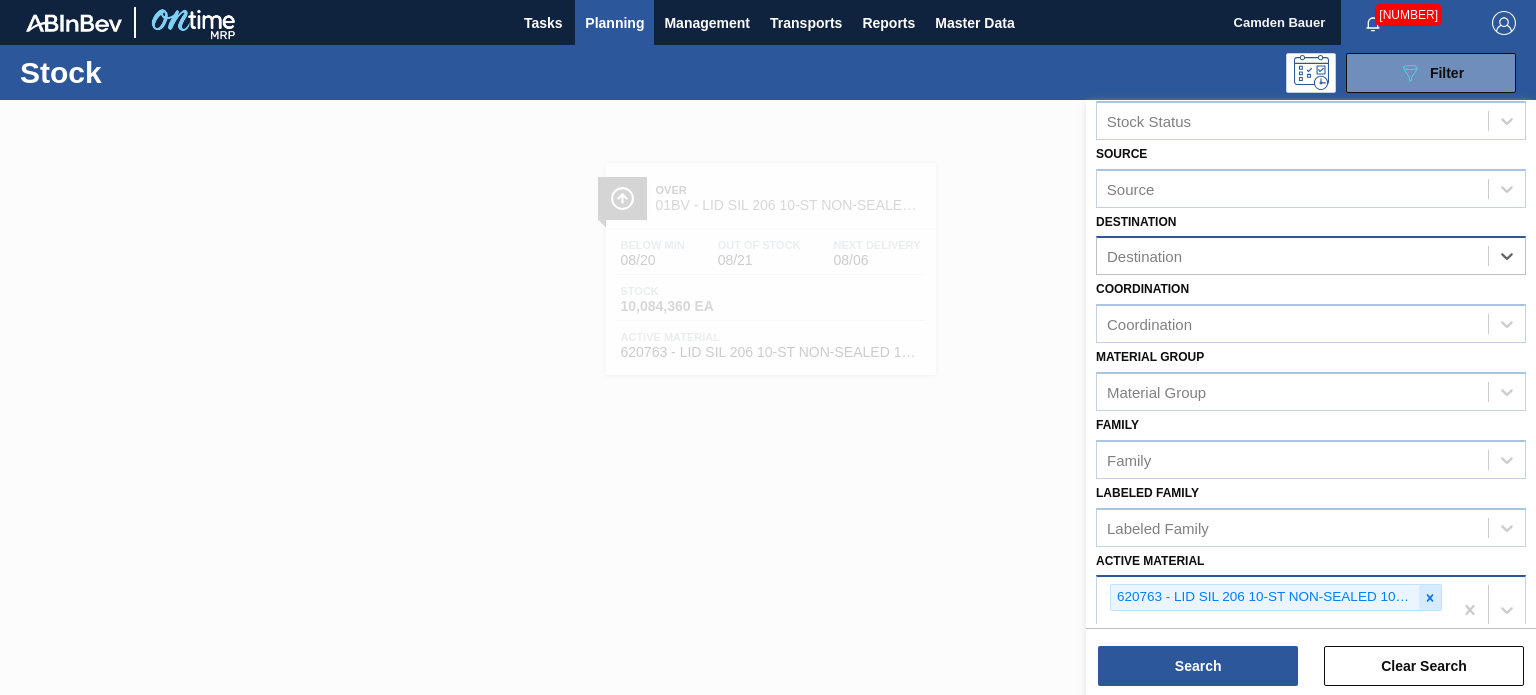 click at bounding box center (1430, 597) 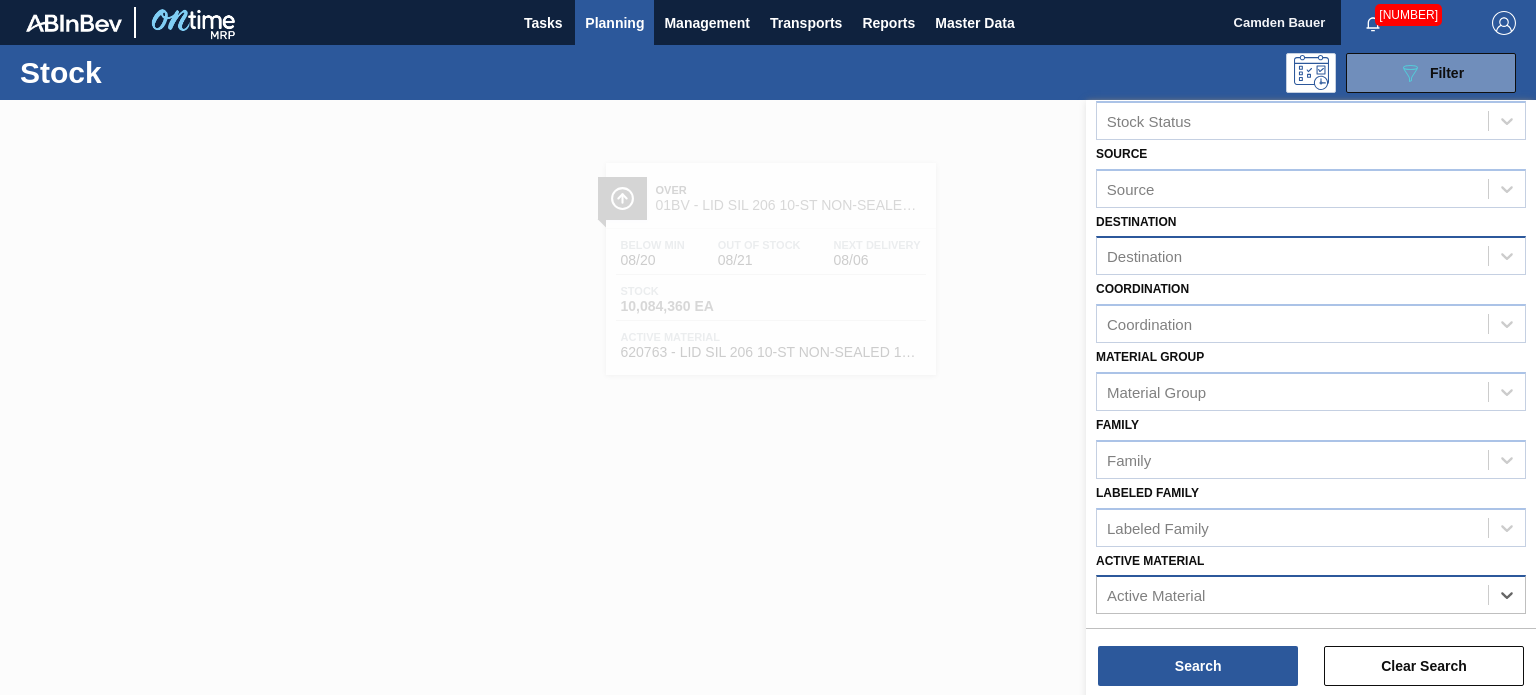 scroll, scrollTop: 46, scrollLeft: 0, axis: vertical 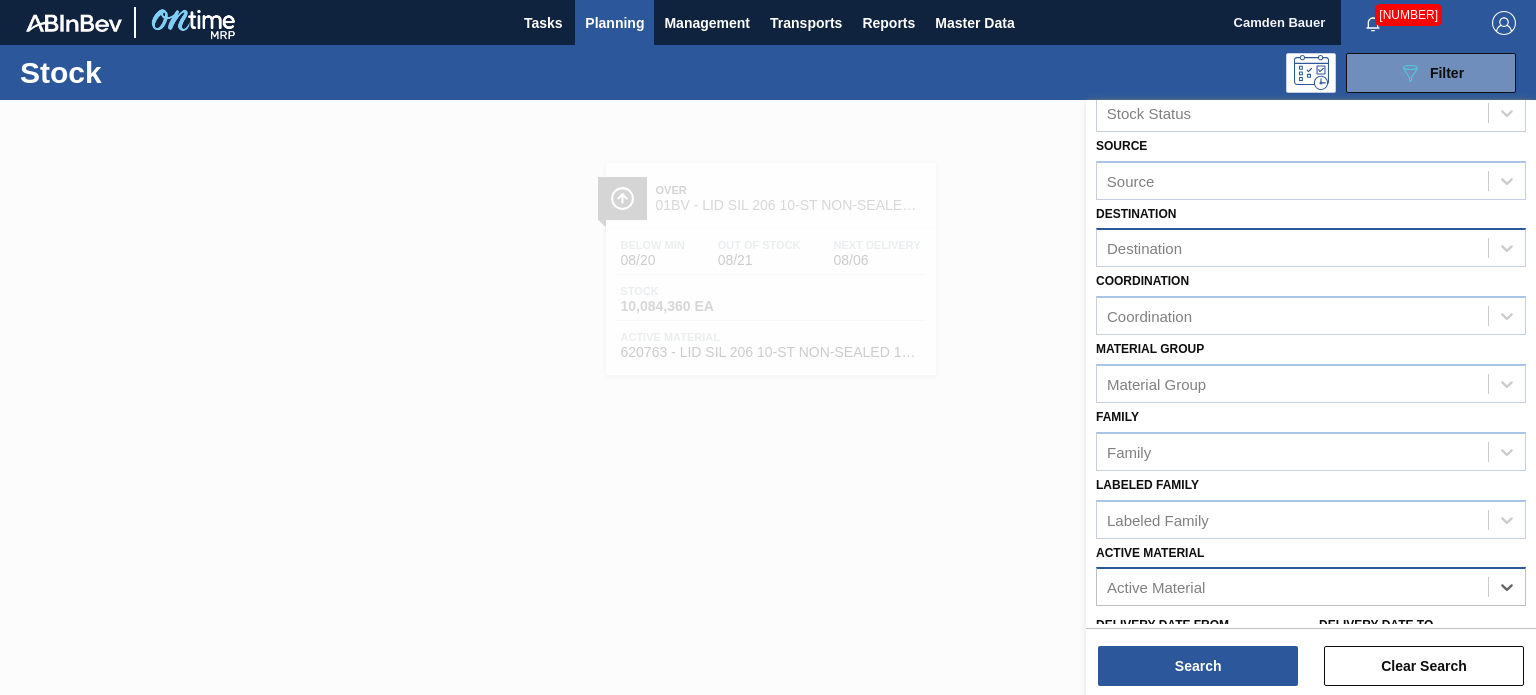 click on "Destination" at bounding box center [1292, 248] 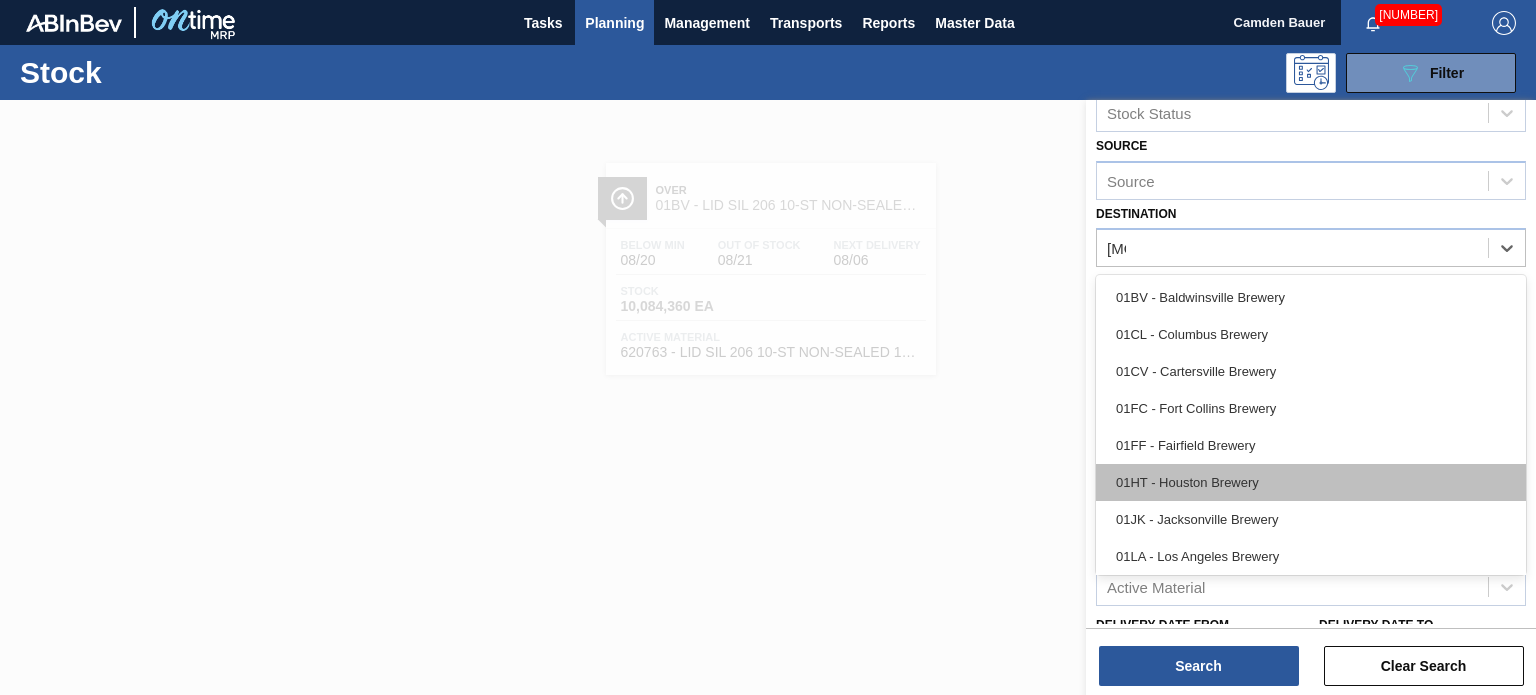 type on "[MONTH][YEAR]" 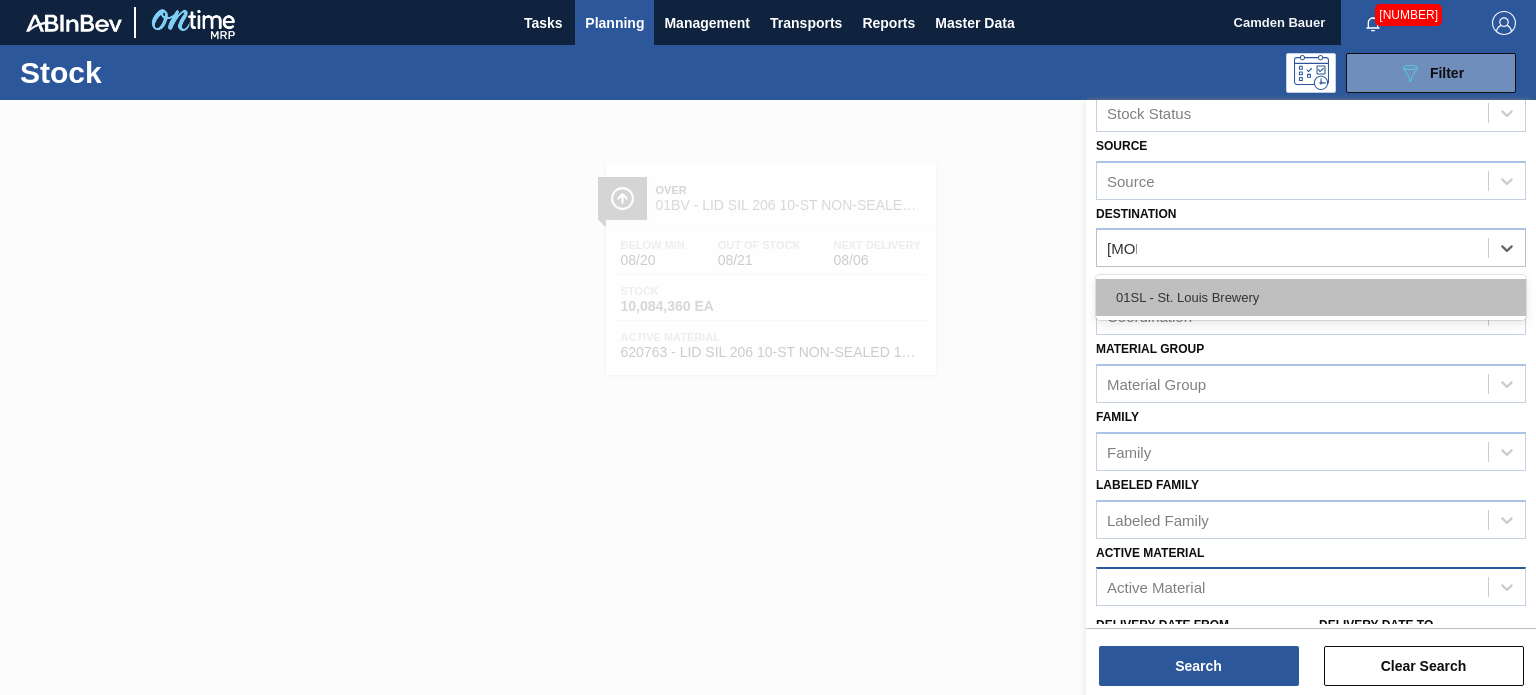click on "01SL - St. Louis Brewery" at bounding box center [1311, 297] 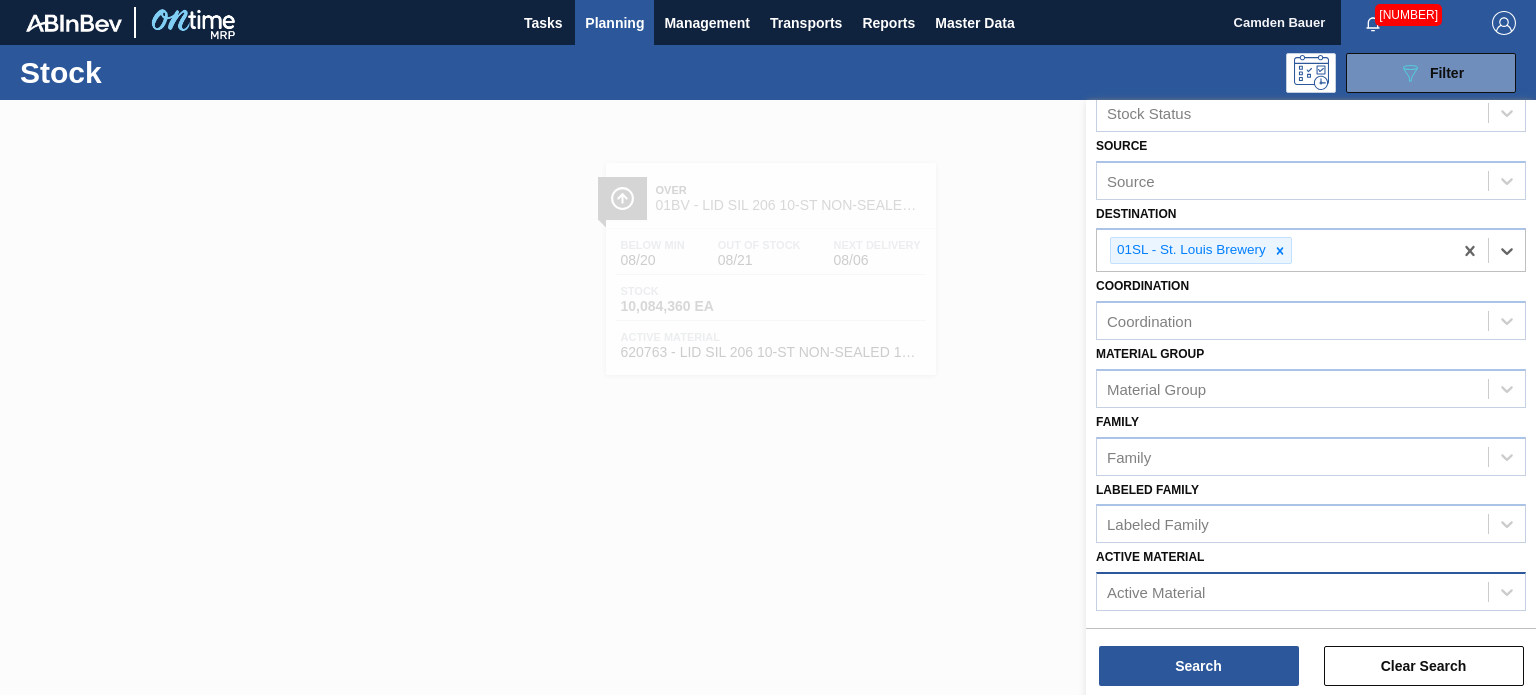 click on "Active Material" at bounding box center [1156, 592] 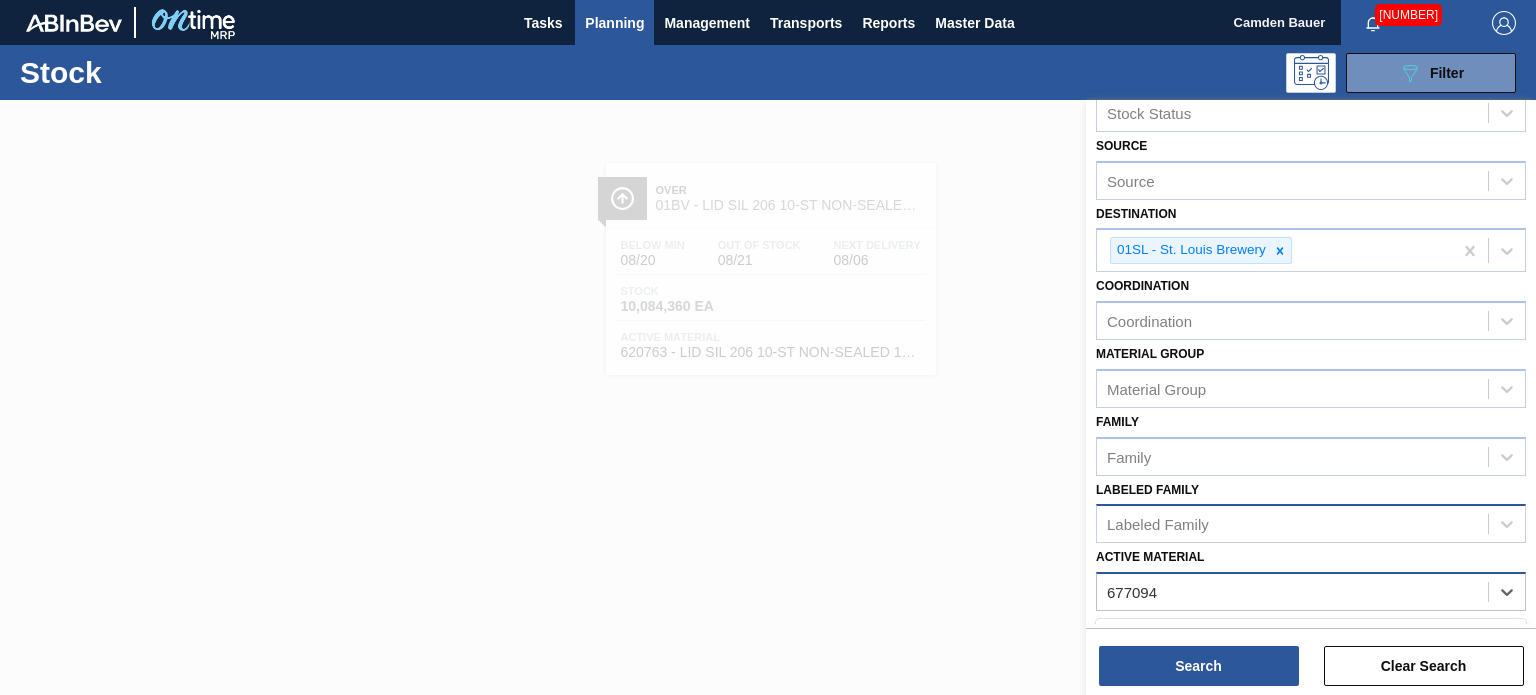 scroll, scrollTop: 250, scrollLeft: 0, axis: vertical 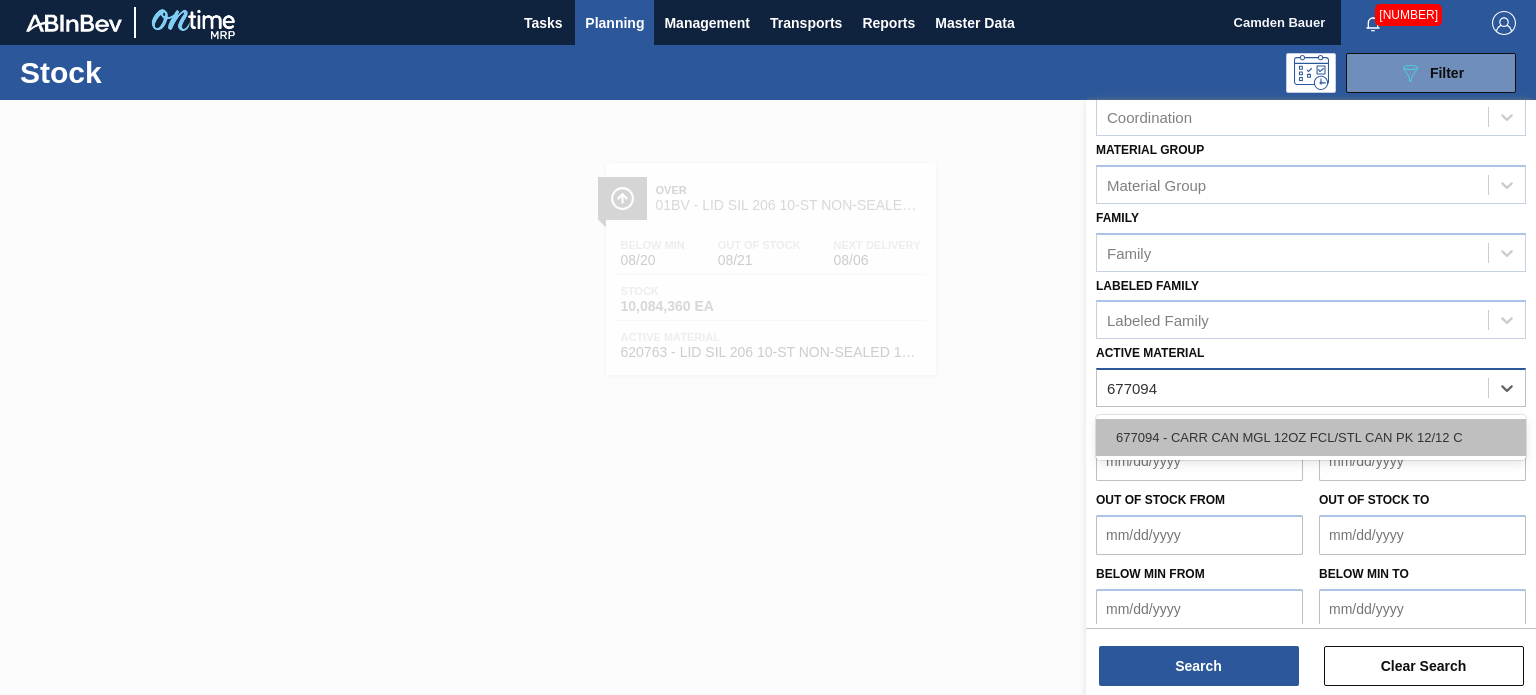 click on "677094 - CARR CAN MGL 12OZ FCL/STL CAN PK 12/12 C" at bounding box center [1311, 437] 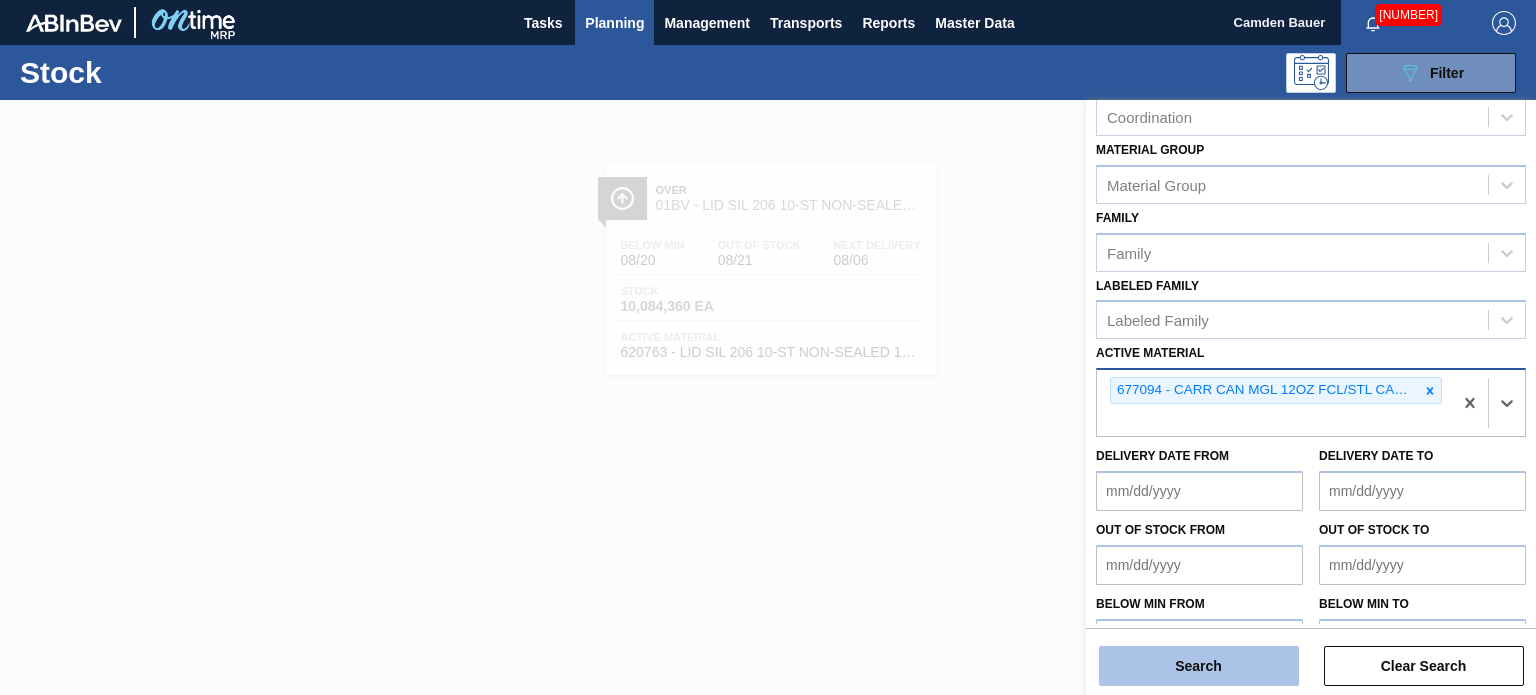 click on "Search" at bounding box center [1199, 666] 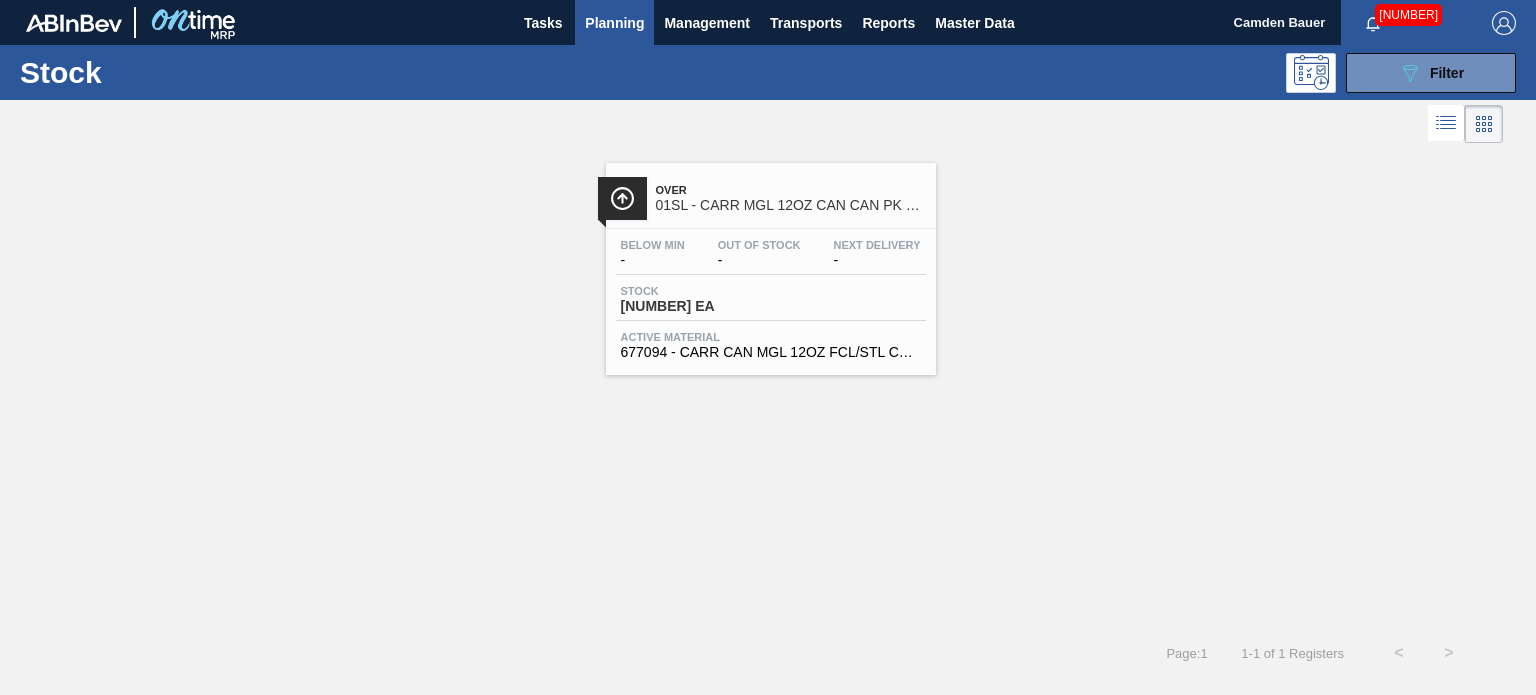 click on "Over" at bounding box center [791, 190] 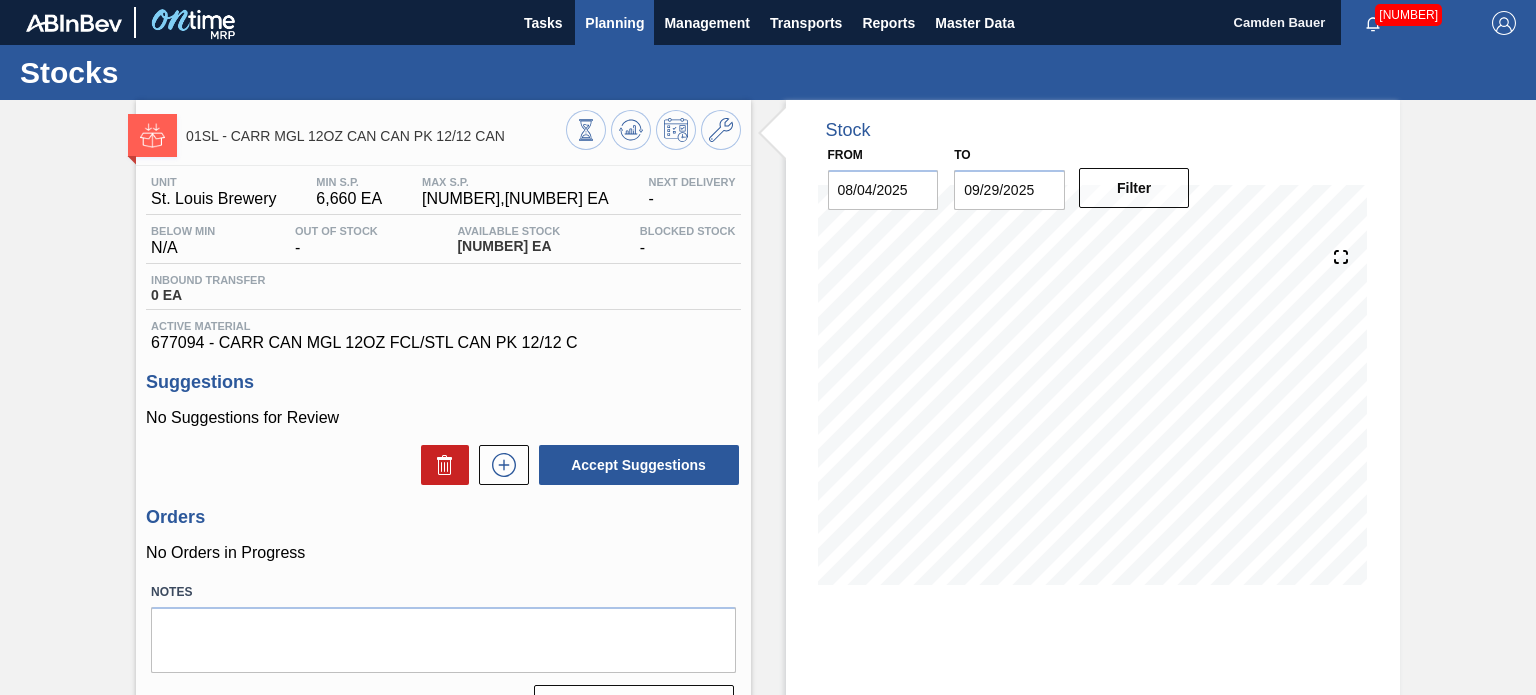 click on "Planning" at bounding box center (614, 23) 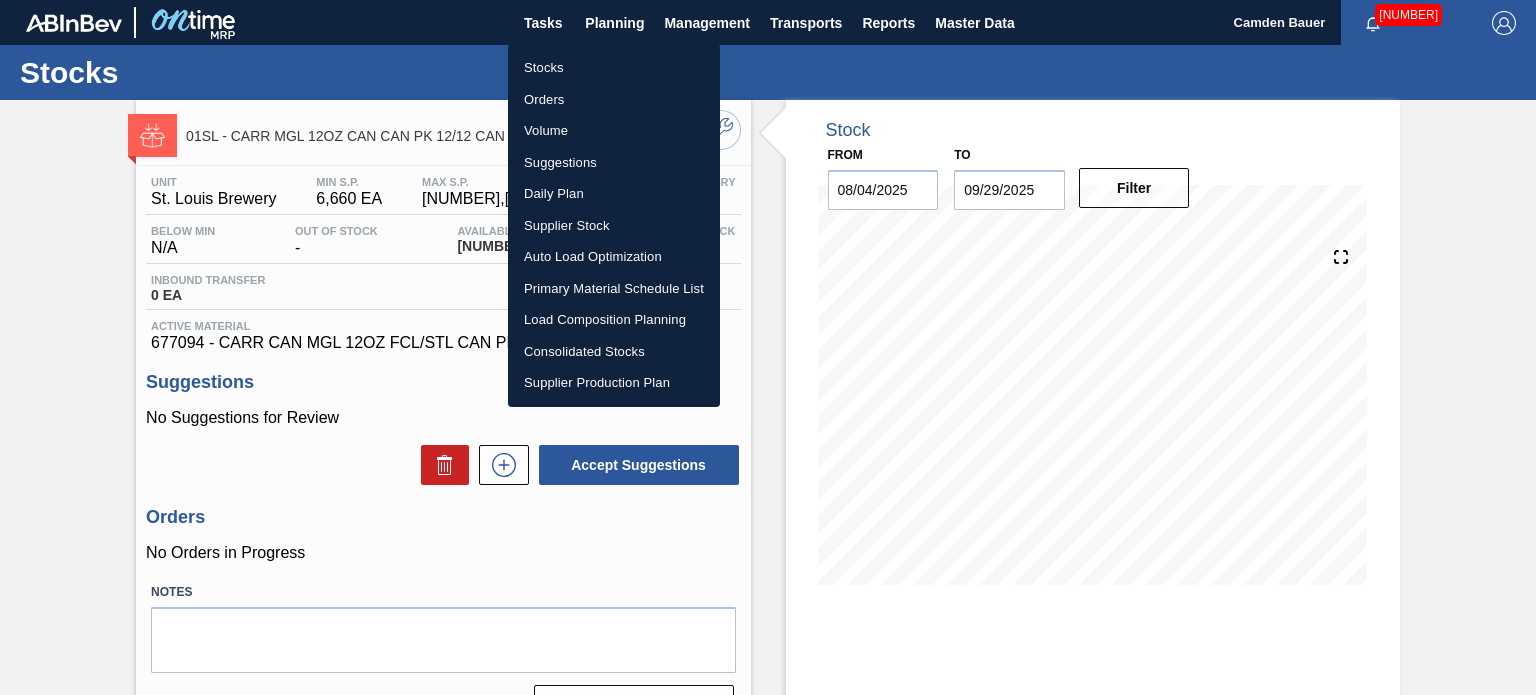 click on "Stocks" at bounding box center (614, 68) 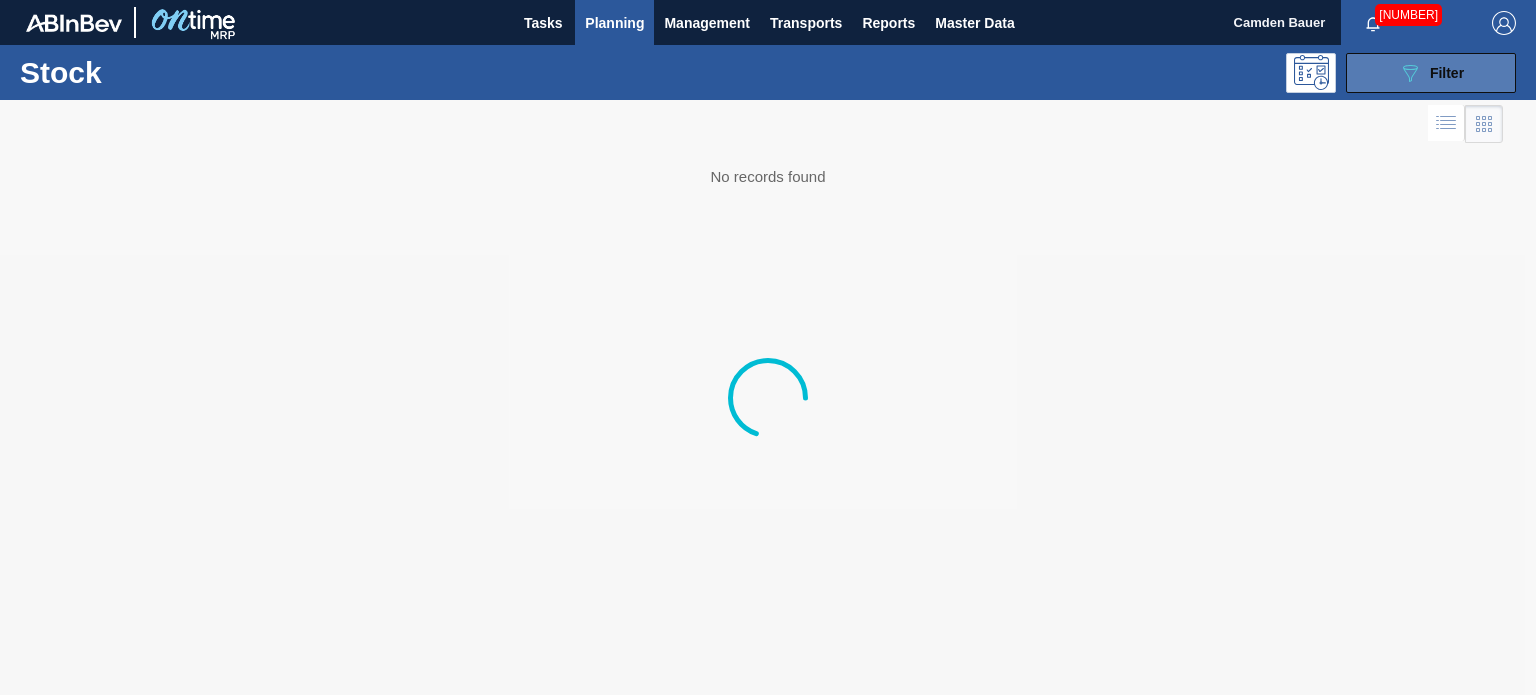 click on "089F7B8B-B2A5-4AFE-B5C0-19BA573D28AC Filter" at bounding box center (1431, 73) 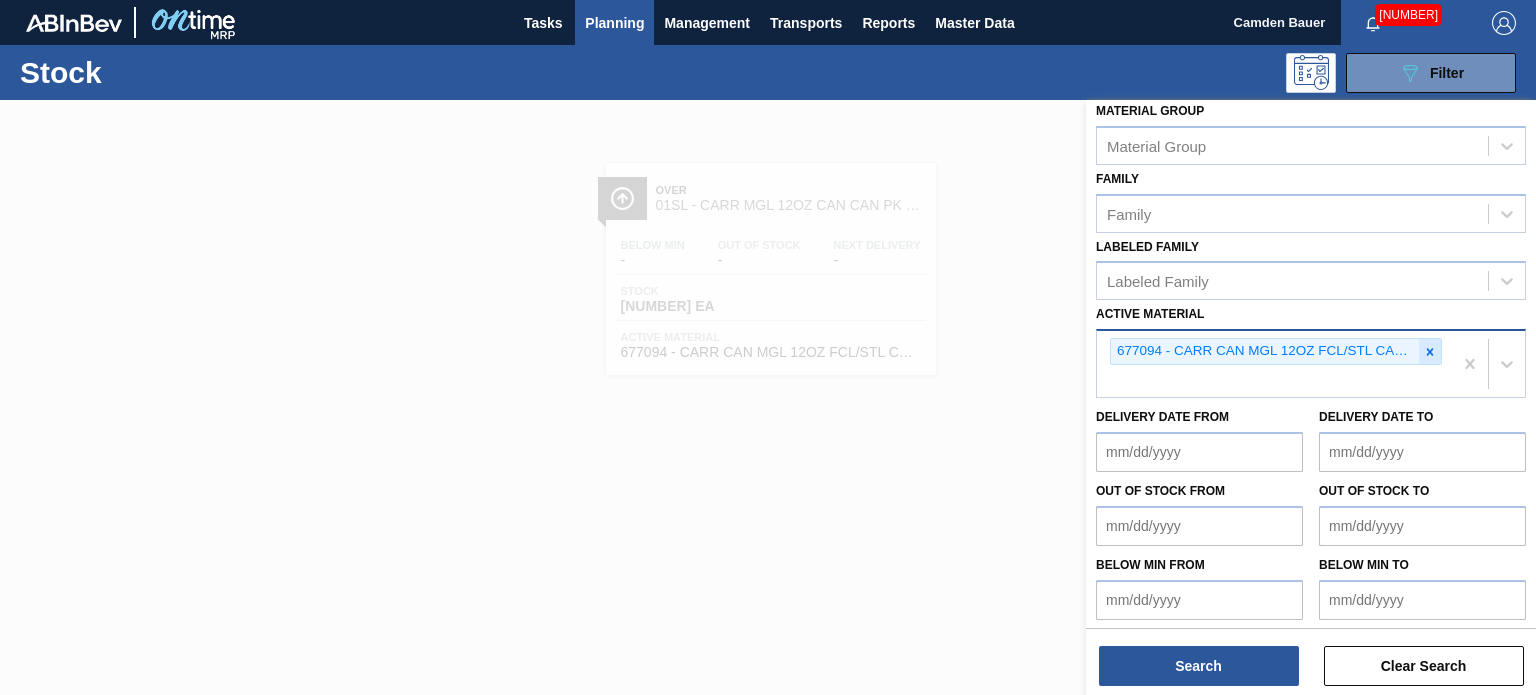 click at bounding box center (1430, 351) 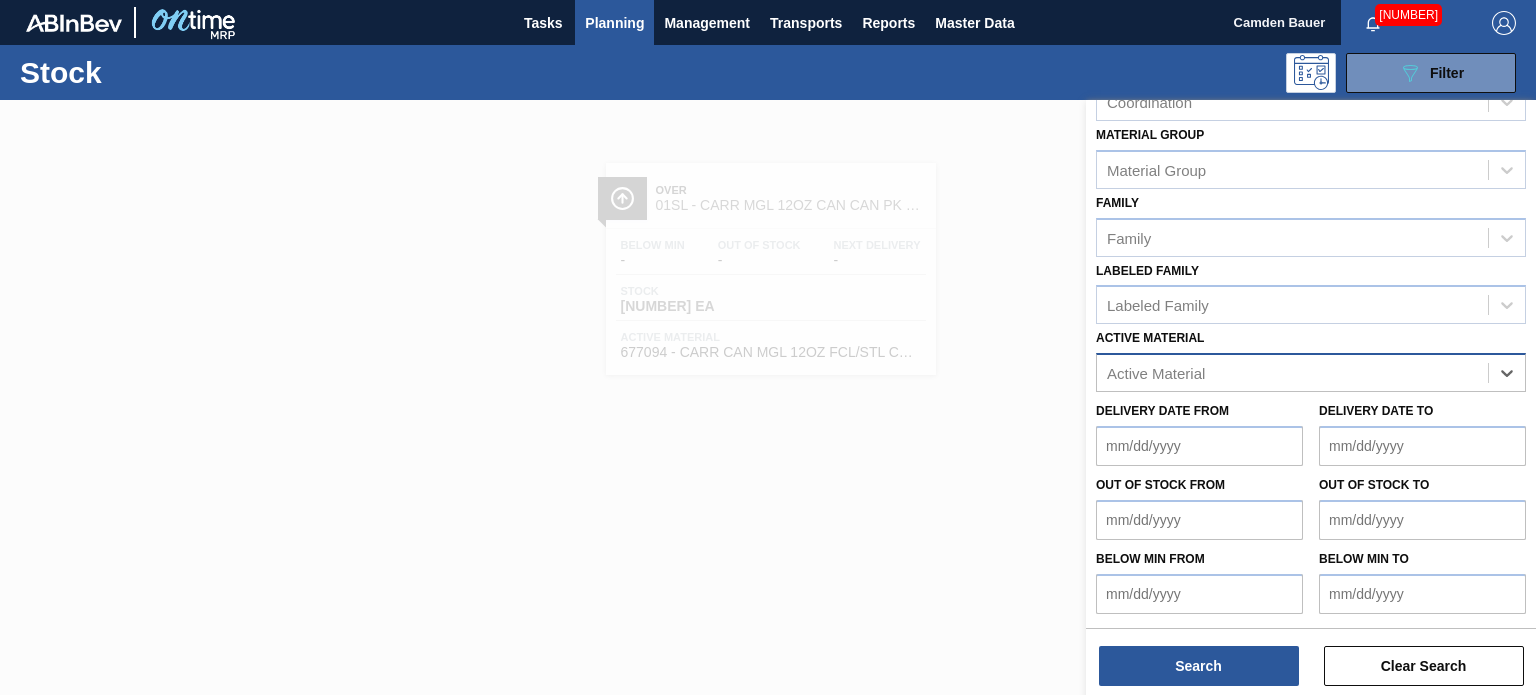 scroll, scrollTop: 259, scrollLeft: 0, axis: vertical 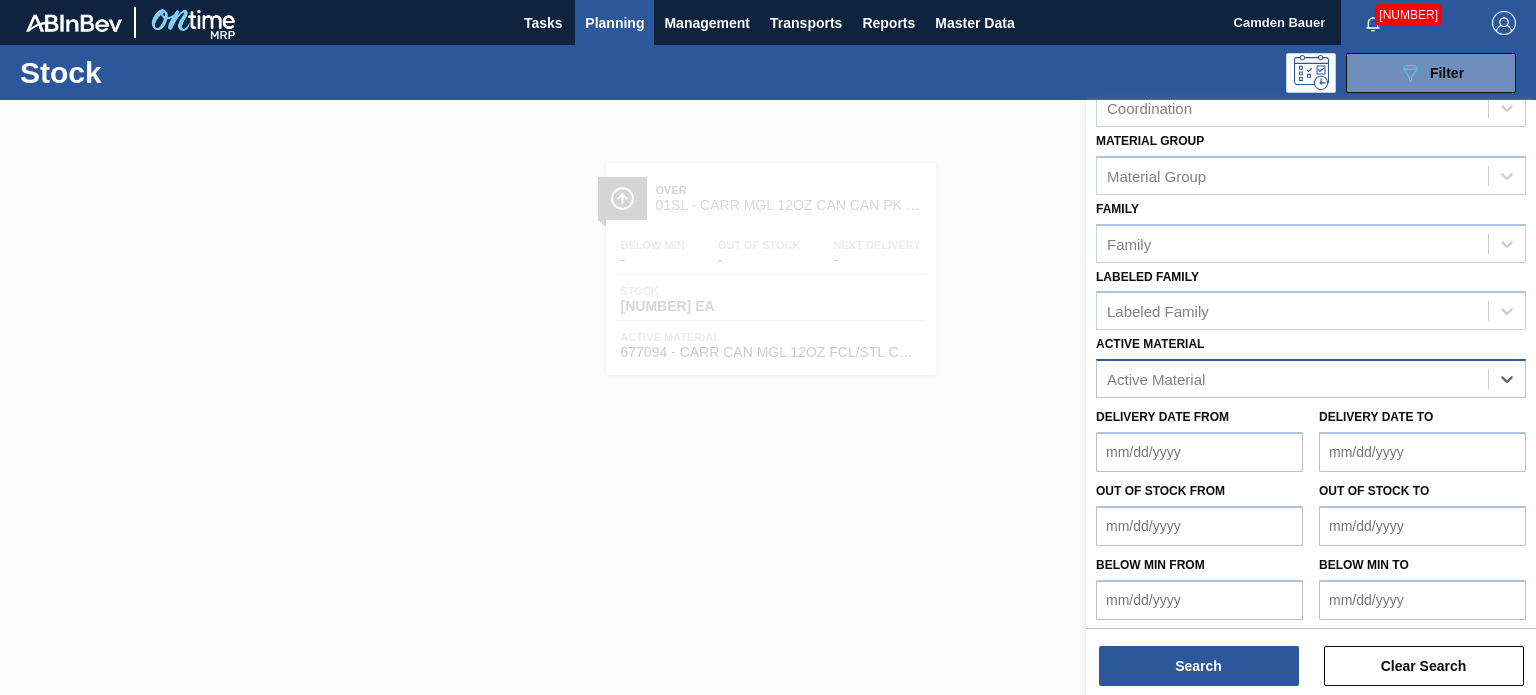paste on "6" 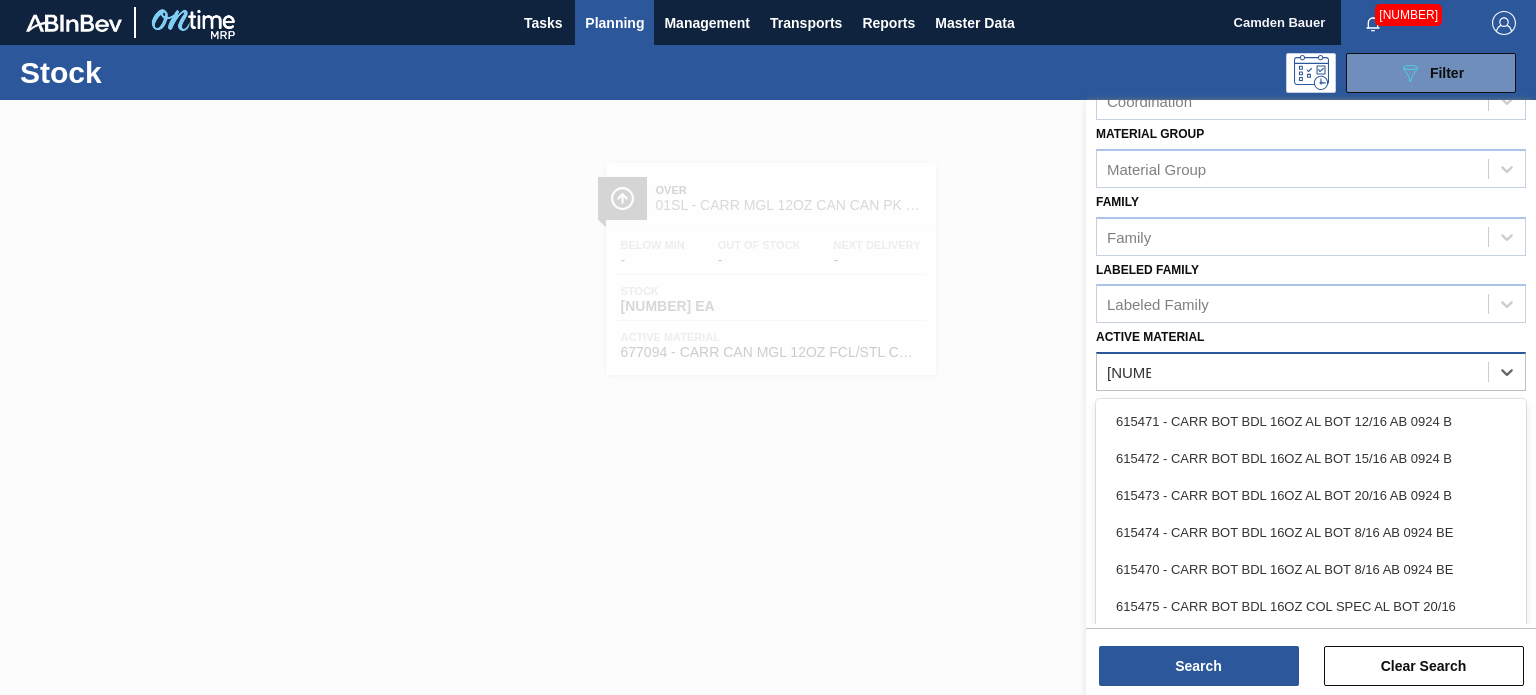 type on "615471" 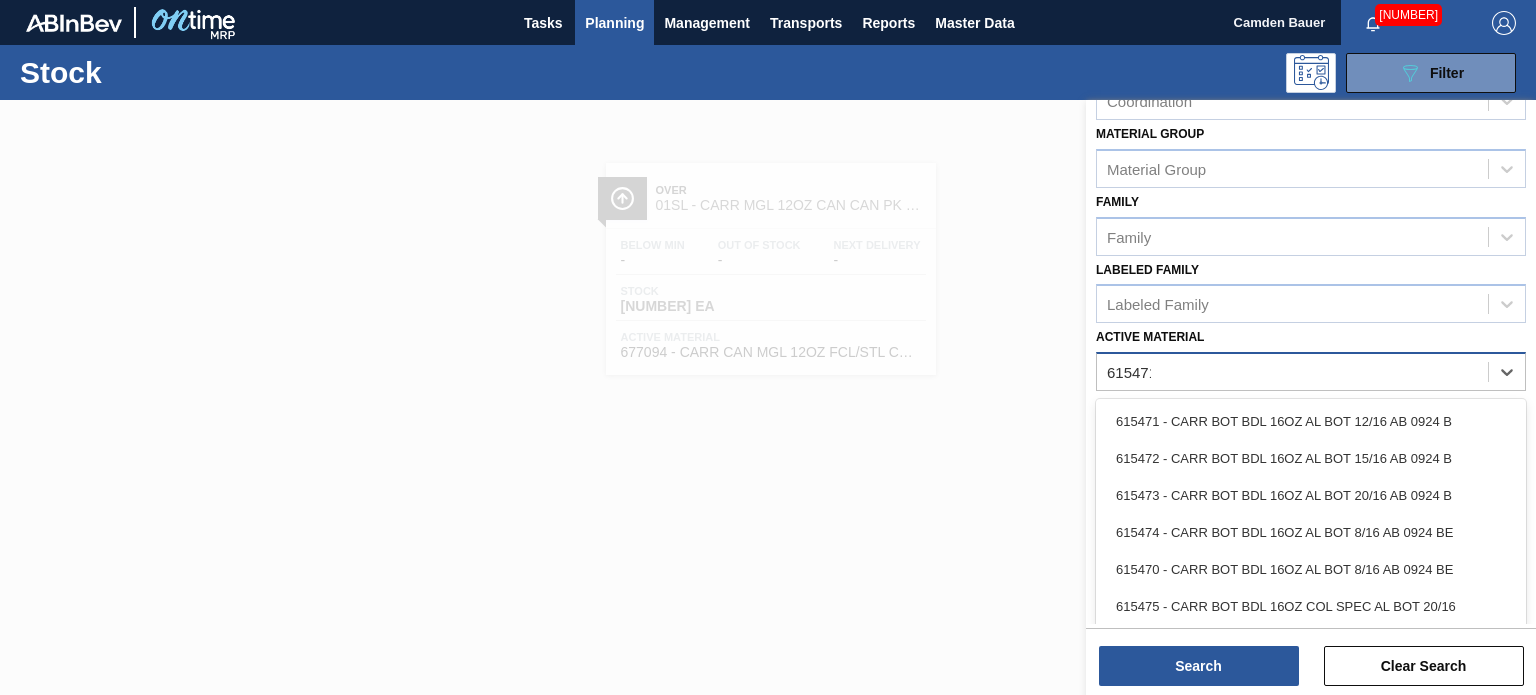 scroll, scrollTop: 259, scrollLeft: 0, axis: vertical 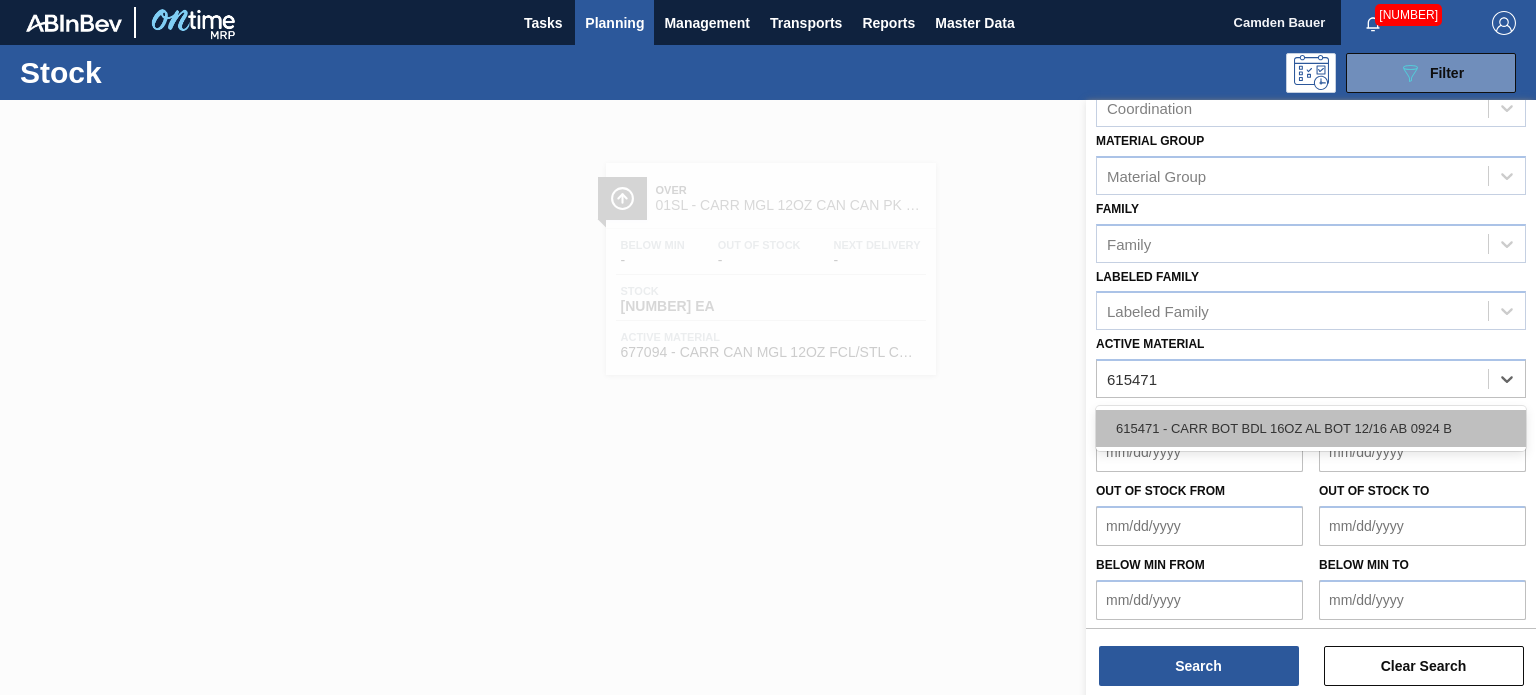 click on "615471 - CARR BOT BDL 16OZ AL BOT 12/16 AB 0924 B" at bounding box center [1311, 428] 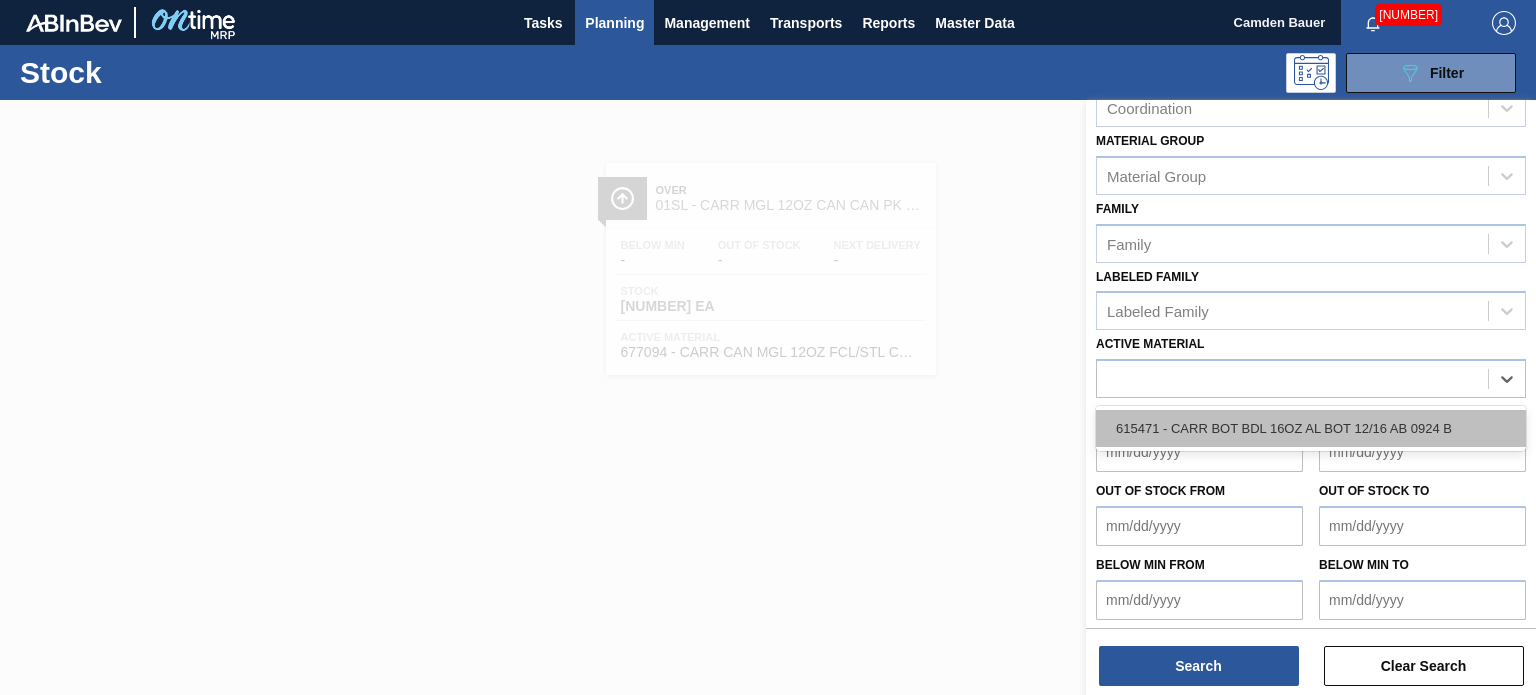 scroll, scrollTop: 289, scrollLeft: 0, axis: vertical 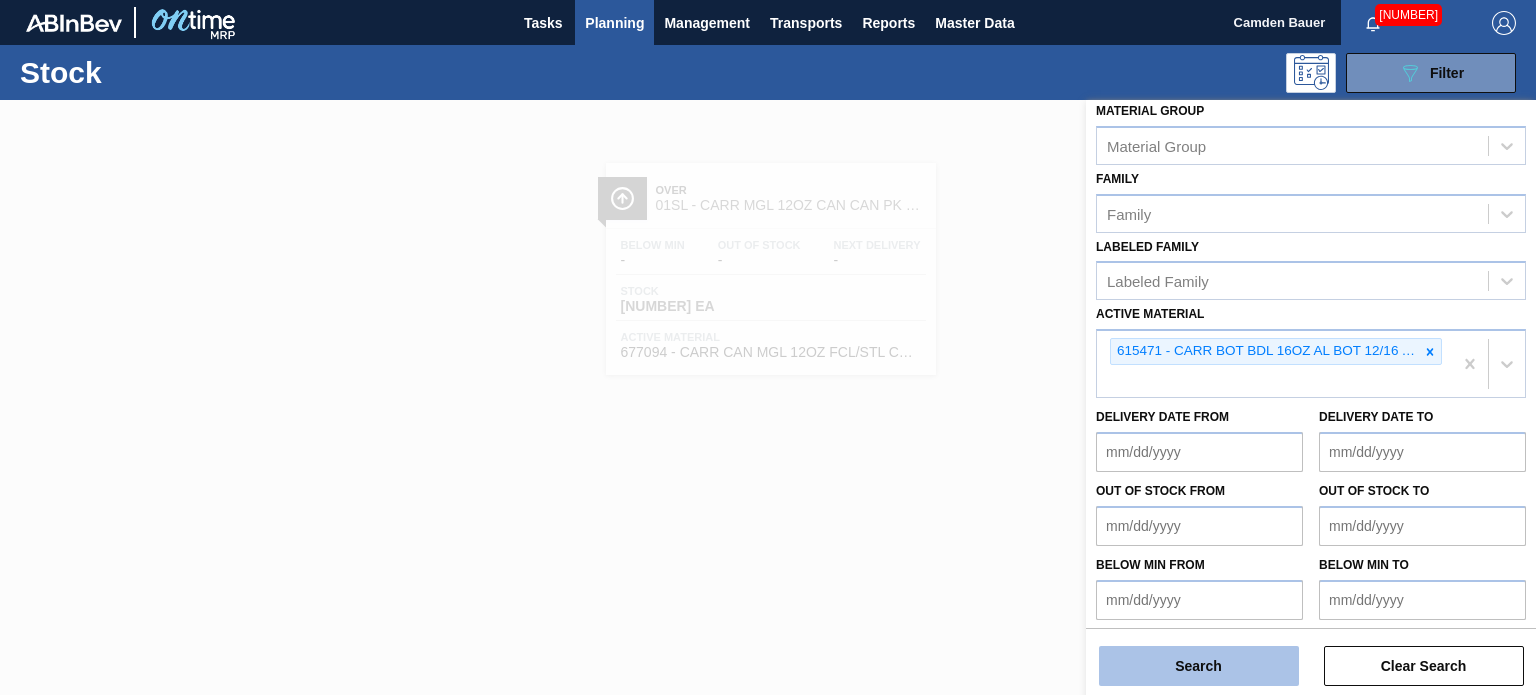 click on "Search" at bounding box center [1199, 666] 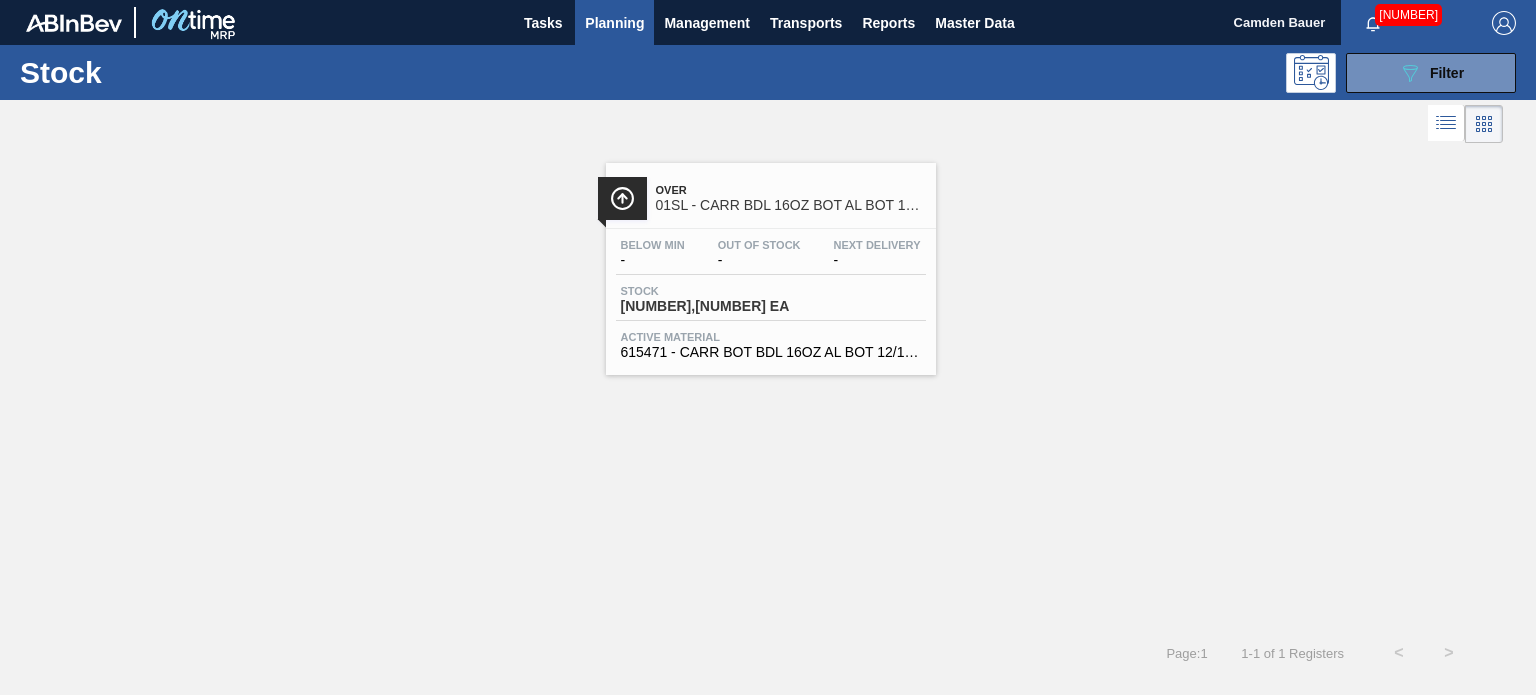 click on "Over 01SL - CARR BDL 16OZ BOT AL BOT 12/16" at bounding box center (791, 198) 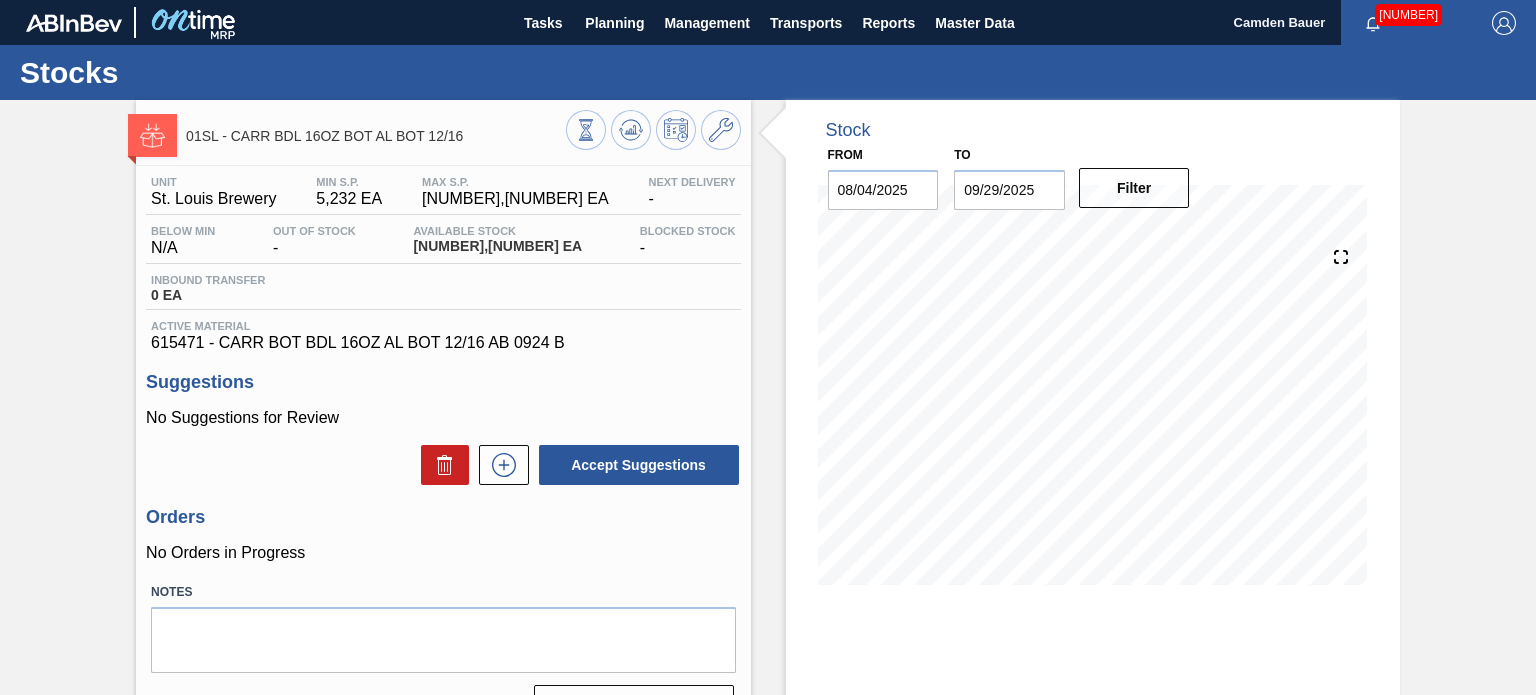 scroll, scrollTop: 46, scrollLeft: 0, axis: vertical 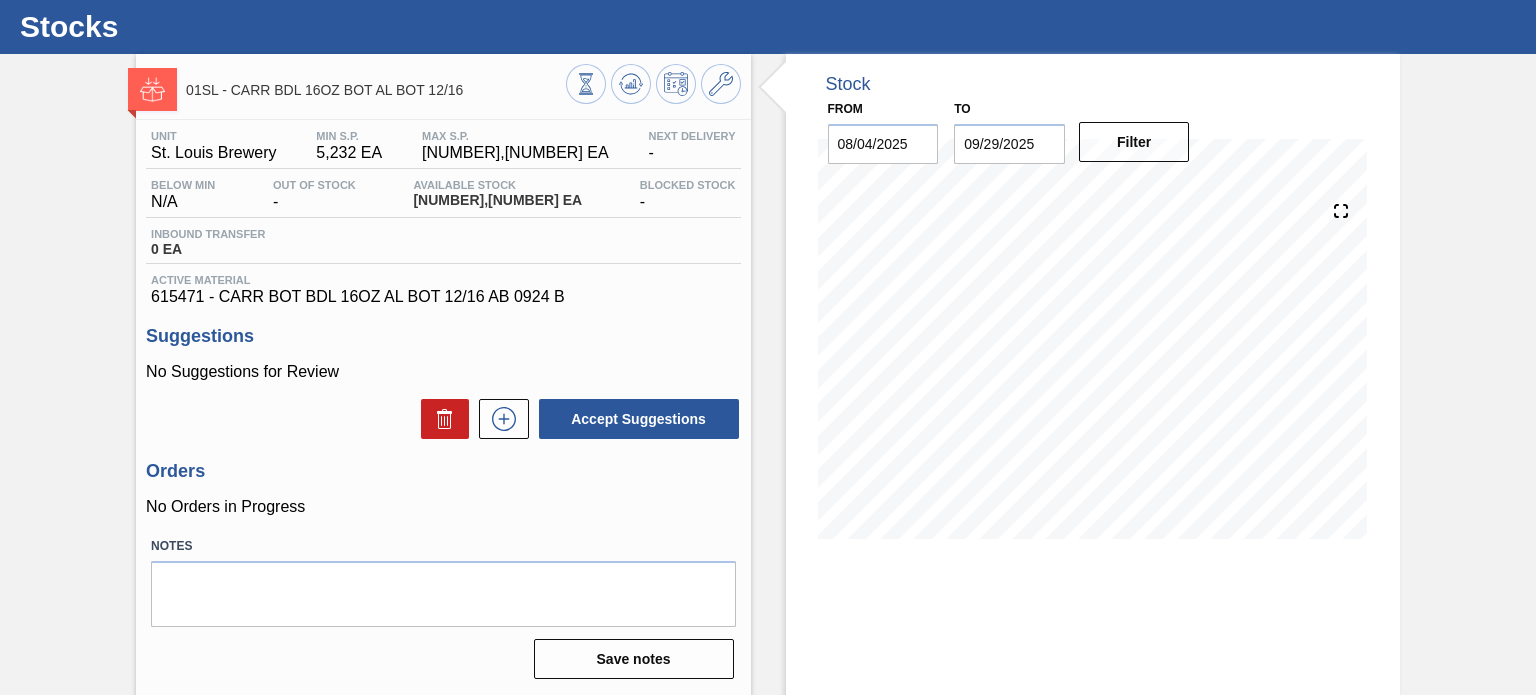 click on "Stock From [DATE] to [DATE] Filter" at bounding box center (1075, 434) 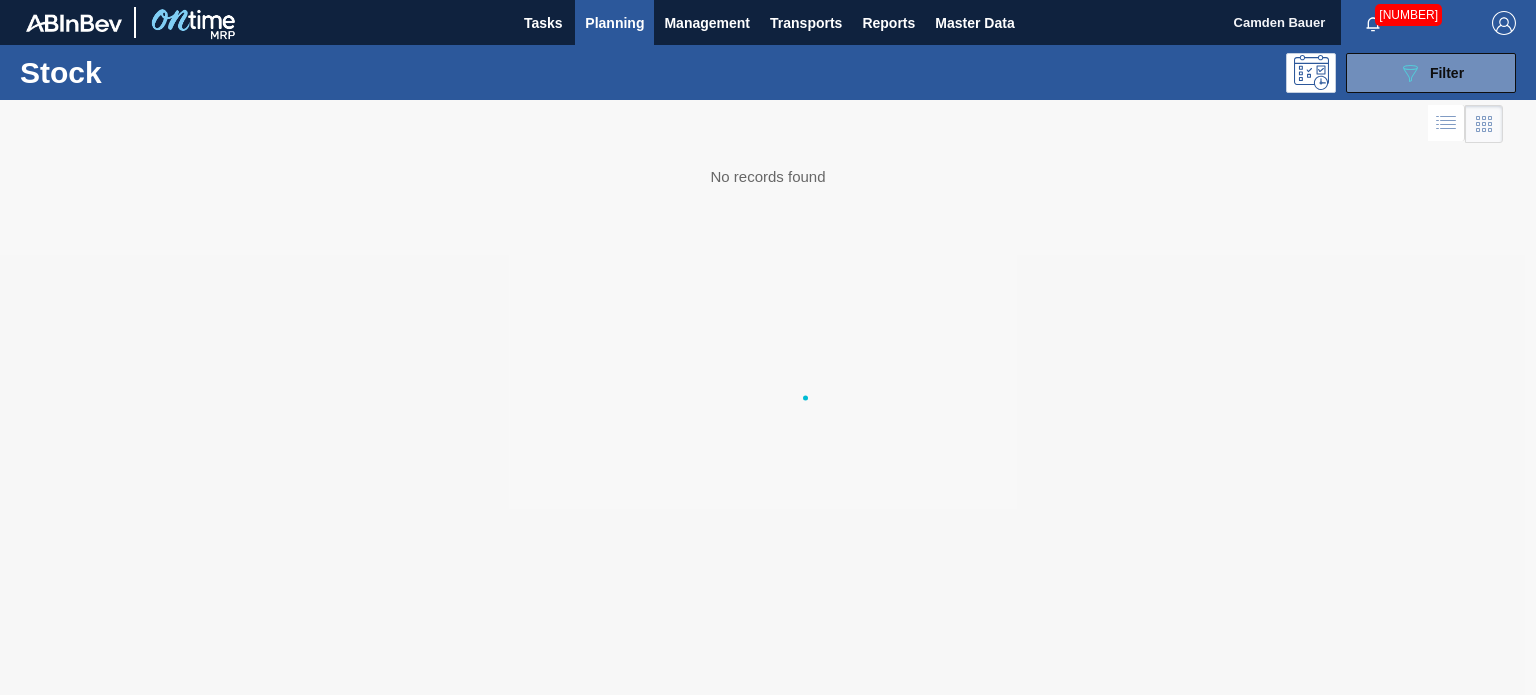 scroll, scrollTop: 0, scrollLeft: 0, axis: both 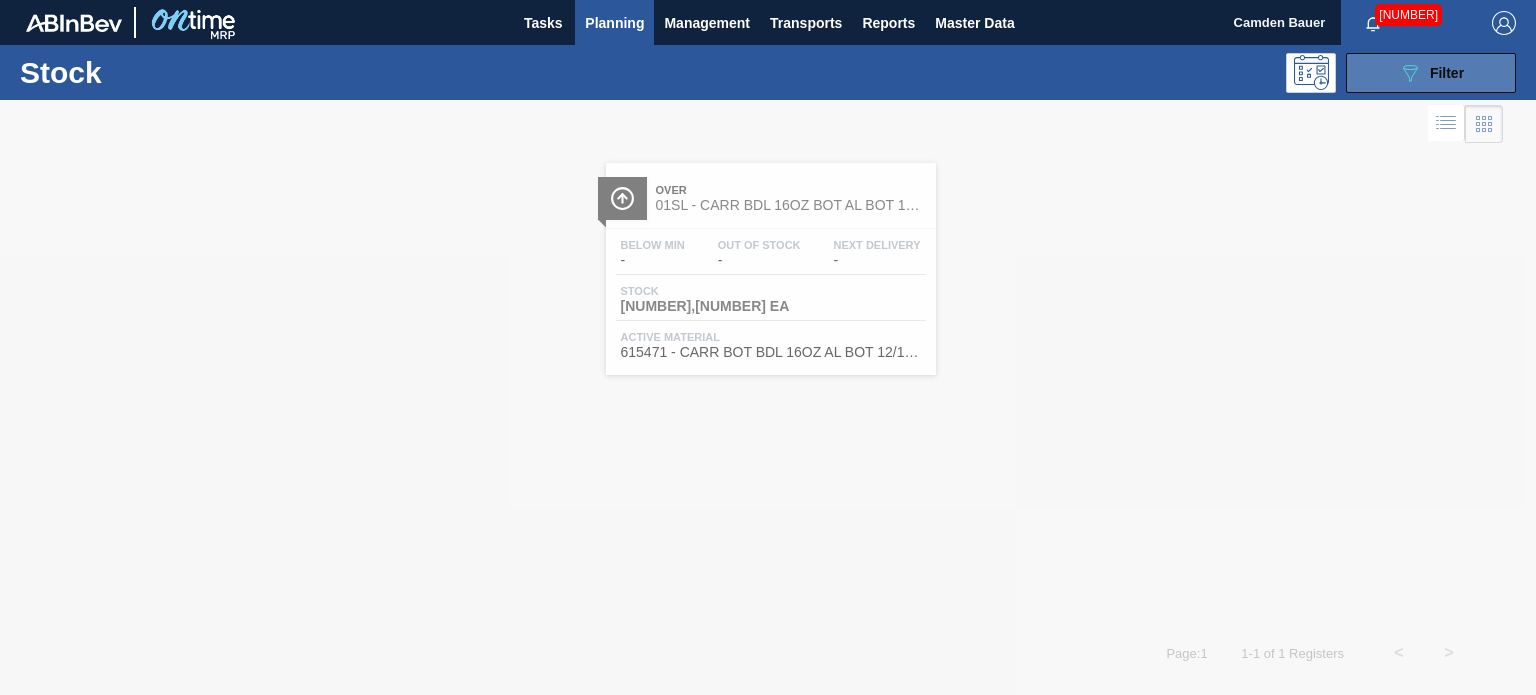 click on "089F7B8B-B2A5-4AFE-B5C0-19BA573D28AC Filter" at bounding box center [1431, 73] 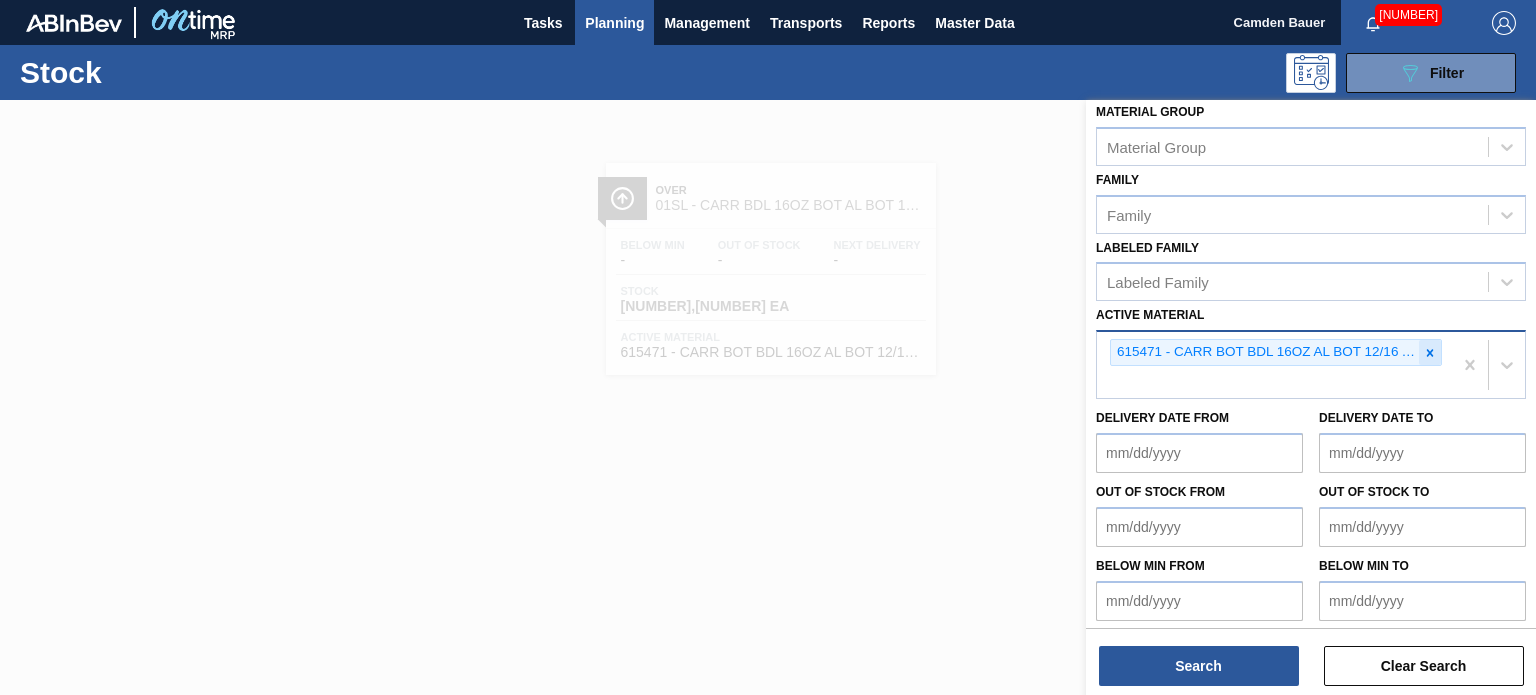 click 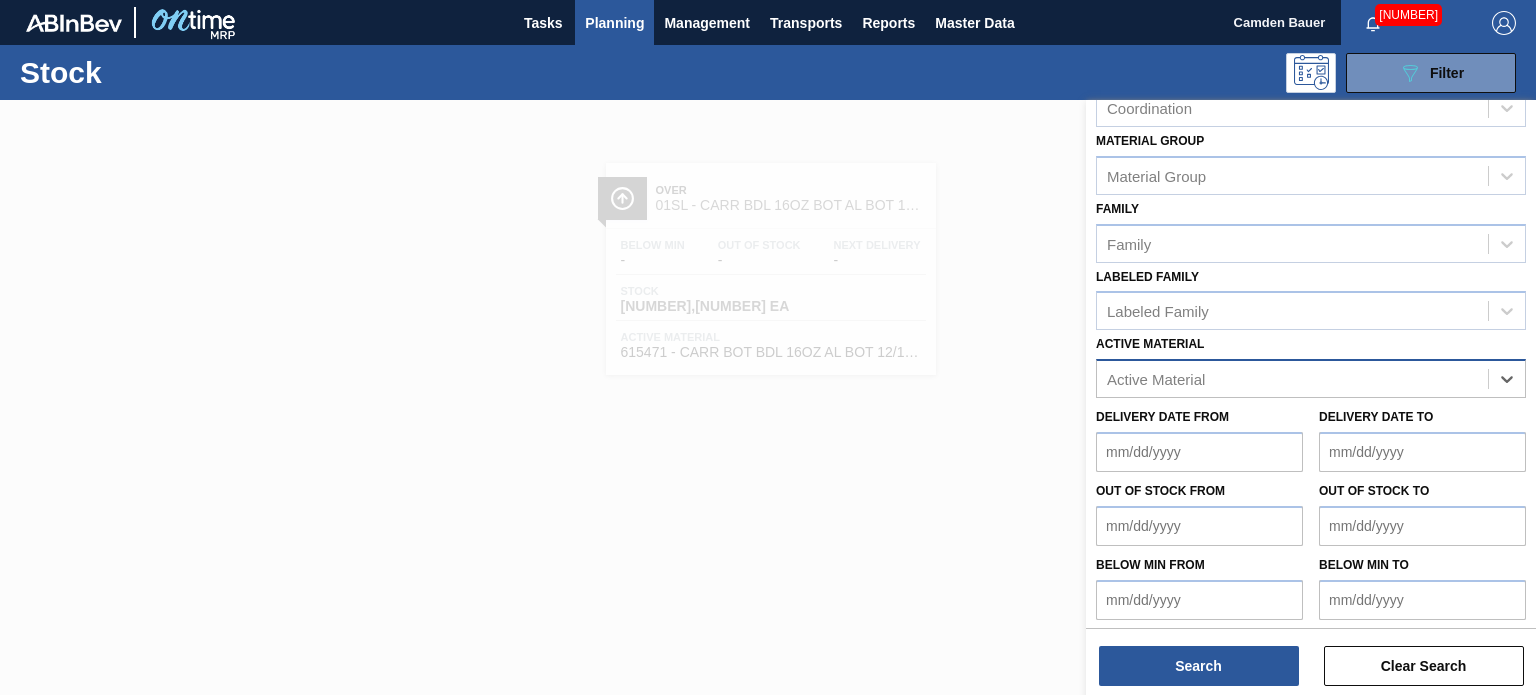 paste on "615448" 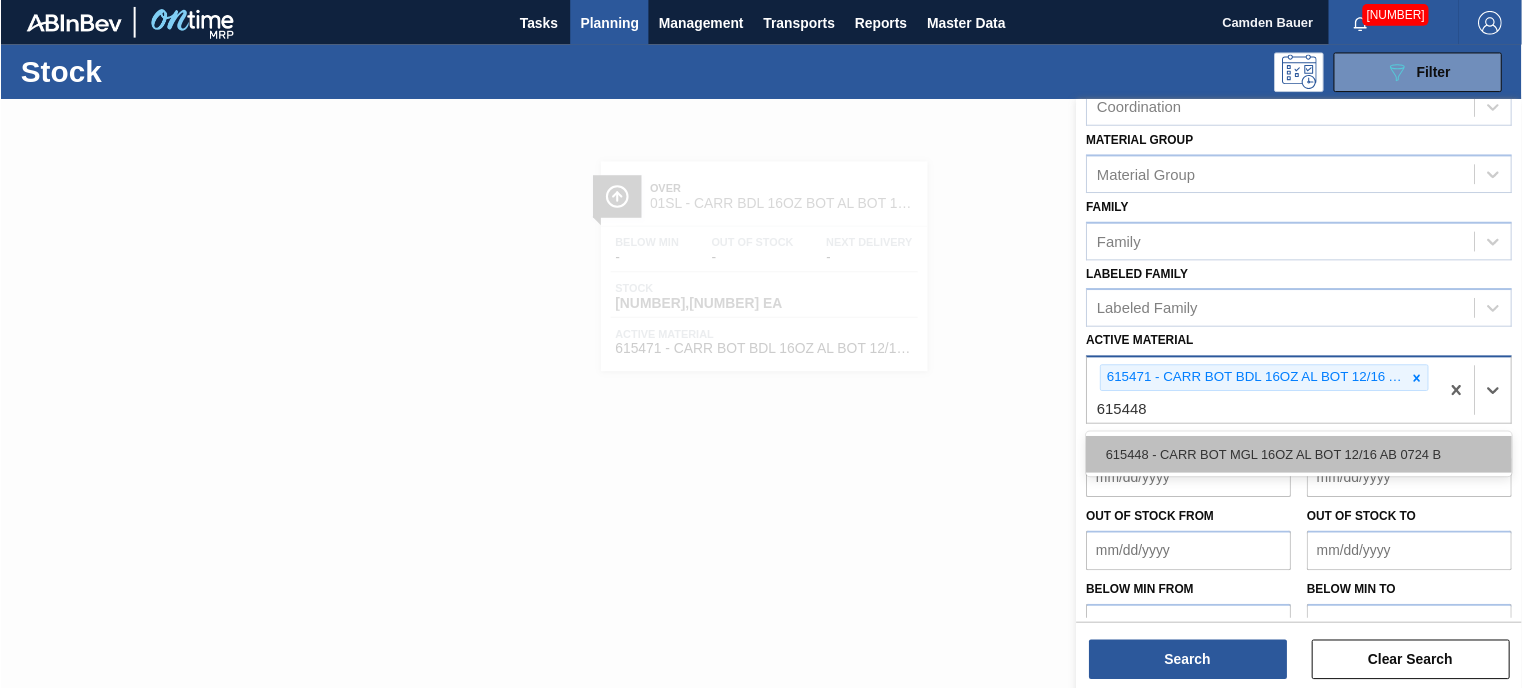 scroll, scrollTop: 288, scrollLeft: 0, axis: vertical 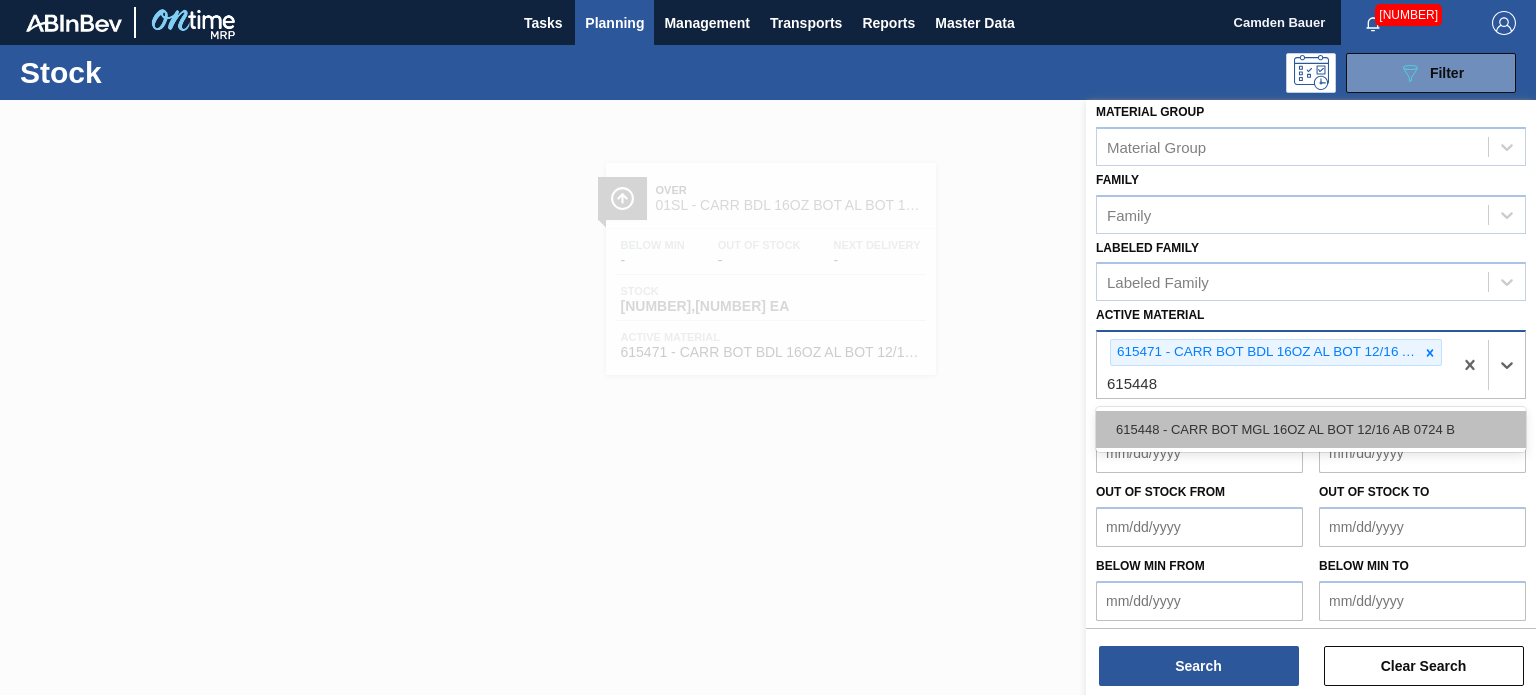 click on "615448 - CARR BOT MGL 16OZ AL BOT 12/16 AB 0724 B" at bounding box center (1311, 429) 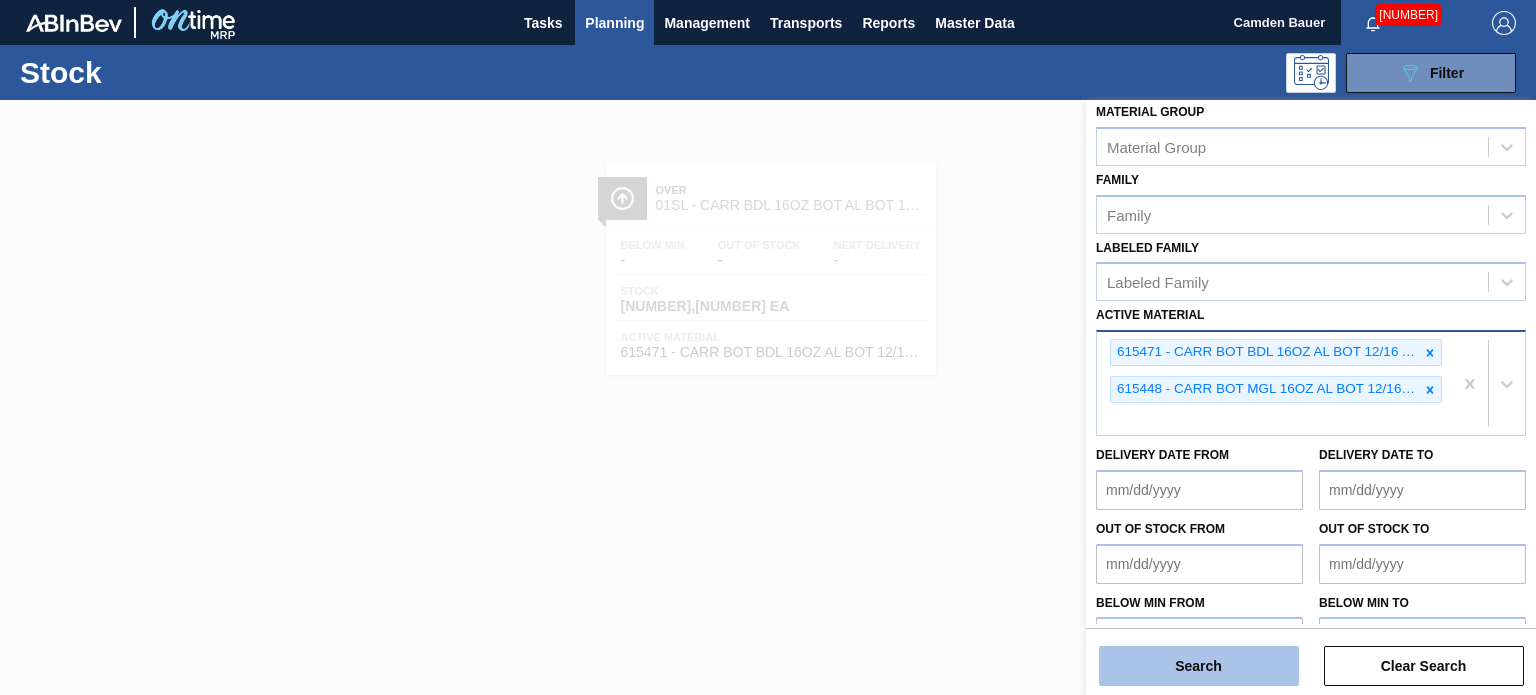 click on "Search" at bounding box center (1199, 666) 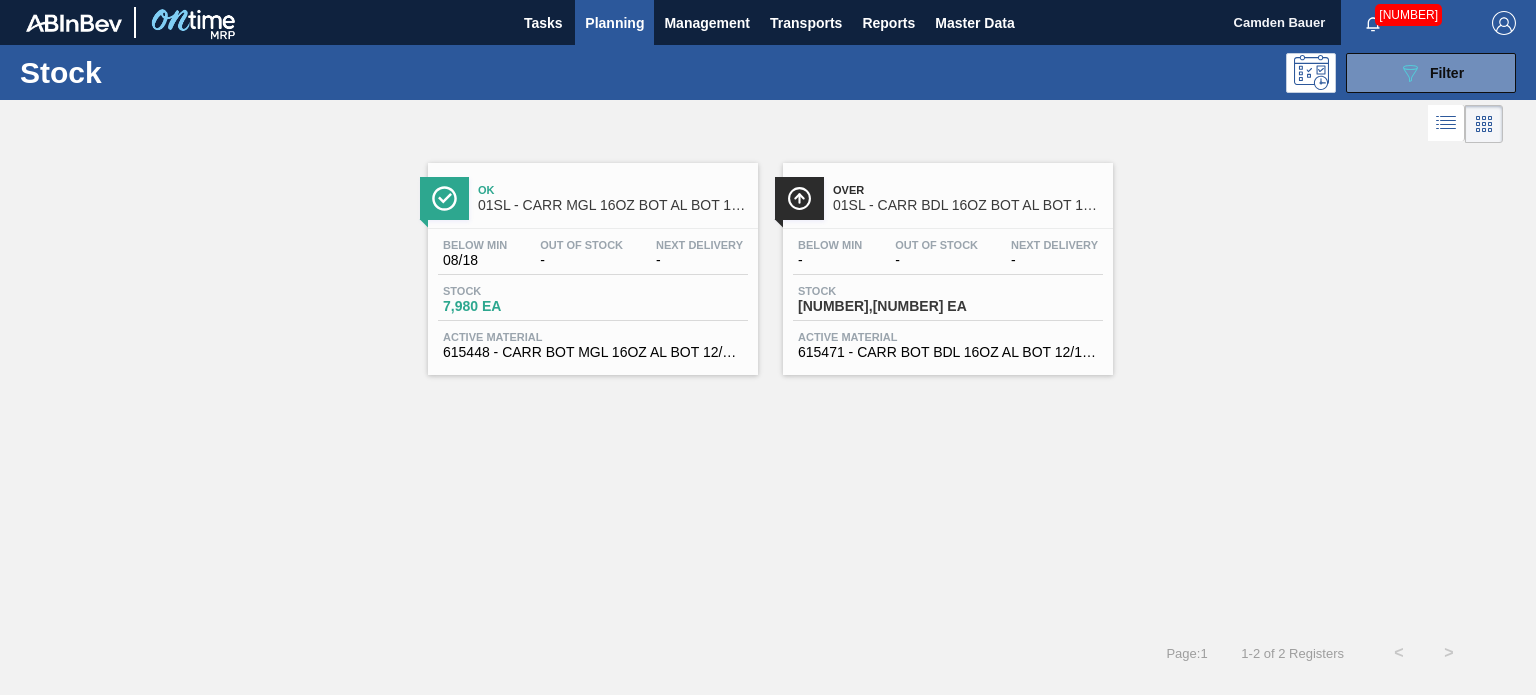 click on "Ok 01SL - CARR MGL 16OZ BOT AL BOT 12/16 AB Below Min 08/18 Out Of Stock - Next Delivery - Stock 7,980 EA Active Material 615448 - CARR BOT MGL 16OZ AL BOT 12/16 AB 0724 B" at bounding box center [593, 269] 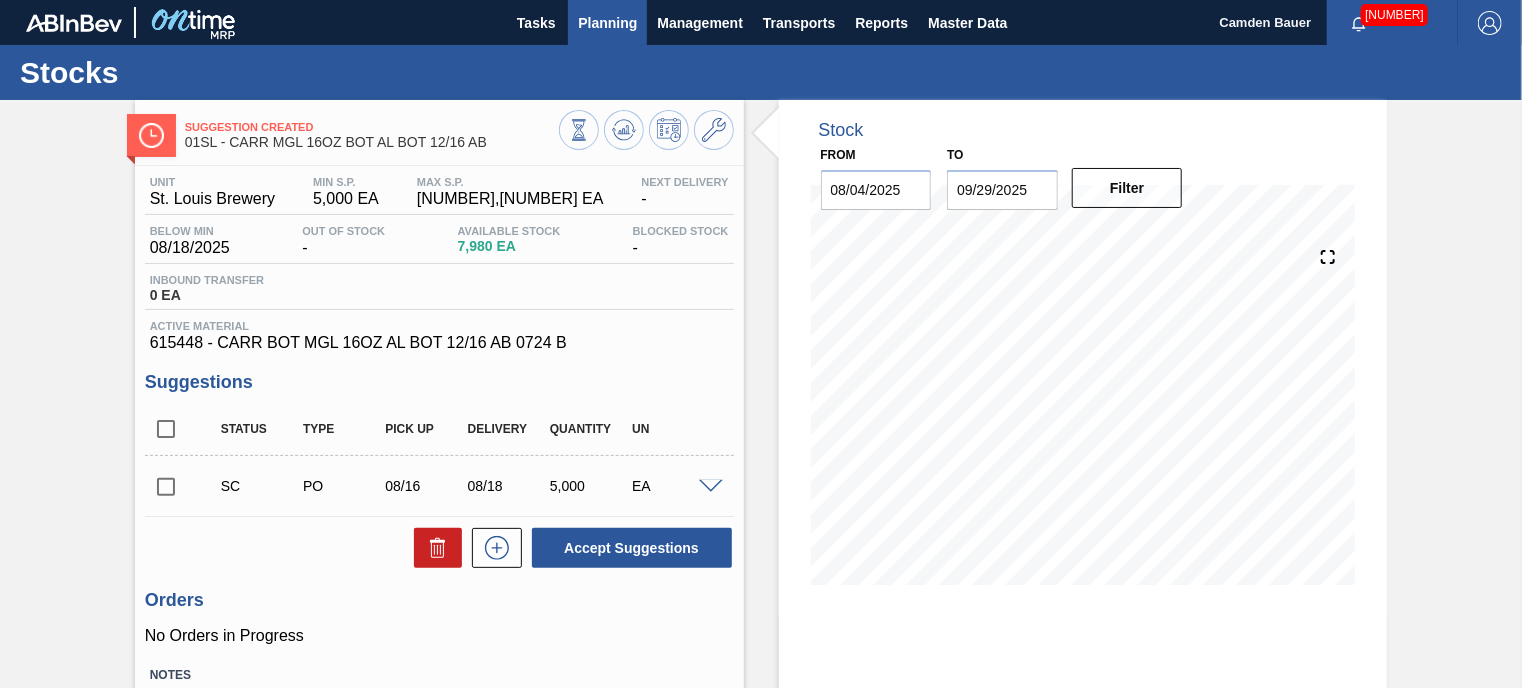 click on "Planning" at bounding box center [607, 23] 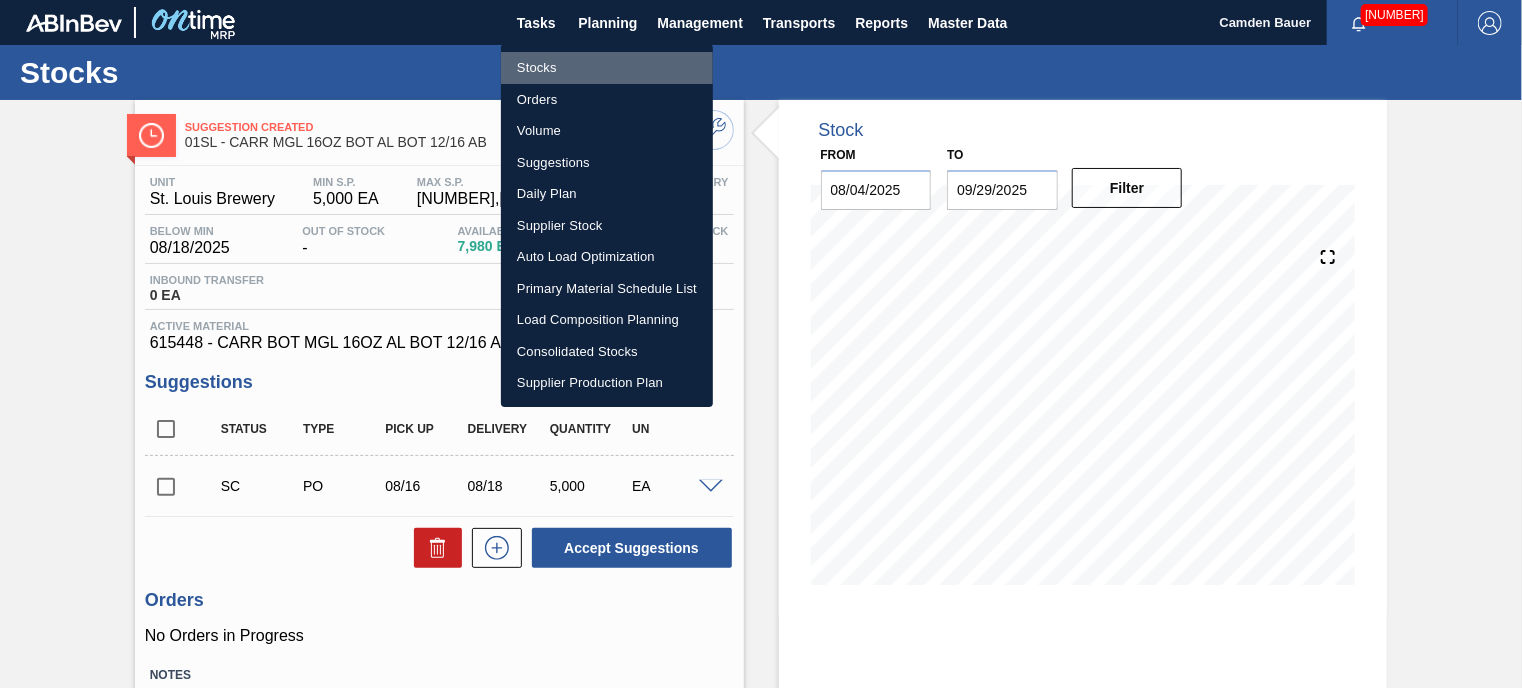 click on "Stocks" at bounding box center [607, 68] 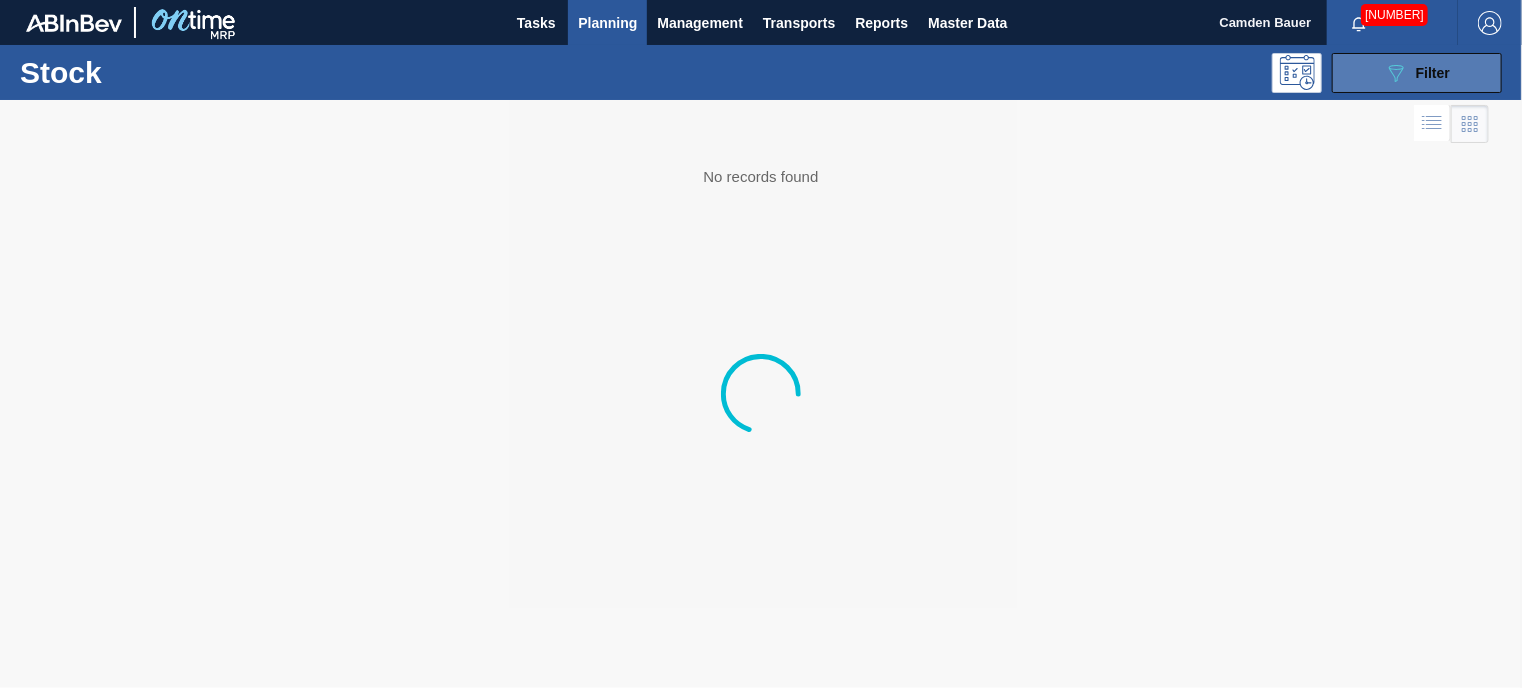 click on "089F7B8B-B2A5-4AFE-B5C0-19BA573D28AC" 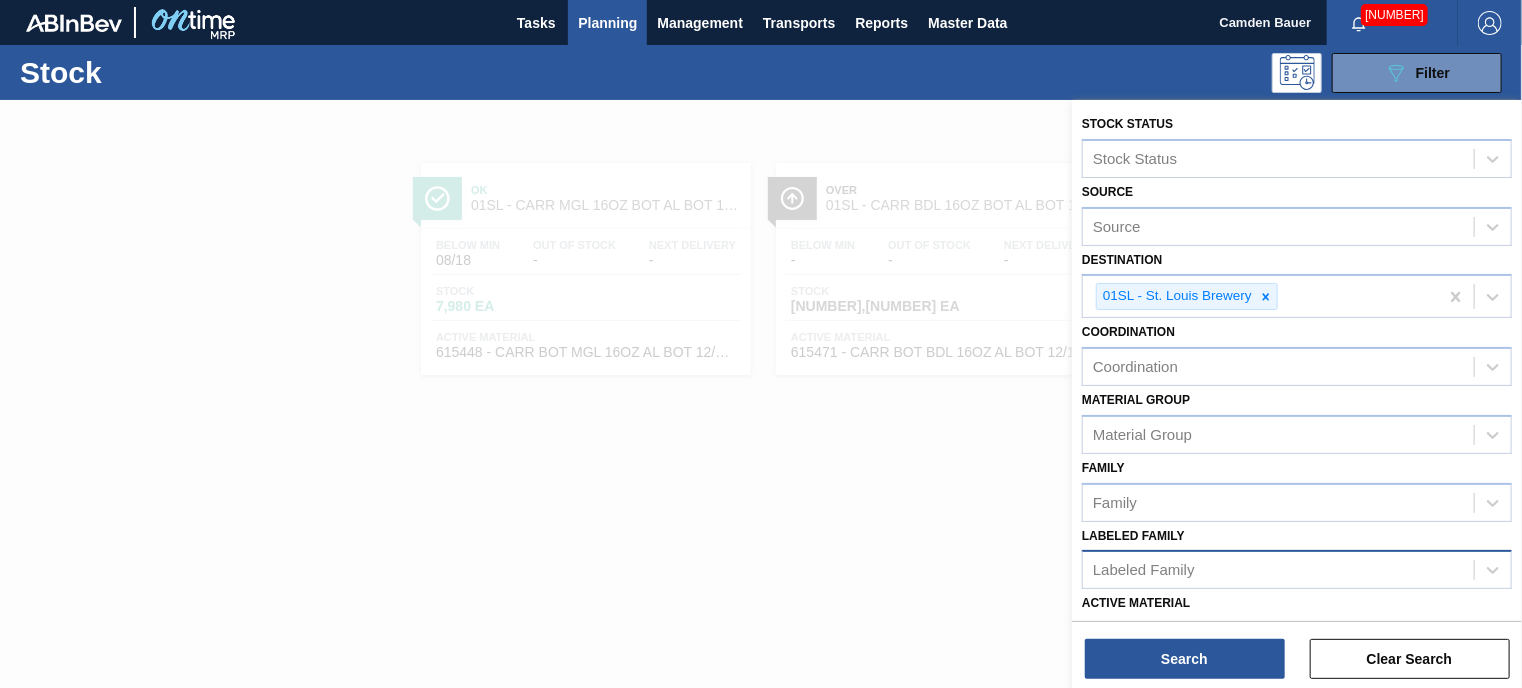 scroll, scrollTop: 333, scrollLeft: 0, axis: vertical 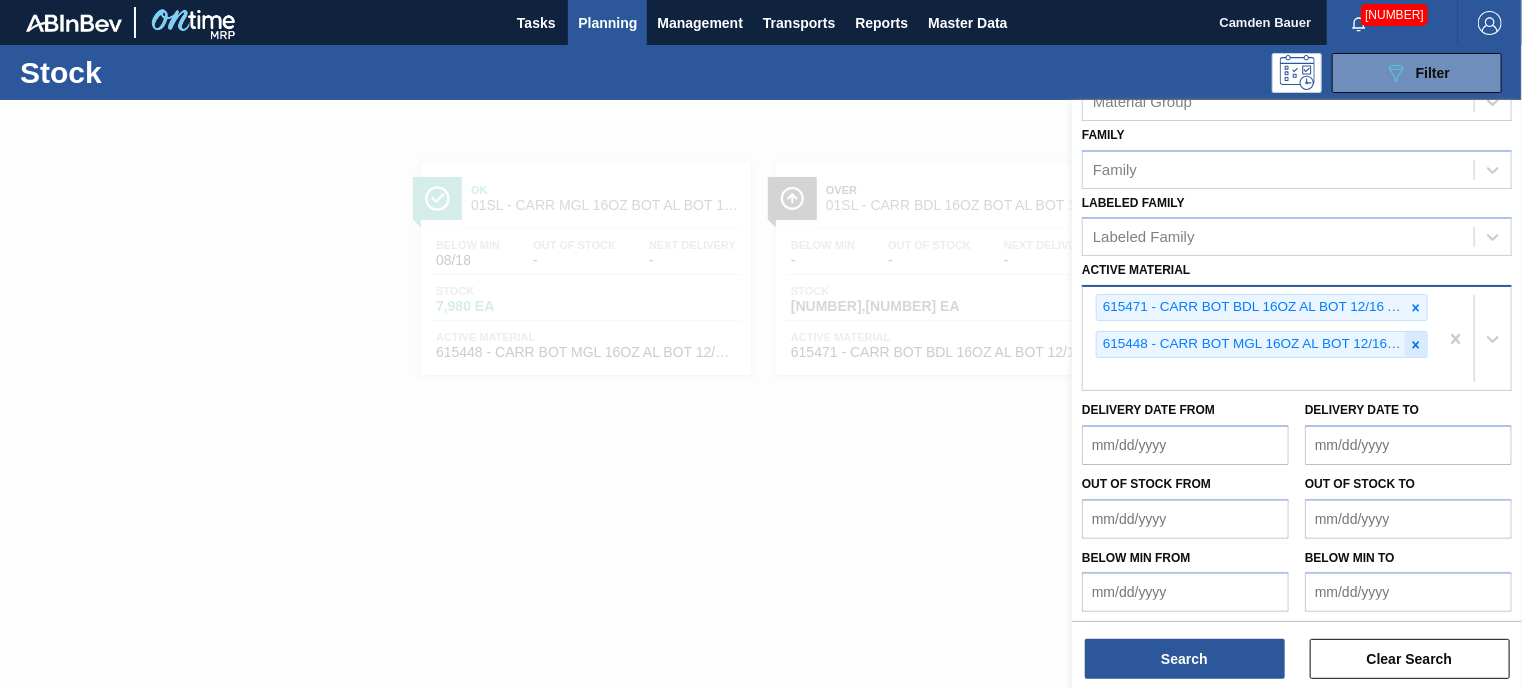 click 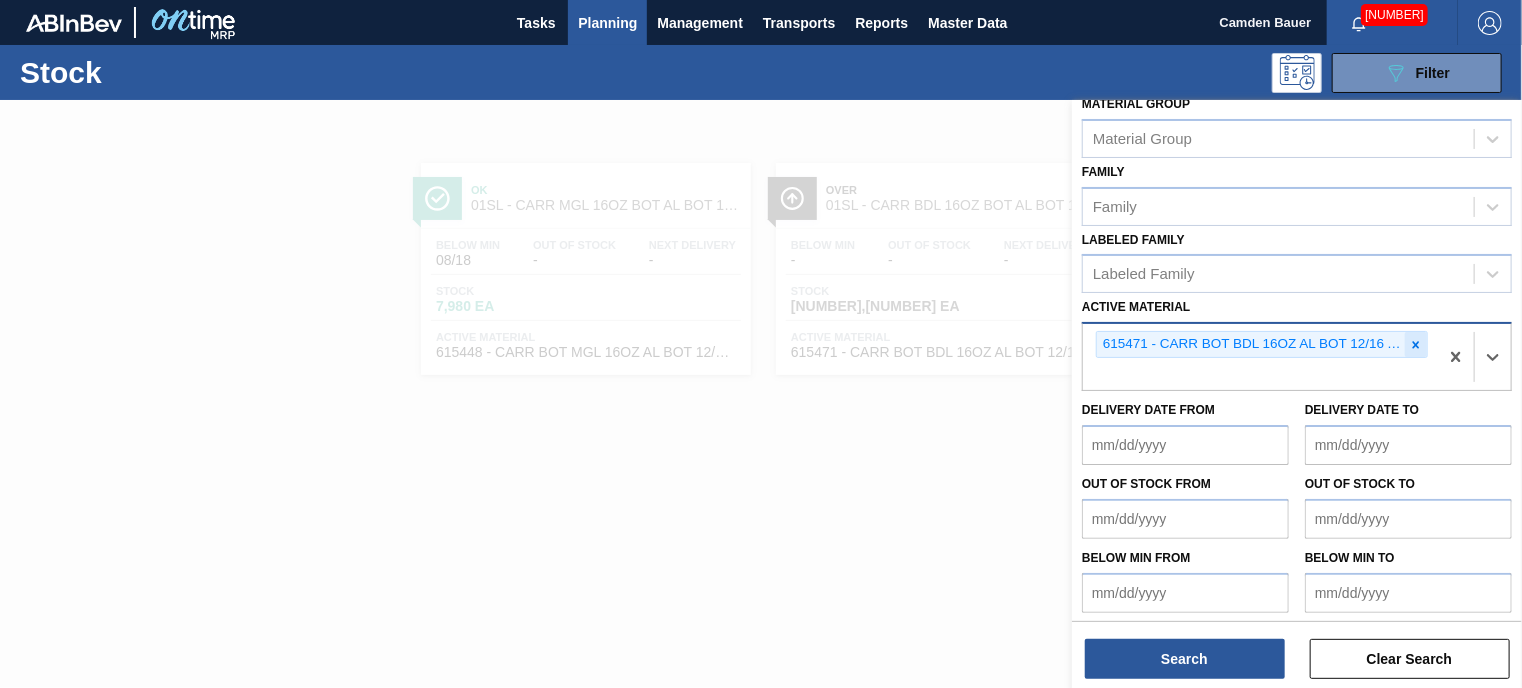 click at bounding box center [1416, 344] 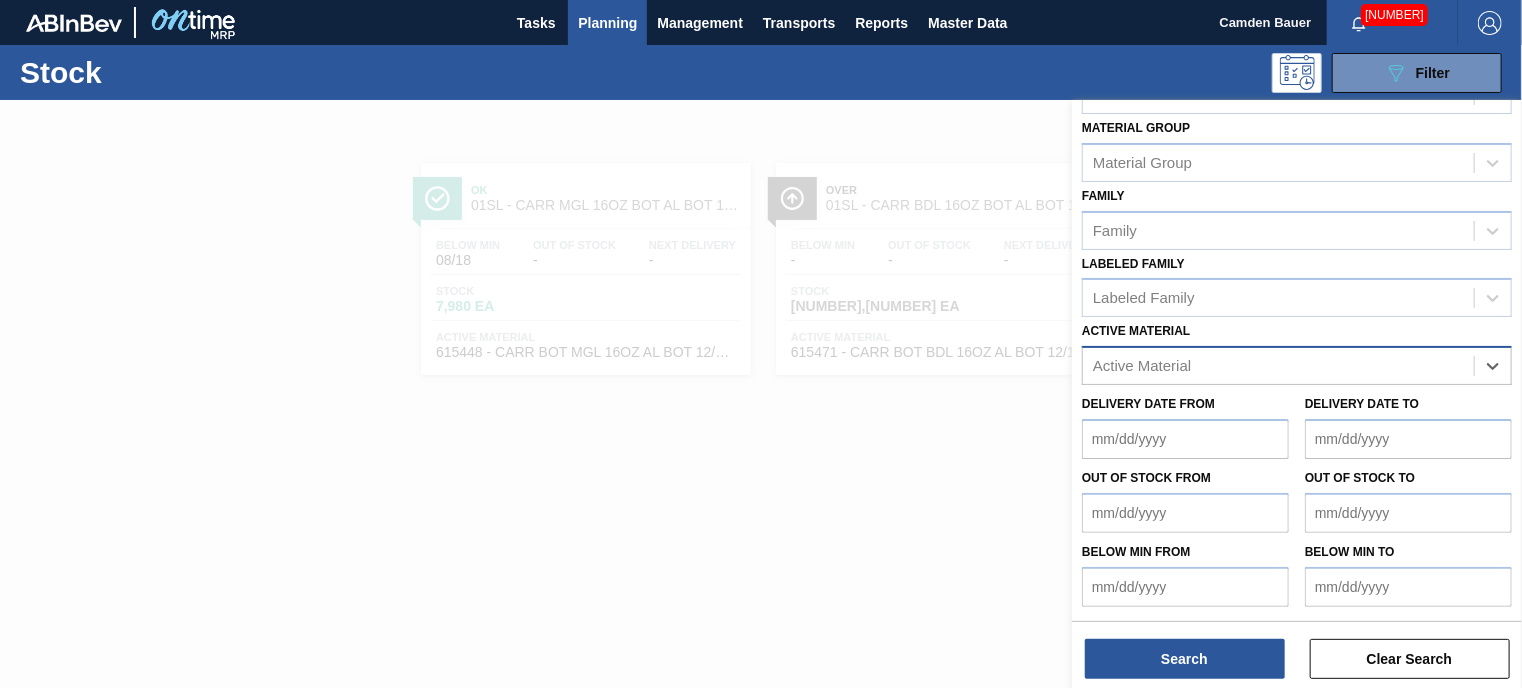 scroll, scrollTop: 266, scrollLeft: 0, axis: vertical 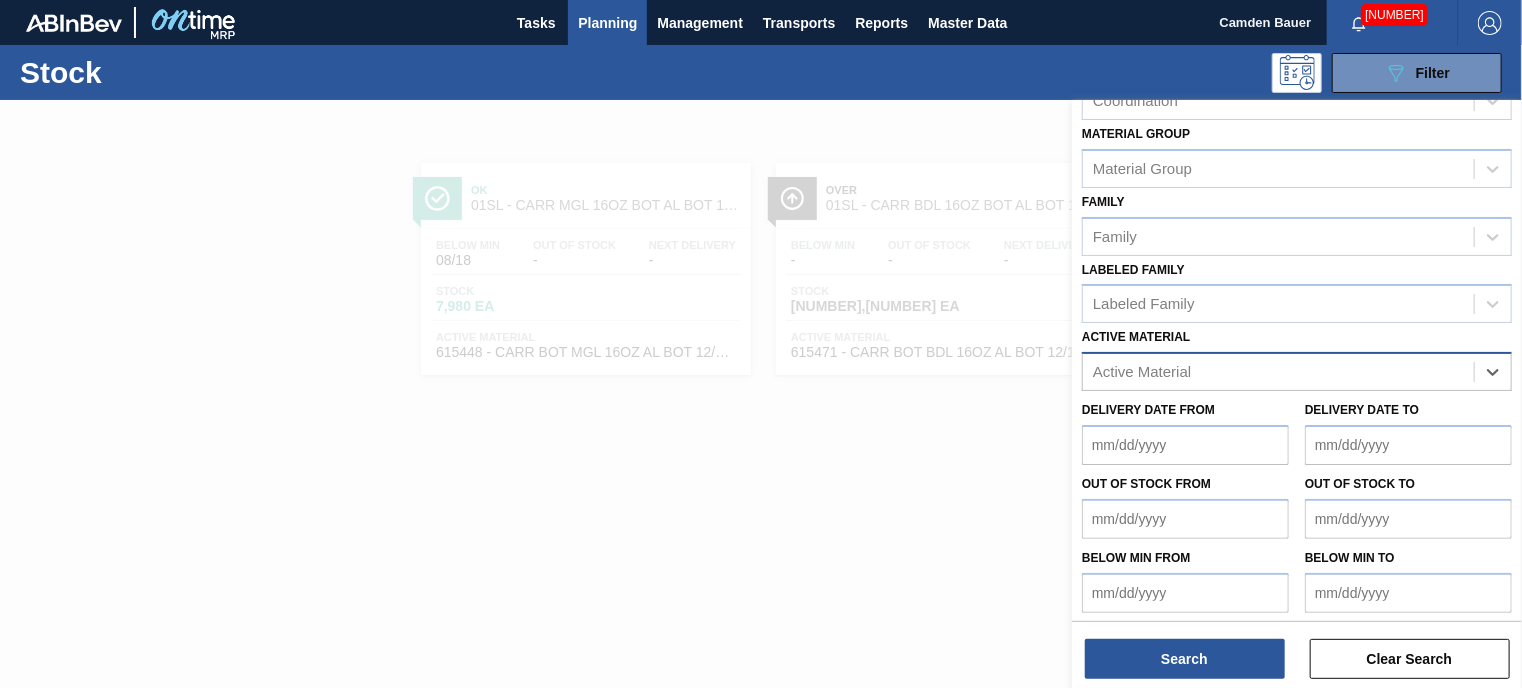 paste on "620763" 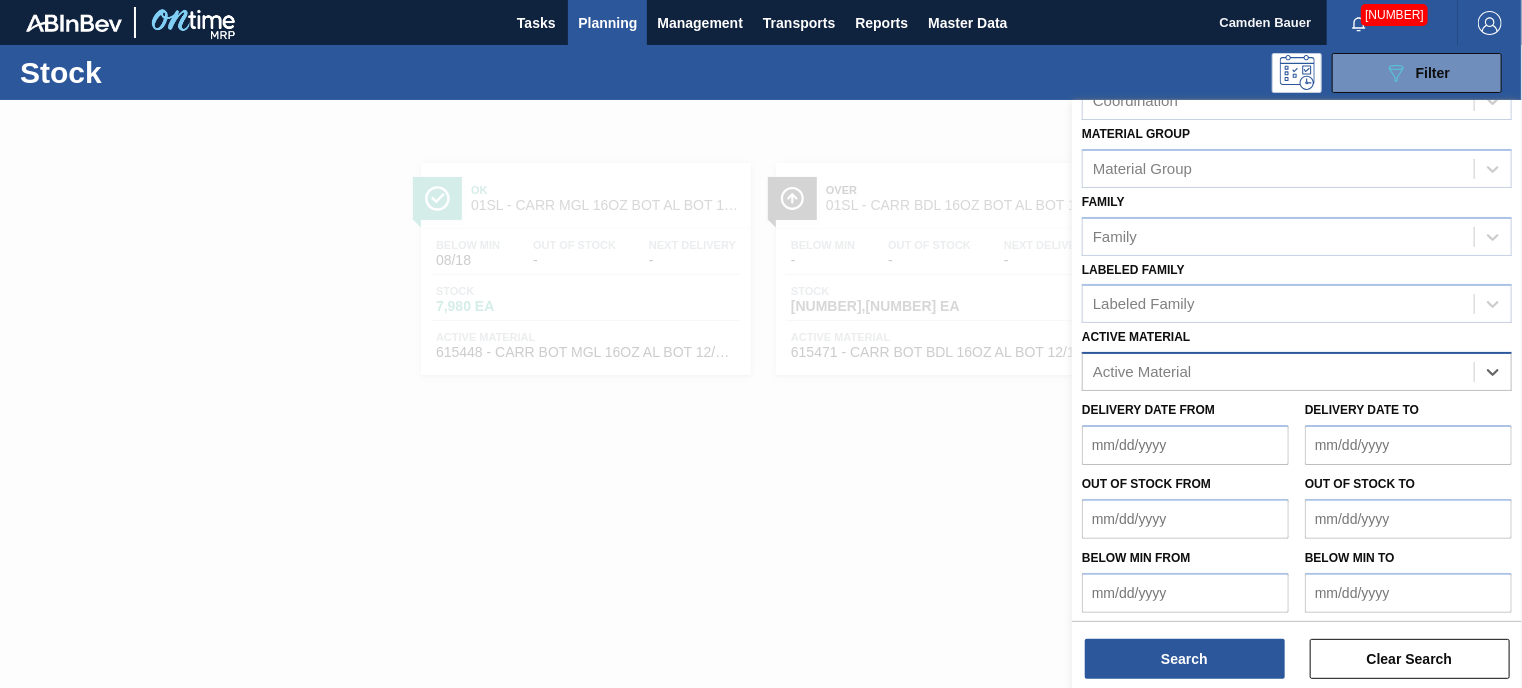 type on "620763" 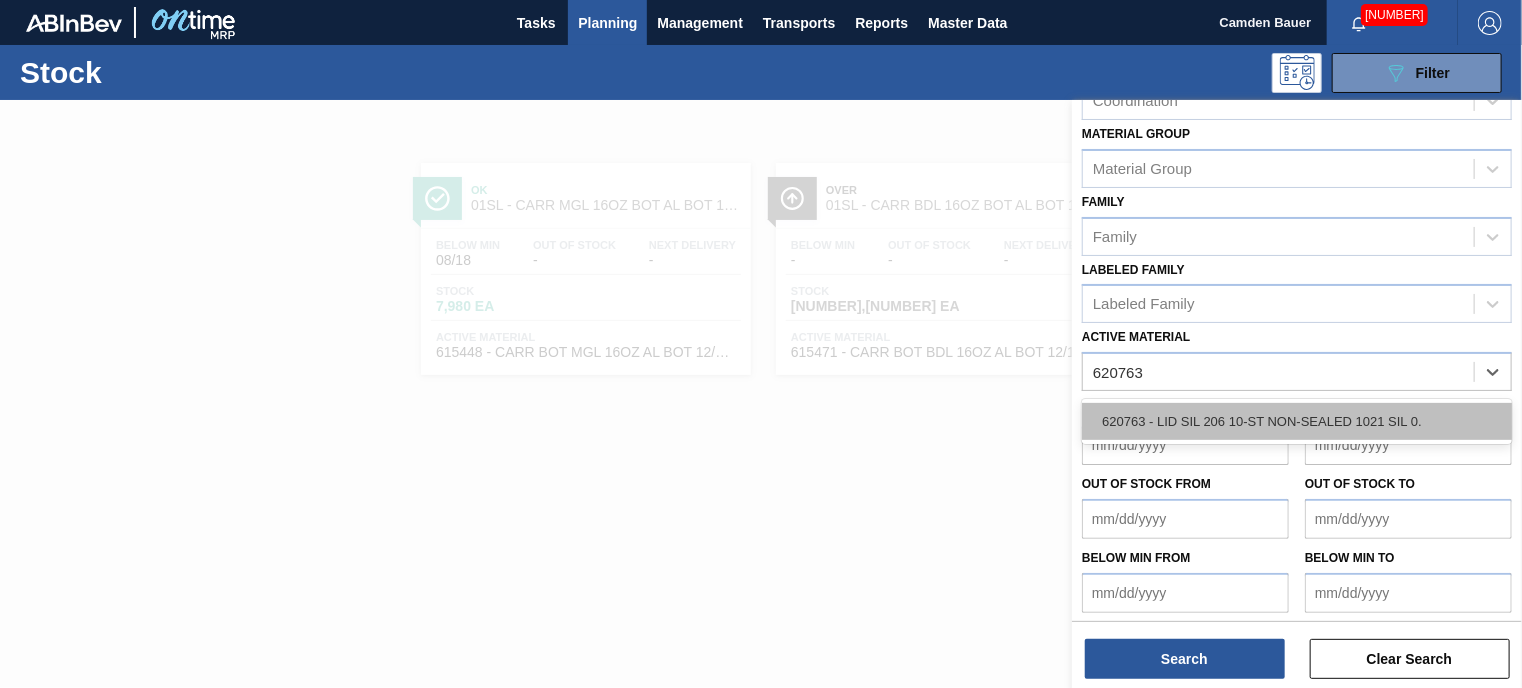 click on "620763 - LID SIL 206 10-ST NON-SEALED 1021 SIL 0." at bounding box center [1297, 421] 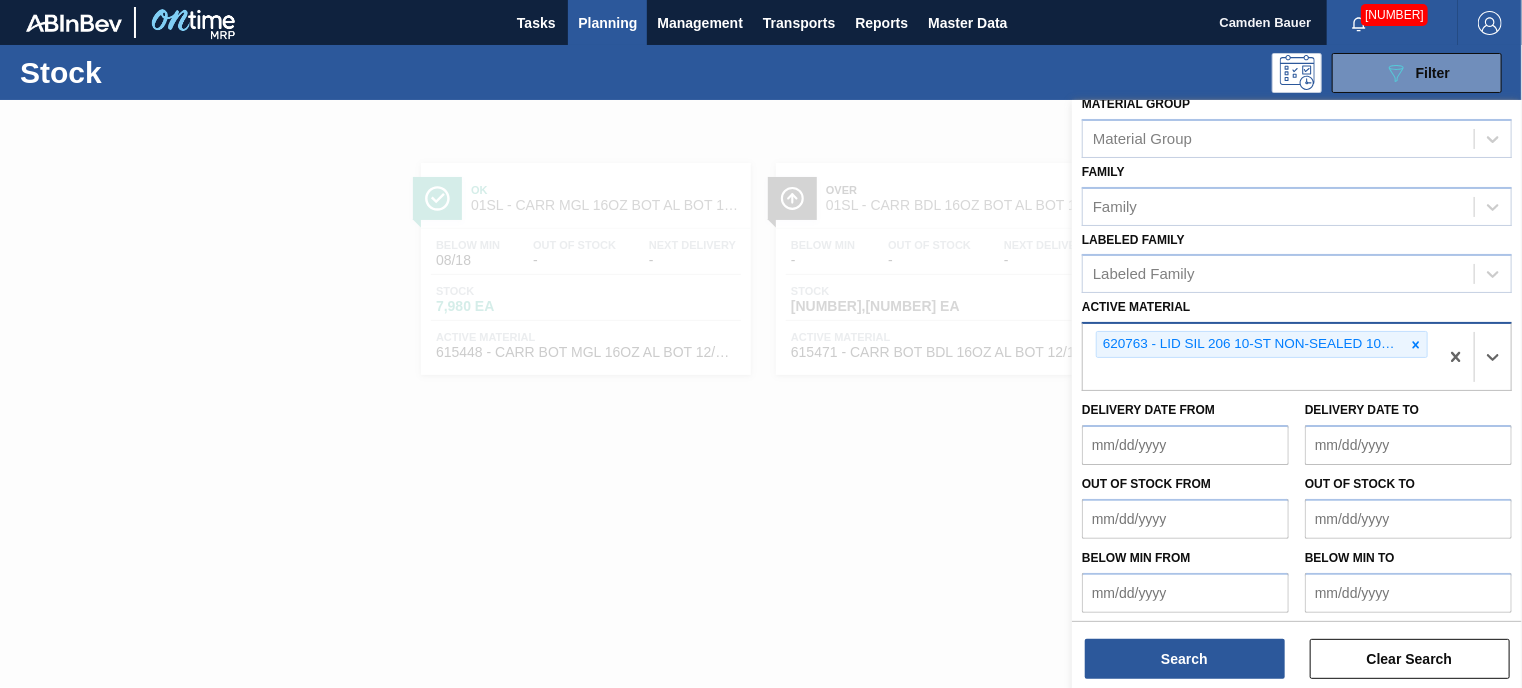 scroll, scrollTop: 0, scrollLeft: 0, axis: both 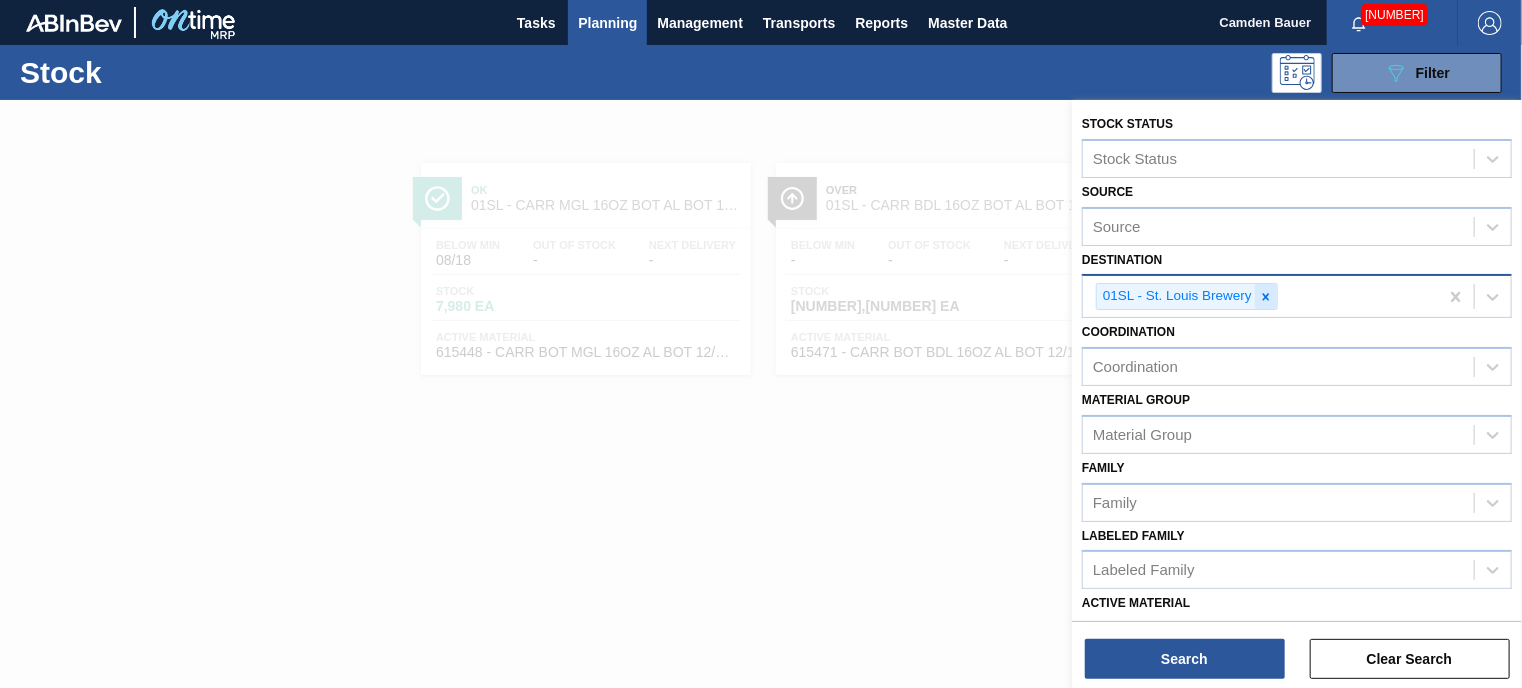 click at bounding box center (1266, 296) 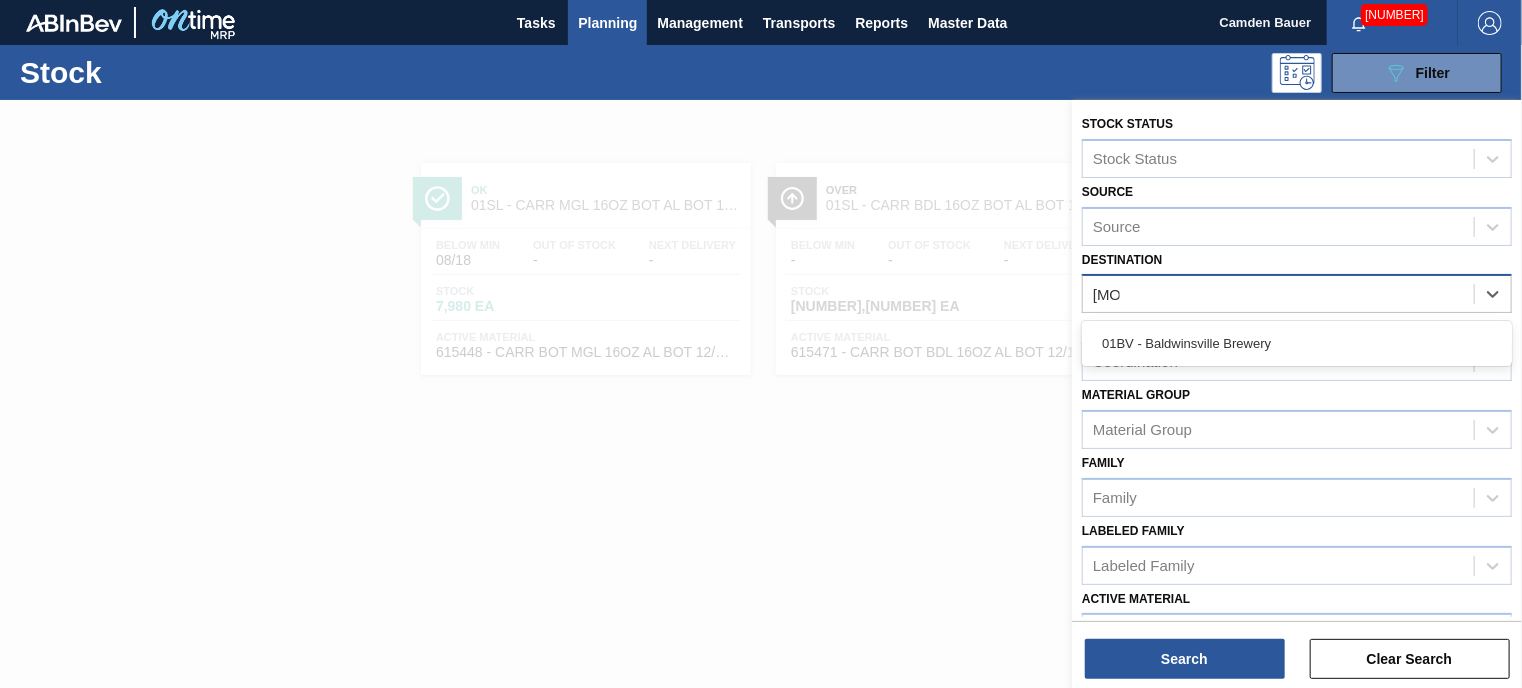 type on "[MONTH][YEAR]" 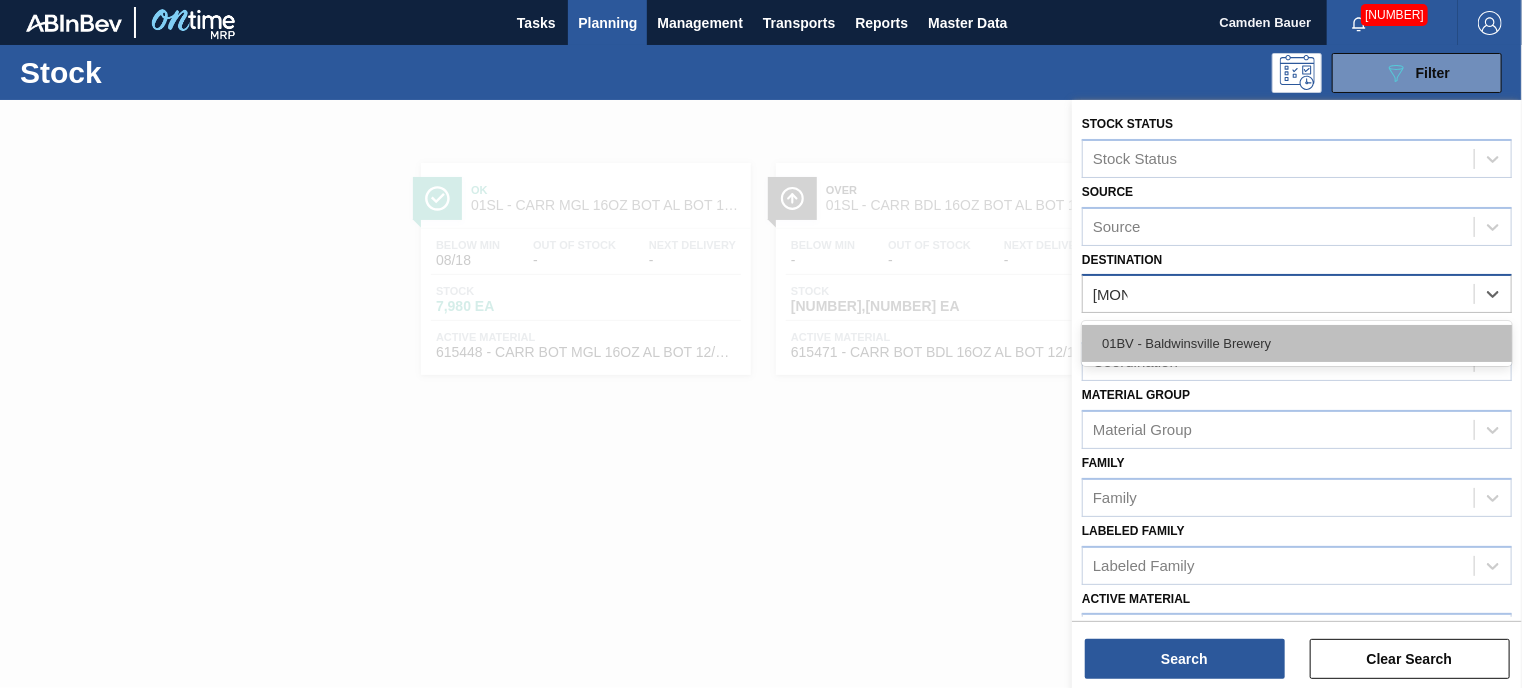 click on "01BV - Baldwinsville Brewery" at bounding box center [1297, 343] 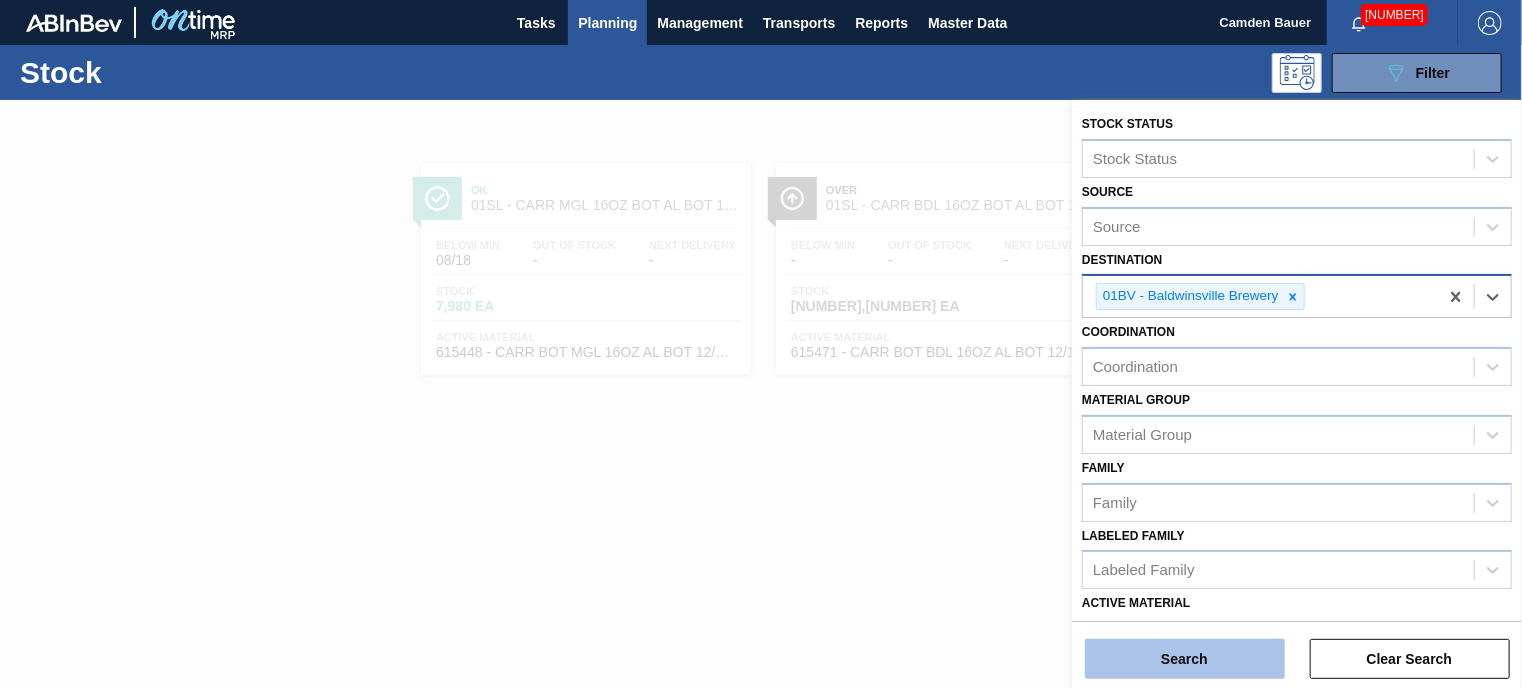 click on "Search" at bounding box center (1185, 659) 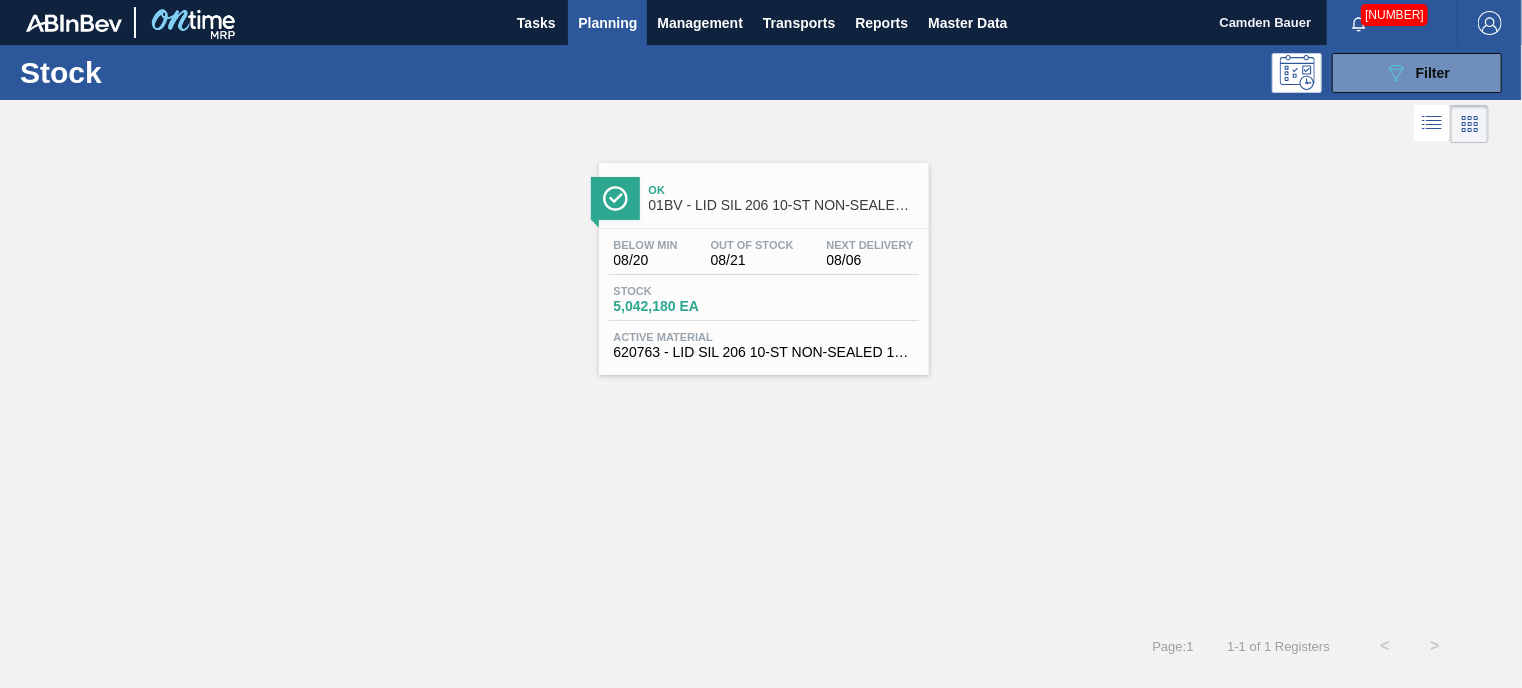 click on "Stock" at bounding box center (684, 291) 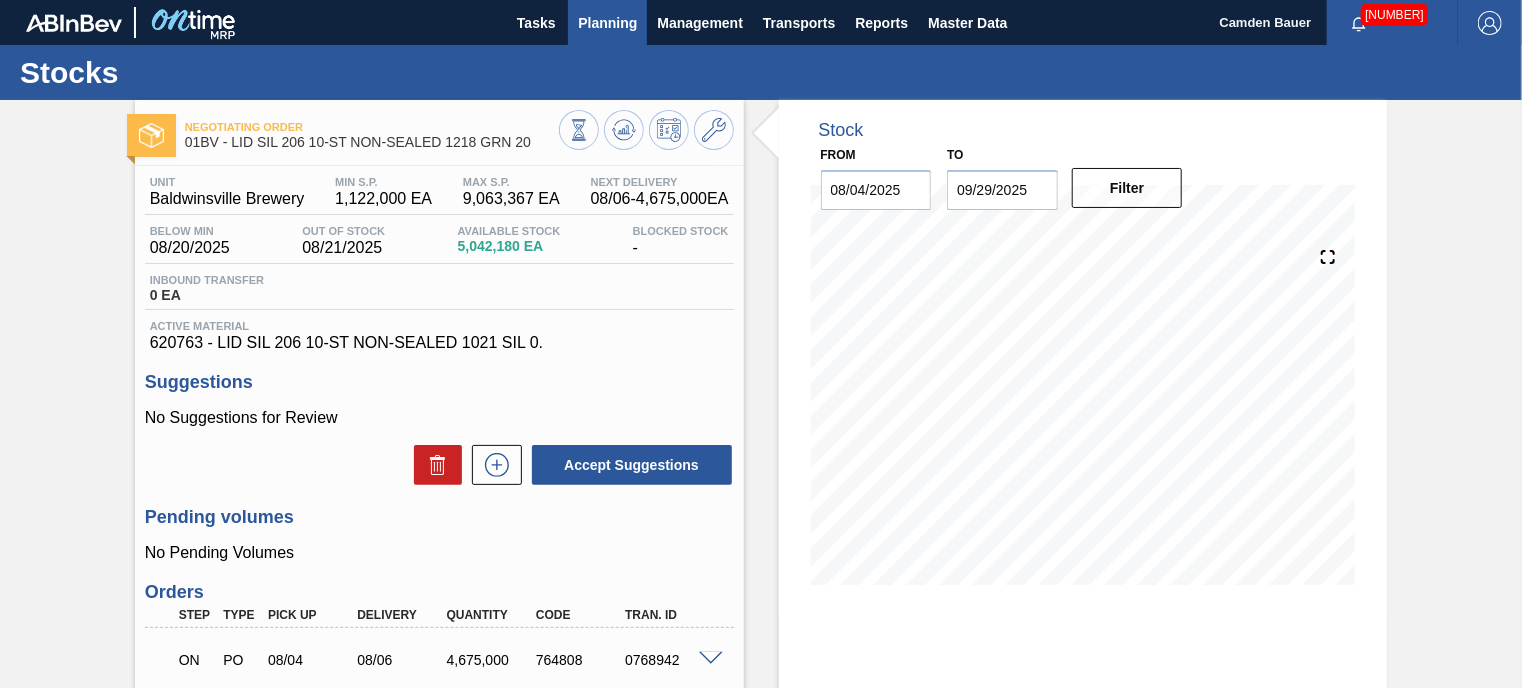 click on "Planning" at bounding box center [607, 22] 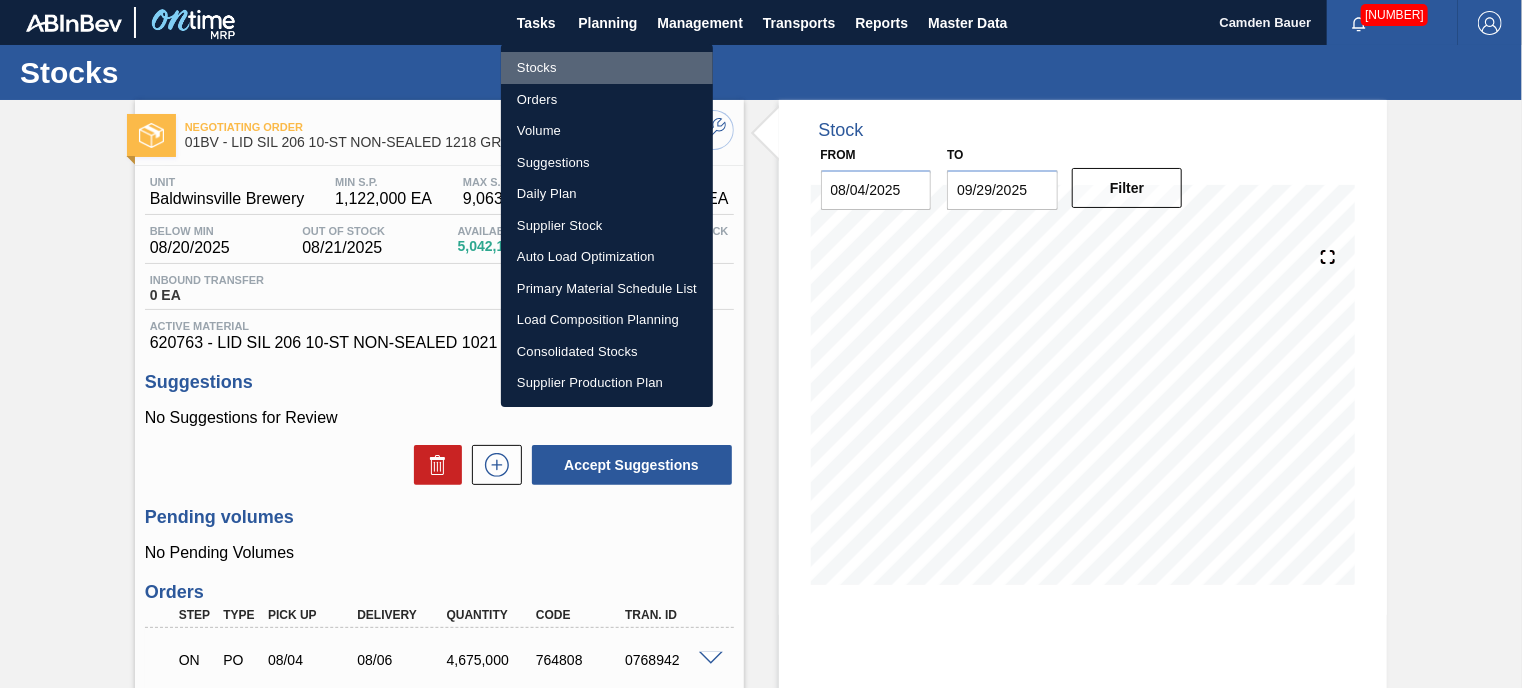 click on "Stocks" at bounding box center (607, 68) 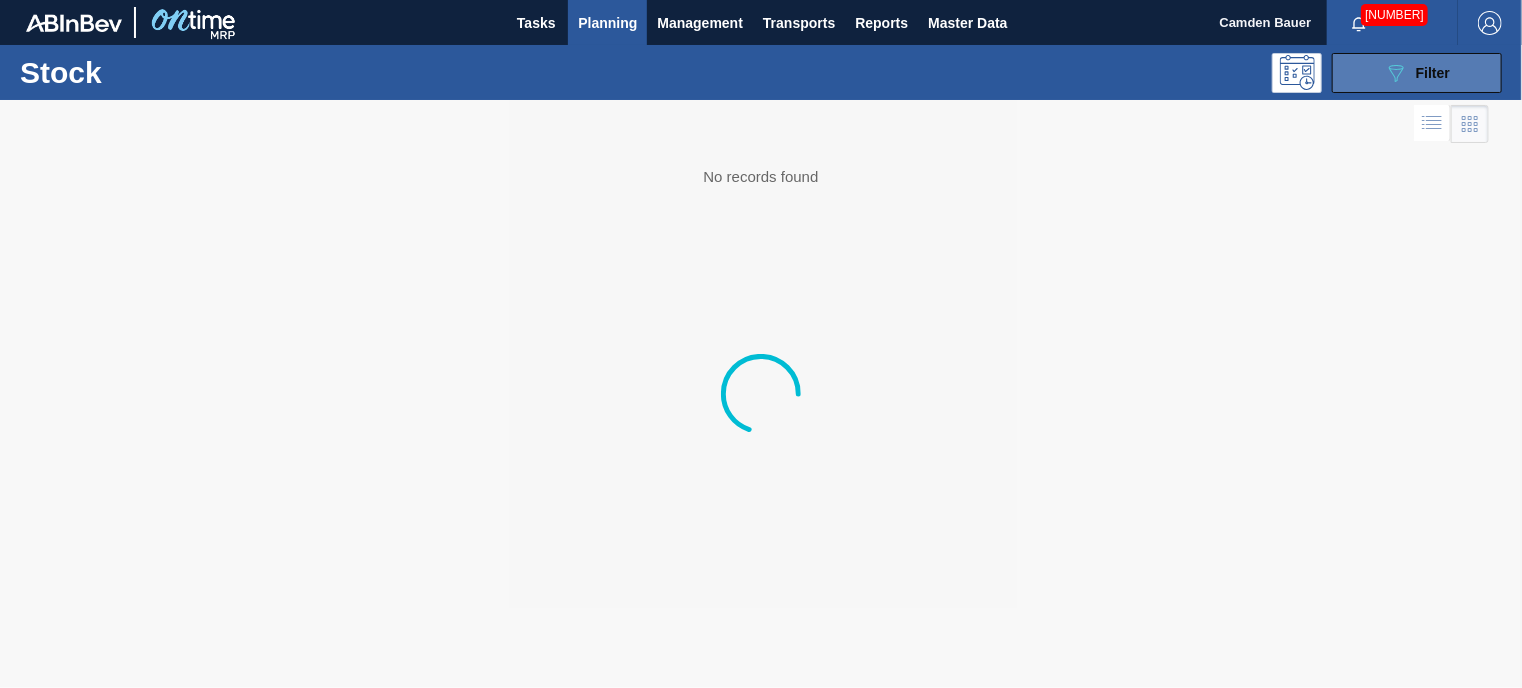 click on "Filter" at bounding box center [1433, 73] 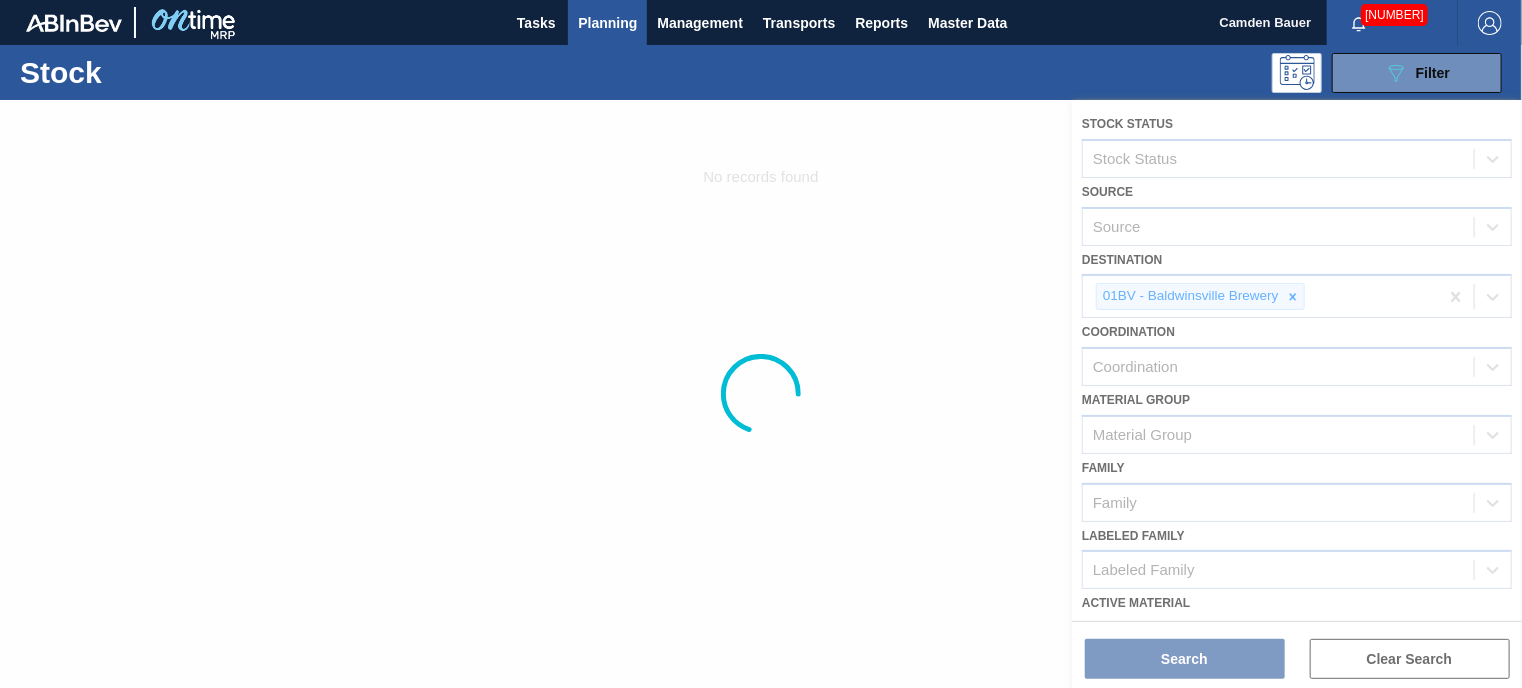 scroll, scrollTop: 296, scrollLeft: 0, axis: vertical 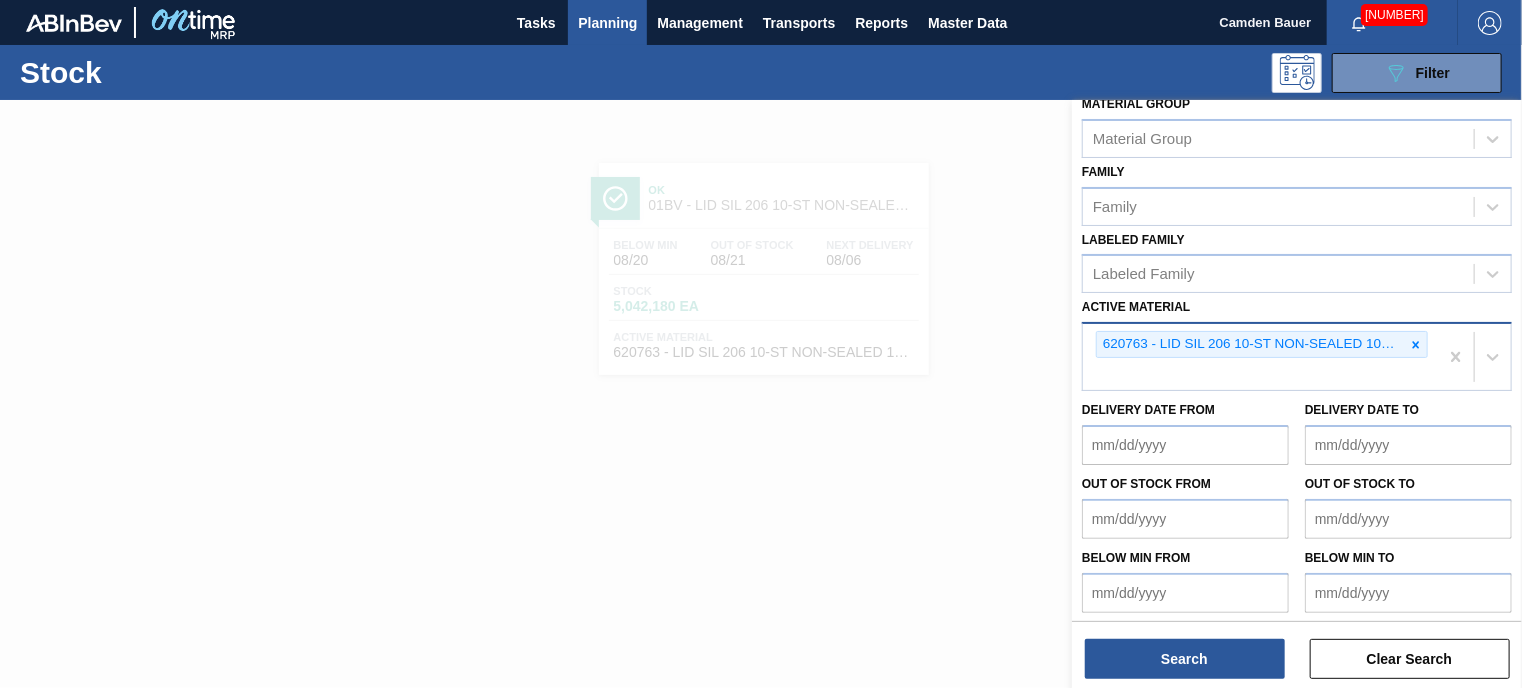 click on "620763 - LID SIL 206 10-ST NON-SEALED 1021 SIL 0." at bounding box center [1251, 344] 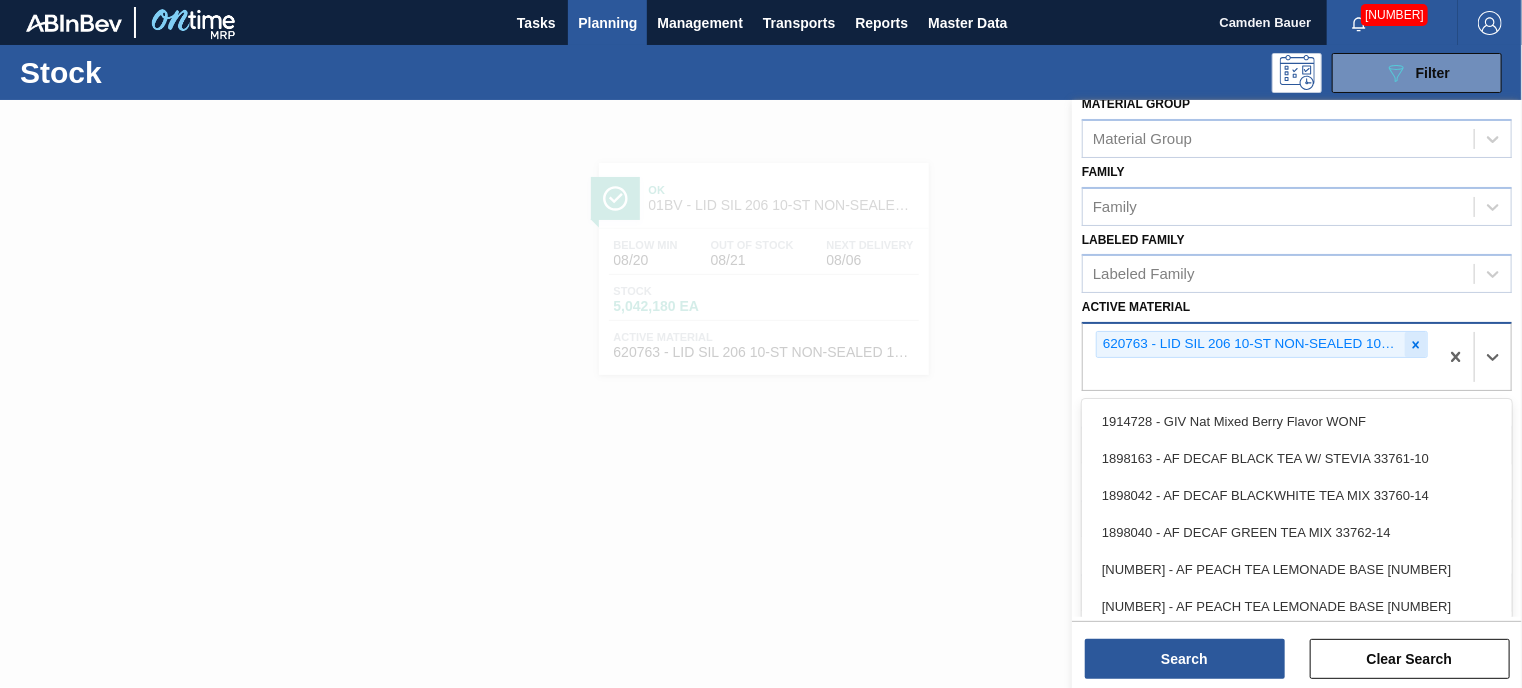 click at bounding box center (1416, 344) 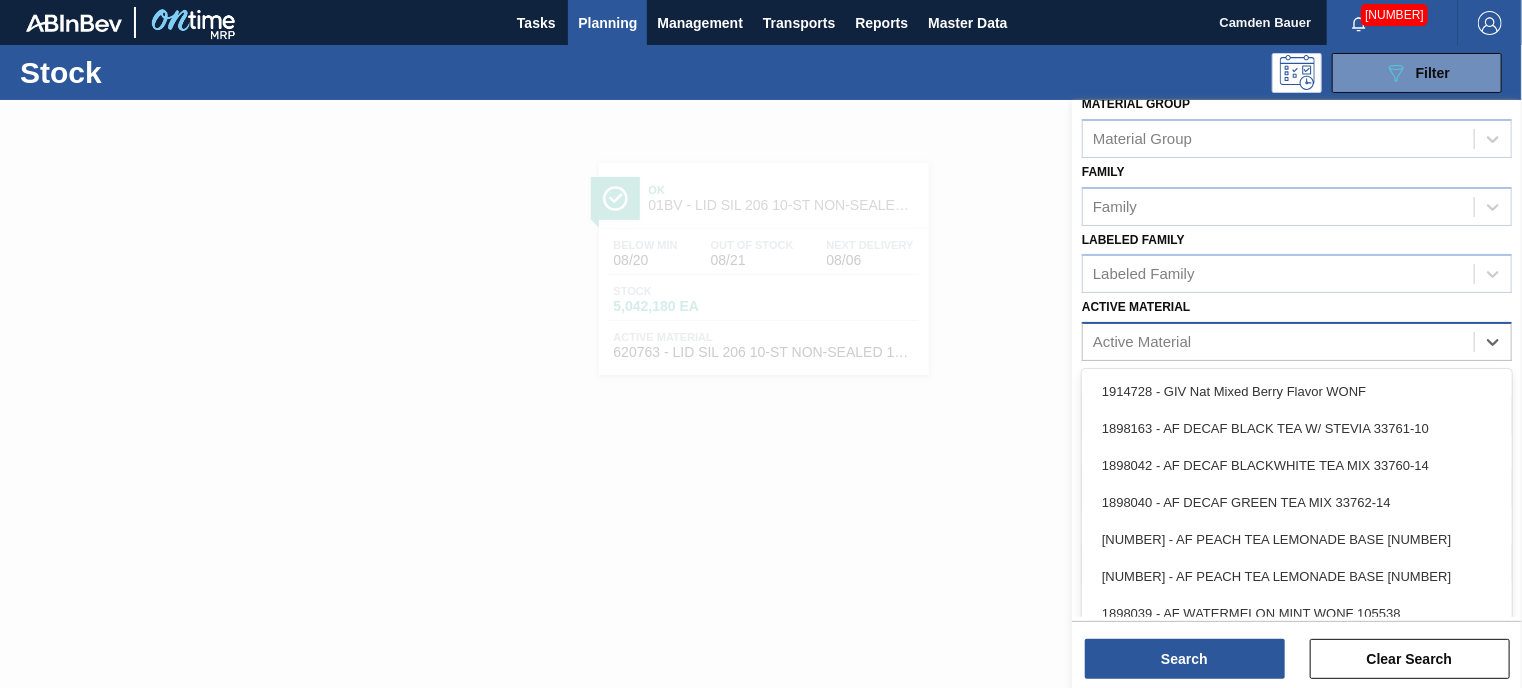 paste on "[NUMBER]" 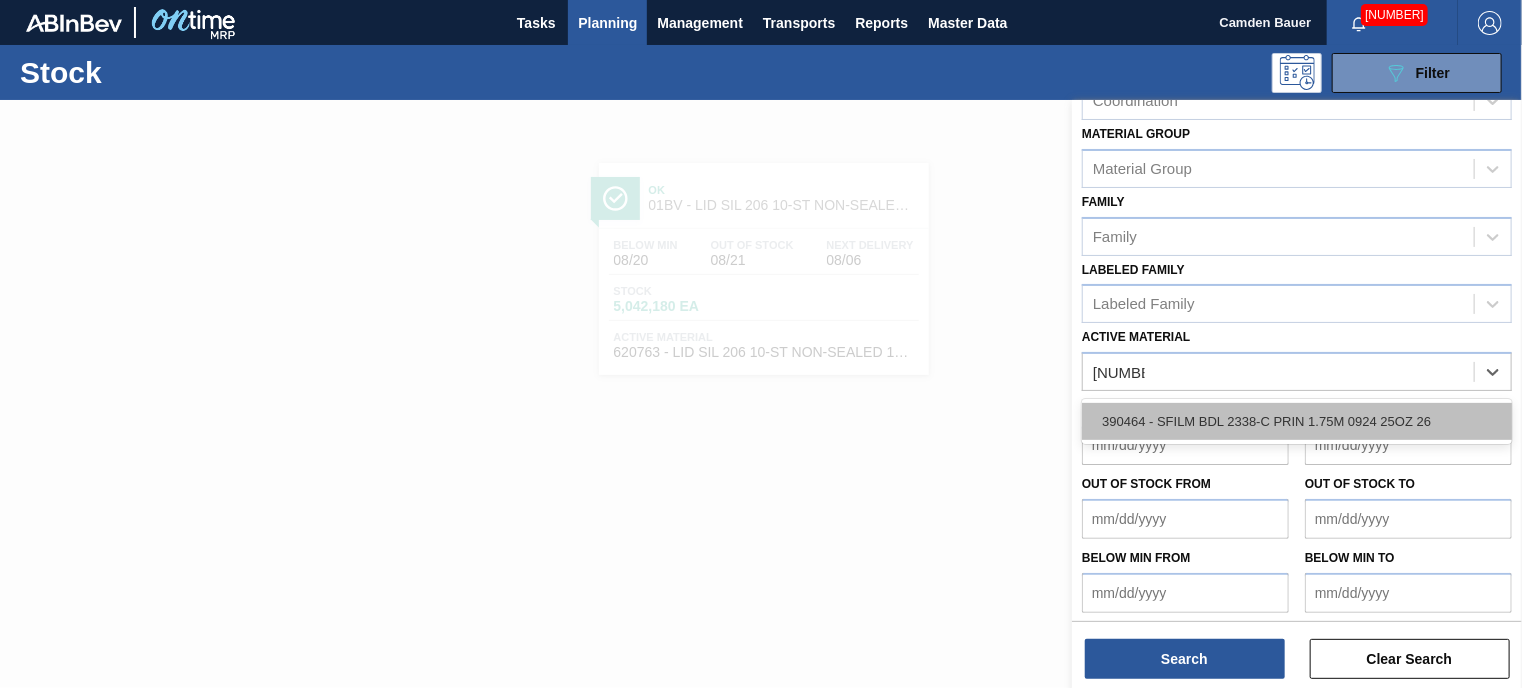 click on "390464 - SFILM BDL 2338-C PRIN 1.75M 0924 25OZ 26" at bounding box center (1297, 421) 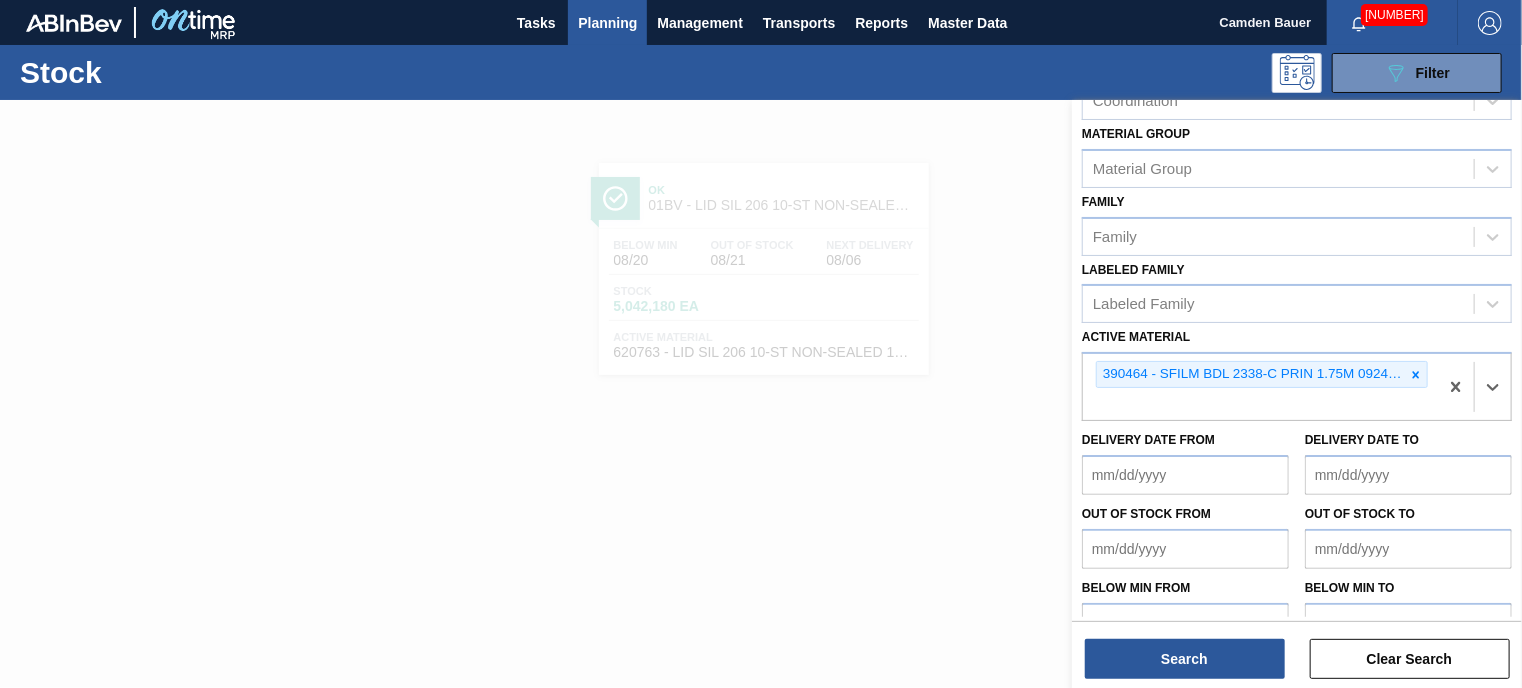 scroll, scrollTop: 296, scrollLeft: 0, axis: vertical 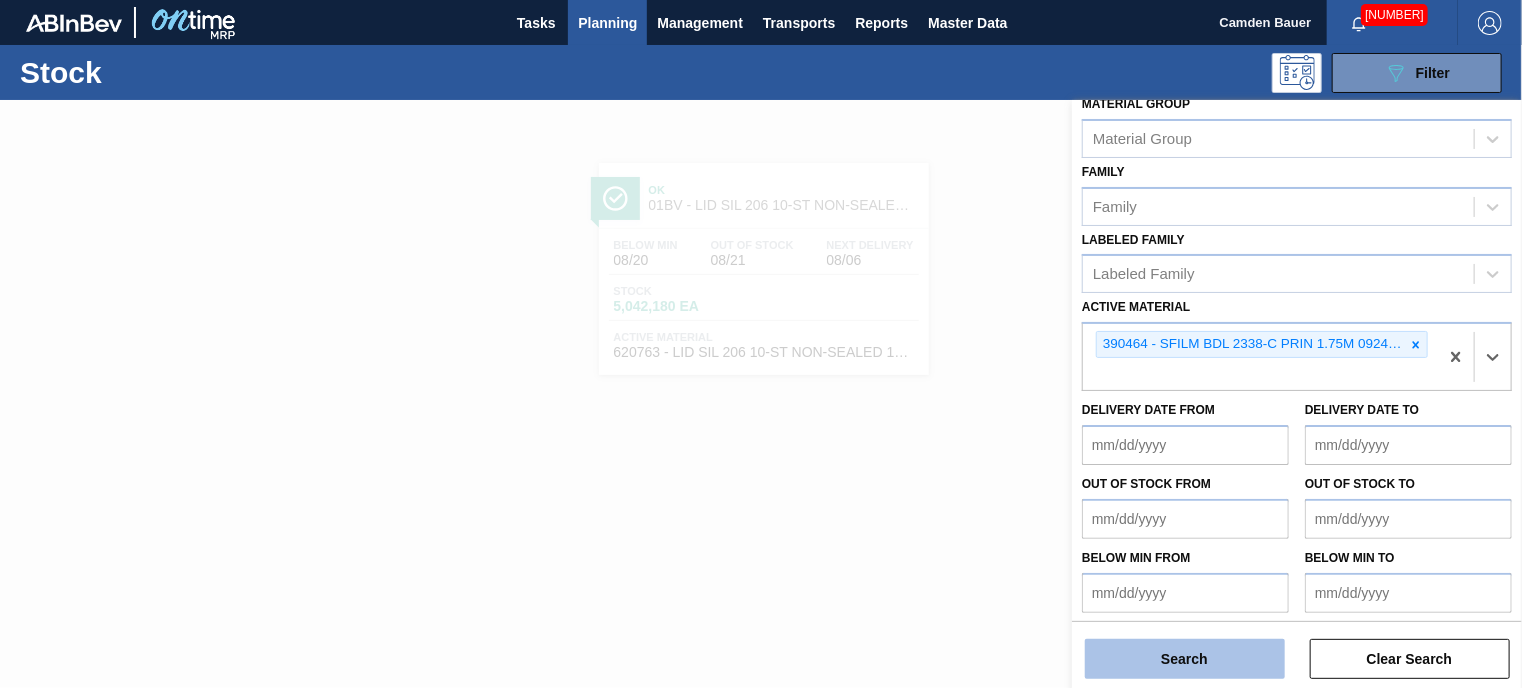 click on "Search" at bounding box center [1185, 659] 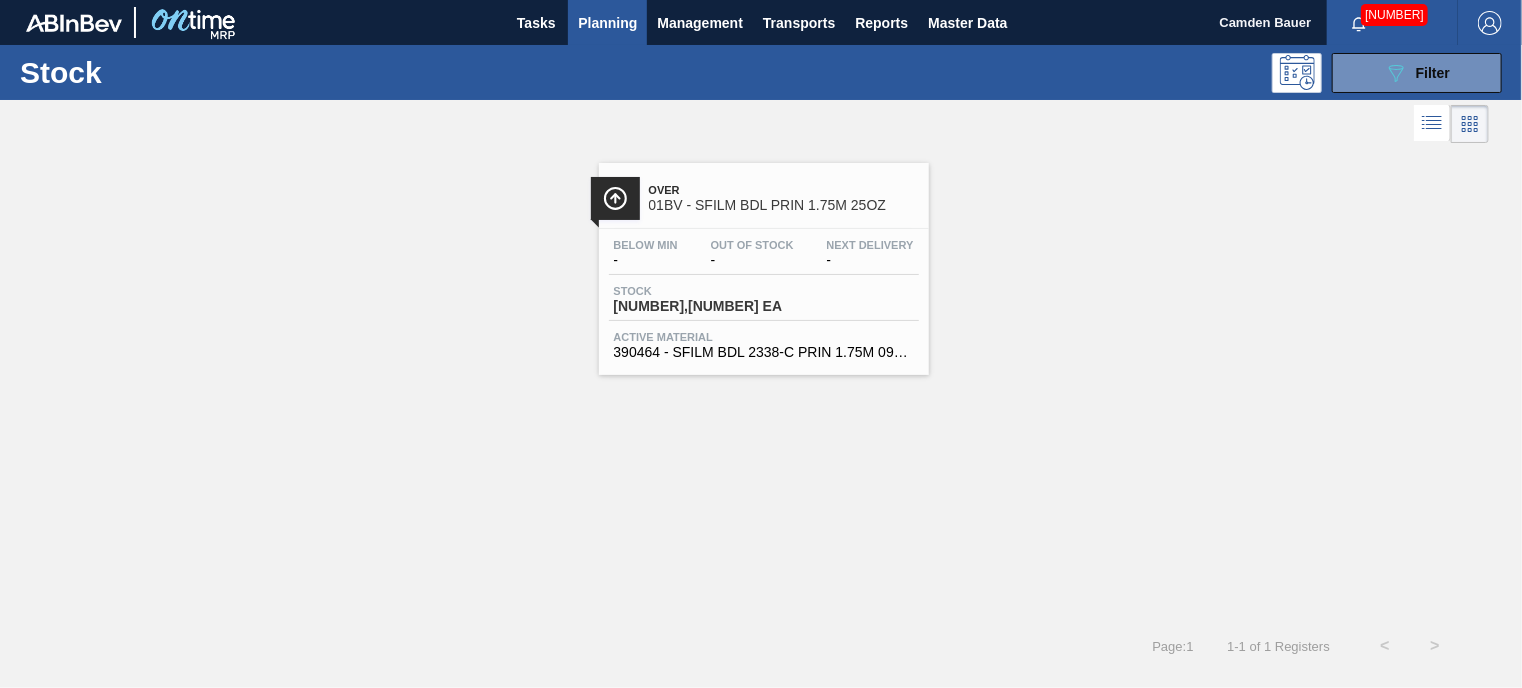 click on "Below Min - Out Of Stock - Next Delivery -" at bounding box center (764, 257) 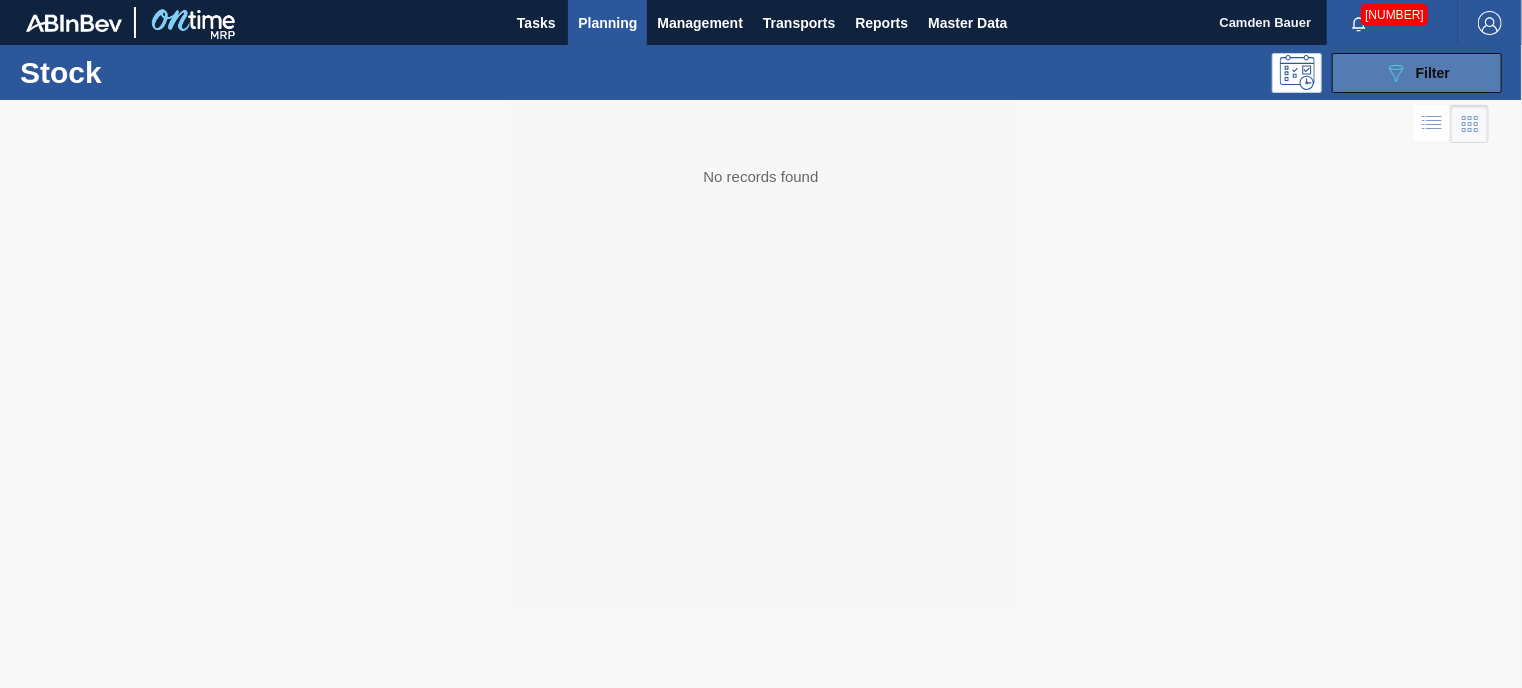 click on "089F7B8B-B2A5-4AFE-B5C0-19BA573D28AC" 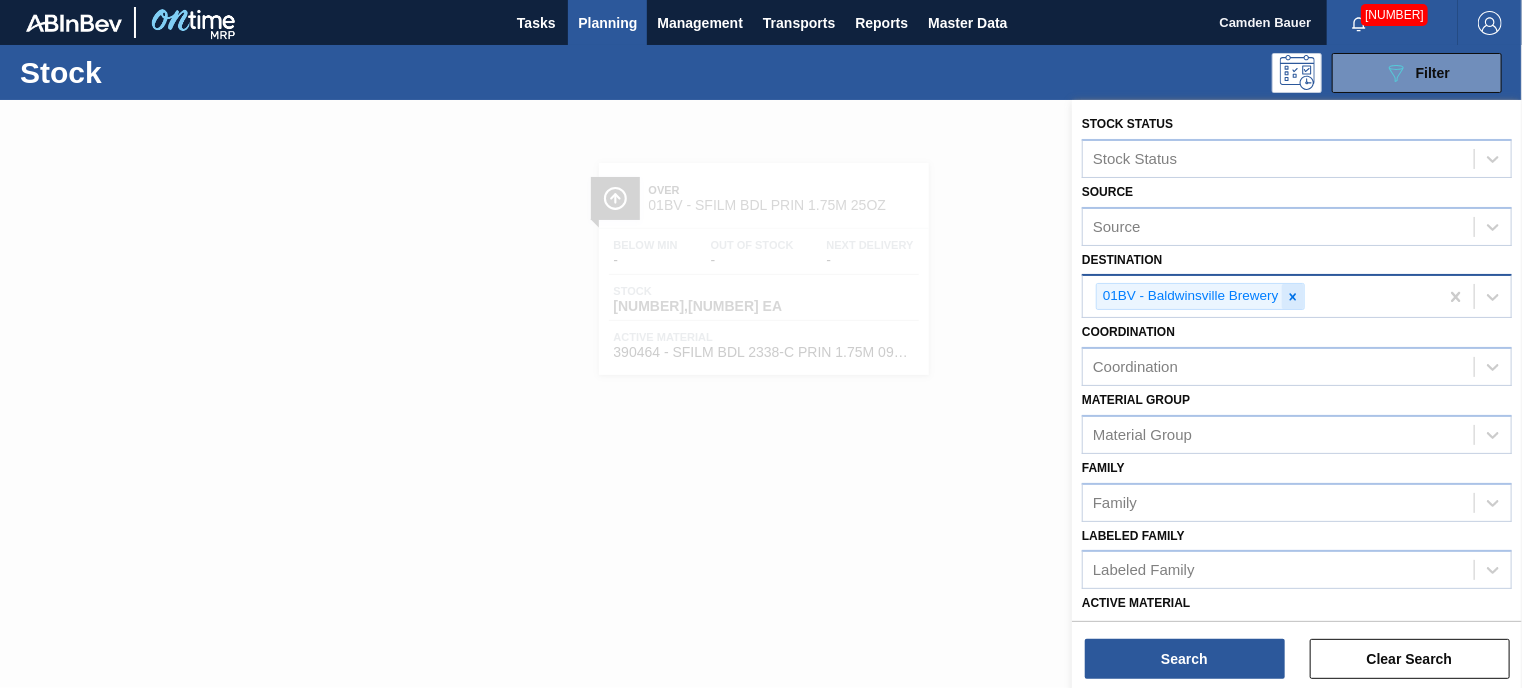 click 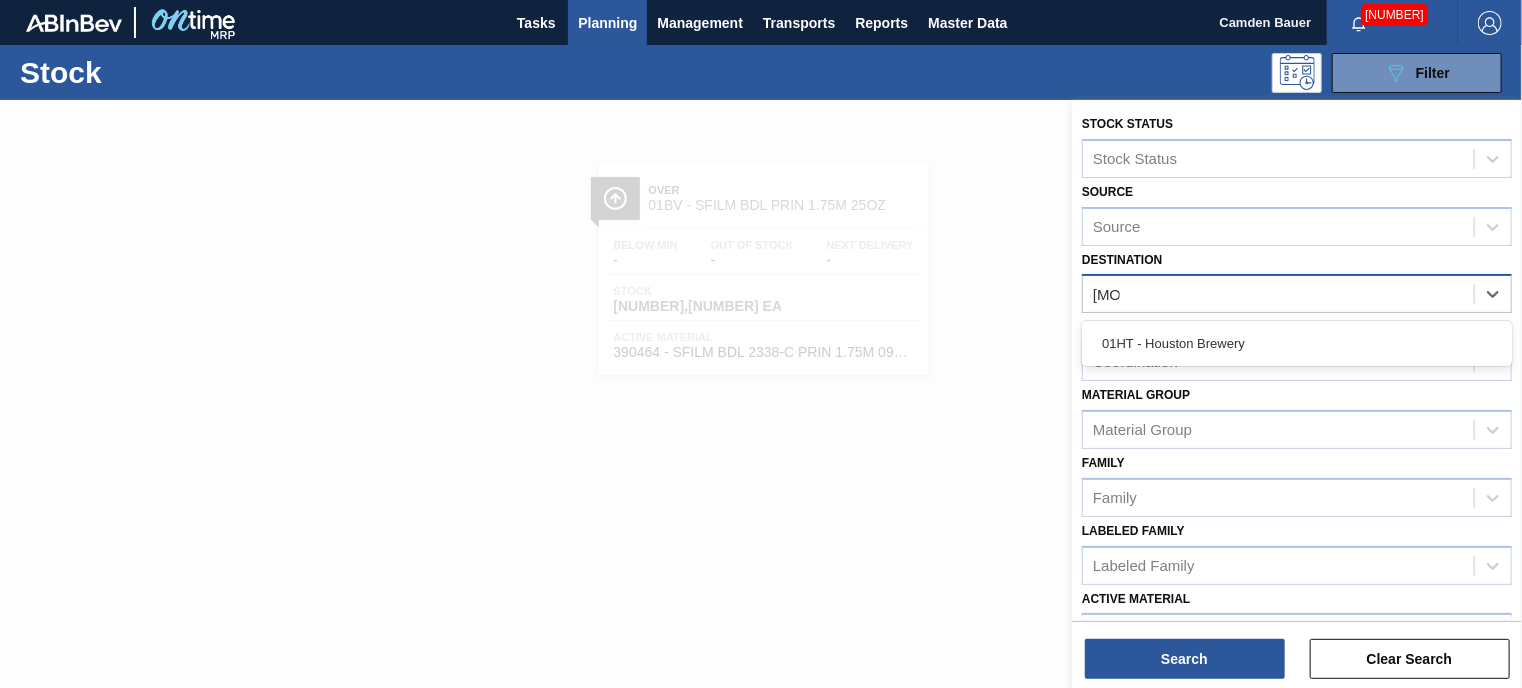 type on "[MONTH][YEAR]" 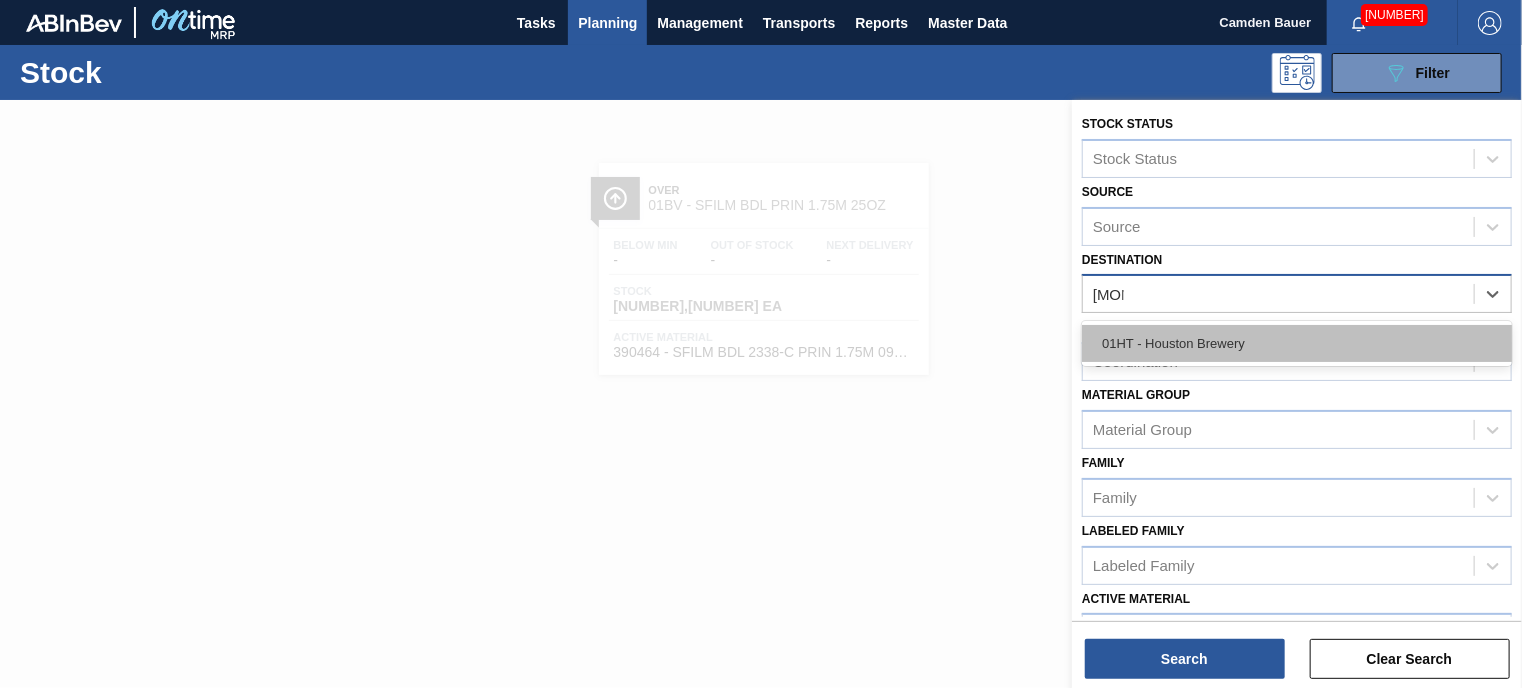 click on "01HT - Houston Brewery" at bounding box center (1297, 343) 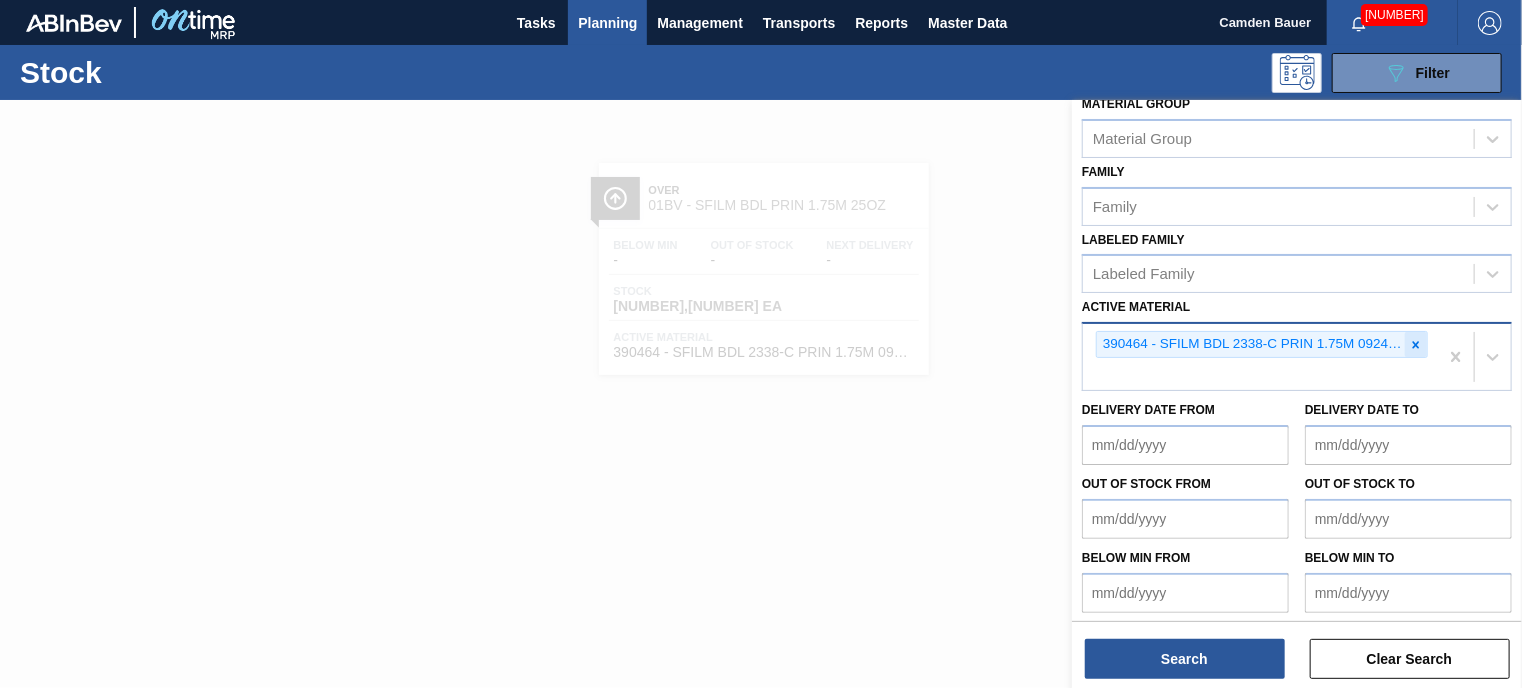 click 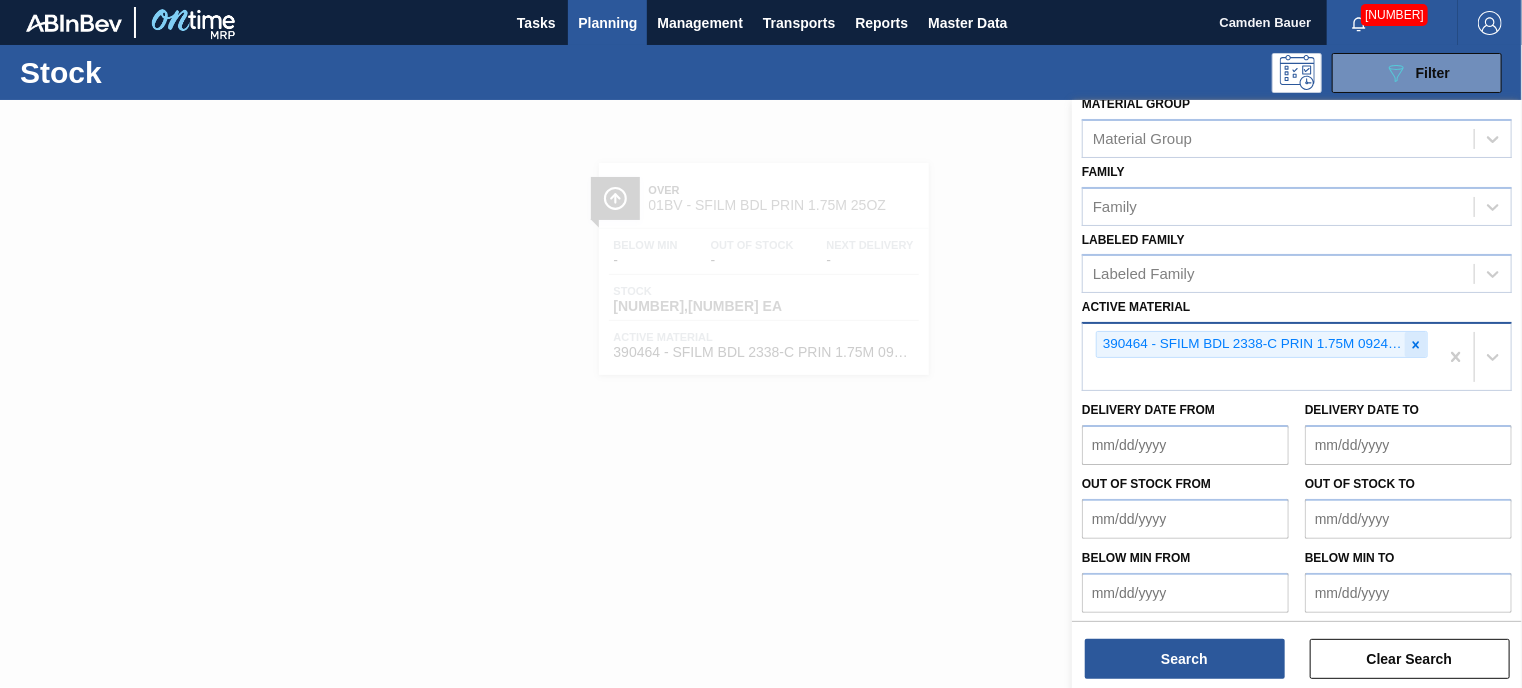 scroll, scrollTop: 266, scrollLeft: 0, axis: vertical 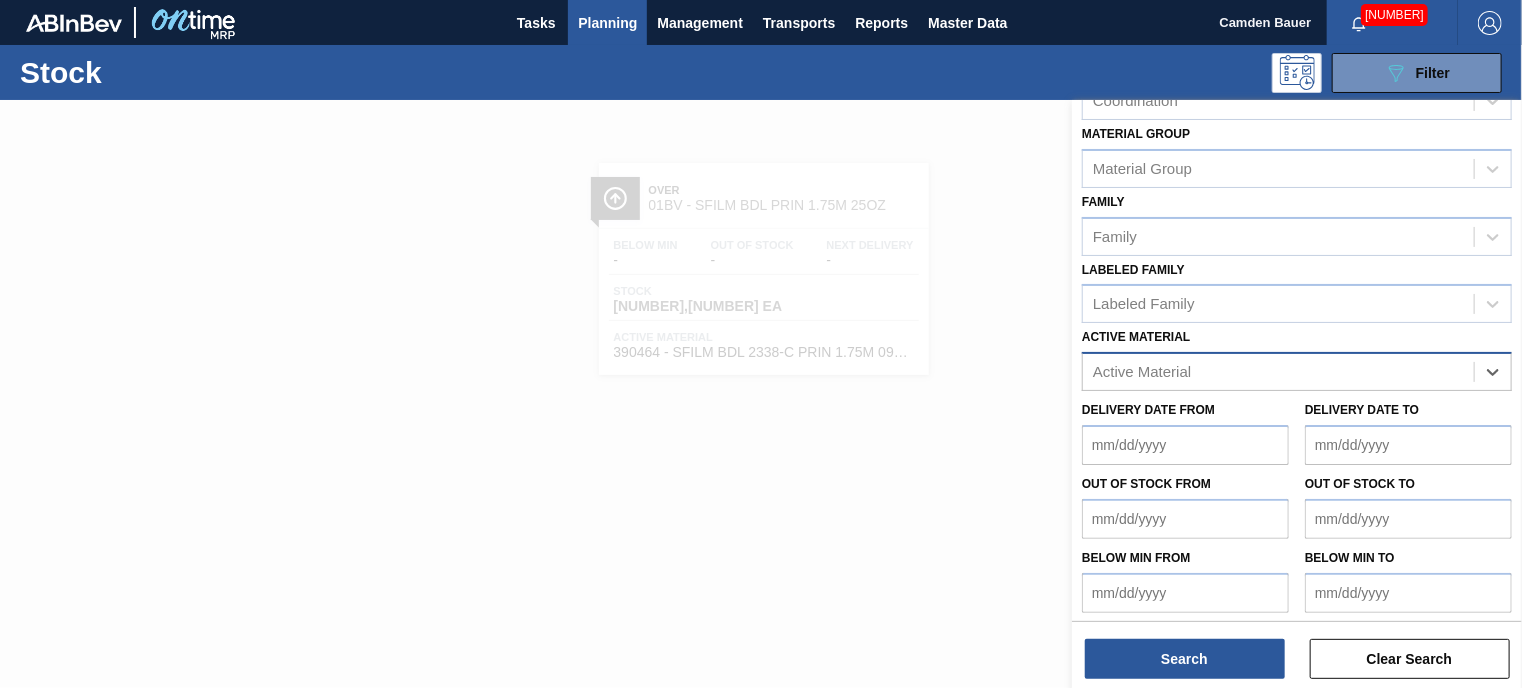 paste on "[NUMBER]" 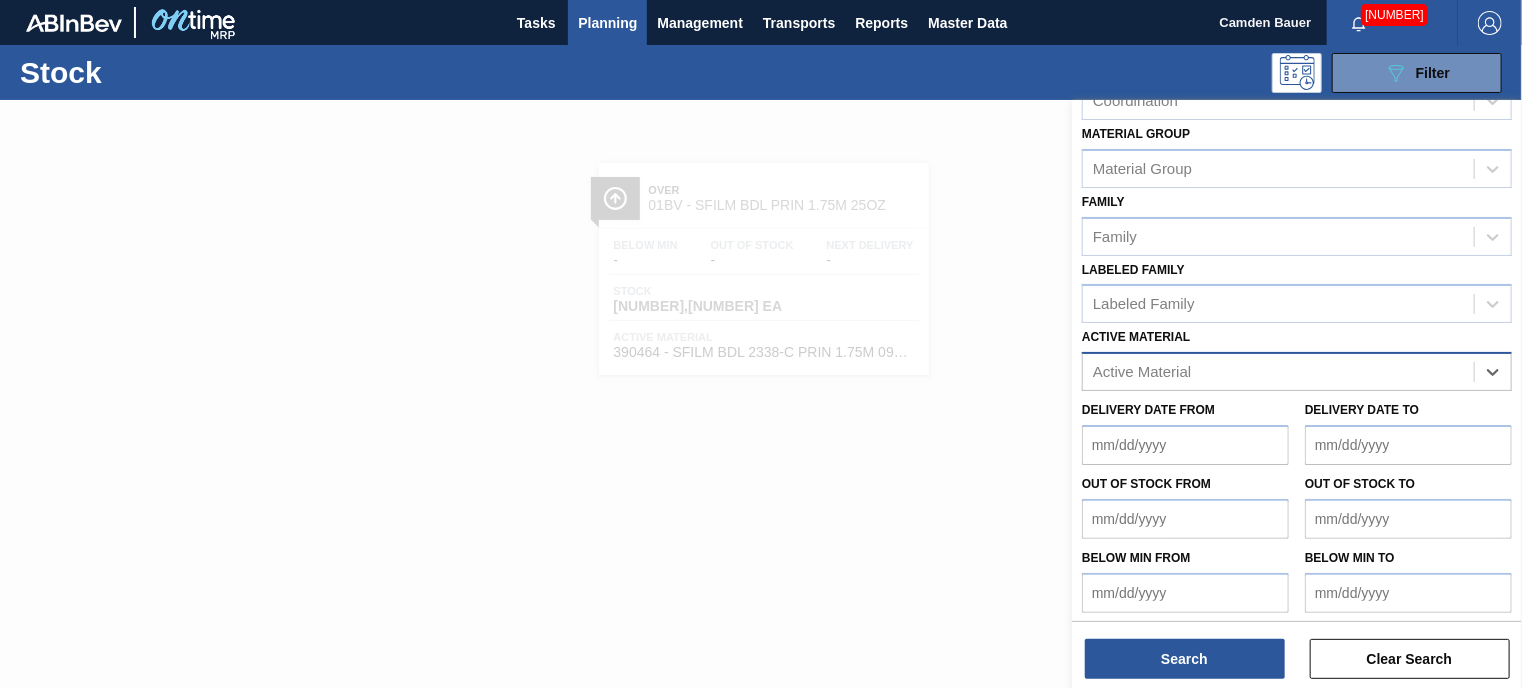 type on "[NUMBER]" 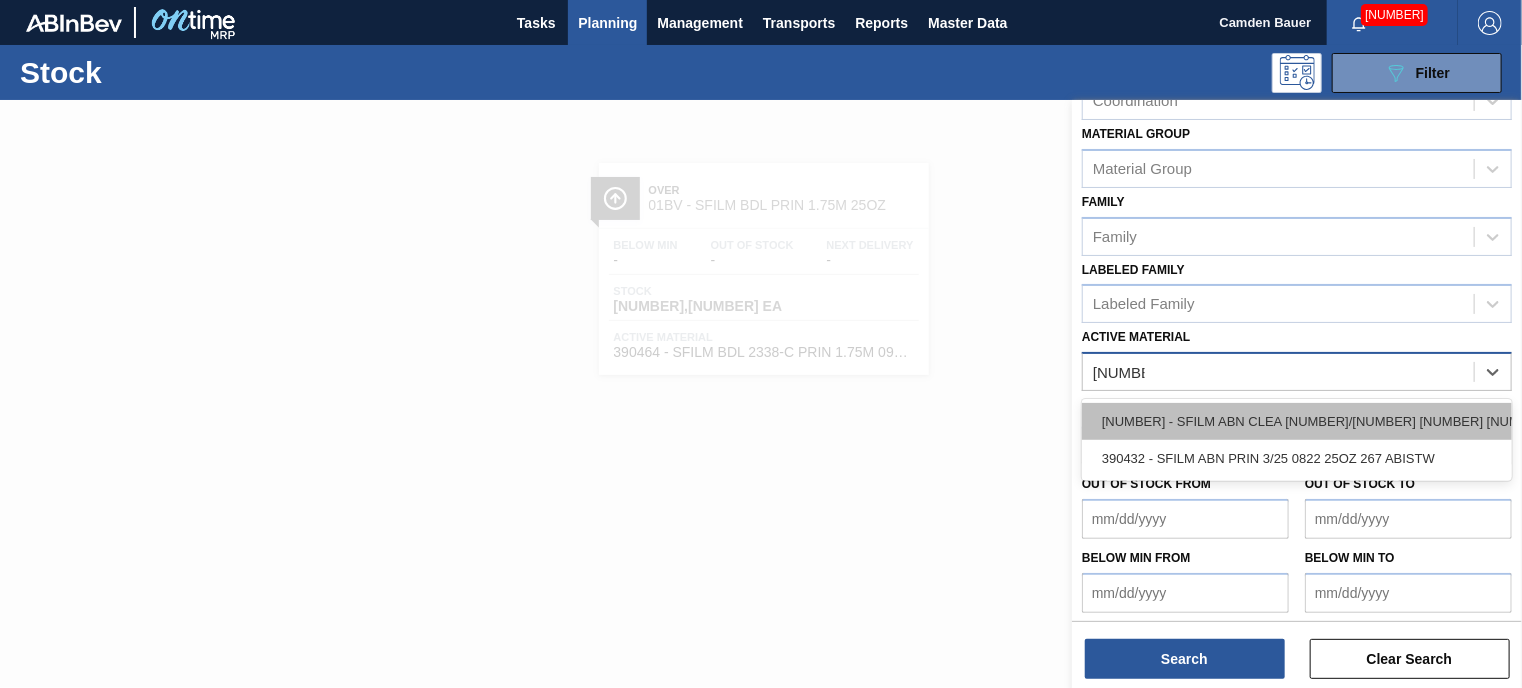 click on "[NUMBER] - SFILM ABN CLEA [NUMBER]/[NUMBER] [NUMBER] [NUMBER]Z [NUMBER] ABISTW" at bounding box center [1297, 421] 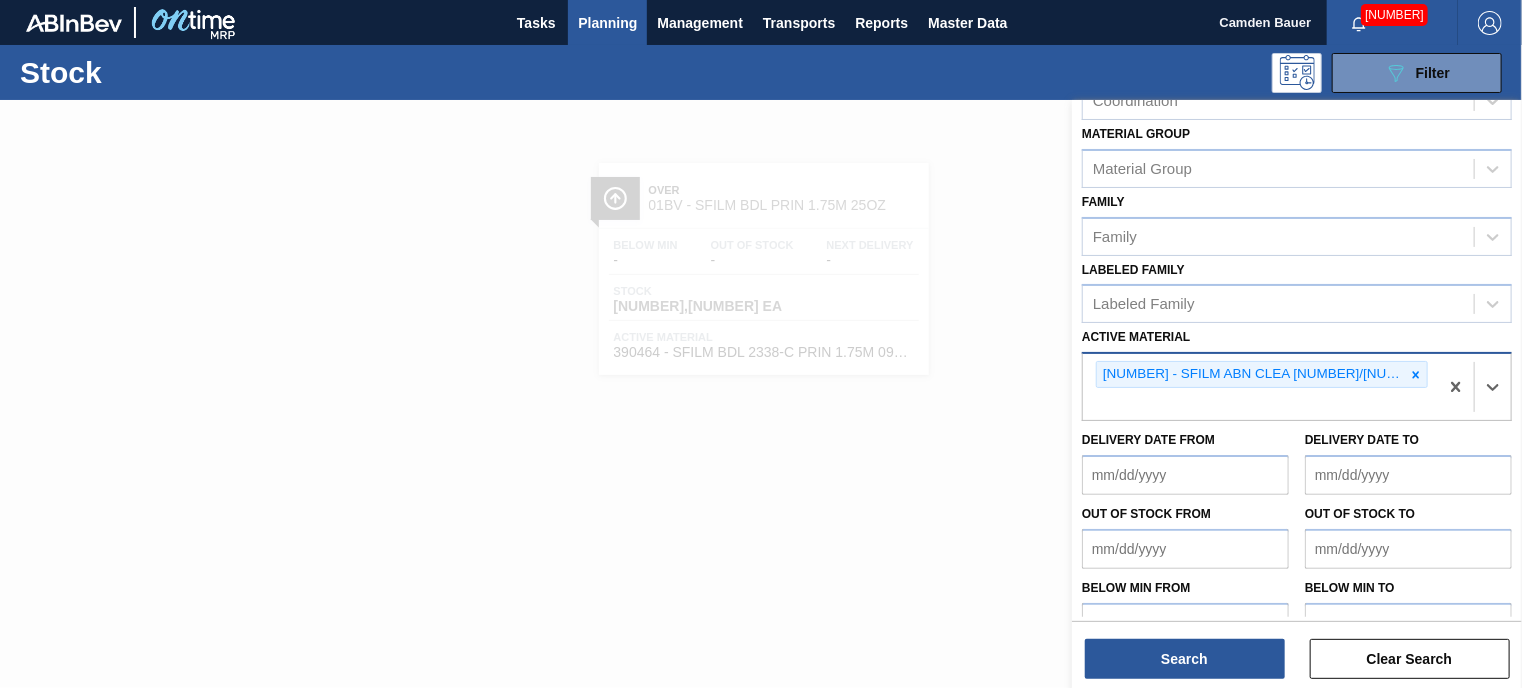 scroll, scrollTop: 296, scrollLeft: 0, axis: vertical 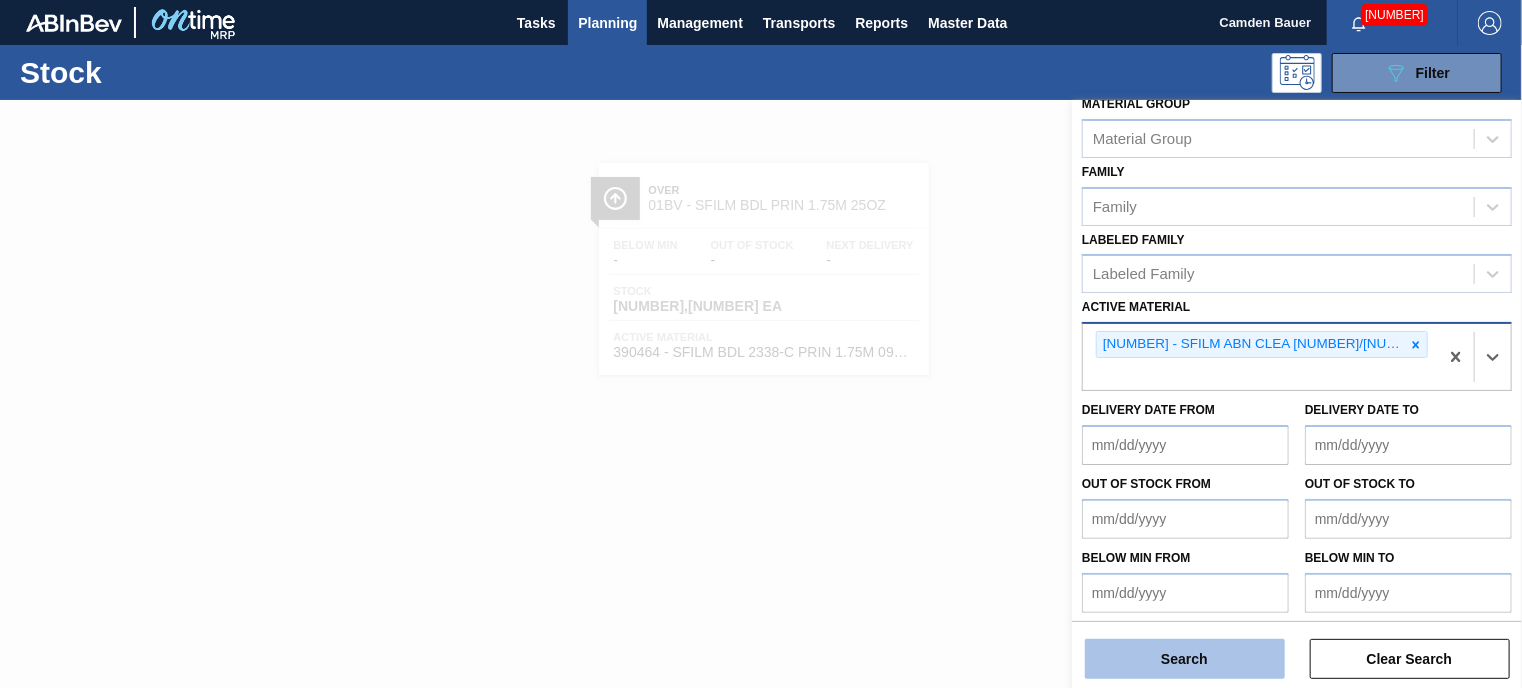 click on "Search" at bounding box center [1185, 659] 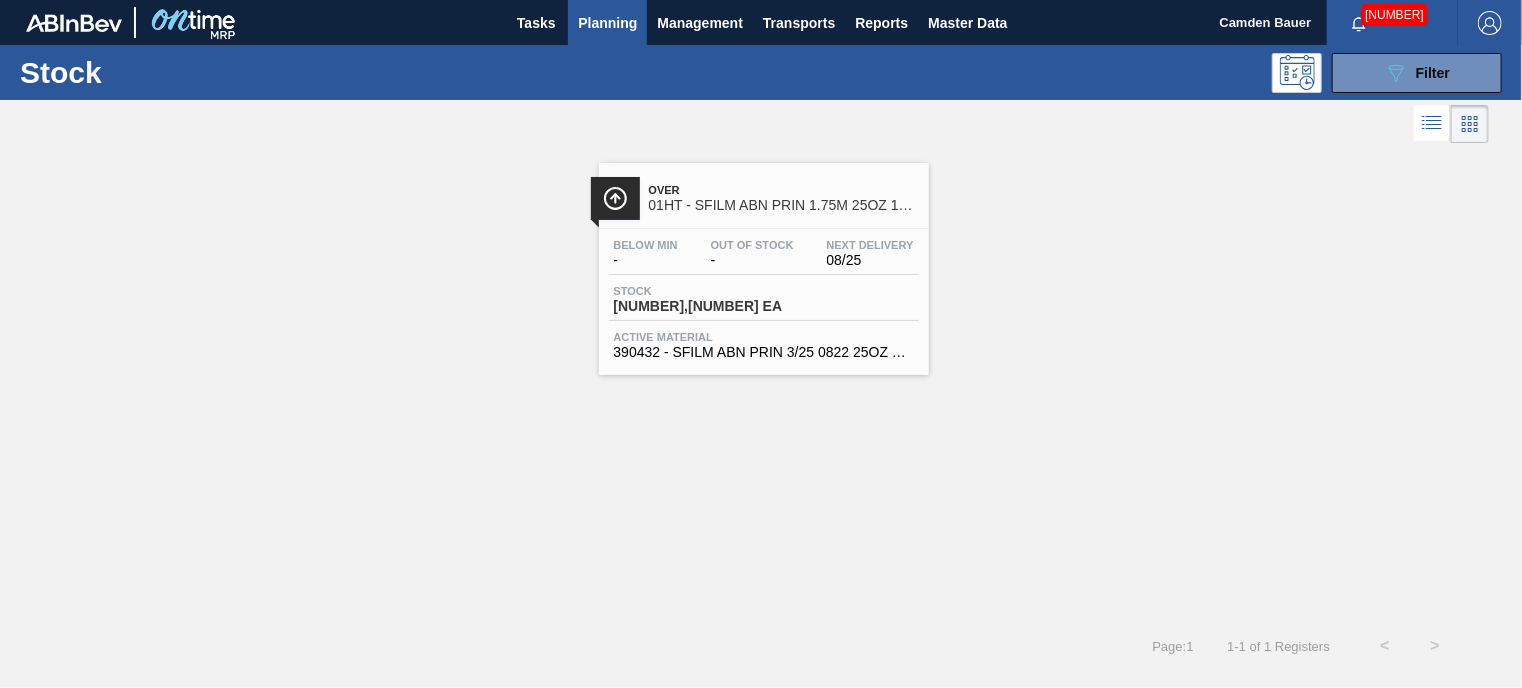 click on "Below Min - Out Of Stock - Next Delivery [DATE] Stock [NUMBER],[NUMBER] EA Active Material [NUMBER] - SFILM ABN PRIN [NUMBER]/[NUMBER] [NUMBER] [NUMBER]Z [NUMBER] ABISTW" at bounding box center (764, 297) 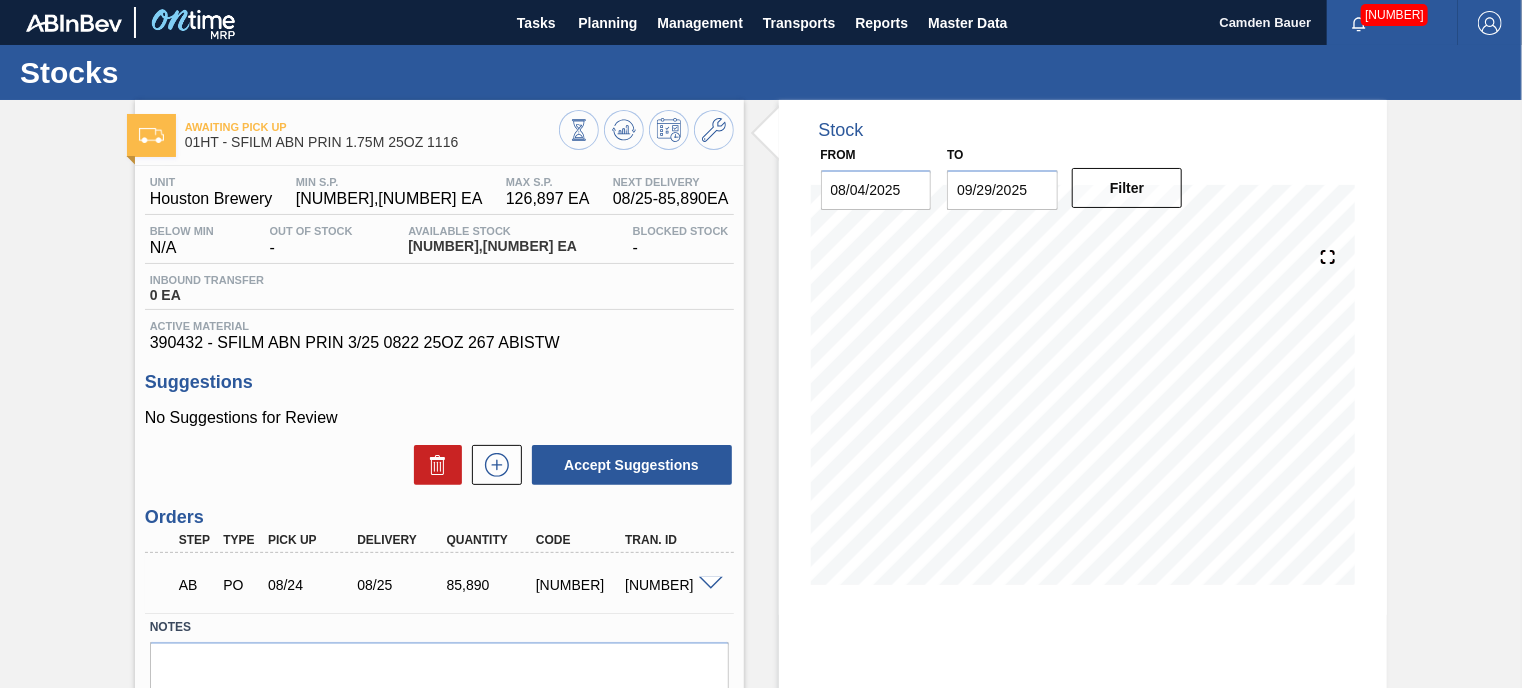 click on "Awaiting Pick Up [MONTH][YEAR] - SFILM ABN PRIN [NUMBER]M [NUMBER]Z [NUMBER] Unit [CITY] MIN S.P. [NUMBER] EA MAX S.P. [NUMBER] EA Next Delivery [DATE] - [NUMBER] EA Below Min N/A Out Of Stock - Available Stock [NUMBER] EA Blocked Stock - Inbound Transfer [NUMBER] EA Active Material [NUMBER] - SFILM ABN PRIN [NUMBER]/[NUMBER] [NUMBER] [NUMBER]Z [NUMBER] ABISTW Suggestions No Suggestions for Review Accept Suggestions Orders Step Type Pick up Delivery Quantity Code TRAN. ID AB PO [DATE] [DATE] [NUMBER] [NUMBER] [NUMBER] Material [NUMBER] - SFILM ABN PRIN [NUMBER]/[NUMBER] [NUMBER] [NUMBER]Z [NUMBER] ABISTW Origin Accredo - [CITY] Pick up [DATE] Delivery [DATE] Delivery Time [TIME] Lot size [NUMBER] Quantity [NUMBER] Total [NUMBER] Door Production Line Comments Incoterm FOB svg{fill:#ff0000} Notes Save notes Stock From [DATE] to [DATE] Filter [MONTH][DATE] Stock Projection [NUMBER] SAP Planning [NUMBER] Target Point [NUMBER] Orders [NUMBER]" at bounding box center [761, 480] 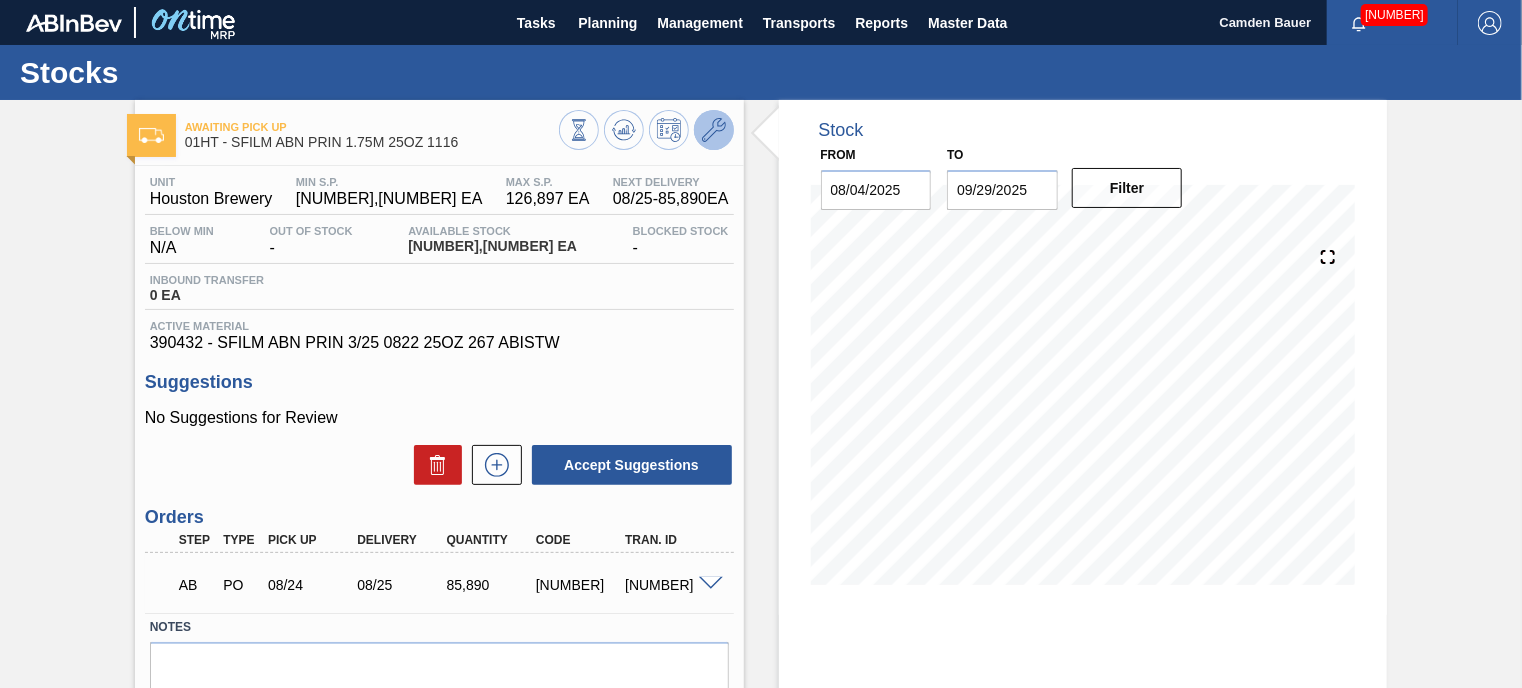 click 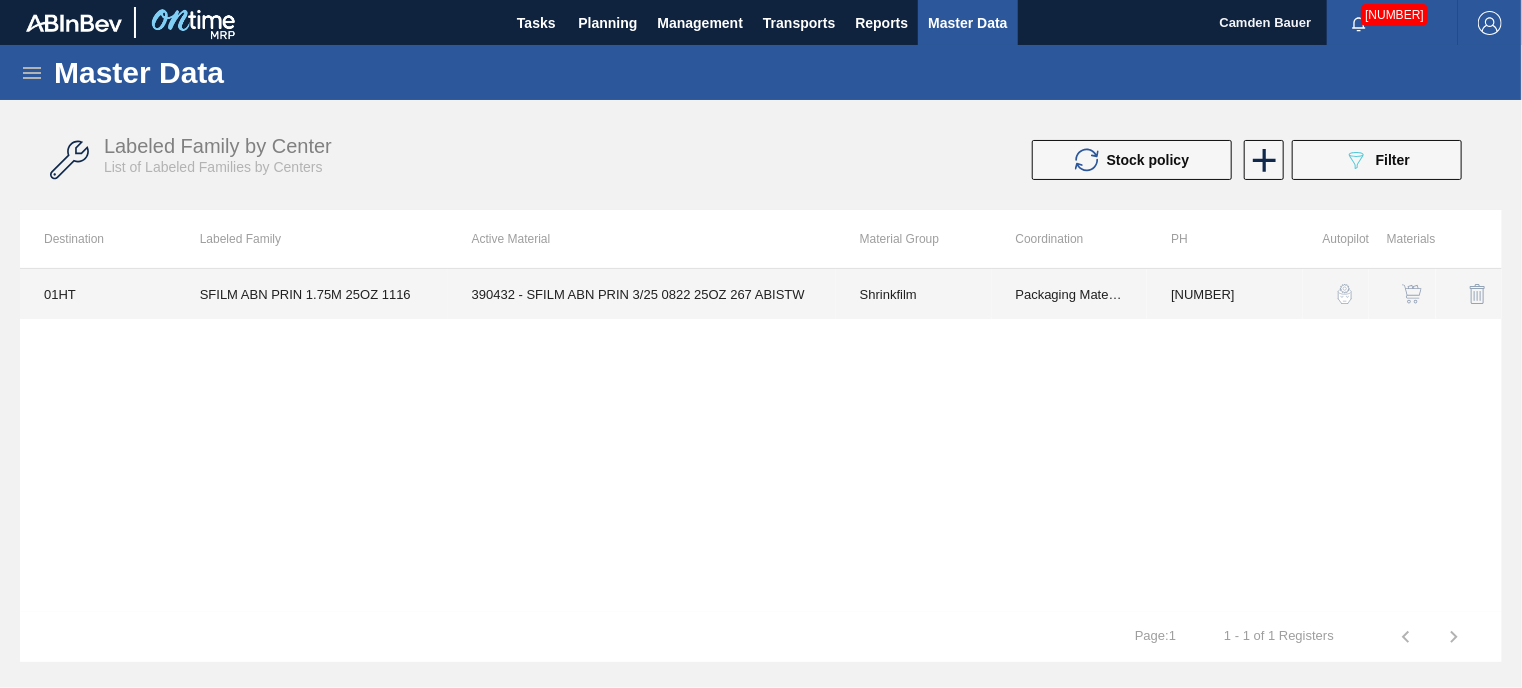 click on "390432 - SFILM ABN PRIN 3/25 0822 25OZ 267 ABISTW" at bounding box center (642, 294) 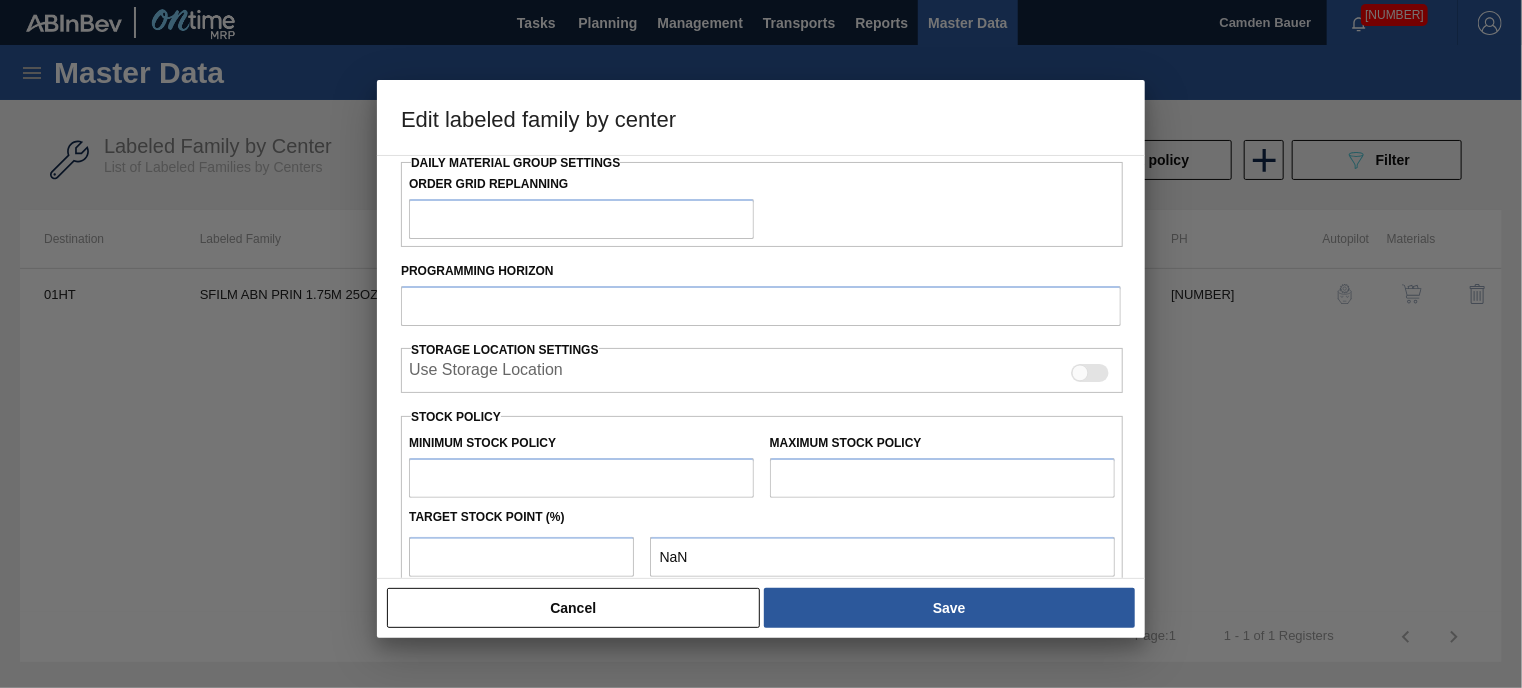 scroll, scrollTop: 323, scrollLeft: 0, axis: vertical 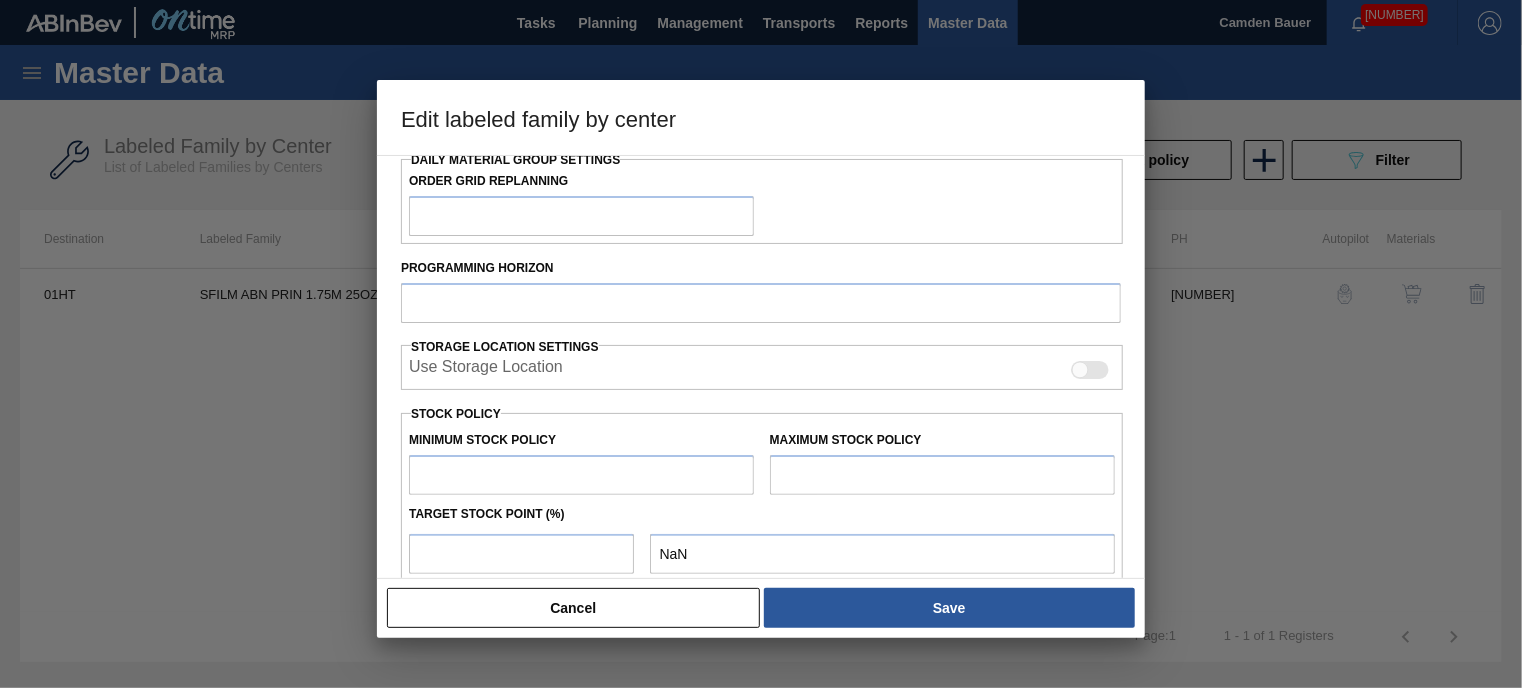 type on "Shrinkfilm" 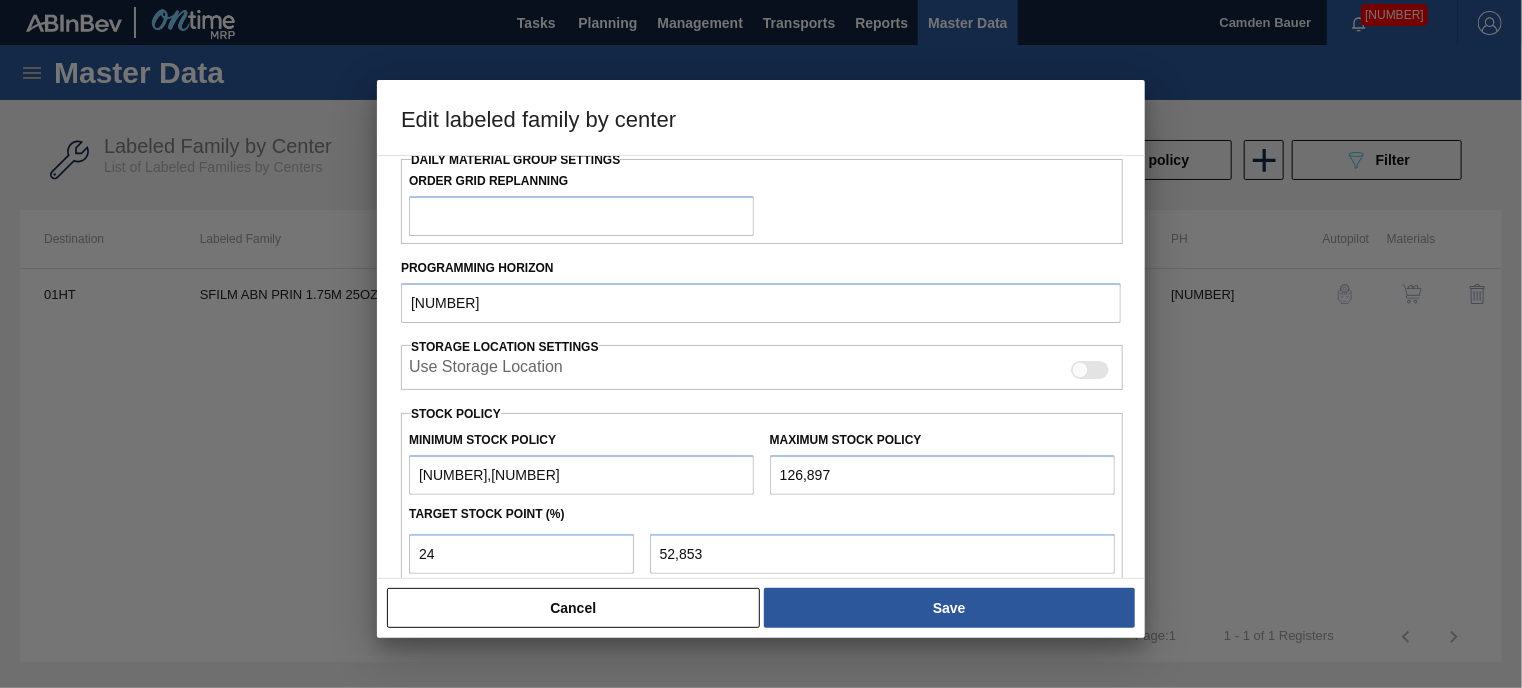 scroll, scrollTop: 288, scrollLeft: 0, axis: vertical 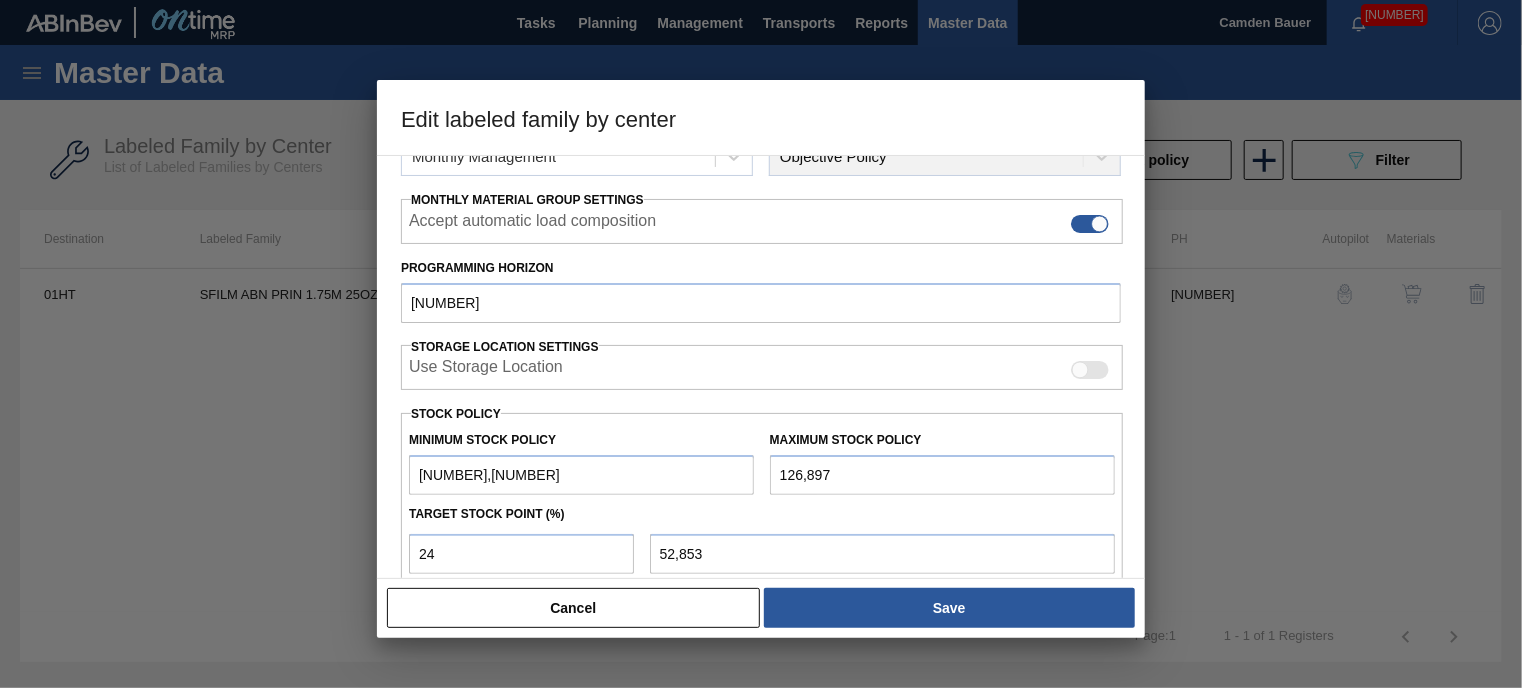 drag, startPoint x: 929, startPoint y: 481, endPoint x: 709, endPoint y: 495, distance: 220.445 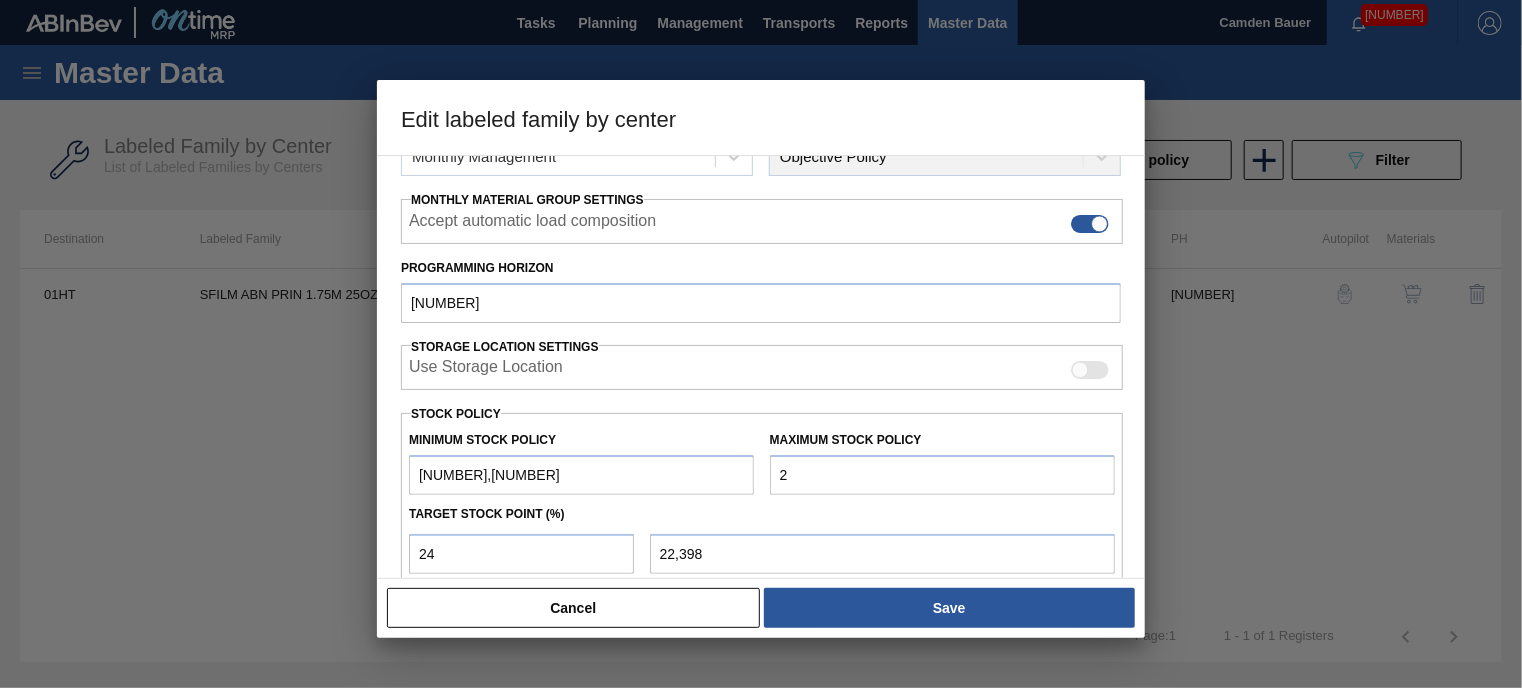 type on "20" 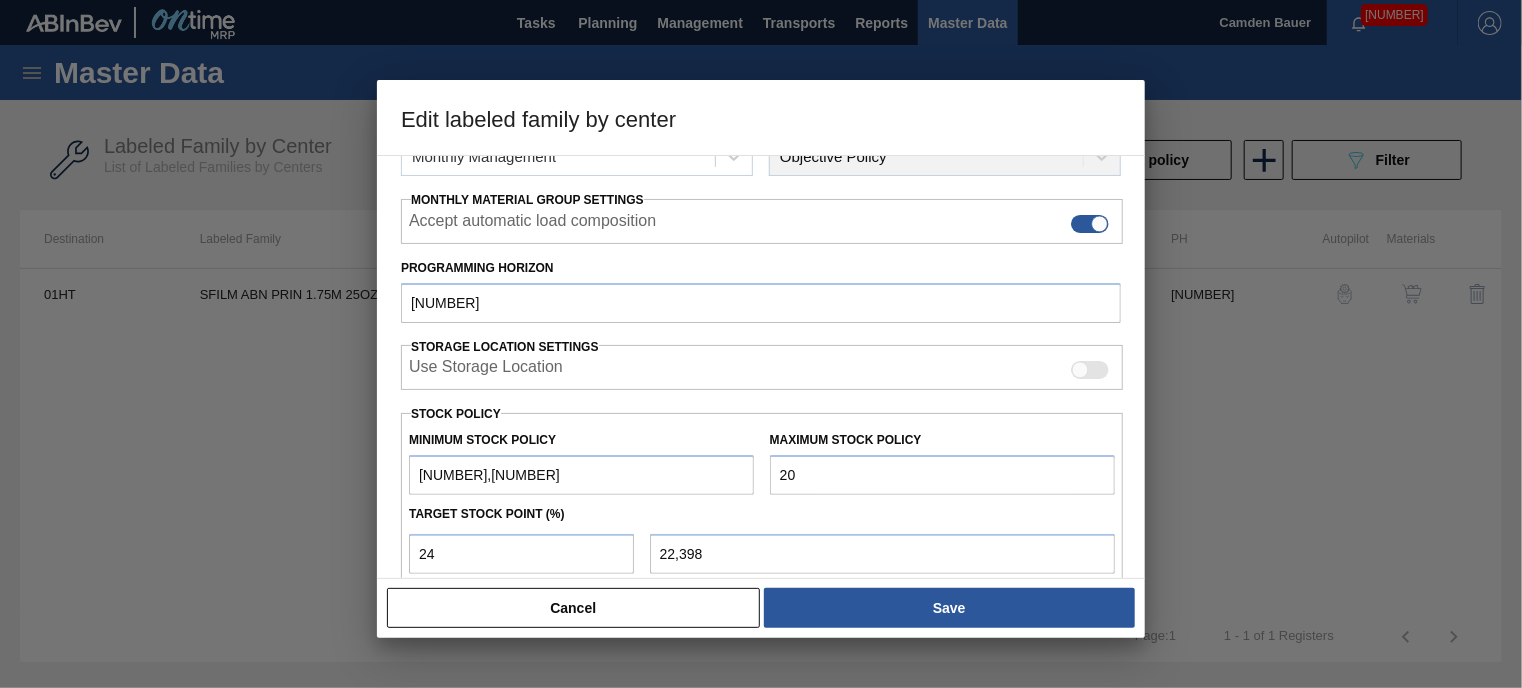 type on "[NUMBER],[NUMBER]" 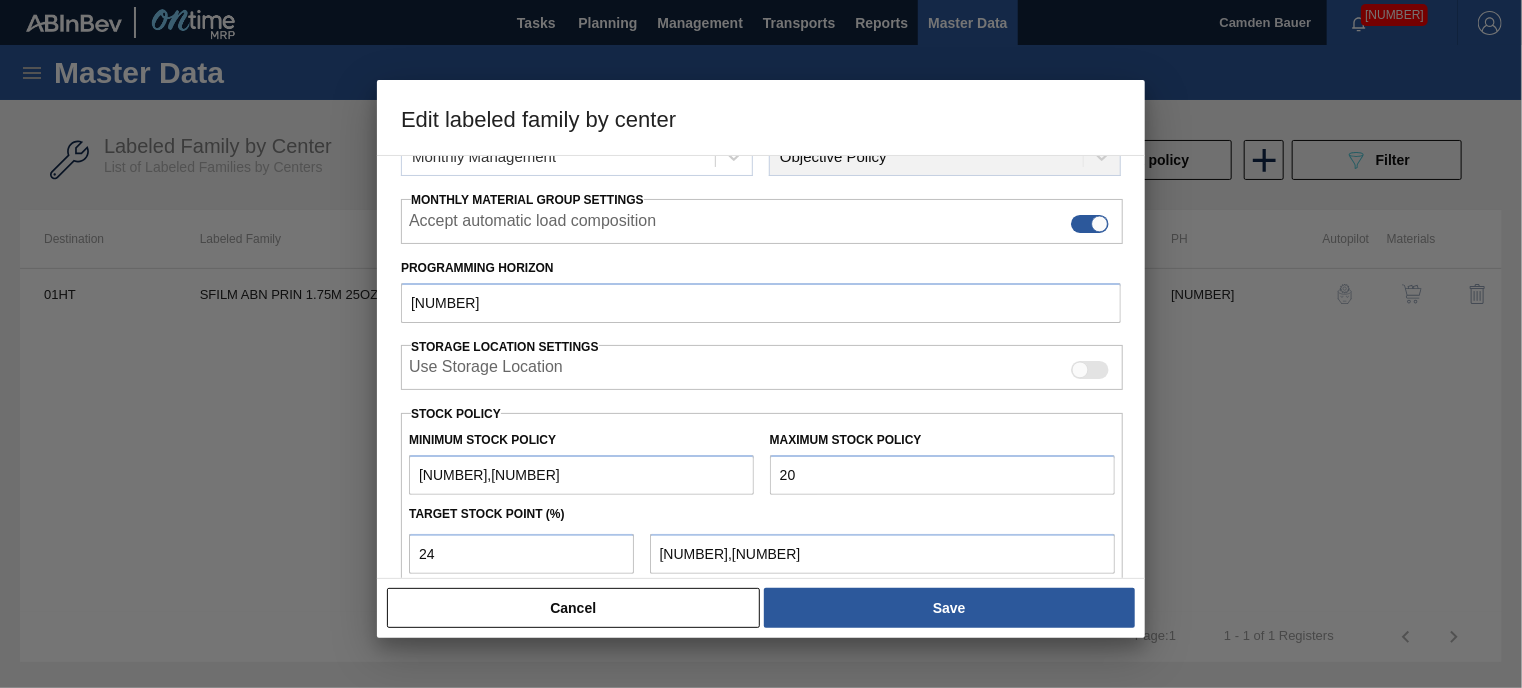 type on "201" 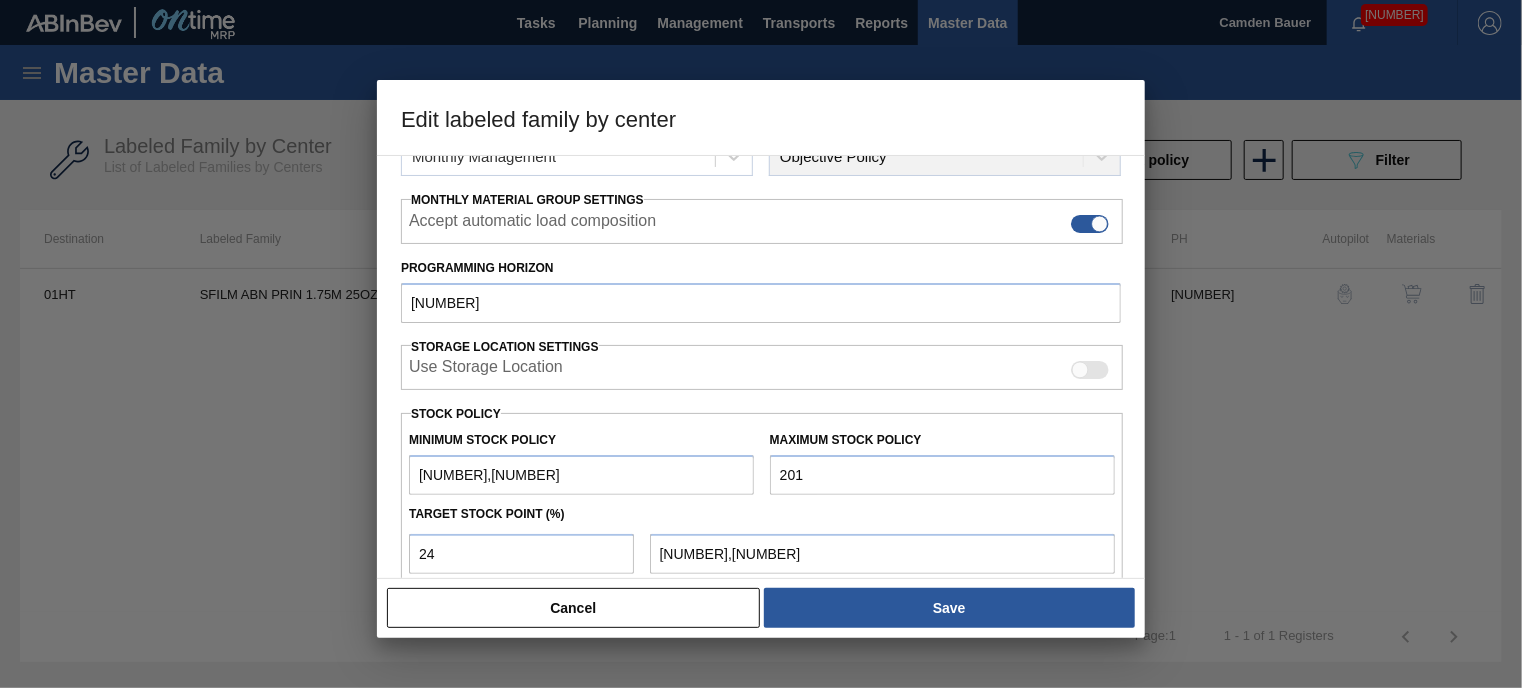 type on "[NUMBER],[NUMBER]" 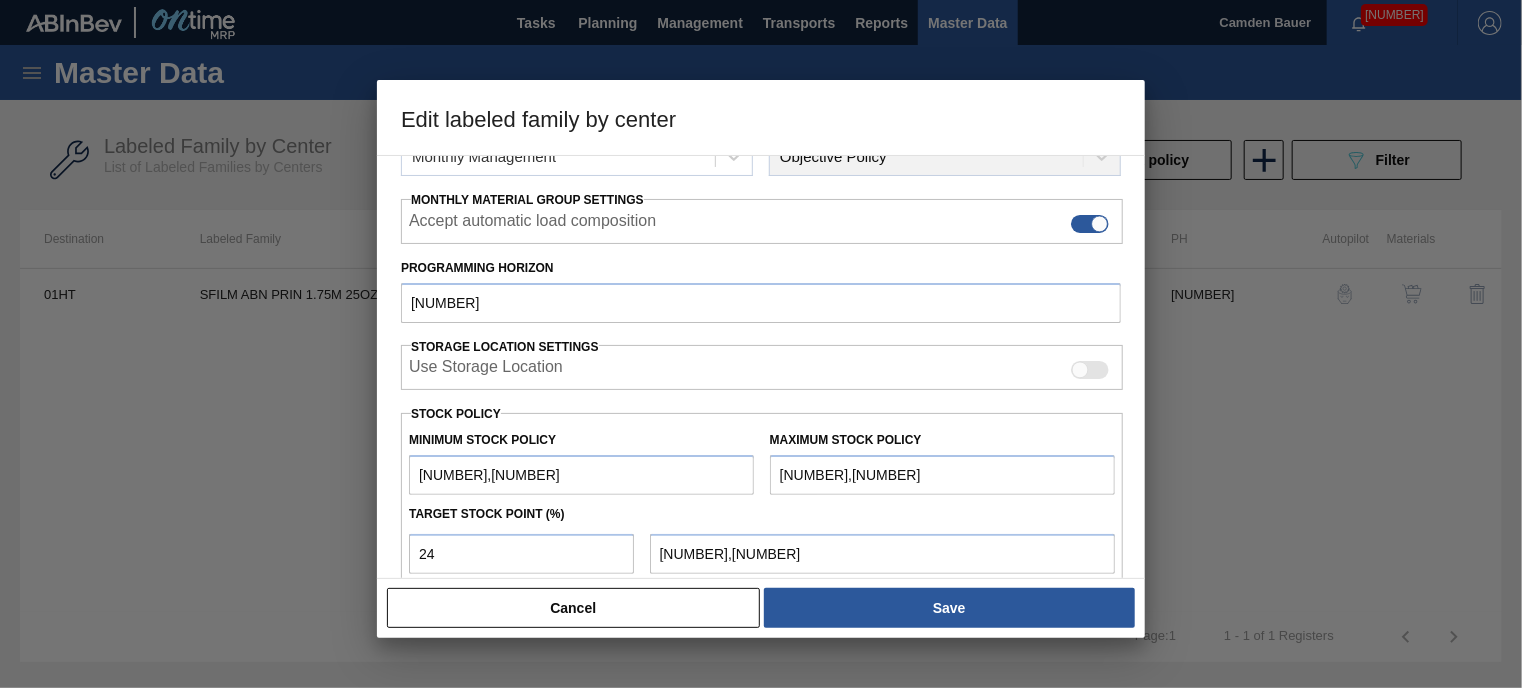 type on "[NUMBER],[NUMBER]" 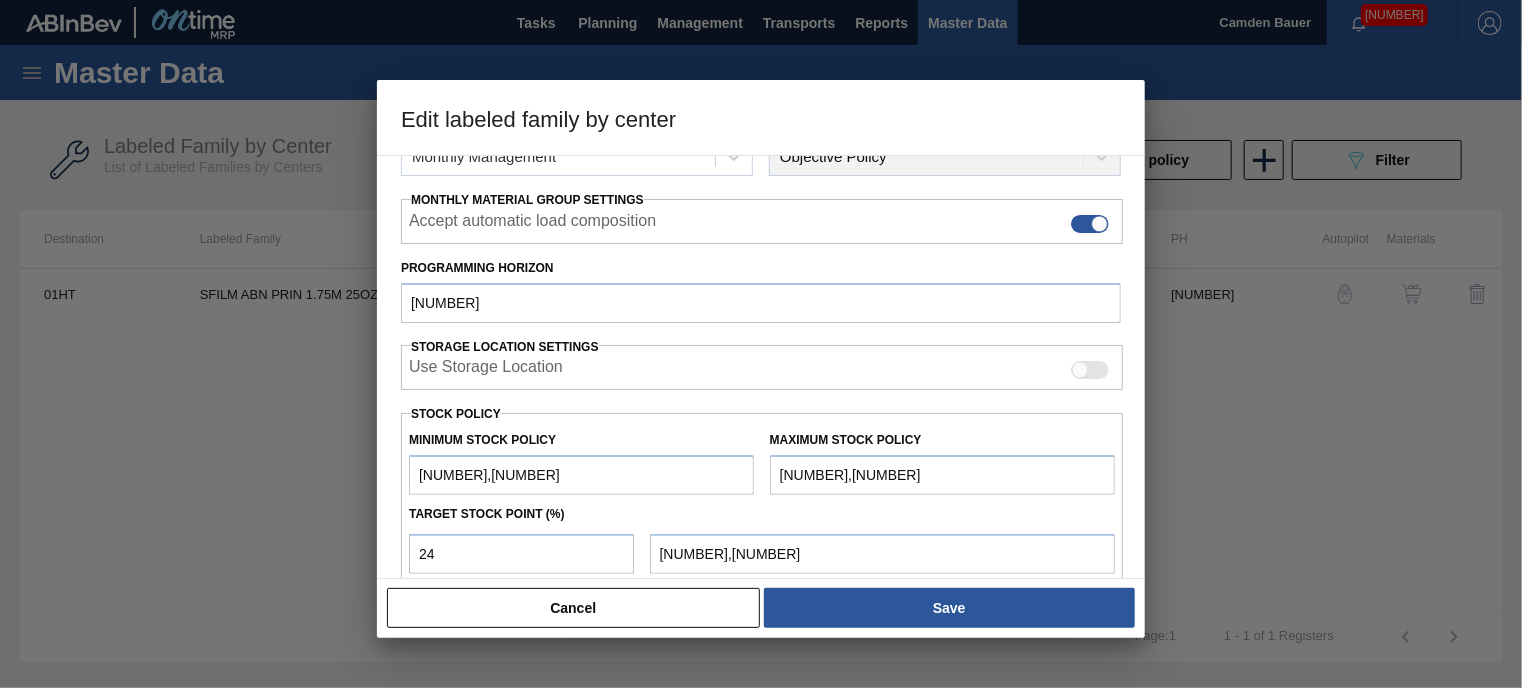 type on "[NUMBER],[NUMBER]" 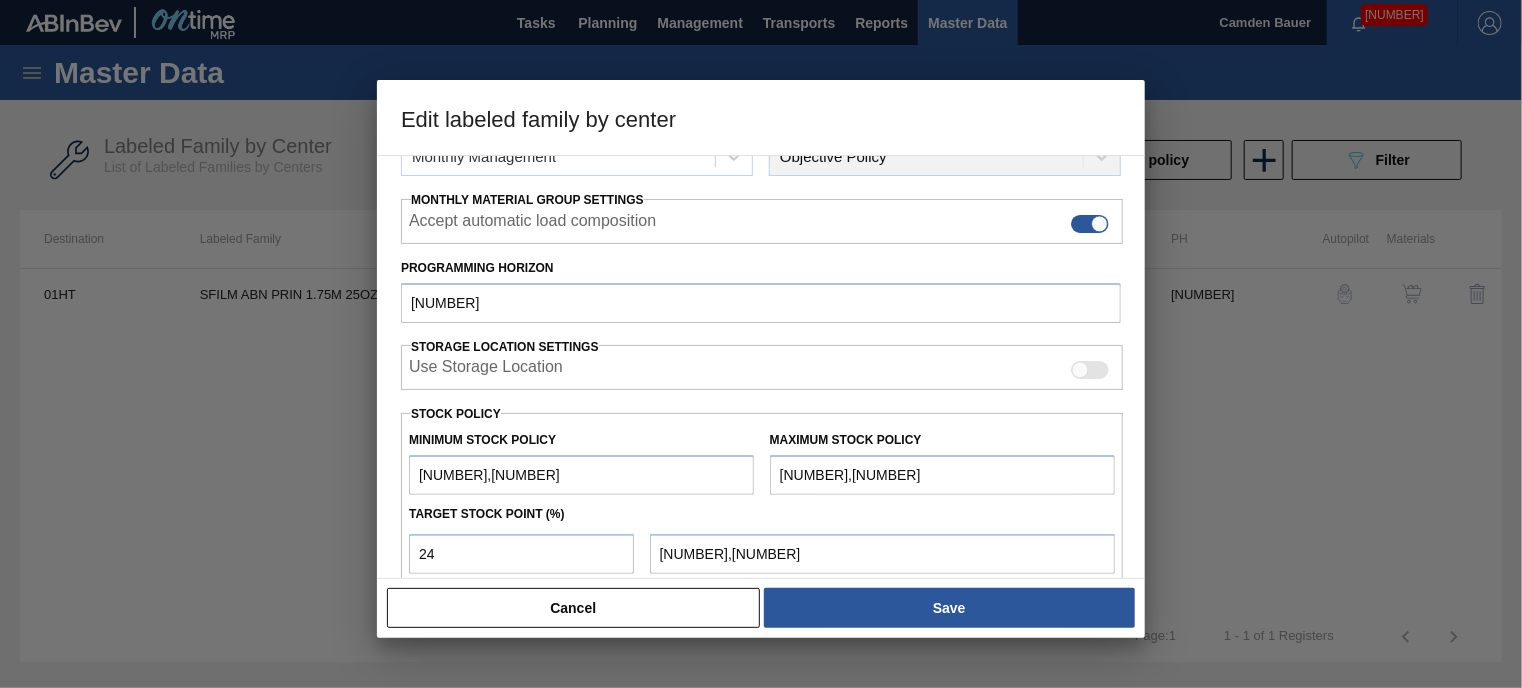 type on "[NUMBER],[NUMBER]" 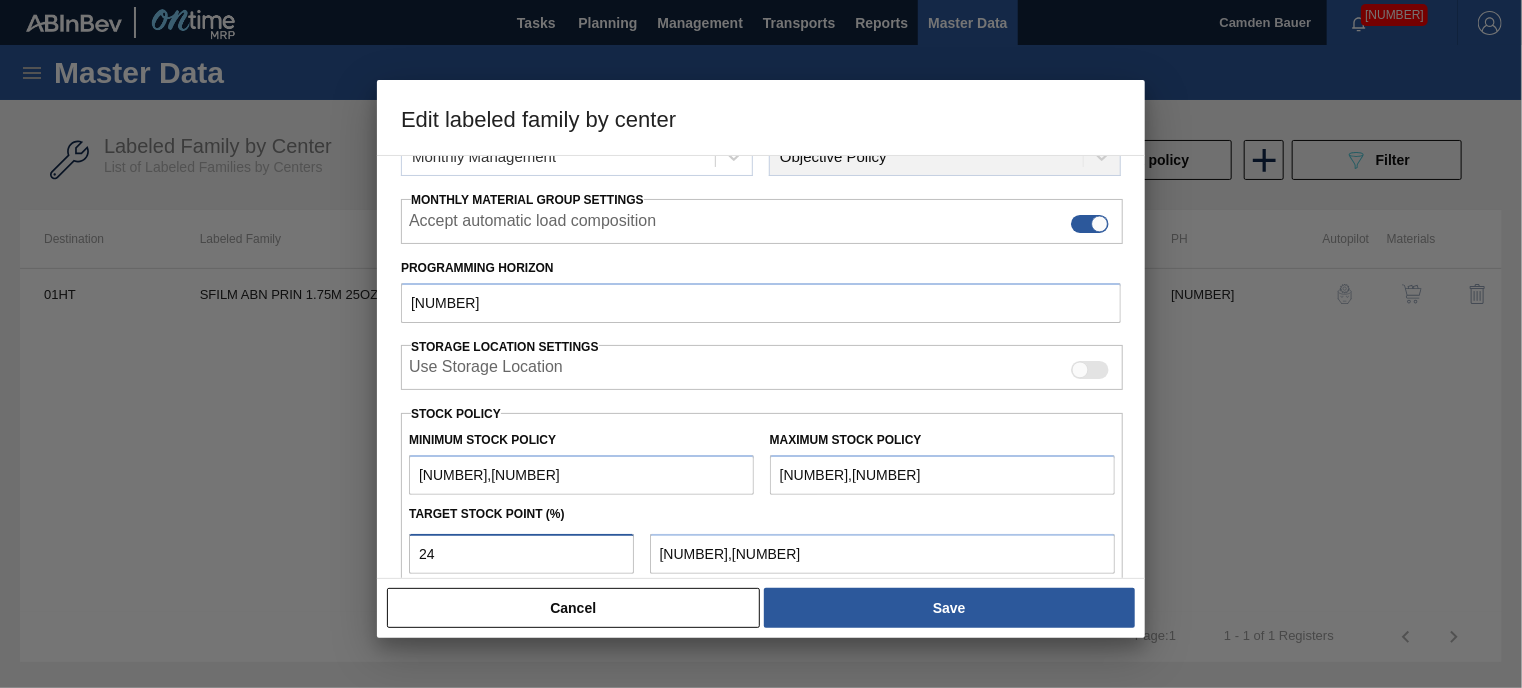 click on "24" at bounding box center [521, 554] 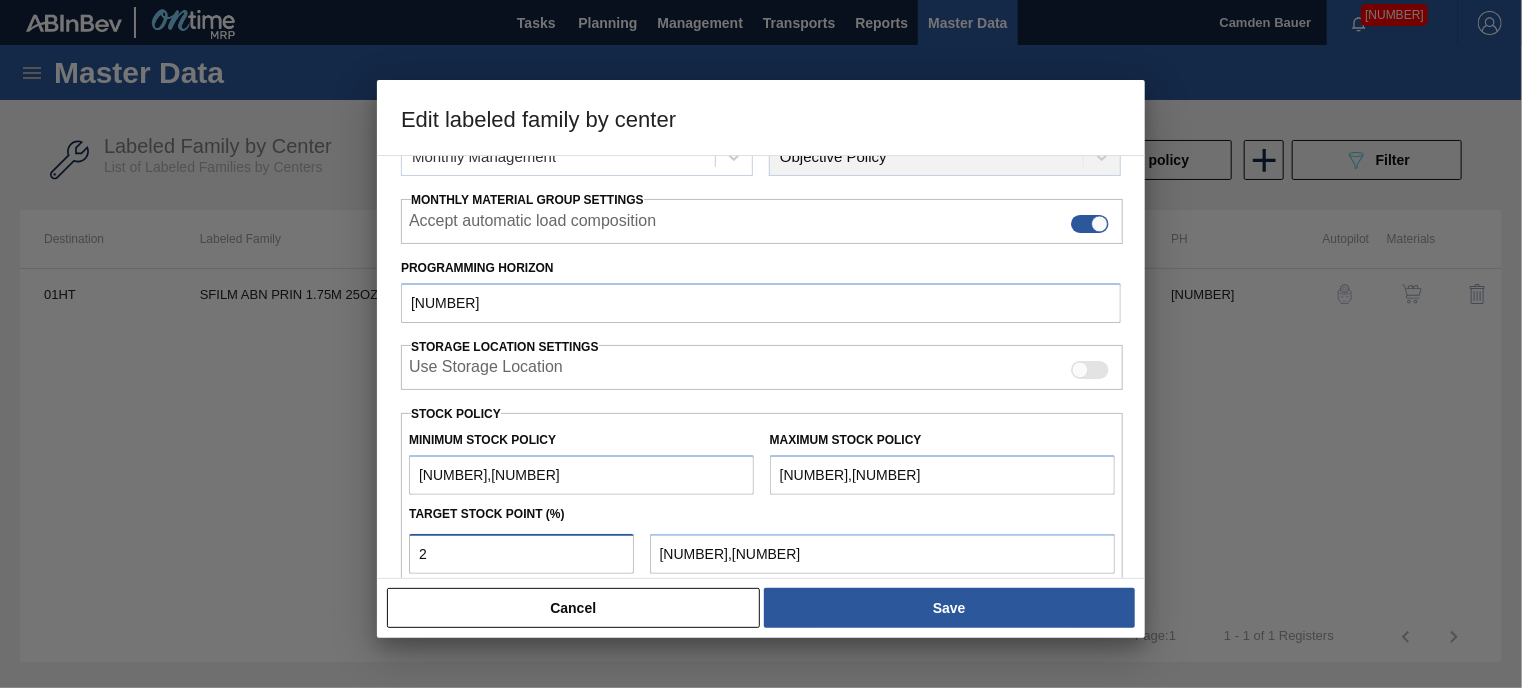type 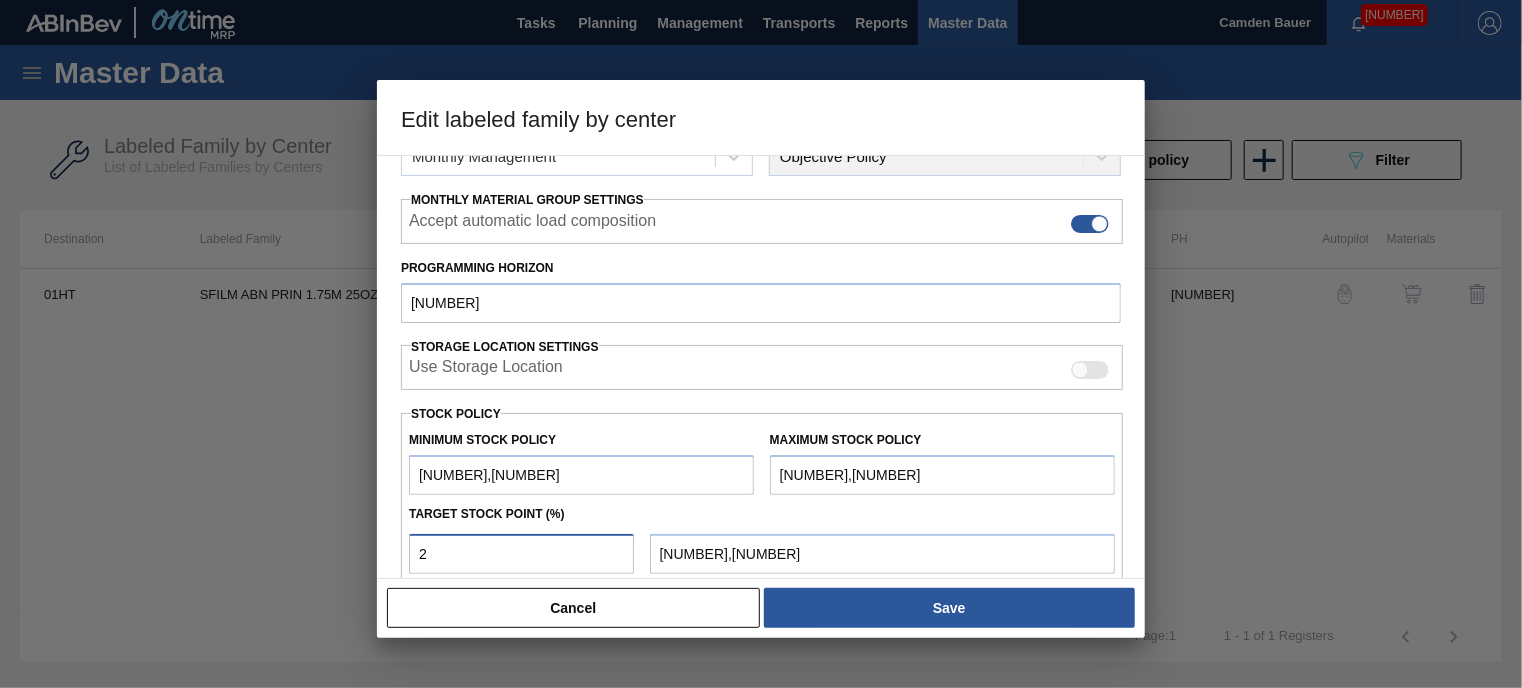 type on "[NUMBER],[NUMBER]" 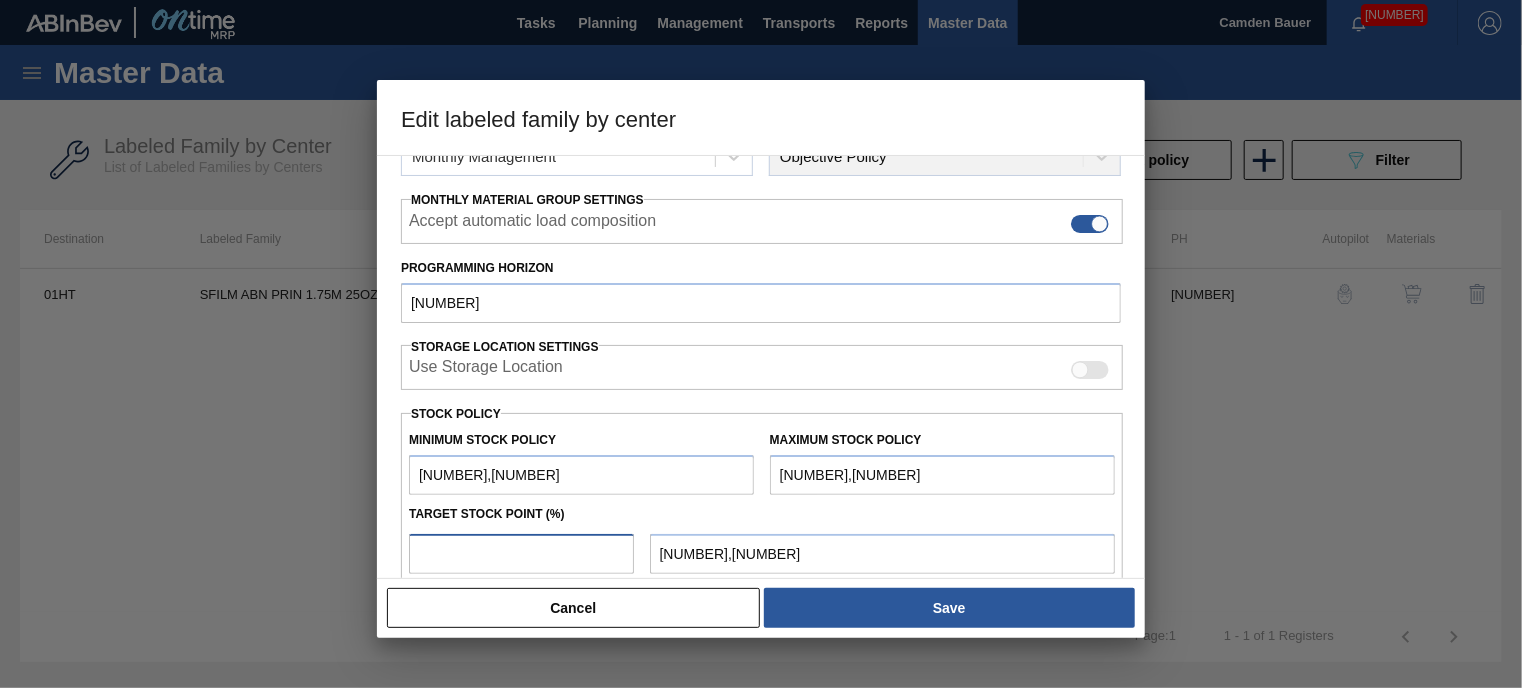 type on "2" 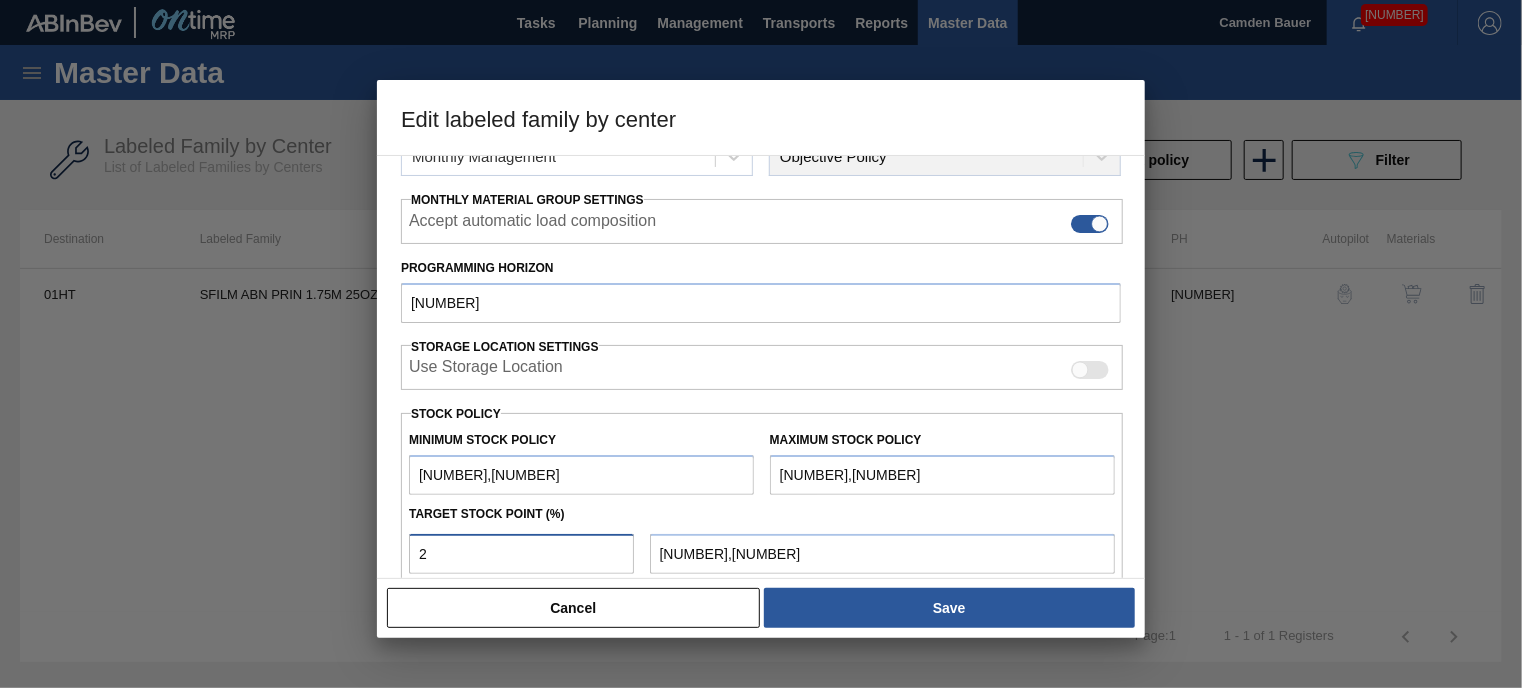 type on "23" 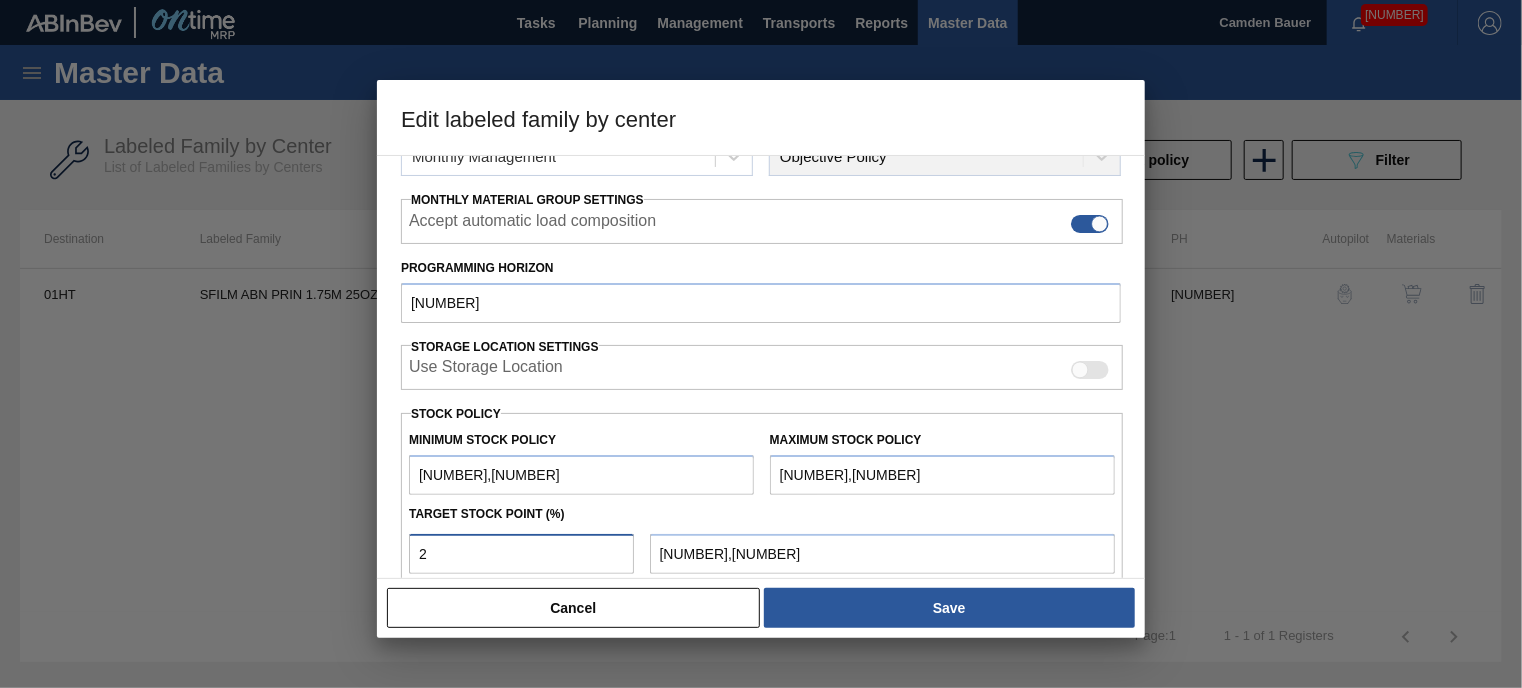 type on "[NUMBER],[NUMBER]" 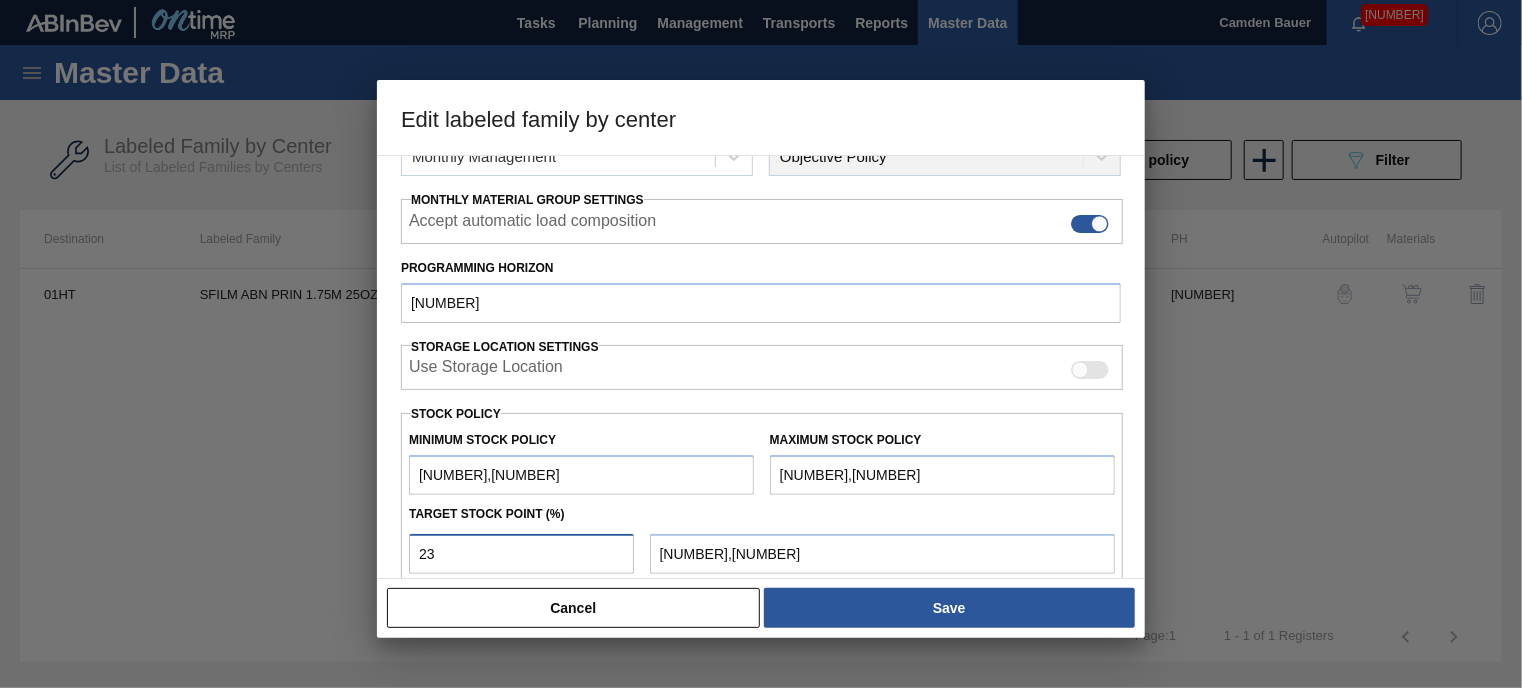 type on "2" 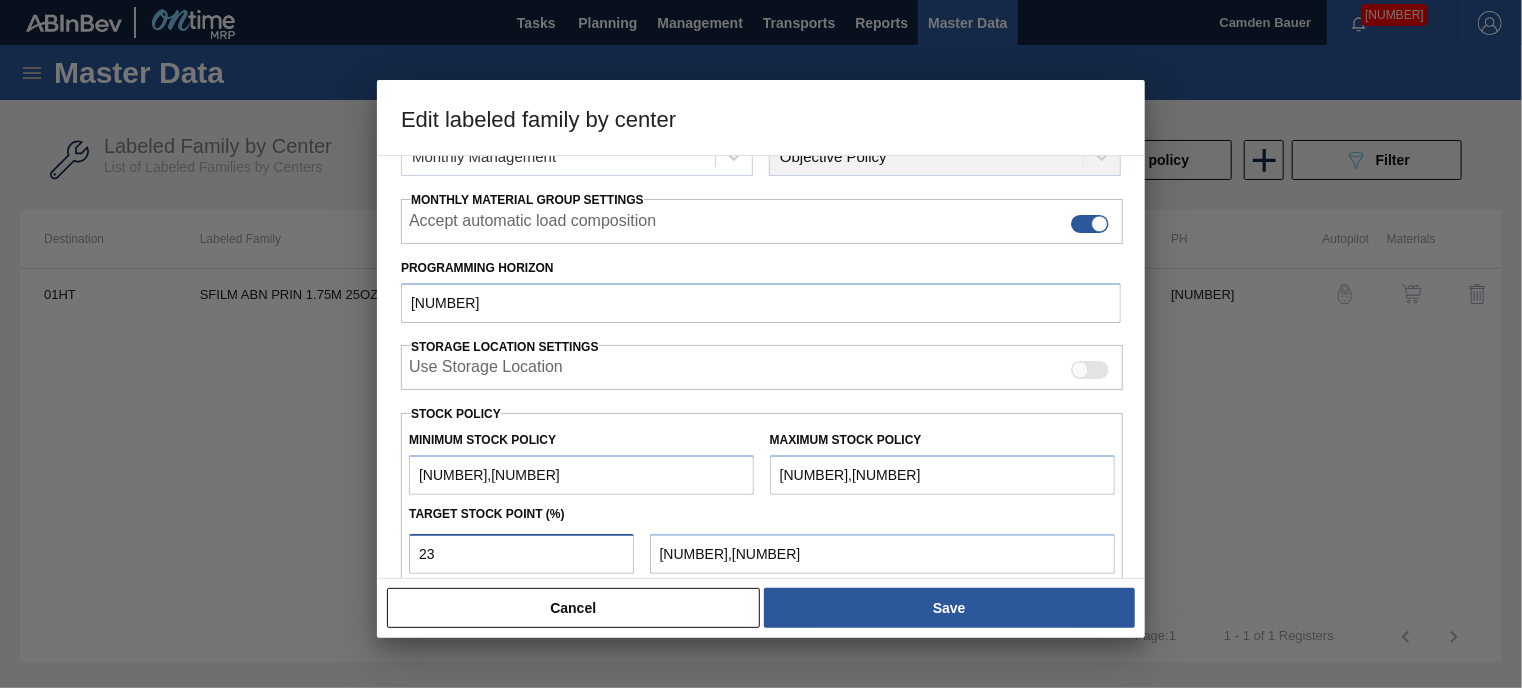type on "[NUMBER],[NUMBER]" 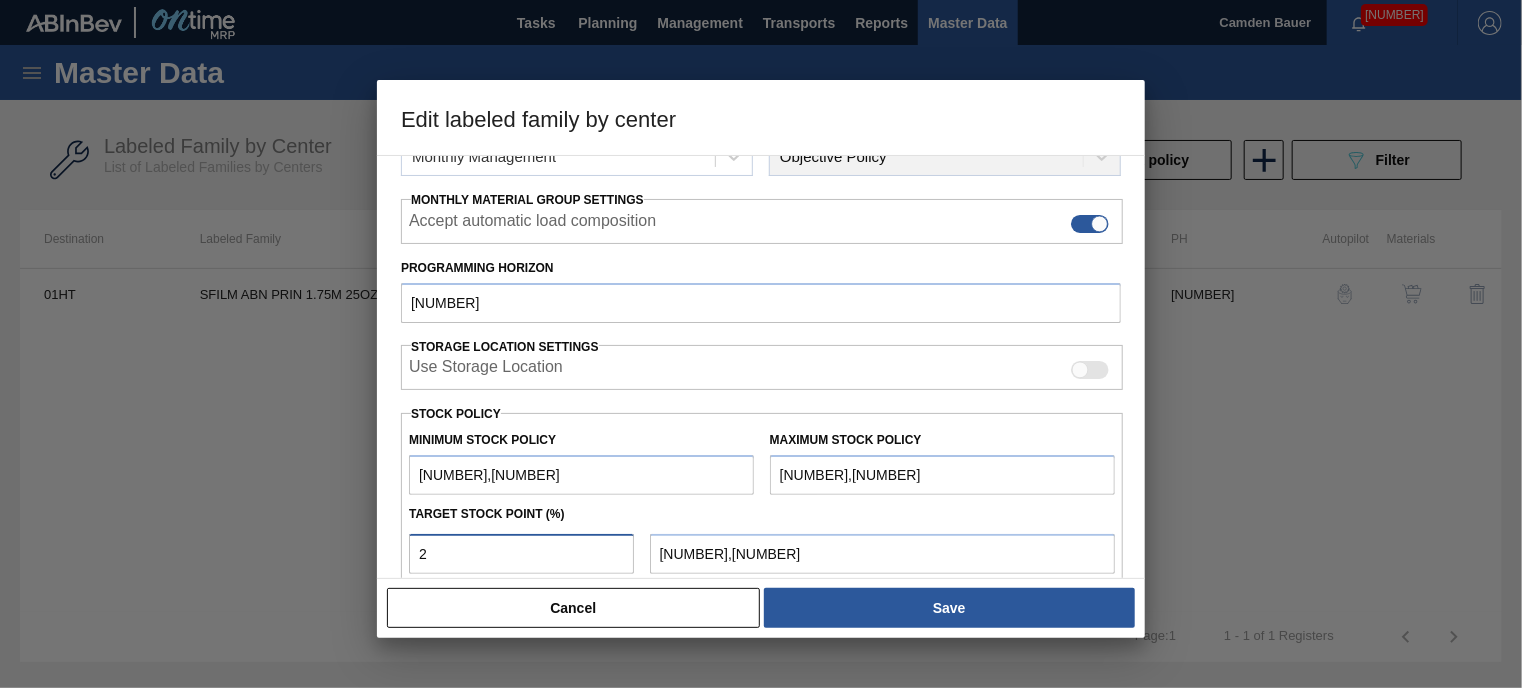 type on "25" 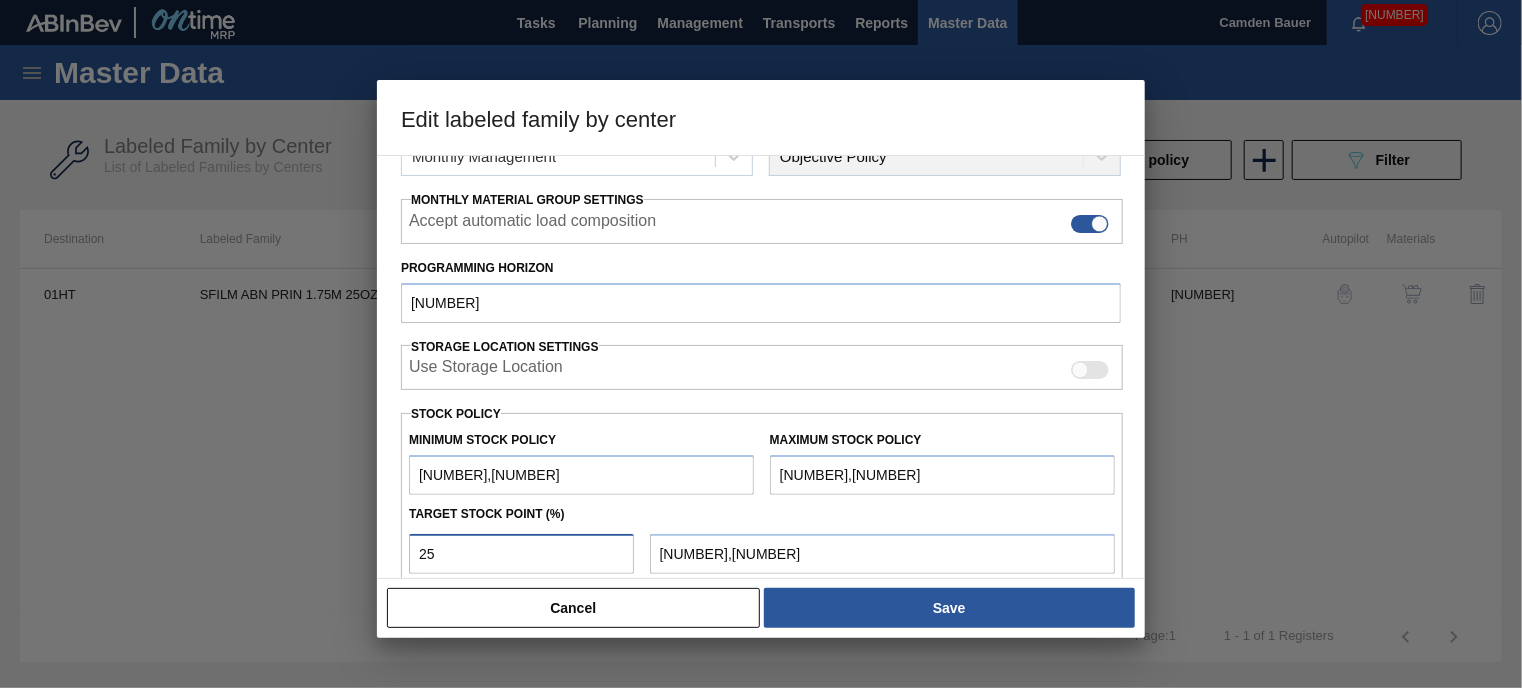 type on "2" 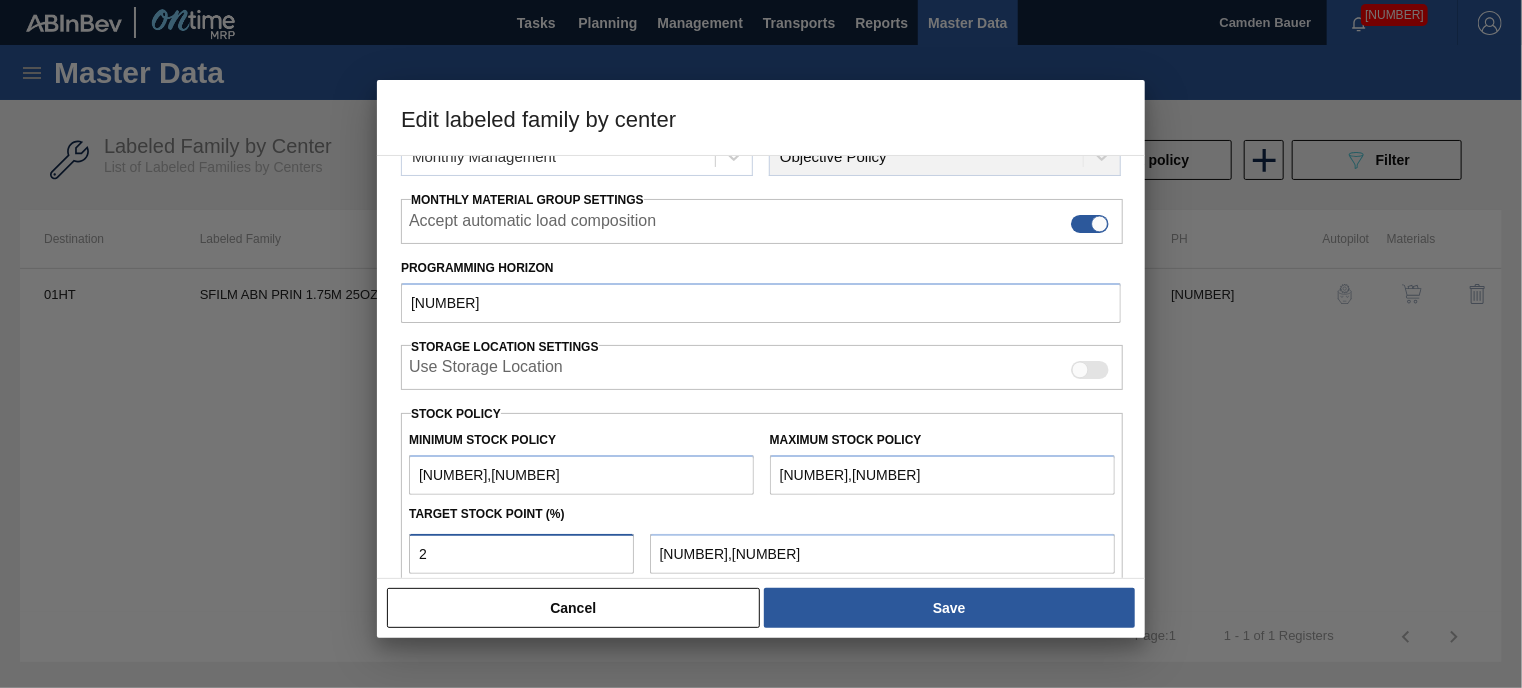 type 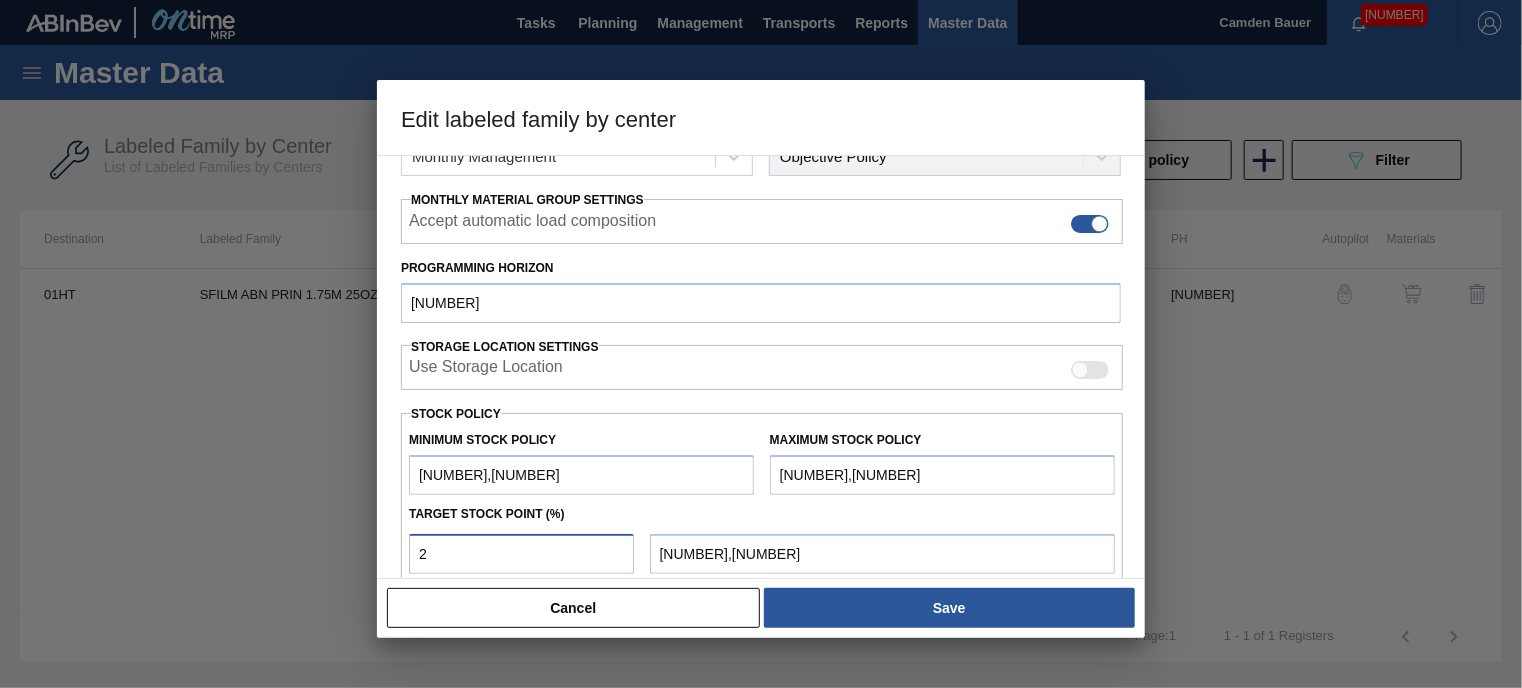 type on "[NUMBER],[NUMBER]" 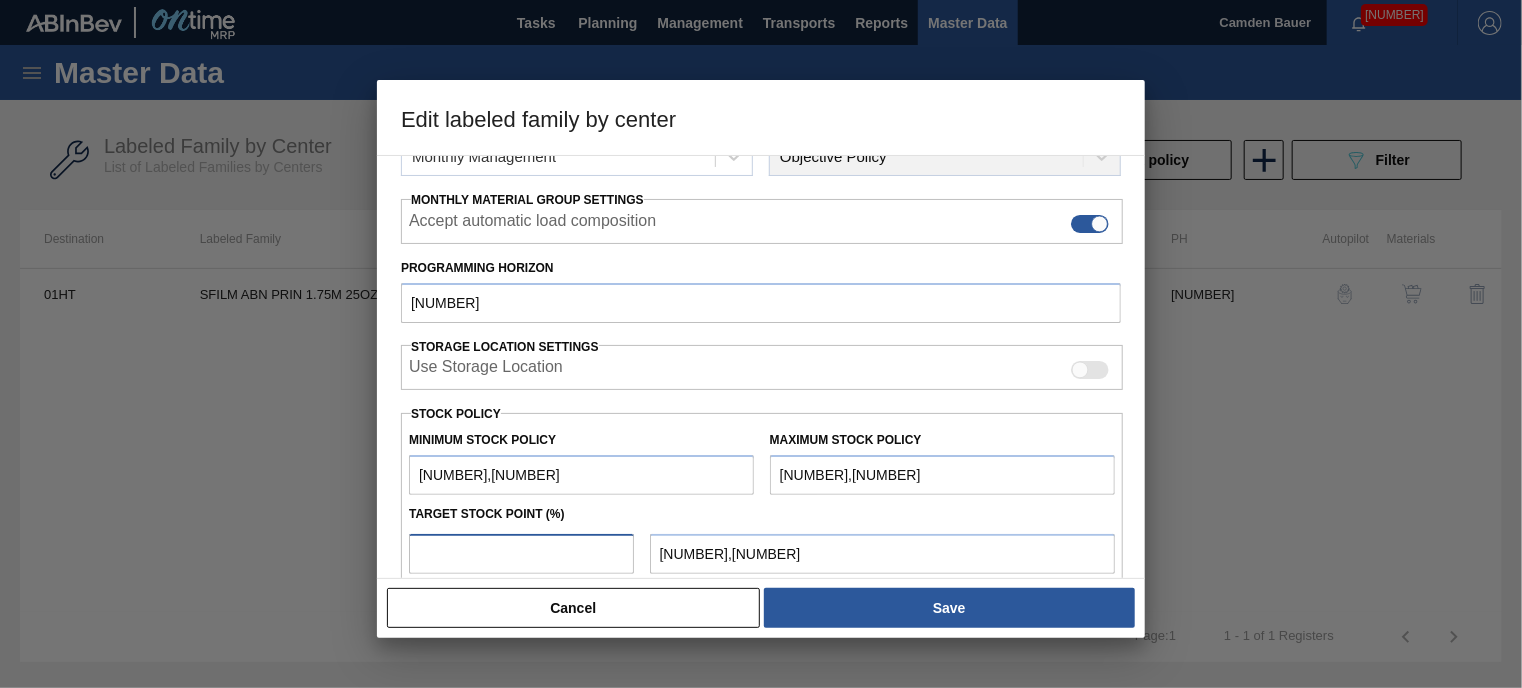 type on "3" 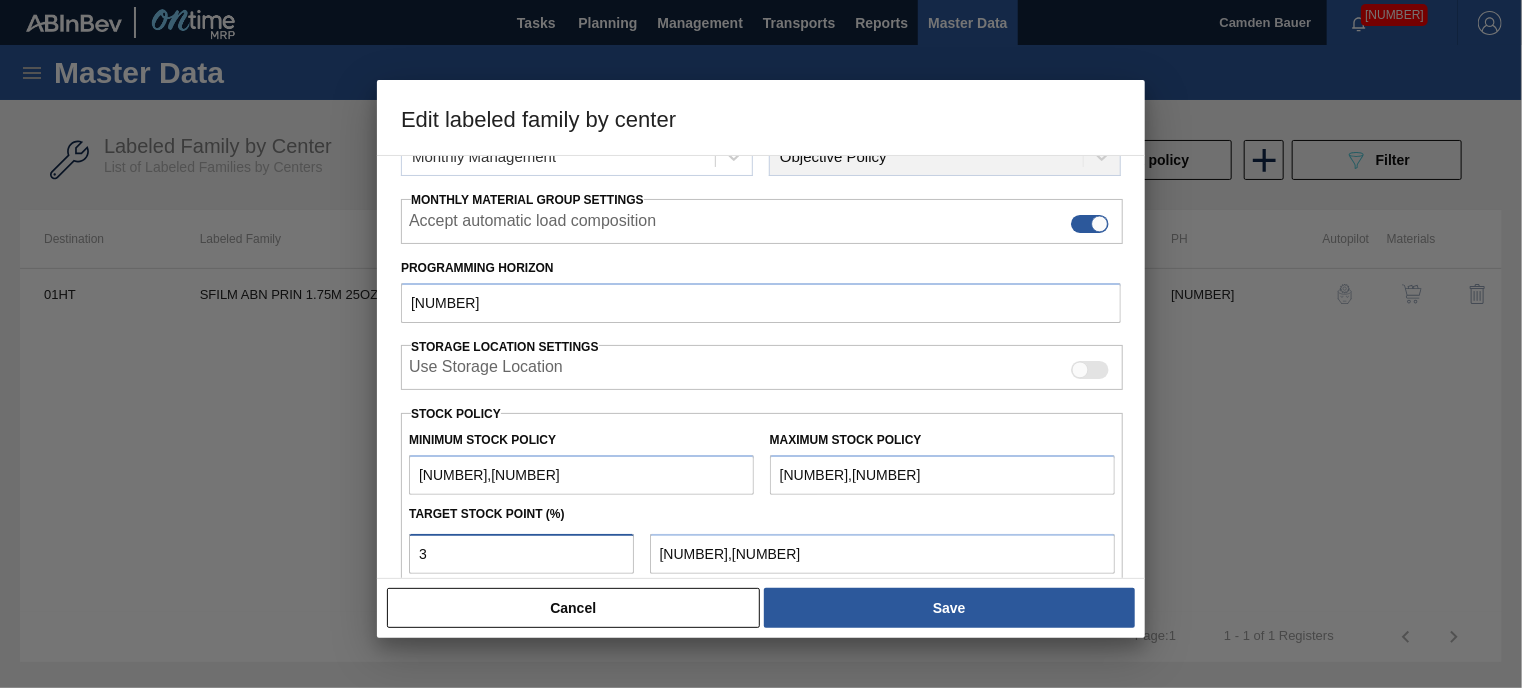 type on "30" 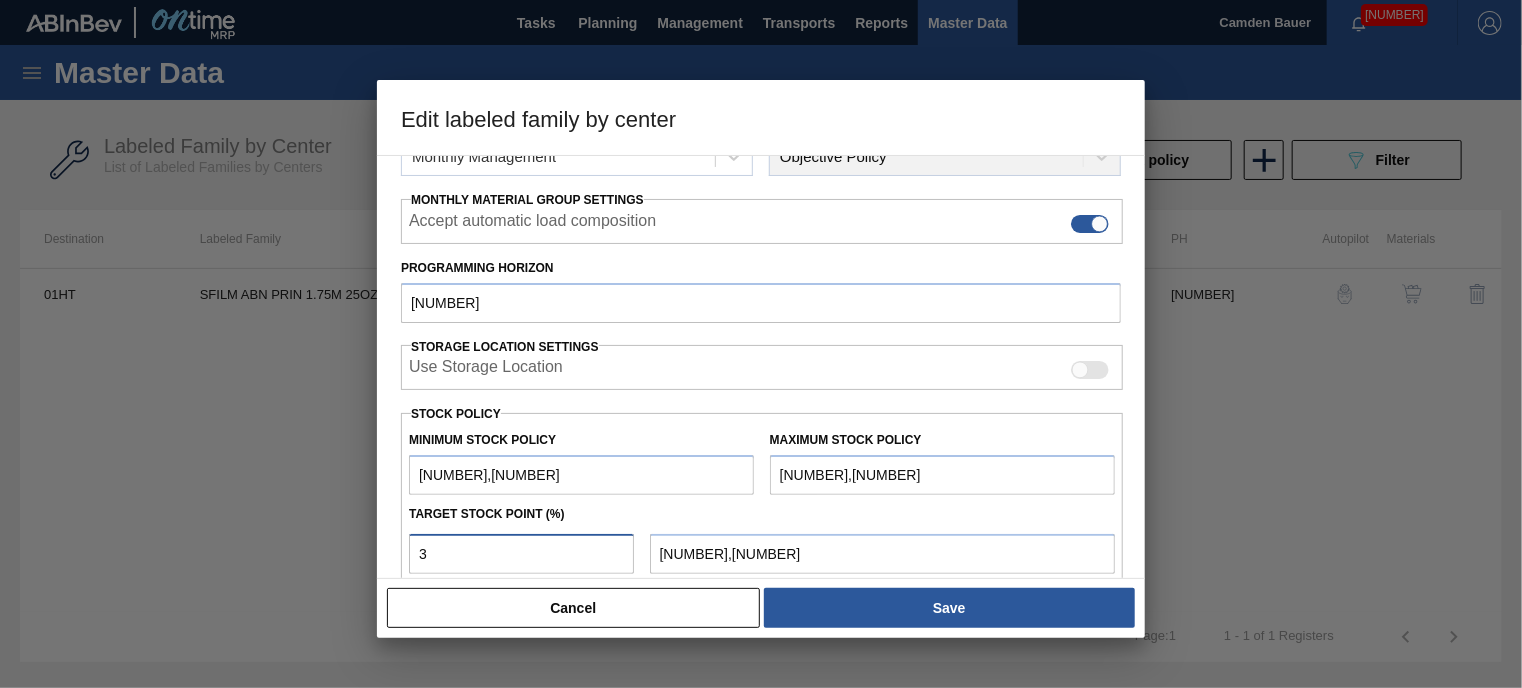 type on "[NUMBER],[NUMBER]" 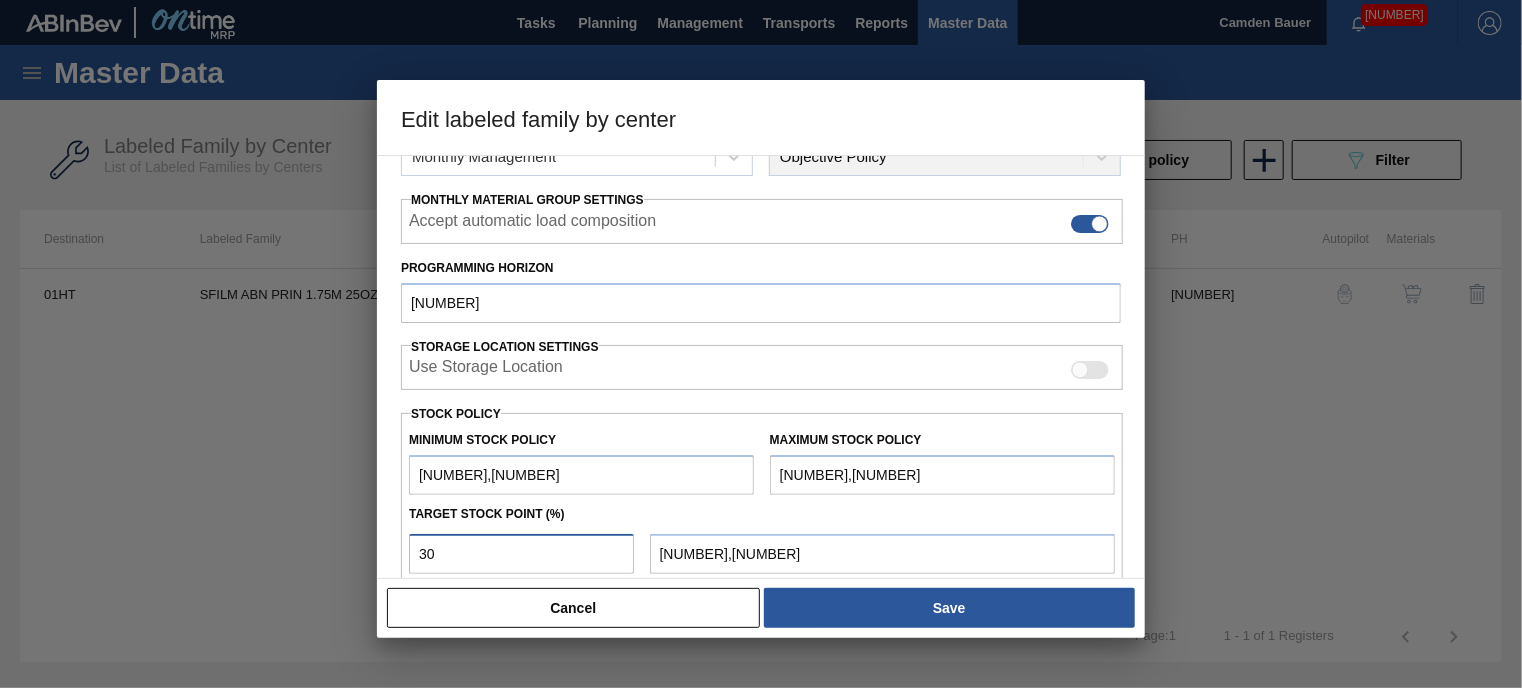 type on "3" 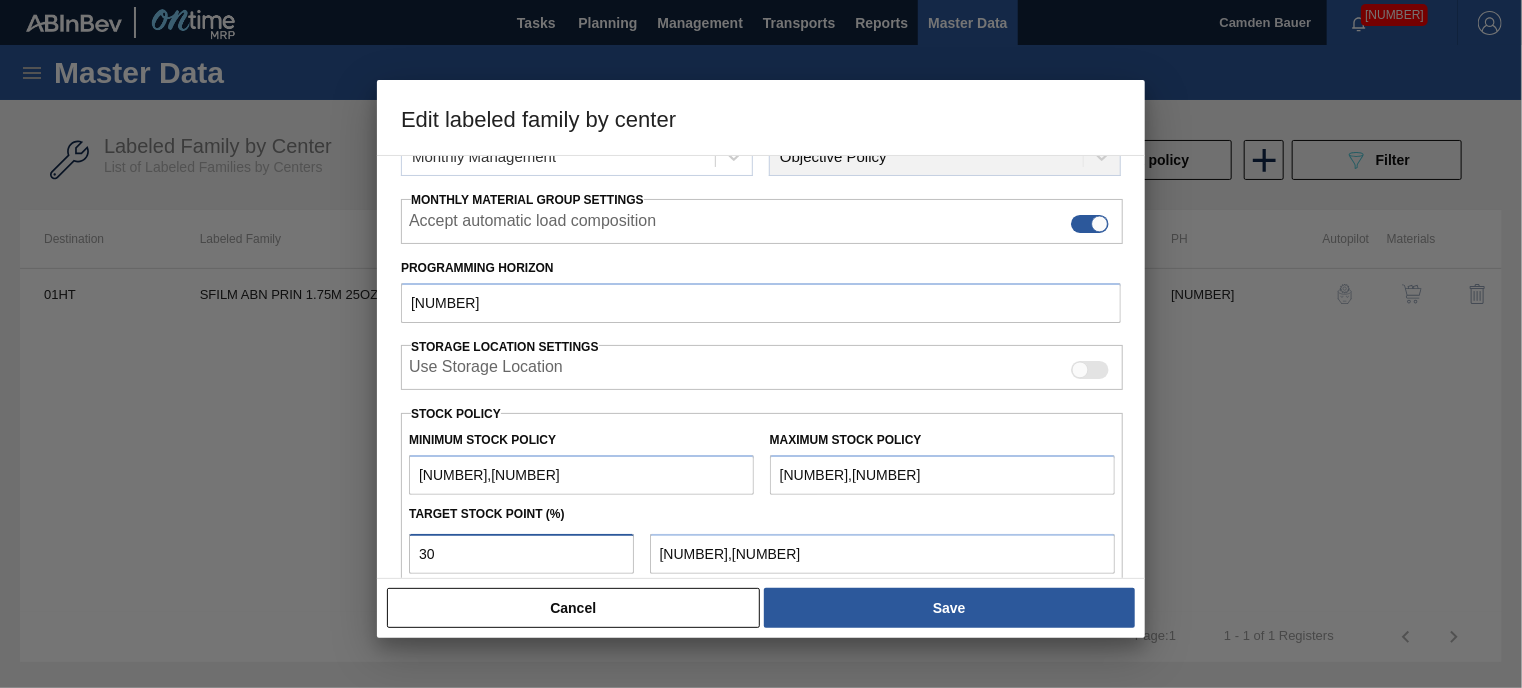 type on "[NUMBER],[NUMBER]" 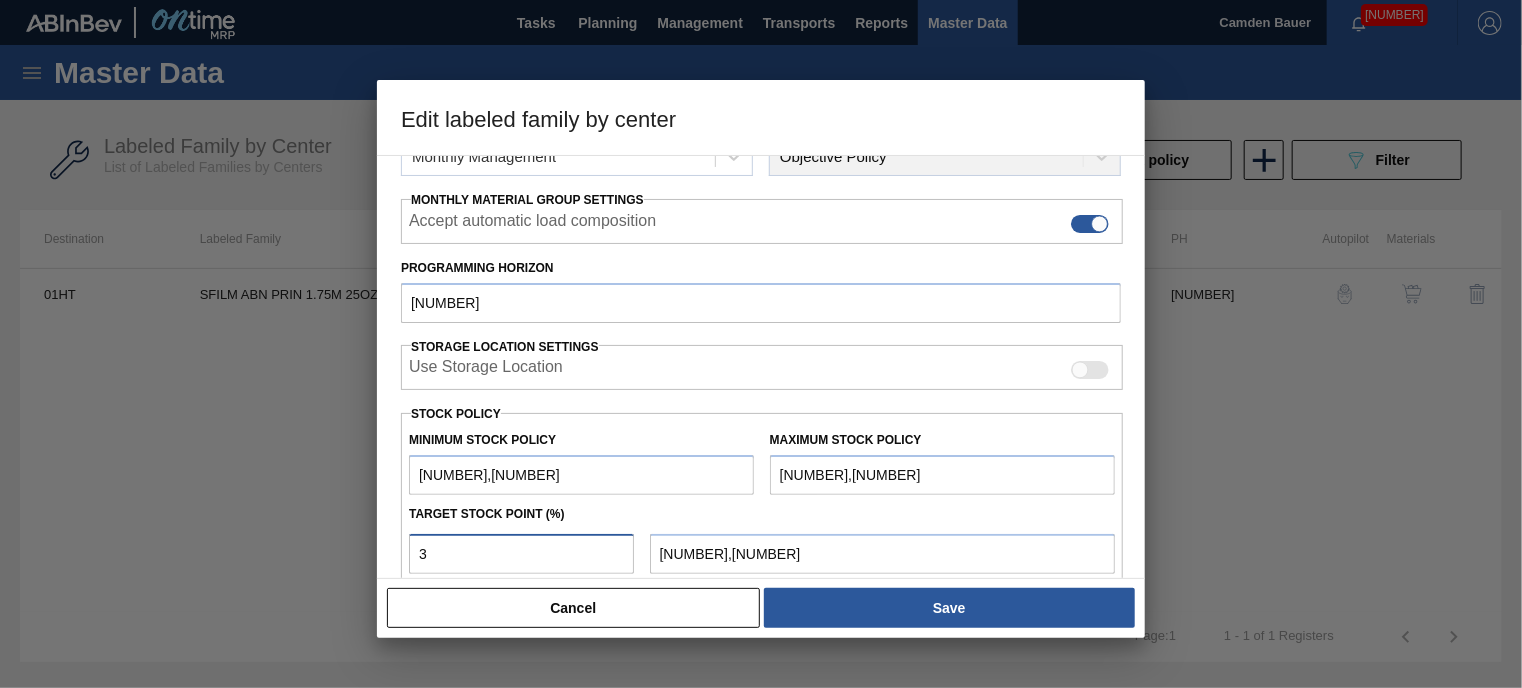 type on "35" 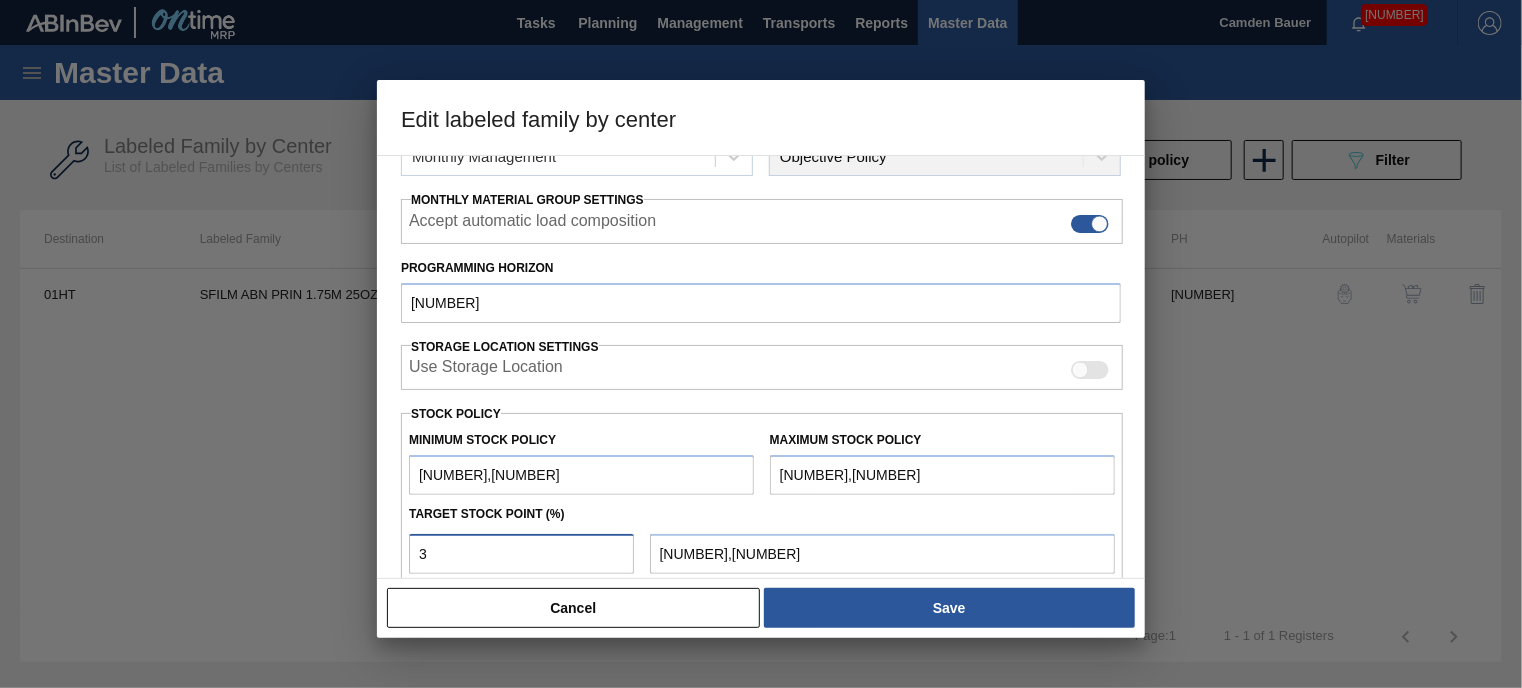 type on "[NUMBER],[NUMBER]" 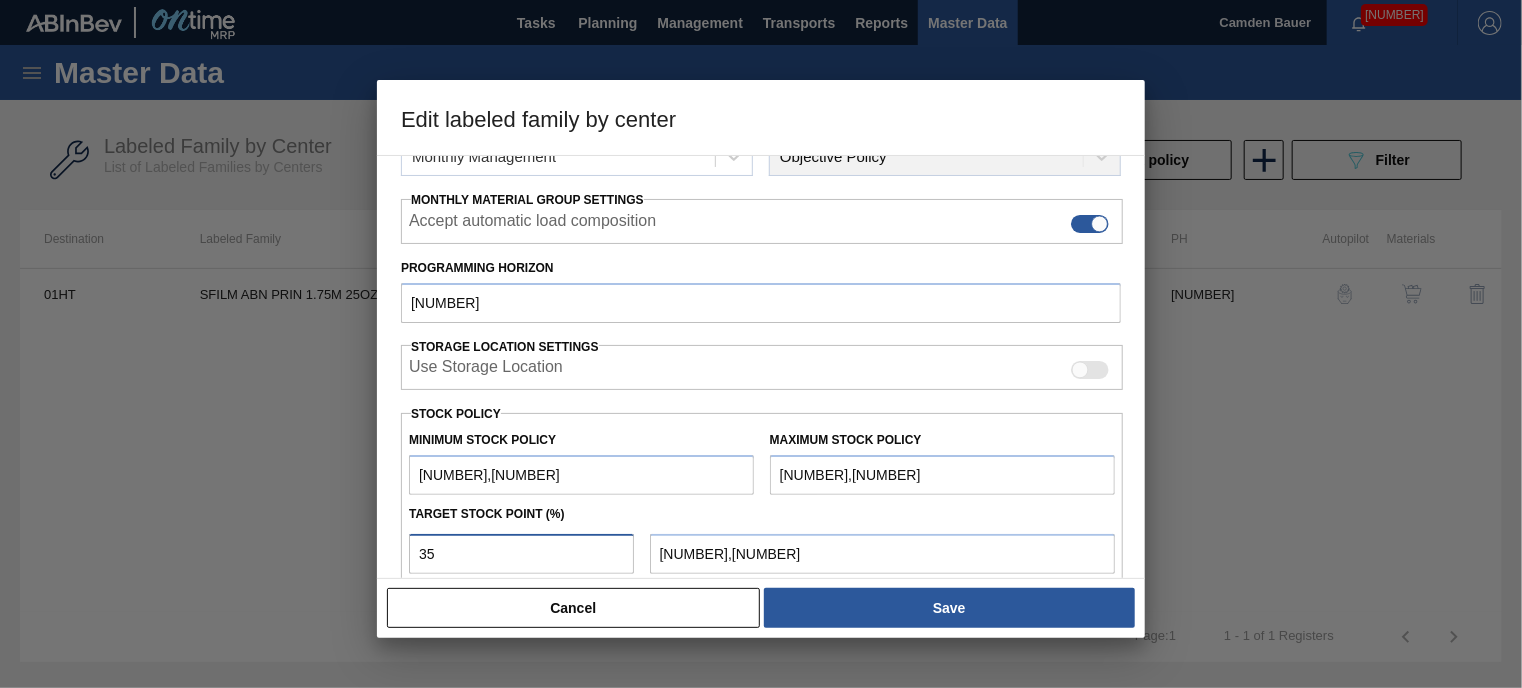 type on "3" 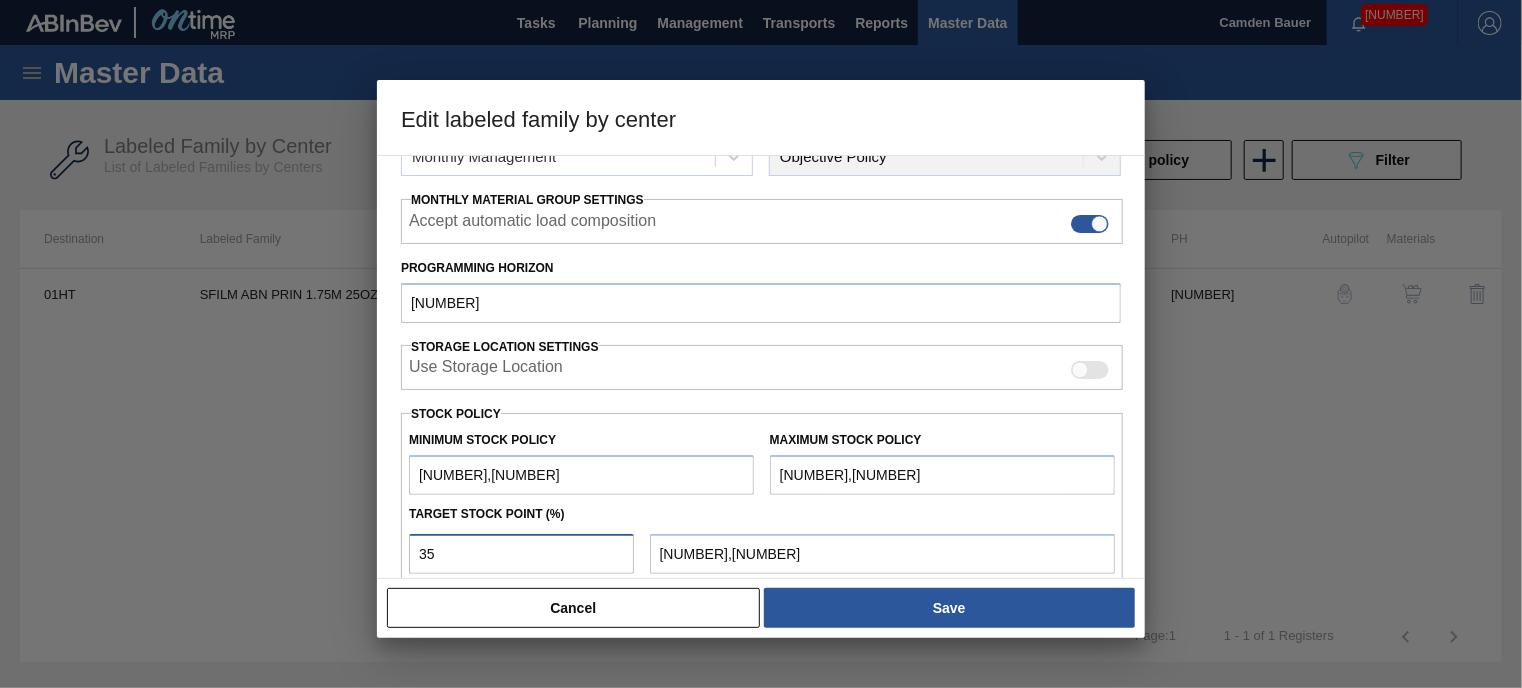 type on "[NUMBER],[NUMBER]" 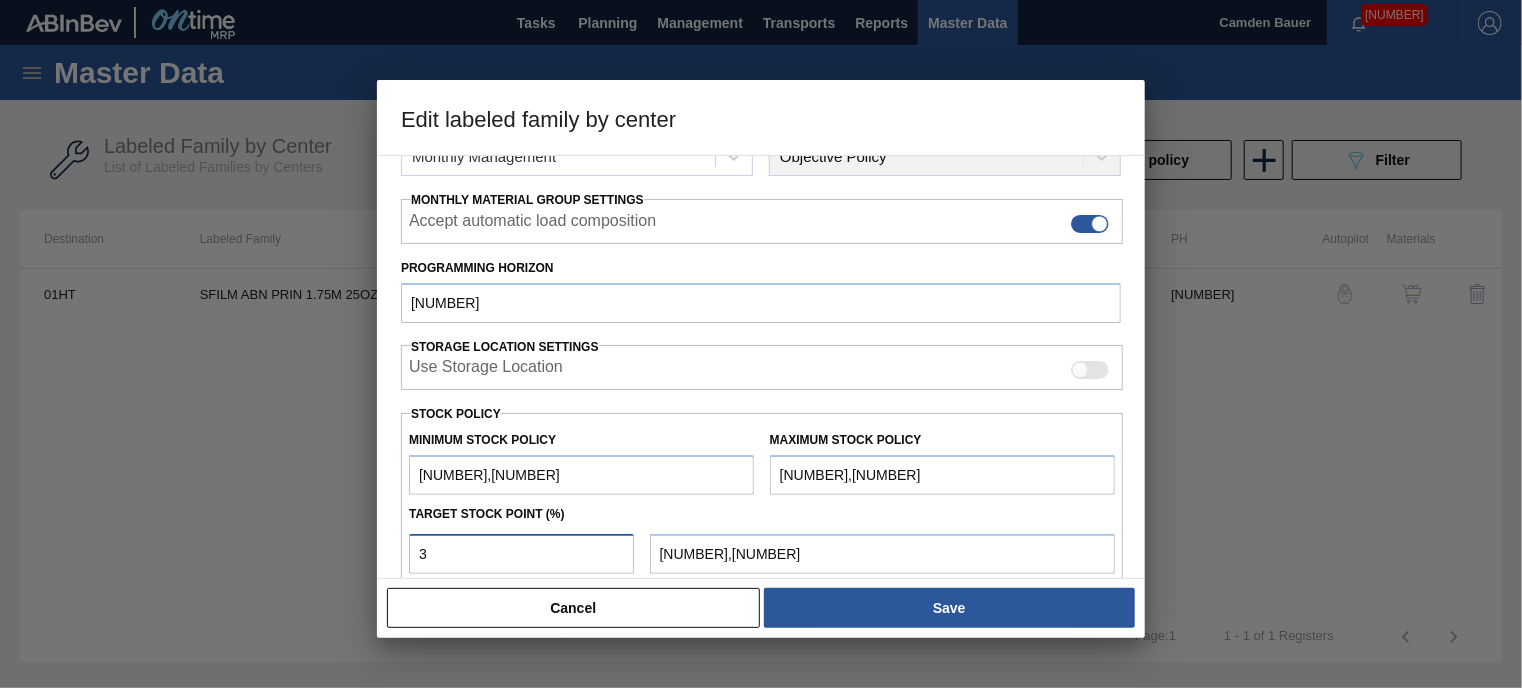 type on "34" 